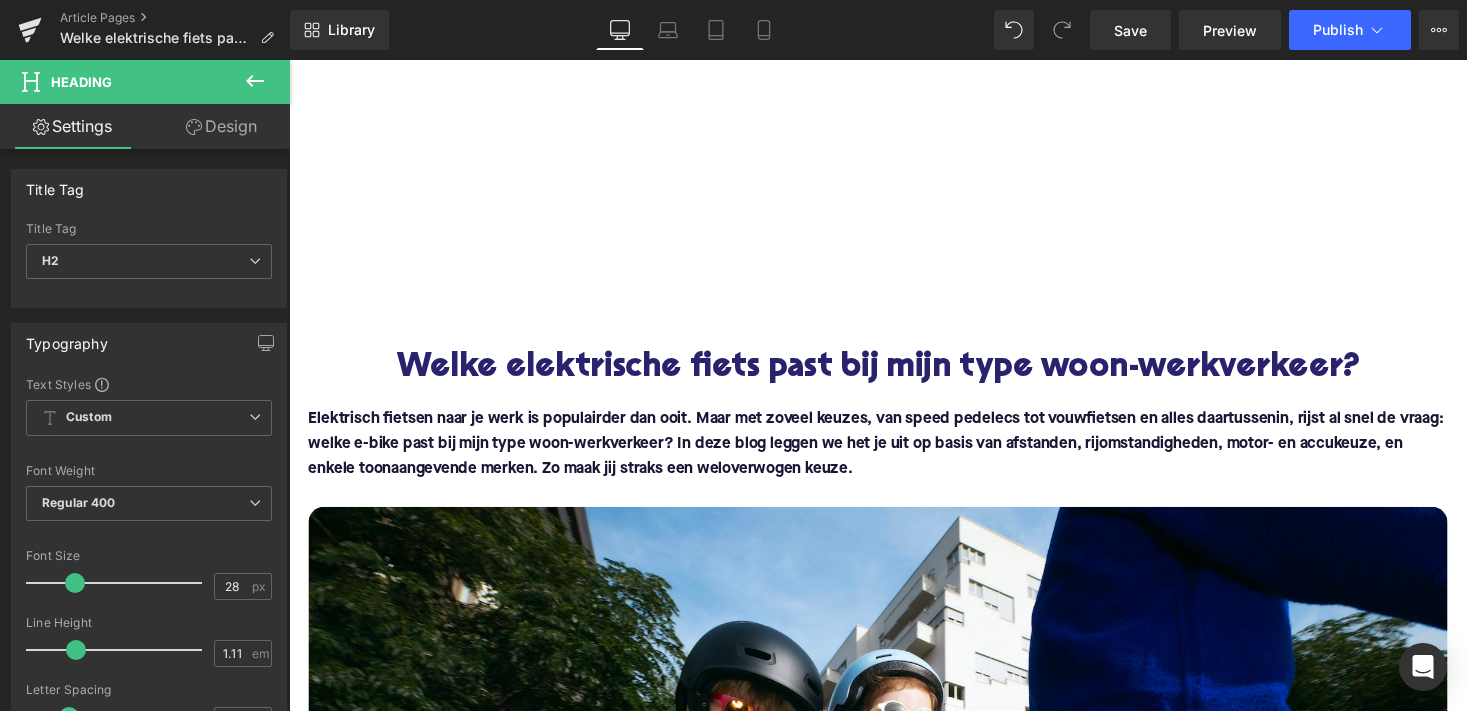 scroll, scrollTop: 1016, scrollLeft: 0, axis: vertical 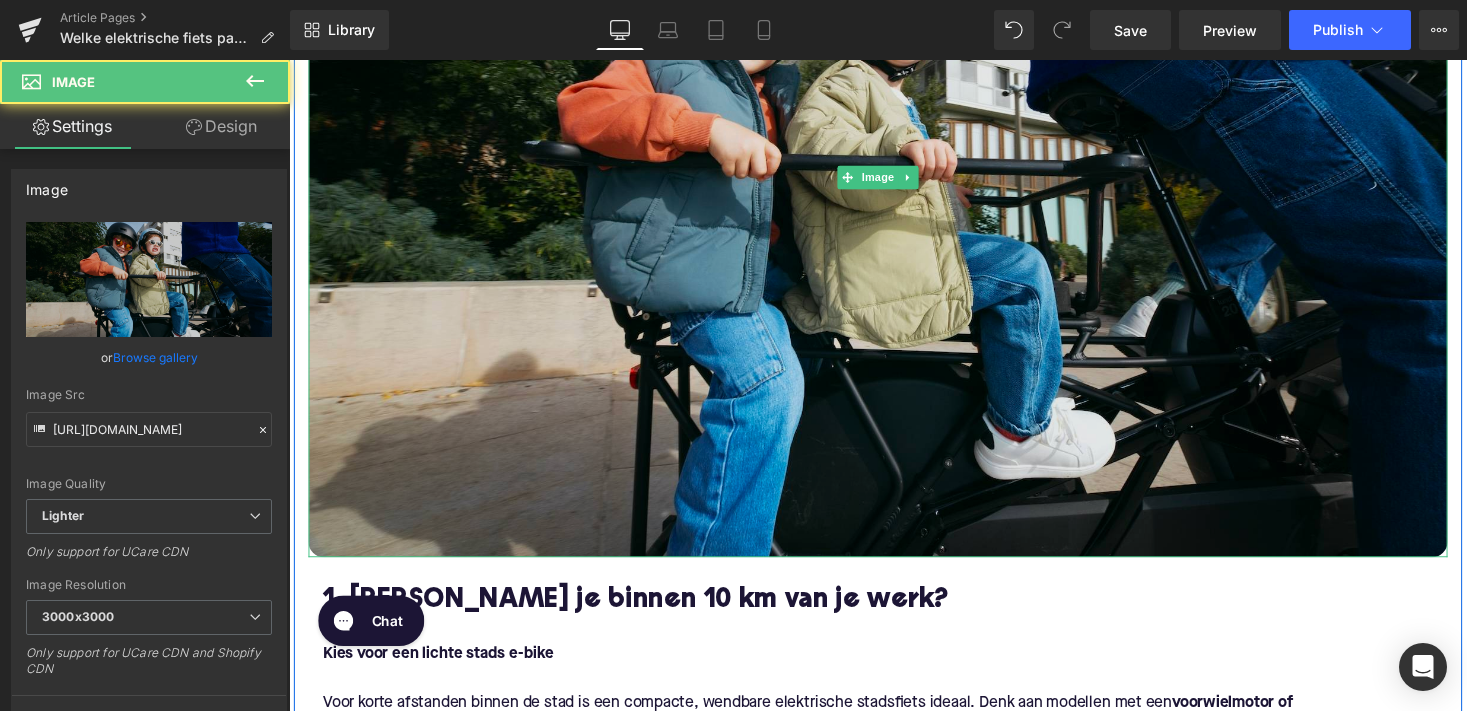 click at bounding box center [894, 181] 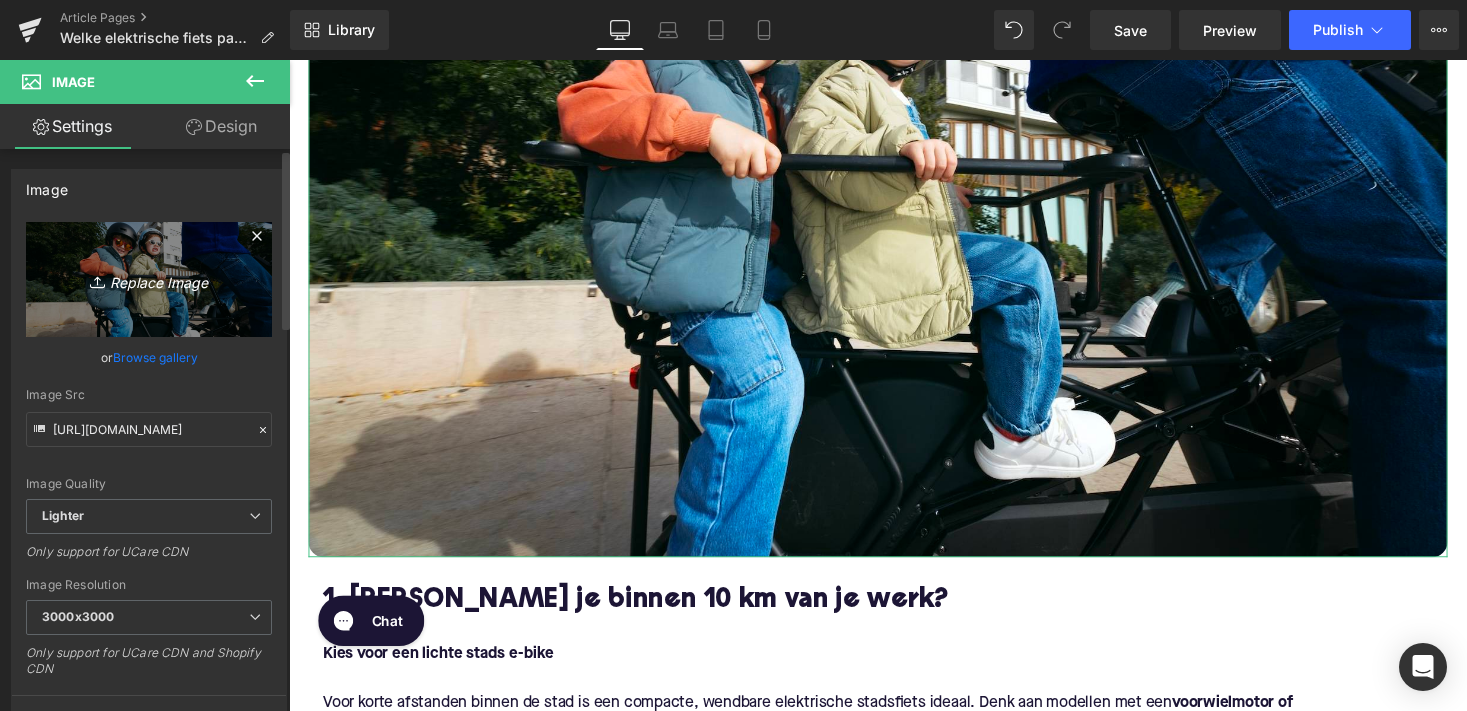 click on "Replace Image" at bounding box center (149, 279) 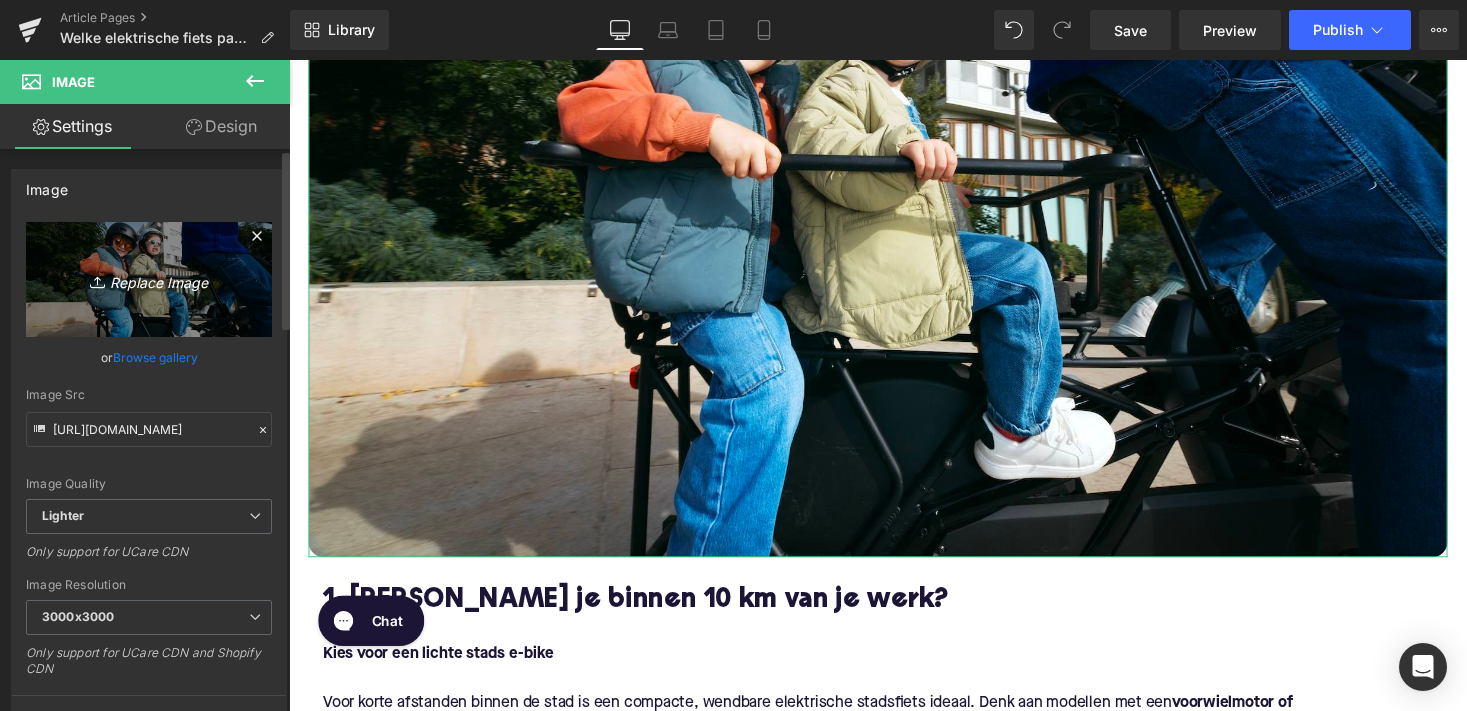 type on "C:\fakepath\261.avif" 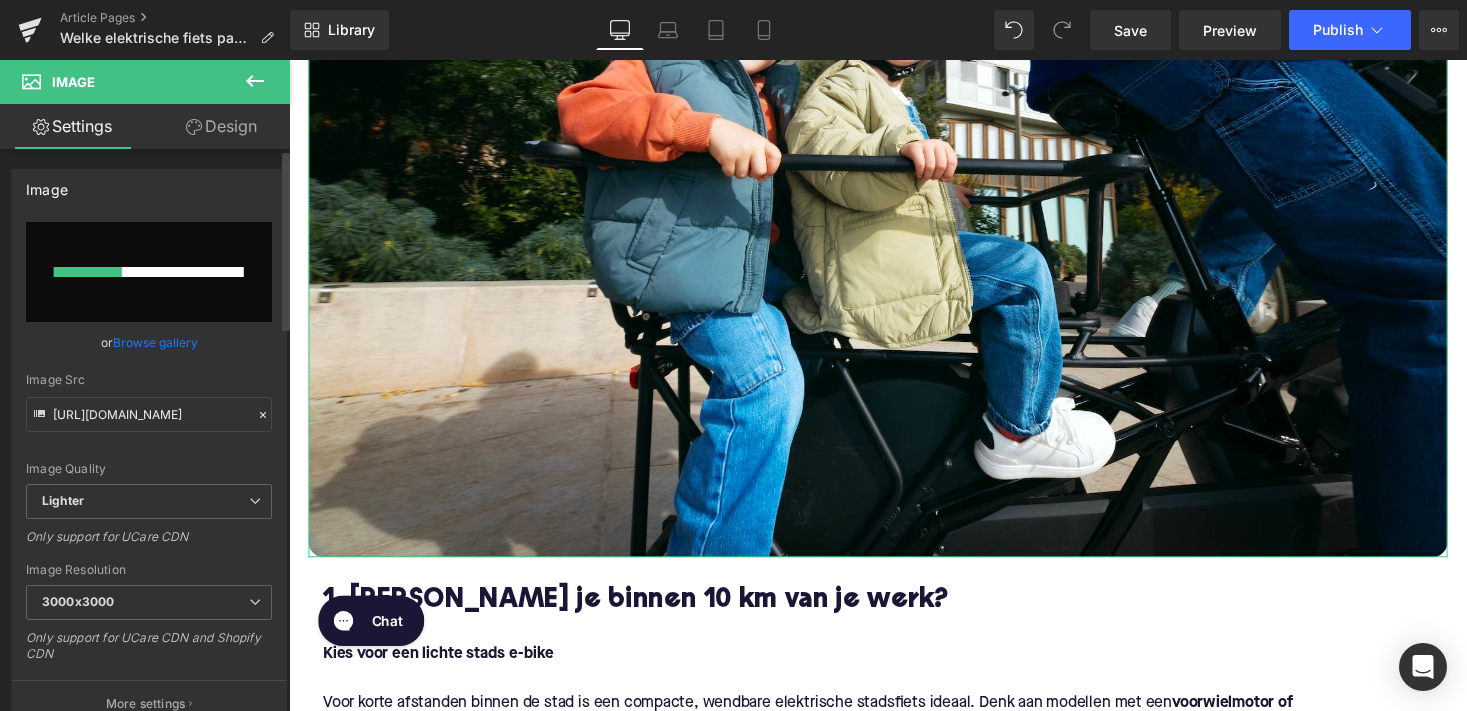 type 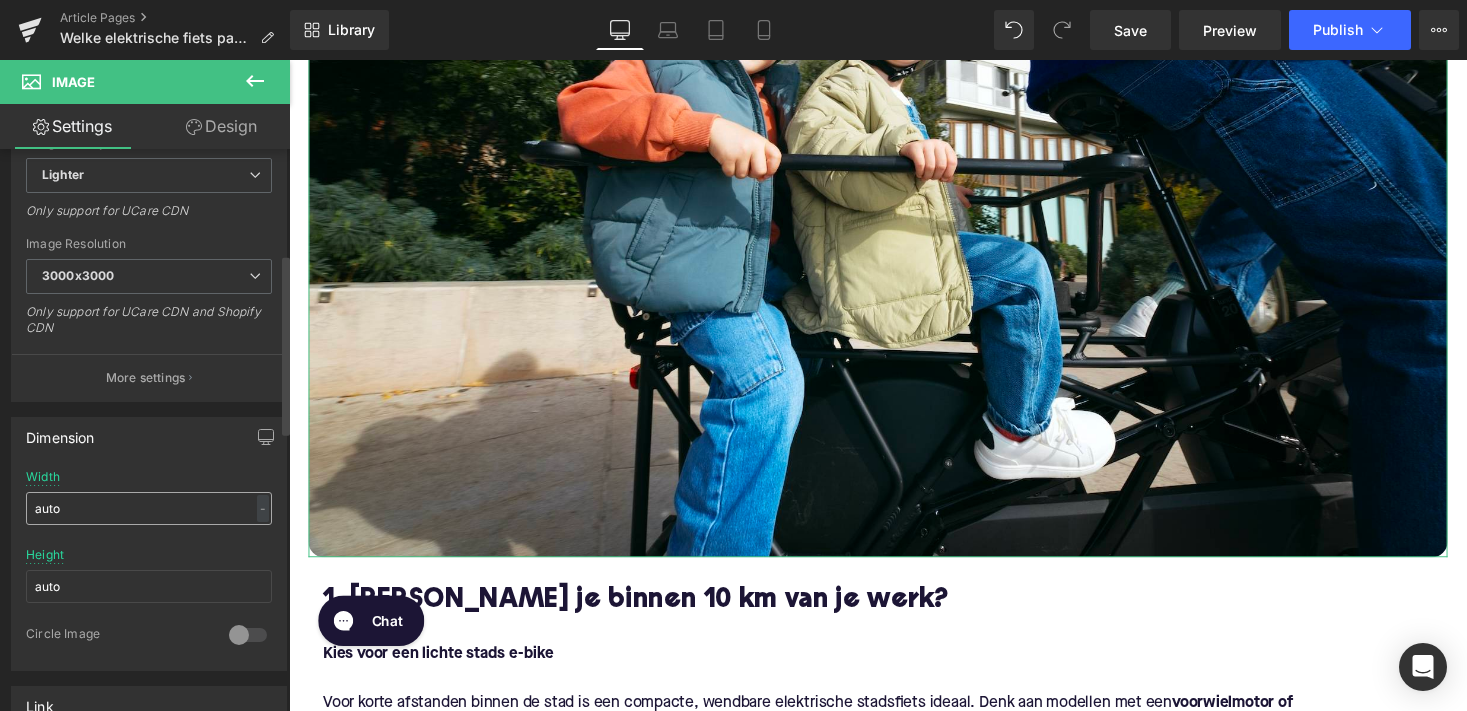 type on "[URL][DOMAIN_NAME]" 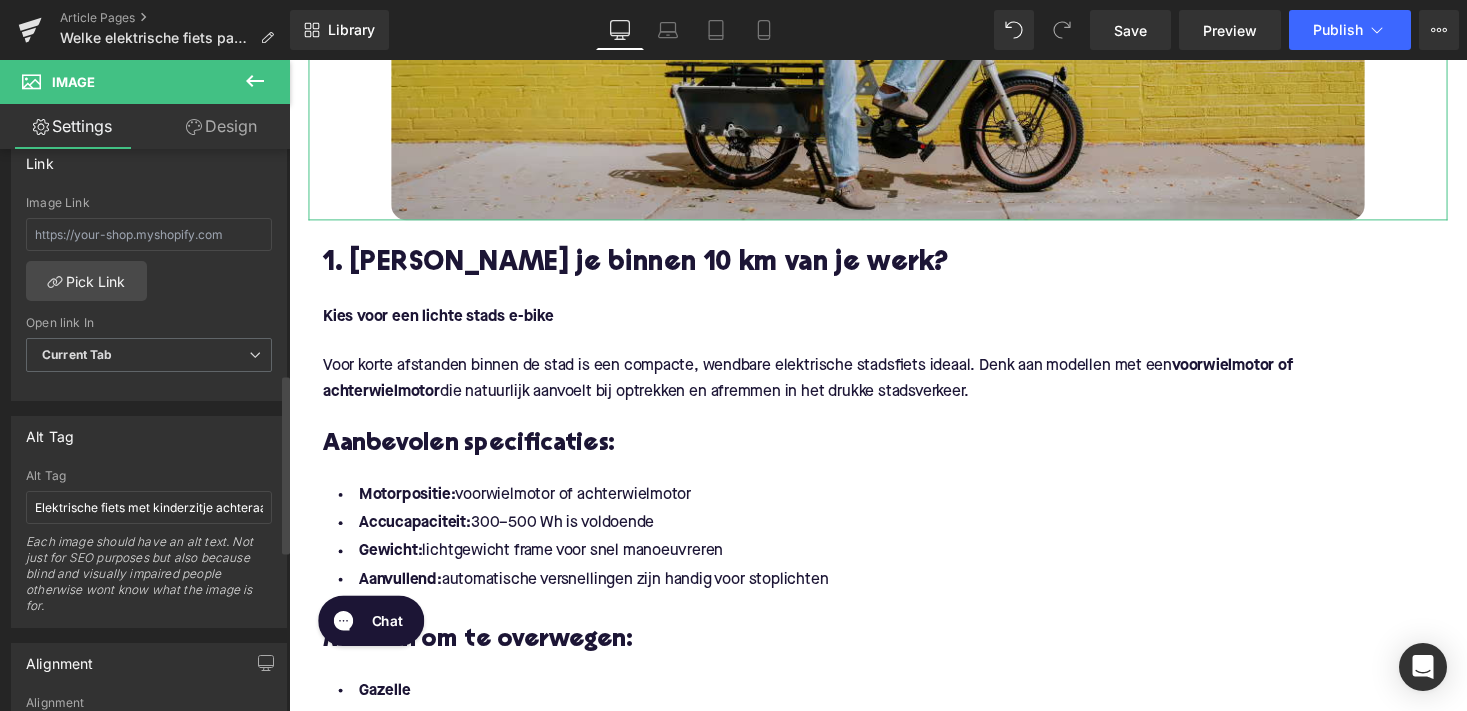 scroll, scrollTop: 895, scrollLeft: 0, axis: vertical 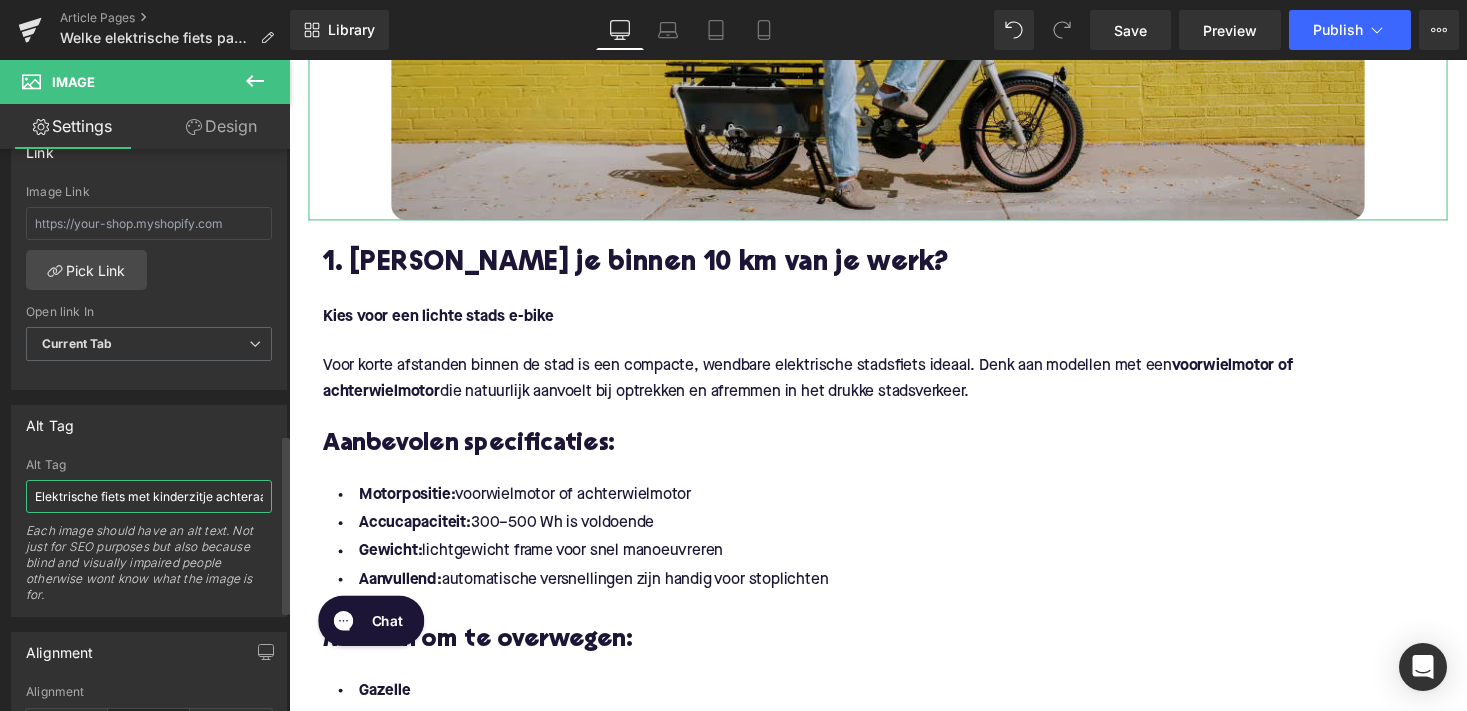 click on "Elektrische fiets met kinderzitje achteraan" at bounding box center (149, 496) 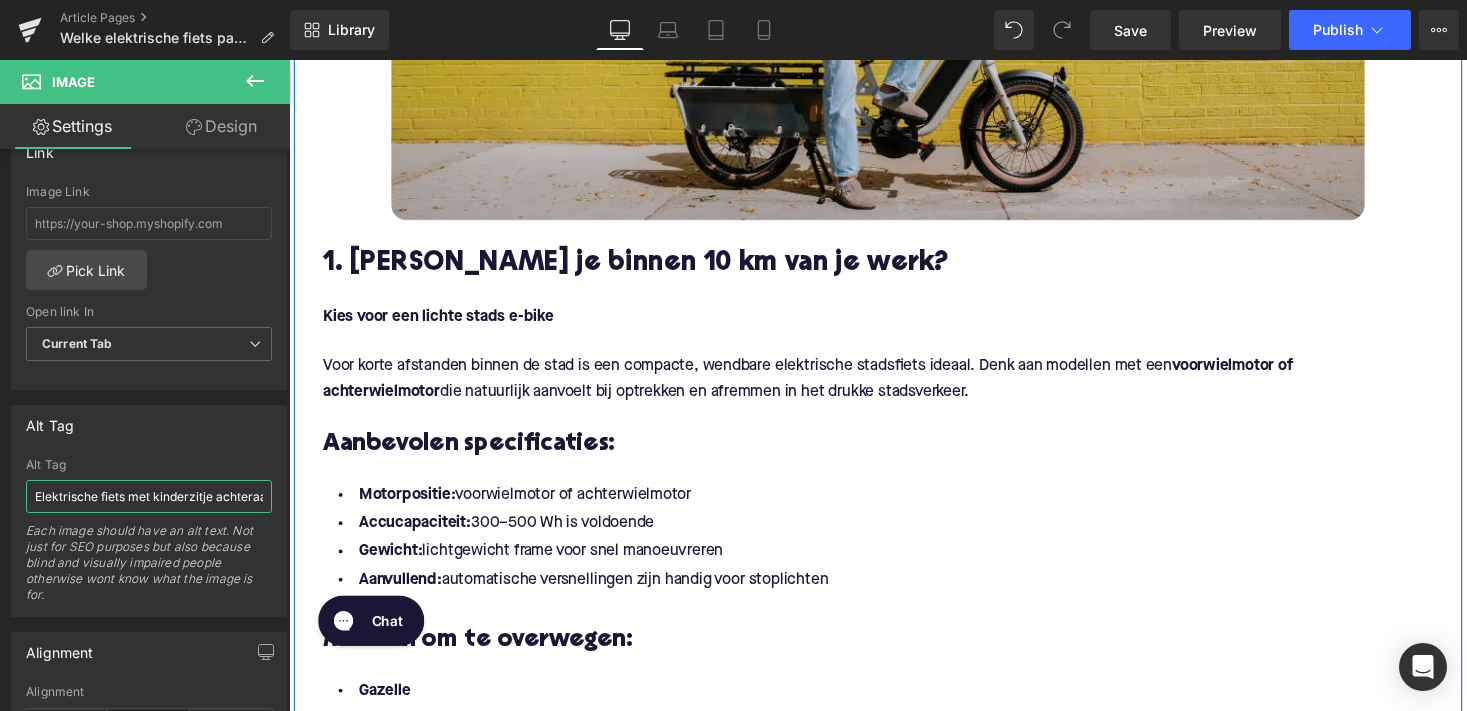 drag, startPoint x: 417, startPoint y: 556, endPoint x: 297, endPoint y: 508, distance: 129.24396 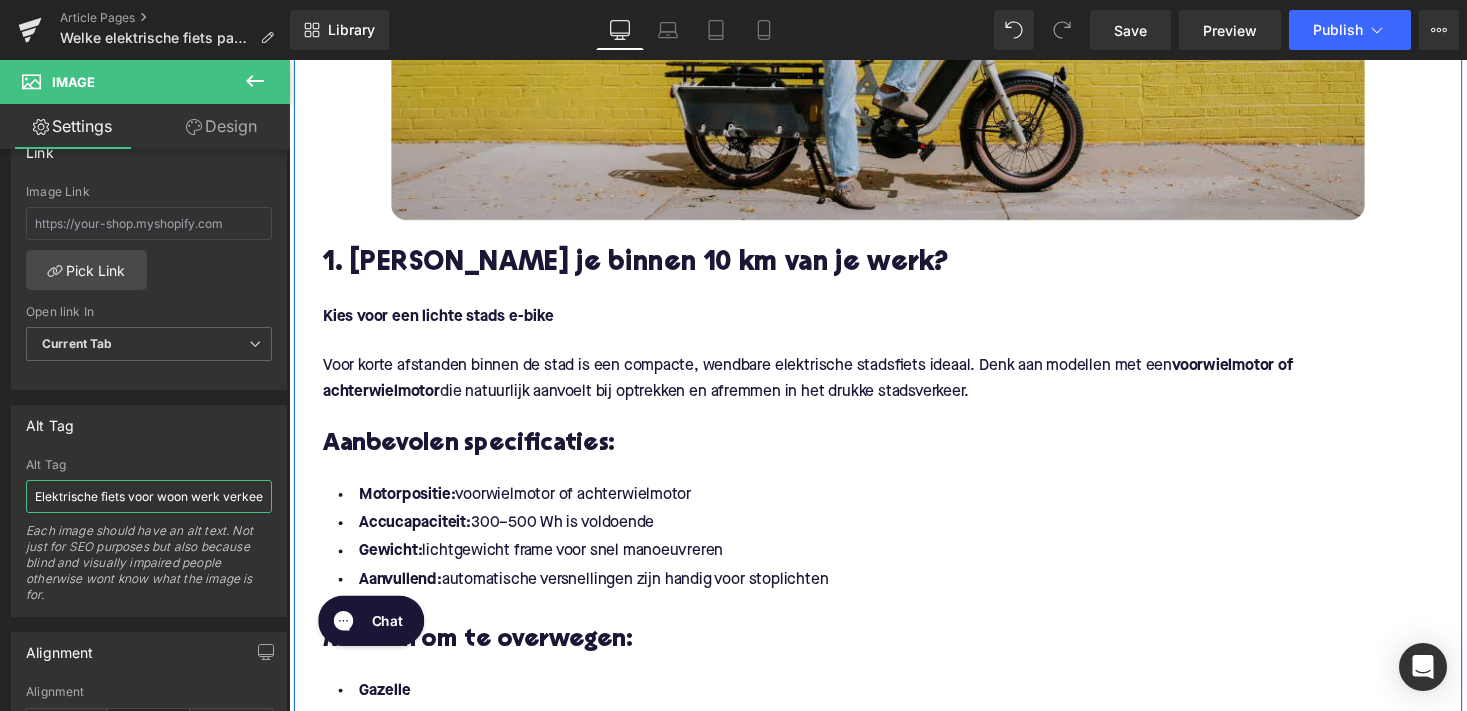 type on "Elektrische fiets voor woon werk verkeer" 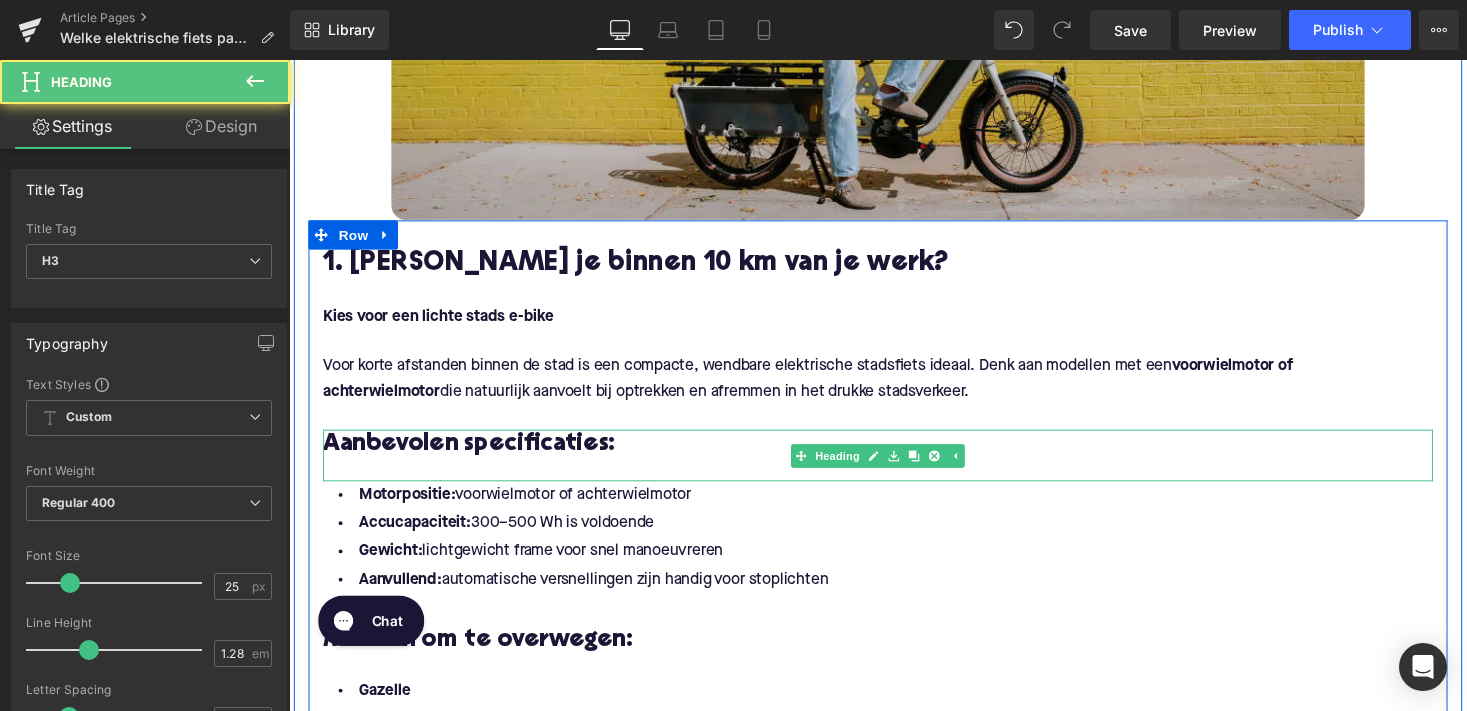 click on "Aanbevolen specificaties:" at bounding box center (894, 456) 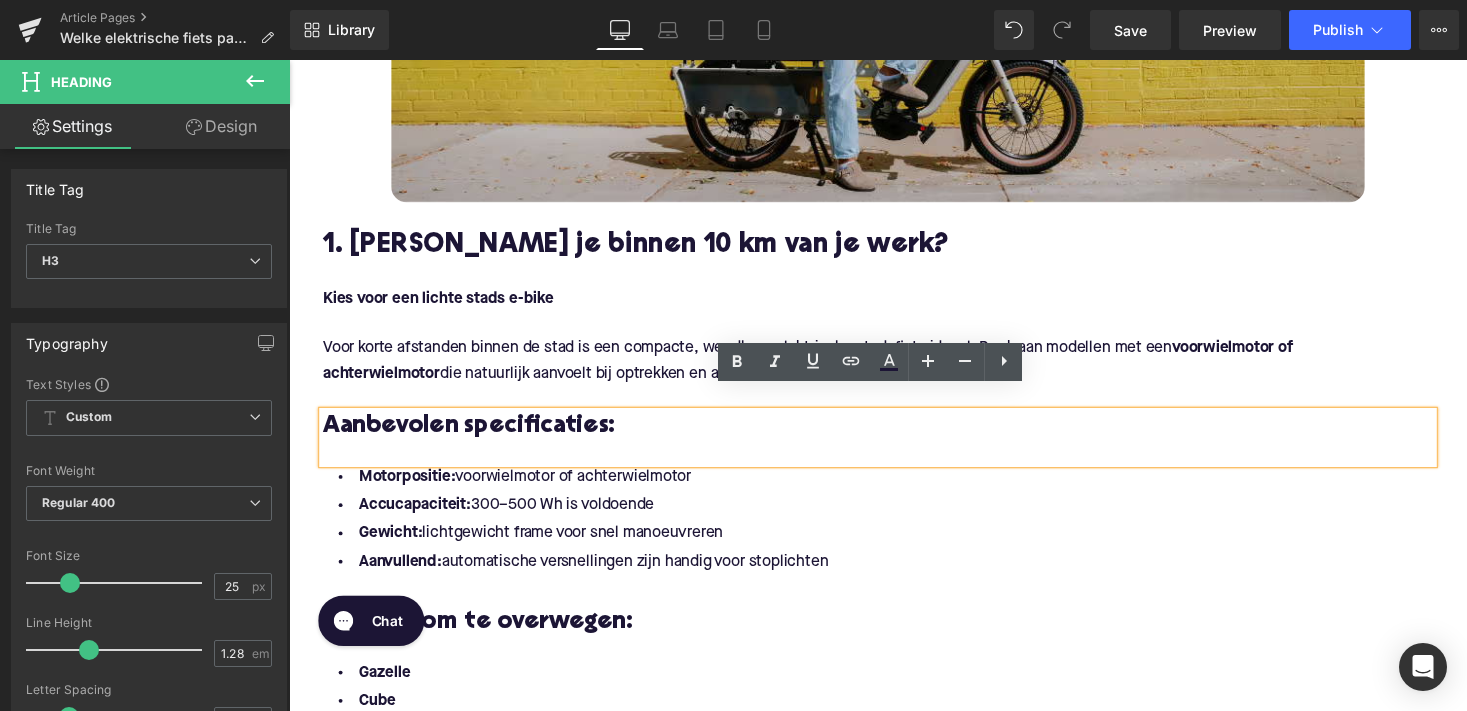 scroll, scrollTop: 698, scrollLeft: 0, axis: vertical 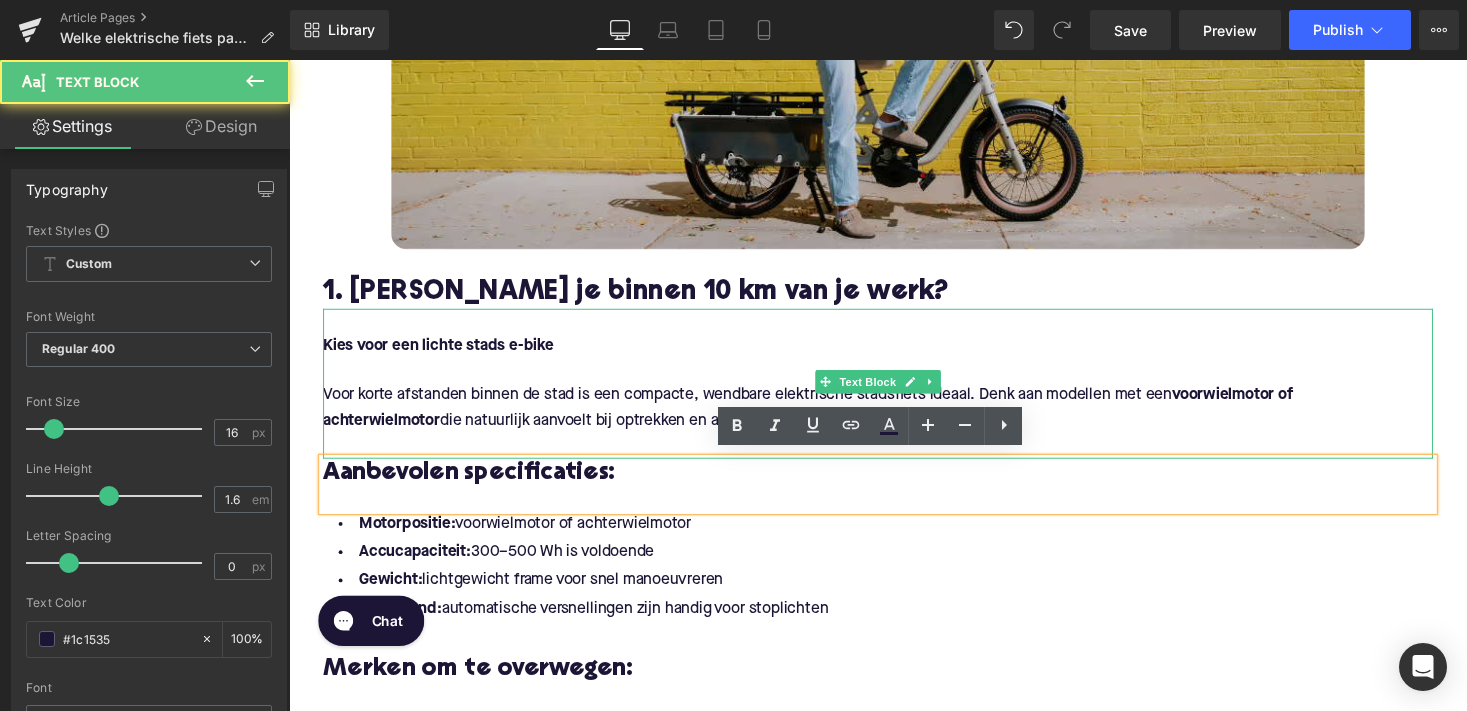 click on "Kies voor een lichte stads e-bike" at bounding box center (442, 354) 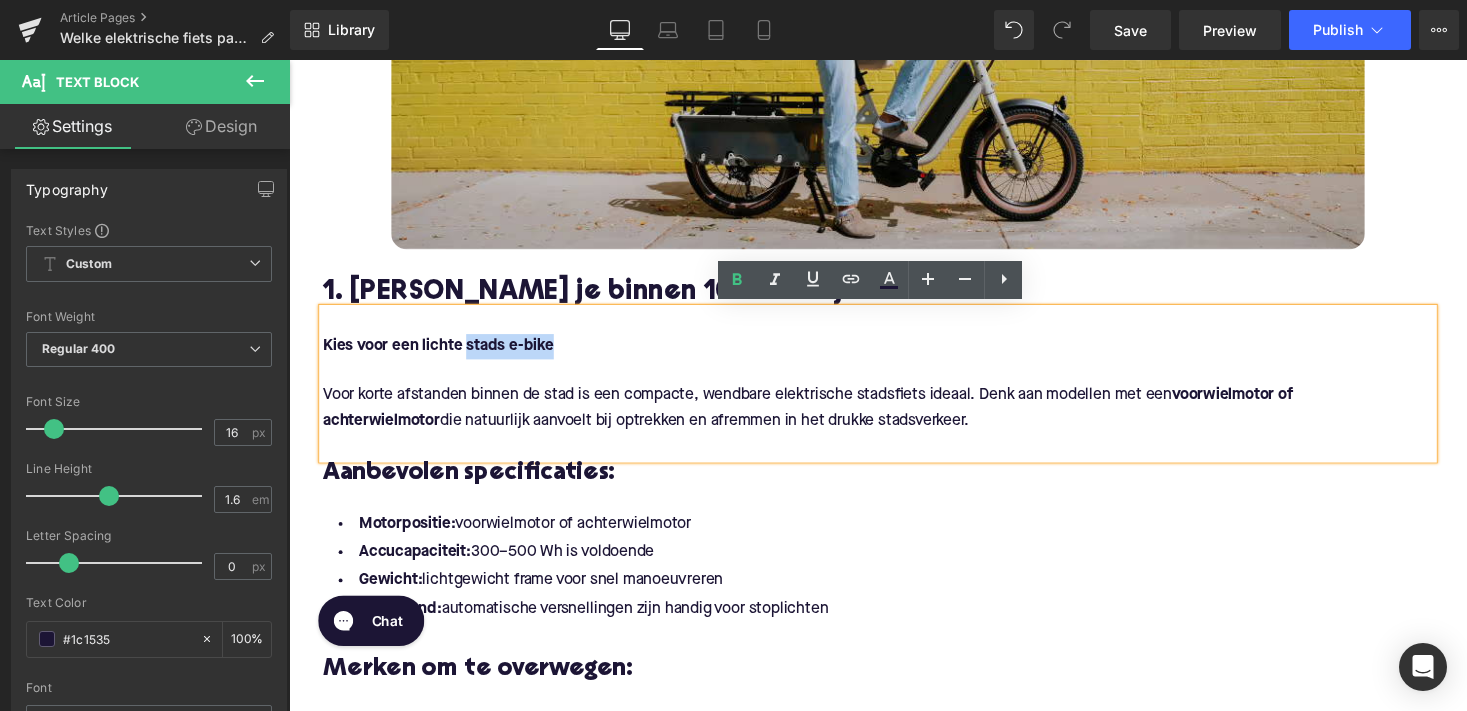 drag, startPoint x: 467, startPoint y: 350, endPoint x: 564, endPoint y: 350, distance: 97 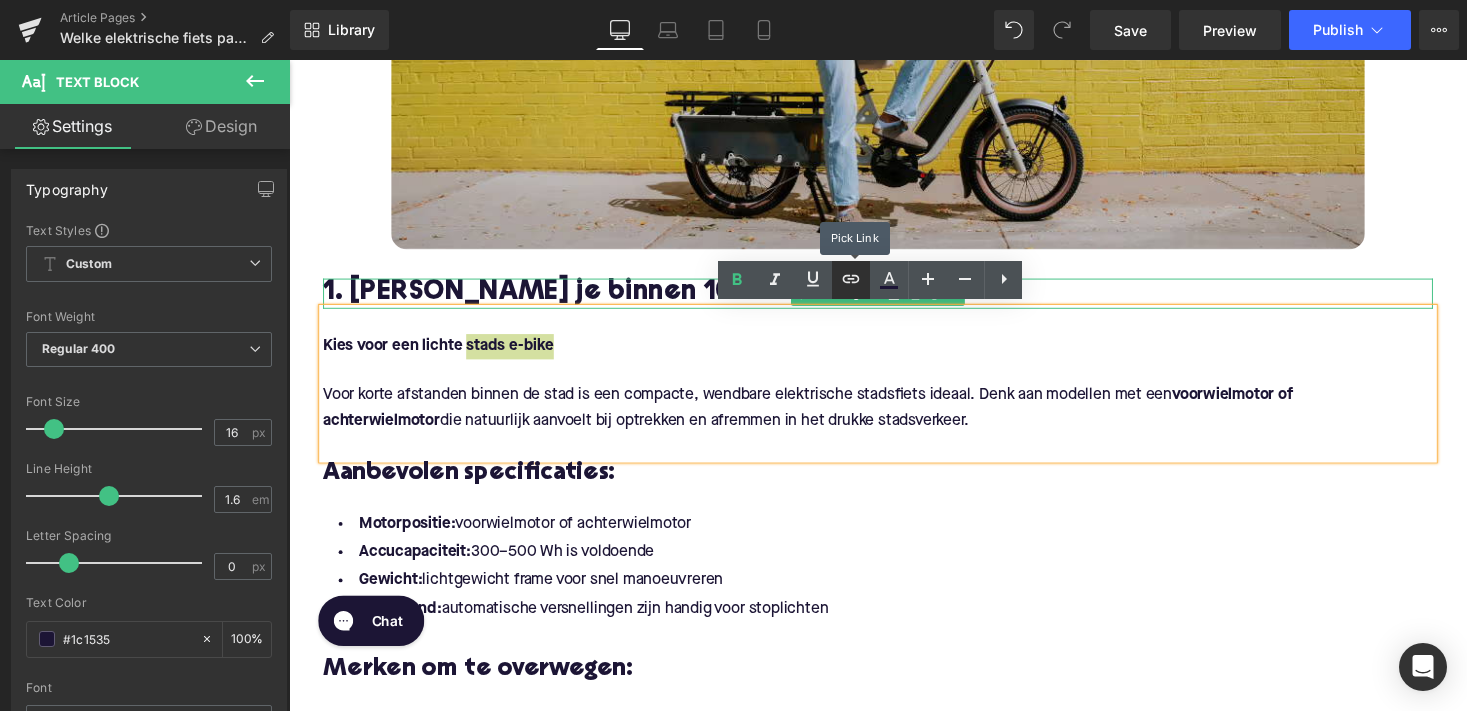 click 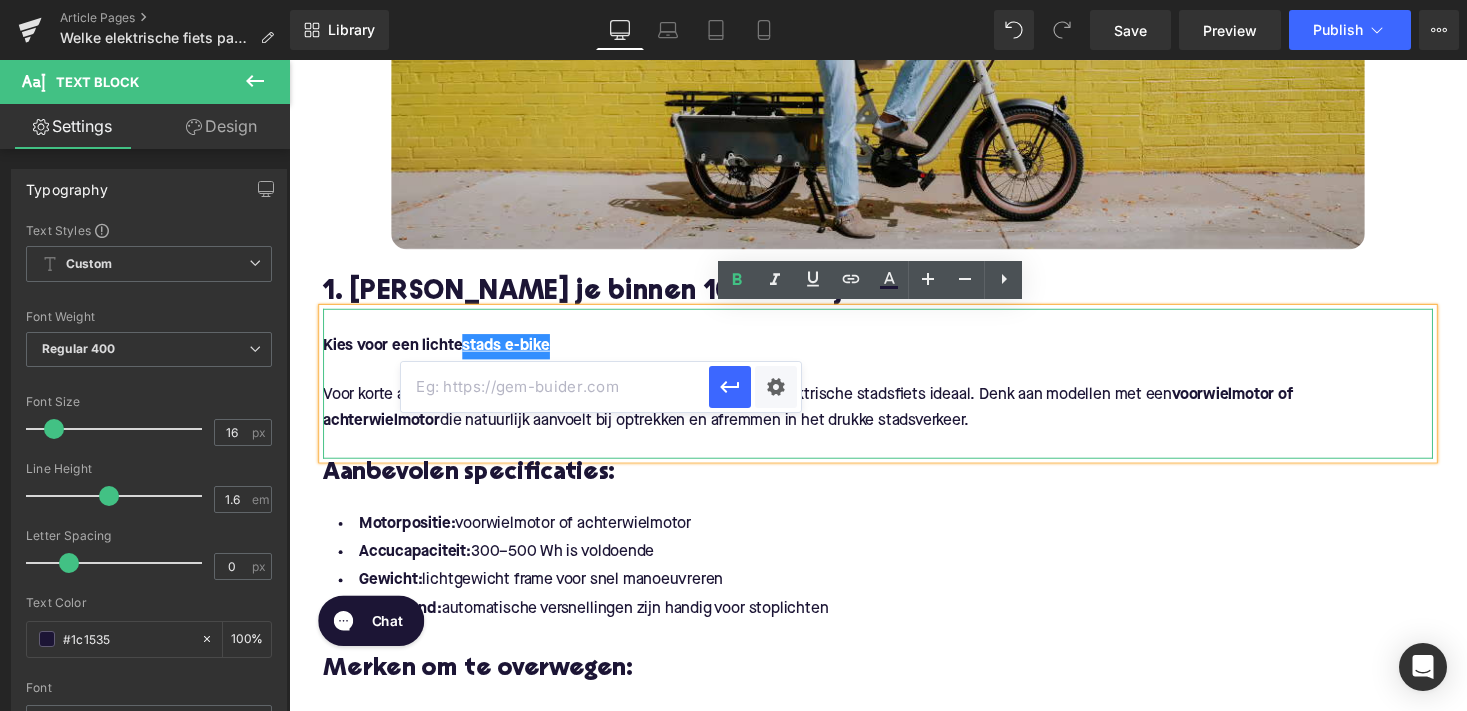 click at bounding box center [555, 387] 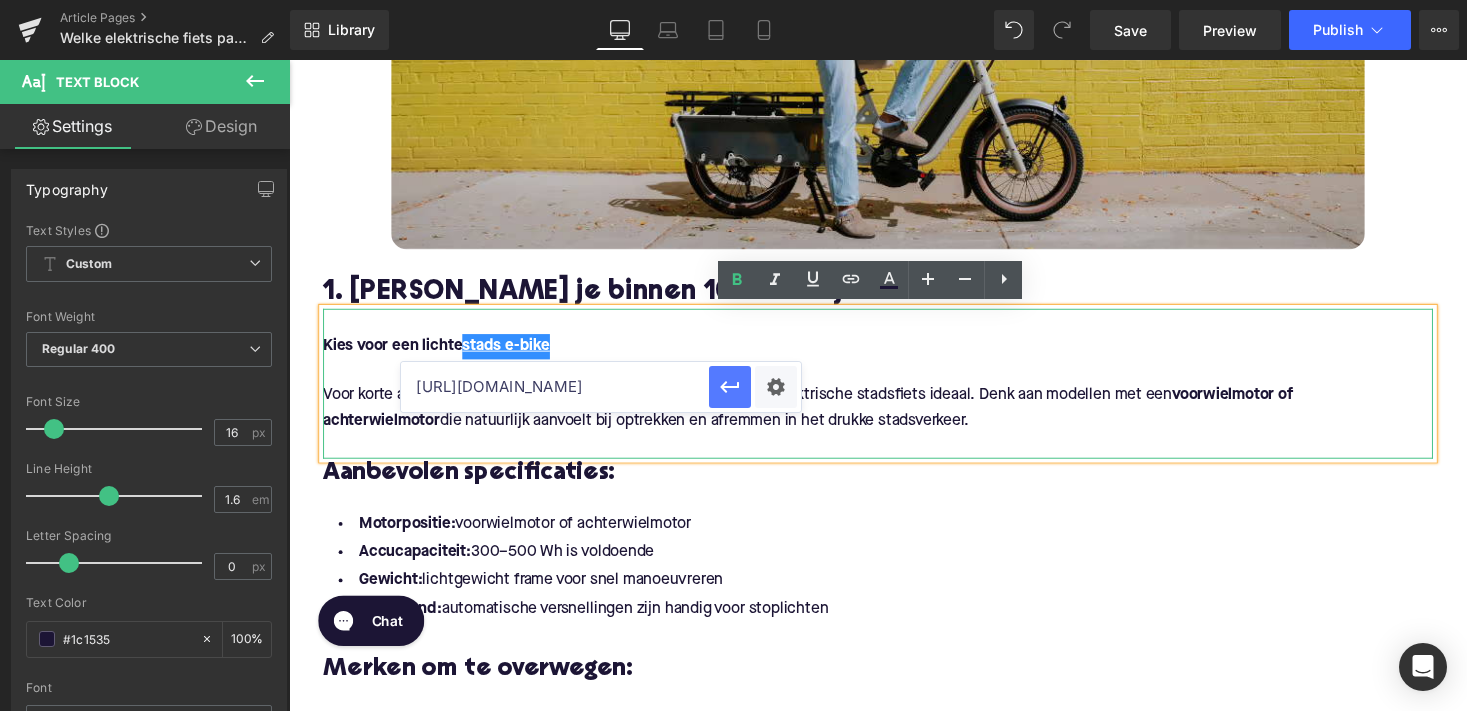 type on "[URL][DOMAIN_NAME]" 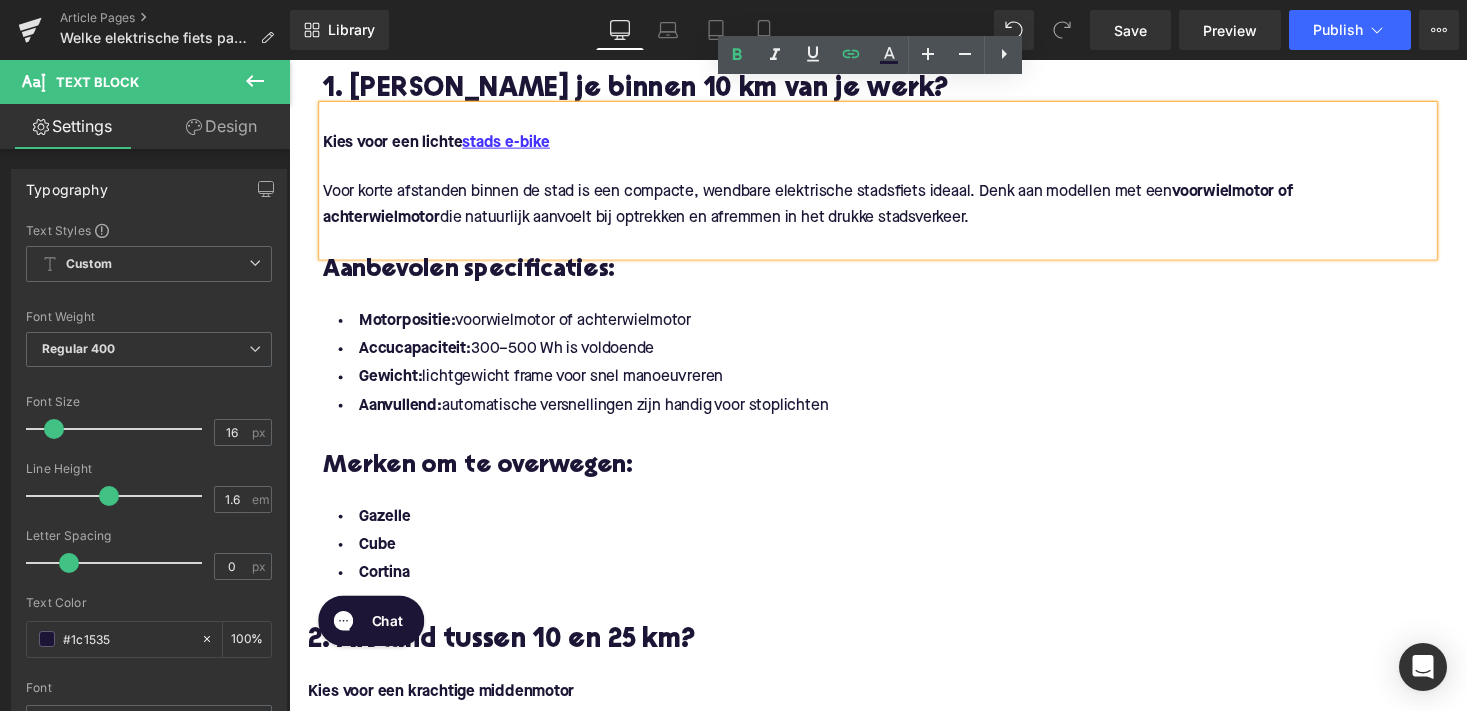 scroll, scrollTop: 929, scrollLeft: 0, axis: vertical 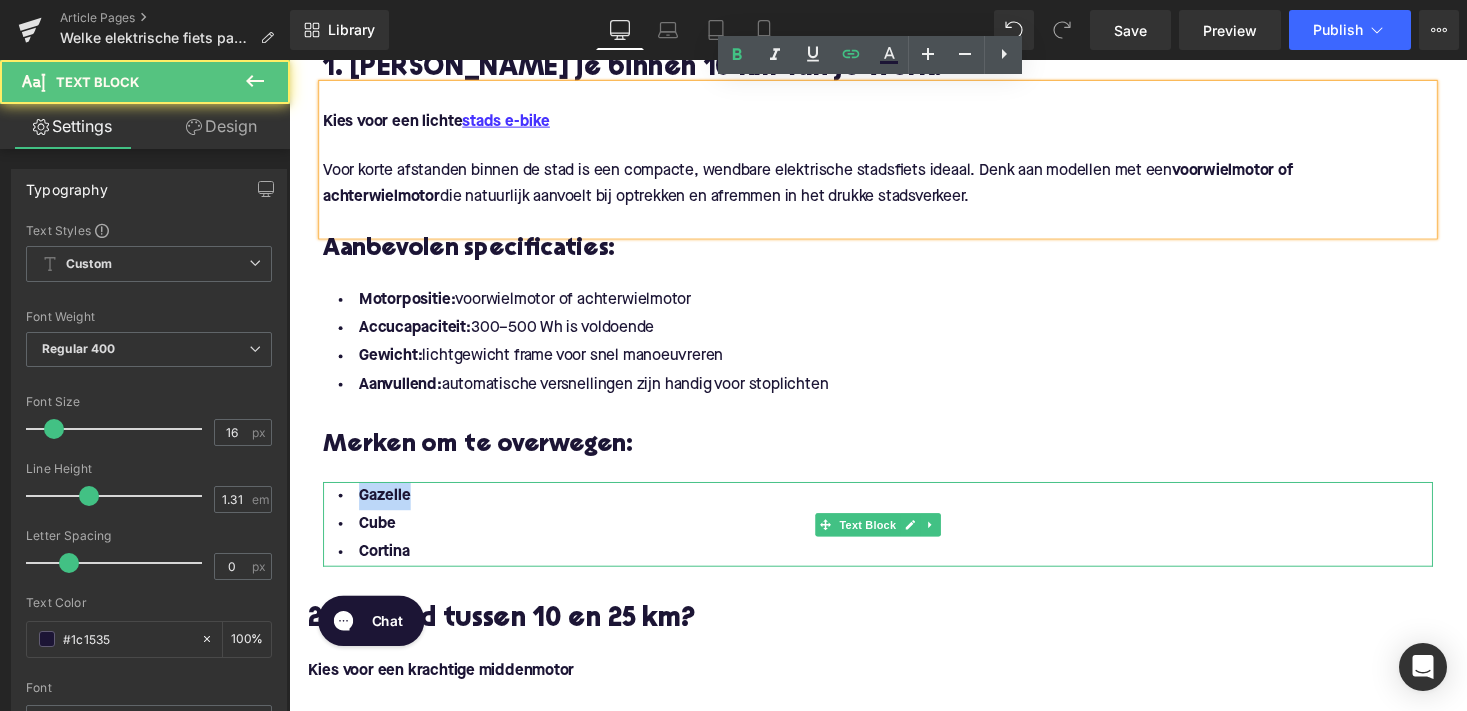 drag, startPoint x: 353, startPoint y: 503, endPoint x: 403, endPoint y: 503, distance: 50 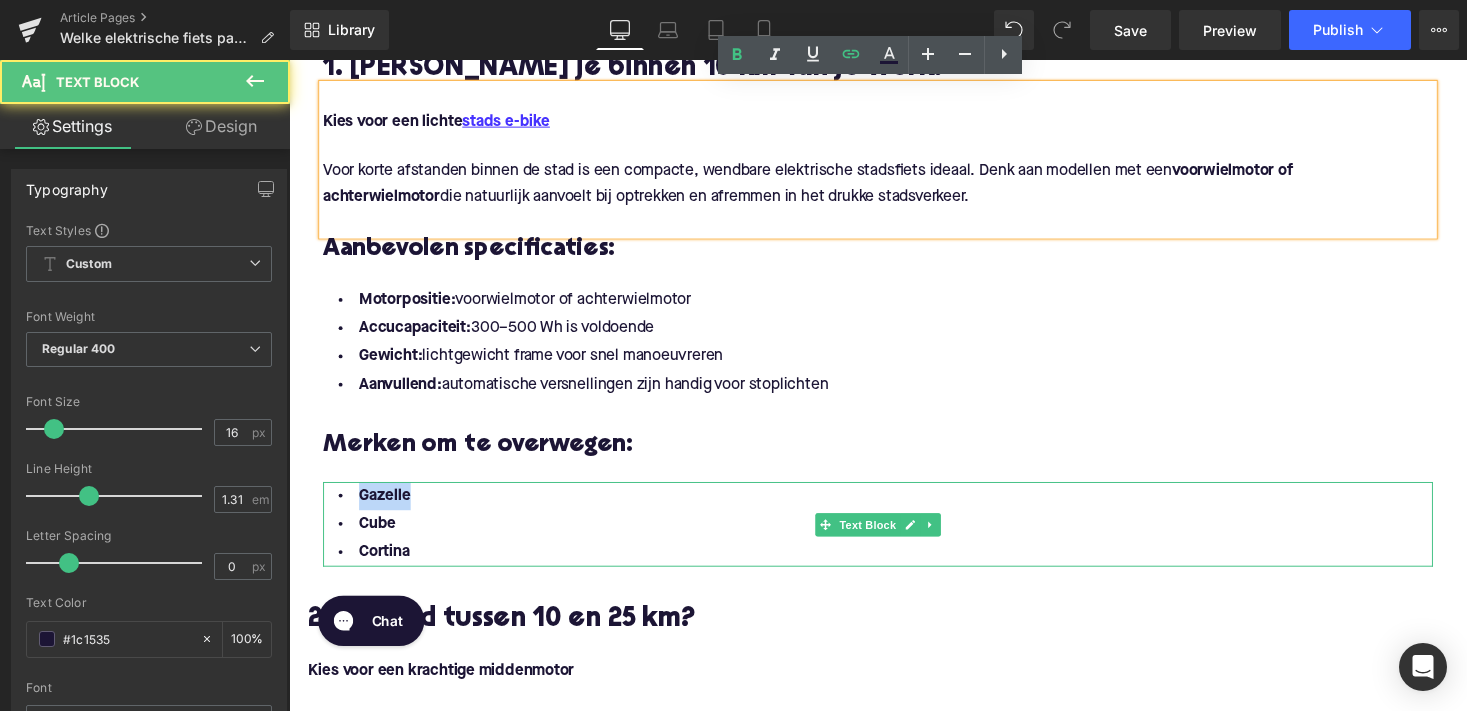 click on "Gazelle" at bounding box center [387, 507] 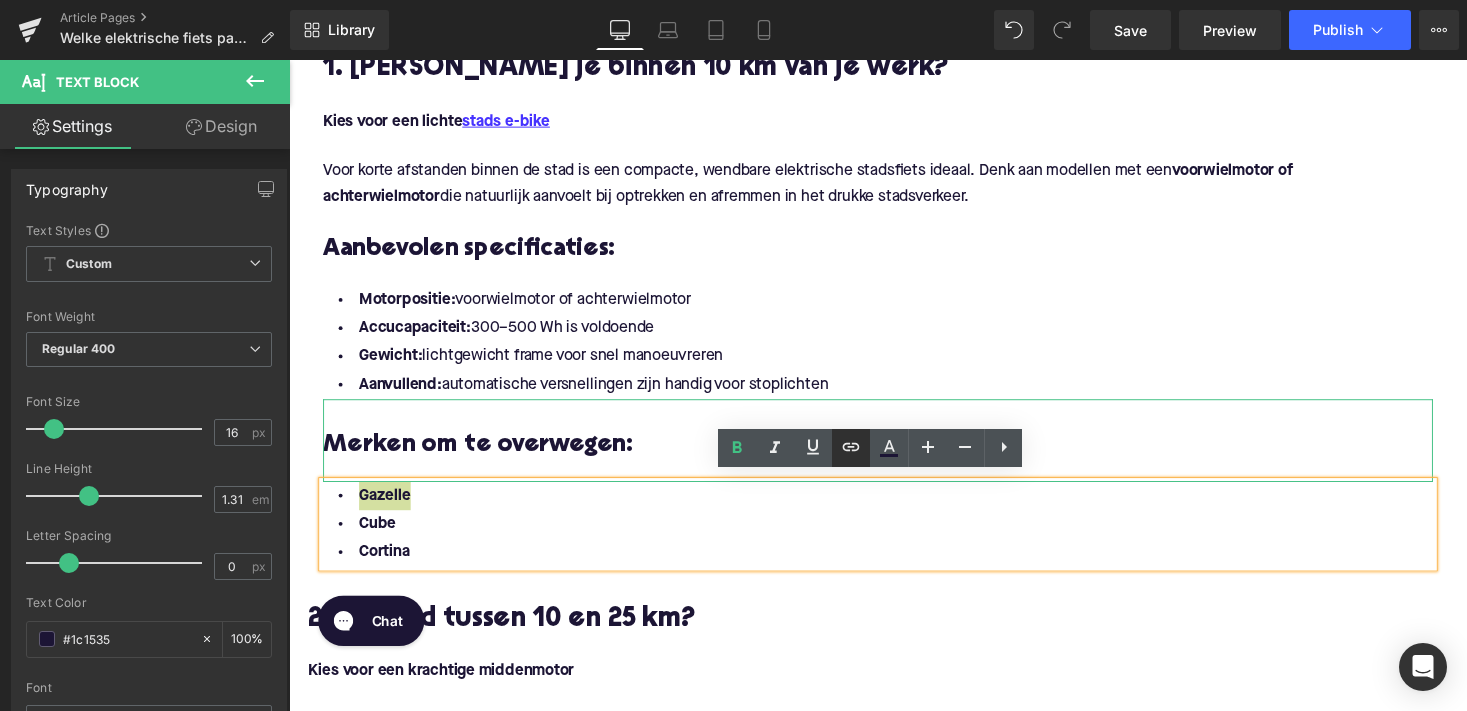 click at bounding box center [851, 448] 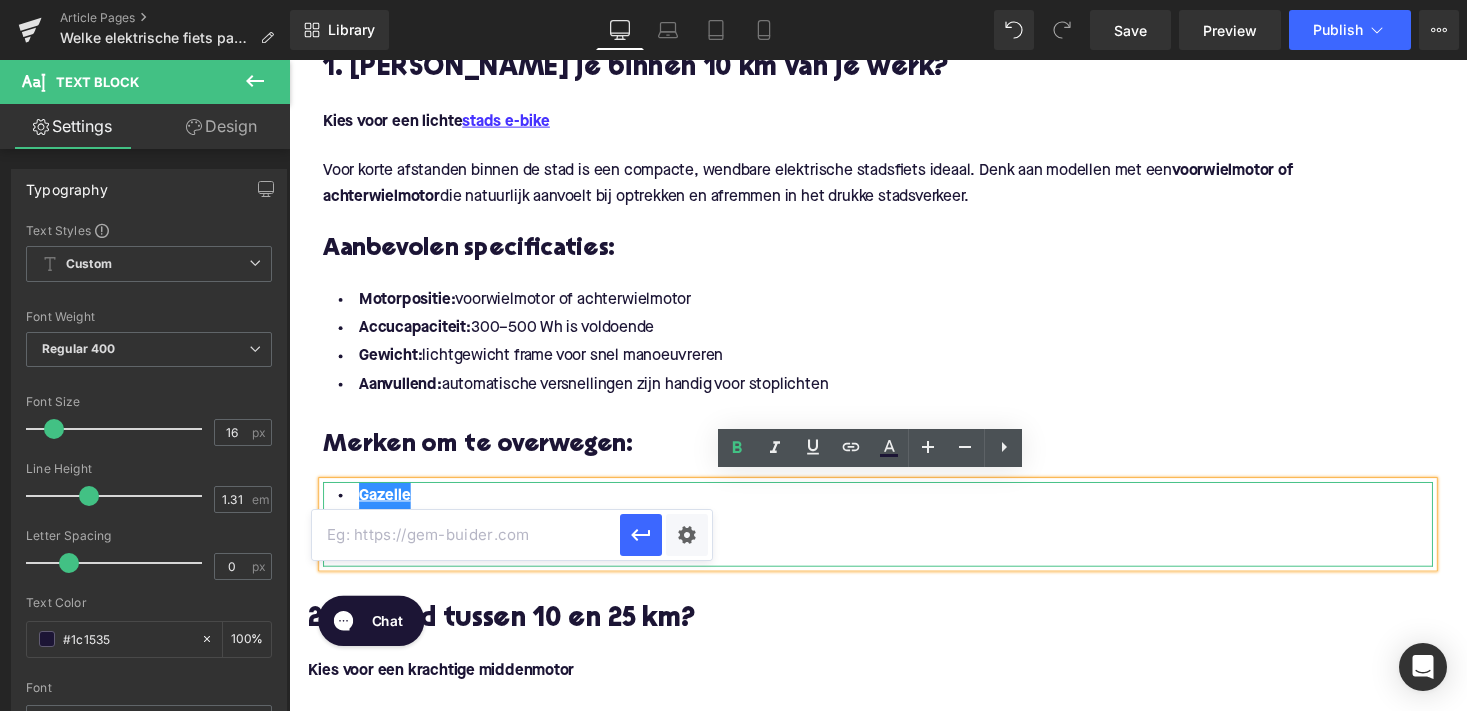 click at bounding box center (466, 535) 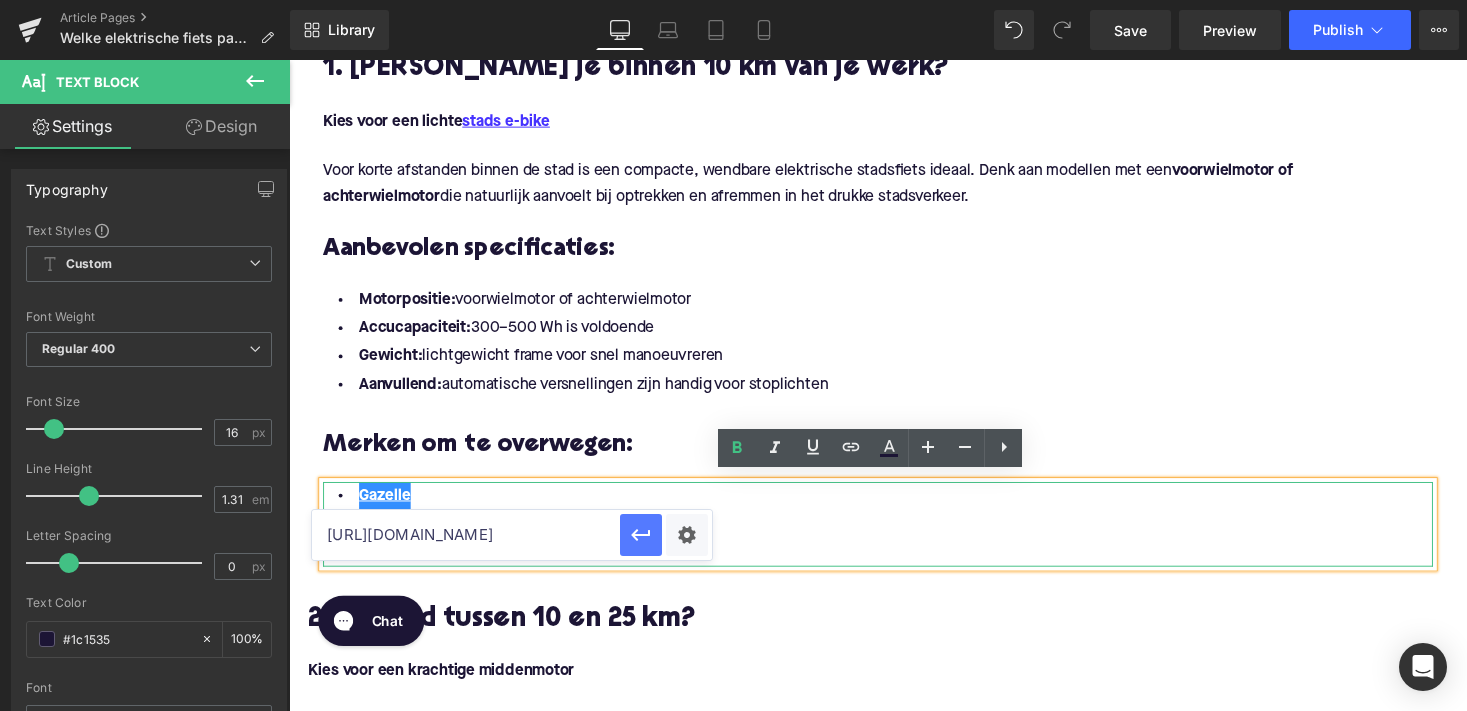 click at bounding box center (641, 535) 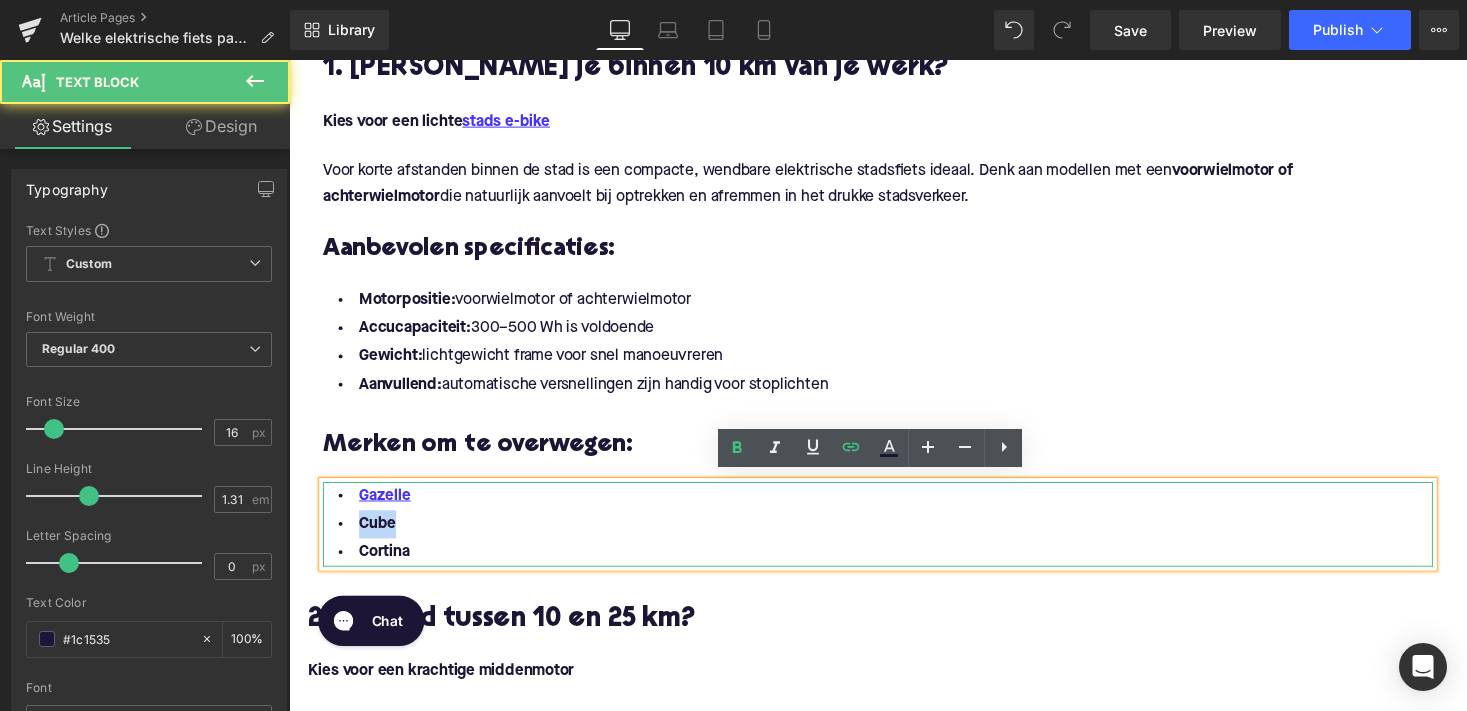 drag, startPoint x: 400, startPoint y: 537, endPoint x: 353, endPoint y: 535, distance: 47.042534 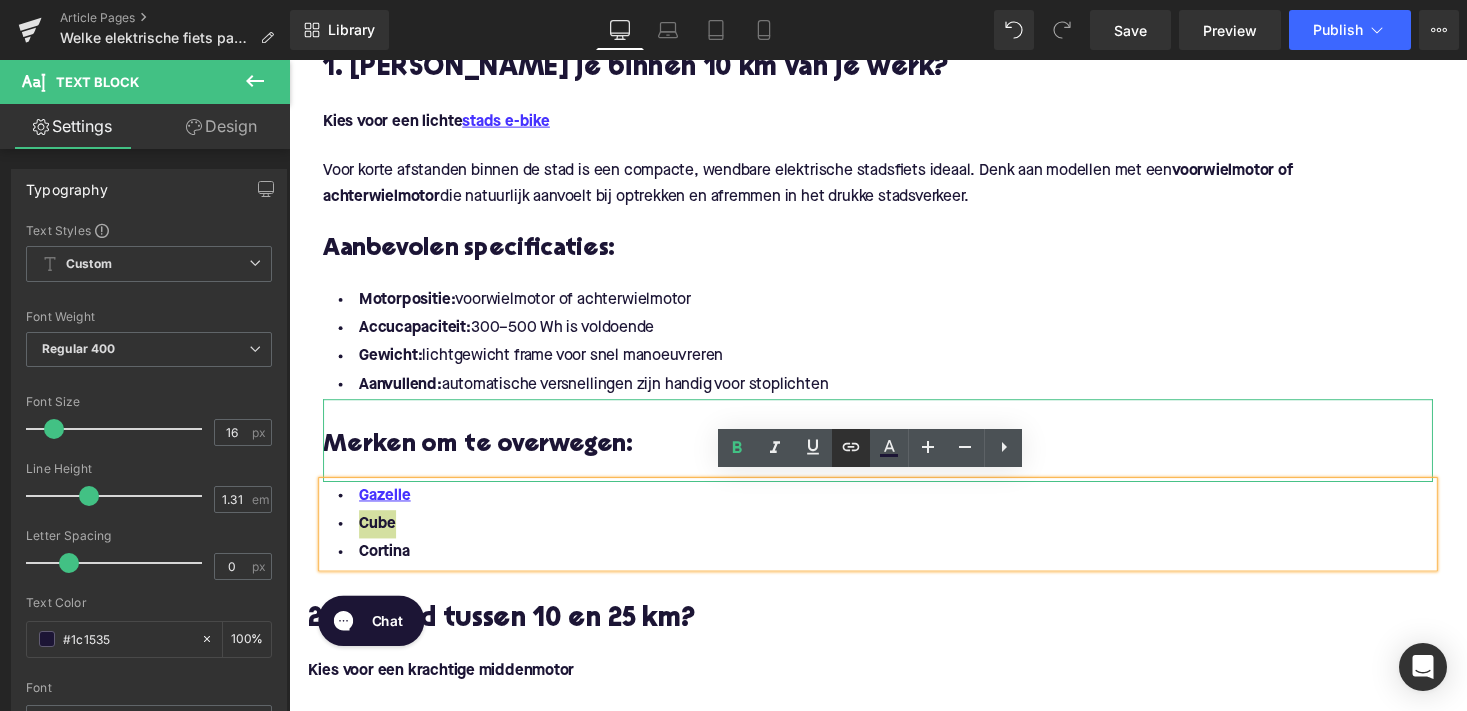 click 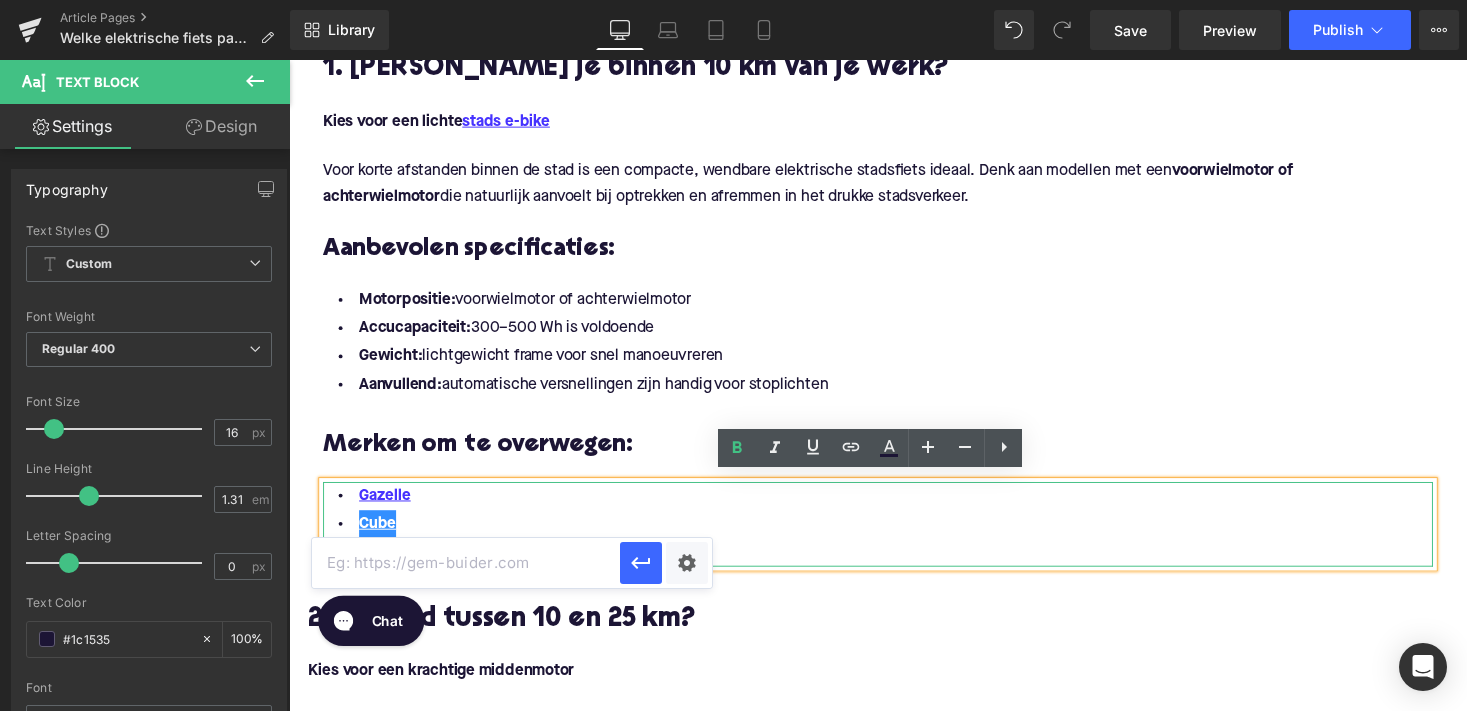 click at bounding box center (466, 563) 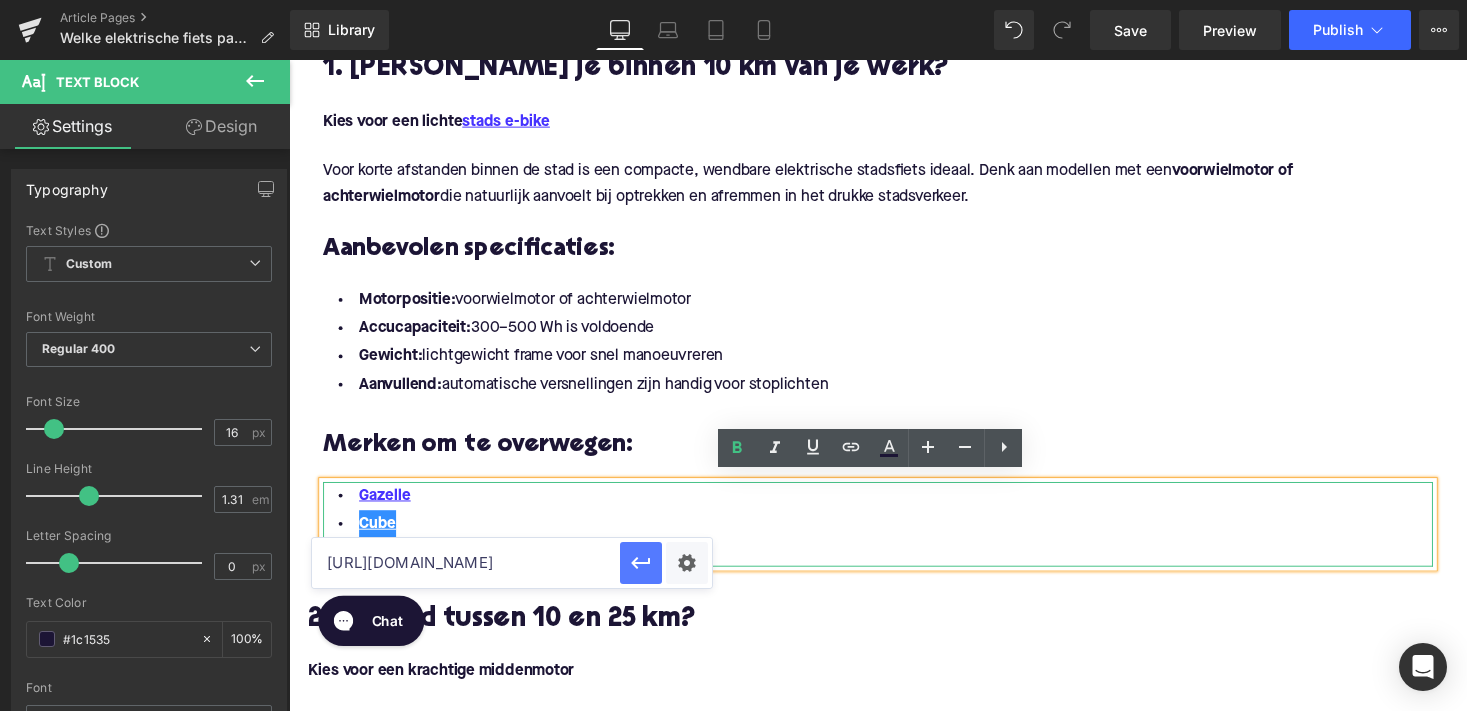 click 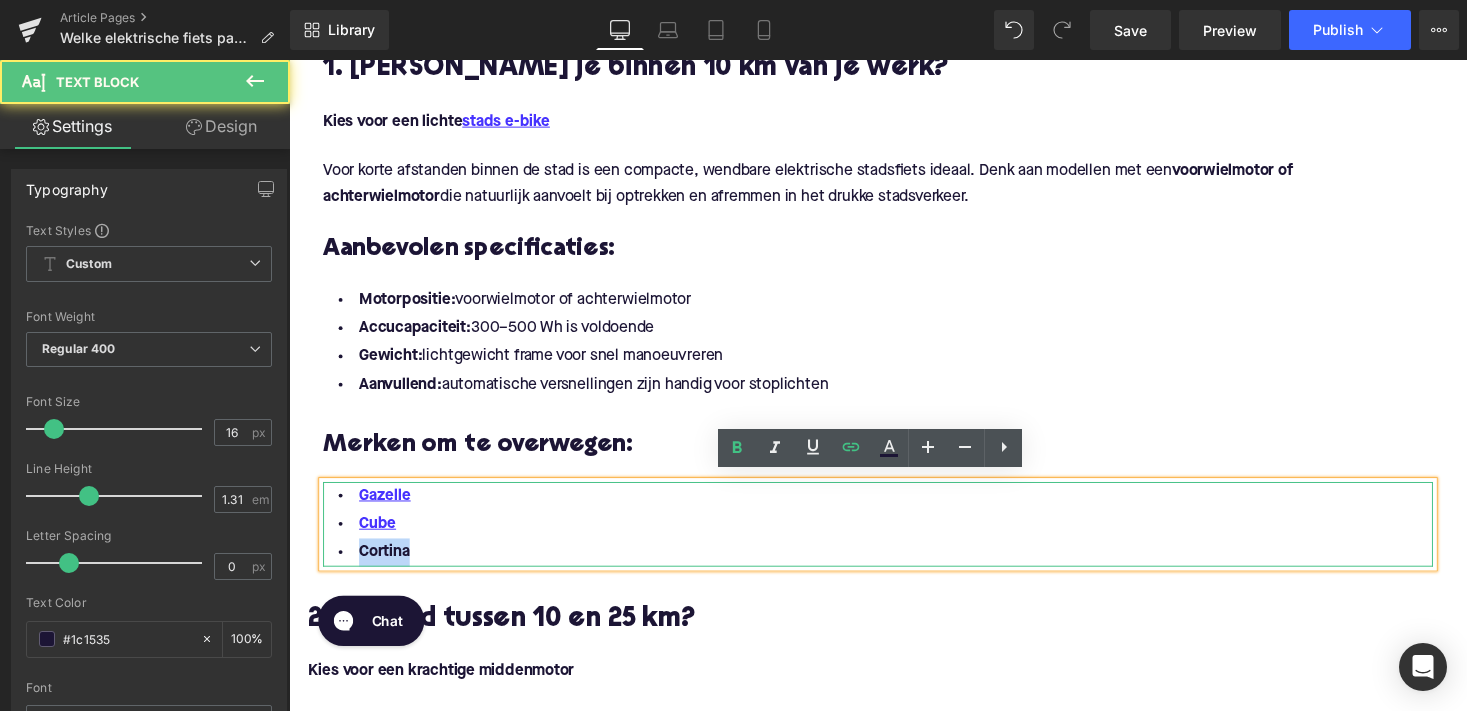 drag, startPoint x: 415, startPoint y: 556, endPoint x: 347, endPoint y: 556, distance: 68 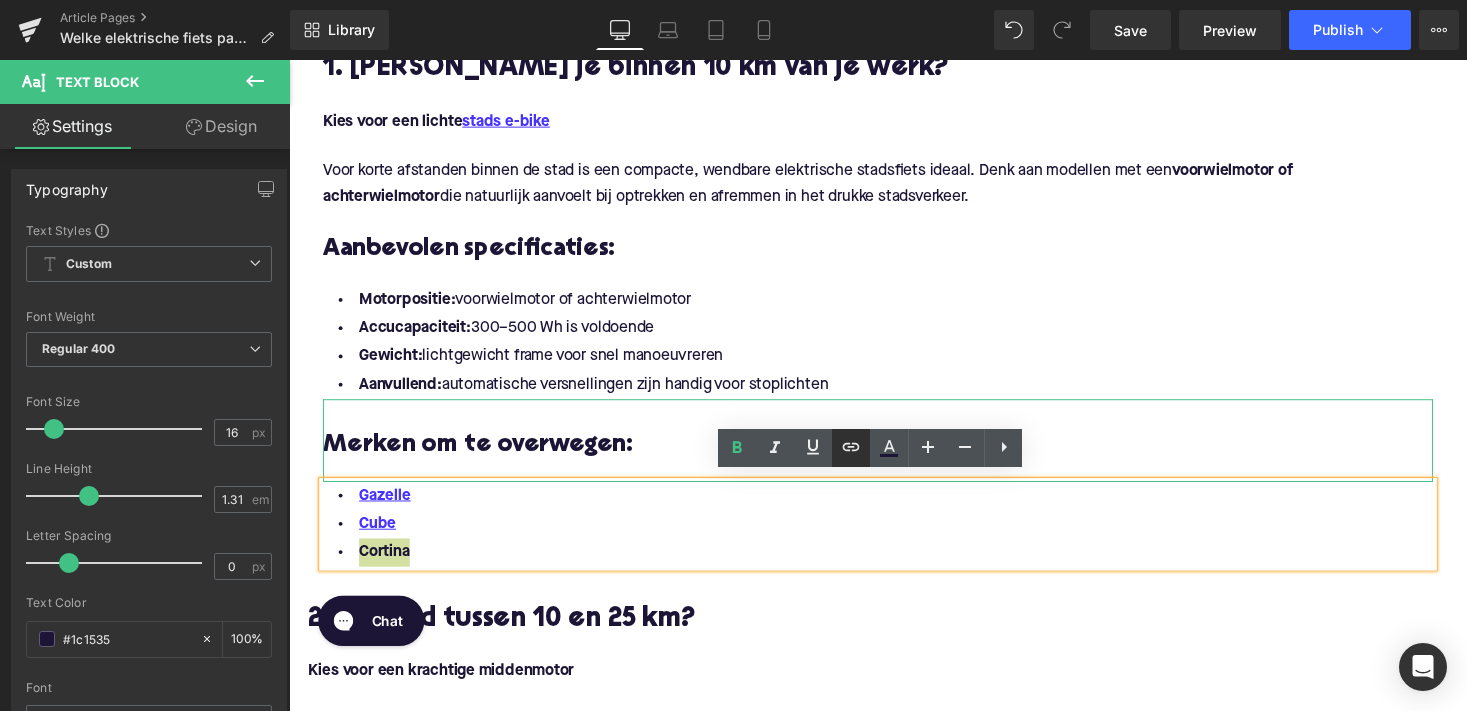 click 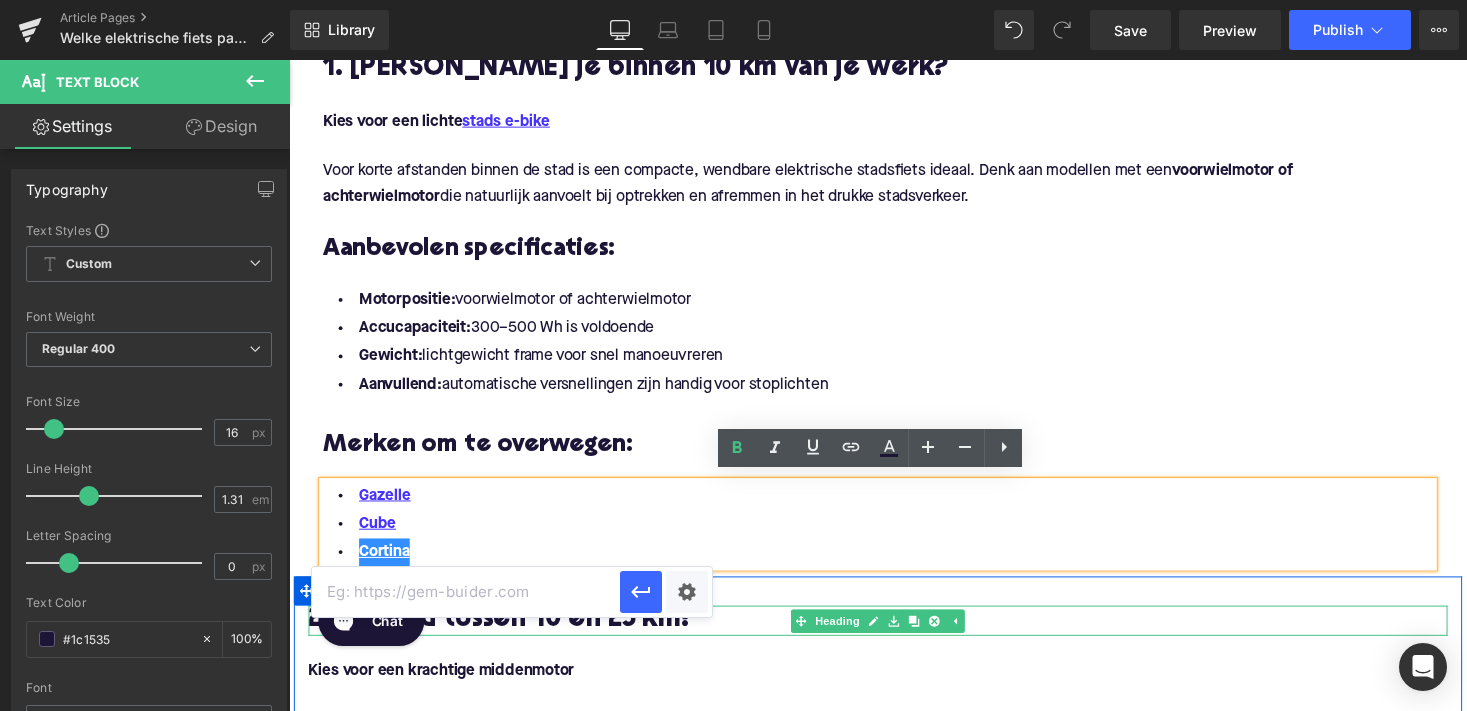 click at bounding box center [466, 592] 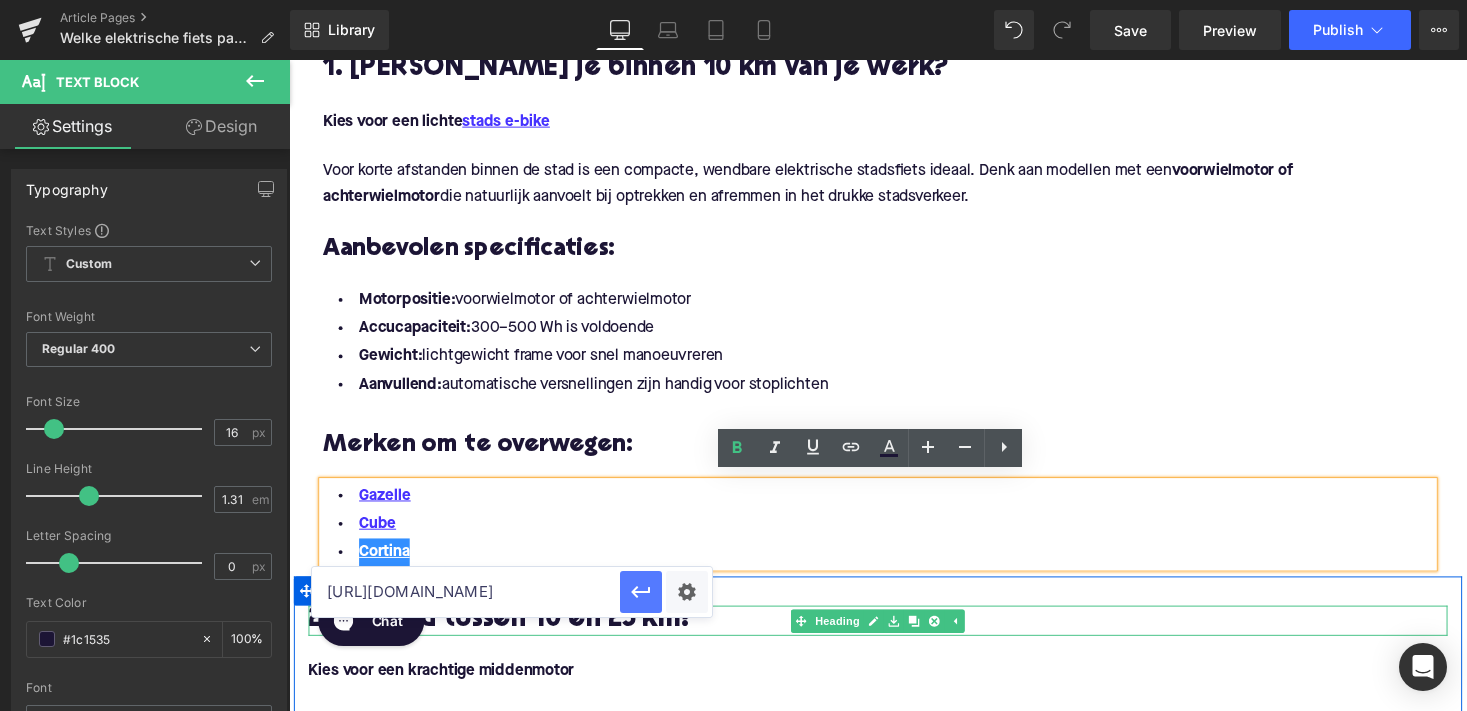 type on "[URL][DOMAIN_NAME]" 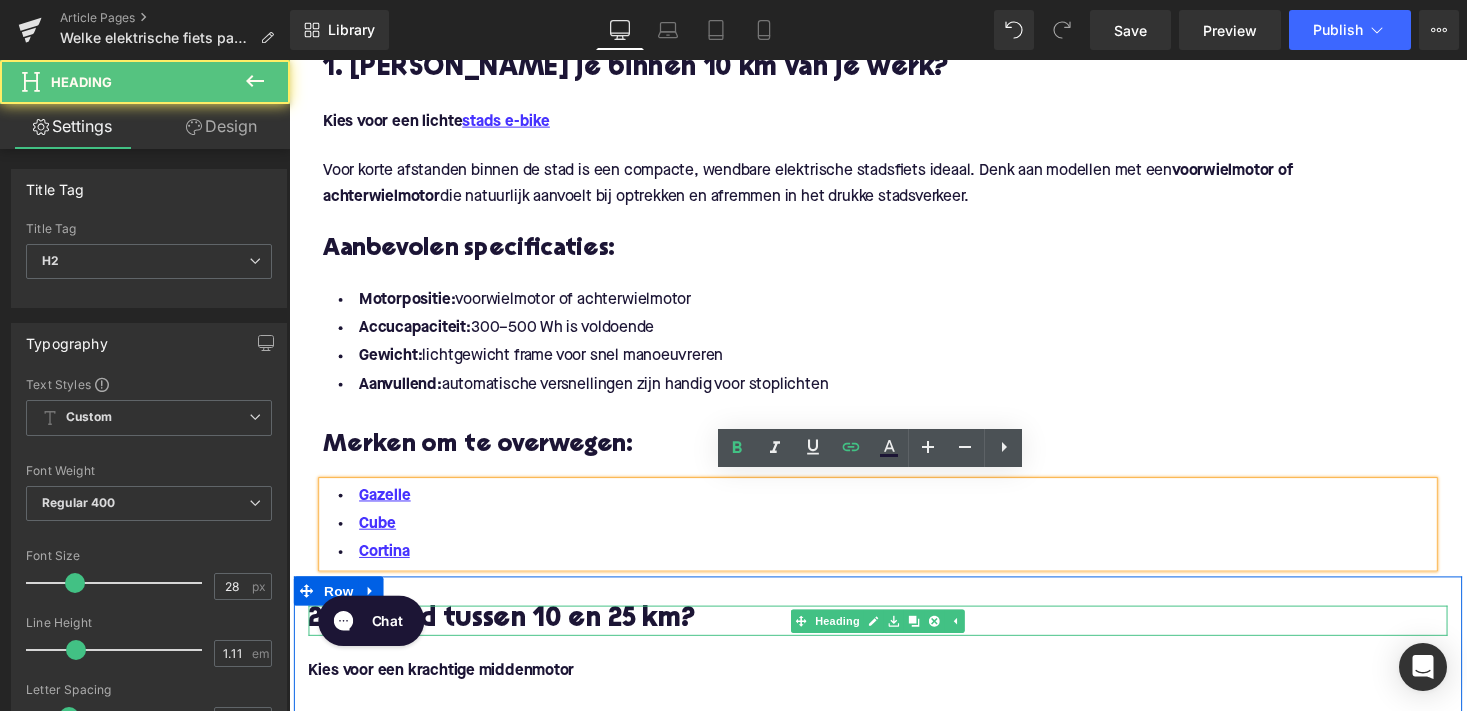 click on "2. Afstand tussen 10 en 25 km?" at bounding box center (894, 635) 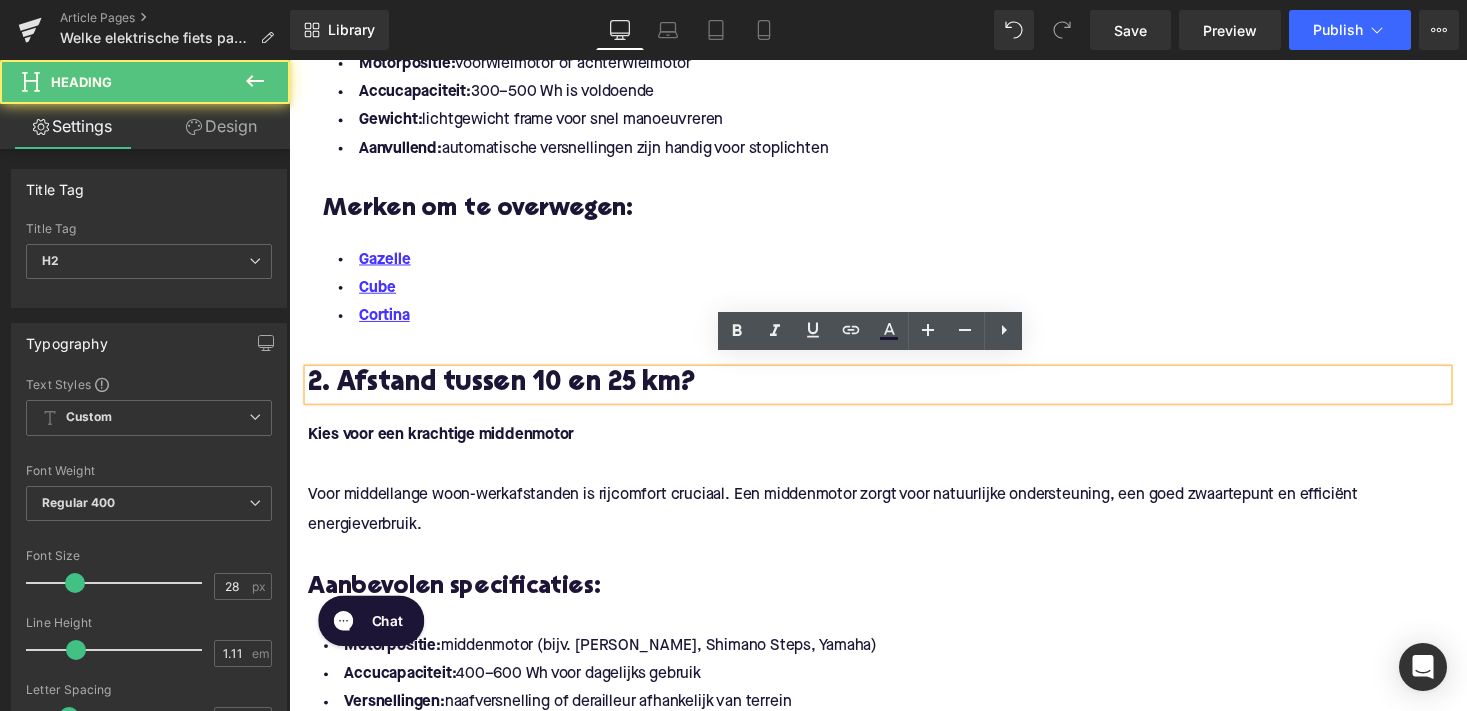 scroll, scrollTop: 1177, scrollLeft: 0, axis: vertical 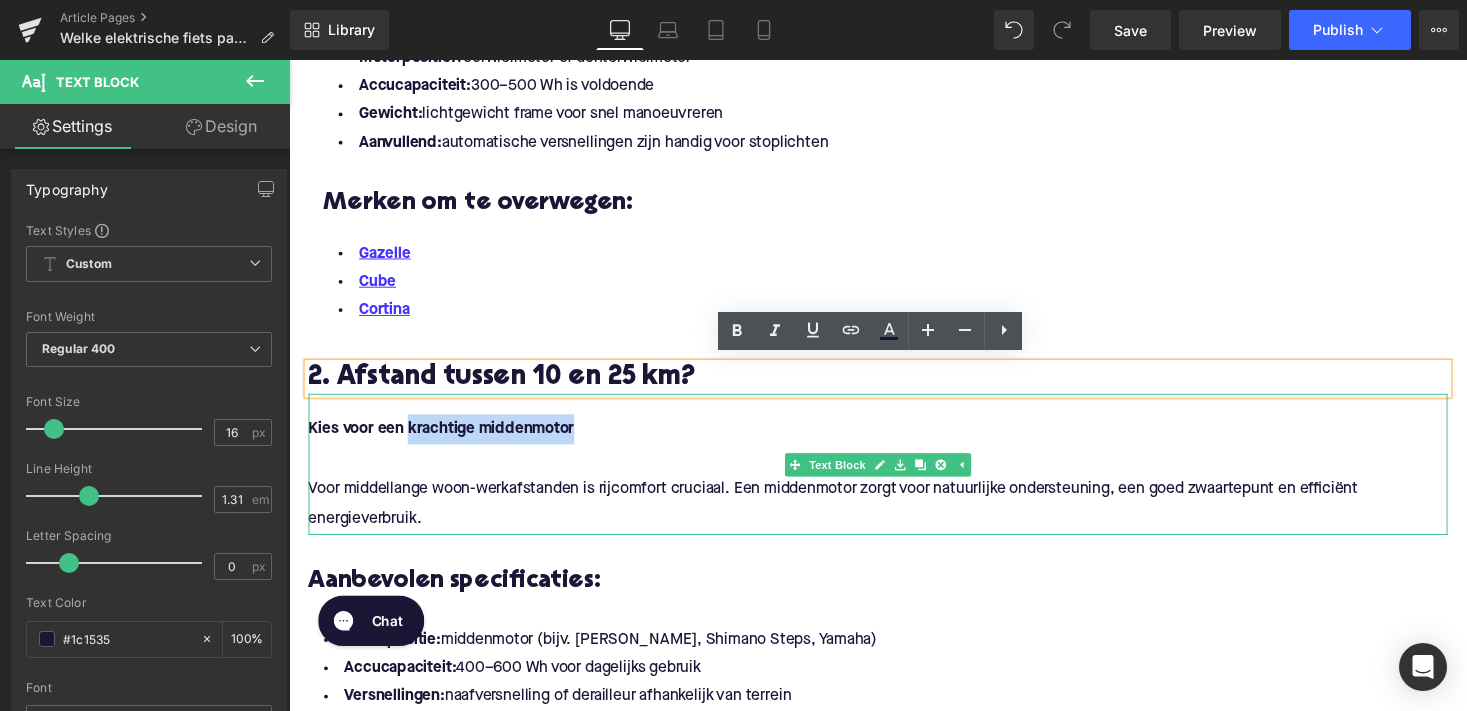 drag, startPoint x: 587, startPoint y: 437, endPoint x: 409, endPoint y: 437, distance: 178 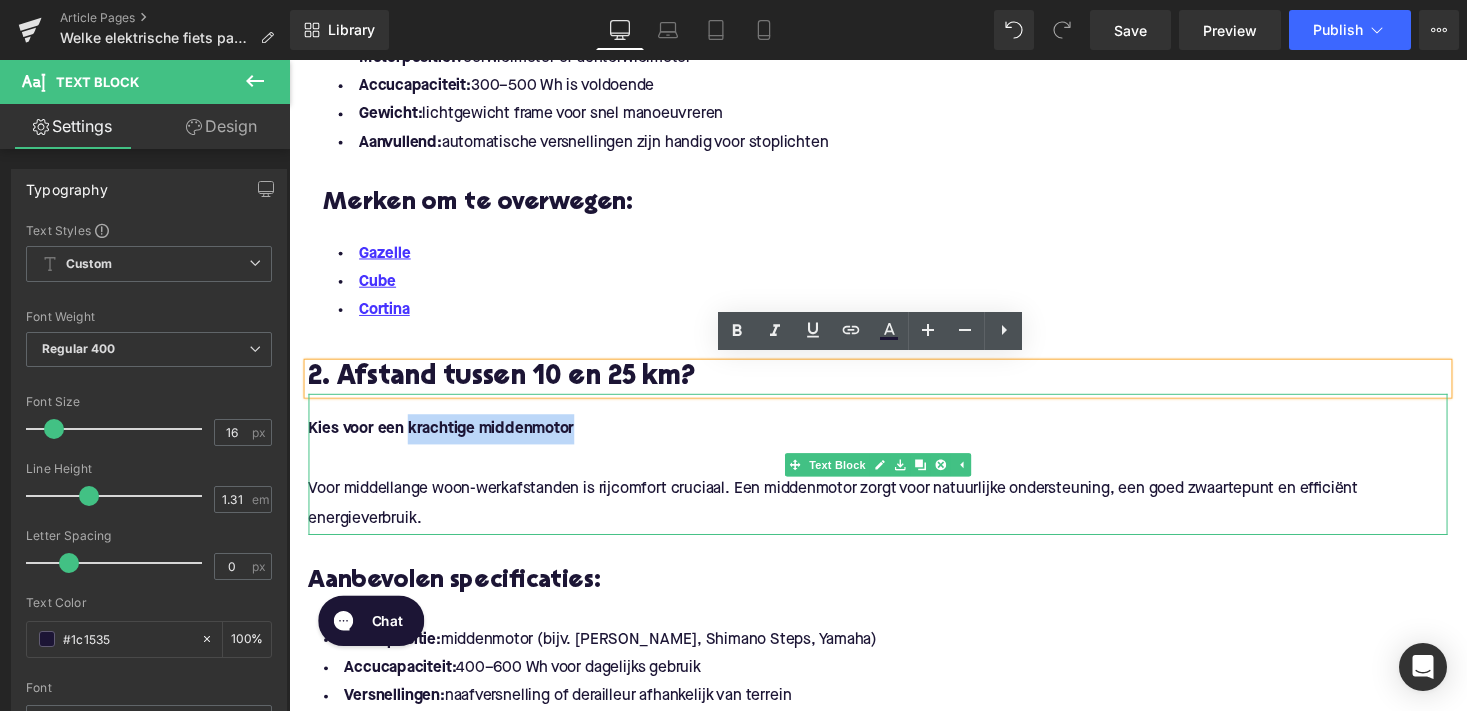 click on "Kies voor een krachtige middenmotor" at bounding box center (894, 439) 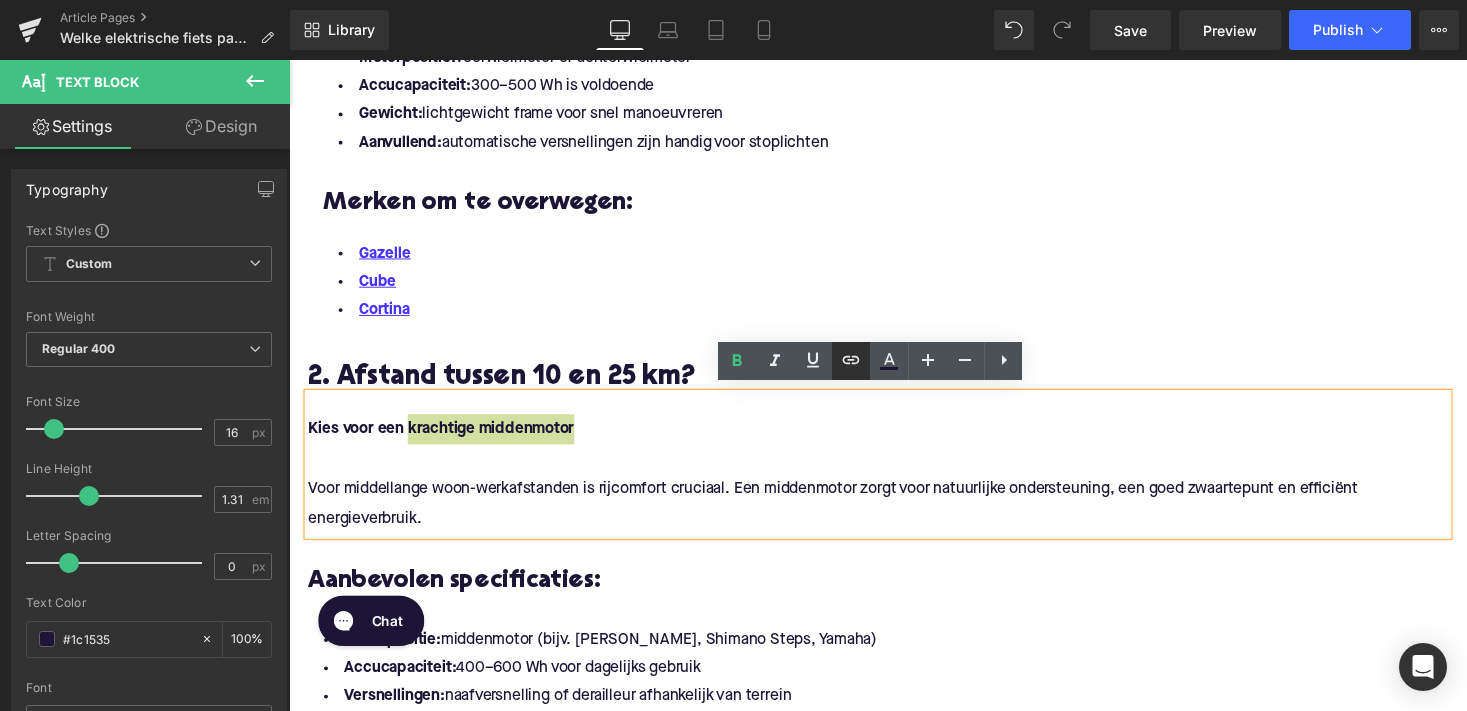 click at bounding box center (851, 361) 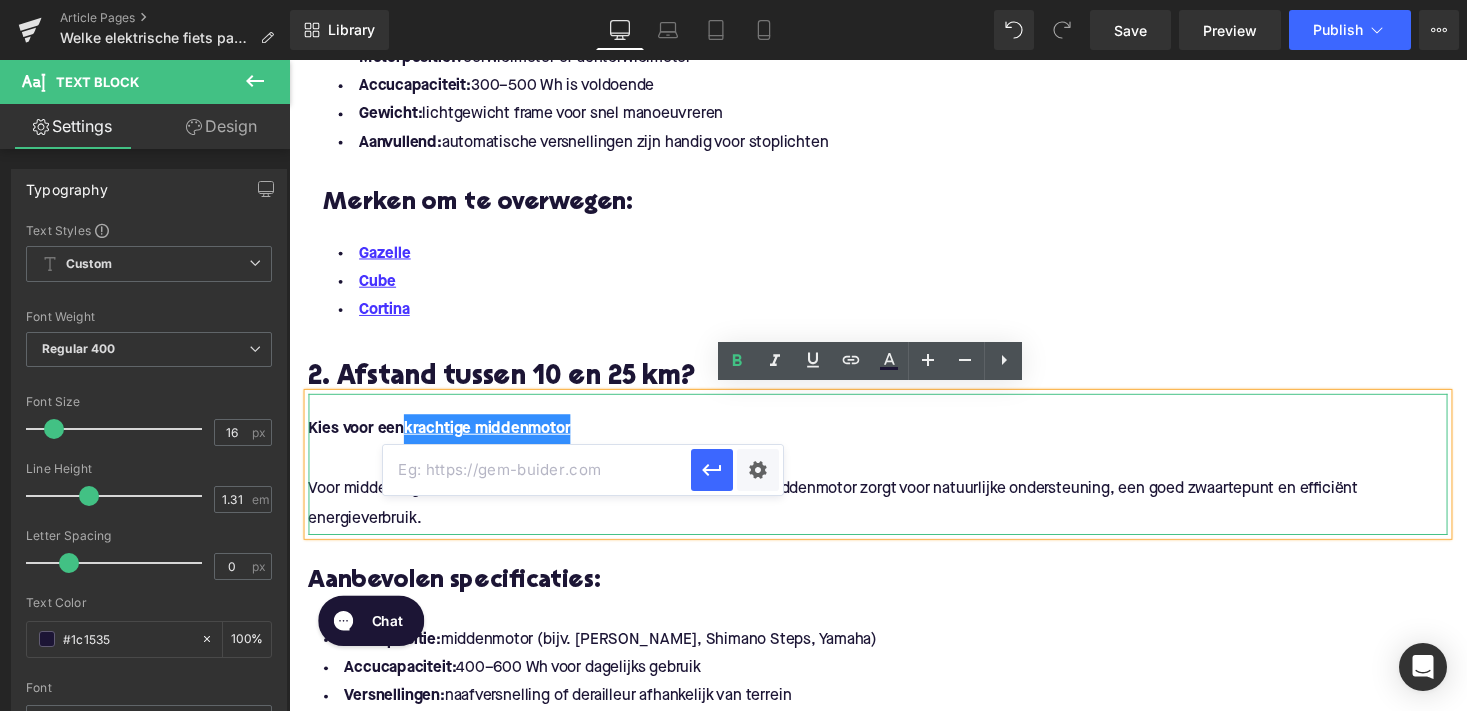 click at bounding box center (537, 470) 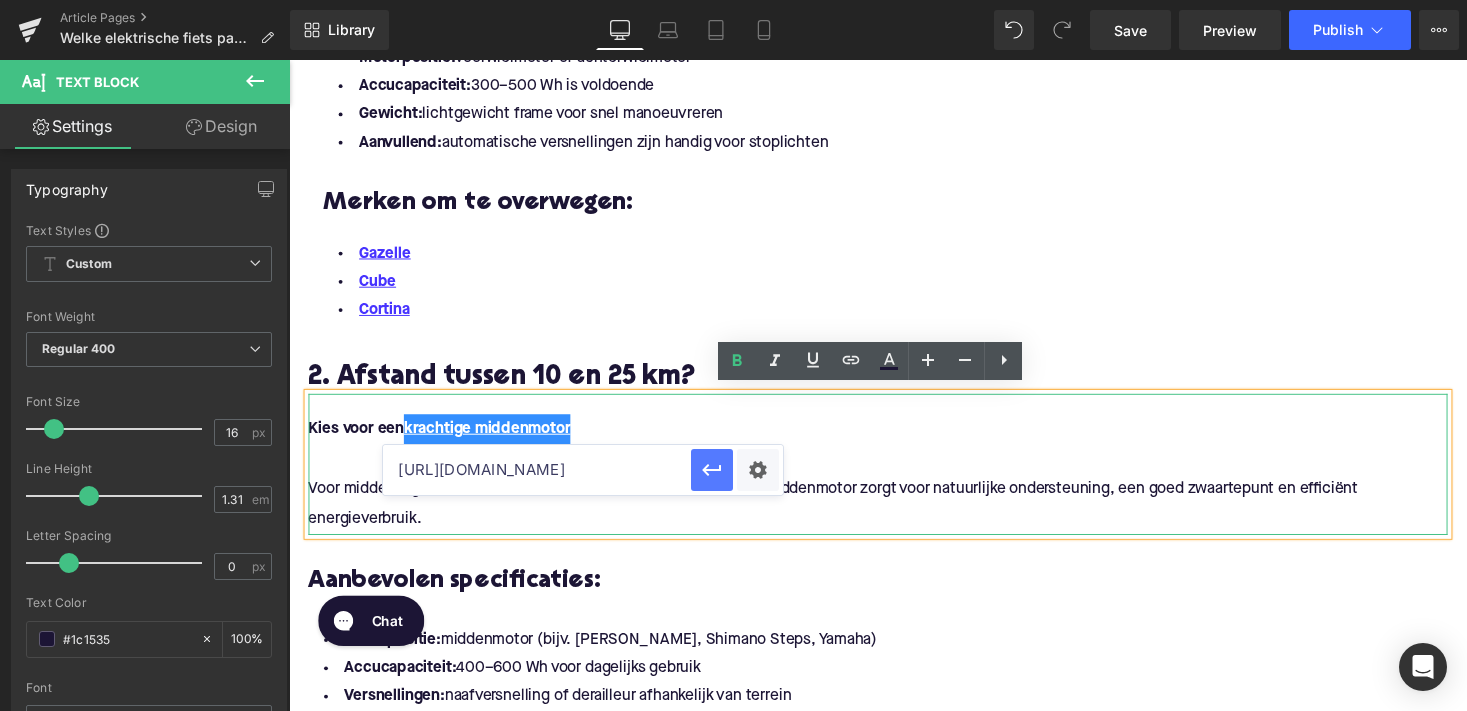 type on "[URL][DOMAIN_NAME]" 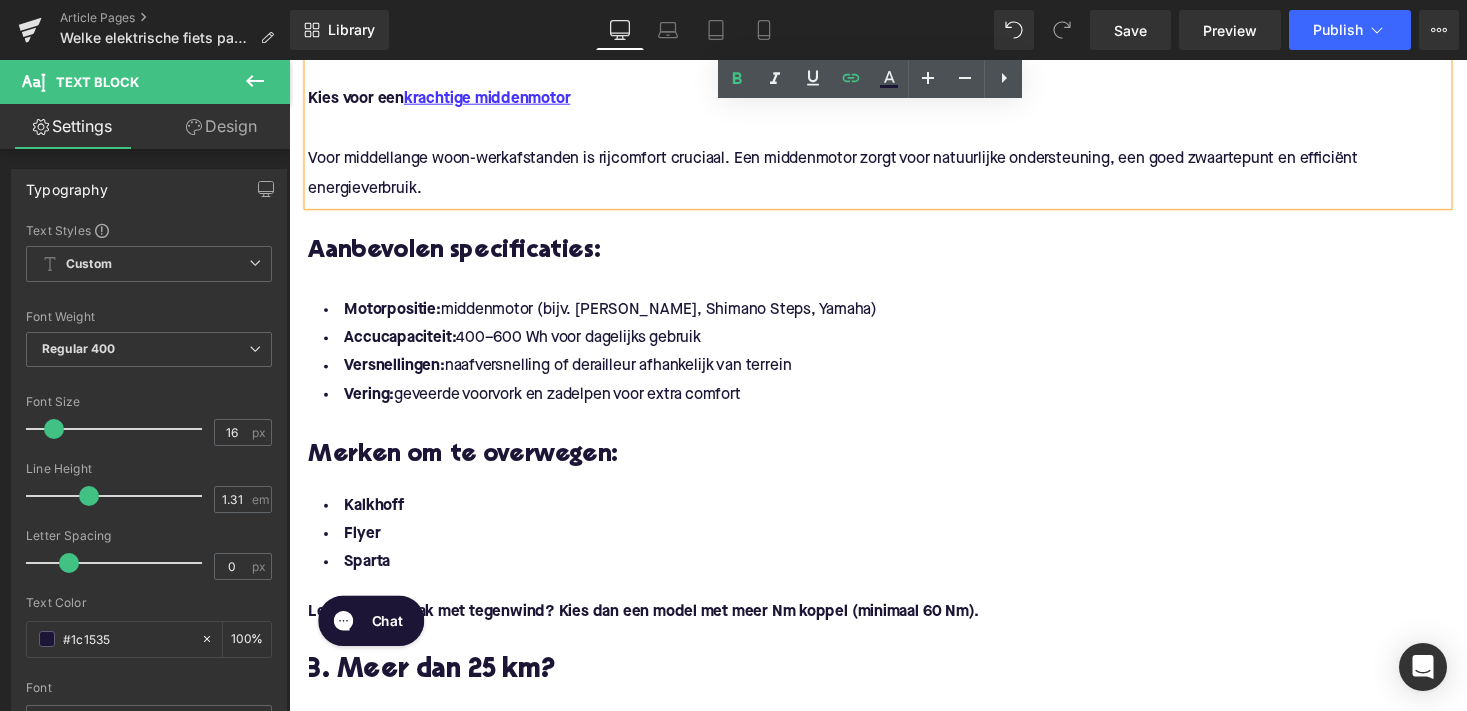 scroll, scrollTop: 1644, scrollLeft: 0, axis: vertical 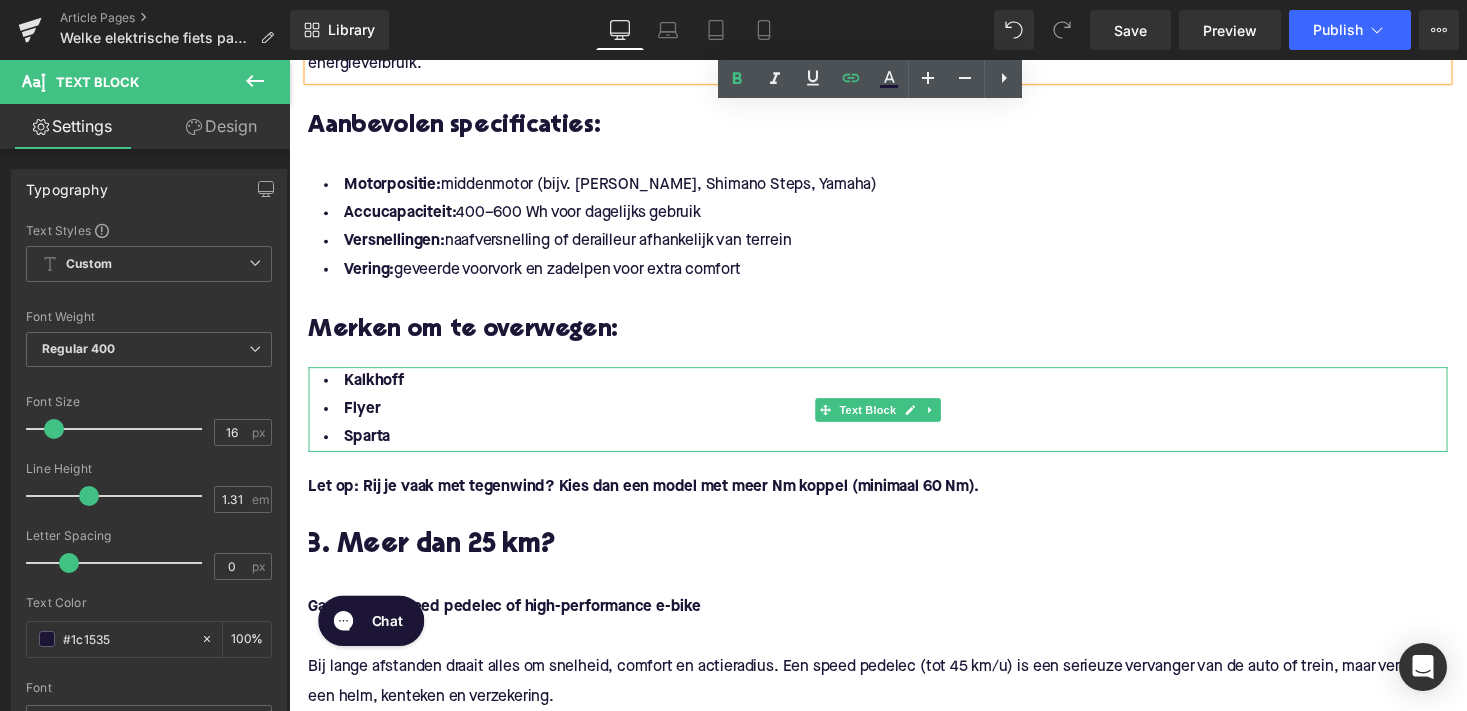 click on "Kalkhoff" at bounding box center (894, 390) 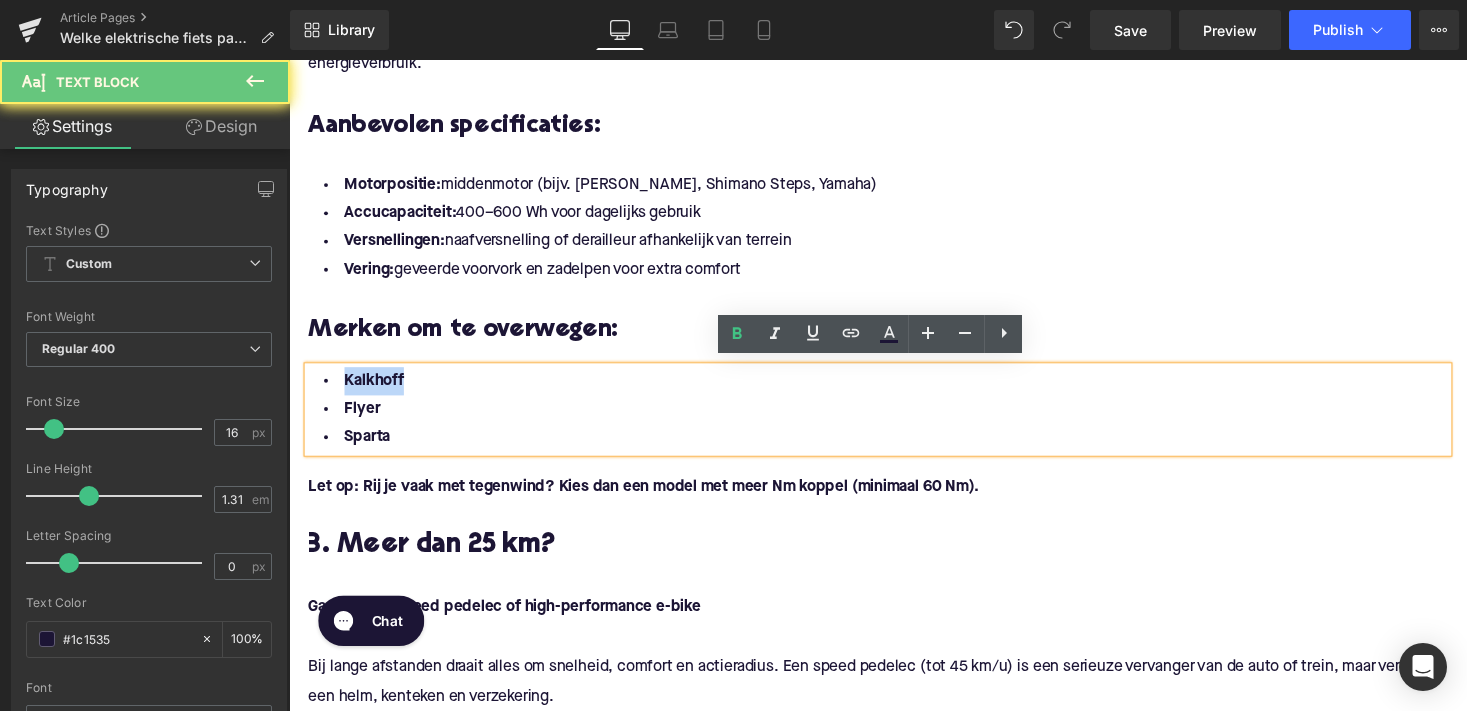 drag, startPoint x: 415, startPoint y: 383, endPoint x: 292, endPoint y: 383, distance: 123 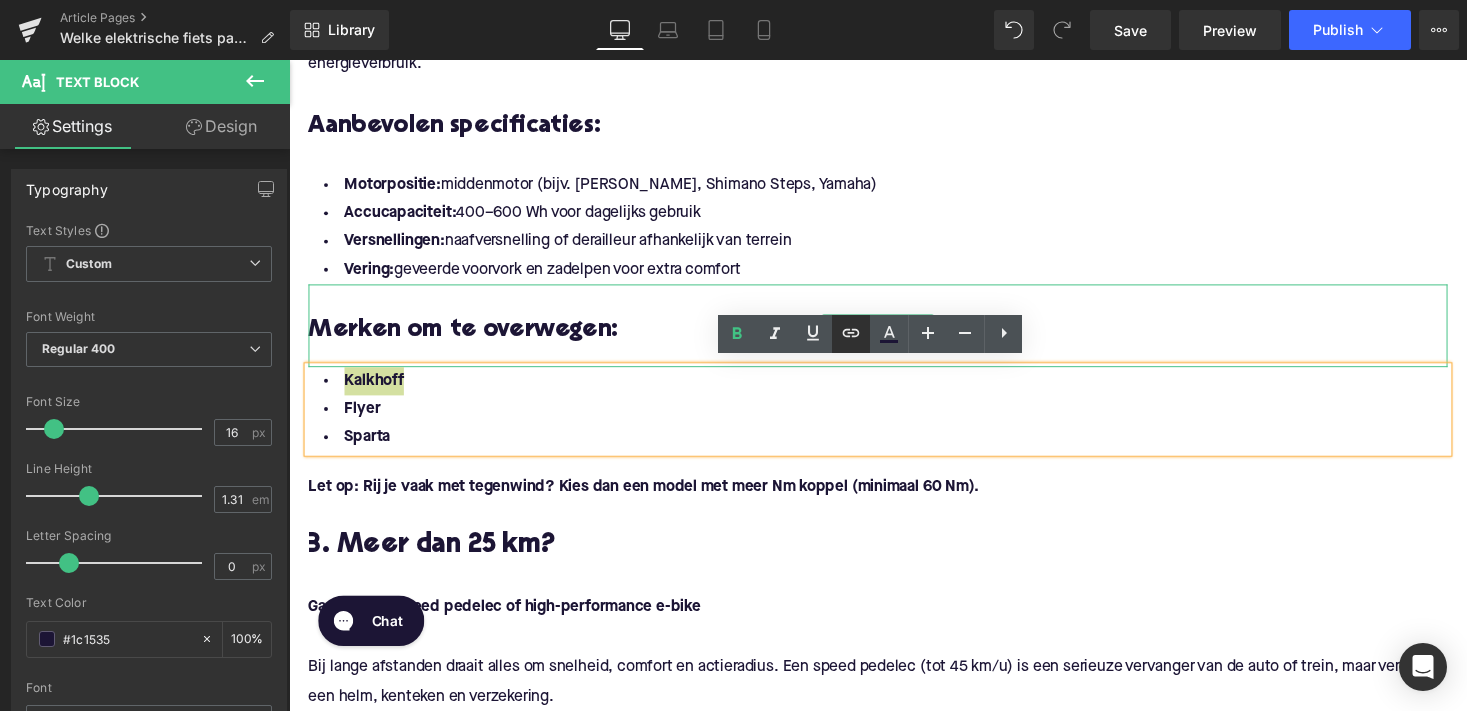click 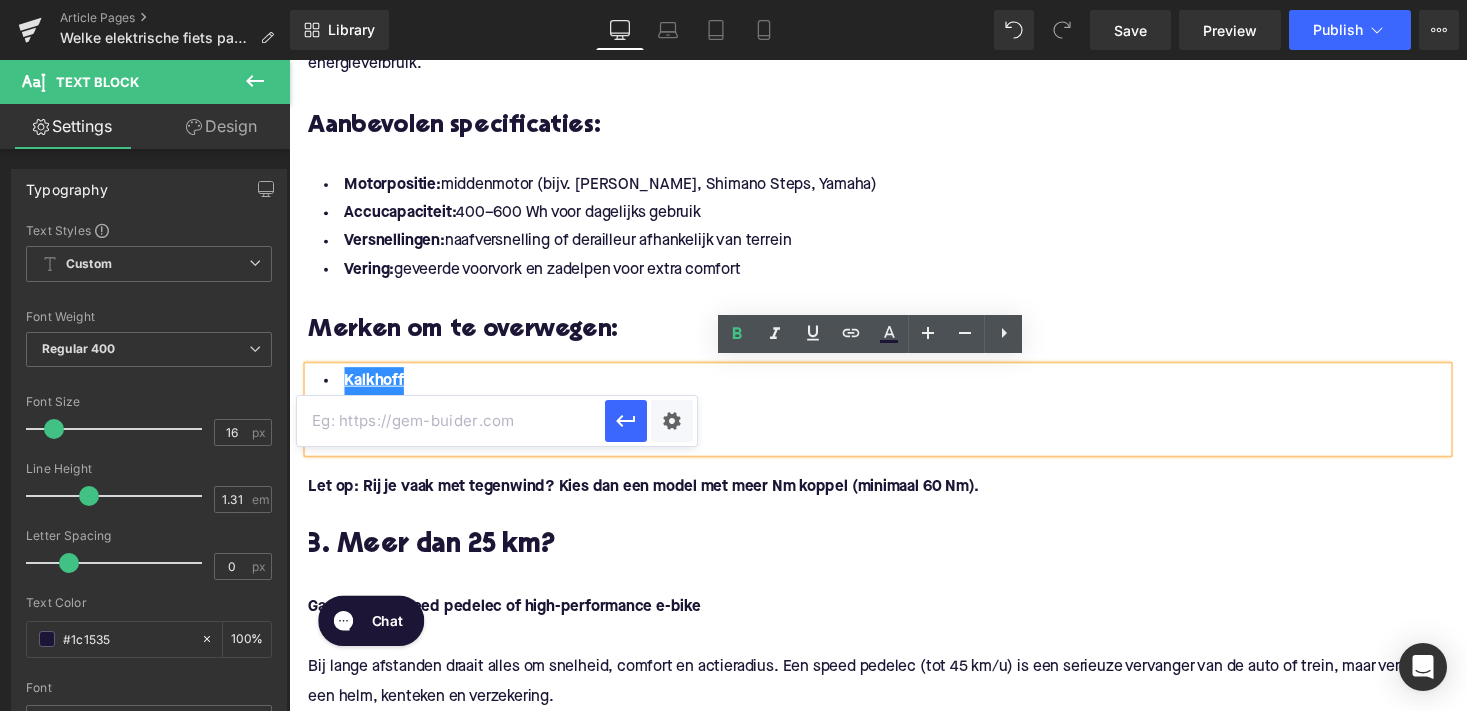 click at bounding box center (451, 421) 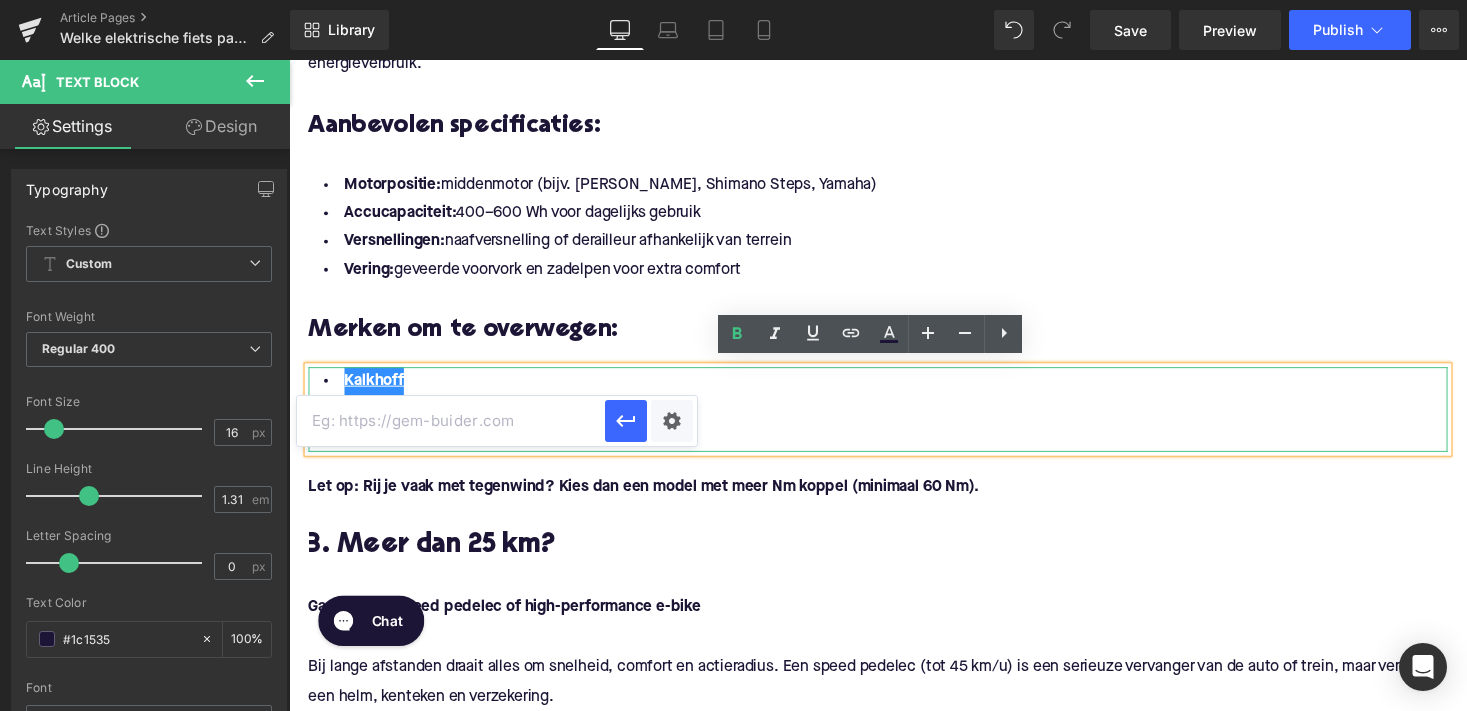 paste on "[URL][DOMAIN_NAME]" 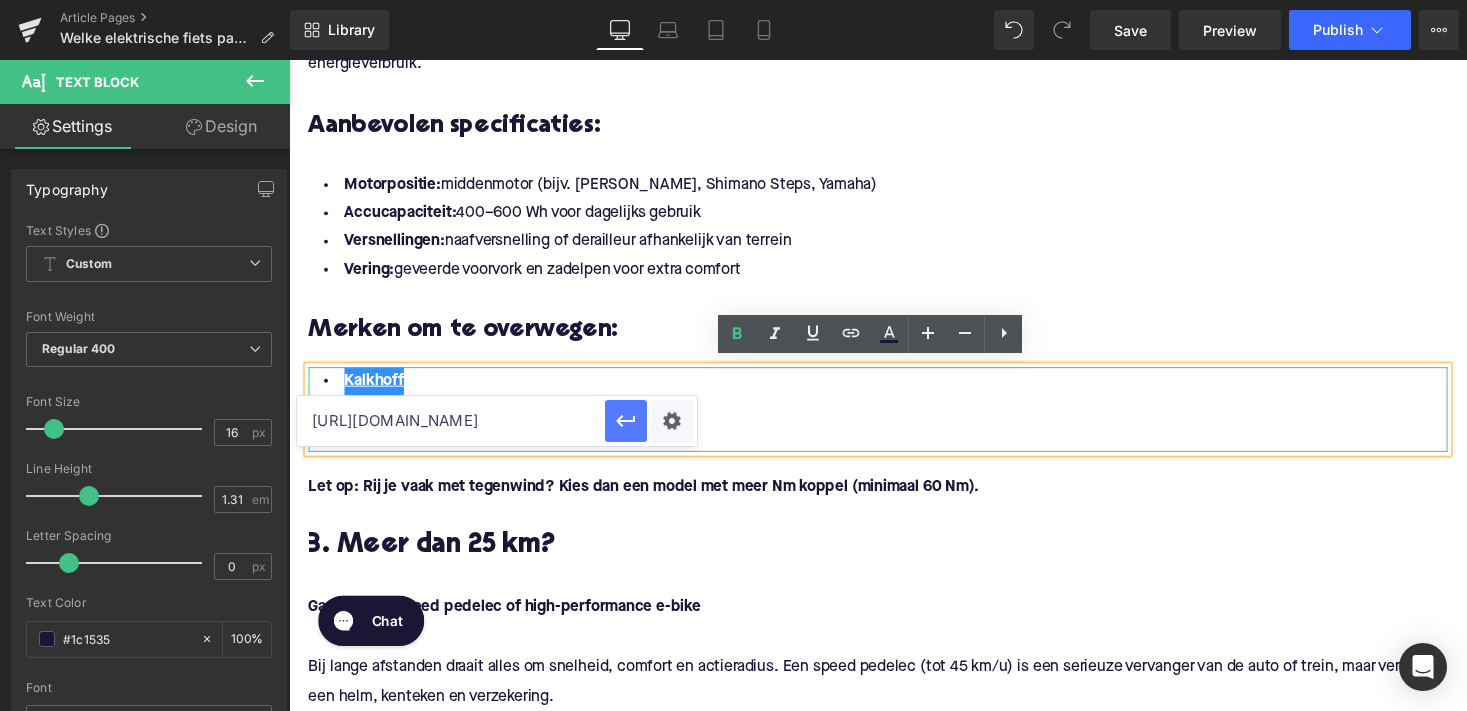 type on "[URL][DOMAIN_NAME]" 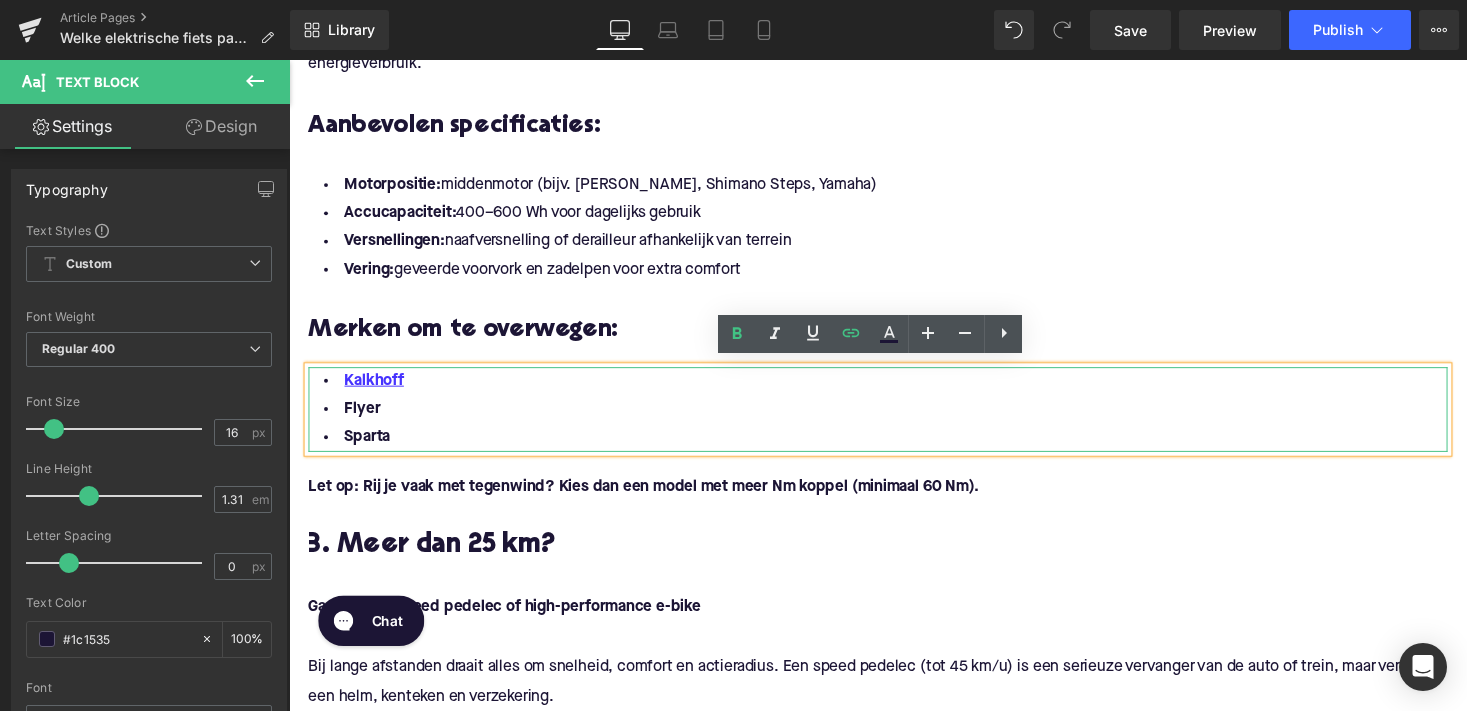 click on "Flyer" at bounding box center [894, 419] 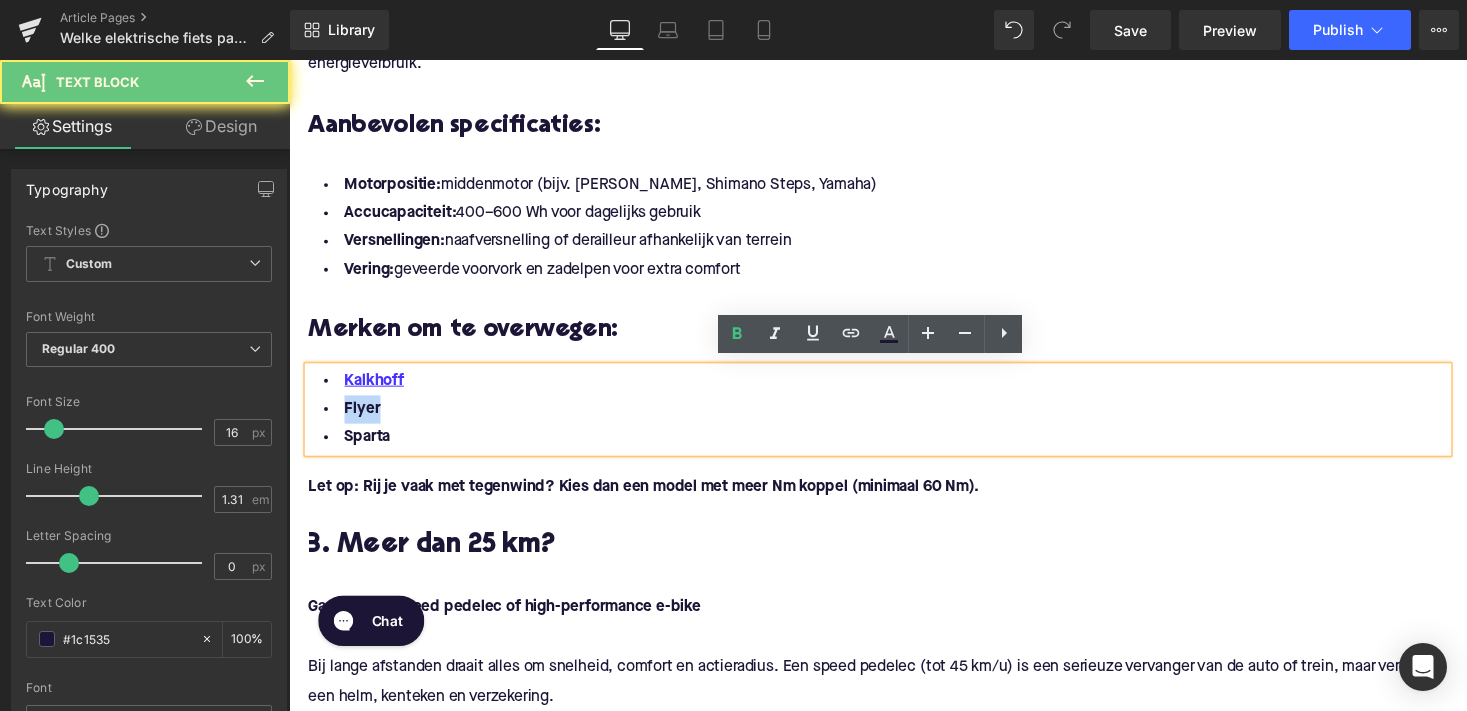 drag, startPoint x: 385, startPoint y: 410, endPoint x: 297, endPoint y: 409, distance: 88.005684 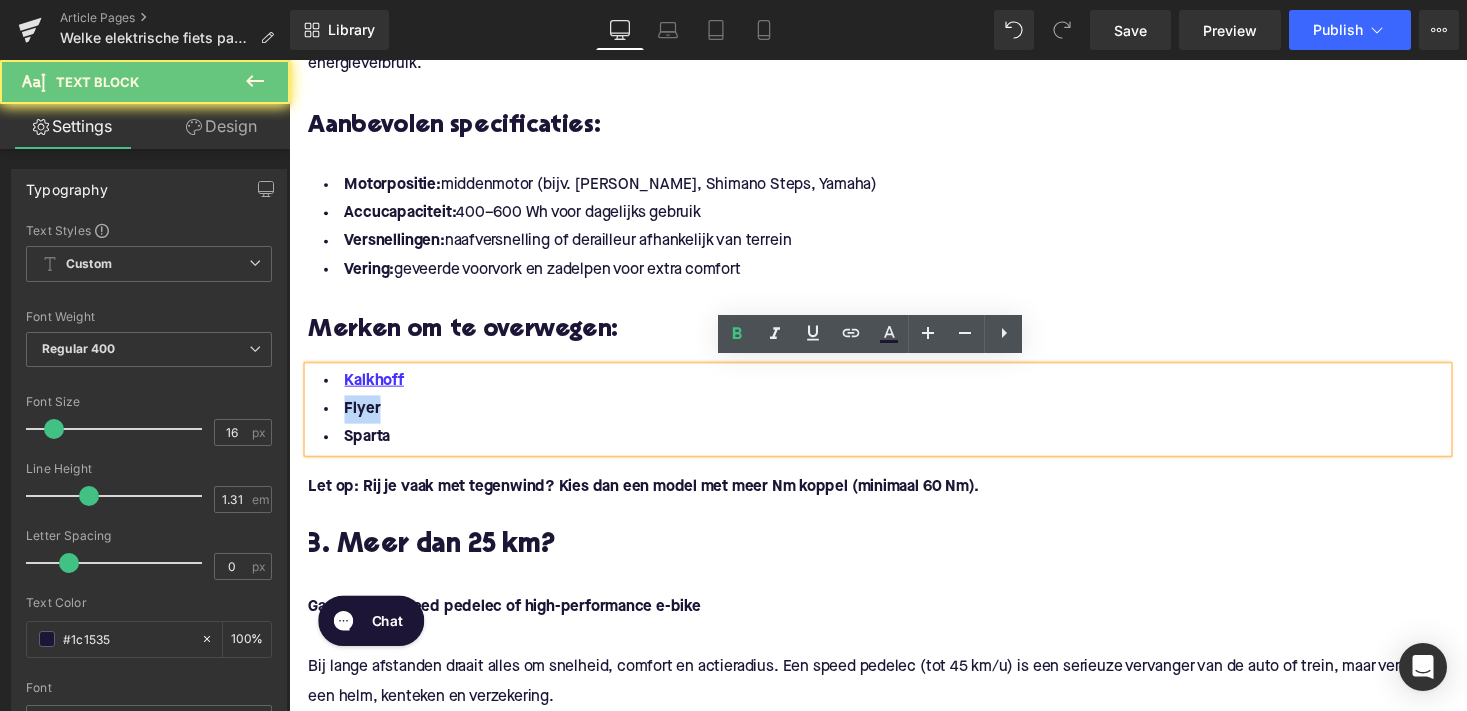 click on "2. Afstand tussen 10 en 25 km?  Heading         Kies voor een  krachtige middenmotor Voor middellange woon-werkafstanden is rijcomfort cruciaal. Een middenmotor zorgt voor natuurlijke ondersteuning, een goed zwaartepunt en efficiënt energieverbruik. Text Block         Aanbevolen specificaties: Heading         Motorpositie:  middenmotor (bijv. Bosch, Shimano Steps, Yamaha) Accucapaciteit:  400–600 Wh voor dagelijks gebruik Versnellingen:  naafversnelling of derailleur afhankelijk van terrein Vering:  geveerde voorvork en zadelpen voor extra comfort Text Block         Merken om te overwegen: Heading         Kalkhoff Flyer Sparta Text Block         Let op: Rij je vaak met tegenwind? Kies dan een model met meer Nm koppel (minimaal 60 Nm). Text Block         3. Meer dan 25 km?  Heading         Ga voor een speed pedelec of high-performance e-bike Text Block         Aanbevolen specificaties: Heading         Motorpositie:  krachtige middenmotor Accu:  600–1.000+ Wh (afhankelijk van afstand en rijstijl)" at bounding box center [894, 1117] 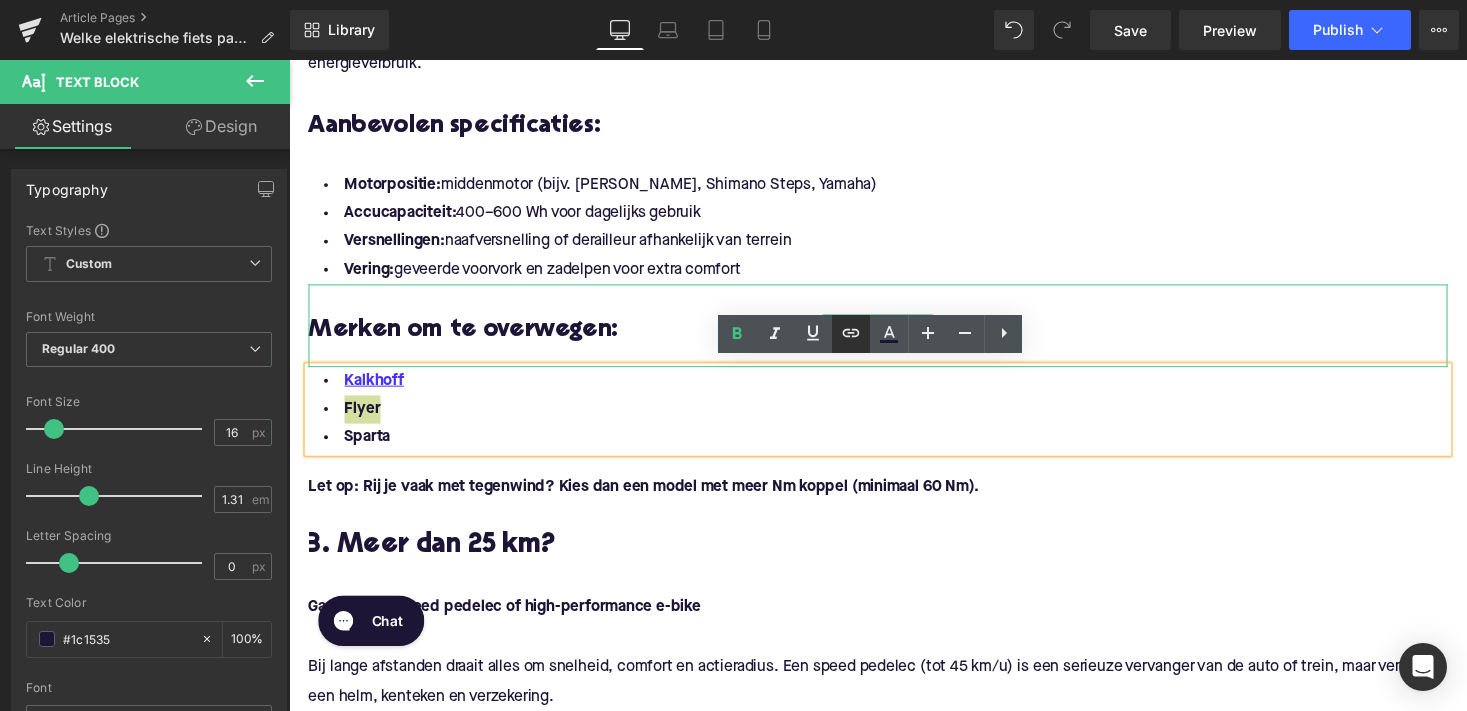click 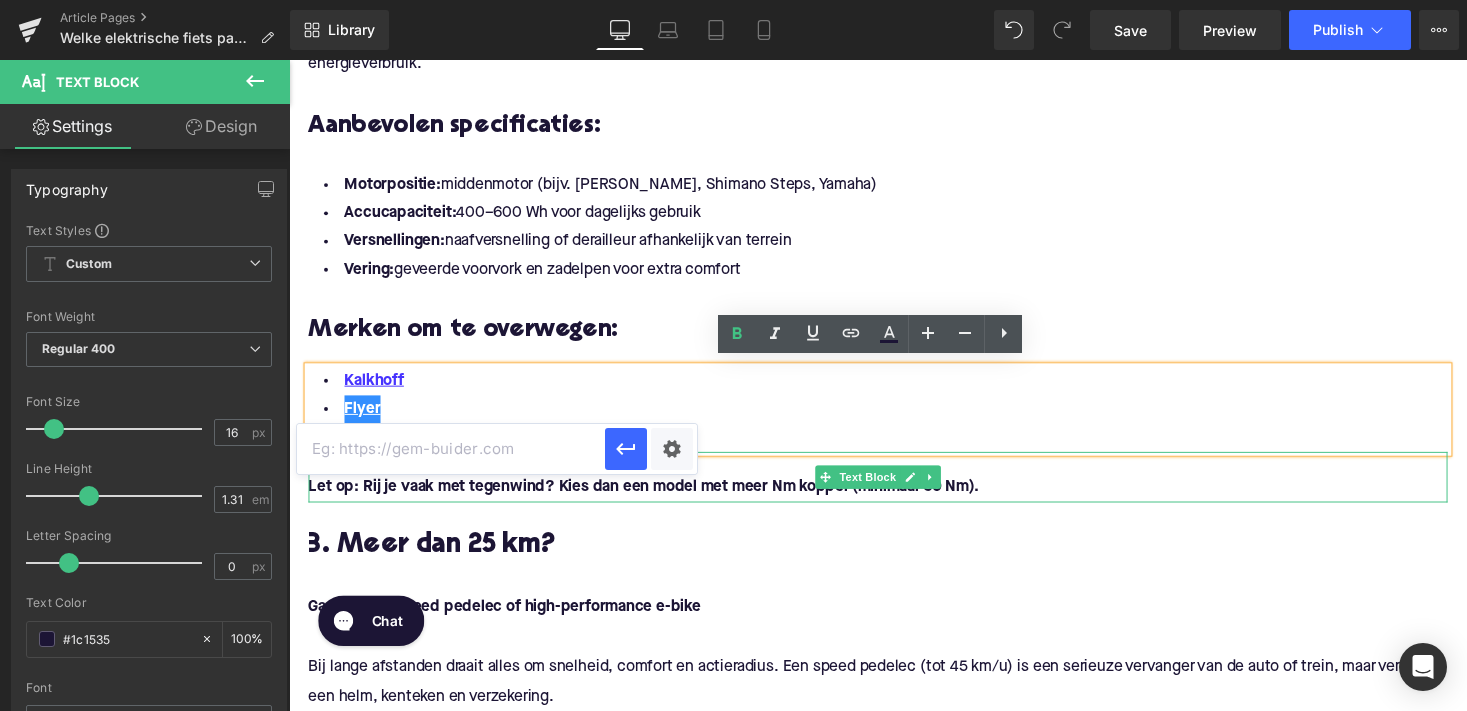 click at bounding box center [451, 449] 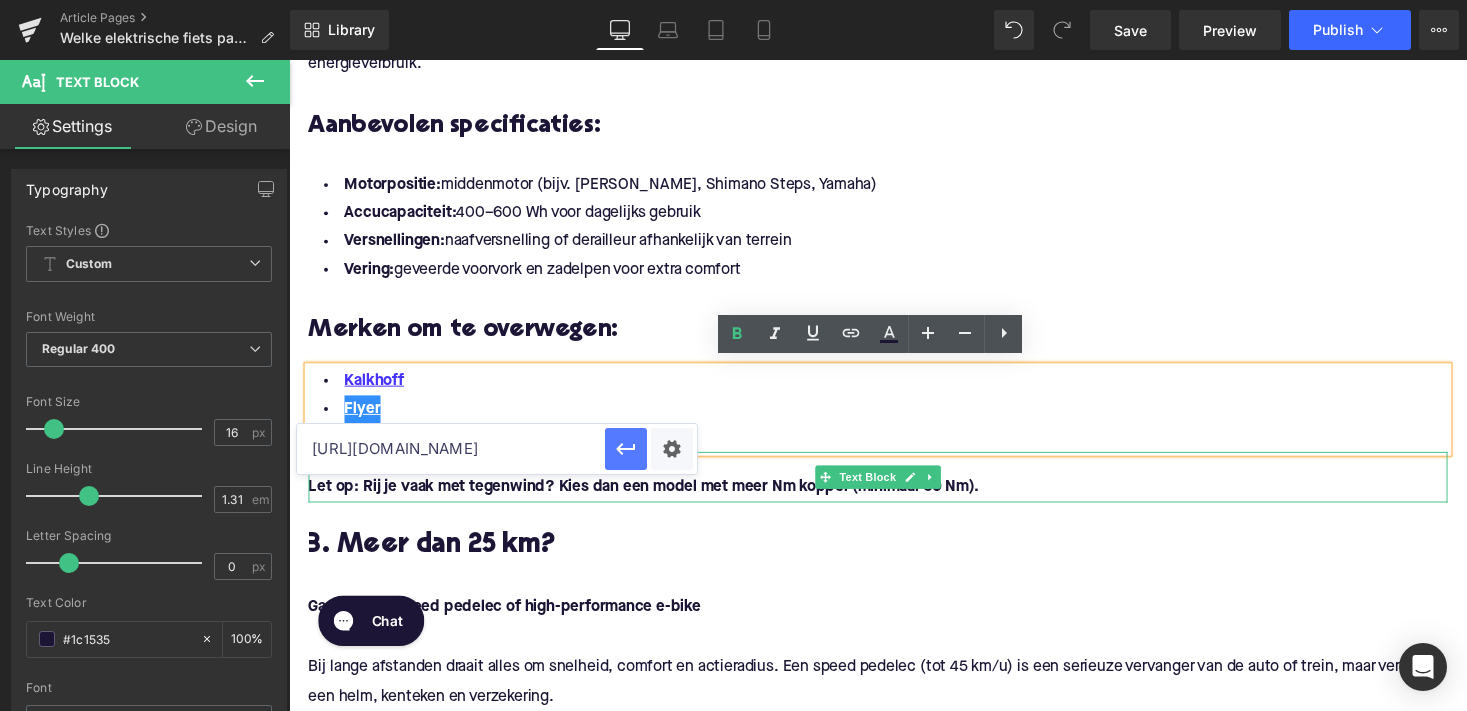 click 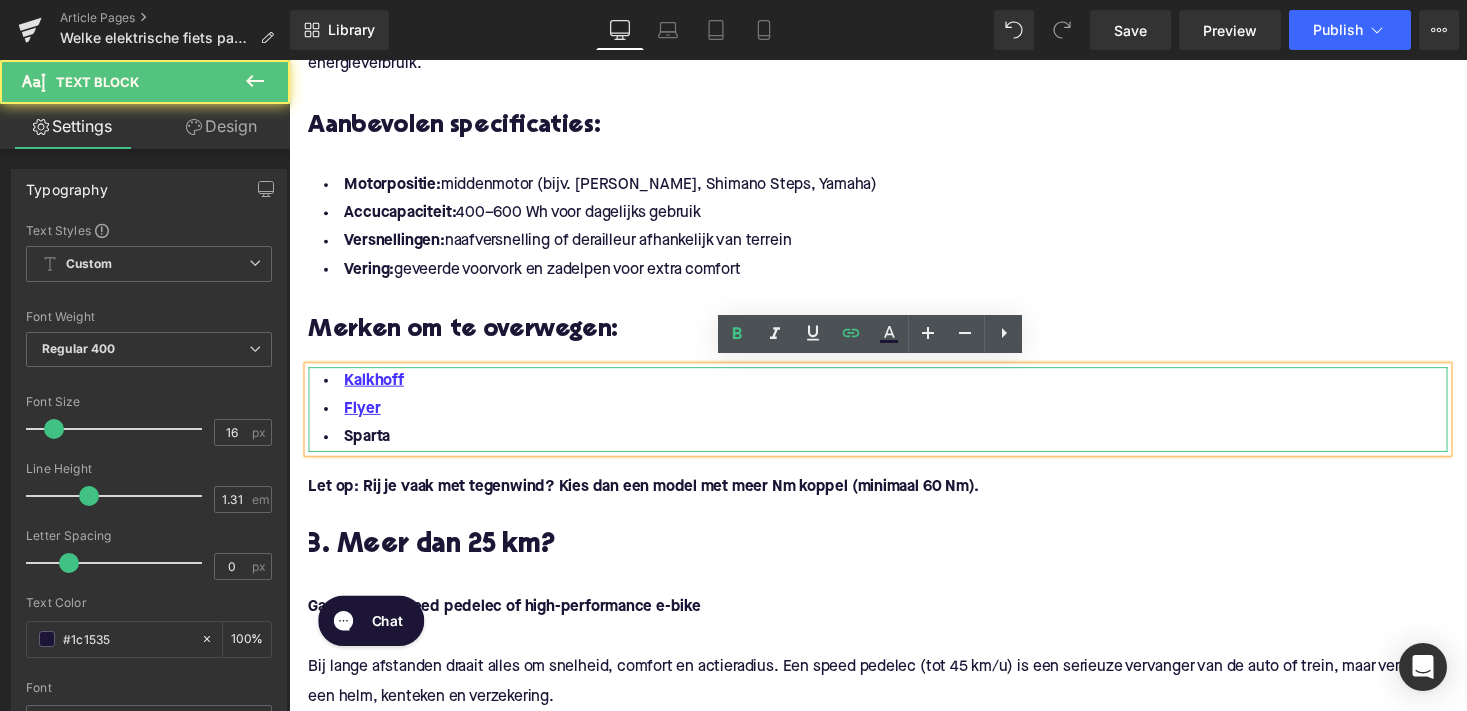 click on "Sparta" at bounding box center [369, 448] 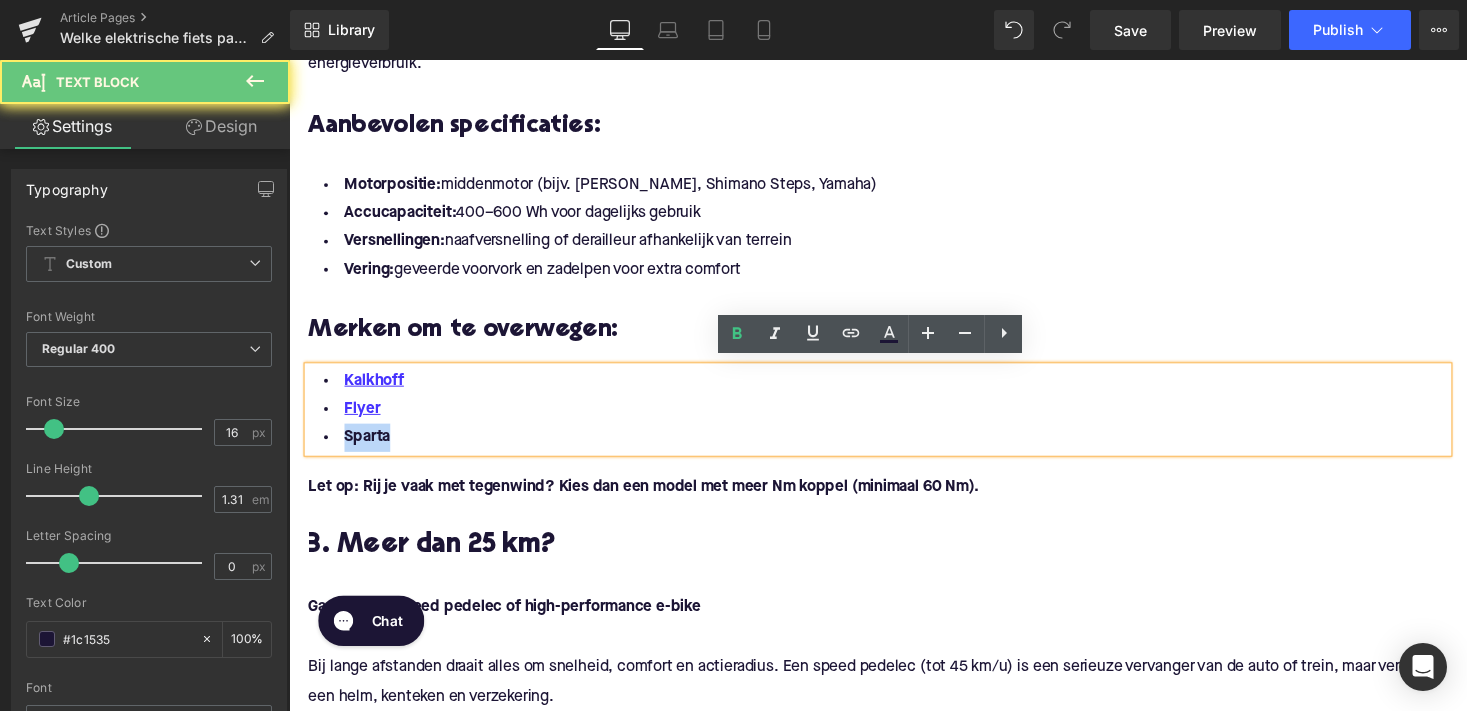 drag, startPoint x: 397, startPoint y: 444, endPoint x: 336, endPoint y: 444, distance: 61 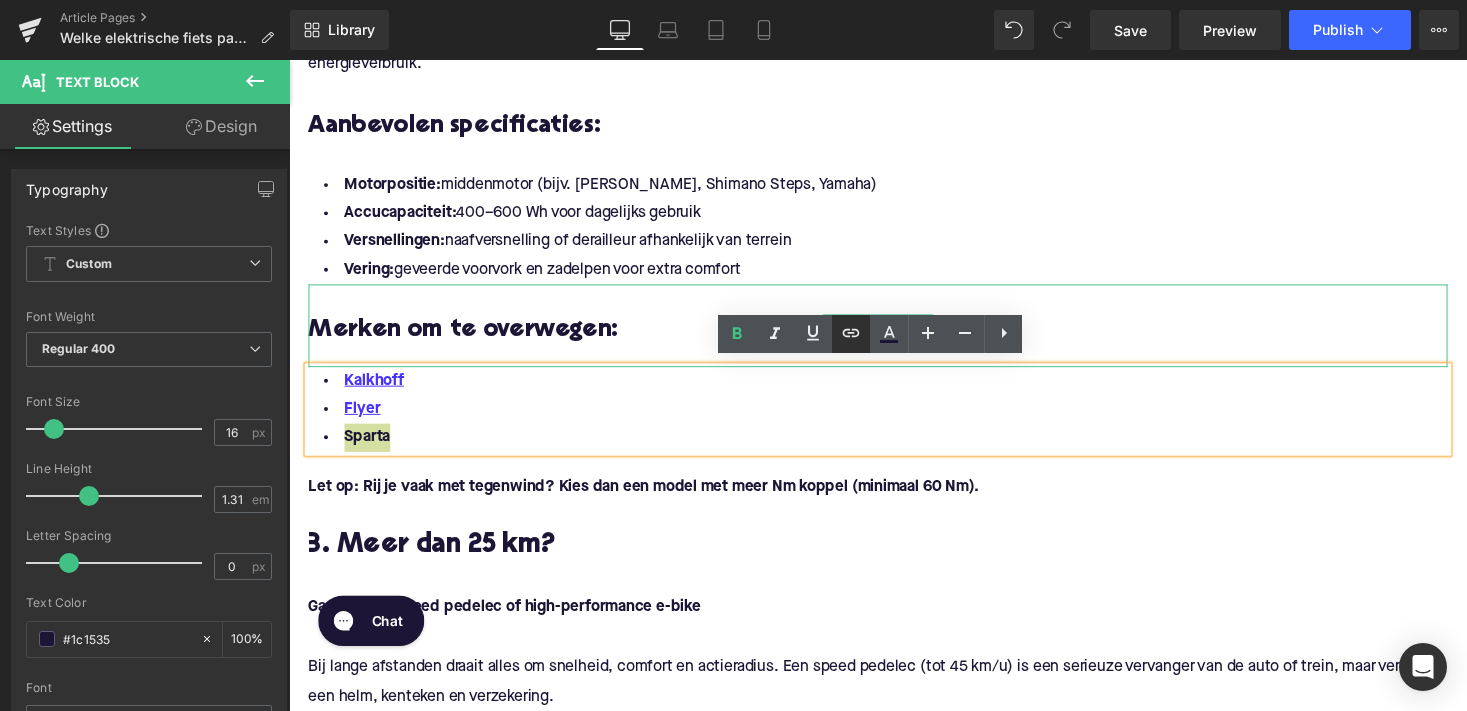 click 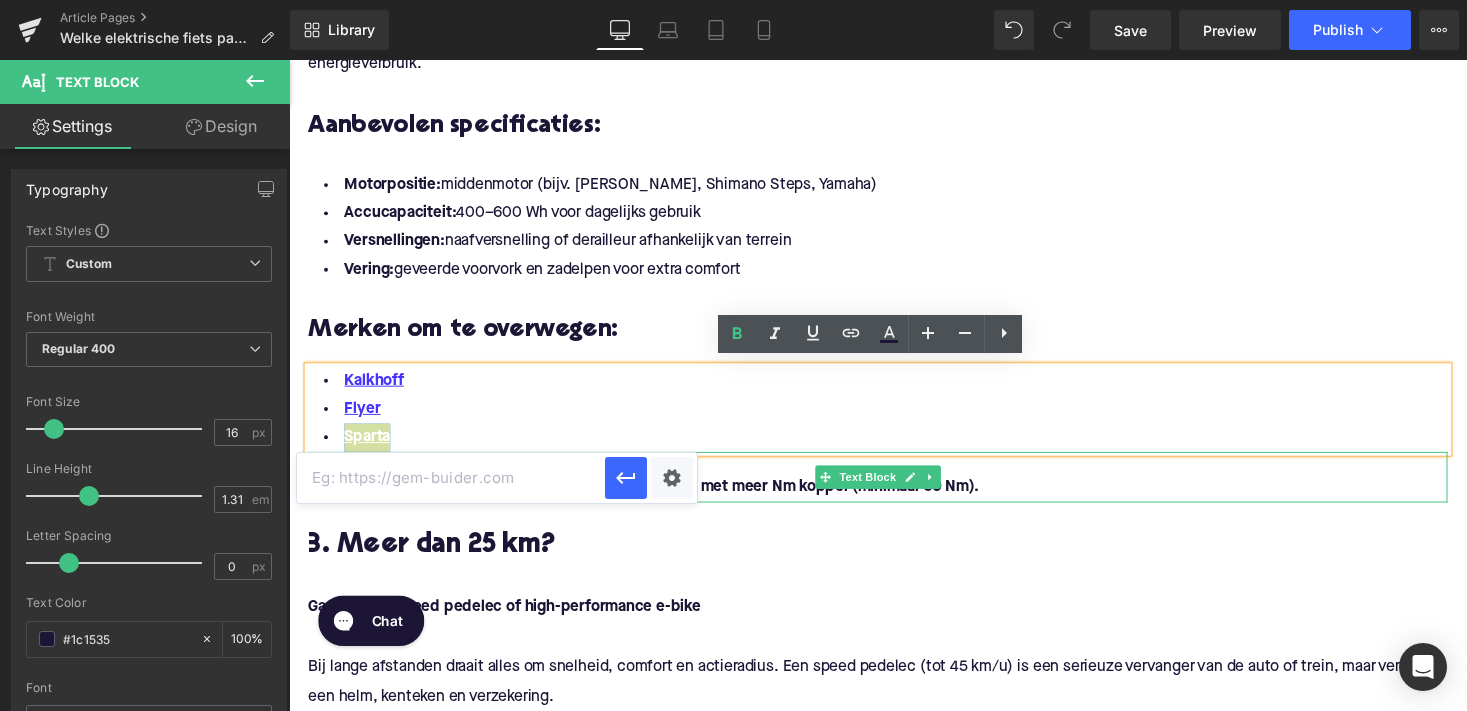 click at bounding box center [451, 478] 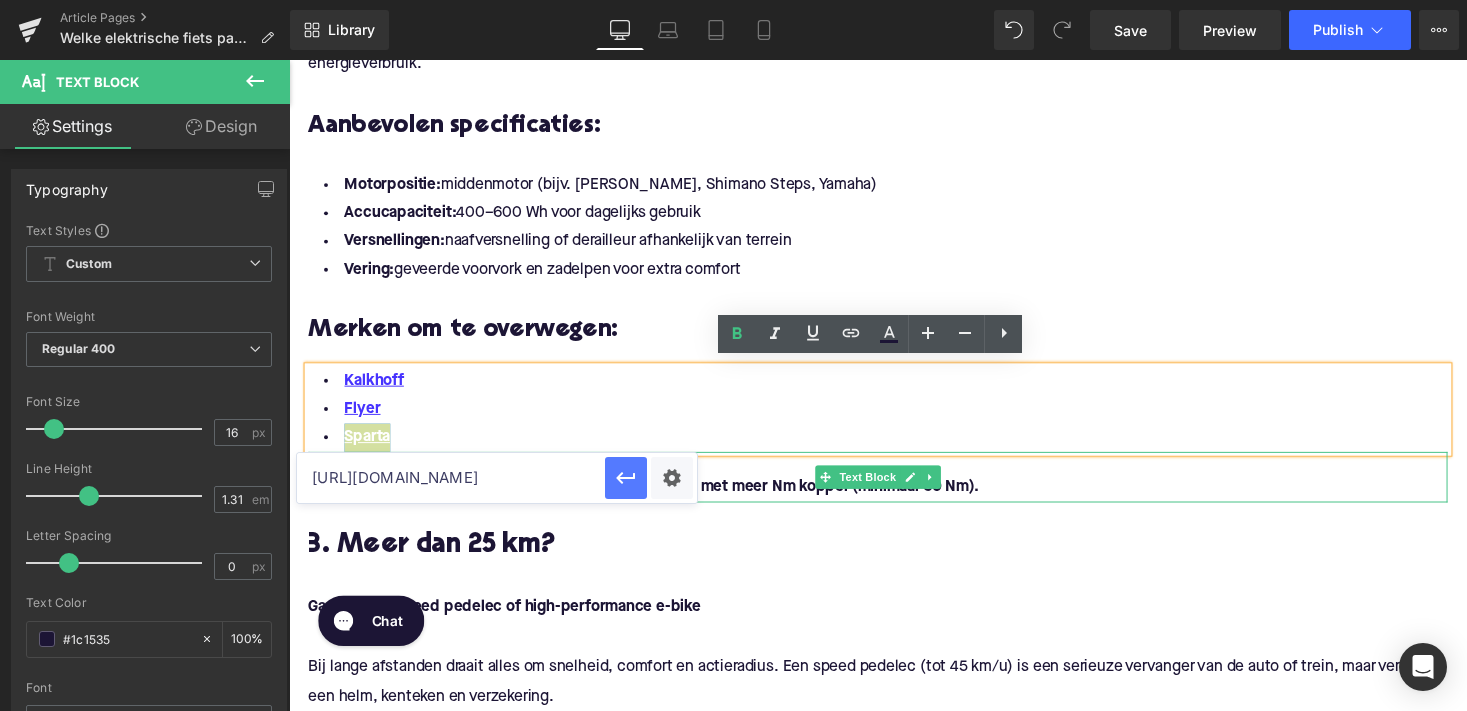 type on "[URL][DOMAIN_NAME]" 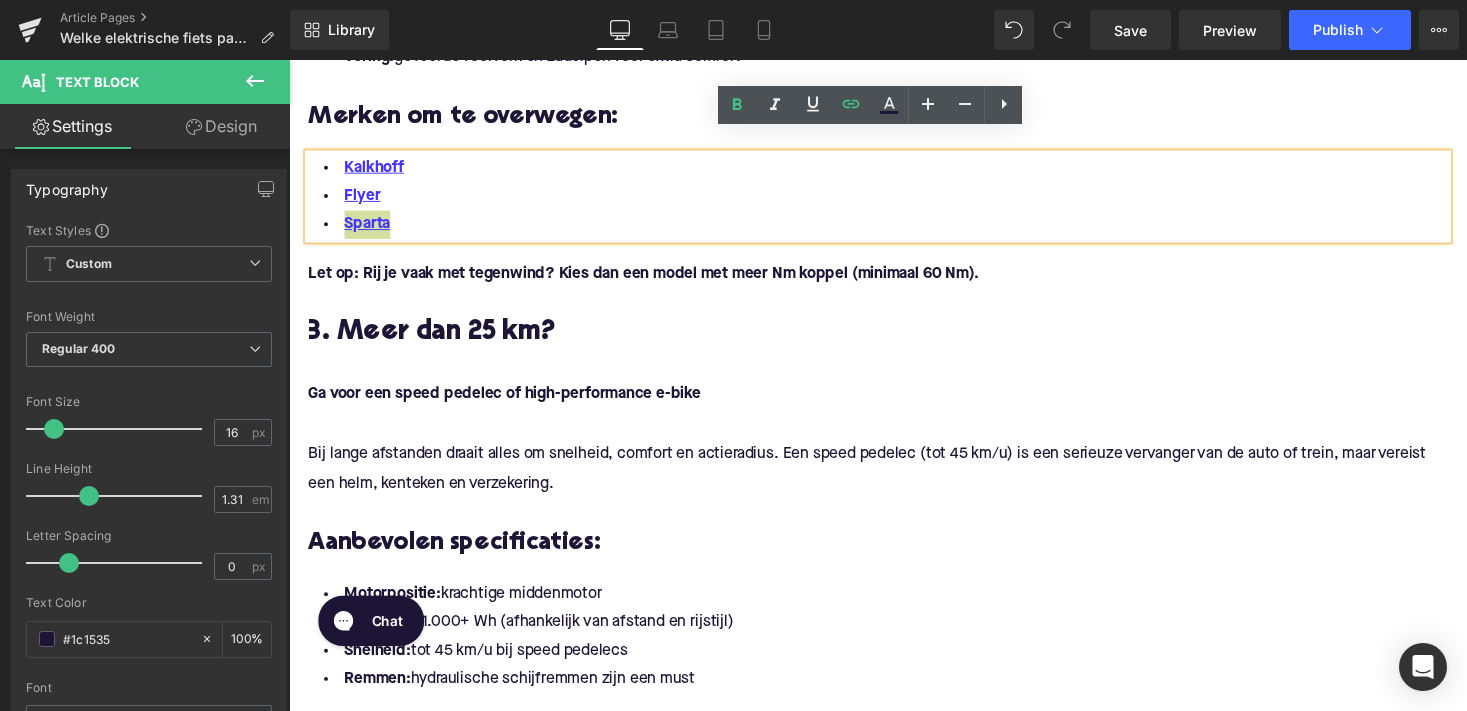 scroll, scrollTop: 1829, scrollLeft: 0, axis: vertical 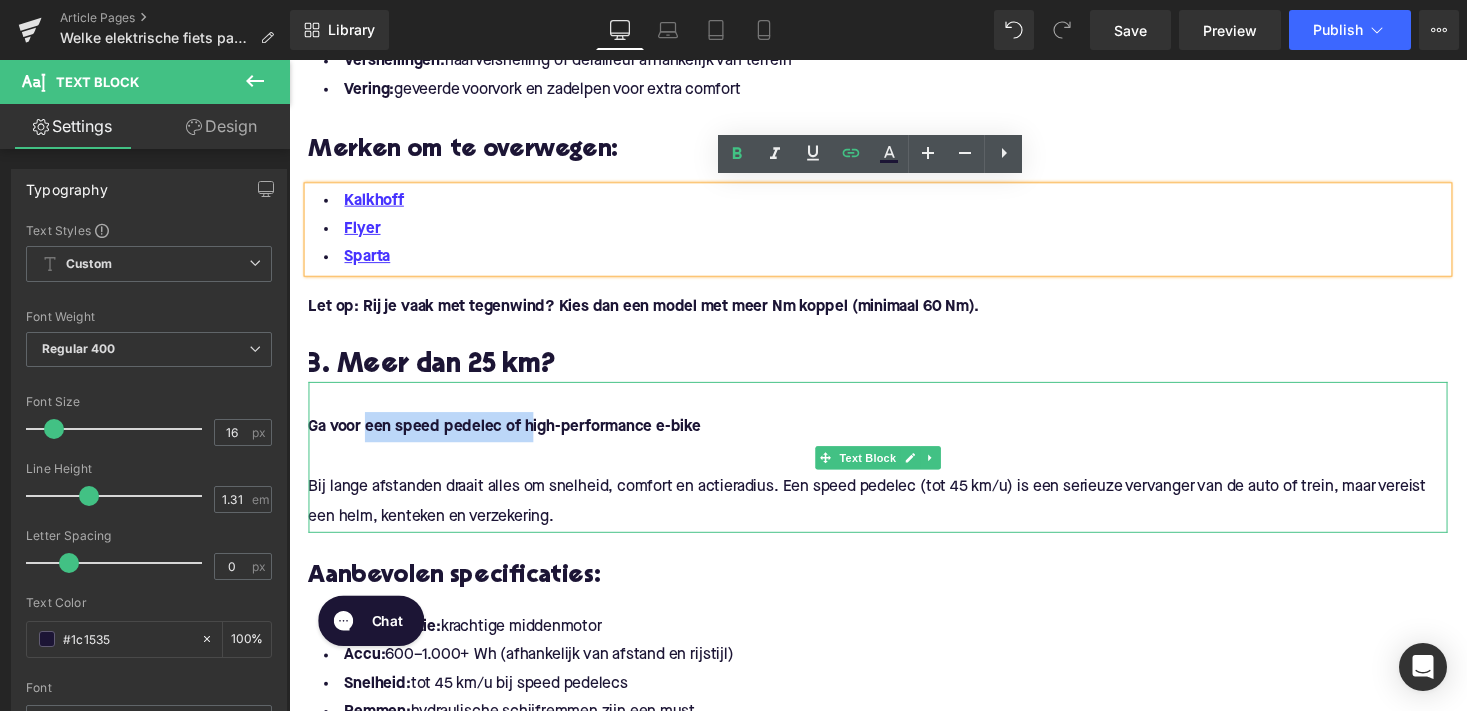 drag, startPoint x: 531, startPoint y: 430, endPoint x: 365, endPoint y: 432, distance: 166.01205 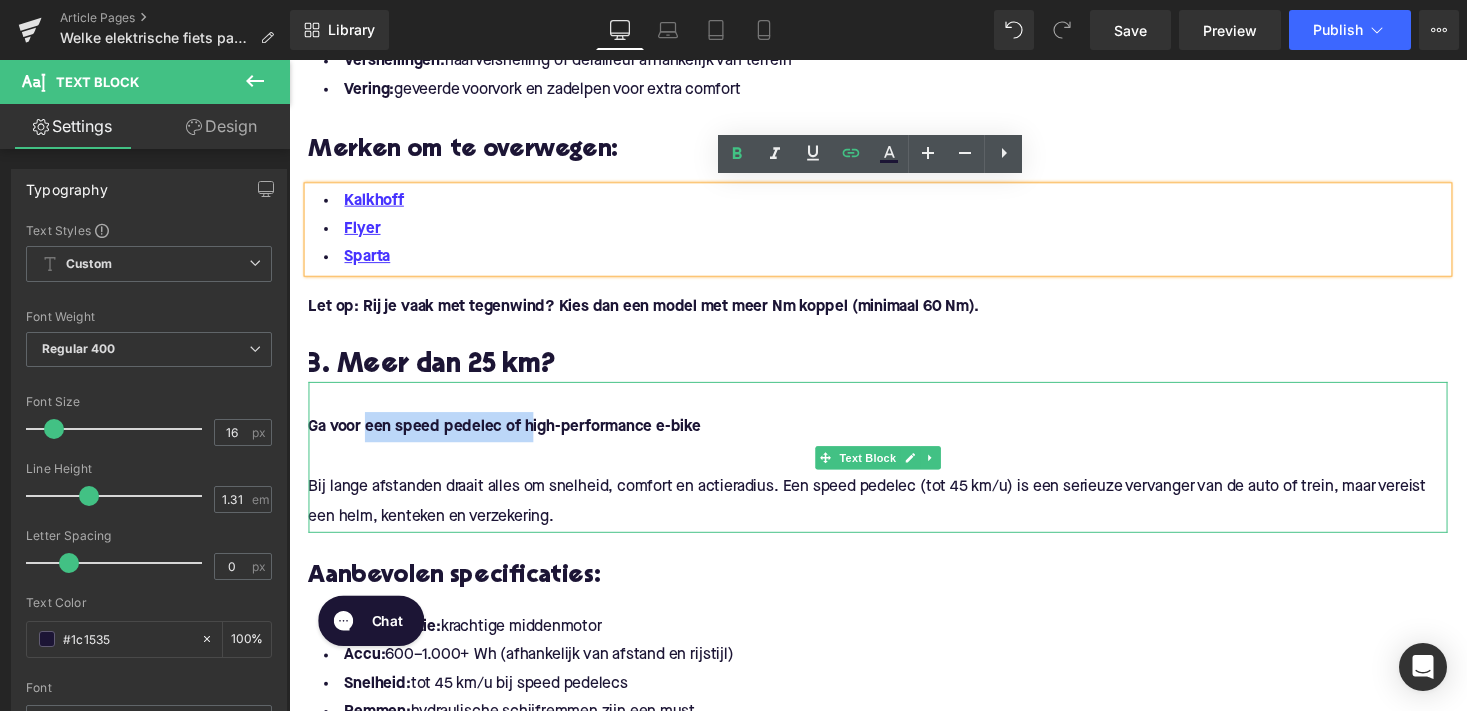 click on "Ga voor een speed pedelec of high-performance e-bike" at bounding box center [510, 437] 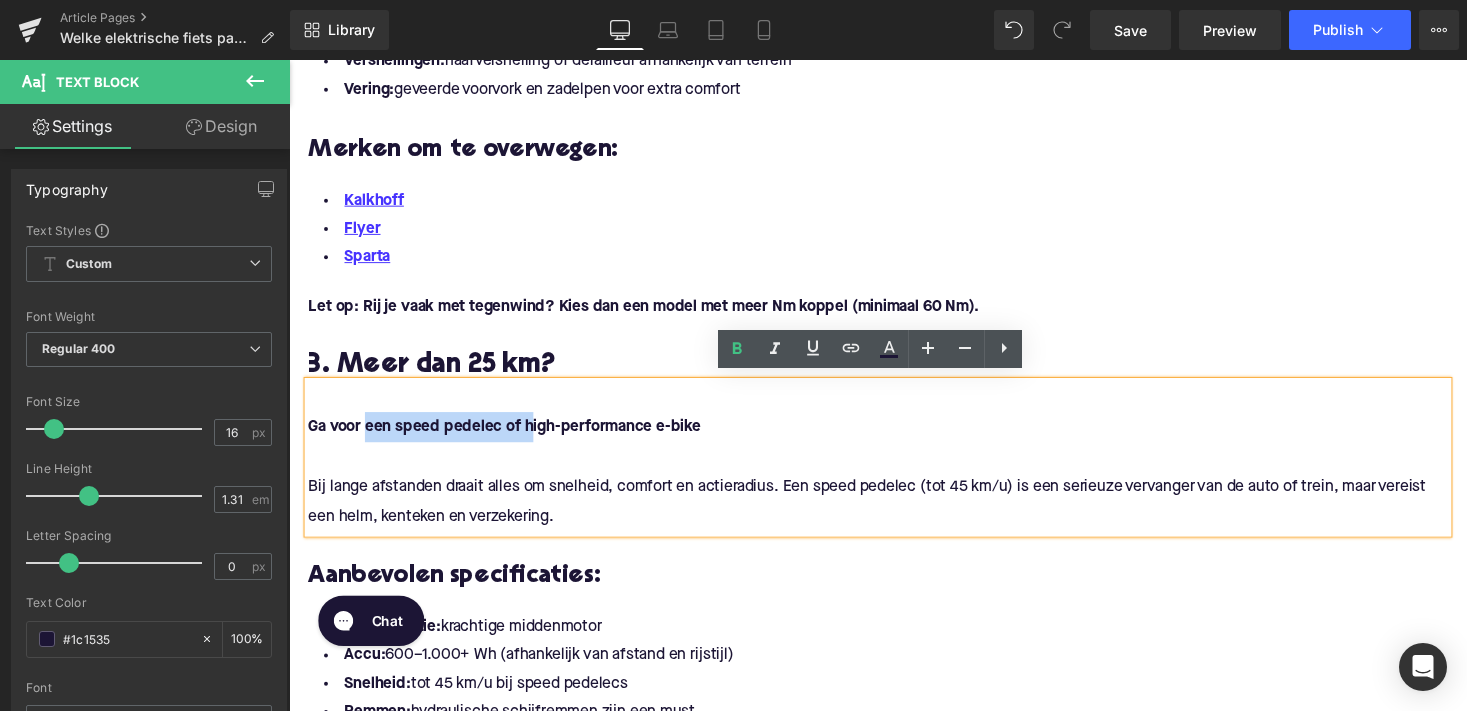 type 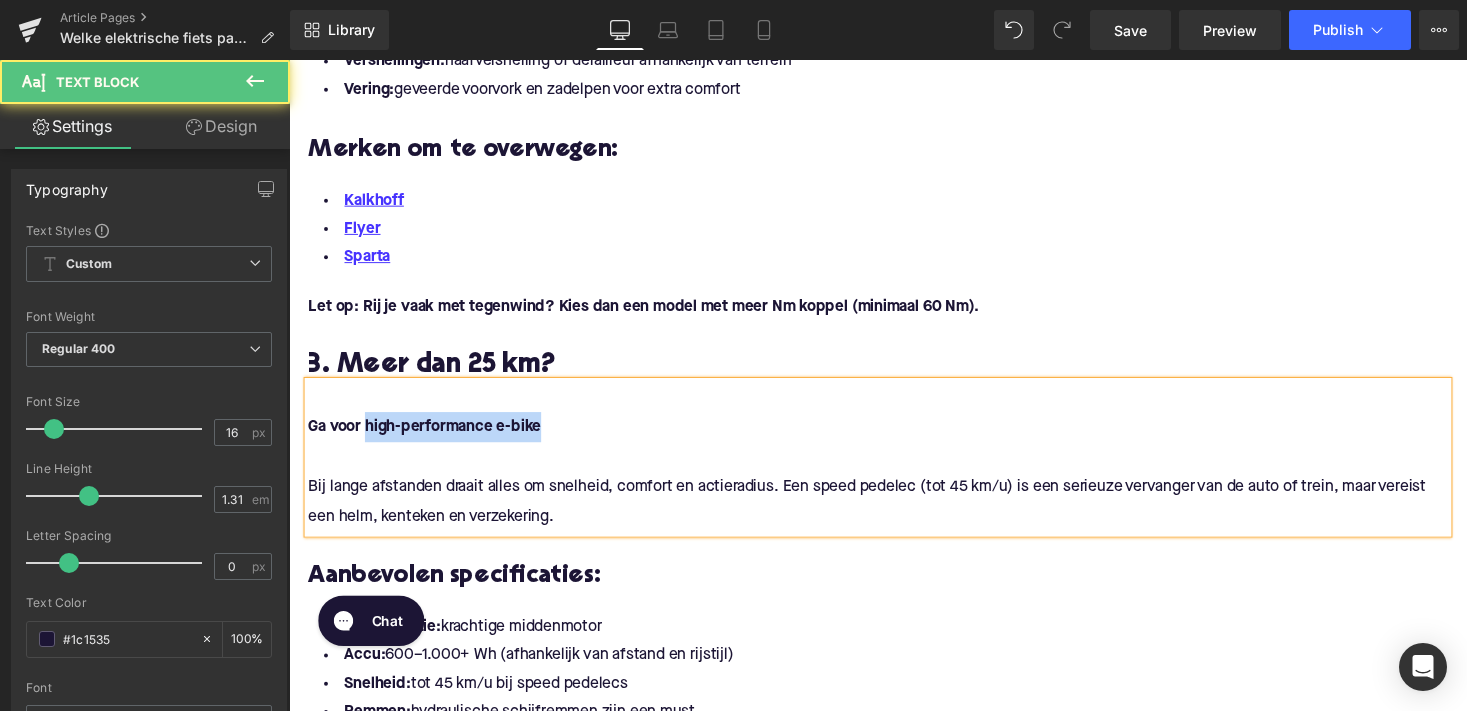 drag, startPoint x: 554, startPoint y: 434, endPoint x: 367, endPoint y: 435, distance: 187.00267 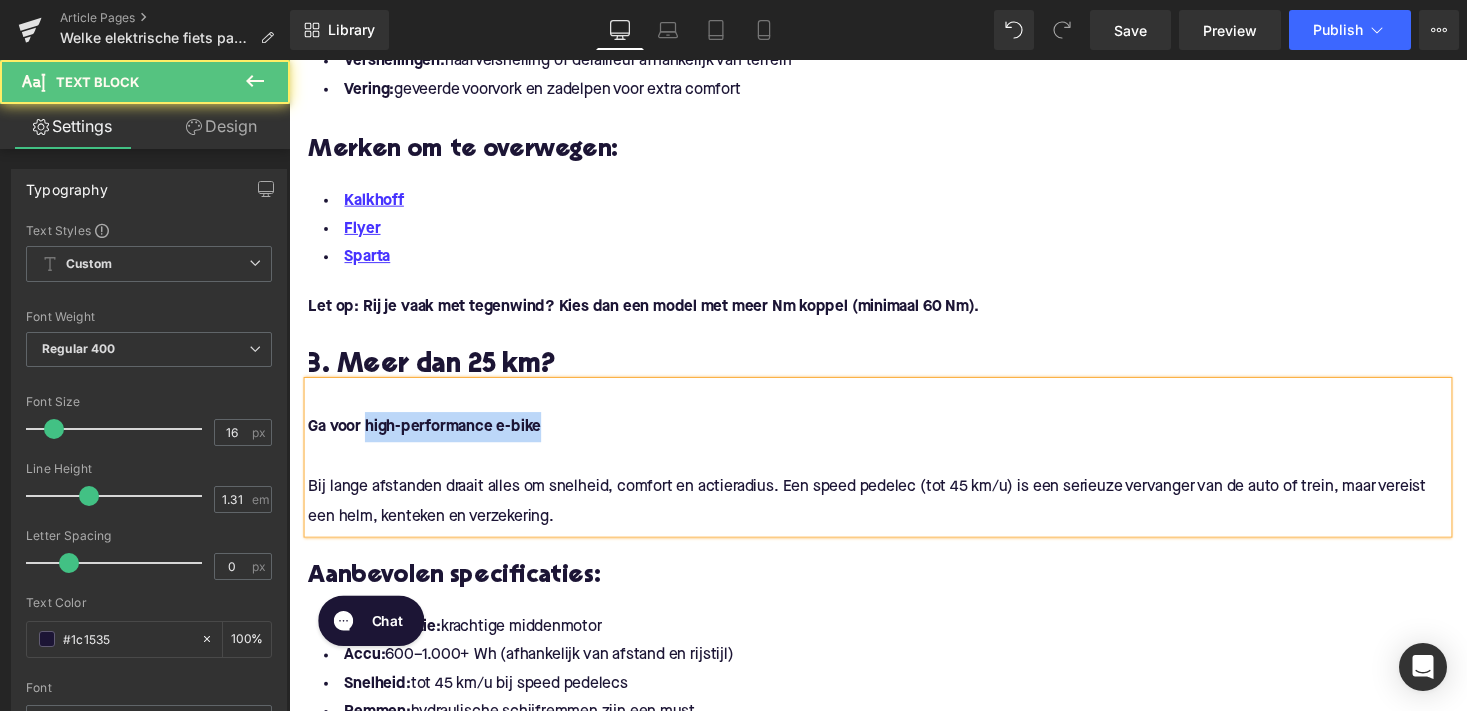 click on "Ga voor high-performance e-bike" at bounding box center (894, 437) 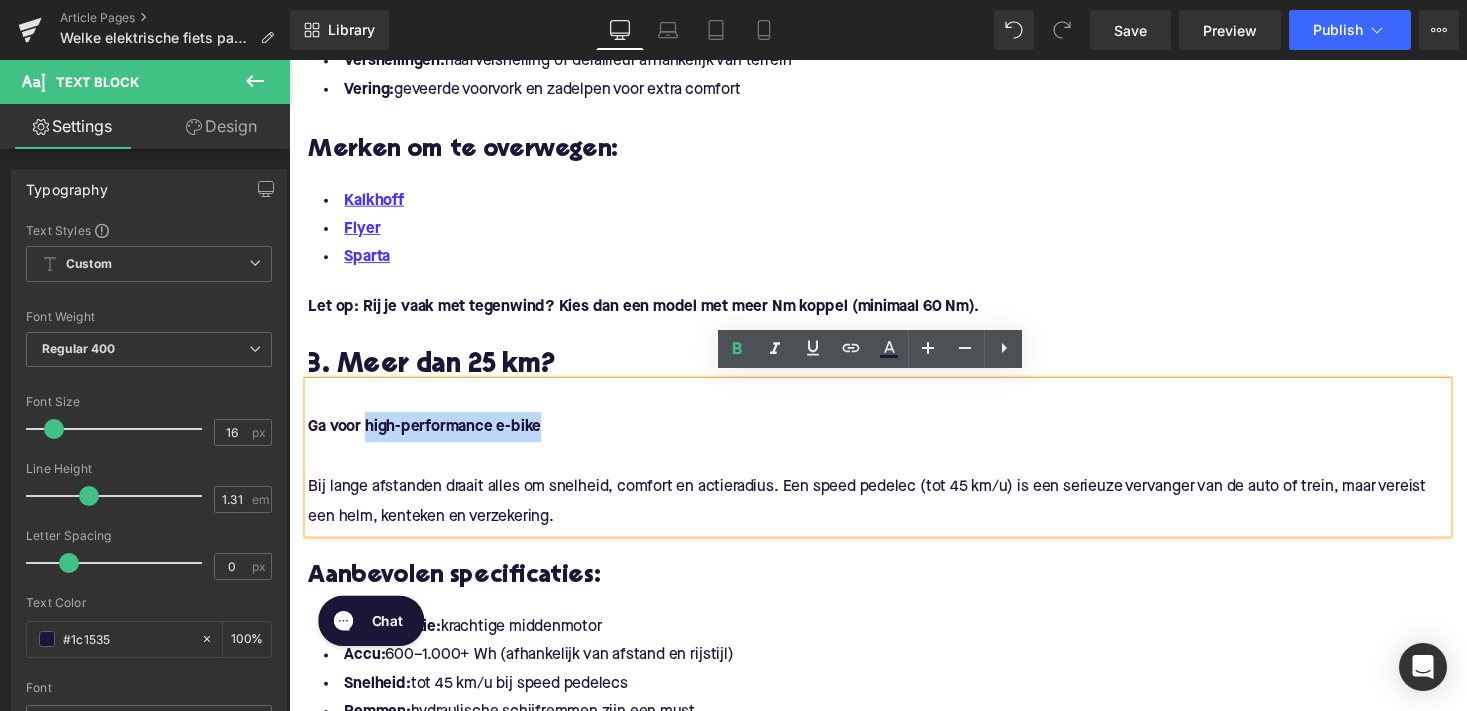 copy on "high-performance e-bike" 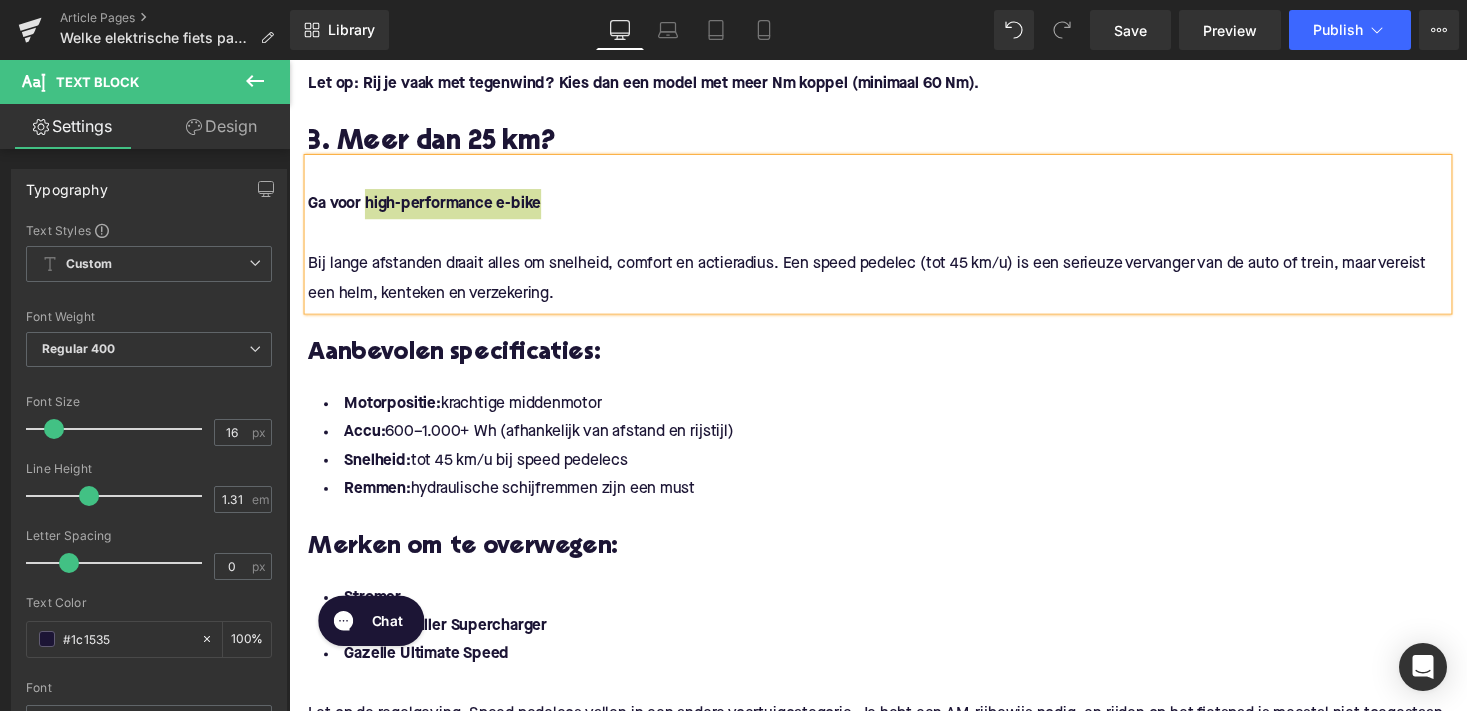 scroll, scrollTop: 2116, scrollLeft: 0, axis: vertical 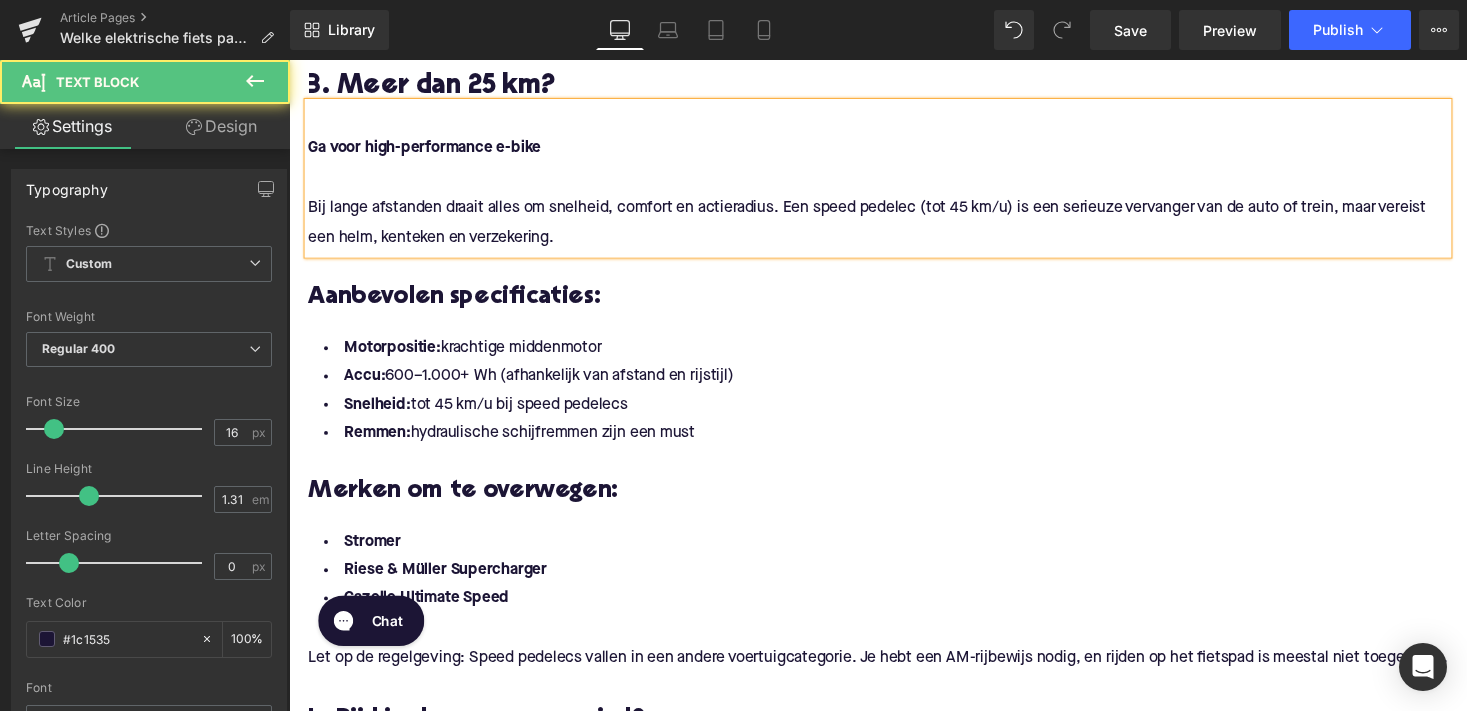 click on "Bij lange afstanden draait alles om snelheid, comfort en actieradius. Een speed pedelec (tot 45 km/u) is een serieuze vervanger van de auto of trein, maar vereist een helm, kenteken en verzekering." at bounding box center (894, 228) 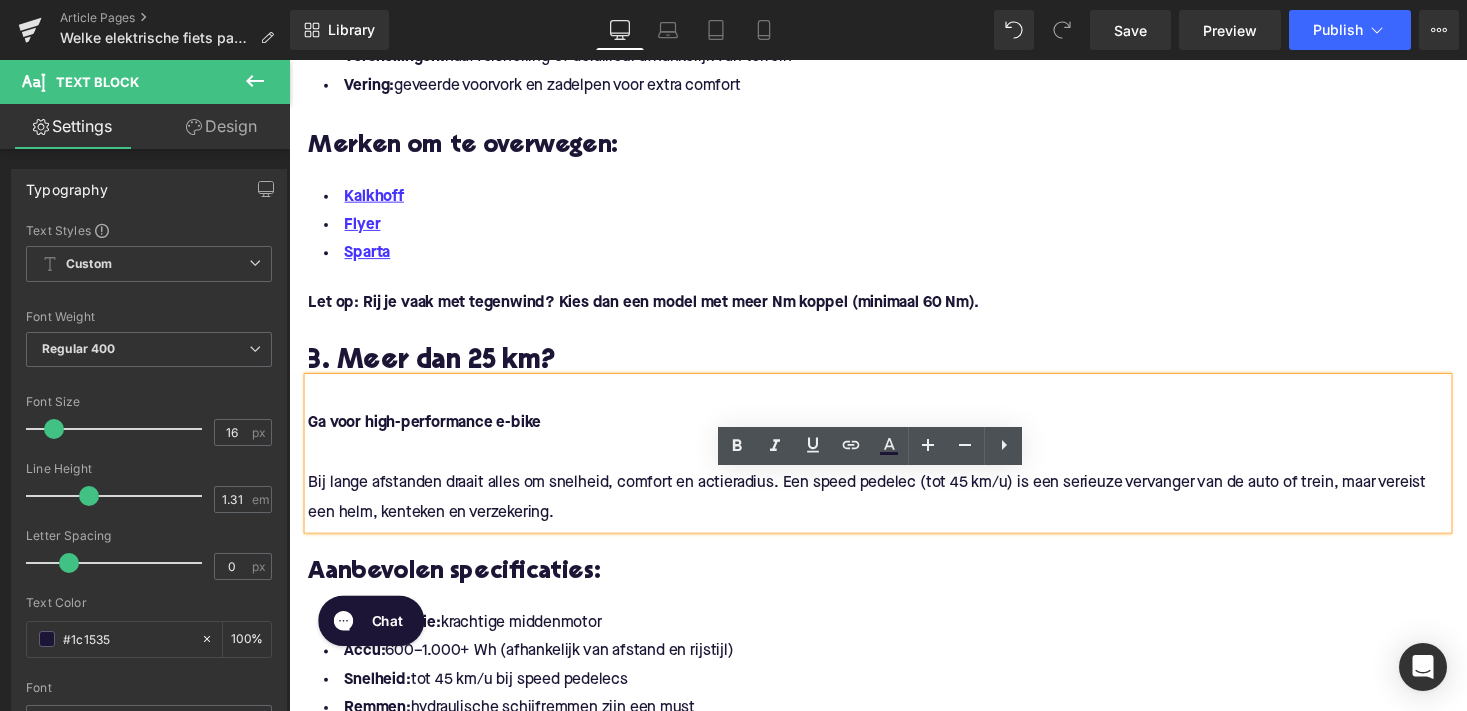 scroll, scrollTop: 1729, scrollLeft: 0, axis: vertical 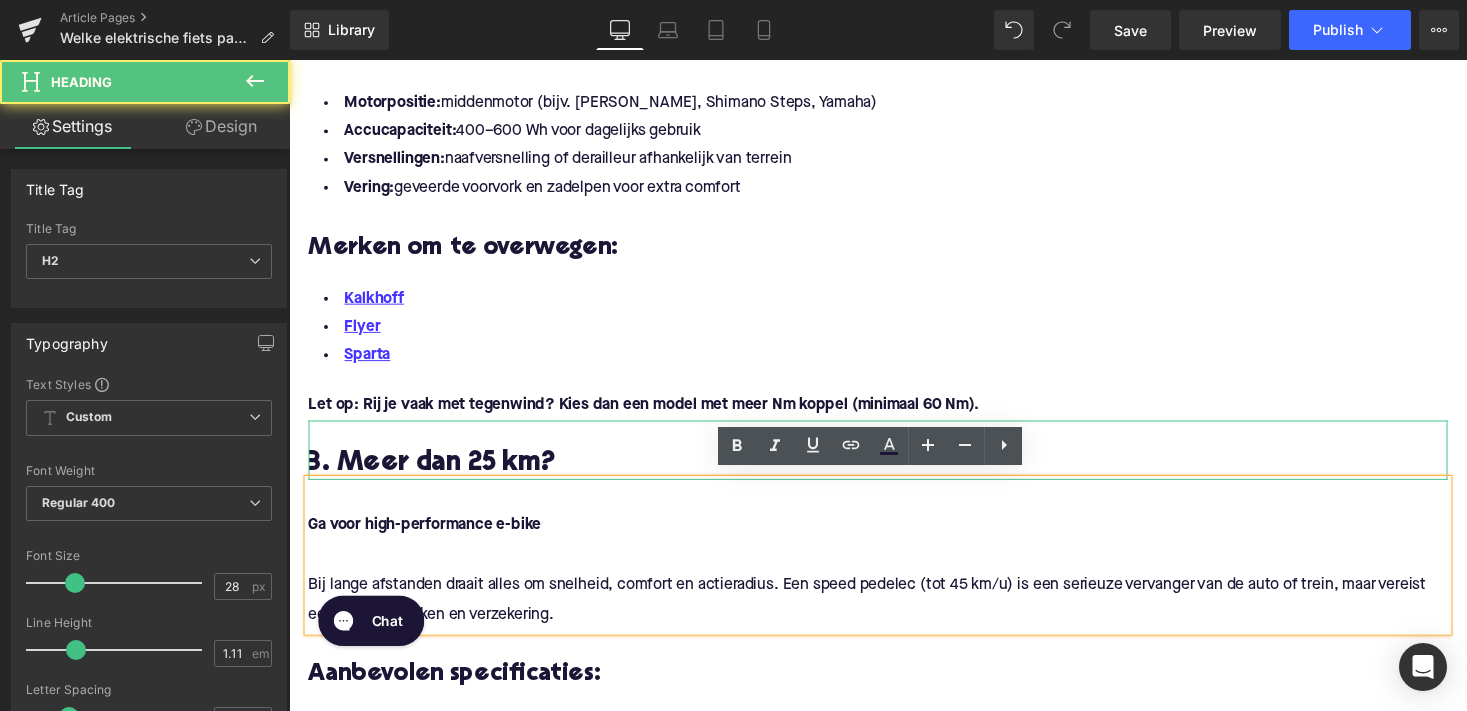 click on "3. Meer dan 25 km?" at bounding box center [894, 475] 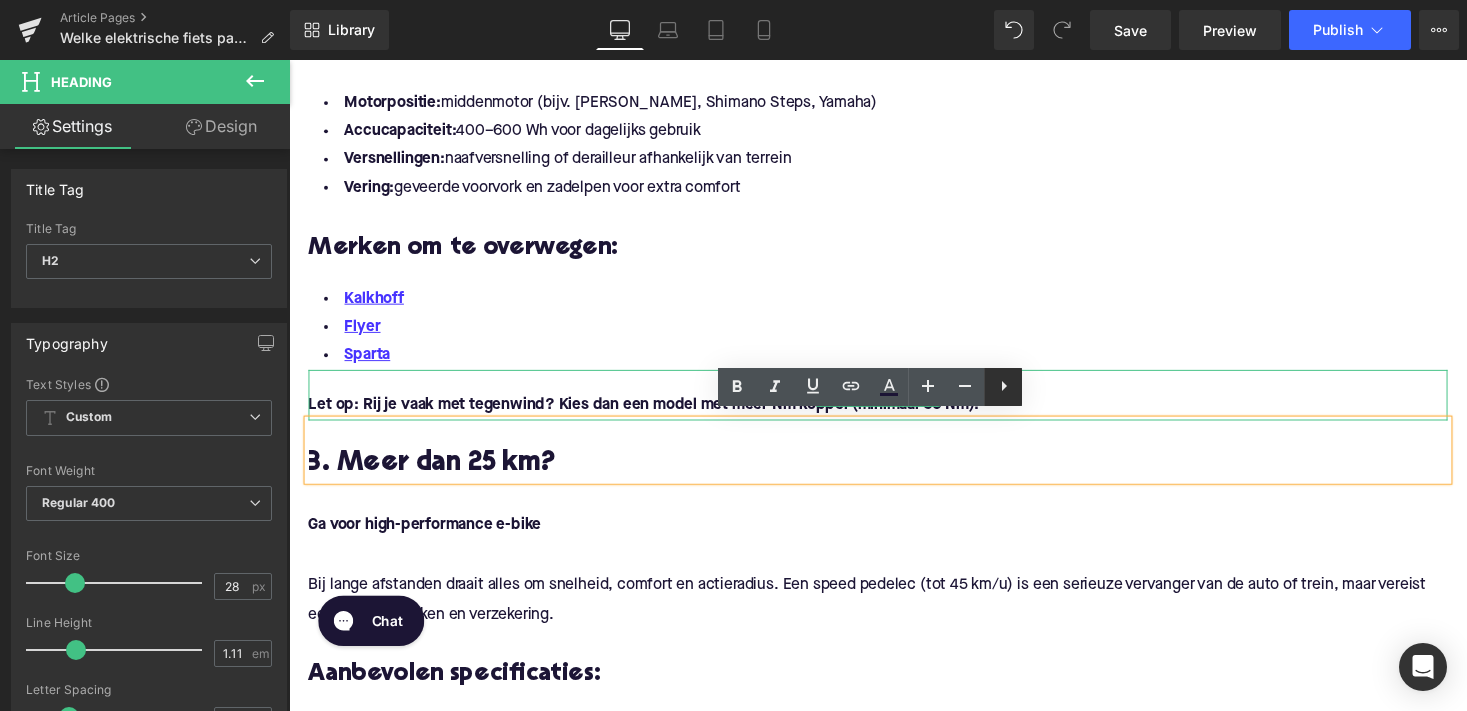 click at bounding box center (1003, 387) 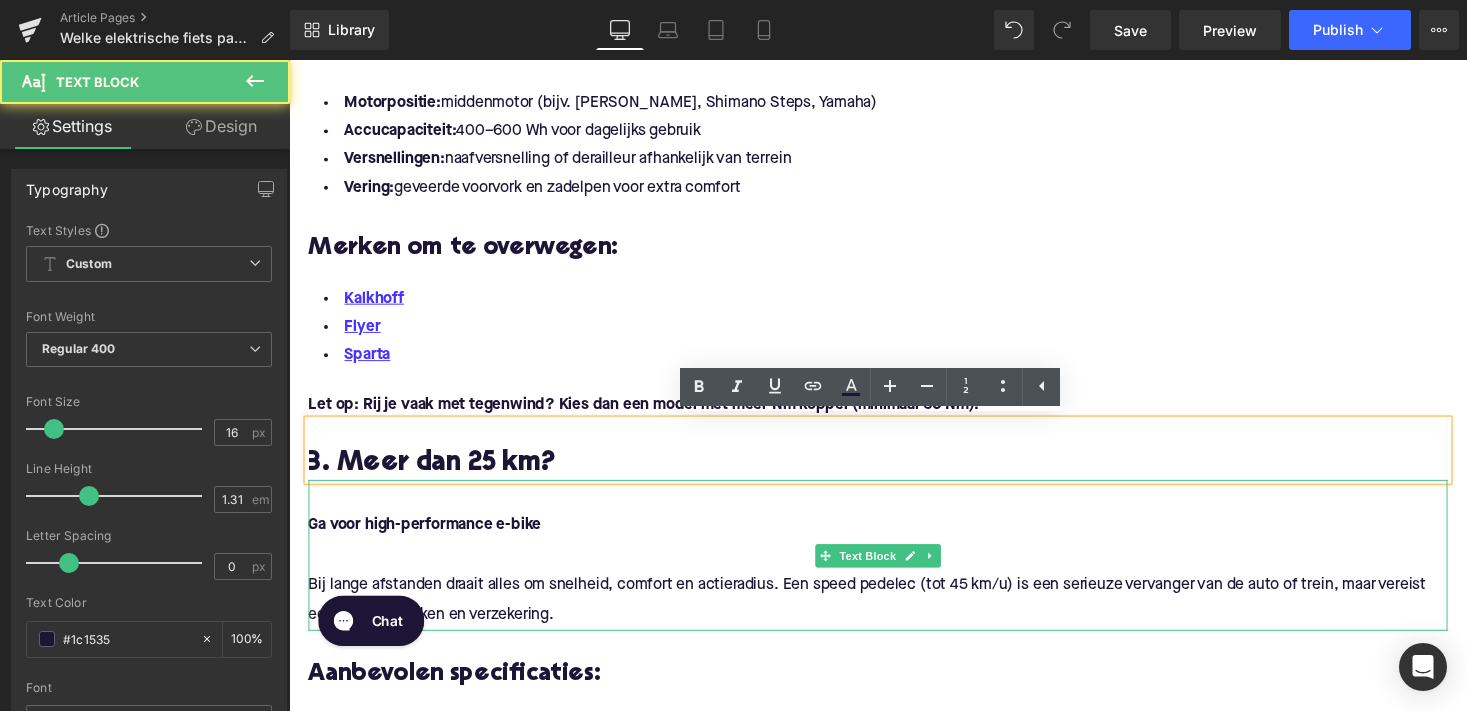 click at bounding box center (894, 568) 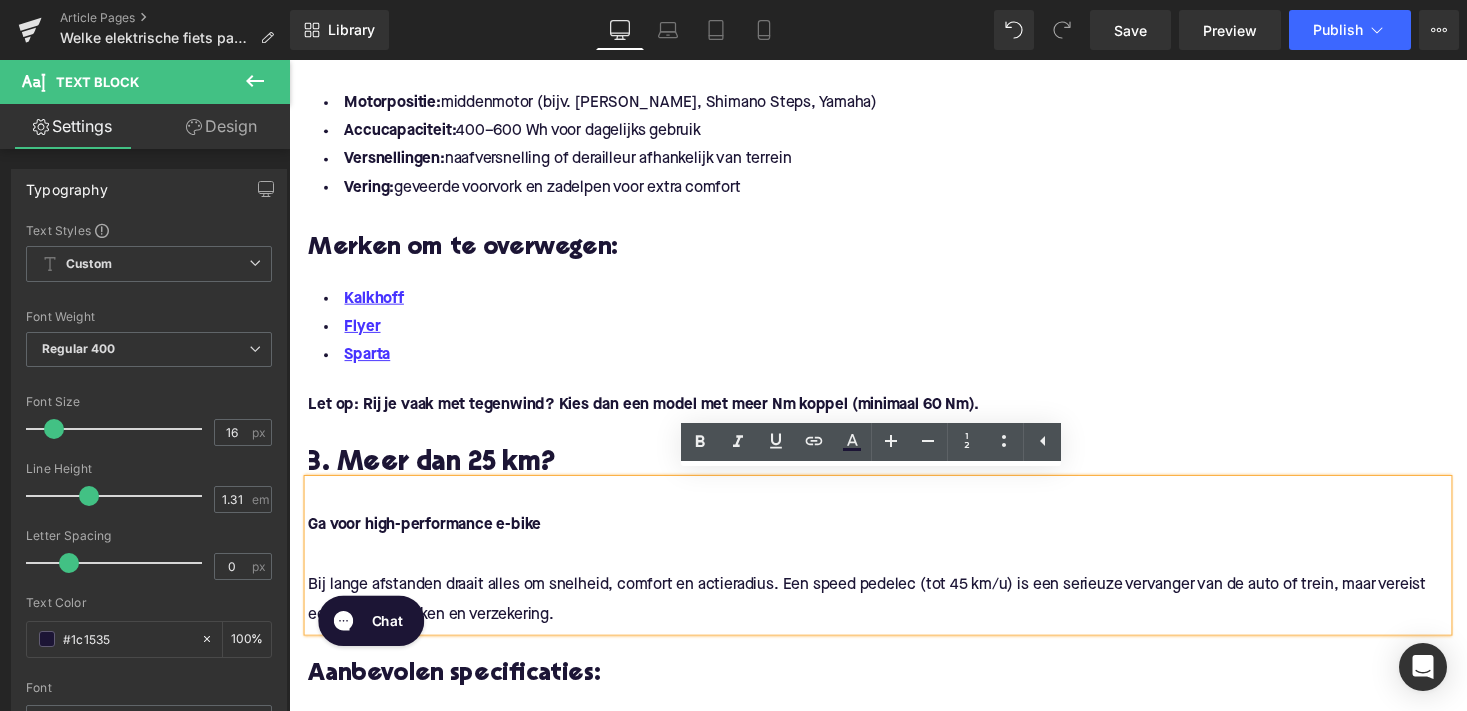 click at bounding box center (894, 222) 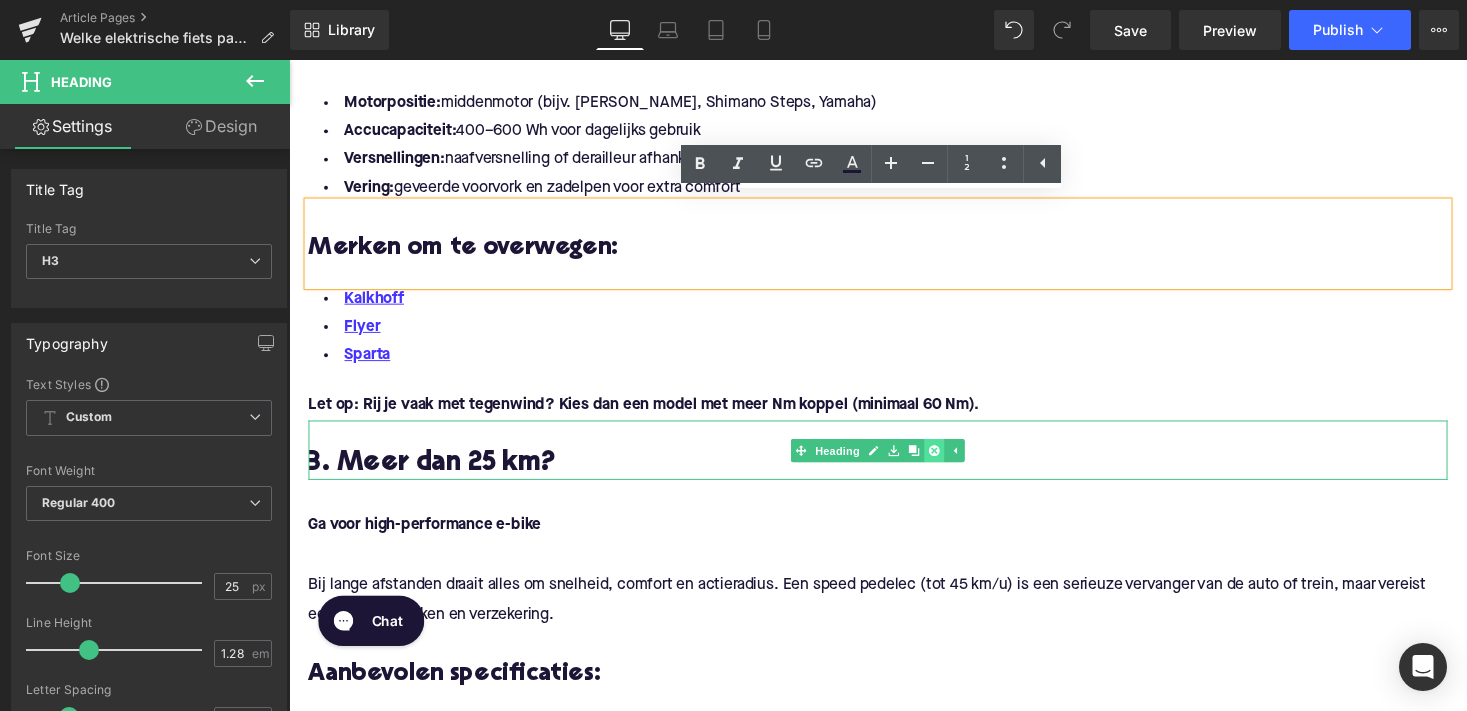 click 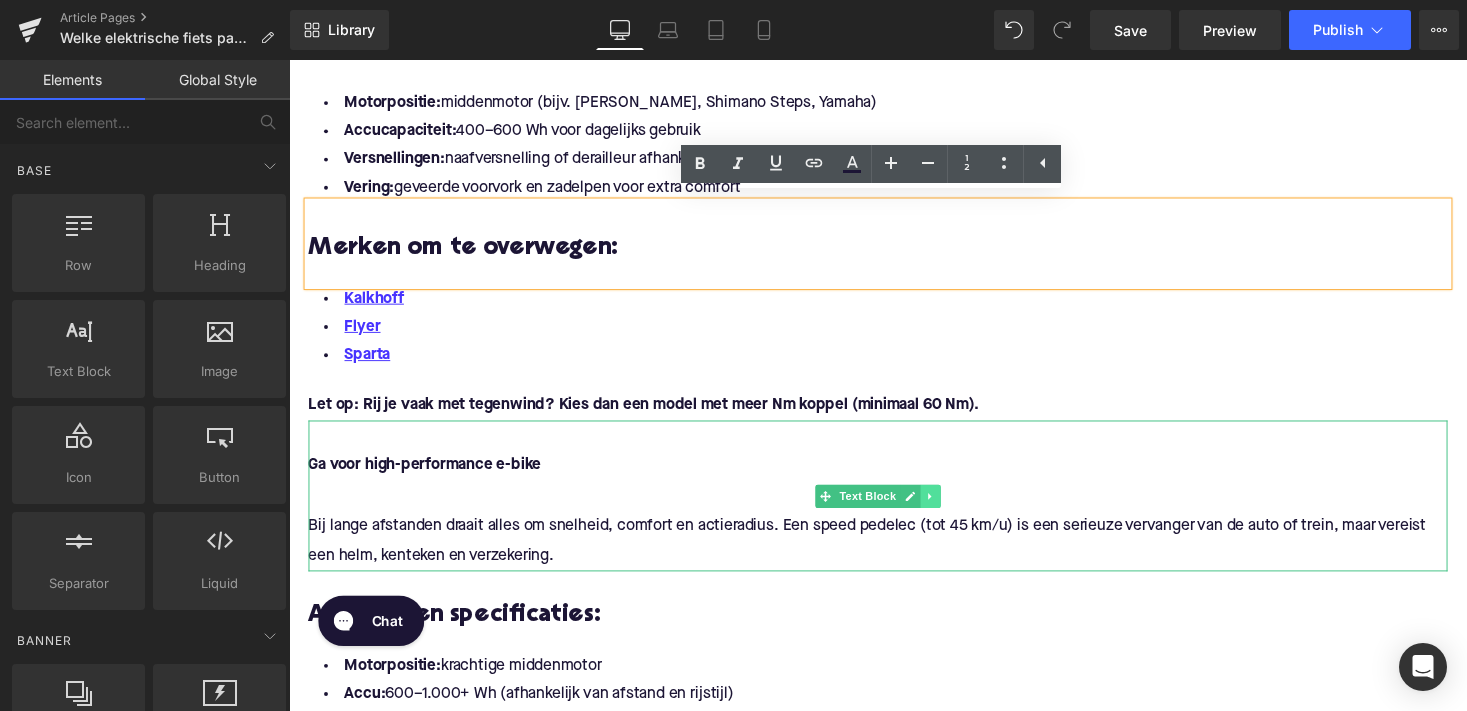 click at bounding box center (948, 508) 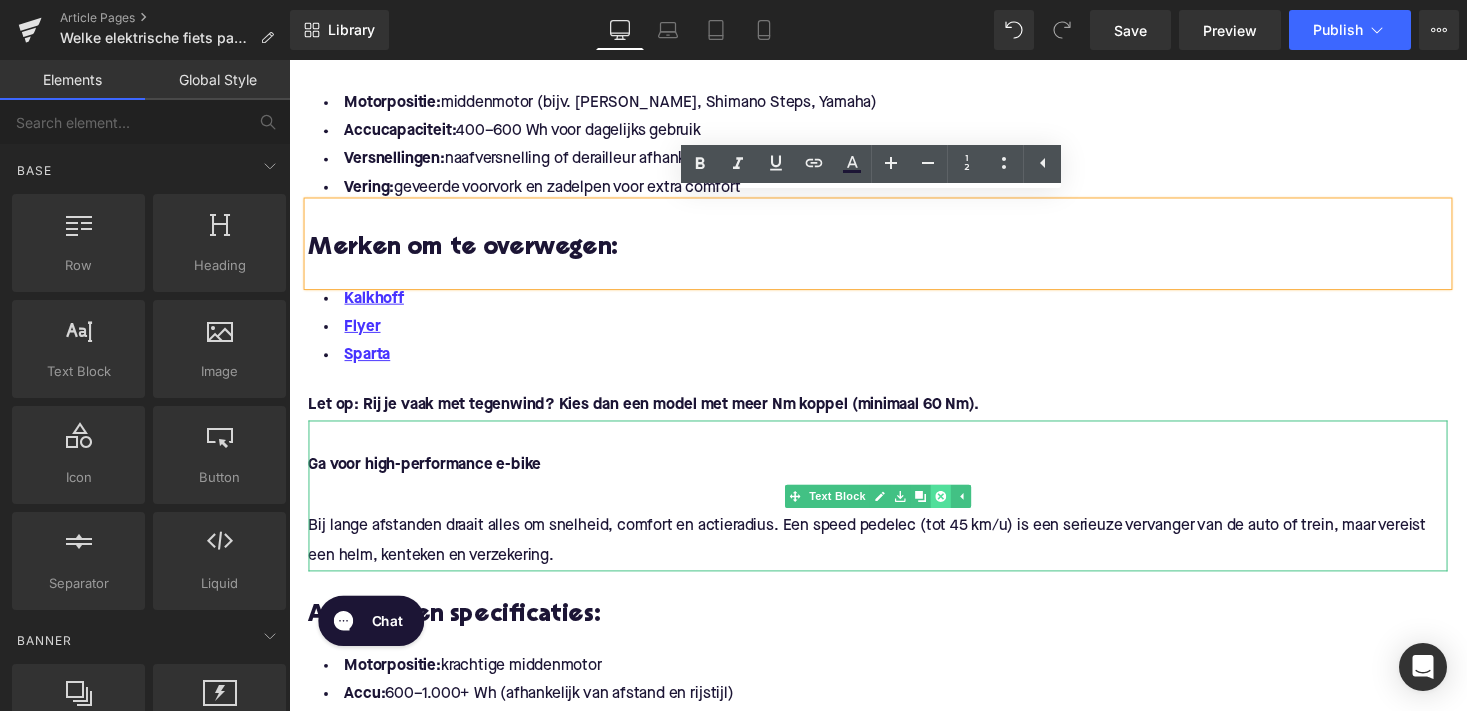 click 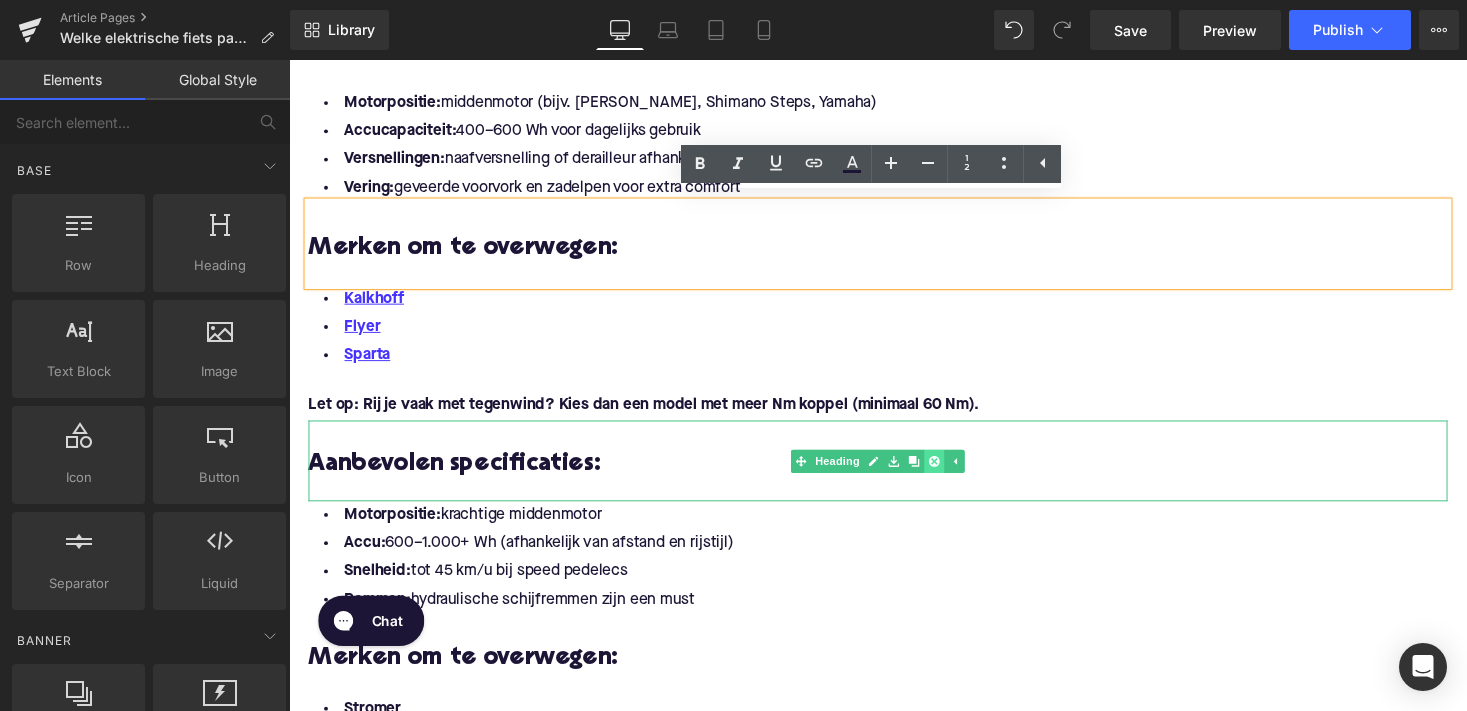click 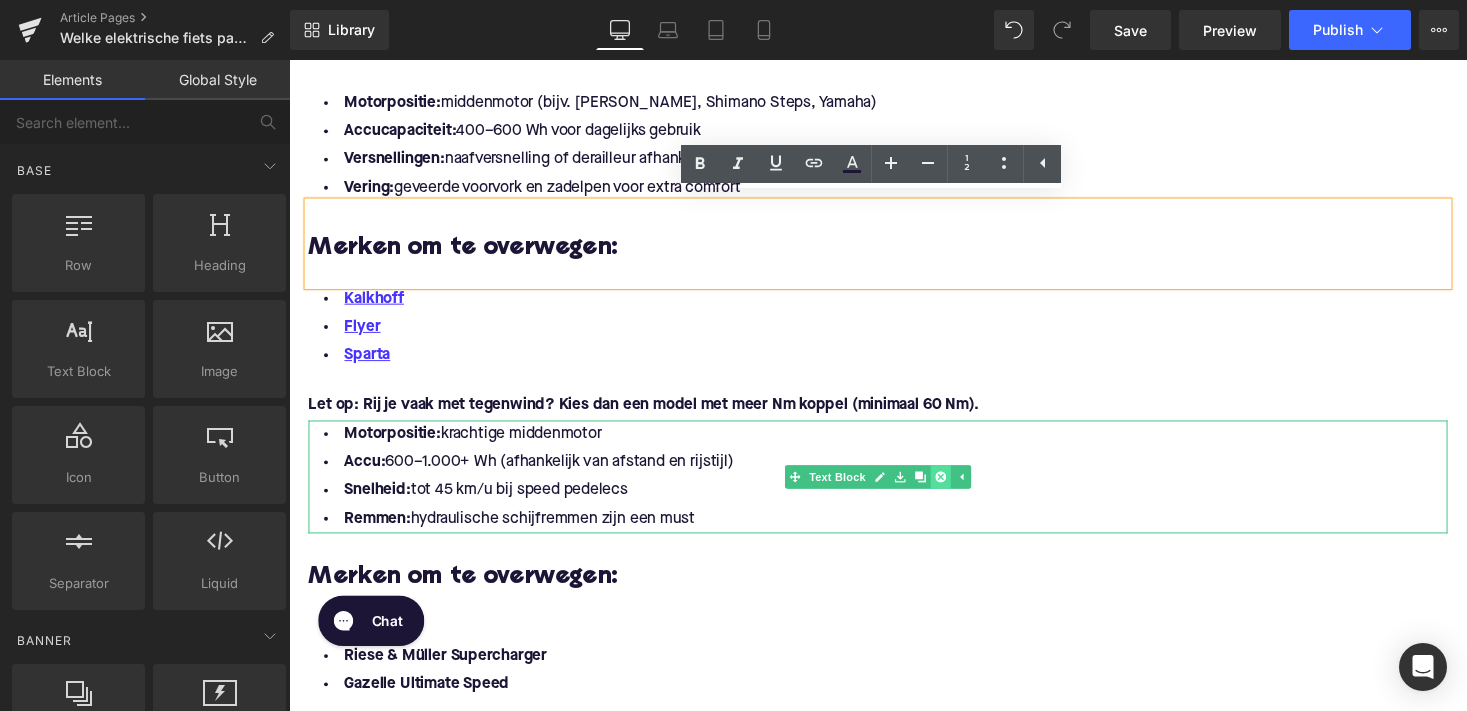 click 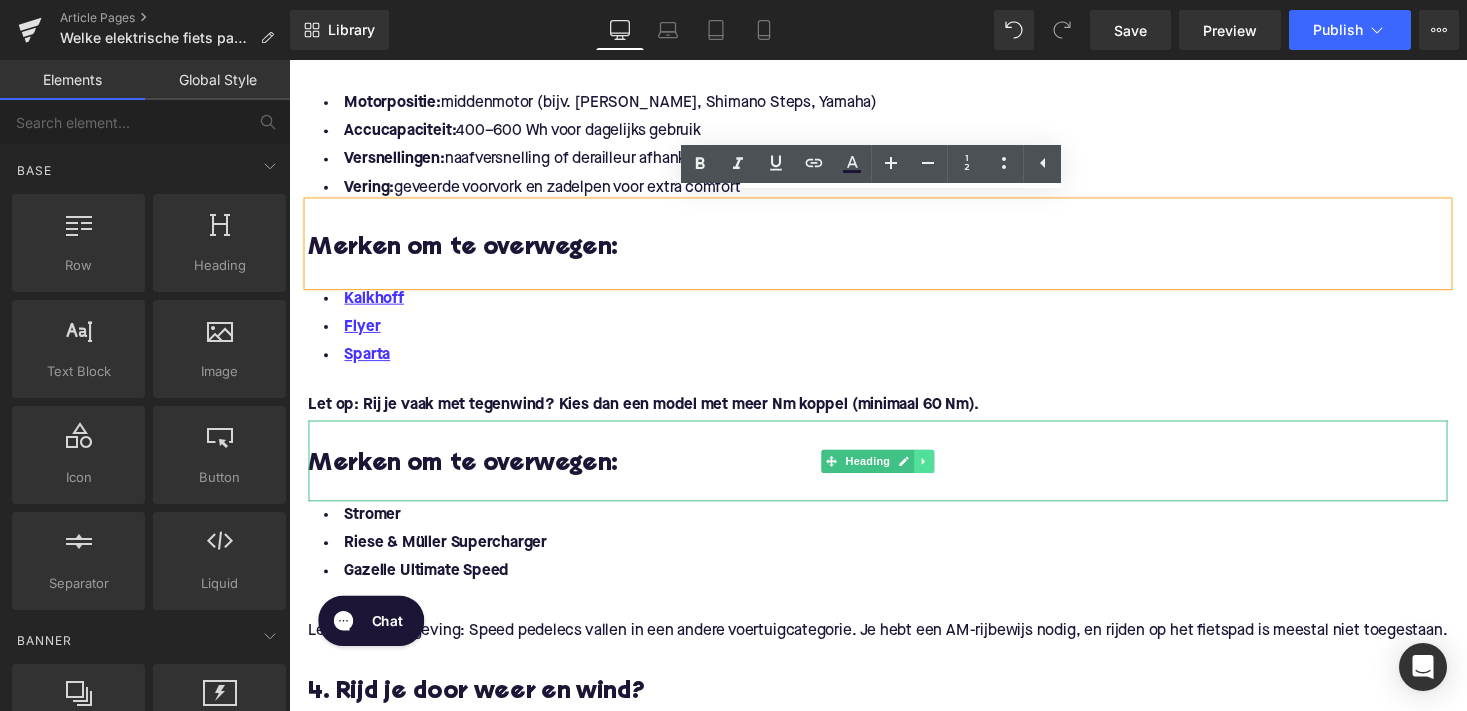 click 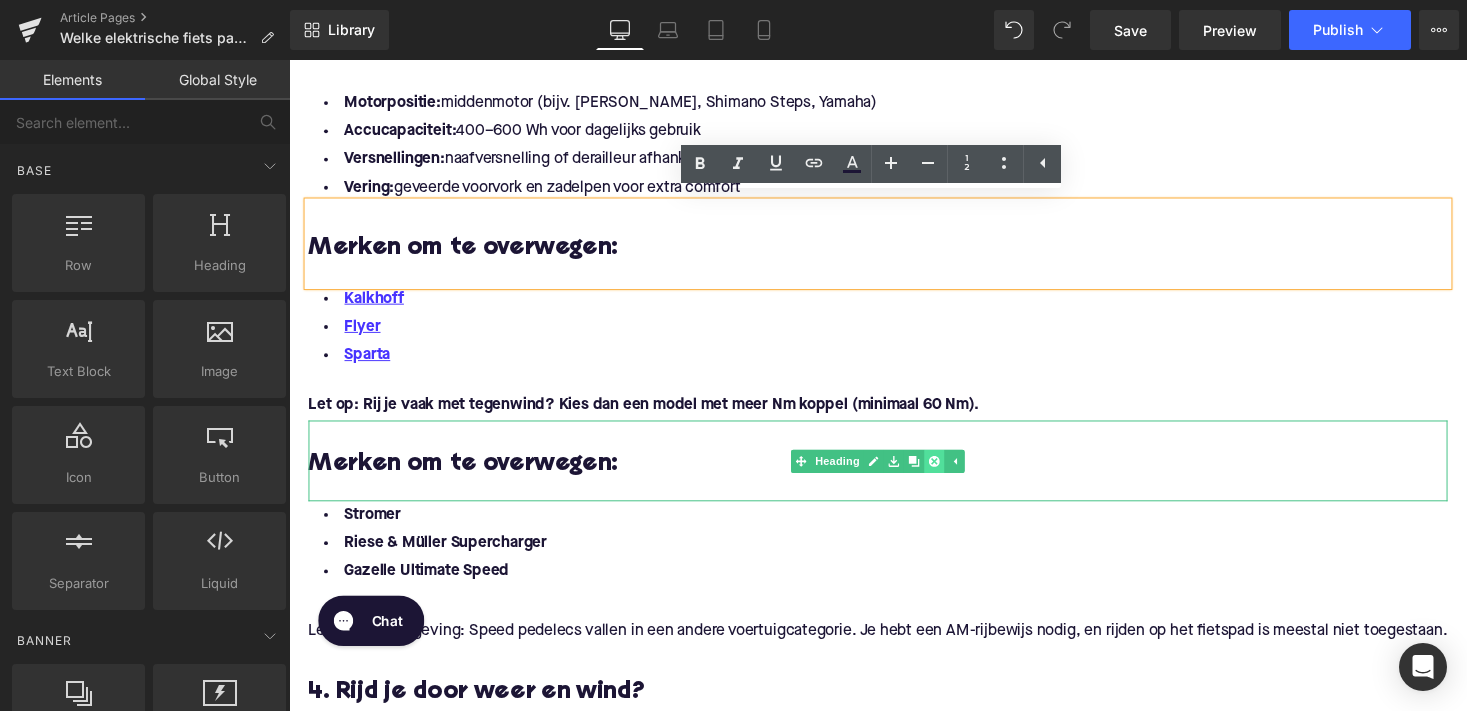 click 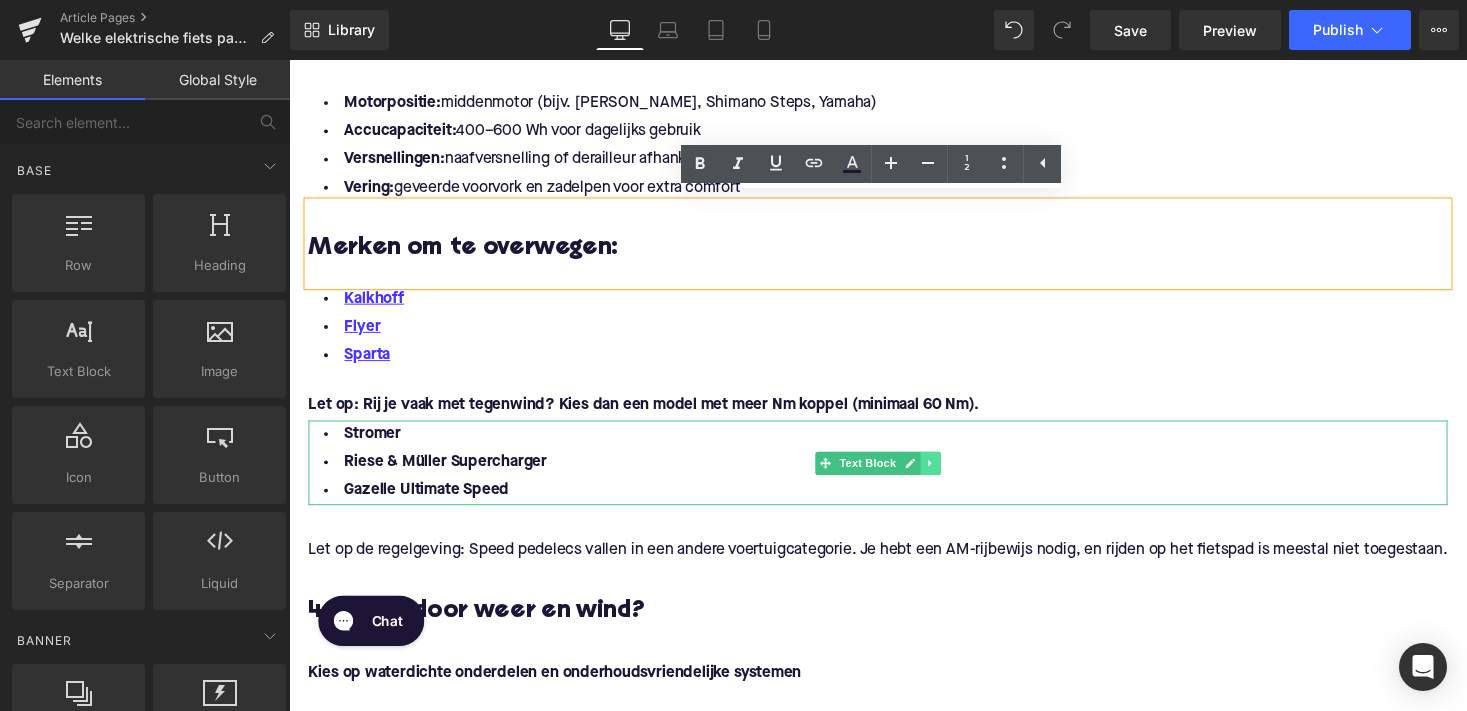 click 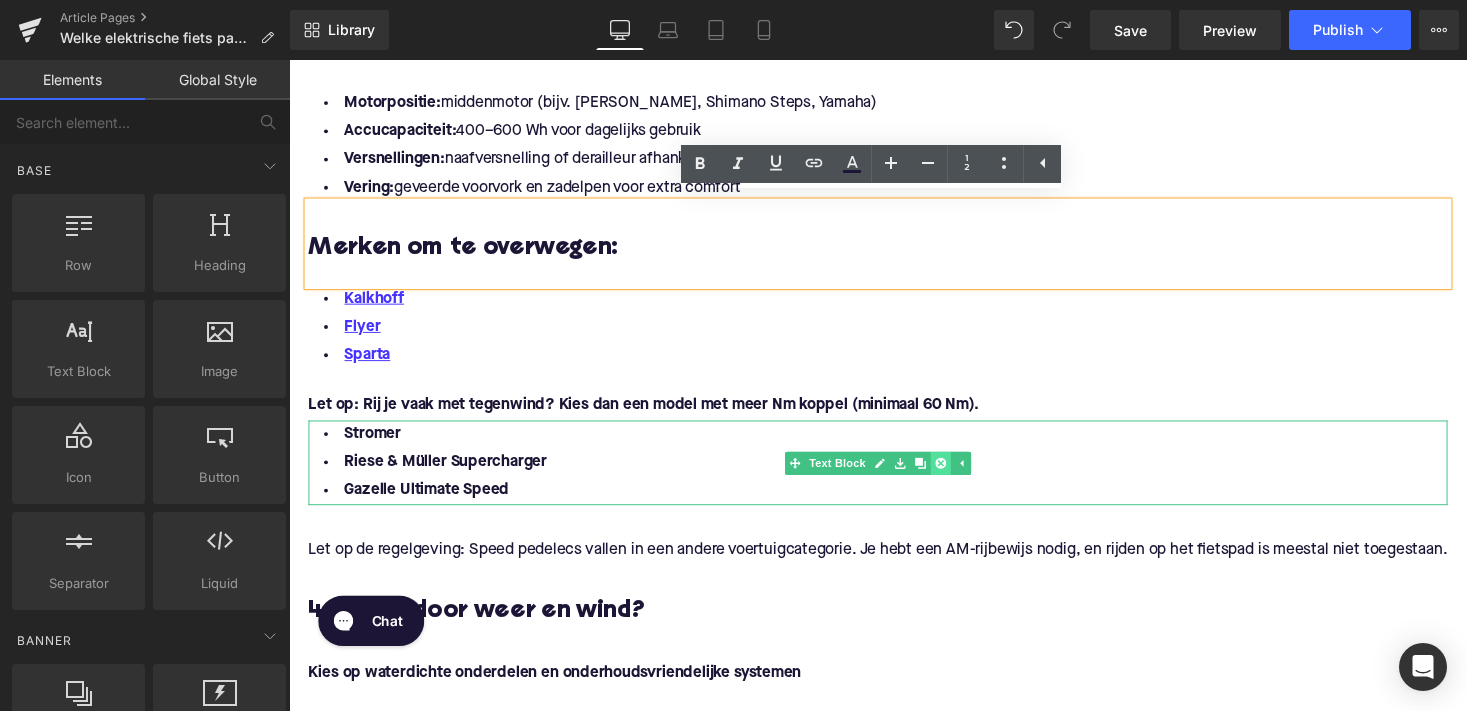 click 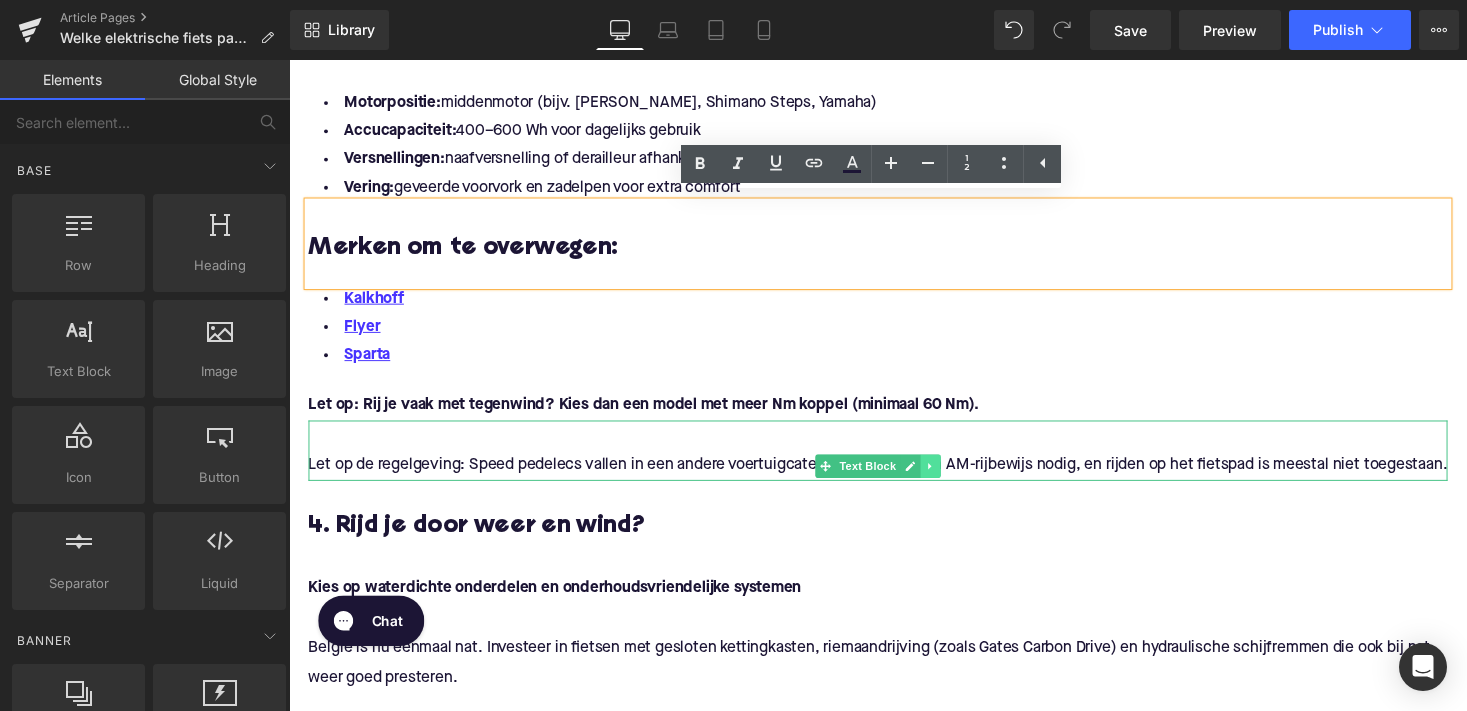 click 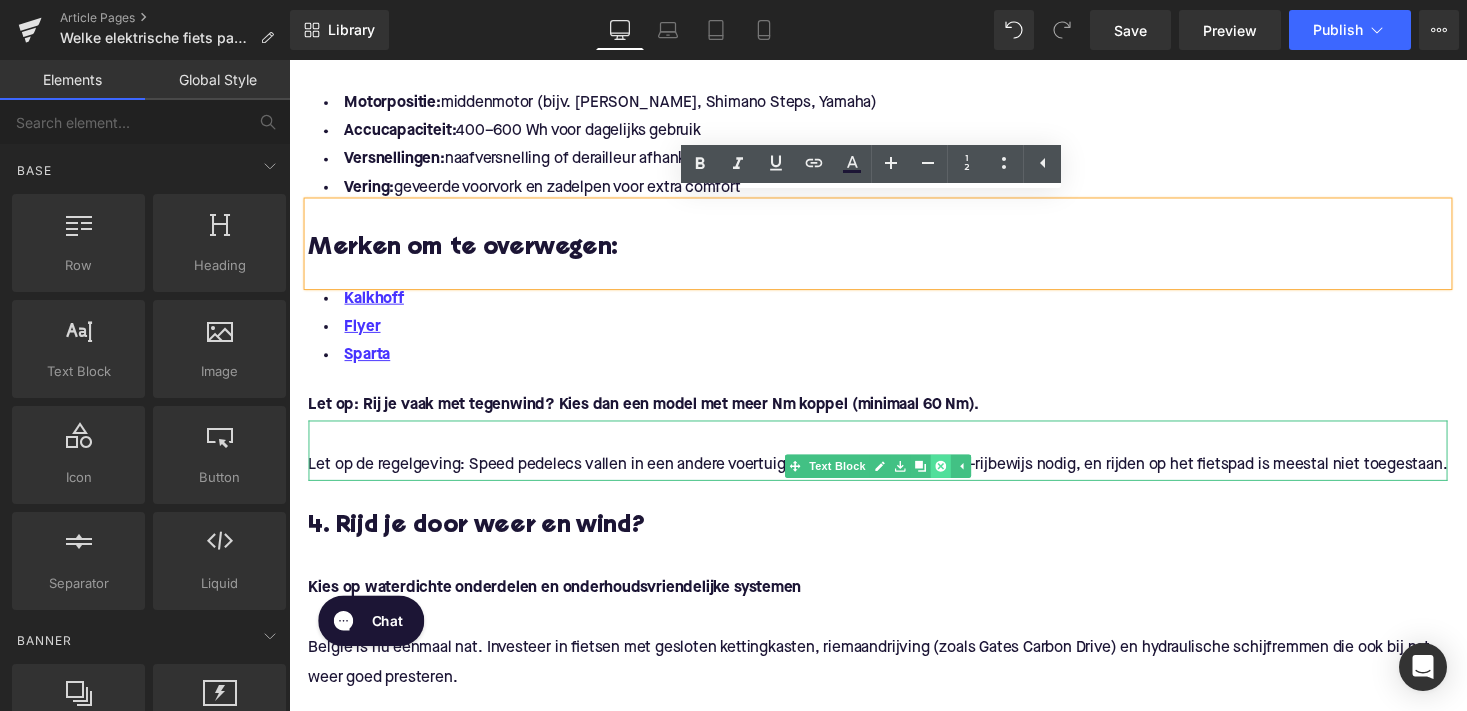 click 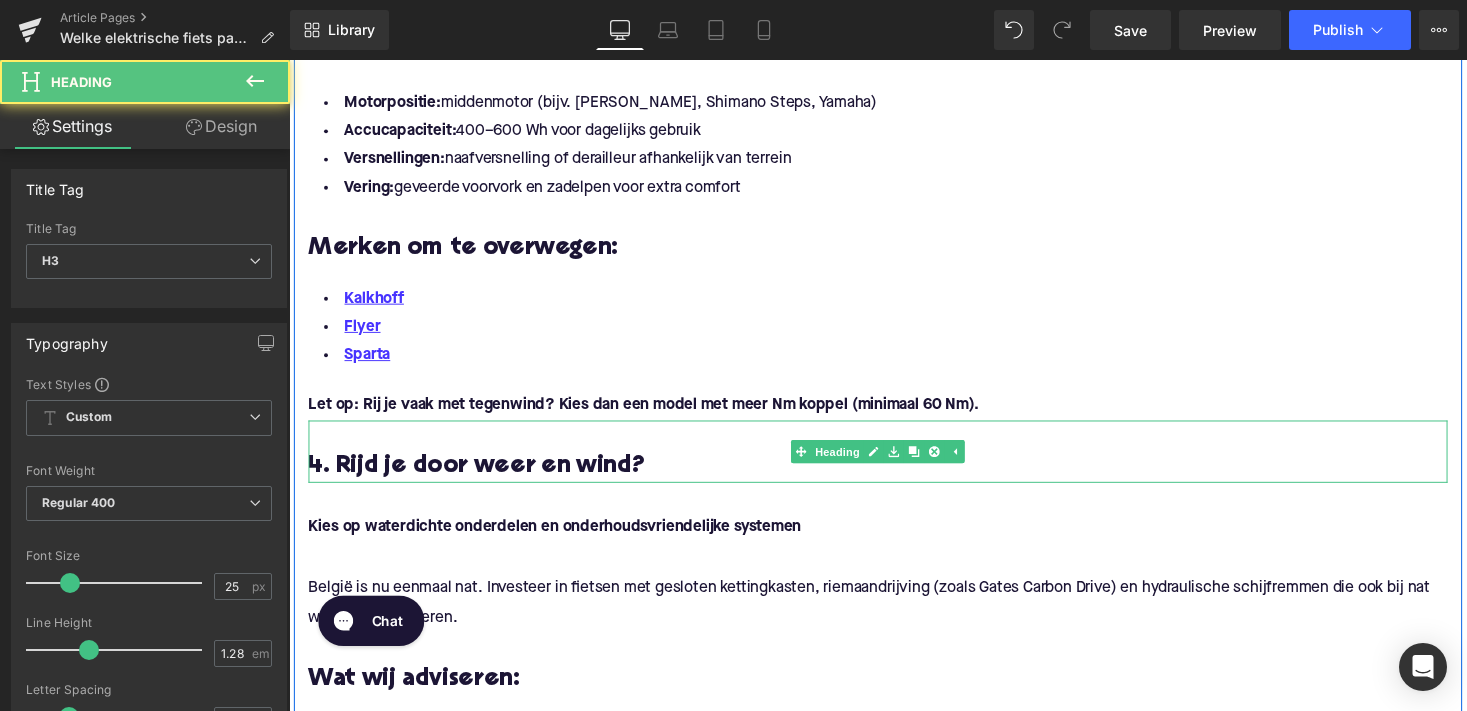 click on "4. Rijd je door weer en wind?" at bounding box center (894, 478) 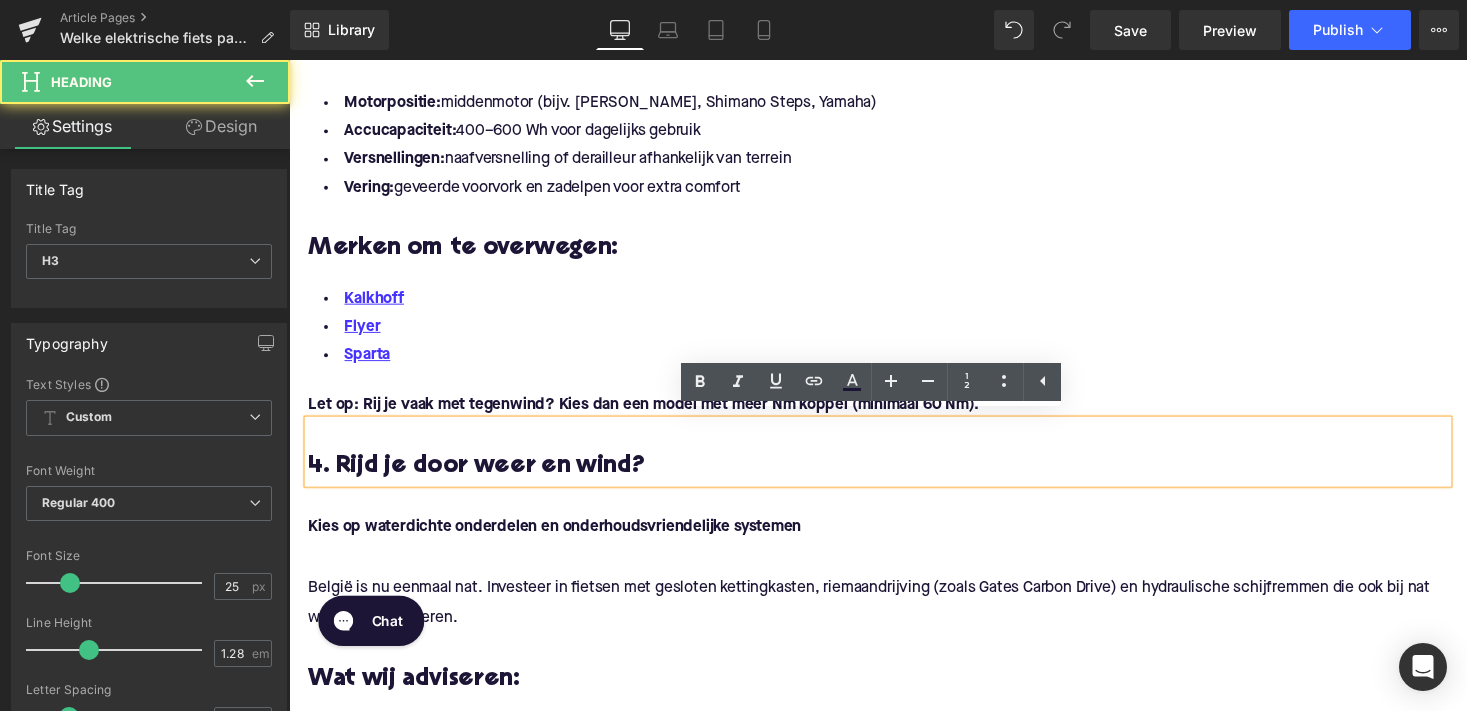 type 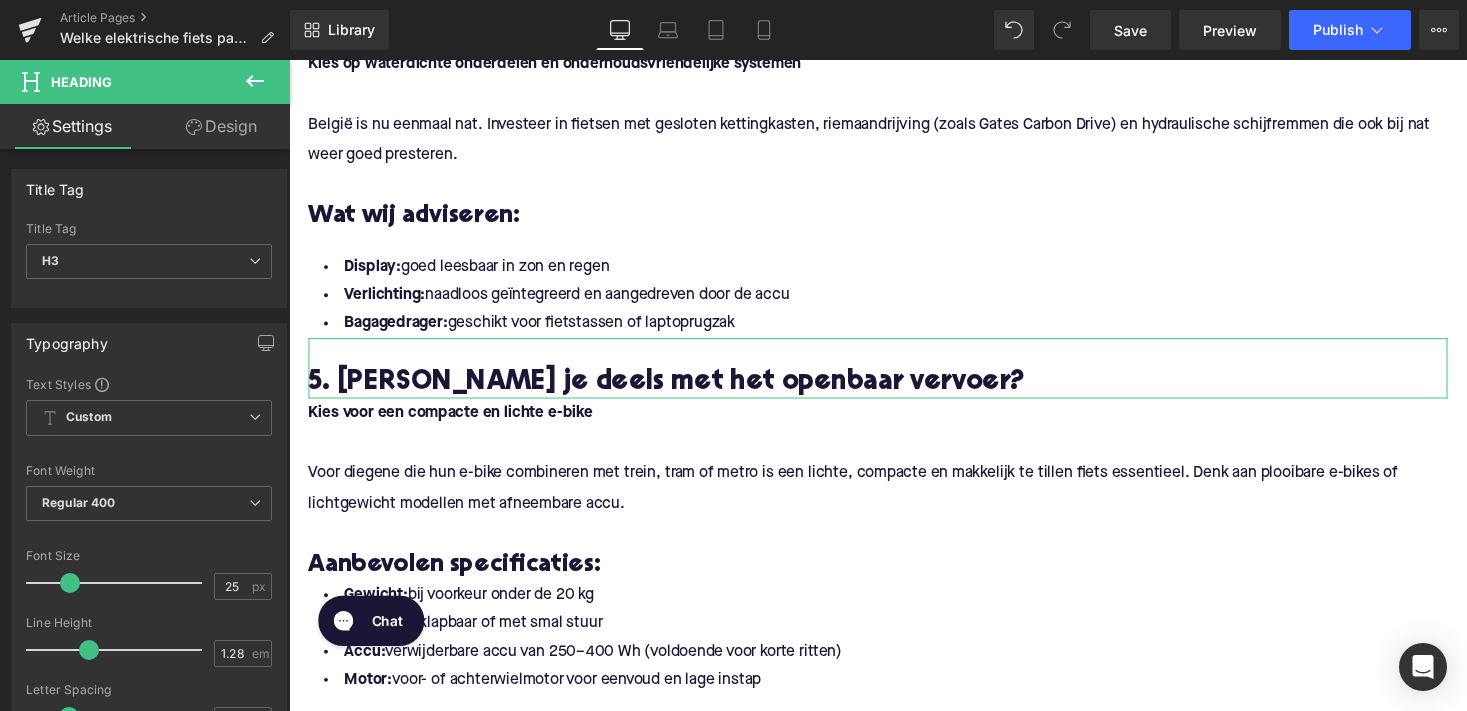 scroll, scrollTop: 2216, scrollLeft: 0, axis: vertical 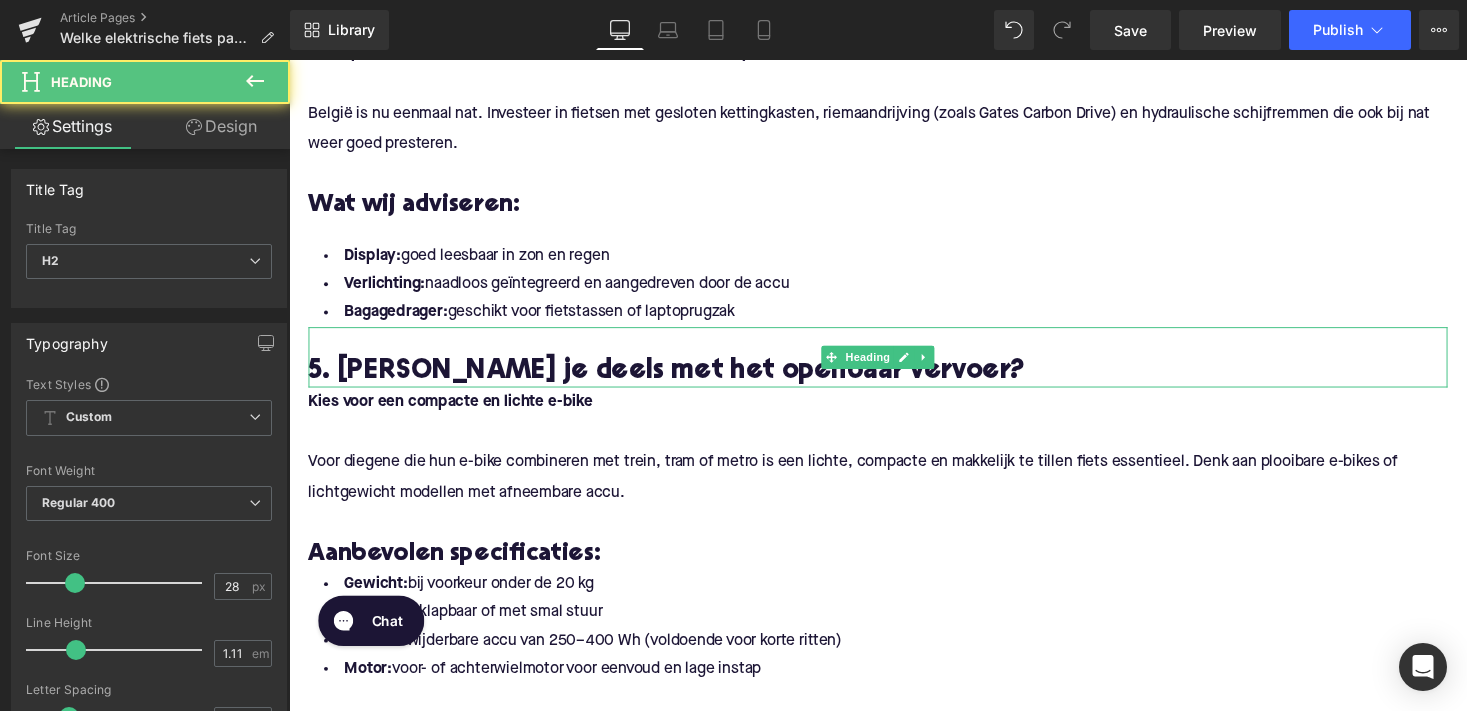 click on "5. [PERSON_NAME] je deels met het openbaar vervoer?" at bounding box center (894, 380) 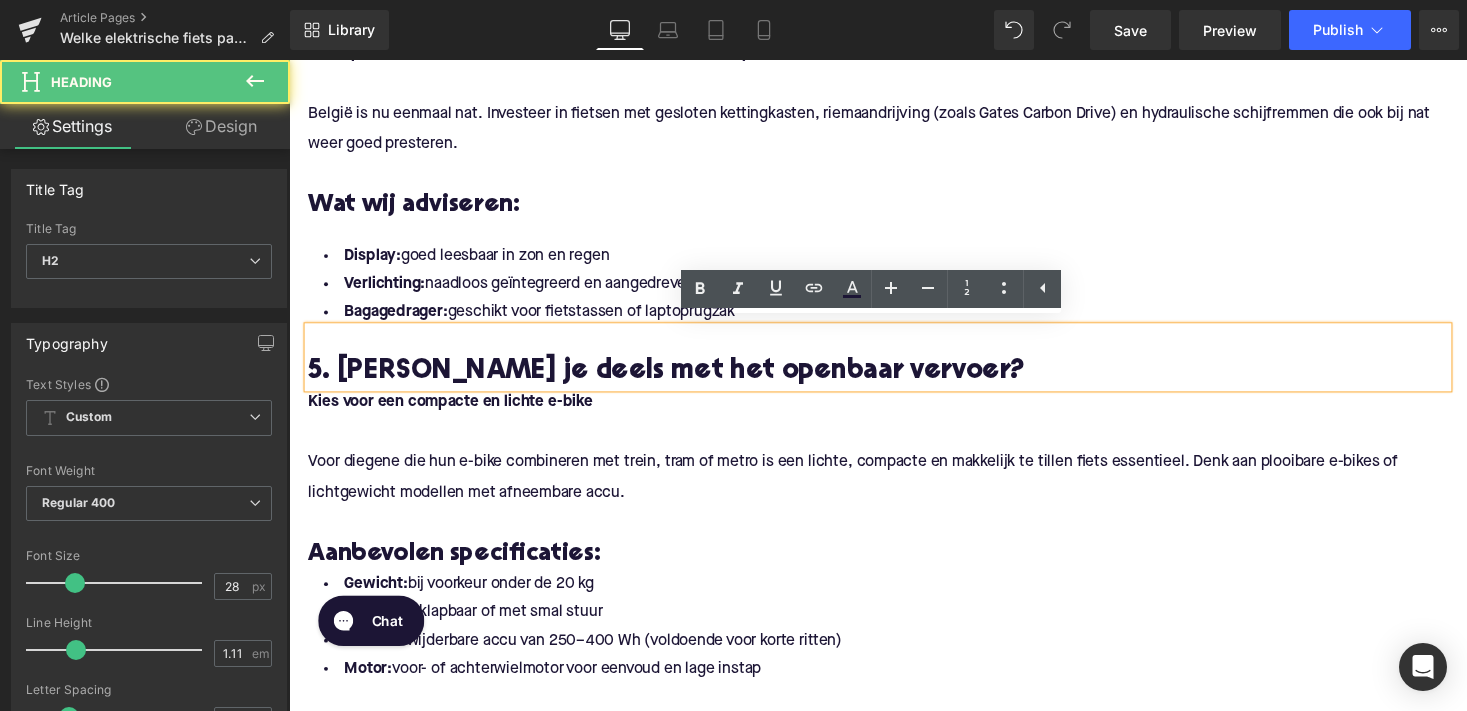 type 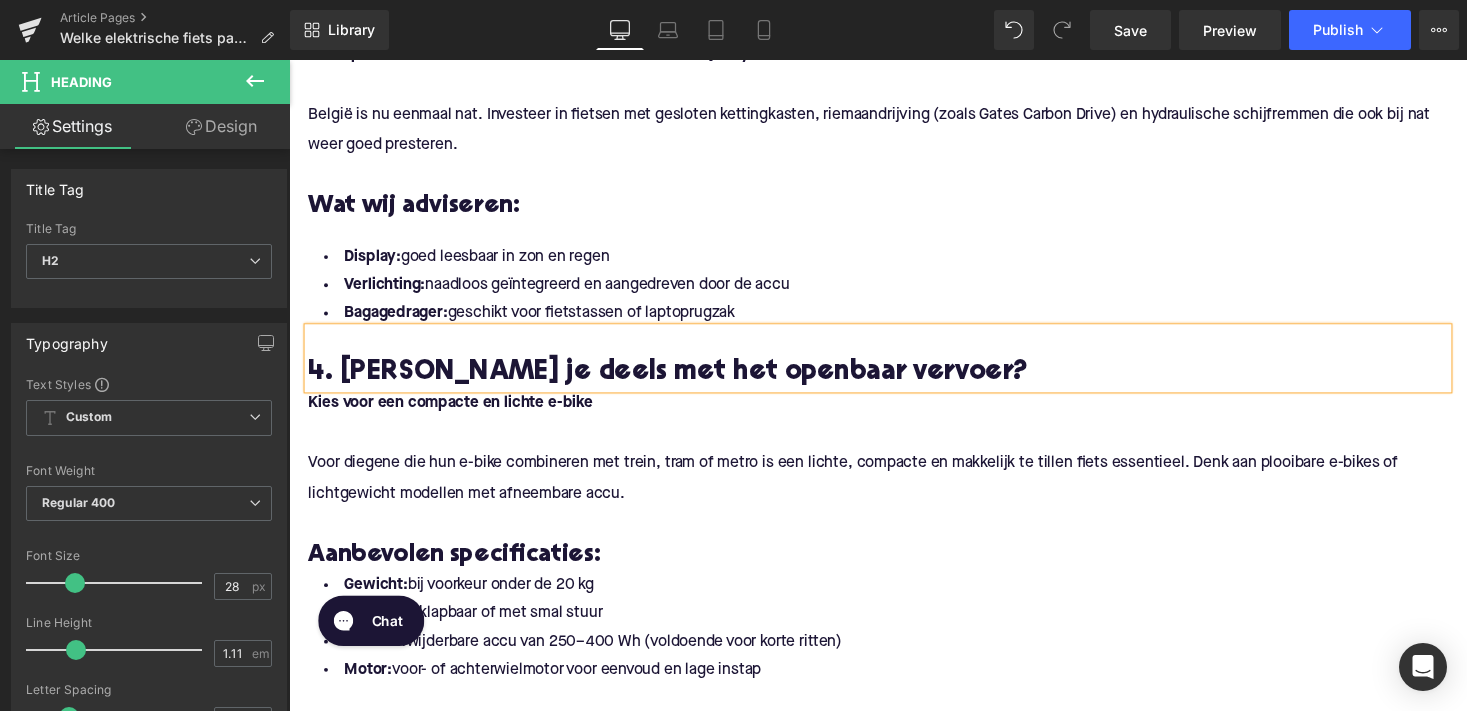 scroll, scrollTop: 2222, scrollLeft: 0, axis: vertical 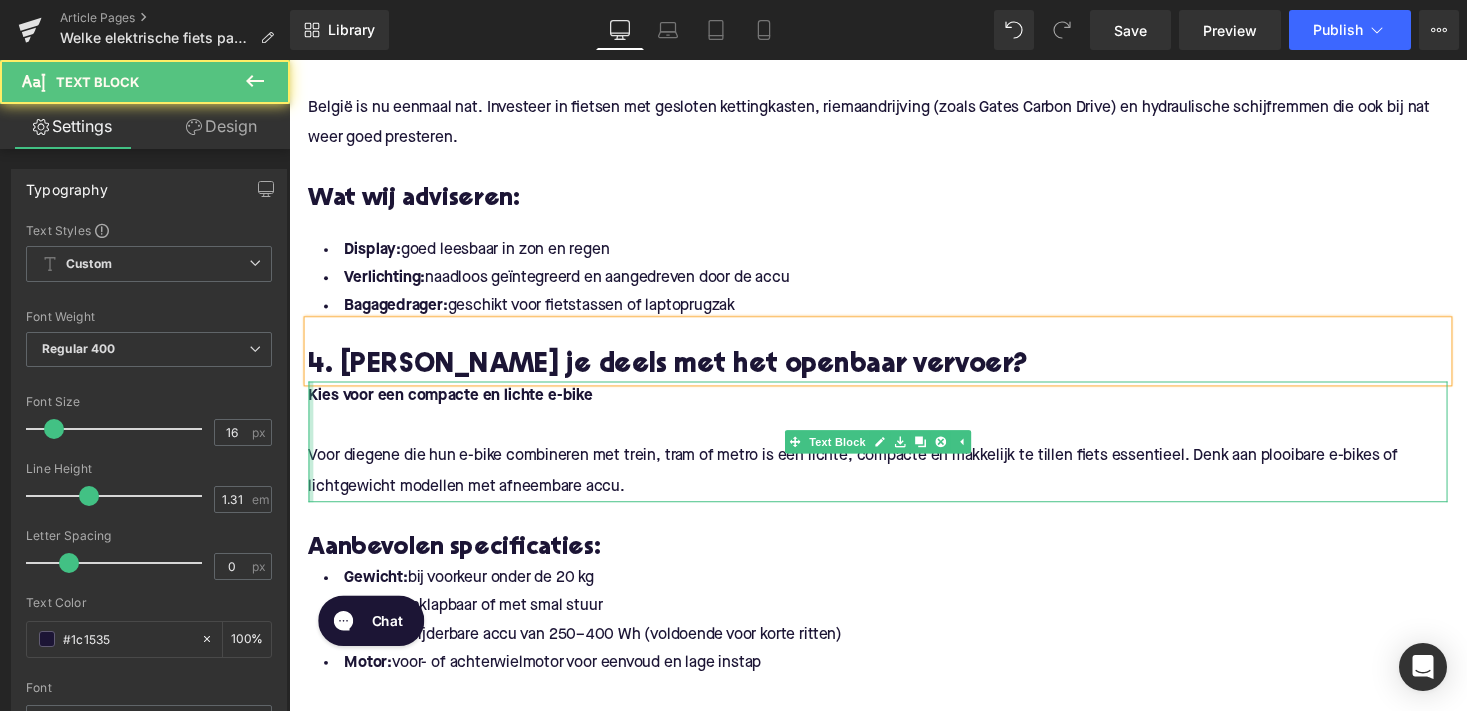 click at bounding box center (311, 452) 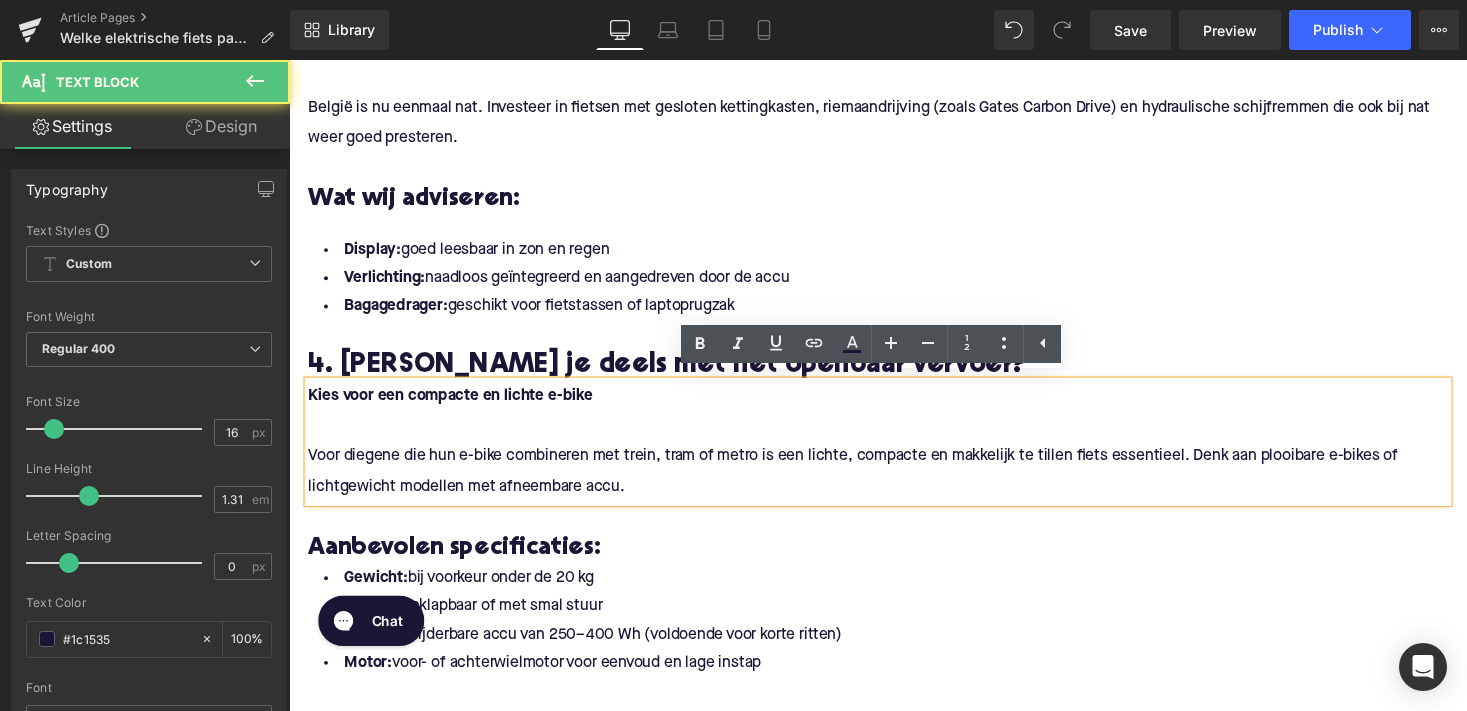 click on "Kies voor een compacte en lichte e-bike" at bounding box center (455, 405) 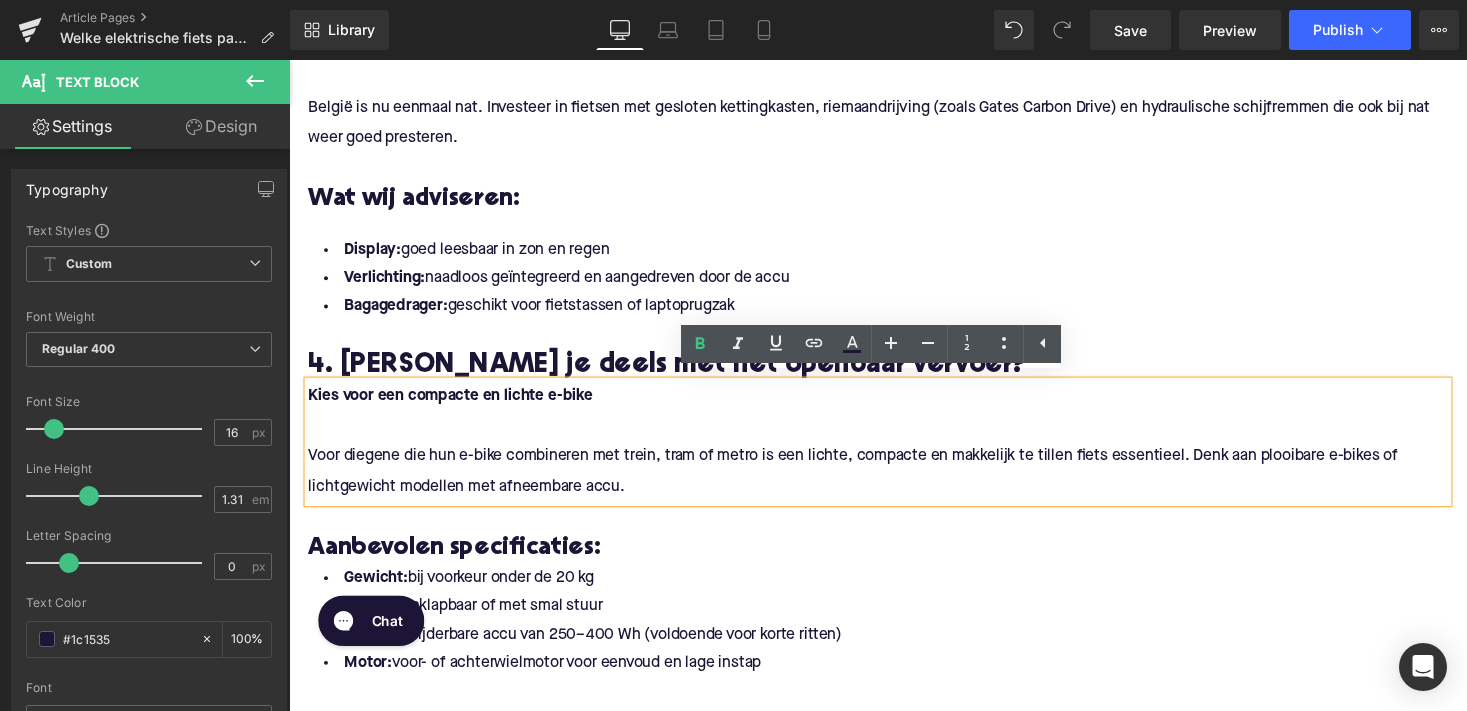 type 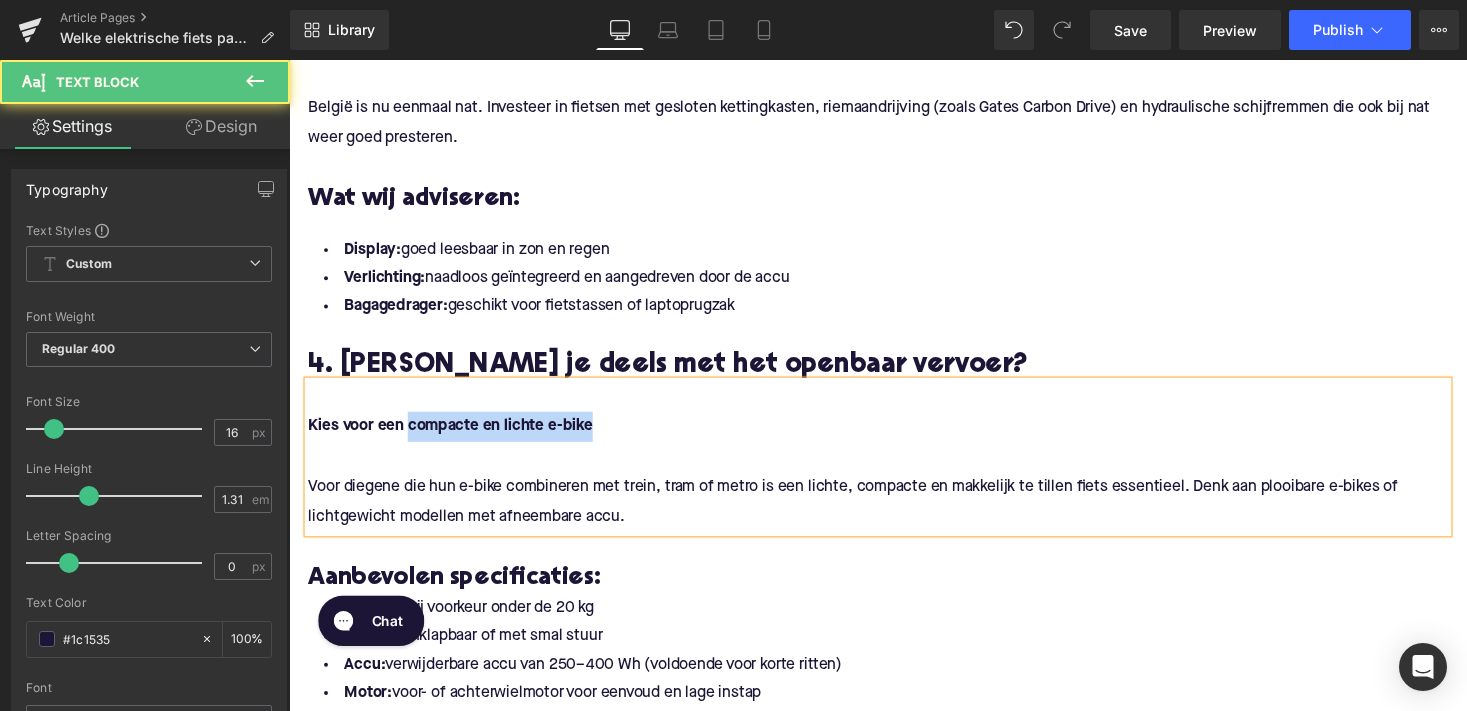 drag, startPoint x: 614, startPoint y: 437, endPoint x: 410, endPoint y: 435, distance: 204.0098 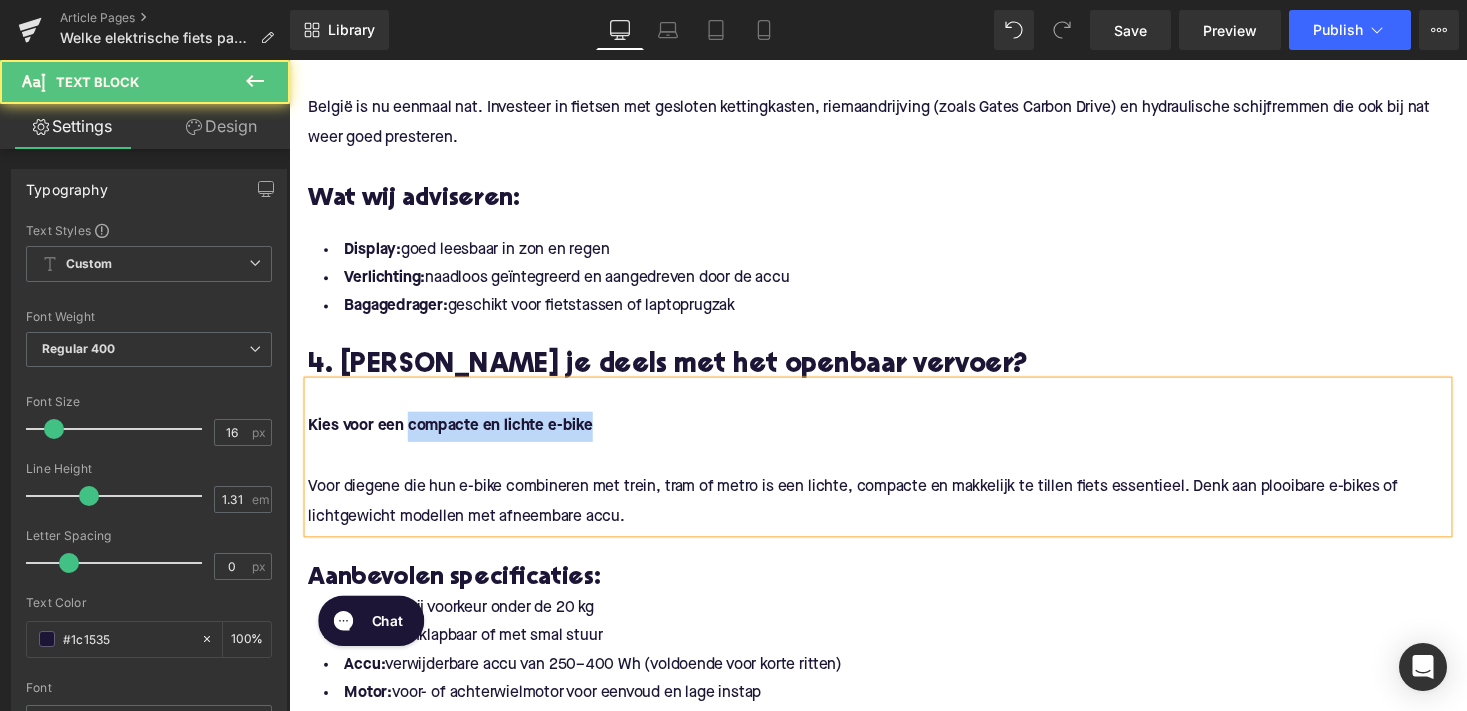 click on "Kies voor een compacte en lichte e-bike" at bounding box center (894, 436) 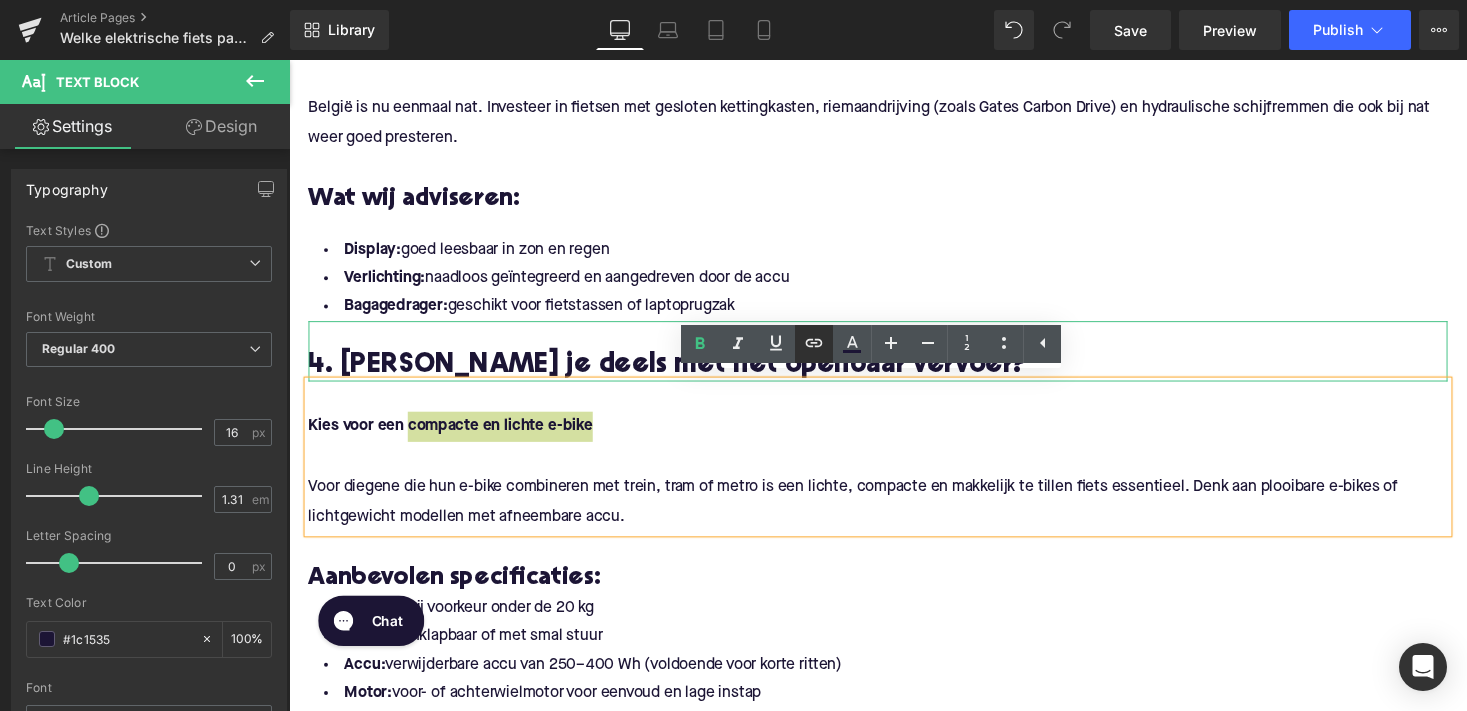 click 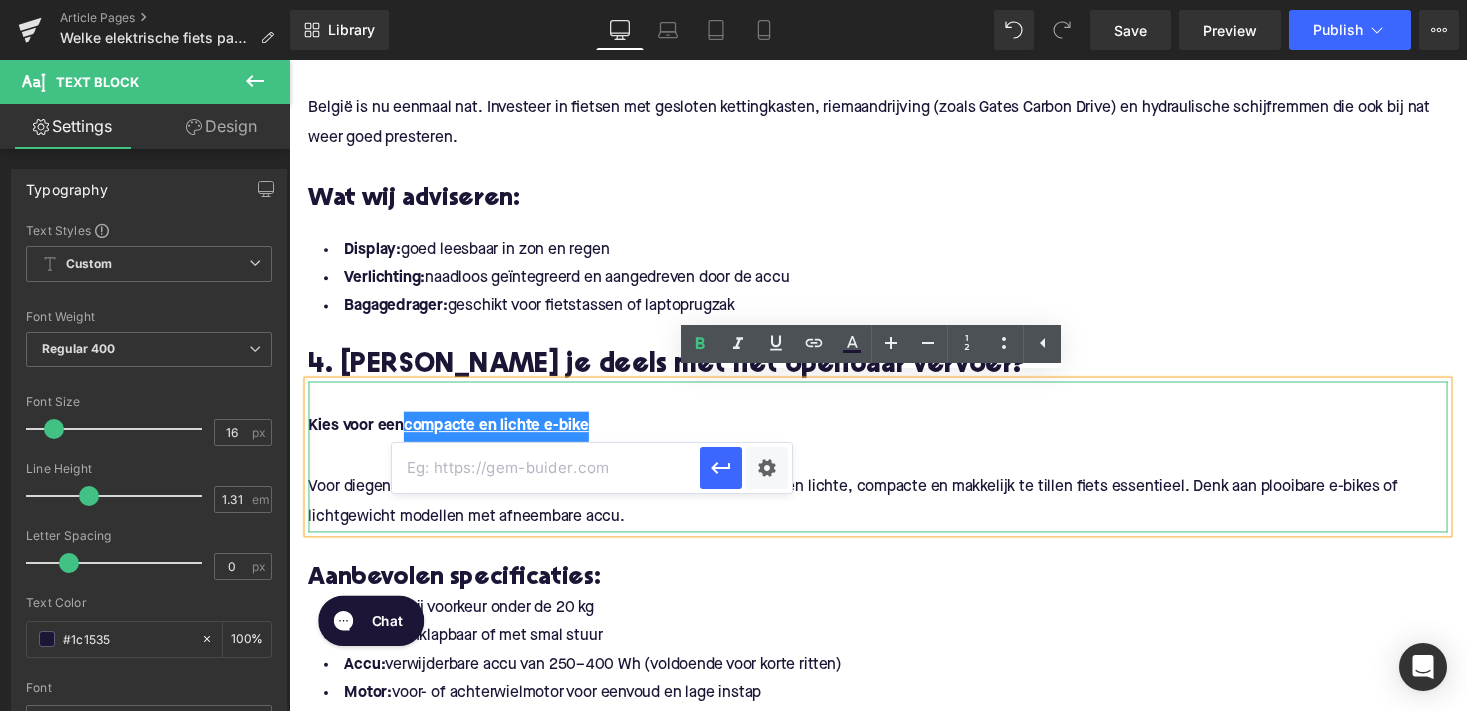 click at bounding box center (546, 468) 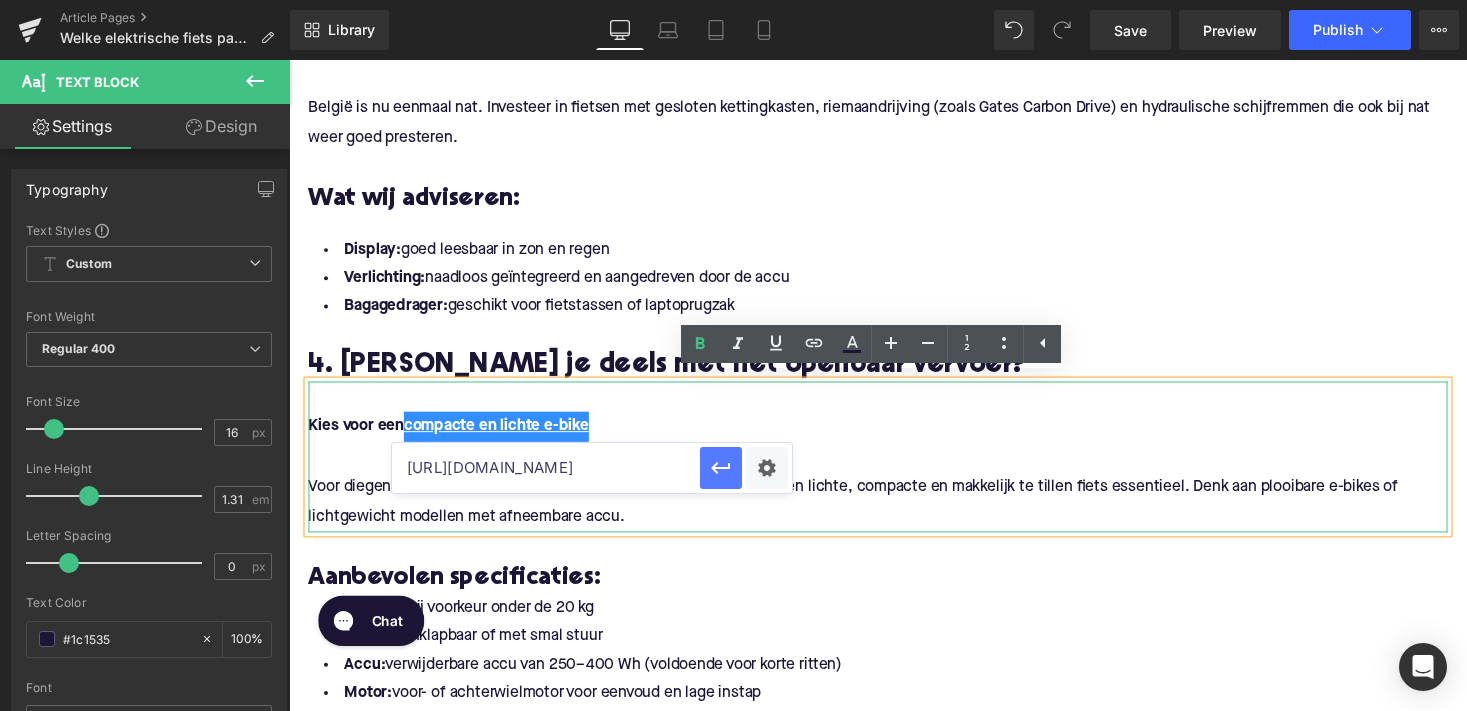 type on "[URL][DOMAIN_NAME]" 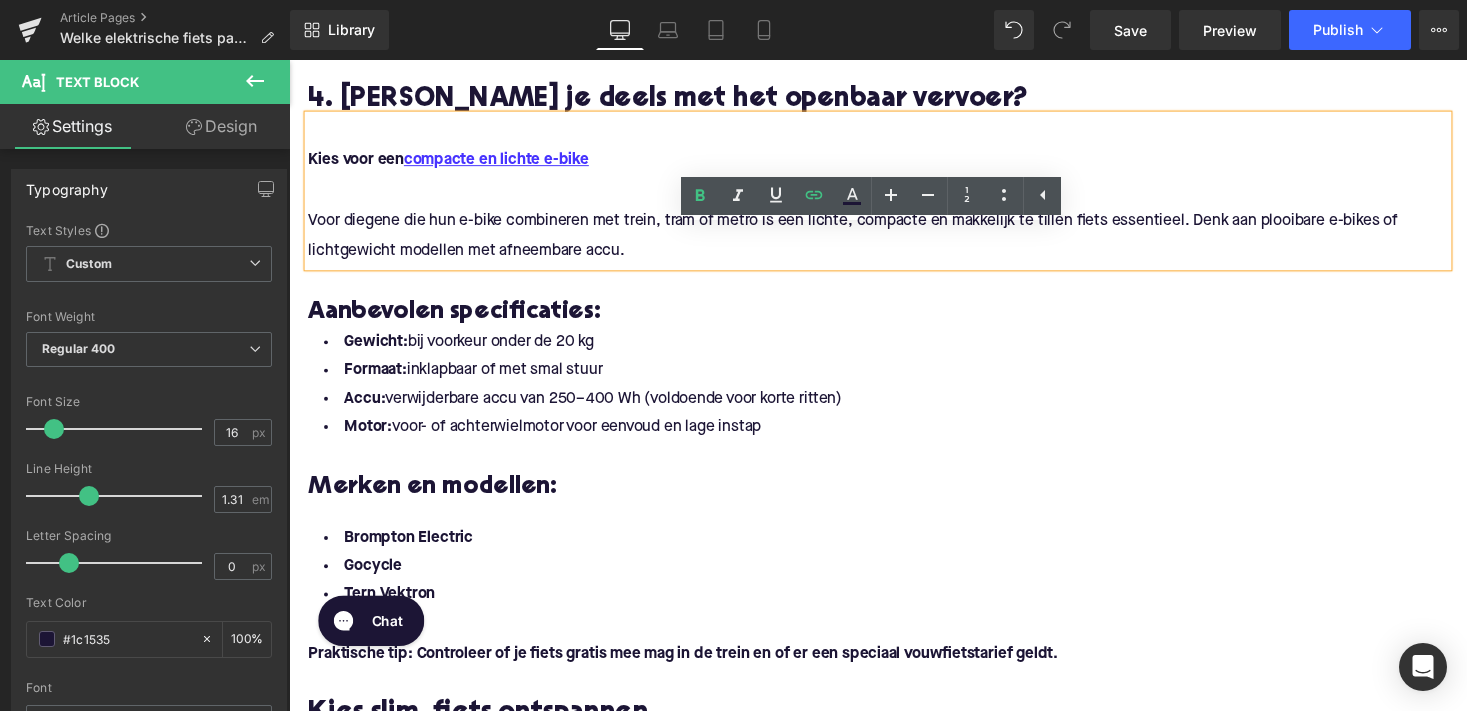 scroll, scrollTop: 2559, scrollLeft: 0, axis: vertical 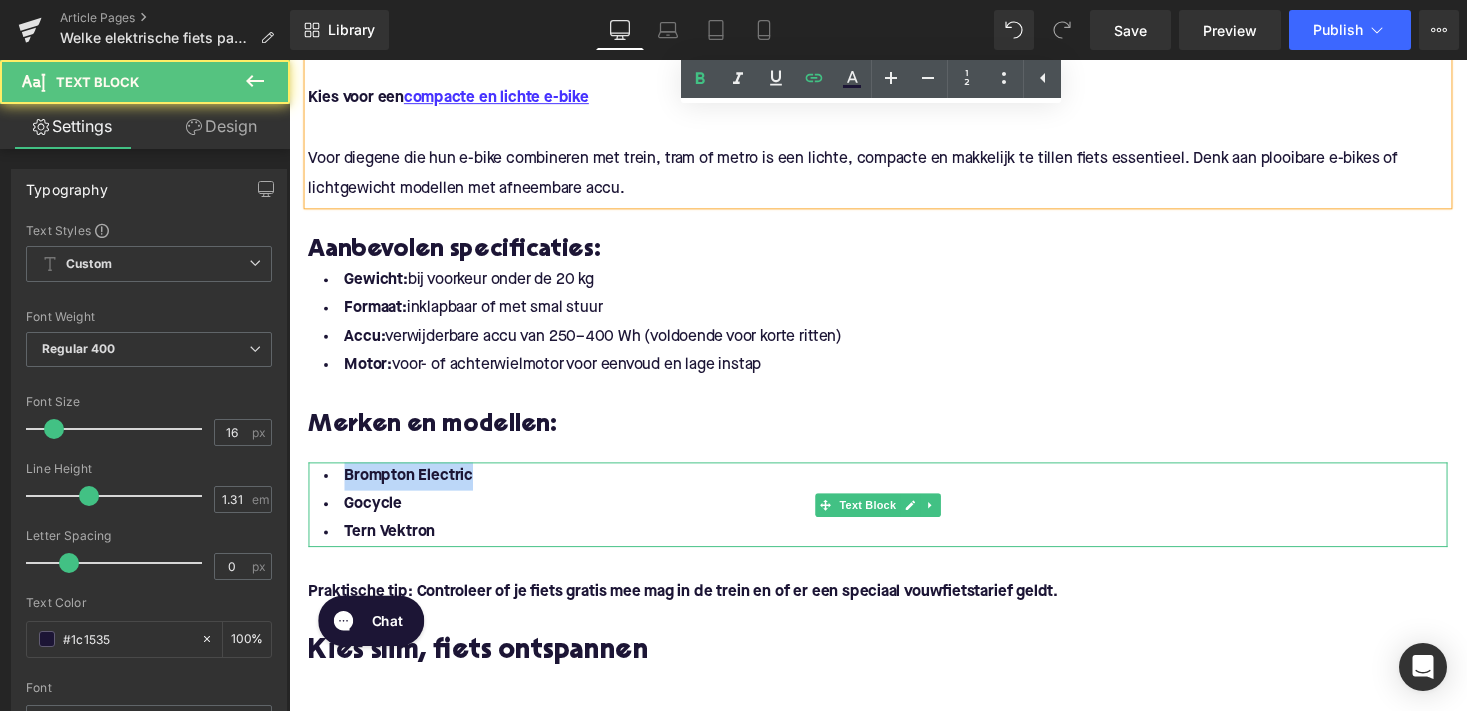 drag, startPoint x: 484, startPoint y: 489, endPoint x: 339, endPoint y: 489, distance: 145 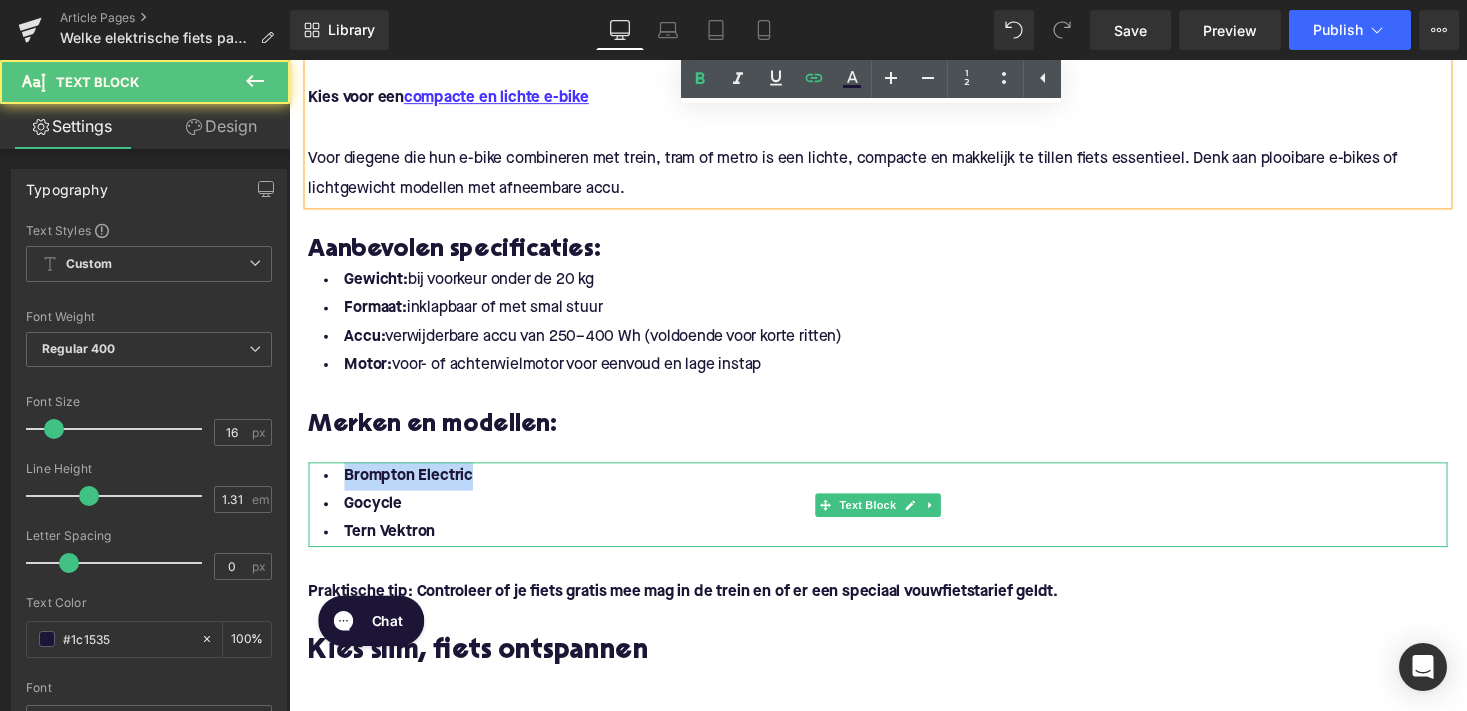 click on "Brompton Electric" at bounding box center (894, 487) 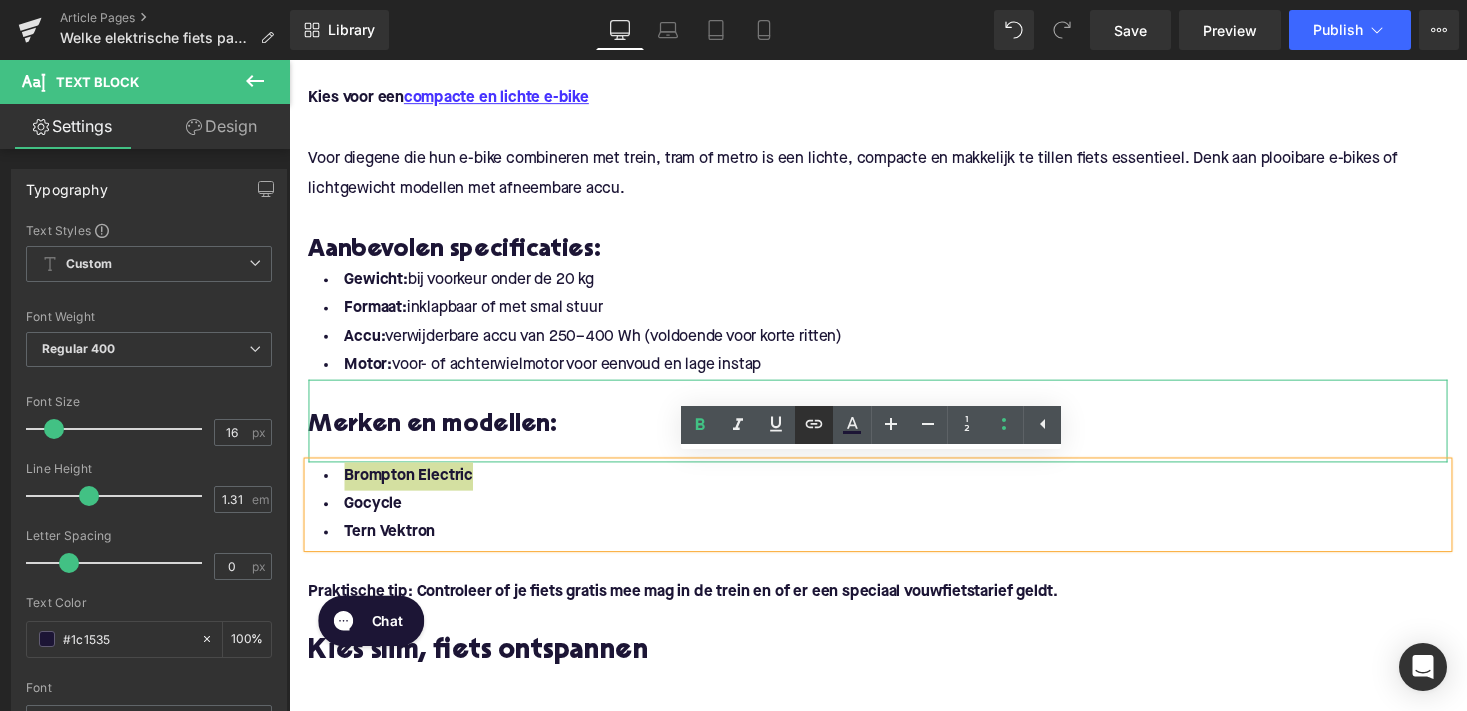 click 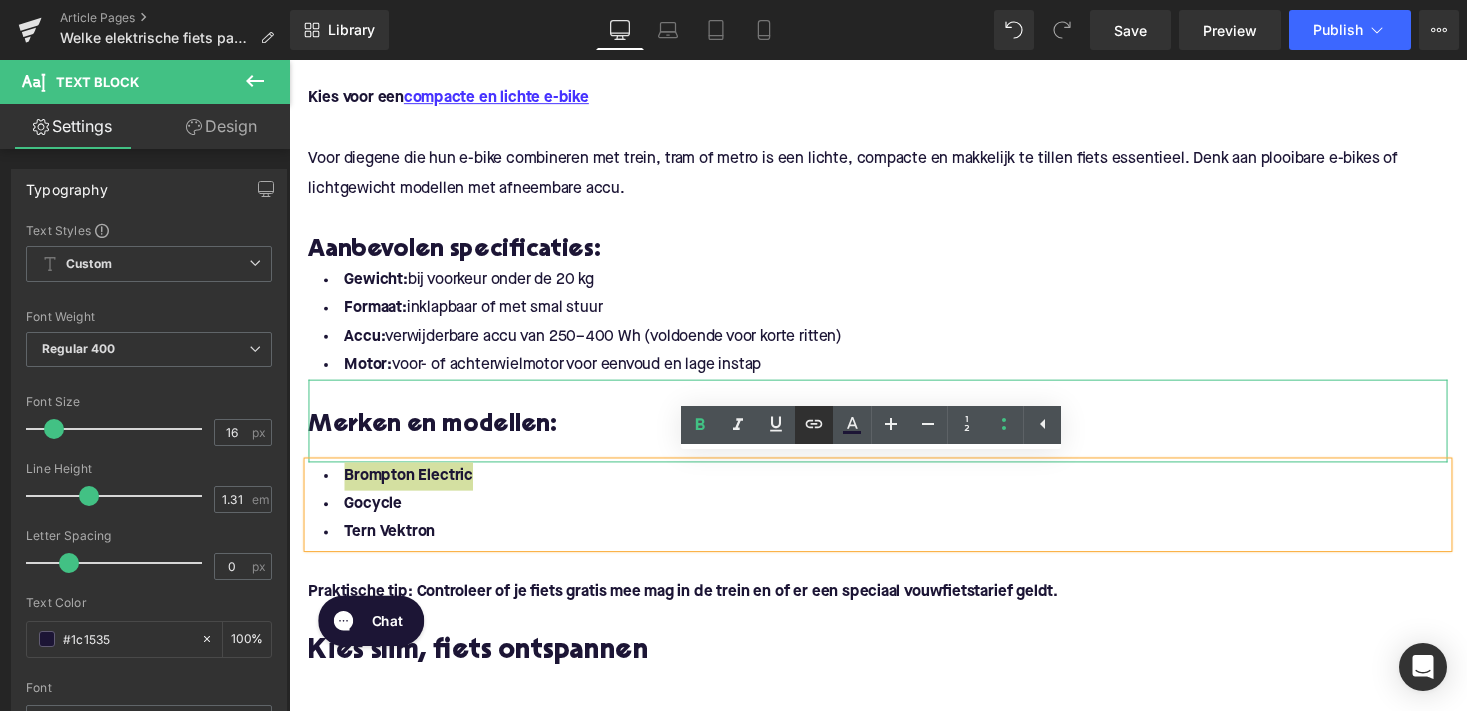 type 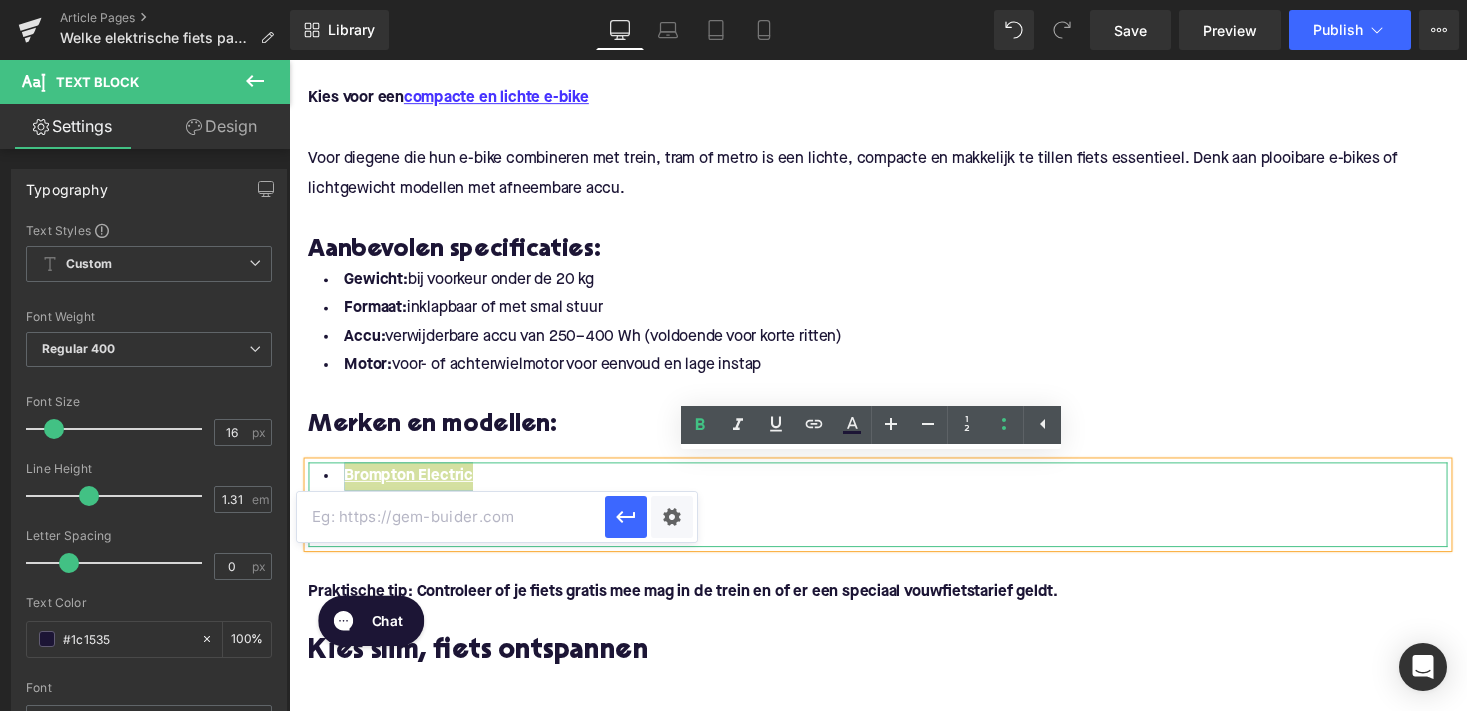 click at bounding box center (451, 517) 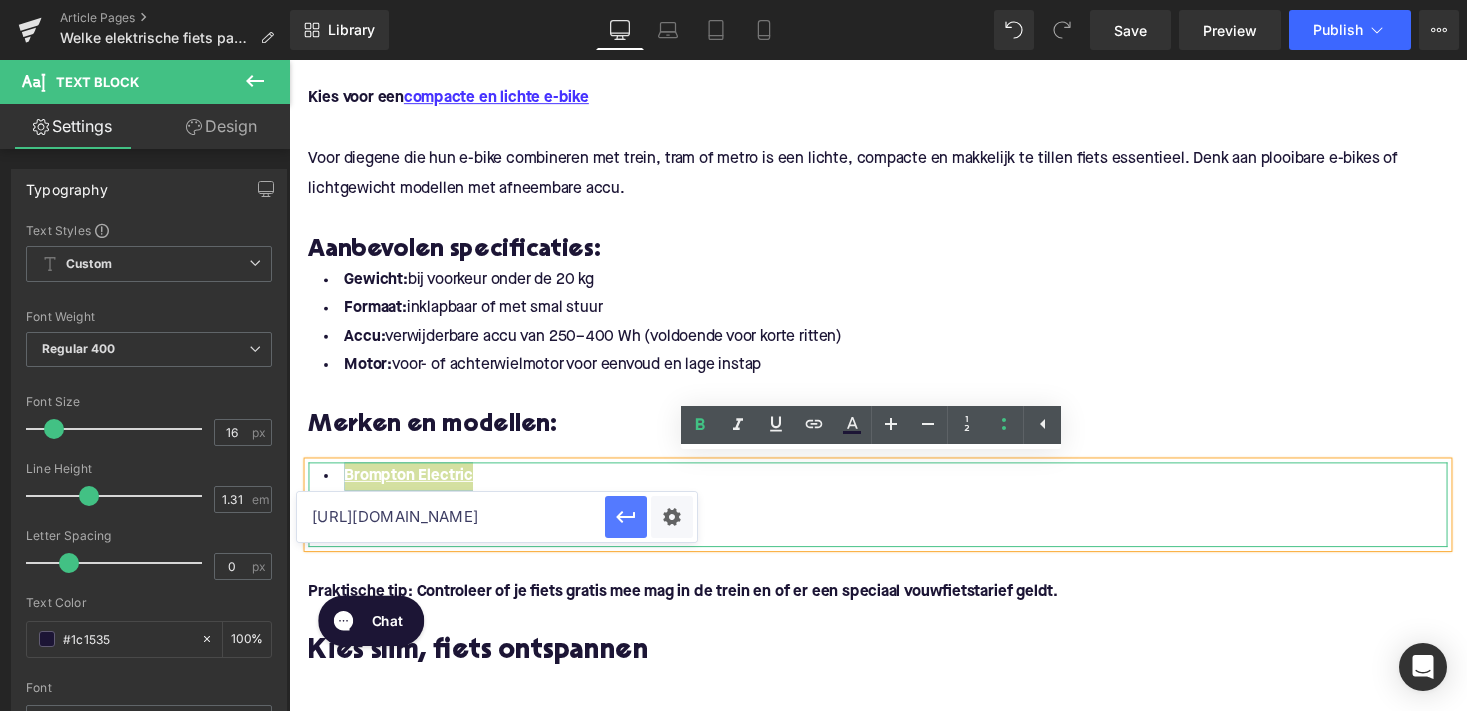 click at bounding box center [626, 517] 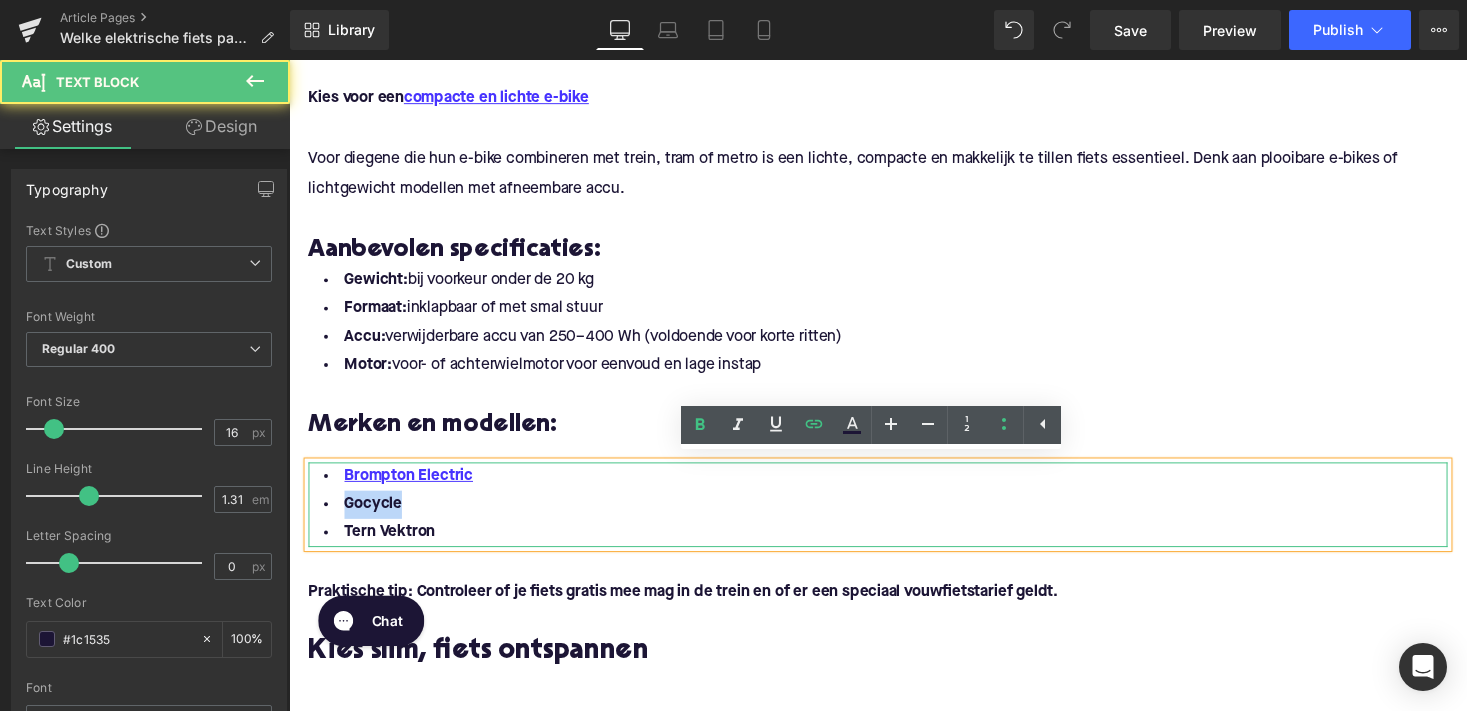 drag, startPoint x: 397, startPoint y: 509, endPoint x: 1028, endPoint y: 487, distance: 631.3834 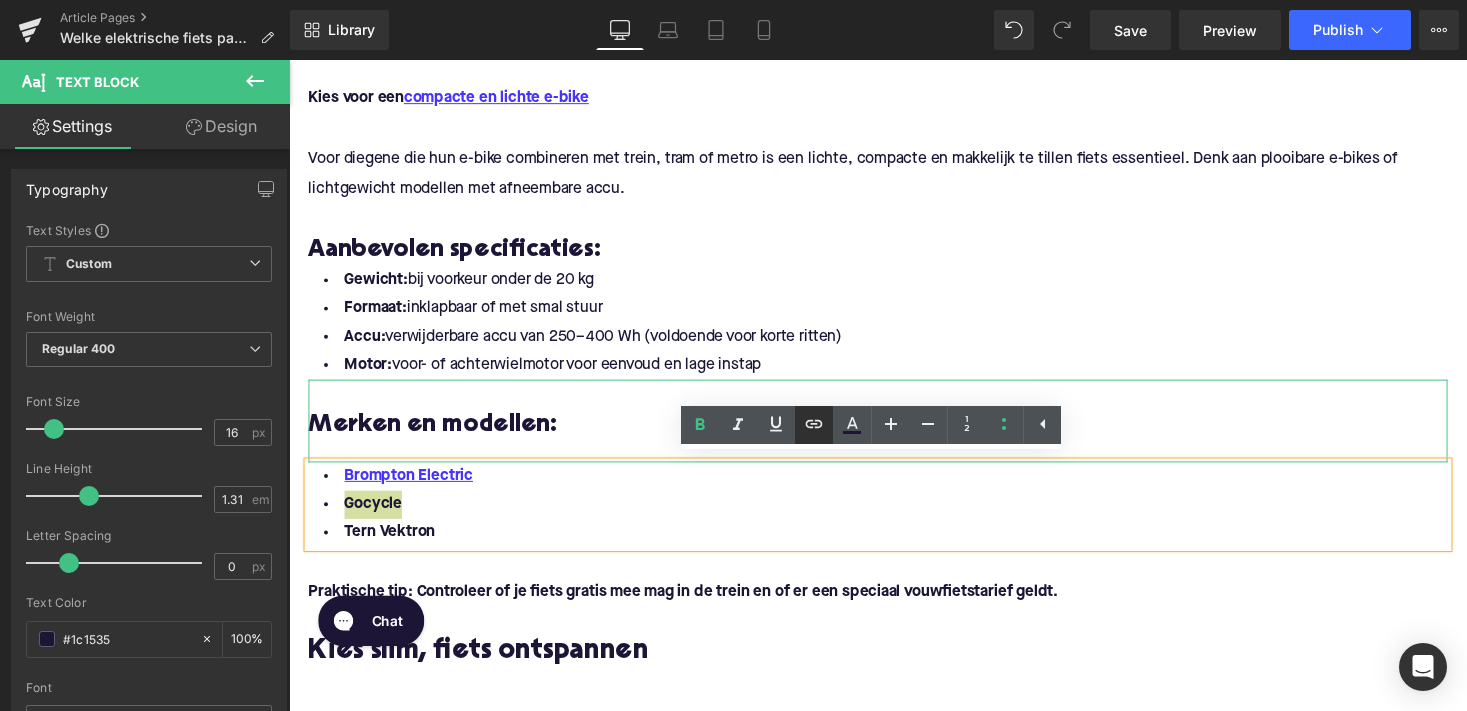 click 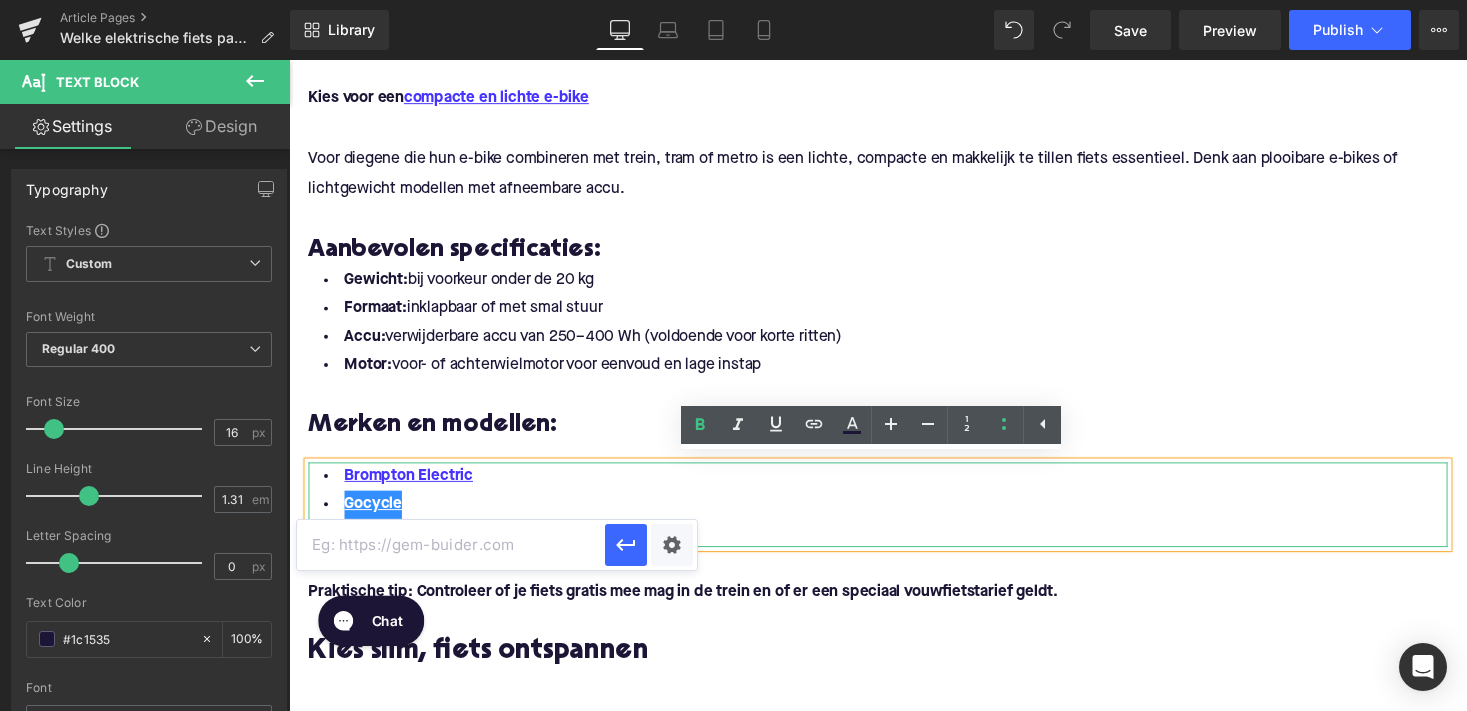 click at bounding box center (451, 545) 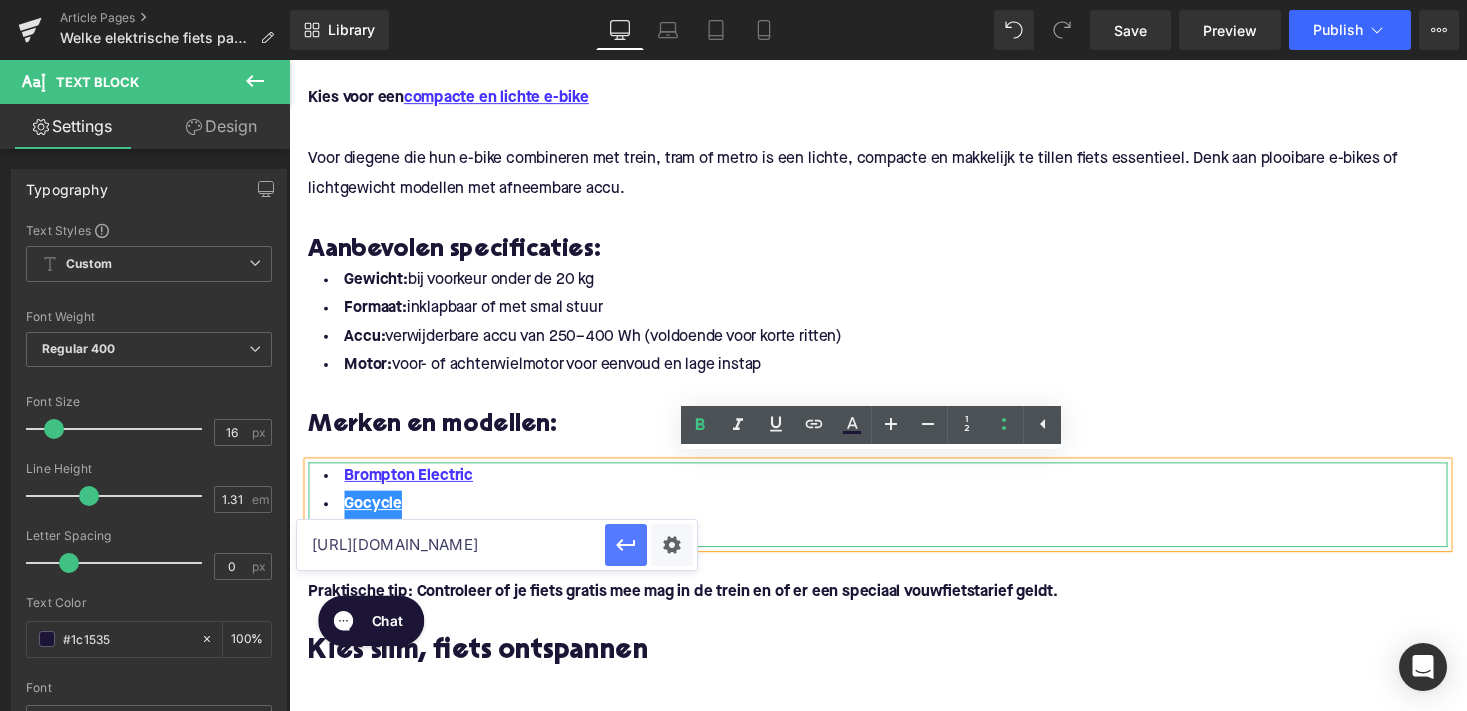 click 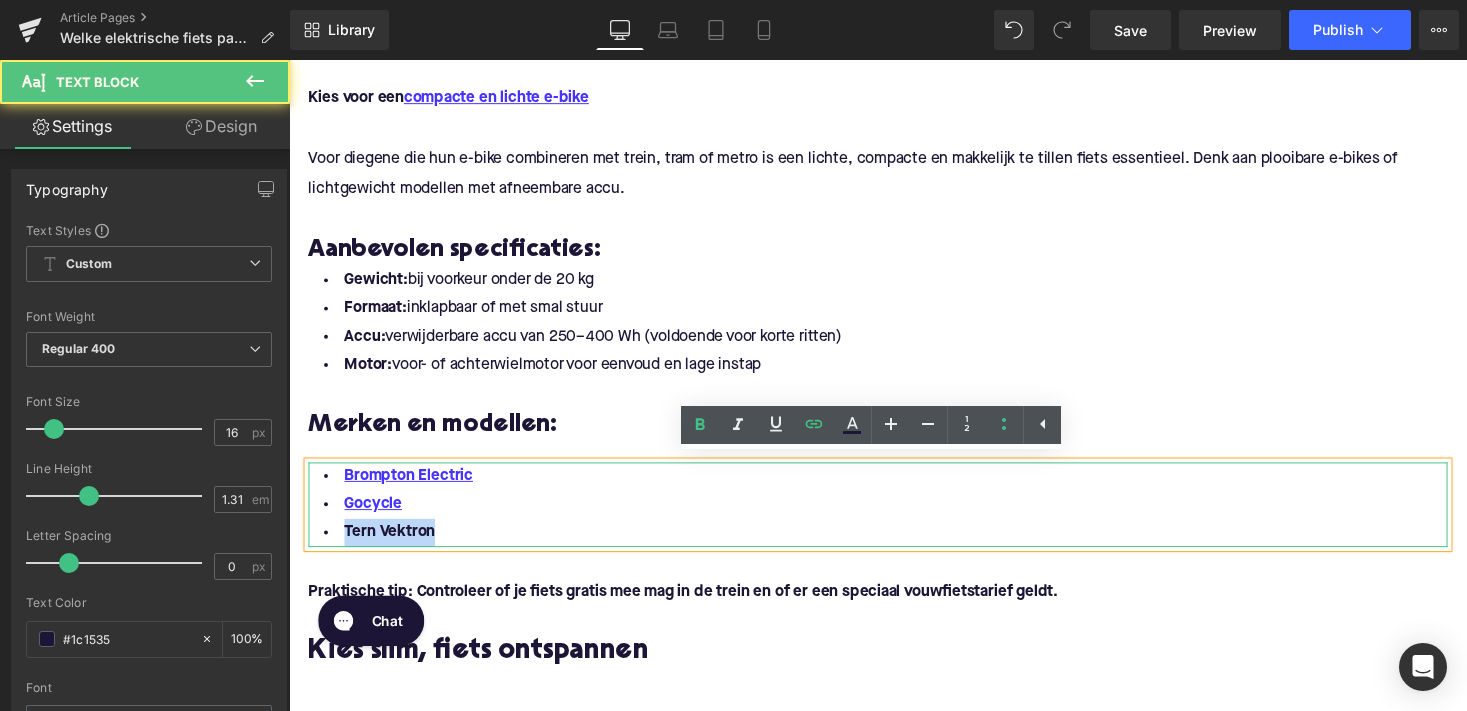 drag, startPoint x: 438, startPoint y: 539, endPoint x: 335, endPoint y: 539, distance: 103 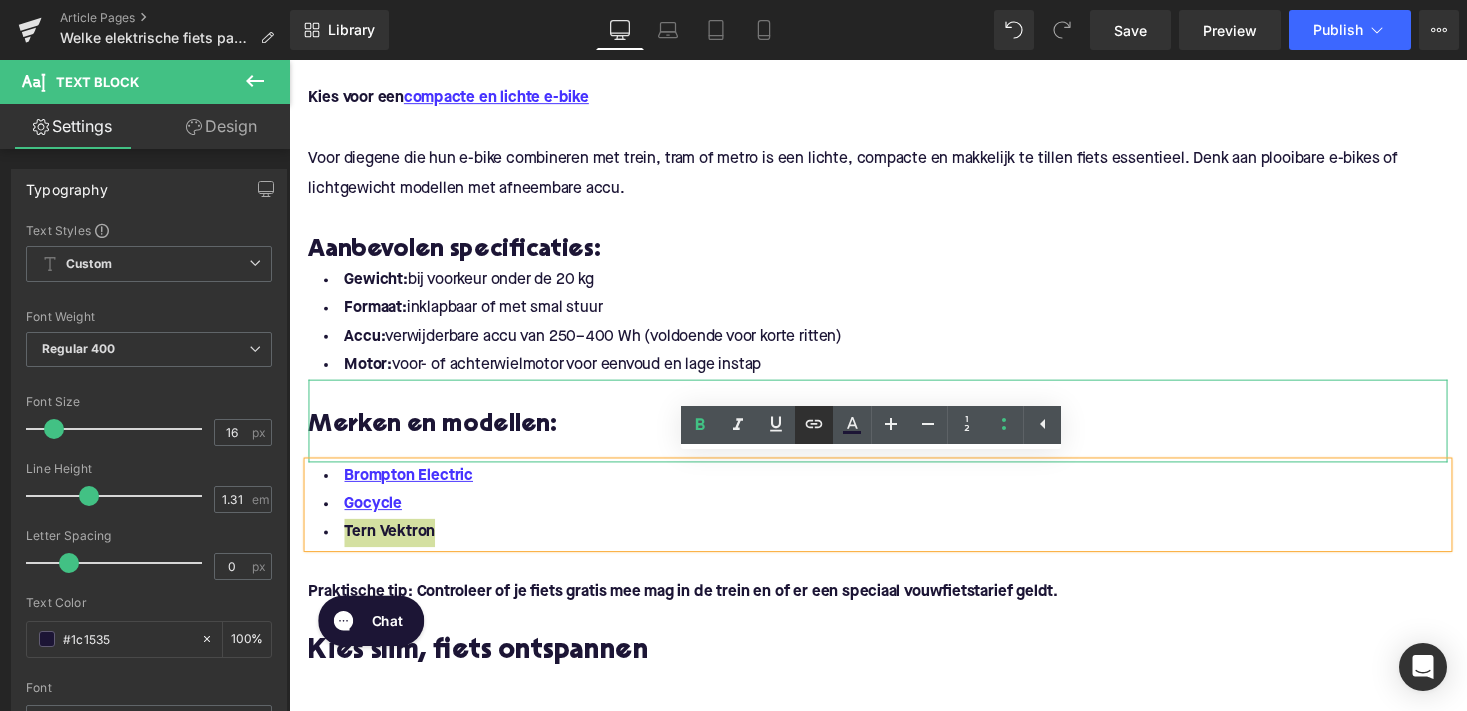 click 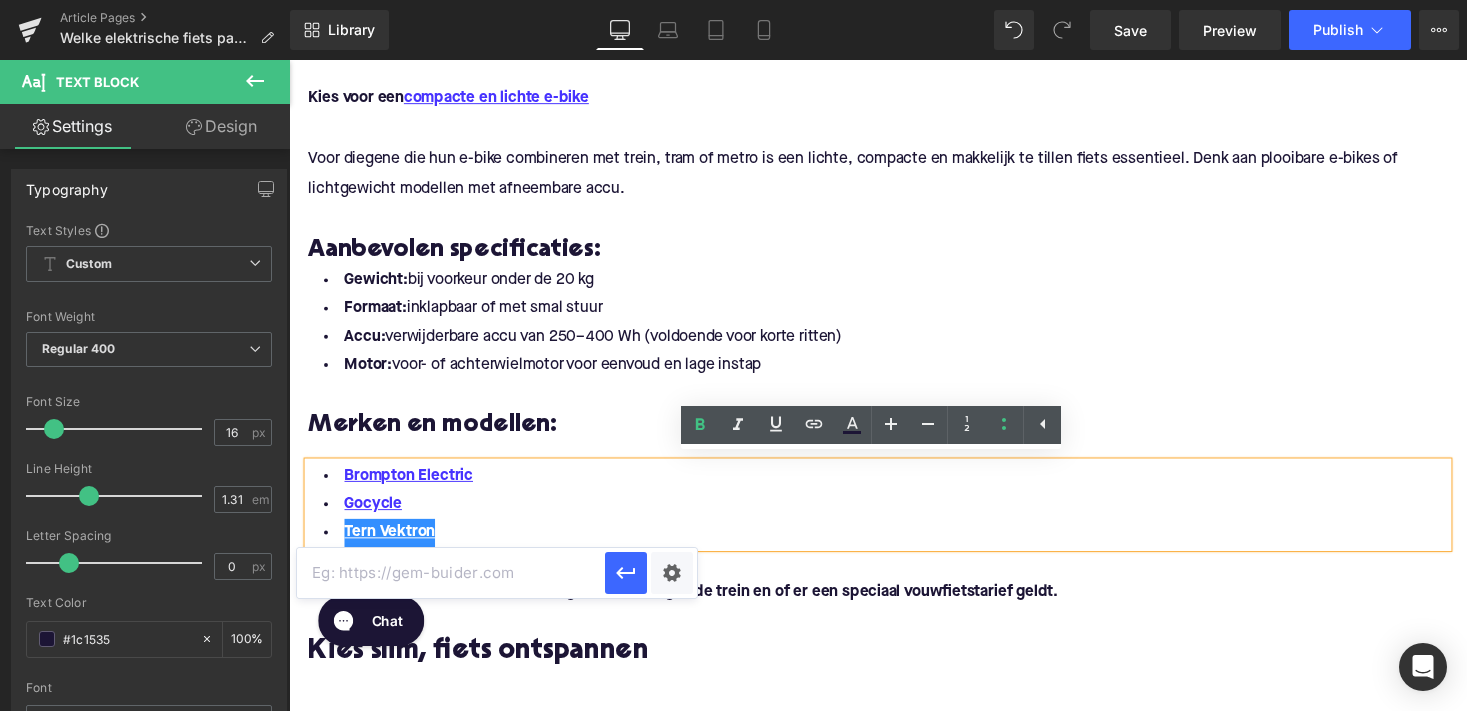 click at bounding box center (451, 573) 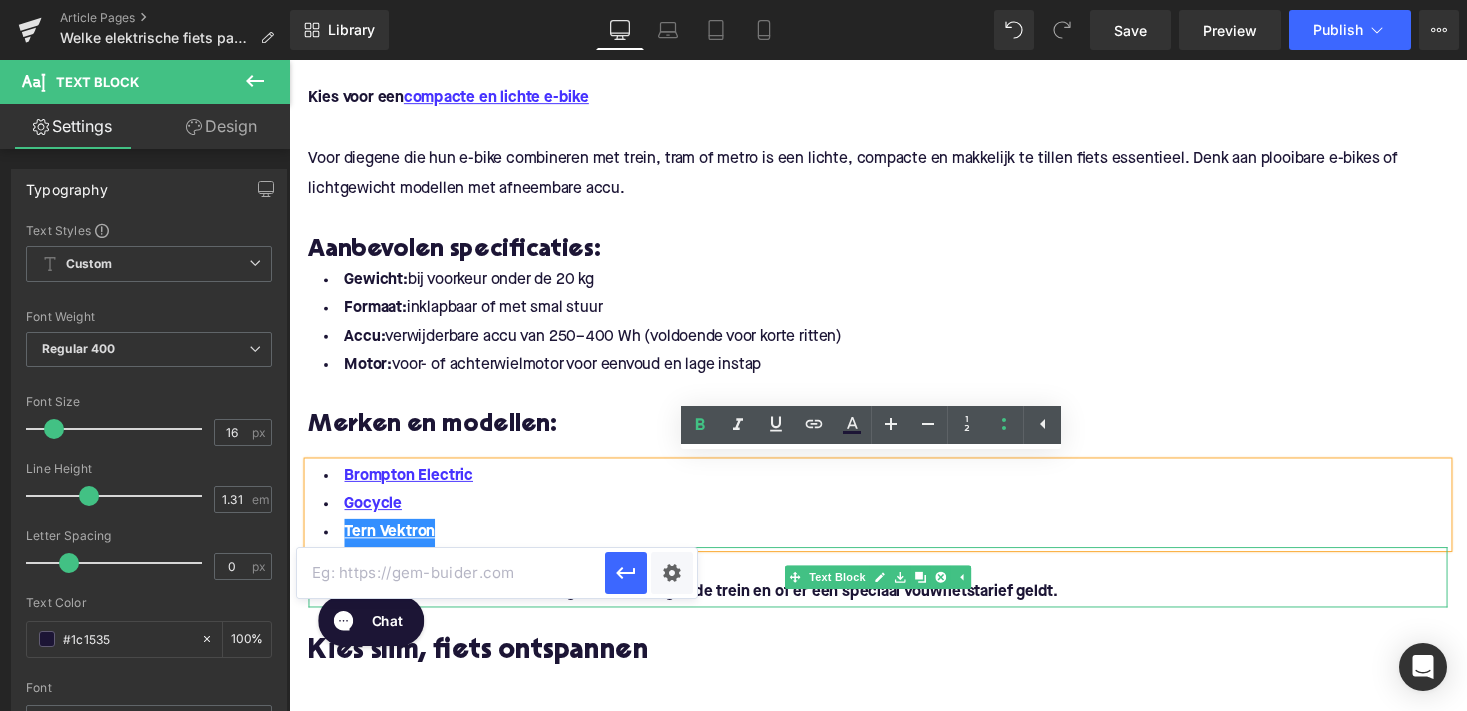 paste on "[URL][DOMAIN_NAME]" 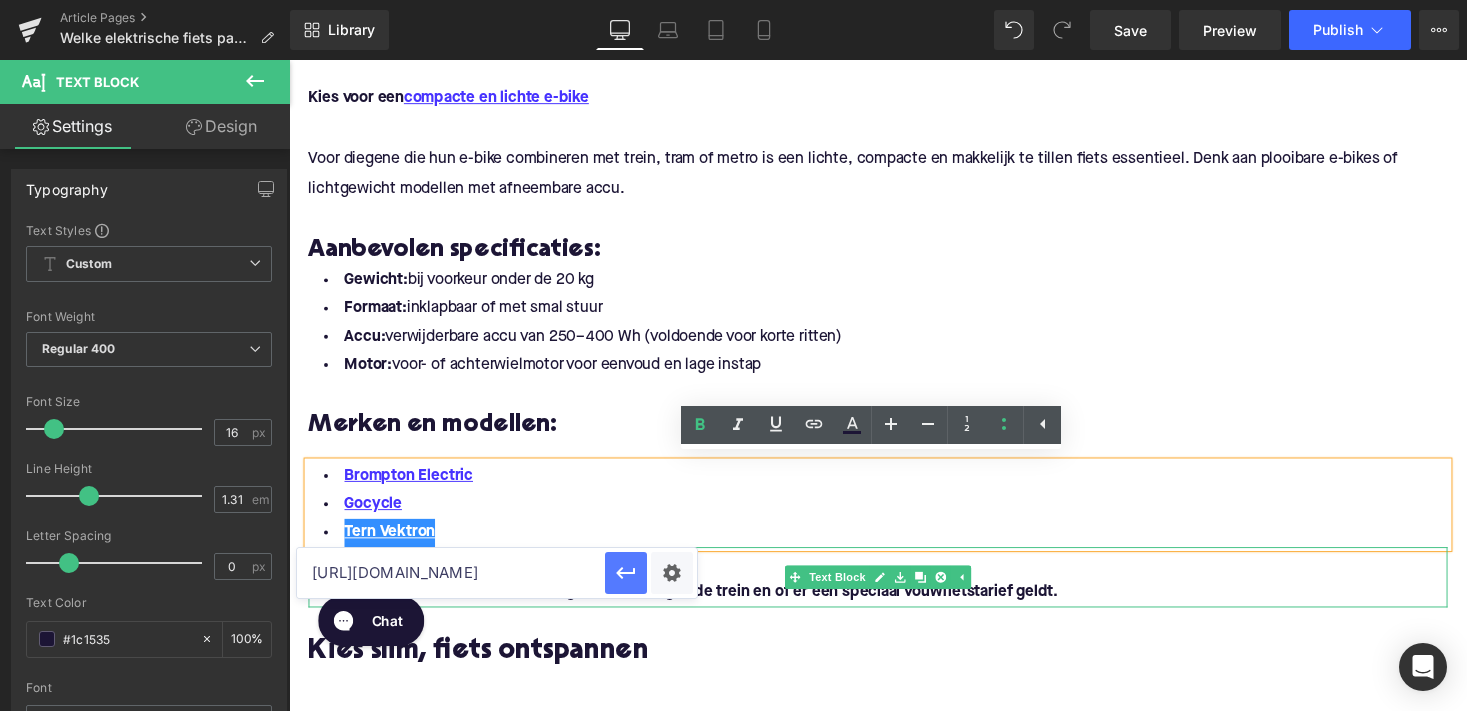 type on "[URL][DOMAIN_NAME]" 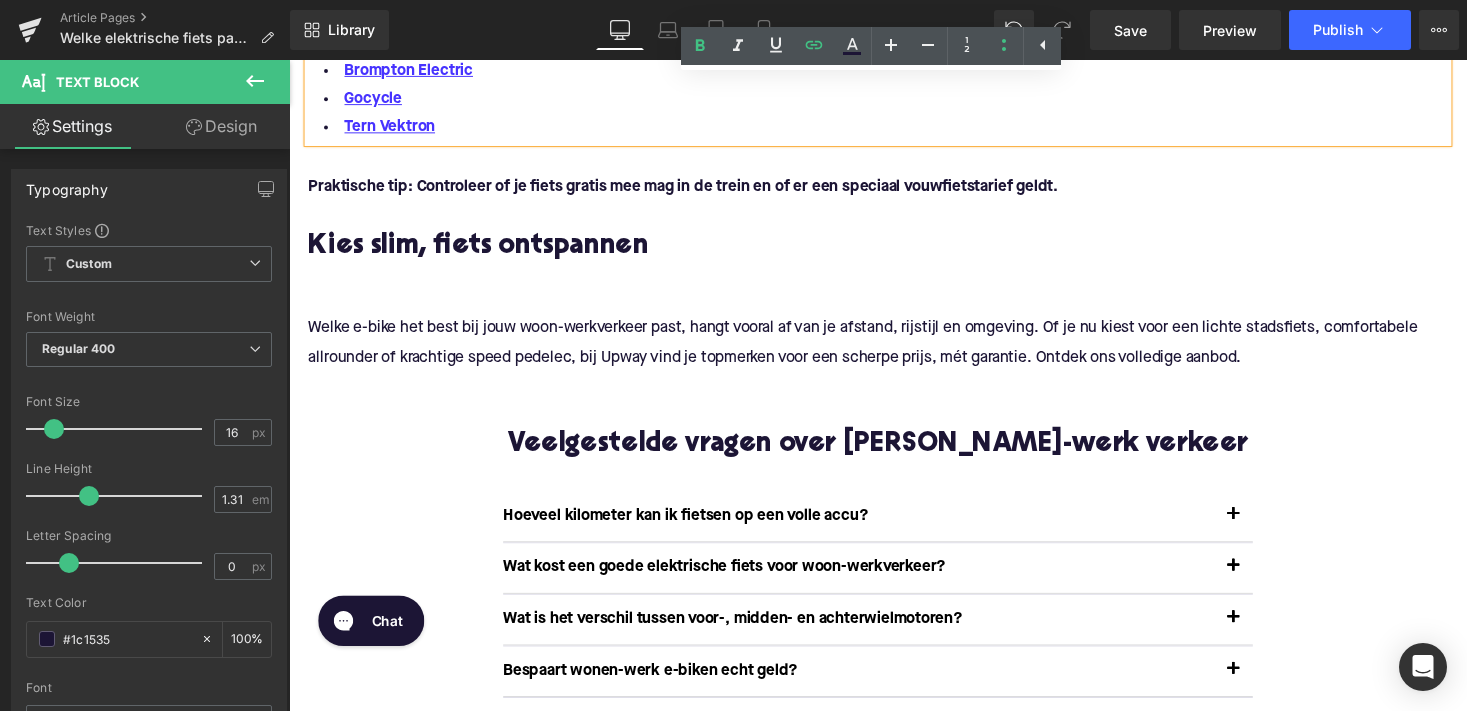 scroll, scrollTop: 3008, scrollLeft: 0, axis: vertical 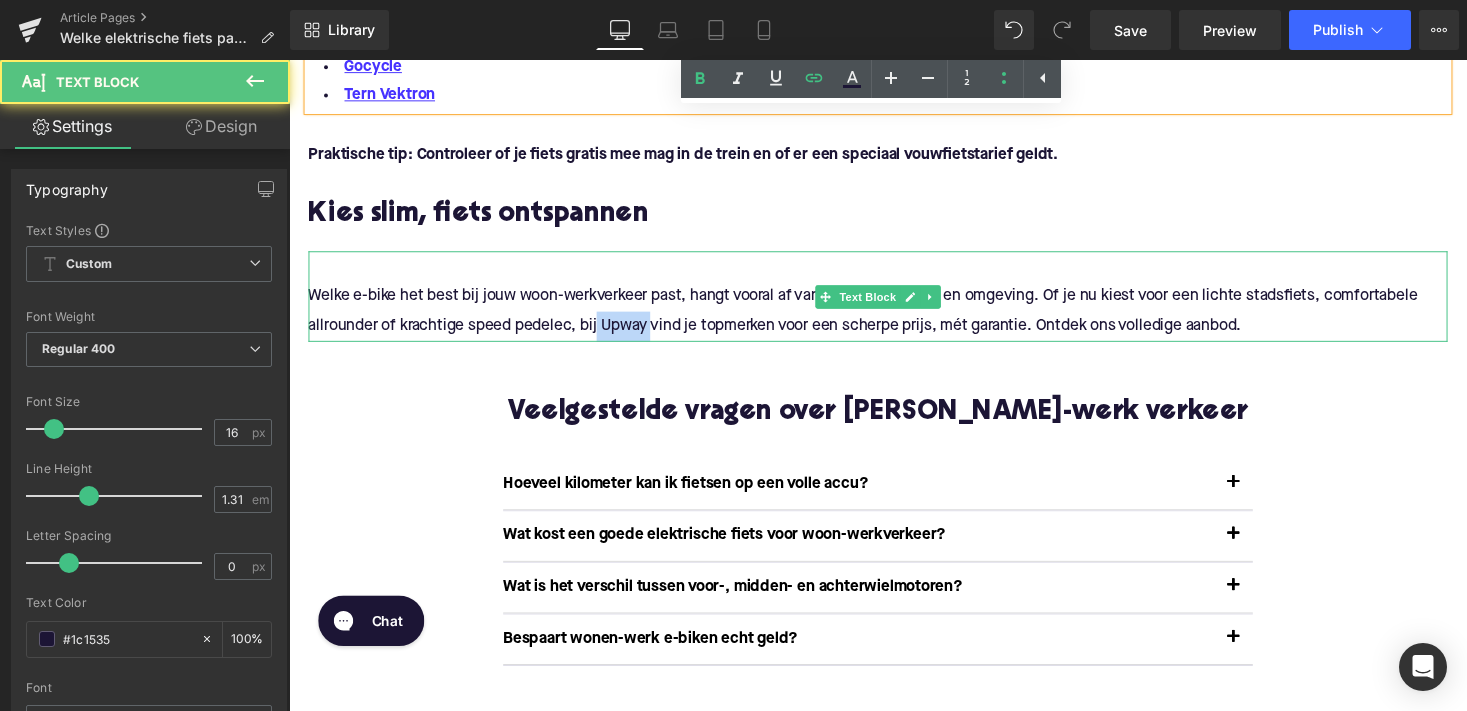 drag, startPoint x: 658, startPoint y: 333, endPoint x: 604, endPoint y: 332, distance: 54.00926 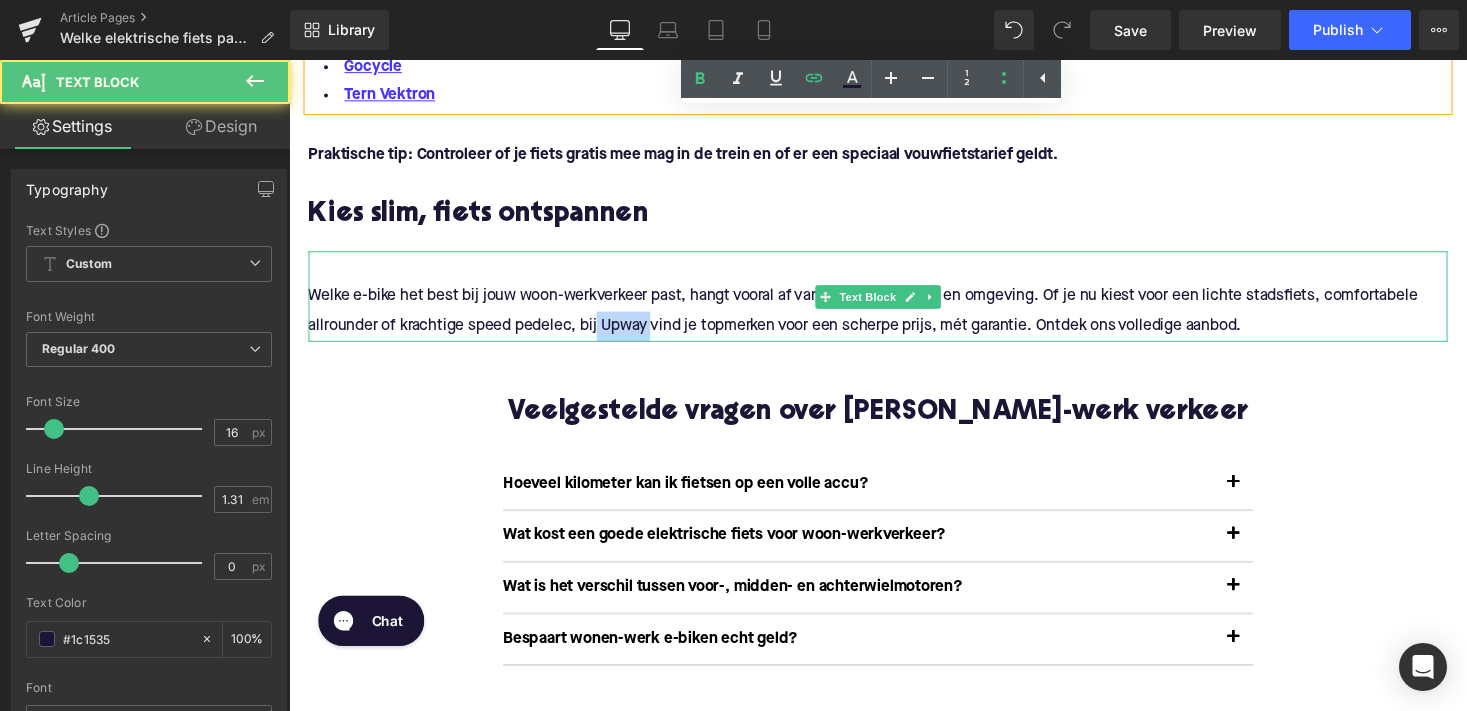 click on "Welke e-bike het best bij jouw woon-werkverkeer past, hangt vooral af van je afstand, rijstijl en omgeving. Of je nu kiest voor een lichte stadsfiets, comfortabele allrounder of krachtige speed pedelec, bij Upway vind je topmerken voor een scherpe prijs, mét garantie. Ontdek ons volledige aanbod." at bounding box center [894, 318] 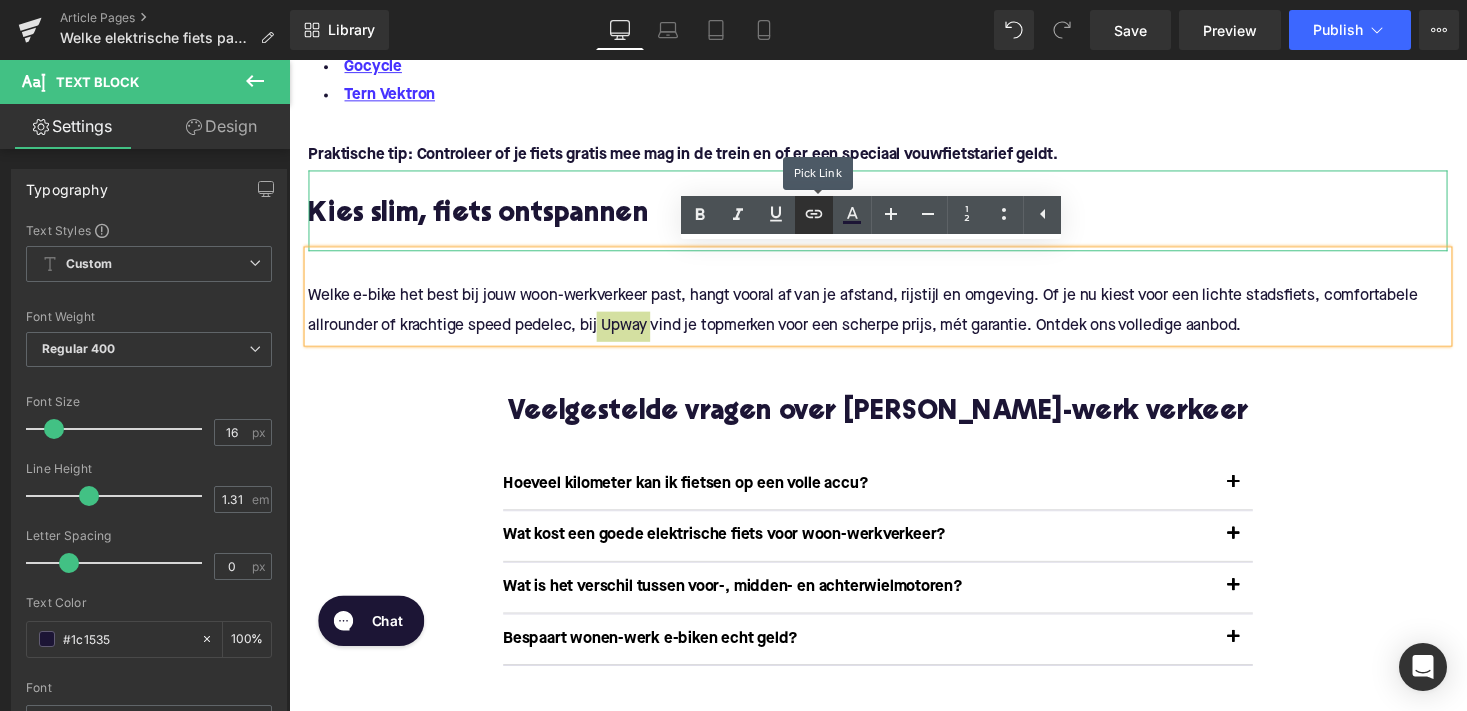 click 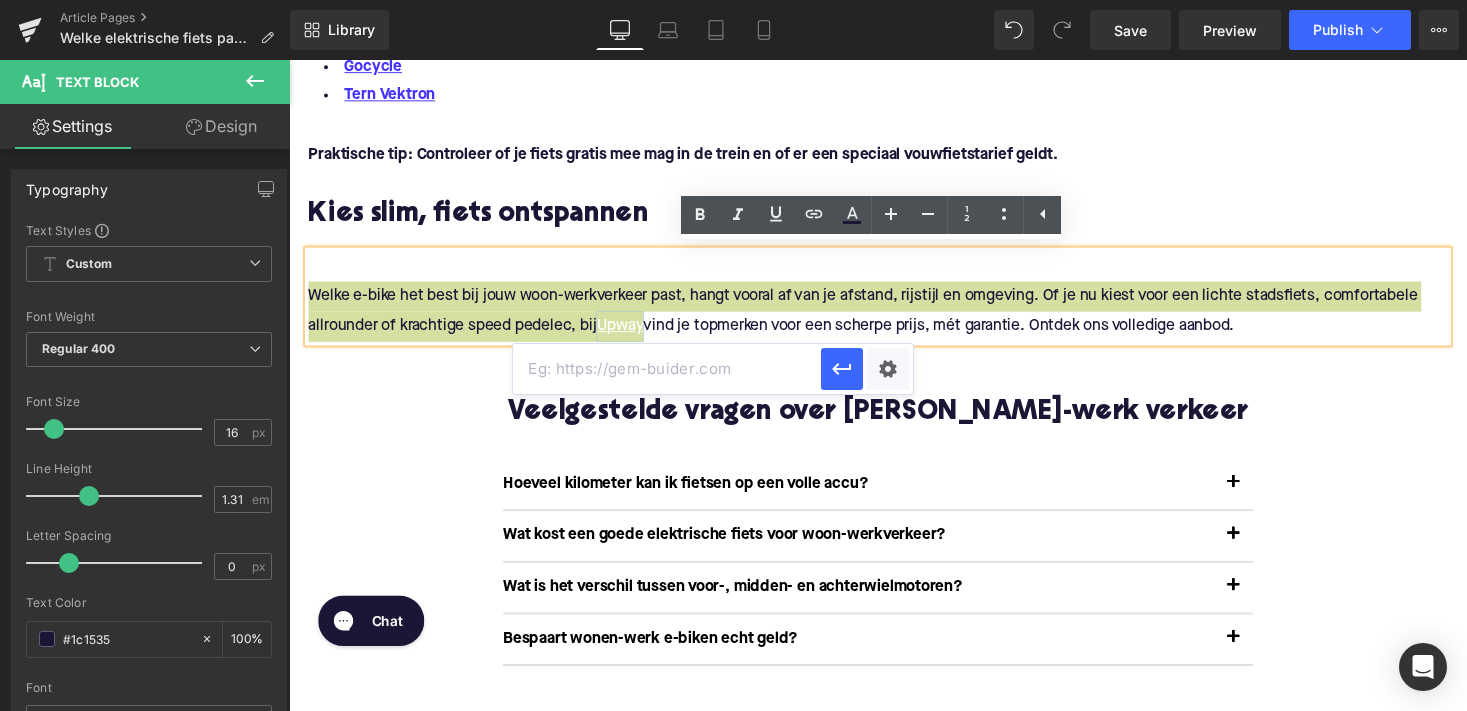 click at bounding box center [667, 369] 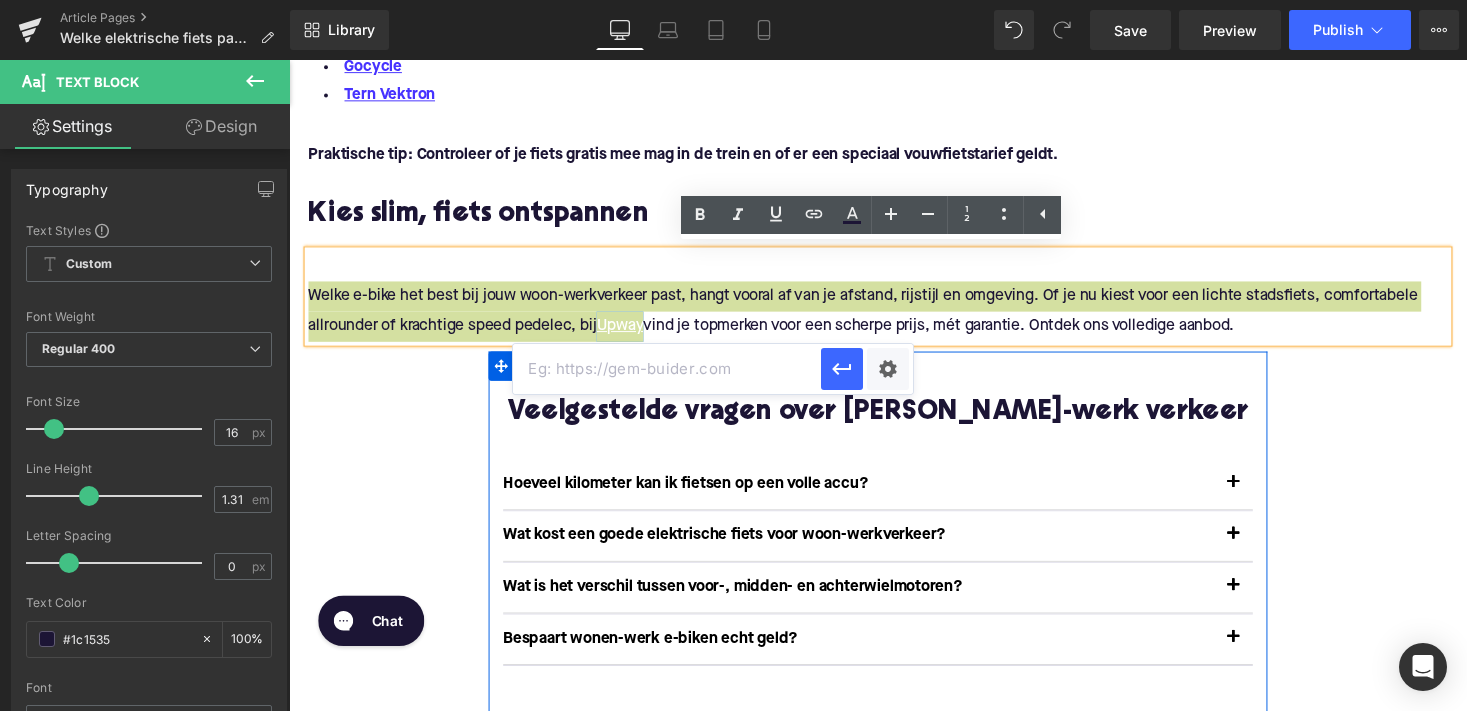 paste on "[URL][DOMAIN_NAME]" 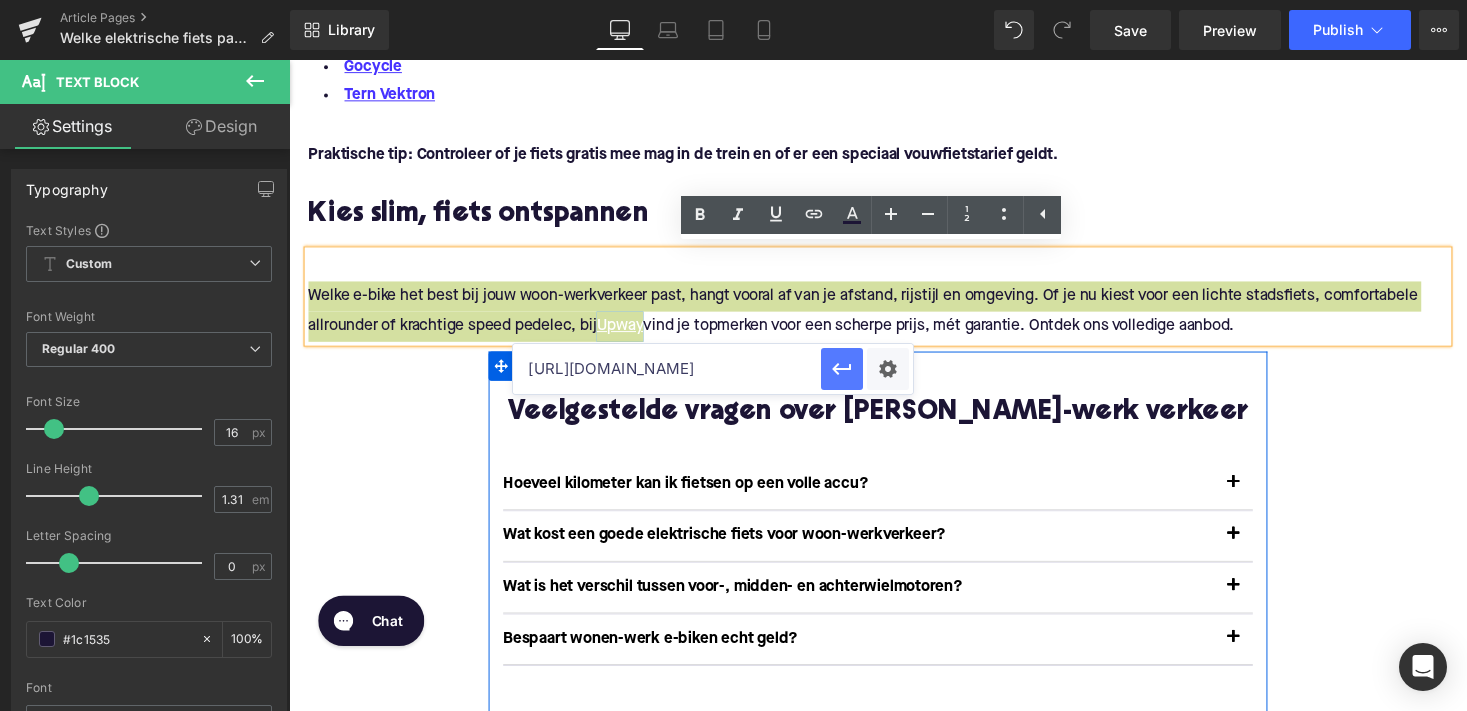 type on "[URL][DOMAIN_NAME]" 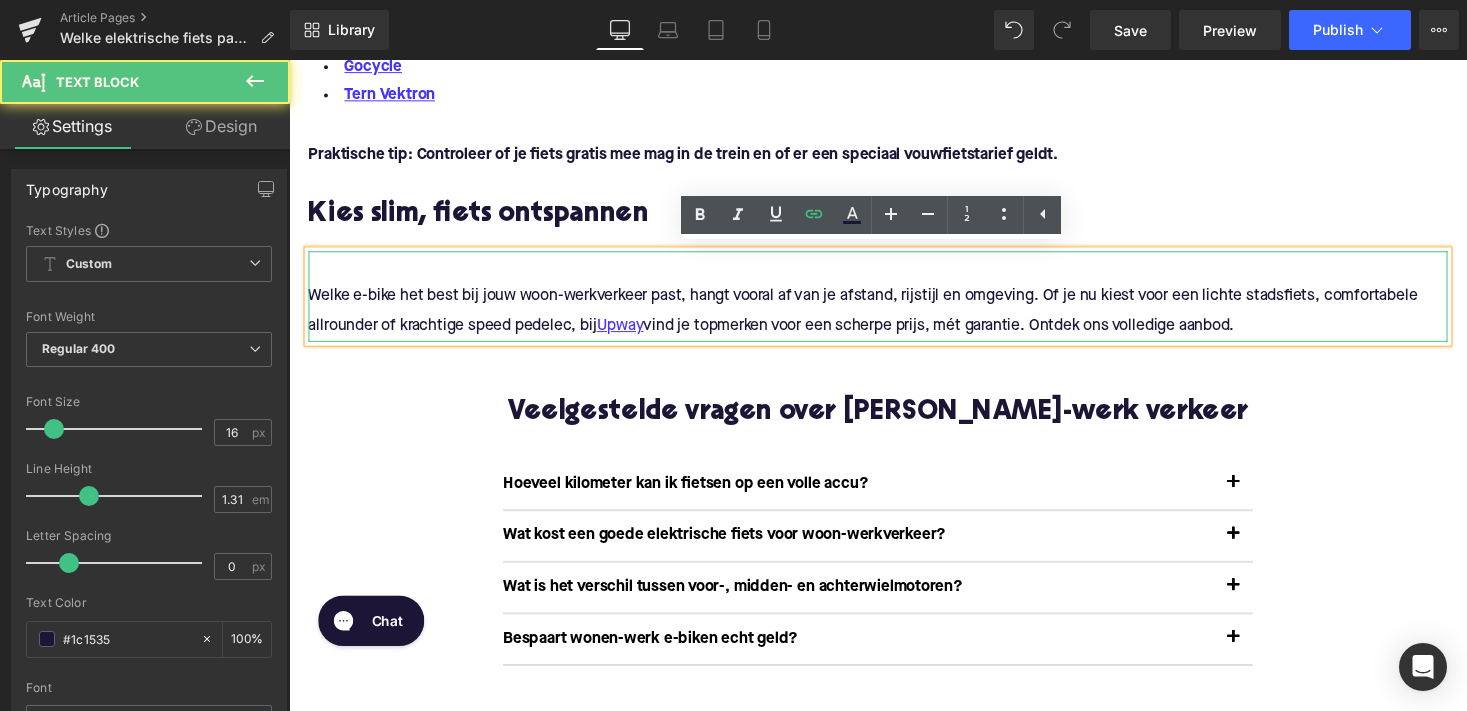 click on "Welke e-bike het best bij jouw woon-werkverkeer past, hangt vooral af van je afstand, rijstijl en omgeving. Of je nu kiest voor een lichte stadsfiets, comfortabele allrounder of krachtige speed pedelec, bij  Upway  vind je topmerken voor een scherpe prijs, mét garantie. Ontdek ons volledige aanbod." at bounding box center (894, 318) 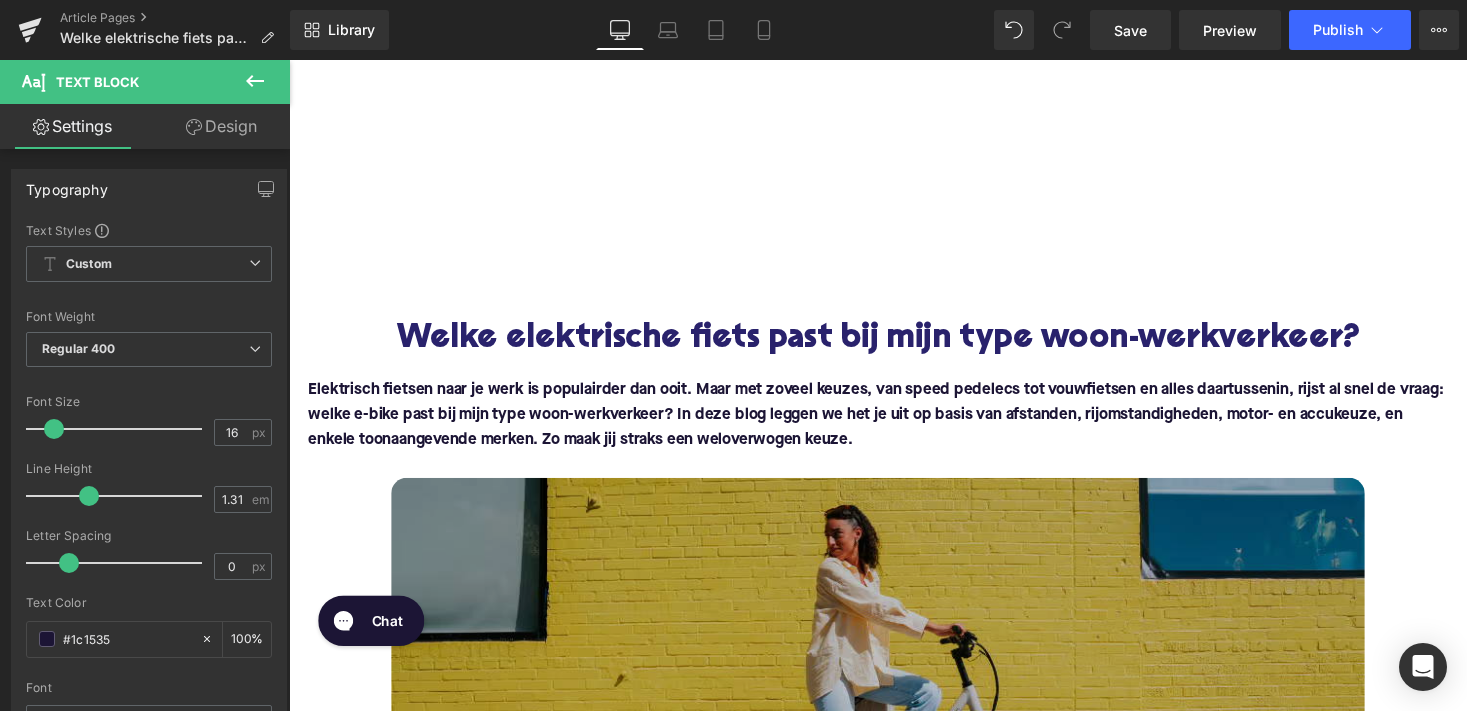scroll, scrollTop: 40, scrollLeft: 0, axis: vertical 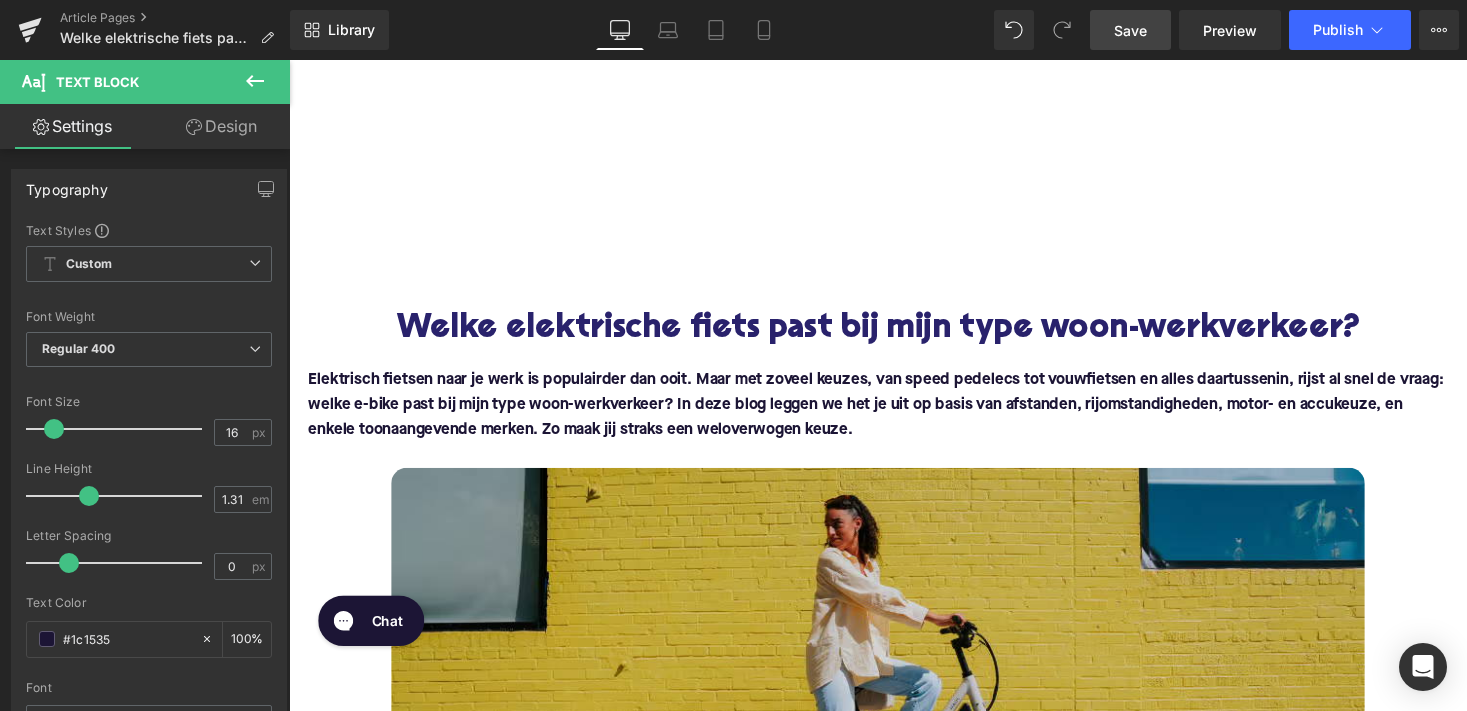 click on "Save" at bounding box center (1130, 30) 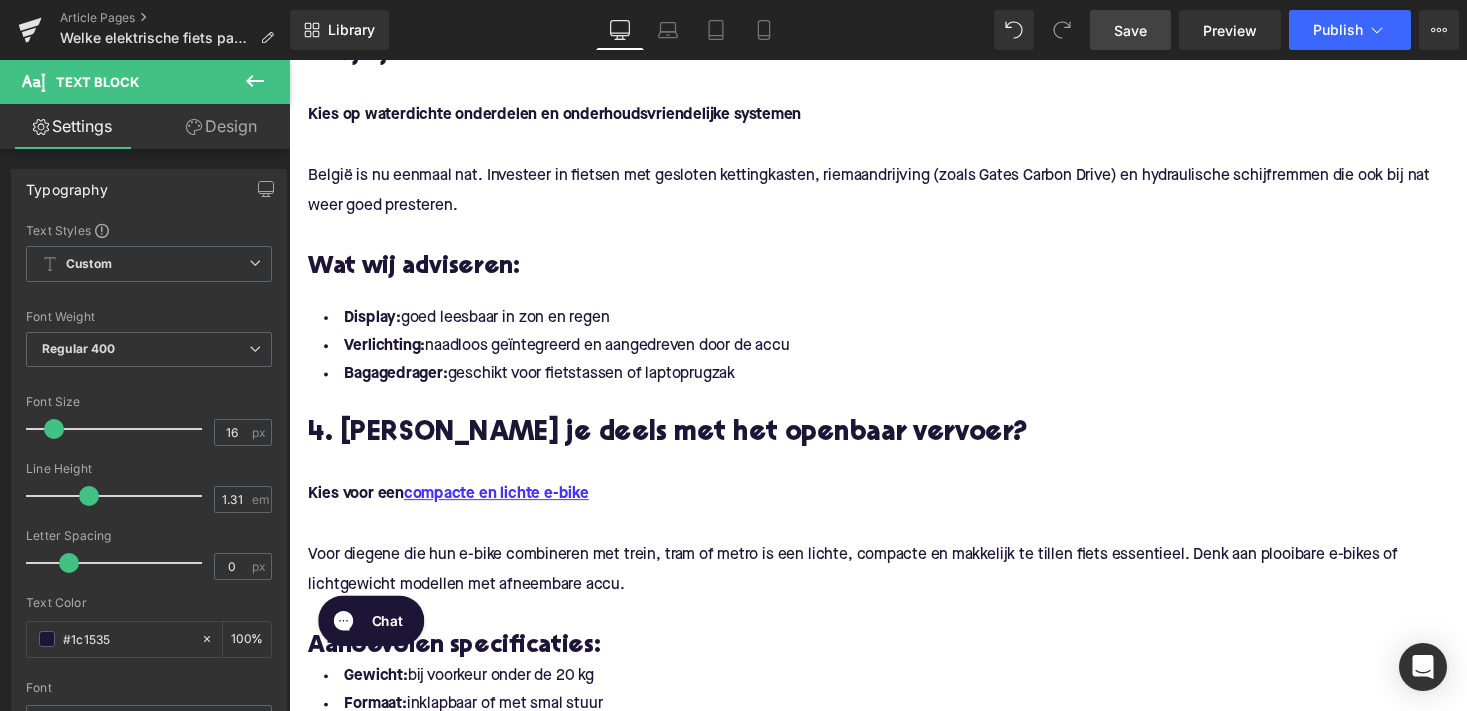 scroll, scrollTop: 2050, scrollLeft: 0, axis: vertical 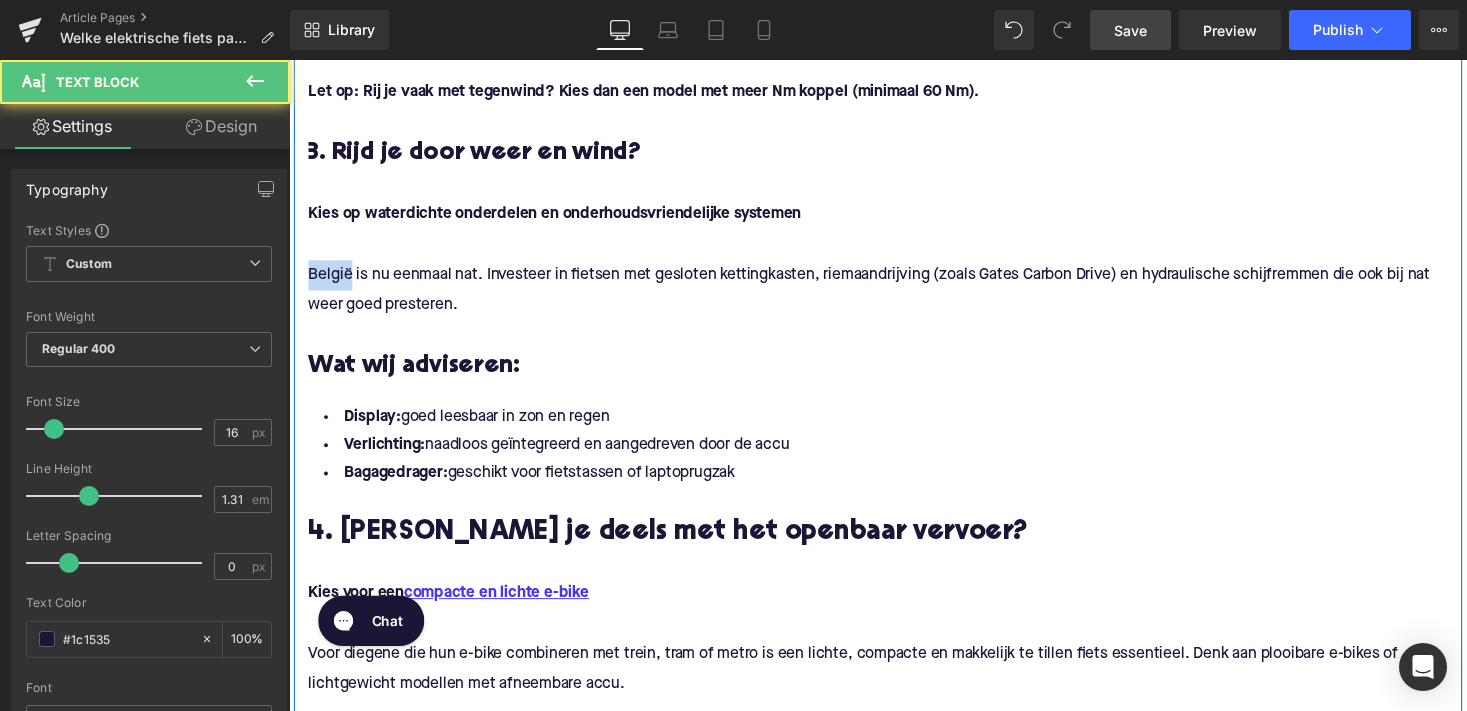 drag, startPoint x: 349, startPoint y: 272, endPoint x: 301, endPoint y: 273, distance: 48.010414 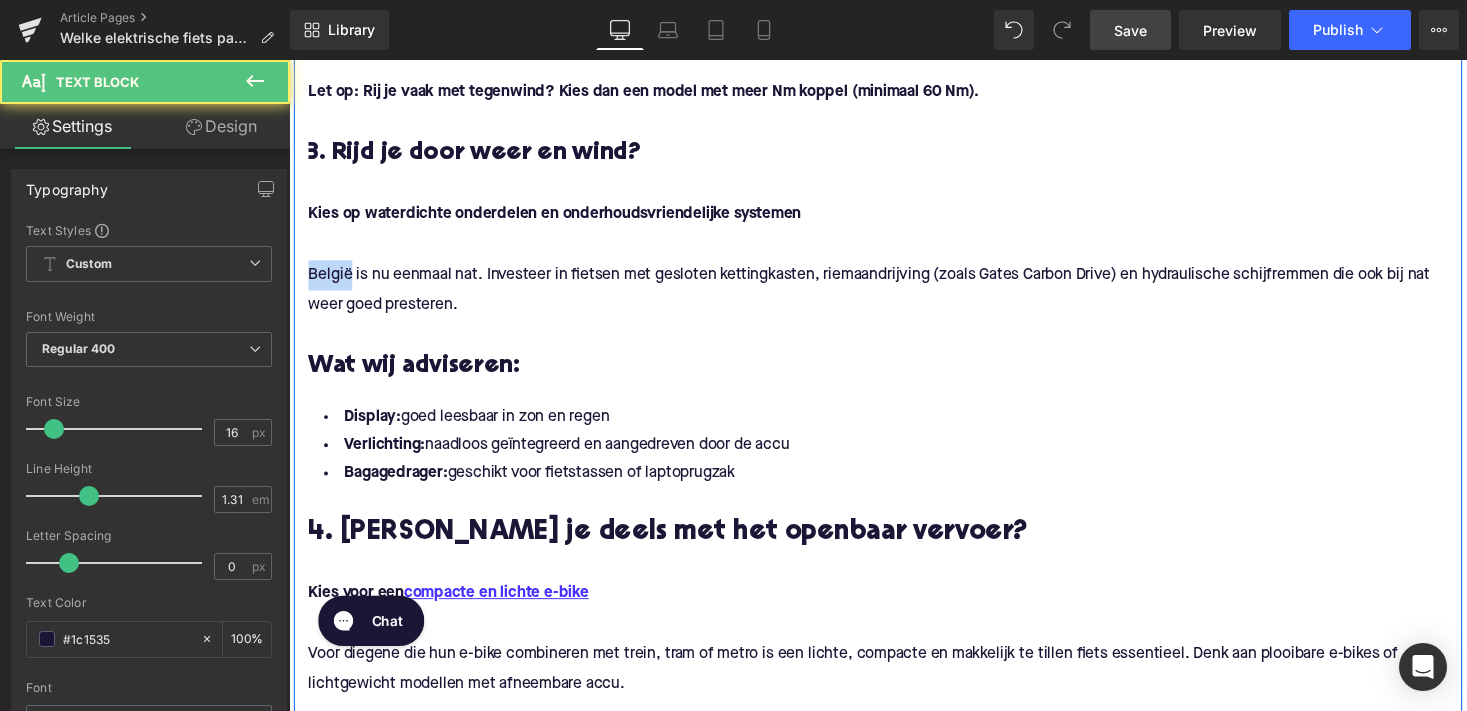 click on "2. Afstand tussen 10 en 25 km?  Heading         Kies voor een  krachtige middenmotor Voor middellange woon-werkafstanden is rijcomfort cruciaal. Een middenmotor zorgt voor natuurlijke ondersteuning, een goed zwaartepunt en efficiënt energieverbruik. Text Block         Aanbevolen specificaties: Heading         Motorpositie:  middenmotor (bijv. Bosch, Shimano Steps, Yamaha) Accucapaciteit:  400–600 Wh voor dagelijks gebruik Versnellingen:  naafversnelling of derailleur afhankelijk van terrein Vering:  geveerde voorvork en zadelpen voor extra comfort Text Block         Merken om te overwegen: Heading         Kalkhoff Flyer Sparta Text Block         Let op: Rij je vaak met tegenwind? Kies dan een model met meer Nm koppel (minimaal 60 Nm). Text Block         3. Rijd je door weer en wind?  Heading         Kies op waterdichte onderdelen en onderhoudsvriendelijke systemen Text Block         Wat wij adviseren: Heading         Display:  goed leesbaar in zon en regen Verlichting:  Bagagedrager:  Text Block" at bounding box center (894, 403) 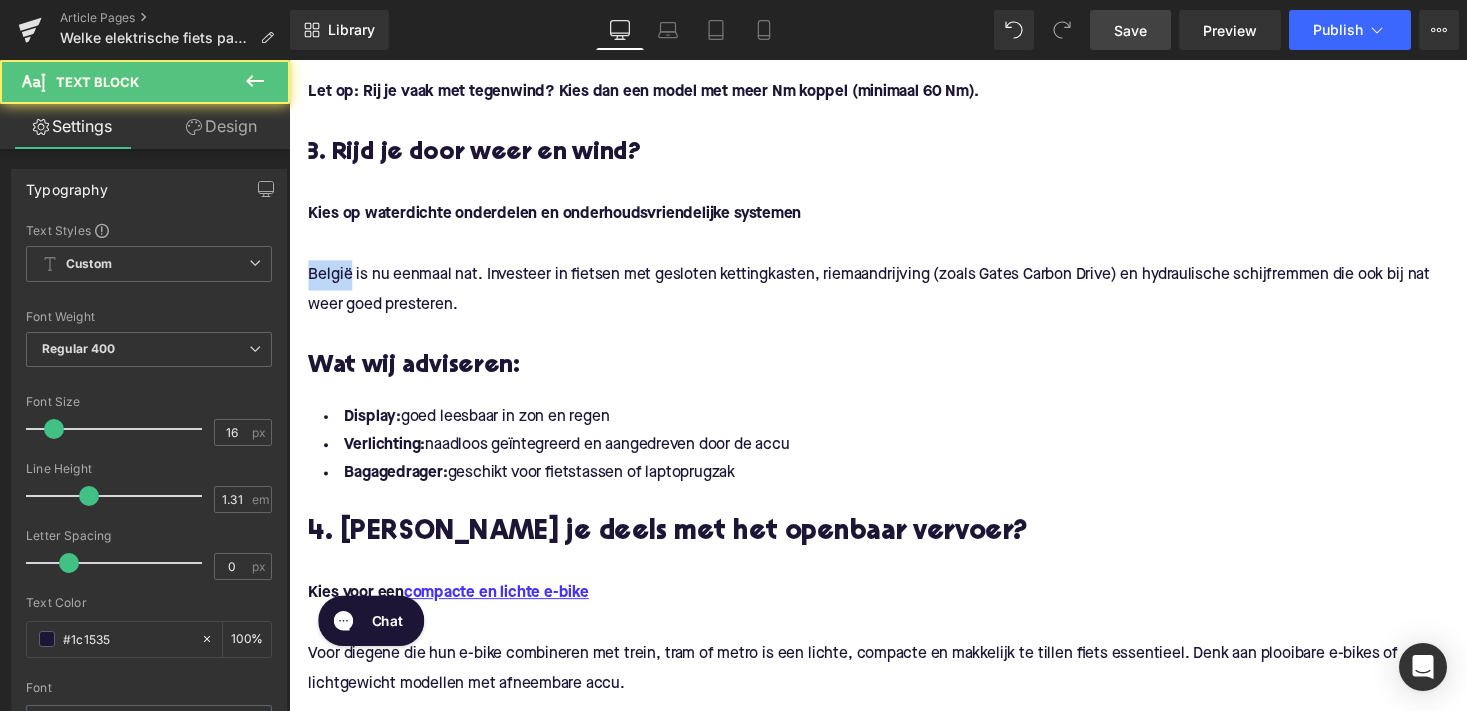 type 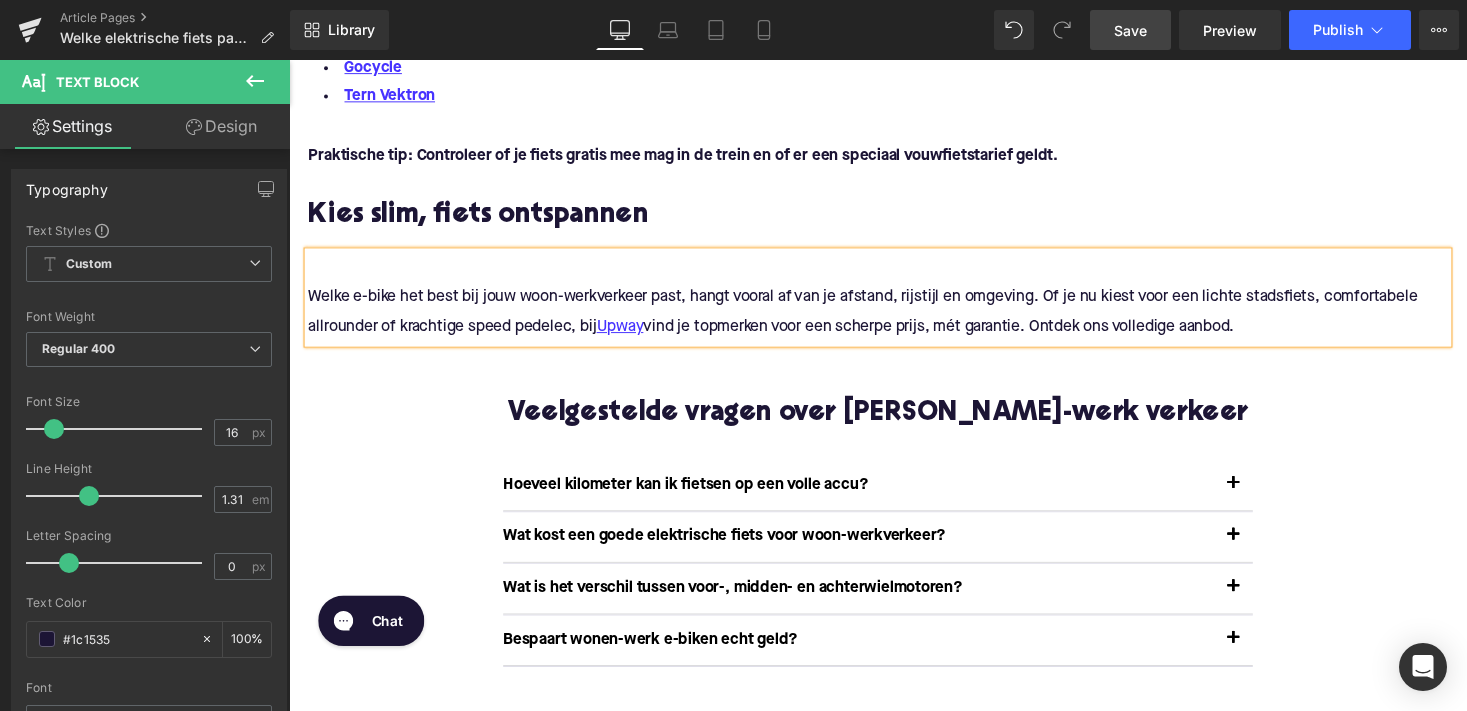 scroll, scrollTop: 2963, scrollLeft: 0, axis: vertical 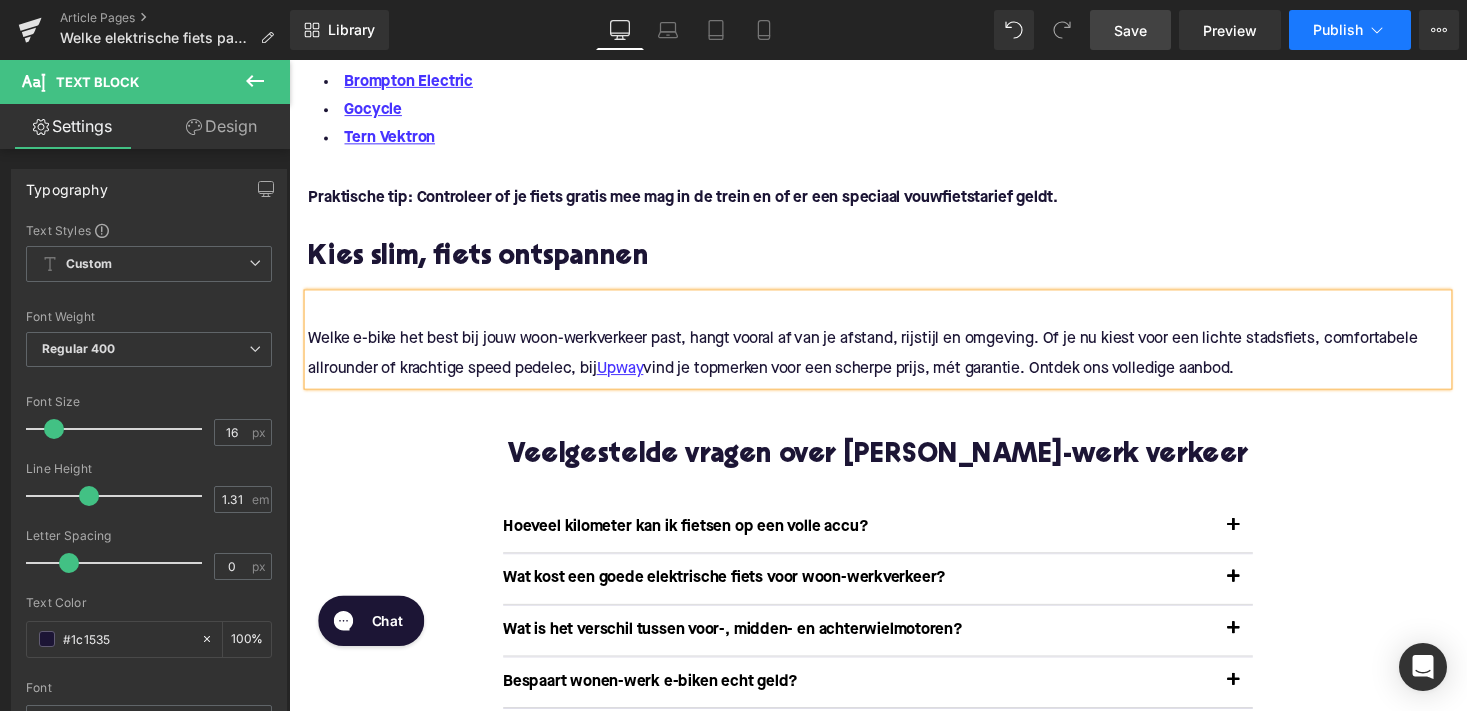 click on "Publish" at bounding box center [1338, 30] 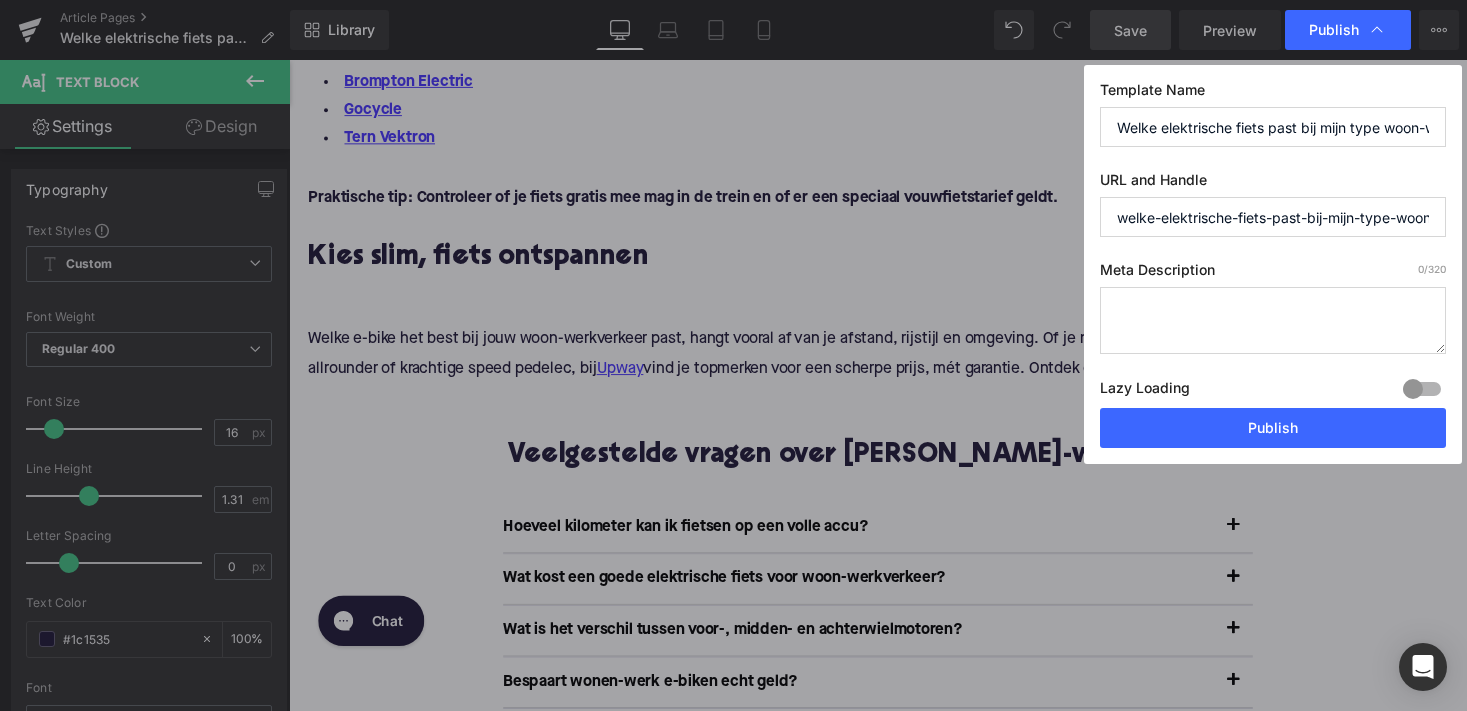 click at bounding box center [1273, 320] 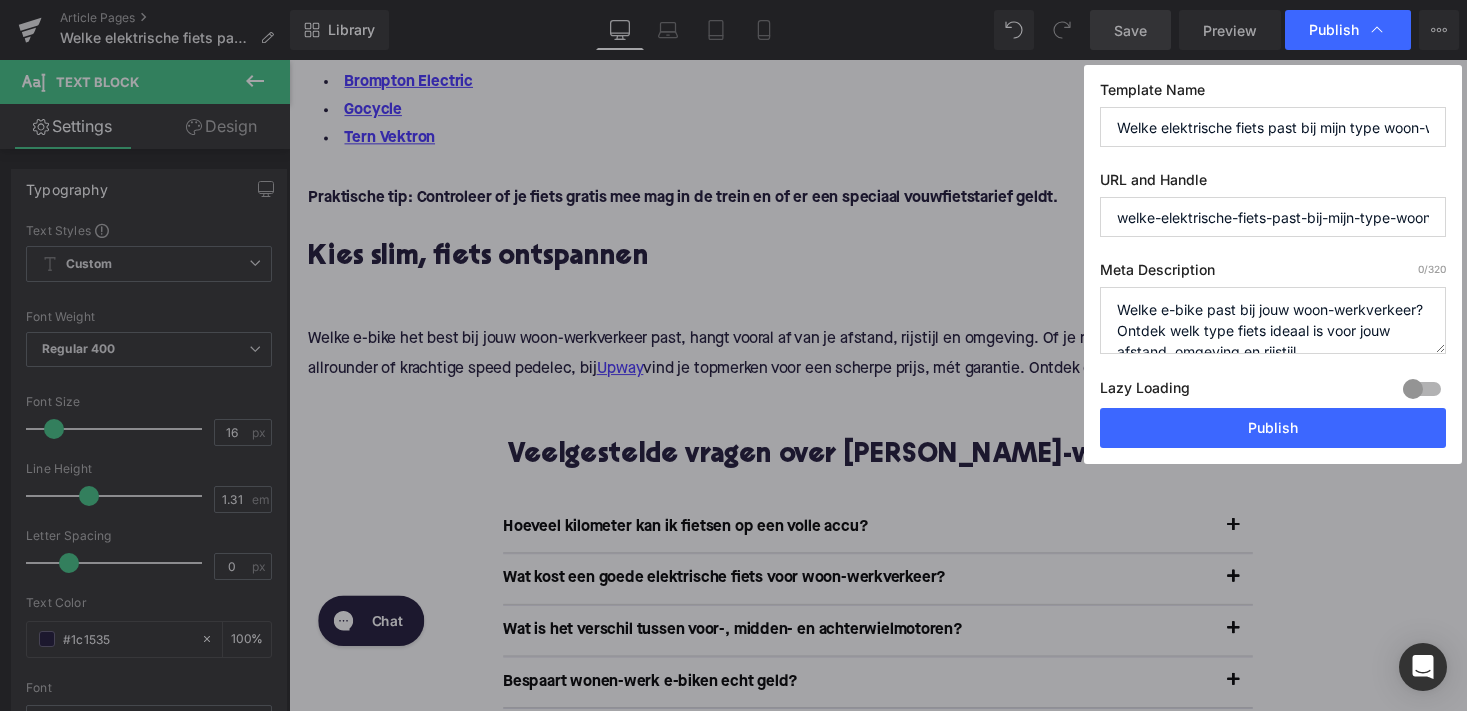 scroll, scrollTop: 7, scrollLeft: 0, axis: vertical 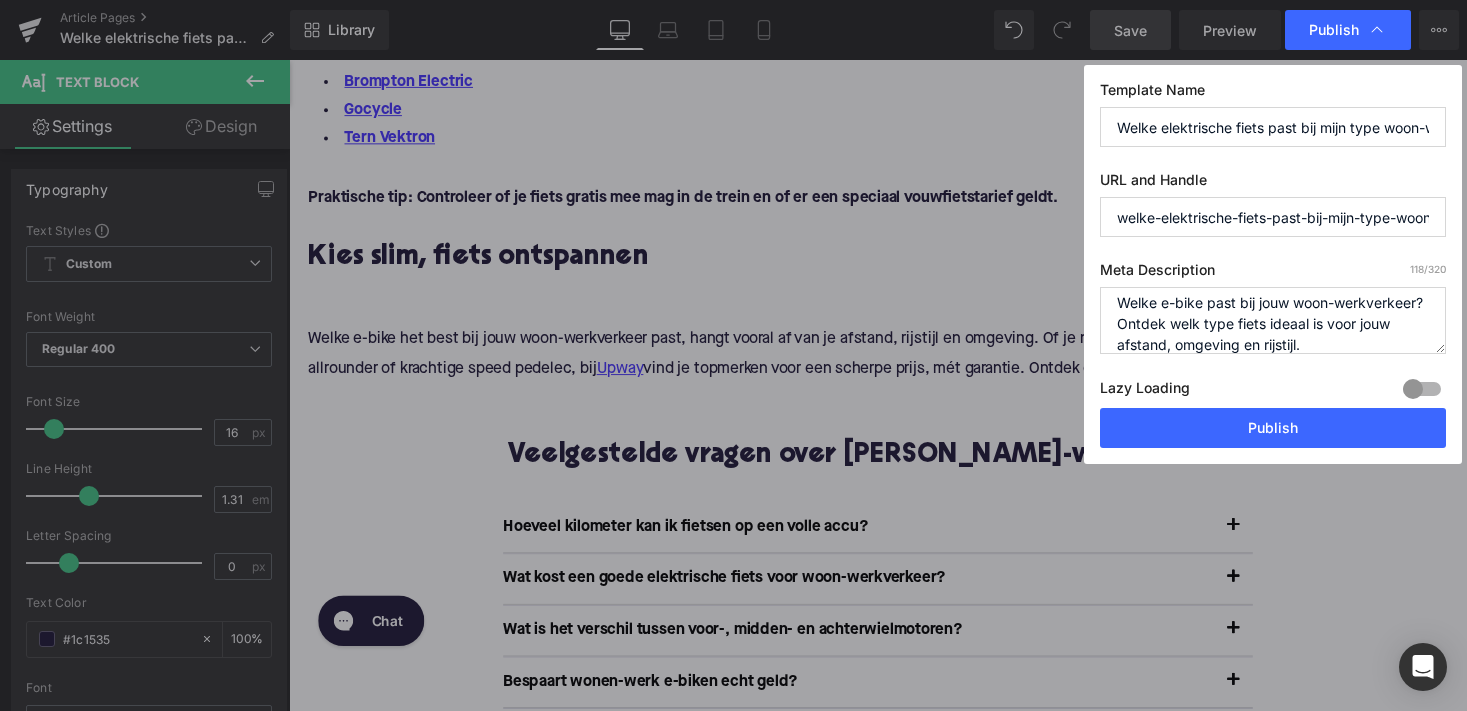 type on "Welke e-bike past bij jouw woon-werkverkeer? Ontdek welk type fiets ideaal is voor jouw afstand, omgeving en rijstijl." 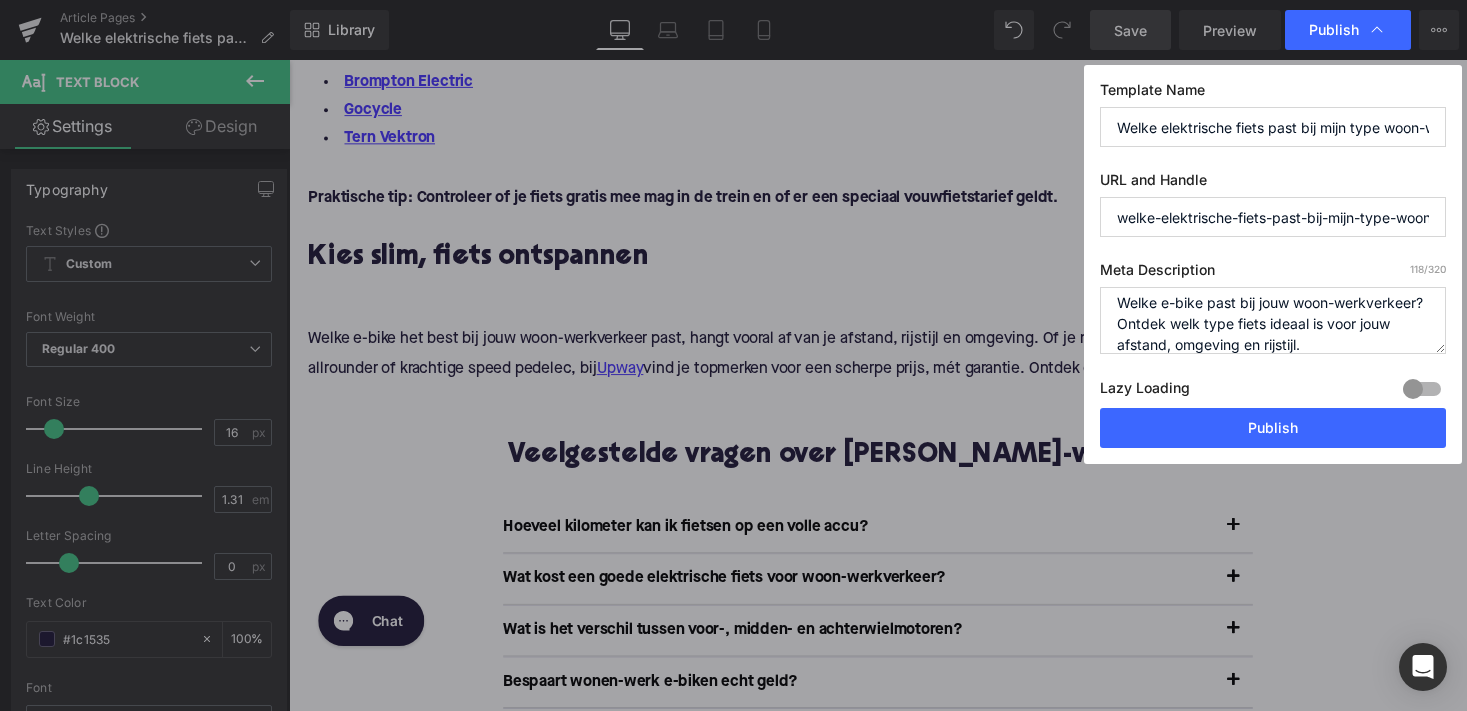 drag, startPoint x: 1367, startPoint y: 222, endPoint x: 1093, endPoint y: 227, distance: 274.04562 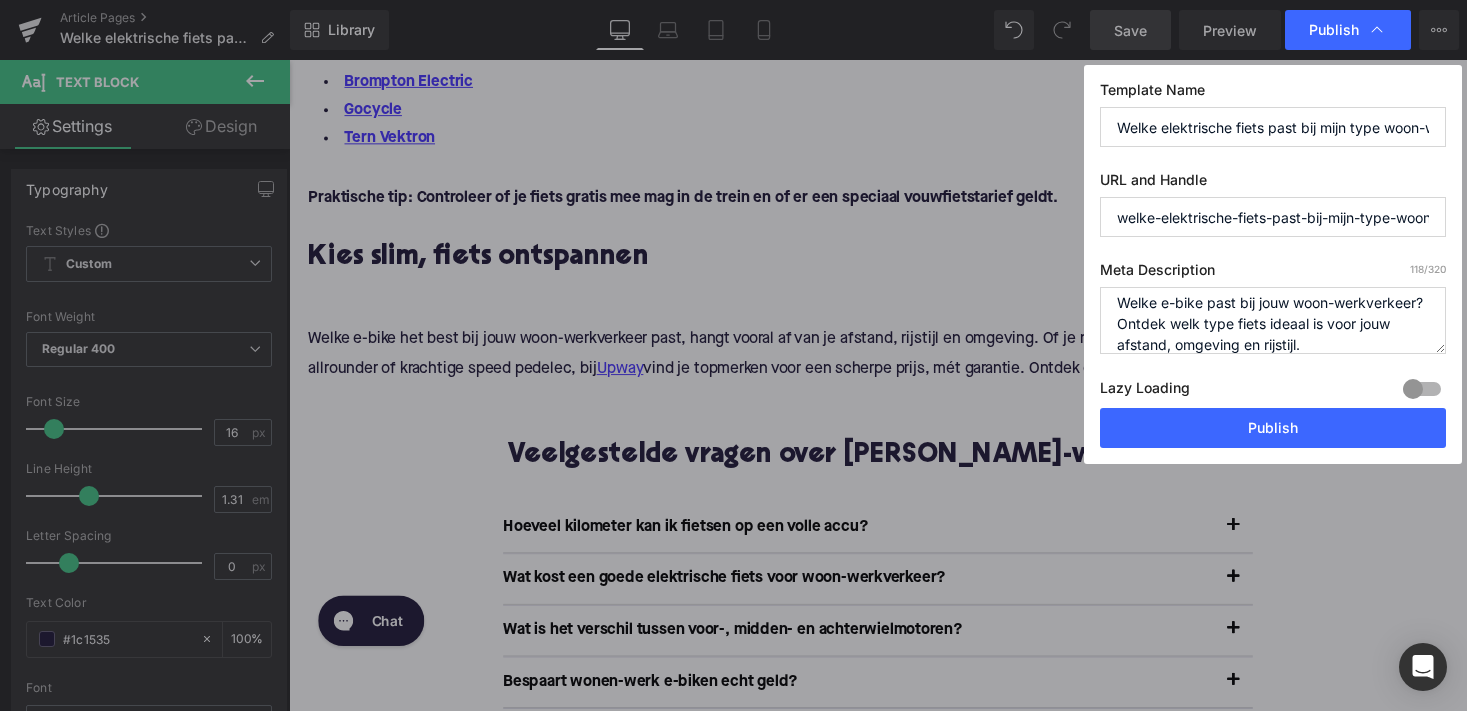 click on "Template Name Welke elektrische fiets past bij mijn type woon-werkverkeer? URL and Handle welke-elektrische-fiets-past-bij-mijn-type-woon-werkverkeer Meta Description 118 /320 Welke e-bike past bij jouw woon-werkverkeer? Ontdek welk type fiets ideaal is voor jouw afstand, omgeving en rijstijl.
Lazy Loading
Build
Upgrade plan to unlock
Lazy loading helps you improve page loading time, enhance user experience & increase your SEO results.
Lazy loading is available on  Build, Optimize & Enterprise.
You’ve reached the maximum published page number of your plan  (113/999999) .
Upgrade plan to unlock more pages
Publish" at bounding box center (1273, 264) 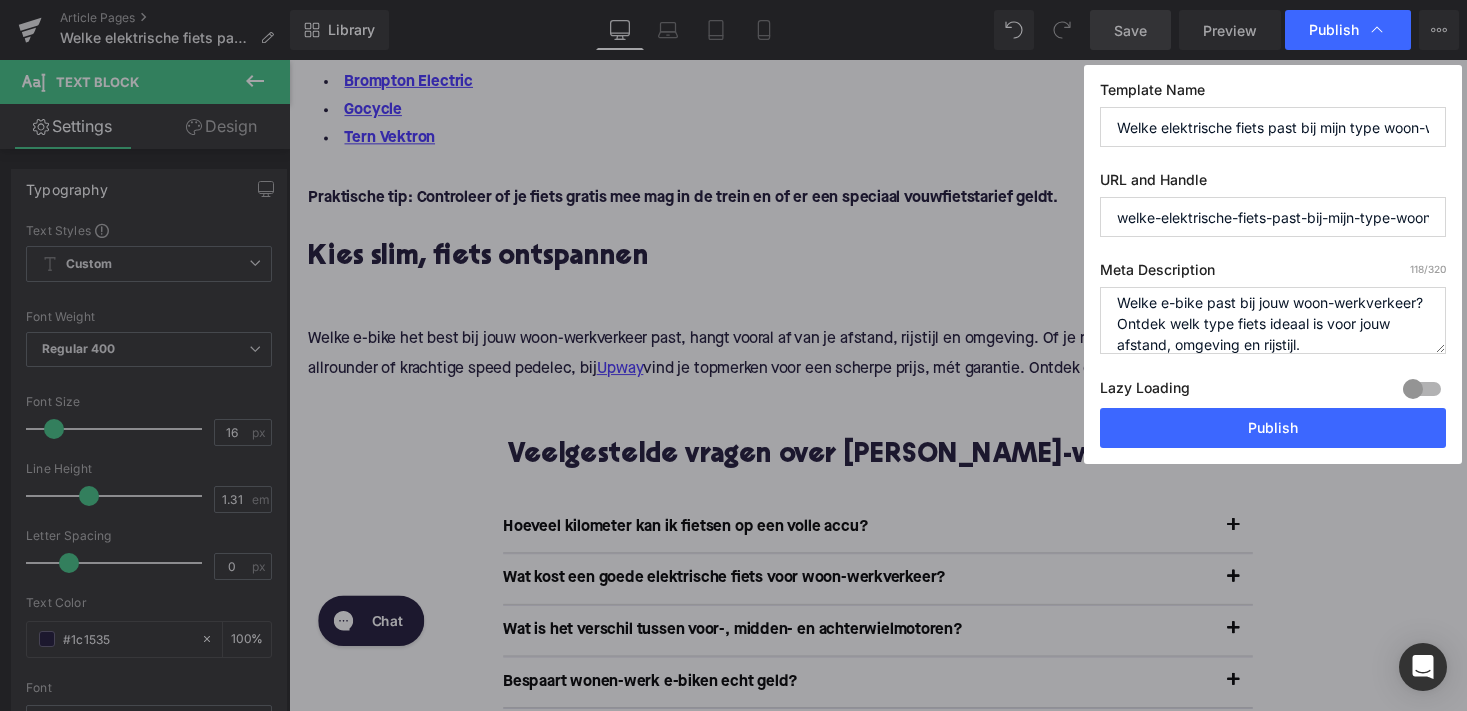 drag, startPoint x: 1265, startPoint y: 219, endPoint x: 1170, endPoint y: 220, distance: 95.005264 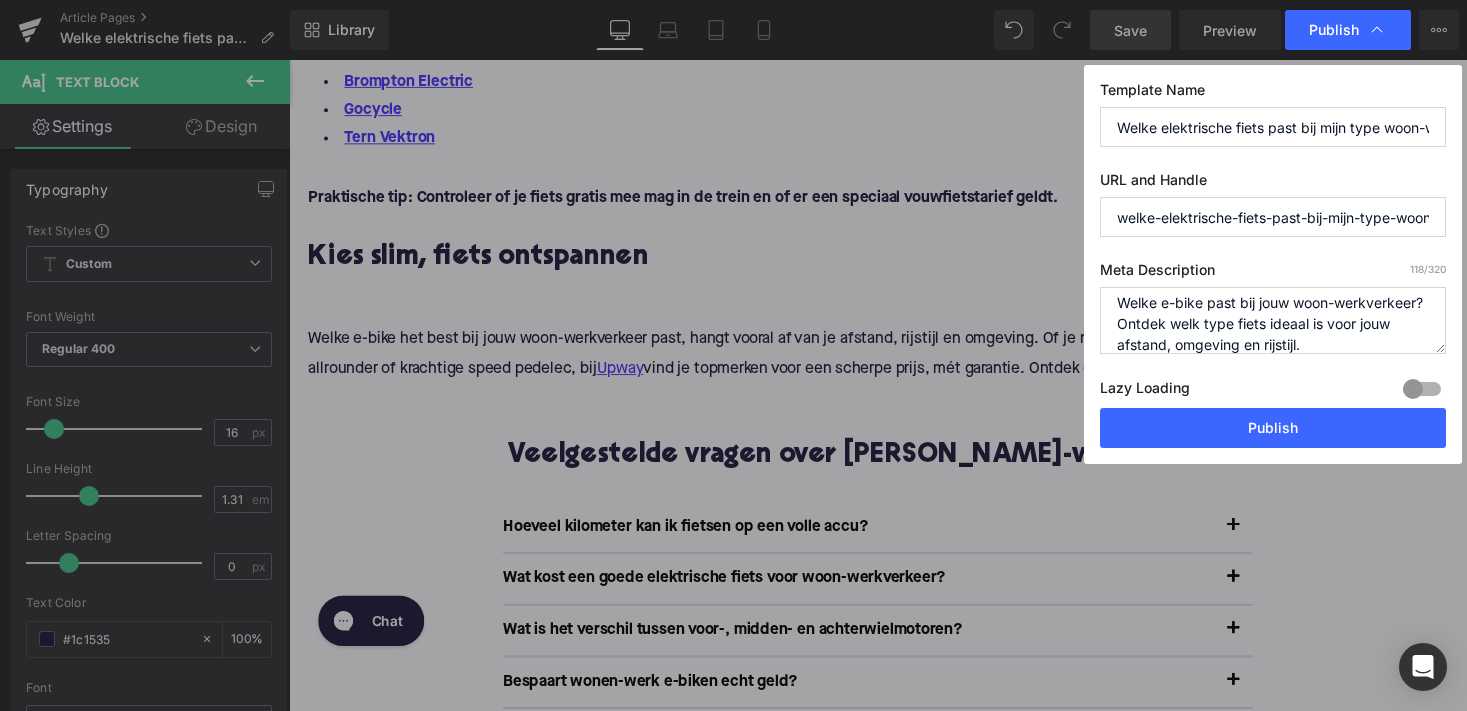 click on "welke-elektrische-fiets-past-bij-mijn-type-woon-werkverkeer" at bounding box center (1273, 217) 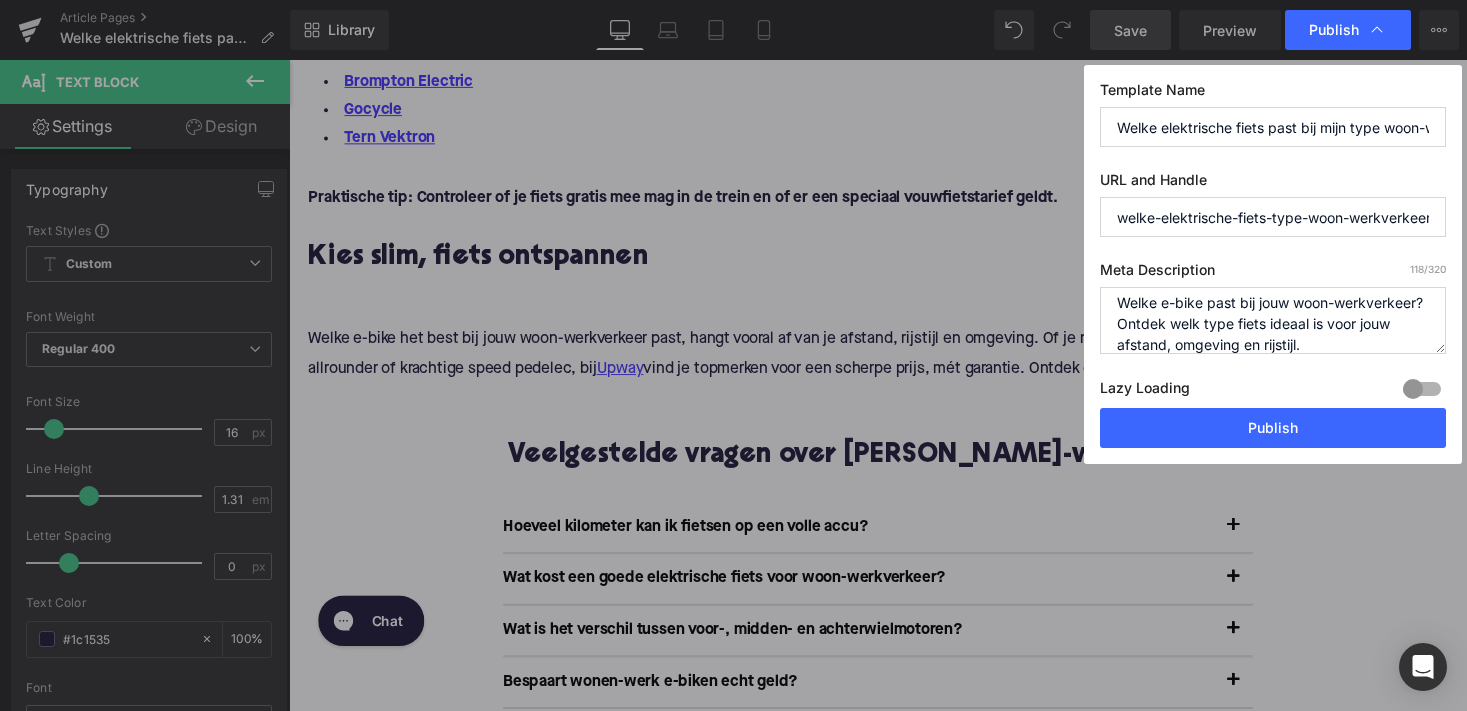 drag, startPoint x: 1300, startPoint y: 217, endPoint x: 1262, endPoint y: 217, distance: 38 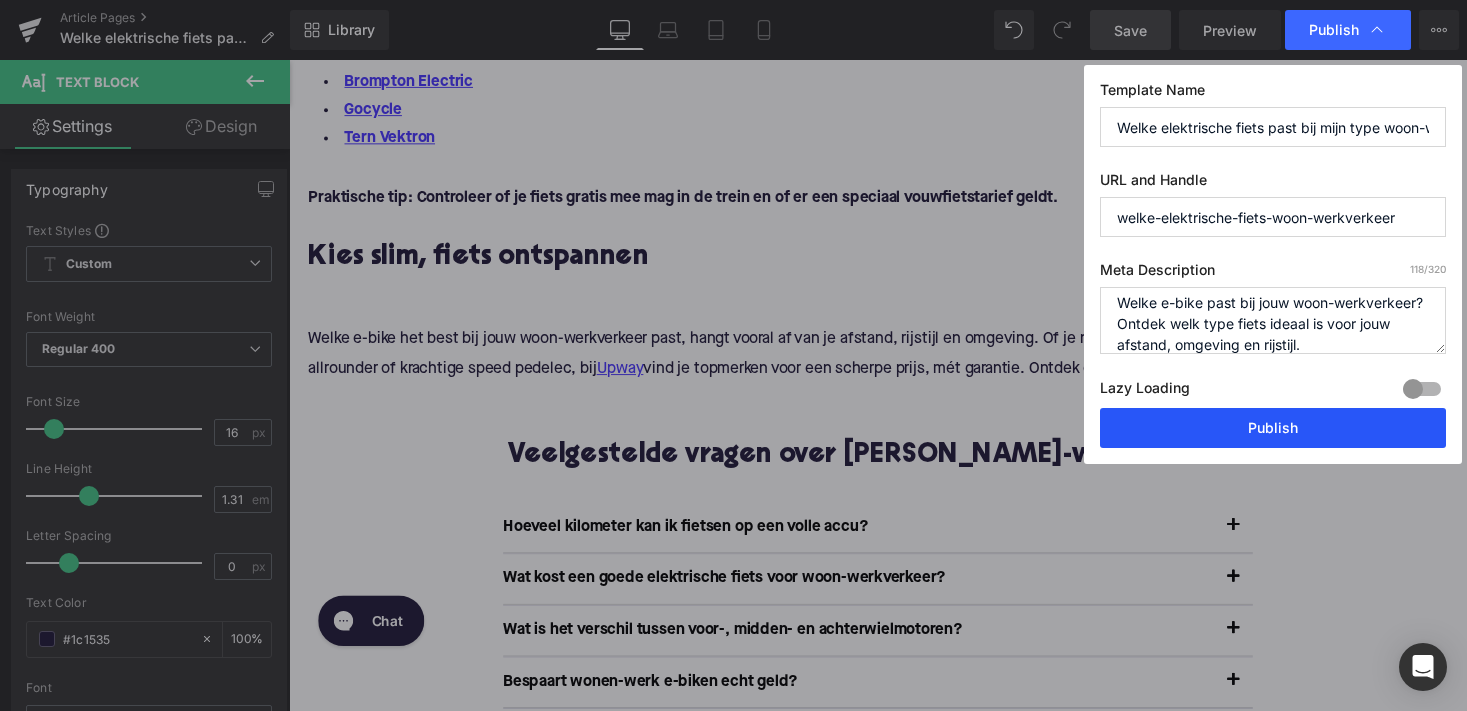 type on "welke-elektrische-fiets-woon-werkverkeer" 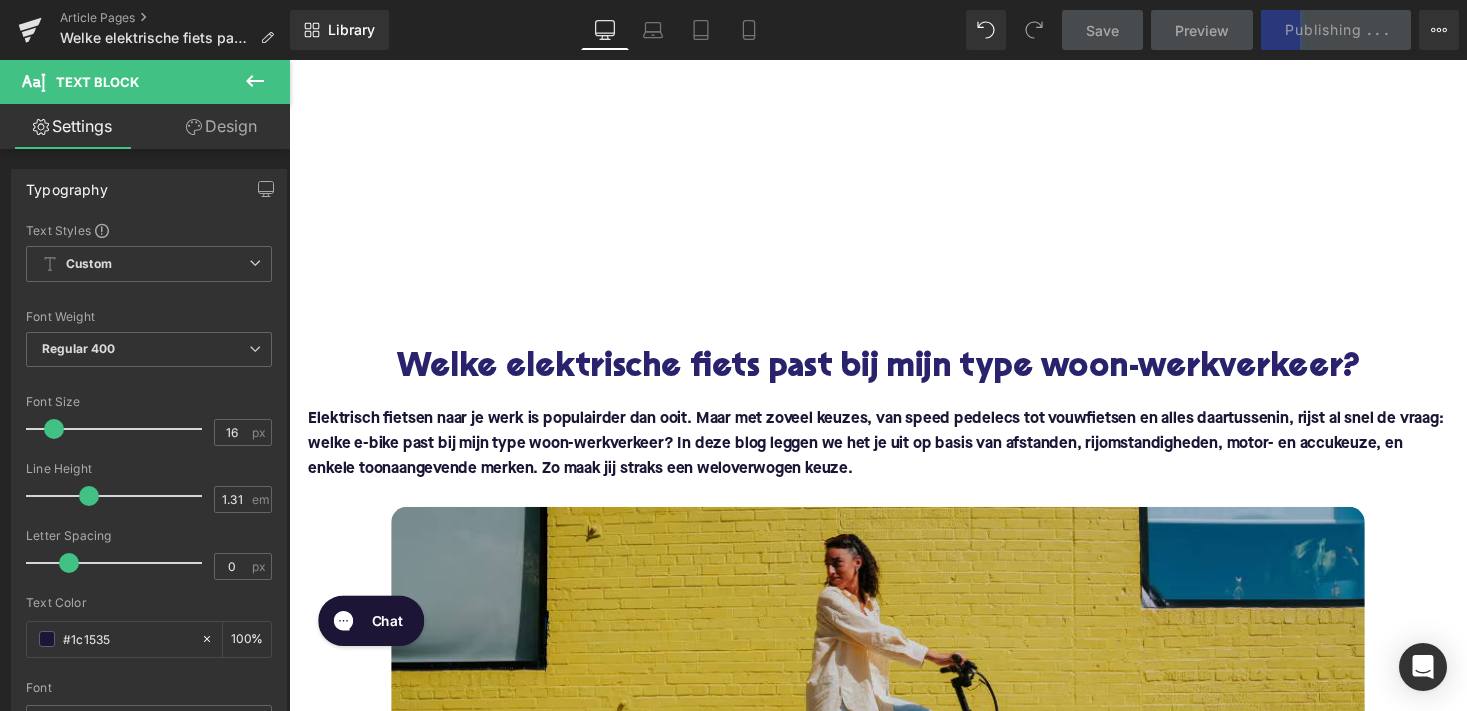 scroll, scrollTop: 0, scrollLeft: 0, axis: both 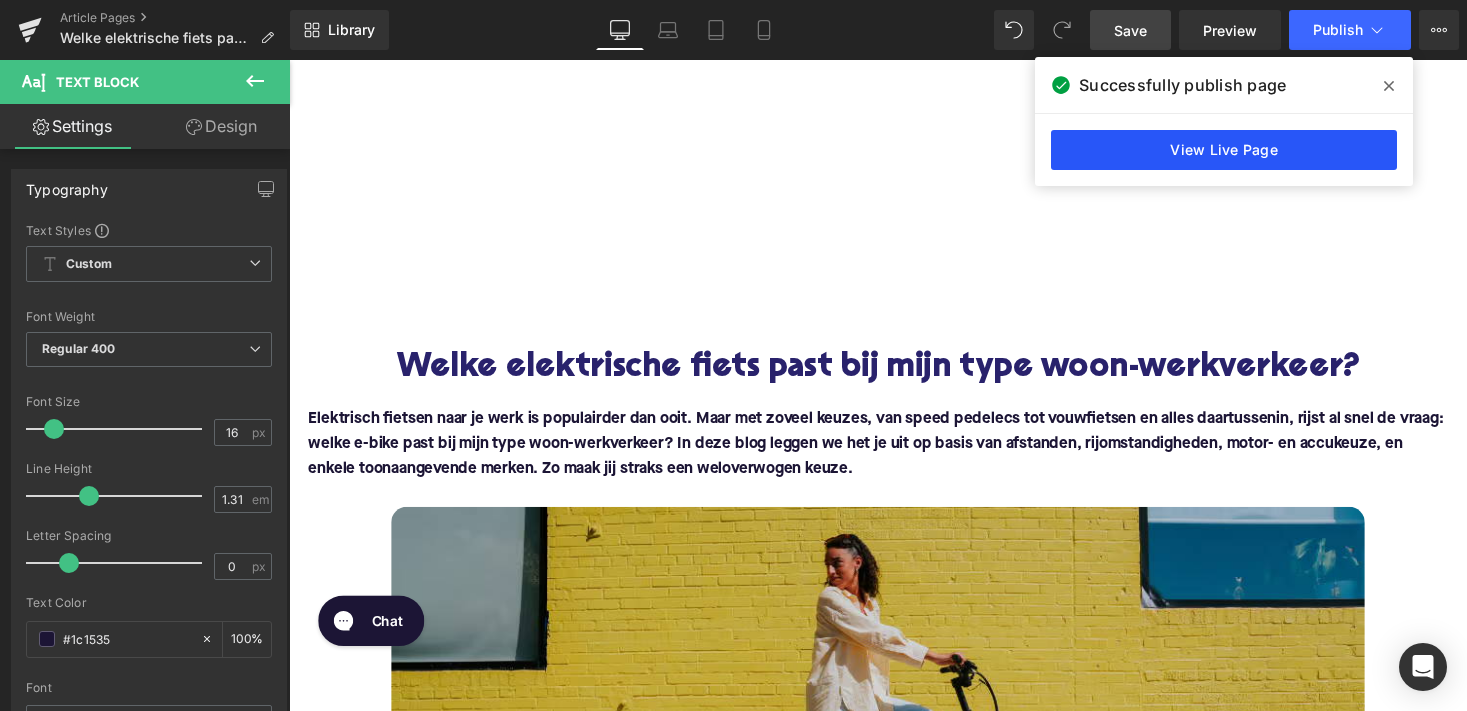 click on "View Live Page" at bounding box center [1224, 150] 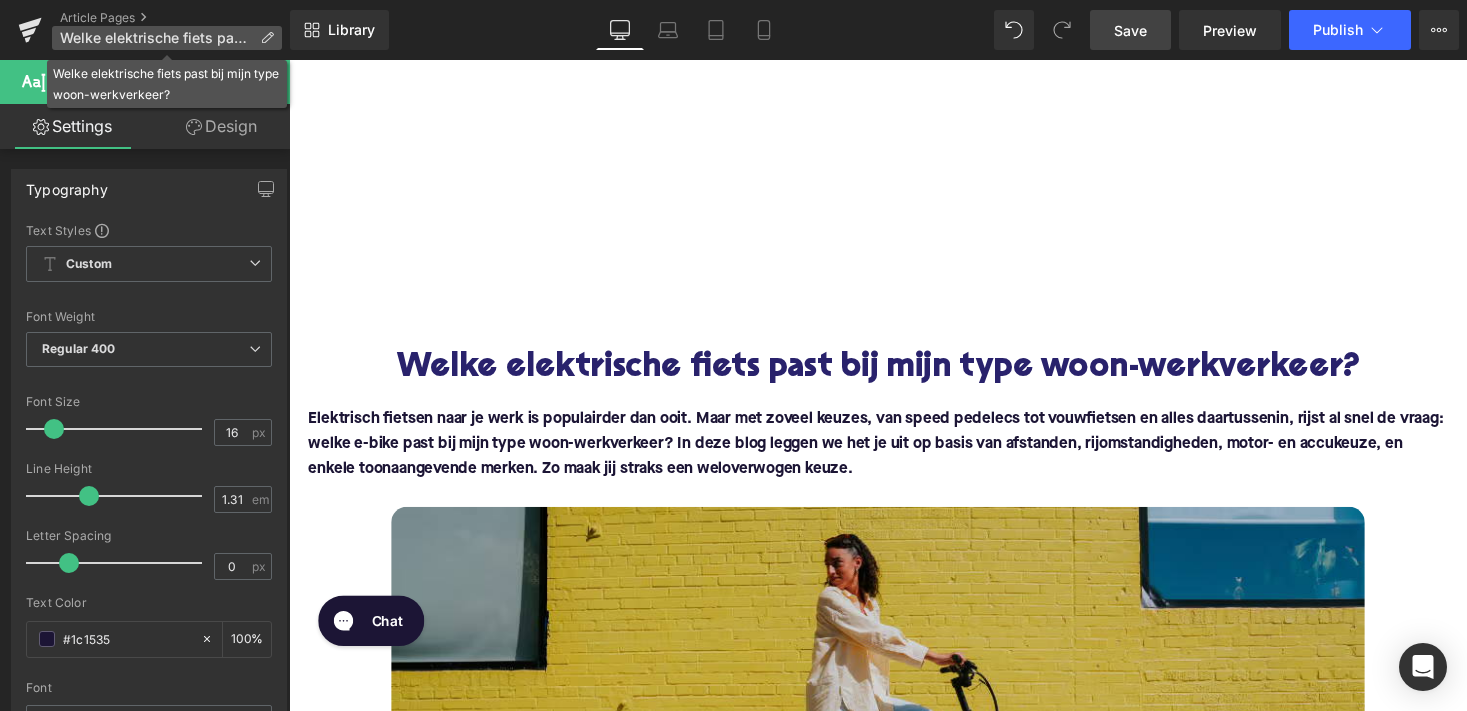 click on "Welke elektrische fiets past bij mijn type woon-werkverkeer?" at bounding box center [156, 38] 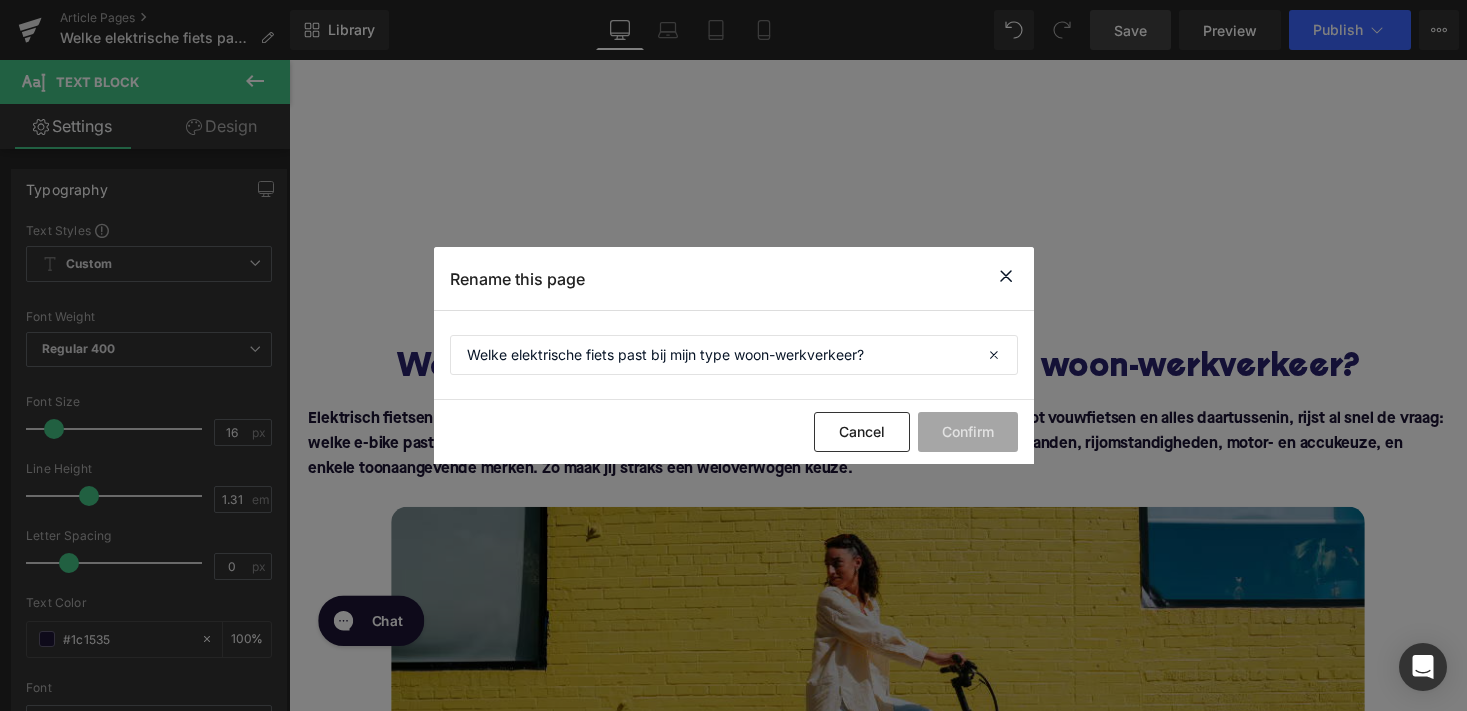 click at bounding box center (1006, 276) 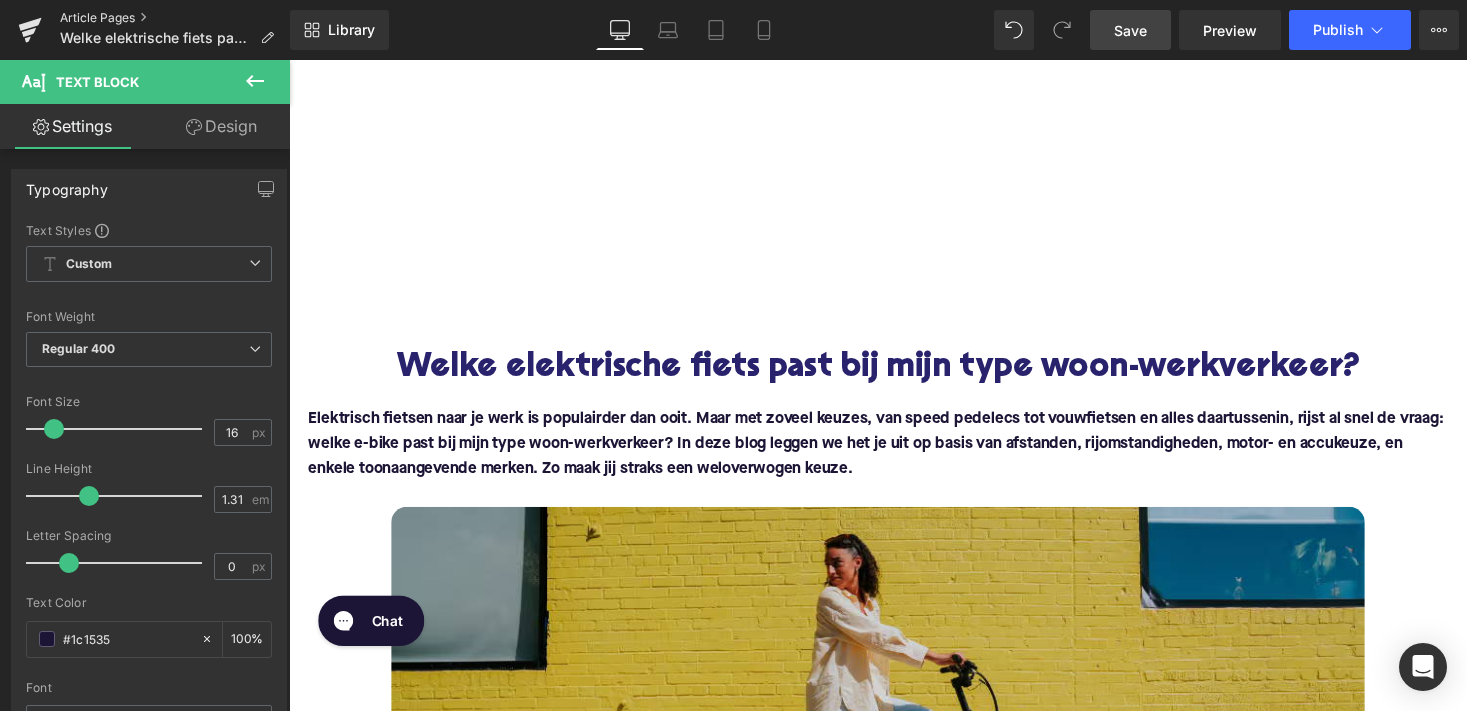 click on "Article Pages" at bounding box center (175, 18) 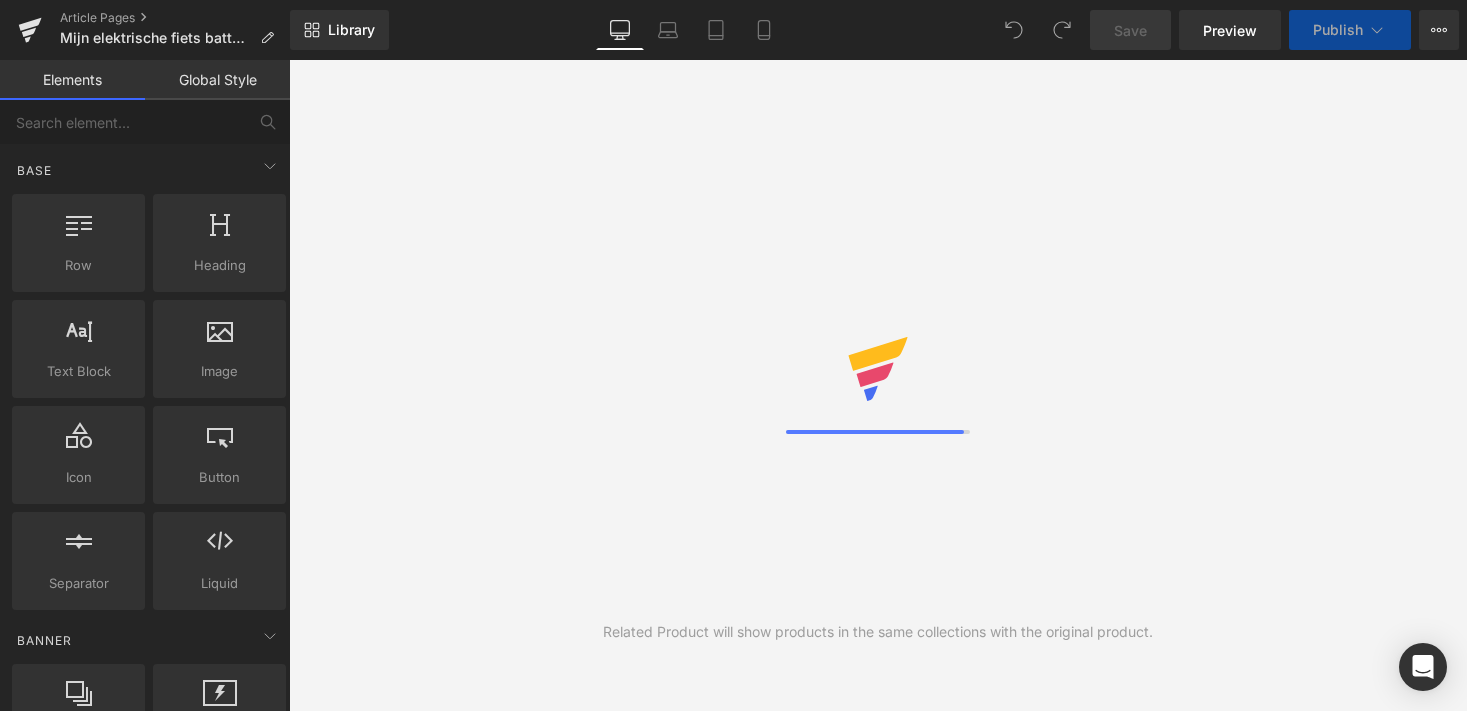 scroll, scrollTop: 0, scrollLeft: 0, axis: both 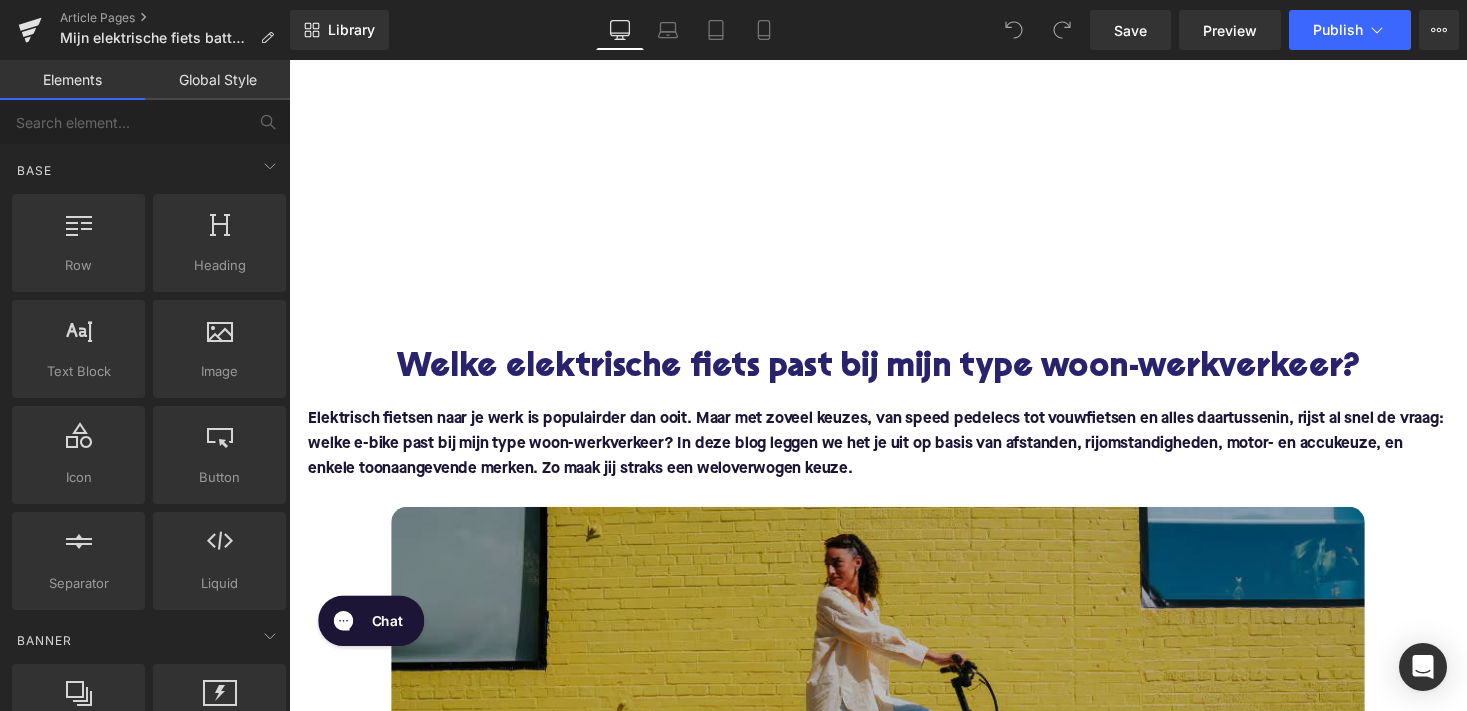 click on "Welke elektrische fiets past bij mijn type woon-werkverkeer?" at bounding box center (894, 377) 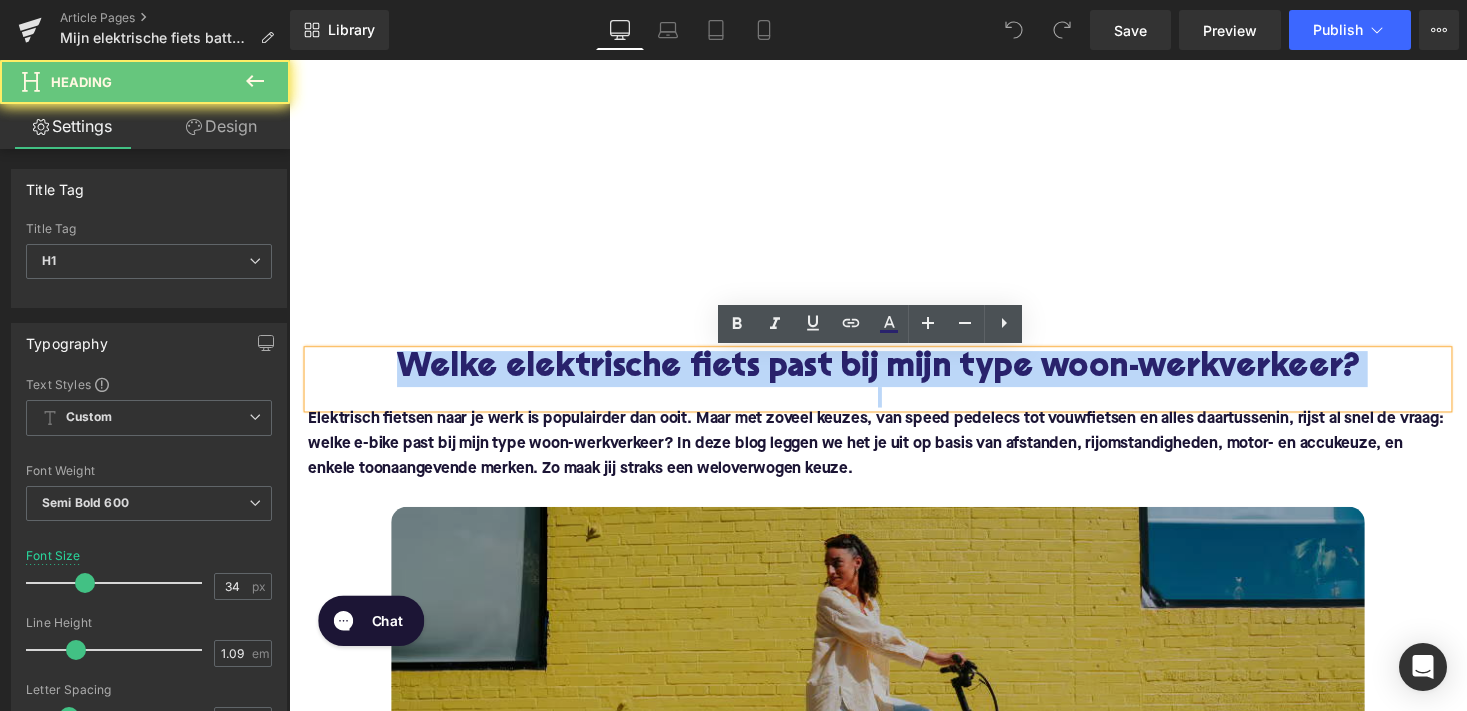 click on "Welke elektrische fiets past bij mijn type woon-werkverkeer?" at bounding box center [894, 377] 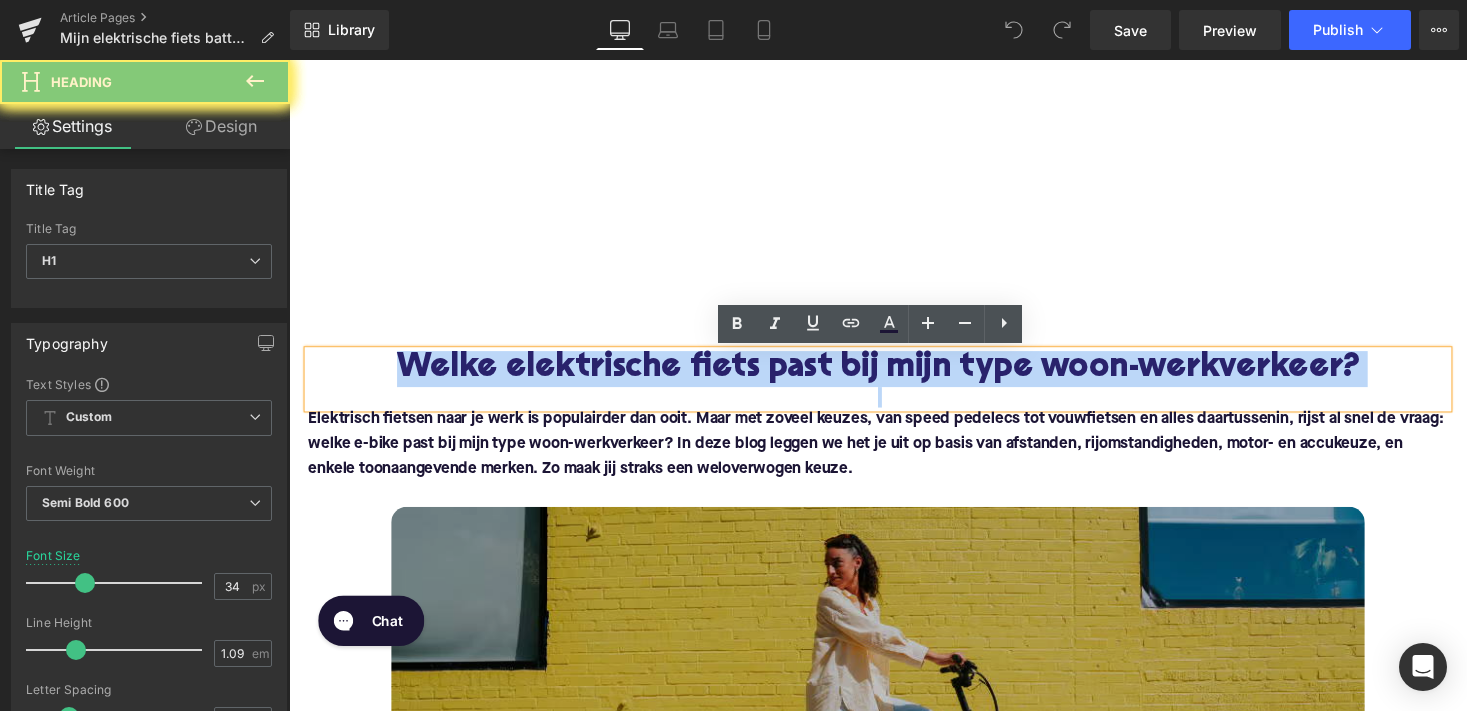 paste 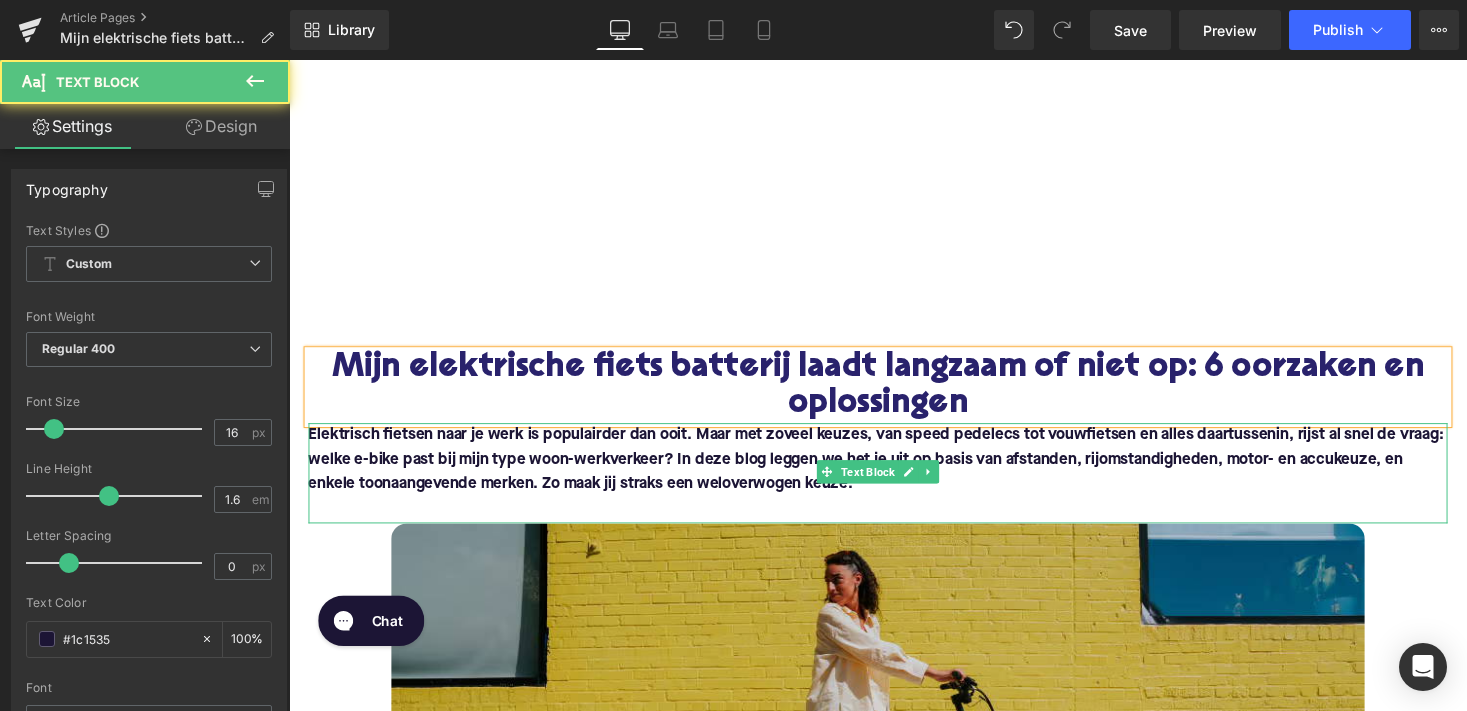 click on "Elektrisch fietsen naar je werk is populairder dan ooit. Maar met zoveel keuzes, van speed pedelecs tot vouwfietsen en alles daartussenin, rijst al snel de vraag: welke e-bike past bij mijn type woon-werkverkeer? In deze blog leggen we het je uit op basis van afstanden, rijomstandigheden, motor- en accukeuze, en enkele toonaangevende merken. Zo maak jij straks een weloverwogen keuze." at bounding box center (892, 470) 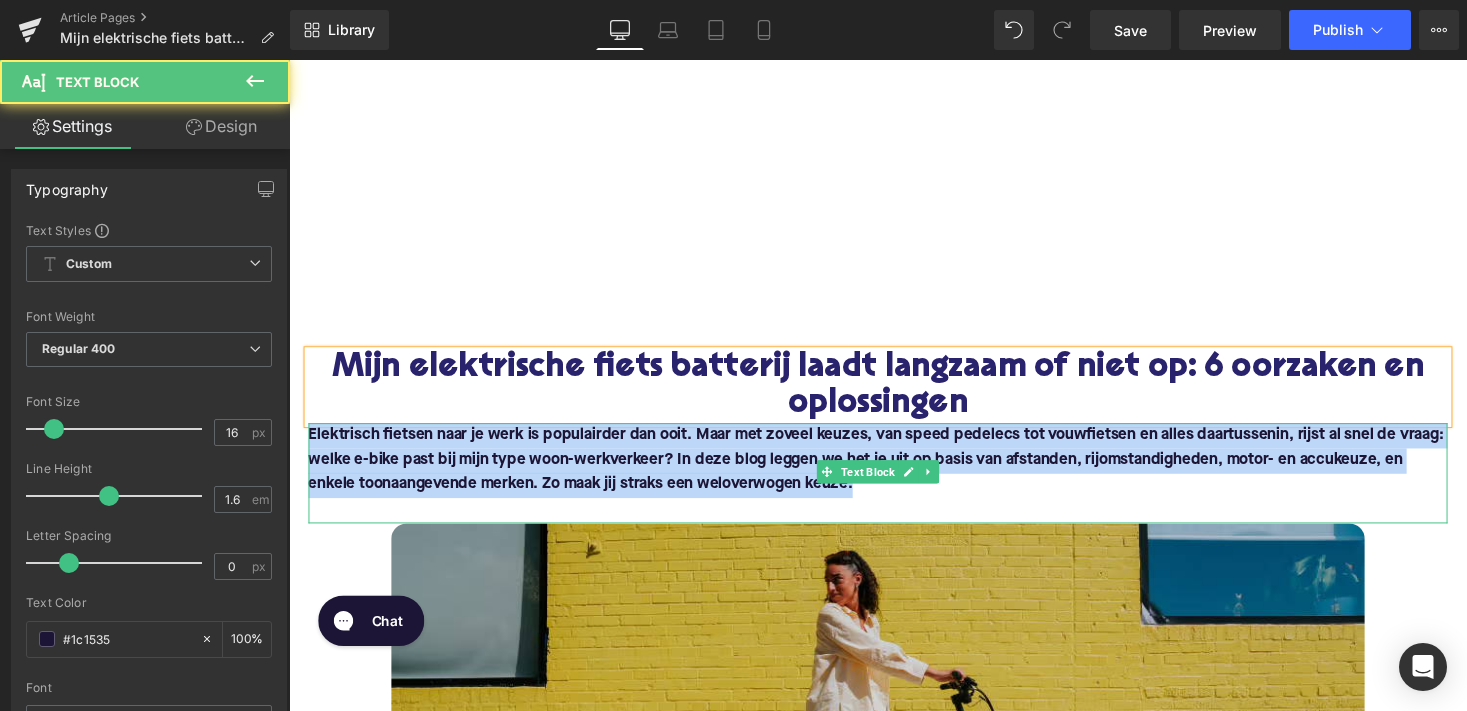 click on "Elektrisch fietsen naar je werk is populairder dan ooit. Maar met zoveel keuzes, van speed pedelecs tot vouwfietsen en alles daartussenin, rijst al snel de vraag: welke e-bike past bij mijn type woon-werkverkeer? In deze blog leggen we het je uit op basis van afstanden, rijomstandigheden, motor- en accukeuze, en enkele toonaangevende merken. Zo maak jij straks een weloverwogen keuze." at bounding box center (892, 470) 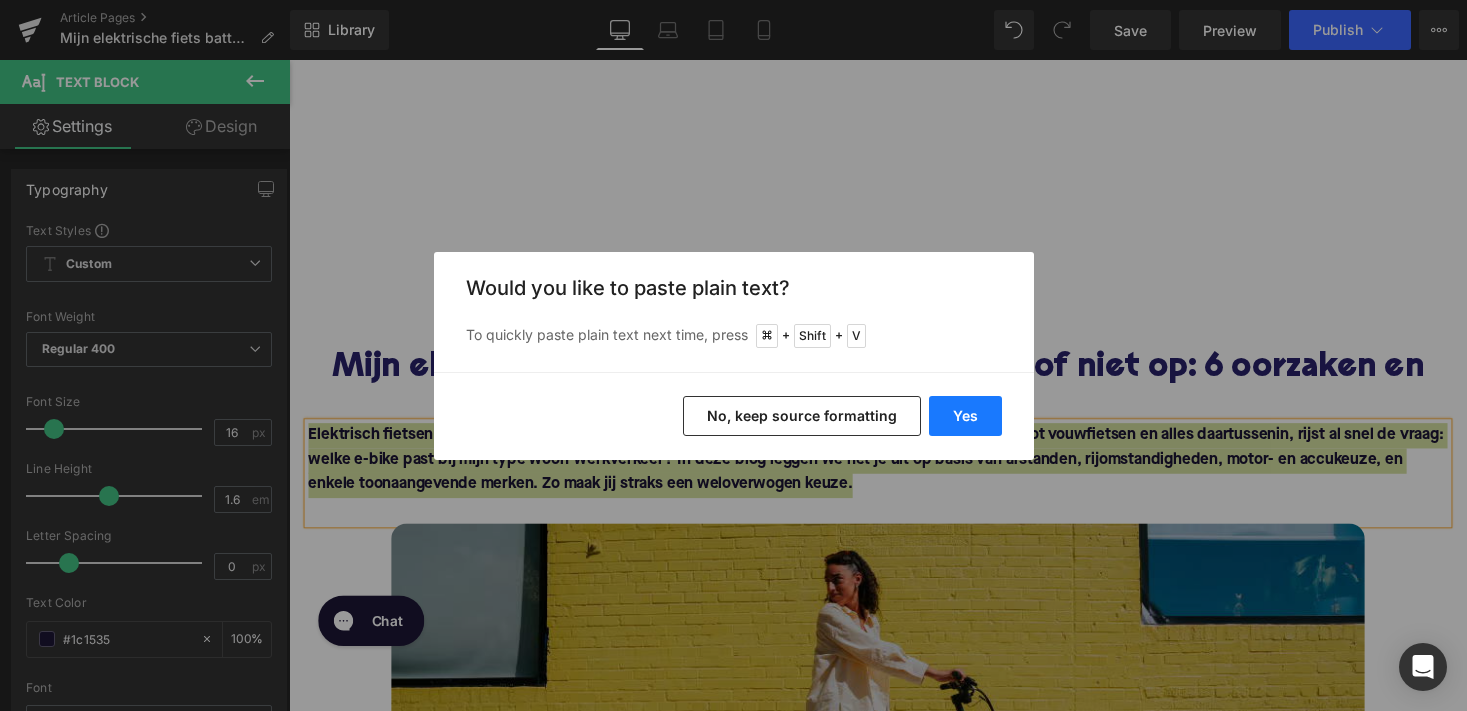 click on "Yes" at bounding box center [965, 416] 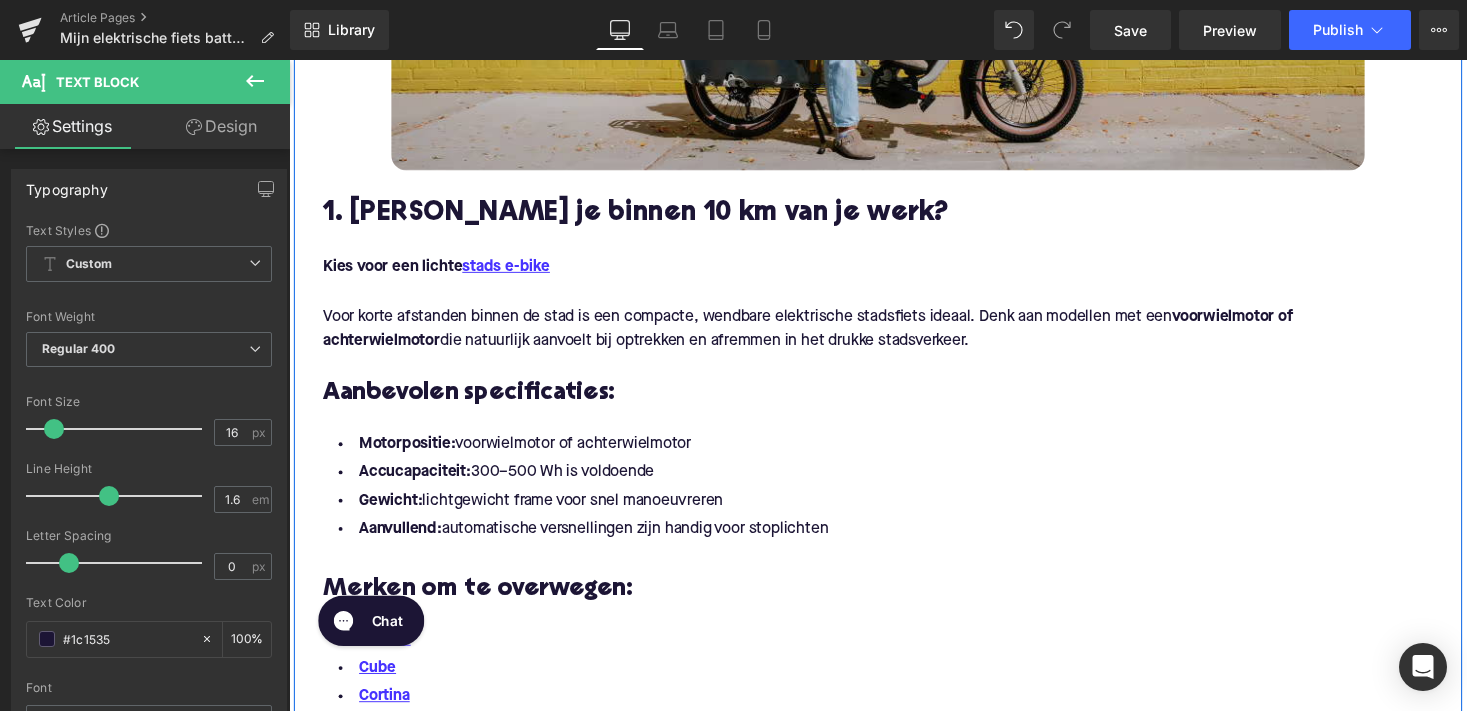 scroll, scrollTop: 761, scrollLeft: 0, axis: vertical 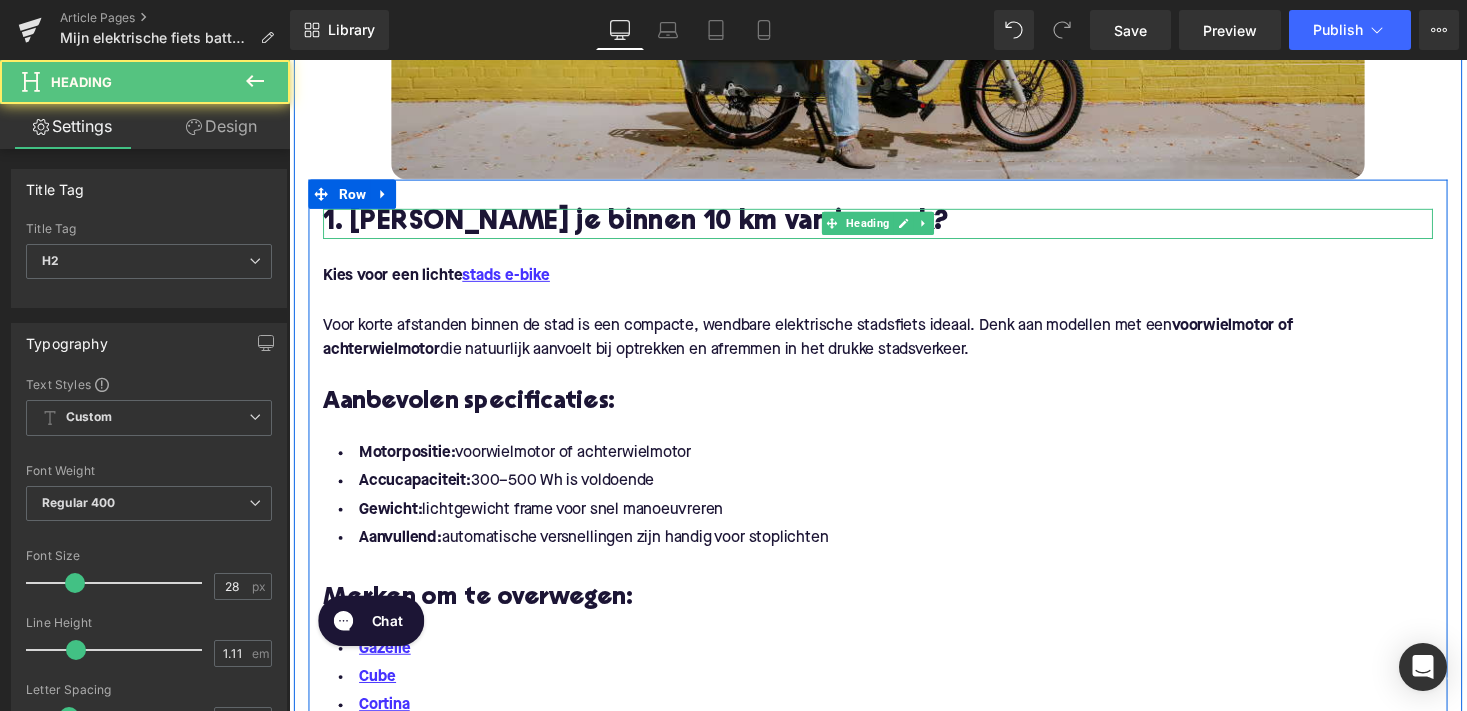 click on "1. [PERSON_NAME] je binnen 10 km van je werk?" at bounding box center [894, 228] 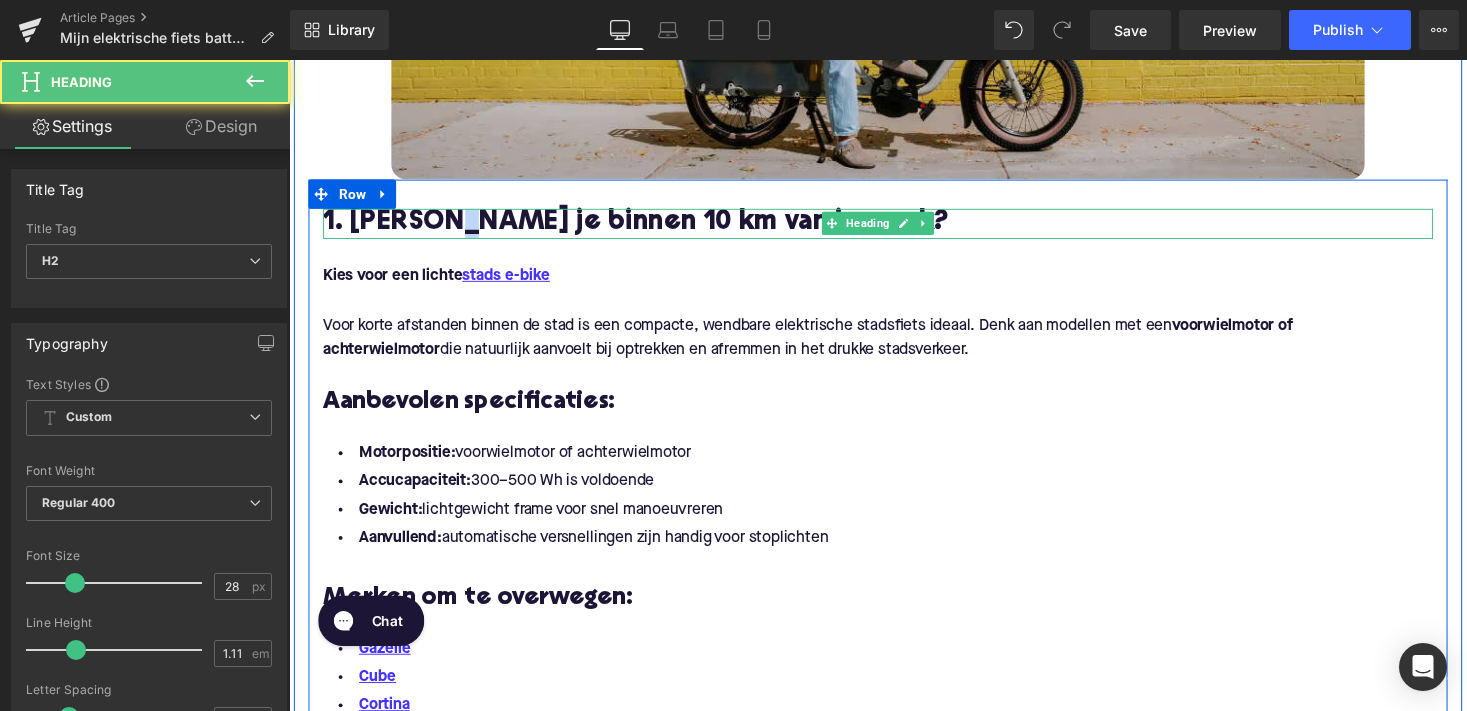 click on "1. [PERSON_NAME] je binnen 10 km van je werk?" at bounding box center [894, 228] 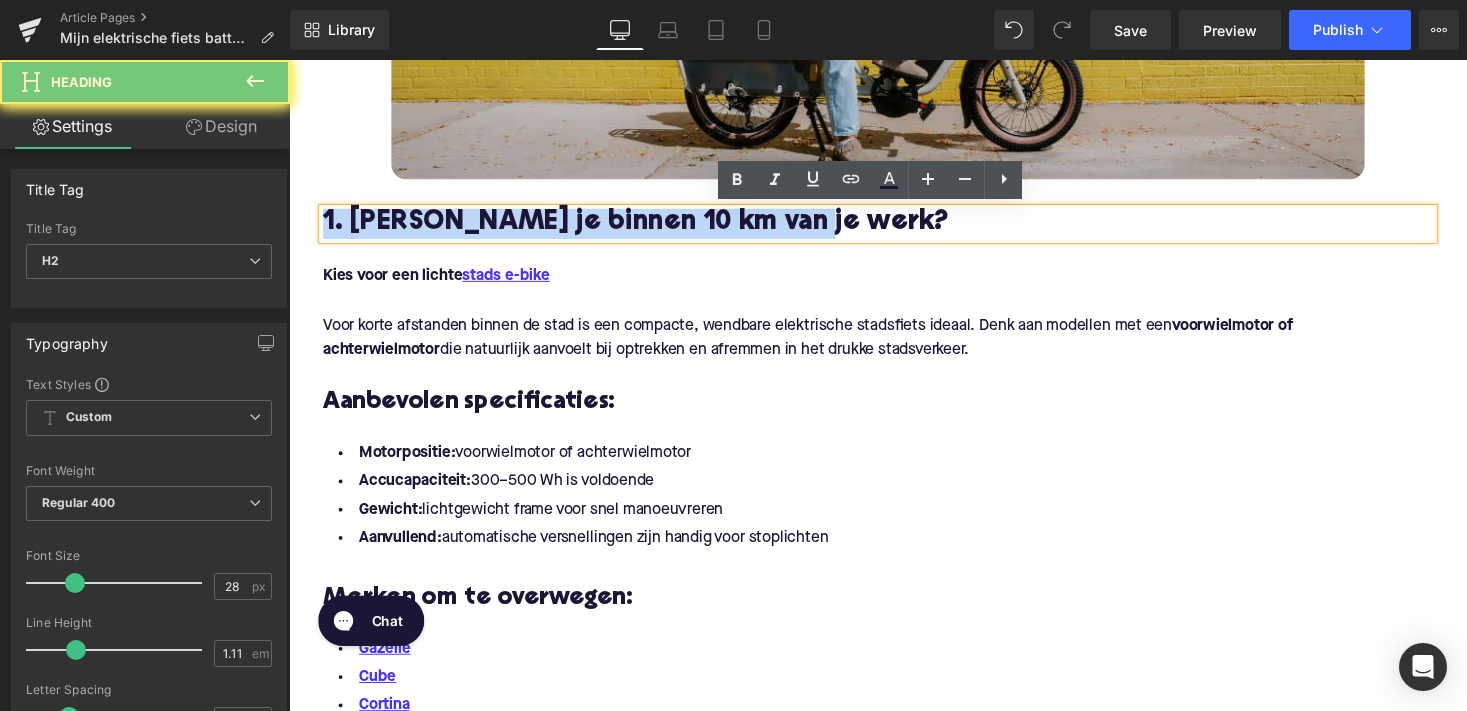 paste 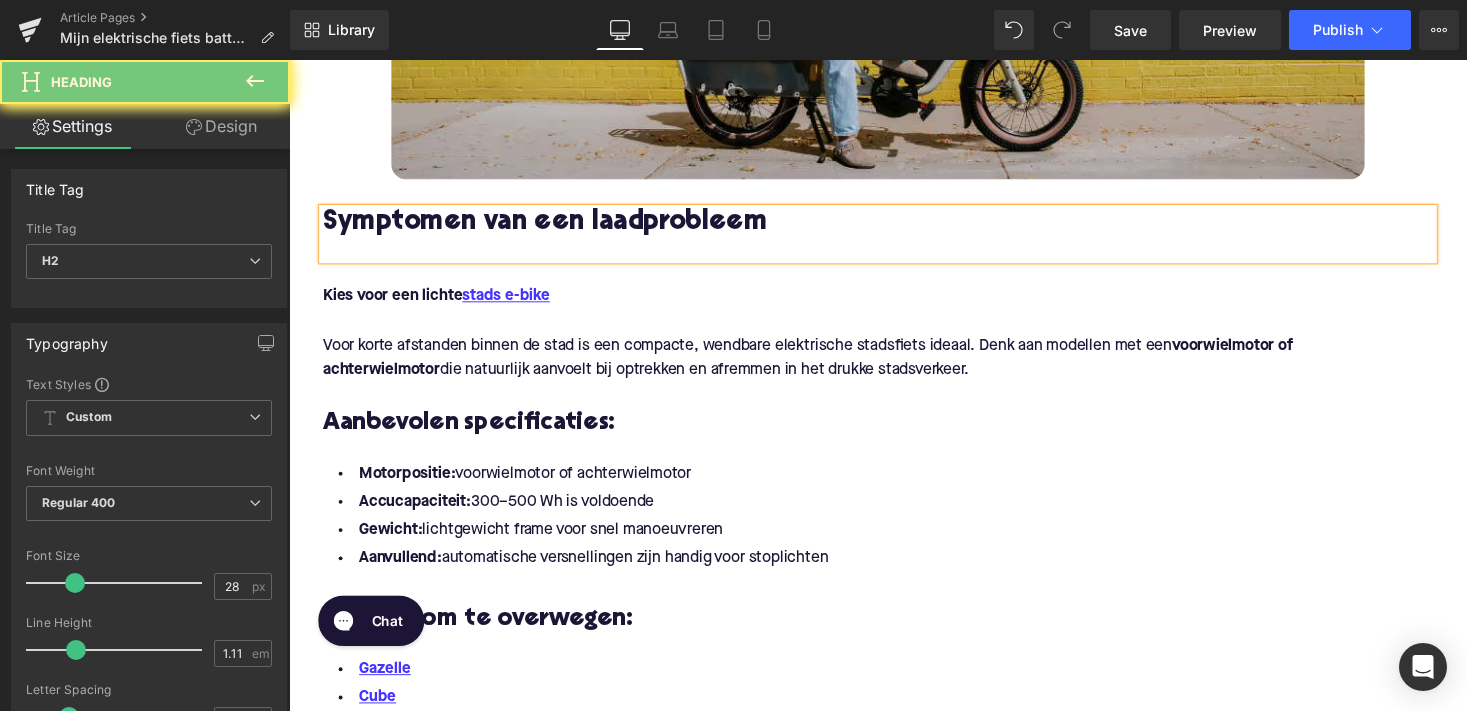 type 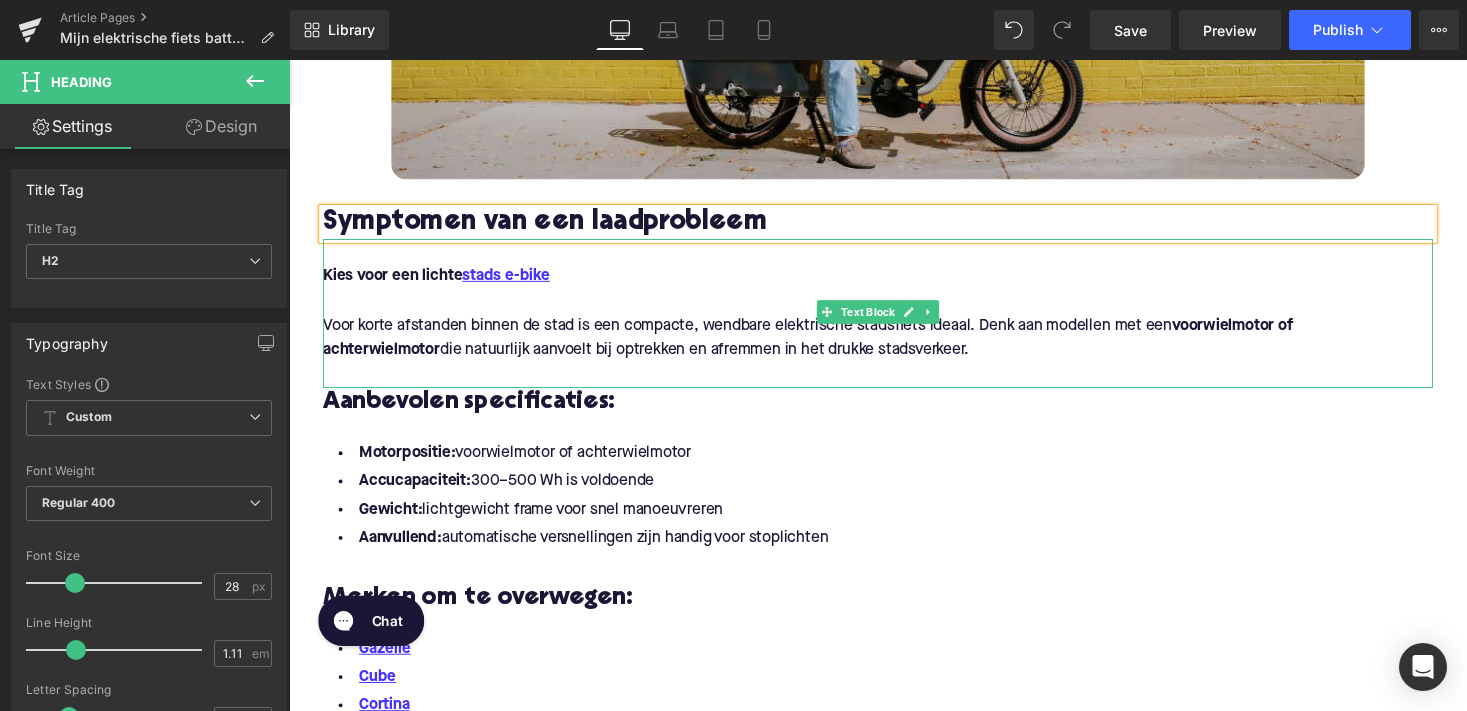 click on "Voor korte afstanden binnen de stad is een compacte, wendbare elektrische stadsfiets ideaal. Denk aan modellen met een  voorwielmotor of achterwielmotor  die natuurlijk aanvoelt bij optrekken en afremmen in het drukke stadsverkeer." at bounding box center [894, 346] 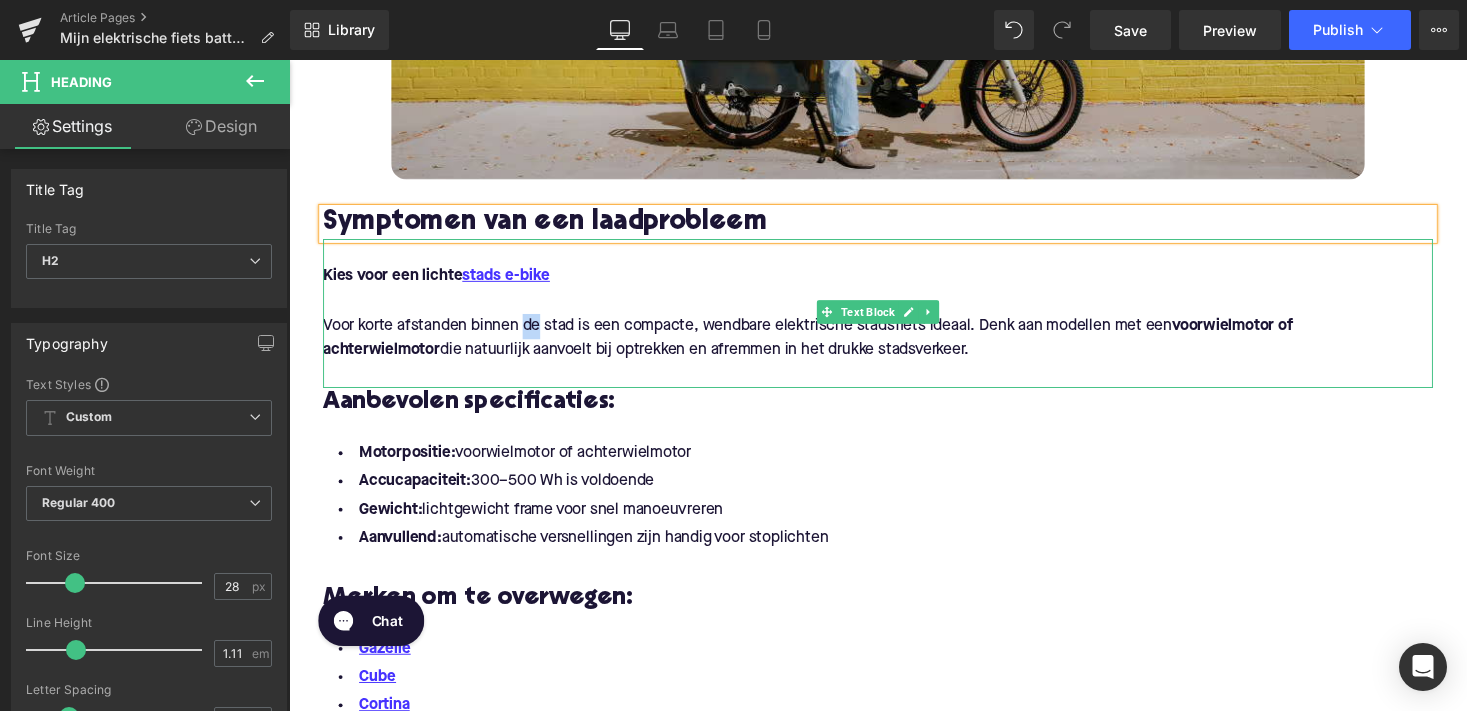 click on "Voor korte afstanden binnen de stad is een compacte, wendbare elektrische stadsfiets ideaal. Denk aan modellen met een  voorwielmotor of achterwielmotor  die natuurlijk aanvoelt bij optrekken en afremmen in het drukke stadsverkeer." at bounding box center [894, 346] 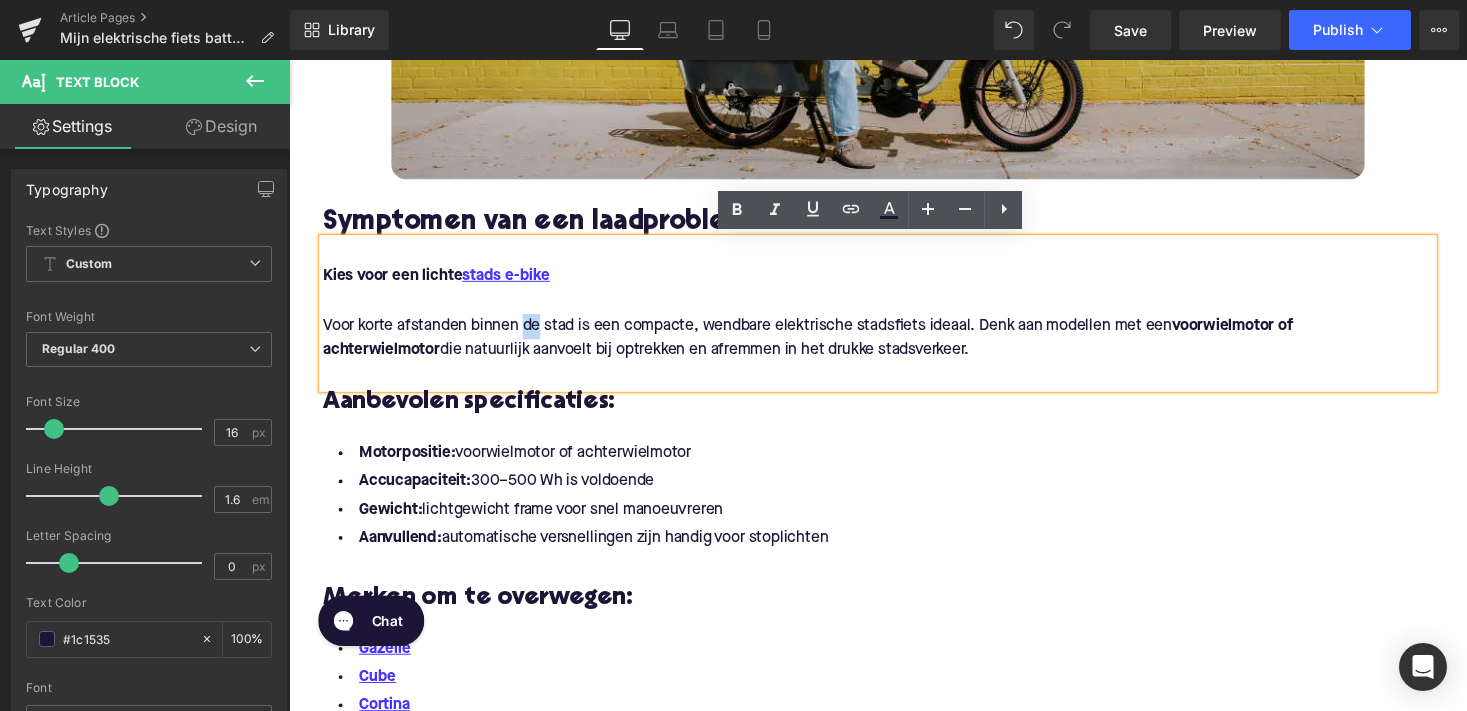 drag, startPoint x: 884, startPoint y: 356, endPoint x: 314, endPoint y: 262, distance: 577.6989 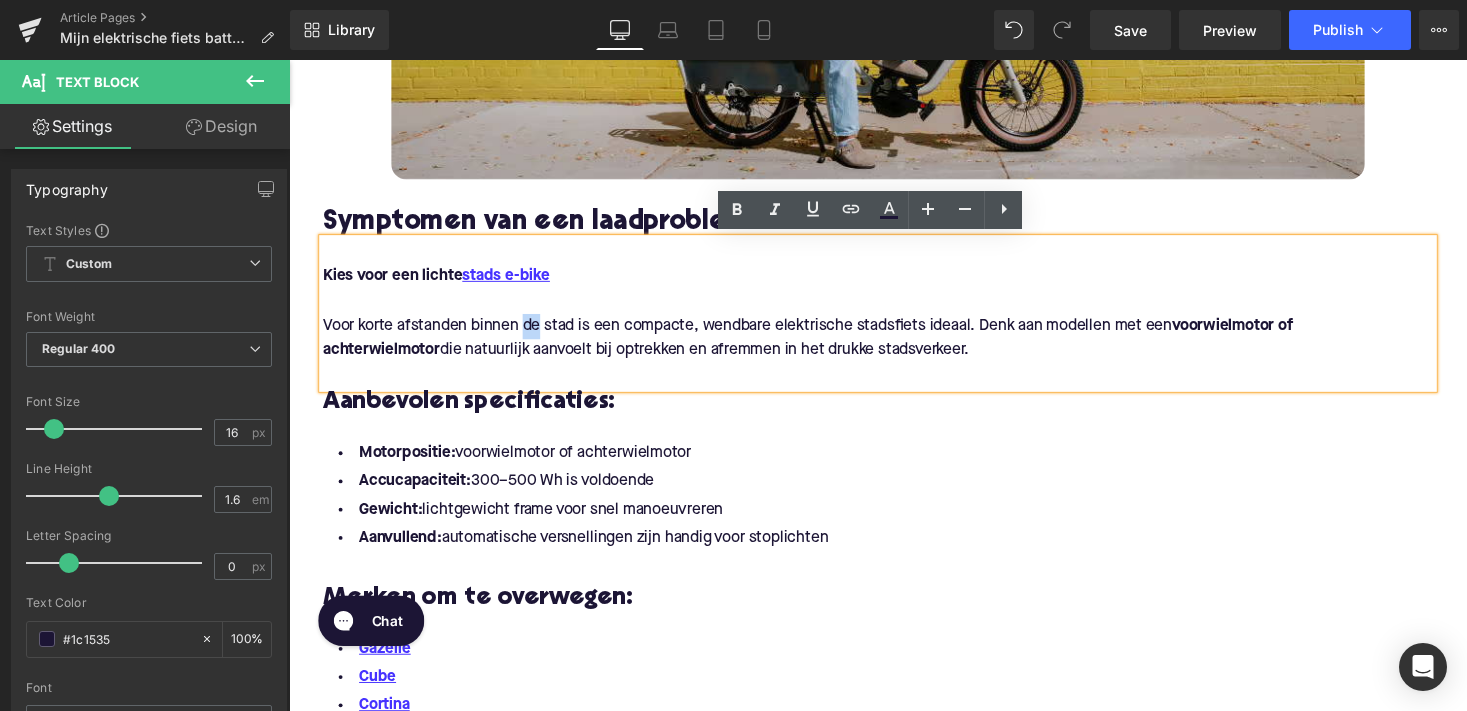 click on "Symptomen van een laadprobleem Heading         Kies voor een lichte  stads e-bike Voor korte afstanden binnen de stad is een compacte, wendbare elektrische stadsfiets ideaal. Denk aan modellen met een  voorwielmotor of achterwielmotor  die natuurlijk aanvoelt bij optrekken en afremmen in het drukke stadsverkeer. Text Block         Aanbevolen specificaties: Heading         Motorpositie:  voorwielmotor of achterwielmotor Accucapaciteit:  300–500 Wh is voldoende Gewicht:  lichtgewicht frame voor snel manoeuvreren Aanvullend:  automatische versnellingen zijn handig voor stoplichten Text Block         Merken om te overwegen: Heading         Gazelle Cube Cortina Text Block" at bounding box center [894, 476] 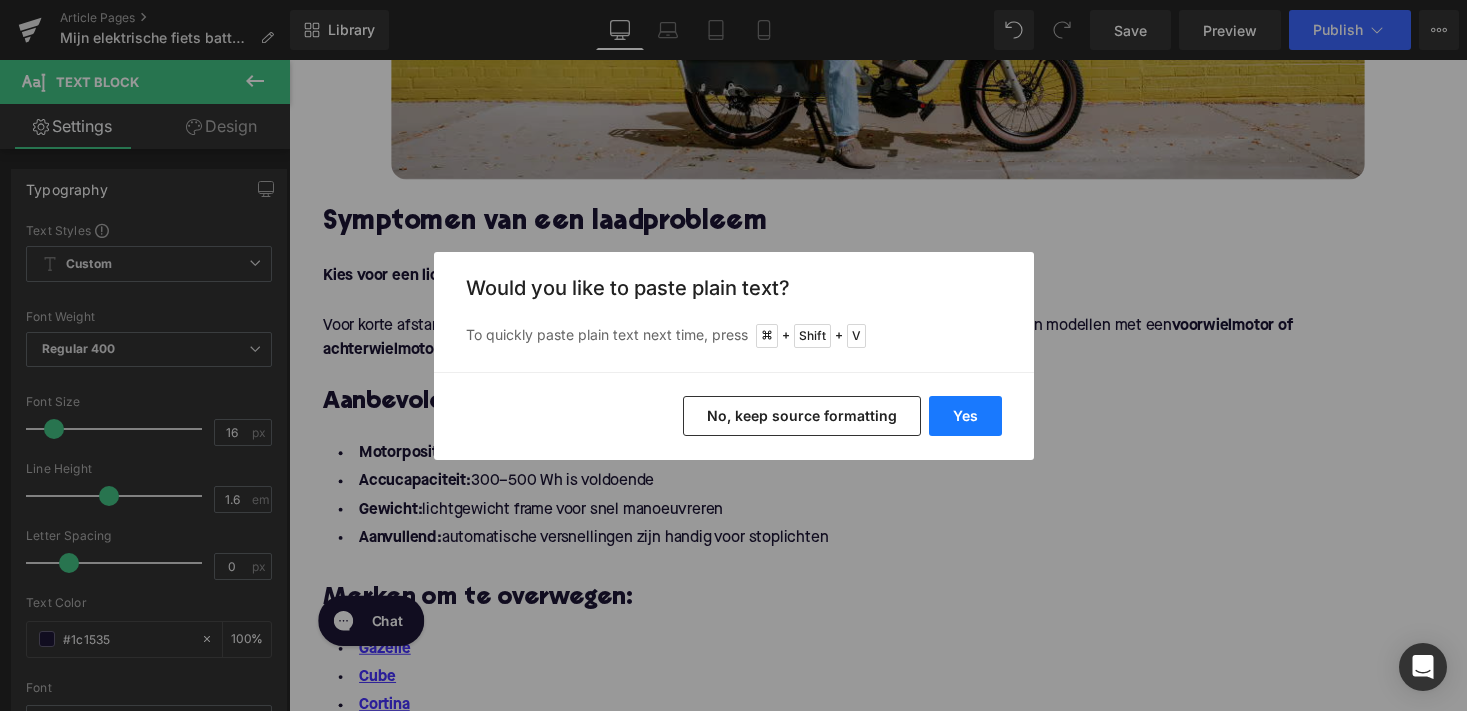 click on "Yes" at bounding box center (965, 416) 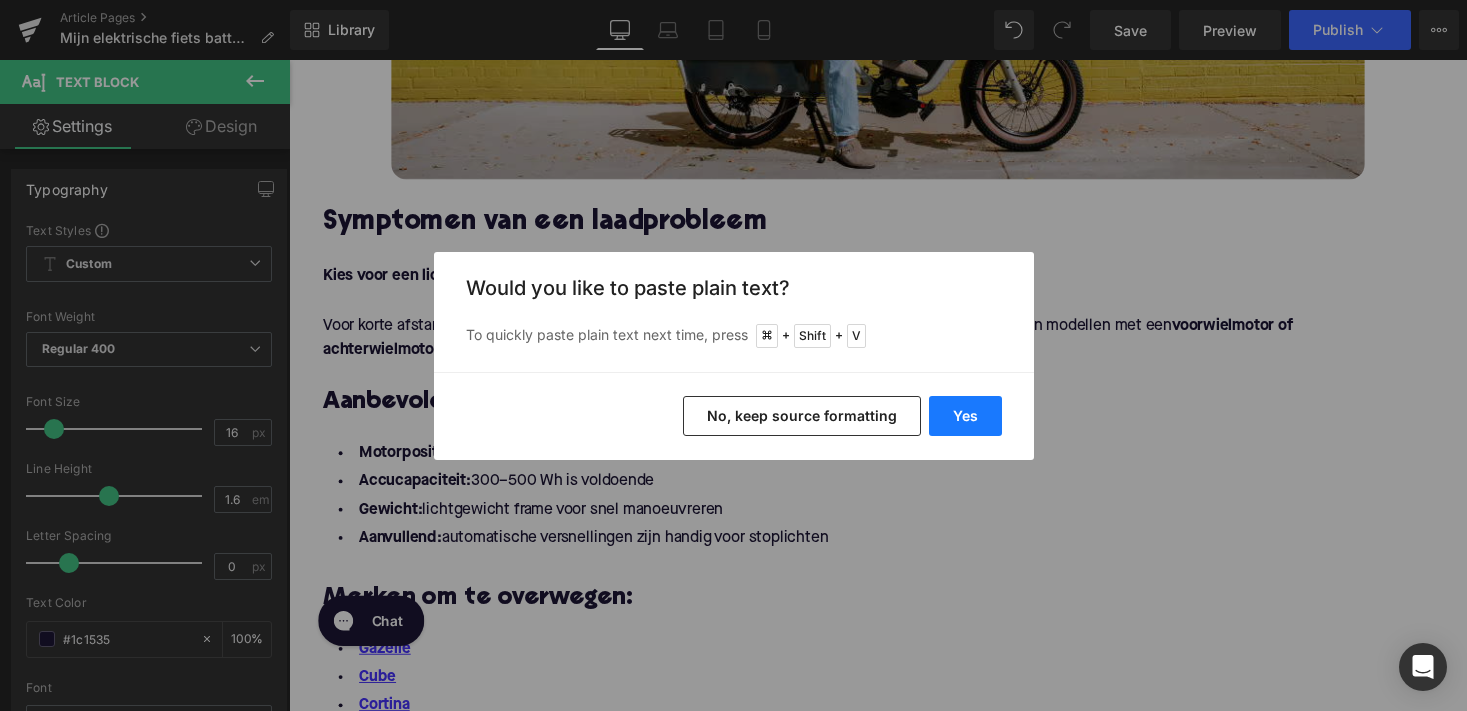 type 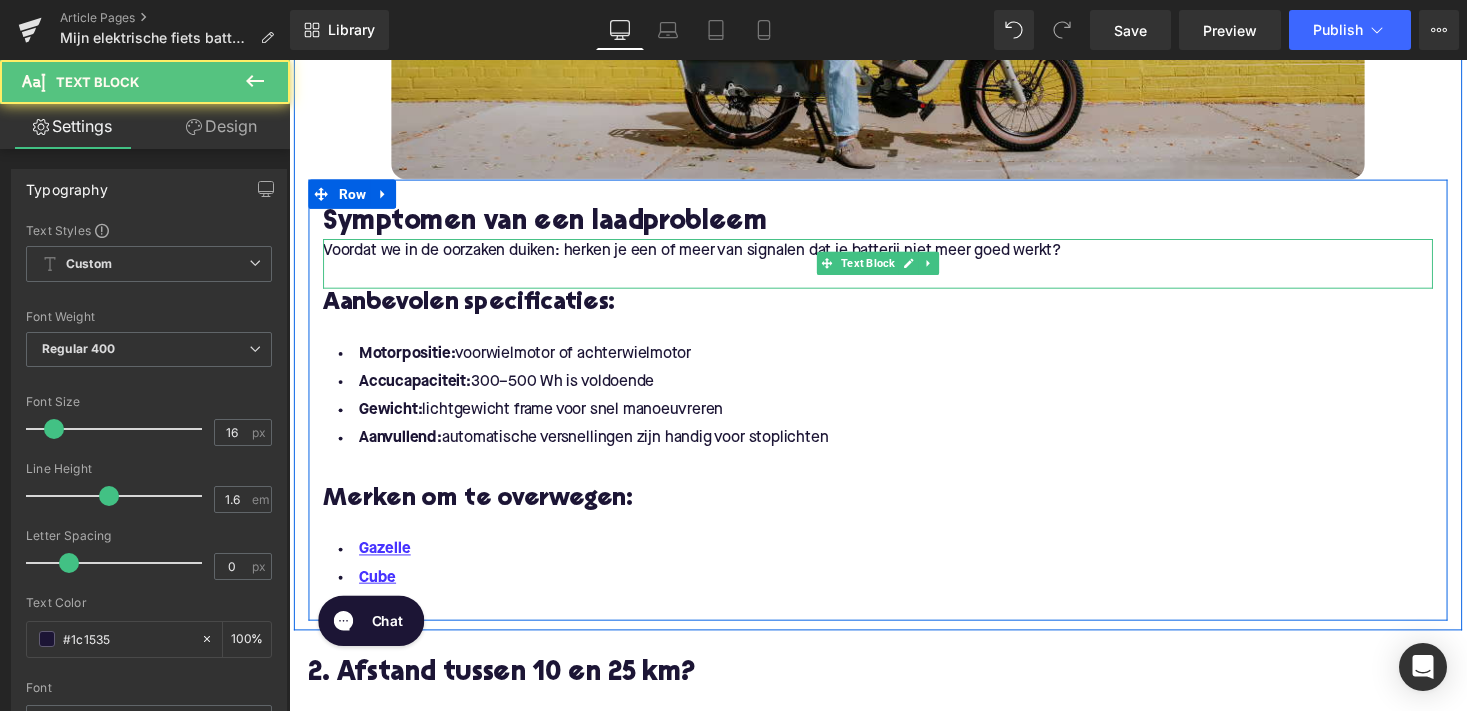 click on "Voordat we in de oorzaken duiken: herken je een of meer van signalen dat je batterij niet meer goed werkt?" at bounding box center (894, 257) 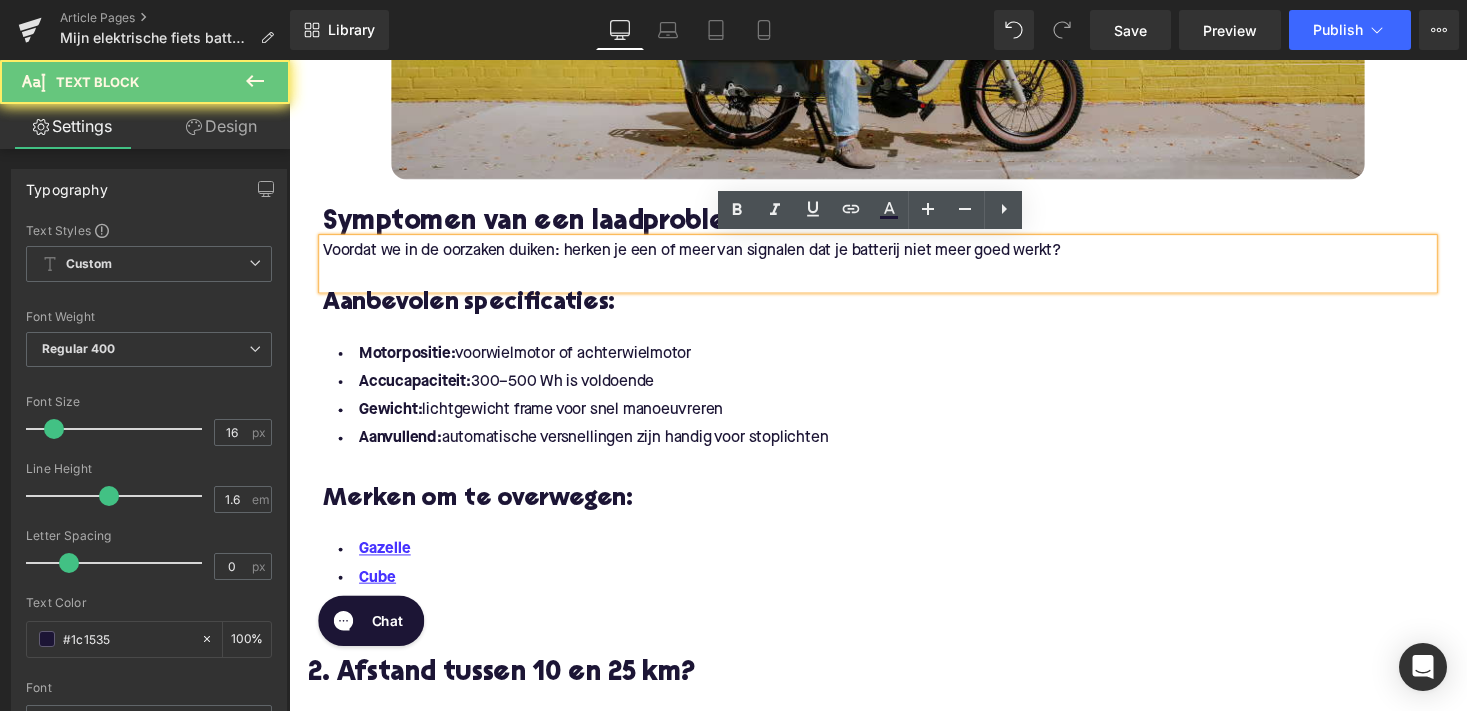 click on "Voordat we in de oorzaken duiken: herken je een of meer van signalen dat je batterij niet meer goed werkt?" at bounding box center (894, 257) 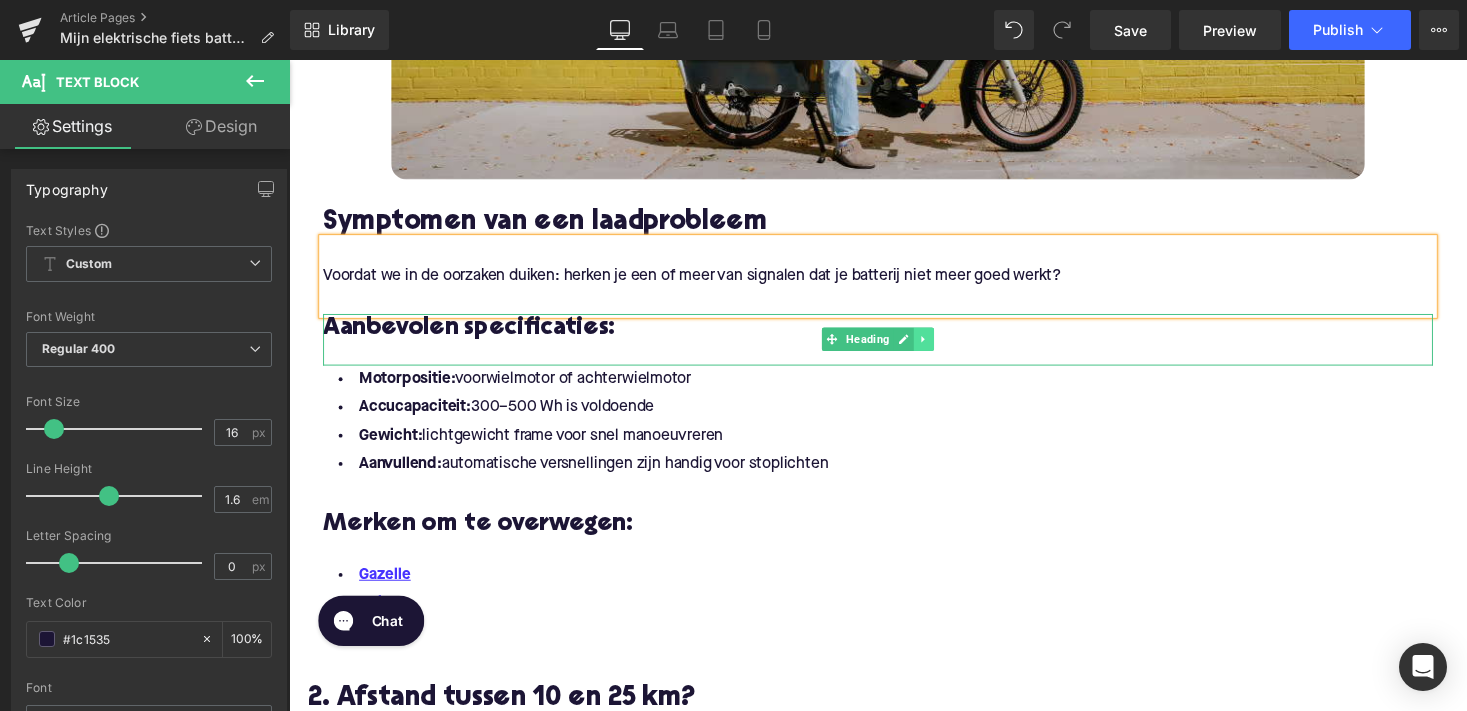click at bounding box center (941, 347) 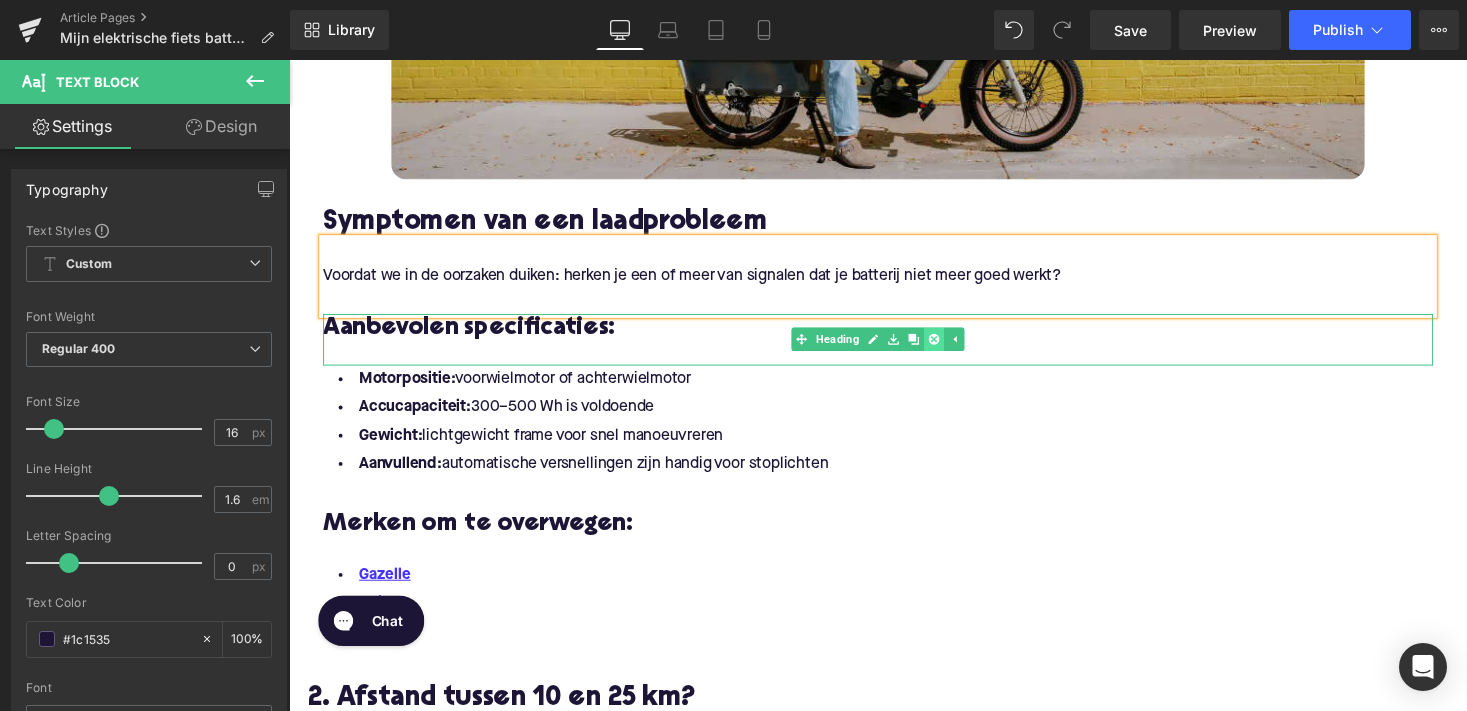 click 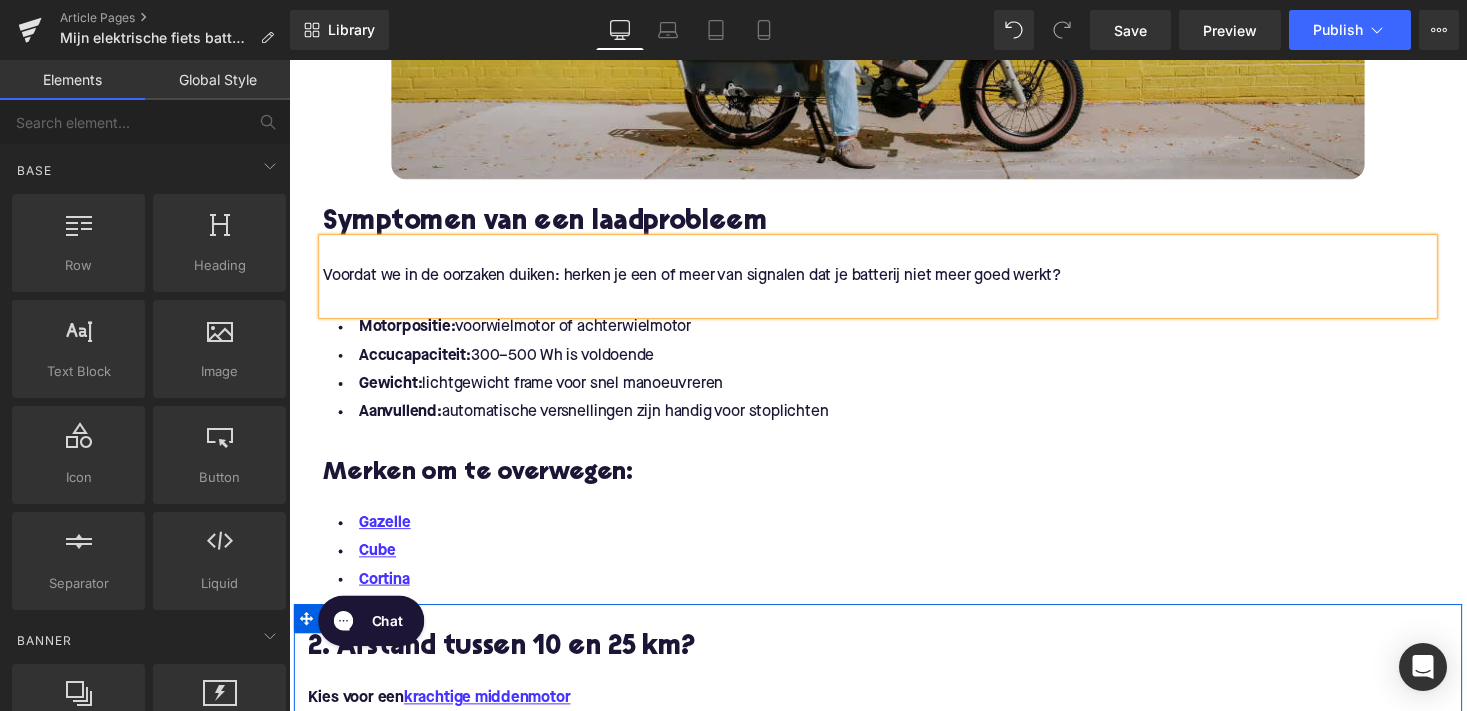 click on "Aanvullend:  automatische versnellingen zijn handig voor stoplichten" at bounding box center [894, 422] 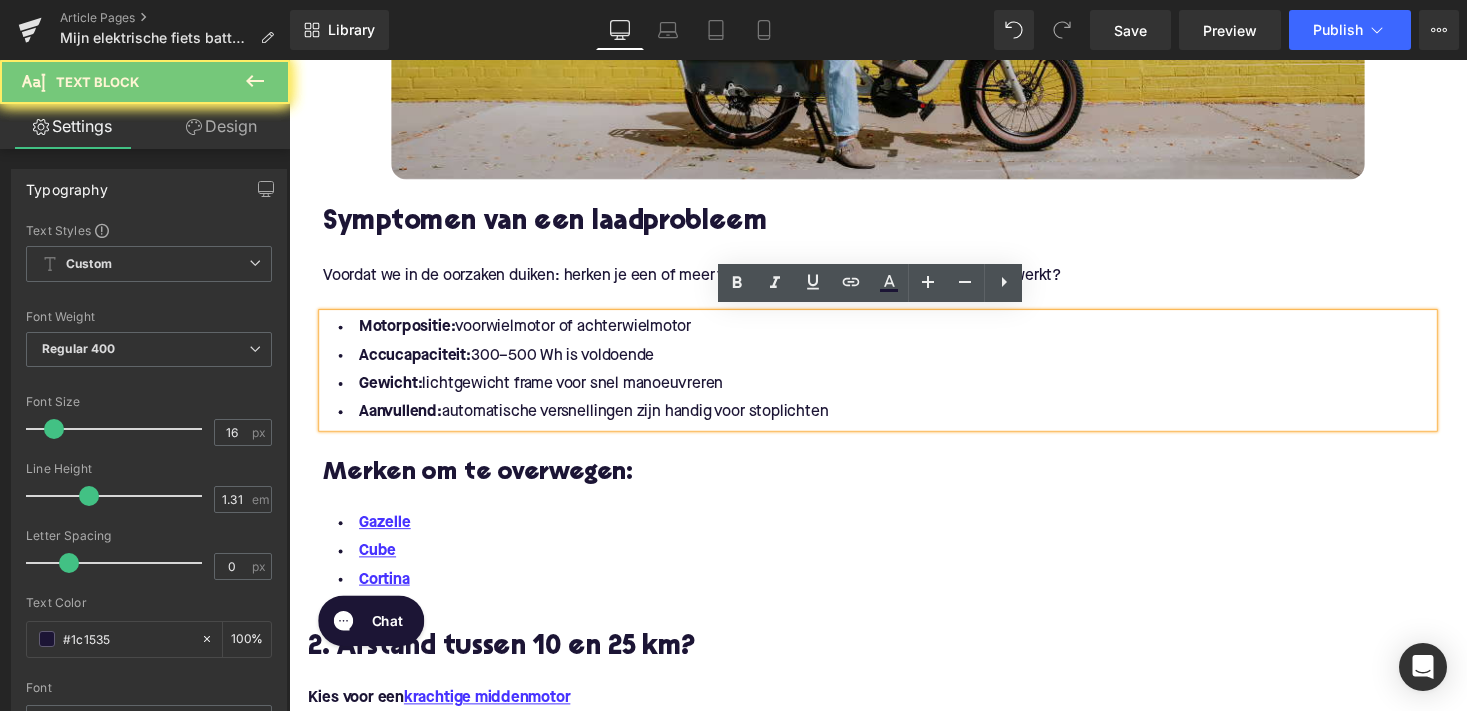 click on "Aanvullend:  automatische versnellingen zijn handig voor stoplichten" at bounding box center [894, 422] 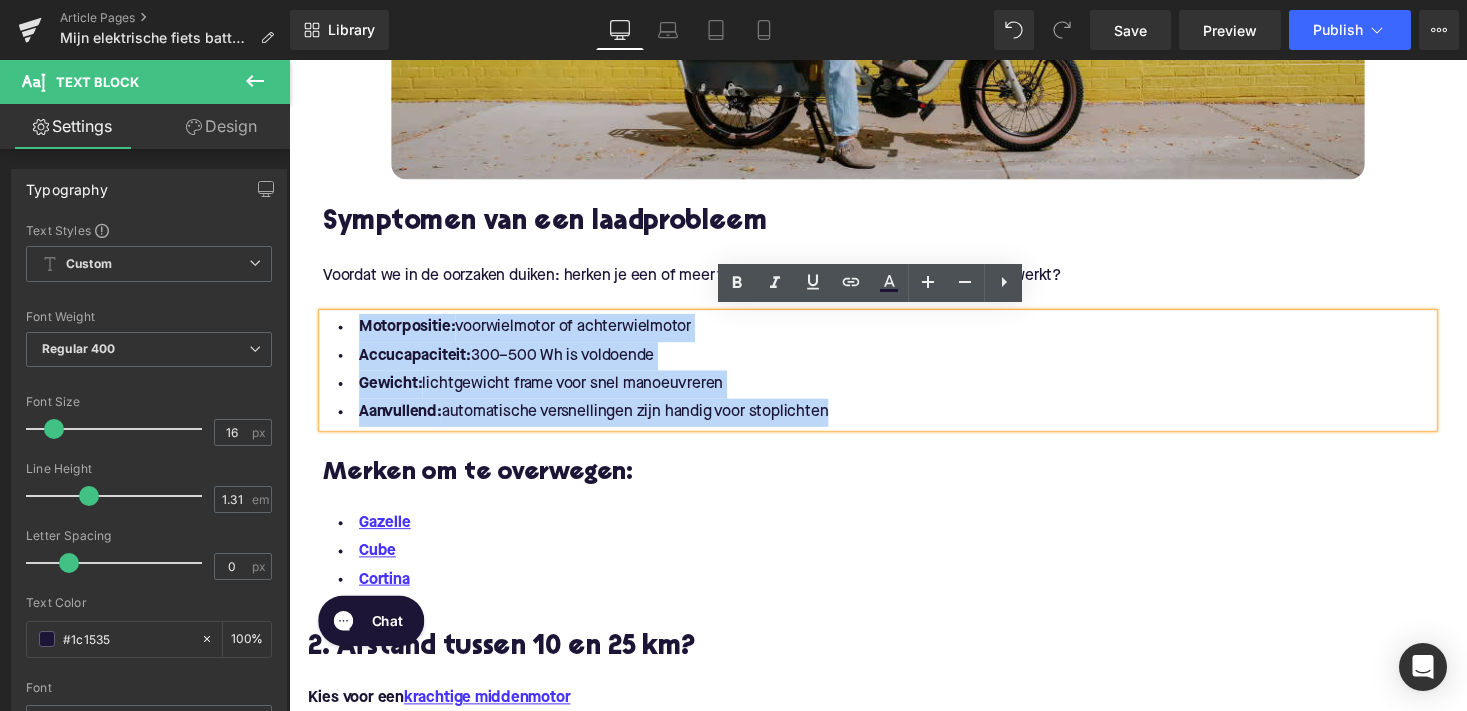 drag, startPoint x: 850, startPoint y: 411, endPoint x: 333, endPoint y: 325, distance: 524.104 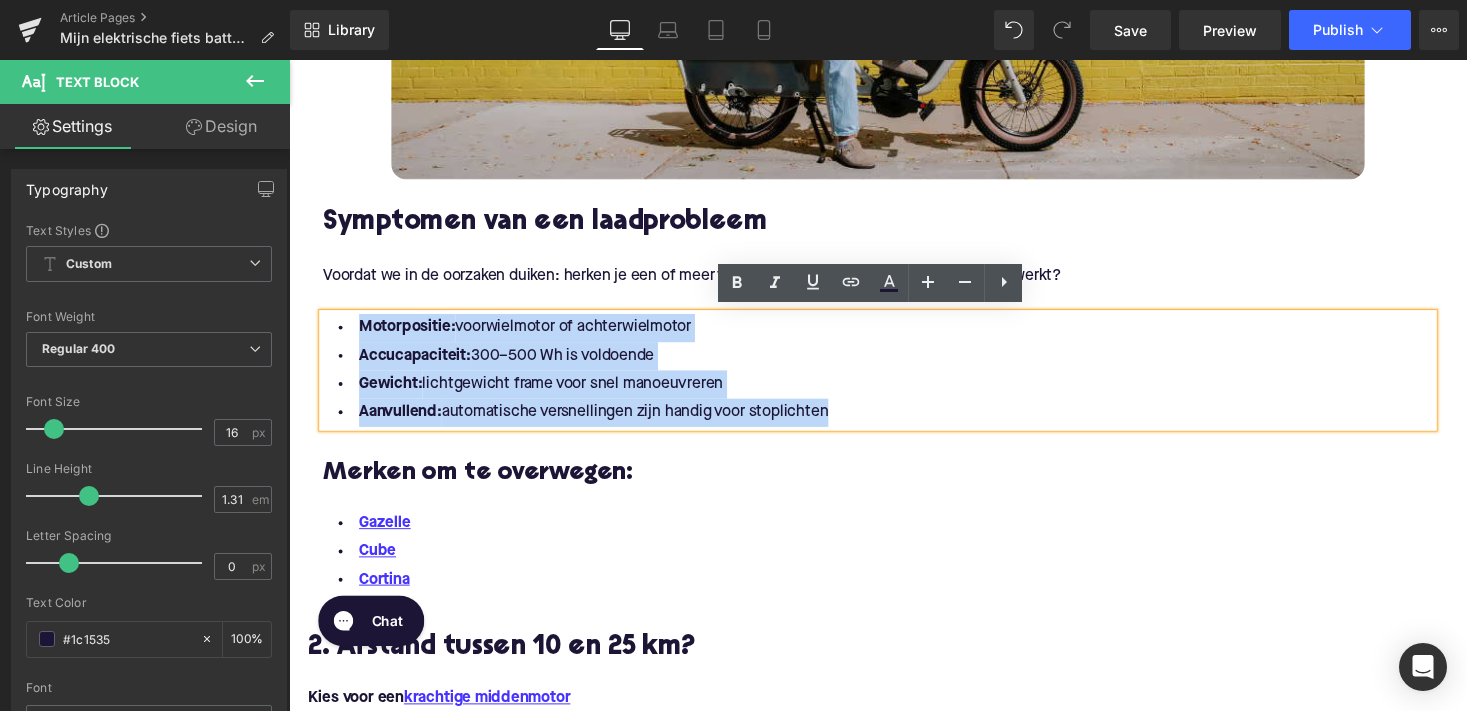 click on "Motorpositie:  voorwielmotor of achterwielmotor Accucapaciteit:  300–500 Wh is voldoende Gewicht:  lichtgewicht frame voor snel manoeuvreren Aanvullend:  automatische versnellingen zijn handig voor stoplichten" at bounding box center [894, 379] 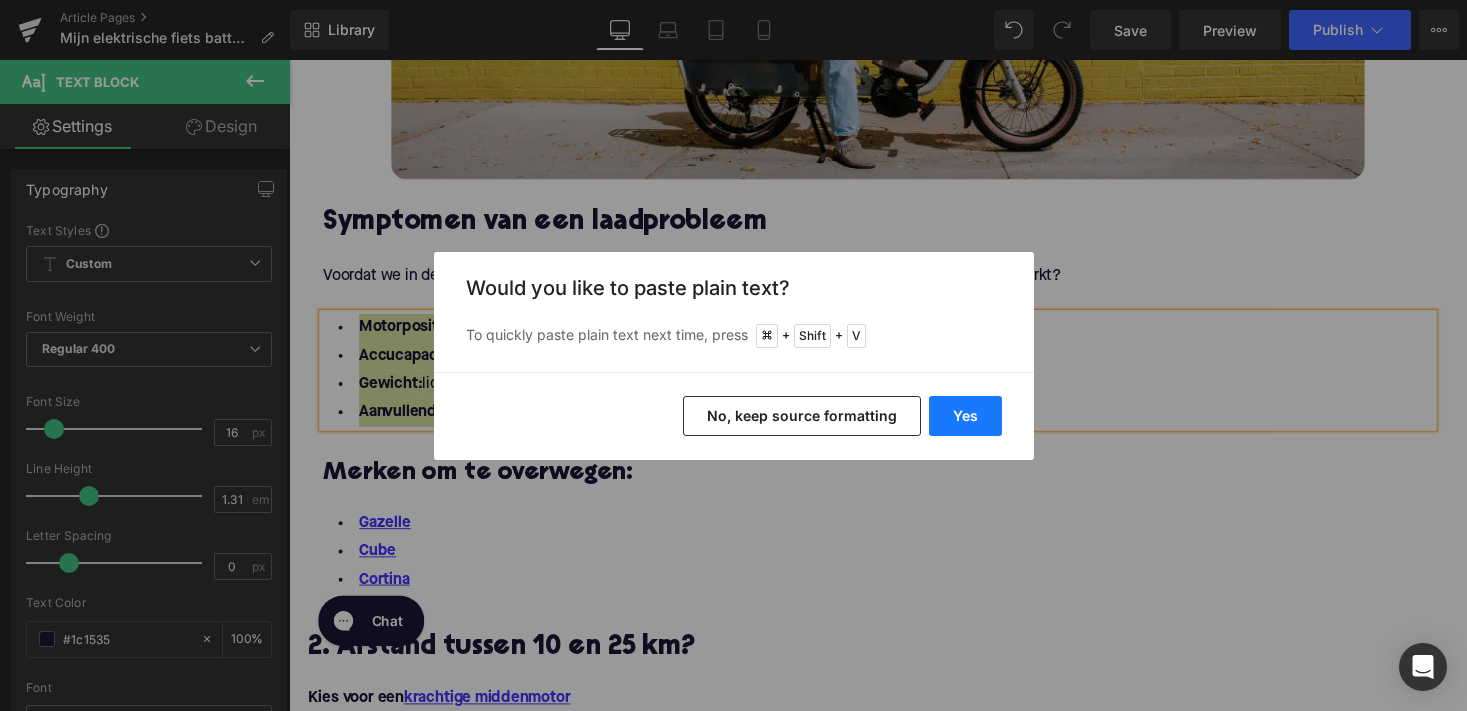 click on "Yes" at bounding box center (965, 416) 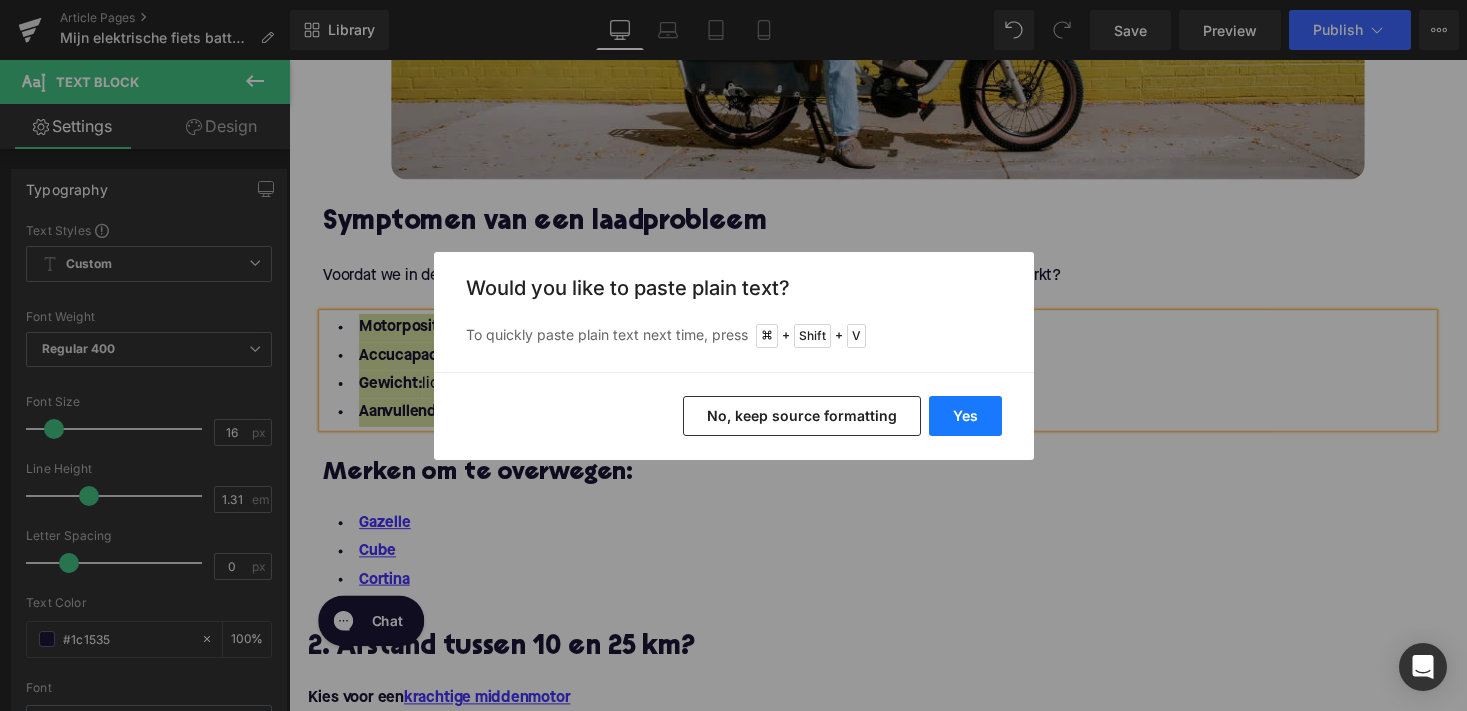 type 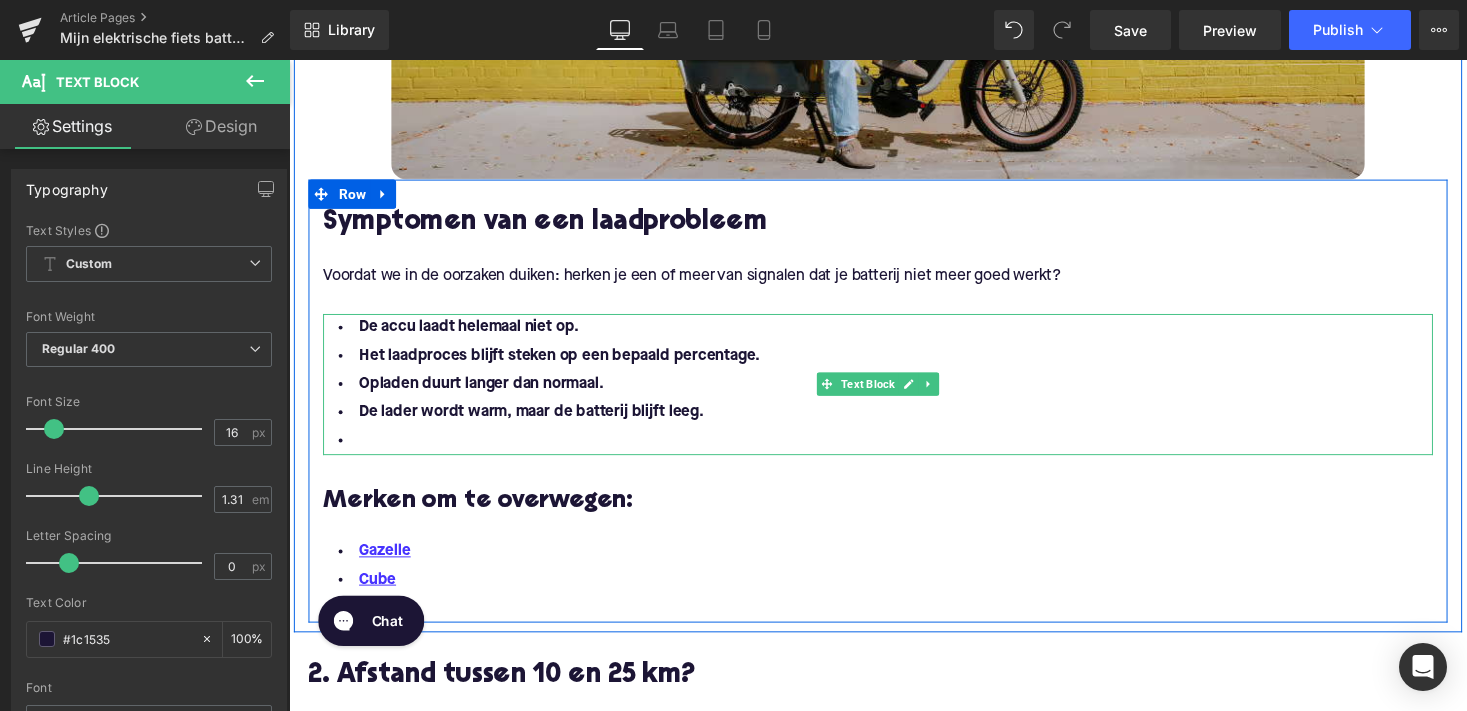 click at bounding box center (894, 451) 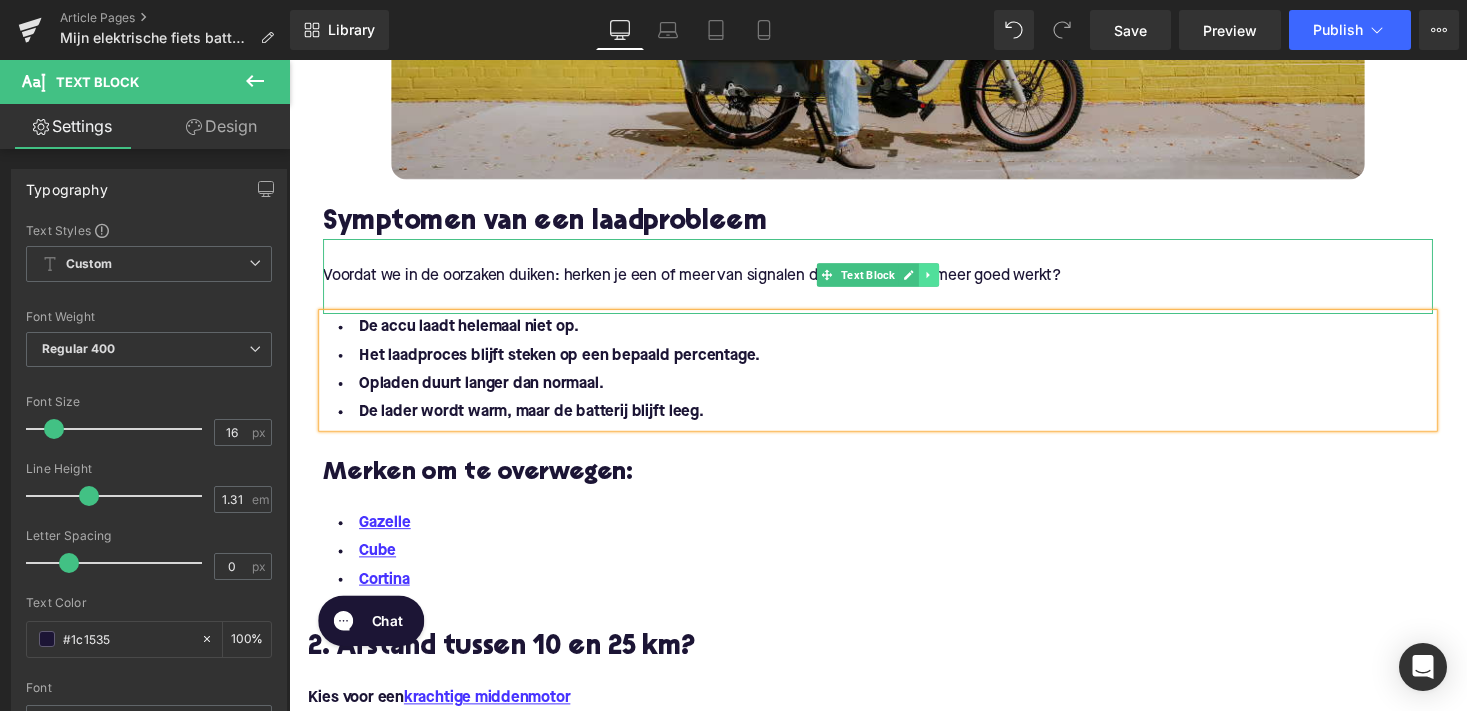 click 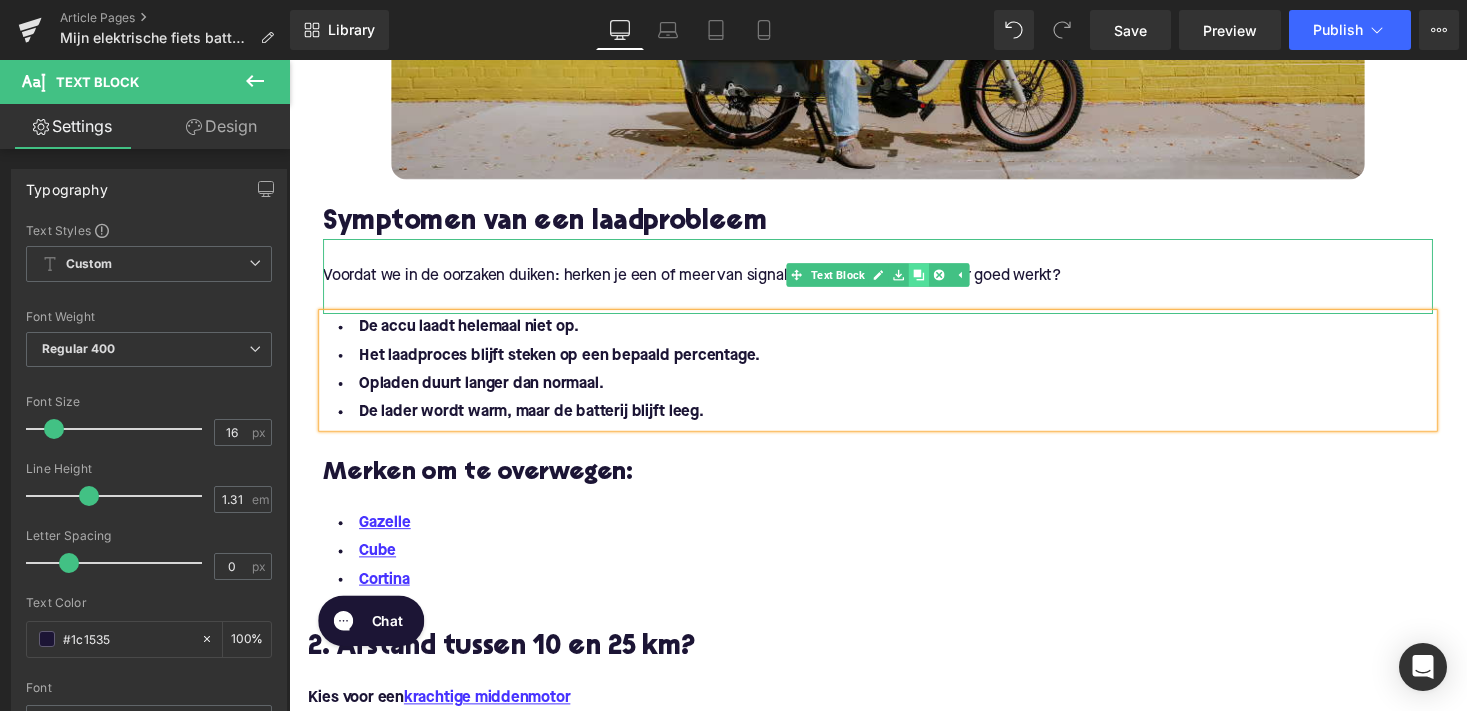 click 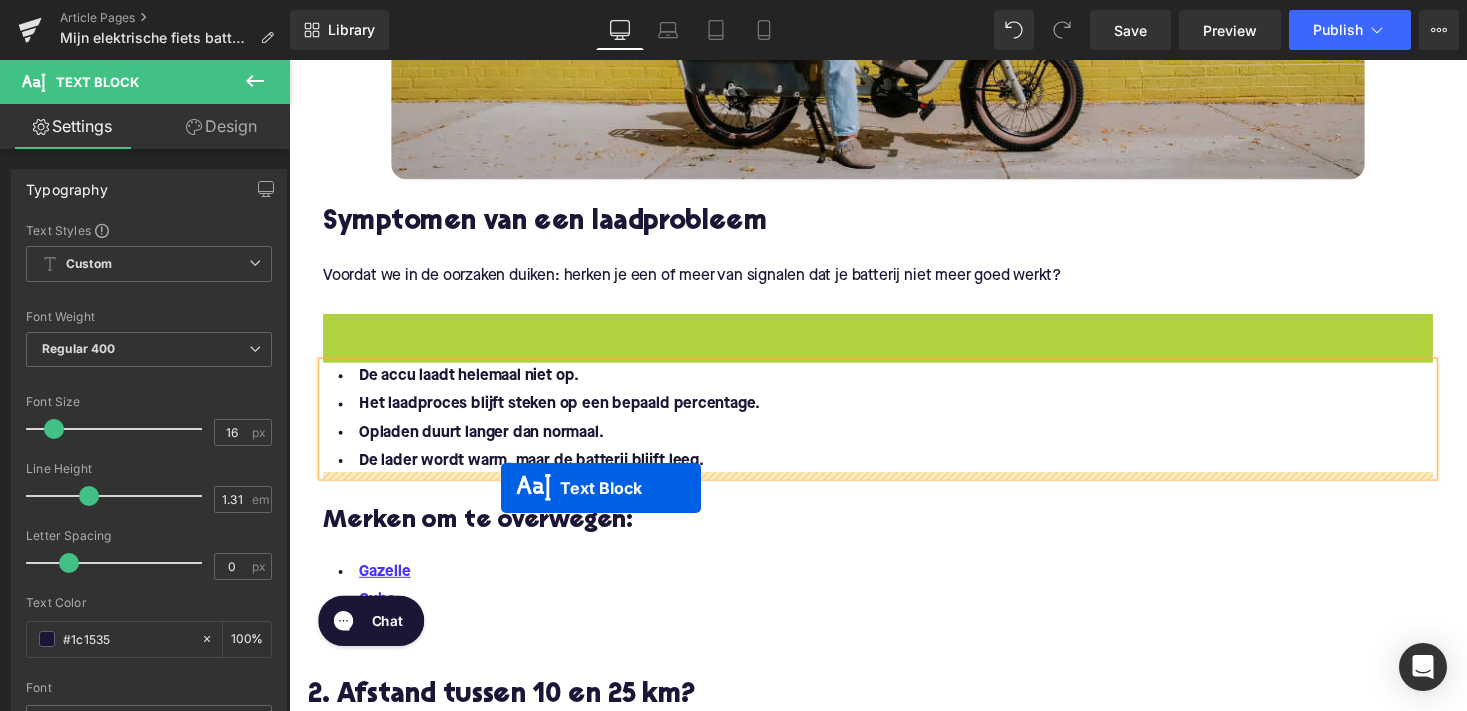 drag, startPoint x: 842, startPoint y: 360, endPoint x: 505, endPoint y: 493, distance: 362.29547 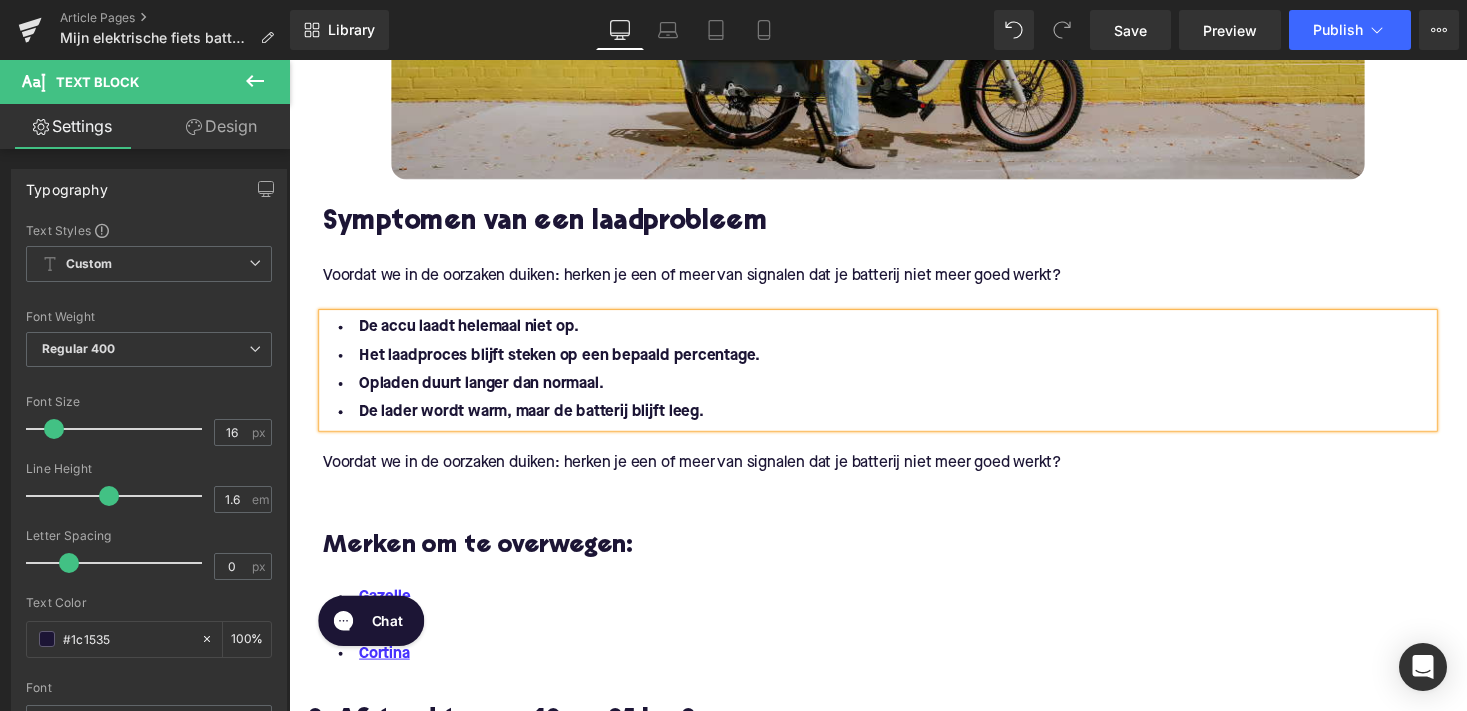 click on "Voordat we in de oorzaken duiken: herken je een of meer van signalen dat je batterij niet meer goed werkt?" at bounding box center [894, 475] 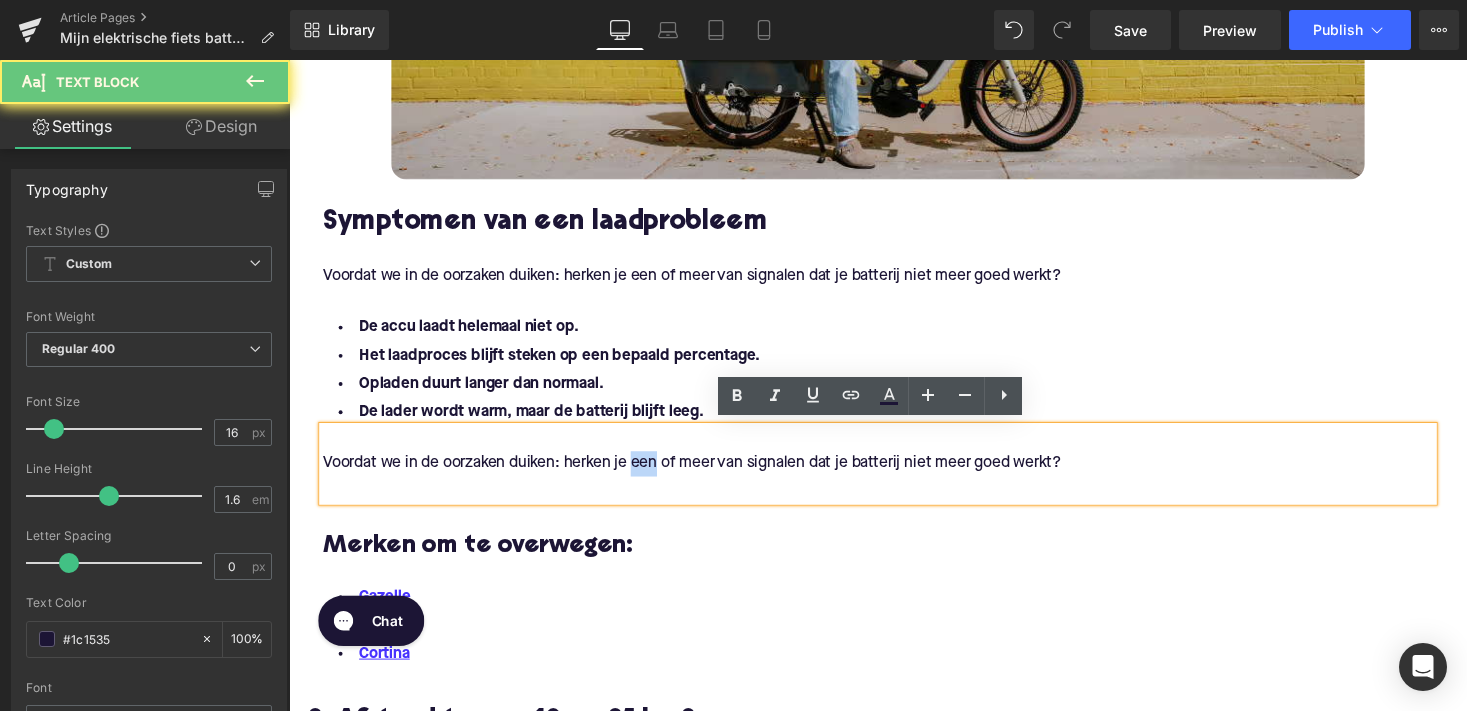 click on "Voordat we in de oorzaken duiken: herken je een of meer van signalen dat je batterij niet meer goed werkt?" at bounding box center [894, 475] 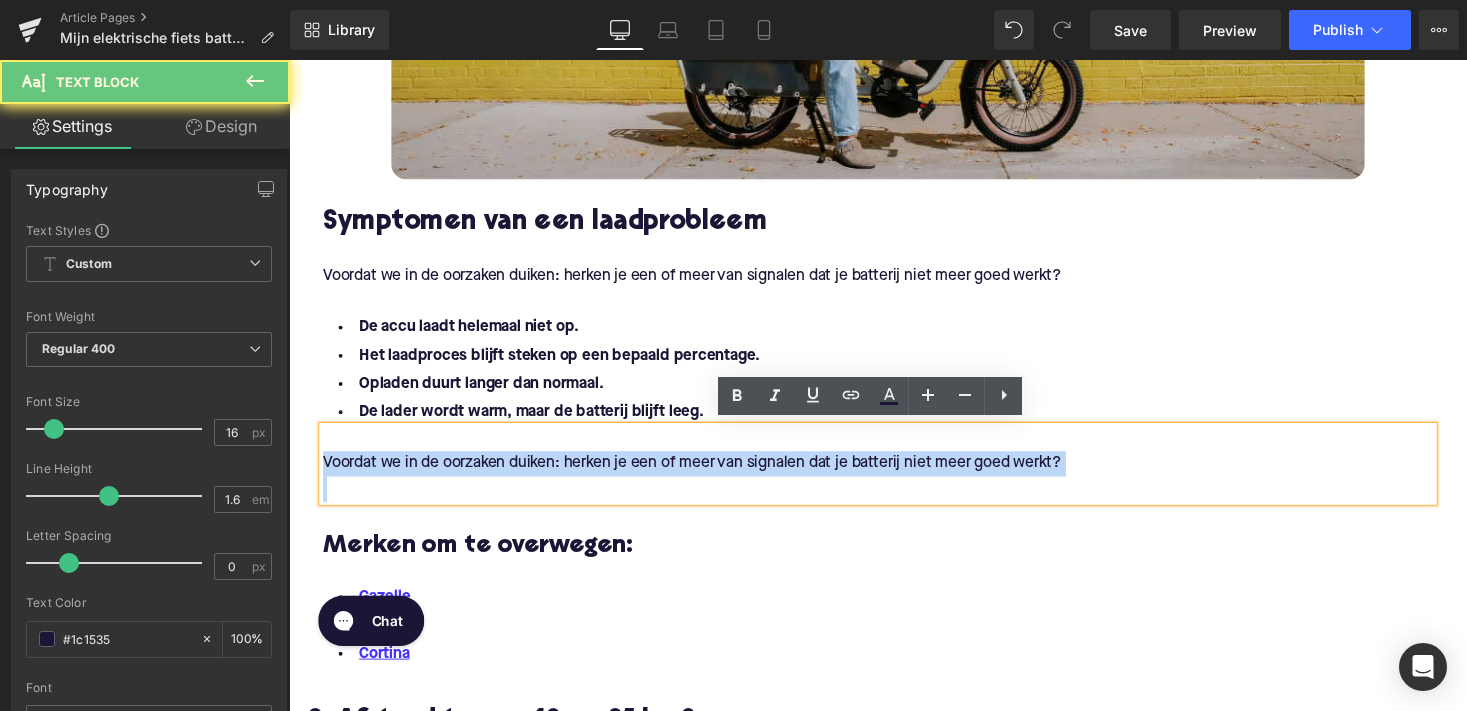 click on "Voordat we in de oorzaken duiken: herken je een of meer van signalen dat je batterij niet meer goed werkt?" at bounding box center (894, 475) 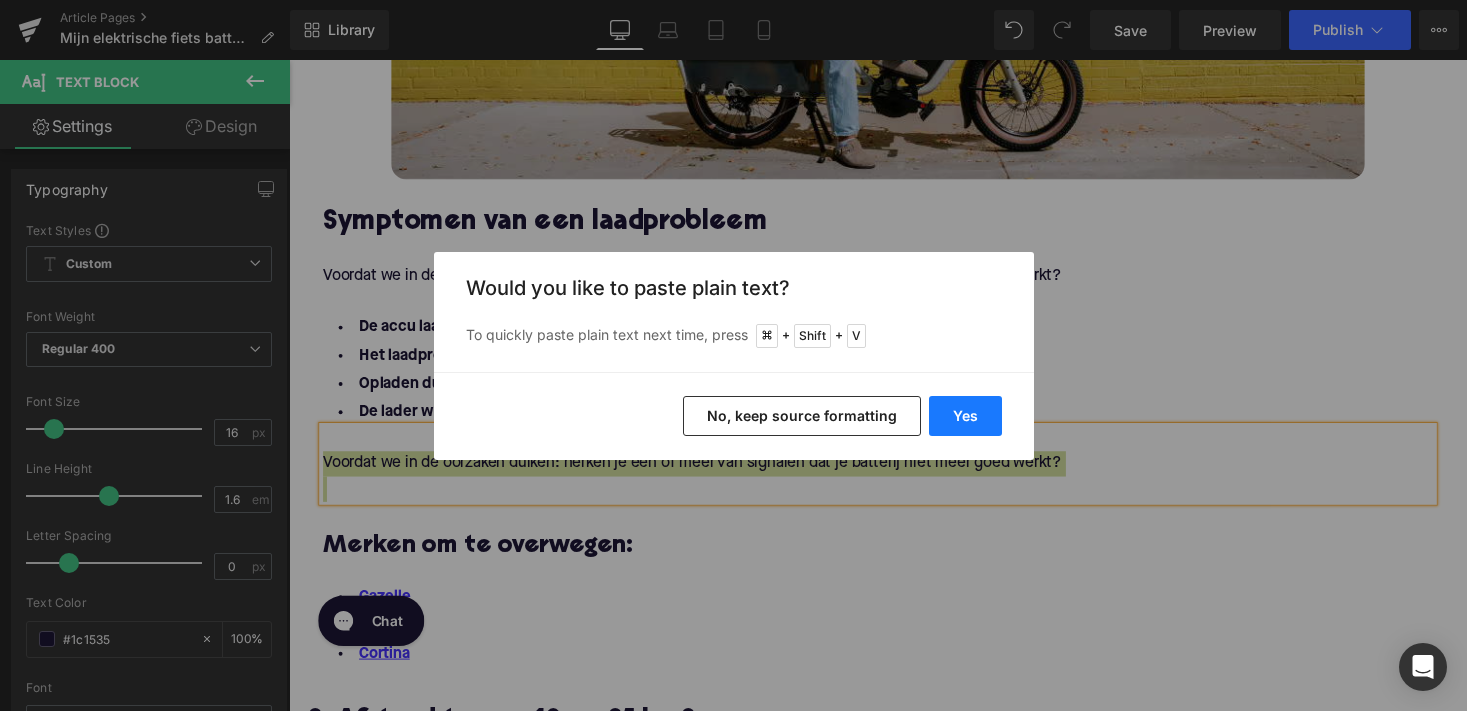 click on "Yes" at bounding box center [965, 416] 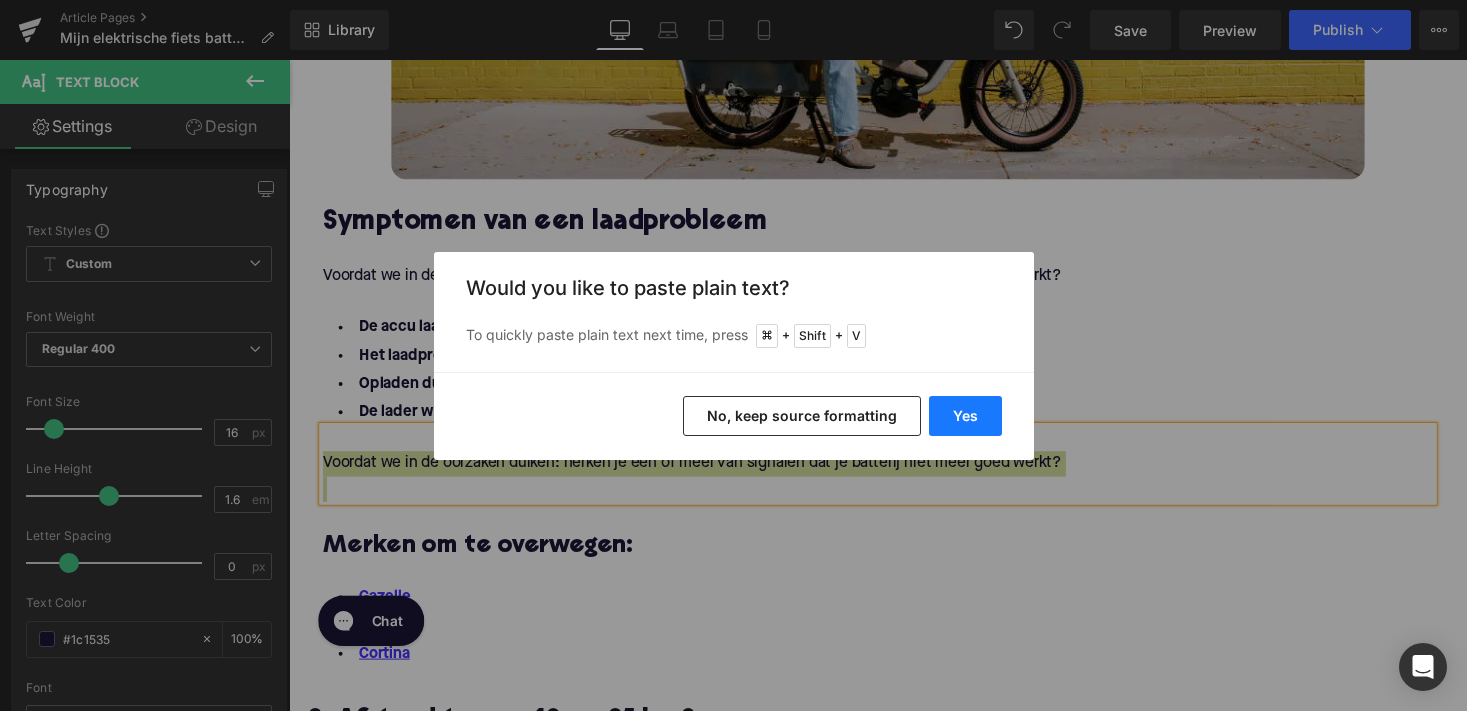 type 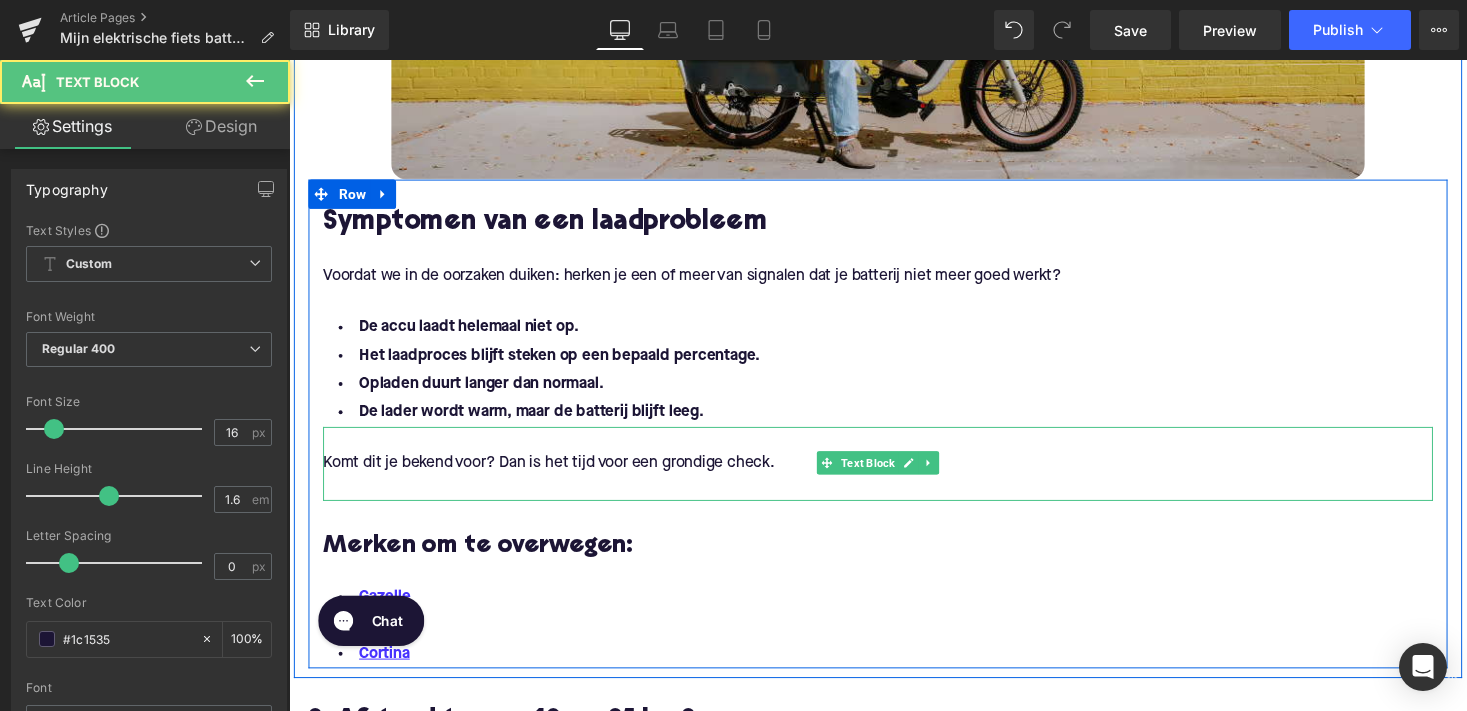 click at bounding box center (894, 450) 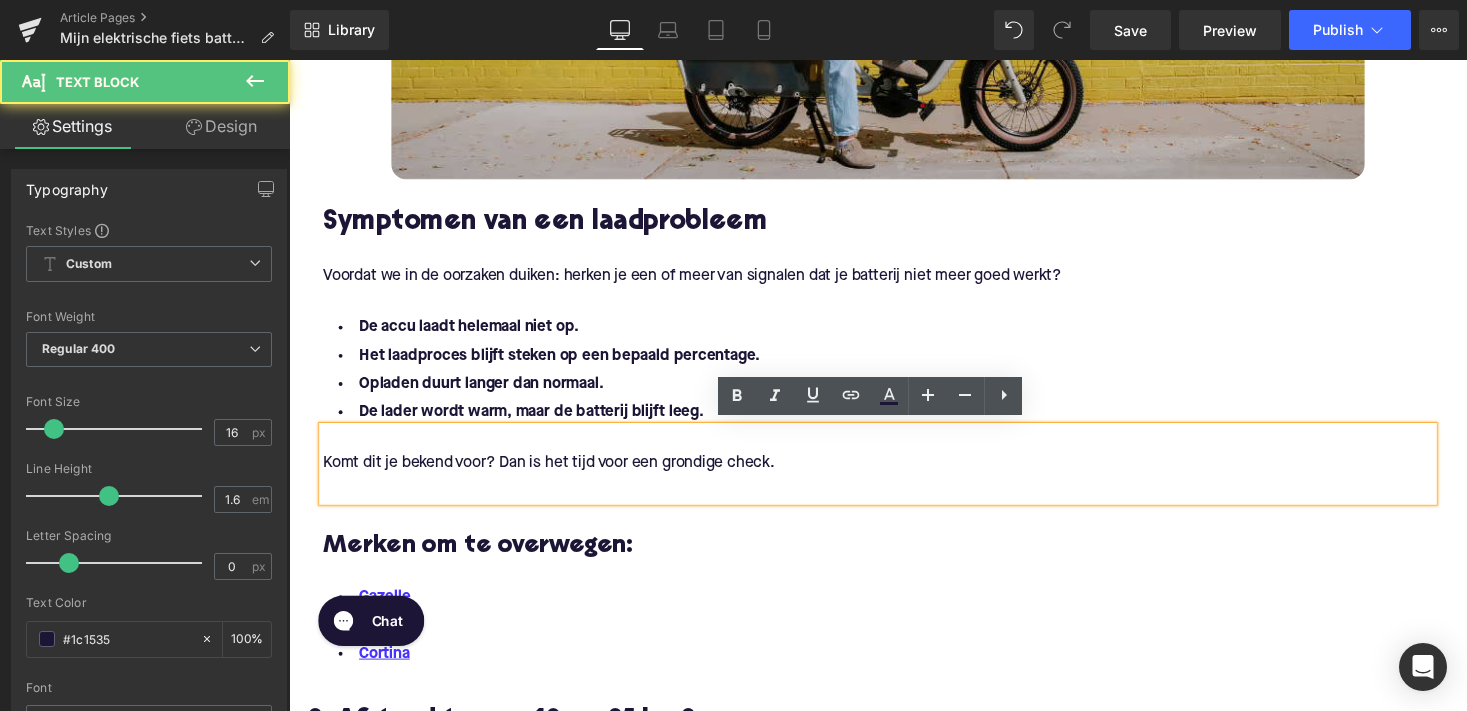 click on "Komt dit je bekend voor? Dan is het tijd voor een grondige check." at bounding box center (894, 475) 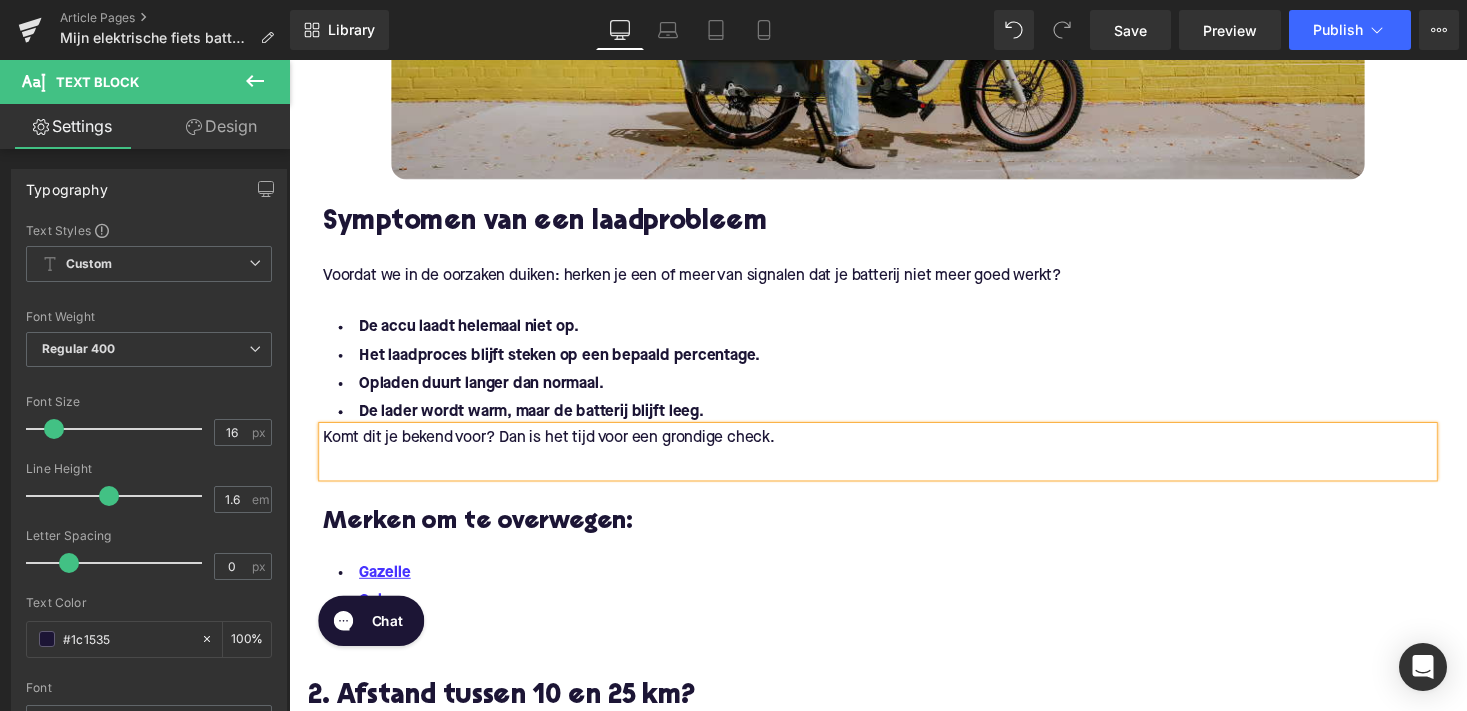 click at bounding box center (894, 475) 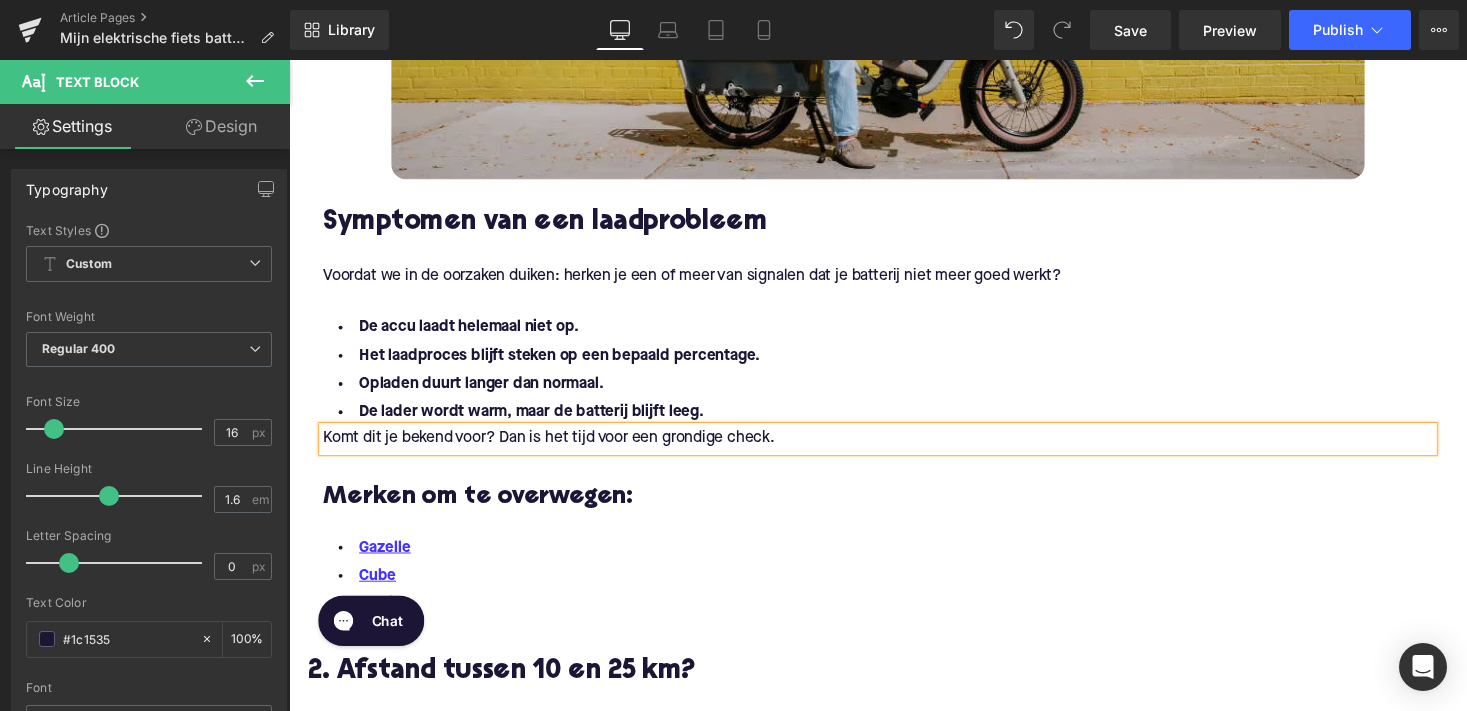 click on "Komt dit je bekend voor? Dan is het tijd voor een grondige check." at bounding box center [556, 449] 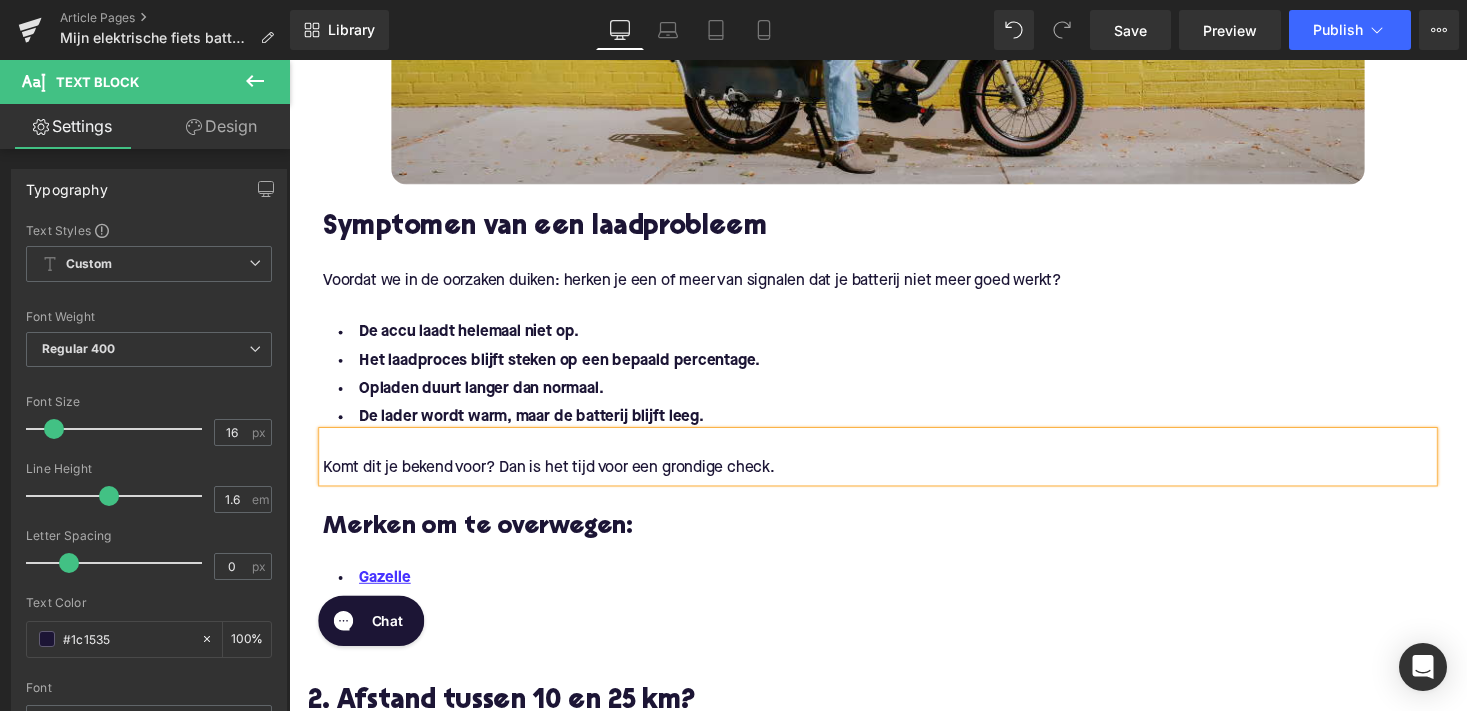 scroll, scrollTop: 736, scrollLeft: 0, axis: vertical 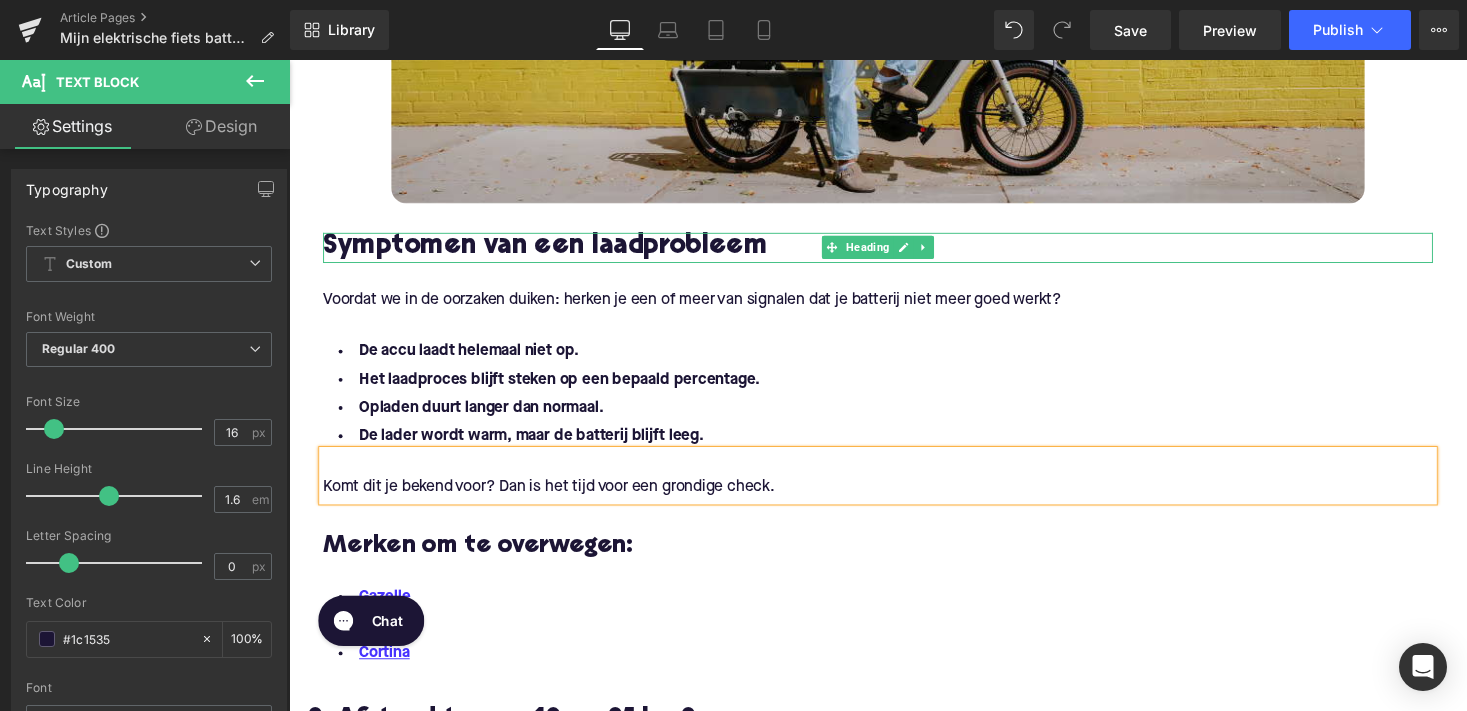 click on "Symptomen van een laadprobleem" at bounding box center (894, 253) 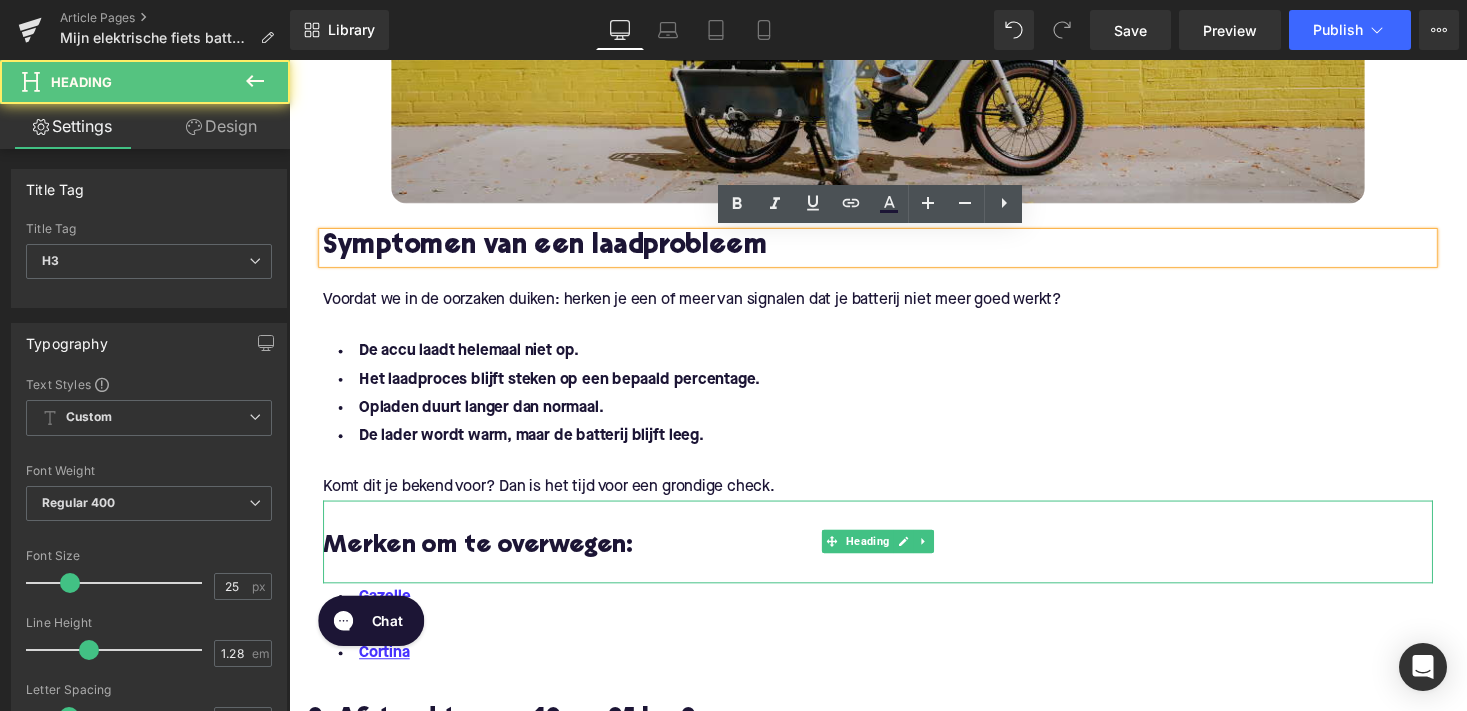 click on "Merken om te overwegen:" at bounding box center [894, 561] 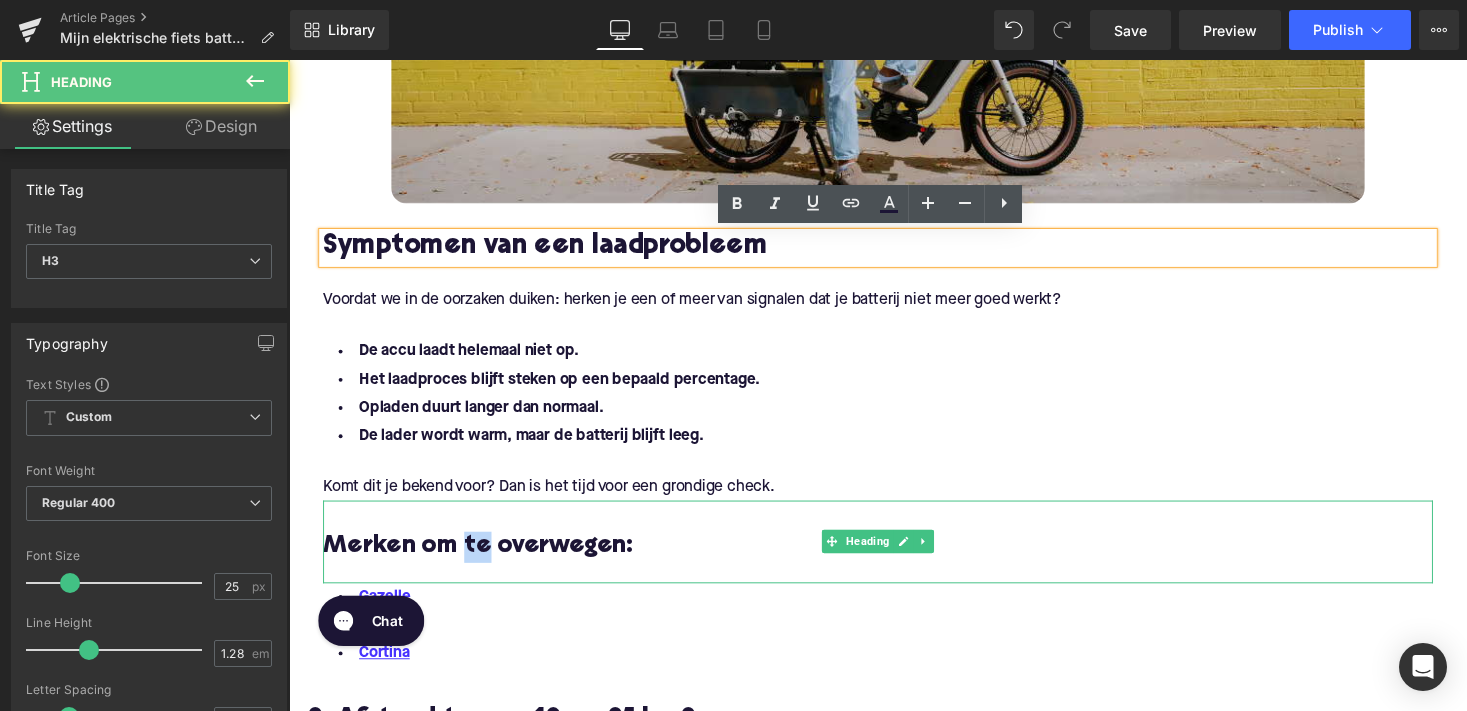click on "Merken om te overwegen:" at bounding box center (894, 561) 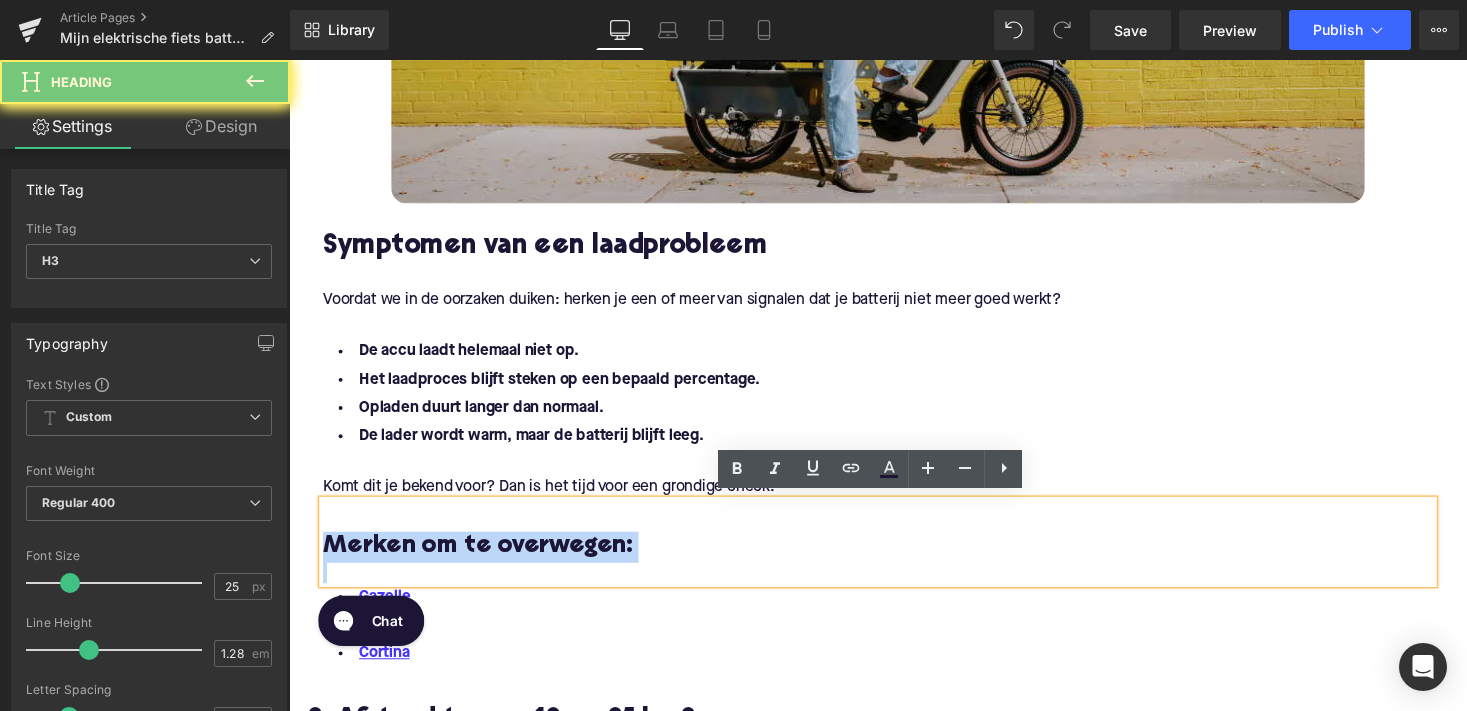 click on "Merken om te overwegen:" at bounding box center (894, 561) 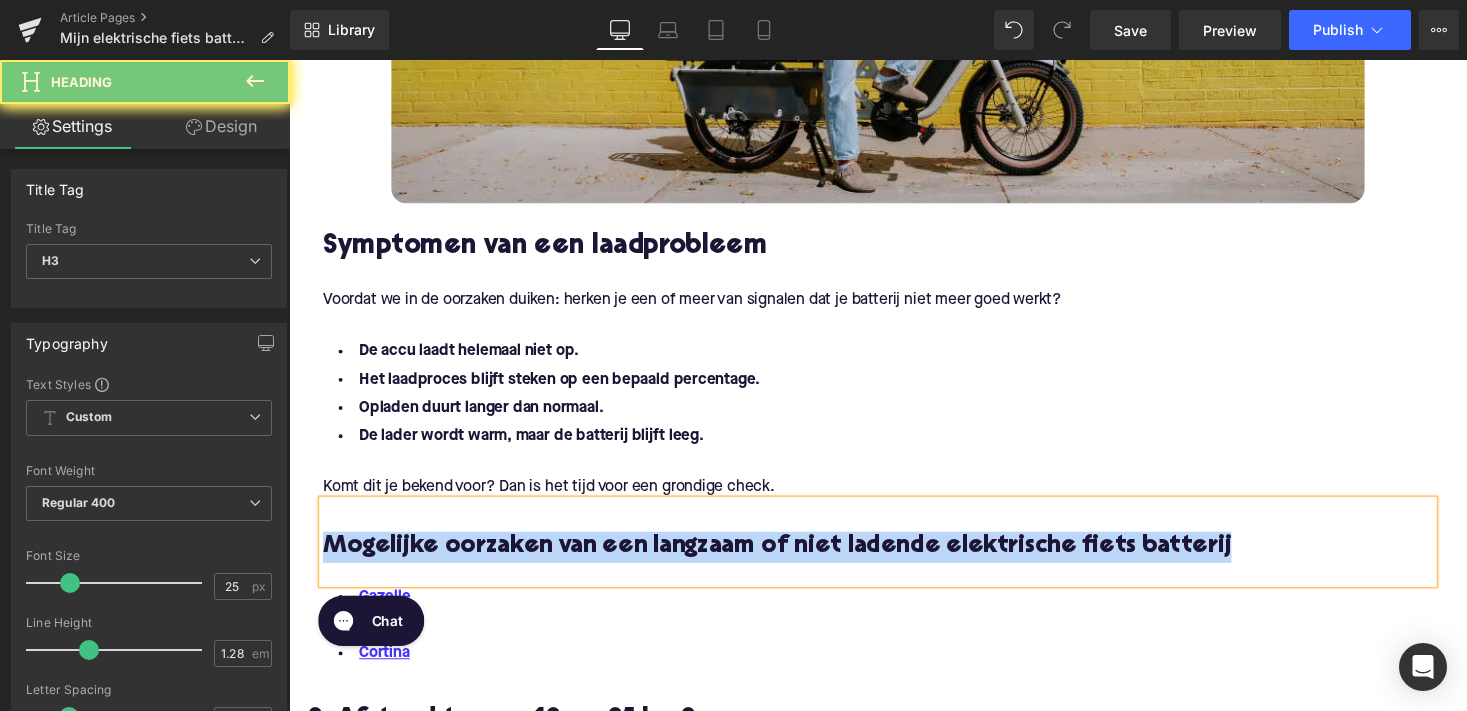 type 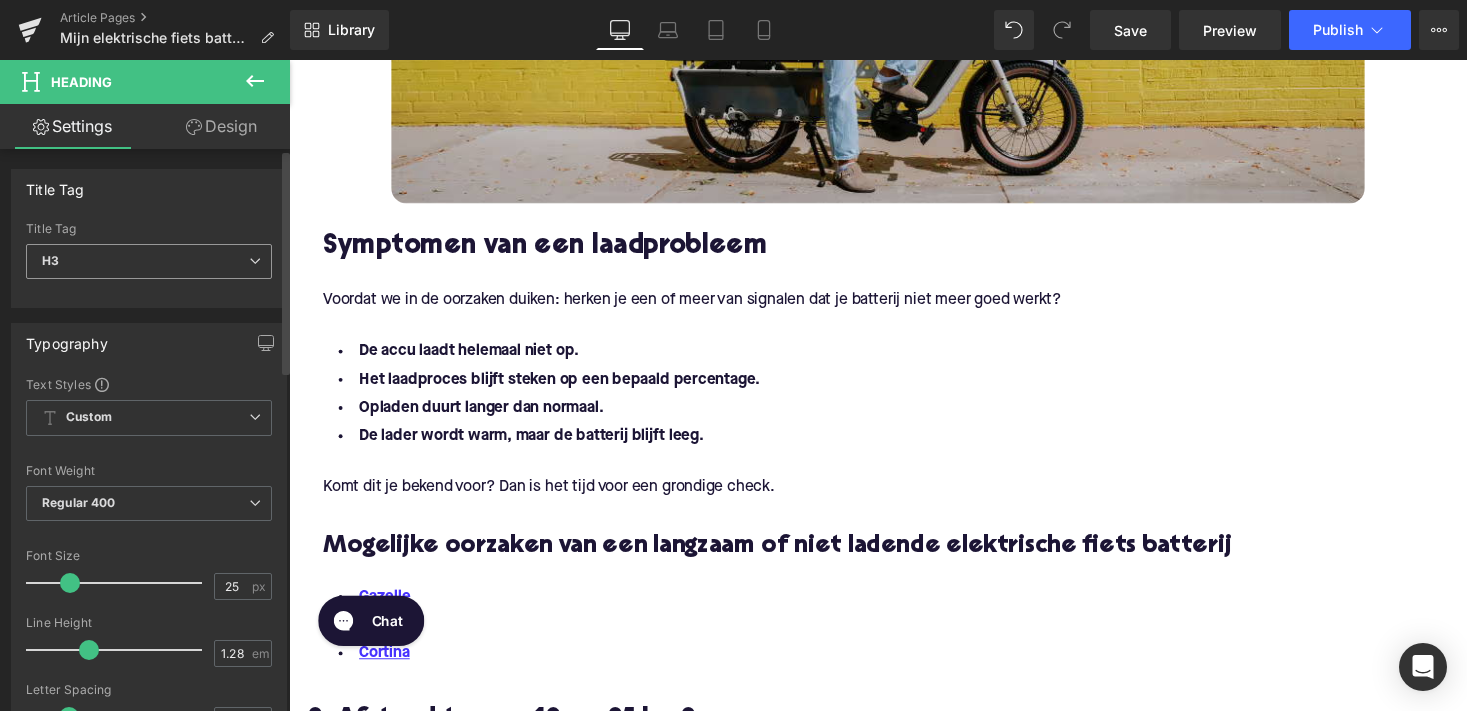 click on "H3" at bounding box center (149, 261) 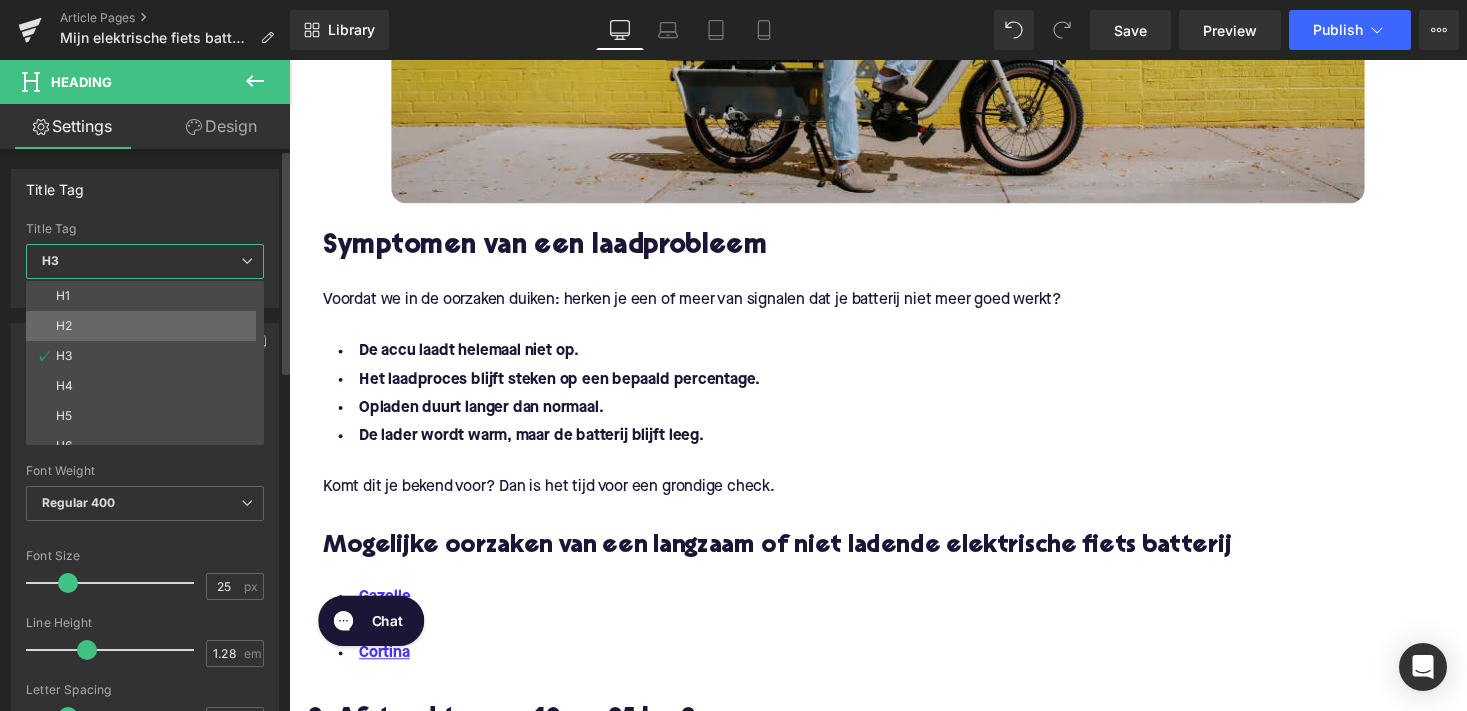 click on "H2" at bounding box center (149, 326) 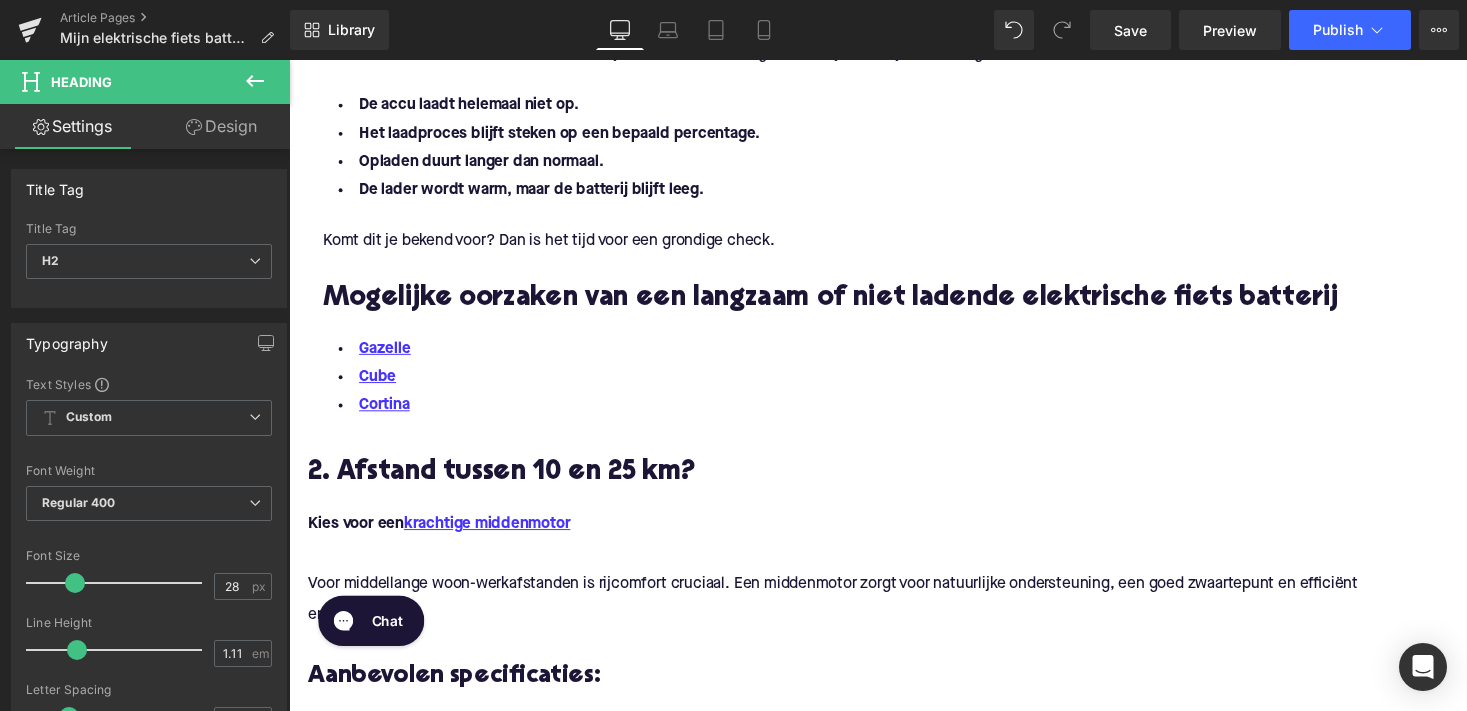 scroll, scrollTop: 994, scrollLeft: 0, axis: vertical 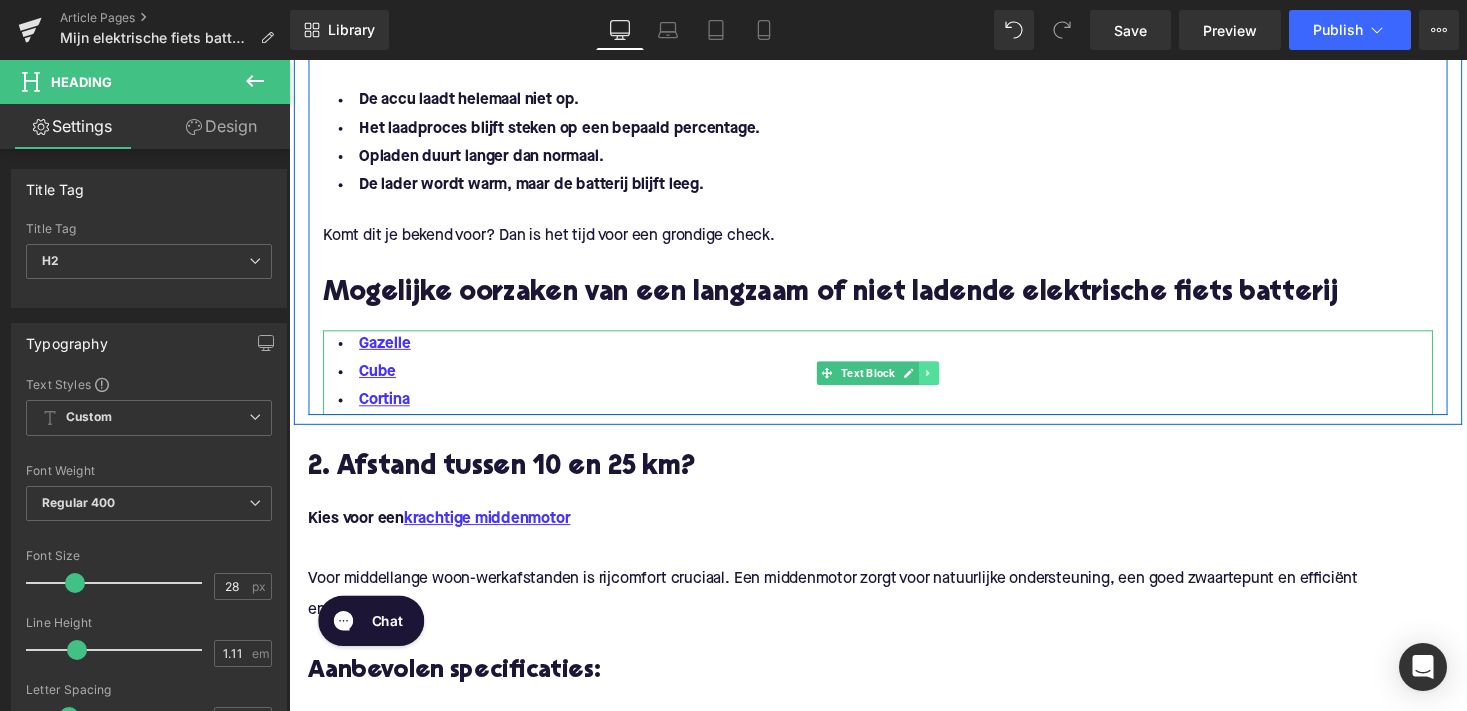click 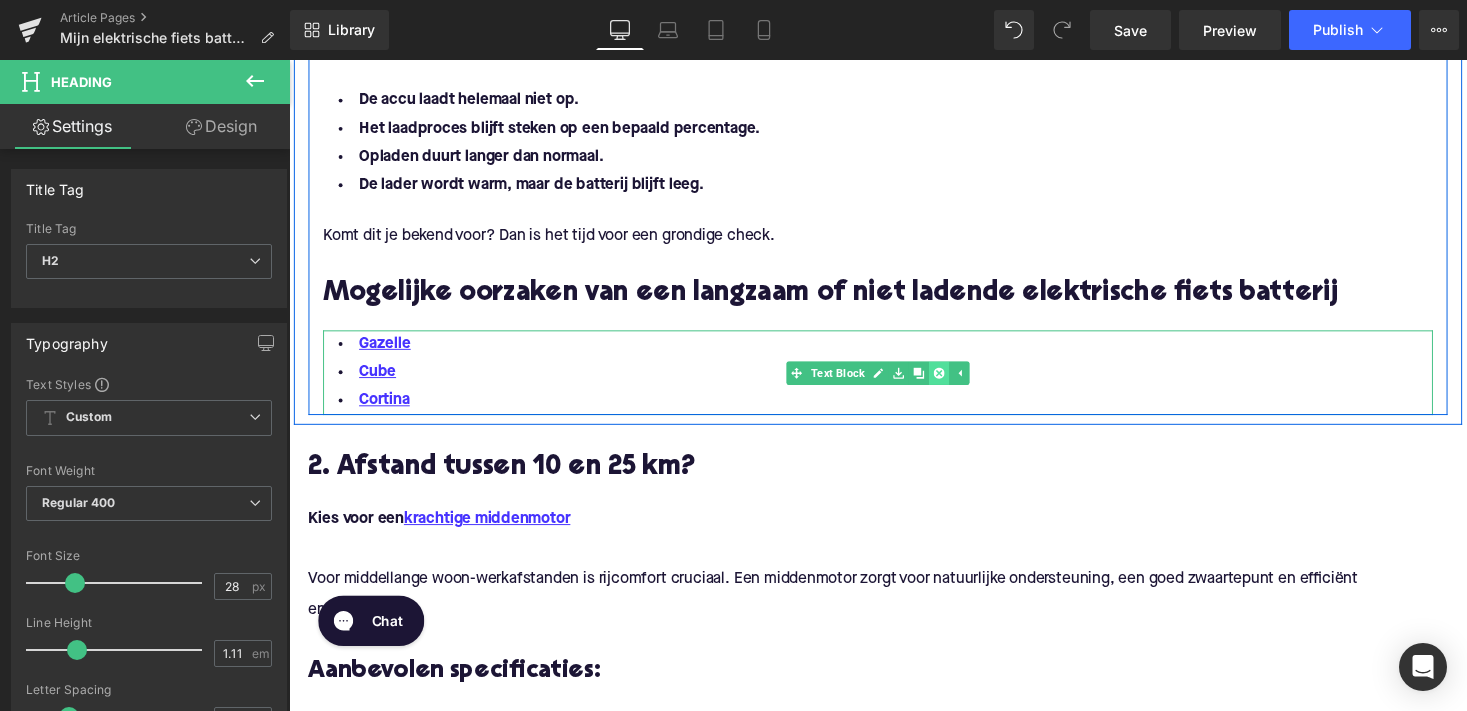 click 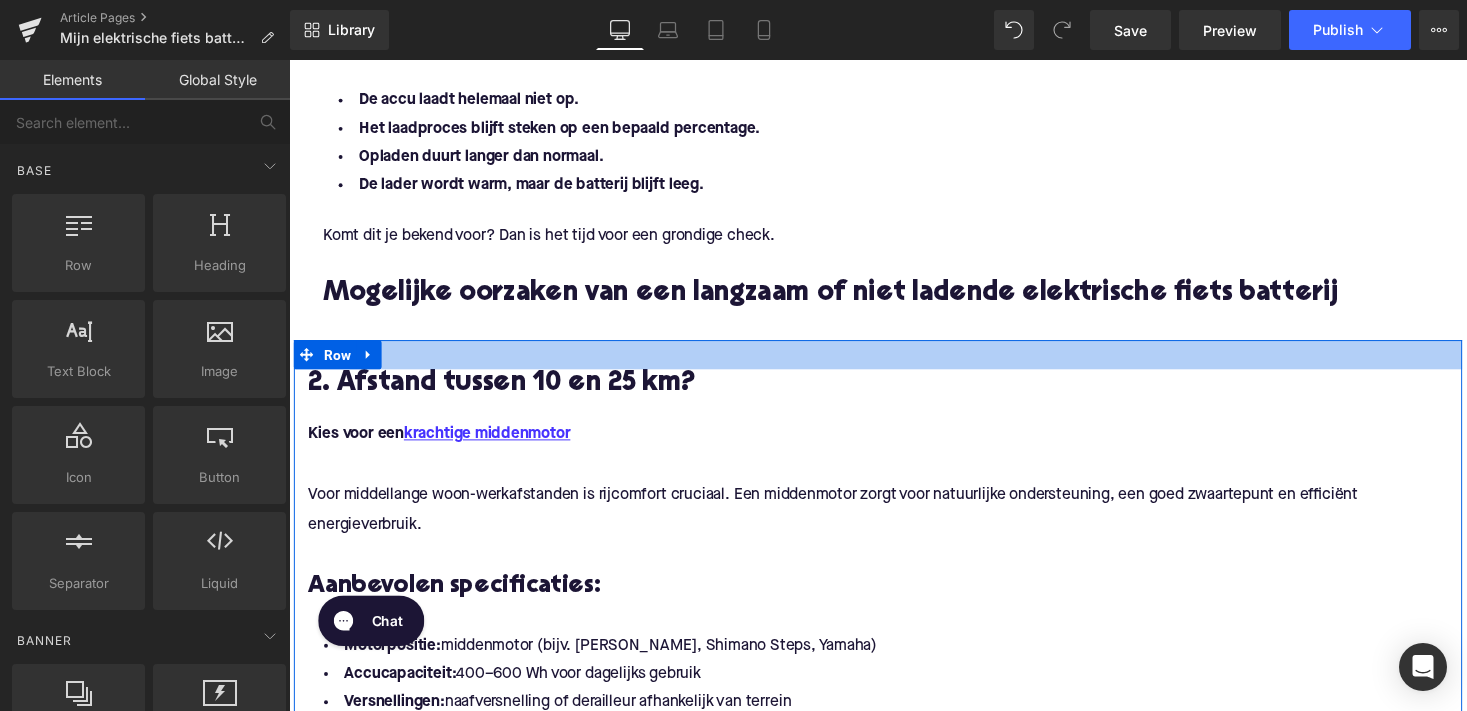 click at bounding box center [894, 363] 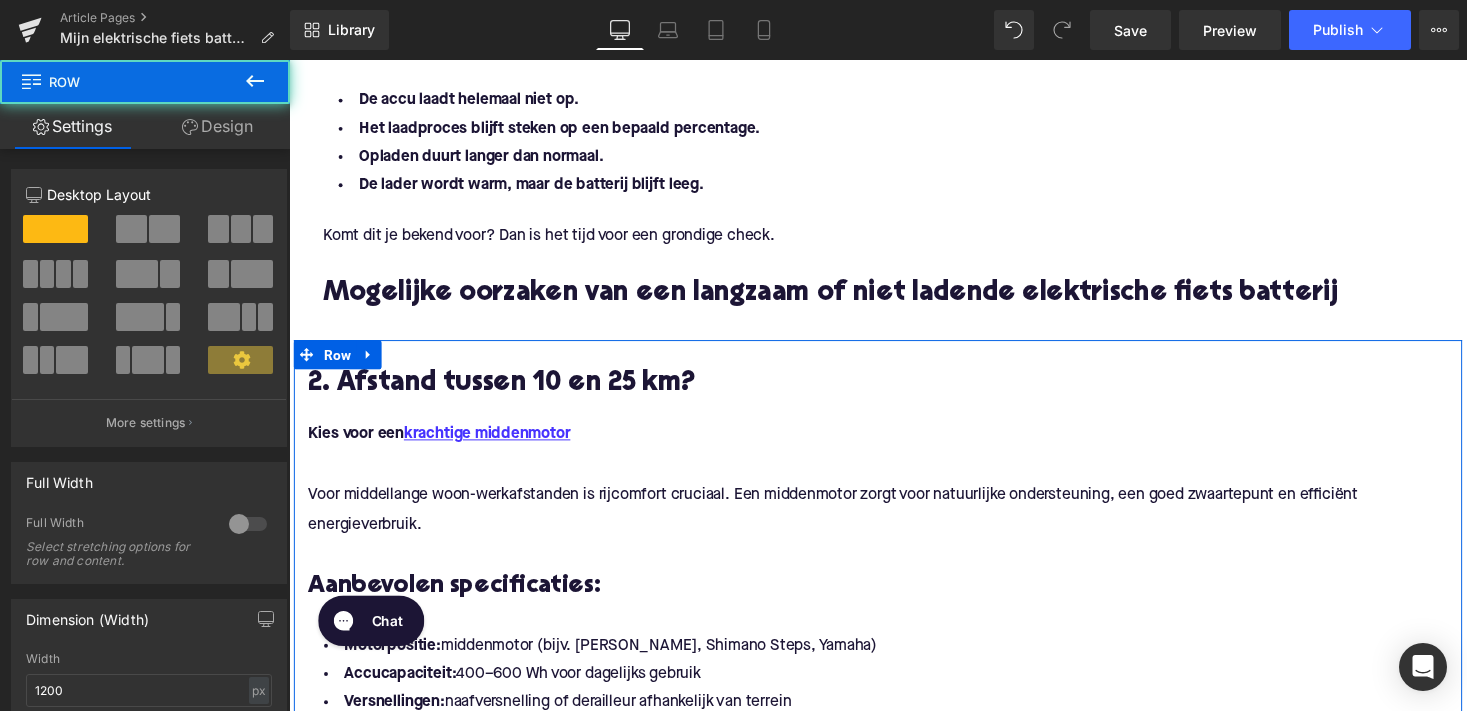 click at bounding box center [894, 363] 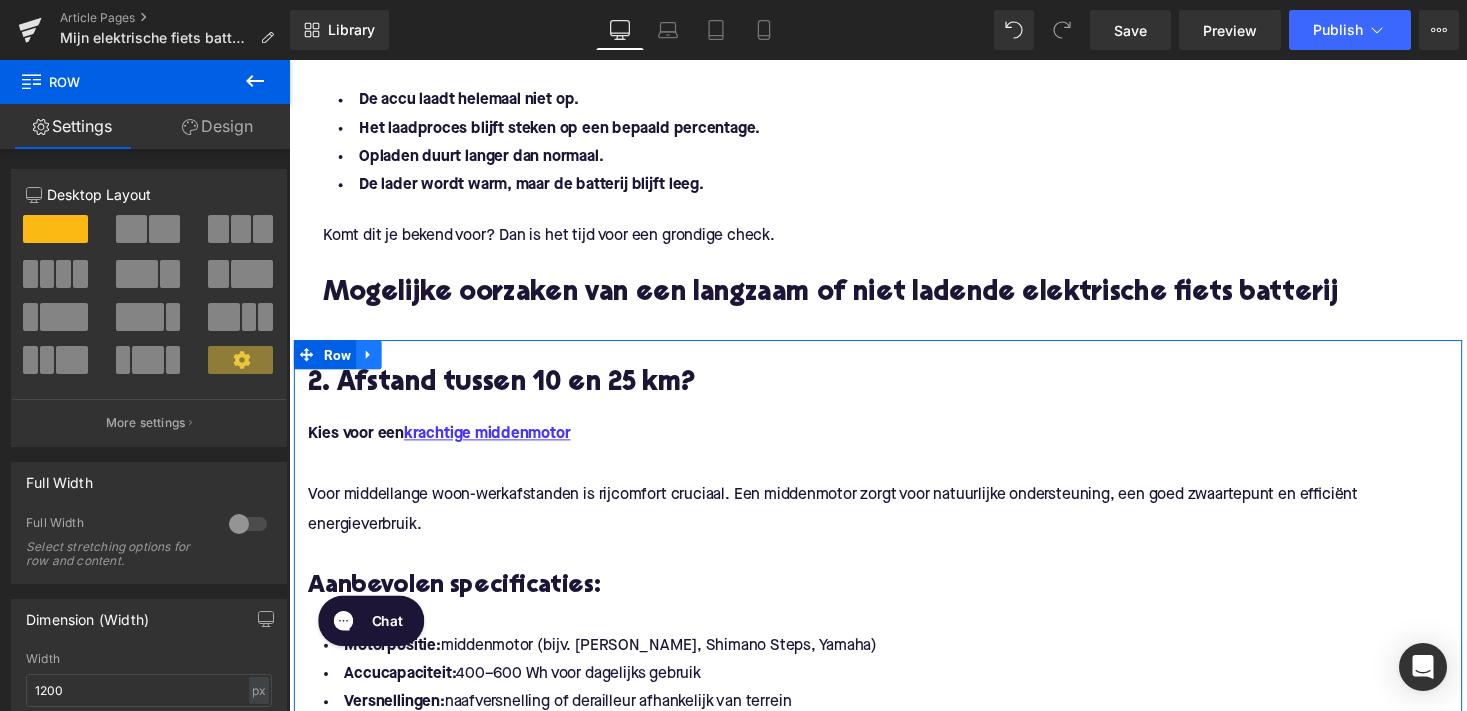 click 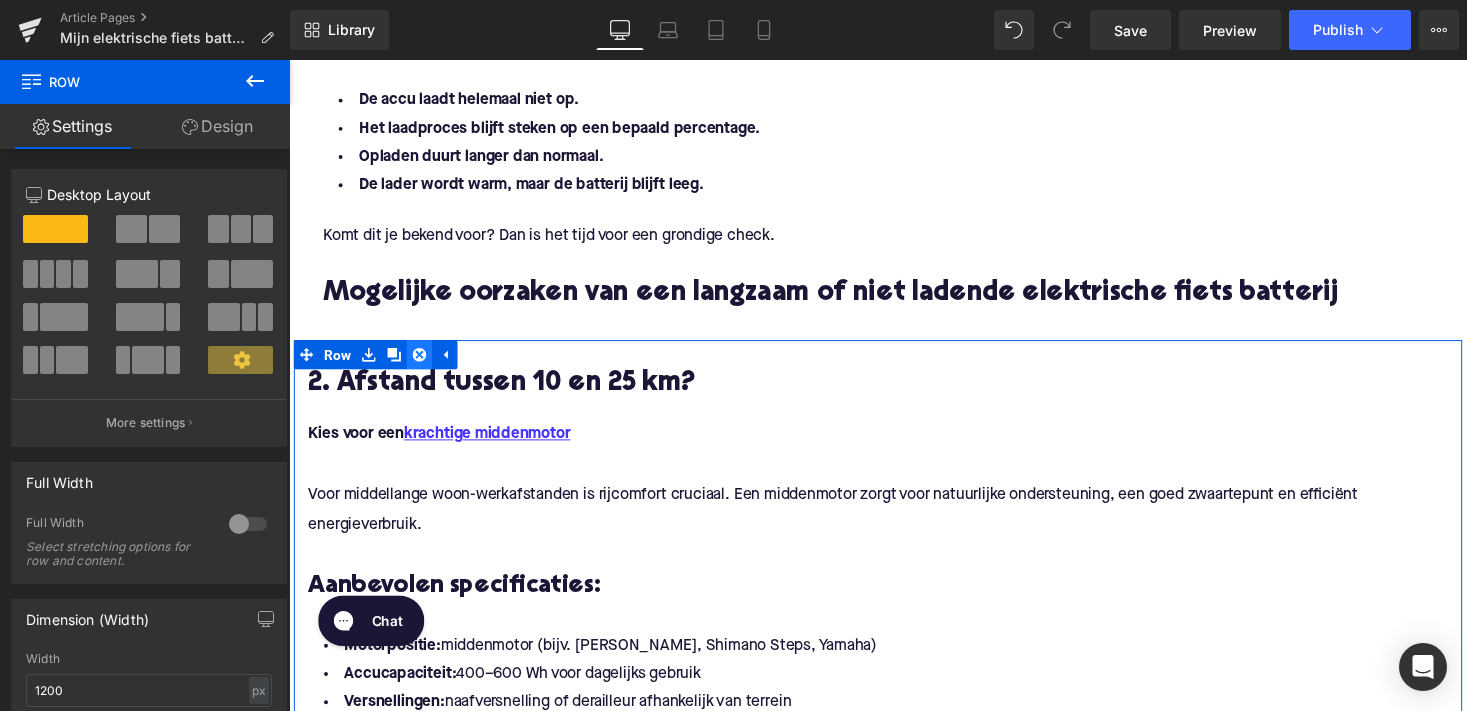 click 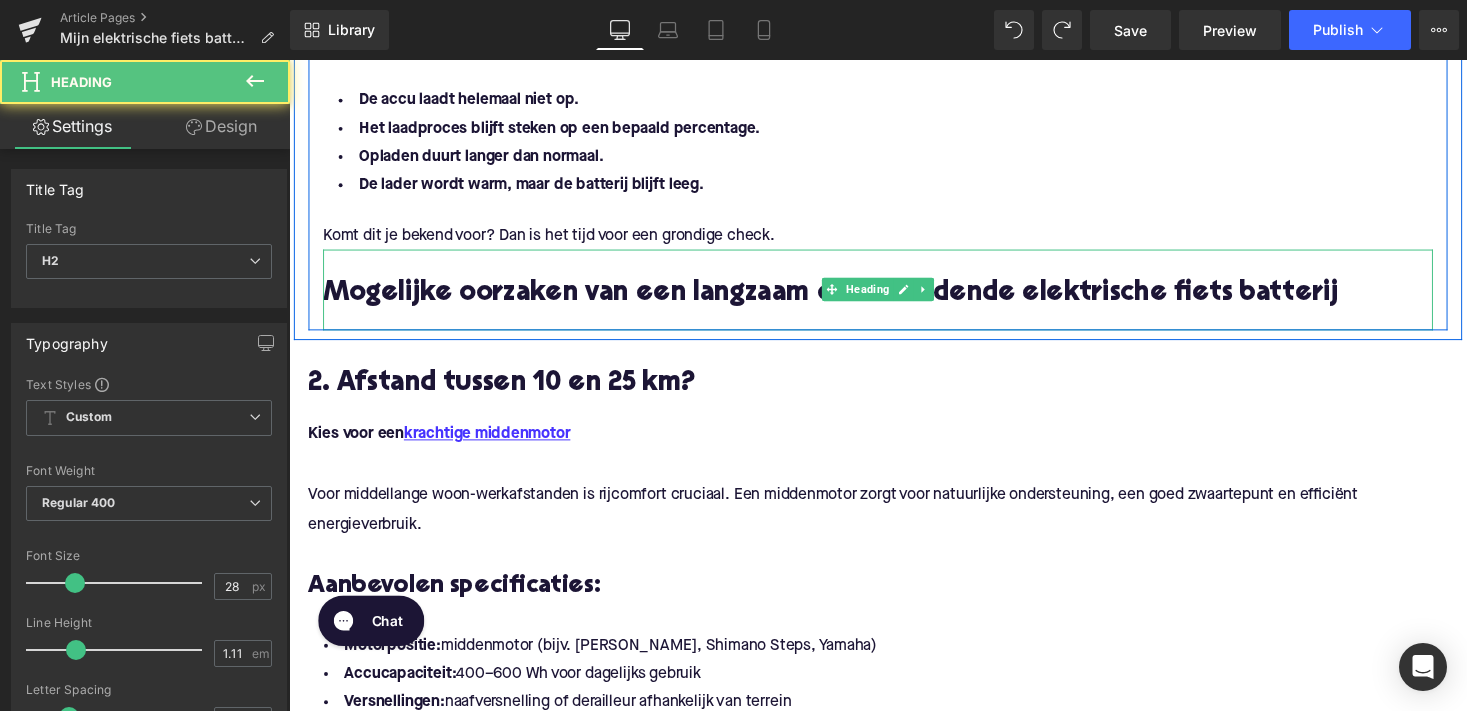 click at bounding box center [894, 327] 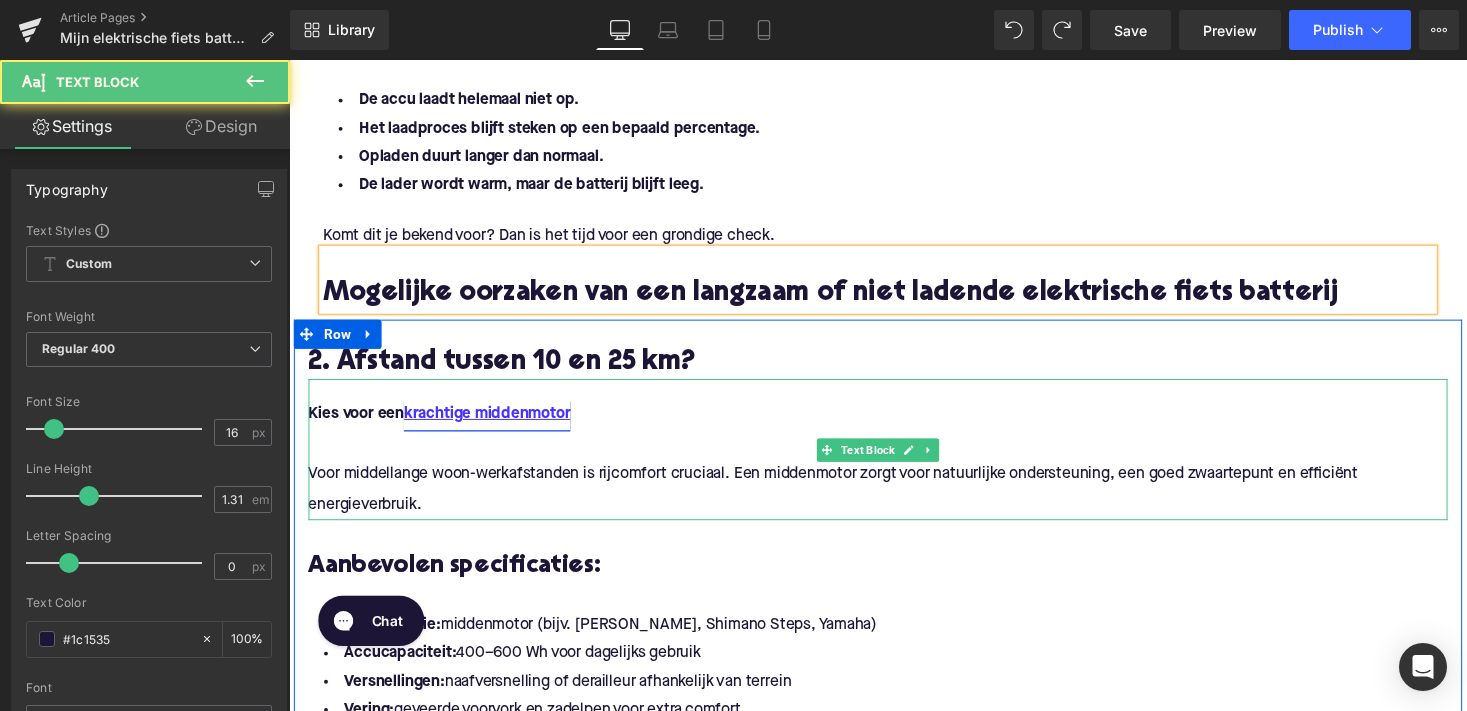click on "krachtige middenmotor" at bounding box center (492, 424) 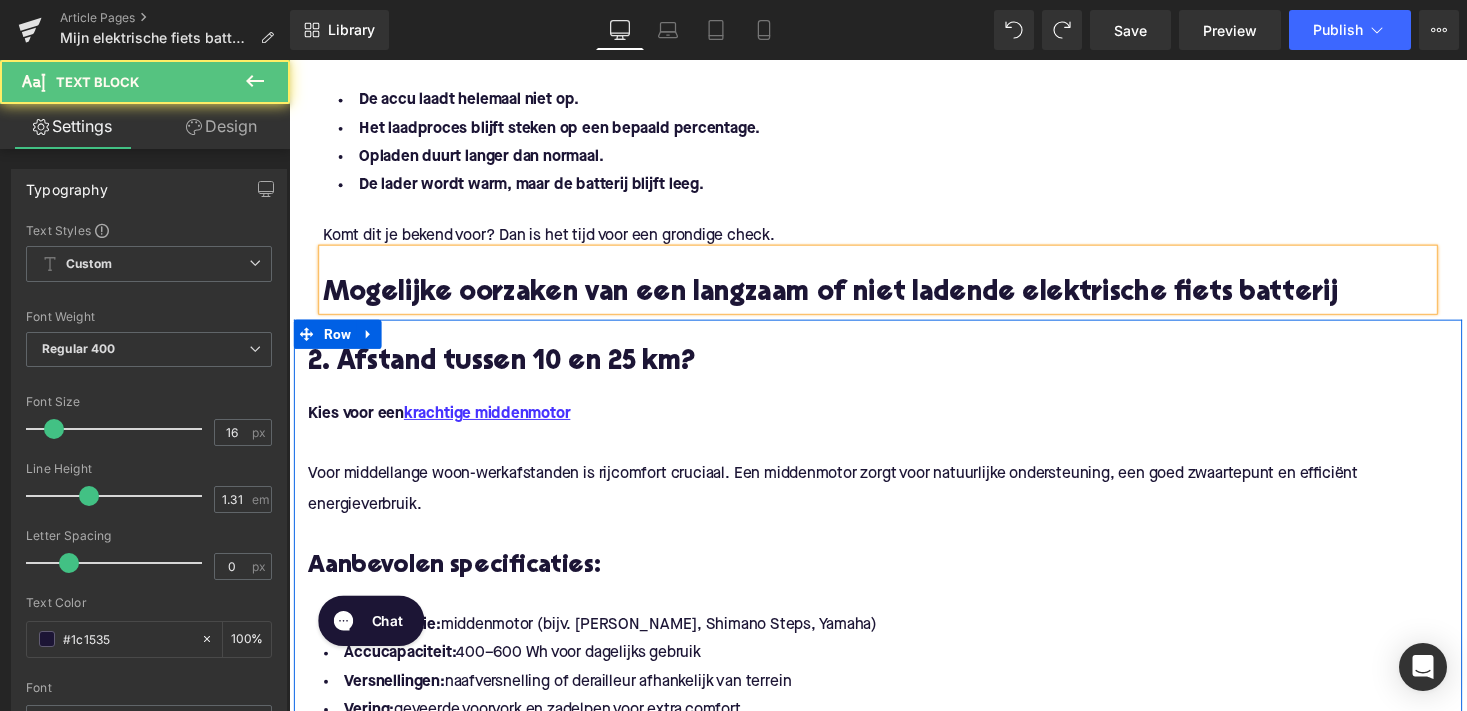 click on "2. Afstand tussen 10 en 25 km?" at bounding box center (894, 372) 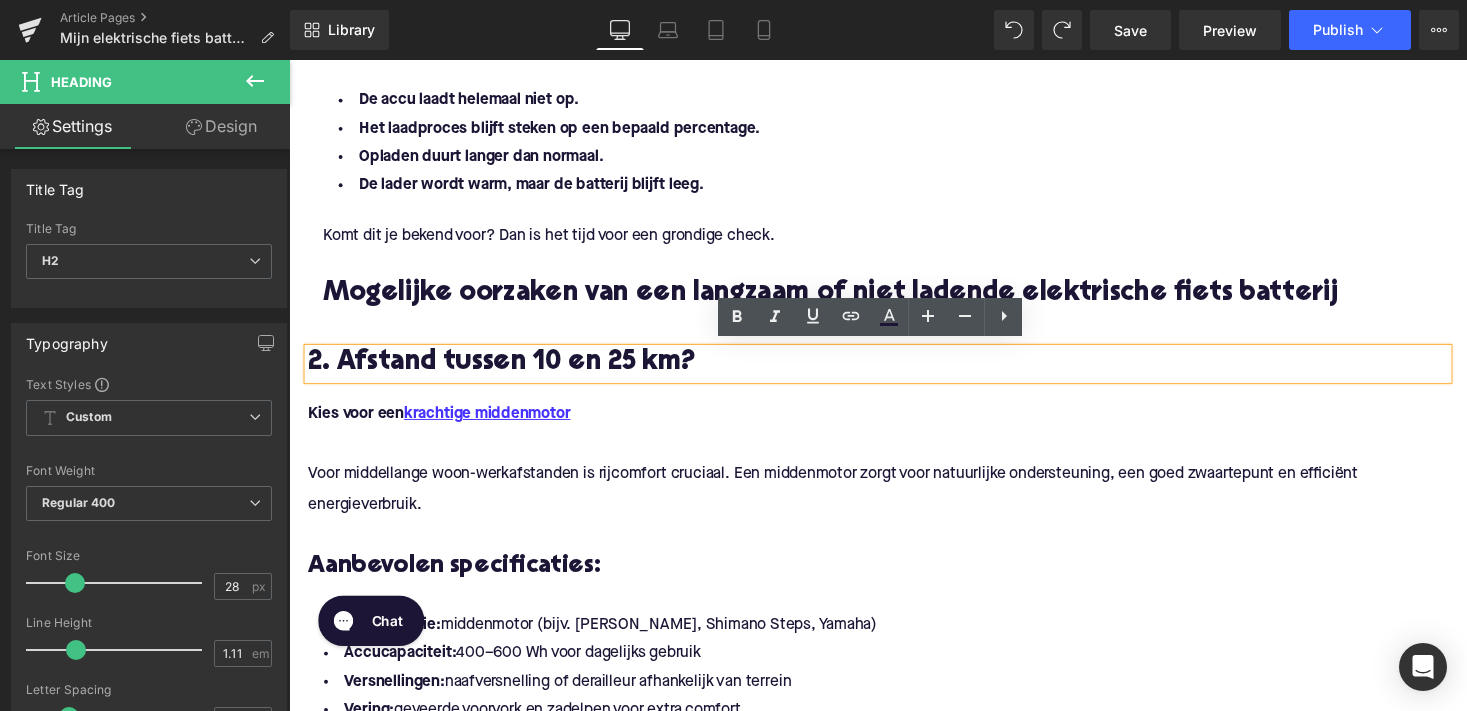 click on "2. Afstand tussen 10 en 25 km?" at bounding box center [894, 372] 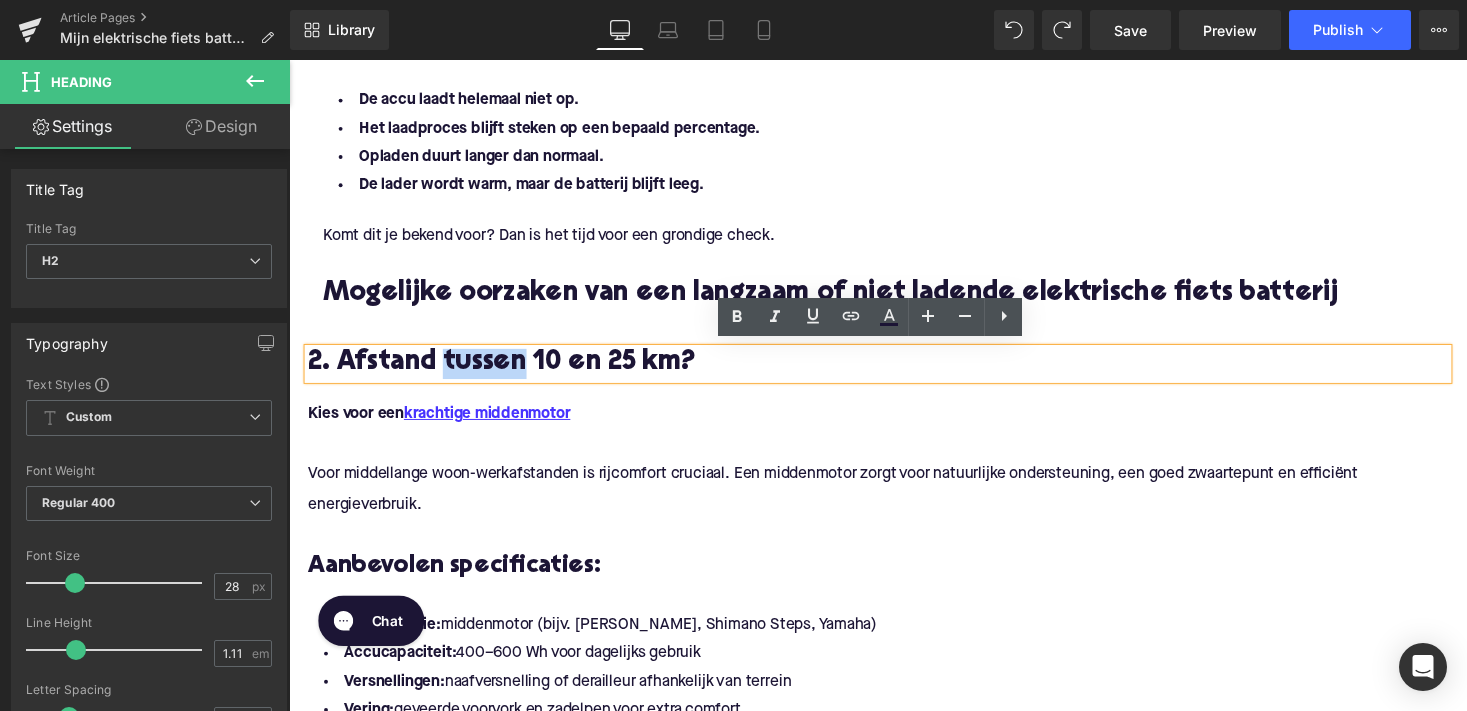 click on "2. Afstand tussen 10 en 25 km?" at bounding box center [894, 372] 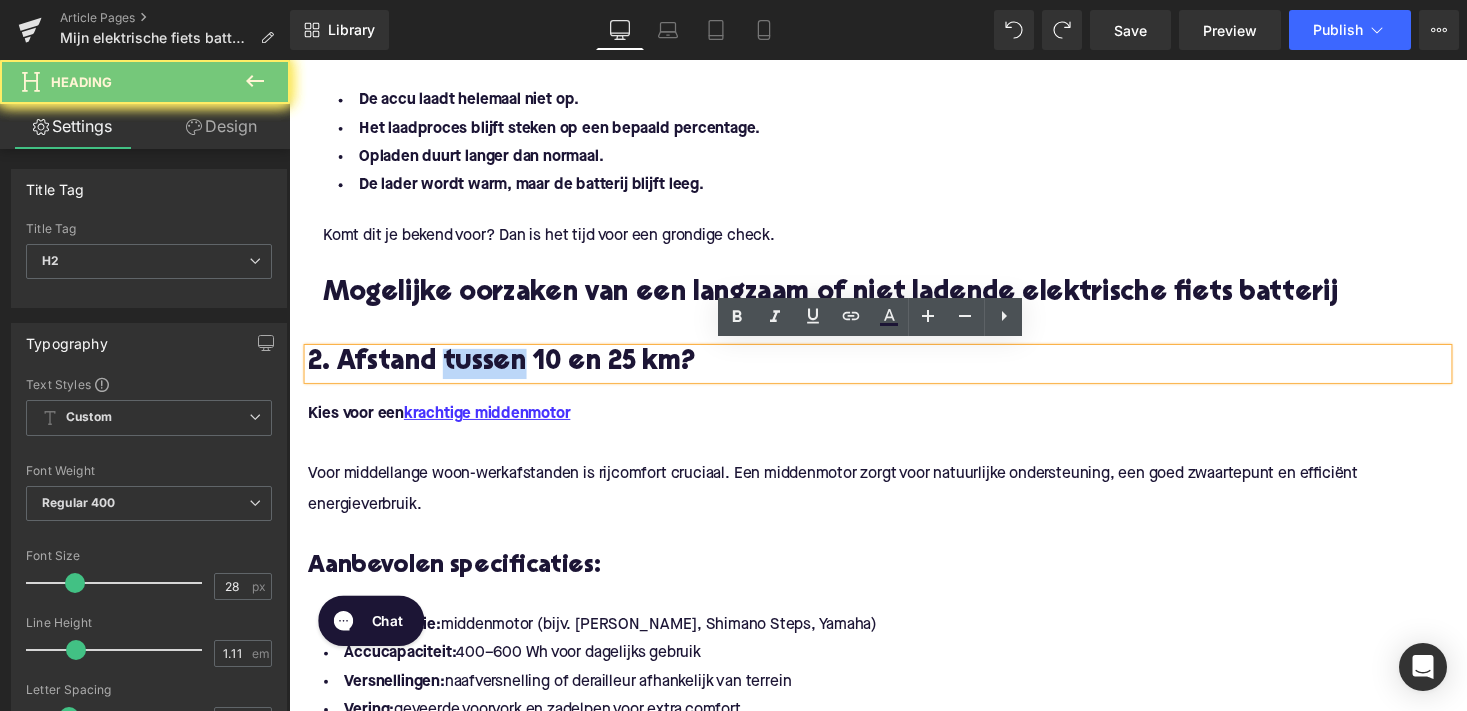 click on "2. Afstand tussen 10 en 25 km?" at bounding box center [894, 372] 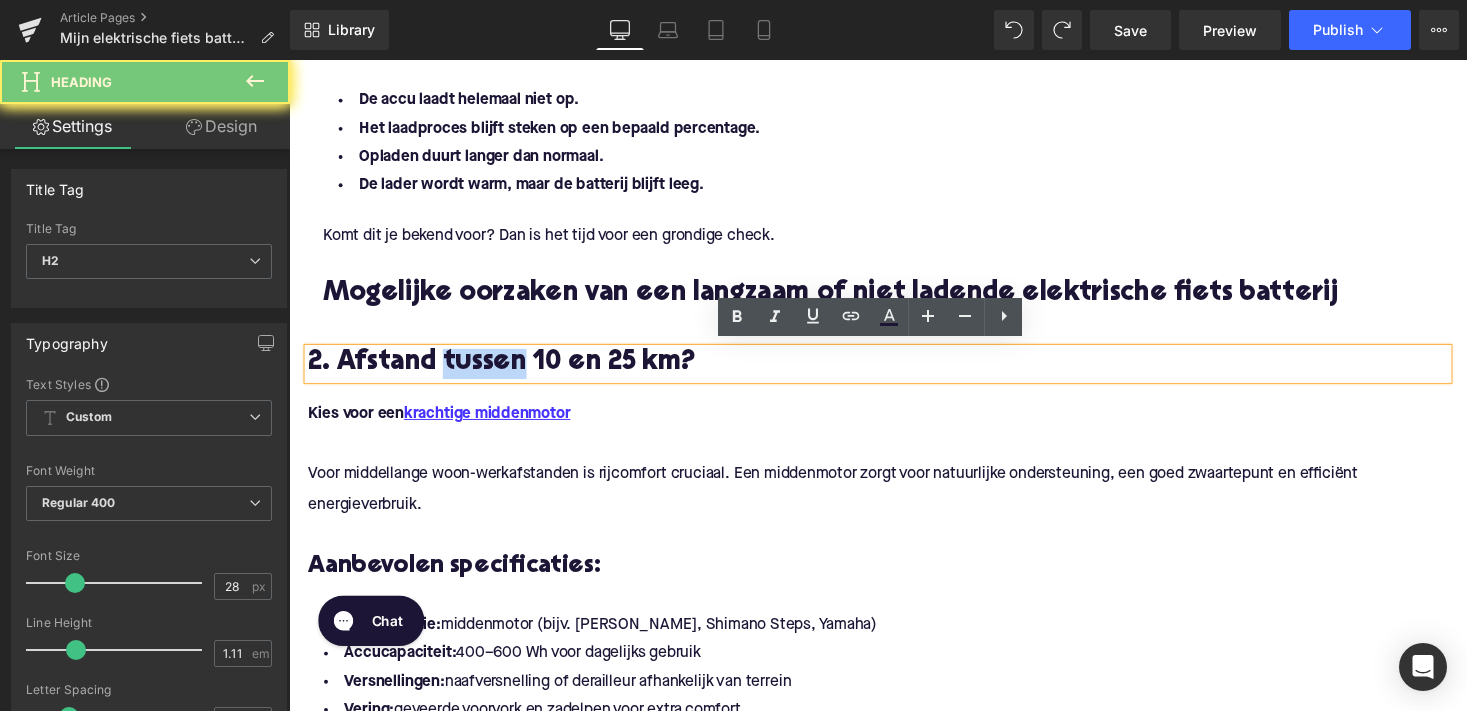 paste 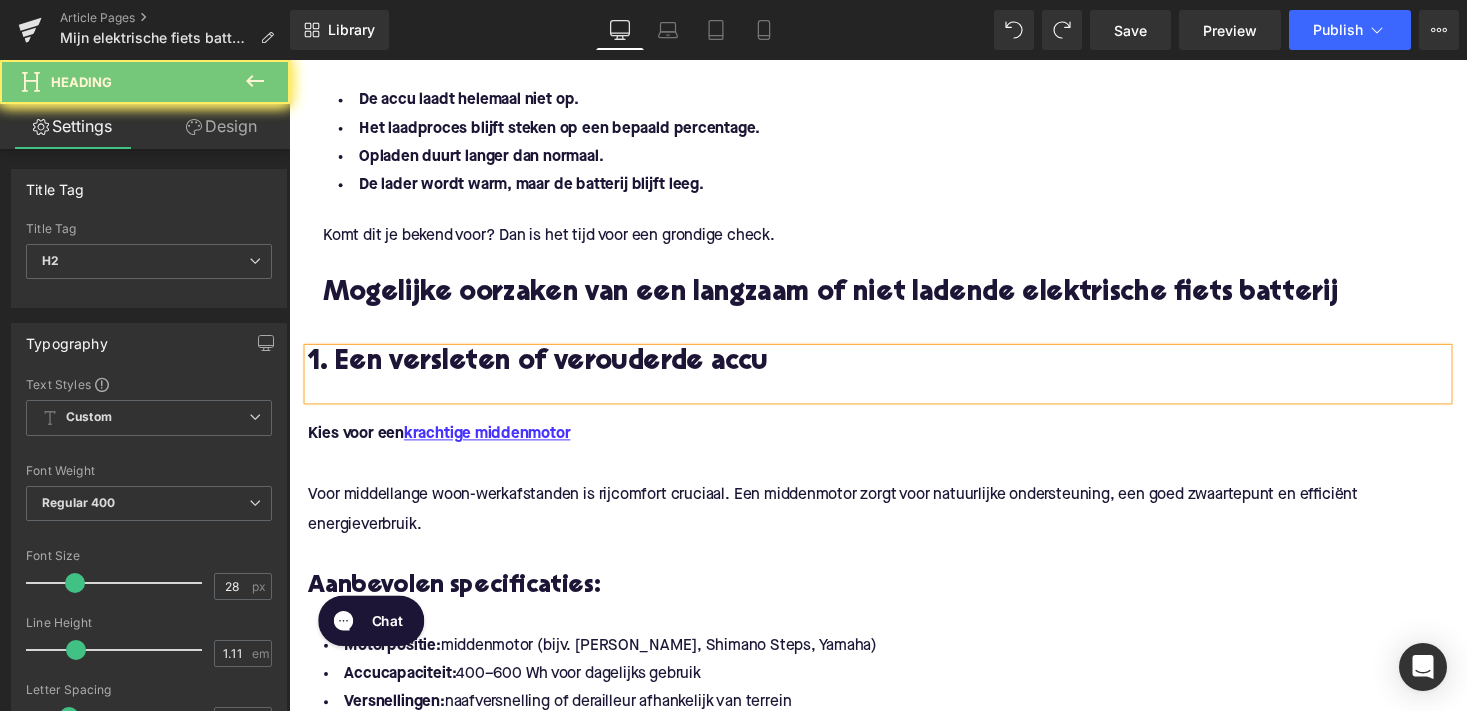 type 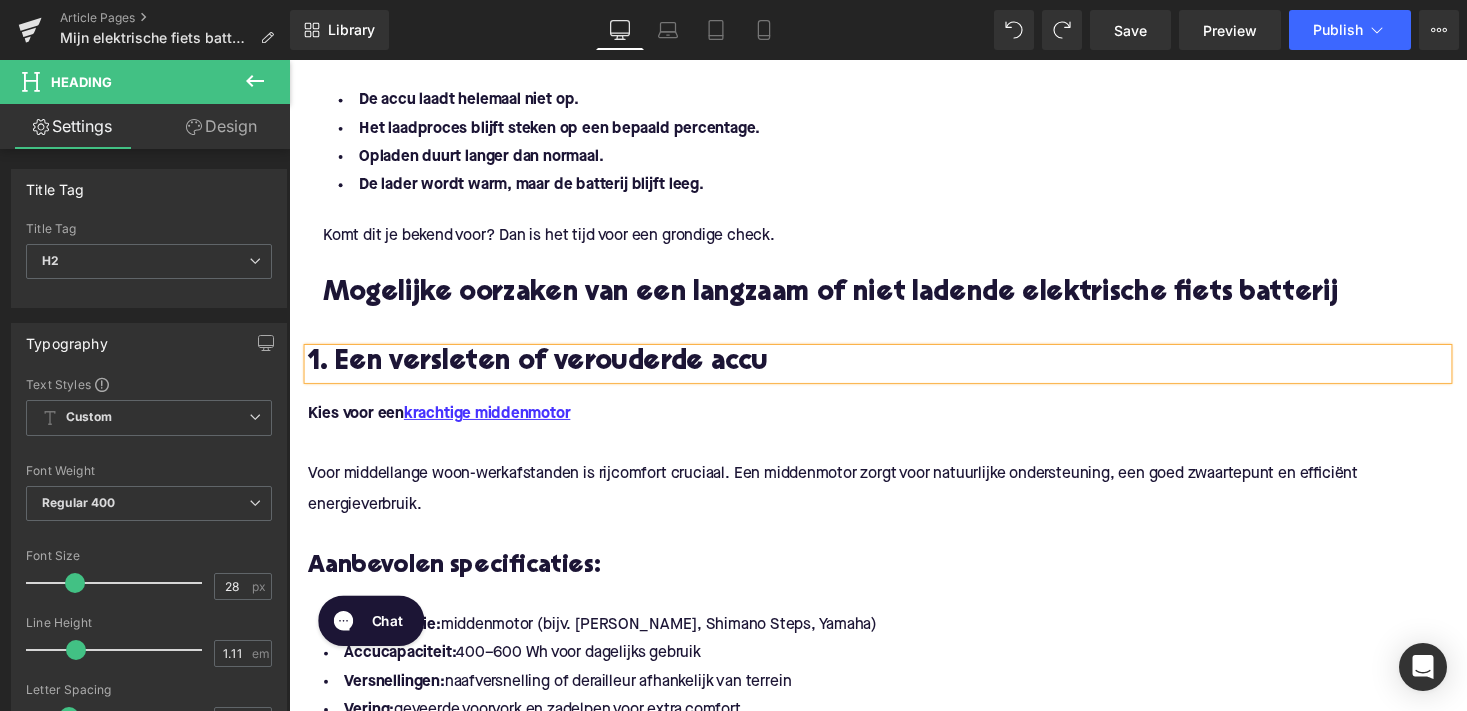 click on "1. Een versleten of verouderde accu" at bounding box center [894, 372] 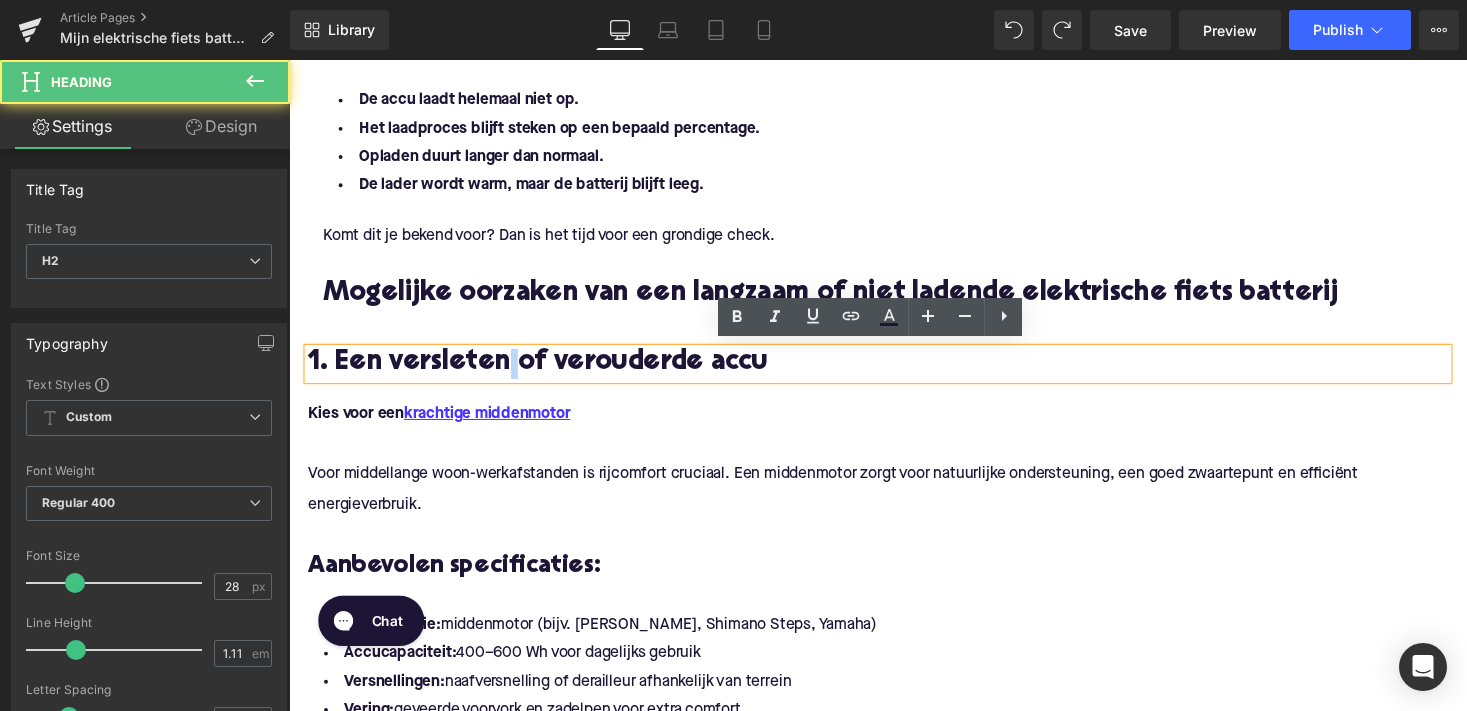 click on "1. Een versleten of verouderde accu" at bounding box center [894, 372] 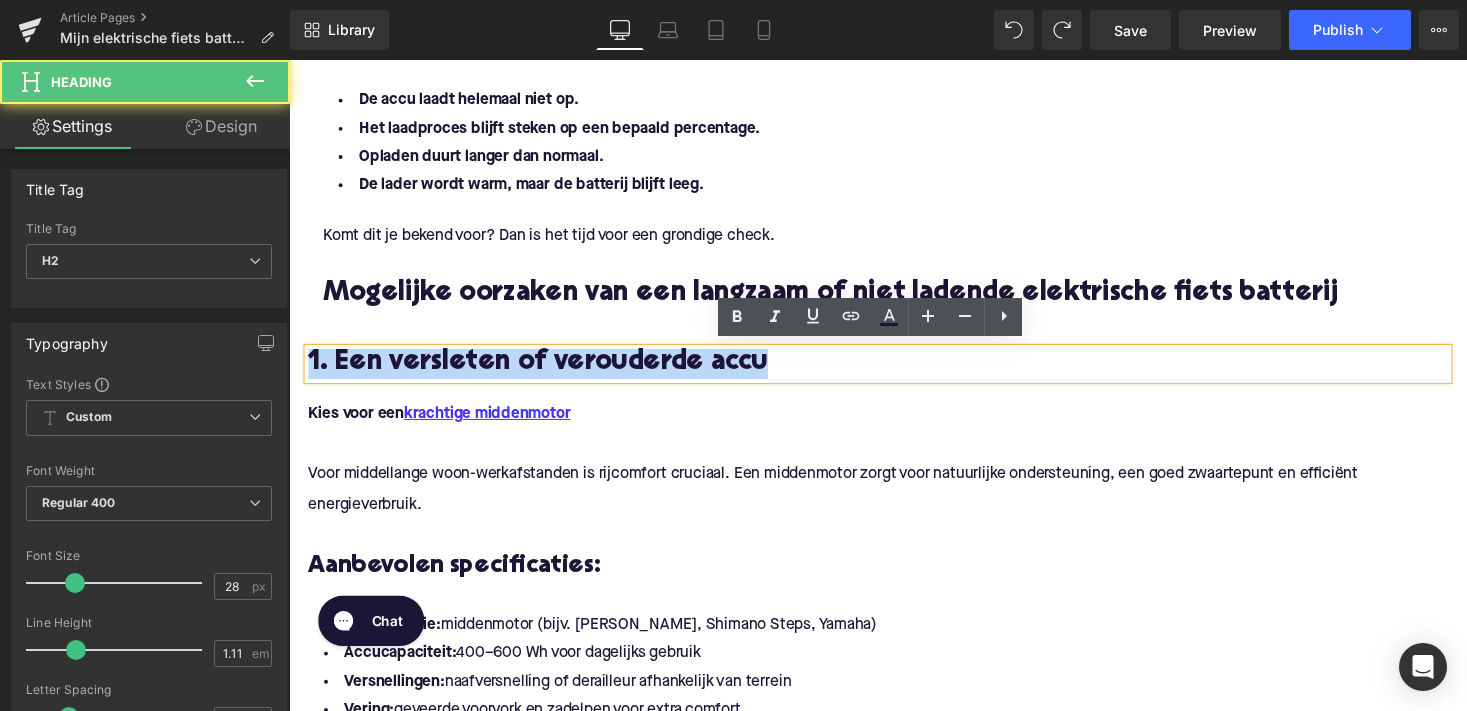 click on "1. Een versleten of verouderde accu" at bounding box center [894, 372] 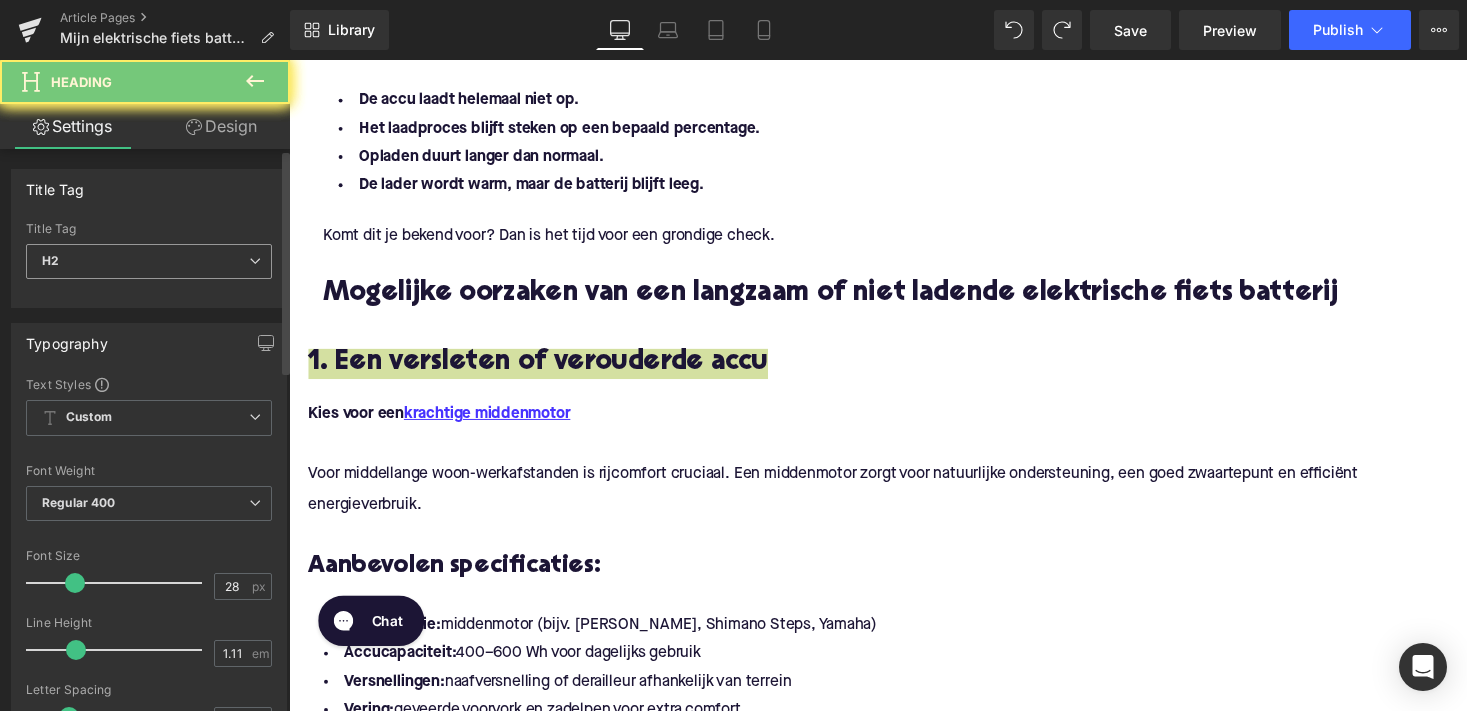 click on "H2" at bounding box center [149, 261] 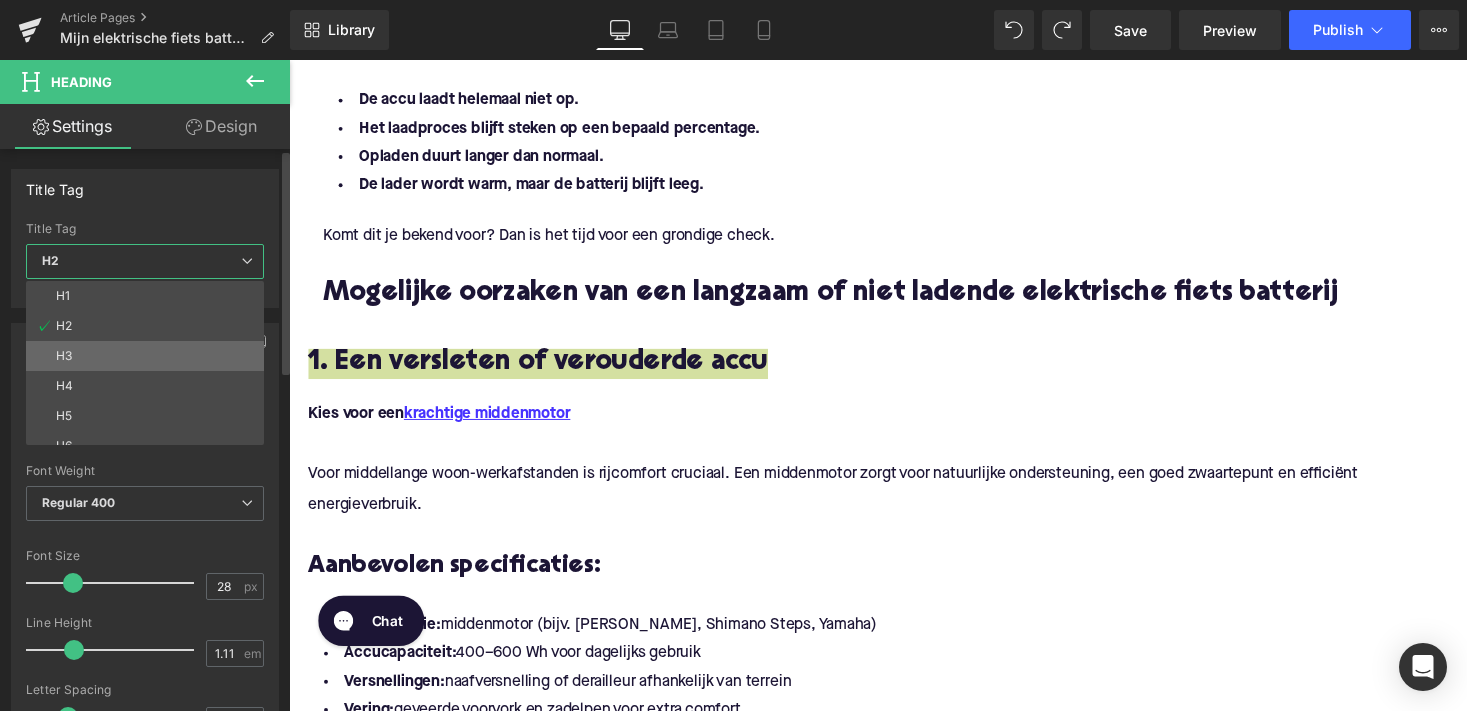click on "H3" at bounding box center [149, 356] 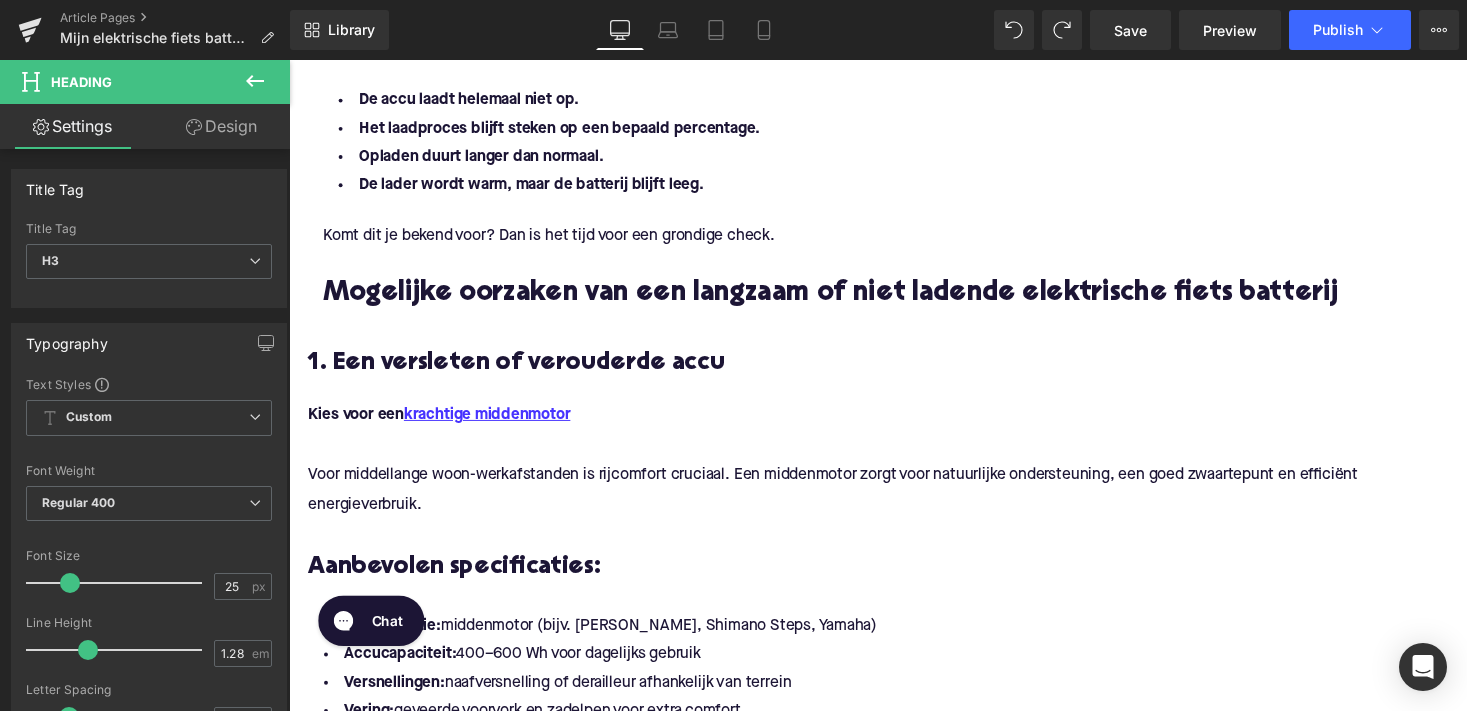 click on "Voor middellange woon-werkafstanden is rijcomfort cruciaal. Een middenmotor zorgt voor natuurlijke ondersteuning, een goed zwaartepunt en efficiënt energieverbruik." at bounding box center [894, 503] 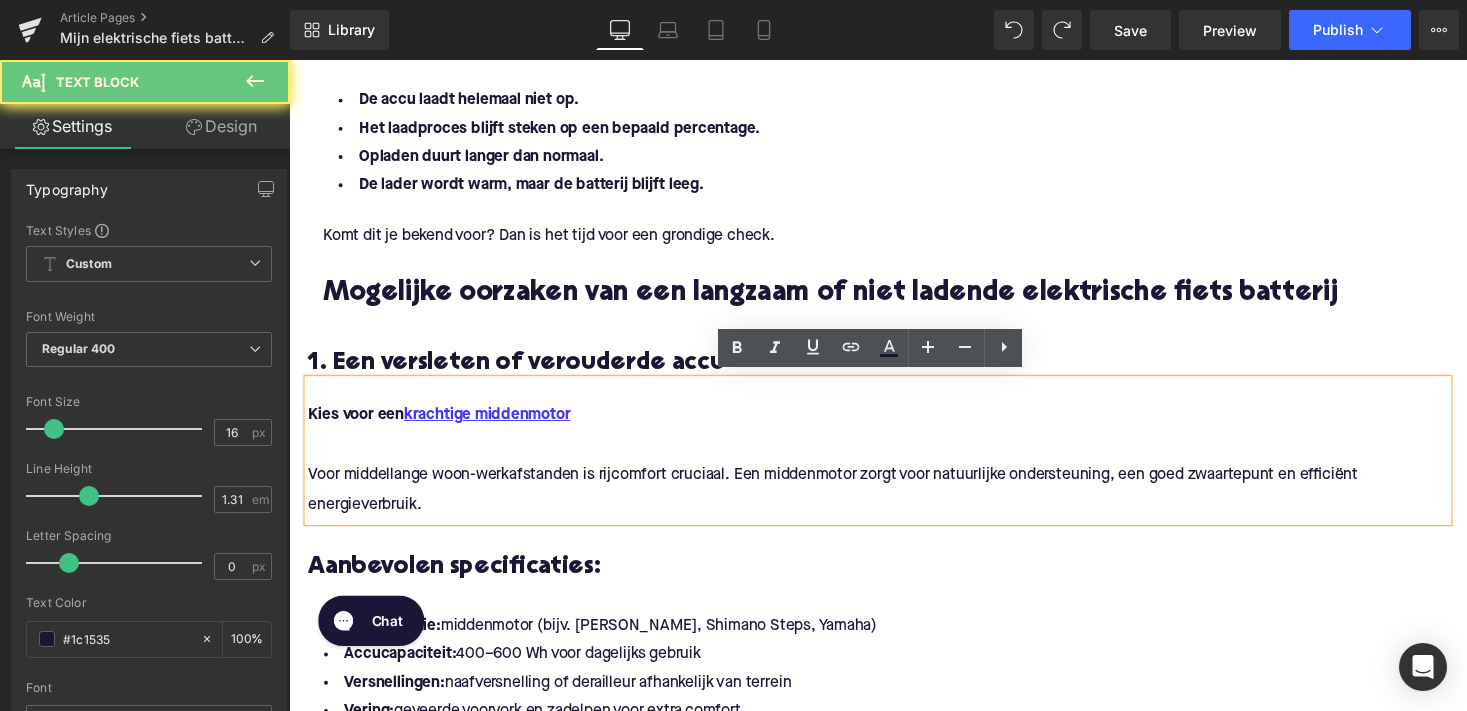 click on "Voor middellange woon-werkafstanden is rijcomfort cruciaal. Een middenmotor zorgt voor natuurlijke ondersteuning, een goed zwaartepunt en efficiënt energieverbruik." at bounding box center [894, 503] 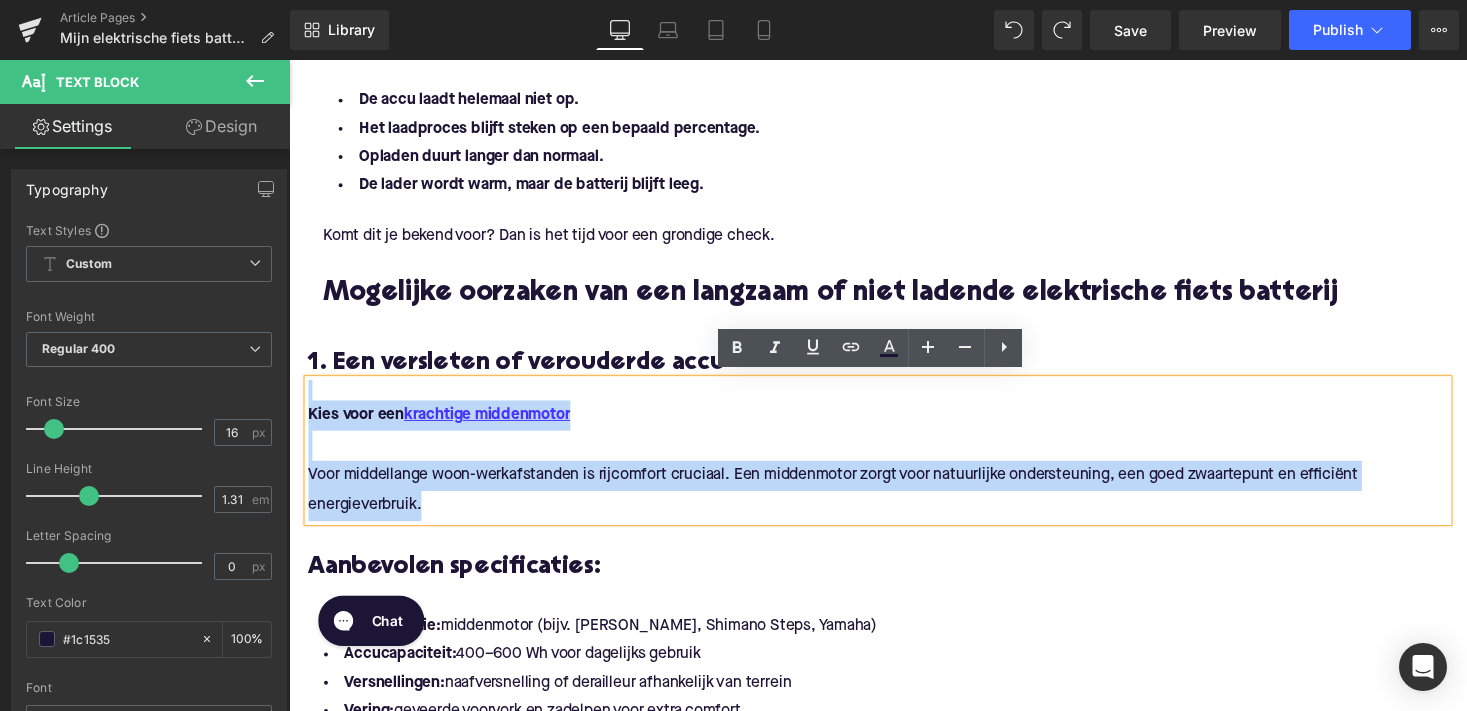 drag, startPoint x: 447, startPoint y: 510, endPoint x: 278, endPoint y: 402, distance: 200.5617 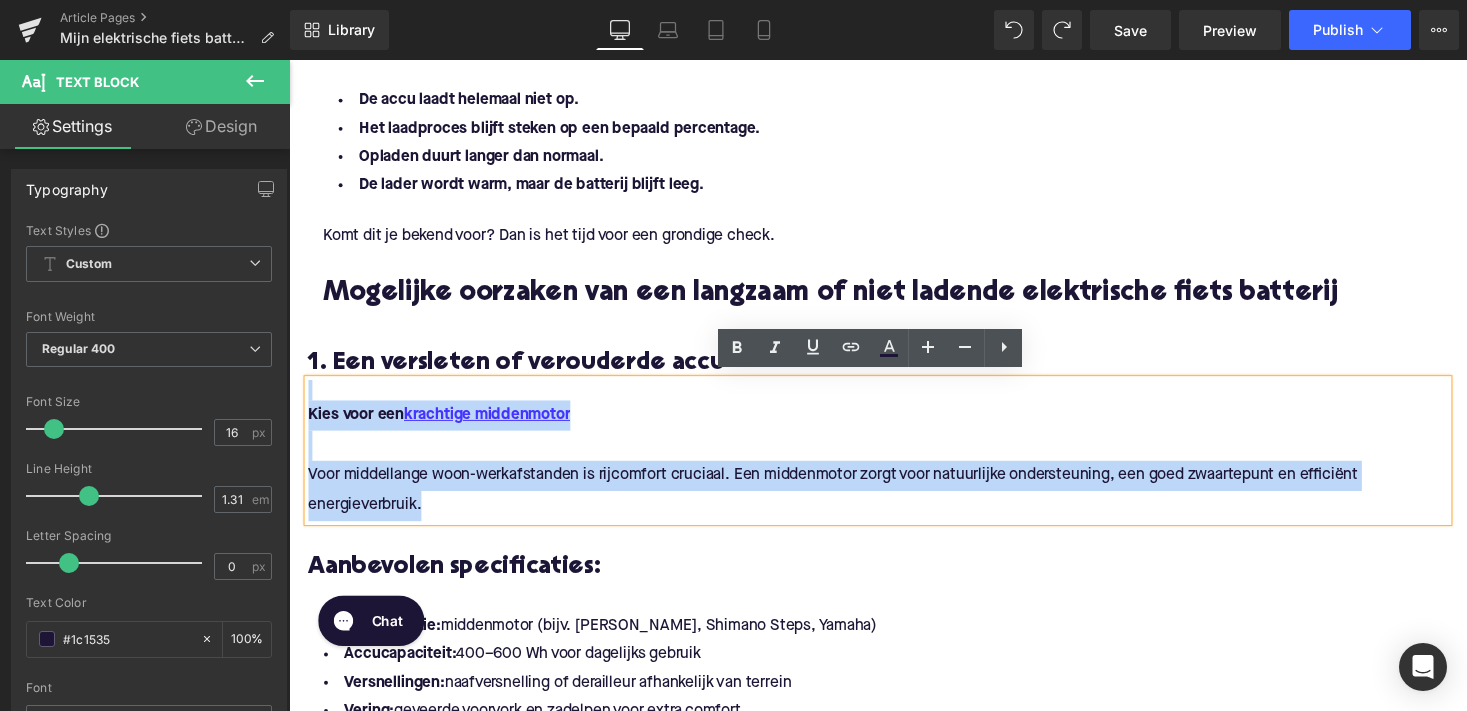 click on "Mijn elektrische fiets batterij laadt langzaam of niet op: 6 oorzaken en oplossingen Heading         Of je nu dagelijks naar werk fietst of je e-bike gebruikt voor weekendritten, een goed werkende accu is cruciaal. Maar wat als je merkt dat je batterij traag of zelfs helemaal niet meer oplaadt? In deze blog zetten we de meest voorkomende oorzaken en oplossingen op een rij. Gericht, onderbouwd, en praktisch toepasbaar, zodat jij weer snel de weg op kunt. Text Block         Image         Symptomen van een laadprobleem Heading         Voordat we in de oorzaken duiken: herken je een of meer van signalen dat je batterij niet meer goed werkt?  Text Block         De accu laadt helemaal niet op. Het laadproces blijft steken op een bepaald percentage. Opladen duurt langer dan normaal. Text Block         Text Block         Heading" at bounding box center (894, 1369) 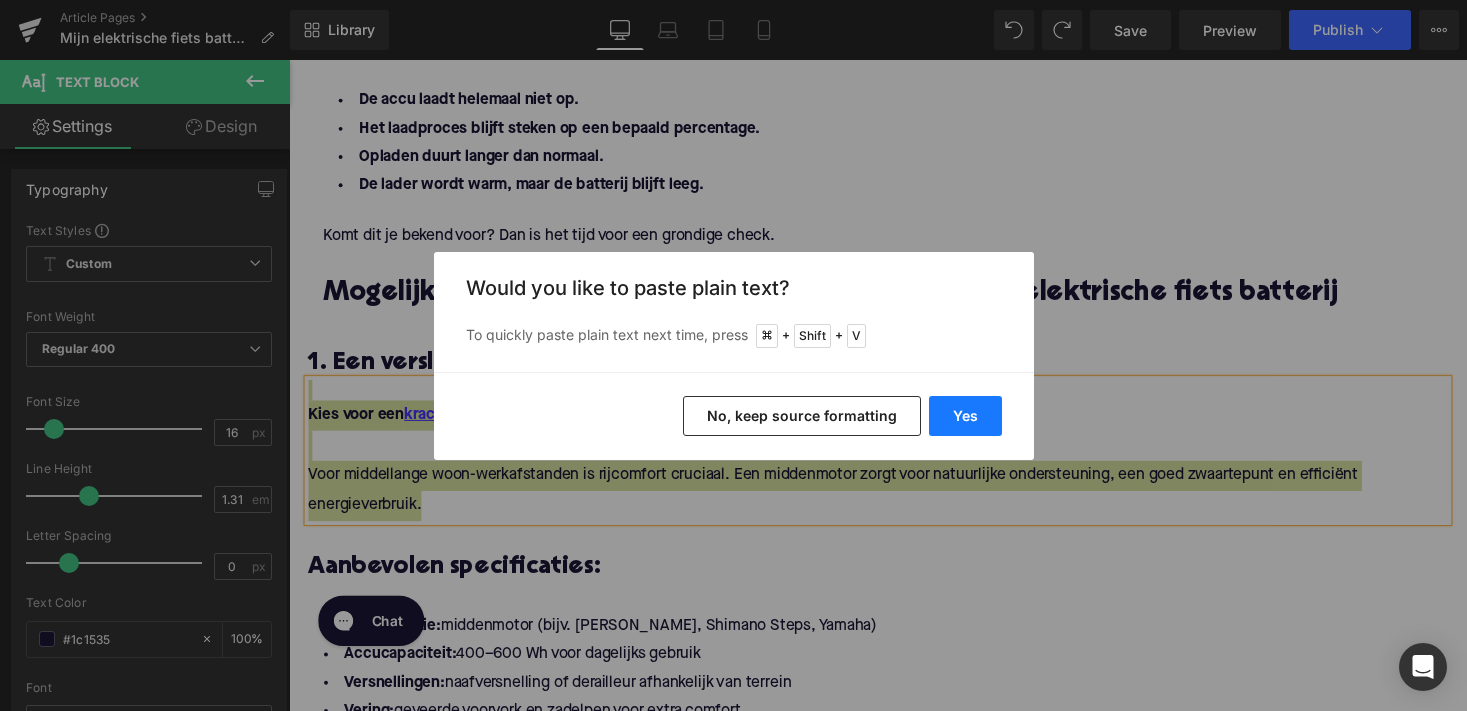 click on "Yes" at bounding box center [965, 416] 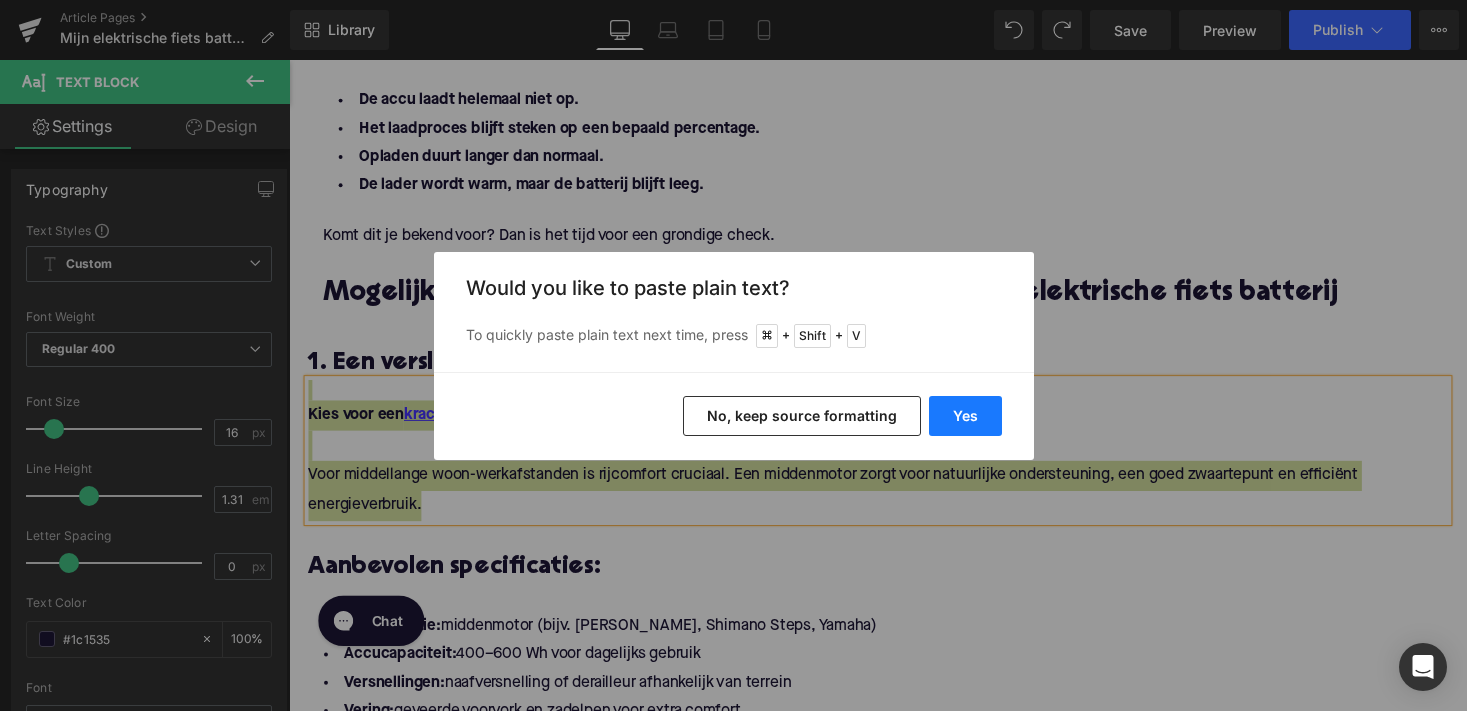 type 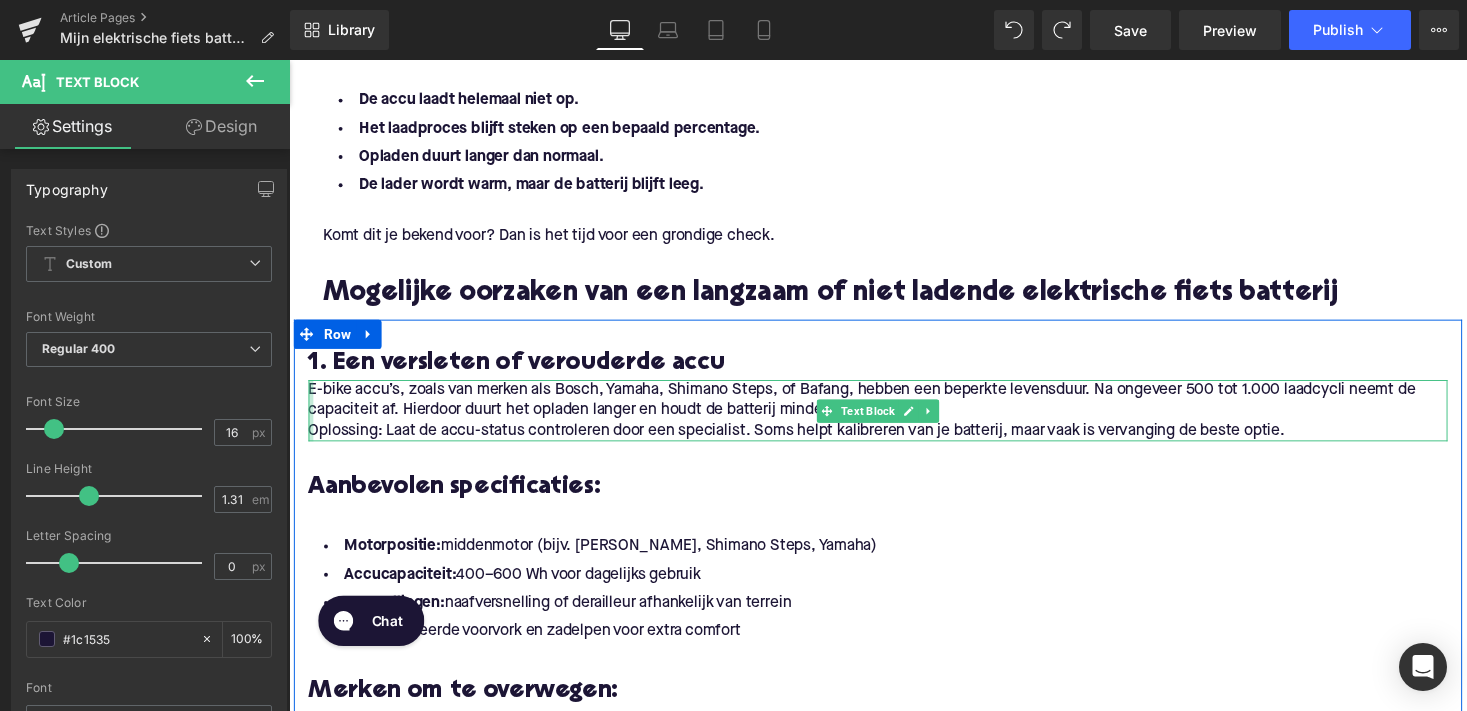 click at bounding box center [311, 420] 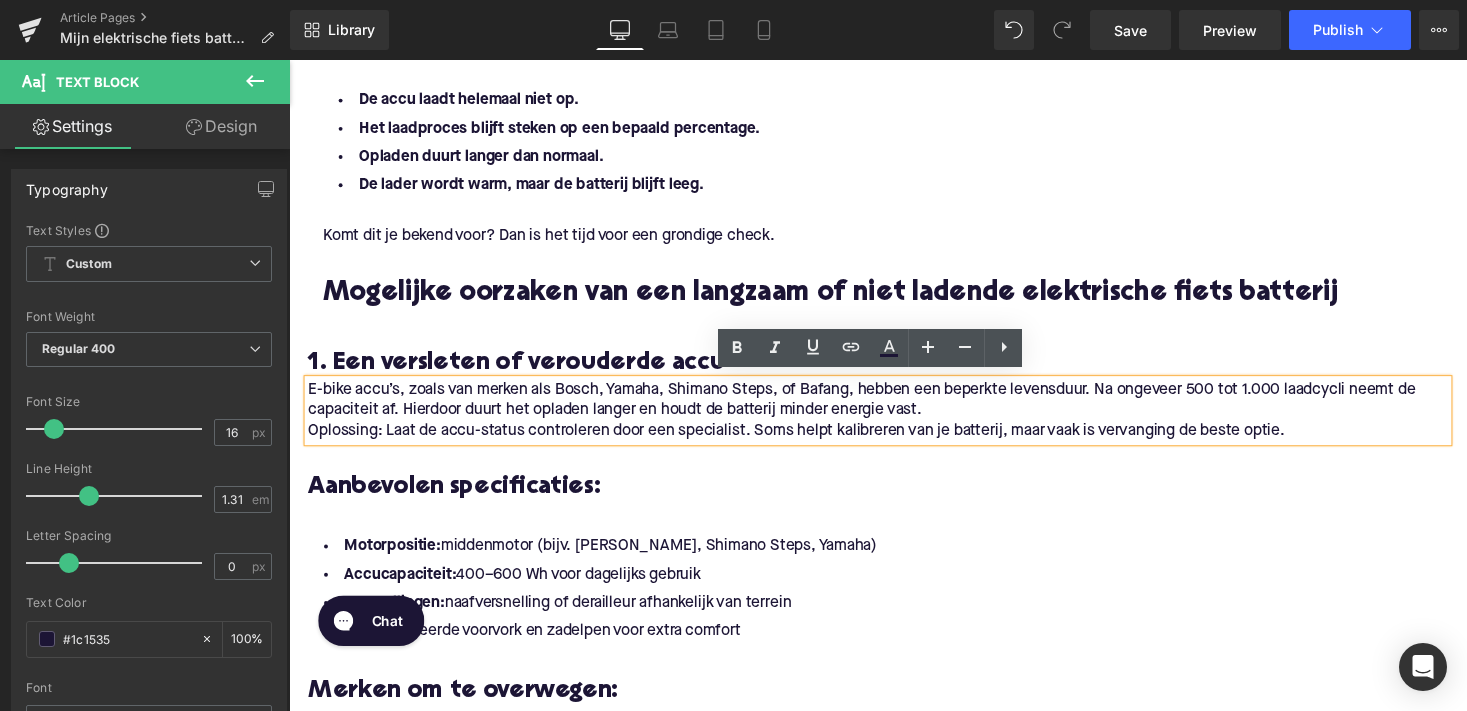 click on "Oplossing: Laat de accu-status controleren door een specialist. Soms helpt kalibreren van je batterij, maar vaak is vervanging de beste optie." at bounding box center (894, 441) 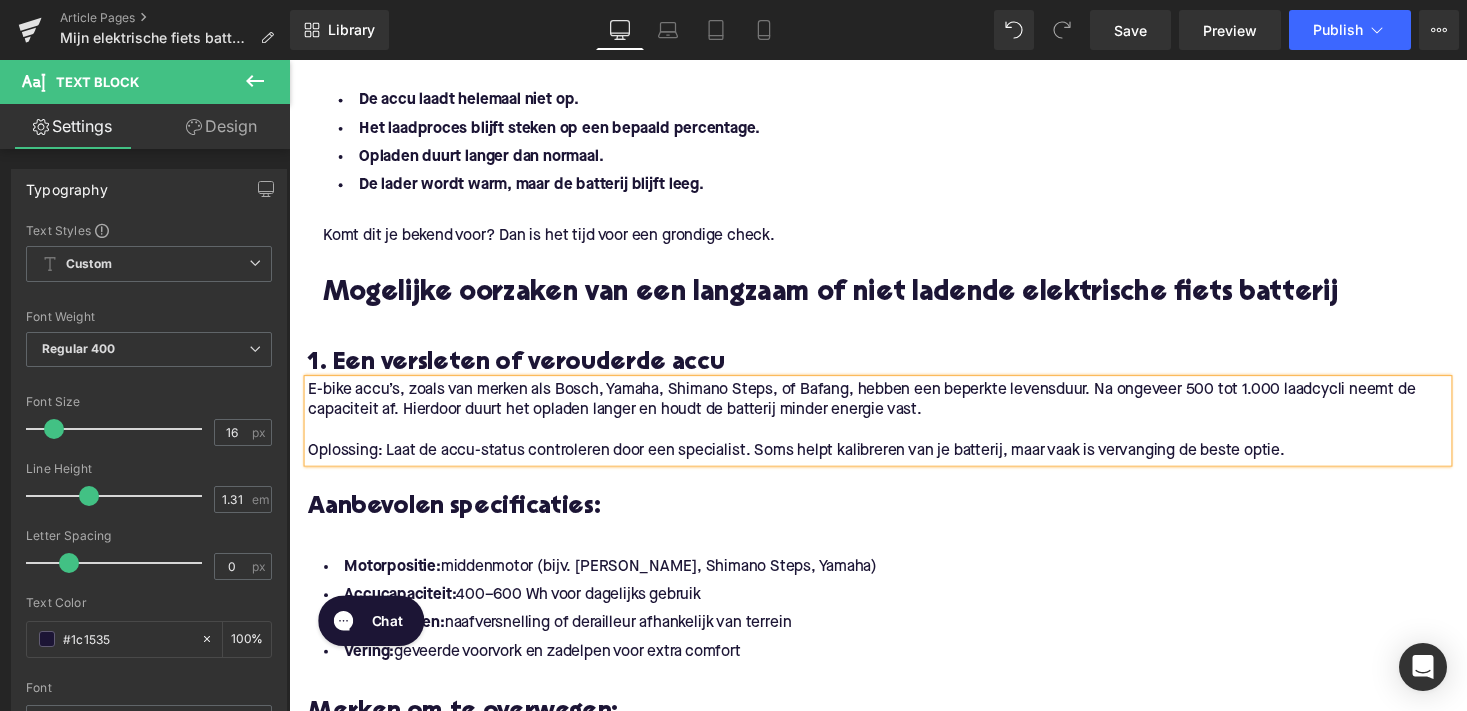 click on "E-bike accu’s, zoals van merken als Bosch, Yamaha, Shimano Steps, of Bafang, hebben een beperkte levensduur. Na ongeveer 500 tot 1.000 laadcycli neemt de capaciteit af. Hierdoor duurt het opladen langer en houdt de batterij minder energie vast. Oplossing: Laat de accu-status controleren door een specialist. Soms helpt kalibreren van je batterij, maar vaak is vervanging de beste optie." at bounding box center [894, 431] 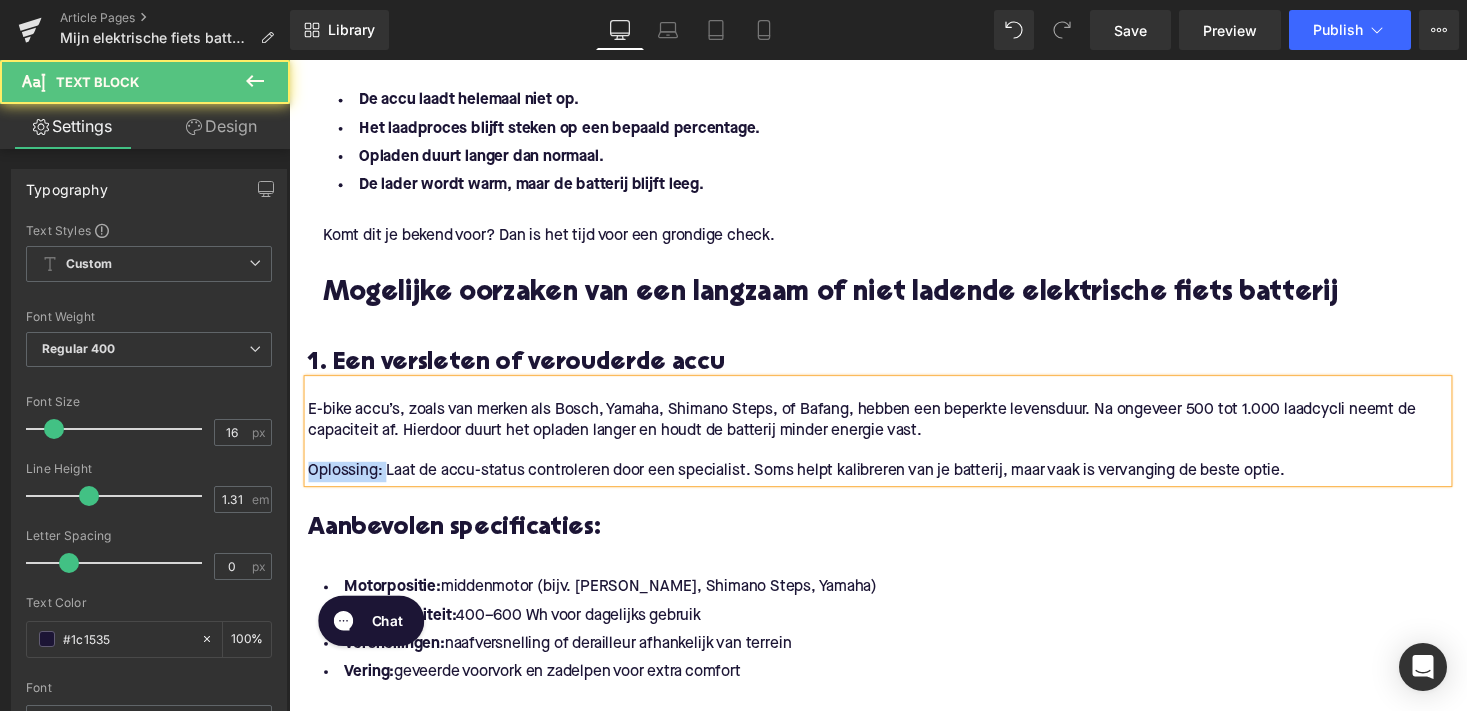 drag, startPoint x: 386, startPoint y: 482, endPoint x: 290, endPoint y: 482, distance: 96 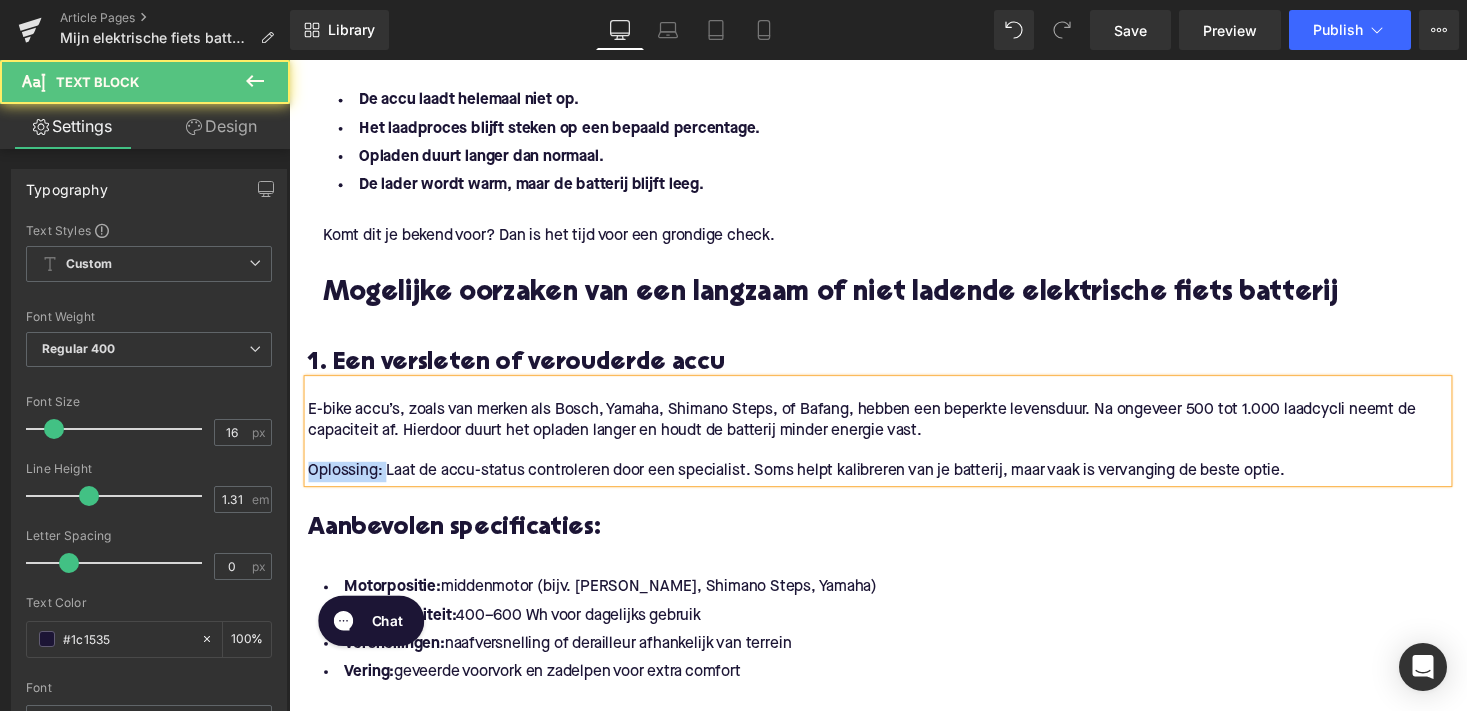 click on "1. Een versleten of verouderde accu Heading         E-bike accu’s, zoals van merken als Bosch, Yamaha, Shimano Steps, of Bafang, hebben een beperkte levensduur. Na ongeveer 500 tot 1.000 laadcycli neemt de capaciteit af. Hierdoor duurt het opladen langer en houdt de batterij minder energie vast. Oplossing: Laat de accu-status controleren door een specialist. Soms helpt kalibreren van je batterij, maar vaak is vervanging de beste optie. Text Block         Aanbevolen specificaties: Heading         Motorpositie:  middenmotor (bijv. Bosch, Shimano Steps, Yamaha) Accucapaciteit:  400–600 Wh voor dagelijks gebruik Versnellingen:  naafversnelling of derailleur afhankelijk van terrein Vering:  geveerde voorvork en zadelpen voor extra comfort Text Block         Merken om te overwegen: Heading         Kalkhoff Flyer Sparta Text Block         Let op: Rij je vaak met tegenwind? Kies dan een model met meer Nm koppel (minimaal 60 Nm). Text Block         3. Rijd je door weer en wind?  Heading         Text Block" at bounding box center [894, 1241] 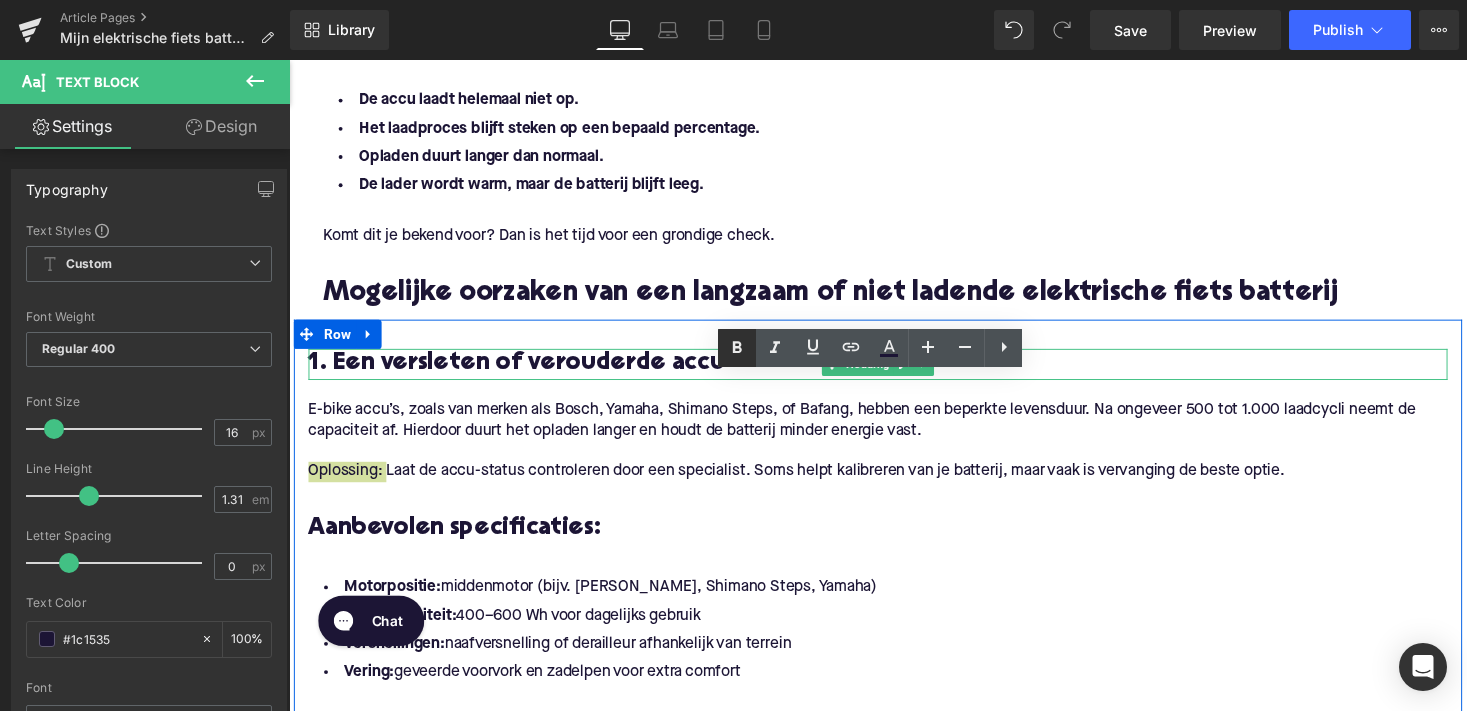 click 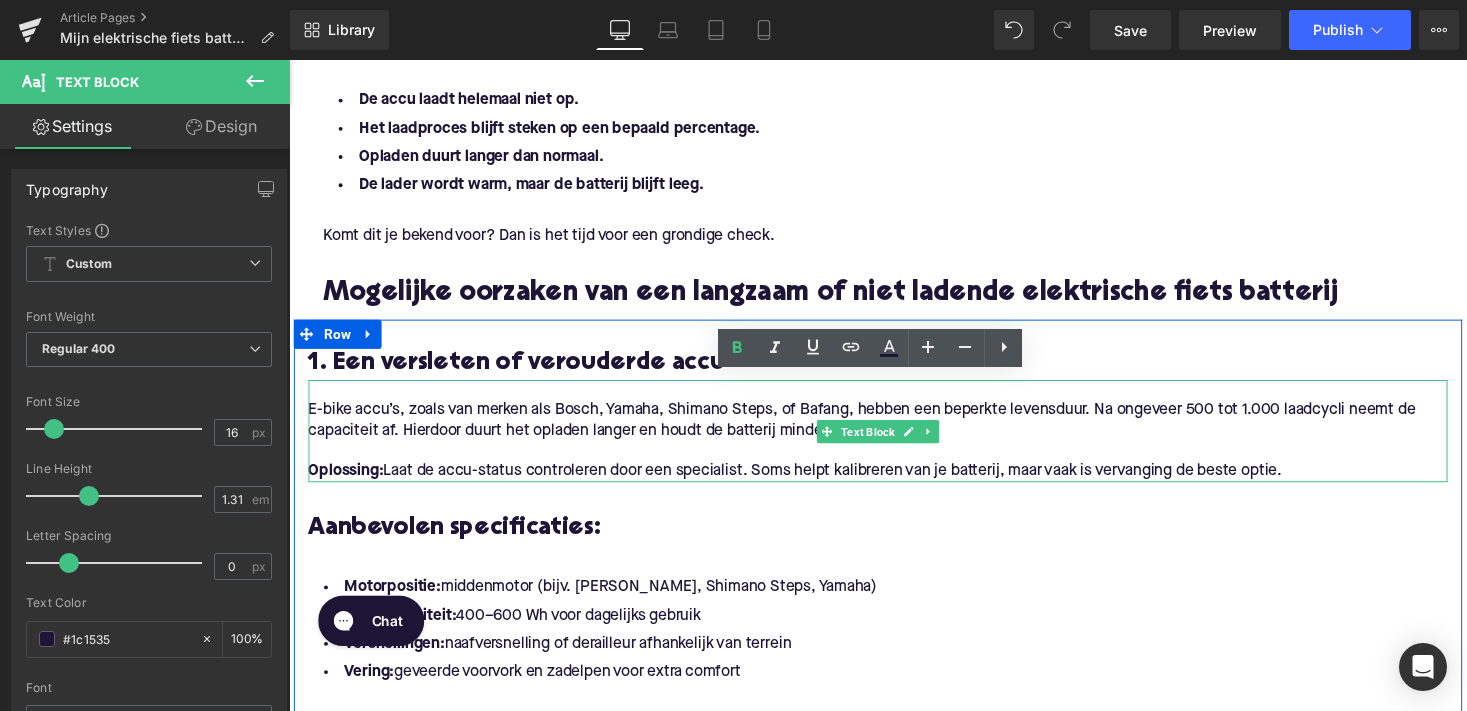 click at bounding box center [894, 462] 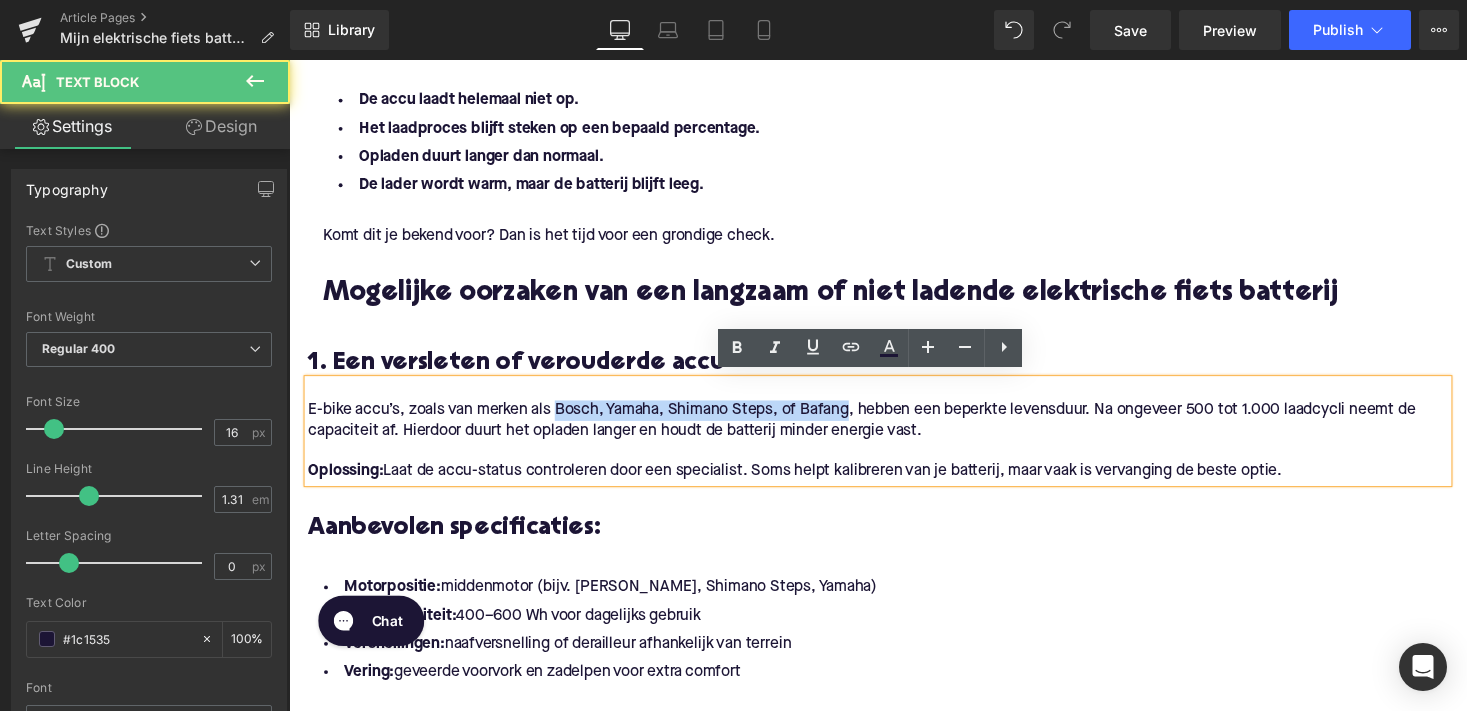 drag, startPoint x: 563, startPoint y: 413, endPoint x: 861, endPoint y: 417, distance: 298.02686 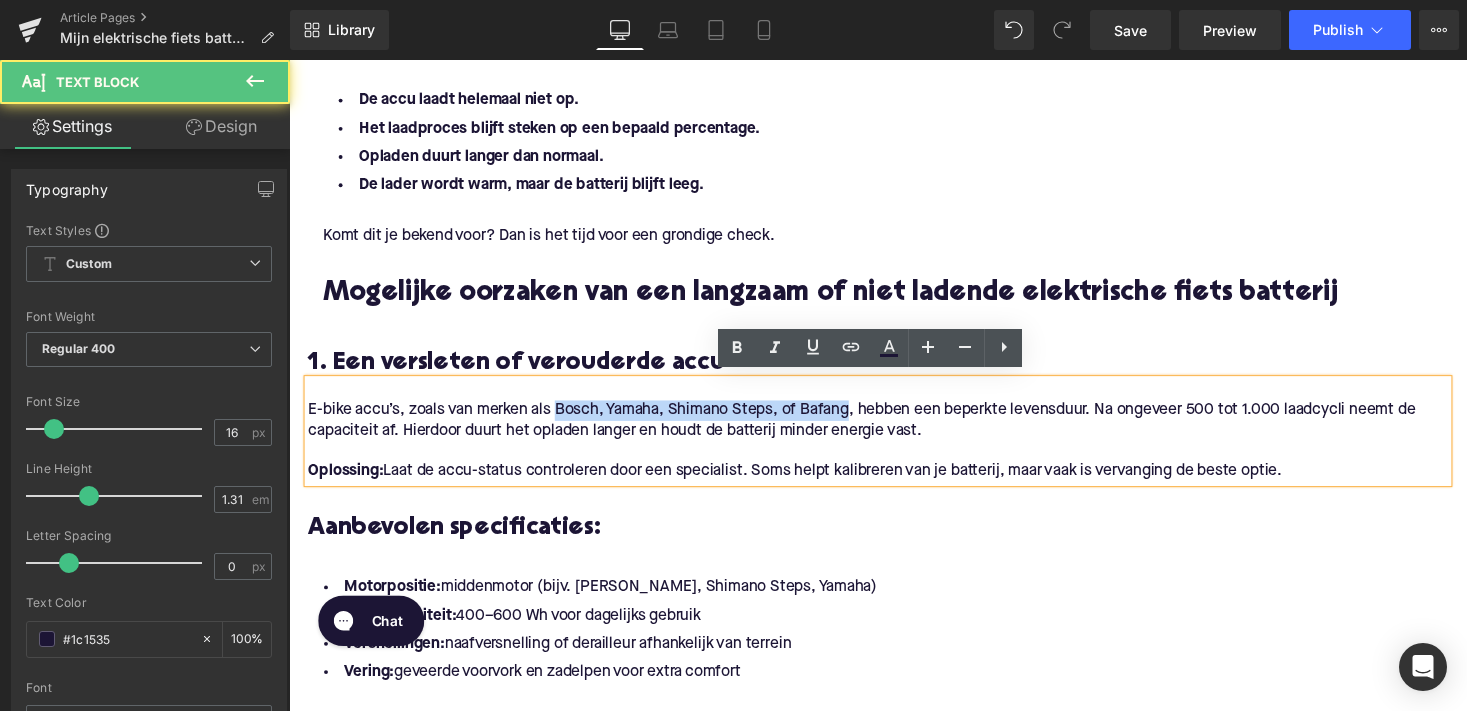 click on "E-bike accu’s, zoals van merken als Bosch, Yamaha, Shimano Steps, of Bafang, hebben een beperkte levensduur. Na ongeveer 500 tot 1.000 laadcycli neemt de capaciteit af. Hierdoor duurt het opladen langer en houdt de batterij minder energie vast. Oplossing:  Laat de accu-status controleren door een specialist. Soms helpt kalibreren van je batterij, maar vaak is vervanging de beste optie." at bounding box center [894, 441] 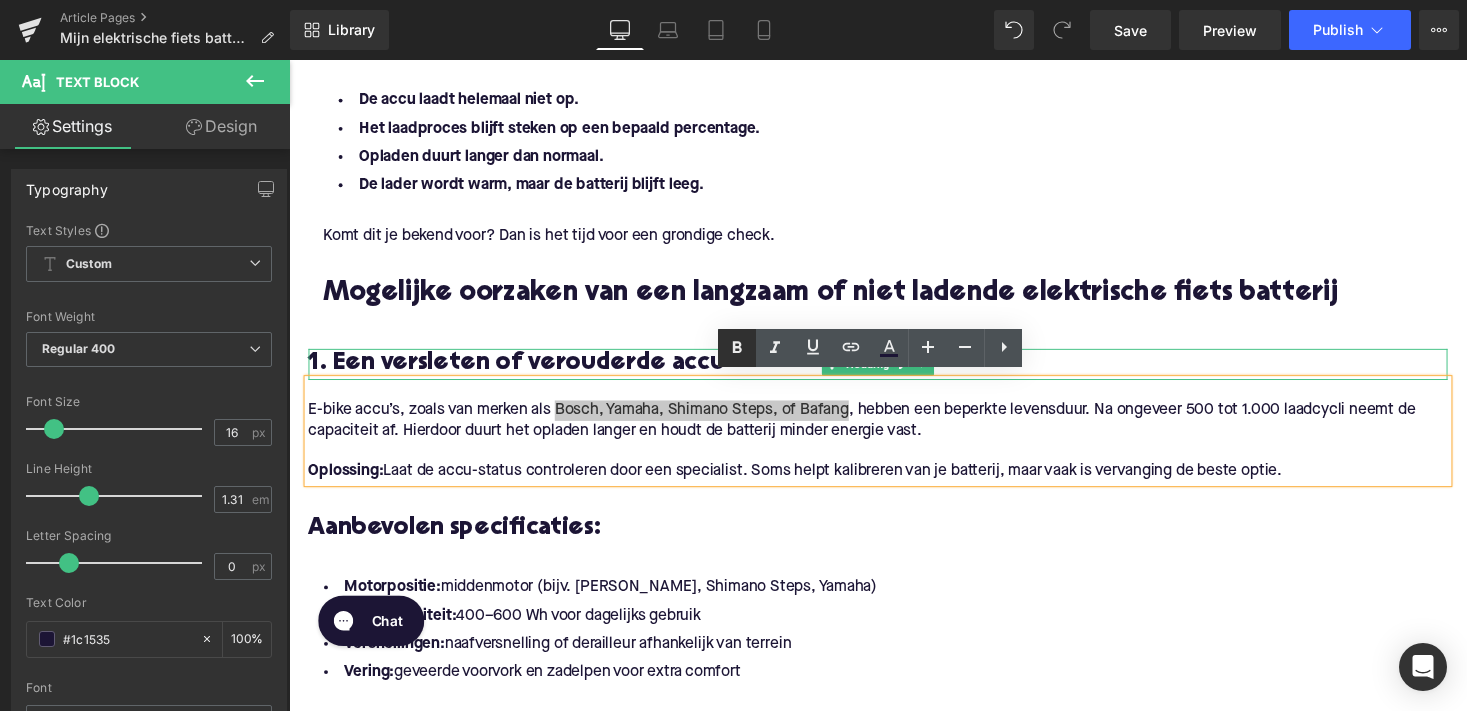 click 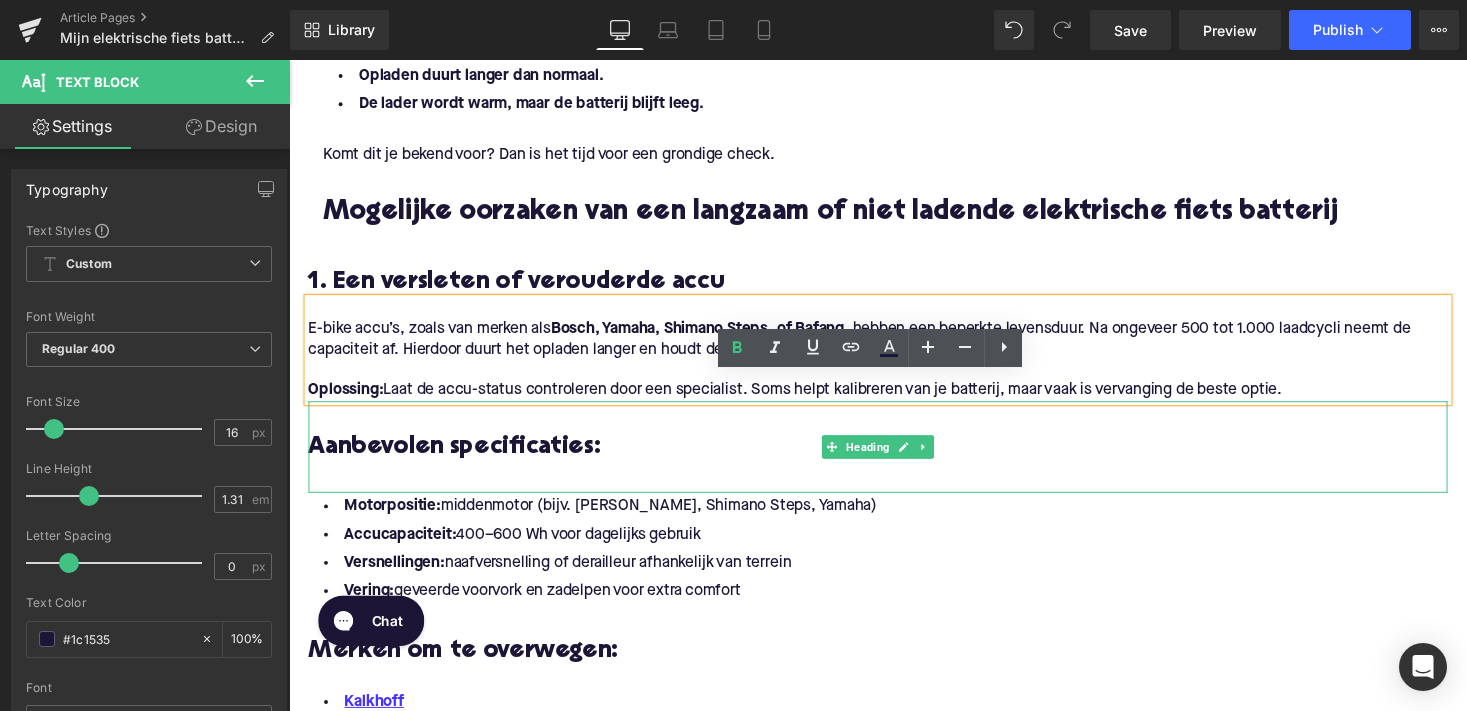 scroll, scrollTop: 1099, scrollLeft: 0, axis: vertical 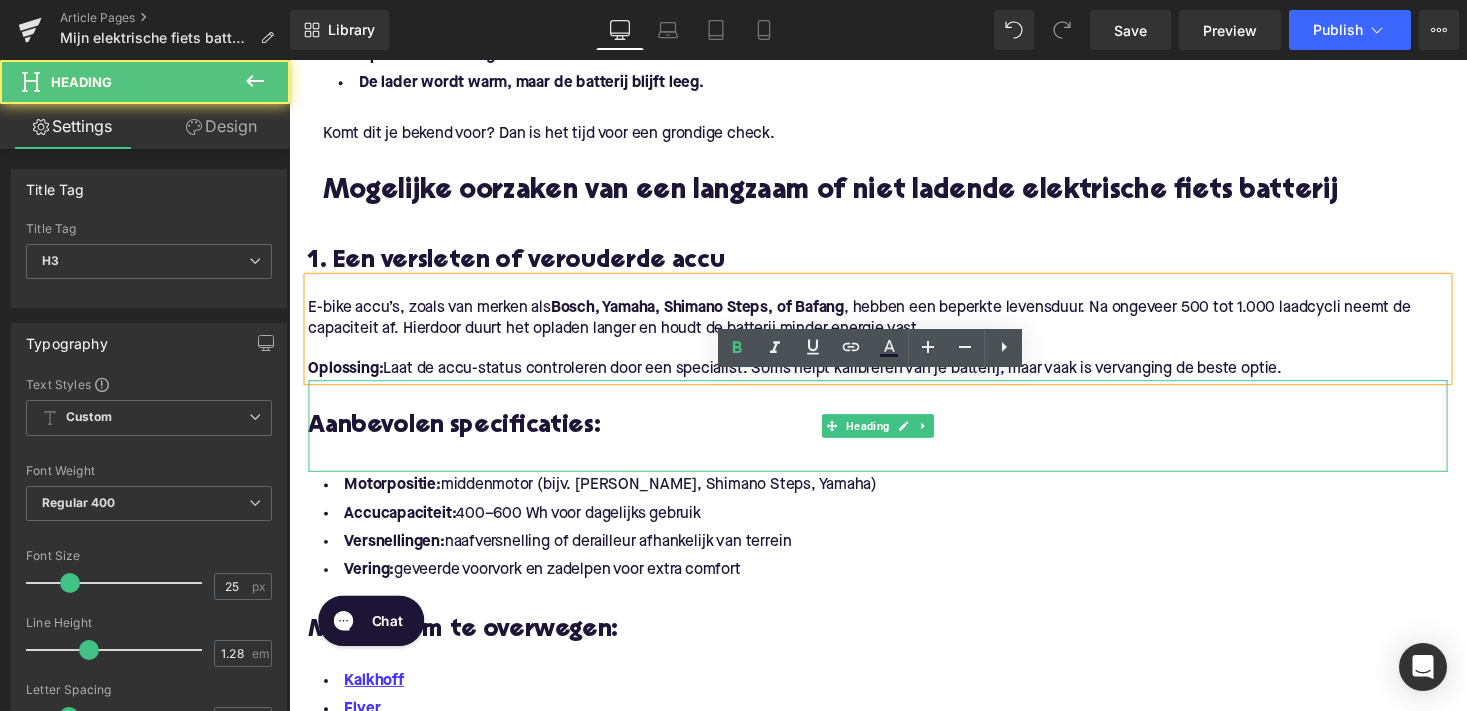 click on "Aanbevolen specificaties:" at bounding box center [894, 437] 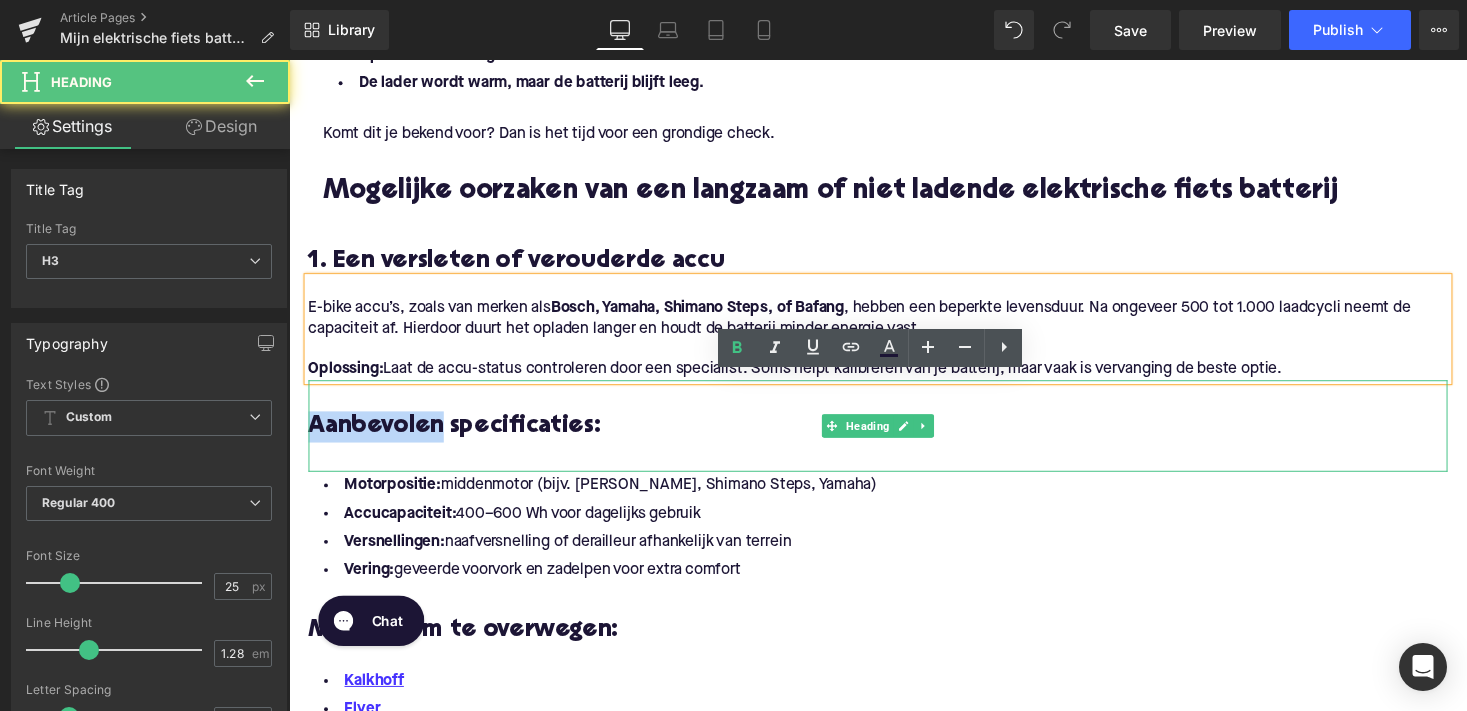 click on "Aanbevolen specificaties:" at bounding box center [894, 437] 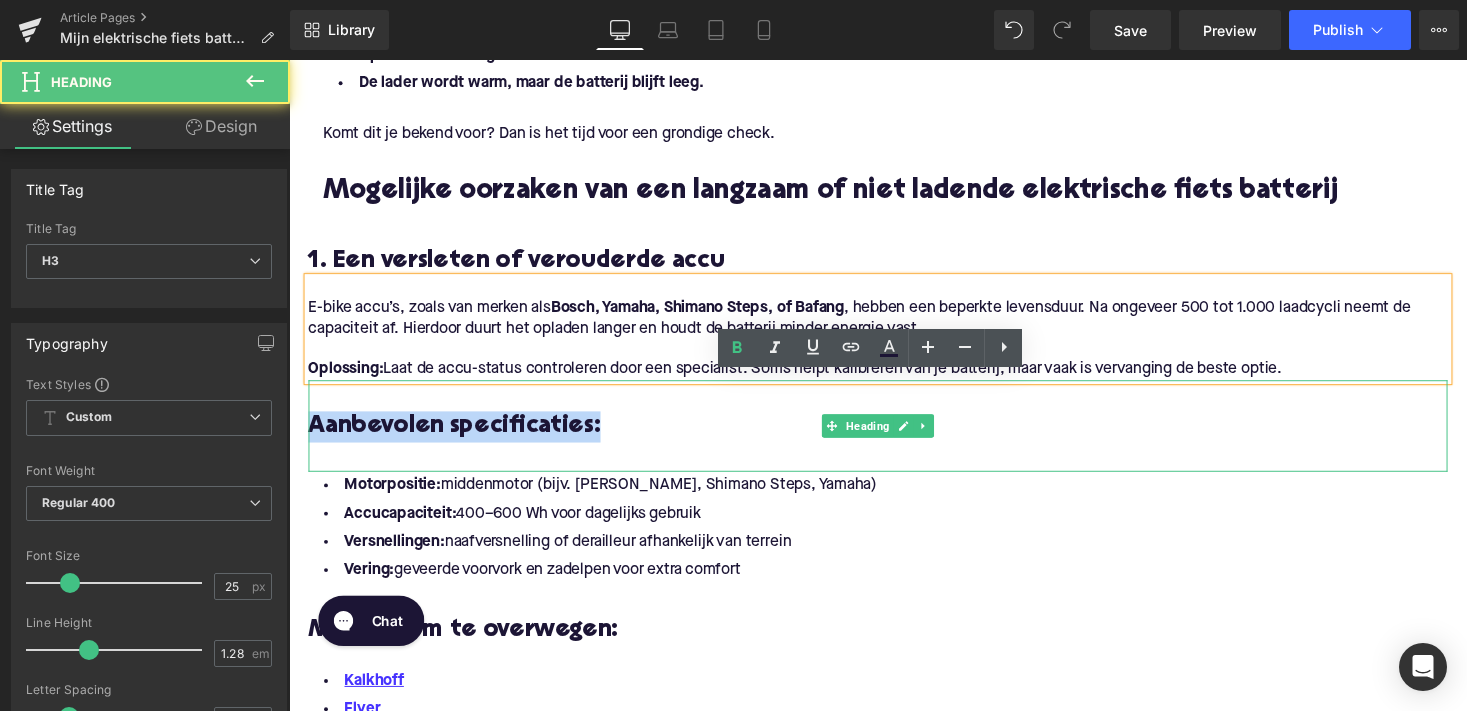 click on "Aanbevolen specificaties:" at bounding box center (894, 437) 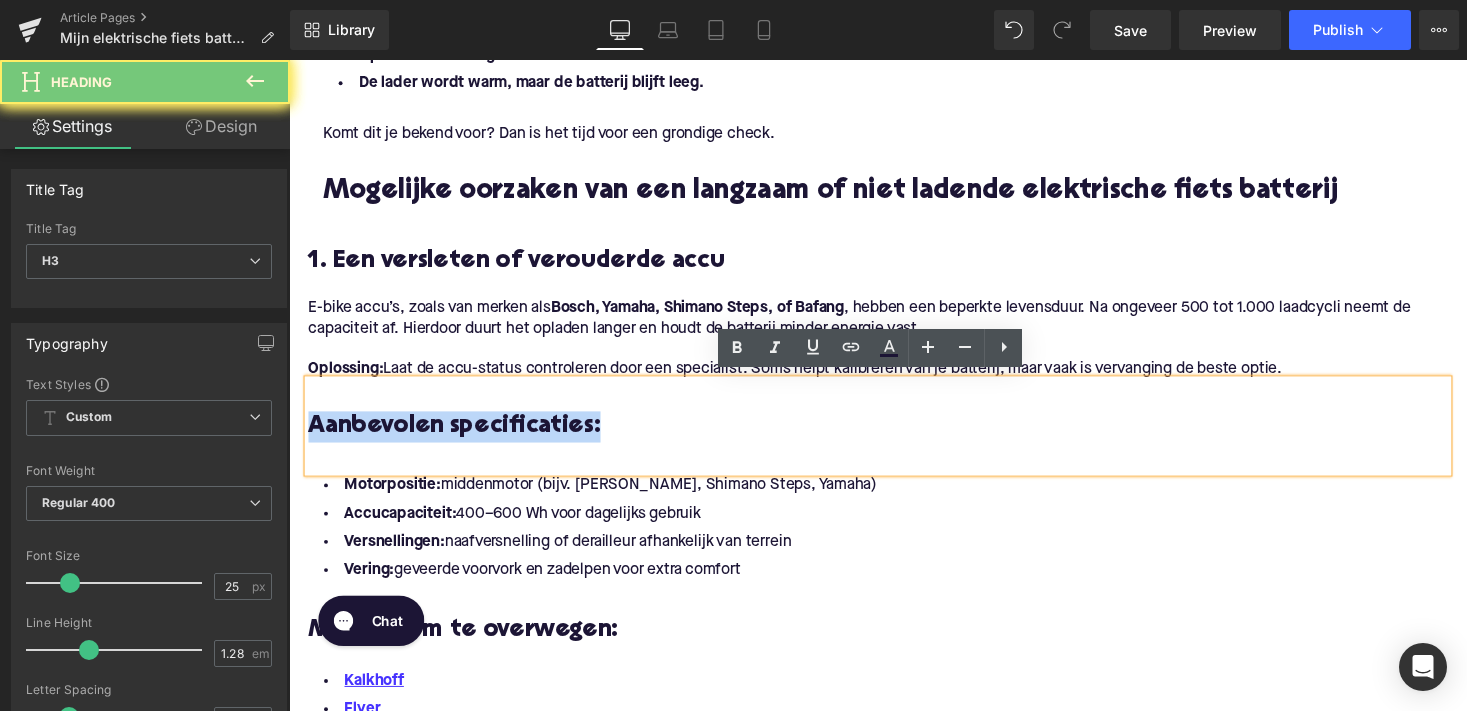 paste 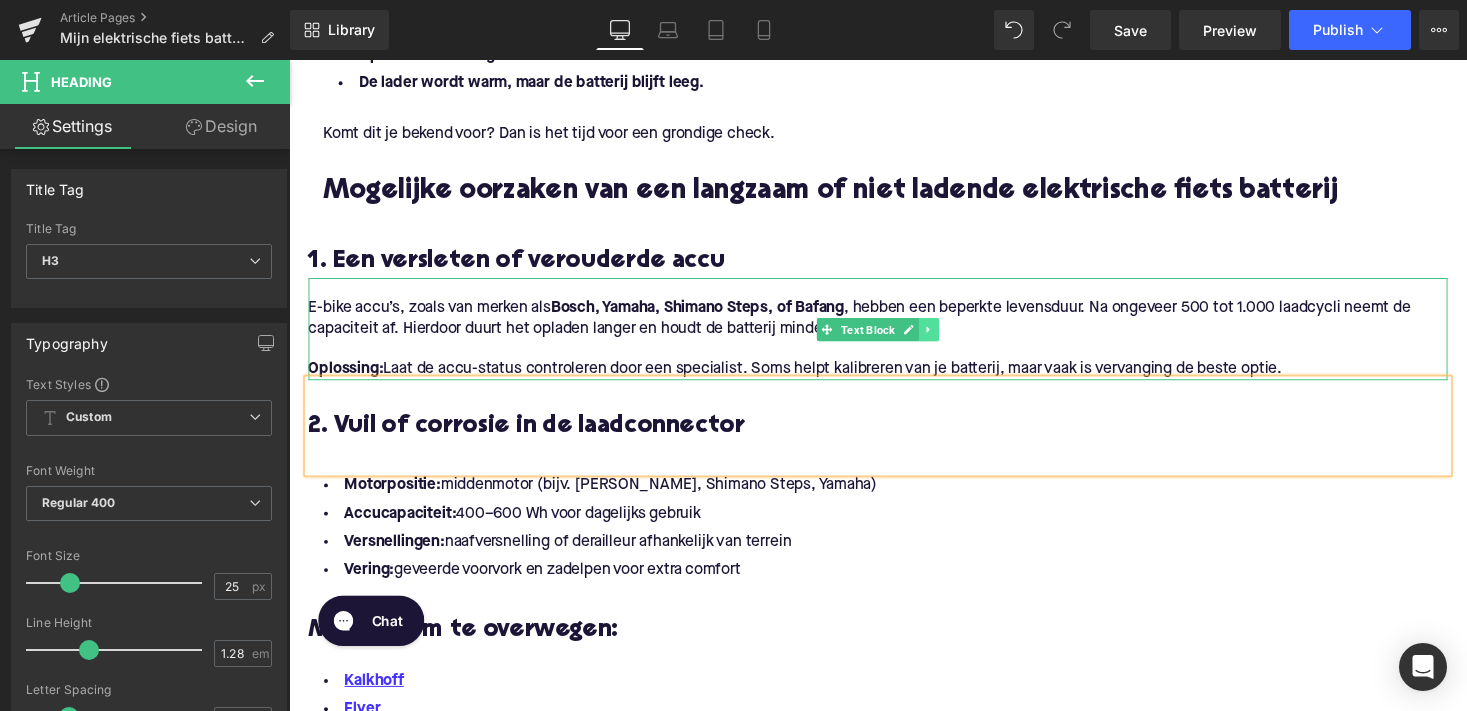 click at bounding box center [946, 337] 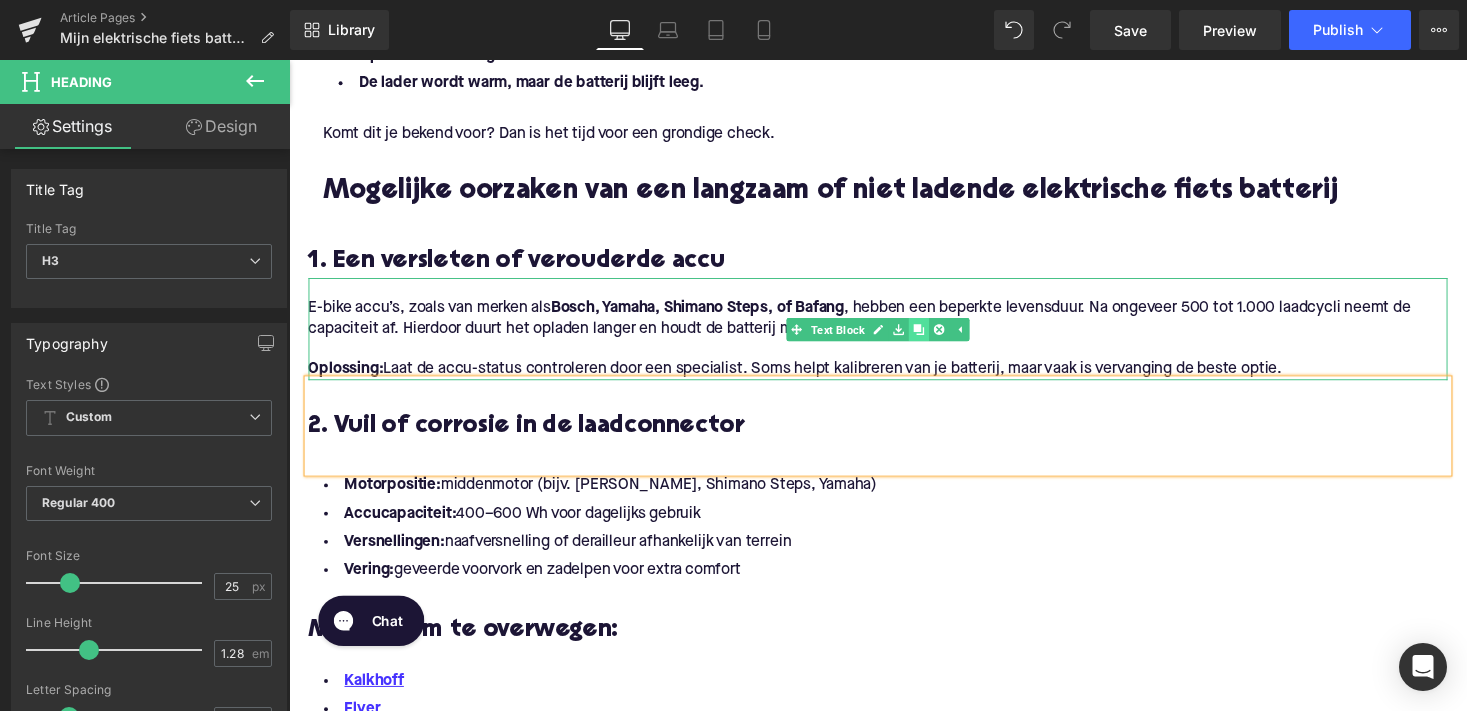 click 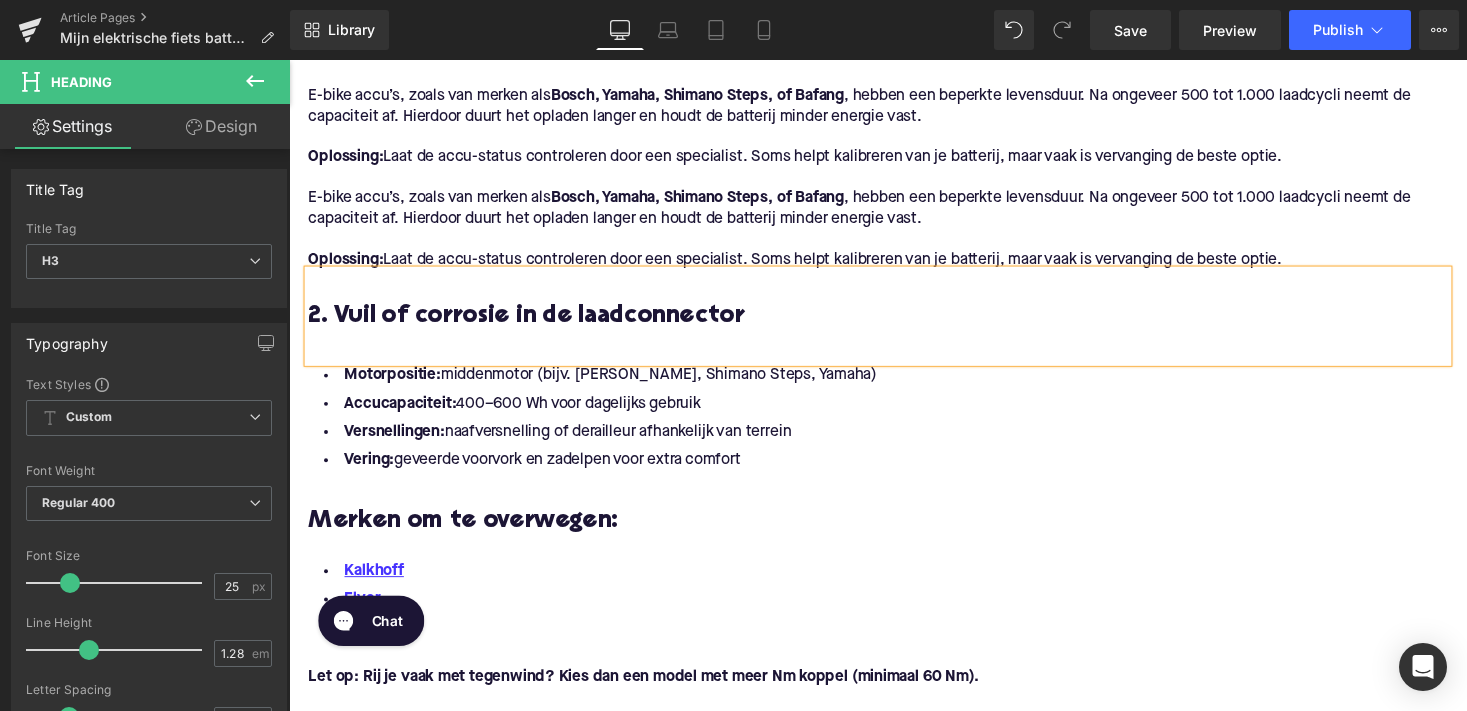 scroll, scrollTop: 1312, scrollLeft: 0, axis: vertical 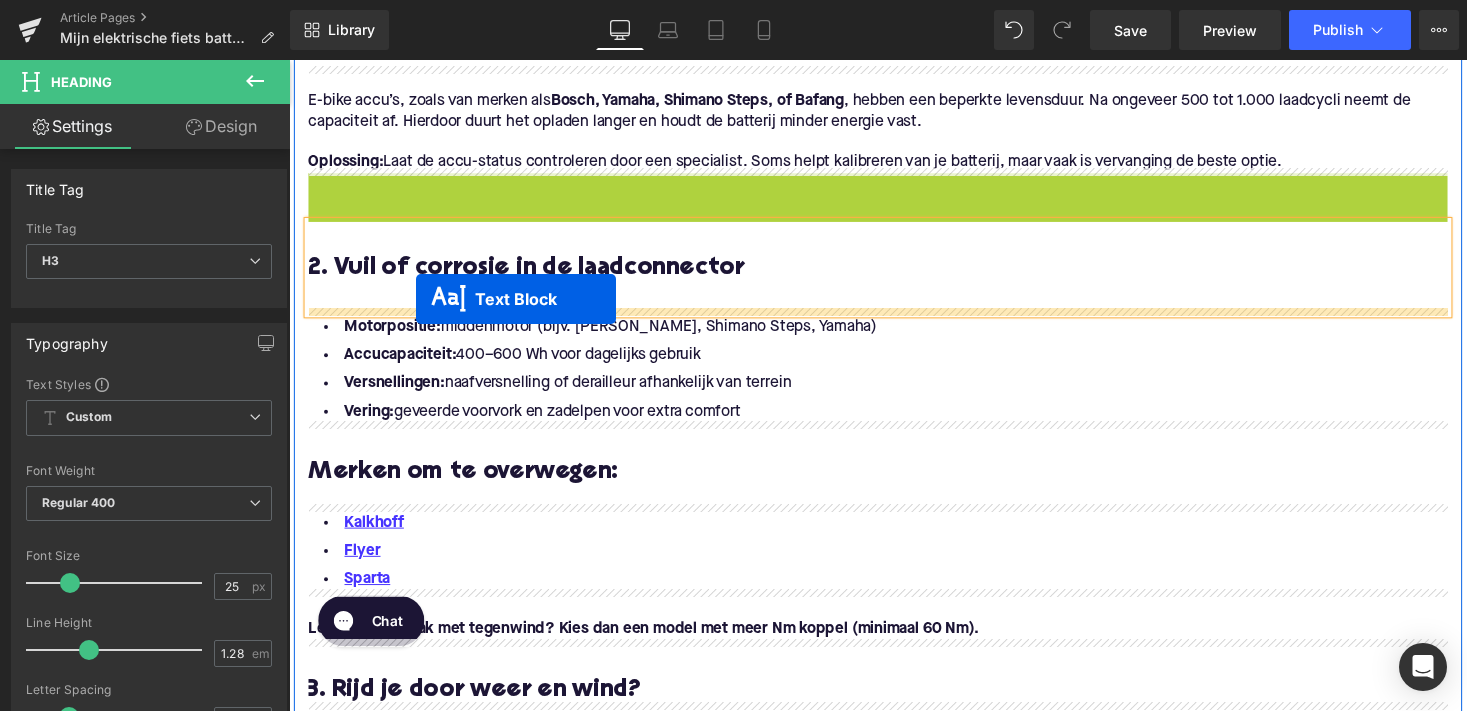 drag, startPoint x: 833, startPoint y: 217, endPoint x: 419, endPoint y: 307, distance: 423.66968 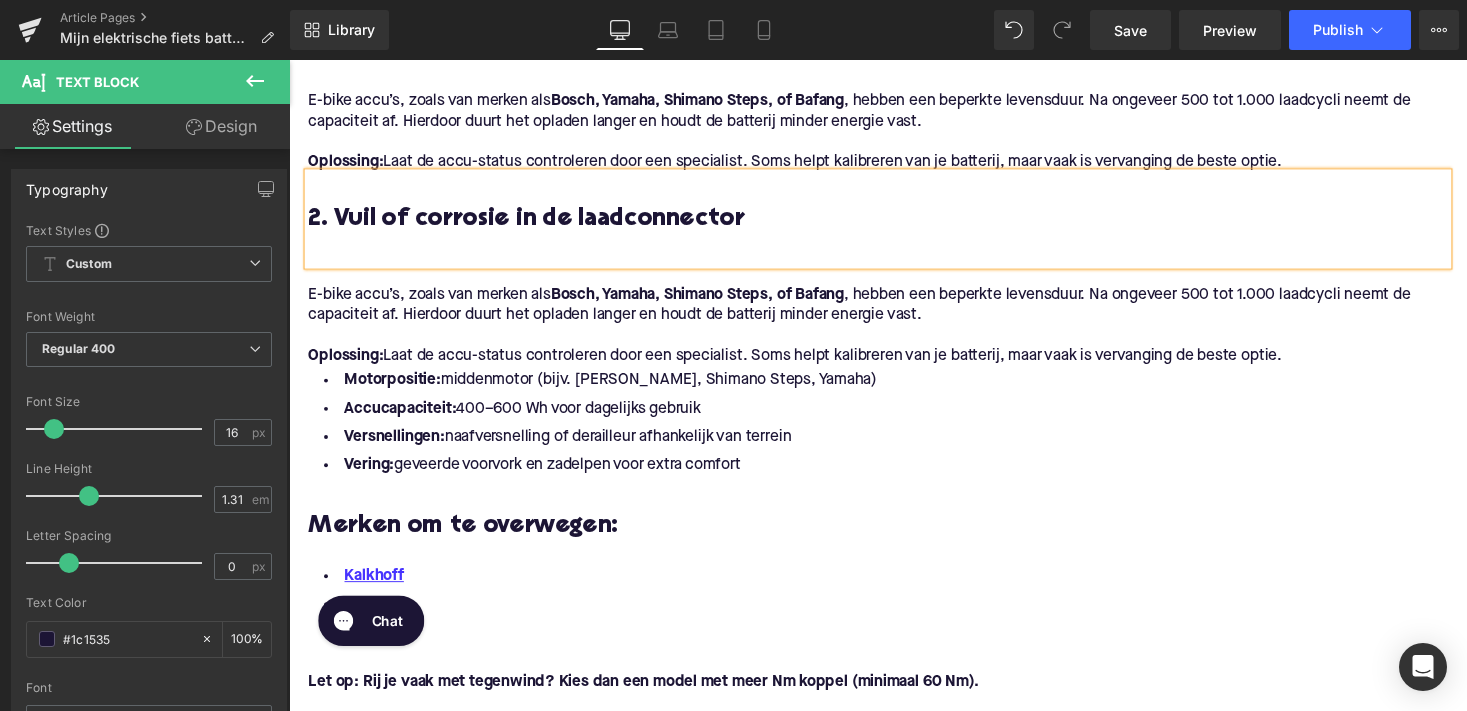 click on "Bosch, Yamaha, Shimano Steps, of Bafang" at bounding box center [708, 301] 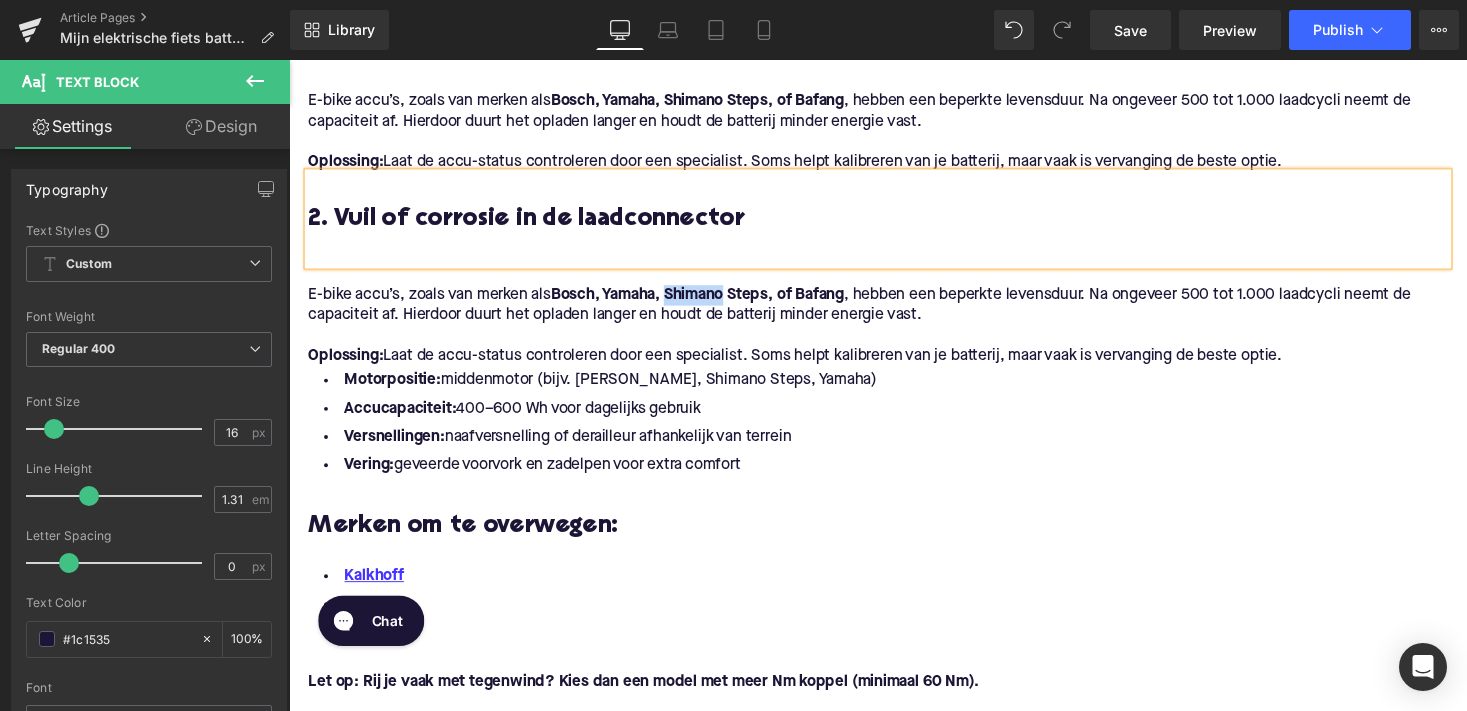 click on "Bosch, Yamaha, Shimano Steps, of Bafang" at bounding box center (708, 301) 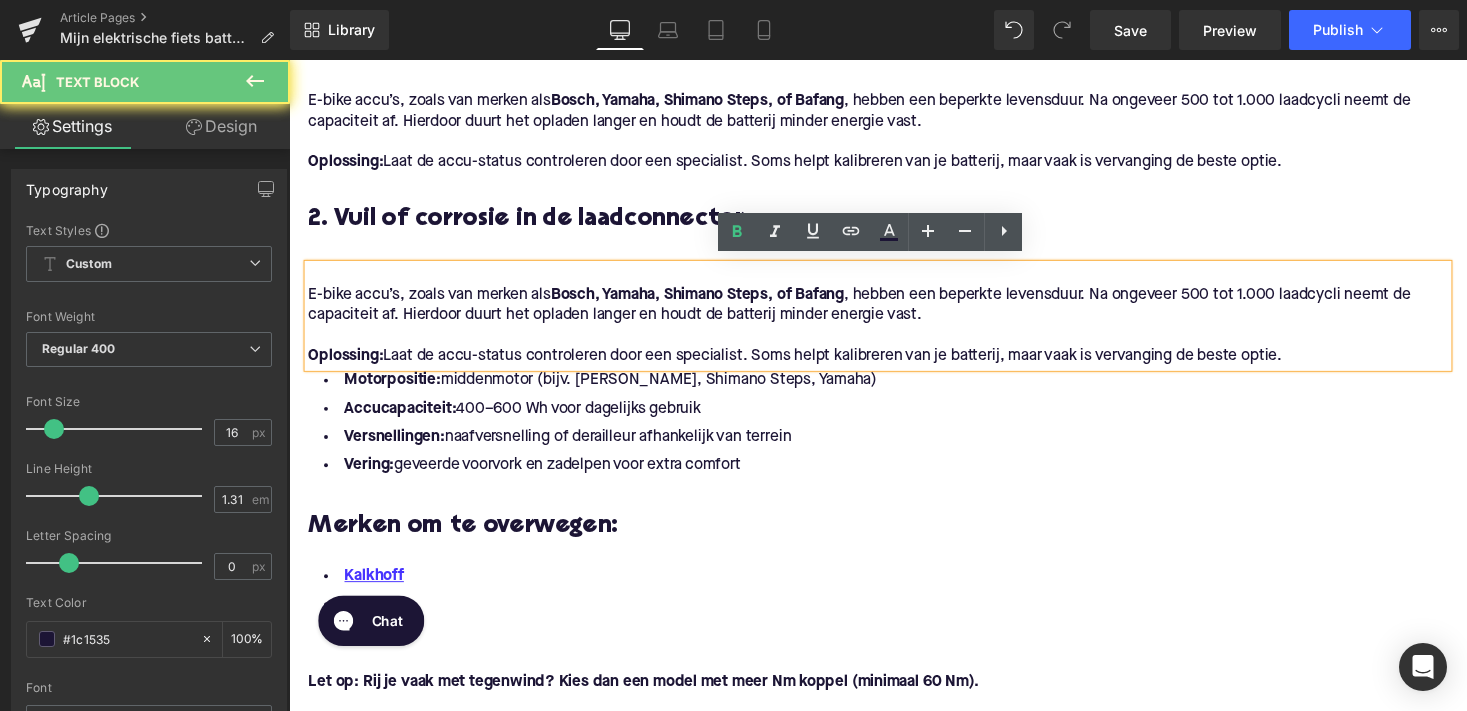 click at bounding box center [894, 343] 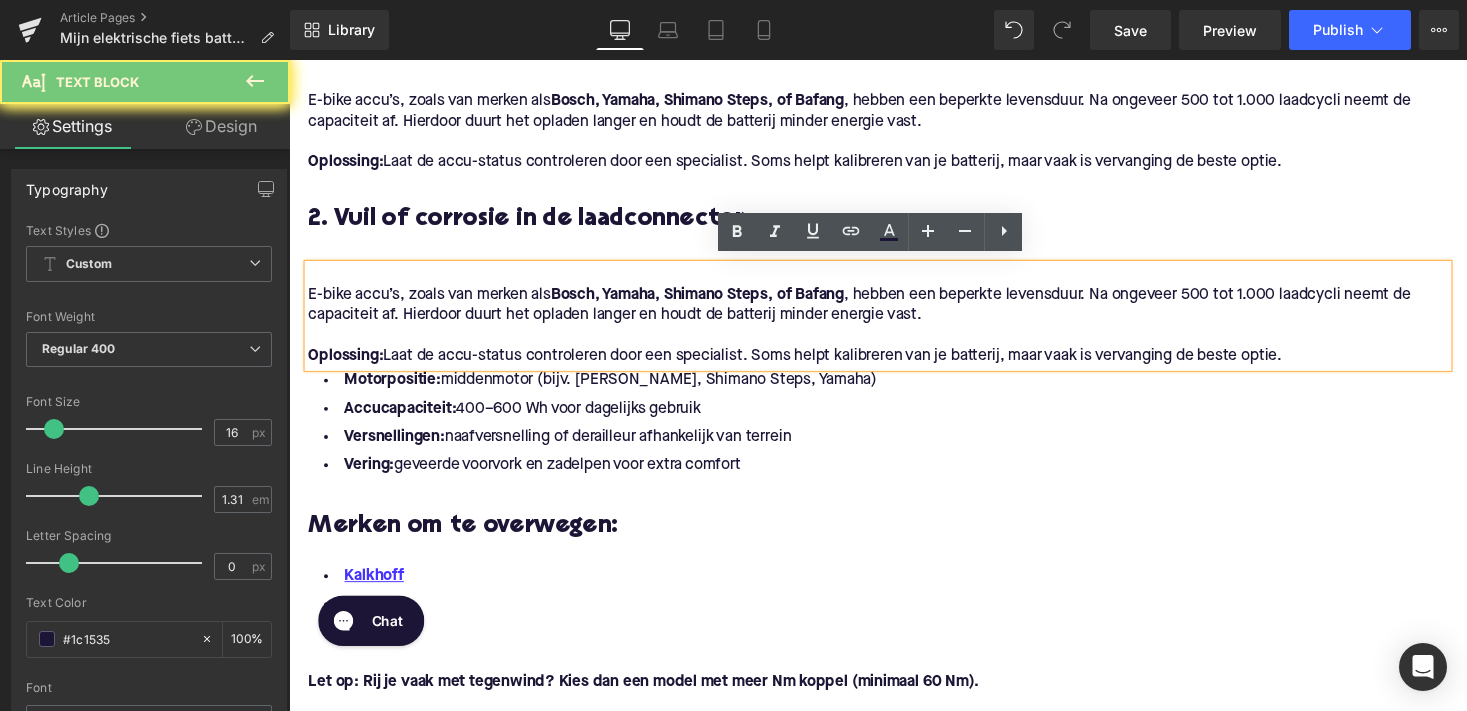 click on "Oplossing:  Laat de accu-status controleren door een specialist. Soms helpt kalibreren van je batterij, maar vaak is vervanging de beste optie." at bounding box center [894, 364] 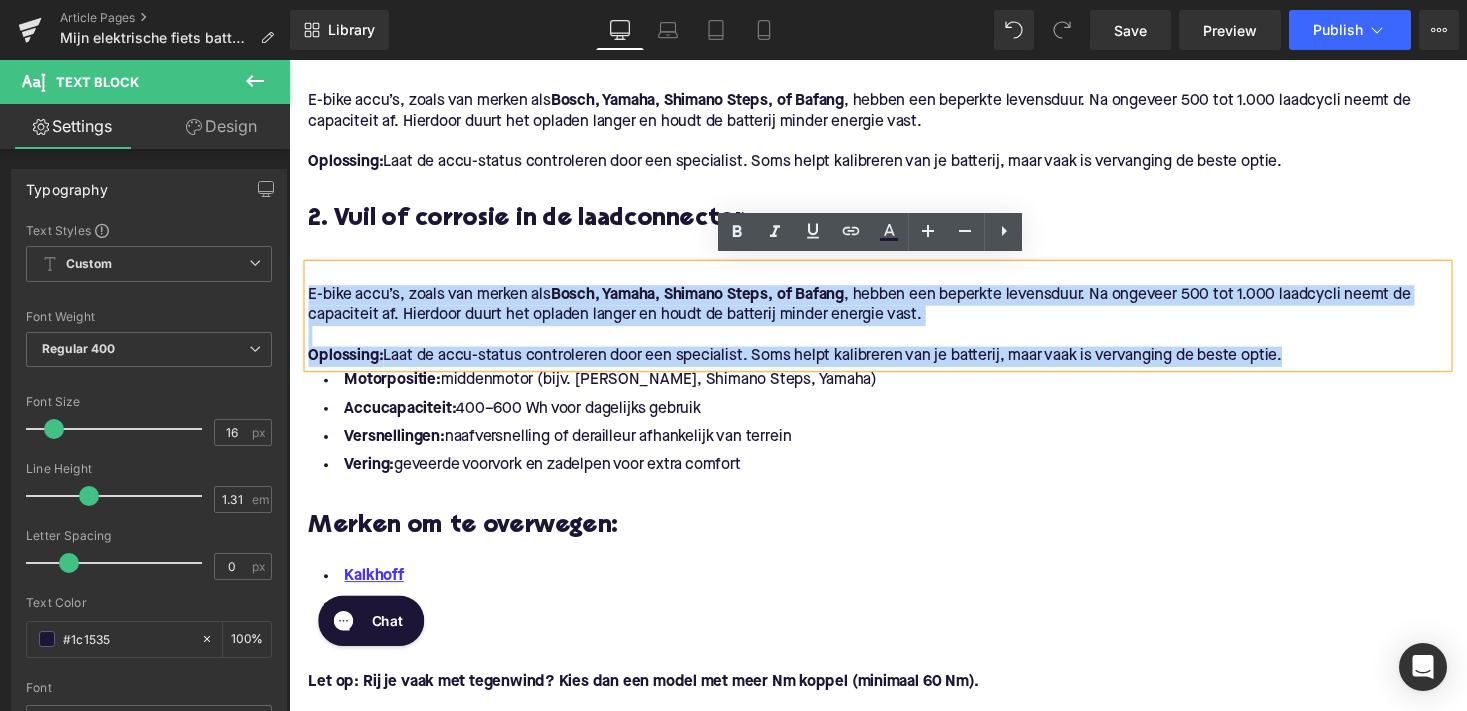 drag, startPoint x: 1326, startPoint y: 365, endPoint x: 297, endPoint y: 295, distance: 1031.3782 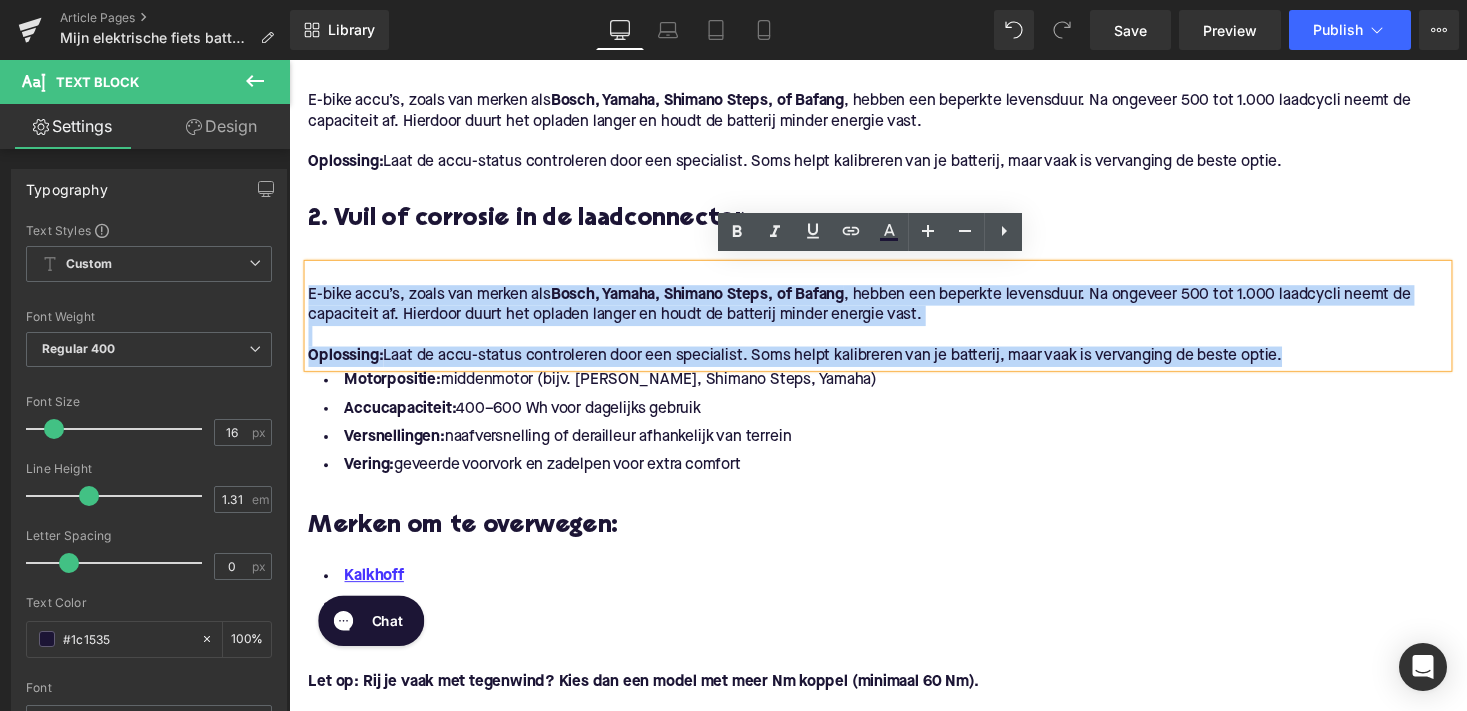click on "1. Een versleten of verouderde accu Heading         E-bike accu’s, zoals van merken als  Bosch, Yamaha, Shimano Steps, of Bafang , hebben een beperkte levensduur. Na ongeveer 500 tot 1.000 laadcycli neemt de capaciteit af. Hierdoor duurt het opladen langer en houdt de batterij minder energie vast. Oplossing:  Laat de accu-status controleren door een specialist. Soms helpt kalibreren van je batterij, maar vaak is vervanging de beste optie. Text Block         2. Vuil of corrosie in de laadconnector Heading         E-bike accu’s, zoals van merken als  Bosch, Yamaha, Shimano Steps, of Bafang , hebben een beperkte levensduur. Na ongeveer 500 tot 1.000 laadcycli neemt de capaciteit af. Hierdoor duurt het opladen langer en houdt de batterij minder energie vast. Oplossing:  Laat de accu-status controleren door een specialist. Soms helpt kalibreren van je batterij, maar vaak is vervanging de beste optie. Text Block         Motorpositie:  middenmotor (bijv. Bosch, Shimano Steps, Yamaha) Accucapaciteit:  Vering:" at bounding box center (894, 976) 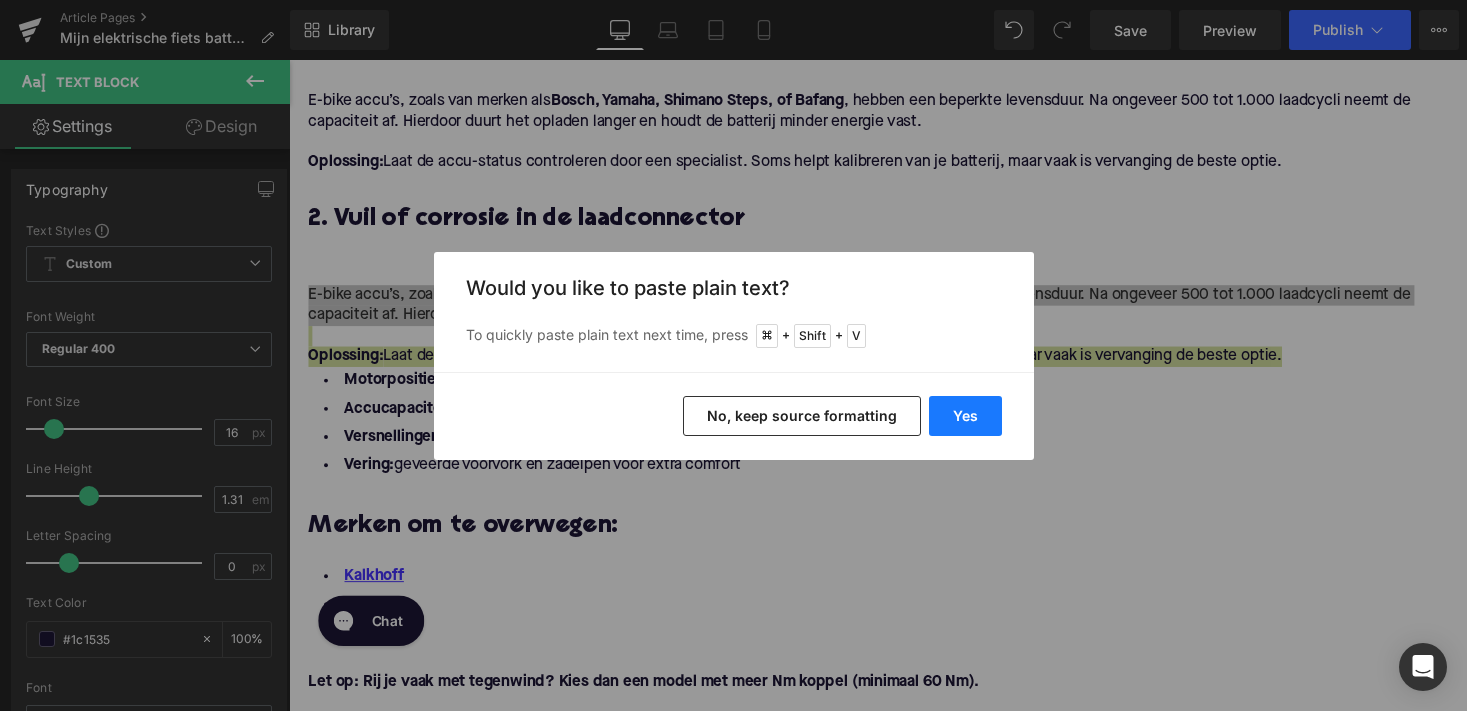 click on "Yes" at bounding box center [965, 416] 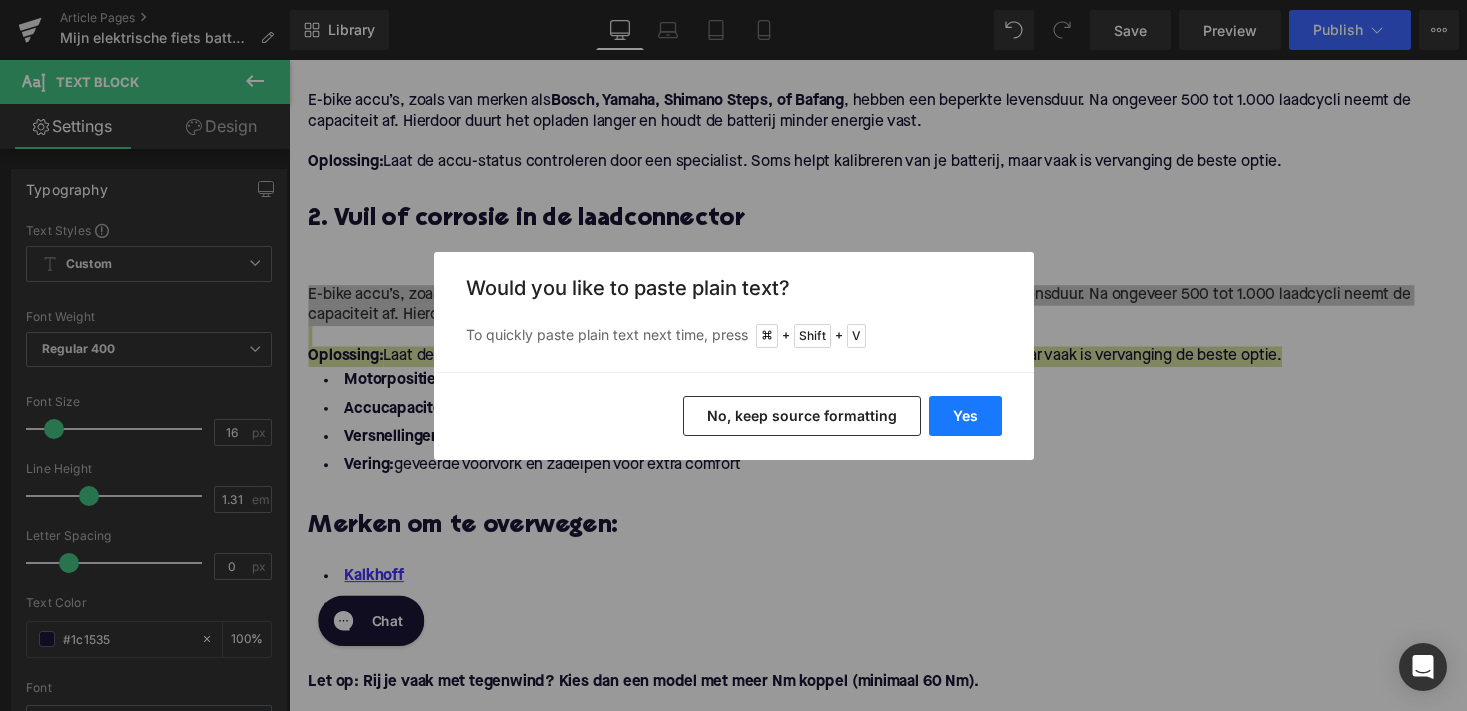 type 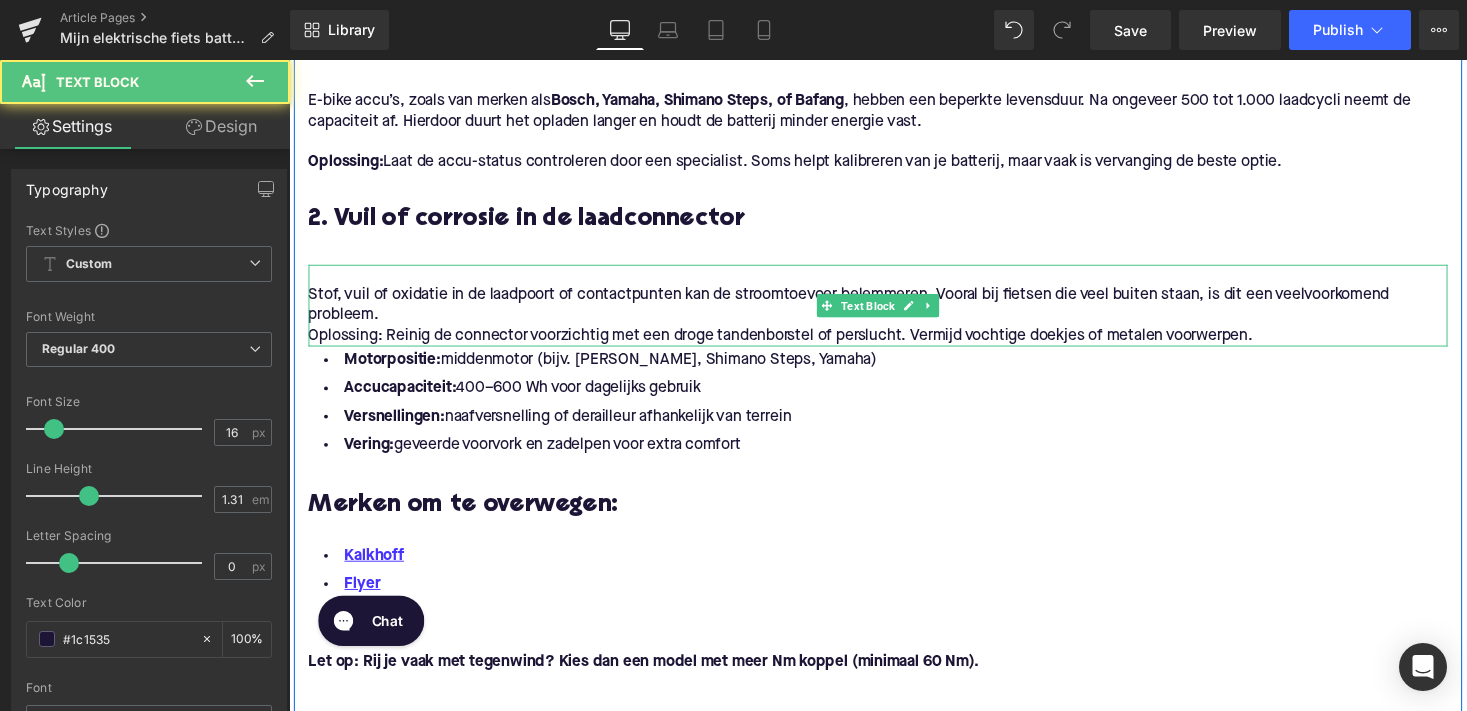 click on "Stof, vuil of oxidatie in de laadpoort of contactpunten kan de stroomtoevoer belemmeren. Vooral bij fietsen die veel buiten staan, is dit een veelvoorkomend probleem. Oplossing: Reinig de connector voorzichtig met een droge tandenborstel of perslucht. Vermijd vochtige doekjes of metalen voorwerpen." at bounding box center (894, 312) 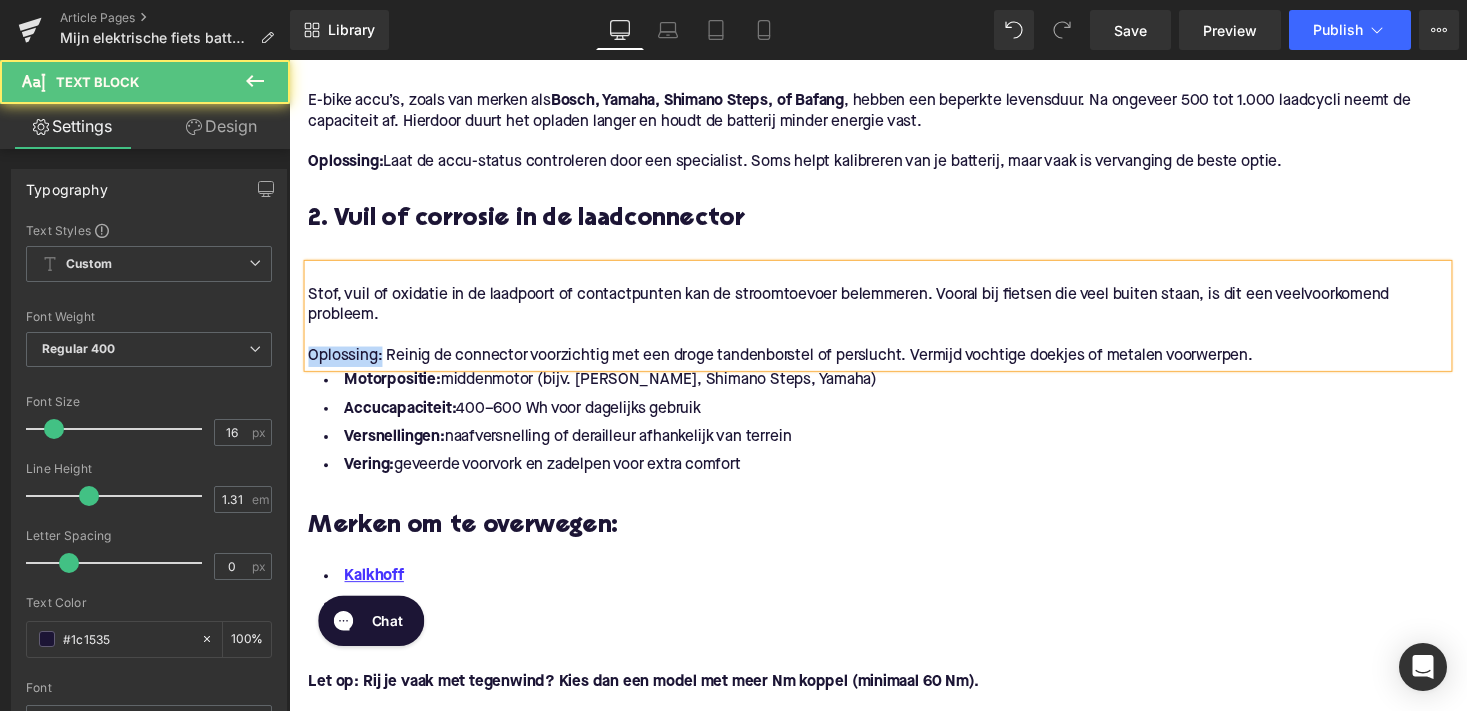 drag, startPoint x: 380, startPoint y: 360, endPoint x: 575, endPoint y: 411, distance: 201.55893 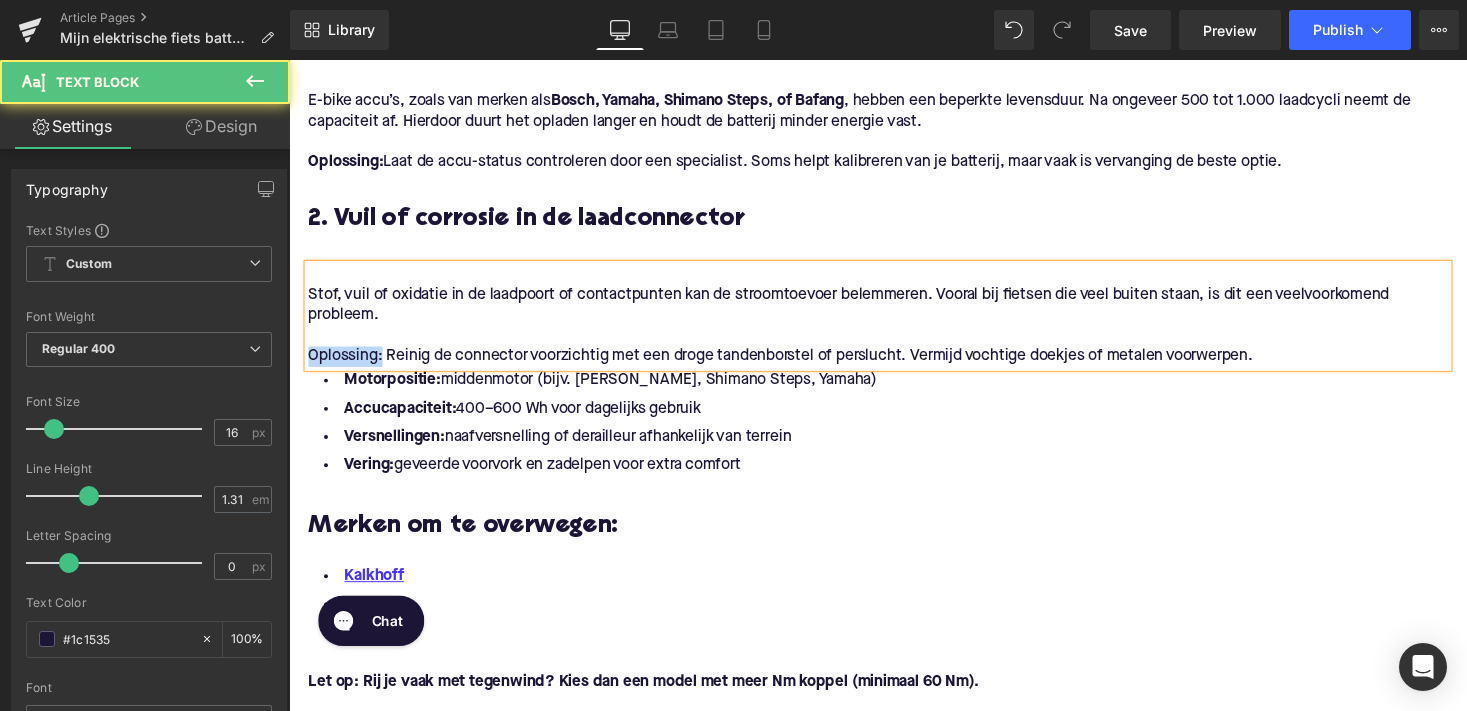 click on "Mijn elektrische fiets batterij laadt langzaam of niet op: 6 oorzaken en oplossingen Heading         Of je nu dagelijks naar werk fietst of je e-bike gebruikt voor weekendritten, een goed werkende accu is cruciaal. Maar wat als je merkt dat je batterij traag of zelfs helemaal niet meer oplaadt? In deze blog zetten we de meest voorkomende oorzaken en oplossingen op een rij. Gericht, onderbouwd, en praktisch toepasbaar, zodat jij weer snel de weg op kunt. Text Block         Image         Symptomen van een laadprobleem Heading         Voordat we in de oorzaken duiken: herken je een of meer van signalen dat je batterij niet meer goed werkt?  Text Block         De accu laadt helemaal niet op. Het laadproces blijft steken op een bepaald percentage. Opladen duurt langer dan normaal. Text Block         Text Block         Heading" at bounding box center (894, 1083) 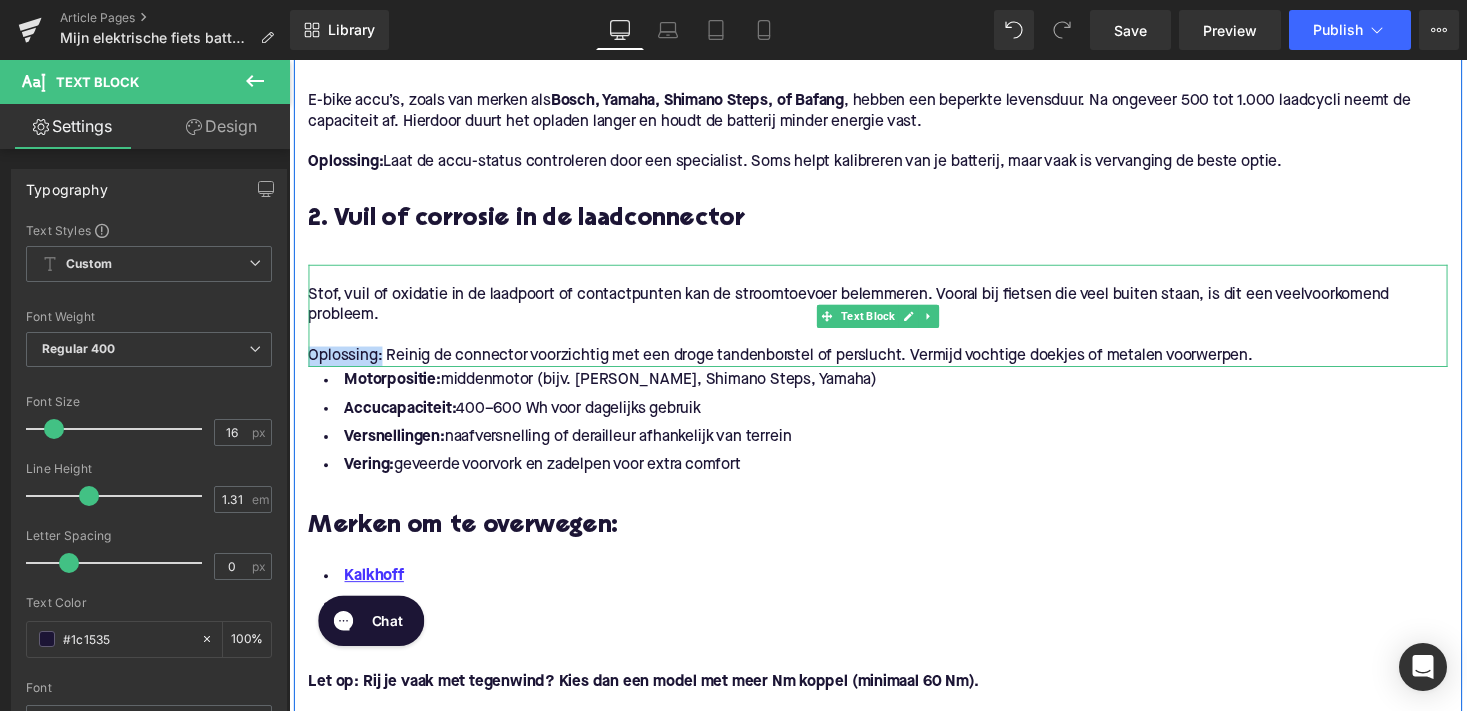 click on "Oplossing: Reinig de connector voorzichtig met een droge tandenborstel of perslucht. Vermijd vochtige doekjes of metalen voorwerpen." at bounding box center (894, 364) 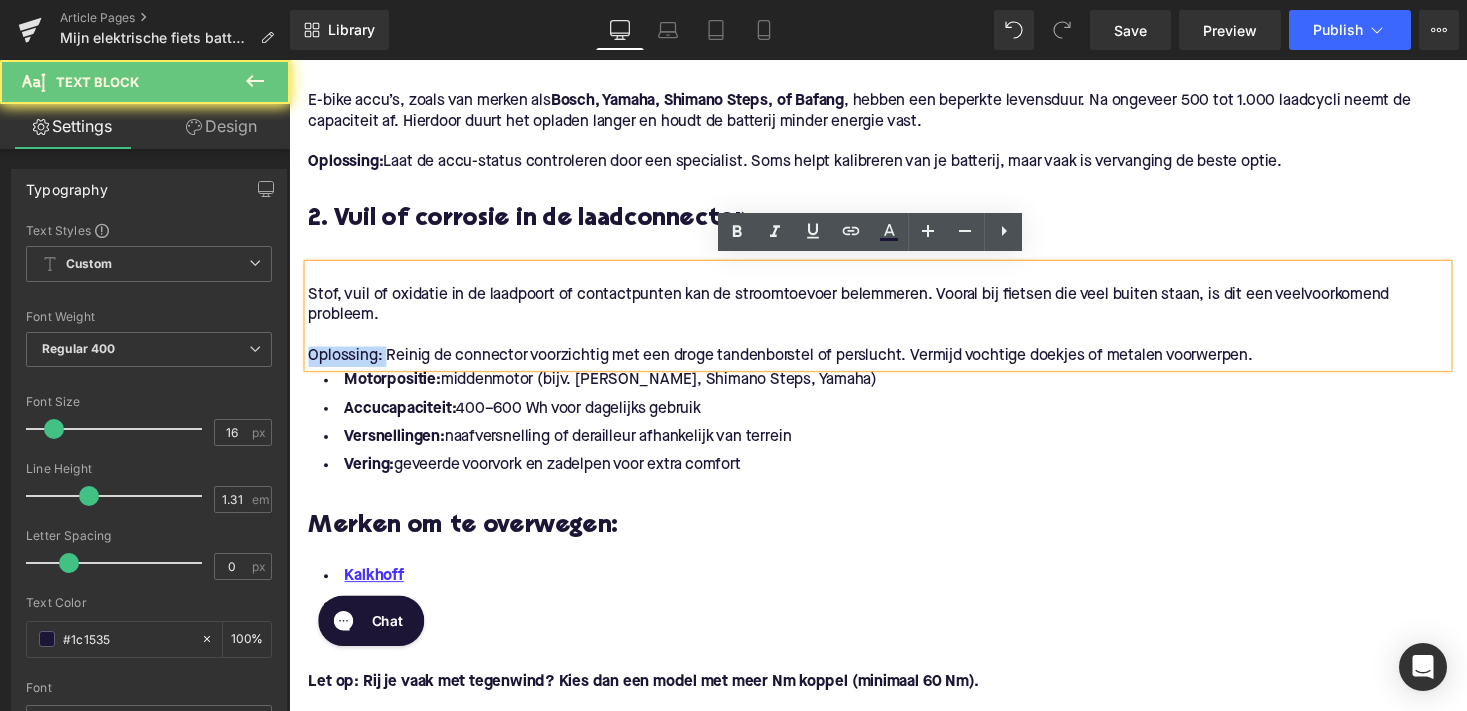 drag, startPoint x: 385, startPoint y: 359, endPoint x: 281, endPoint y: 359, distance: 104 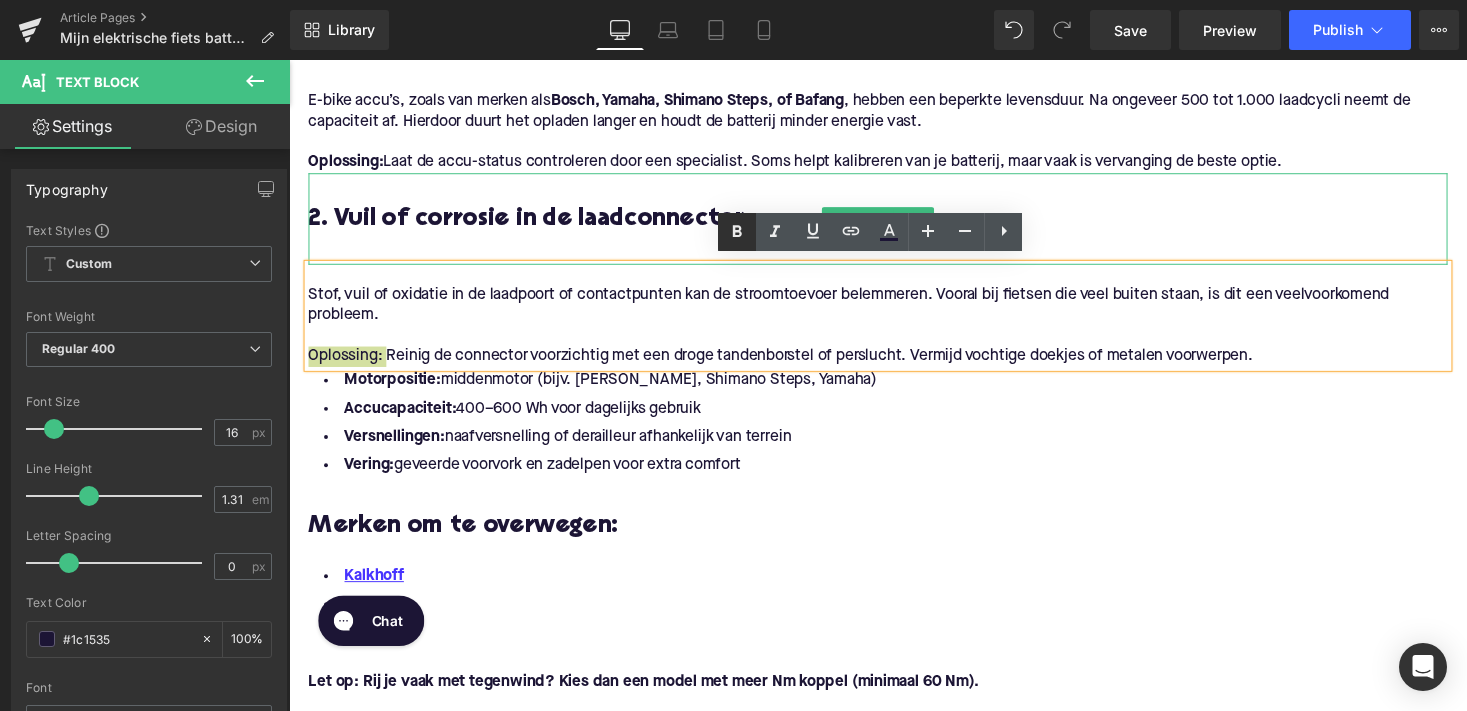 click at bounding box center (737, 232) 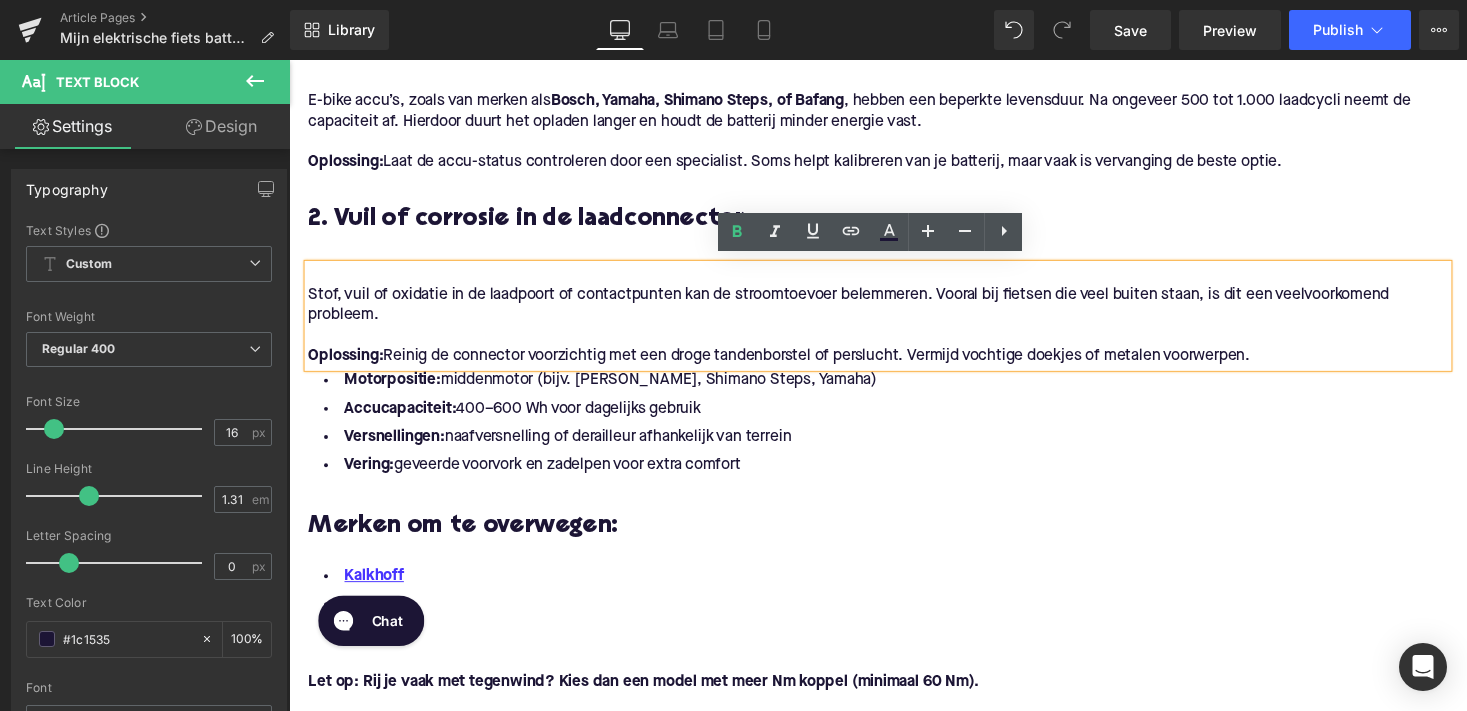 click on "Vering:  geveerde voorvork en zadelpen voor extra comfort" at bounding box center [894, 476] 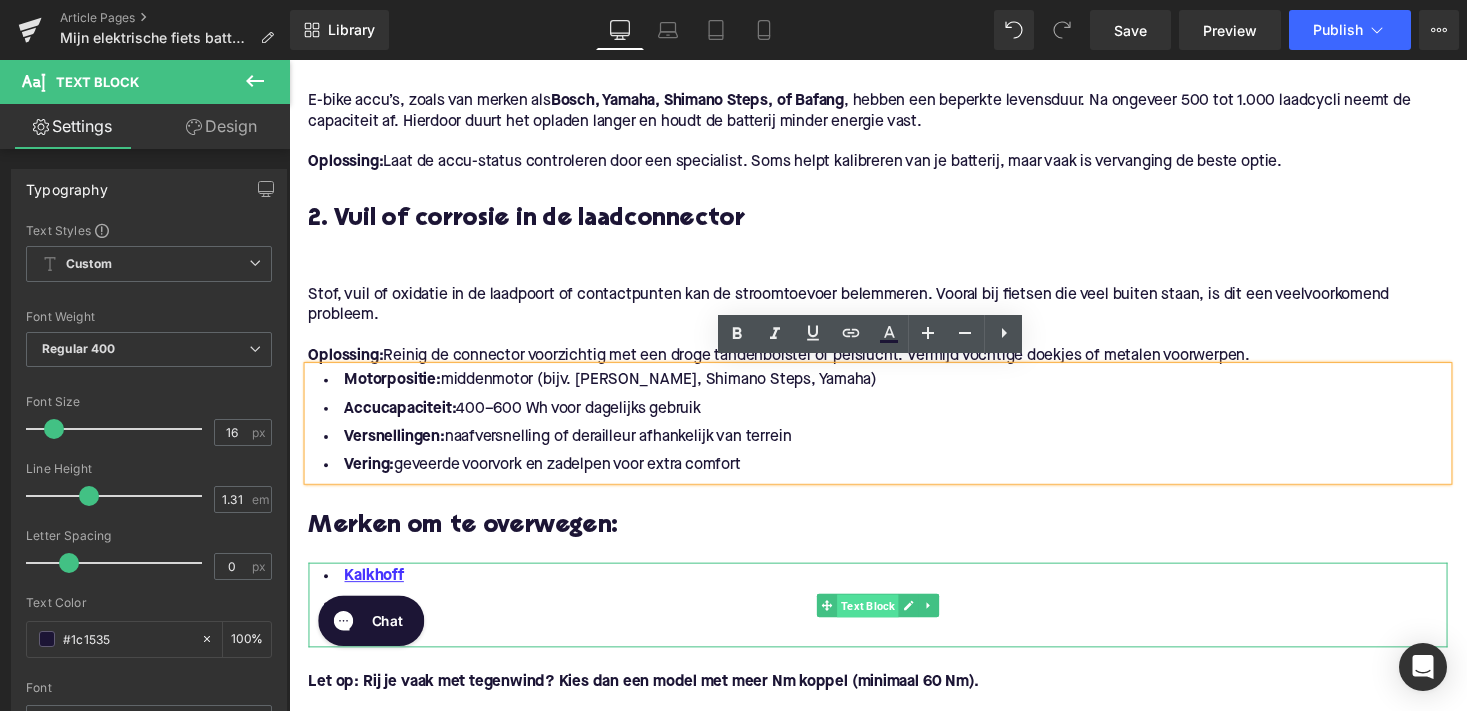 click on "Text Block" at bounding box center [883, 620] 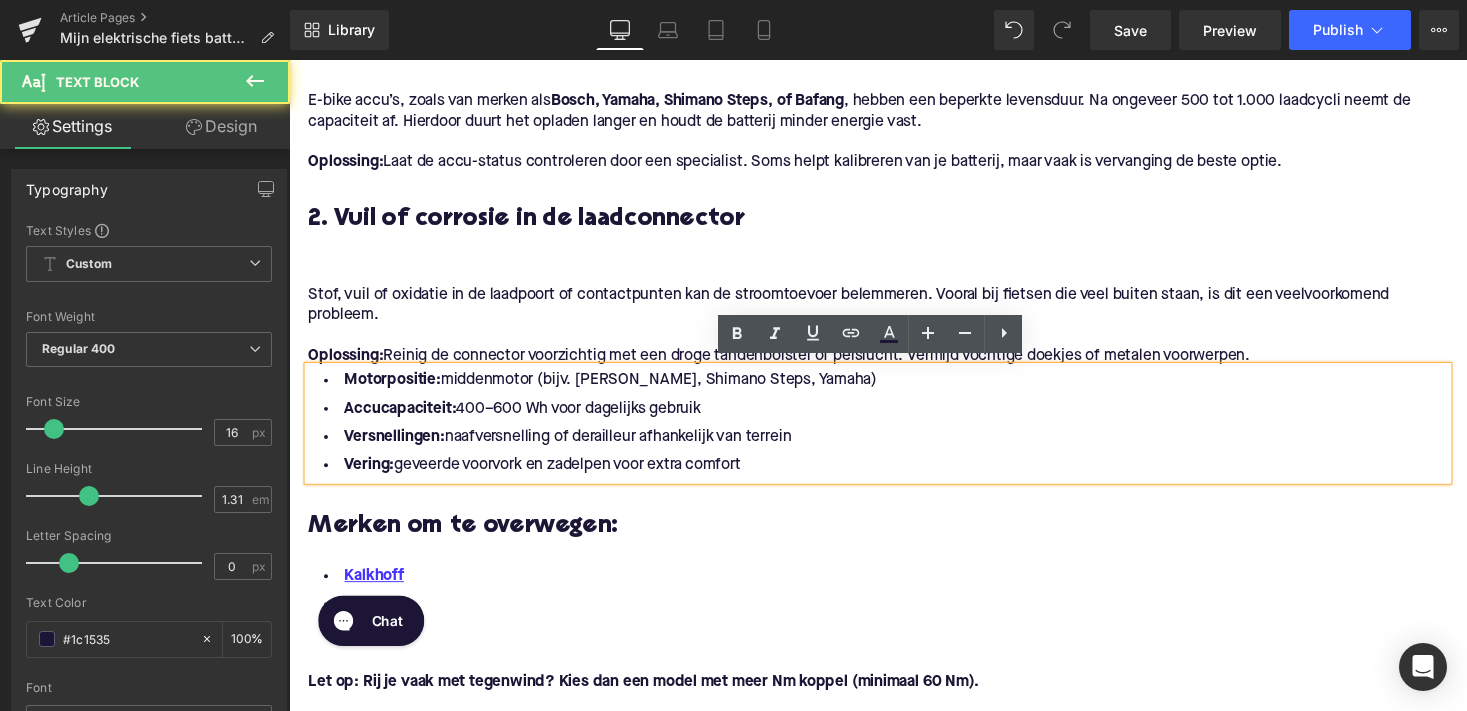 click on "2. Vuil of corrosie in de laadconnector" at bounding box center [894, 224] 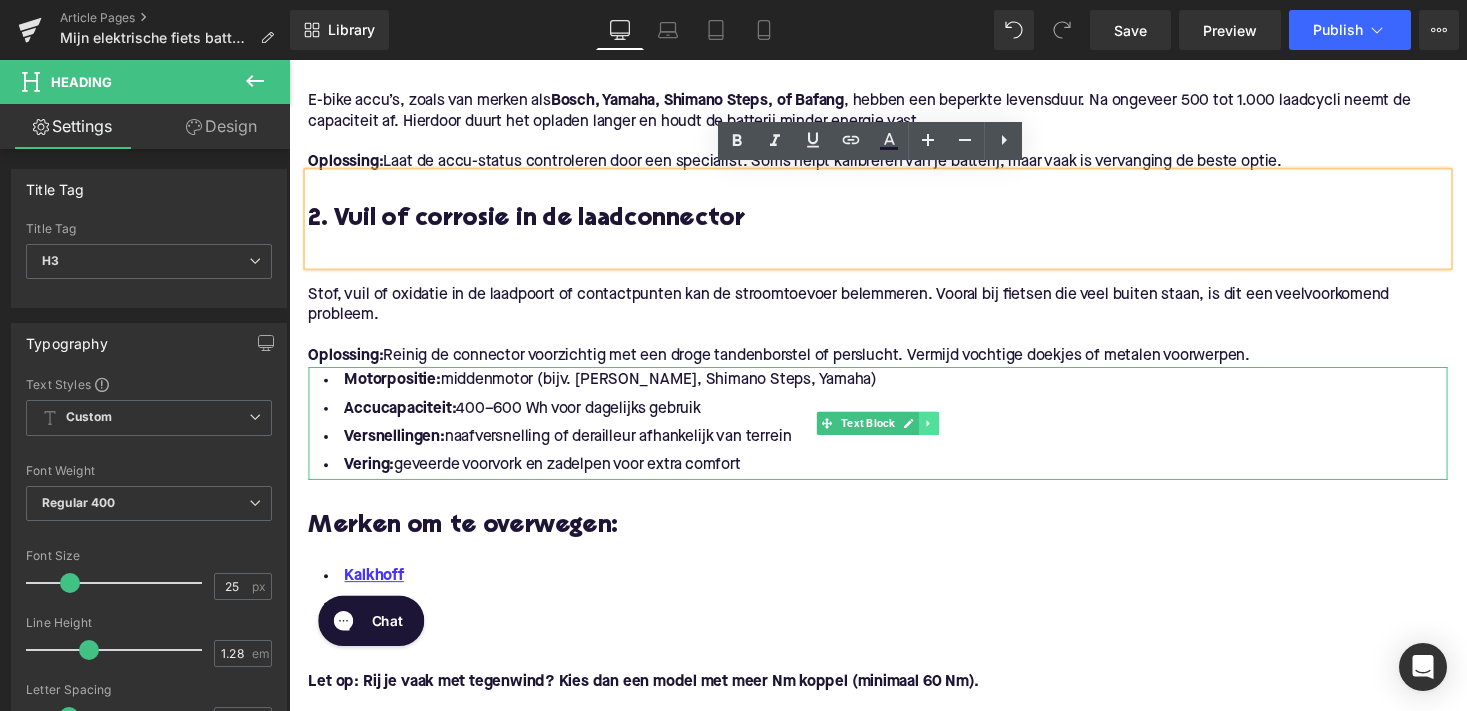 click at bounding box center [946, 433] 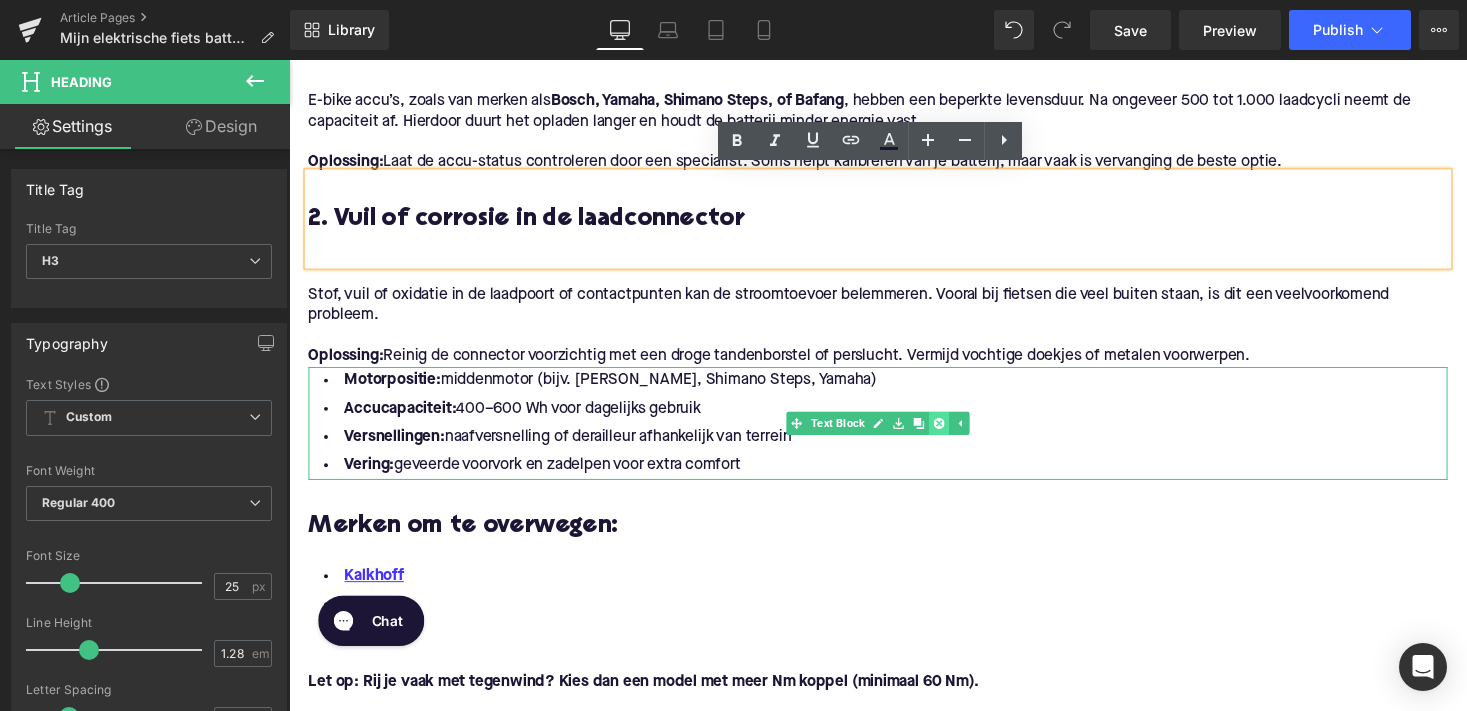 click 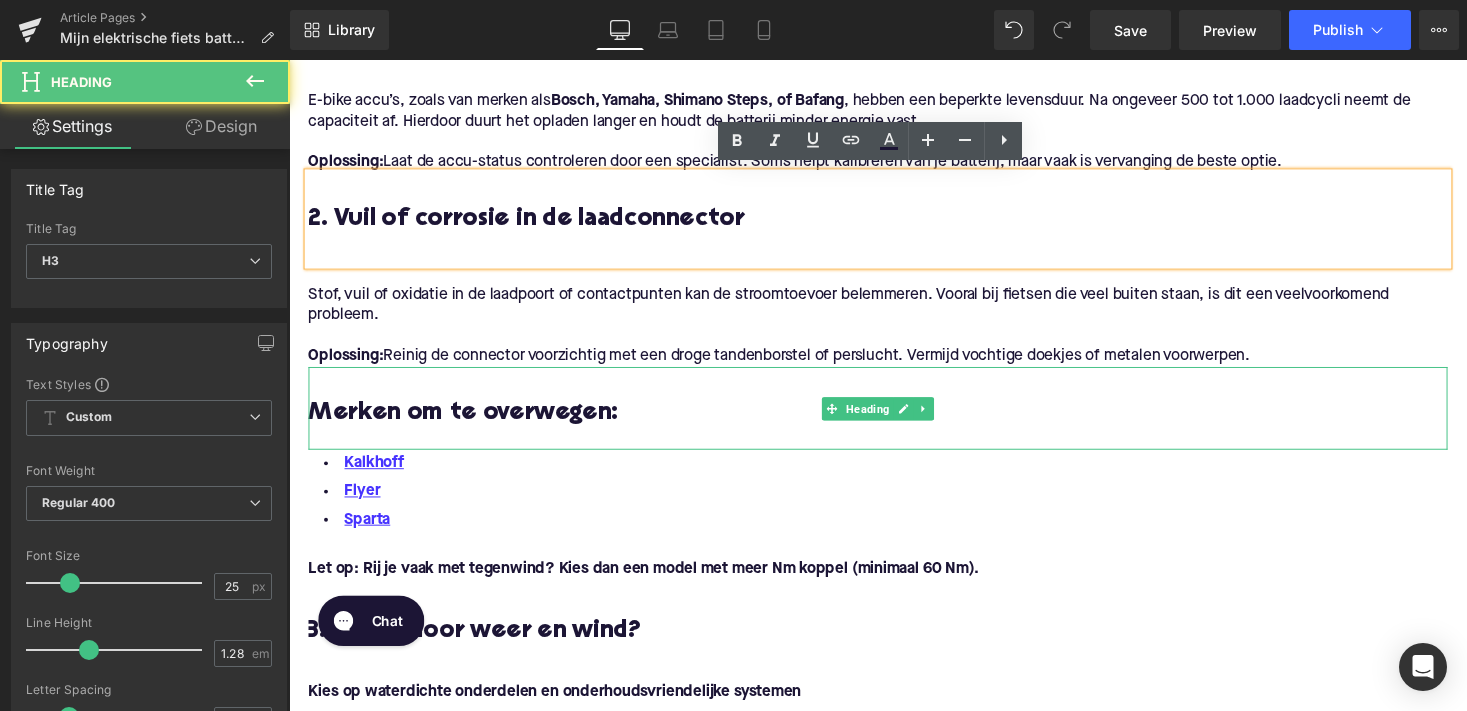 click on "Merken om te overwegen:" at bounding box center (894, 423) 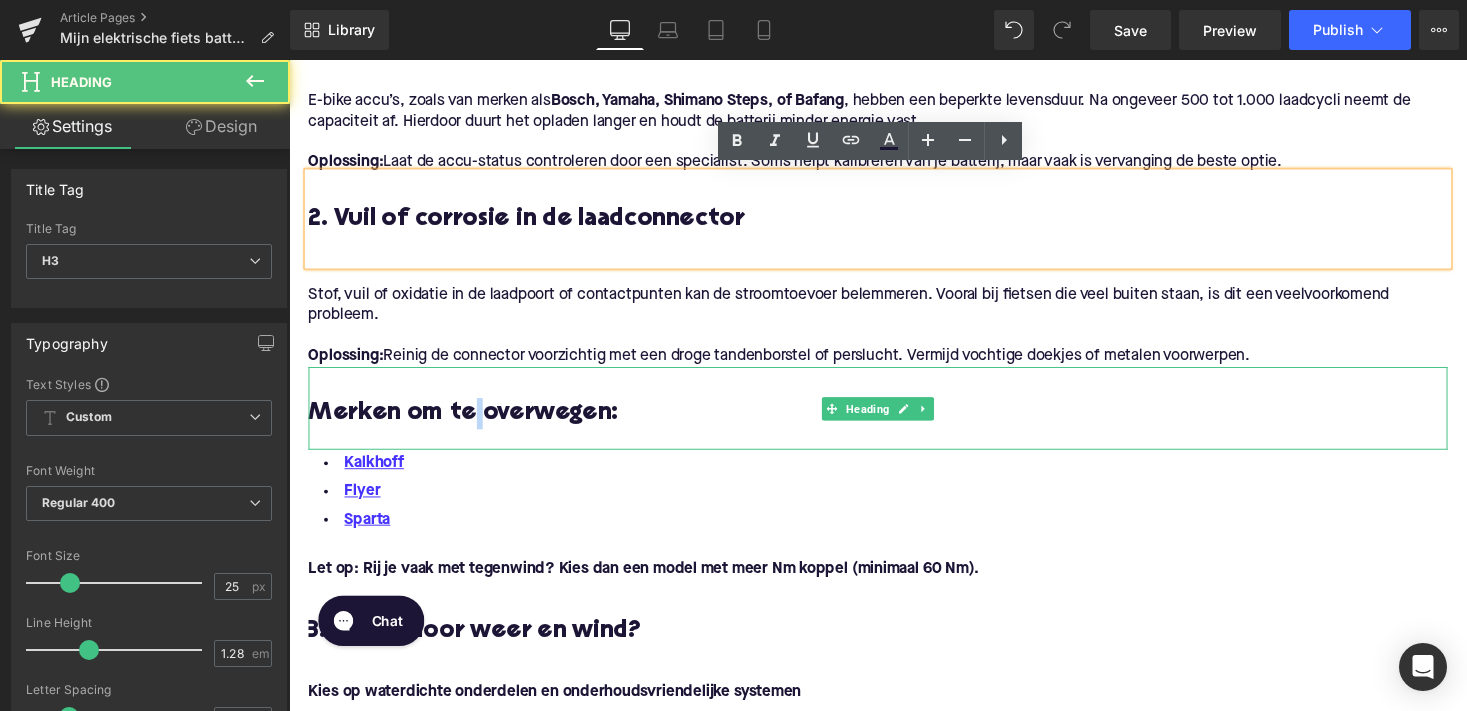 click on "Merken om te overwegen:" at bounding box center [894, 423] 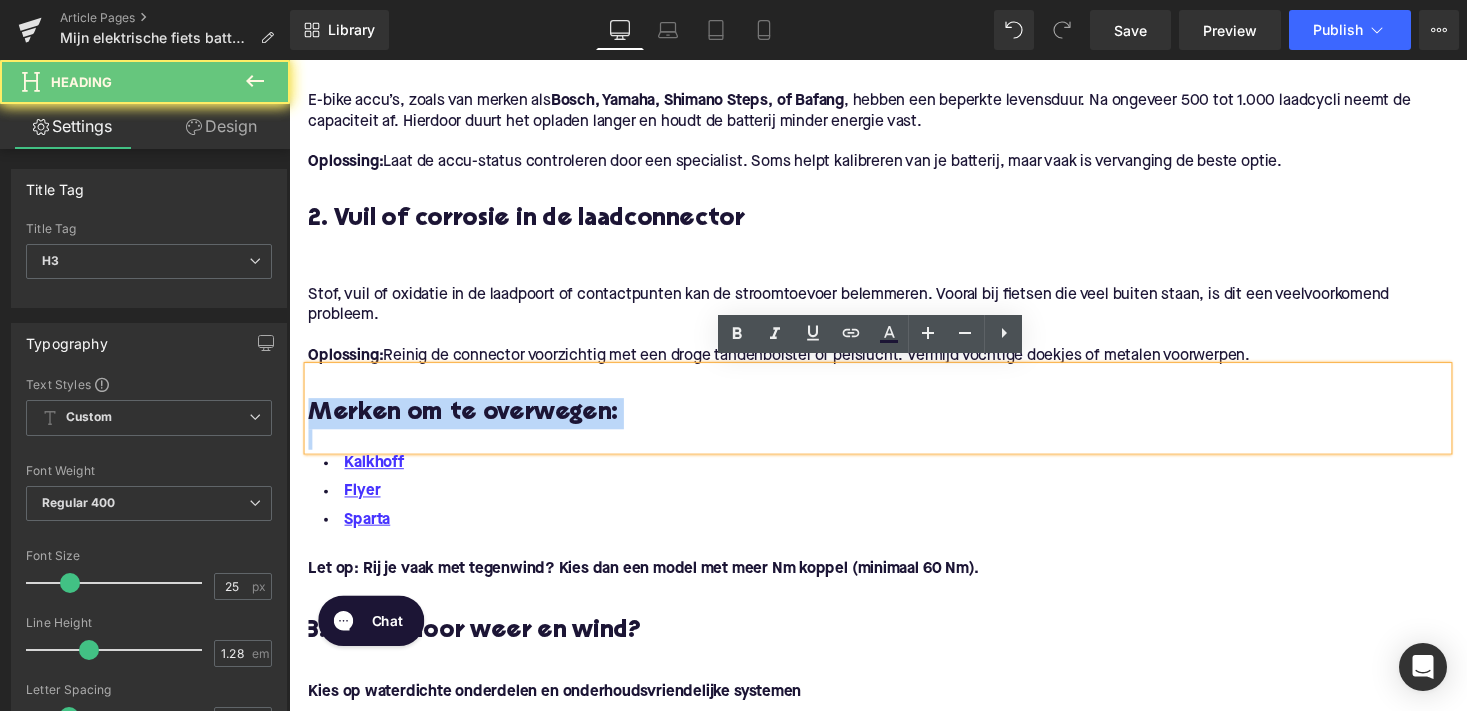 click on "Merken om te overwegen:" at bounding box center [894, 423] 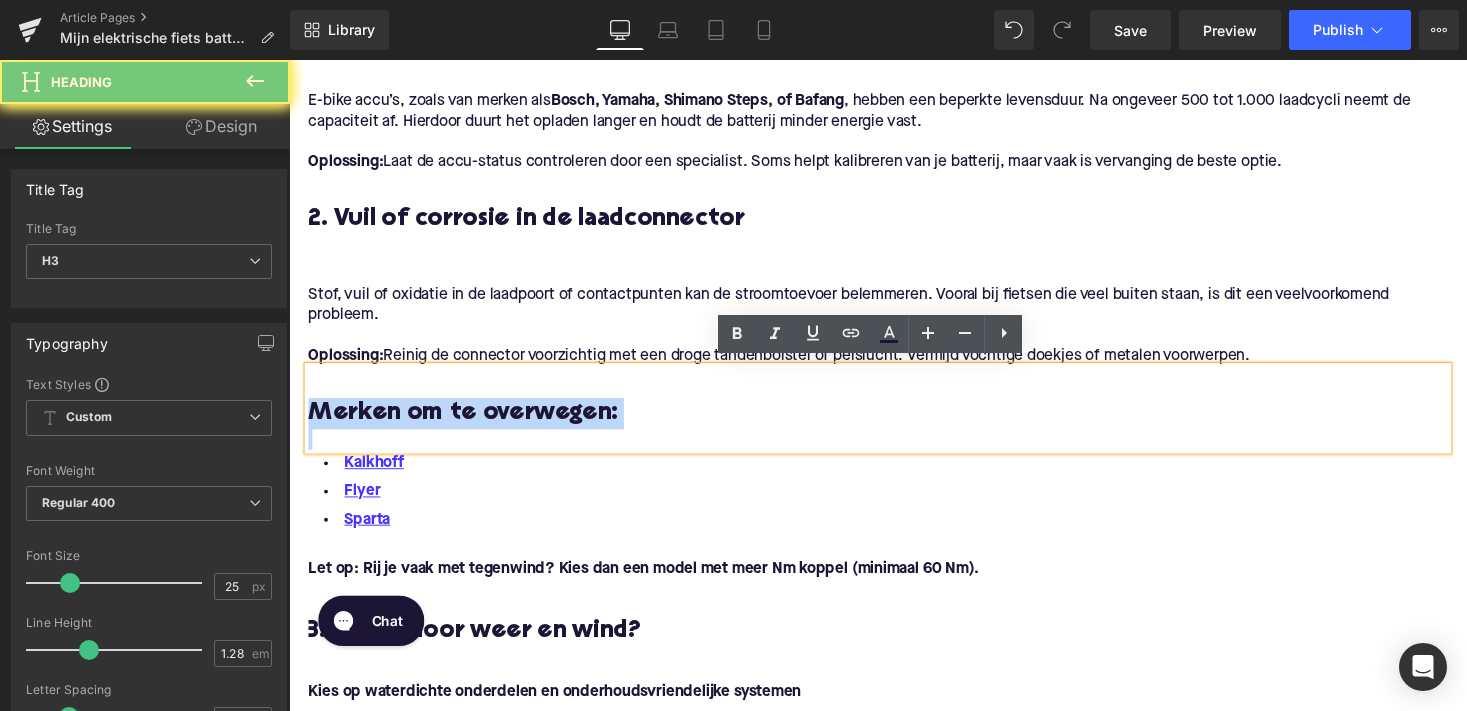paste 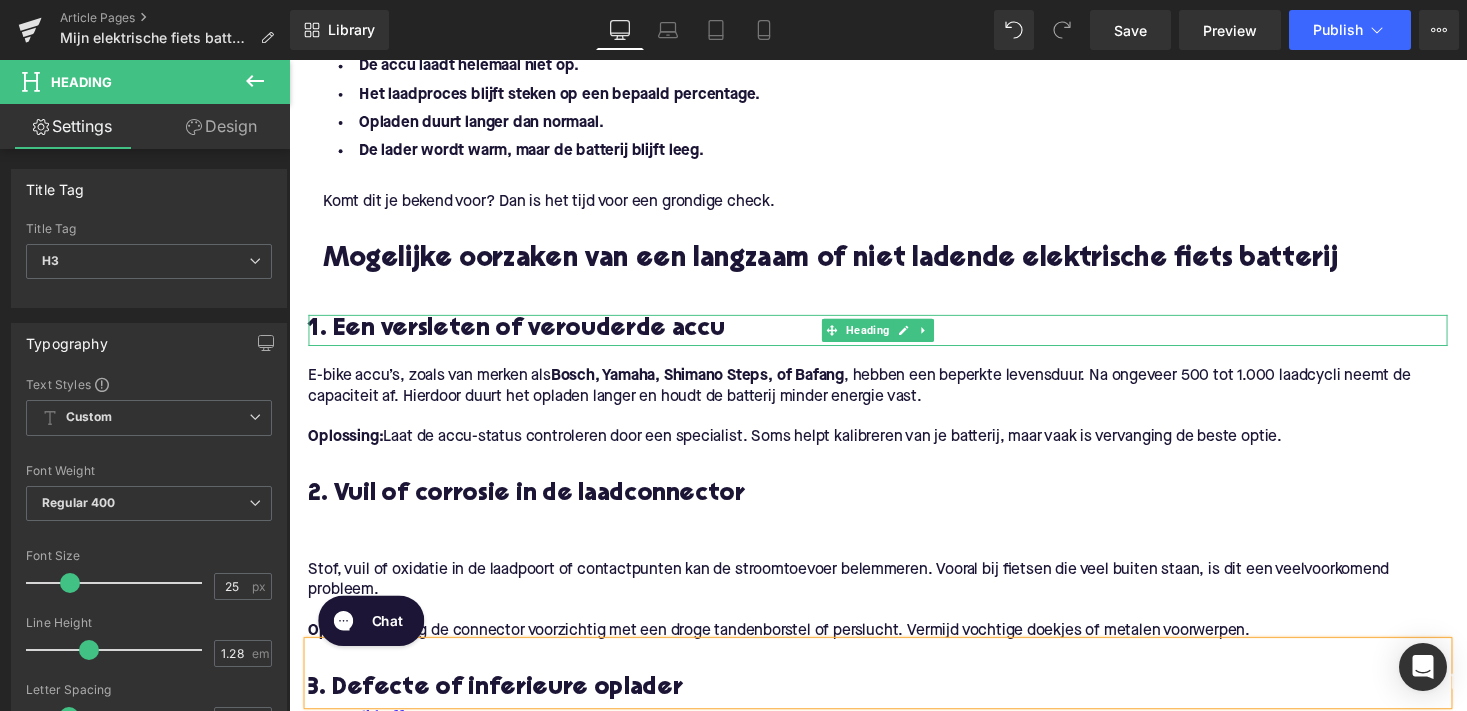 scroll, scrollTop: 973, scrollLeft: 0, axis: vertical 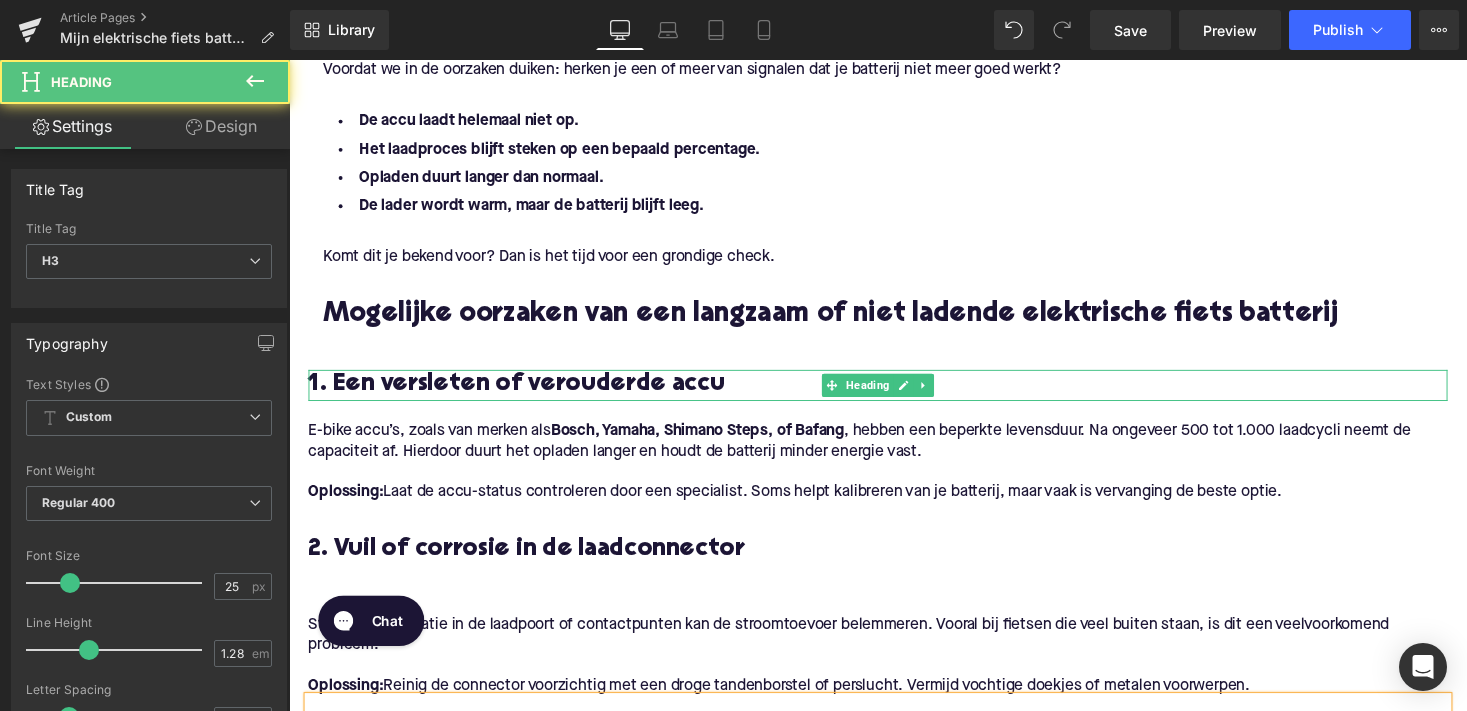 click on "1. Een versleten of verouderde accu" at bounding box center (894, 394) 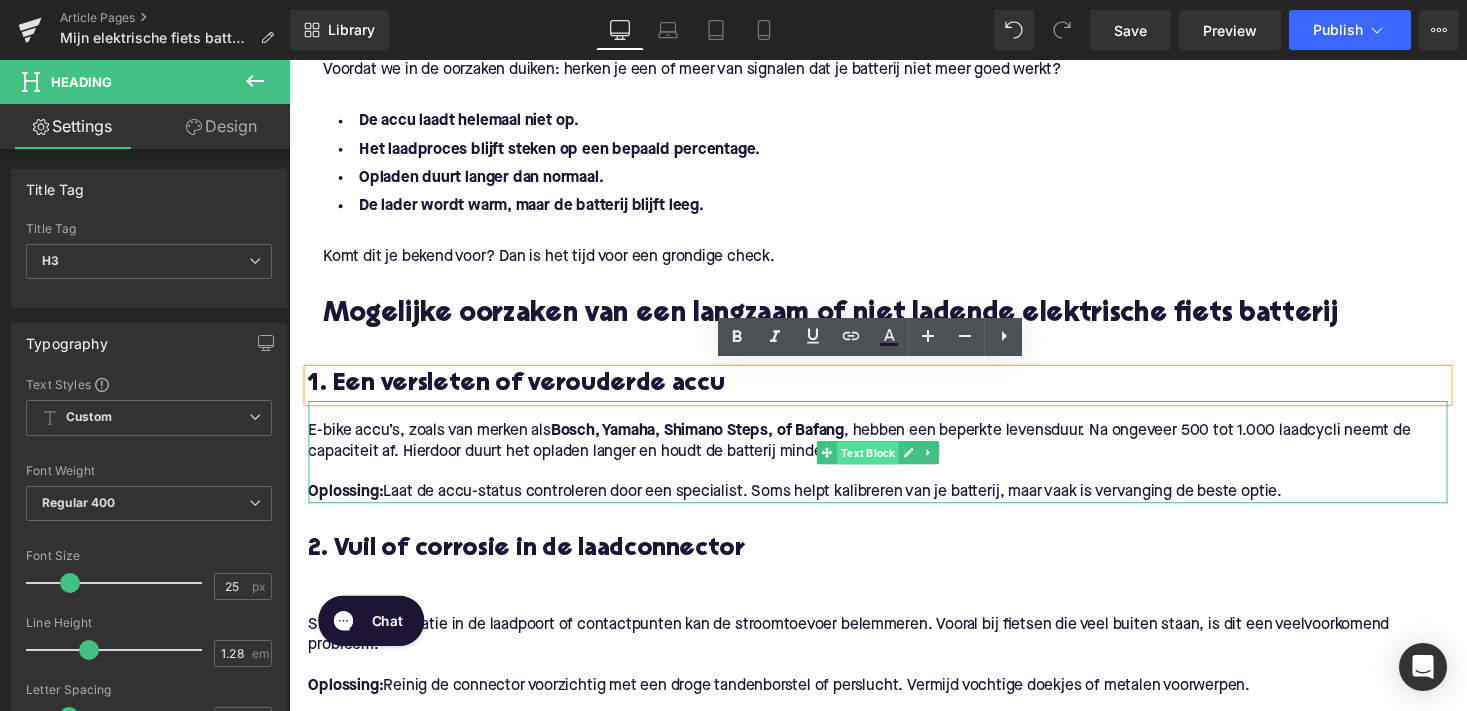 click on "Text Block" at bounding box center (873, 463) 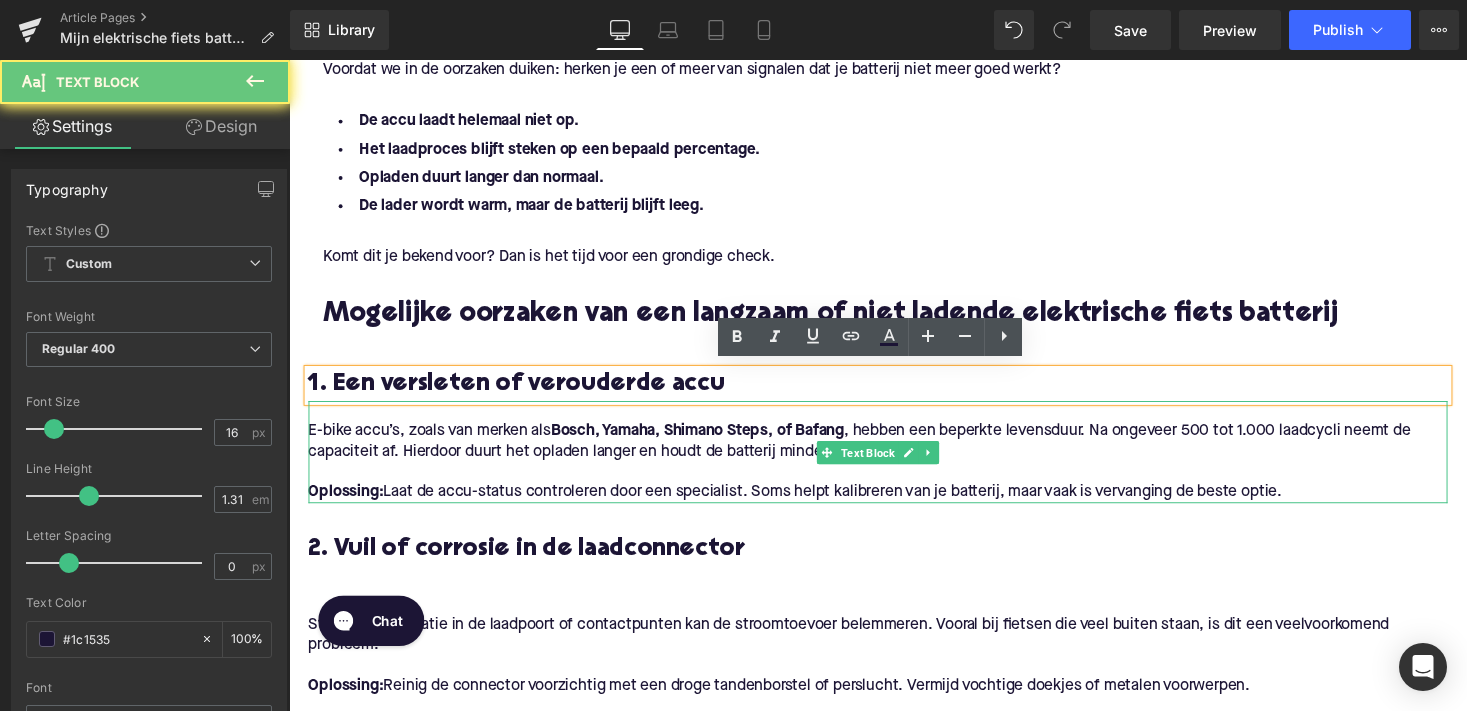 click on "E-bike accu’s, zoals van merken als  Bosch, Yamaha, Shimano Steps, of Bafang , hebben een beperkte levensduur. Na ongeveer 500 tot 1.000 laadcycli neemt de capaciteit af. Hierdoor duurt het opladen langer en houdt de batterij minder energie vast. Oplossing:  Laat de accu-status controleren door een specialist. Soms helpt kalibreren van je batterij, maar vaak is vervanging de beste optie." at bounding box center (894, 462) 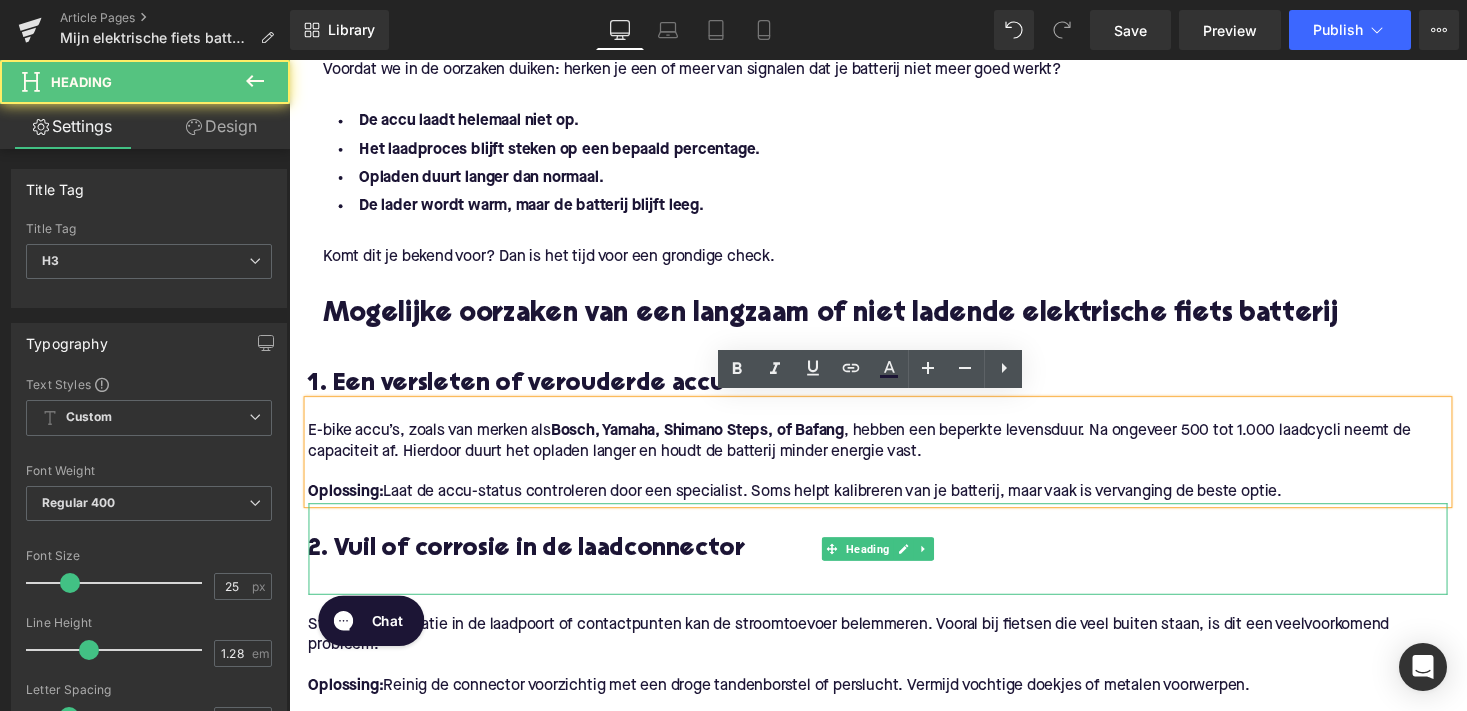 click on "2. Vuil of corrosie in de laadconnector" at bounding box center (894, 563) 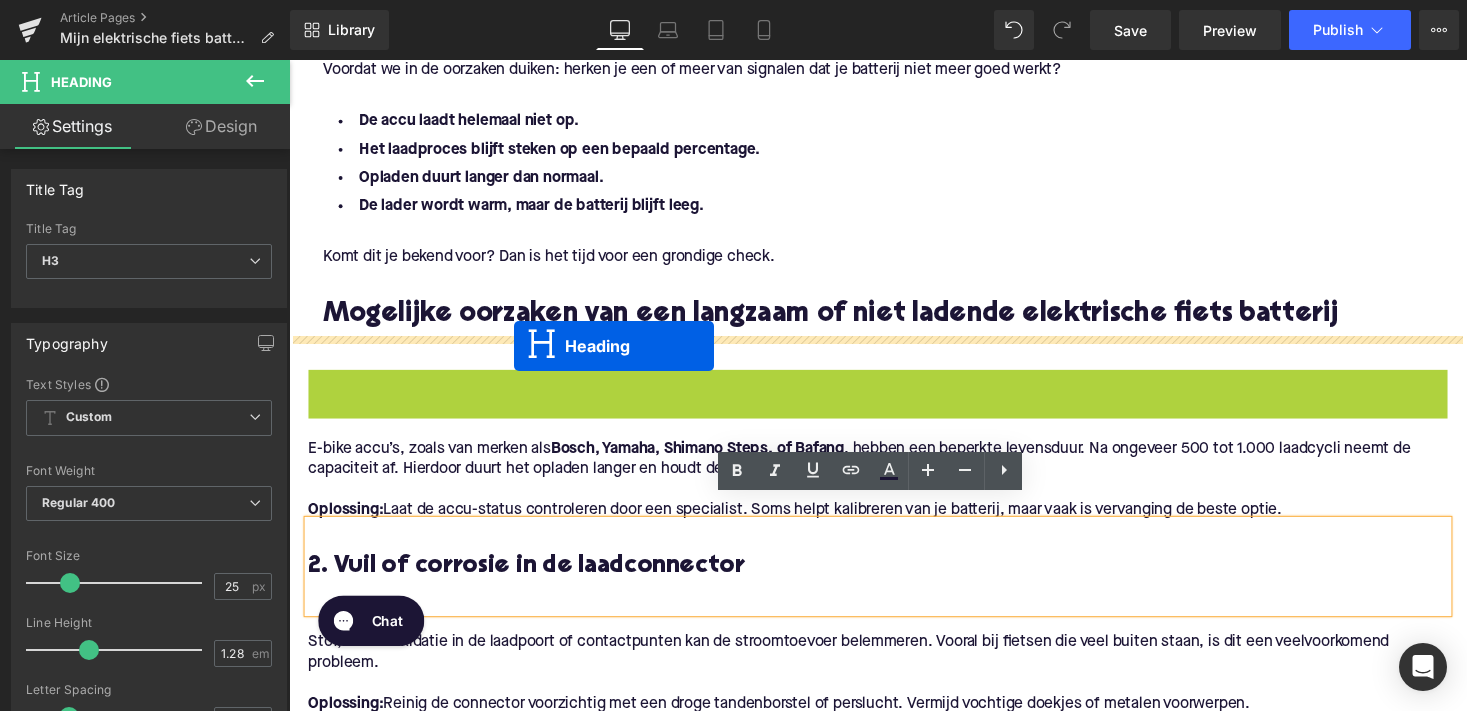 drag, startPoint x: 841, startPoint y: 387, endPoint x: 520, endPoint y: 354, distance: 322.6918 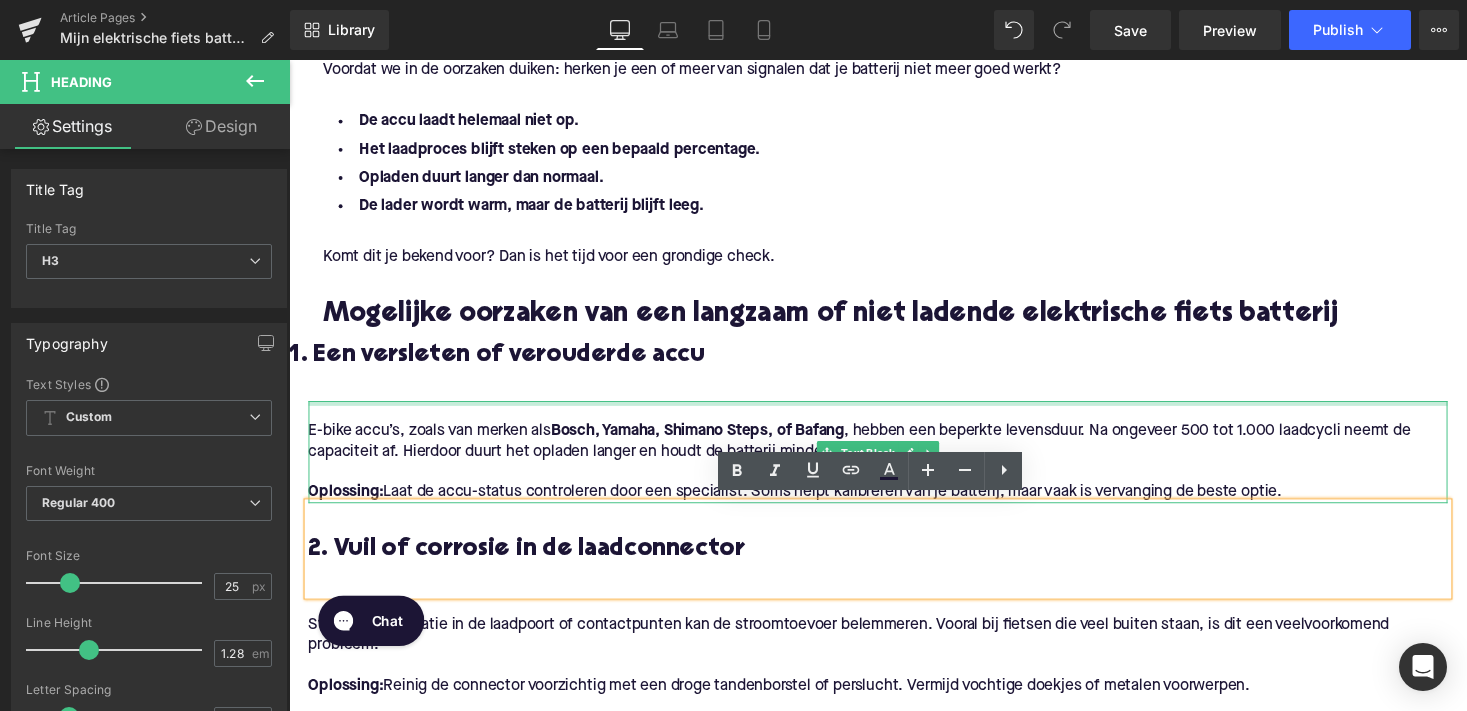 click on "E-bike accu’s, zoals van merken als  Bosch, Yamaha, Shimano Steps, of Bafang , hebben een beperkte levensduur. Na ongeveer 500 tot 1.000 laadcycli neemt de capaciteit af. Hierdoor duurt het opladen langer en houdt de batterij minder energie vast. Oplossing:  Laat de accu-status controleren door een specialist. Soms helpt kalibreren van je batterij, maar vaak is vervanging de beste optie. Text Block         2. Vuil of corrosie in de laadconnector Heading         Stof, vuil of oxidatie in de laadpoort of contactpunten kan de stroomtoevoer belemmeren. Vooral bij fietsen die veel buiten staan, is dit een veelvoorkomend probleem. Oplossing:  Reinig de connector voorzichtig met een droge tandenborstel of perslucht. Vermijd vochtige doekjes of metalen voorwerpen. Text Block         3. Defecte of inferieure oplader Heading         Kalkhoff Flyer Sparta Text Block         Let op: Rij je vaak met tegenwind? Kies dan een model met meer Nm koppel (minimaal 60 Nm). Text Block         3. Rijd je door weer en wind?" at bounding box center [894, 1252] 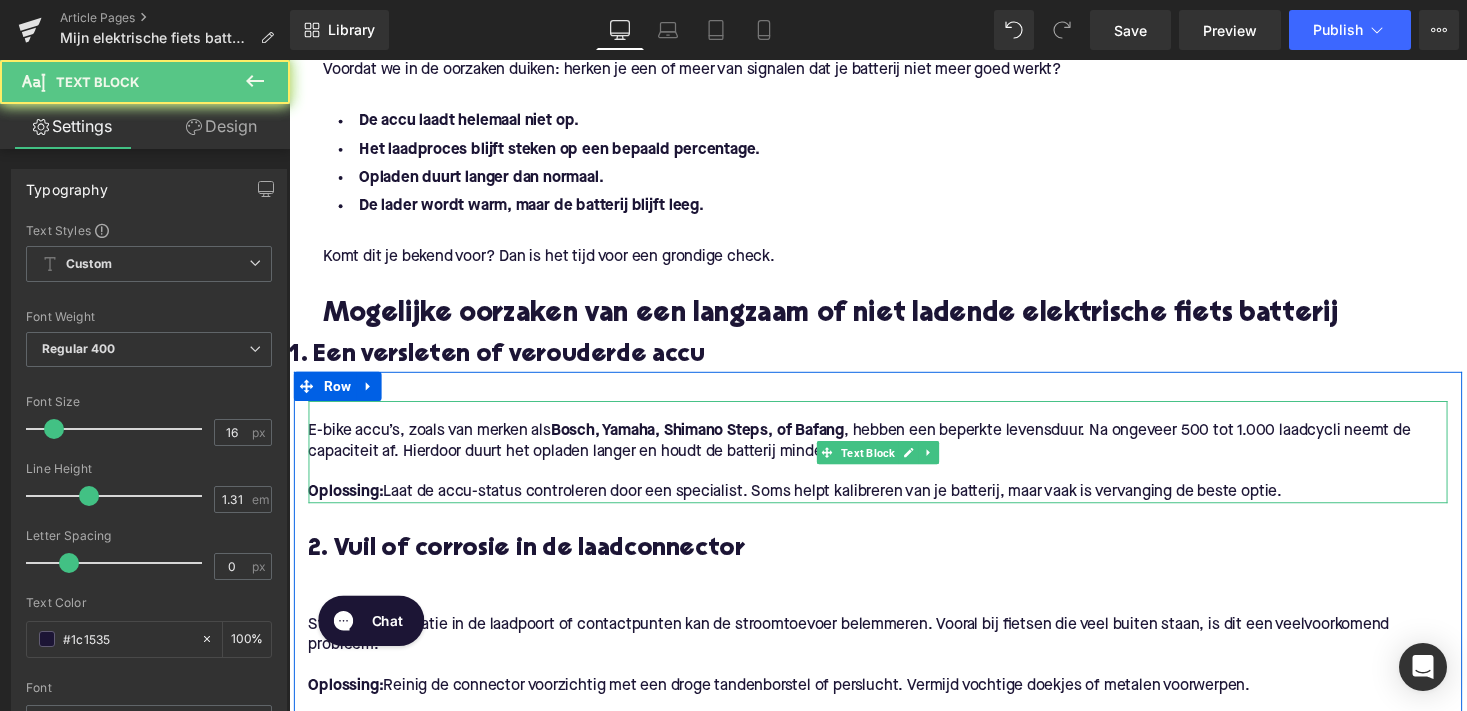 click at bounding box center (894, 420) 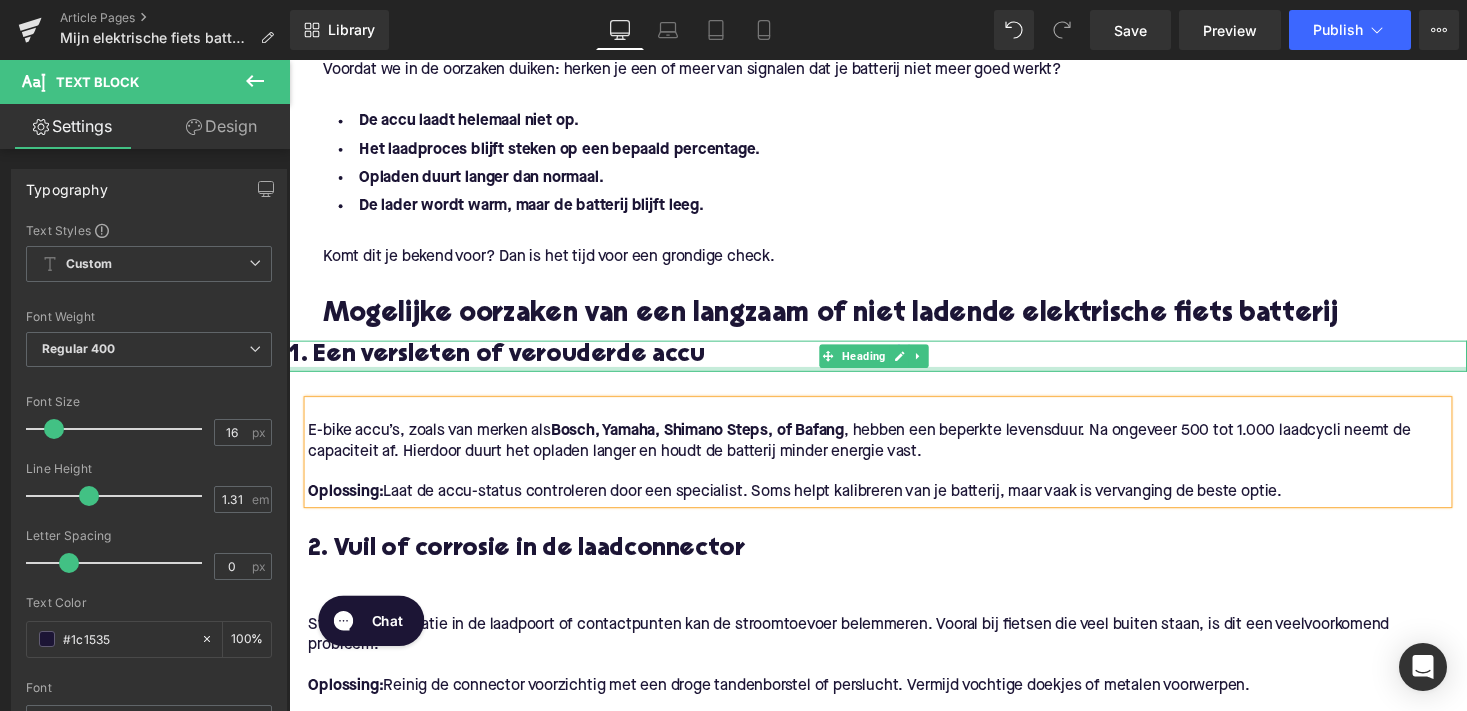 type 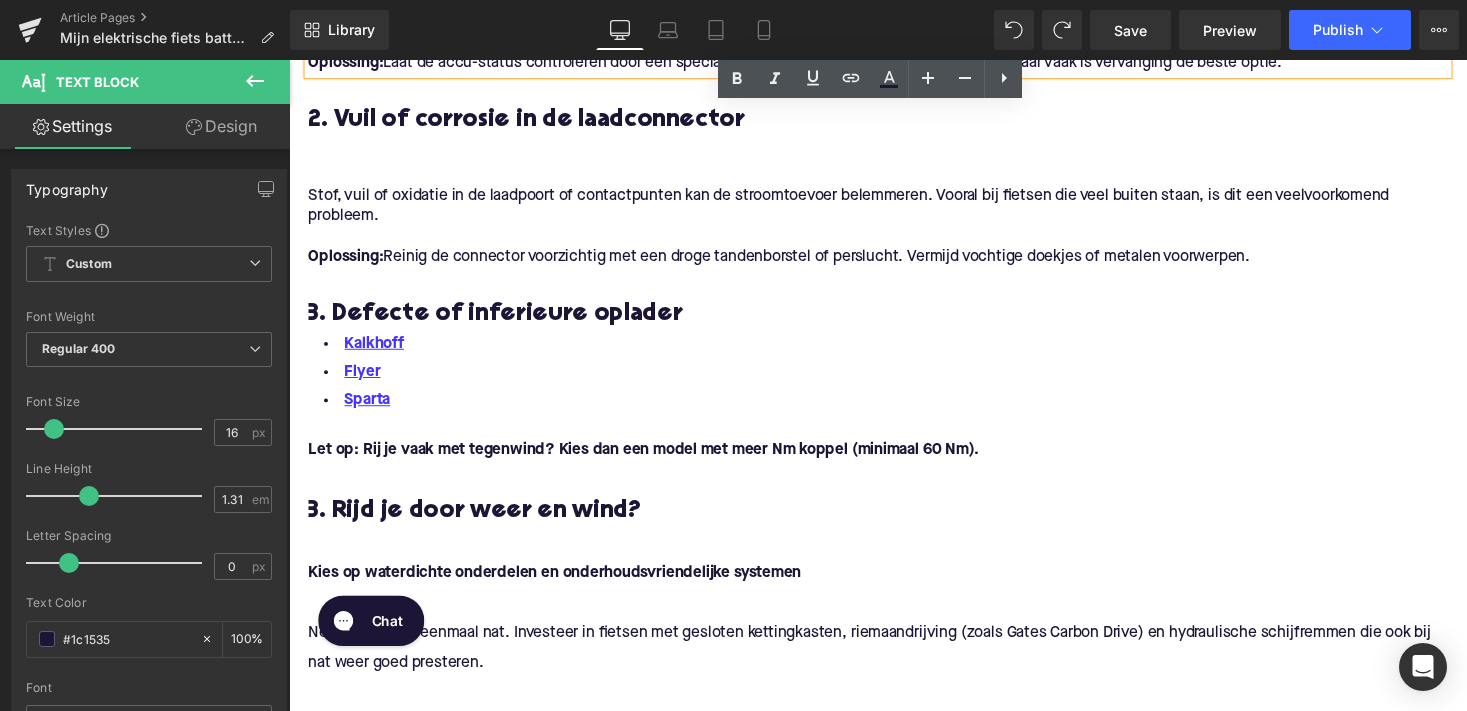 scroll, scrollTop: 1429, scrollLeft: 0, axis: vertical 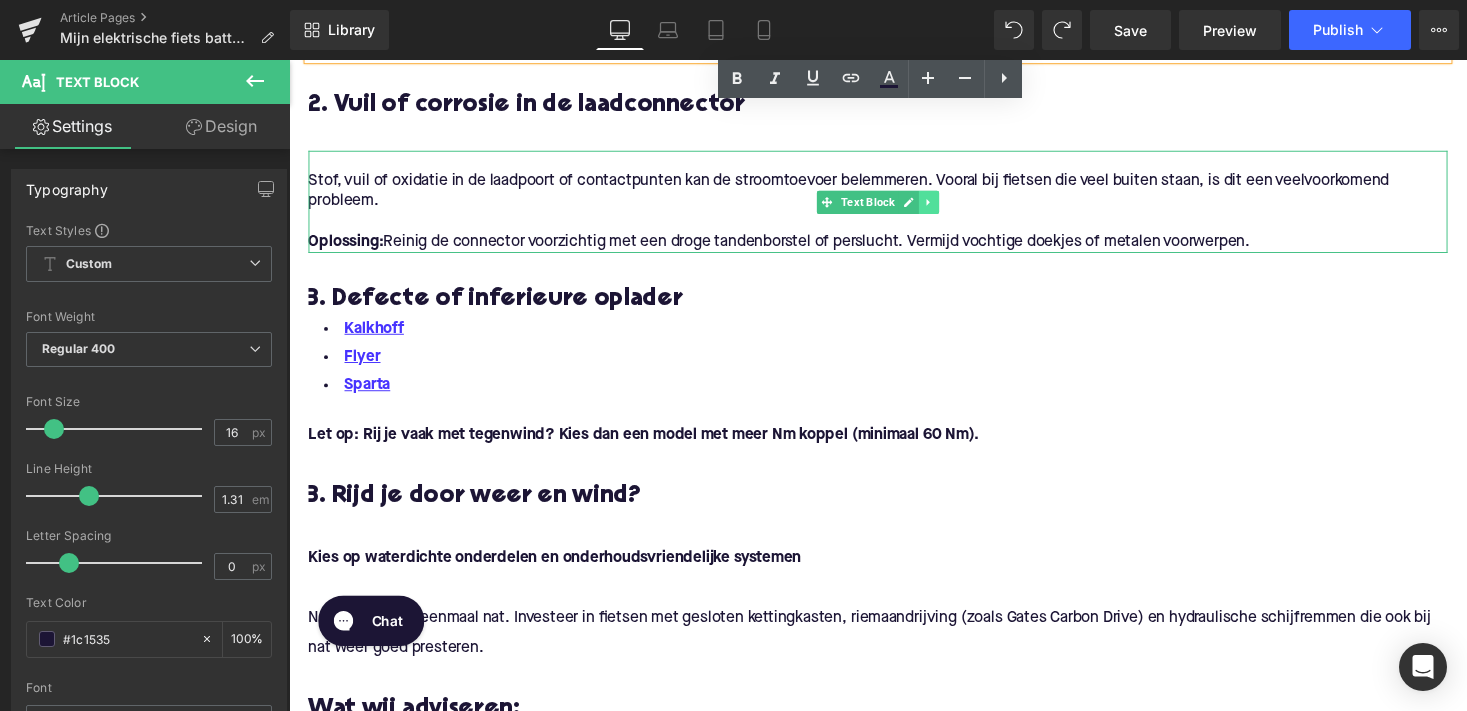 click at bounding box center [946, 206] 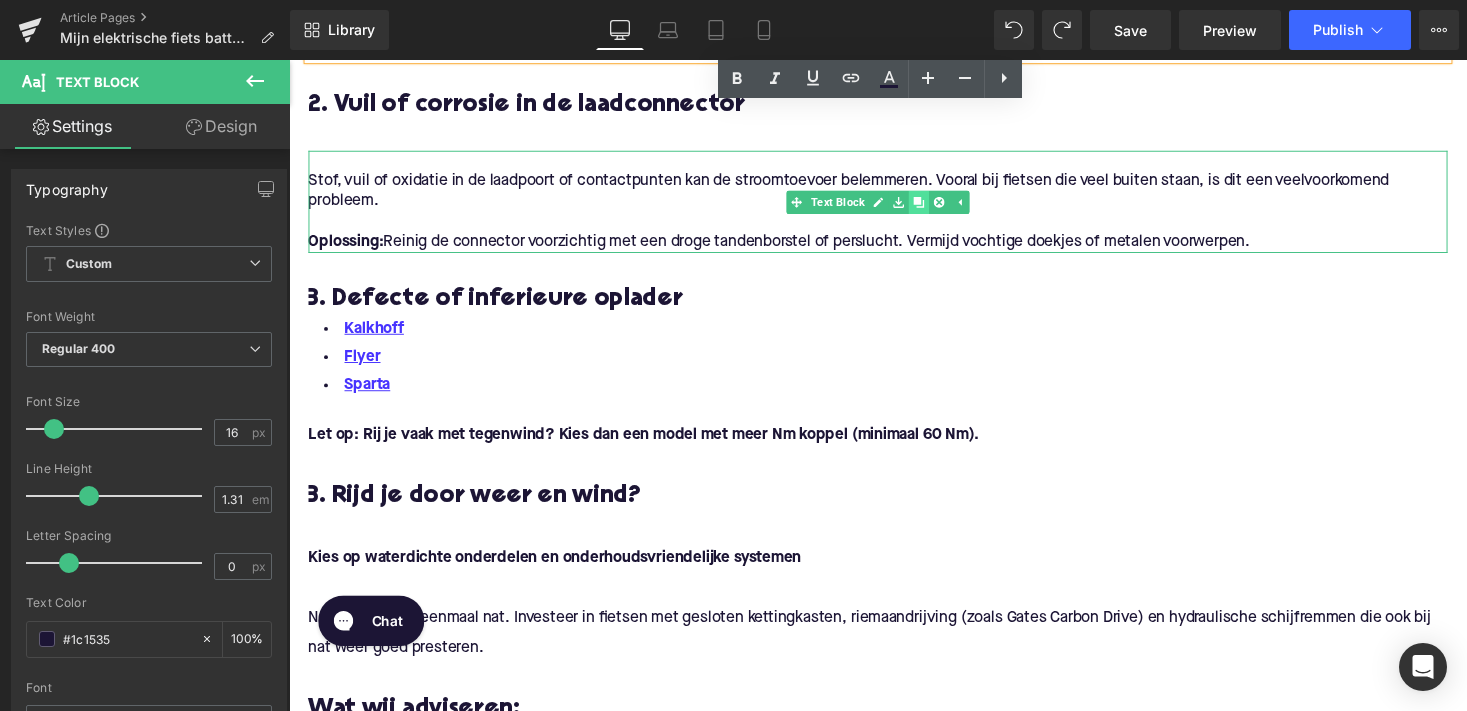 click 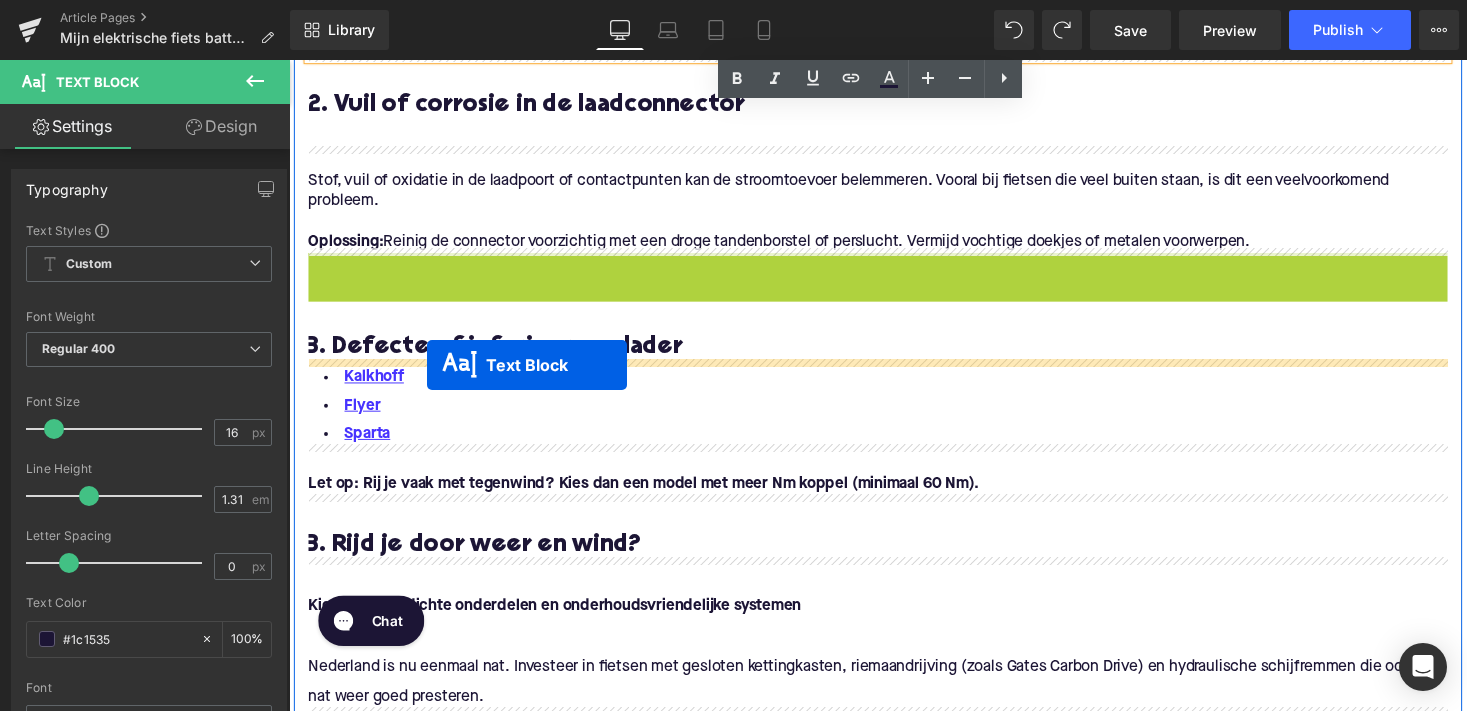 drag, startPoint x: 838, startPoint y: 308, endPoint x: 431, endPoint y: 373, distance: 412.15775 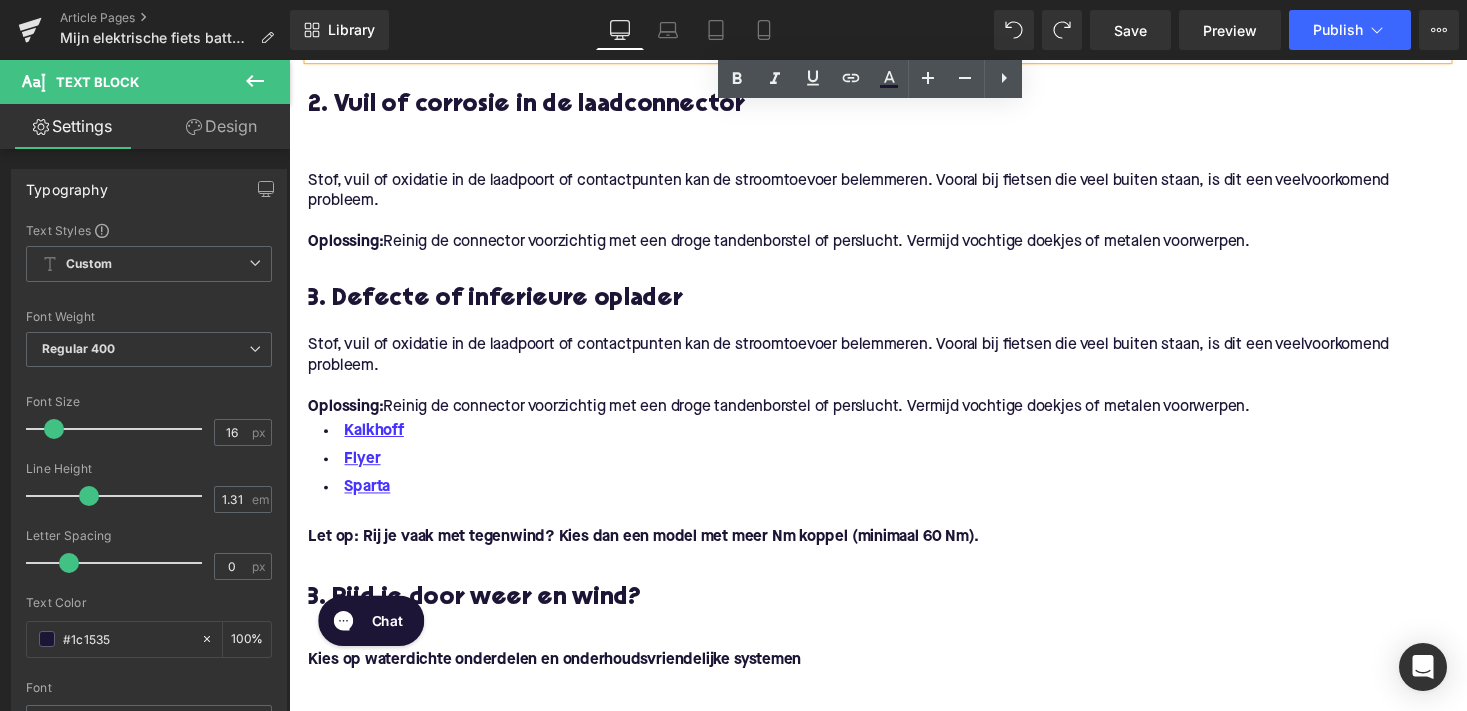 click on "Stof, vuil of oxidatie in de laadpoort of contactpunten kan de stroomtoevoer belemmeren. Vooral bij fietsen die veel buiten staan, is dit een veelvoorkomend probleem. Oplossing:  Reinig de connector voorzichtig met een droge tandenborstel of perslucht. Vermijd vochtige doekjes of metalen voorwerpen." at bounding box center (894, 374) 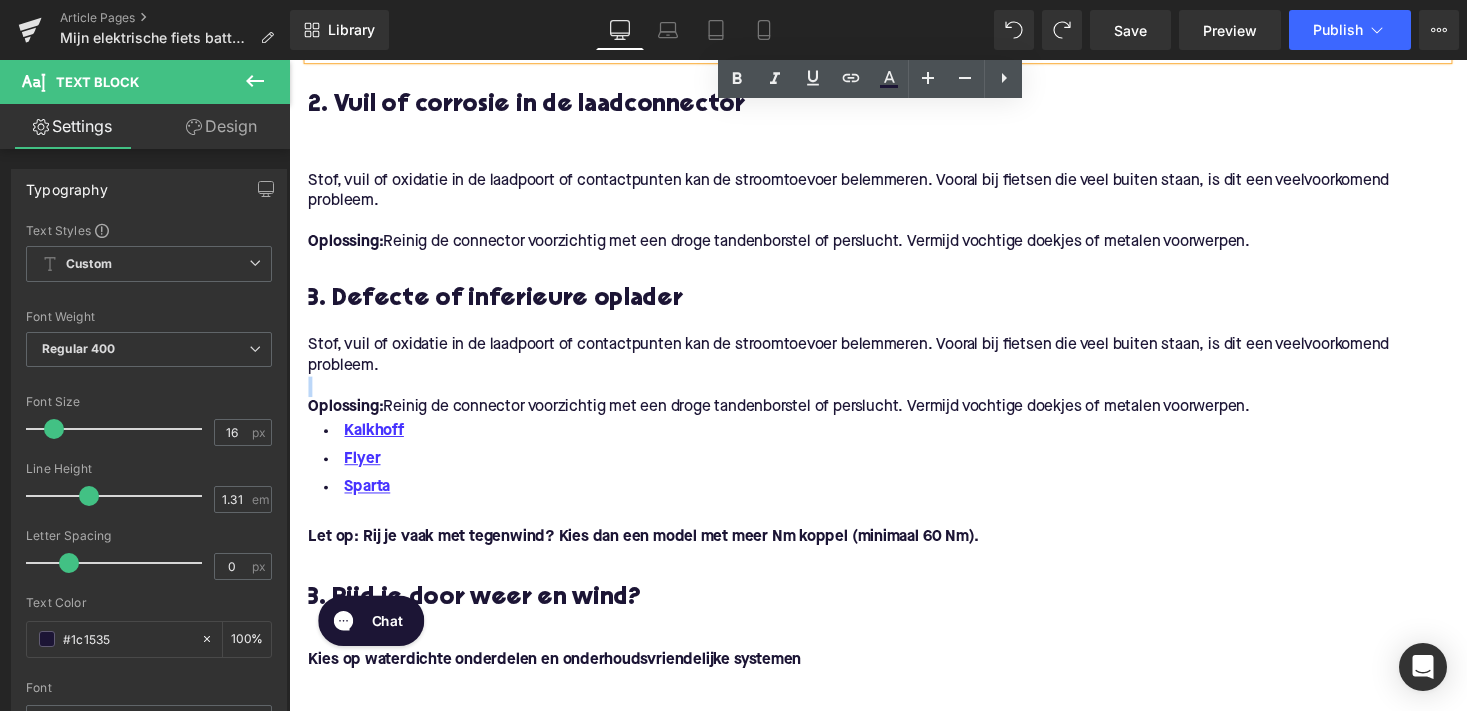 click on "Stof, vuil of oxidatie in de laadpoort of contactpunten kan de stroomtoevoer belemmeren. Vooral bij fietsen die veel buiten staan, is dit een veelvoorkomend probleem. Oplossing:  Reinig de connector voorzichtig met een droge tandenborstel of perslucht. Vermijd vochtige doekjes of metalen voorwerpen." at bounding box center (894, 374) 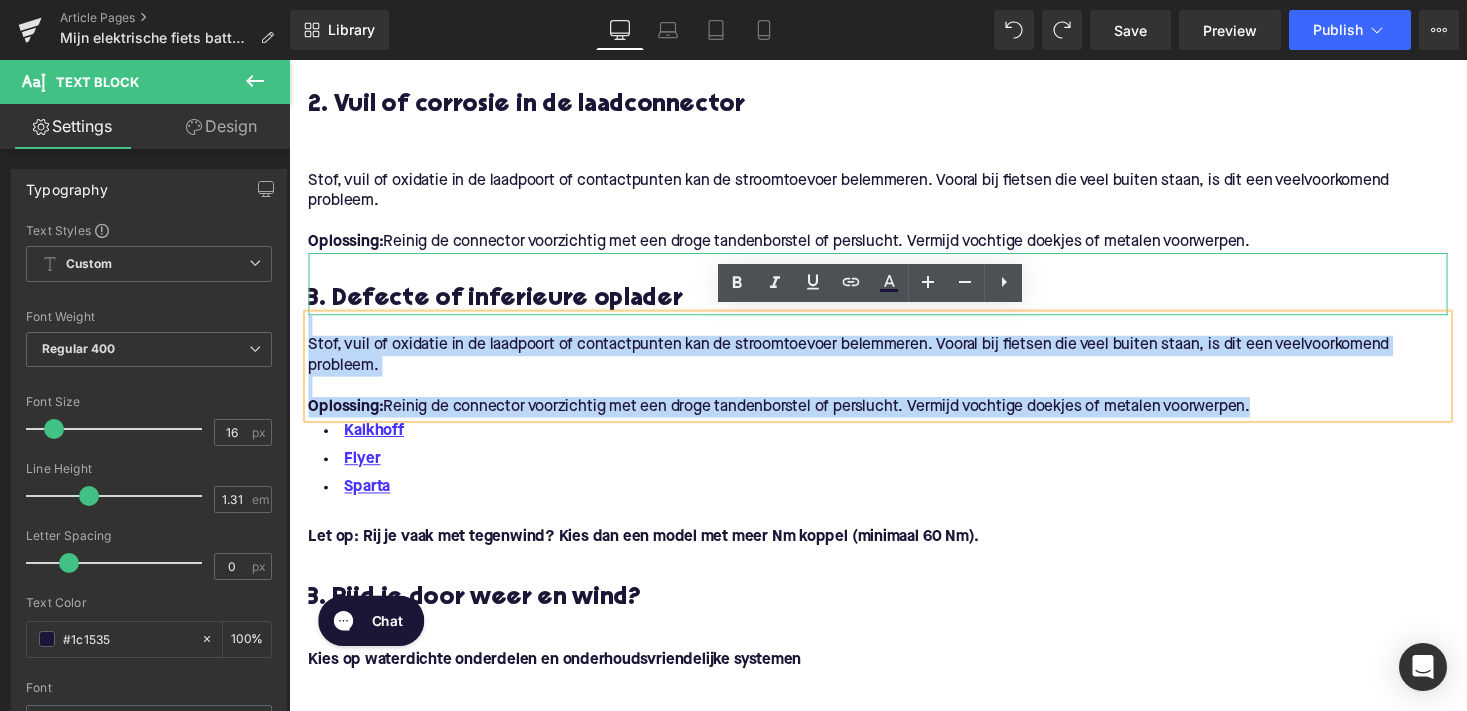 drag, startPoint x: 1288, startPoint y: 406, endPoint x: 335, endPoint y: 310, distance: 957.82306 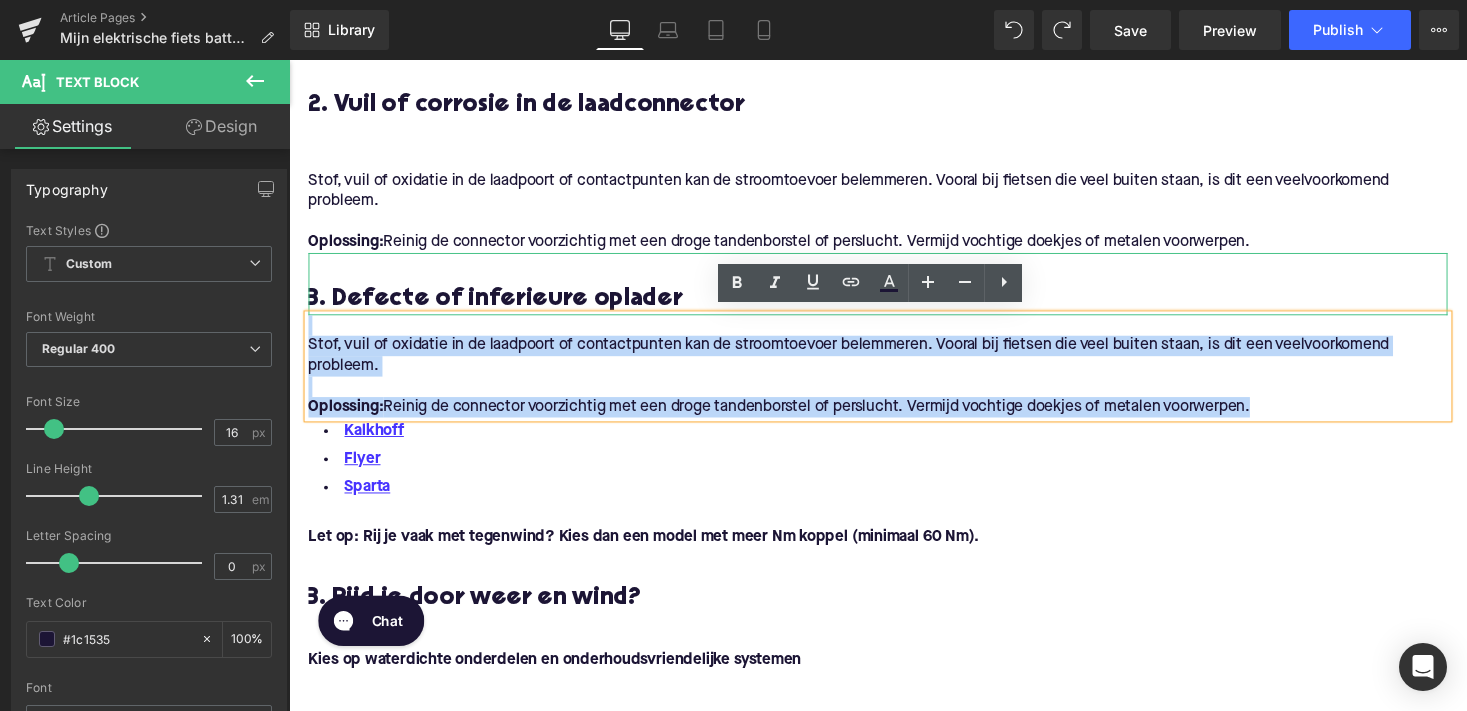 click on "1. Een versleten of verouderde accu Heading         E-bike accu’s, zoals van merken als  Bosch, Yamaha, Shimano Steps, of Bafang , hebben een beperkte levensduur. Na ongeveer 500 tot 1.000 laadcycli neemt de capaciteit af. Hierdoor duurt het opladen langer en houdt de batterij minder energie vast. Oplossing:  Laat de accu-status controleren door een specialist. Soms helpt kalibreren van je batterij, maar vaak is vervanging de beste optie. Text Block         2. Vuil of corrosie in de laadconnector Heading         Stof, vuil of oxidatie in de laadpoort of contactpunten kan de stroomtoevoer belemmeren. Vooral bij fietsen die veel buiten staan, is dit een veelvoorkomend probleem. Oplossing:  Reinig de connector voorzichtig met een droge tandenborstel of perslucht. Vermijd vochtige doekjes of metalen voorwerpen. Text Block         3. Defecte of inferieure oplader Heading         Oplossing:  Reinig de connector voorzichtig met een droge tandenborstel of perslucht. Vermijd vochtige doekjes of metalen voorwerpen." at bounding box center (894, 843) 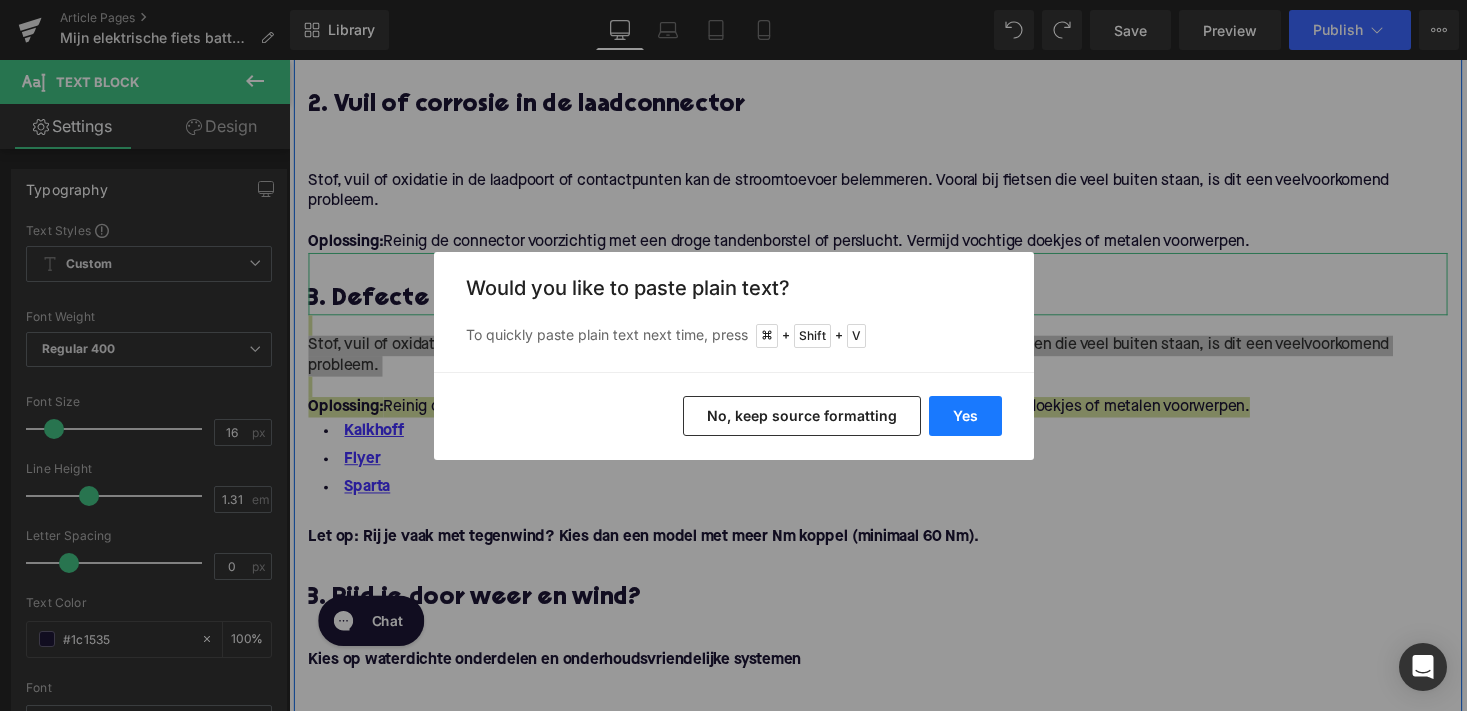 click on "Yes" at bounding box center (965, 416) 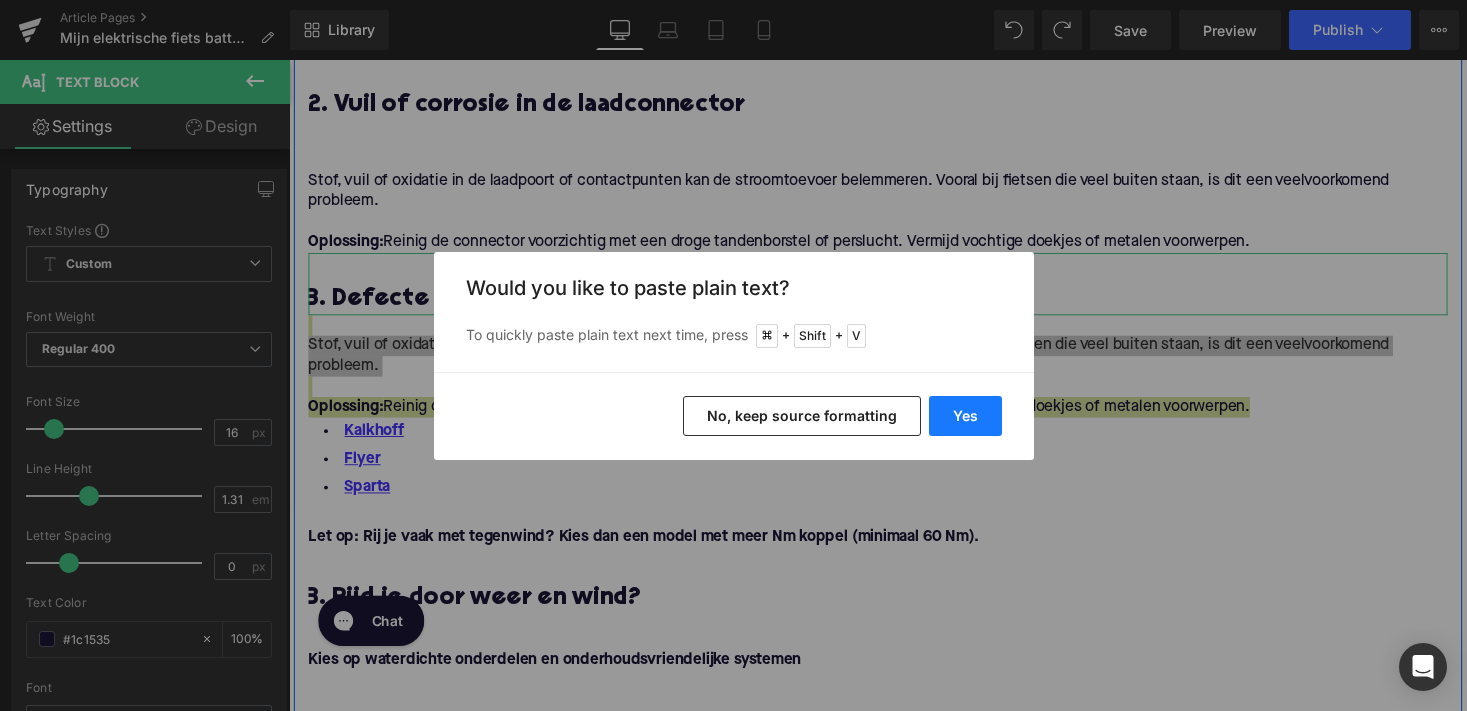 type 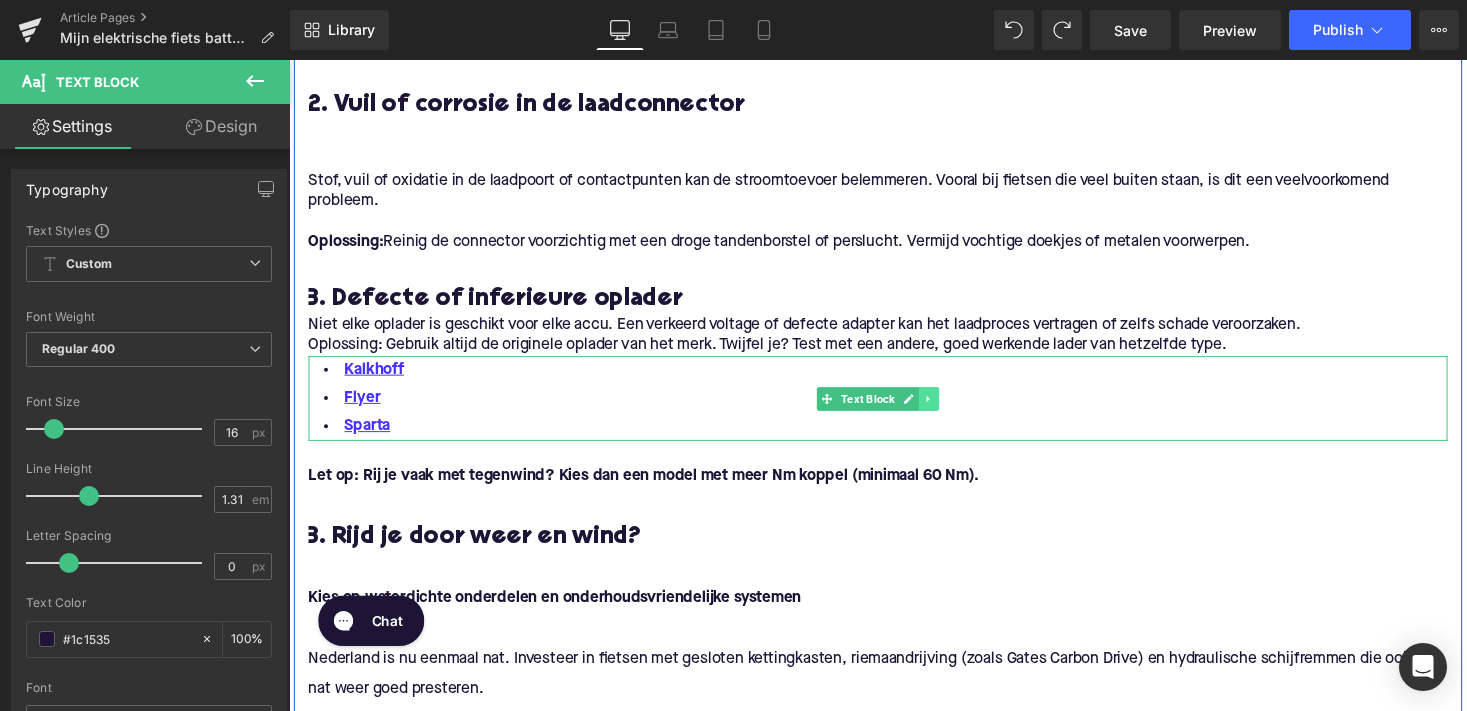 click at bounding box center [946, 408] 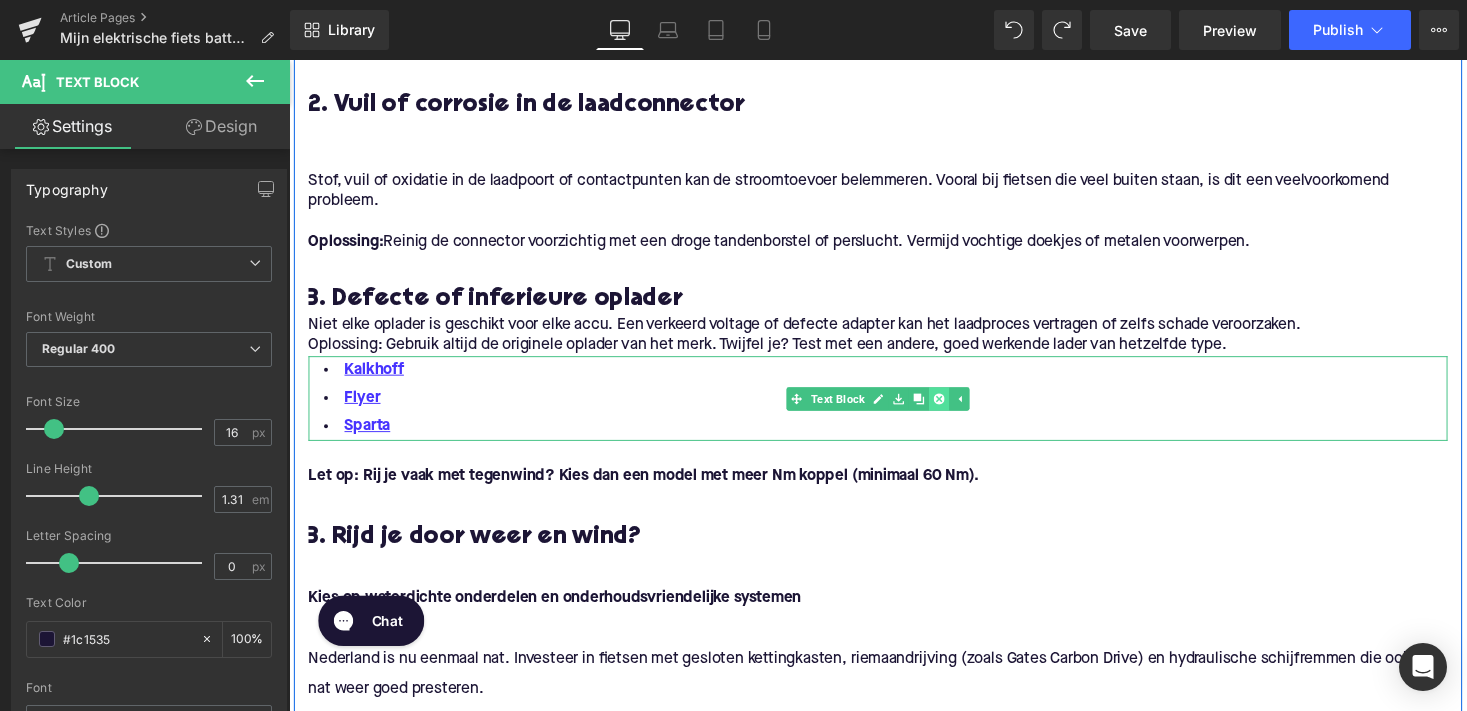 click 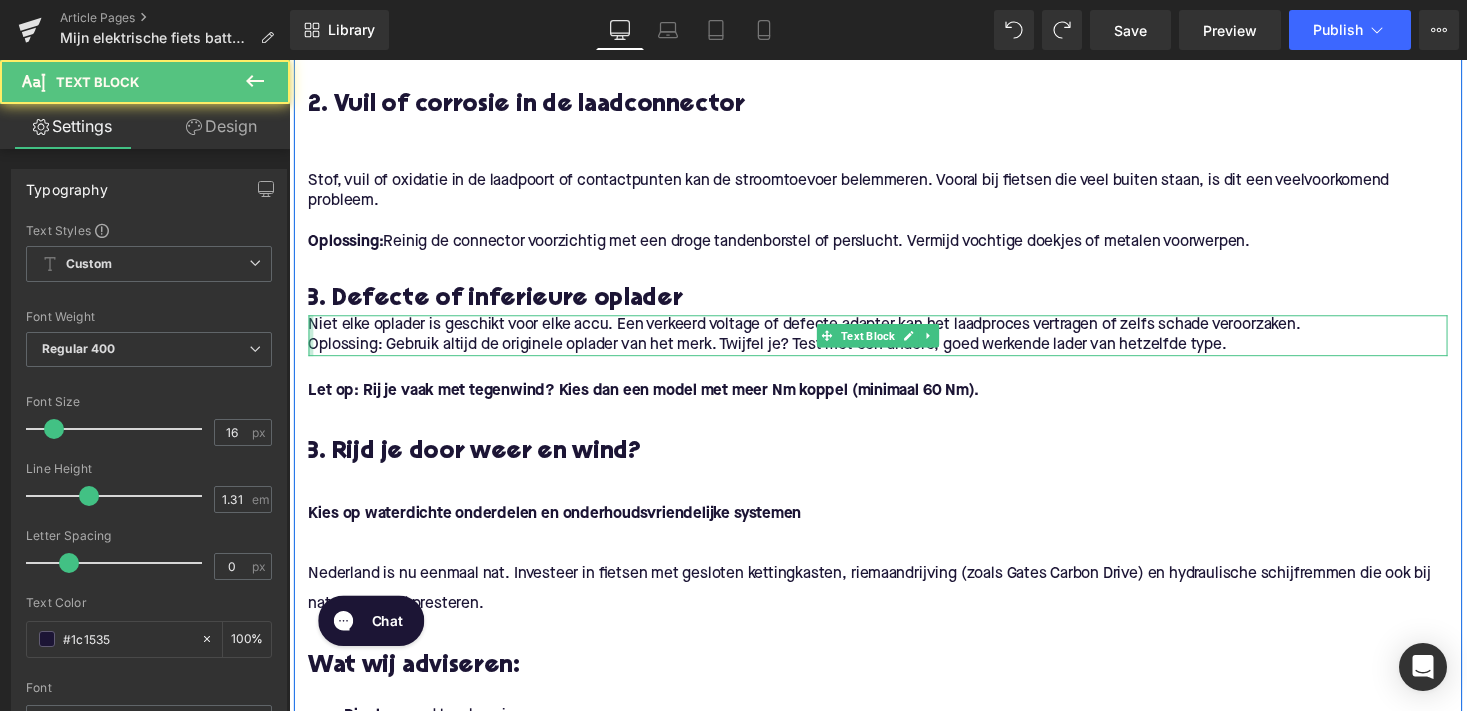 click at bounding box center [311, 343] 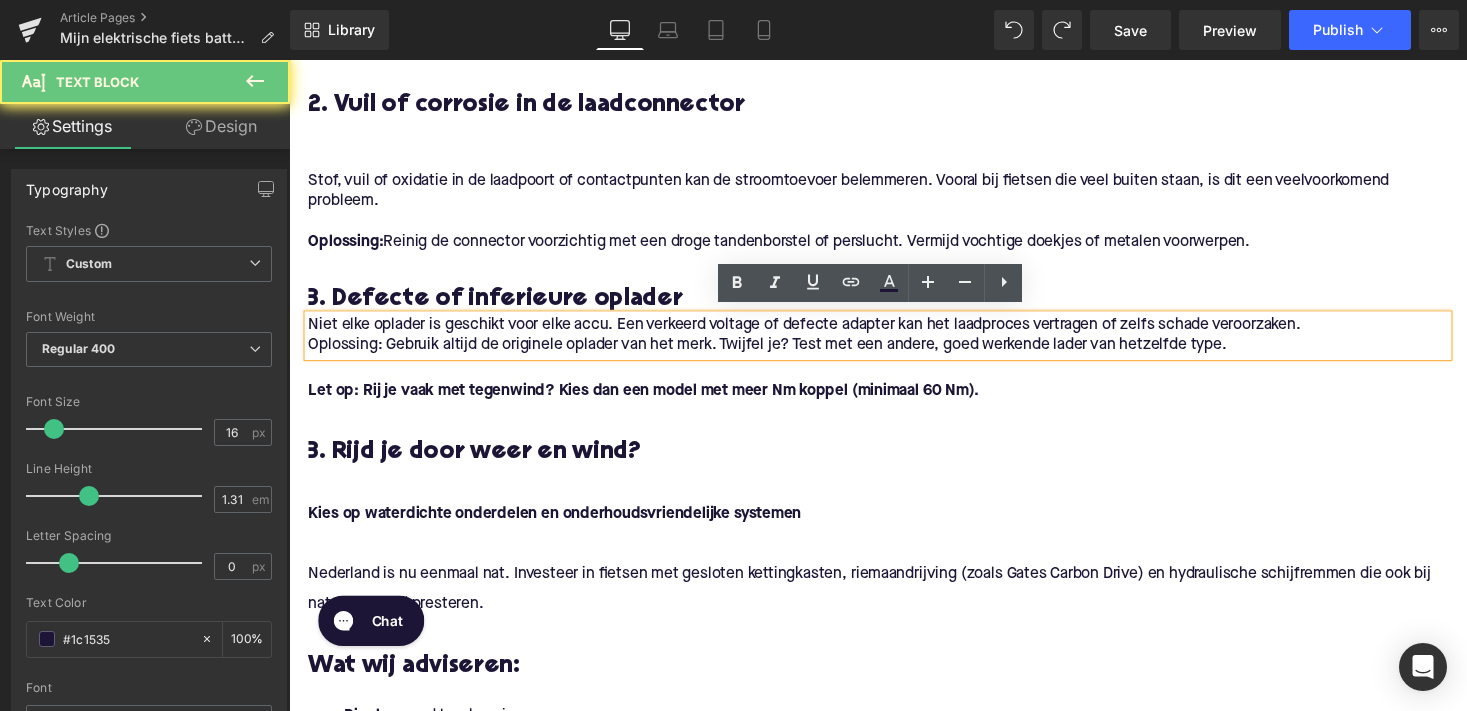 click on "Oplossing: Gebruik altijd de originele oplader van het merk. Twijfel je? Test met een andere, goed werkende lader van hetzelfde type." at bounding box center (894, 353) 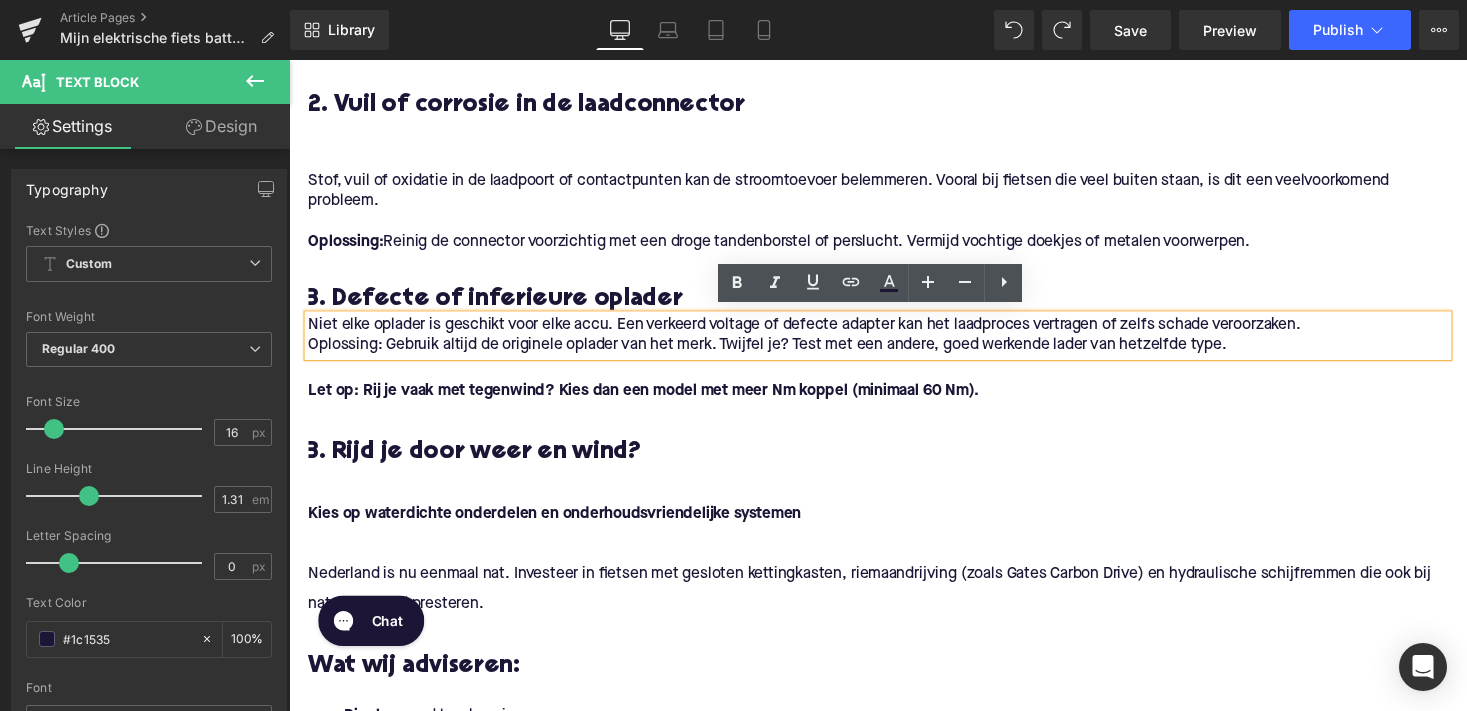 click on "Oplossing: Gebruik altijd de originele oplader van het merk. Twijfel je? Test met een andere, goed werkende lader van hetzelfde type." at bounding box center [894, 353] 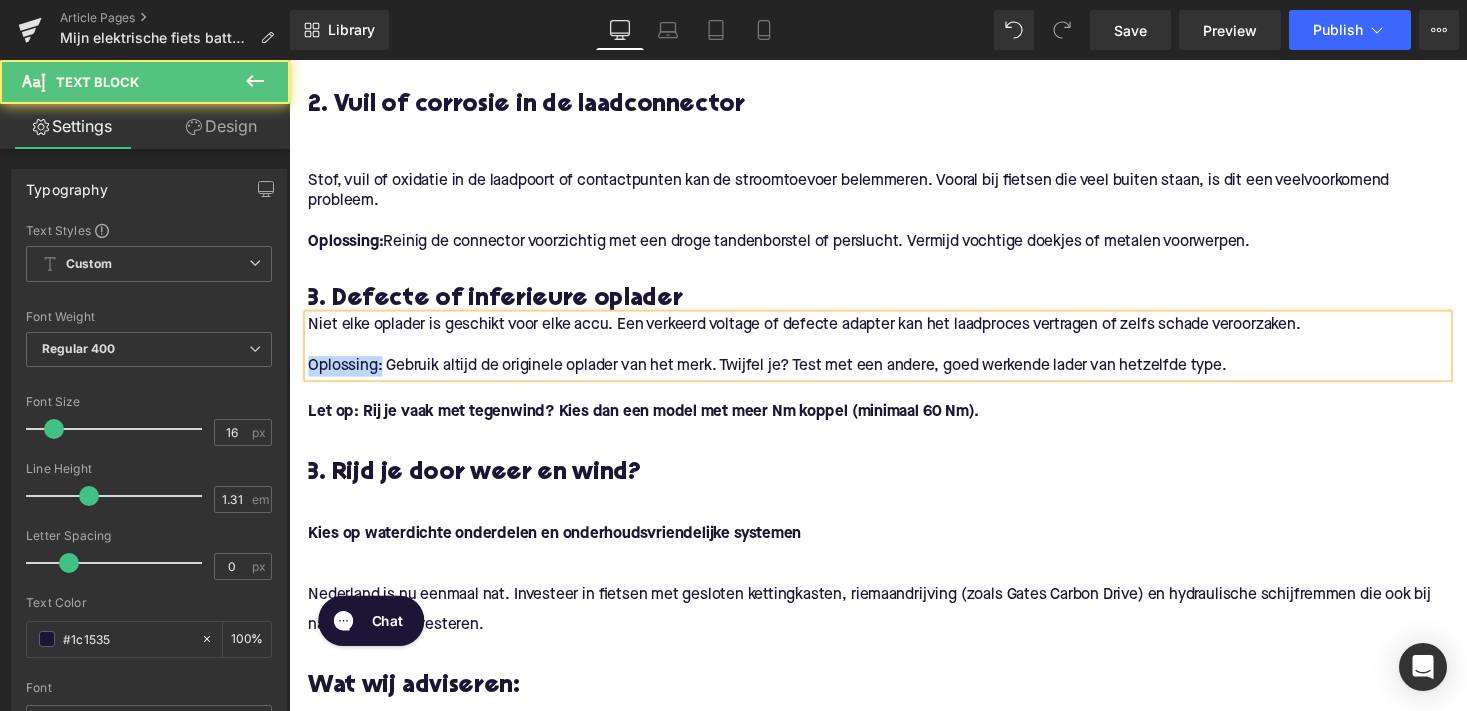drag, startPoint x: 340, startPoint y: 369, endPoint x: 571, endPoint y: 420, distance: 236.56288 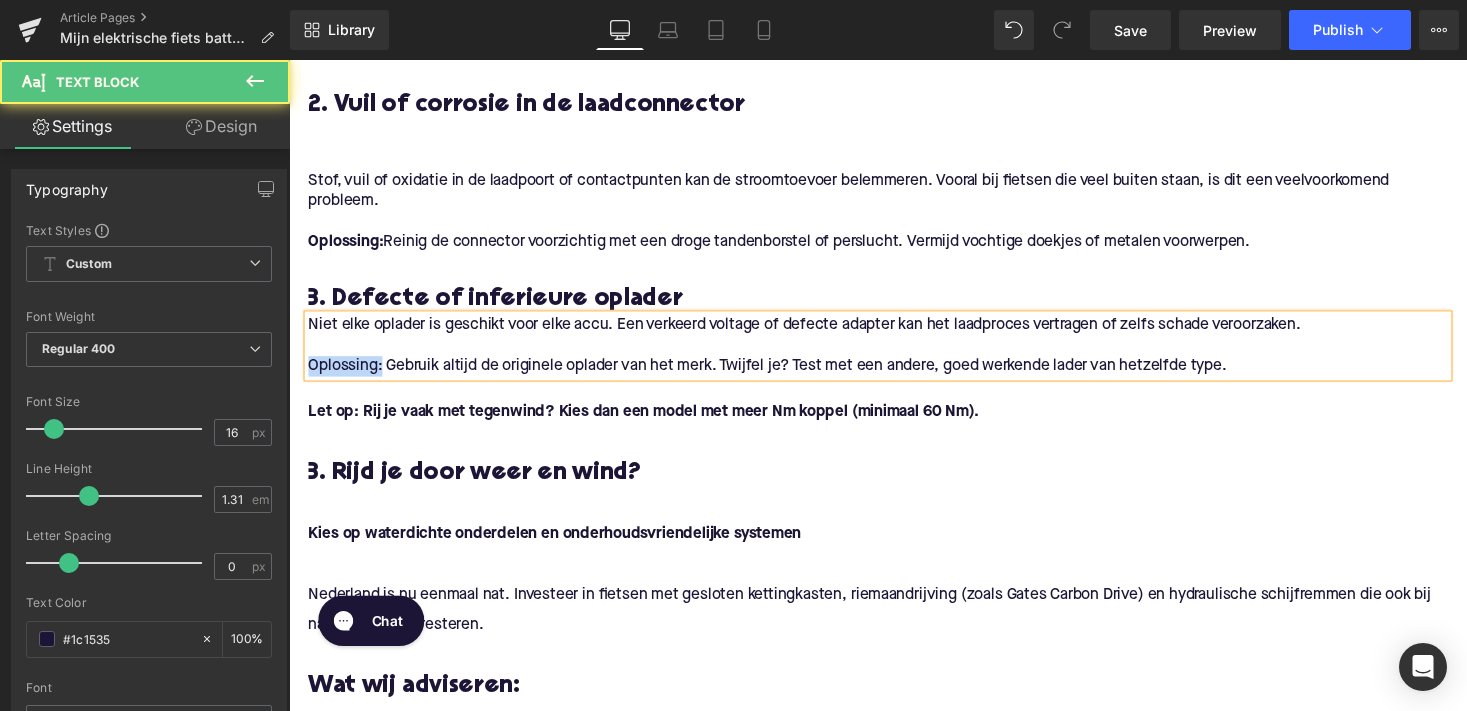 click on "Mijn elektrische fiets batterij laadt langzaam of niet op: 6 oorzaken en oplossingen Heading         Of je nu dagelijks naar werk fietst of je e-bike gebruikt voor weekendritten, een goed werkende accu is cruciaal. Maar wat als je merkt dat je batterij traag of zelfs helemaal niet meer oplaadt? In deze blog zetten we de meest voorkomende oorzaken en oplossingen op een rij. Gericht, onderbouwd, en praktisch toepasbaar, zodat jij weer snel de weg op kunt. Text Block         Image         Symptomen van een laadprobleem Heading         Voordat we in de oorzaken duiken: herken je een of meer van signalen dat je batterij niet meer goed werkt?  Text Block         De accu laadt helemaal niet op. Het laadproces blijft steken op een bepaald percentage. Opladen duurt langer dan normaal. Text Block         Text Block         Heading" at bounding box center [894, 886] 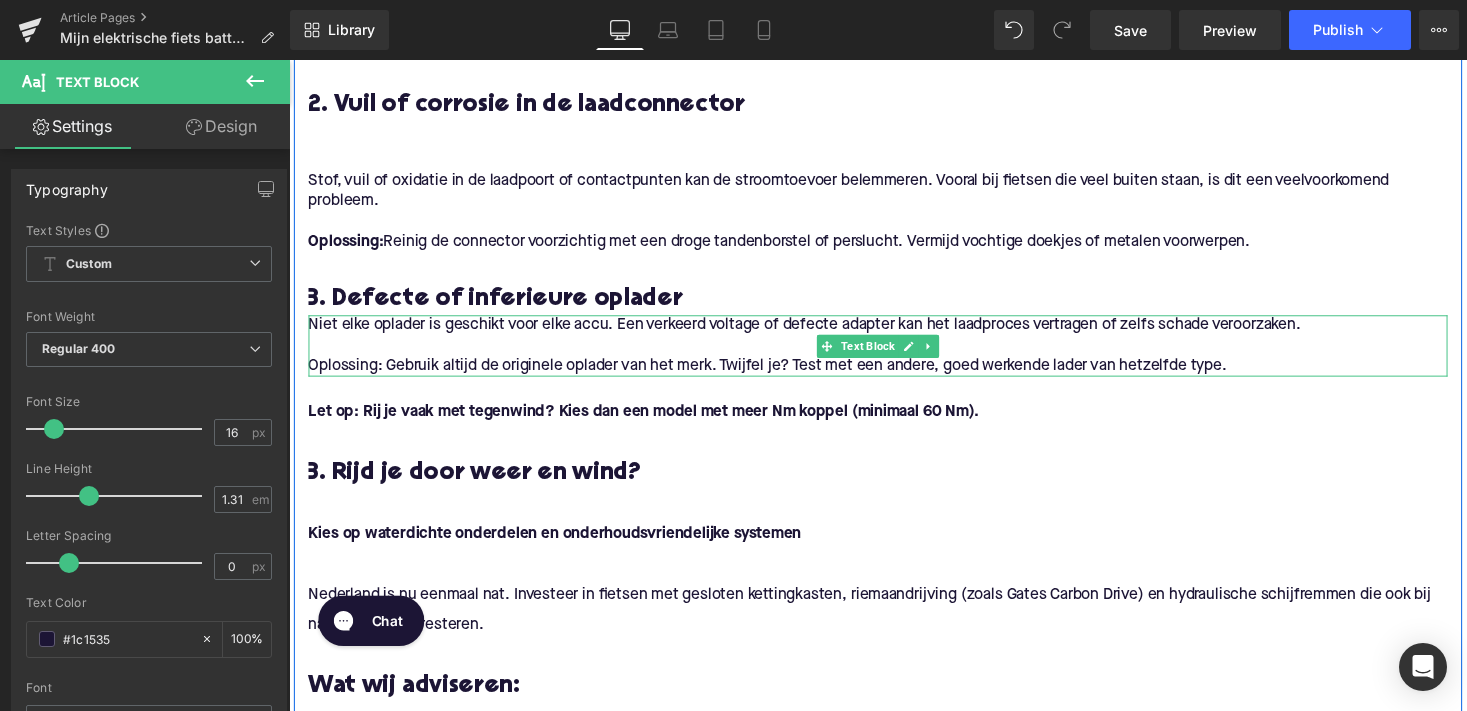 click on "Niet elke oplader is geschikt voor elke accu. Een verkeerd voltage of defecte adapter kan het laadproces vertragen of zelfs schade veroorzaken." at bounding box center (894, 332) 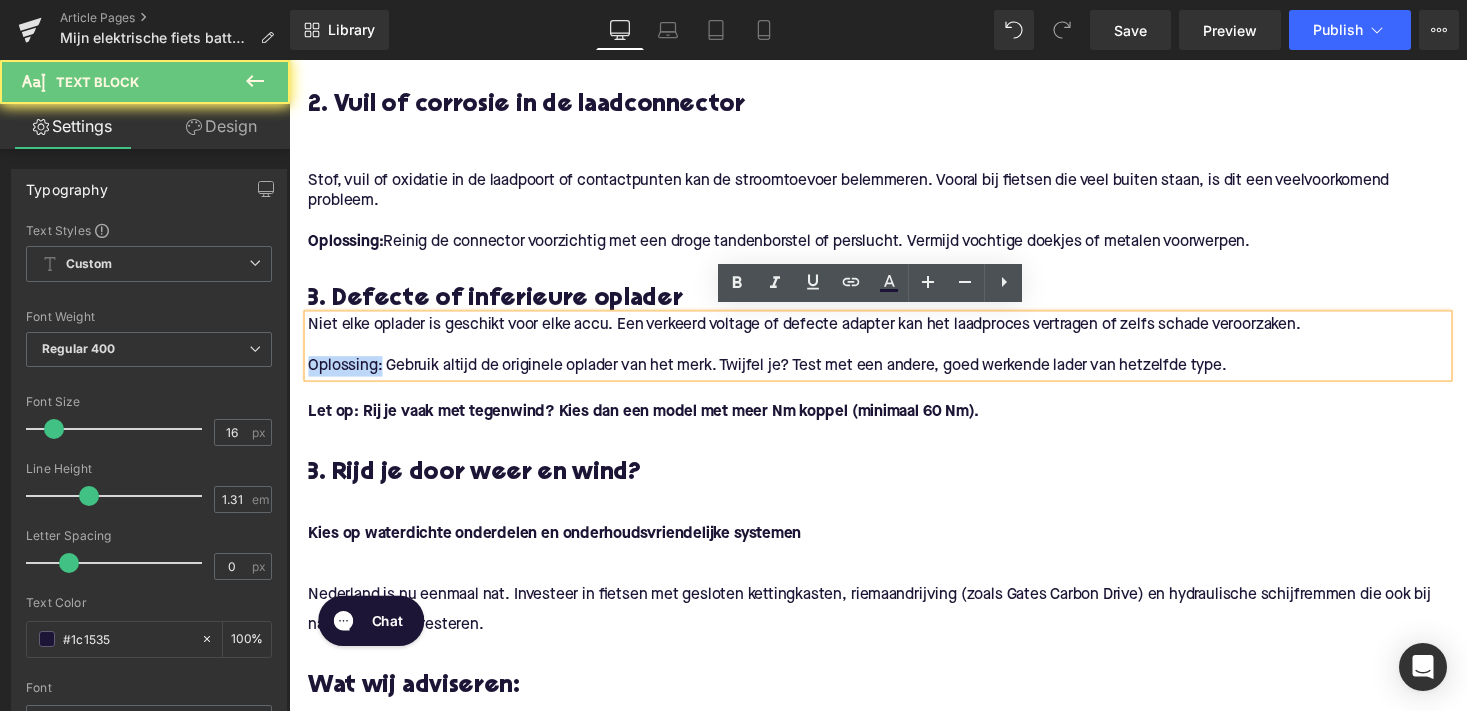 drag, startPoint x: 380, startPoint y: 372, endPoint x: 276, endPoint y: 372, distance: 104 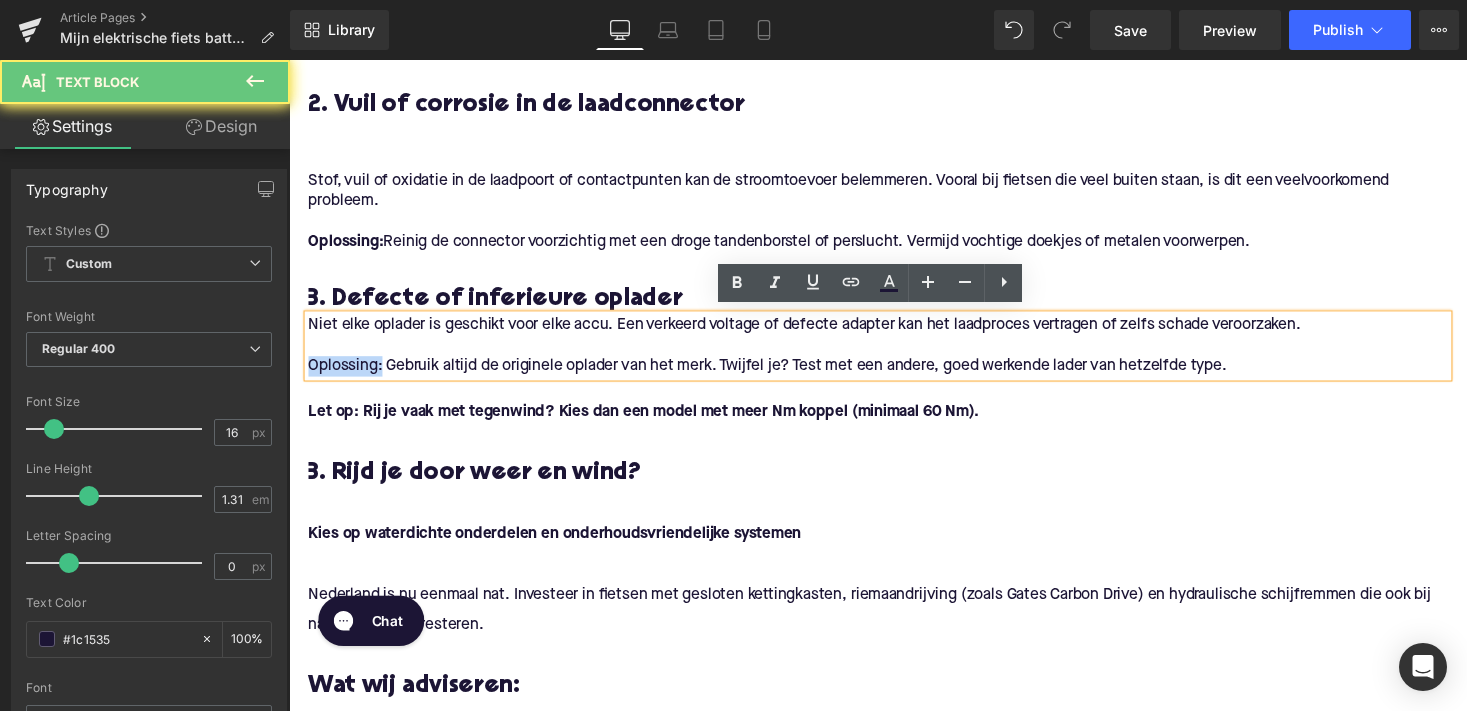 click on "Mijn elektrische fiets batterij laadt langzaam of niet op: 6 oorzaken en oplossingen Heading         Of je nu dagelijks naar werk fietst of je e-bike gebruikt voor weekendritten, een goed werkende accu is cruciaal. Maar wat als je merkt dat je batterij traag of zelfs helemaal niet meer oplaadt? In deze blog zetten we de meest voorkomende oorzaken en oplossingen op een rij. Gericht, onderbouwd, en praktisch toepasbaar, zodat jij weer snel de weg op kunt. Text Block         Image         Symptomen van een laadprobleem Heading         Voordat we in de oorzaken duiken: herken je een of meer van signalen dat je batterij niet meer goed werkt?  Text Block         De accu laadt helemaal niet op. Het laadproces blijft steken op een bepaald percentage. Opladen duurt langer dan normaal. Text Block         Text Block         Heading" at bounding box center (894, 886) 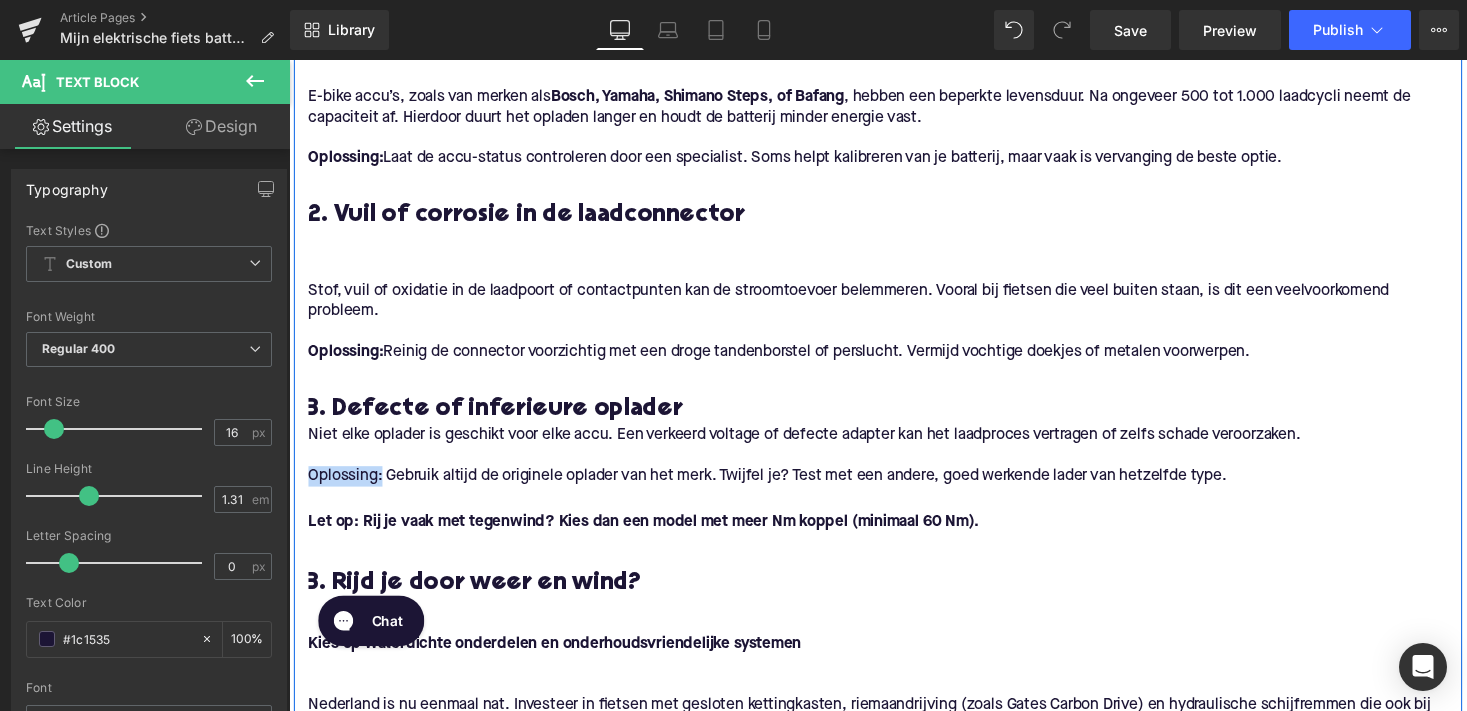 scroll, scrollTop: 1311, scrollLeft: 0, axis: vertical 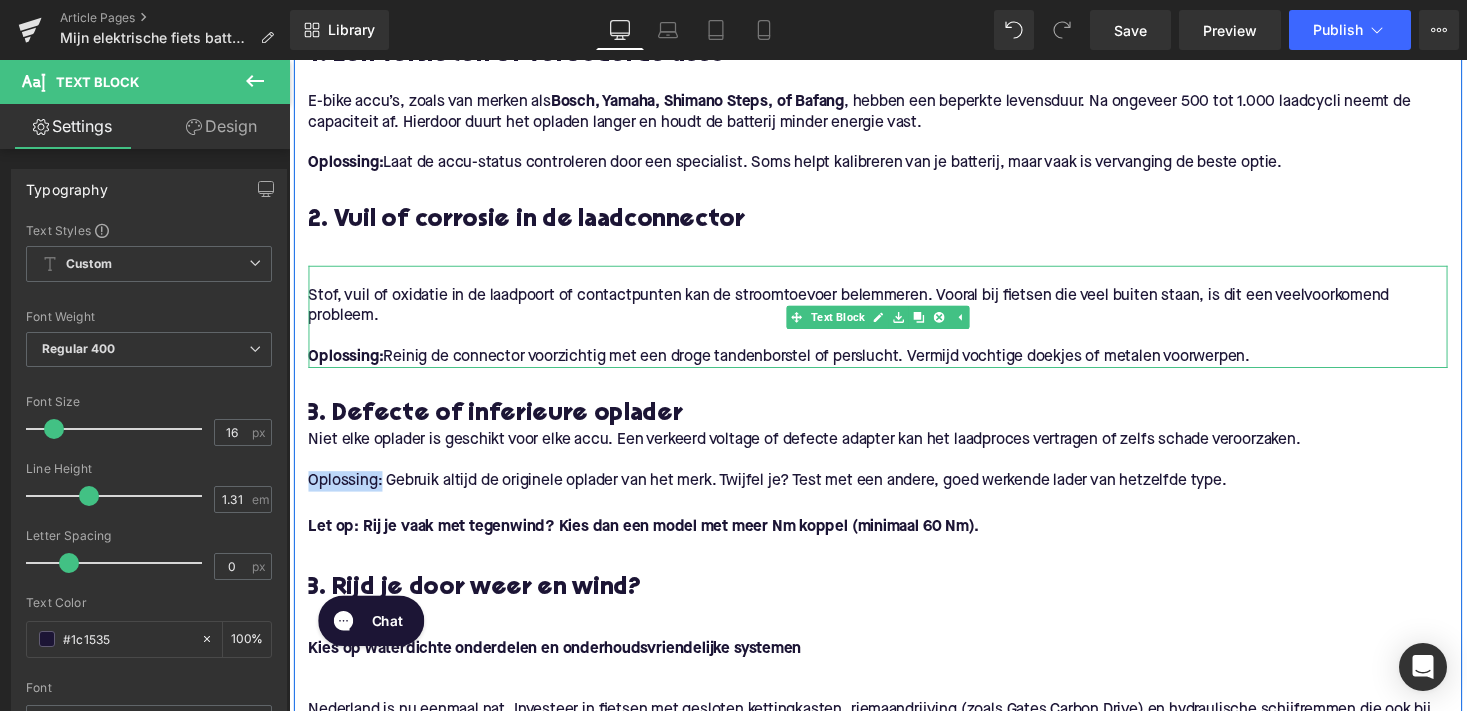 click on "Oplossing:  Reinig de connector voorzichtig met een droge tandenborstel of perslucht. Vermijd vochtige doekjes of metalen voorwerpen." at bounding box center (894, 365) 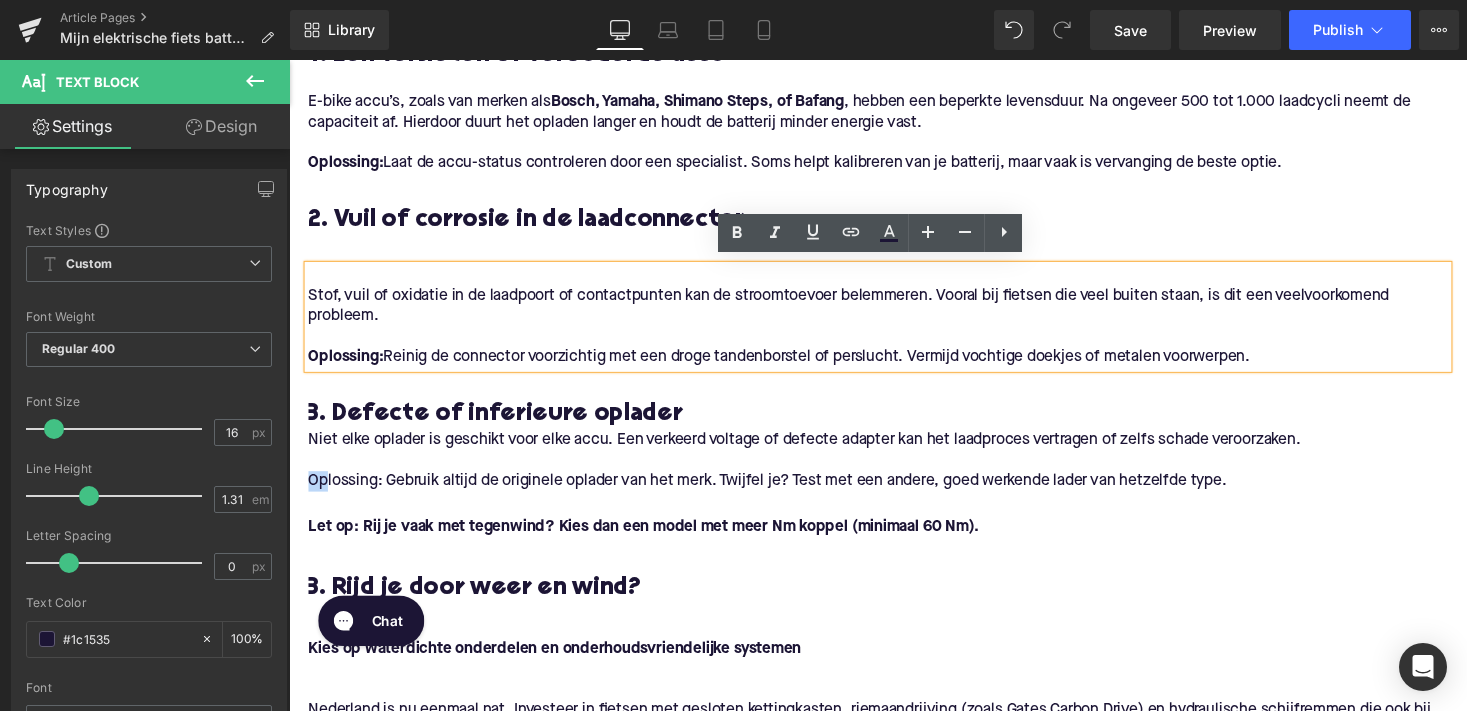 drag, startPoint x: 324, startPoint y: 492, endPoint x: 287, endPoint y: 492, distance: 37 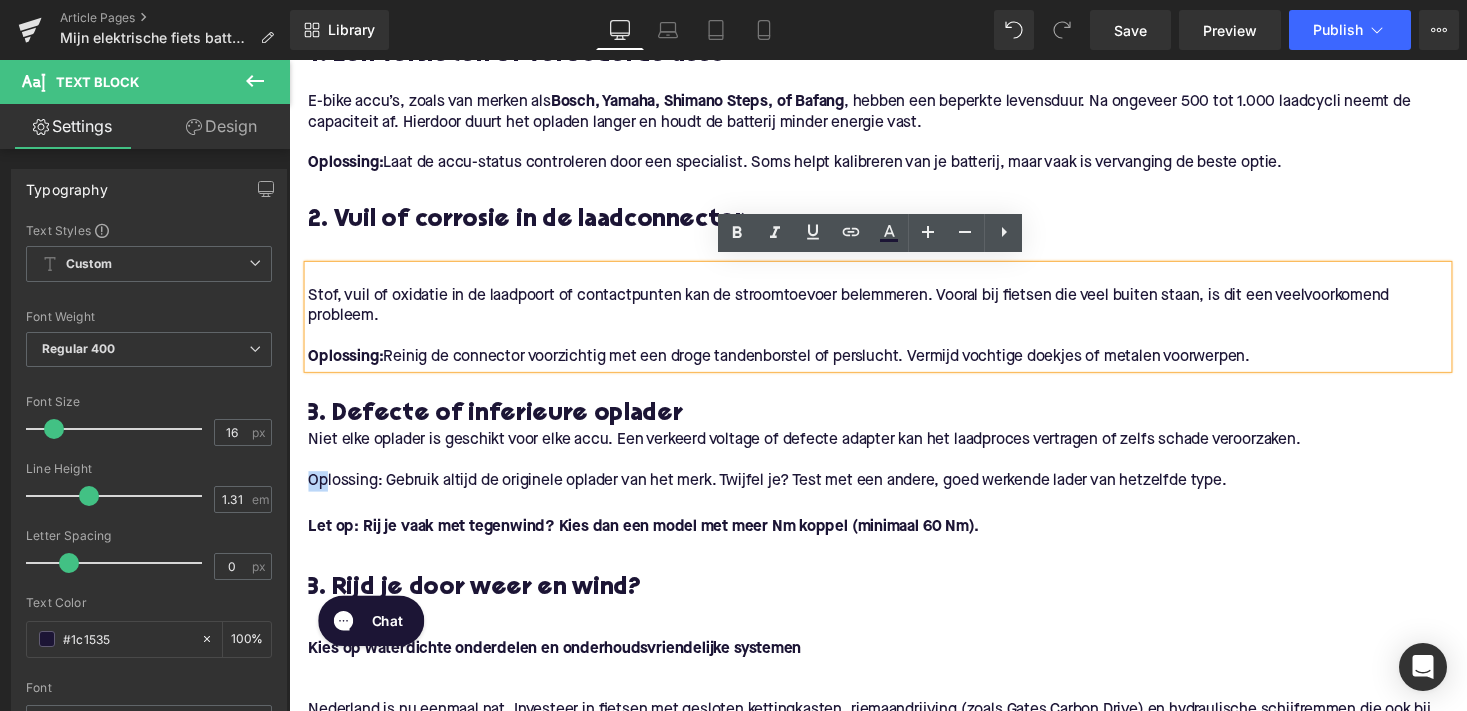 click on "Mijn elektrische fiets batterij laadt langzaam of niet op: 6 oorzaken en oplossingen Heading         Of je nu dagelijks naar werk fietst of je e-bike gebruikt voor weekendritten, een goed werkende accu is cruciaal. Maar wat als je merkt dat je batterij traag of zelfs helemaal niet meer oplaadt? In deze blog zetten we de meest voorkomende oorzaken en oplossingen op een rij. Gericht, onderbouwd, en praktisch toepasbaar, zodat jij weer snel de weg op kunt. Text Block         Image         Symptomen van een laadprobleem Heading         Voordat we in de oorzaken duiken: herken je een of meer van signalen dat je batterij niet meer goed werkt?  Text Block         De accu laadt helemaal niet op. Het laadproces blijft steken op een bepaald percentage. Opladen duurt langer dan normaal. Text Block         Text Block         Heading" at bounding box center [894, 1004] 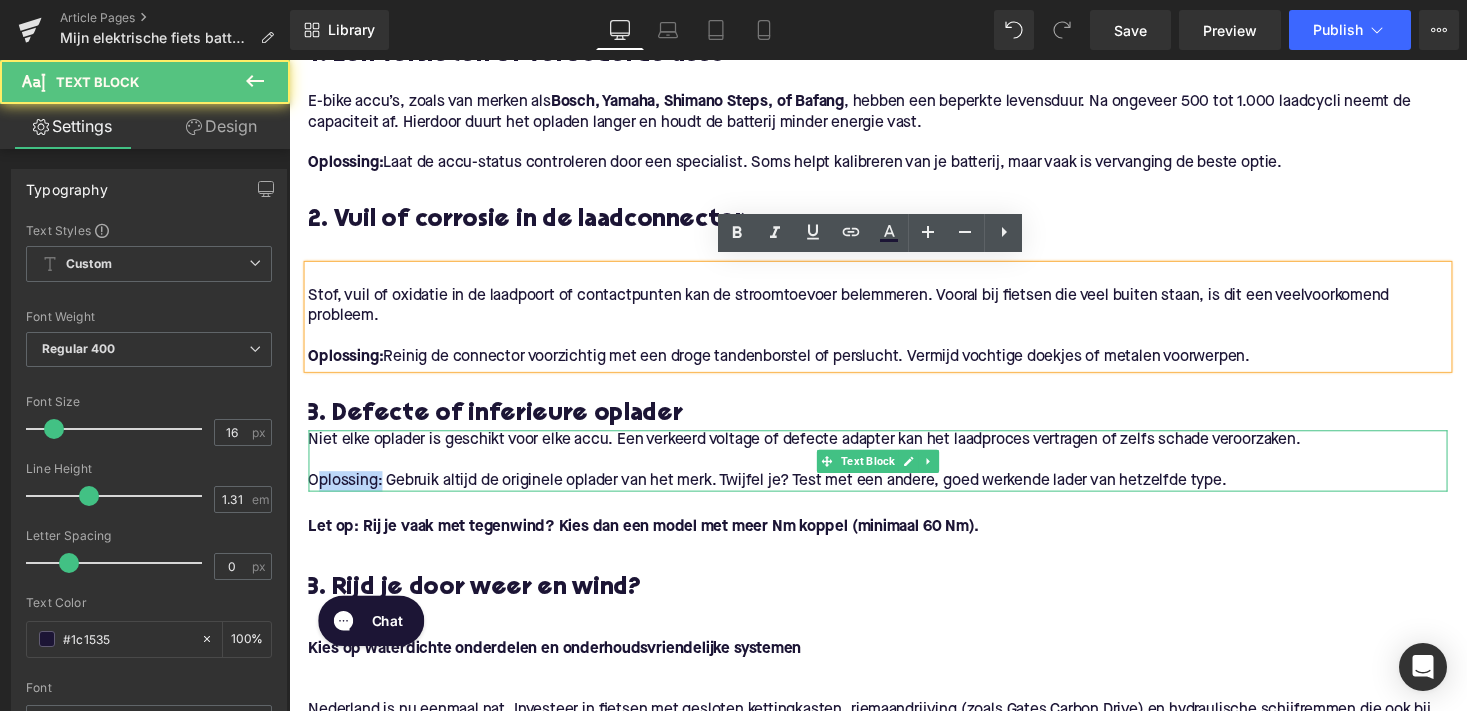 drag, startPoint x: 382, startPoint y: 488, endPoint x: 313, endPoint y: 488, distance: 69 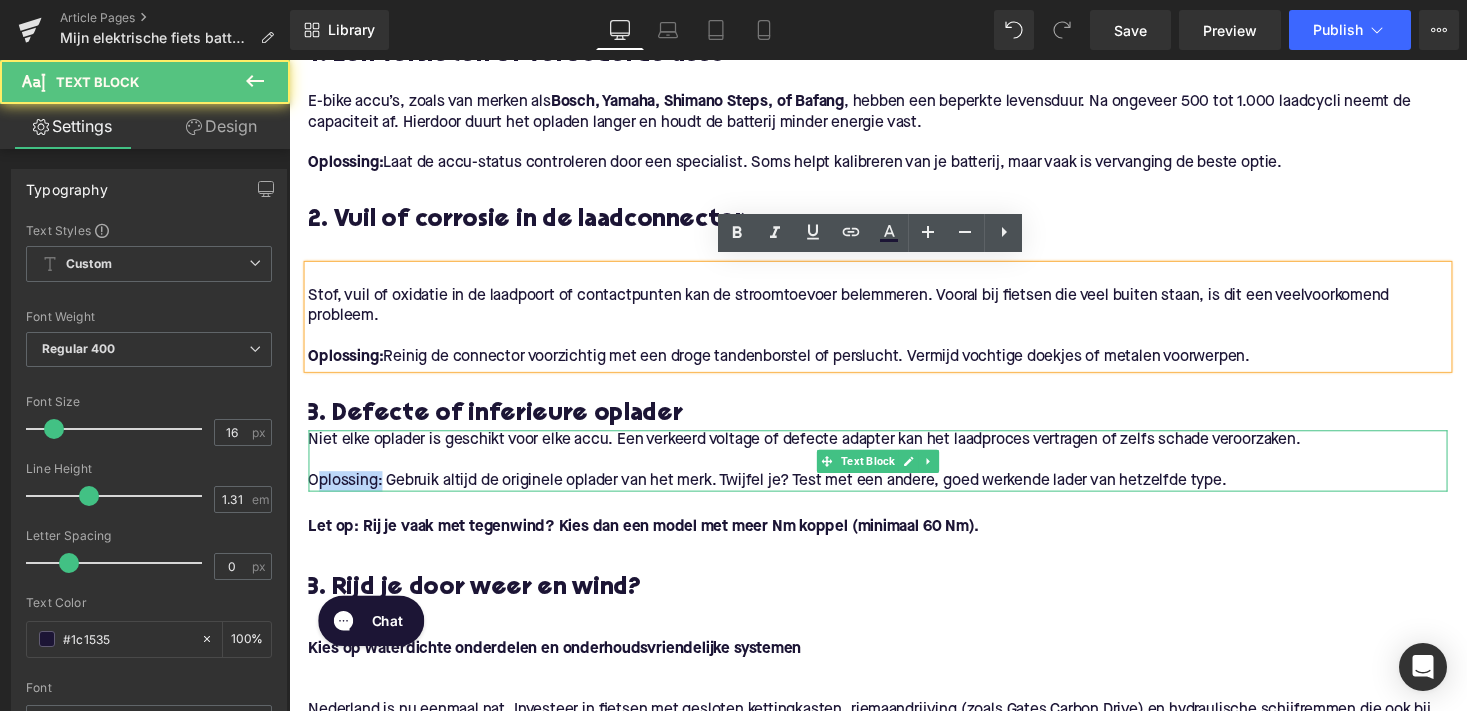 click on "Oplossing: Gebruik altijd de originele oplader van het merk. Twijfel je? Test met een andere, goed werkende lader van hetzelfde type." at bounding box center [894, 492] 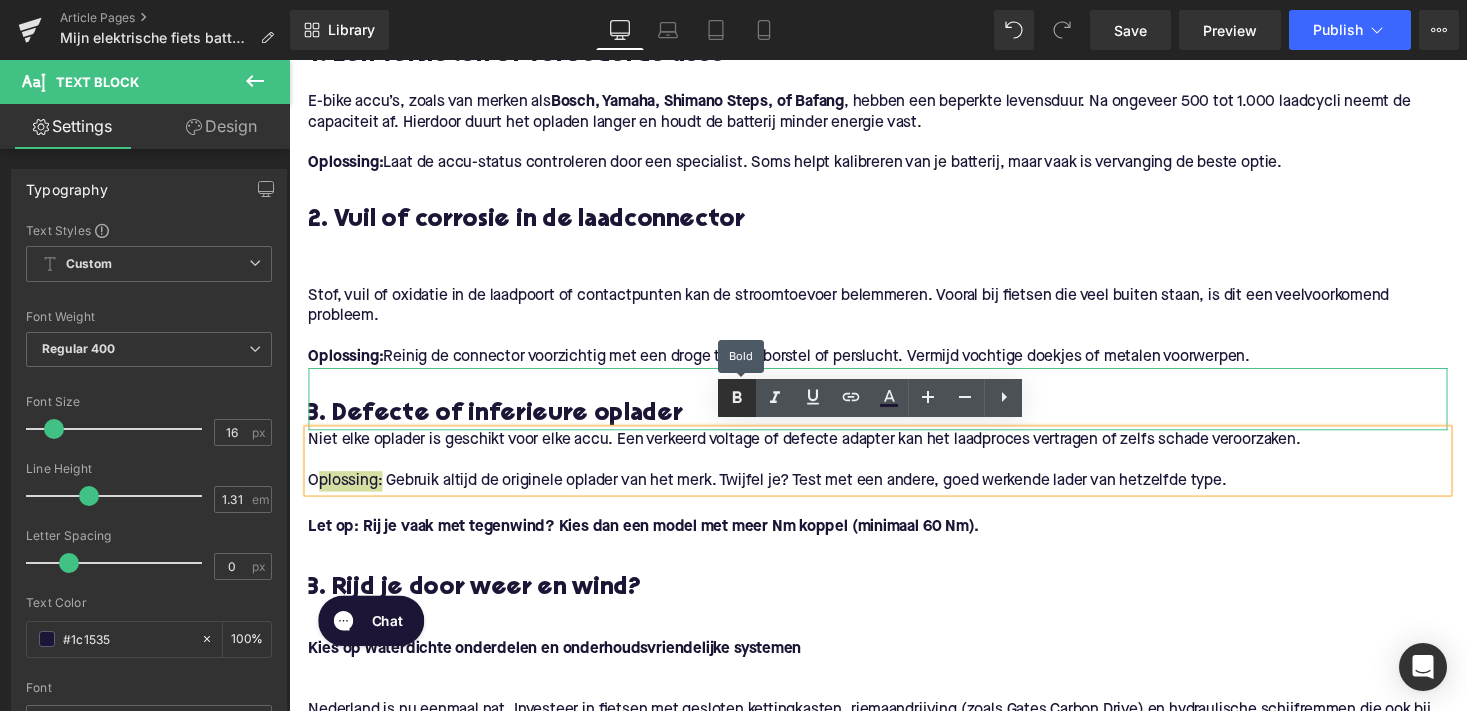 click 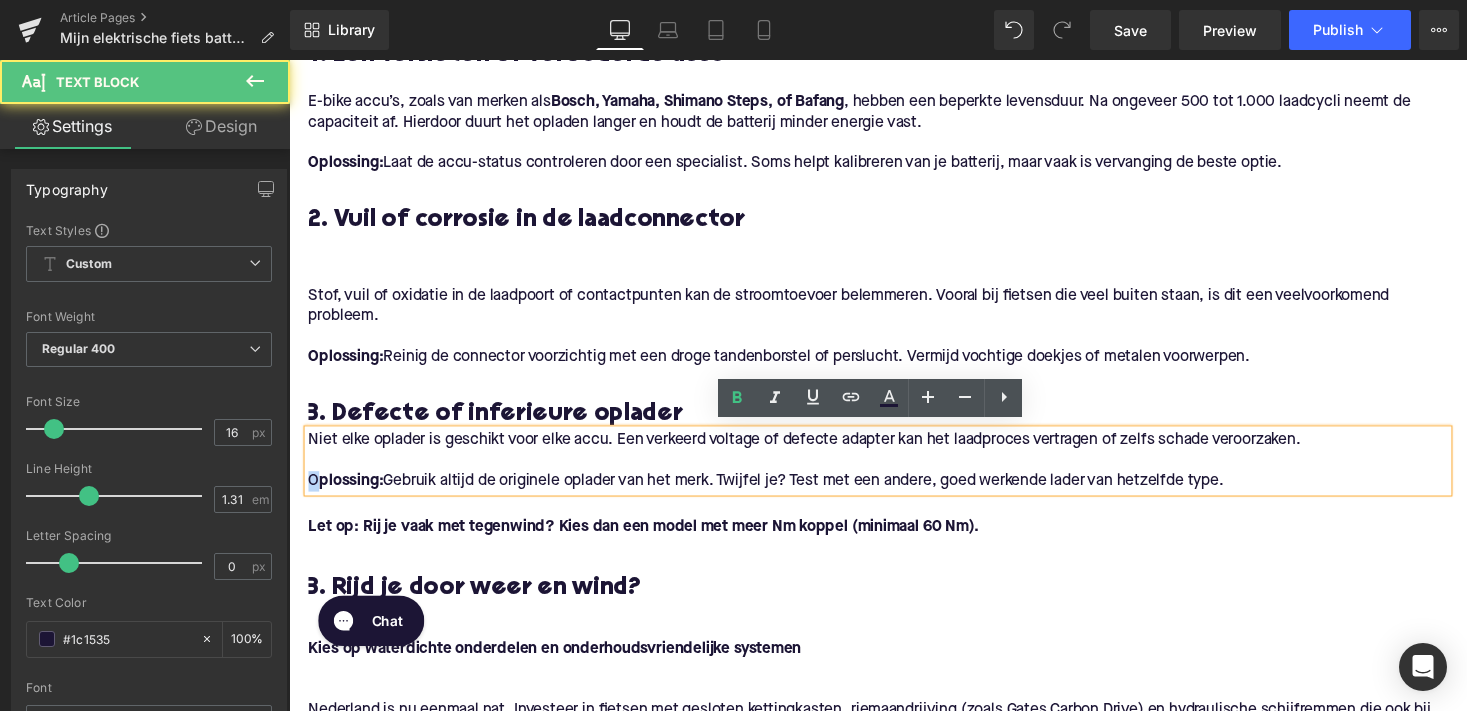 drag, startPoint x: 318, startPoint y: 485, endPoint x: 304, endPoint y: 485, distance: 14 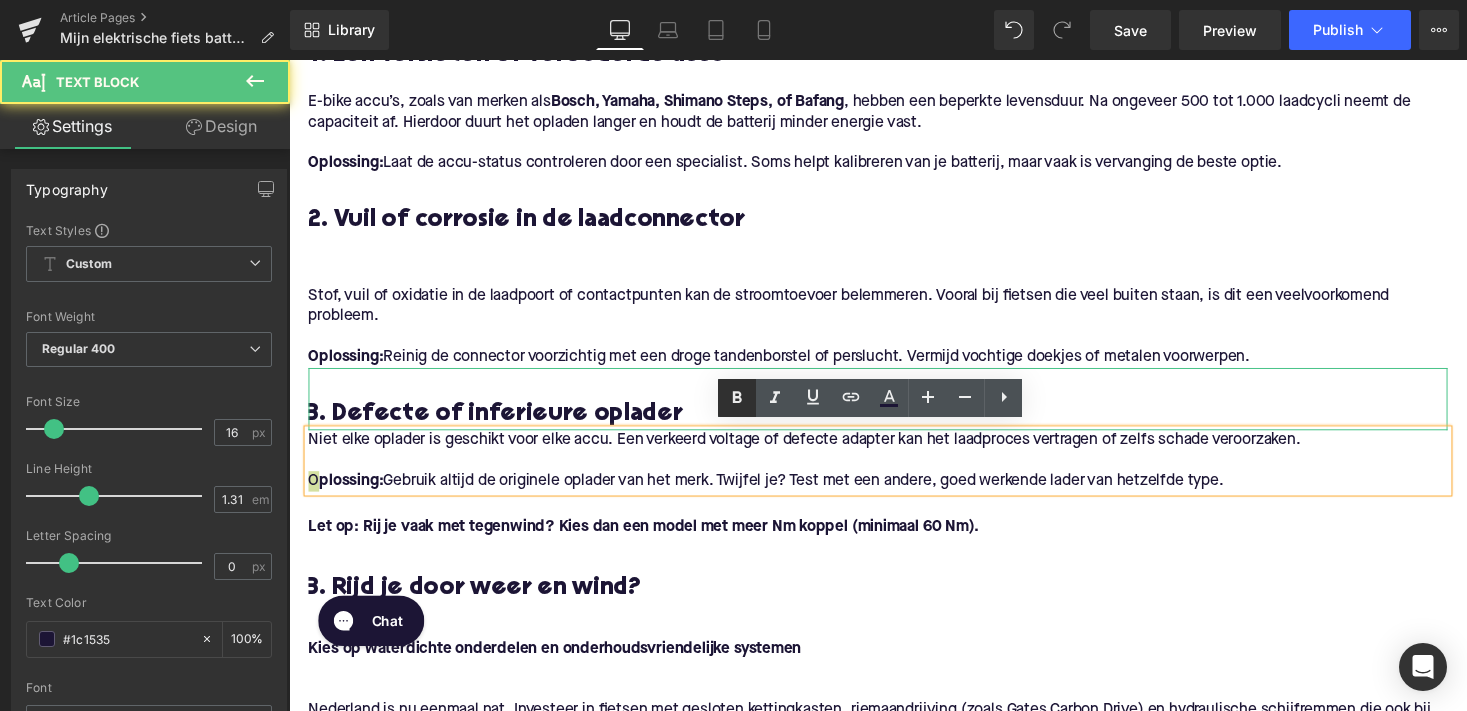 click 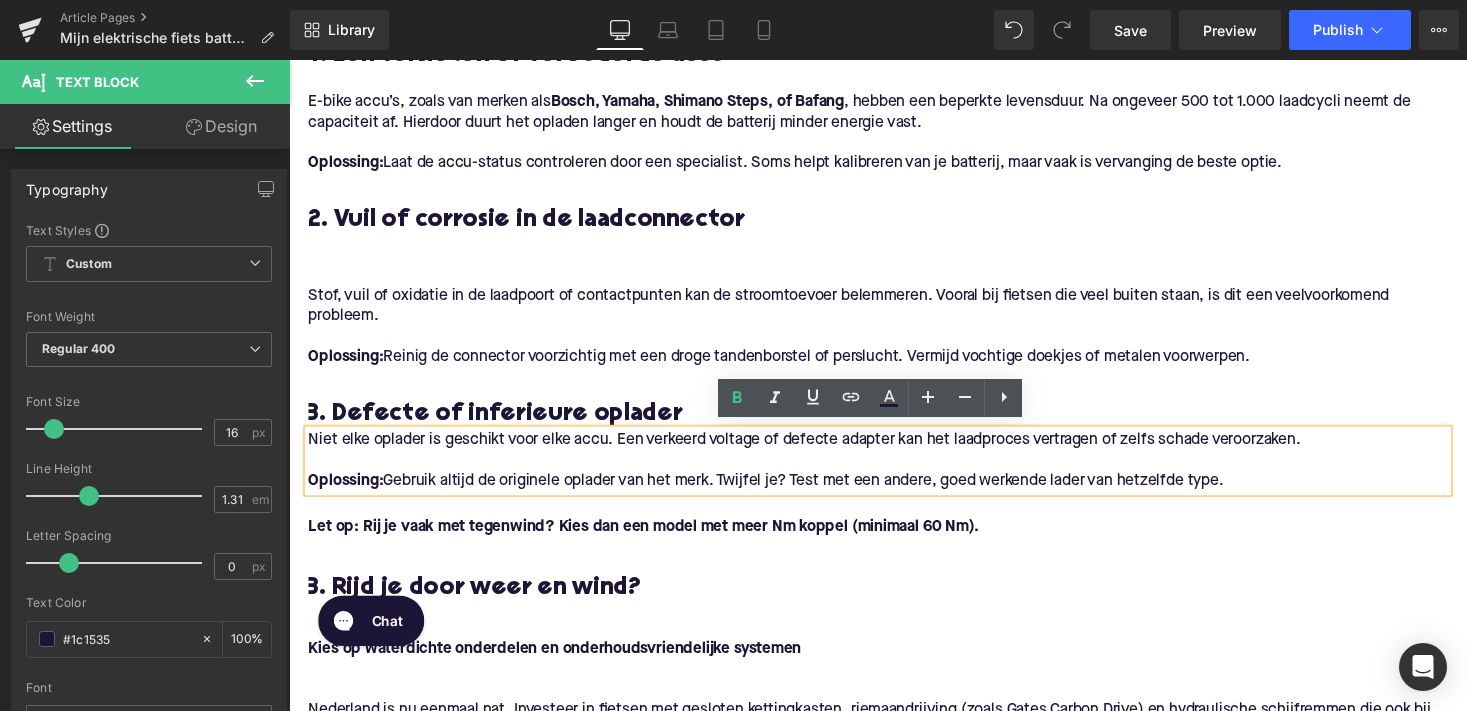 click on "Let op: Rij je vaak met tegenwind? Kies dan een model met meer Nm koppel (minimaal 60 Nm)." at bounding box center (894, 539) 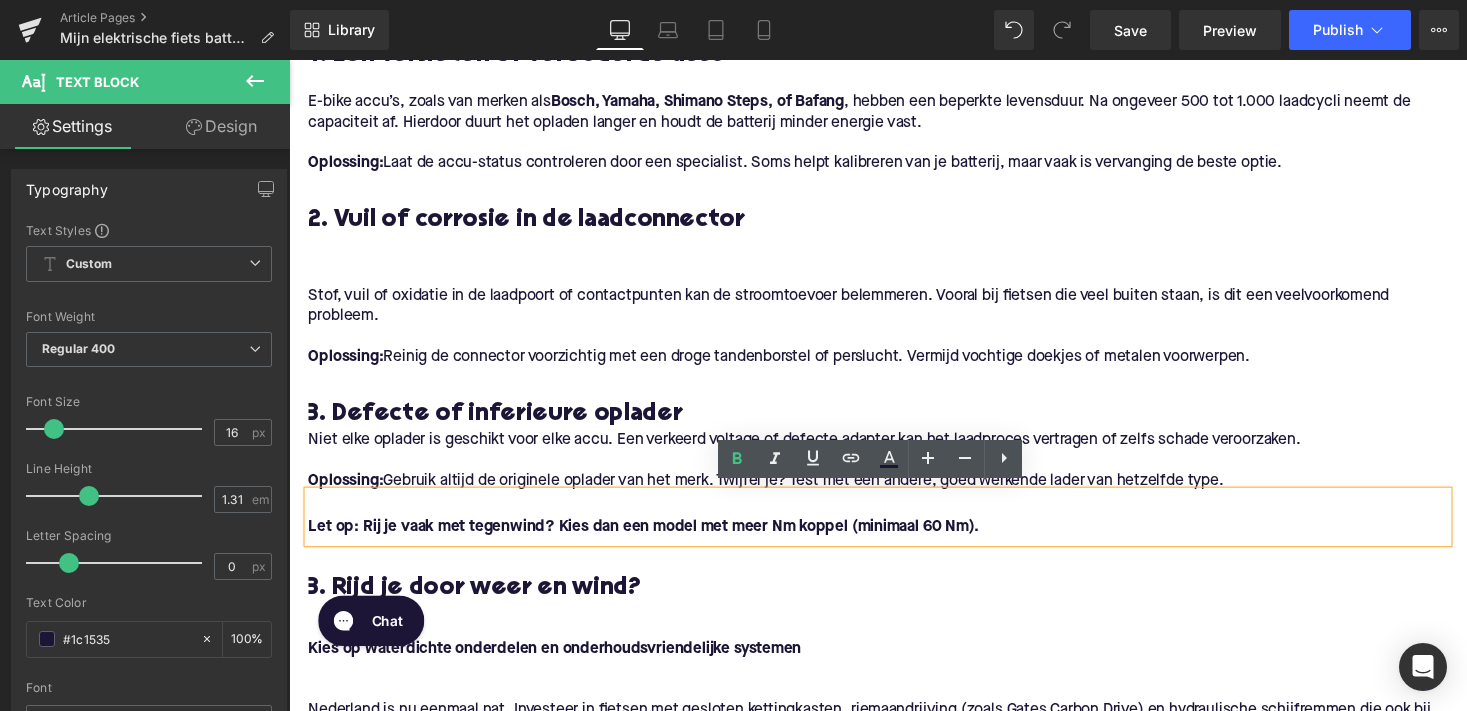 click on "Let op: Rij je vaak met tegenwind? Kies dan een model met meer Nm koppel (minimaal 60 Nm)." at bounding box center (894, 539) 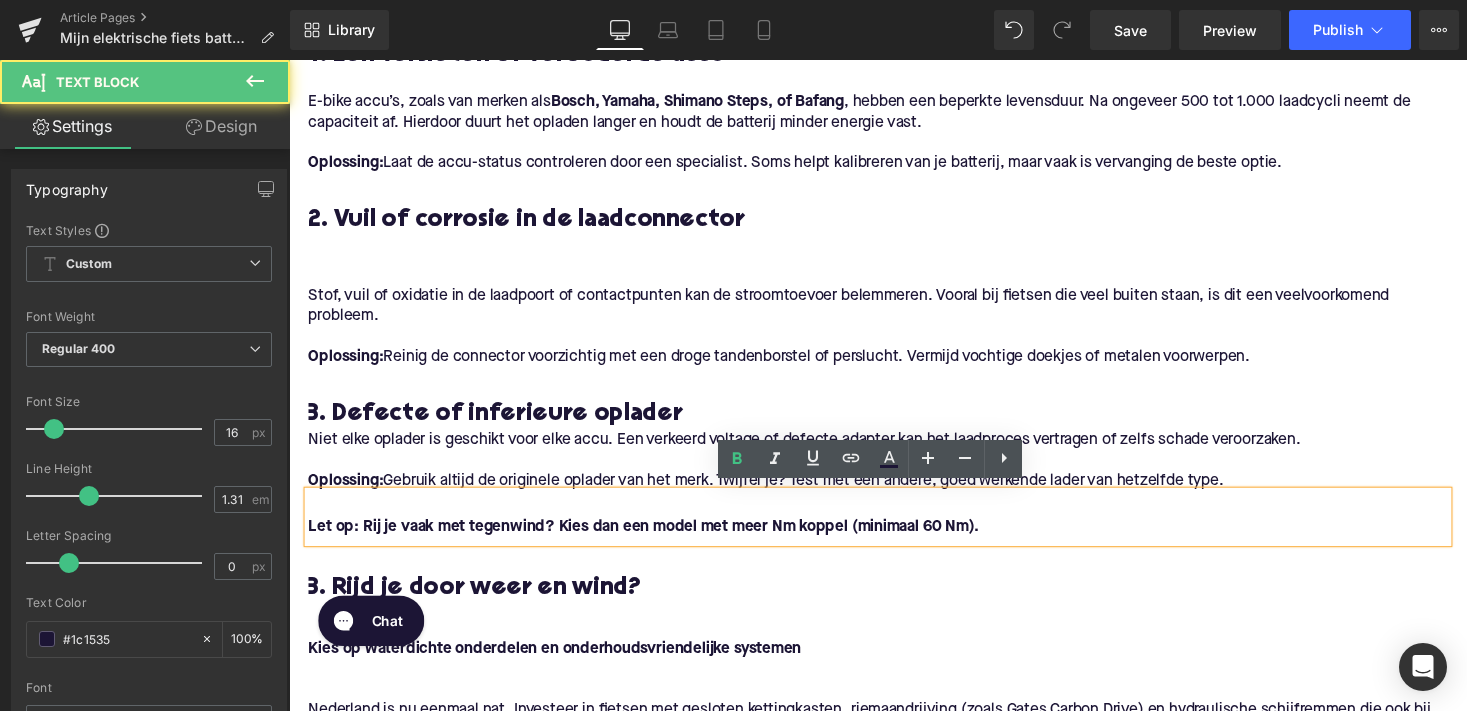 click on "3. Defecte of inferieure oplader Heading" at bounding box center (894, 408) 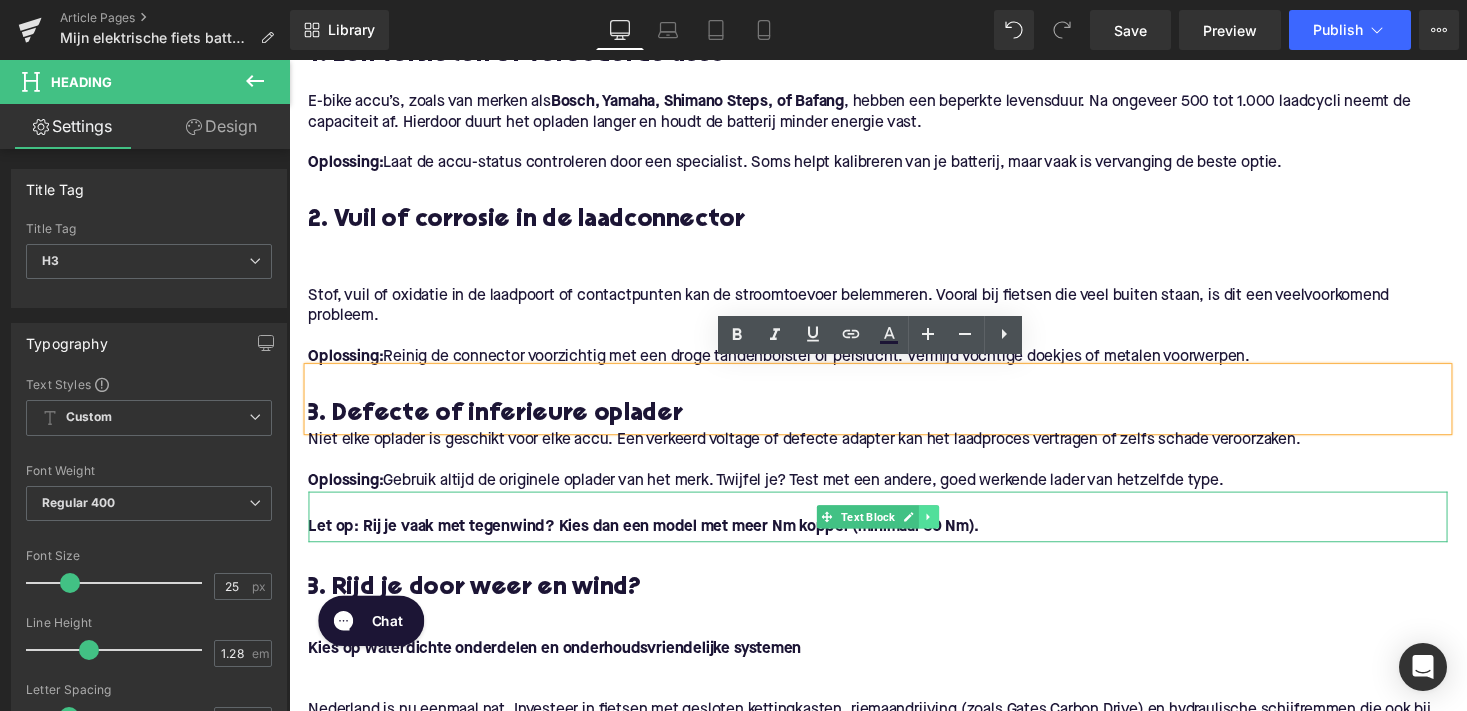 click 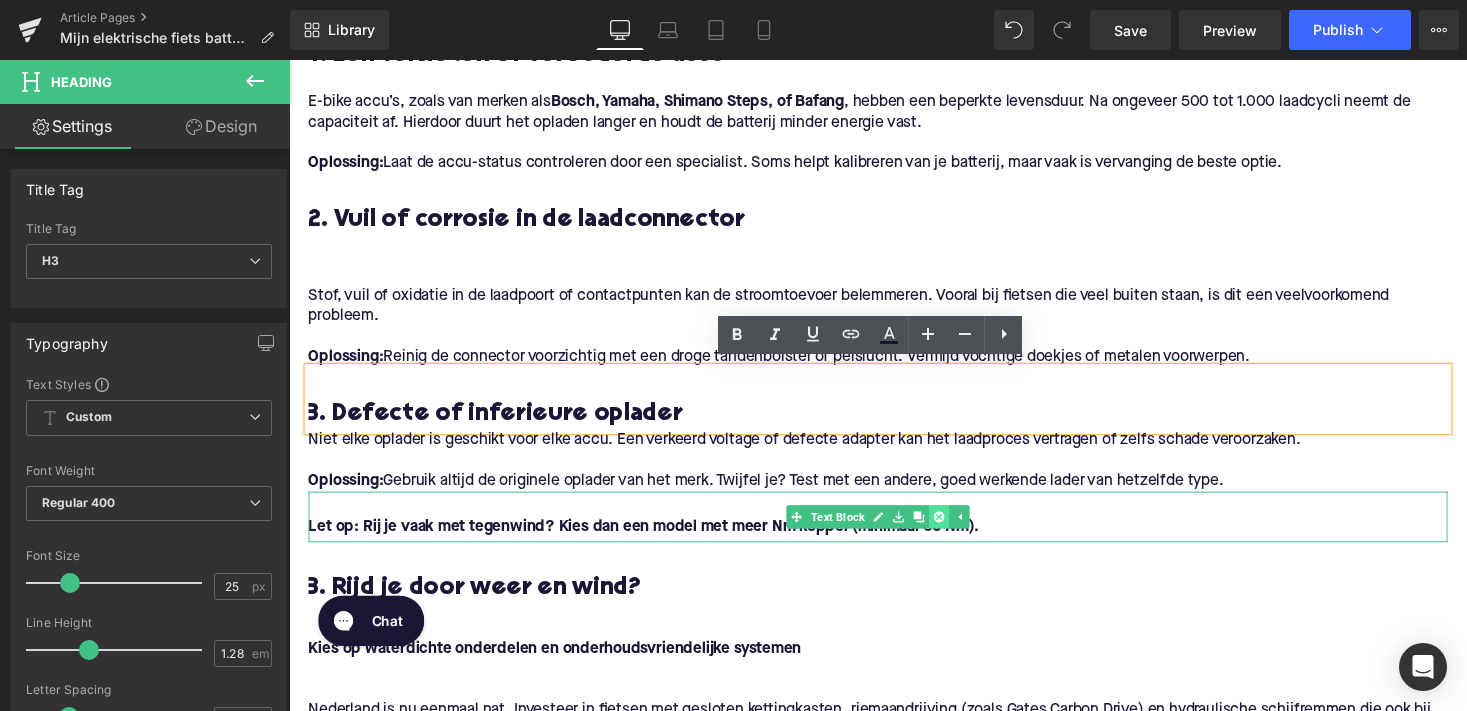 click 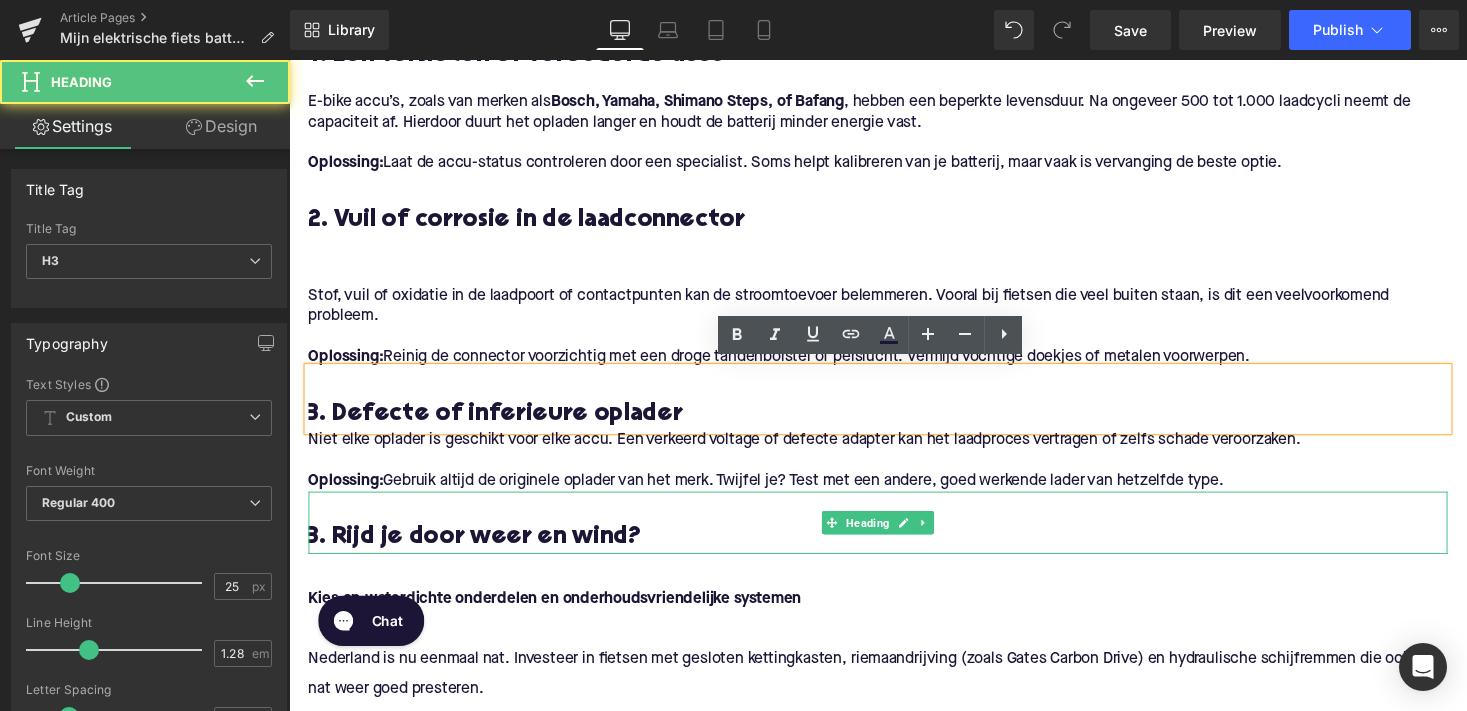 click on "3. Rijd je door weer en wind?" at bounding box center (894, 551) 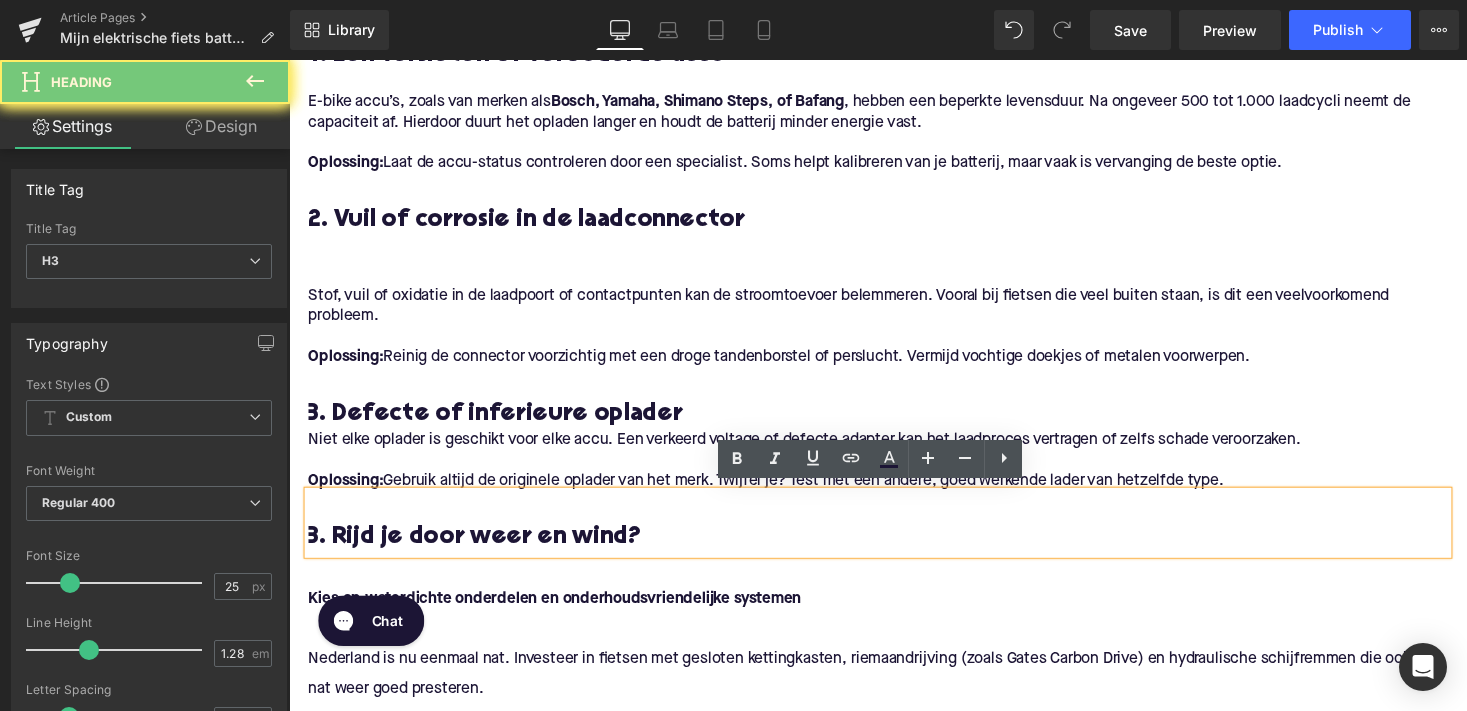 paste 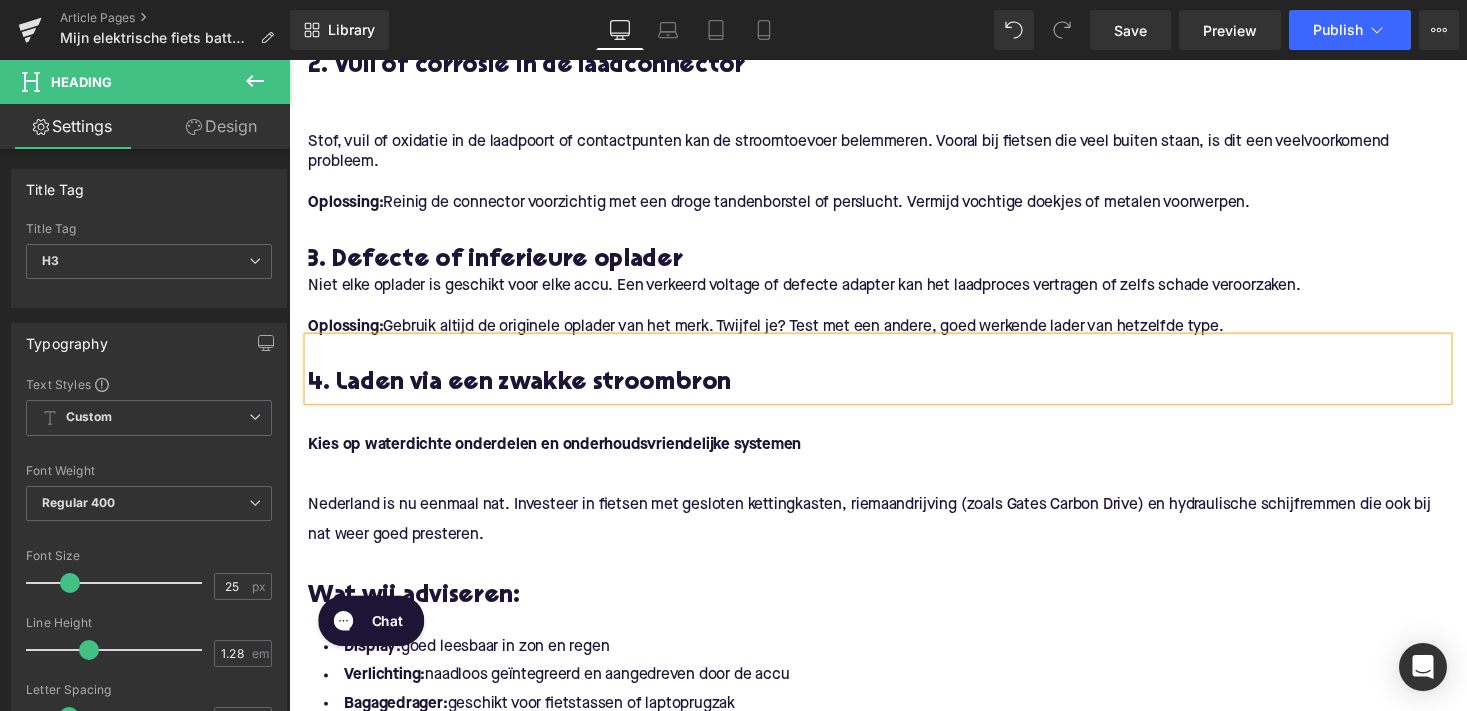 scroll, scrollTop: 1472, scrollLeft: 0, axis: vertical 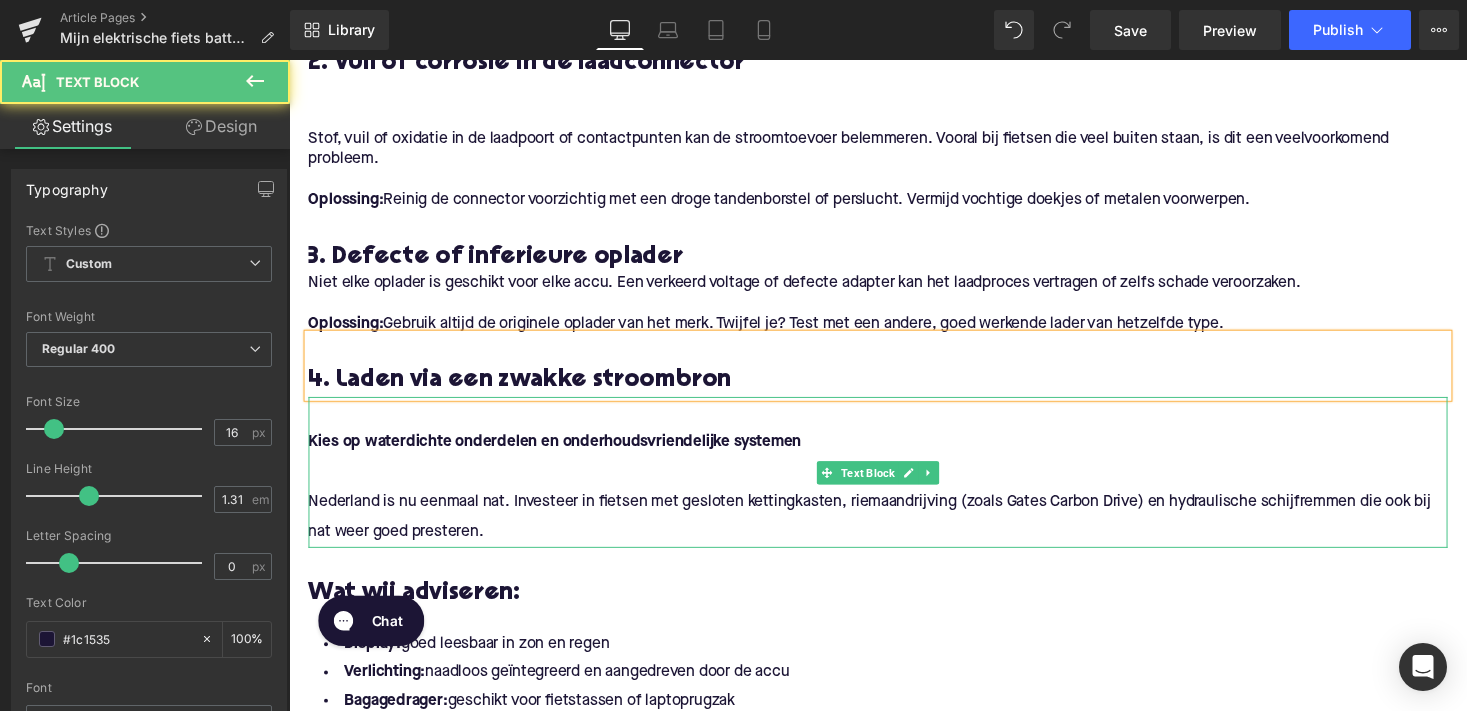 click on "Nederland is nu eenmaal nat. Investeer in fietsen met gesloten kettingkasten, riemaandrijving (zoals Gates Carbon Drive) en hydraulische schijfremmen die ook bij nat weer goed presteren." at bounding box center (894, 530) 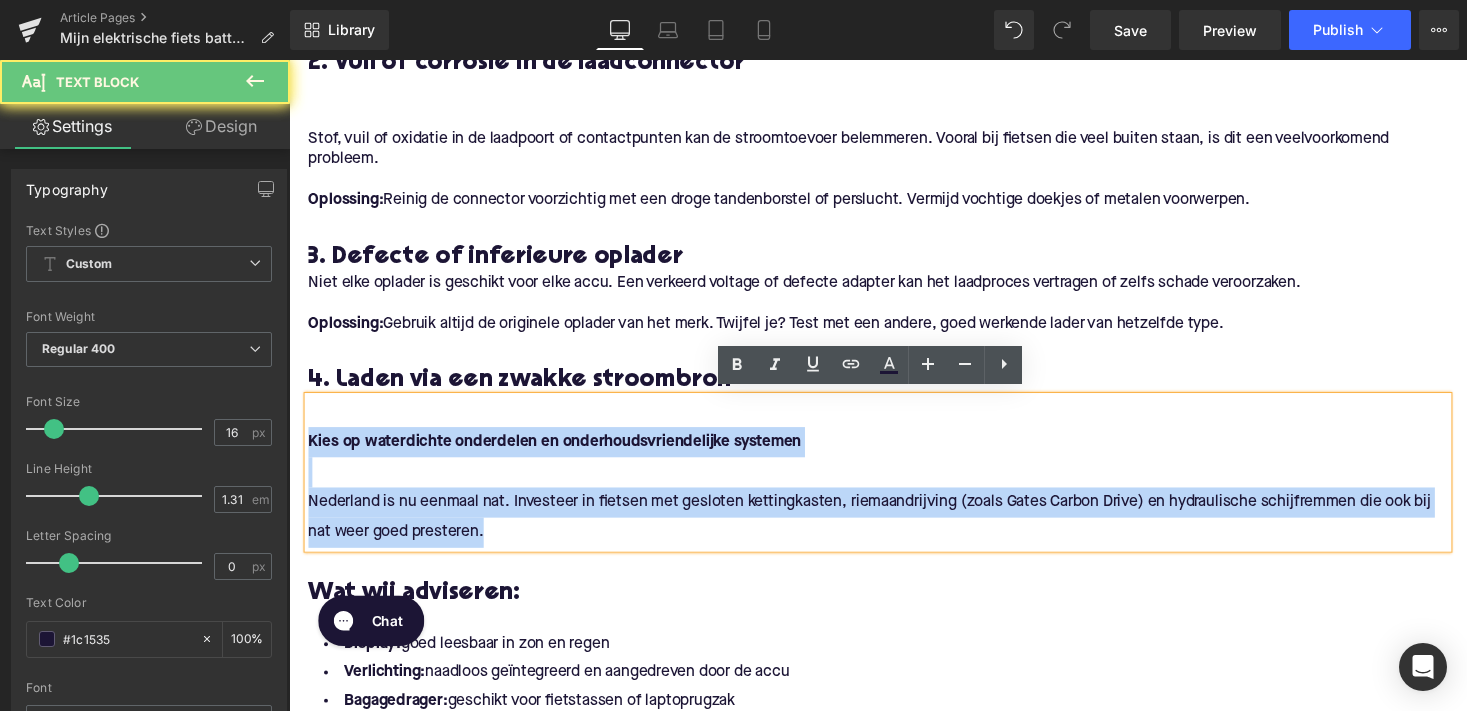 drag, startPoint x: 491, startPoint y: 540, endPoint x: 269, endPoint y: 441, distance: 243.07407 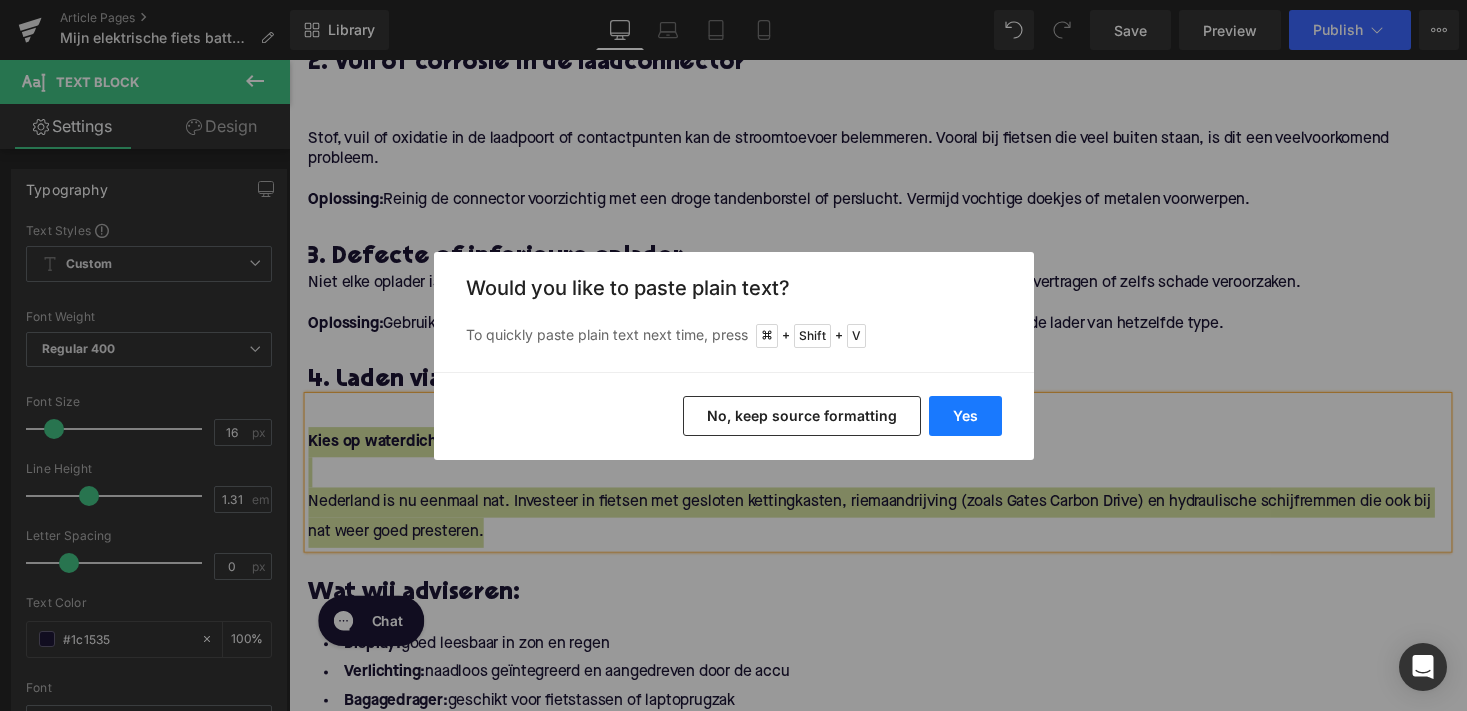click on "Yes" at bounding box center (965, 416) 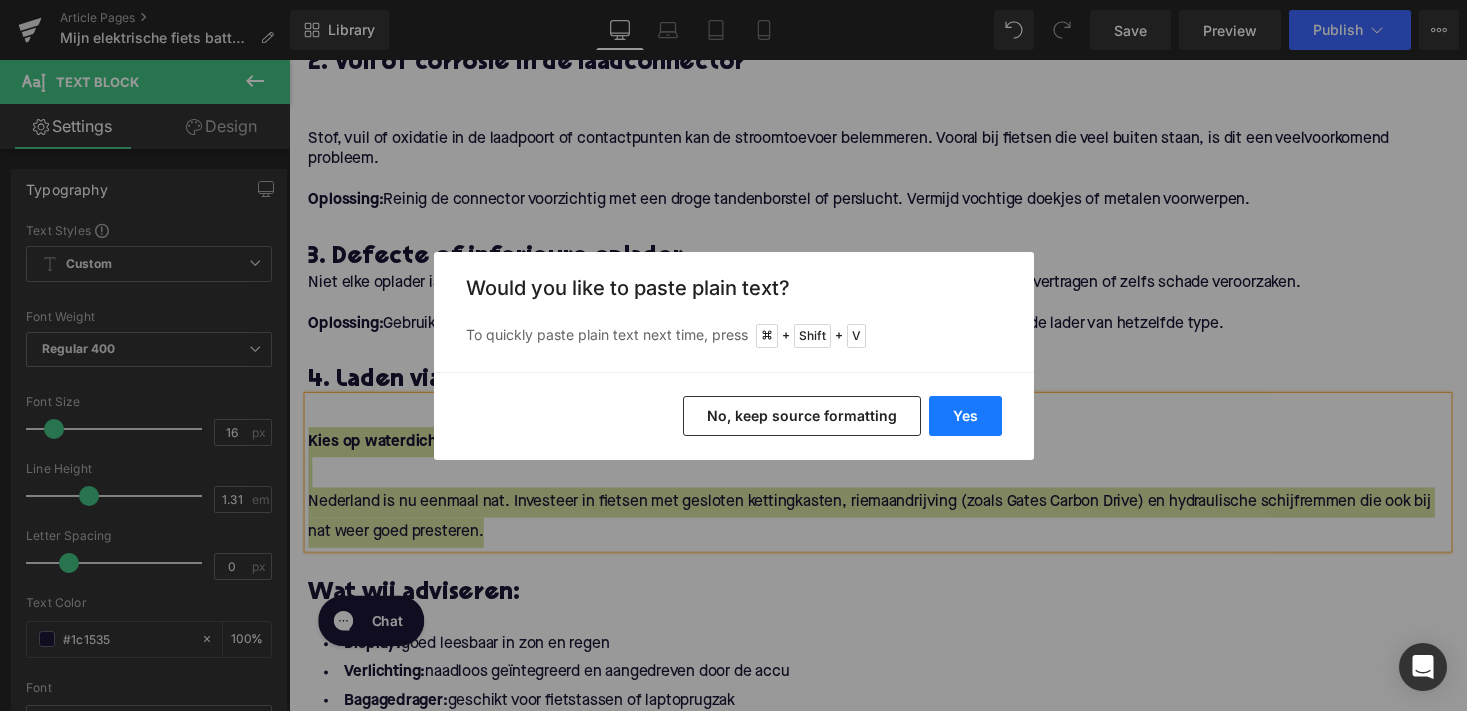 type 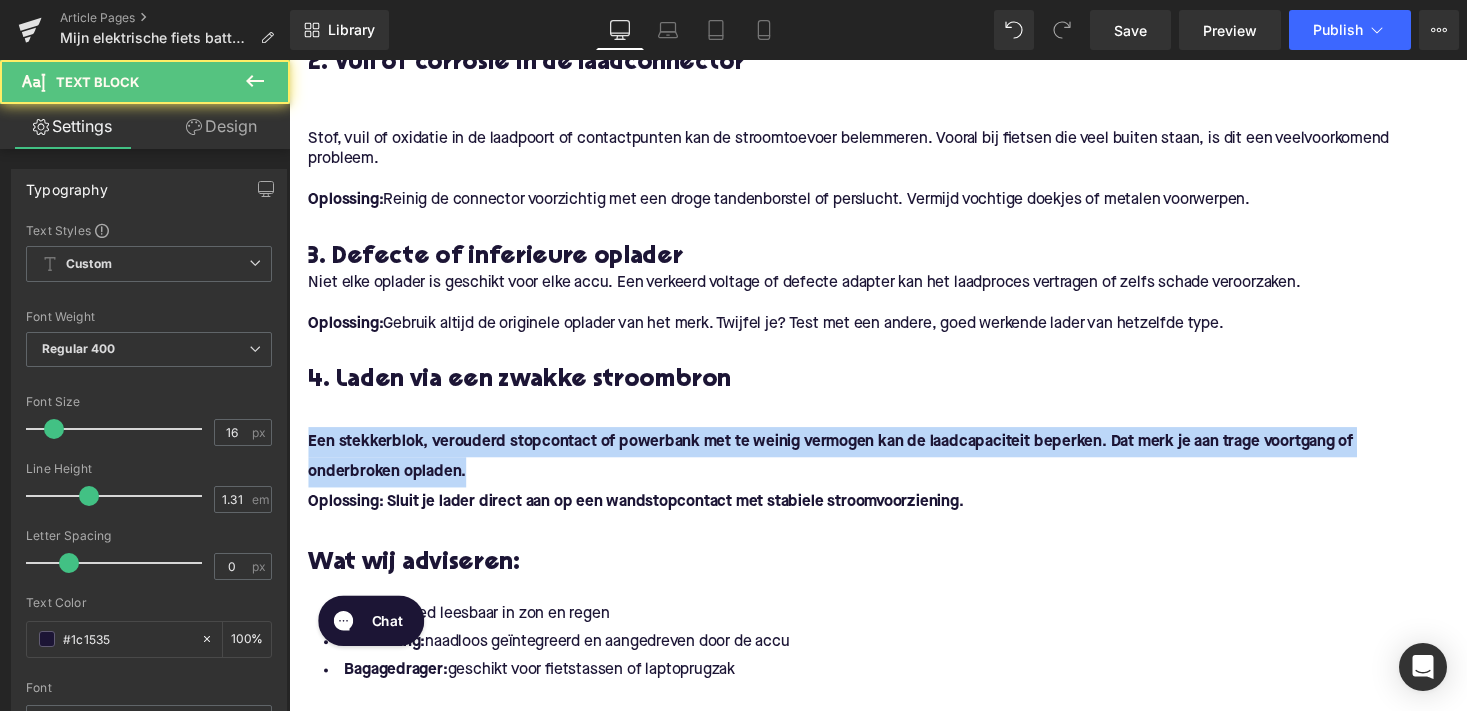 drag, startPoint x: 473, startPoint y: 472, endPoint x: 242, endPoint y: 451, distance: 231.95258 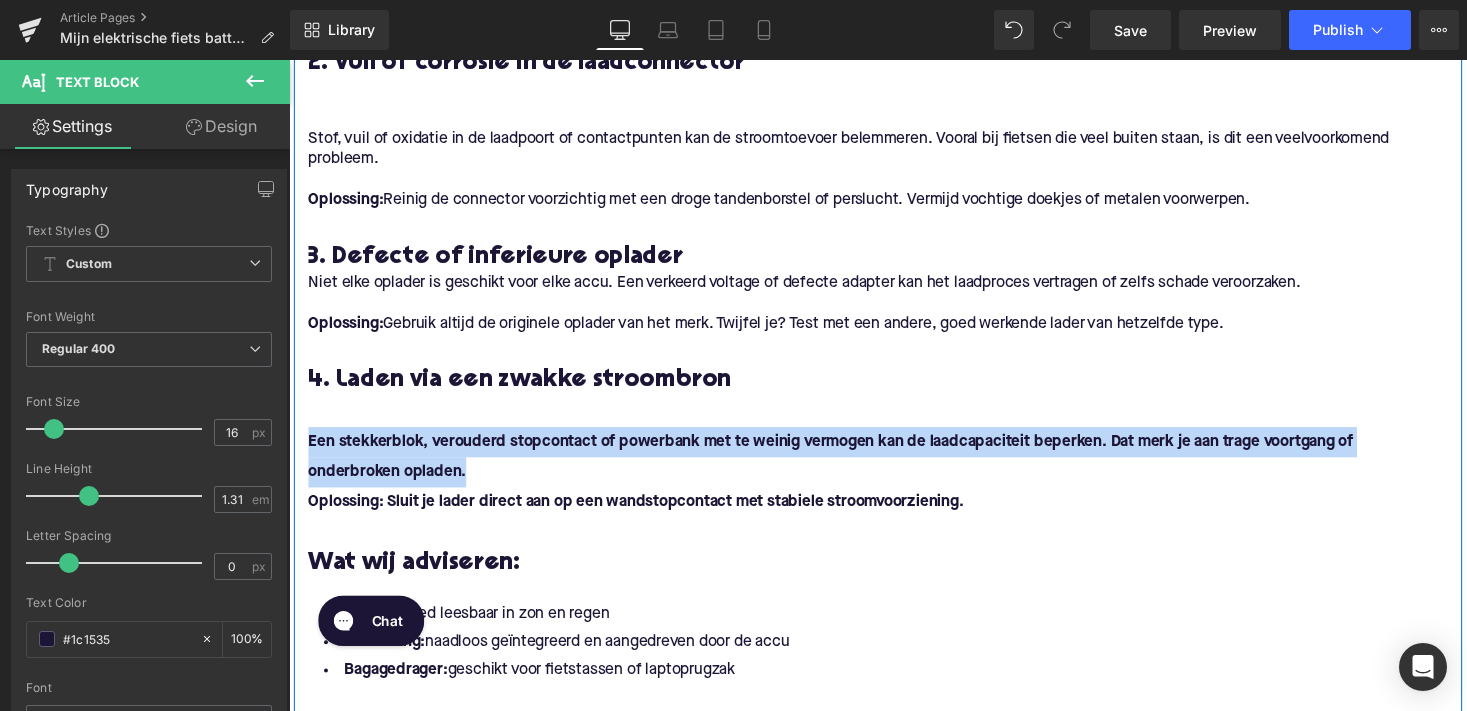 click on "Wat wij adviseren:" at bounding box center [894, 578] 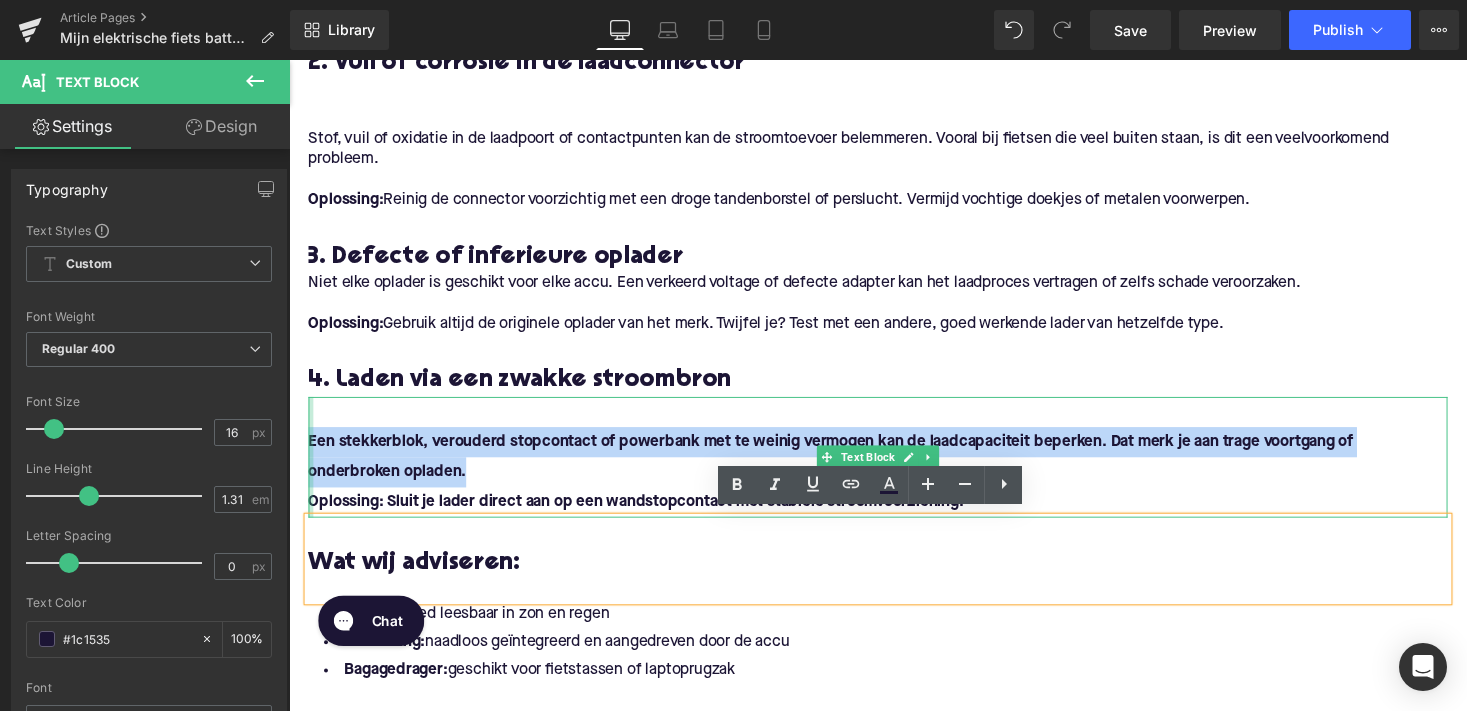 drag, startPoint x: 506, startPoint y: 490, endPoint x: 306, endPoint y: 446, distance: 204.7828 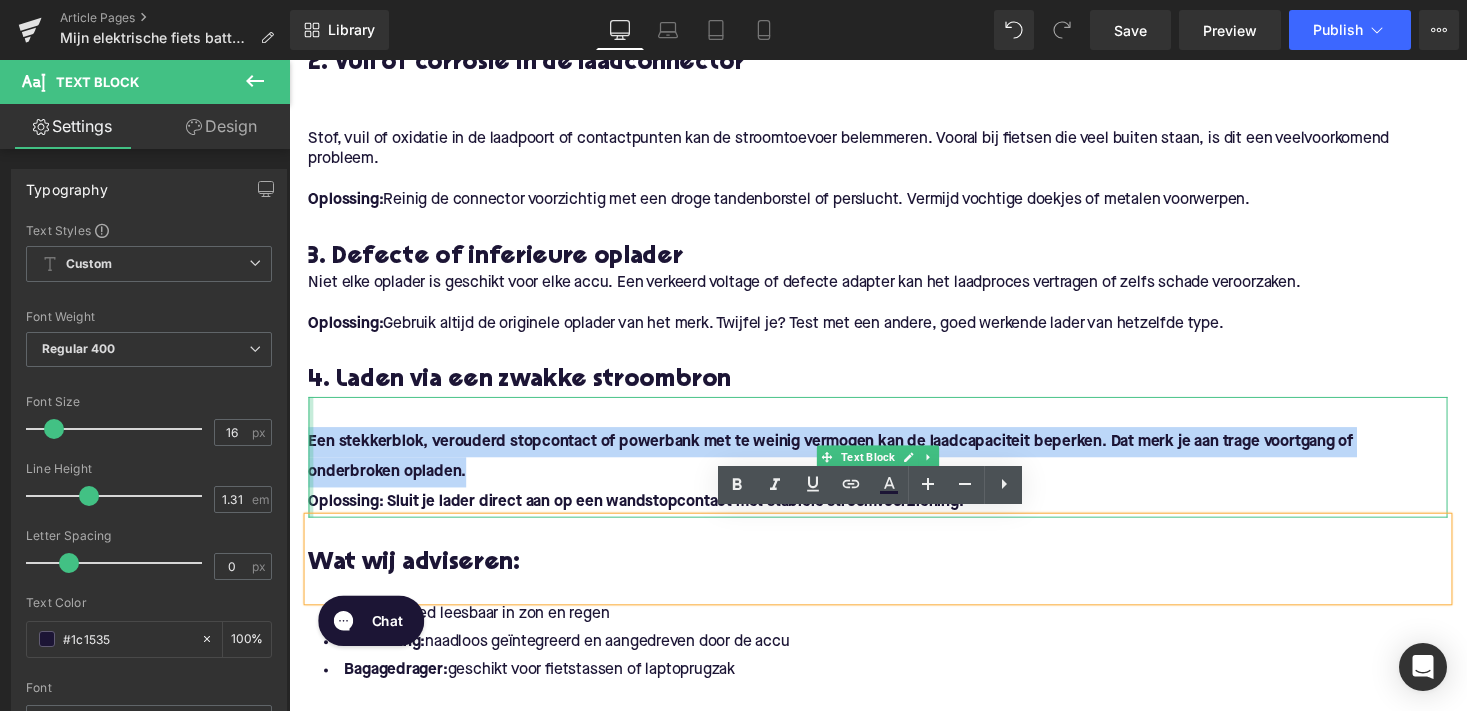 click on "Een stekkerblok, verouderd stopcontact of powerbank met te weinig vermogen kan de laadcapaciteit beperken. Dat merk je aan trage voortgang of onderbroken opladen. Oplossing: Sluit je lader direct aan op een wandstopcontact met stabiele stroomvoorziening. Text Block" at bounding box center (894, 468) 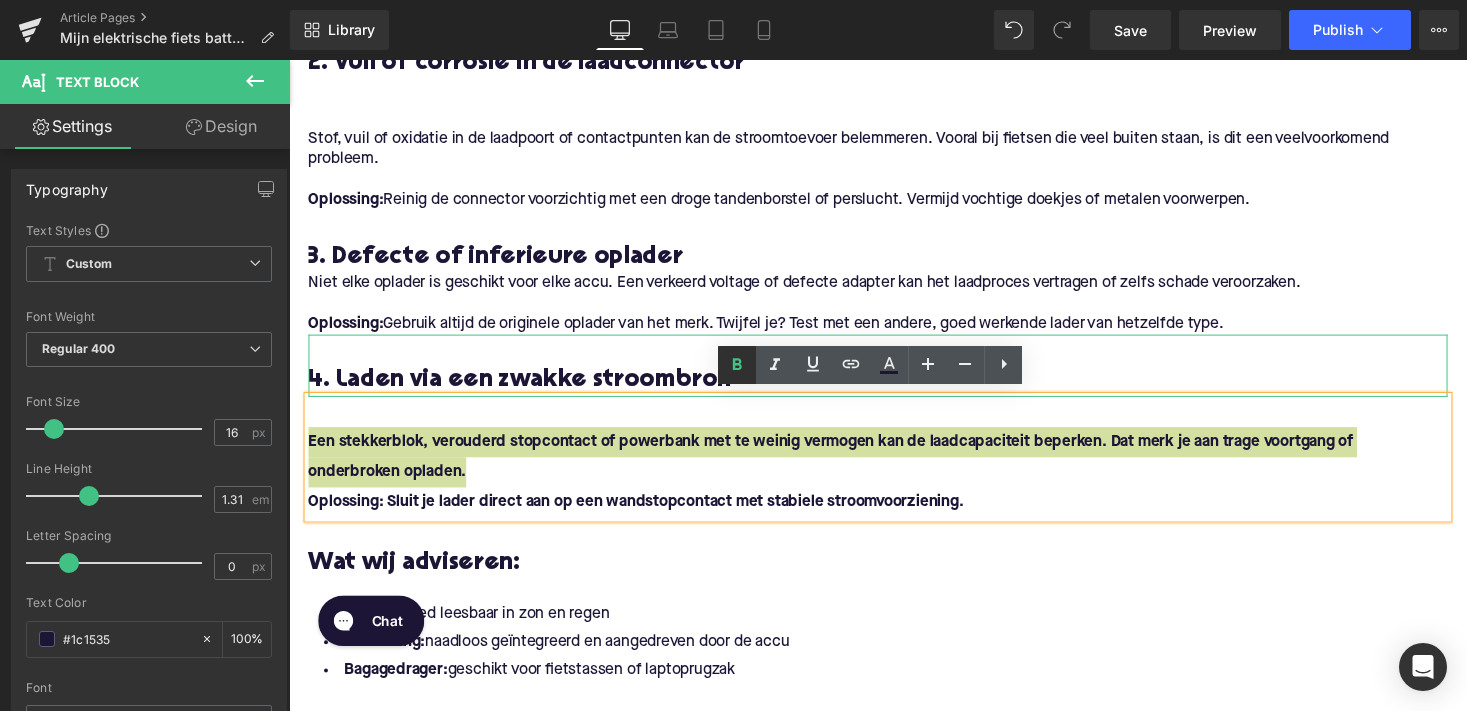 click 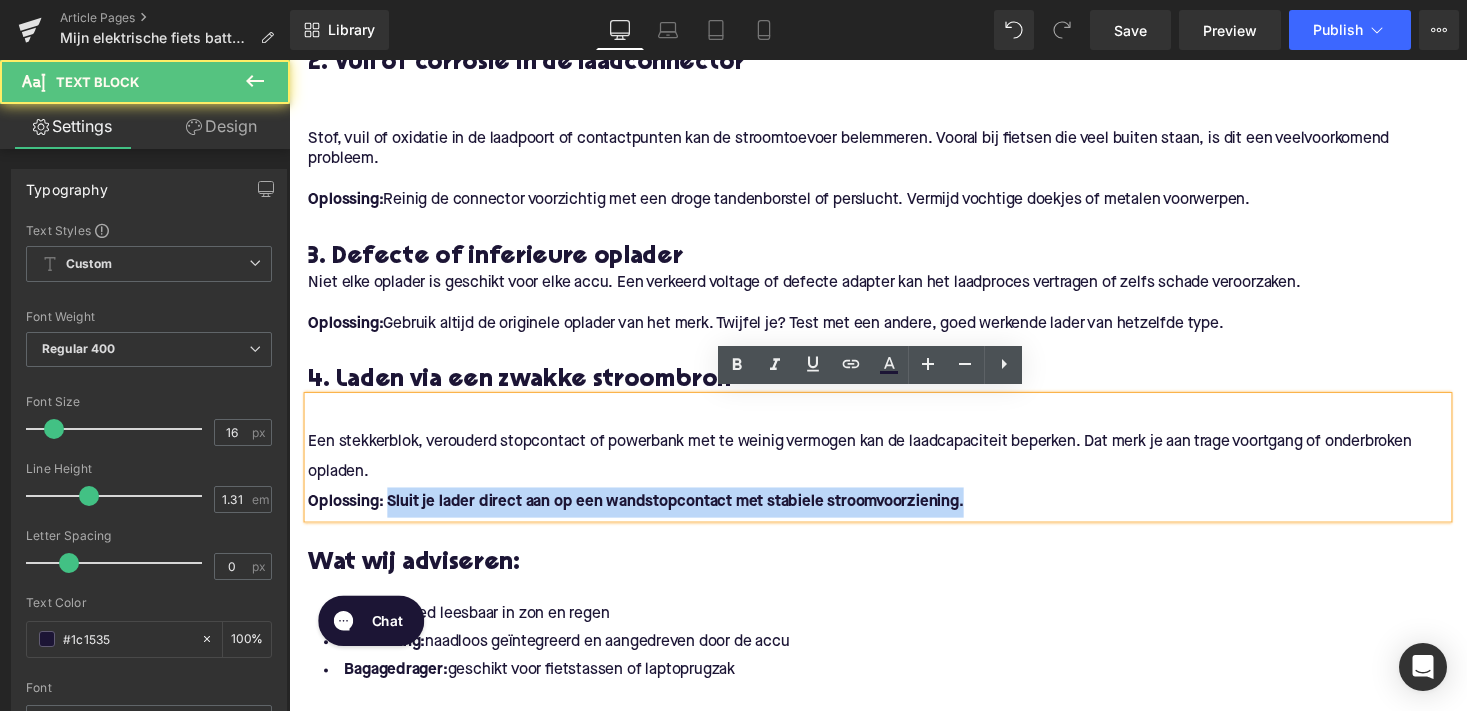 drag, startPoint x: 386, startPoint y: 510, endPoint x: 986, endPoint y: 503, distance: 600.04083 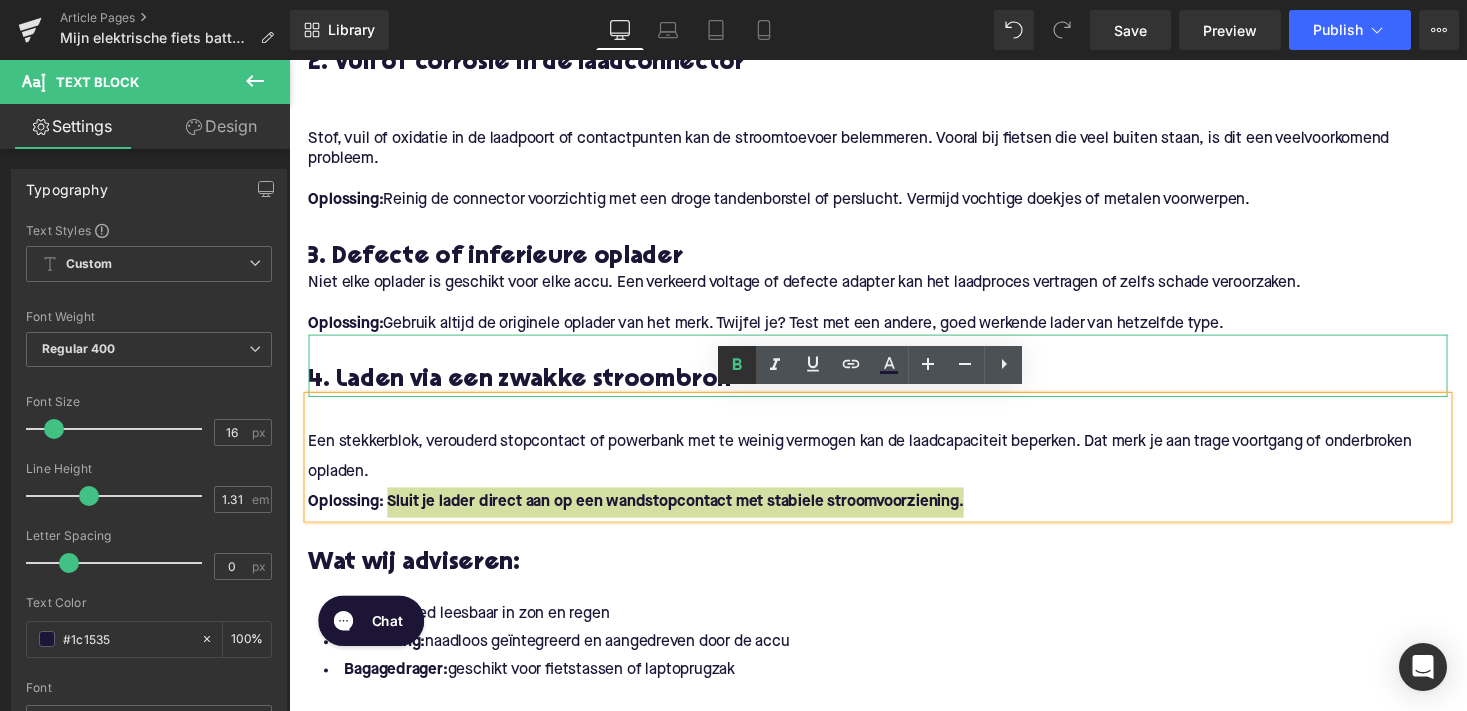 click 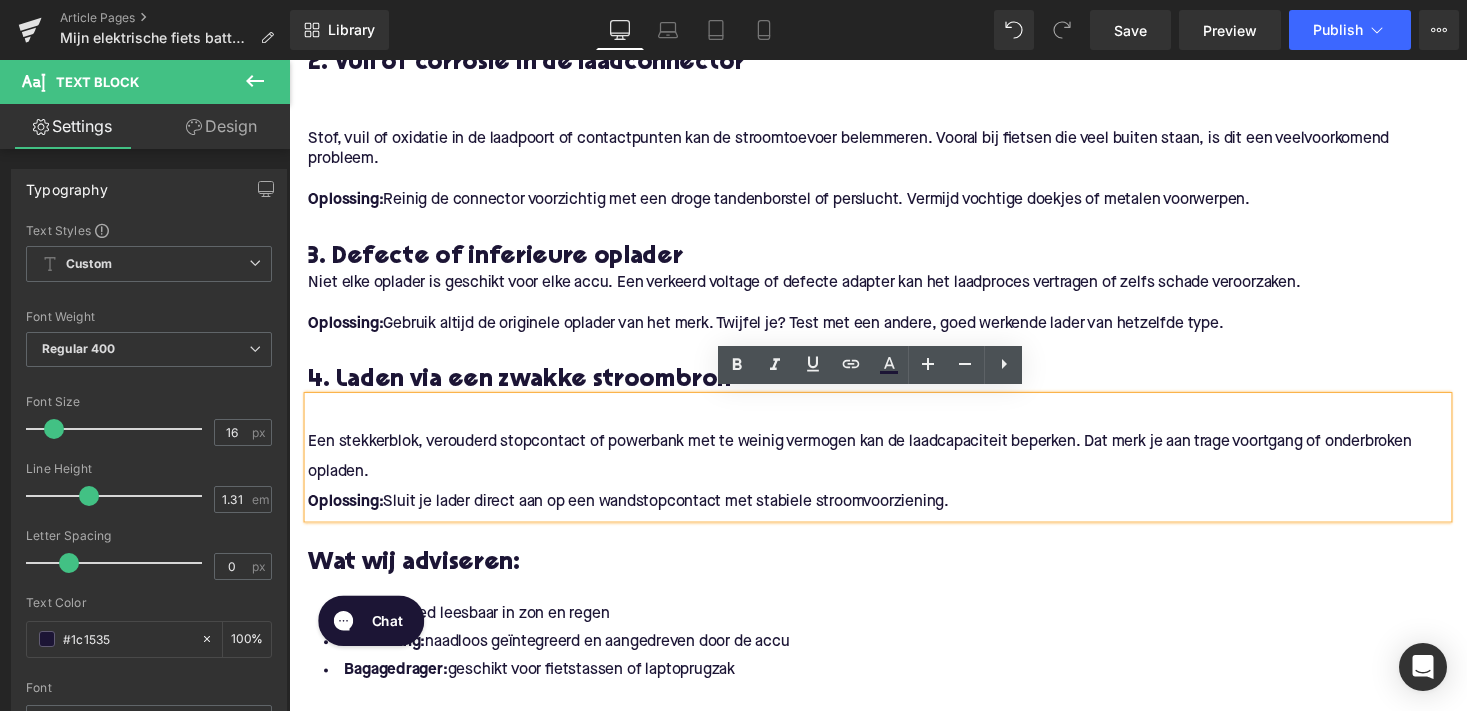 click on "Een stekkerblok, verouderd stopcontact of powerbank met te weinig vermogen kan de laadcapaciteit beperken. Dat merk je aan trage voortgang of onderbroken opladen." at bounding box center (894, 468) 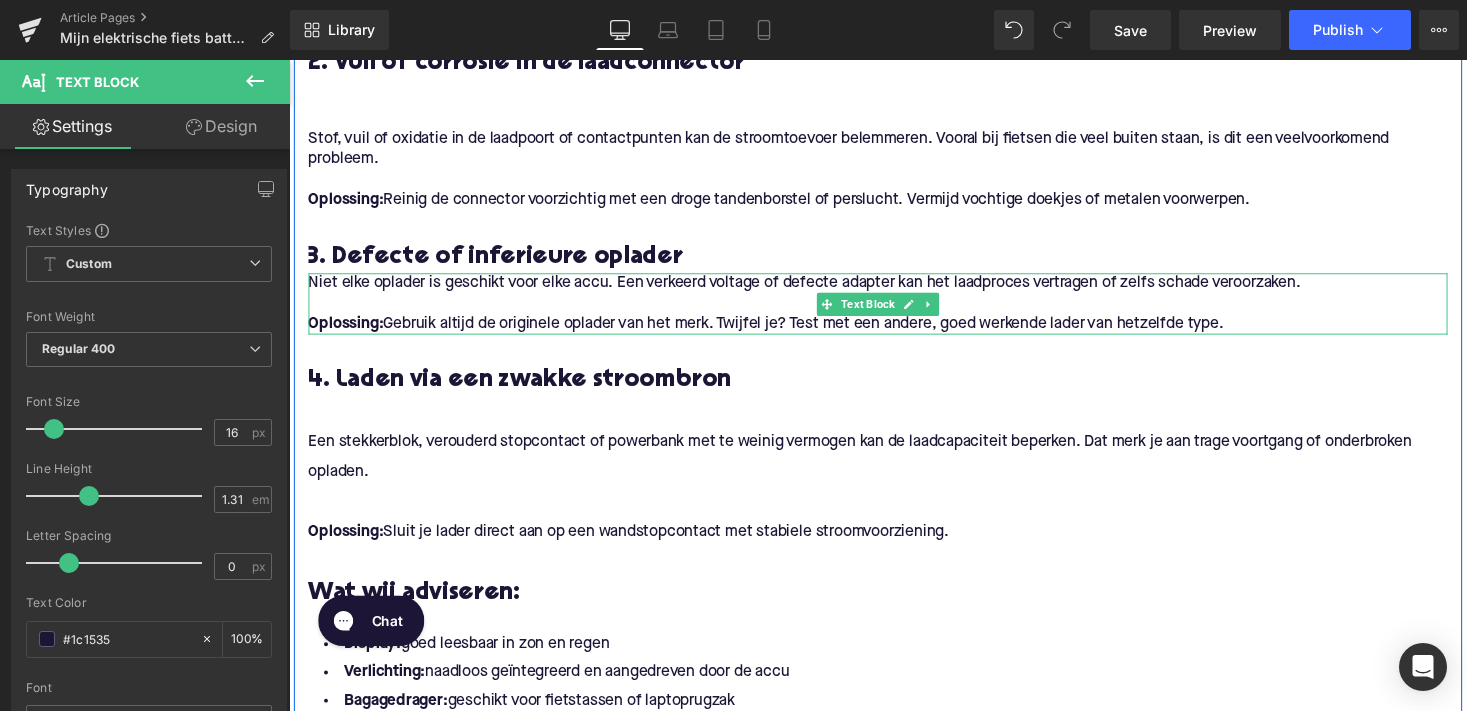 click at bounding box center [894, 310] 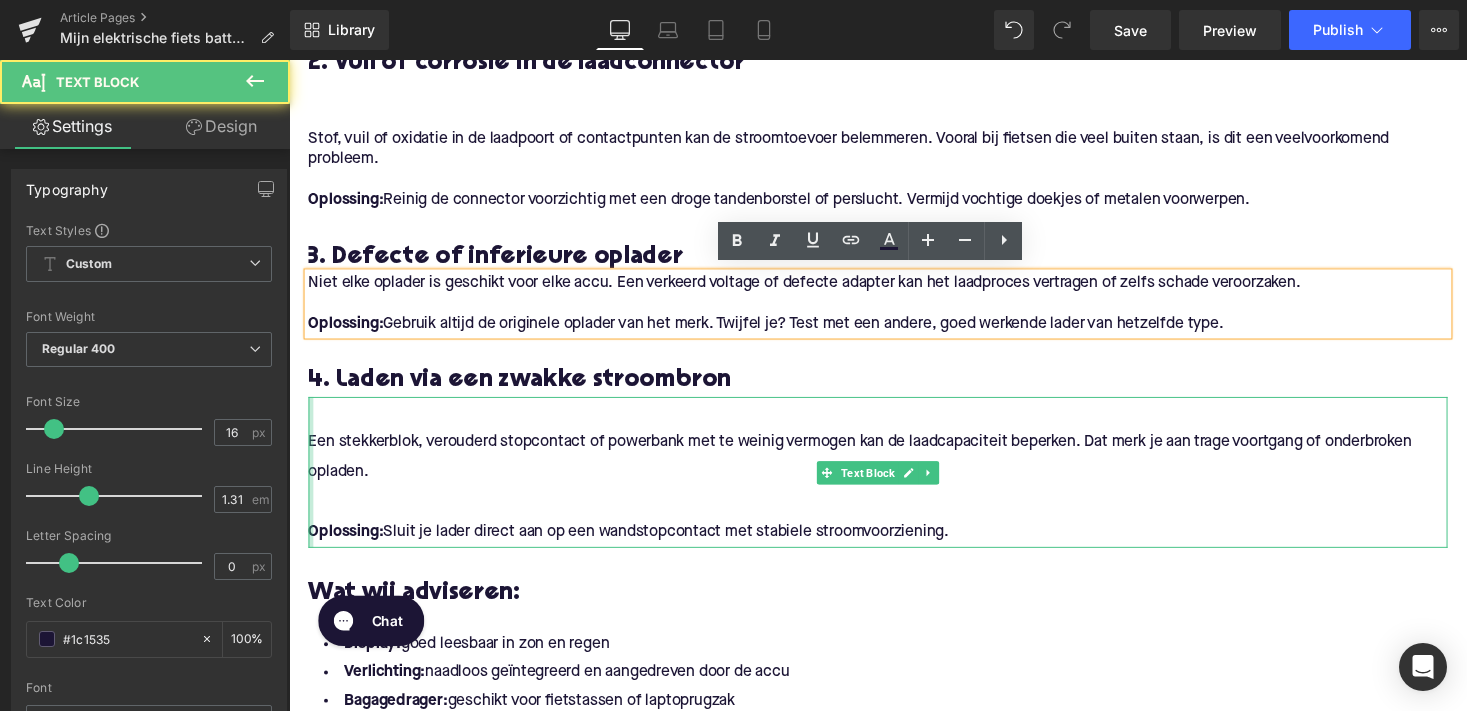 click at bounding box center (311, 483) 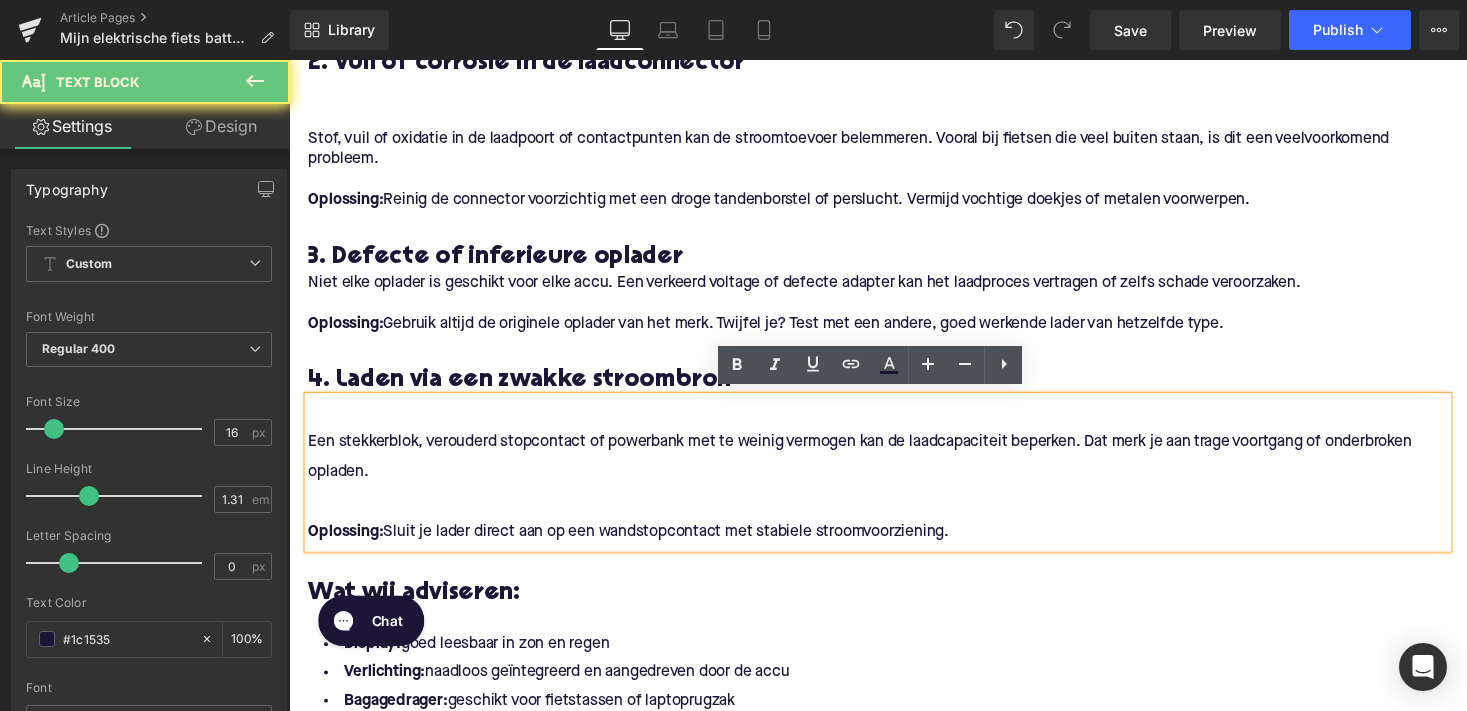 click at bounding box center [894, 514] 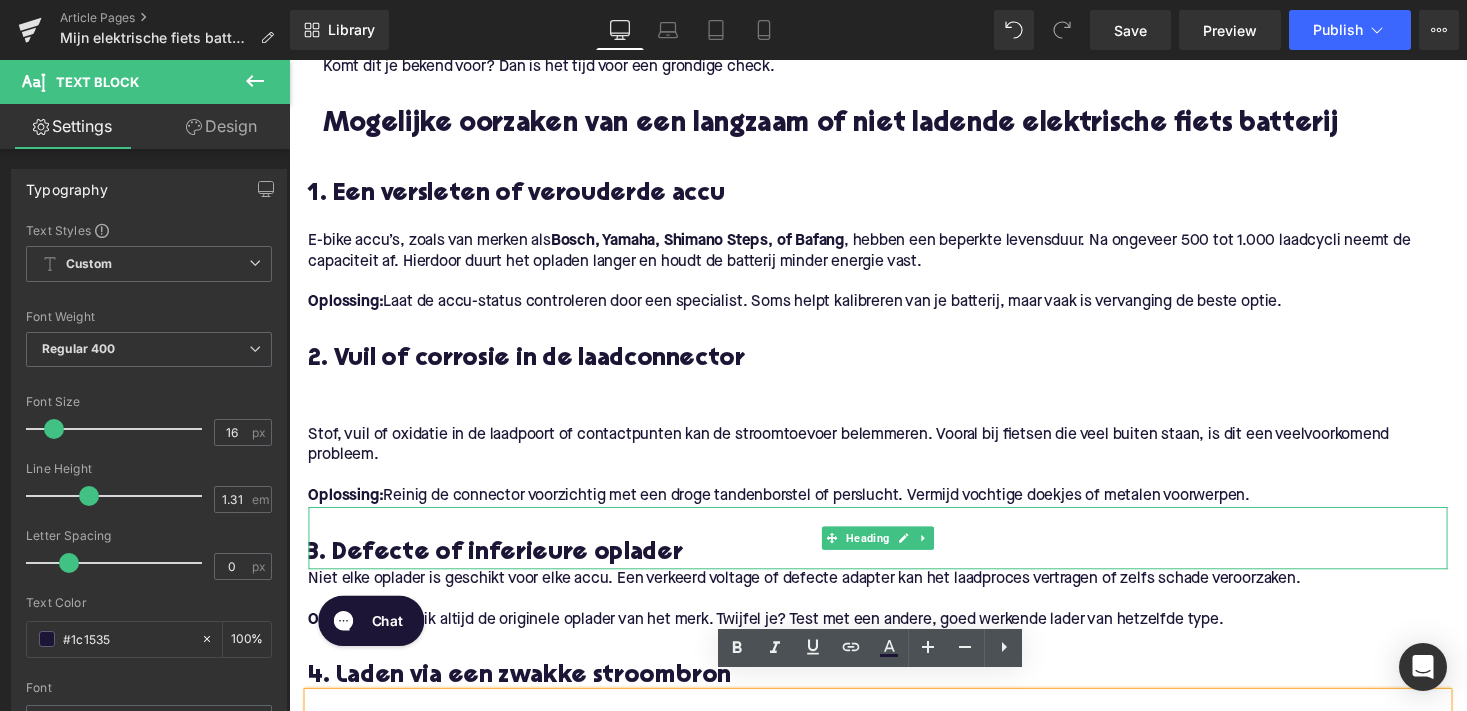 scroll, scrollTop: 1161, scrollLeft: 0, axis: vertical 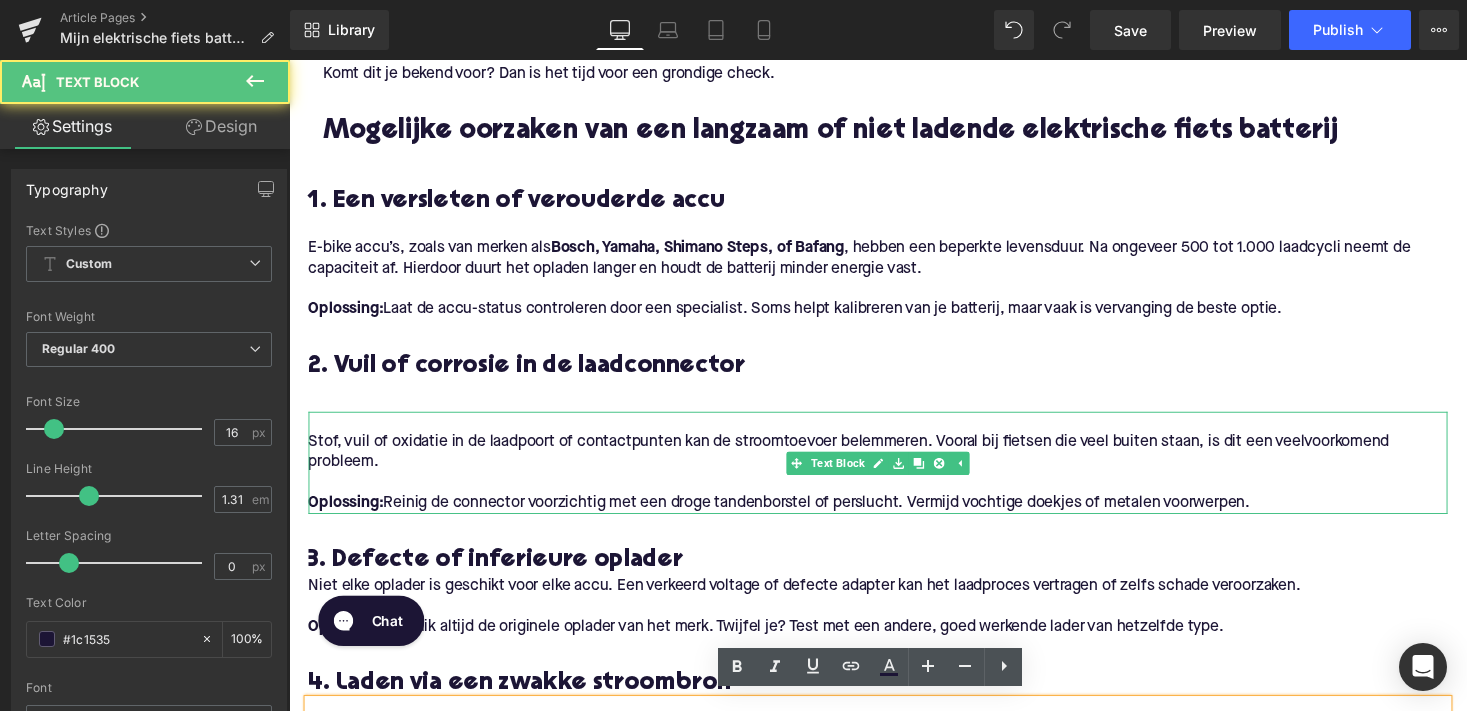 click on "Stof, vuil of oxidatie in de laadpoort of contactpunten kan de stroomtoevoer belemmeren. Vooral bij fietsen die veel buiten staan, is dit een veelvoorkomend probleem. Oplossing:  Reinig de connector voorzichtig met een droge tandenborstel of perslucht. Vermijd vochtige doekjes of metalen voorwerpen. Text Block" at bounding box center (894, 473) 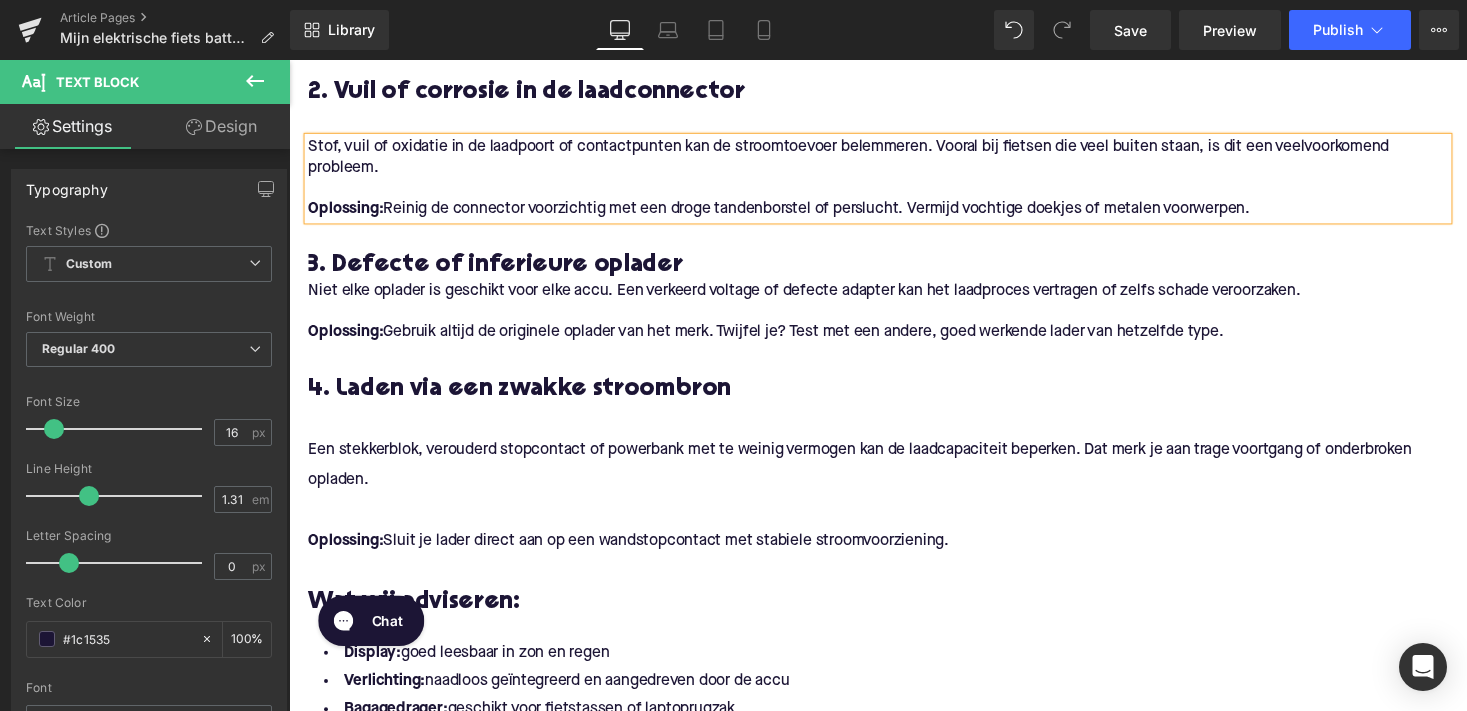 scroll, scrollTop: 1474, scrollLeft: 0, axis: vertical 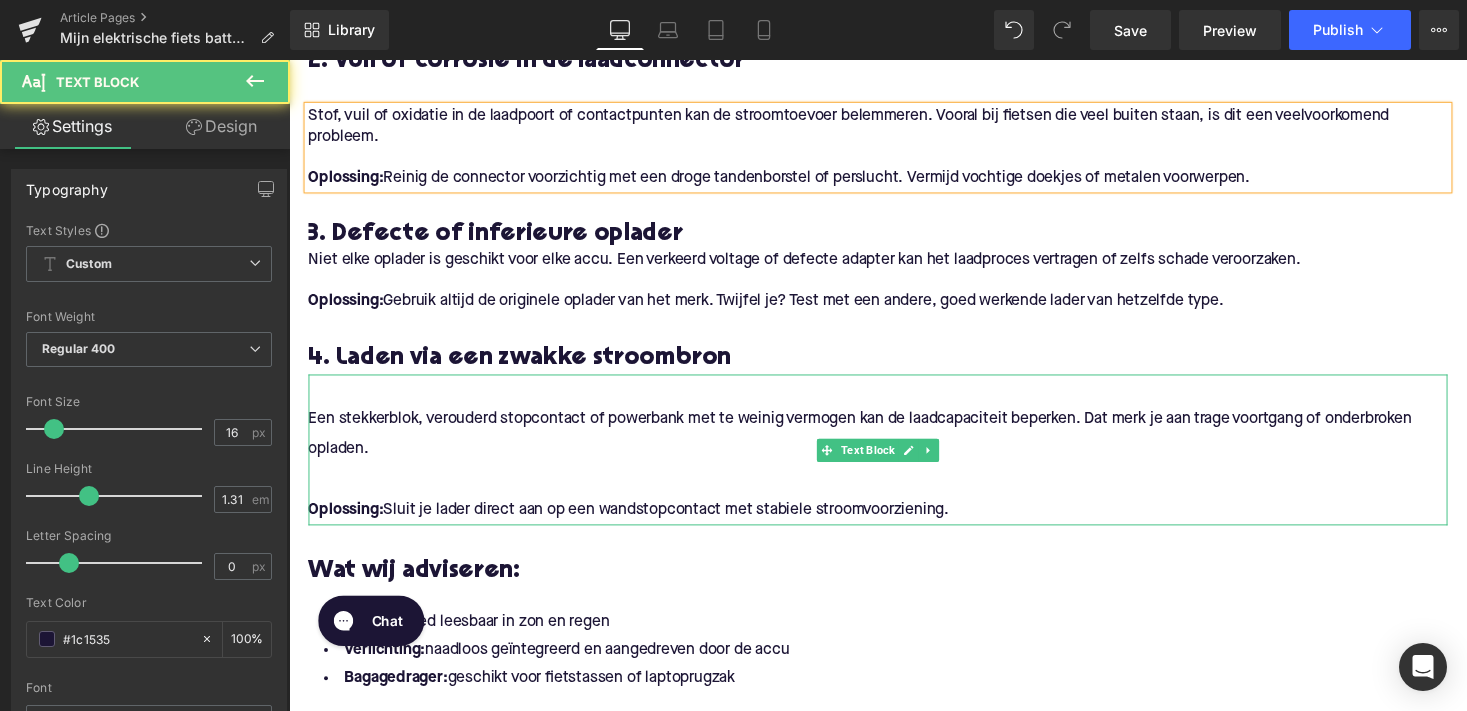 click at bounding box center [894, 491] 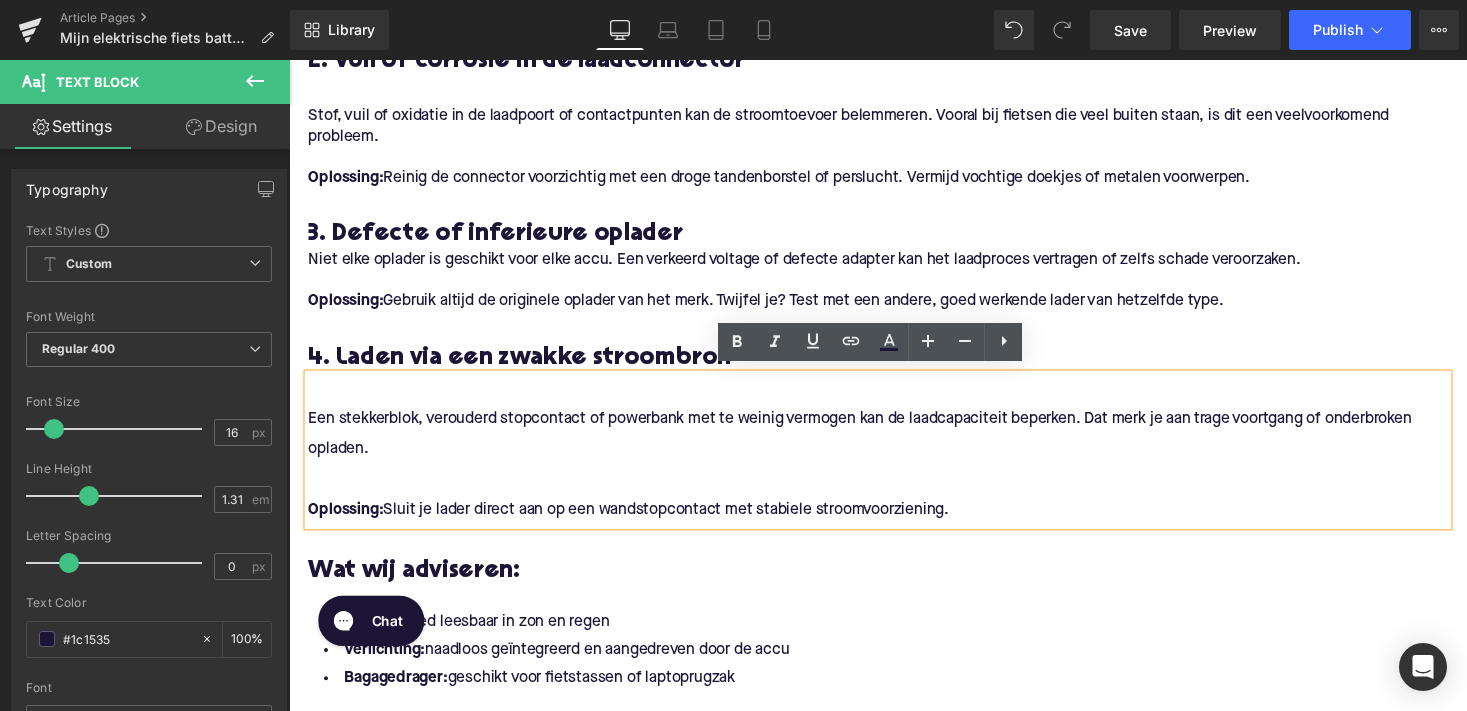 click on "O plossing:  Gebruik altijd de originele oplader van het merk. Twijfel je? Test met een andere, goed werkende lader van hetzelfde type." at bounding box center (894, 308) 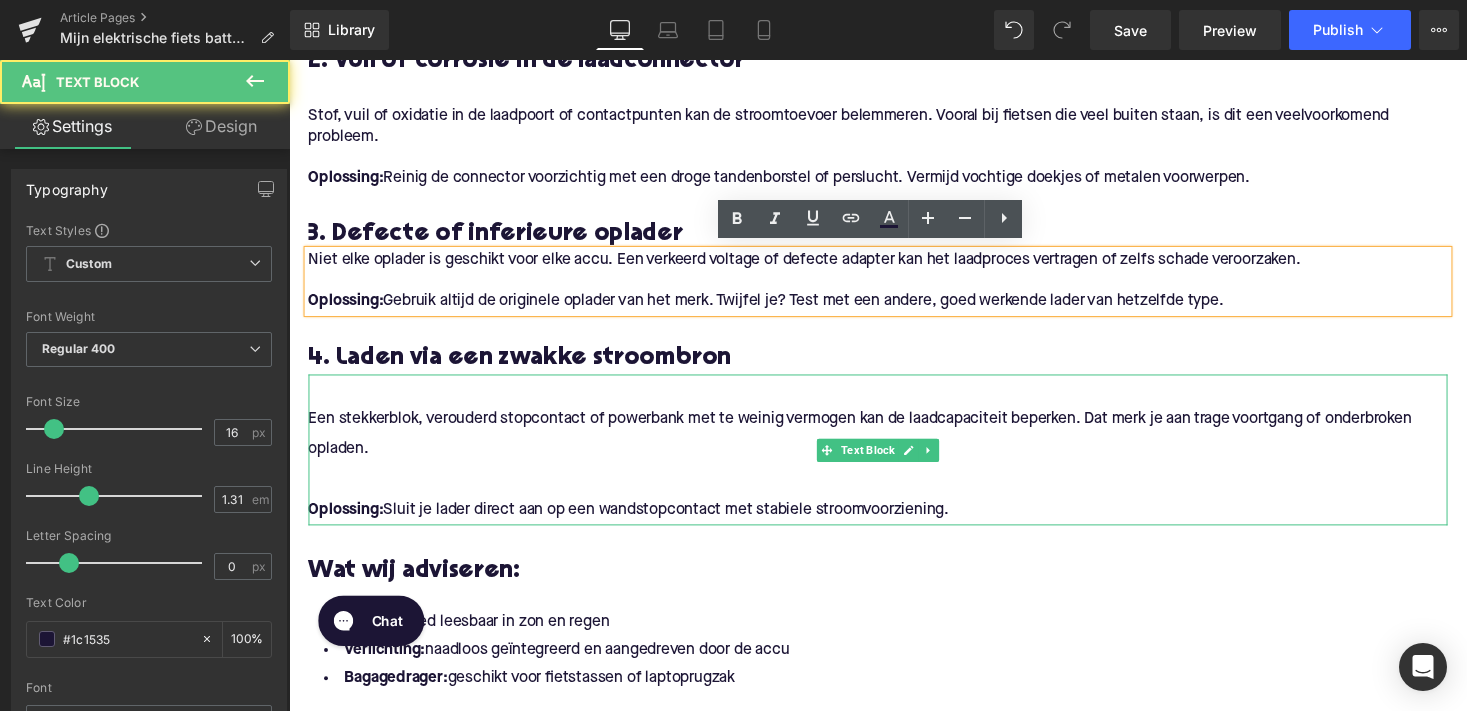 click on "Een stekkerblok, verouderd stopcontact of powerbank met te weinig vermogen kan de laadcapaciteit beperken. Dat merk je aan trage voortgang of onderbroken opladen." at bounding box center (894, 445) 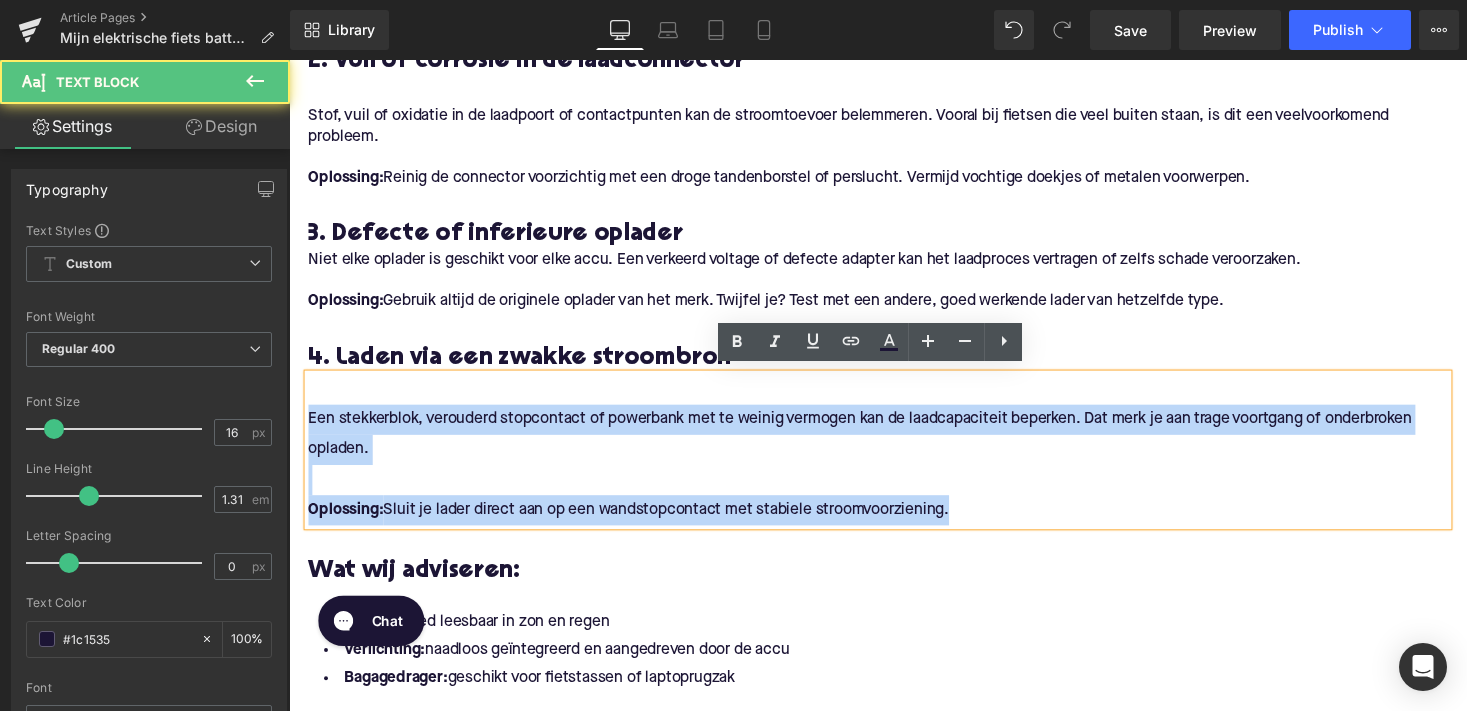 drag, startPoint x: 970, startPoint y: 513, endPoint x: 300, endPoint y: 424, distance: 675.8853 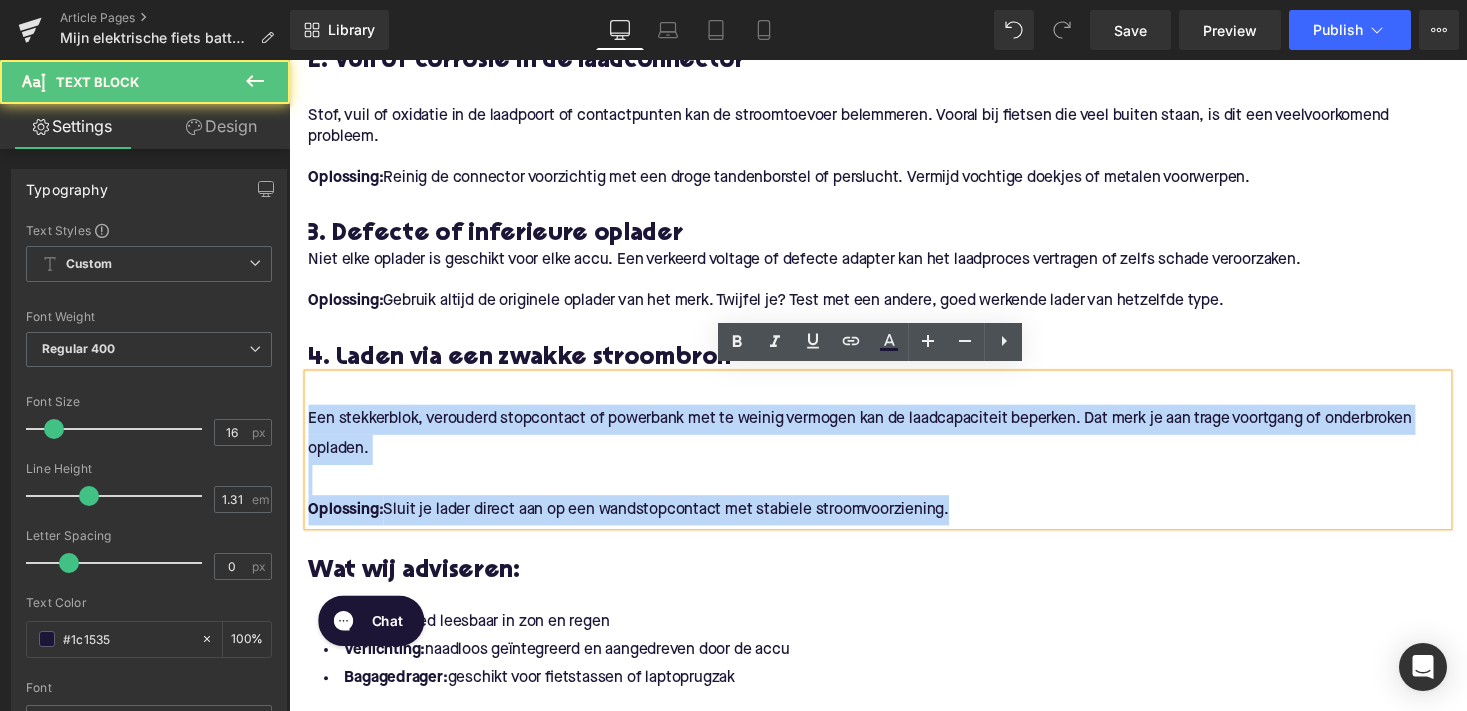 click on "Een stekkerblok, verouderd stopcontact of powerbank met te weinig vermogen kan de laadcapaciteit beperken. Dat merk je aan trage voortgang of onderbroken opladen. Oplossing:  Sluit je lader direct aan op een wandstopcontact met stabiele stroomvoorziening." at bounding box center (894, 460) 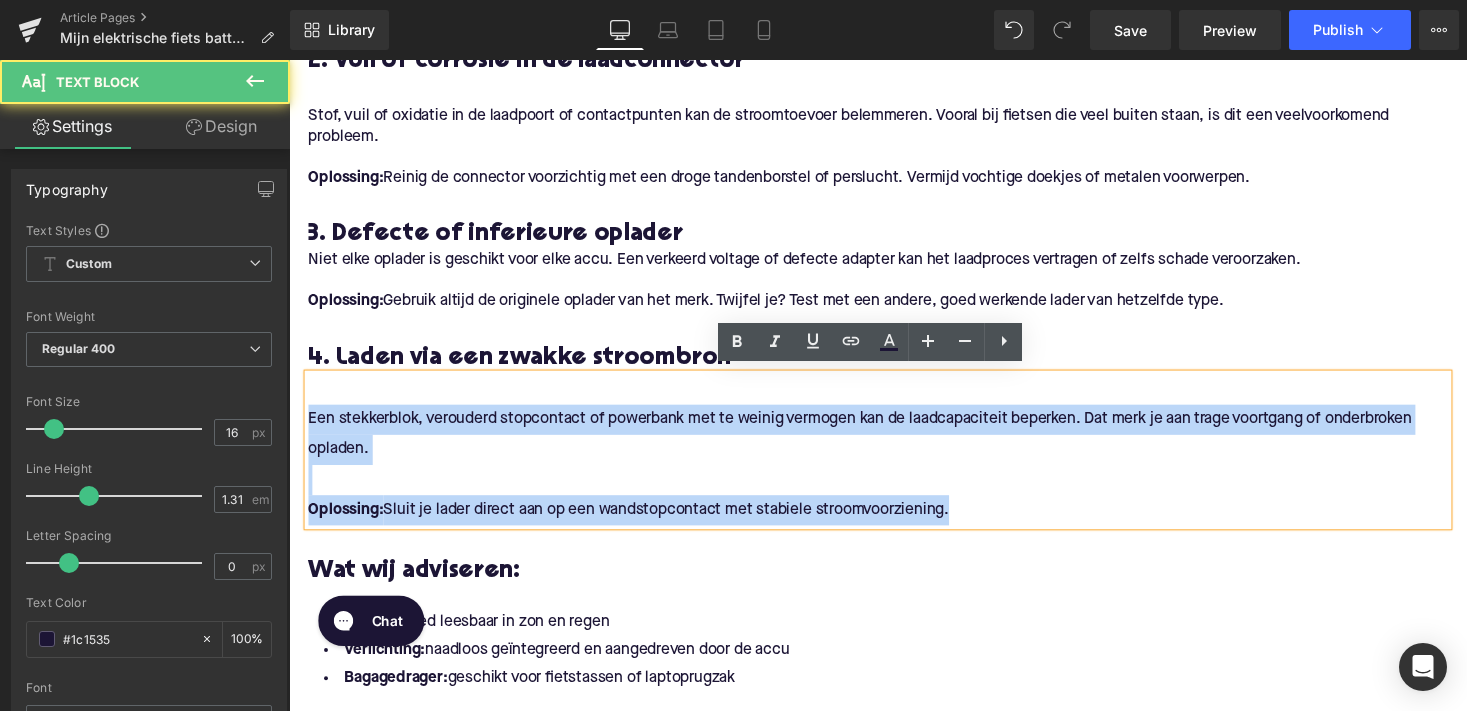 click on "Een stekkerblok, verouderd stopcontact of powerbank met te weinig vermogen kan de laadcapaciteit beperken. Dat merk je aan trage voortgang of onderbroken opladen." at bounding box center (894, 445) 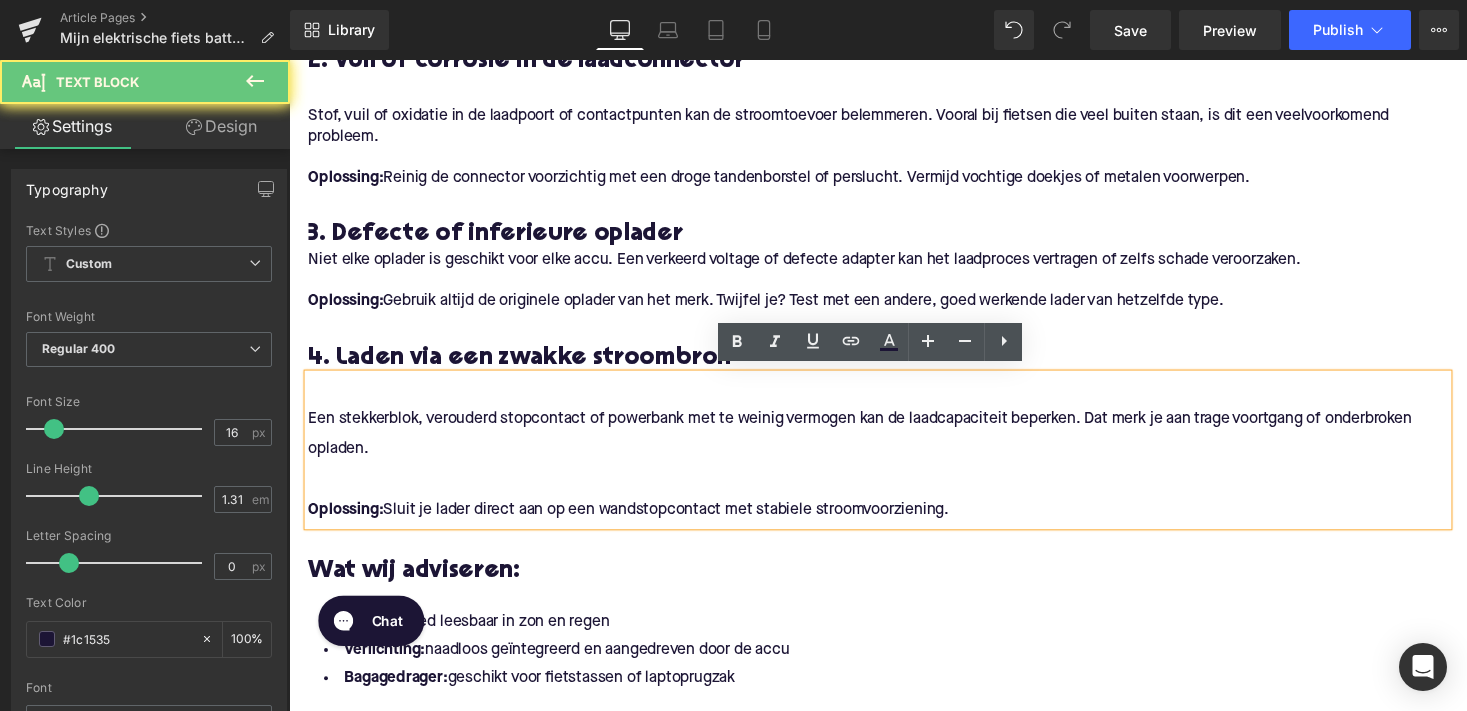 click on "Een stekkerblok, verouderd stopcontact of powerbank met te weinig vermogen kan de laadcapaciteit beperken. Dat merk je aan trage voortgang of onderbroken opladen." at bounding box center (894, 445) 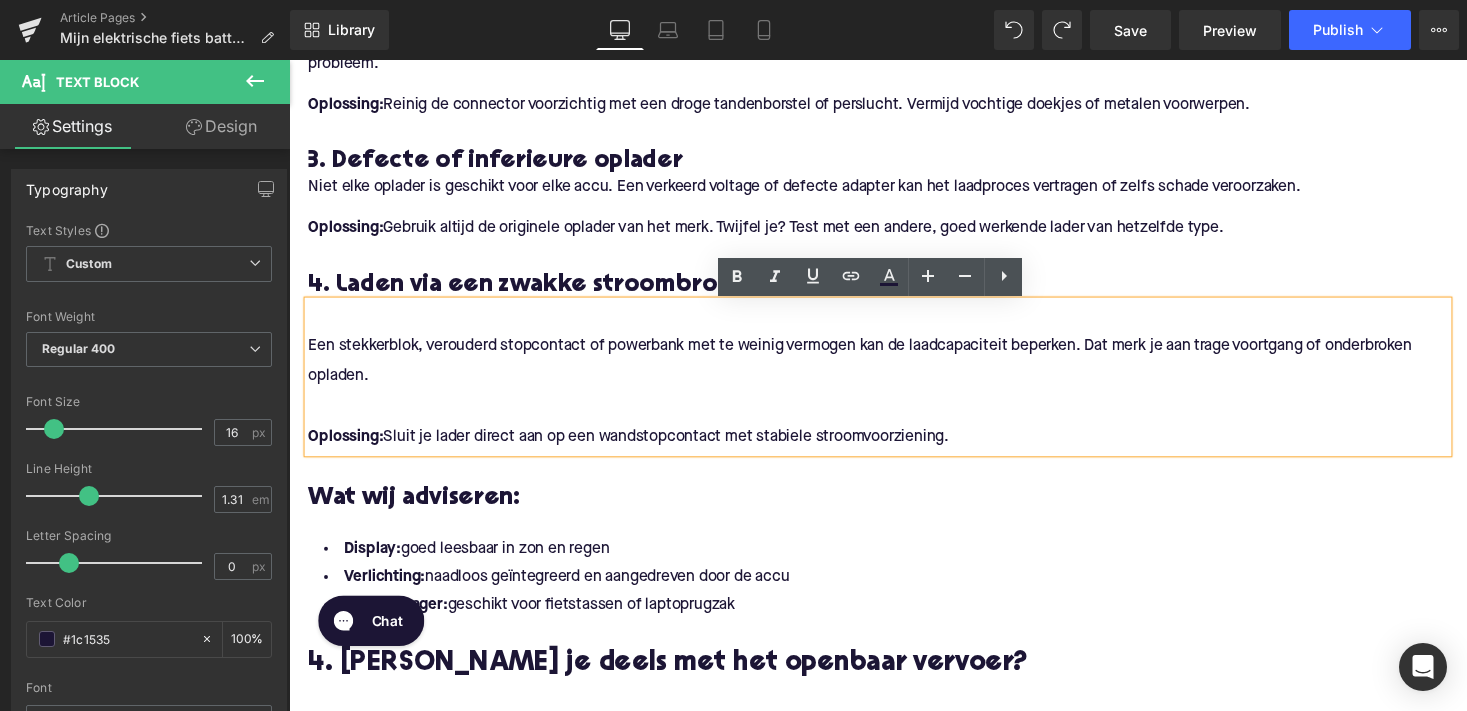 scroll, scrollTop: 1556, scrollLeft: 0, axis: vertical 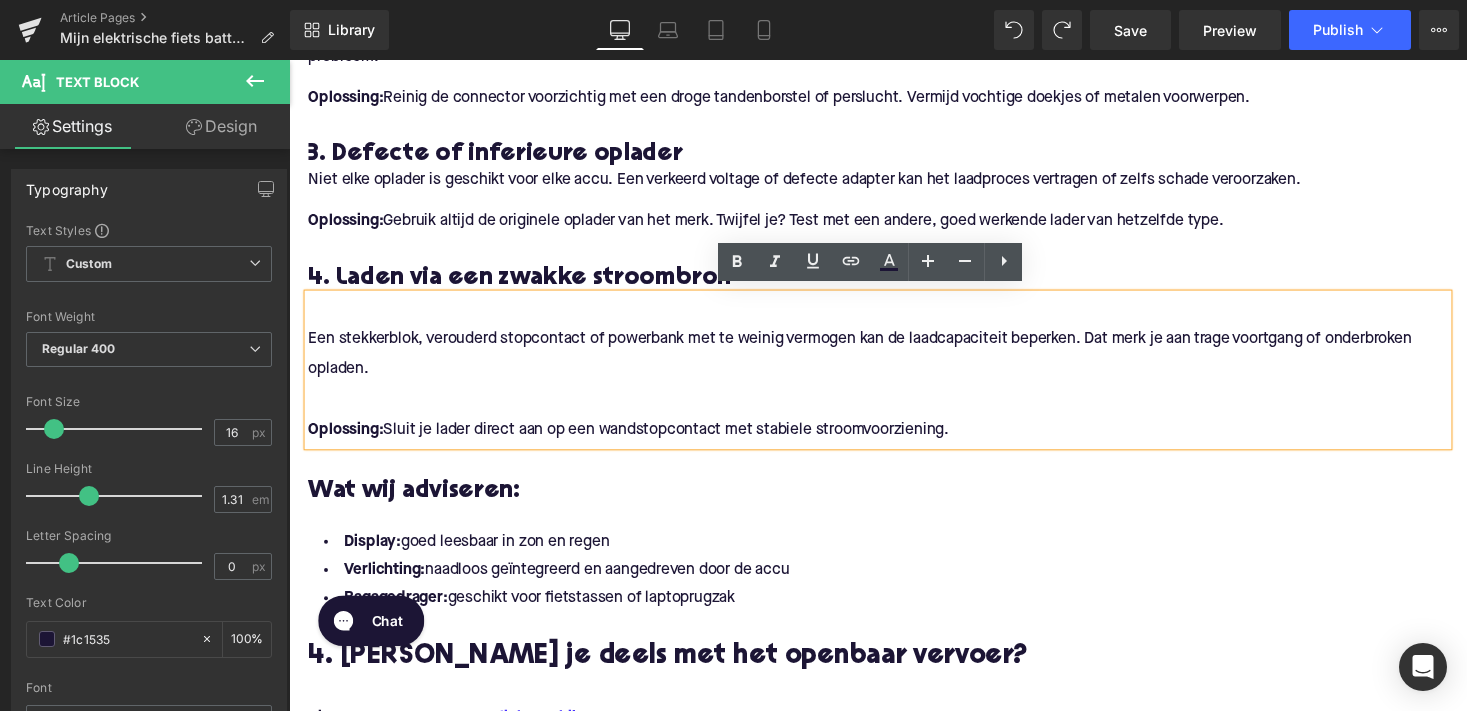 click on "Niet elke oplader is geschikt voor elke accu. Een verkeerd voltage of defecte adapter kan het laadproces vertragen of zelfs schade veroorzaken." at bounding box center [894, 184] 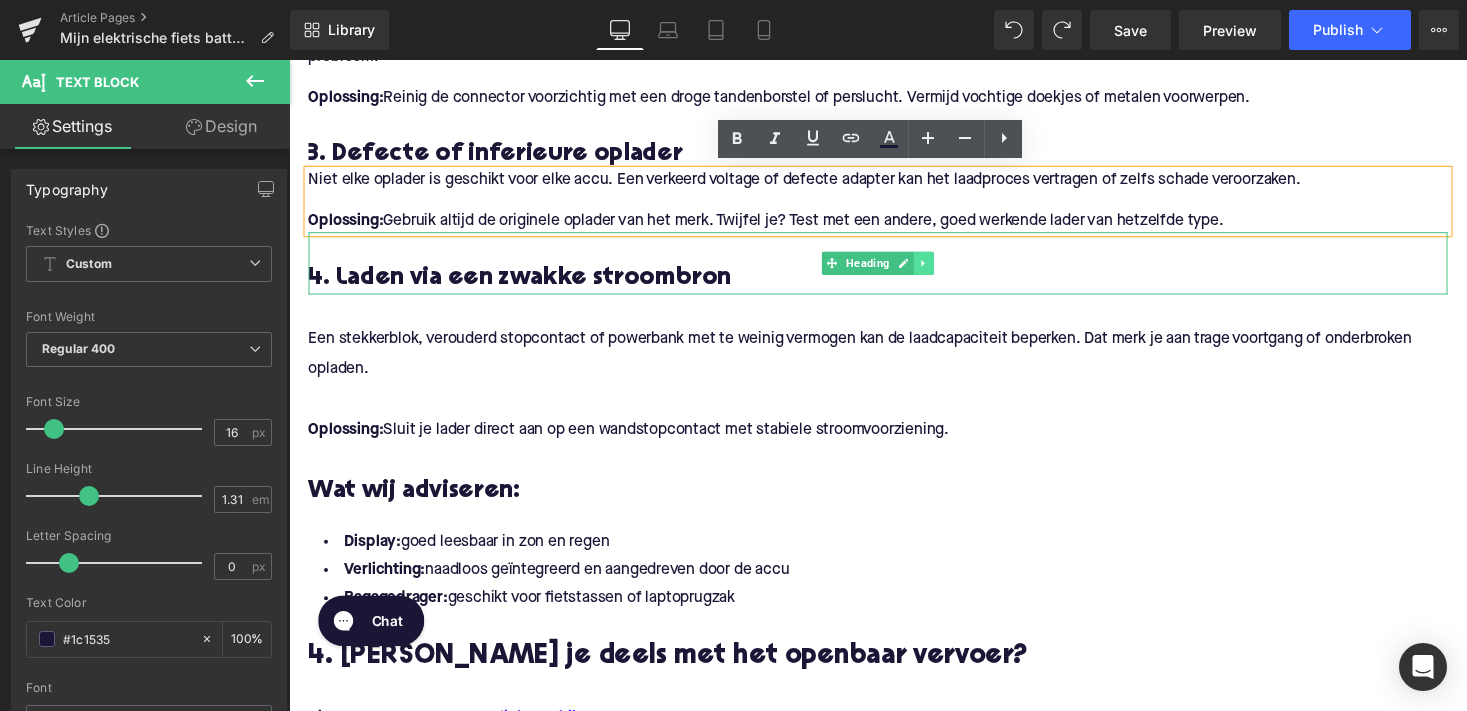 click 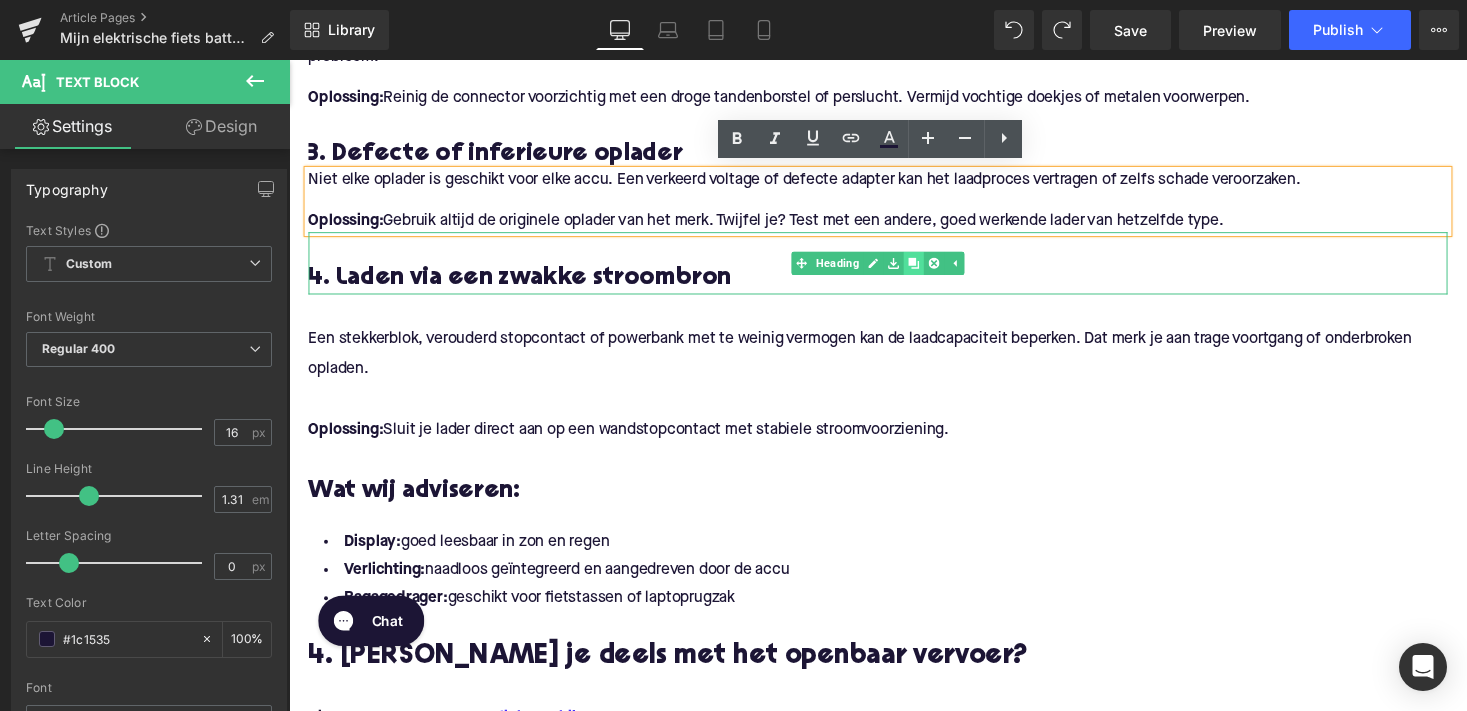 click 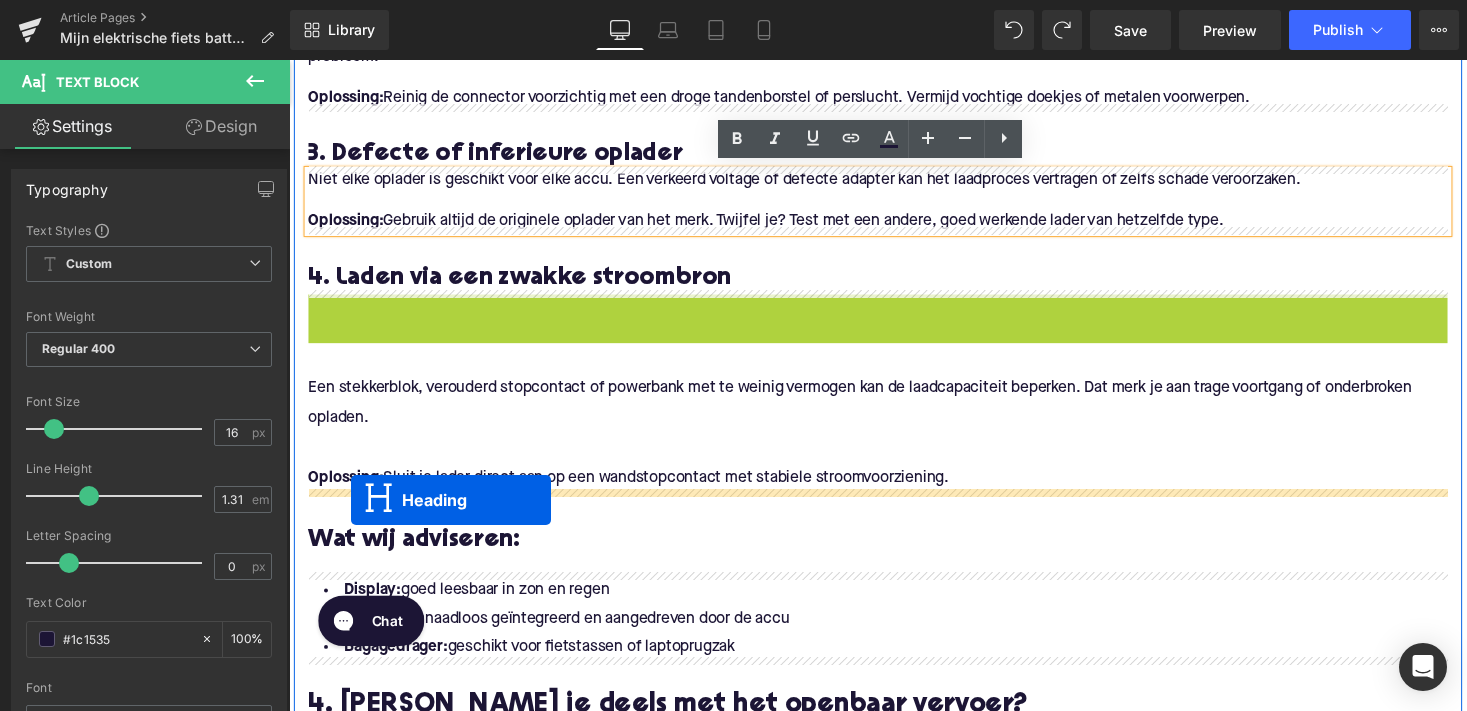 drag, startPoint x: 842, startPoint y: 322, endPoint x: 351, endPoint y: 511, distance: 526.11975 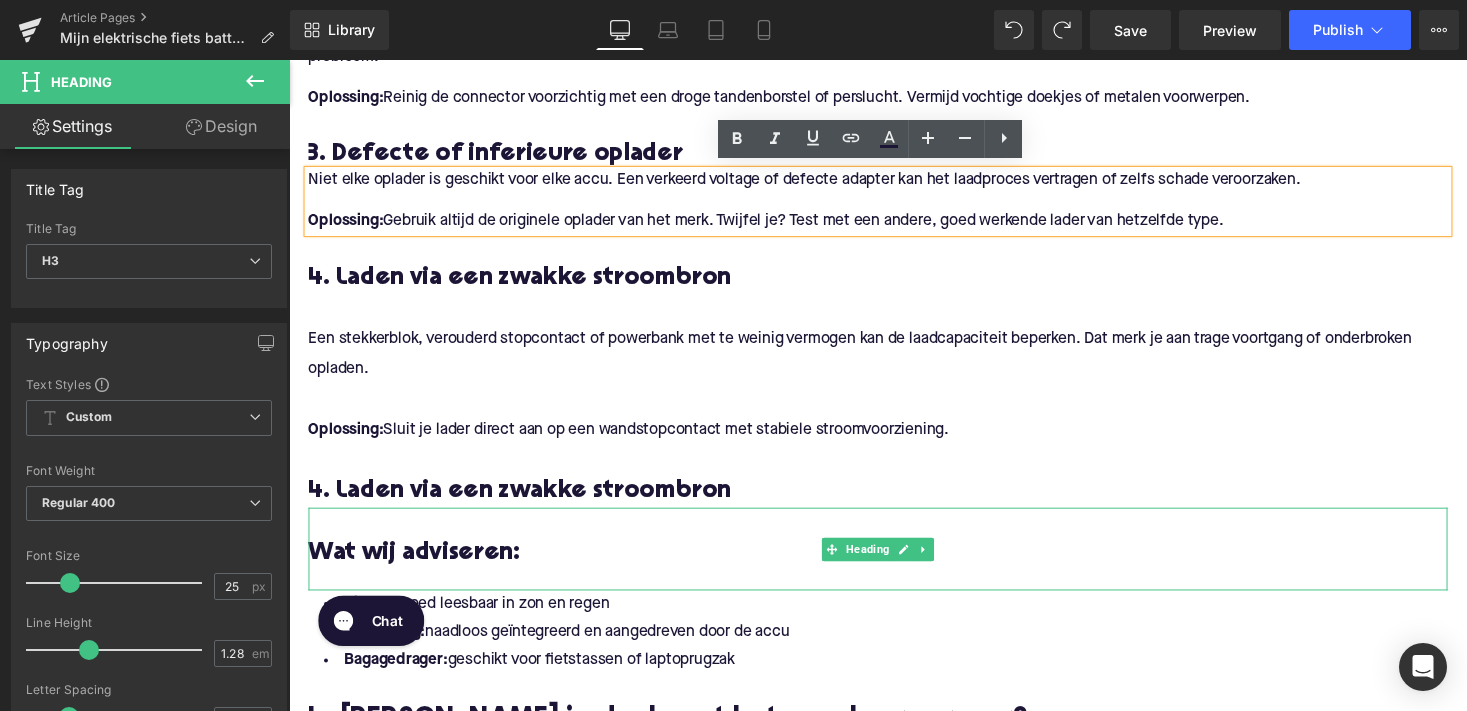 click on "4. Laden via een zwakke stroombron" at bounding box center [894, 504] 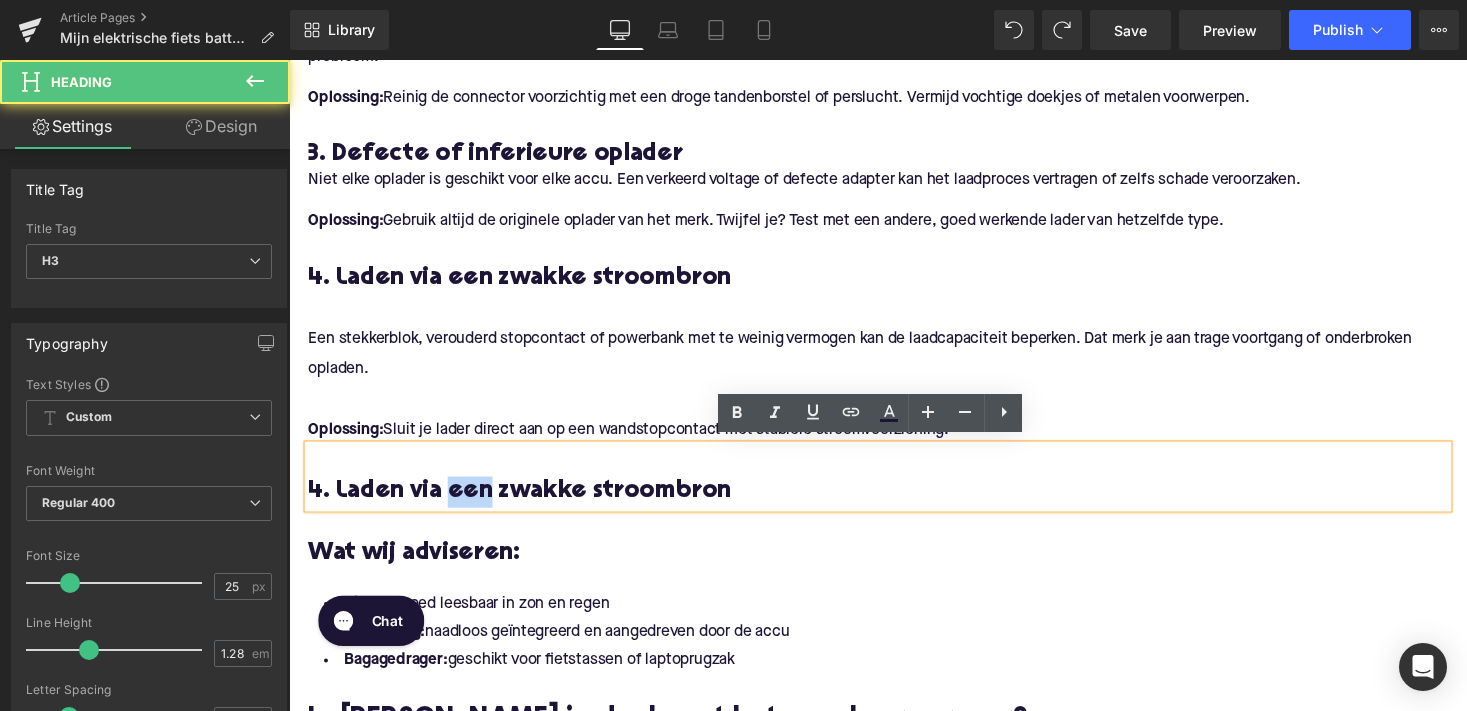 click on "4. Laden via een zwakke stroombron" at bounding box center [894, 504] 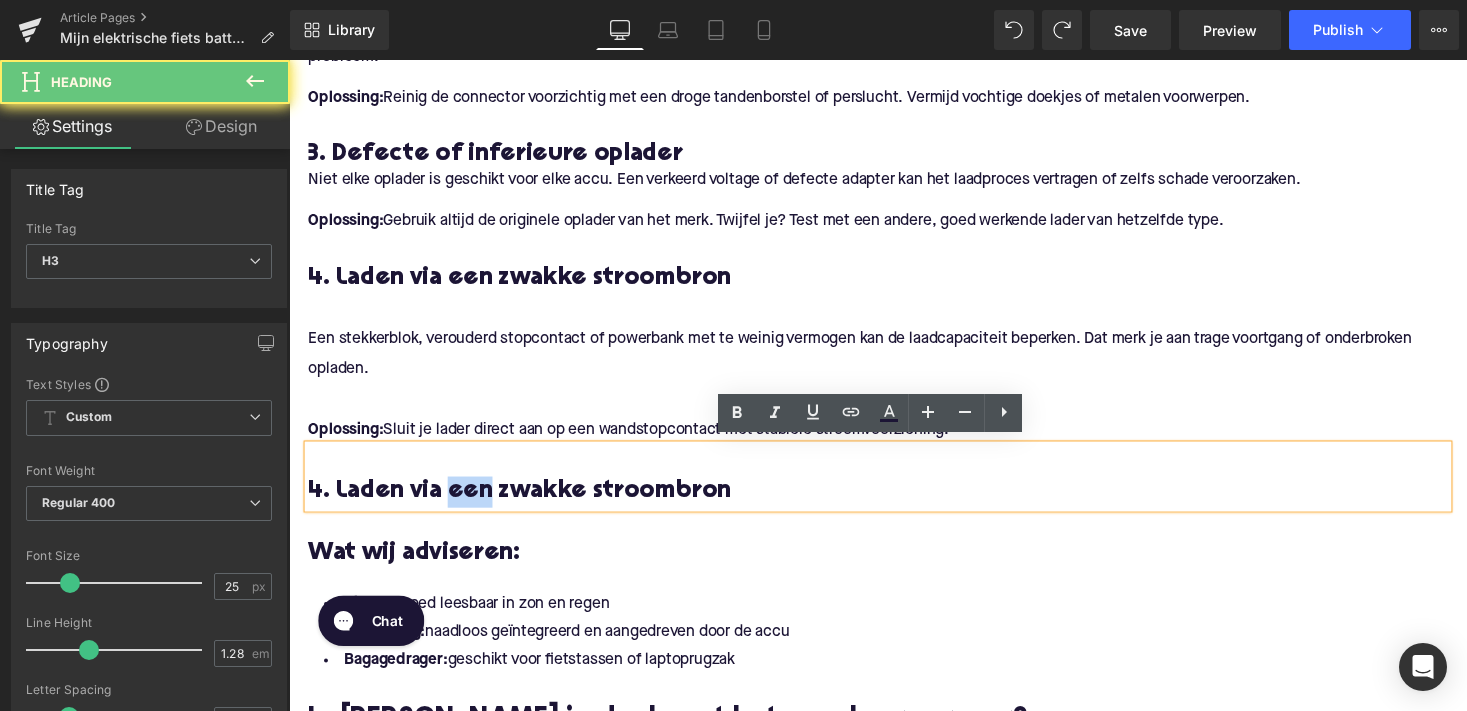 paste 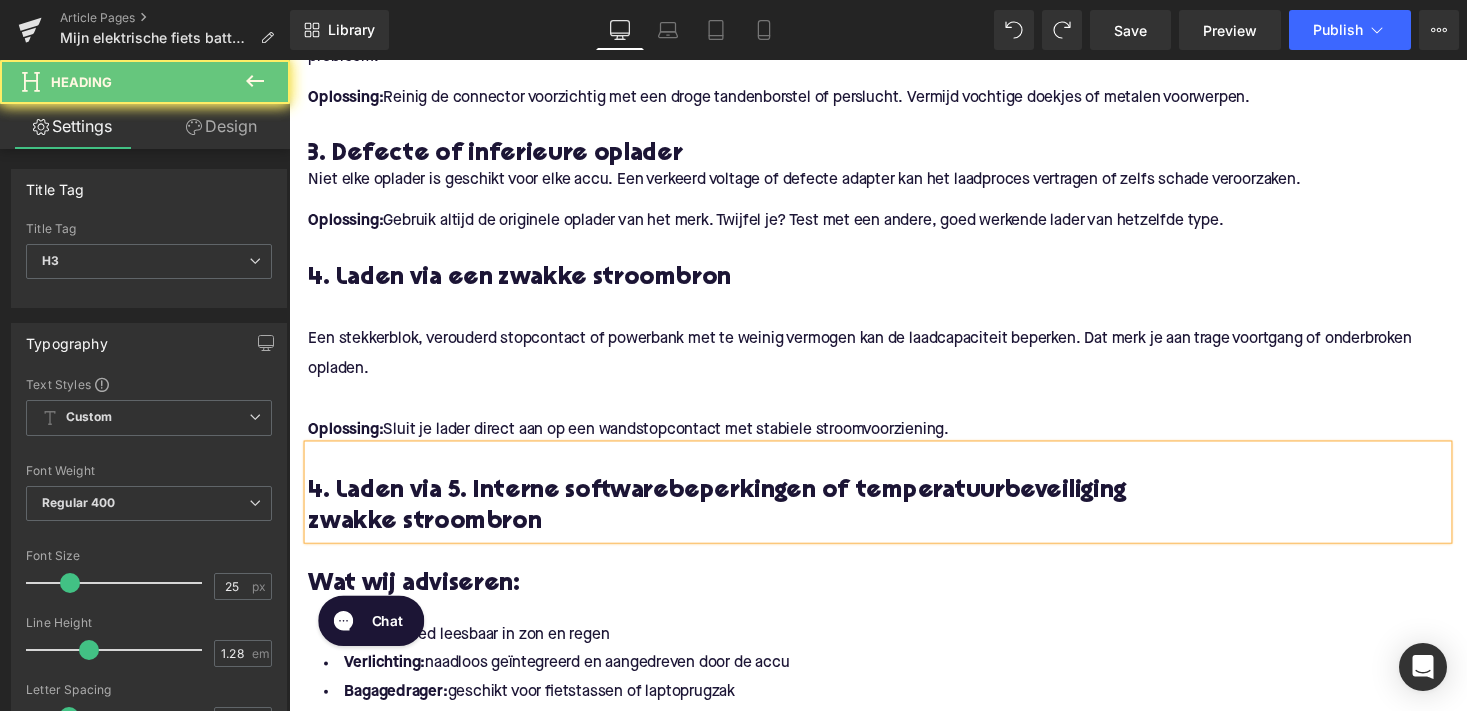click on "4. Laden via 5. Interne softwarebeperkingen of temperatuurbeveiliging" at bounding box center [894, 504] 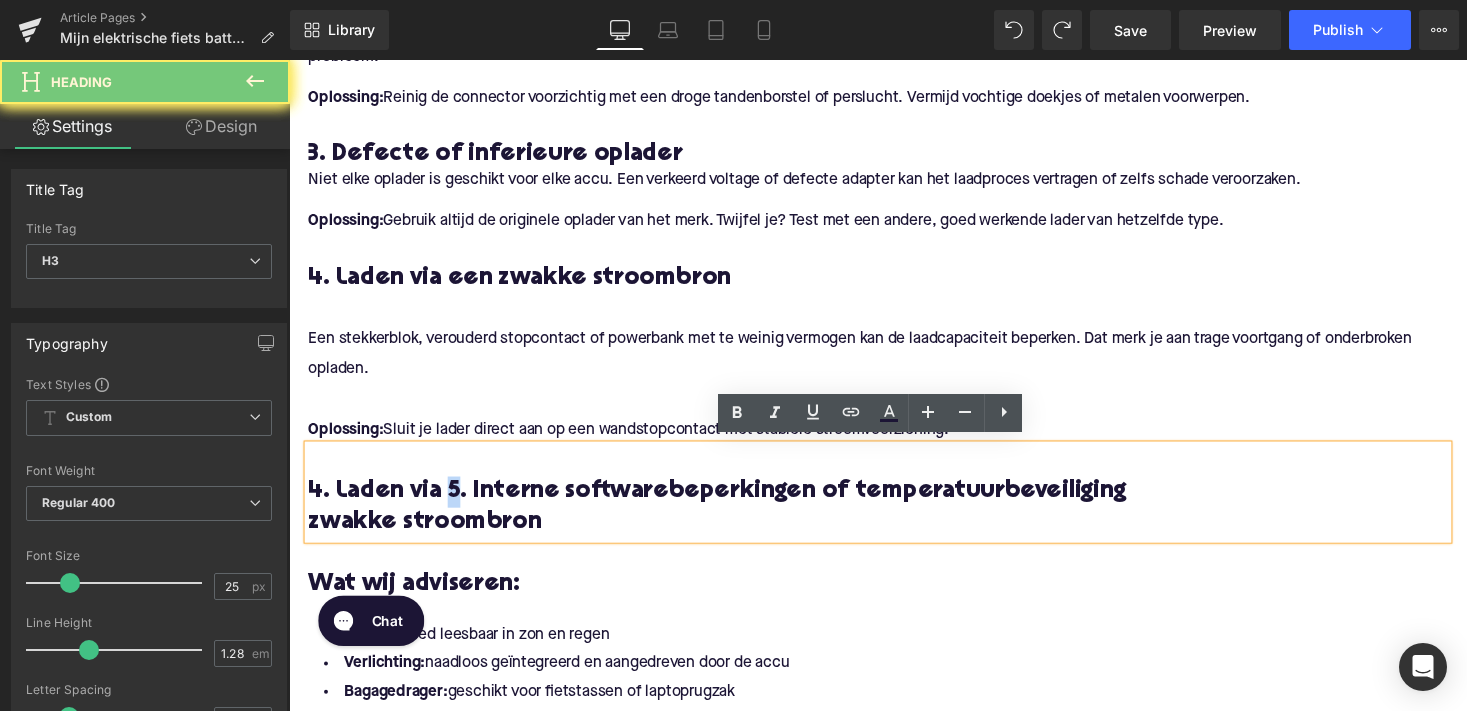click on "4. Laden via 5. Interne softwarebeperkingen of temperatuurbeveiliging" at bounding box center [894, 504] 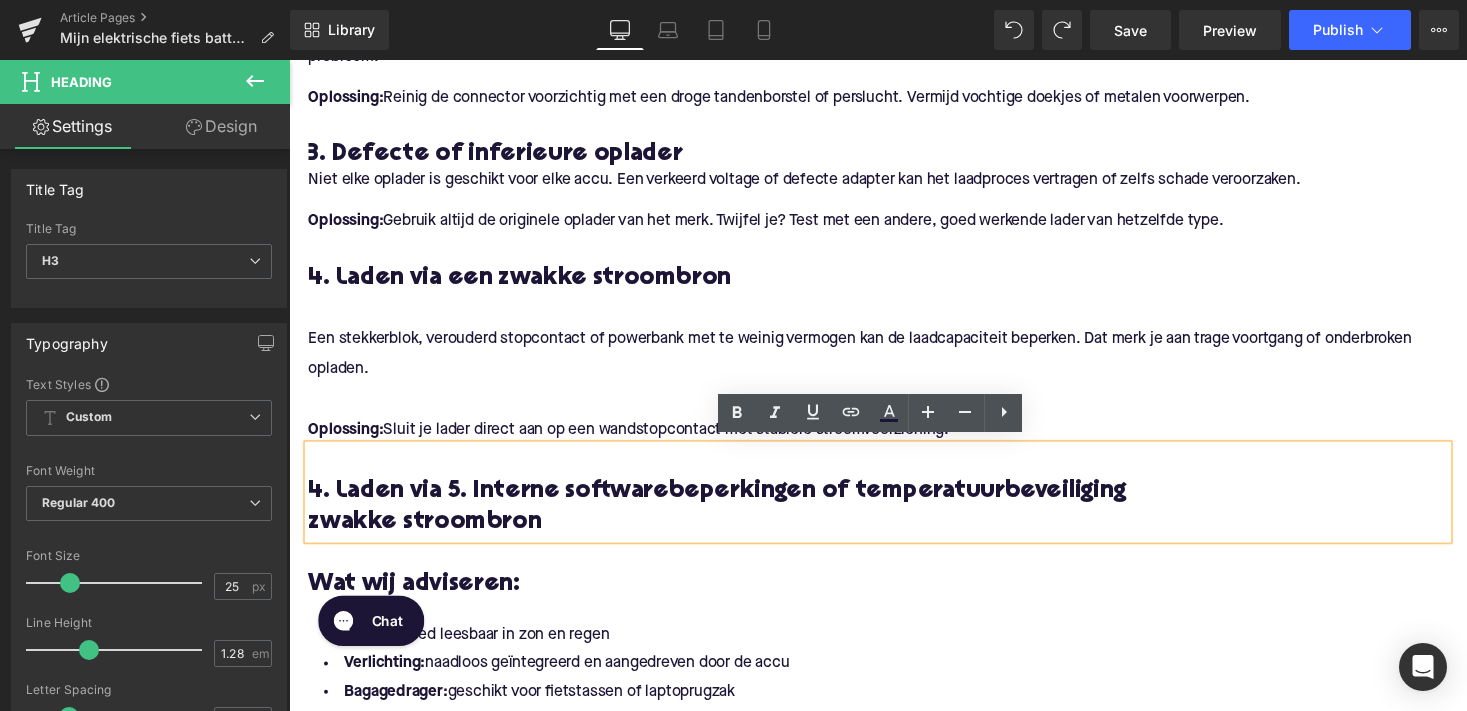 click on "4. Laden via 5. Interne softwarebeperkingen of temperatuurbeveiliging" at bounding box center (894, 504) 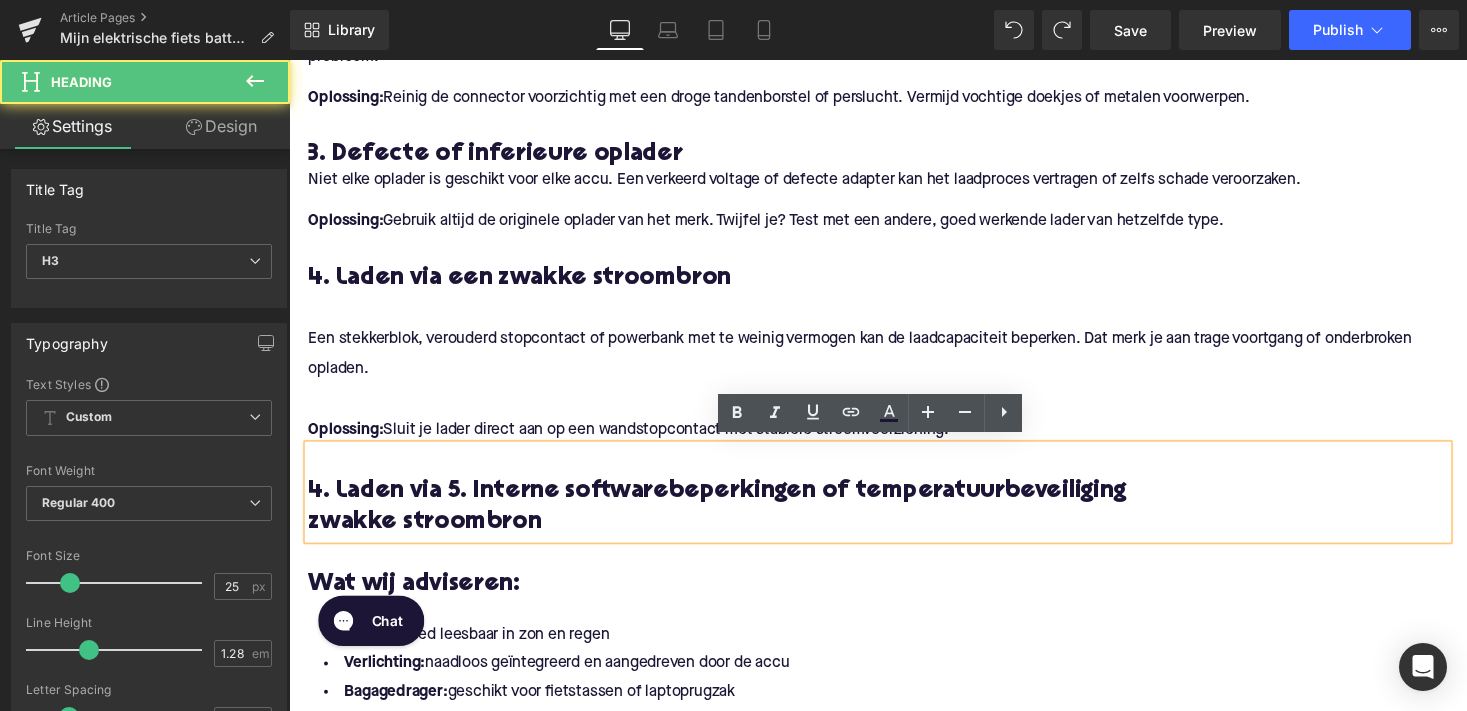 click on "4. Laden via 5. Interne softwarebeperkingen of temperatuurbeveiliging" at bounding box center (894, 504) 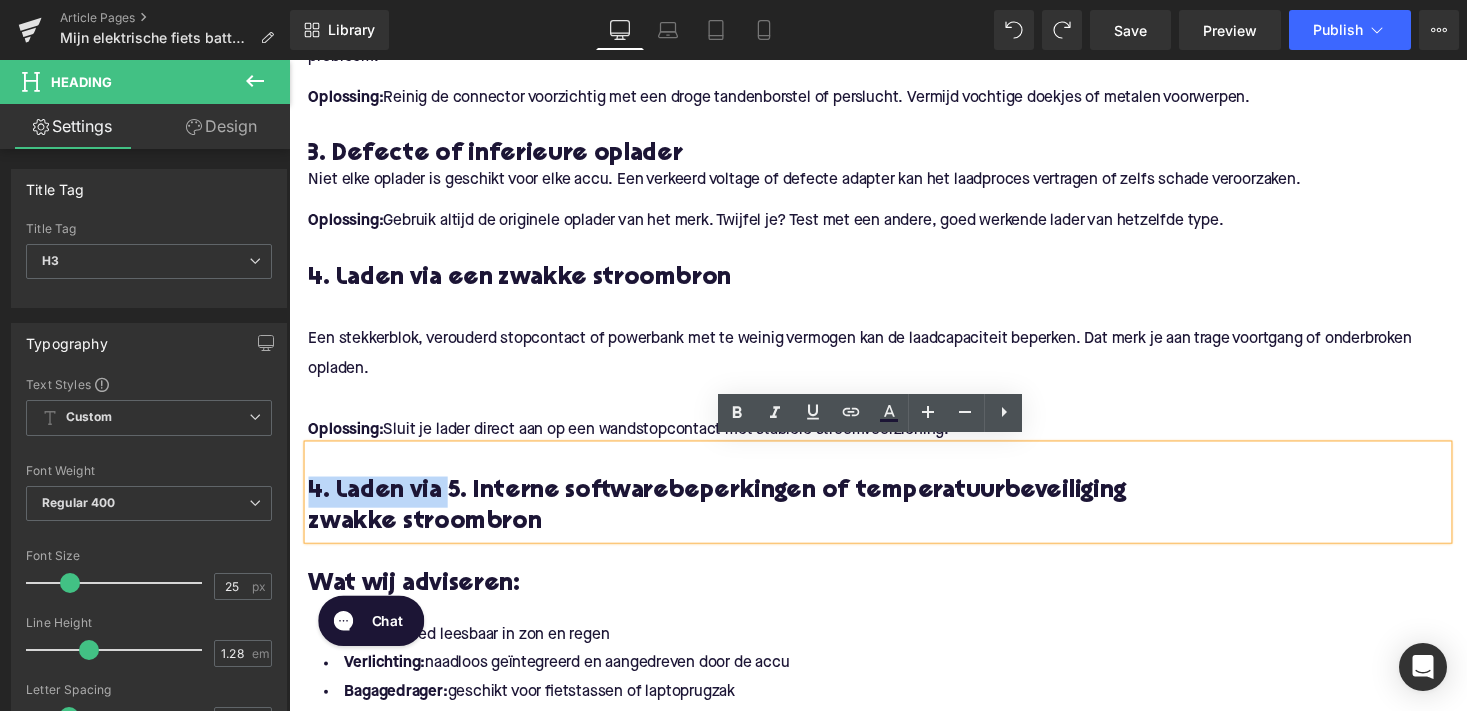drag, startPoint x: 443, startPoint y: 499, endPoint x: 291, endPoint y: 499, distance: 152 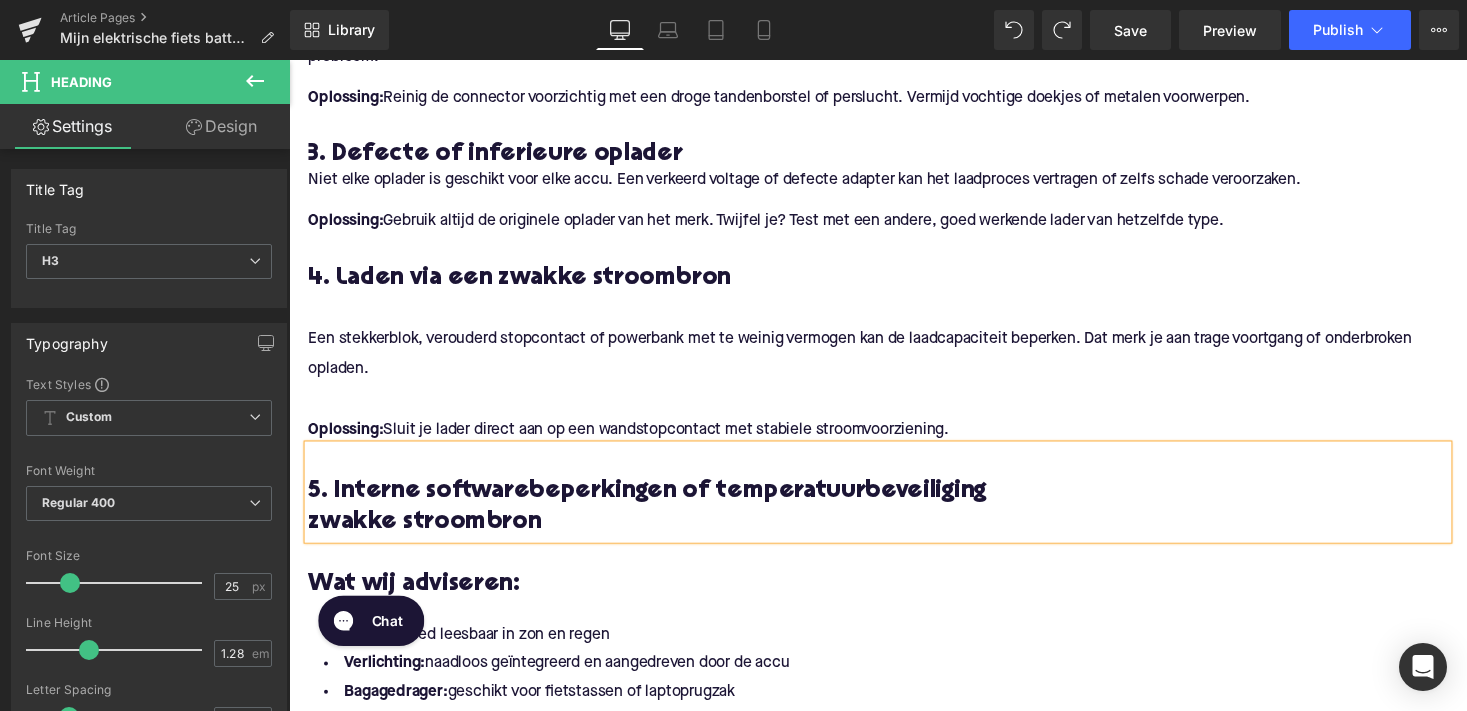 click on "zwakke stroombron" at bounding box center [894, 536] 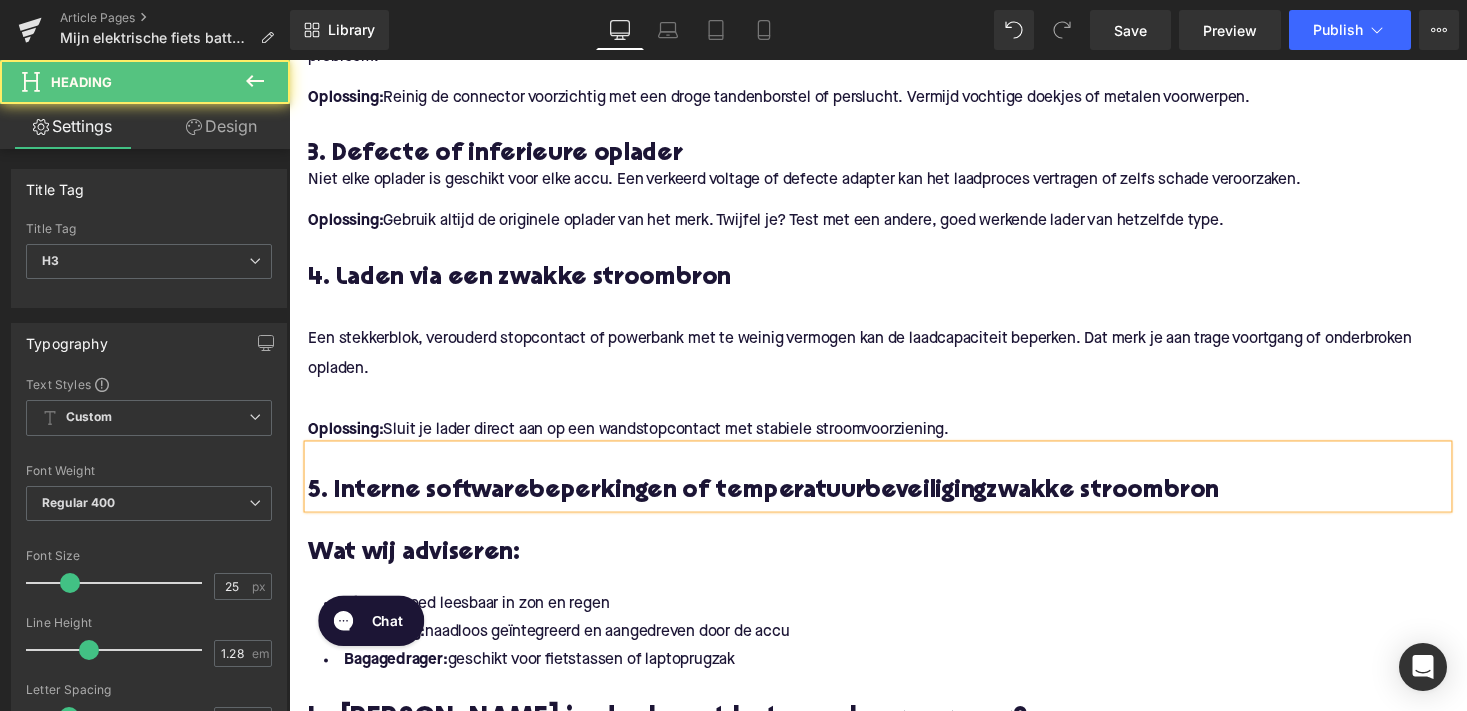 drag, startPoint x: 987, startPoint y: 502, endPoint x: 1337, endPoint y: 482, distance: 350.57095 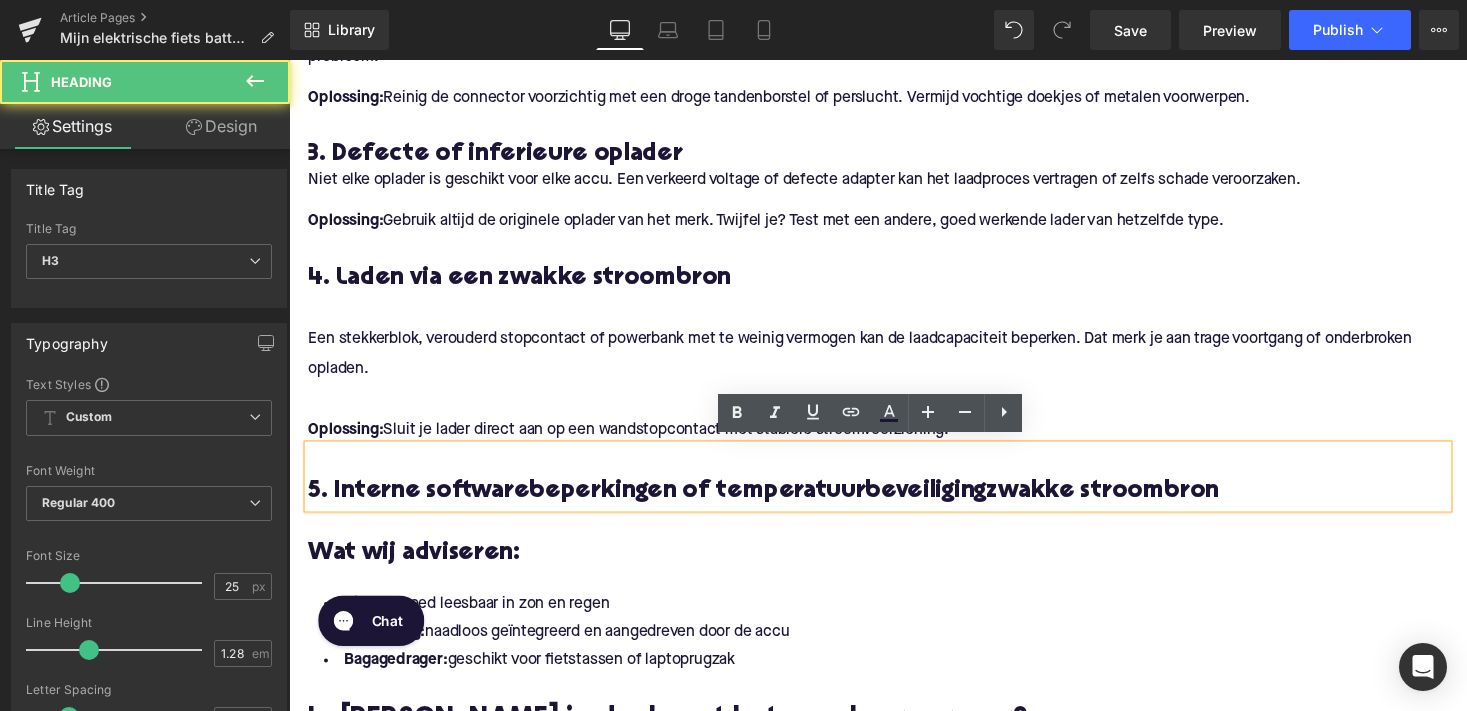 click on "5. Interne softwarebeperkingen of temperatuurbeveiliging  zwakke stroombron" at bounding box center (894, 504) 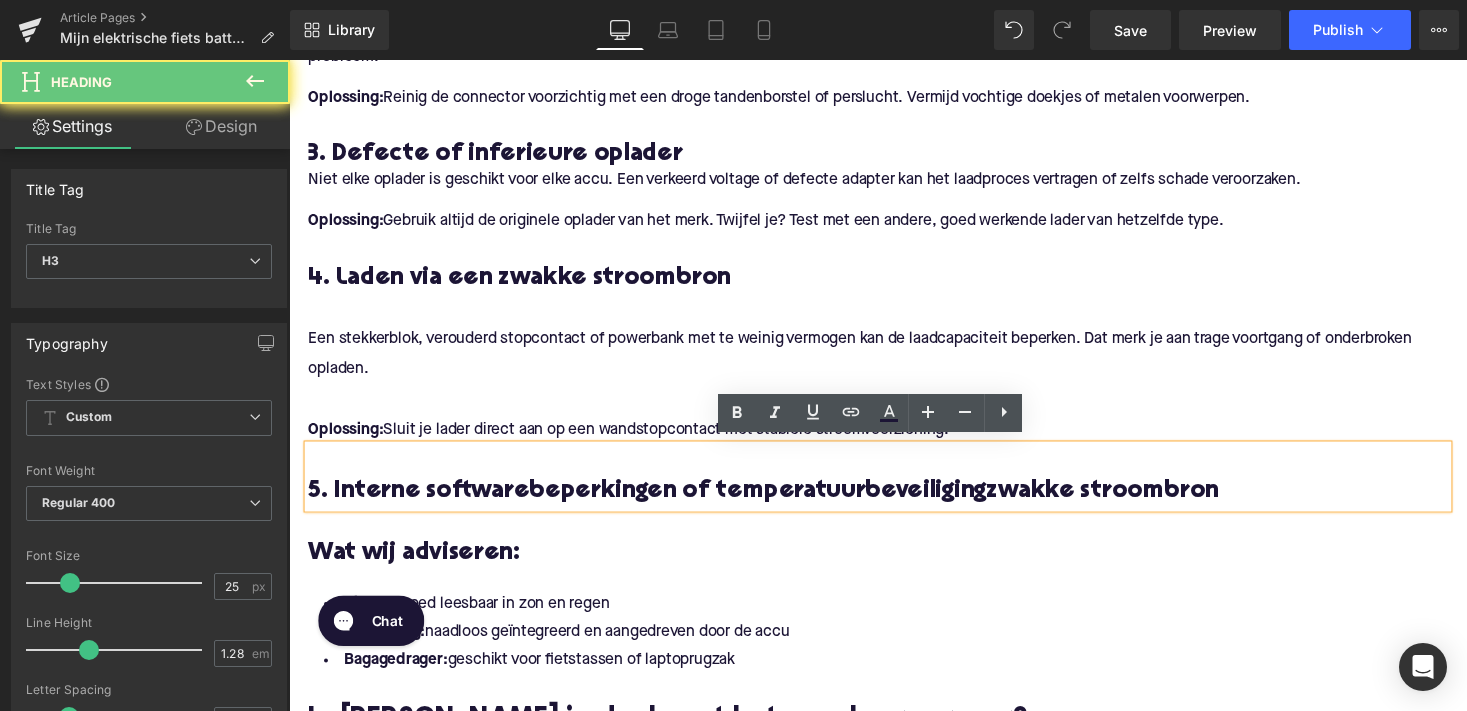 click on "5. Interne softwarebeperkingen of temperatuurbeveiliging  zwakke stroombron" at bounding box center [894, 504] 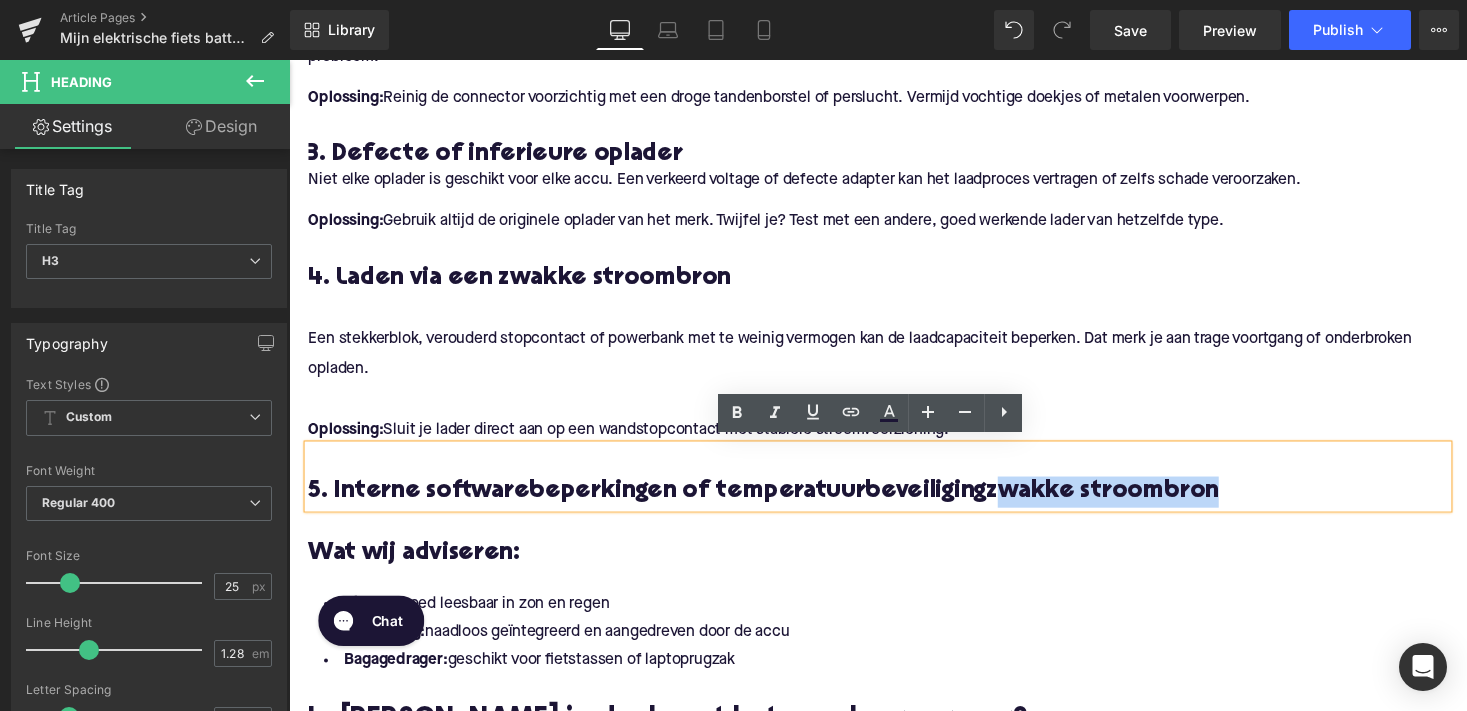 drag, startPoint x: 1266, startPoint y: 493, endPoint x: 994, endPoint y: 502, distance: 272.14886 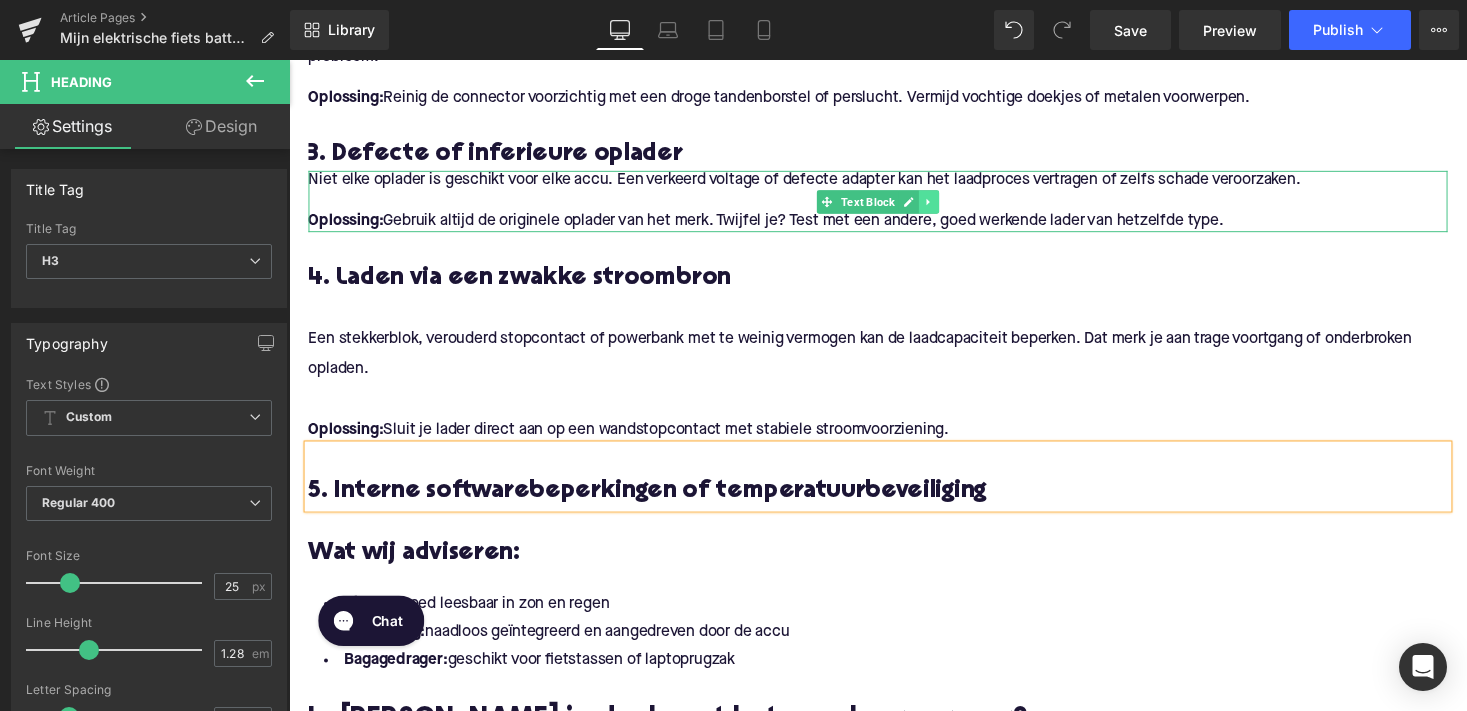 click 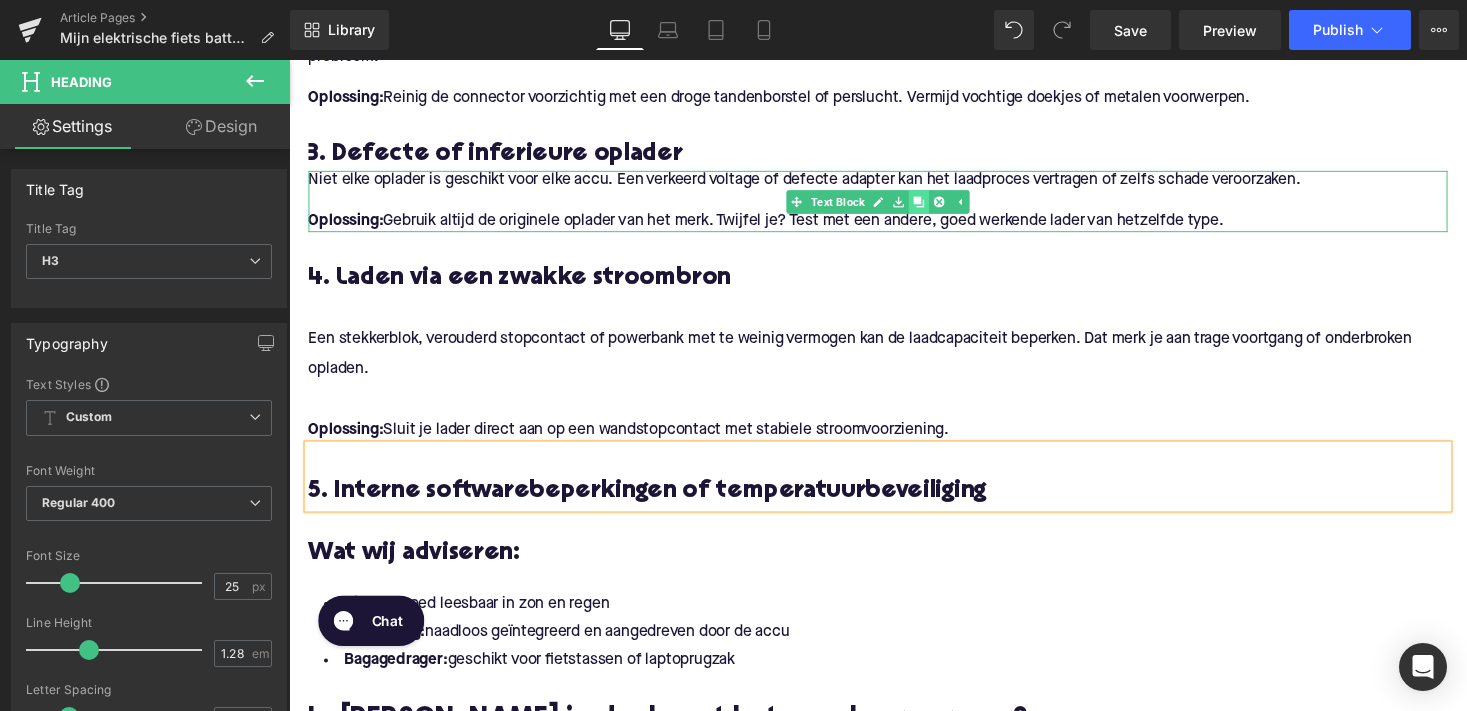 click 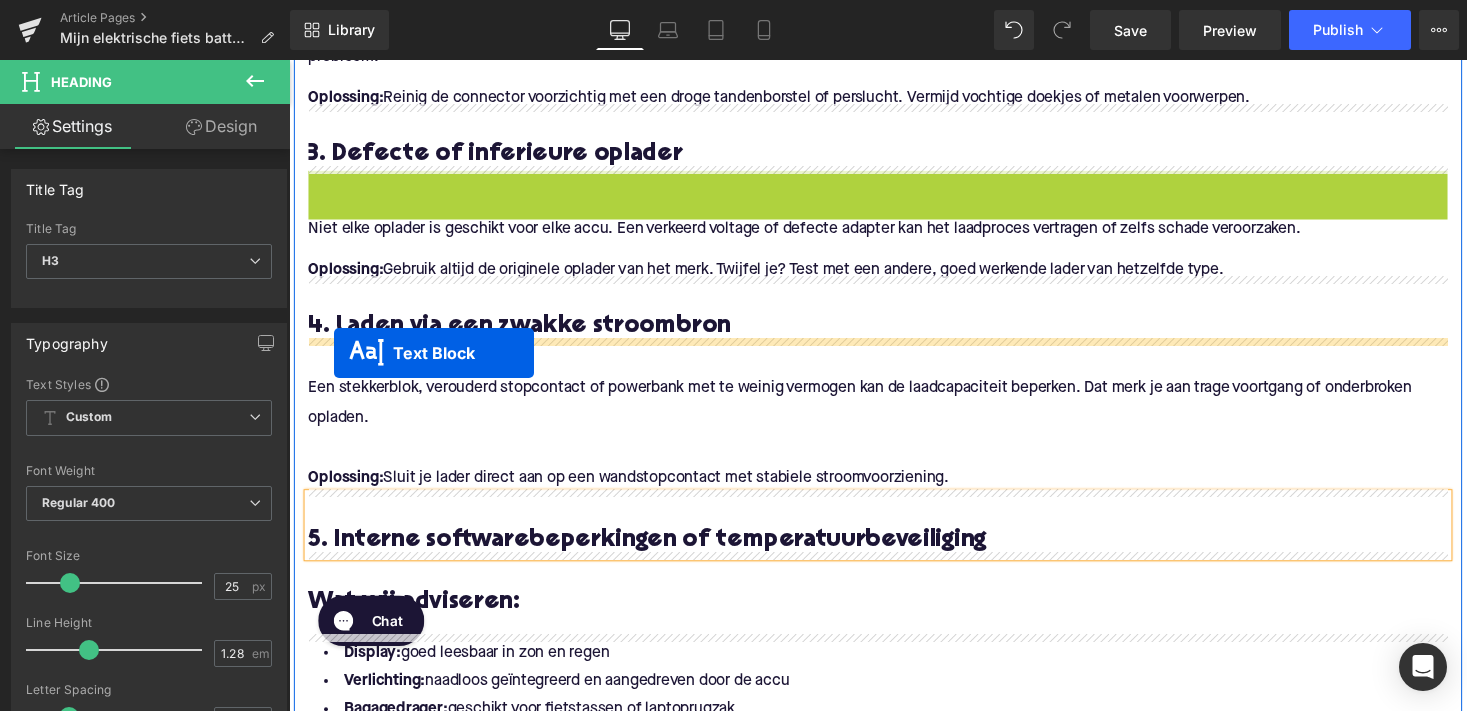 drag, startPoint x: 805, startPoint y: 204, endPoint x: 335, endPoint y: 361, distance: 495.52902 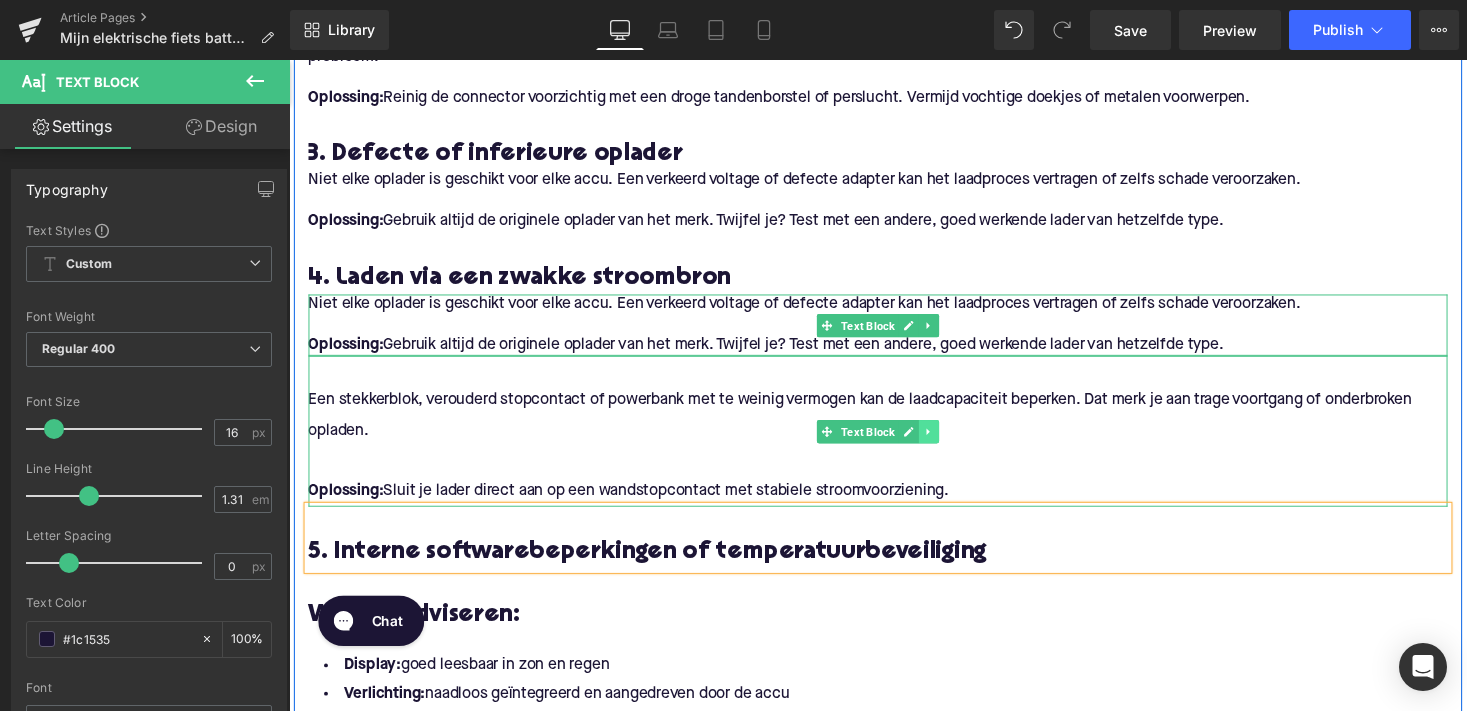 click 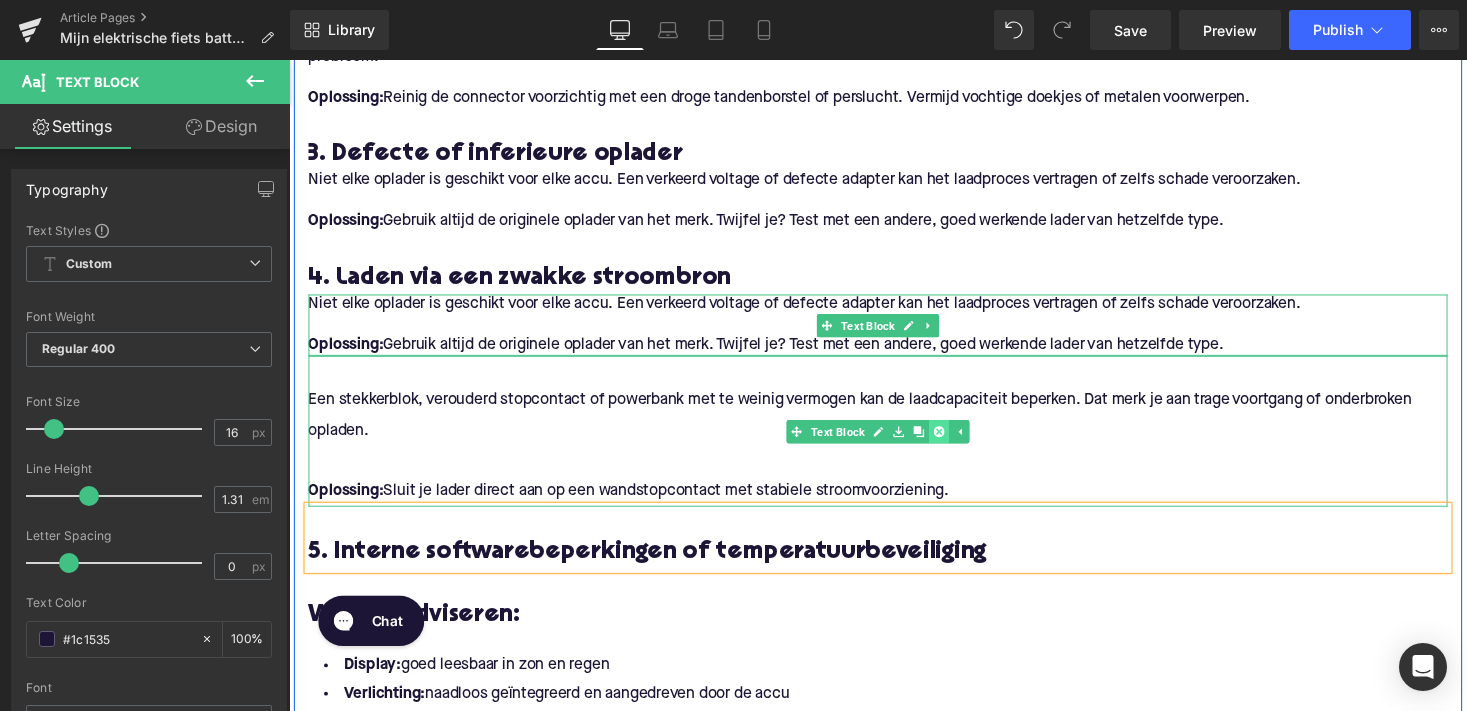 click 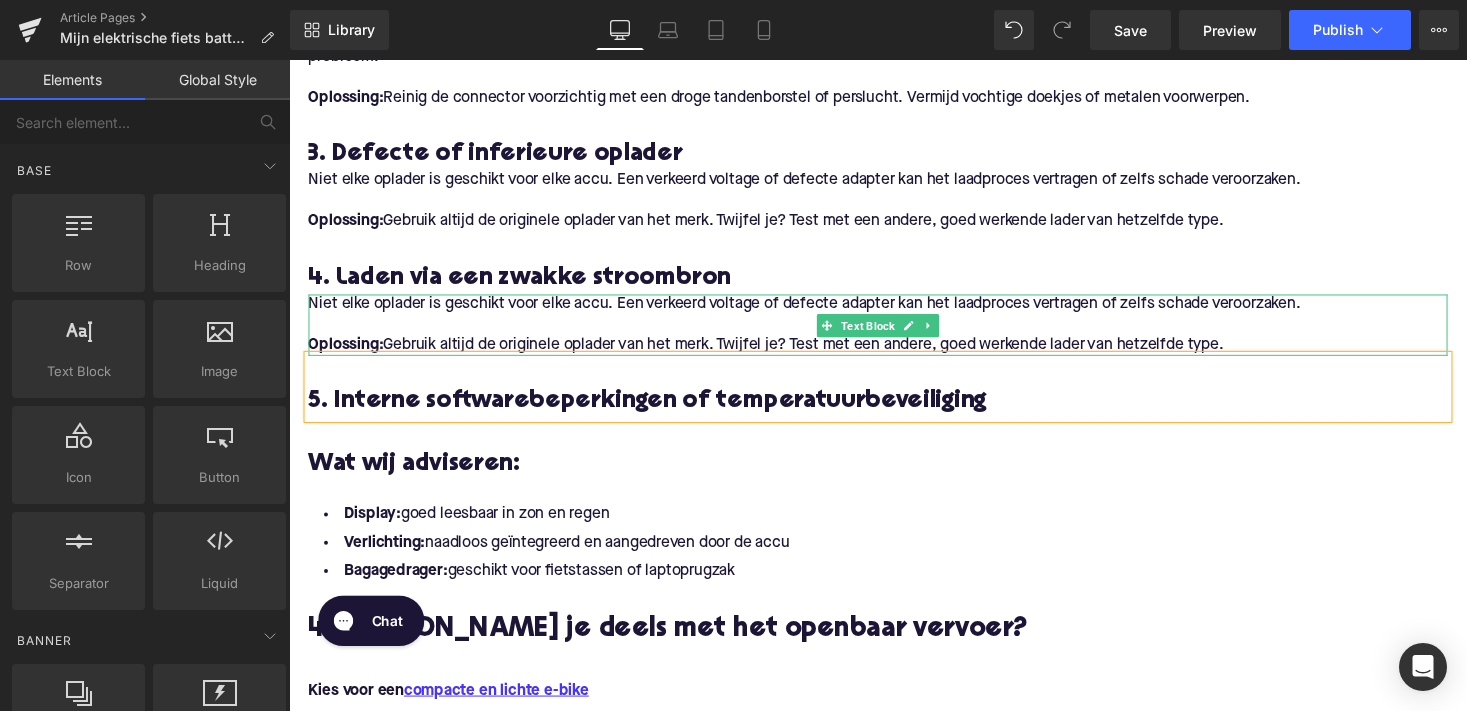 click on "O plossing:  Gebruik altijd de originele oplader van het merk. Twijfel je? Test met een andere, goed werkende lader van hetzelfde type." at bounding box center [894, 353] 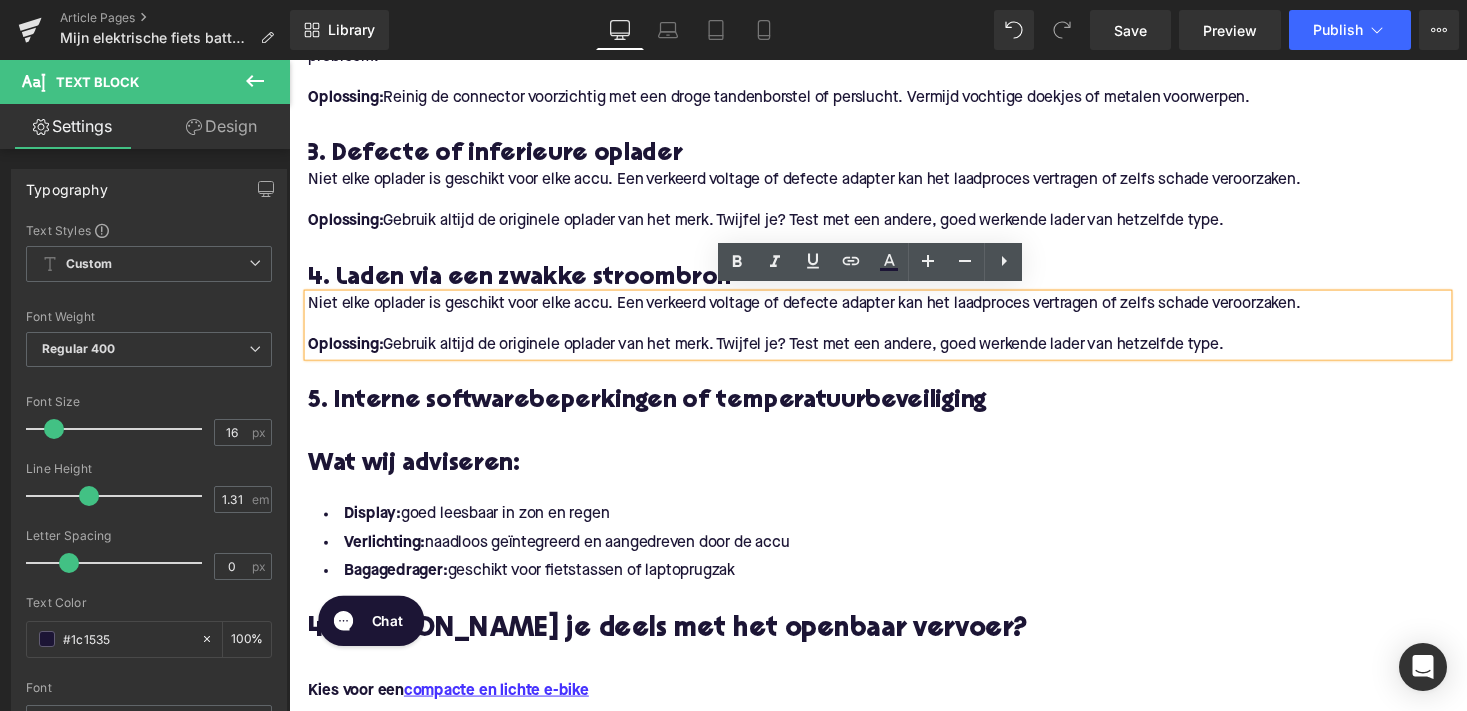 drag, startPoint x: 1280, startPoint y: 343, endPoint x: 302, endPoint y: 309, distance: 978.5908 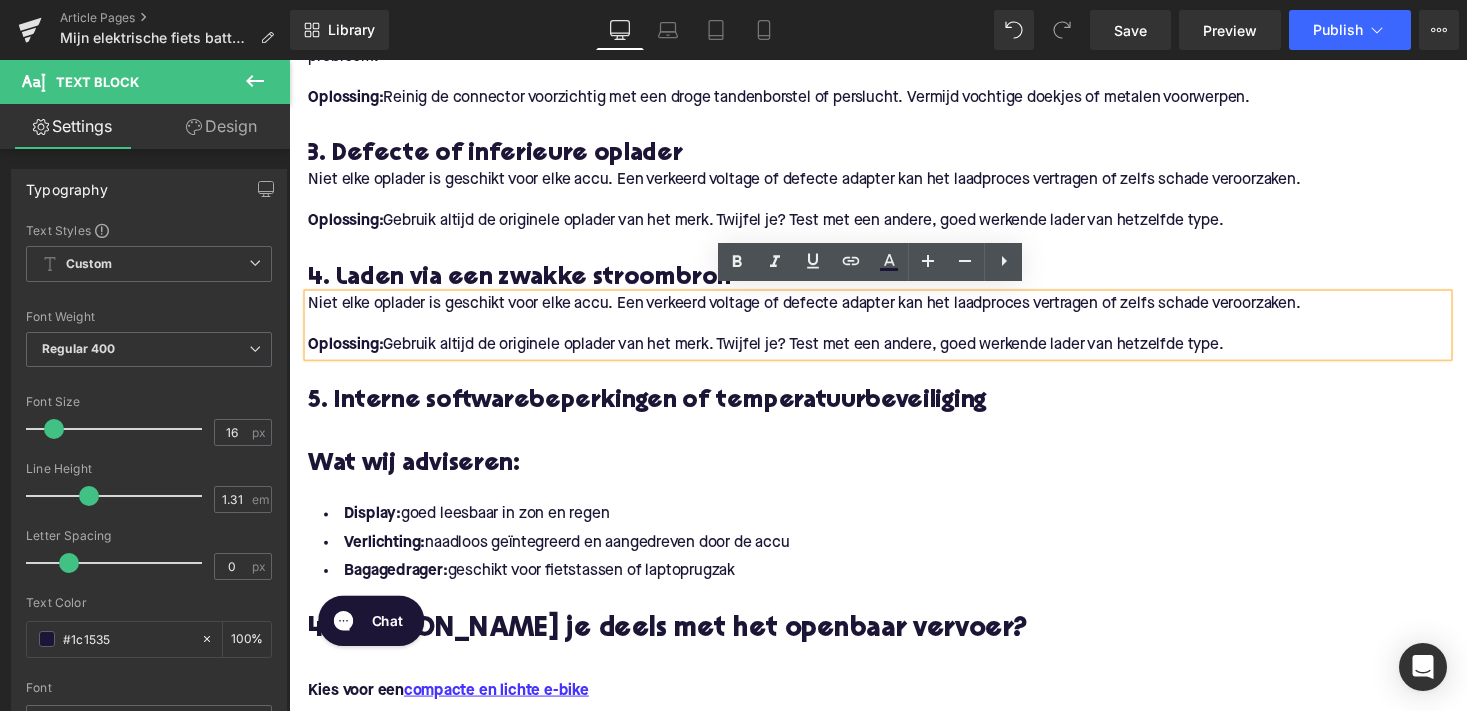 click on "Niet elke oplader is geschikt voor elke accu. Een verkeerd voltage of defecte adapter kan het laadproces vertragen of zelfs schade veroorzaken. O plossing:  Gebruik altijd de originele oplader van het merk. Twijfel je? Test met een andere, goed werkende lader van hetzelfde type." at bounding box center [894, 332] 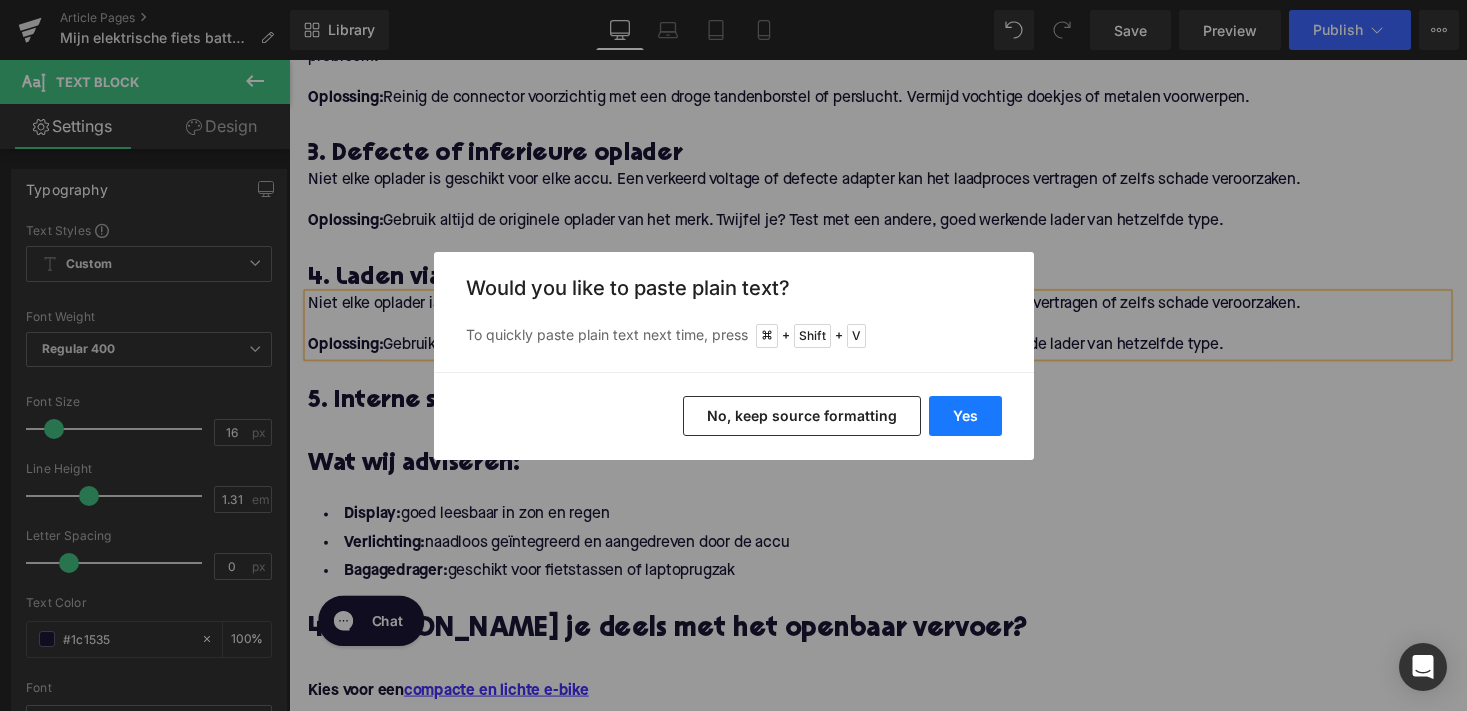 click on "Yes" at bounding box center [965, 416] 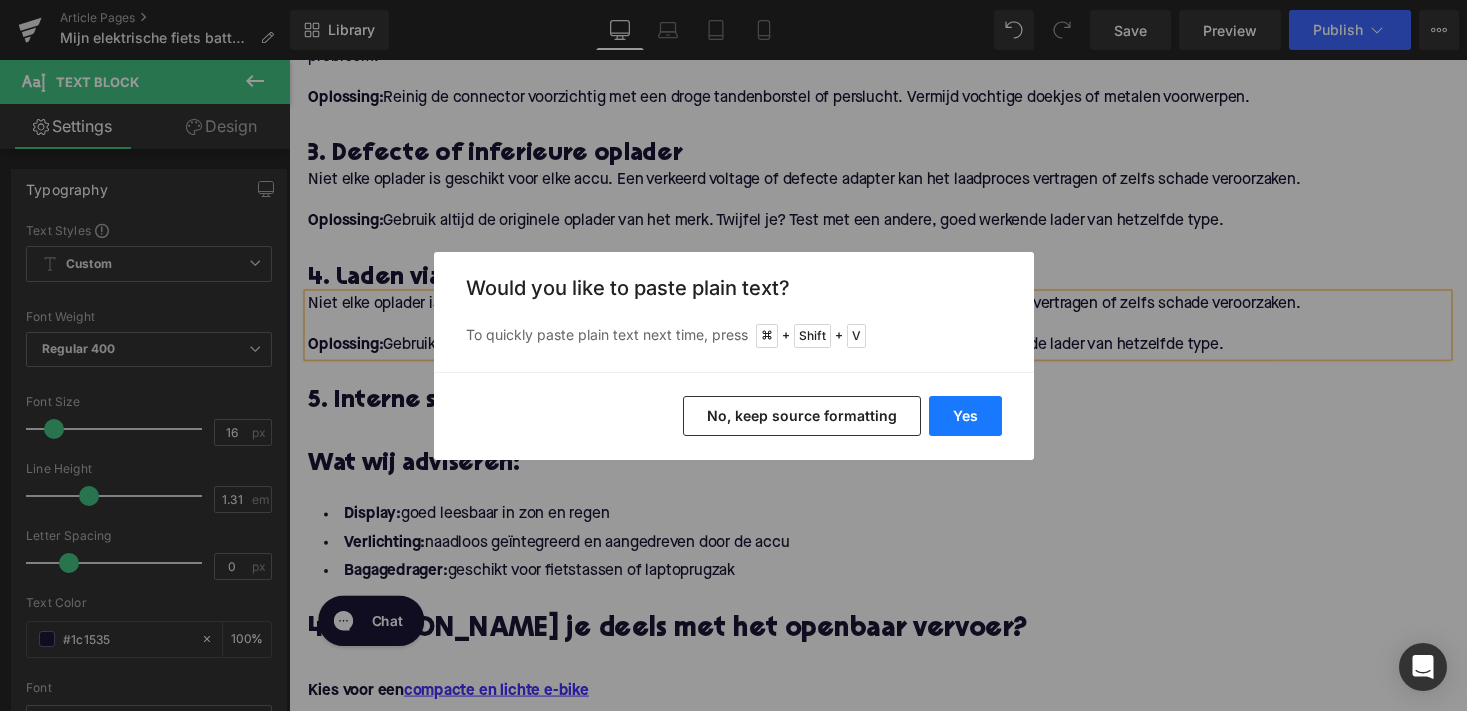 type 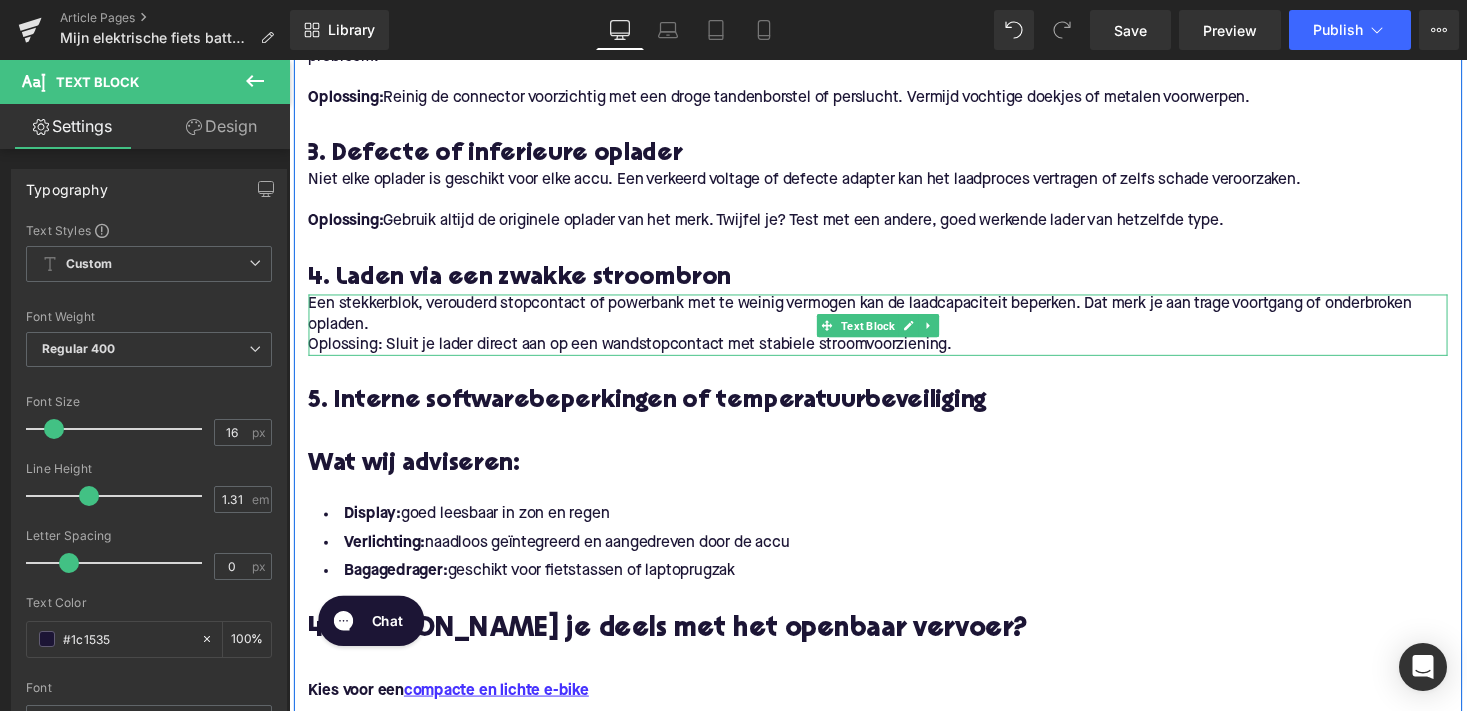 click on "Een stekkerblok, verouderd stopcontact of powerbank met te weinig vermogen kan de laadcapaciteit beperken. Dat merk je aan trage voortgang of onderbroken opladen." at bounding box center (894, 322) 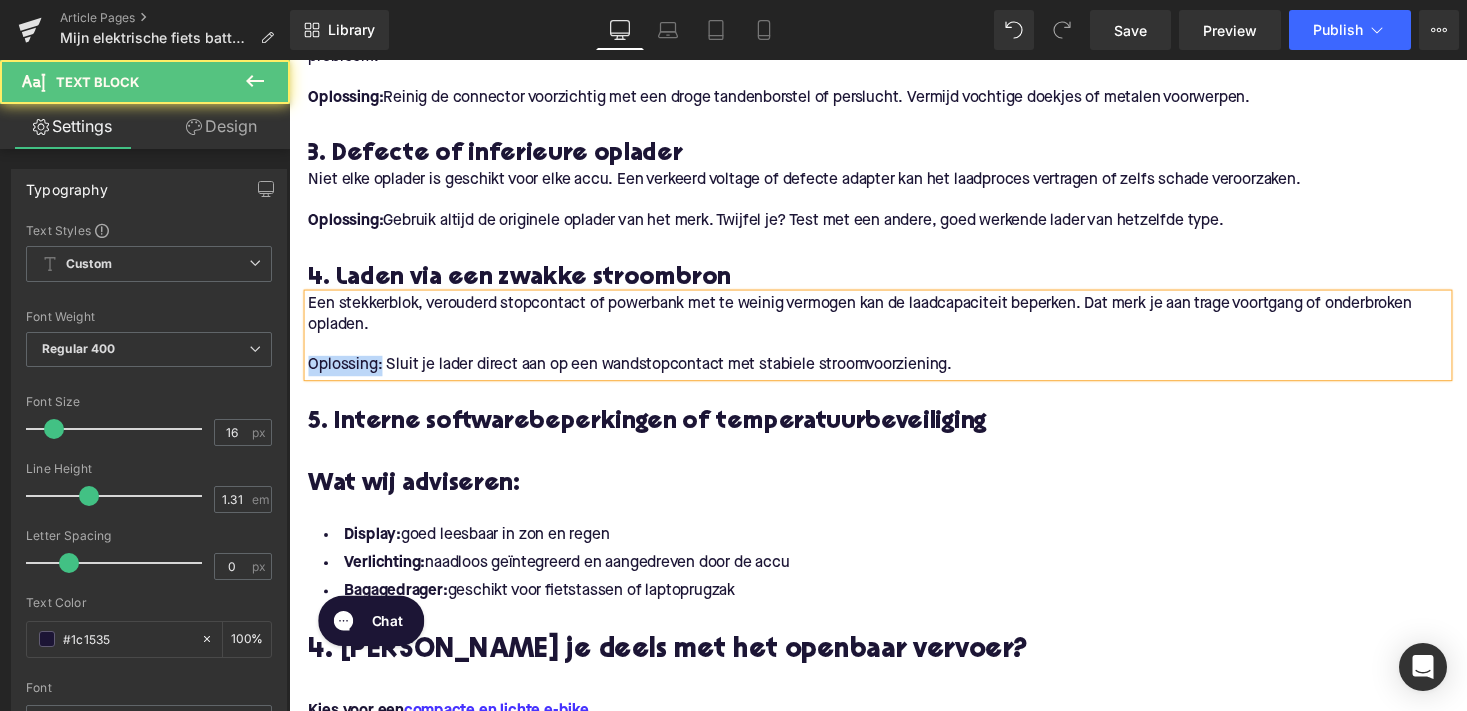 drag, startPoint x: 376, startPoint y: 374, endPoint x: 242, endPoint y: 374, distance: 134 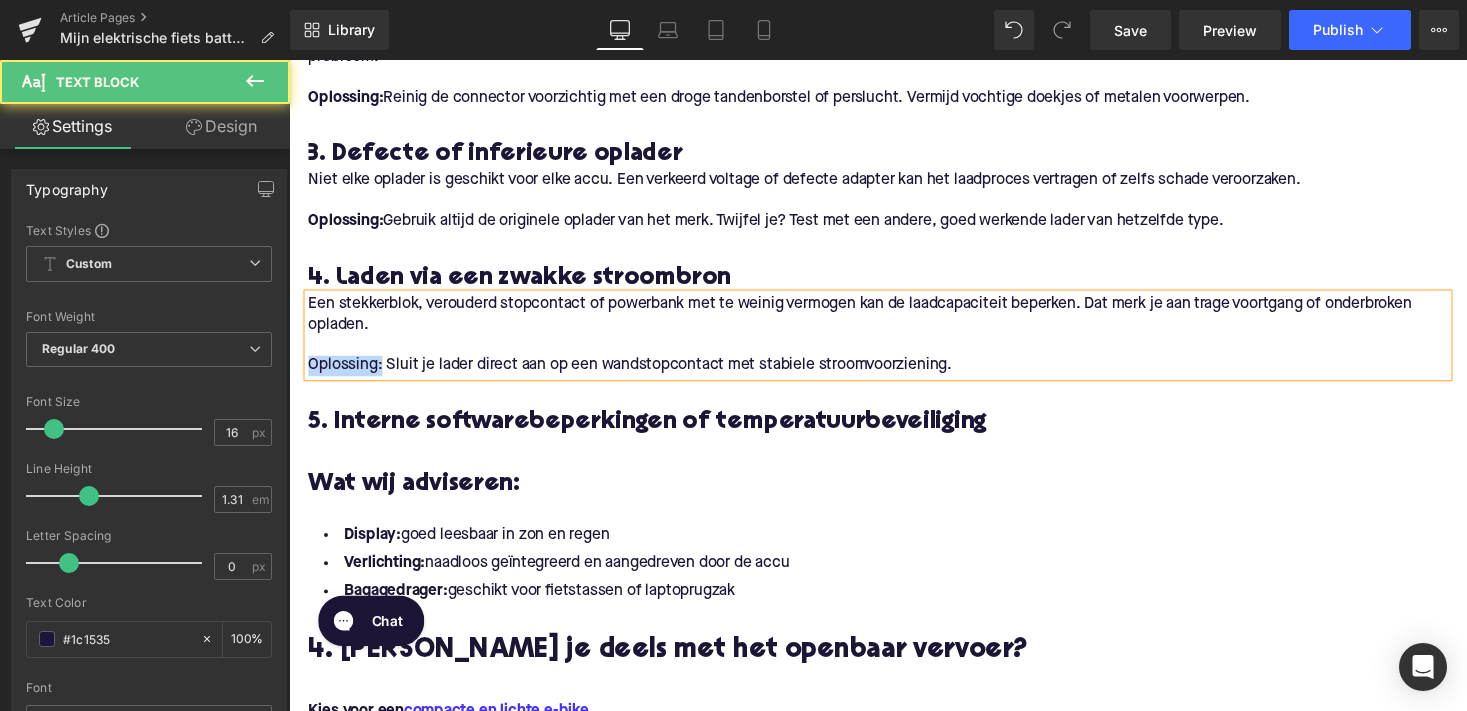 click on "Mijn elektrische fiets batterij laadt langzaam of niet op: 6 oorzaken en oplossingen Heading         Of je nu dagelijks naar werk fietst of je e-bike gebruikt voor weekendritten, een goed werkende accu is cruciaal. Maar wat als je merkt dat je batterij traag of zelfs helemaal niet meer oplaadt? In deze blog zetten we de meest voorkomende oorzaken en oplossingen op een rij. Gericht, onderbouwd, en praktisch toepasbaar, zodat jij weer snel de weg op kunt. Text Block         Image         Symptomen van een laadprobleem Heading         Voordat we in de oorzaken duiken: herken je een of meer van signalen dat je batterij niet meer goed werkt?  Text Block         De accu laadt helemaal niet op. Het laadproces blijft steken op een bepaald percentage. Opladen duurt langer dan normaal. Text Block         Text Block         Heading" at bounding box center (894, 719) 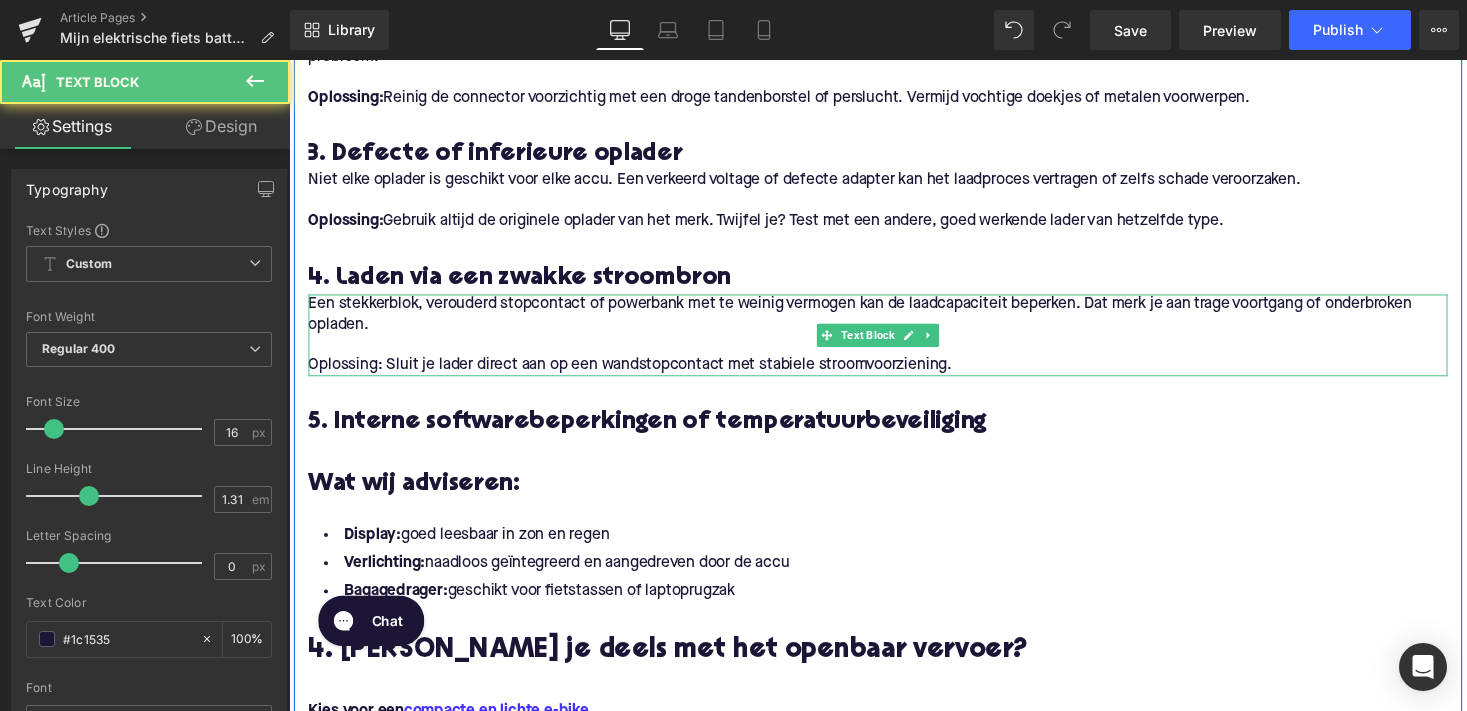 click at bounding box center [894, 353] 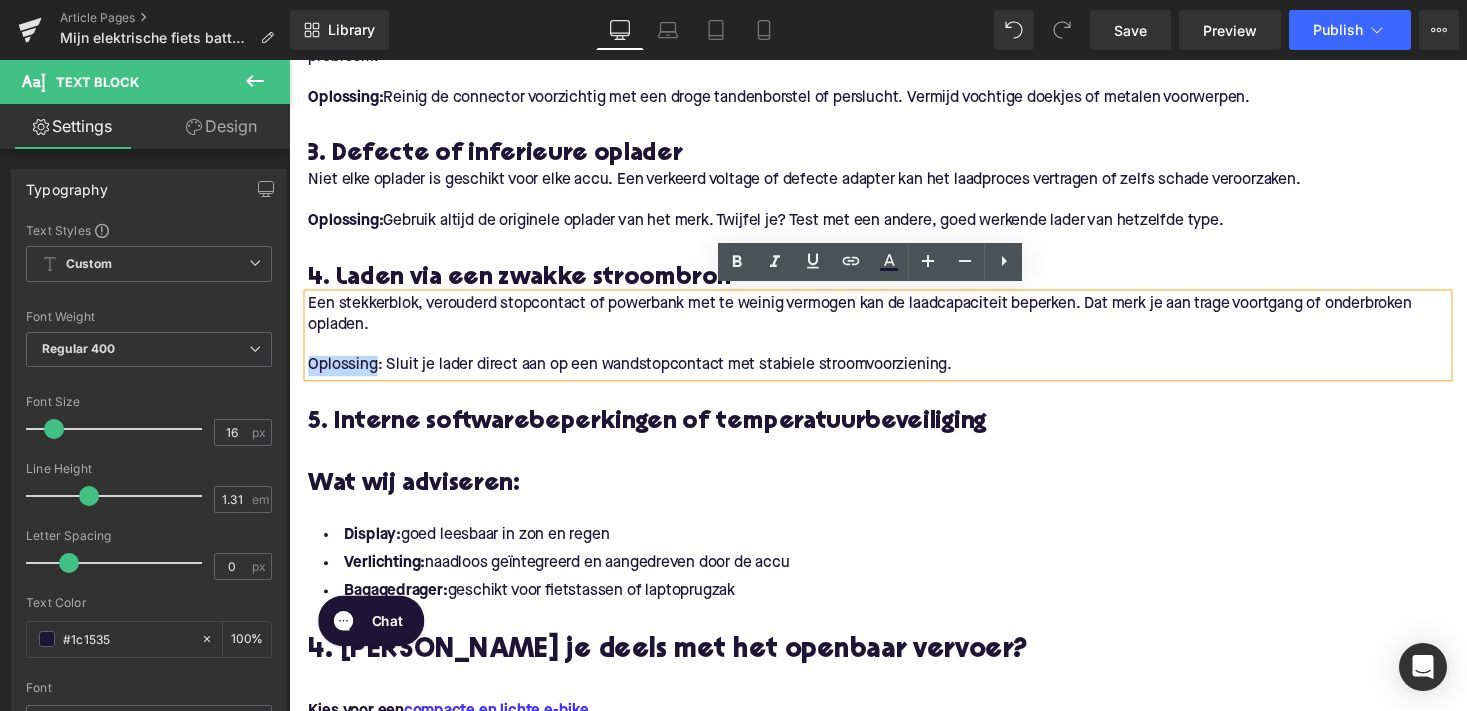 drag, startPoint x: 372, startPoint y: 369, endPoint x: 573, endPoint y: 420, distance: 207.36923 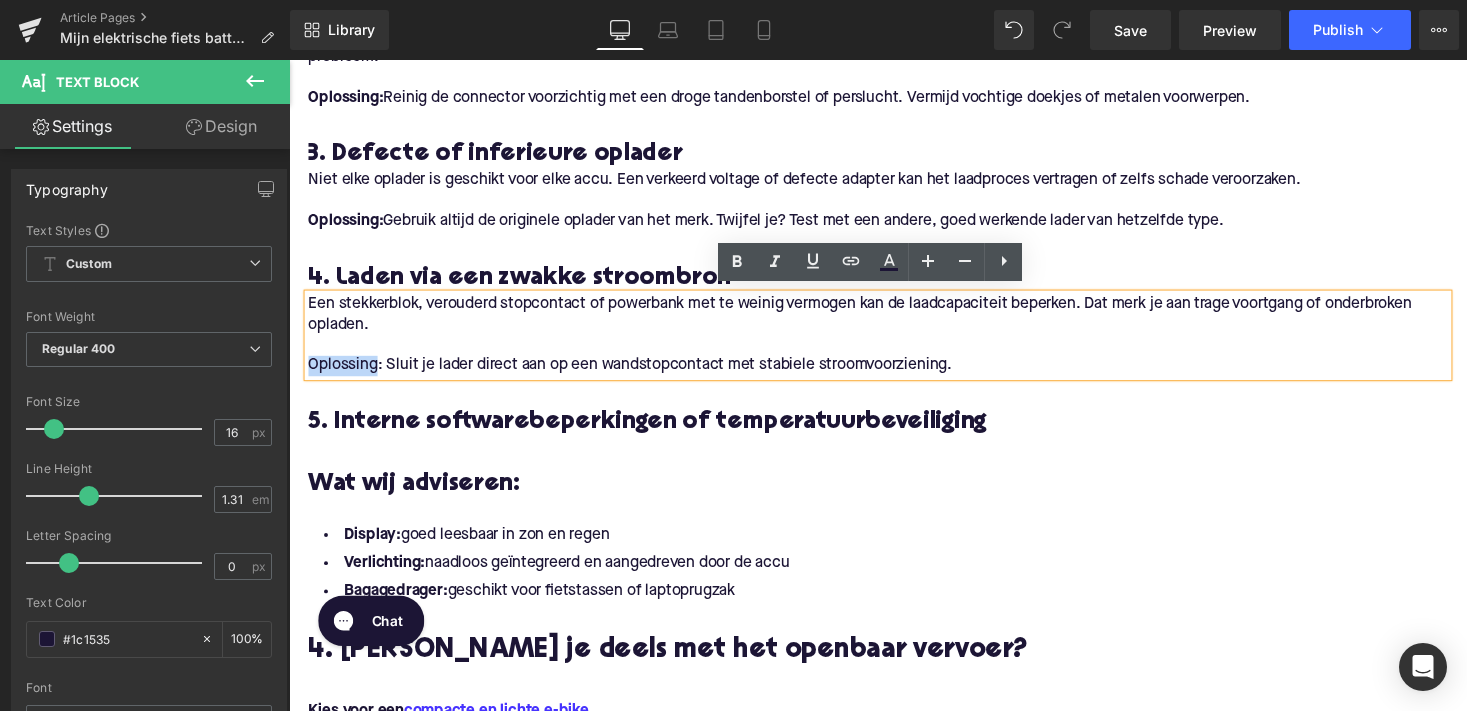click on "Mijn elektrische fiets batterij laadt langzaam of niet op: 6 oorzaken en oplossingen Heading         Of je nu dagelijks naar werk fietst of je e-bike gebruikt voor weekendritten, een goed werkende accu is cruciaal. Maar wat als je merkt dat je batterij traag of zelfs helemaal niet meer oplaadt? In deze blog zetten we de meest voorkomende oorzaken en oplossingen op een rij. Gericht, onderbouwd, en praktisch toepasbaar, zodat jij weer snel de weg op kunt. Text Block         Image         Symptomen van een laadprobleem Heading         Voordat we in de oorzaken duiken: herken je een of meer van signalen dat je batterij niet meer goed werkt?  Text Block         De accu laadt helemaal niet op. Het laadproces blijft steken op een bepaald percentage. Opladen duurt langer dan normaal. Text Block         Text Block         Heading" at bounding box center [894, 719] 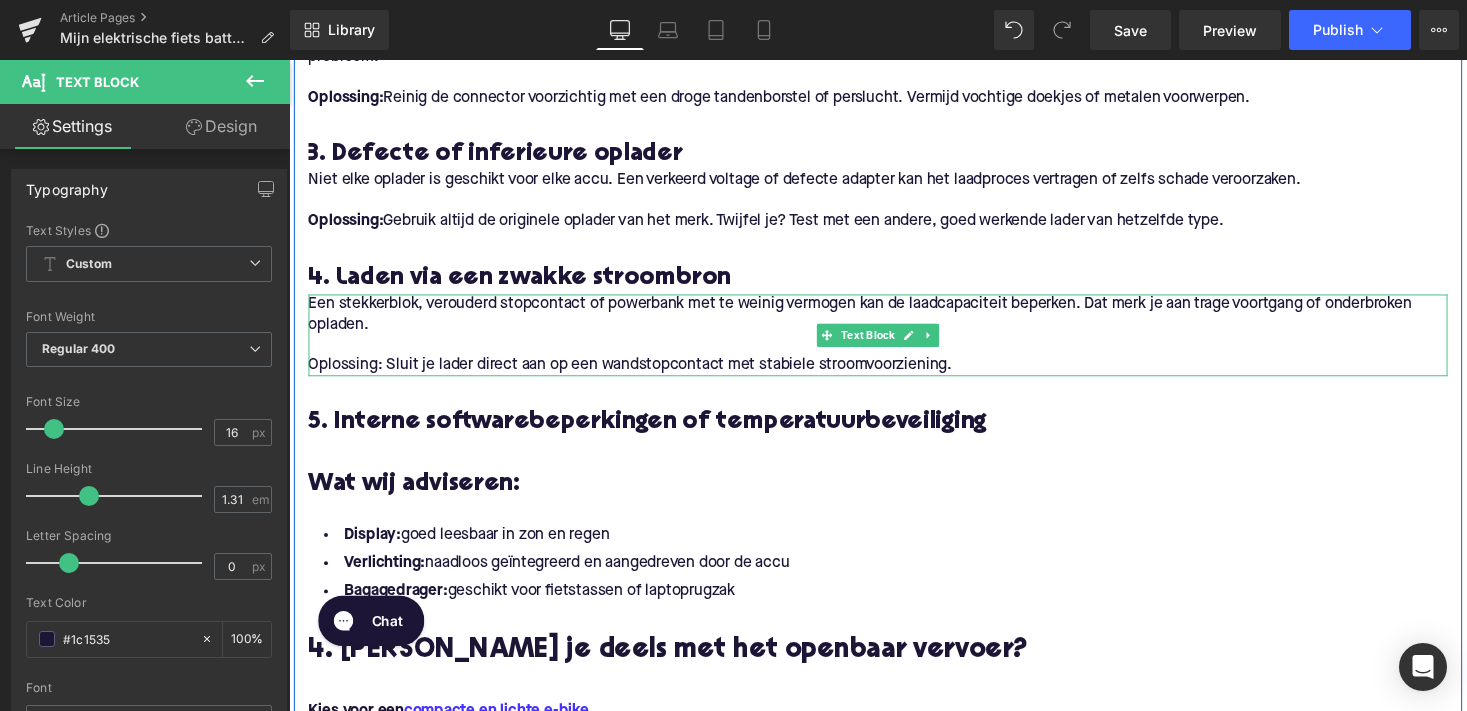 click on "Oplossing: Sluit je lader direct aan op een wandstopcontact met stabiele stroomvoorziening." at bounding box center [894, 374] 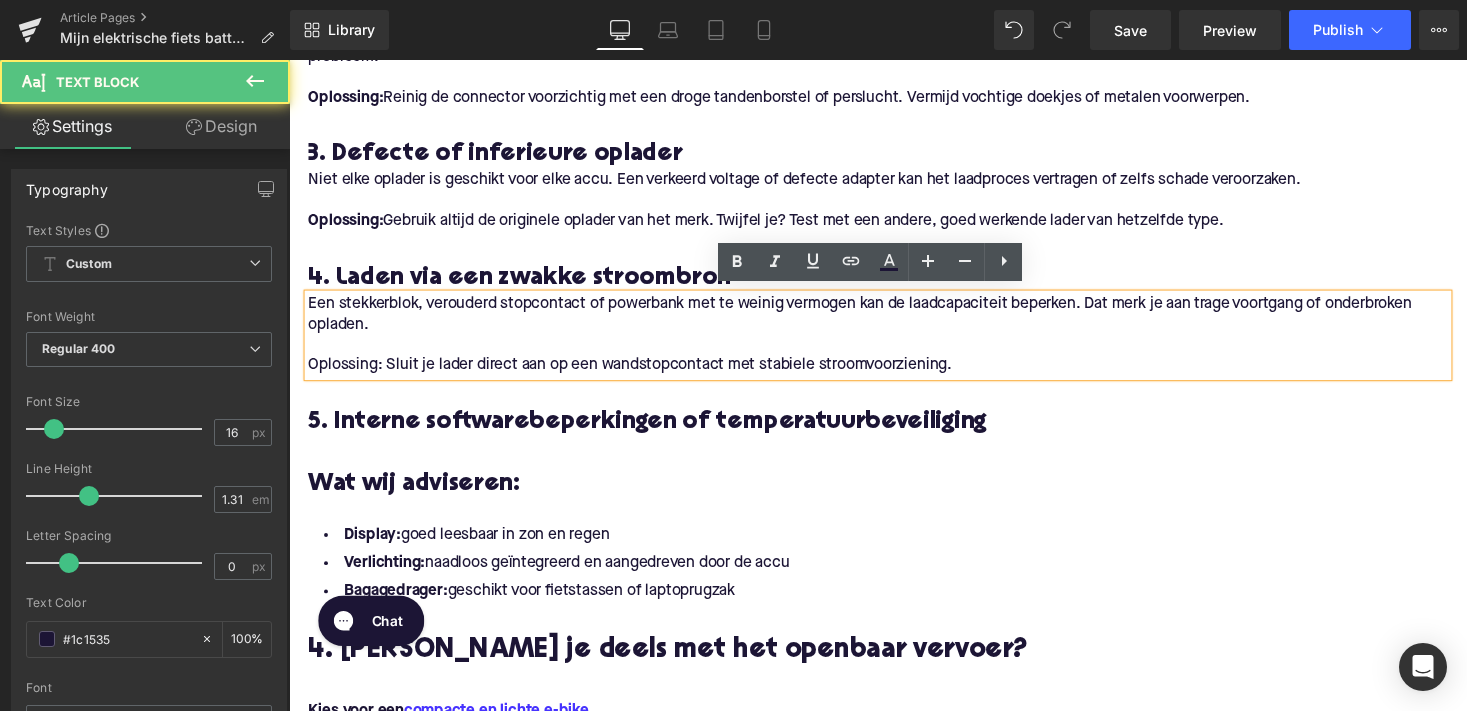 click on "Oplossing: Sluit je lader direct aan op een wandstopcontact met stabiele stroomvoorziening." at bounding box center [894, 374] 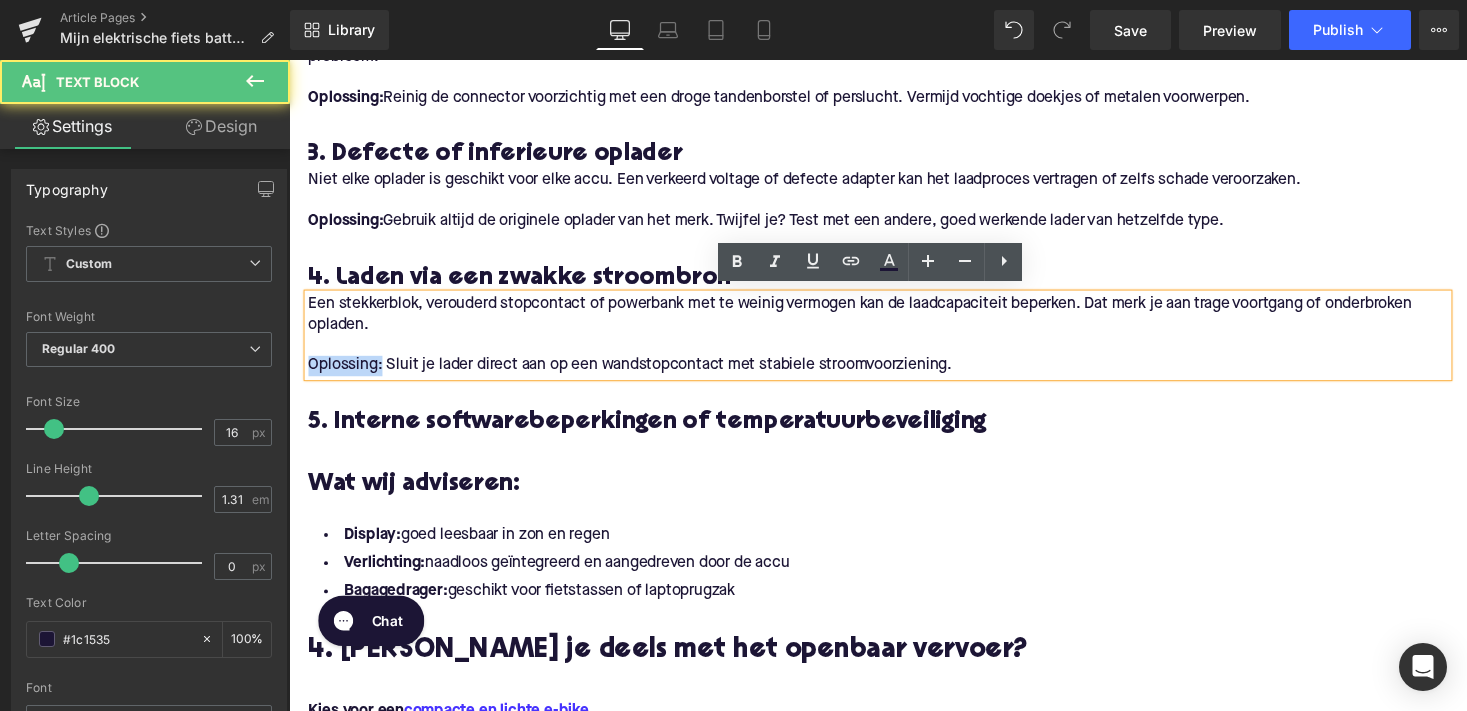 drag, startPoint x: 381, startPoint y: 372, endPoint x: 306, endPoint y: 372, distance: 75 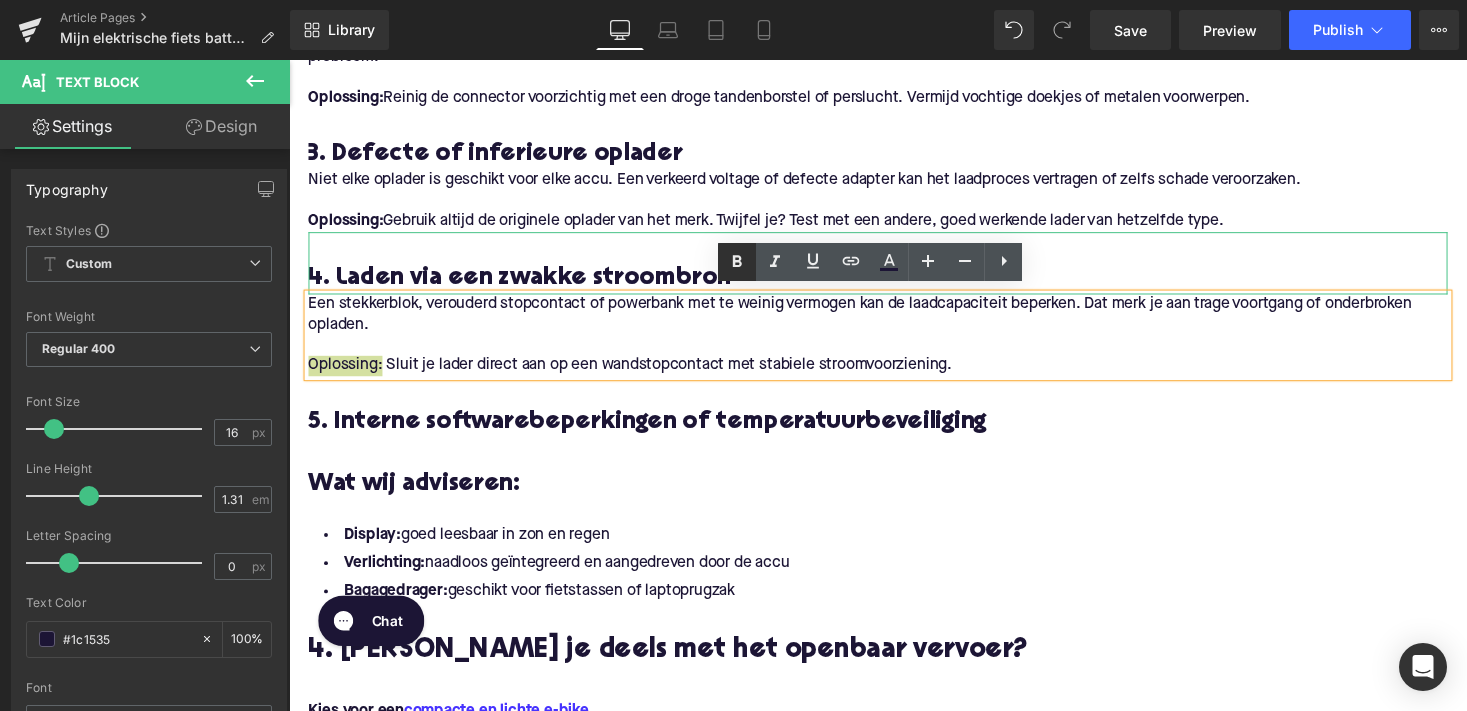 click 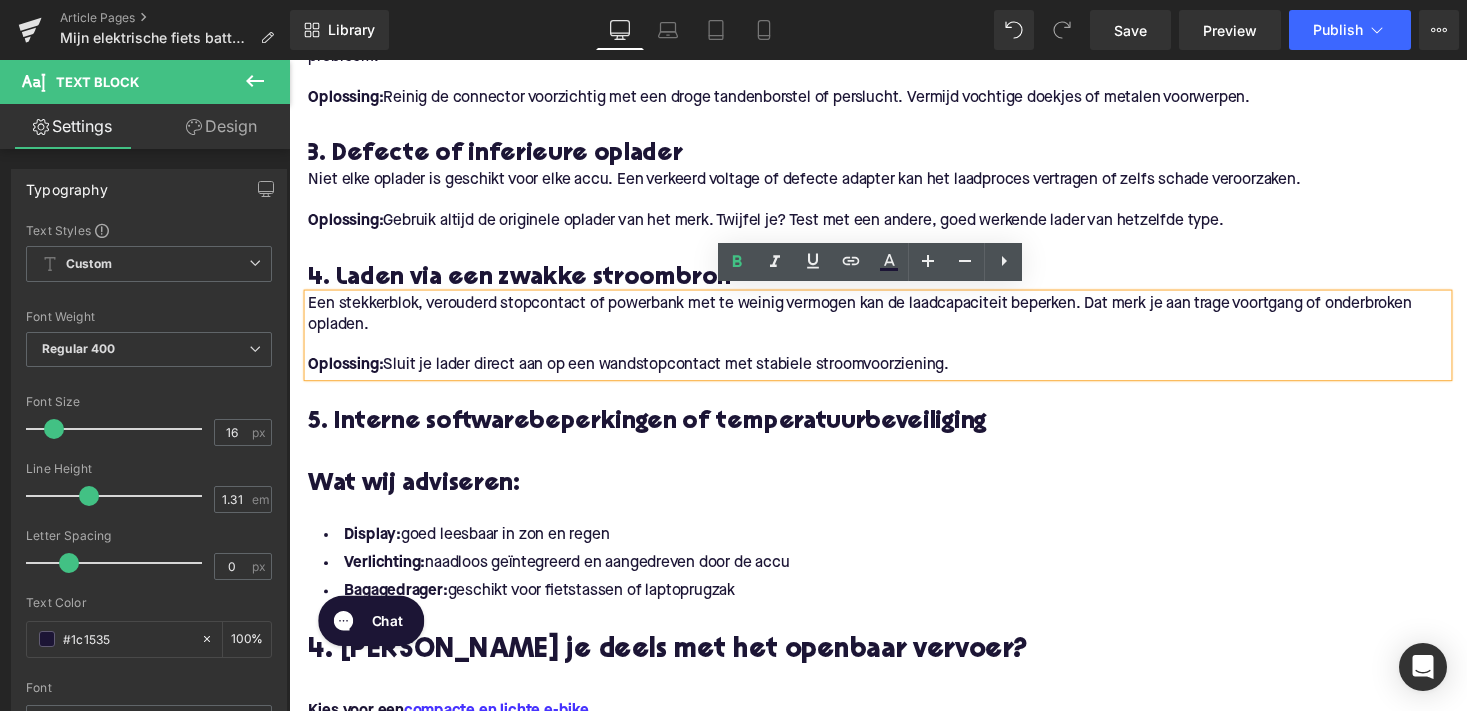 click at bounding box center (894, 253) 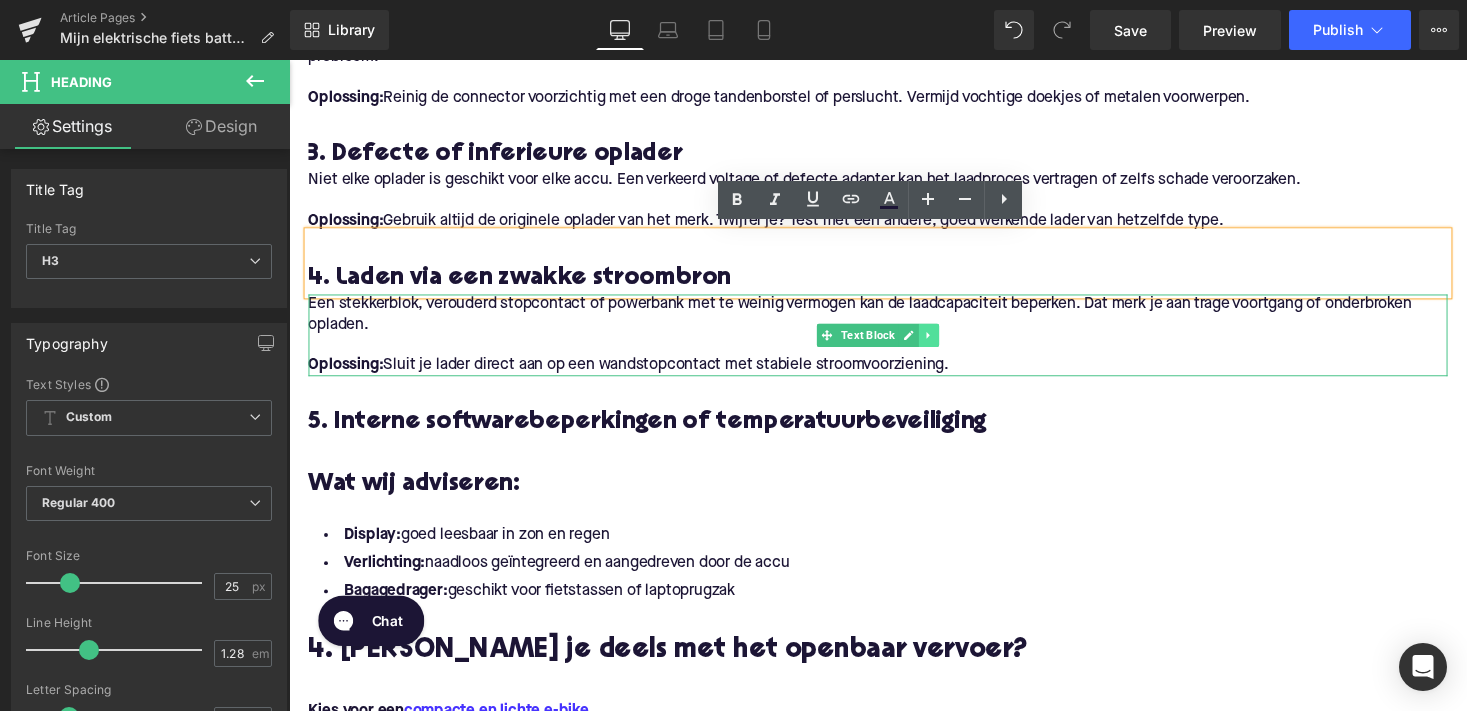 click 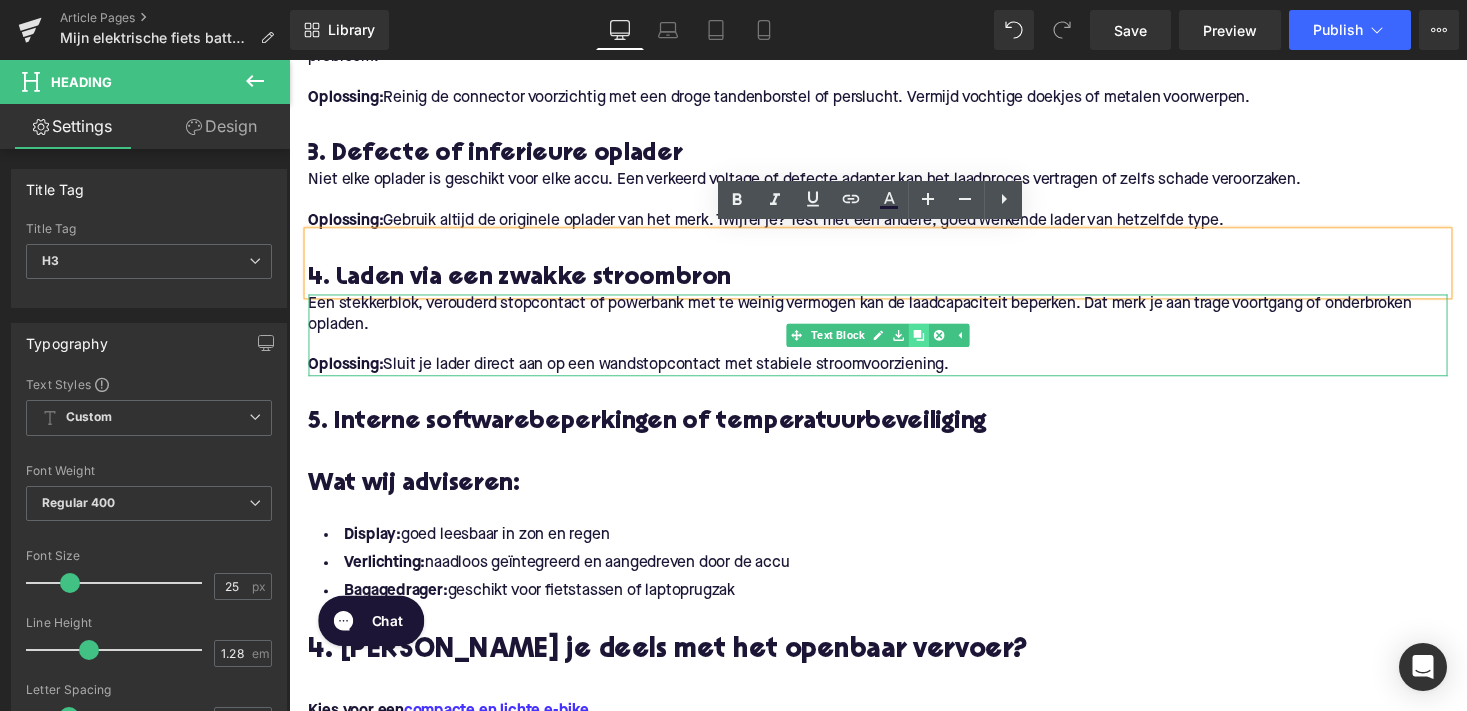 click 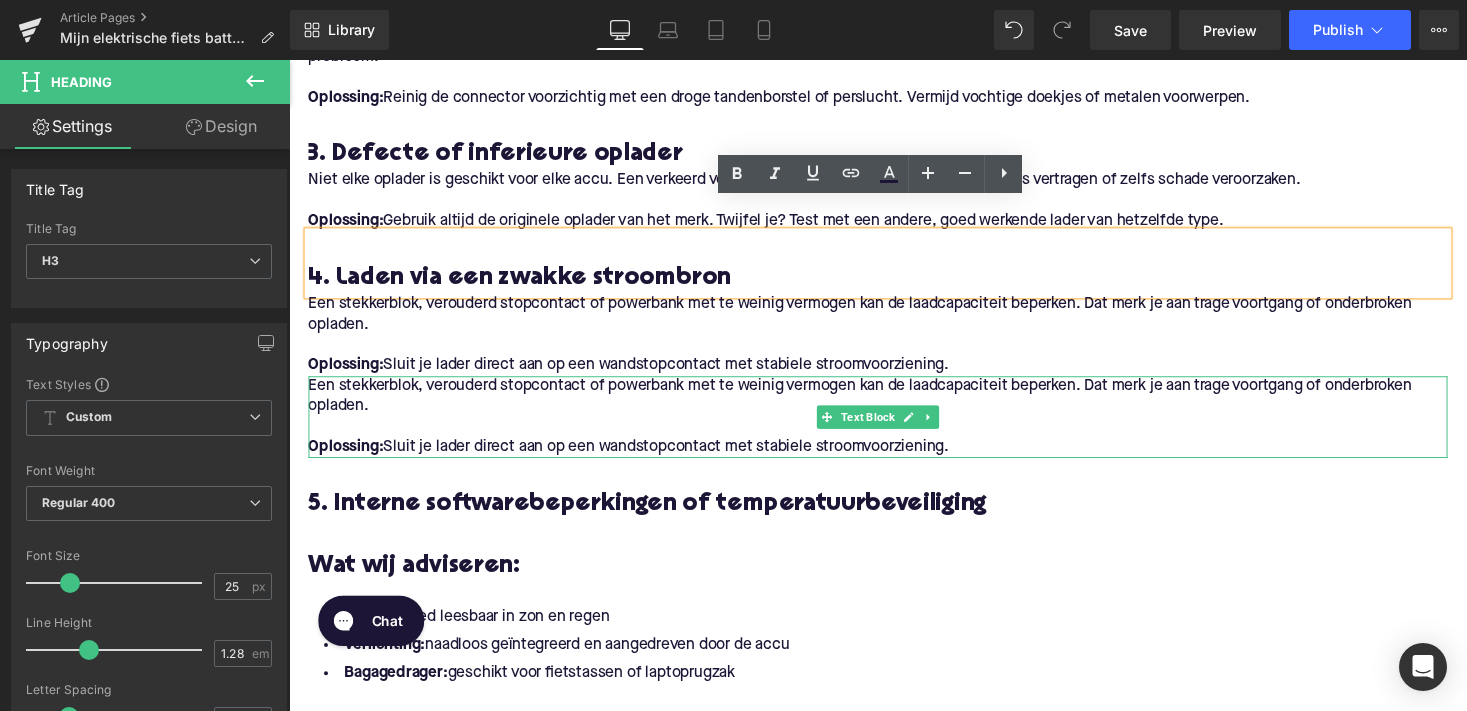 scroll, scrollTop: 1649, scrollLeft: 0, axis: vertical 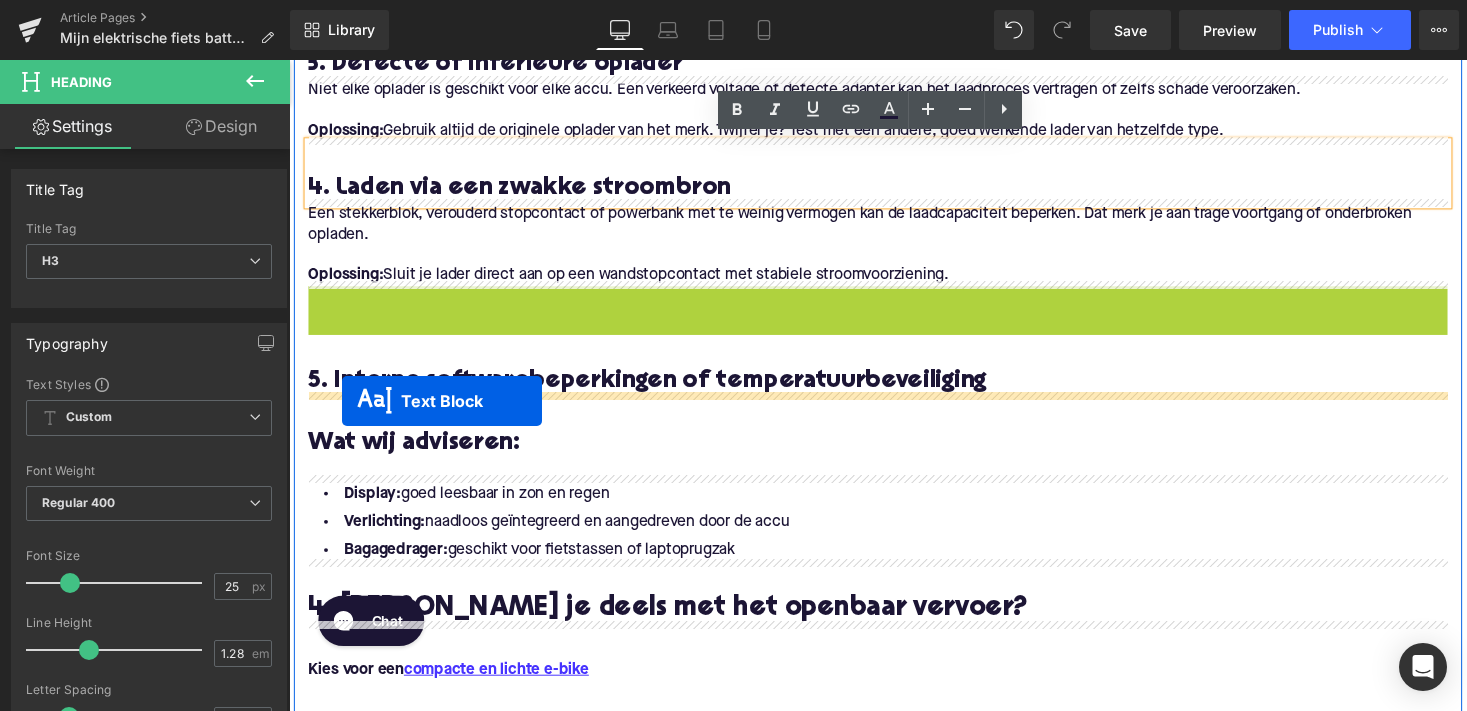drag, startPoint x: 832, startPoint y: 327, endPoint x: 343, endPoint y: 410, distance: 495.99396 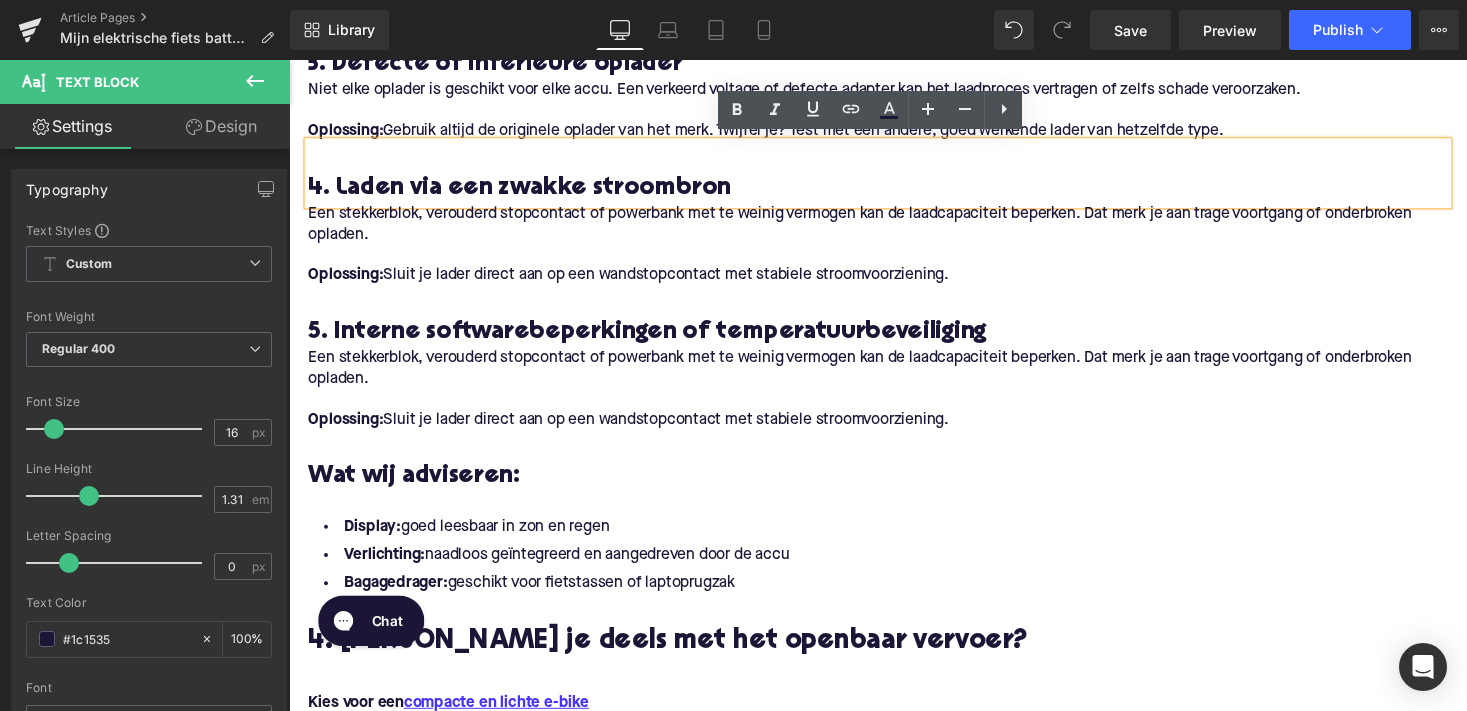 click on "Een stekkerblok, verouderd stopcontact of powerbank met te weinig vermogen kan de laadcapaciteit beperken. Dat merk je aan trage voortgang of onderbroken opladen." at bounding box center [894, 377] 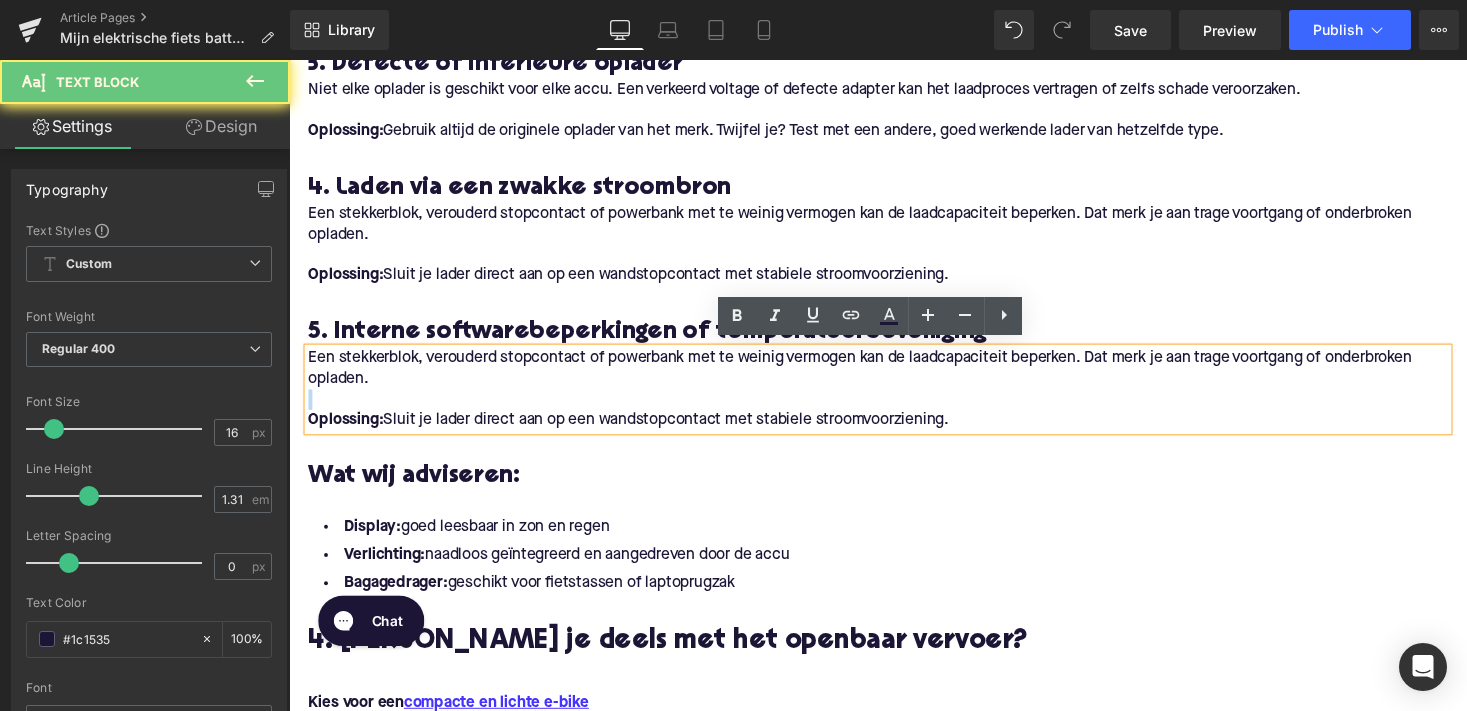click on "Een stekkerblok, verouderd stopcontact of powerbank met te weinig vermogen kan de laadcapaciteit beperken. Dat merk je aan trage voortgang of onderbroken opladen." at bounding box center [894, 377] 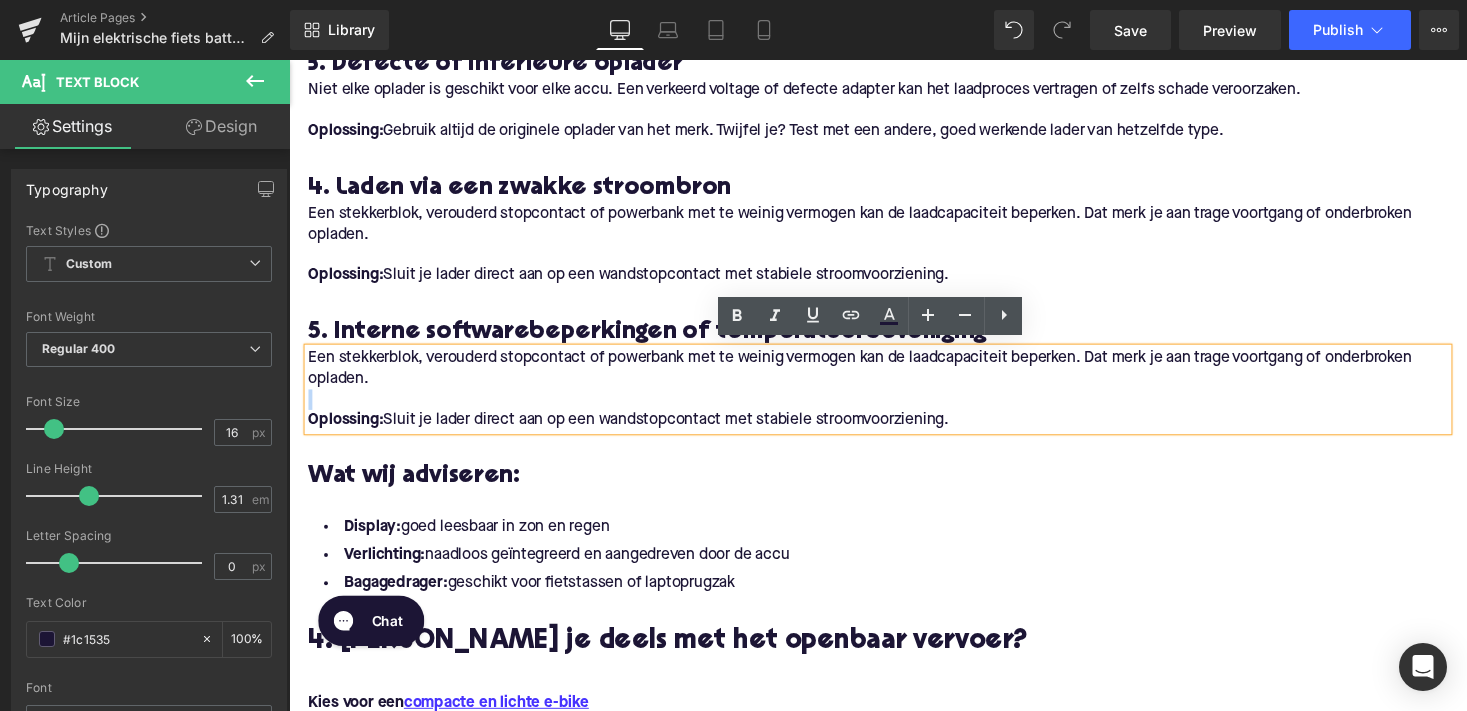 drag, startPoint x: 983, startPoint y: 418, endPoint x: 1049, endPoint y: 374, distance: 79.32213 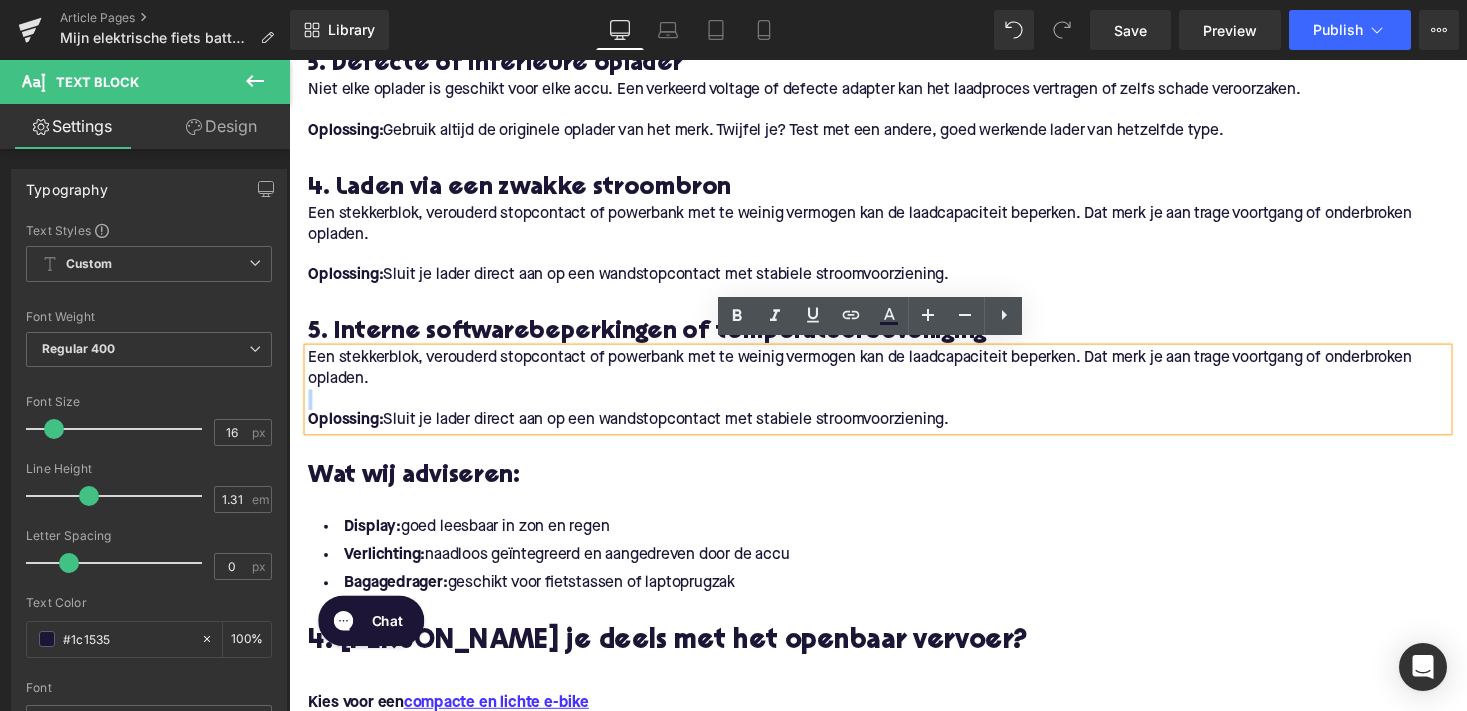 click on "Mijn elektrische fiets batterij laadt langzaam of niet op: 6 oorzaken en oplossingen Heading         Of je nu dagelijks naar werk fietst of je e-bike gebruikt voor weekendritten, een goed werkende accu is cruciaal. Maar wat als je merkt dat je batterij traag of zelfs helemaal niet meer oplaadt? In deze blog zetten we de meest voorkomende oorzaken en oplossingen op een rij. Gericht, onderbouwd, en praktisch toepasbaar, zodat jij weer snel de weg op kunt. Text Block         Image         Symptomen van een laadprobleem Heading         Voordat we in de oorzaken duiken: herken je een of meer van signalen dat je batterij niet meer goed werkt?  Text Block         De accu laadt helemaal niet op. Het laadproces blijft steken op een bepaald percentage. Opladen duurt langer dan normaal. Text Block         Text Block         Heading" at bounding box center [894, 668] 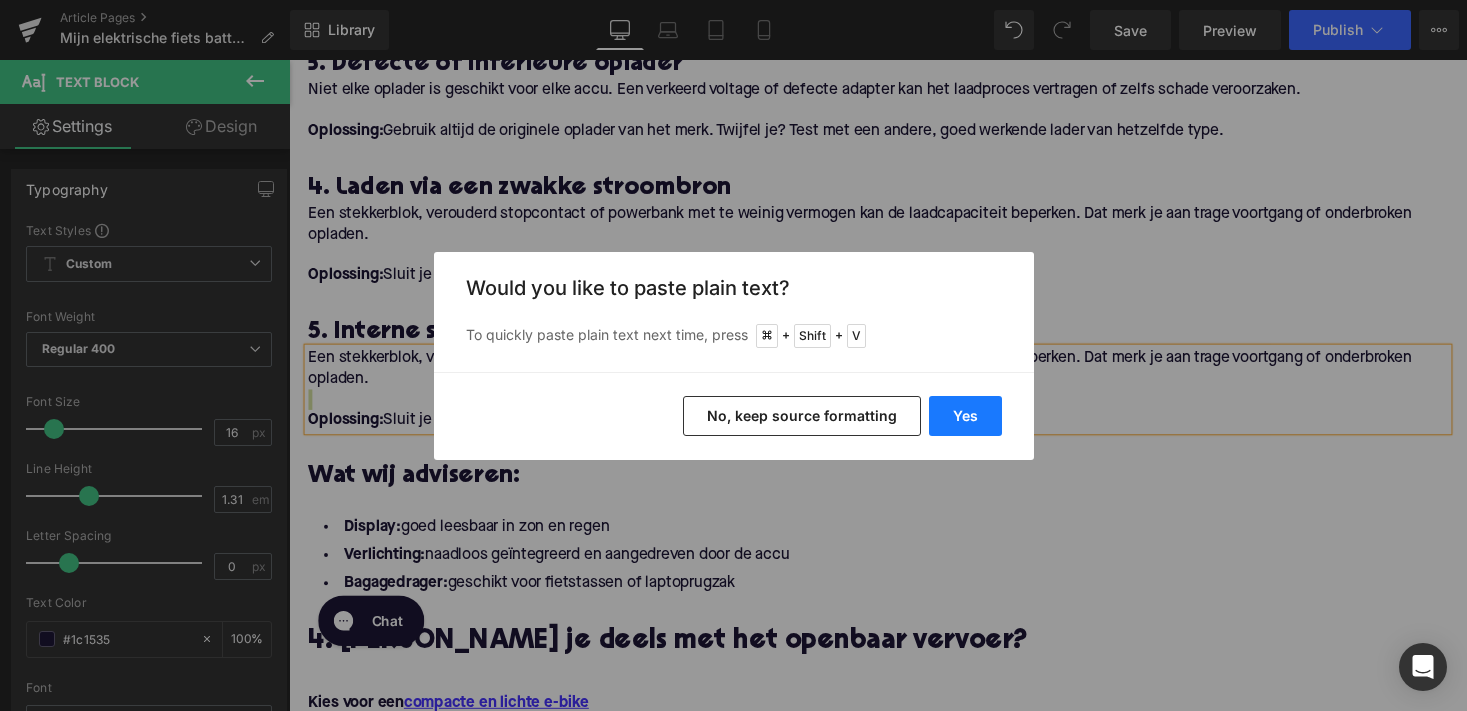 click on "Yes" at bounding box center (965, 416) 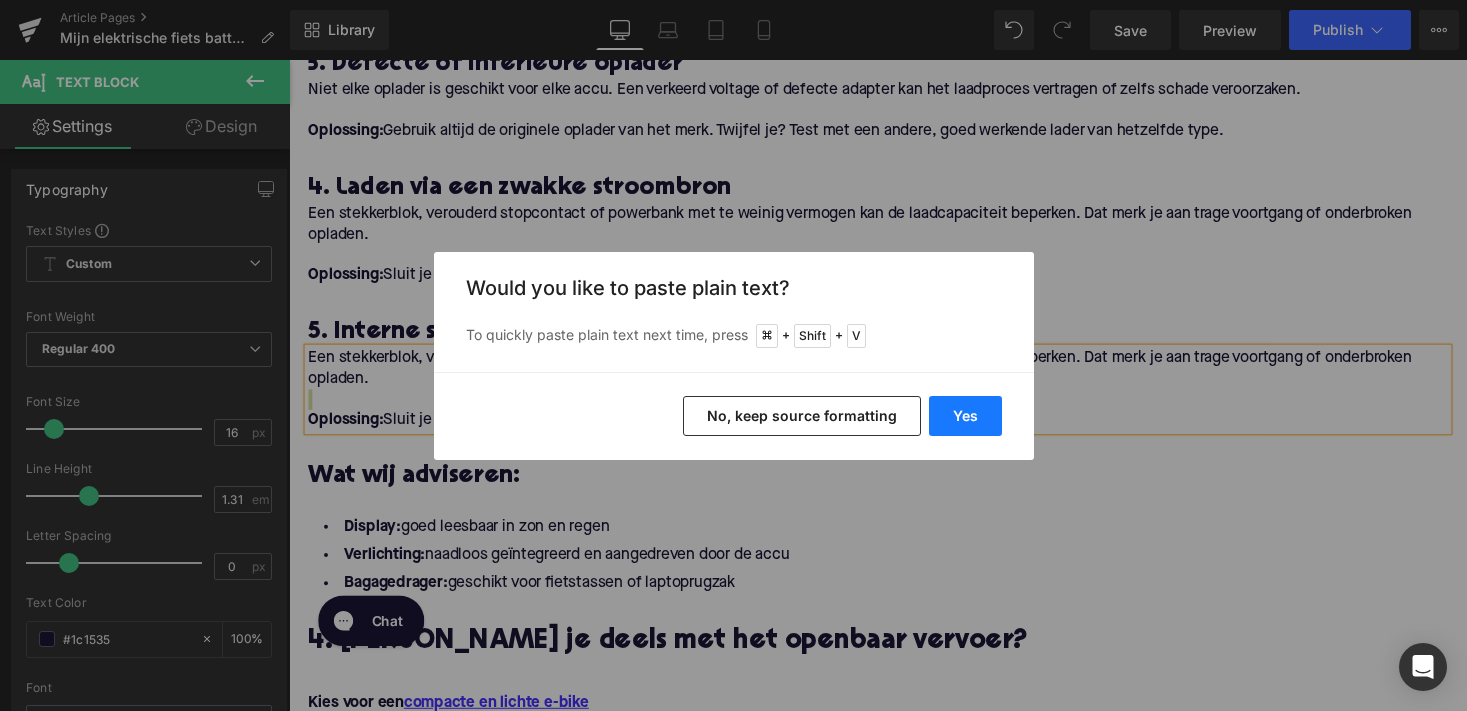 type 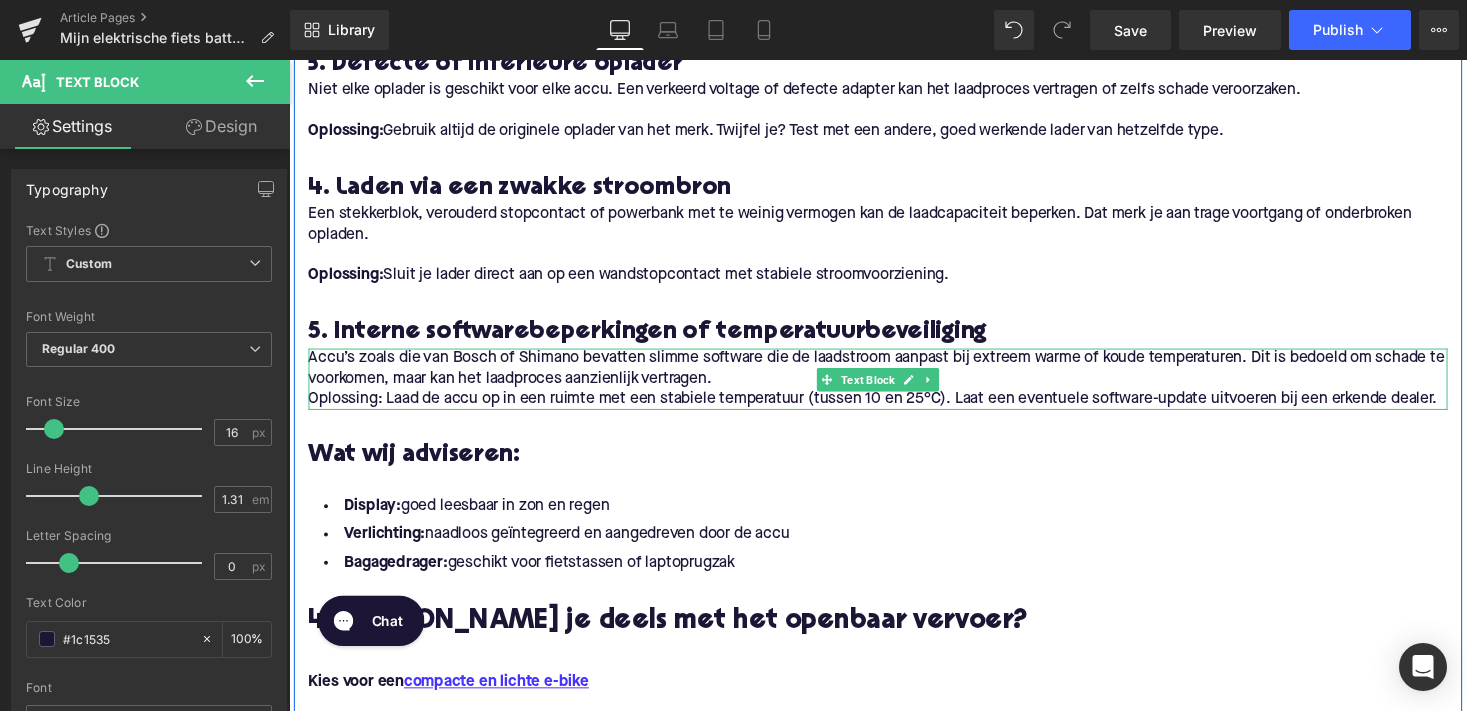 click on "Oplossing: Laad de accu op in een ruimte met een stabiele temperatuur (tussen 10 en 25°C). Laat een eventuele software-update uitvoeren bij een erkende dealer." at bounding box center [894, 408] 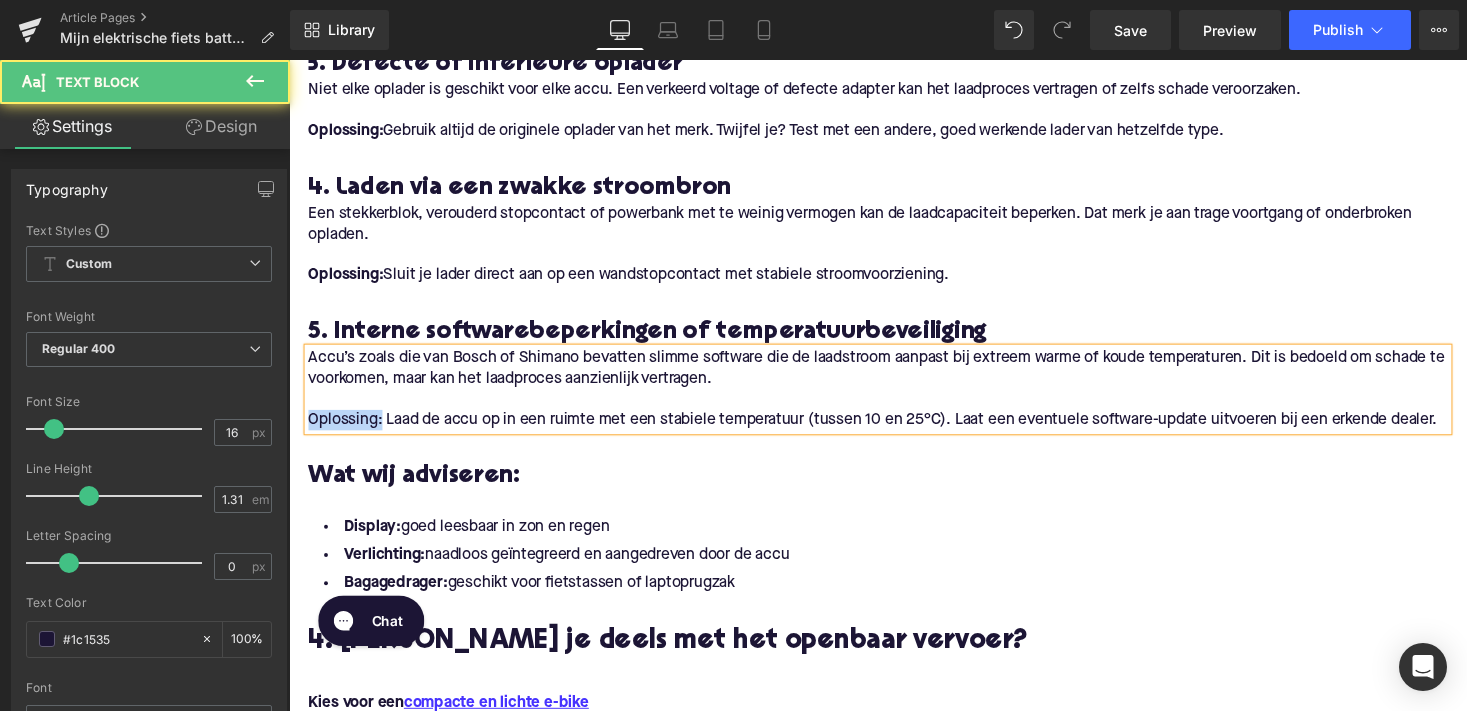 drag, startPoint x: 381, startPoint y: 428, endPoint x: 268, endPoint y: 428, distance: 113 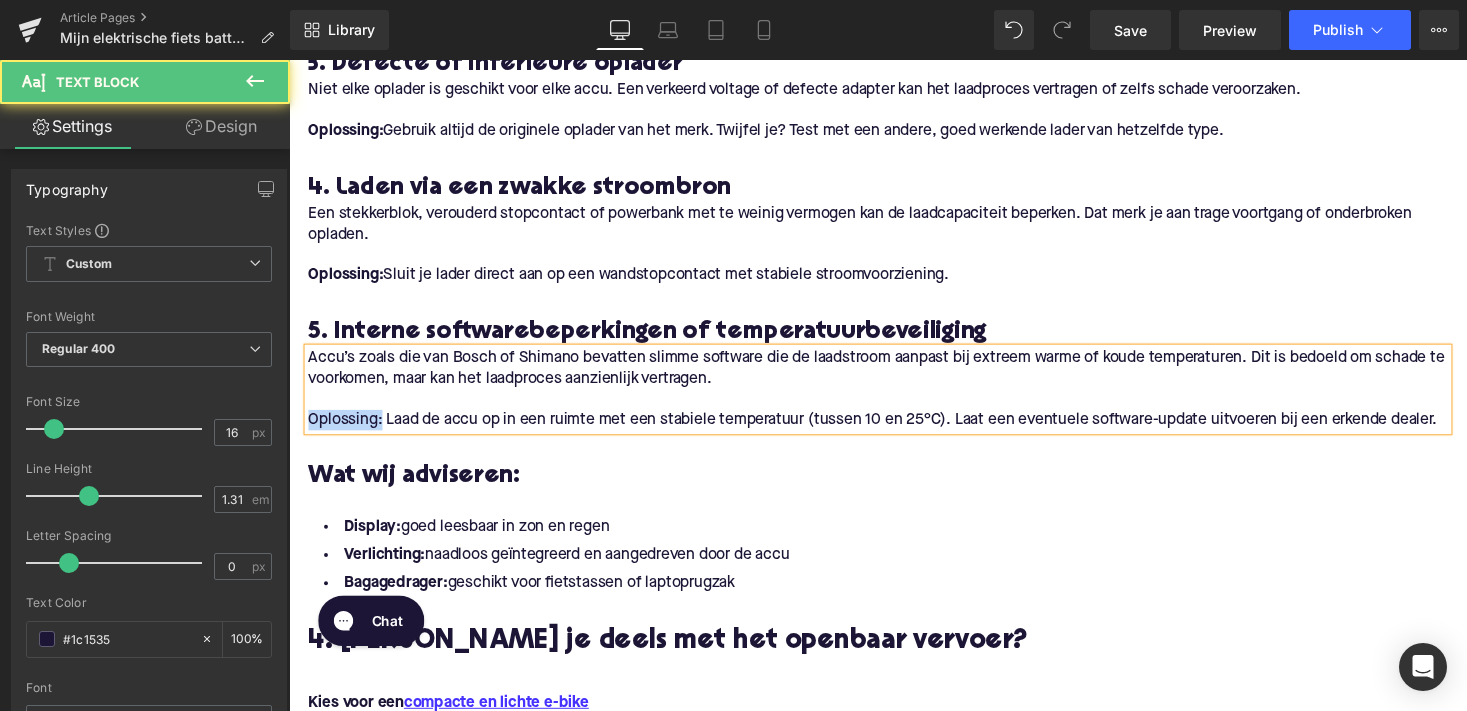 click on "Mijn elektrische fiets batterij laadt langzaam of niet op: 6 oorzaken en oplossingen Heading         Of je nu dagelijks naar werk fietst of je e-bike gebruikt voor weekendritten, een goed werkende accu is cruciaal. Maar wat als je merkt dat je batterij traag of zelfs helemaal niet meer oplaadt? In deze blog zetten we de meest voorkomende oorzaken en oplossingen op een rij. Gericht, onderbouwd, en praktisch toepasbaar, zodat jij weer snel de weg op kunt. Text Block         Image         Symptomen van een laadprobleem Heading         Voordat we in de oorzaken duiken: herken je een of meer van signalen dat je batterij niet meer goed werkt?  Text Block         De accu laadt helemaal niet op. Het laadproces blijft steken op een bepaald percentage. Opladen duurt langer dan normaal. Text Block         Text Block         Heading" at bounding box center (894, 668) 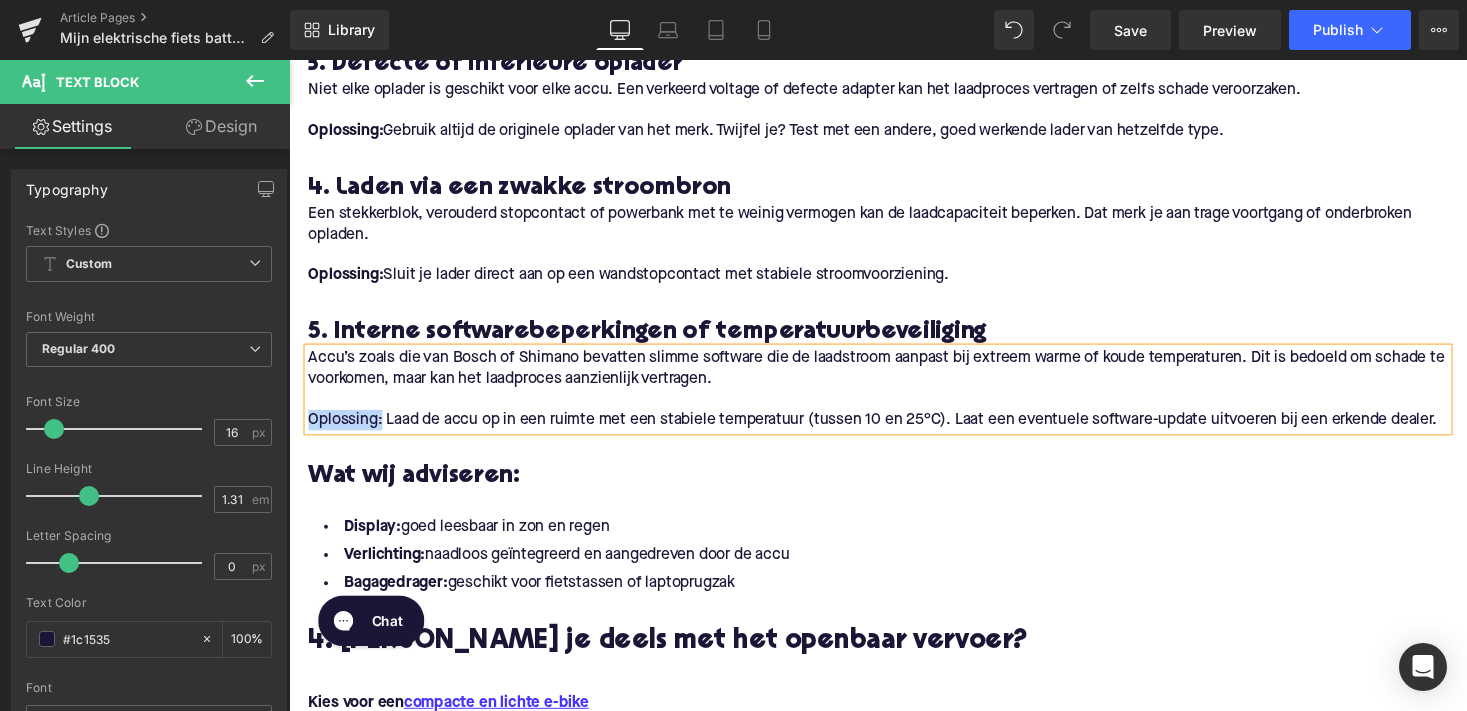 click at bounding box center (894, 260) 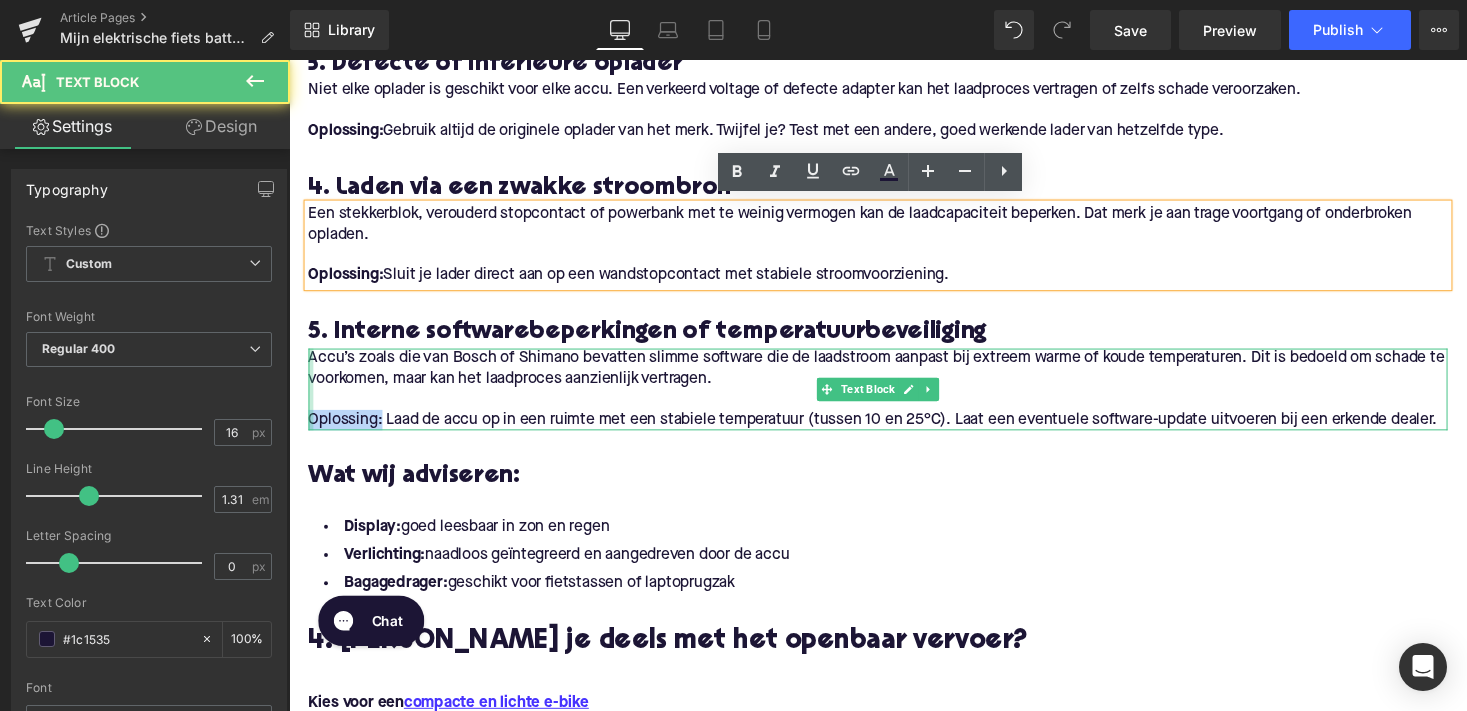 drag, startPoint x: 380, startPoint y: 425, endPoint x: 307, endPoint y: 425, distance: 73 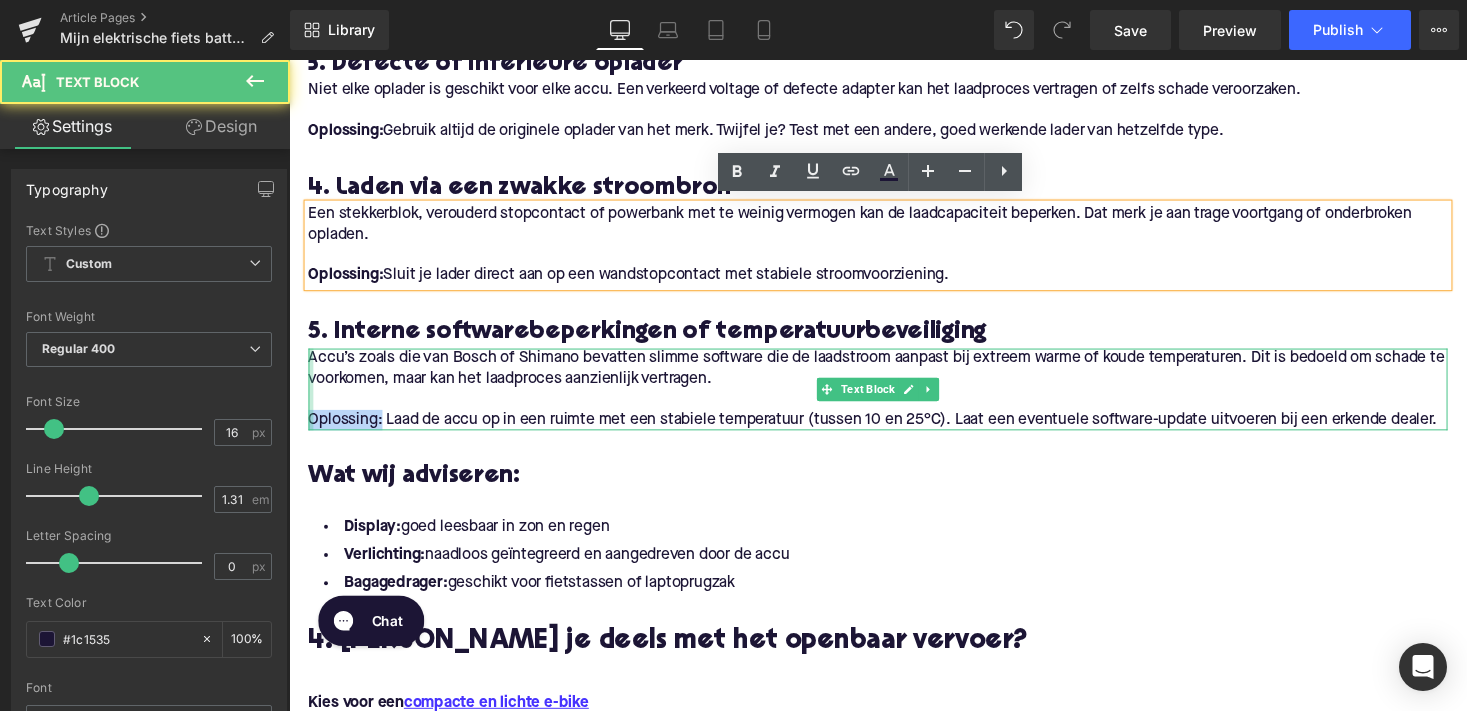 click on "Accu’s zoals die van Bosch of Shimano bevatten slimme software die de laadstroom aanpast bij extreem warme of koude temperaturen. Dit is bedoeld om schade te voorkomen, maar kan het laadproces aanzienlijk vertragen. Oplossing: Laad de accu op in een ruimte met een stabiele temperatuur (tussen 10 en 25°C). Laat een eventuele software-update uitvoeren bij een erkende dealer. Text Block" at bounding box center (894, 398) 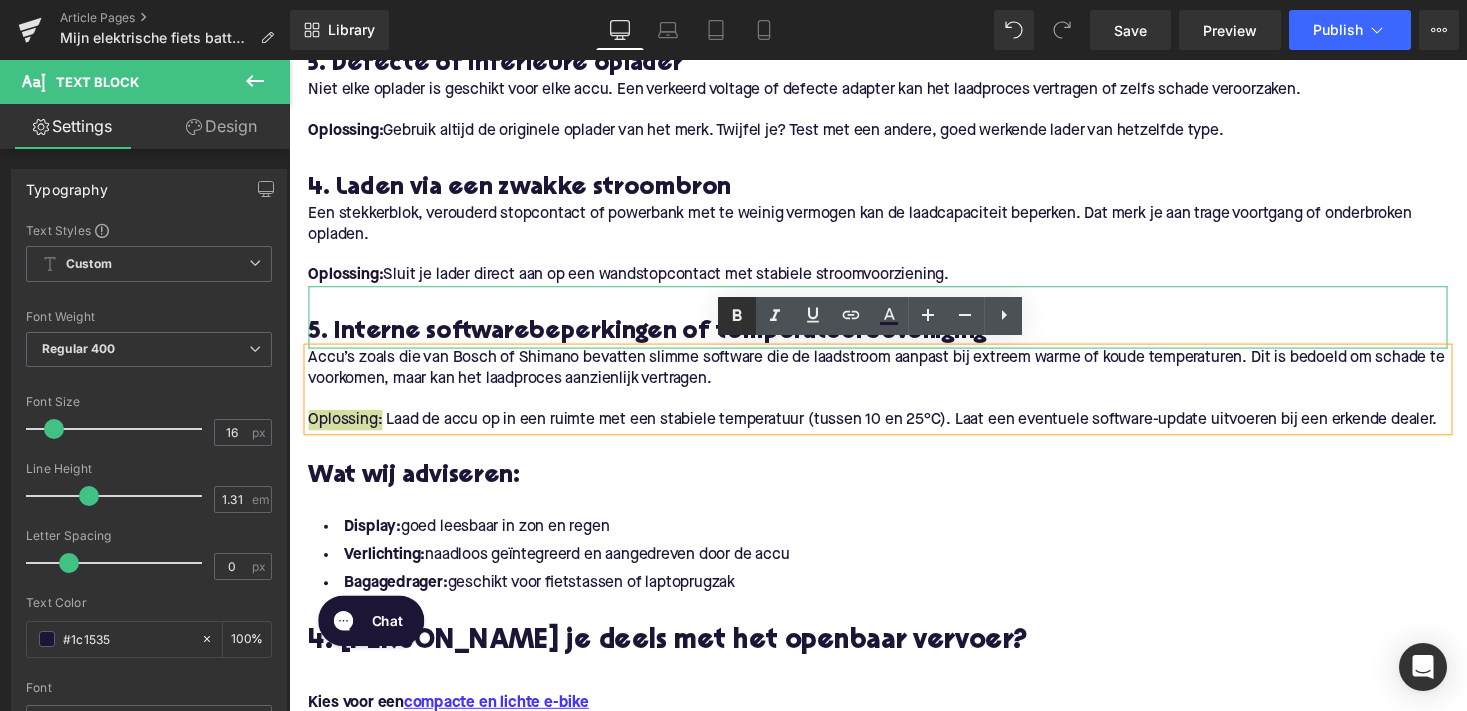 click 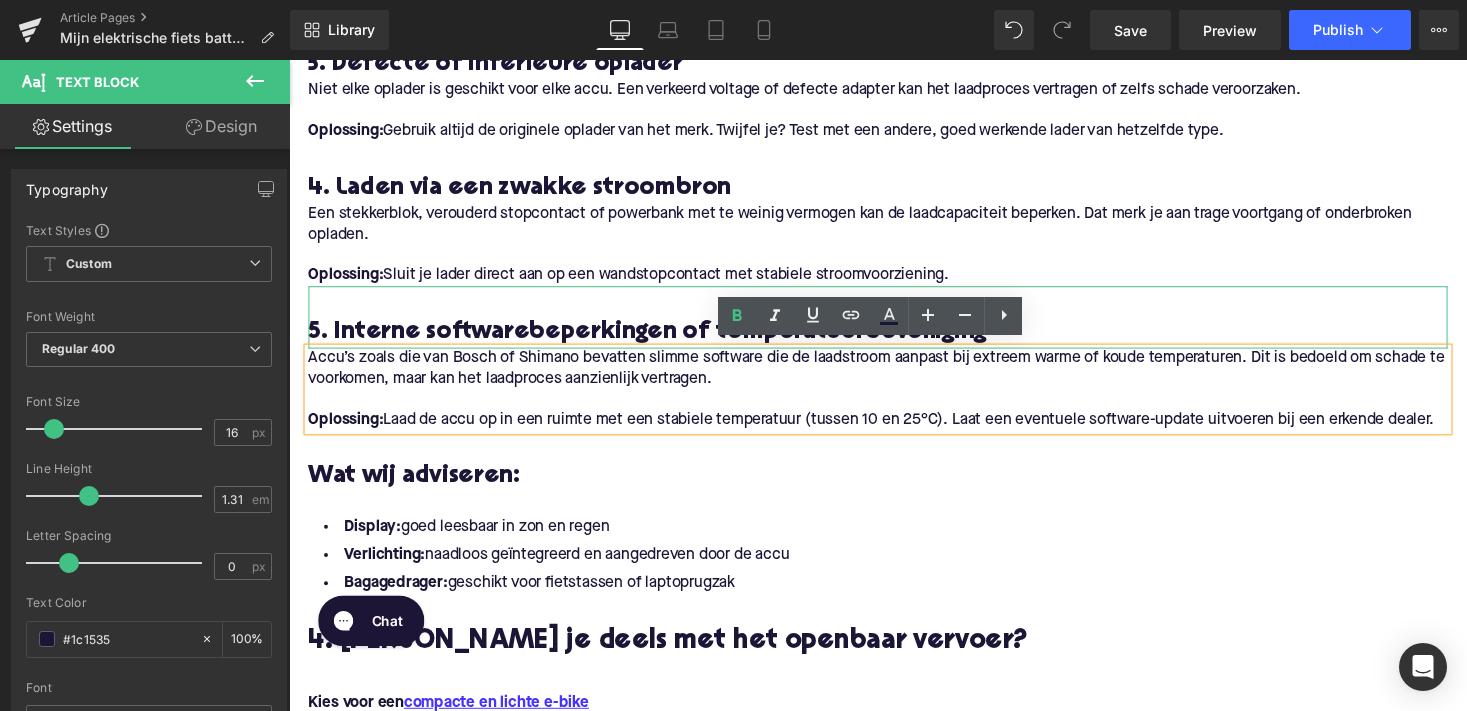 click on "5. Interne softwarebeperkingen of temperatuurbeveiliging" at bounding box center (894, 340) 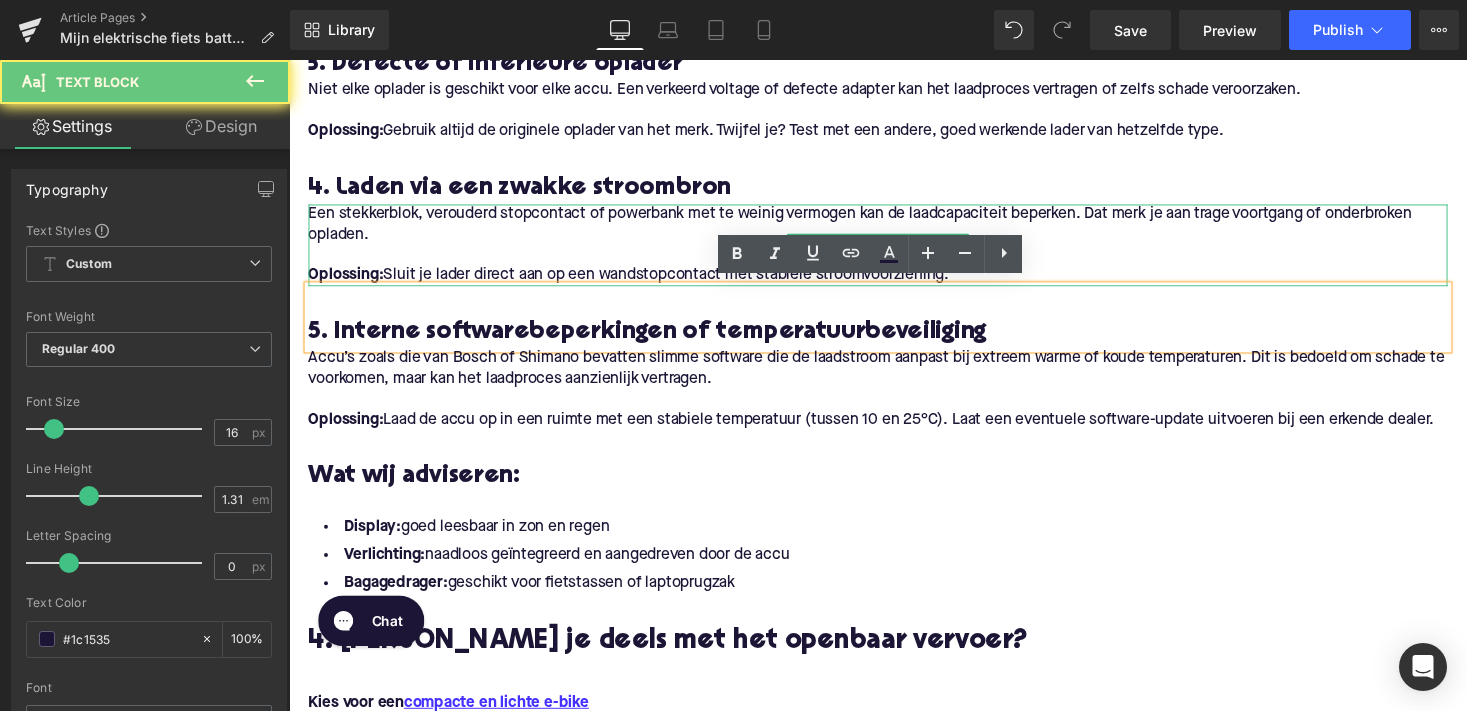 click on "Een stekkerblok, verouderd stopcontact of powerbank met te weinig vermogen kan de laadcapaciteit beperken. Dat merk je aan trage voortgang of onderbroken opladen." at bounding box center (894, 229) 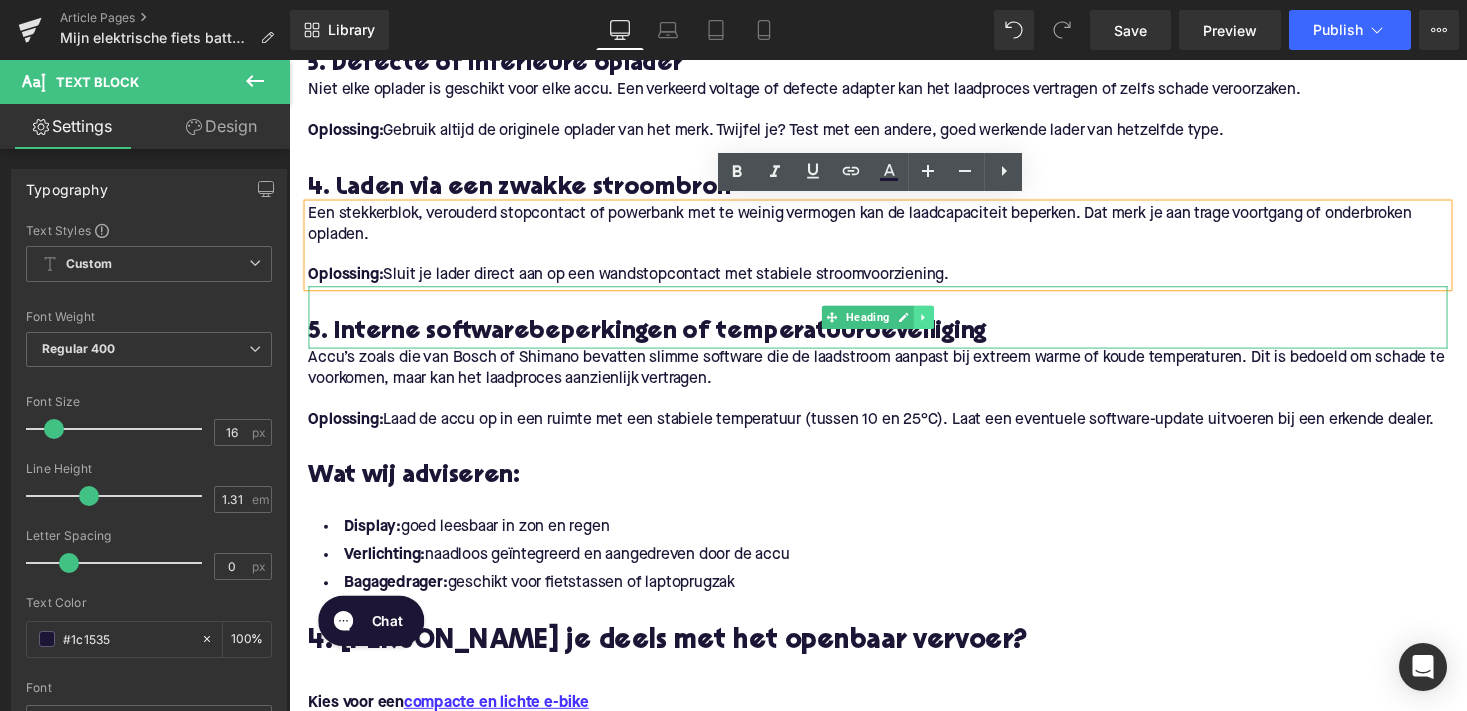 click at bounding box center [941, 324] 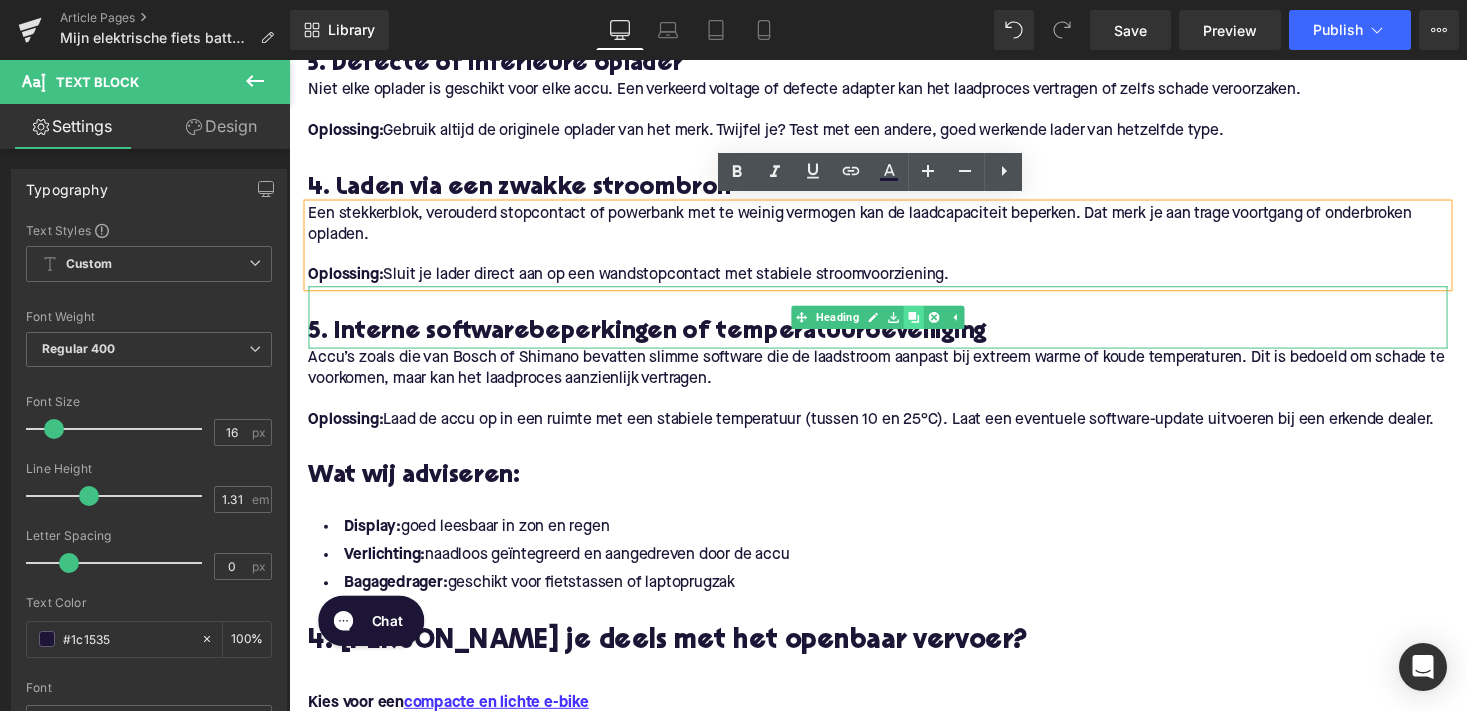click 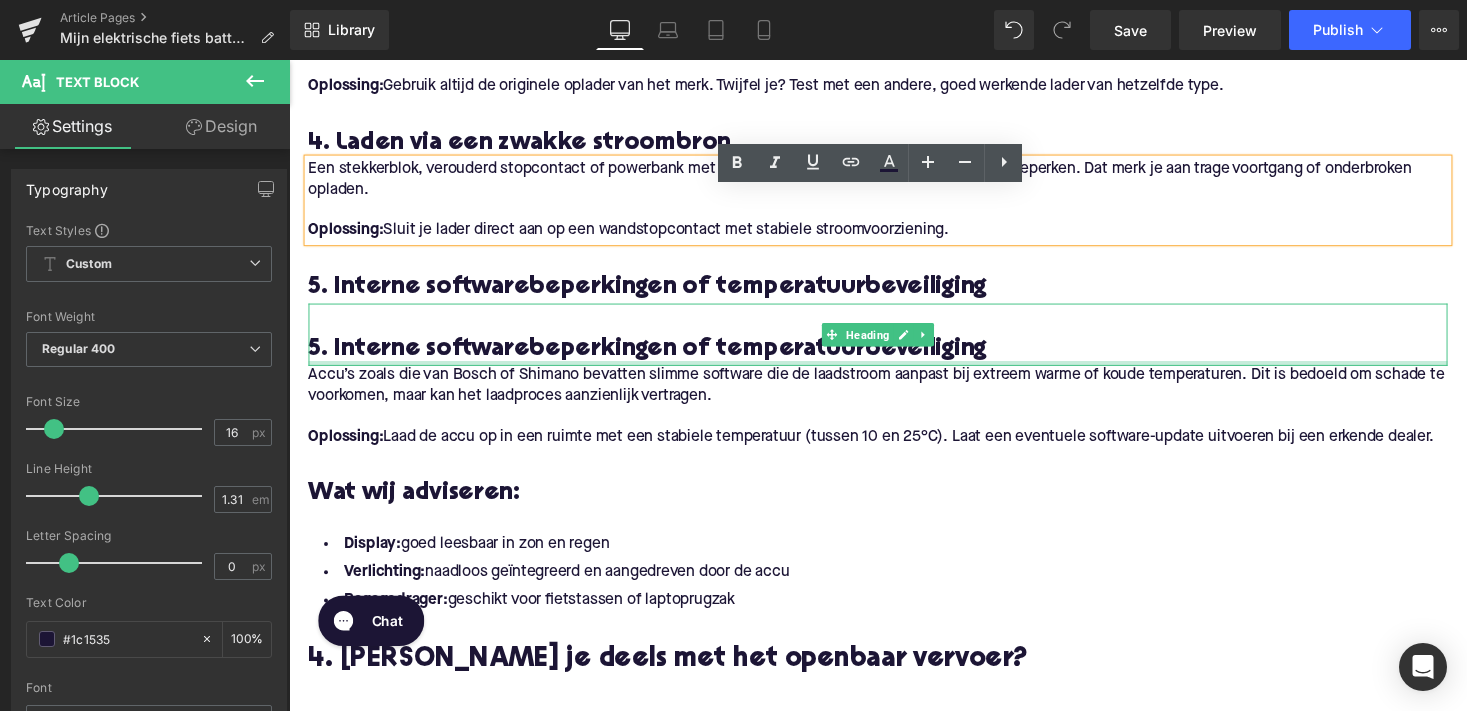 scroll, scrollTop: 1703, scrollLeft: 0, axis: vertical 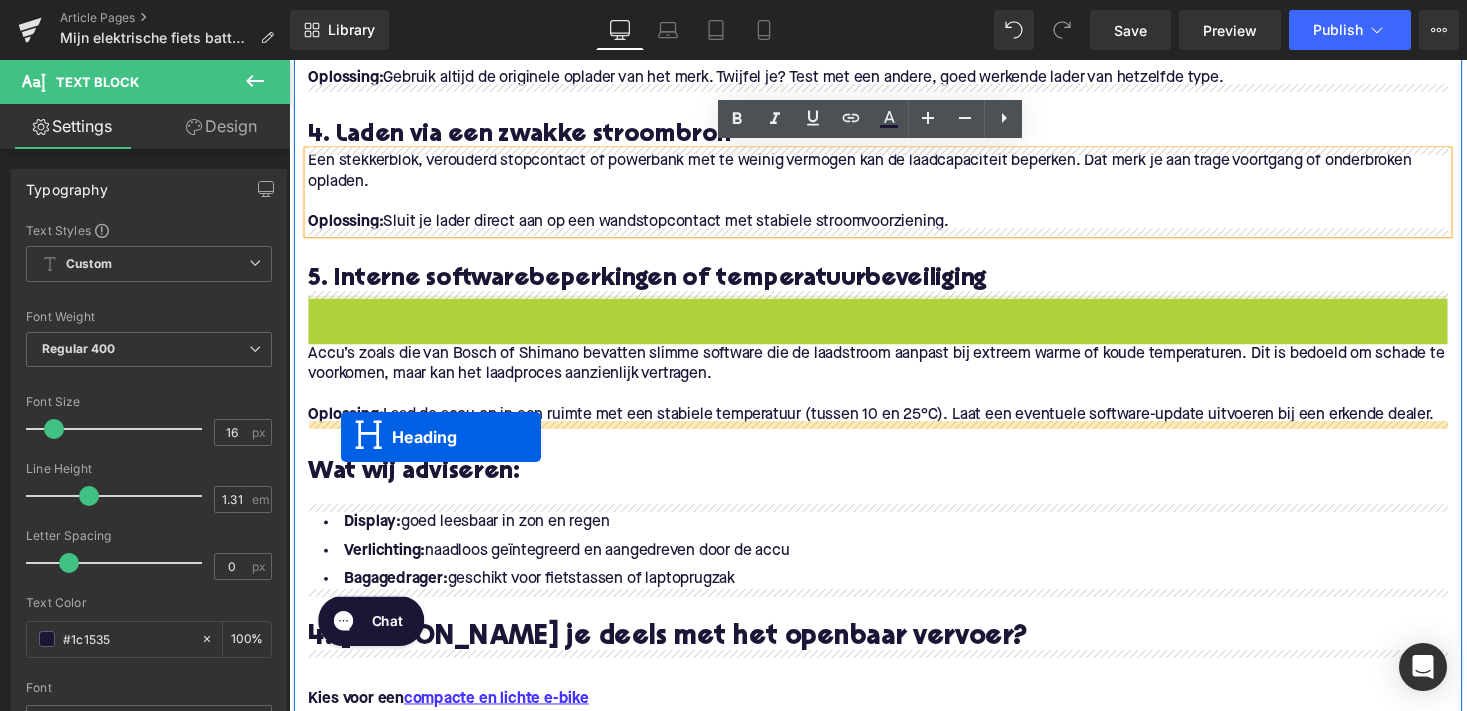 drag, startPoint x: 845, startPoint y: 330, endPoint x: 342, endPoint y: 446, distance: 516.20245 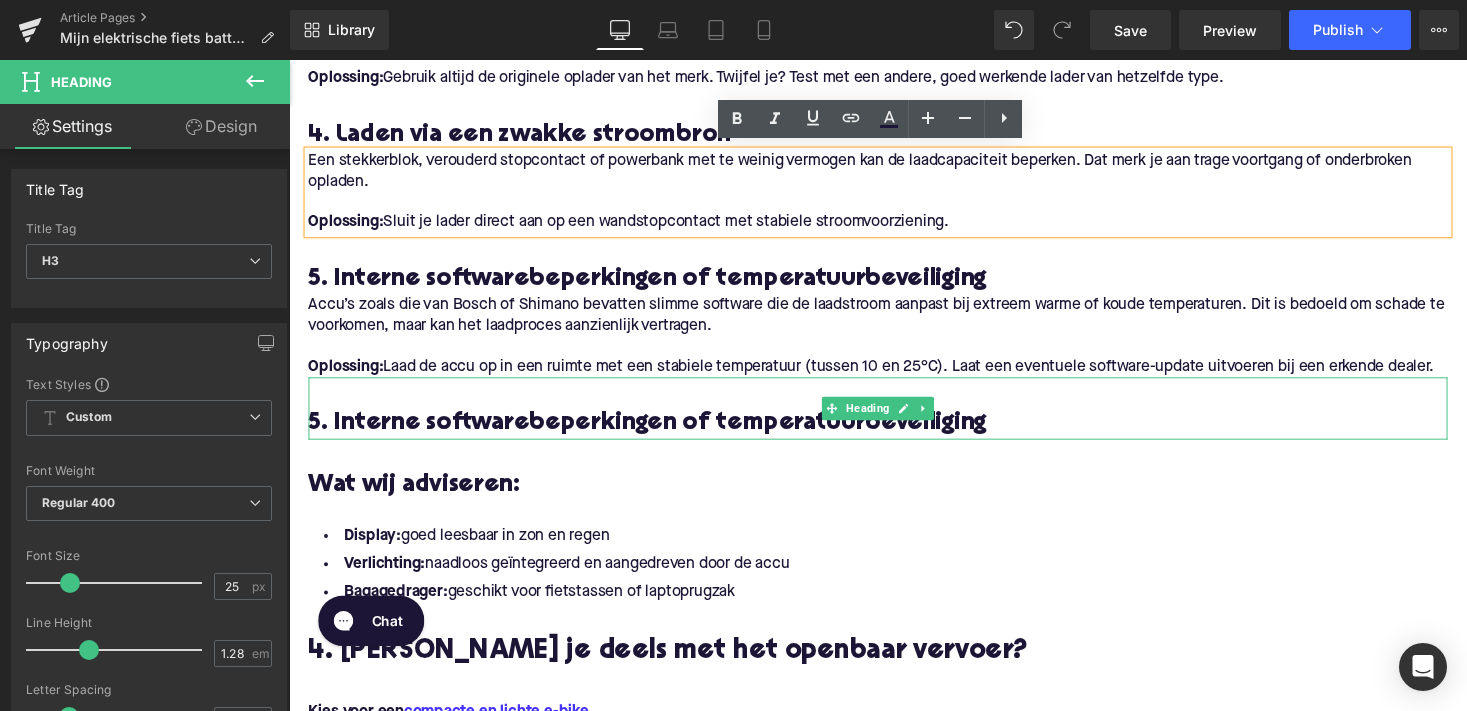 click on "5. Interne softwarebeperkingen of temperatuurbeveiliging" at bounding box center (894, 434) 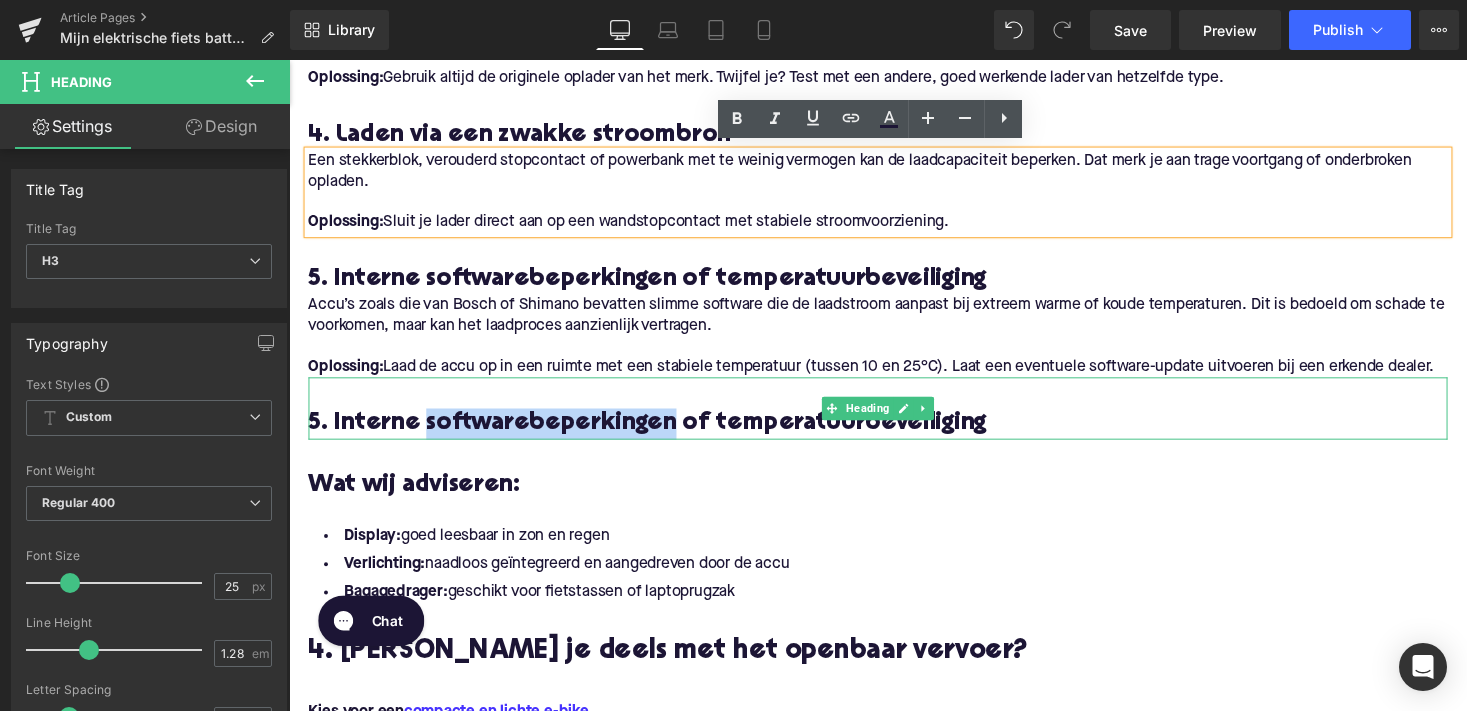 click on "5. Interne softwarebeperkingen of temperatuurbeveiliging" at bounding box center [894, 434] 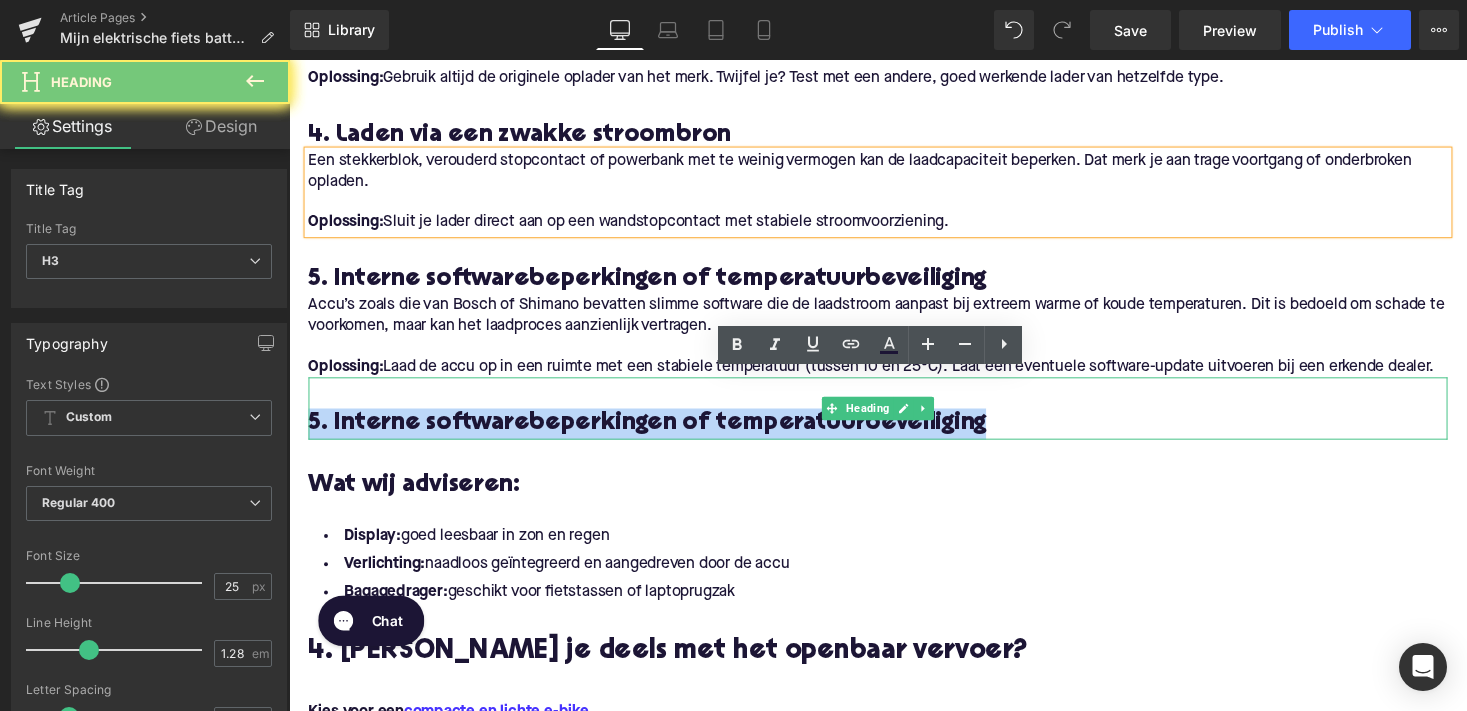 click on "5. Interne softwarebeperkingen of temperatuurbeveiliging" 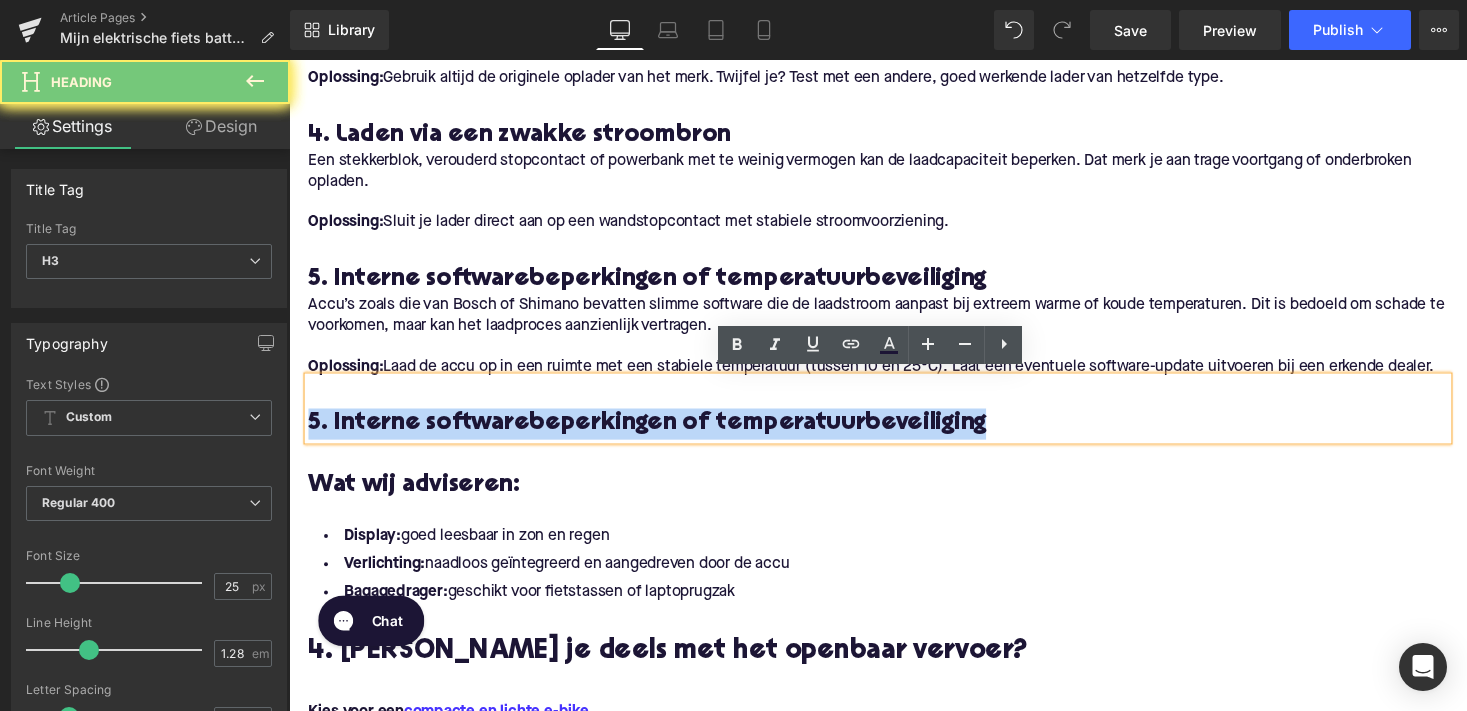 paste 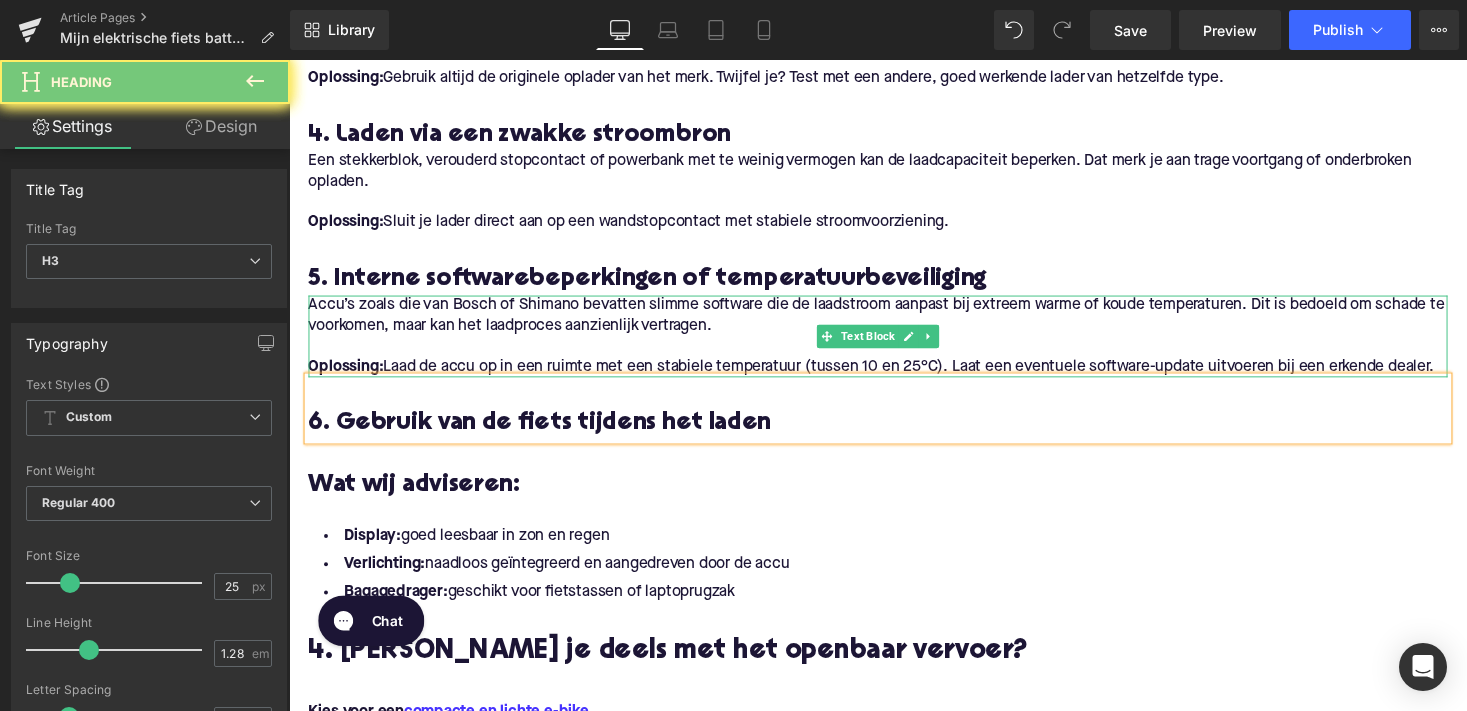 click on "Accu’s zoals die van Bosch of Shimano bevatten slimme software die de laadstroom aanpast bij extreem warme of koude temperaturen. Dit is bedoeld om schade te voorkomen, maar kan het laadproces aanzienlijk vertragen." at bounding box center (894, 323) 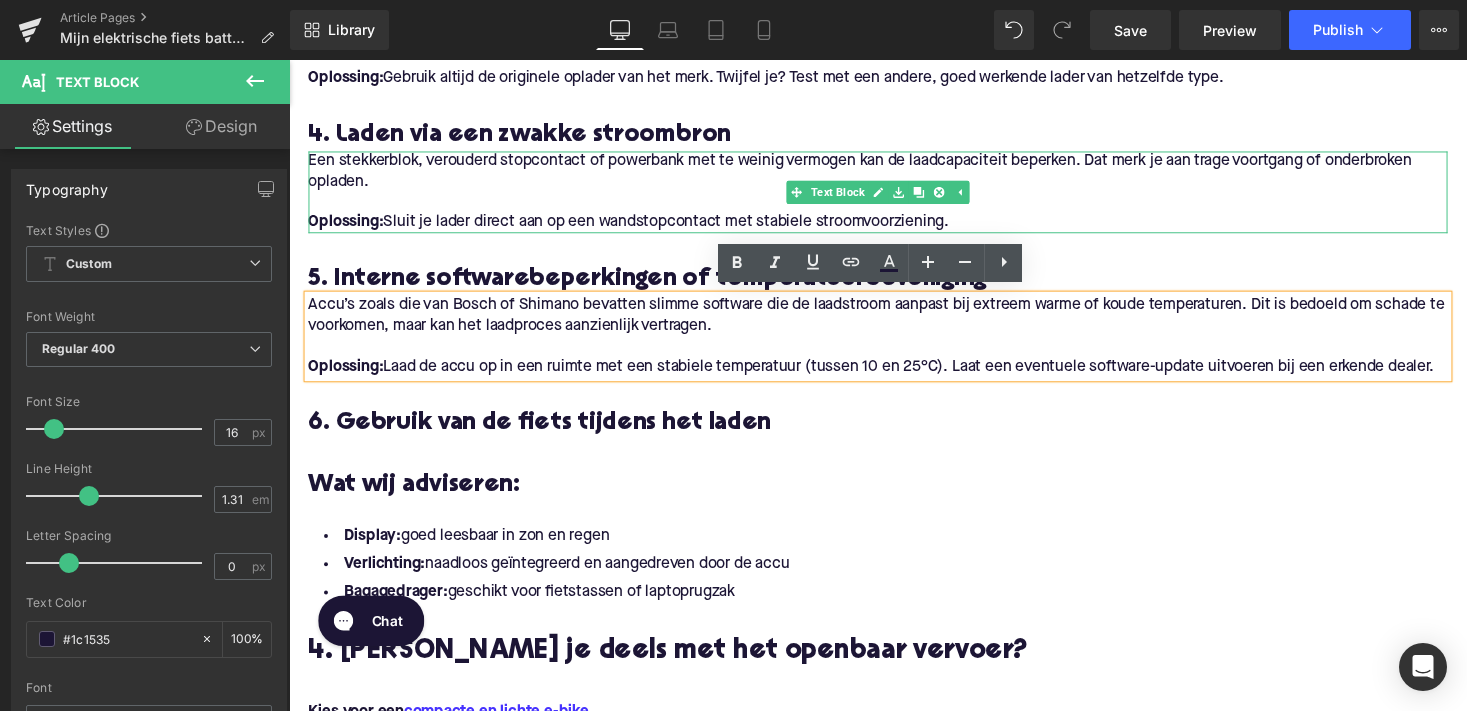 click on "Een stekkerblok, verouderd stopcontact of powerbank met te weinig vermogen kan de laadcapaciteit beperken. Dat merk je aan trage voortgang of onderbroken opladen." at bounding box center [894, 175] 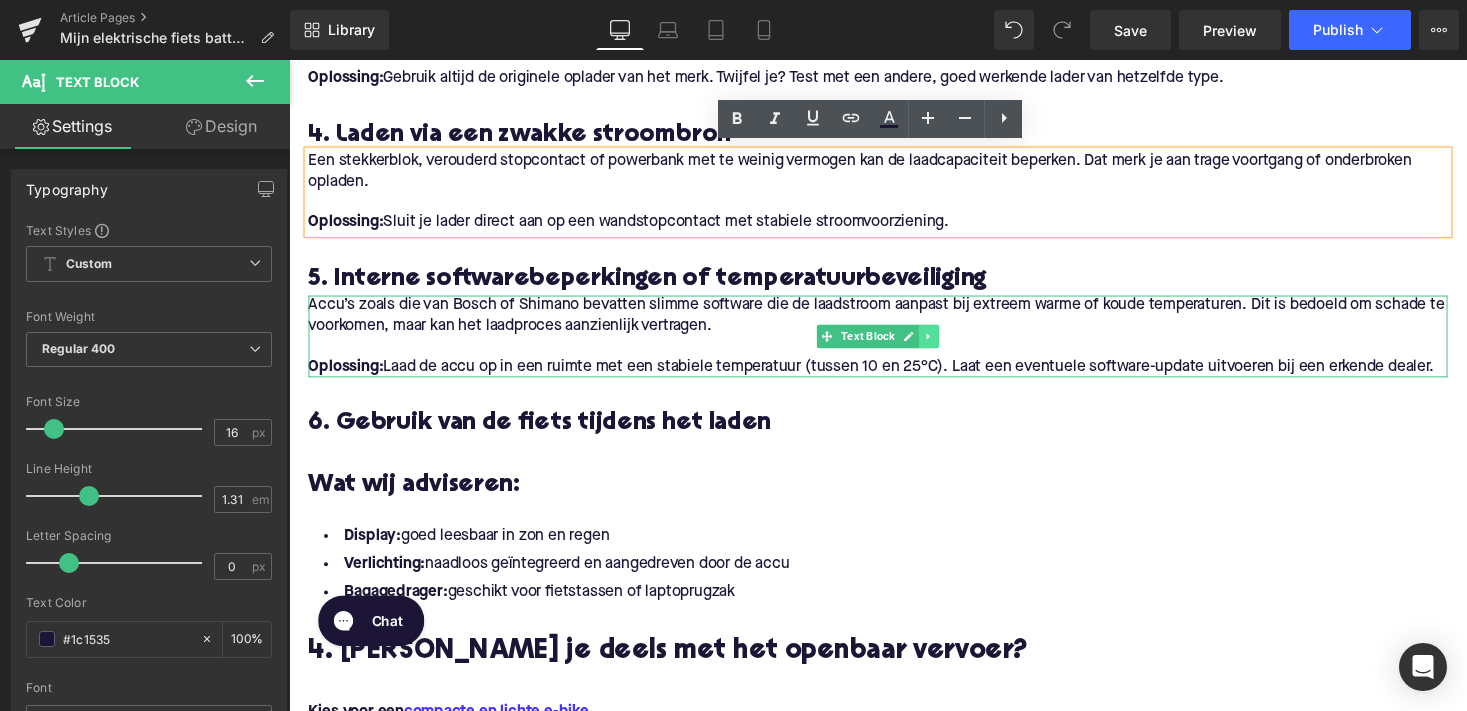 click at bounding box center [946, 344] 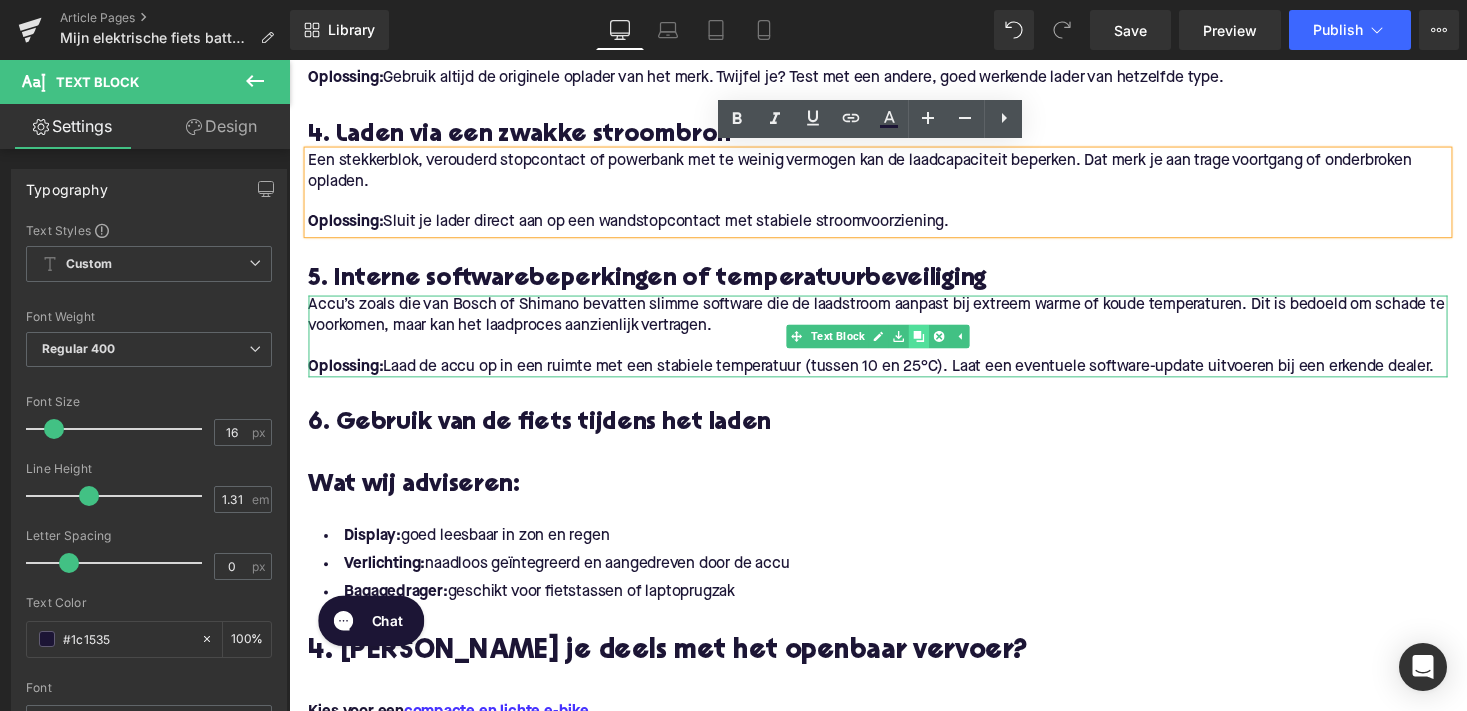 click 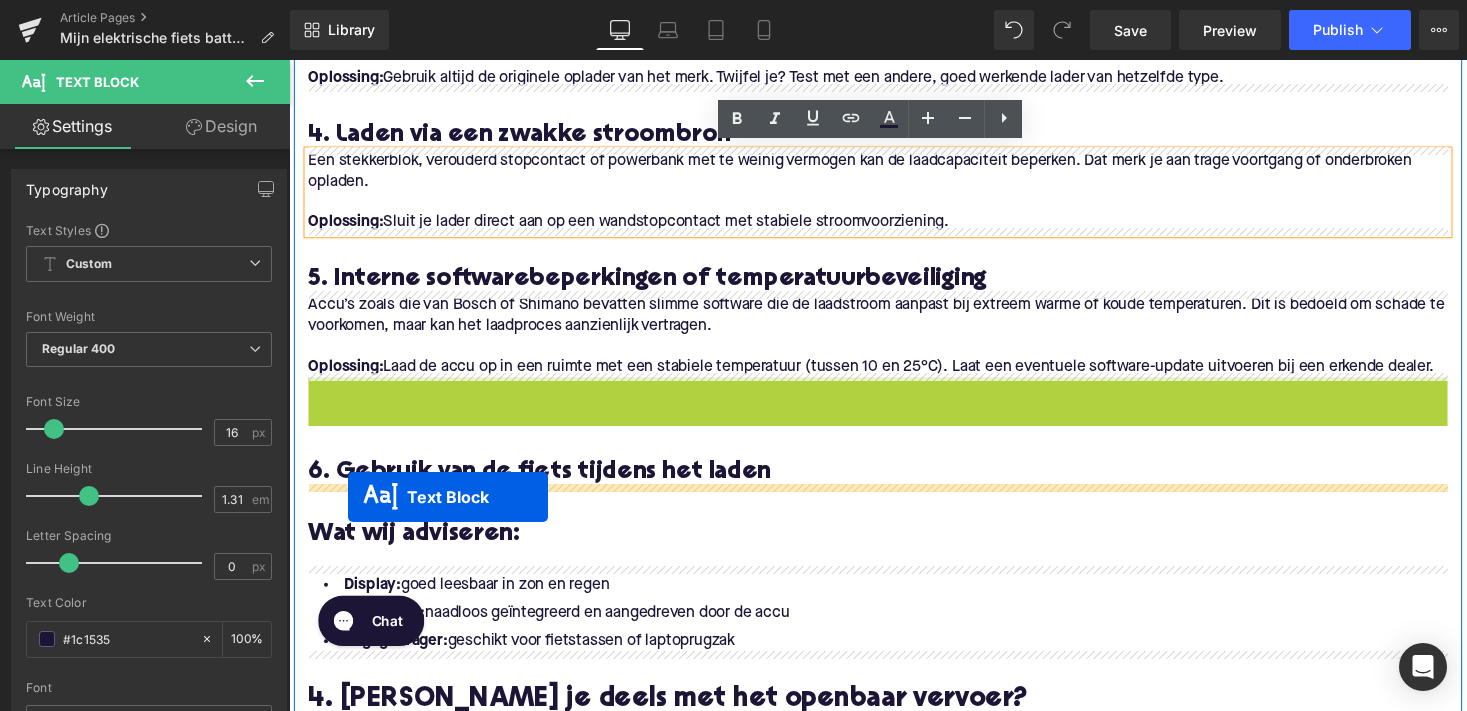 drag, startPoint x: 839, startPoint y: 418, endPoint x: 350, endPoint y: 509, distance: 497.3952 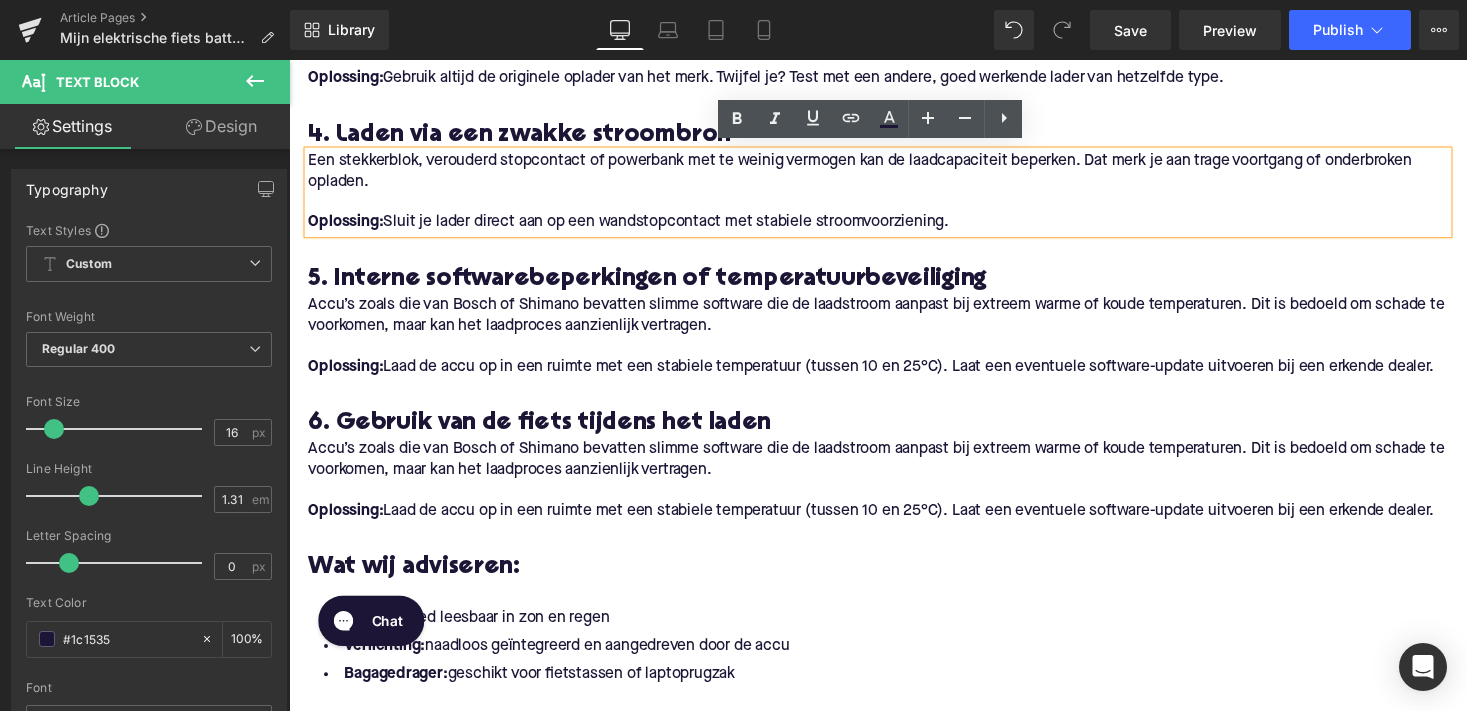 click on "Accu’s zoals die van Bosch of Shimano bevatten slimme software die de laadstroom aanpast bij extreem warme of koude temperaturen. Dit is bedoeld om schade te voorkomen, maar kan het laadproces aanzienlijk vertragen." at bounding box center [894, 471] 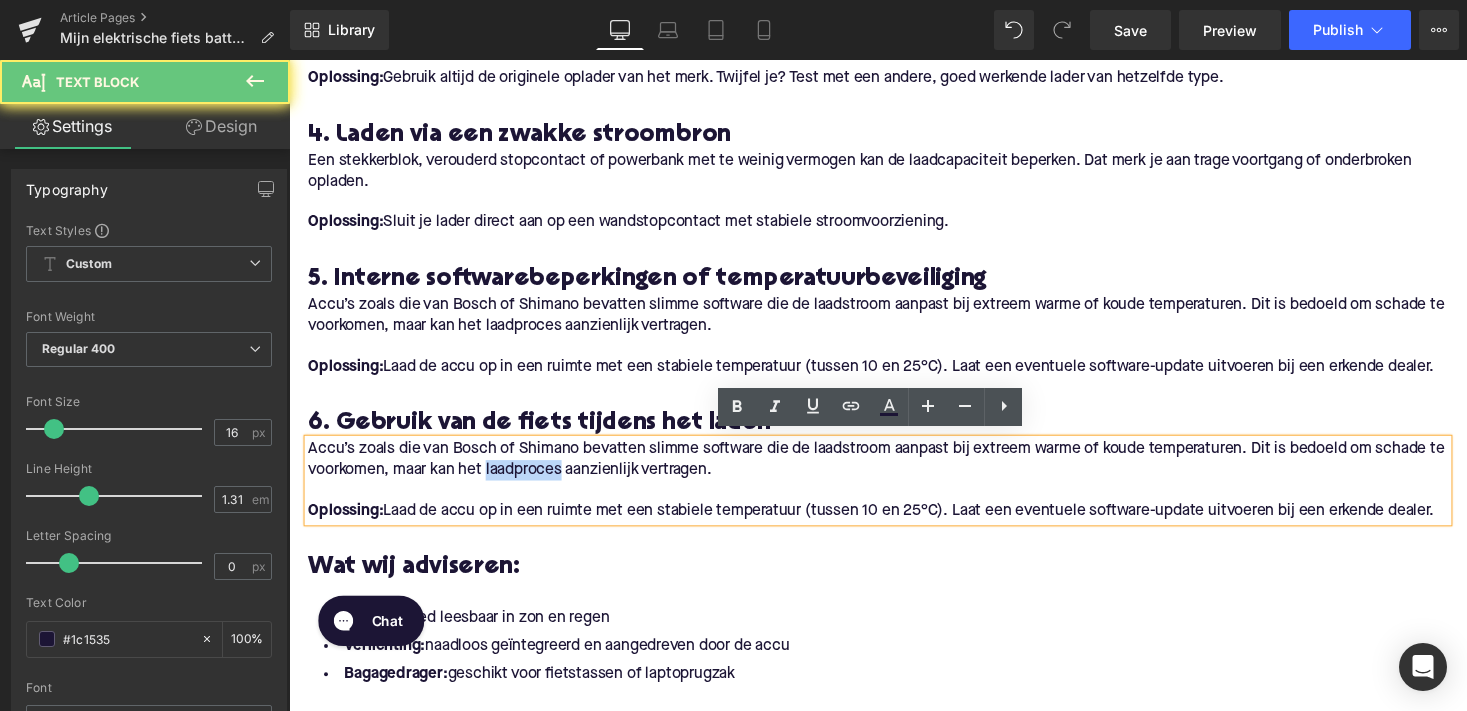 click on "Accu’s zoals die van Bosch of Shimano bevatten slimme software die de laadstroom aanpast bij extreem warme of koude temperaturen. Dit is bedoeld om schade te voorkomen, maar kan het laadproces aanzienlijk vertragen." at bounding box center (894, 471) 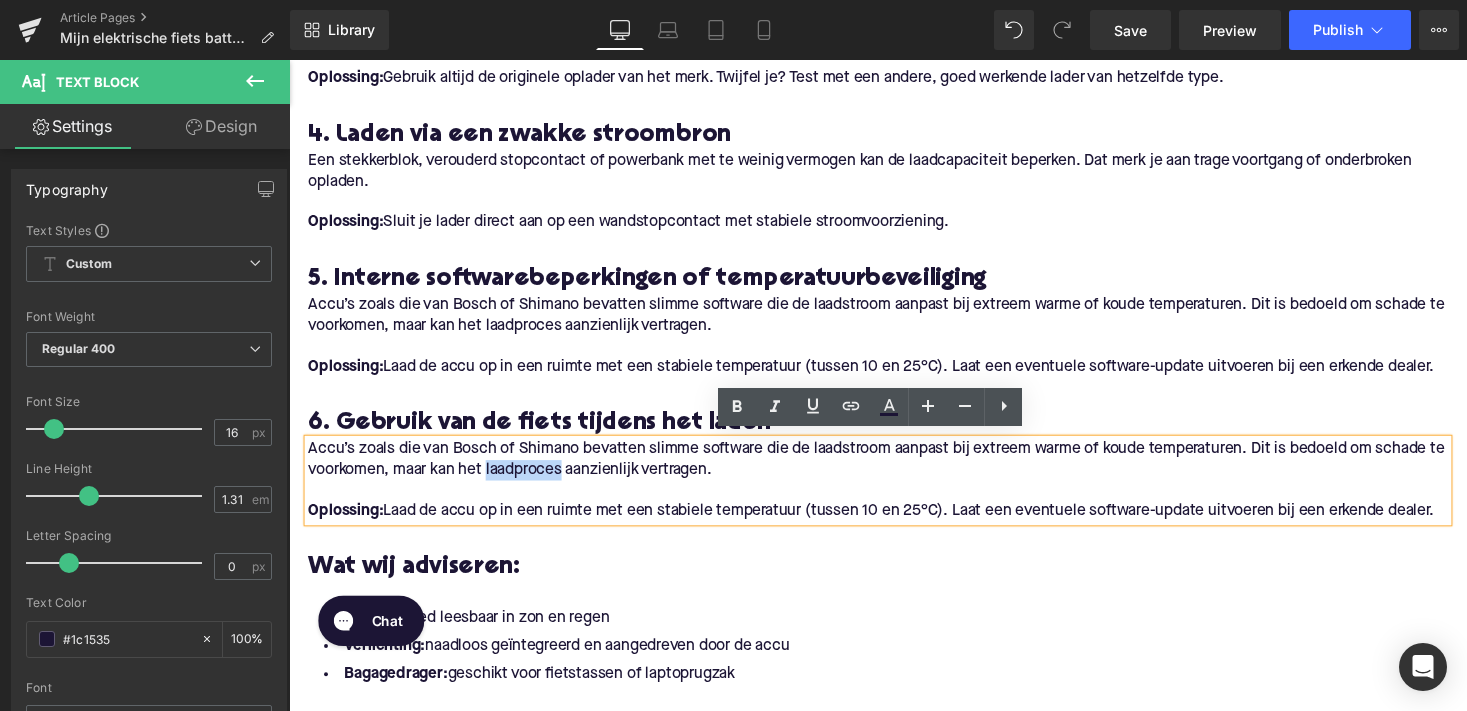 drag, startPoint x: 1472, startPoint y: 517, endPoint x: 293, endPoint y: 429, distance: 1182.2795 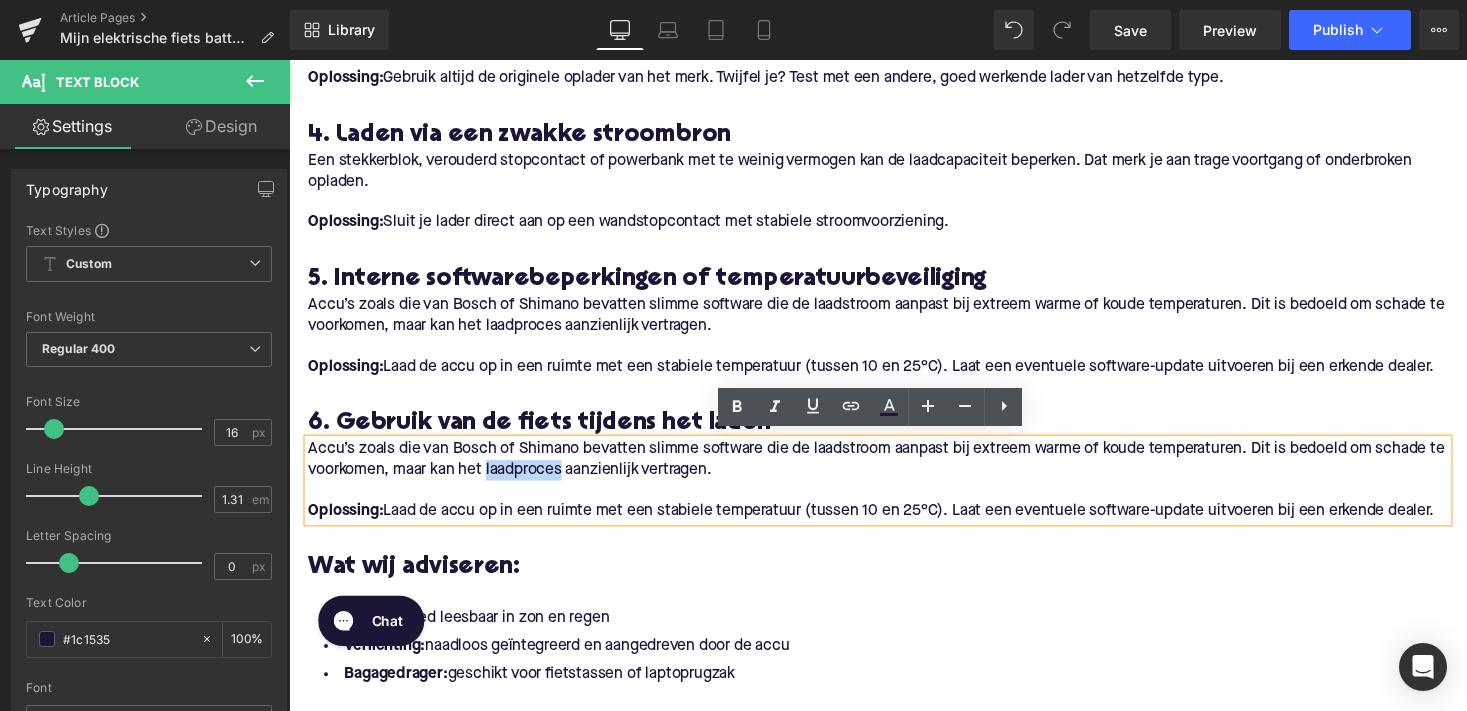 click on "1. Een versleten of verouderde accu Heading         E-bike accu’s, zoals van merken als  Bosch, Yamaha, Shimano Steps, of Bafang , hebben een beperkte levensduur. Na ongeveer 500 tot 1.000 laadcycli neemt de capaciteit af. Hierdoor duurt het opladen langer en houdt de batterij minder energie vast. Oplossing:  Laat de accu-status controleren door een specialist. Soms helpt kalibreren van je batterij, maar vaak is vervanging de beste optie. Text Block         2. Vuil of corrosie in de laadconnector Heading         Stof, vuil of oxidatie in de laadpoort of contactpunten kan de stroomtoevoer belemmeren. Vooral bij fietsen die veel buiten staan, is dit een veelvoorkomend probleem. Oplossing:  Reinig de connector voorzichtig met een droge tandenborstel of perslucht. Vermijd vochtige doekjes of metalen voorwerpen. Text Block         3. Defecte of inferieure oplader Heading         O plossing:  Gebruik altijd de originele oplader van het merk. Twijfel je? Test met een andere, goed werkende lader van hetzelfde type." at bounding box center [894, 580] 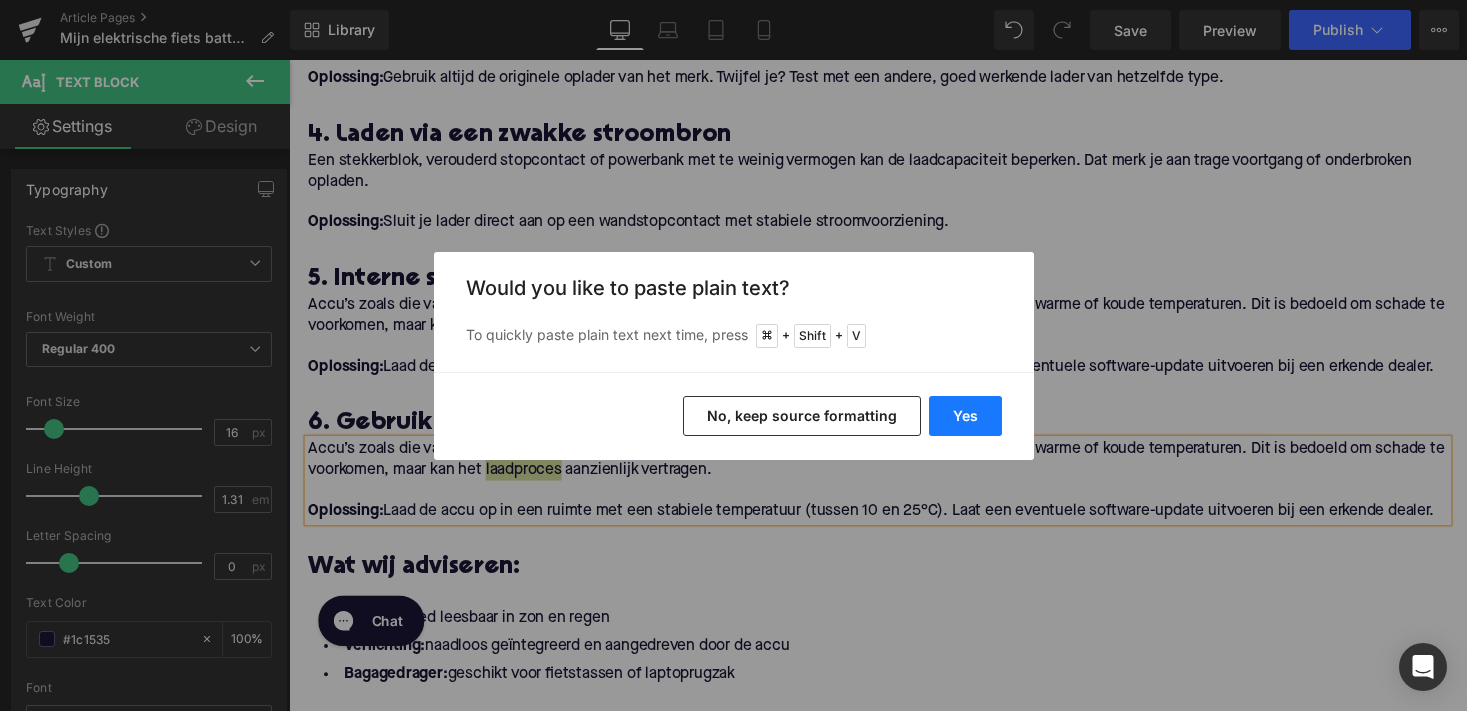click on "Yes" at bounding box center [965, 416] 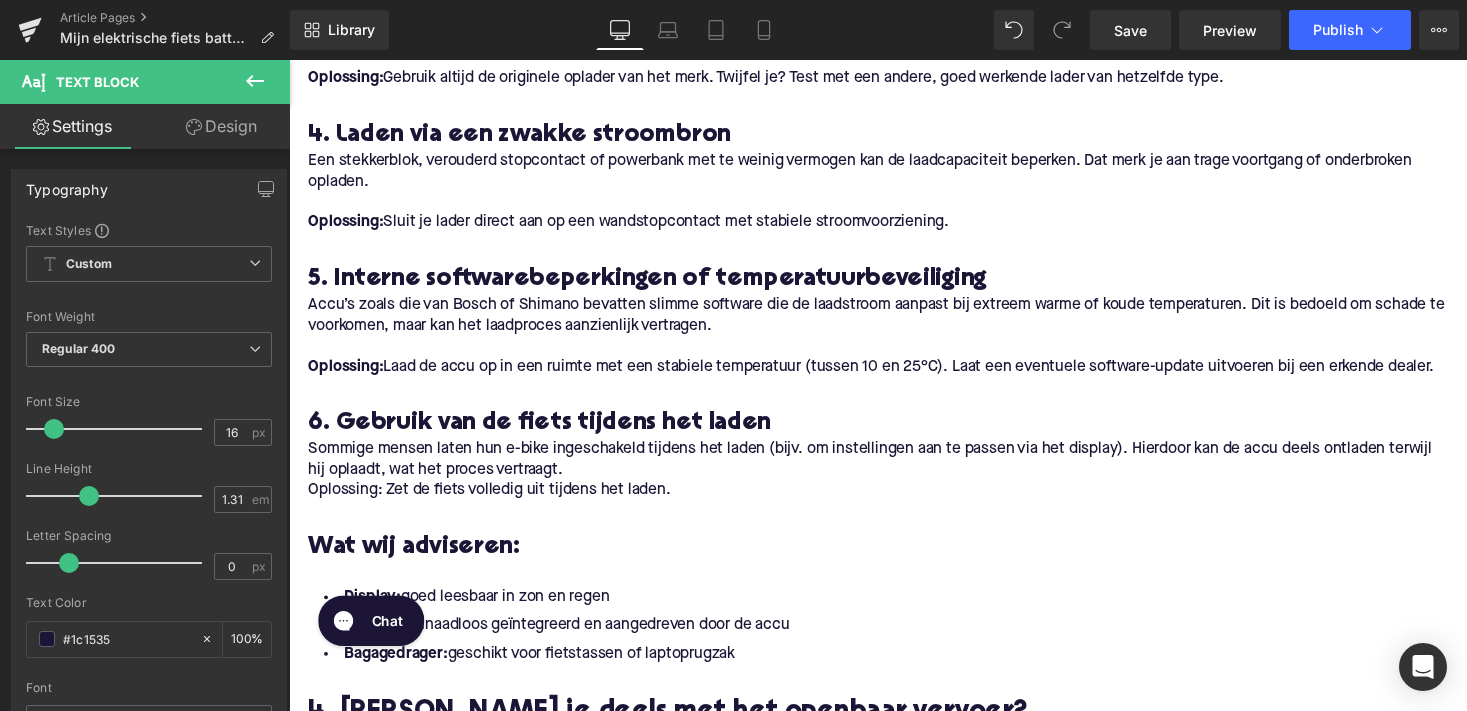 type 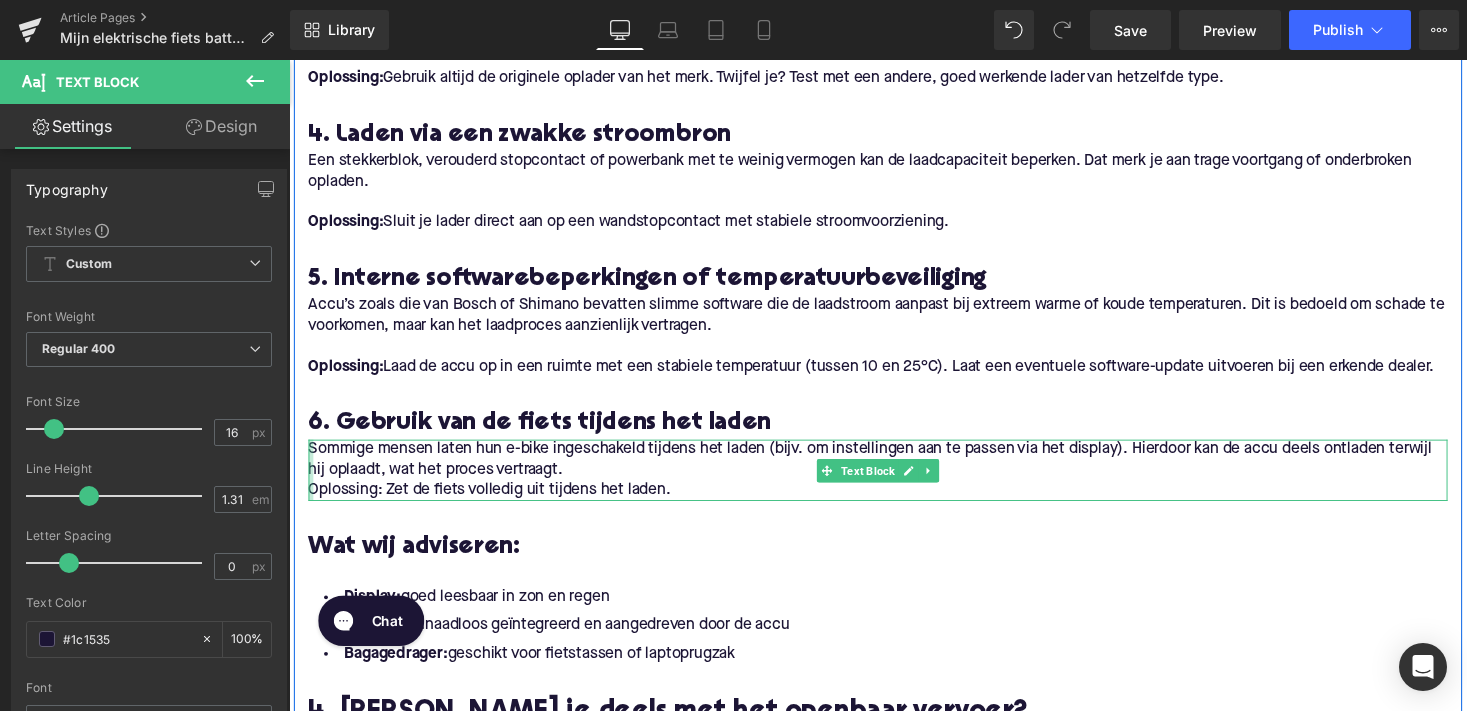 click on "Sommige mensen laten hun e-bike ingeschakeld tijdens het laden (bijv. om instellingen aan te passen via het display). Hierdoor kan de accu deels ontladen terwijl hij oplaadt, wat het proces vertraagt. Oplossing: Zet de fiets volledig uit tijdens het laden. Text Block" at bounding box center [894, 481] 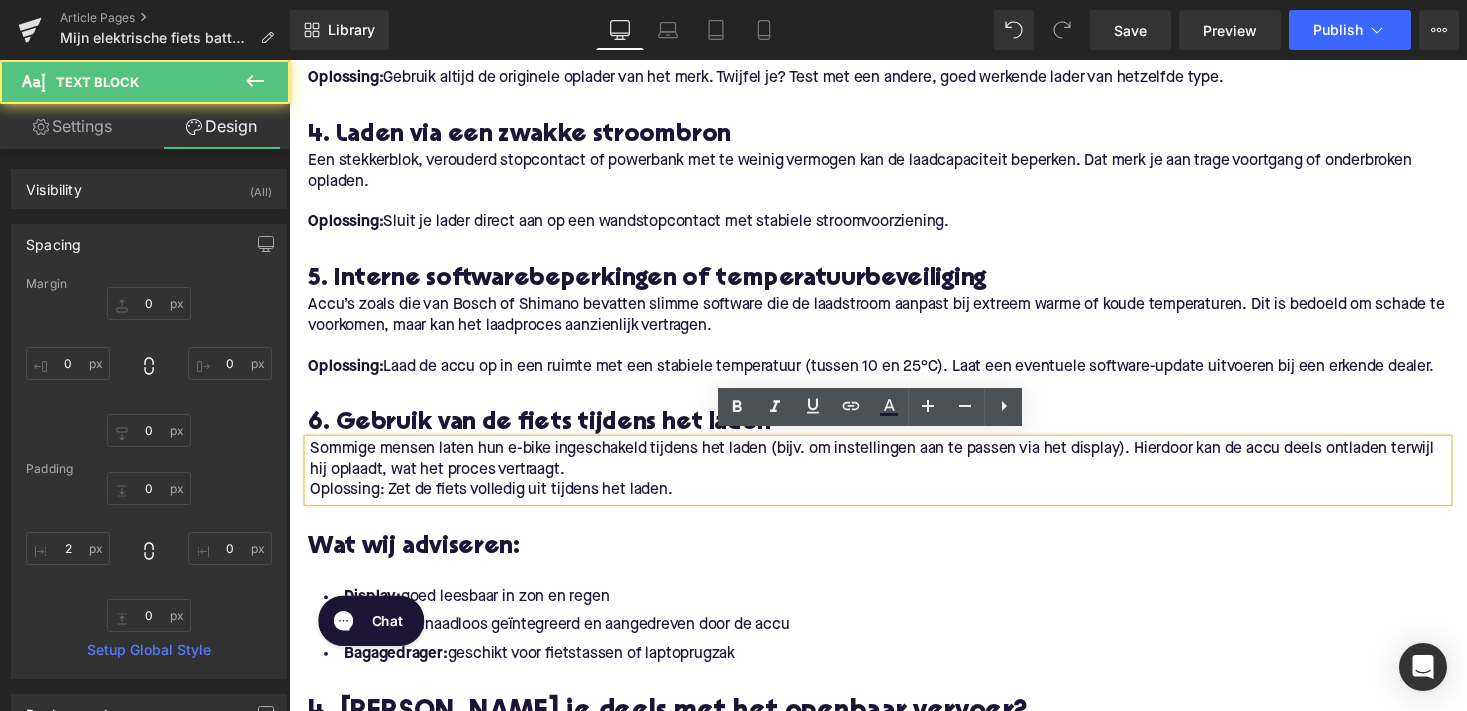 click on "Oplossing: Zet de fiets volledig uit tijdens het laden." at bounding box center [895, 502] 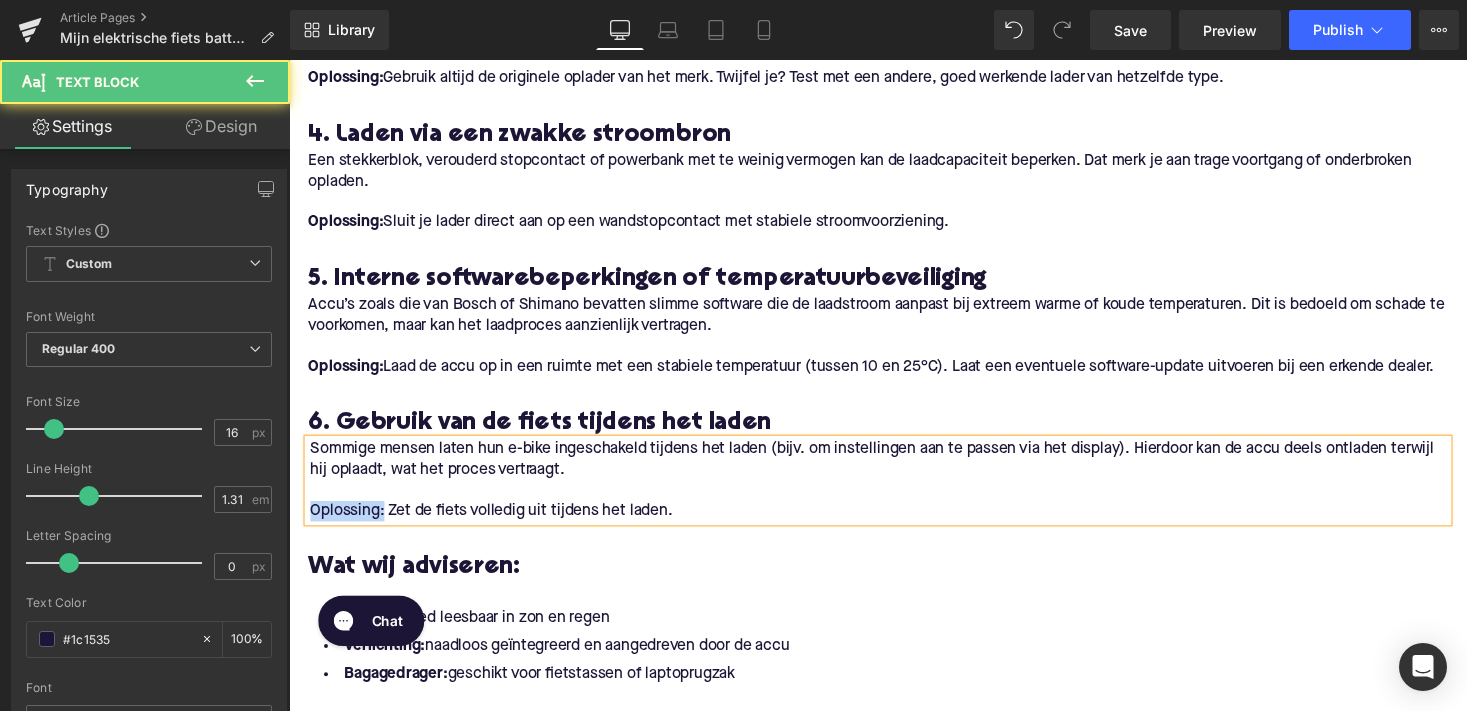 drag, startPoint x: 381, startPoint y: 520, endPoint x: 246, endPoint y: 524, distance: 135.05925 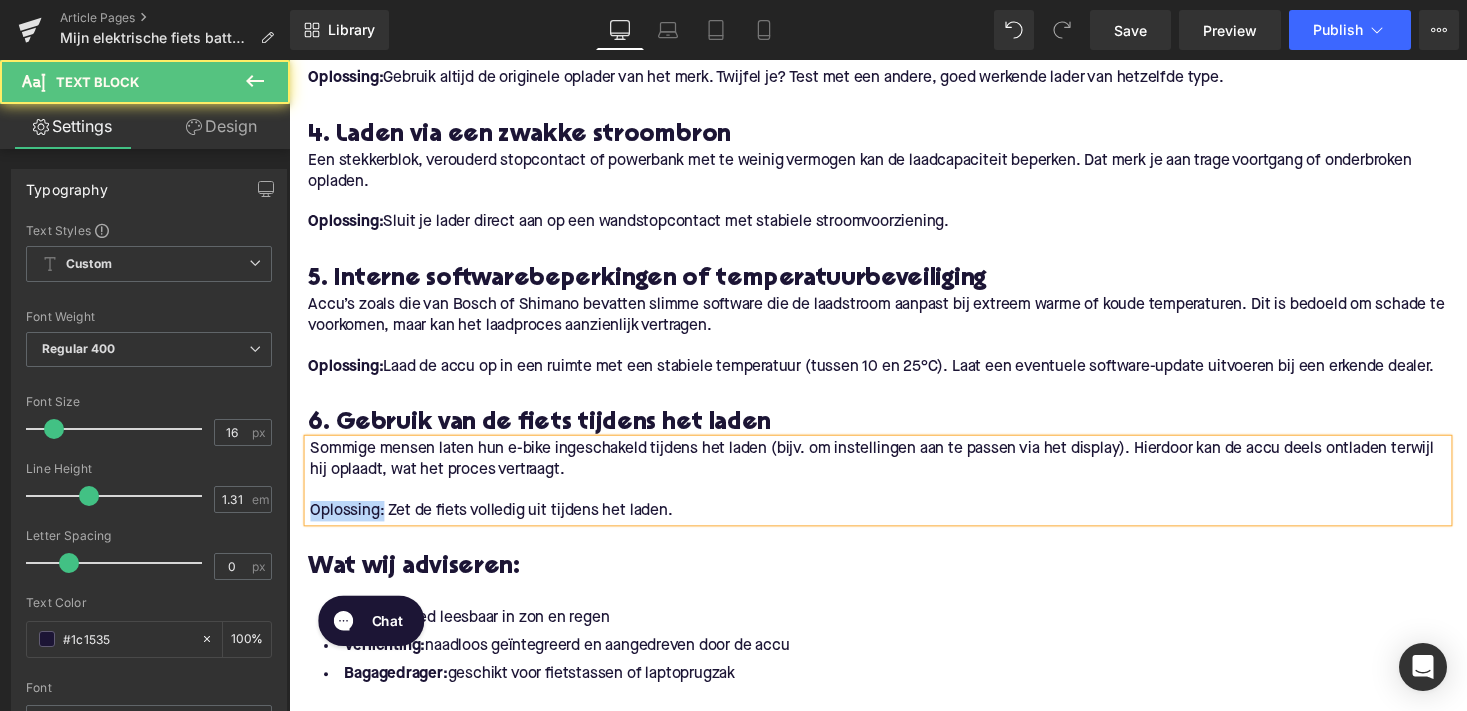 click on "Mijn elektrische fiets batterij laadt langzaam of niet op: 6 oorzaken en oplossingen Heading         Of je nu dagelijks naar werk fietst of je e-bike gebruikt voor weekendritten, een goed werkende accu is cruciaal. Maar wat als je merkt dat je batterij traag of zelfs helemaal niet meer oplaadt? In deze blog zetten we de meest voorkomende oorzaken en oplossingen op een rij. Gericht, onderbouwd, en praktisch toepasbaar, zodat jij weer snel de weg op kunt. Text Block         Image         Symptomen van een laadprobleem Heading         Voordat we in de oorzaken duiken: herken je een of meer van signalen dat je batterij niet meer goed werkt?  Text Block         De accu laadt helemaal niet op. Het laadproces blijft steken op een bepaald percentage. Opladen duurt langer dan normaal. Text Block         Text Block         Heading" at bounding box center [894, 688] 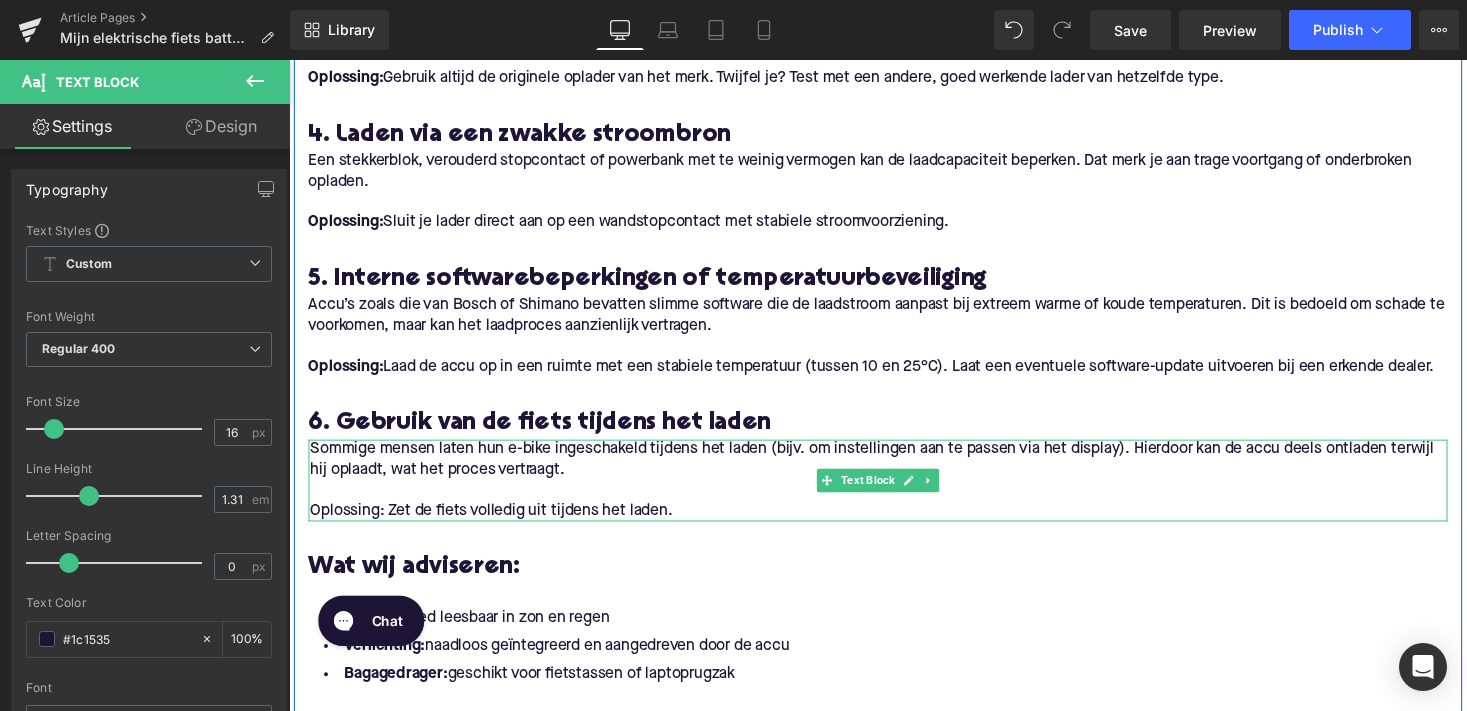 click at bounding box center (895, 502) 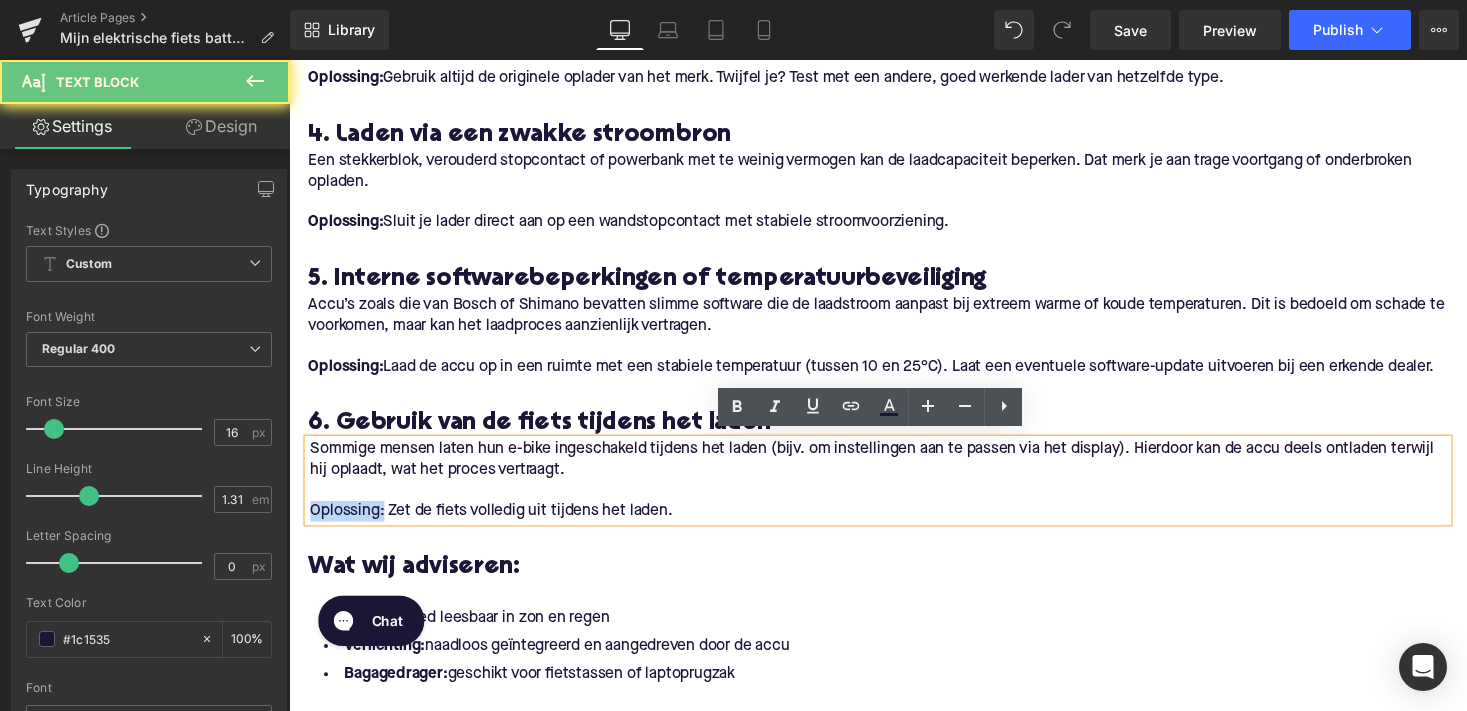 drag, startPoint x: 381, startPoint y: 521, endPoint x: 293, endPoint y: 521, distance: 88 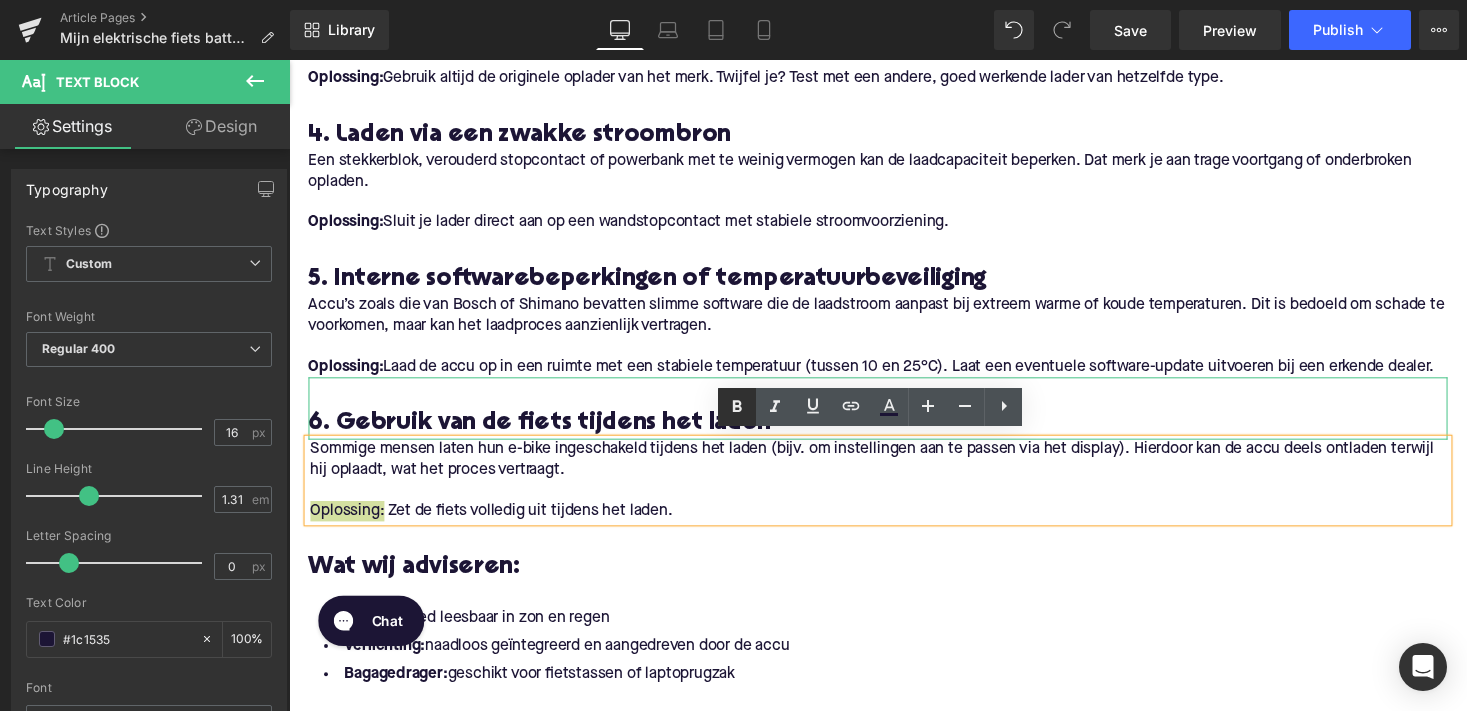 click 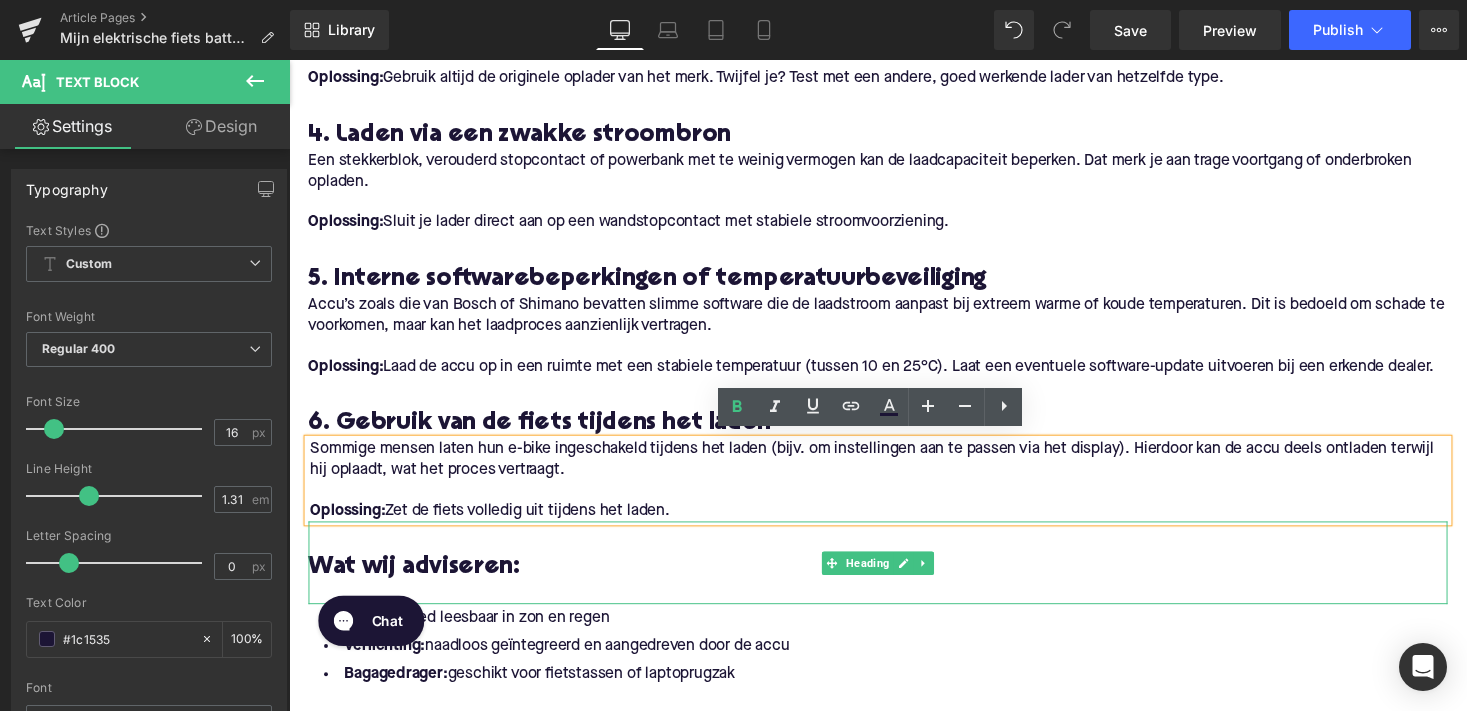 click on "Wat wij adviseren:" at bounding box center [894, 582] 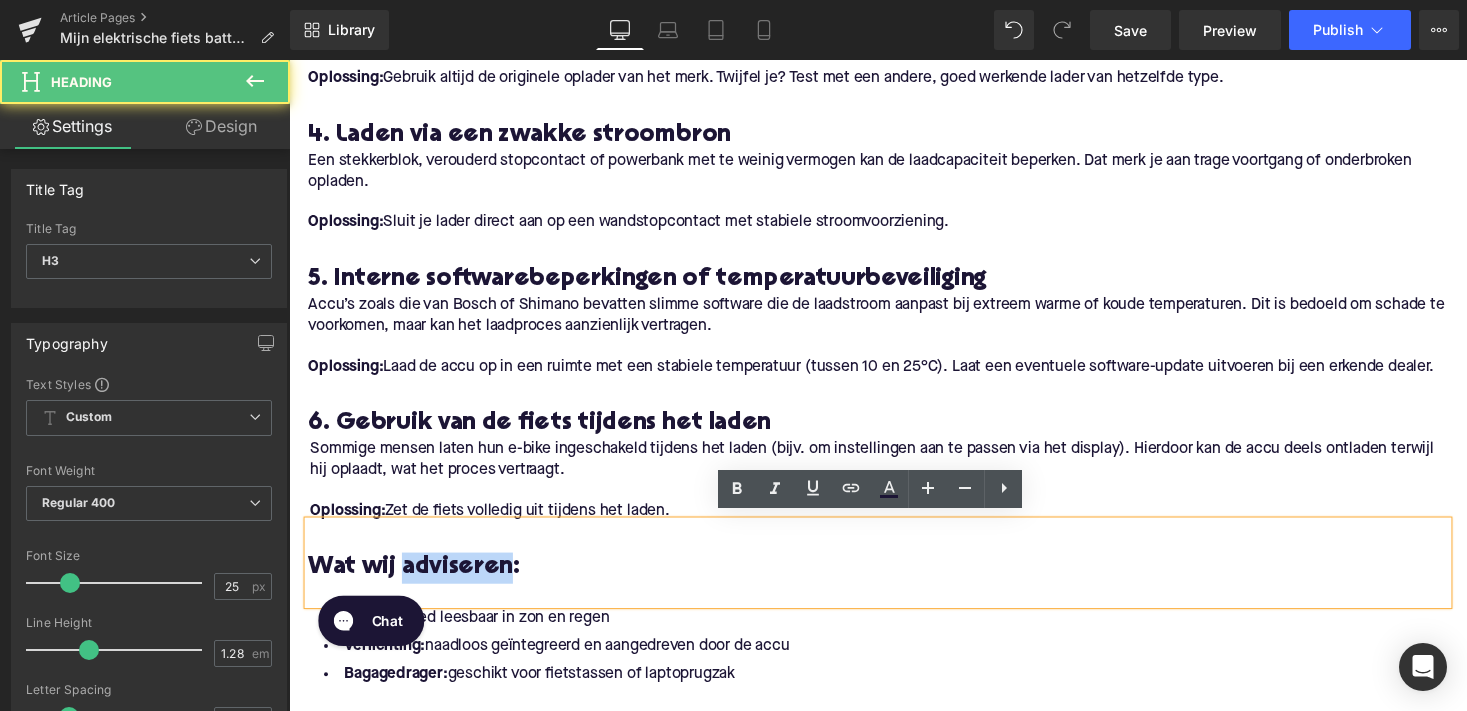 click on "Wat wij adviseren:" at bounding box center (894, 582) 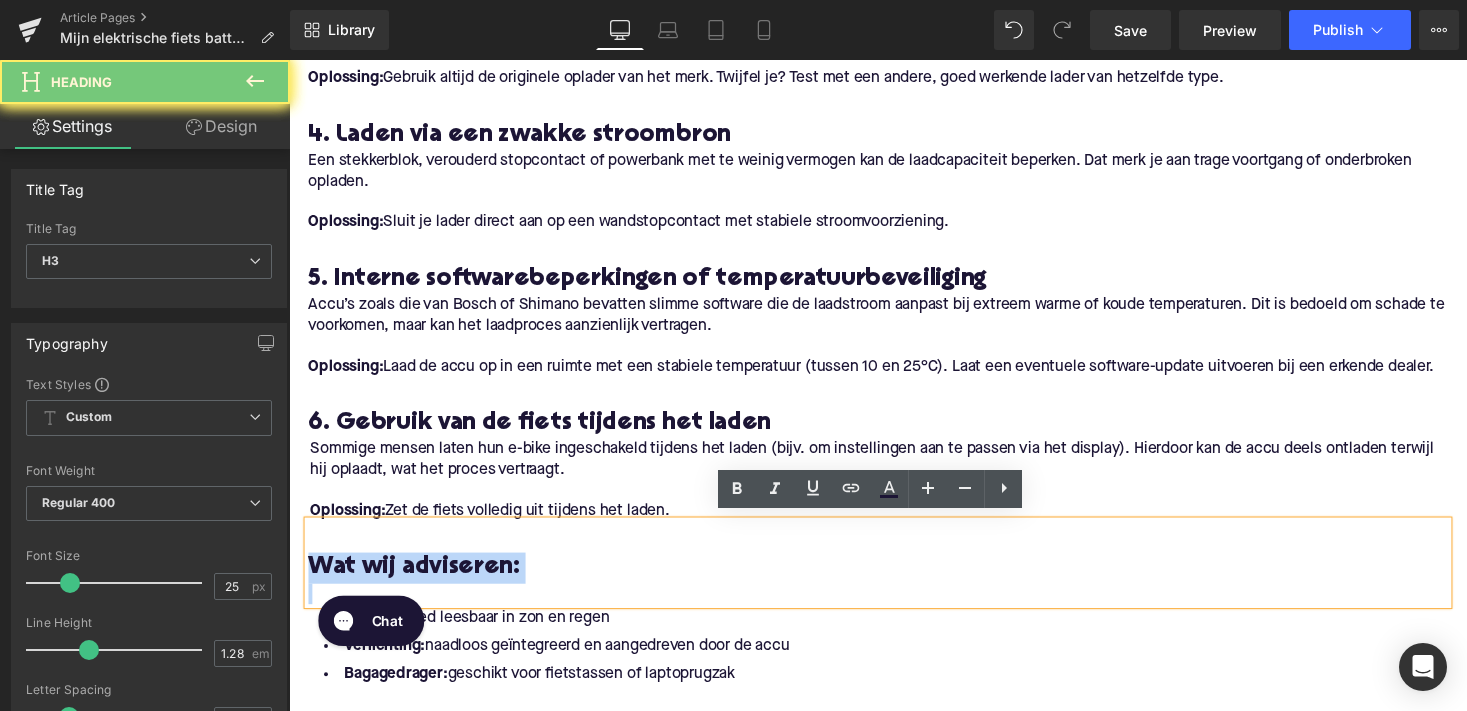 click on "Wat wij adviseren:" at bounding box center (894, 582) 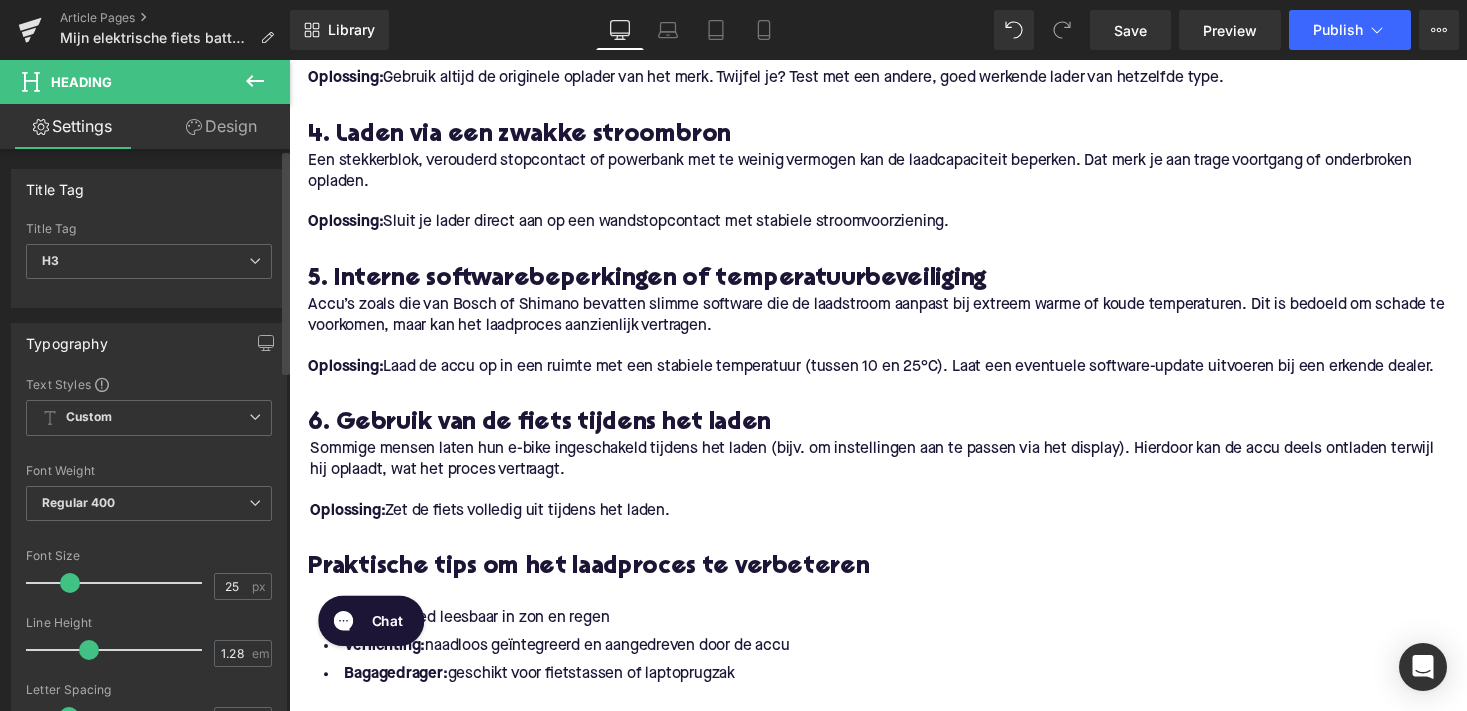 click on "Title Tag
H3
H1 H2 H3 H4 H5 H6" at bounding box center (149, 262) 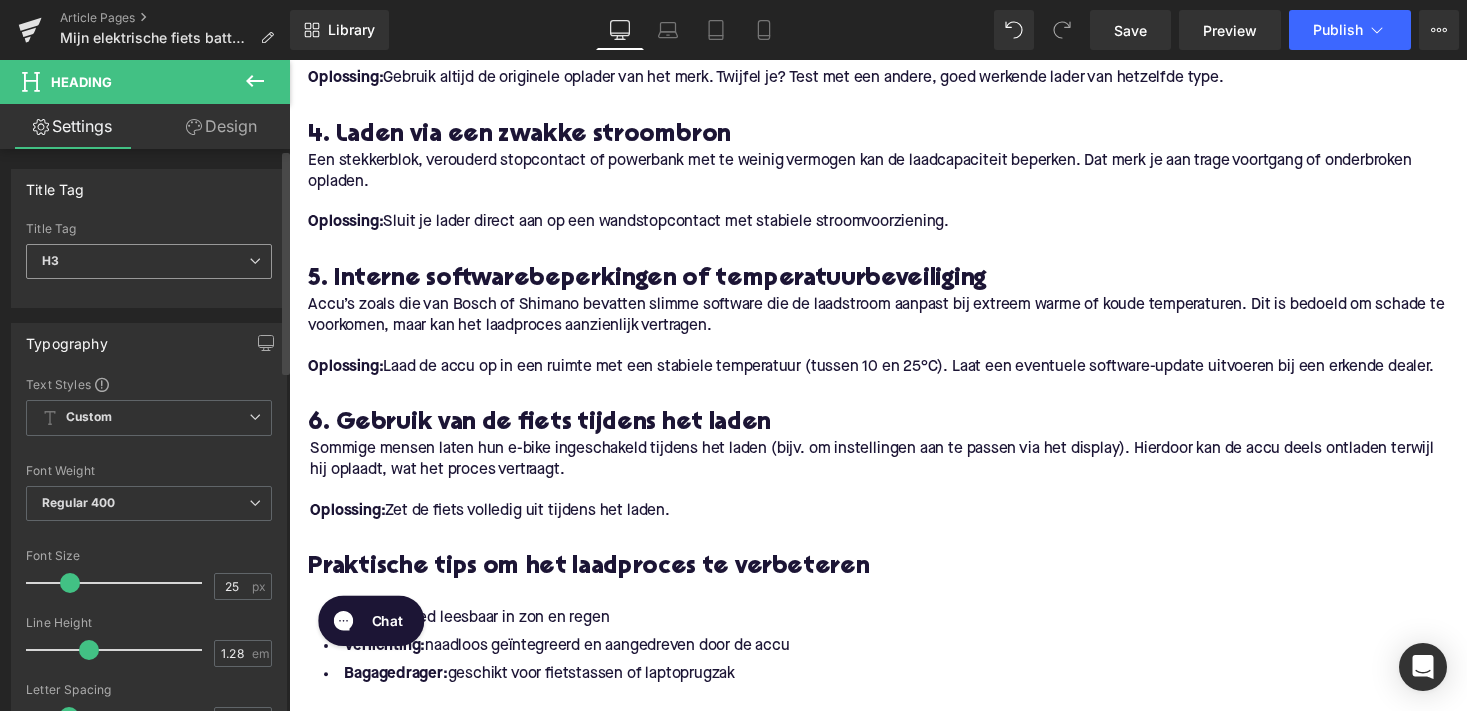 click on "H3" at bounding box center [149, 261] 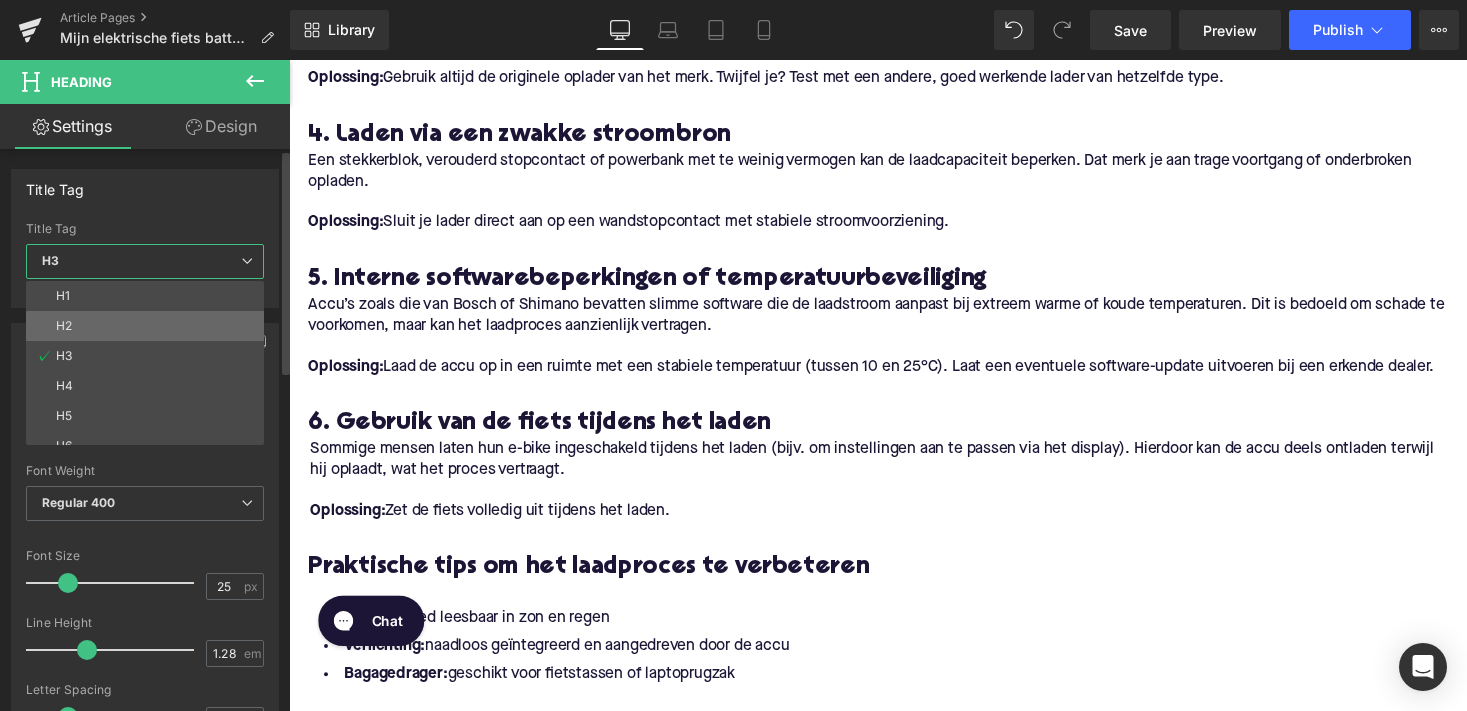 click on "H2" at bounding box center (149, 326) 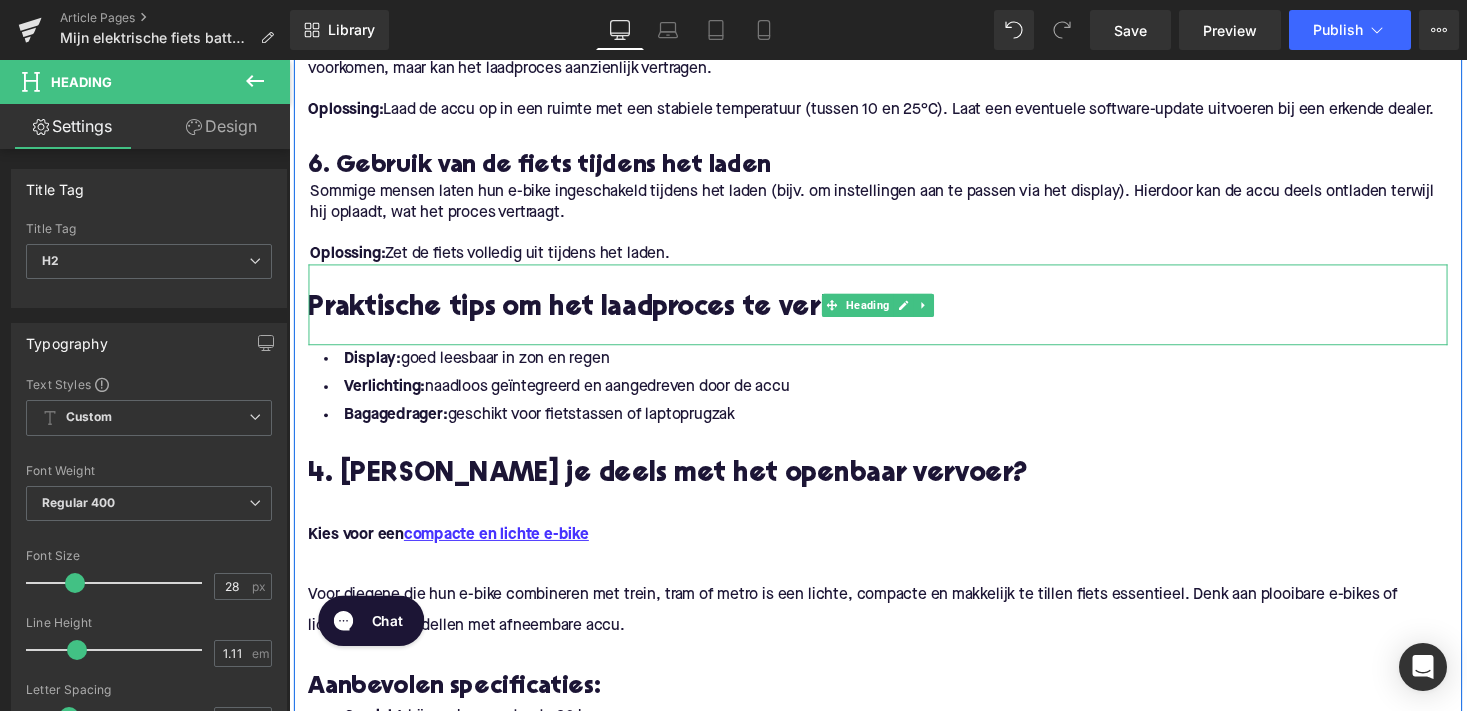 scroll, scrollTop: 1981, scrollLeft: 0, axis: vertical 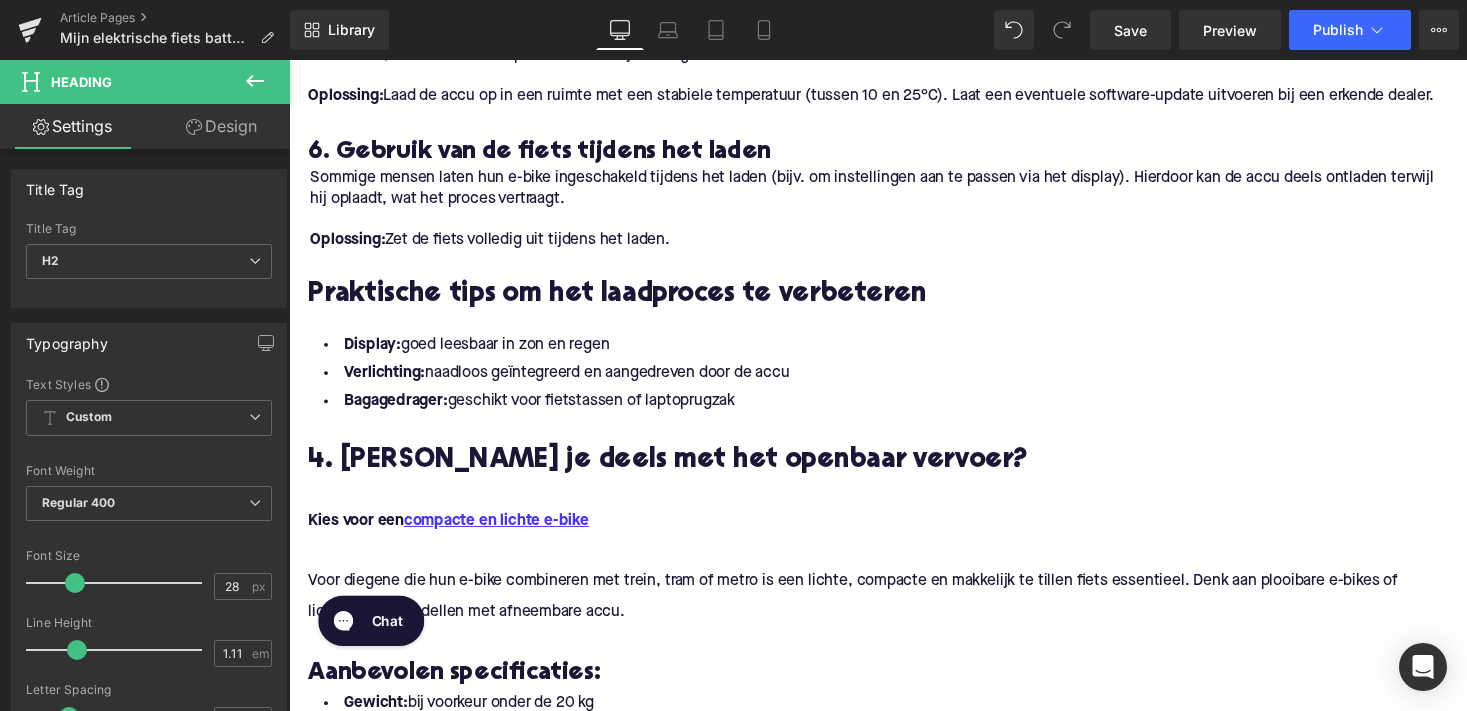 click on "Verlichting:  naadloos geïntegreerd en aangedreven door de accu" at bounding box center (894, 382) 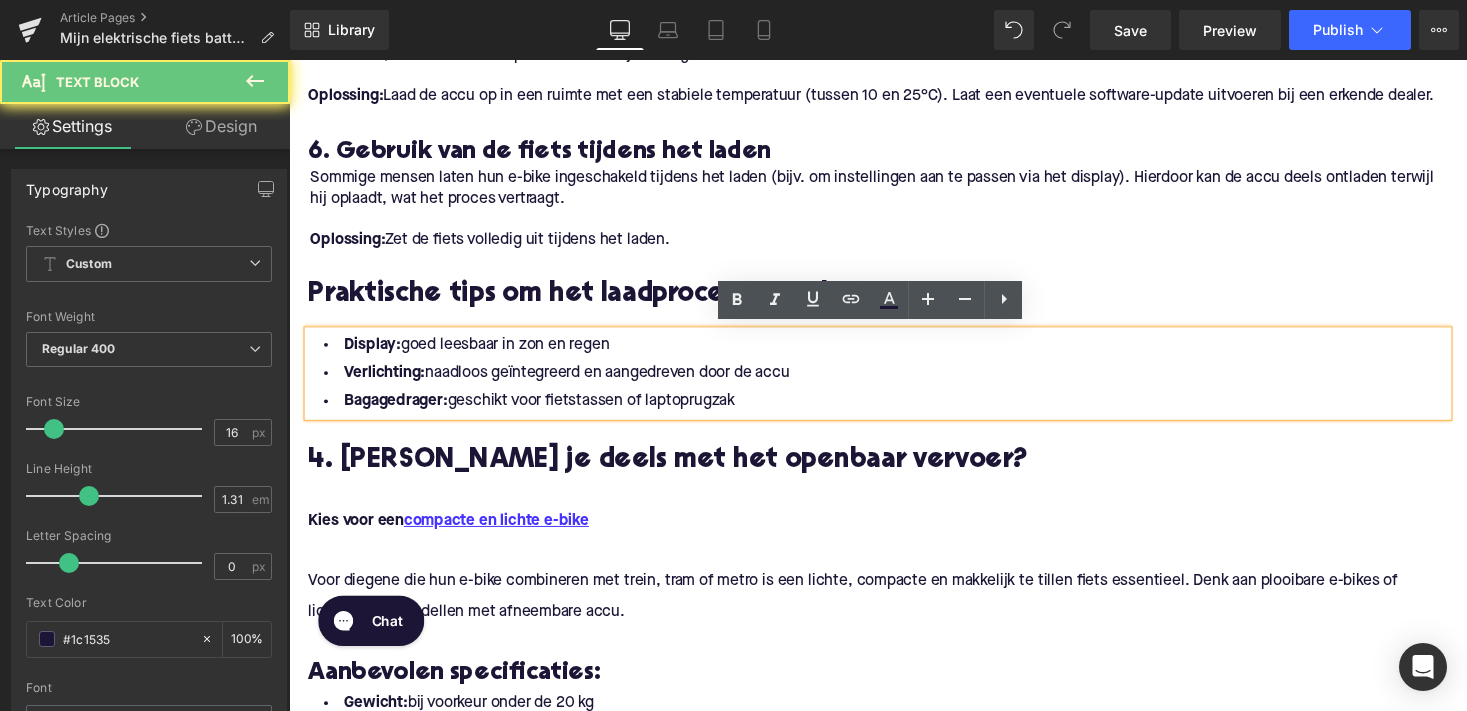 click on "Verlichting:  naadloos geïntegreerd en aangedreven door de accu" at bounding box center [894, 382] 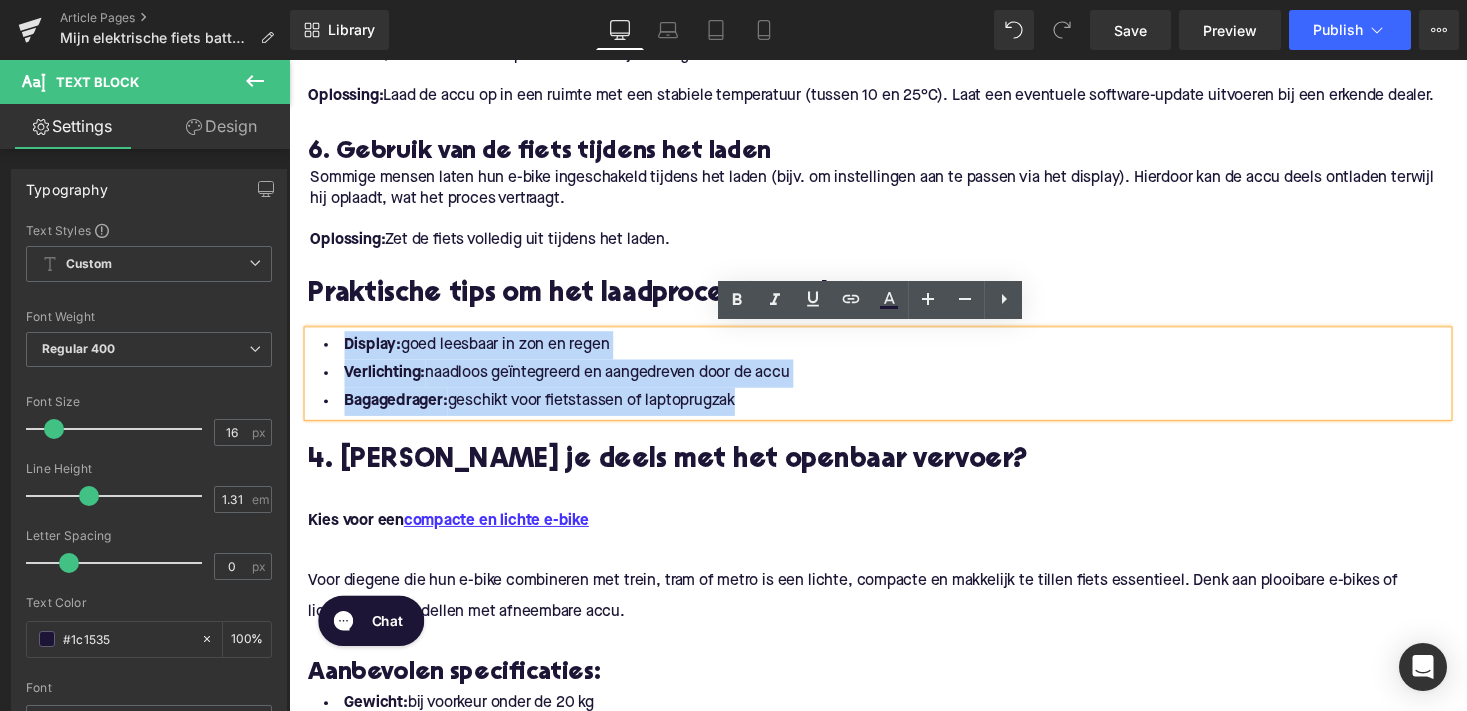 drag, startPoint x: 763, startPoint y: 405, endPoint x: 342, endPoint y: 345, distance: 425.25403 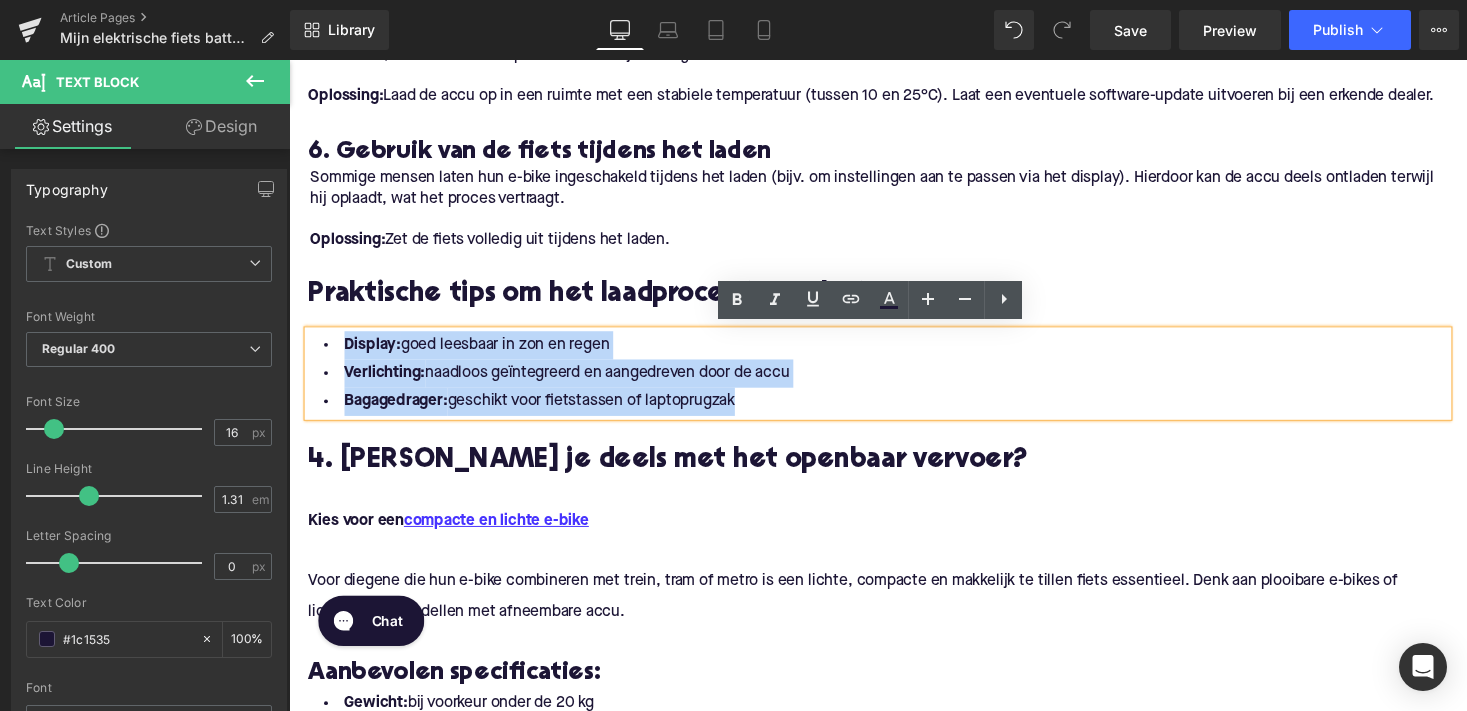 click on "Display:  goed leesbaar in zon en regen Verlichting:  naadloos geïntegreerd en aangedreven door de accu Bagagedrager:  geschikt voor fietstassen of laptoprugzak" at bounding box center [894, 382] 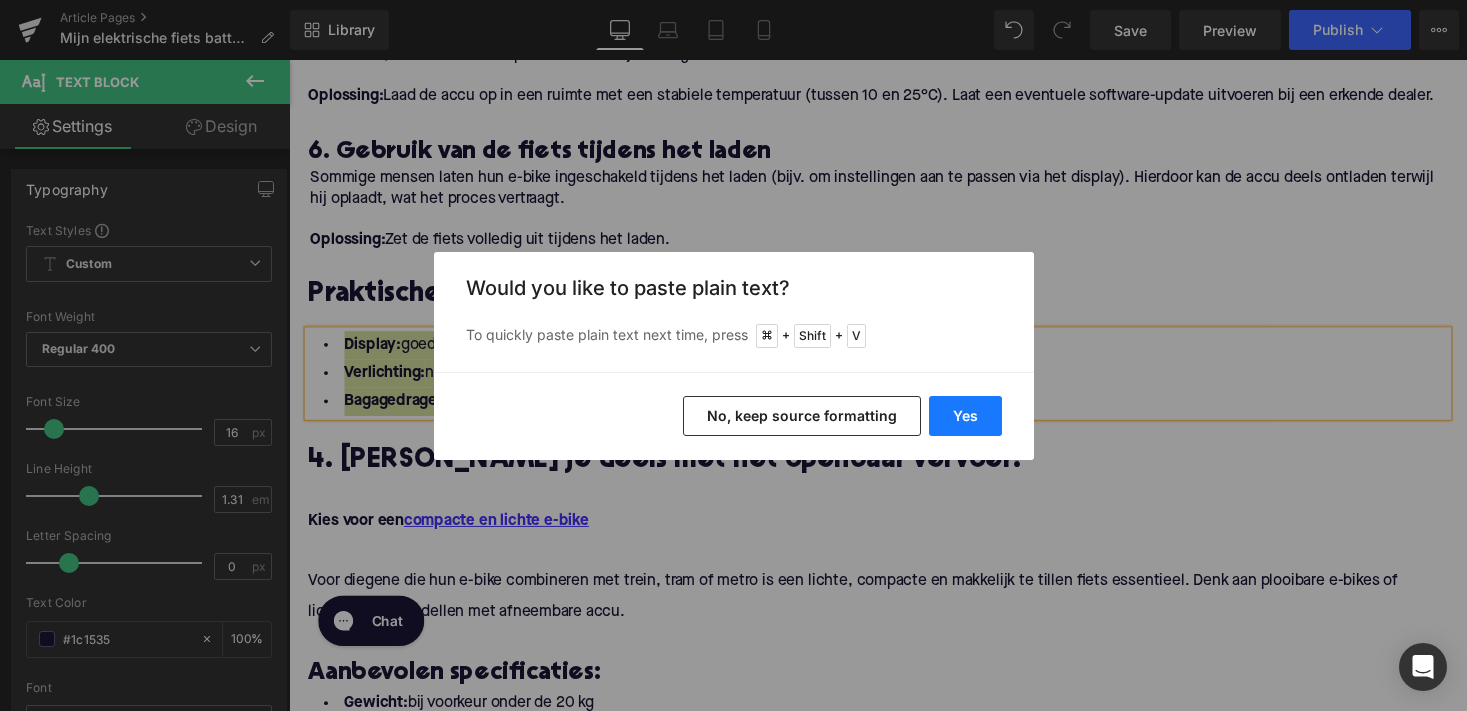click on "Yes" at bounding box center [965, 416] 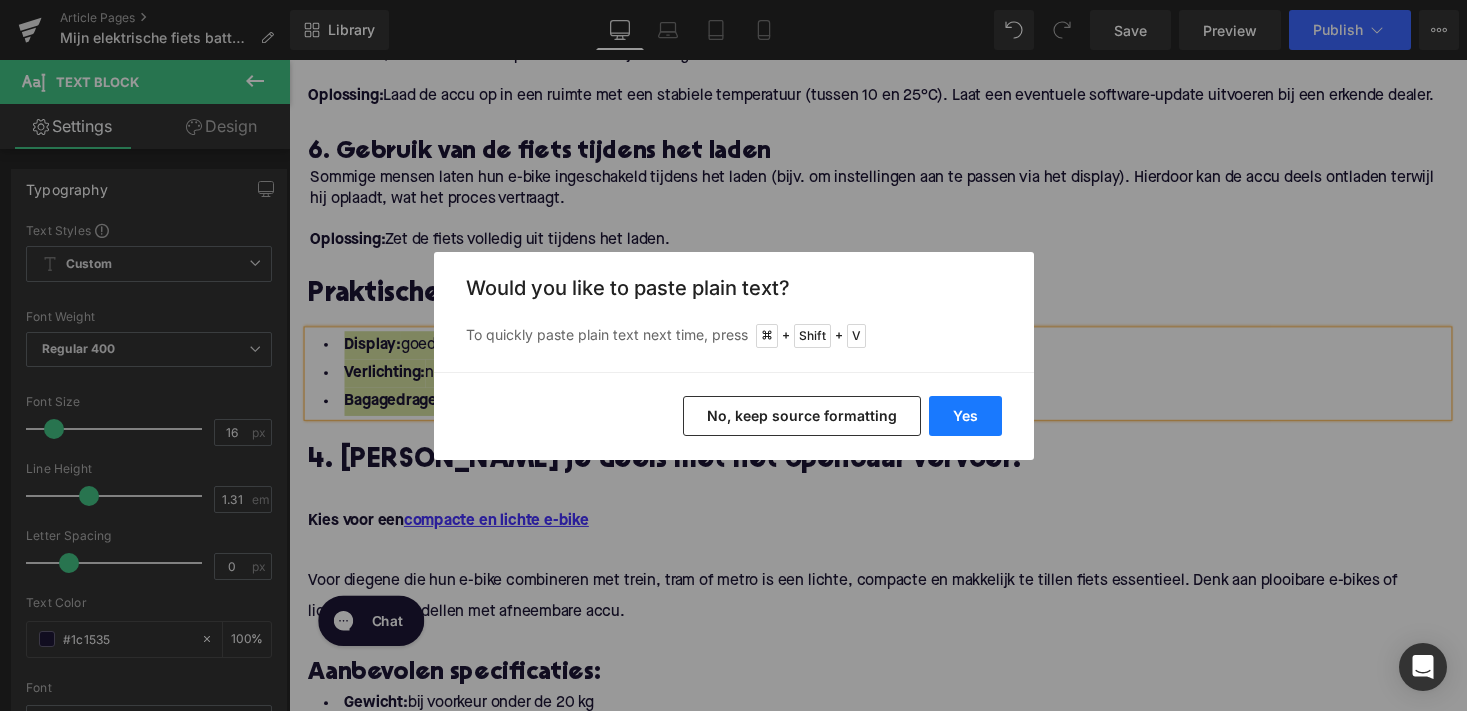 type 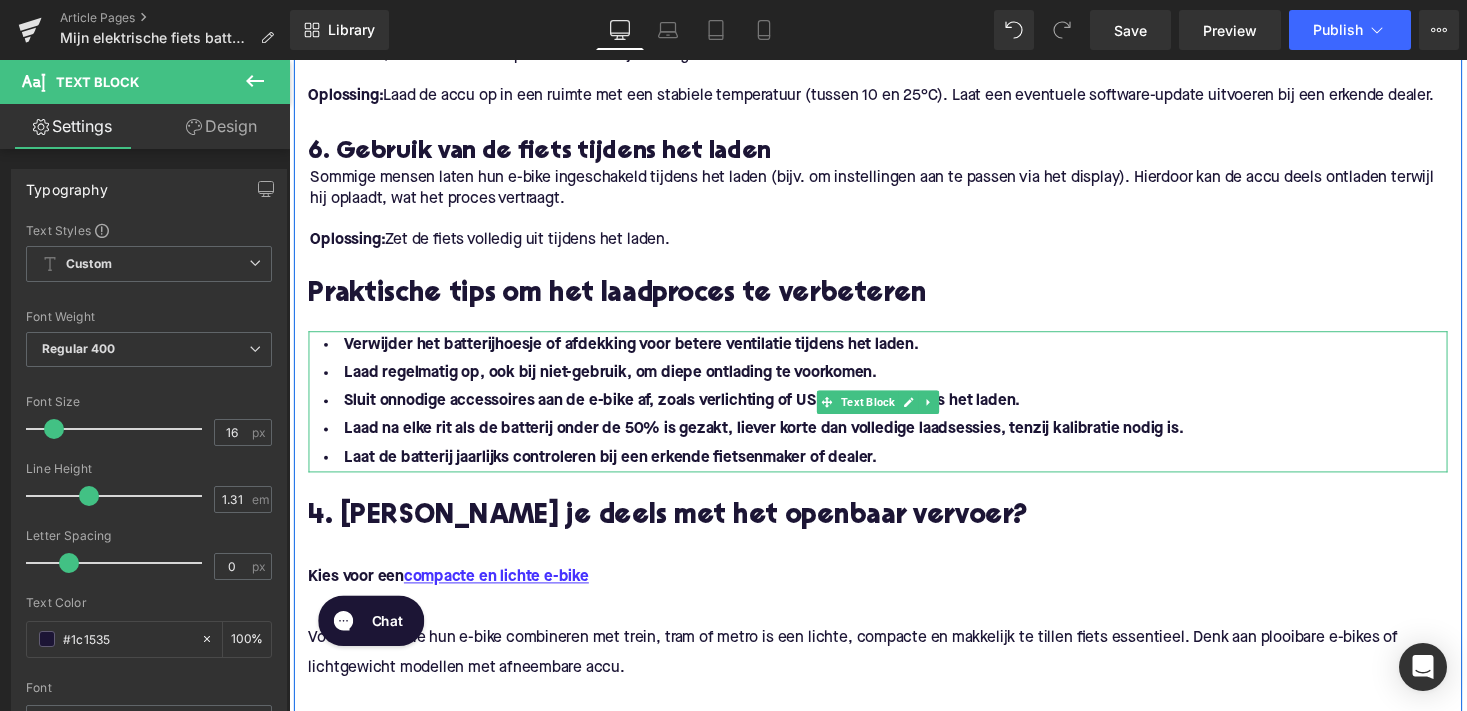 click on "Verwijder het batterijhoesje of afdekking voor betere ventilatie tijdens het laden." at bounding box center [641, 353] 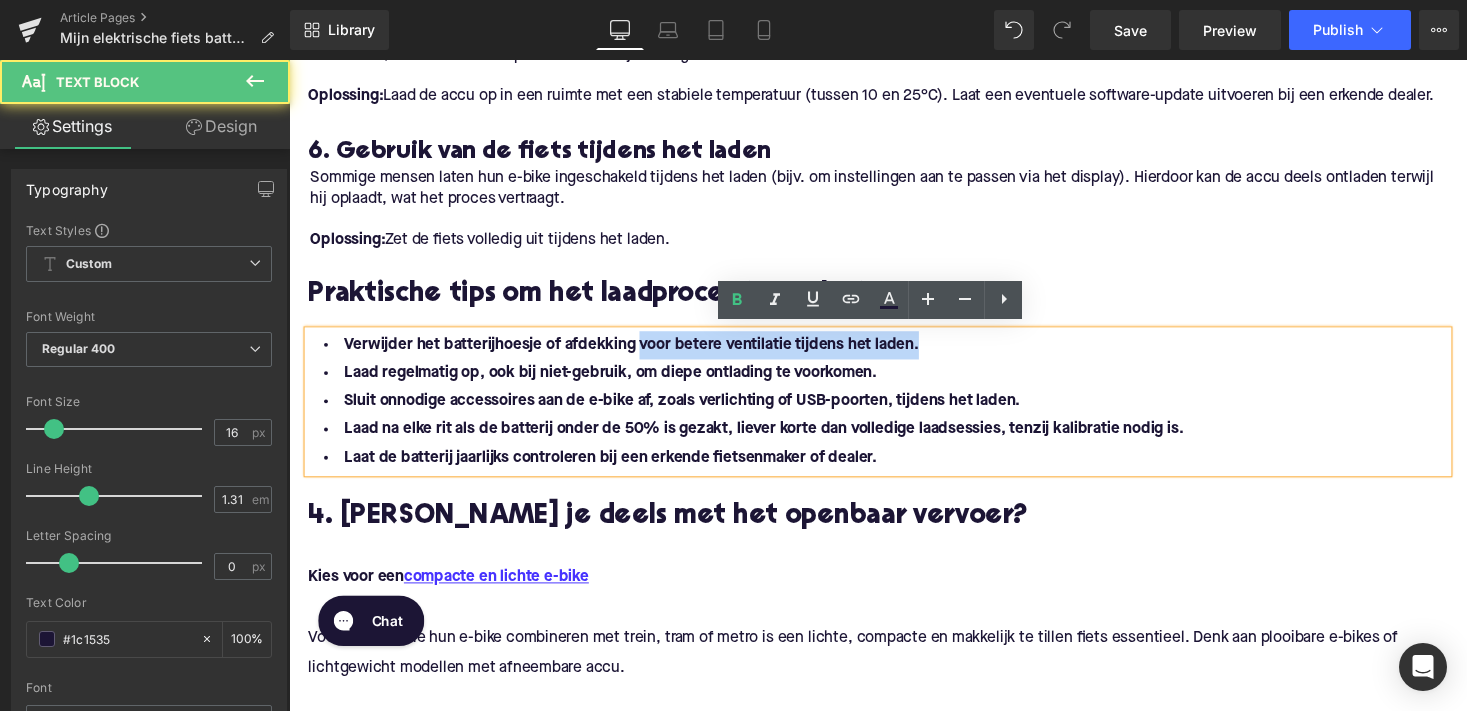 drag, startPoint x: 639, startPoint y: 350, endPoint x: 964, endPoint y: 350, distance: 325 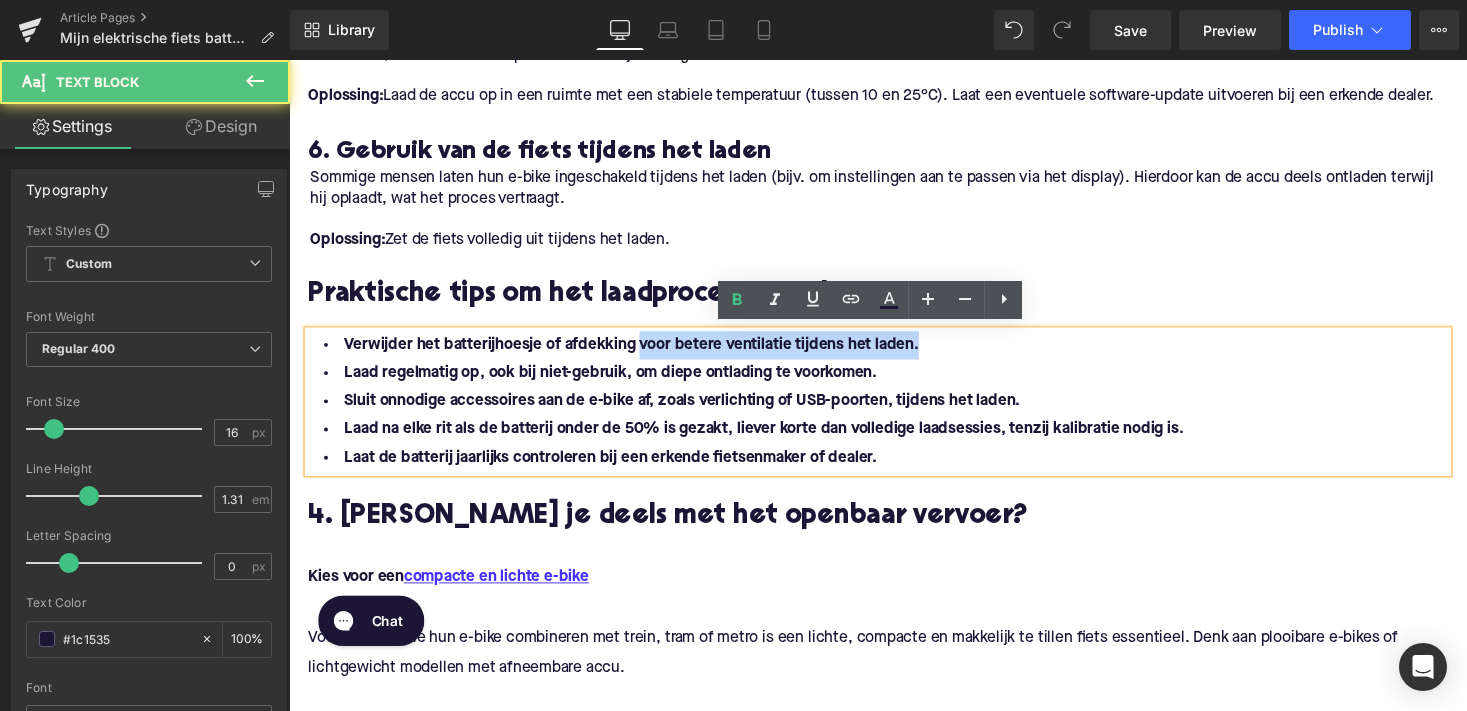 click on "Verwijder het batterijhoesje of afdekking voor betere ventilatie tijdens het laden." at bounding box center [894, 353] 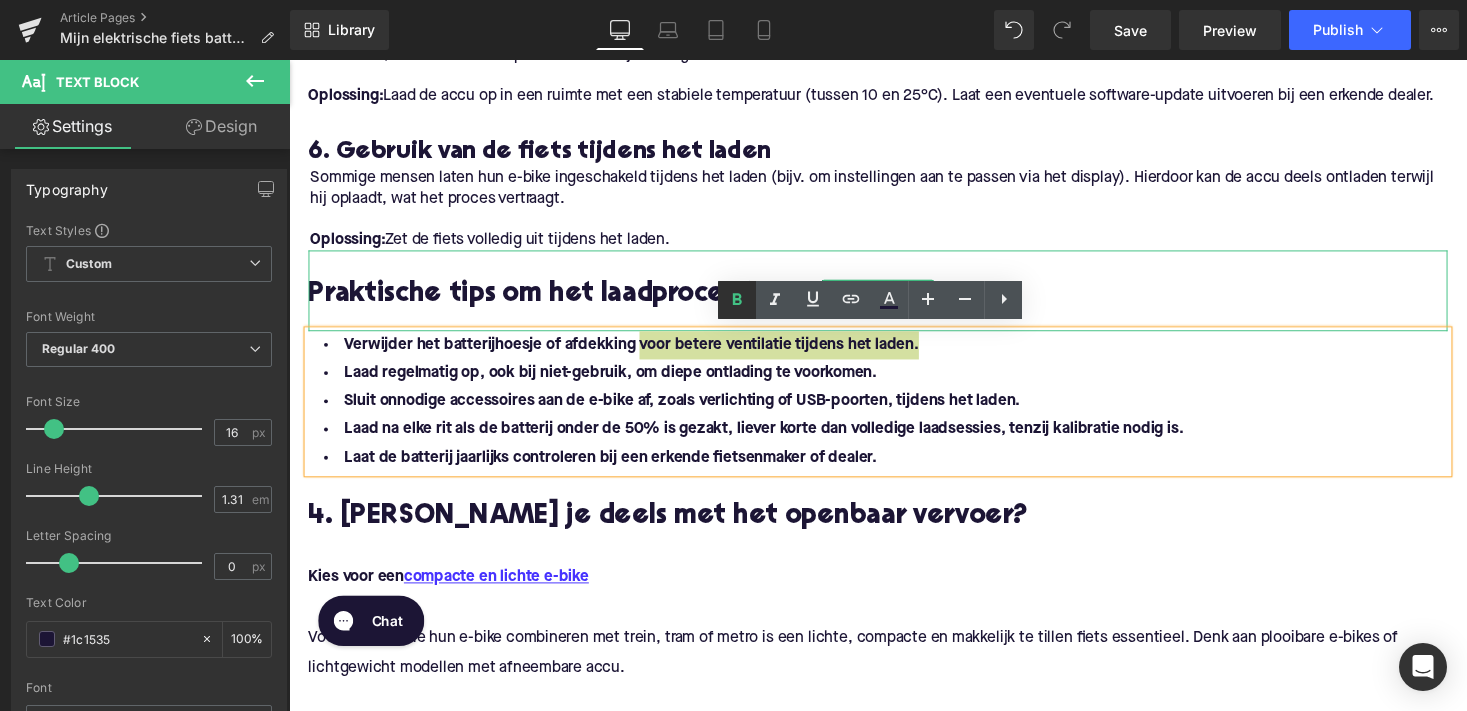 click 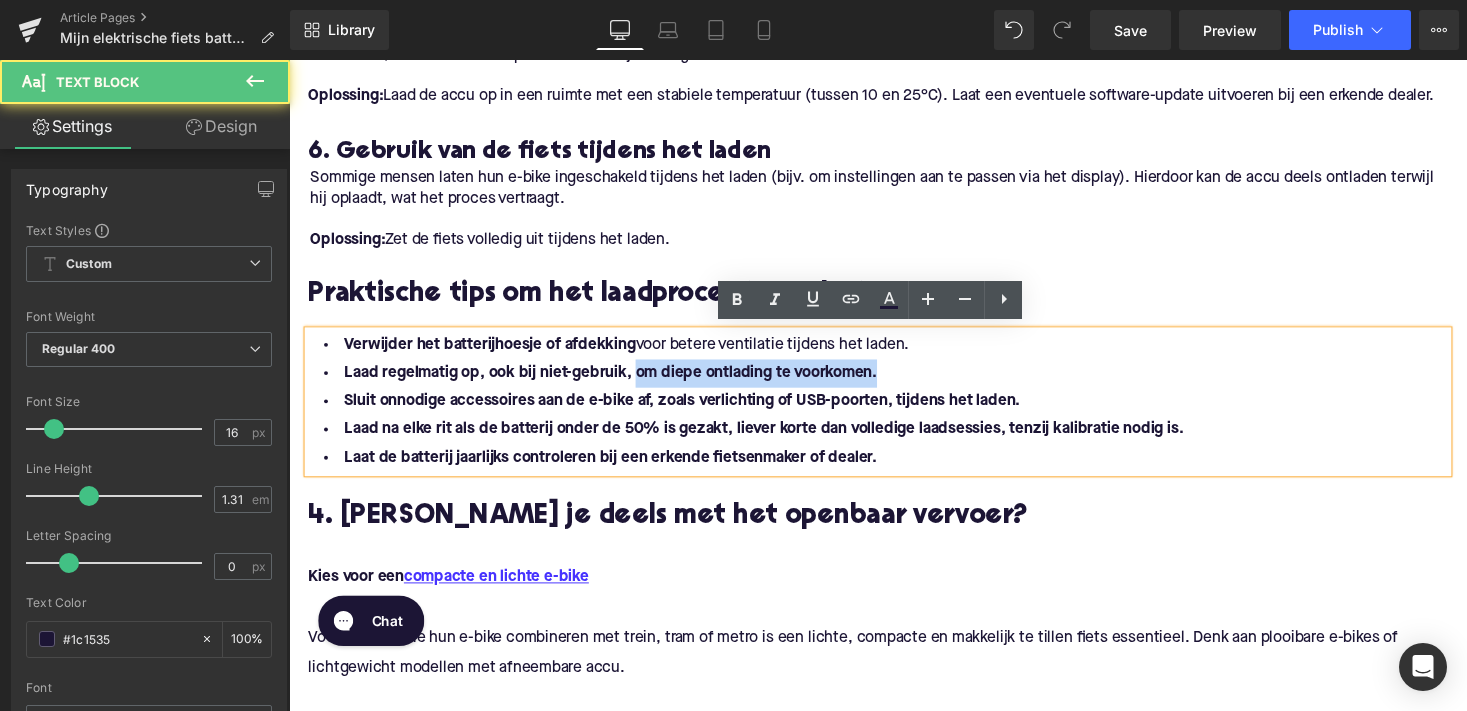 drag, startPoint x: 638, startPoint y: 380, endPoint x: 887, endPoint y: 372, distance: 249.12848 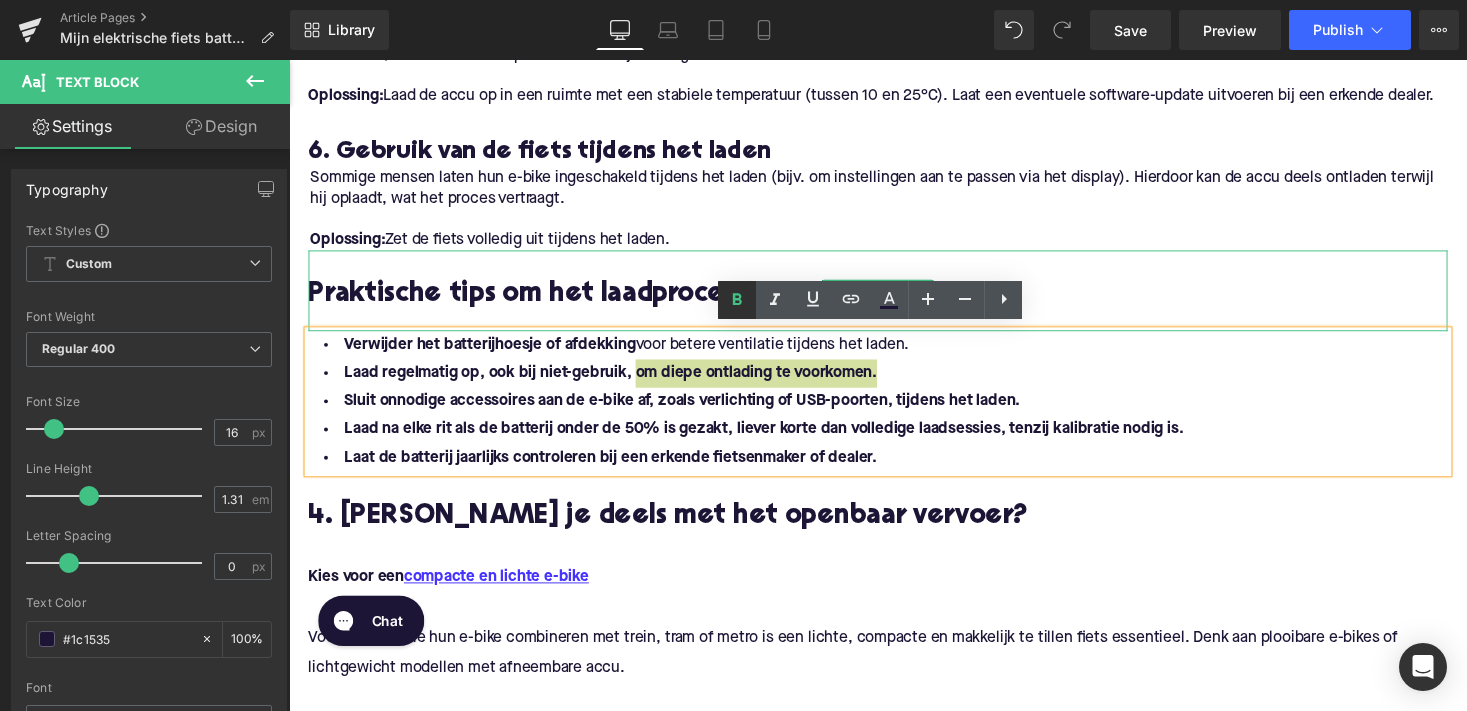 click 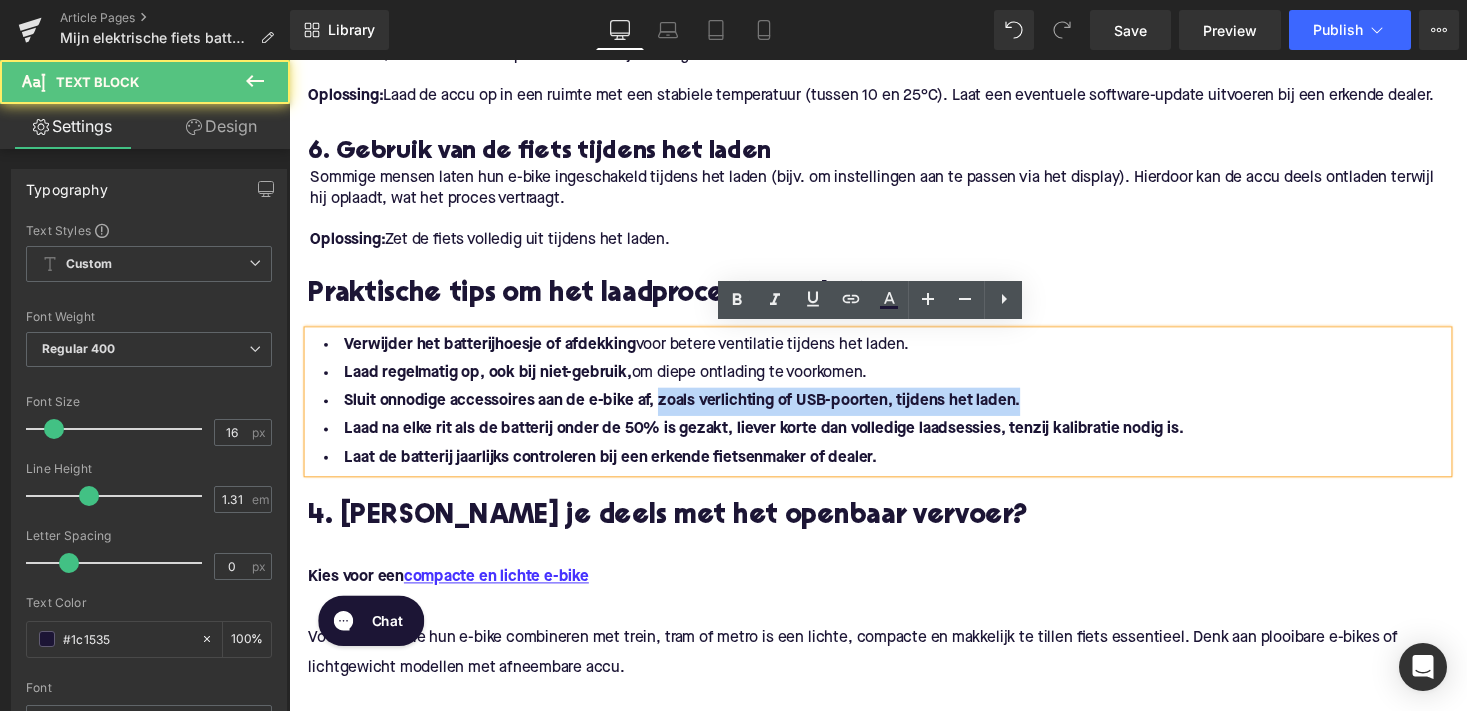 drag, startPoint x: 660, startPoint y: 405, endPoint x: 1080, endPoint y: 399, distance: 420.04285 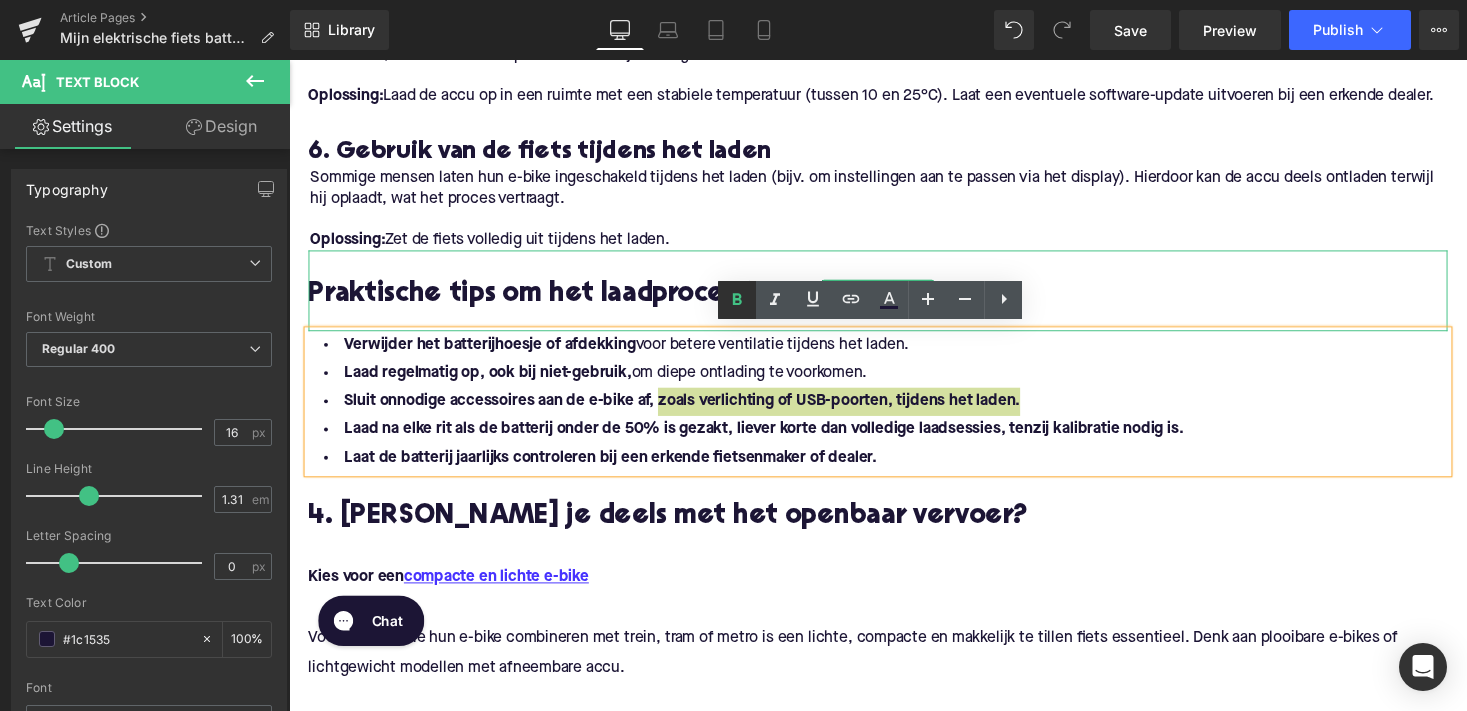 click 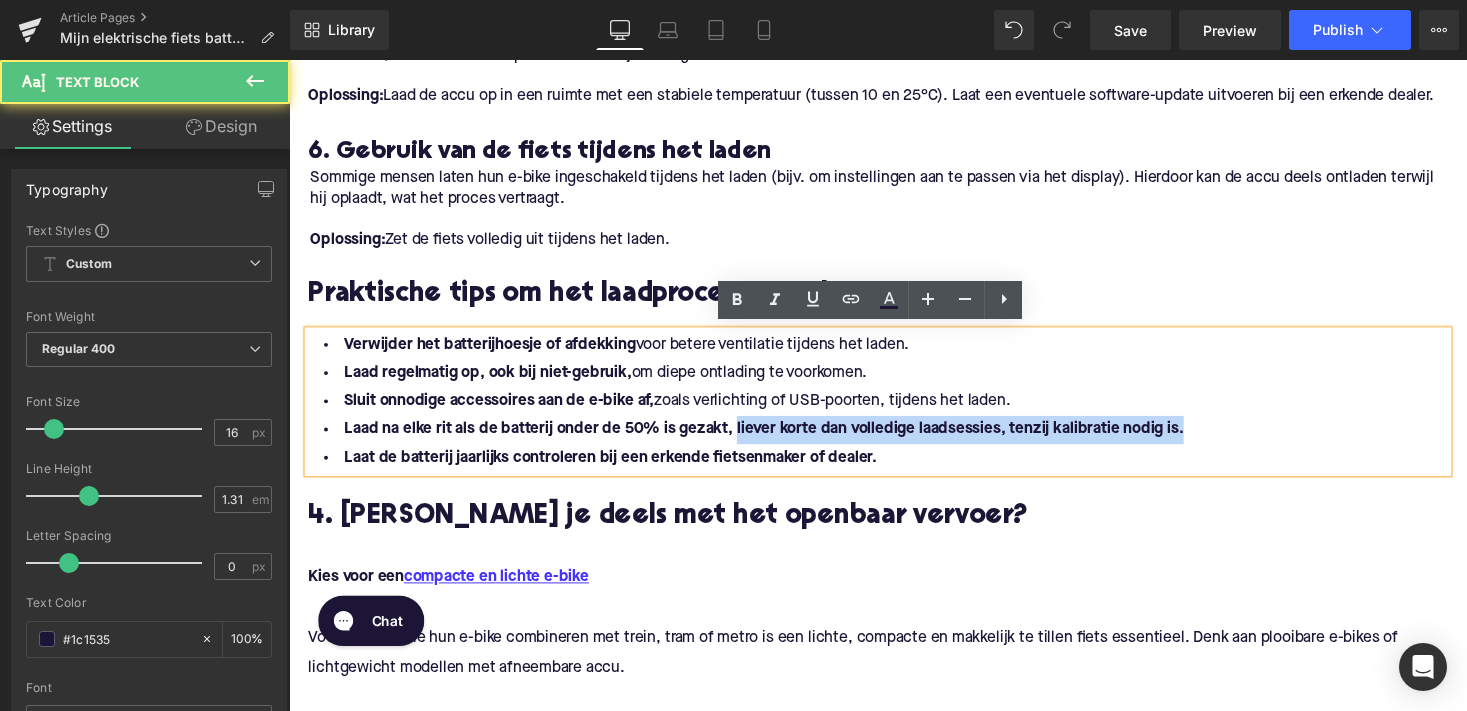 drag, startPoint x: 741, startPoint y: 434, endPoint x: 1257, endPoint y: 425, distance: 516.0785 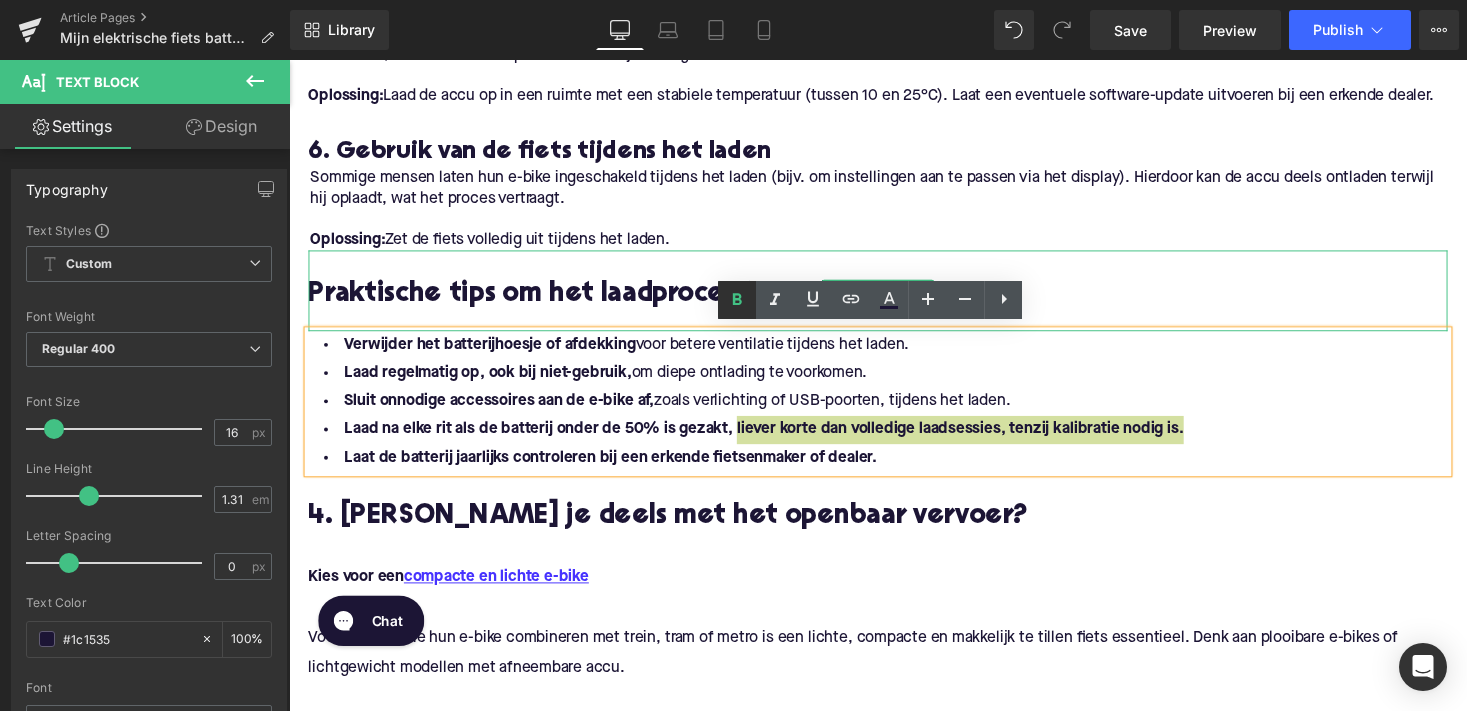 click 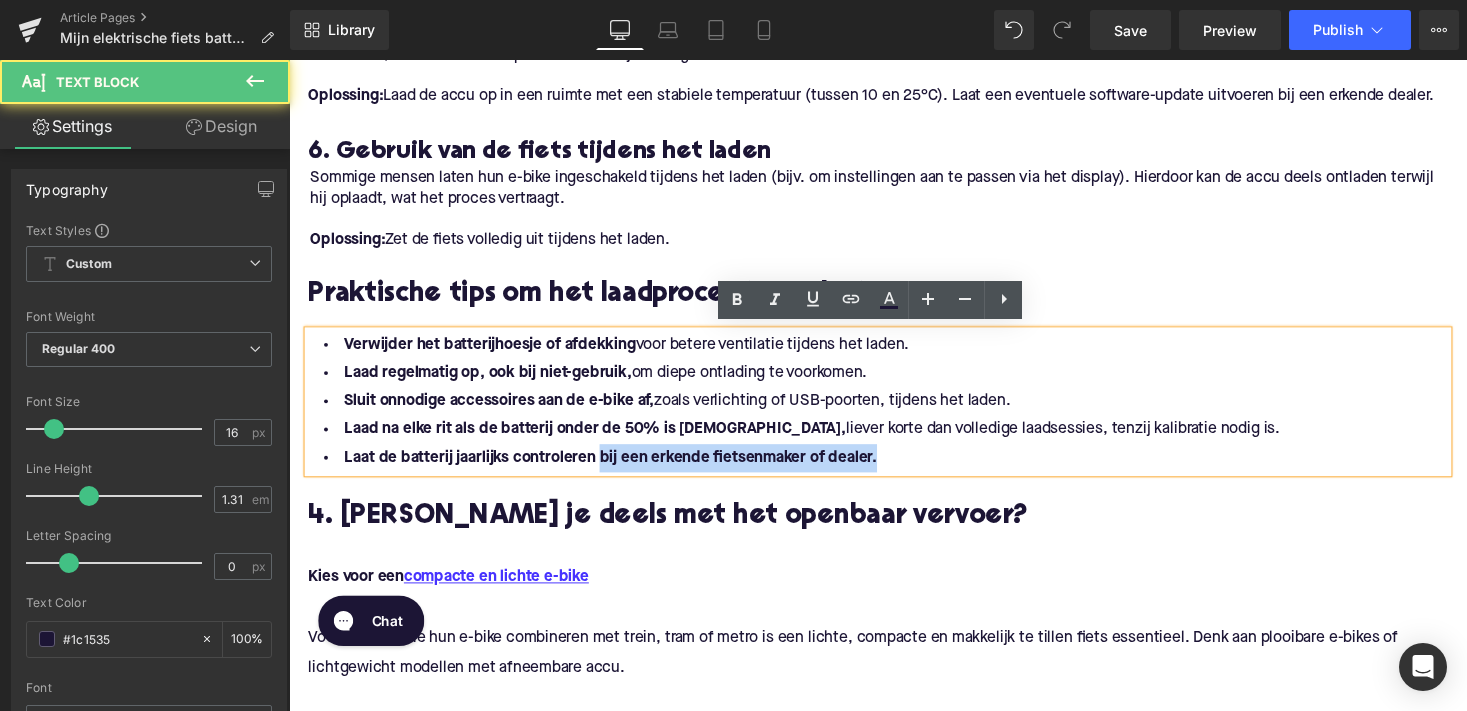 drag, startPoint x: 602, startPoint y: 464, endPoint x: 933, endPoint y: 456, distance: 331.09665 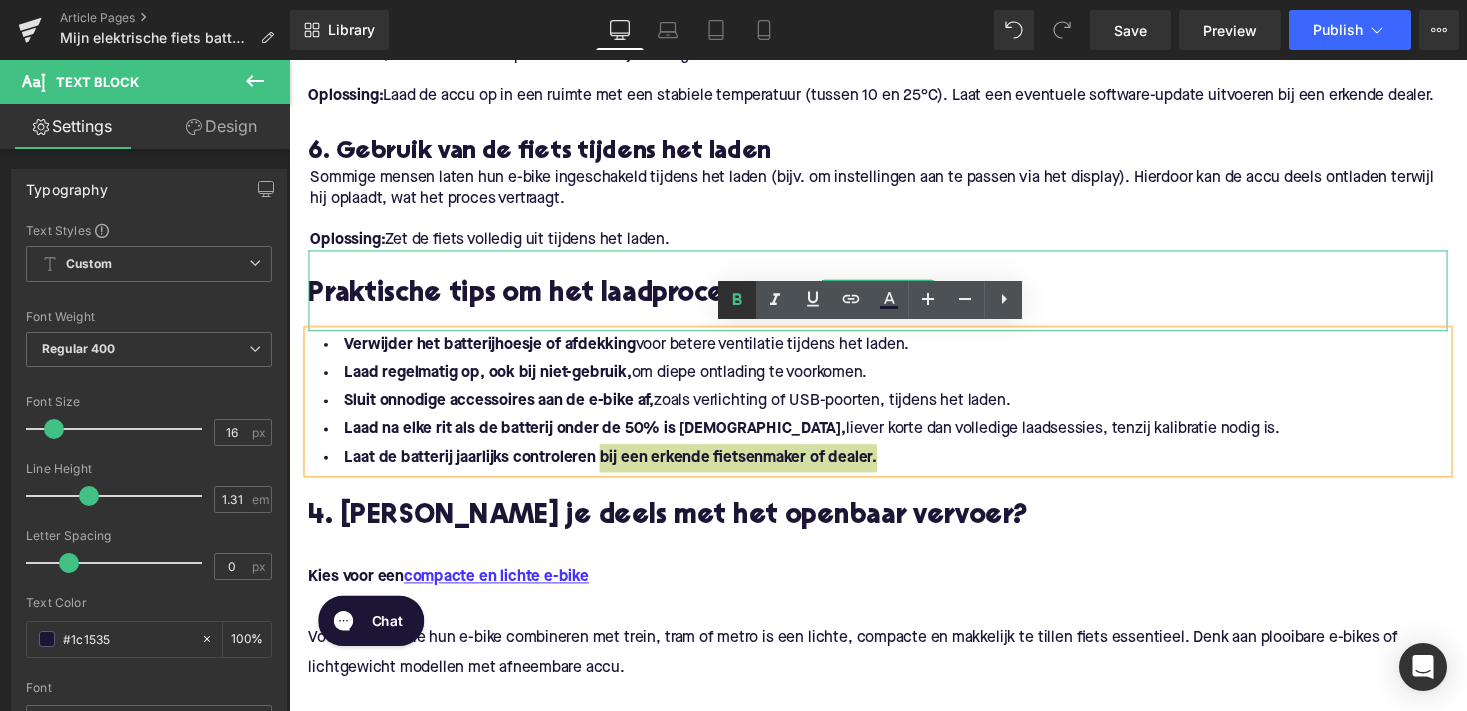 click 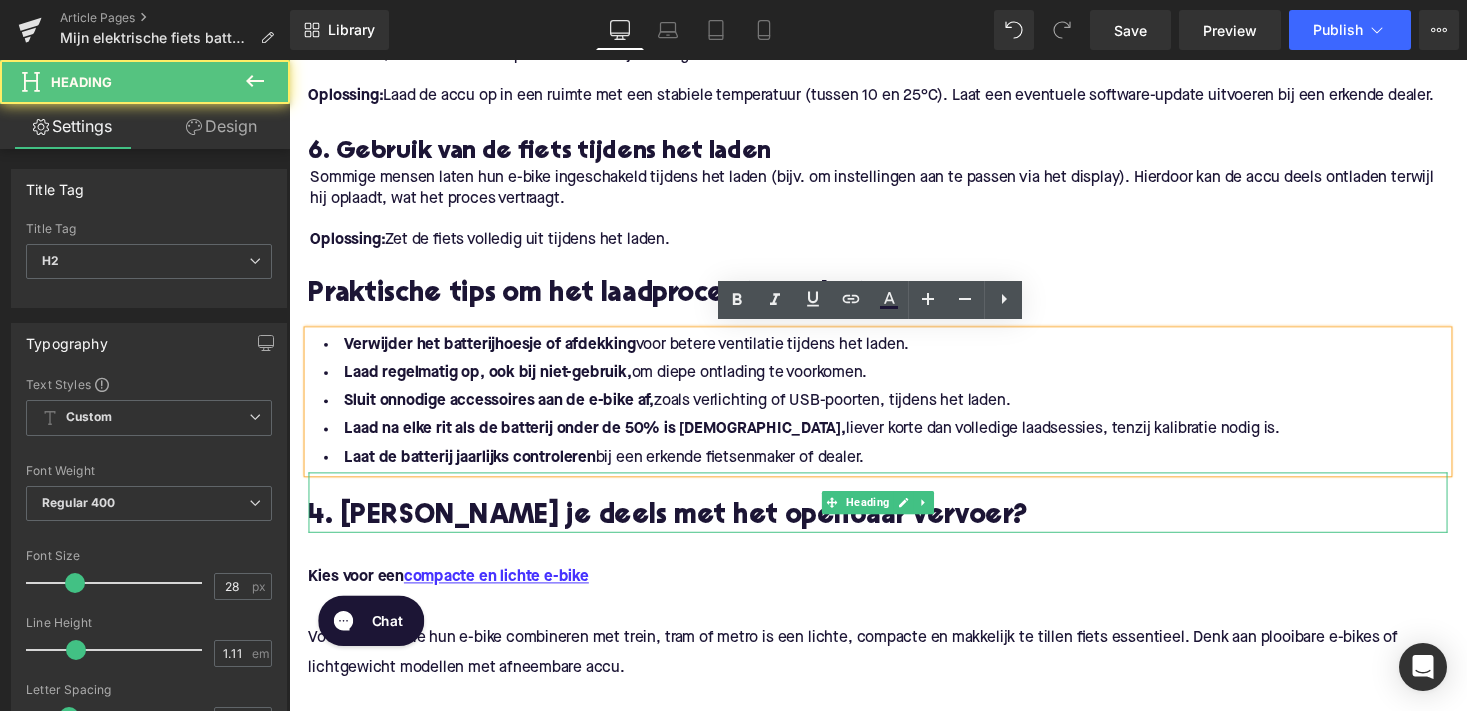 click on "4. [PERSON_NAME] je deels met het openbaar vervoer?" at bounding box center [894, 530] 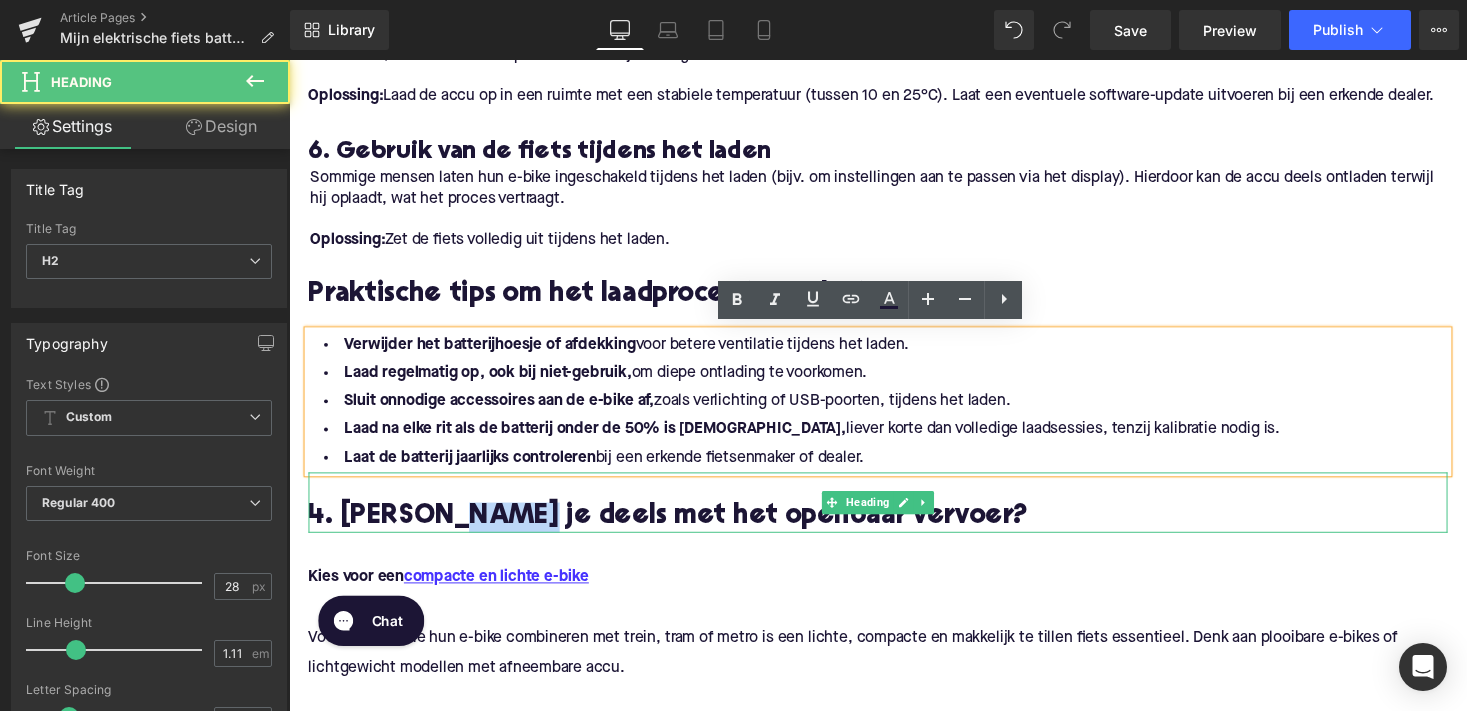click on "4. [PERSON_NAME] je deels met het openbaar vervoer?" at bounding box center [894, 530] 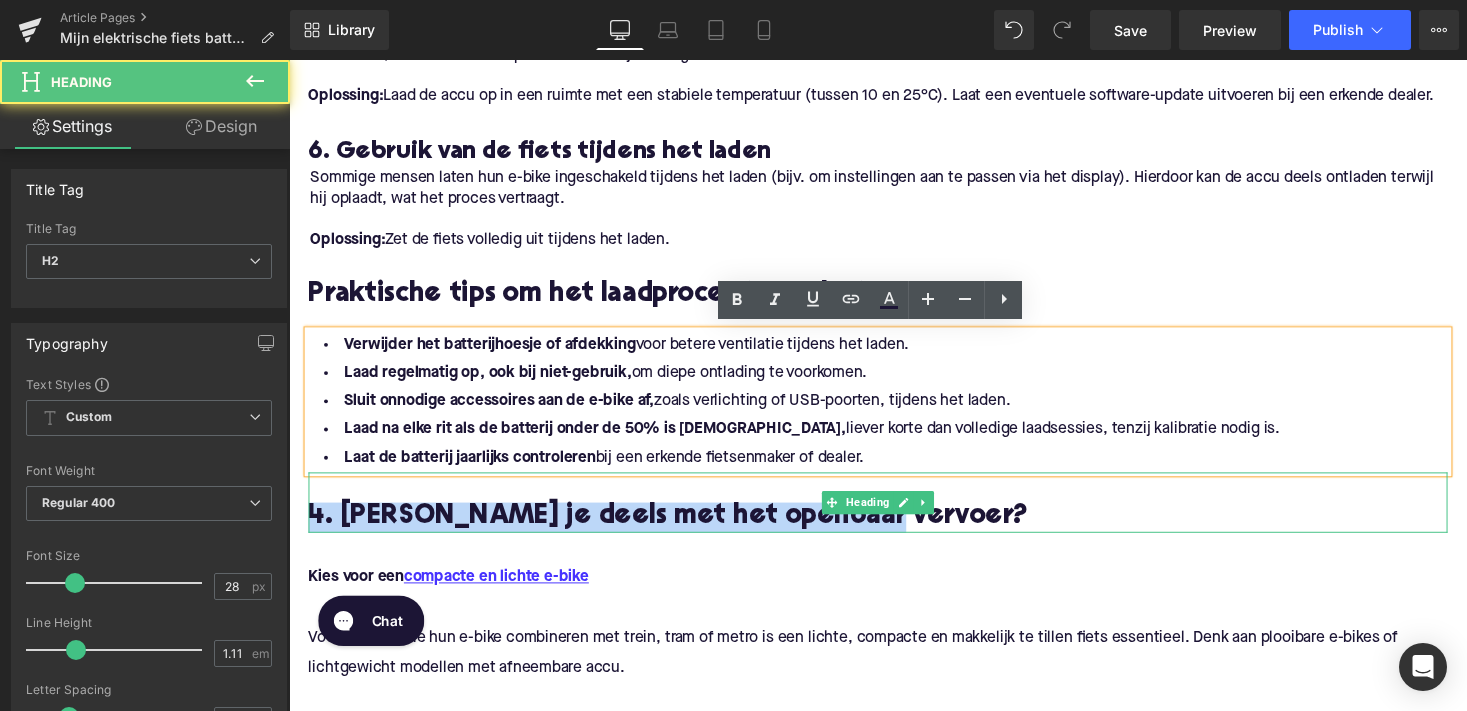 click on "4. [PERSON_NAME] je deels met het openbaar vervoer?" at bounding box center [894, 530] 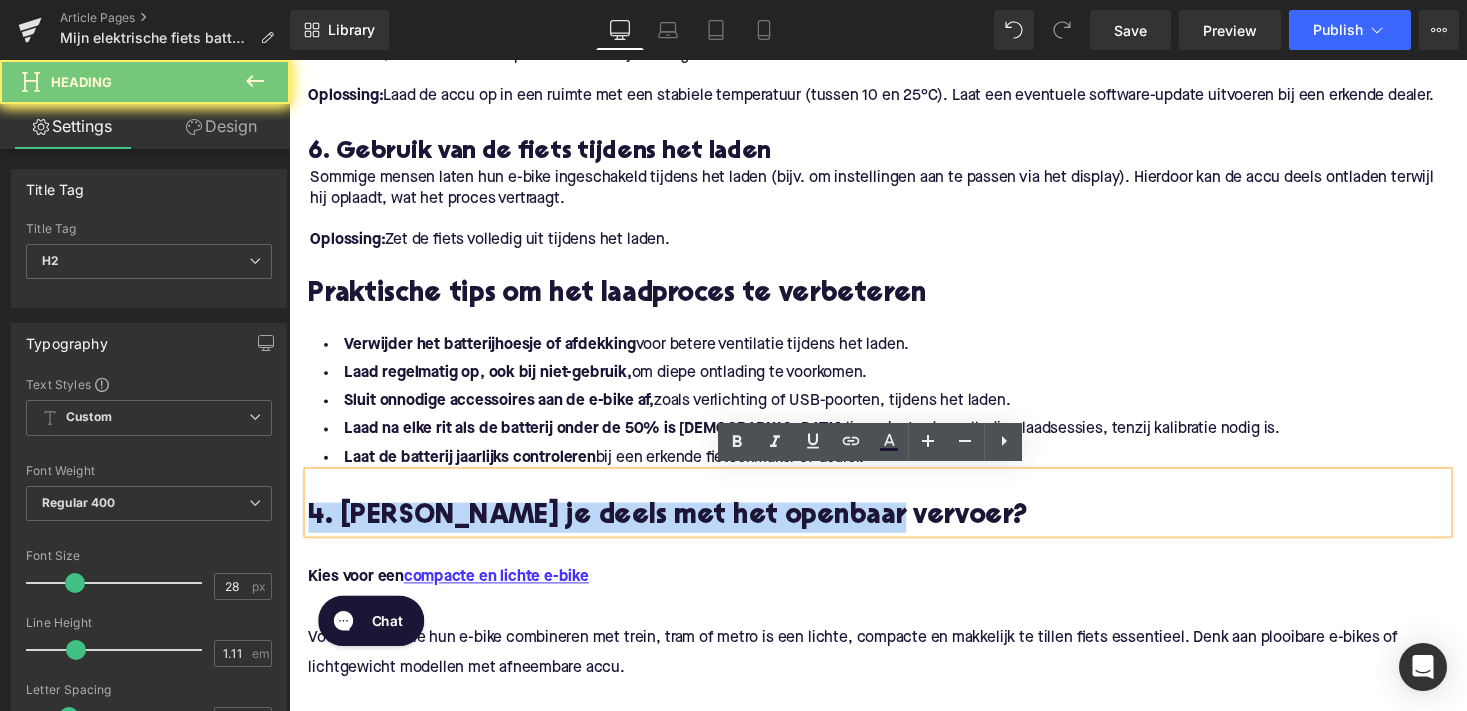 paste 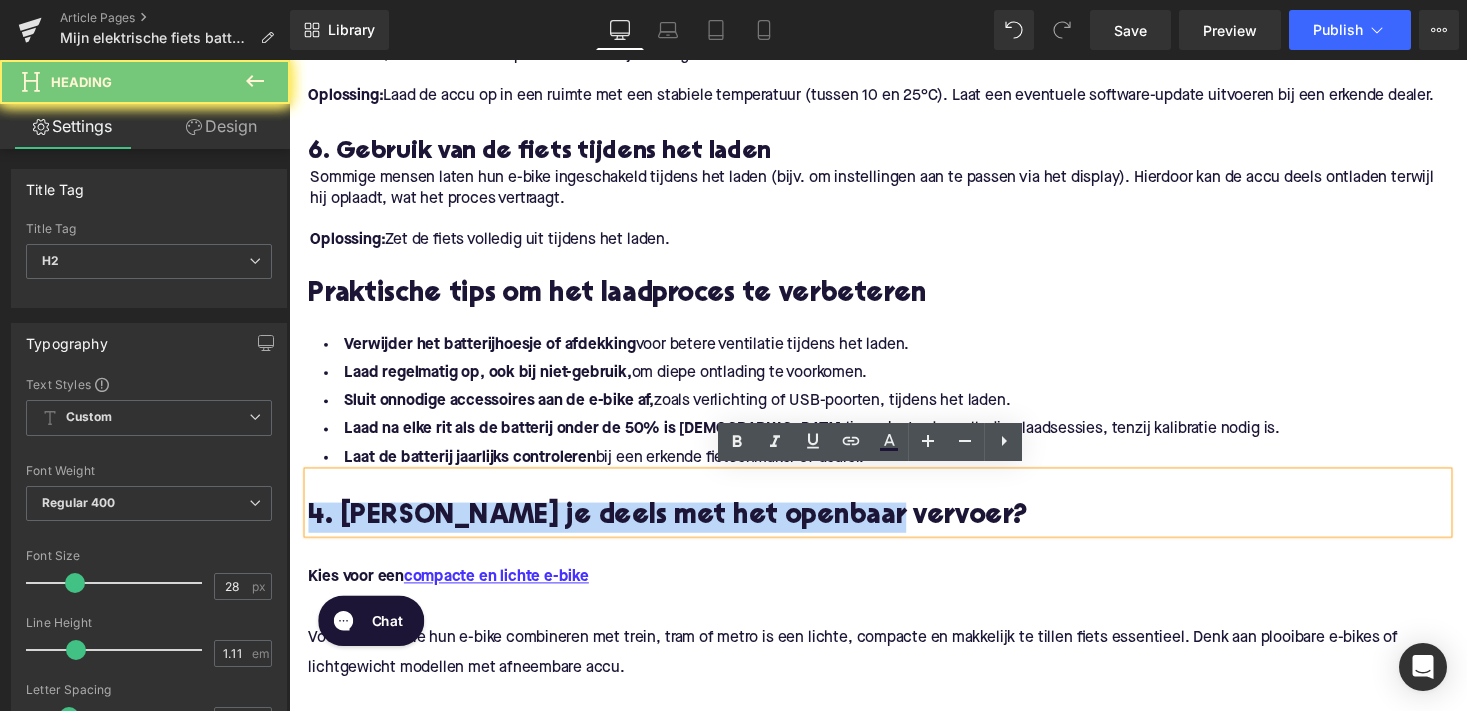 type 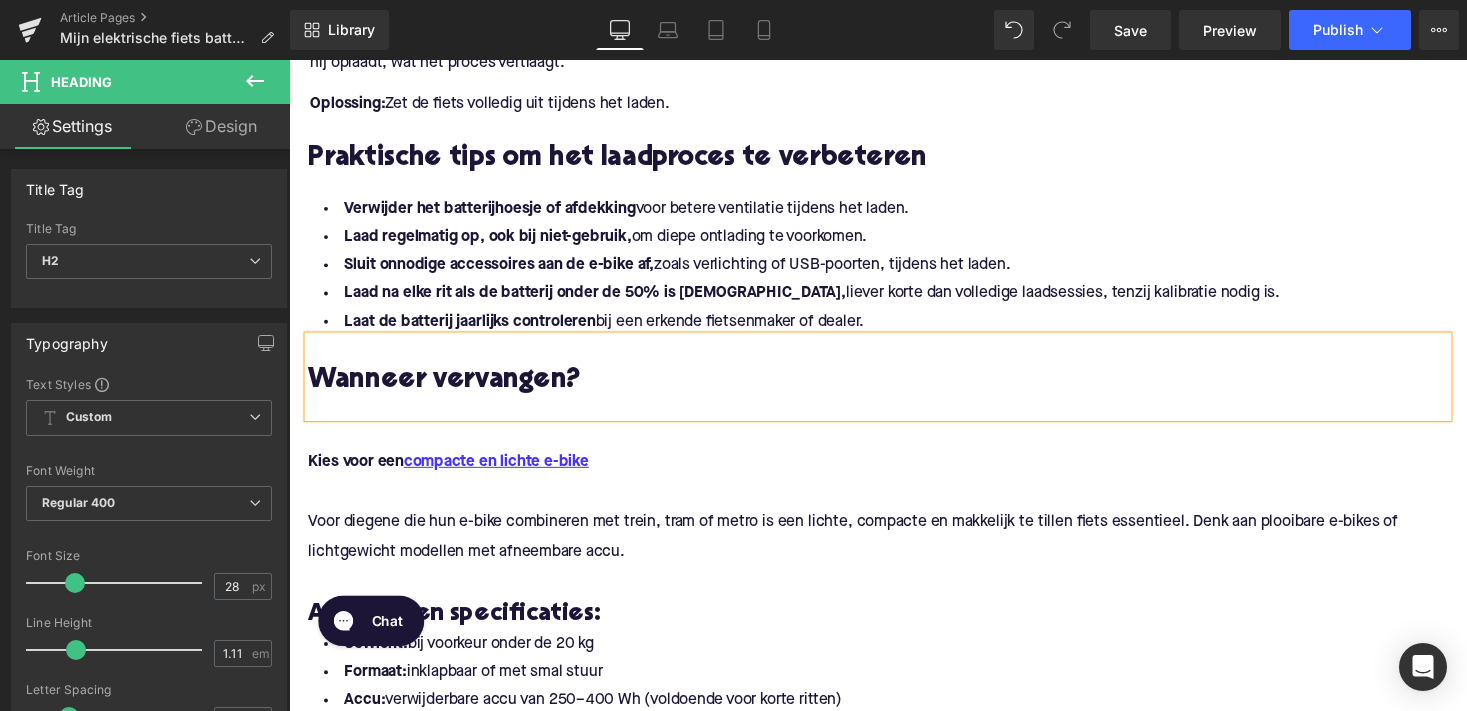 scroll, scrollTop: 2150, scrollLeft: 0, axis: vertical 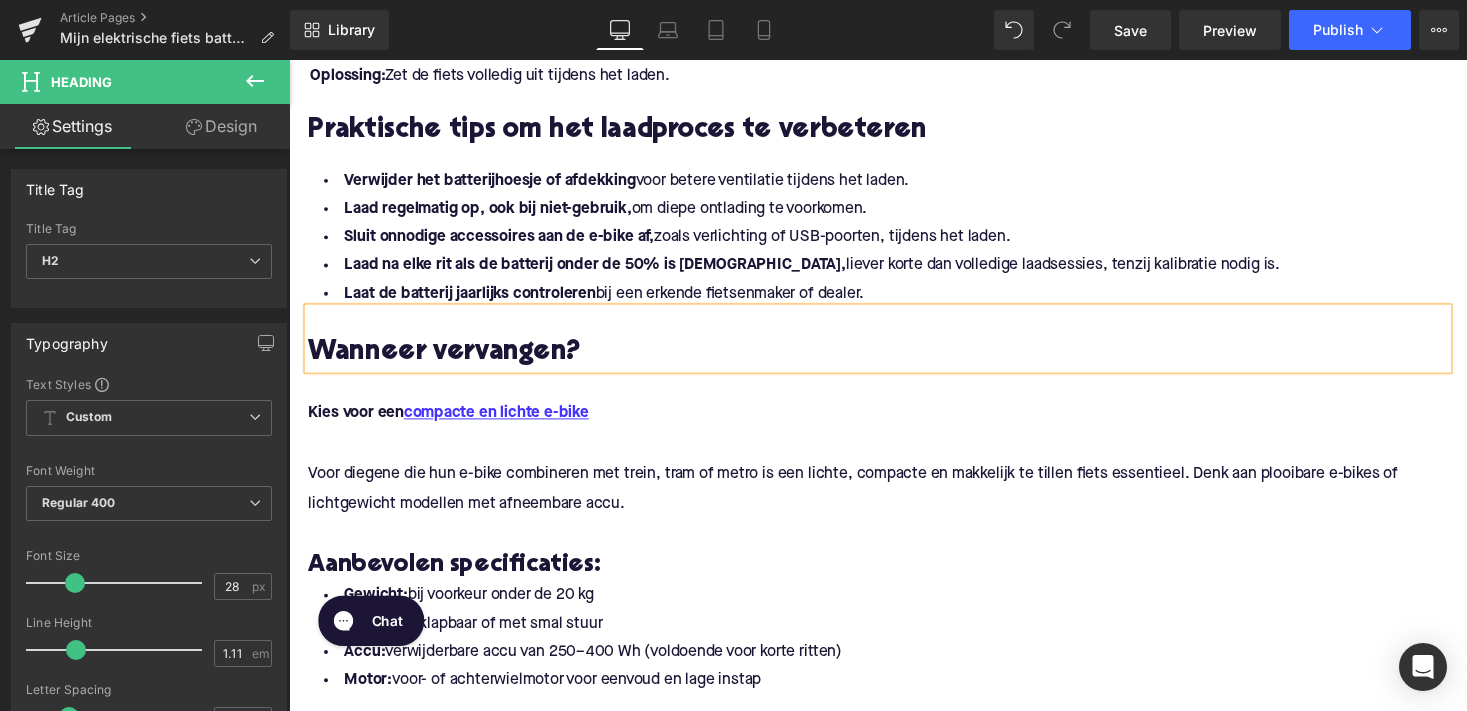 click on "Voor diegene die hun e-bike combineren met trein, tram of metro is een lichte, compacte en makkelijk te tillen fiets essentieel. Denk aan plooibare e-bikes of lichtgewicht modellen met afneembare accu." at bounding box center (894, 501) 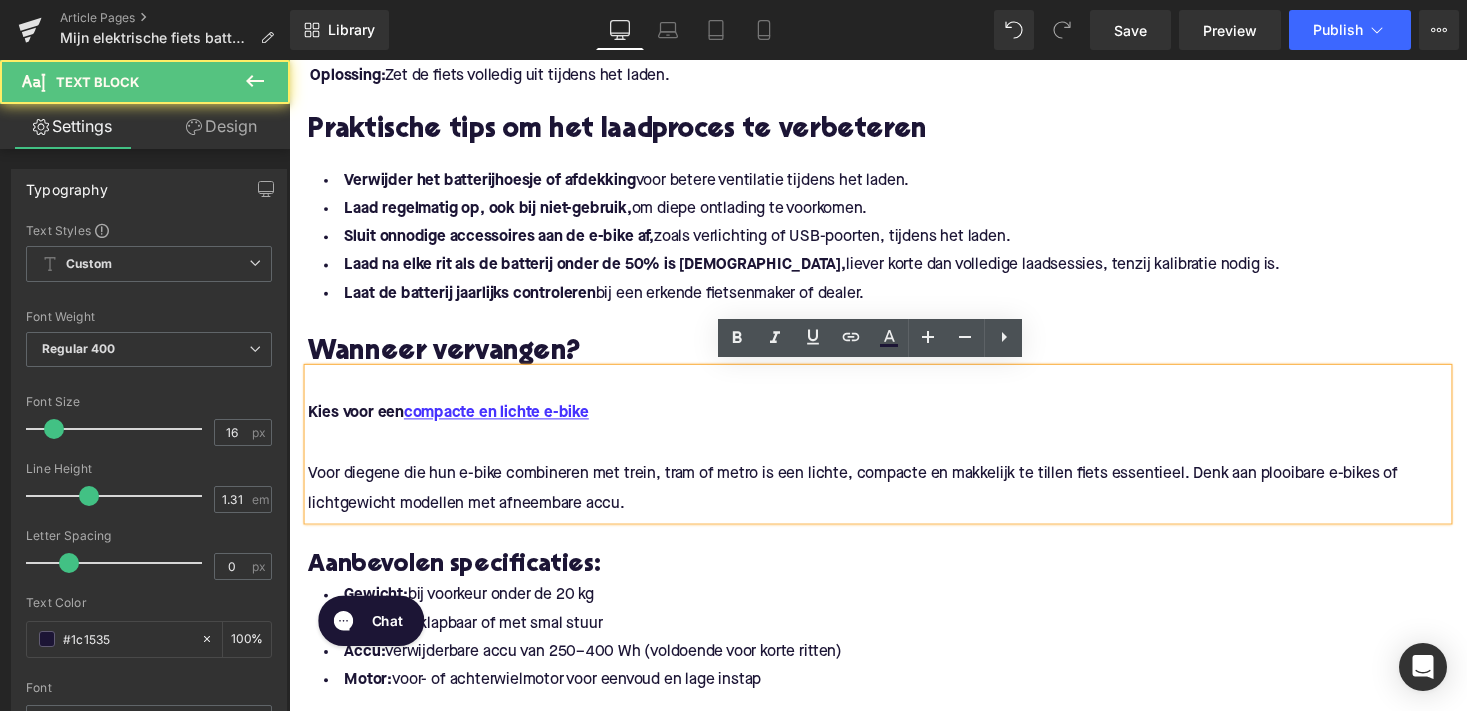 click on "Voor diegene die hun e-bike combineren met trein, tram of metro is een lichte, compacte en makkelijk te tillen fiets essentieel. Denk aan plooibare e-bikes of lichtgewicht modellen met afneembare accu." at bounding box center [894, 501] 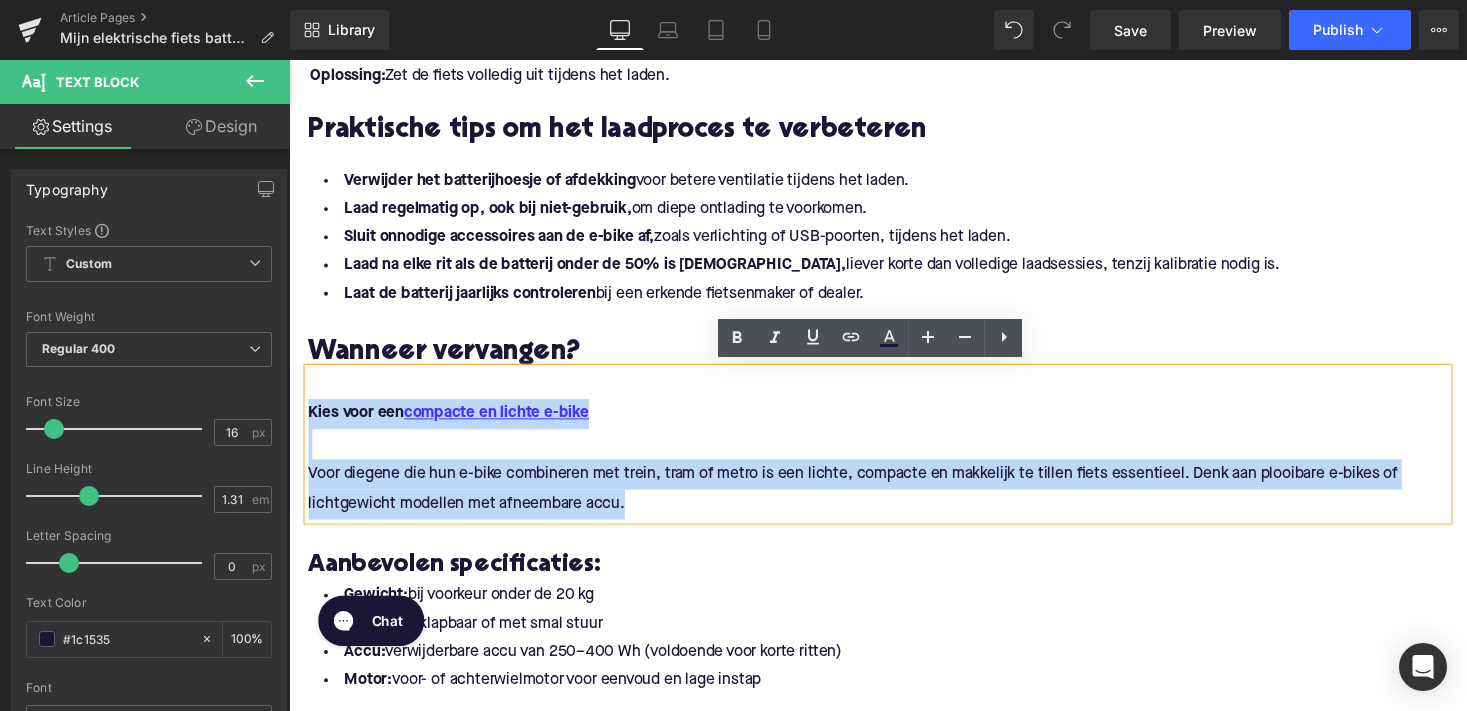 drag, startPoint x: 666, startPoint y: 514, endPoint x: 305, endPoint y: 416, distance: 374.0655 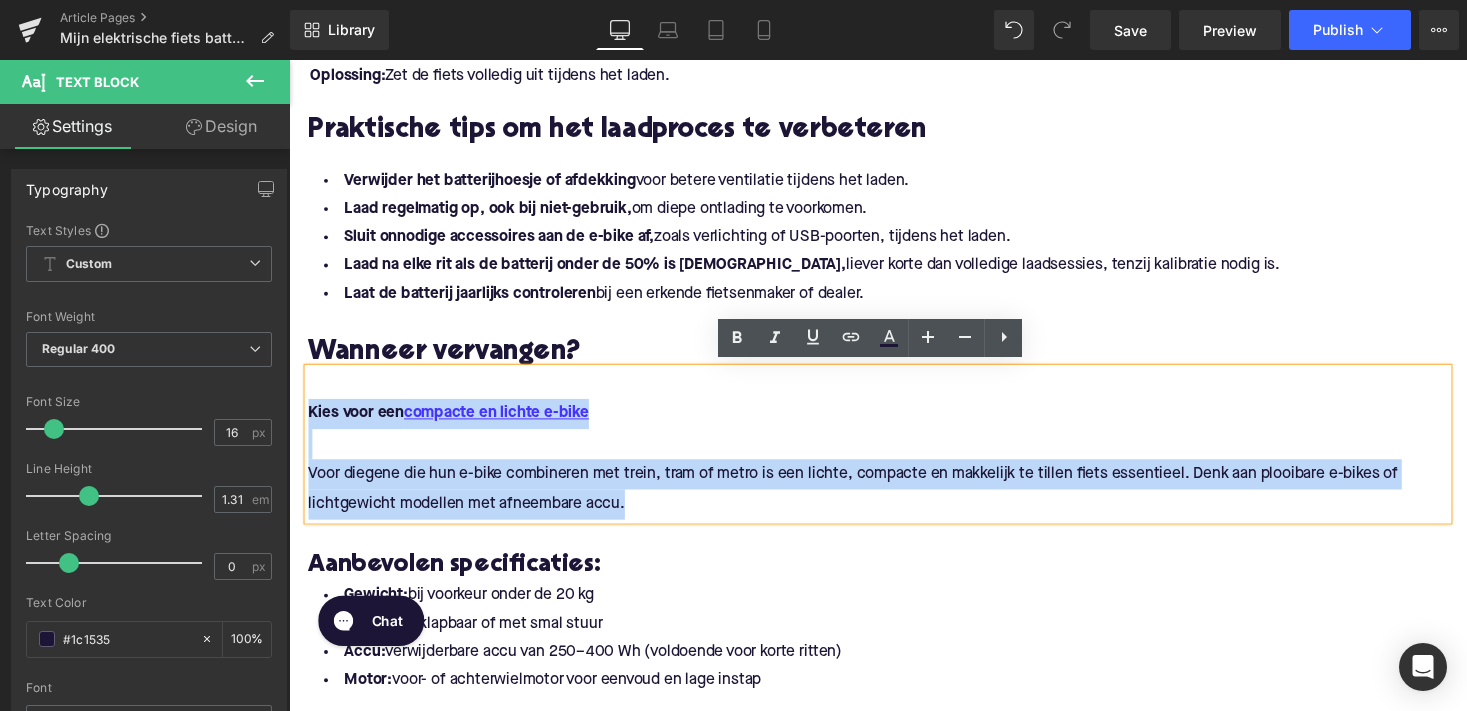 click on "Kies voor een  compacte en lichte e-bike Voor diegene die hun e-bike combineren met trein, tram of metro is een lichte, compacte en makkelijk te tillen fiets essentieel. Denk aan plooibare e-bikes of lichtgewicht modellen met afneembare accu." at bounding box center [894, 454] 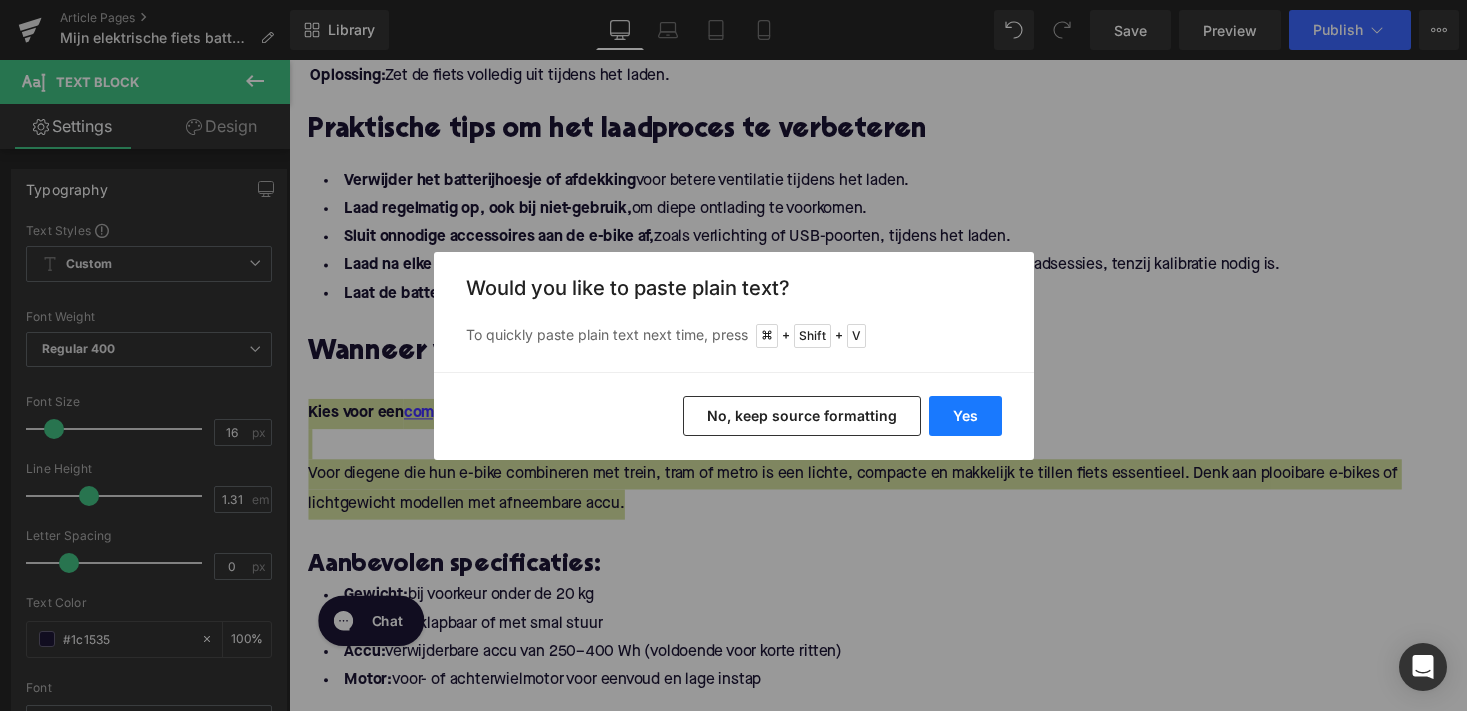 click on "Yes" at bounding box center (965, 416) 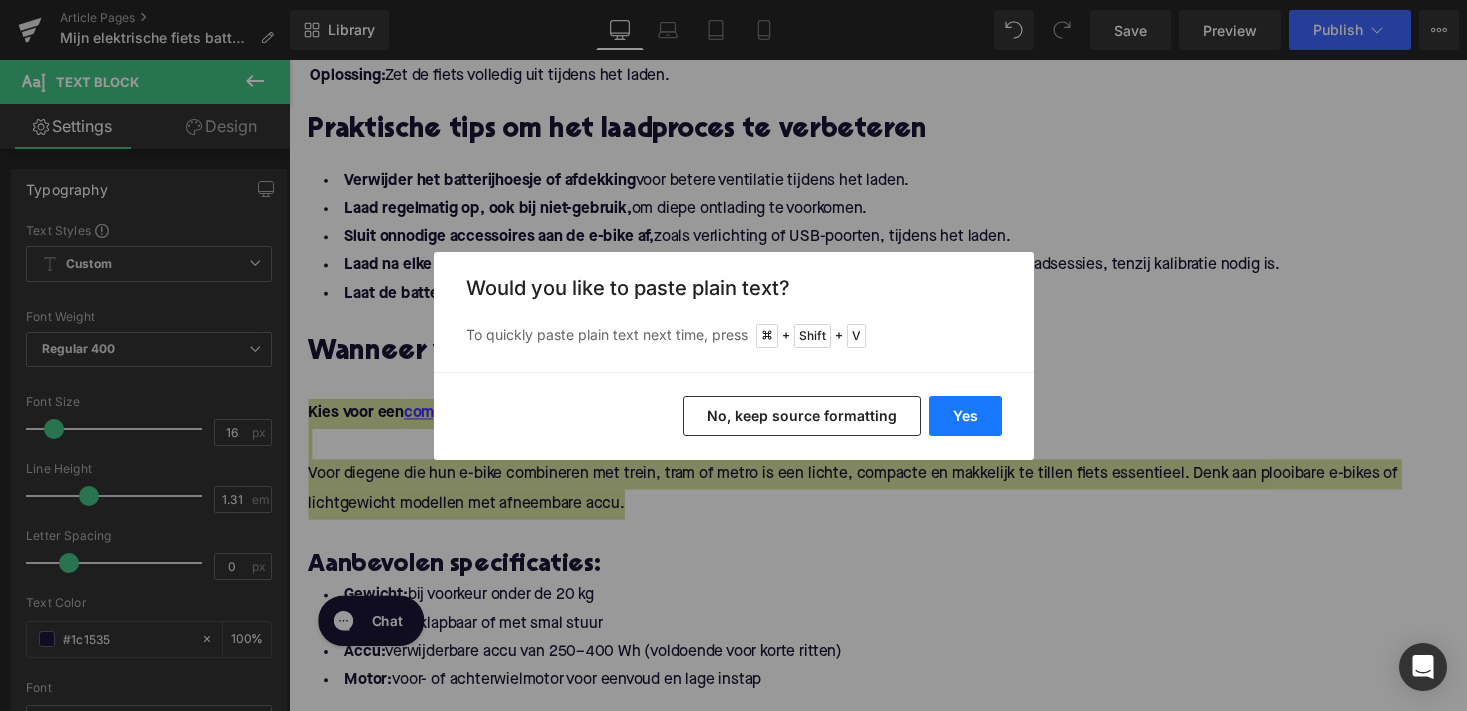type 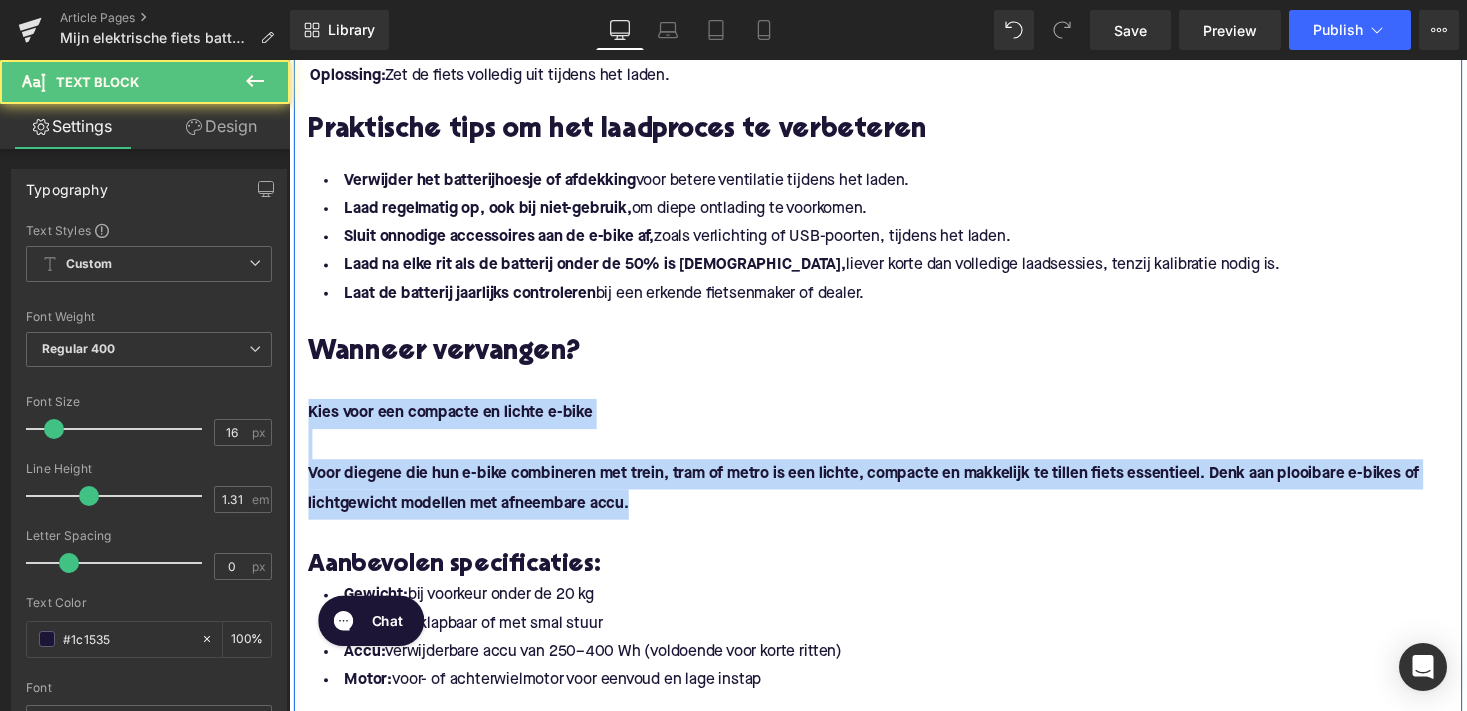 drag, startPoint x: 647, startPoint y: 513, endPoint x: 295, endPoint y: 413, distance: 365.92896 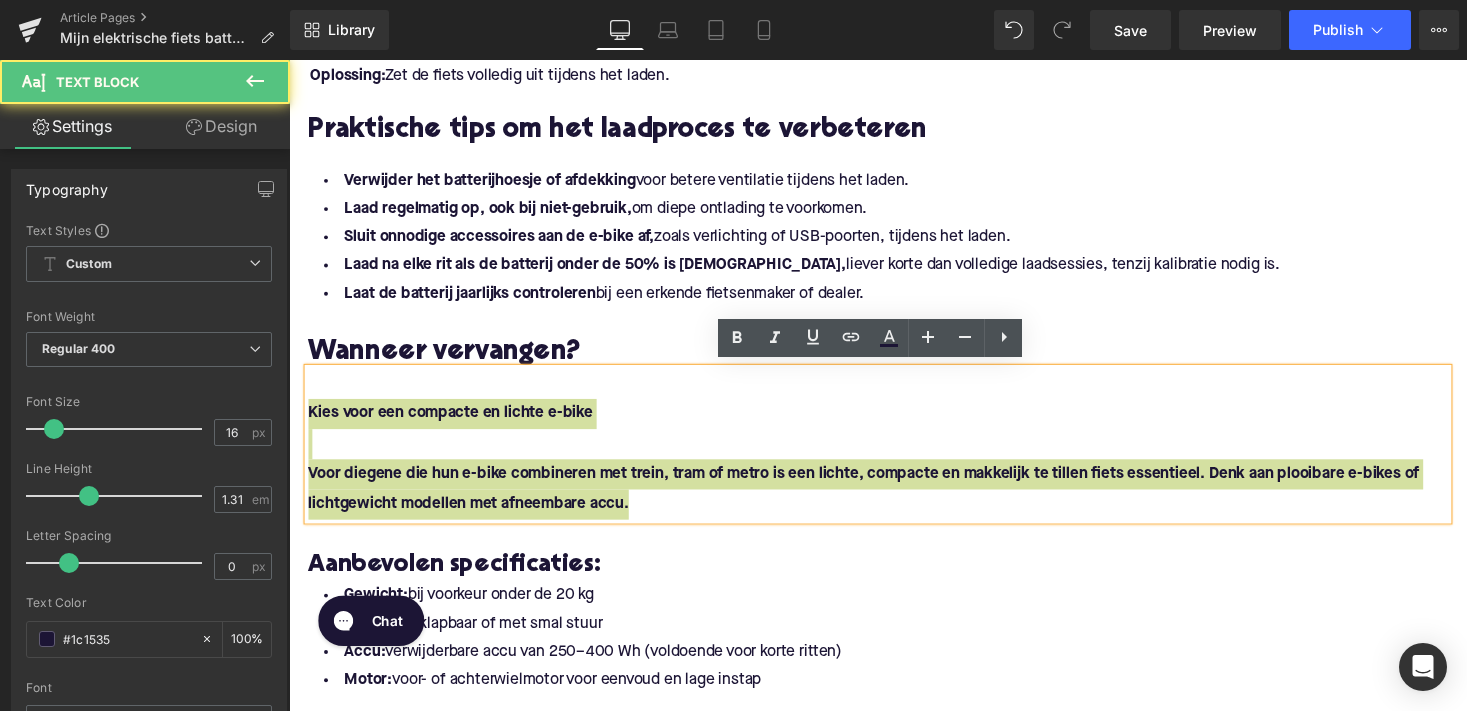 drag, startPoint x: 638, startPoint y: 716, endPoint x: 698, endPoint y: 485, distance: 238.66504 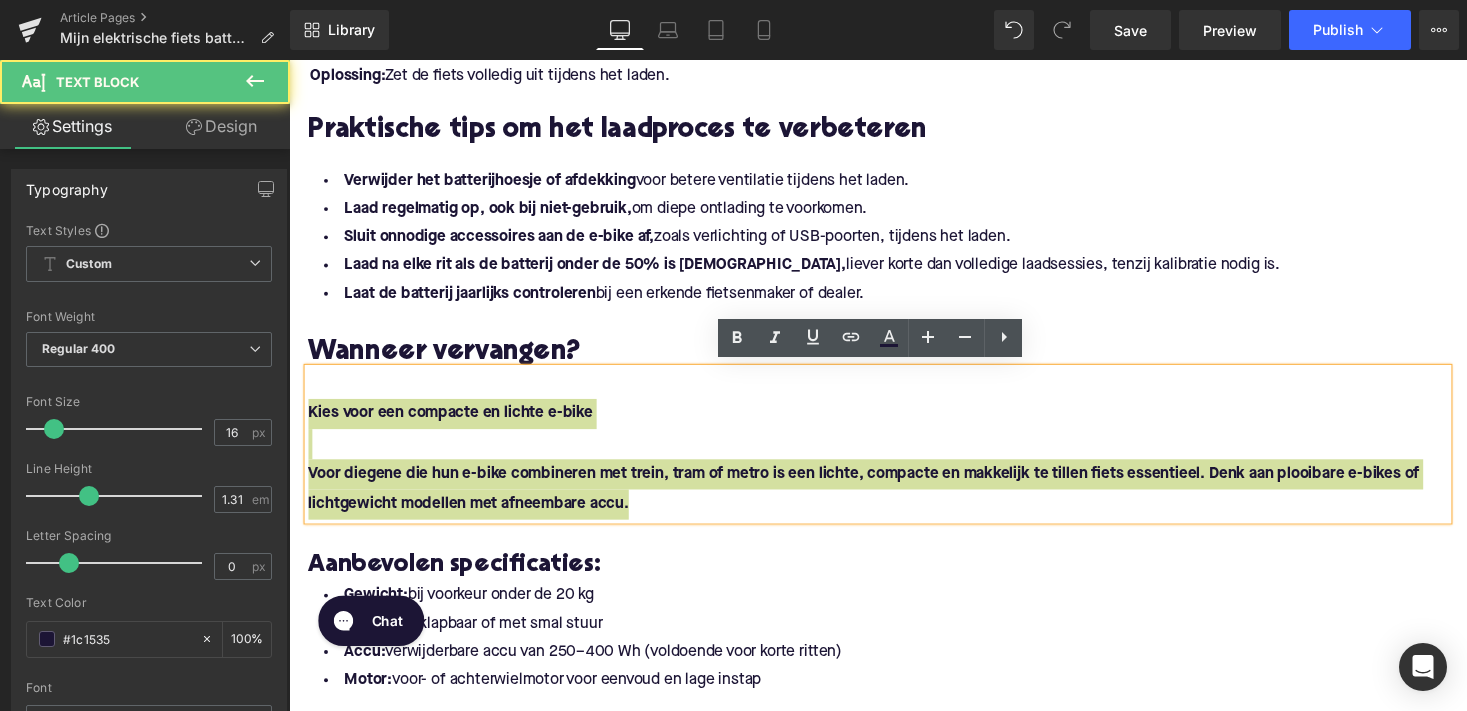 click on "Voor diegene die hun e-bike combineren met trein, tram of metro is een lichte, compacte en makkelijk te tillen fiets essentieel. Denk aan plooibare e-bikes of lichtgewicht modellen met afneembare accu." at bounding box center (879, 500) 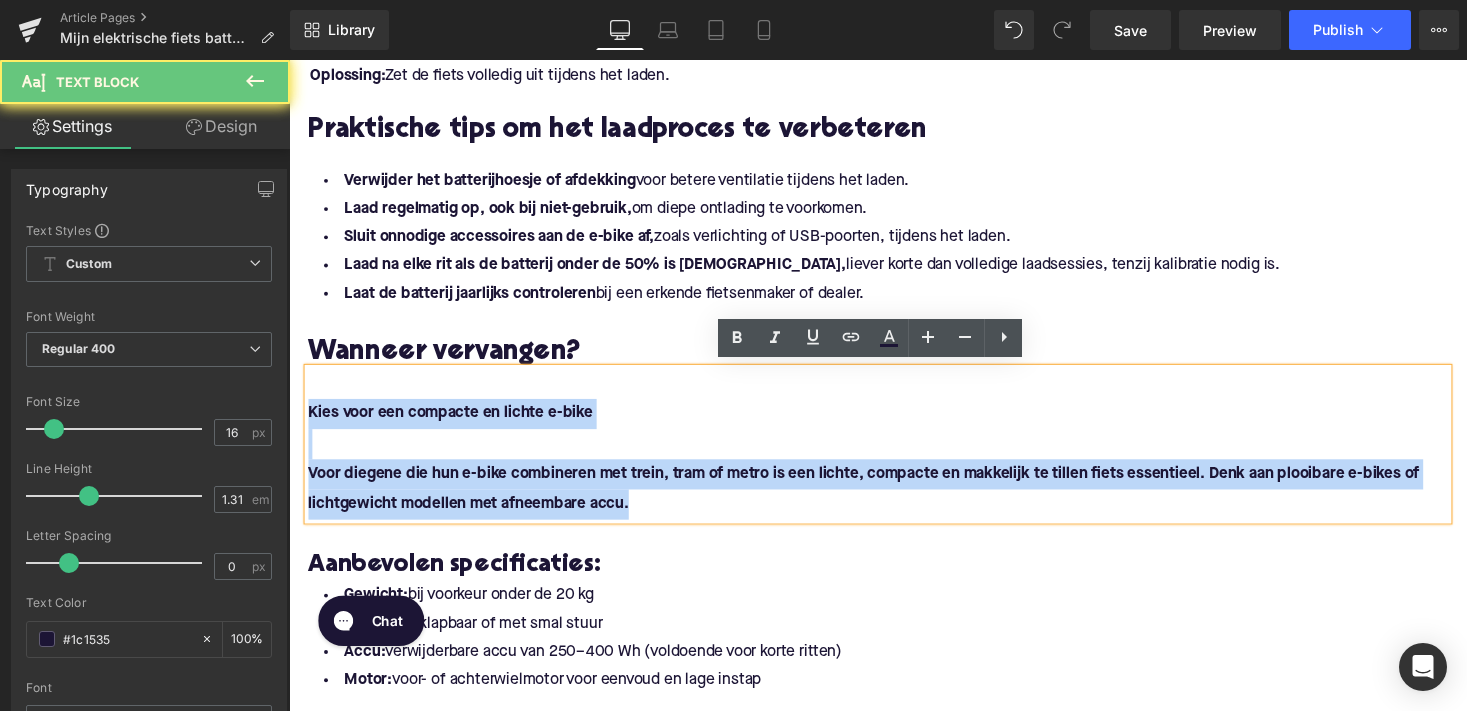 click on "Voor diegene die hun e-bike combineren met trein, tram of metro is een lichte, compacte en makkelijk te tillen fiets essentieel. Denk aan plooibare e-bikes of lichtgewicht modellen met afneembare accu." at bounding box center (894, 501) 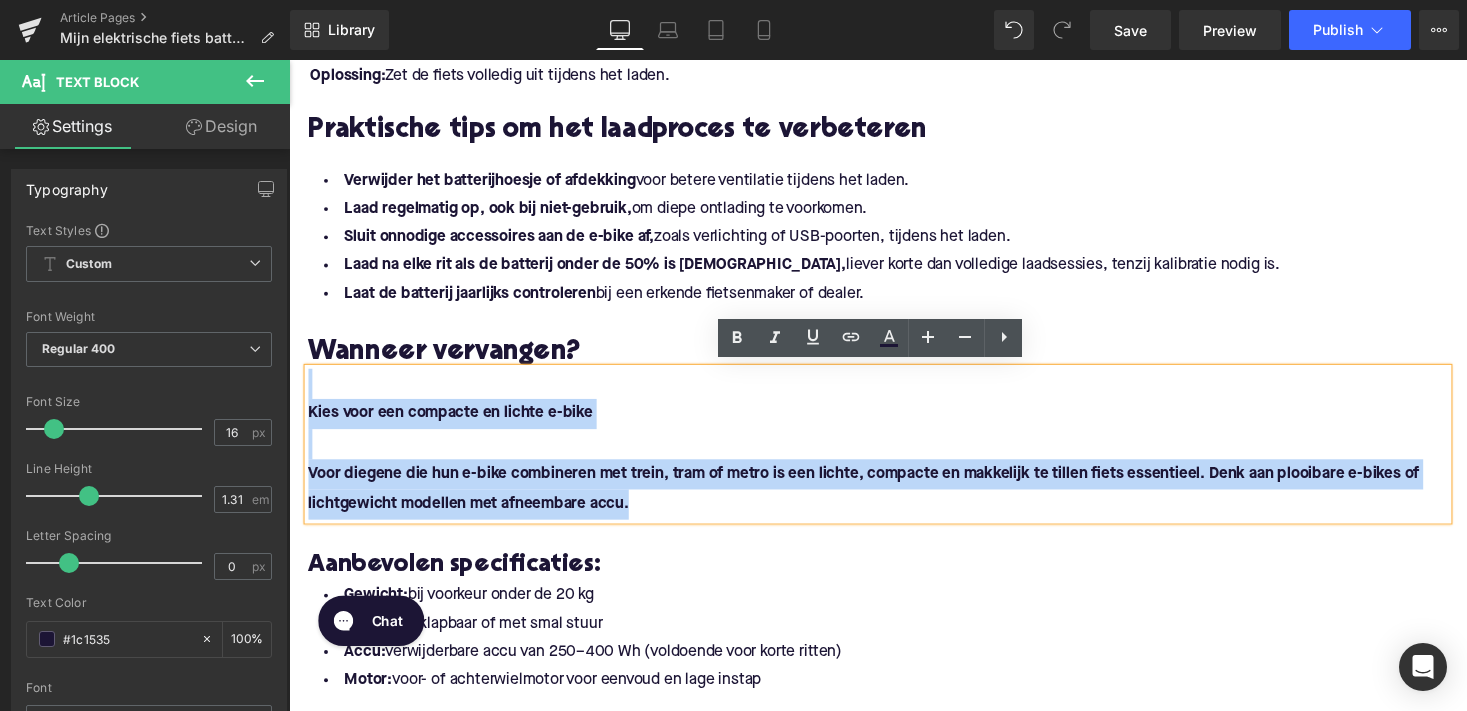 drag, startPoint x: 696, startPoint y: 520, endPoint x: 305, endPoint y: 404, distance: 407.84433 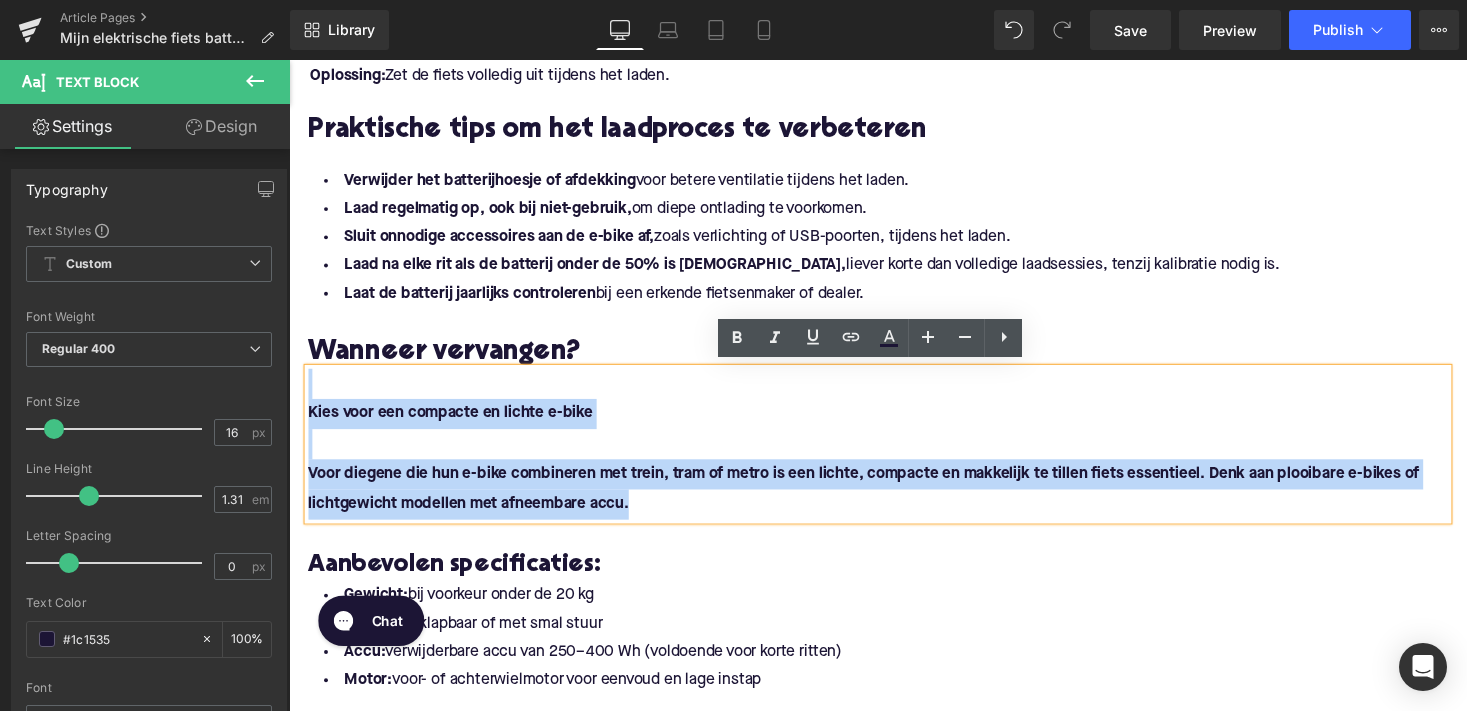 click on "Kies voor een compacte en lichte e-bike Voor diegene die hun e-bike combineren met trein, tram of metro is een lichte, compacte en makkelijk te tillen fiets essentieel. Denk aan plooibare e-bikes of lichtgewicht modellen met afneembare accu." at bounding box center (894, 454) 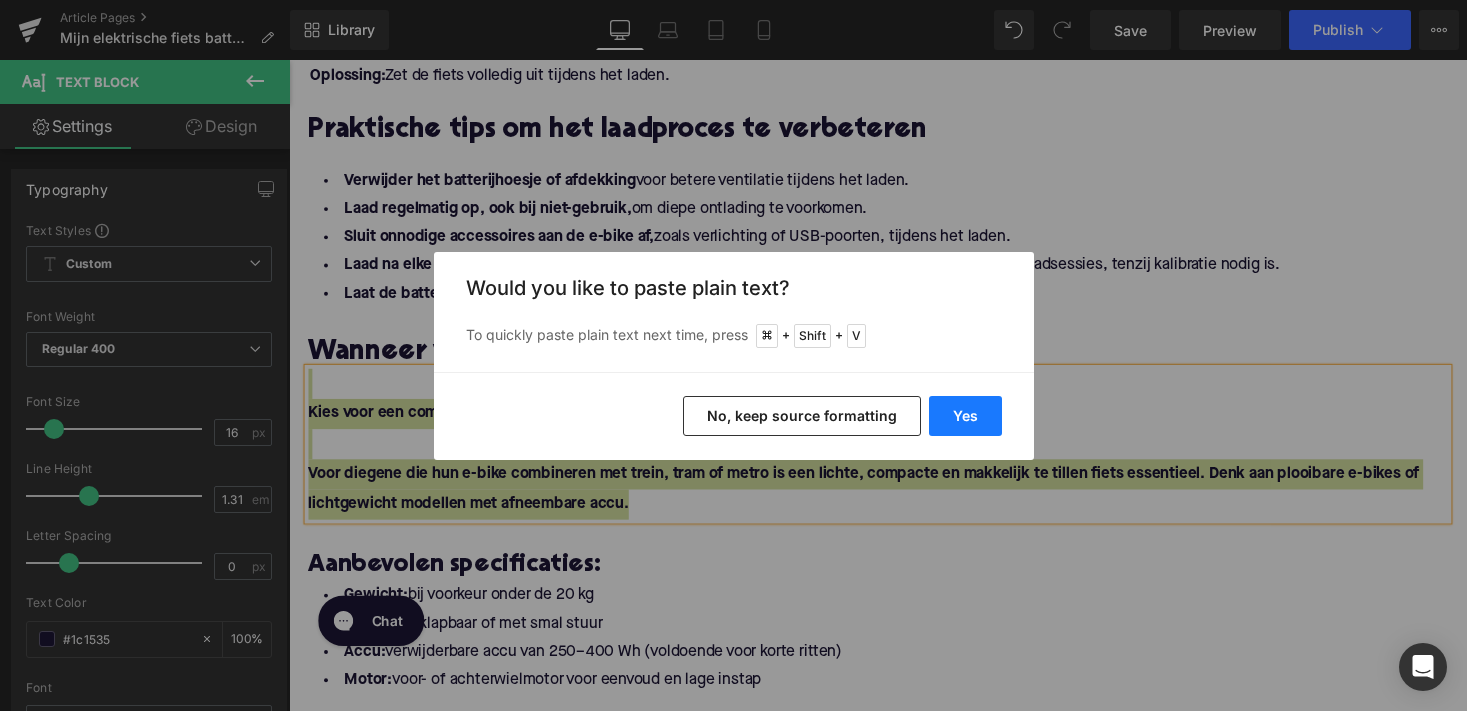 click on "Yes" at bounding box center [965, 416] 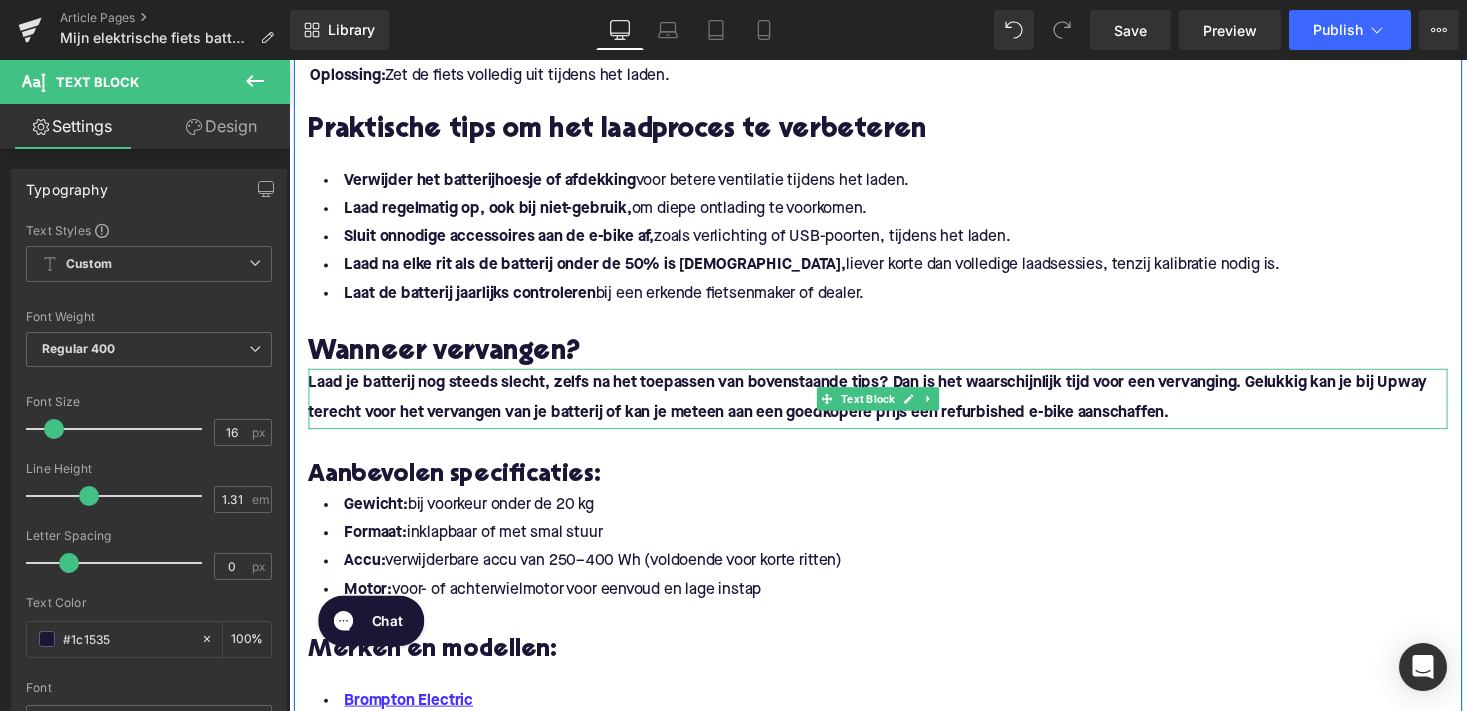 click on "Laad je batterij nog steeds slecht, zelfs na het toepassen van bovenstaande tips? Dan is het waarschijnlijk tijd voor een vervanging. Gelukkig kan je bij Upway terecht voor het vervangen van je batterij of kan je meteen aan een goedkopere prijs een refurbished e-bike aanschaffen." at bounding box center (883, 407) 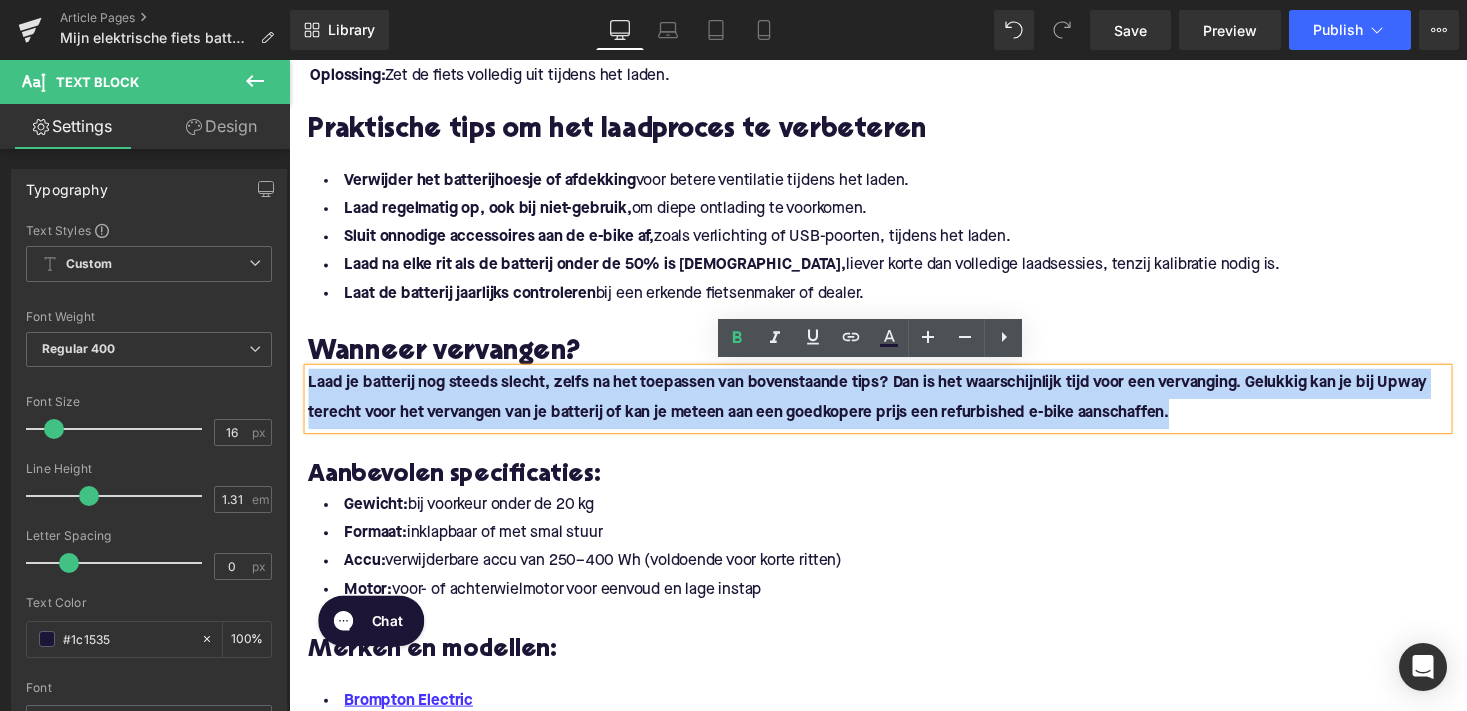 drag, startPoint x: 1203, startPoint y: 424, endPoint x: 288, endPoint y: 394, distance: 915.4917 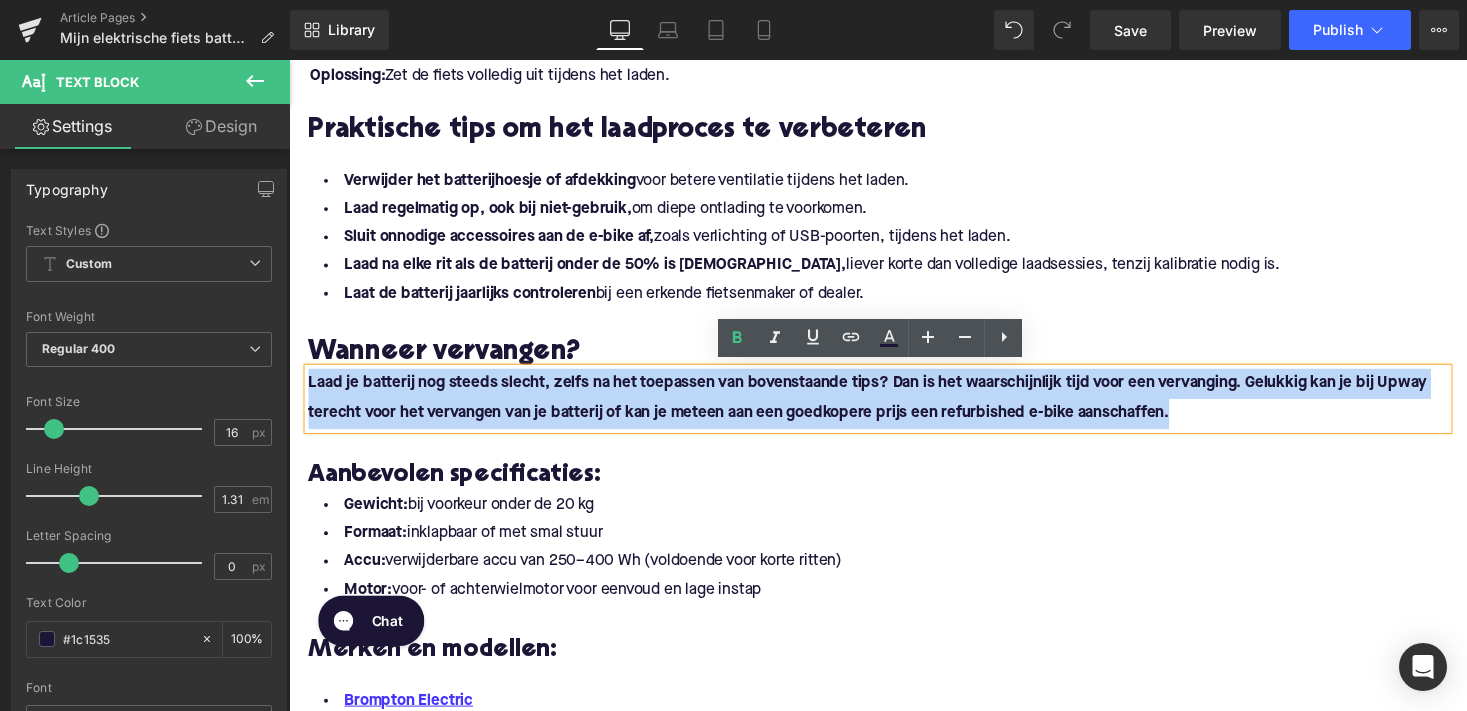 click on "Mijn elektrische fiets batterij laadt langzaam of niet op: 6 oorzaken en oplossingen Heading         Of je nu dagelijks naar werk fietst of je e-bike gebruikt voor weekendritten, een goed werkende accu is cruciaal. Maar wat als je merkt dat je batterij traag of zelfs helemaal niet meer oplaadt? In deze blog zetten we de meest voorkomende oorzaken en oplossingen op een rij. Gericht, onderbouwd, en praktisch toepasbaar, zodat jij weer snel de weg op kunt. Text Block         Image         Symptomen van een laadprobleem Heading         Voordat we in de oorzaken duiken: herken je een of meer van signalen dat je batterij niet meer goed werkt?  Text Block         De accu laadt helemaal niet op. Het laadproces blijft steken op een bepaald percentage. Opladen duurt langer dan normaal. Text Block         Text Block         Heading" at bounding box center (894, 222) 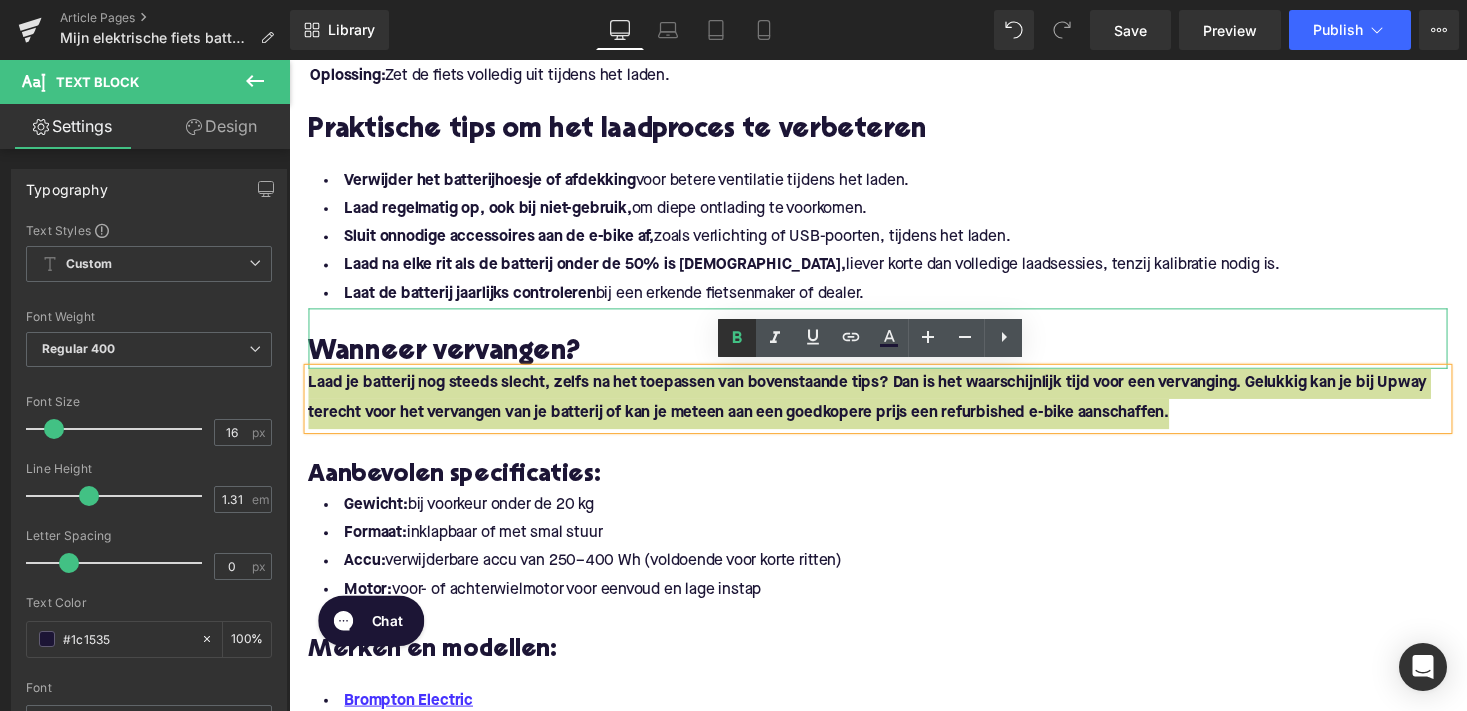click 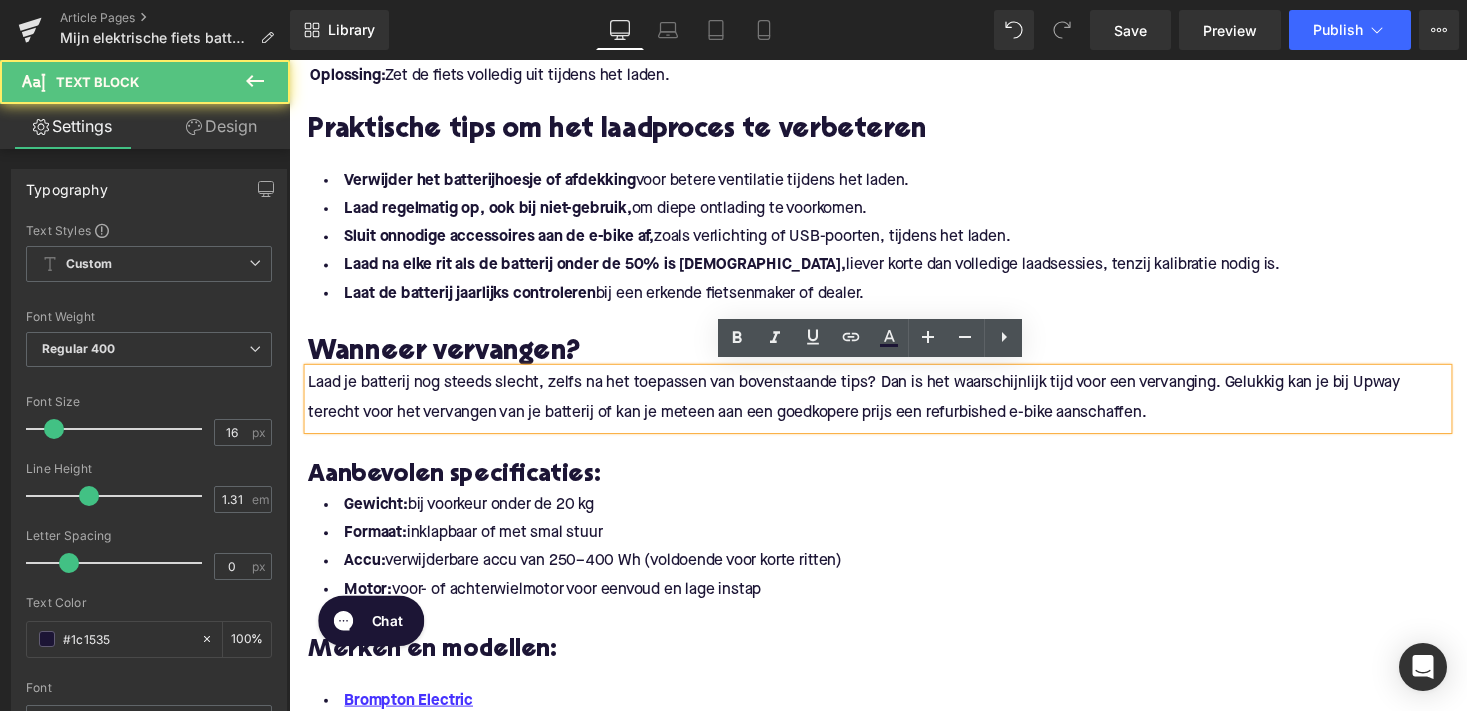 click on "Laad je batterij nog steeds slecht, zelfs na het toepassen van bovenstaande tips? Dan is het waarschijnlijk tijd voor een vervanging. Gelukkig kan je bij Upway terecht voor het vervangen van je batterij of kan je meteen aan een goedkopere prijs een refurbished e-bike aanschaffen." at bounding box center [894, 408] 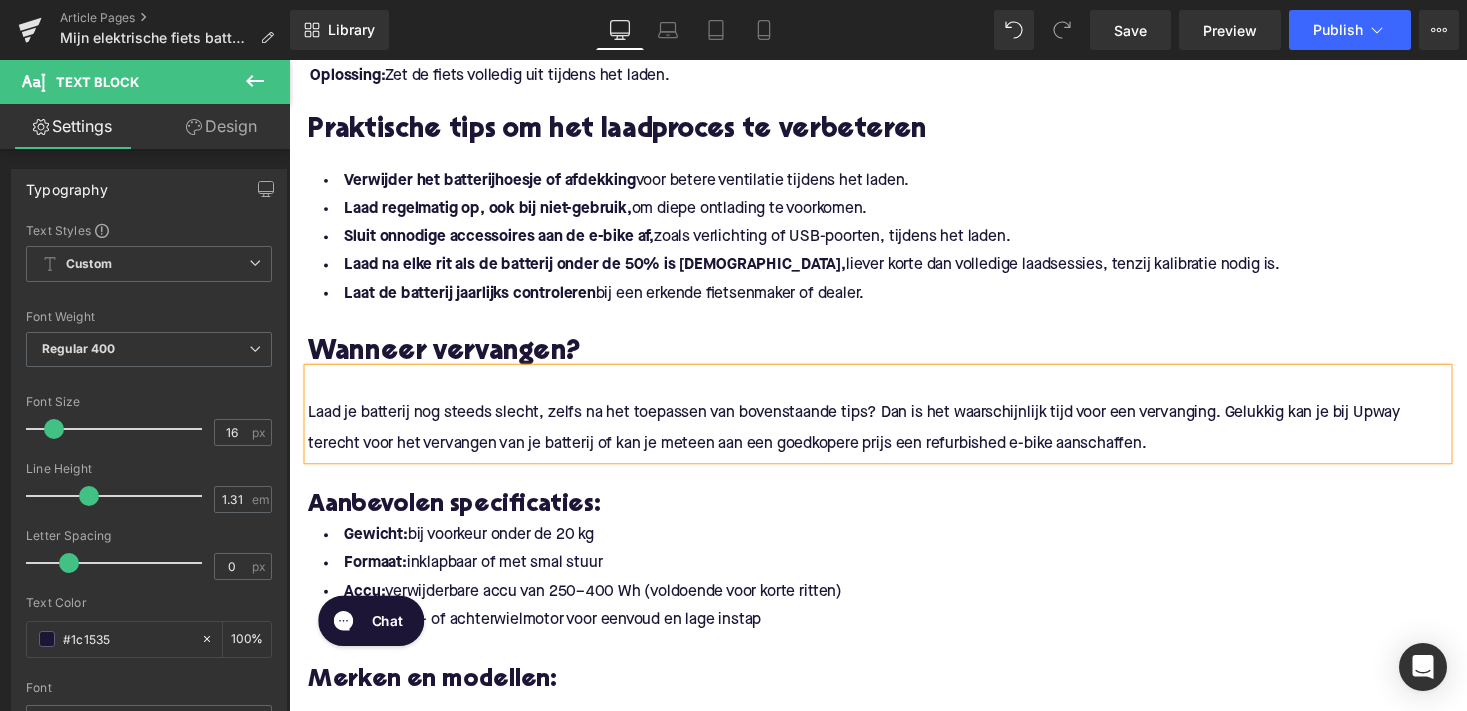 click on "Aanbevolen specificaties:" at bounding box center [894, 518] 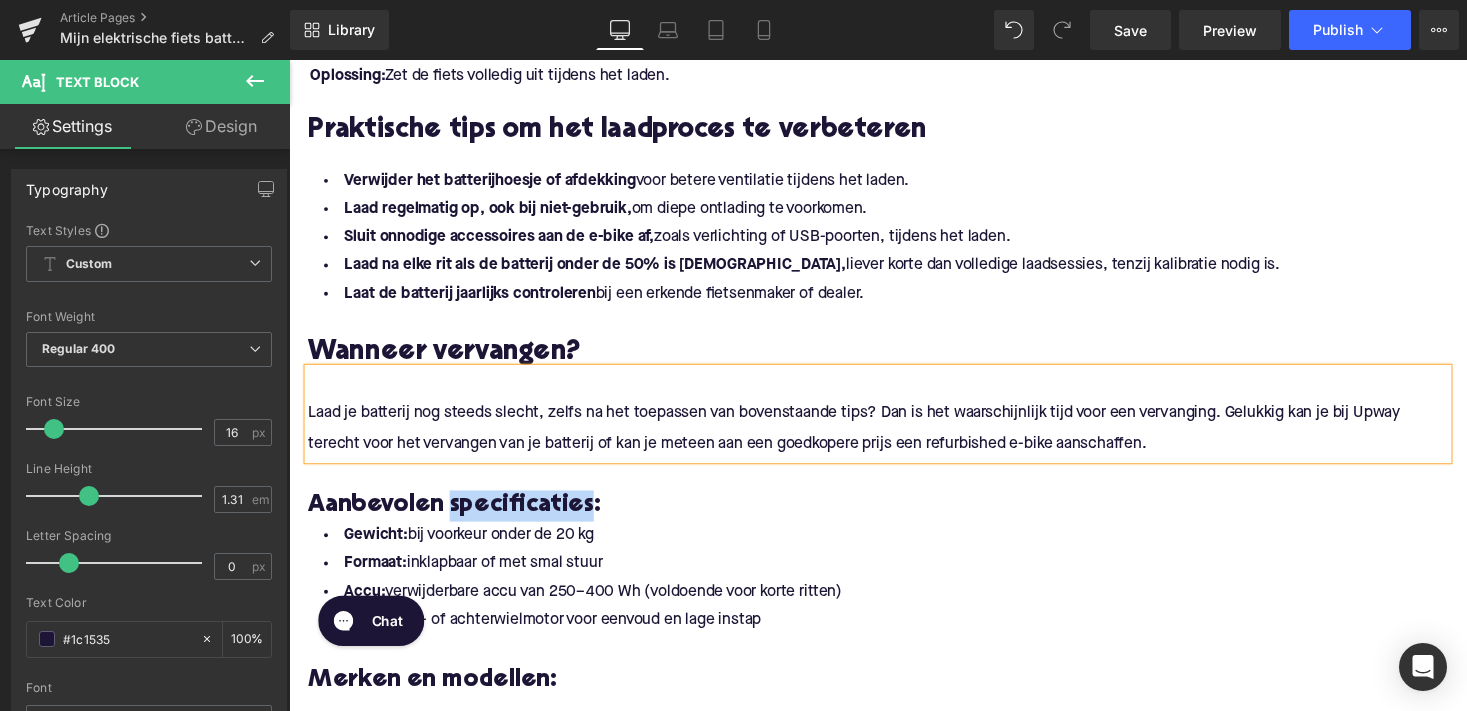 click on "Aanbevolen specificaties:" at bounding box center (894, 518) 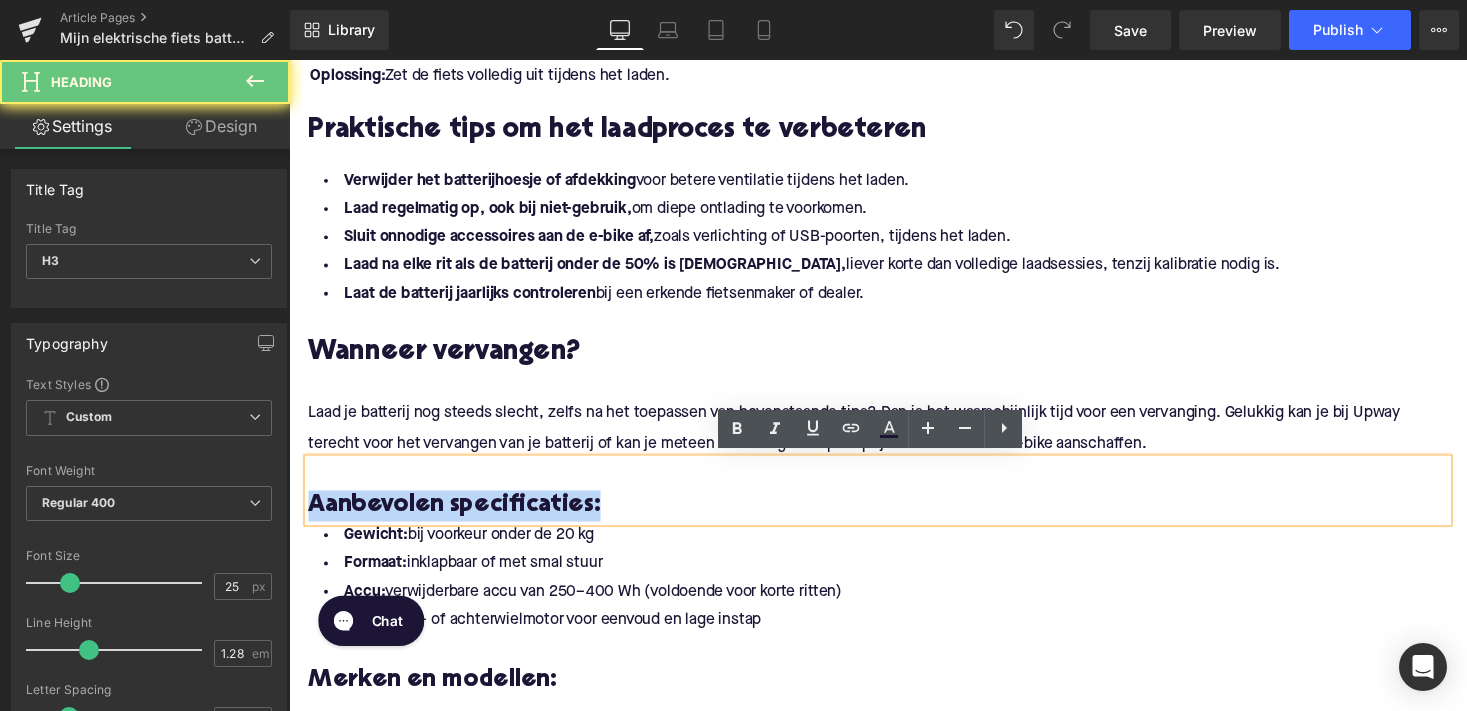 click on "Aanbevolen specificaties:" at bounding box center [894, 518] 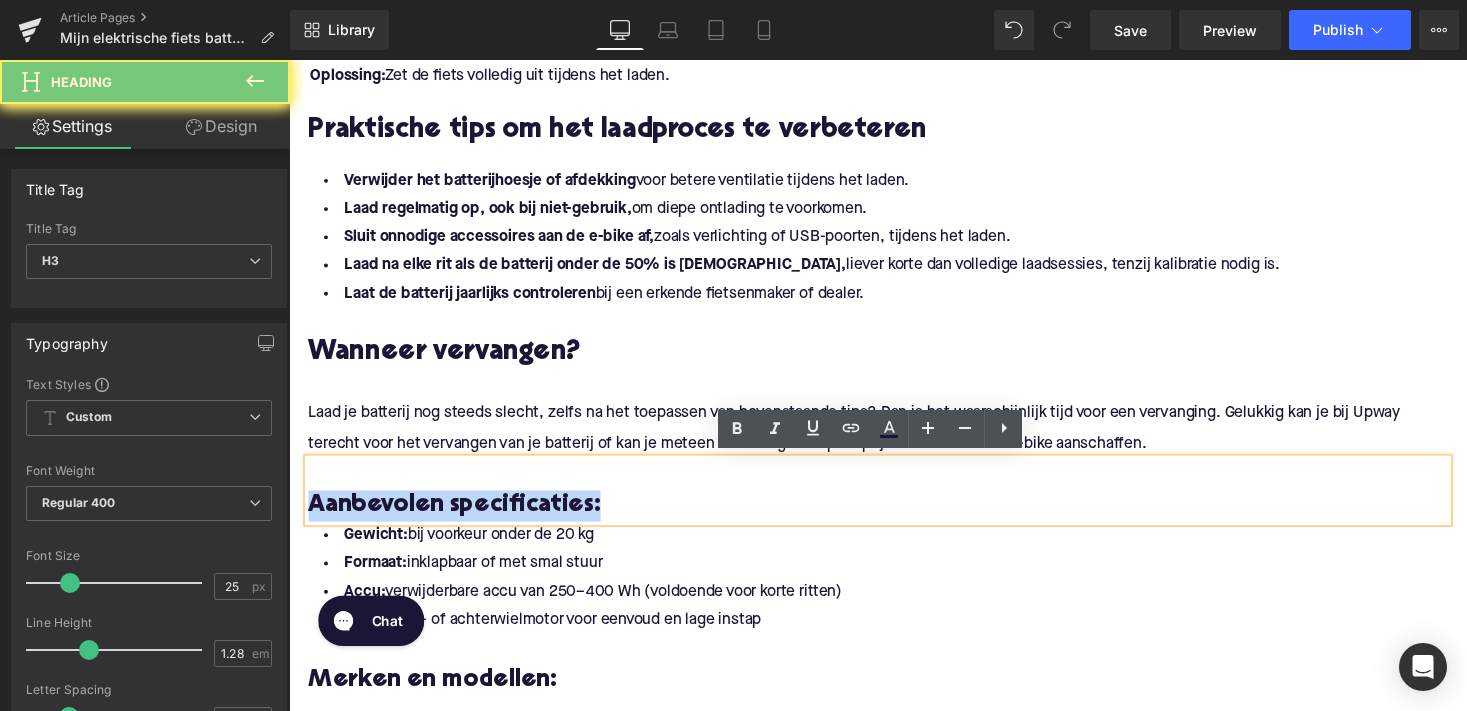 paste 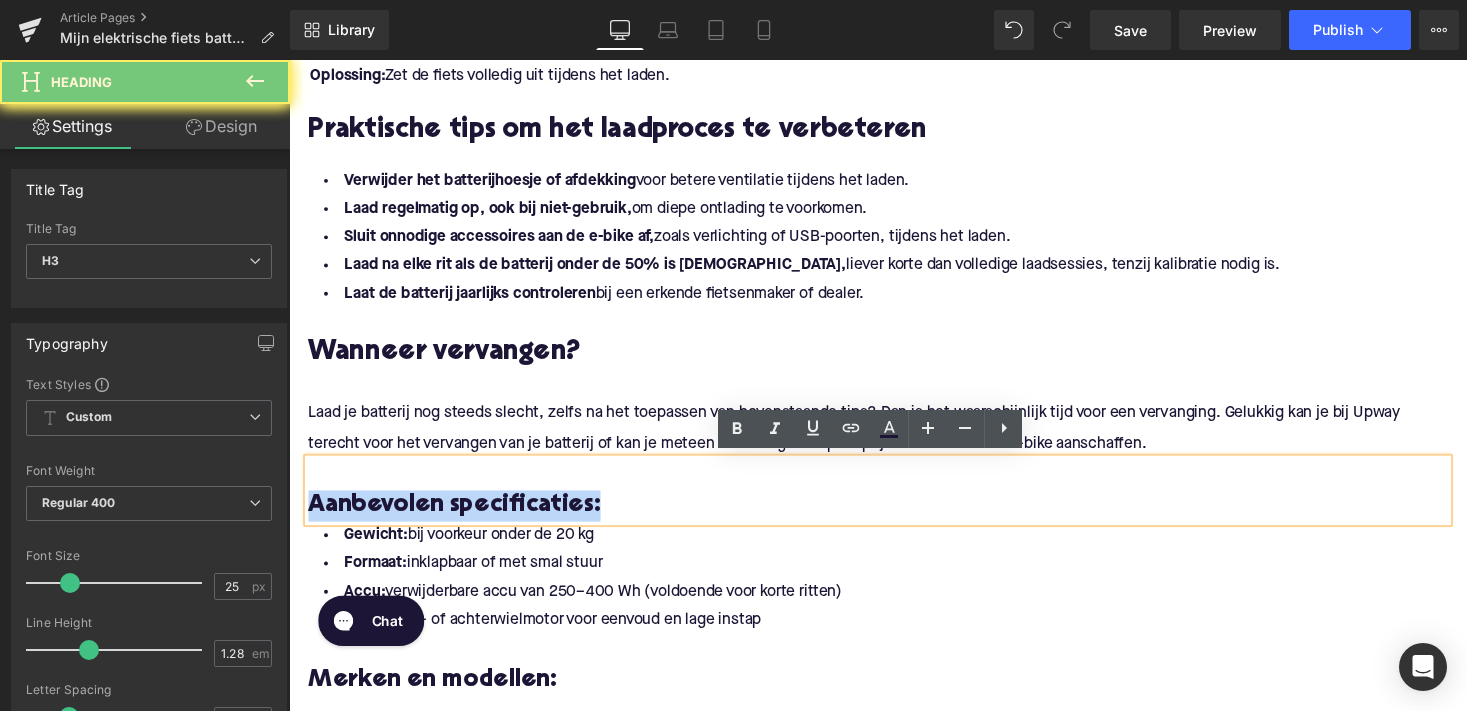 type 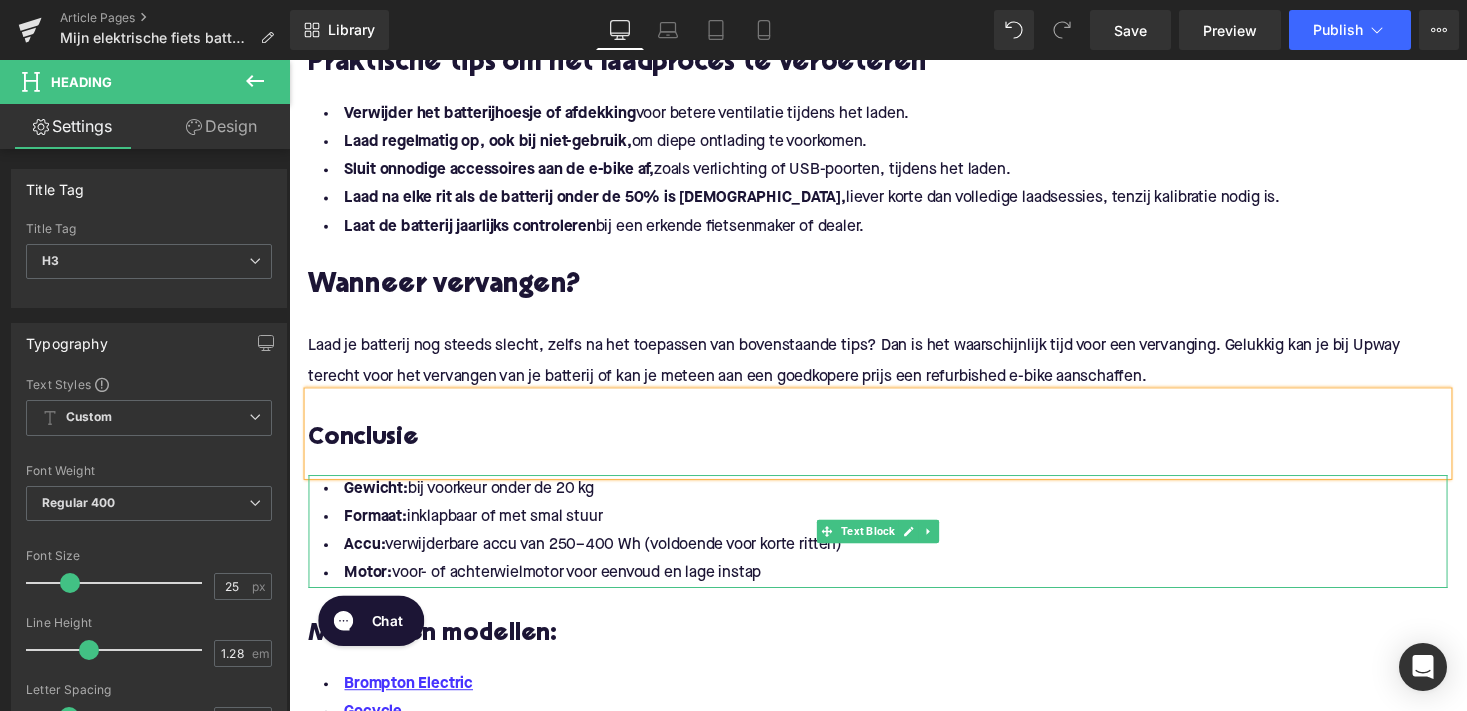scroll, scrollTop: 2248, scrollLeft: 0, axis: vertical 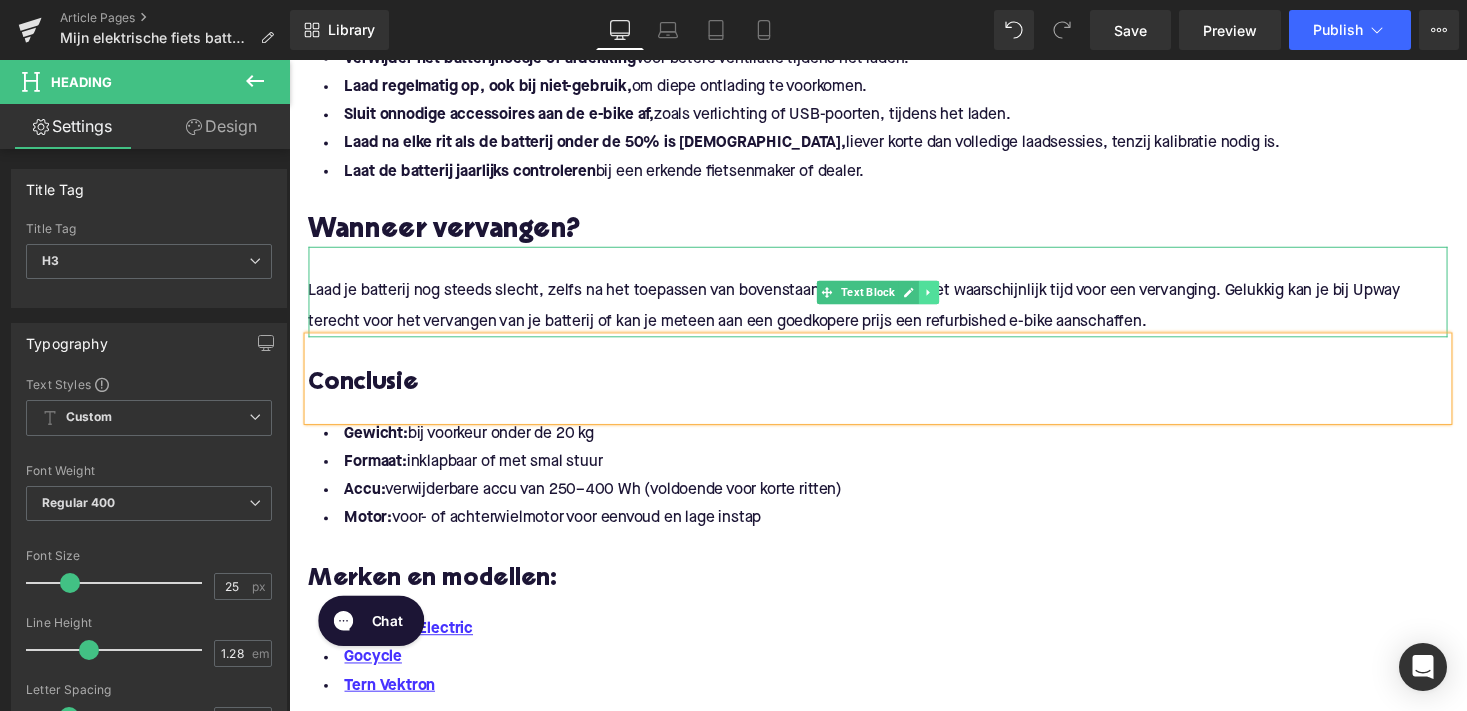 click 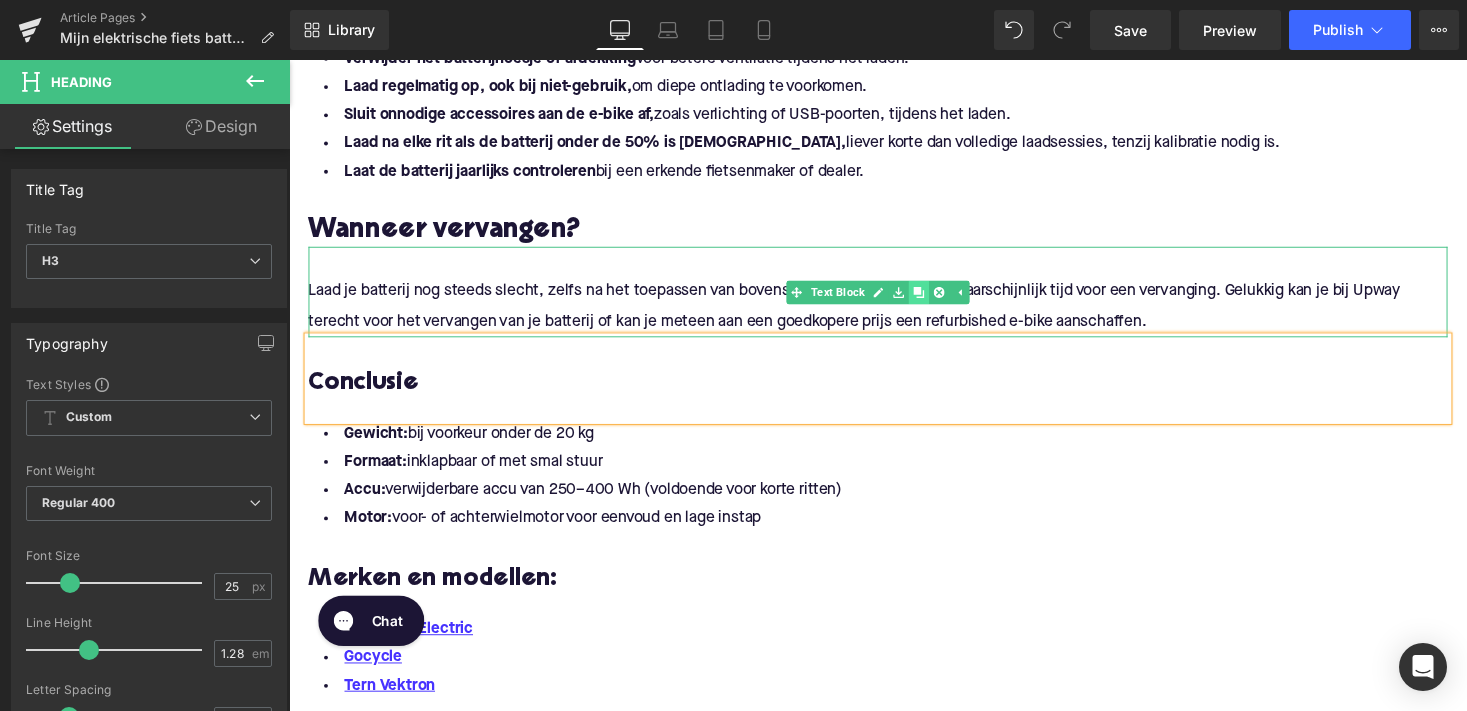 click at bounding box center [936, 299] 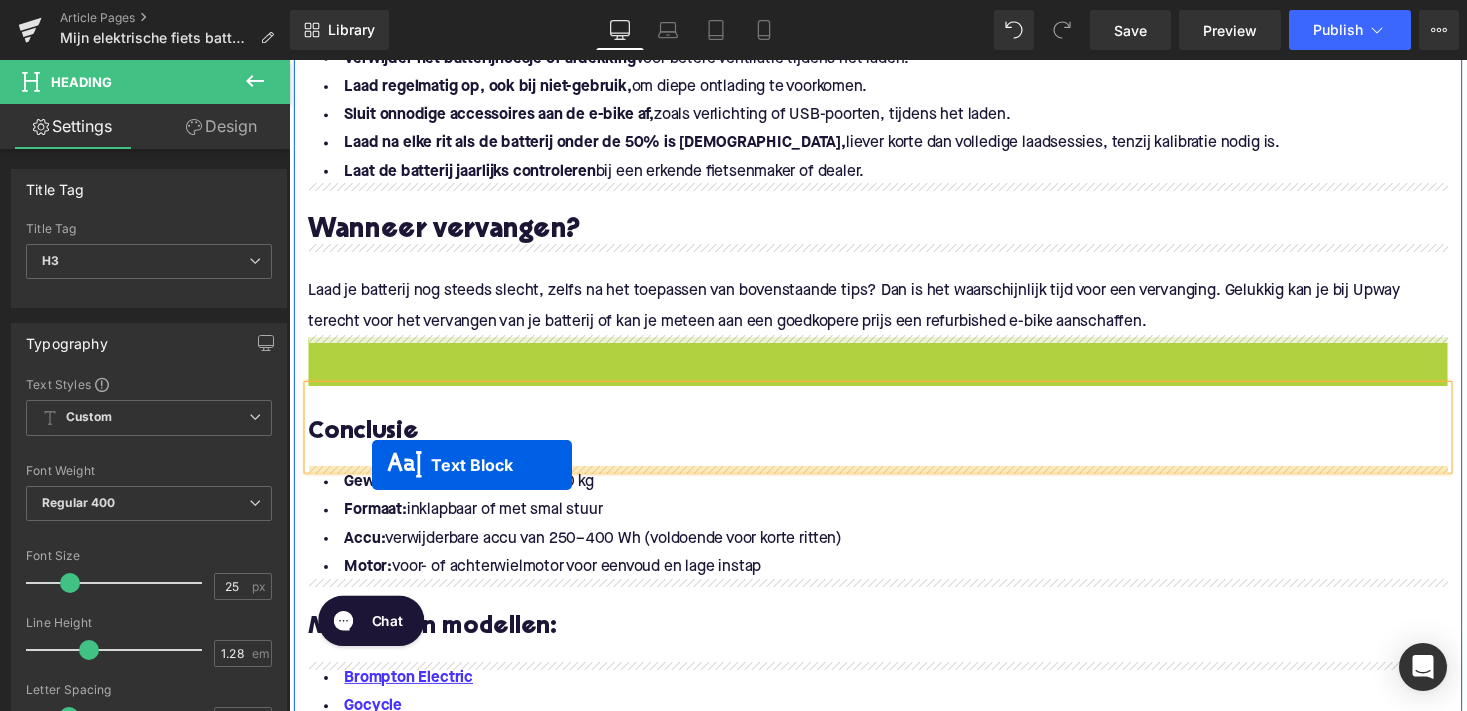drag, startPoint x: 836, startPoint y: 396, endPoint x: 373, endPoint y: 475, distance: 469.69138 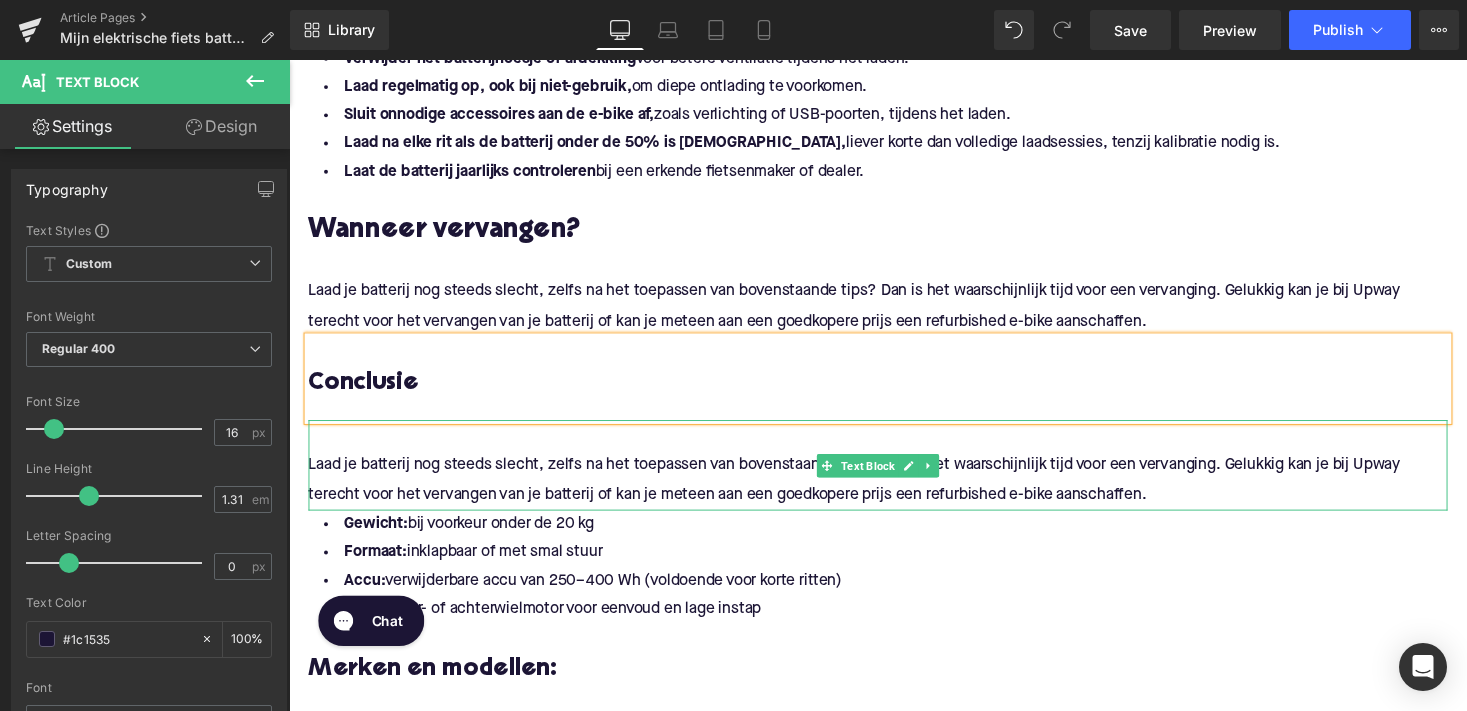click on "Laad je batterij nog steeds slecht, zelfs na het toepassen van bovenstaande tips? Dan is het waarschijnlijk tijd voor een vervanging. Gelukkig kan je bij Upway terecht voor het vervangen van je batterij of kan je meteen aan een goedkopere prijs een refurbished e-bike aanschaffen." at bounding box center [894, 492] 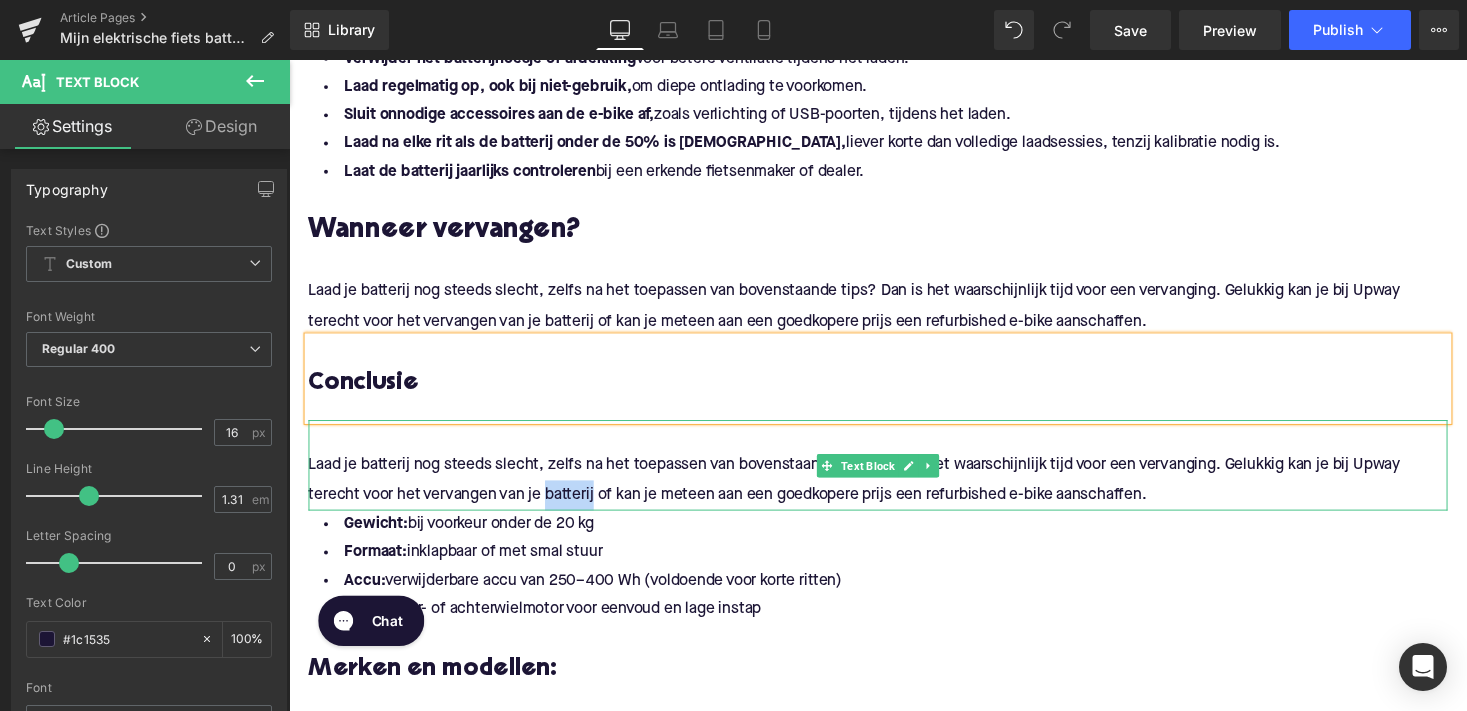 click on "Laad je batterij nog steeds slecht, zelfs na het toepassen van bovenstaande tips? Dan is het waarschijnlijk tijd voor een vervanging. Gelukkig kan je bij Upway terecht voor het vervangen van je batterij of kan je meteen aan een goedkopere prijs een refurbished e-bike aanschaffen." at bounding box center [894, 492] 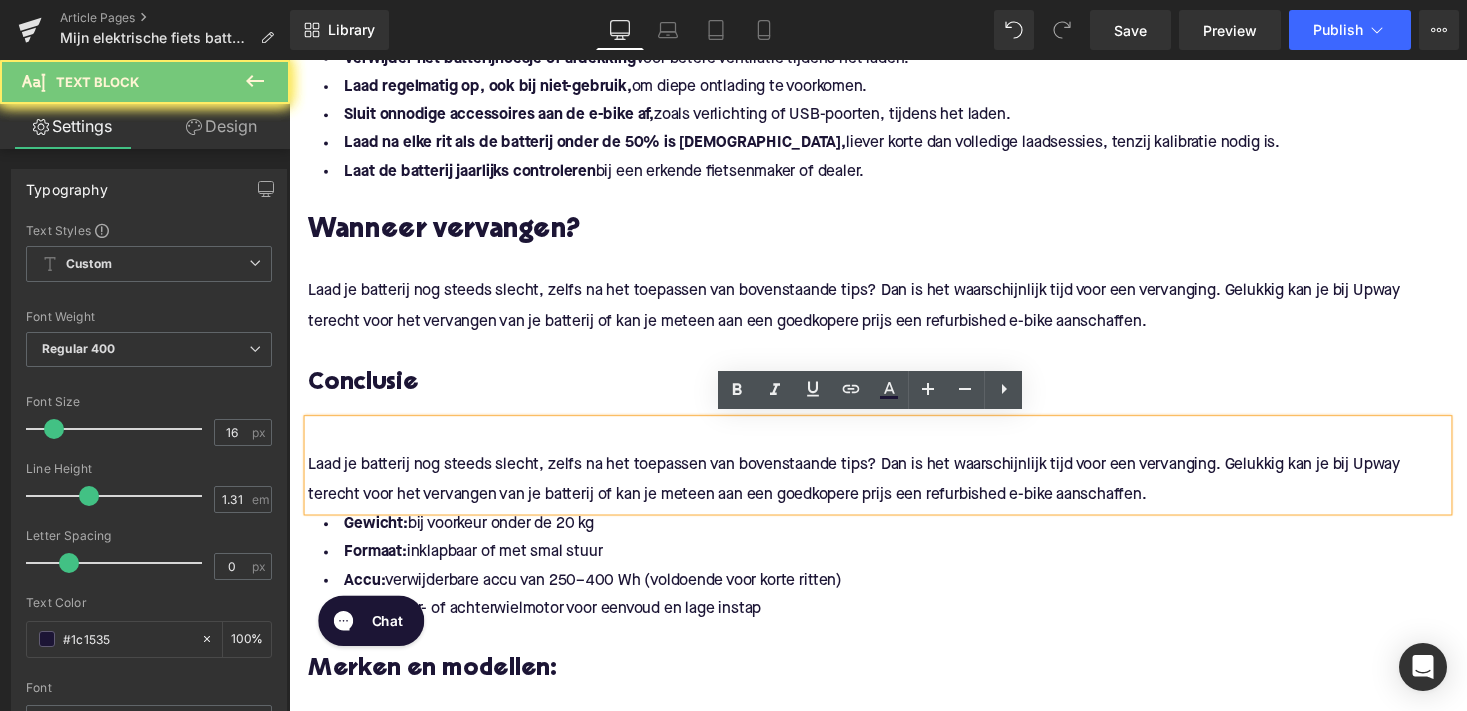 click on "Laad je batterij nog steeds slecht, zelfs na het toepassen van bovenstaande tips? Dan is het waarschijnlijk tijd voor een vervanging. Gelukkig kan je bij Upway terecht voor het vervangen van je batterij of kan je meteen aan een goedkopere prijs een refurbished e-bike aanschaffen." at bounding box center (894, 492) 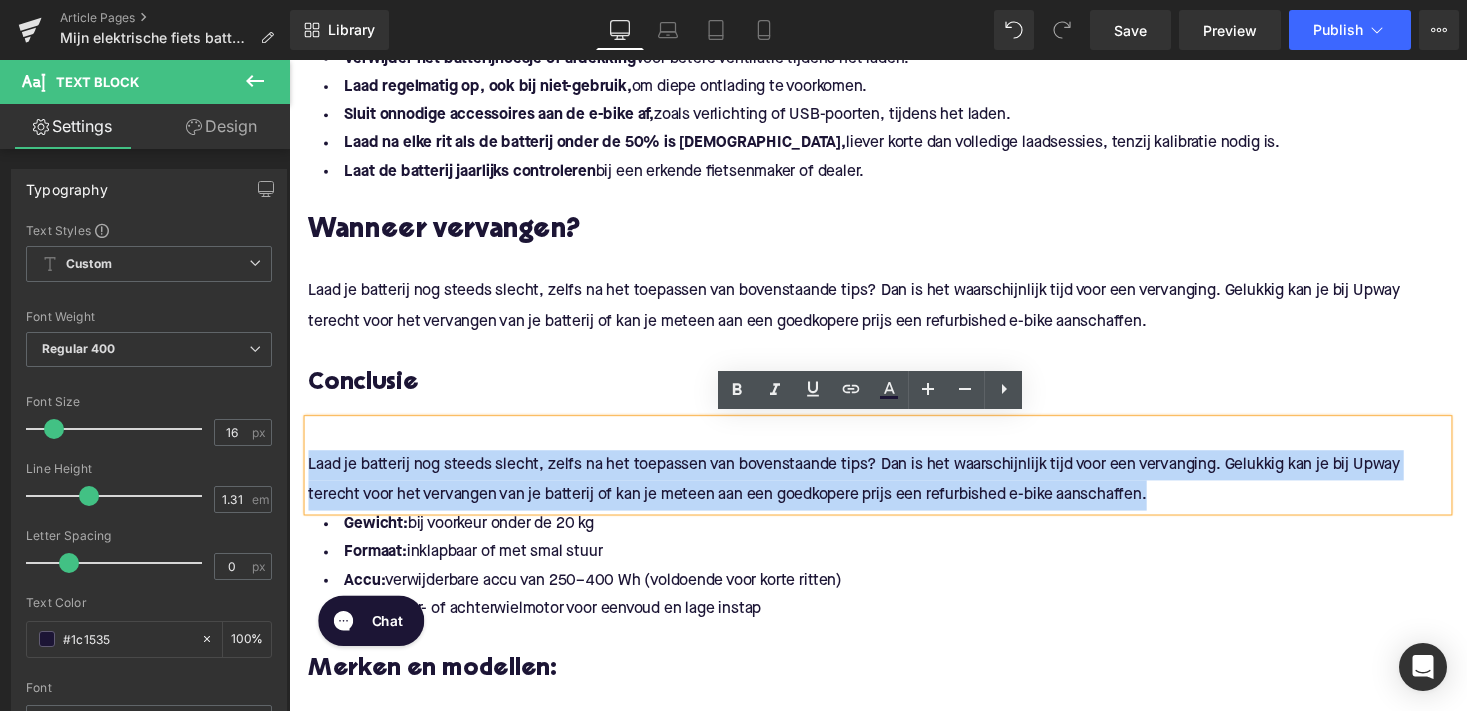 drag, startPoint x: 1198, startPoint y: 505, endPoint x: 298, endPoint y: 474, distance: 900.53375 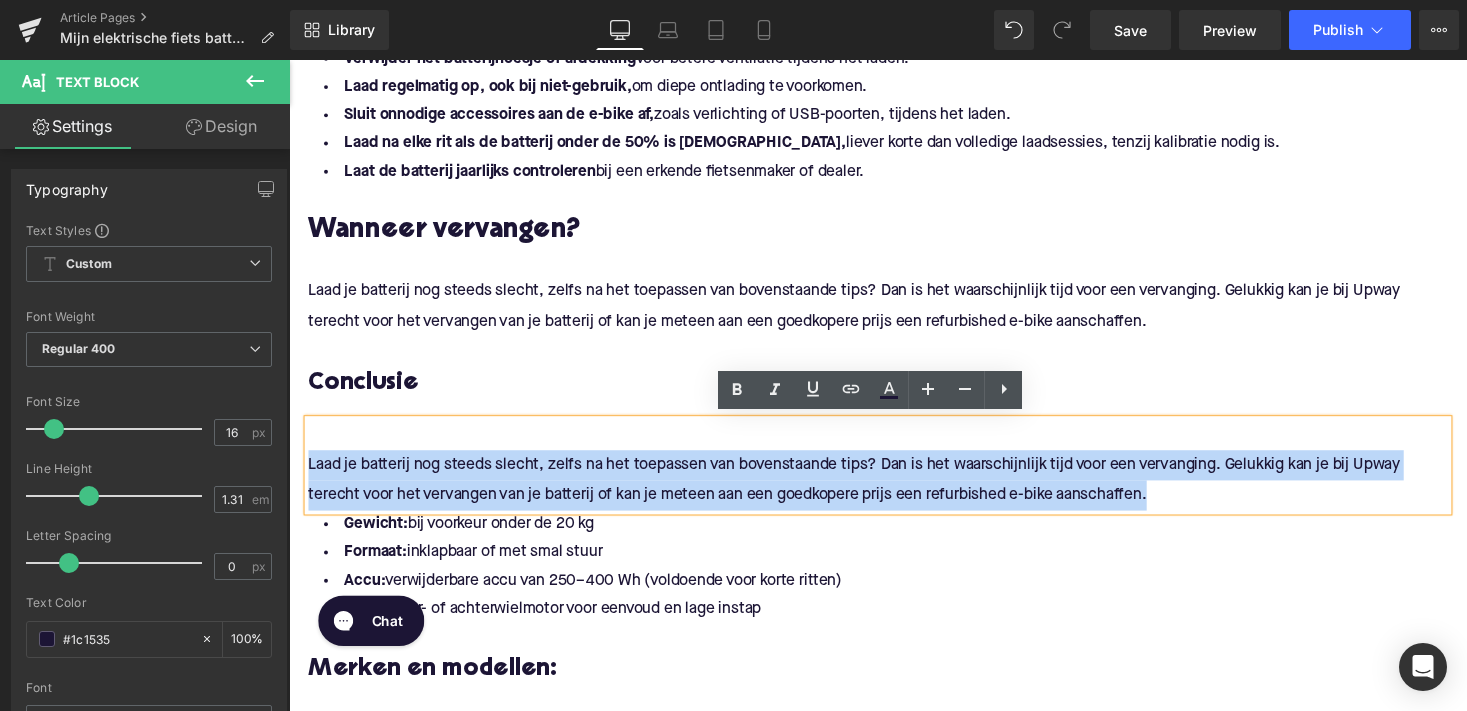 click on "1. Een versleten of verouderde accu Heading         E-bike accu’s, zoals van merken als  Bosch, Yamaha, Shimano Steps, of Bafang , hebben een beperkte levensduur. Na ongeveer 500 tot 1.000 laadcycli neemt de capaciteit af. Hierdoor duurt het opladen langer en houdt de batterij minder energie vast. Oplossing:  Laat de accu-status controleren door een specialist. Soms helpt kalibreren van je batterij, maar vaak is vervanging de beste optie. Text Block         2. Vuil of corrosie in de laadconnector Heading         Stof, vuil of oxidatie in de laadpoort of contactpunten kan de stroomtoevoer belemmeren. Vooral bij fietsen die veel buiten staan, is dit een veelvoorkomend probleem. Oplossing:  Reinig de connector voorzichtig met een droge tandenborstel of perslucht. Vermijd vochtige doekjes of metalen voorwerpen. Text Block         3. Defecte of inferieure oplader Heading         O plossing:  Gebruik altijd de originele oplader van het merk. Twijfel je? Test met een andere, goed werkende lader van hetzelfde type." at bounding box center [894, 62] 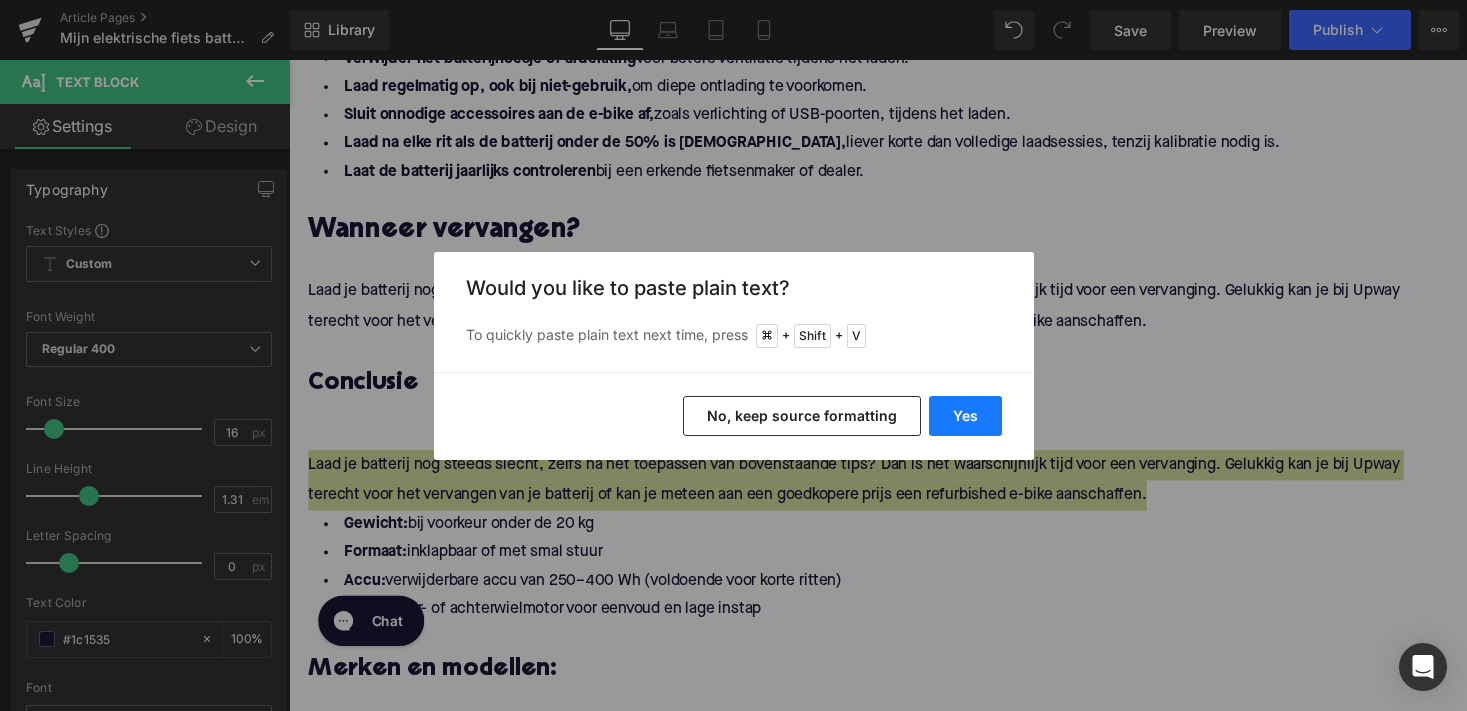 click on "Yes" at bounding box center (965, 416) 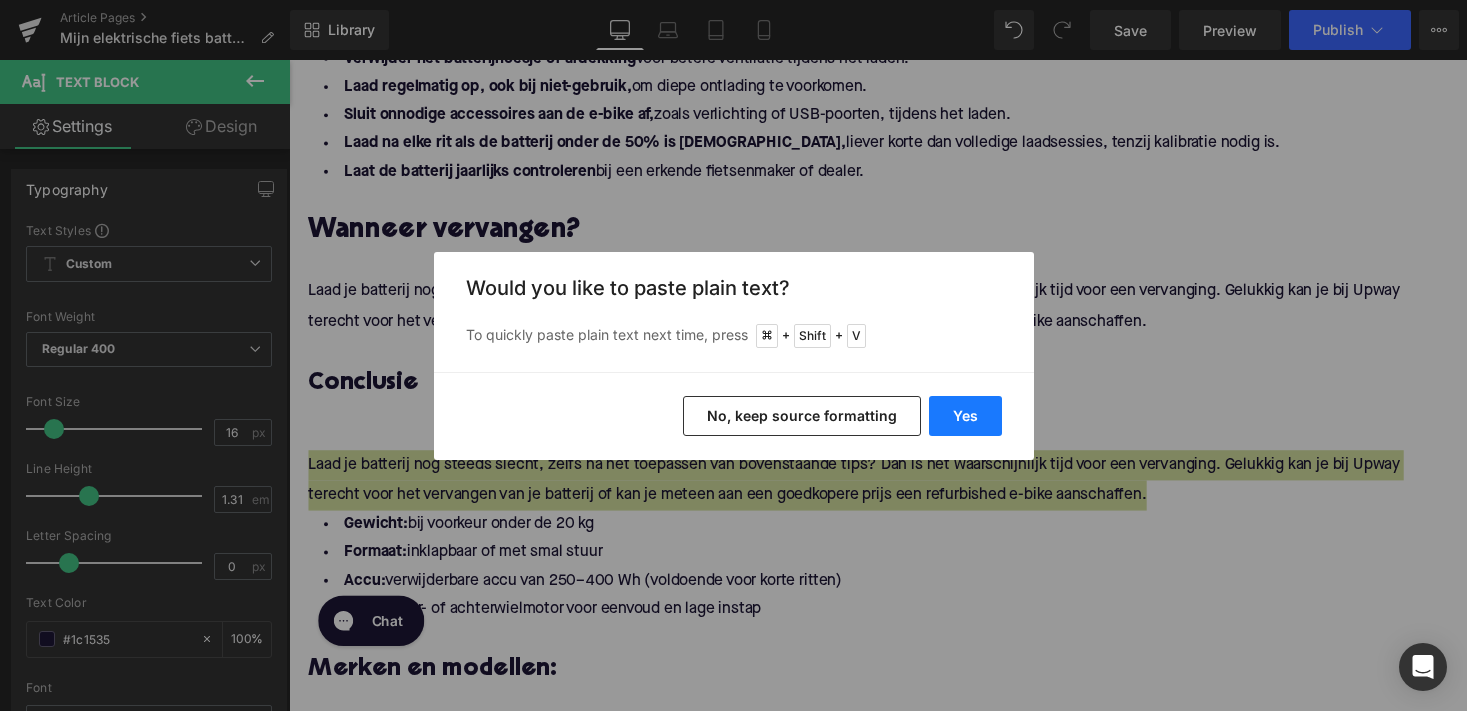 type 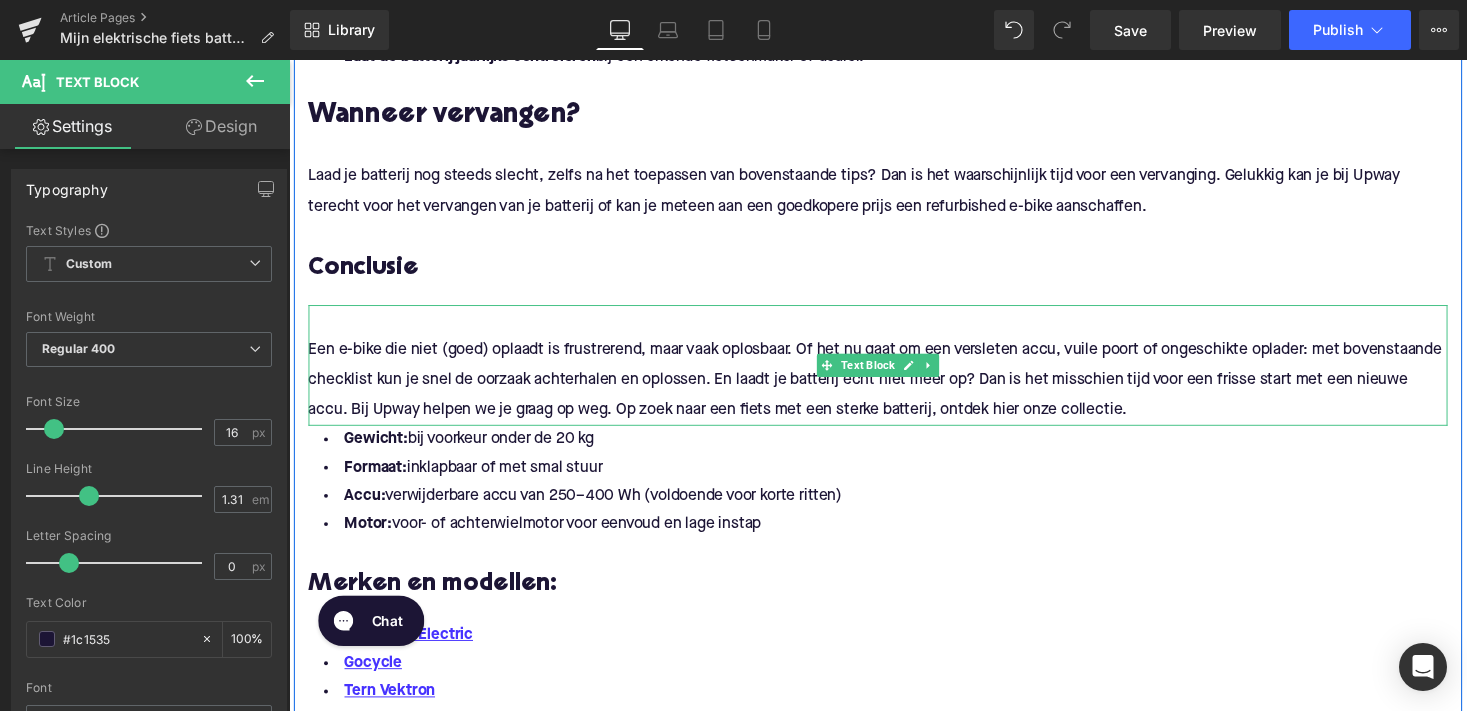 scroll, scrollTop: 2406, scrollLeft: 0, axis: vertical 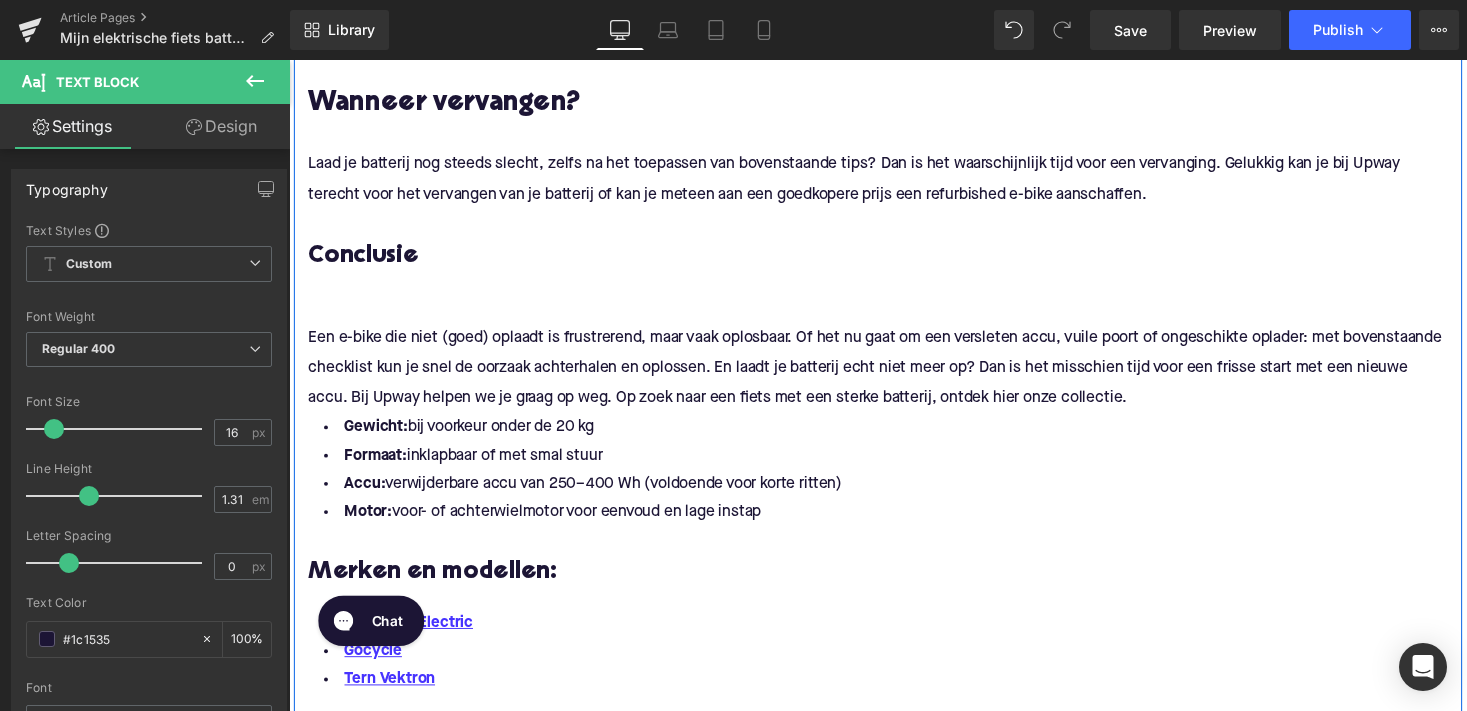 click on "Formaat:  inklapbaar of met smal stuur" at bounding box center [894, 466] 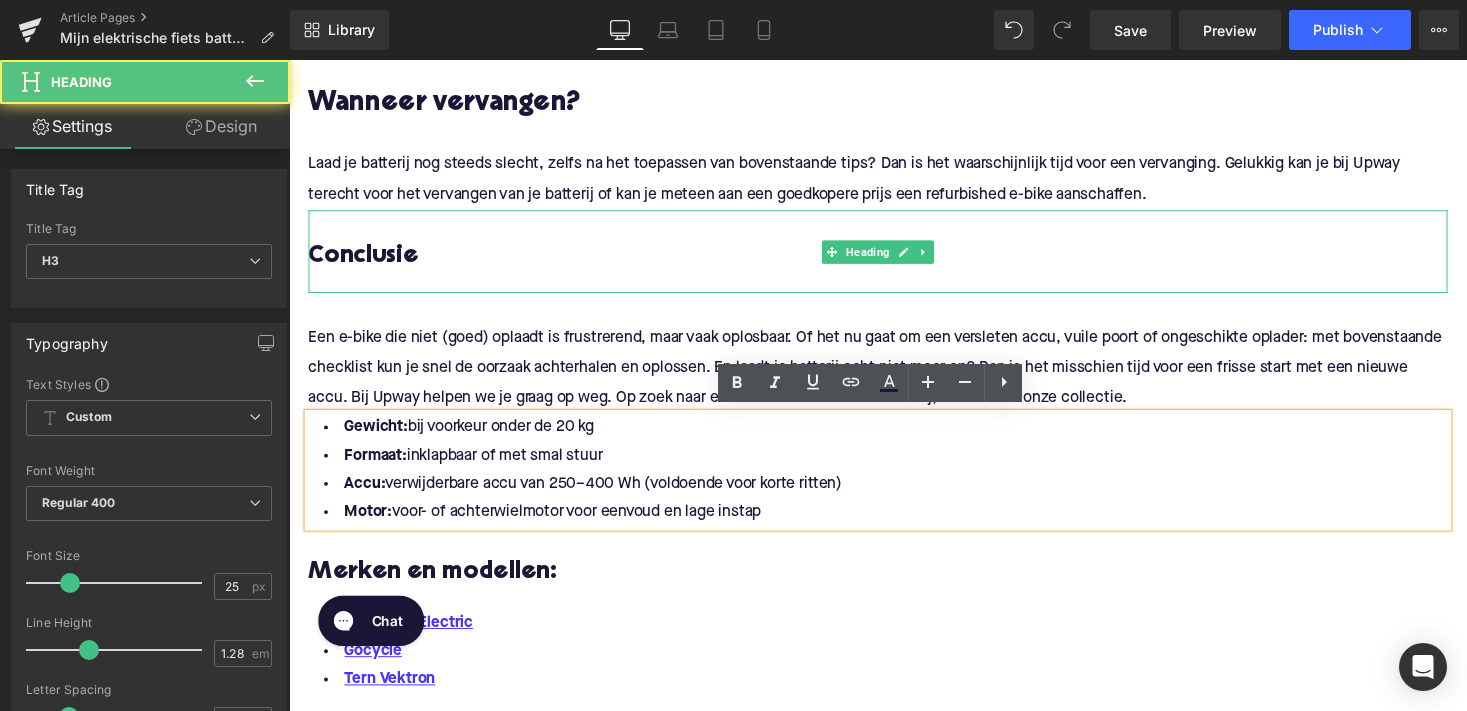 click on "Conclusie" at bounding box center [894, 262] 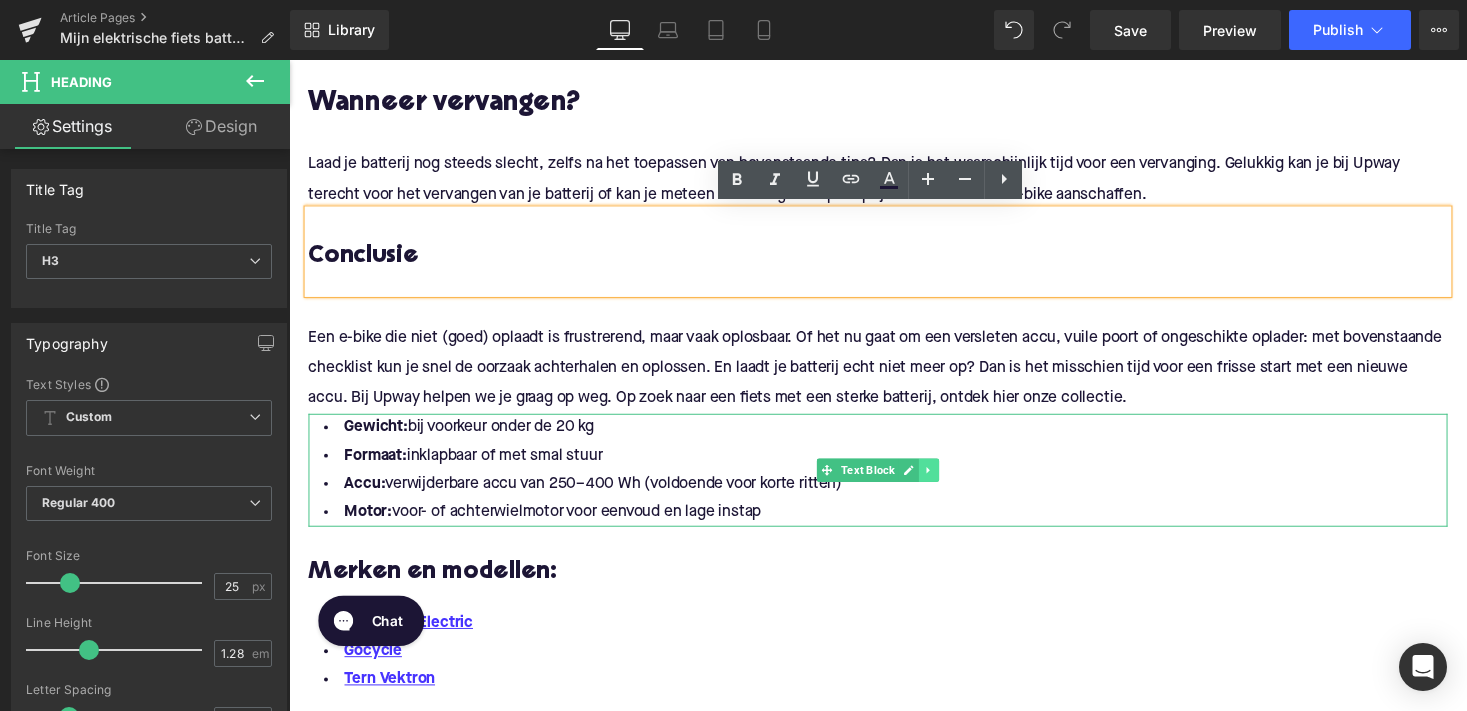 click 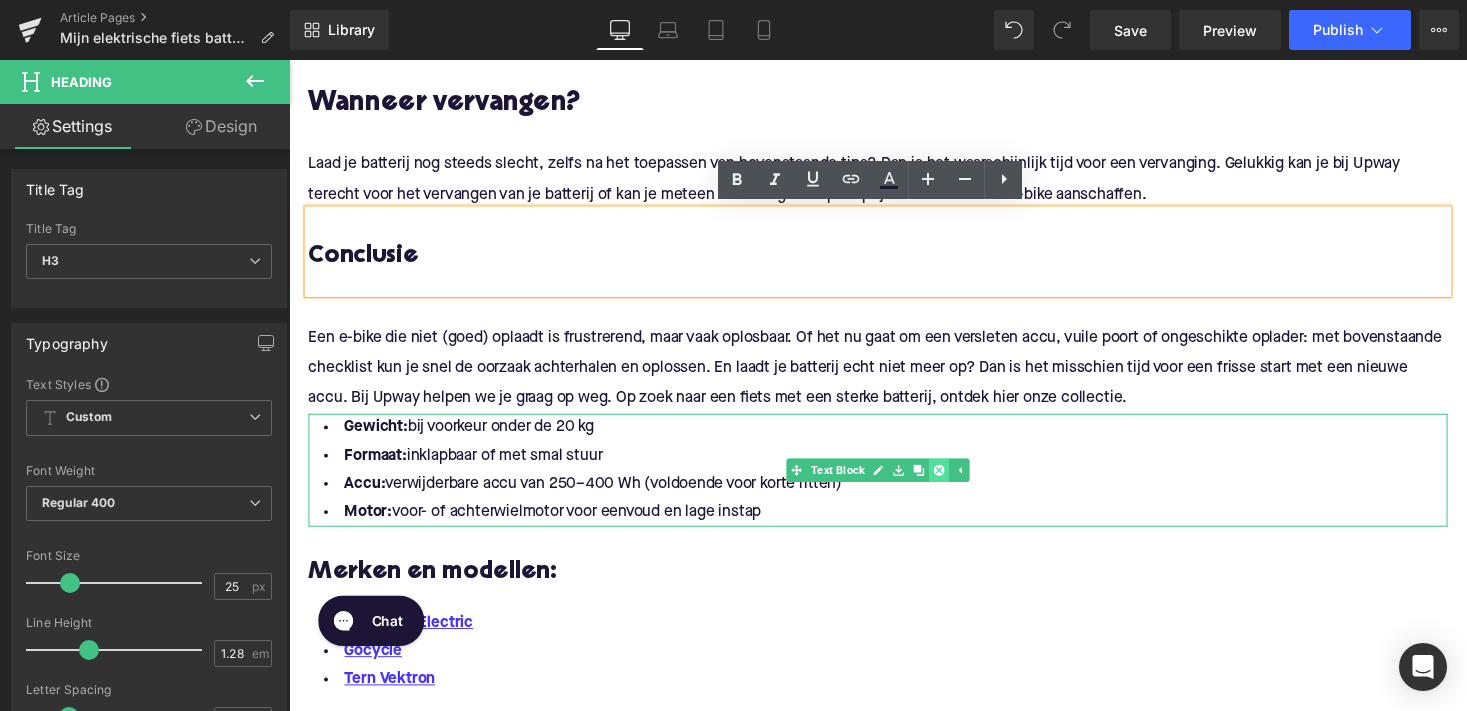 click at bounding box center [956, 481] 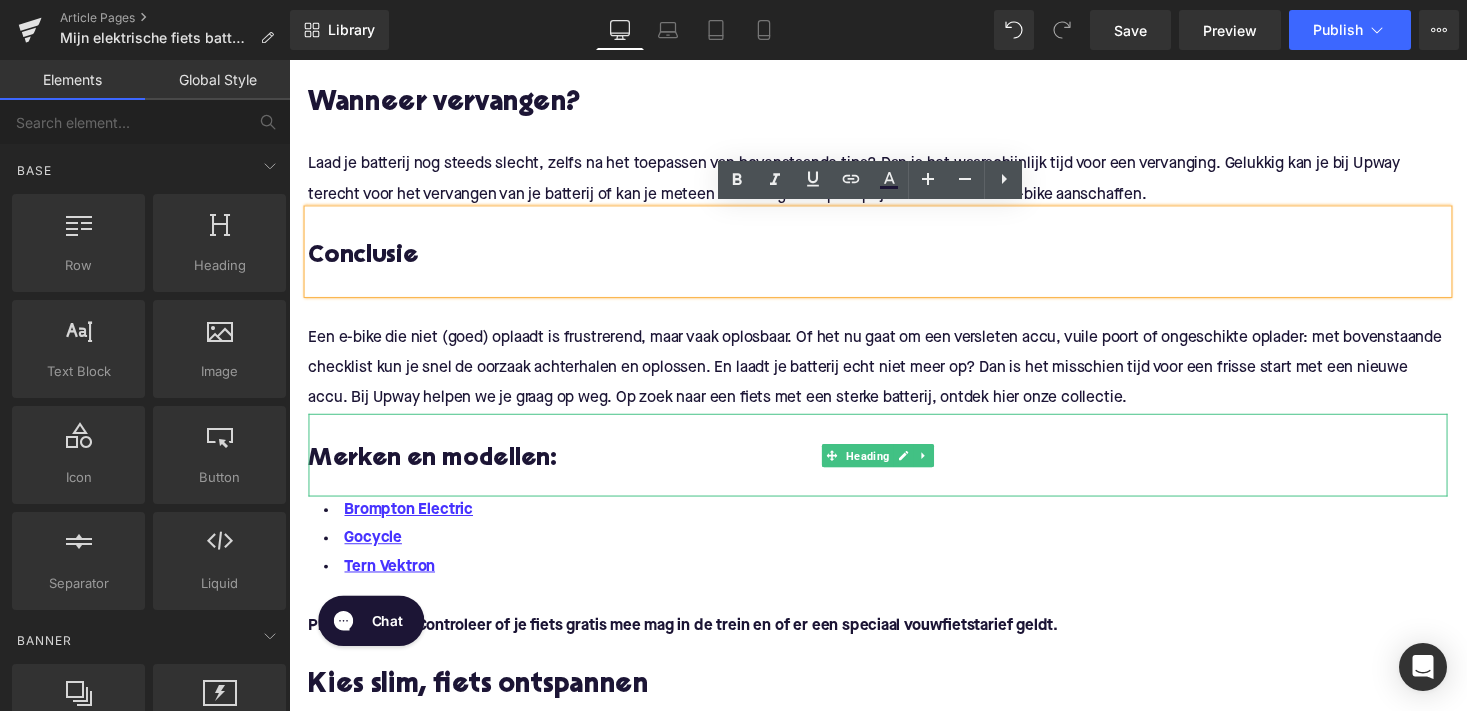 click on "Merken en modellen:" at bounding box center [894, 471] 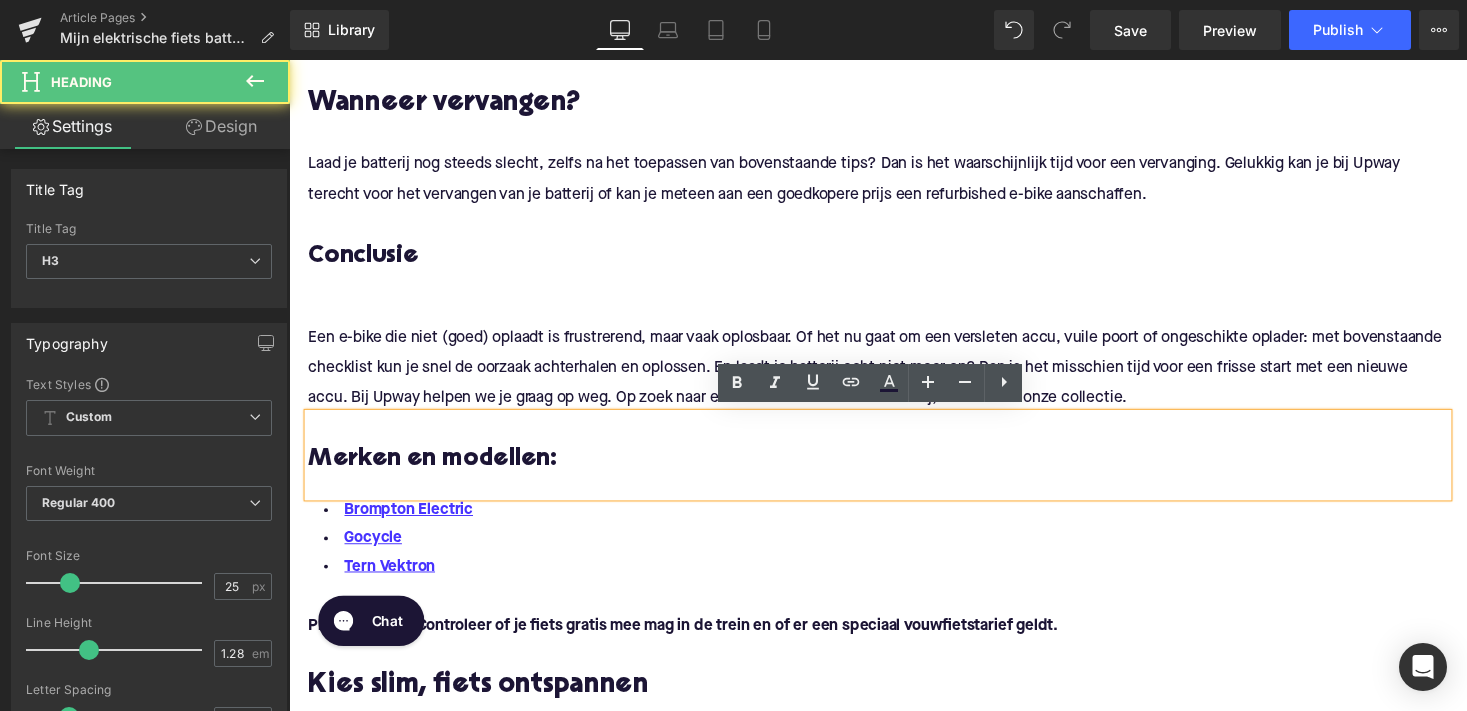 click at bounding box center [894, 672] 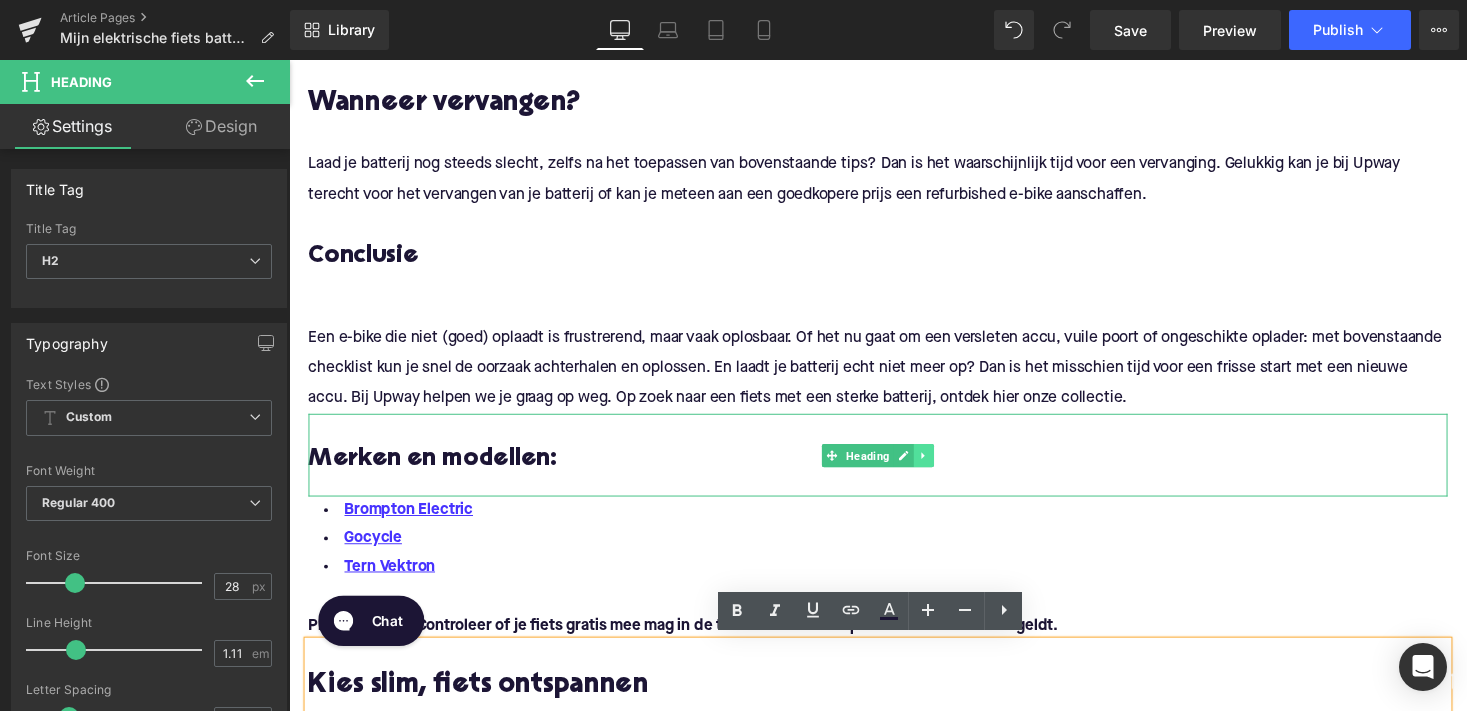 click at bounding box center (941, 466) 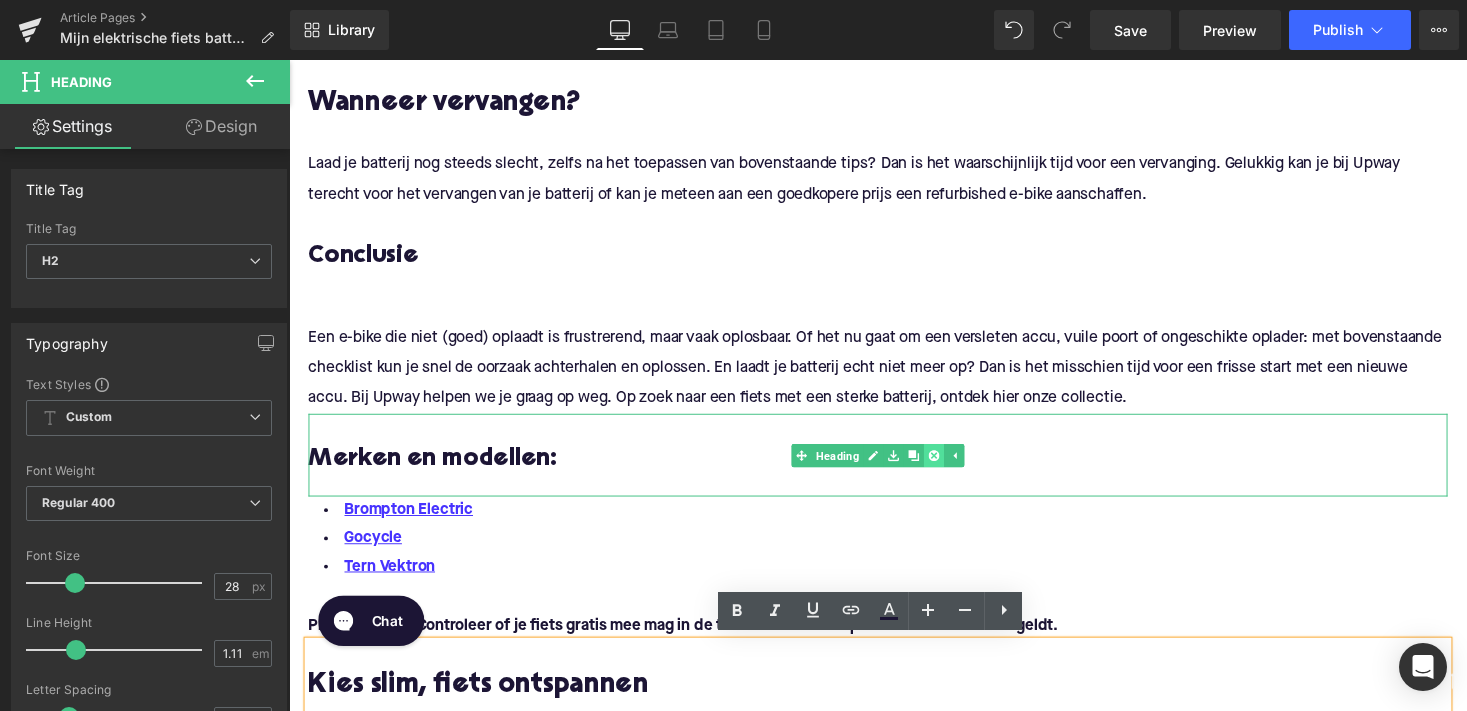 click 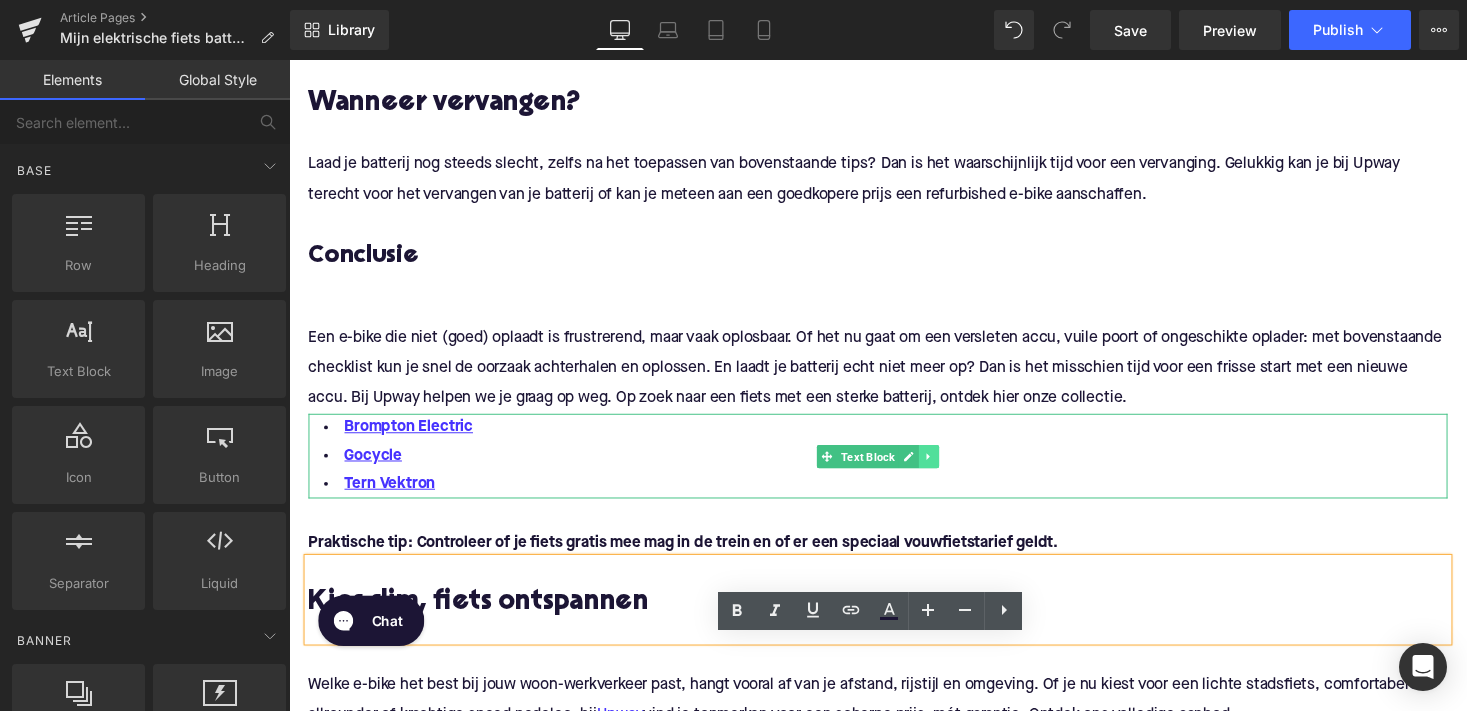 click at bounding box center (946, 467) 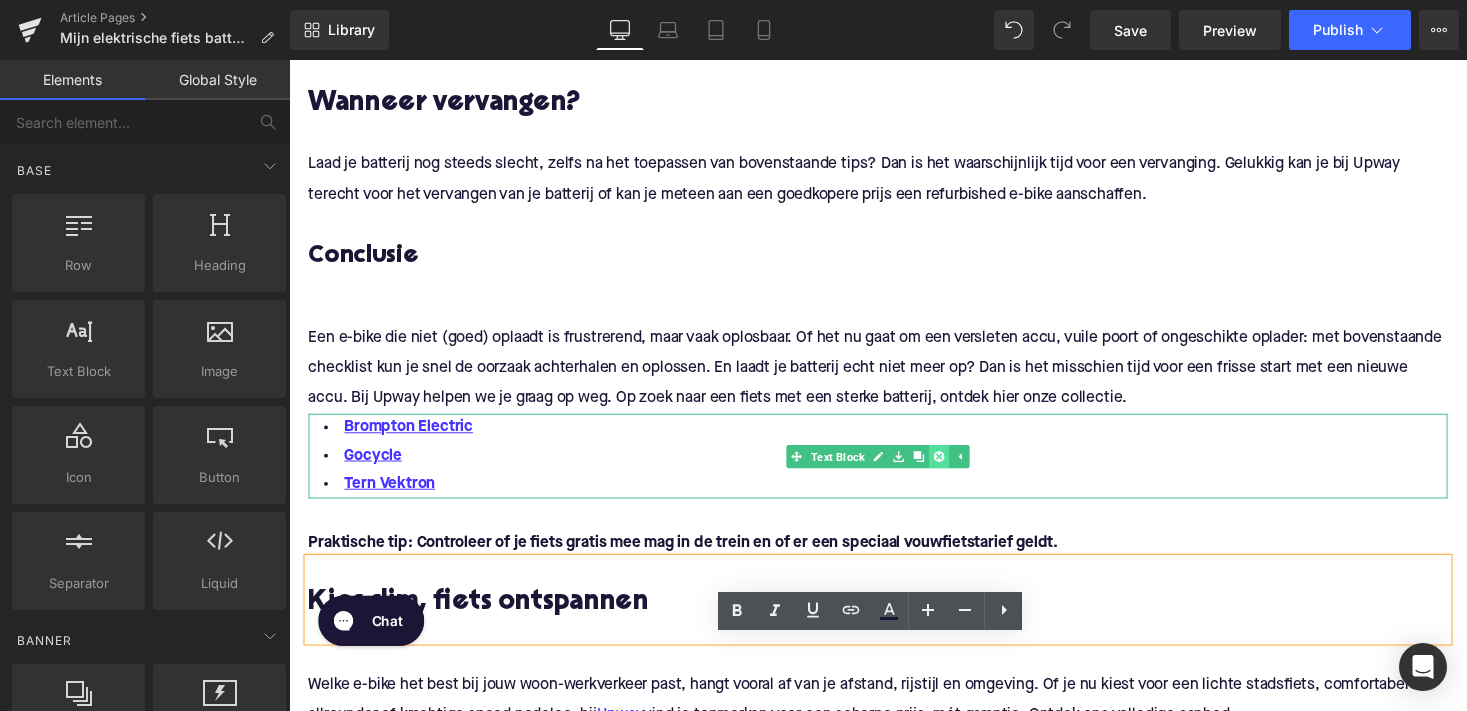 click 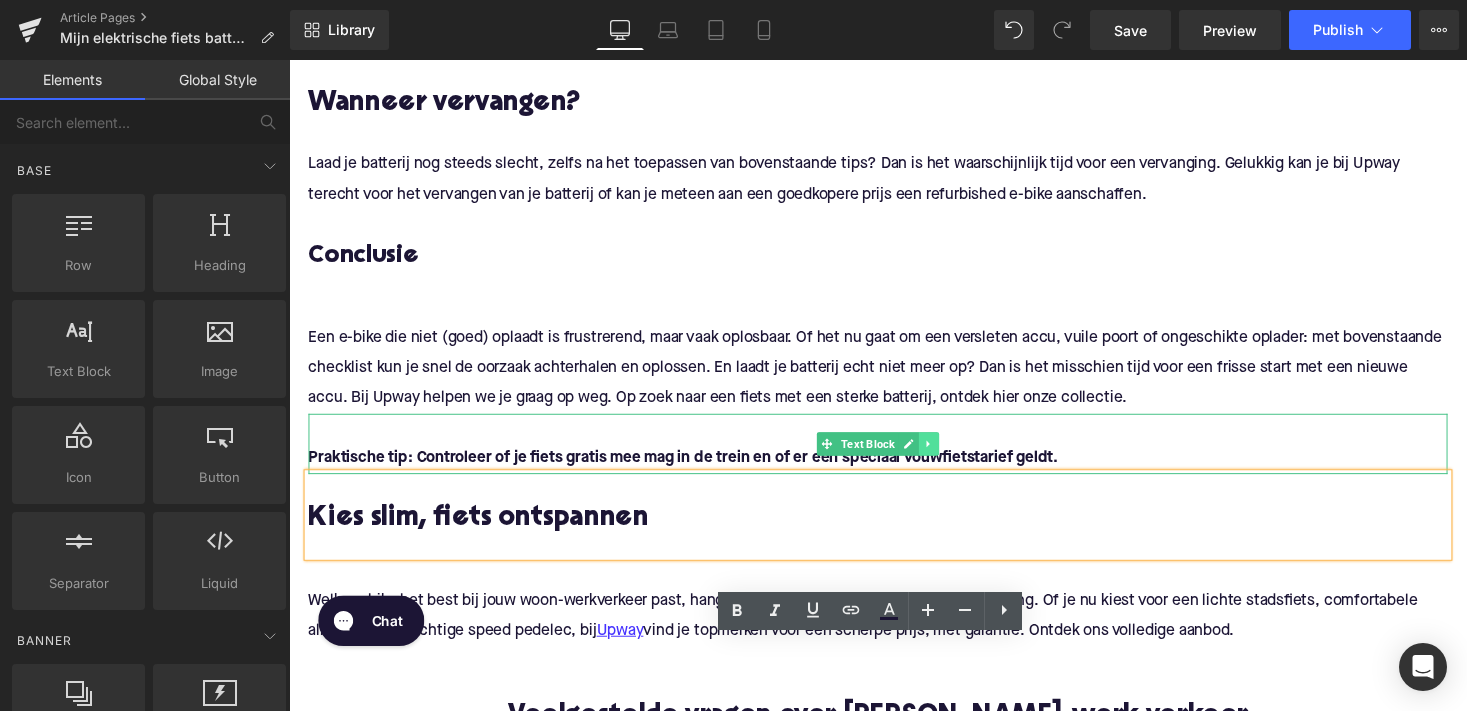 click 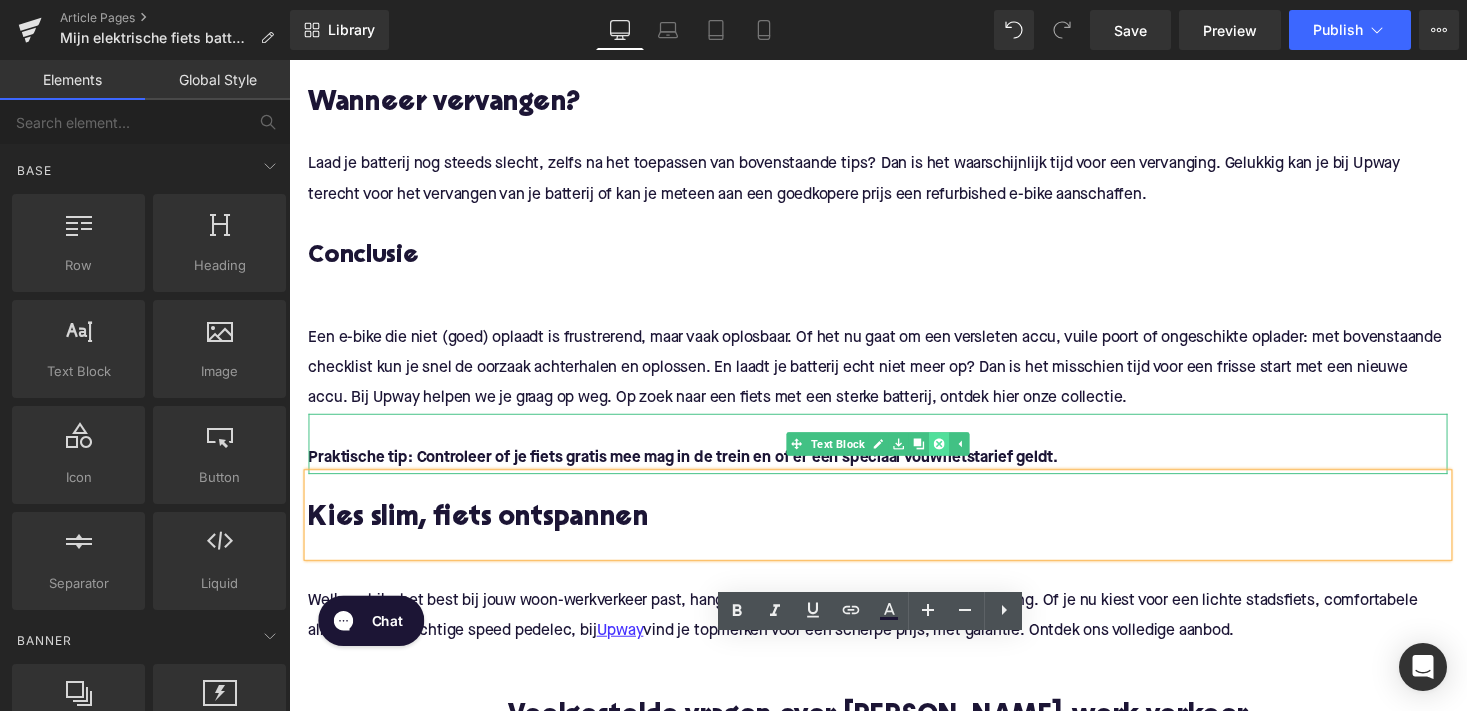 click at bounding box center [956, 454] 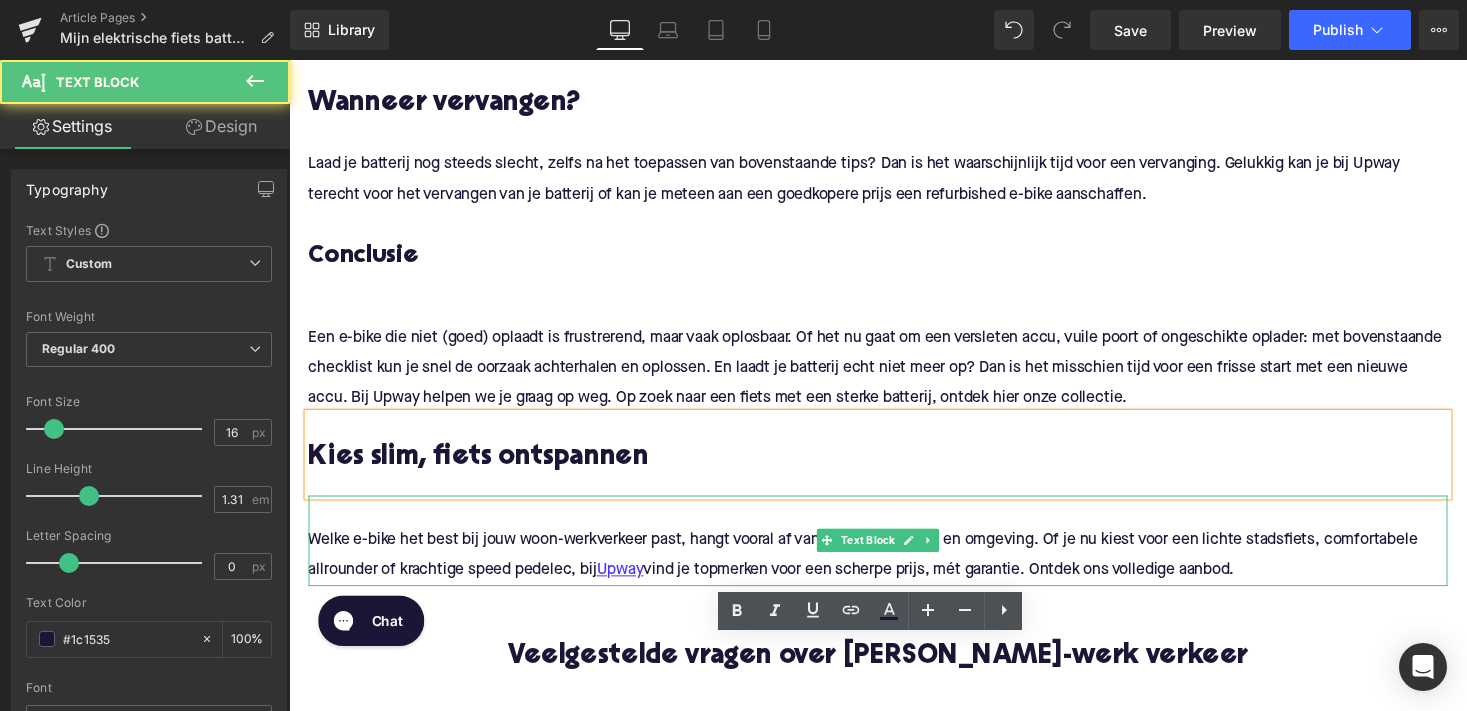 click on "Welke e-bike het best bij jouw woon-werkverkeer past, hangt vooral af van je afstand, rijstijl en omgeving. Of je nu kiest voor een lichte stadsfiets, comfortabele allrounder of krachtige speed pedelec, bij  Upway   vind je topmerken voor een scherpe prijs, mét garantie. Ontdek ons volledige aanbod." at bounding box center [894, 569] 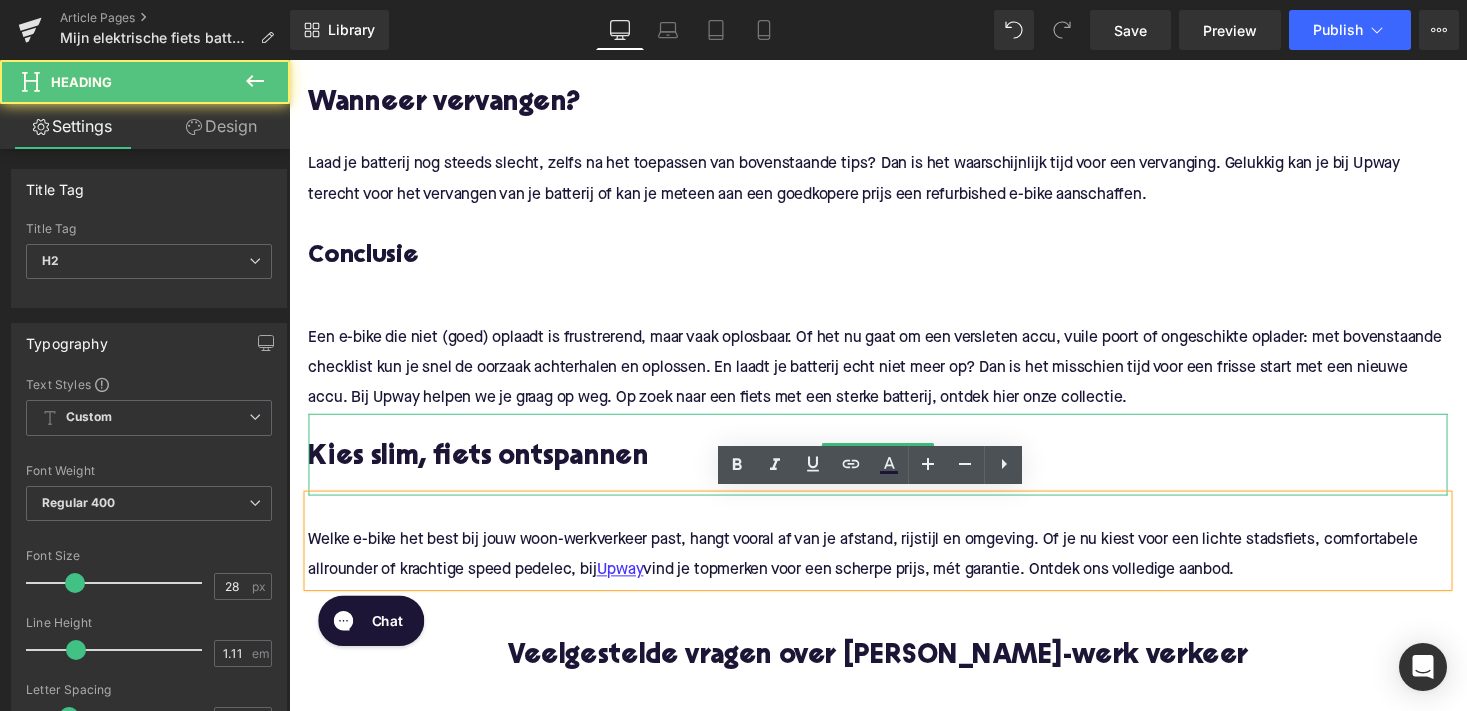 click at bounding box center [894, 438] 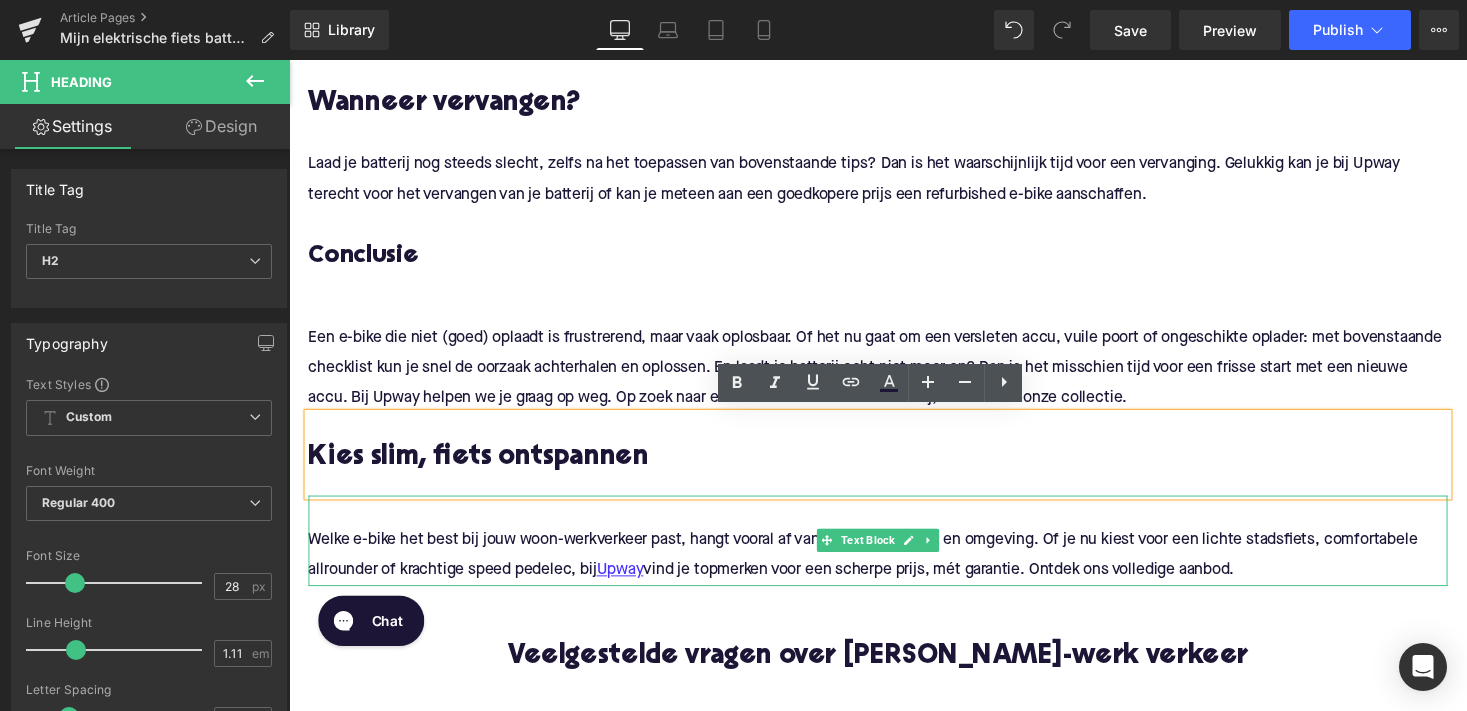 click on "Welke e-bike het best bij jouw woon-werkverkeer past, hangt vooral af van je afstand, rijstijl en omgeving. Of je nu kiest voor een lichte stadsfiets, comfortabele allrounder of krachtige speed pedelec, bij  Upway   vind je topmerken voor een scherpe prijs, mét garantie. Ontdek ons volledige aanbod." at bounding box center (894, 569) 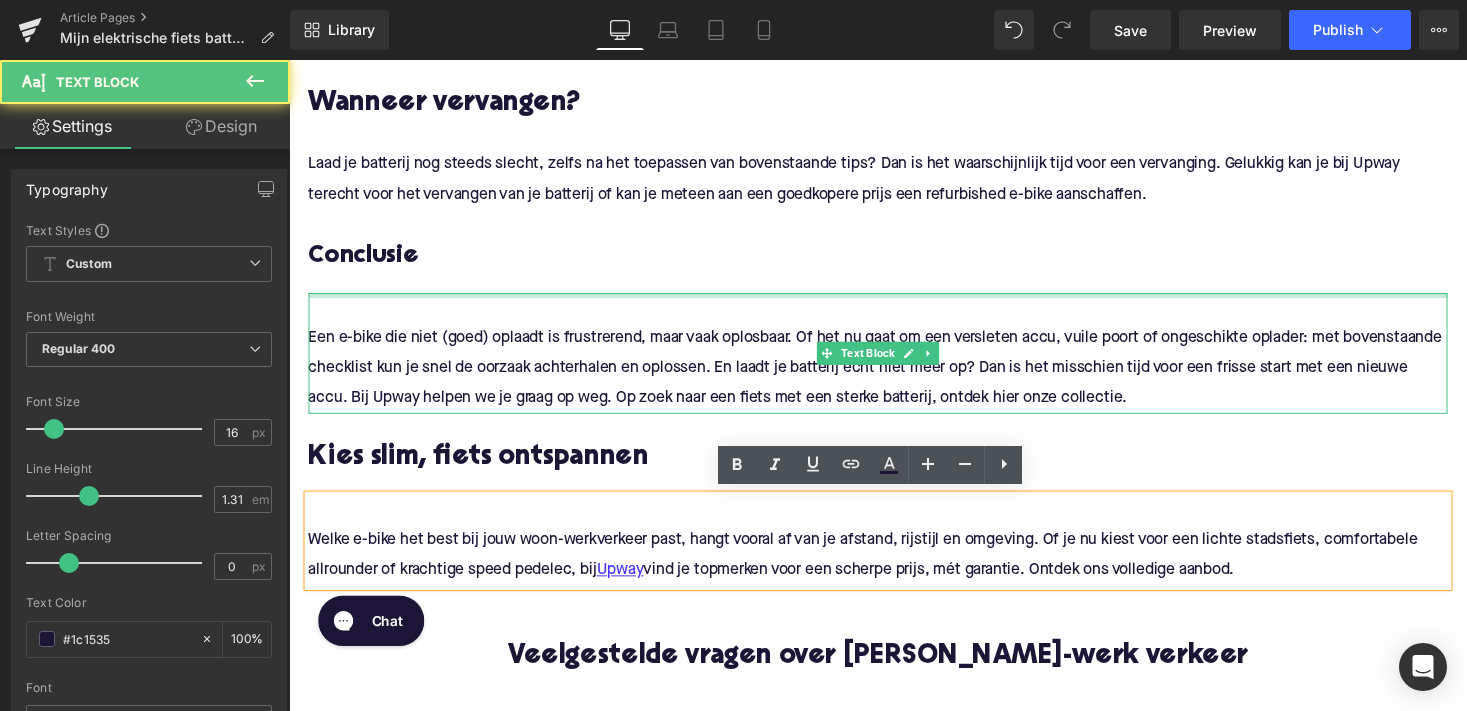 click at bounding box center [894, 301] 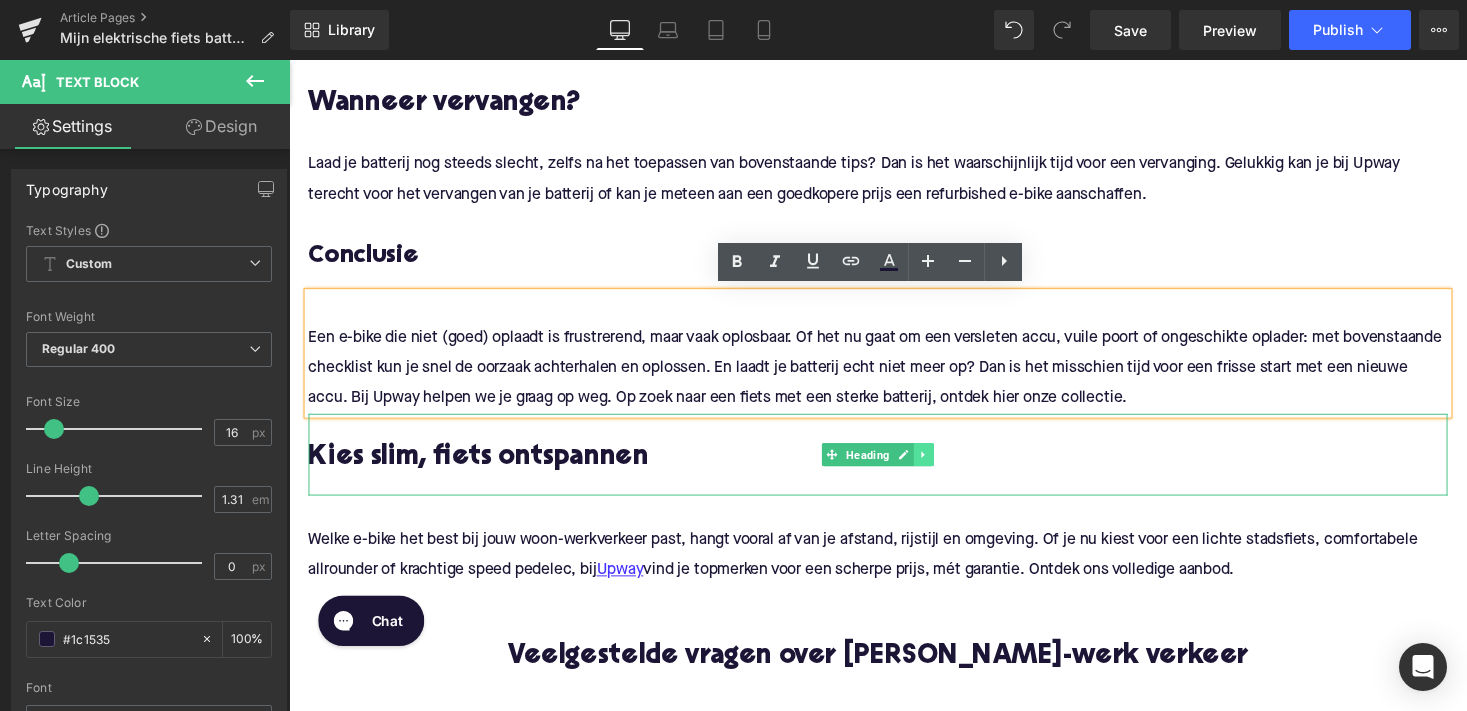 click at bounding box center (941, 465) 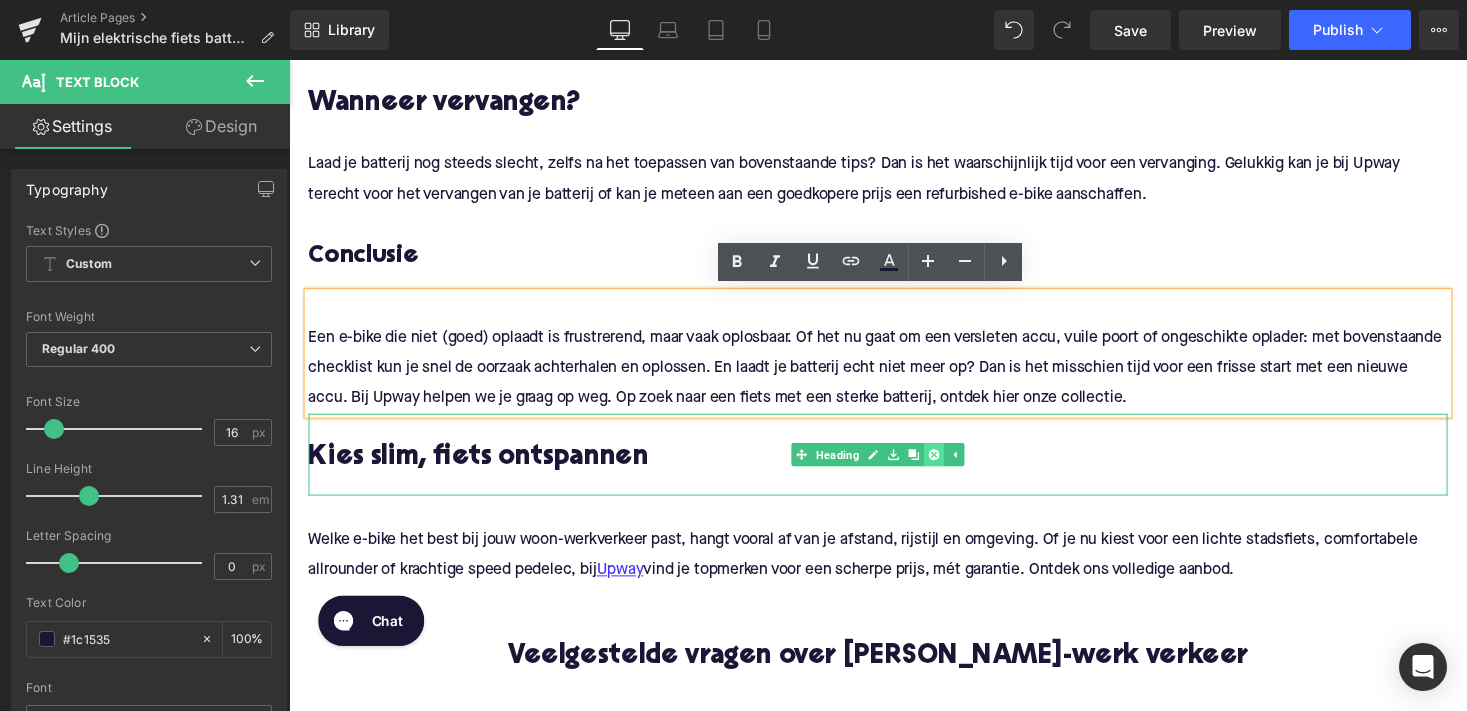 click 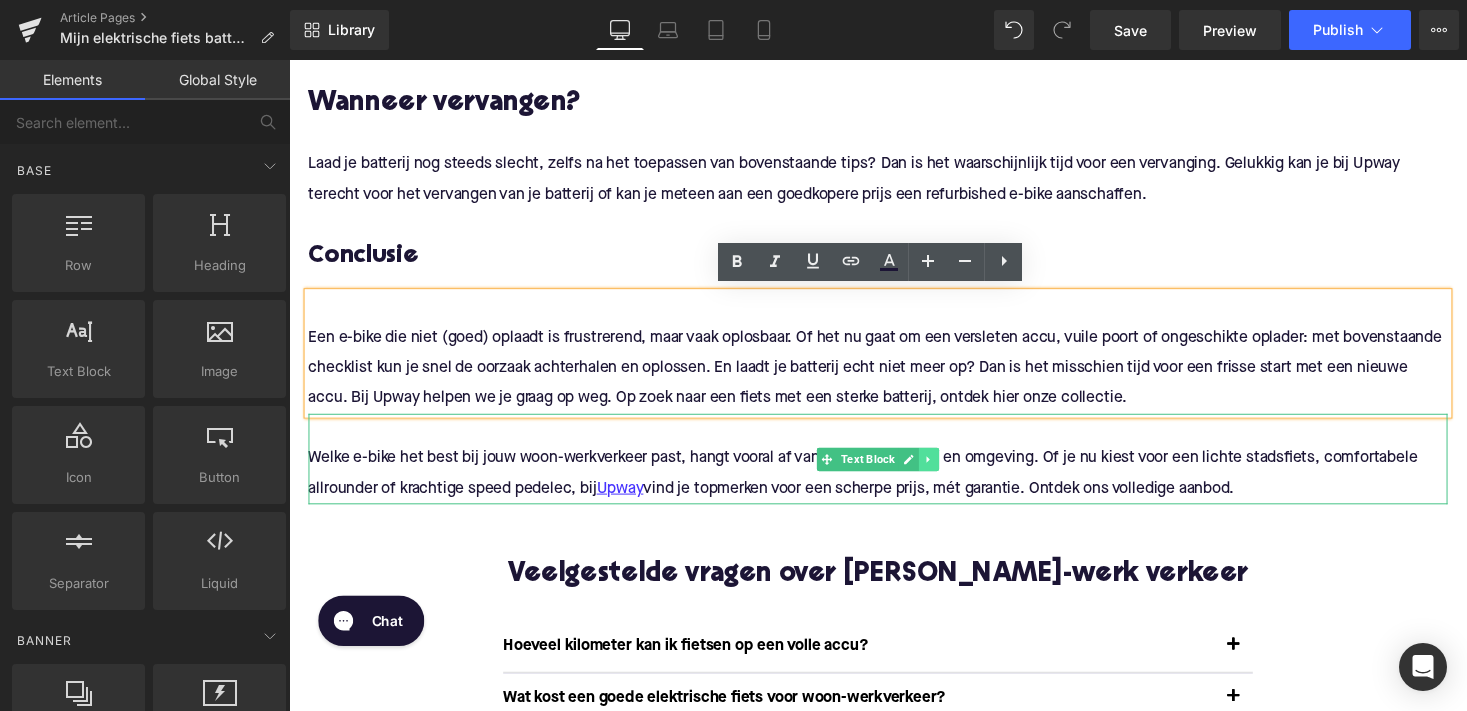 click 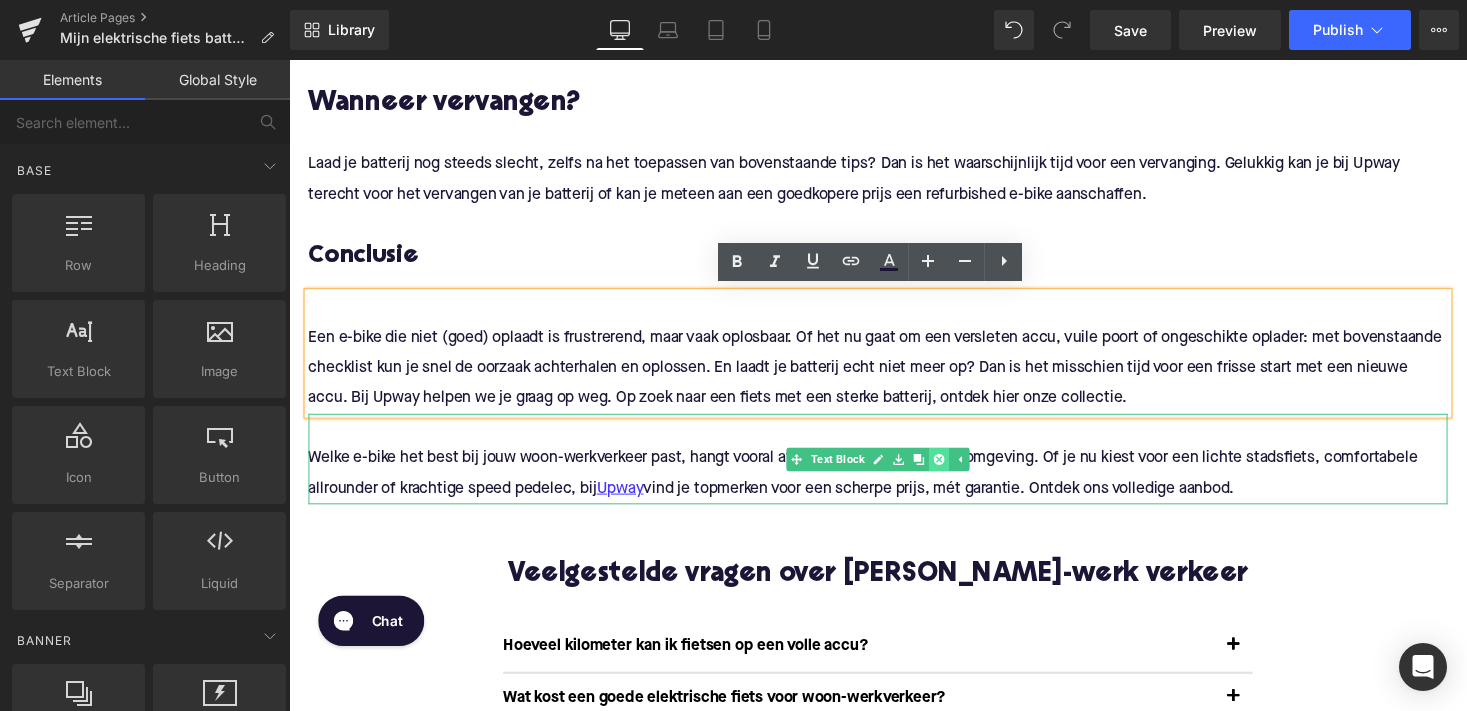 click at bounding box center [956, 470] 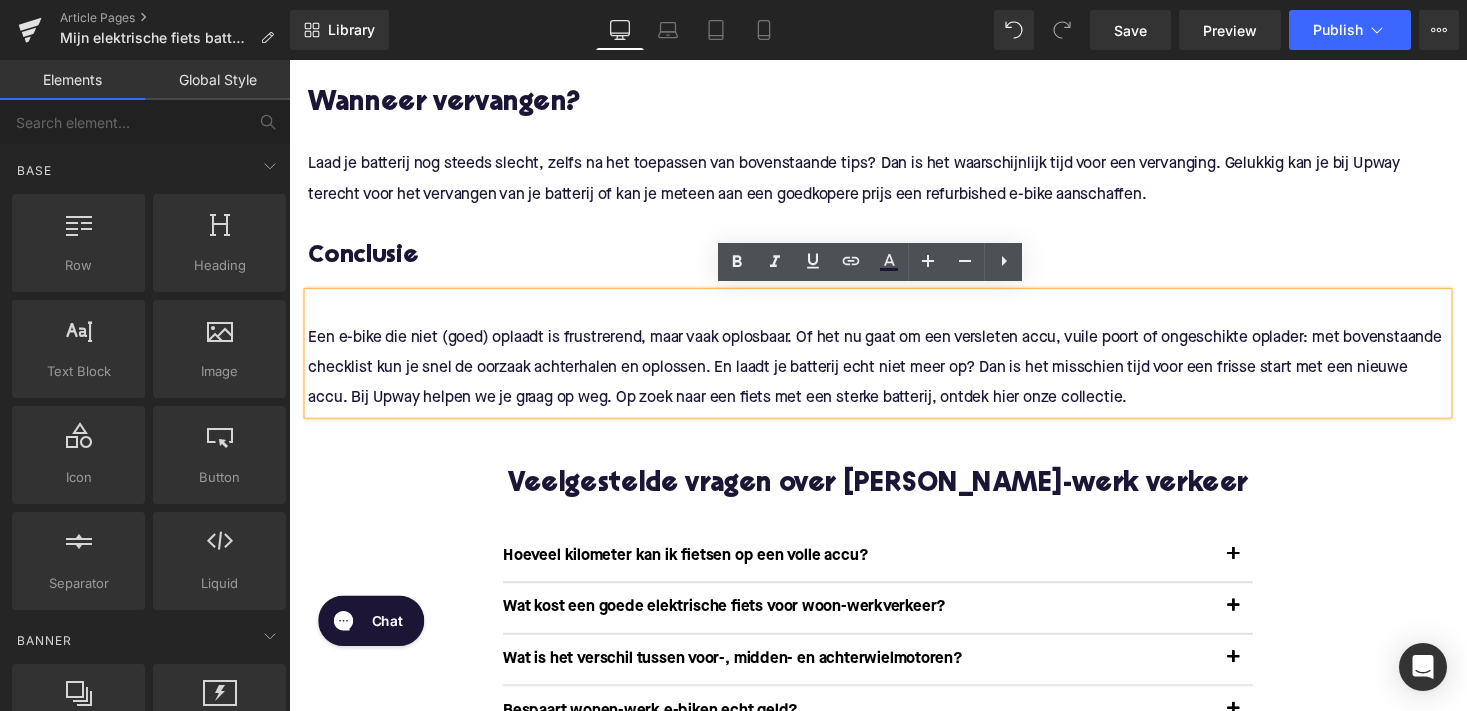 click on "Een e-bike die niet (goed) oplaadt is frustrerend, maar vaak oplosbaar. Of het nu gaat om een versleten accu, vuile poort of ongeschikte oplader: met bovenstaande checklist kun je snel de oorzaak achterhalen en oplossen. En laadt je batterij echt niet meer op? Dan is het misschien tijd voor een frisse start met een nieuwe accu. Bij Upway helpen we je graag op weg. Op zoek naar een fiets met een sterke batterij, ontdek hier onze collectie." at bounding box center (894, 376) 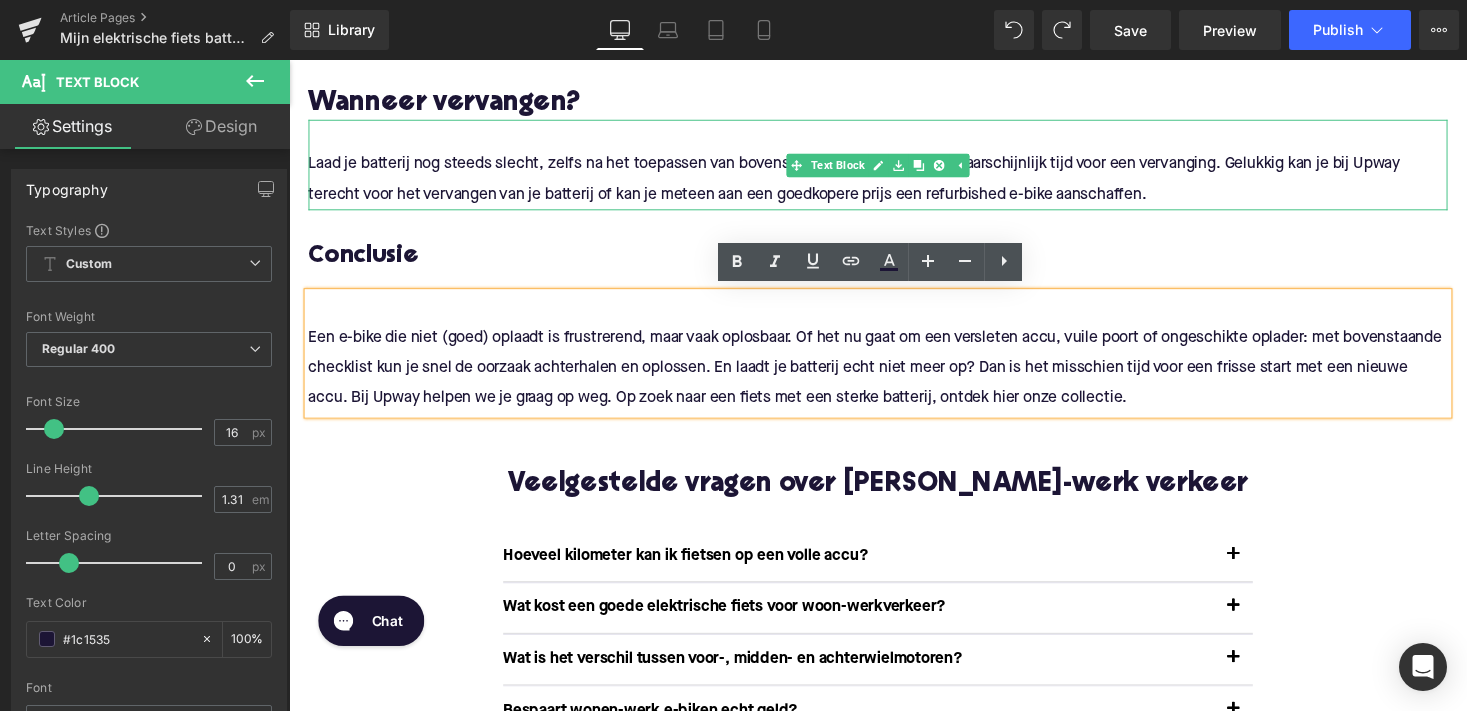 click on "Laad je batterij nog steeds slecht, zelfs na het toepassen van bovenstaande tips? Dan is het waarschijnlijk tijd voor een vervanging. Gelukkig kan je bij Upway terecht voor het vervangen van je batterij of kan je meteen aan een goedkopere prijs een refurbished e-bike aanschaffen." at bounding box center [894, 183] 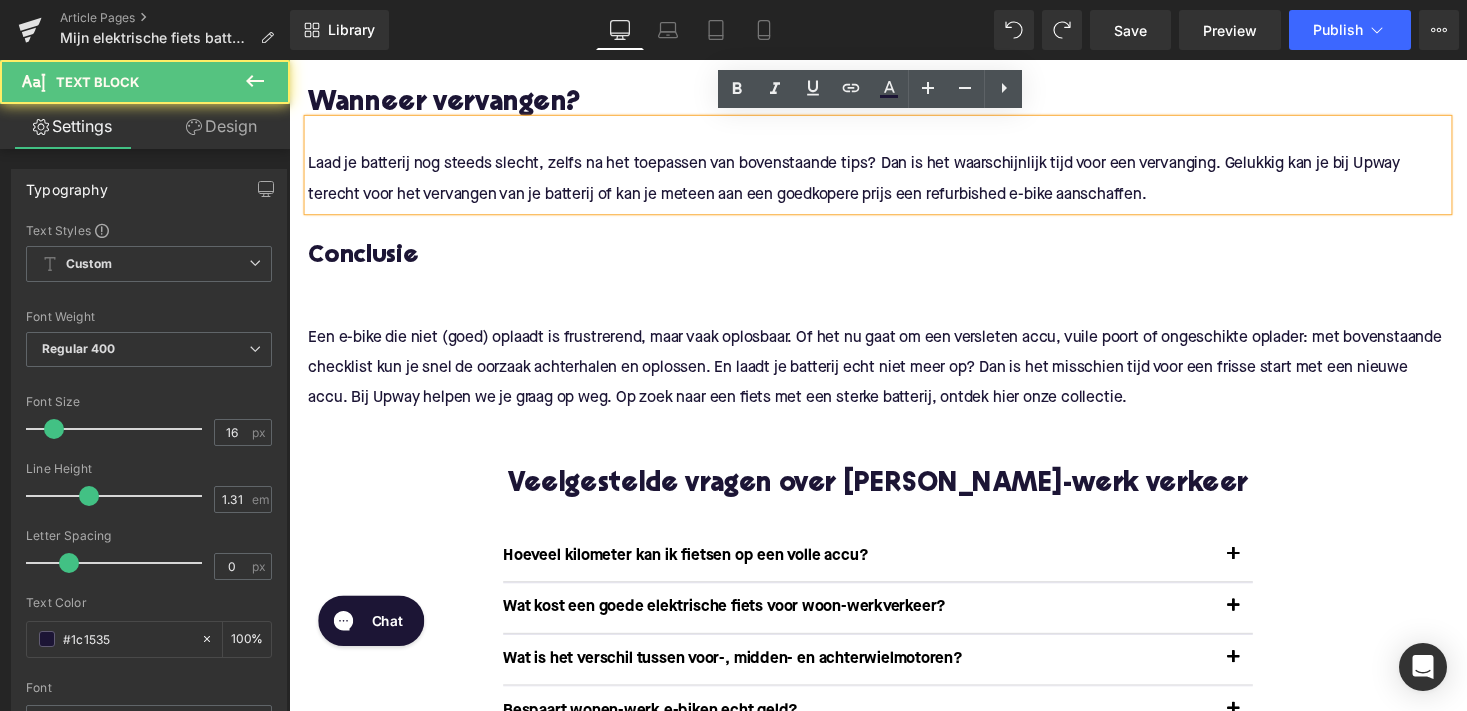 click on "Laad je batterij nog steeds slecht, zelfs na het toepassen van bovenstaande tips? Dan is het waarschijnlijk tijd voor een vervanging. Gelukkig kan je bij Upway terecht voor het vervangen van je batterij of kan je meteen aan een goedkopere prijs een refurbished e-bike aanschaffen." at bounding box center [894, 183] 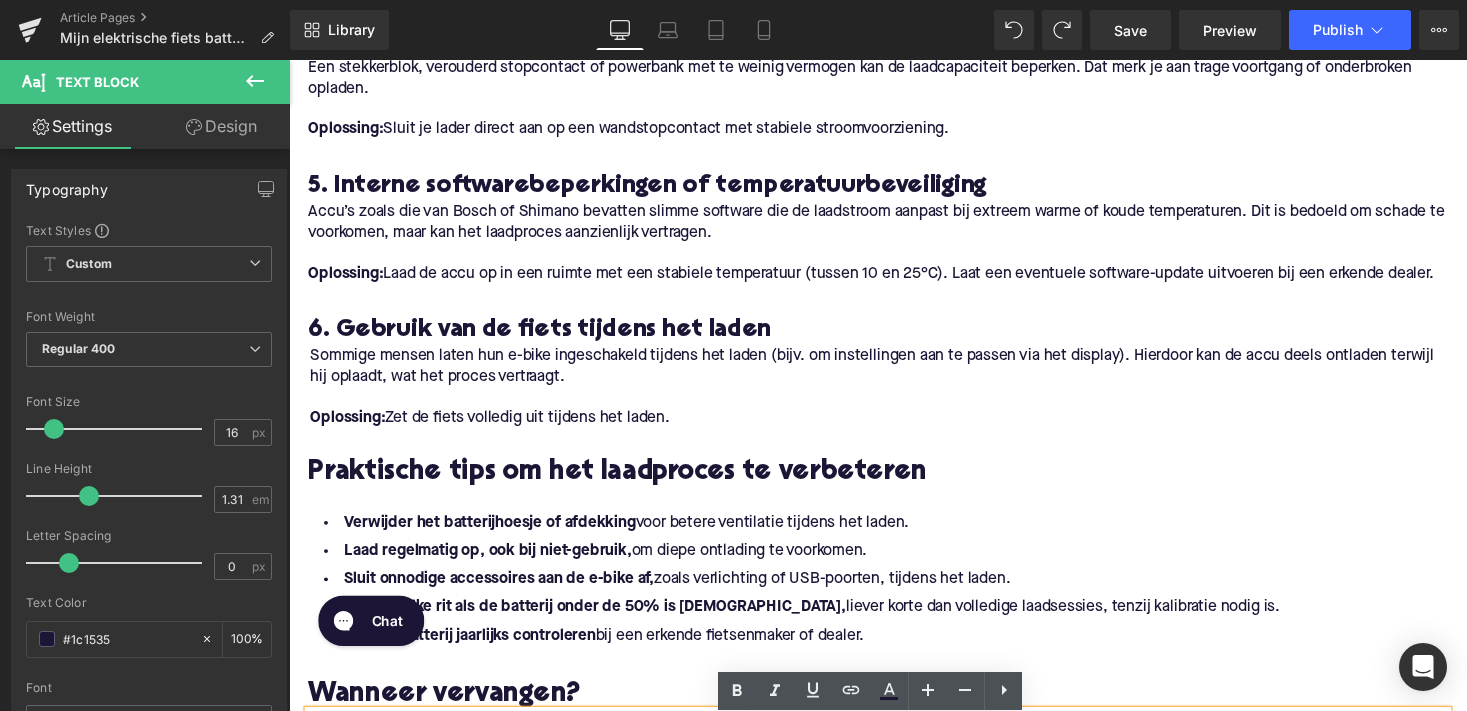 scroll, scrollTop: 1788, scrollLeft: 0, axis: vertical 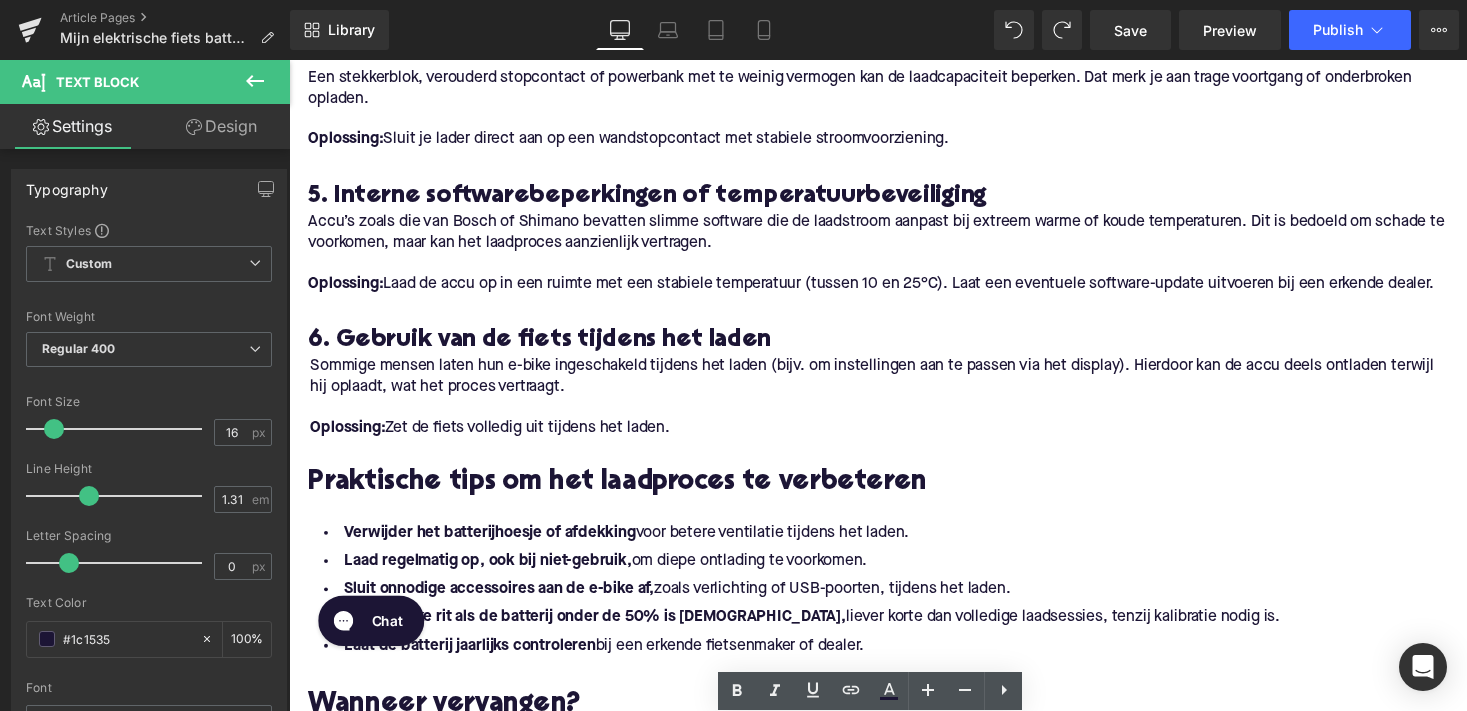 click on "Sommige mensen laten hun e-bike ingeschakeld tijdens het laden (bijv. om instellingen aan te passen via het display). Hierdoor kan de accu deels ontladen terwijl hij oplaadt, wat het proces vertraagt." at bounding box center [895, 386] 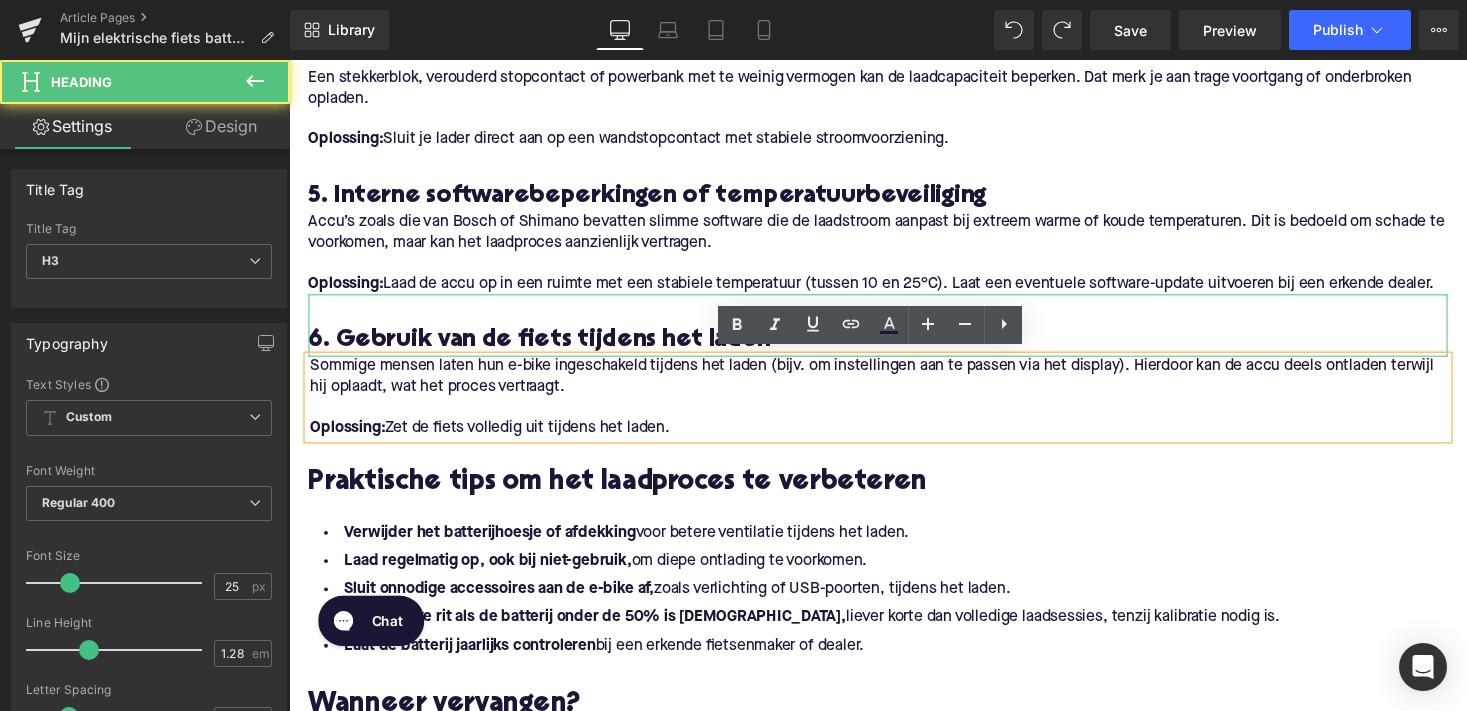 click at bounding box center (894, 317) 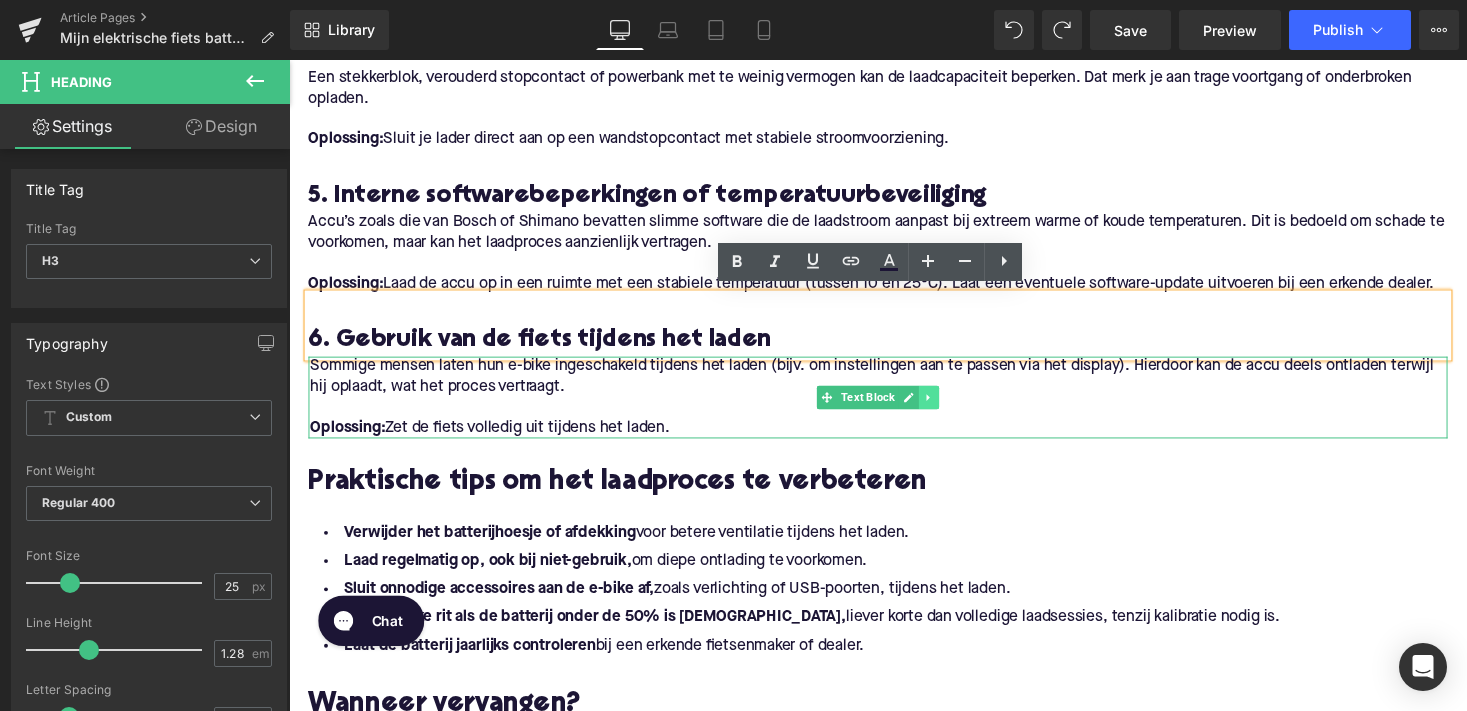 click 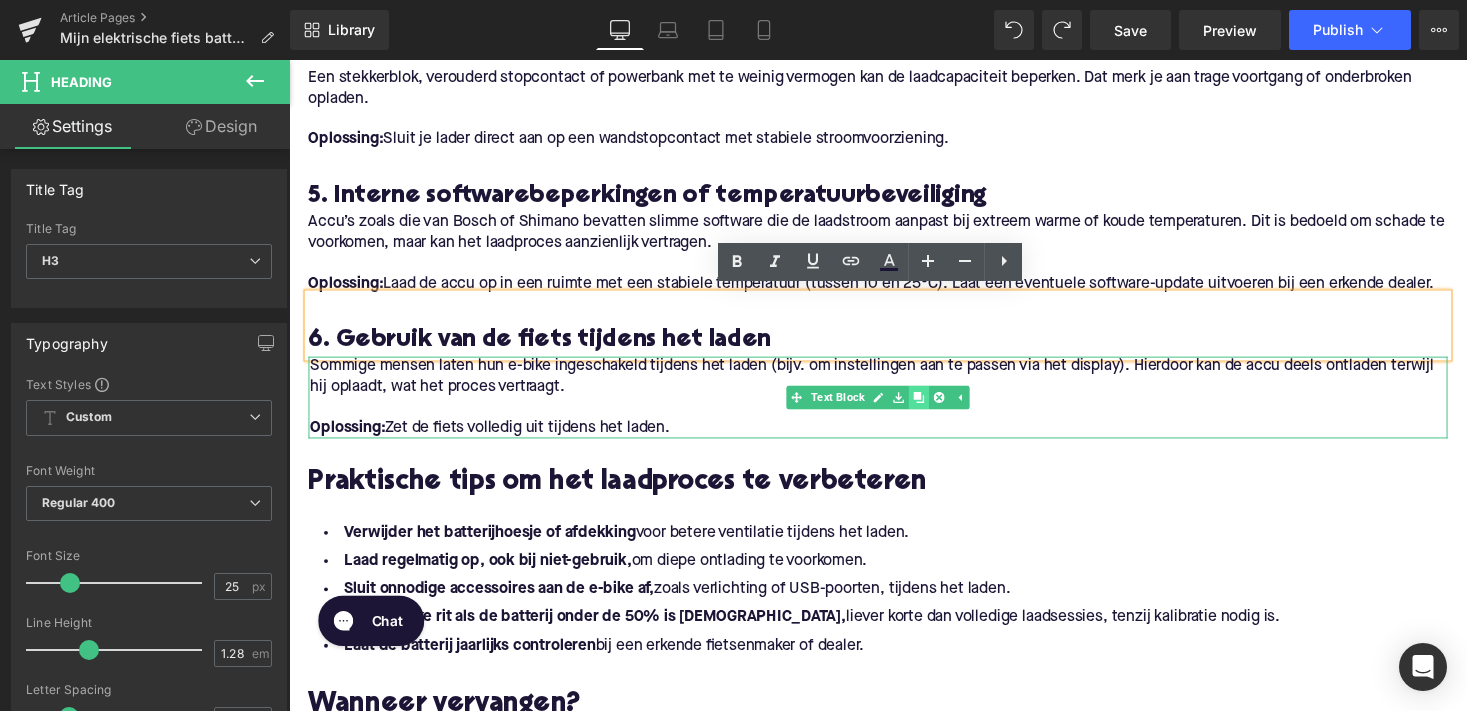 click 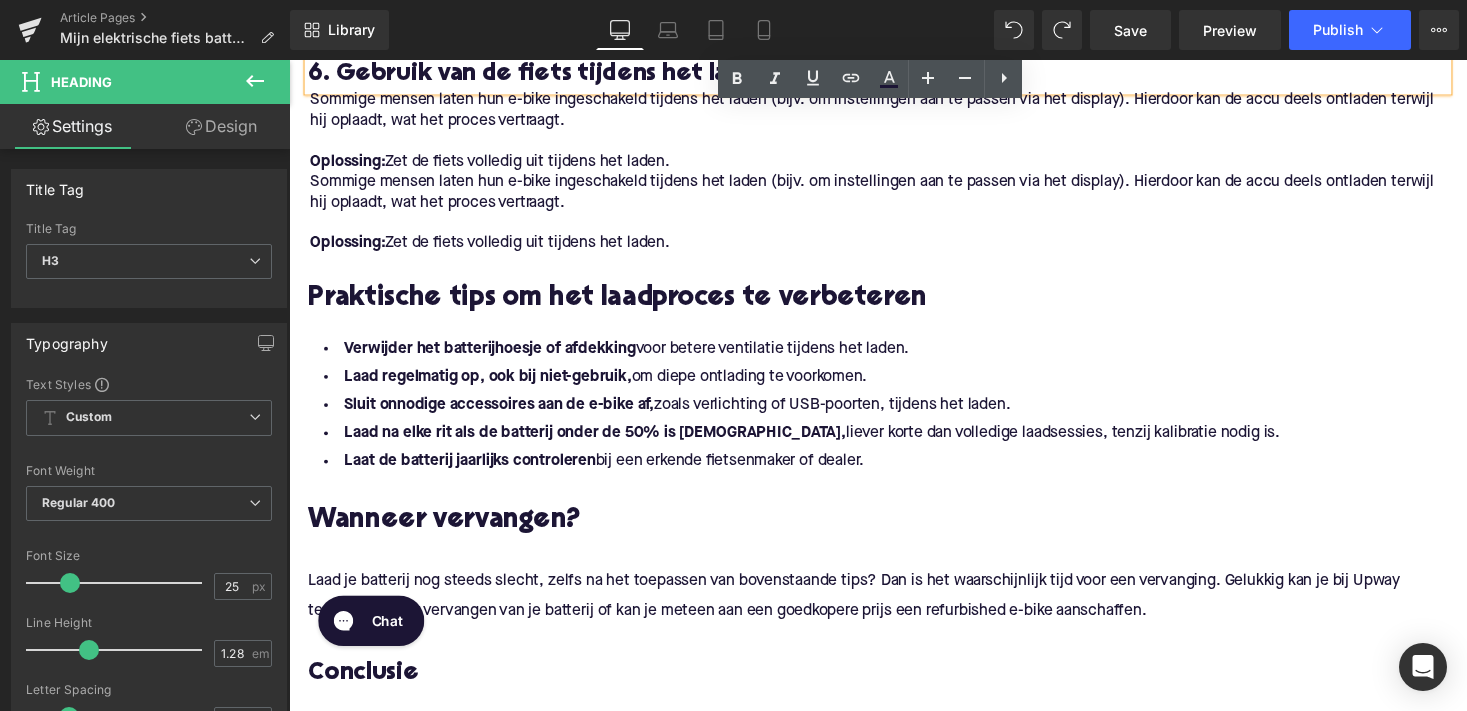 scroll, scrollTop: 2060, scrollLeft: 0, axis: vertical 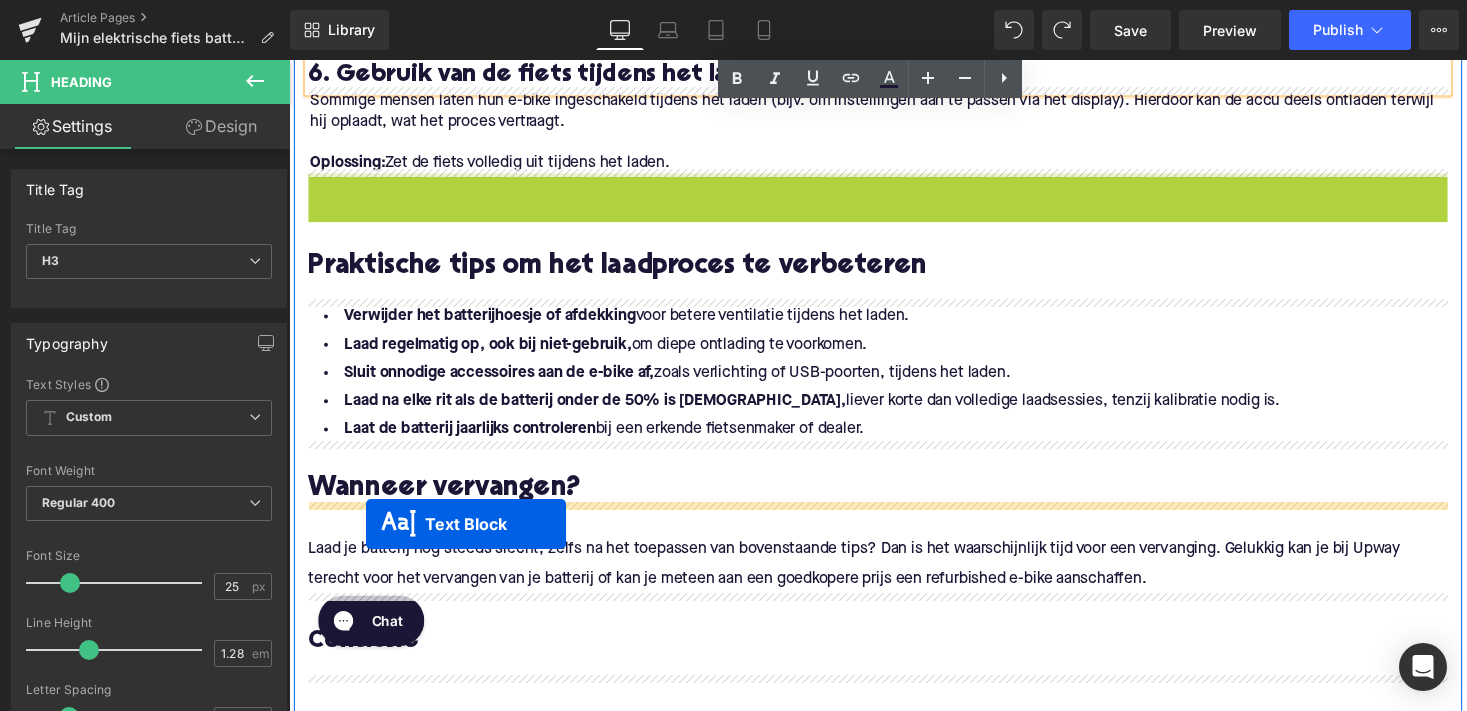 drag, startPoint x: 832, startPoint y: 216, endPoint x: 368, endPoint y: 537, distance: 564.2136 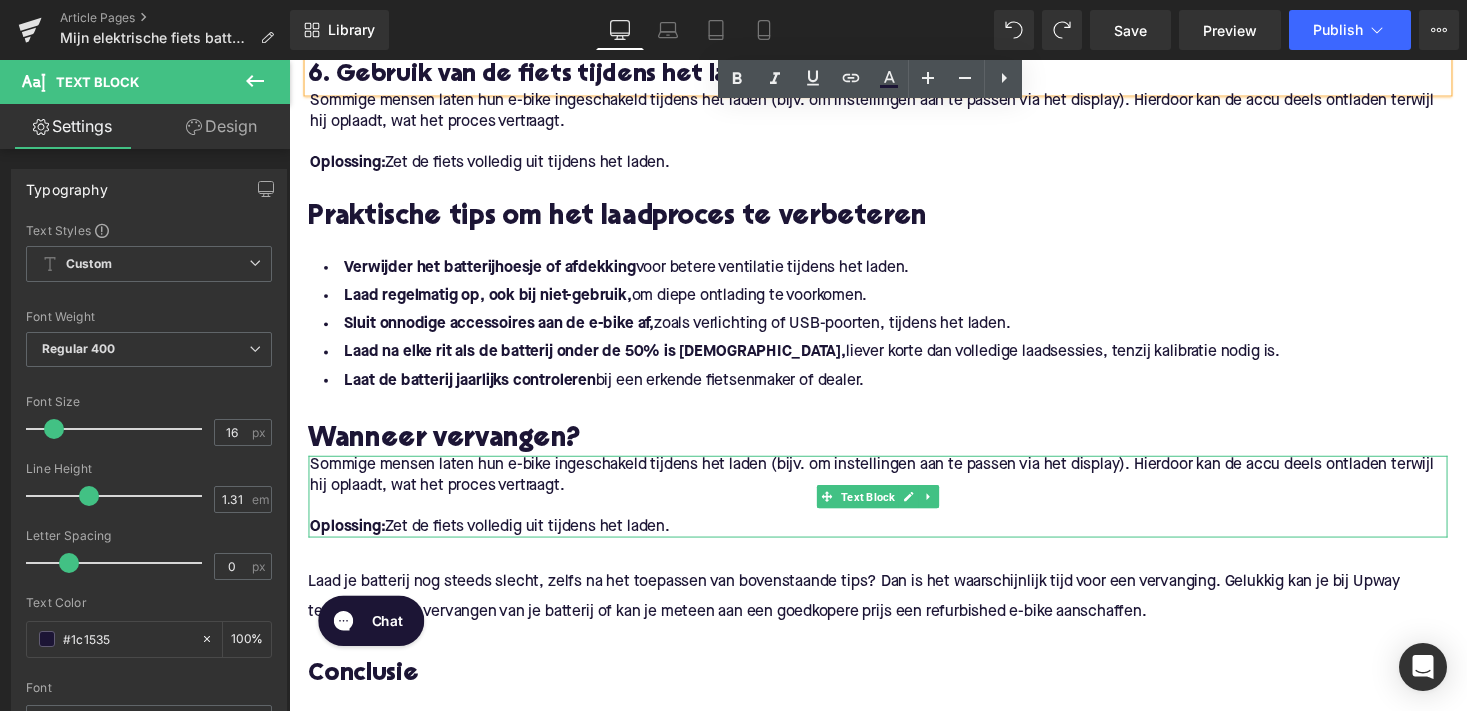 click at bounding box center (895, 519) 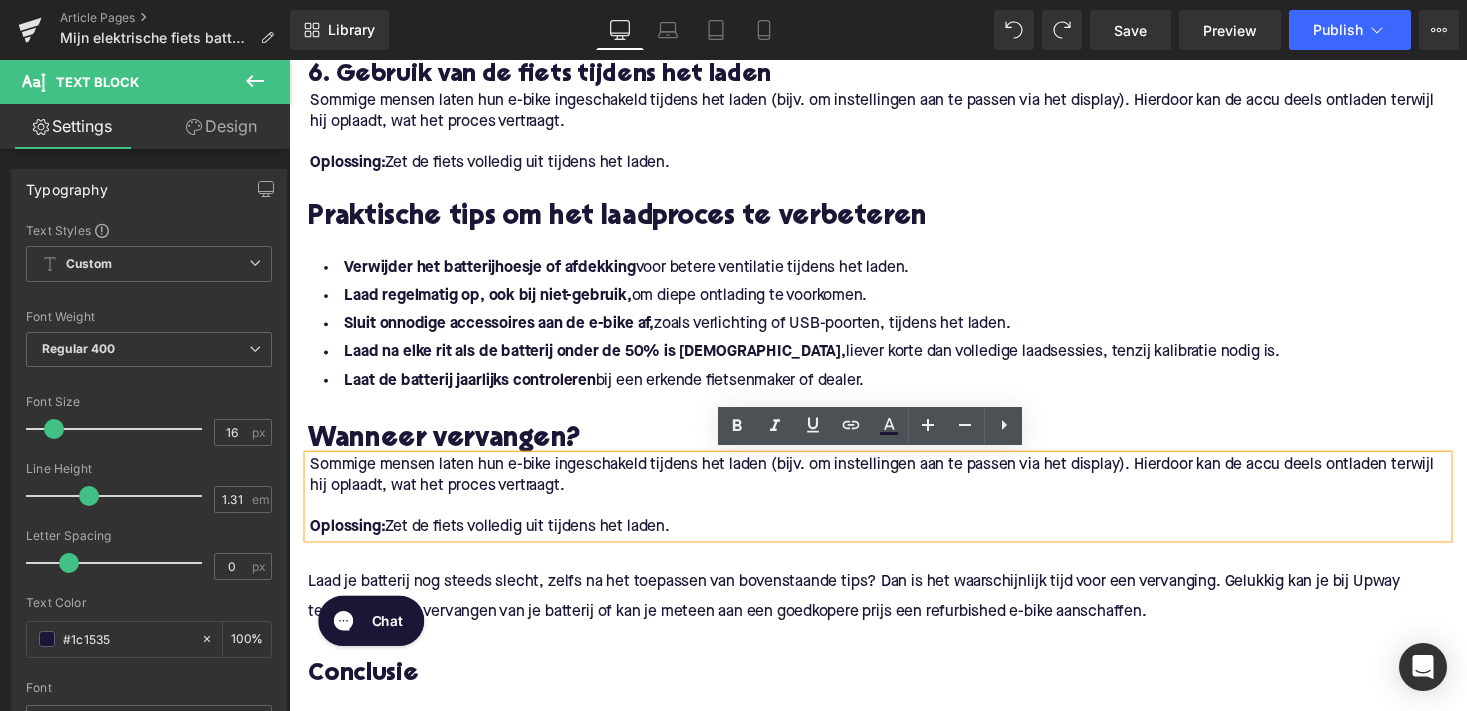 drag, startPoint x: 698, startPoint y: 535, endPoint x: 304, endPoint y: 478, distance: 398.10175 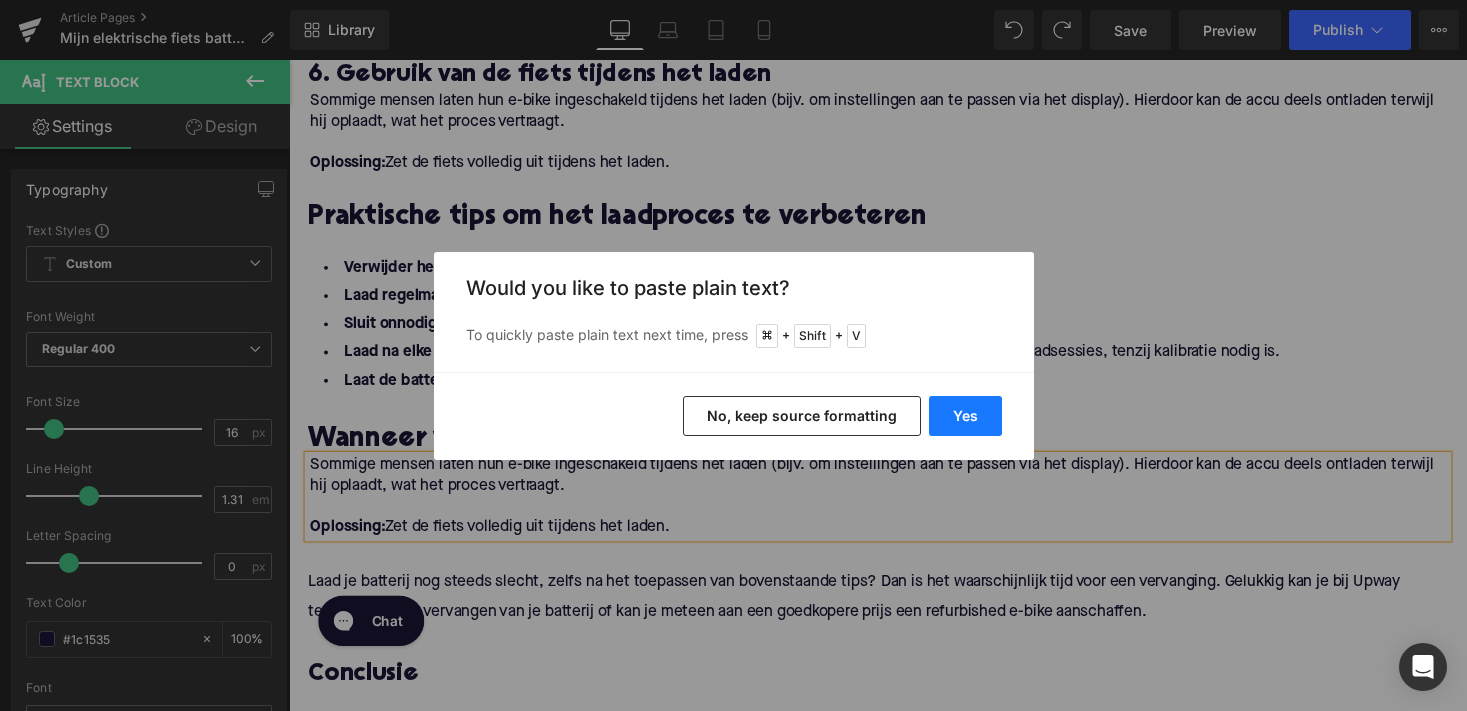click on "Yes" at bounding box center [965, 416] 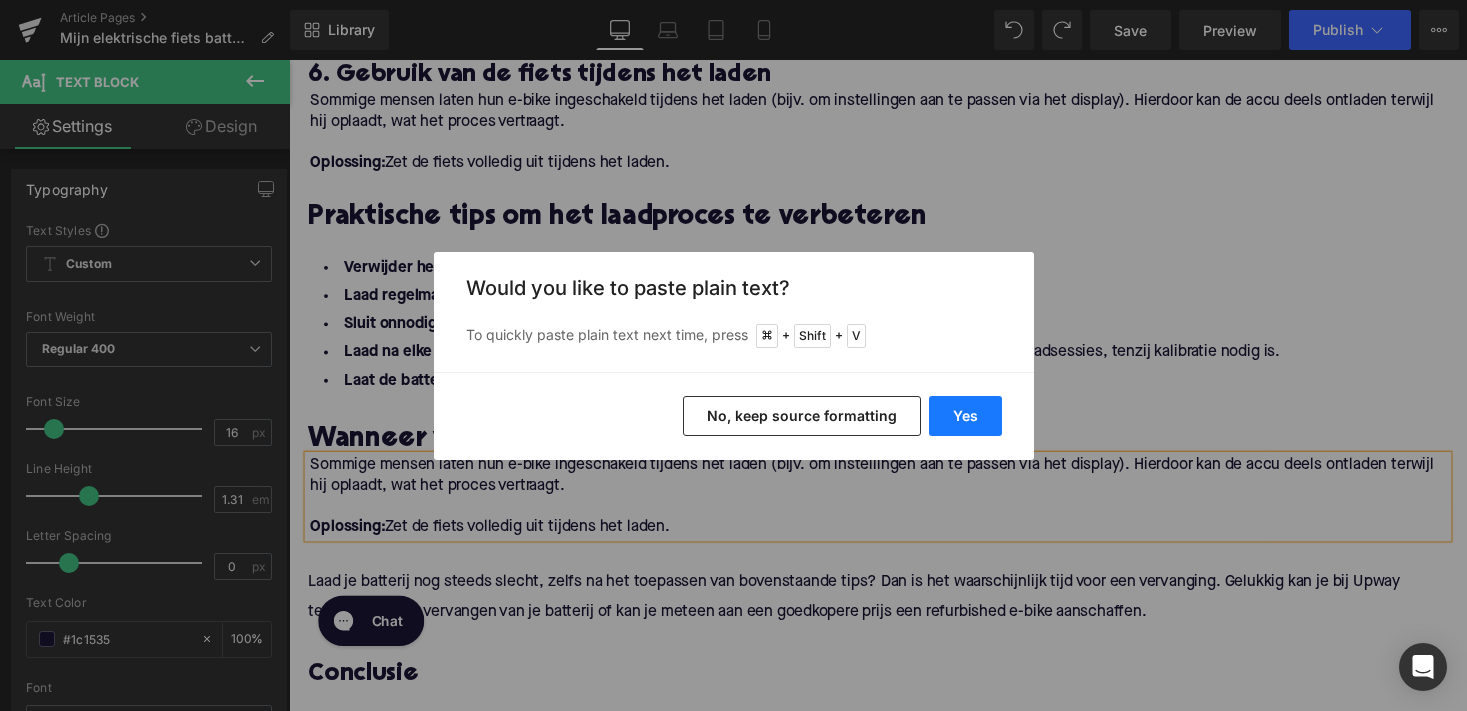 type 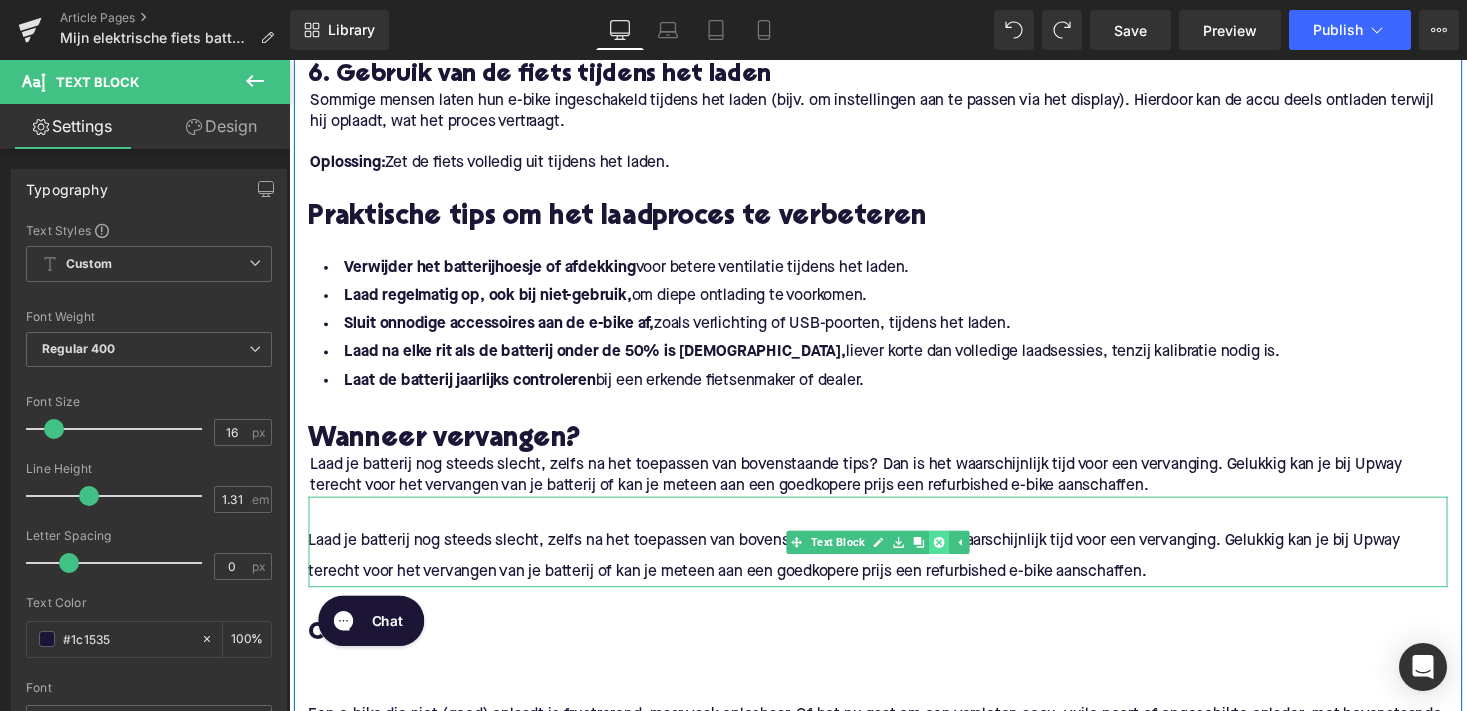 click at bounding box center (956, 556) 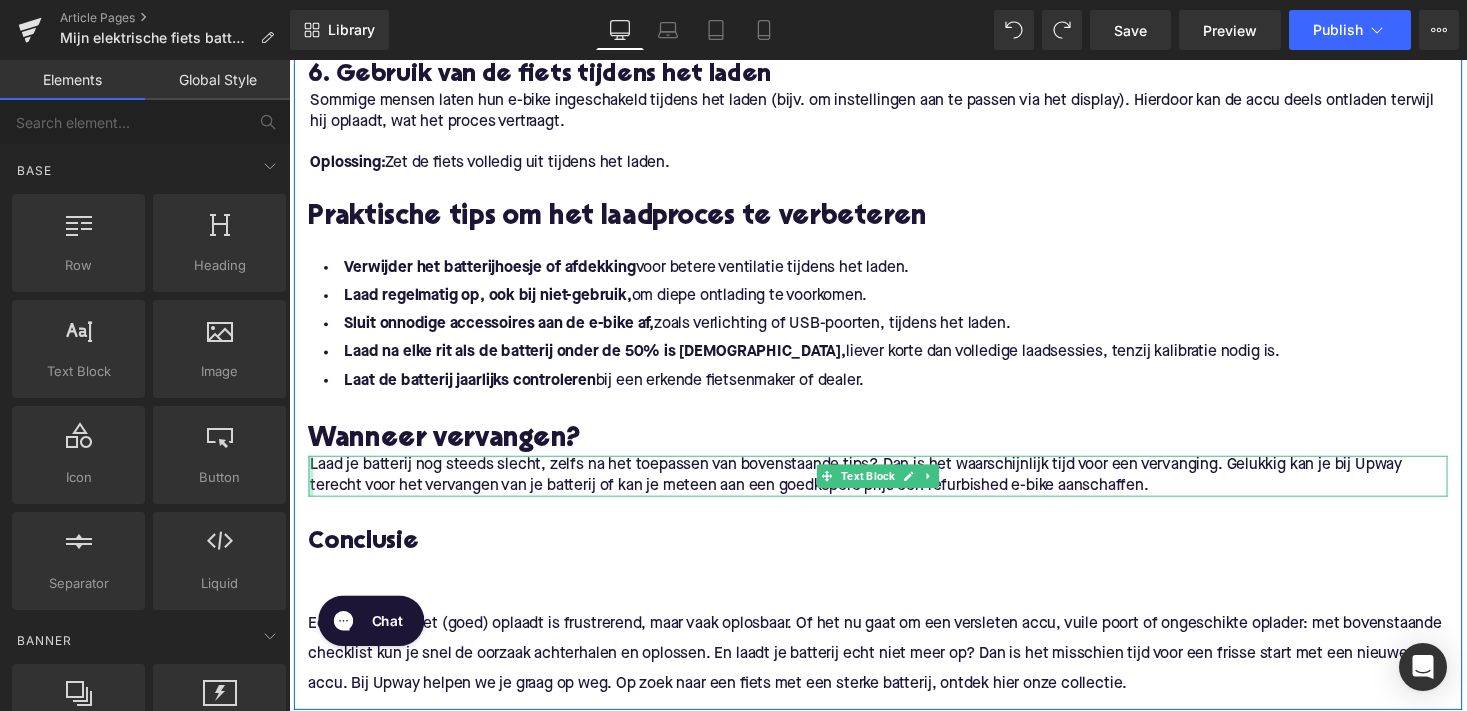 click on "Laad je batterij nog steeds slecht, zelfs na het toepassen van bovenstaande tips? Dan is het waarschijnlijk tijd voor een vervanging. Gelukkig kan je bij Upway terecht voor het vervangen van je batterij of kan je meteen aan een goedkopere prijs een refurbished e-bike aanschaffen. Text Block" at bounding box center [894, 488] 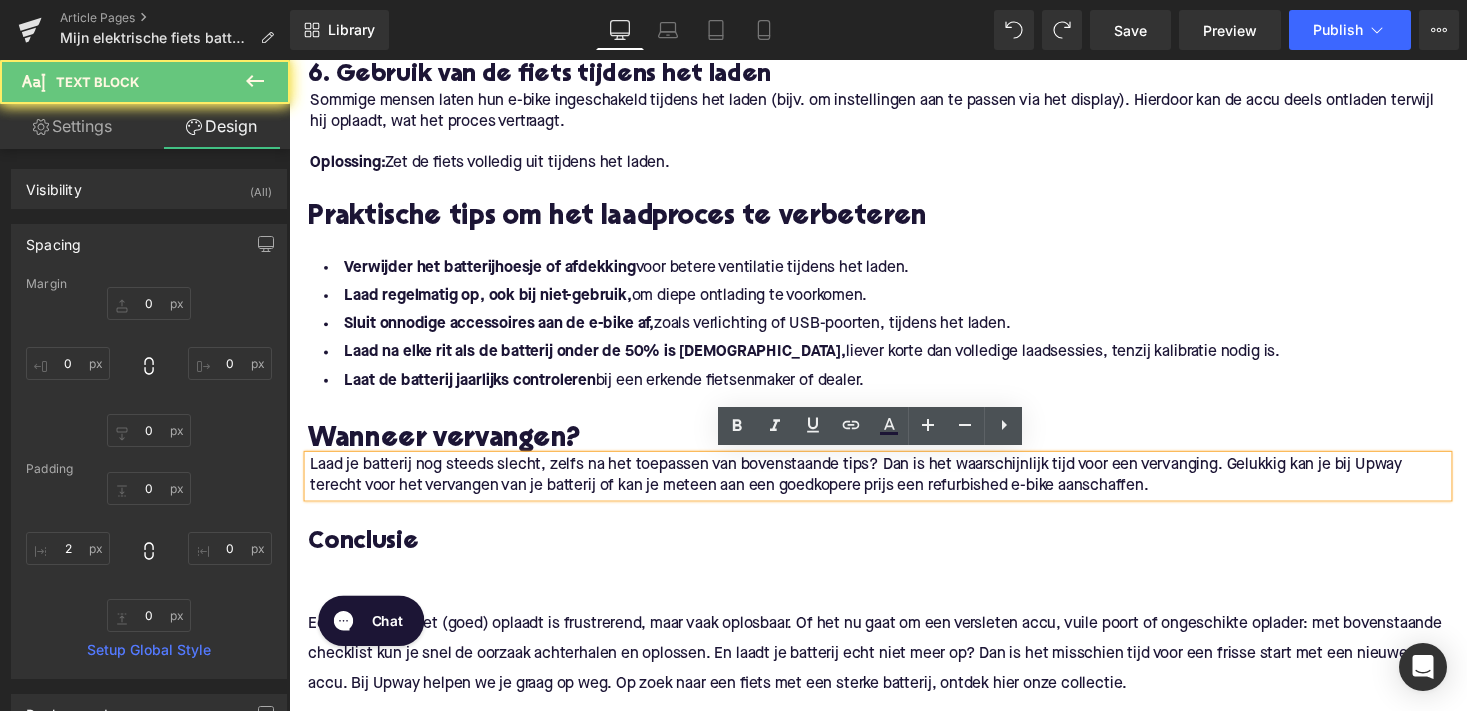 click on "Laad je batterij nog steeds slecht, zelfs na het toepassen van bovenstaande tips? Dan is het waarschijnlijk tijd voor een vervanging. Gelukkig kan je bij Upway terecht voor het vervangen van je batterij of kan je meteen aan een goedkopere prijs een refurbished e-bike aanschaffen." at bounding box center [895, 488] 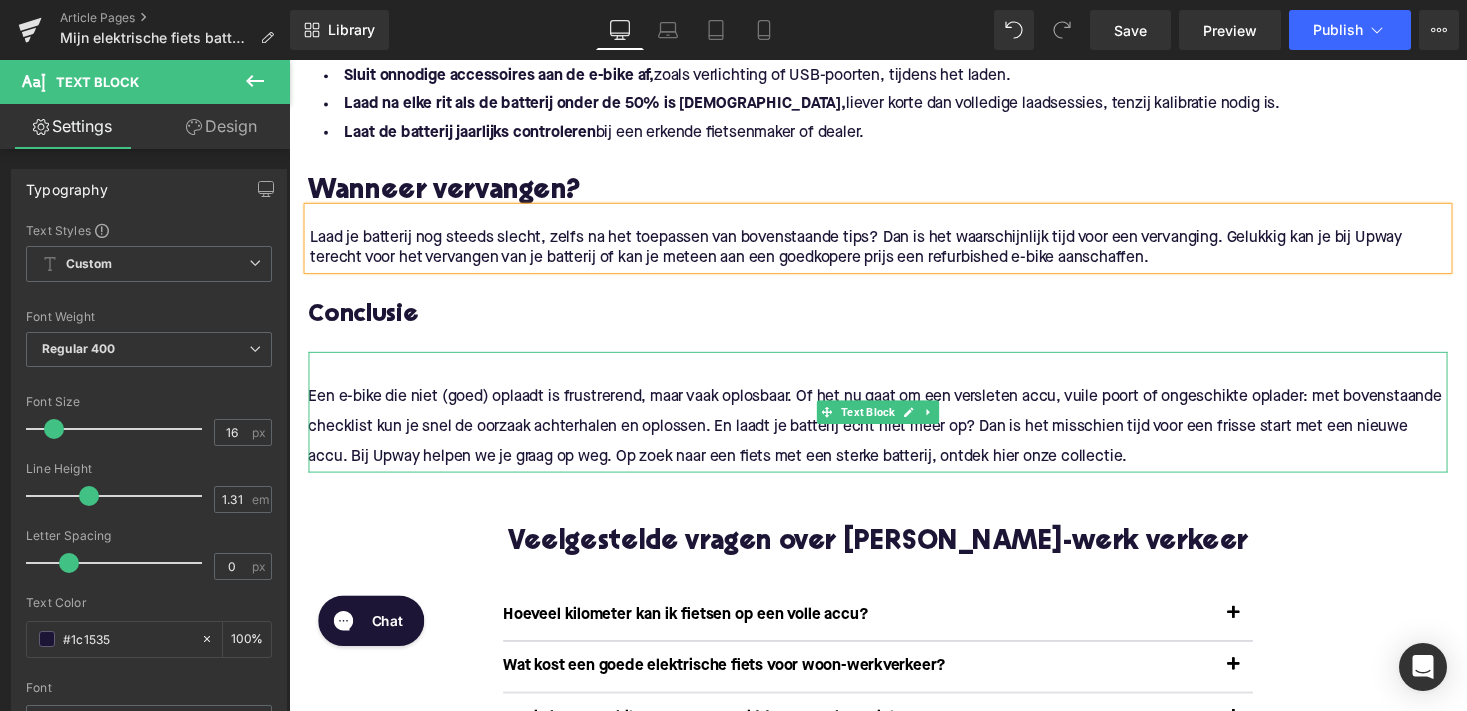 scroll, scrollTop: 2331, scrollLeft: 0, axis: vertical 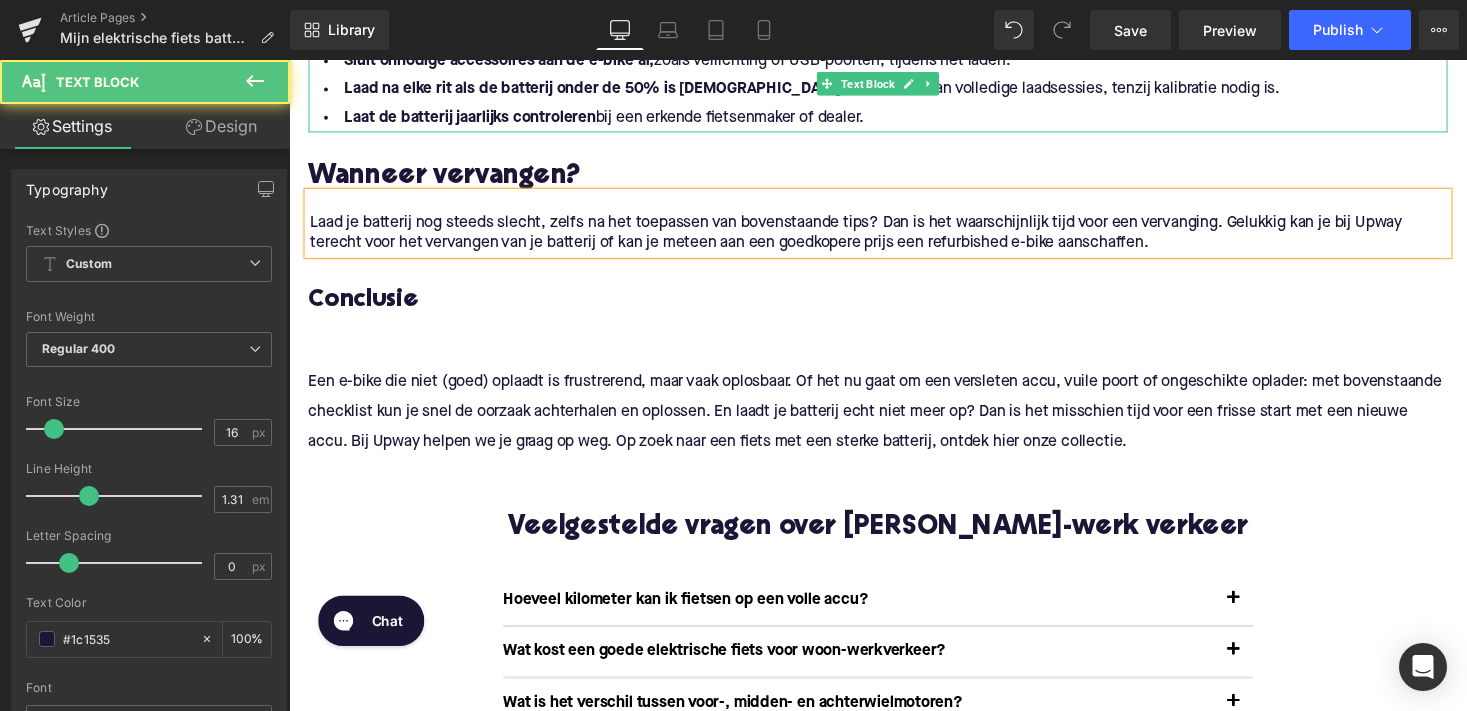 click on "Laat de batterij jaarlijks controleren  bij een erkende fietsenmaker of dealer." at bounding box center (894, 119) 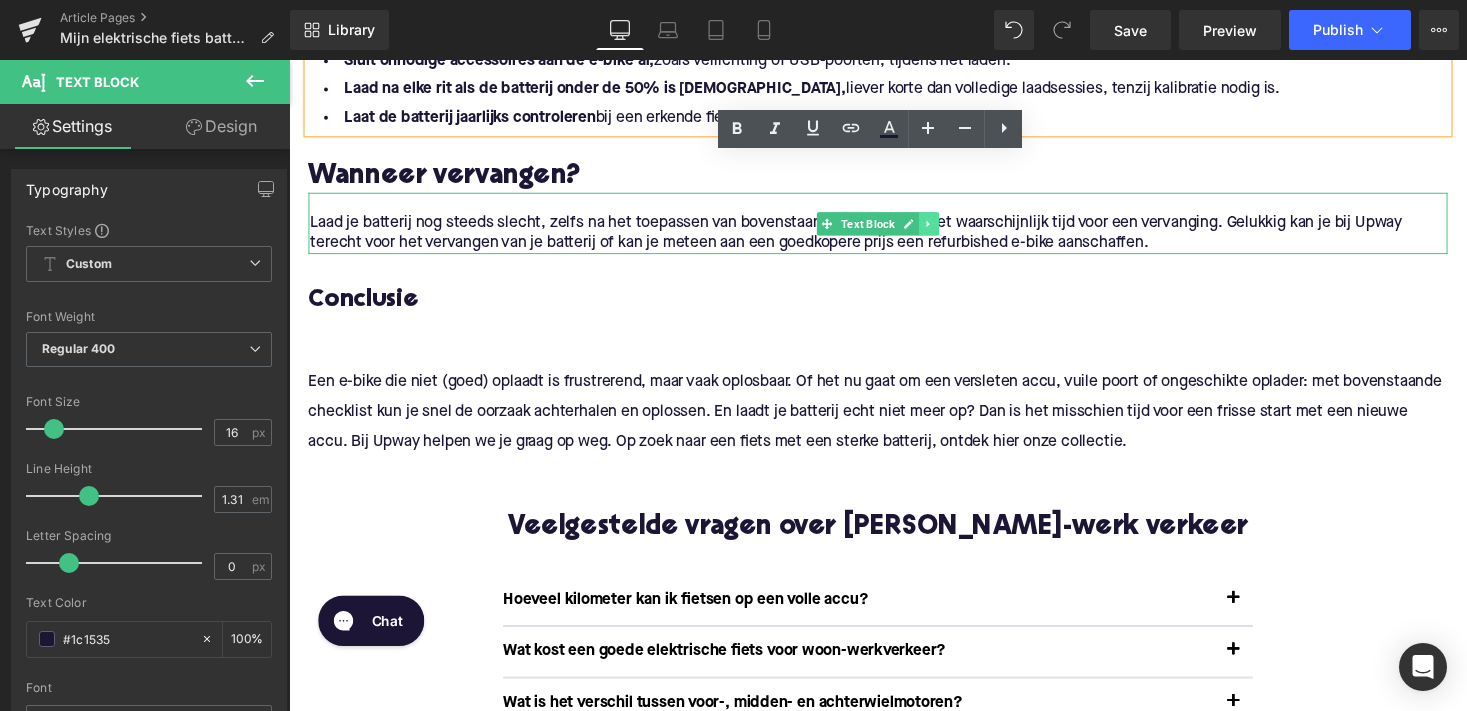 click at bounding box center (946, 228) 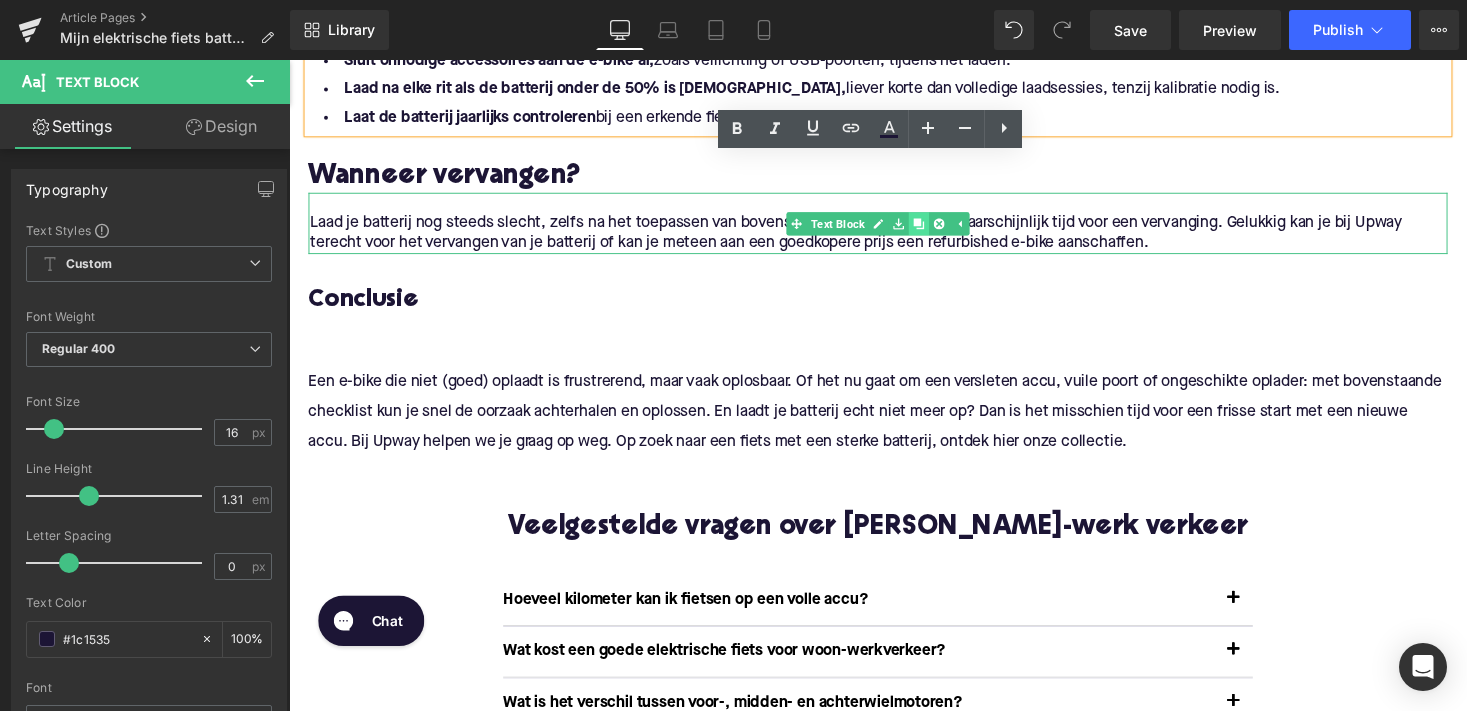 click 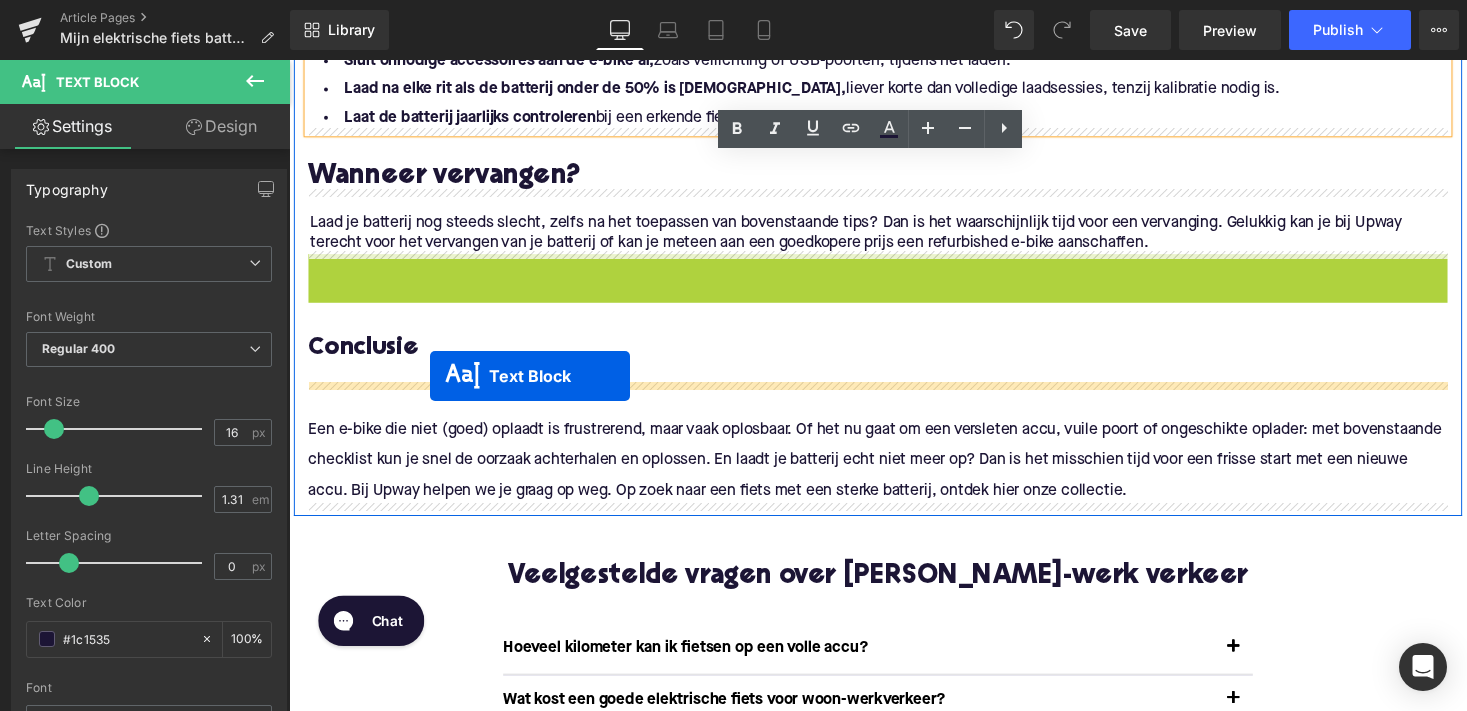 drag, startPoint x: 846, startPoint y: 296, endPoint x: 434, endPoint y: 385, distance: 421.50327 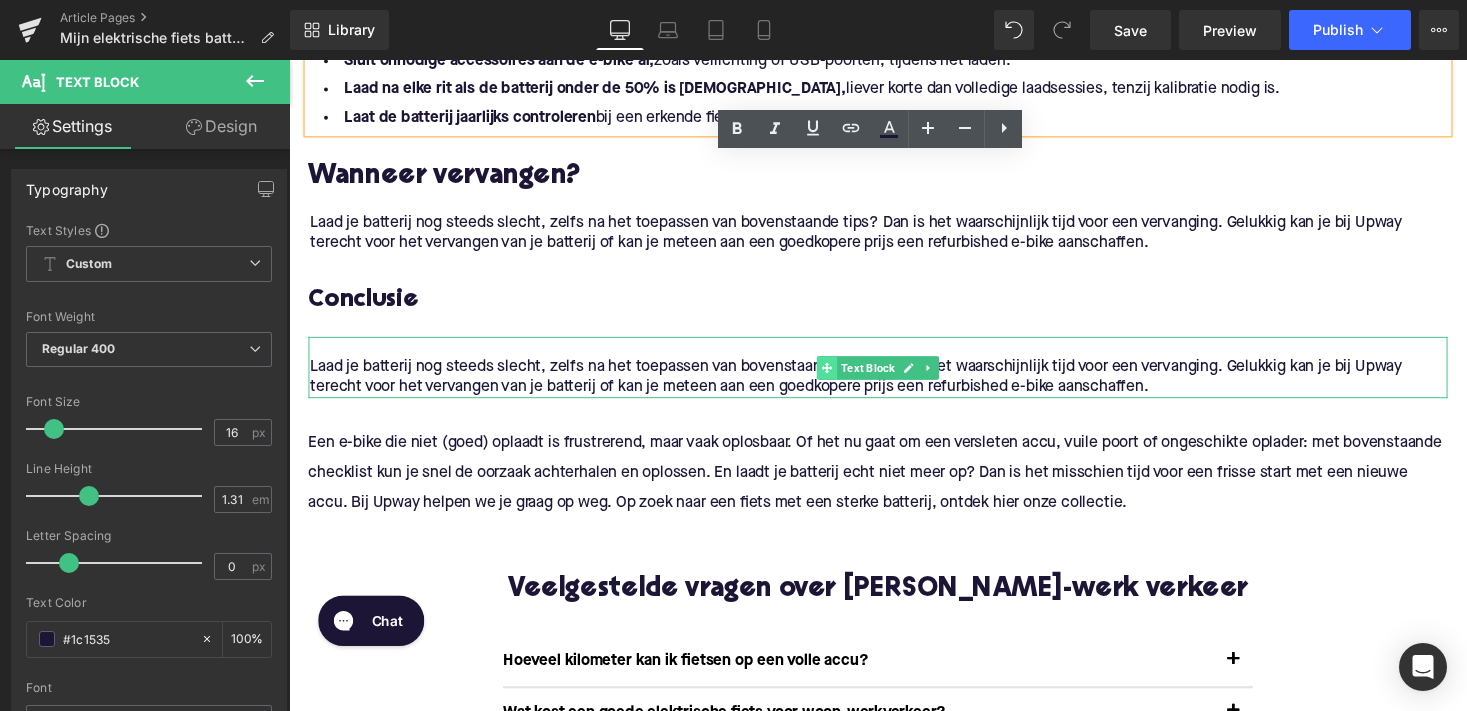 click 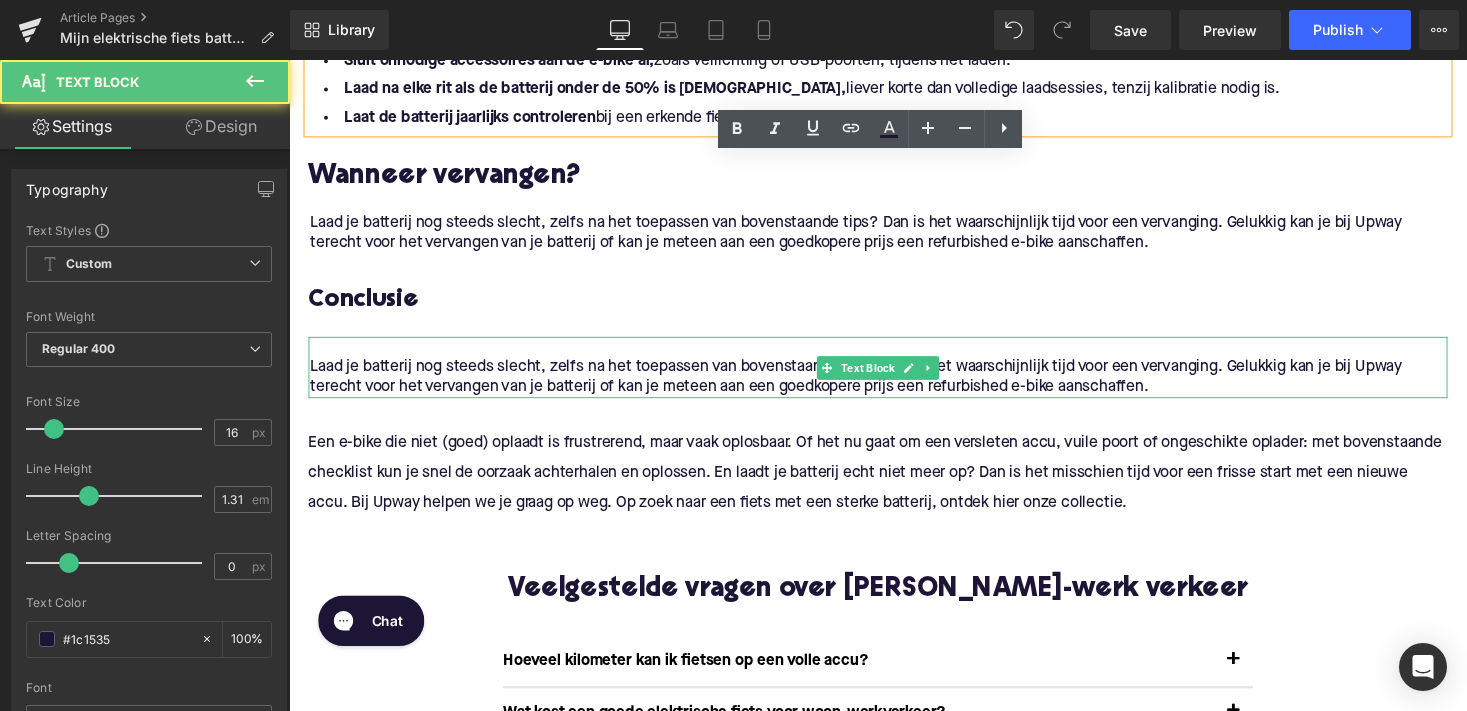 click on "Laad je batterij nog steeds slecht, zelfs na het toepassen van bovenstaande tips? Dan is het waarschijnlijk tijd voor een vervanging. Gelukkig kan je bij Upway terecht voor het vervangen van je batterij of kan je meteen aan een goedkopere prijs een refurbished e-bike aanschaffen." at bounding box center [895, 386] 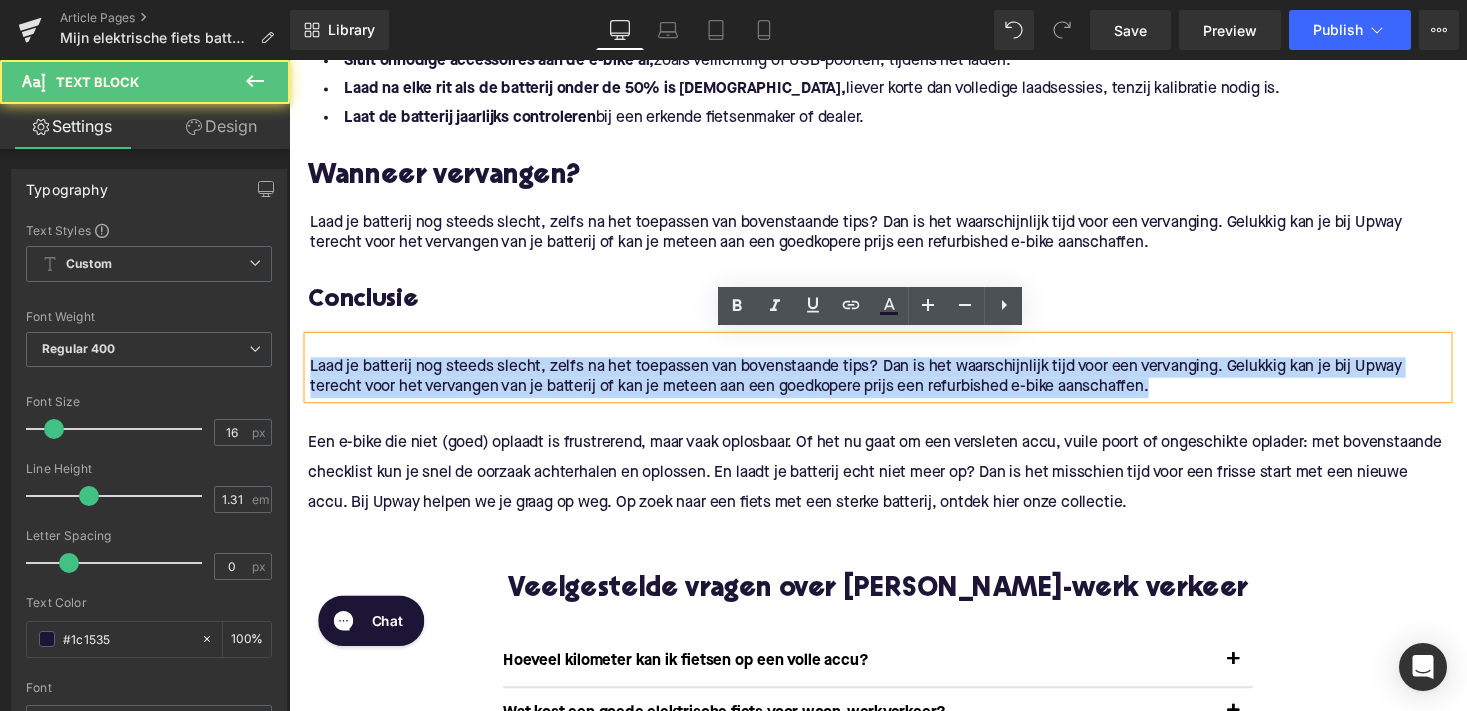 drag, startPoint x: 1186, startPoint y: 398, endPoint x: 299, endPoint y: 362, distance: 887.7302 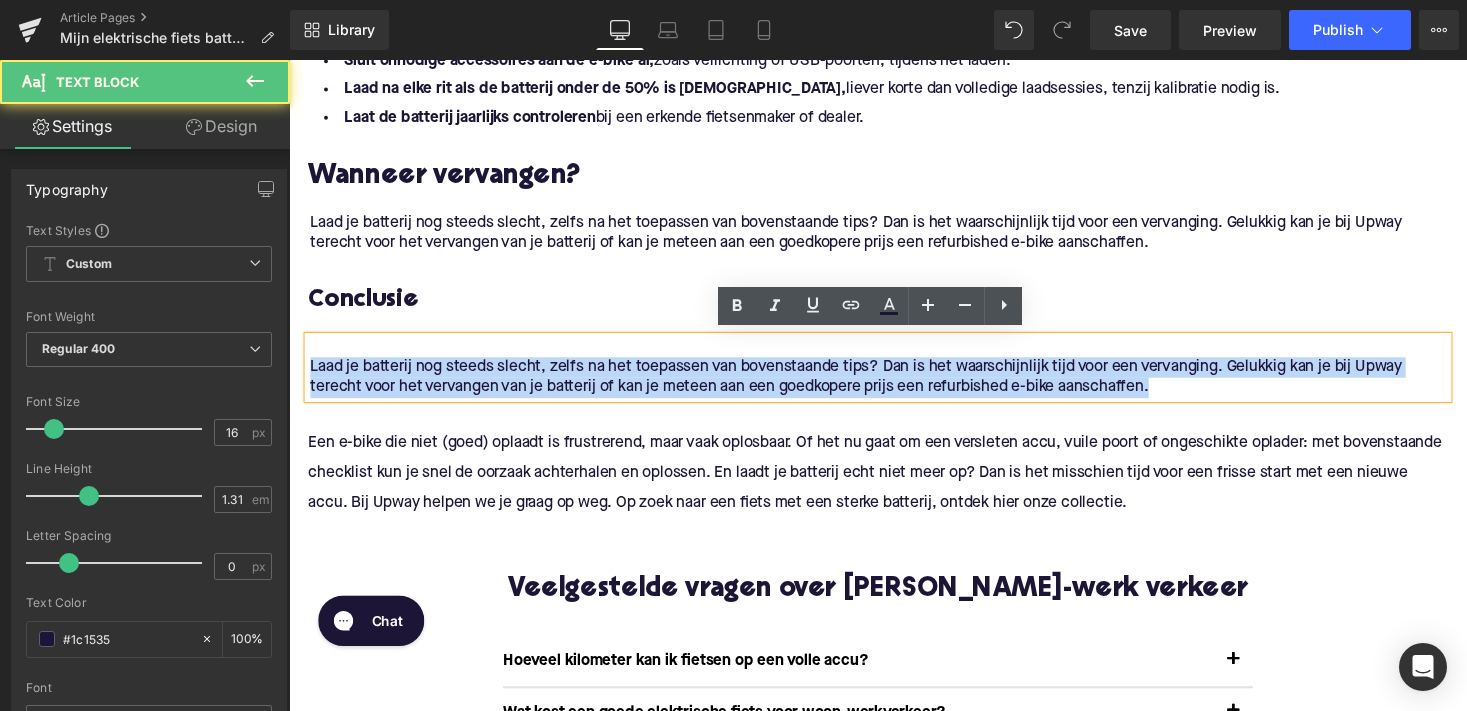 click on "1. Een versleten of verouderde accu Heading         E-bike accu’s, zoals van merken als  Bosch, Yamaha, Shimano Steps, of Bafang , hebben een beperkte levensduur. Na ongeveer 500 tot 1.000 laadcycli neemt de capaciteit af. Hierdoor duurt het opladen langer en houdt de batterij minder energie vast. Oplossing:  Laat de accu-status controleren door een specialist. Soms helpt kalibreren van je batterij, maar vaak is vervanging de beste optie. Text Block         2. Vuil of corrosie in de laadconnector Heading         Stof, vuil of oxidatie in de laadpoort of contactpunten kan de stroomtoevoer belemmeren. Vooral bij fietsen die veel buiten staan, is dit een veelvoorkomend probleem. Oplossing:  Reinig de connector voorzichtig met een droge tandenborstel of perslucht. Vermijd vochtige doekjes of metalen voorwerpen. Text Block         3. Defecte of inferieure oplader Heading         O plossing:  Gebruik altijd de originele oplader van het merk. Twijfel je? Test met een andere, goed werkende lader van hetzelfde type." at bounding box center (894, -225) 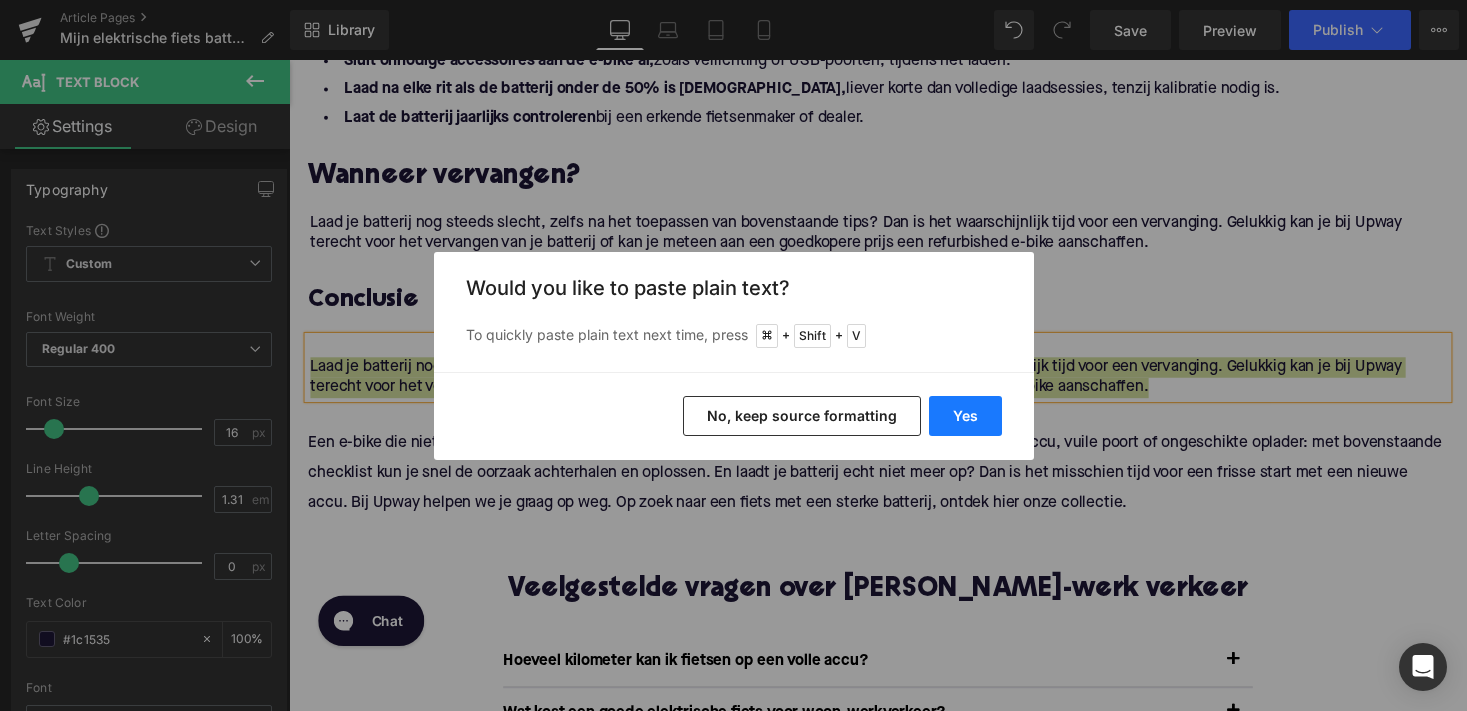 click on "Yes" at bounding box center (965, 416) 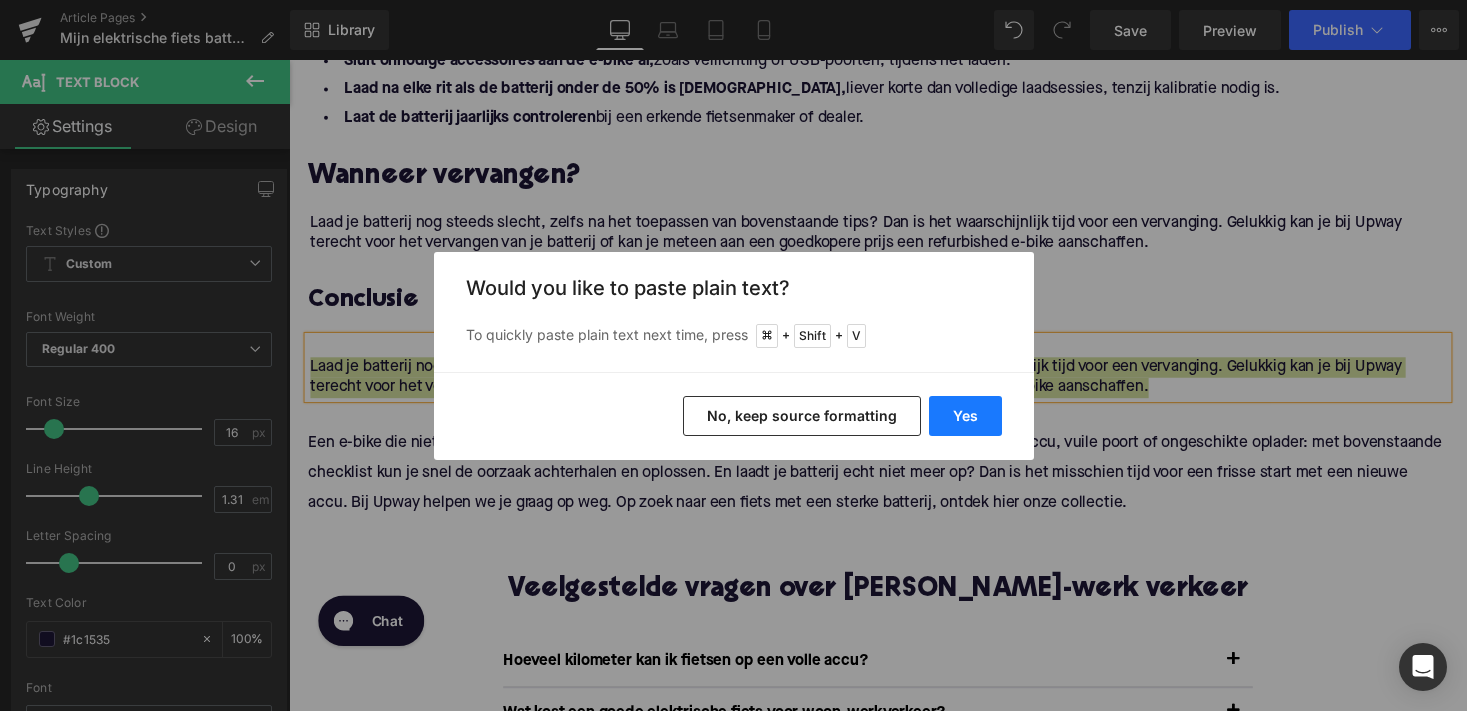type 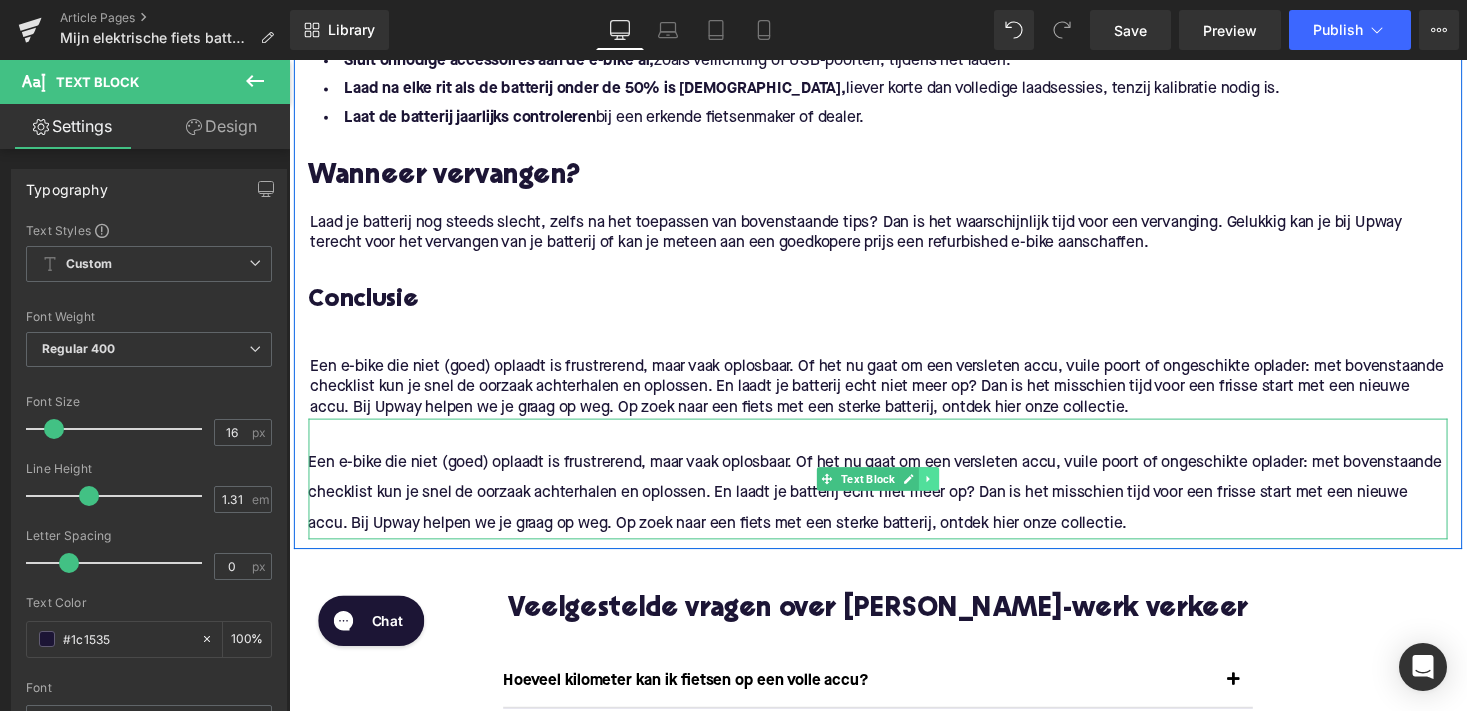 click 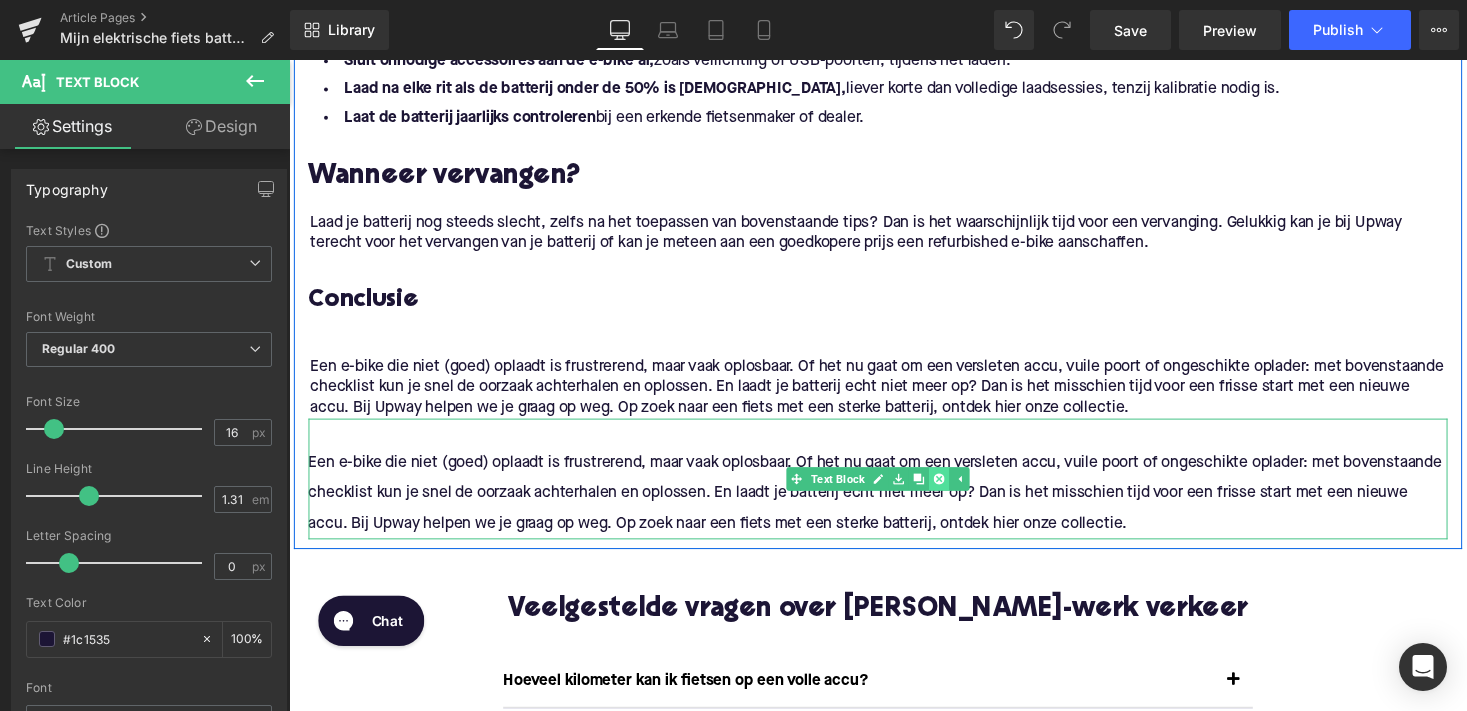 click 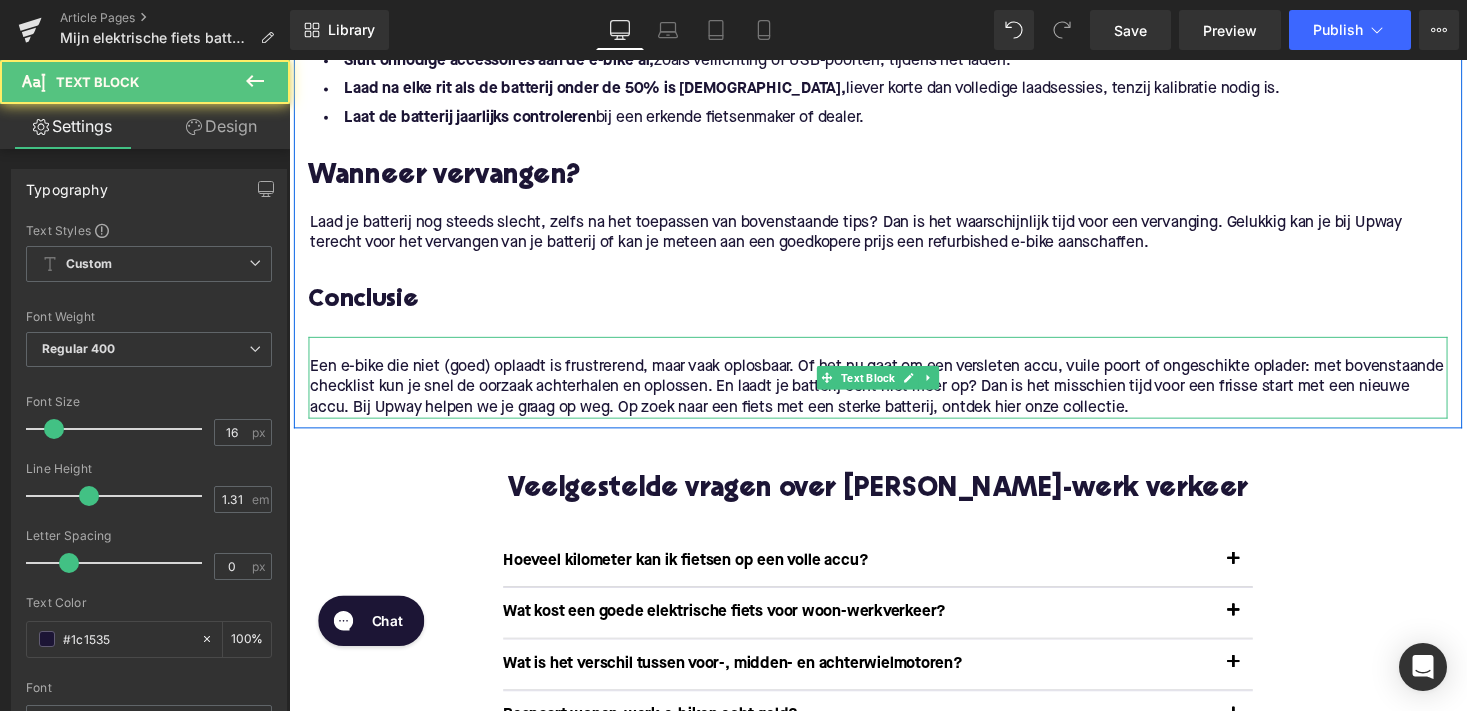 click on "Een e-bike die niet (goed) oplaadt is frustrerend, maar vaak oplosbaar. Of het nu gaat om een versleten accu, vuile poort of ongeschikte oplader: met bovenstaande checklist kun je snel de oorzaak achterhalen en oplossen. En laadt je batterij echt niet meer op? Dan is het misschien tijd voor een frisse start met een nieuwe accu. Bij Upway helpen we je graag op weg. Op zoek naar een fiets met een sterke batterij, ontdek hier onze collectie." at bounding box center (895, 396) 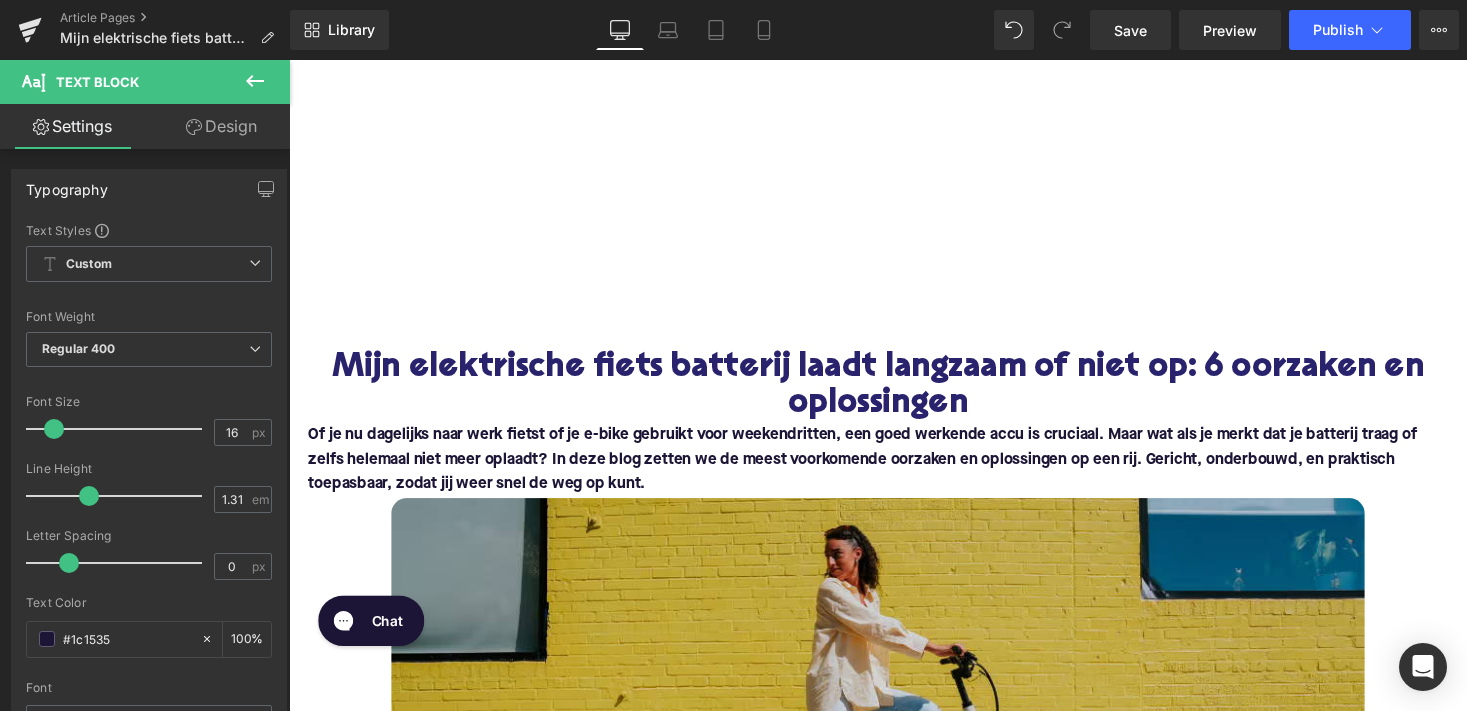 scroll, scrollTop: 0, scrollLeft: 0, axis: both 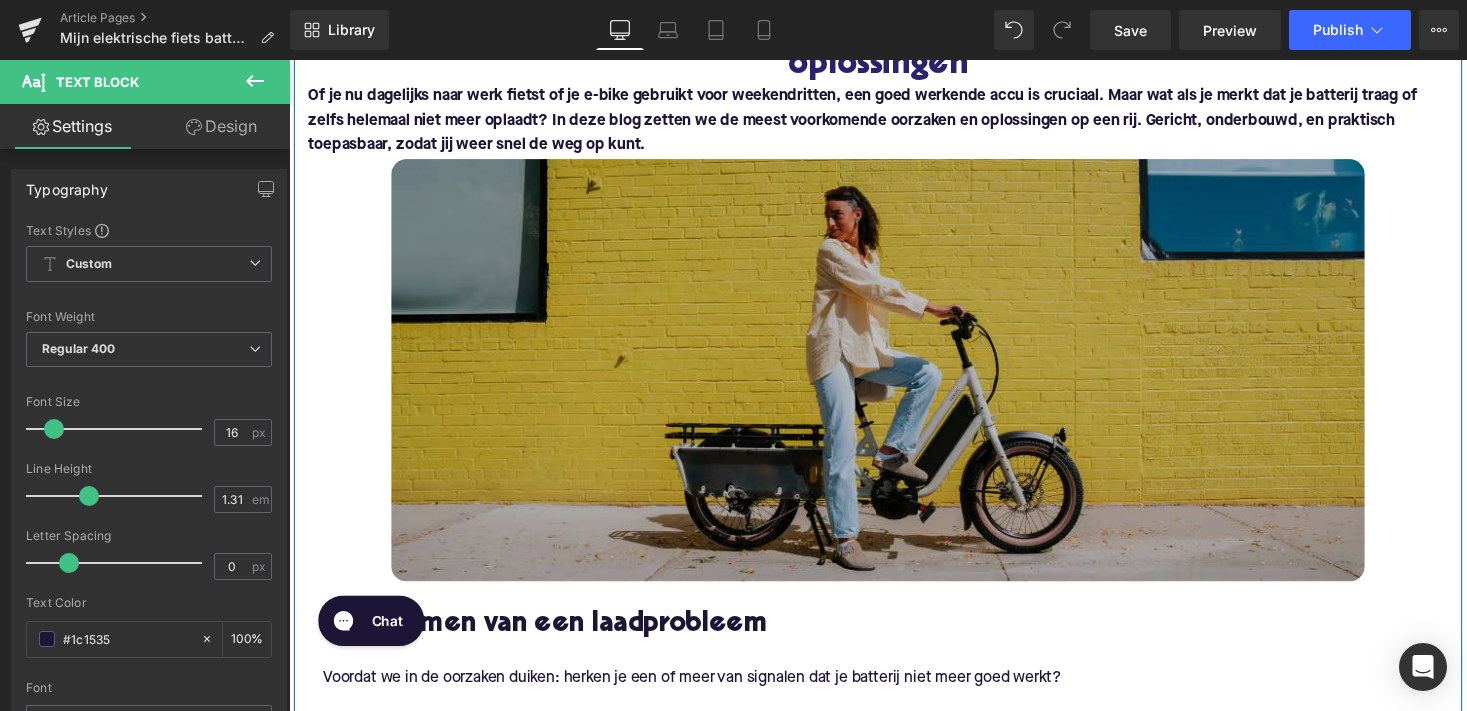 click at bounding box center [894, 379] 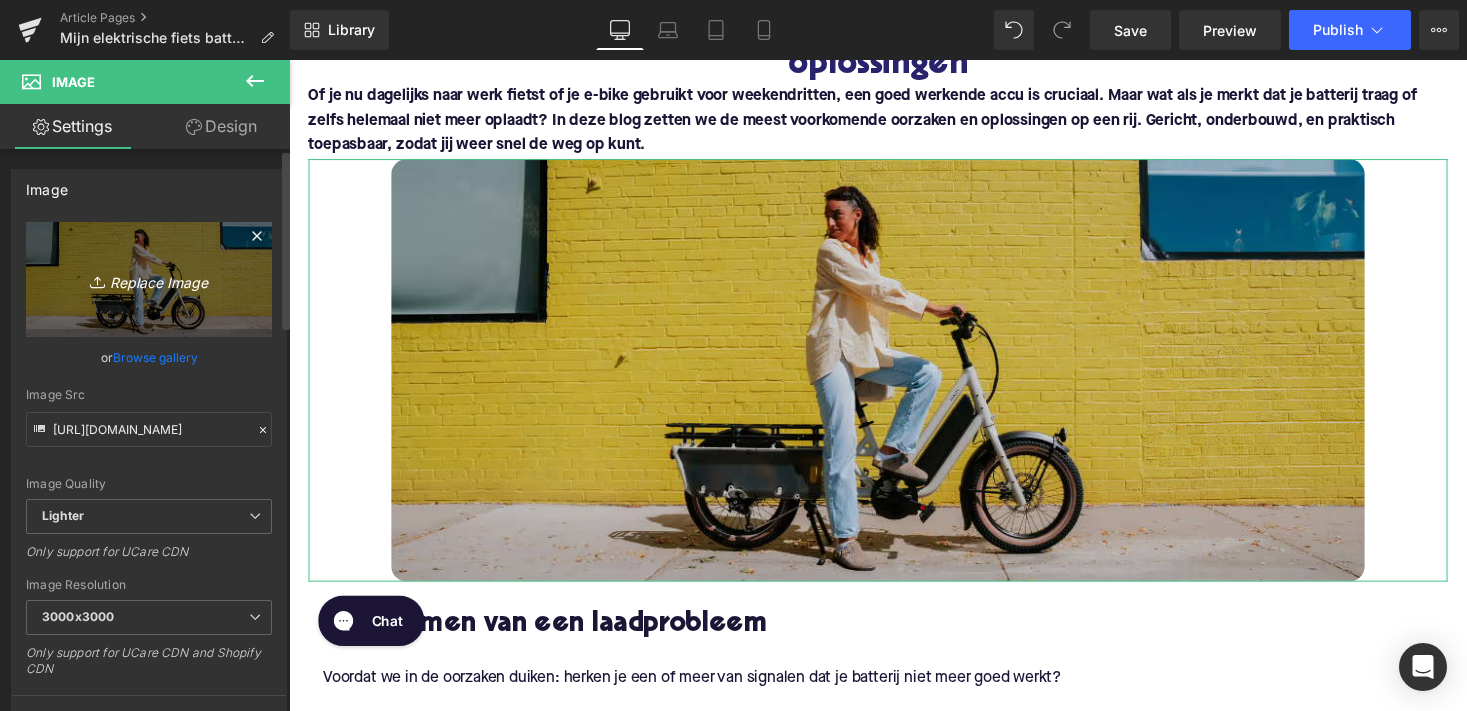 click on "Replace Image" at bounding box center (149, 279) 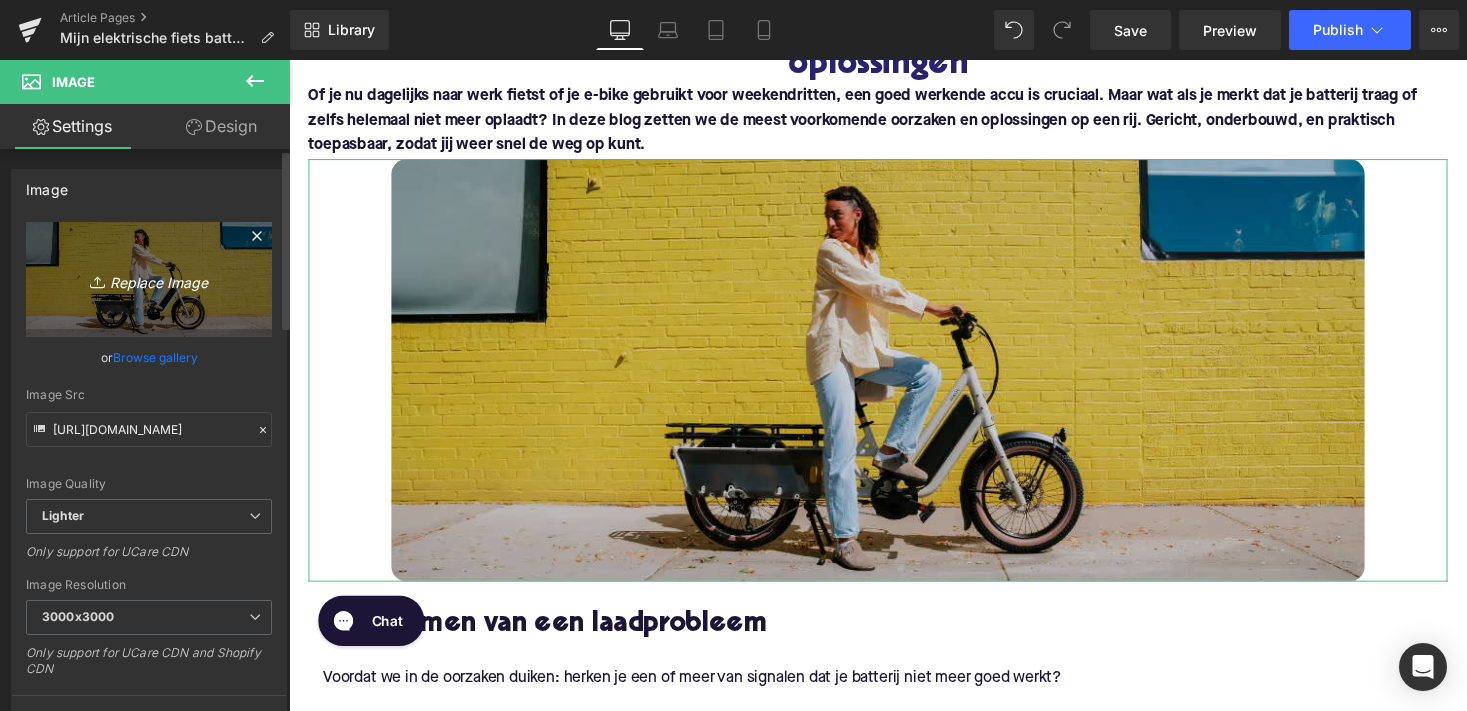 type on "C:\fakepath\Batterie-velo-electrique-Bosch-couv.avif" 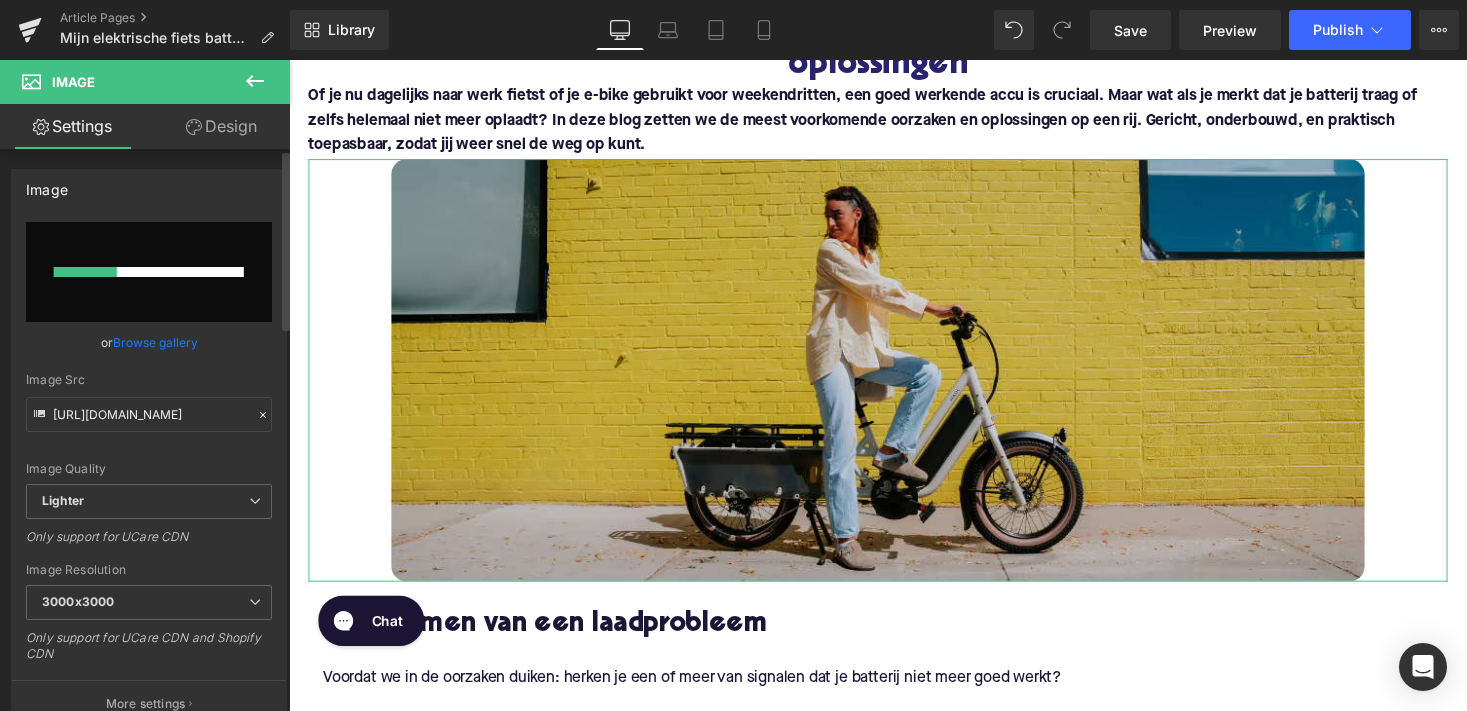 type 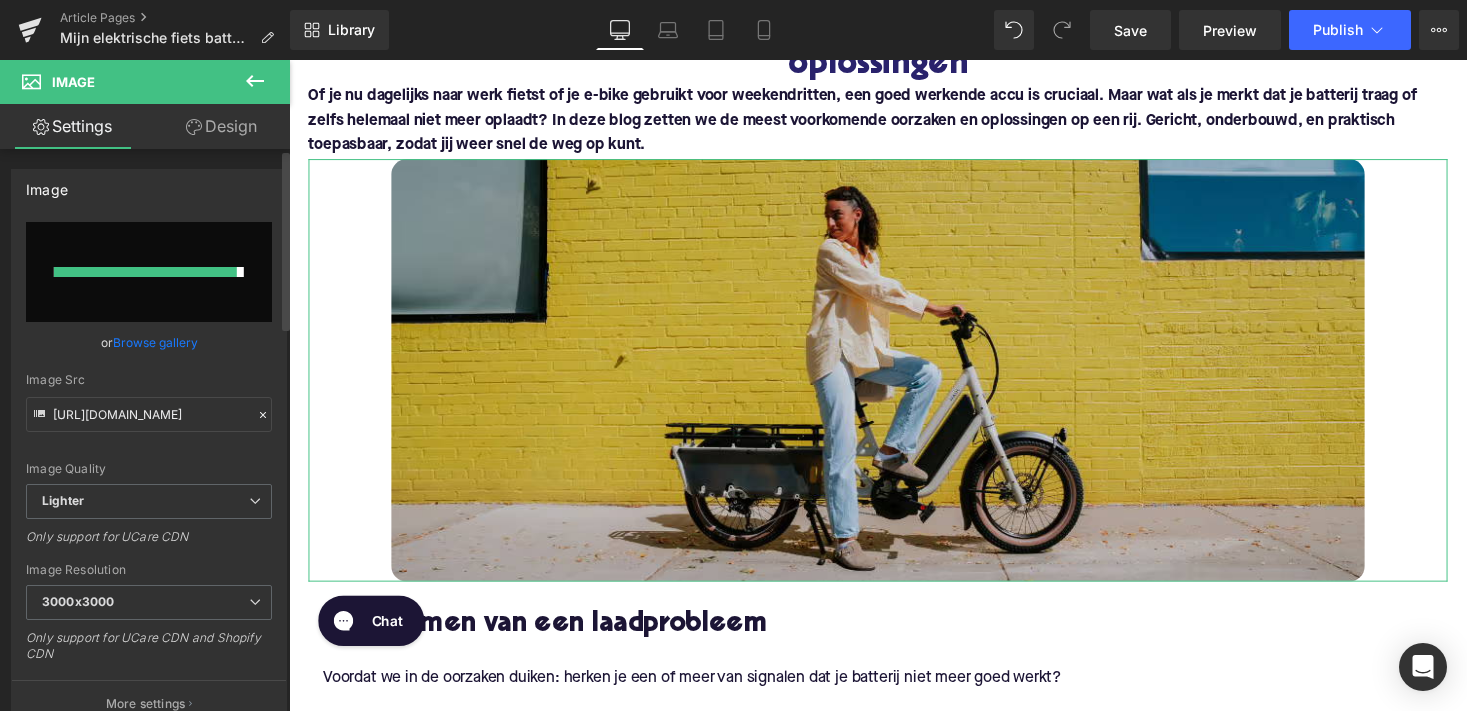 type on "https://ucarecdn.com/17a1c044-d2c9-4046-8236-a22afe76d10b/-/format/auto/-/preview/3000x3000/-/quality/lighter/Batterie-velo-electrique-Bosch-couv.avif" 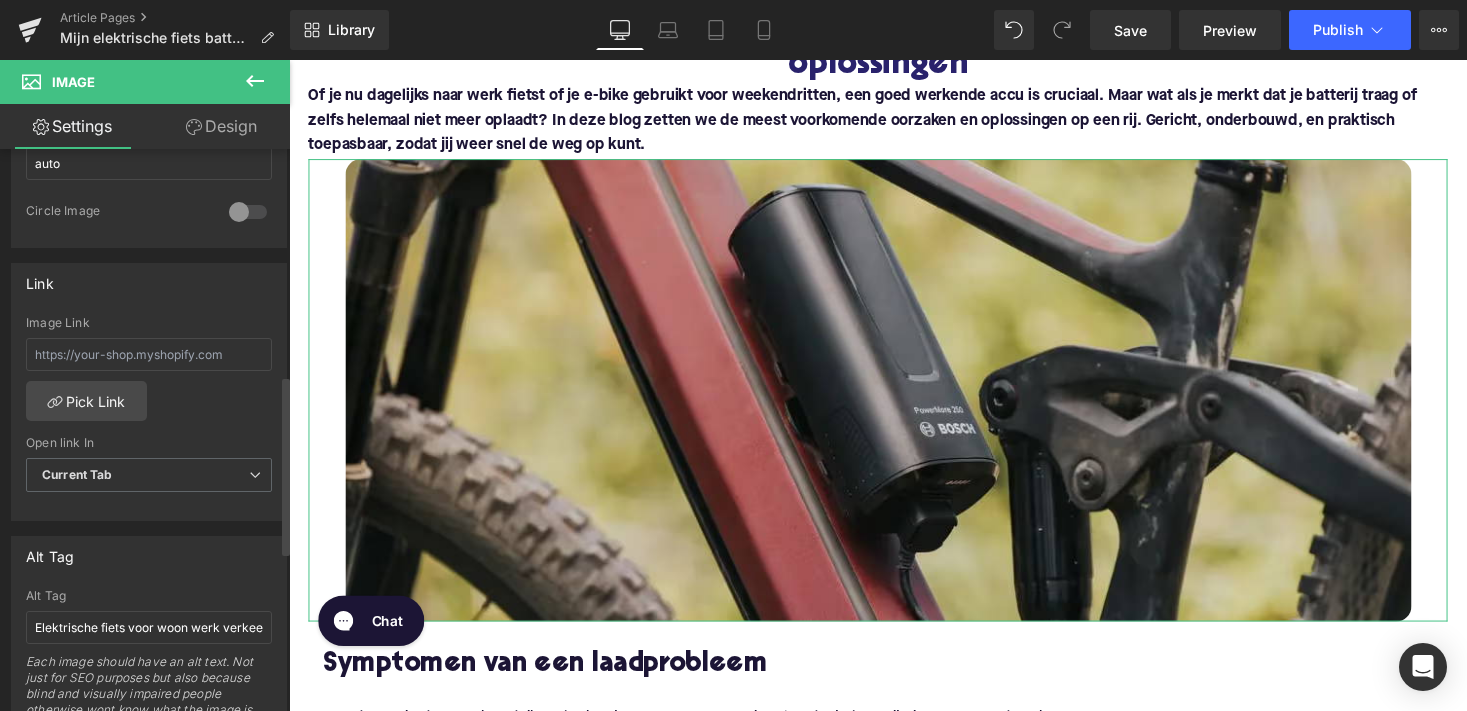 scroll, scrollTop: 776, scrollLeft: 0, axis: vertical 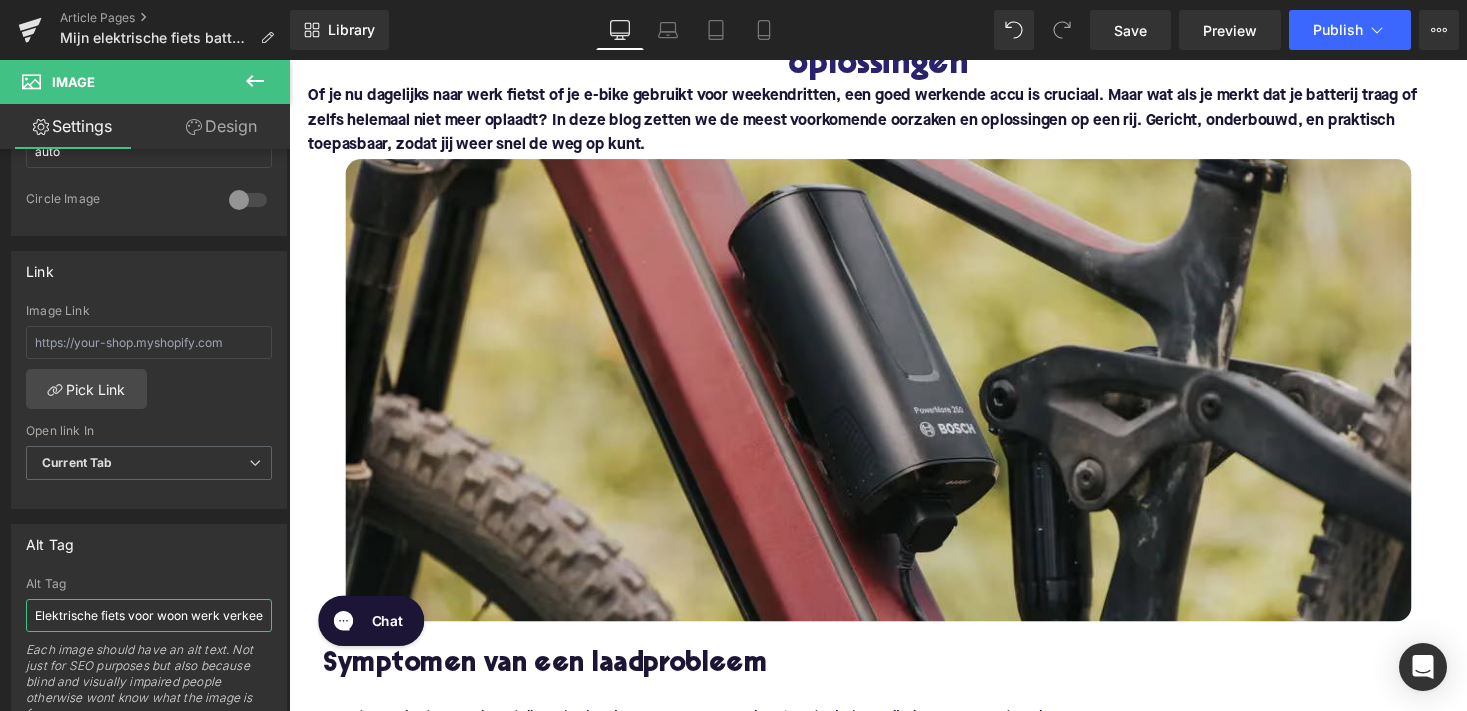 drag, startPoint x: 440, startPoint y: 1200, endPoint x: 310, endPoint y: 608, distance: 606.1056 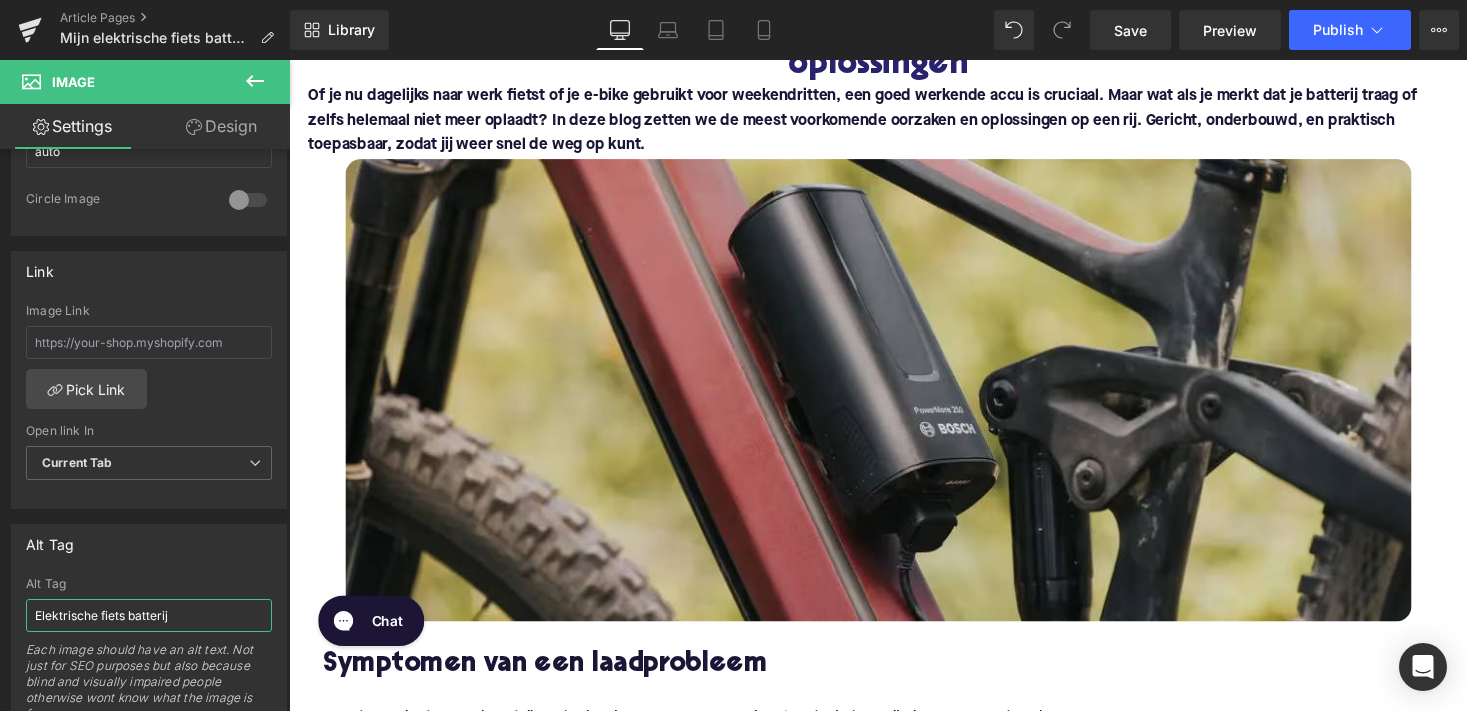 type on "Elektrische fiets batterij" 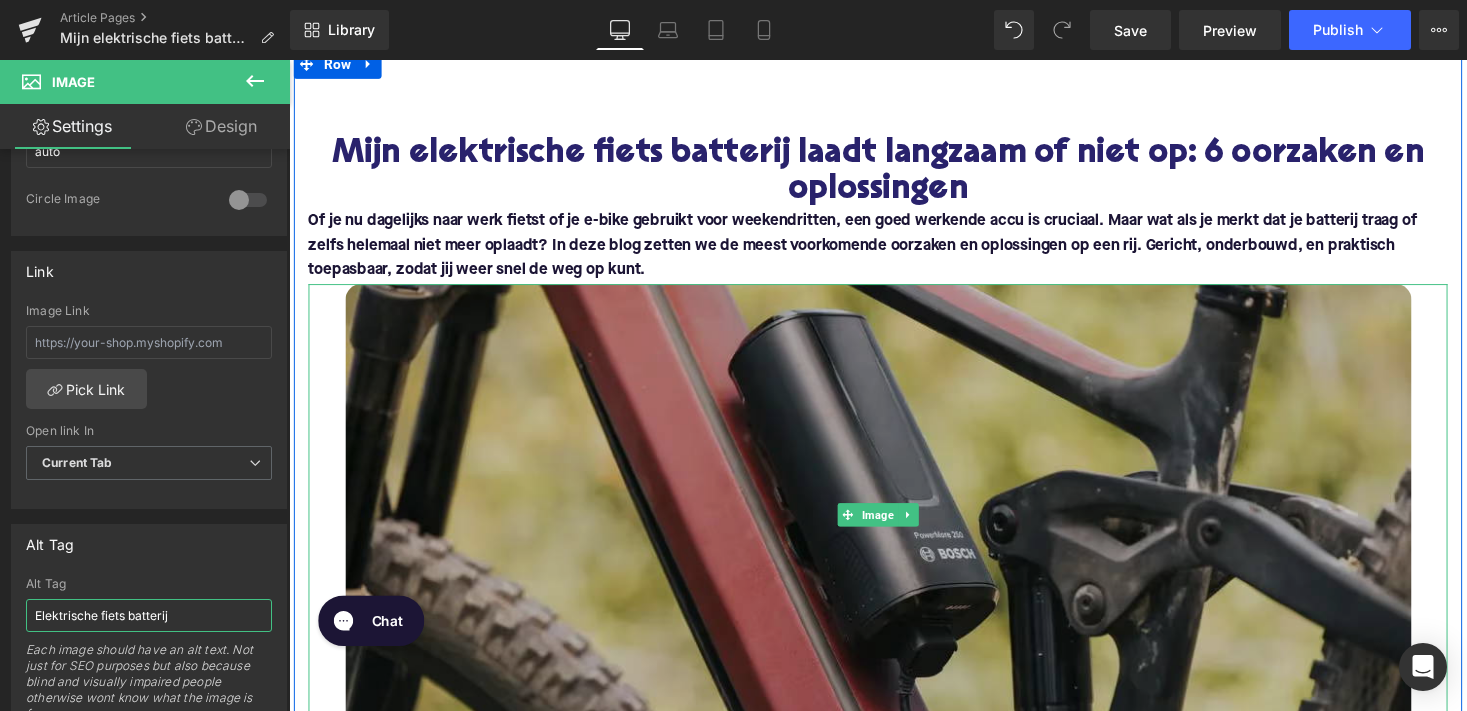 scroll, scrollTop: 206, scrollLeft: 0, axis: vertical 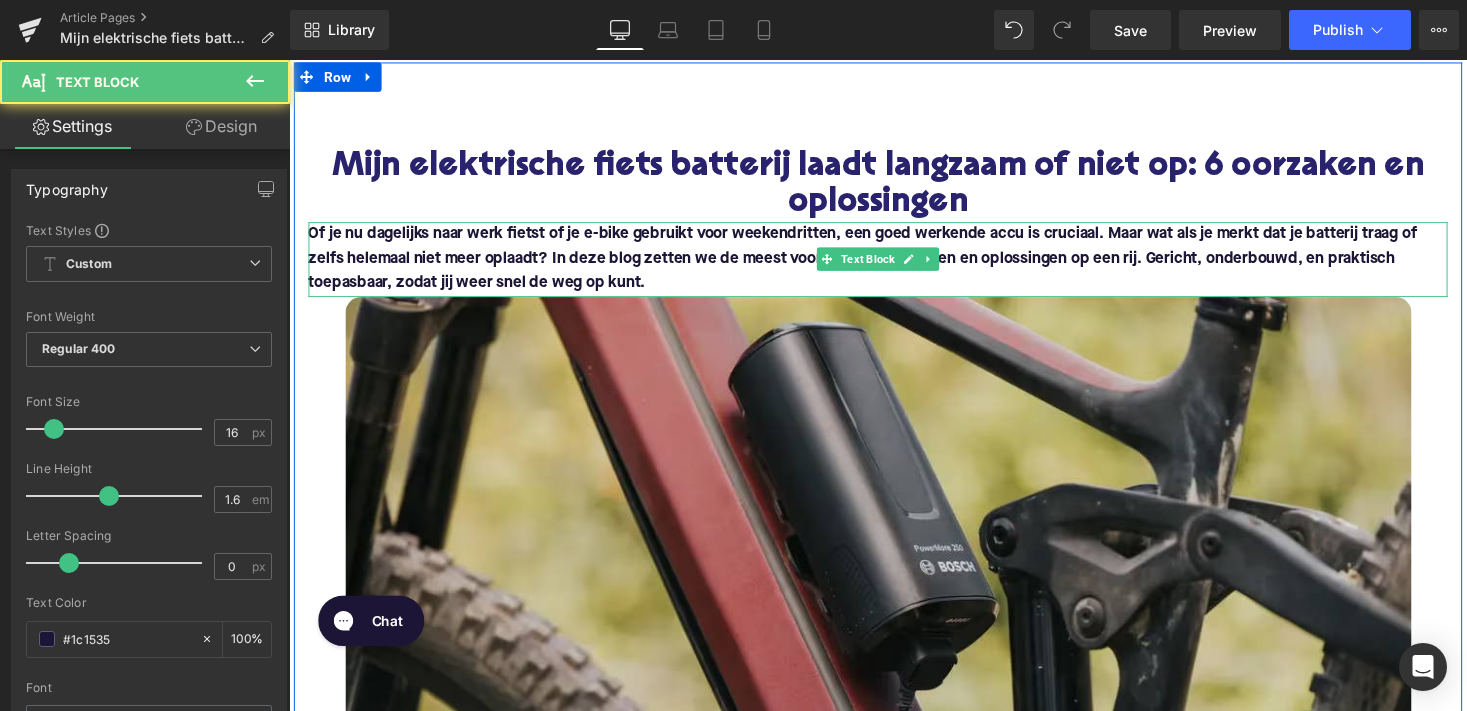 click on "Of je nu dagelijks naar werk fietst of je e-bike gebruikt voor weekendritten, een goed werkende accu is cruciaal. Maar wat als je merkt dat je batterij traag of zelfs helemaal niet meer oplaadt? In deze blog zetten we de meest voorkomende oorzaken en oplossingen op een rij. Gericht, onderbouwd, en praktisch toepasbaar, zodat jij weer snel de weg op kunt." at bounding box center (878, 264) 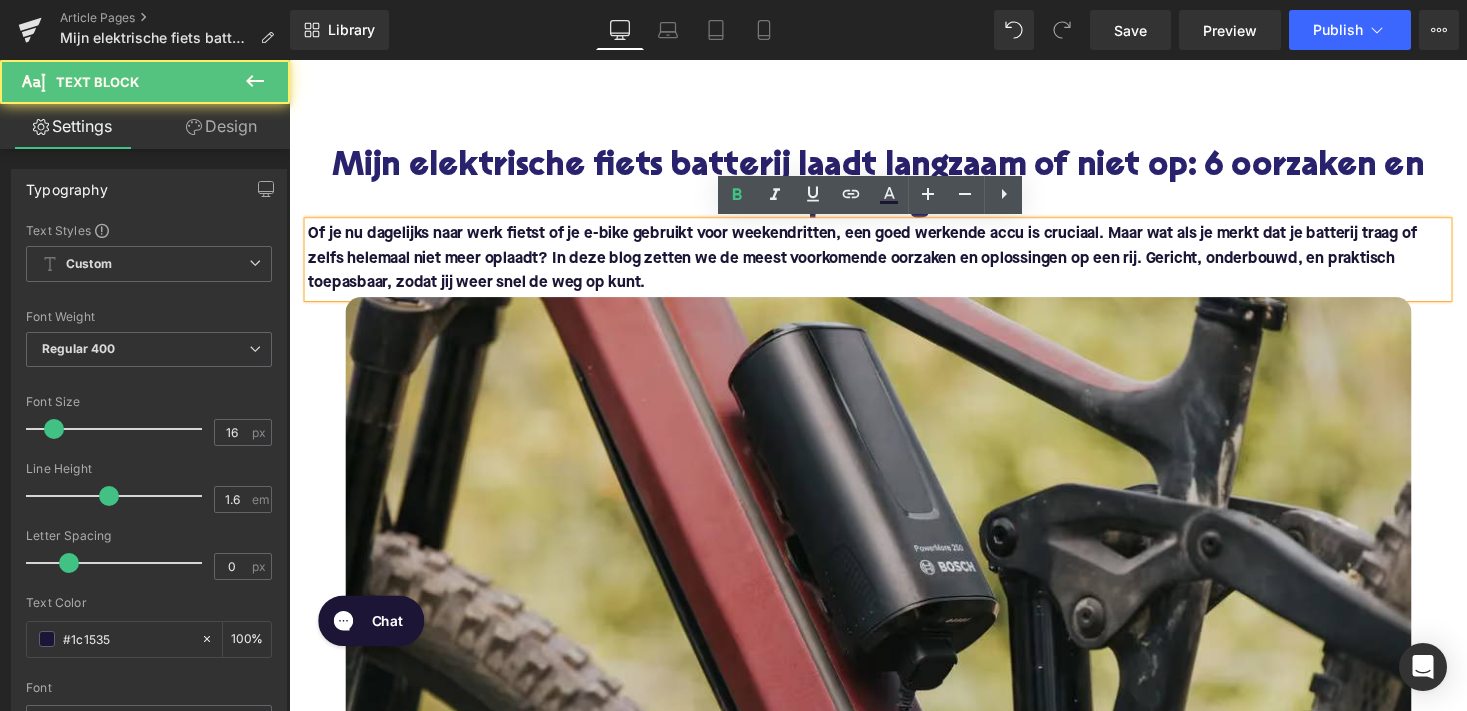 click on "Of je nu dagelijks naar werk fietst of je e-bike gebruikt voor weekendritten, een goed werkende accu is cruciaal. Maar wat als je merkt dat je batterij traag of zelfs helemaal niet meer oplaadt? In deze blog zetten we de meest voorkomende oorzaken en oplossingen op een rij. Gericht, onderbouwd, en praktisch toepasbaar, zodat jij weer snel de weg op kunt." at bounding box center (894, 265) 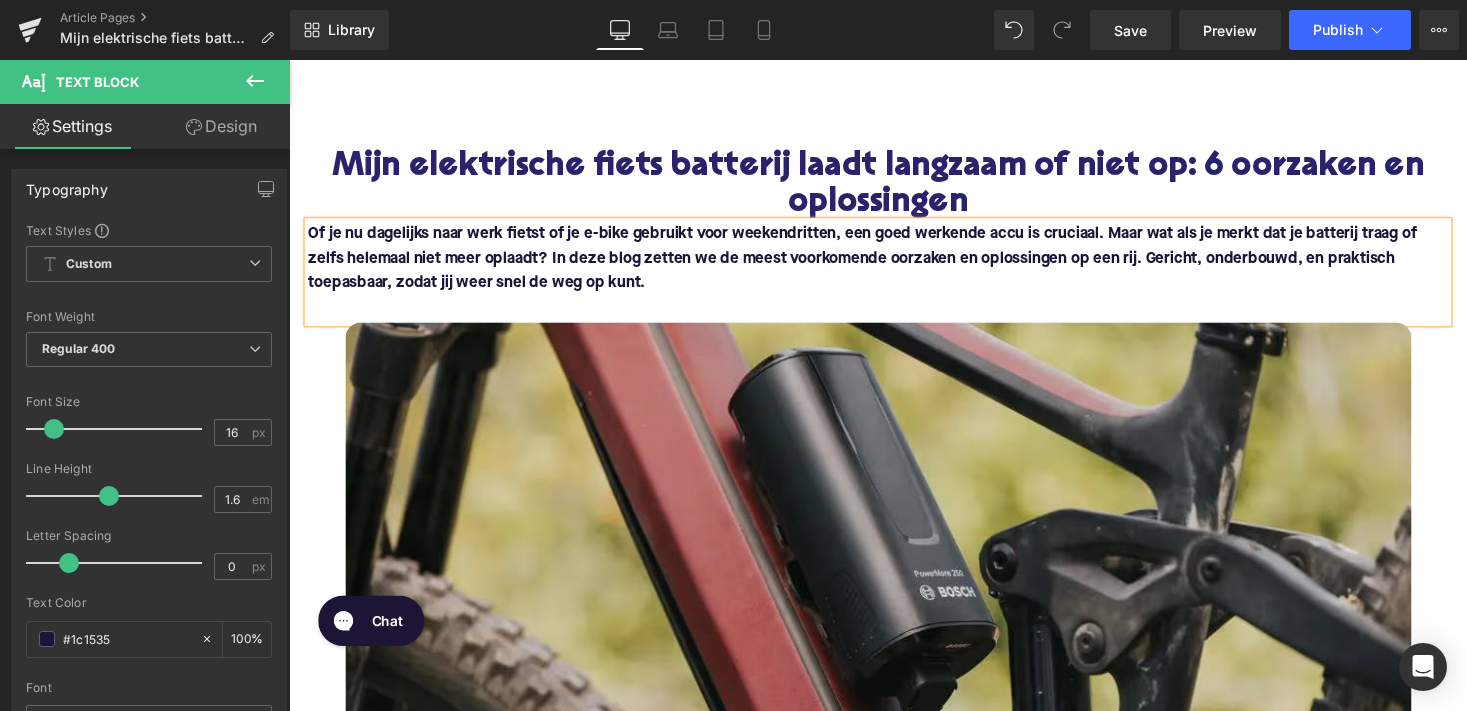 click on "Of je nu dagelijks naar werk fietst of je e-bike gebruikt voor weekendritten, een goed werkende accu is cruciaal. Maar wat als je merkt dat je batterij traag of zelfs helemaal niet meer oplaadt? In deze blog zetten we de meest voorkomende oorzaken en oplossingen op een rij. Gericht, onderbouwd, en praktisch toepasbaar, zodat jij weer snel de weg op kunt." at bounding box center (878, 264) 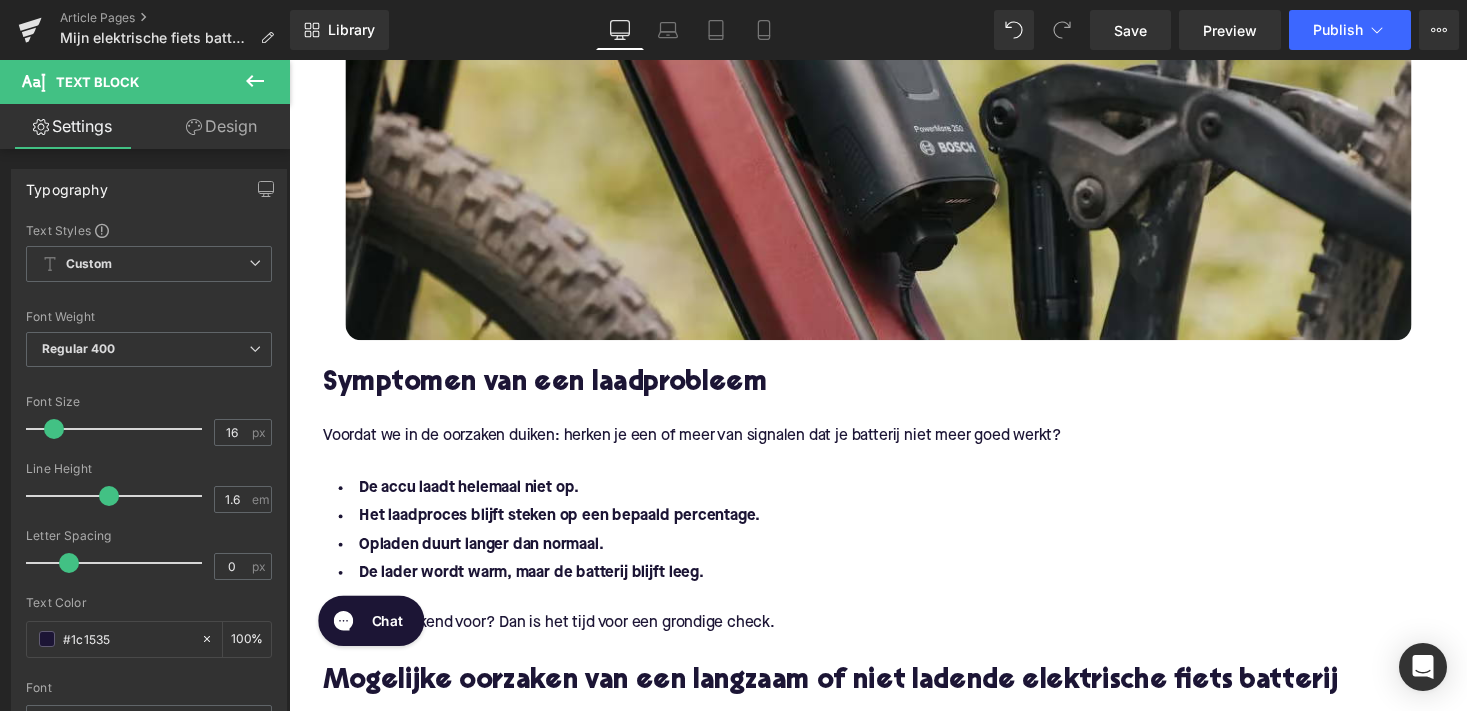scroll, scrollTop: 993, scrollLeft: 0, axis: vertical 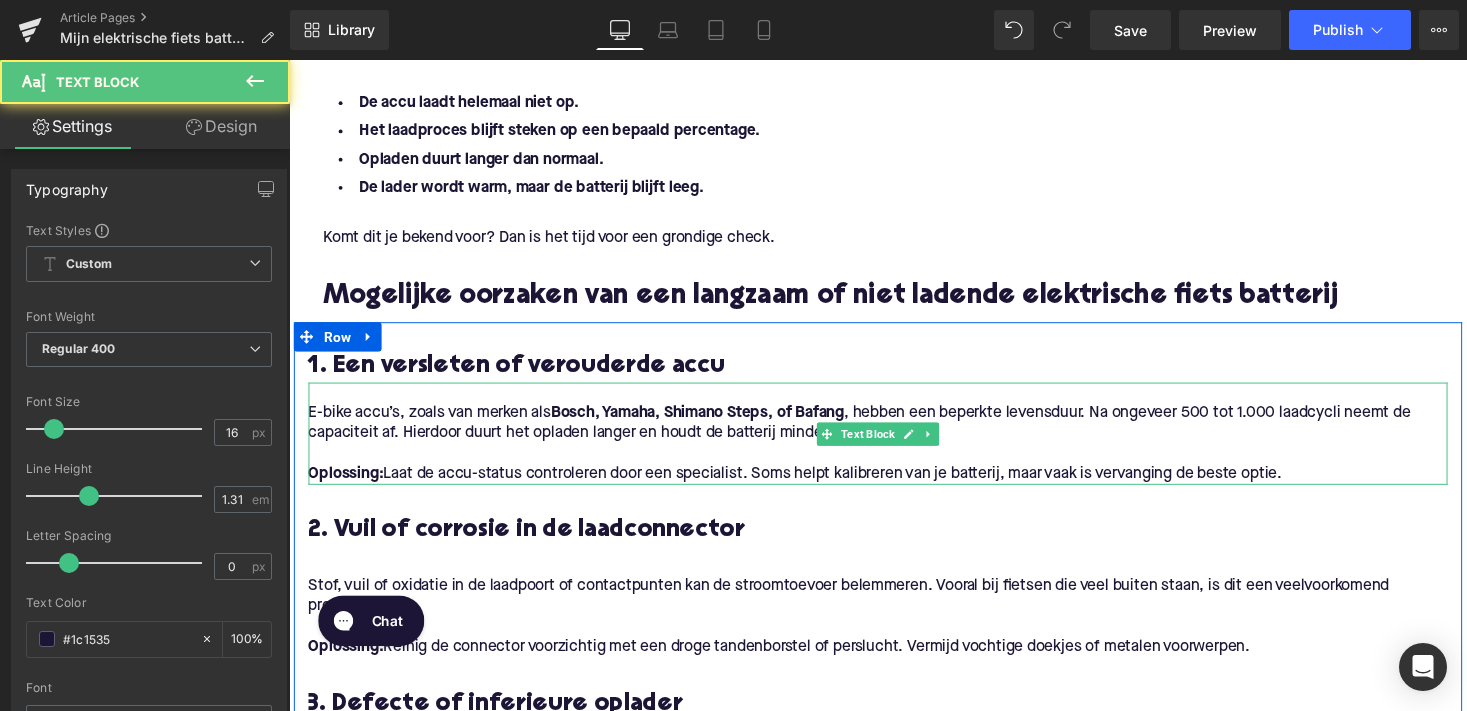 drag, startPoint x: 605, startPoint y: 413, endPoint x: 562, endPoint y: 413, distance: 43 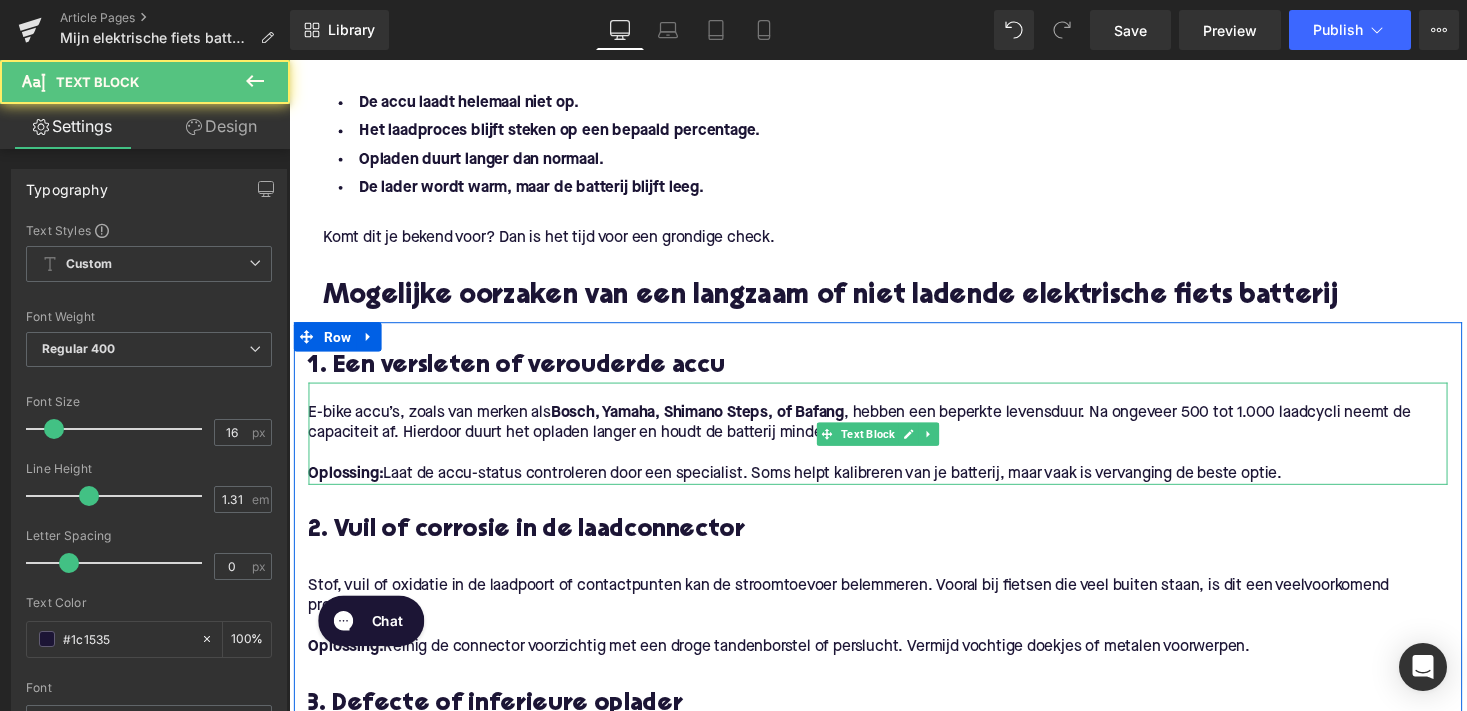 click on "Bosch, Yamaha, Shimano Steps, of Bafang" at bounding box center [708, 422] 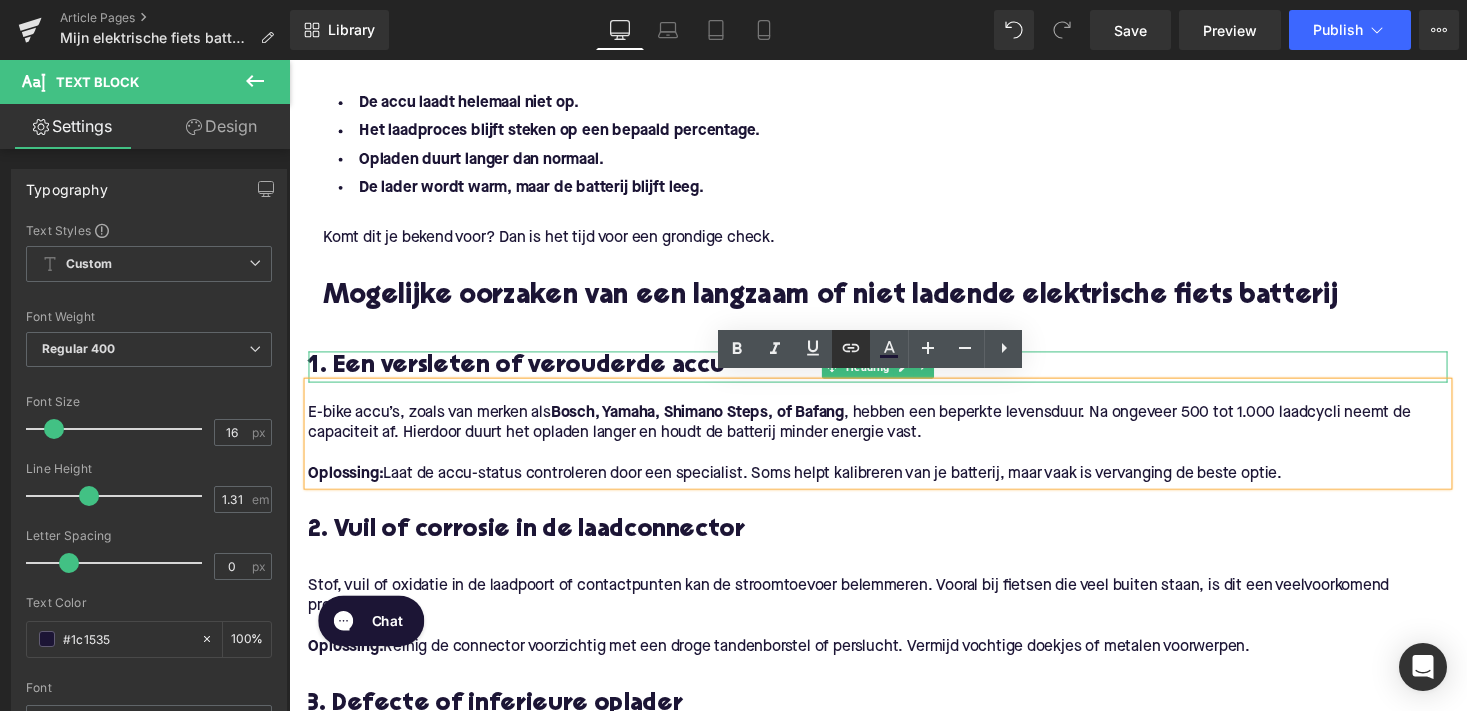 click 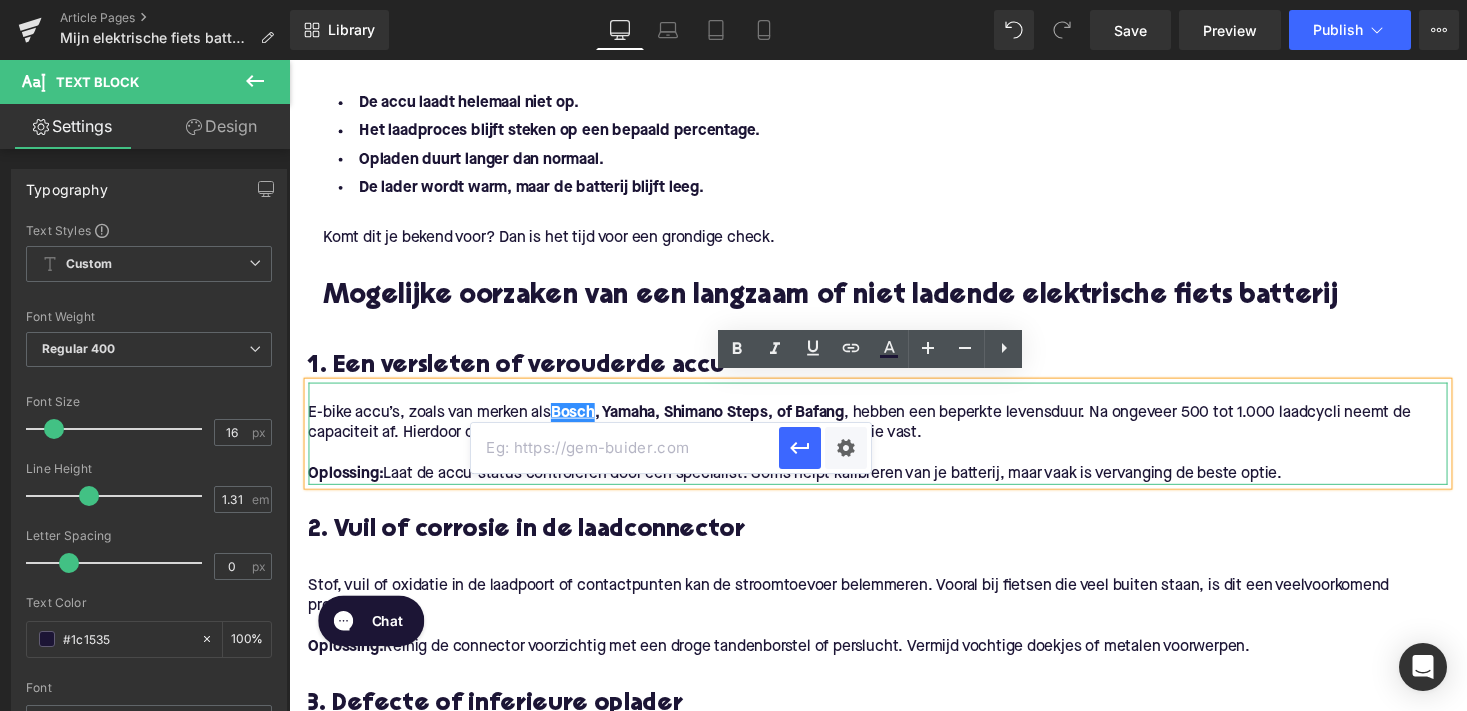 click at bounding box center [625, 448] 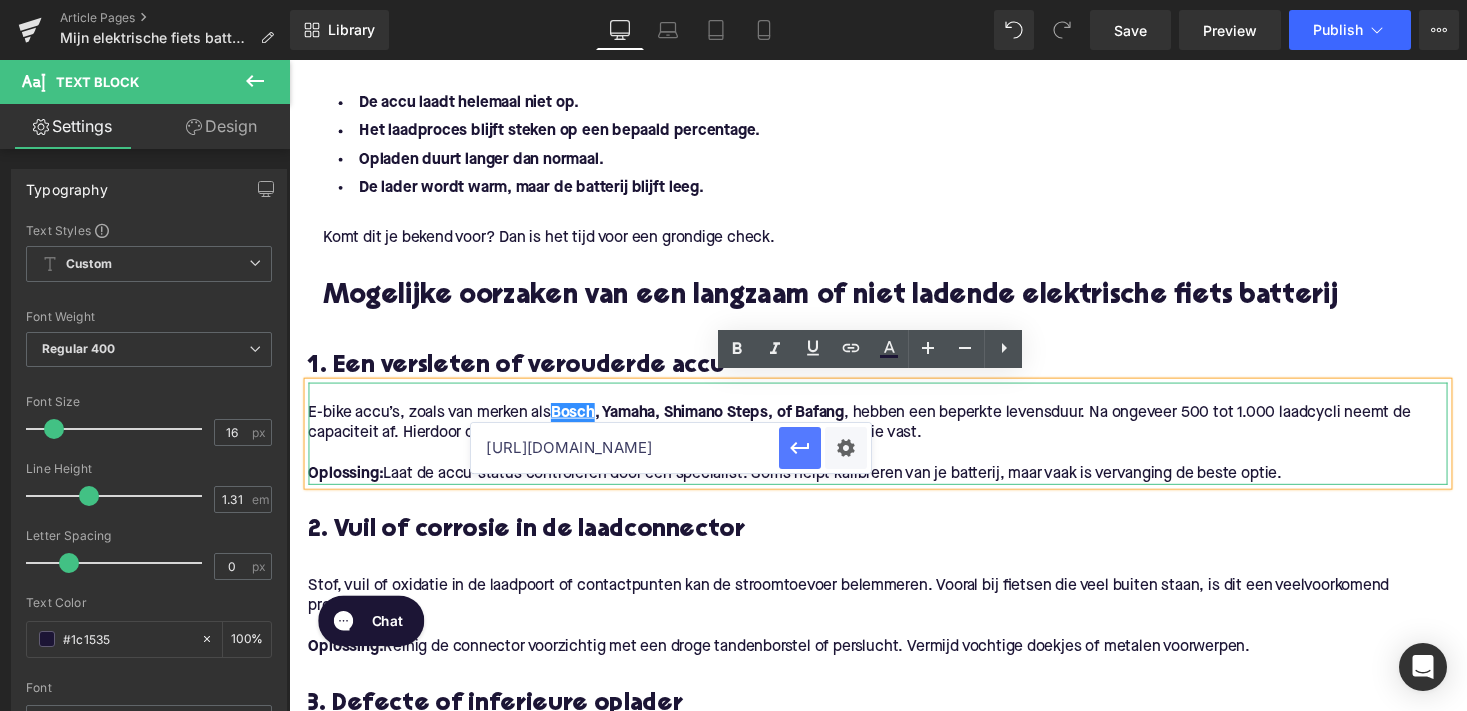 type on "https://upway.nl/collections/elektrische-fiets-met-bosch-motor" 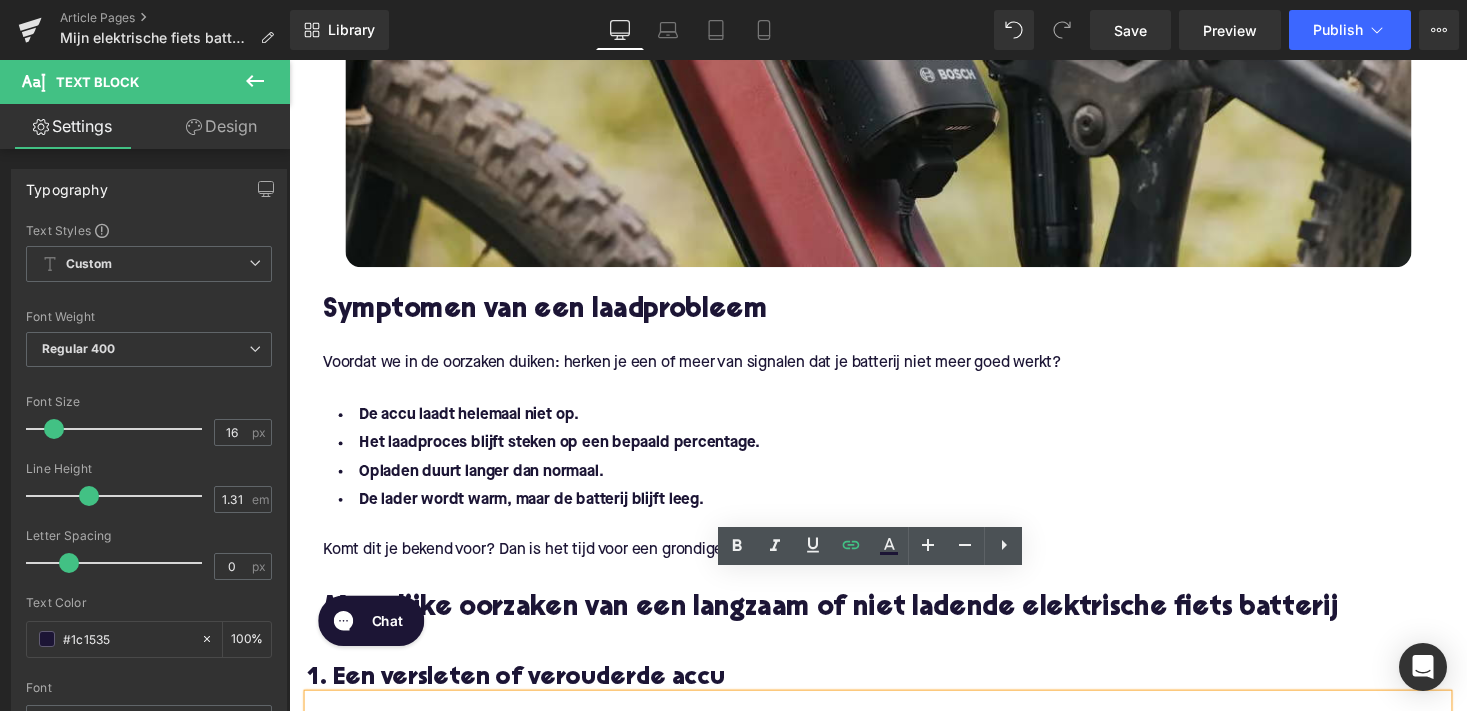 scroll, scrollTop: 735, scrollLeft: 0, axis: vertical 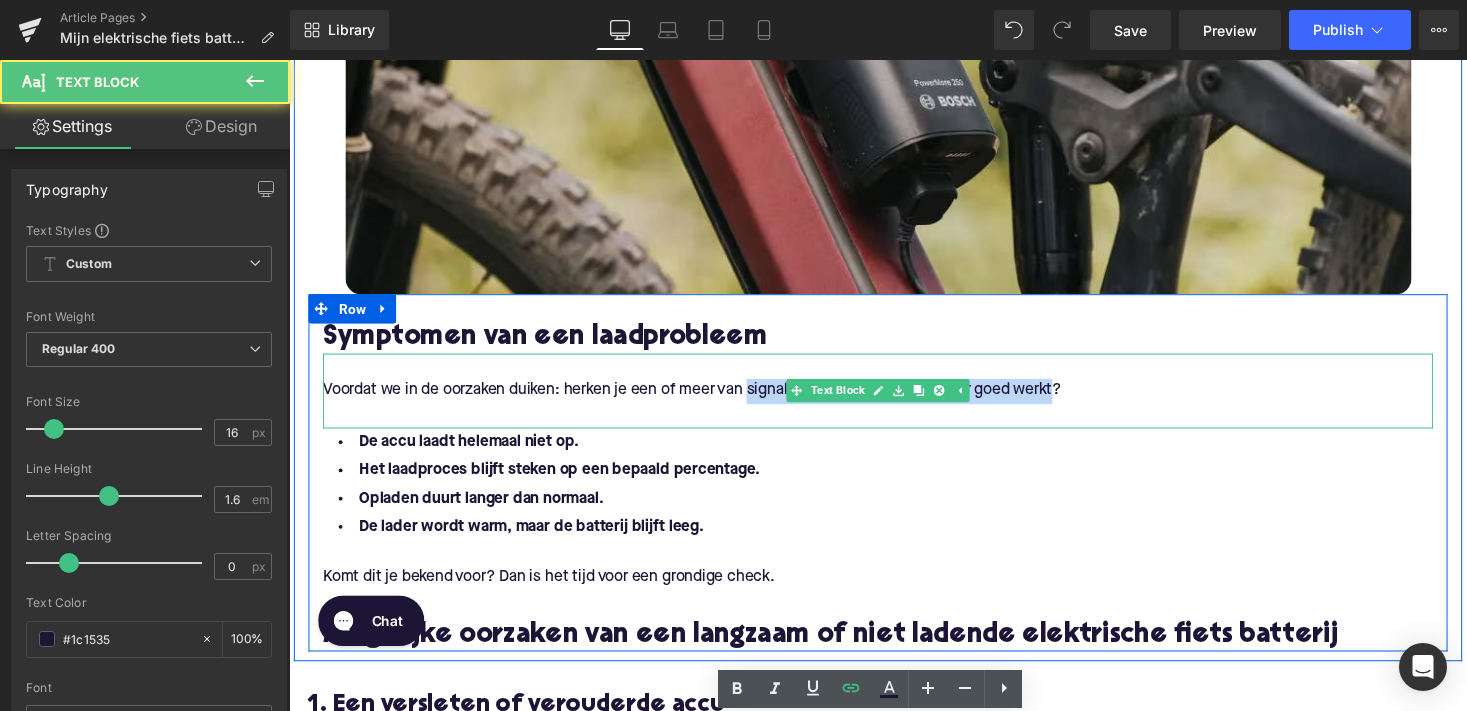 drag, startPoint x: 764, startPoint y: 395, endPoint x: 1081, endPoint y: 397, distance: 317.00632 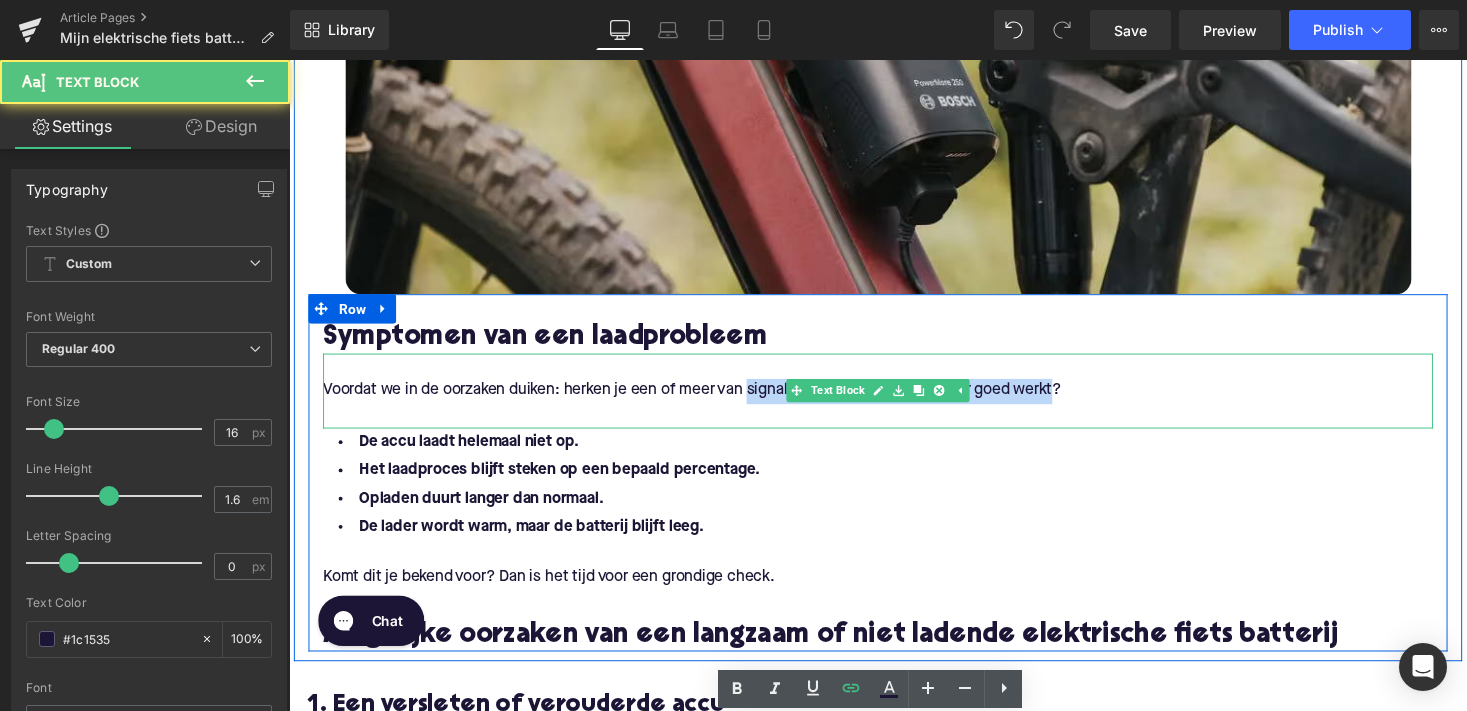click on "Voordat we in de oorzaken duiken: herken je een of meer van signalen dat je batterij niet meer goed werkt?" at bounding box center [894, 401] 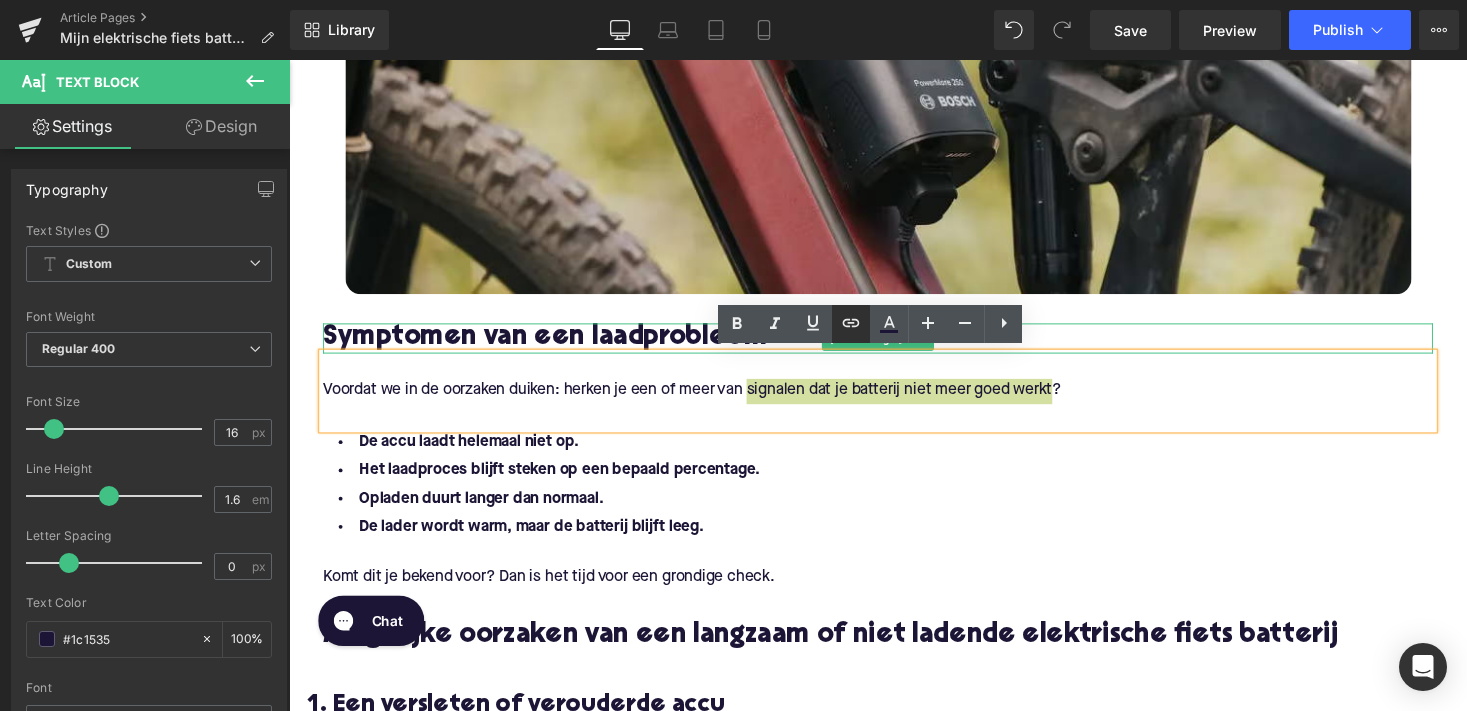 click 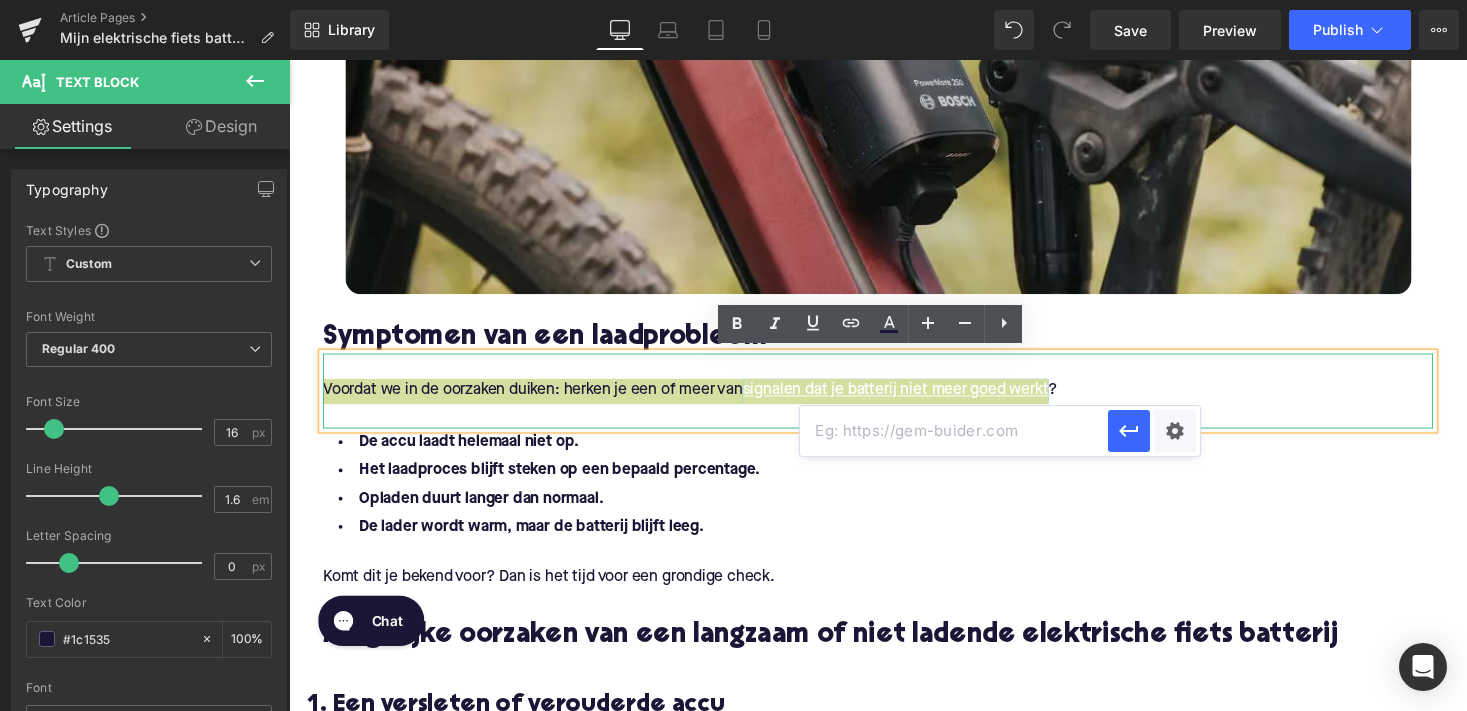 click at bounding box center (954, 431) 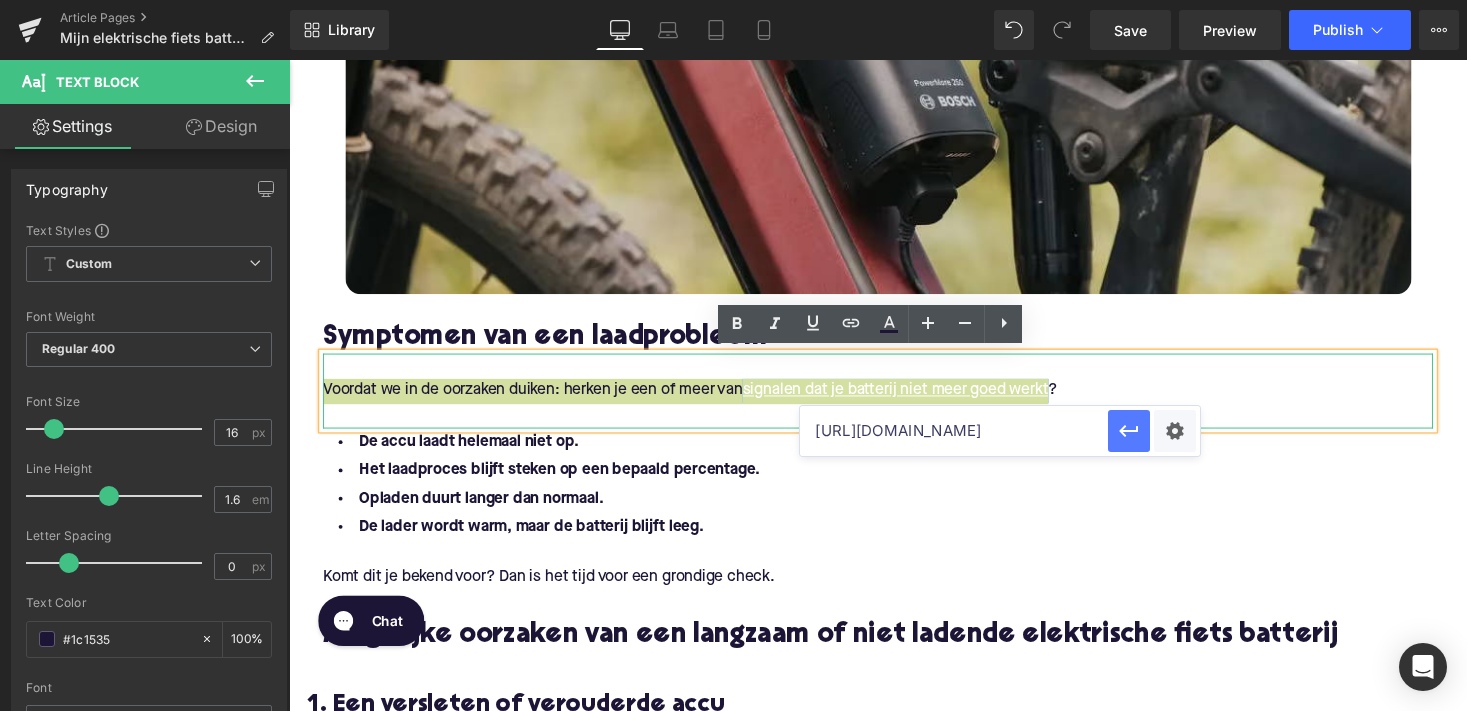 click 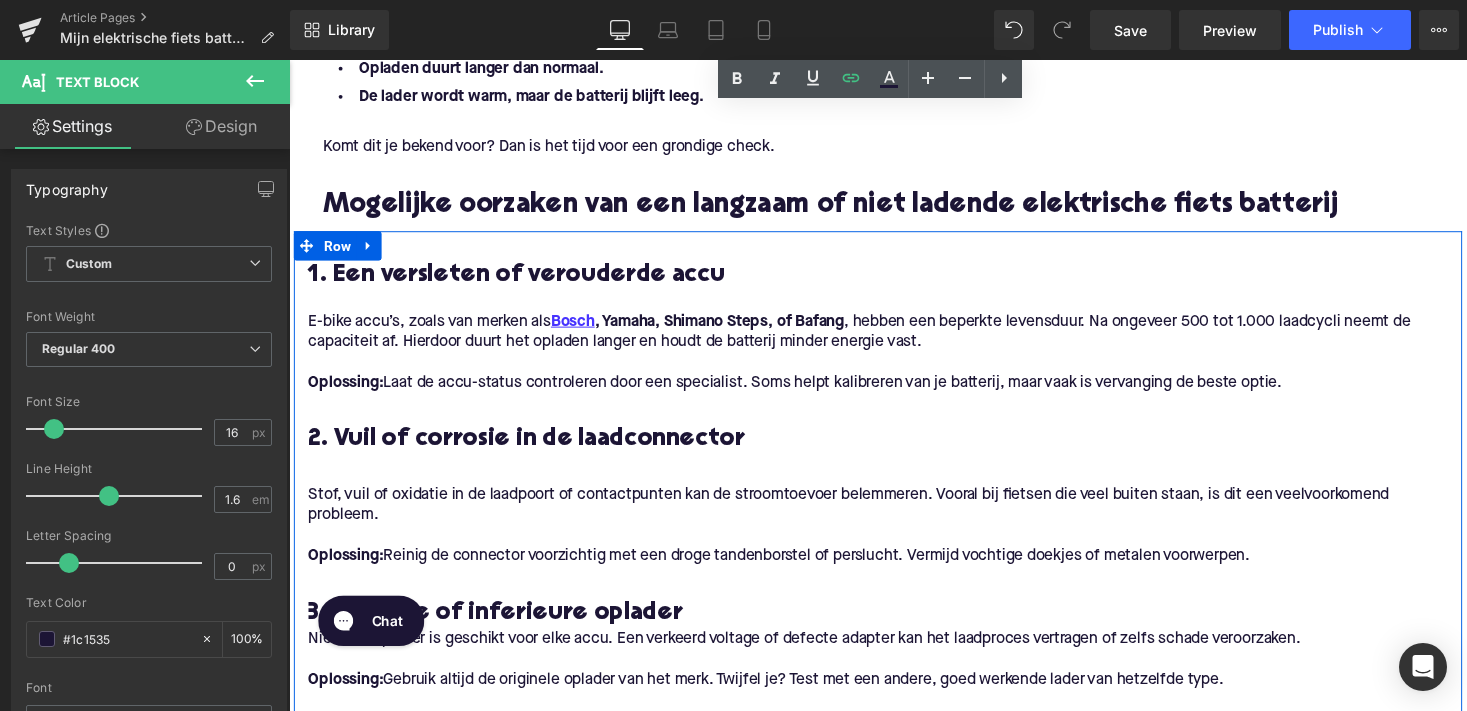 scroll, scrollTop: 1198, scrollLeft: 0, axis: vertical 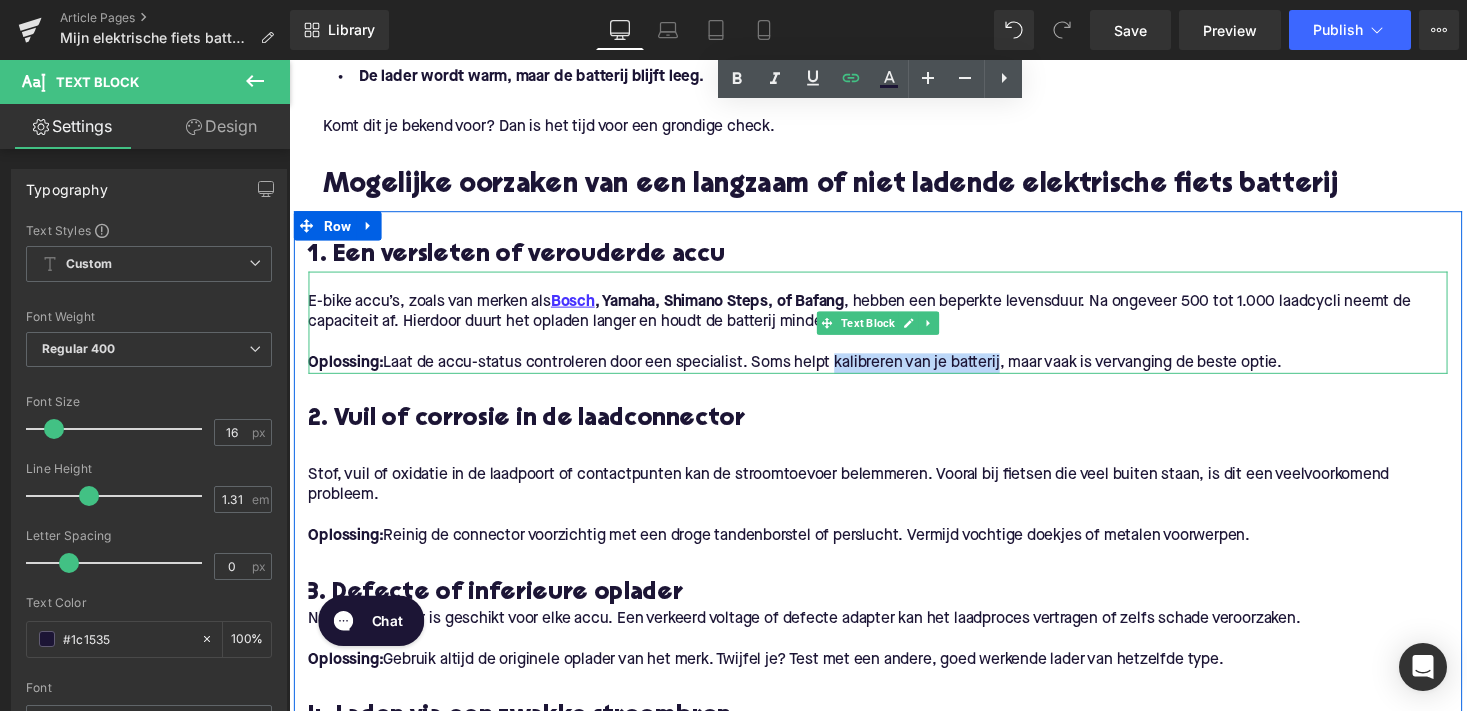 drag, startPoint x: 851, startPoint y: 368, endPoint x: 1020, endPoint y: 369, distance: 169.00296 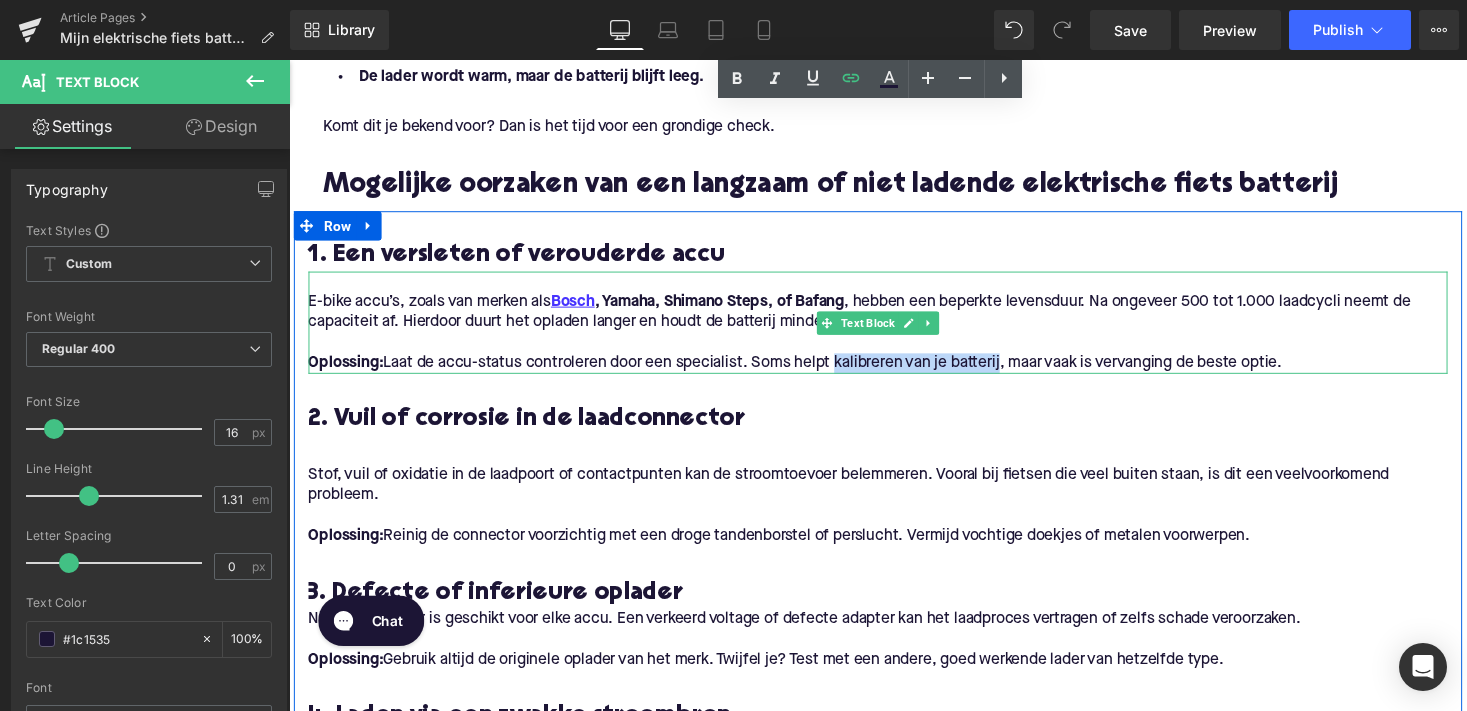 click on "Oplossing:  Laat de accu-status controleren door een specialist. Soms helpt kalibreren van je batterij, maar vaak is vervanging de beste optie." at bounding box center (894, 371) 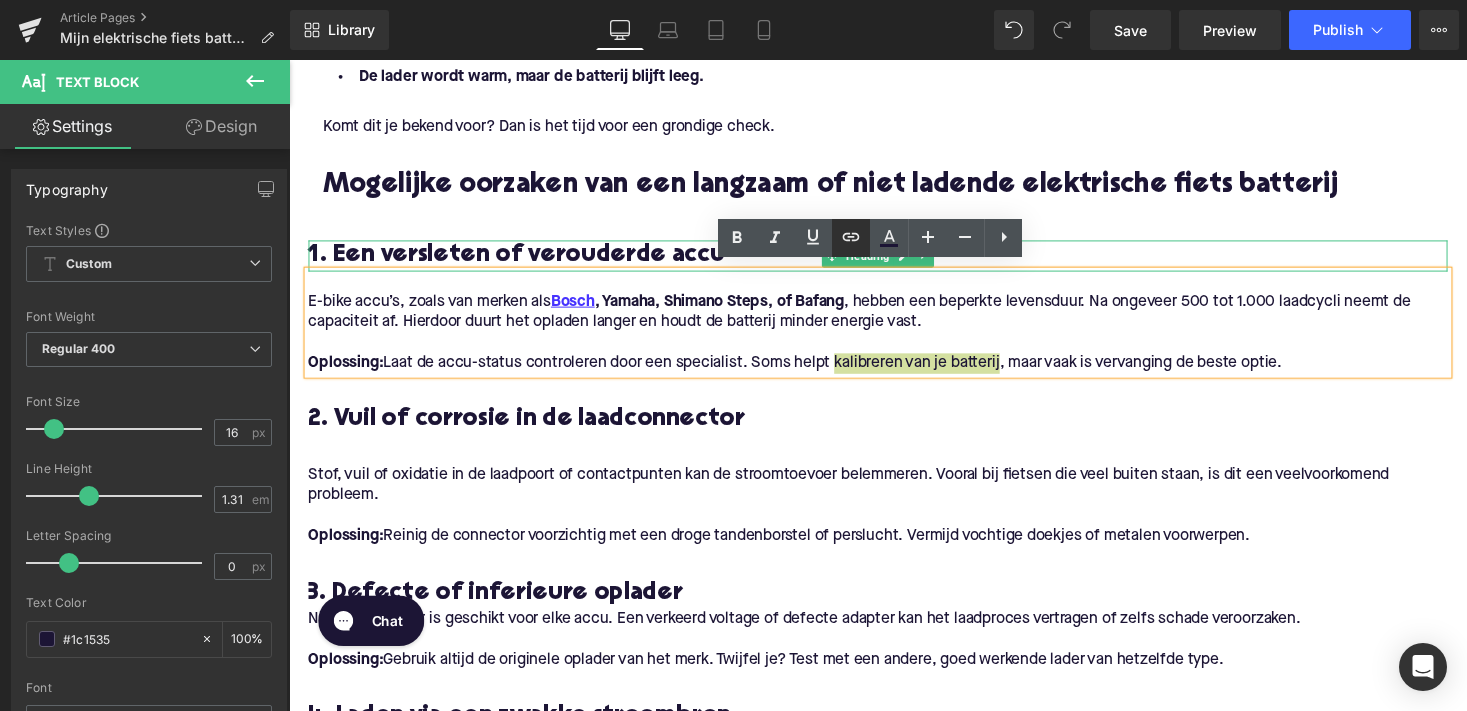 click 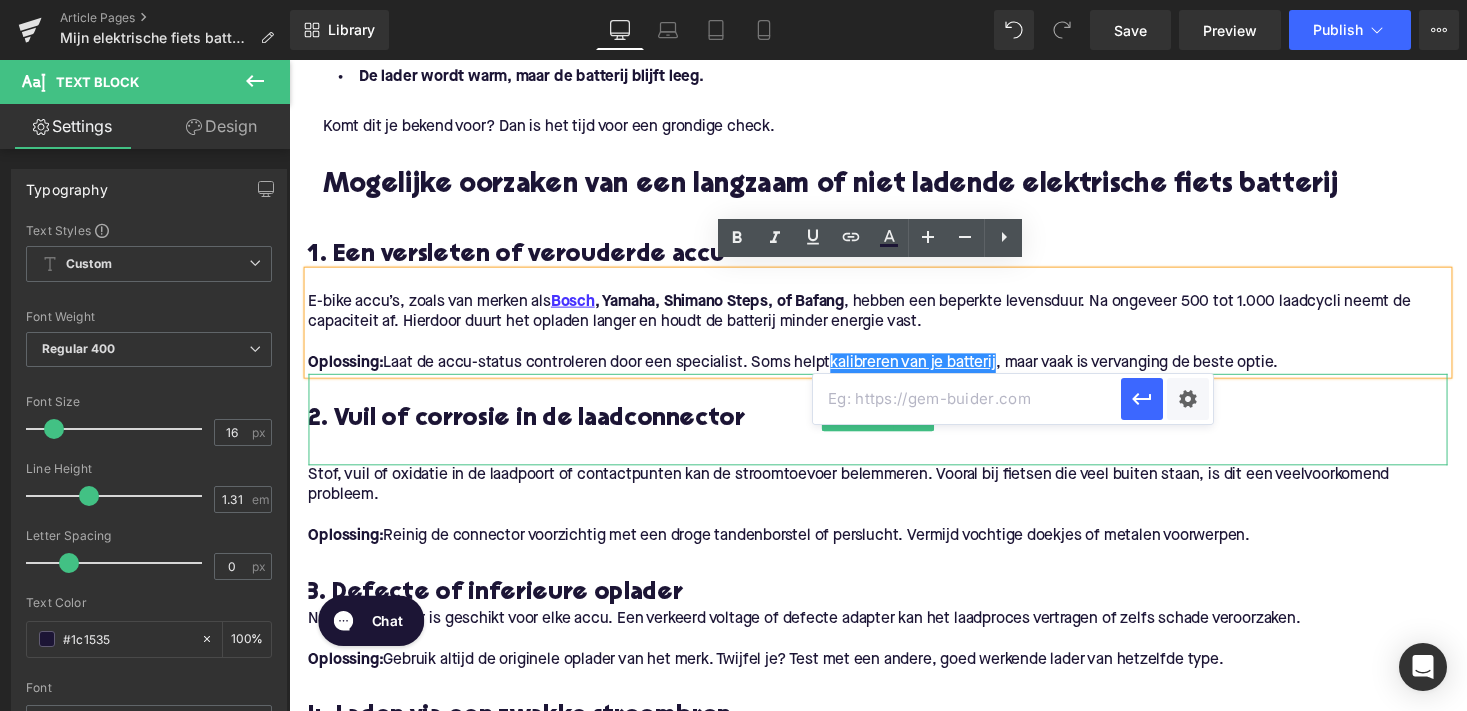 click at bounding box center [967, 399] 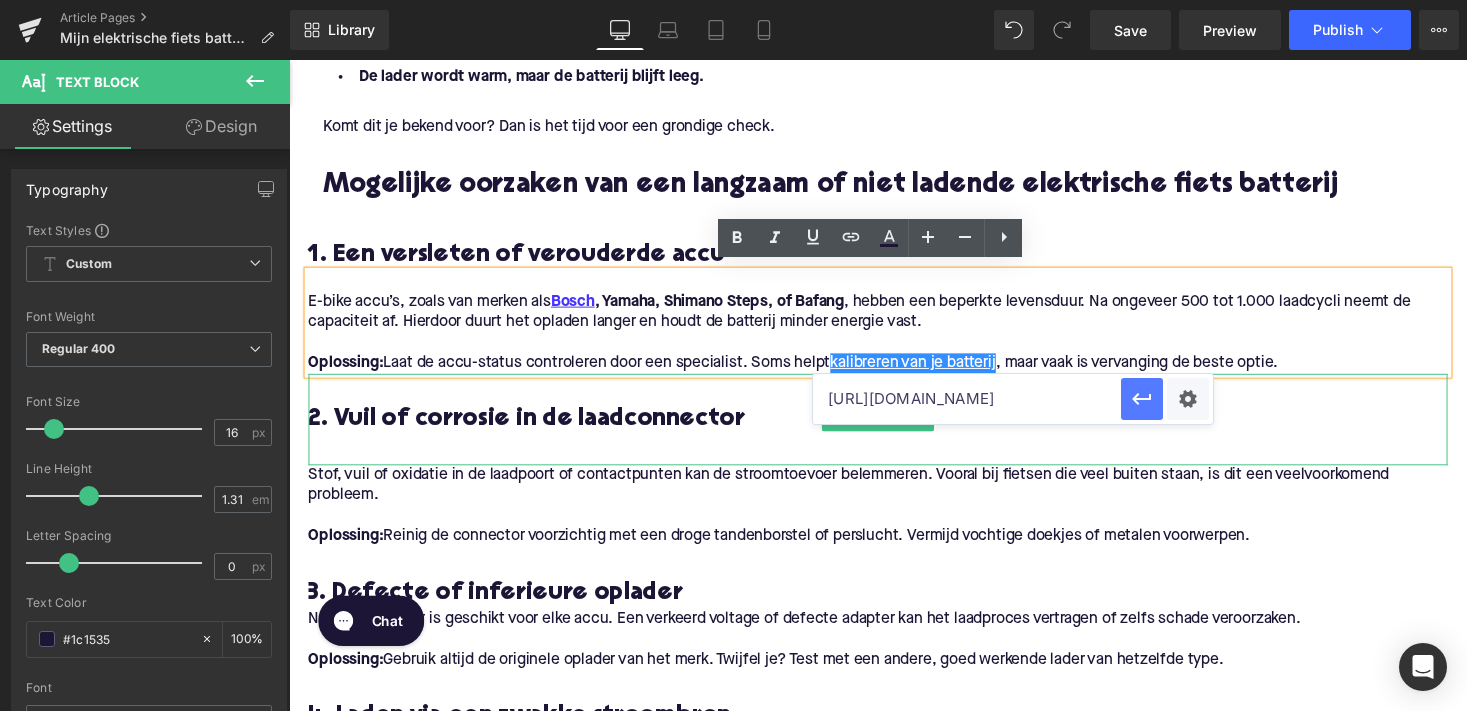 type on "https://upway.nl/blogs/news/hoe-reset-je-de-batterij-van-je-elektrische-fiets?srsltid=AfmBOoru-DMkUMhjwC_9AzvCqs3YBBntmvJi9t6TAmIGGgWglr5vgUxA" 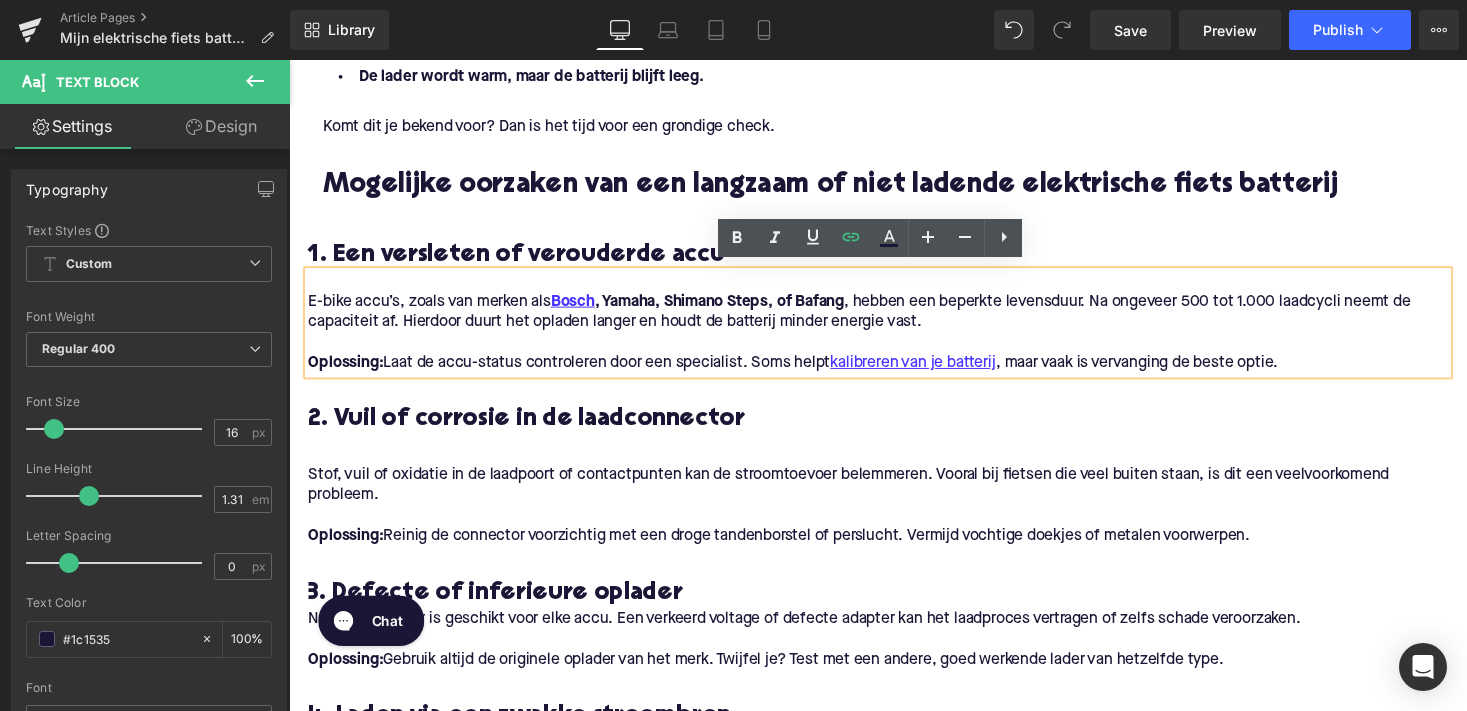 click on "1. Een versleten of verouderde accu" at bounding box center (894, 261) 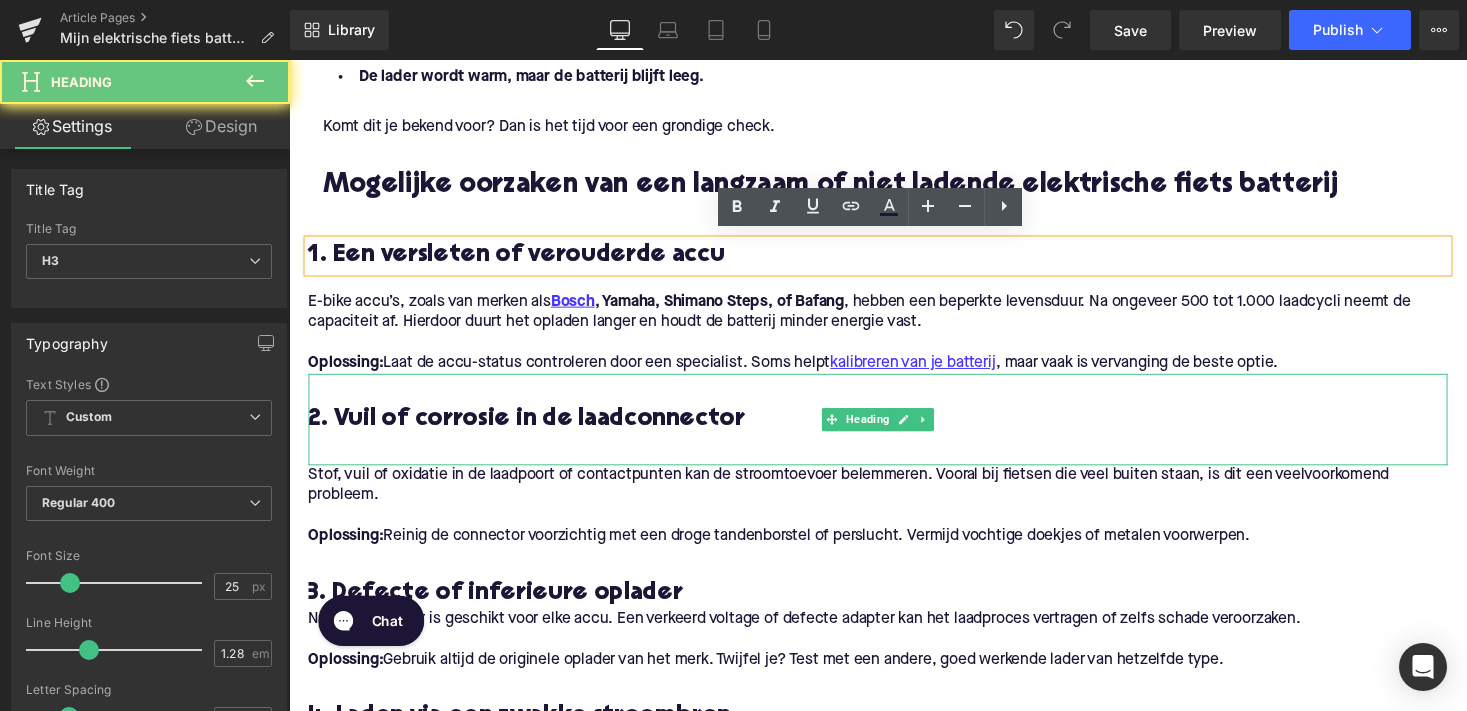 click on "2. Vuil of corrosie in de laadconnector" at bounding box center [894, 430] 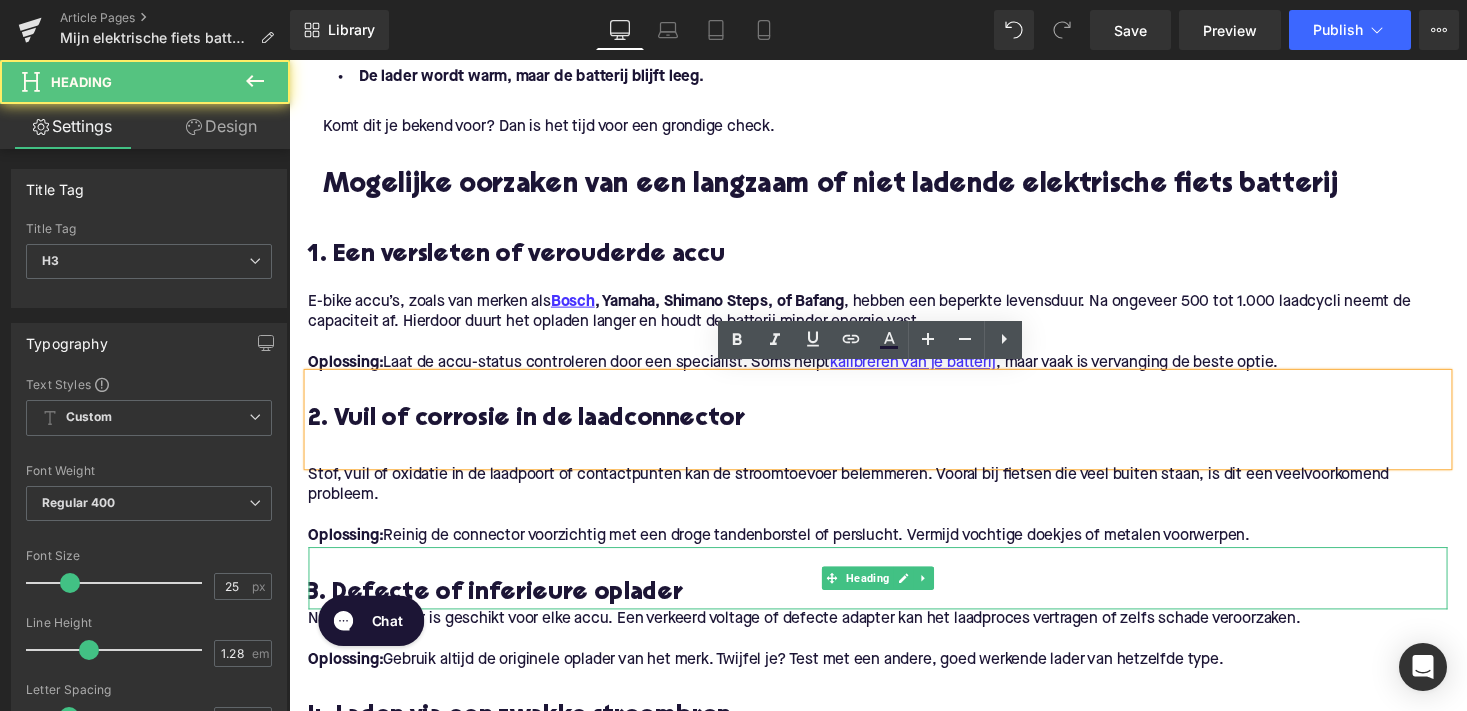 click on "3. Defecte of inferieure oplader" at bounding box center [894, 608] 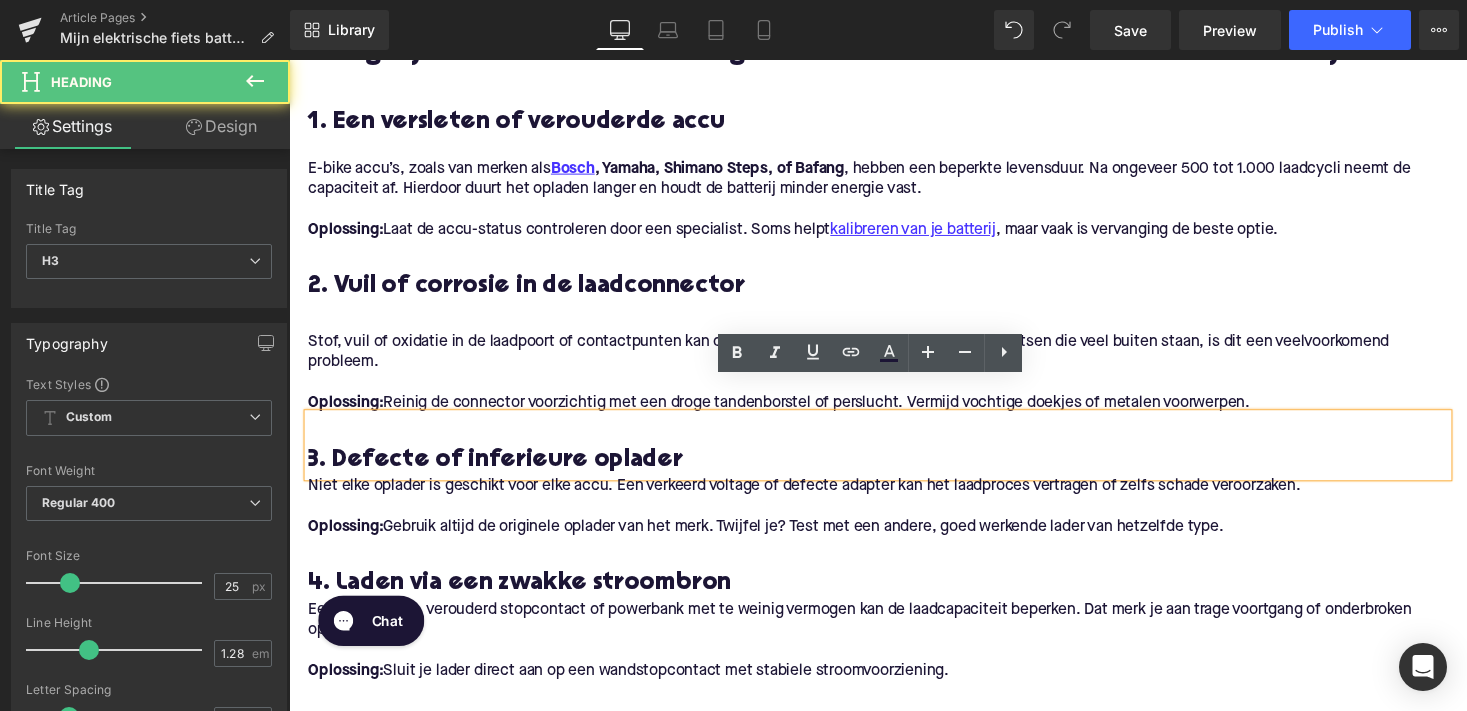 scroll, scrollTop: 1369, scrollLeft: 0, axis: vertical 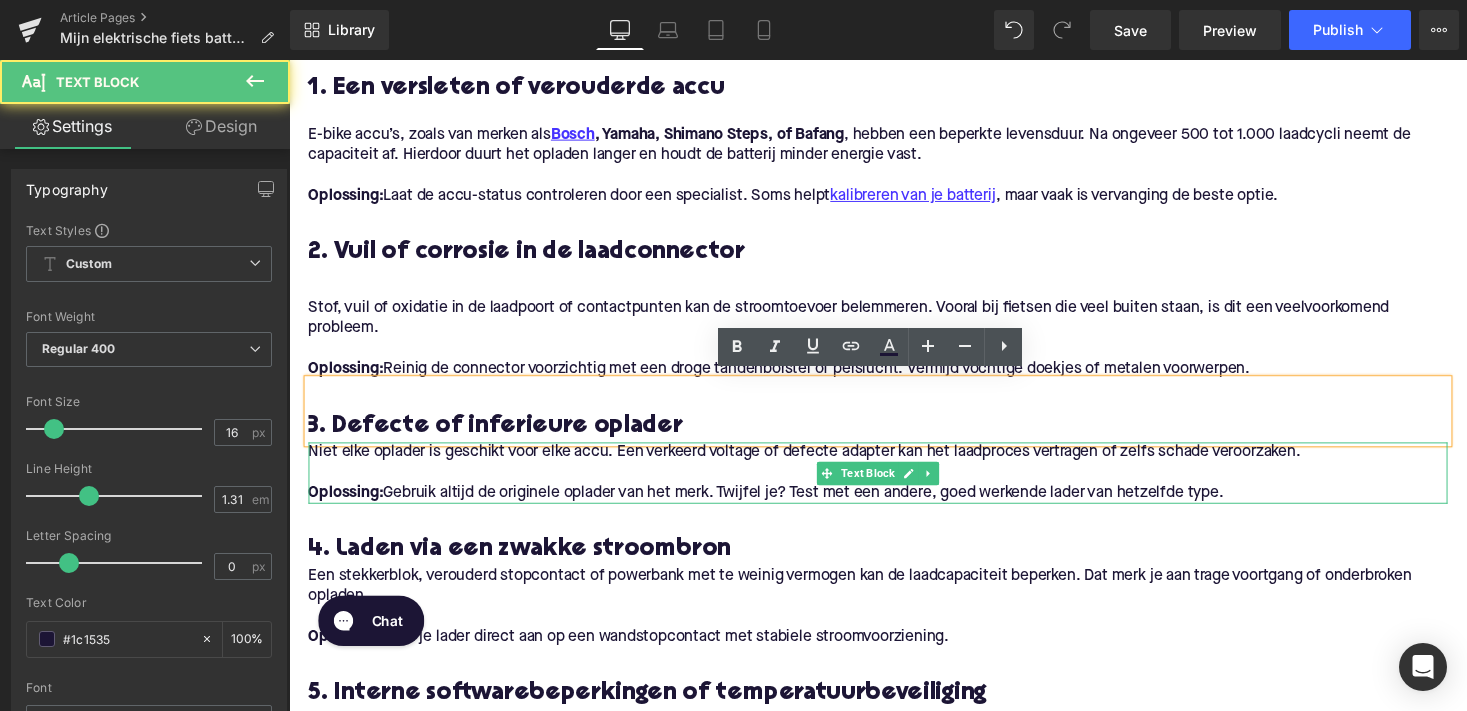 click on "Niet elke oplader is geschikt voor elke accu. Een verkeerd voltage of defecte adapter kan het laadproces vertragen of zelfs schade veroorzaken." at bounding box center [894, 463] 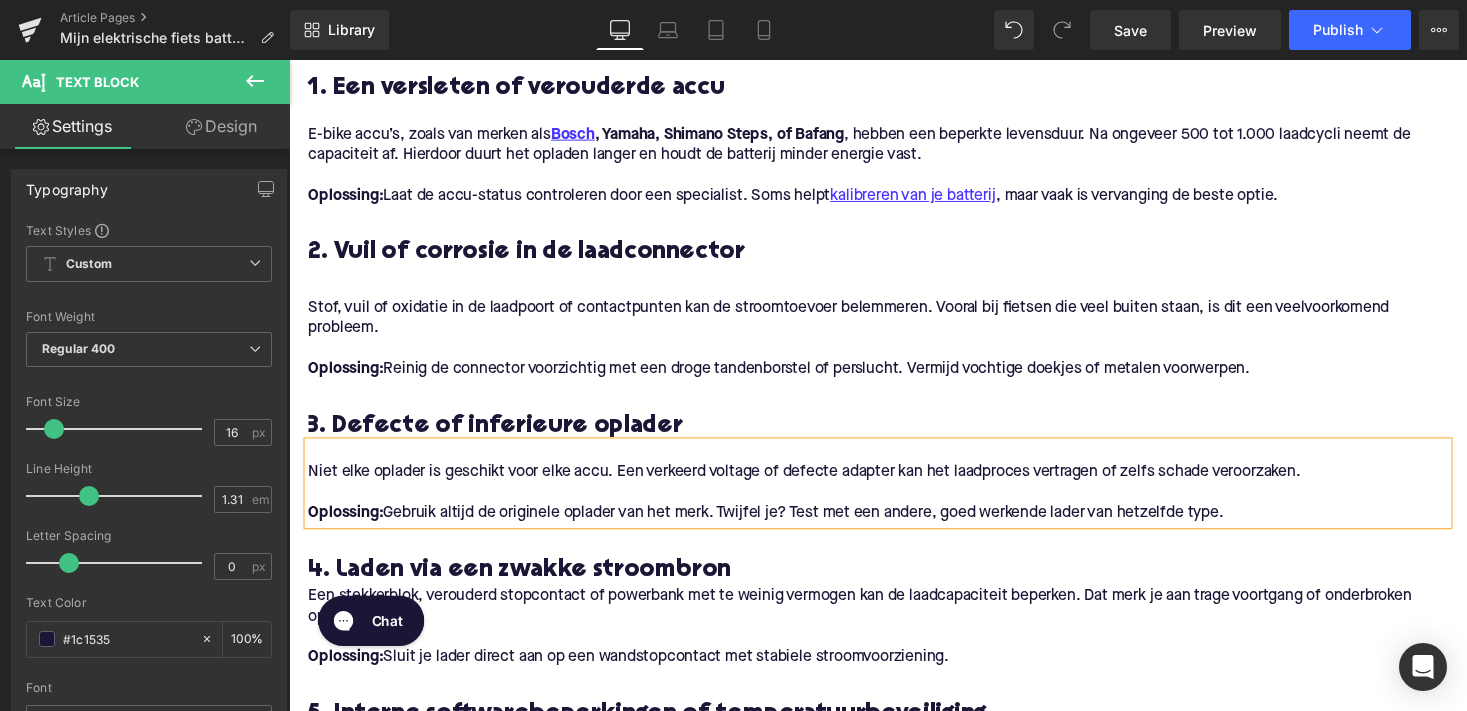 type 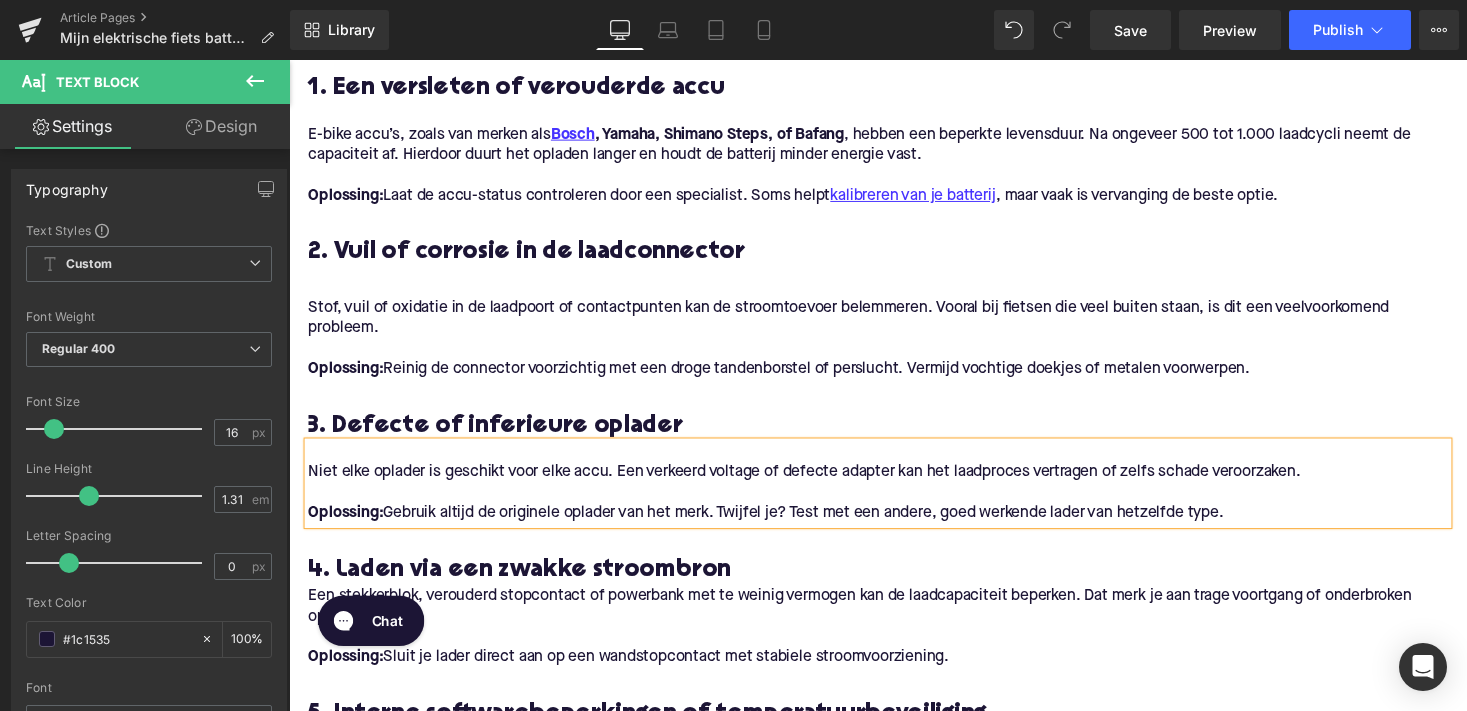 scroll, scrollTop: 1512, scrollLeft: 0, axis: vertical 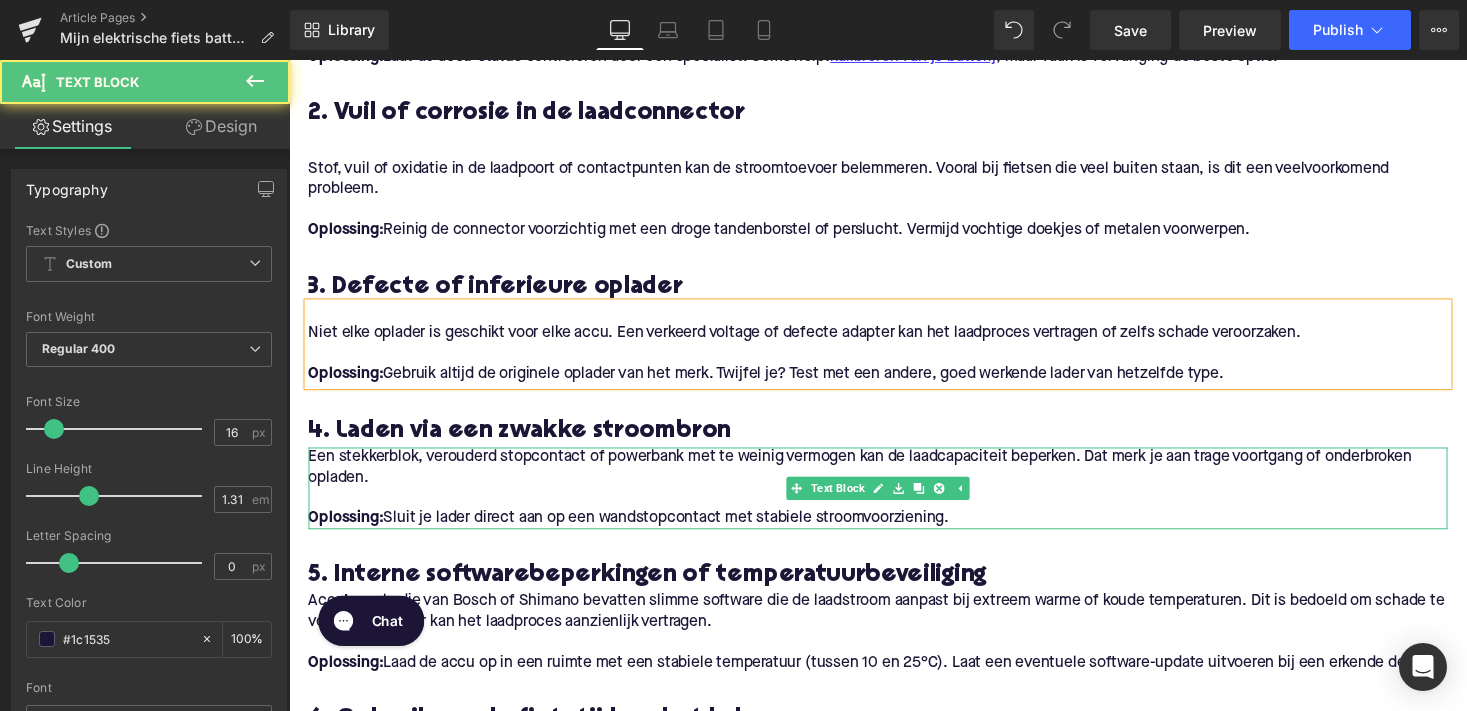 click on "Een stekkerblok, verouderd stopcontact of powerbank met te weinig vermogen kan de laadcapaciteit beperken. Dat merk je aan trage voortgang of onderbroken opladen." at bounding box center [894, 479] 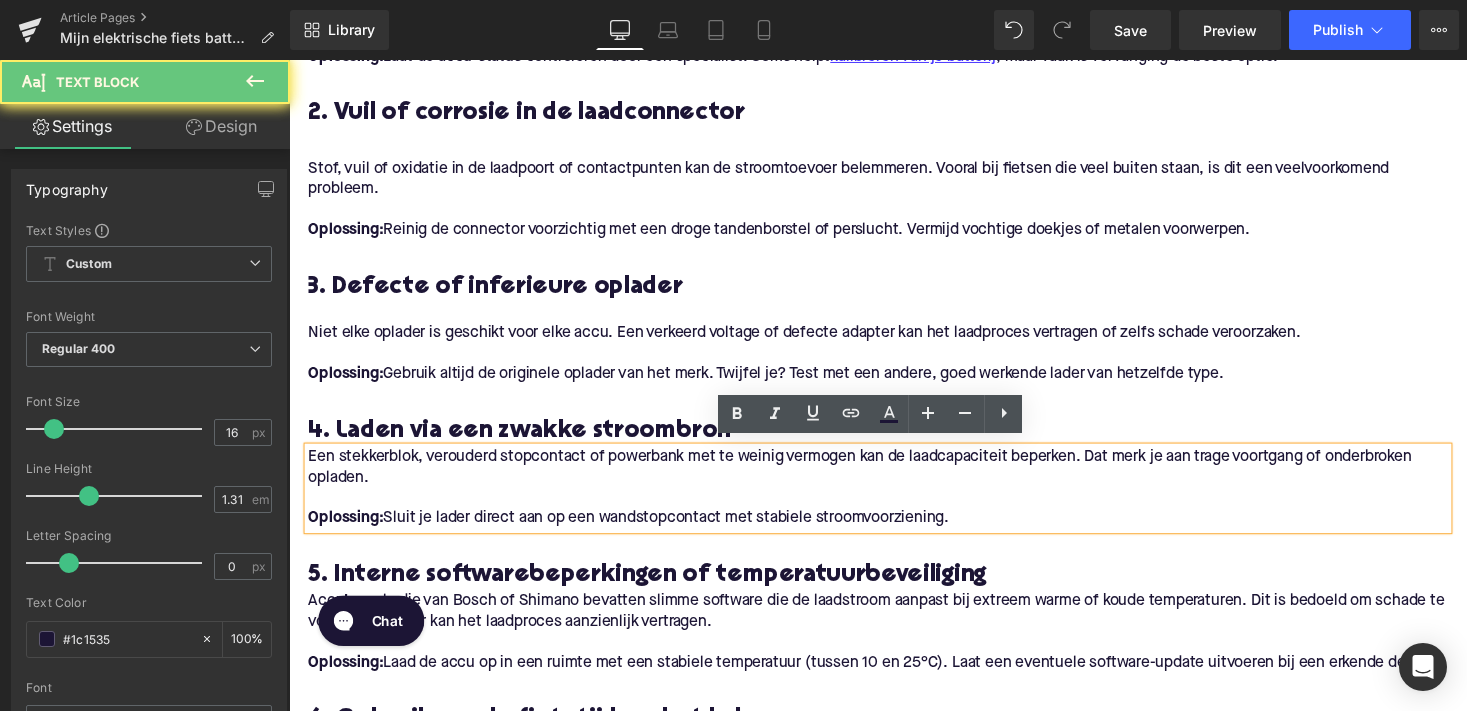 click on "Een stekkerblok, verouderd stopcontact of powerbank met te weinig vermogen kan de laadcapaciteit beperken. Dat merk je aan trage voortgang of onderbroken opladen." at bounding box center [894, 479] 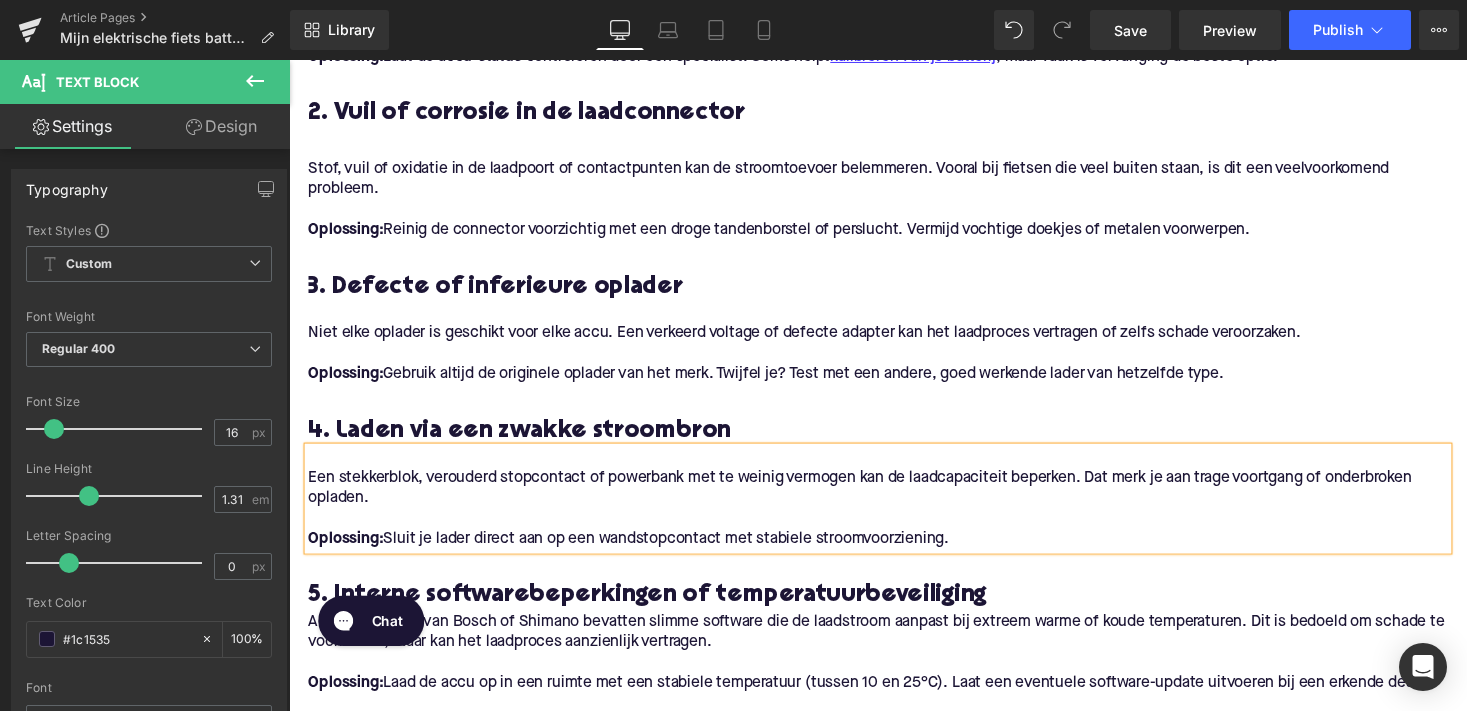 scroll, scrollTop: 1810, scrollLeft: 0, axis: vertical 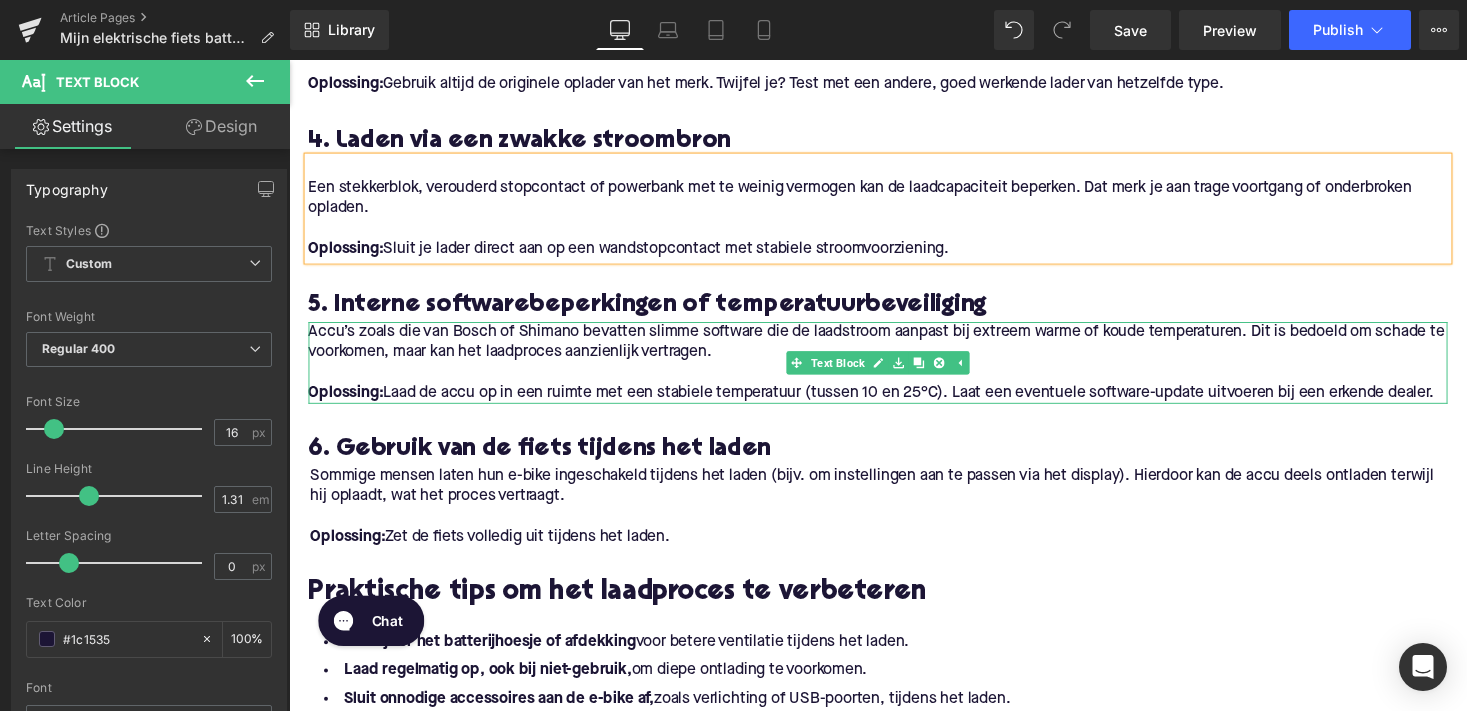 click at bounding box center (311, 371) 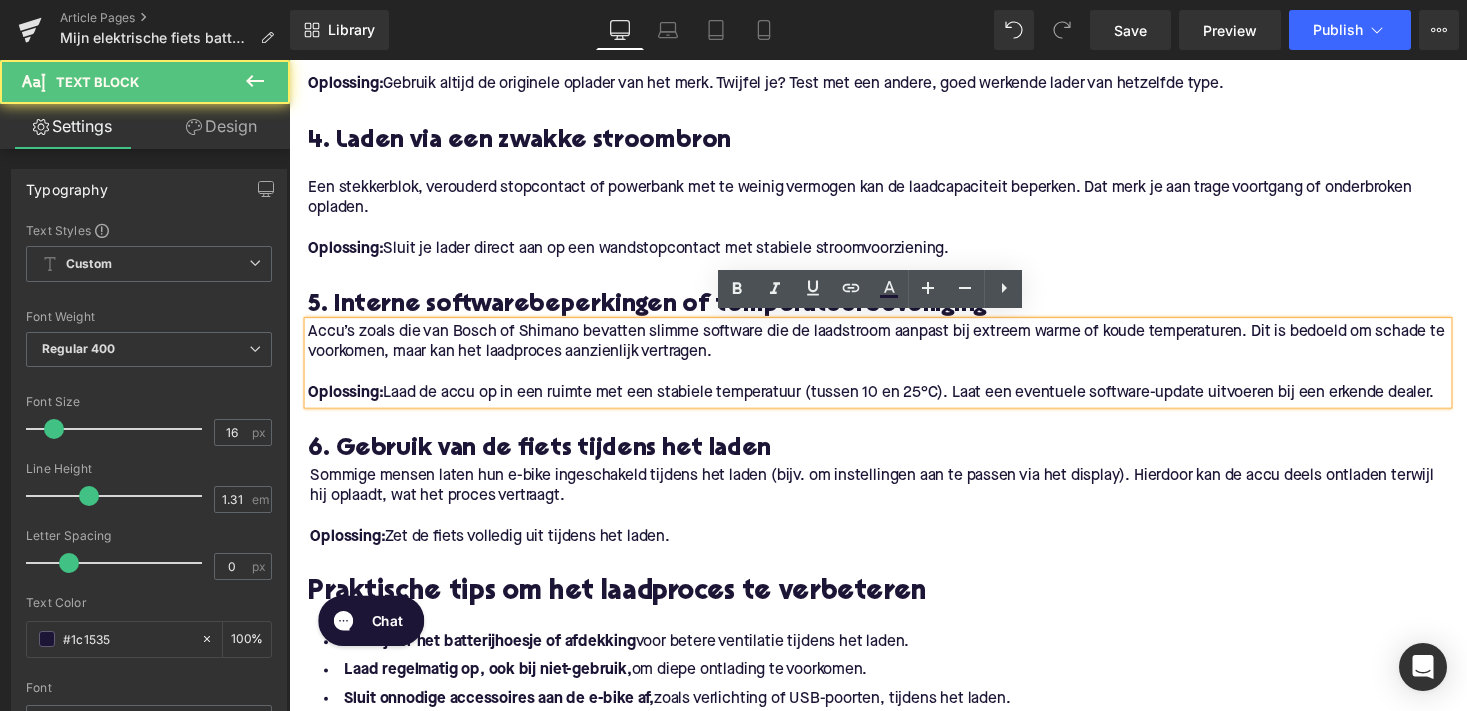 click on "Accu’s zoals die van Bosch of Shimano bevatten slimme software die de laadstroom aanpast bij extreem warme of koude temperaturen. Dit is bedoeld om schade te voorkomen, maar kan het laadproces aanzienlijk vertragen." at bounding box center (894, 350) 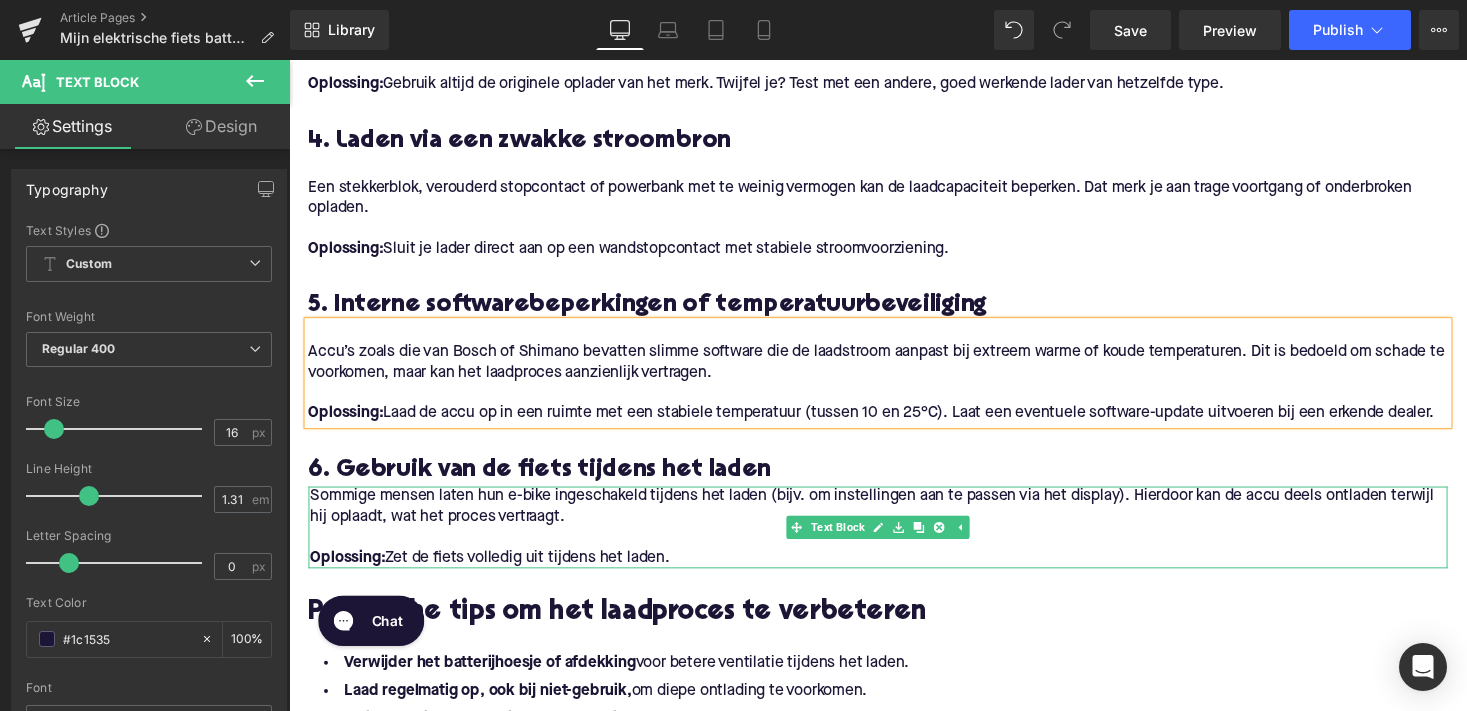 click on "Sommige mensen laten hun e-bike ingeschakeld tijdens het laden (bijv. om instellingen aan te passen via het display). Hierdoor kan de accu deels ontladen terwijl hij oplaadt, wat het proces vertraagt." at bounding box center (895, 519) 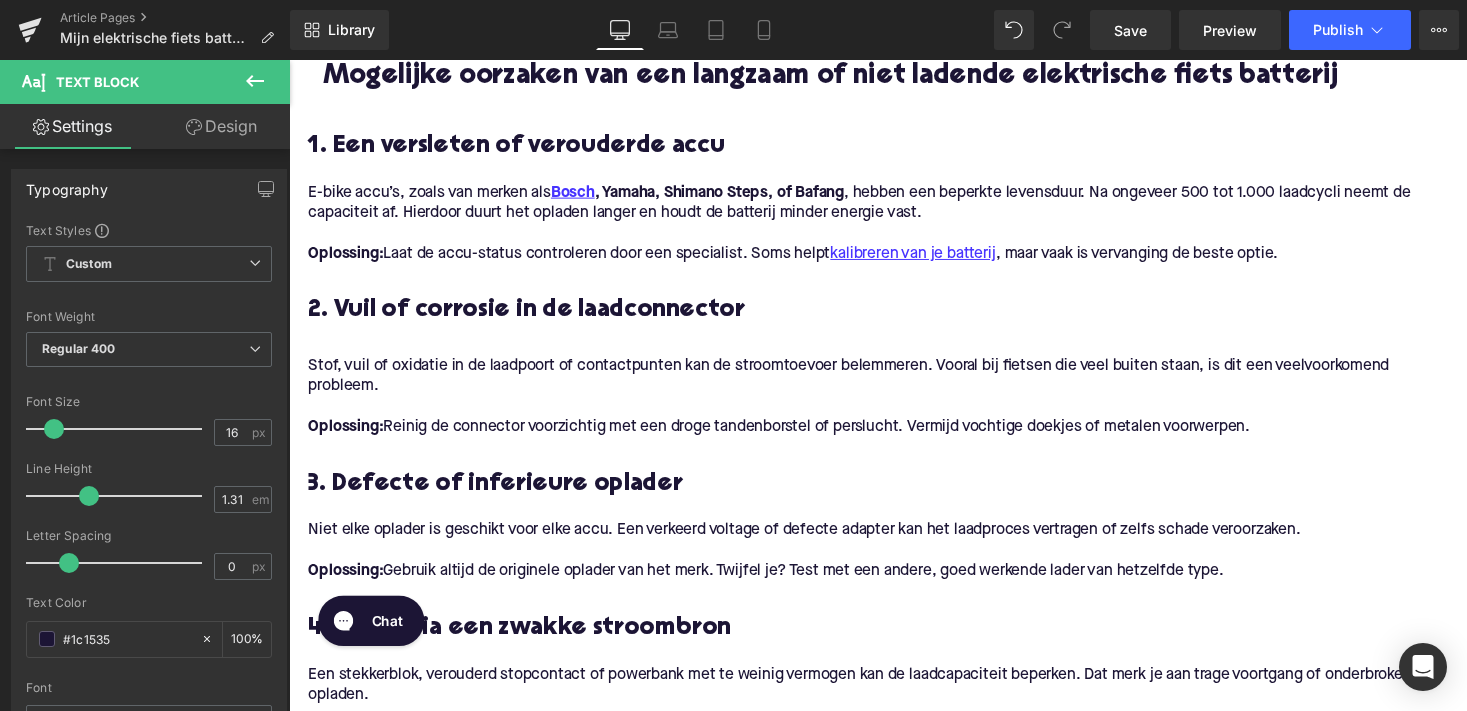 scroll, scrollTop: 1303, scrollLeft: 0, axis: vertical 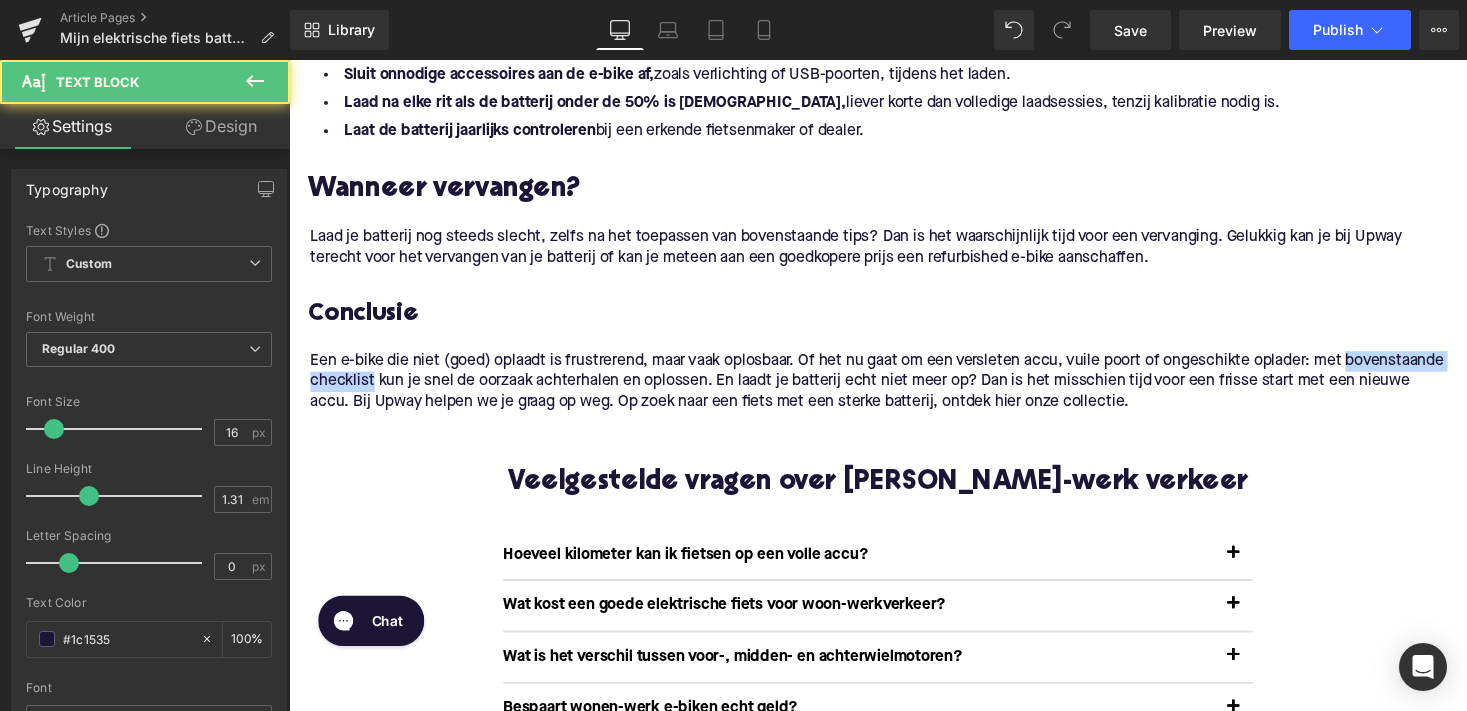 drag, startPoint x: 478, startPoint y: 388, endPoint x: 296, endPoint y: 388, distance: 182 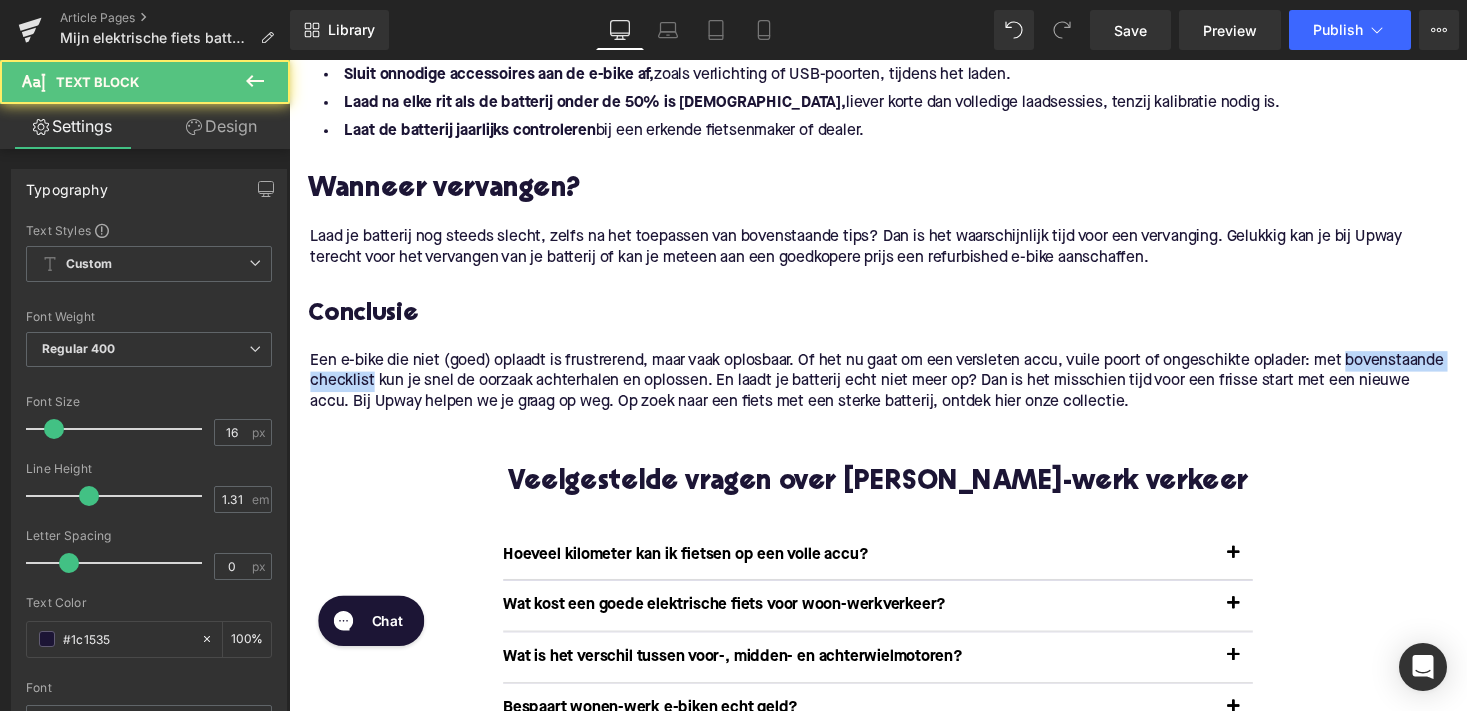 click on "1. Een versleten of verouderde accu Heading         E-bike accu’s, zoals van merken als  Bosch , Yamaha, Shimano Steps, of Bafang , hebben een beperkte levensduur. Na ongeveer 500 tot 1.000 laadcycli neemt de capaciteit af. Hierdoor duurt het opladen langer en houdt de batterij minder energie vast. Oplossing:  Laat de accu-status controleren door een specialist. Soms helpt  kalibreren van je batterij , maar vaak is vervanging de beste optie. Text Block         2. Vuil of corrosie in de laadconnector Heading         Stof, vuil of oxidatie in de laadpoort of contactpunten kan de stroomtoevoer belemmeren. Vooral bij fietsen die veel buiten staan, is dit een veelvoorkomend probleem. Oplossing:  Reinig de connector voorzichtig met een droge tandenborstel of perslucht. Vermijd vochtige doekjes of metalen voorwerpen. Text Block         3. Defecte of inferieure oplader Heading         O plossing: Text Block         4. Laden via een zwakke stroombron Heading         Oplossing: Text Block         Heading" at bounding box center [894, -315] 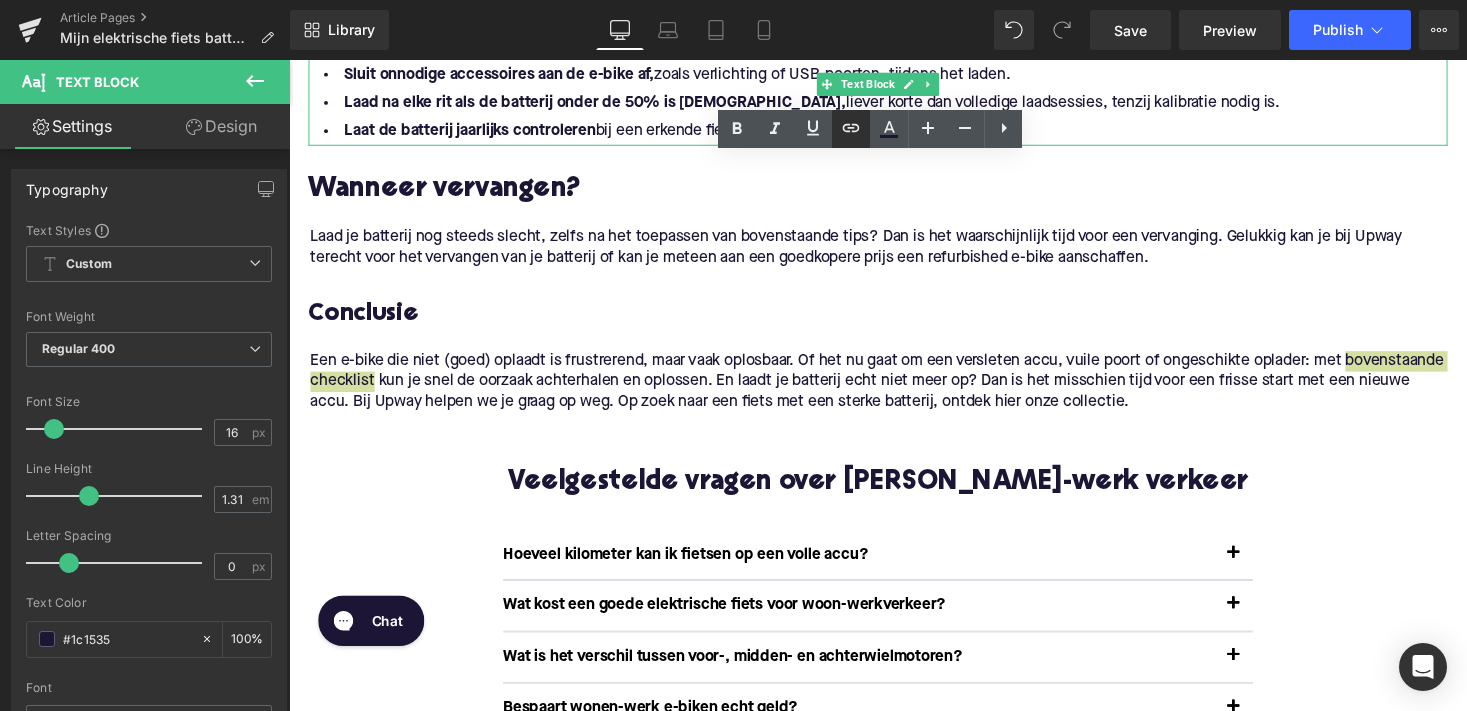 click 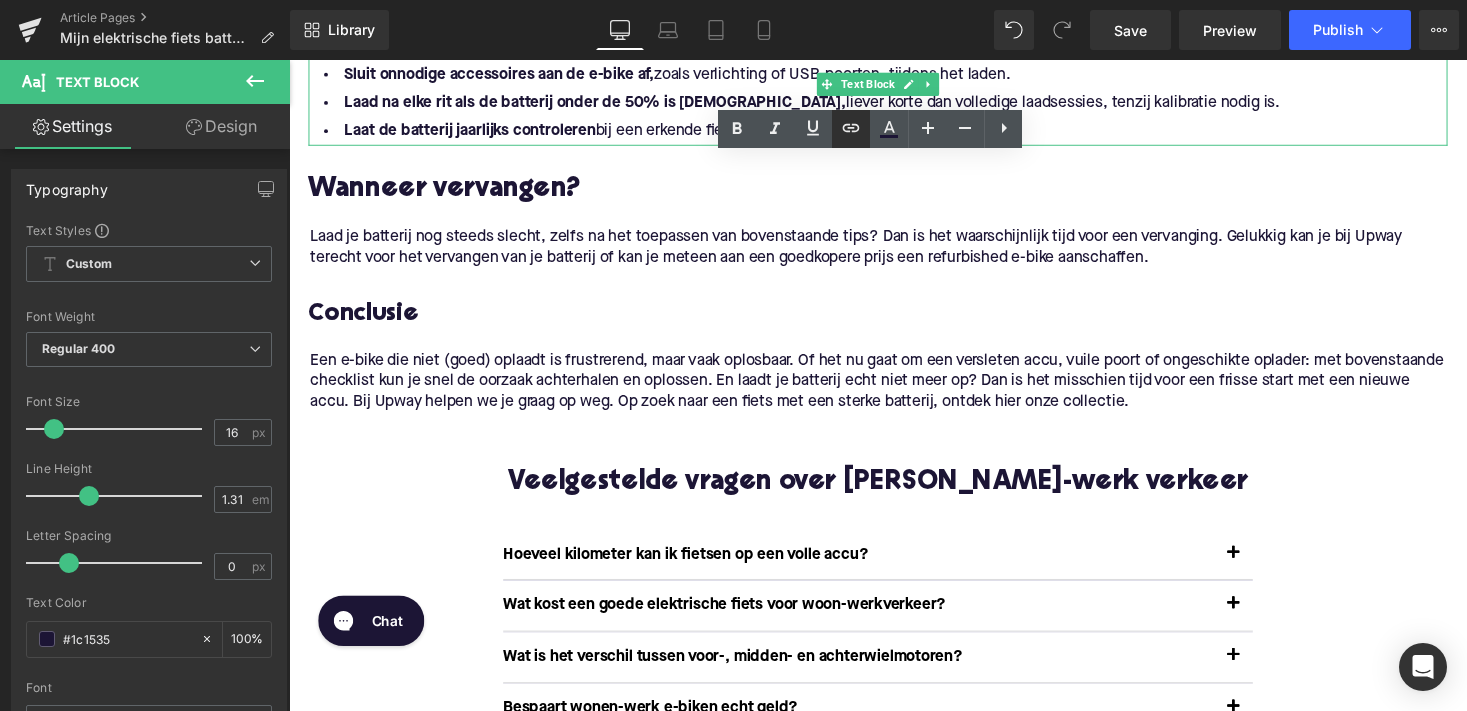 click 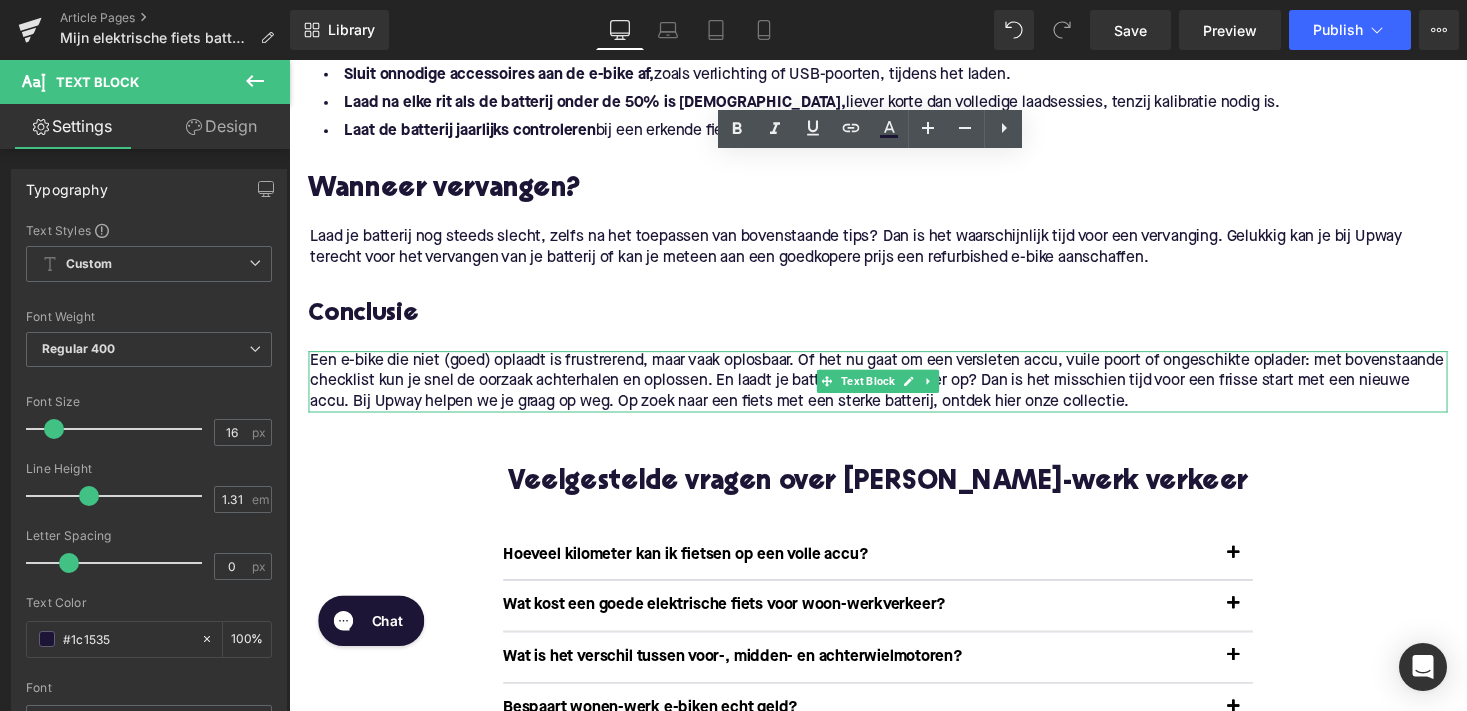 click on "Een e-bike die niet (goed) oplaadt is frustrerend, maar vaak oplosbaar. Of het nu gaat om een versleten accu, vuile poort of ongeschikte oplader: met bovenstaande checklist kun je snel de oorzaak achterhalen en oplossen. En laadt je batterij echt niet meer op? Dan is het misschien tijd voor een frisse start met een nieuwe accu. Bij Upway helpen we je graag op weg. Op zoek naar een fiets met een sterke batterij, ontdek hier onze collectie." at bounding box center (893, 390) 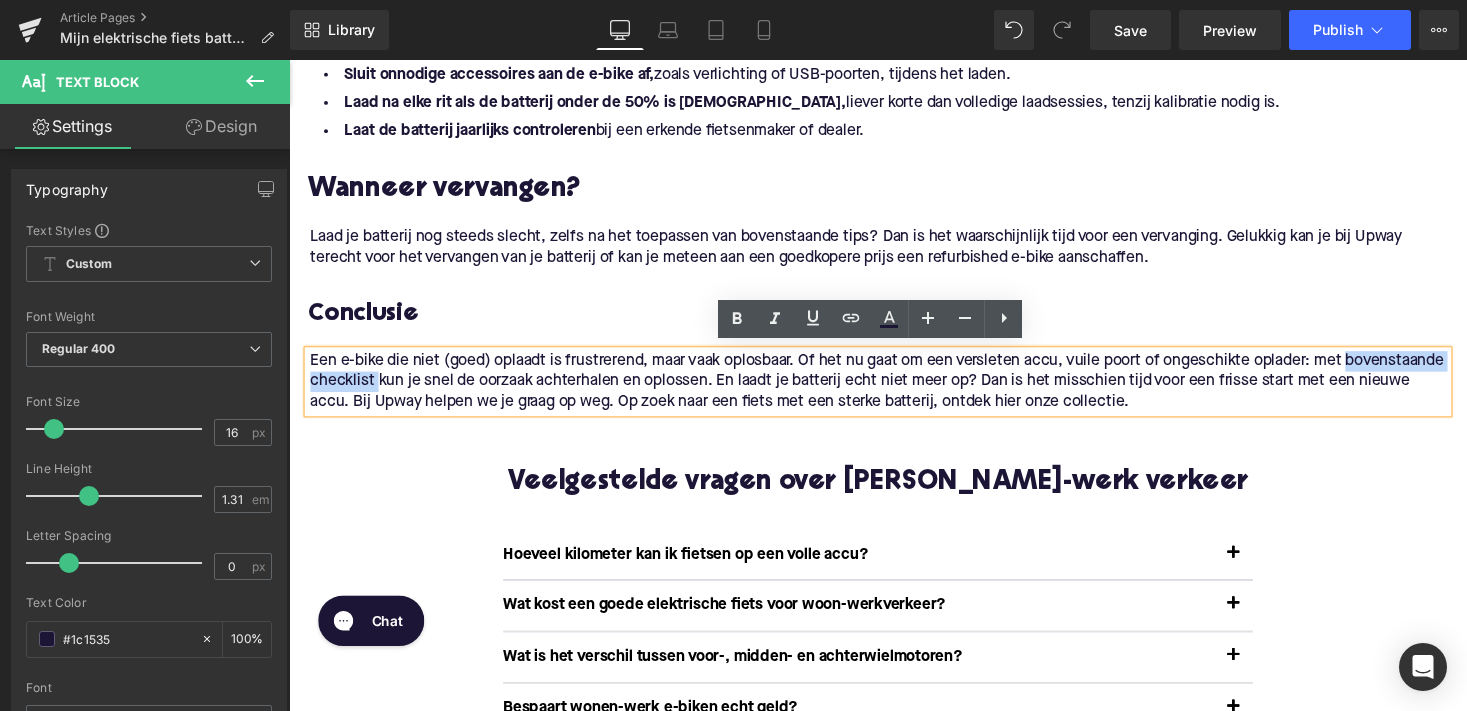 drag, startPoint x: 480, startPoint y: 387, endPoint x: 309, endPoint y: 390, distance: 171.0263 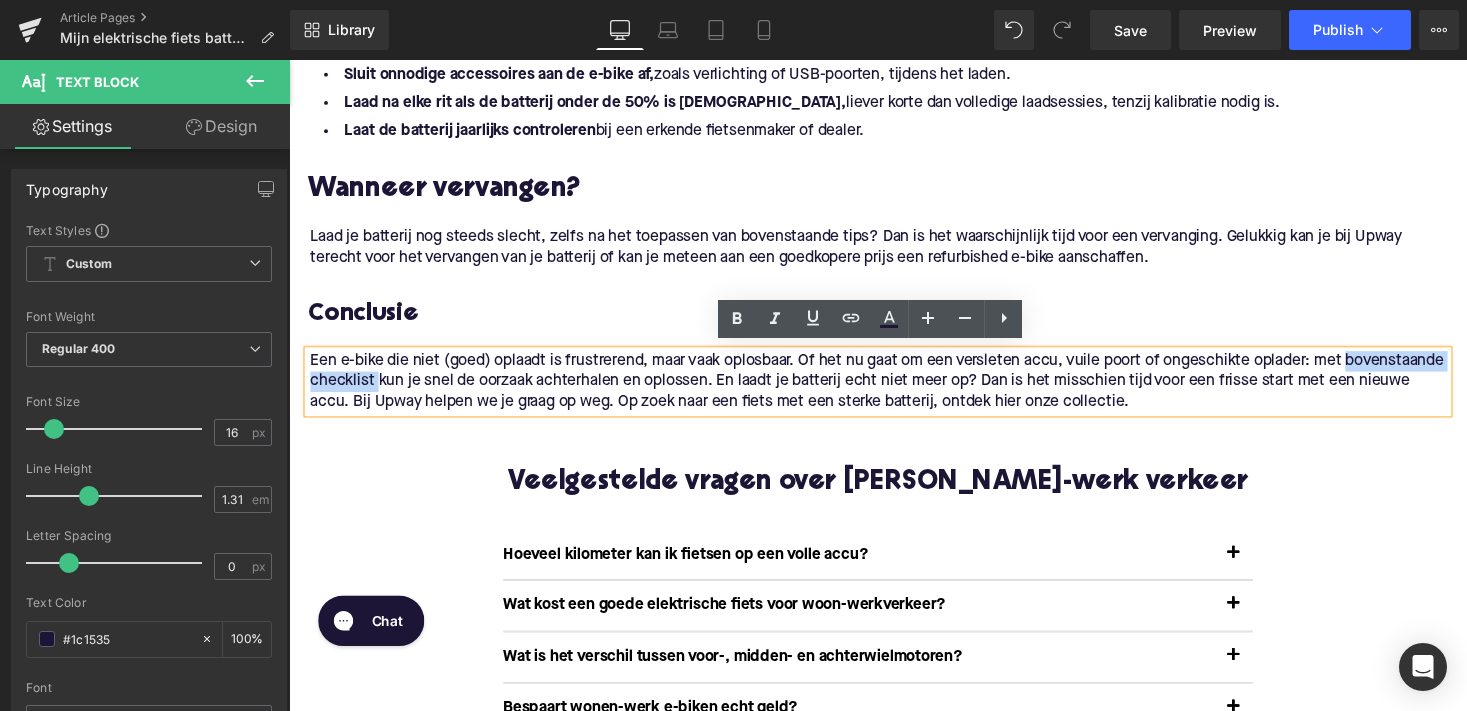 click on "Een e-bike die niet (goed) oplaadt is frustrerend, maar vaak oplosbaar. Of het nu gaat om een versleten accu, vuile poort of ongeschikte oplader: met bovenstaande checklist kun je snel de oorzaak achterhalen en oplossen. En laadt je batterij echt niet meer op? Dan is het misschien tijd voor een frisse start met een nieuwe accu. Bij Upway helpen we je graag op weg. Op zoek naar een fiets met een sterke batterij, ontdek hier onze collectie." at bounding box center (893, 390) 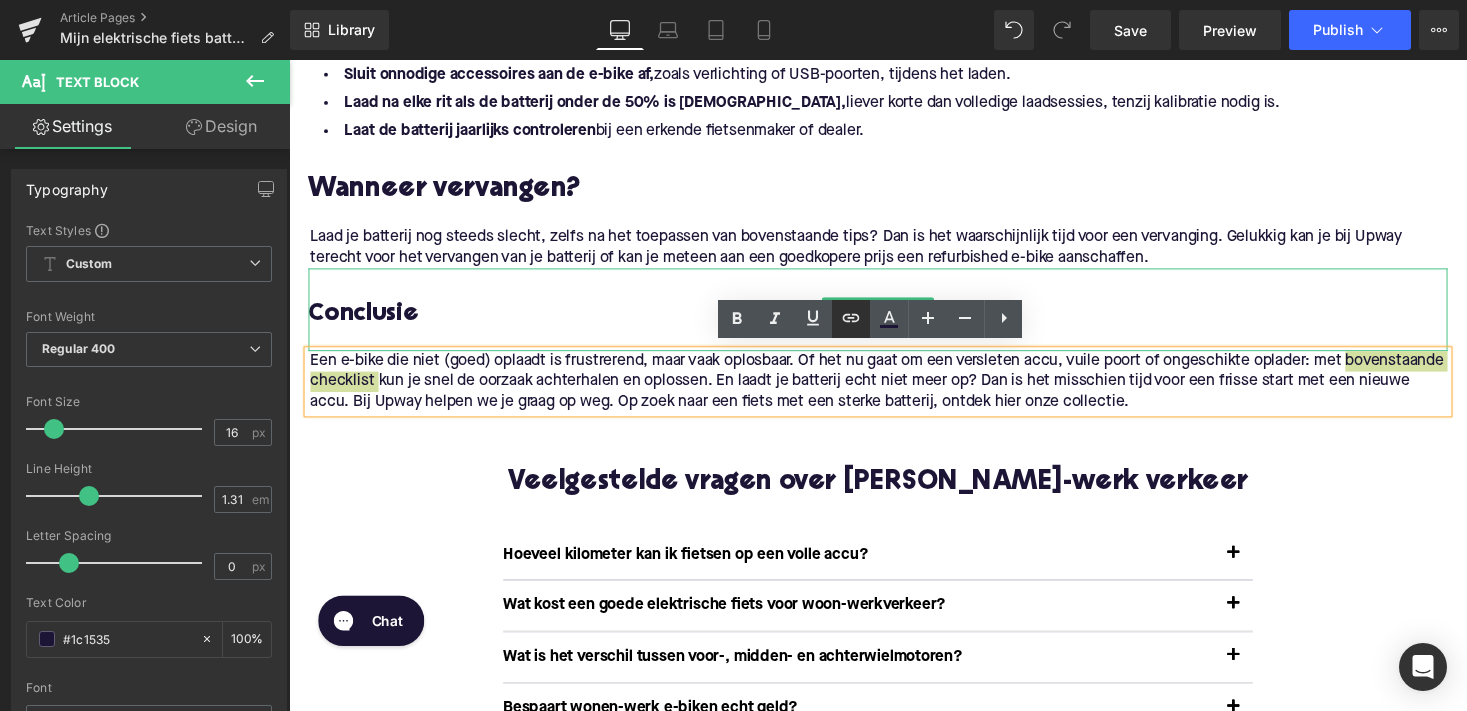 click 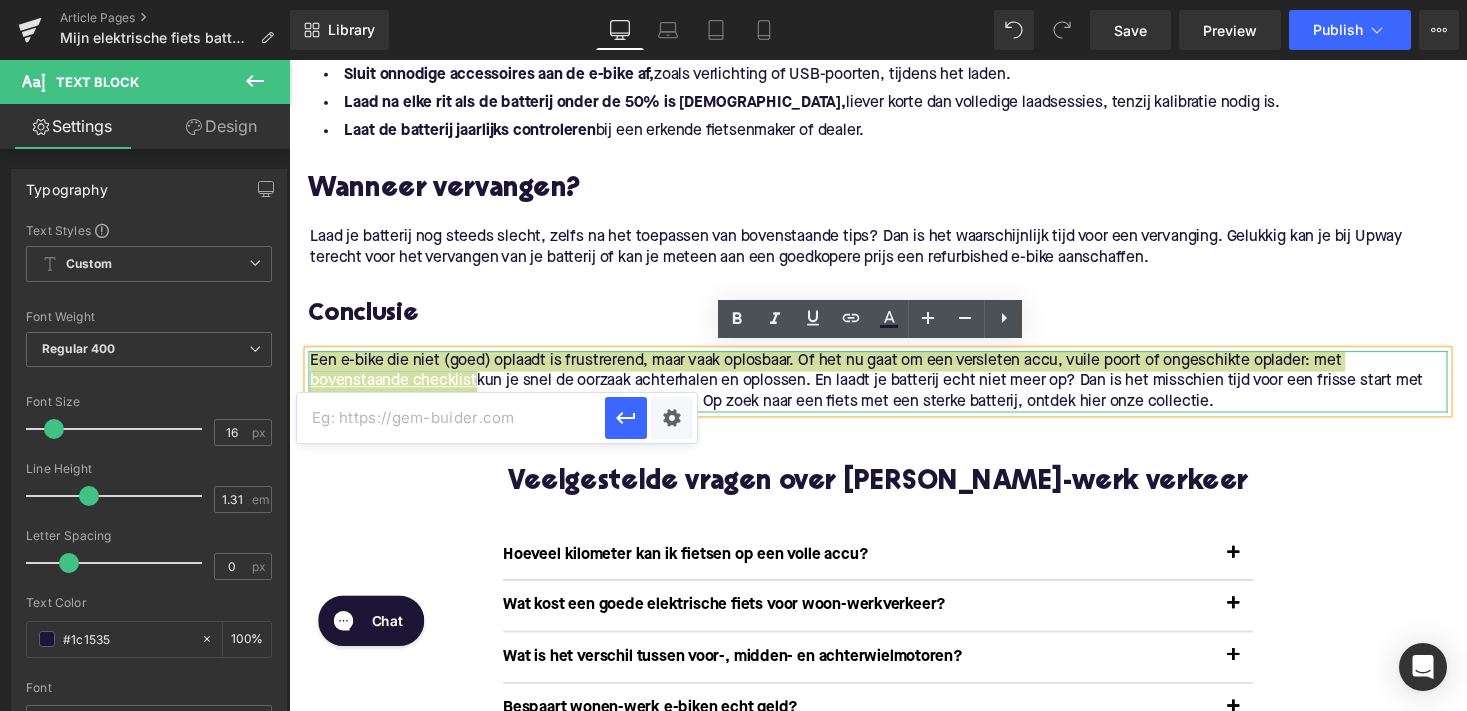click at bounding box center (451, 418) 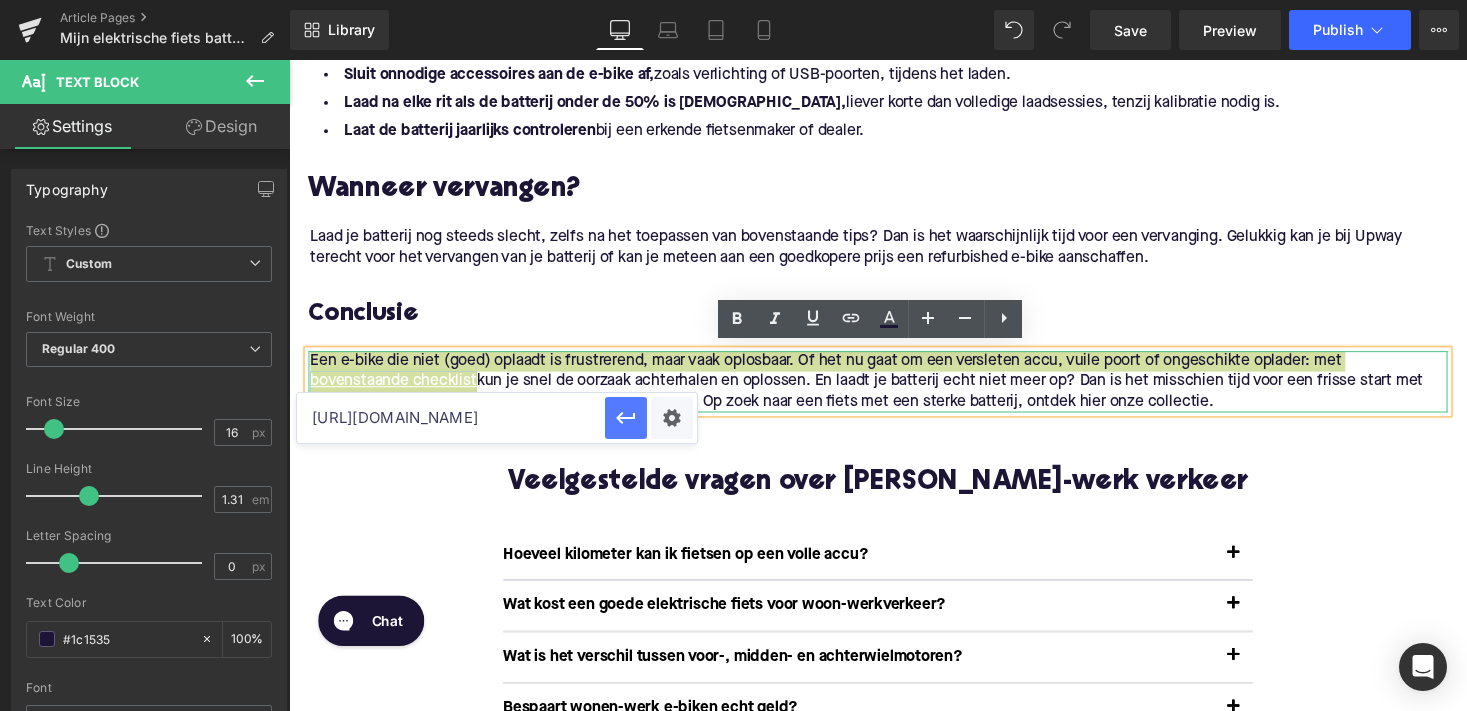 click 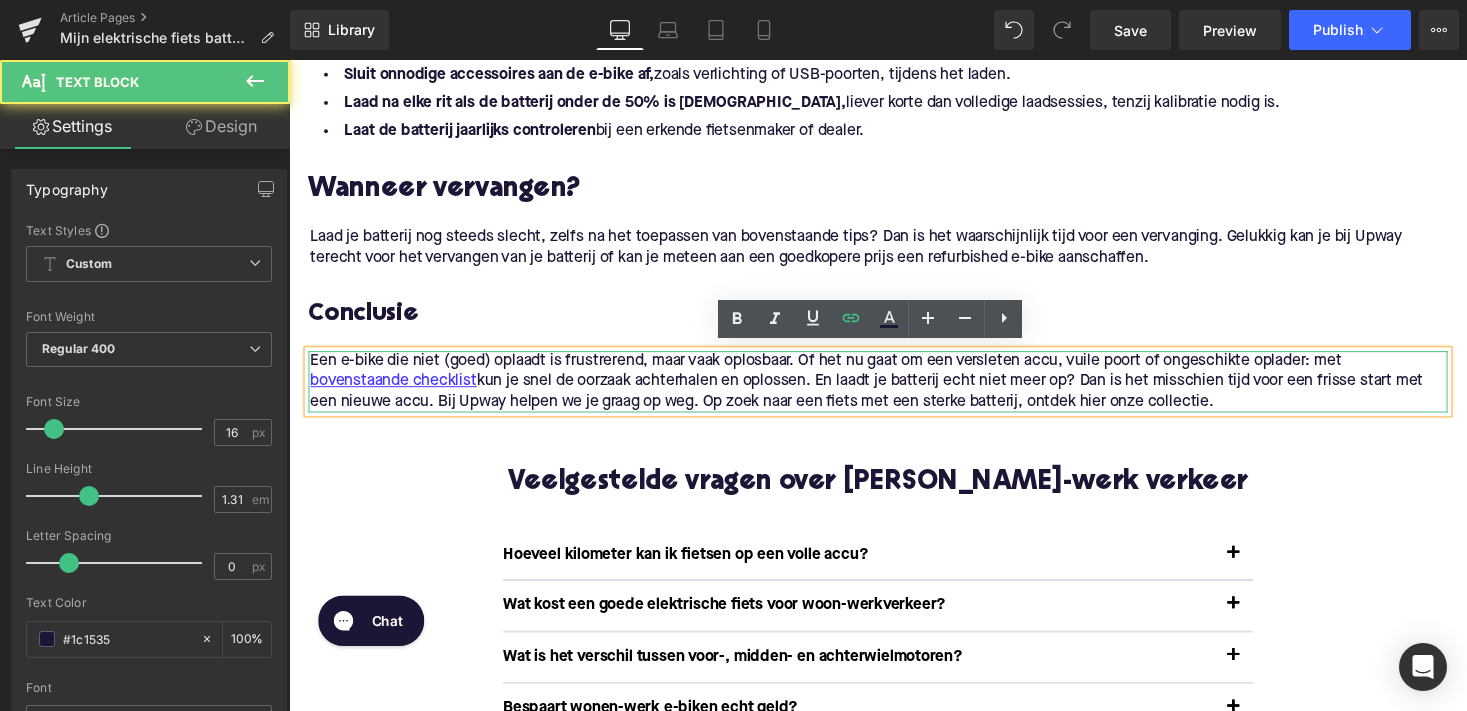 click on "Een e-bike die niet (goed) oplaadt is frustrerend, maar vaak oplosbaar. Of het nu gaat om een versleten accu, vuile poort of ongeschikte oplader: met  bovenstaande checklist  kun je snel de oorzaak achterhalen en oplossen. En laadt je batterij echt niet meer op? Dan is het misschien tijd voor een frisse start met een nieuwe accu. Bij Upway helpen we je graag op weg. Op zoek naar een fiets met een sterke batterij, ontdek hier onze collectie." at bounding box center [882, 390] 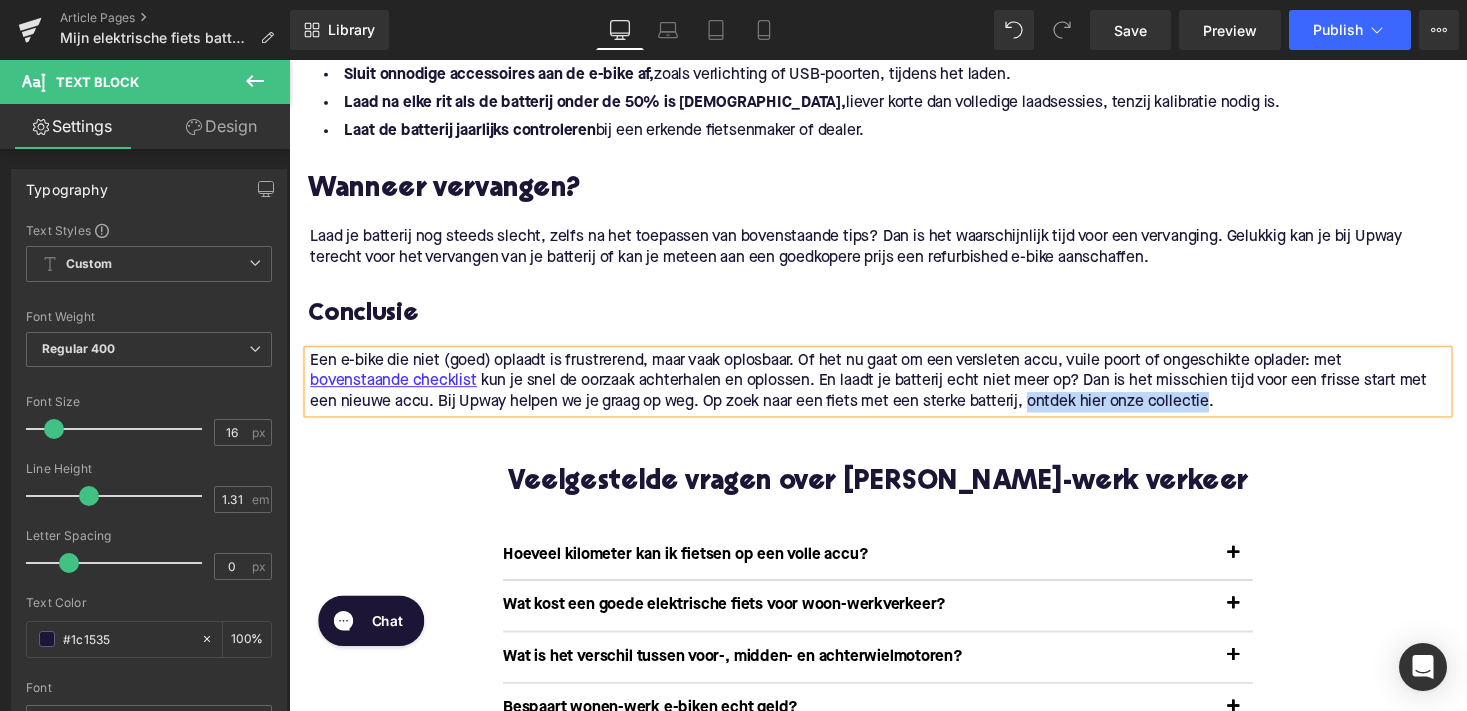 drag, startPoint x: 1051, startPoint y: 408, endPoint x: 1235, endPoint y: 408, distance: 184 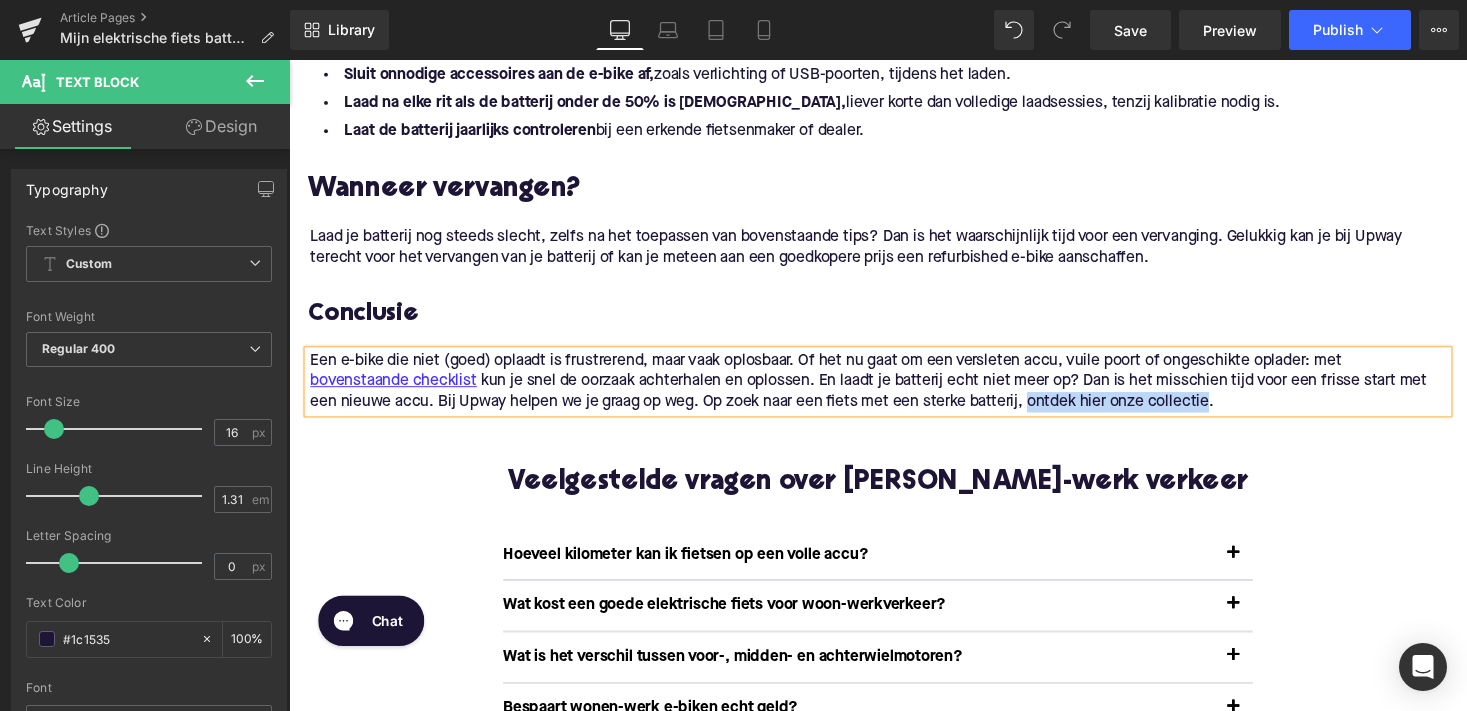 click on "Een e-bike die niet (goed) oplaadt is frustrerend, maar vaak oplosbaar. Of het nu gaat om een versleten accu, vuile poort of ongeschikte oplader: met  bovenstaande checklist    kun je snel de oorzaak achterhalen en oplossen. En laadt je batterij echt niet meer op? Dan is het misschien tijd voor een frisse start met een nieuwe accu. Bij Upway helpen we je graag op weg. Op zoek naar een fiets met een sterke batterij, ontdek hier onze collectie." at bounding box center [884, 390] 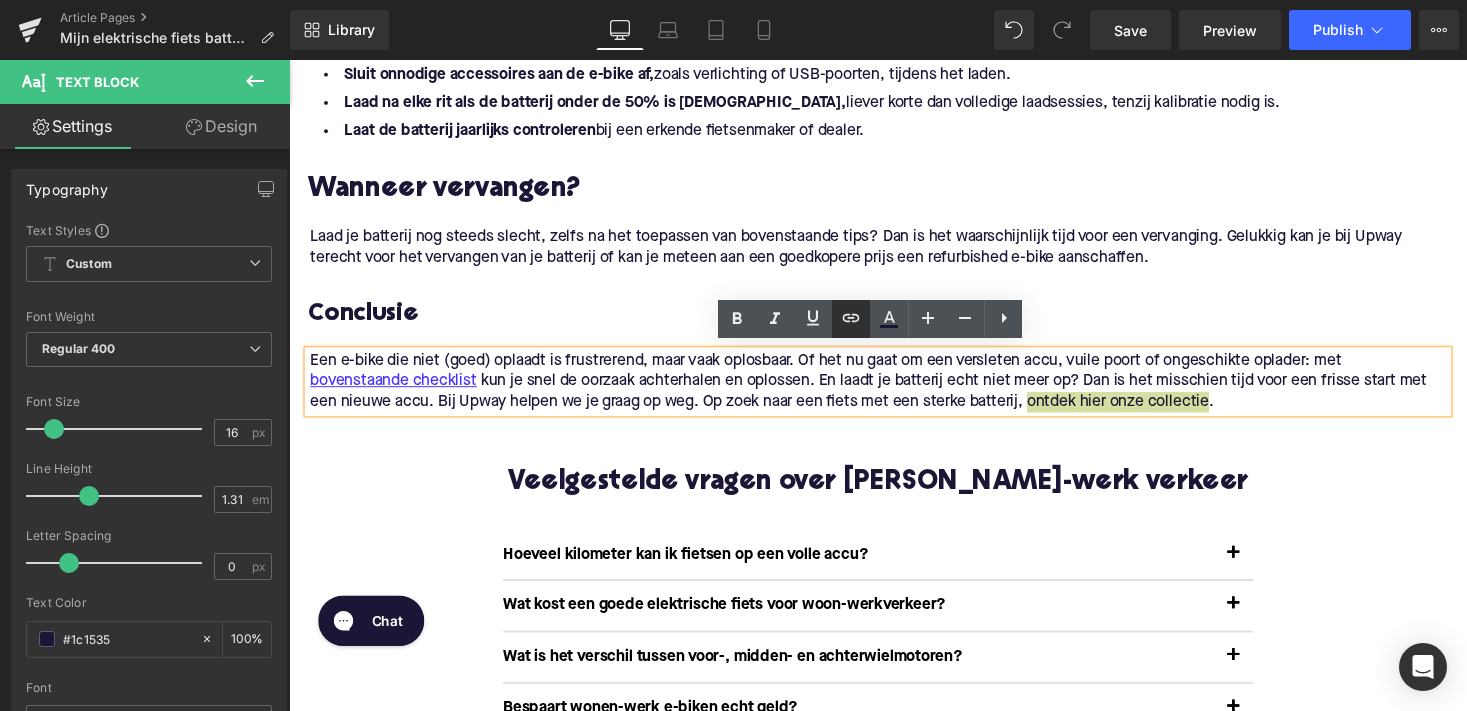click 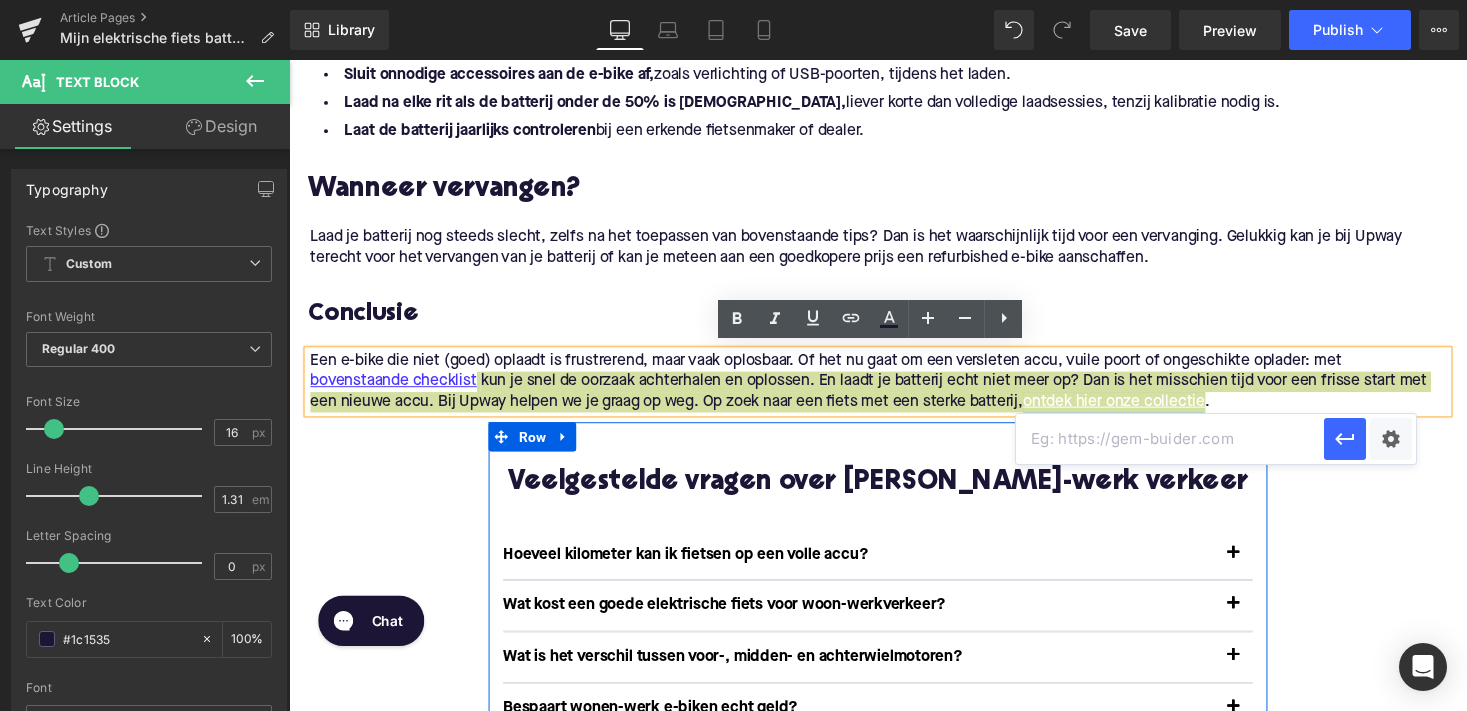 click at bounding box center [1170, 439] 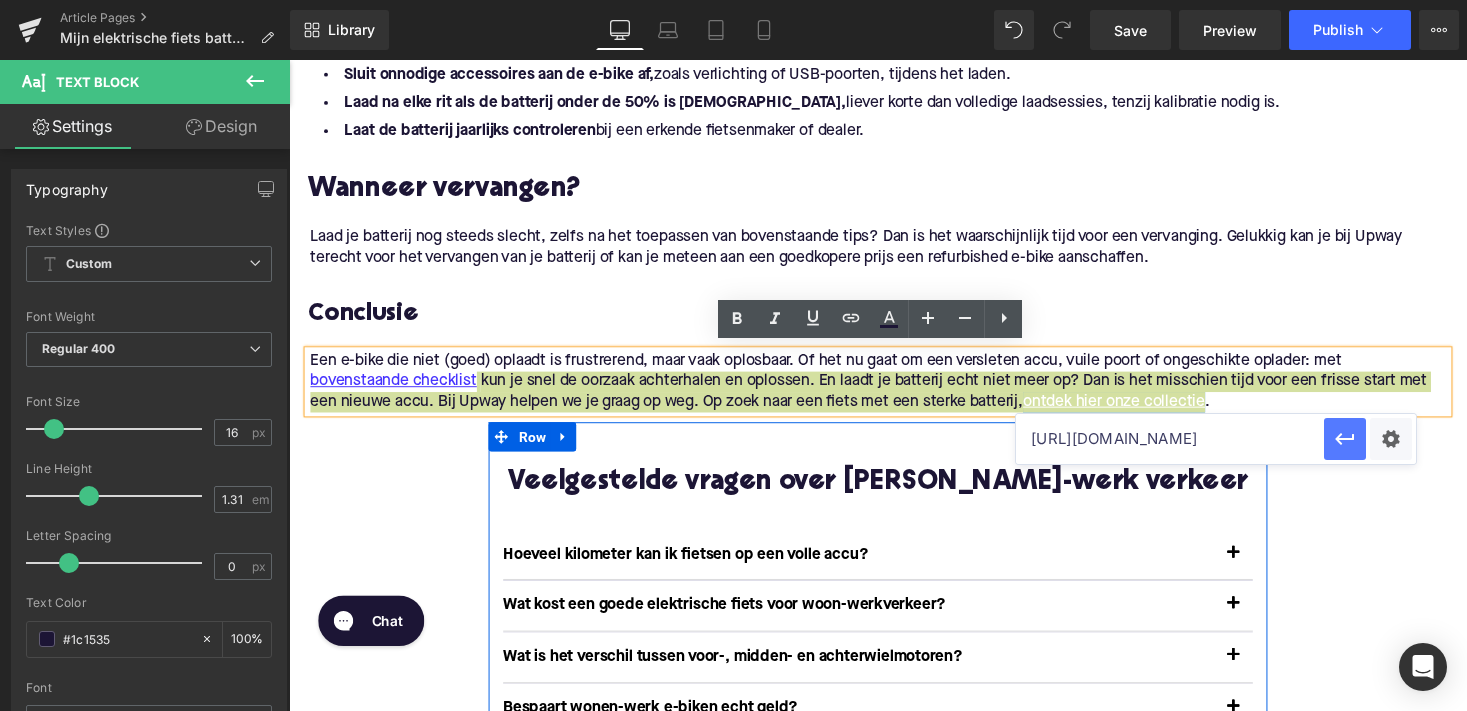 type on "[URL][DOMAIN_NAME]" 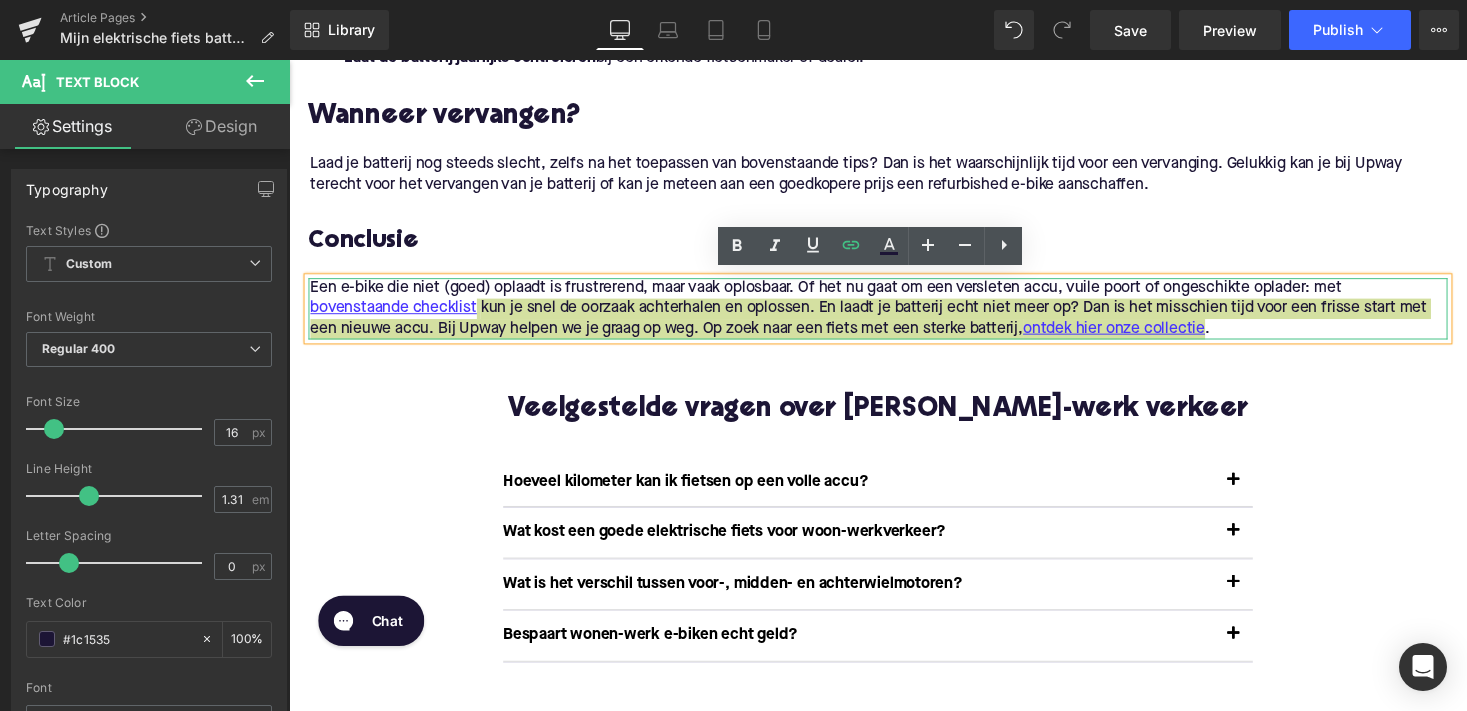 scroll, scrollTop: 2571, scrollLeft: 0, axis: vertical 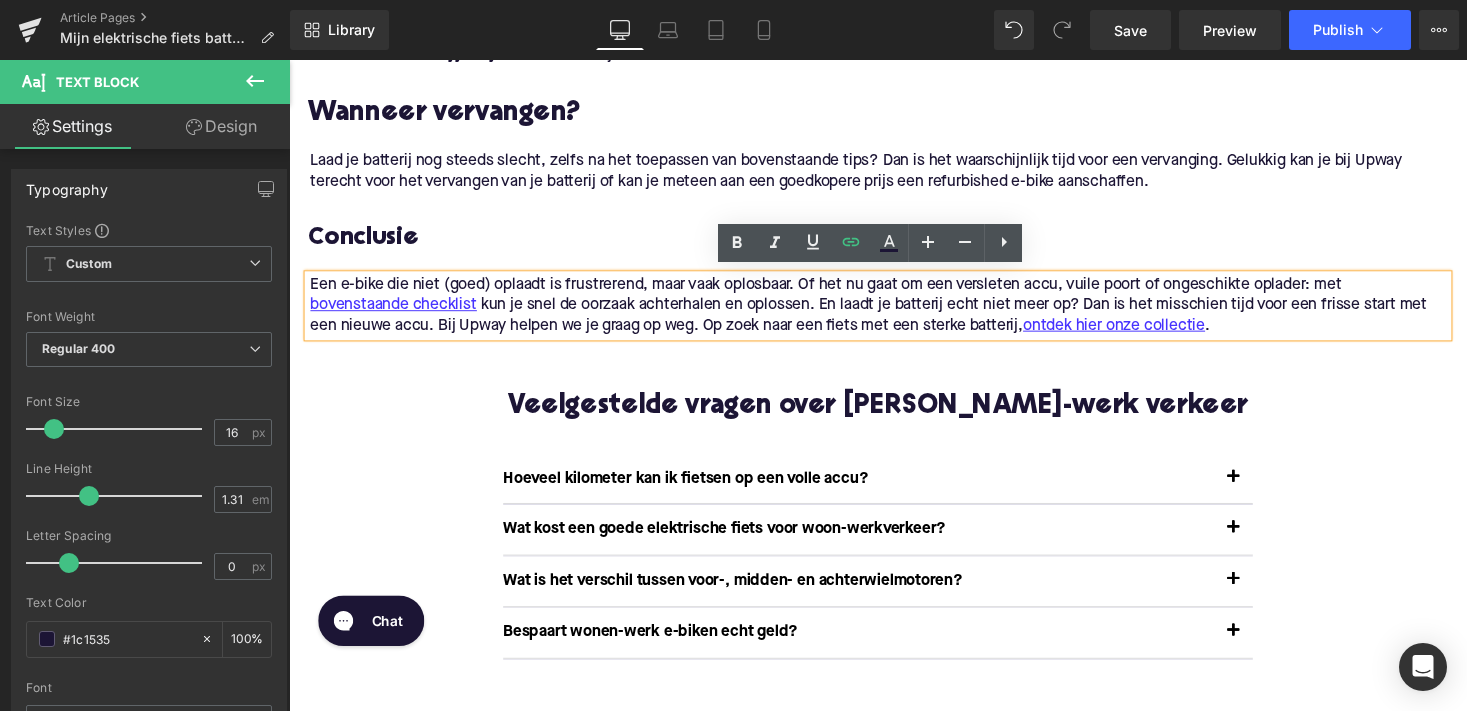 click on "Een e-bike die niet (goed) oplaadt is frustrerend, maar vaak oplosbaar. Of het nu gaat om een versleten accu, vuile poort of ongeschikte oplader: met  bovenstaande checklist    kun je snel de oorzaak achterhalen en oplossen. En laadt je batterij echt niet meer op? Dan is het misschien tijd voor een frisse start met een nieuwe accu. Bij Upway helpen we je graag op weg. Op zoek naar een fiets met een sterke batterij,  ontdek hier onze collectie ." at bounding box center (884, 312) 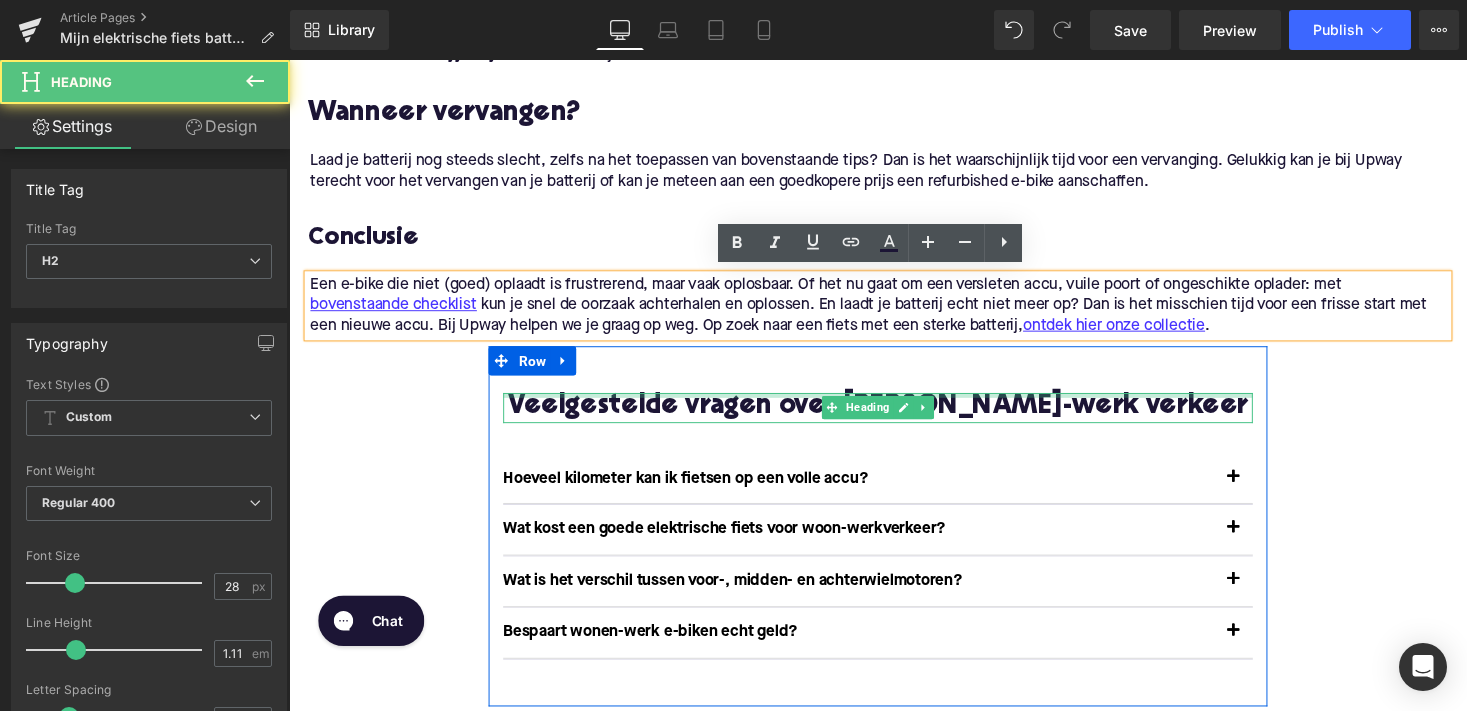 click at bounding box center (894, 404) 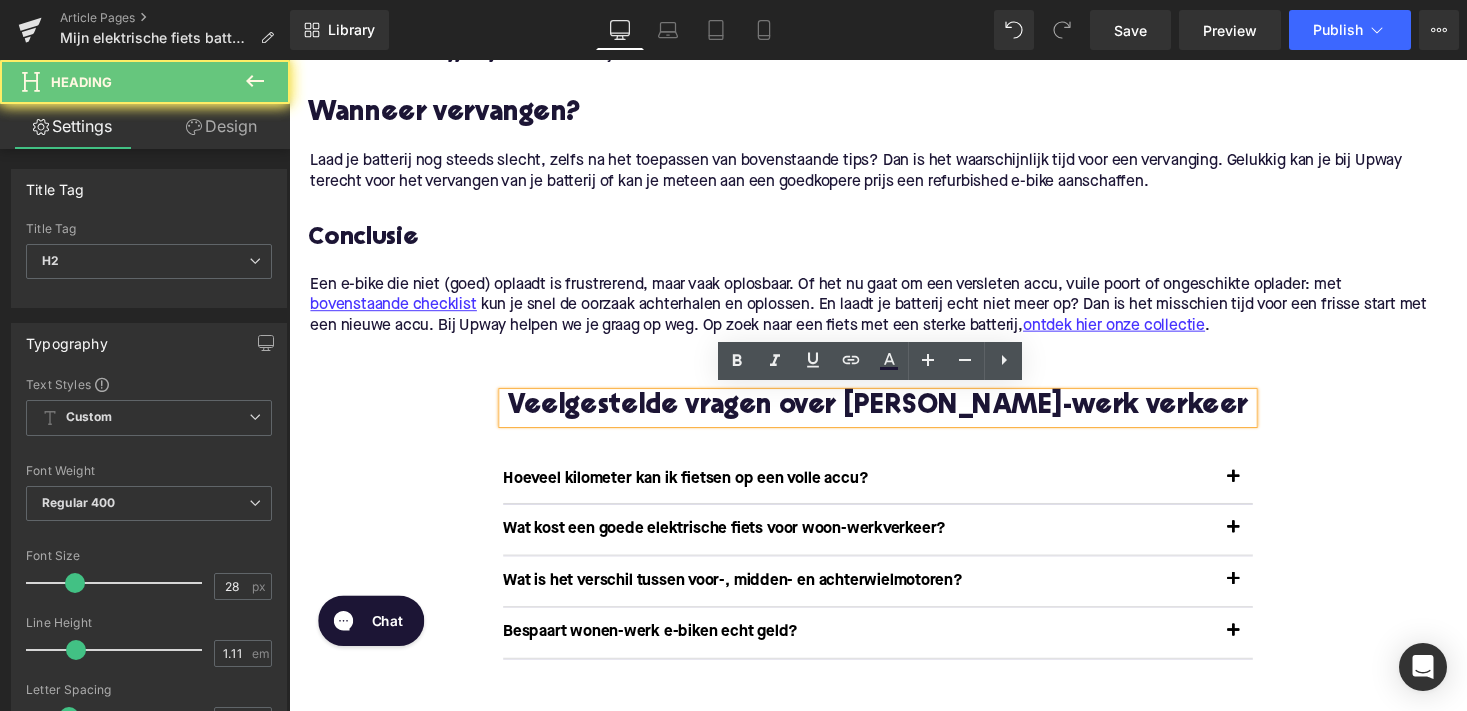 click on "Veelgestelde vragen over [PERSON_NAME]-werk verkeer" at bounding box center [894, 417] 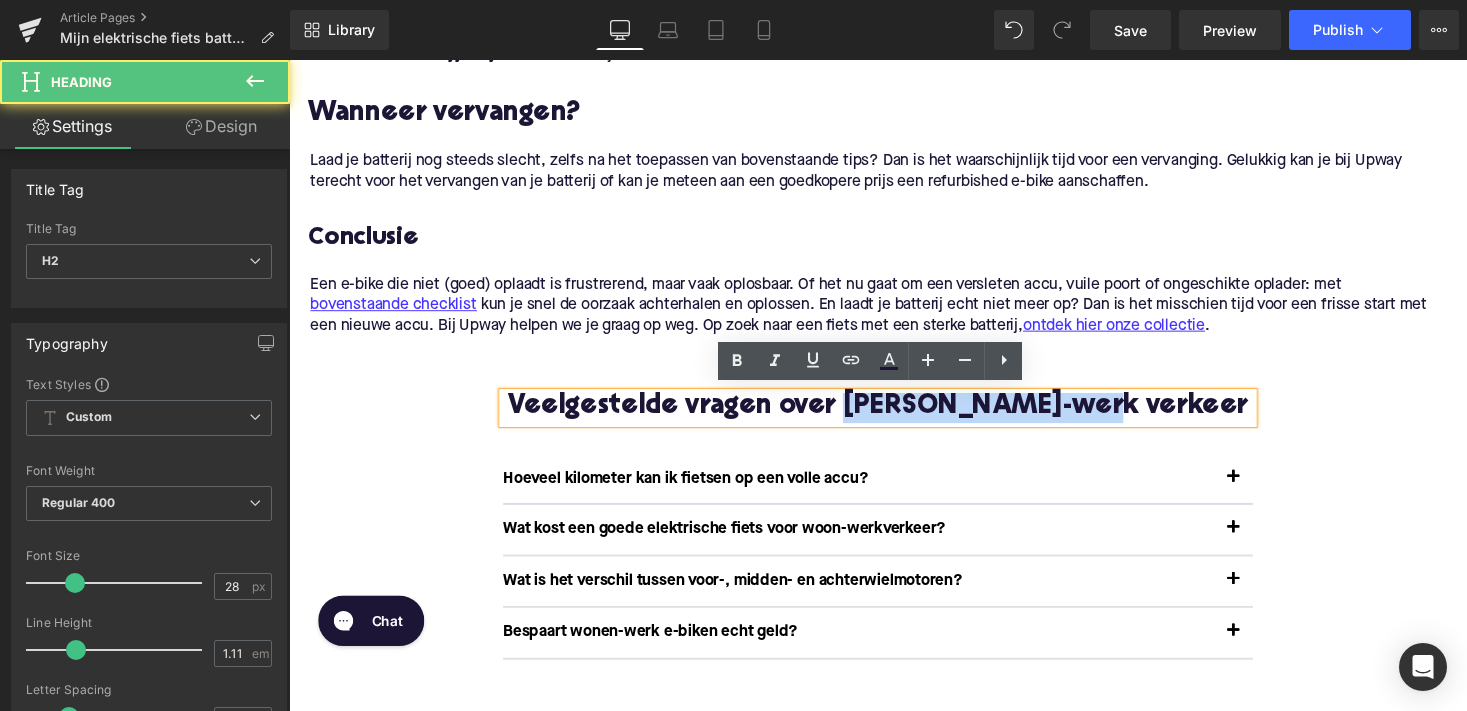drag, startPoint x: 932, startPoint y: 413, endPoint x: 1243, endPoint y: 415, distance: 311.00644 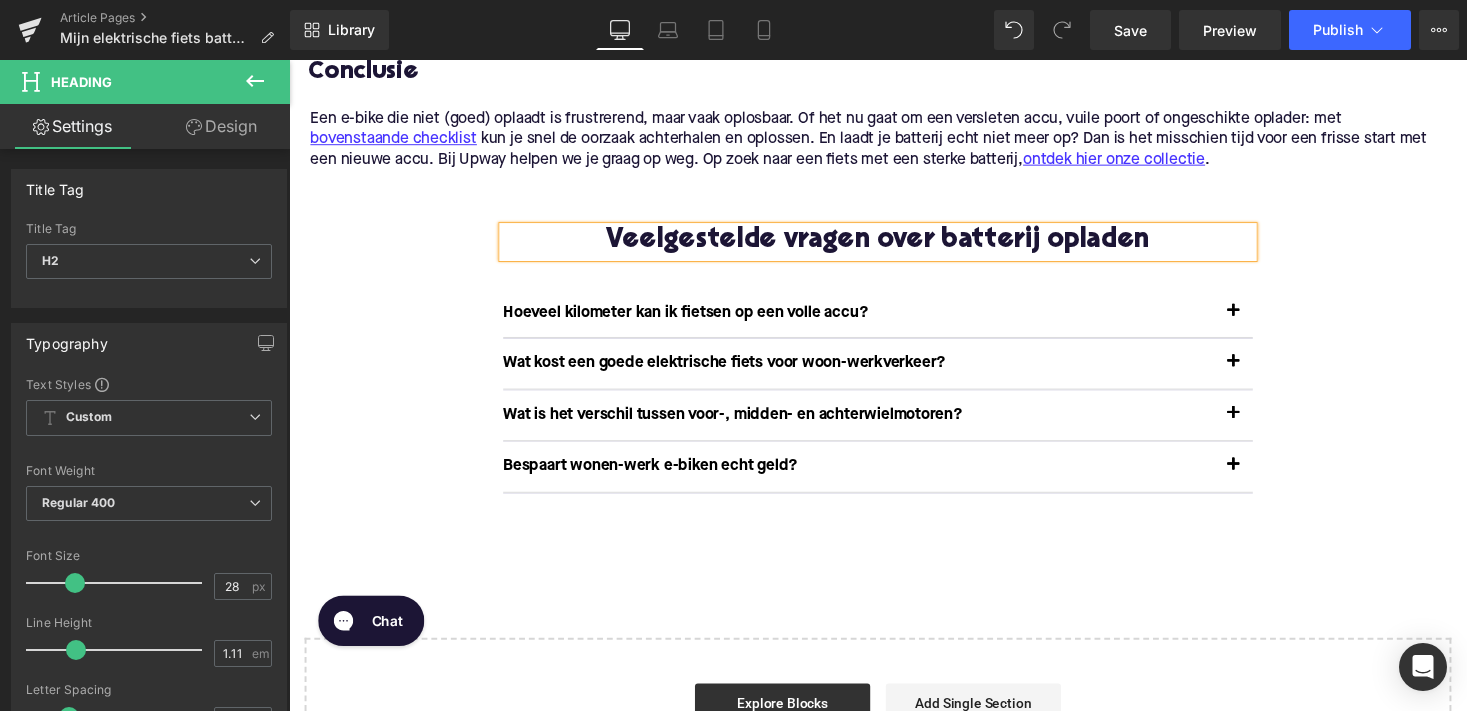 scroll, scrollTop: 2745, scrollLeft: 0, axis: vertical 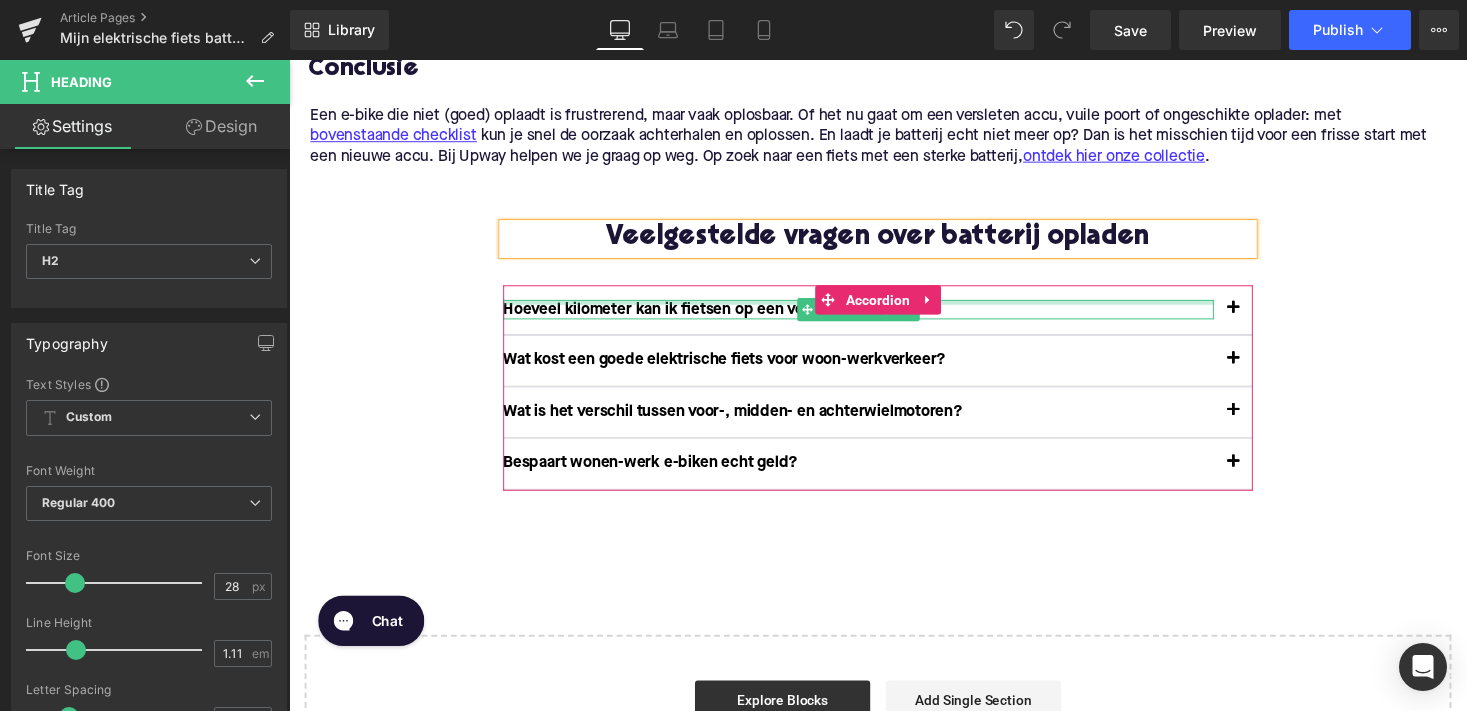 click at bounding box center [874, 308] 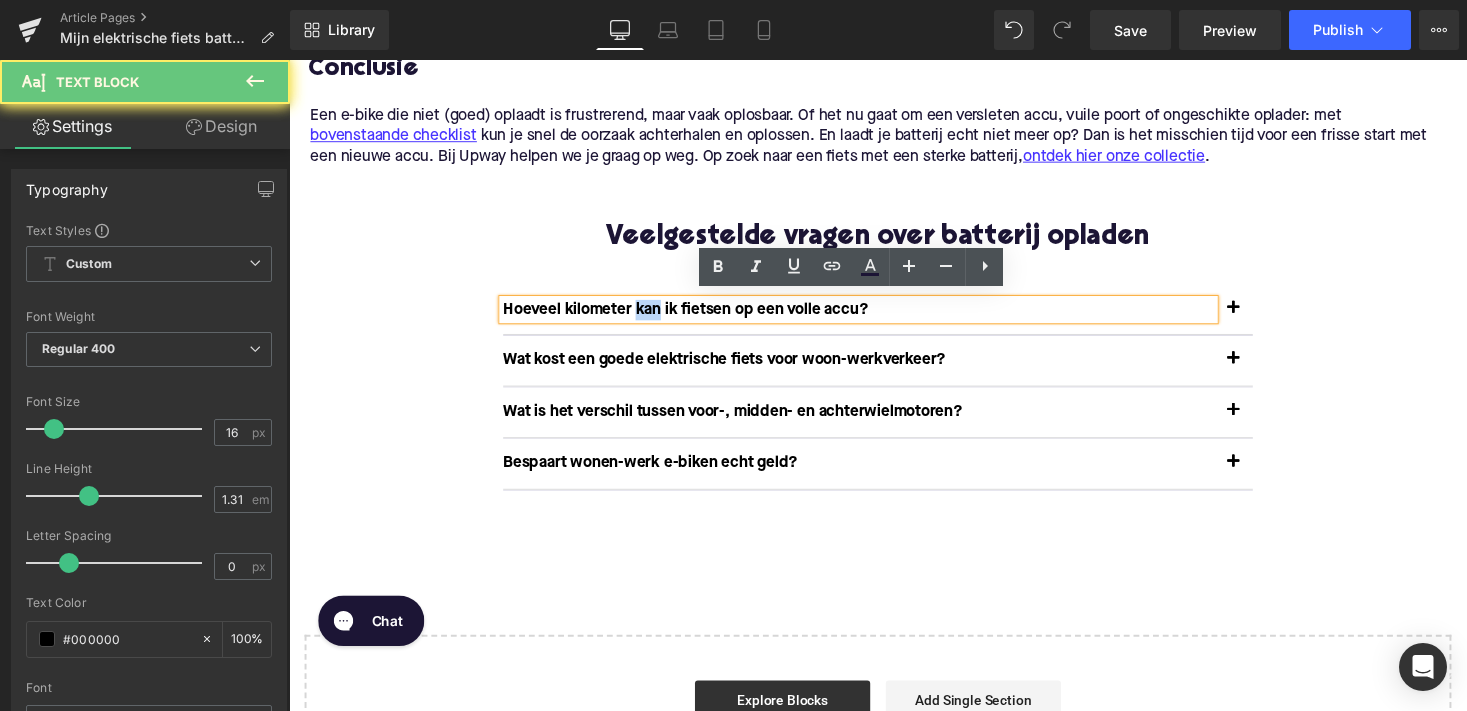 click on "Hoeveel kilometer kan ik fietsen op een volle accu?" at bounding box center (874, 316) 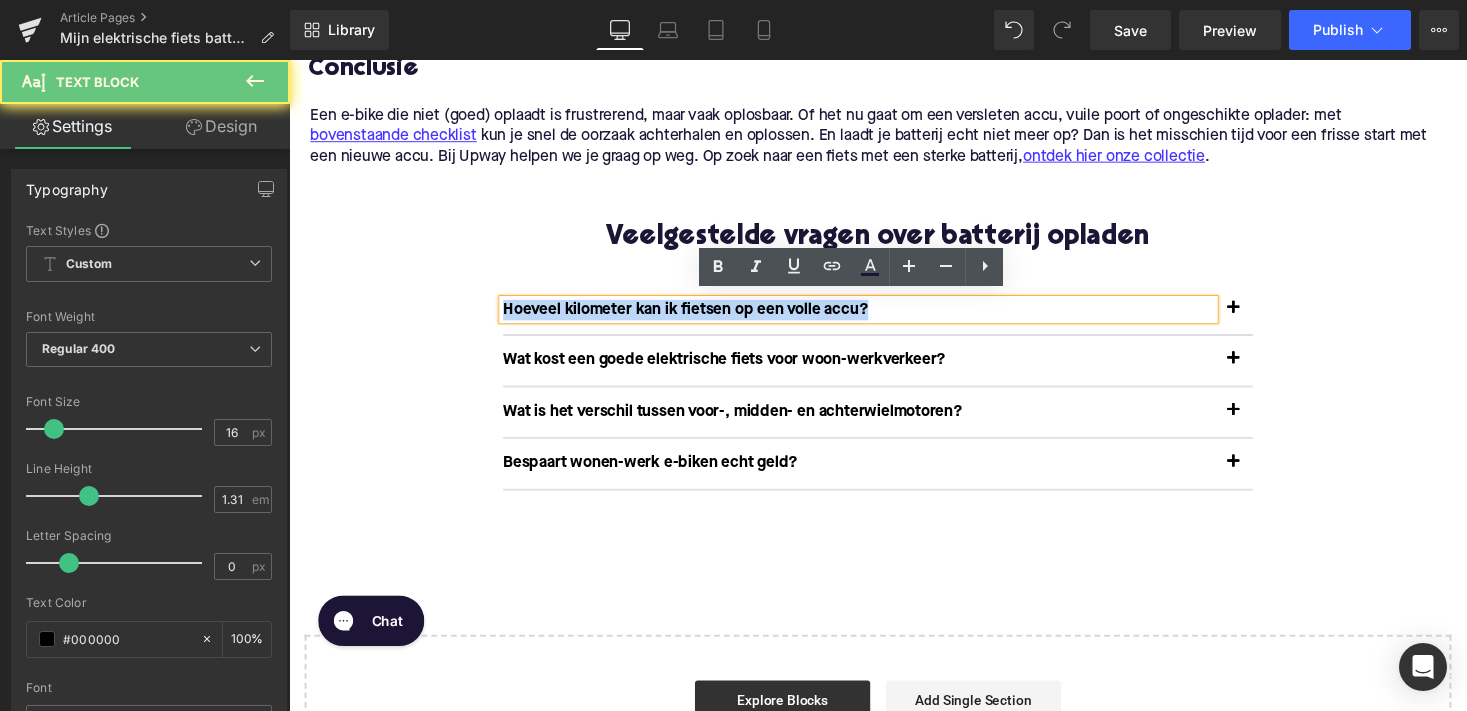 click on "Hoeveel kilometer kan ik fietsen op een volle accu?" at bounding box center [874, 316] 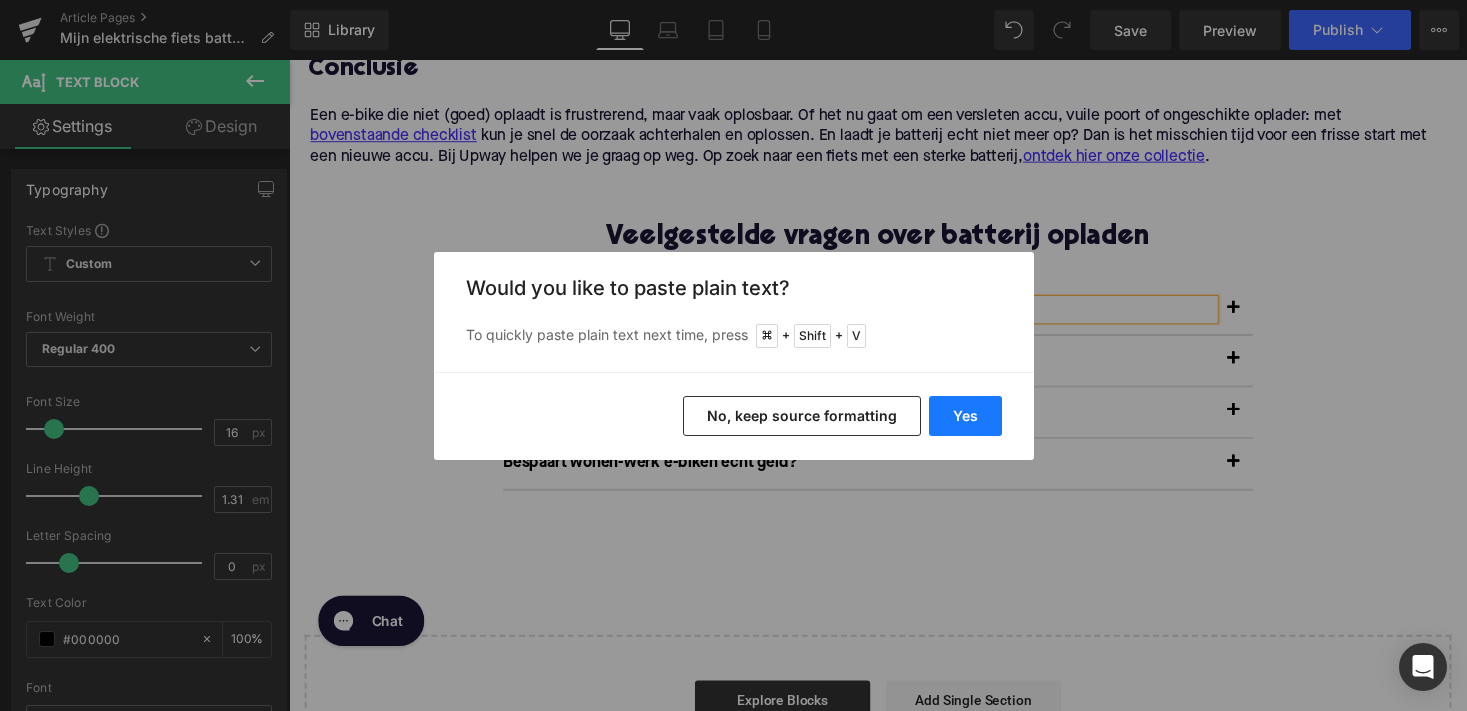 click on "Yes" at bounding box center (965, 416) 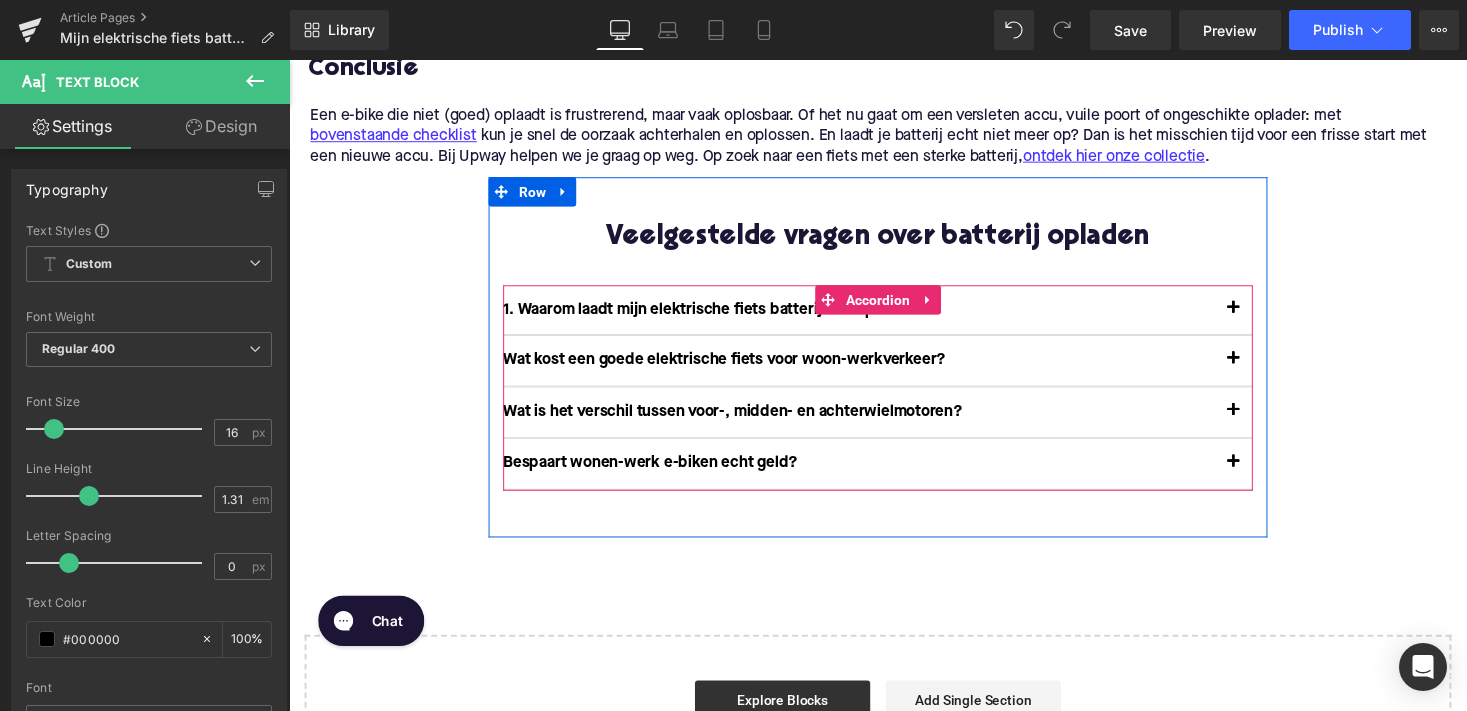 click at bounding box center (1259, 316) 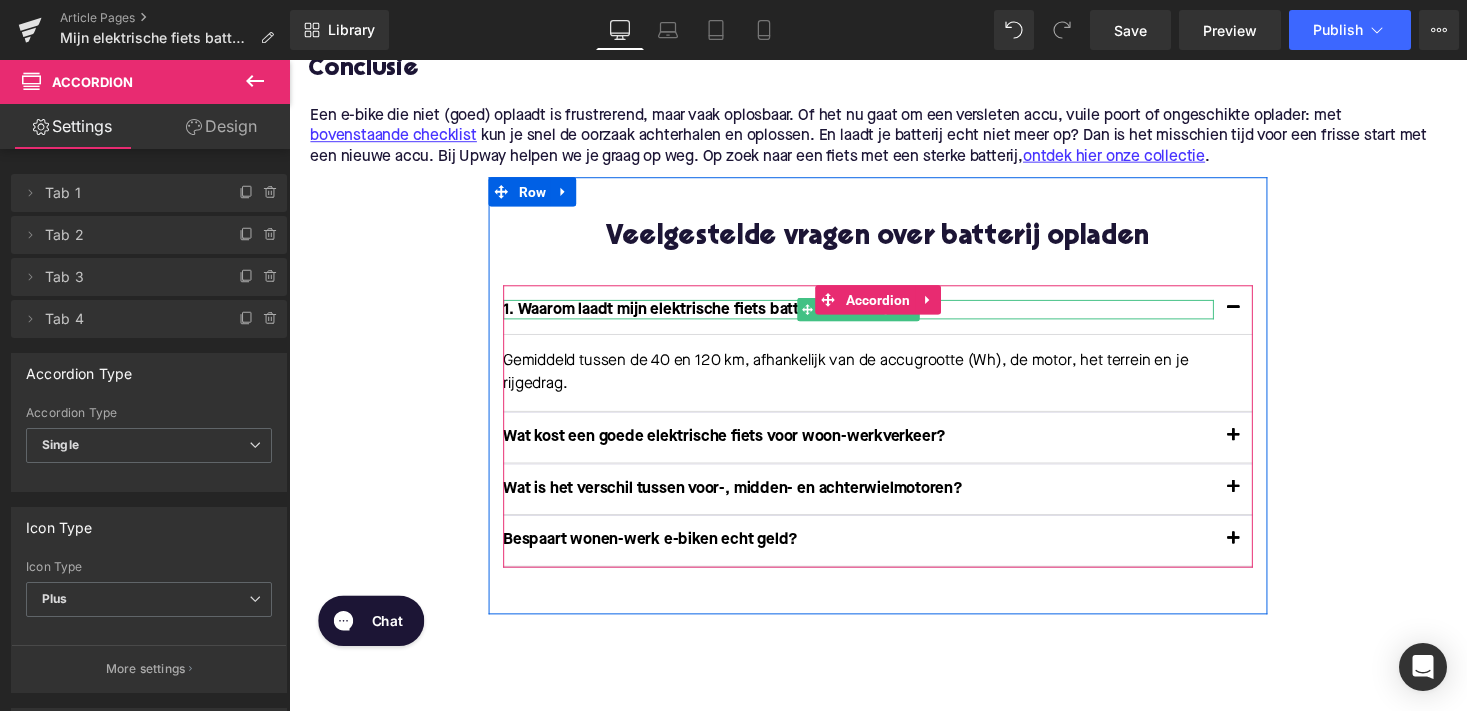 click on "1. Waarom laadt mijn elektrische fiets batterij niet op?" at bounding box center [874, 316] 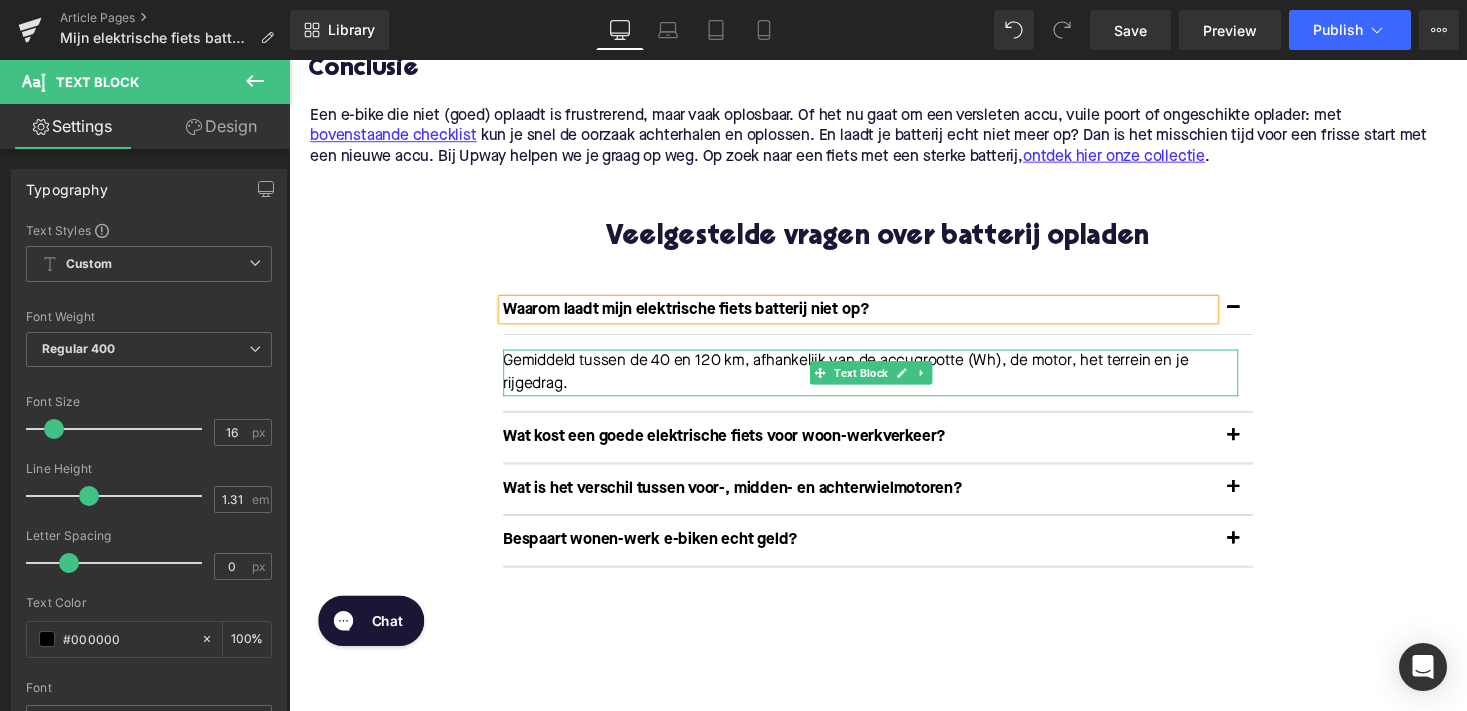 click on "Gemiddeld tussen de 40 en 120 km, afhankelijk van de accugrootte (Wh), de motor, het terrein en je rijgedrag." at bounding box center [886, 381] 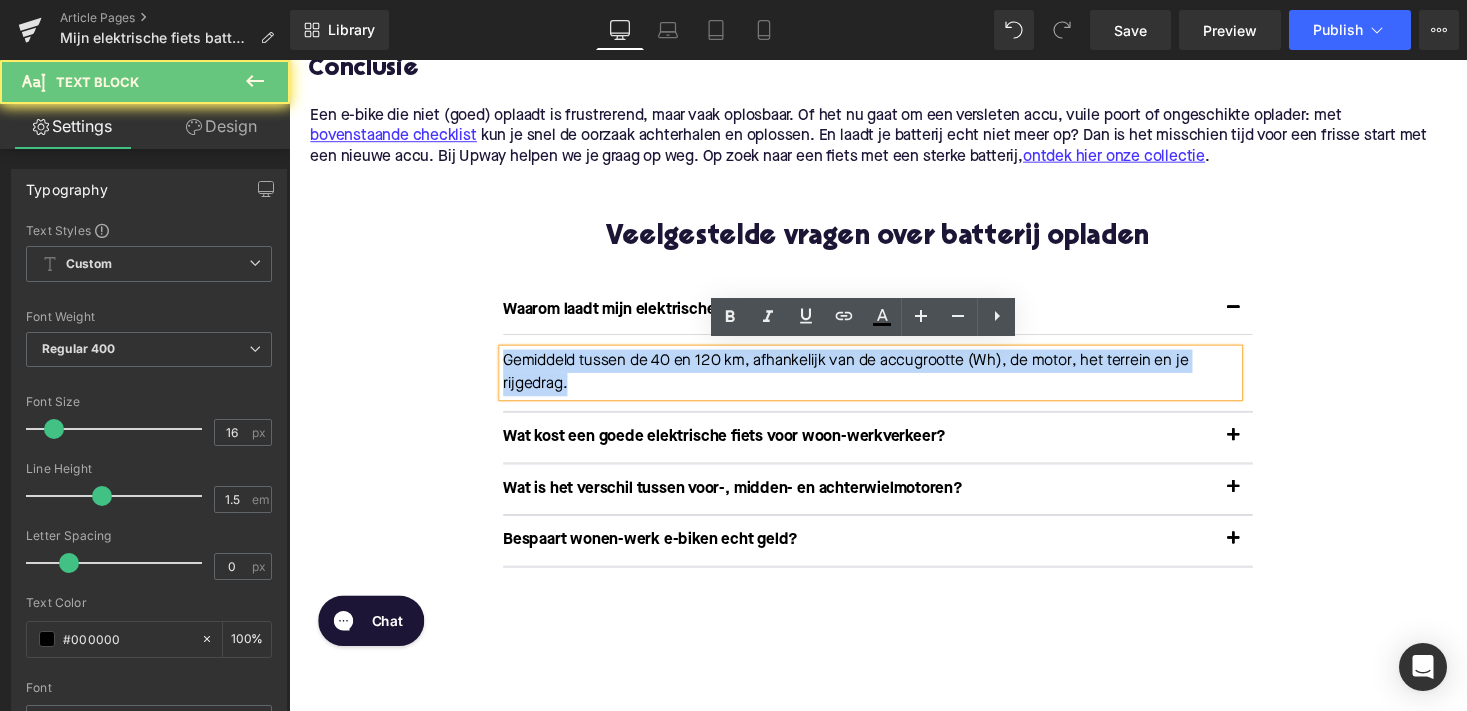 drag, startPoint x: 587, startPoint y: 386, endPoint x: 472, endPoint y: 363, distance: 117.27745 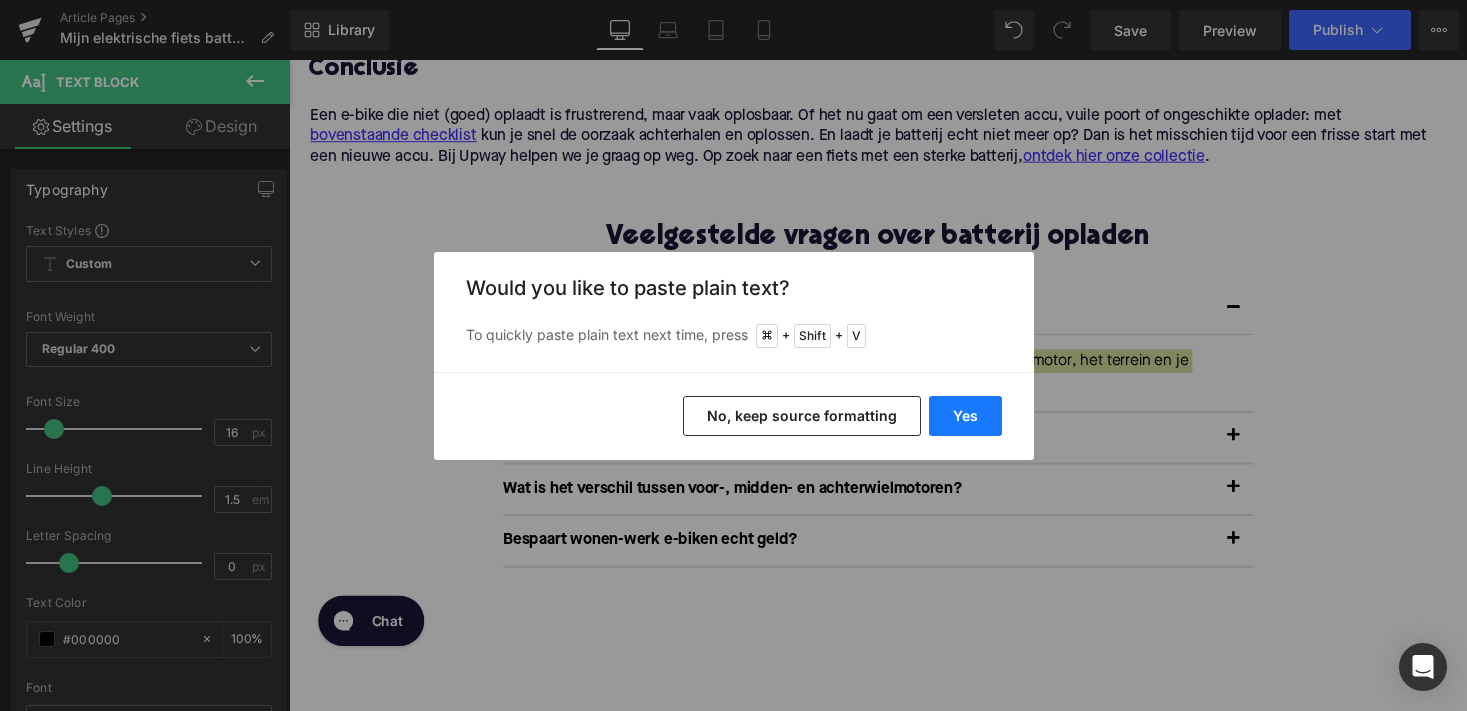 click on "Yes" at bounding box center [965, 416] 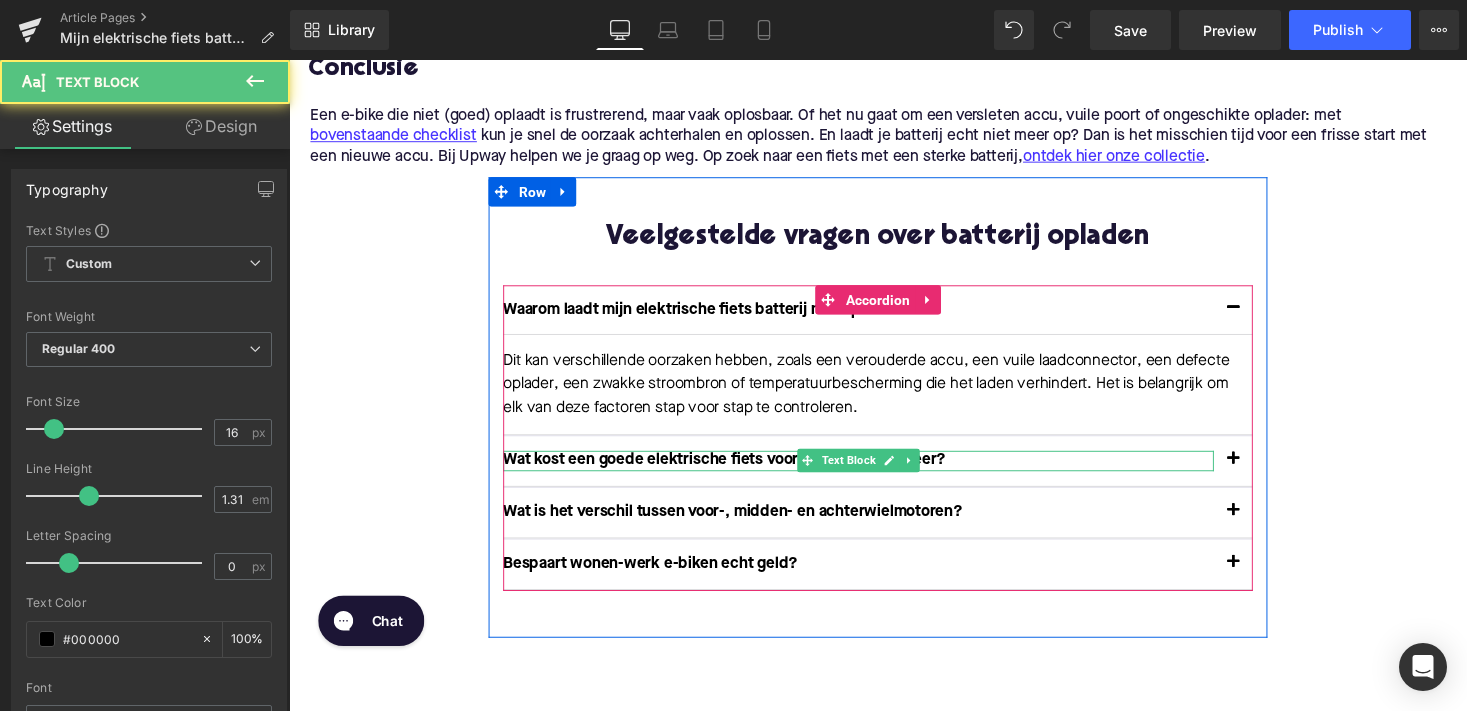 click on "Wat kost een goede elektrische fiets voor woon-werkverkeer?" at bounding box center (874, 471) 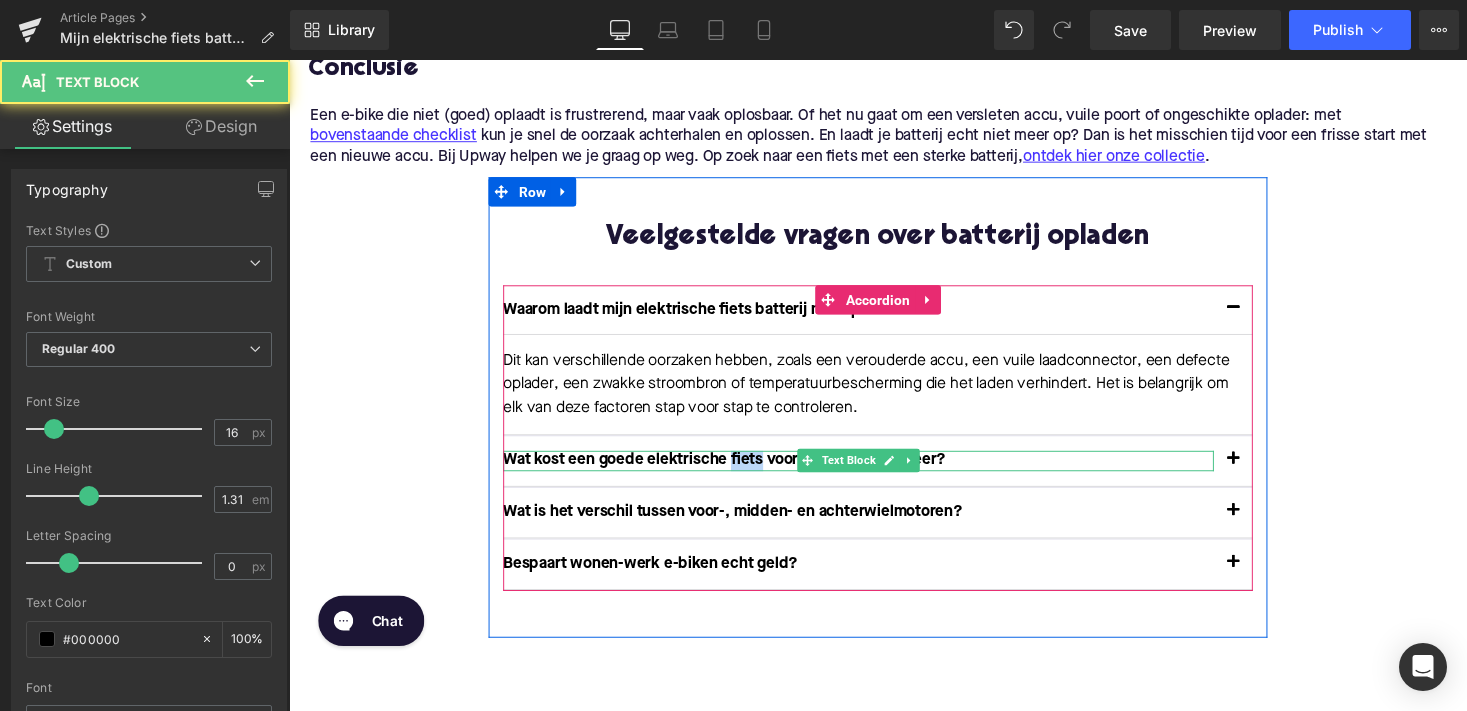 click on "Wat kost een goede elektrische fiets voor woon-werkverkeer?" at bounding box center (874, 471) 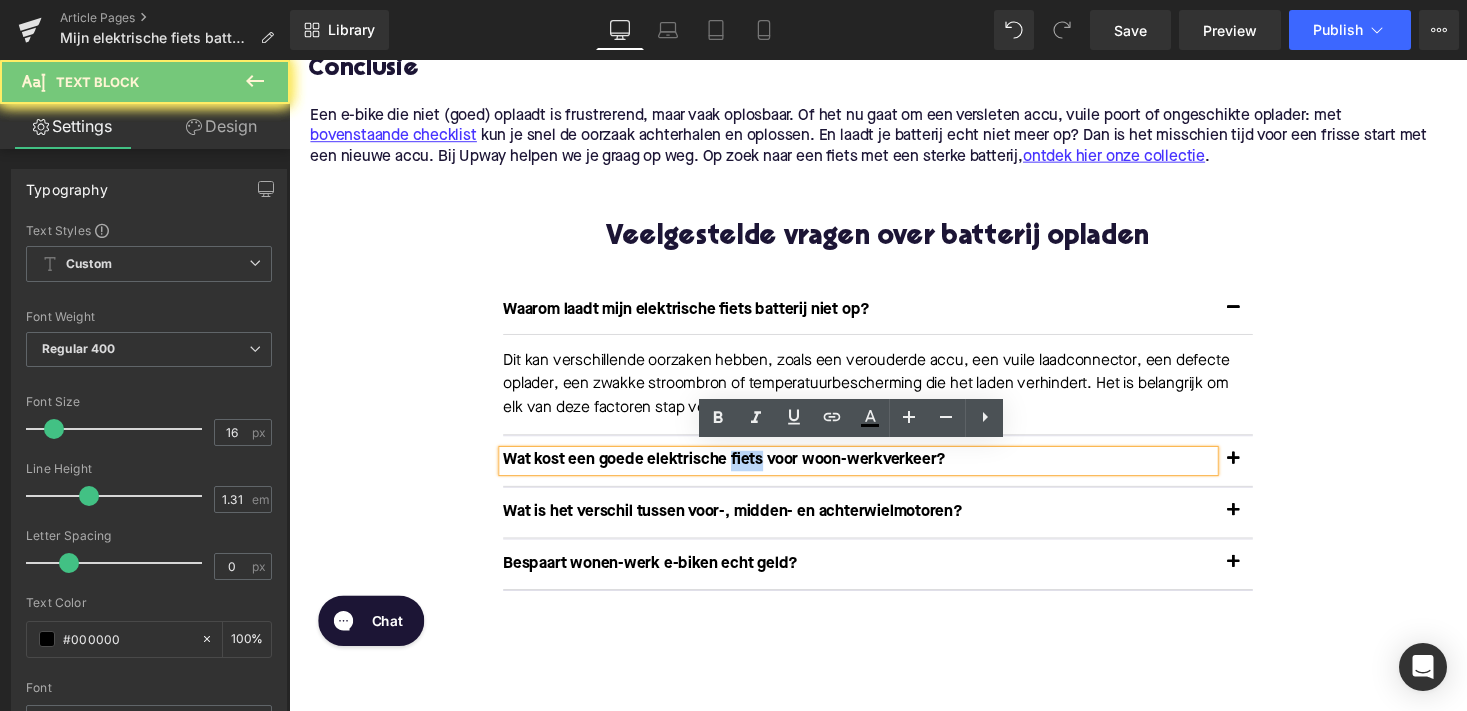 click on "Wat kost een goede elektrische fiets voor woon-werkverkeer?" at bounding box center [874, 471] 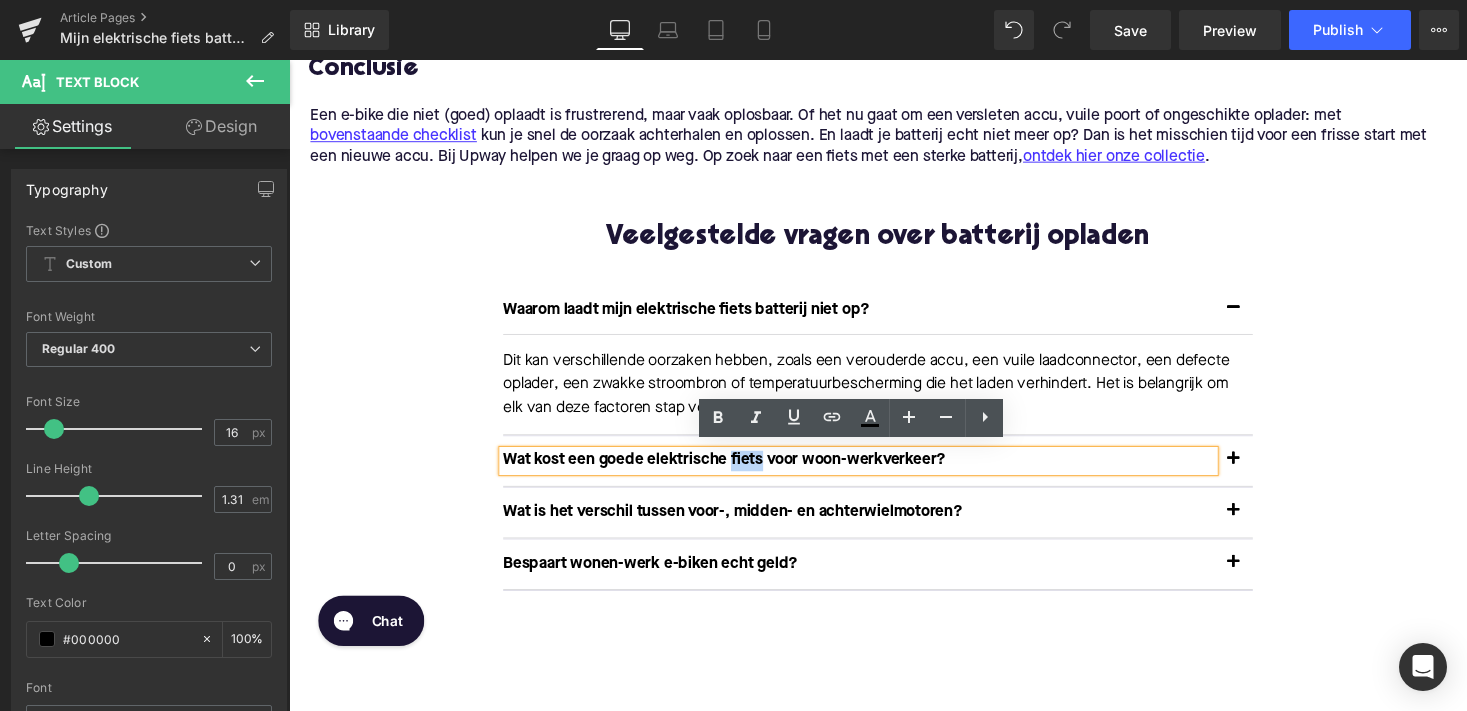 click on "Wat kost een goede elektrische fiets voor woon-werkverkeer?" at bounding box center [874, 471] 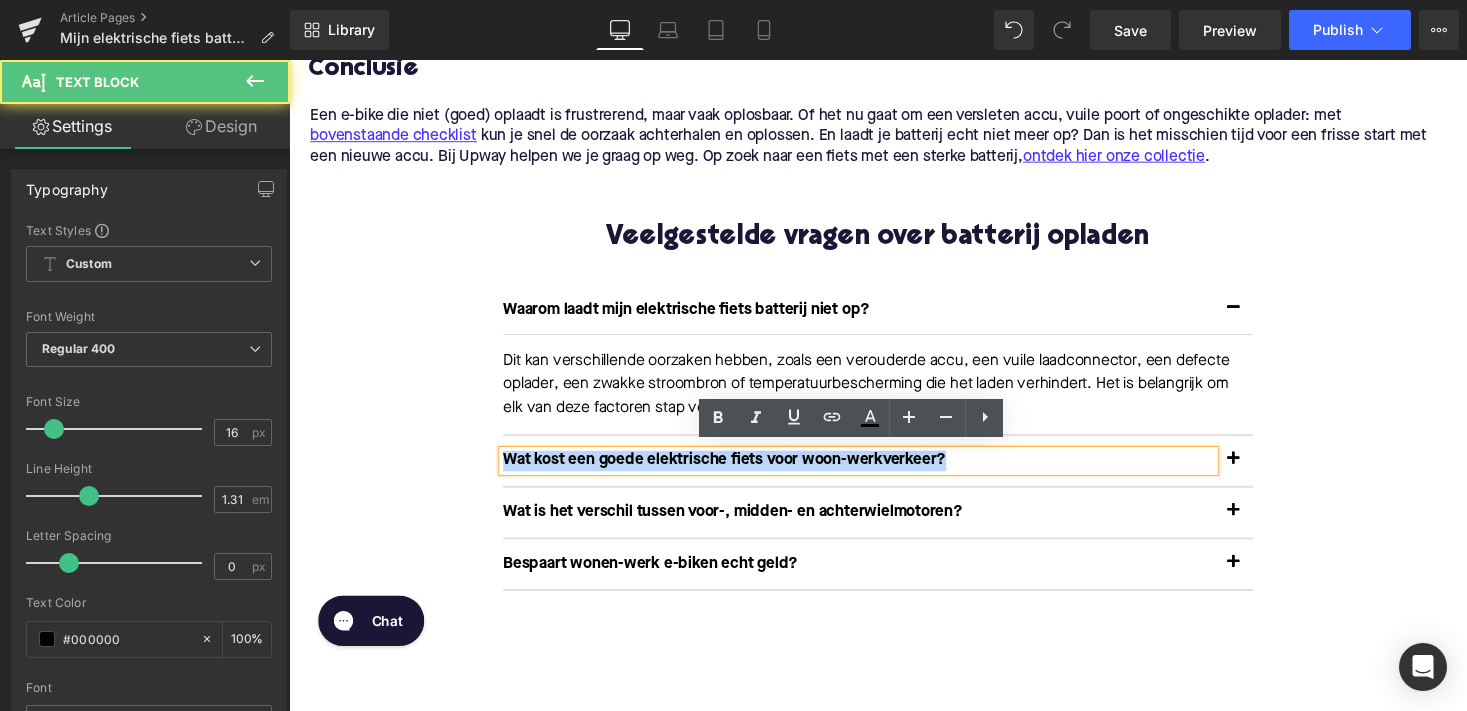 click on "Wat kost een goede elektrische fiets voor woon-werkverkeer?" at bounding box center (874, 471) 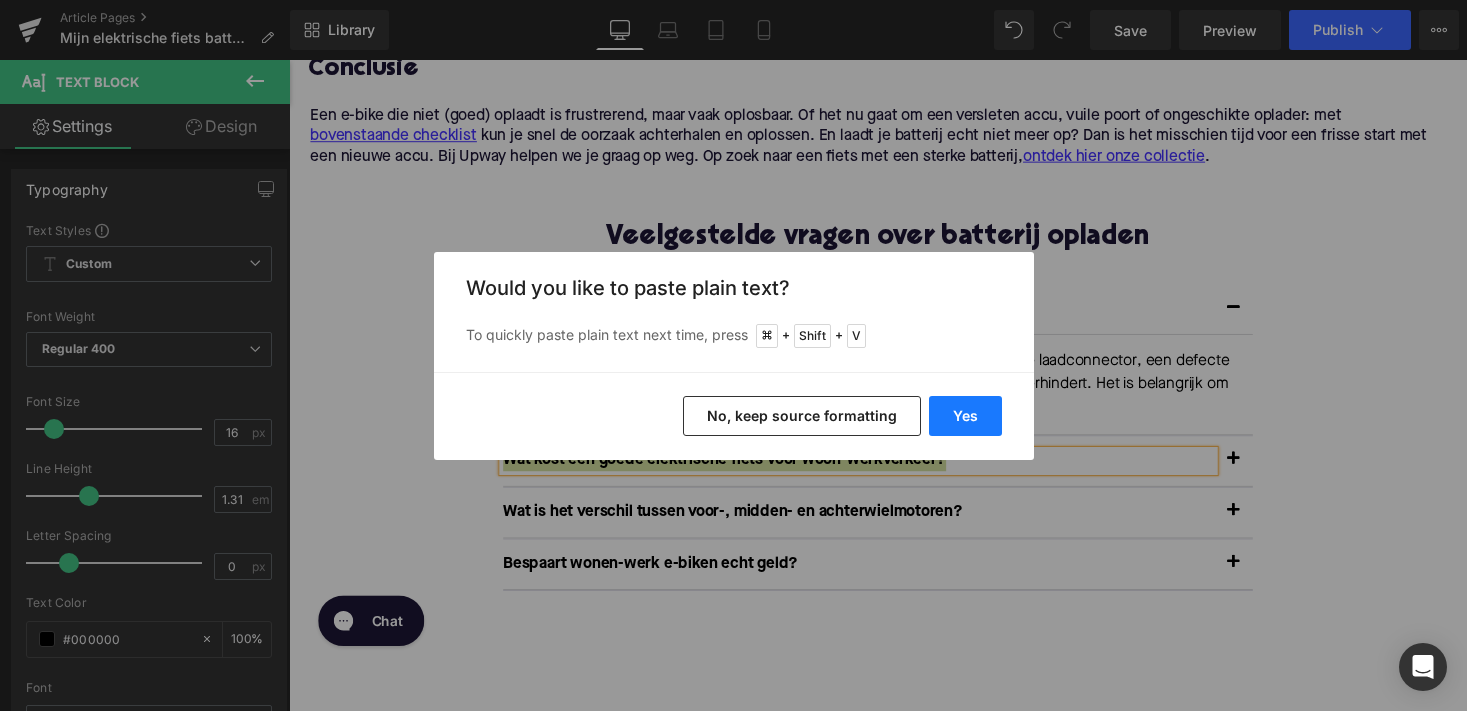 click on "Yes" at bounding box center [965, 416] 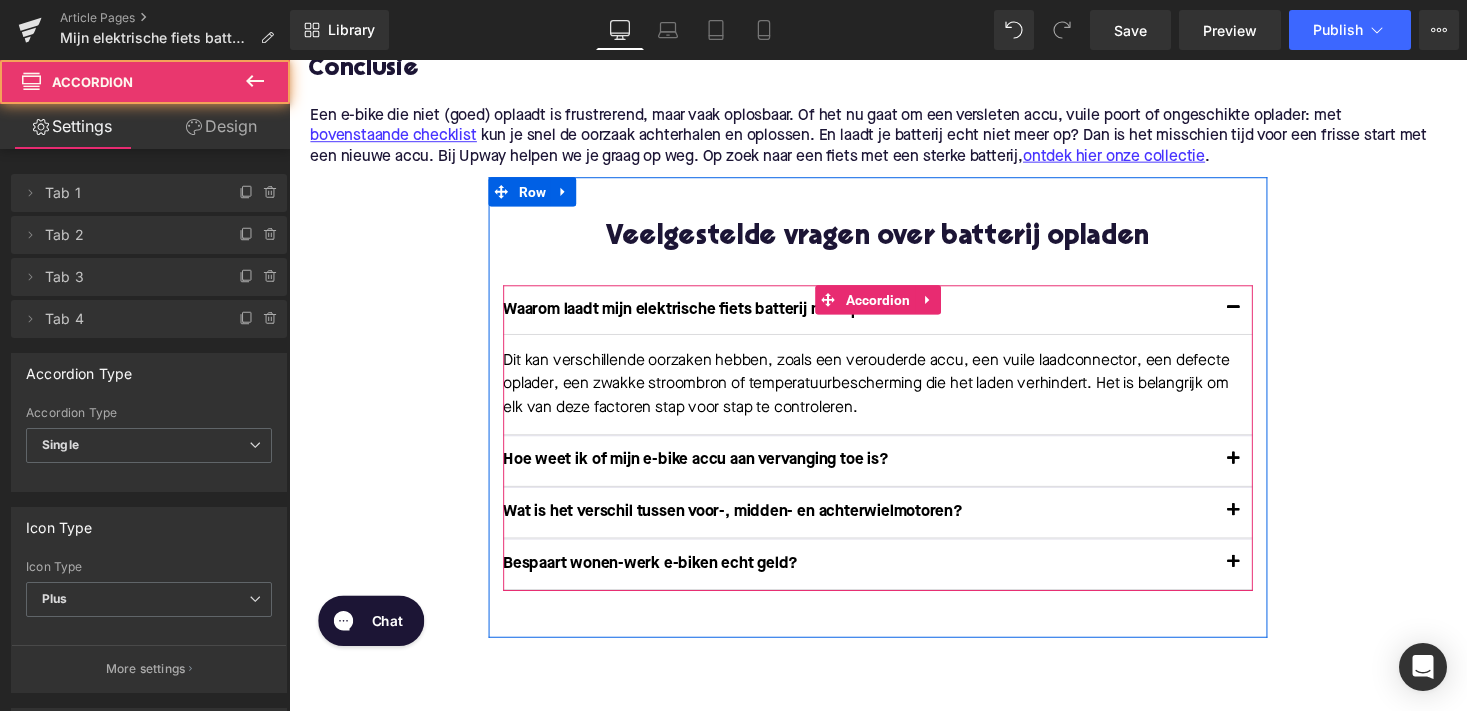 click at bounding box center (1259, 475) 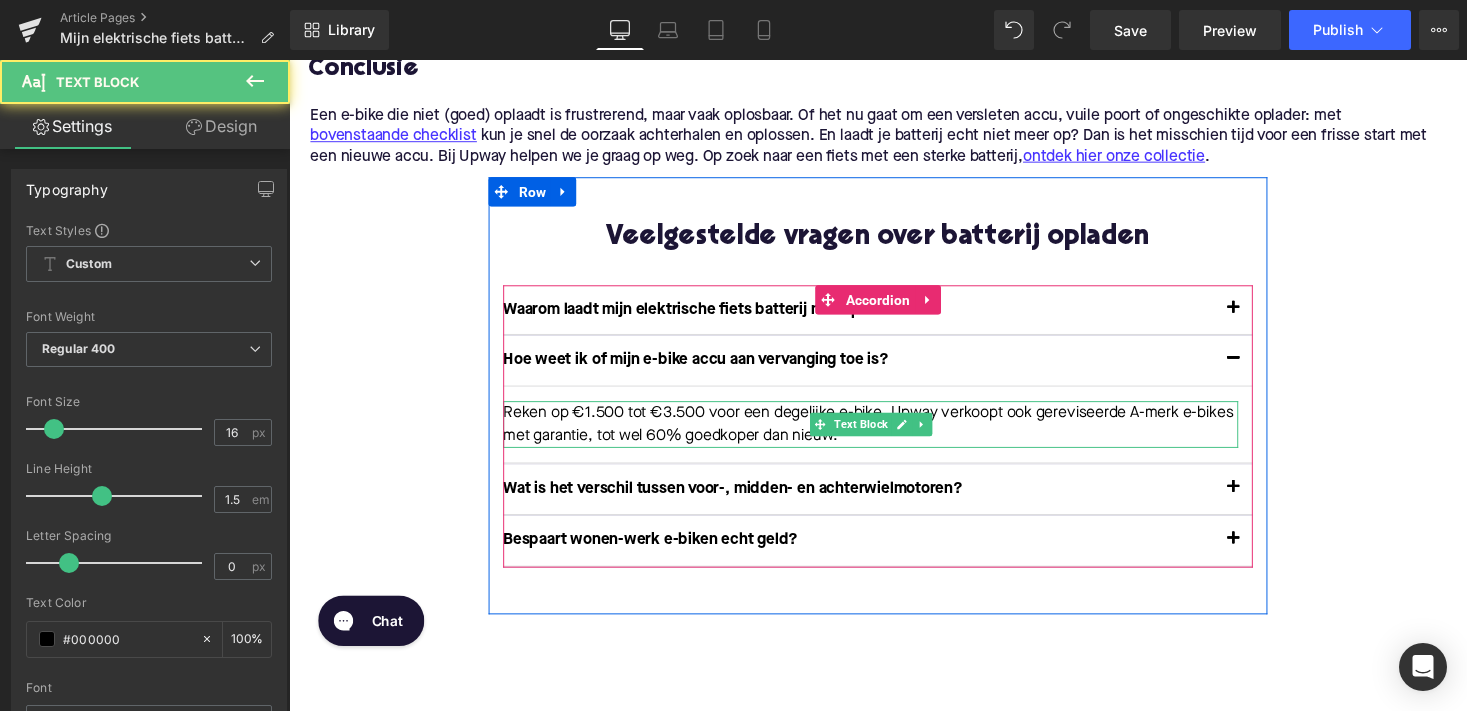 click on "Reken op €1.500 tot €3.500 voor een degelijke e-bike. Upway verkoopt ook gereviseerde A-merk e-bikes met garantie, tot wel 60% goedkoper dan nieuw." at bounding box center [886, 434] 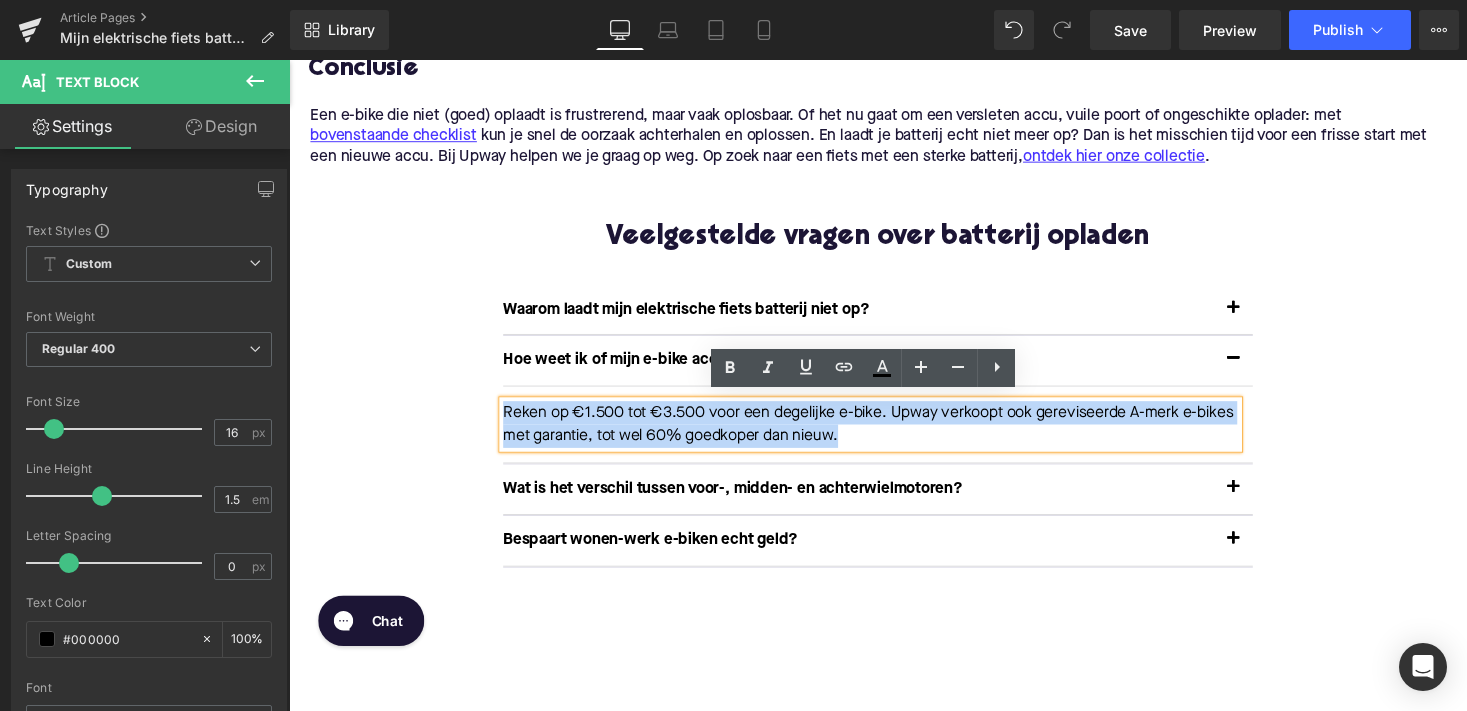 drag, startPoint x: 928, startPoint y: 441, endPoint x: 487, endPoint y: 408, distance: 442.23297 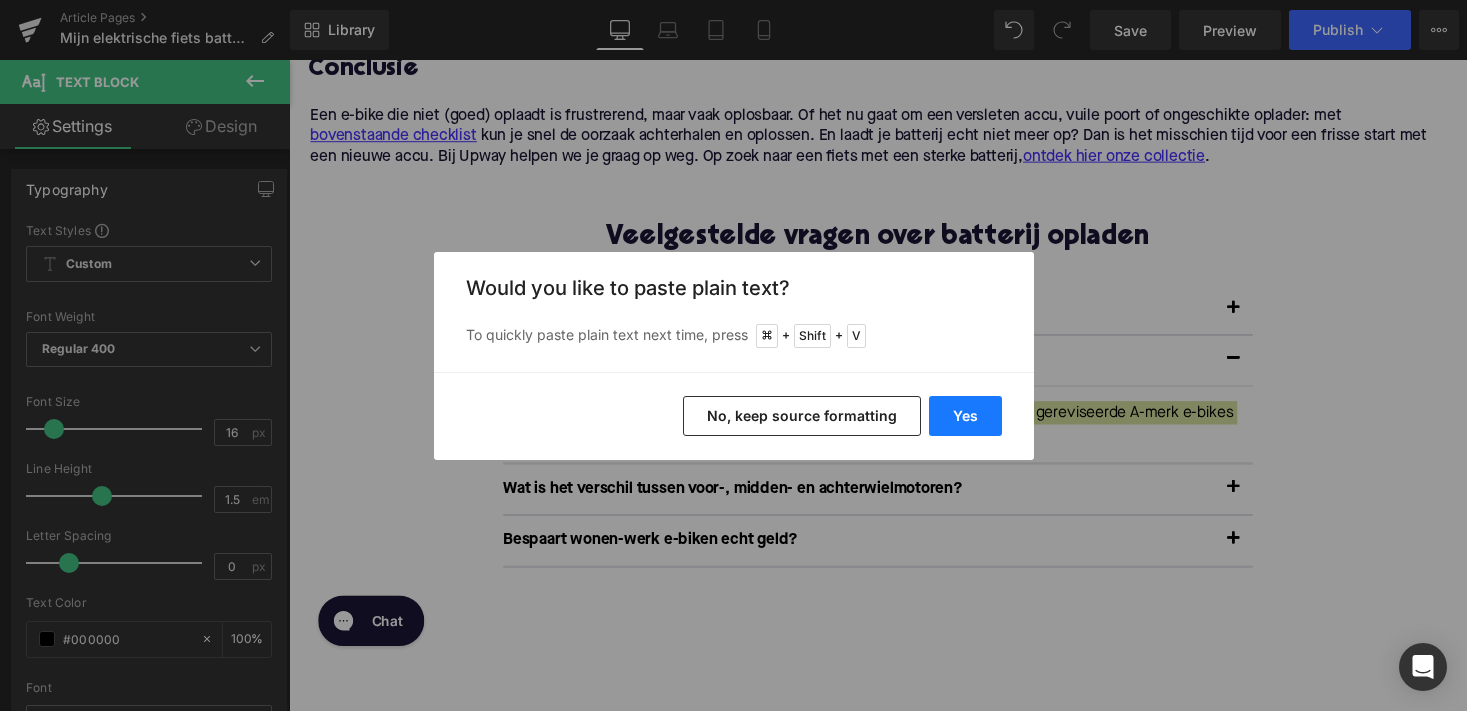 click on "Yes" at bounding box center [965, 416] 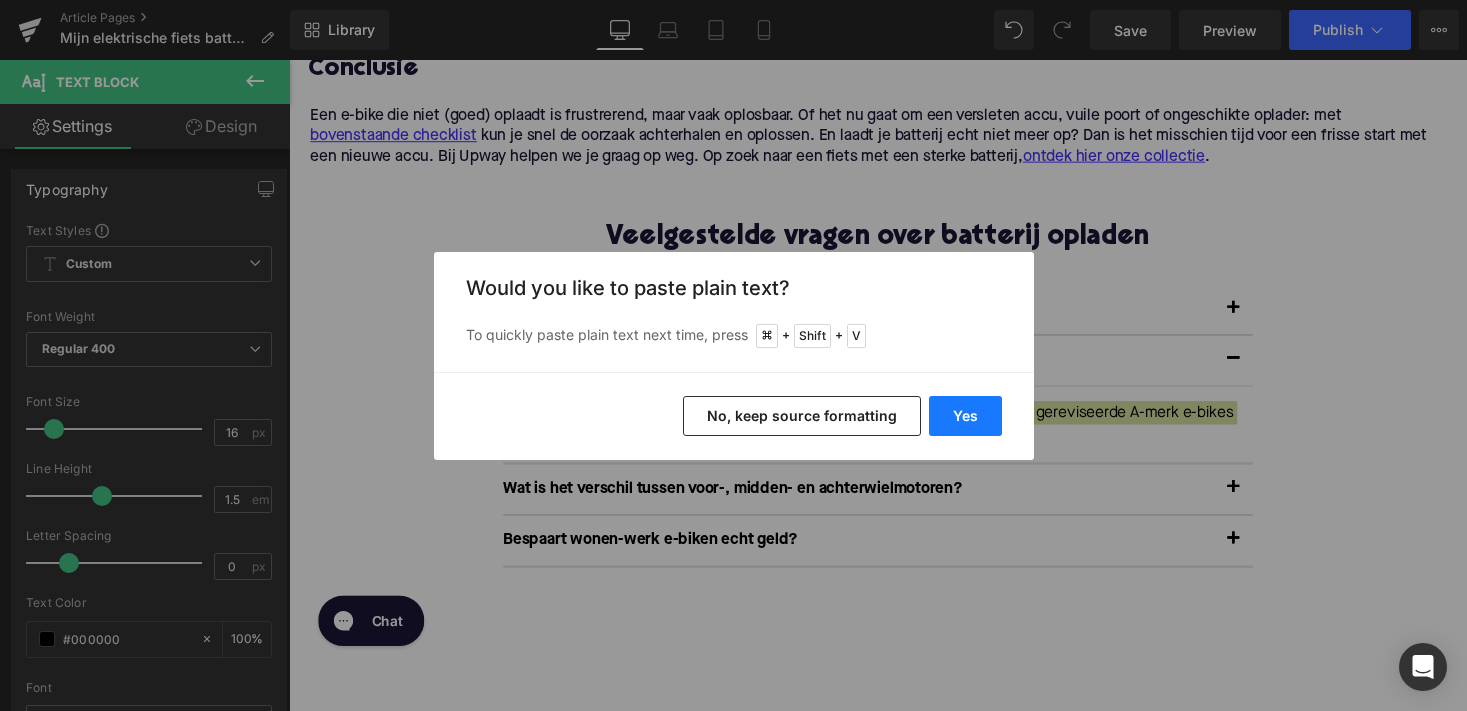 type 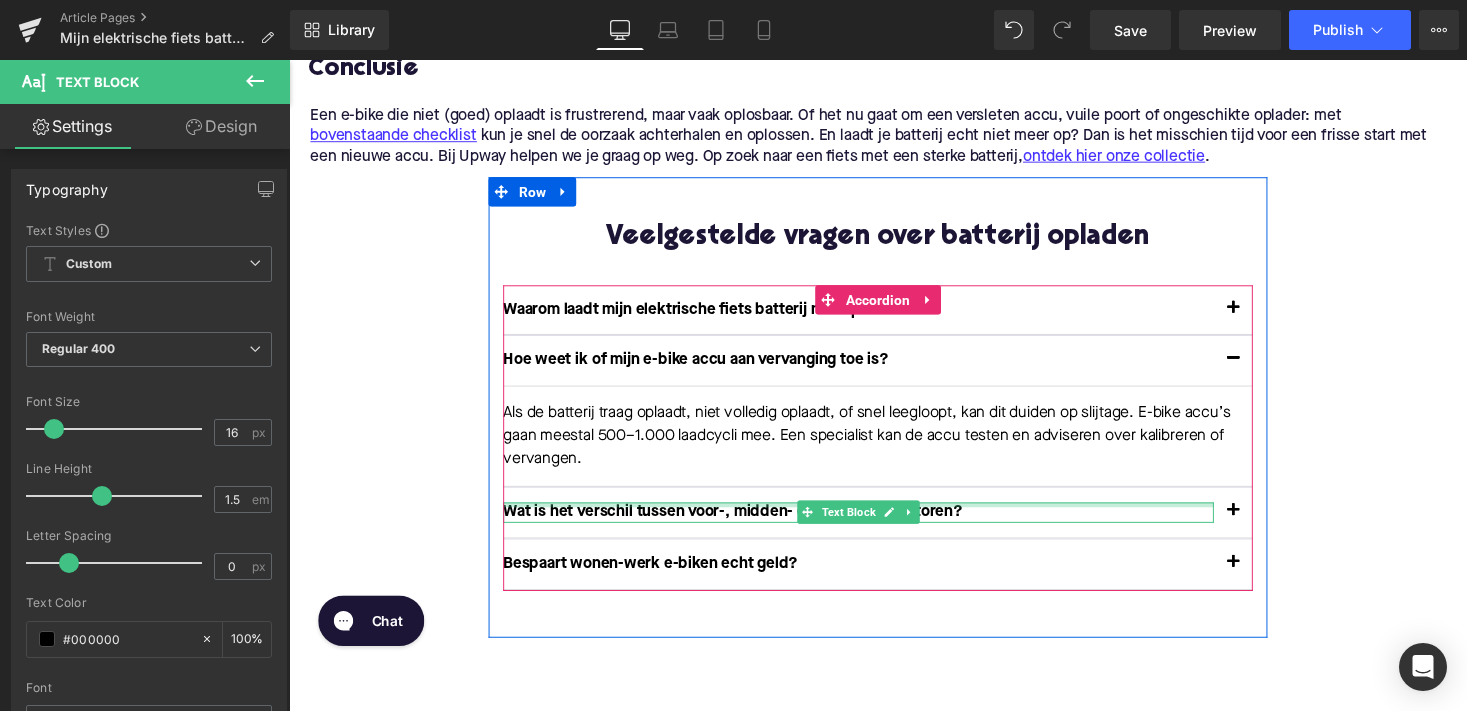 click at bounding box center (874, 516) 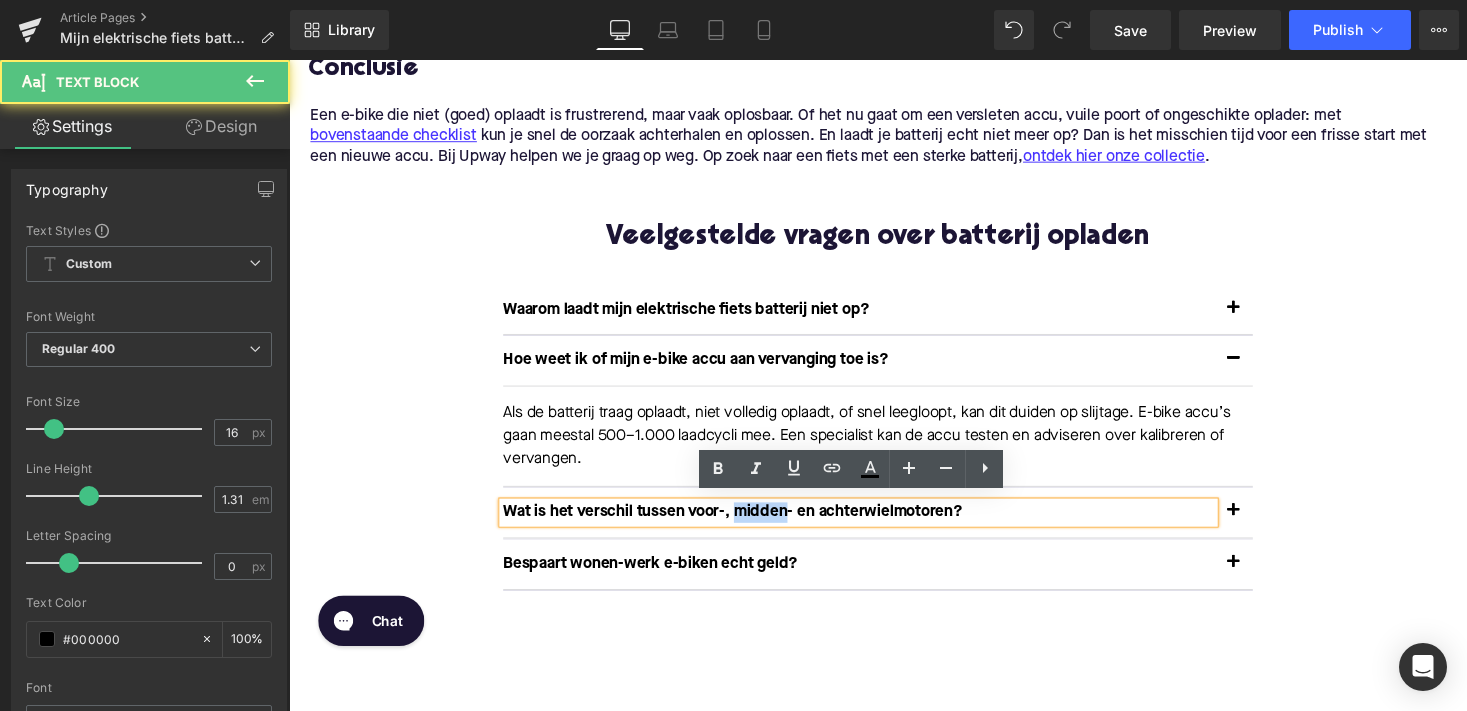 click on "Wat is het verschil tussen voor-, midden- en achterwielmotoren?" at bounding box center [874, 524] 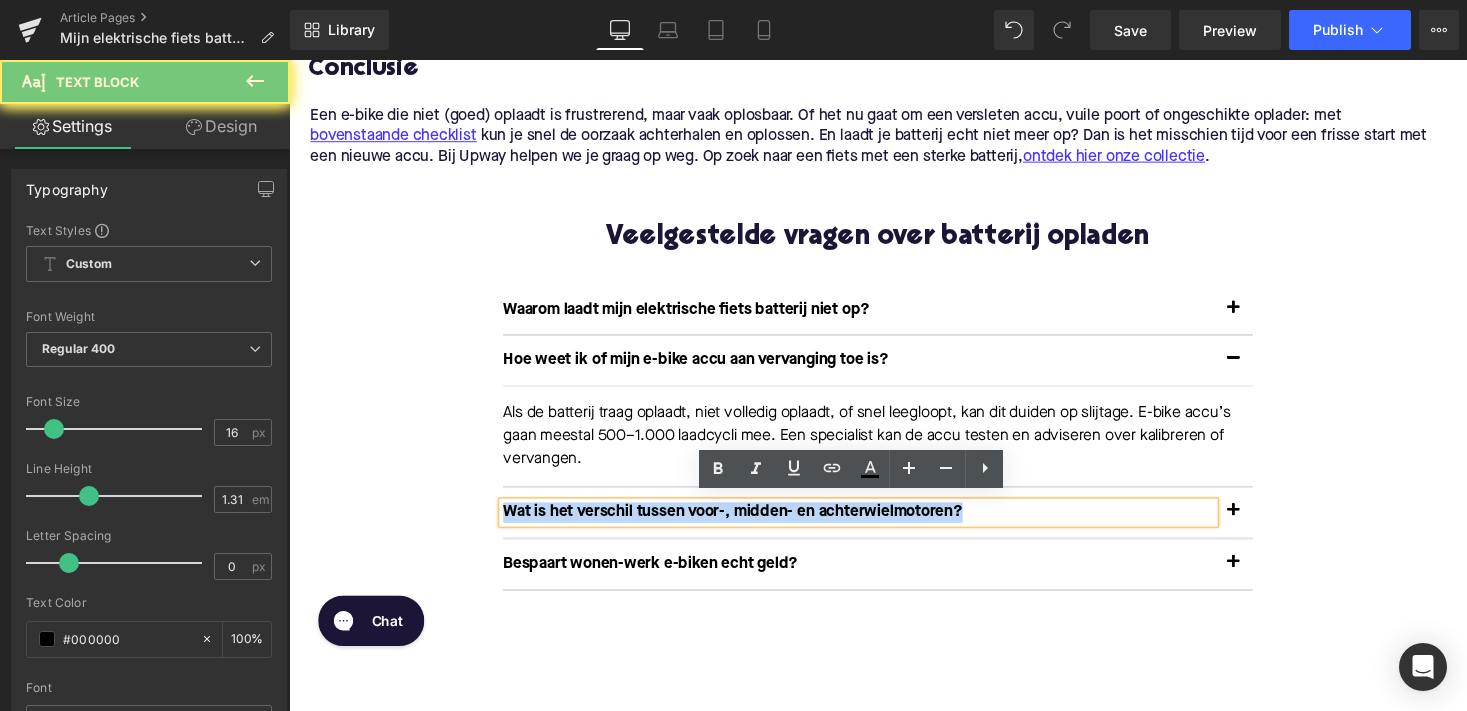 click on "Wat is het verschil tussen voor-, midden- en achterwielmotoren?" at bounding box center [874, 524] 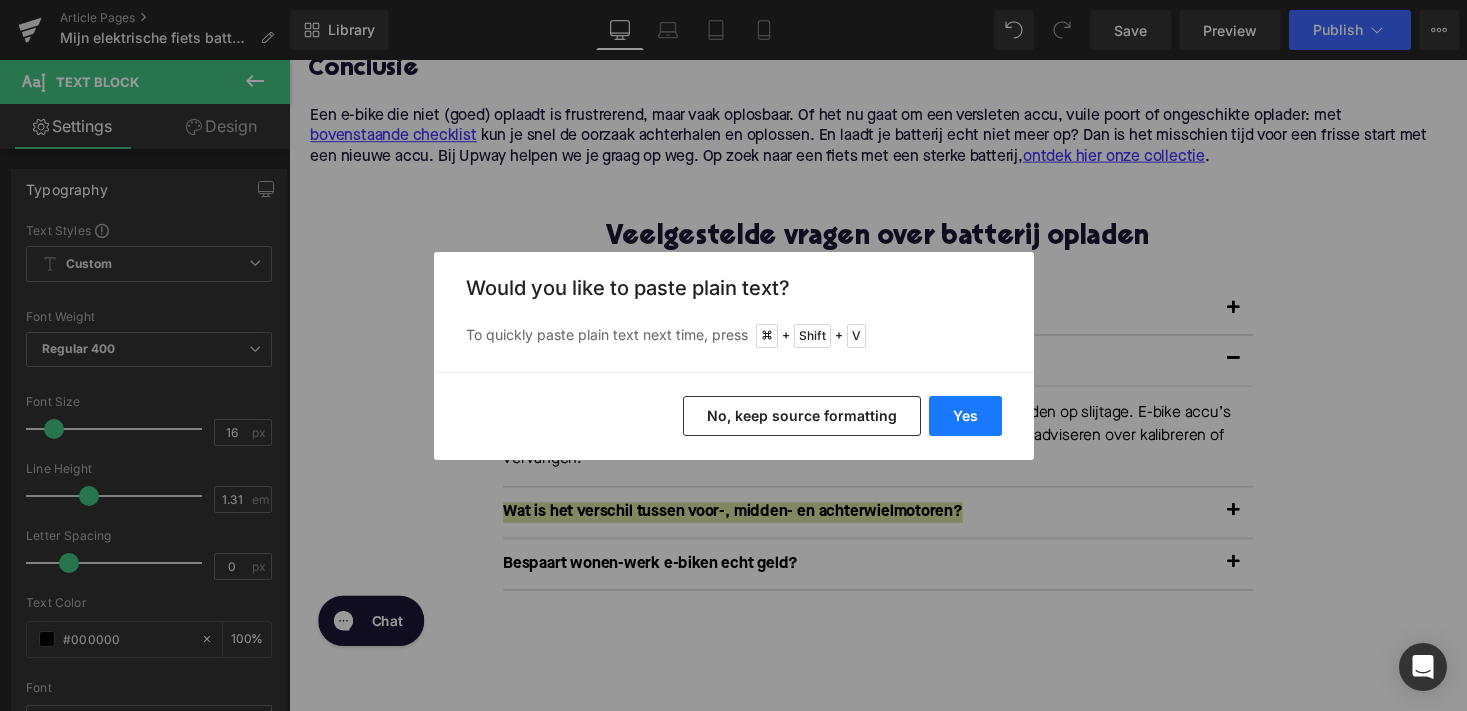 click on "Yes" at bounding box center (965, 416) 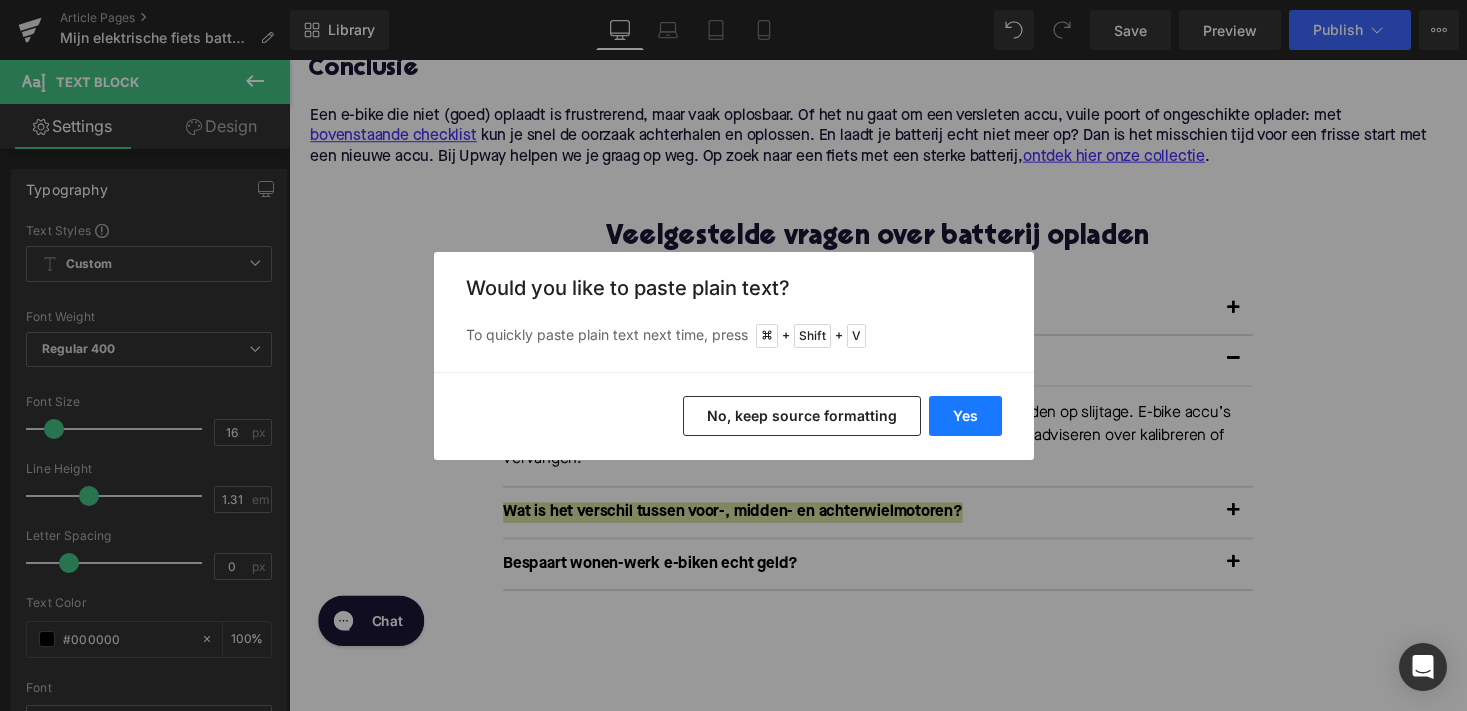 type 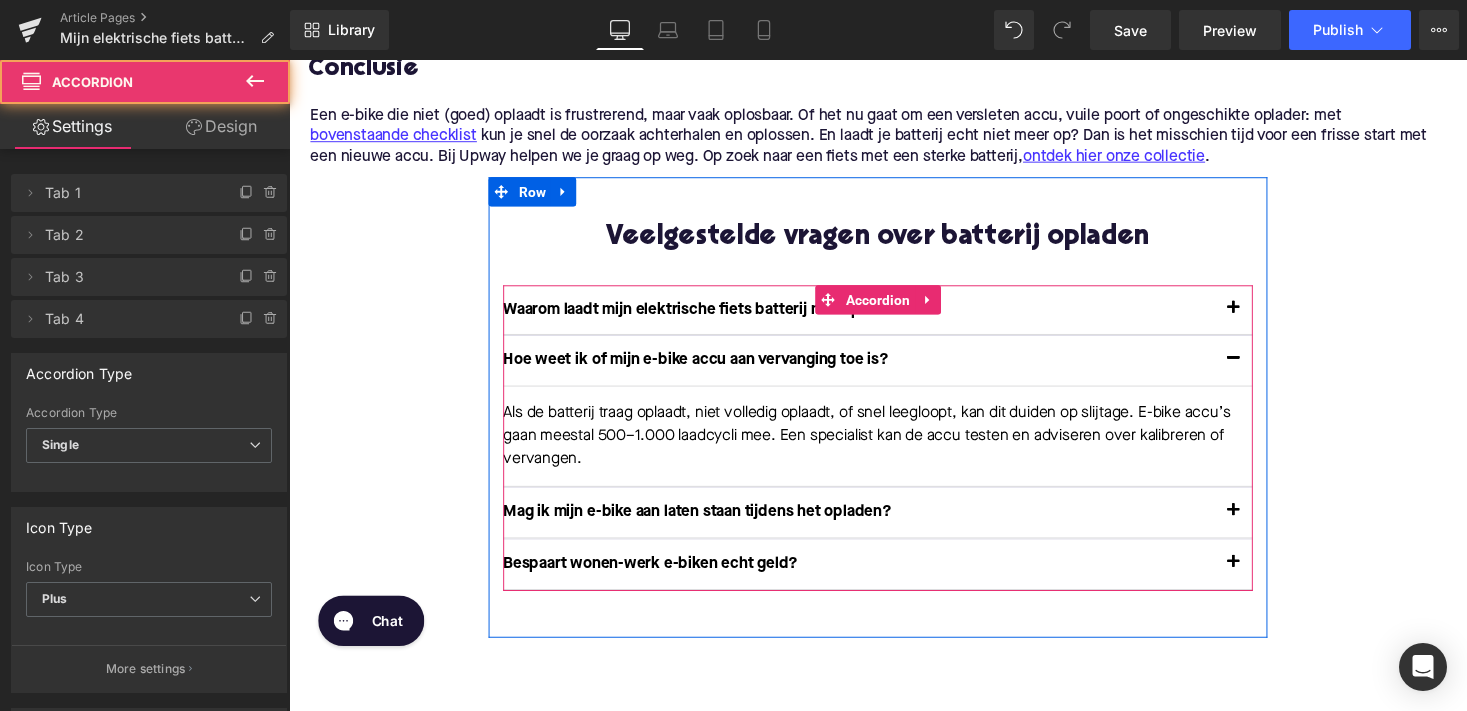click at bounding box center (1259, 524) 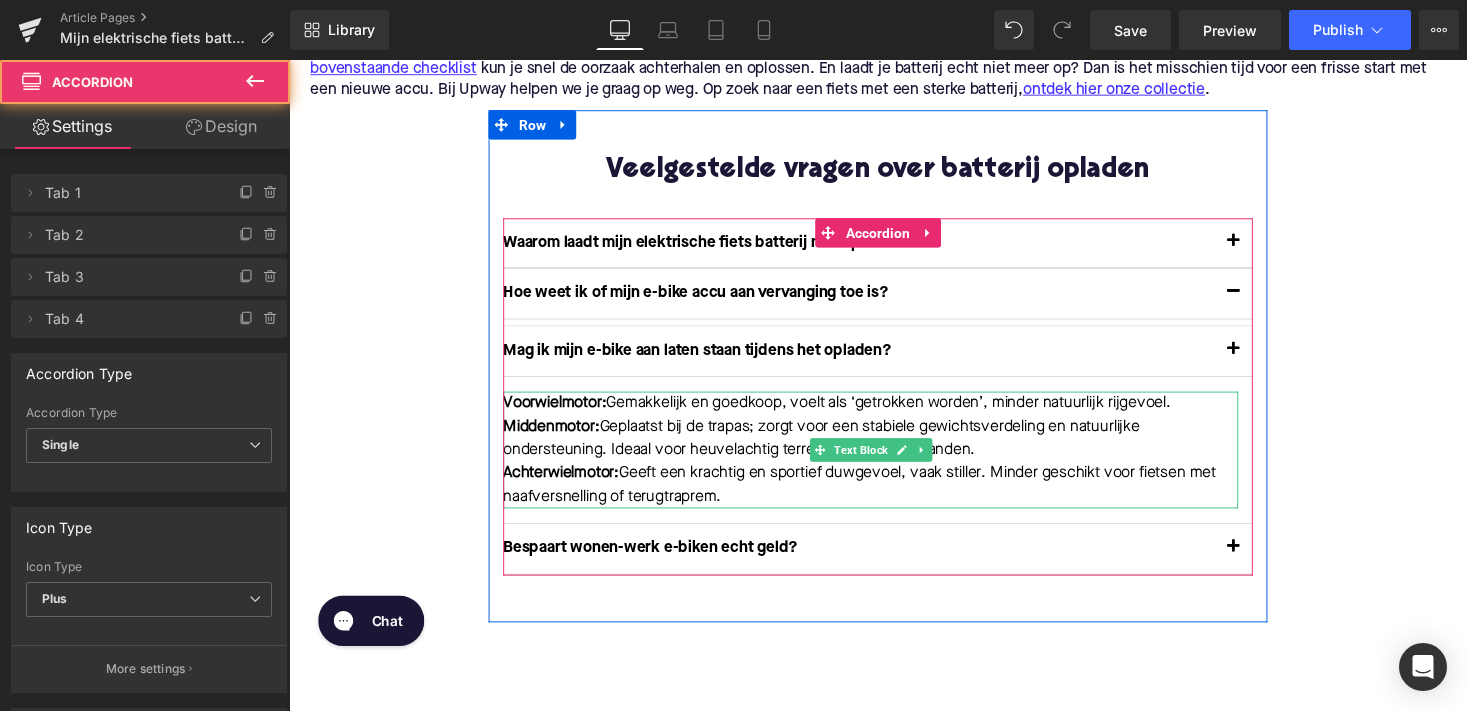 scroll, scrollTop: 2823, scrollLeft: 0, axis: vertical 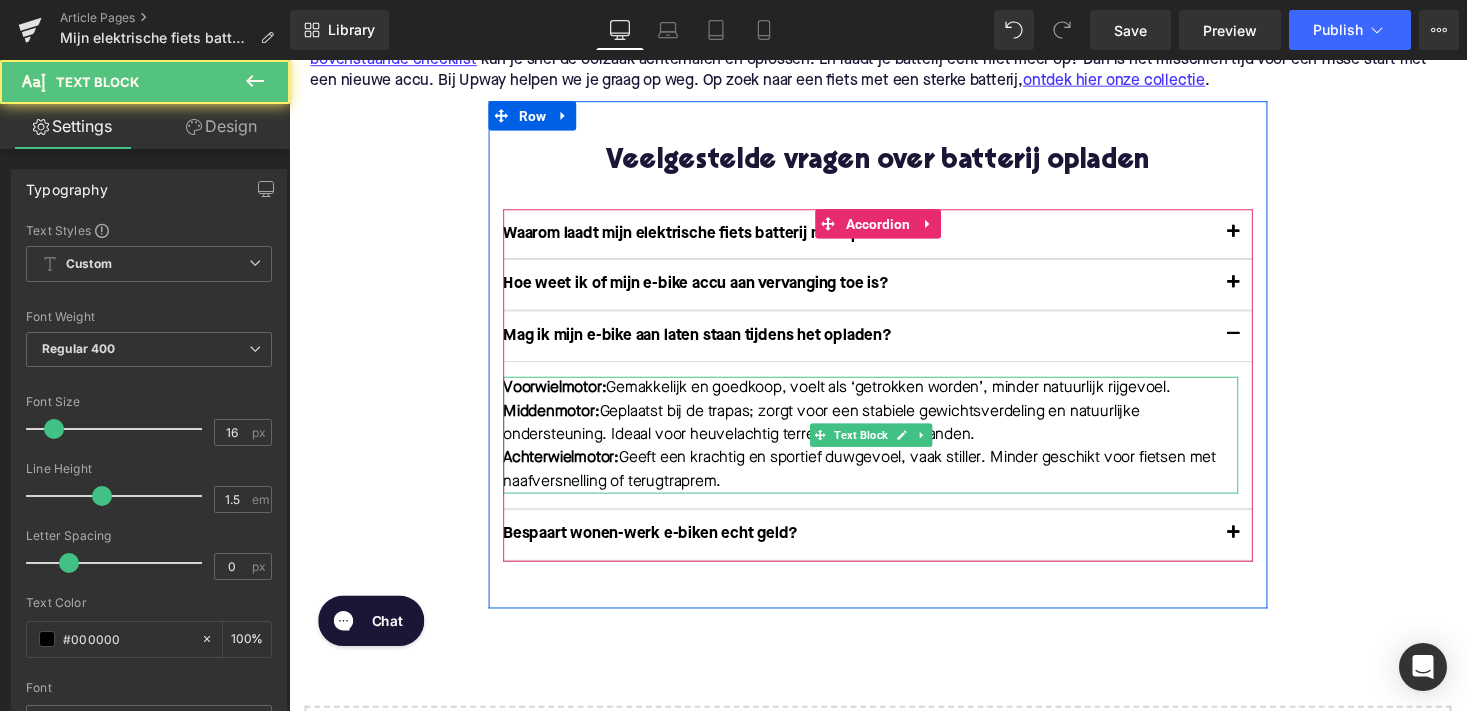 click on "Achterwielmotor:  Geeft een krachtig en sportief duwgevoel, vaak stiller. Minder geschikt voor fietsen met naafversnelling of terugtraprem." at bounding box center (886, 481) 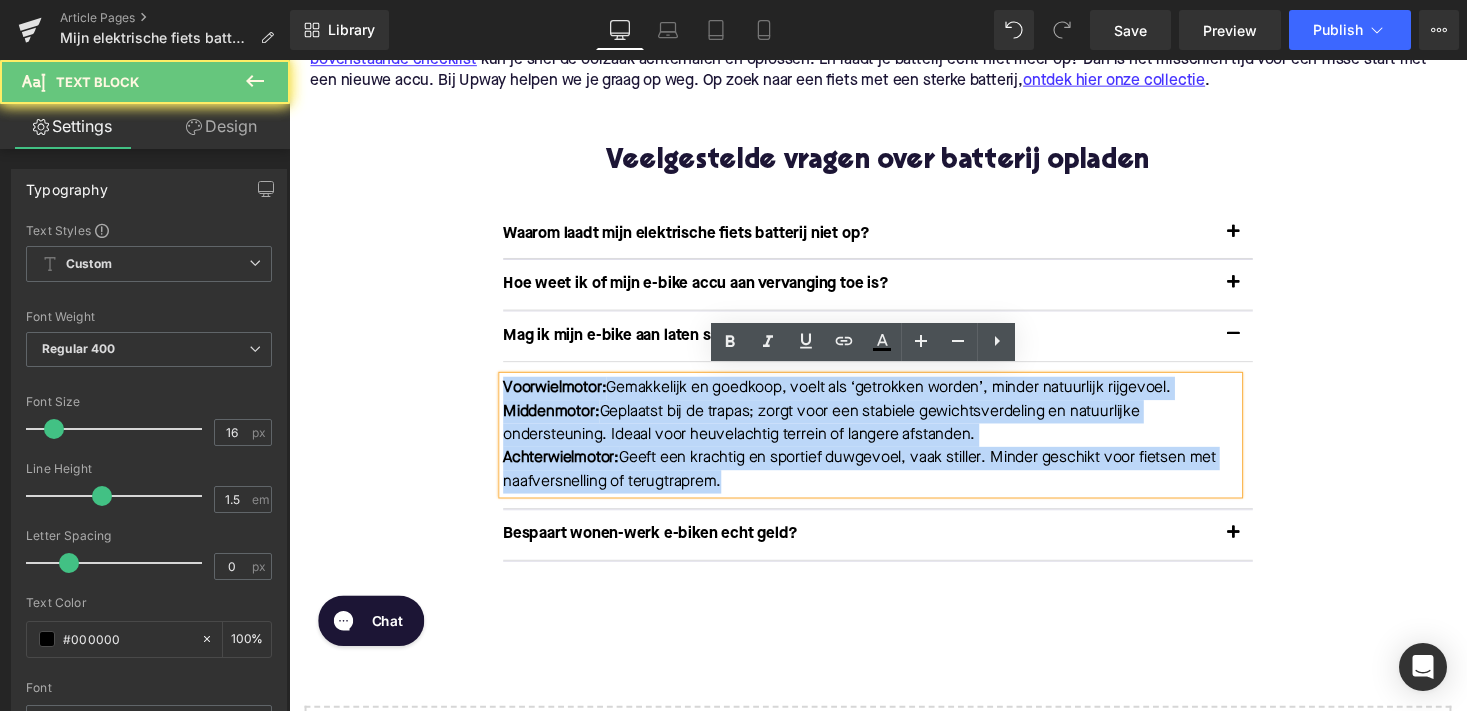 drag, startPoint x: 792, startPoint y: 484, endPoint x: 484, endPoint y: 389, distance: 322.31818 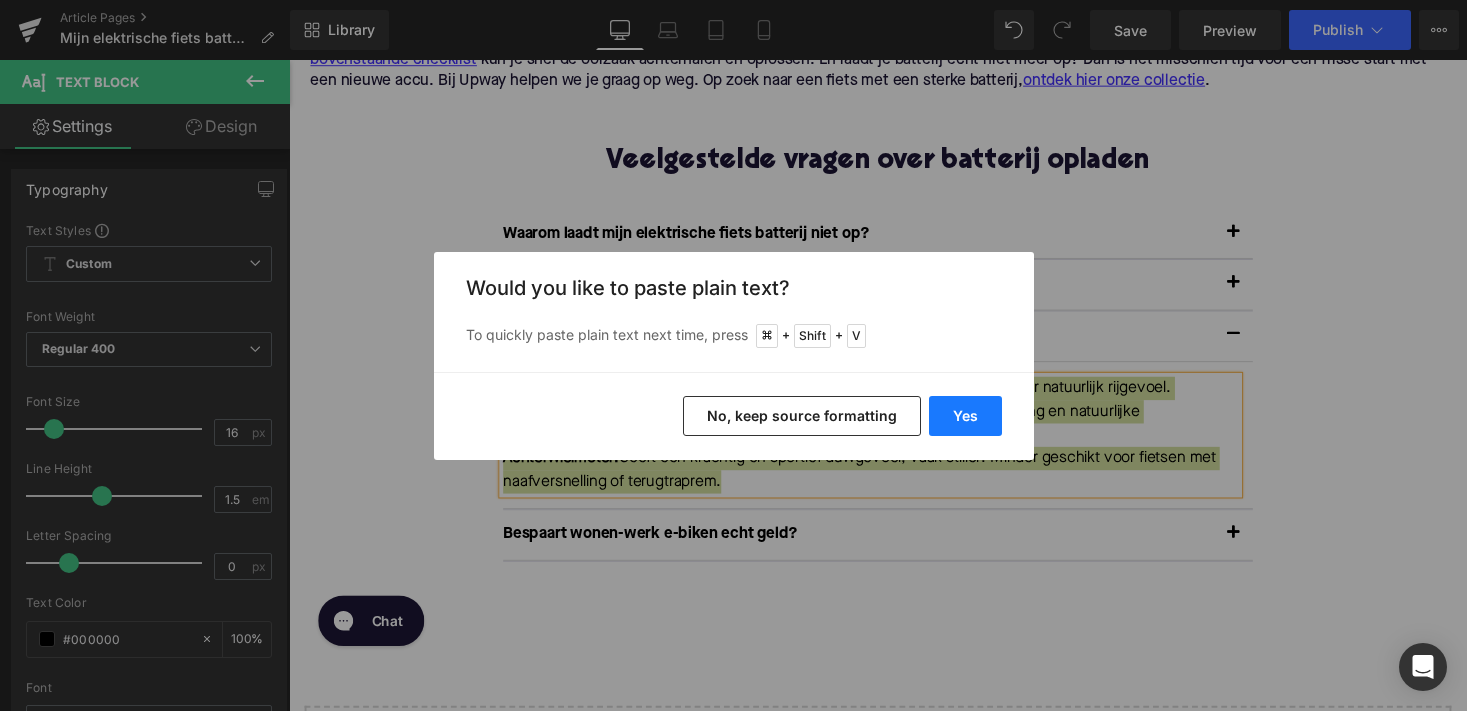 click on "Yes" at bounding box center (965, 416) 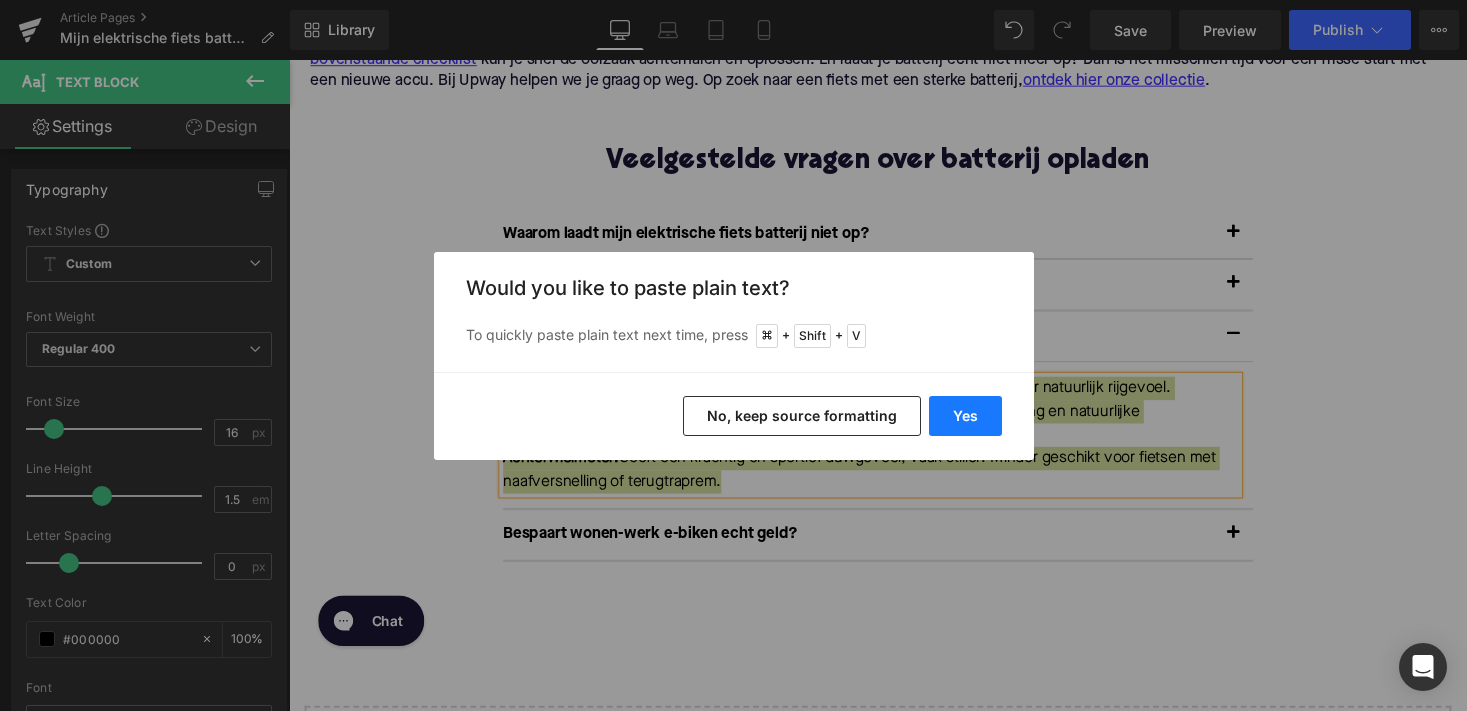 type 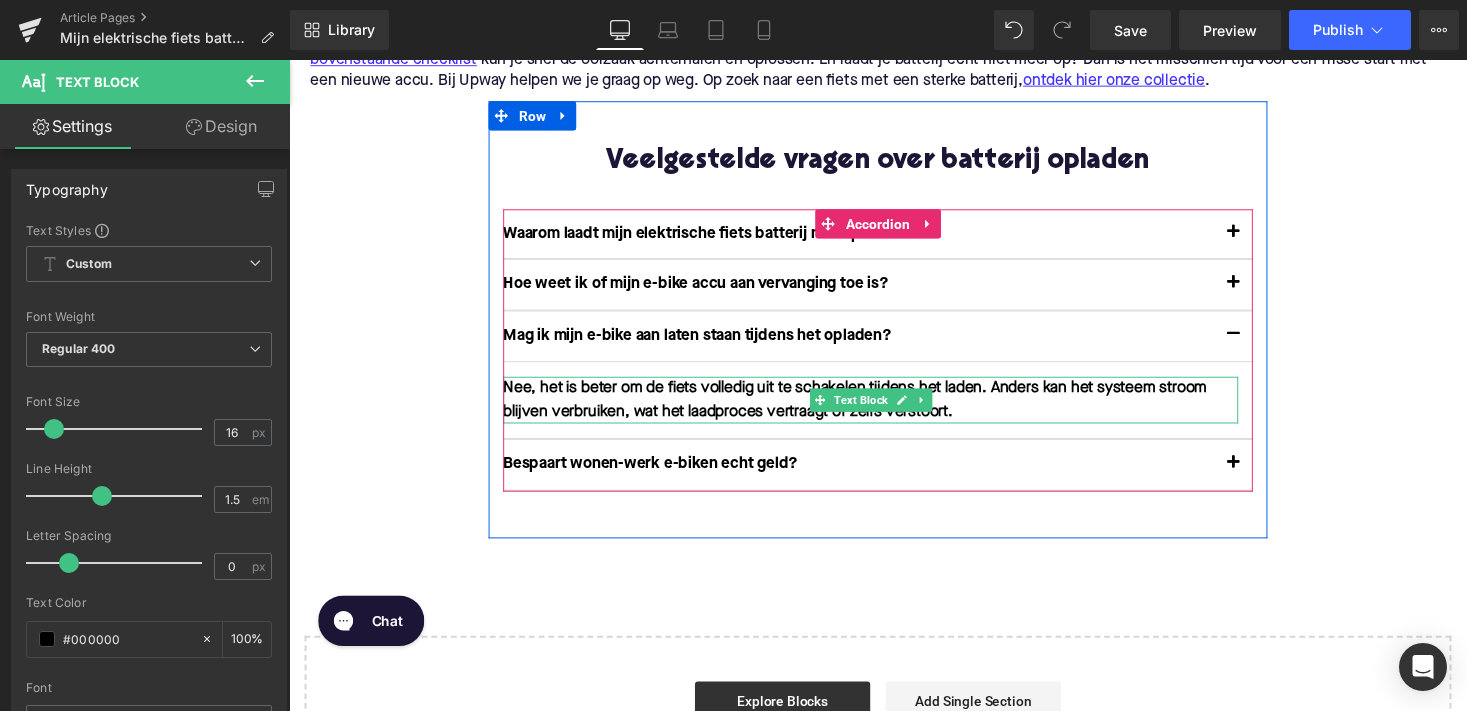 click on "Nee, het is beter om de fiets volledig uit te schakelen tijdens het laden. Anders kan het systeem stroom blijven verbruiken, wat het laadproces vertraagt of zelfs verstoort." at bounding box center [886, 409] 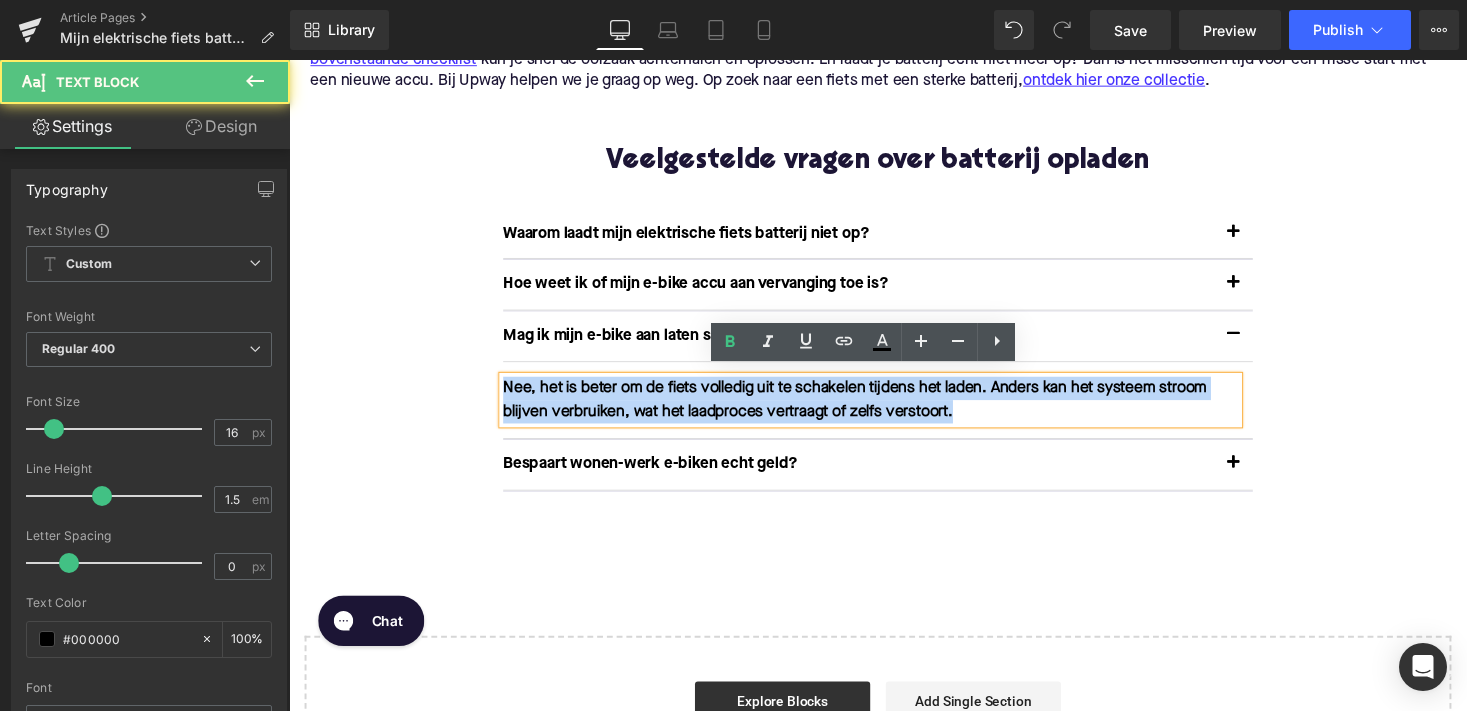 drag, startPoint x: 1082, startPoint y: 410, endPoint x: 498, endPoint y: 371, distance: 585.3008 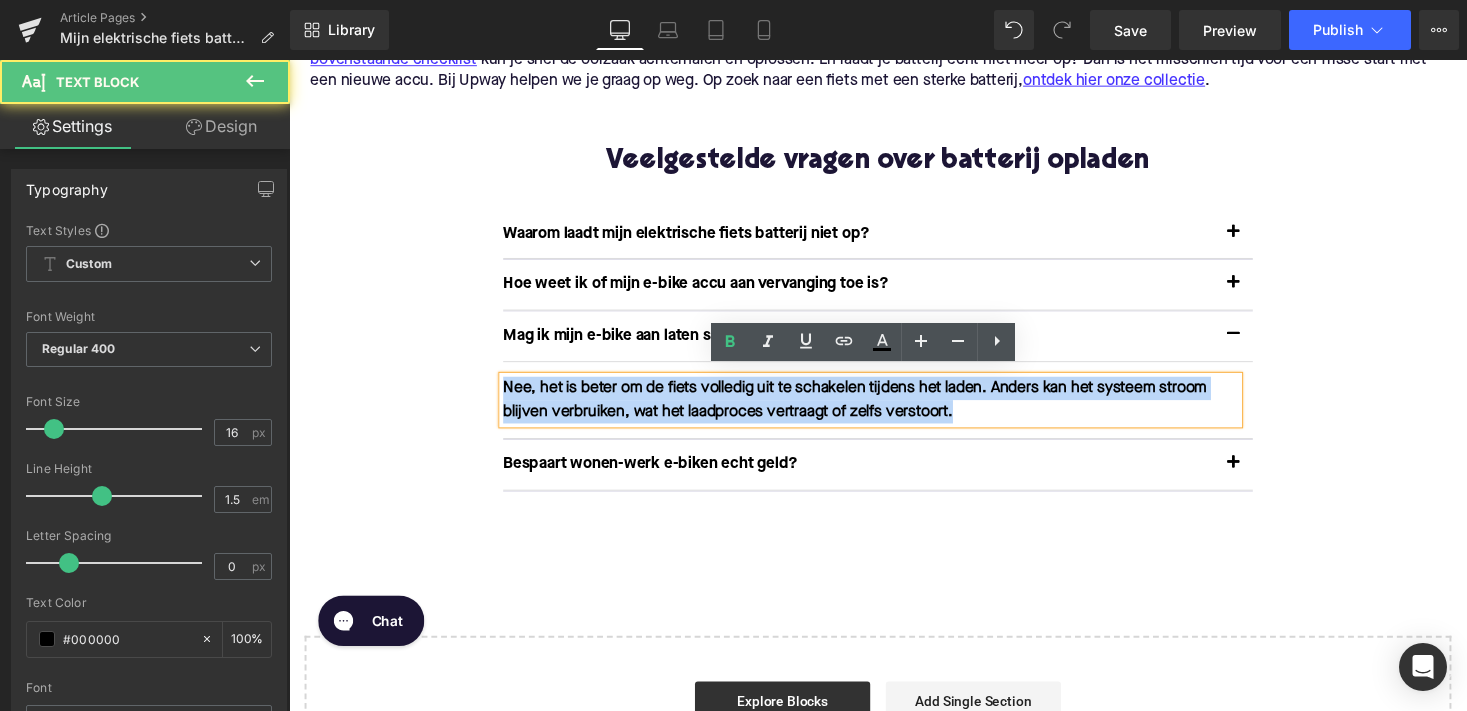 click on "Veelgestelde vragen over batterij opladen Heading
Waarom laadt mijn elektrische fiets batterij niet op?
Text Block
Dit kan verschillende oorzaken hebben, zoals een verouderde accu, een vuile laadconnector, een defecte oplader, een zwakke stroombron of temperatuurbescherming die het laden verhindert. Het is belangrijk om elk van deze factoren stap voor stap te controleren.
Text Block
Hoe weet ik of mijn e-bike accu aan vervanging toe is? Text Block" at bounding box center [894, 327] 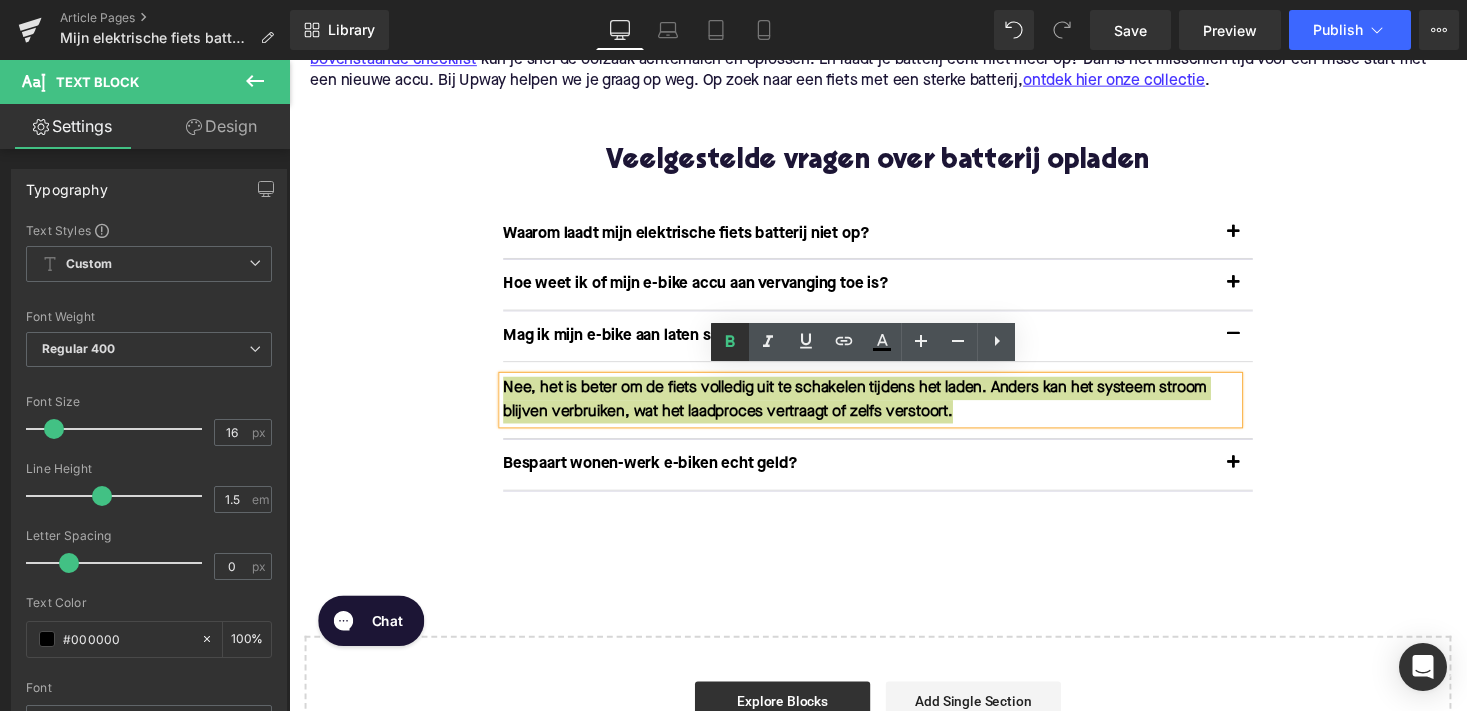 click 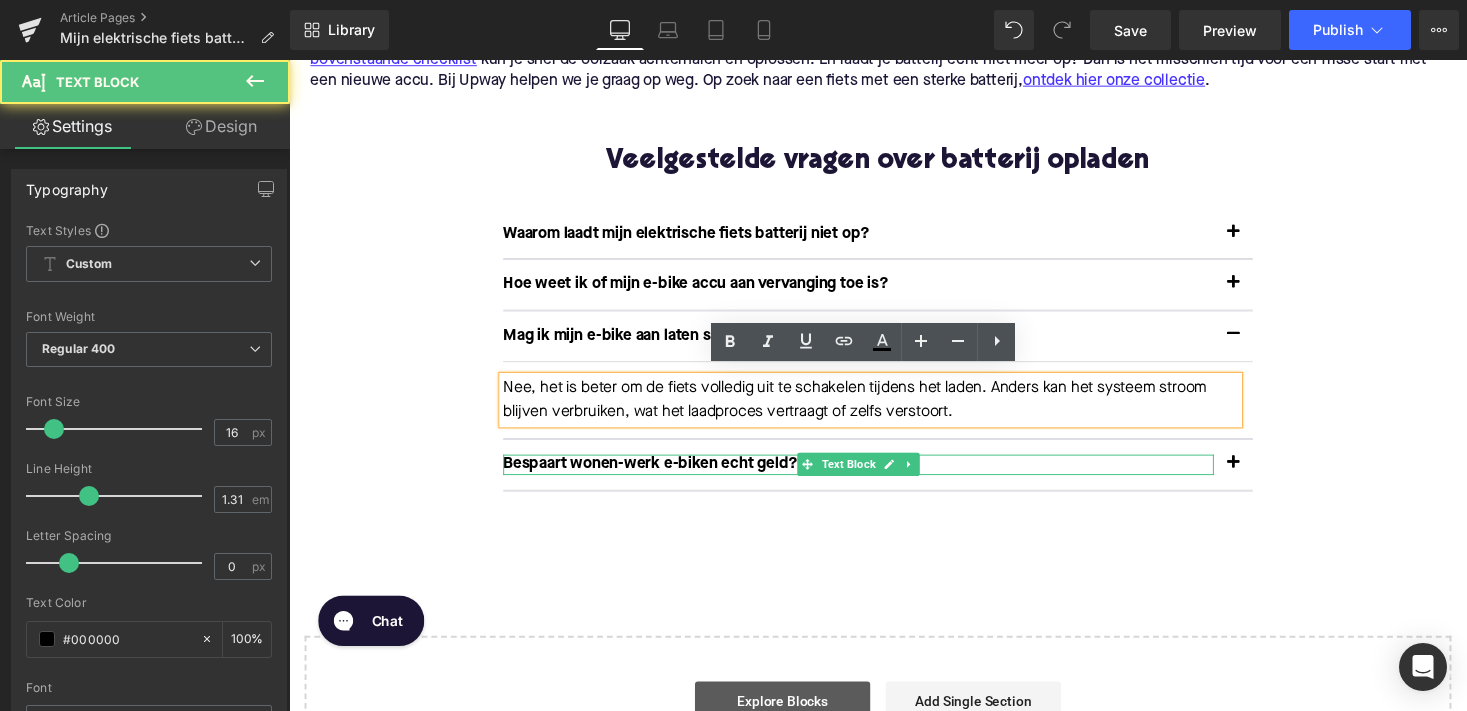 click on "Bespaart wonen-werk e-biken echt geld?" at bounding box center (874, 475) 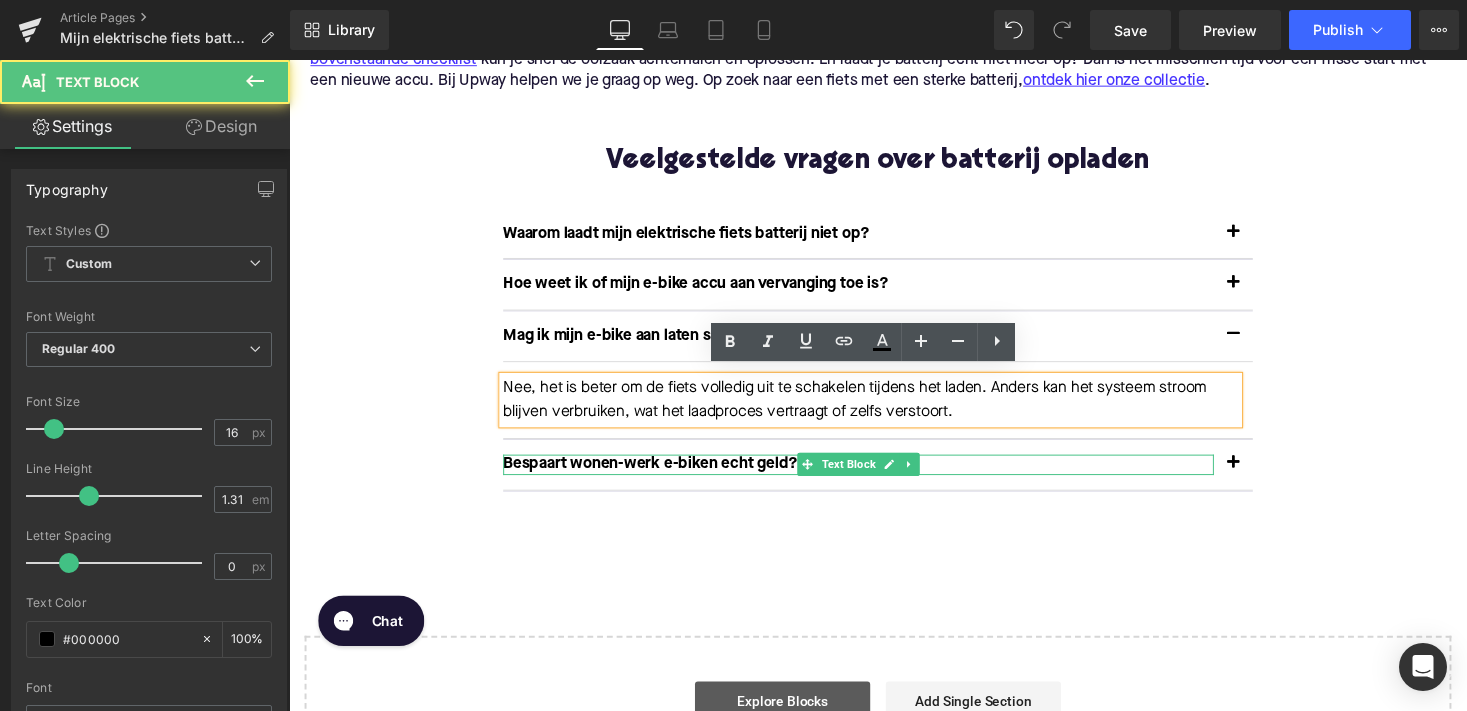 click on "Bespaart wonen-werk e-biken echt geld?" at bounding box center (874, 475) 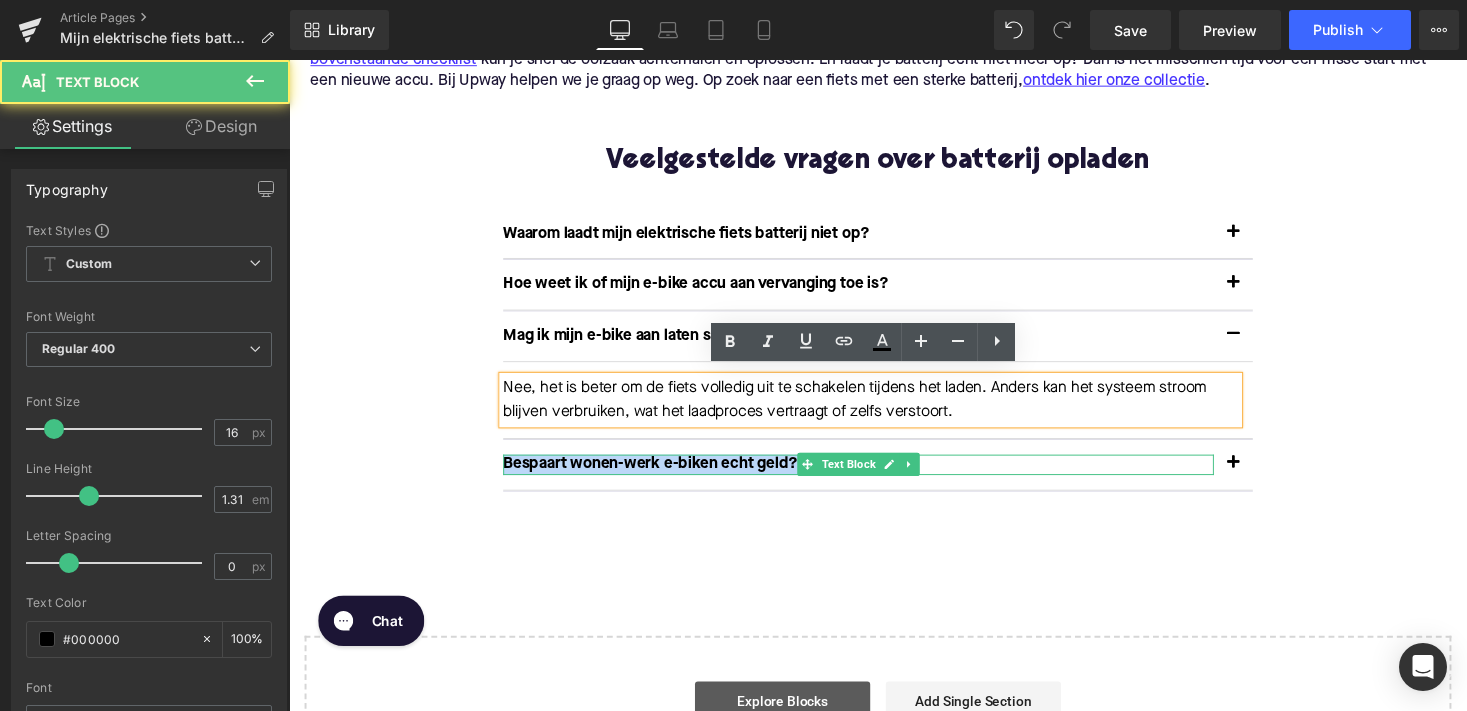 click on "Bespaart wonen-werk e-biken echt geld?" at bounding box center (874, 475) 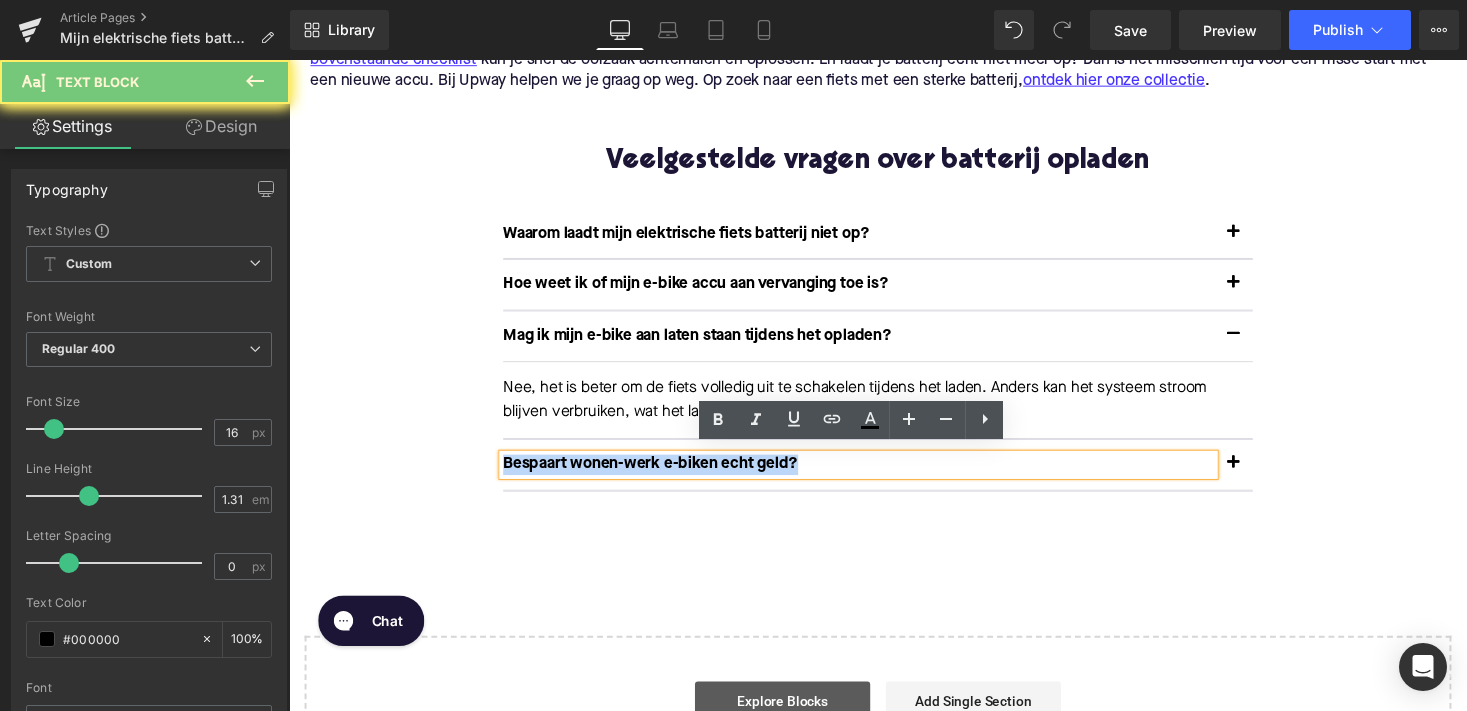 click on "Bespaart wonen-werk e-biken echt geld?" at bounding box center (874, 475) 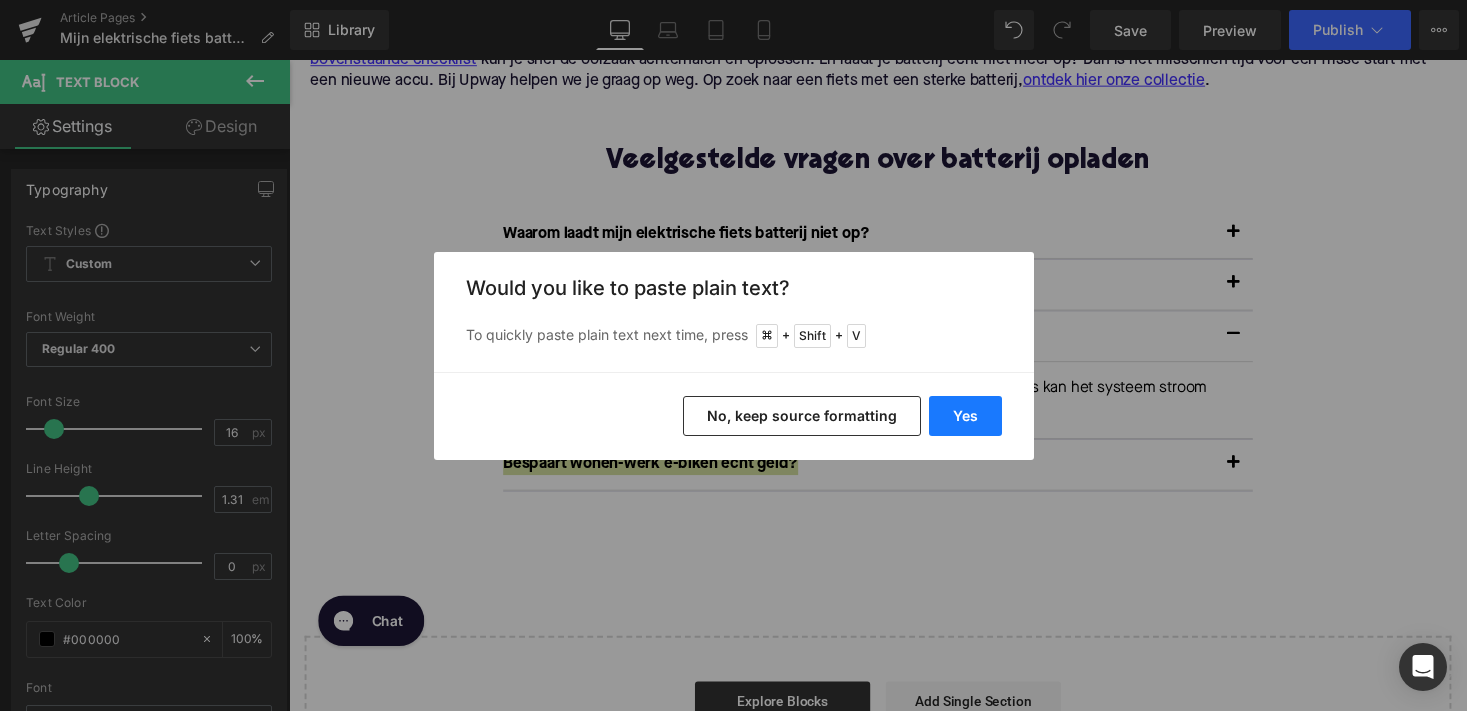 click on "Yes" at bounding box center [965, 416] 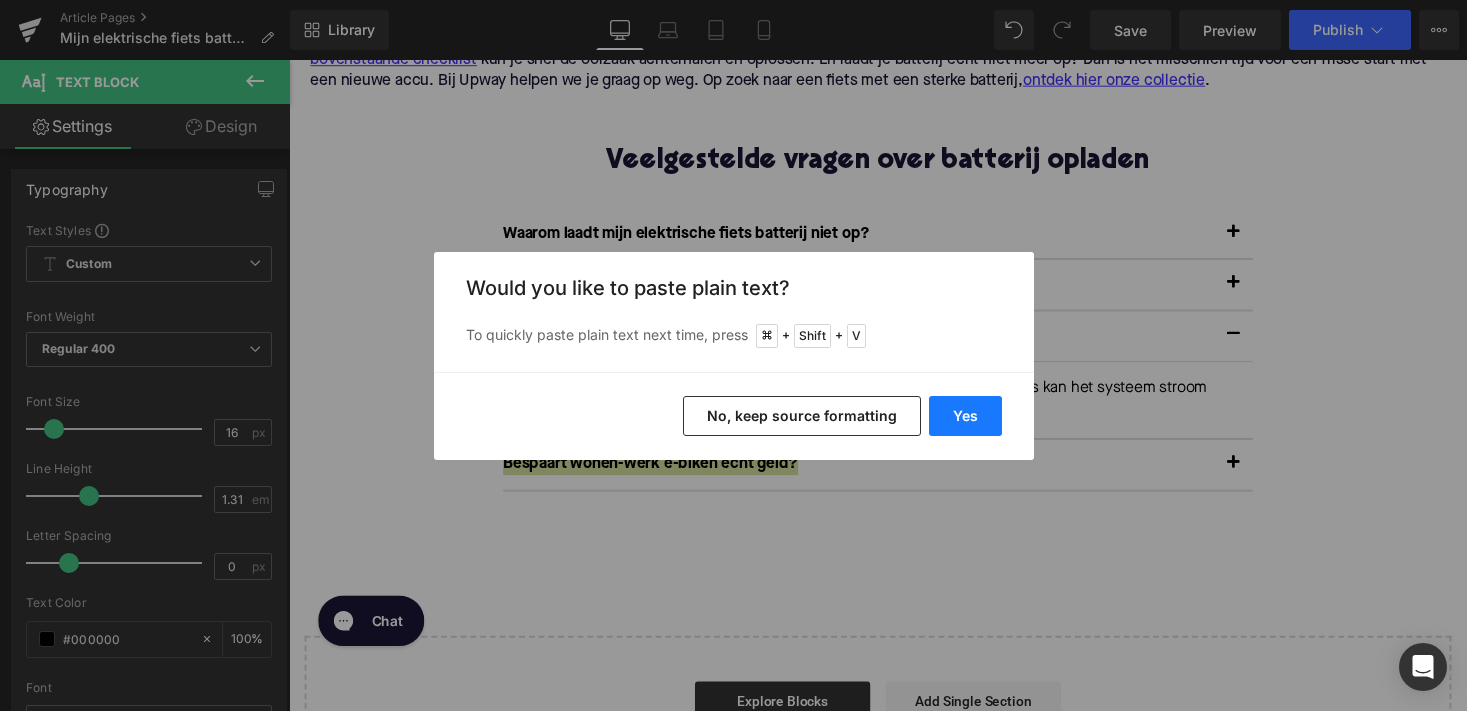 type 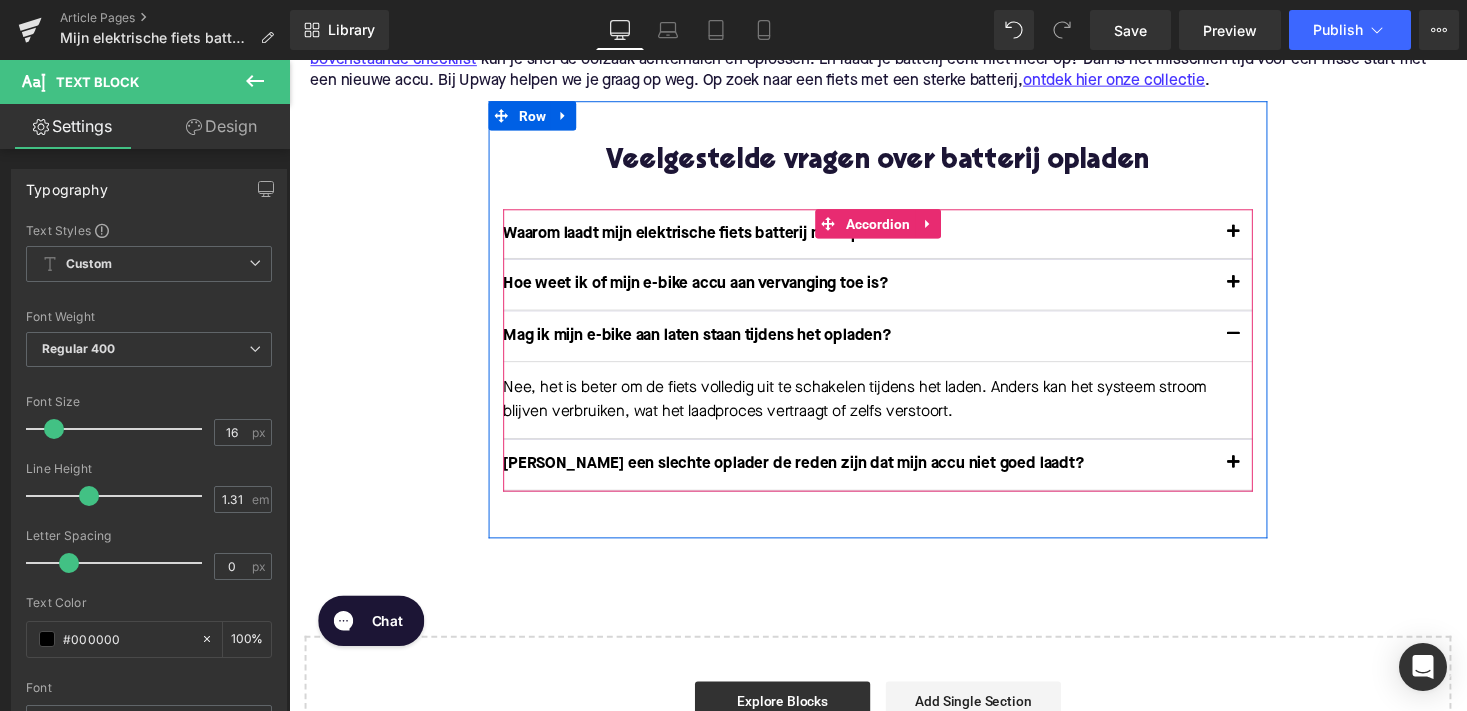 click at bounding box center [1259, 475] 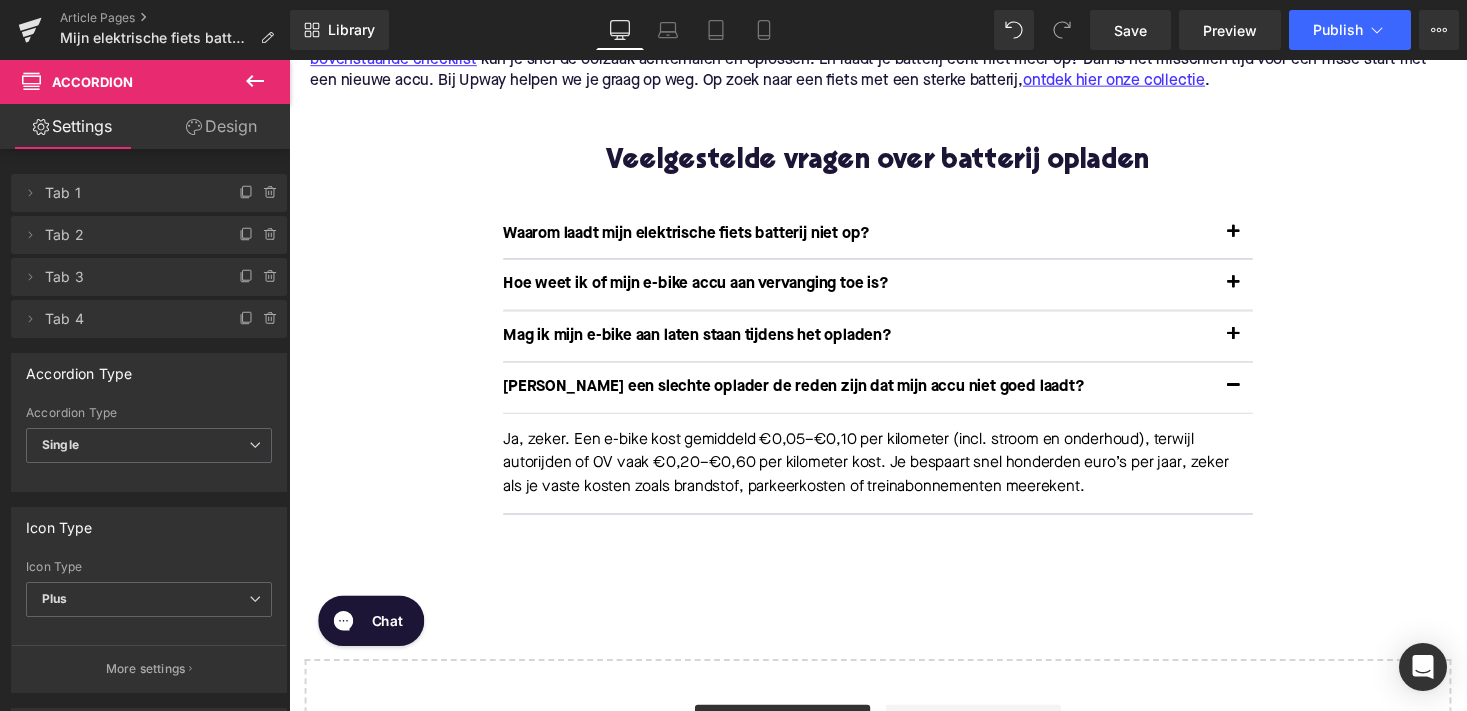 click on "Ja, zeker. Een e-bike kost gemiddeld €0,05–€0,10 per kilometer (incl. stroom en onderhoud), terwijl autorijden of OV vaak €0,20–€0,60 per kilometer kost. Je bespaart snel honderden euro’s per jaar, zeker als je vaste kosten zoals brandstof, parkeerkosten of treinabonnementen meerekent." at bounding box center [886, 474] 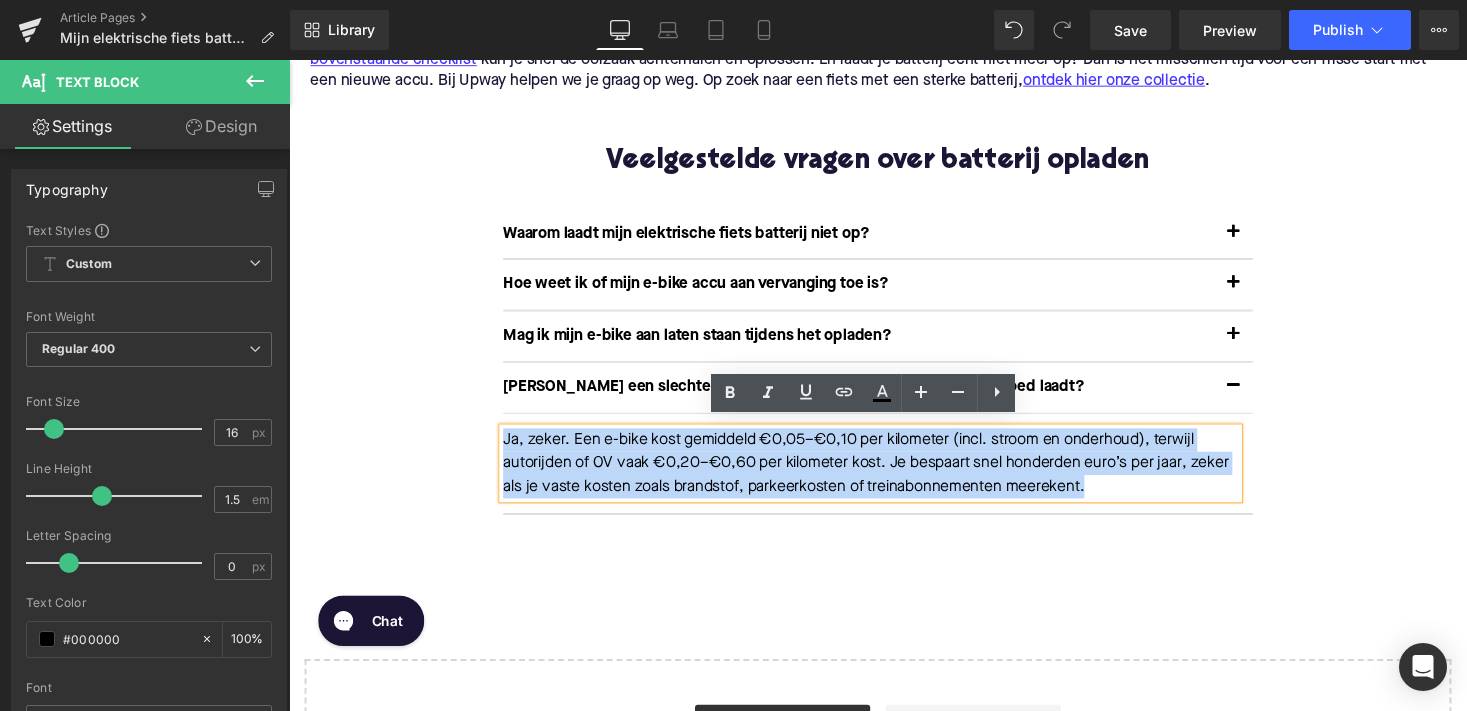 drag, startPoint x: 1176, startPoint y: 490, endPoint x: 475, endPoint y: 421, distance: 704.3877 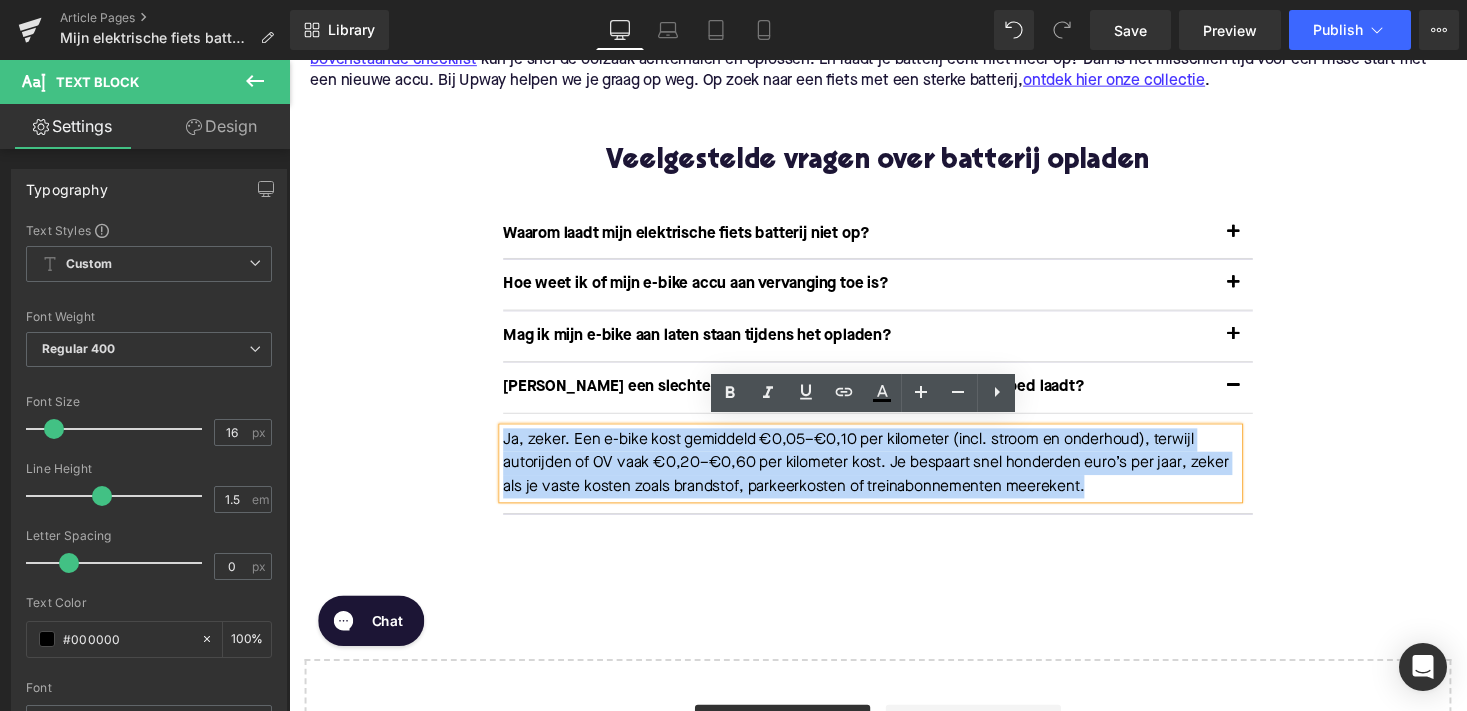 click on "Mijn elektrische fiets batterij laadt langzaam of niet op: 6 oorzaken en oplossingen Heading         Of je nu dagelijks naar werk fietst of je e-bike gebruikt voor weekendritten, een goed werkende accu is cruciaal. Maar wat als je merkt dat je batterij traag of zelfs helemaal niet meer oplaadt? In deze blog zetten we de meest voorkomende oorzaken en oplossingen op een rij. Gericht, onderbouwd, en praktisch toepasbaar, zodat jij weer snel de weg op kunt. Text Block         Image         Symptomen van een laadprobleem Heading         Voordat we in de oorzaken duiken: herken je een of meer van  signalen dat je batterij niet meer goed werkt ?  Text Block         De accu laadt helemaal niet op. Het laadproces blijft steken op een bepaald percentage. Opladen duurt langer dan normaal. De lader wordt warm, maar de batterij blijft leeg. Text Block         Komt dit je bekend voor? Dan is het tijd voor een grondige check. Text Block         Heading         Row         Row         1. Een versleten of verouderde accu" at bounding box center [894, -858] 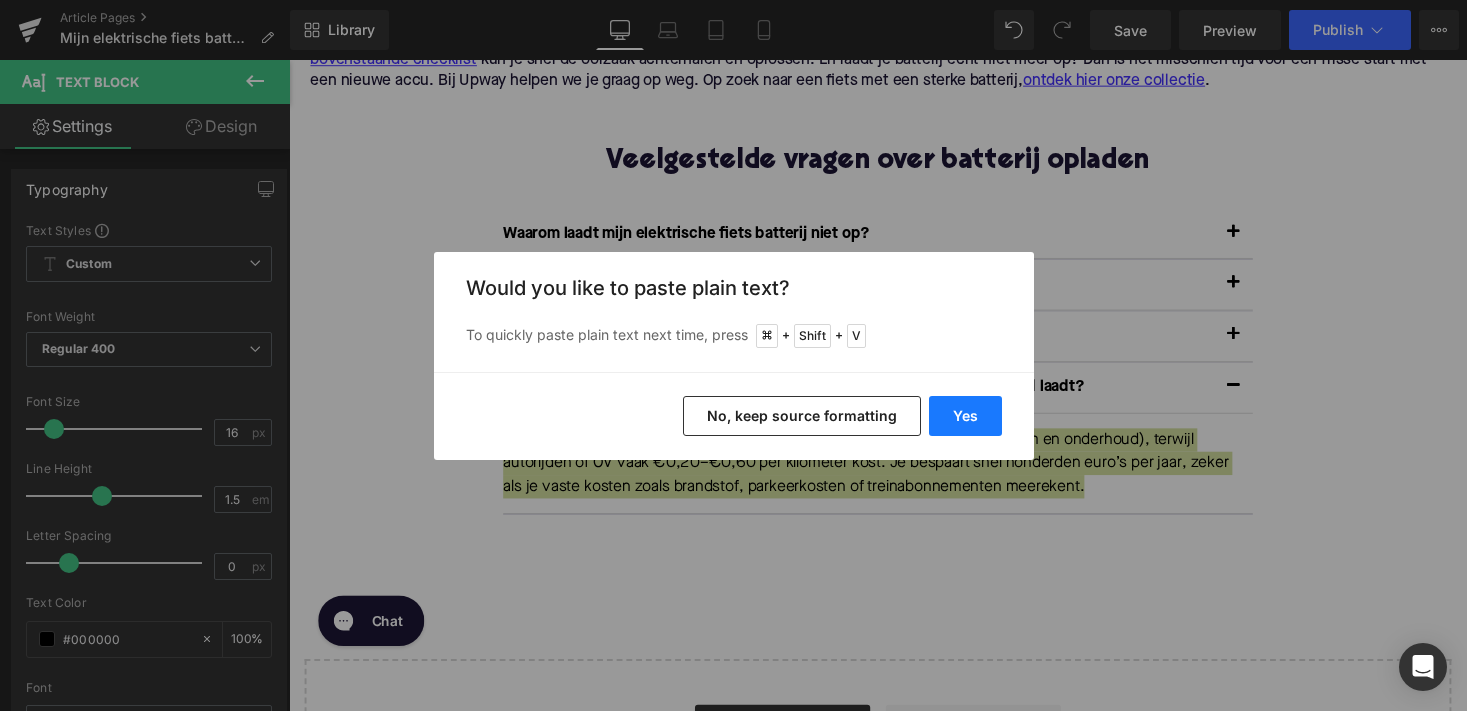 click on "Yes" at bounding box center [965, 416] 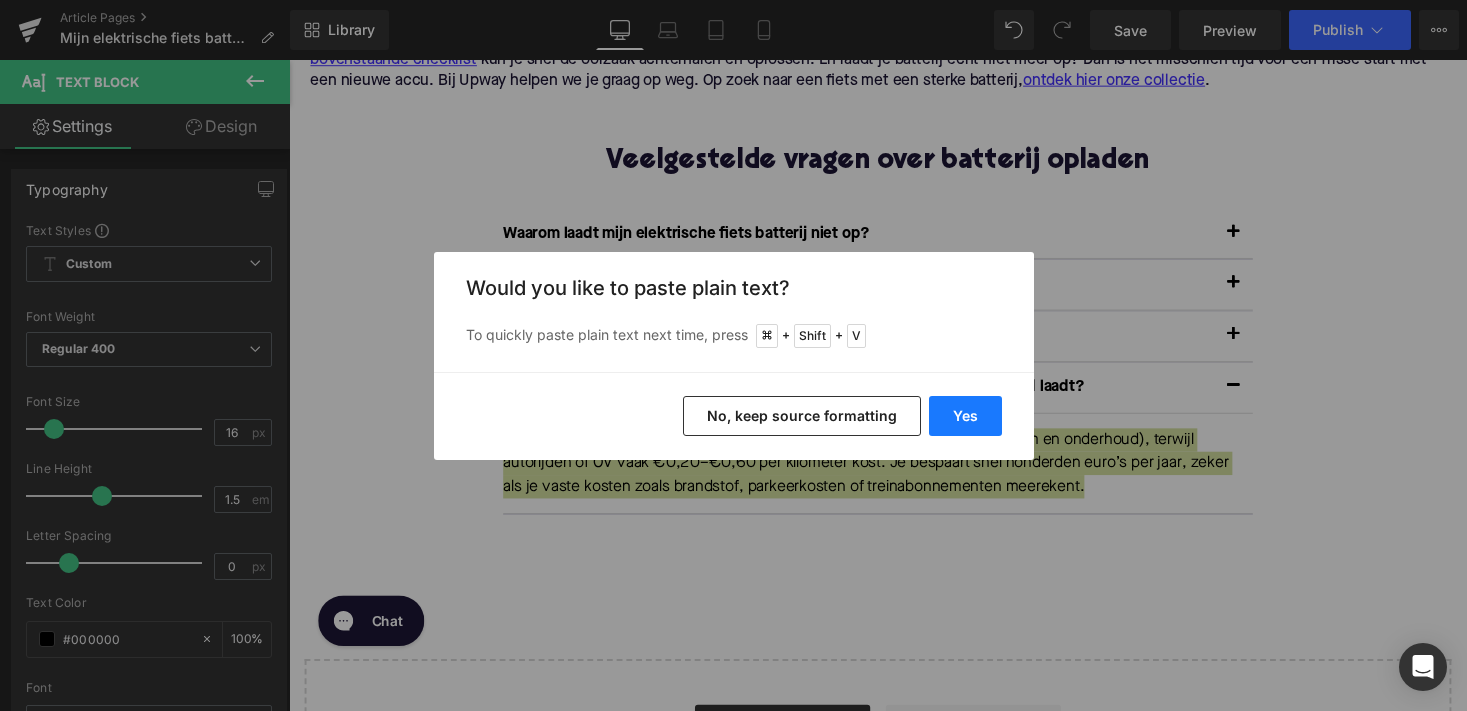 type 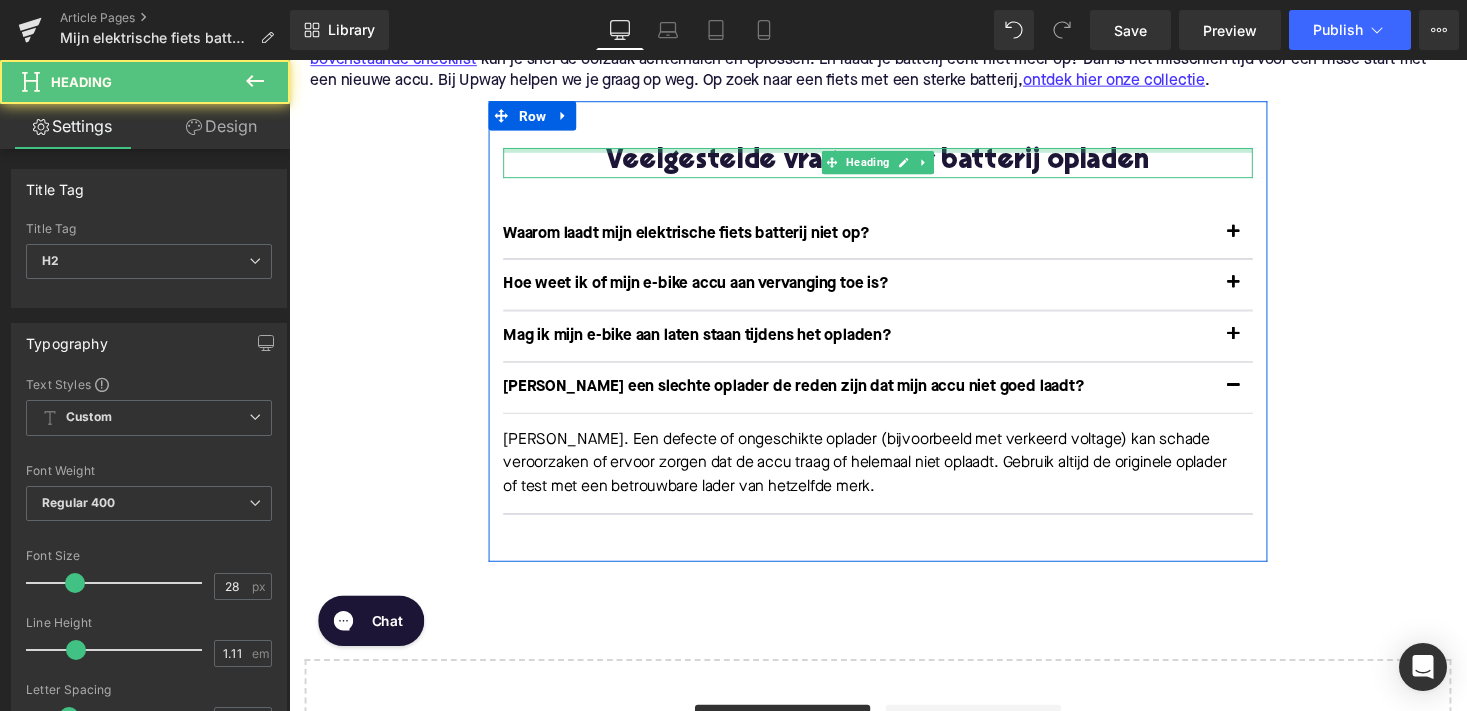 click at bounding box center (894, 152) 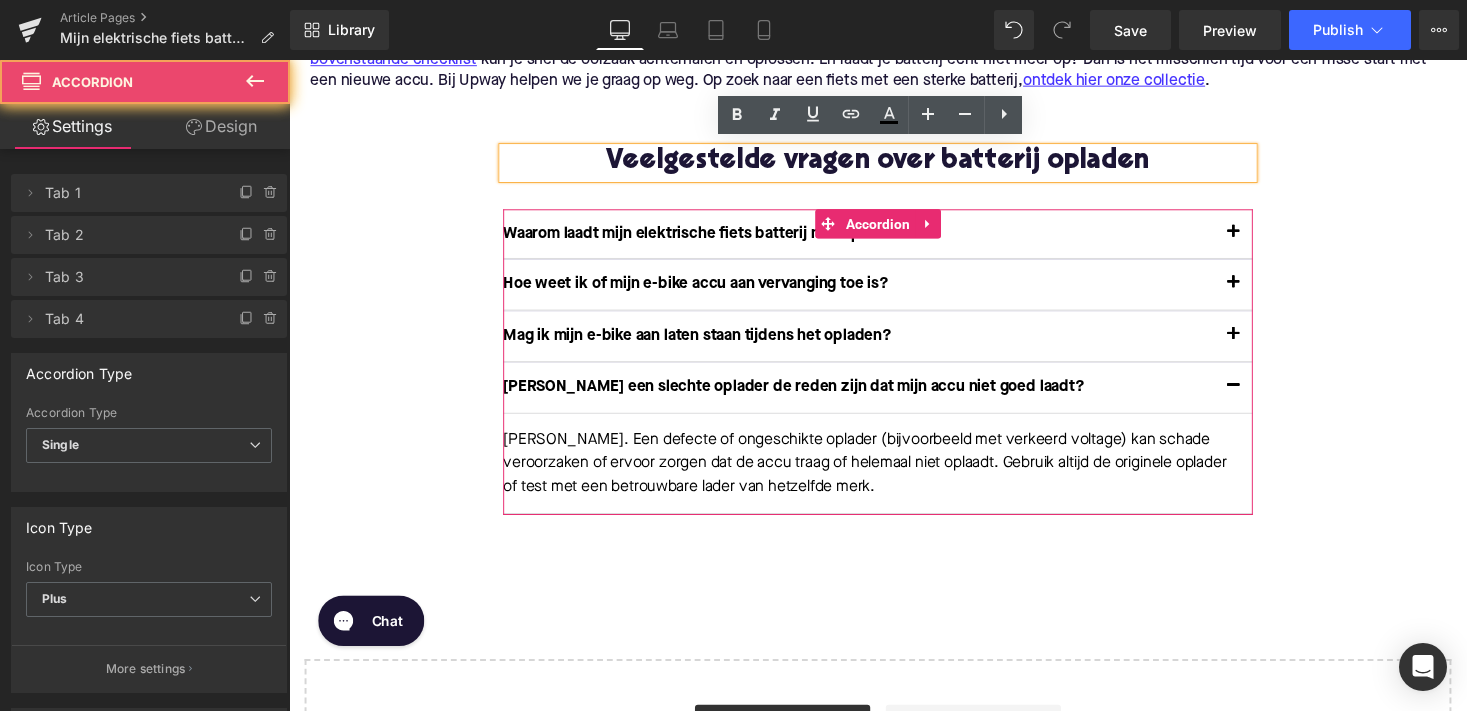 click on "Hoe weet ik of mijn e-bike accu aan vervanging toe is? Text Block" at bounding box center (894, 291) 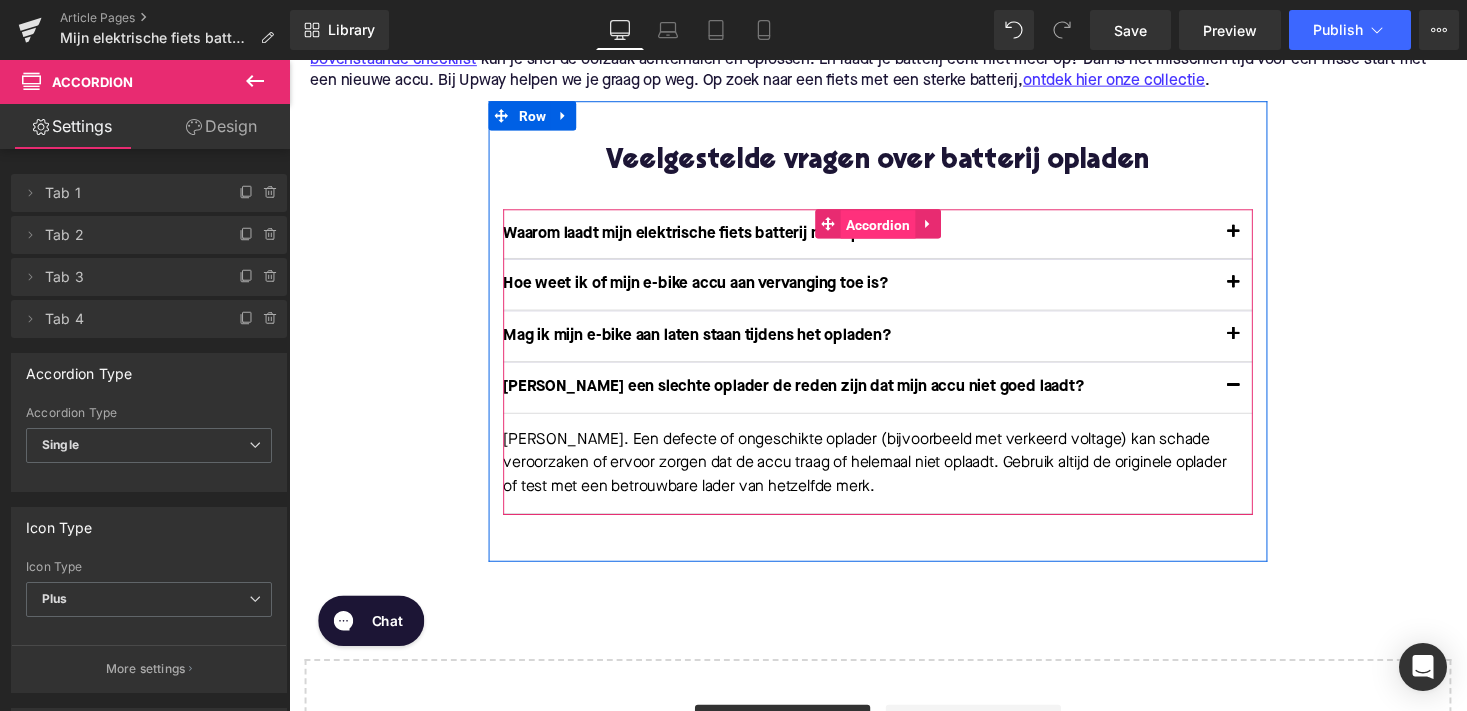 click on "Accordion" at bounding box center [894, 229] 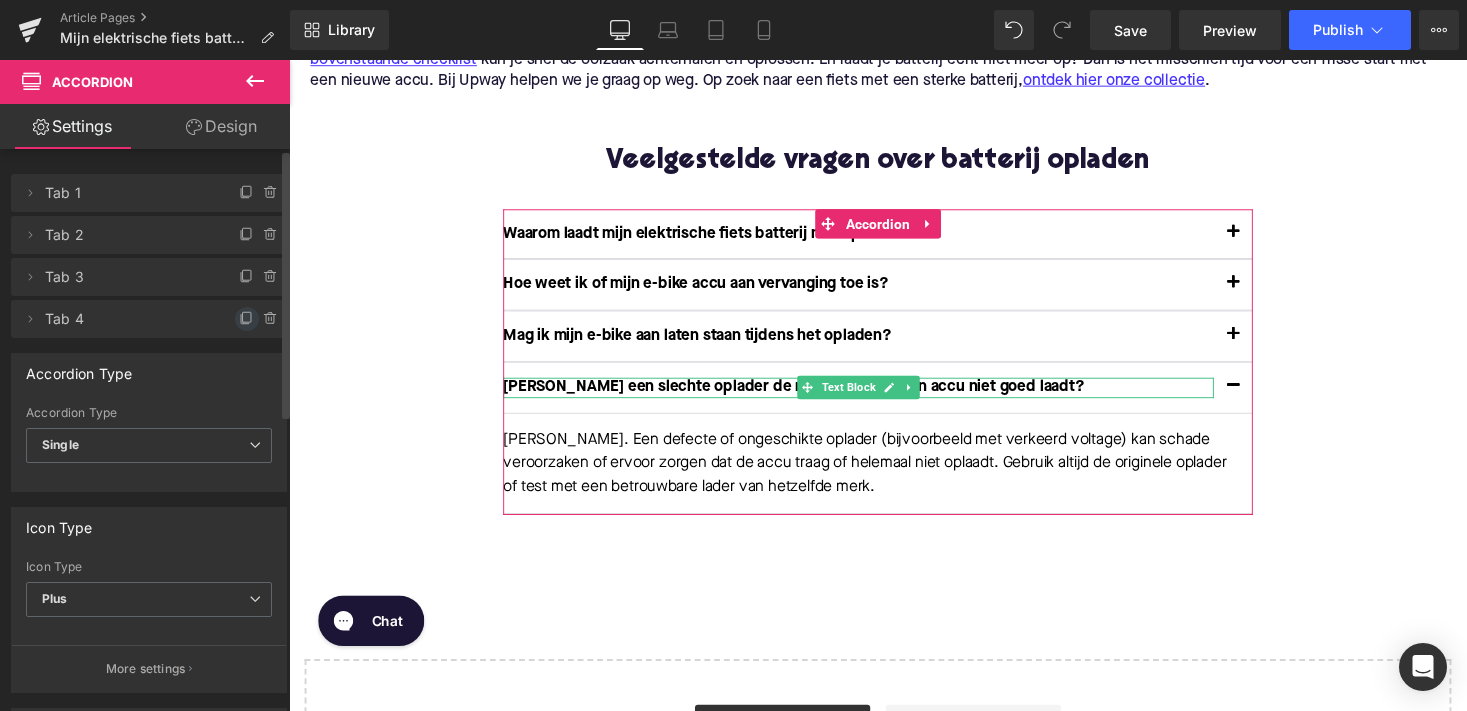 click 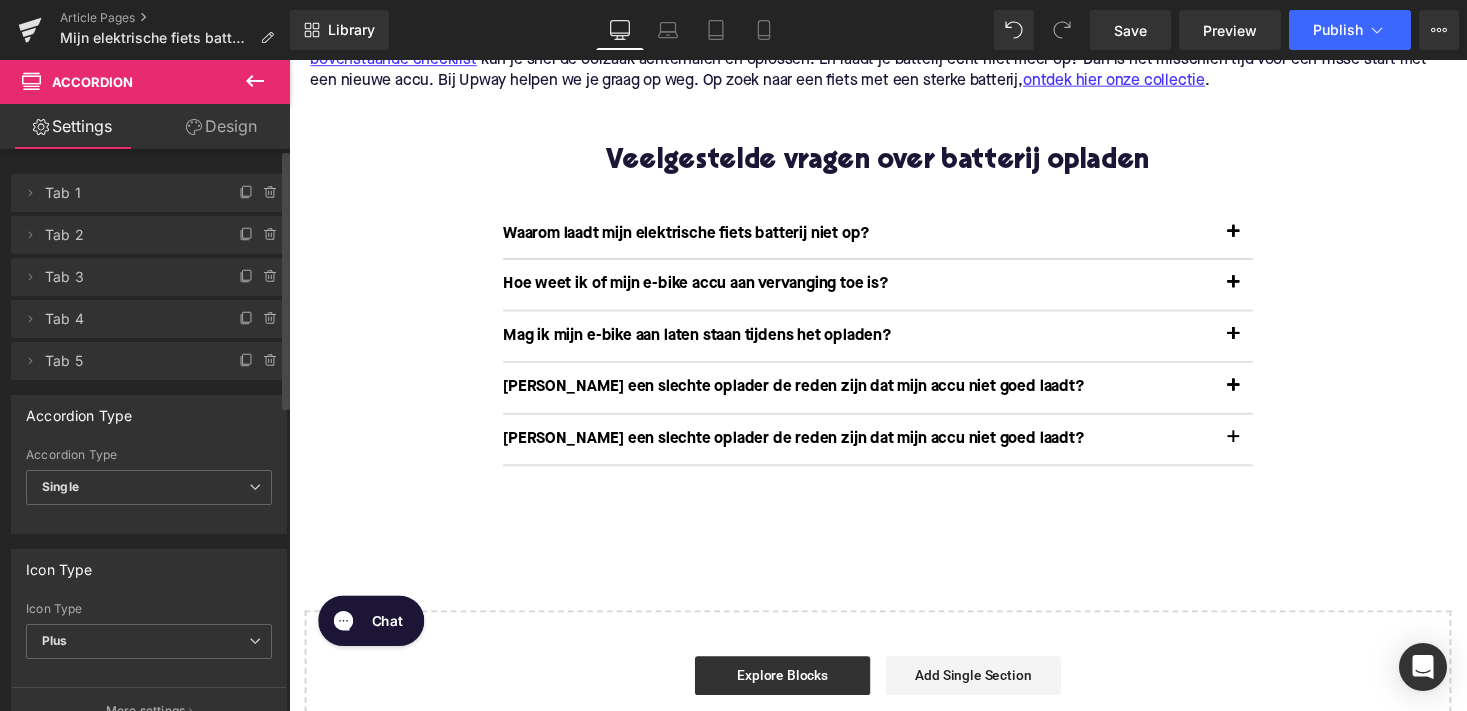 click on "Kan een slechte oplader de reden zijn dat mijn accu niet goed laadt?" at bounding box center (874, 449) 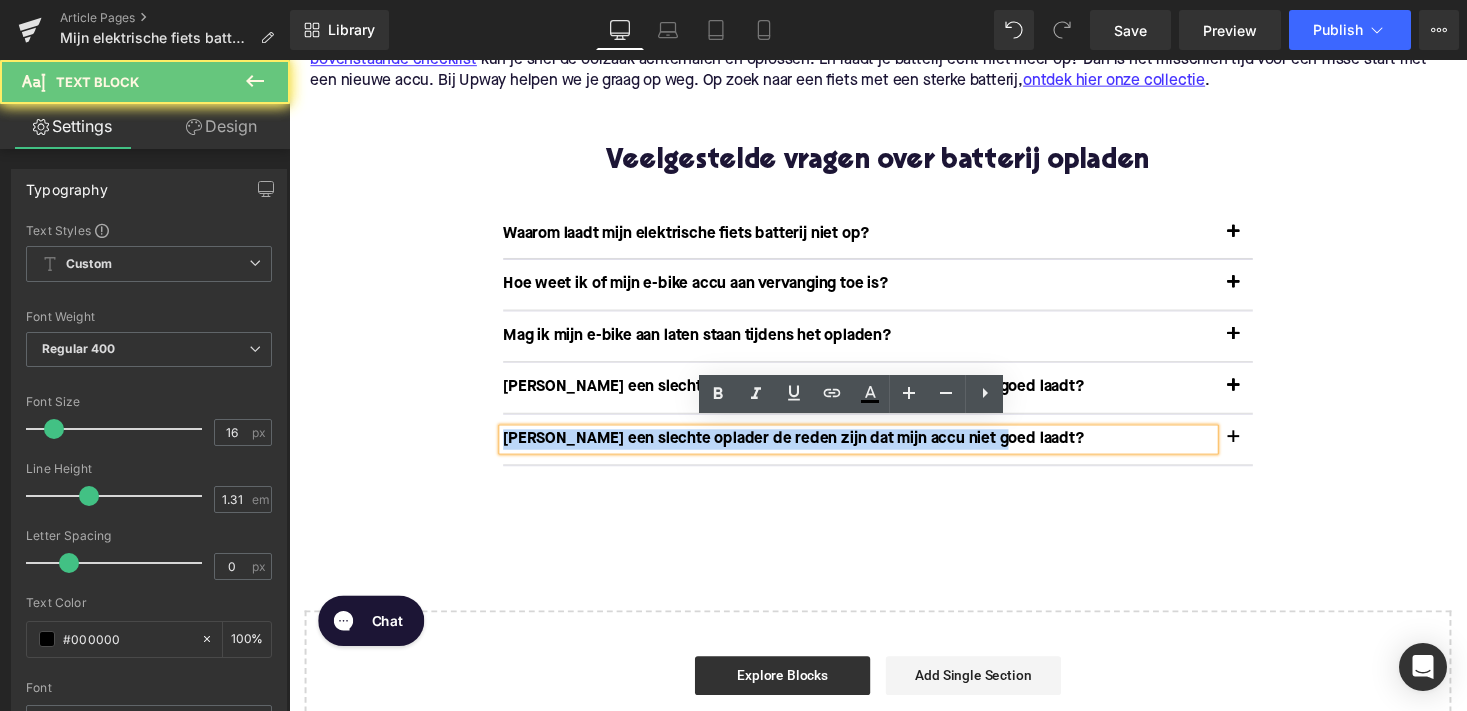 click on "Kan een slechte oplader de reden zijn dat mijn accu niet goed laadt?" at bounding box center [874, 449] 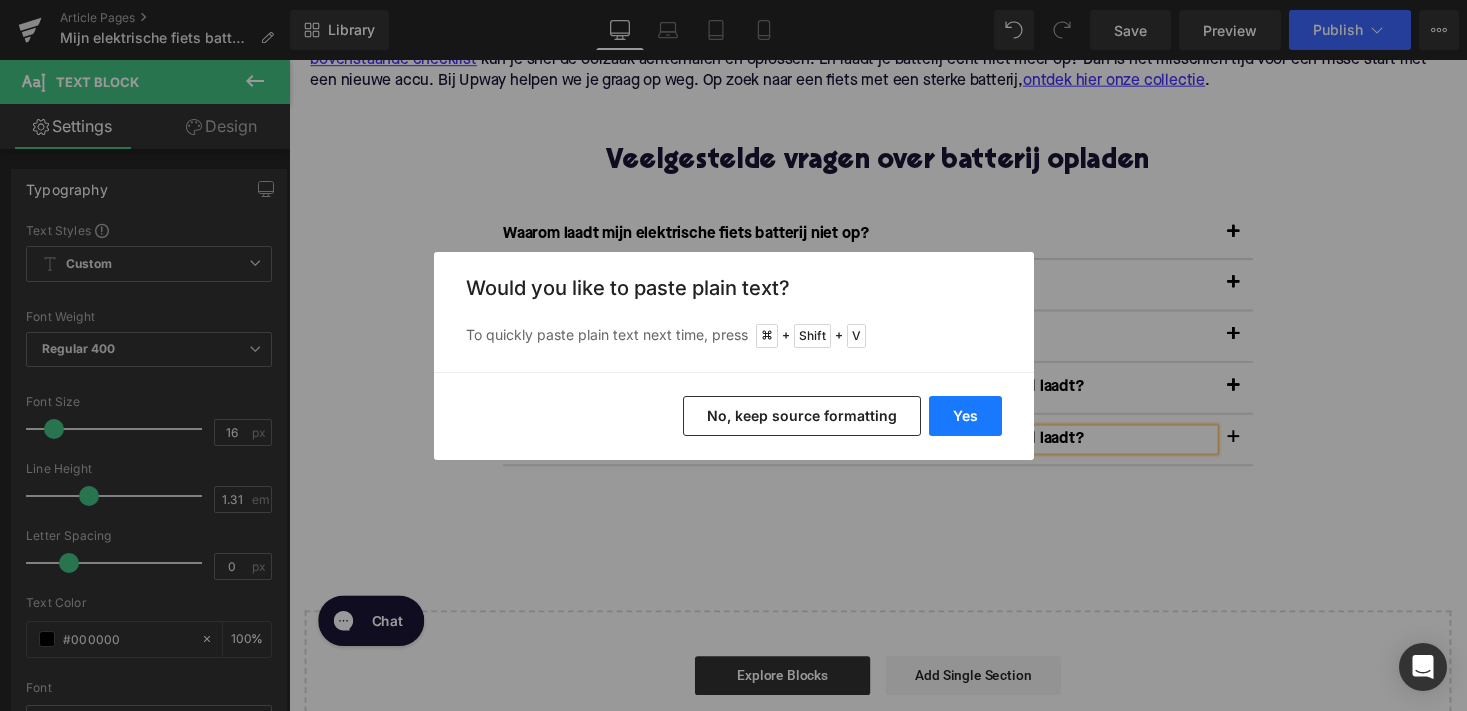 click on "Yes" at bounding box center [965, 416] 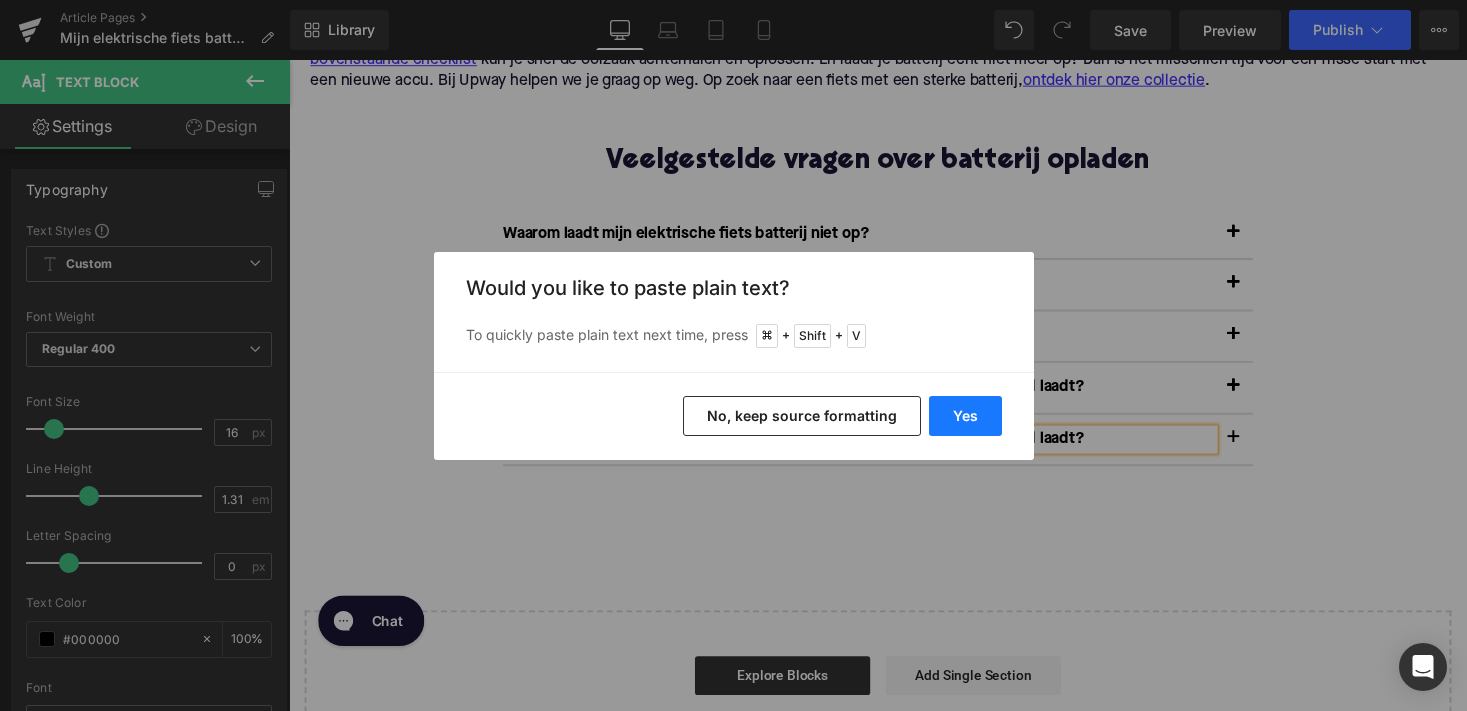 type 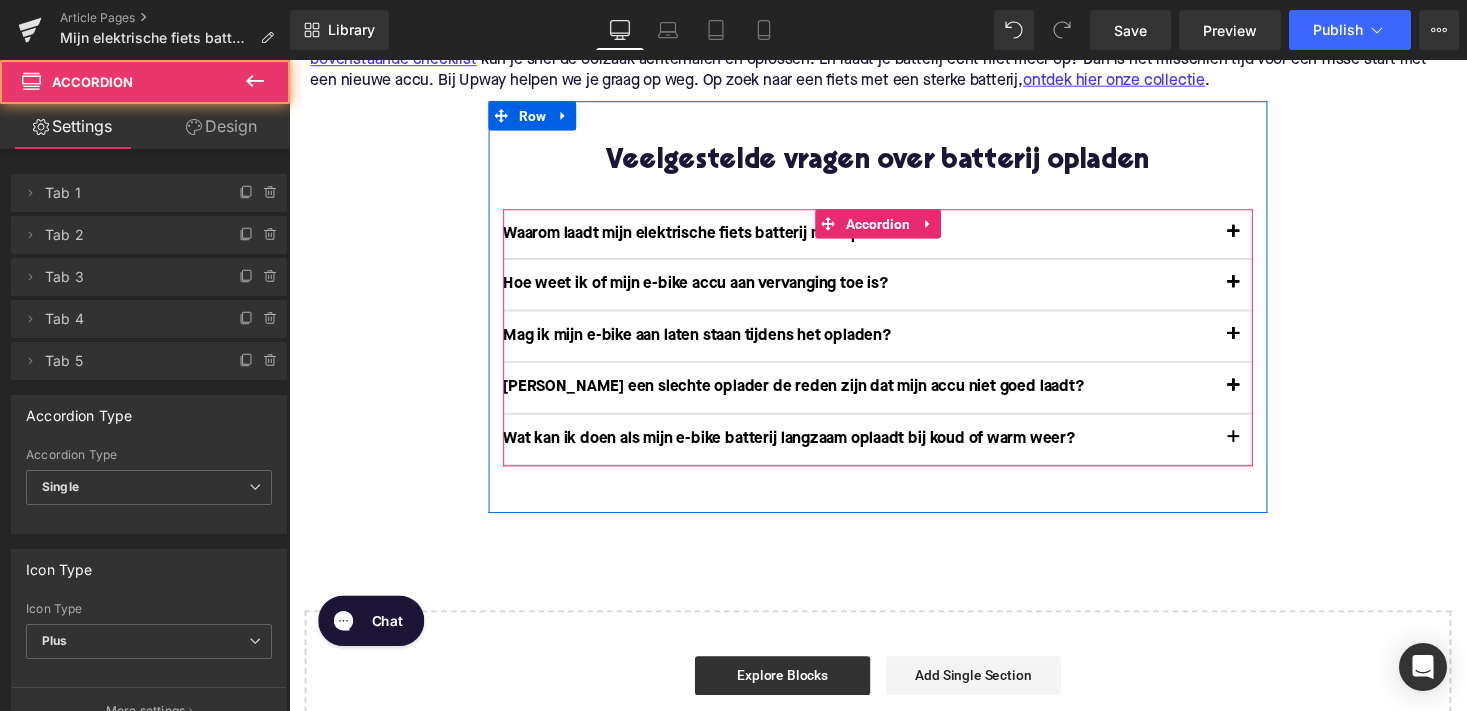 click at bounding box center (1259, 453) 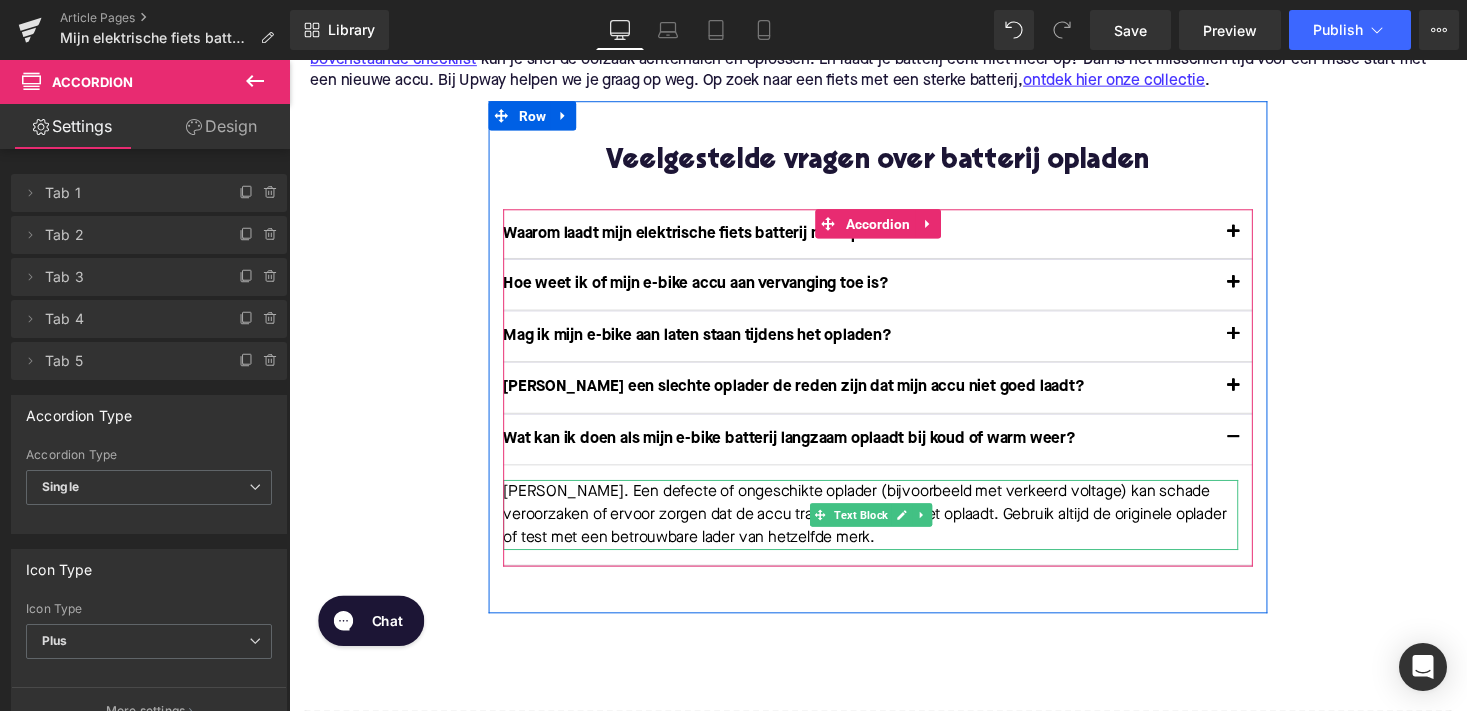 click on "Ja. Een defecte of ongeschikte oplader (bijvoorbeeld met verkeerd voltage) kan schade veroorzaken of ervoor zorgen dat de accu traag of helemaal niet oplaadt. Gebruik altijd de originele oplader of test met een betrouwbare lader van hetzelfde merk." at bounding box center [886, 527] 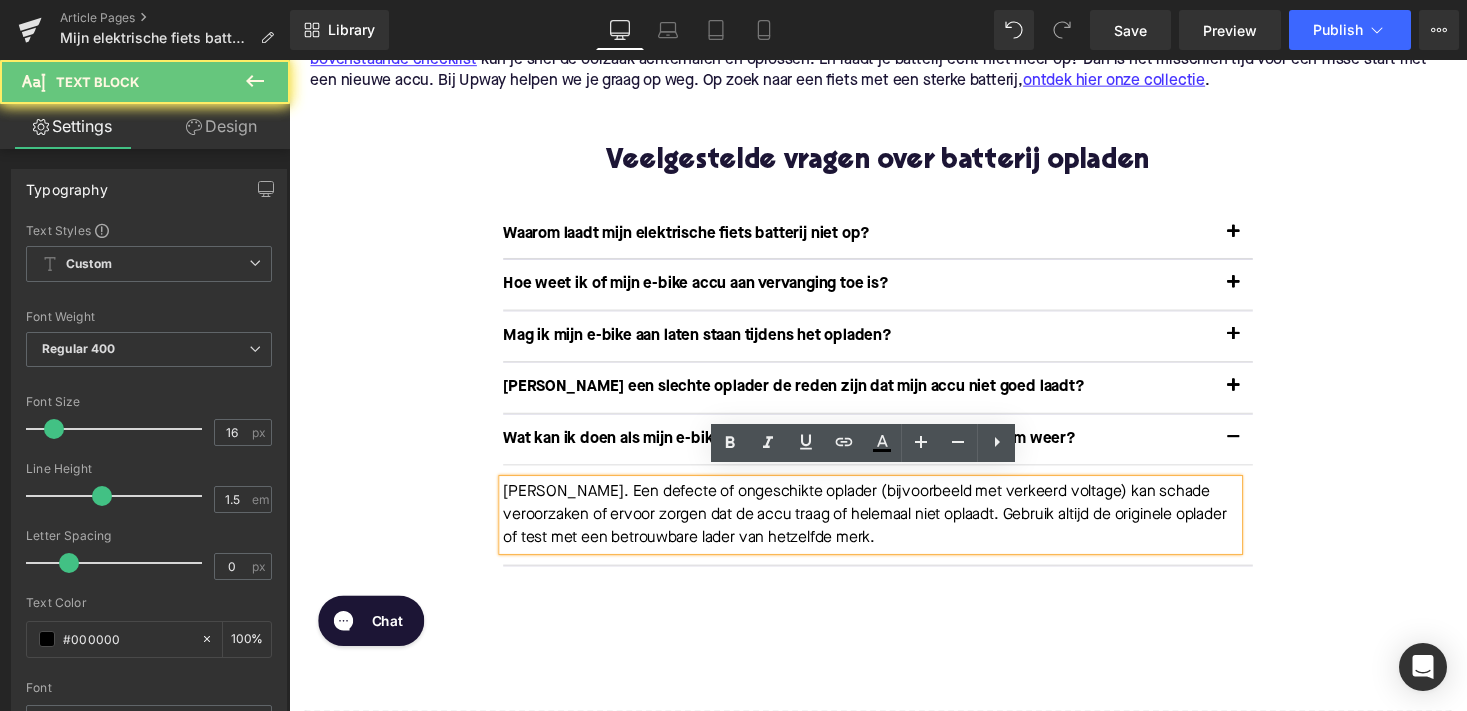 click on "Ja. Een defecte of ongeschikte oplader (bijvoorbeeld met verkeerd voltage) kan schade veroorzaken of ervoor zorgen dat de accu traag of helemaal niet oplaadt. Gebruik altijd de originele oplader of test met een betrouwbare lader van hetzelfde merk." at bounding box center (886, 527) 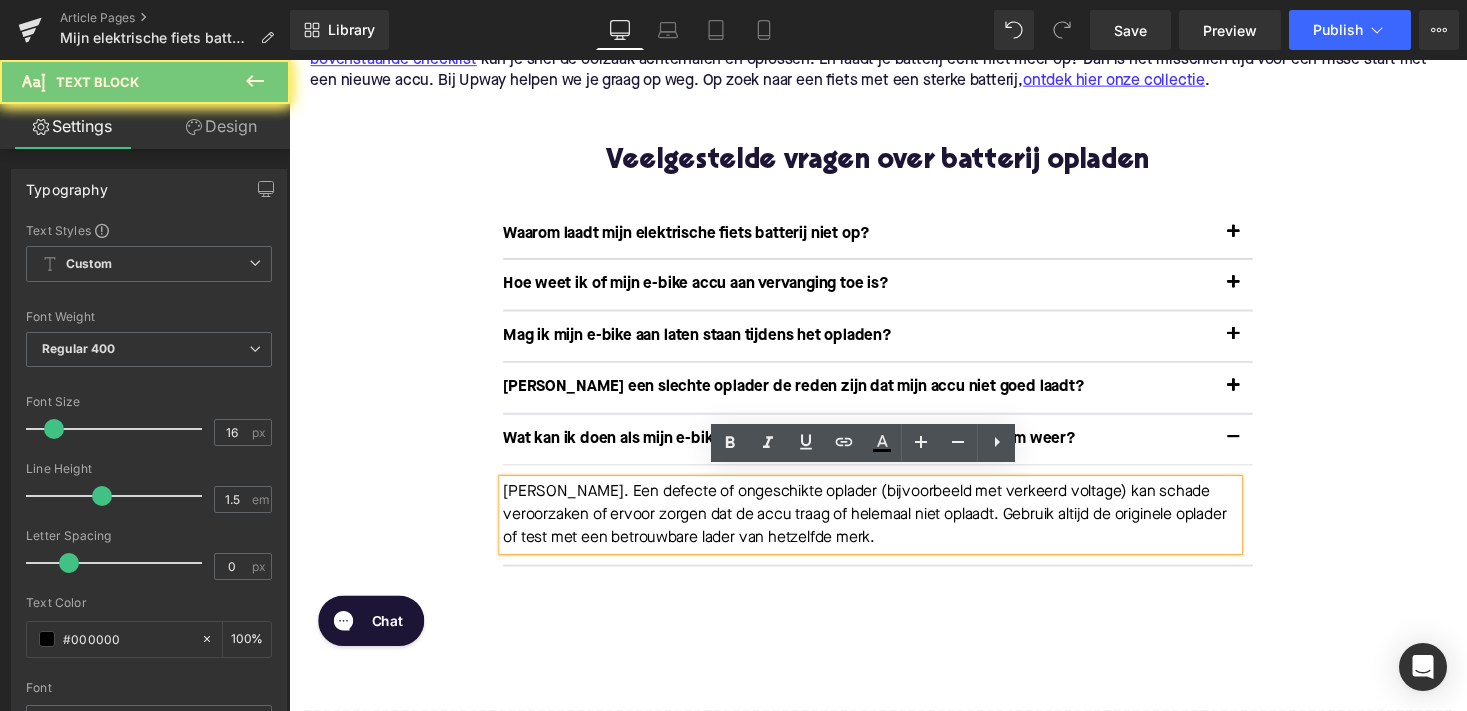 click on "Ja. Een defecte of ongeschikte oplader (bijvoorbeeld met verkeerd voltage) kan schade veroorzaken of ervoor zorgen dat de accu traag of helemaal niet oplaadt. Gebruik altijd de originele oplader of test met een betrouwbare lader van hetzelfde merk." at bounding box center (886, 527) 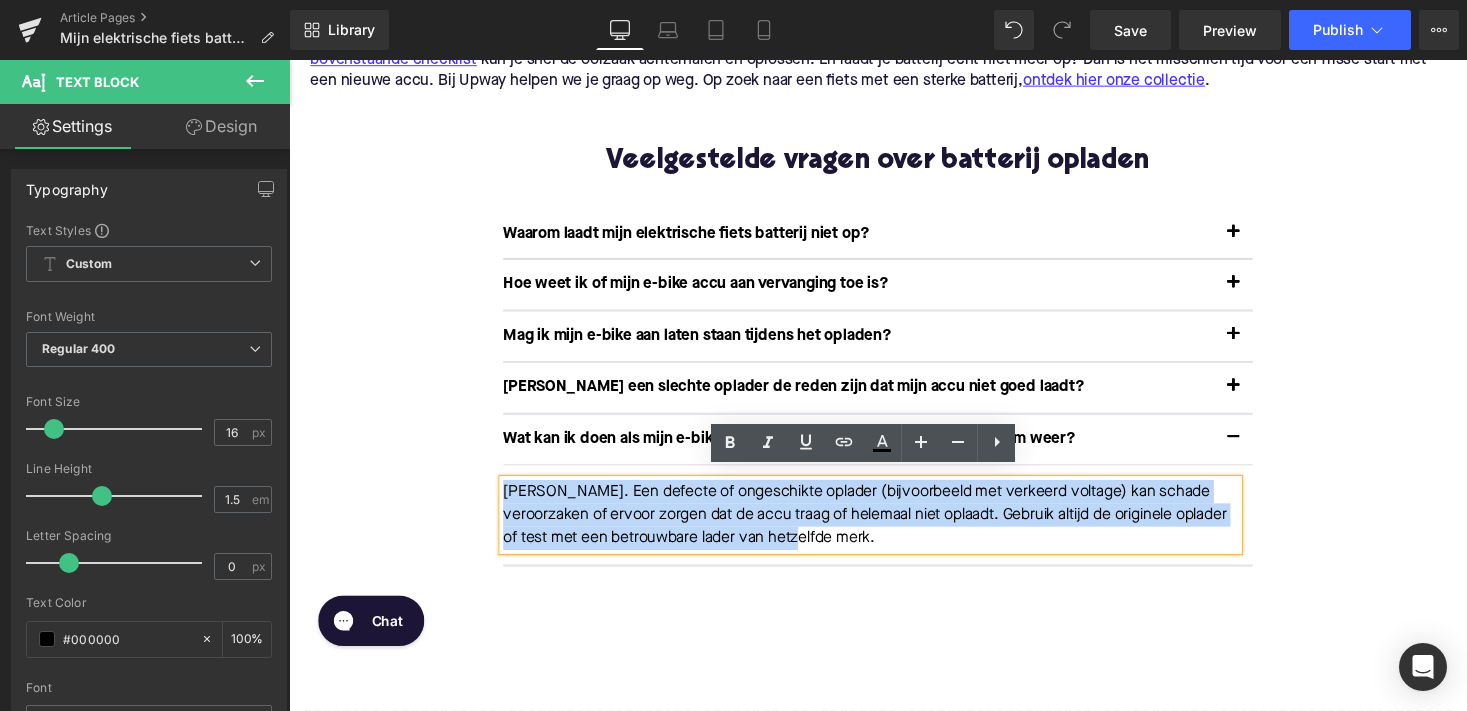 drag, startPoint x: 828, startPoint y: 536, endPoint x: 495, endPoint y: 486, distance: 336.73282 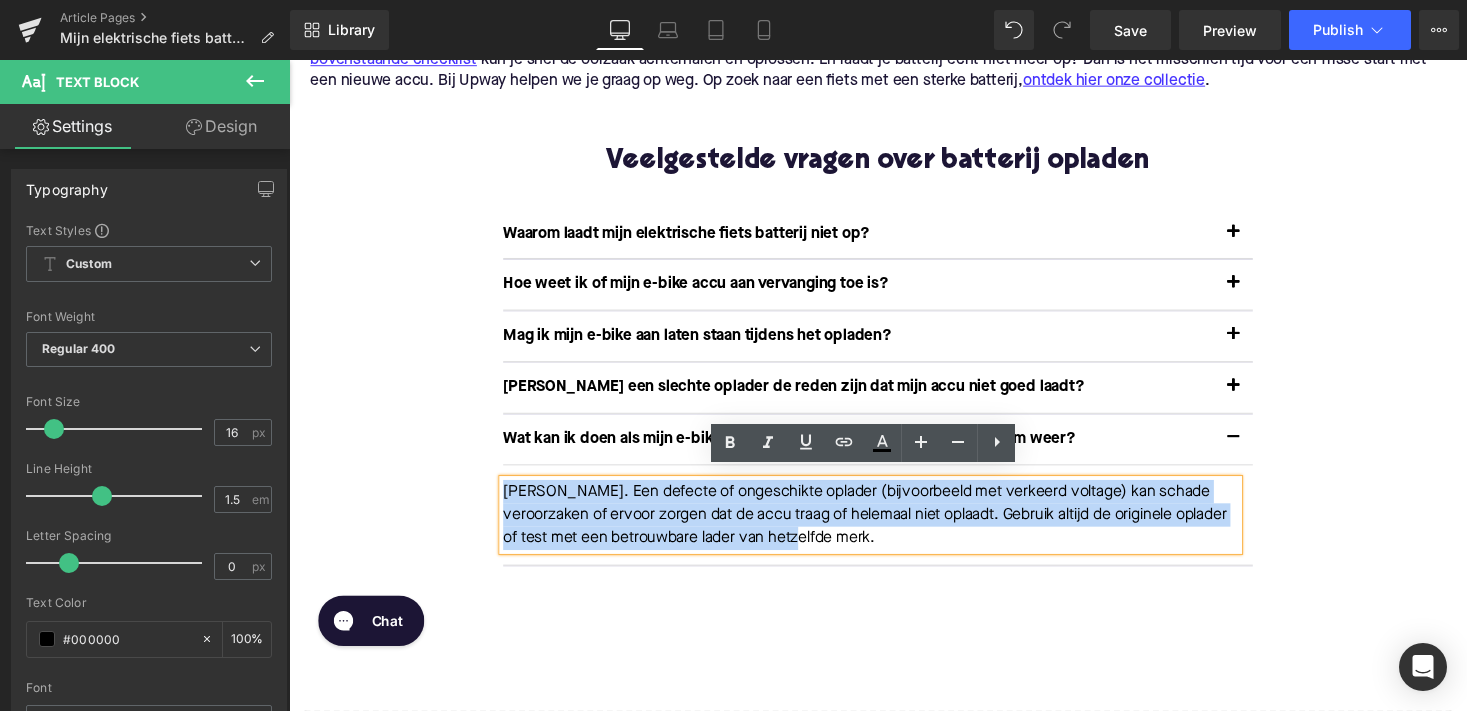click on "Veelgestelde vragen over batterij opladen Heading
Waarom laadt mijn elektrische fiets batterij niet op?
Text Block
Dit kan verschillende oorzaken hebben, zoals een verouderde accu, een vuile laadconnector, een defecte oplader, een zwakke stroombron of temperatuurbescherming die het laden verhindert. Het is belangrijk om elk van deze factoren stap voor stap te controleren.
Text Block
Hoe weet ik of mijn e-bike accu aan vervanging toe is? Text Block" at bounding box center [894, 365] 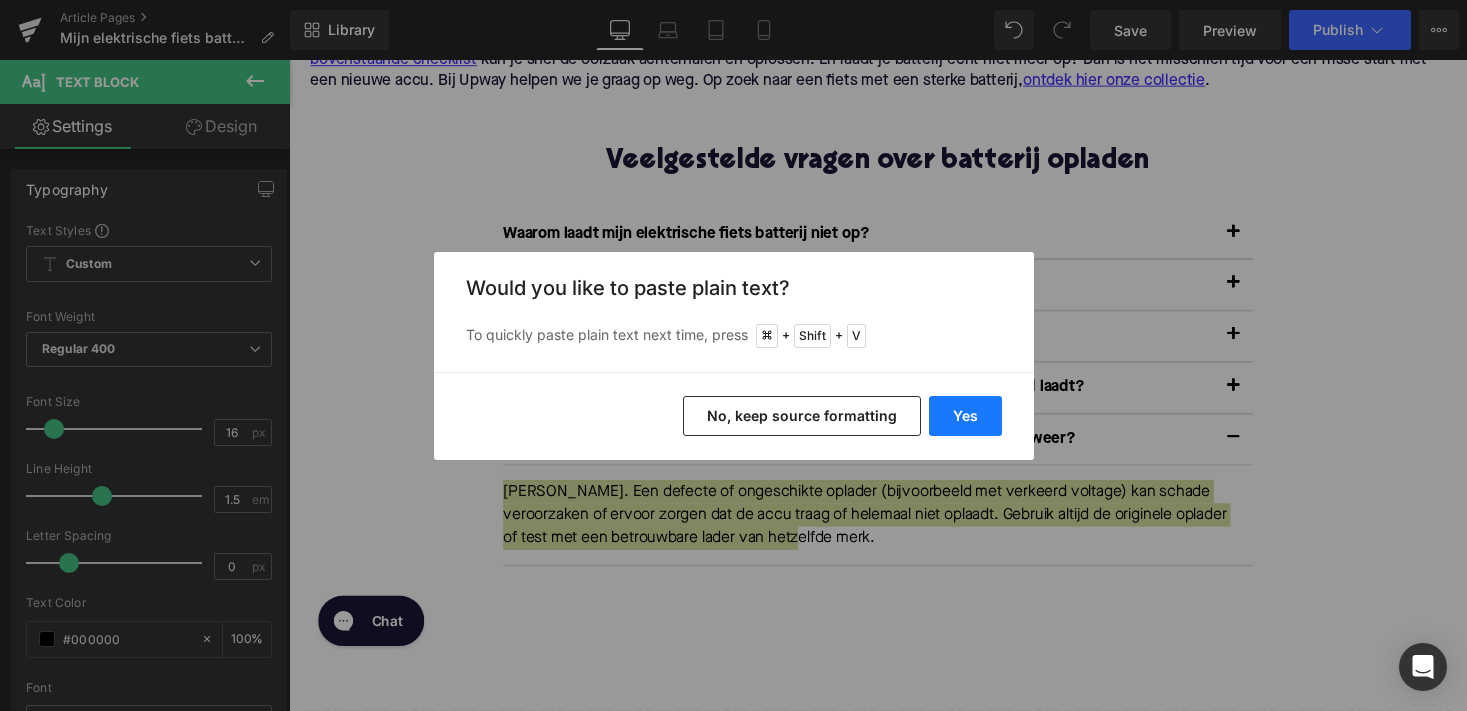 click on "Yes" at bounding box center (965, 416) 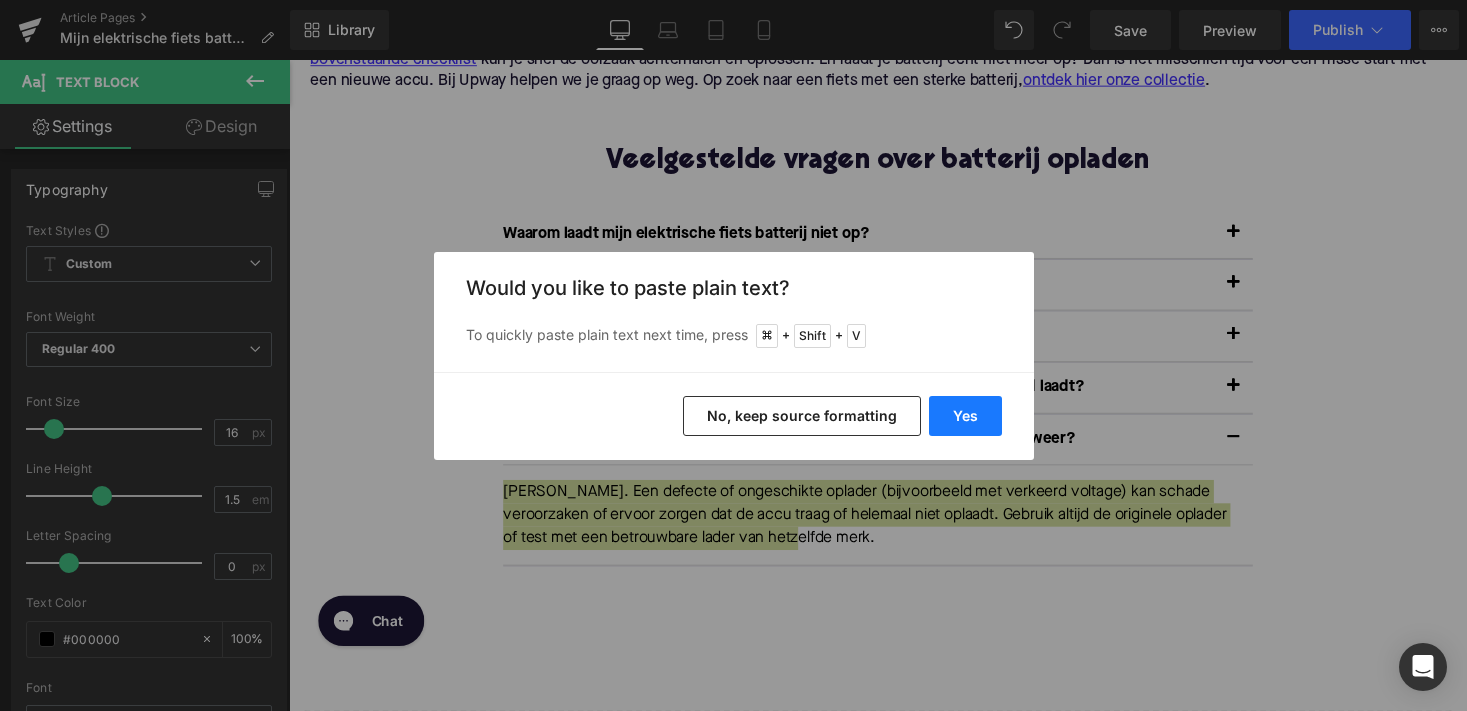 type 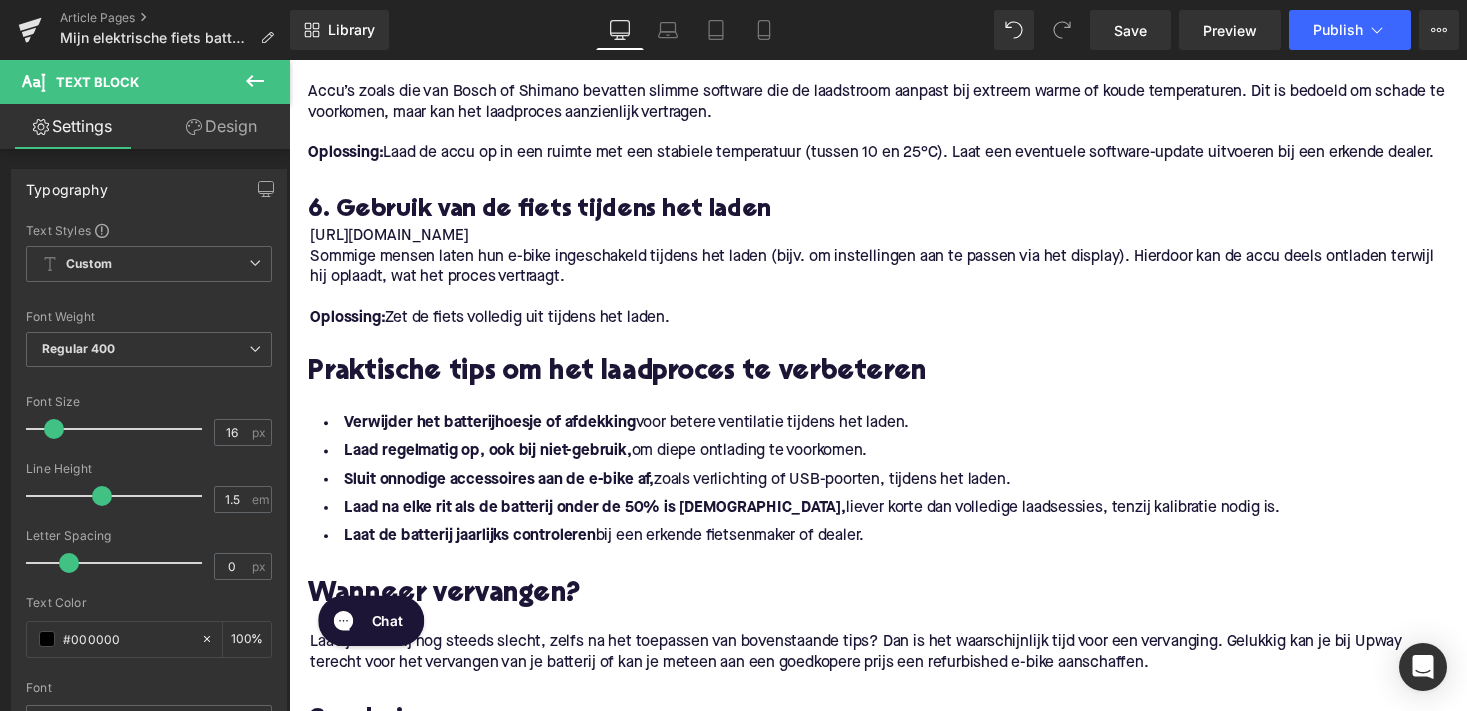 scroll, scrollTop: 2074, scrollLeft: 0, axis: vertical 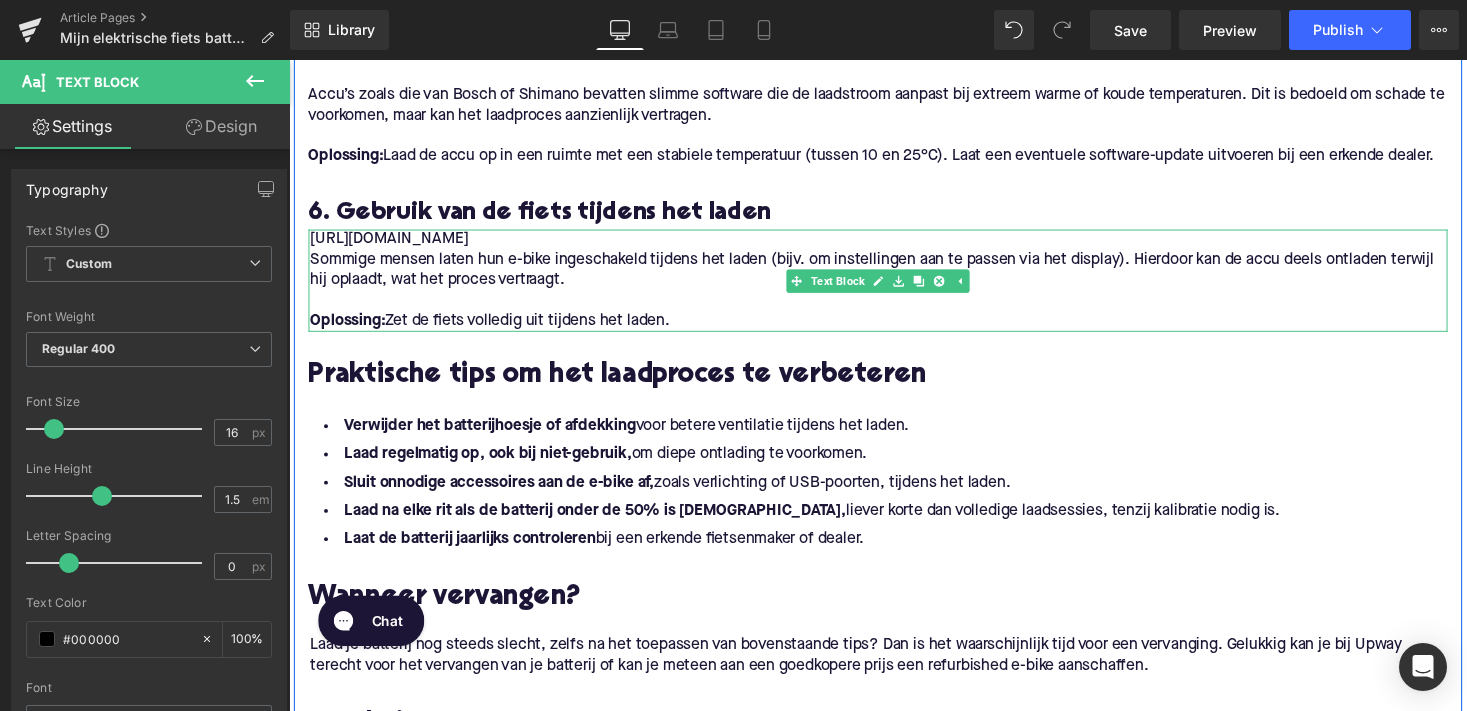 click on "https://gem-3910432.net" at bounding box center [895, 244] 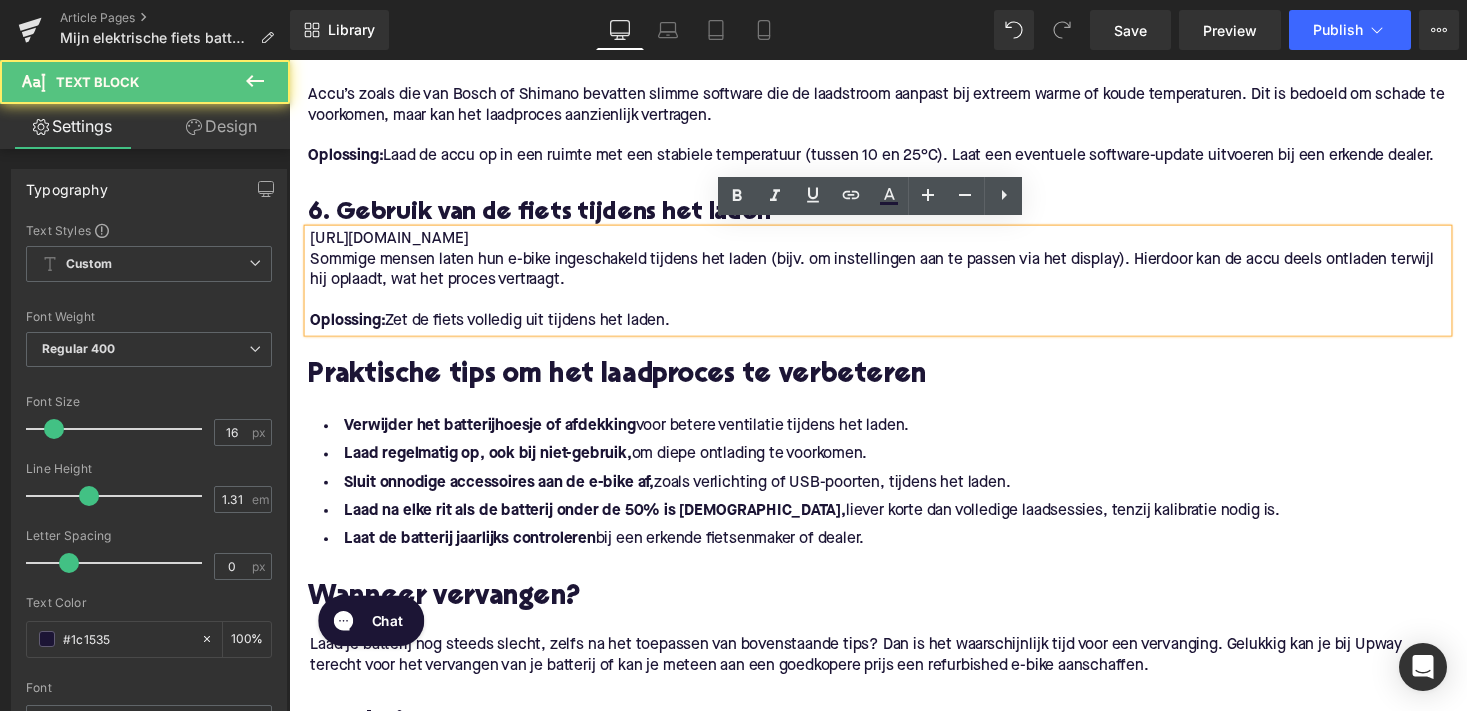 drag, startPoint x: 491, startPoint y: 241, endPoint x: 306, endPoint y: 242, distance: 185.0027 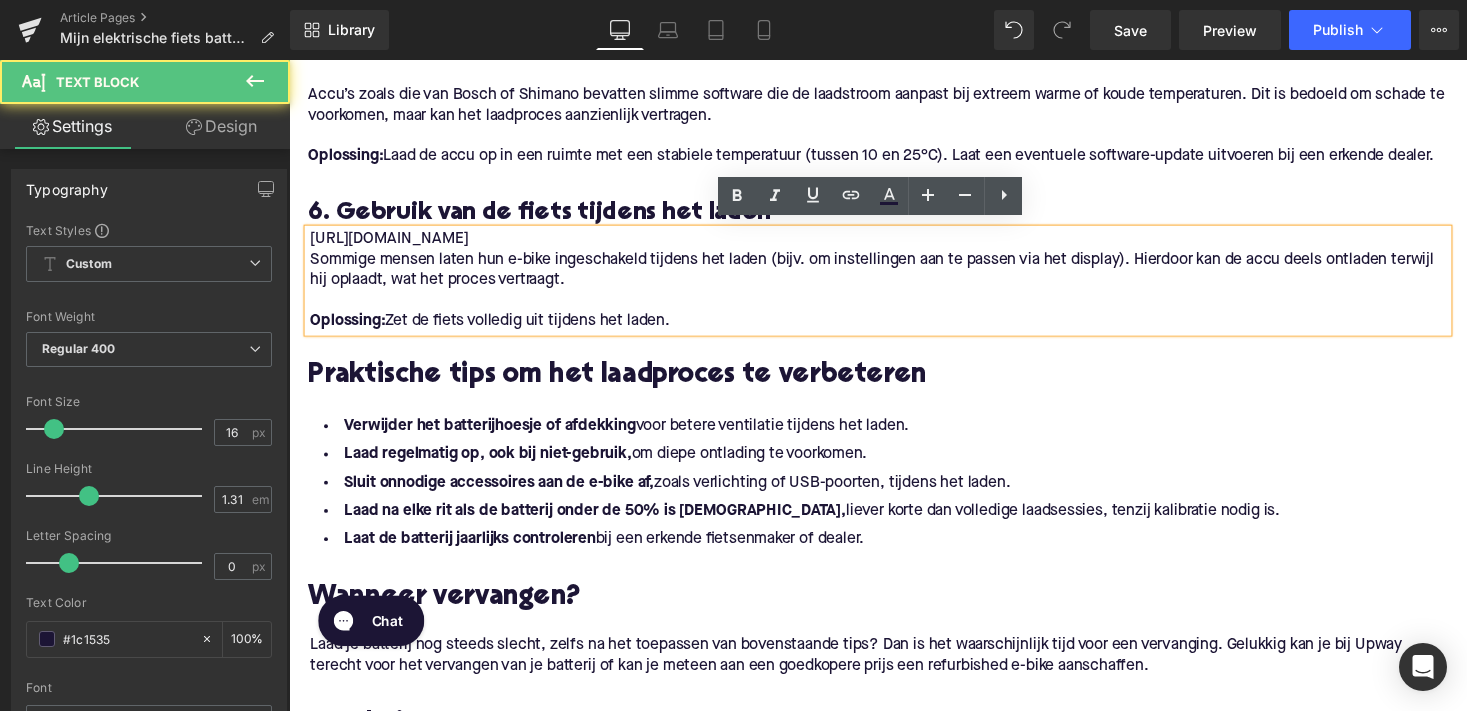 click on "https://gem-3910432.net Sommige mensen laten hun e-bike ingeschakeld tijdens het laden (bijv. om instellingen aan te passen via het display). Hierdoor kan de accu deels ontladen terwijl hij oplaadt, wat het proces vertraagt. Oplossing:  Zet de fiets volledig uit tijdens het laden." at bounding box center [894, 286] 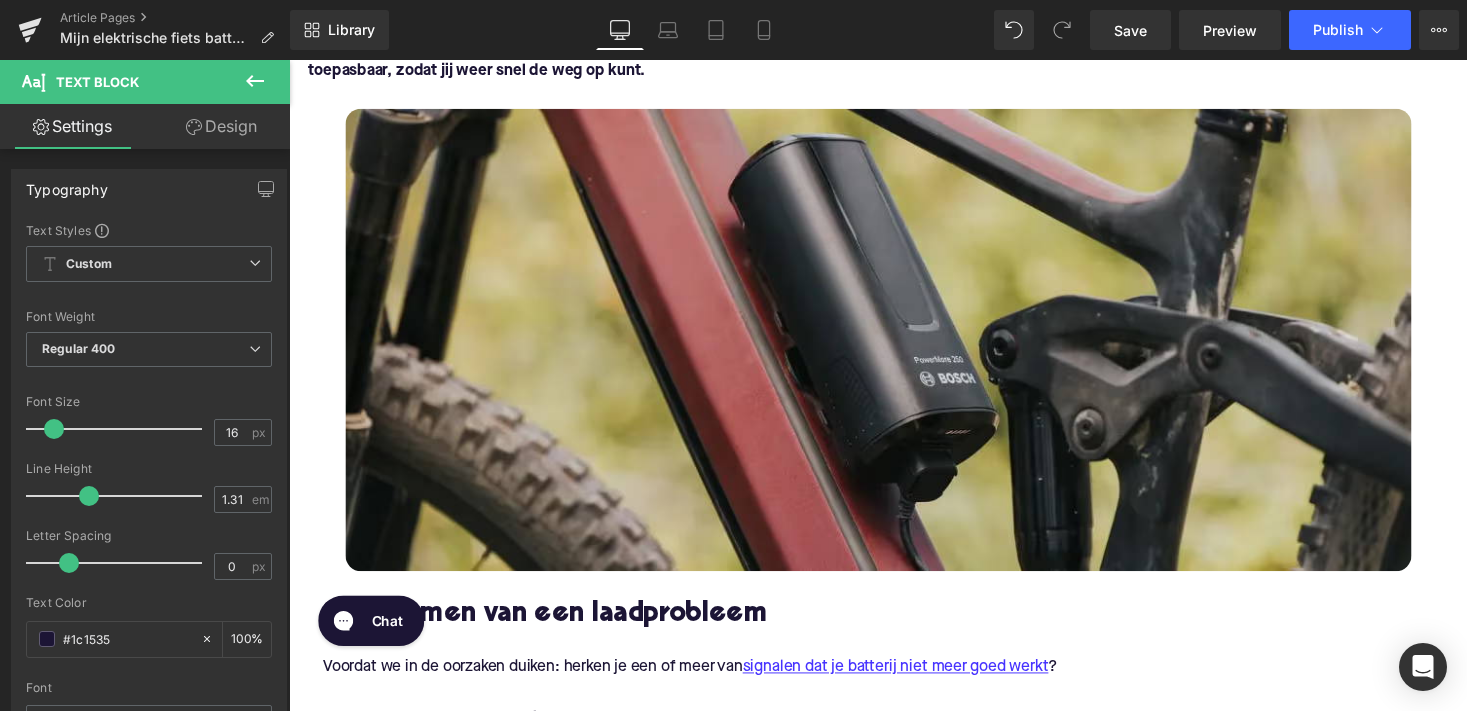 scroll, scrollTop: 442, scrollLeft: 0, axis: vertical 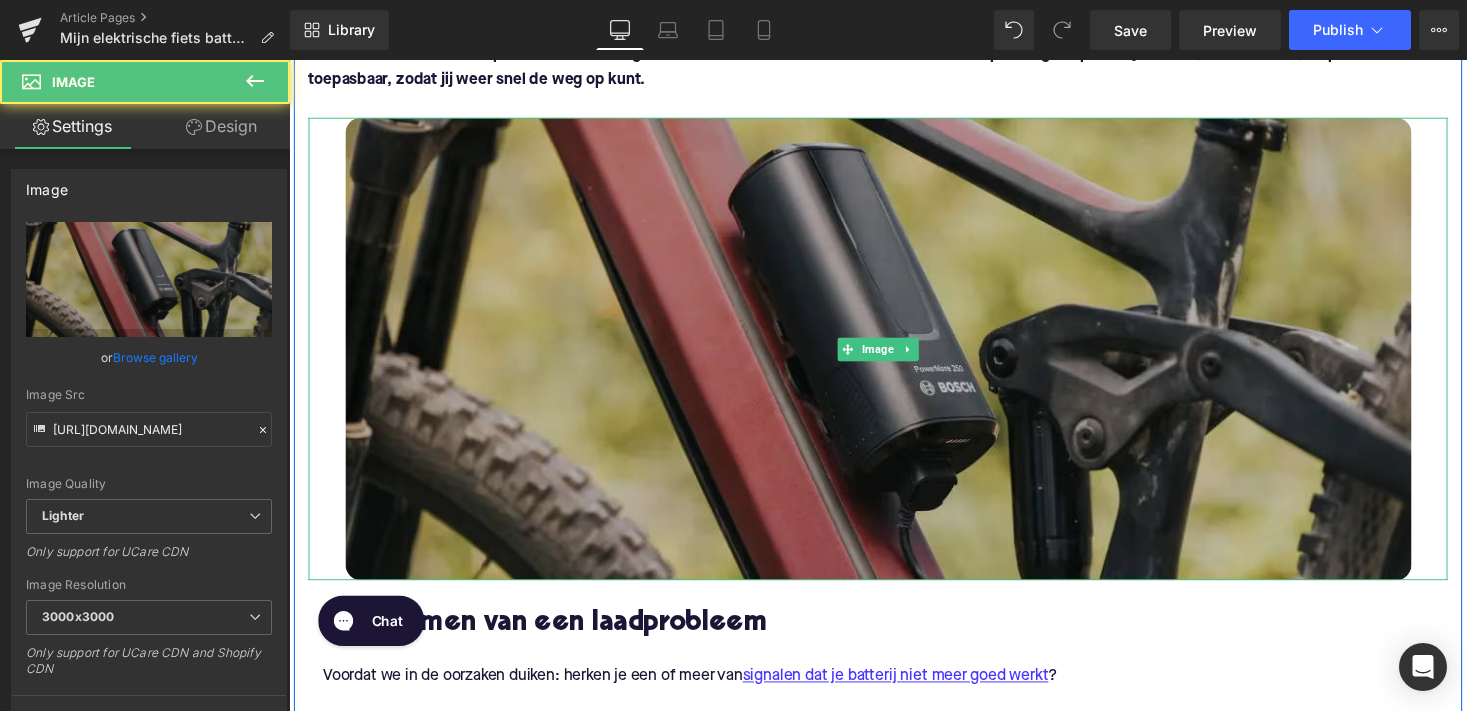 click at bounding box center (894, 356) 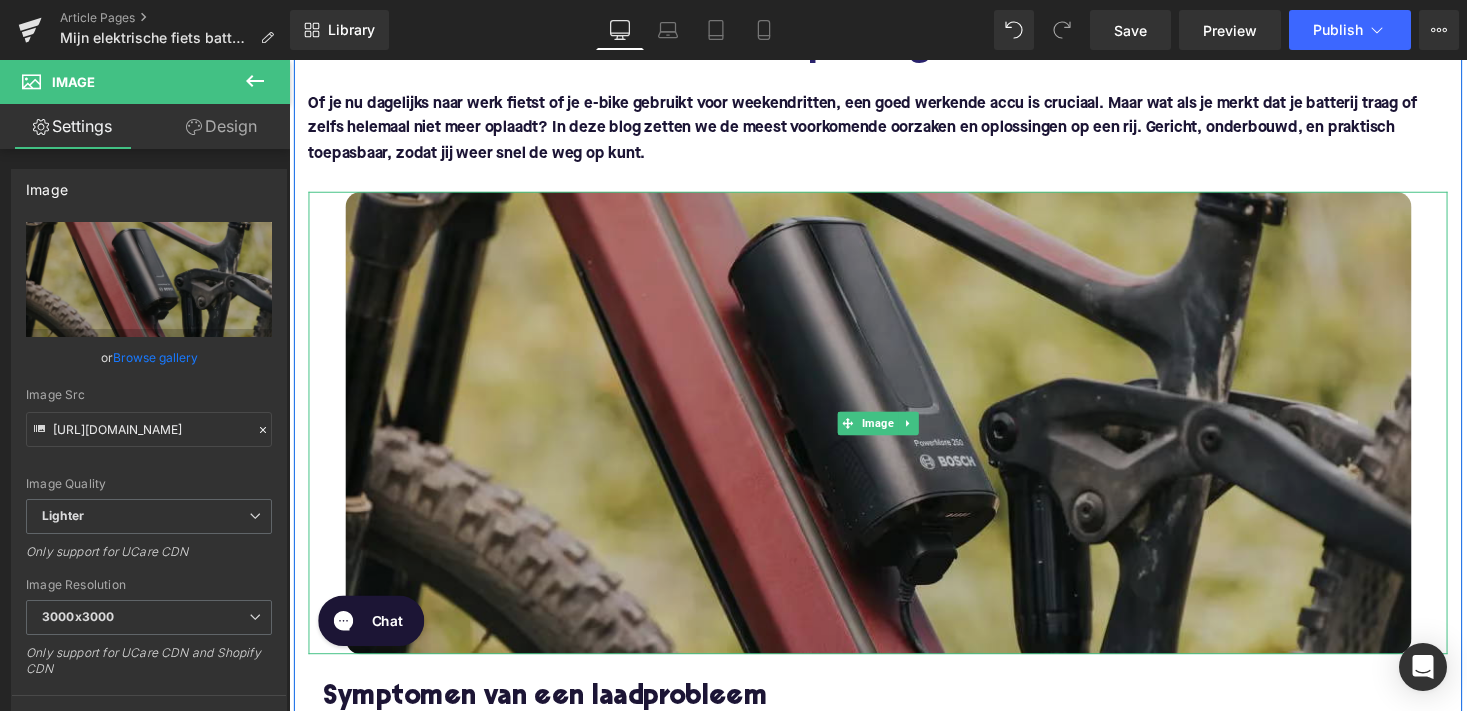 scroll, scrollTop: 361, scrollLeft: 0, axis: vertical 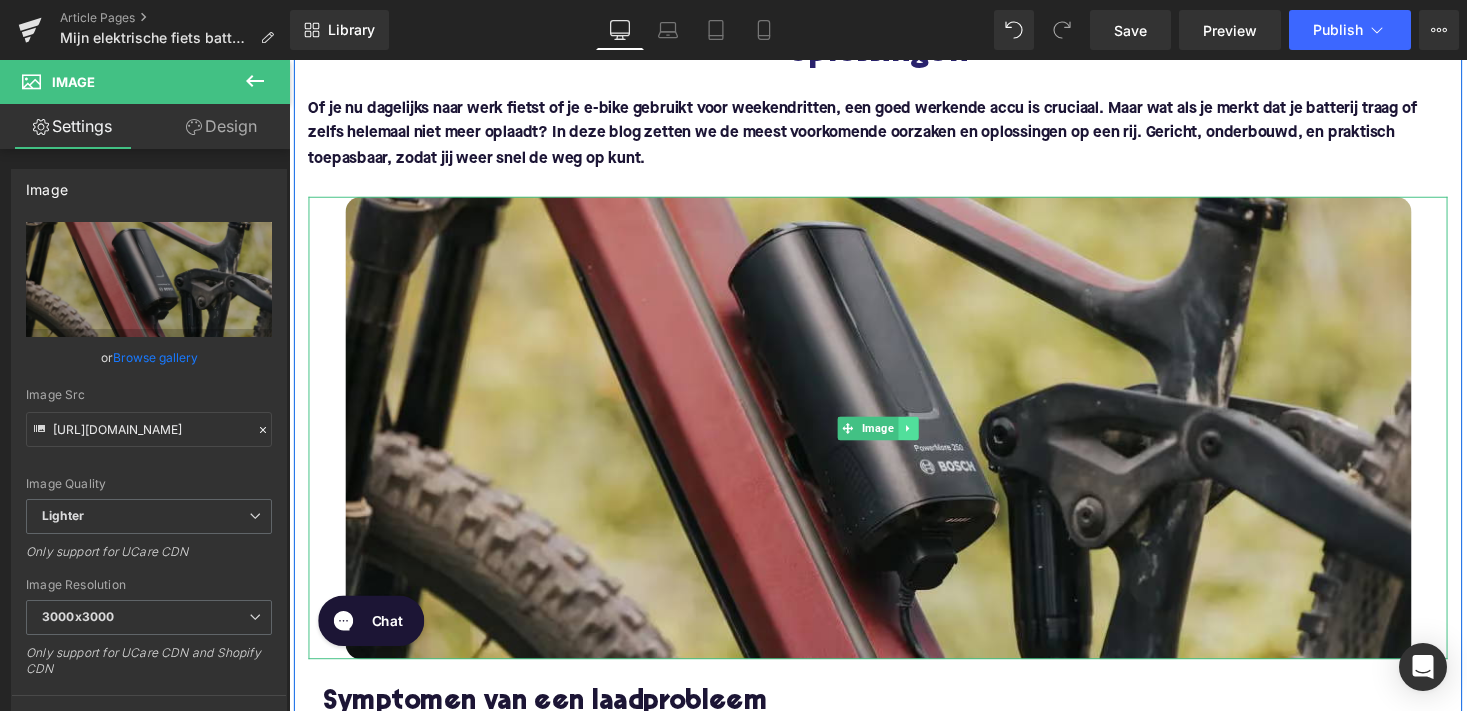 click 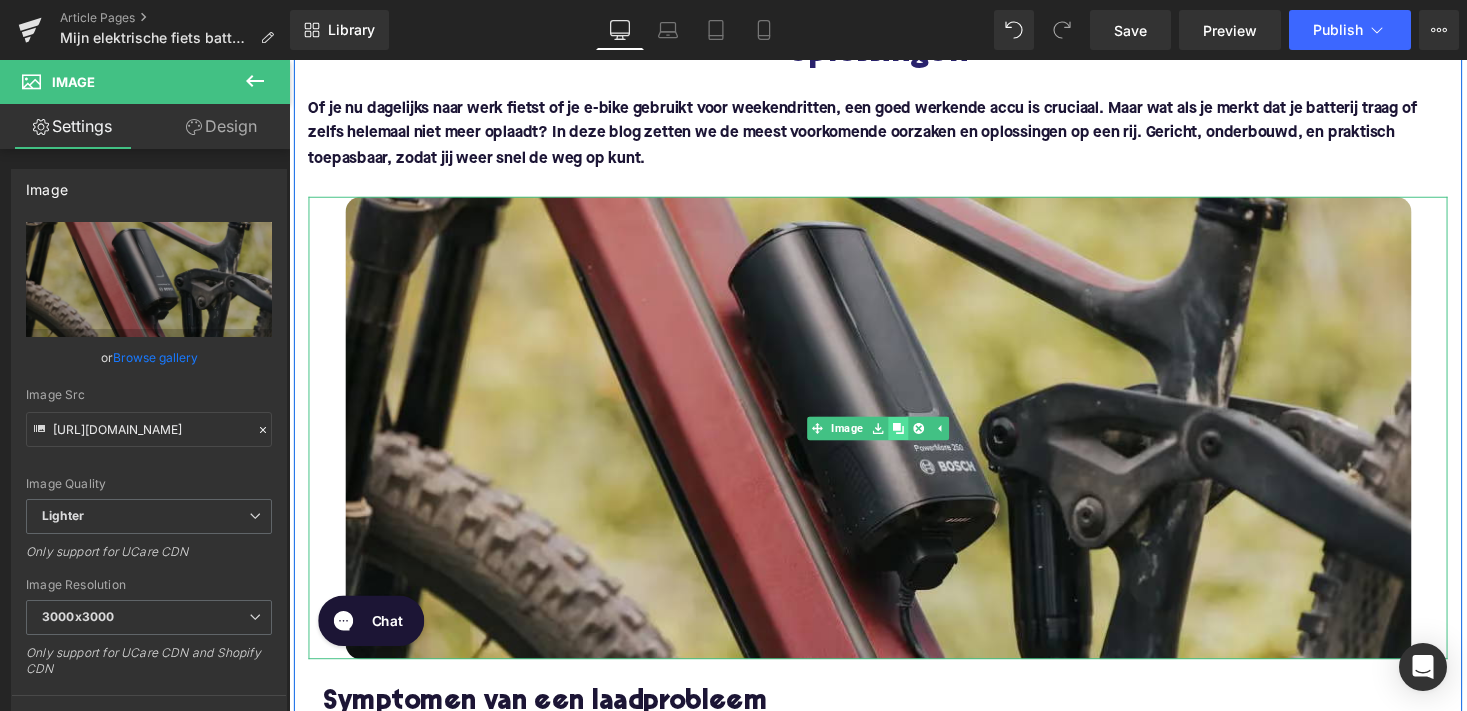 click 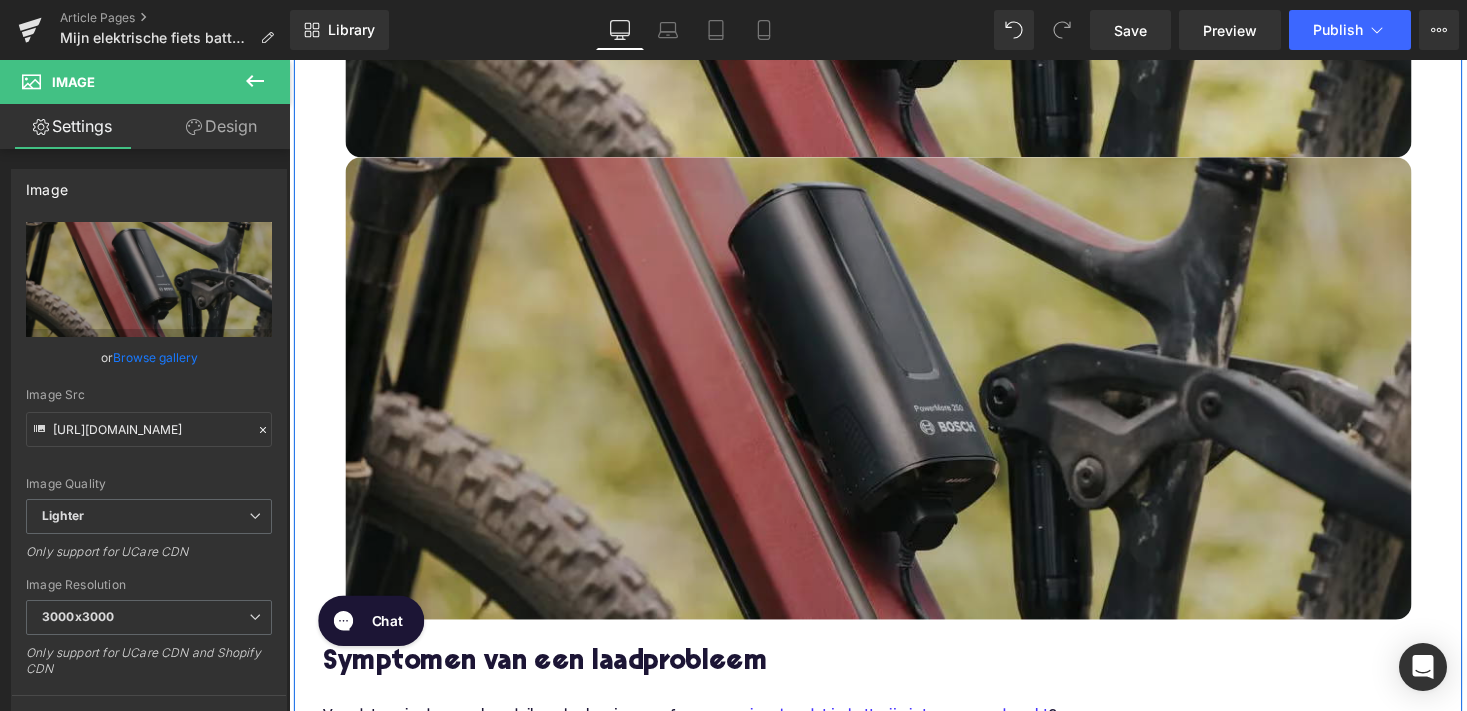 scroll, scrollTop: 893, scrollLeft: 0, axis: vertical 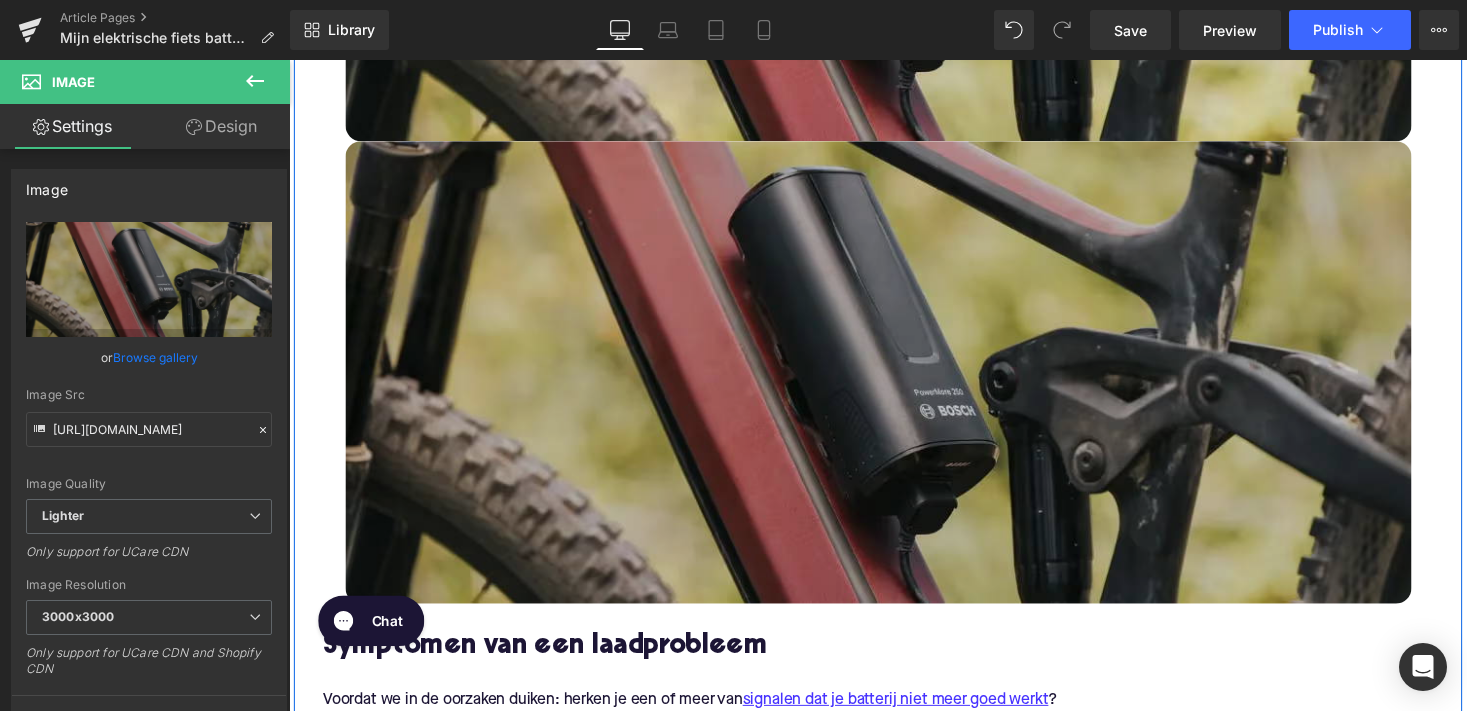 click at bounding box center (894, 380) 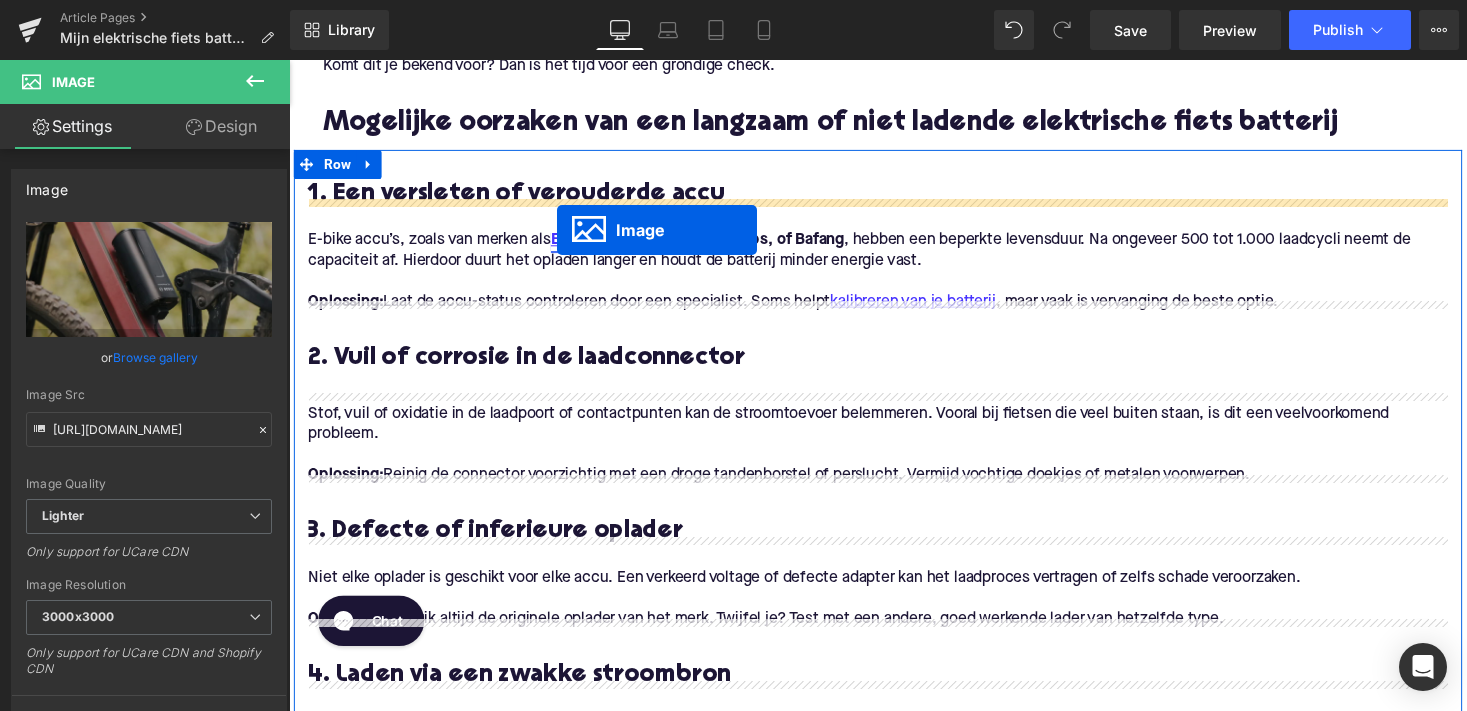 scroll, scrollTop: 1297, scrollLeft: 0, axis: vertical 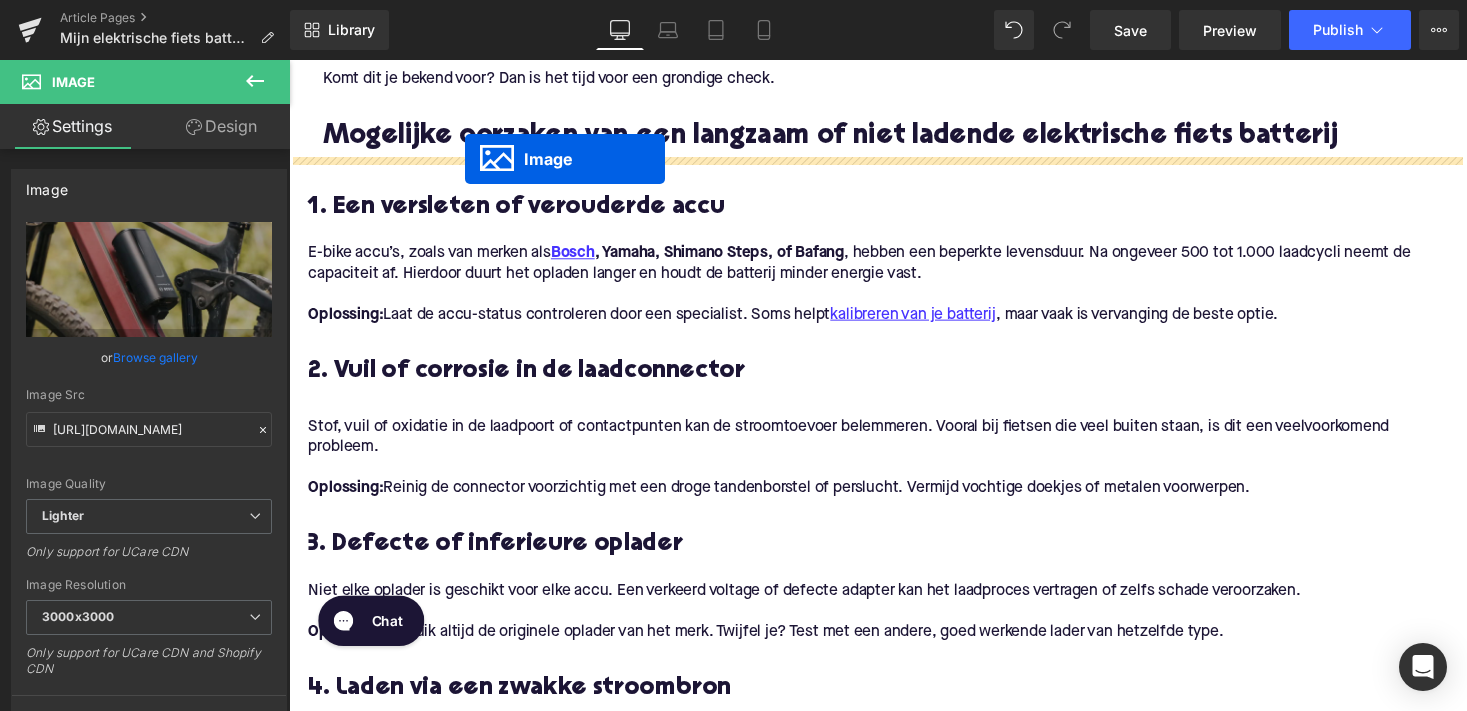 drag, startPoint x: 862, startPoint y: 377, endPoint x: 470, endPoint y: 162, distance: 447.08948 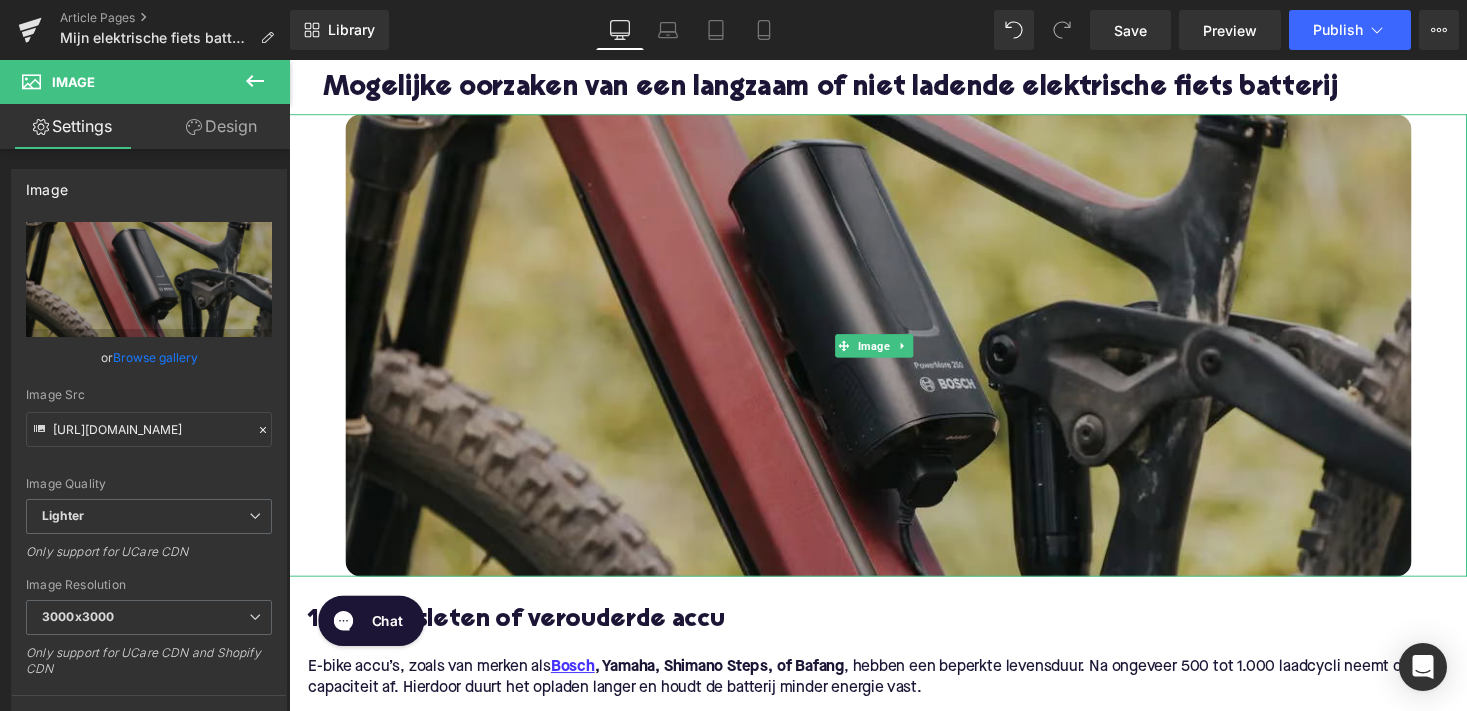 click at bounding box center (894, 353) 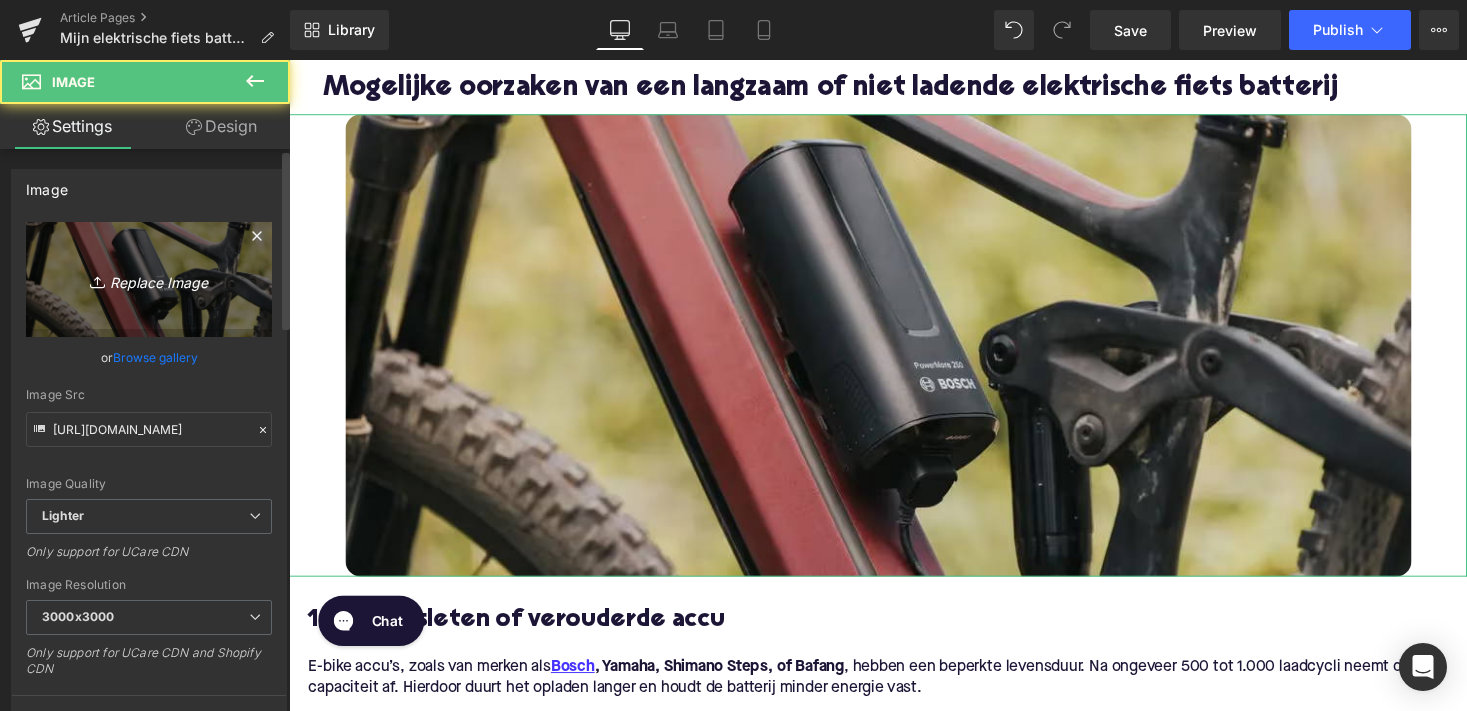 click on "Replace Image" at bounding box center (149, 279) 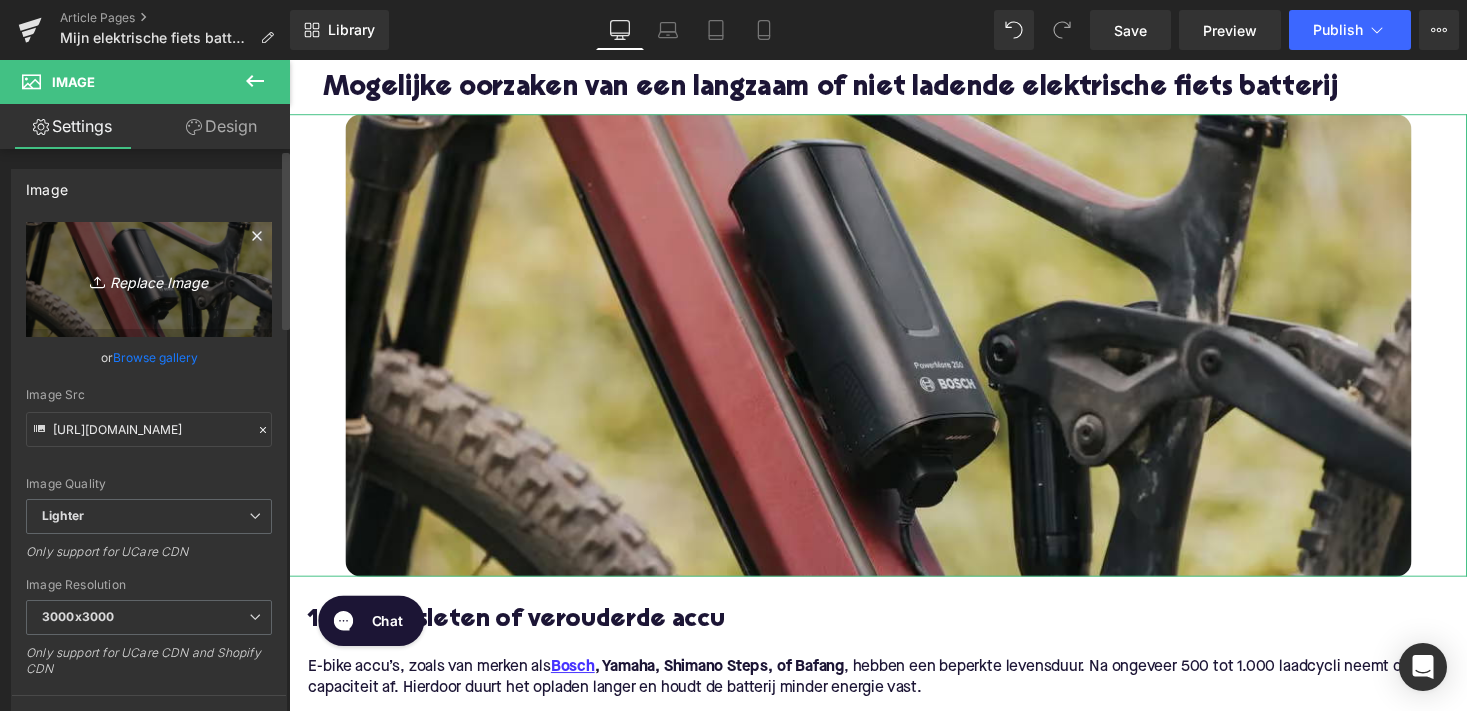type on "C:\fakepath\Batterie-de-velo-electrique.webp" 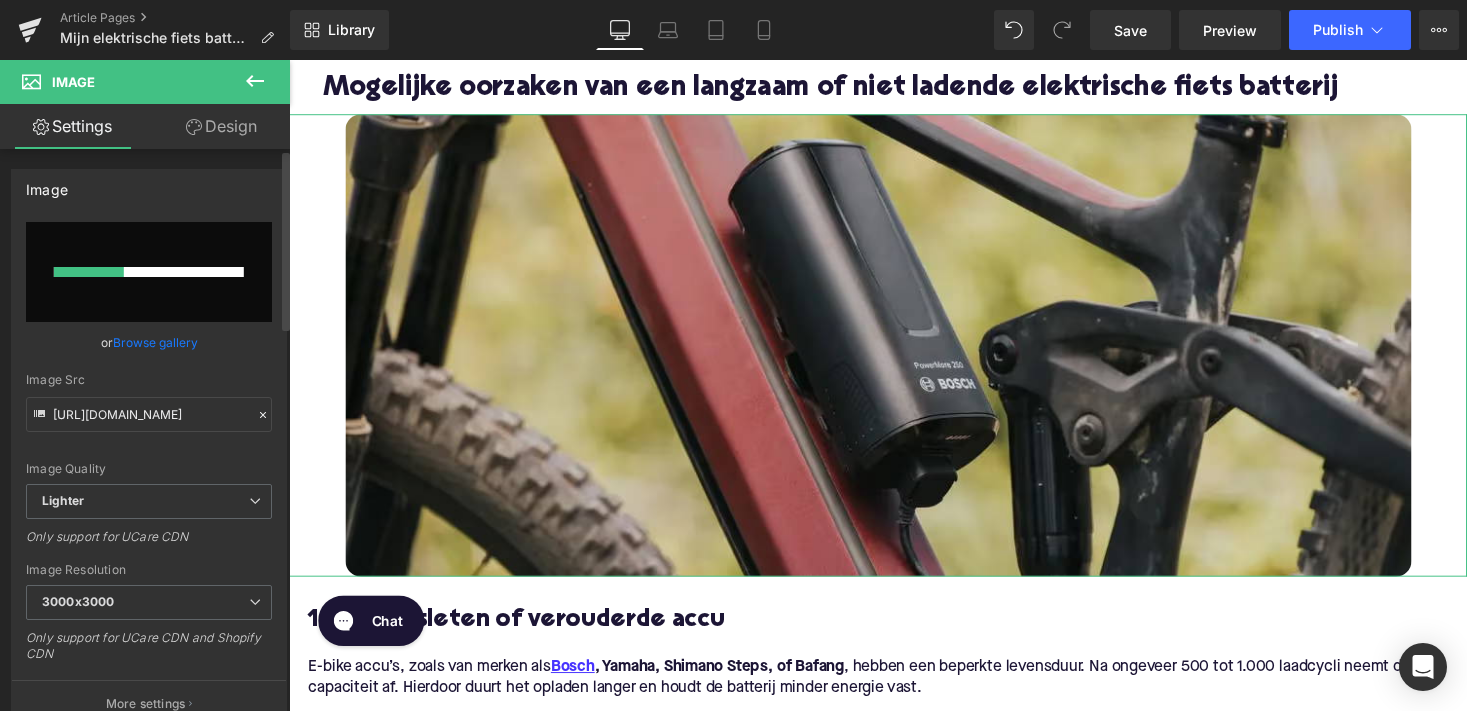 type 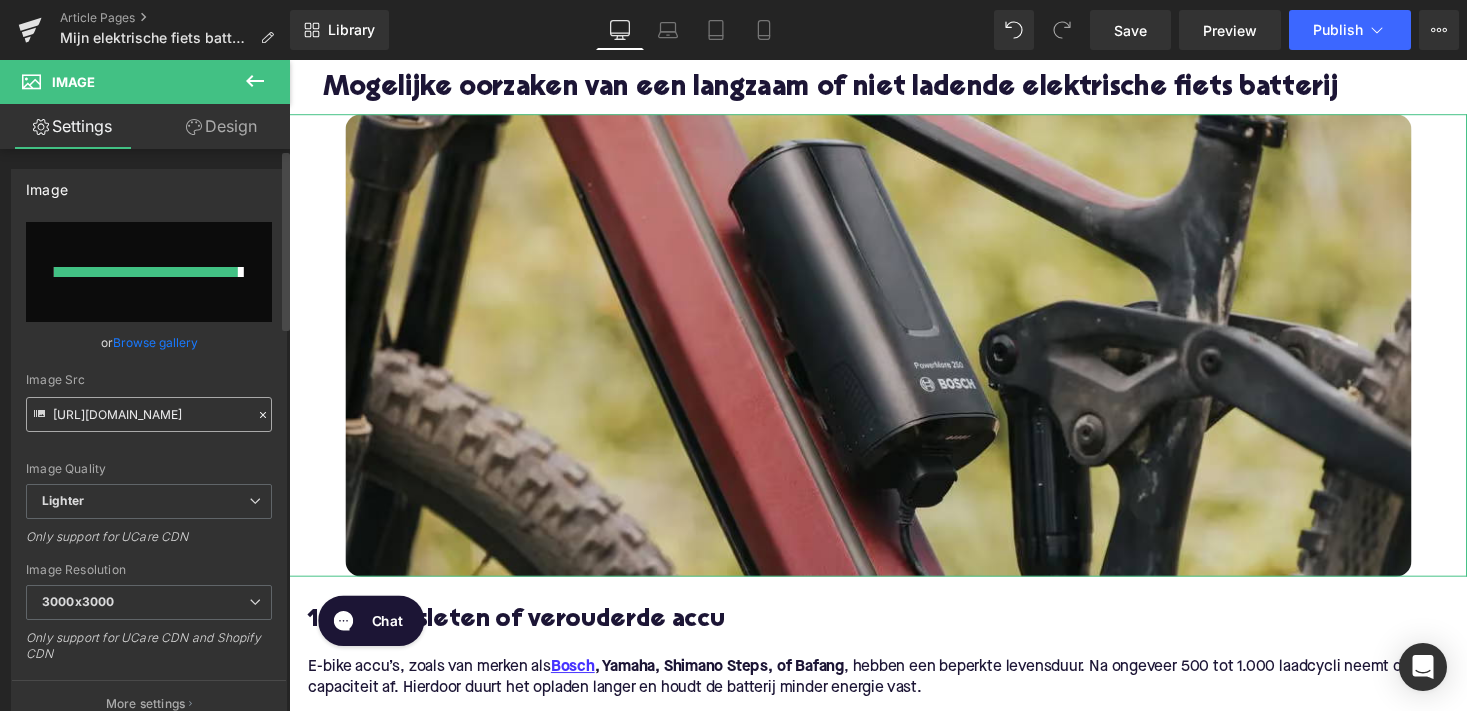 type on "https://ucarecdn.com/ea69ba7c-f2ce-4746-b3be-da8d00e67fd9/-/format/auto/-/preview/3000x3000/-/quality/lighter/Batterie-de-velo-electrique.webp" 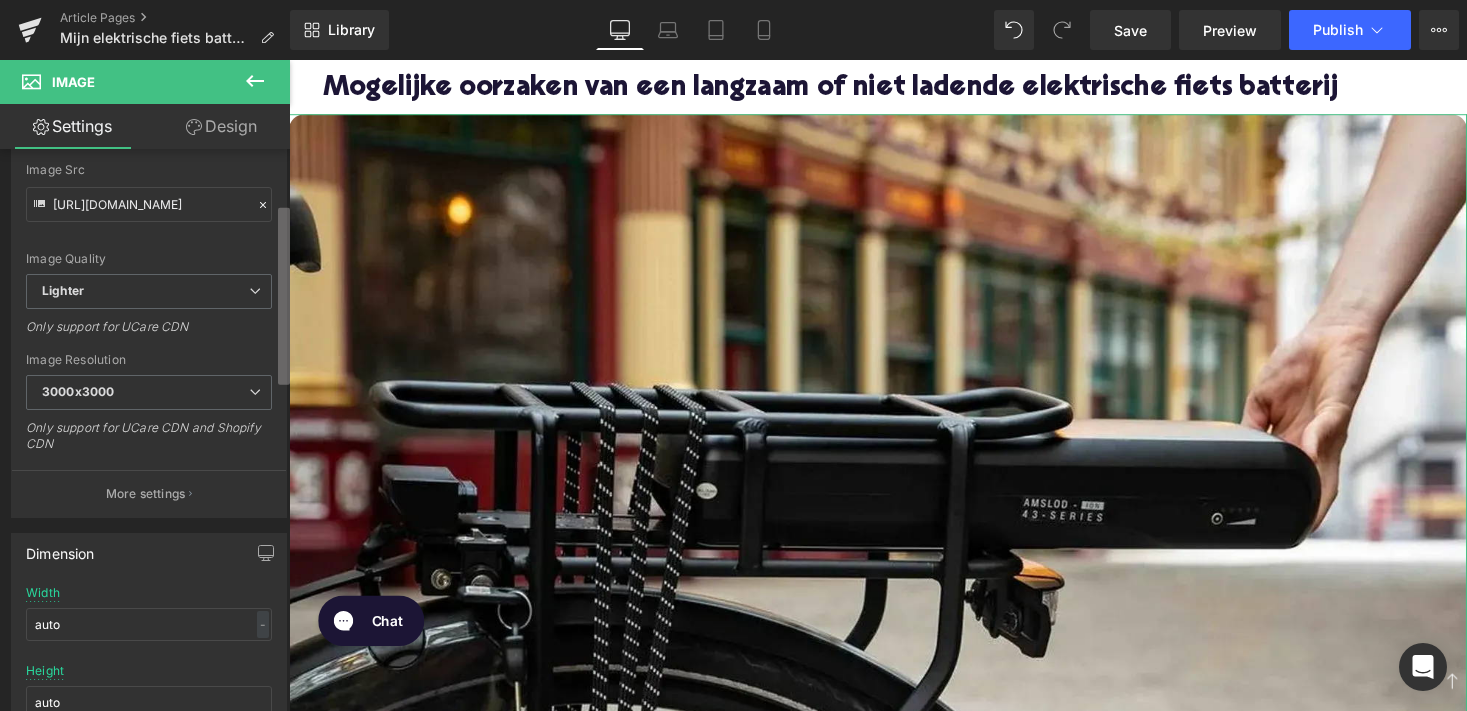 scroll, scrollTop: 230, scrollLeft: 0, axis: vertical 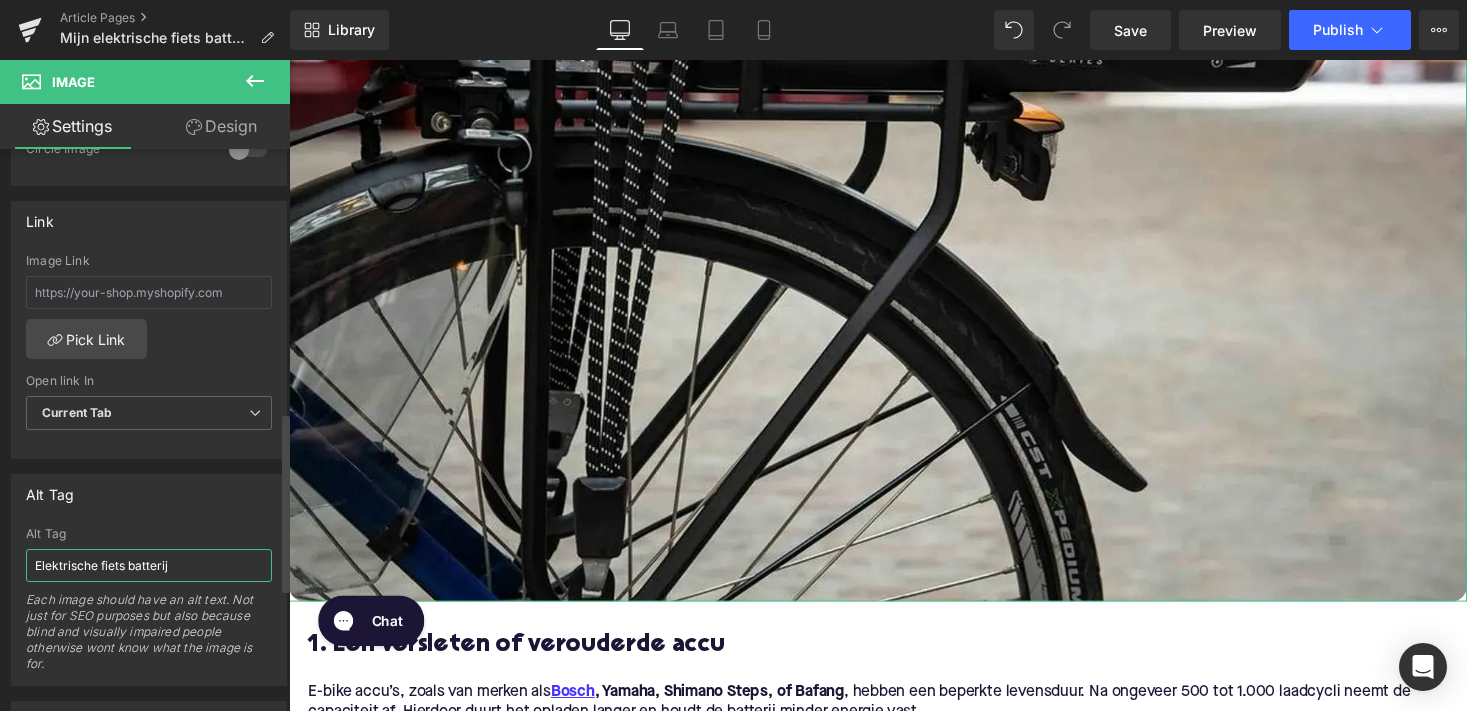 click on "Elektrische fiets batterij" at bounding box center (149, 565) 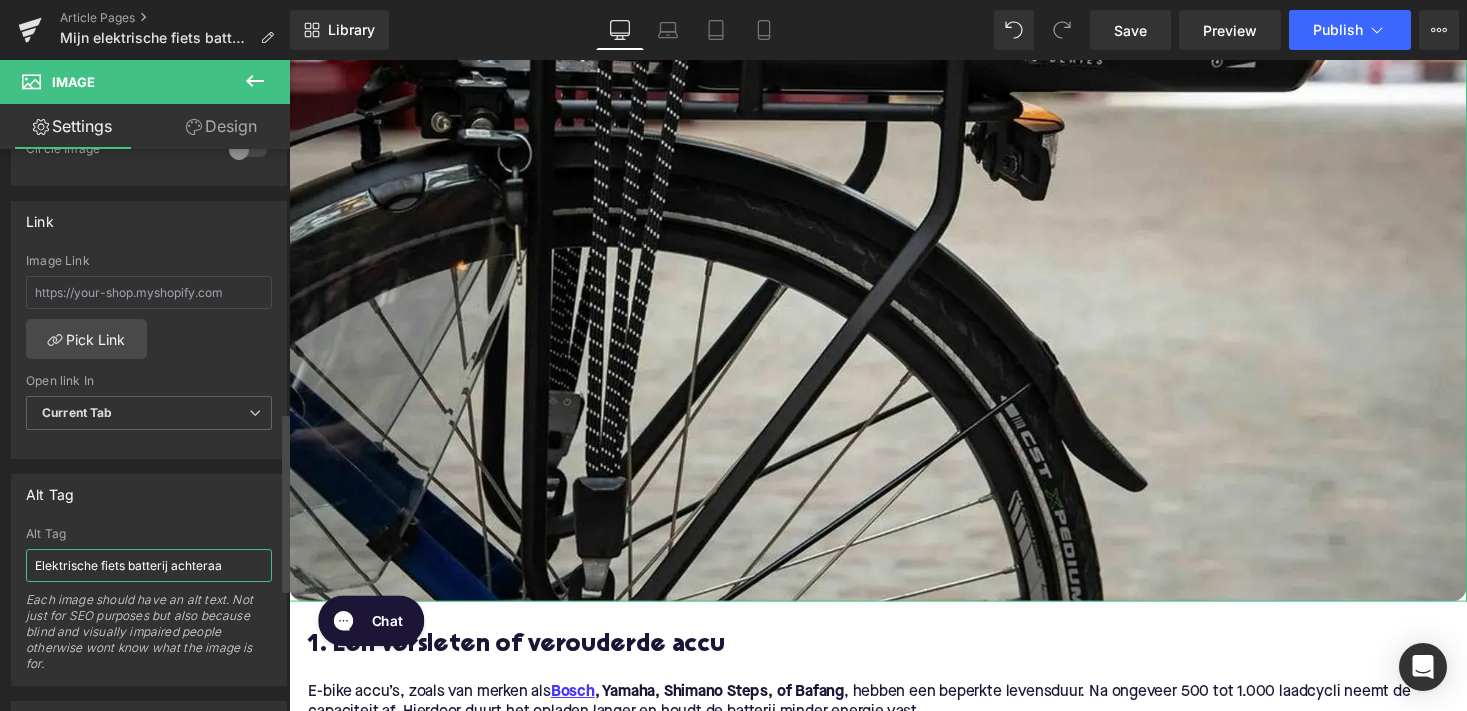 type on "Elektrische fiets batterij achteraan" 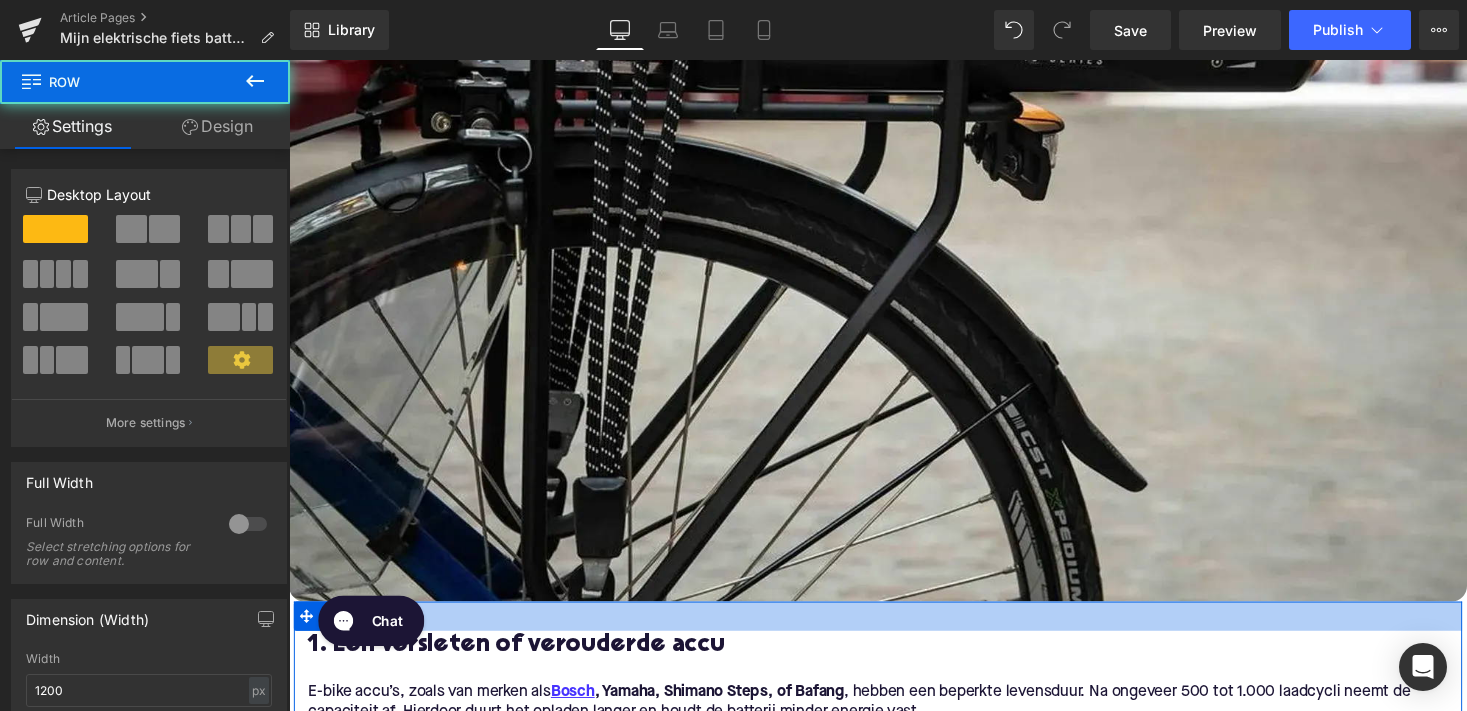 click at bounding box center (894, 631) 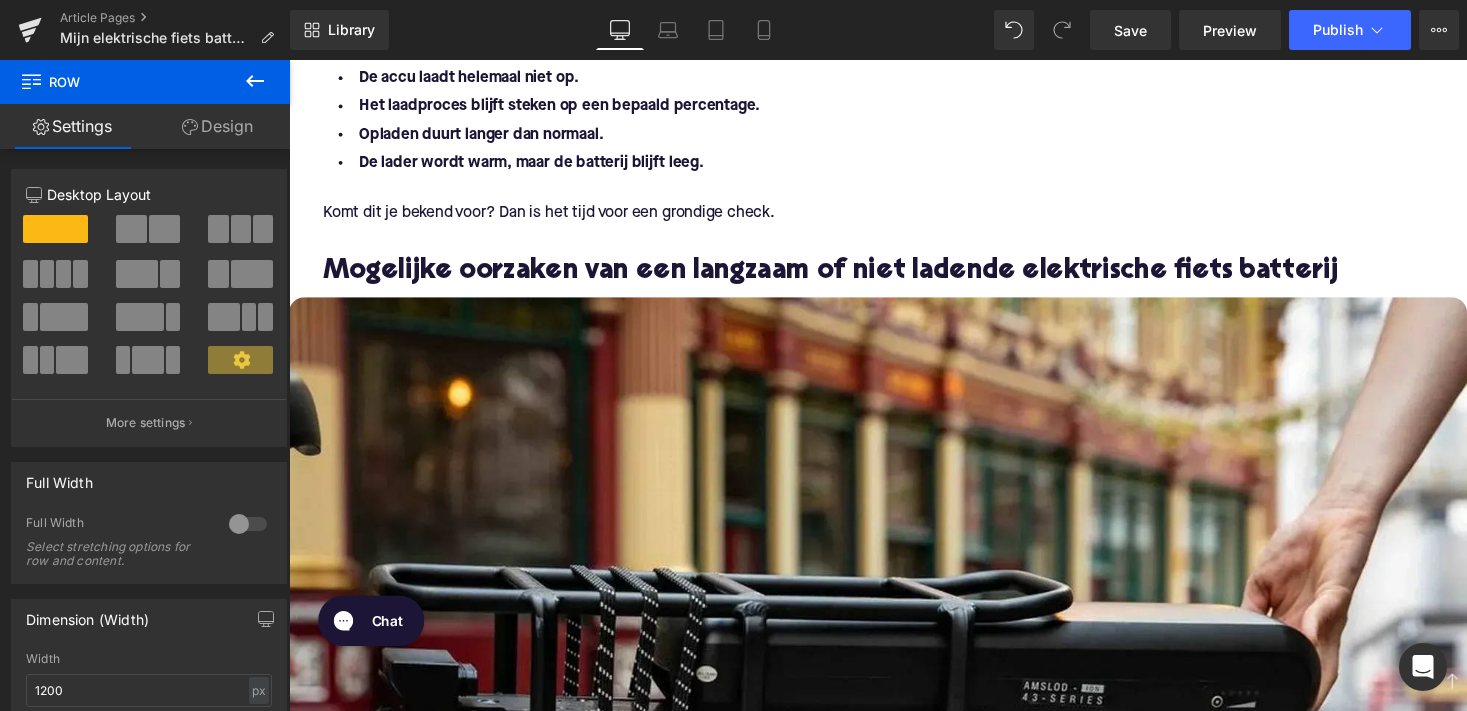 scroll, scrollTop: 1160, scrollLeft: 0, axis: vertical 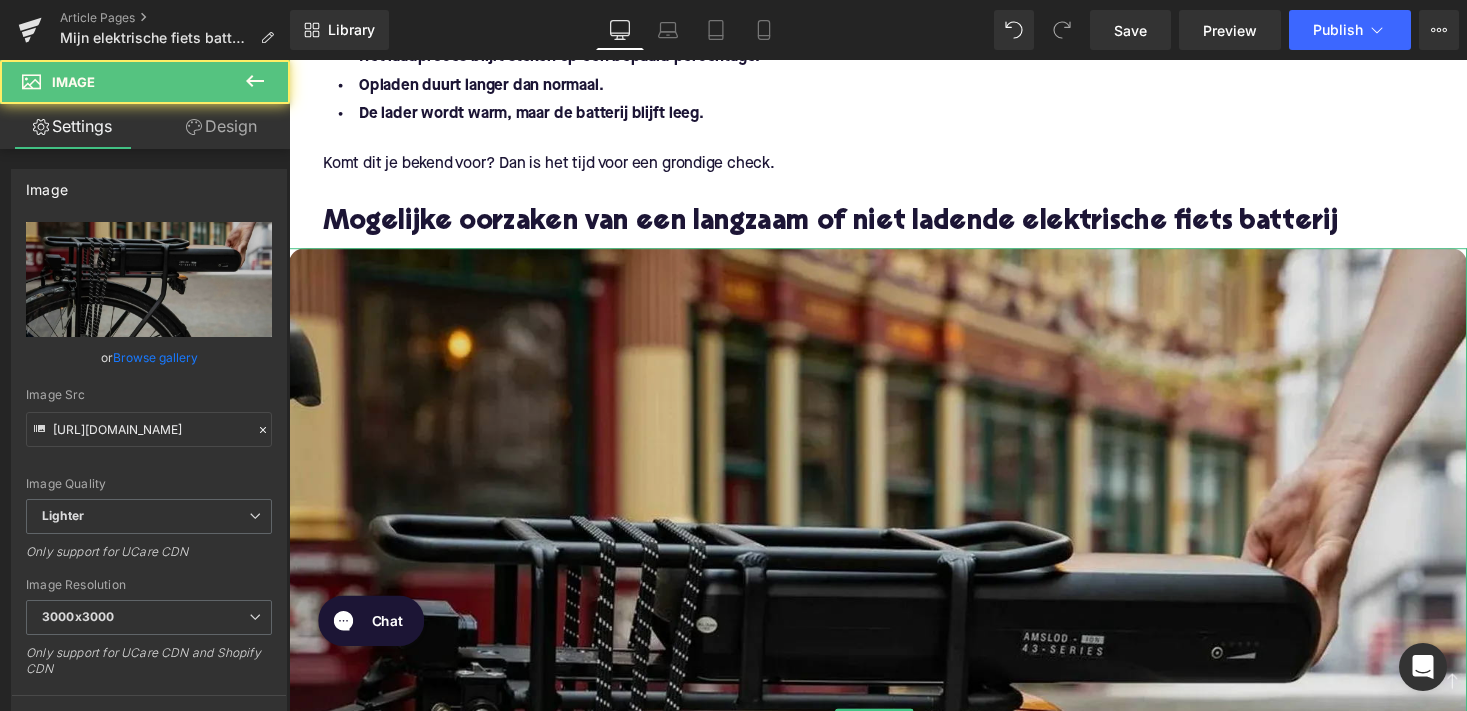 click at bounding box center [894, 738] 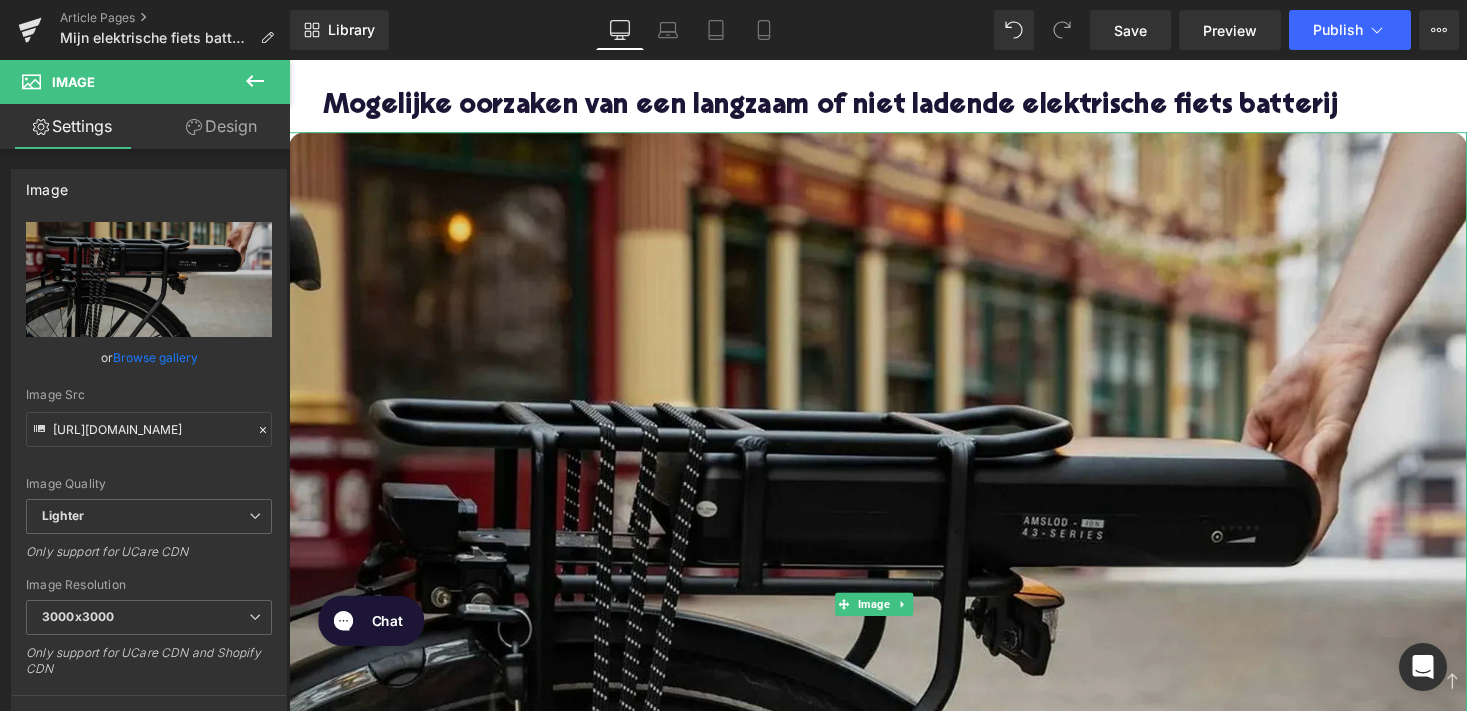 scroll, scrollTop: 1340, scrollLeft: 0, axis: vertical 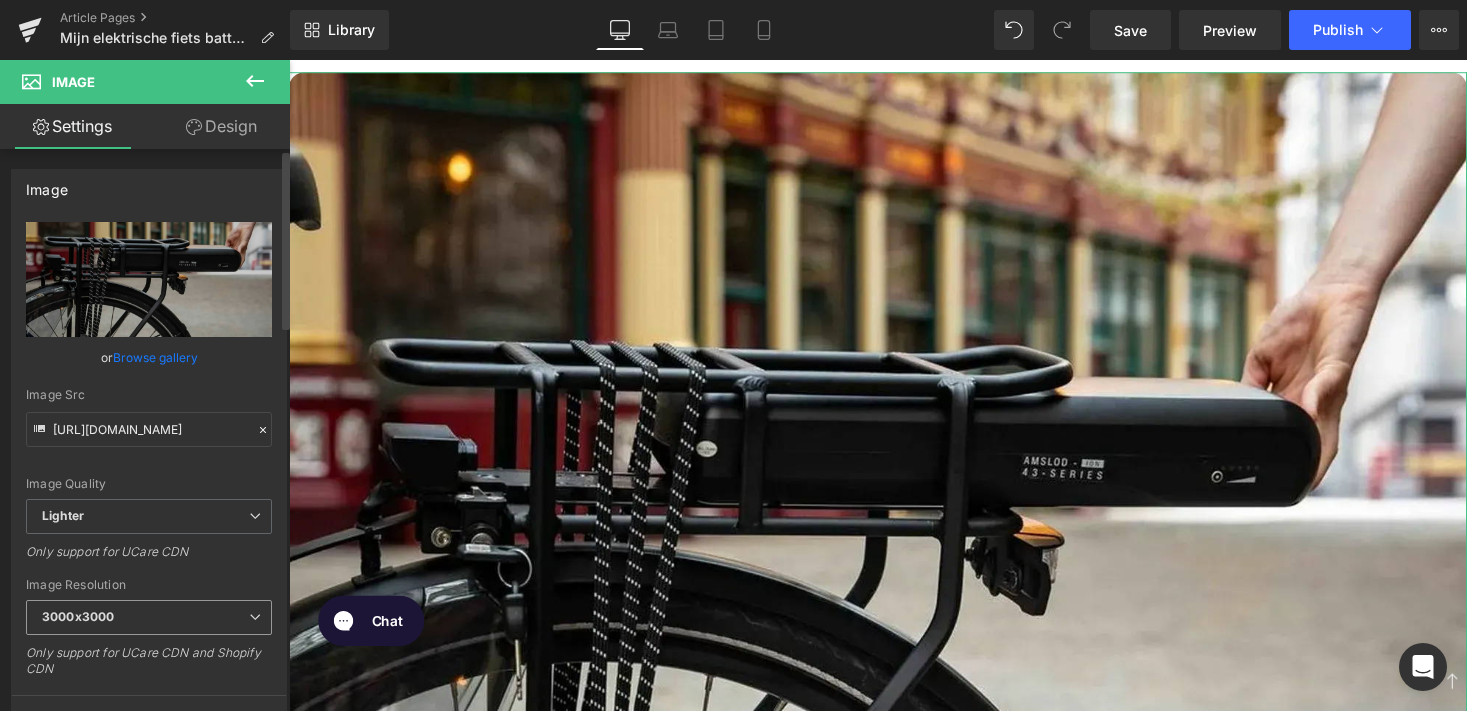 click on "3000x3000" at bounding box center (149, 617) 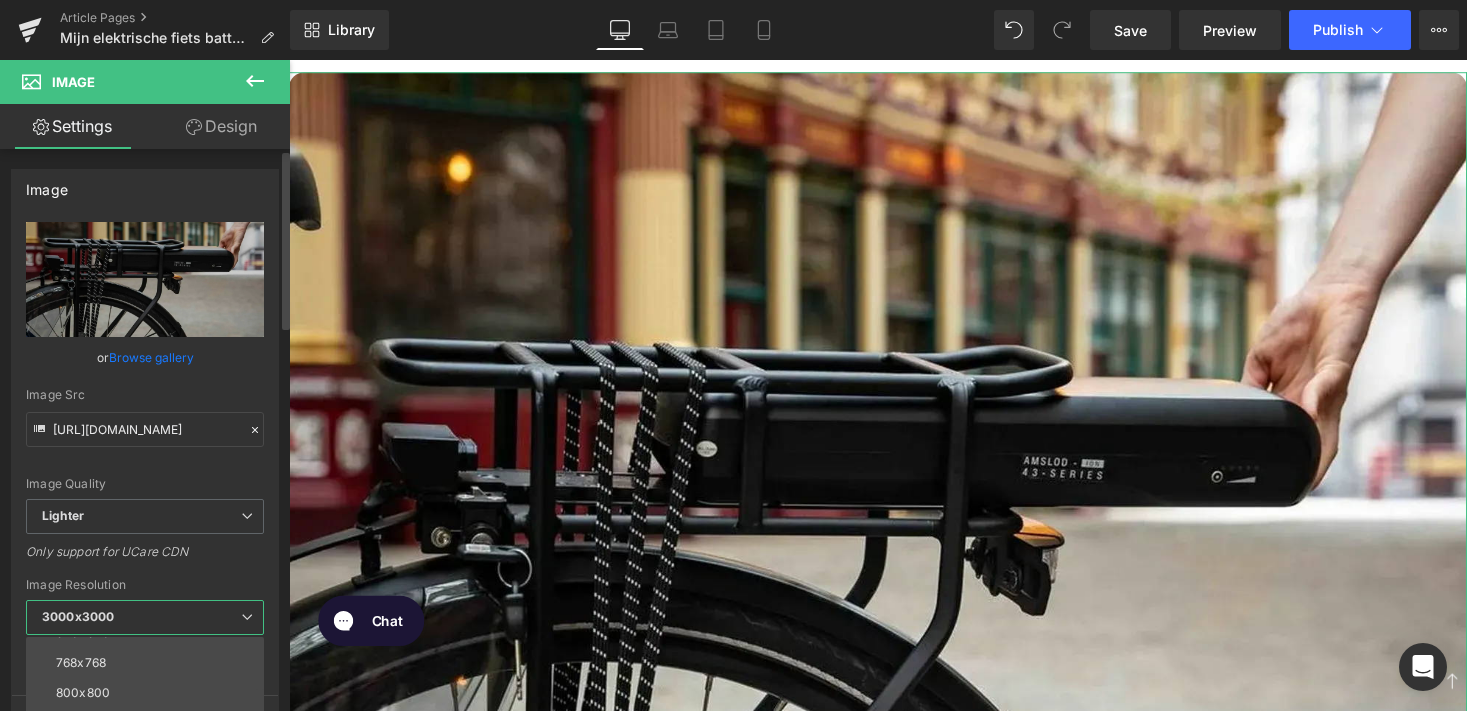 scroll, scrollTop: 137, scrollLeft: 0, axis: vertical 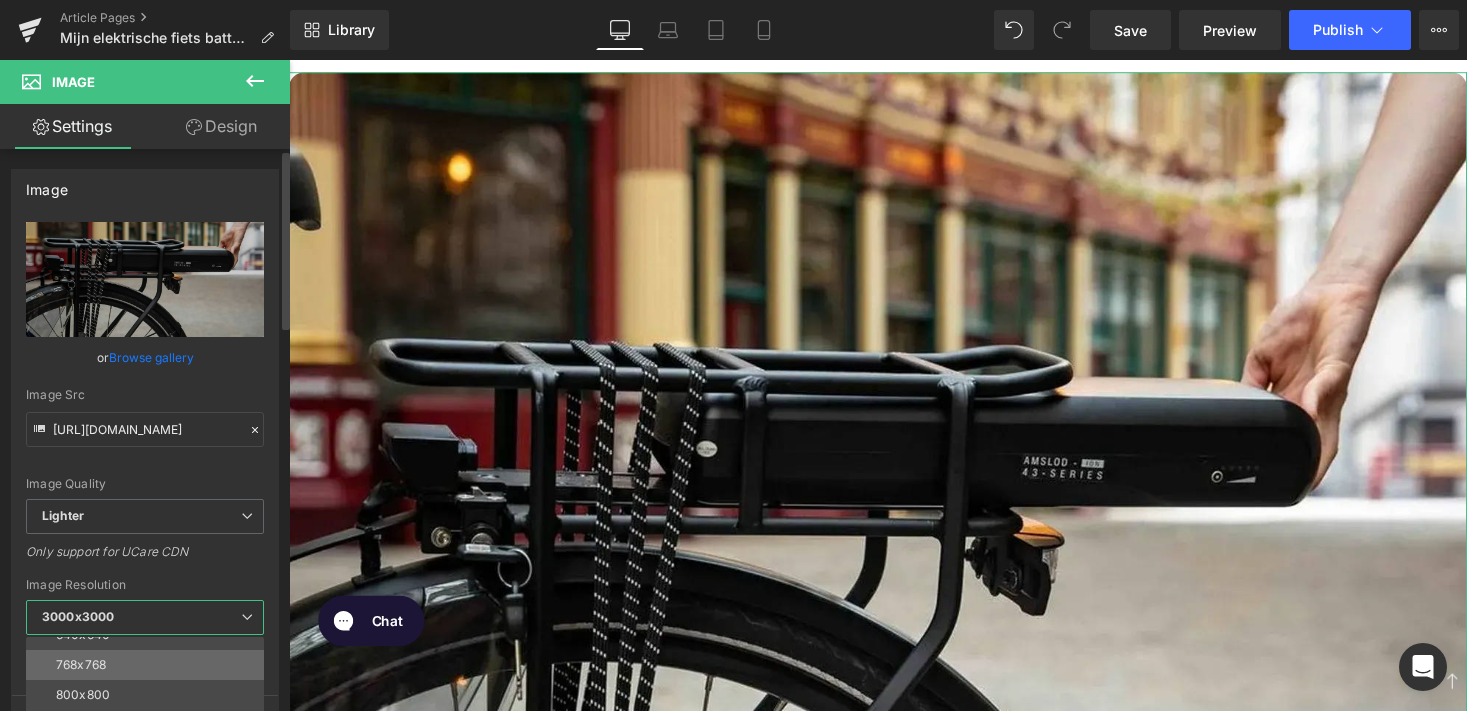 click on "768x768" at bounding box center [149, 665] 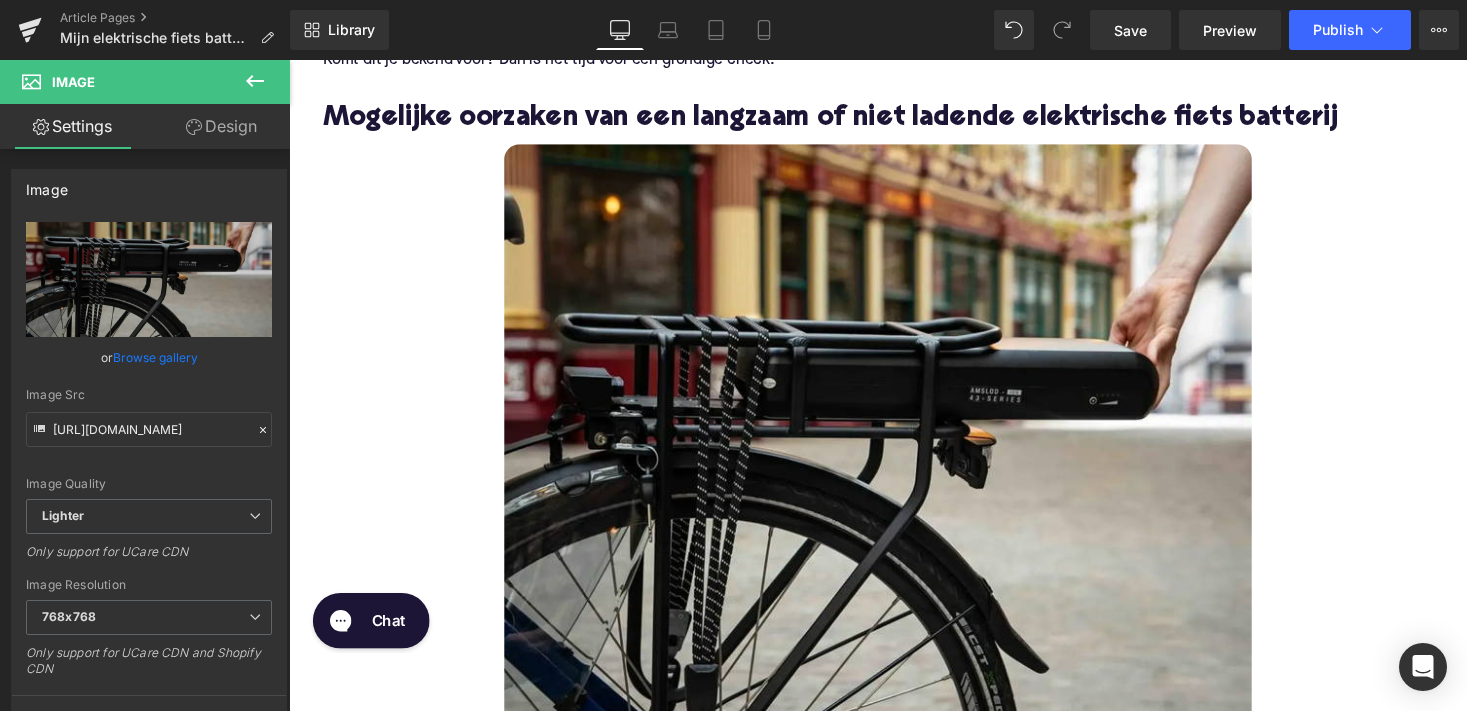 scroll, scrollTop: 1310, scrollLeft: 0, axis: vertical 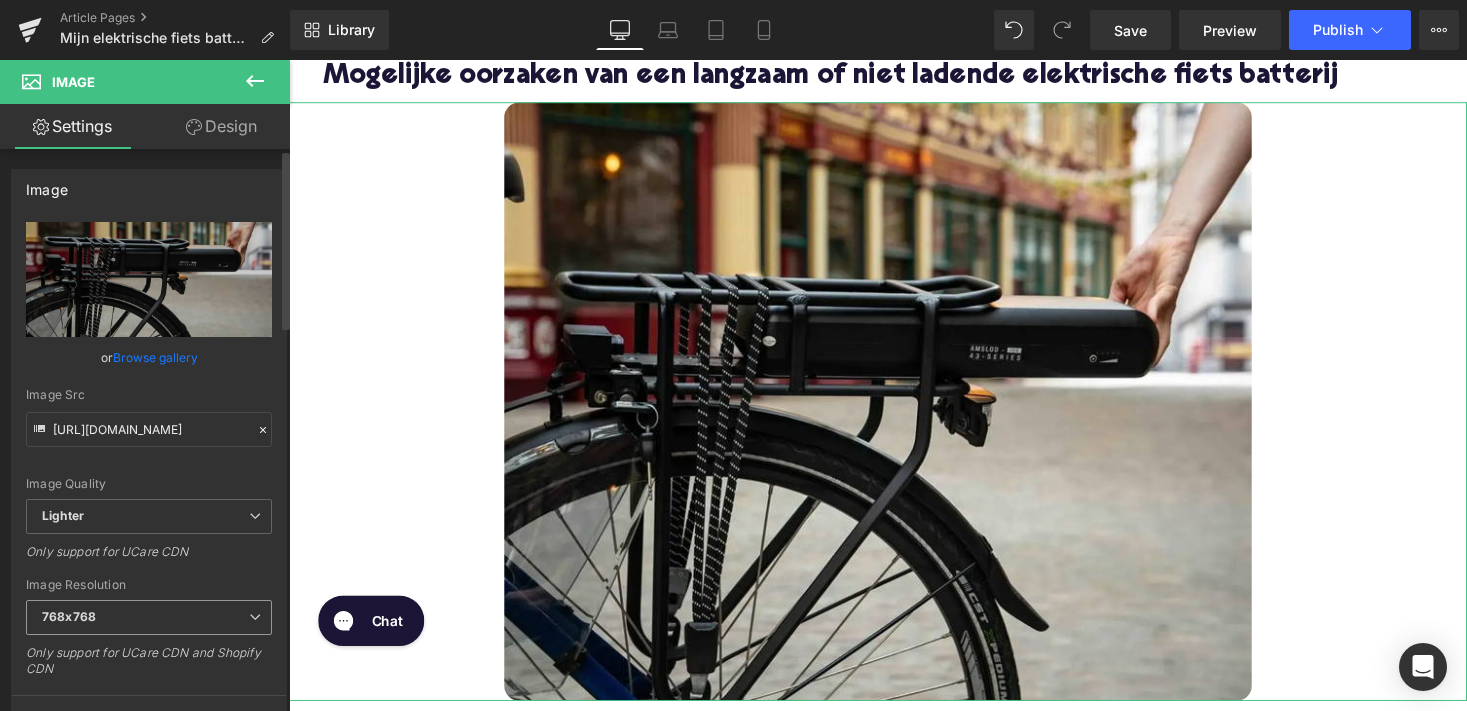 click on "768x768
100x100 240x240 480x480 576x576 640x640 768x768 800x800 960x960 1024x1024 1280x1280 1440x1440 1600x1600 1920x1920 2560x2560 3000x3000" at bounding box center [149, 622] 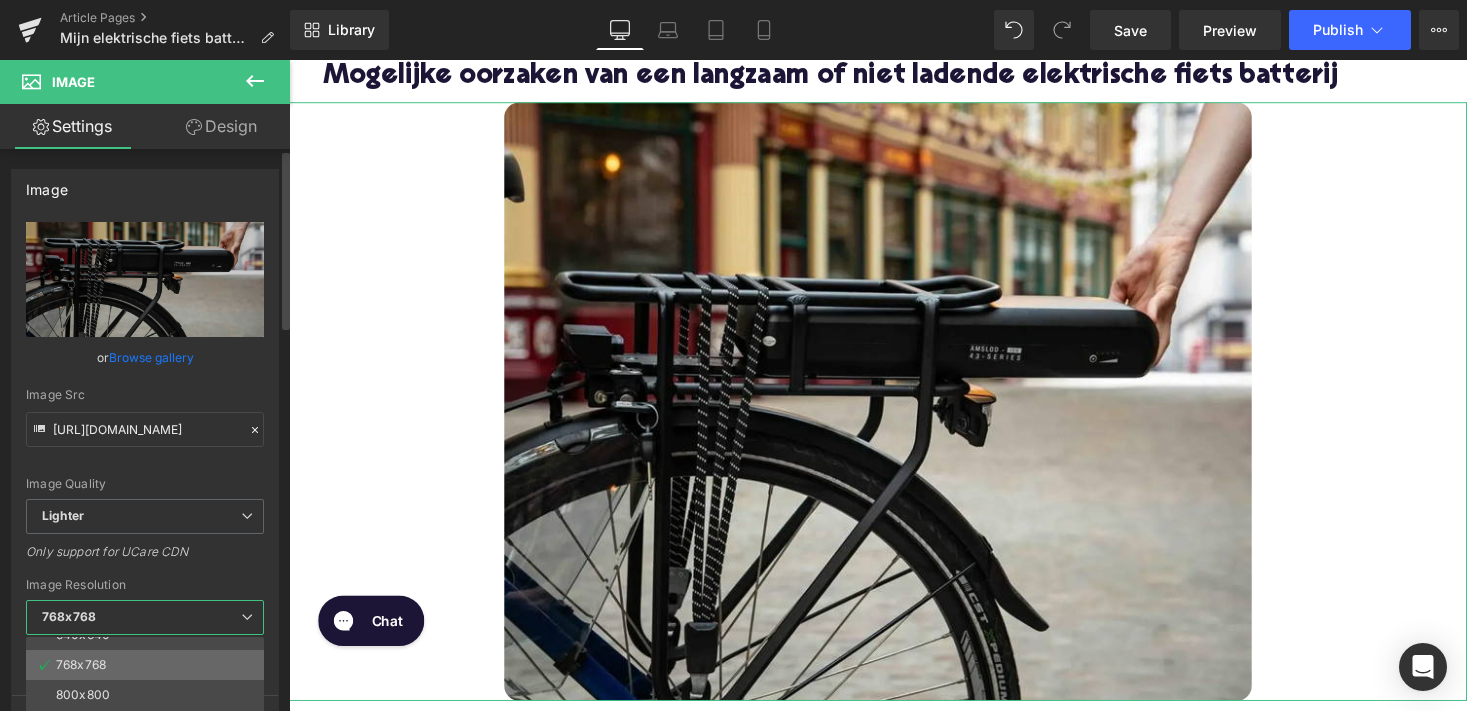 scroll, scrollTop: 114, scrollLeft: 0, axis: vertical 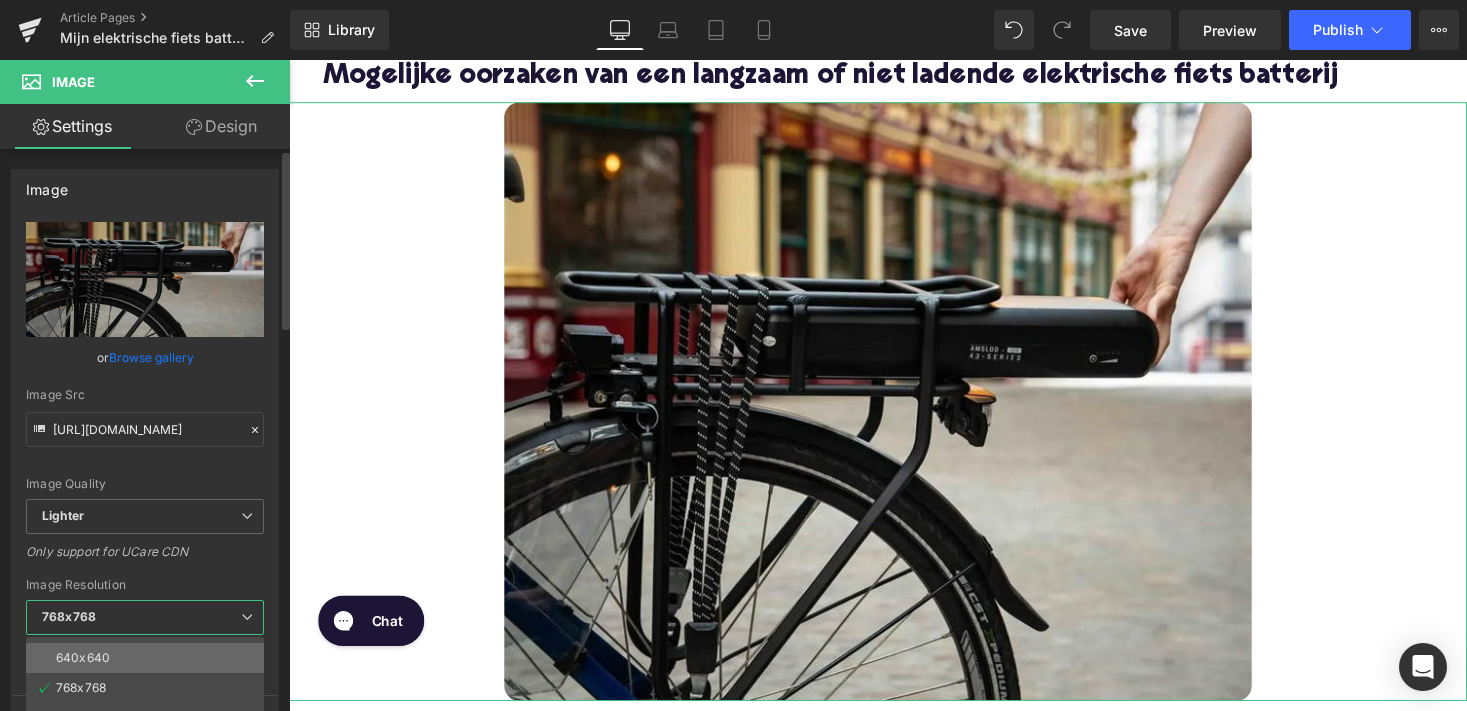 click on "640x640" at bounding box center (149, 658) 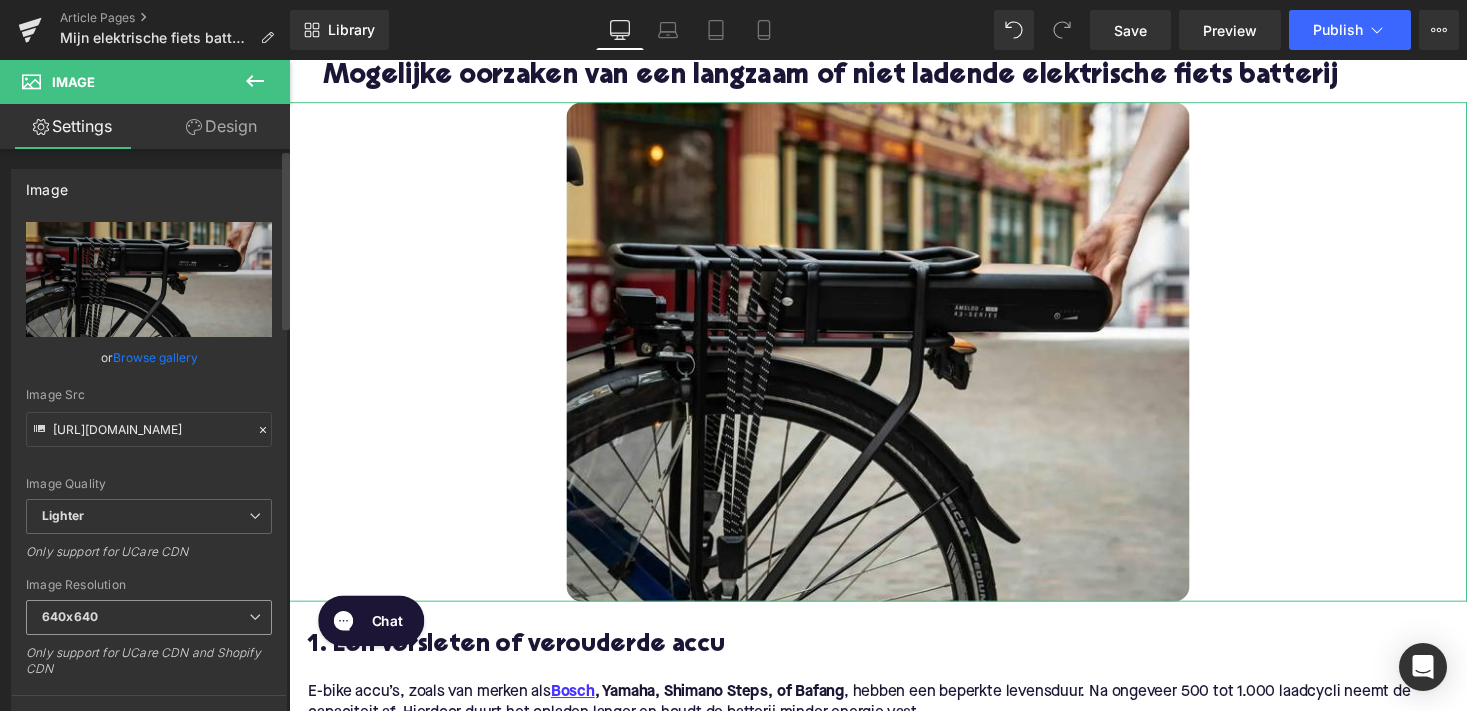 type on "https://ucarecdn.com/ea69ba7c-f2ce-4746-b3be-da8d00e67fd9/-/format/auto/-/preview/640x640/-/quality/lighter/Batterie-de-velo-electrique.webp" 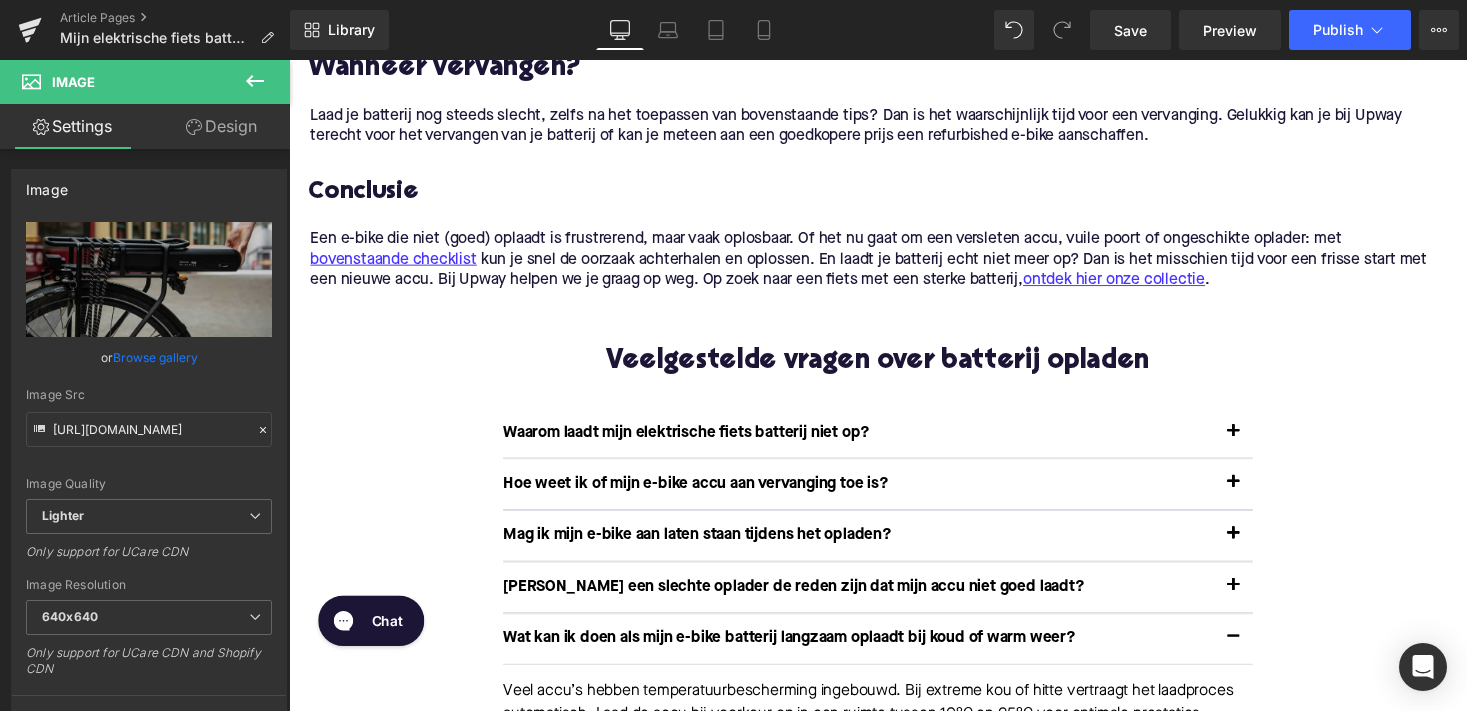 scroll, scrollTop: 3169, scrollLeft: 0, axis: vertical 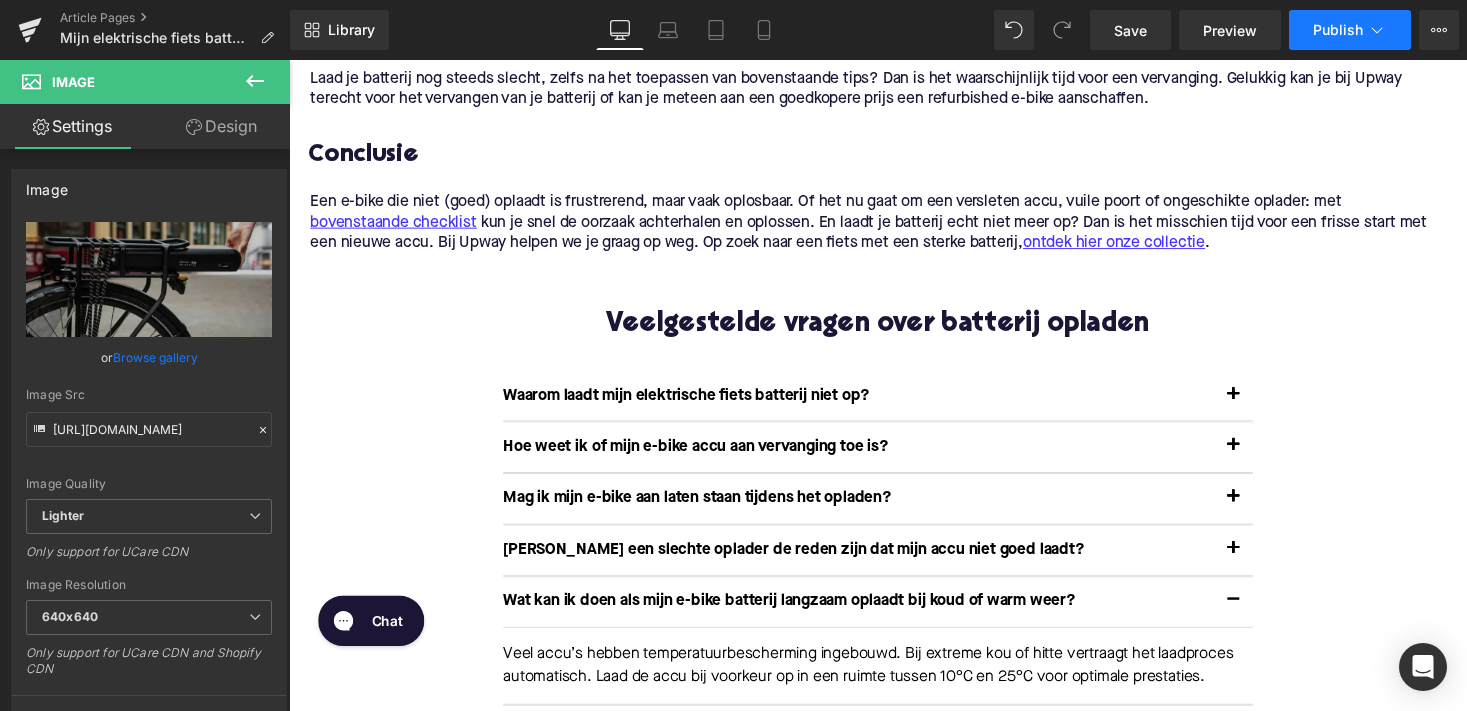 click on "Publish" at bounding box center (1338, 30) 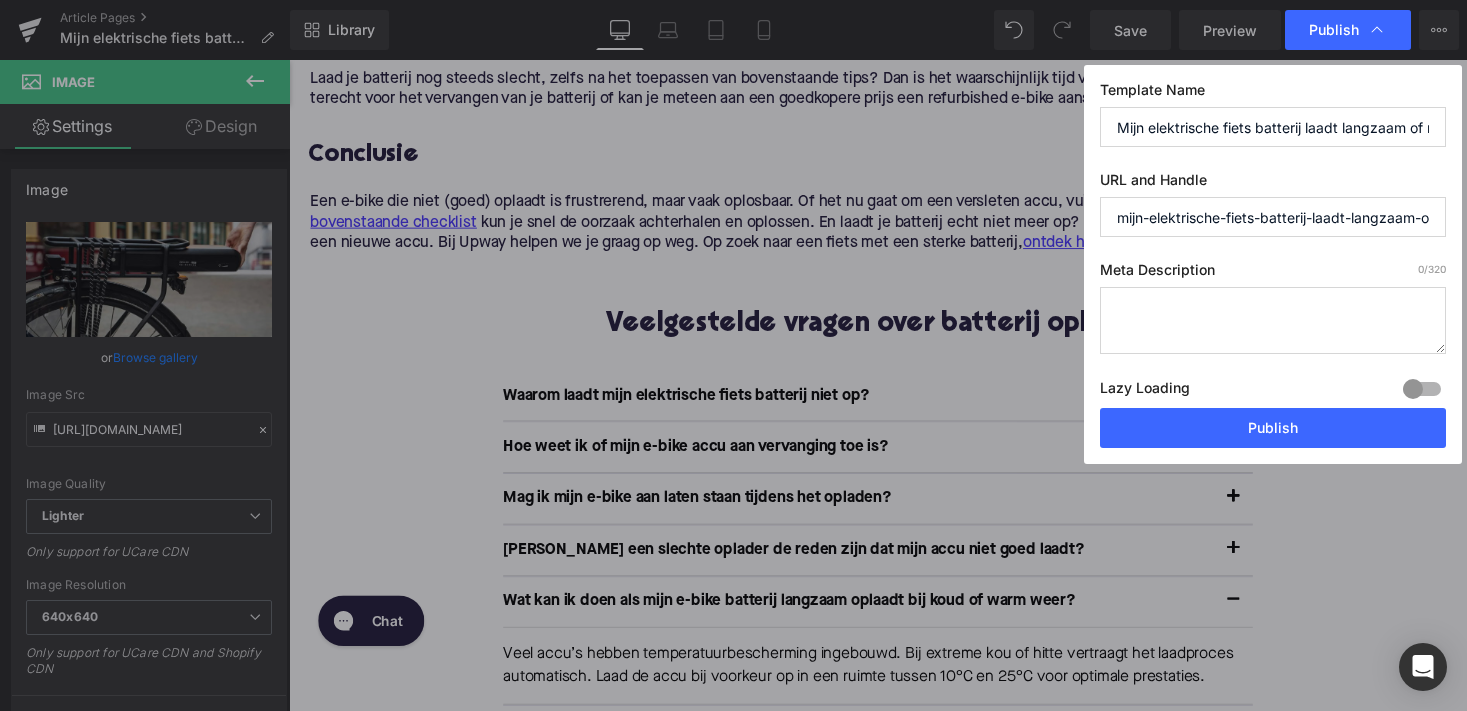 click at bounding box center [1273, 320] 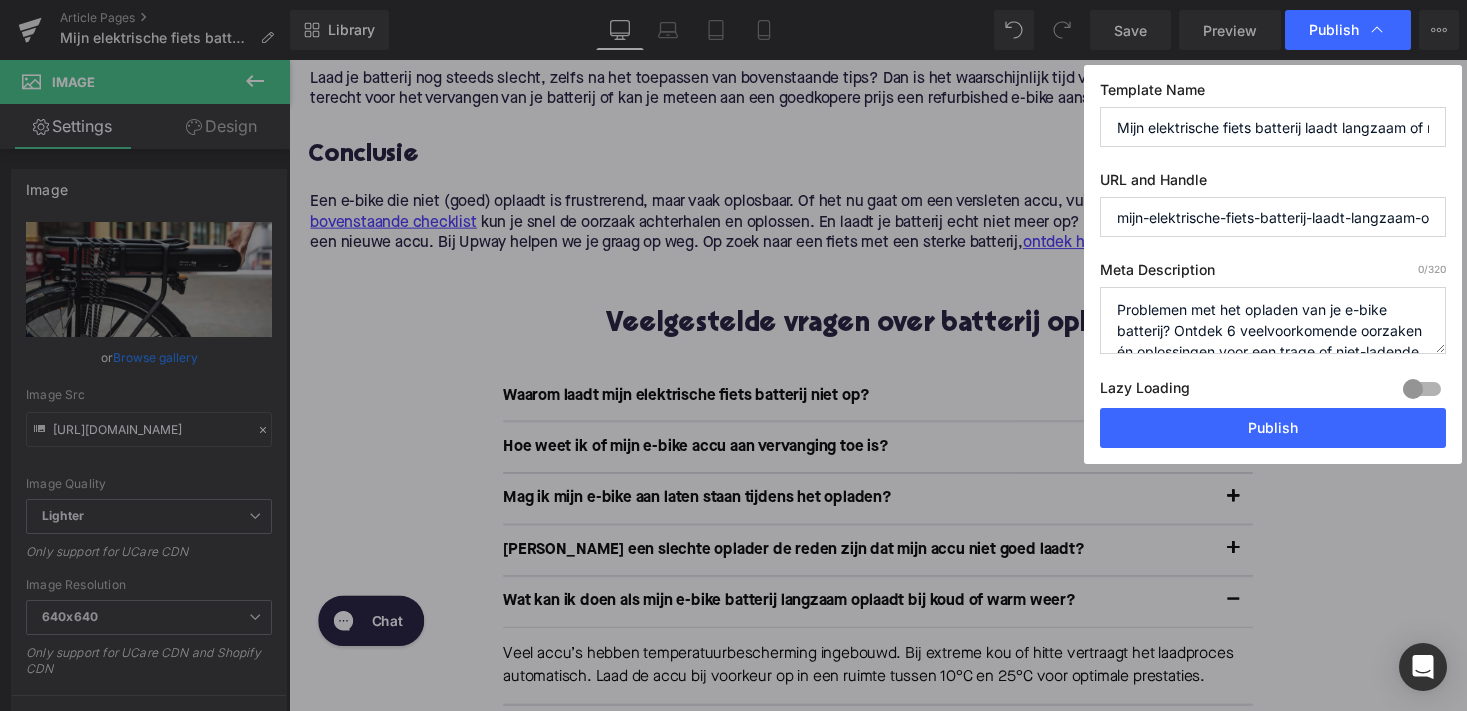 scroll, scrollTop: 42, scrollLeft: 0, axis: vertical 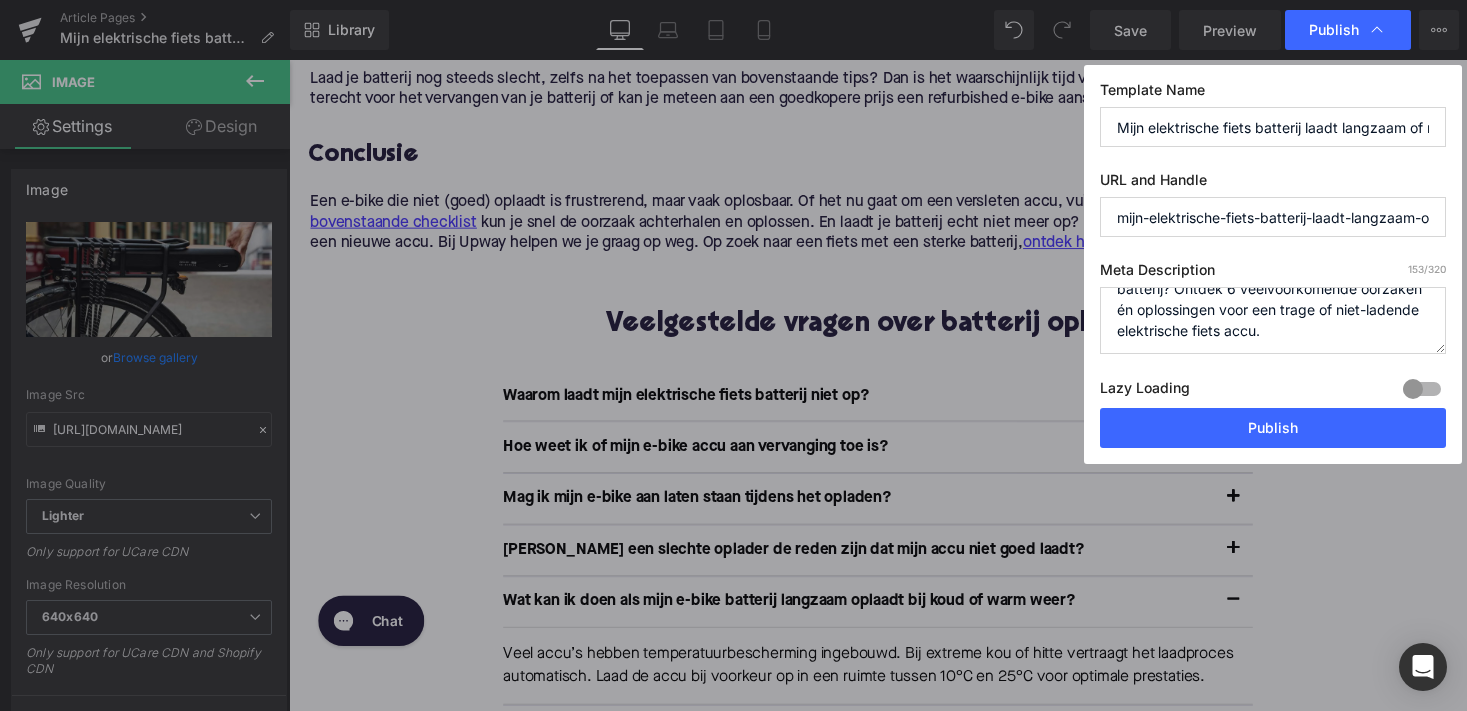 type on "Problemen met het opladen van je e-bike batterij? Ontdek 6 veelvoorkomende oorzaken én oplossingen voor een trage of niet-ladende elektrische fiets accu." 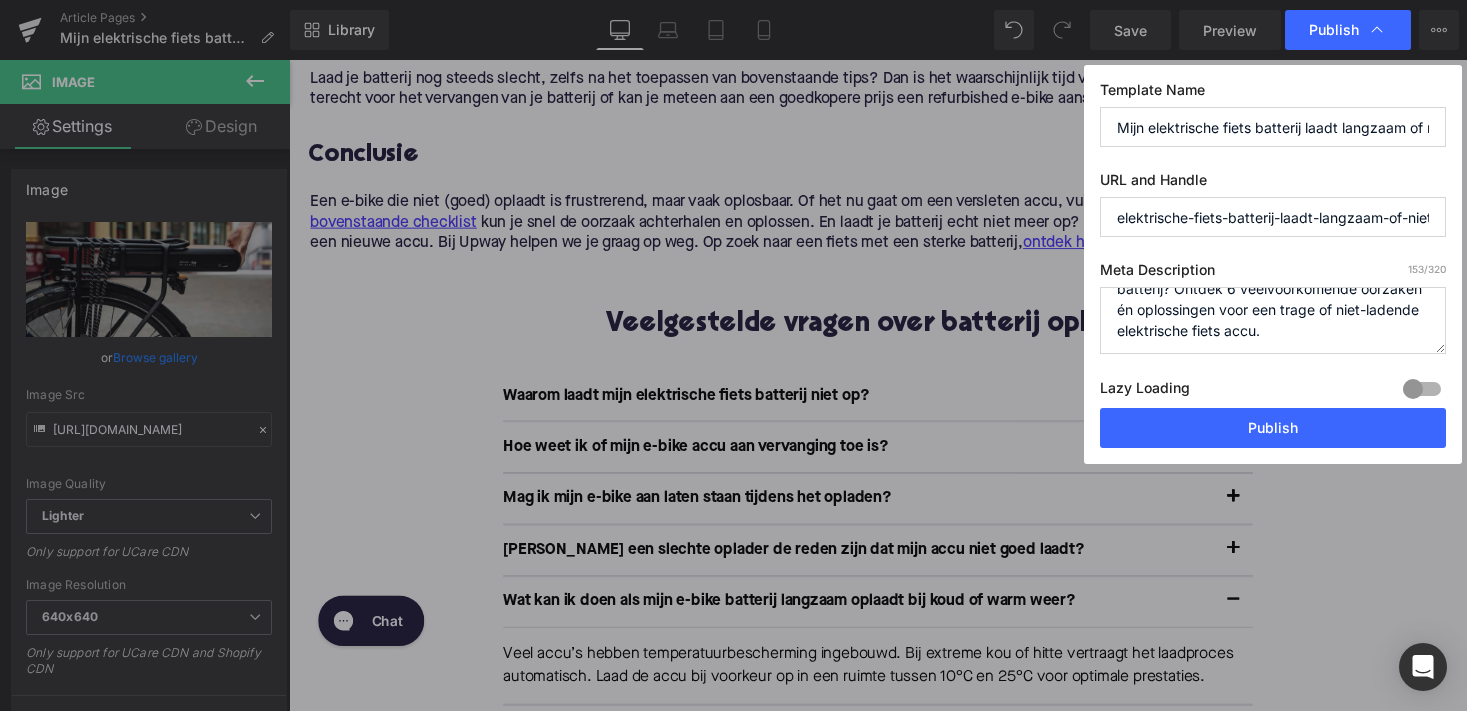 drag, startPoint x: 1412, startPoint y: 219, endPoint x: 1442, endPoint y: 218, distance: 30.016663 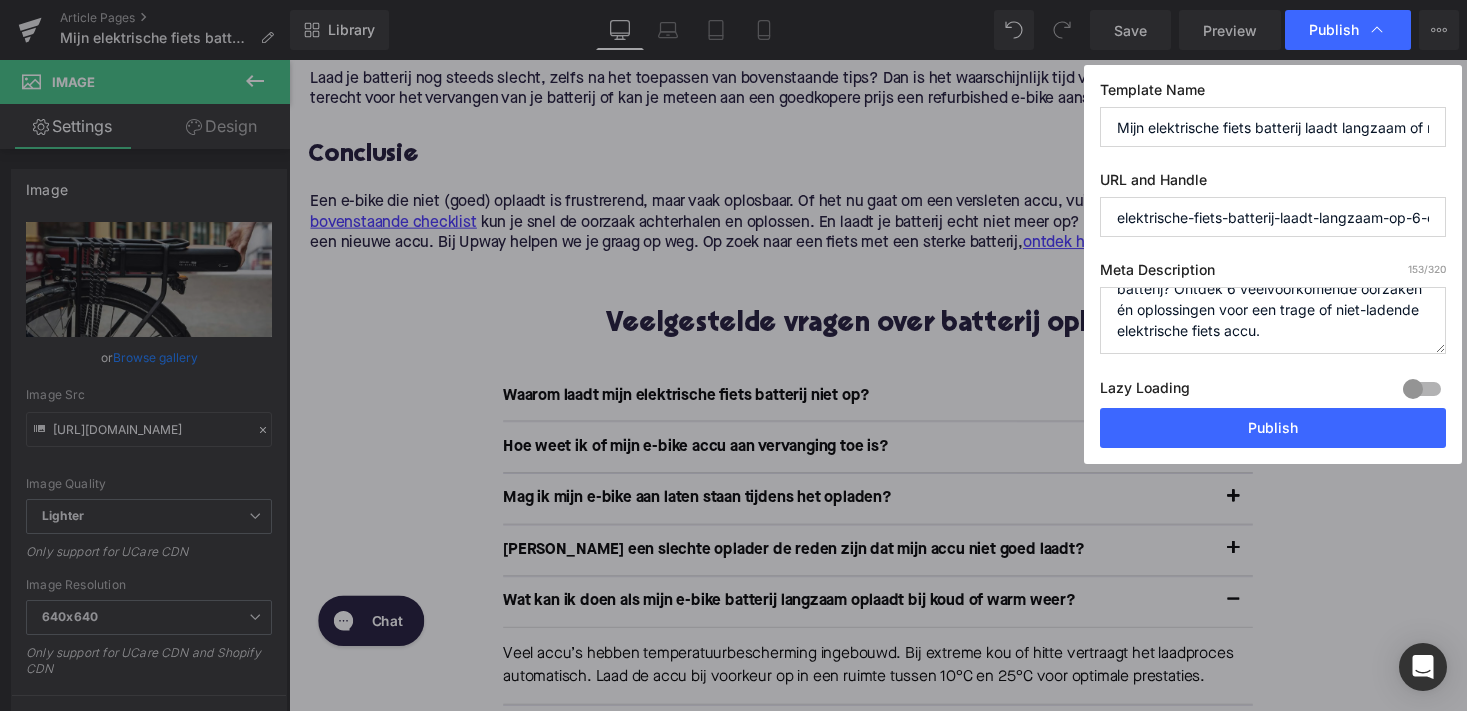 drag, startPoint x: 1393, startPoint y: 220, endPoint x: 1466, endPoint y: 210, distance: 73.68175 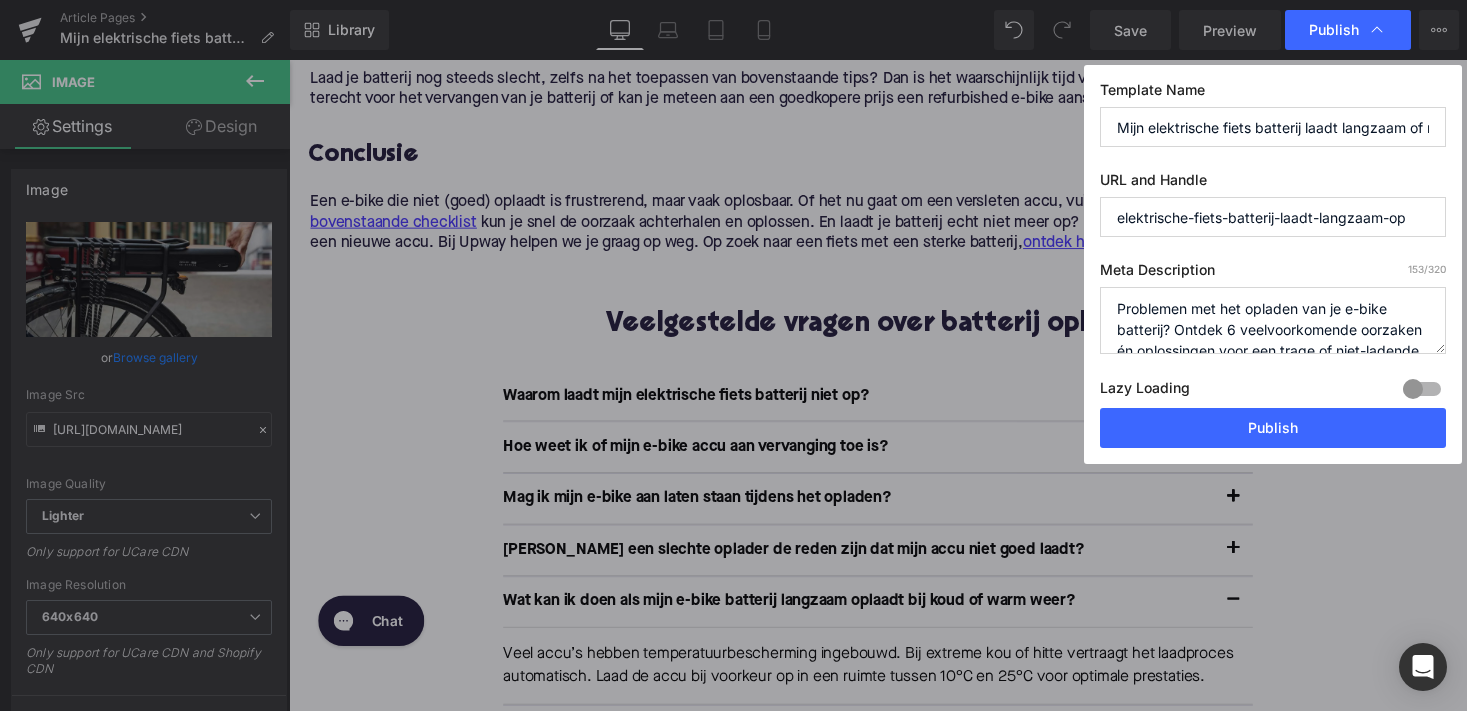 scroll, scrollTop: 0, scrollLeft: 0, axis: both 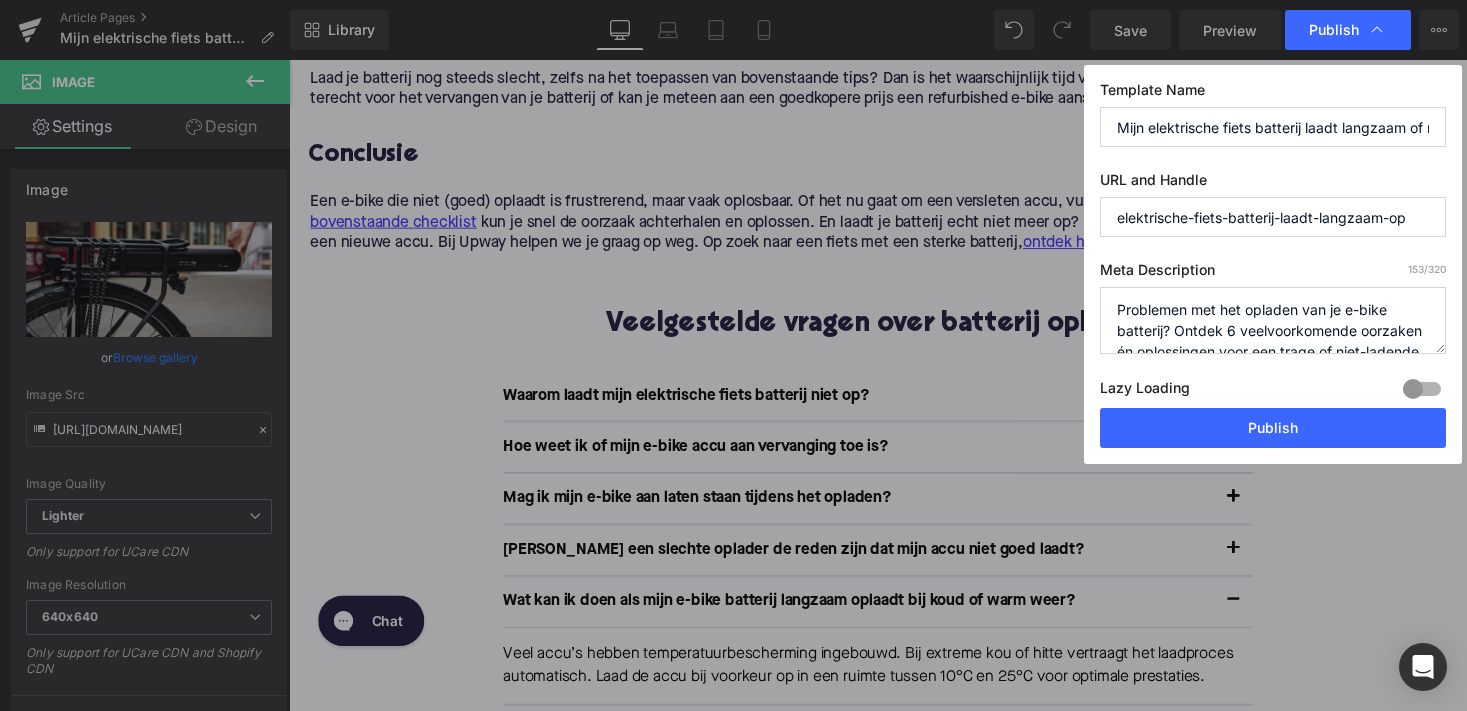 type on "elektrische-fiets-batterij-laadt-langzaam-op" 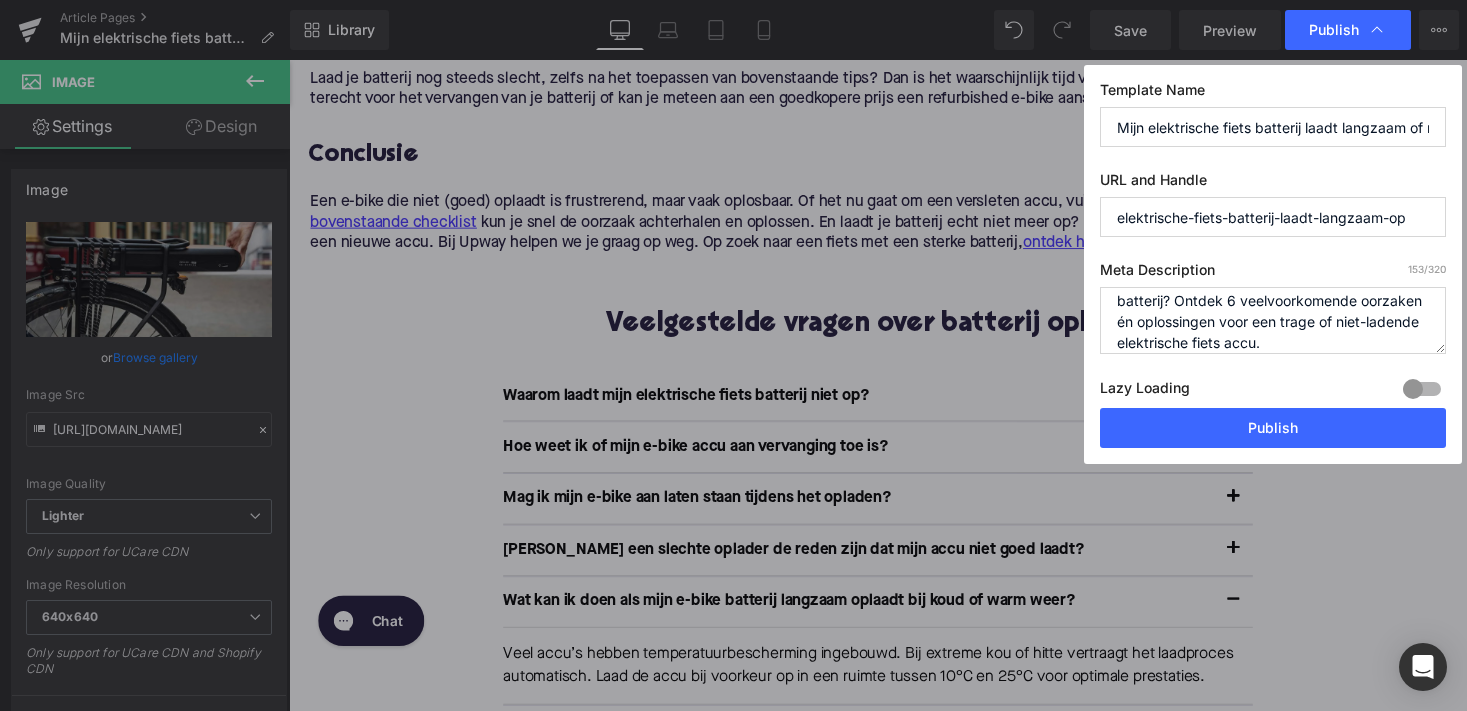 scroll, scrollTop: 31, scrollLeft: 0, axis: vertical 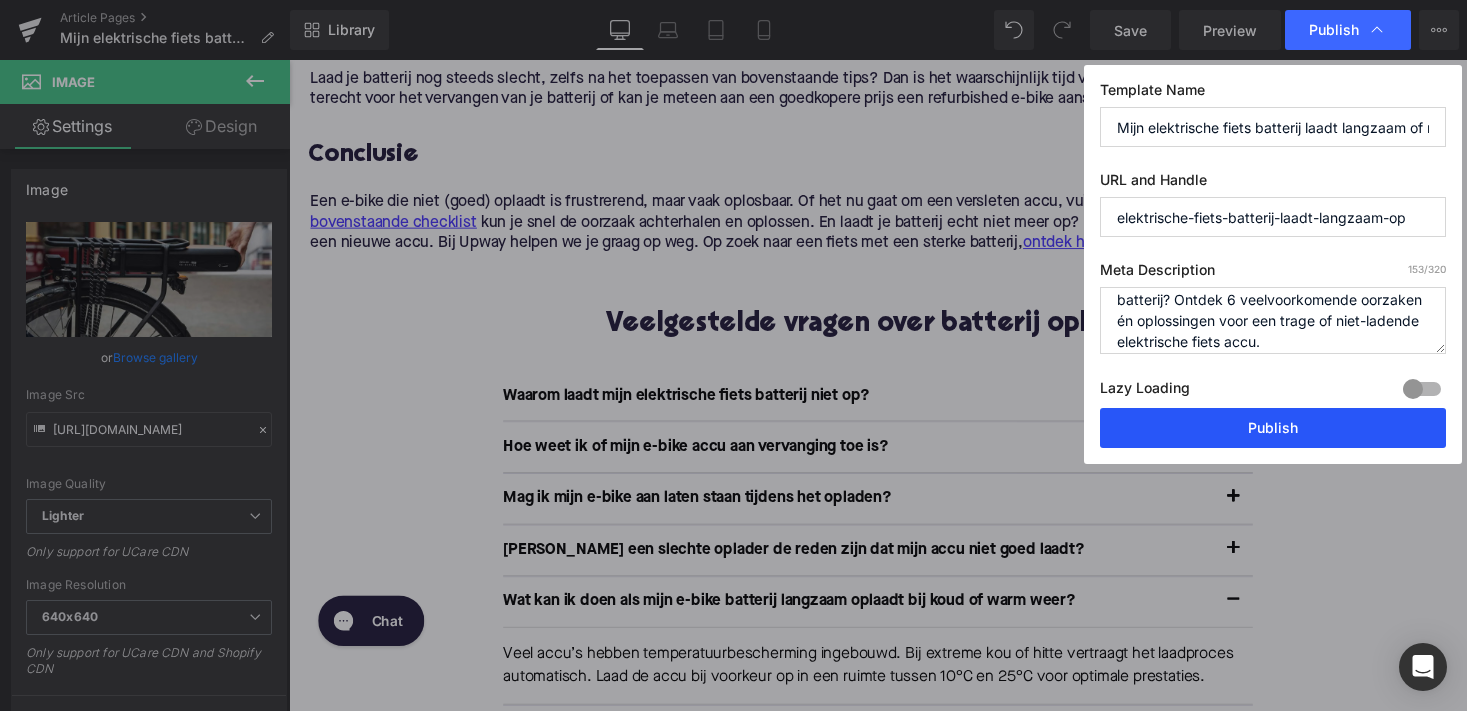 click on "Publish" at bounding box center [1273, 428] 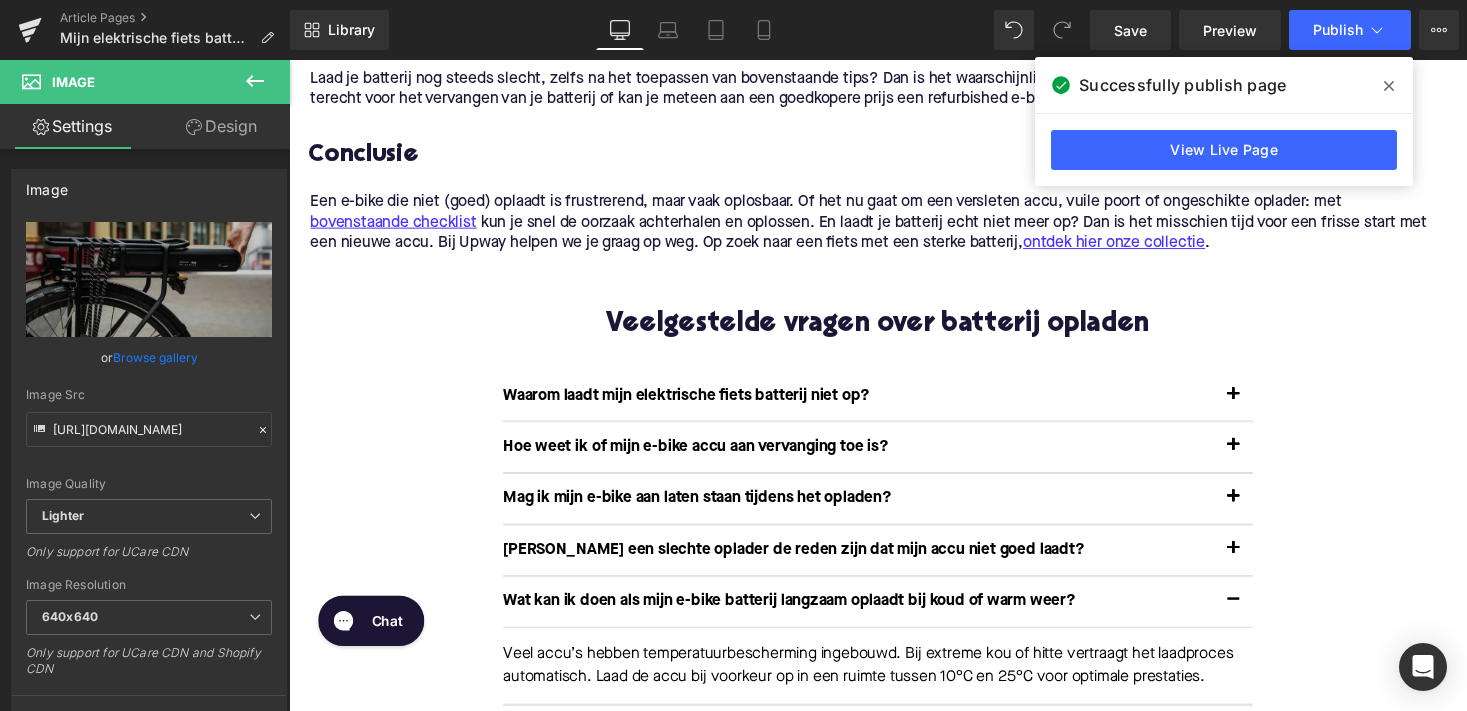 click on "Article Pages Mijn elektrische fiets batterij laadt langzaam of niet op: 6 oorzaken en oplossingen" at bounding box center (145, 30) 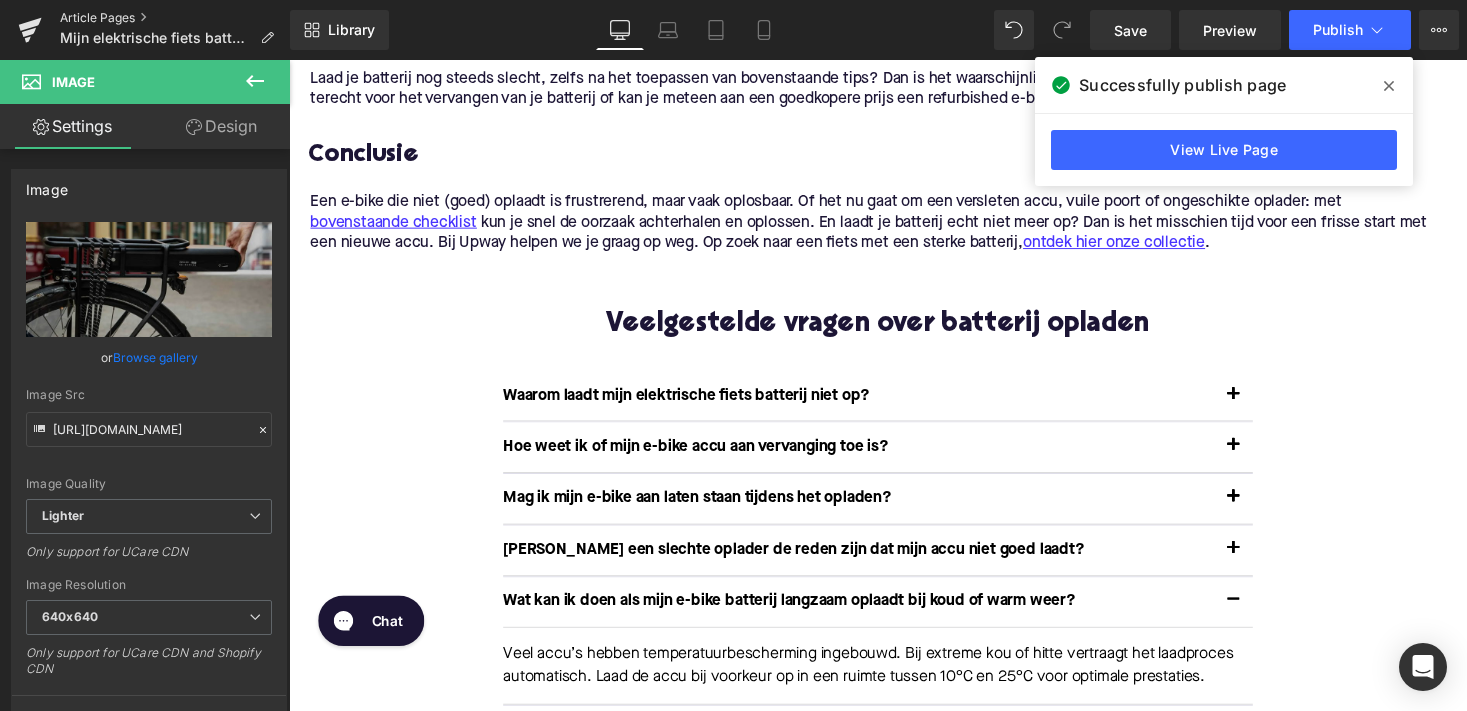 click on "Article Pages" at bounding box center (175, 18) 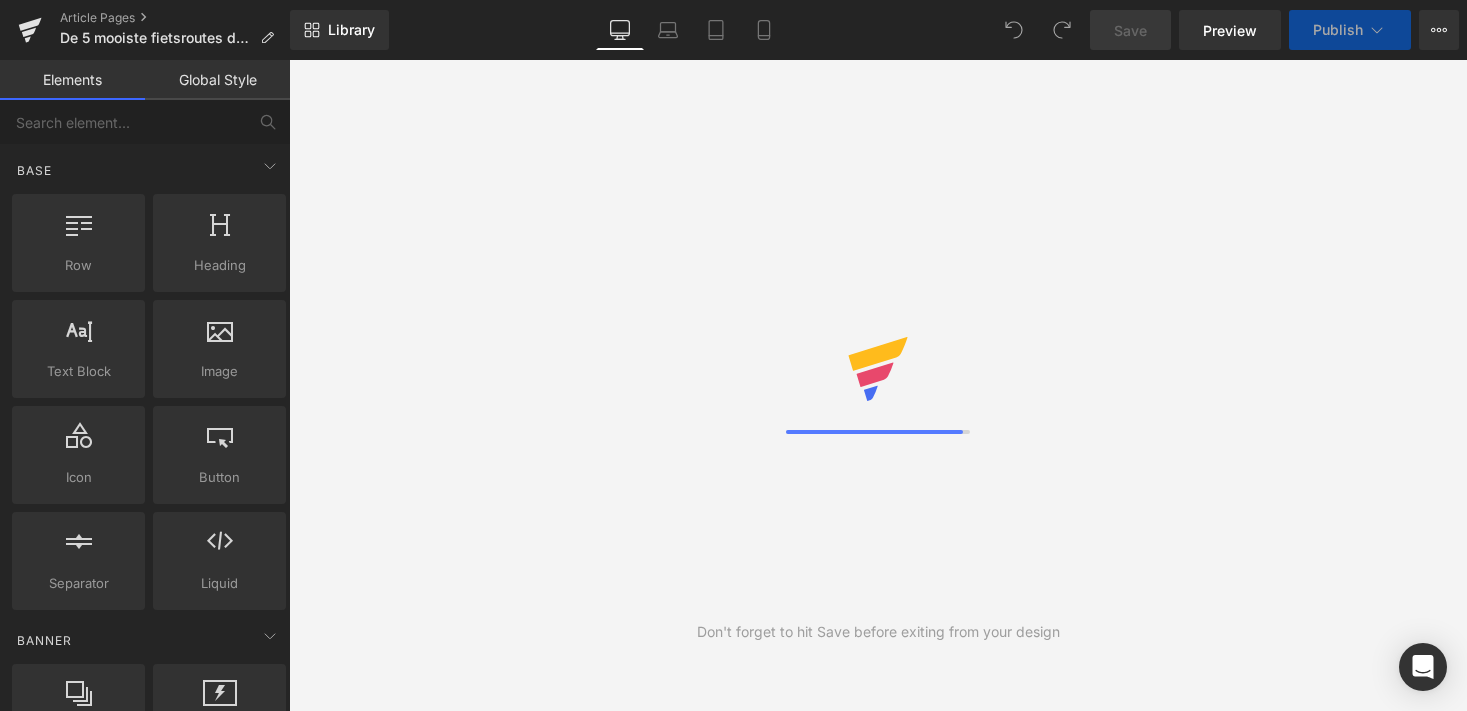scroll, scrollTop: 0, scrollLeft: 0, axis: both 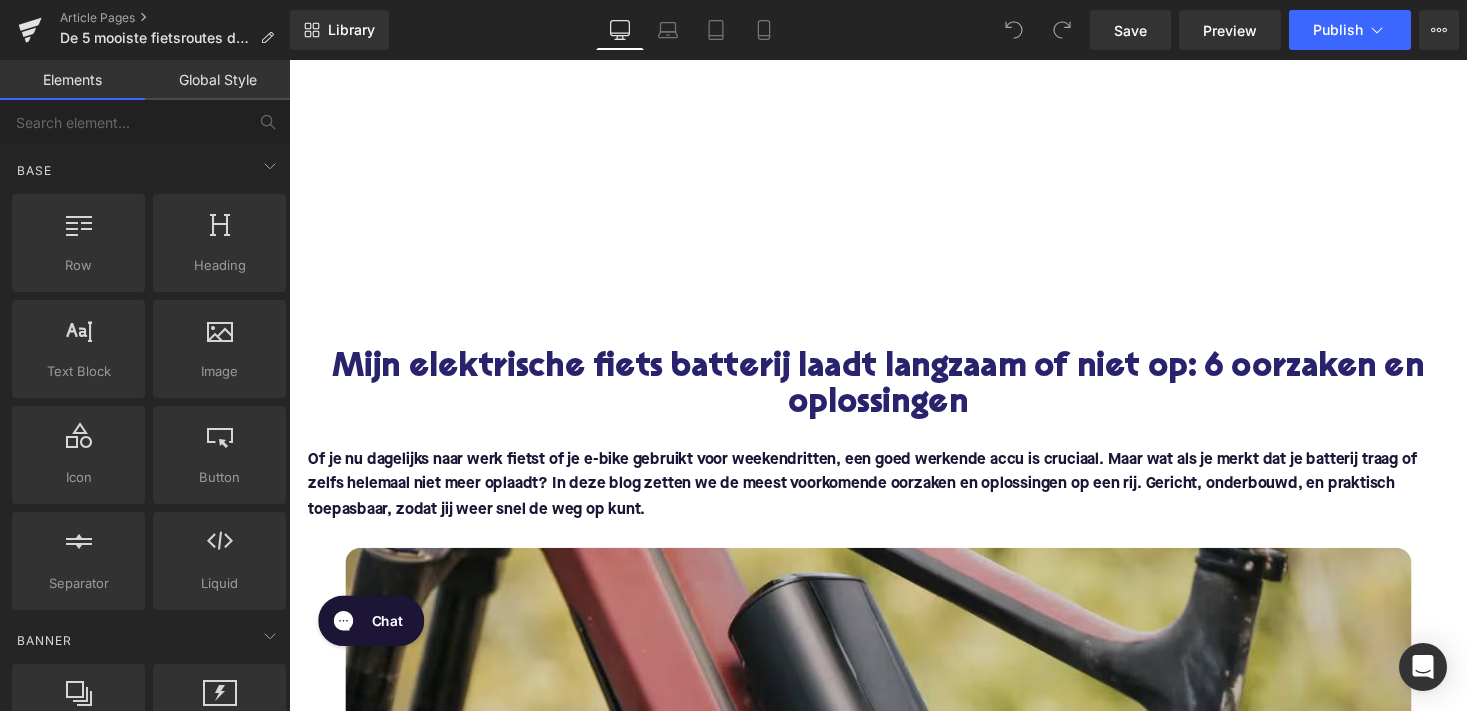 click on "Mijn elektrische fiets batterij laadt langzaam of niet op: 6 oorzaken en oplossingen" at bounding box center (894, 396) 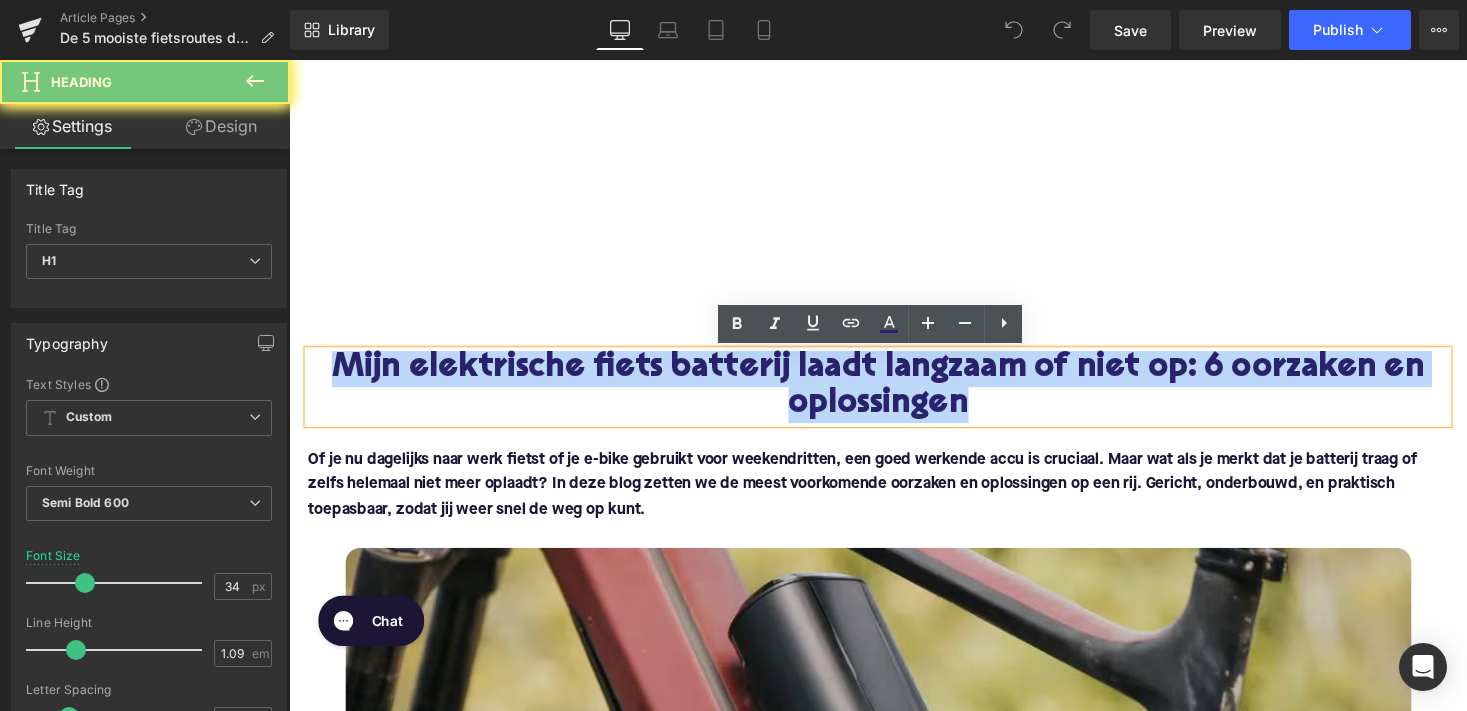 click on "Mijn elektrische fiets batterij laadt langzaam of niet op: 6 oorzaken en oplossingen" at bounding box center [894, 396] 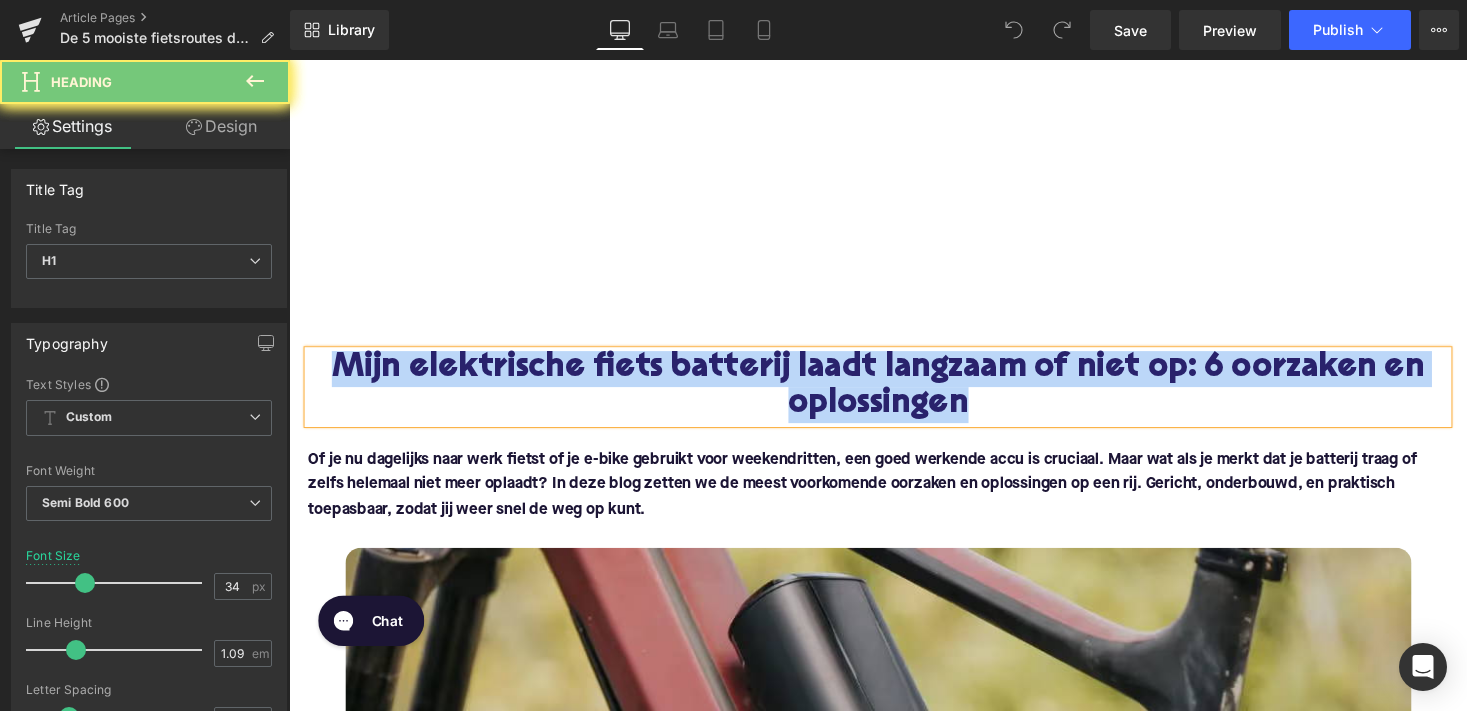 type 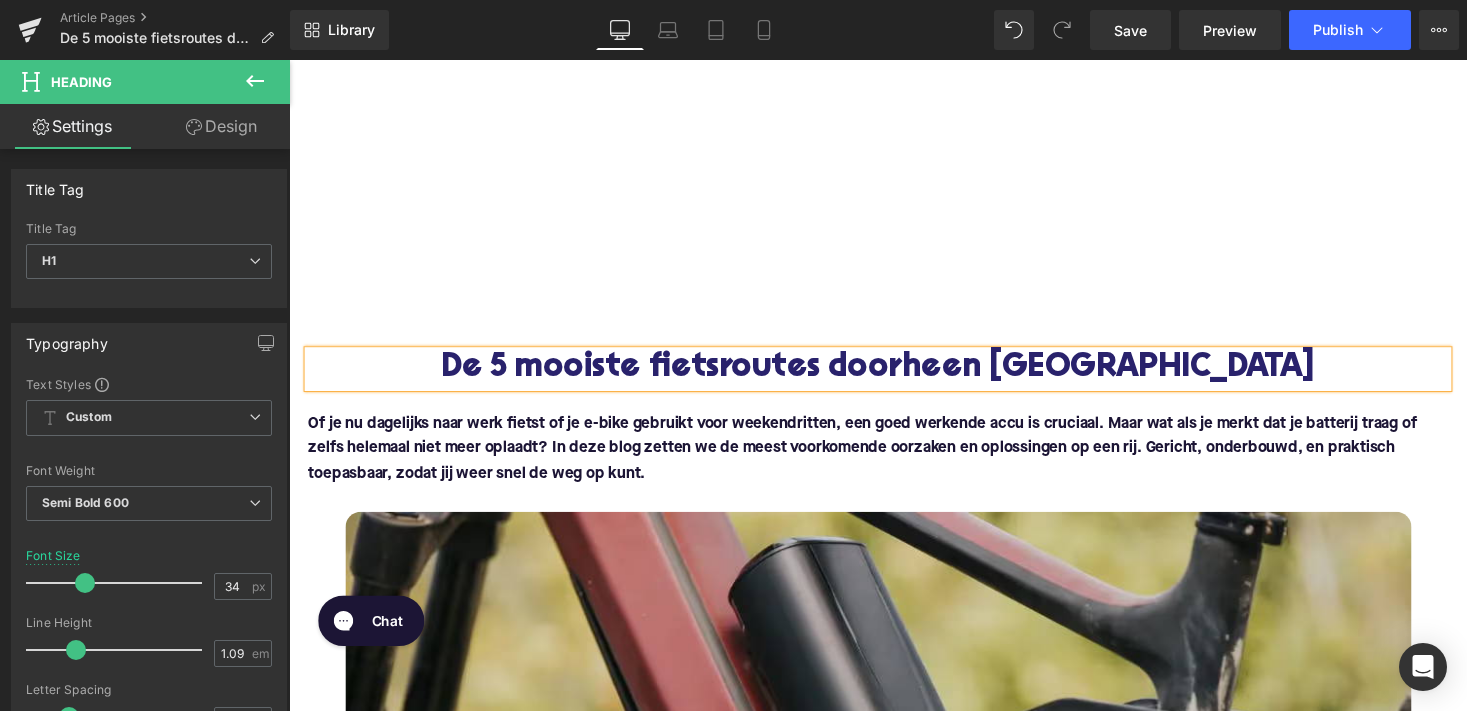 click on "Of je nu dagelijks naar werk fietst of je e-bike gebruikt voor weekendritten, een goed werkende accu is cruciaal. Maar wat als je merkt dat je batterij traag of zelfs helemaal niet meer oplaadt? In deze blog zetten we de meest voorkomende oorzaken en oplossingen op een rij. Gericht, onderbouwd, en praktisch toepasbaar, zodat jij weer snel de weg op kunt." at bounding box center (878, 459) 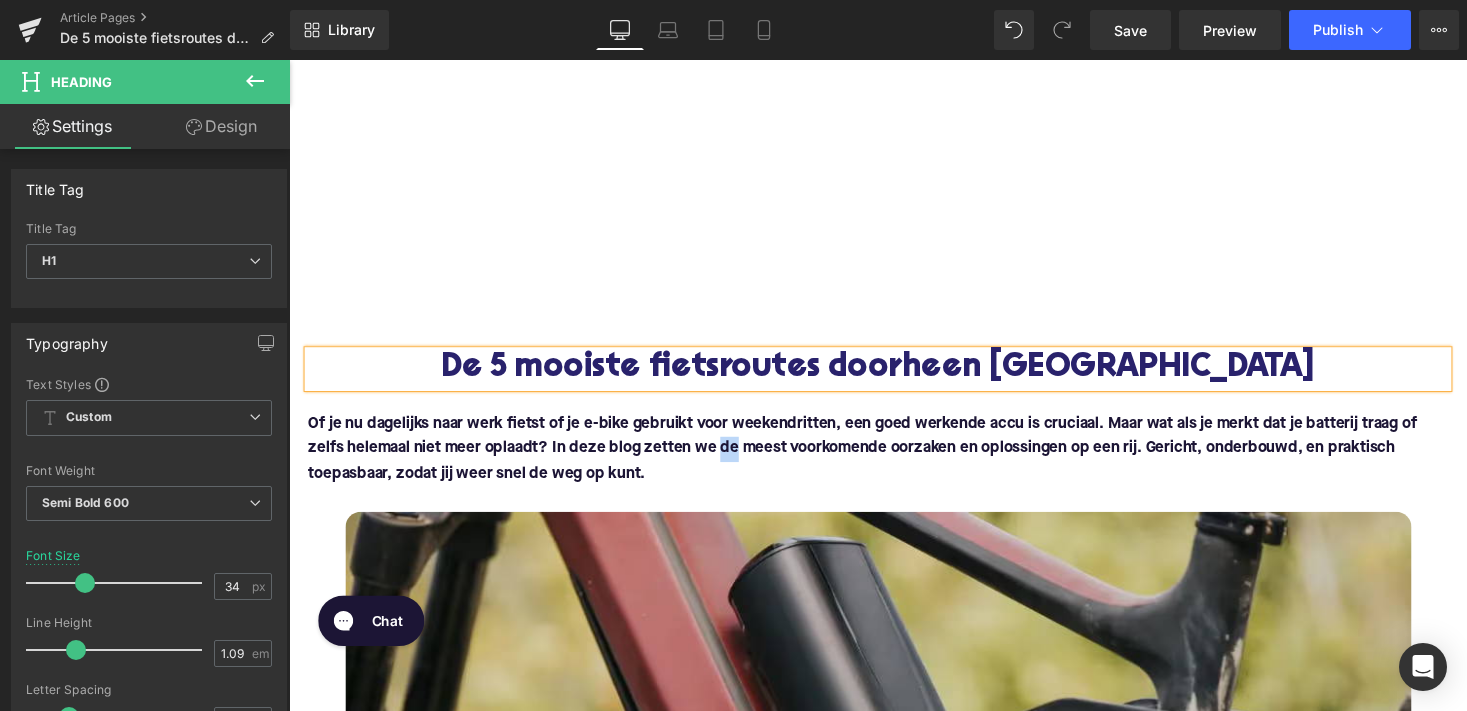 click on "Of je nu dagelijks naar werk fietst of je e-bike gebruikt voor weekendritten, een goed werkende accu is cruciaal. Maar wat als je merkt dat je batterij traag of zelfs helemaal niet meer oplaadt? In deze blog zetten we de meest voorkomende oorzaken en oplossingen op een rij. Gericht, onderbouwd, en praktisch toepasbaar, zodat jij weer snel de weg op kunt." at bounding box center [878, 459] 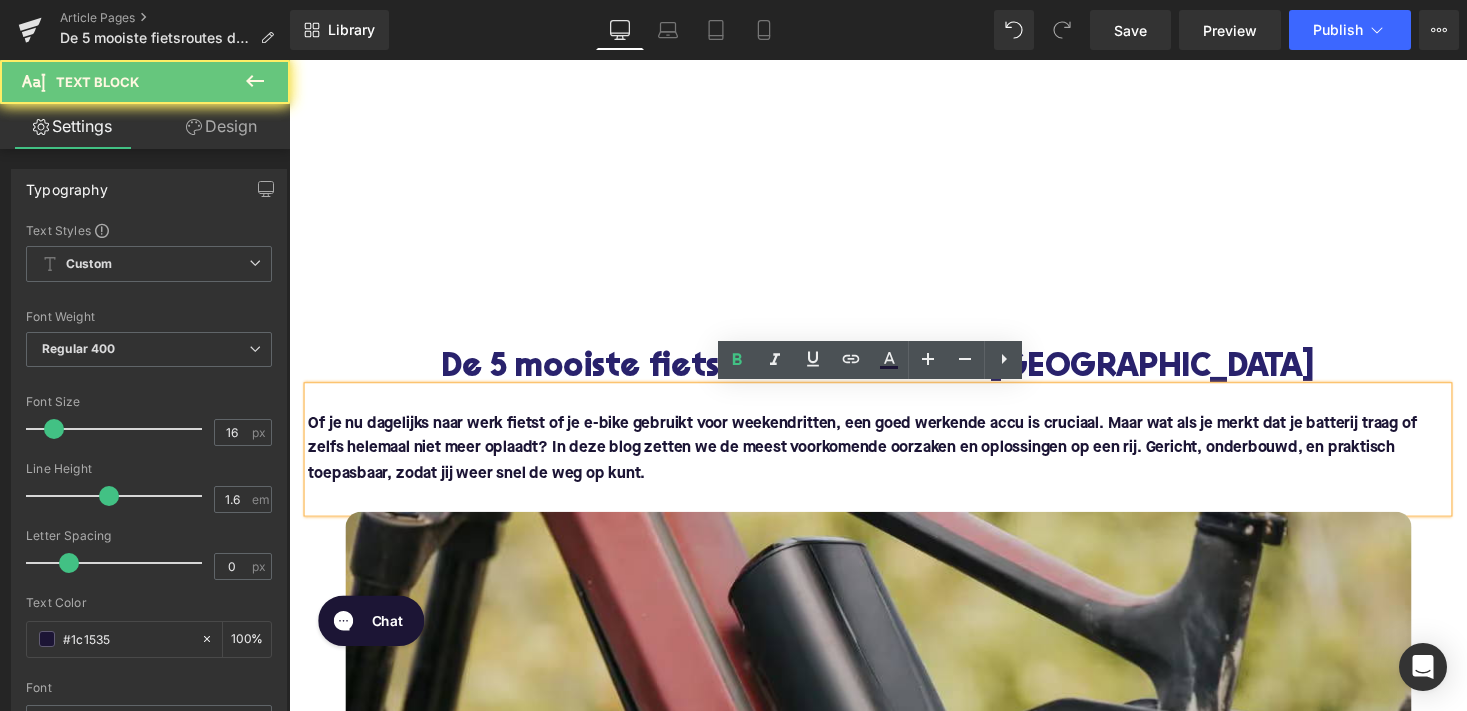 click on "Of je nu dagelijks naar werk fietst of je e-bike gebruikt voor weekendritten, een goed werkende accu is cruciaal. Maar wat als je merkt dat je batterij traag of zelfs helemaal niet meer oplaadt? In deze blog zetten we de meest voorkomende oorzaken en oplossingen op een rij. Gericht, onderbouwd, en praktisch toepasbaar, zodat jij weer snel de weg op kunt." at bounding box center [894, 460] 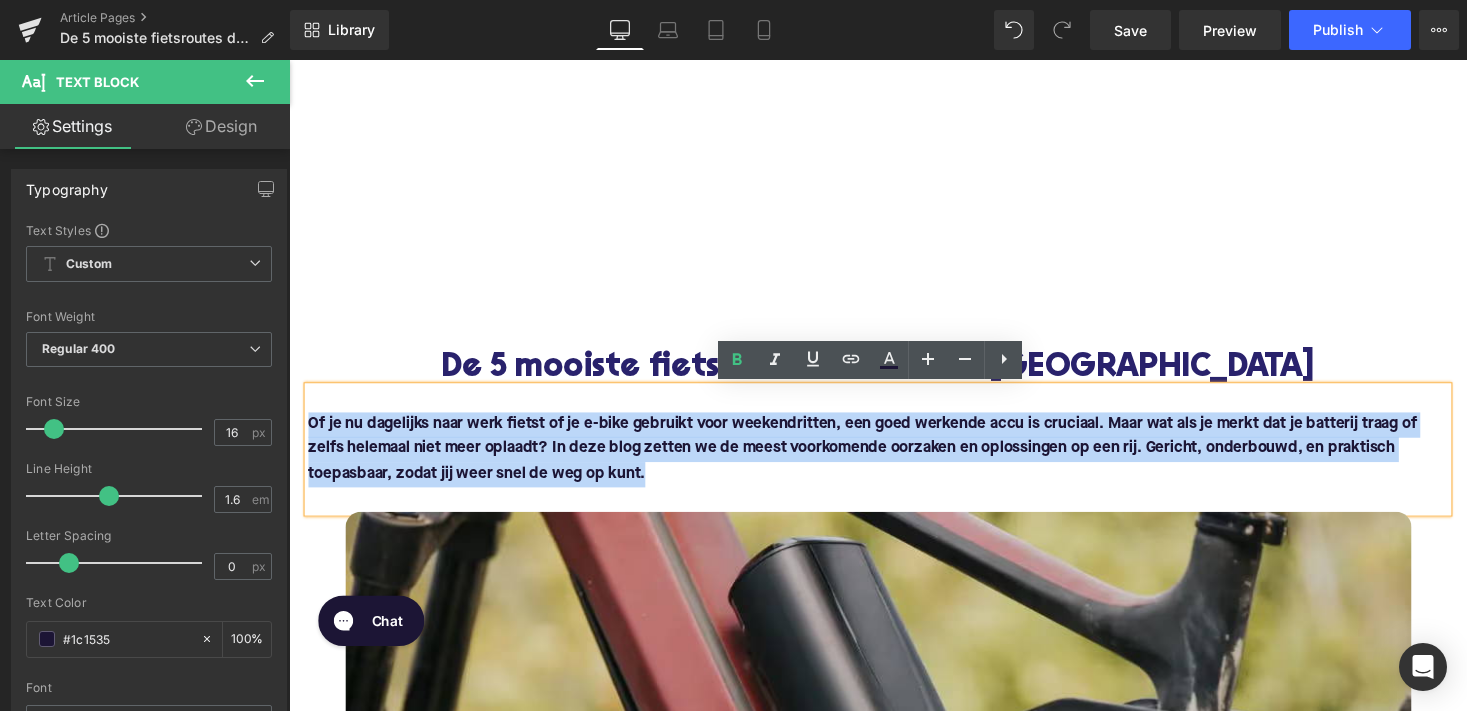 drag, startPoint x: 676, startPoint y: 486, endPoint x: 301, endPoint y: 437, distance: 378.18777 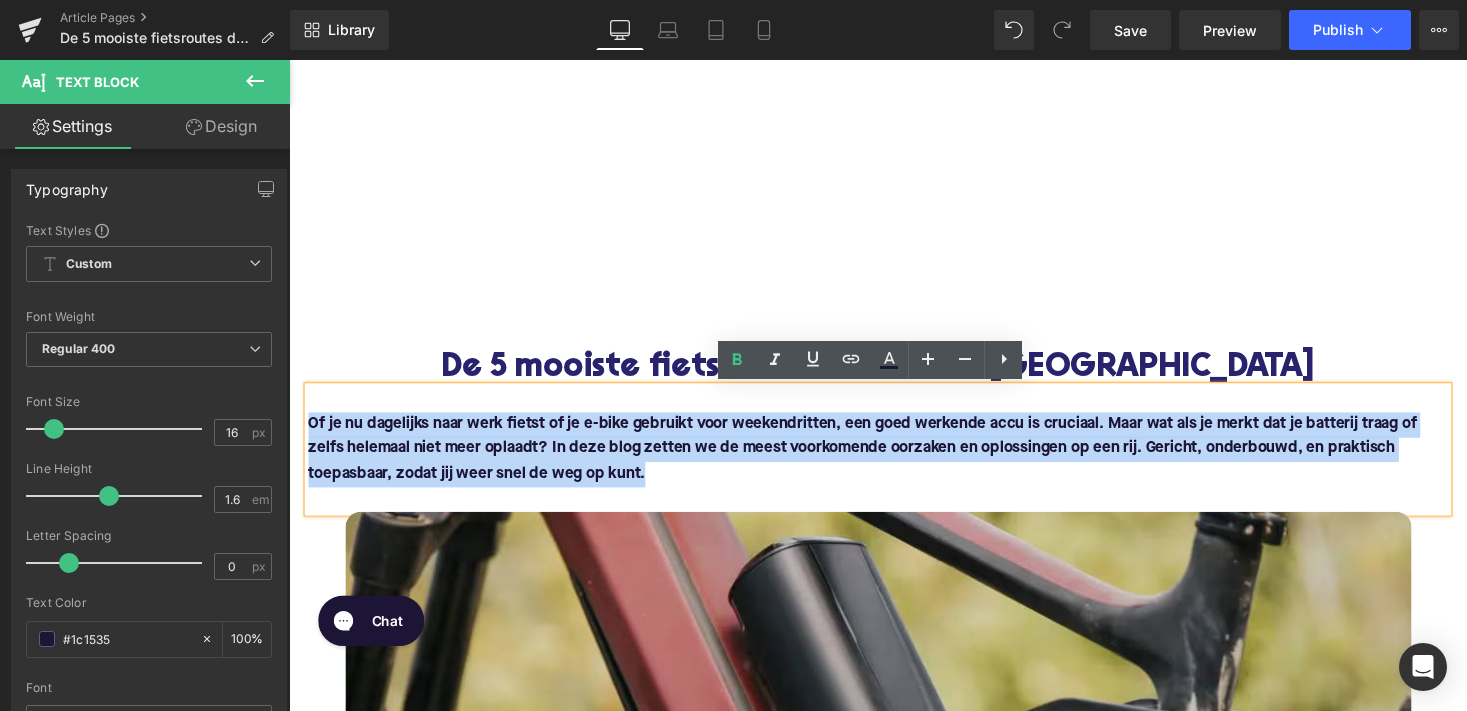 click on "Of je nu dagelijks naar werk fietst of je e-bike gebruikt voor weekendritten, een goed werkende accu is cruciaal. Maar wat als je merkt dat je batterij traag of zelfs helemaal niet meer oplaadt? In deze blog zetten we de meest voorkomende oorzaken en oplossingen op een rij. Gericht, onderbouwd, en praktisch toepasbaar, zodat jij weer snel de weg op kunt." at bounding box center [894, 460] 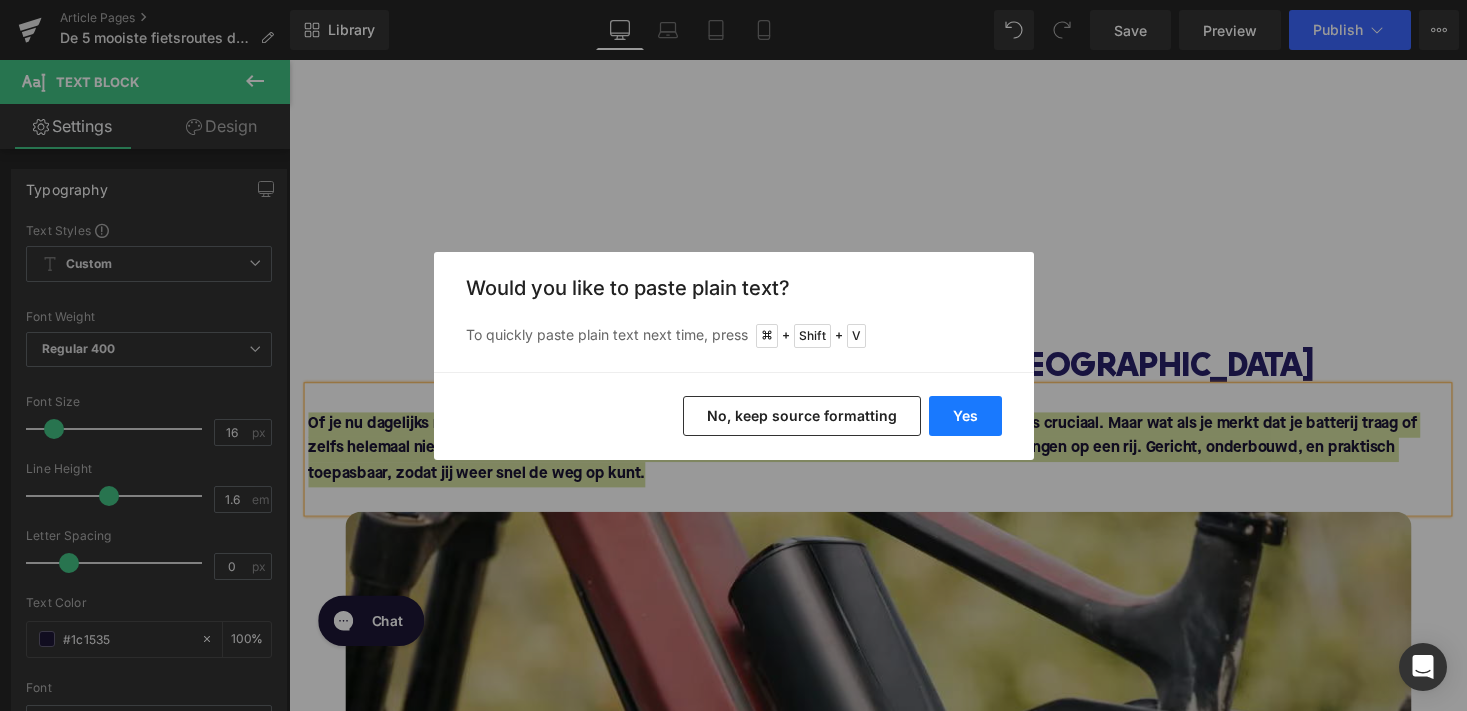 click on "Yes" at bounding box center [965, 416] 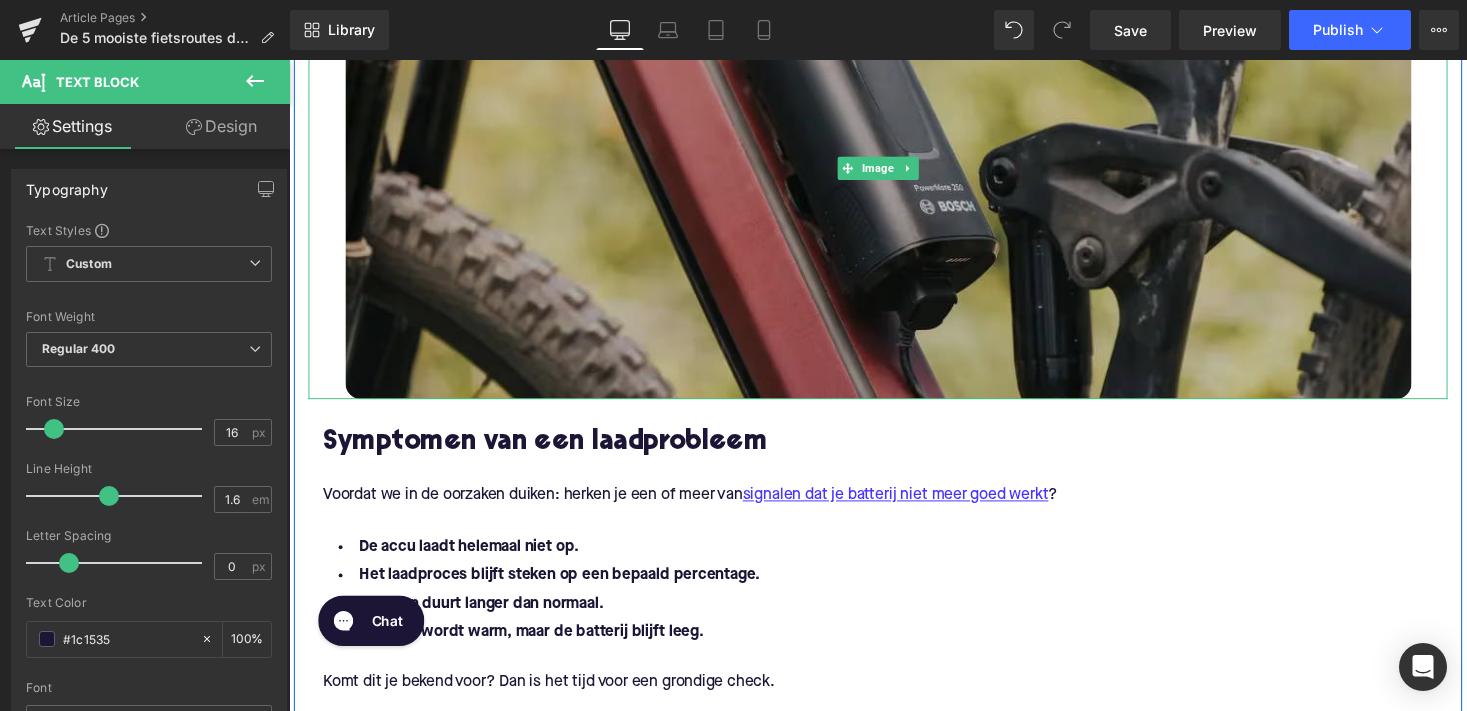 scroll, scrollTop: 687, scrollLeft: 0, axis: vertical 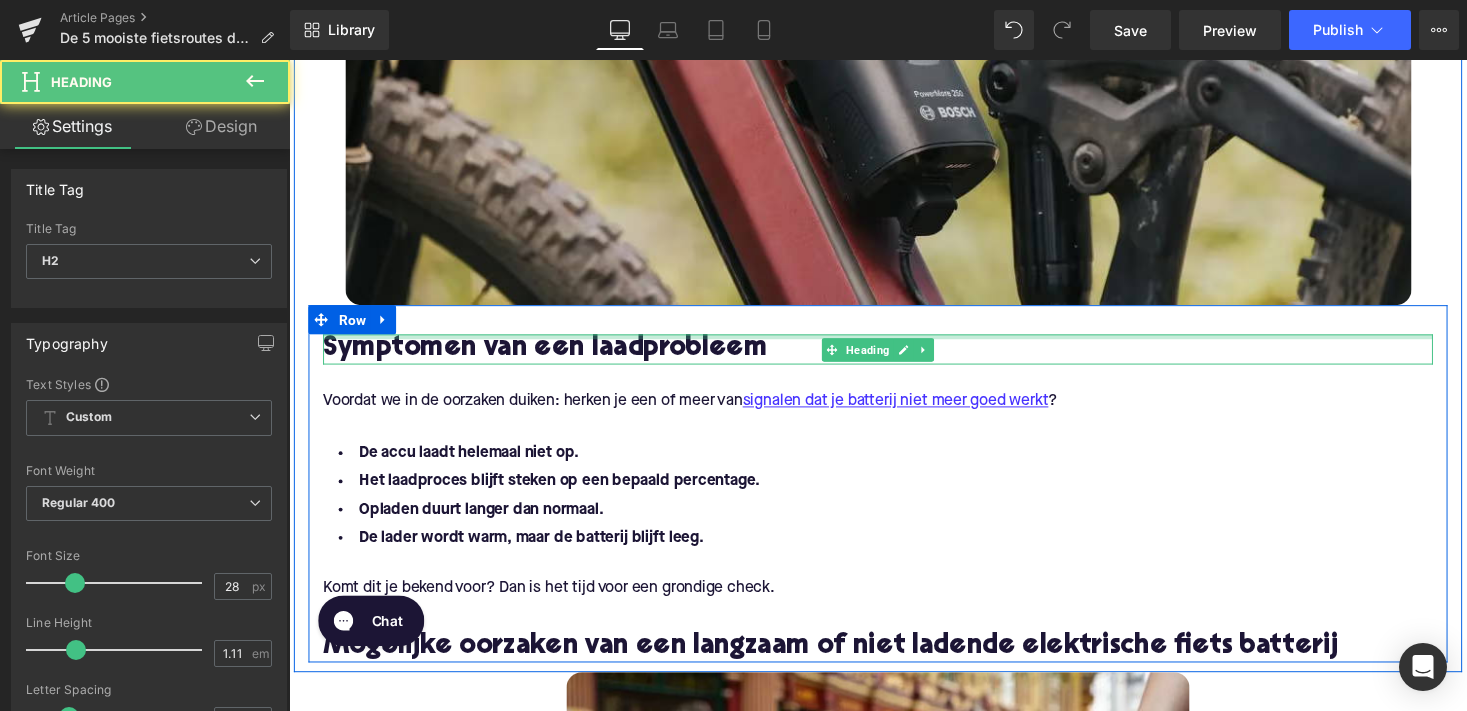 click at bounding box center [894, 344] 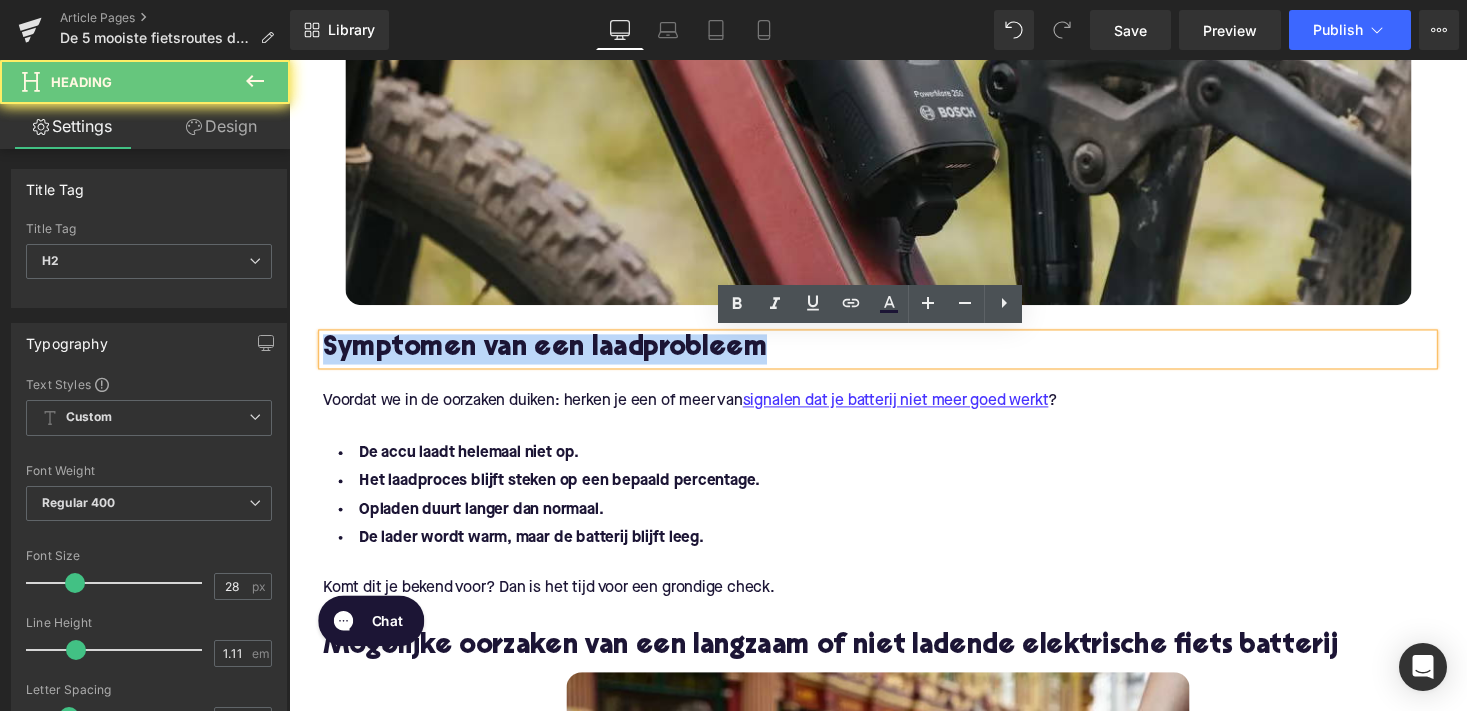 click on "Symptomen van een laadprobleem" at bounding box center (894, 357) 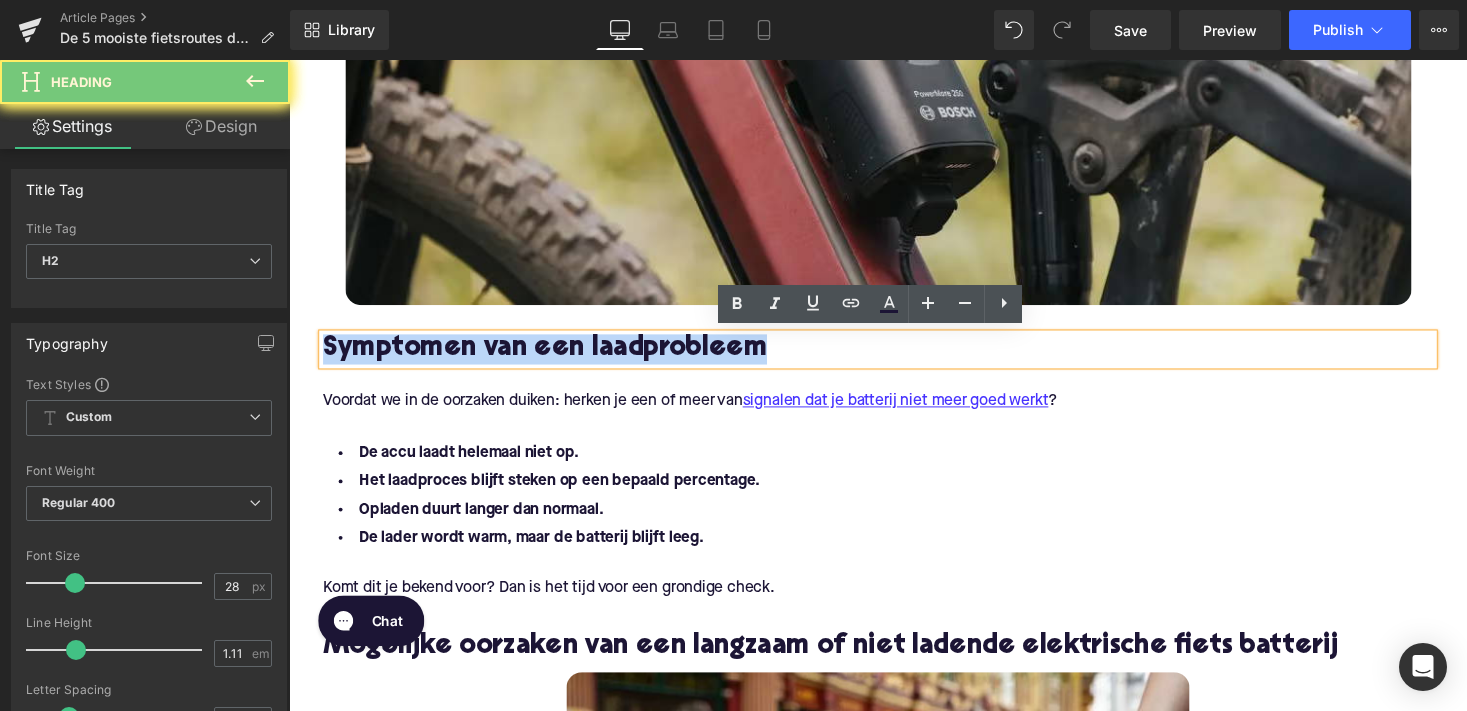 paste 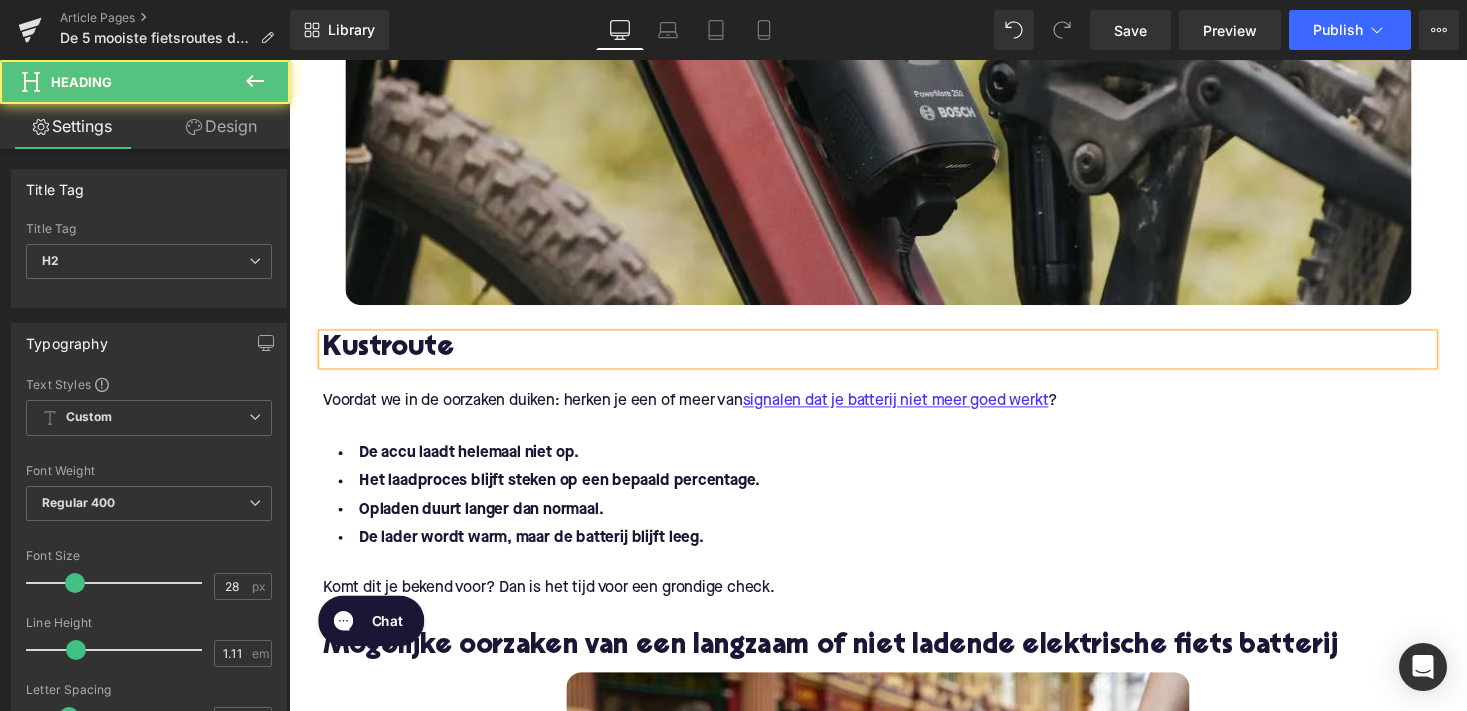 click on "Kustroute" at bounding box center (894, 357) 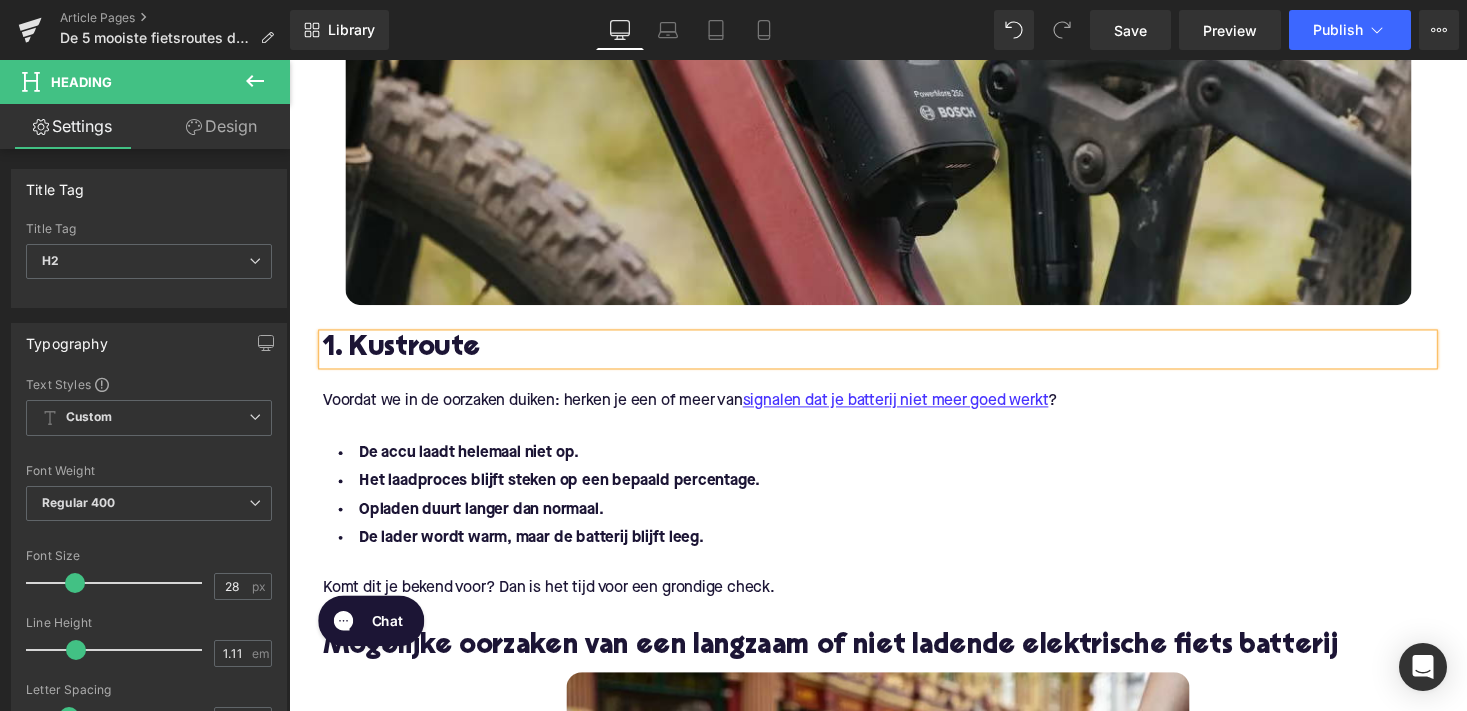 click on "Voordat we in de oorzaken duiken: herken je een of meer van  signalen dat je batterij niet meer goed werkt ?" at bounding box center (894, 412) 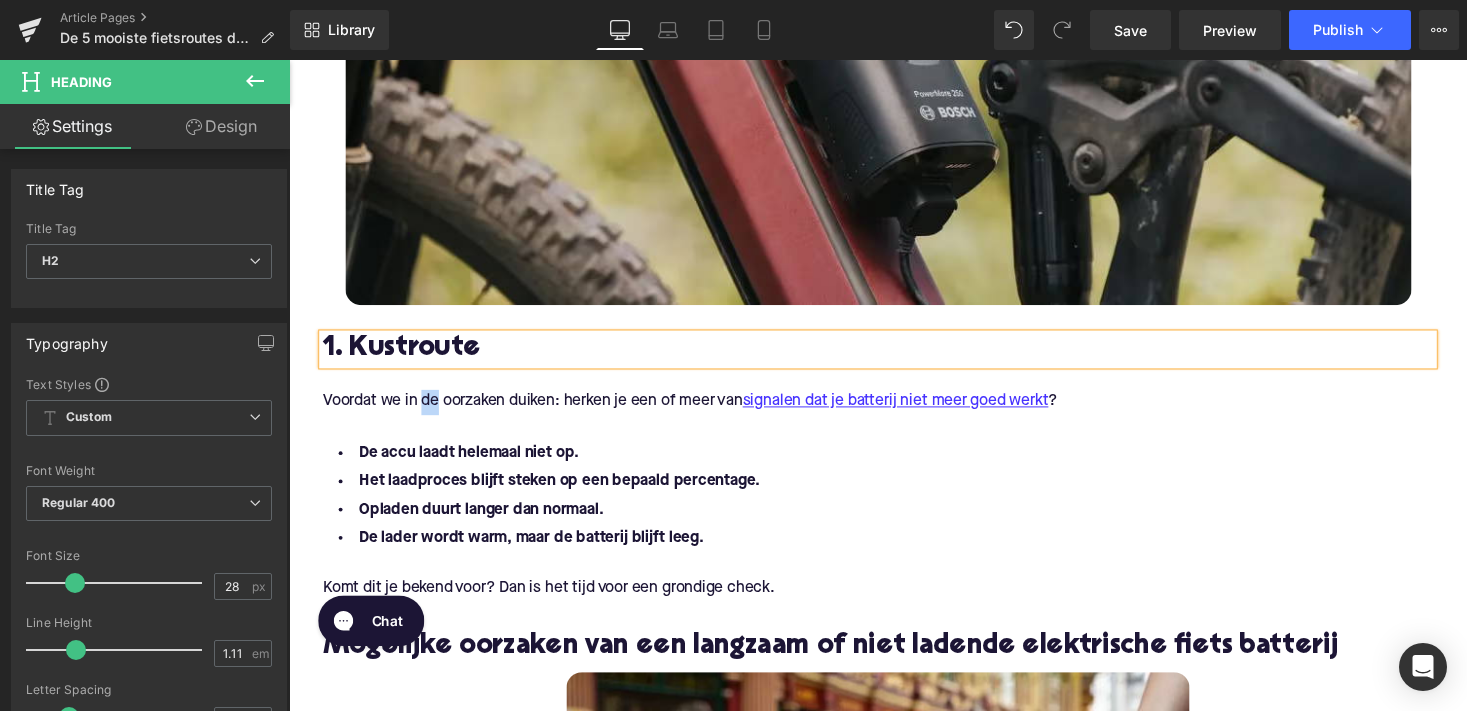click on "Voordat we in de oorzaken duiken: herken je een of meer van  signalen dat je batterij niet meer goed werkt ?" at bounding box center [894, 412] 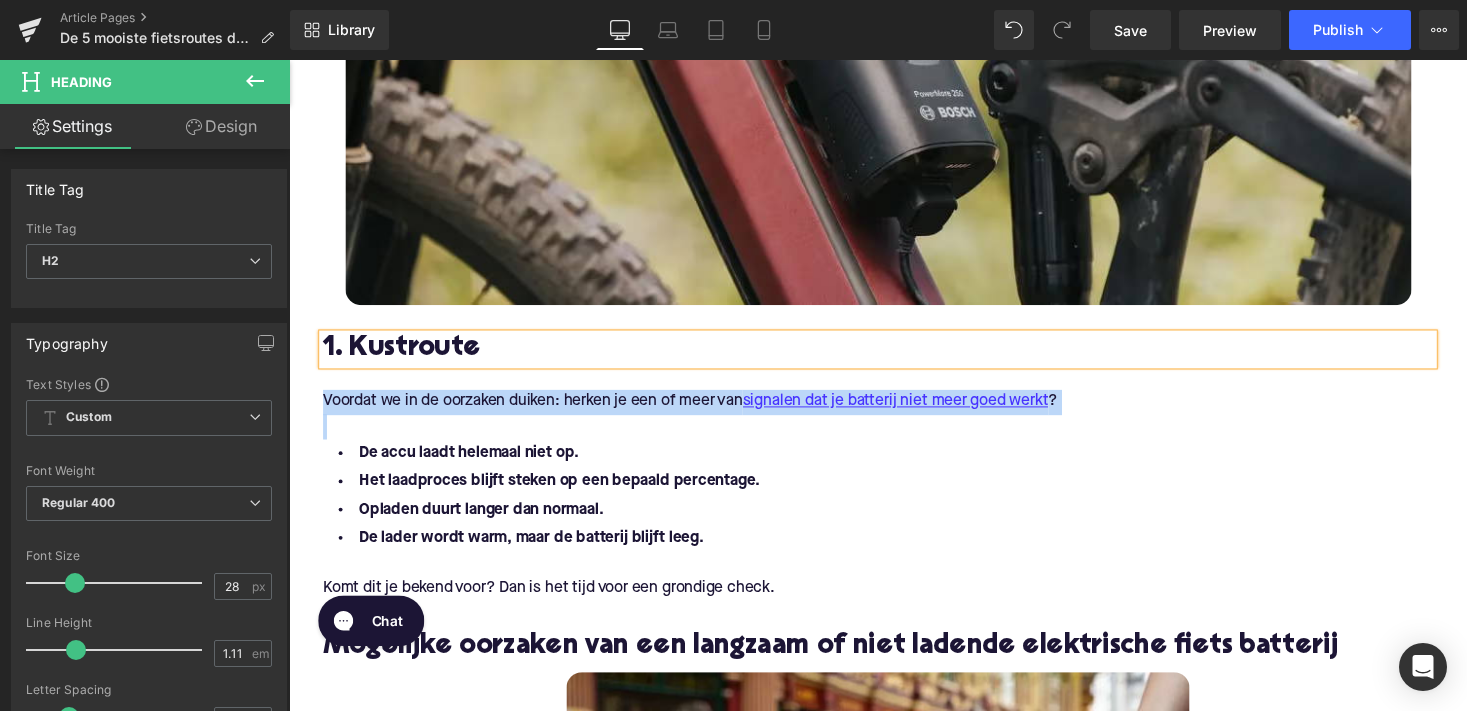 click on "Voordat we in de oorzaken duiken: herken je een of meer van  signalen dat je batterij niet meer goed werkt ?" at bounding box center (894, 412) 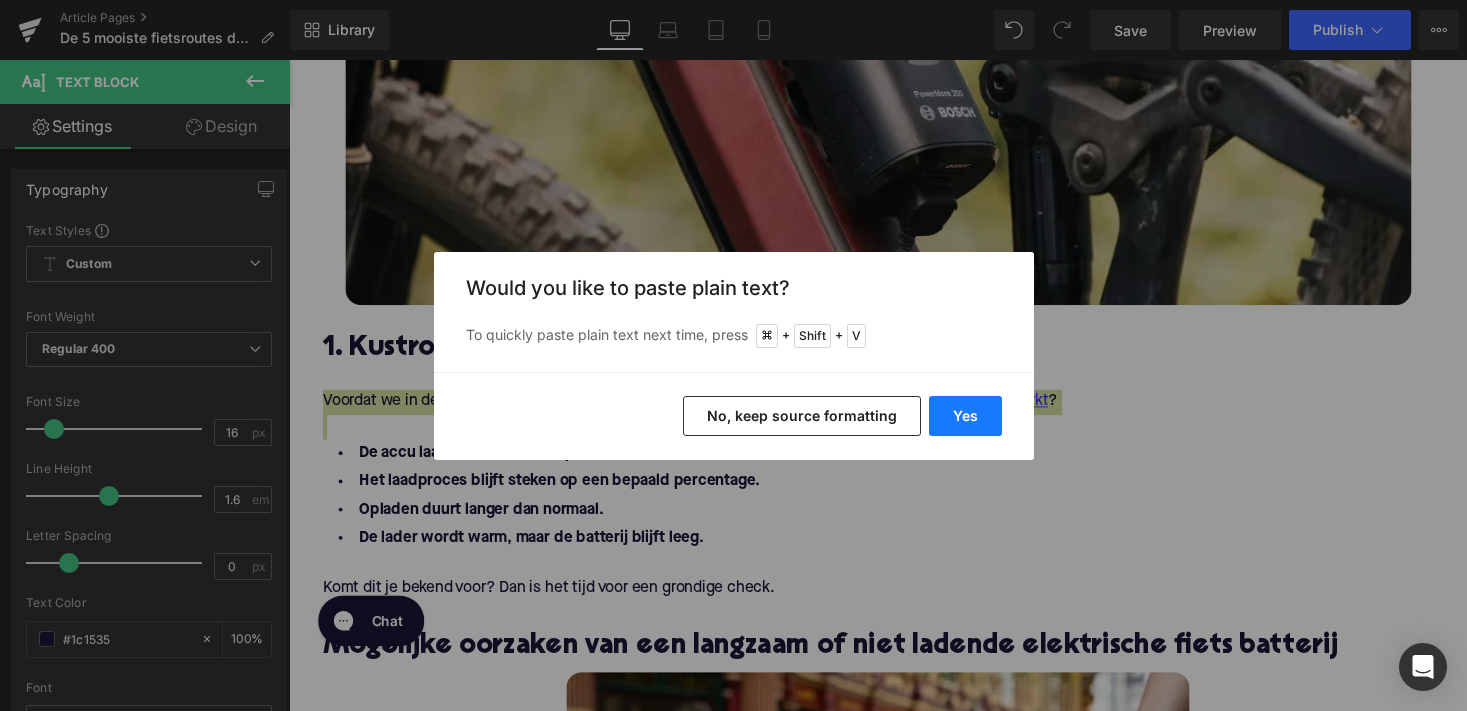 click on "Yes" at bounding box center [965, 416] 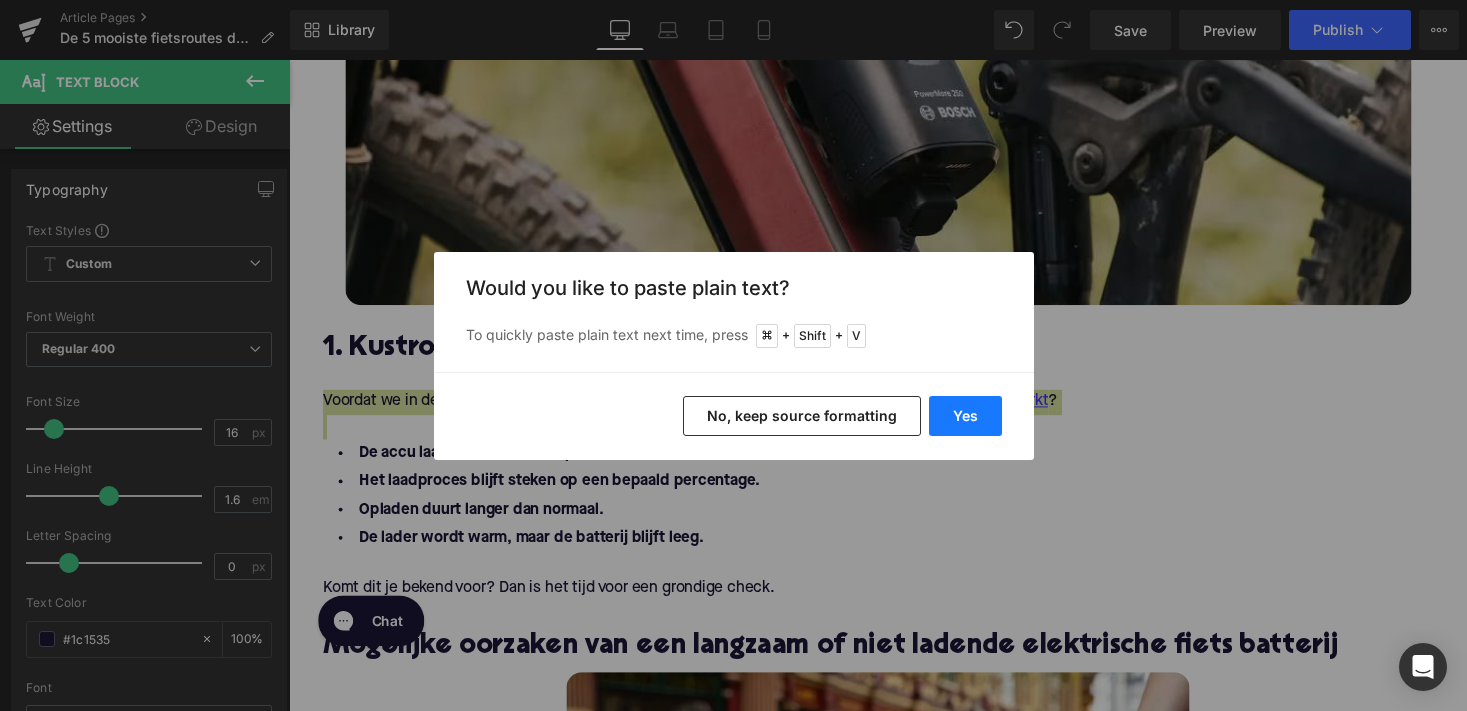 type 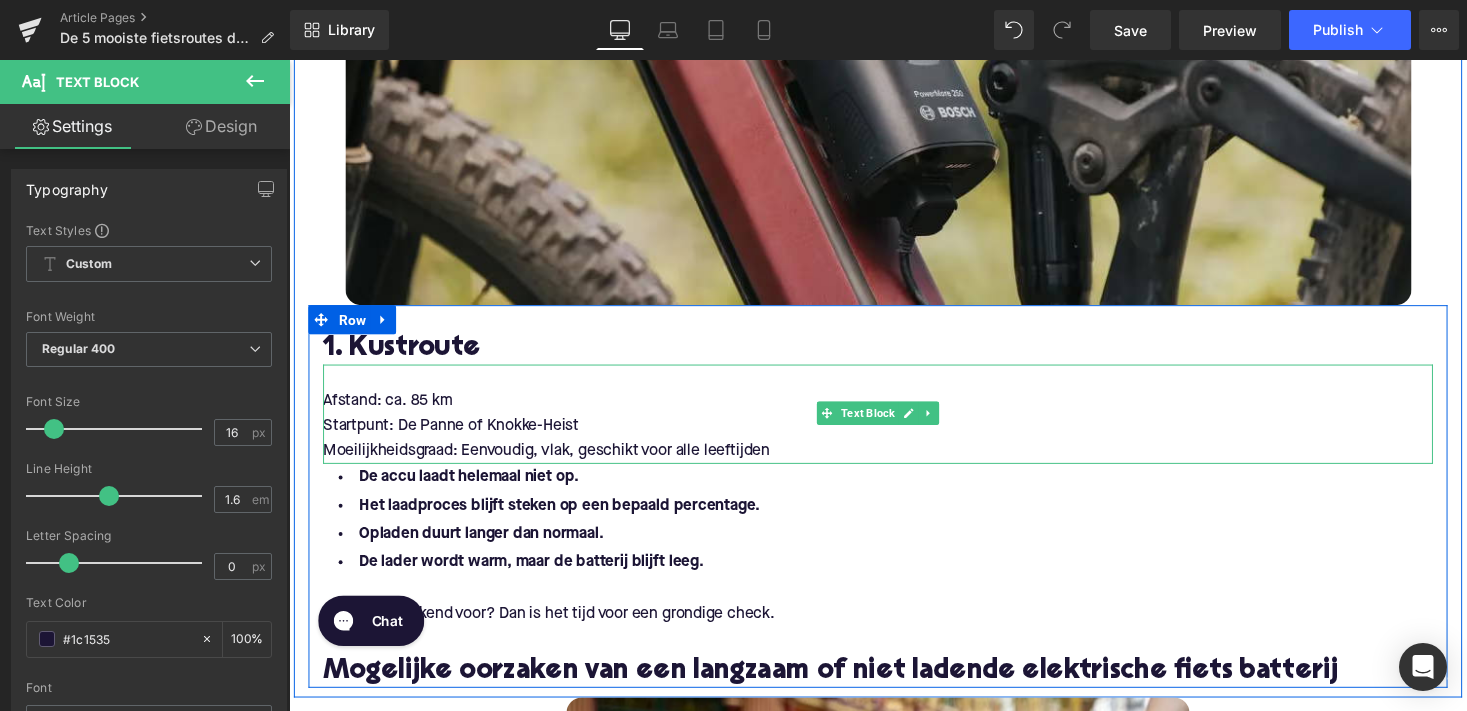 click on "Moeilijkheidsgraad: Eenvoudig, vlak, geschikt voor alle leeftijden" at bounding box center [894, 463] 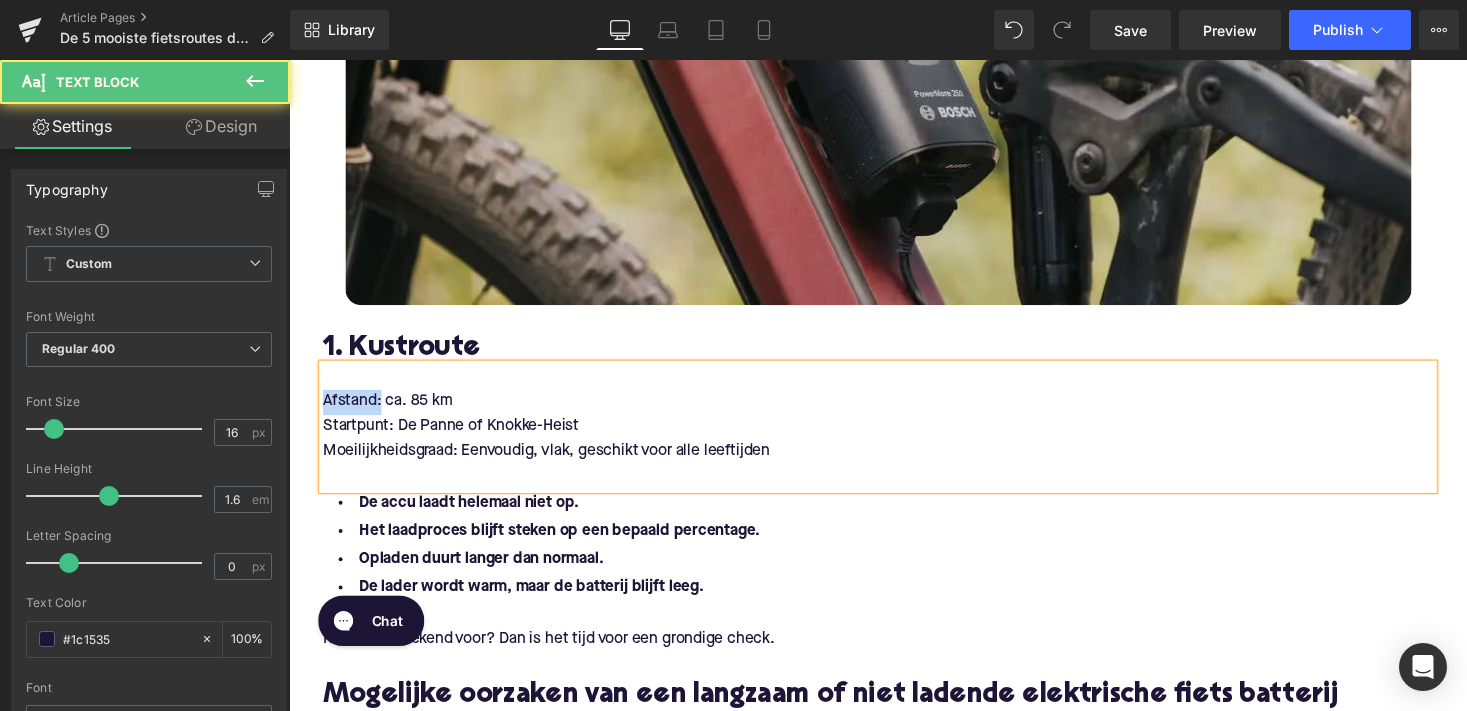 drag, startPoint x: 378, startPoint y: 410, endPoint x: 577, endPoint y: 461, distance: 205.43126 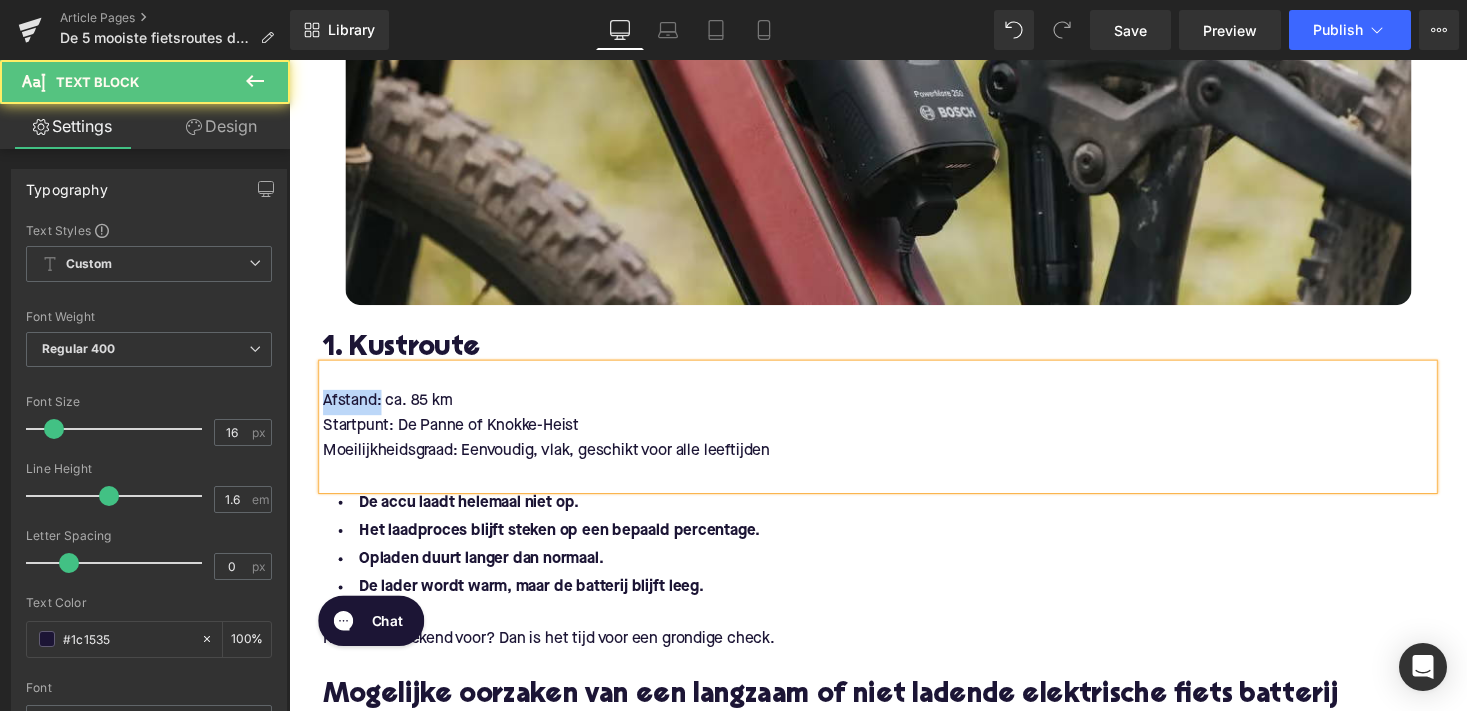 click on "De 5 mooiste fietsroutes doorheen België Heading         Zin in een dag vol avontuur en frisse lucht? Spring op je elektrische fiets en ontdek de mooiste uithoeken van België! In deze blog nemen we je mee langs enkele van de meest adembenemende fietsroutes van het land. We vertellen je niet alleen waar je heen kunt, maar ook hoe uitdagend de tocht is, hoeveel kilometer je mag verwachten én welke fiets het best past bij elk parcours Text Block         Image         1. Kustroute Heading         Afstand: ca. 85 km Startpunt: De Panne of Knokke-Heist Moeilijkheidsgraad: Eenvoudig, vlak, geschikt voor alle leeftijden Text Block         De accu laadt helemaal niet op. Het laadproces blijft steken op een bepaald percentage. Opladen duurt langer dan normaal. De lader wordt warm, maar de batterij blijft leeg. Text Block" at bounding box center (894, 1843) 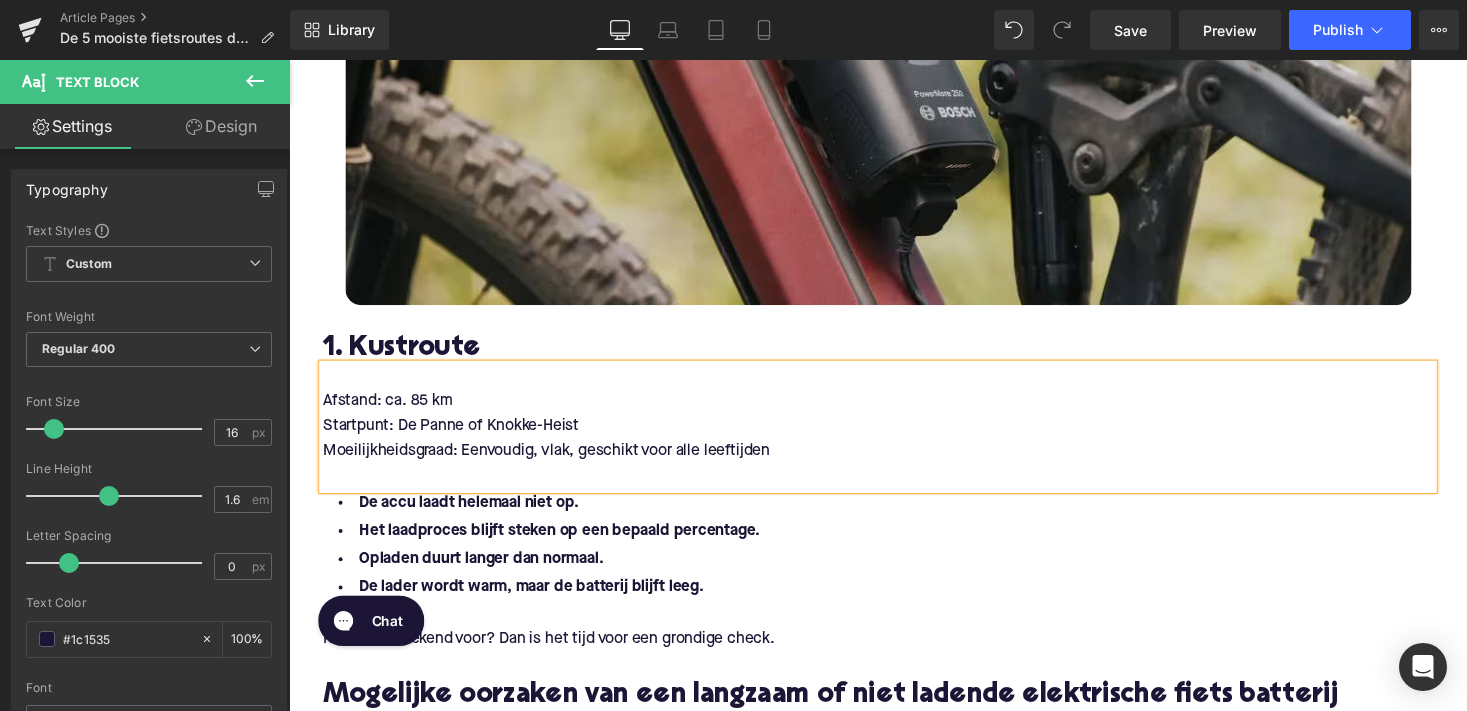click on "Startpunt: De Panne of Knokke-Heist" at bounding box center [894, 437] 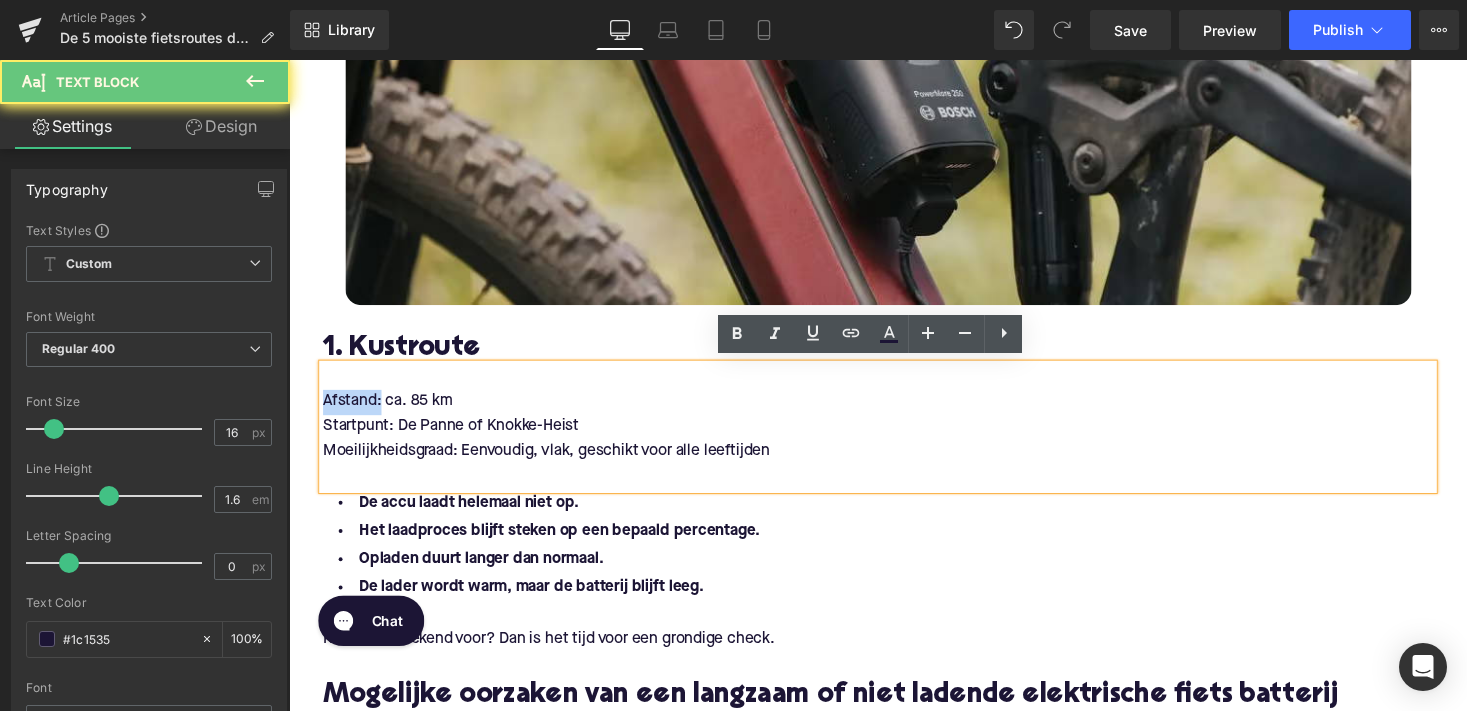 drag, startPoint x: 381, startPoint y: 408, endPoint x: 312, endPoint y: 408, distance: 69 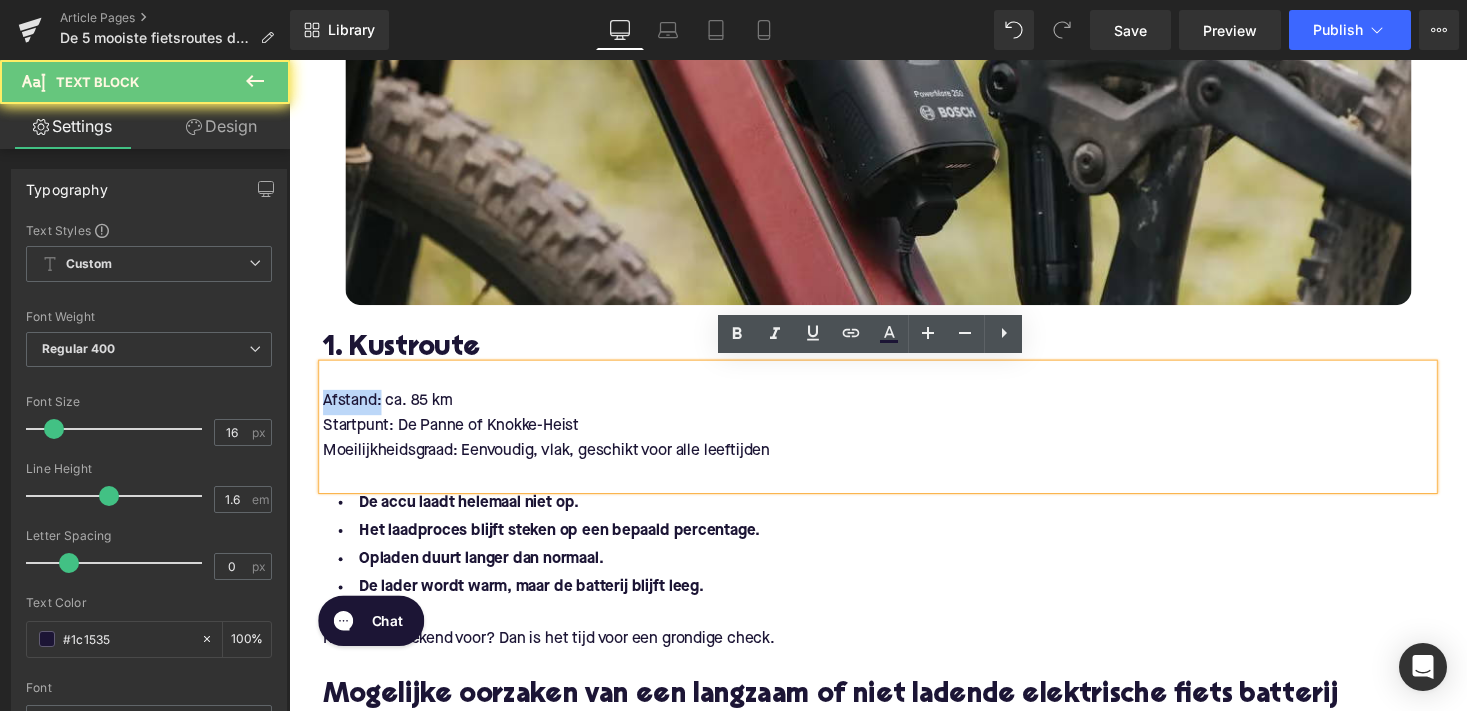 click on "1. Kustroute Heading         Afstand: ca. 85 km Startpunt: De Panne of Knokke-Heist Moeilijkheidsgraad: Eenvoudig, vlak, geschikt voor alle leeftijden Text Block         De accu laadt helemaal niet op. Het laadproces blijft steken op een bepaald percentage. Opladen duurt langer dan normaal. De lader wordt warm, maar de batterij blijft leeg. Text Block         Komt dit je bekend voor? Dan is het tijd voor een grondige check. Text Block         Mogelijke oorzaken van een langzaam of niet ladende elektrische fiets batterij Heading" at bounding box center [894, 536] 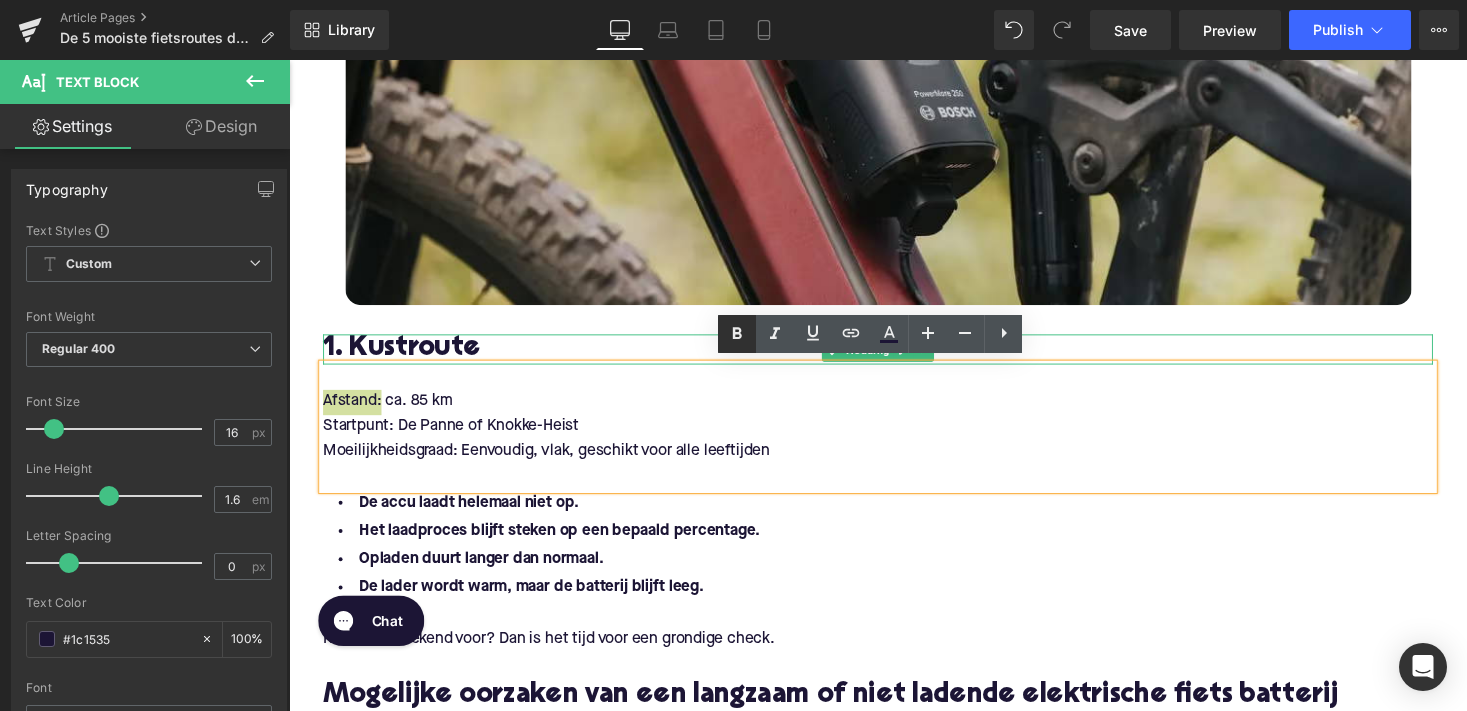 click 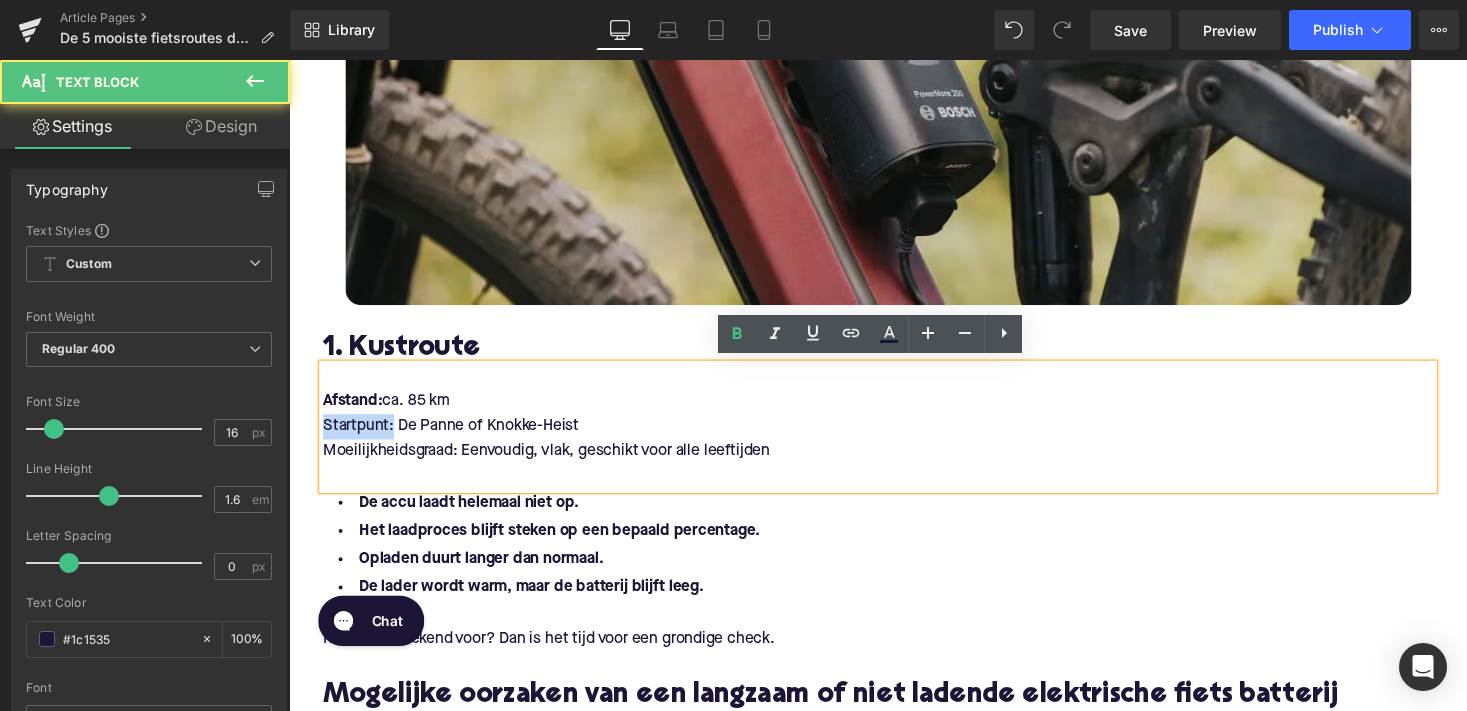 drag, startPoint x: 391, startPoint y: 432, endPoint x: 303, endPoint y: 432, distance: 88 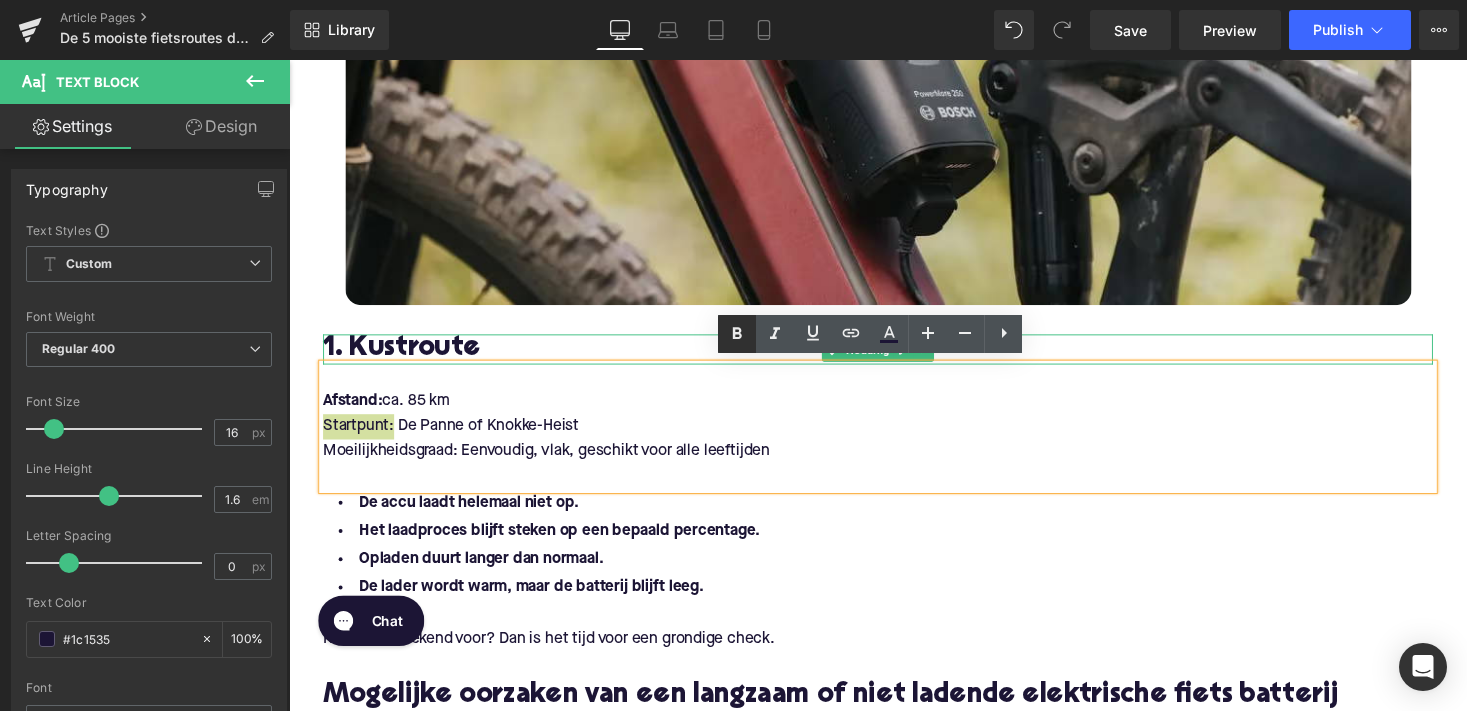 click 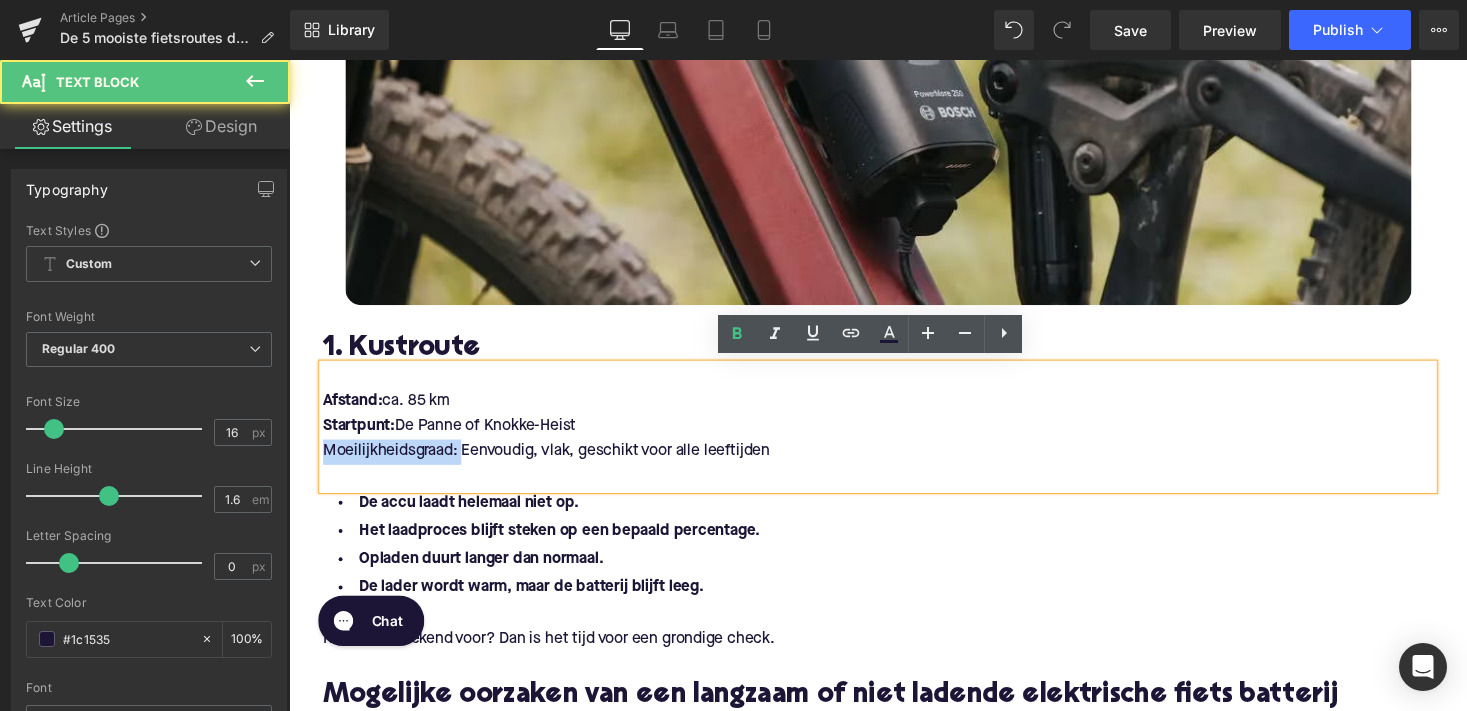 drag, startPoint x: 464, startPoint y: 462, endPoint x: 316, endPoint y: 462, distance: 148 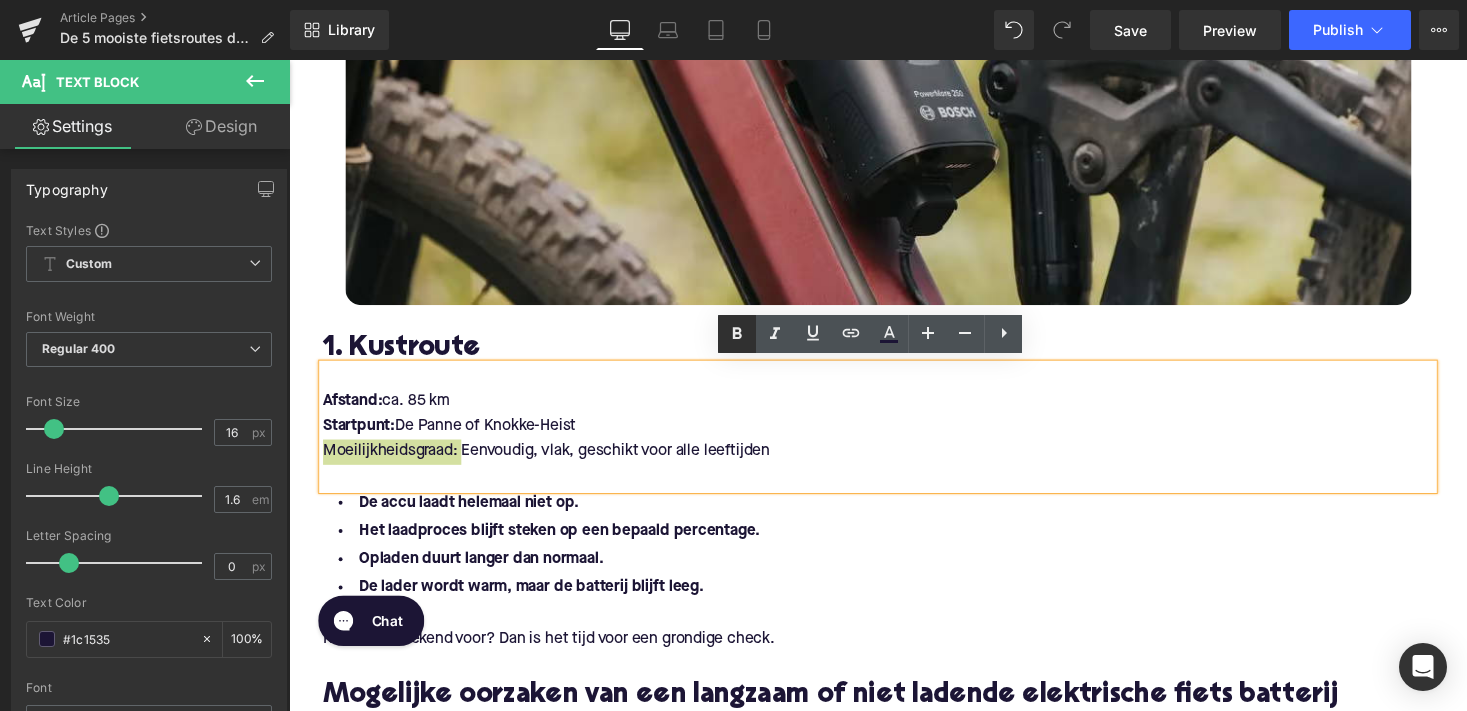 click 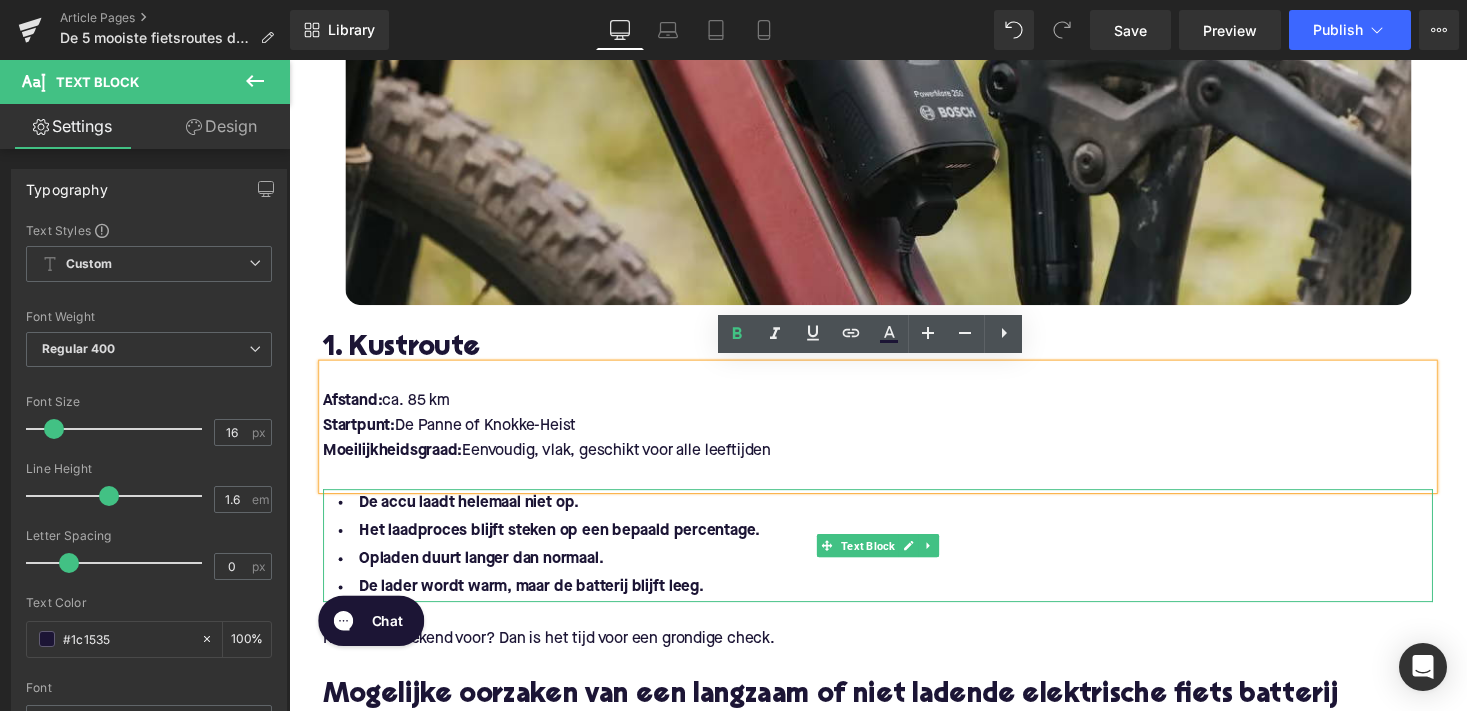 scroll, scrollTop: 768, scrollLeft: 0, axis: vertical 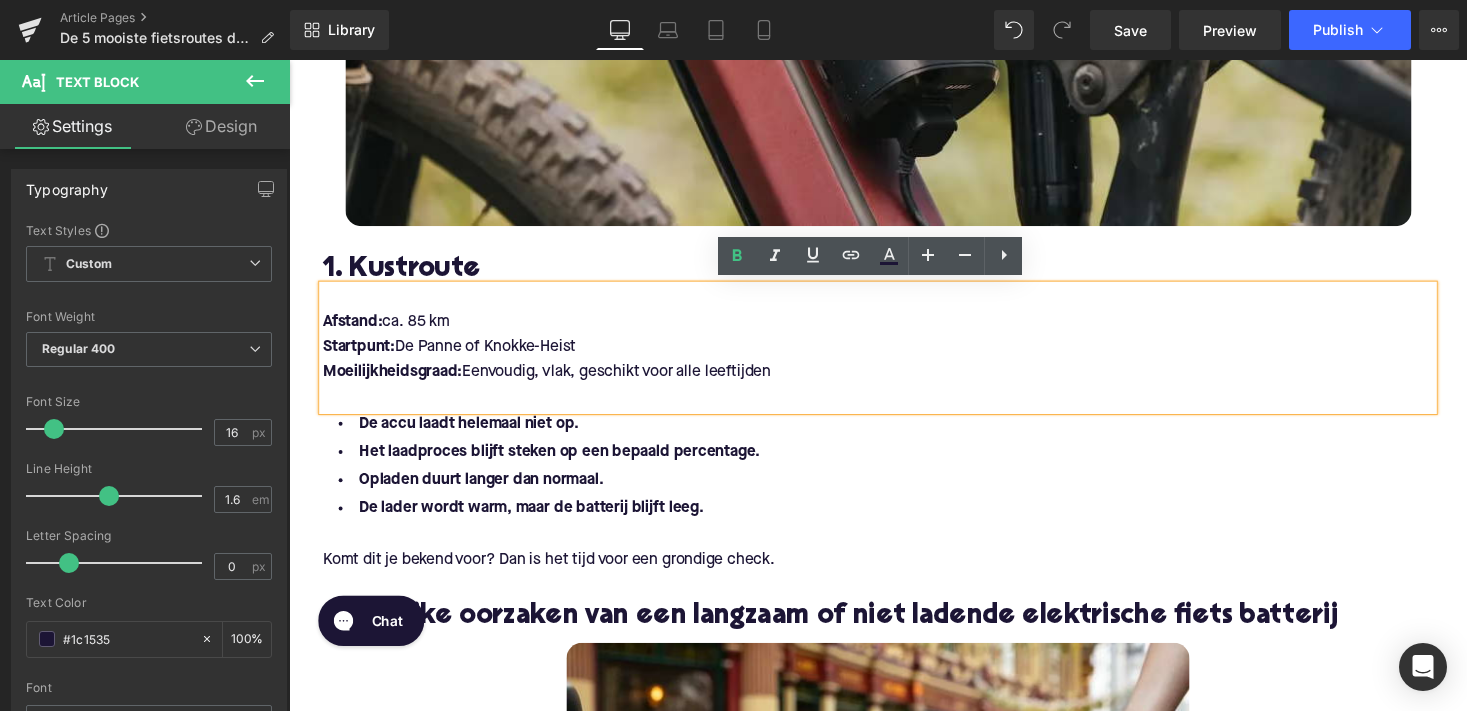 click on "Moeilijkheidsgraad:  Eenvoudig, vlak, geschikt voor alle leeftijden" at bounding box center (894, 382) 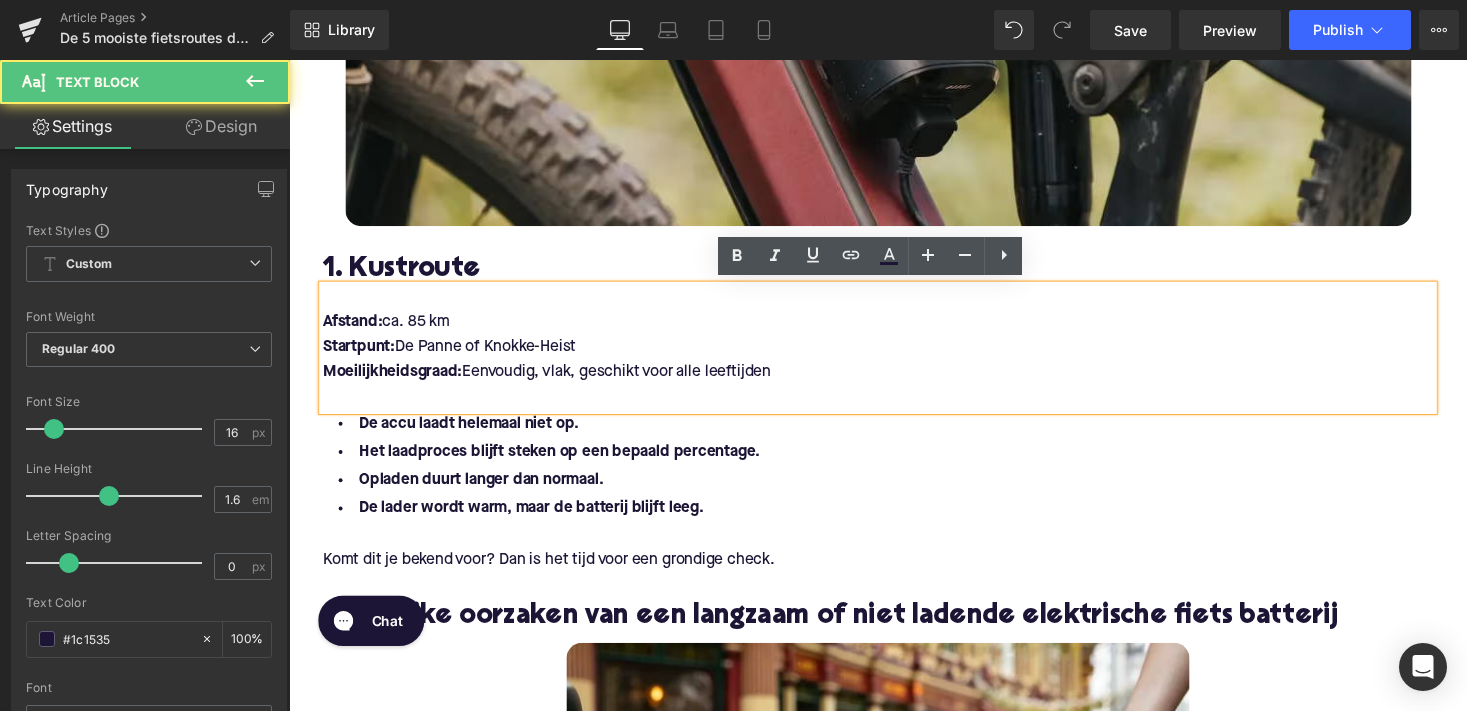 click on "De accu laadt helemaal niet op. Het laadproces blijft steken op een bepaald percentage. Opladen duurt langer dan normaal. De lader wordt warm, maar de batterij blijft leeg. Text Block" at bounding box center (894, 478) 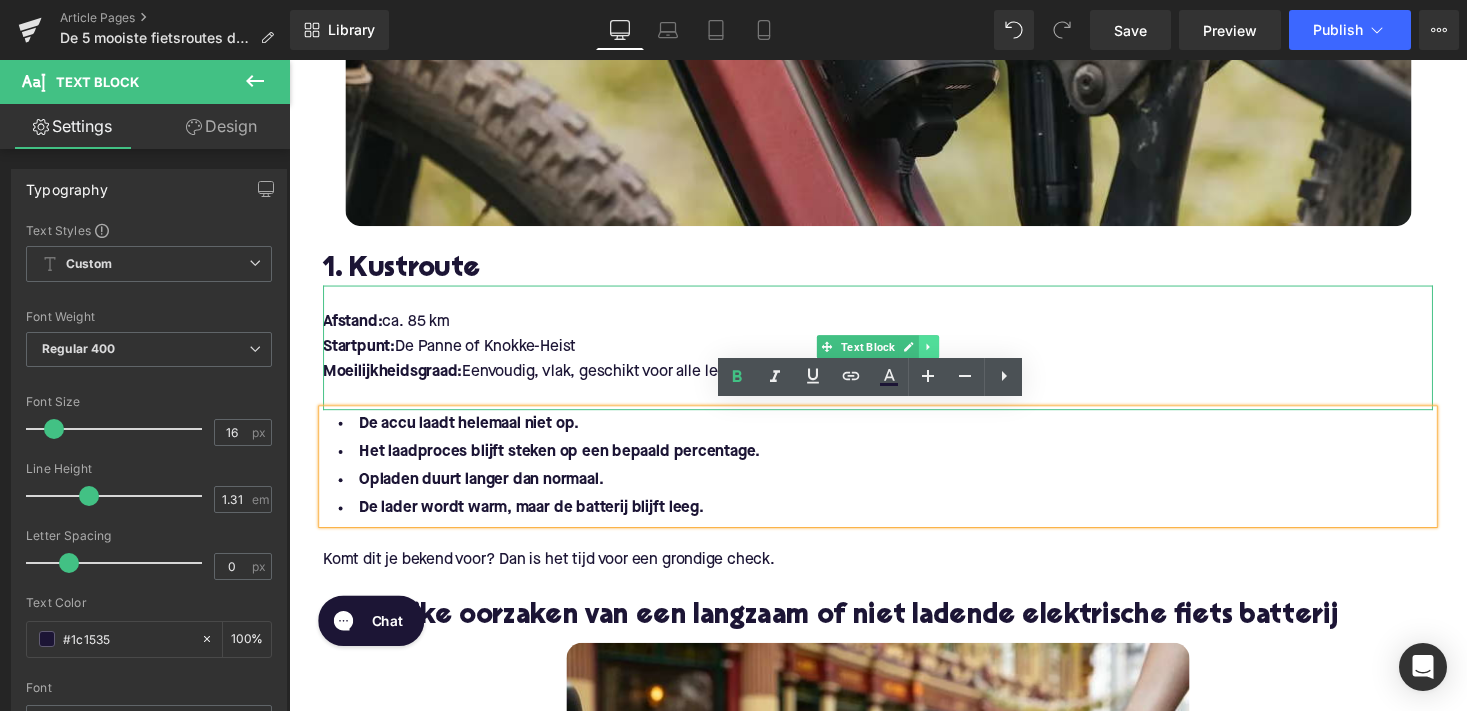 click at bounding box center (946, 355) 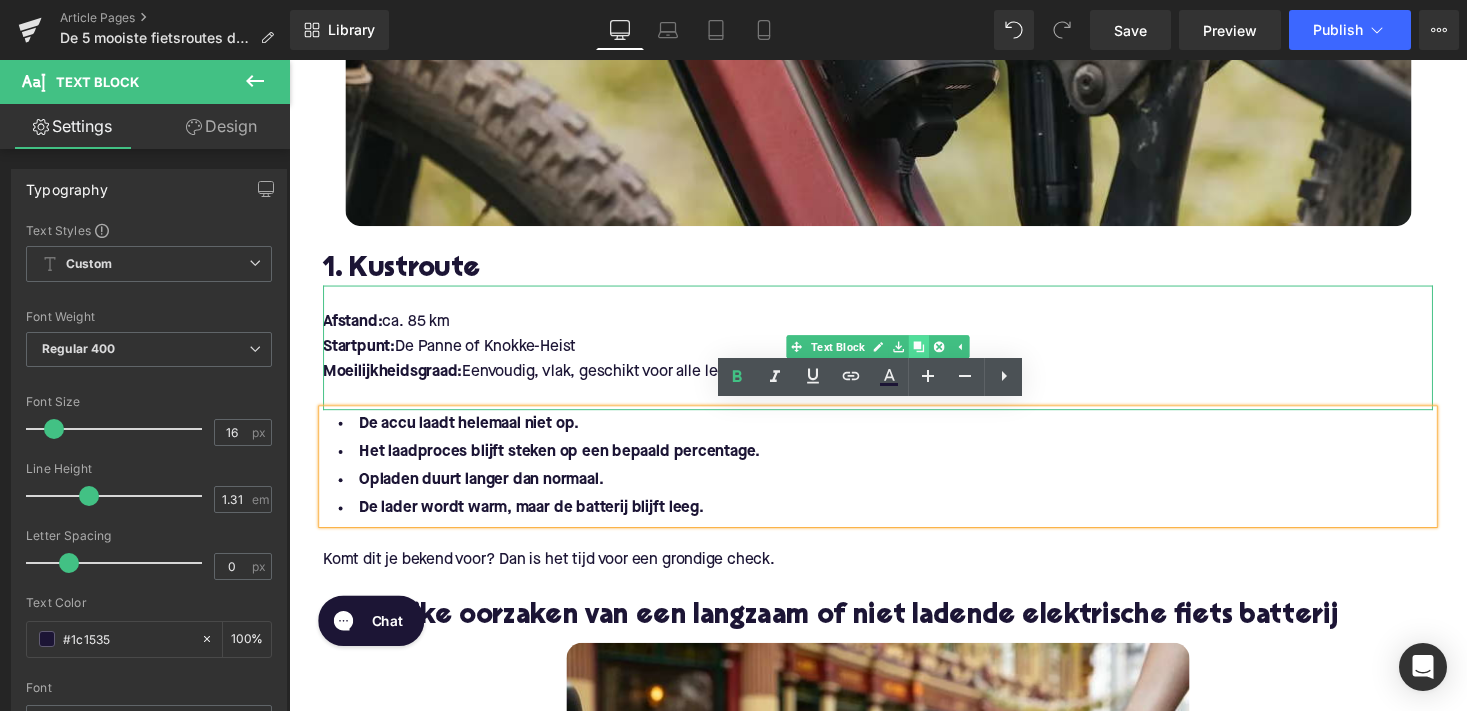 click 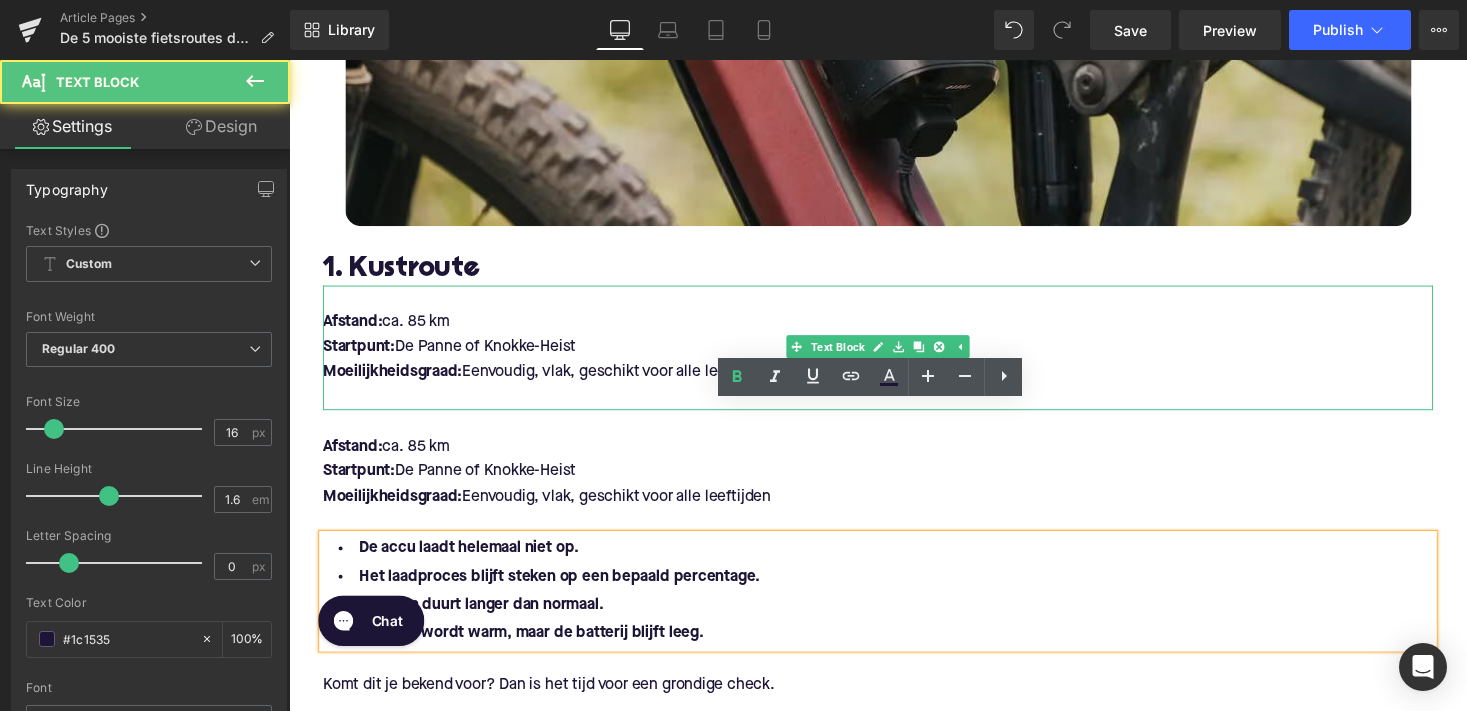 click on "Moeilijkheidsgraad:  Eenvoudig, vlak, geschikt voor alle leeftijden" at bounding box center [894, 382] 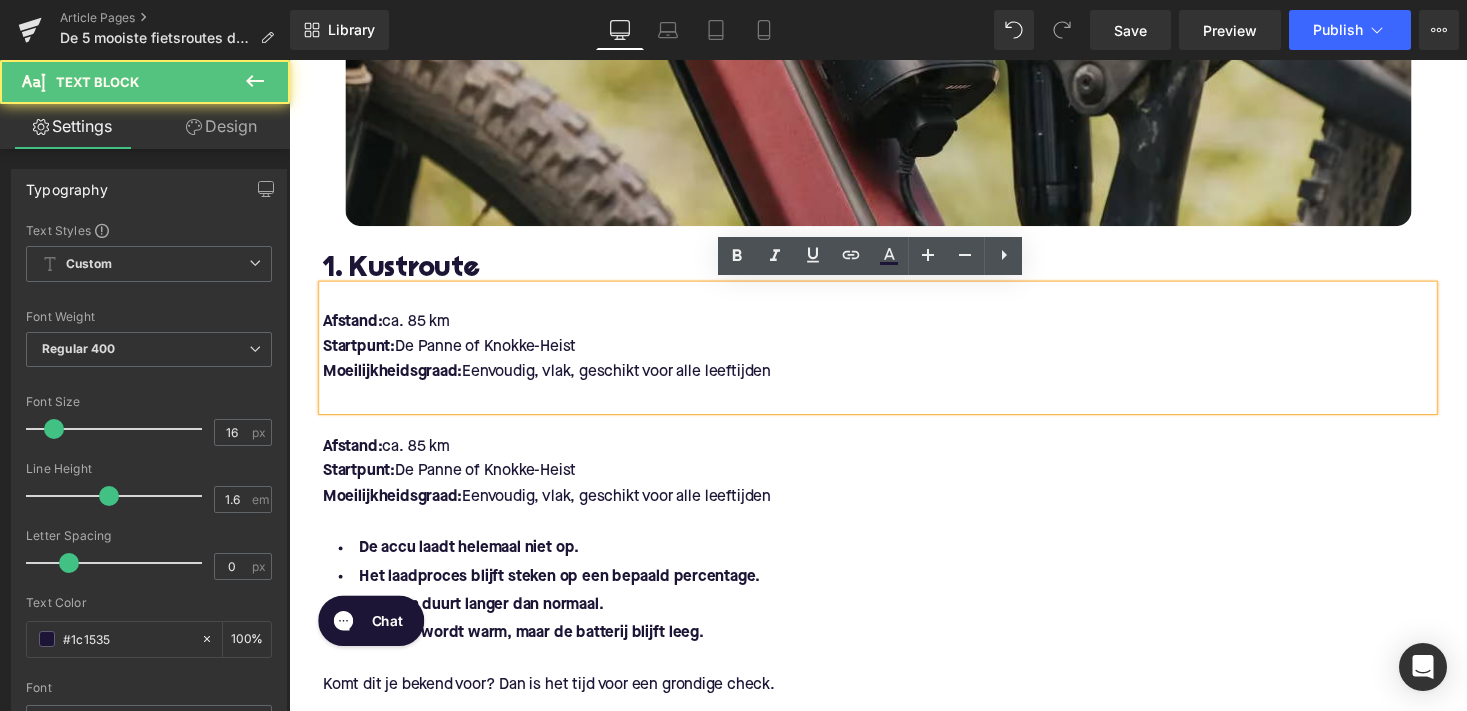 click on "Startpunt:  De Panne of Knokke-Heist" at bounding box center [894, 356] 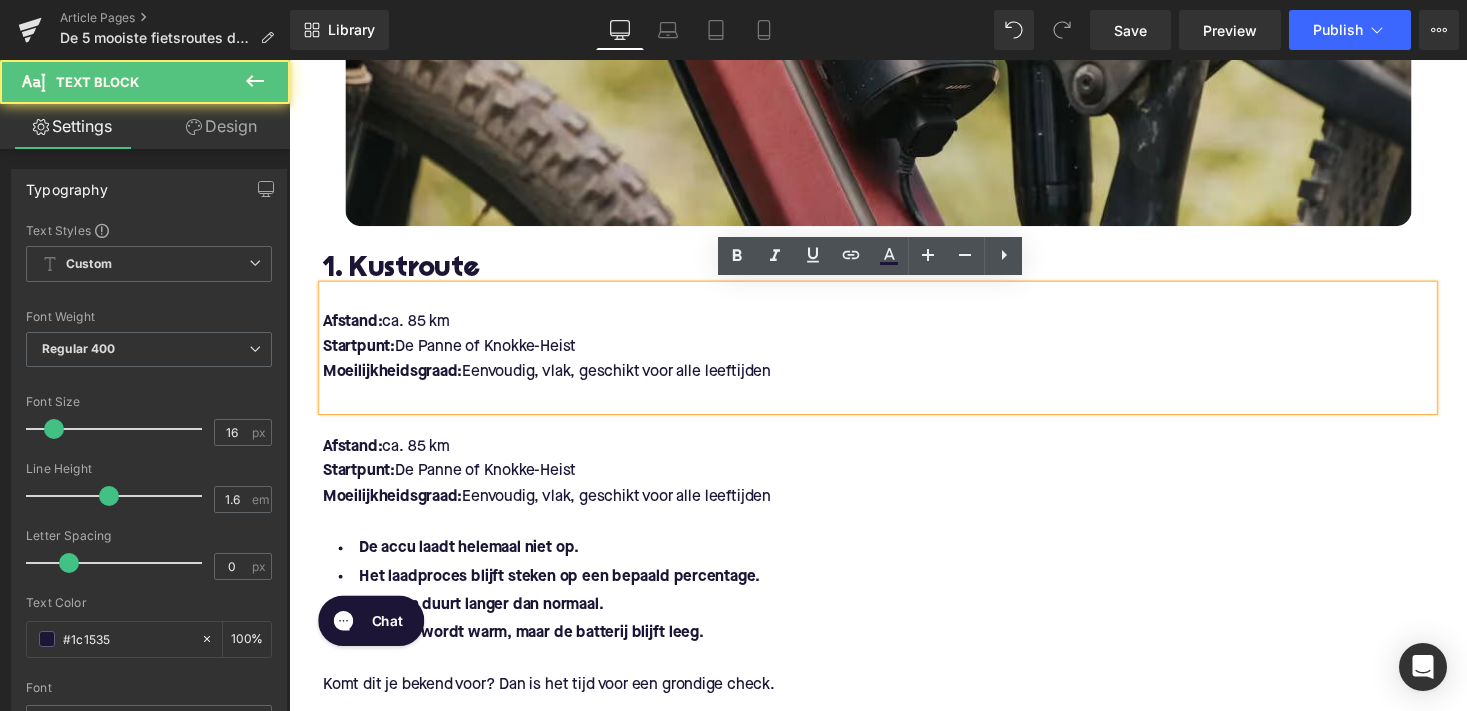 click on "Moeilijkheidsgraad:  Eenvoudig, vlak, geschikt voor alle leeftijden" at bounding box center [894, 382] 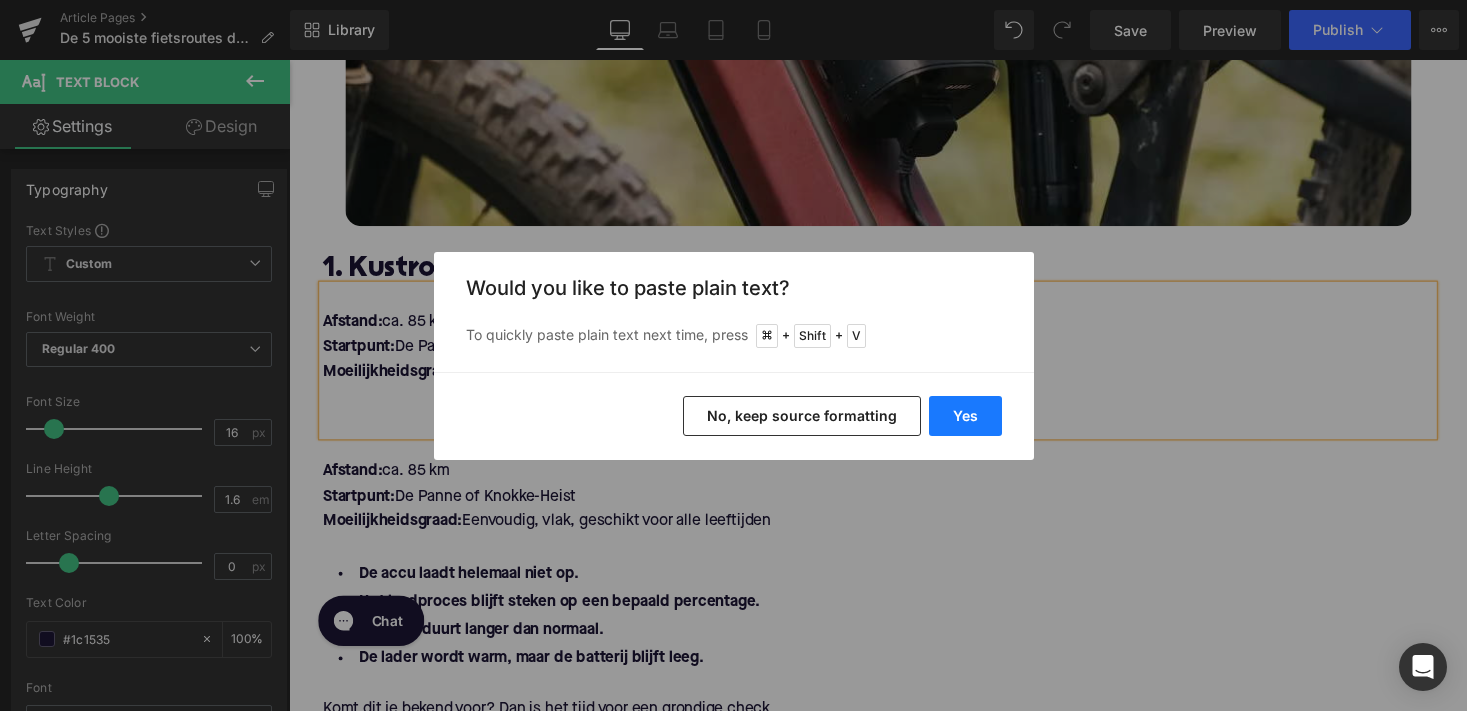 click on "Yes" at bounding box center [965, 416] 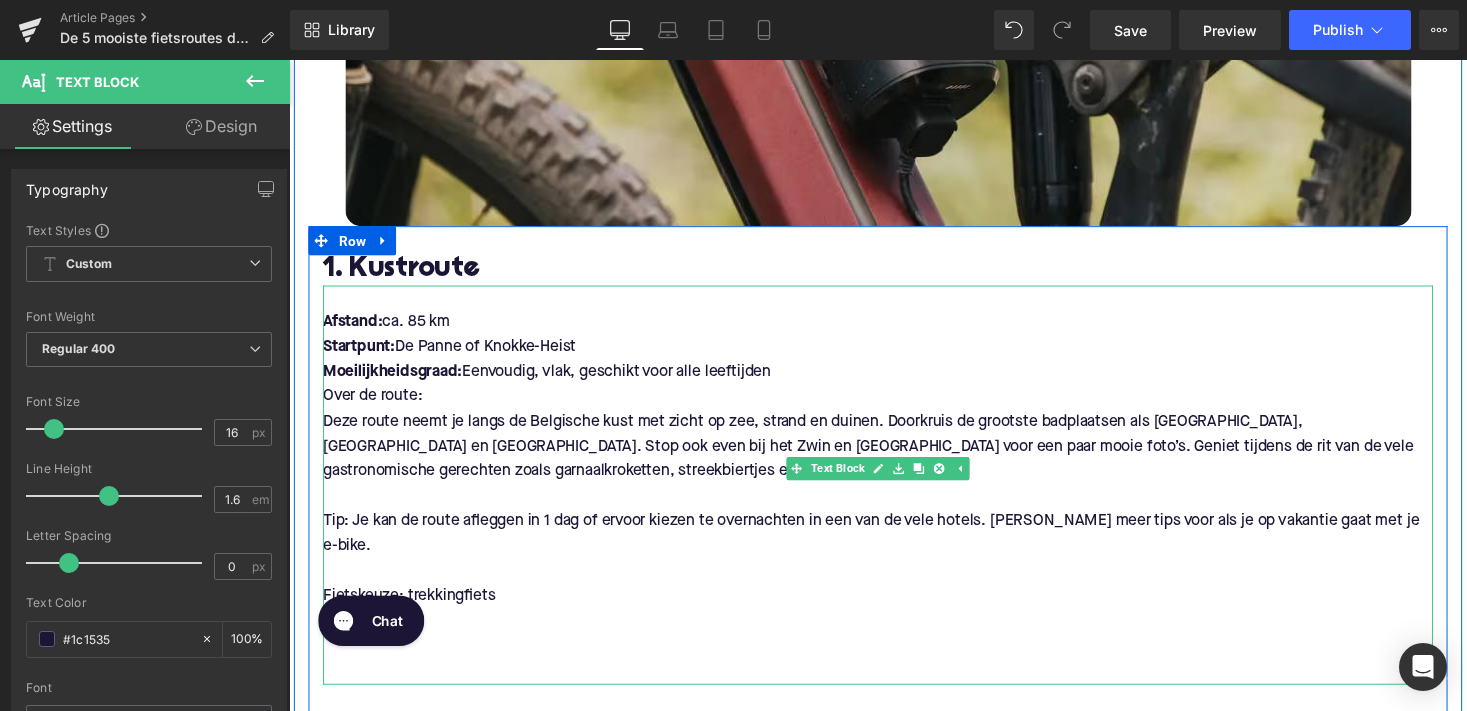 click on "Over de route:" at bounding box center [894, 407] 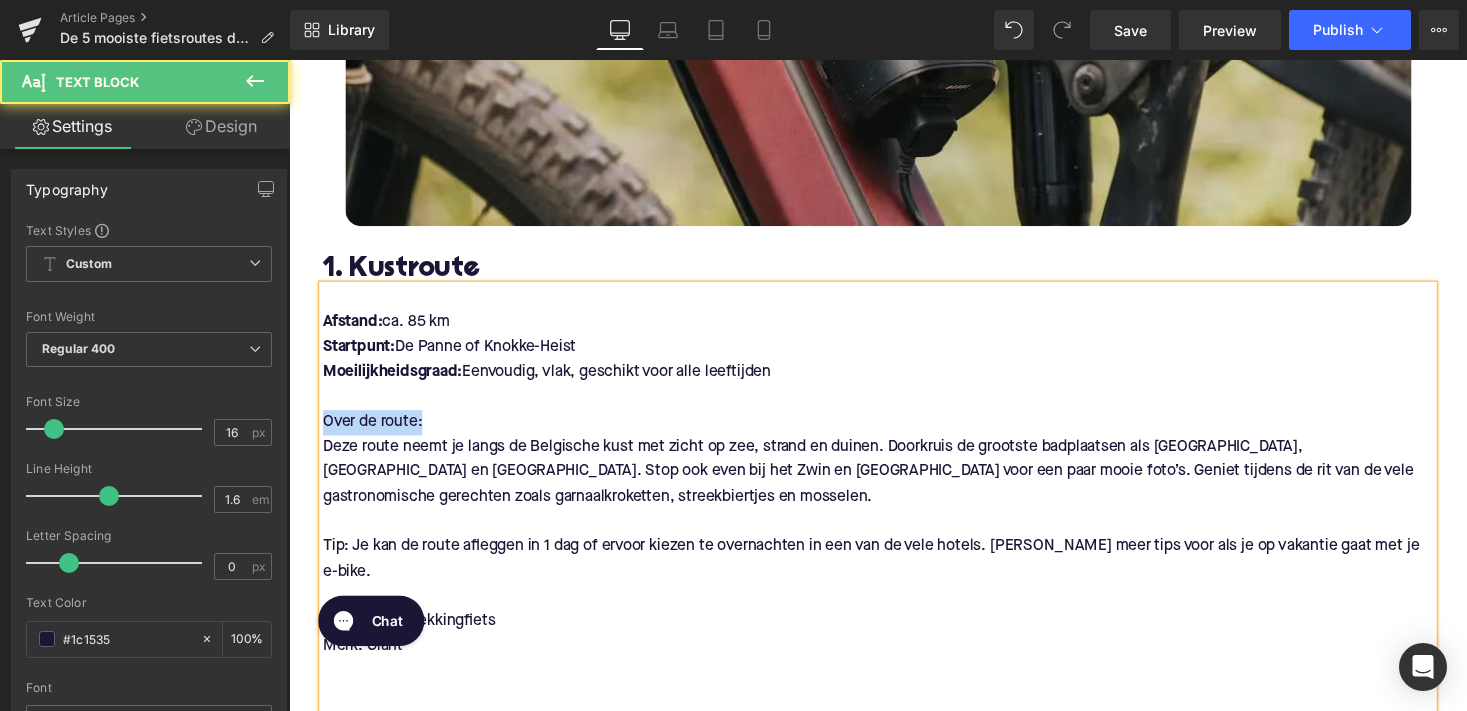 drag, startPoint x: 451, startPoint y: 422, endPoint x: 564, endPoint y: 474, distance: 124.39051 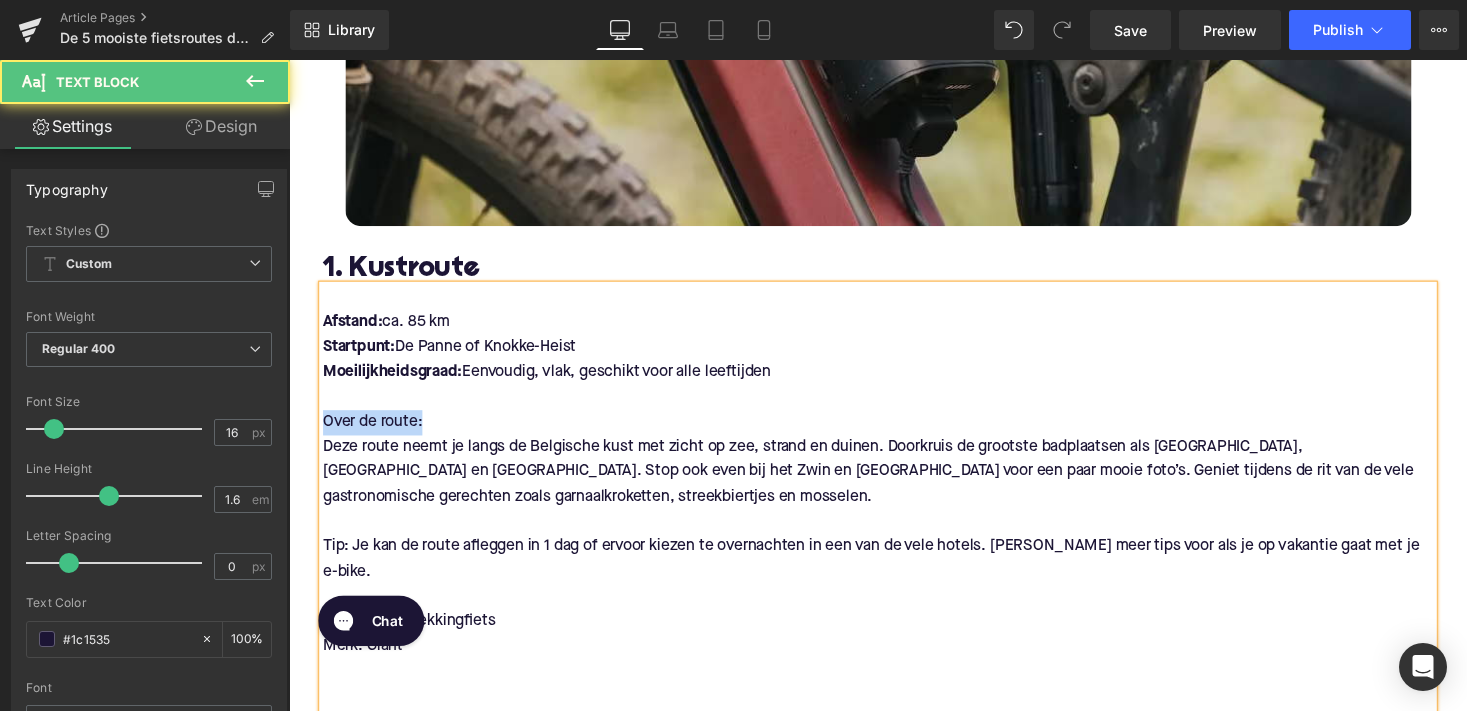 click on "De 5 mooiste fietsroutes doorheen België Heading         Zin in een dag vol avontuur en frisse lucht? Spring op je elektrische fiets en ontdek de mooiste uithoeken van België! In deze blog nemen we je mee langs enkele van de meest adembenemende fietsroutes van het land. We vertellen je niet alleen waar je heen kunt, maar ook hoe uitdagend de tocht is, hoeveel kilometer je mag verwachten én welke fiets het best past bij elk parcours Text Block         Image         1. Kustroute Heading         Afstand:  ca. 85 km Startpunt:  De Panne of Knokke-Heist Moeilijkheidsgraad:  Eenvoudig, vlak, geschikt voor alle leeftijden Over de route: Tip: Je kan de route afleggen in 1 dag of ervoor kiezen te overnachten in een van de vele hotels. Lees meer tips voor als je op vakantie gaat met je e-bike. Fietskeuze: trekkingfiets Merk: Giant" at bounding box center (894, 1979) 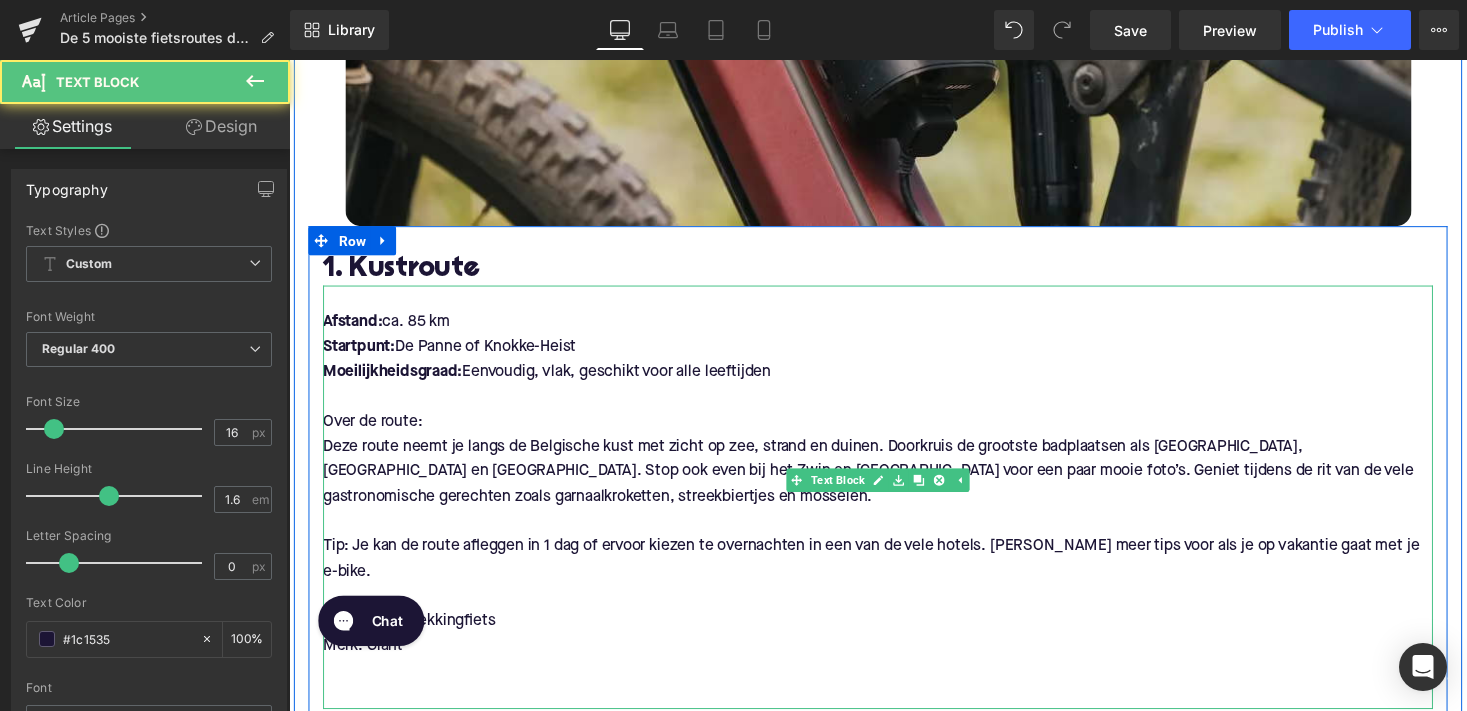 click at bounding box center (894, 407) 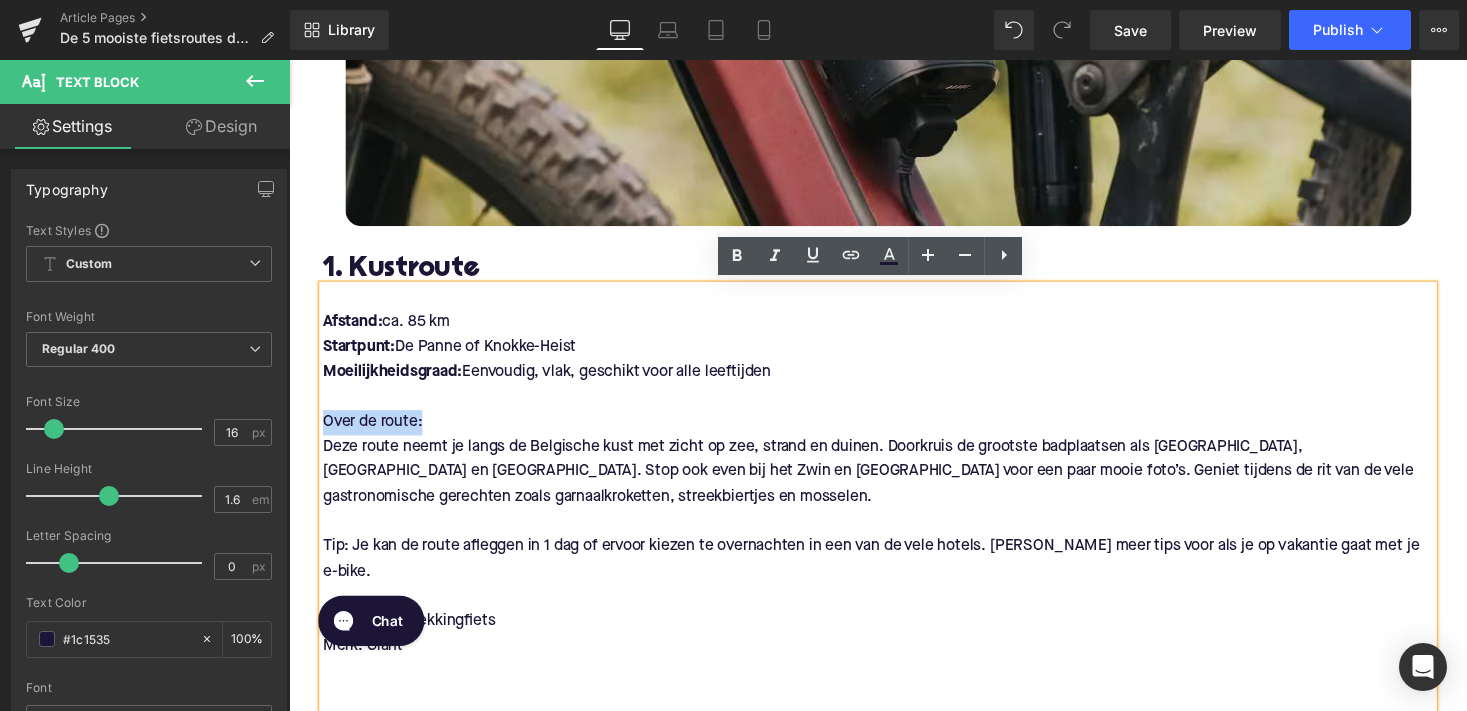 drag, startPoint x: 360, startPoint y: 426, endPoint x: 318, endPoint y: 426, distance: 42 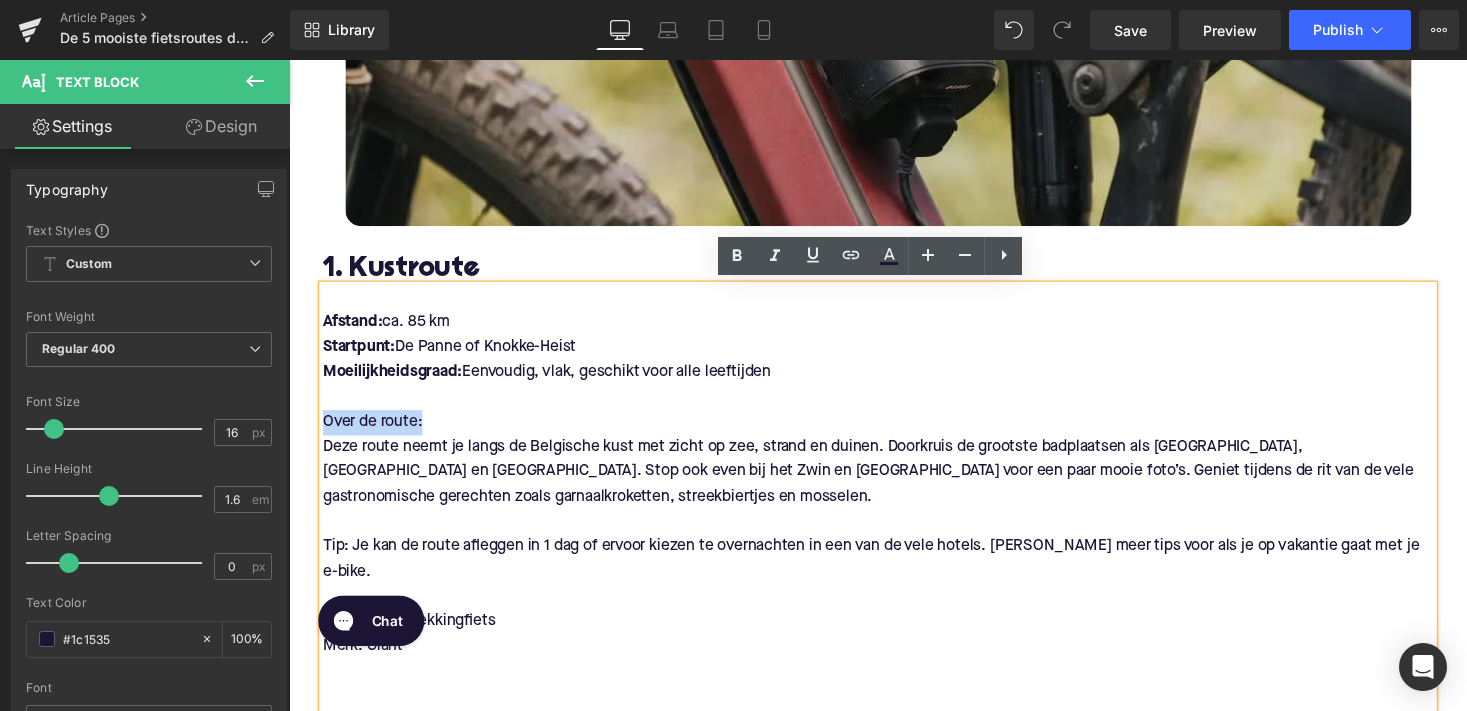 click on "Afstand:  ca. 85 km Startpunt:  De Panne of Knokke-Heist Moeilijkheidsgraad:  Eenvoudig, vlak, geschikt voor alle leeftijden Over de route: Deze route neemt je langs de Belgische kust met zicht op zee, strand en duinen. Doorkruis de grootste badplaatsen als Oostende, Blankenberge en Knokke-Heist. Stop ook even bij het Zwin en De Westhoek voor een paar mooie foto’s. Geniet tijdens de rit van de vele gastronomische gerechten zoals garnaalkroketten, streekbiertjes en mosselen. Tip: Je kan de route afleggen in 1 dag of ervoor kiezen te overnachten in een van de vele hotels. Lees meer tips voor als je op vakantie gaat met je e-bike. Fietskeuze: trekkingfiets Merk: Giant" at bounding box center (894, 509) 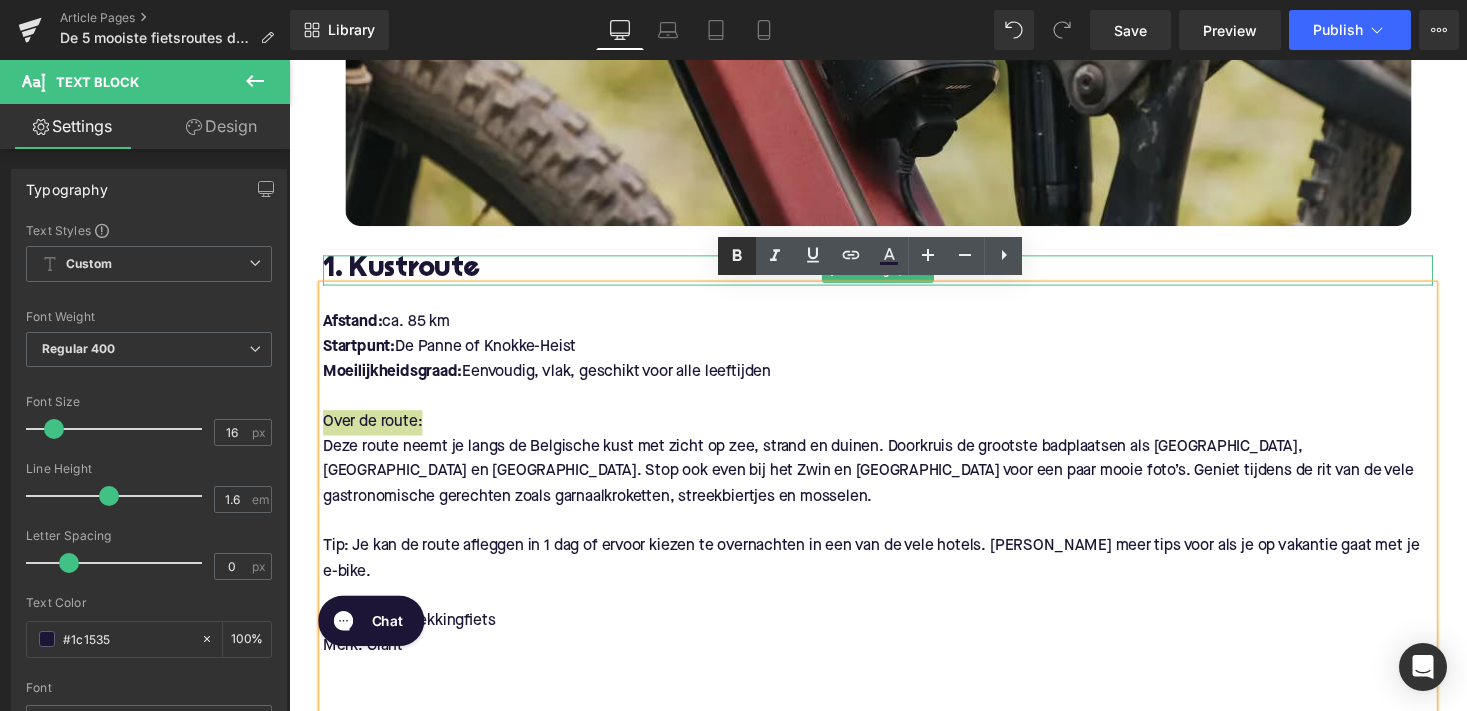 click 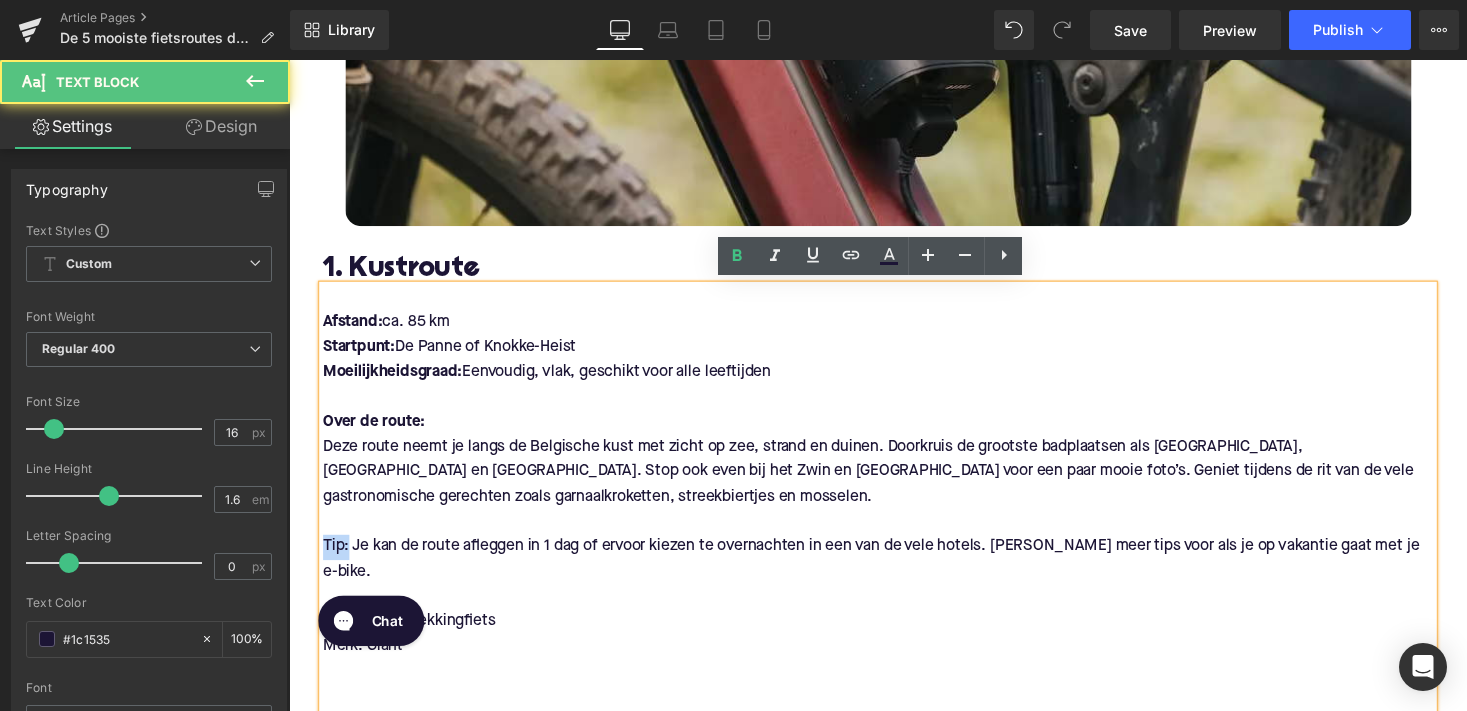 drag, startPoint x: 348, startPoint y: 552, endPoint x: 300, endPoint y: 552, distance: 48 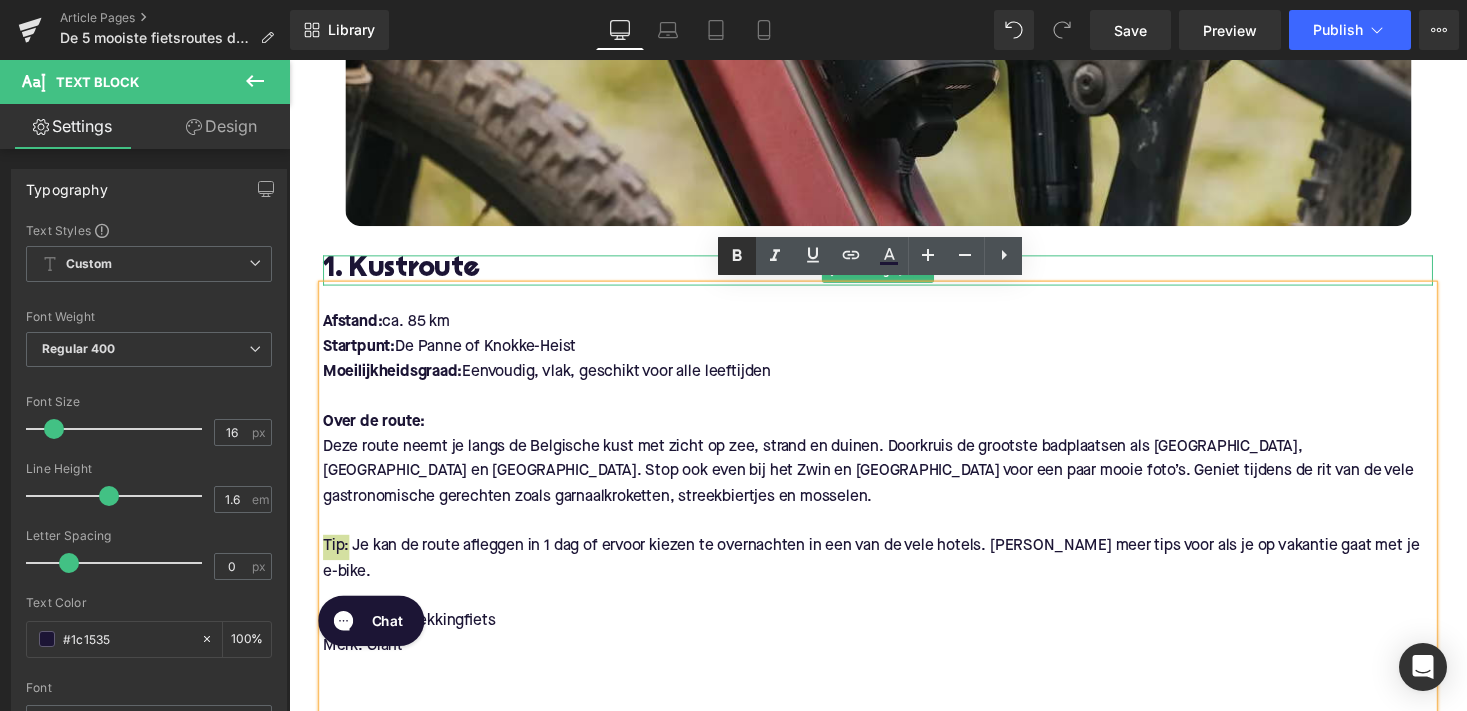 click 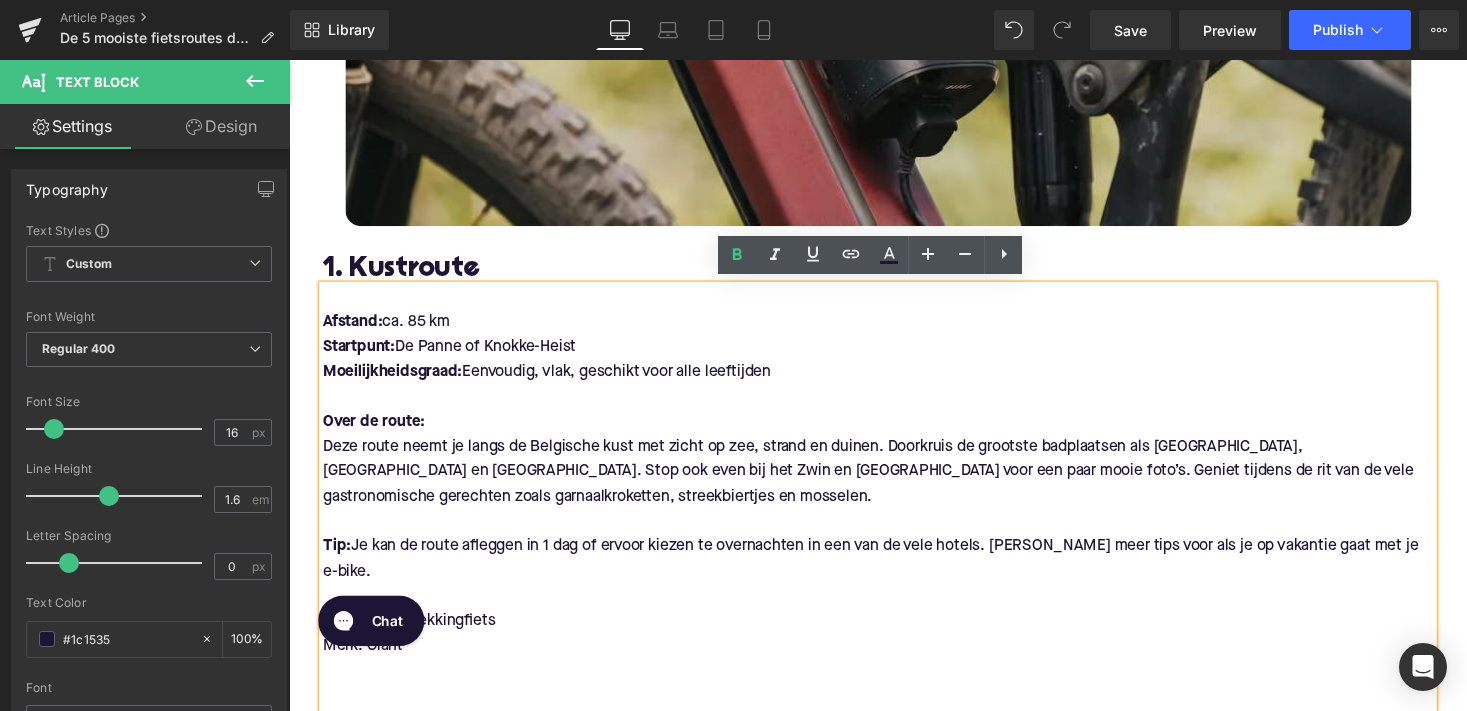 scroll, scrollTop: 867, scrollLeft: 0, axis: vertical 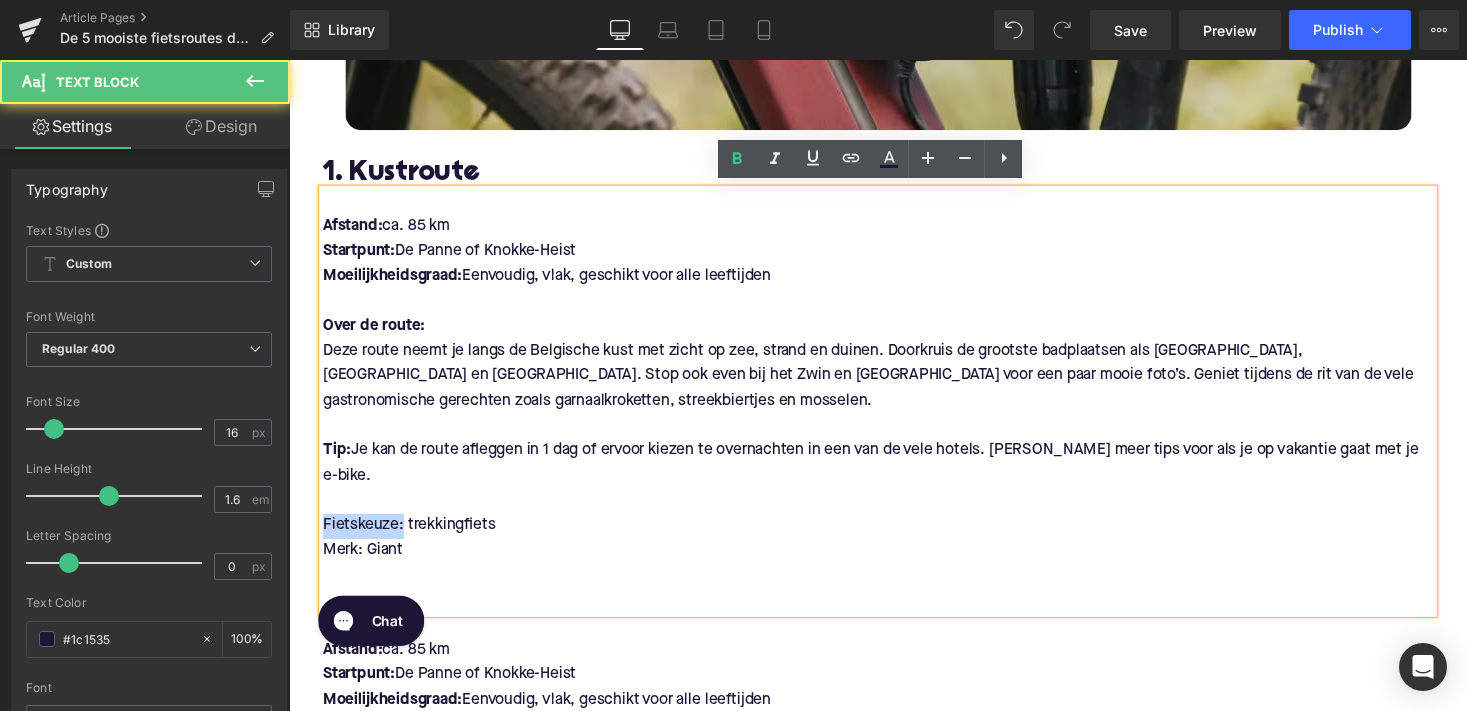drag, startPoint x: 403, startPoint y: 503, endPoint x: 555, endPoint y: 547, distance: 158.24033 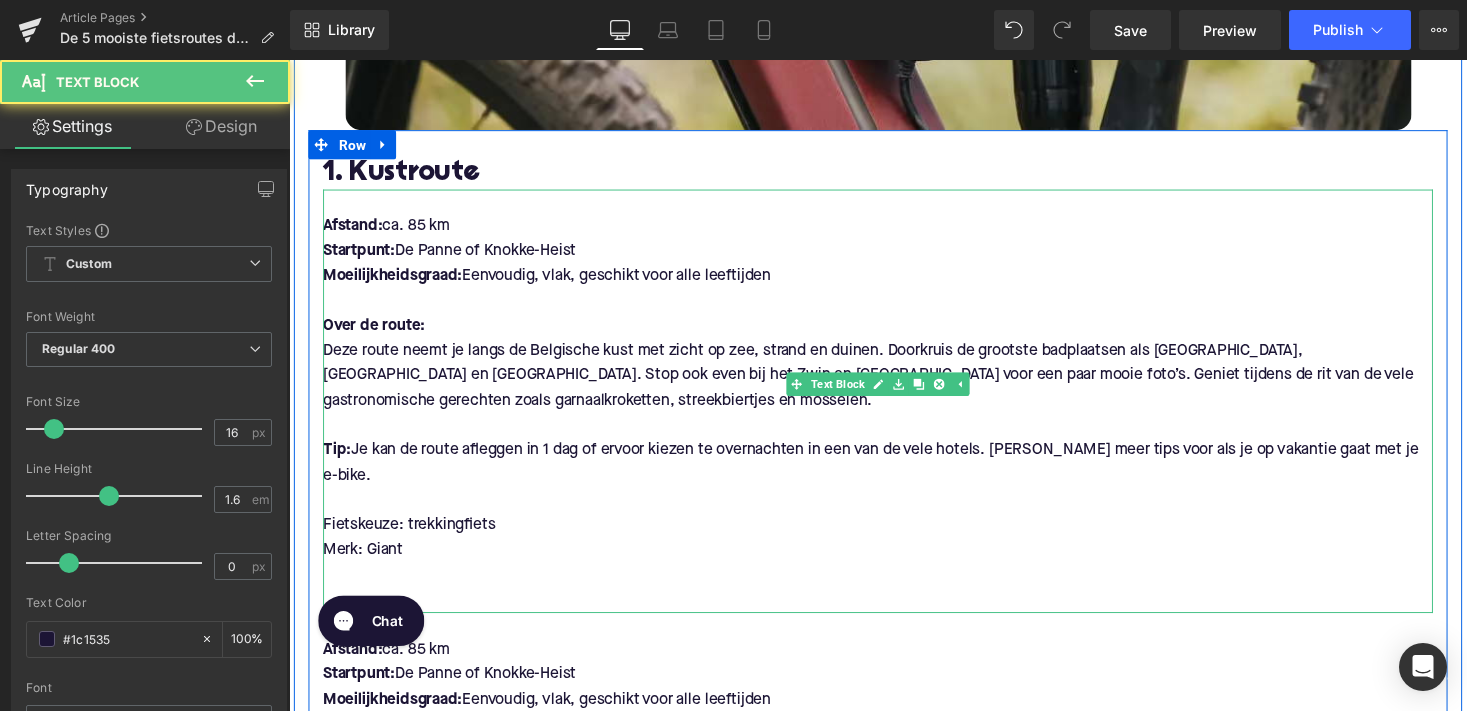 click on "Fietskeuze: trekkingfiets" at bounding box center (894, 539) 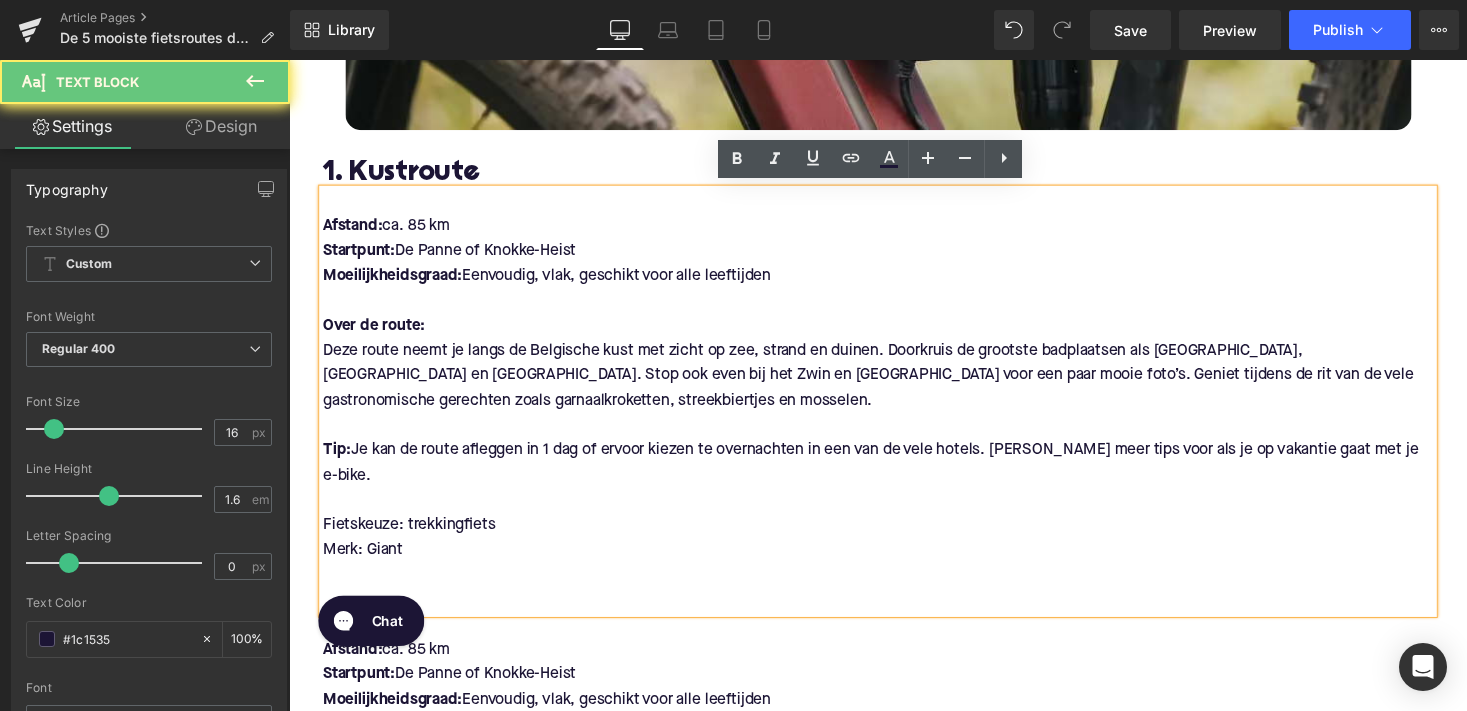 click on "Fietskeuze: trekkingfiets" at bounding box center (894, 539) 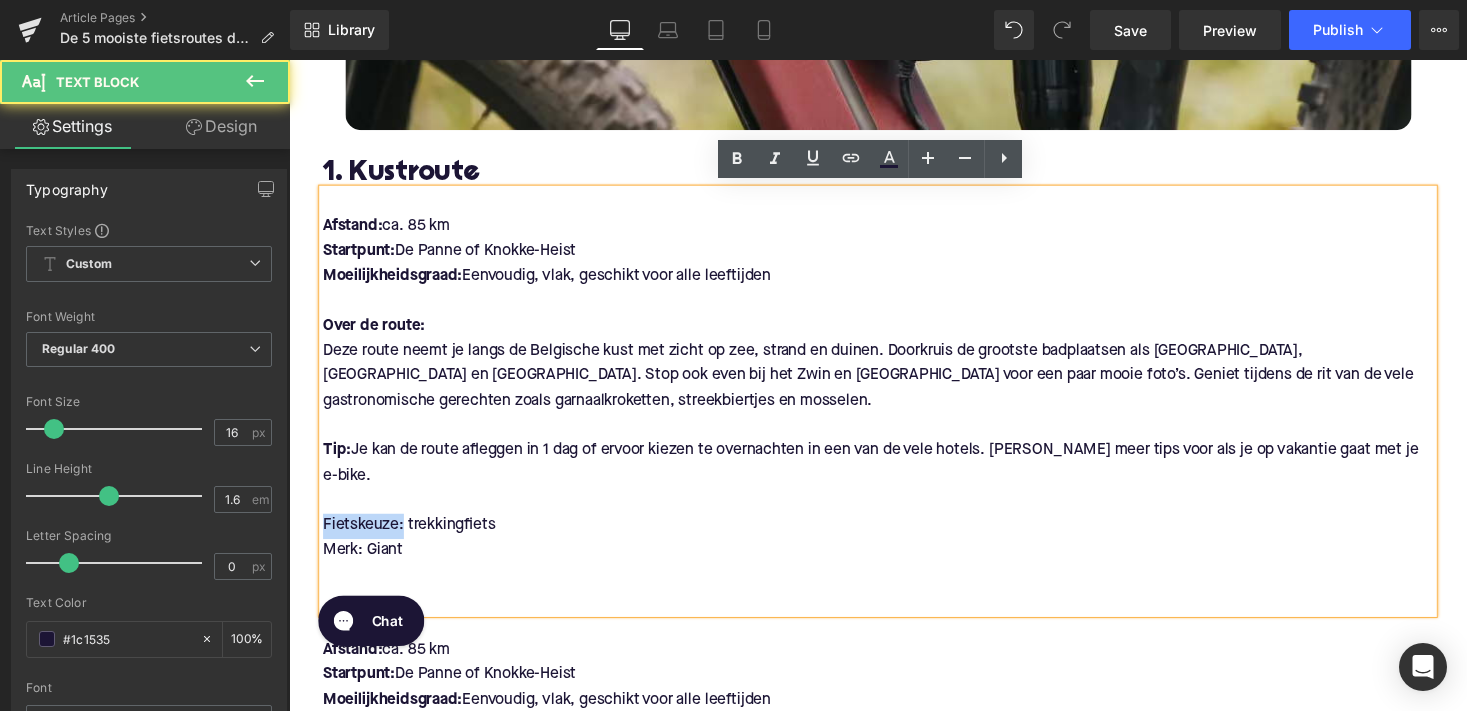 drag, startPoint x: 403, startPoint y: 503, endPoint x: 321, endPoint y: 503, distance: 82 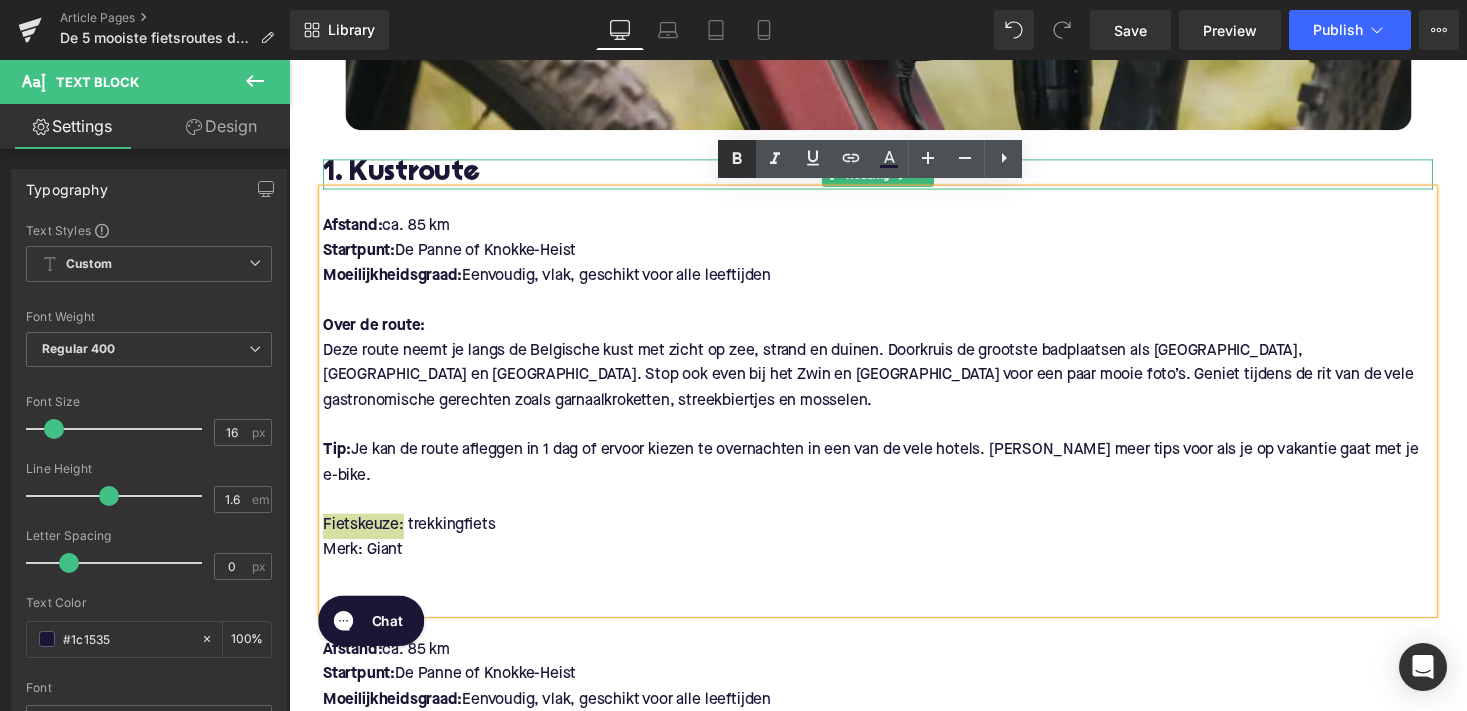 click 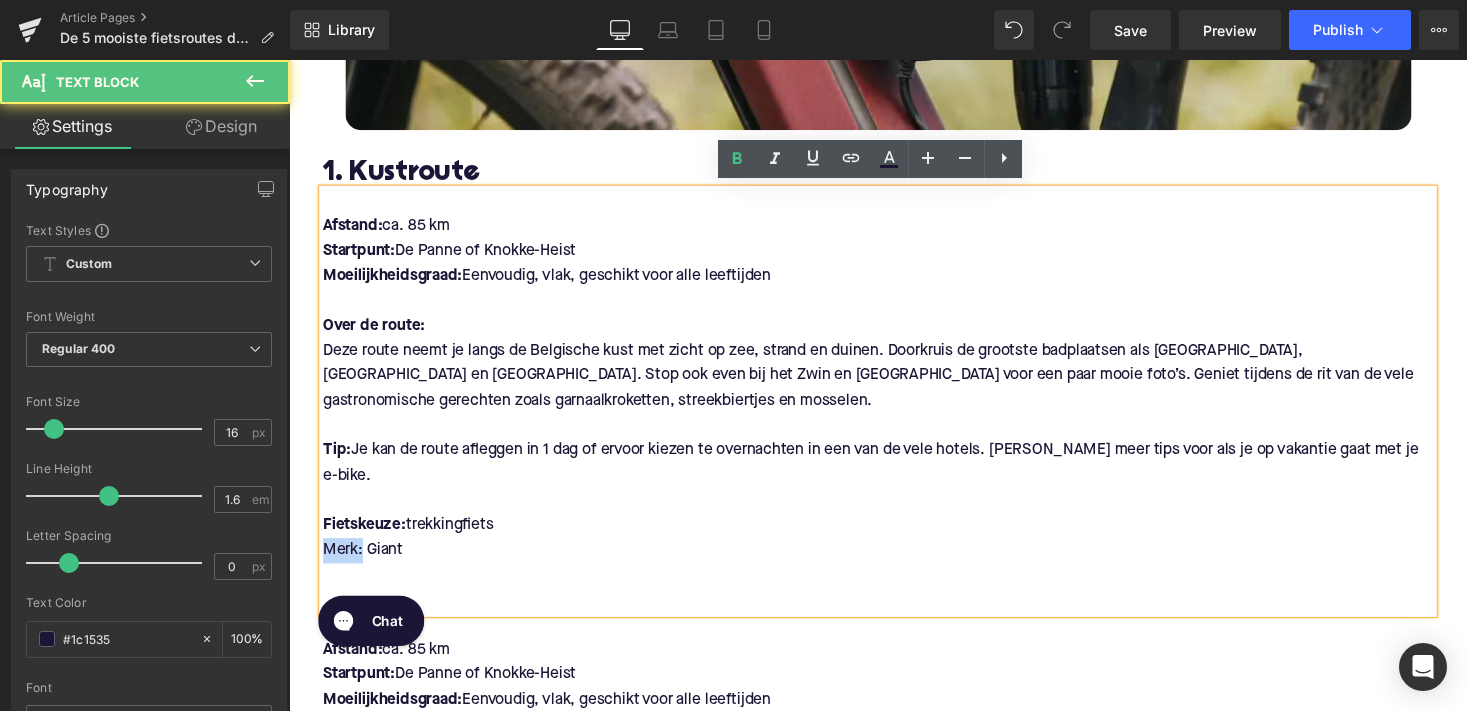 drag, startPoint x: 361, startPoint y: 526, endPoint x: 293, endPoint y: 526, distance: 68 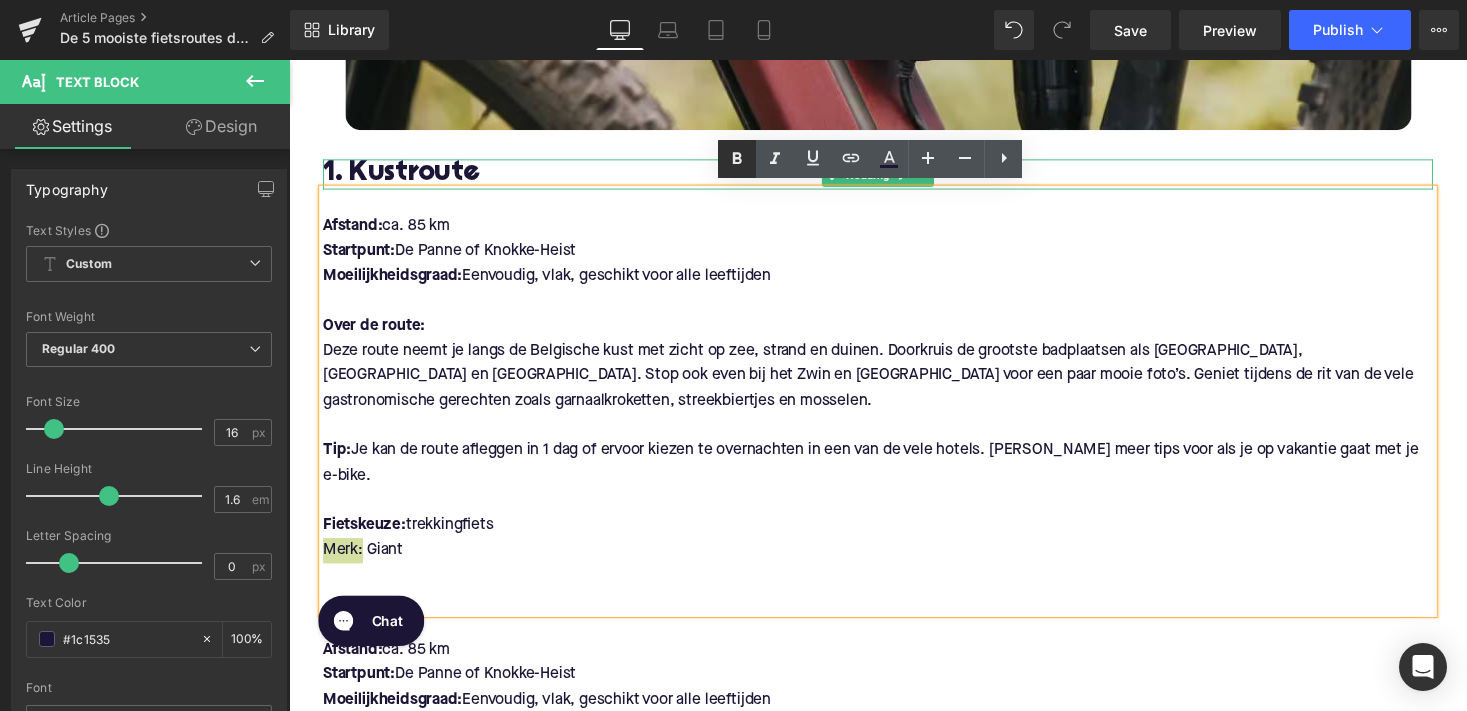click 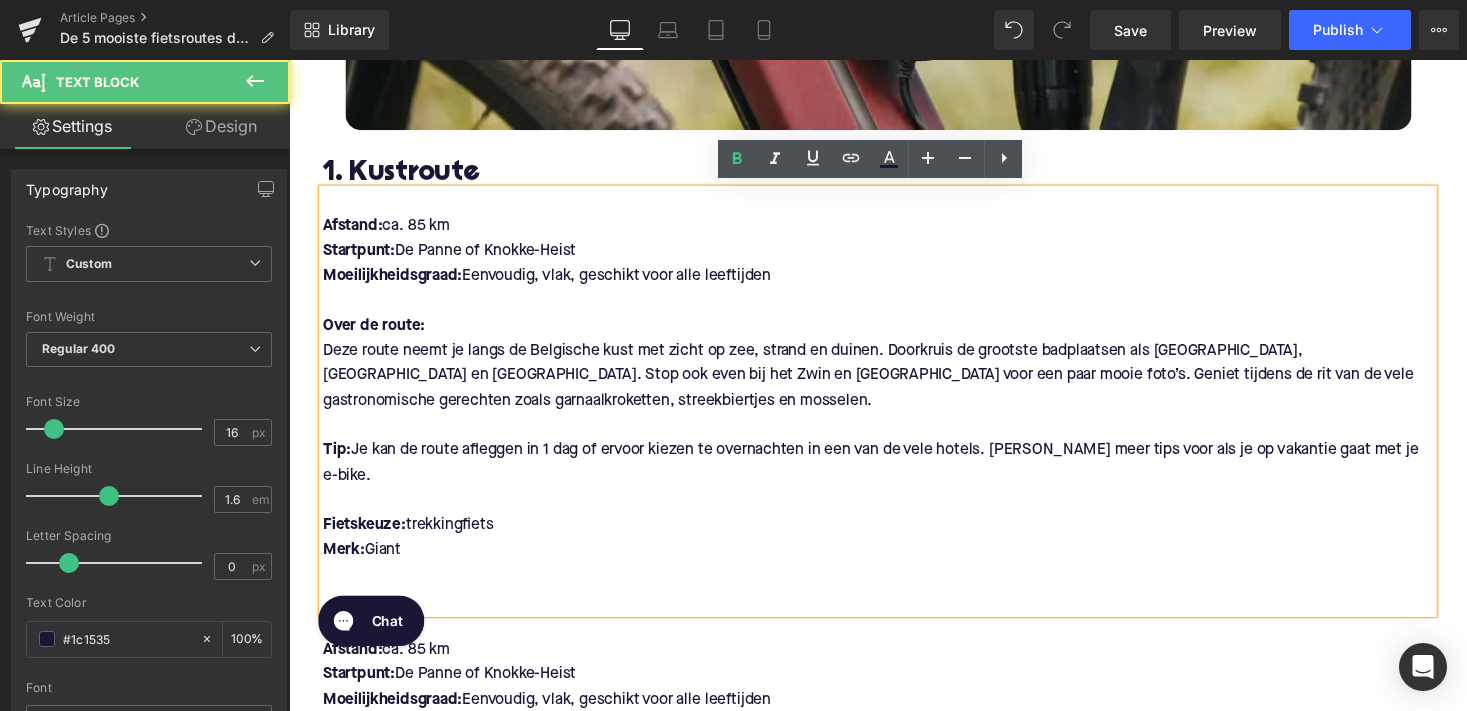 click at bounding box center (894, 616) 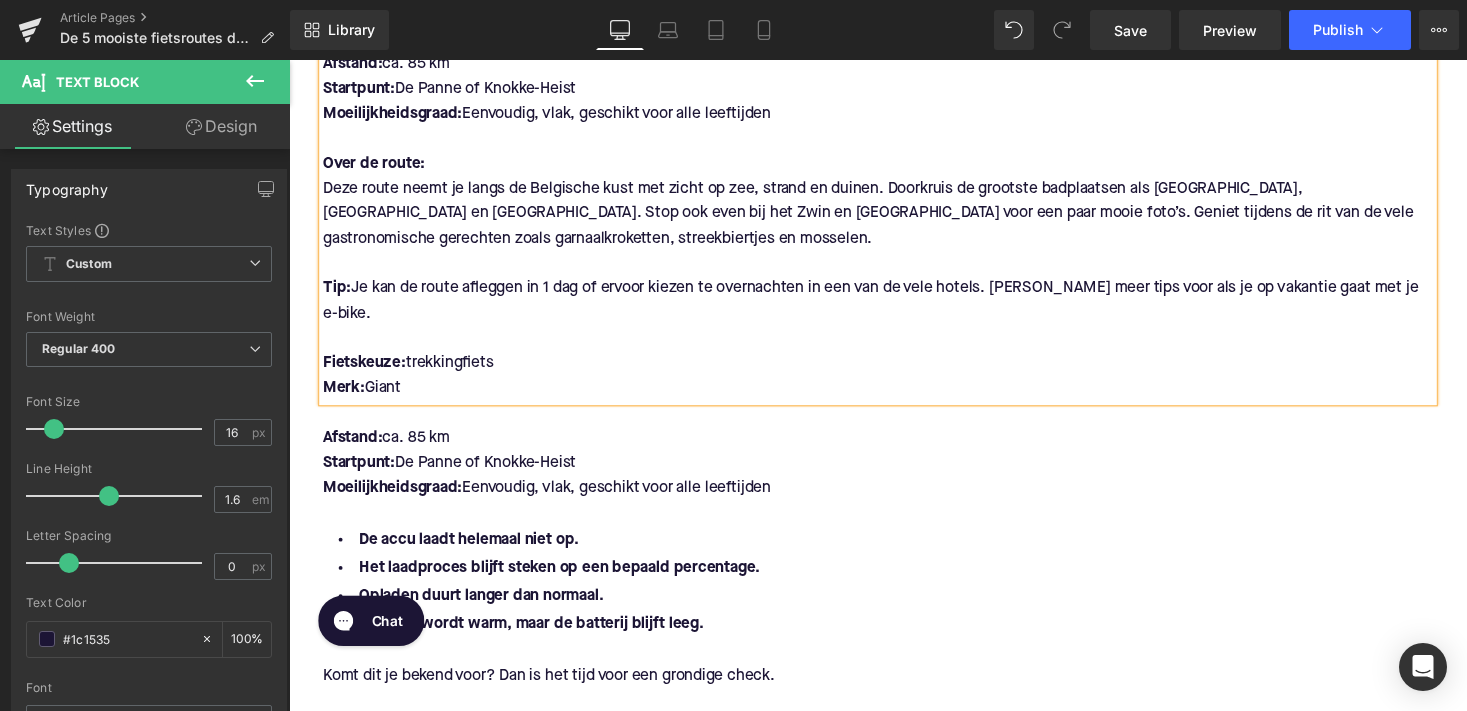 scroll, scrollTop: 1079, scrollLeft: 0, axis: vertical 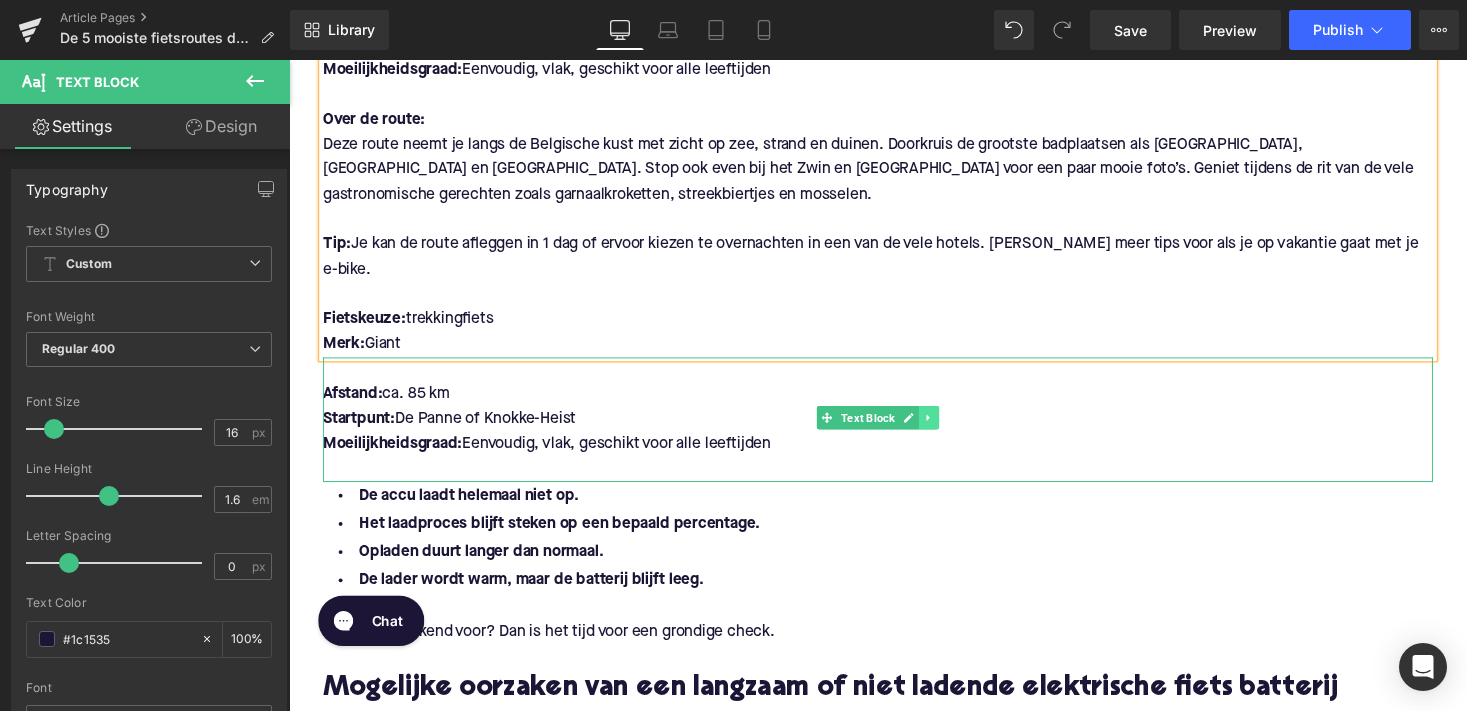 click 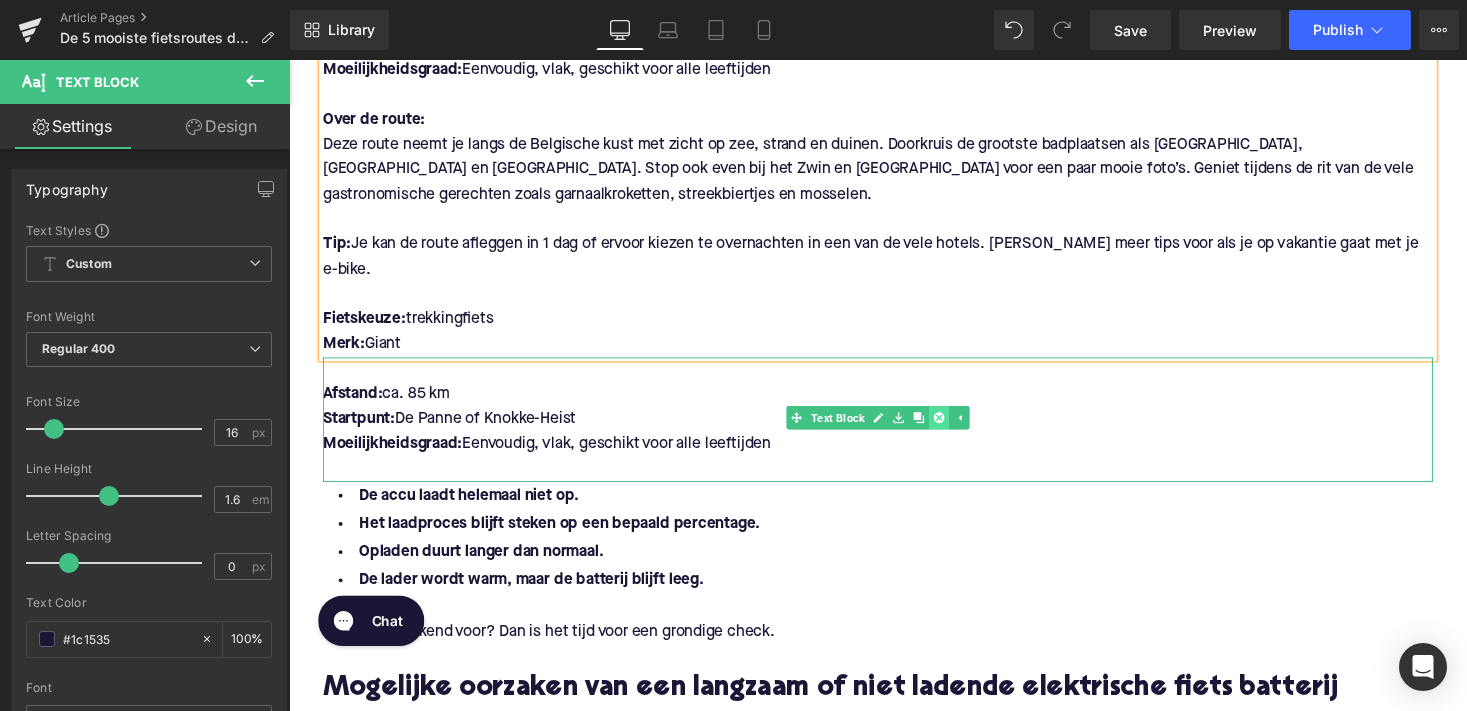 click 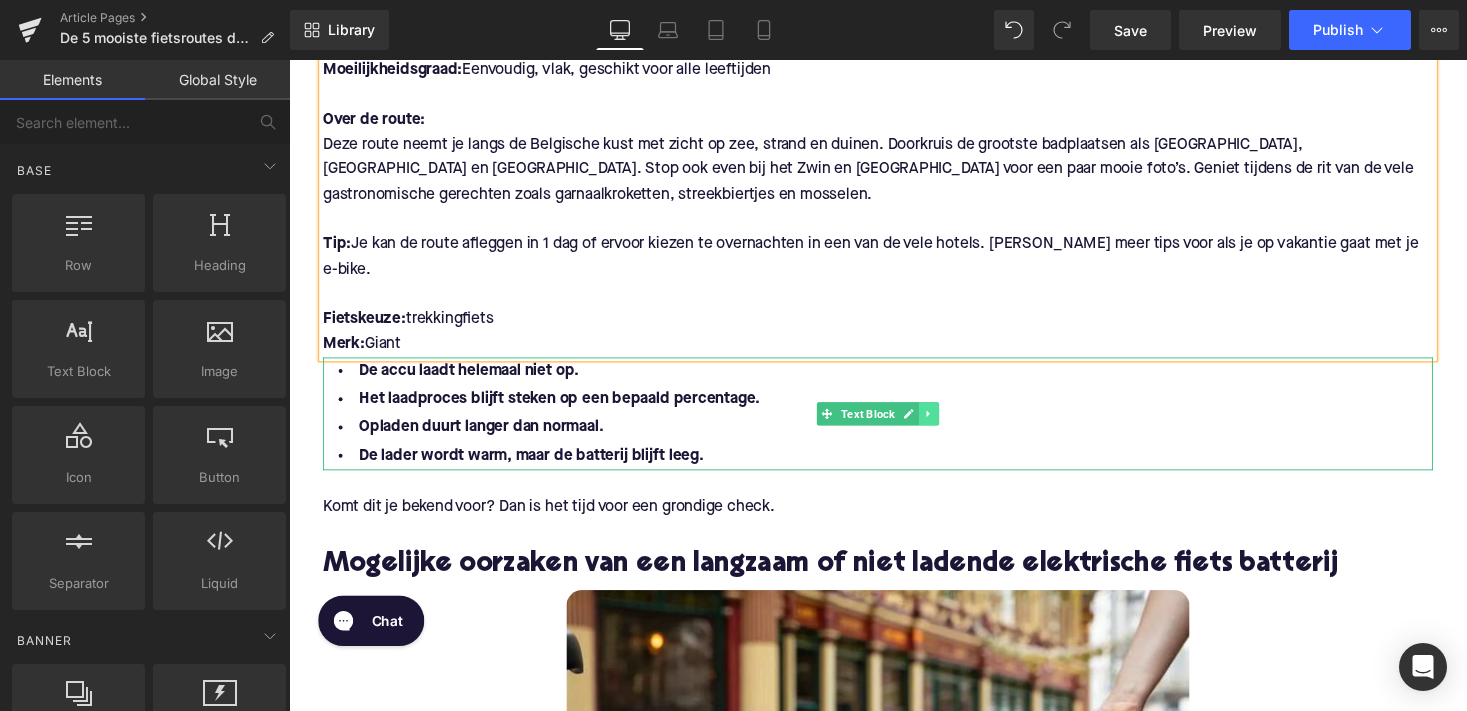 click 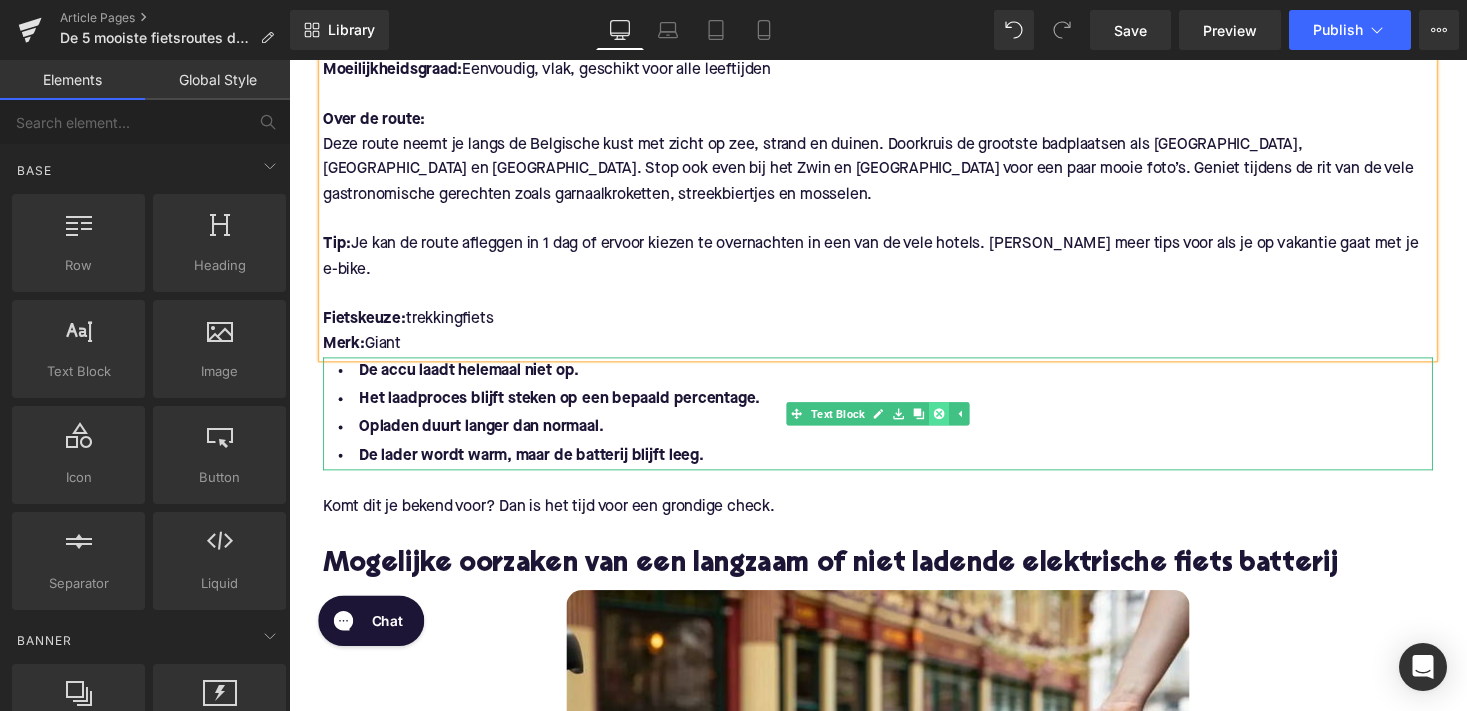 click 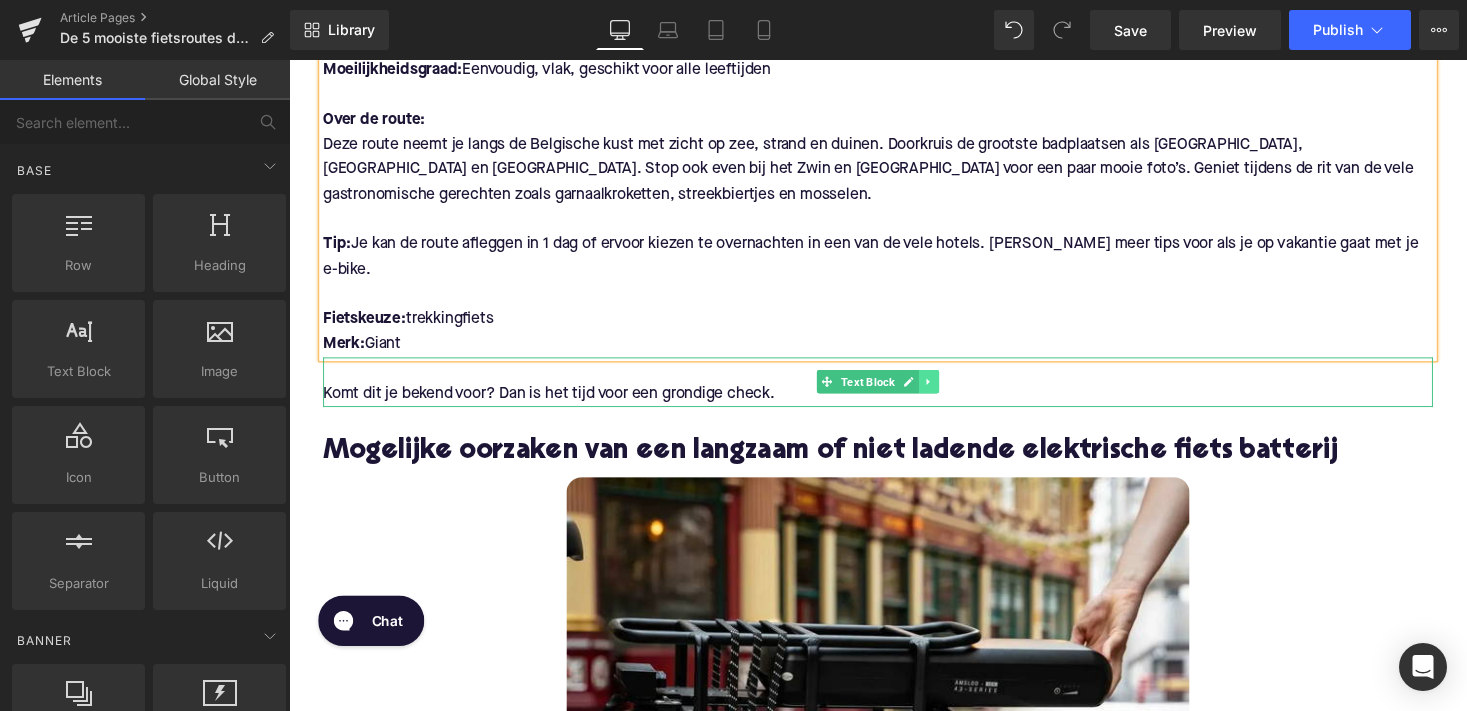 click at bounding box center (946, 390) 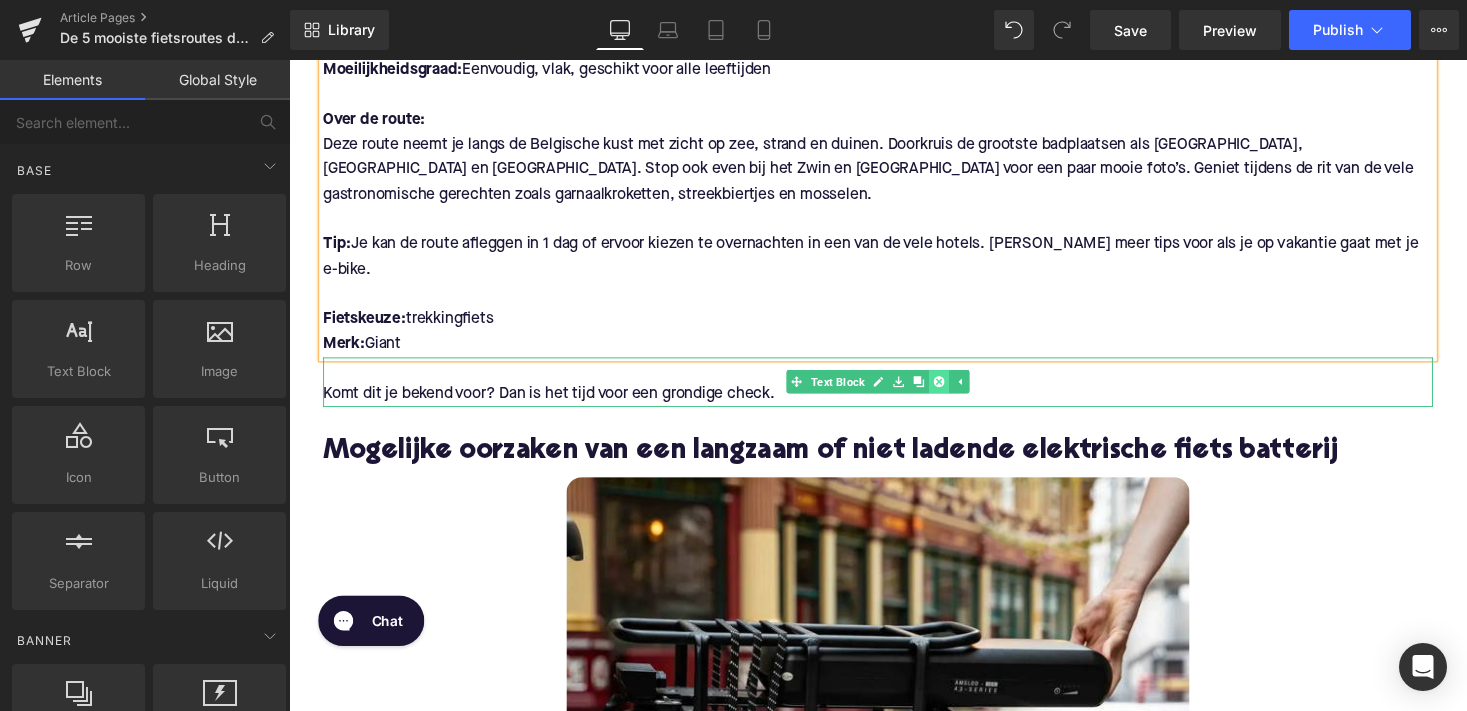 click 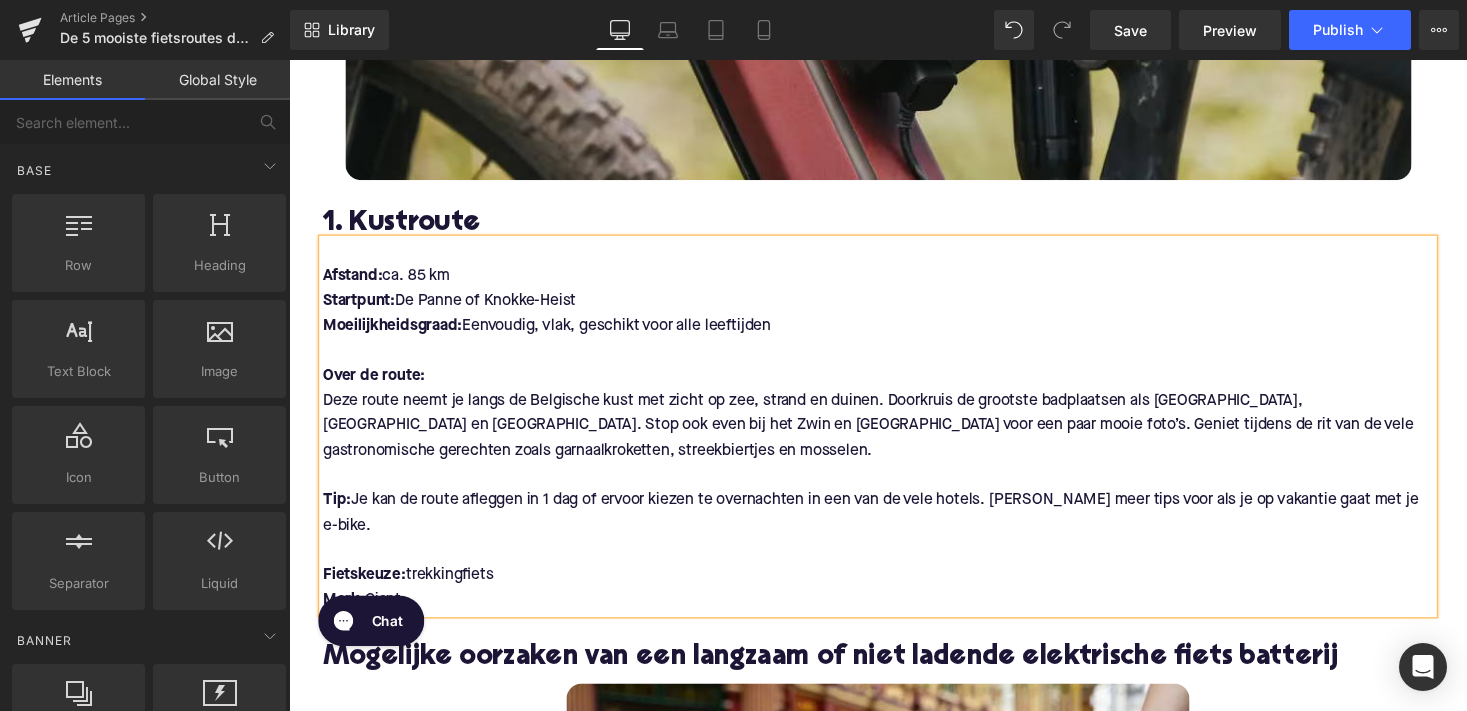 scroll, scrollTop: 813, scrollLeft: 0, axis: vertical 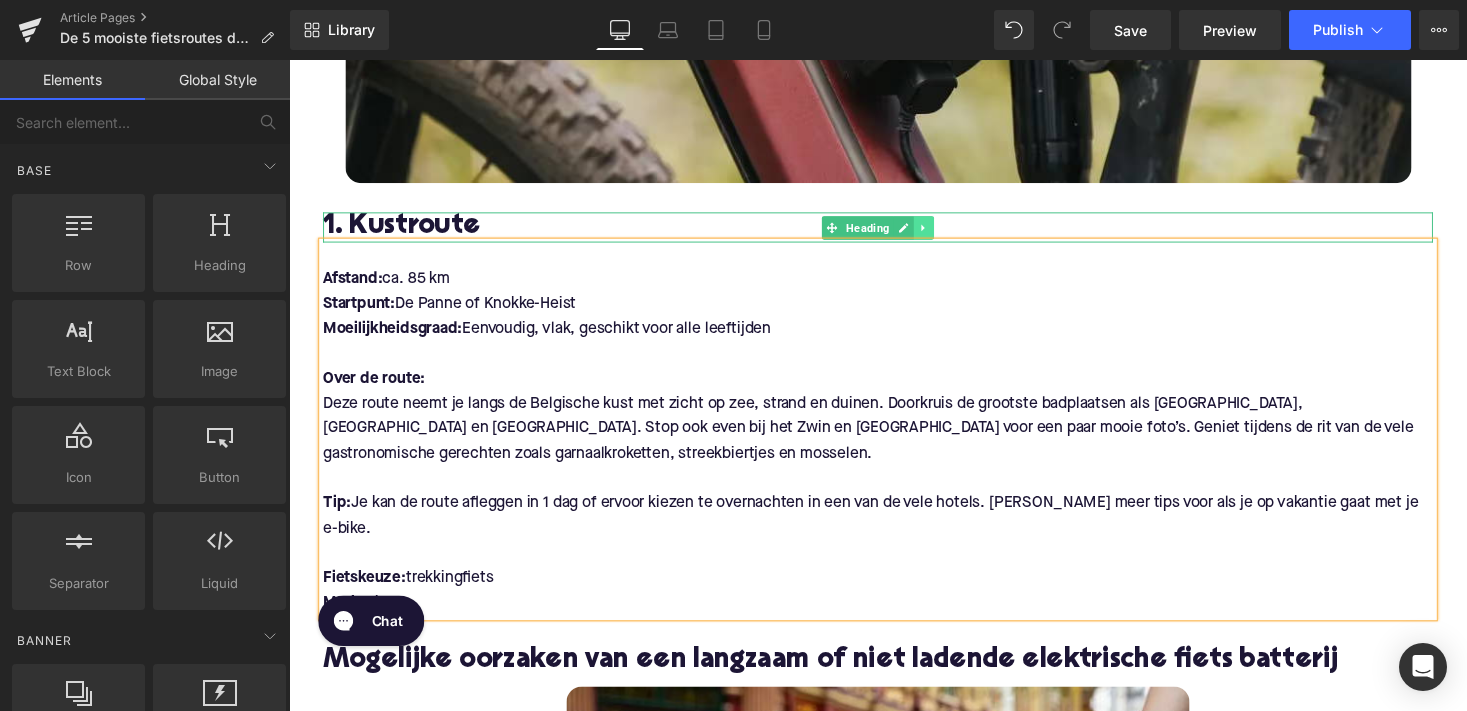 click at bounding box center [941, 232] 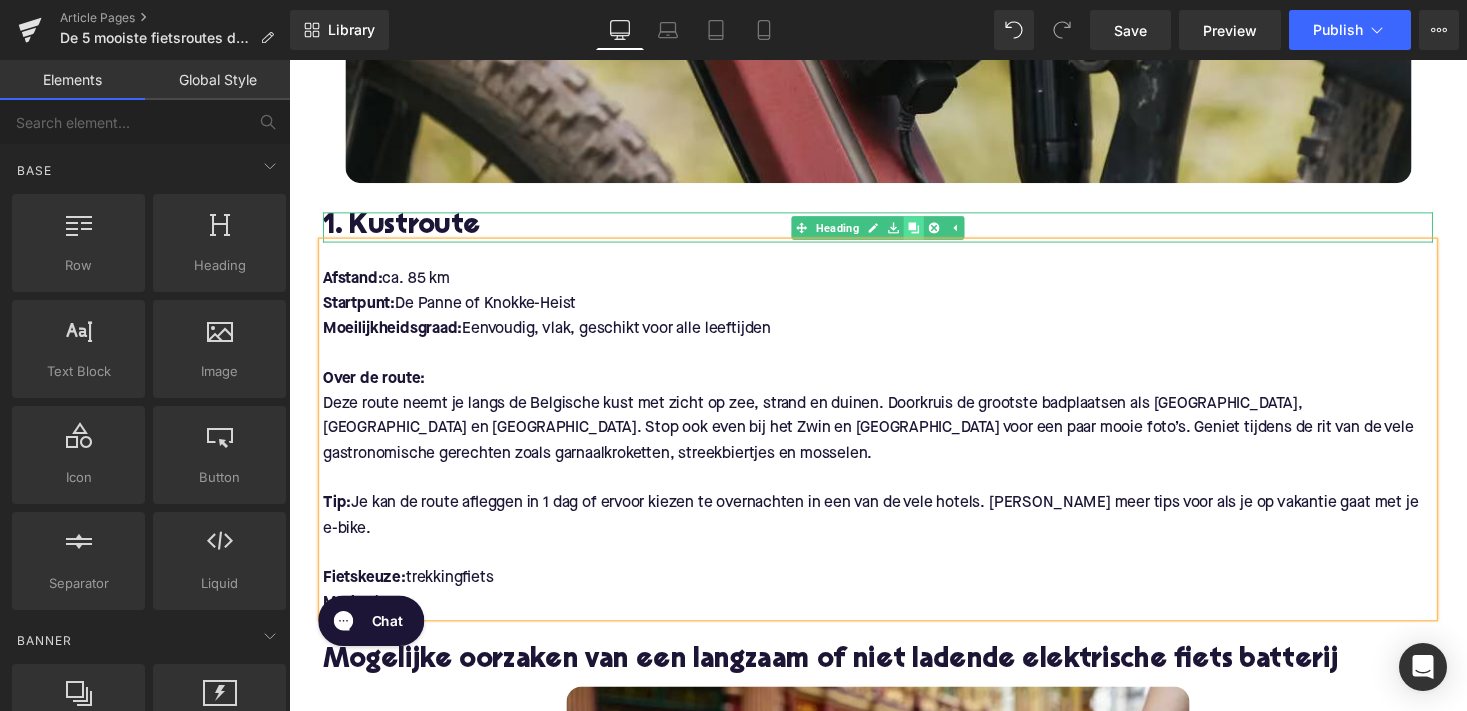 click 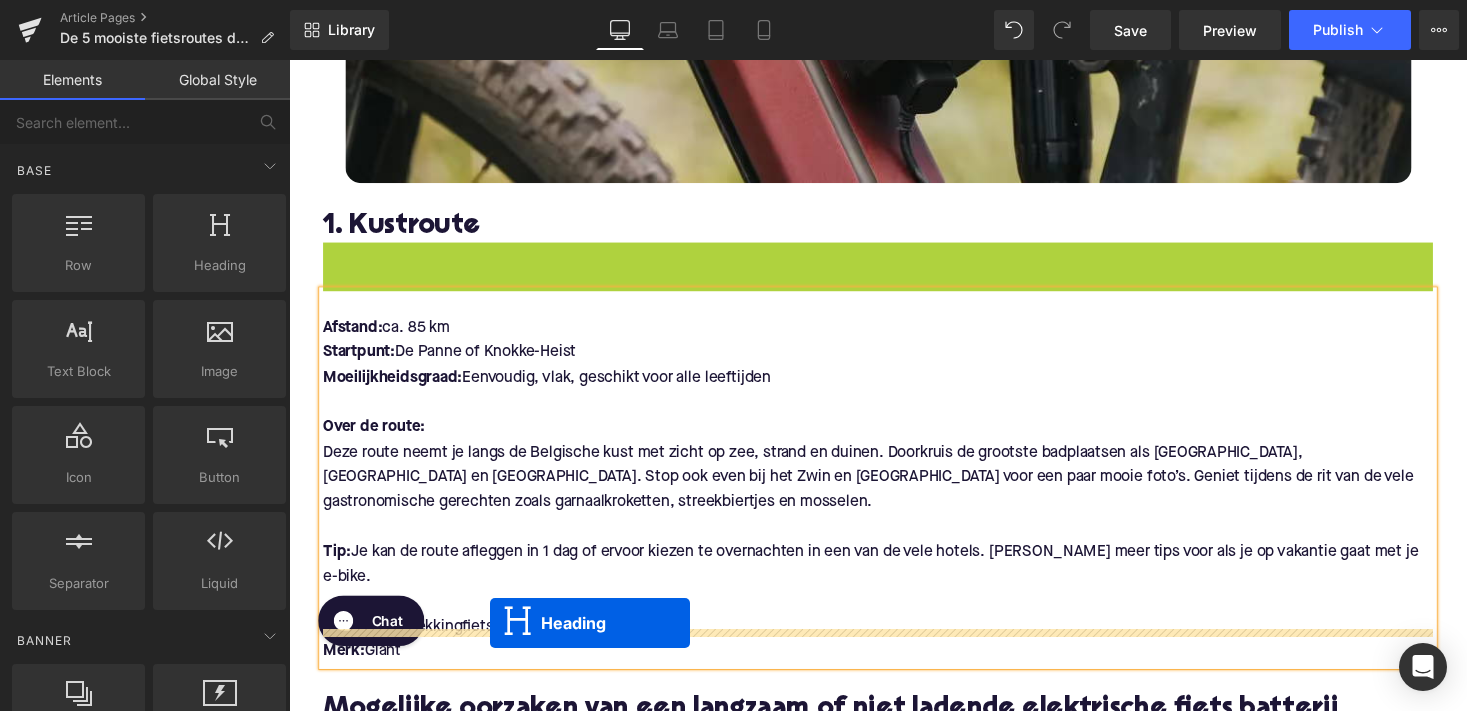 drag, startPoint x: 844, startPoint y: 256, endPoint x: 495, endPoint y: 638, distance: 517.4215 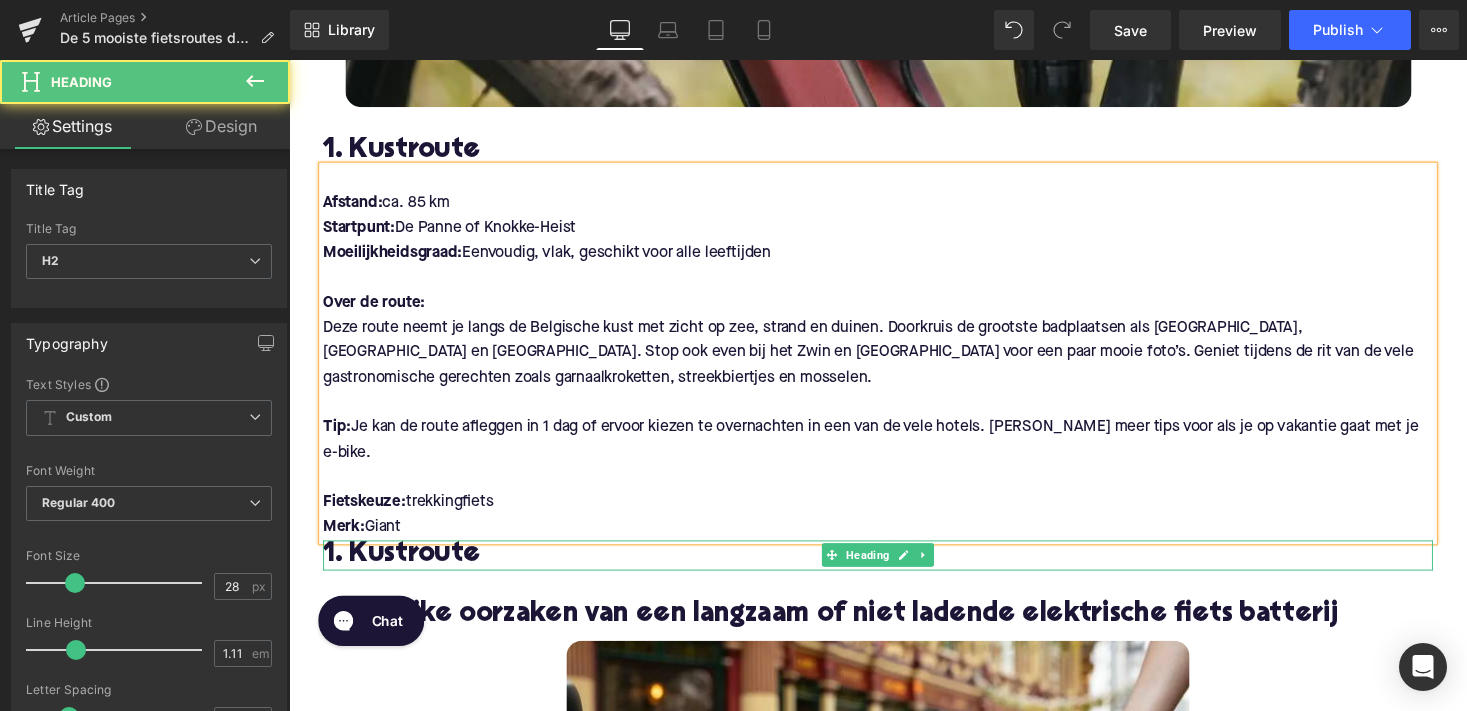 scroll, scrollTop: 988, scrollLeft: 0, axis: vertical 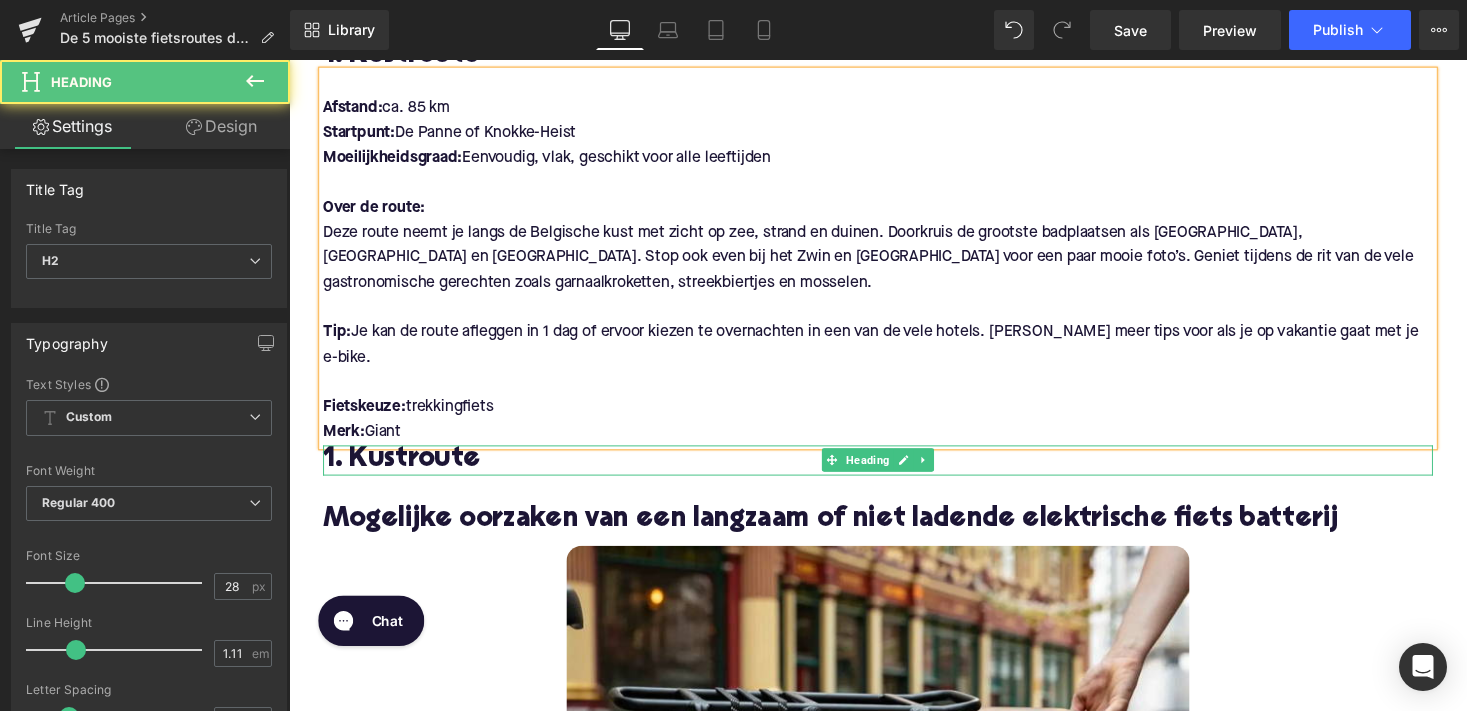 click on "1. Kustroute" at bounding box center [894, 471] 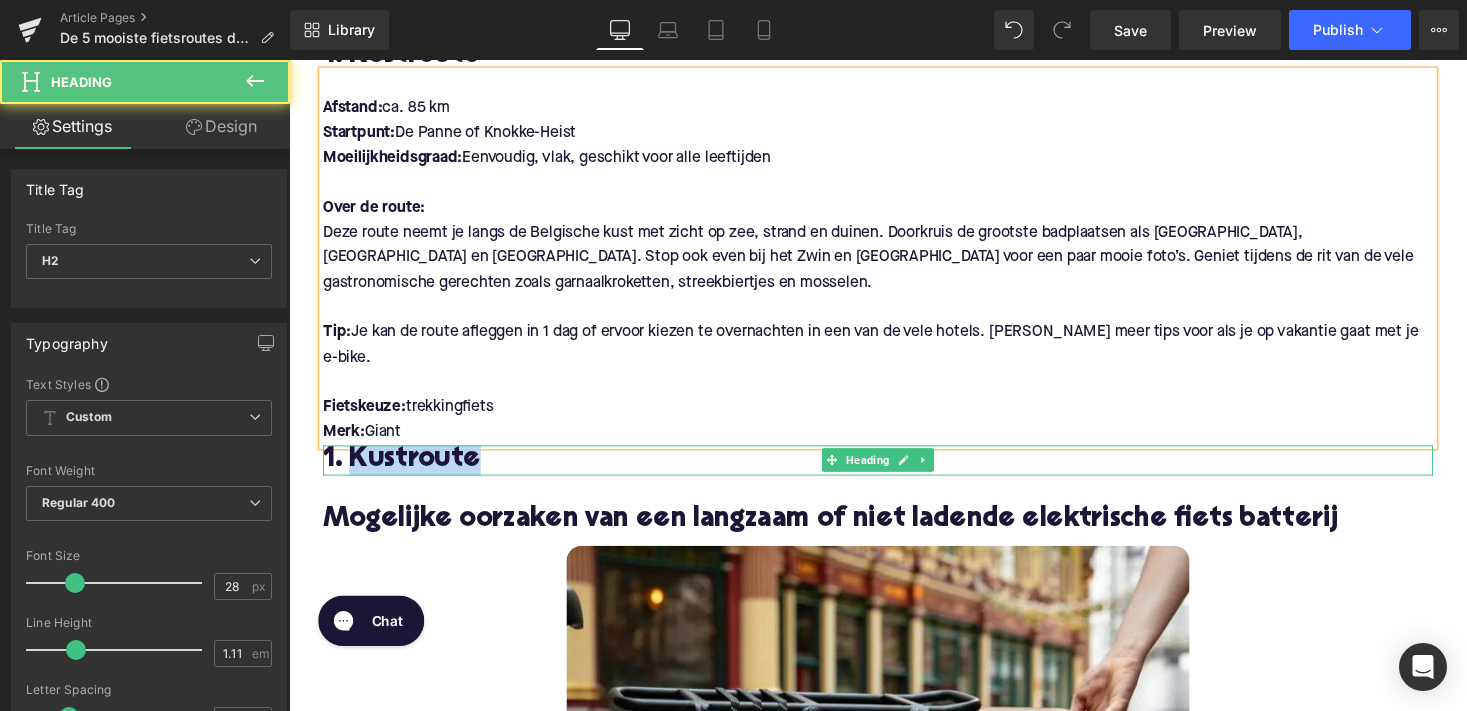 click on "1. Kustroute" at bounding box center [894, 471] 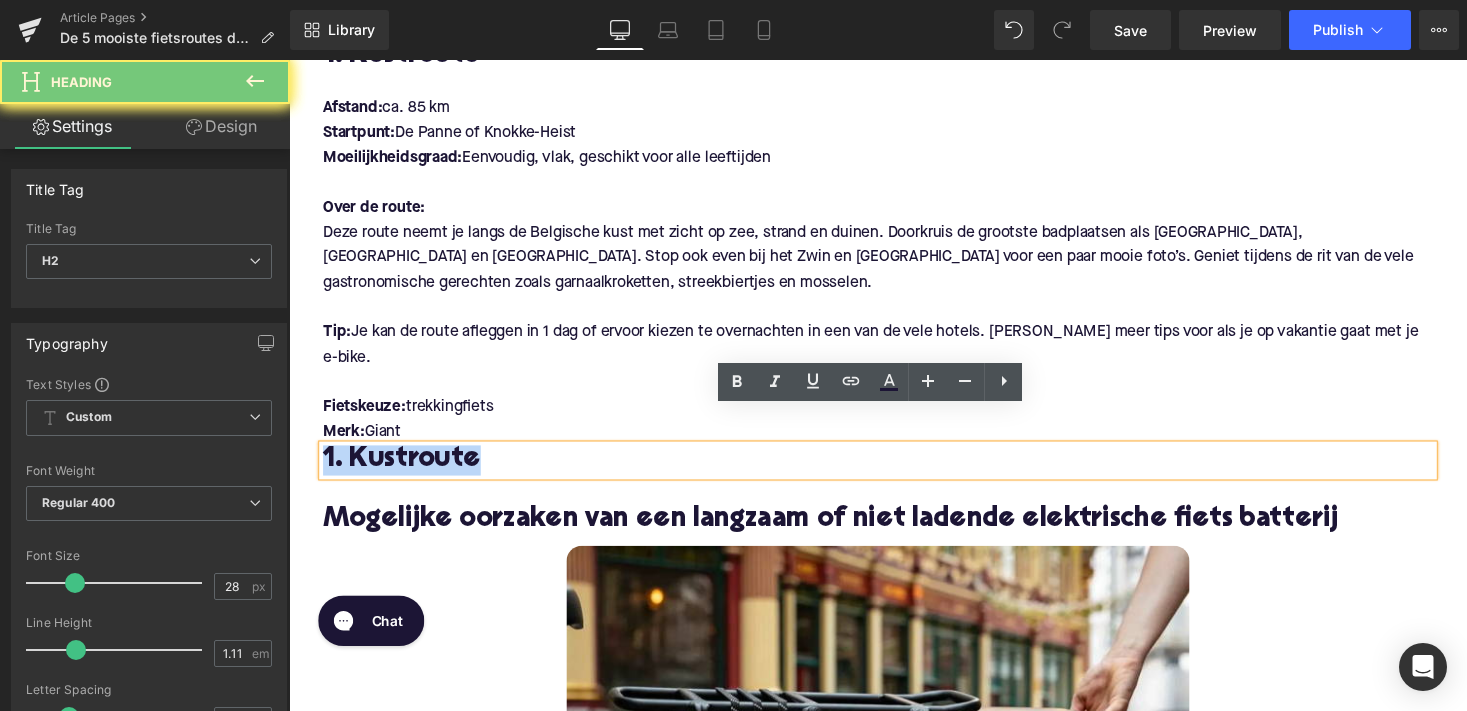 click on "1. Kustroute" at bounding box center (894, 471) 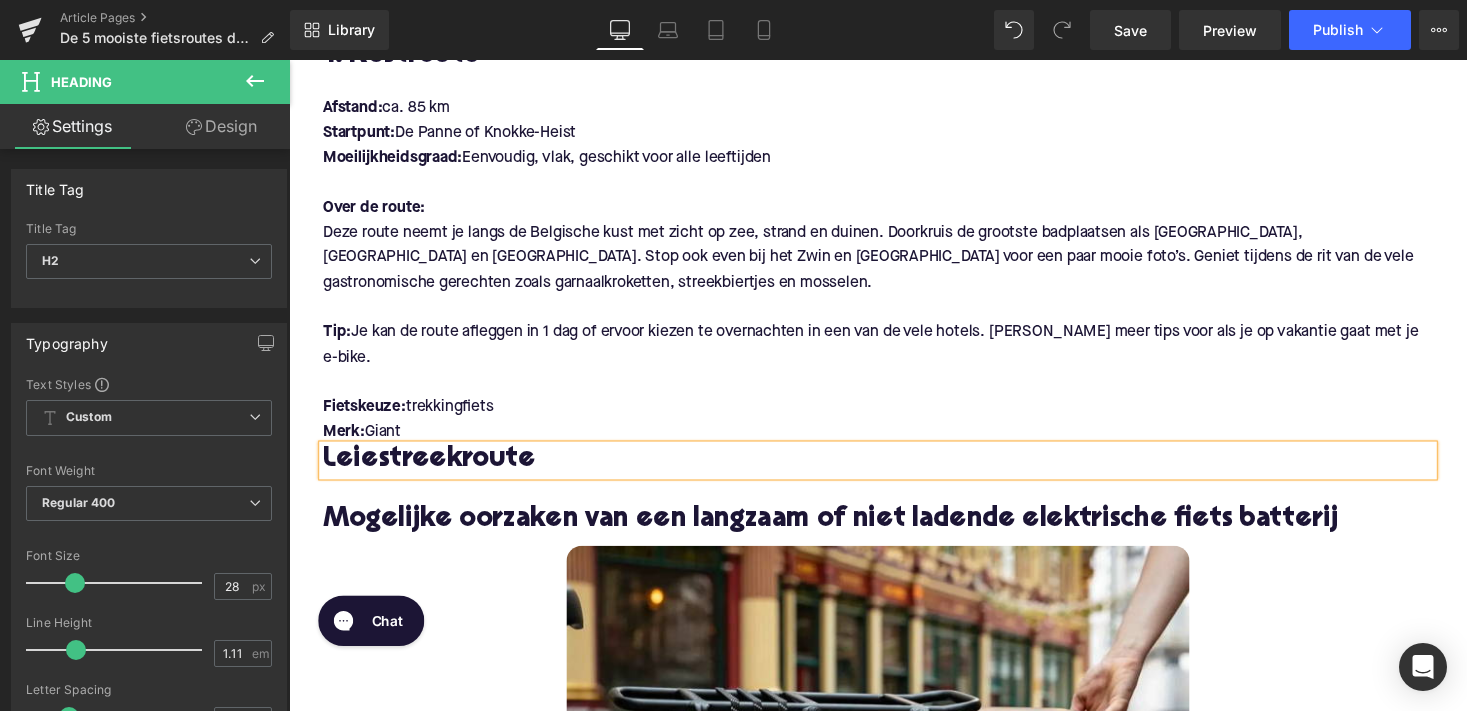 click on "Leiestreekroute" at bounding box center (894, 471) 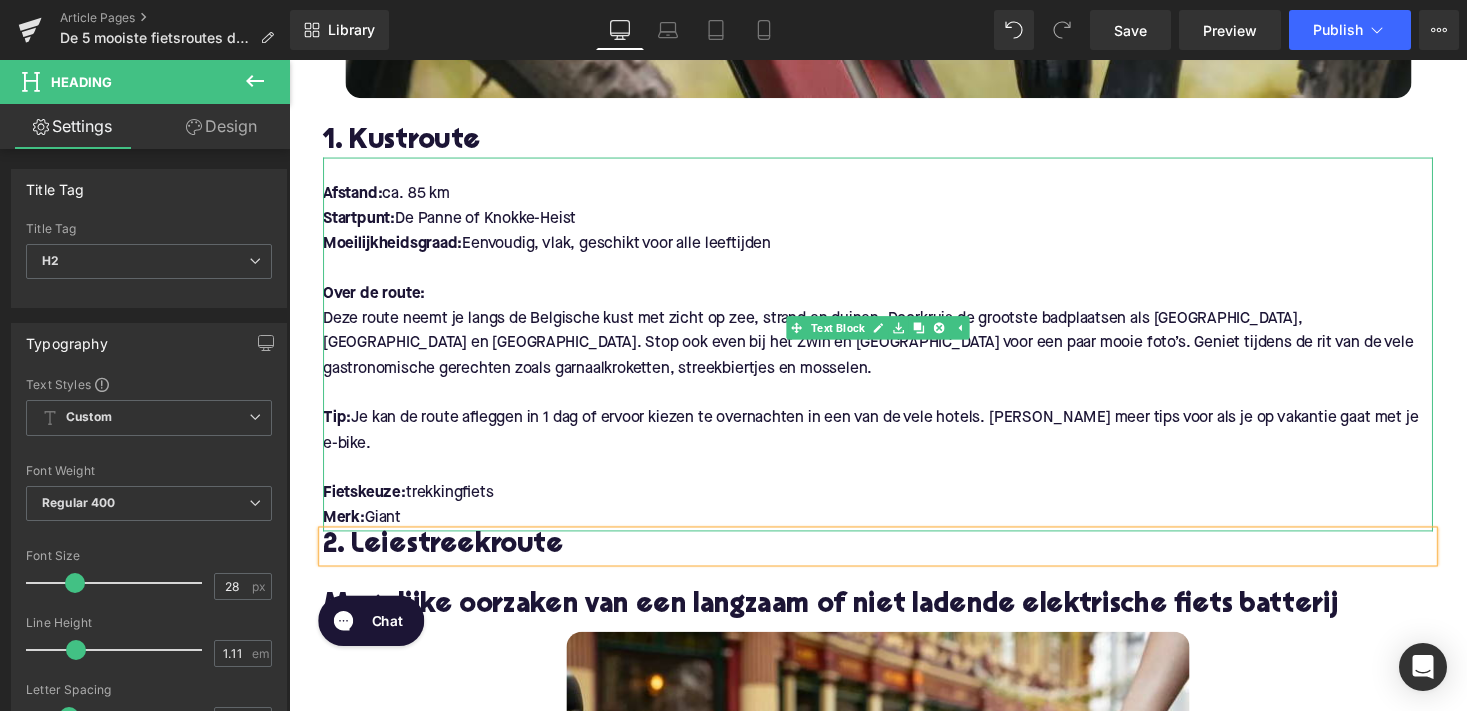 scroll, scrollTop: 865, scrollLeft: 0, axis: vertical 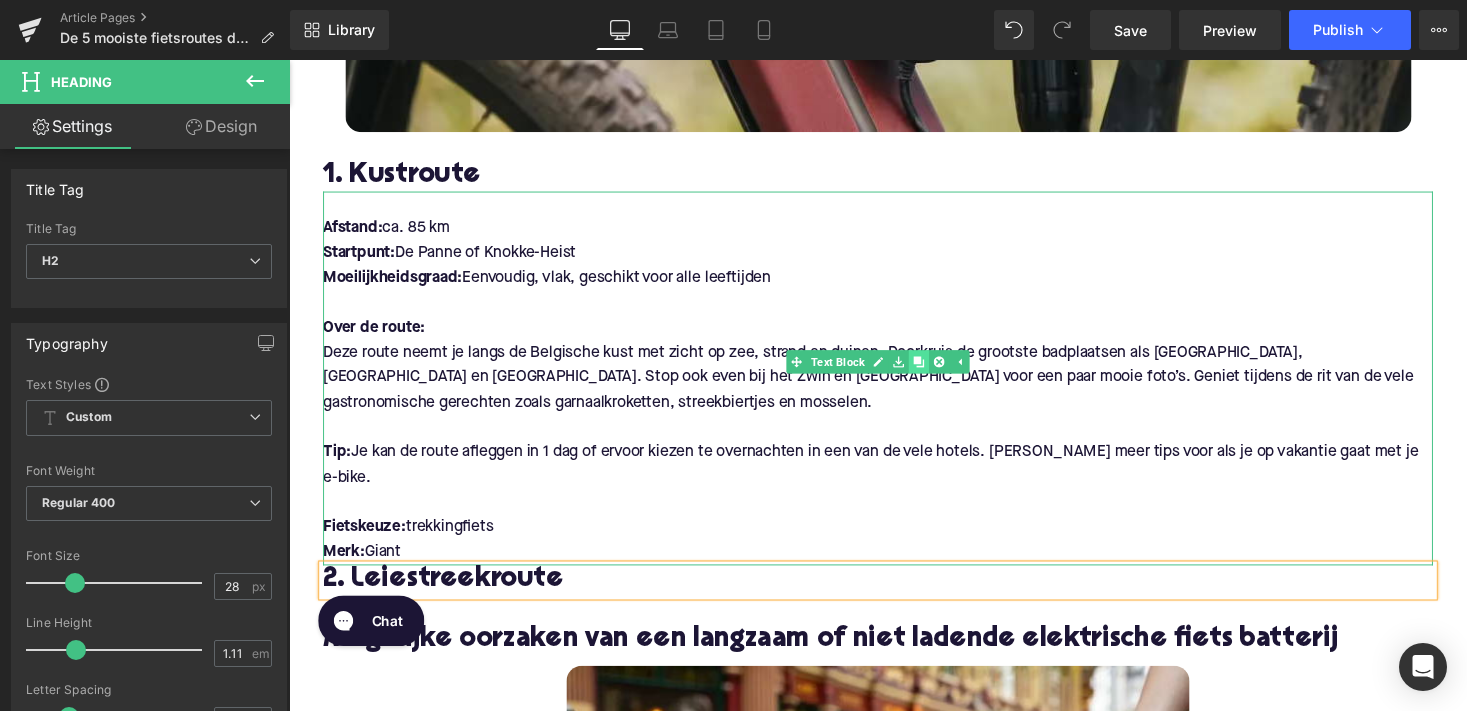 click at bounding box center [936, 370] 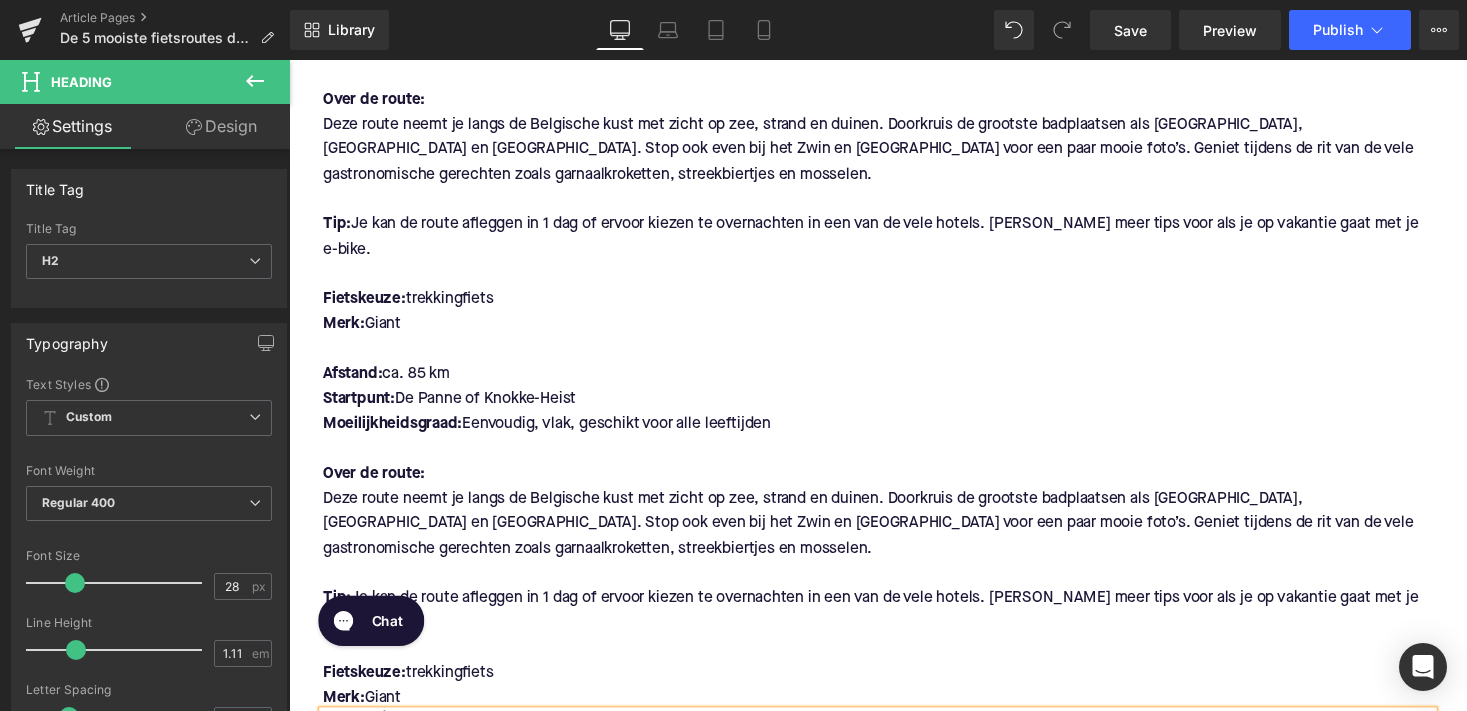 scroll, scrollTop: 1118, scrollLeft: 0, axis: vertical 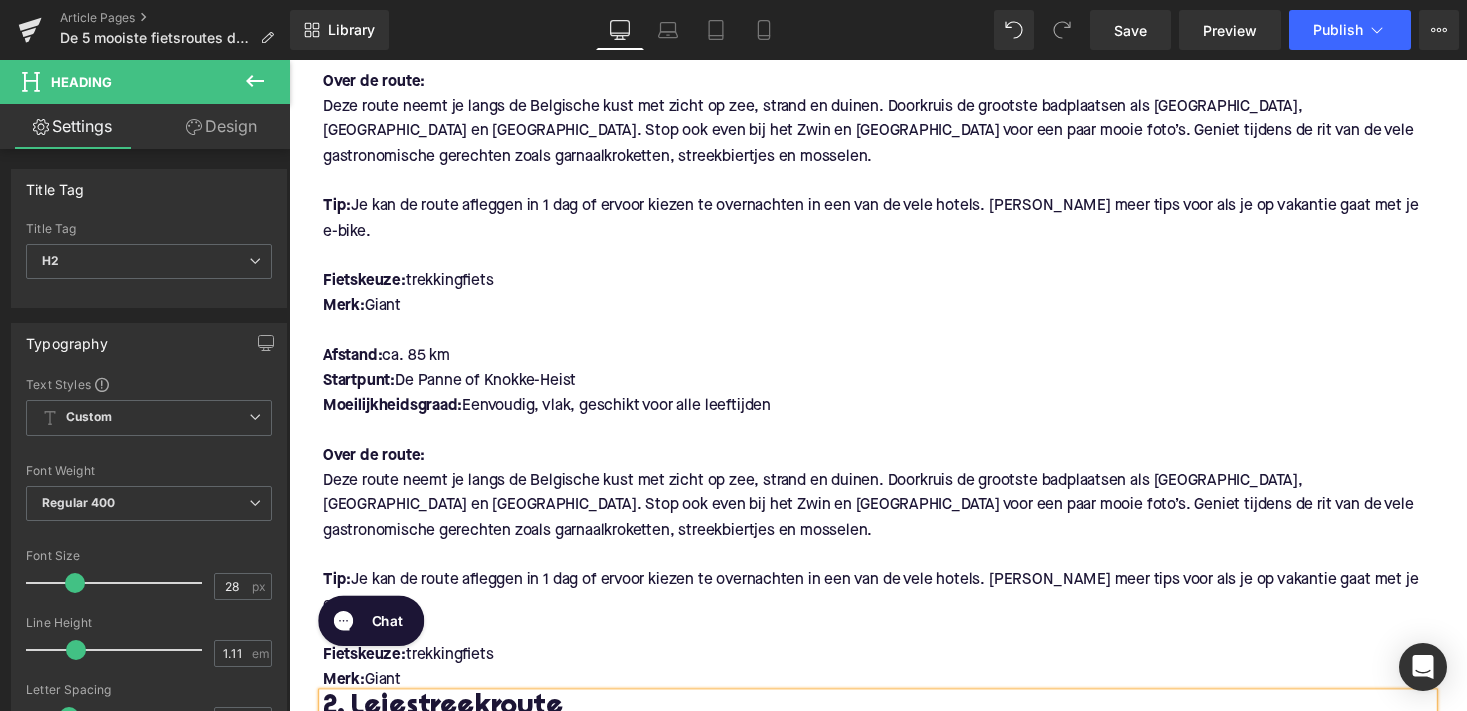click at bounding box center (894, 185) 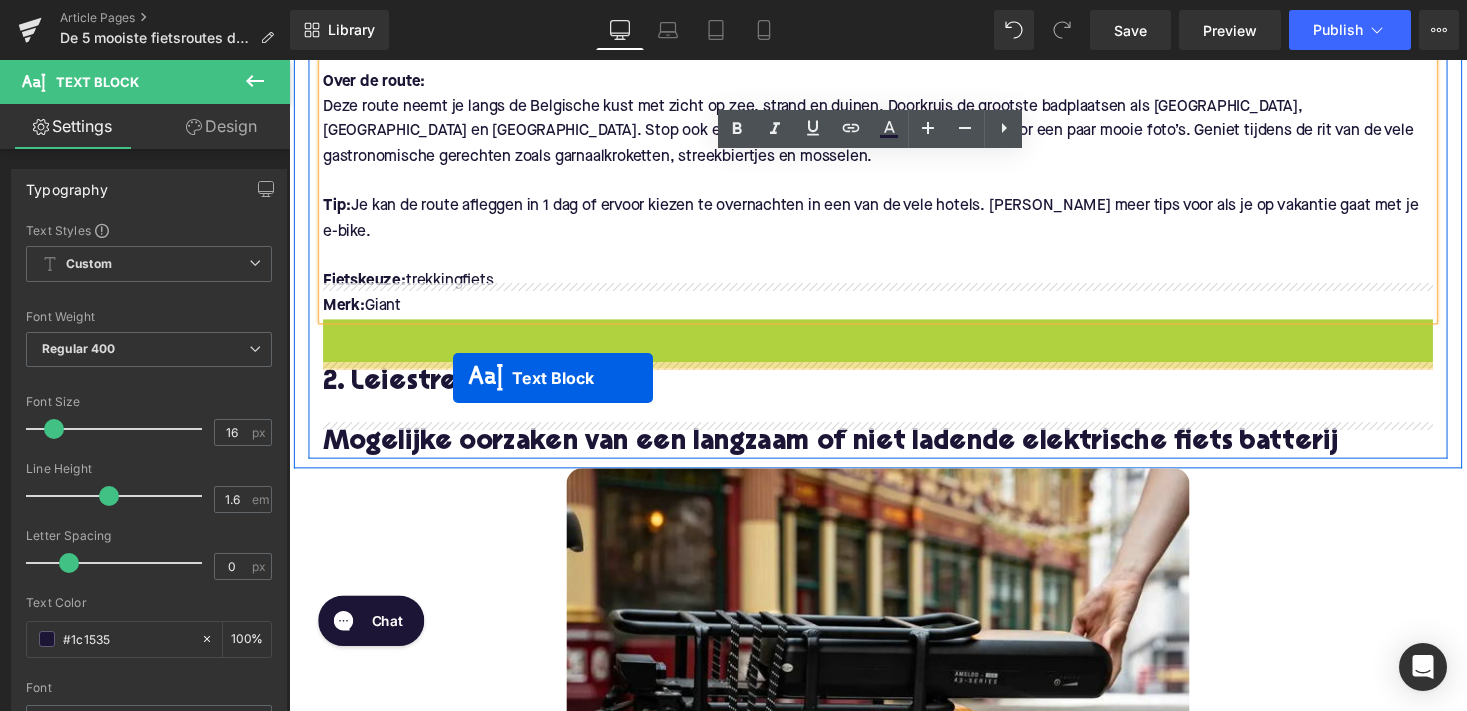 drag, startPoint x: 838, startPoint y: 461, endPoint x: 457, endPoint y: 387, distance: 388.1198 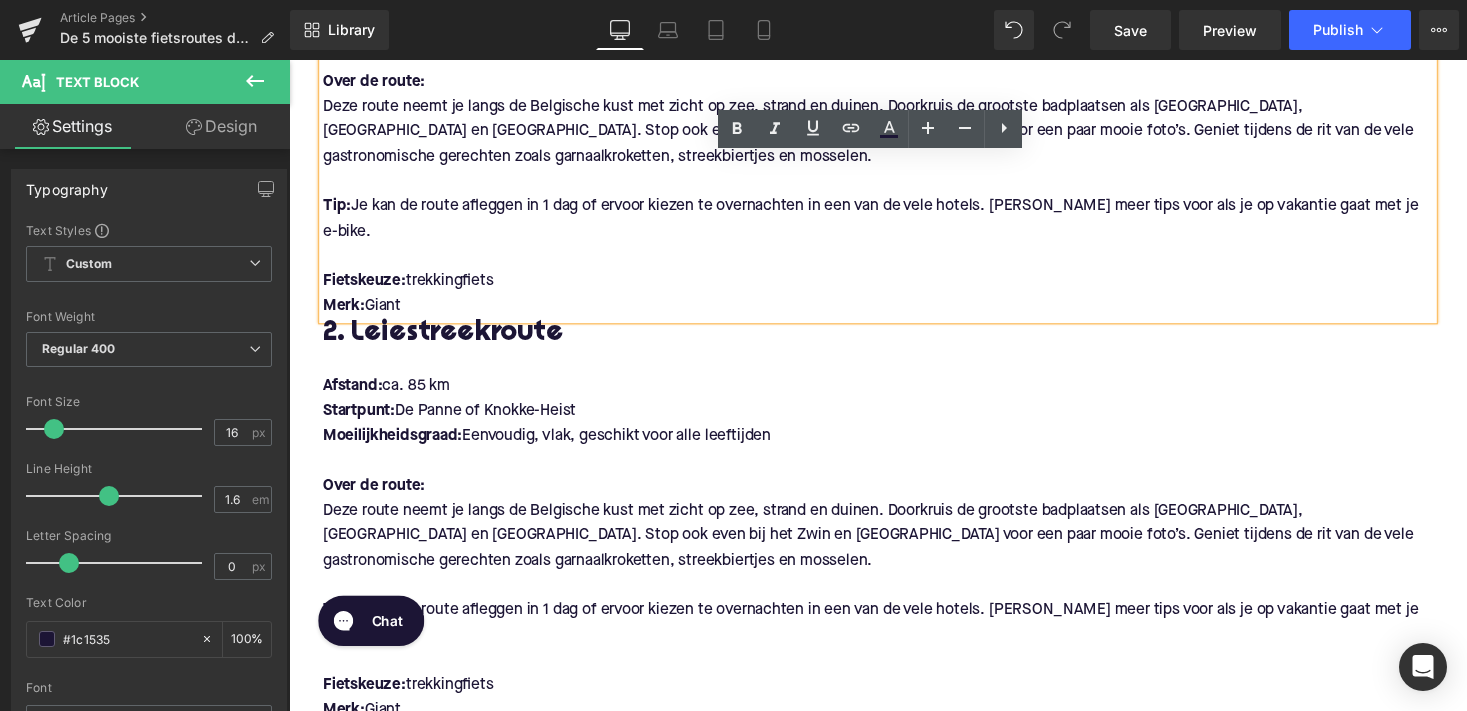 click on "Over de route:" at bounding box center (894, 498) 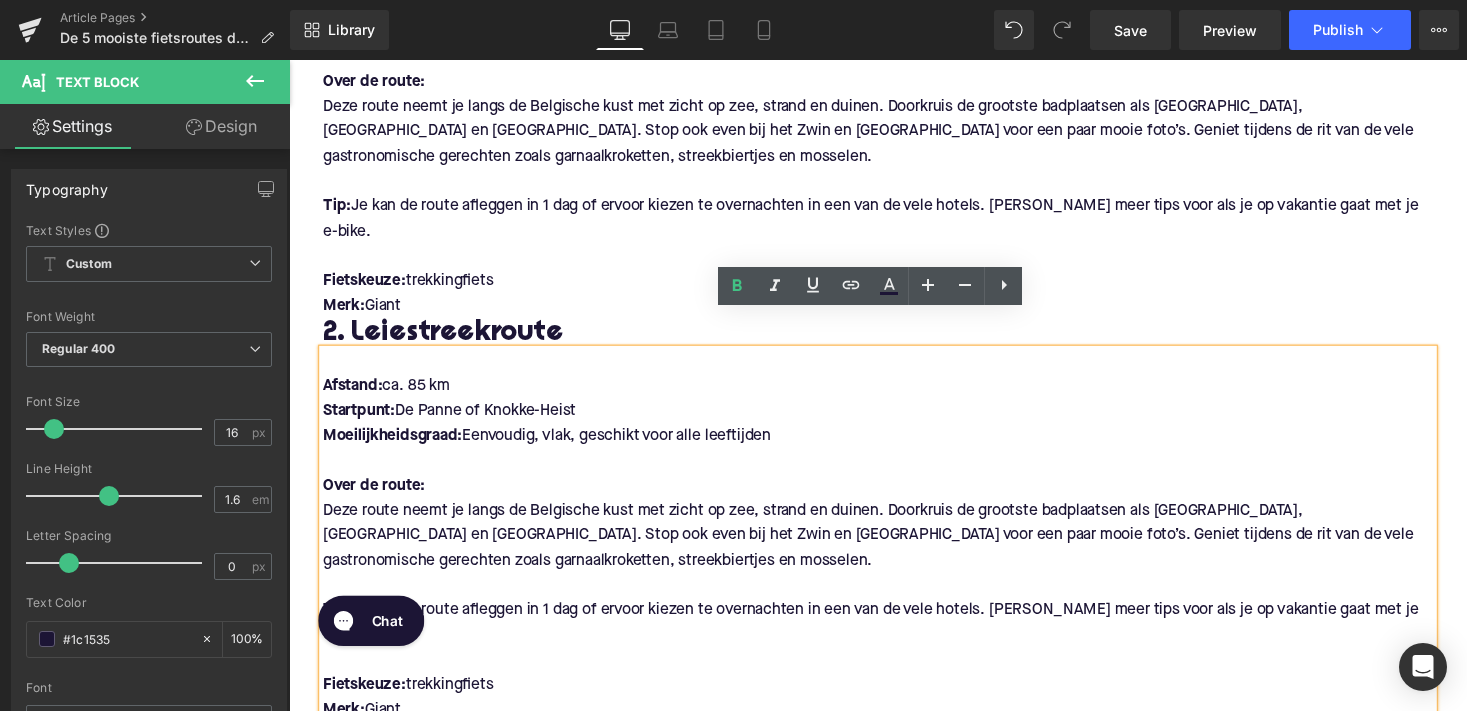 drag, startPoint x: 319, startPoint y: 353, endPoint x: 514, endPoint y: 659, distance: 362.8512 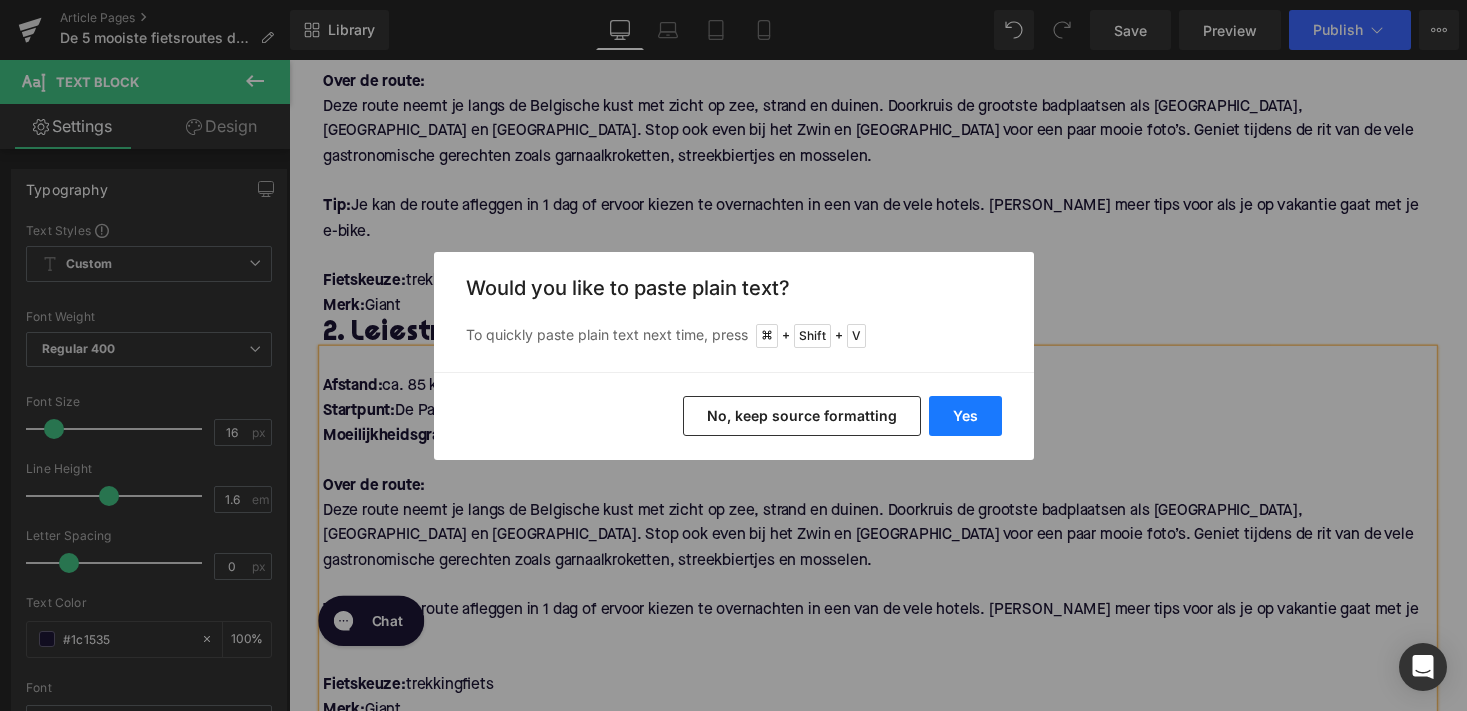 click on "Yes" at bounding box center (965, 416) 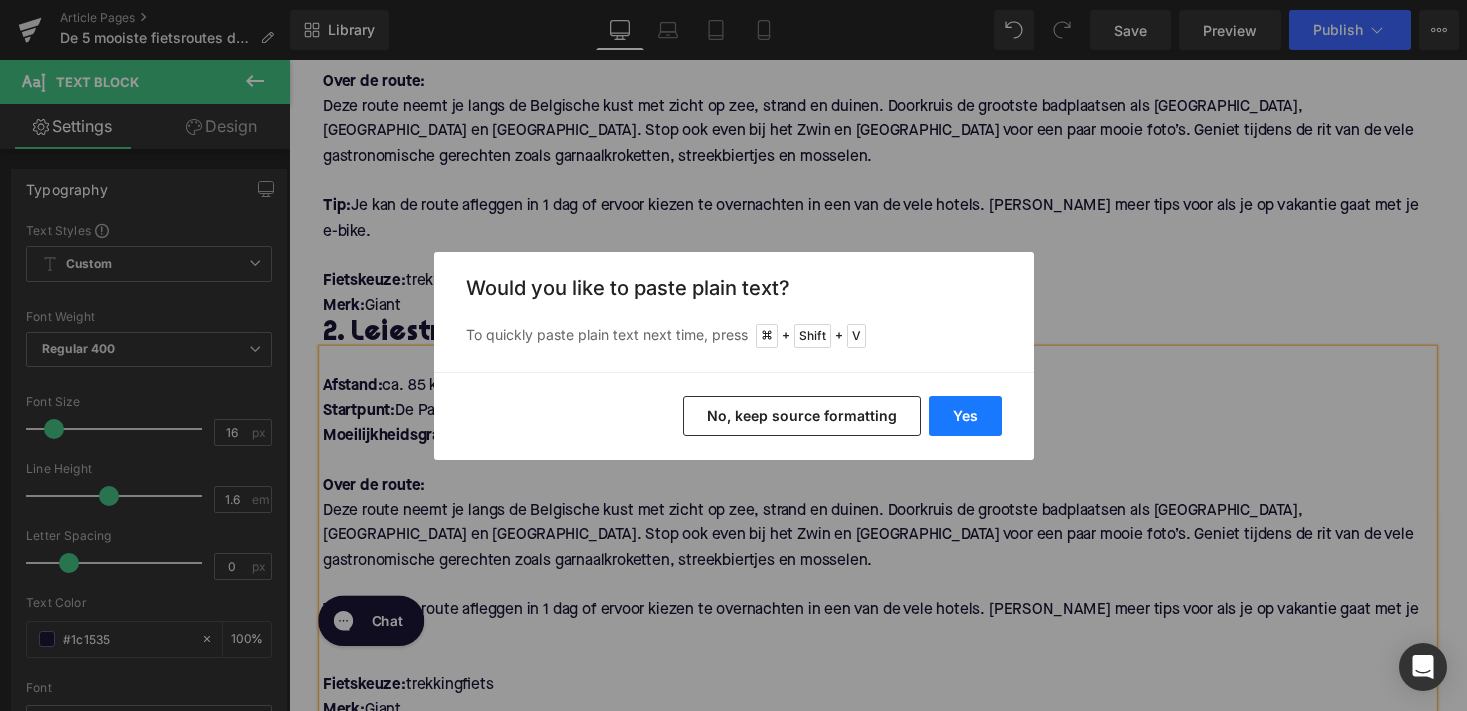 type 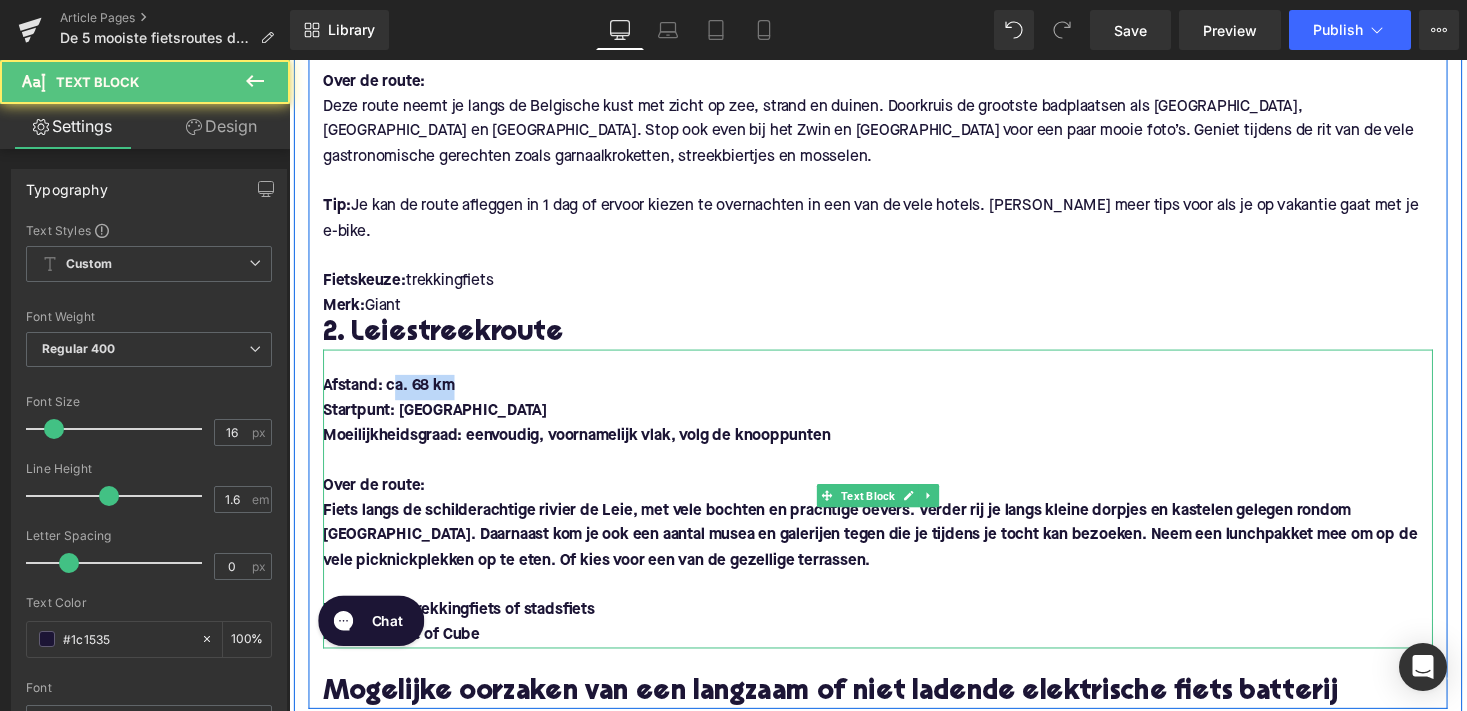 drag, startPoint x: 391, startPoint y: 352, endPoint x: 483, endPoint y: 352, distance: 92 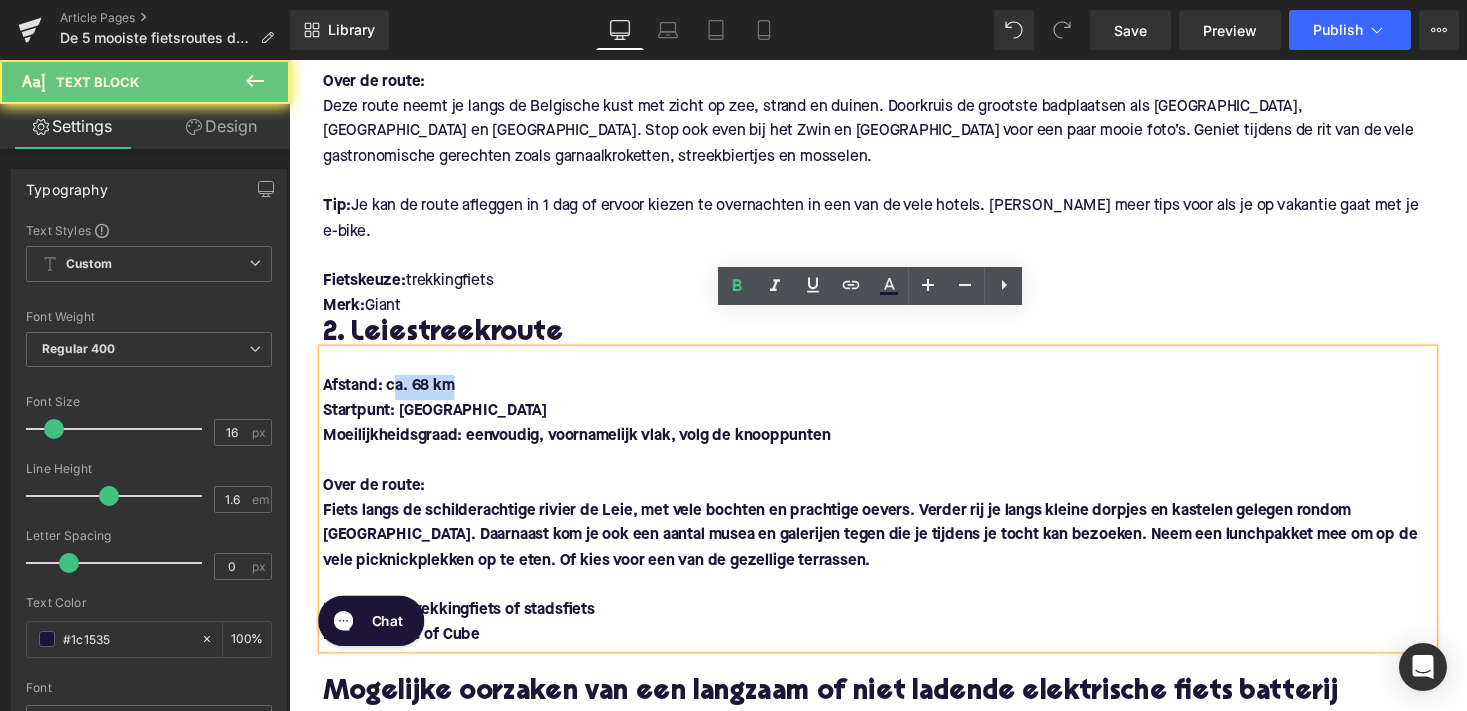 click on "Afstand: ca. 68 km" at bounding box center (894, 396) 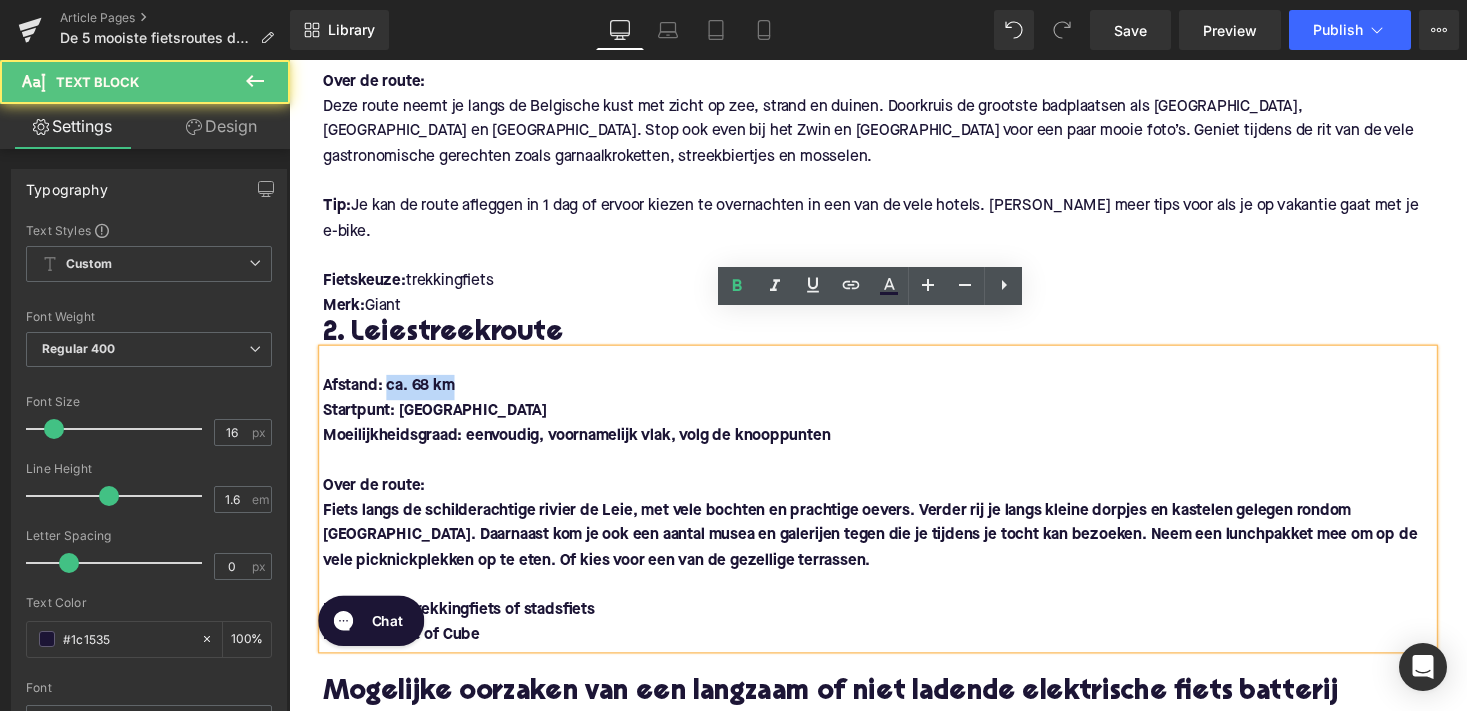 drag, startPoint x: 386, startPoint y: 354, endPoint x: 456, endPoint y: 354, distance: 70 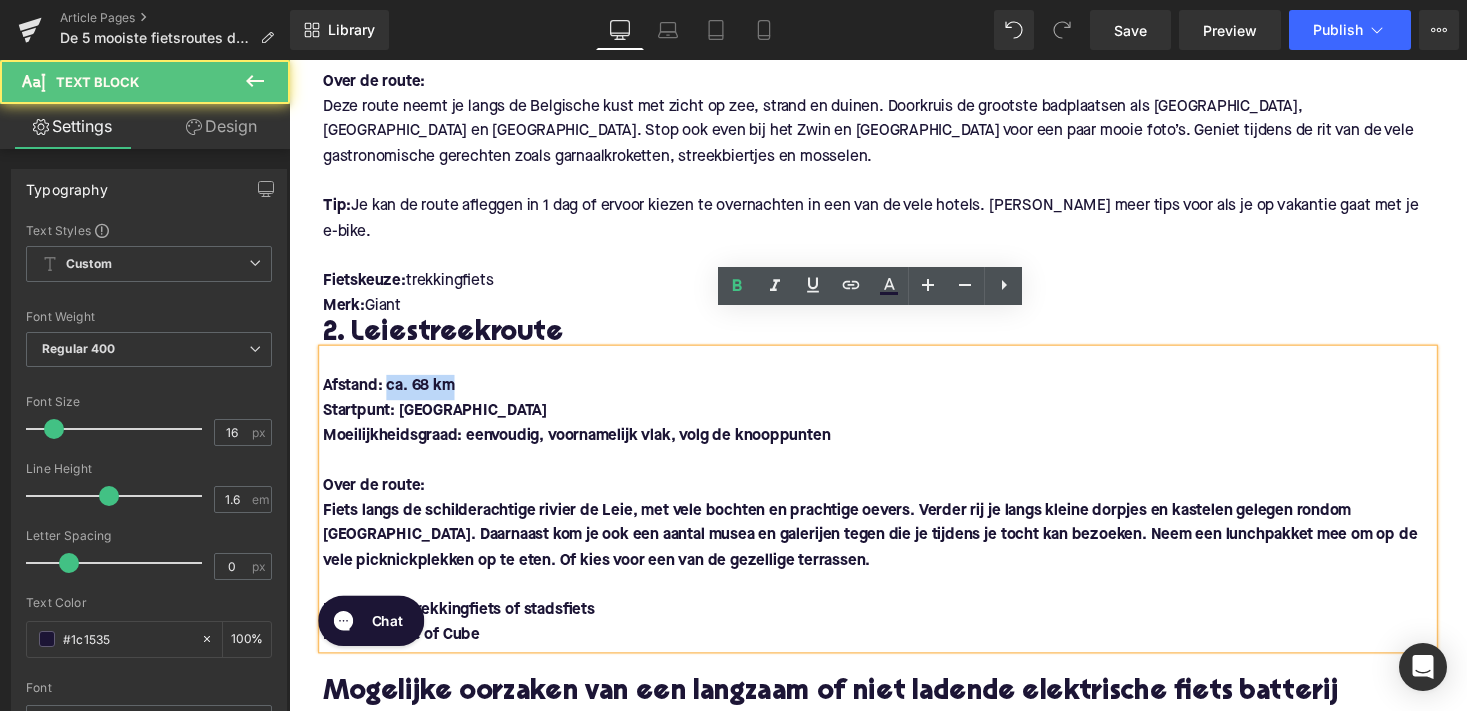 click on "Afstand: ca. 68 km" at bounding box center (391, 395) 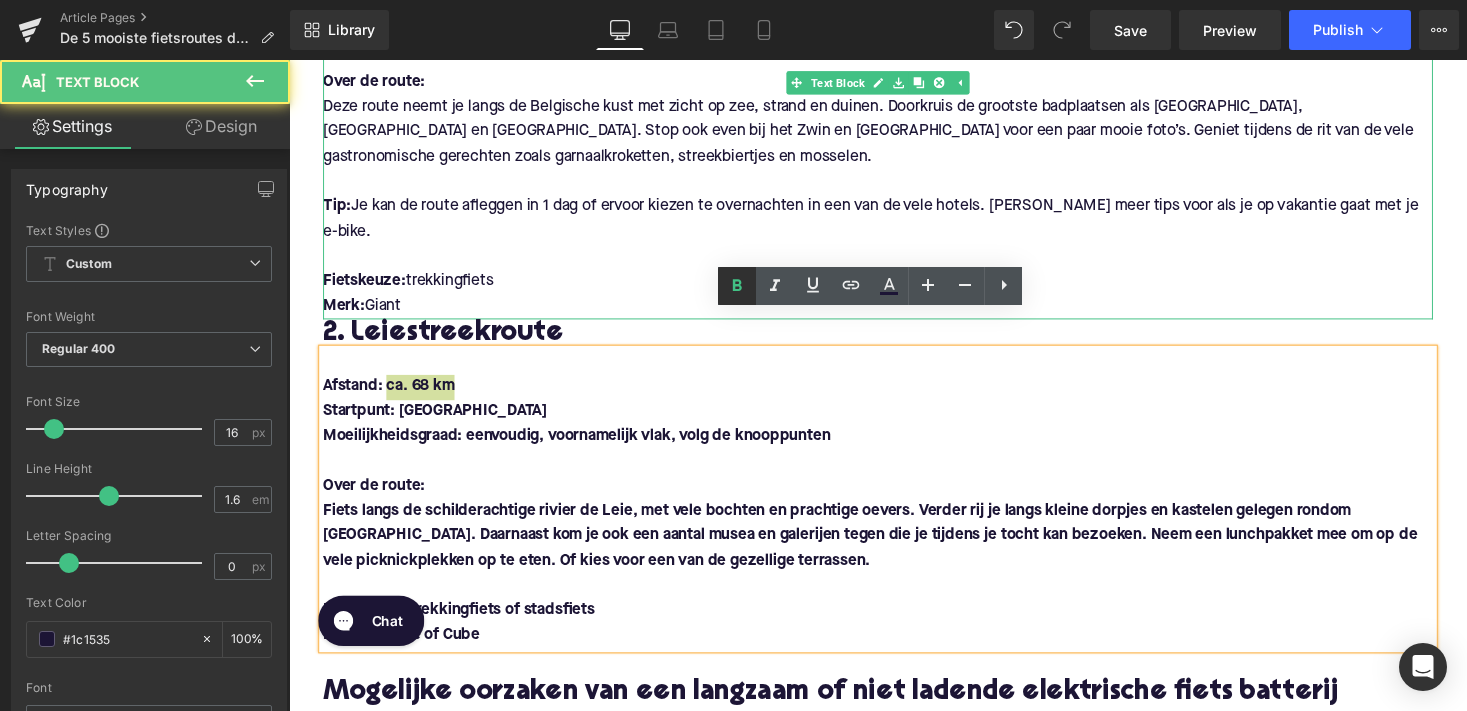 click 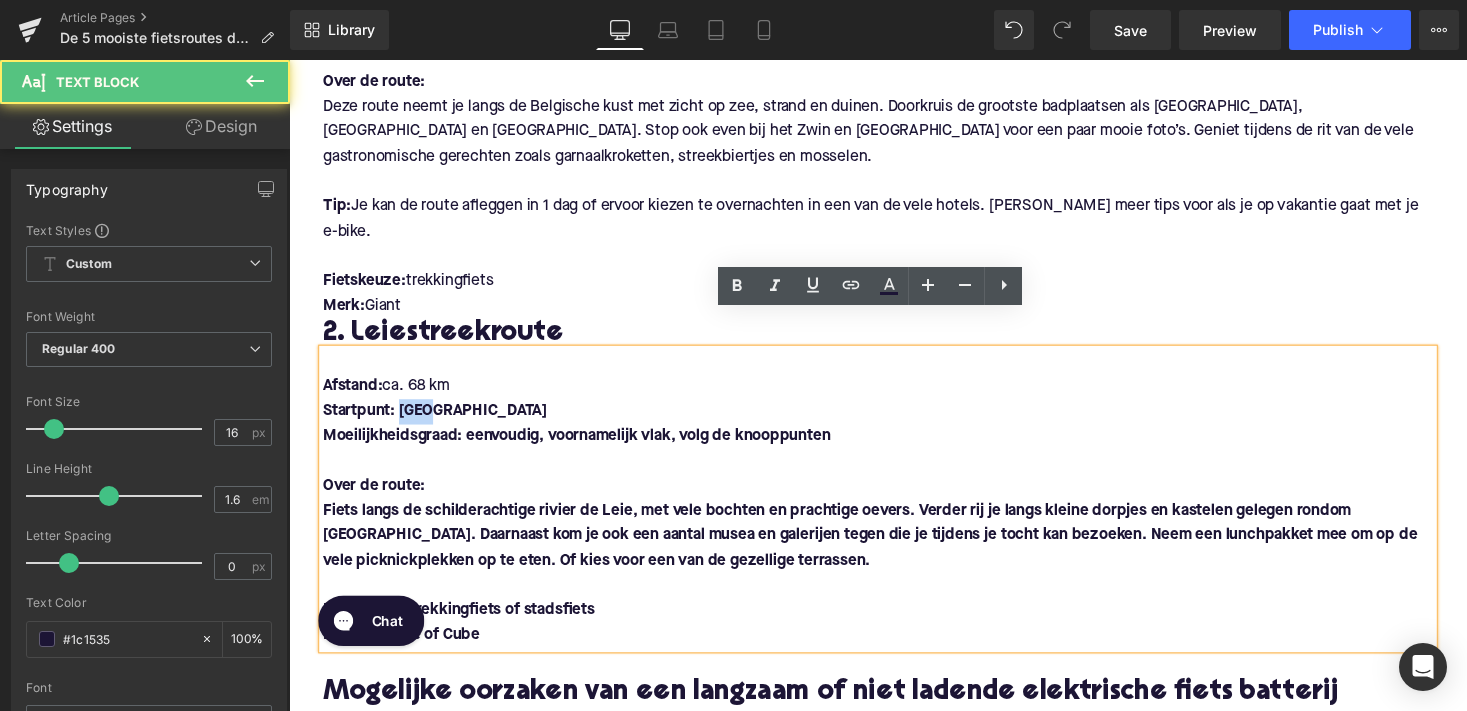 drag, startPoint x: 398, startPoint y: 385, endPoint x: 492, endPoint y: 385, distance: 94 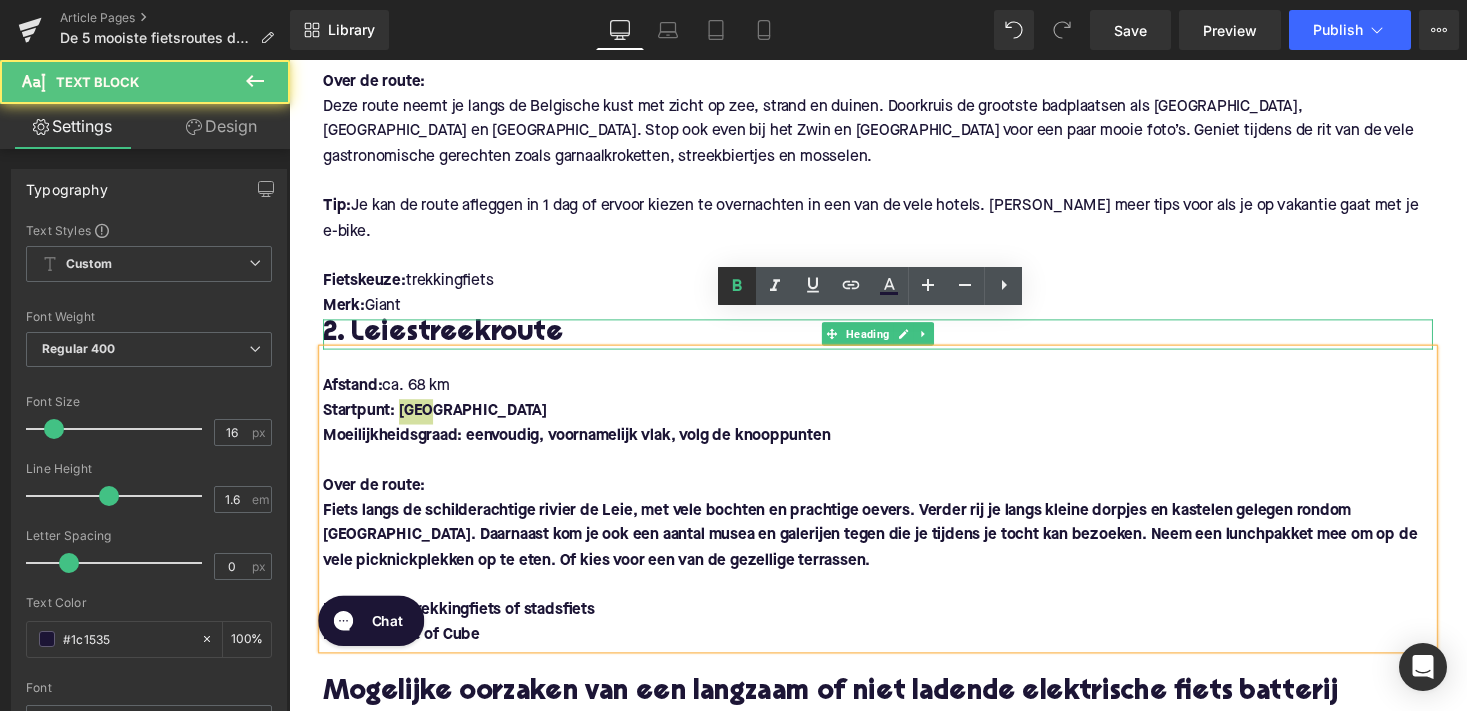 click 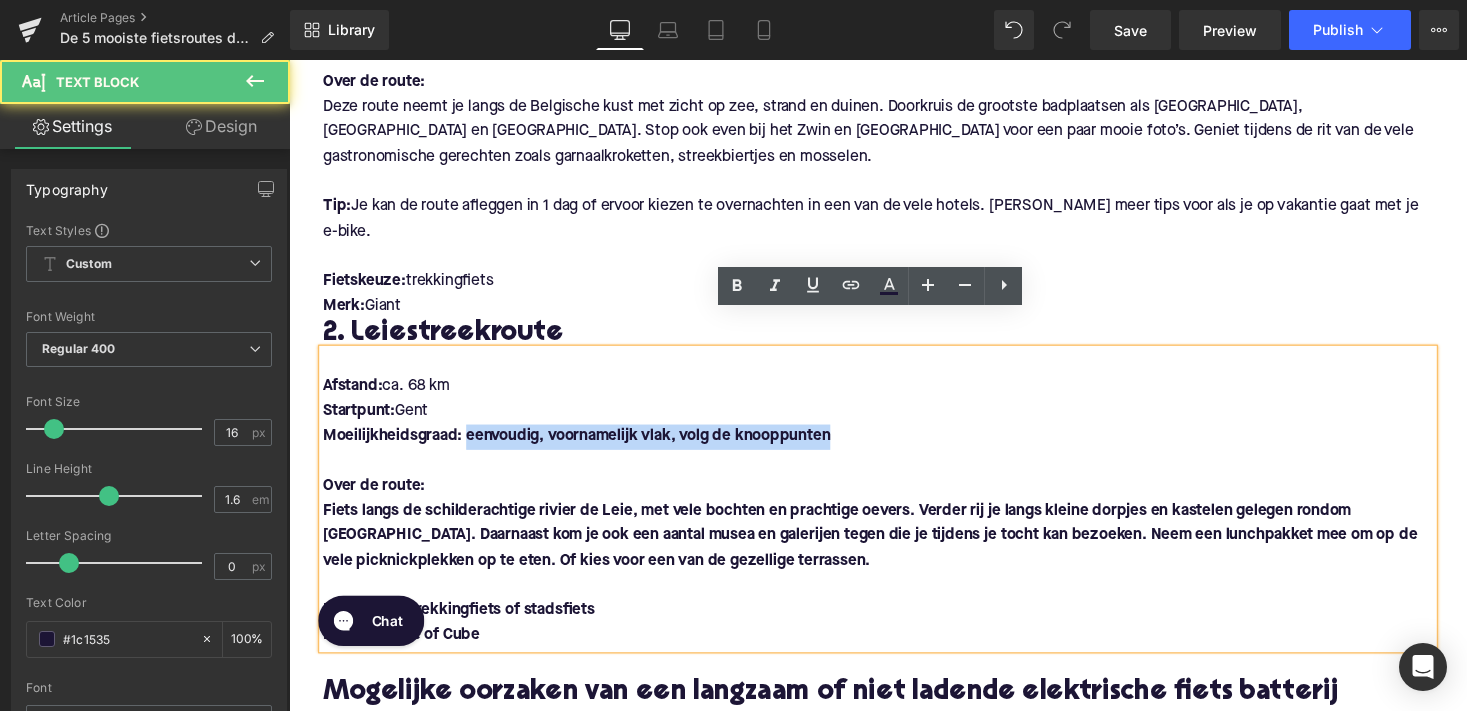 drag, startPoint x: 467, startPoint y: 406, endPoint x: 857, endPoint y: 412, distance: 390.04614 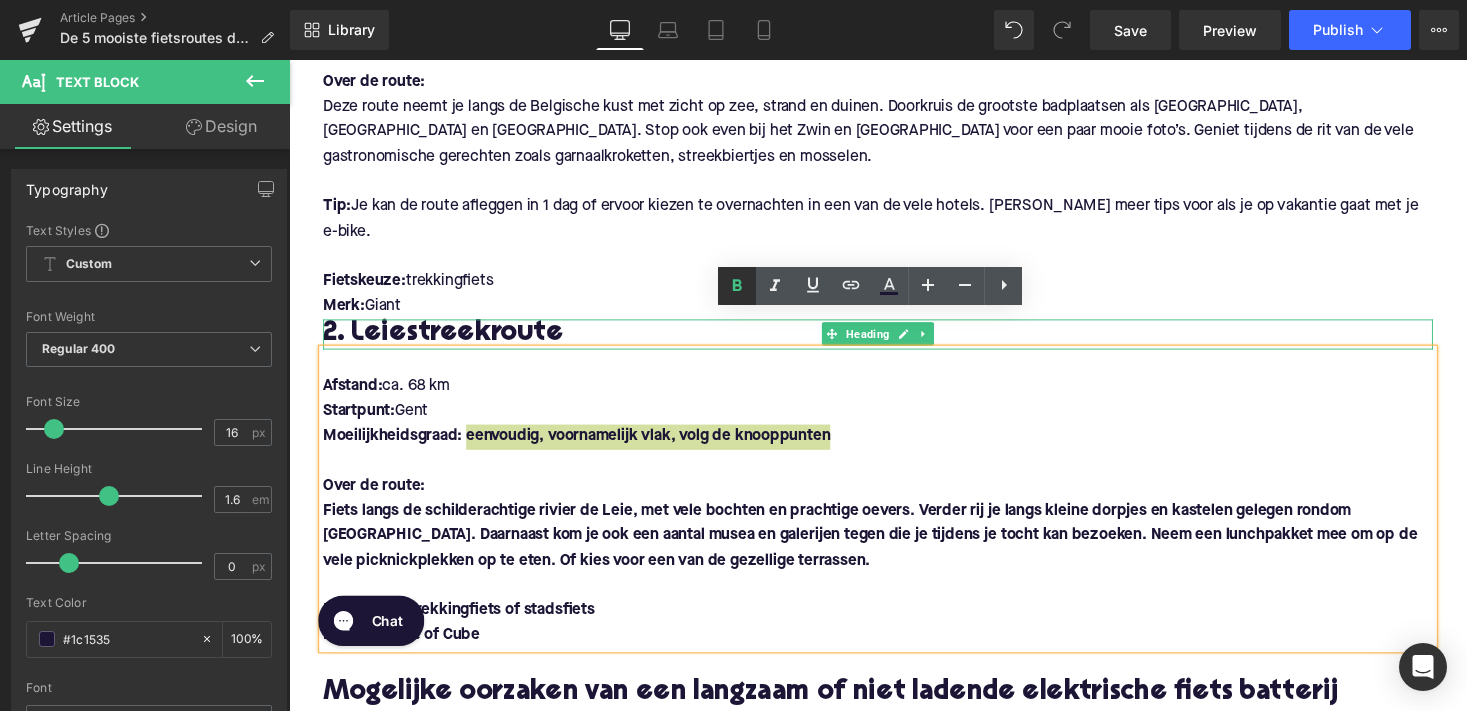 click 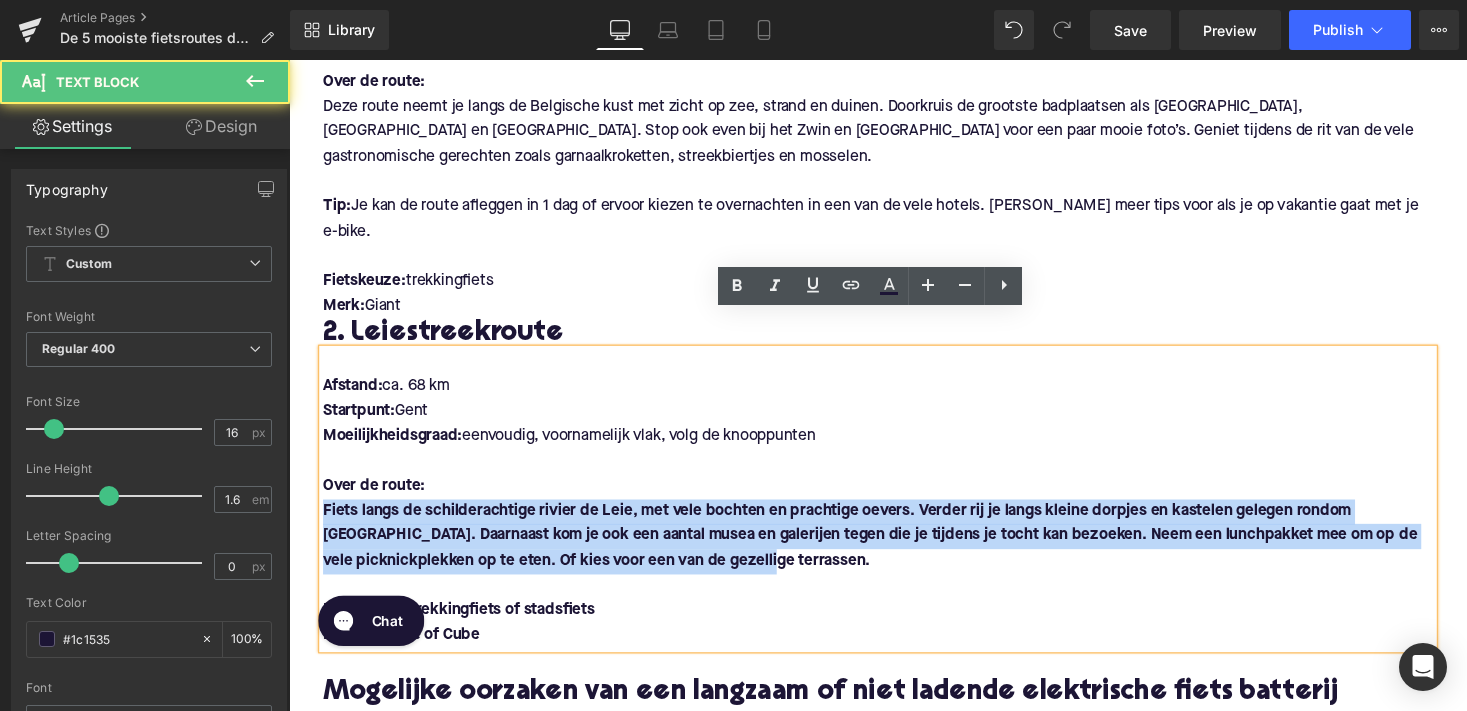drag, startPoint x: 729, startPoint y: 537, endPoint x: 311, endPoint y: 485, distance: 421.22205 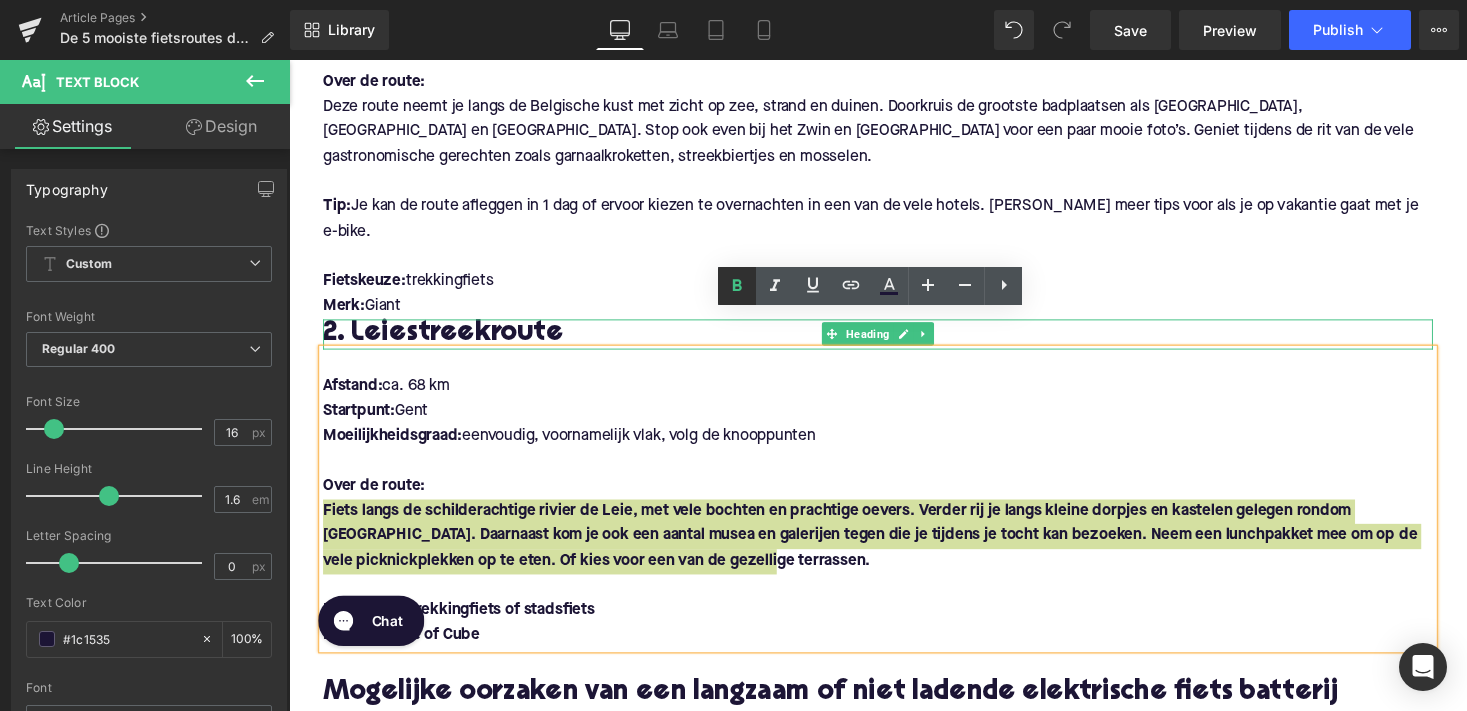 click 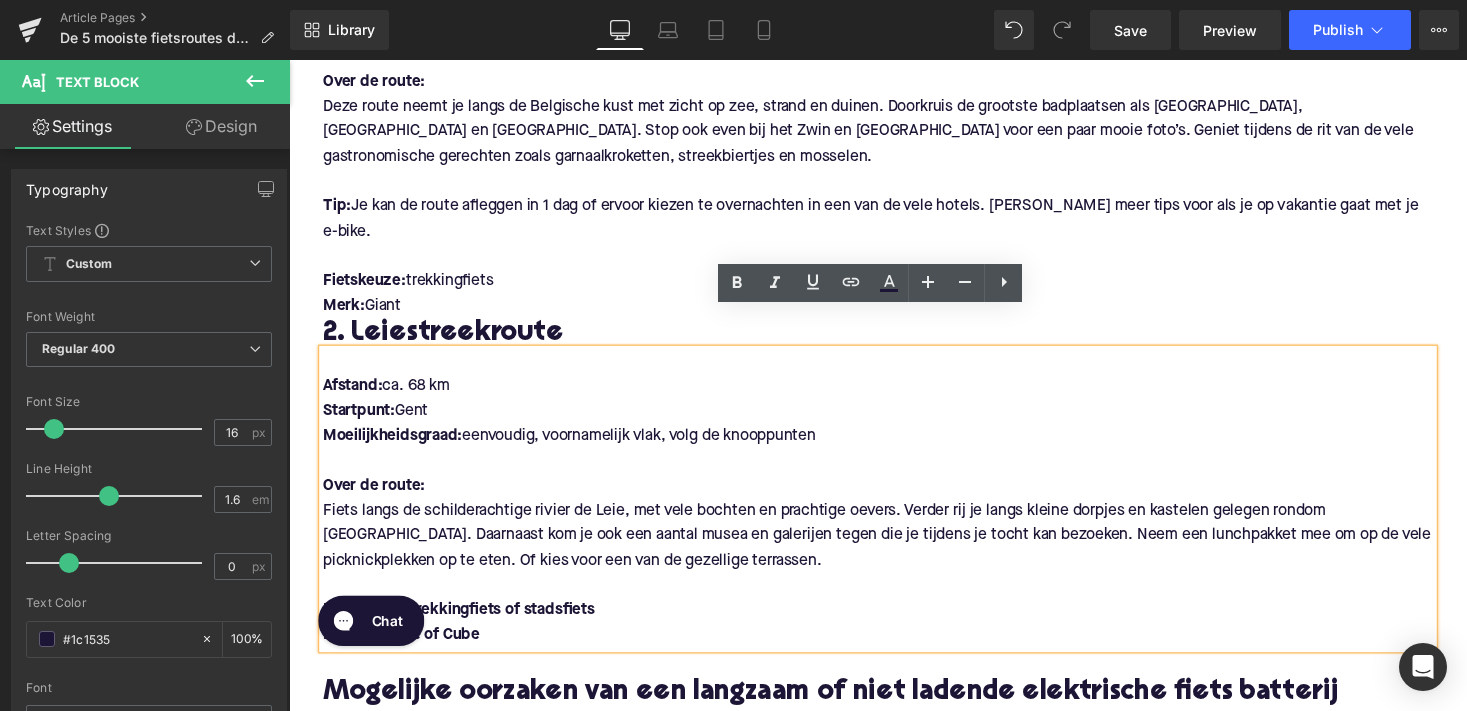 scroll, scrollTop: 1178, scrollLeft: 0, axis: vertical 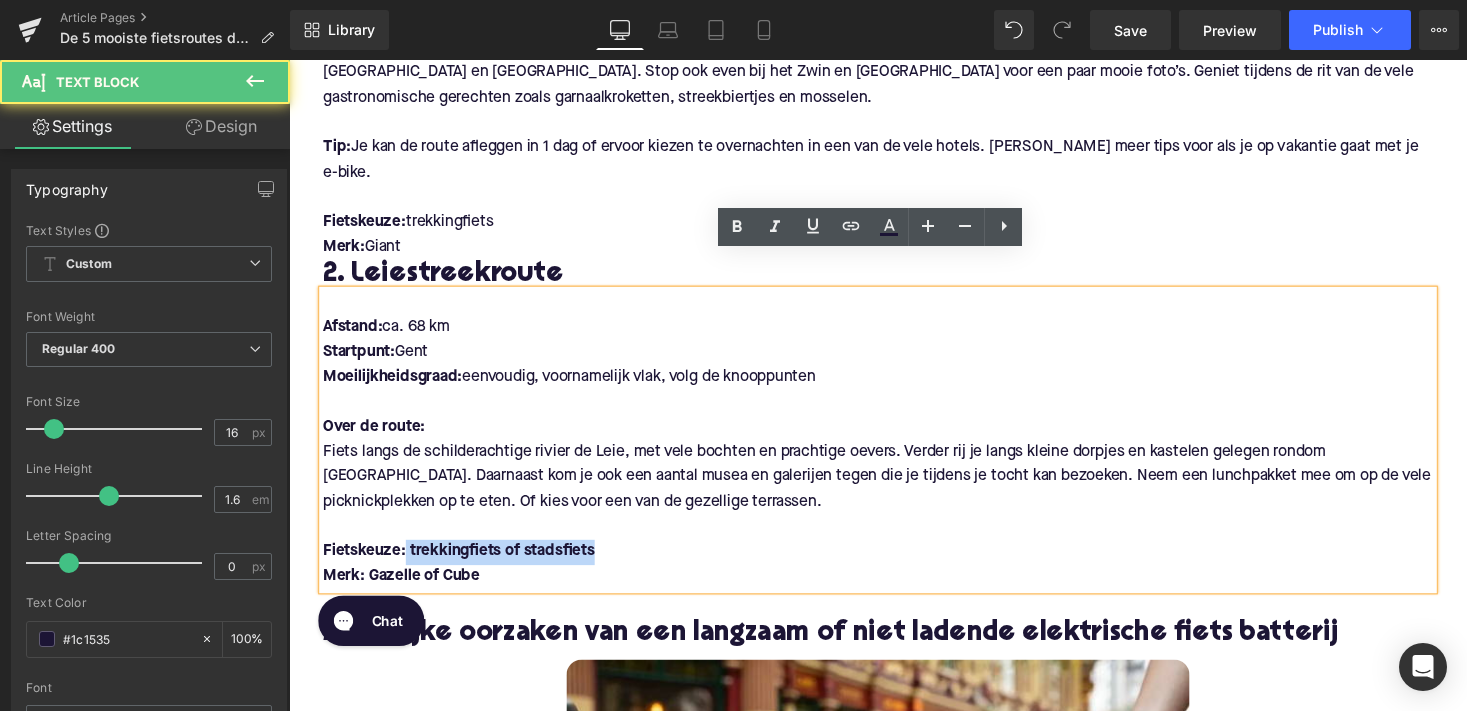 drag, startPoint x: 406, startPoint y: 520, endPoint x: 597, endPoint y: 522, distance: 191.01047 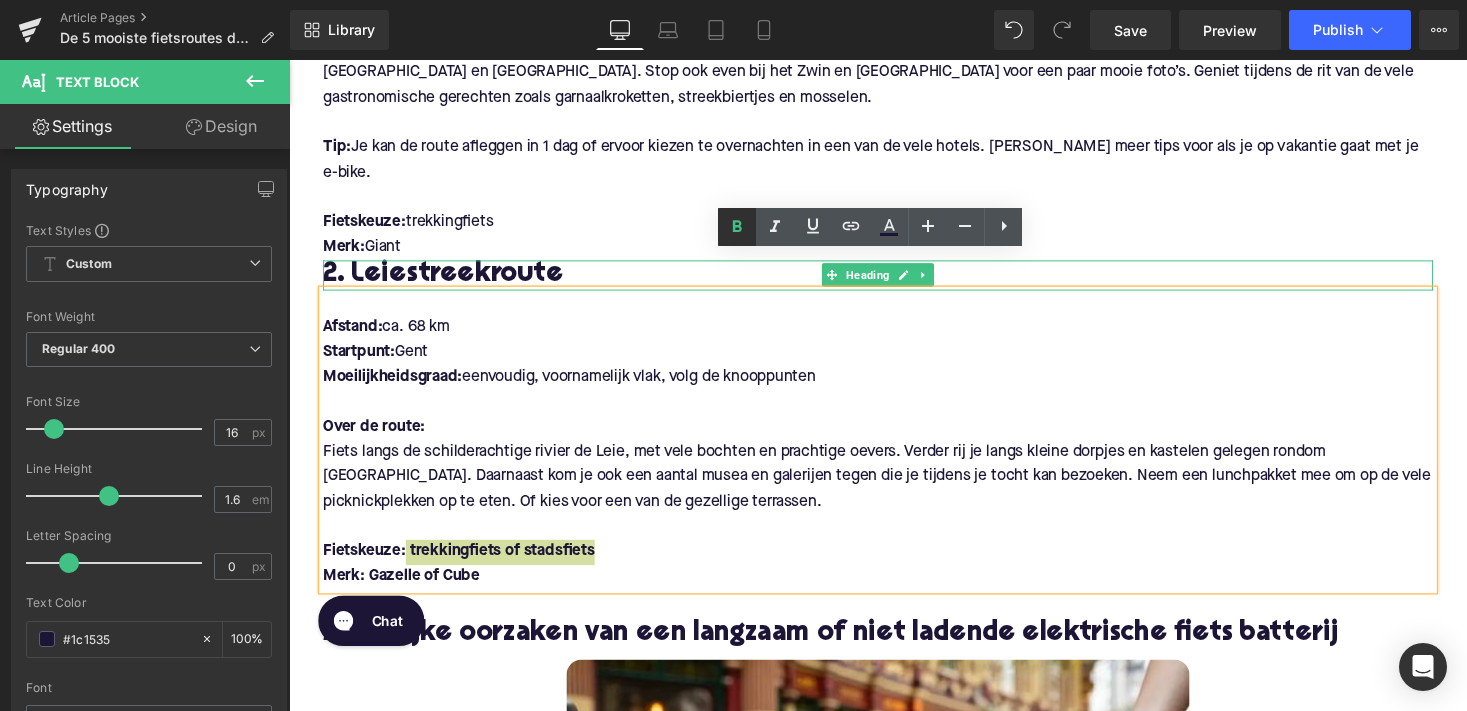 click at bounding box center (737, 227) 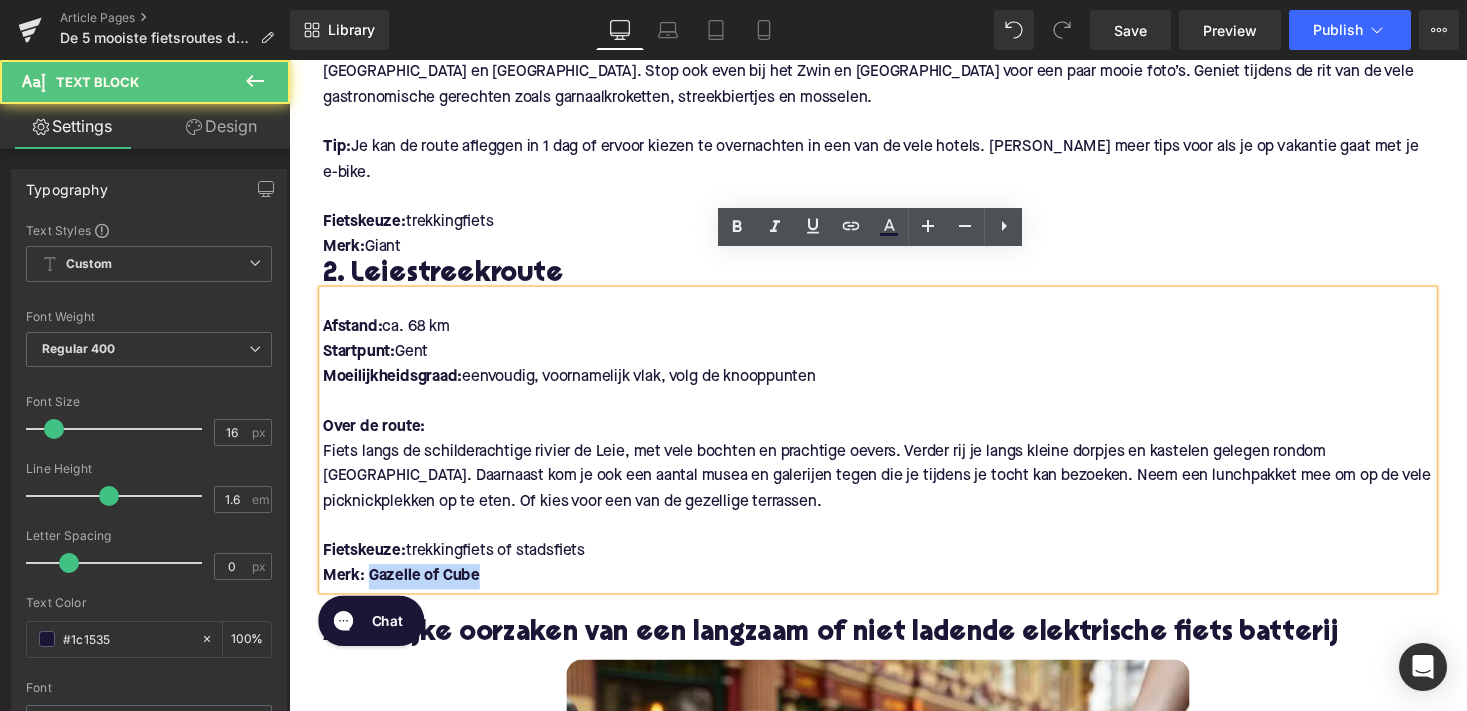 drag, startPoint x: 492, startPoint y: 547, endPoint x: 368, endPoint y: 547, distance: 124 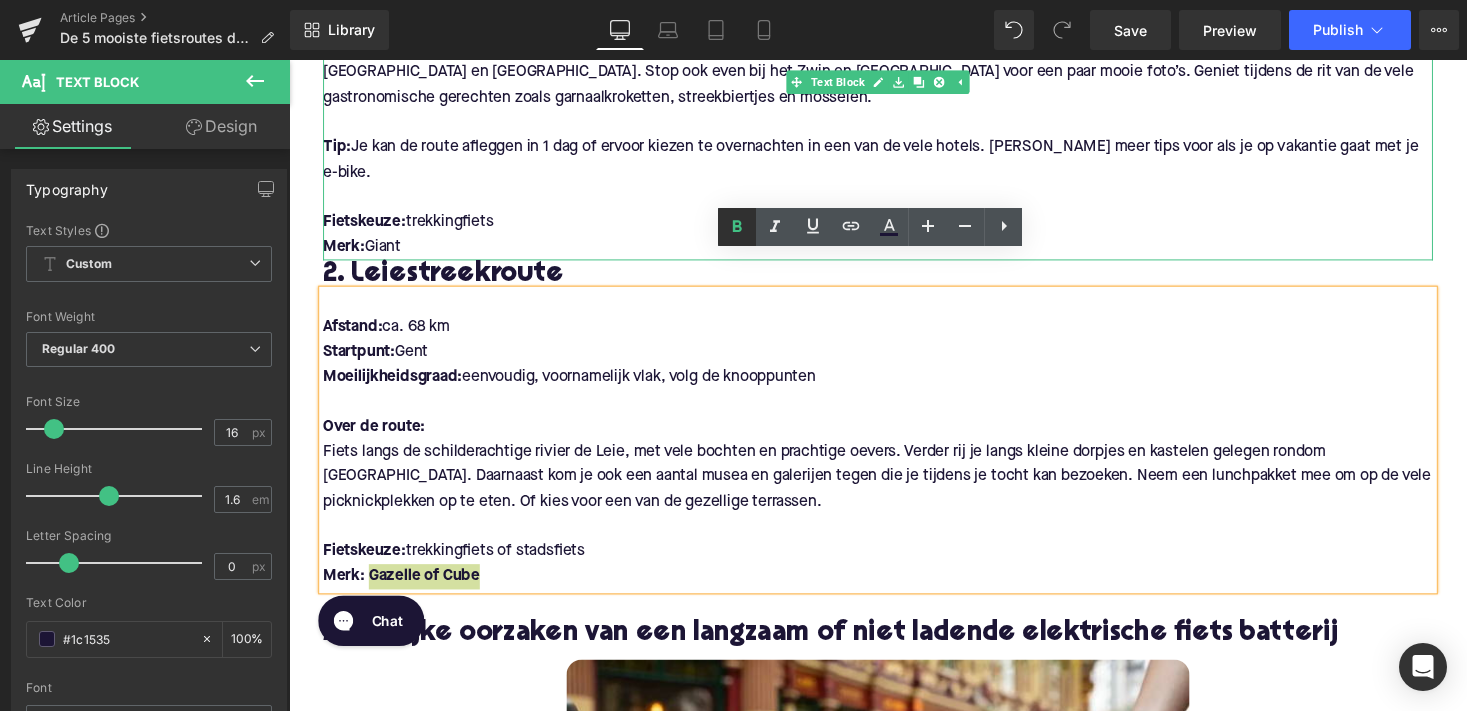 click at bounding box center [737, 227] 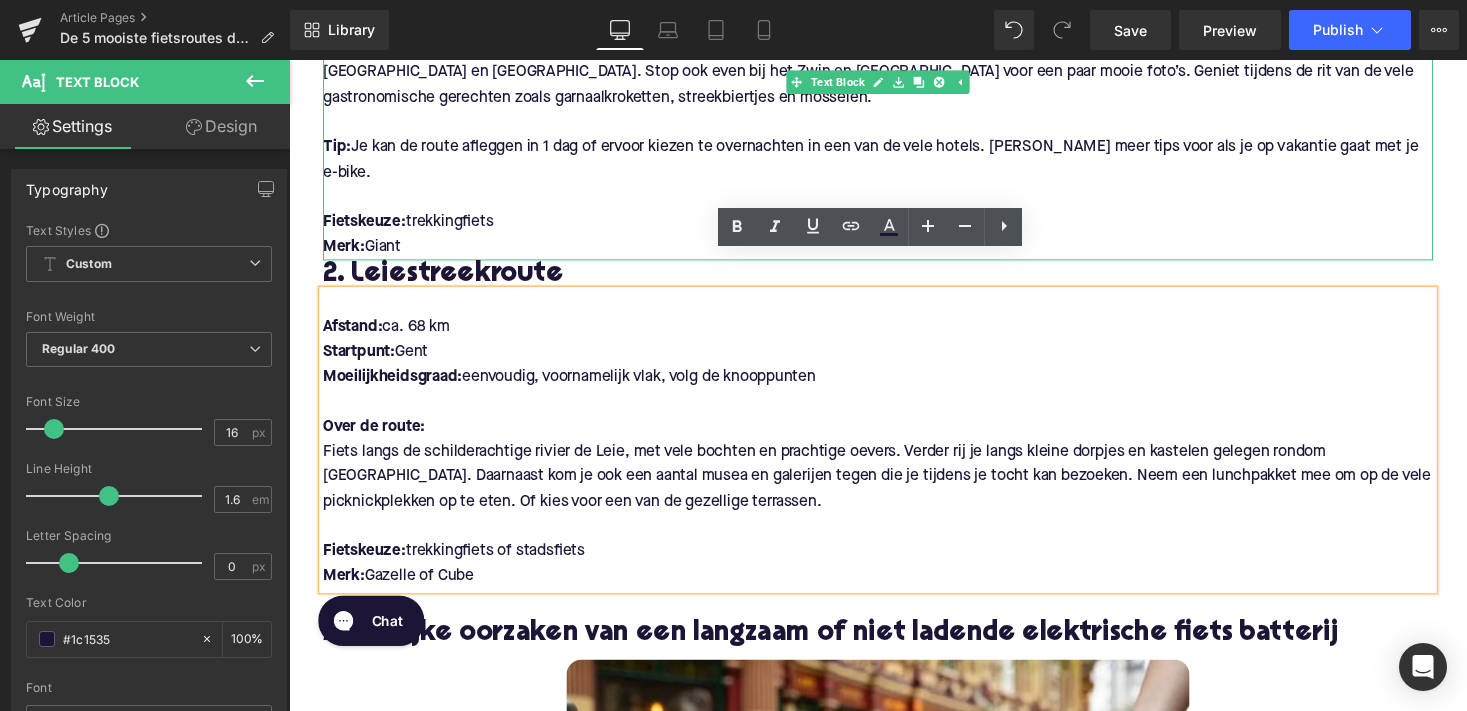 click on "Merk:  Giant" at bounding box center [894, 253] 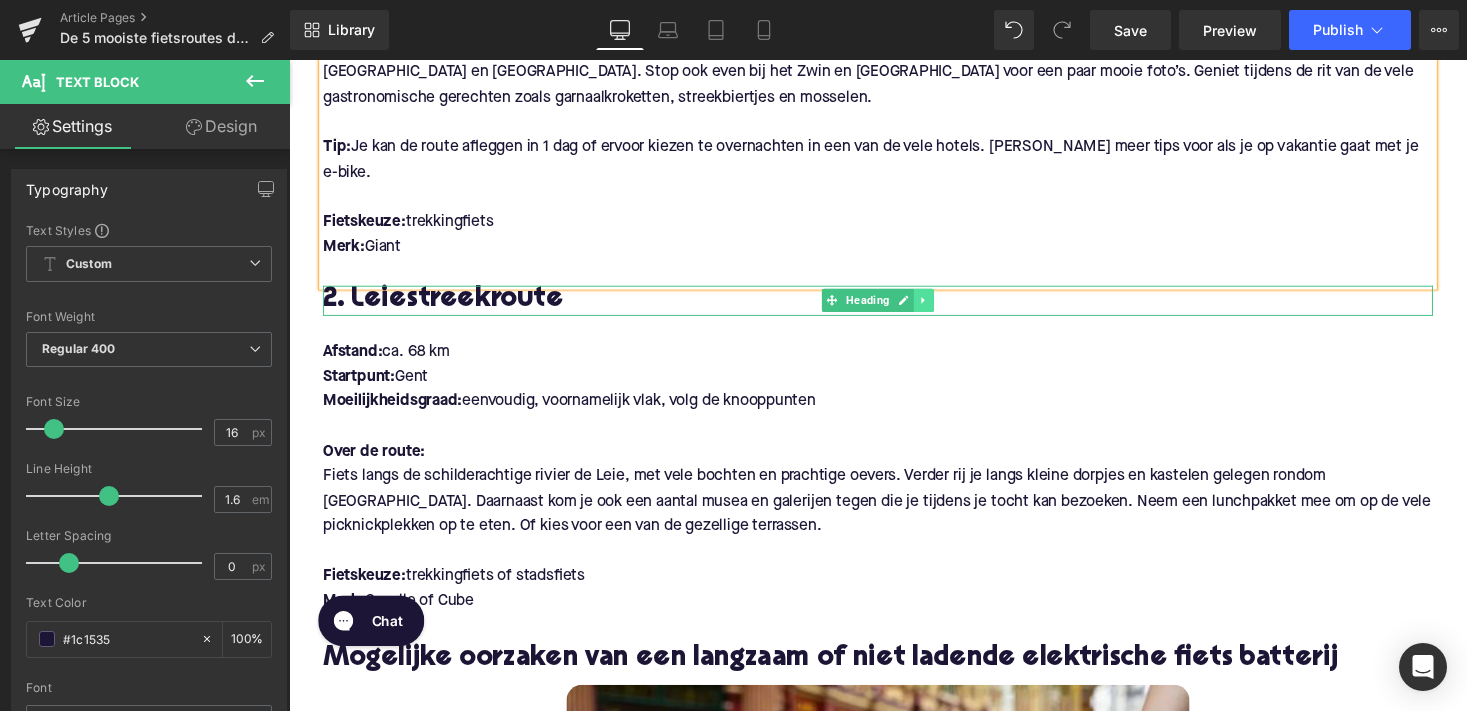 click 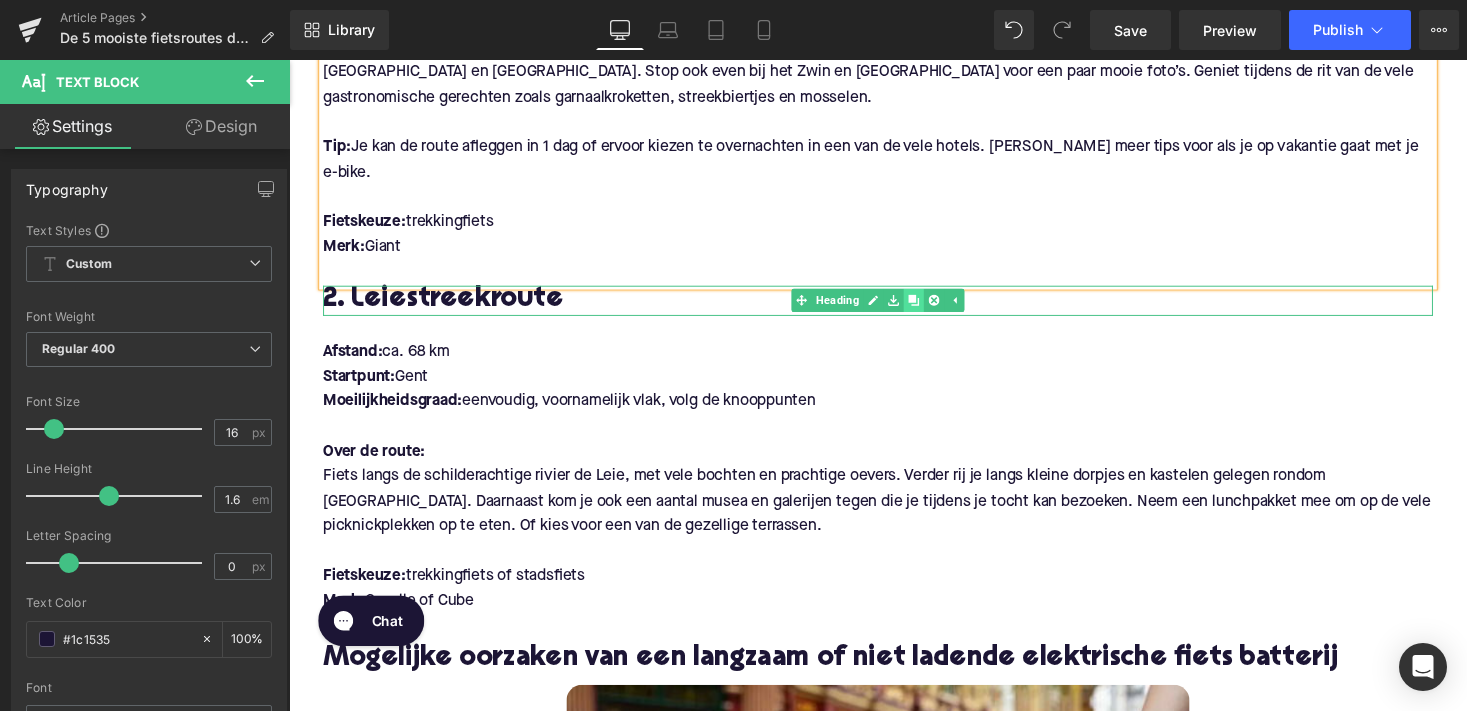 click at bounding box center [930, 307] 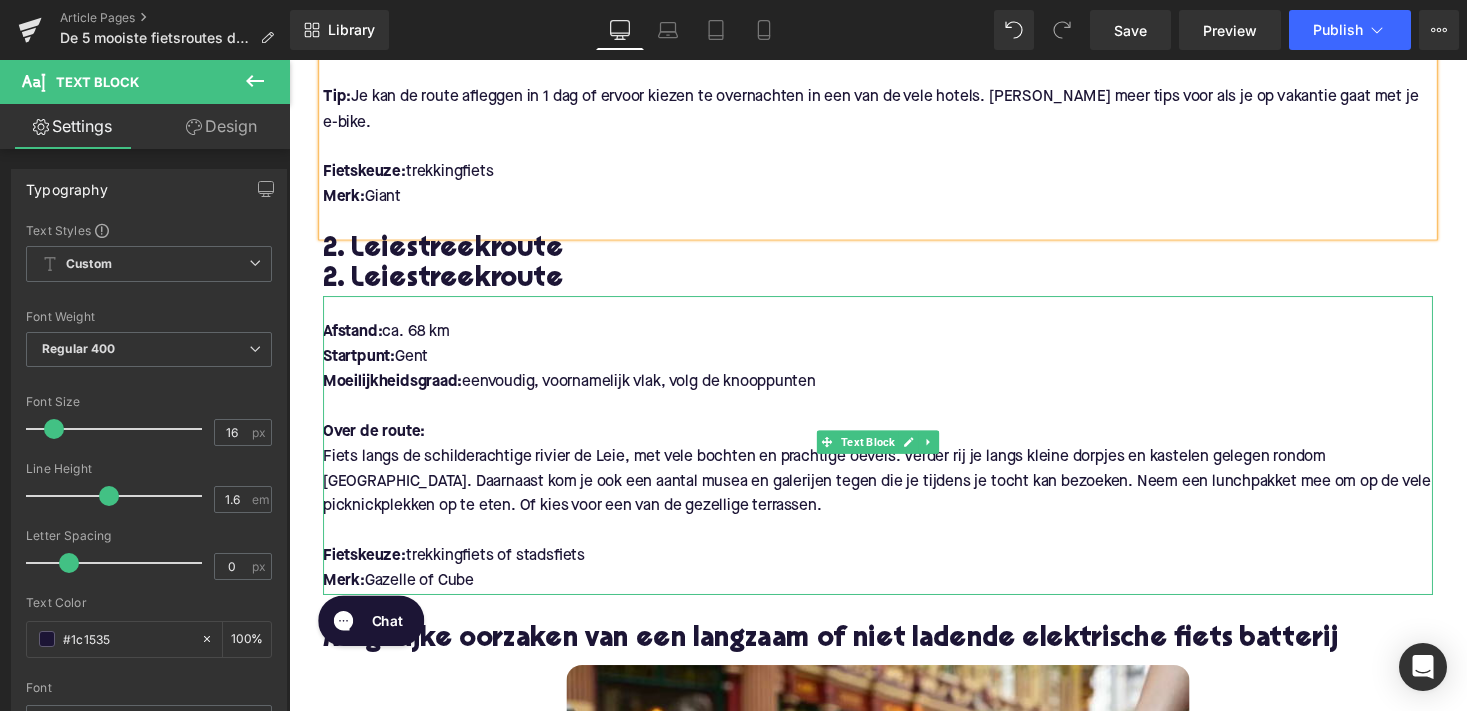 scroll, scrollTop: 1259, scrollLeft: 0, axis: vertical 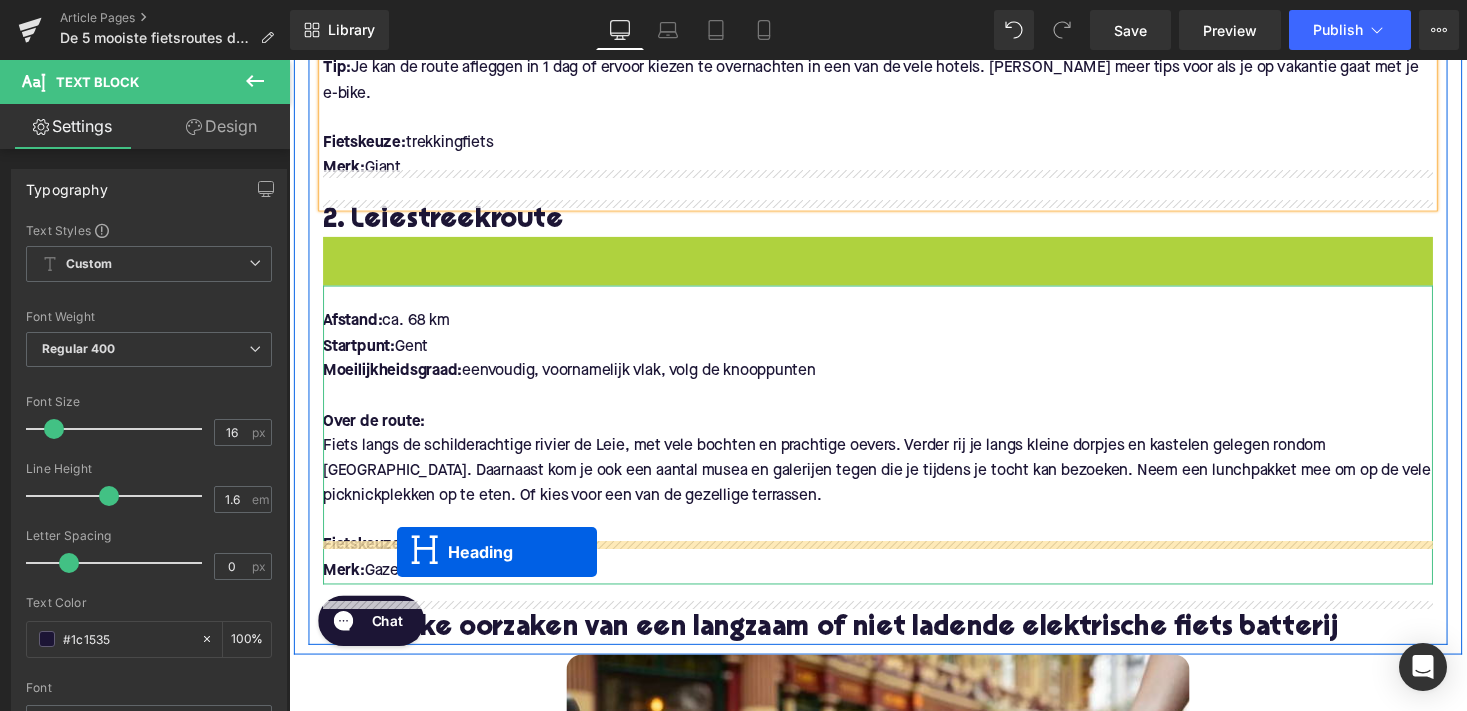 drag, startPoint x: 839, startPoint y: 221, endPoint x: 400, endPoint y: 565, distance: 557.72485 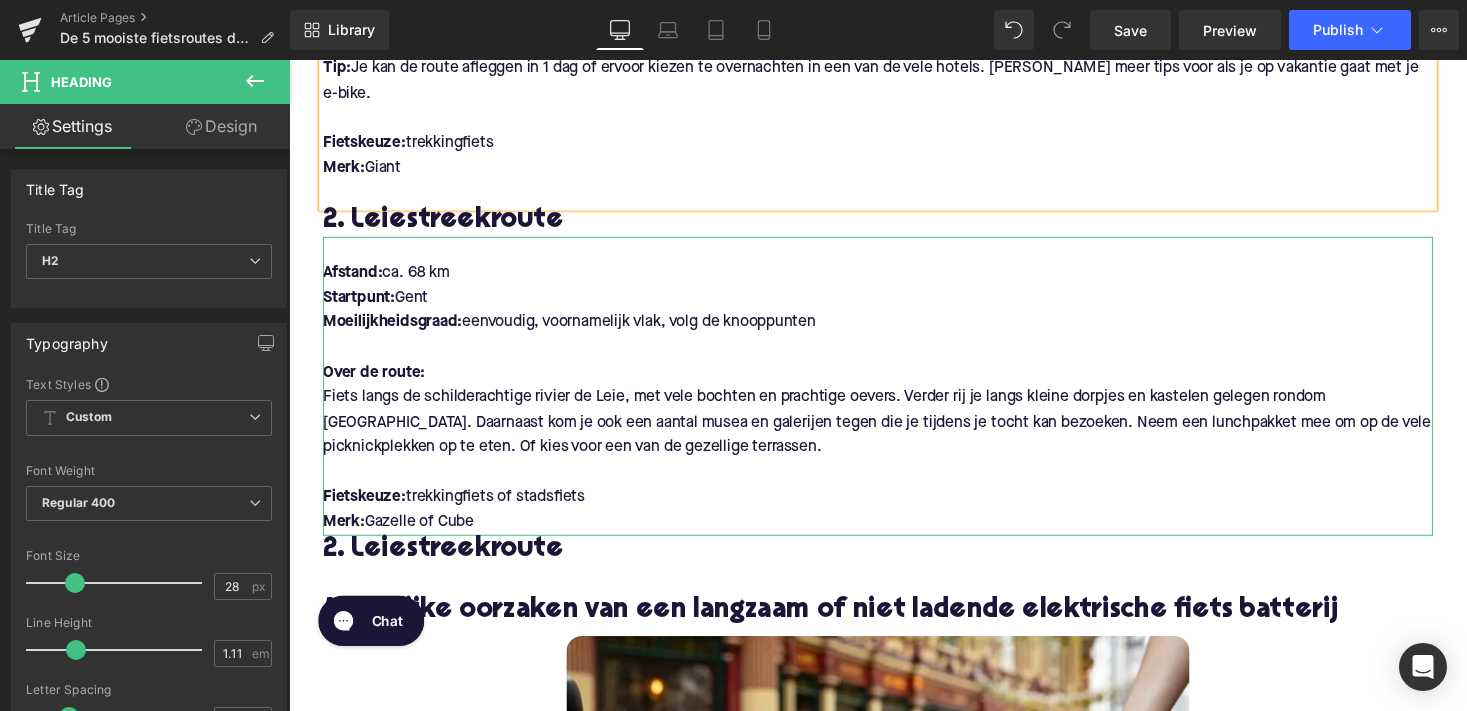 click on "2. Leiestreekroute" at bounding box center (894, 564) 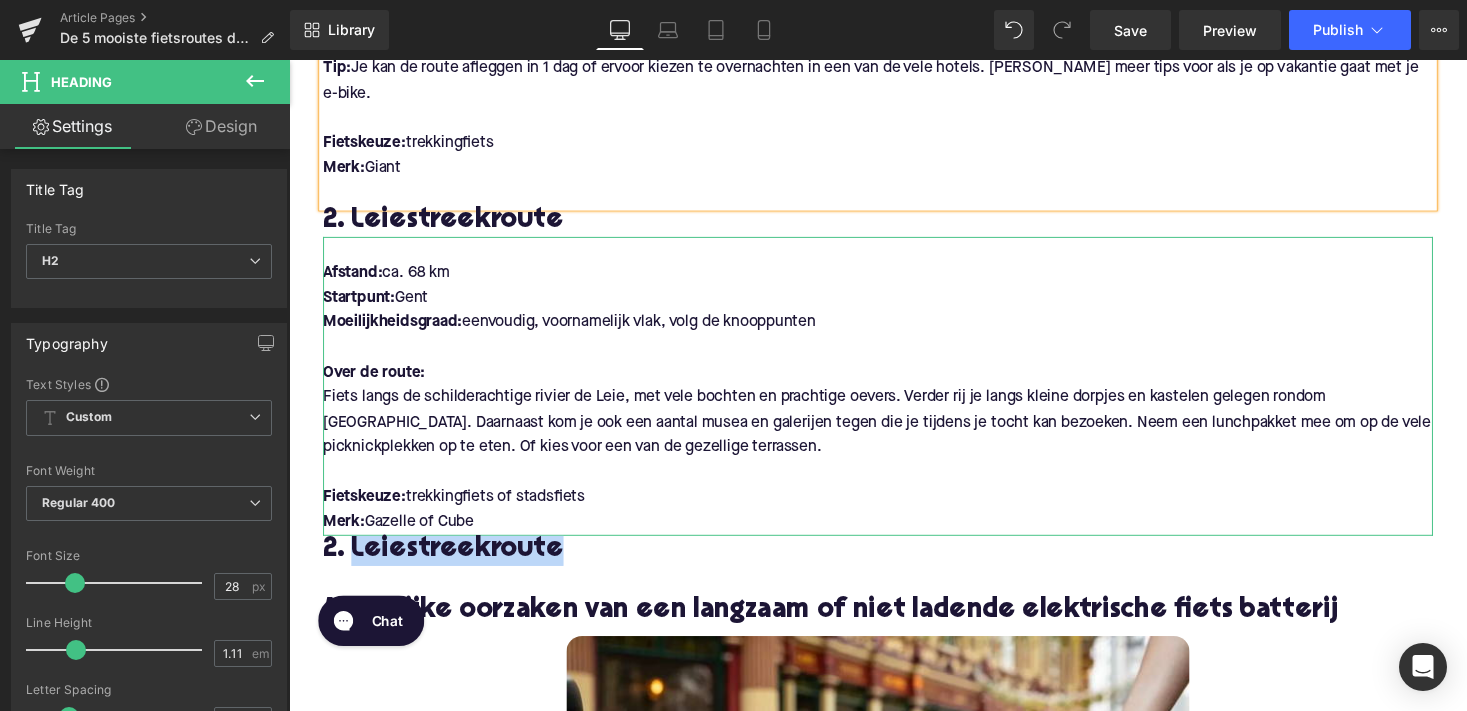 click on "2. Leiestreekroute" at bounding box center (894, 564) 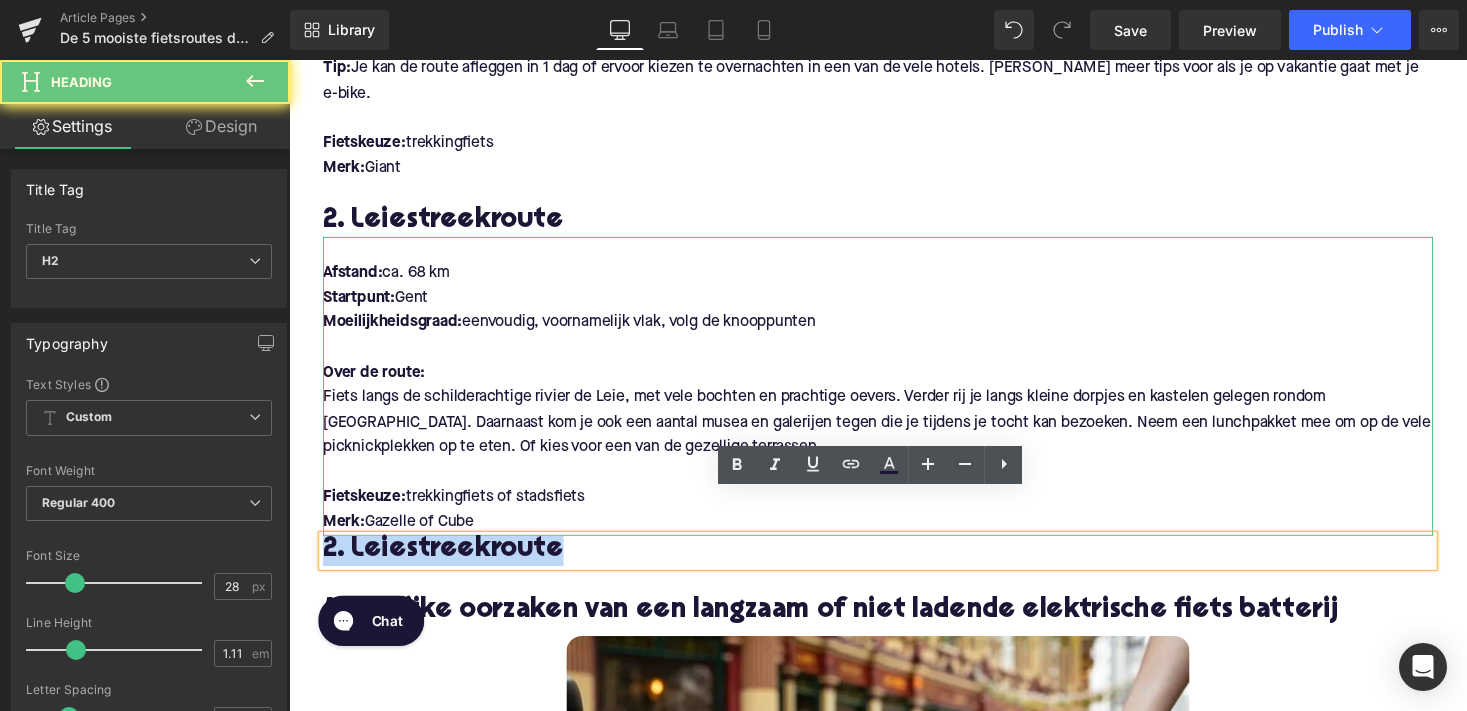 click on "2. Leiestreekroute" at bounding box center (894, 564) 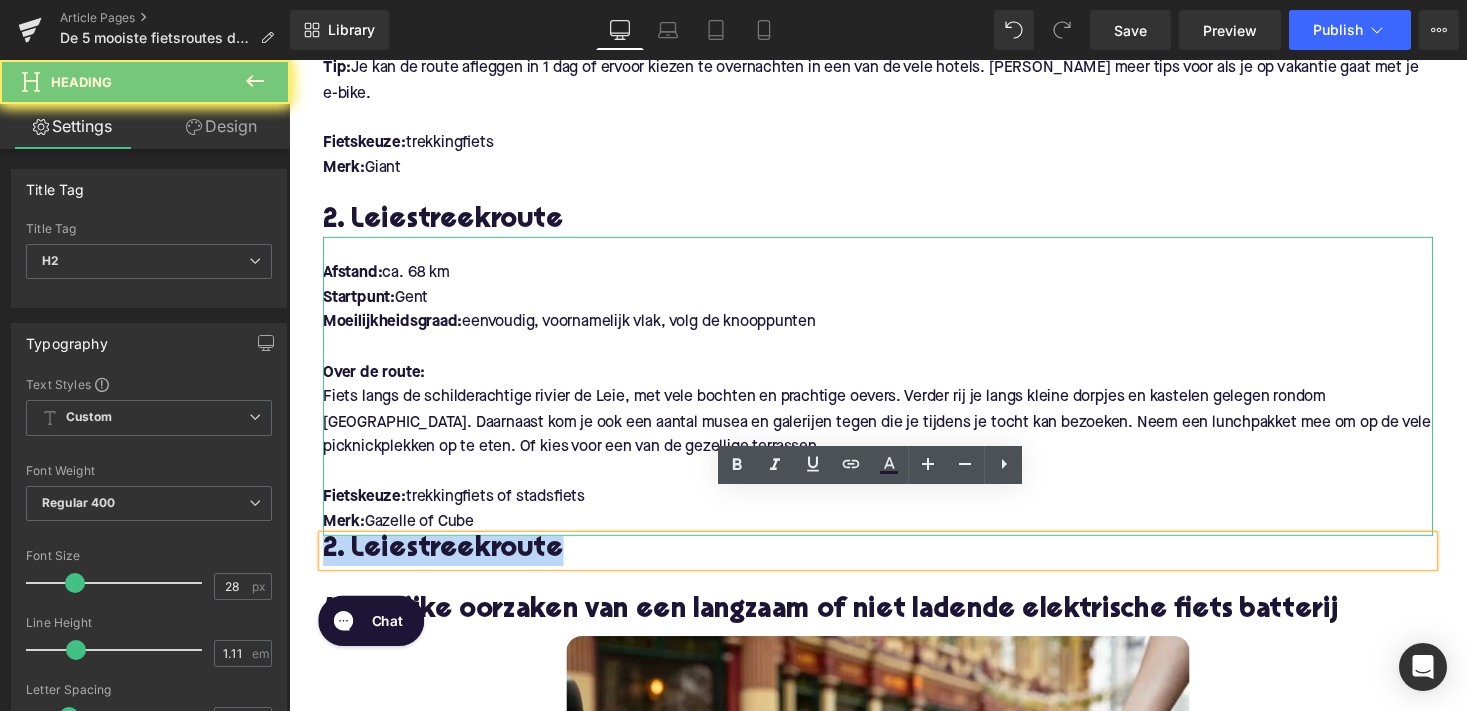 paste 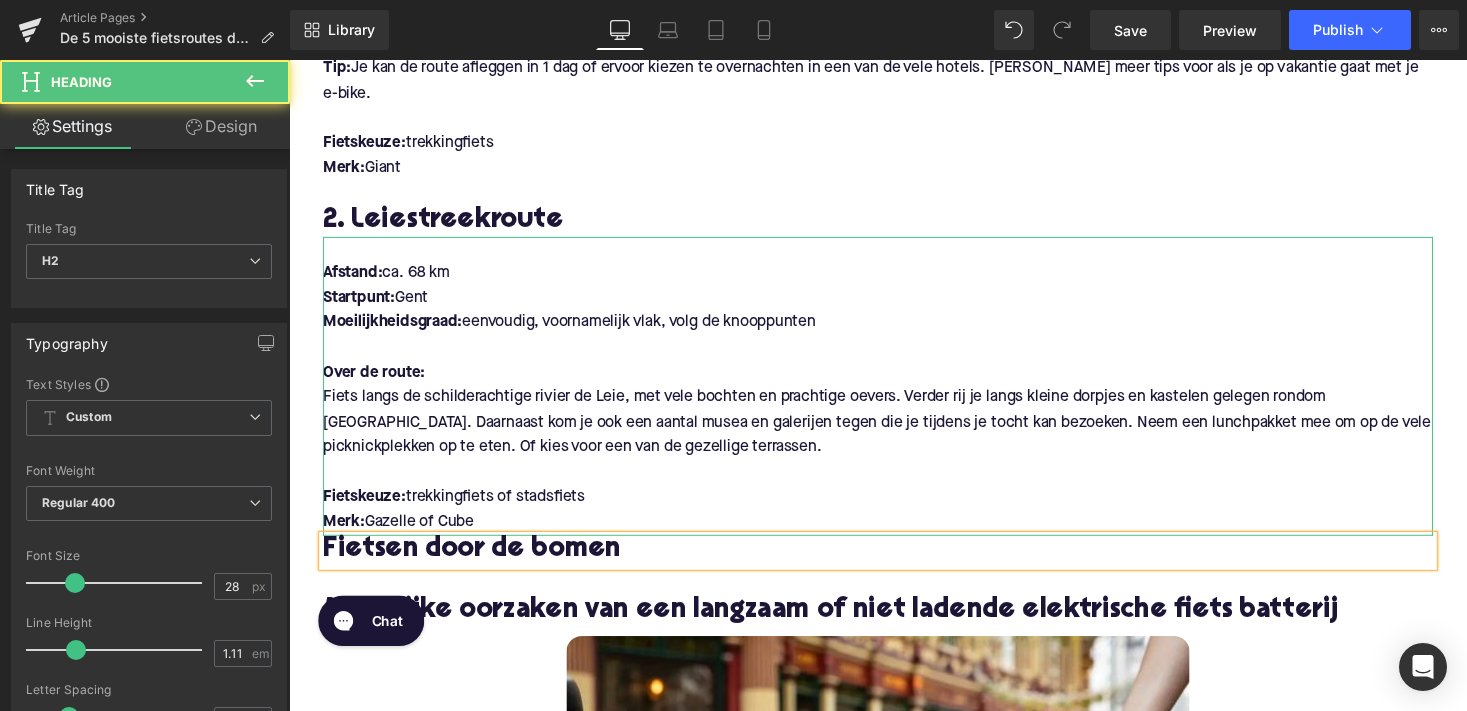 click on "Fietsen door de bomen" at bounding box center [894, 564] 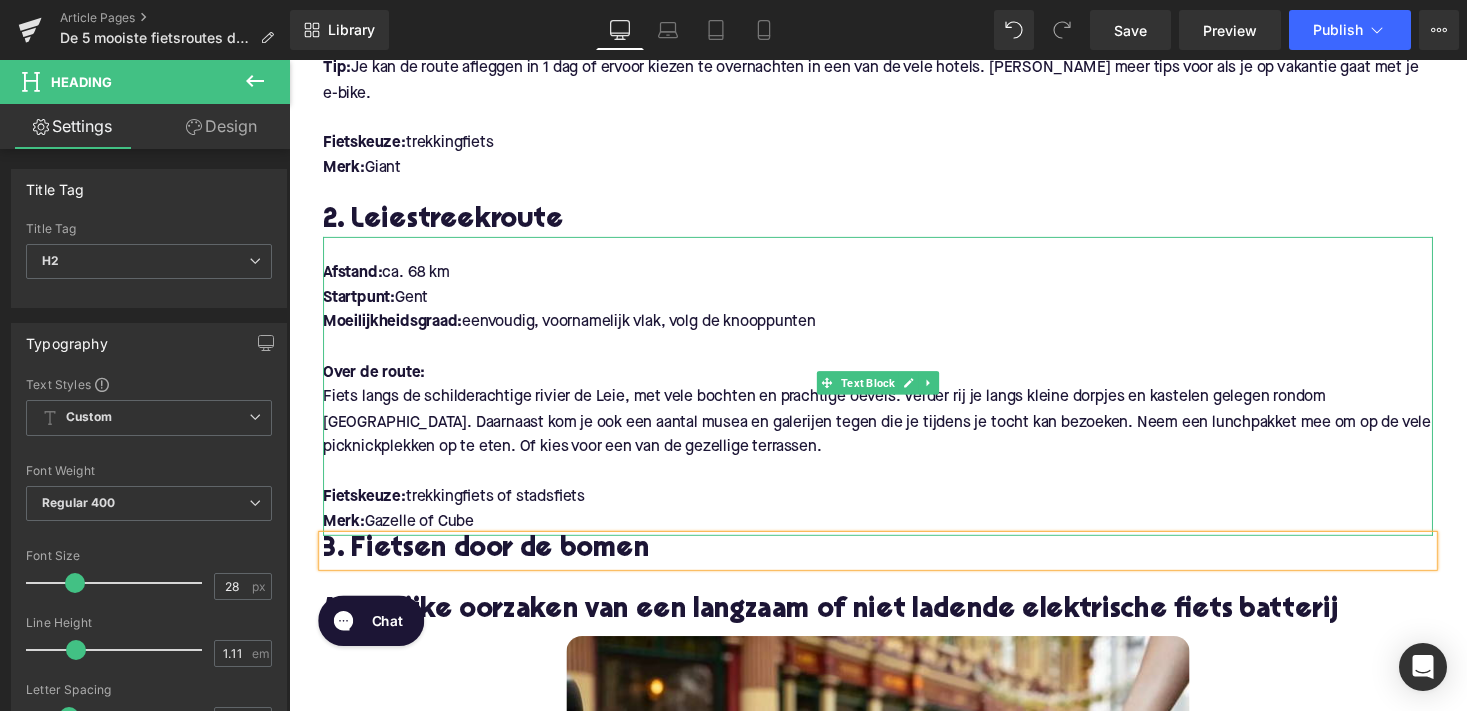 click on "Merk:  Gazelle of Cube" at bounding box center (894, 536) 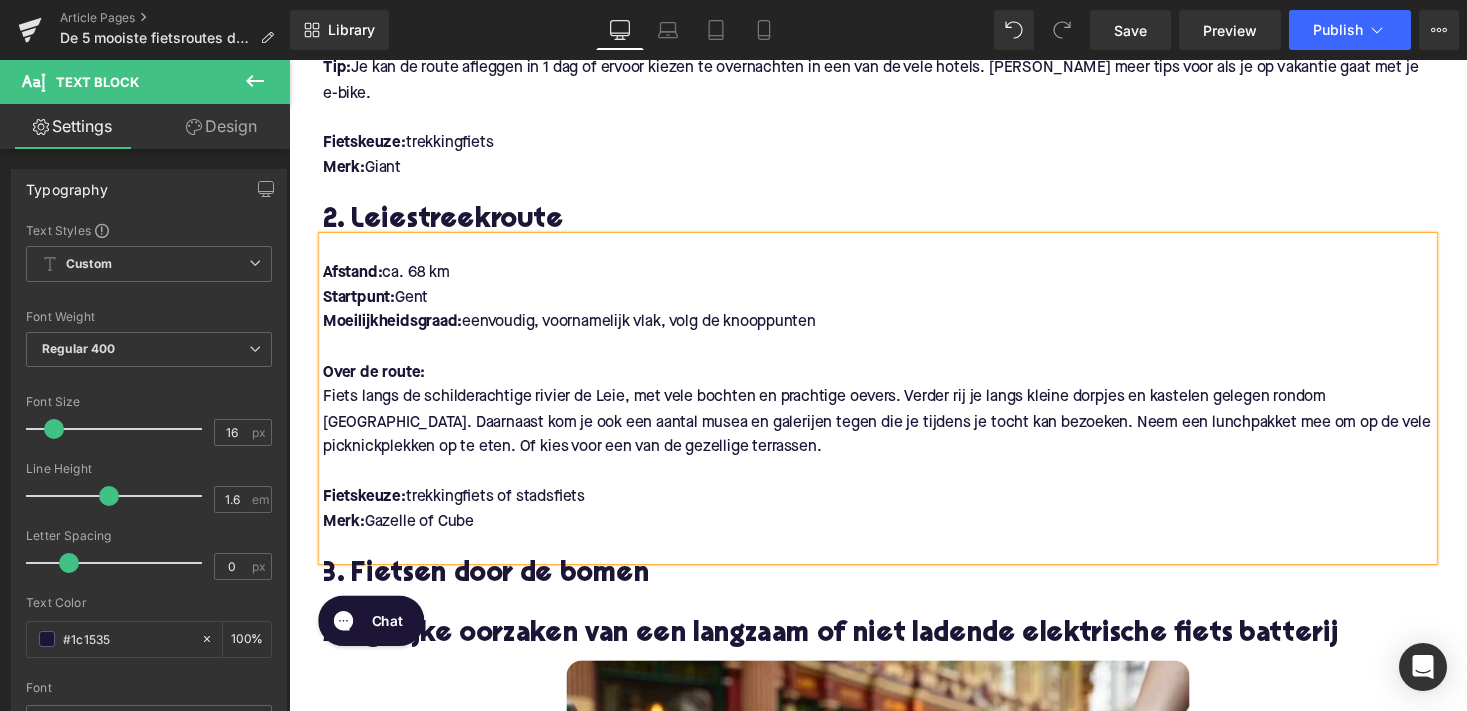 click at bounding box center (894, 121) 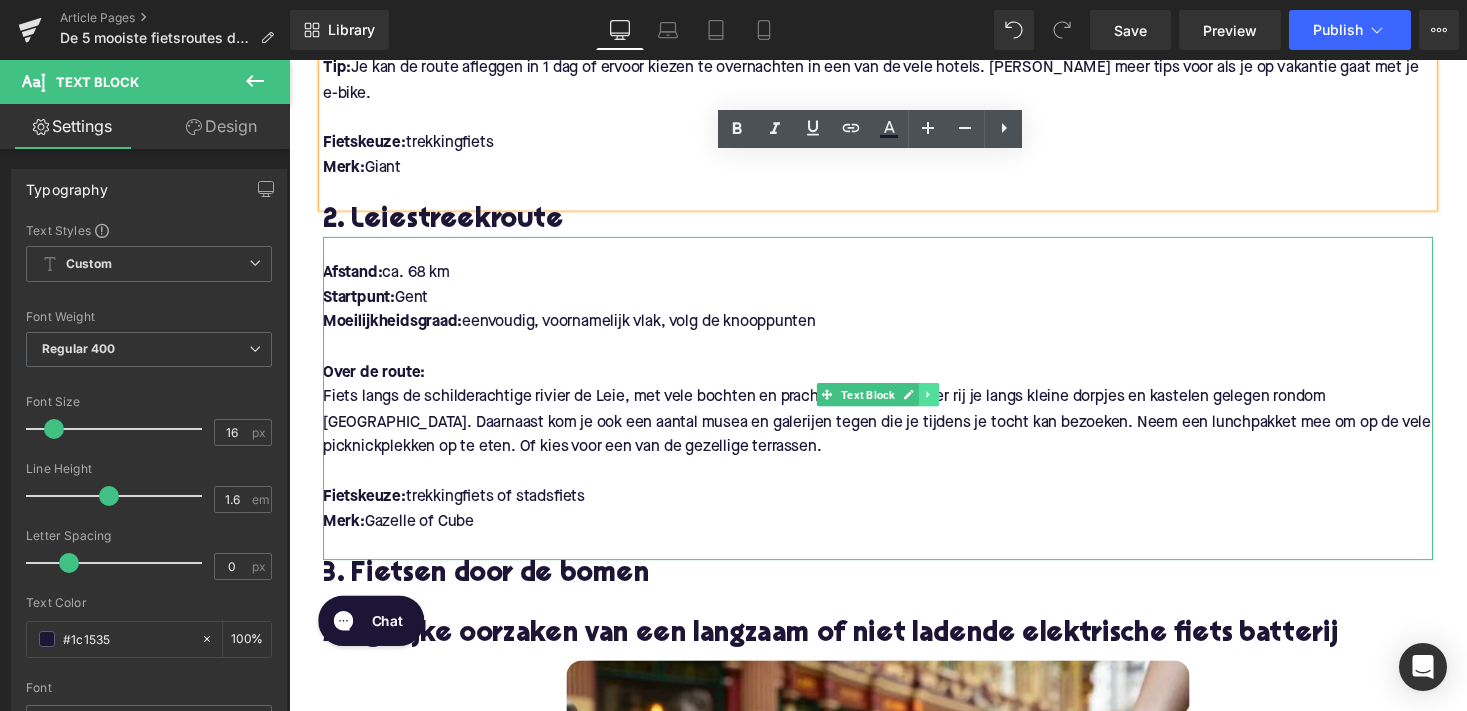 click at bounding box center (946, 404) 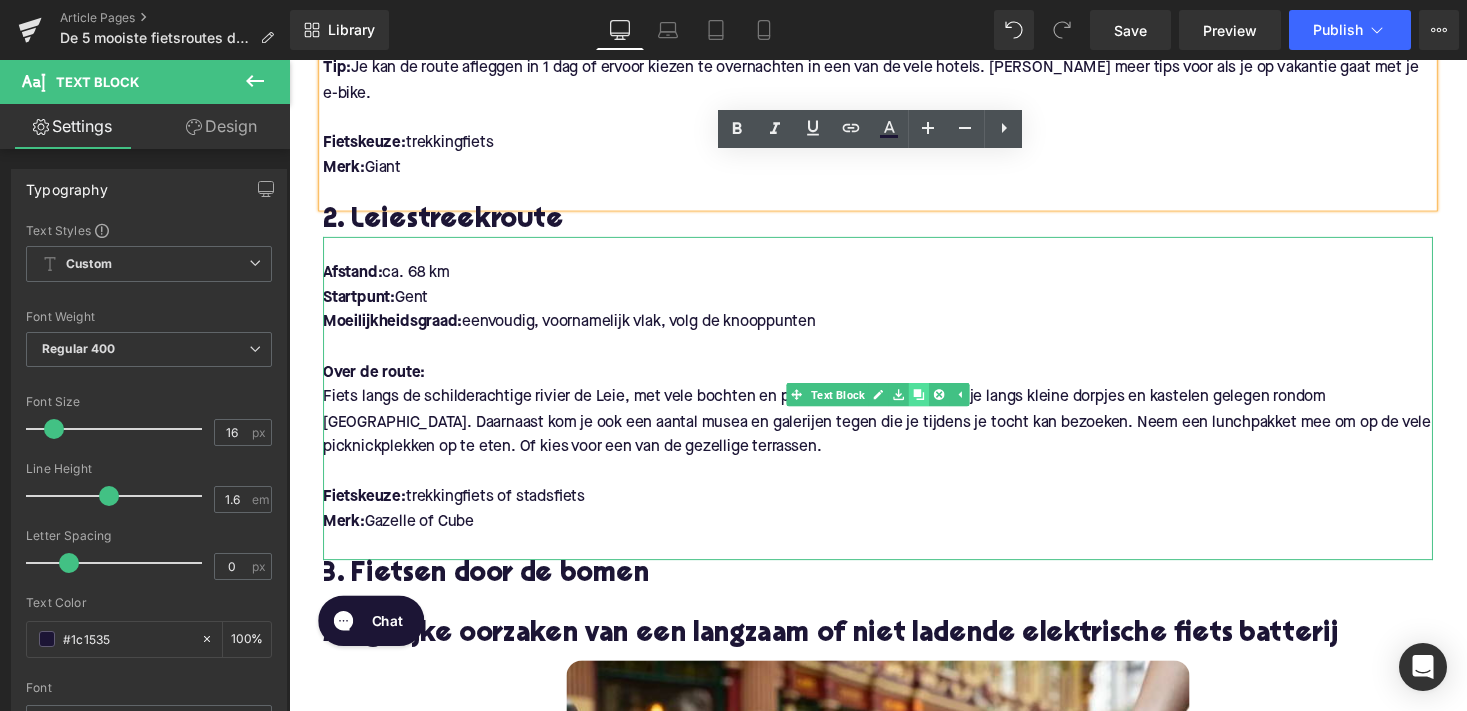 click 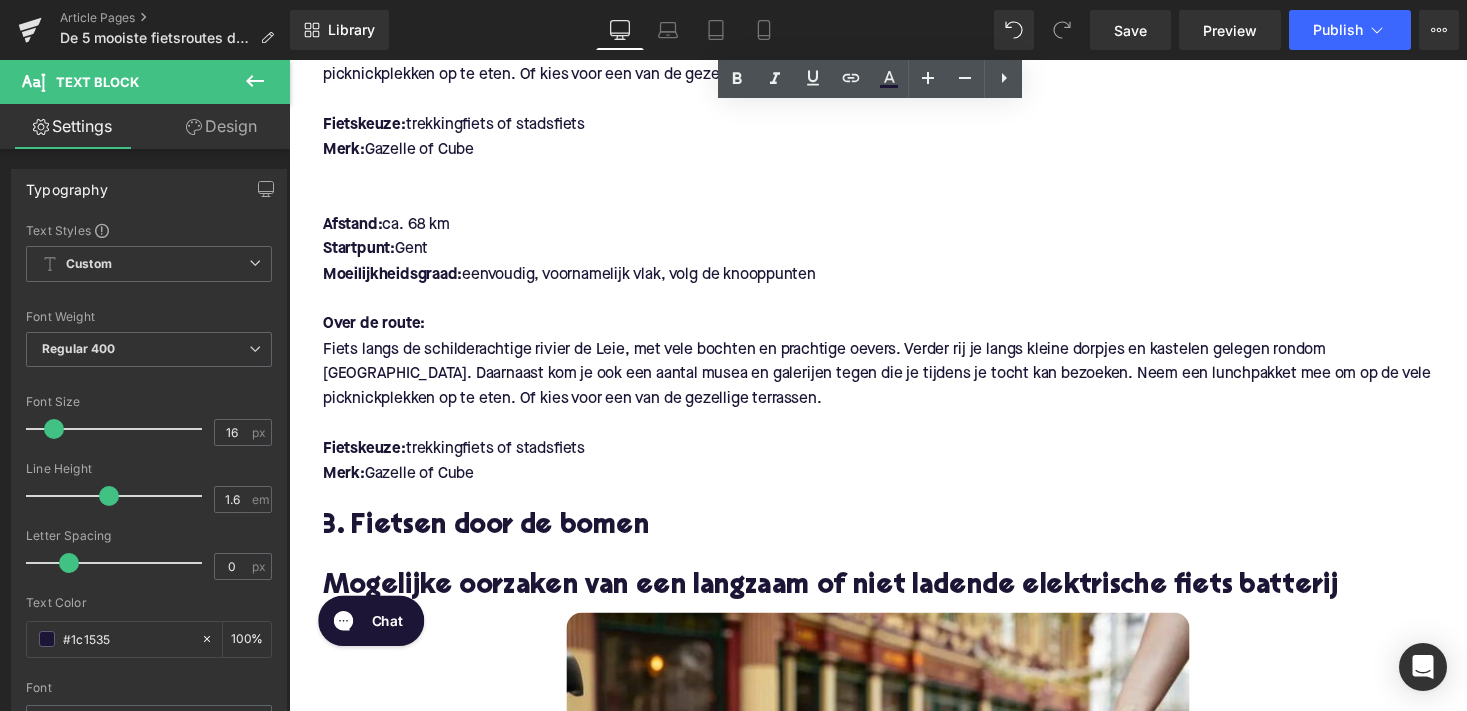 scroll, scrollTop: 1648, scrollLeft: 0, axis: vertical 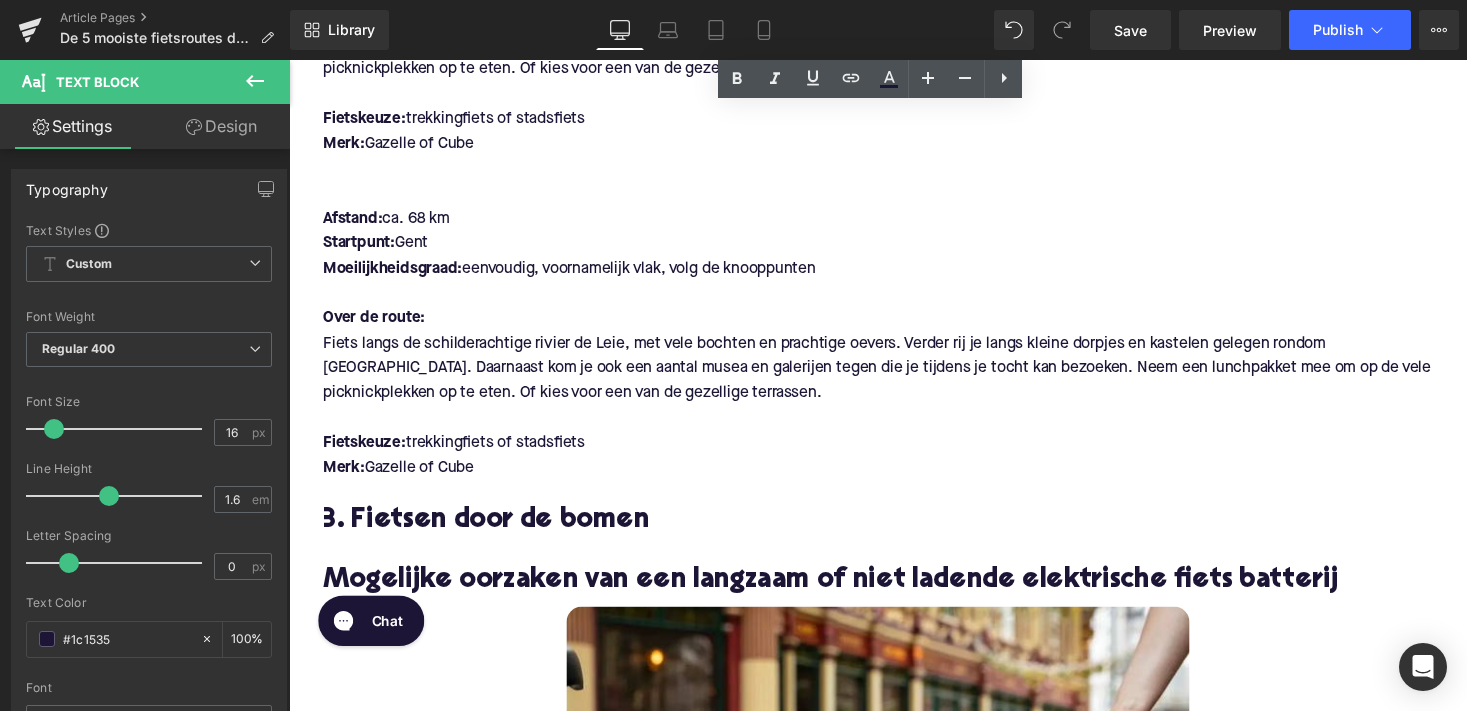 click at bounding box center [894, 301] 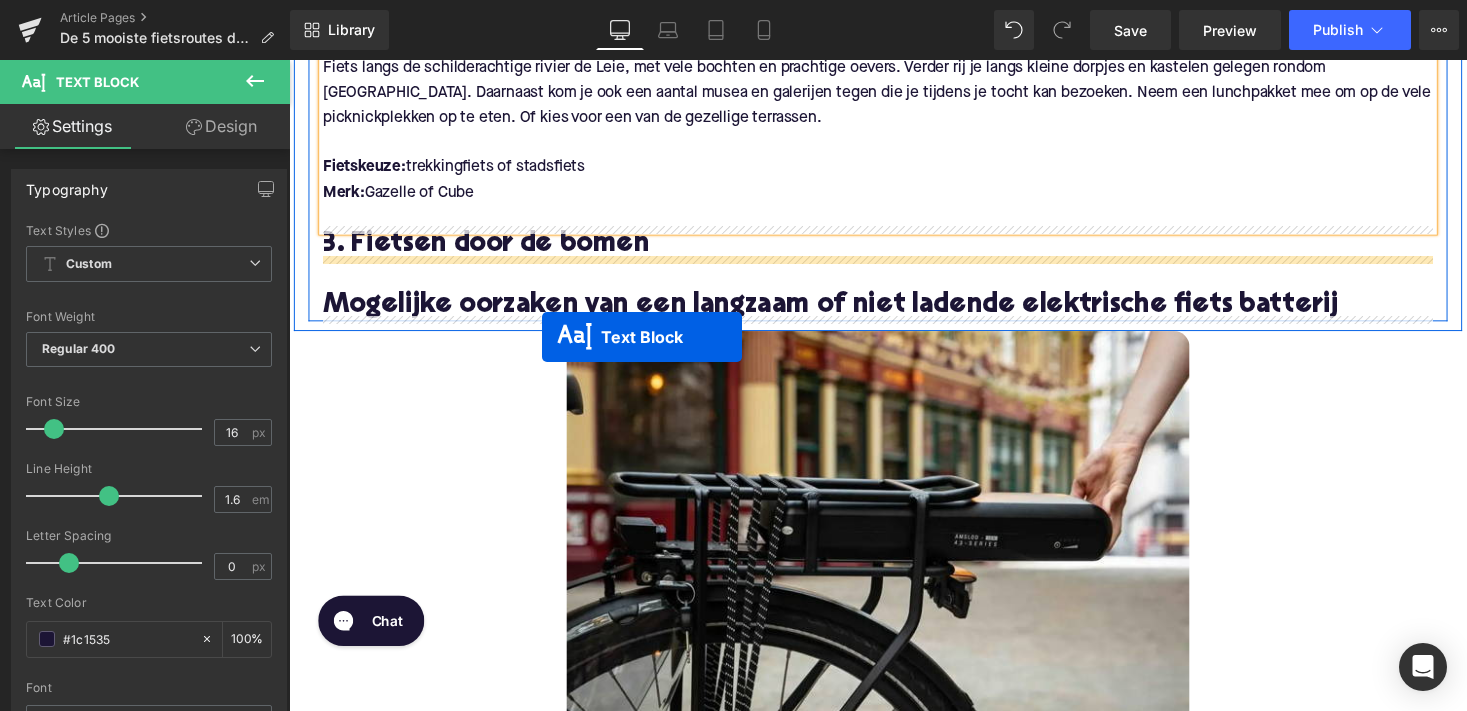 scroll, scrollTop: 1608, scrollLeft: 0, axis: vertical 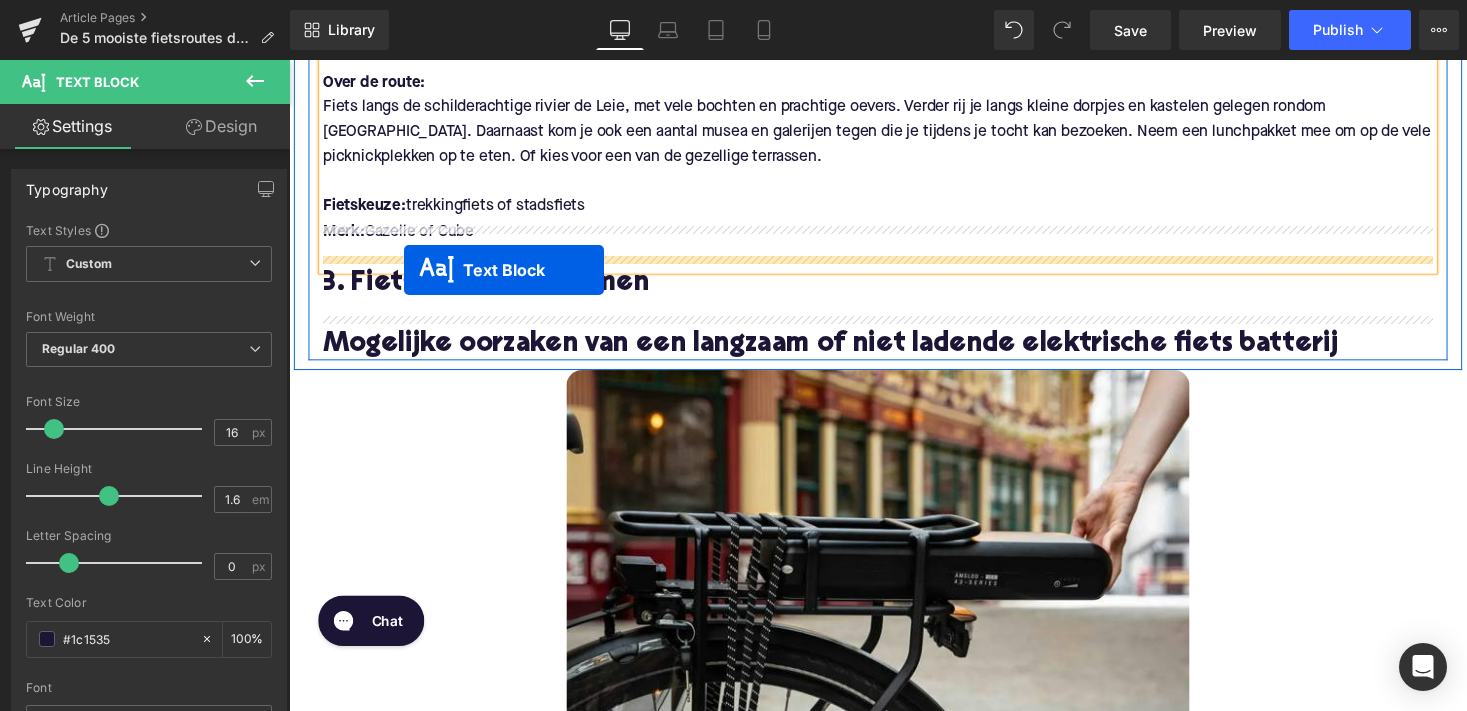 drag, startPoint x: 807, startPoint y: 78, endPoint x: 407, endPoint y: 276, distance: 446.32275 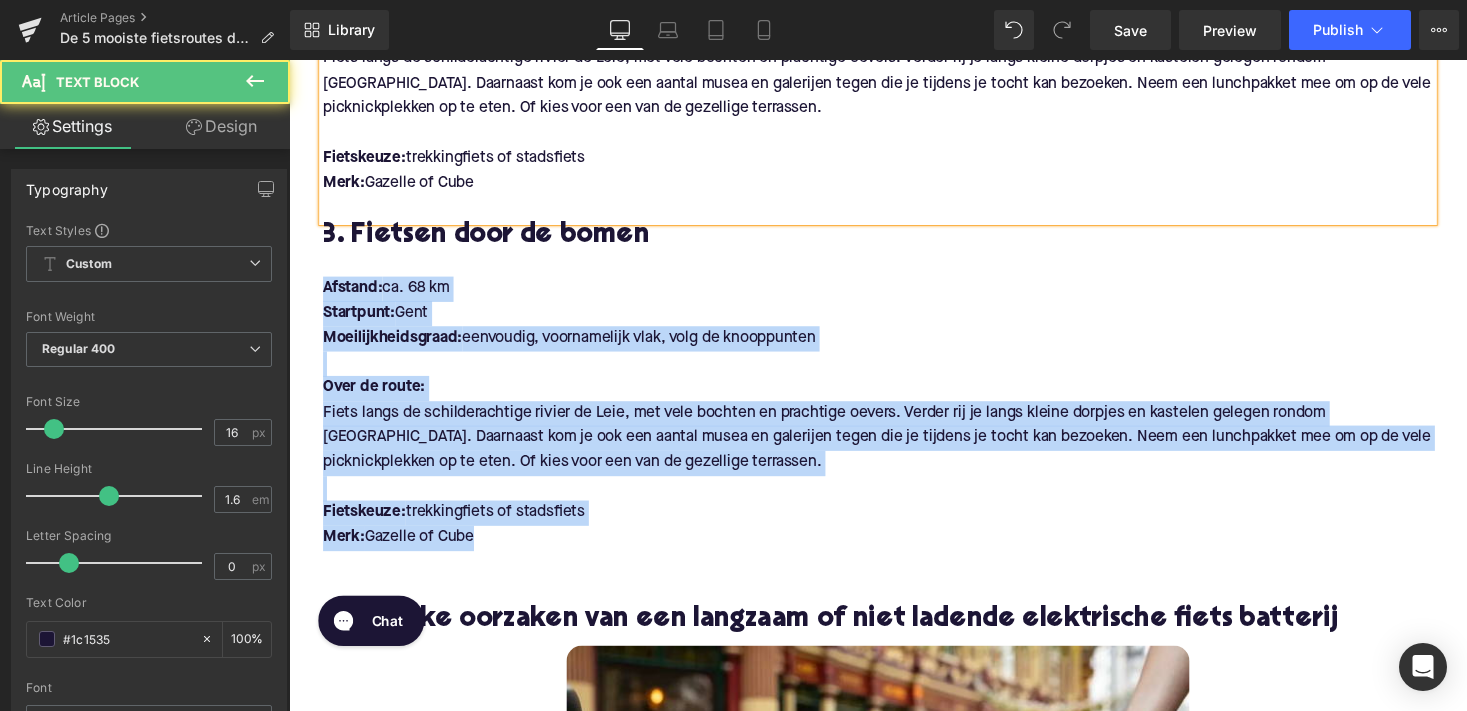 drag, startPoint x: 547, startPoint y: 502, endPoint x: 309, endPoint y: 250, distance: 346.62372 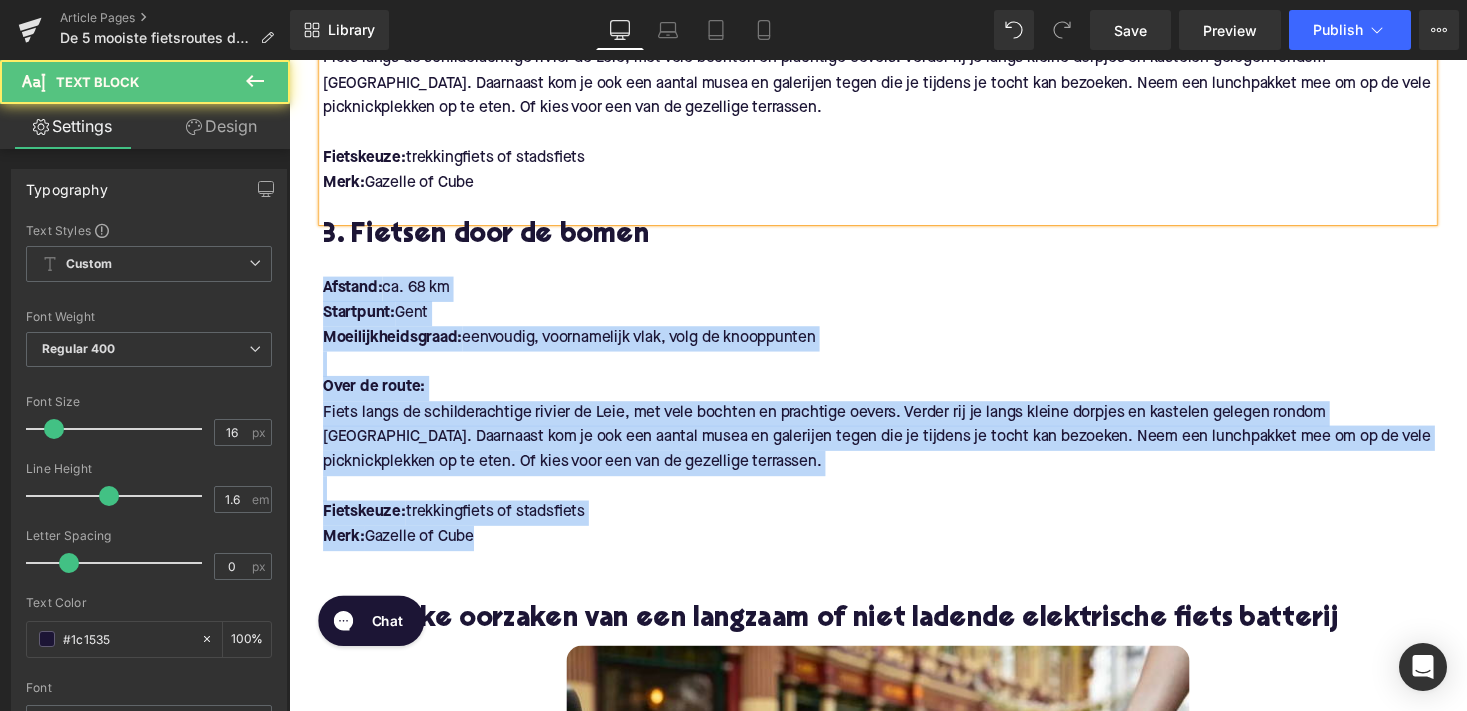 click on "1. Kustroute Heading         Afstand:  ca. 85 km Startpunt:  De Panne of Knokke-Heist Moeilijkheidsgraad:  Eenvoudig, vlak, geschikt voor alle leeftijden Over de route: Deze route neemt je langs de Belgische kust met zicht op zee, strand en duinen. Doorkruis de grootste badplaatsen als Oostende, Blankenberge en Knokke-Heist. Stop ook even bij het Zwin en De Westhoek voor een paar mooie foto’s. Geniet tijdens de rit van de vele gastronomische gerechten zoals garnaalkroketten, streekbiertjes en mosselen. Tip:  Je kan de route afleggen in 1 dag of ervoor kiezen te overnachten in een van de vele hotels. Lees meer tips voor als je op vakantie gaat met je e-bike. Fietskeuze:  trekkingfiets Merk:  Giant Text Block         2. Leiestreekroute Heading         Afstand:  ca. 68 km Startpunt:  Gent Moeilijkheidsgraad:  eenvoudig, voornamelijk vlak, volg de knooppunten Over de route: Fietskeuze:  trekkingfiets of stadsfiets Merk:  Gazelle of Cube Text Block         3. Fietsen door de bomen Heading         Afstand:  Gent" at bounding box center (894, 36) 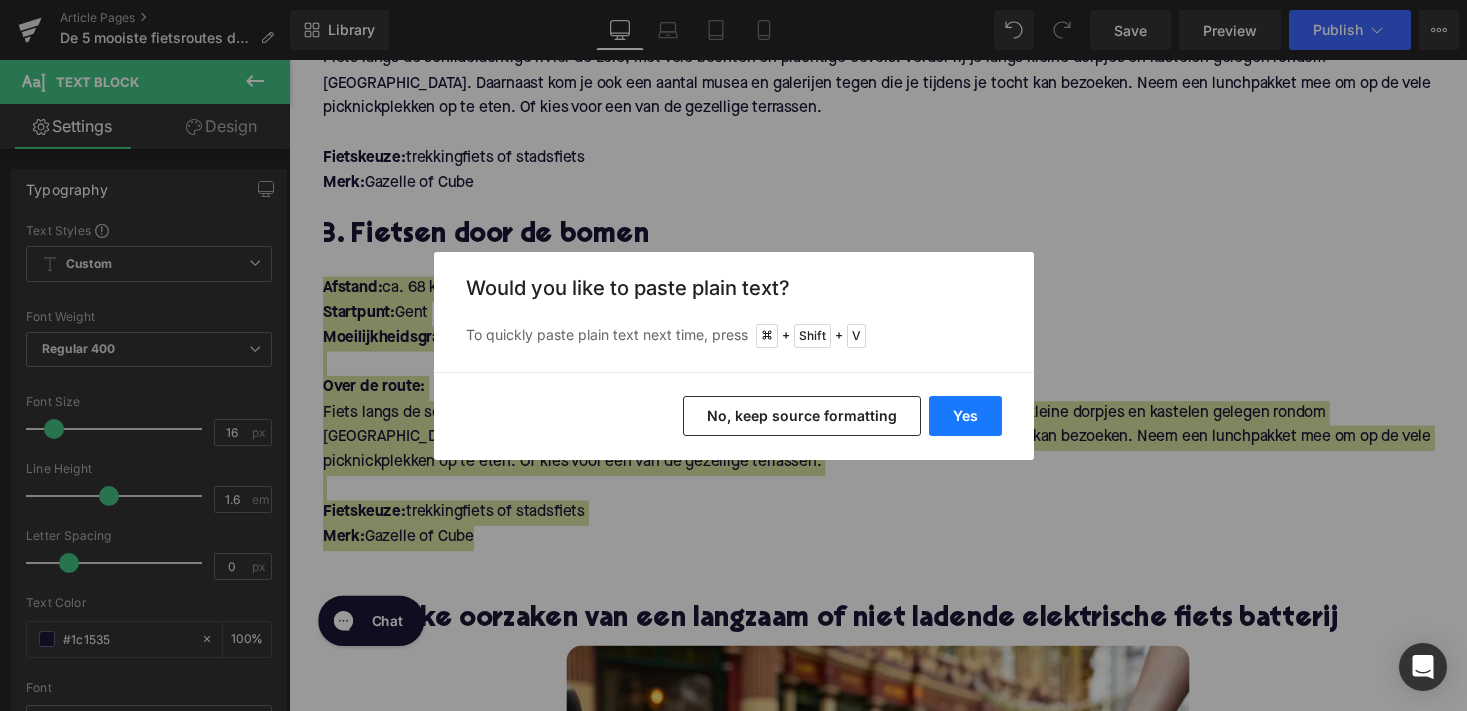 click on "Yes" at bounding box center (965, 416) 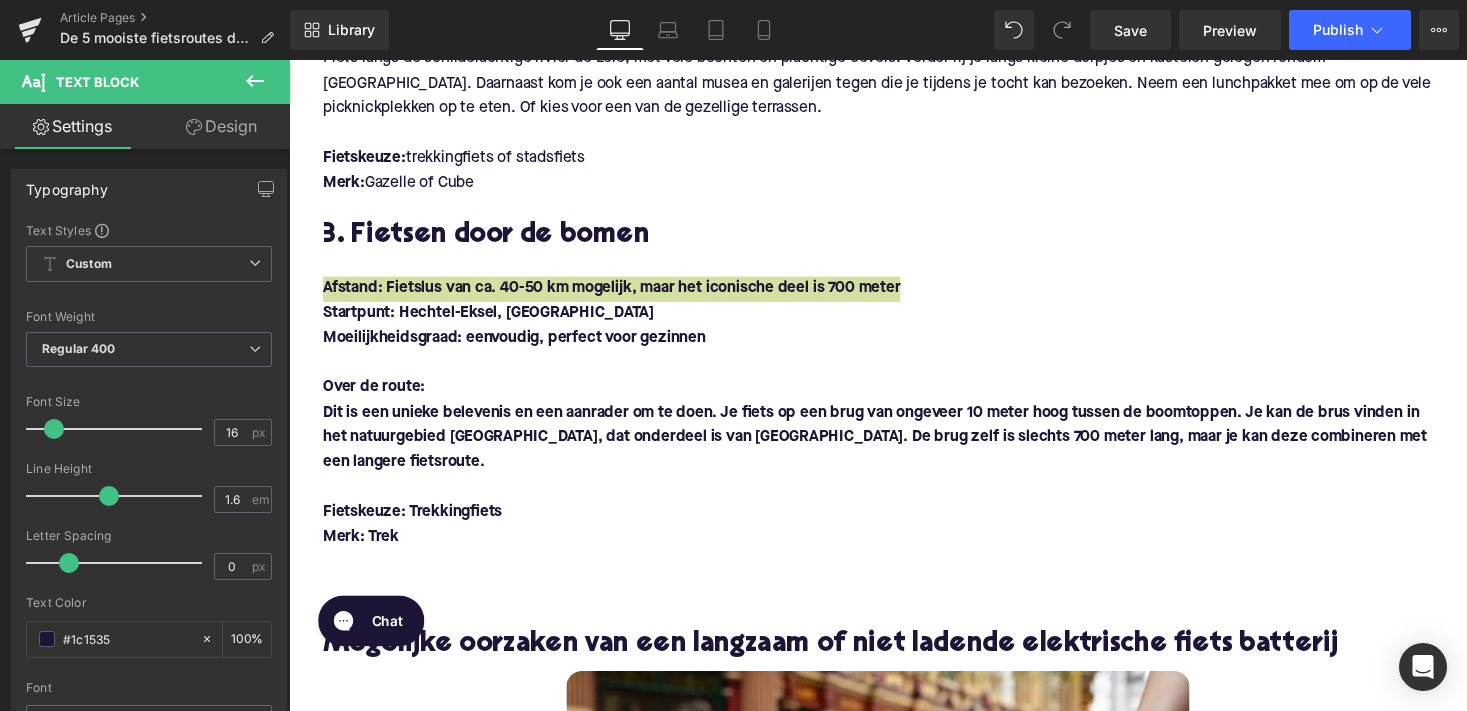 type 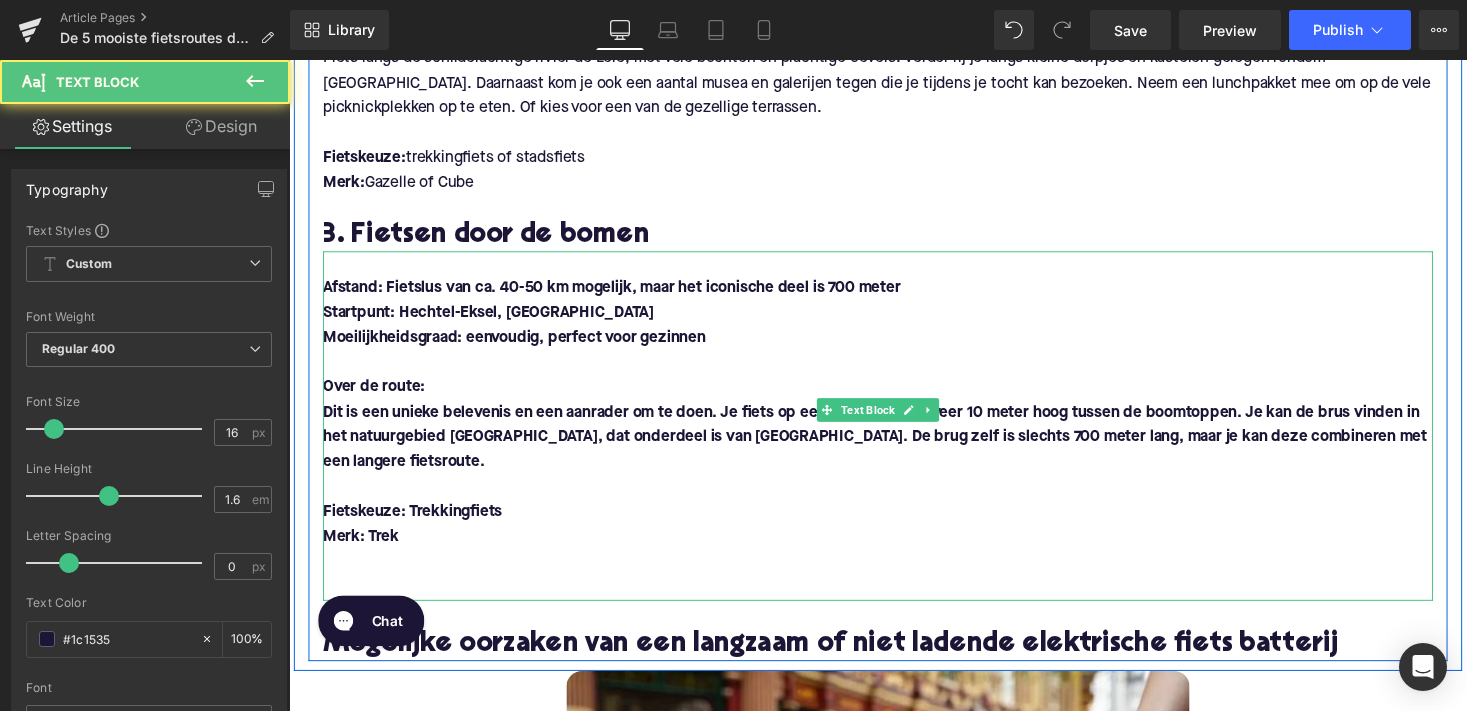 click at bounding box center [894, 576] 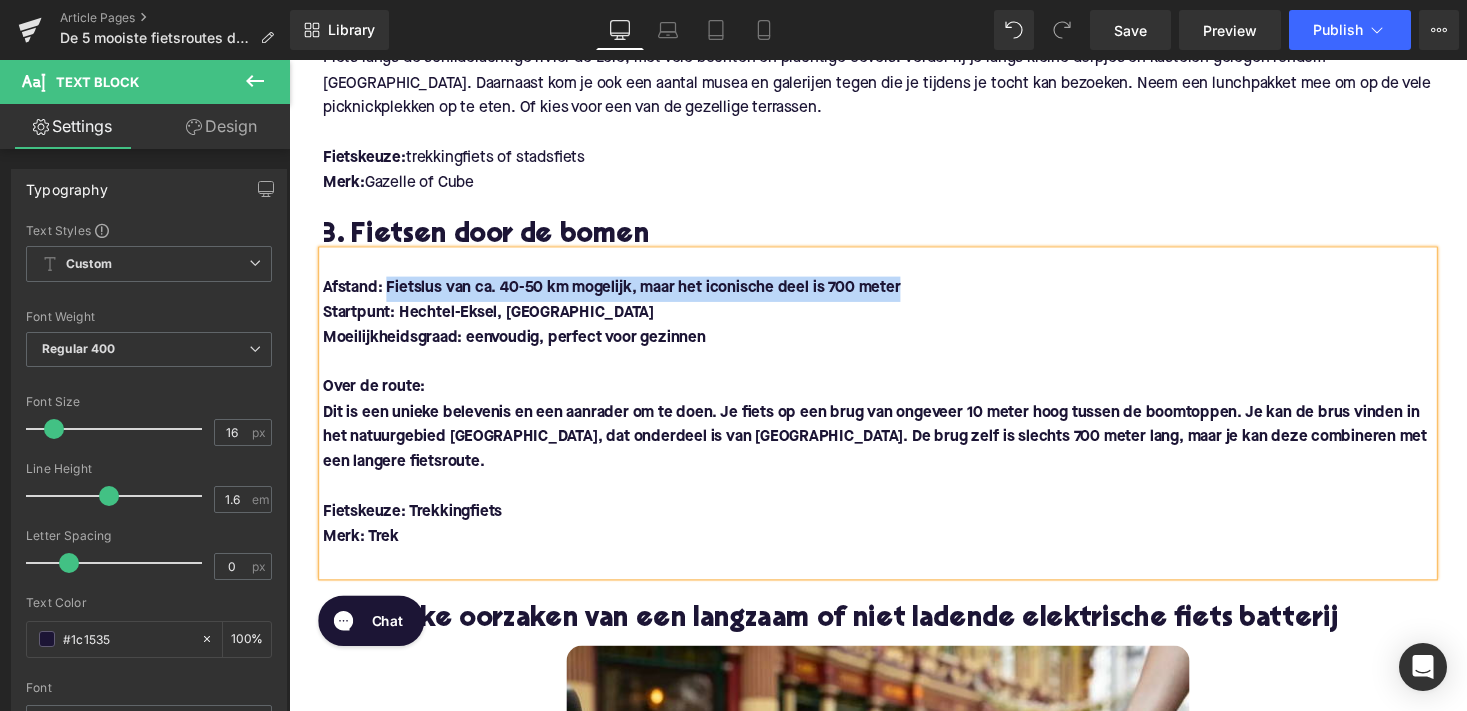 drag, startPoint x: 389, startPoint y: 249, endPoint x: 921, endPoint y: 238, distance: 532.1137 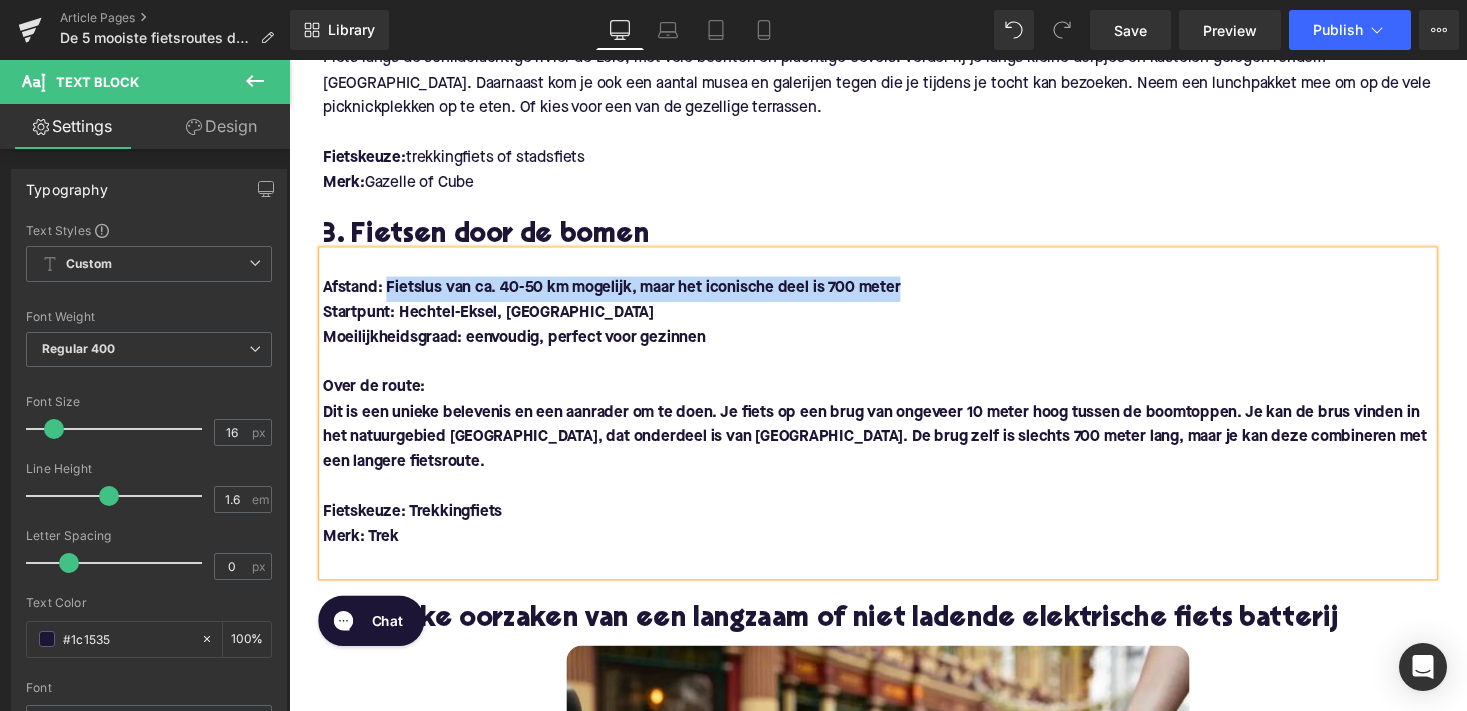 click on "​​Afstand: Fietslus van ca. 40-50 km mogelijk, maar het iconische deel is 700 meter" at bounding box center [894, 295] 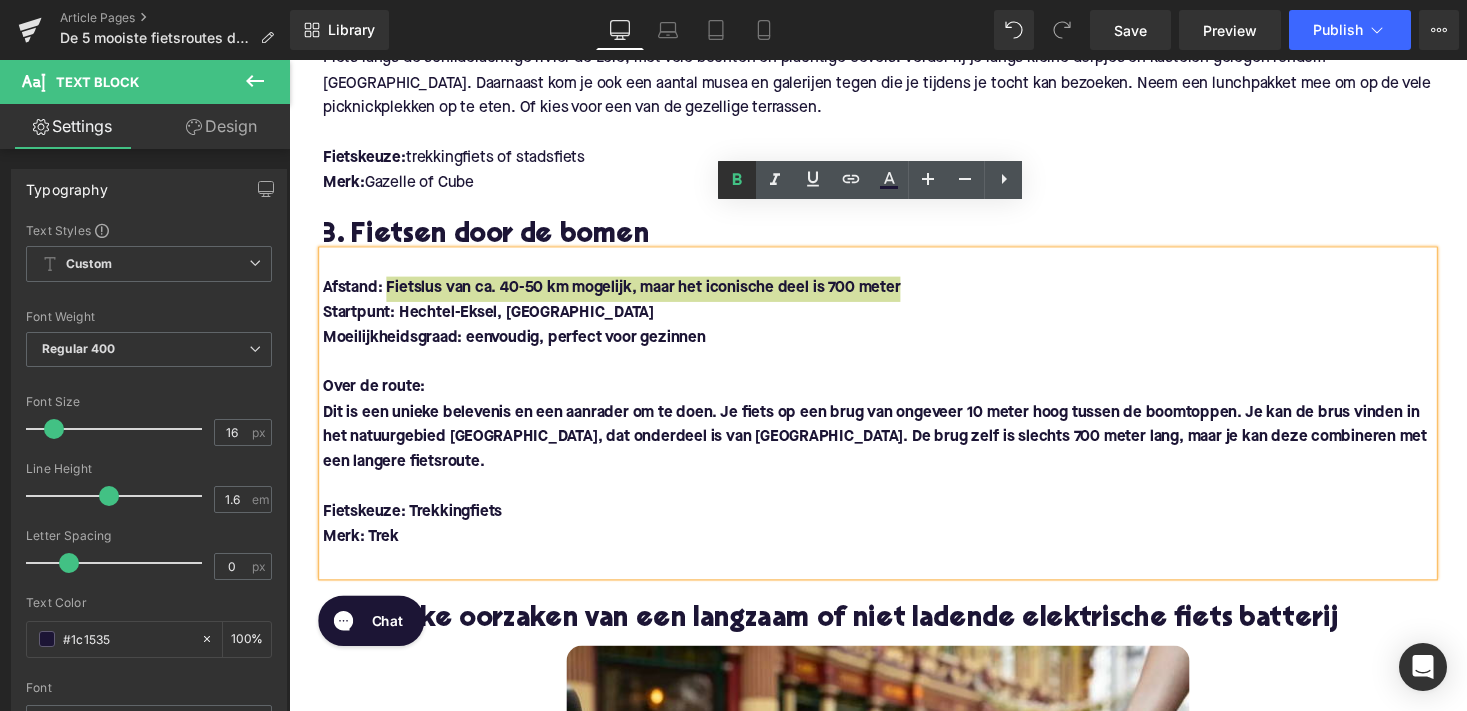 click 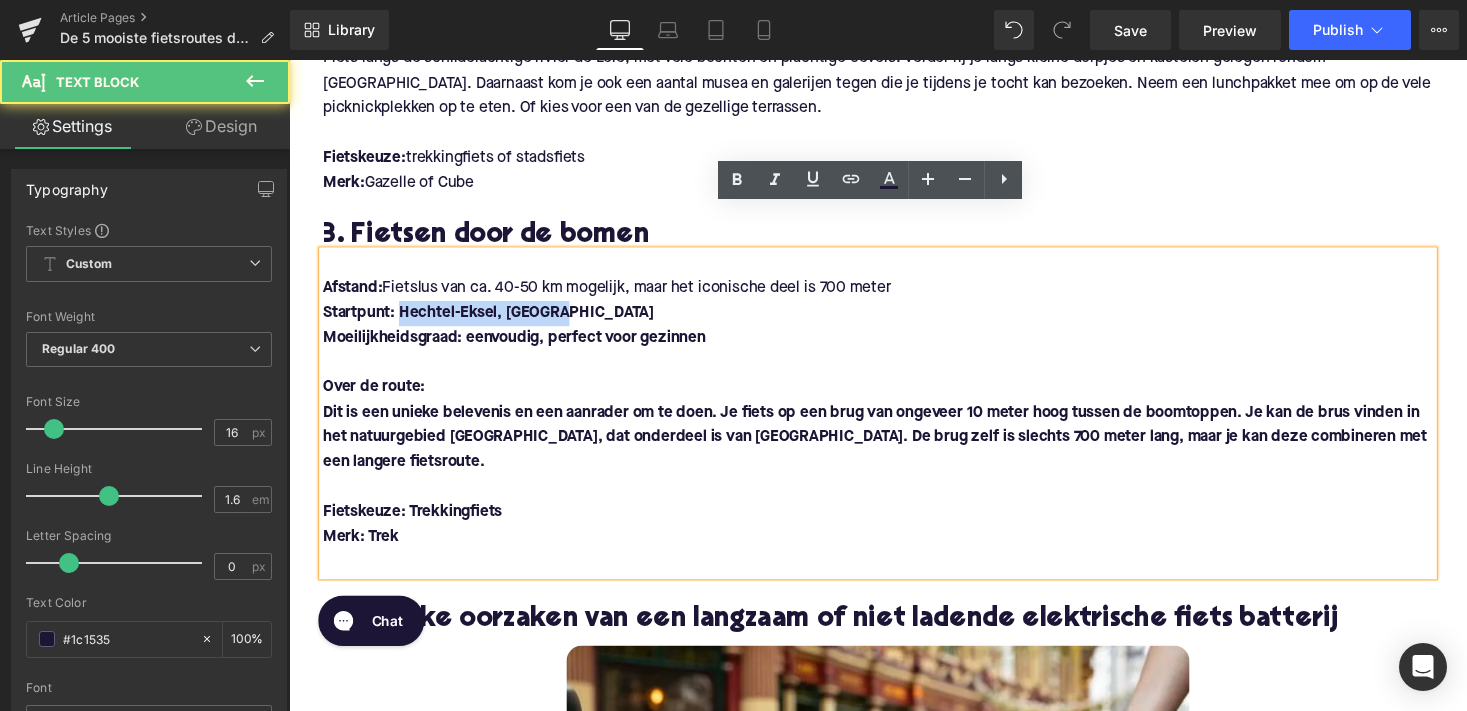 drag, startPoint x: 398, startPoint y: 275, endPoint x: 591, endPoint y: 280, distance: 193.06476 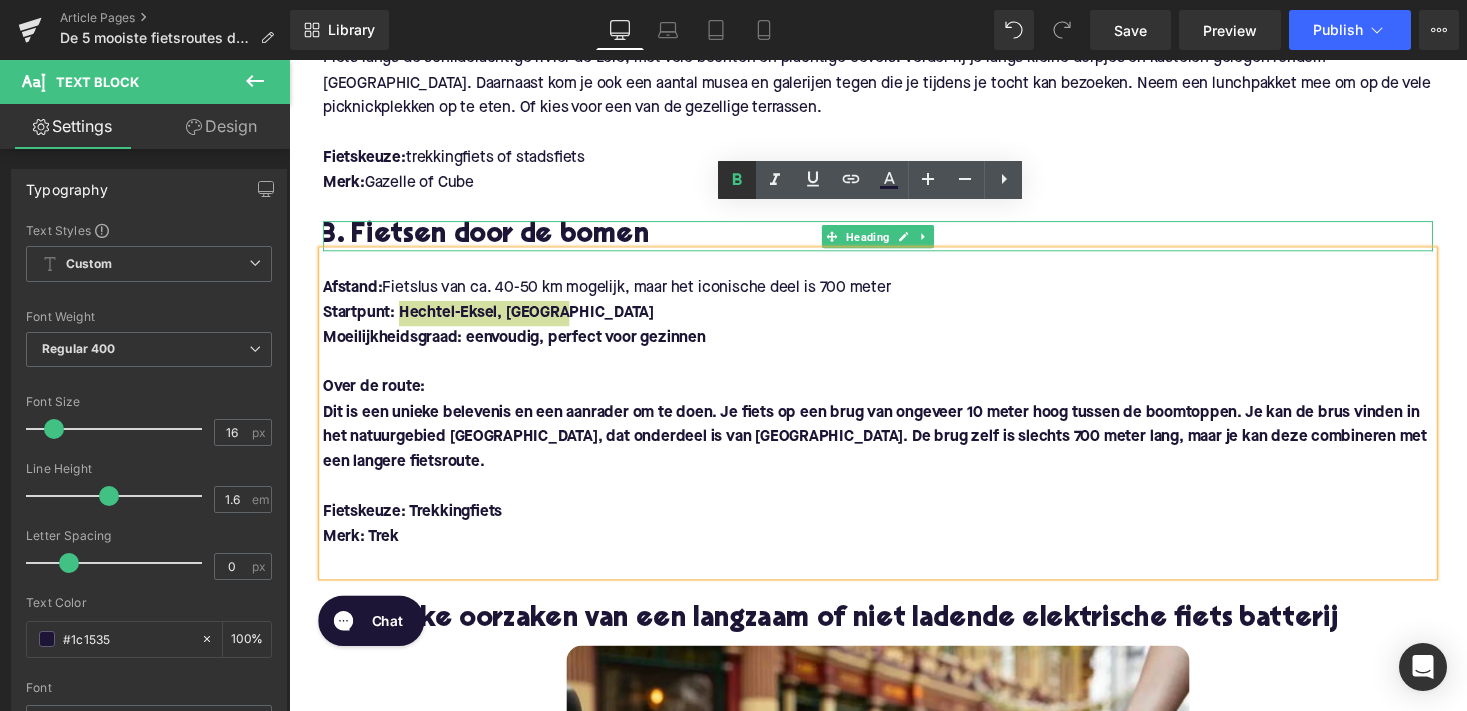 click 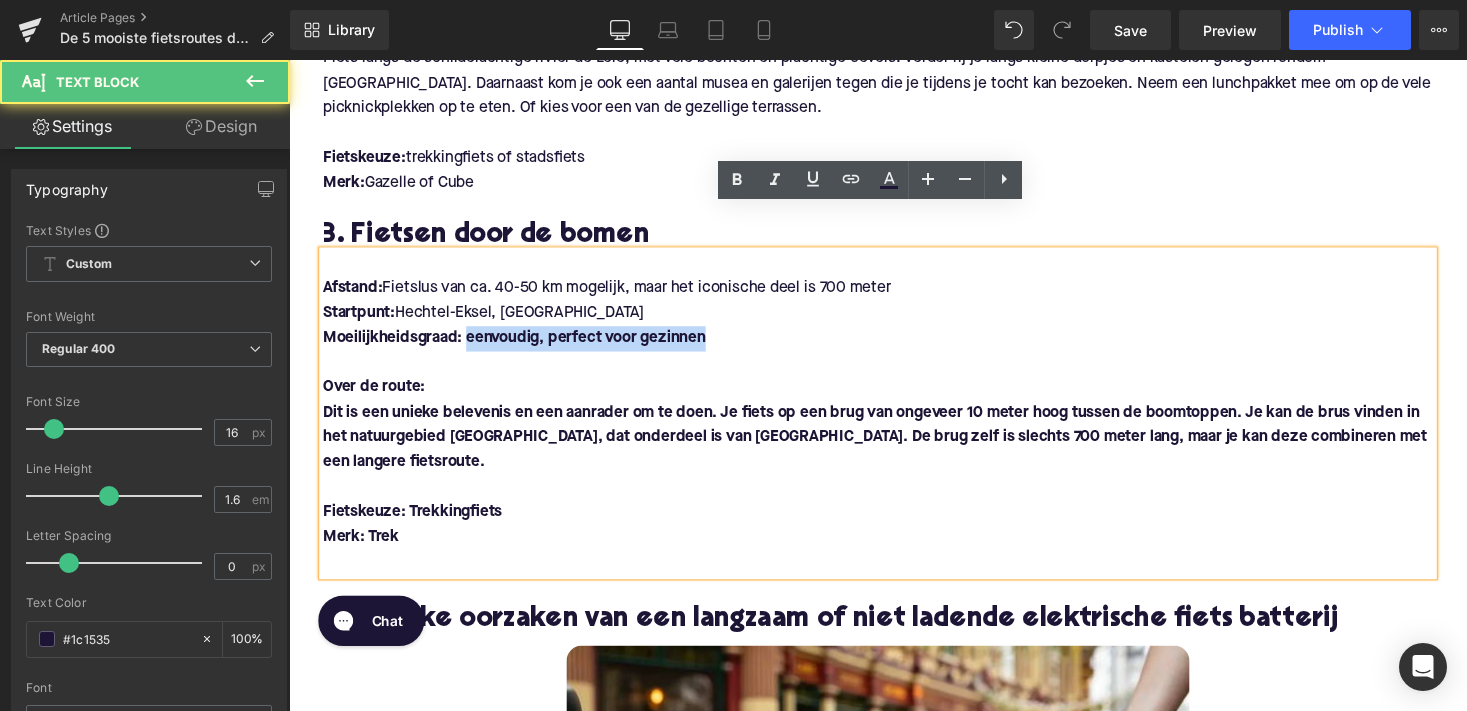 drag, startPoint x: 467, startPoint y: 298, endPoint x: 1019, endPoint y: 253, distance: 553.8312 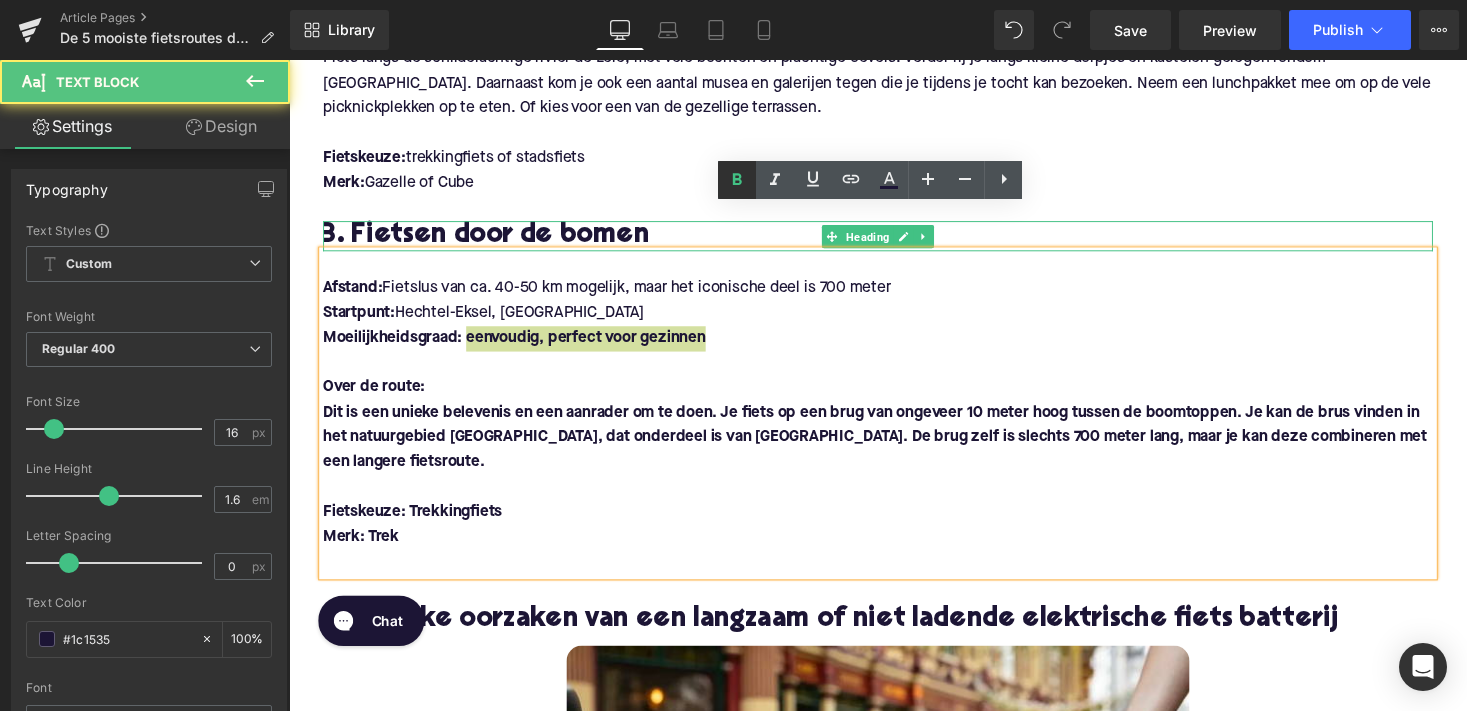 click 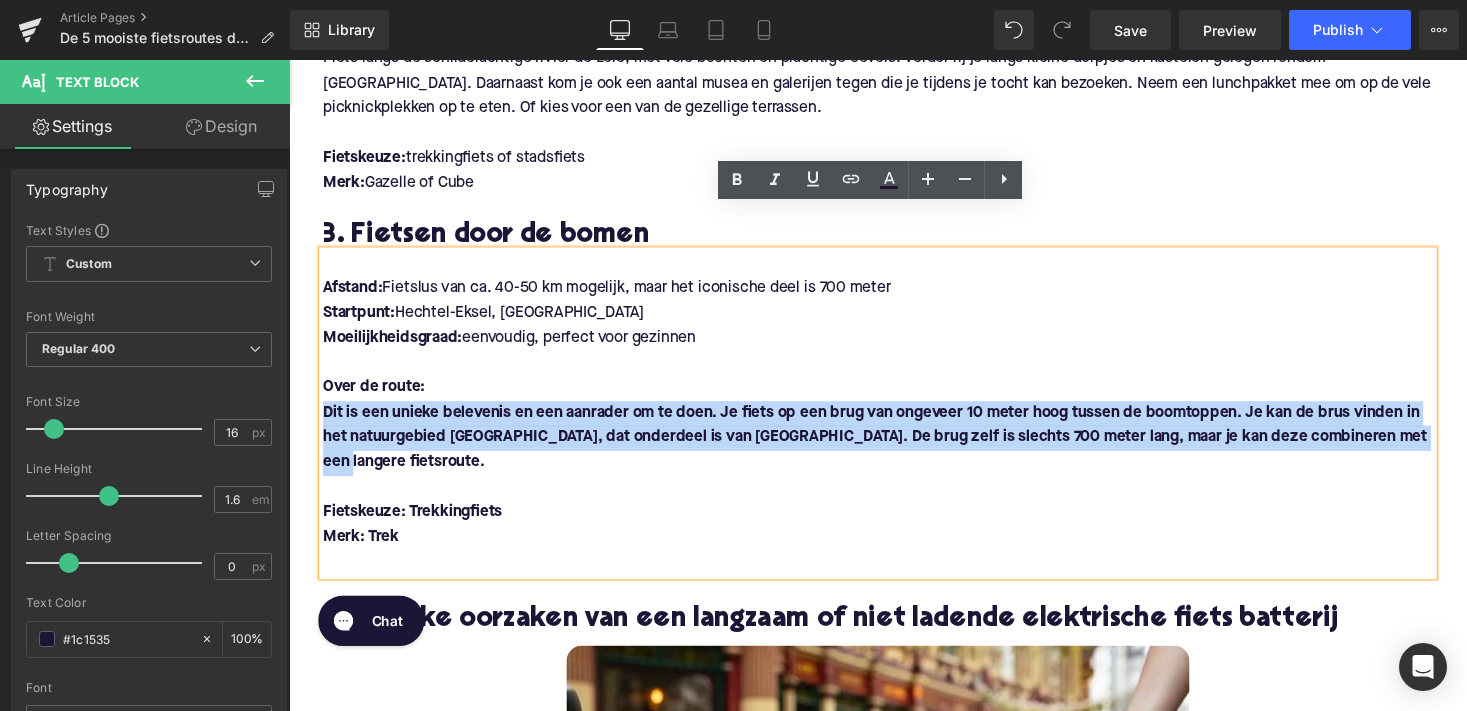 drag, startPoint x: 322, startPoint y: 373, endPoint x: 1446, endPoint y: 391, distance: 1124.1442 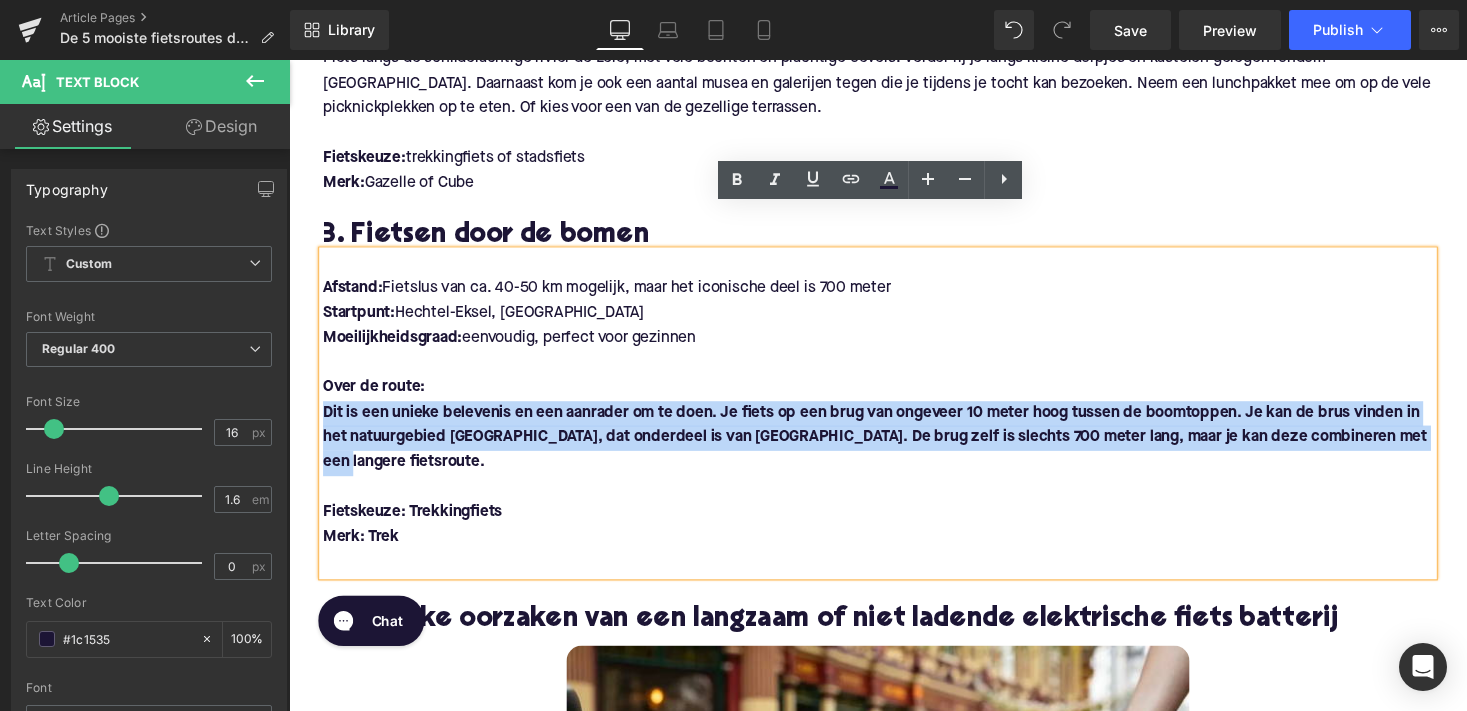click on "Dit is een unieke belevenis en een aanrader om te doen. Je fiets op een brug van ongeveer 10 meter hoog tussen de boomtoppen. Je kan de brus vinden in het natuurgebied Pijnven, dat onderdeel is van Bosland. De brug zelf is slechts 700 meter lang, maar je kan deze combineren met een langere fietsroute." at bounding box center (894, 448) 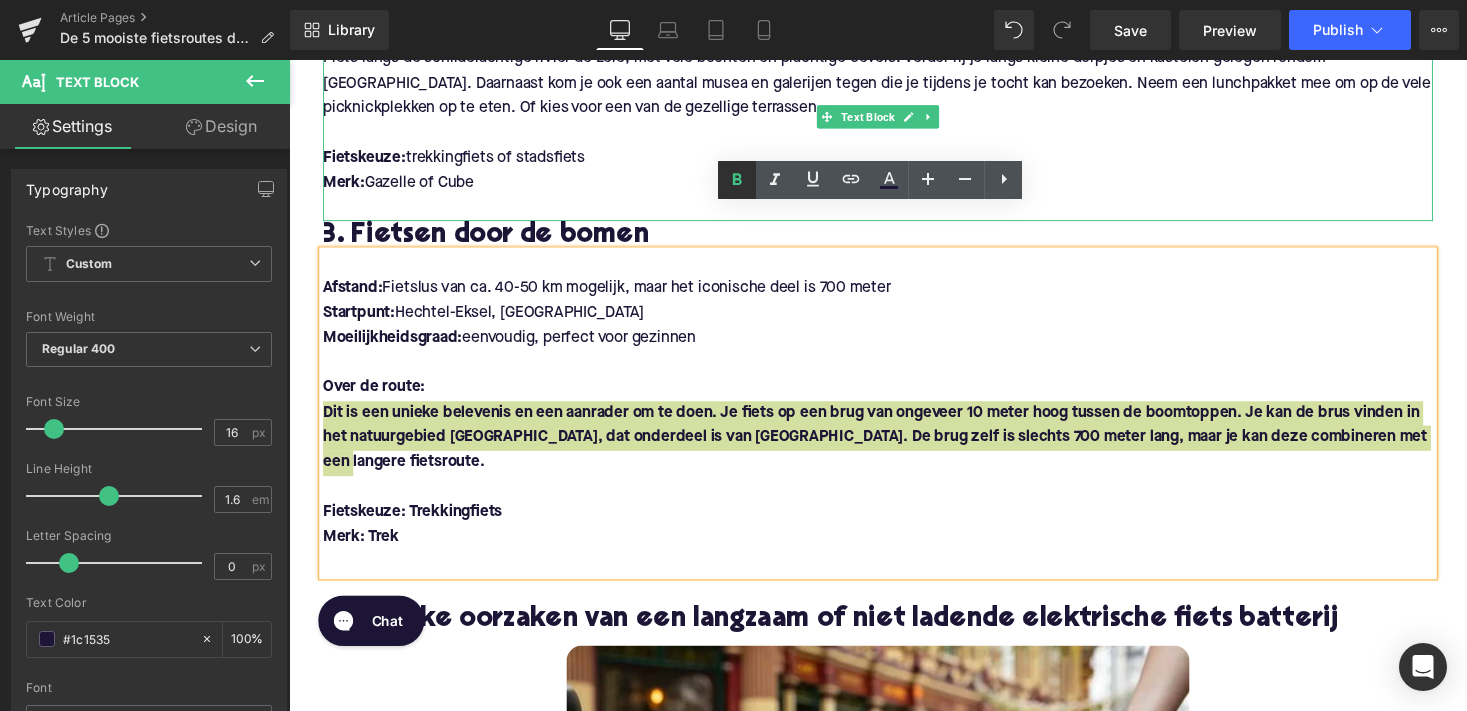 click 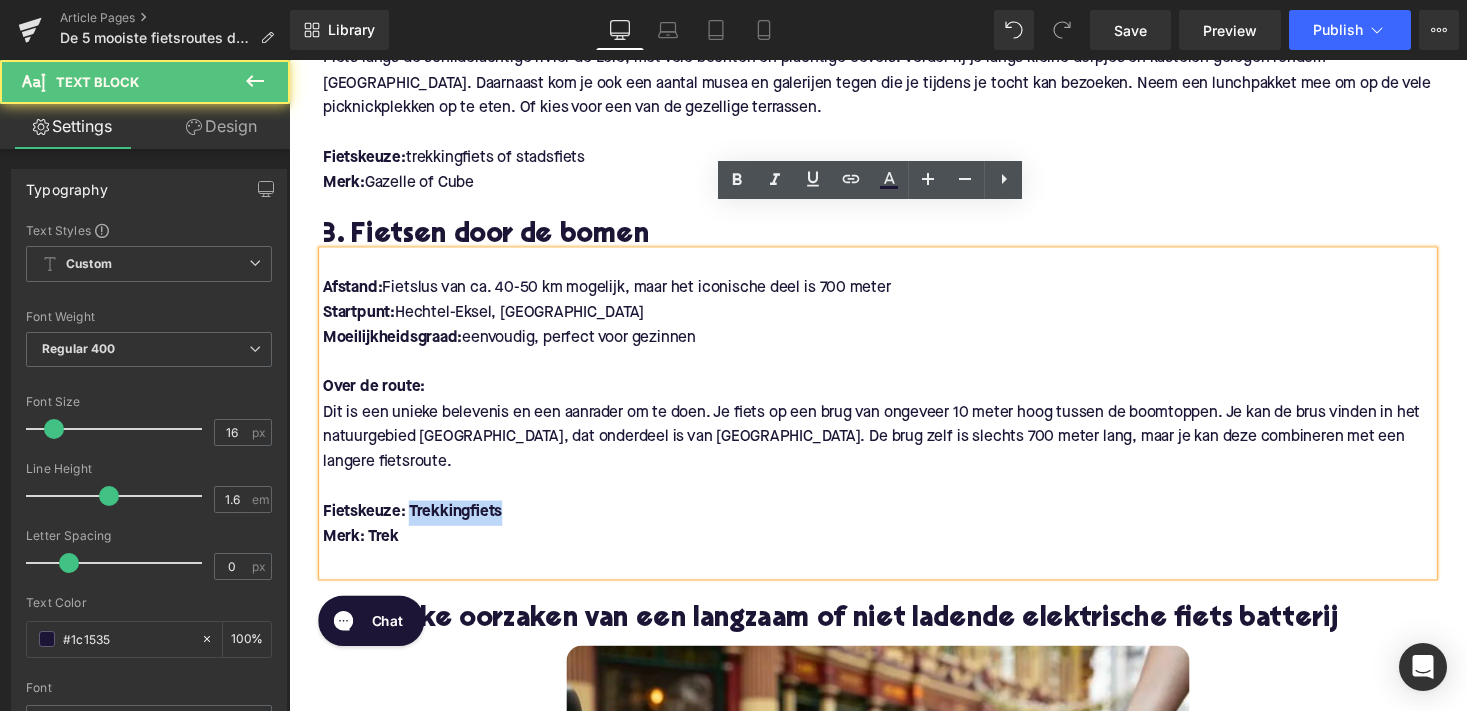 drag, startPoint x: 410, startPoint y: 444, endPoint x: 553, endPoint y: 442, distance: 143.01399 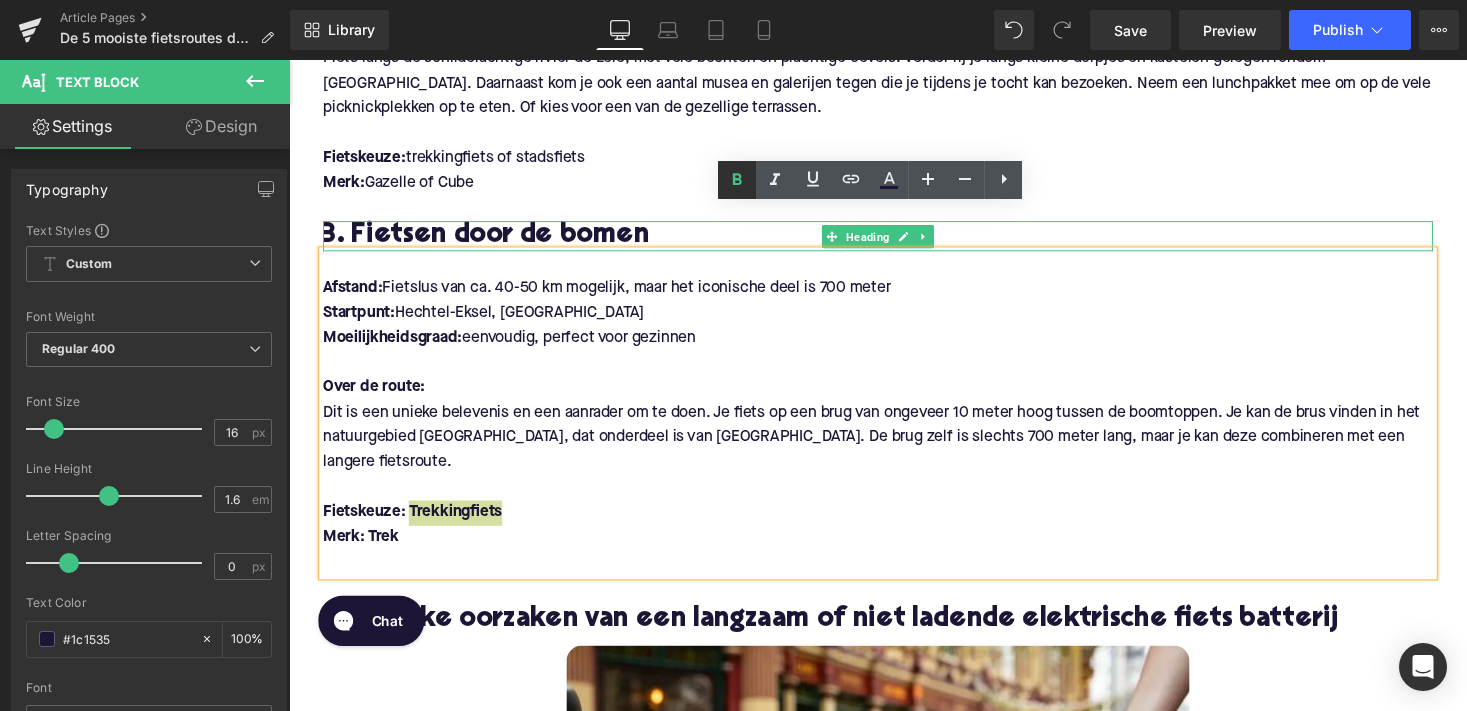 click 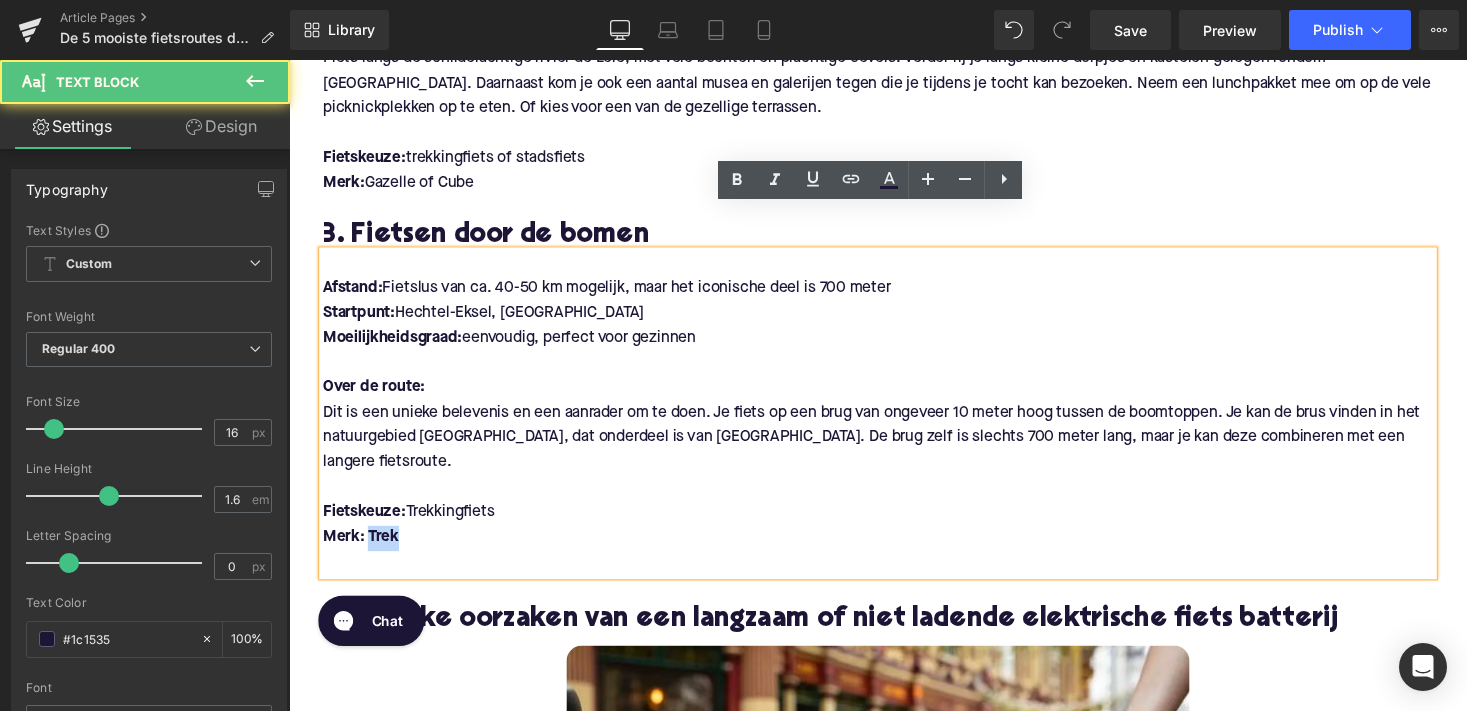 drag, startPoint x: 367, startPoint y: 470, endPoint x: 426, endPoint y: 470, distance: 59 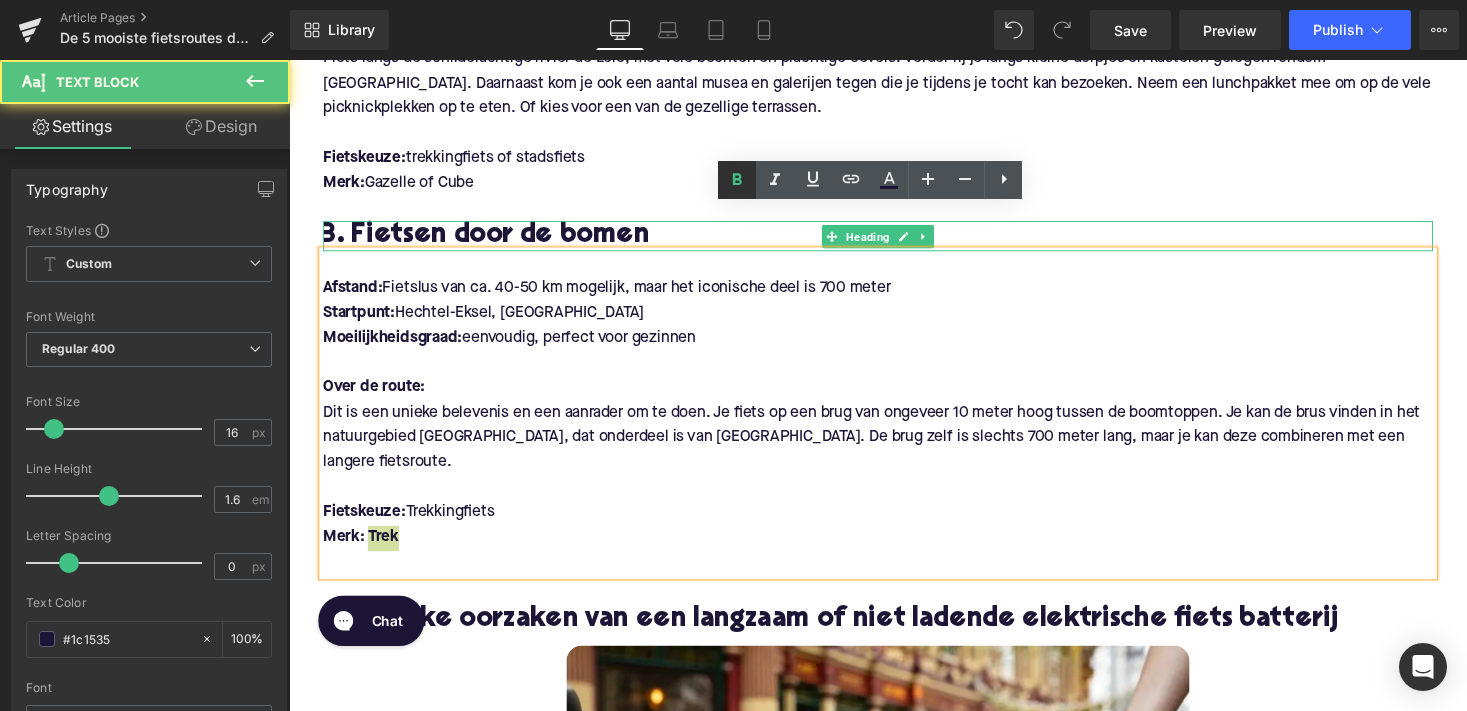 click 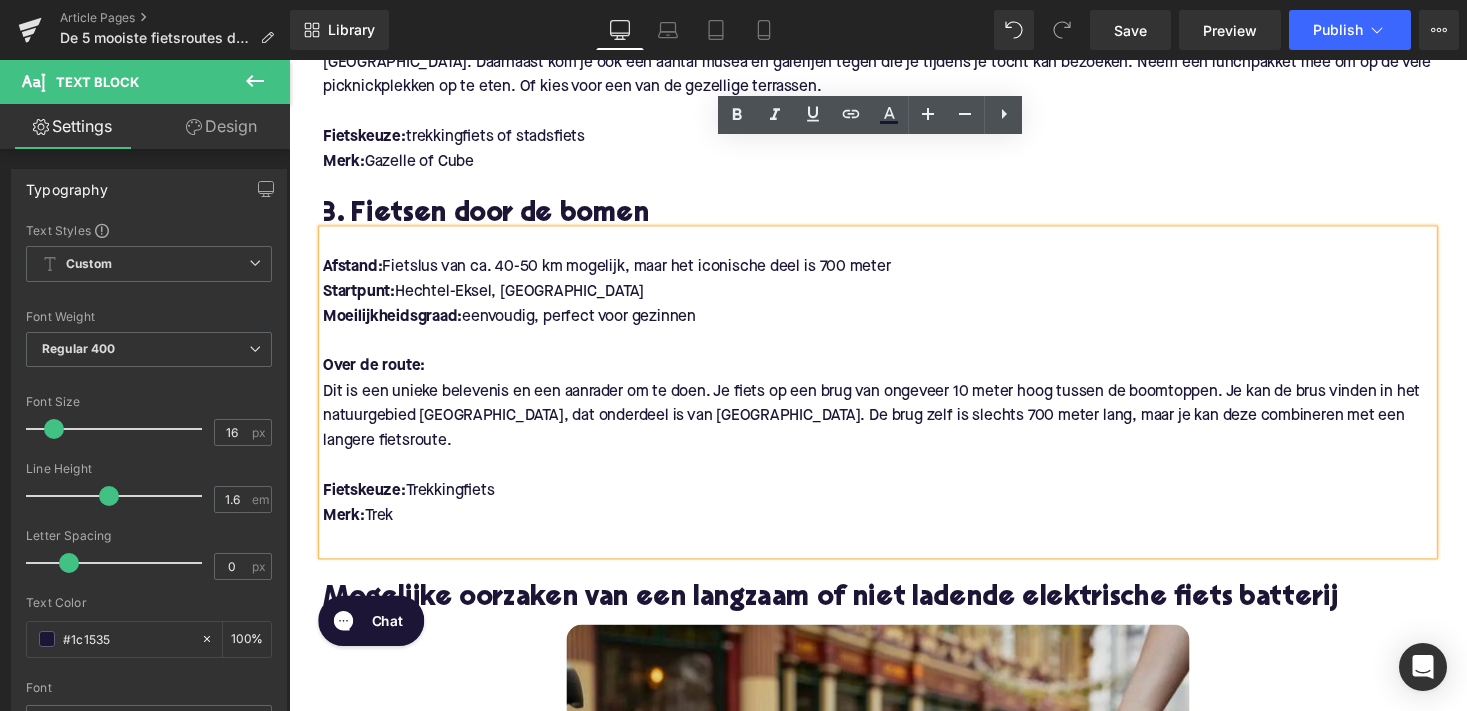 scroll, scrollTop: 1452, scrollLeft: 0, axis: vertical 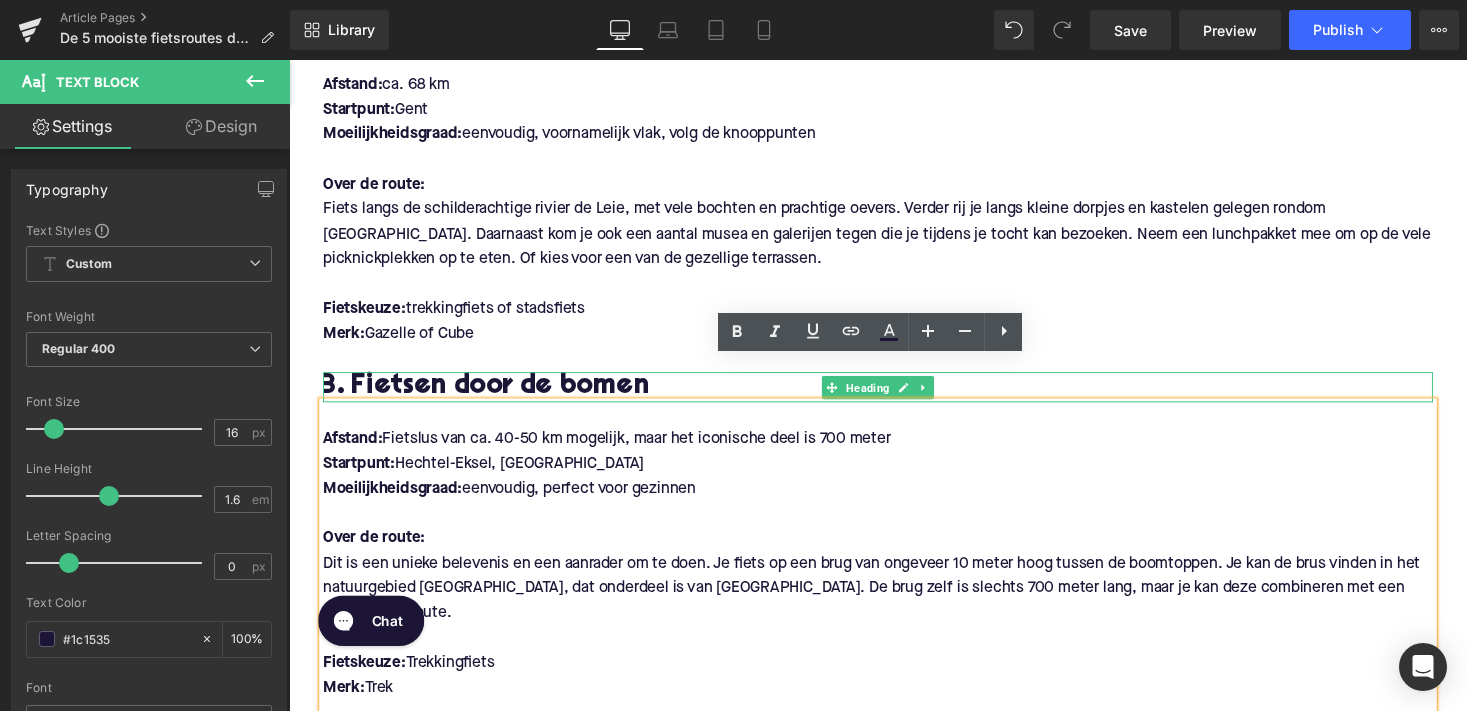 click on "3. Fietsen door de bomen" at bounding box center [894, 396] 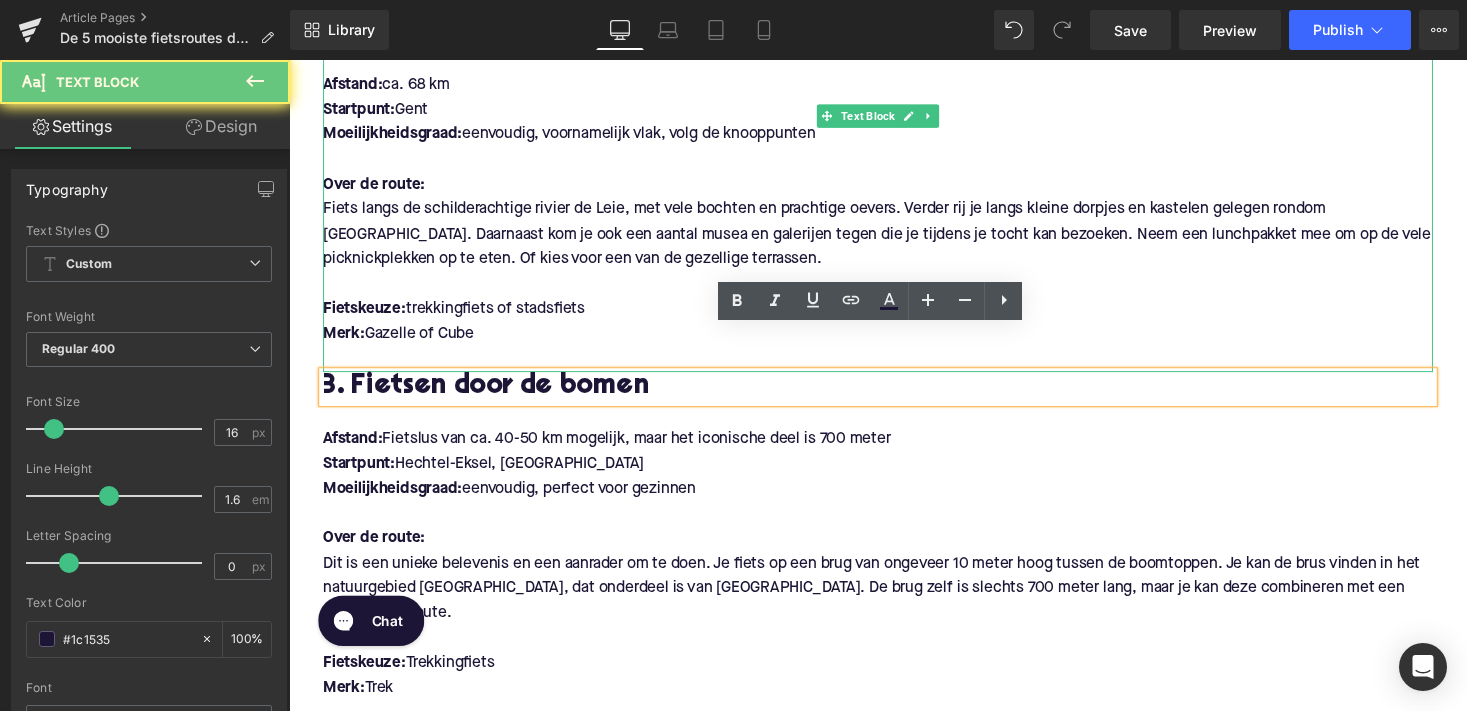 click on "Fietskeuze:  trekkingfiets of stadsfiets" at bounding box center (894, 317) 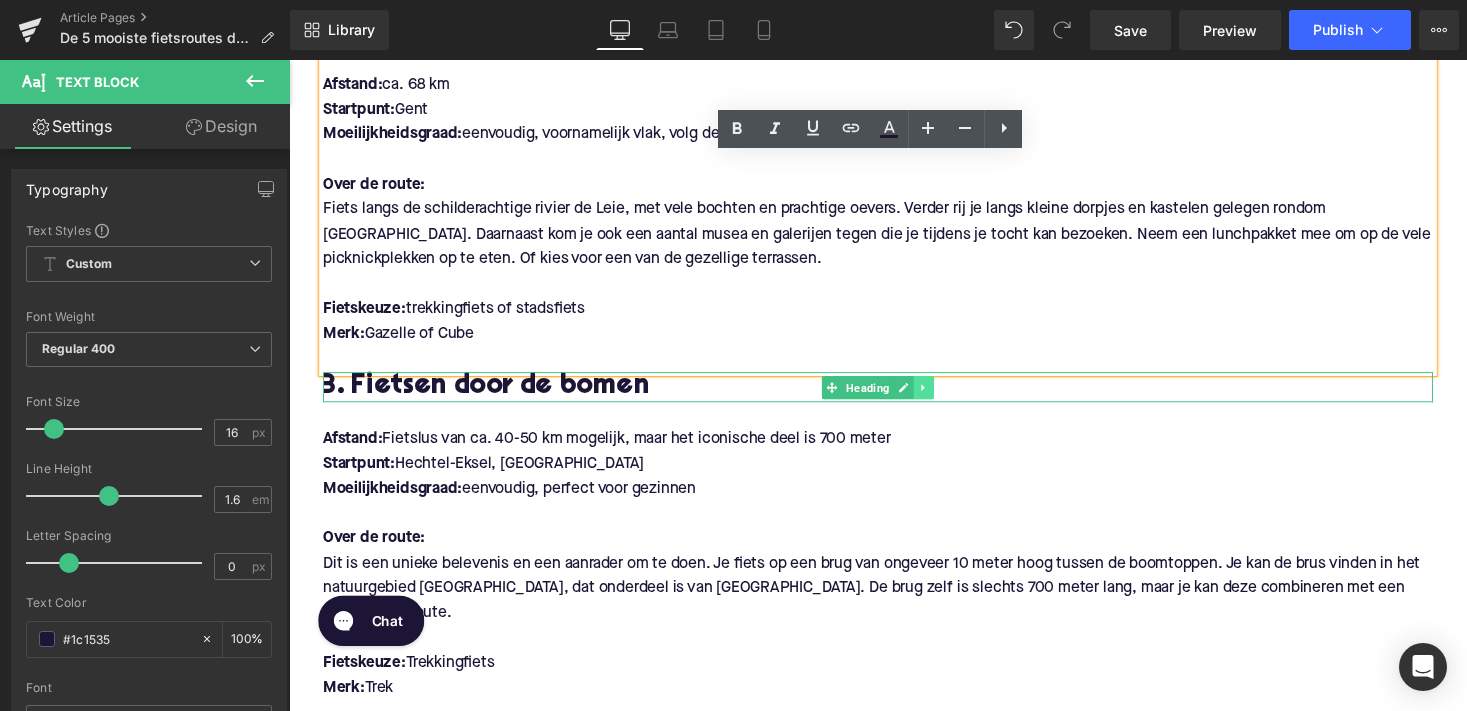 click at bounding box center (941, 397) 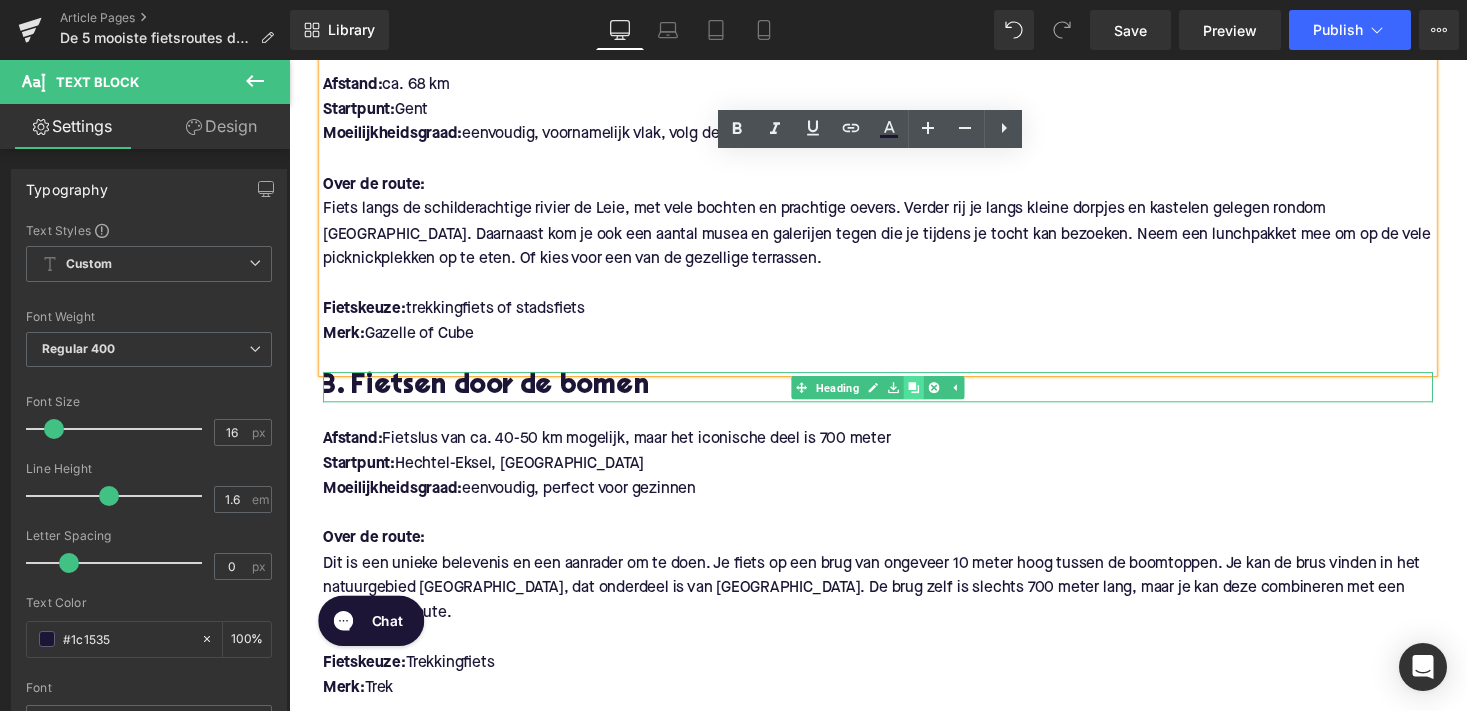 click at bounding box center (930, 397) 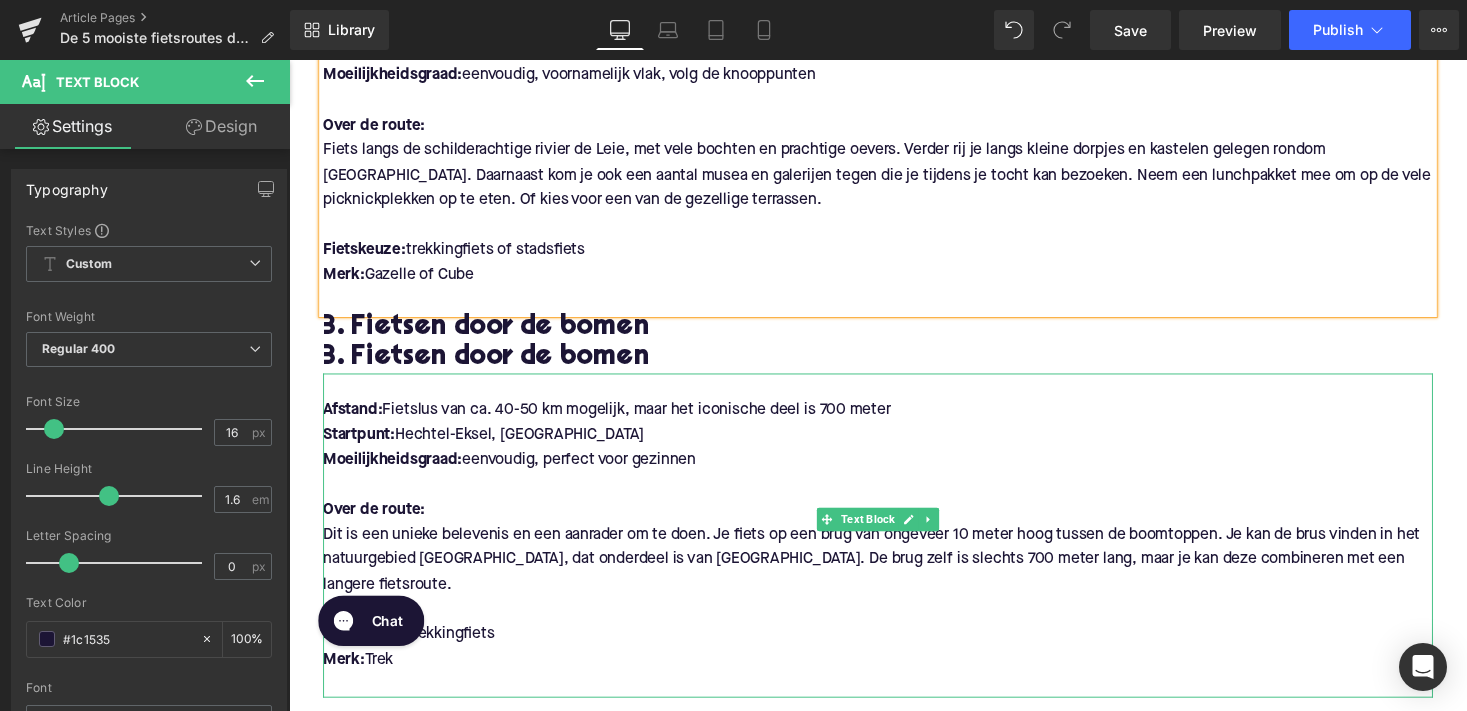 scroll, scrollTop: 1540, scrollLeft: 0, axis: vertical 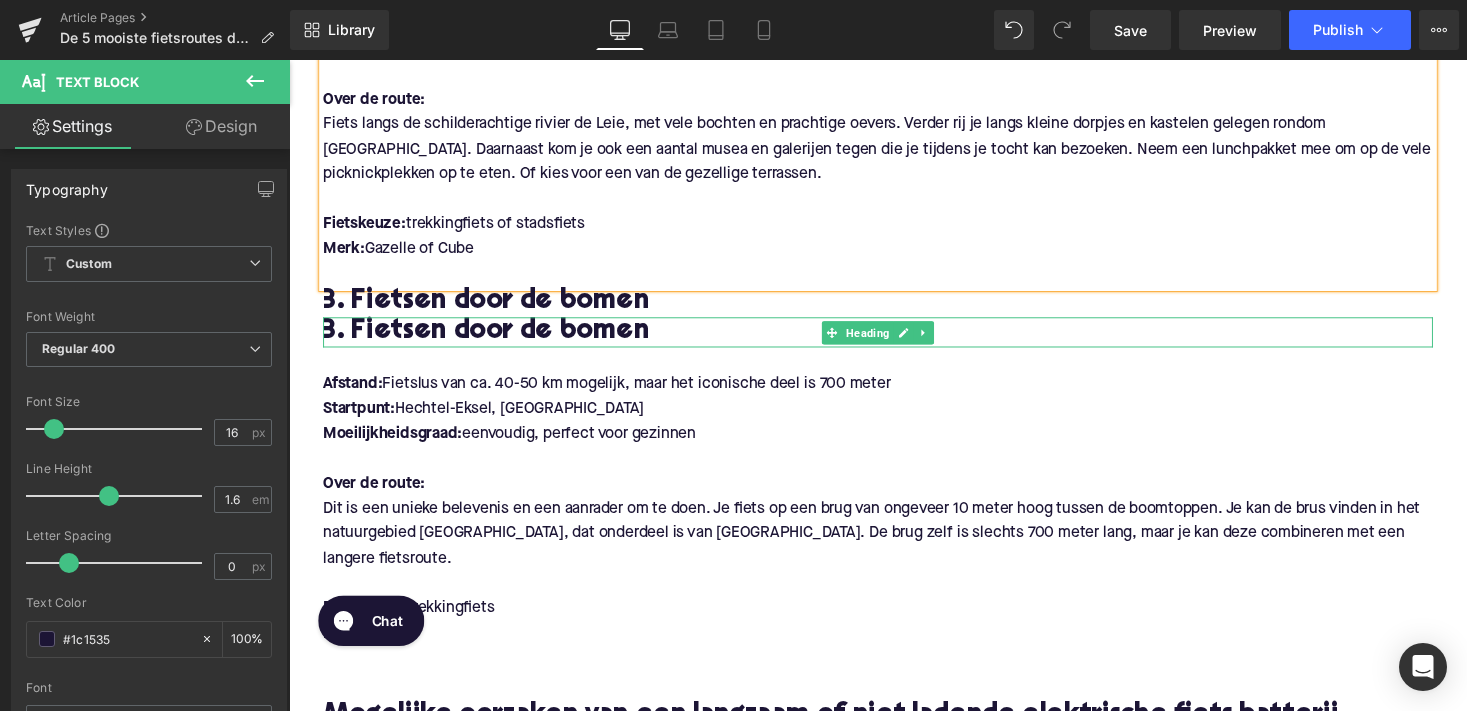 click on "3. Fietsen door de bomen" at bounding box center [894, 339] 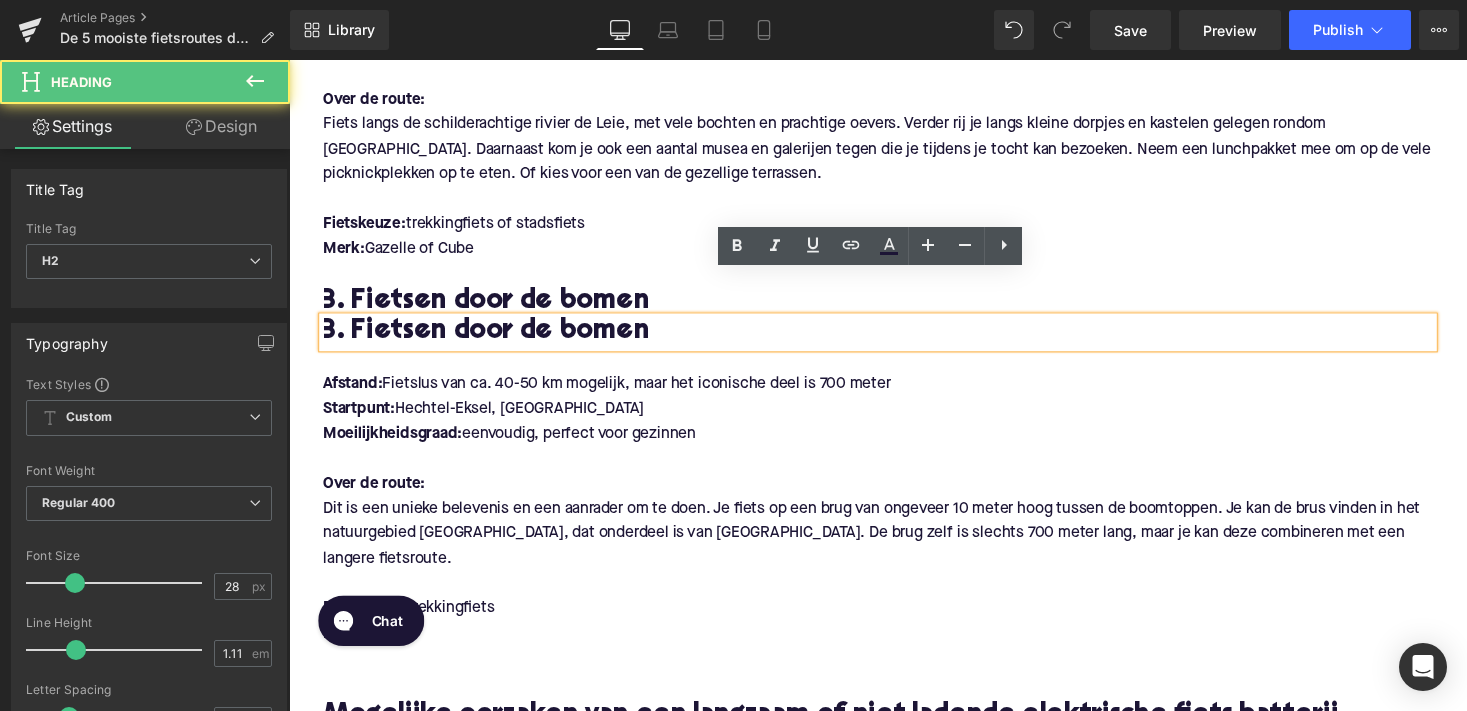 click at bounding box center [894, 281] 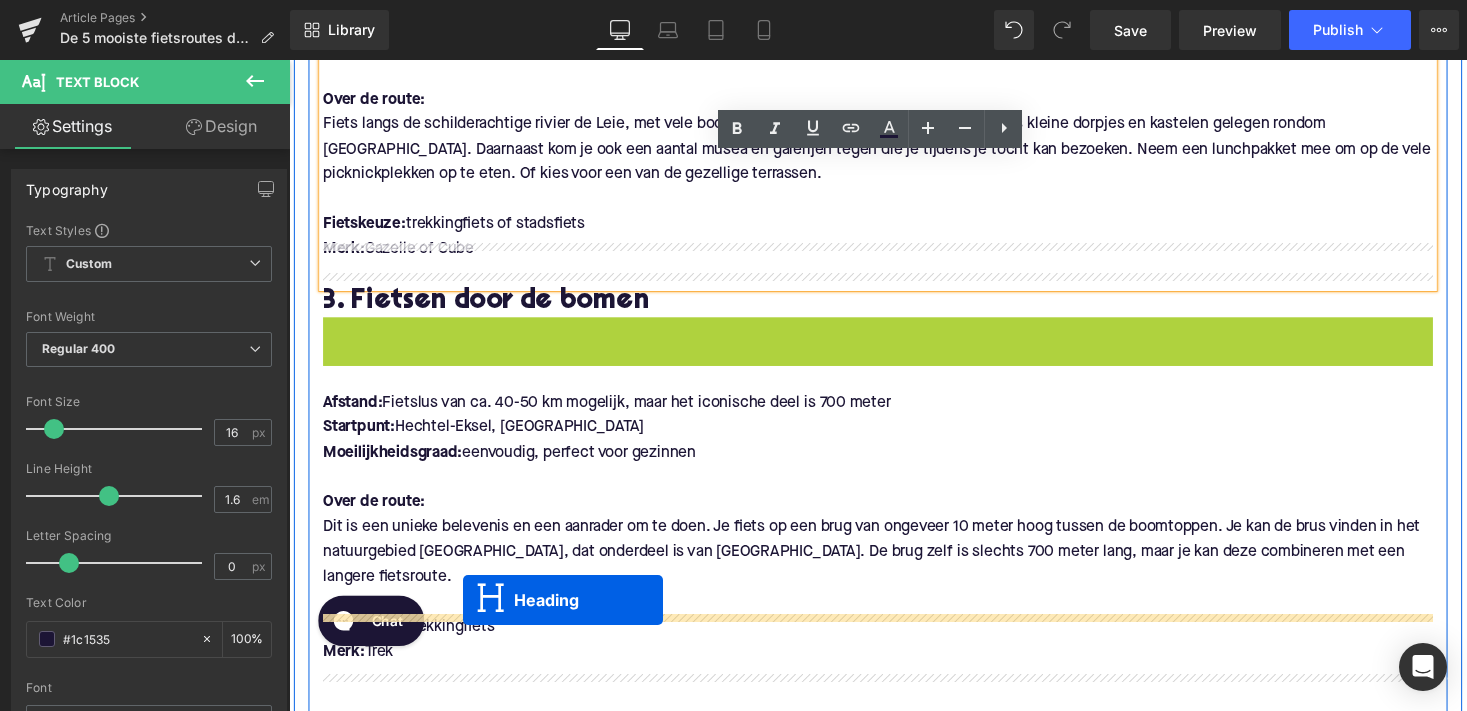drag, startPoint x: 842, startPoint y: 295, endPoint x: 468, endPoint y: 615, distance: 492.2154 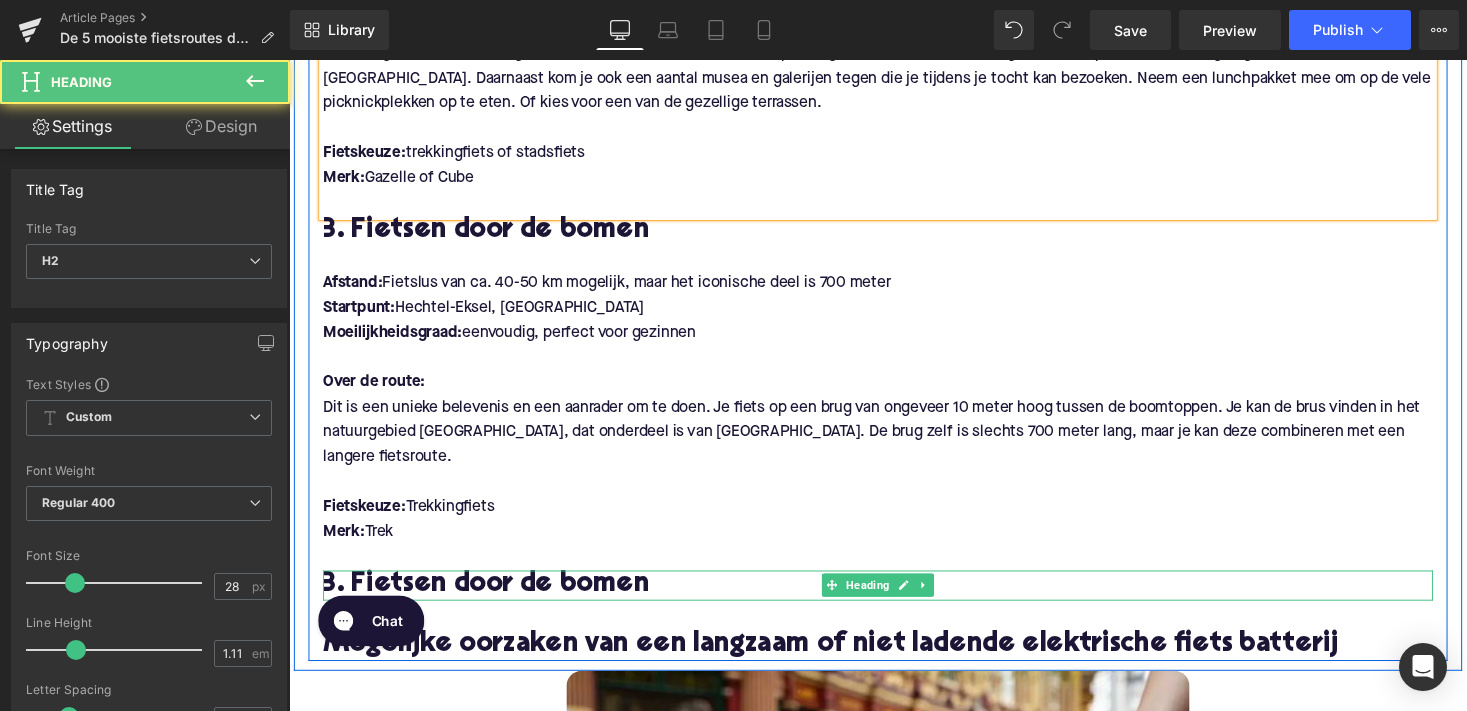 scroll, scrollTop: 1630, scrollLeft: 0, axis: vertical 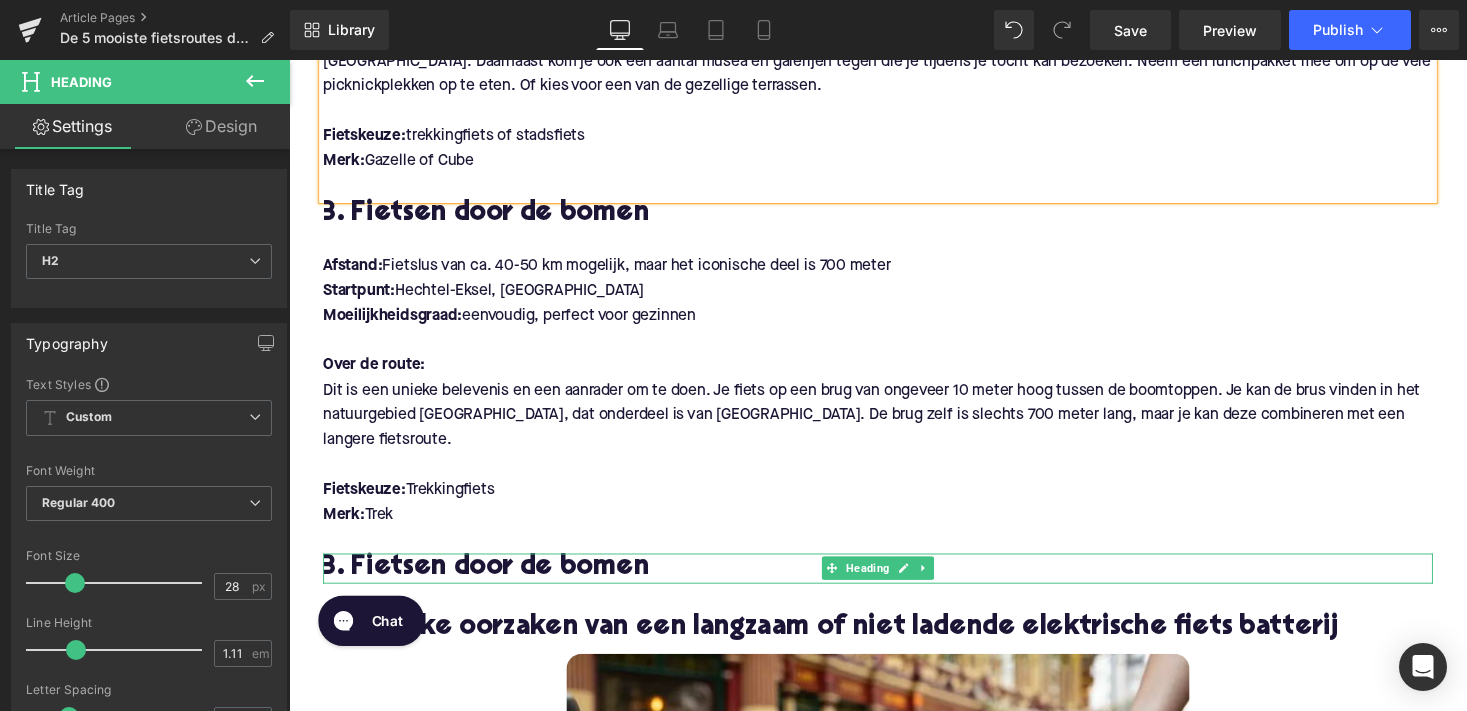 click on "3. Fietsen door de bomen" at bounding box center (894, 582) 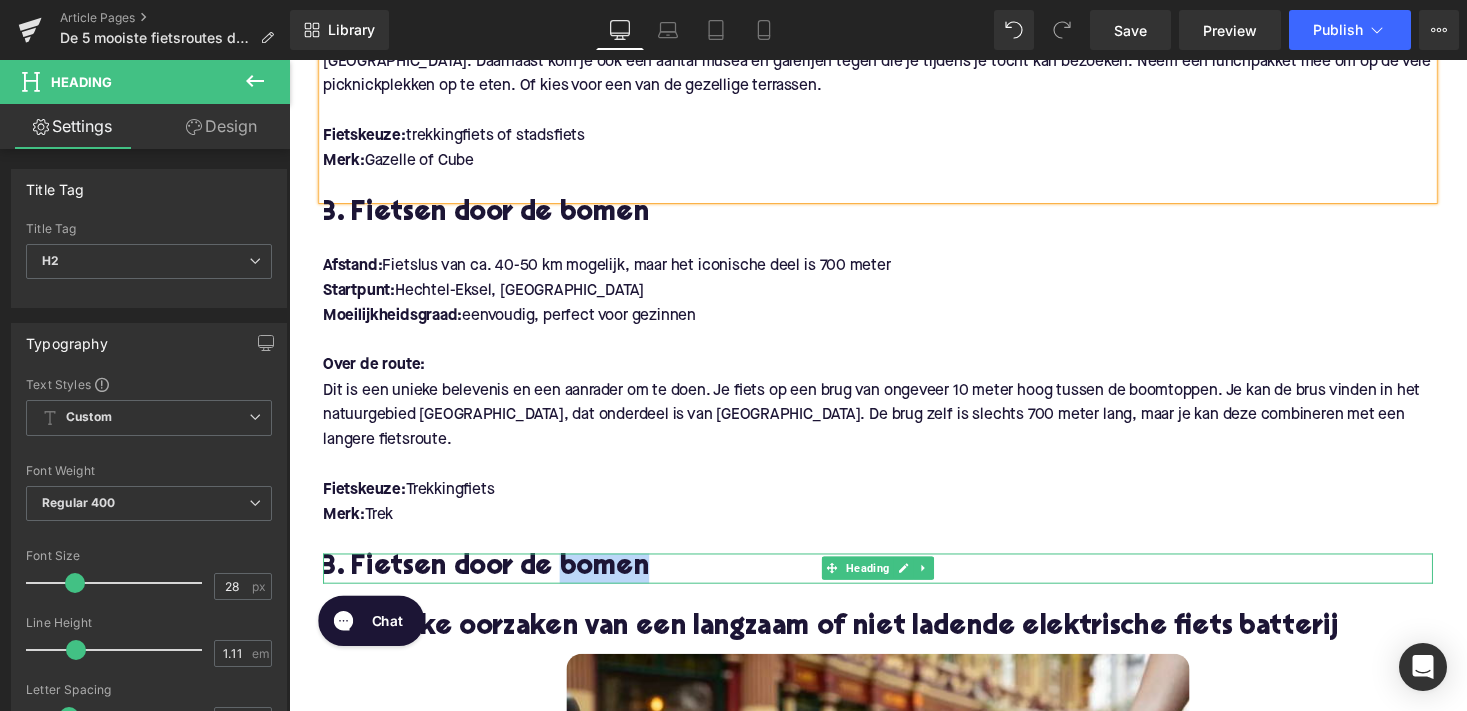 click on "3. Fietsen door de bomen" at bounding box center [894, 582] 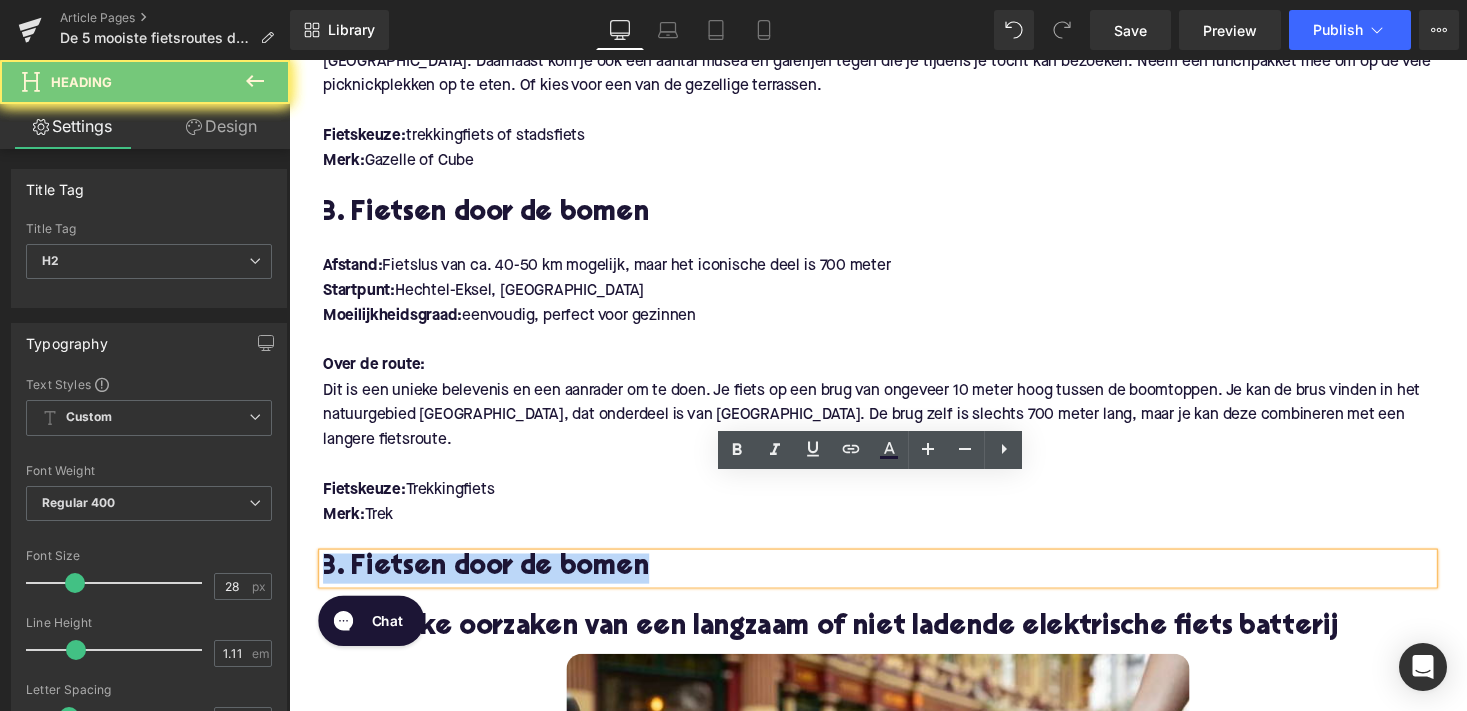 click on "3. Fietsen door de bomen" at bounding box center (894, 582) 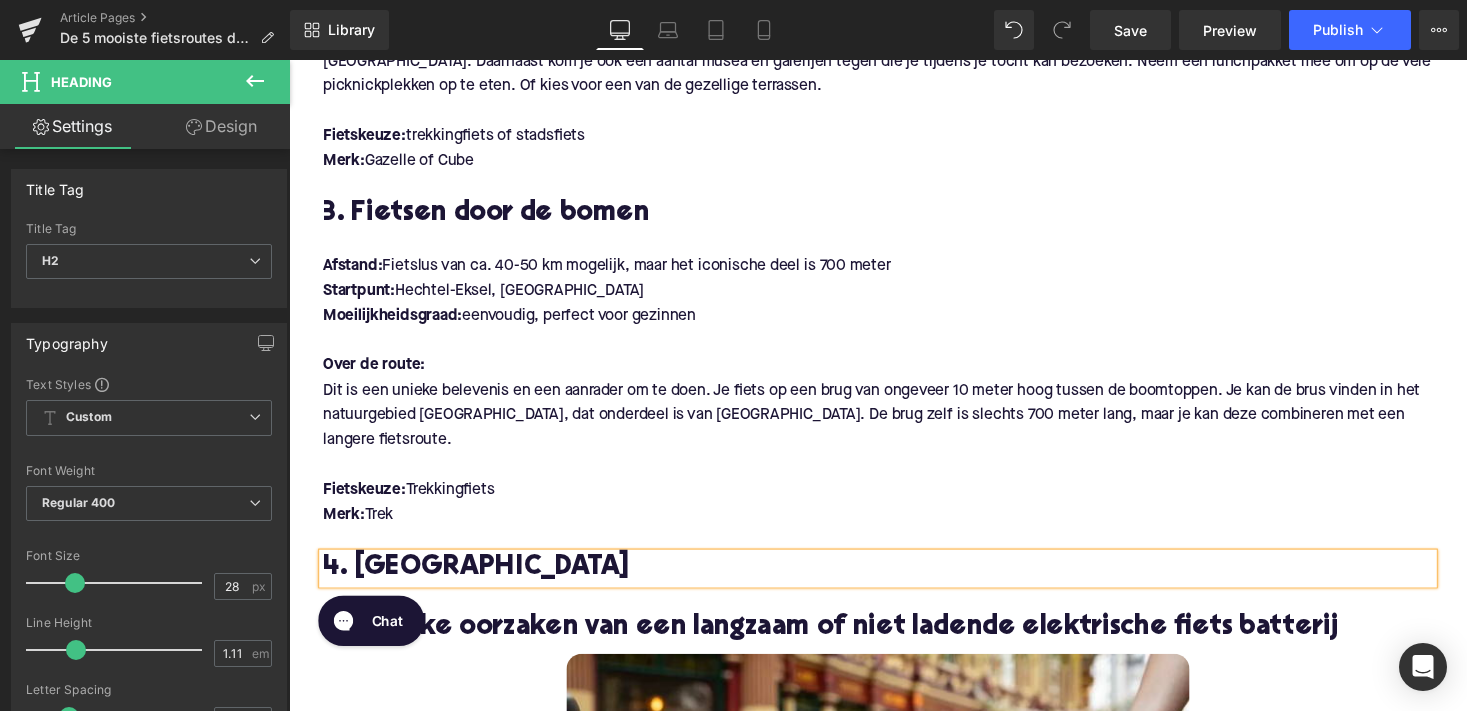 click on "Moeilijkheidsgraad:  eenvoudig, perfect voor gezinnen" at bounding box center (894, 324) 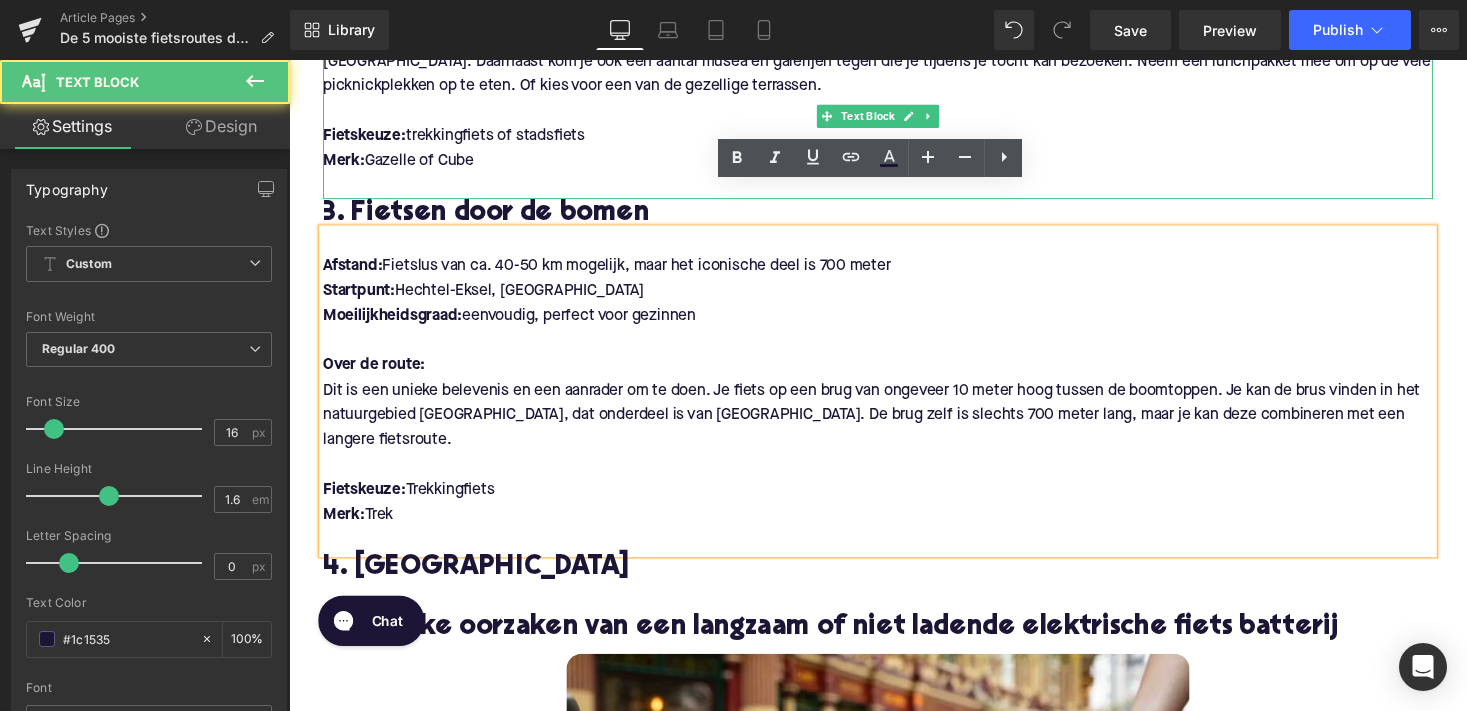 click on "Merk:  Gazelle of Cube" at bounding box center (894, 165) 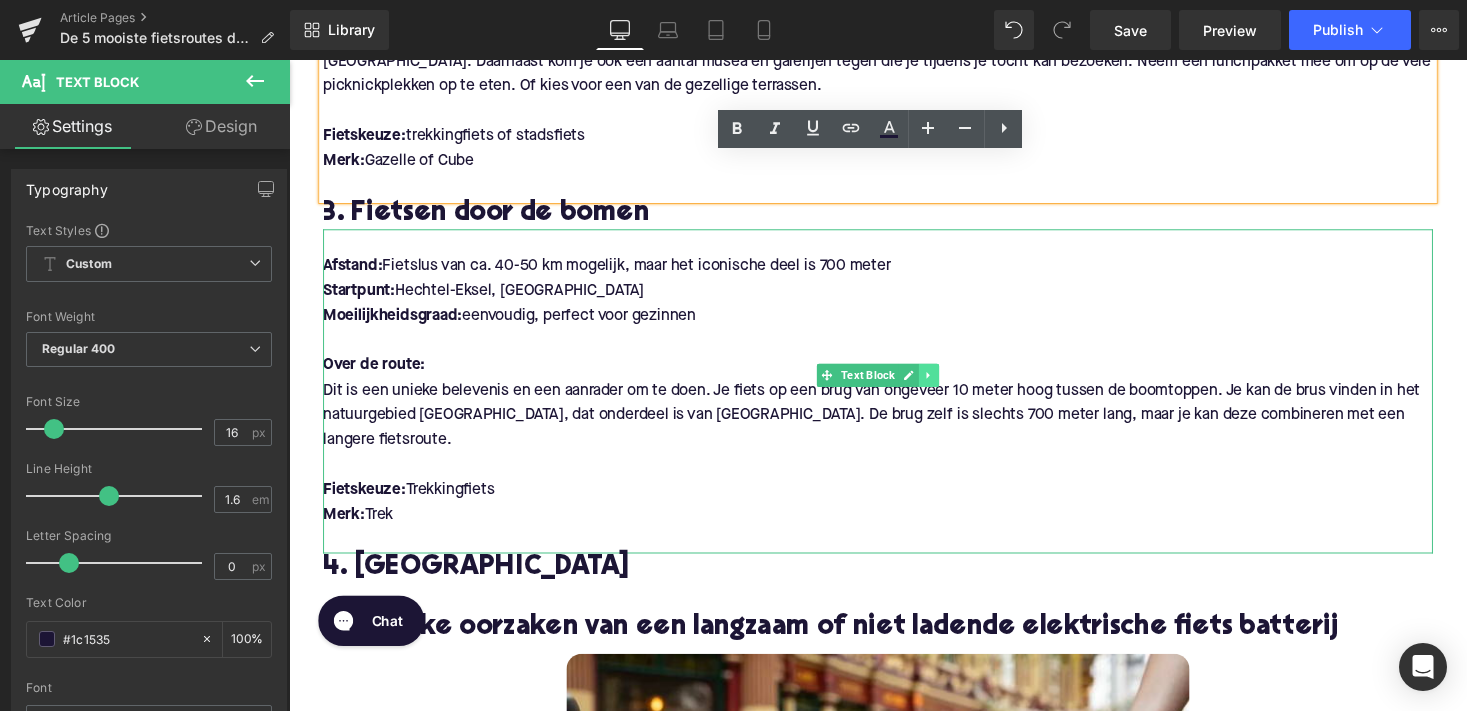 click 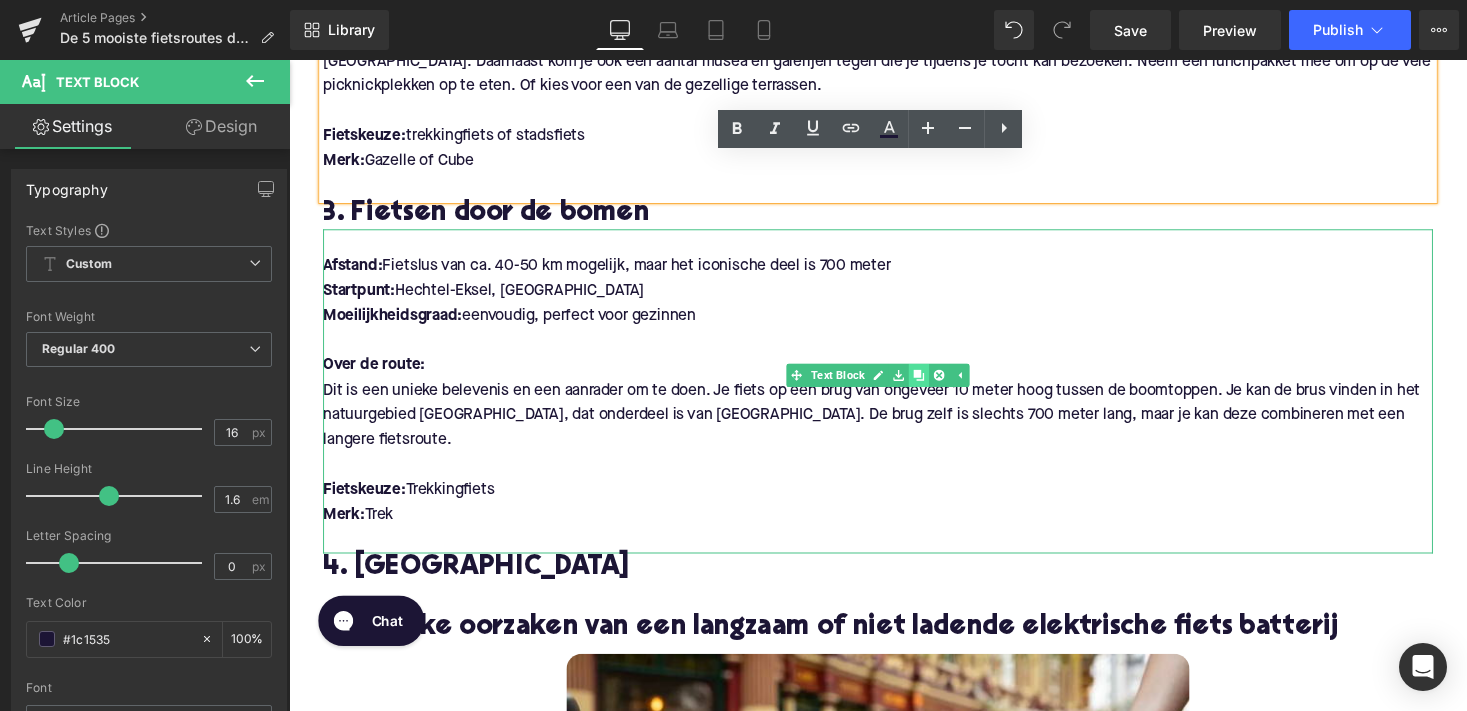 click 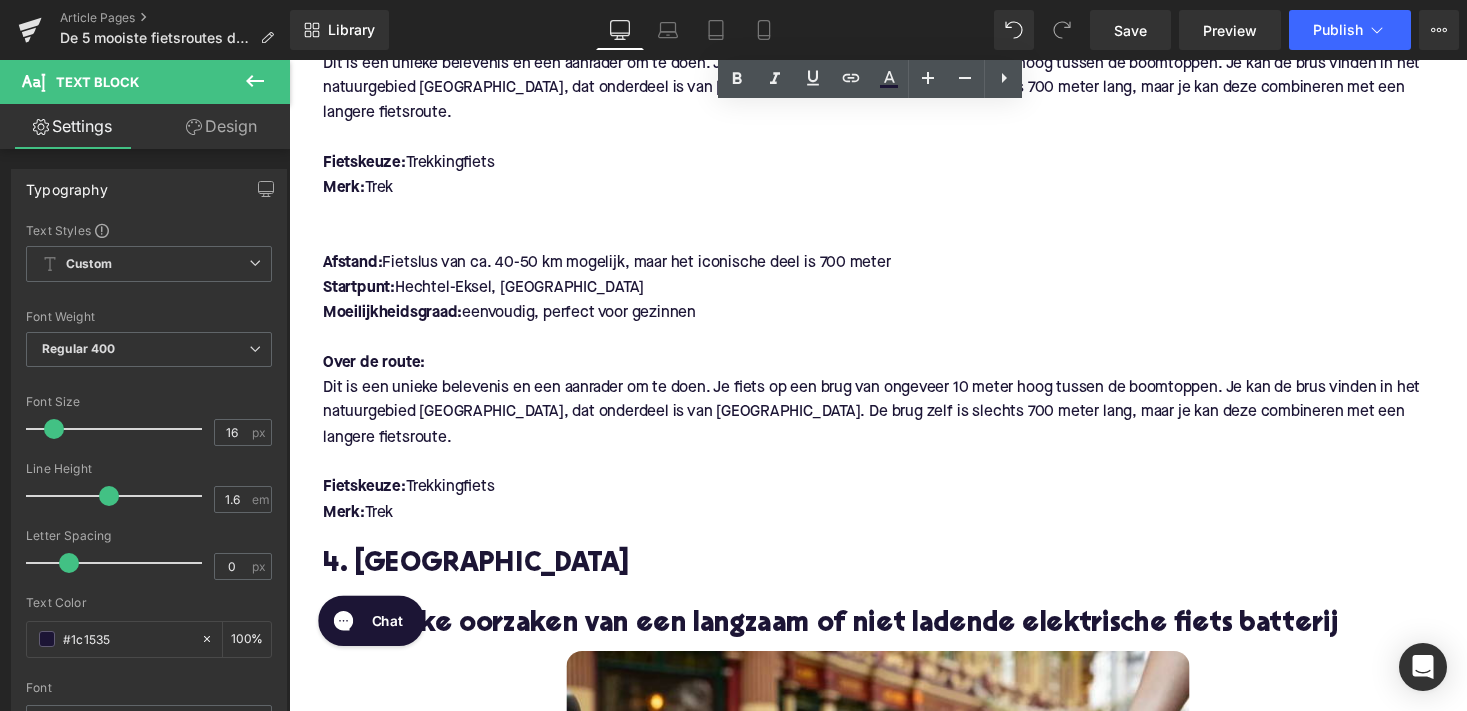 scroll, scrollTop: 1979, scrollLeft: 0, axis: vertical 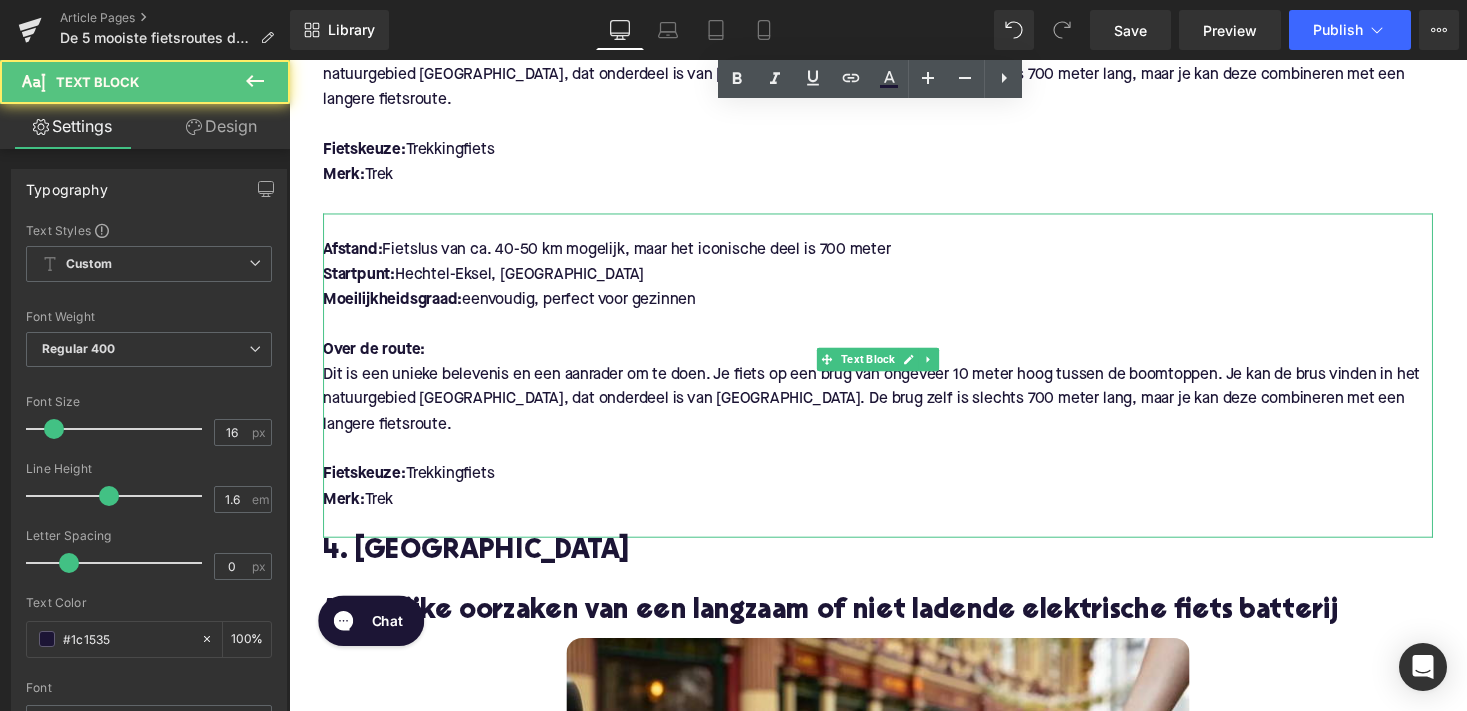 click on "Over de route:" at bounding box center (894, 359) 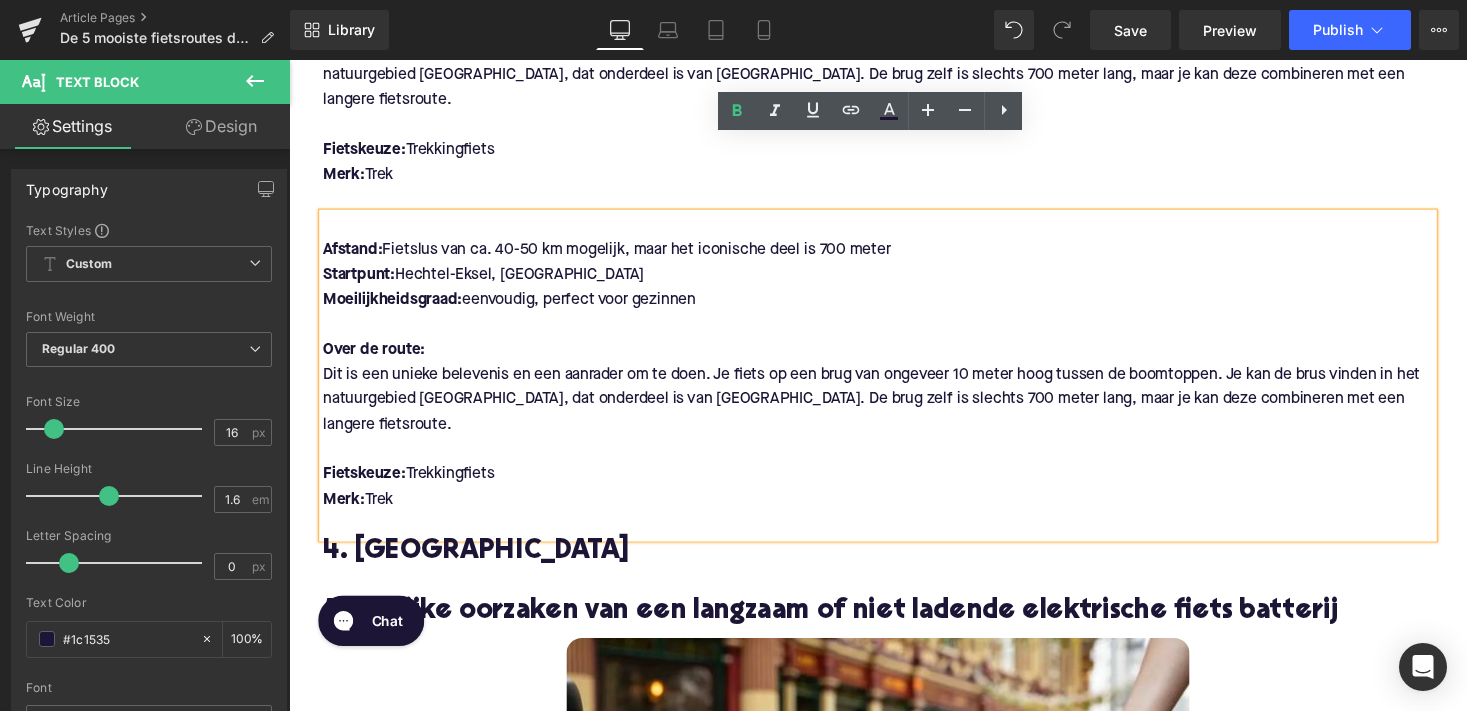 click on "Merk:  Trek" at bounding box center (894, 180) 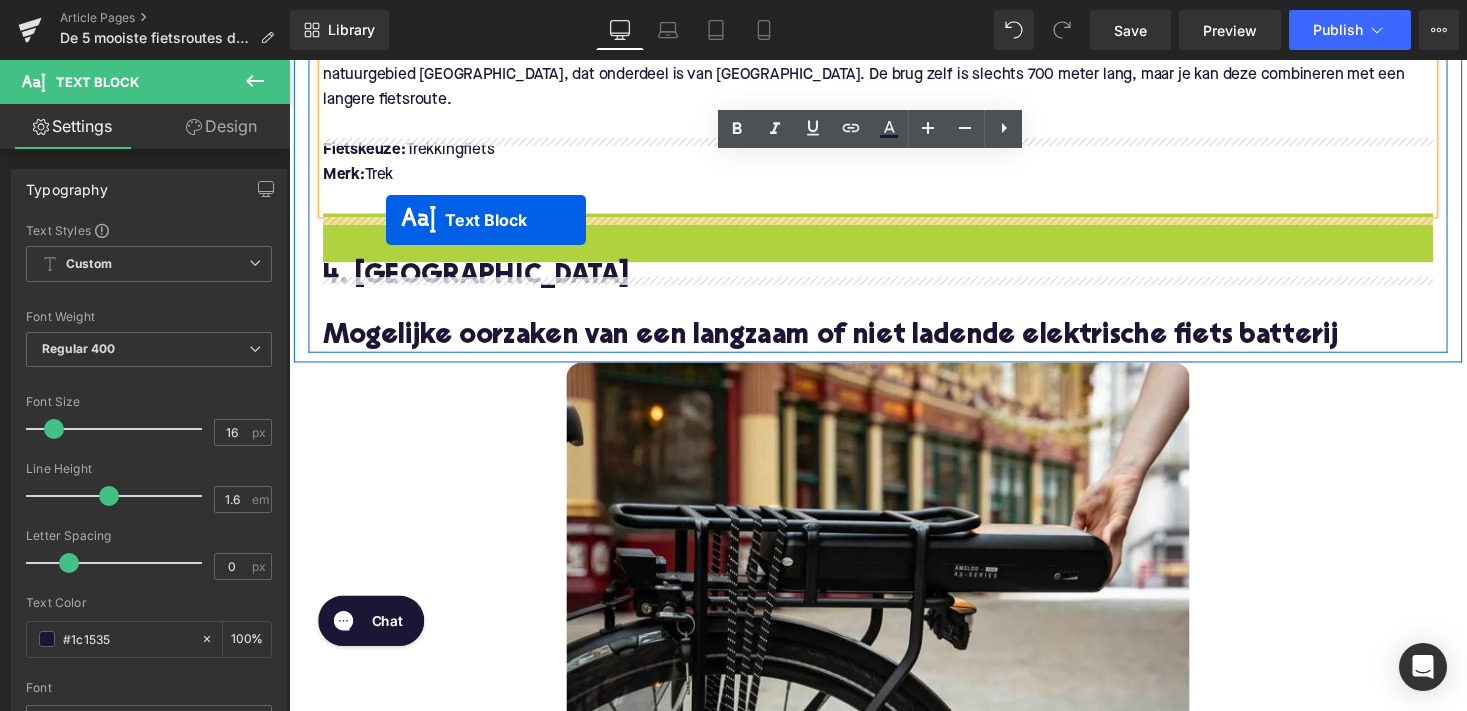 drag, startPoint x: 841, startPoint y: 286, endPoint x: 389, endPoint y: 224, distance: 456.2324 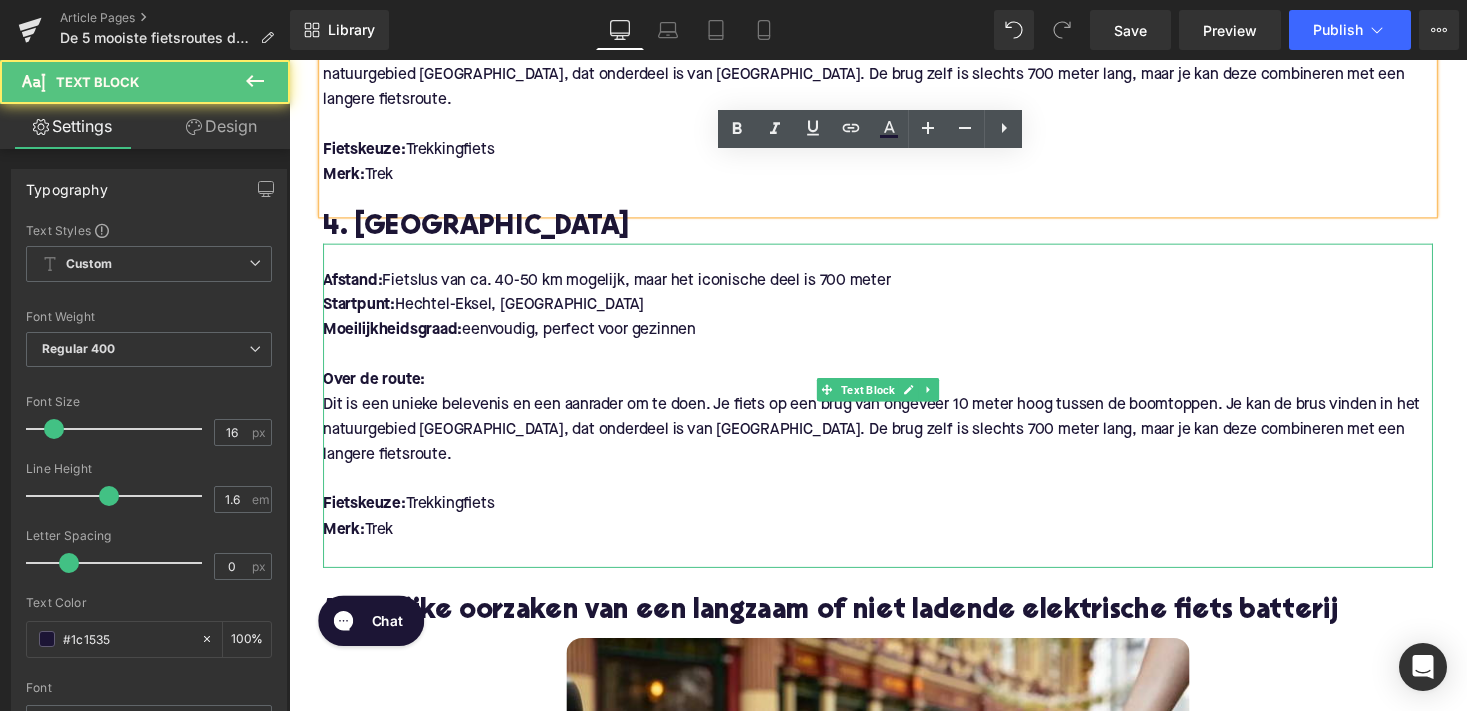 click on "Merk:  Trek" at bounding box center [894, 544] 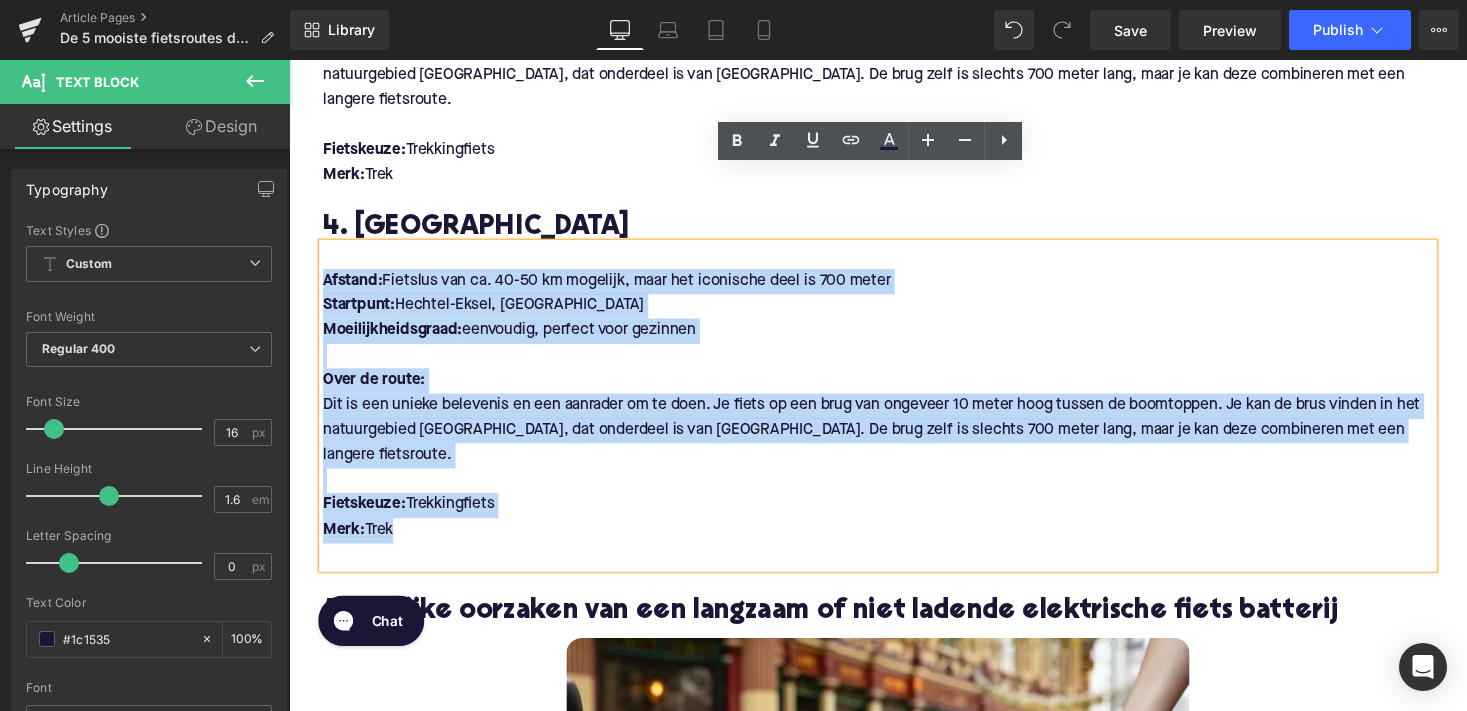 drag, startPoint x: 450, startPoint y: 422, endPoint x: 304, endPoint y: 213, distance: 254.9451 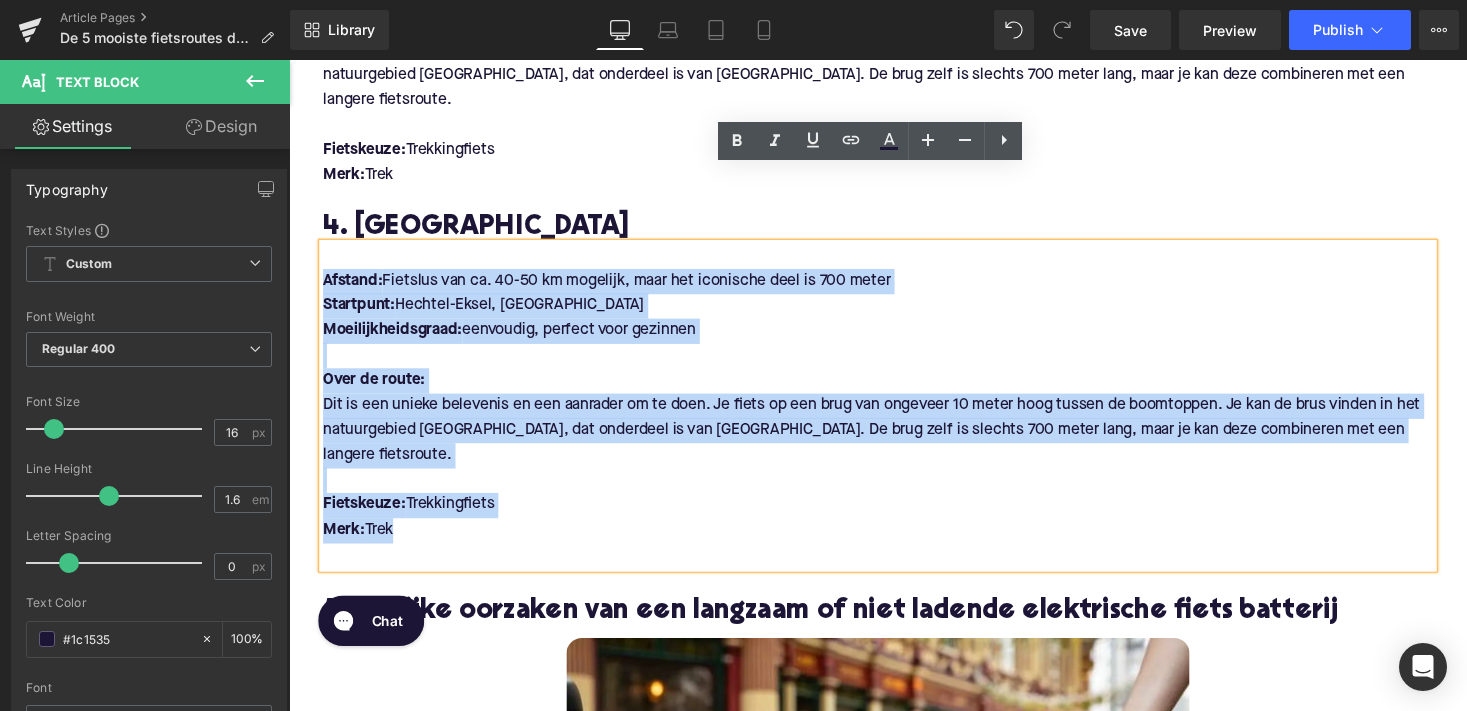 click on "De 5 mooiste fietsroutes doorheen België Heading         Zin in een dag vol avontuur en frisse lucht? Spring op je elektrische fiets en ontdek de mooiste uithoeken van België! In deze blog nemen we je mee langs enkele van de meest adembenemende fietsroutes van het land. We vertellen je niet alleen waar je heen kunt, maar ook hoe uitdagend de tocht is, hoeveel kilometer je mag verwachten én welke fiets het best past bij elk parcours Text Block         Image         1. Kustroute Heading         Afstand:  ca. 85 km Startpunt:  De Panne of Knokke-Heist Moeilijkheidsgraad:  Eenvoudig, vlak, geschikt voor alle leeftijden Over de route: Deze route neemt je langs de Belgische kust met zicht op zee, strand en duinen. Doorkruis de grootste badplaatsen als Oostende, Blankenberge en Knokke-Heist. Stop ook even bij het Zwin en De Westhoek voor een paar mooie foto’s. Geniet tijdens de rit van de vele gastronomische gerechten zoals garnaalkroketten, streekbiertjes en mosselen. Tip: Fietskeuze:  trekkingfiets Merk:" at bounding box center (894, -488) 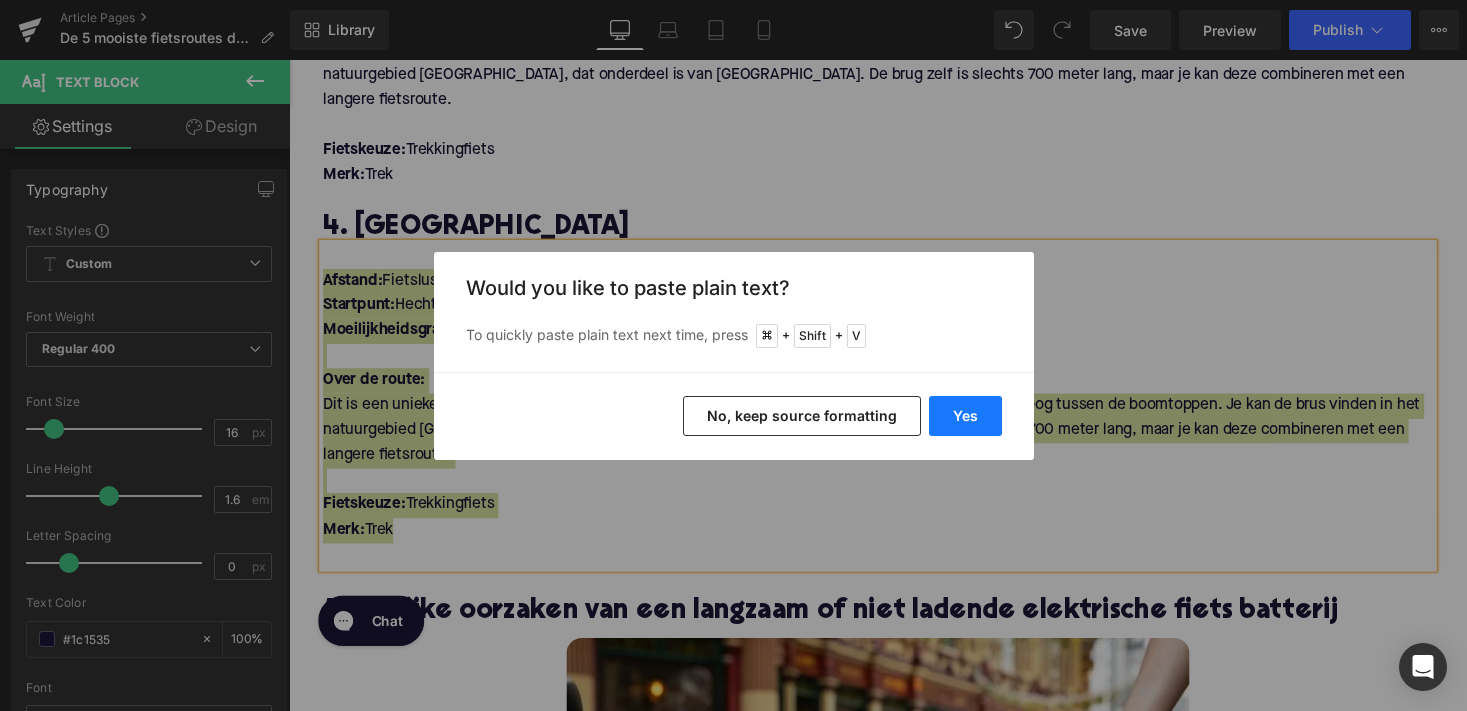 click on "Yes" at bounding box center (965, 416) 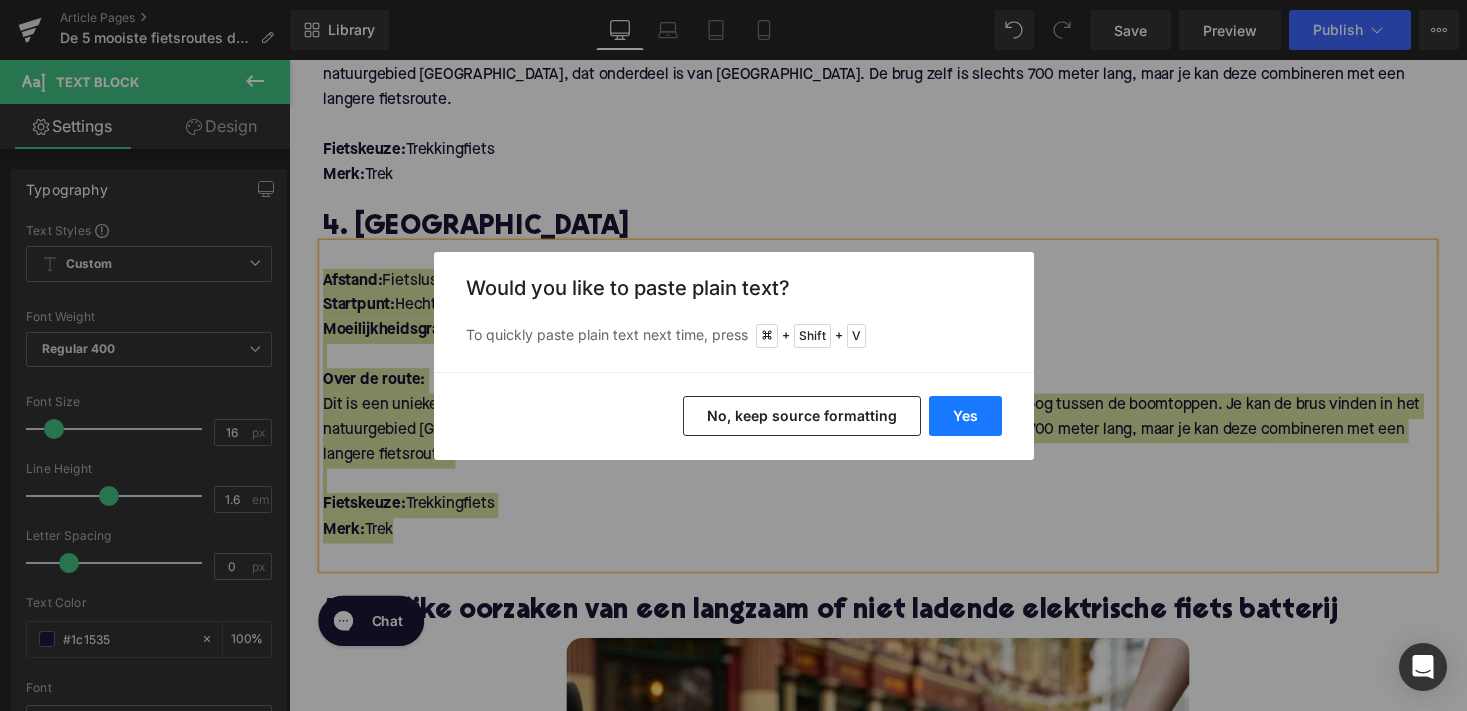 type 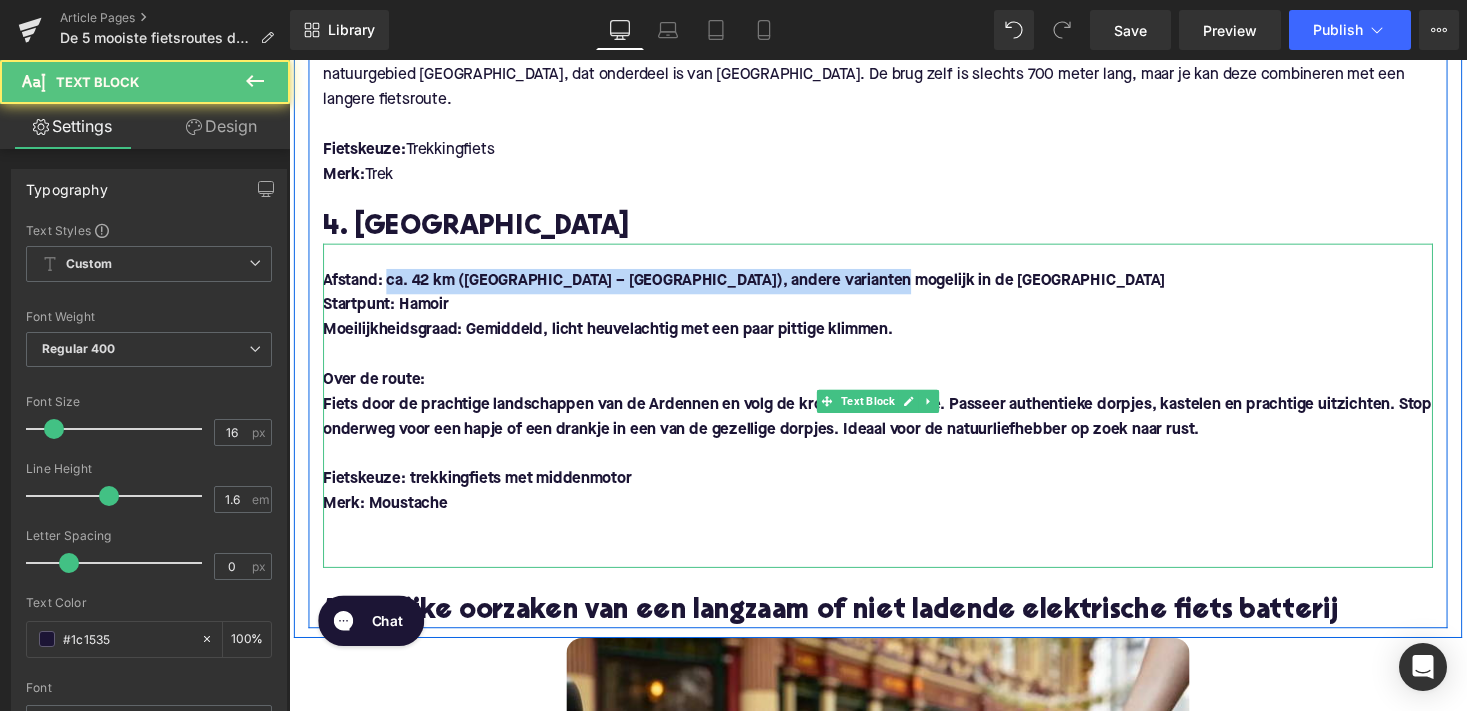 drag, startPoint x: 385, startPoint y: 210, endPoint x: 903, endPoint y: 206, distance: 518.01544 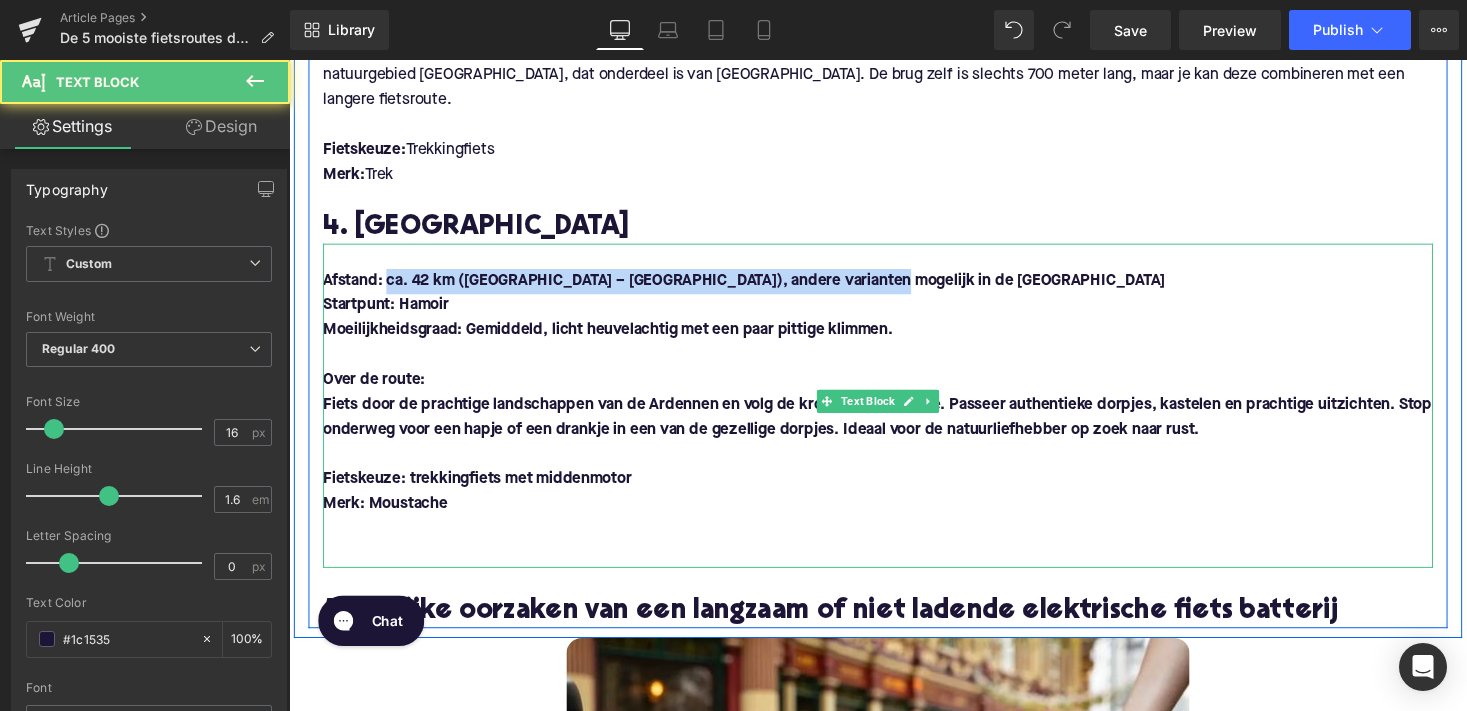 click on "Afstand: ca. 42 km (Hamoir – Luik), andere varianten mogelijk in de Ardennen" at bounding box center [894, 288] 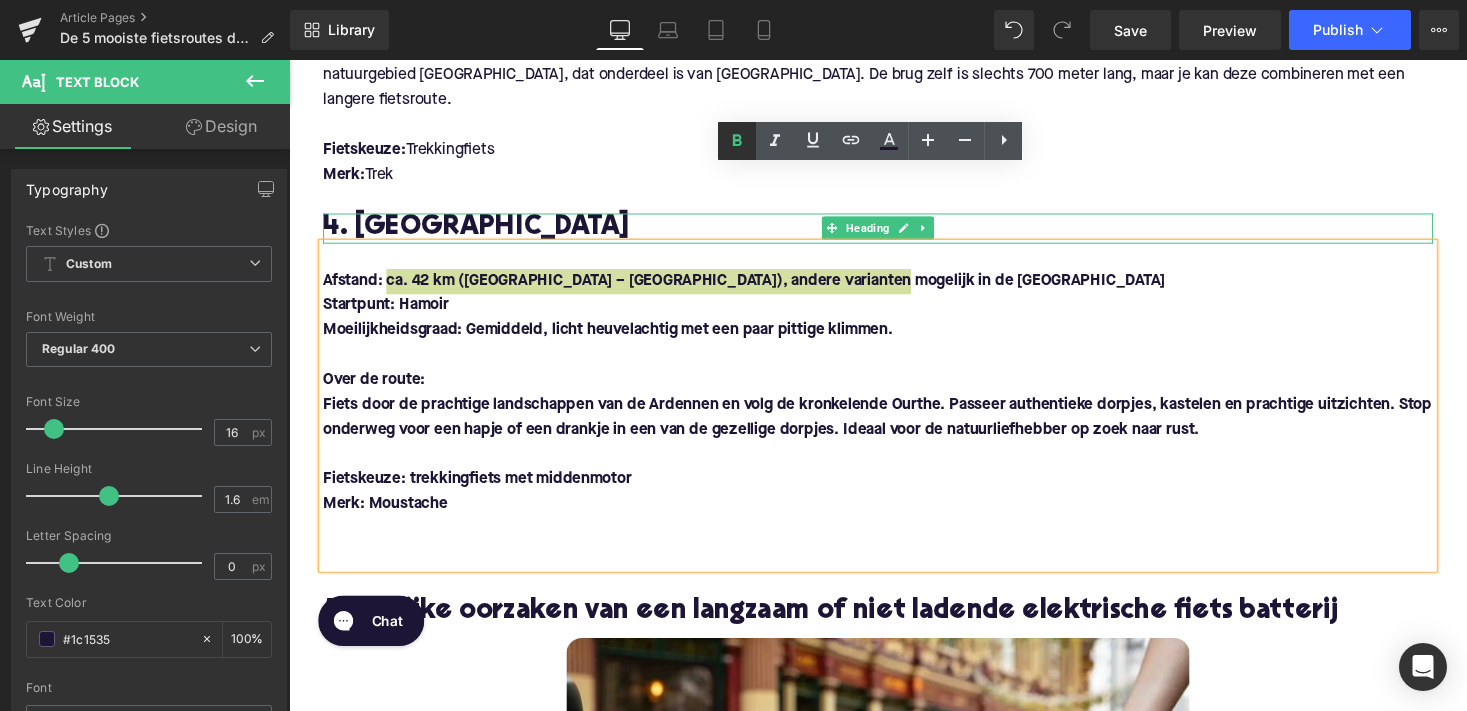 click 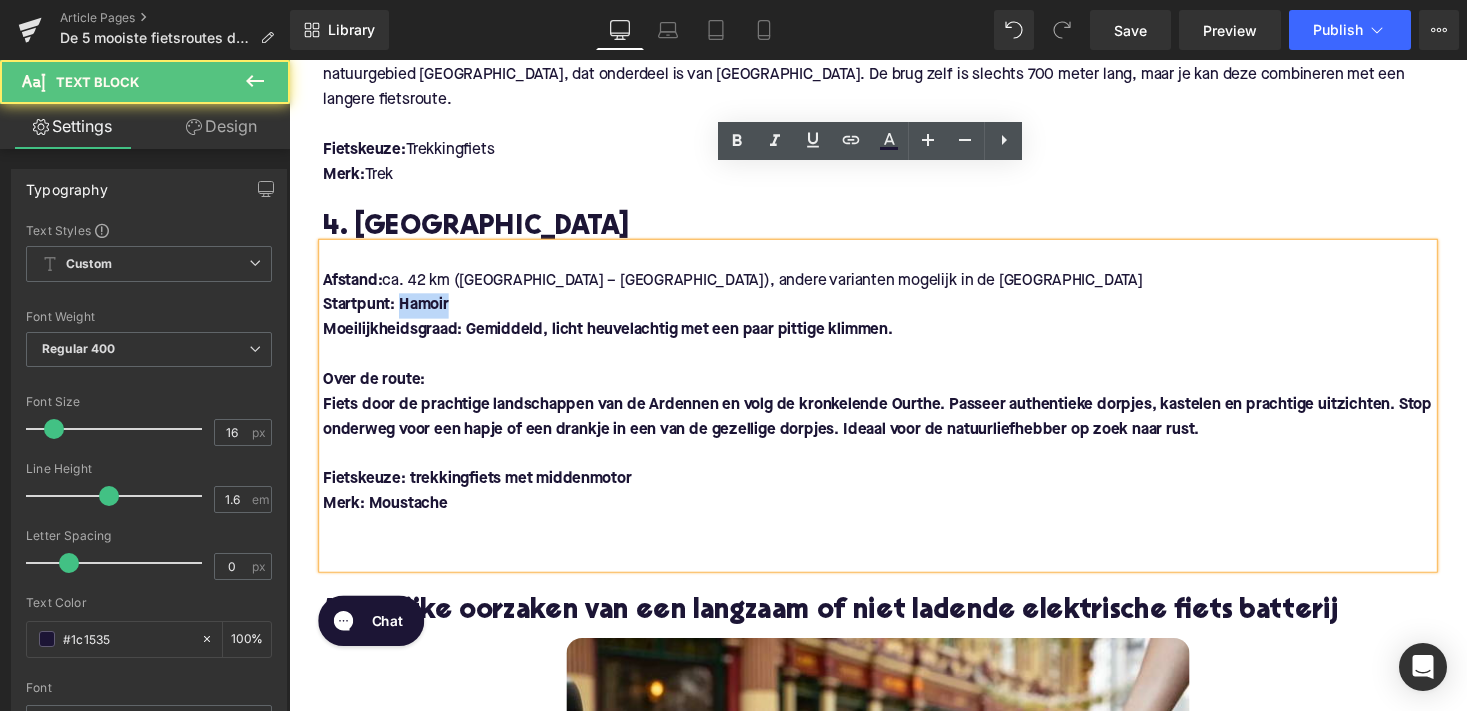 drag, startPoint x: 403, startPoint y: 233, endPoint x: 458, endPoint y: 233, distance: 55 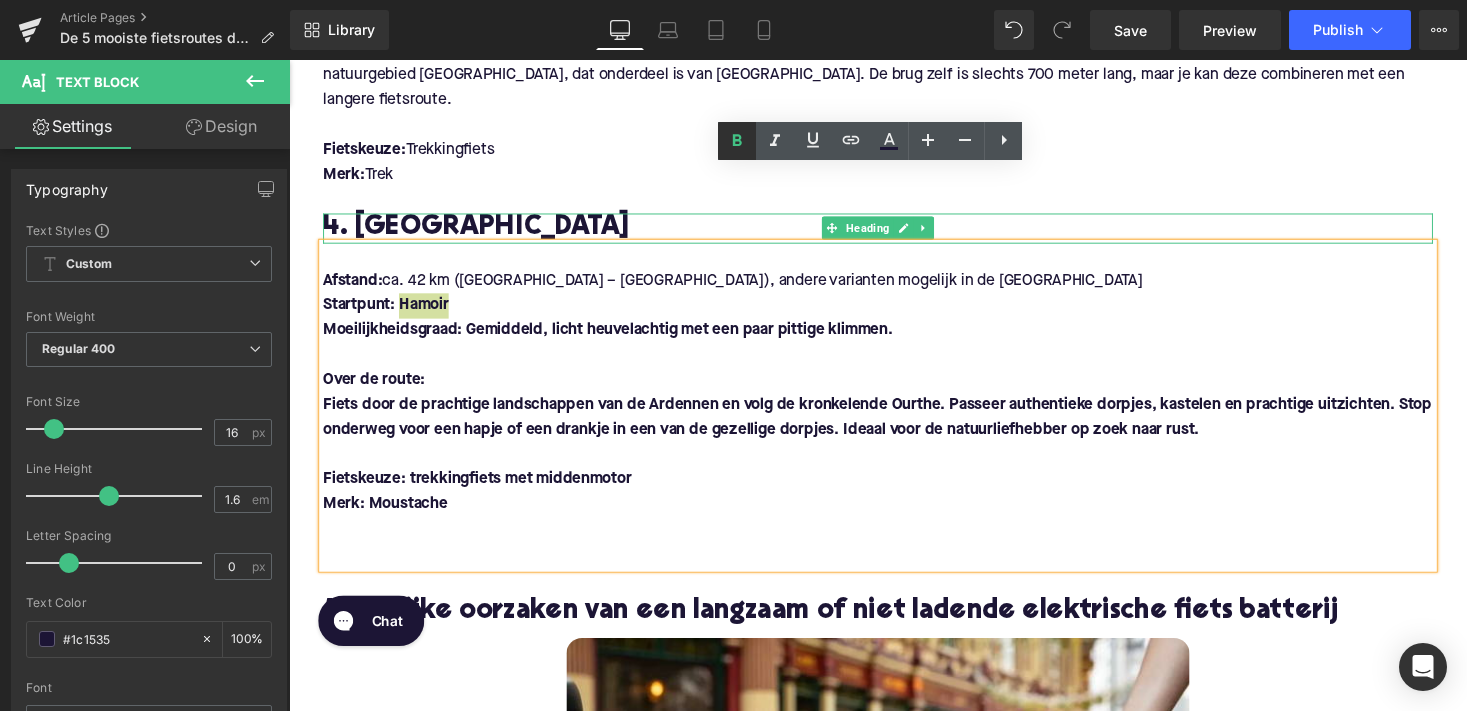 click at bounding box center [737, 141] 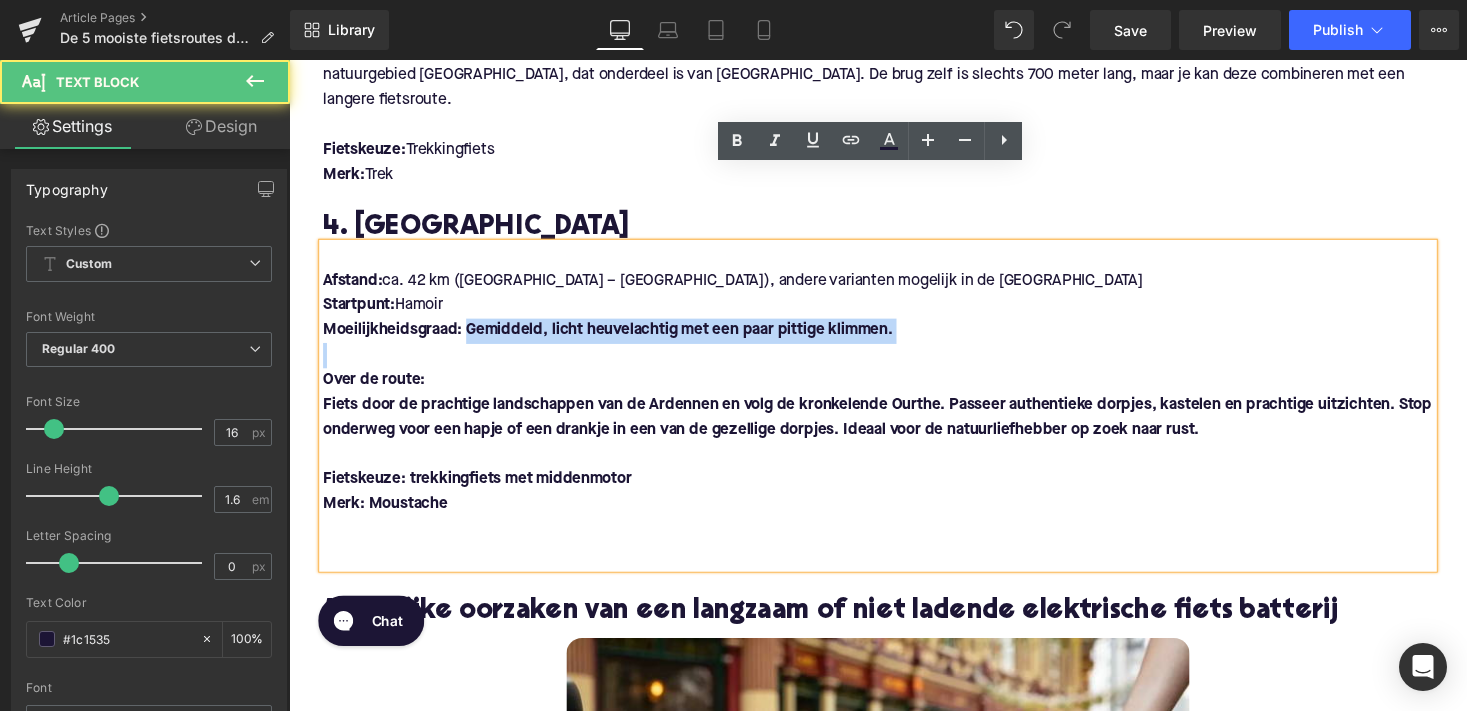 drag, startPoint x: 468, startPoint y: 259, endPoint x: 970, endPoint y: 286, distance: 502.7256 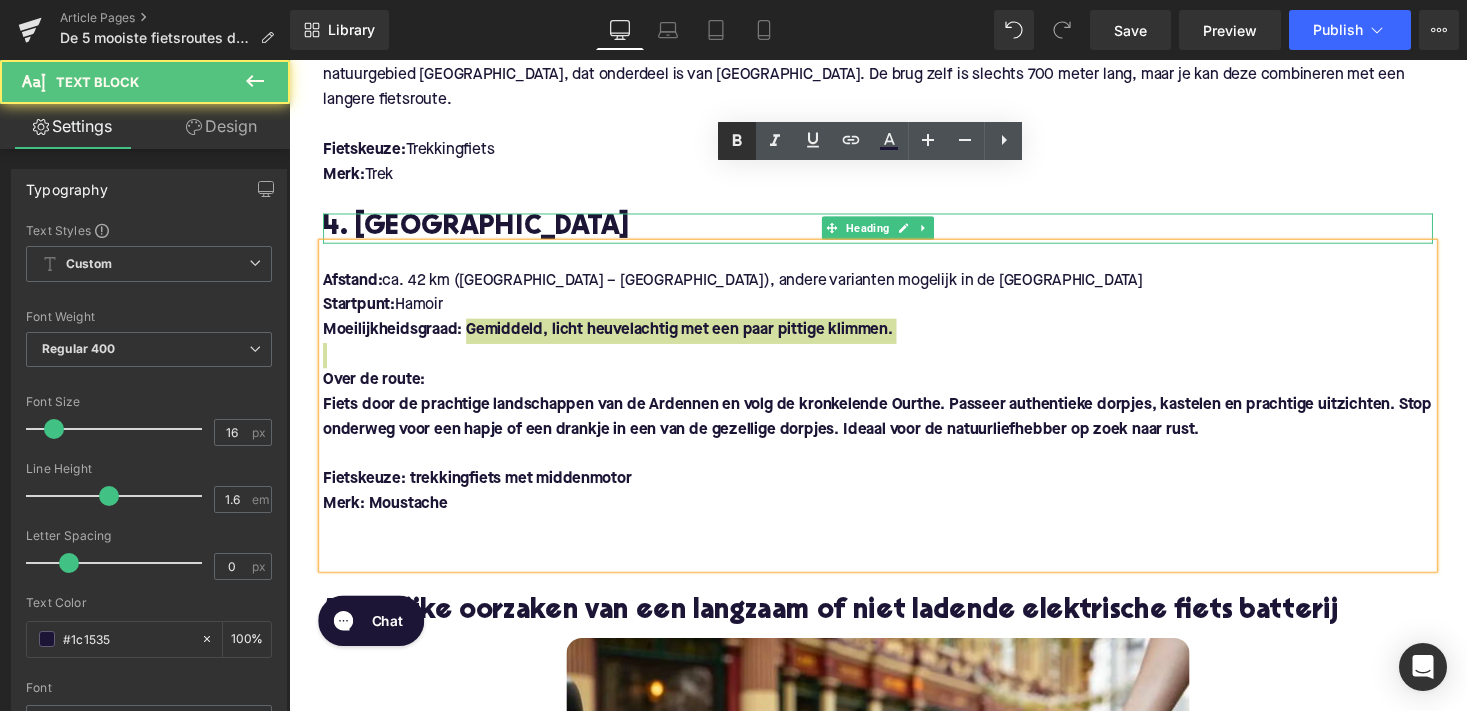 click 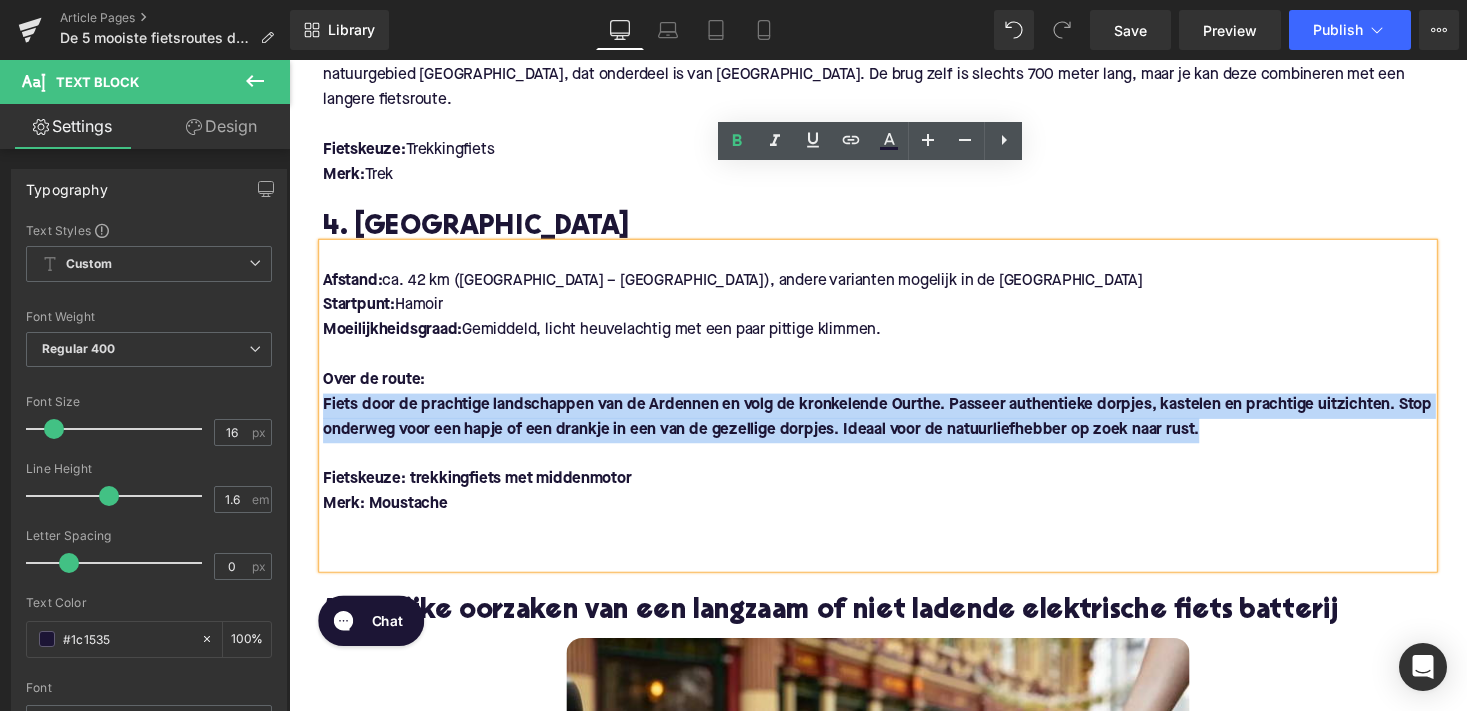 drag, startPoint x: 320, startPoint y: 332, endPoint x: 1305, endPoint y: 348, distance: 985.12994 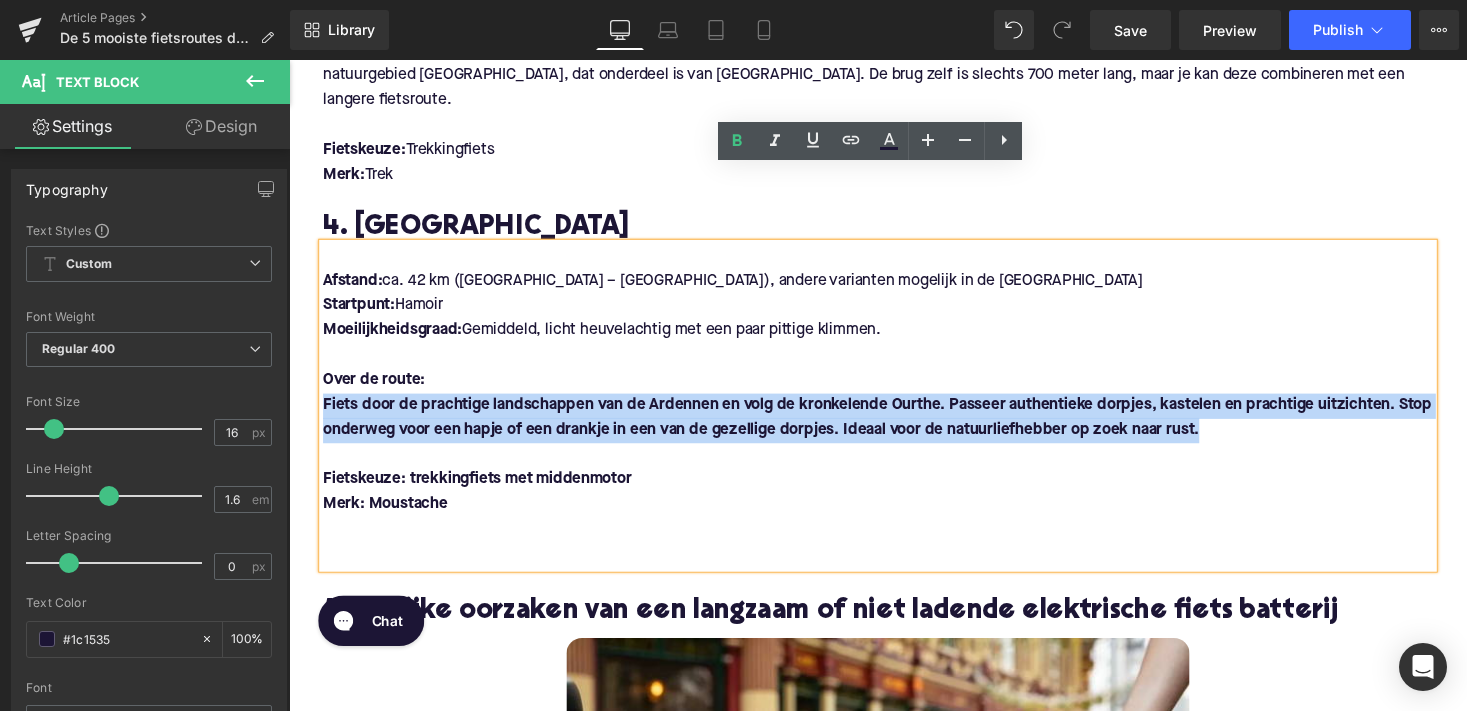 click on "Fiets door de prachtige landschappen van de Ardennen en volg de kronkelende Ourthe. Passeer authentieke dorpjes, kastelen en prachtige uitzichten. Stop onderweg voor een hapje of een drankje in een van de gezellige dorpjes. Ideaal voor de natuurliefhebber op zoek naar rust." at bounding box center [894, 428] 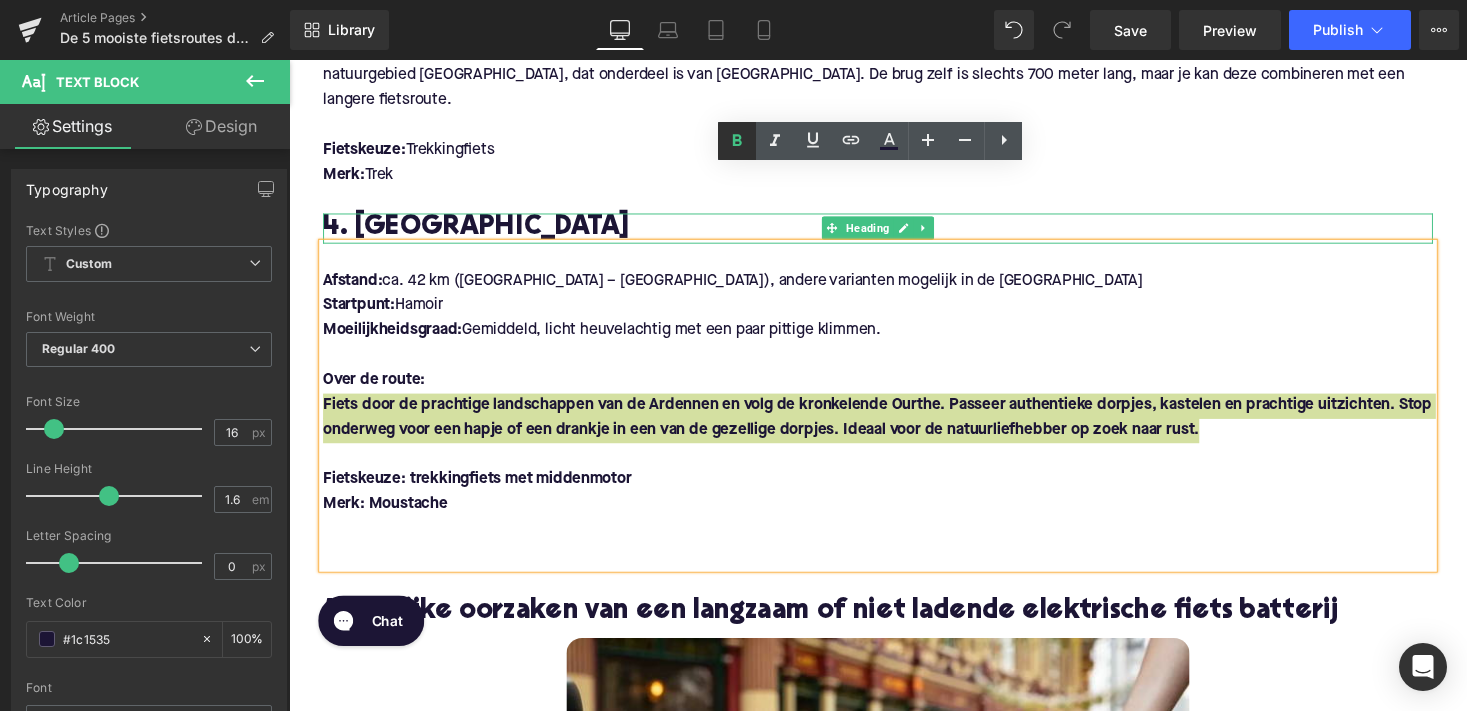 click 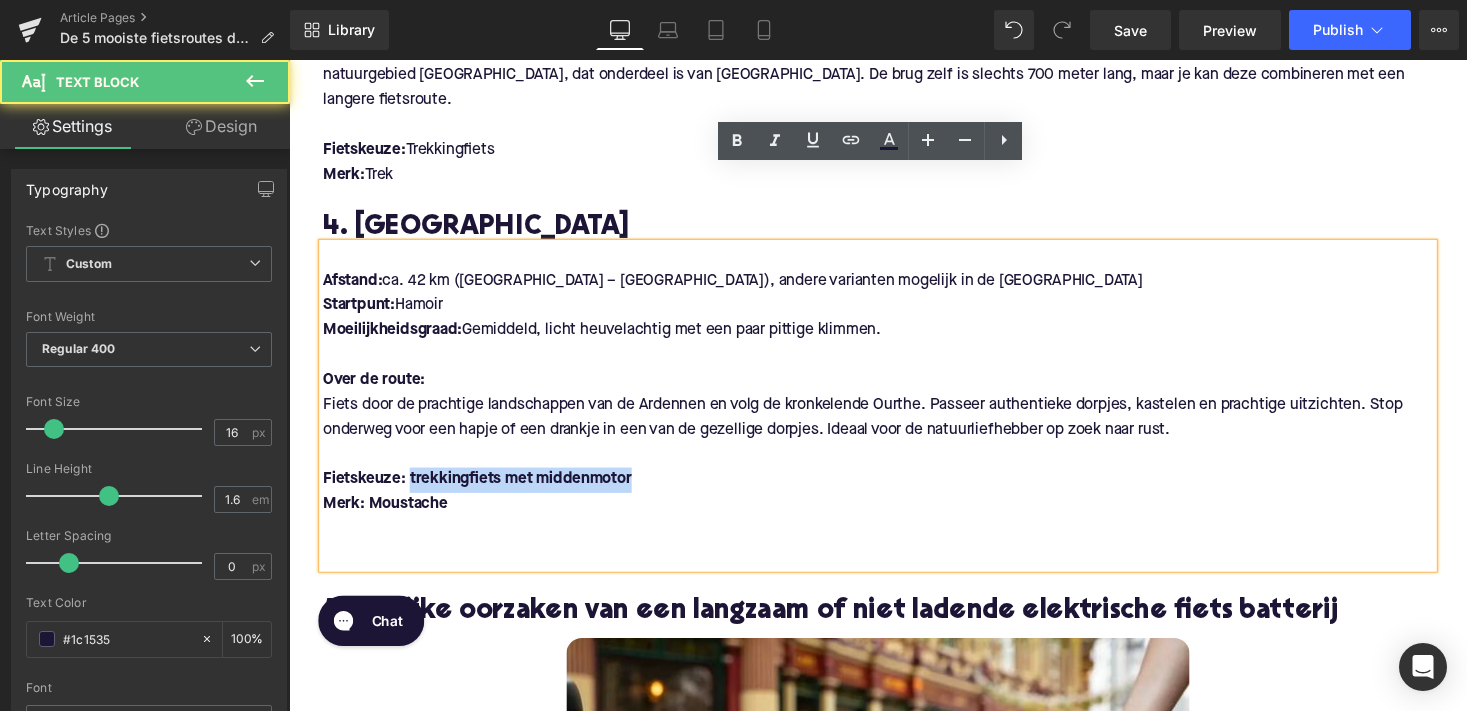 drag, startPoint x: 409, startPoint y: 409, endPoint x: 682, endPoint y: 409, distance: 273 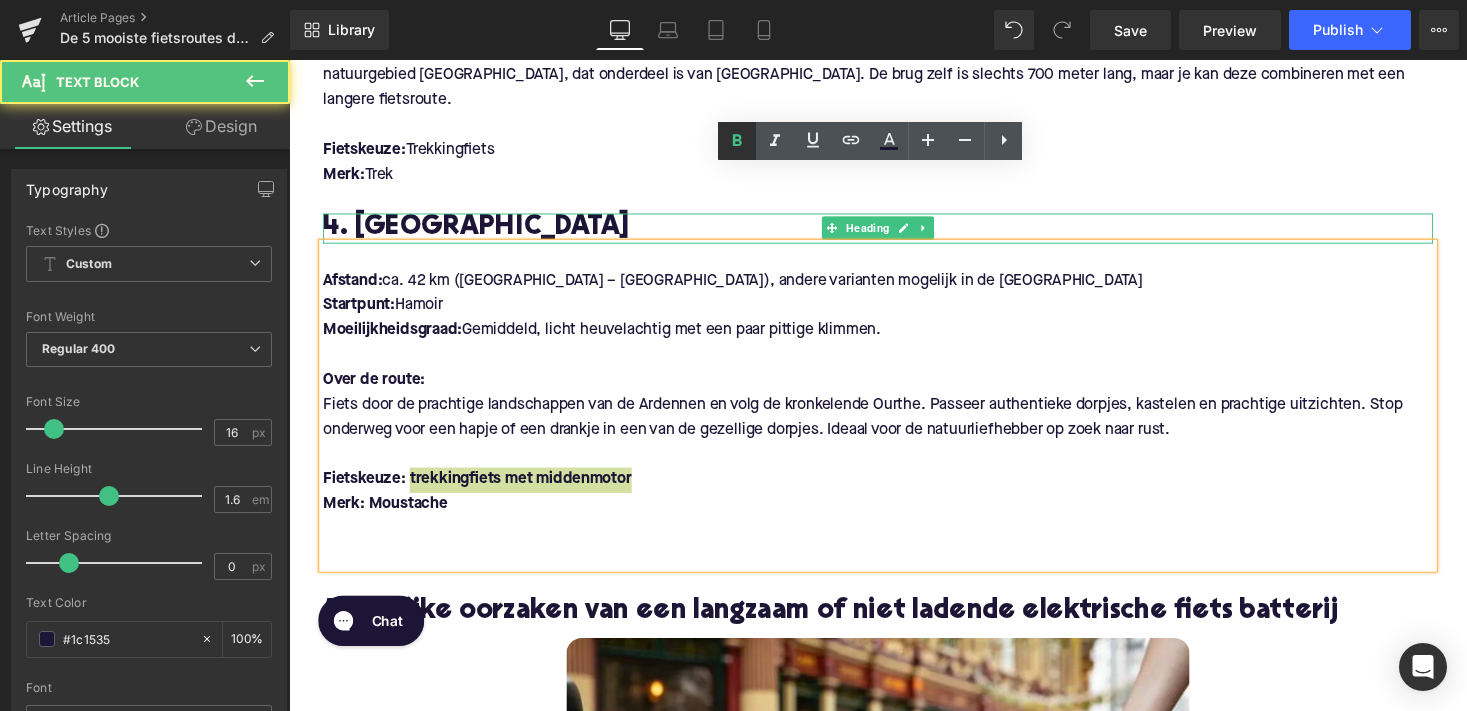 click 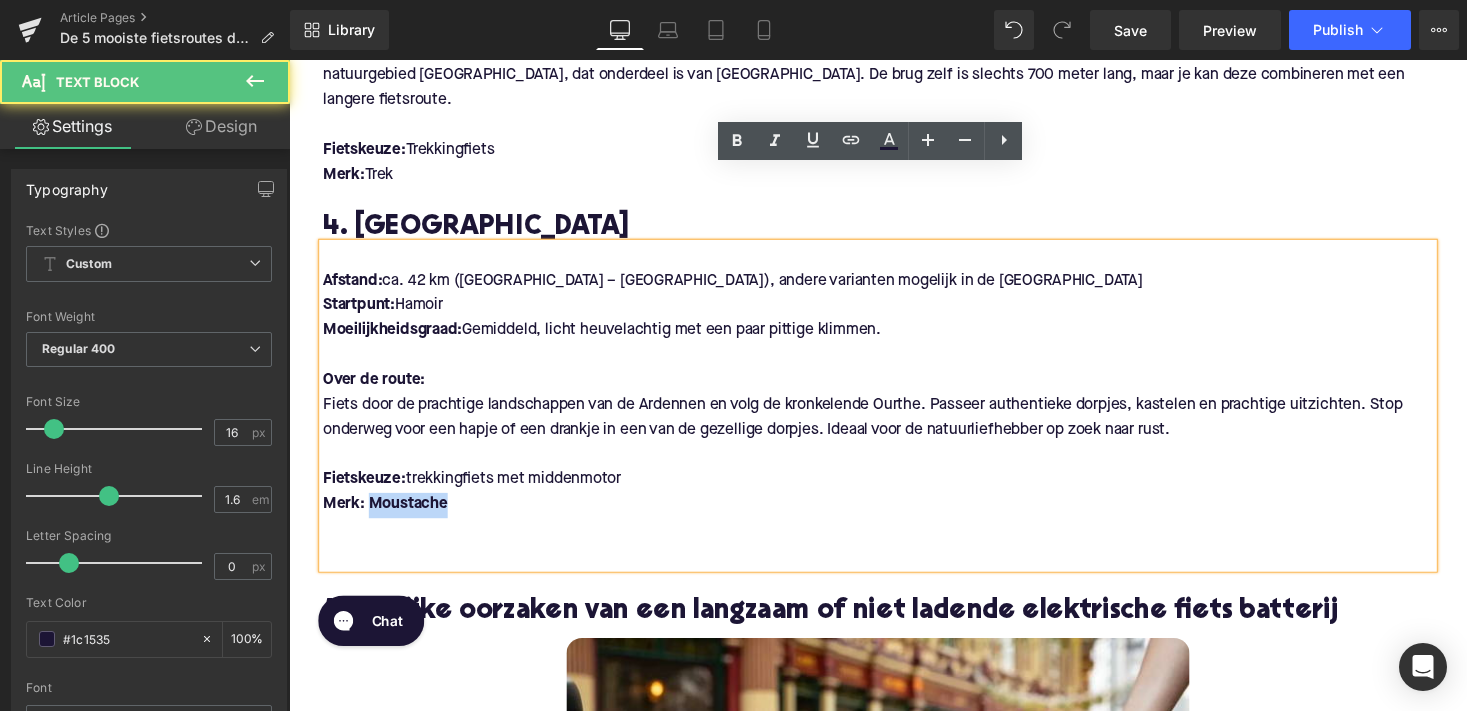 drag, startPoint x: 370, startPoint y: 432, endPoint x: 473, endPoint y: 432, distance: 103 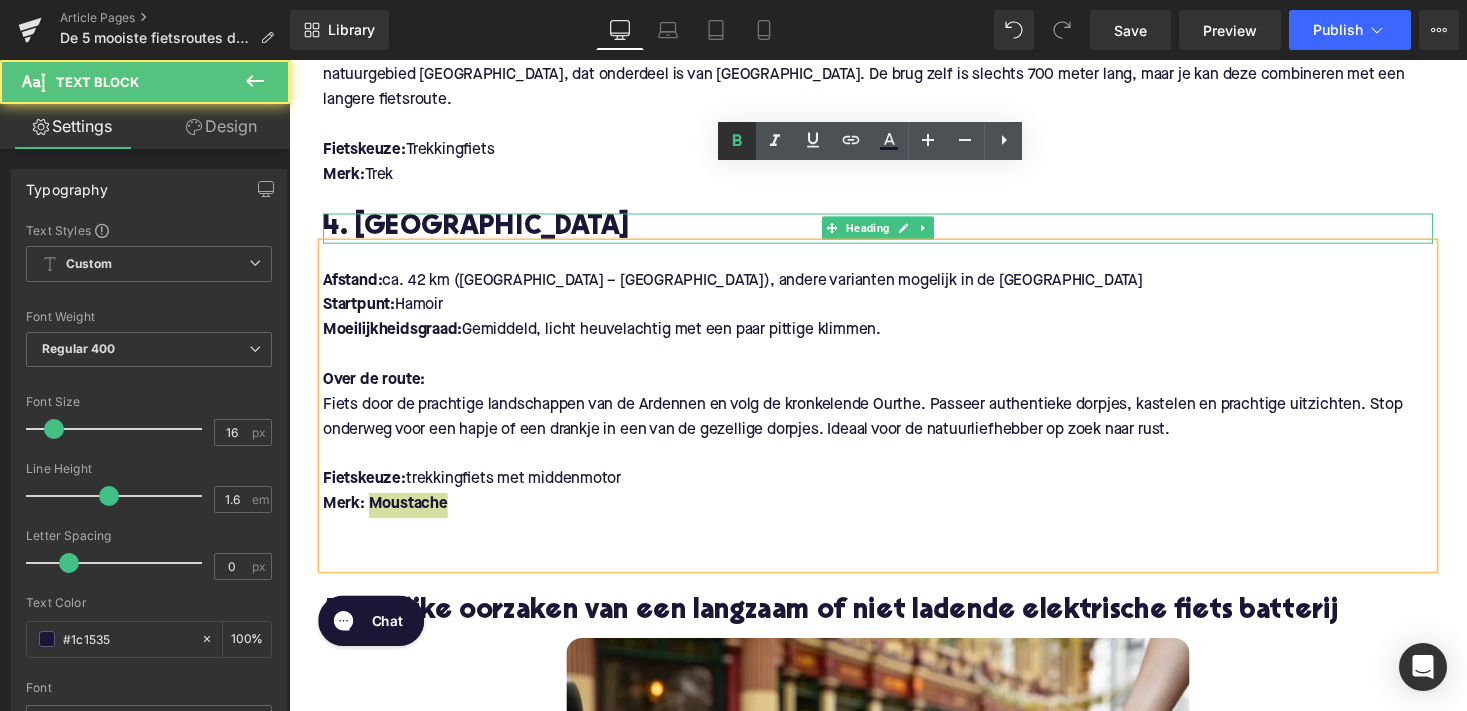 click 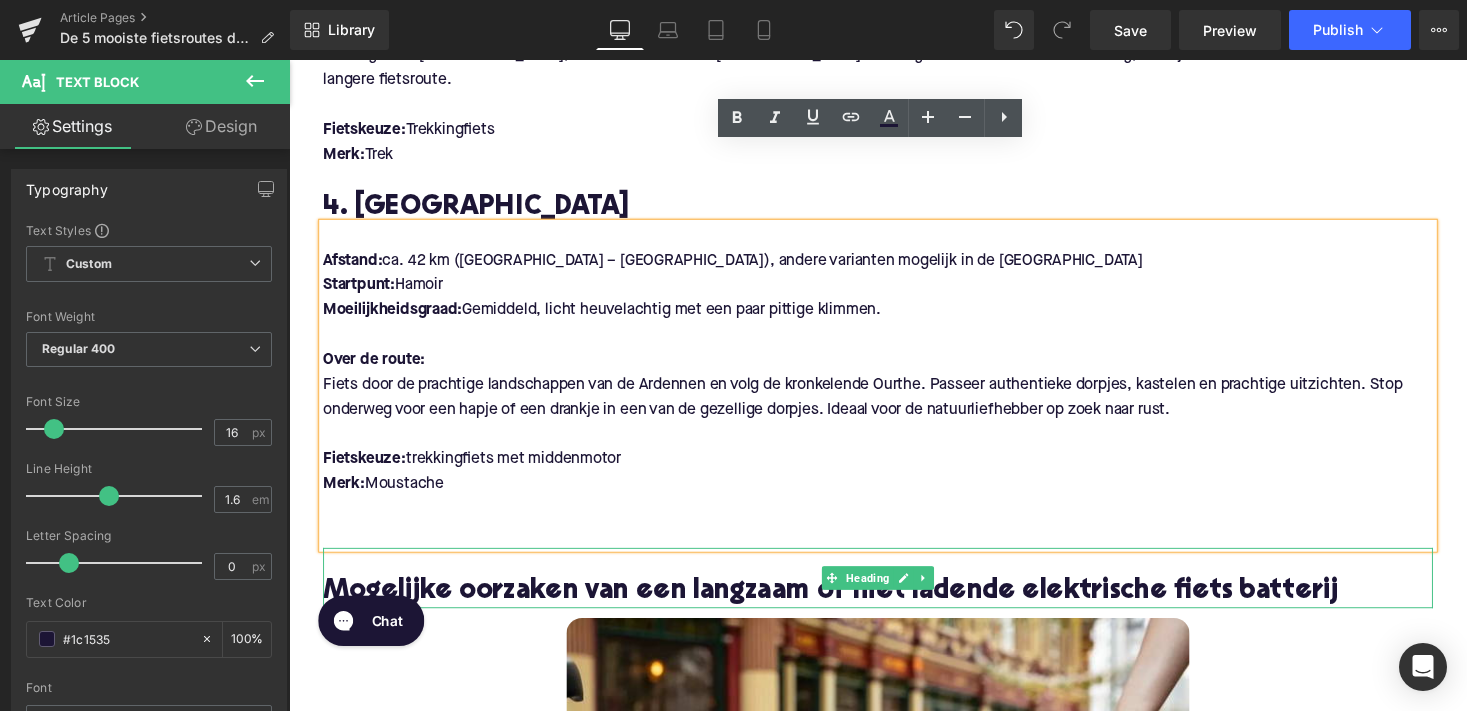 scroll, scrollTop: 2004, scrollLeft: 0, axis: vertical 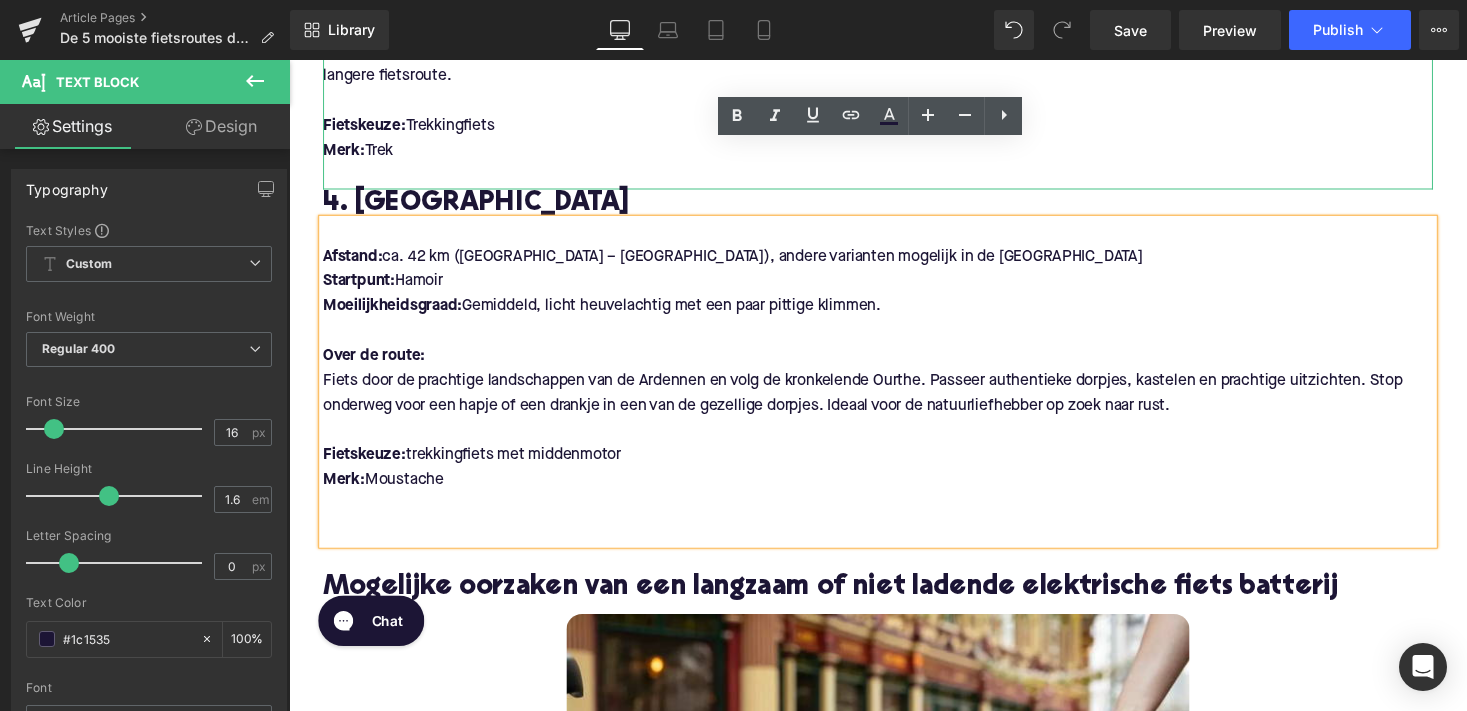 click at bounding box center (894, 180) 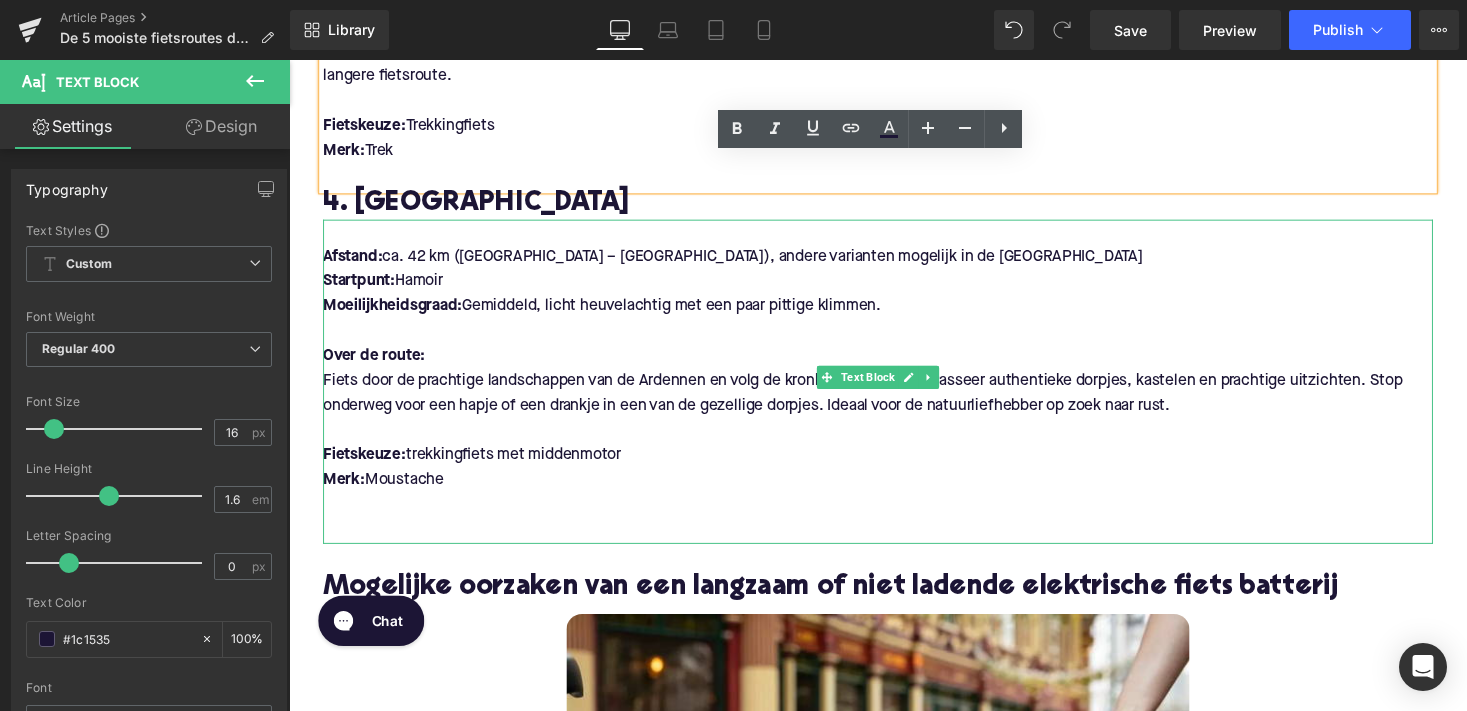 click on "Fiets door de prachtige landschappen van de Ardennen en volg de kronkelende Ourthe. Passeer authentieke dorpjes, kastelen en prachtige uitzichten. Stop onderweg voor een hapje of een drankje in een van de gezellige dorpjes. Ideaal voor de natuurliefhebber op zoek naar rust." at bounding box center (894, 403) 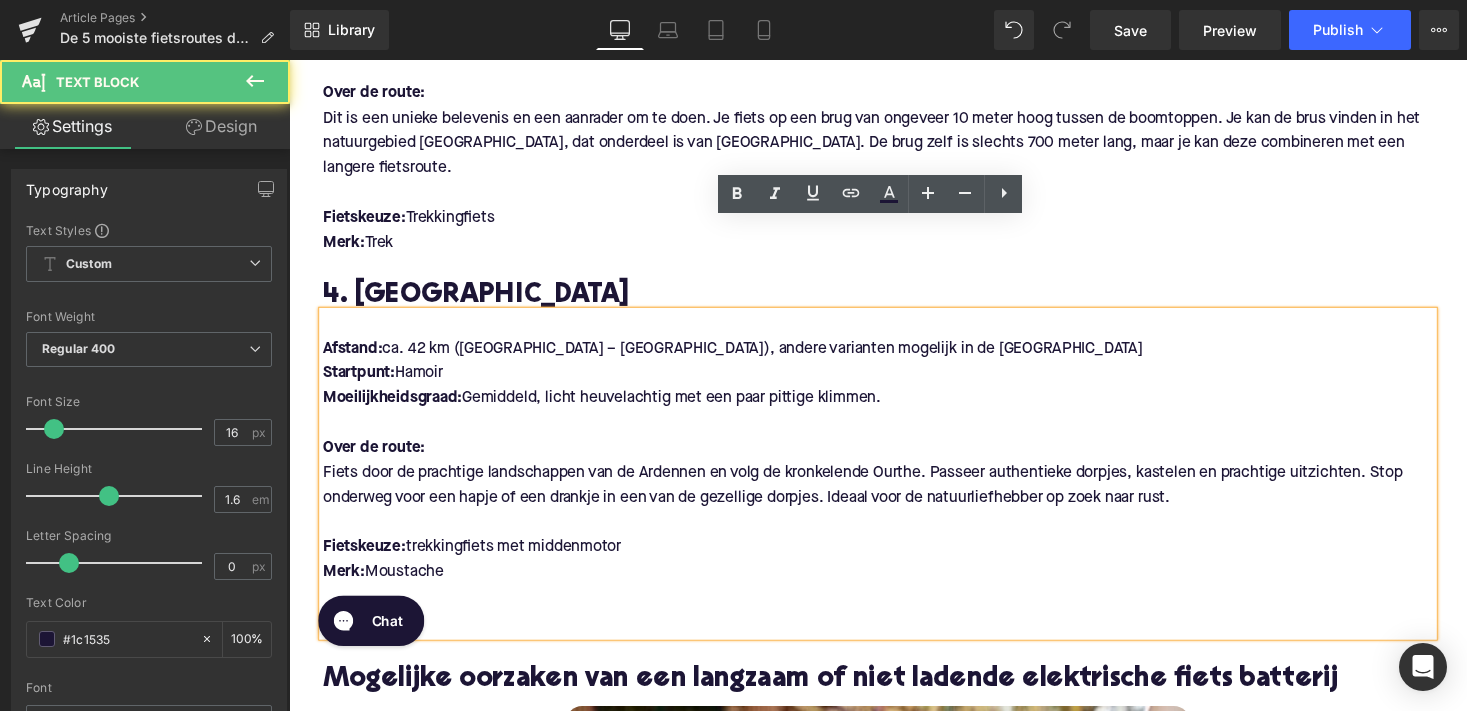 scroll, scrollTop: 1905, scrollLeft: 0, axis: vertical 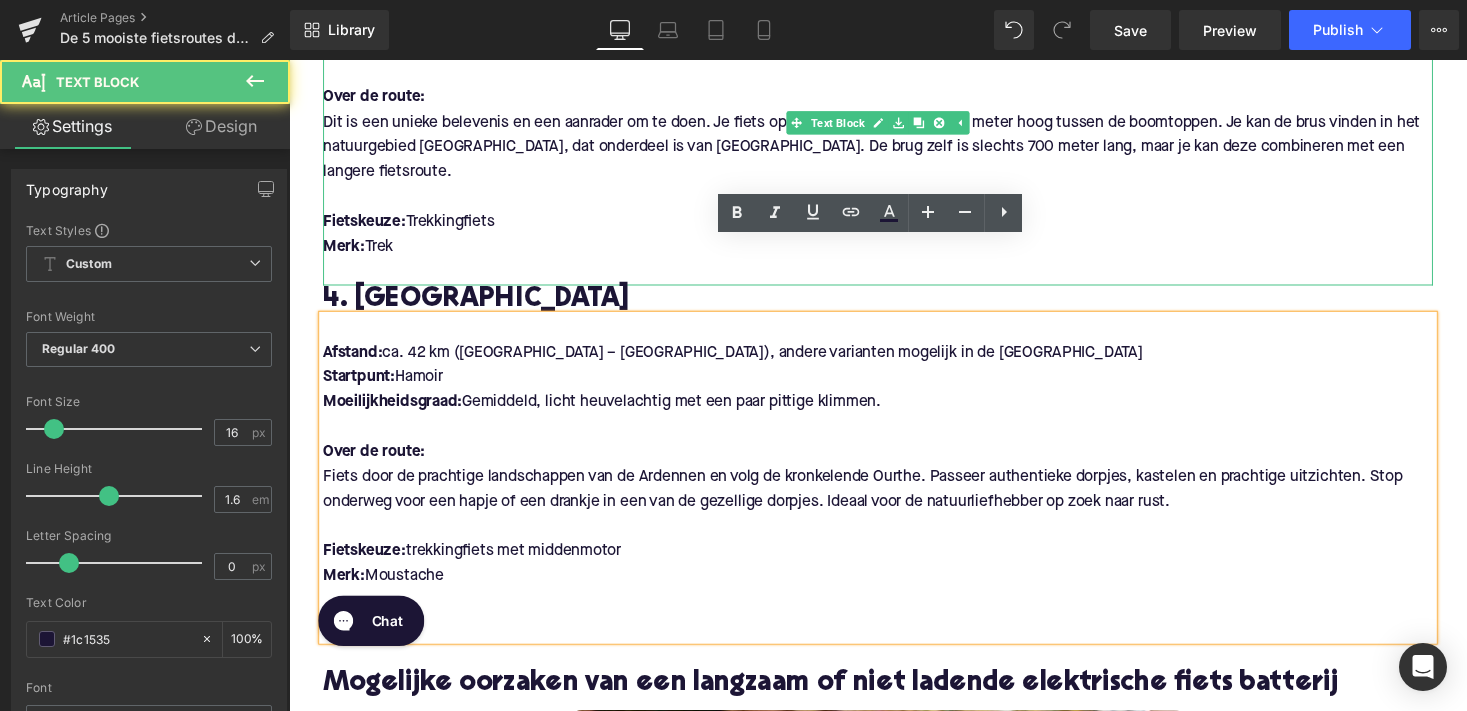 click at bounding box center [894, 203] 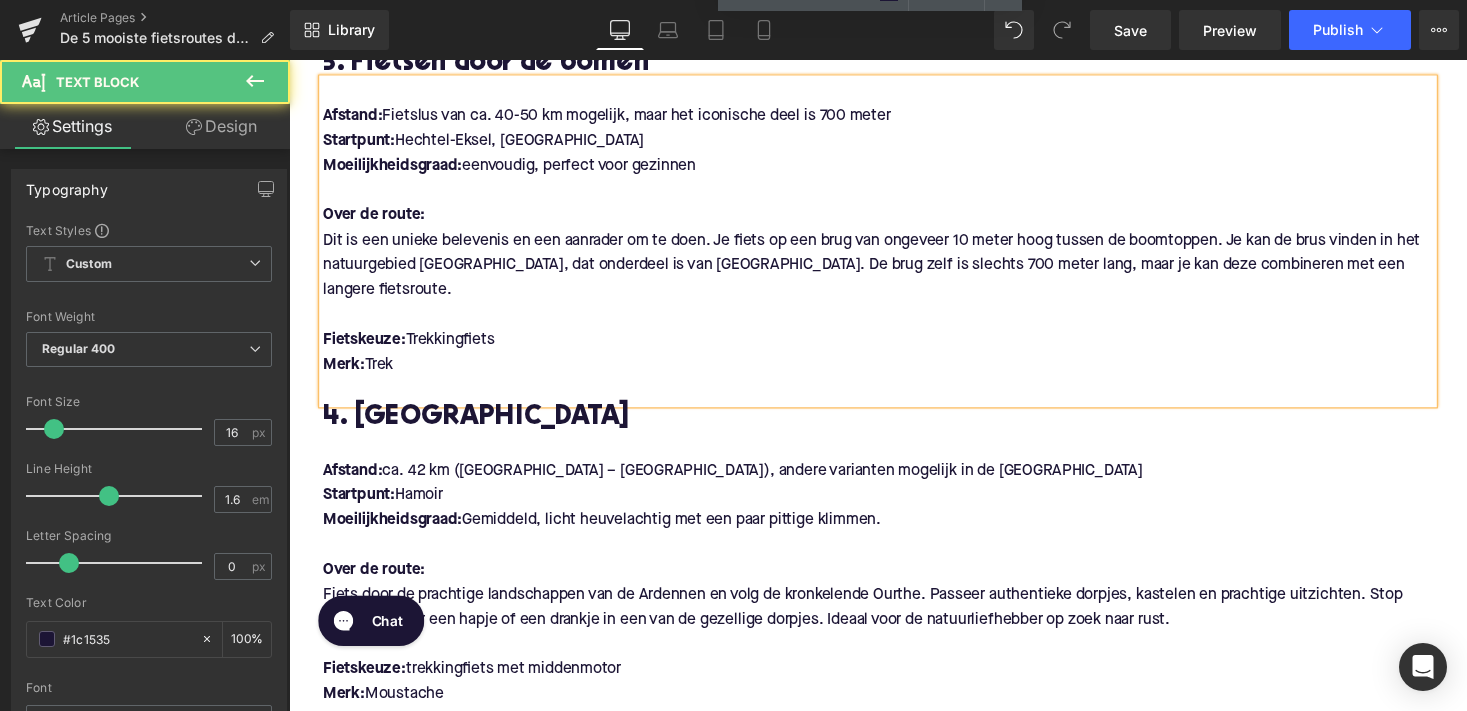 scroll, scrollTop: 1774, scrollLeft: 0, axis: vertical 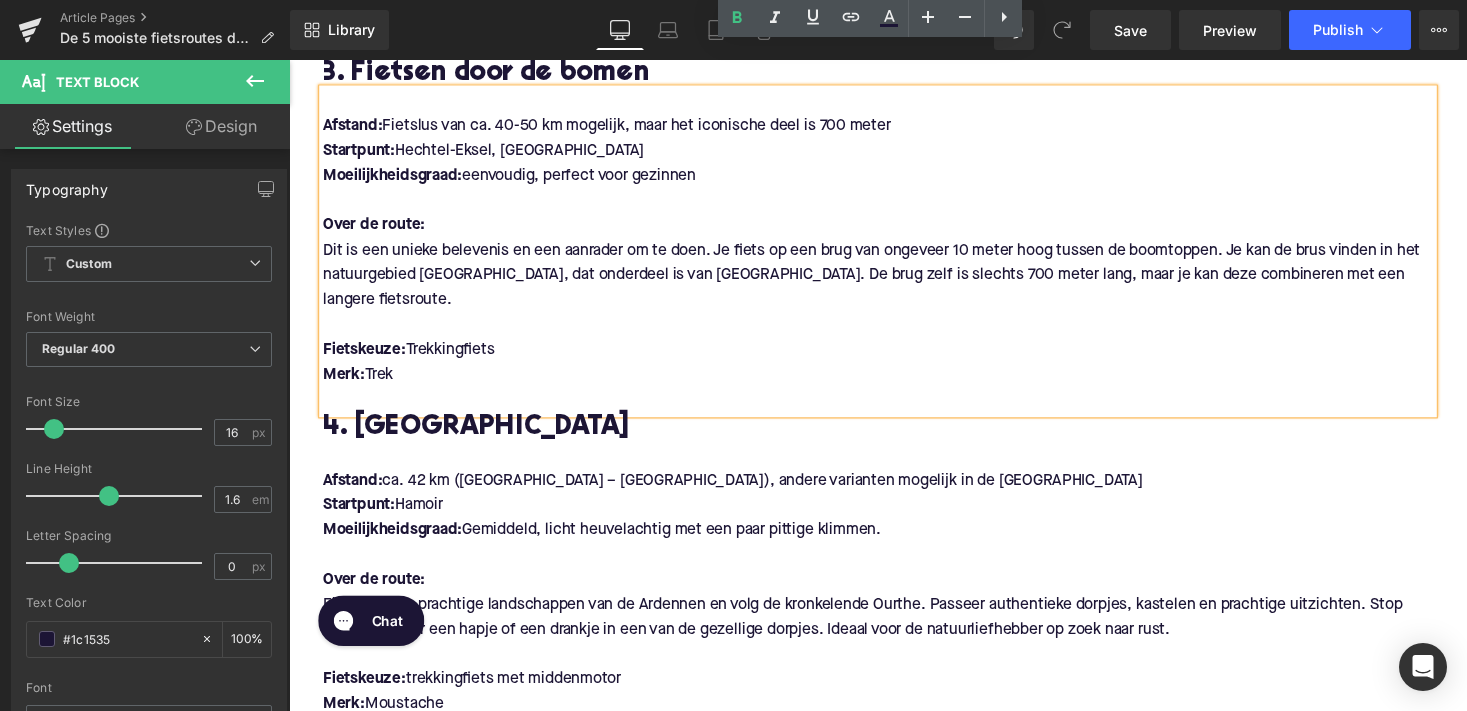 click on "4. Ourthevallei" at bounding box center (894, 438) 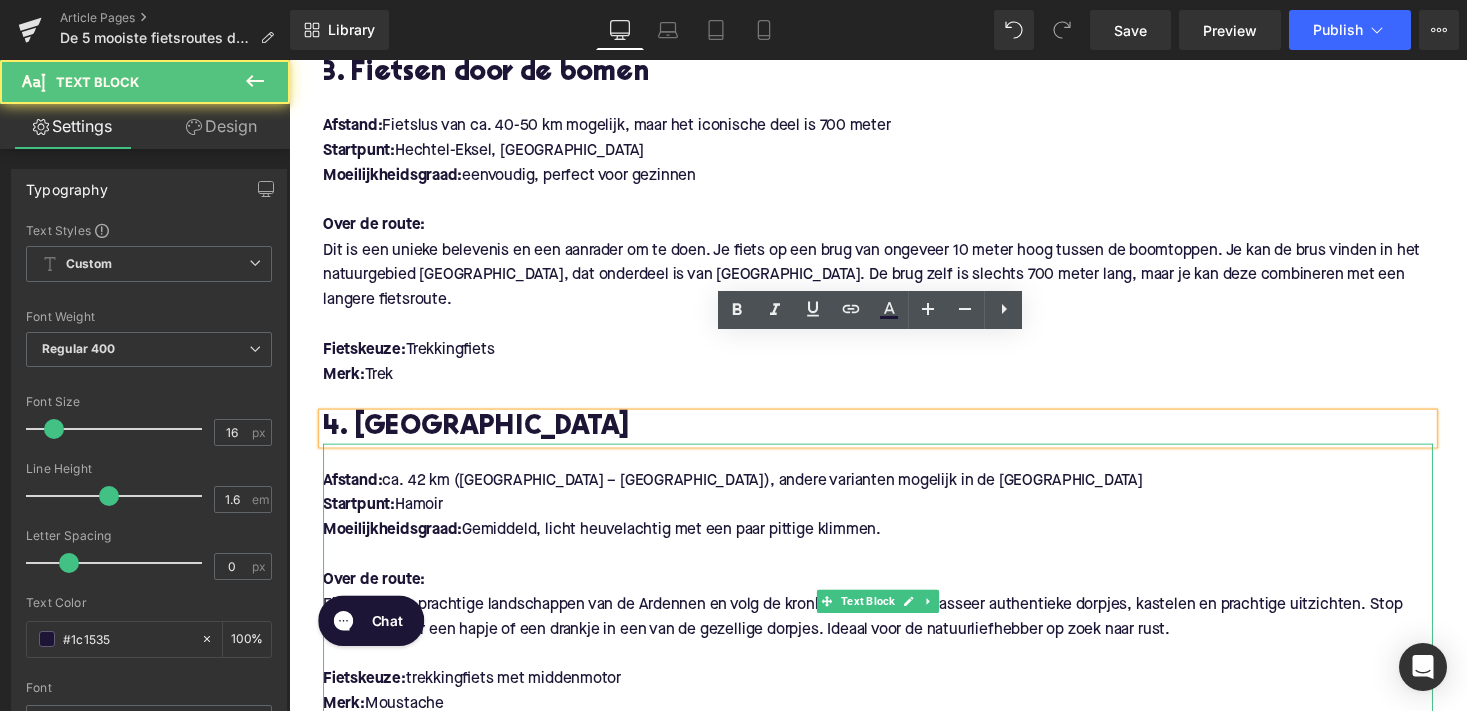 click on "Startpunt:  Hamoir" at bounding box center (894, 518) 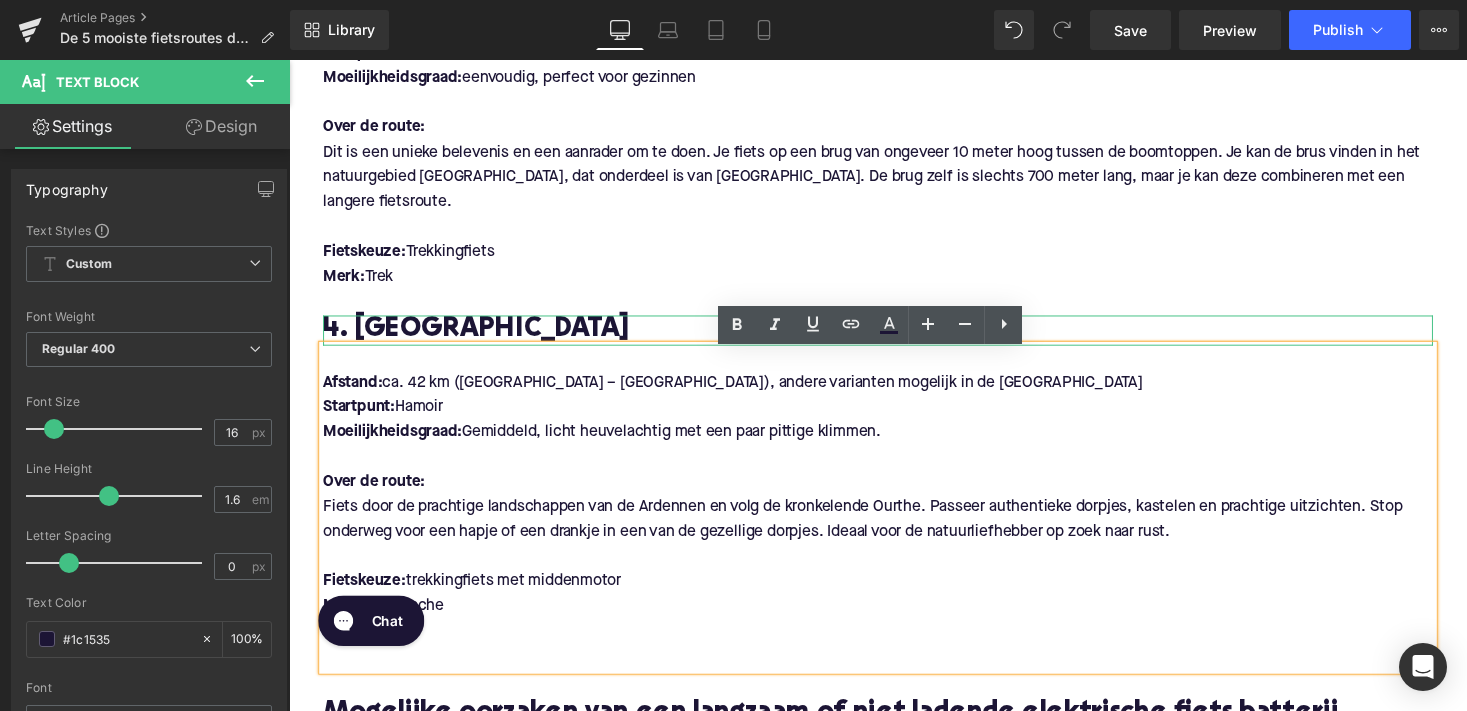 scroll, scrollTop: 1883, scrollLeft: 0, axis: vertical 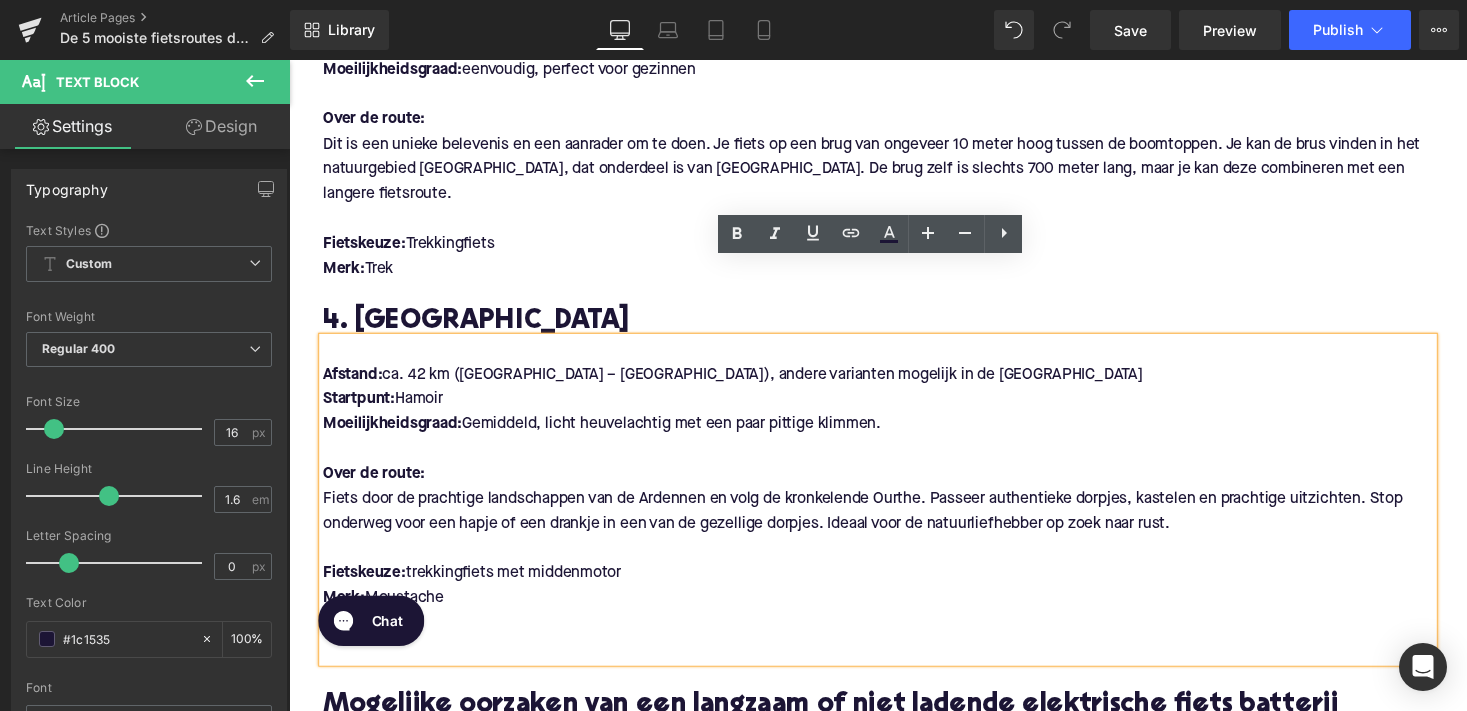 click on "Fietskeuze:  Trekkingfiets" at bounding box center [894, 250] 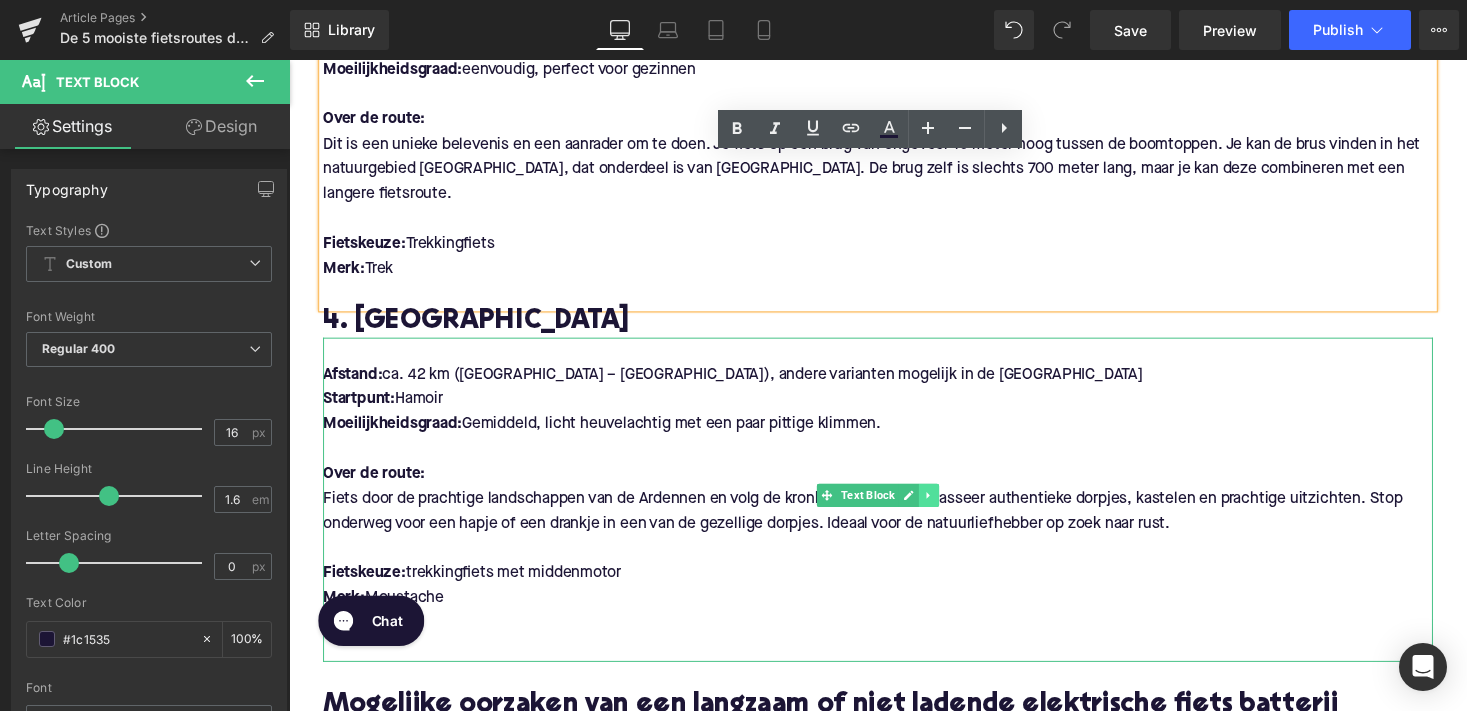 click 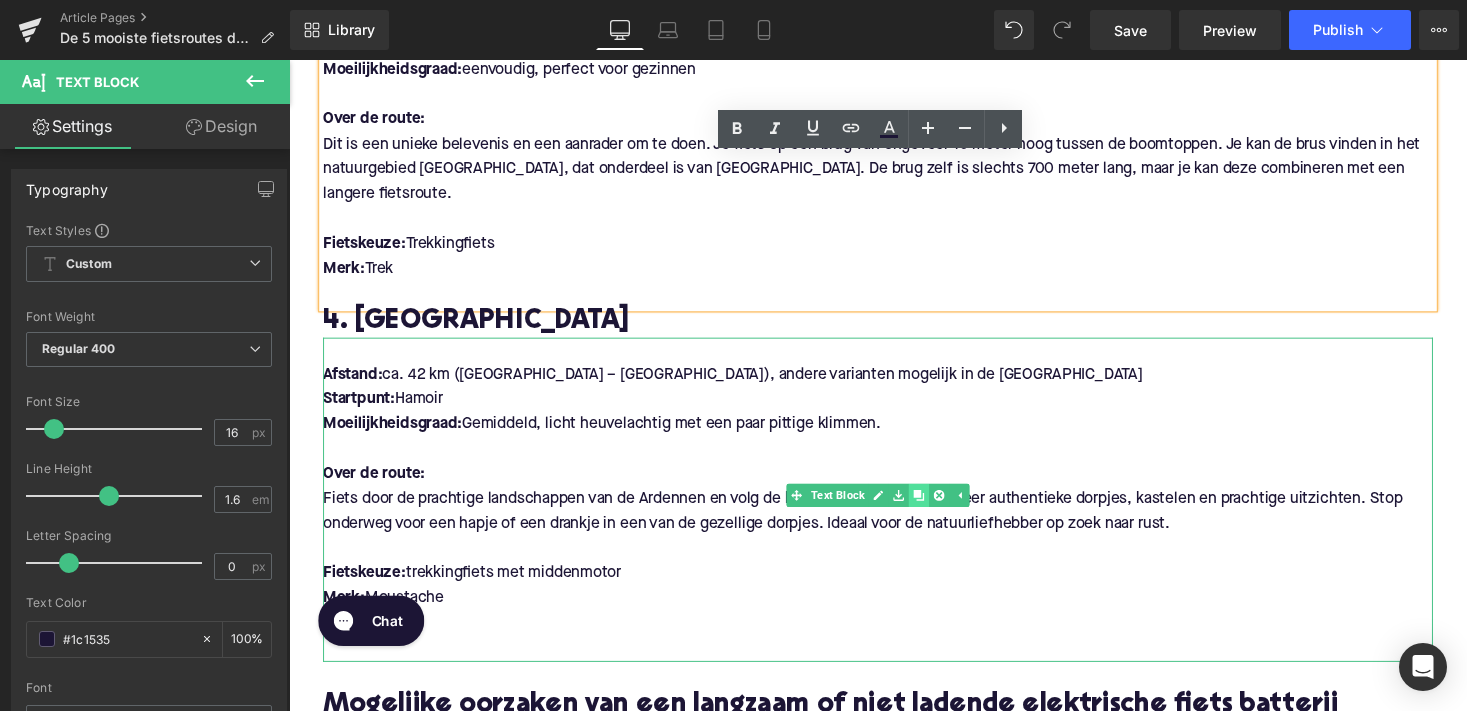 click 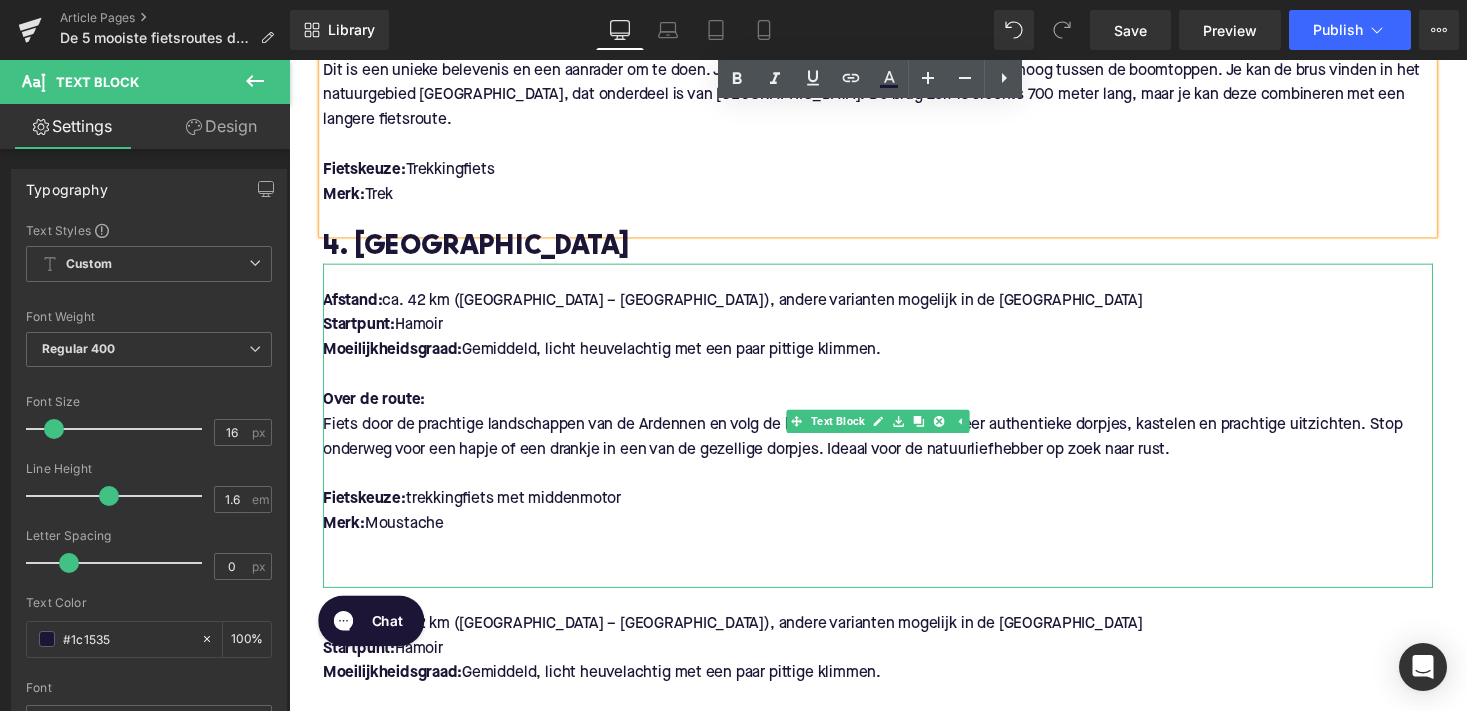 scroll, scrollTop: 1925, scrollLeft: 0, axis: vertical 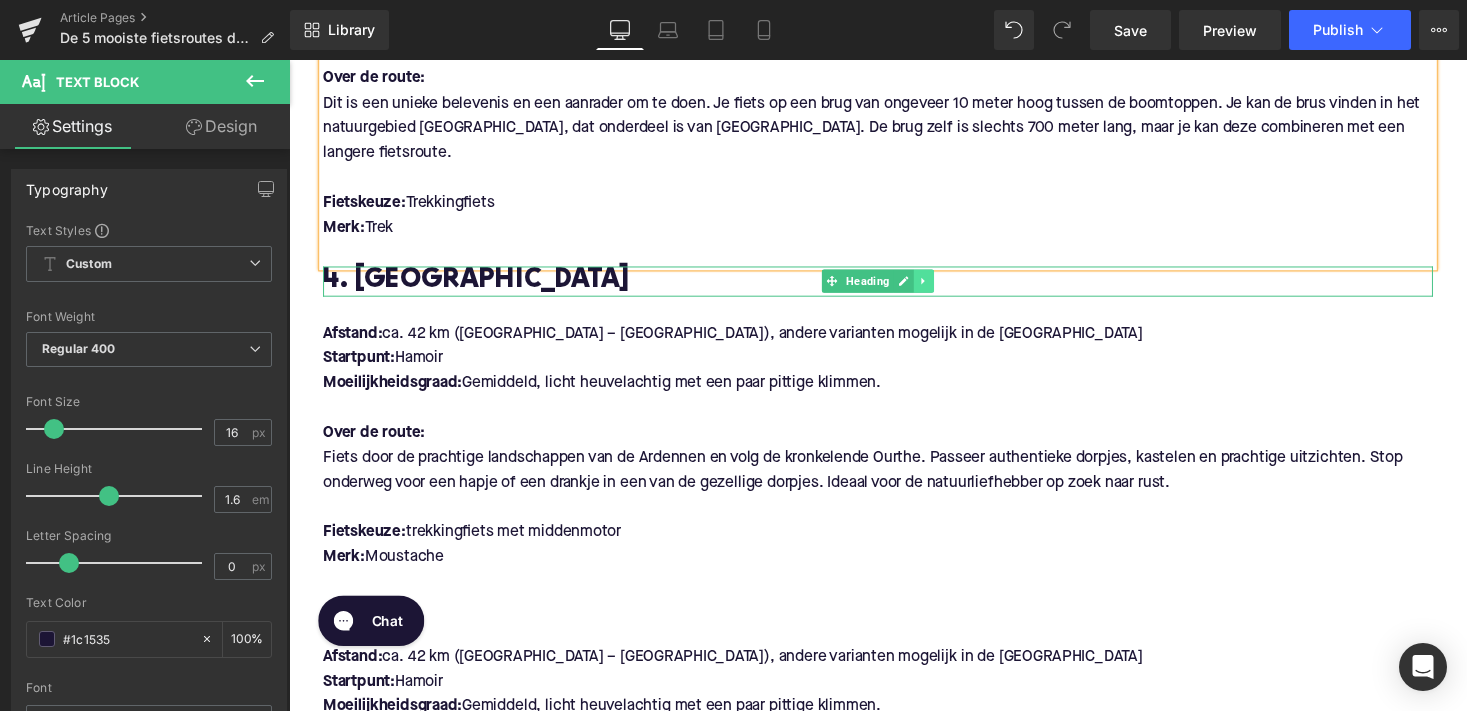 click at bounding box center [941, 287] 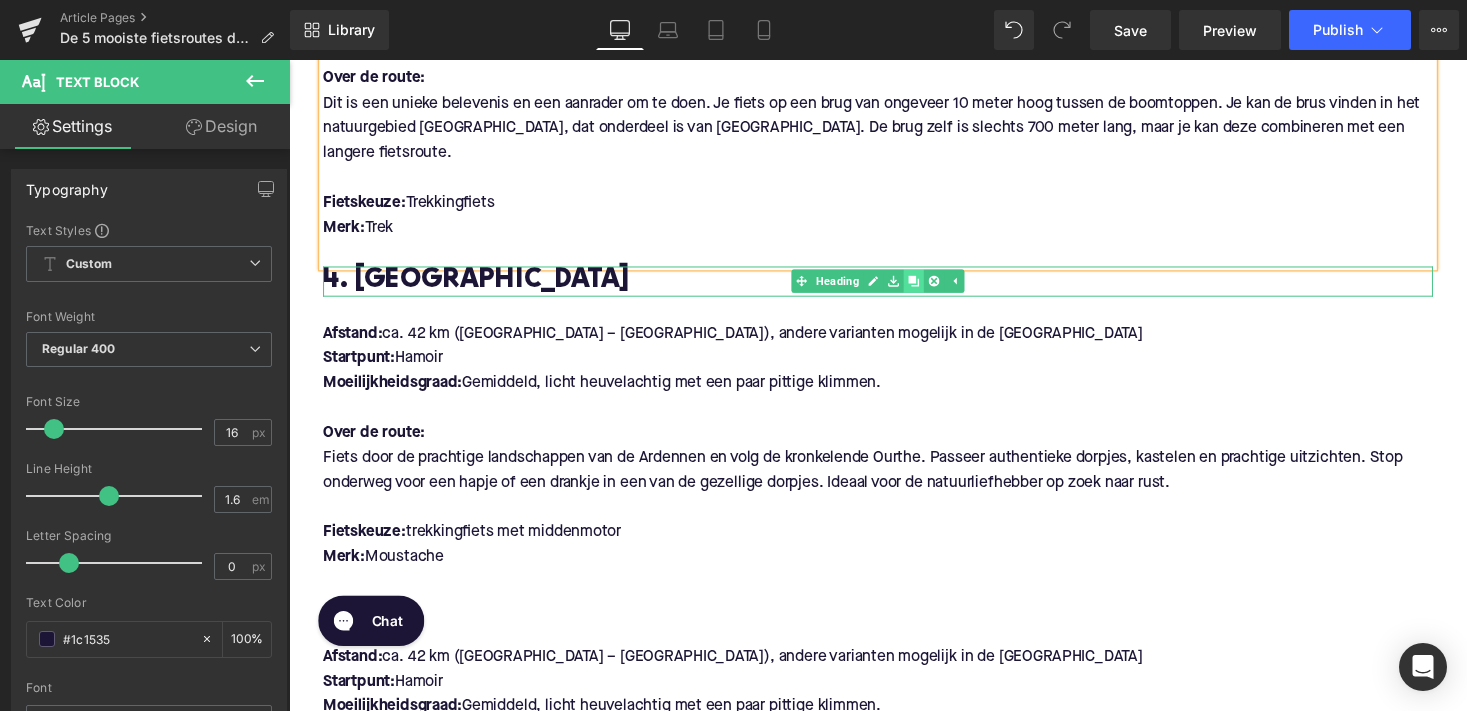 click 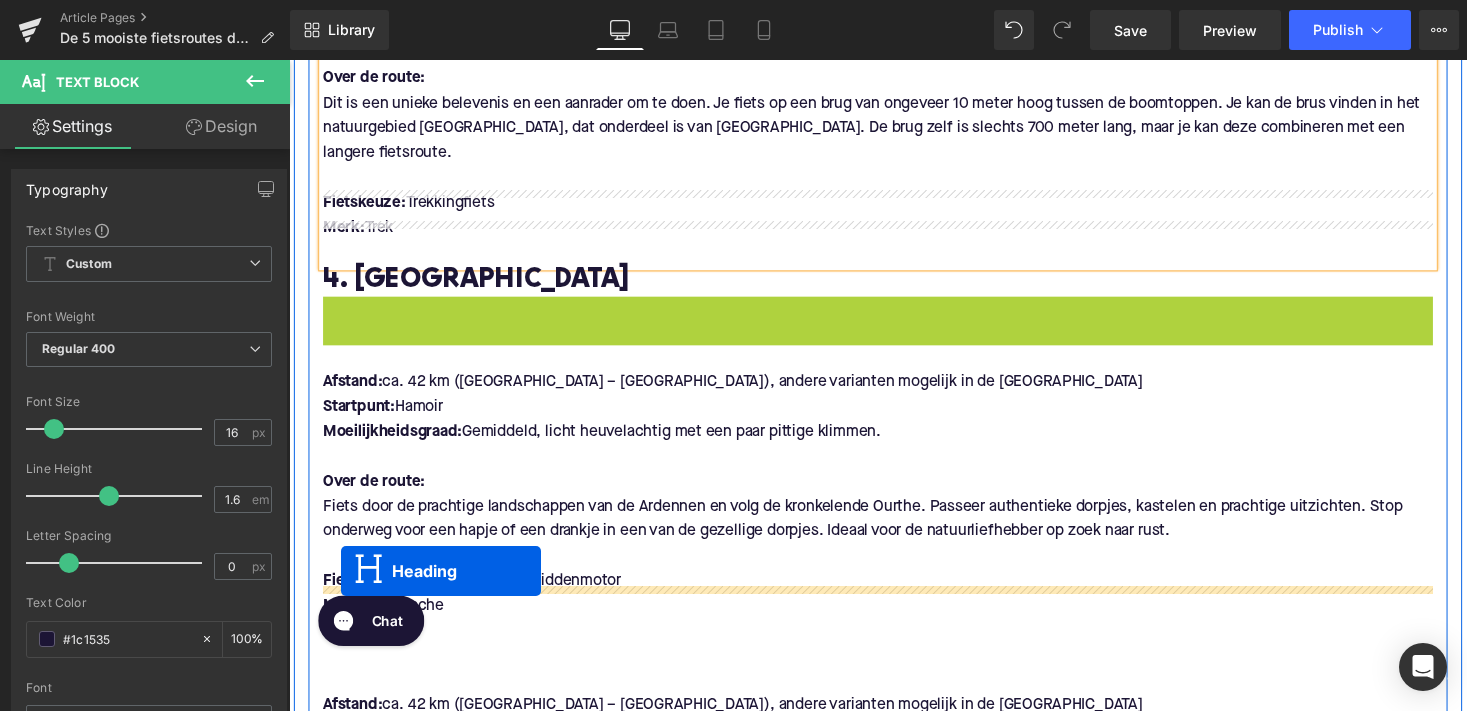 drag, startPoint x: 842, startPoint y: 237, endPoint x: 342, endPoint y: 585, distance: 609.18304 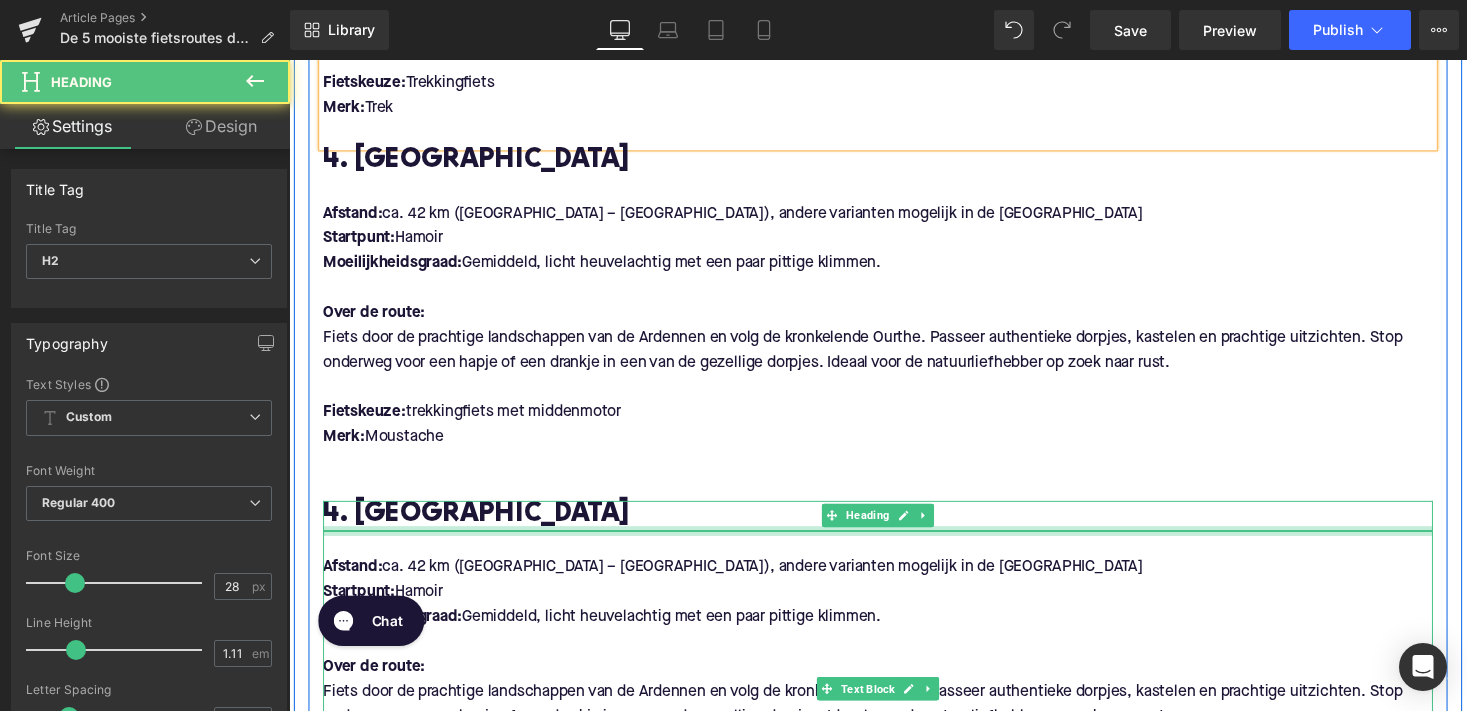 scroll, scrollTop: 2152, scrollLeft: 0, axis: vertical 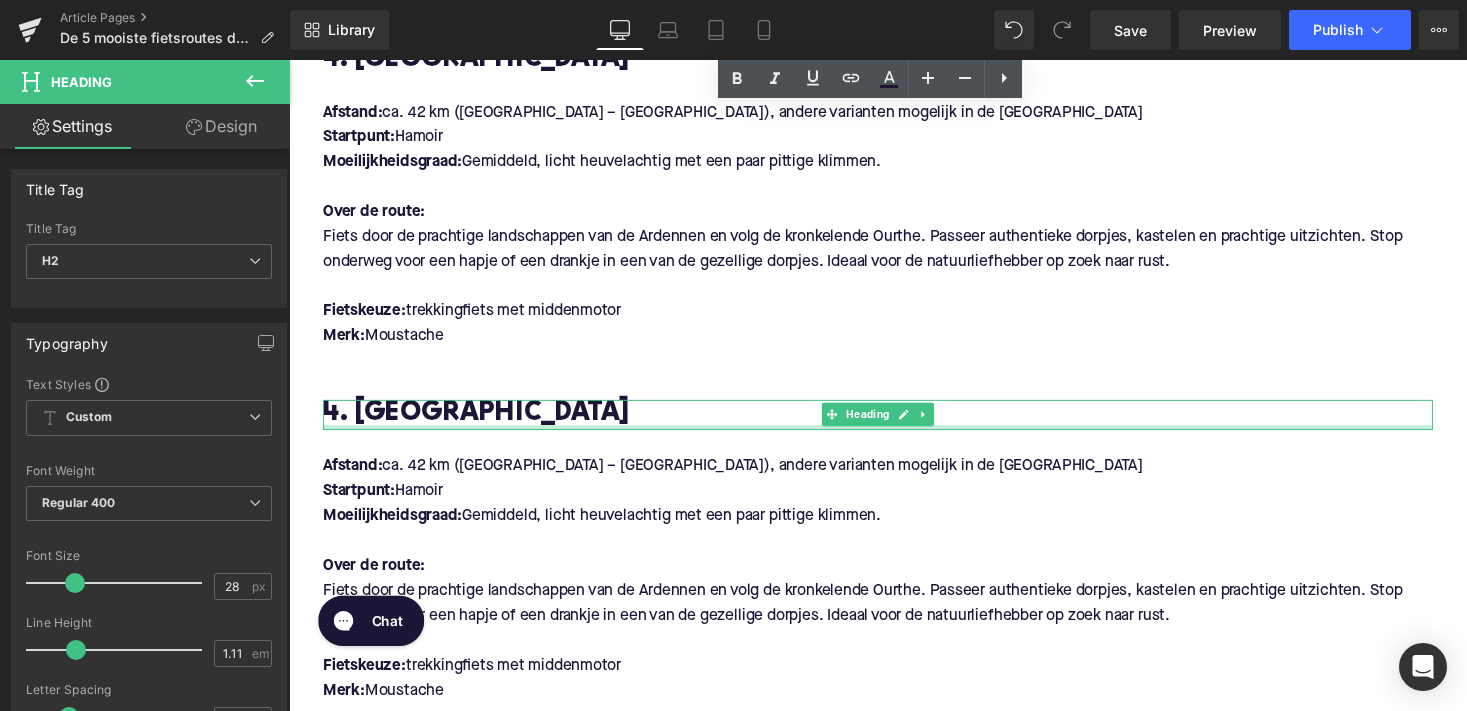 click on "4. Ourthevallei" at bounding box center [894, 424] 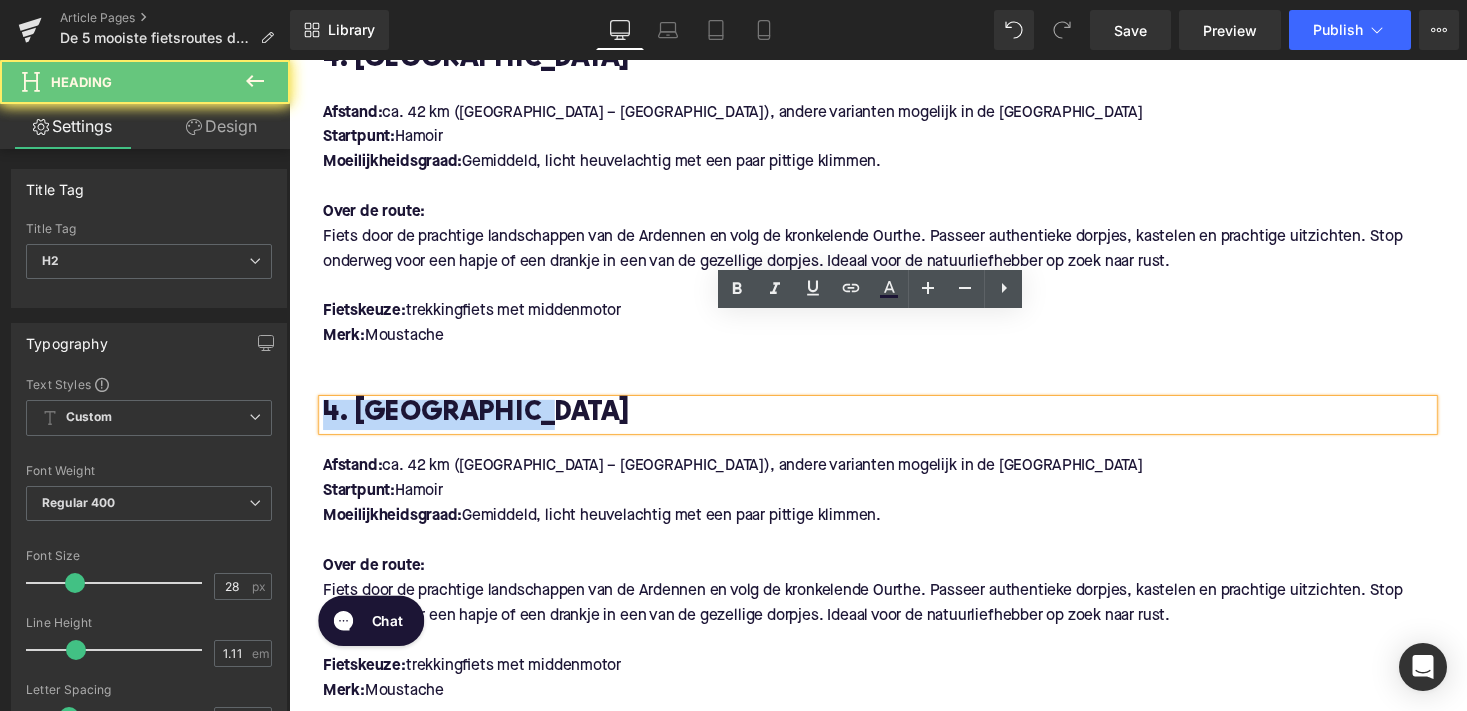 click on "4. Ourthevallei" at bounding box center [894, 424] 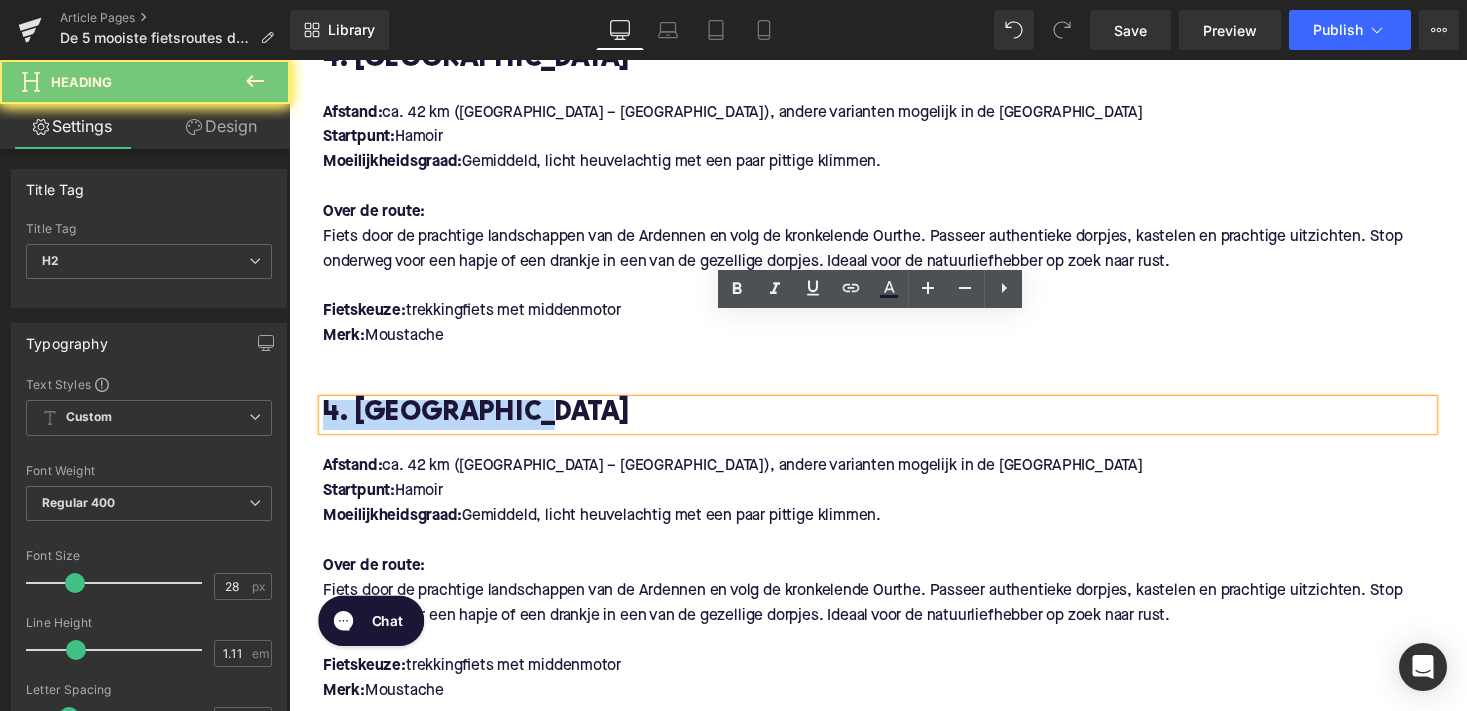 paste 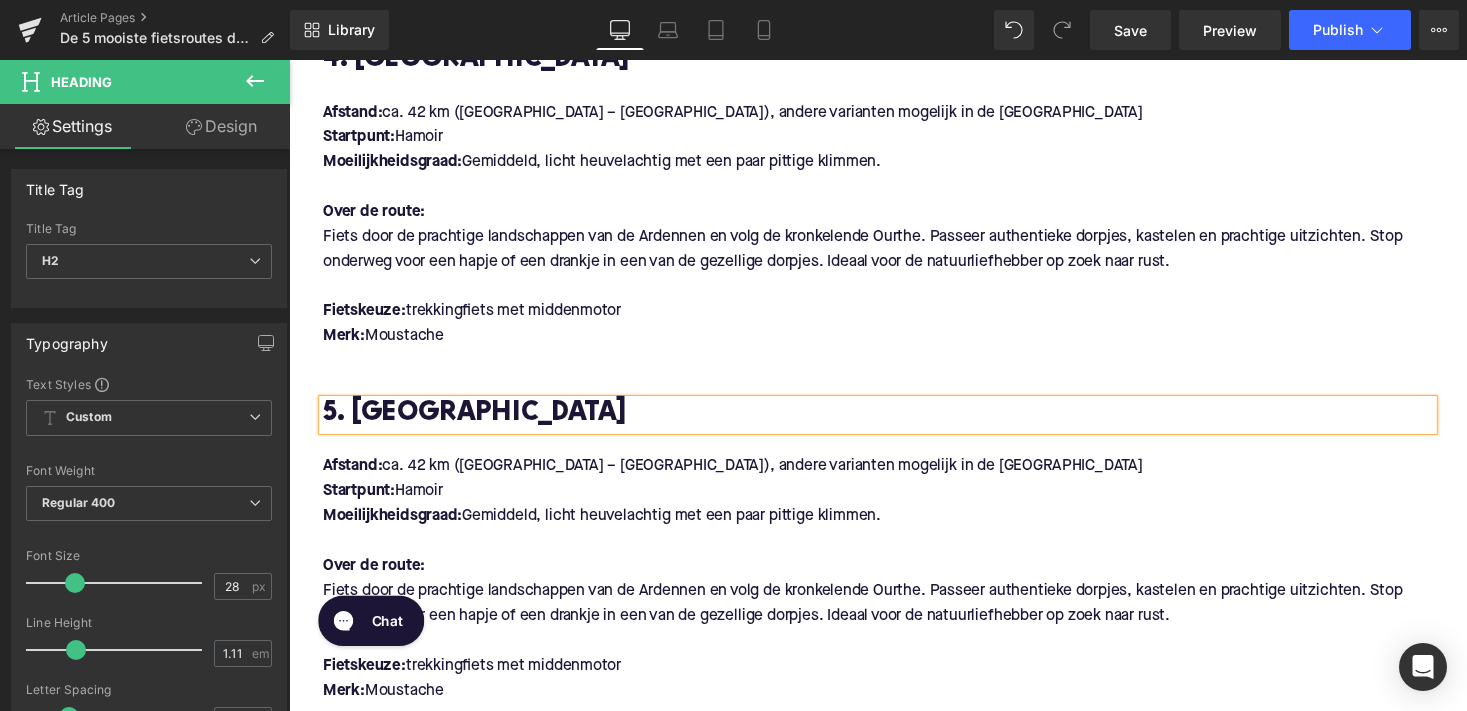 click on "Fiets door de prachtige landschappen van de Ardennen en volg de kronkelende Ourthe. Passeer authentieke dorpjes, kastelen en prachtige uitzichten. Stop onderweg voor een hapje of een drankje in een van de gezellige dorpjes. Ideaal voor de natuurliefhebber op zoek naar rust." at bounding box center (894, 618) 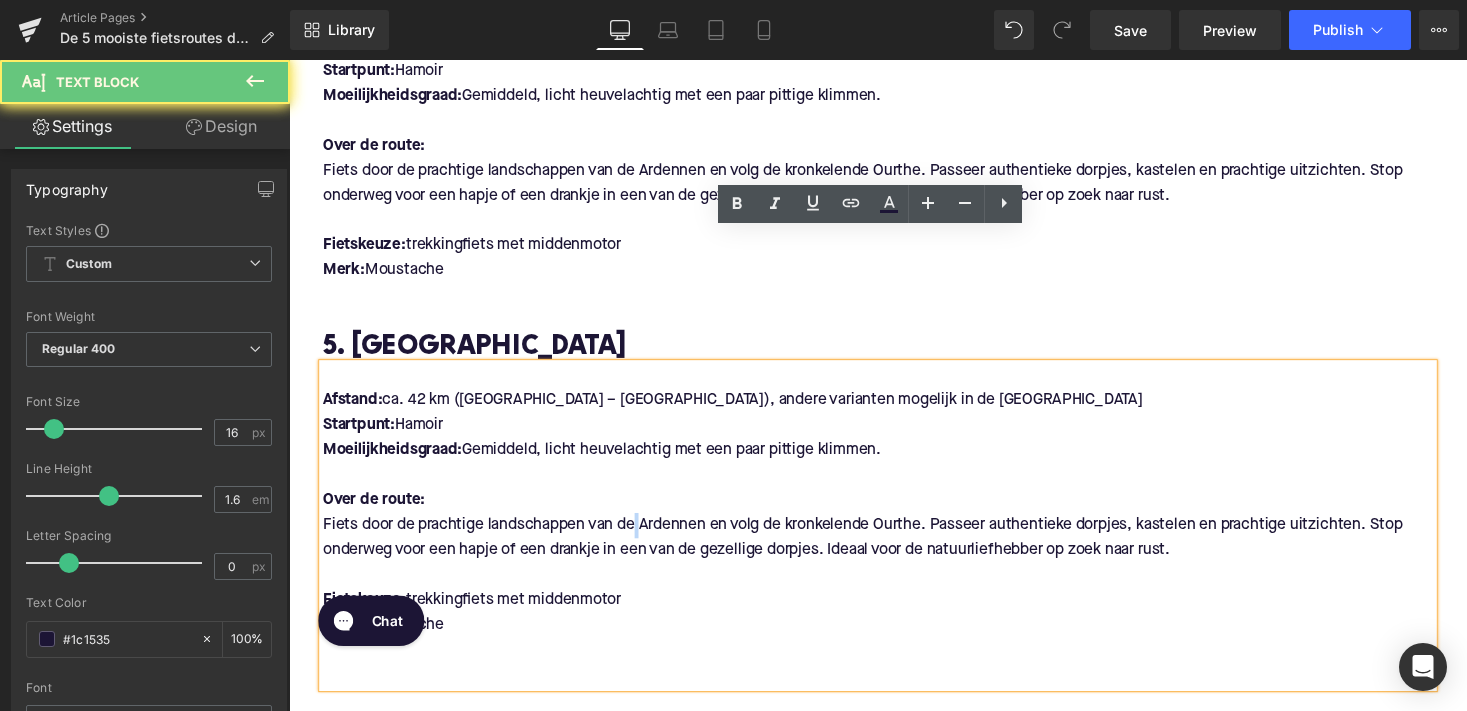 scroll, scrollTop: 2290, scrollLeft: 0, axis: vertical 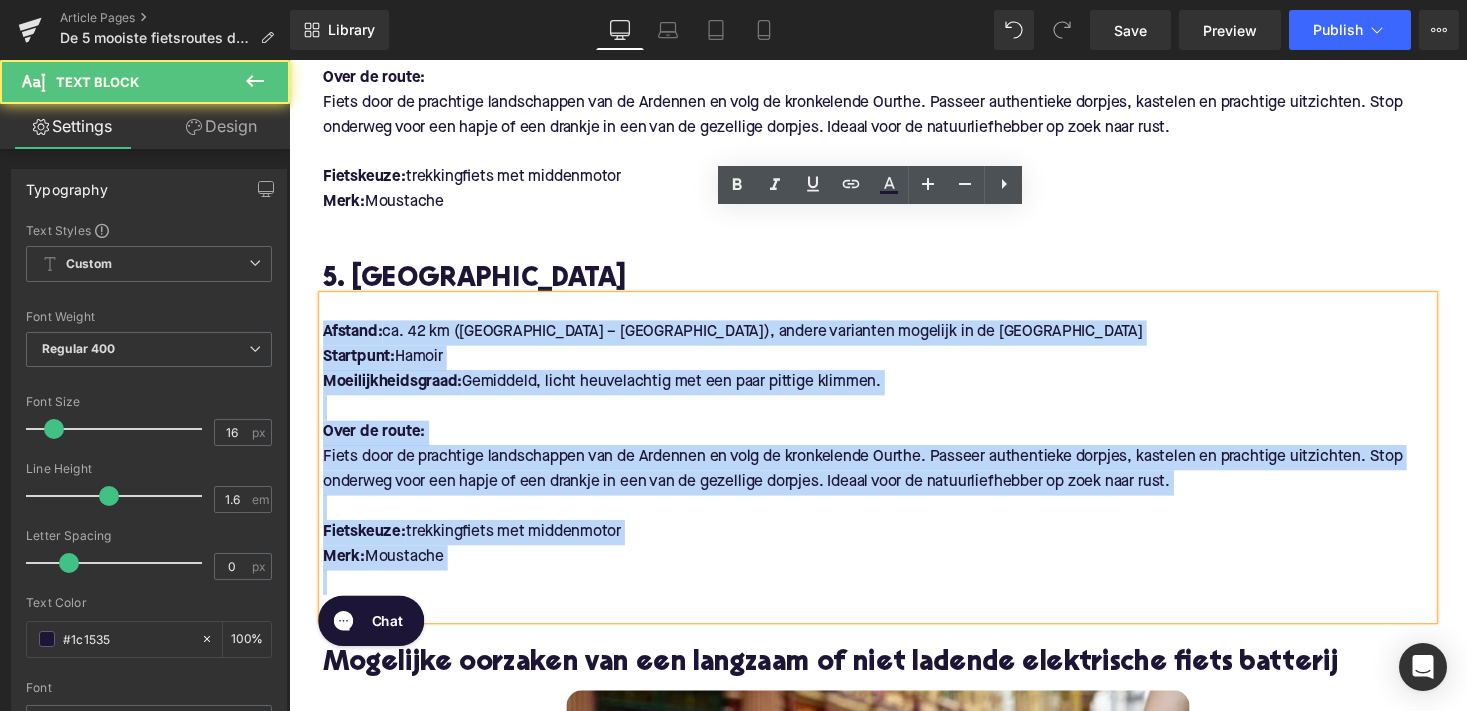 drag, startPoint x: 491, startPoint y: 492, endPoint x: 318, endPoint y: 244, distance: 302.3789 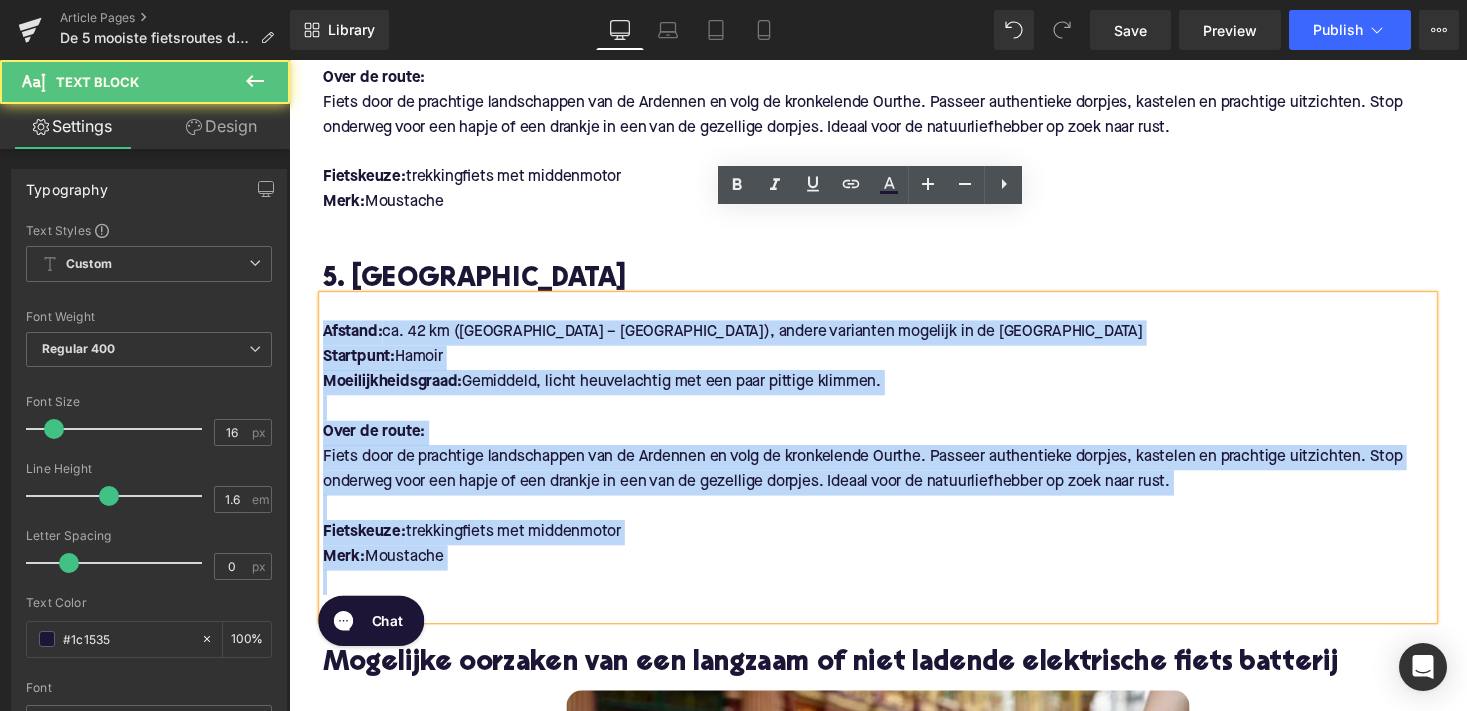 click on "Afstand:  ca. 42 km (Hamoir – Luik), andere varianten mogelijk in de Ardennen Startpunt:  Hamoir Moeilijkheidsgraad:  Gemiddeld, licht heuvelachtig met een paar pittige klimmen. Over de route: Fiets door de prachtige landschappen van de Ardennen en volg de kronkelende Ourthe. Passeer authentieke dorpjes, kastelen en prachtige uitzichten. Stop onderweg voor een hapje of een drankje in een van de gezellige dorpjes. Ideaal voor de natuurliefhebber op zoek naar rust. Fietskeuze:  trekkingfiets met middenmotor Merk:  Moustache" at bounding box center (894, 468) 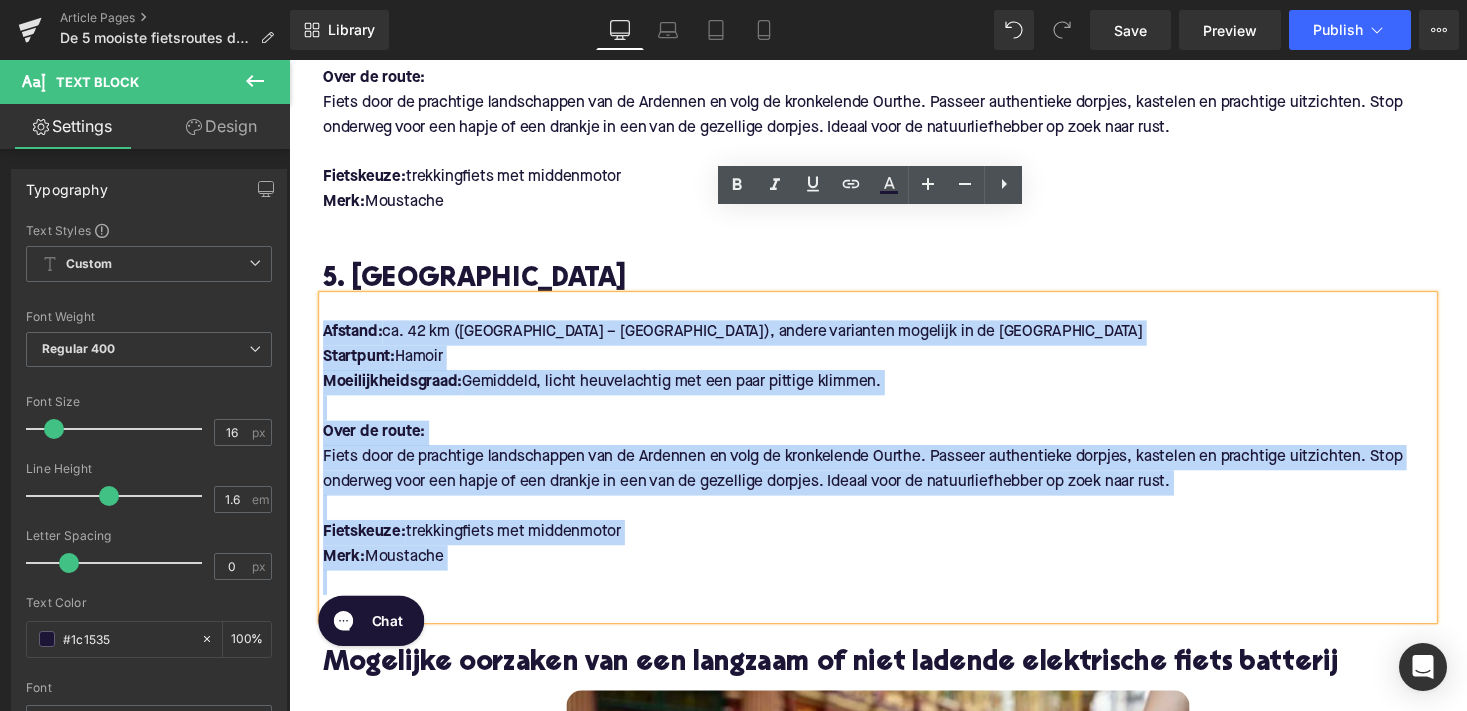 type 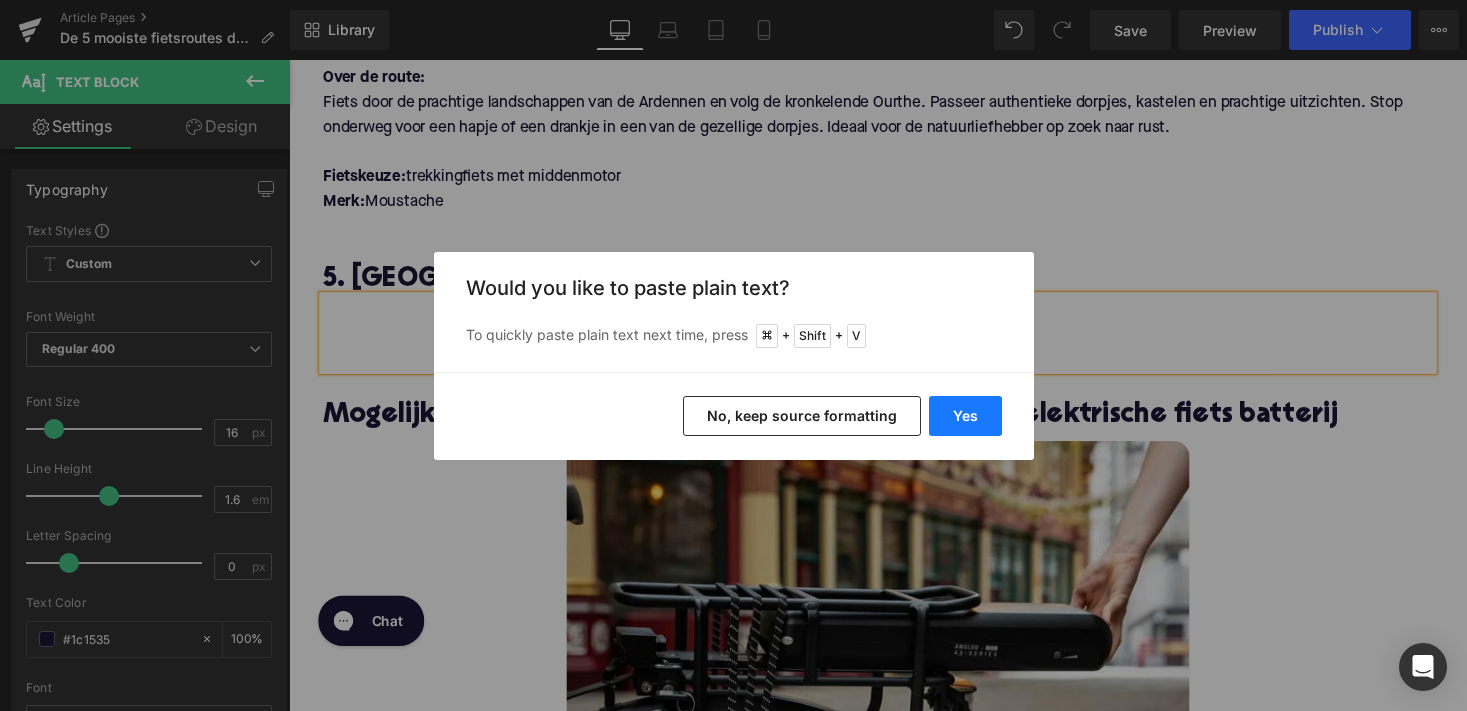 click on "Yes" at bounding box center (965, 416) 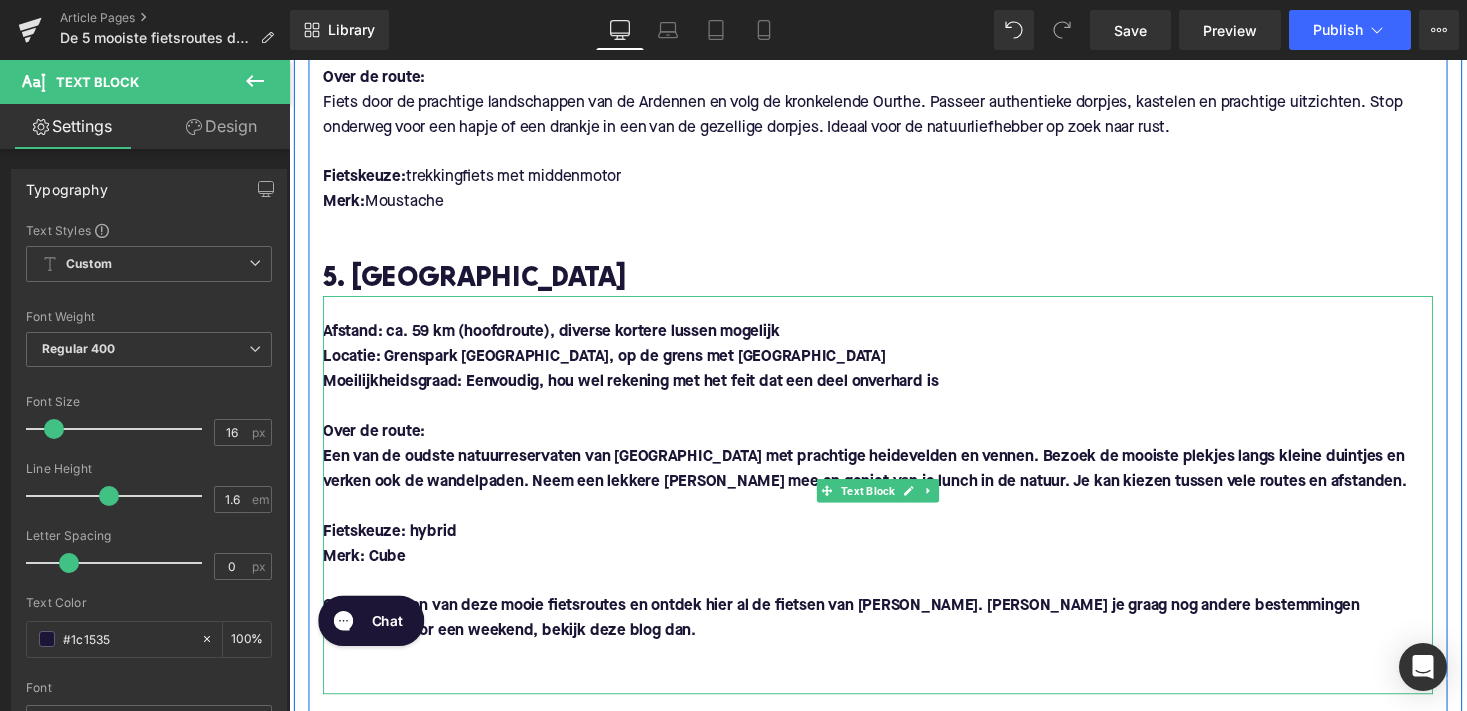 click on "Moeilijkheidsgraad: Eenvoudig, hou wel rekening met het feit dat een deel onverhard is" at bounding box center (640, 390) 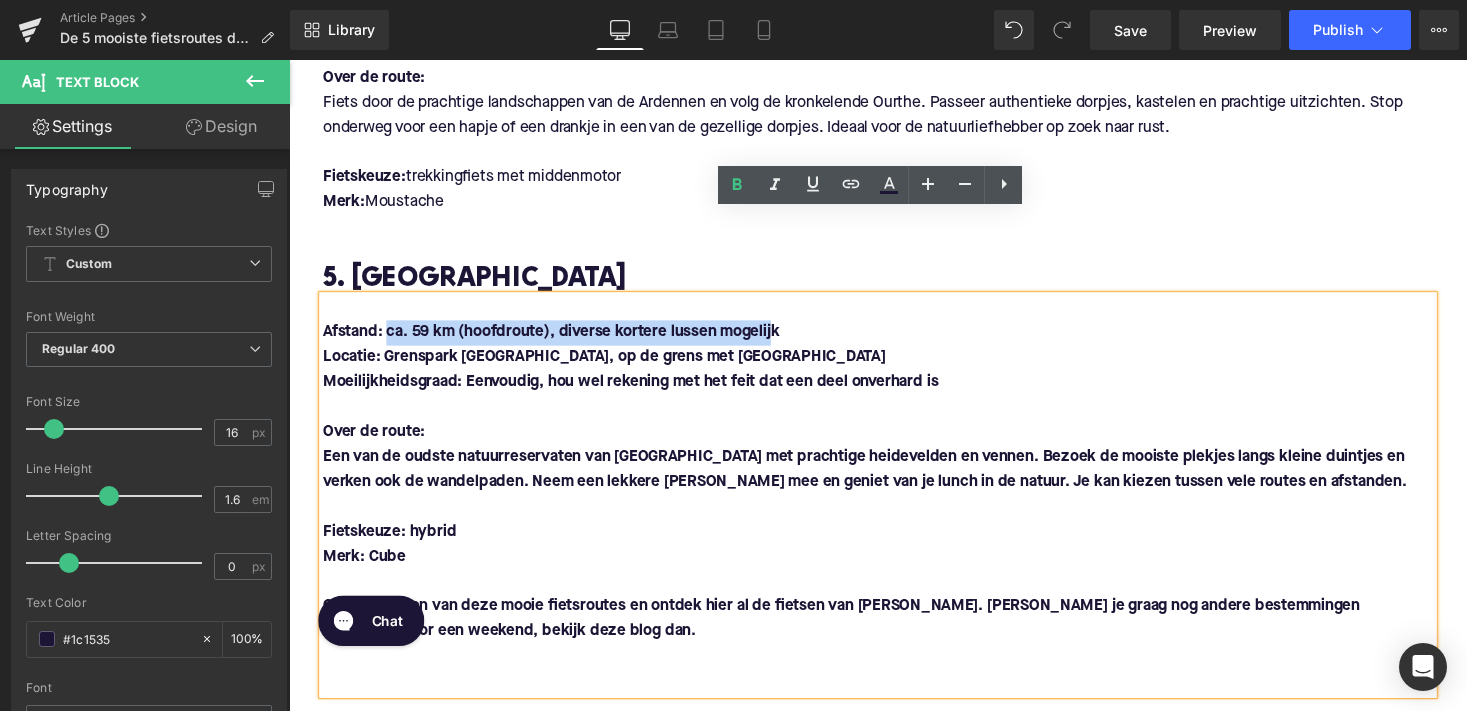 drag, startPoint x: 386, startPoint y: 252, endPoint x: 784, endPoint y: 260, distance: 398.08038 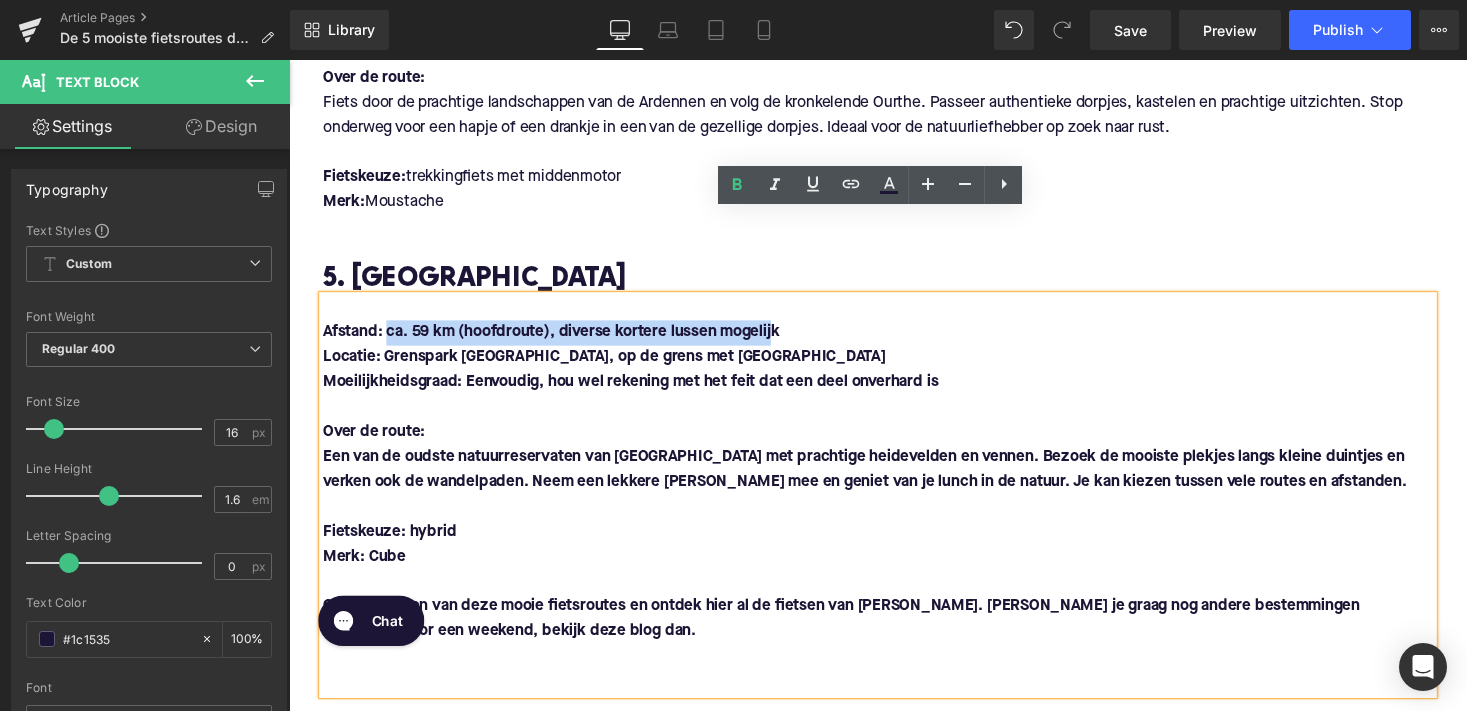 click on "Afstand: ca. 59 km (hoofdroute), diverse kortere lussen mogelijk" at bounding box center (558, 339) 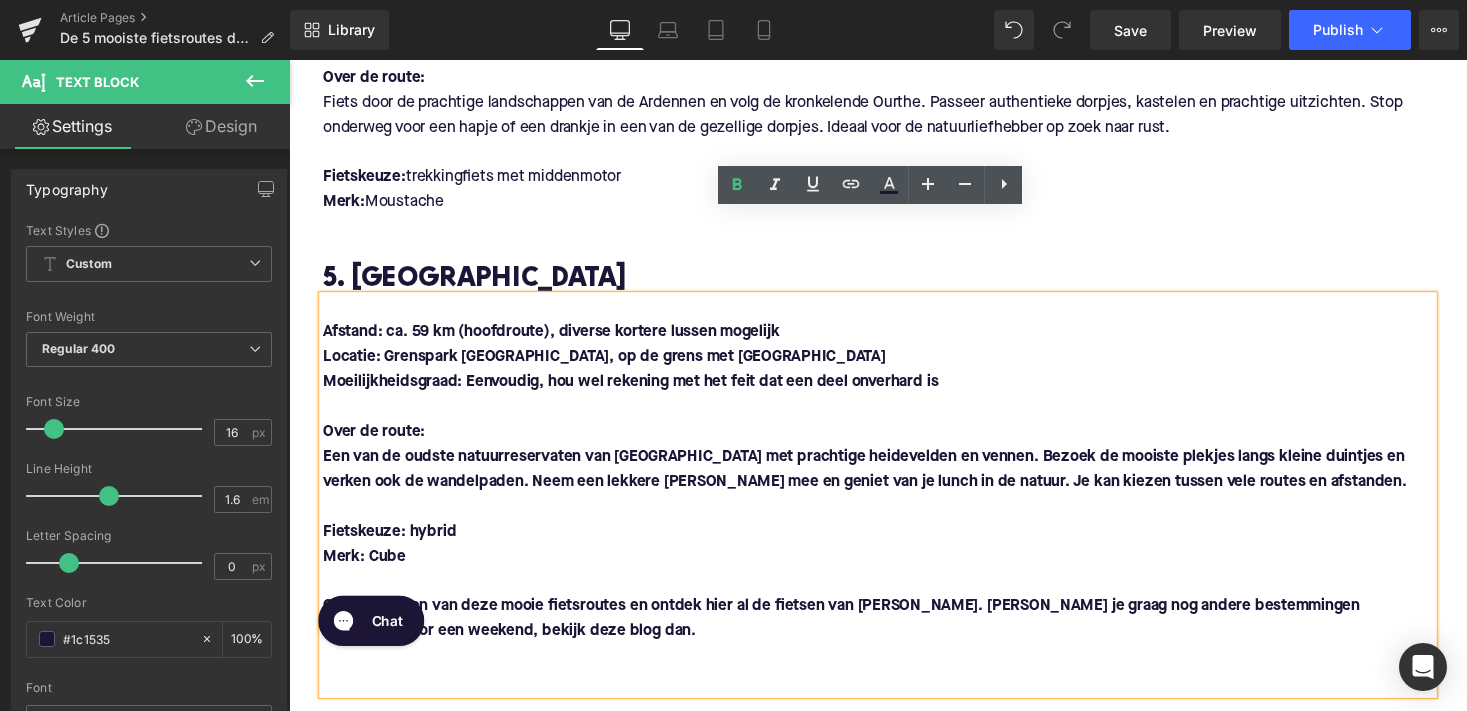 click on "Afstand: ca. 59 km (hoofdroute), diverse kortere lussen mogelijk" at bounding box center [894, 340] 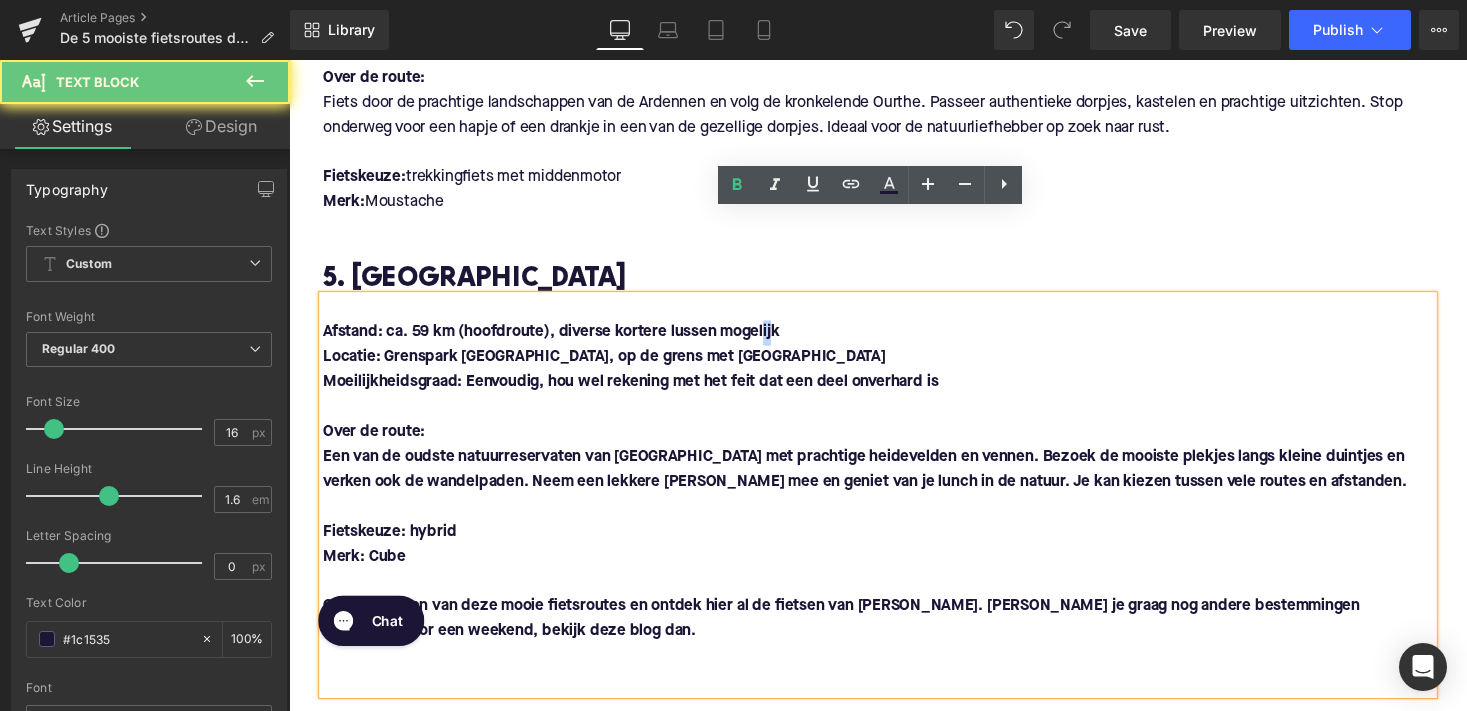 click on "Afstand: ca. 59 km (hoofdroute), diverse kortere lussen mogelijk" at bounding box center [558, 339] 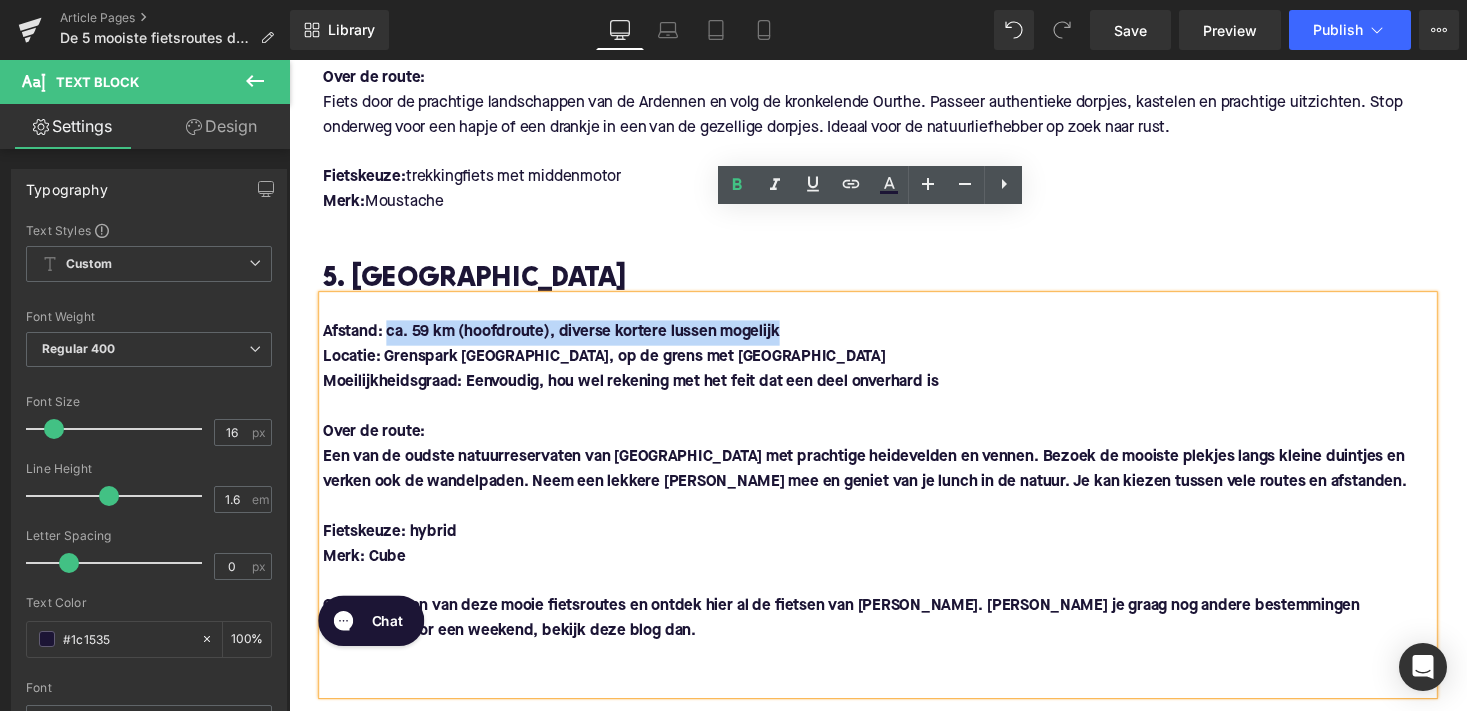 drag, startPoint x: 796, startPoint y: 253, endPoint x: 385, endPoint y: 250, distance: 411.01096 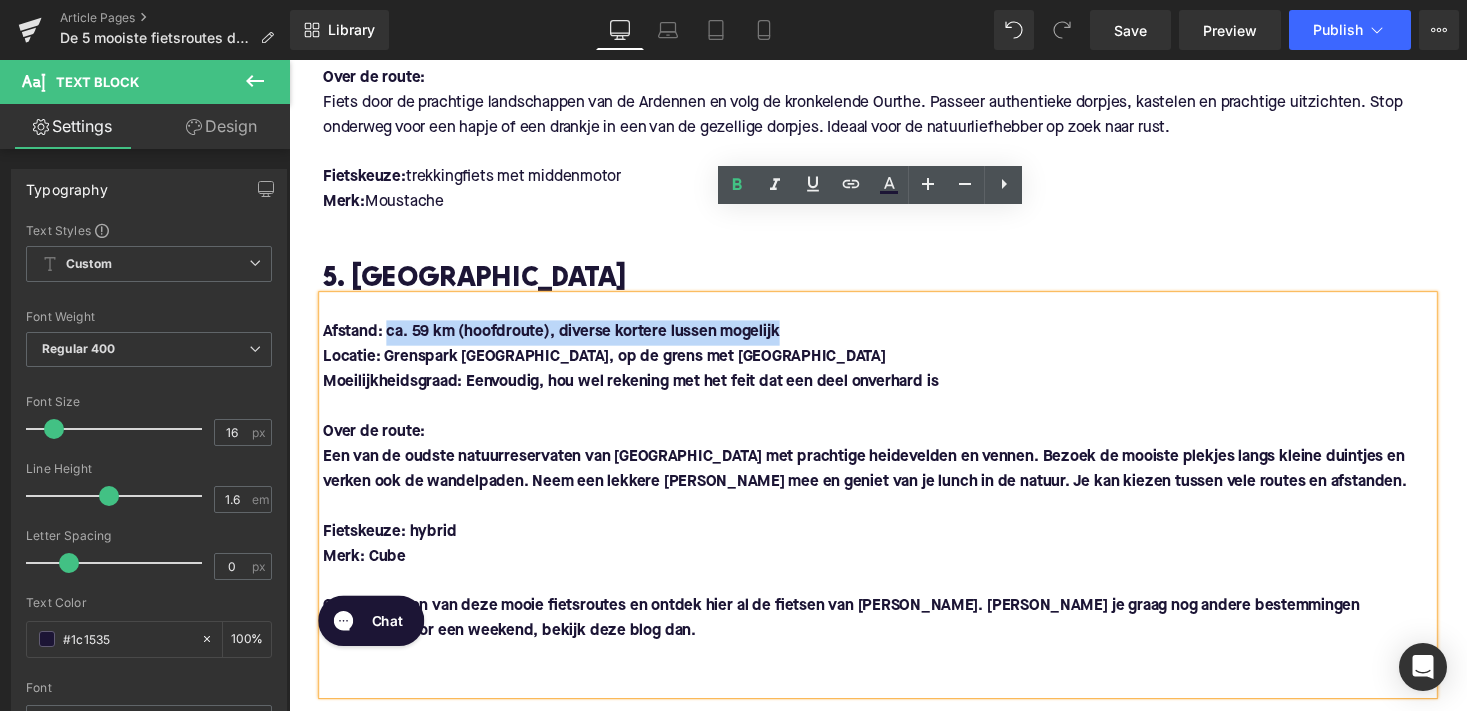 click on "Afstand: ca. 59 km (hoofdroute), diverse kortere lussen mogelijk" at bounding box center [894, 340] 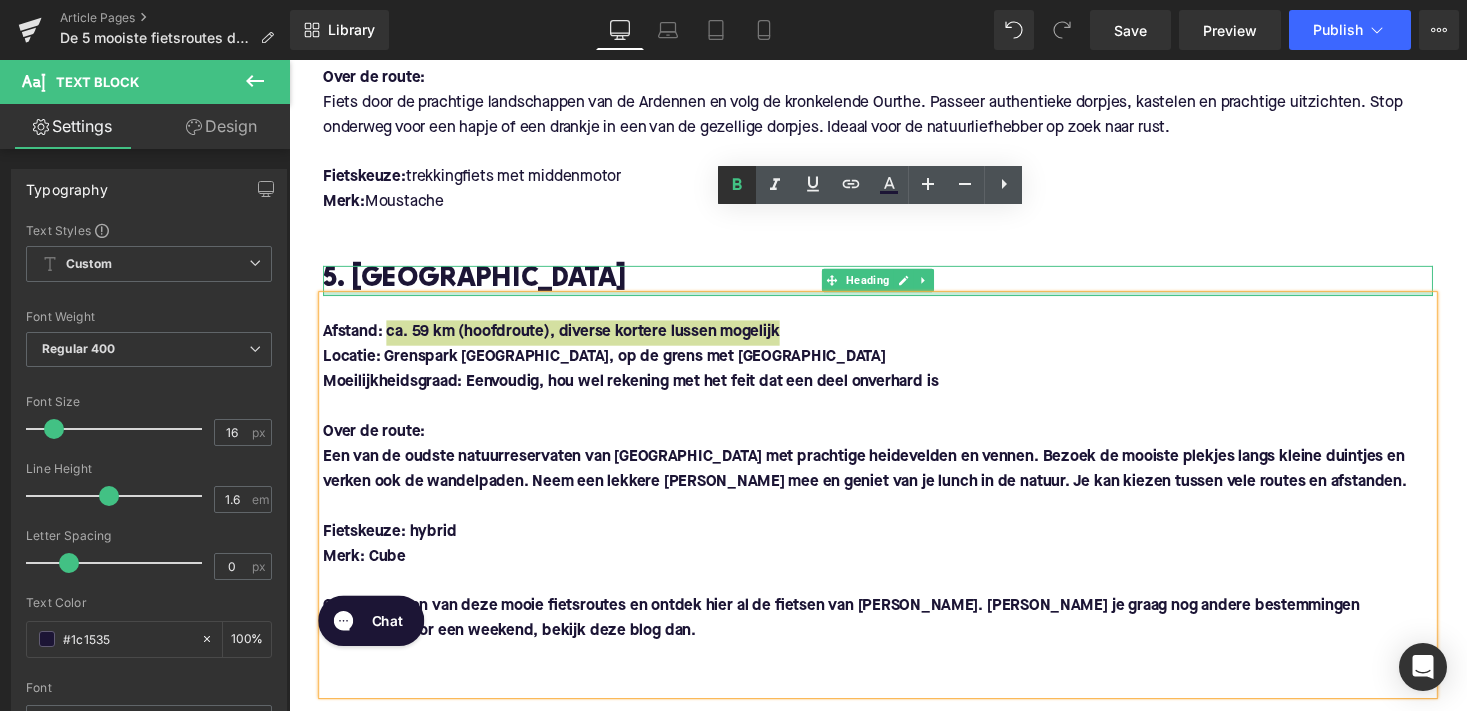 click 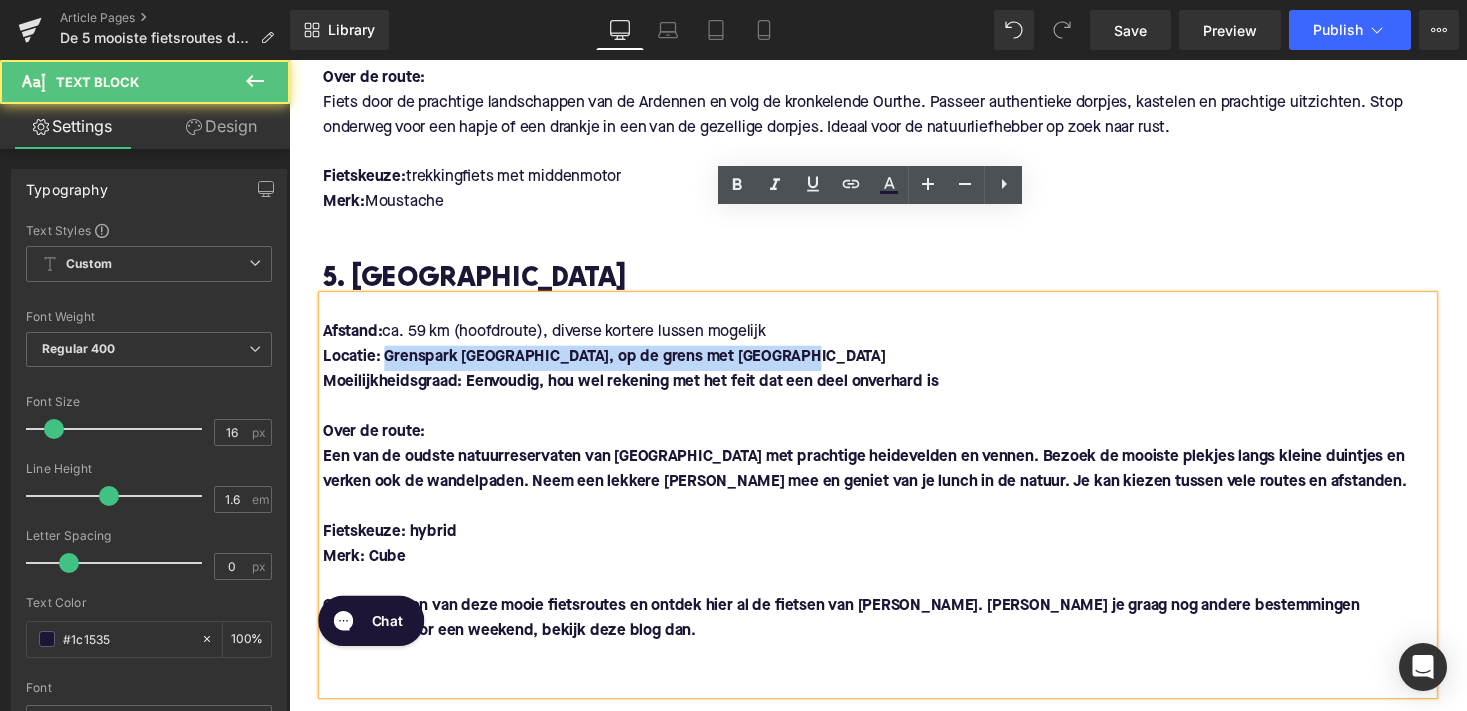 drag, startPoint x: 809, startPoint y: 276, endPoint x: 382, endPoint y: 273, distance: 427.01053 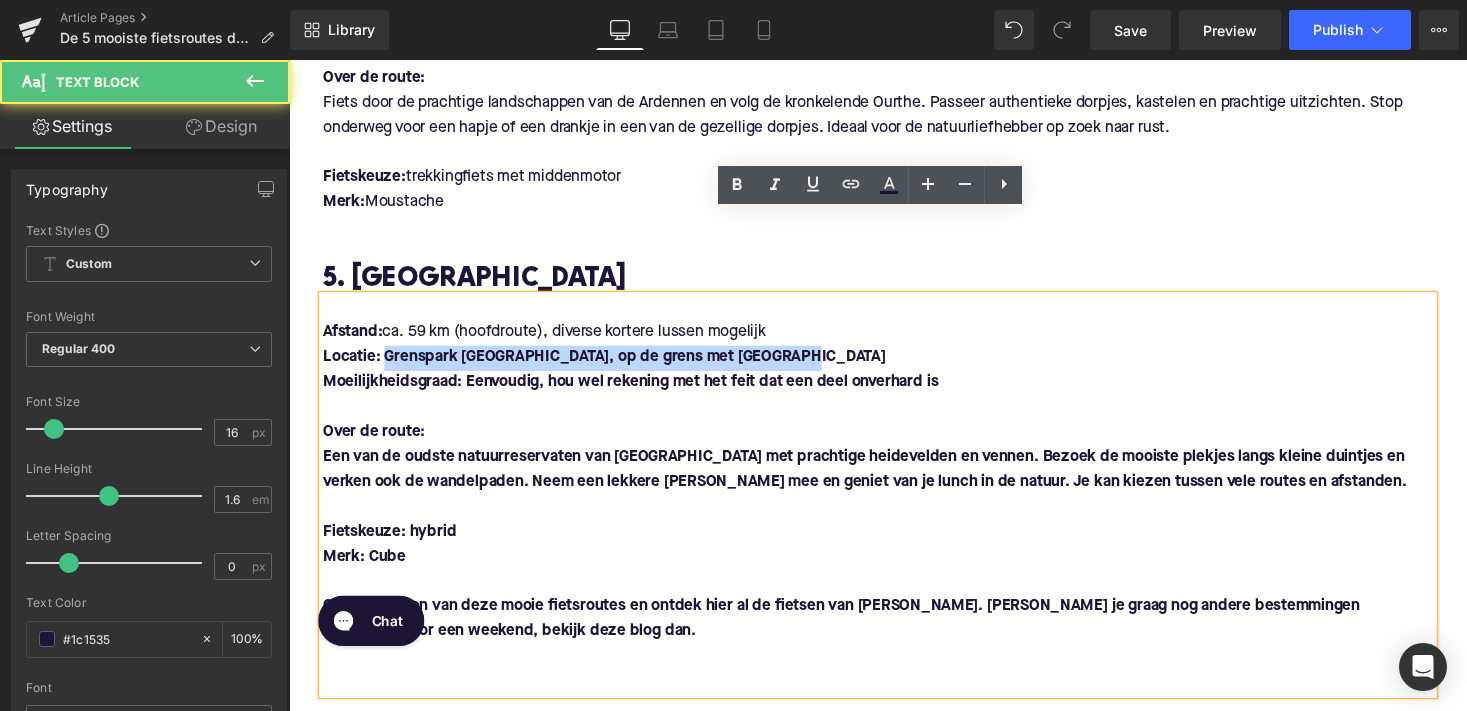 click on "Locatie: Grenspark Kalmthoutse Heide, op de grens met Nederland" at bounding box center (894, 366) 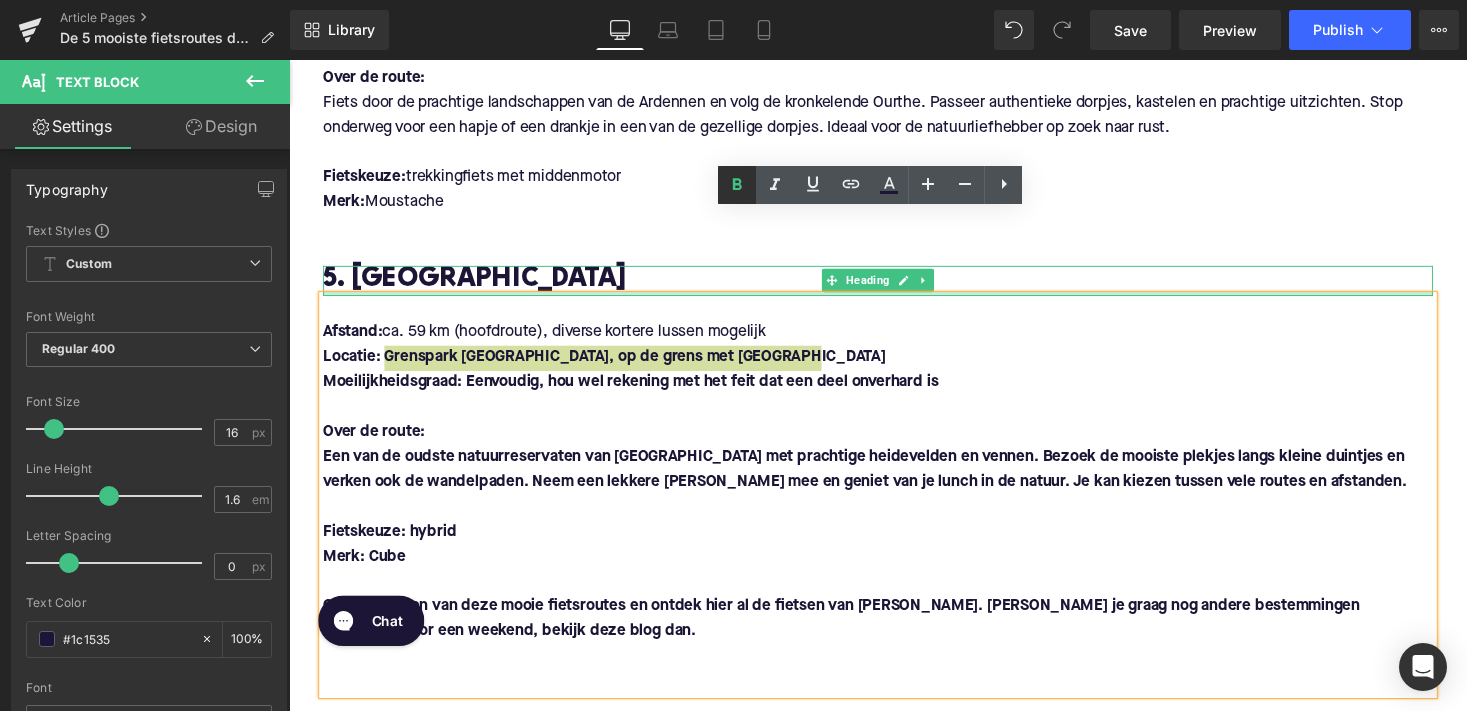 click 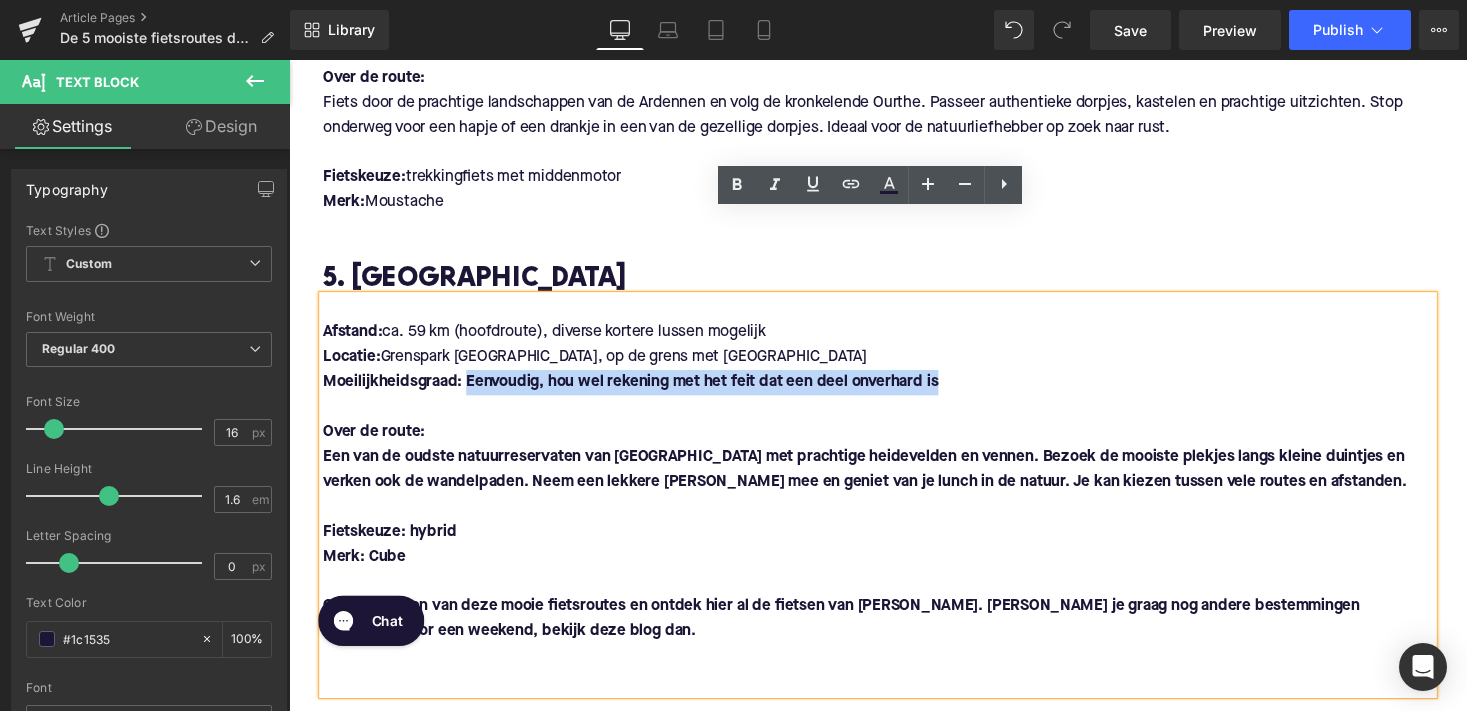 drag, startPoint x: 980, startPoint y: 307, endPoint x: 470, endPoint y: 294, distance: 510.16565 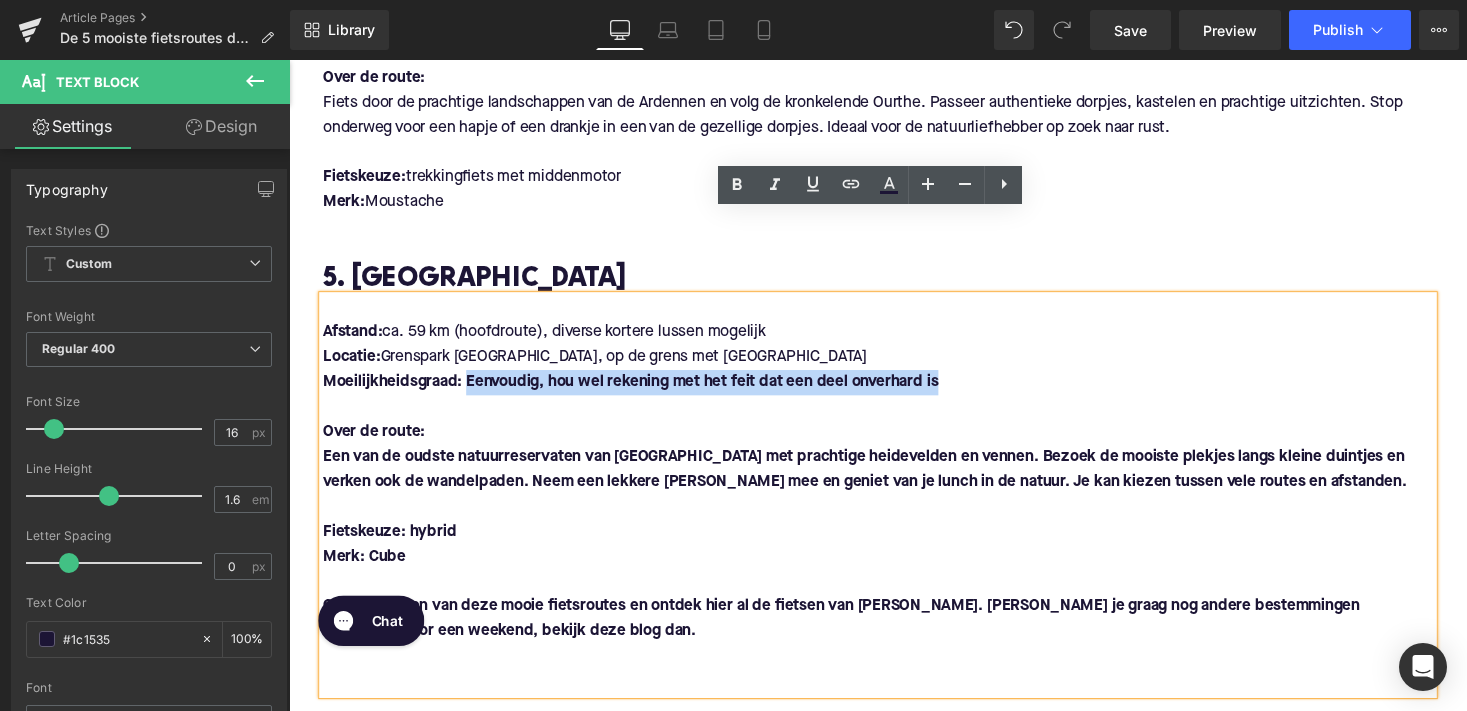 click on "Moeilijkheidsgraad: Eenvoudig, hou wel rekening met het feit dat een deel onverhard is" at bounding box center [894, 391] 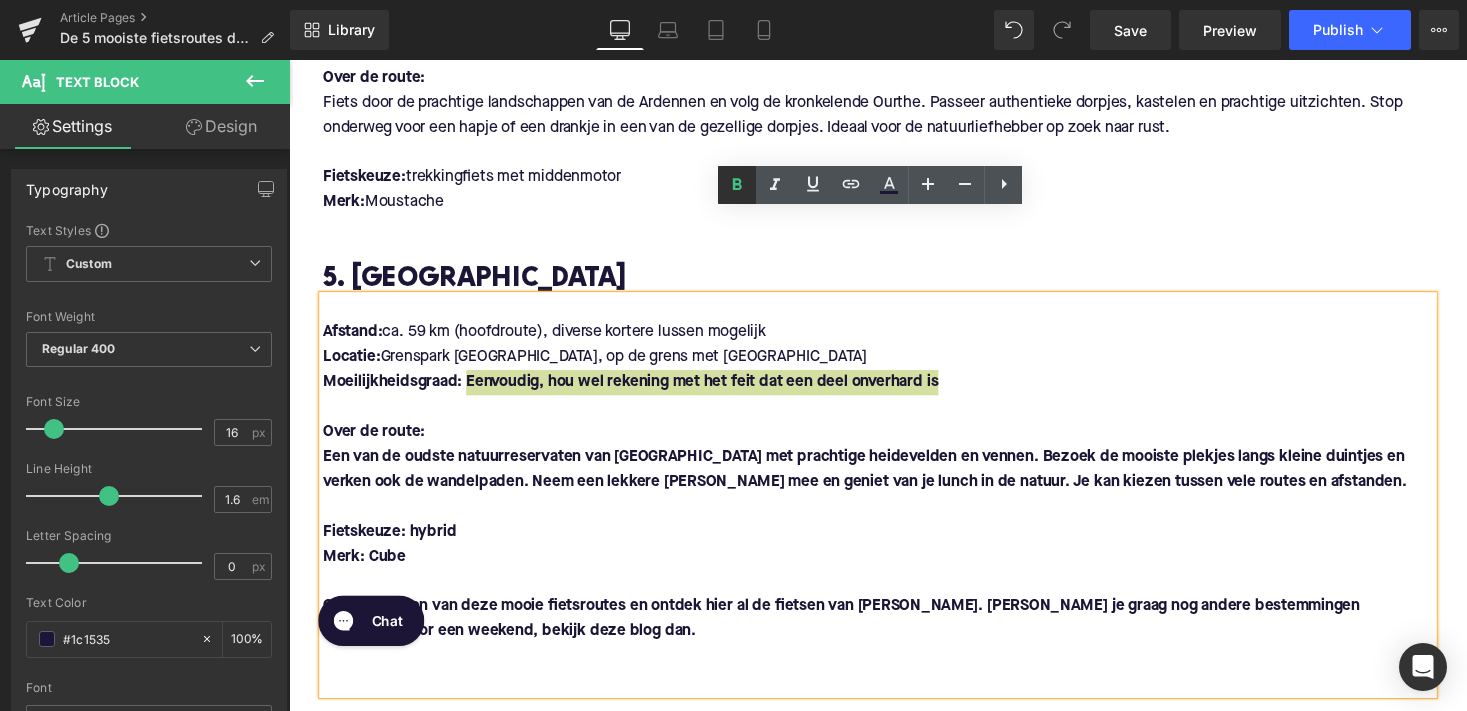 click 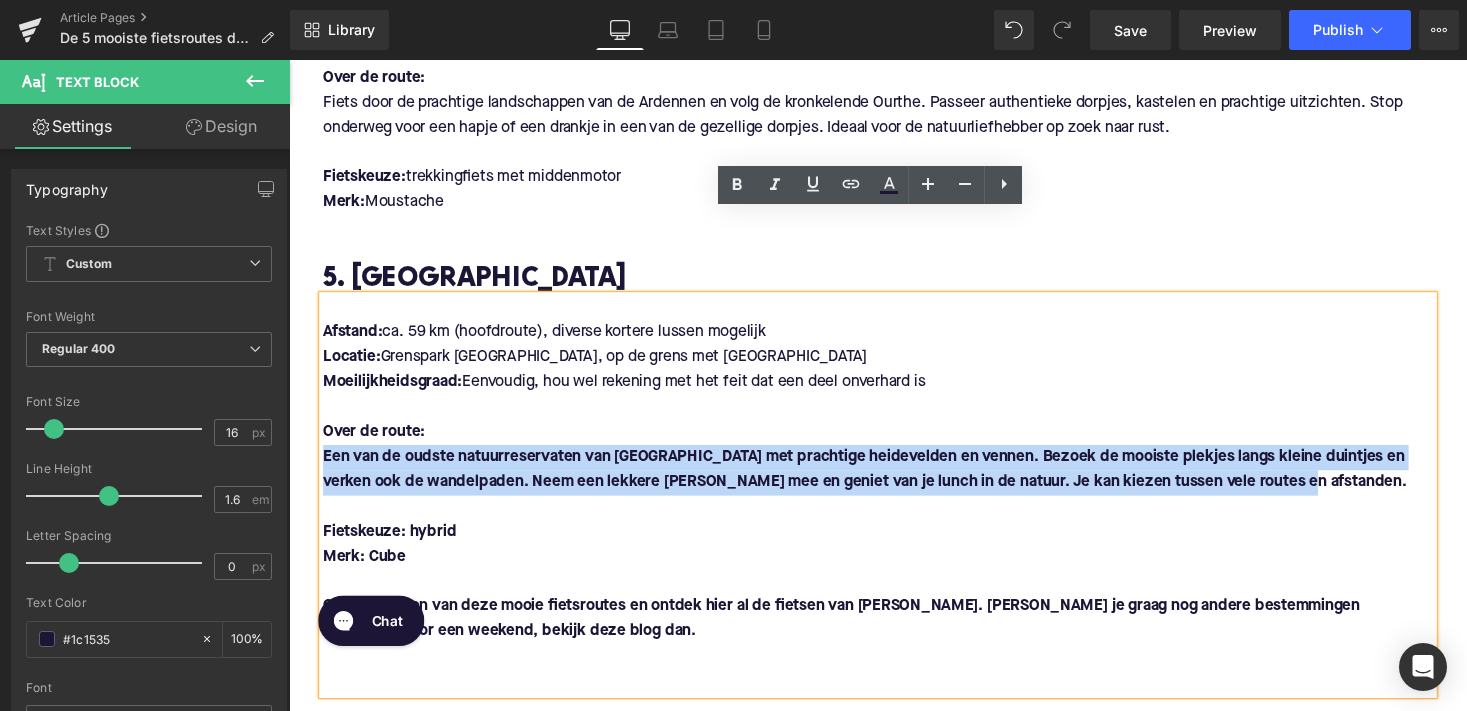 drag, startPoint x: 320, startPoint y: 379, endPoint x: 1306, endPoint y: 394, distance: 986.1141 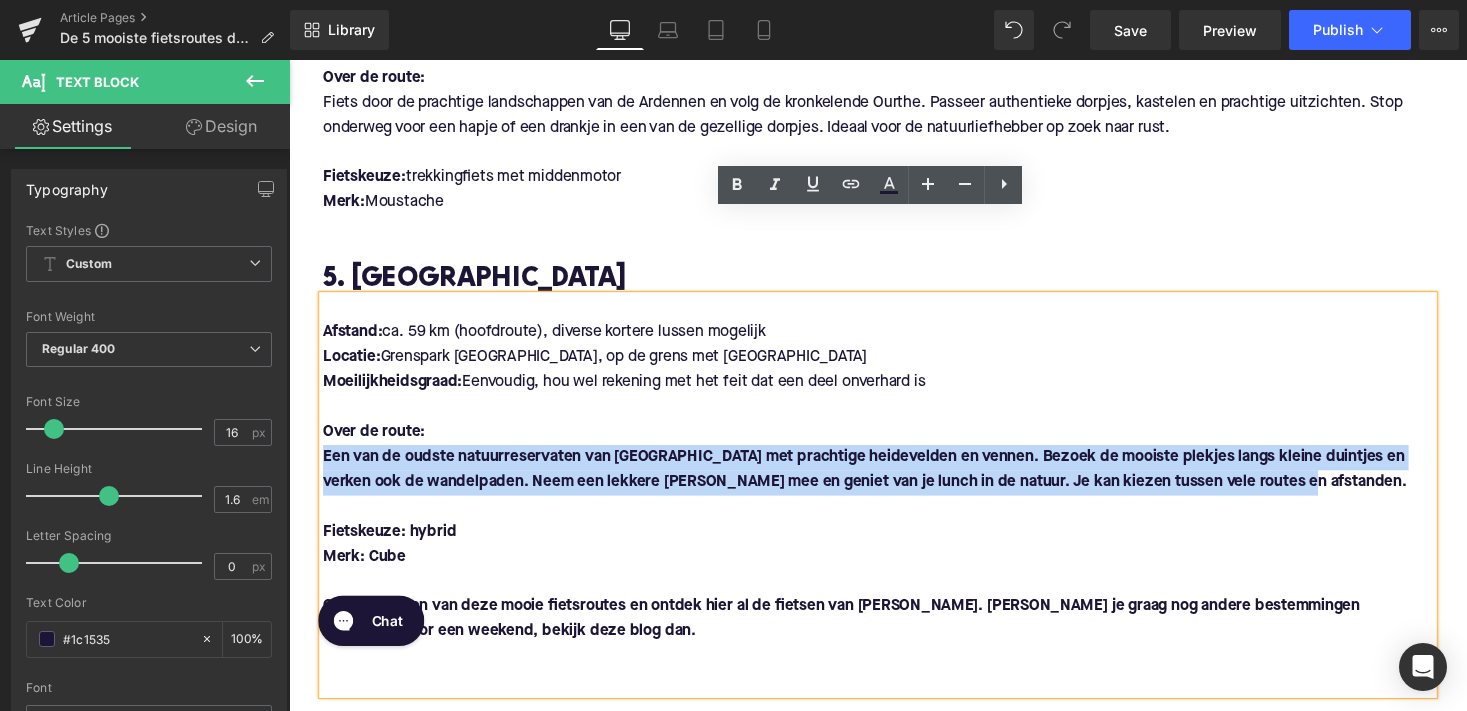 click on "Een van de oudste natuurreservaten van Vlaanderen met prachtige heidevelden en vennen. Bezoek de mooiste plekjes langs kleine duintjes en verken ook de wandelpaden. Neem een lekkere picknick mee en geniet van je lunch in de natuur. Je kan kiezen tussen vele routes en afstanden." at bounding box center [894, 480] 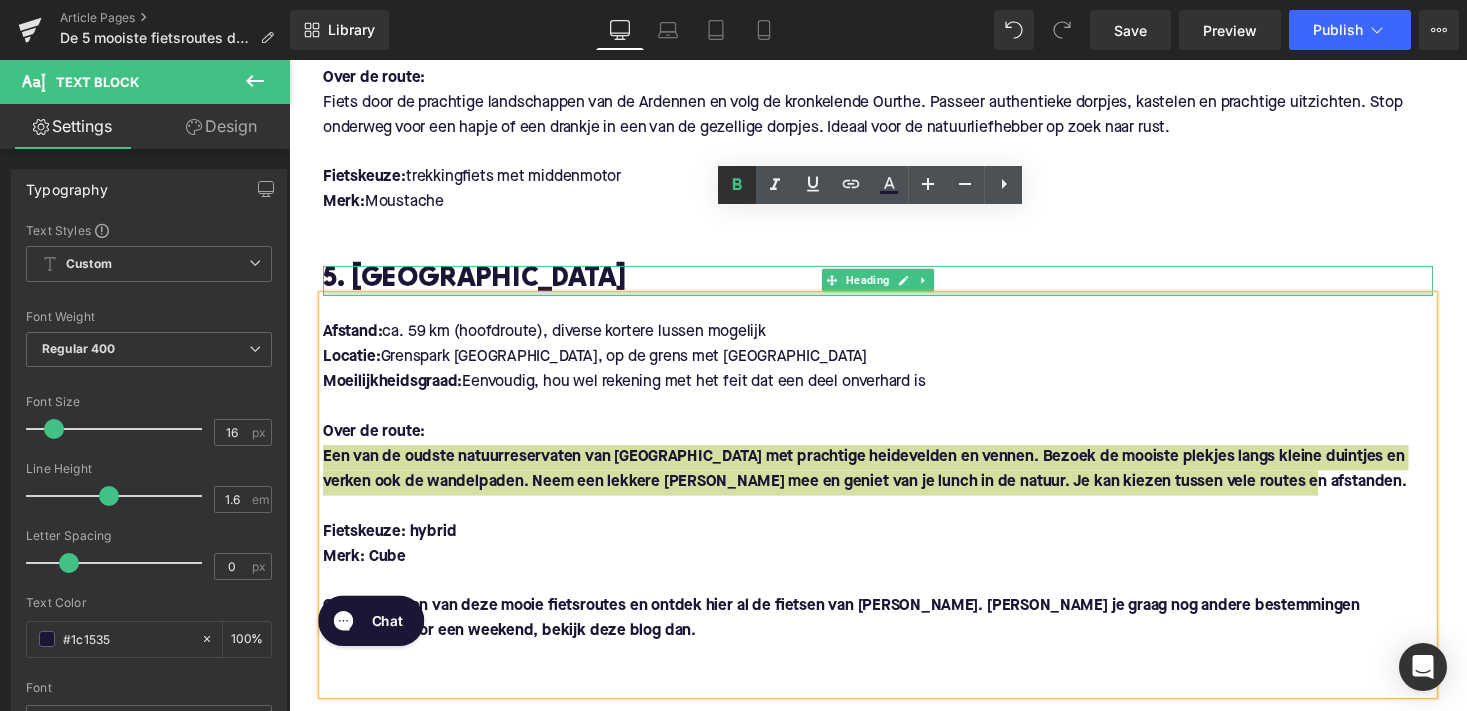 click 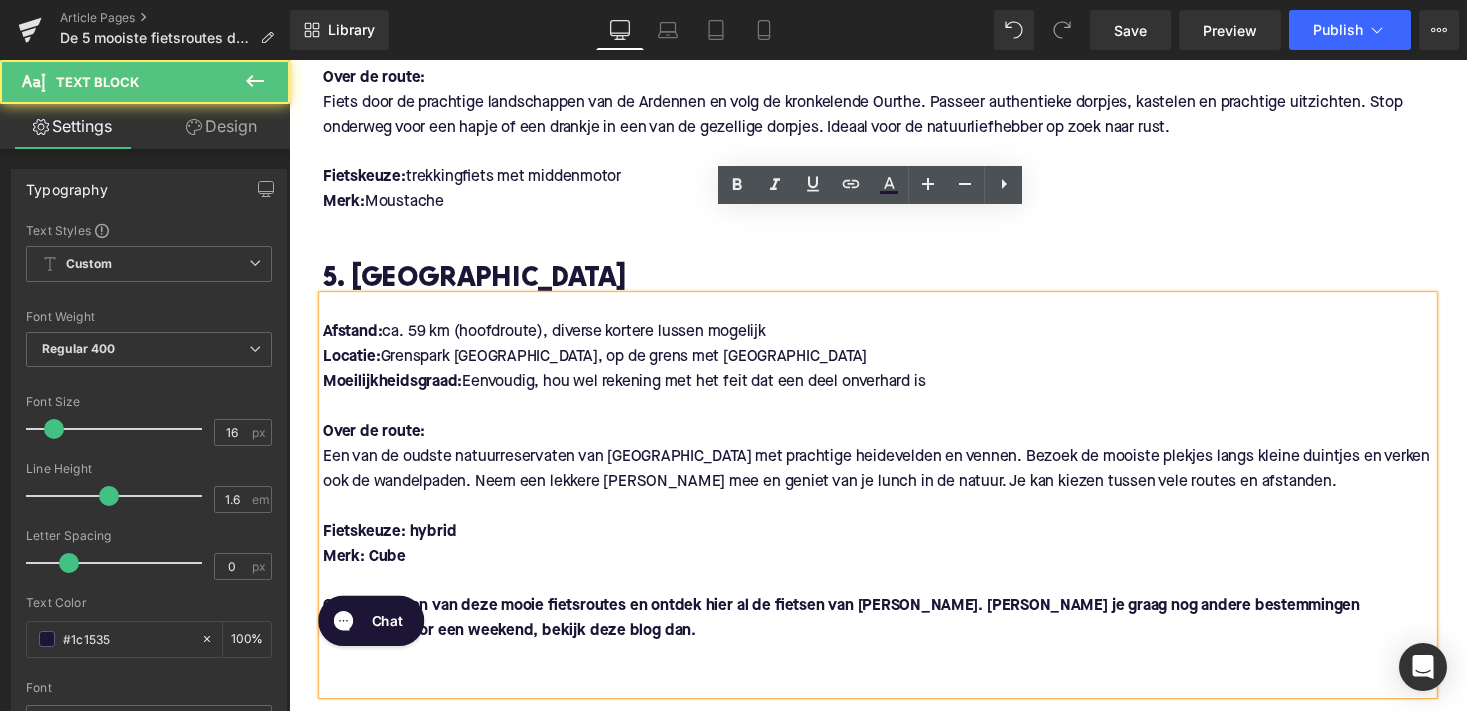 click on "Fietskeuze: hybrid" at bounding box center [392, 544] 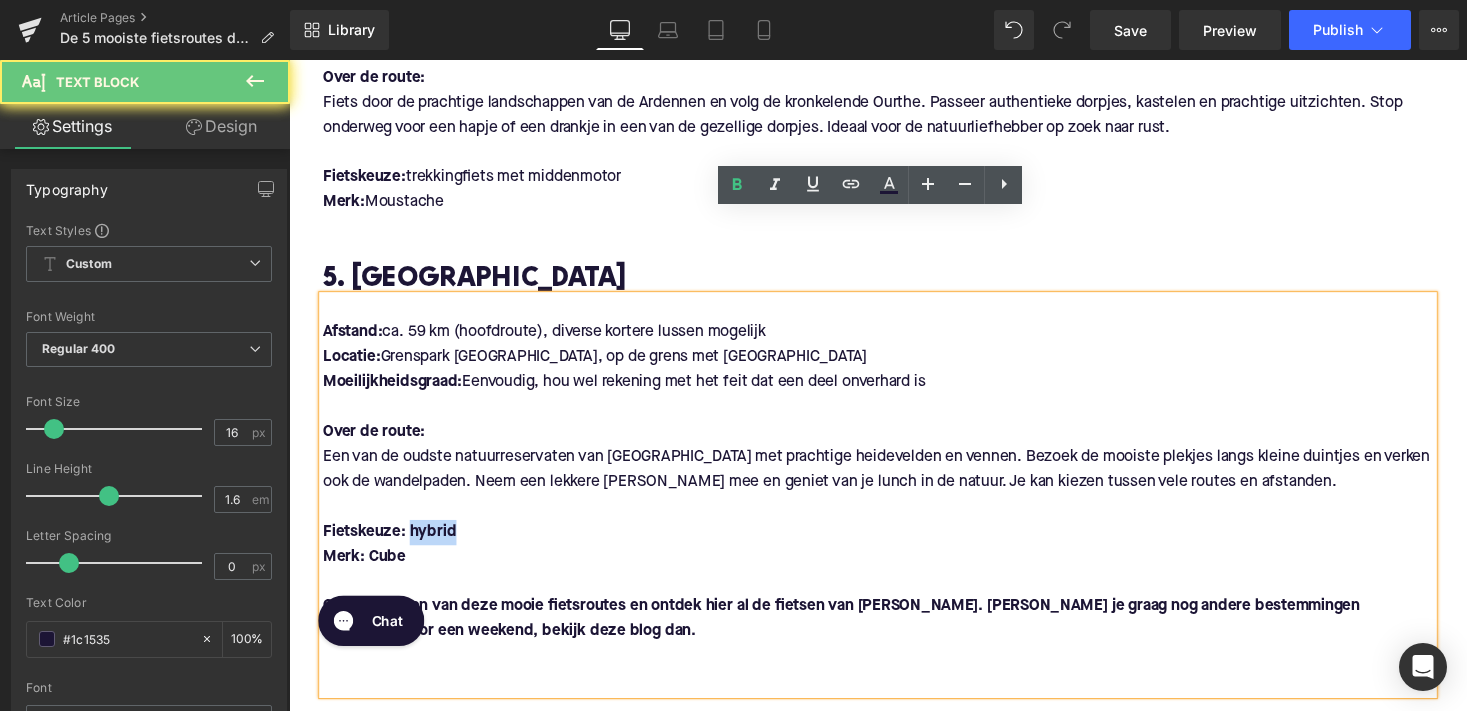 drag, startPoint x: 407, startPoint y: 450, endPoint x: 466, endPoint y: 450, distance: 59 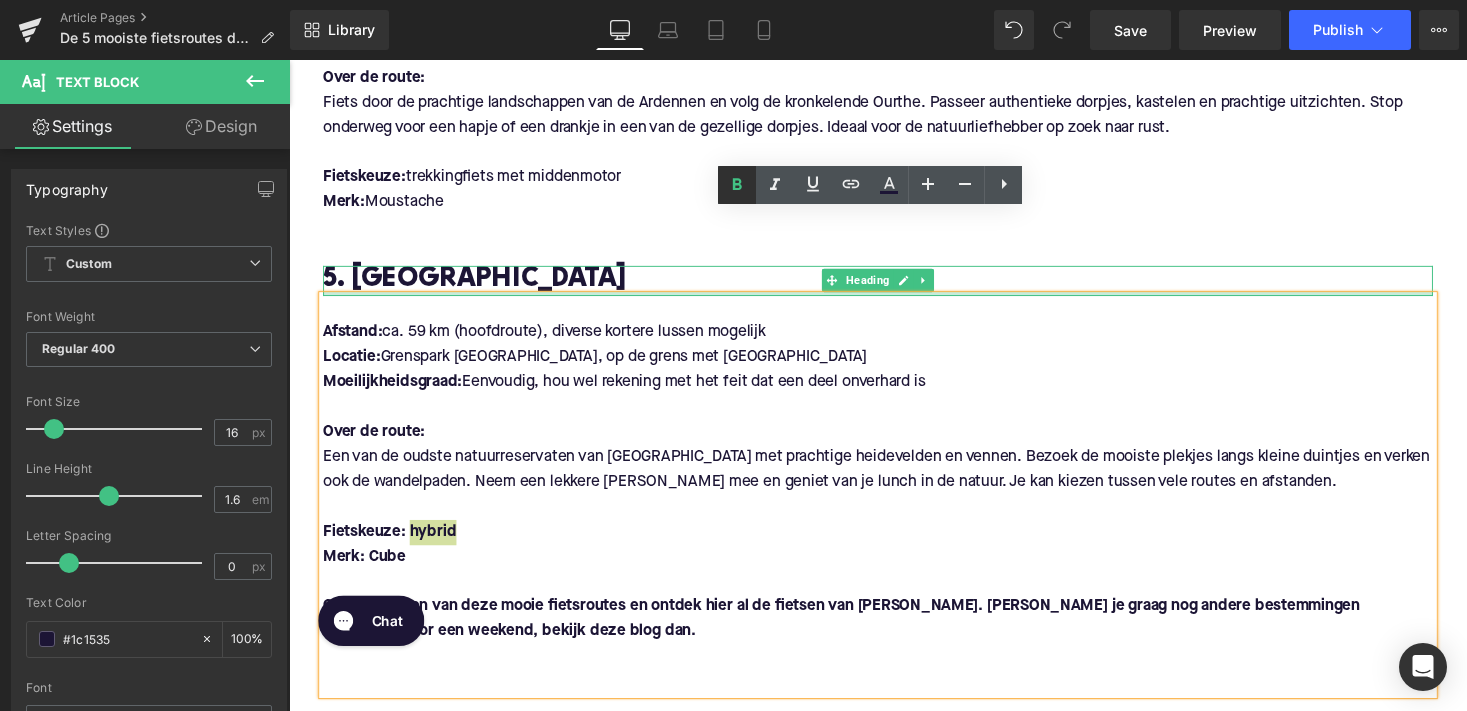 click 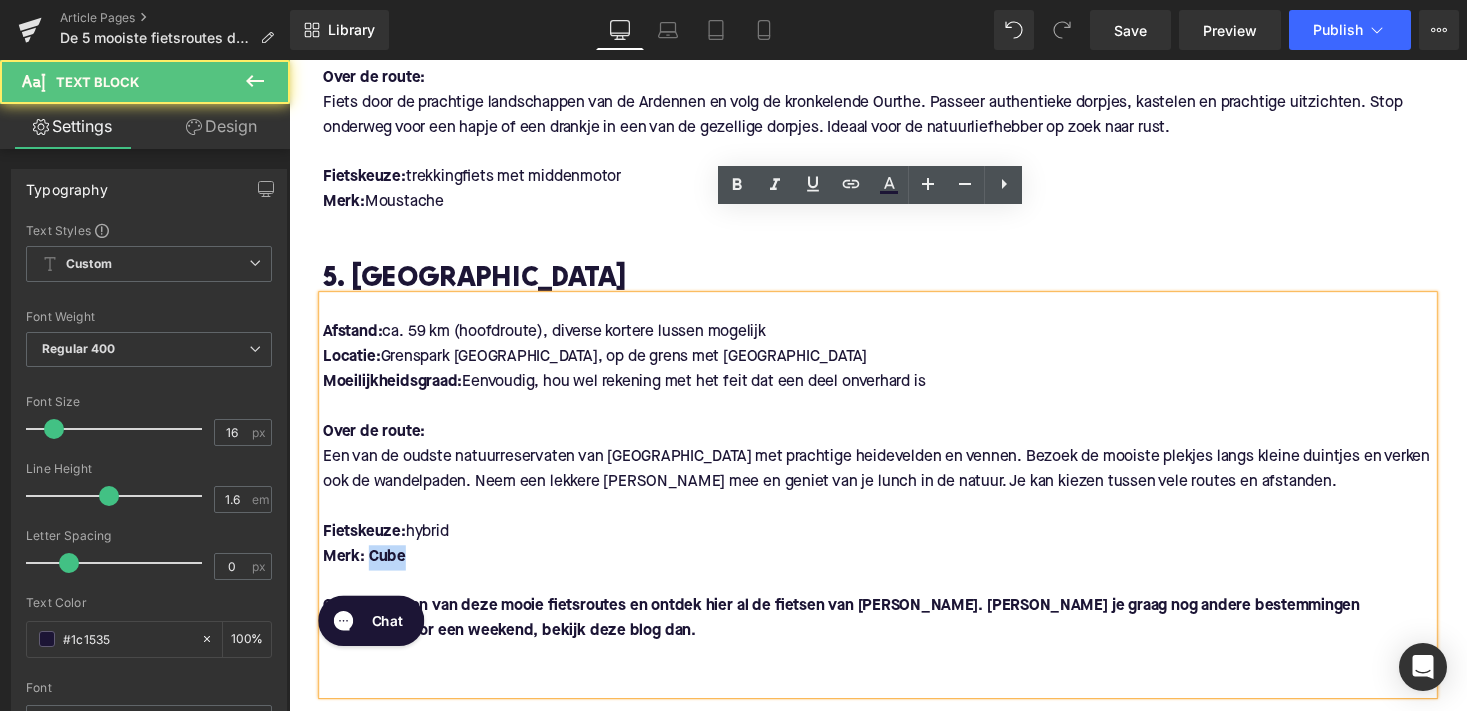 drag, startPoint x: 366, startPoint y: 475, endPoint x: 433, endPoint y: 475, distance: 67 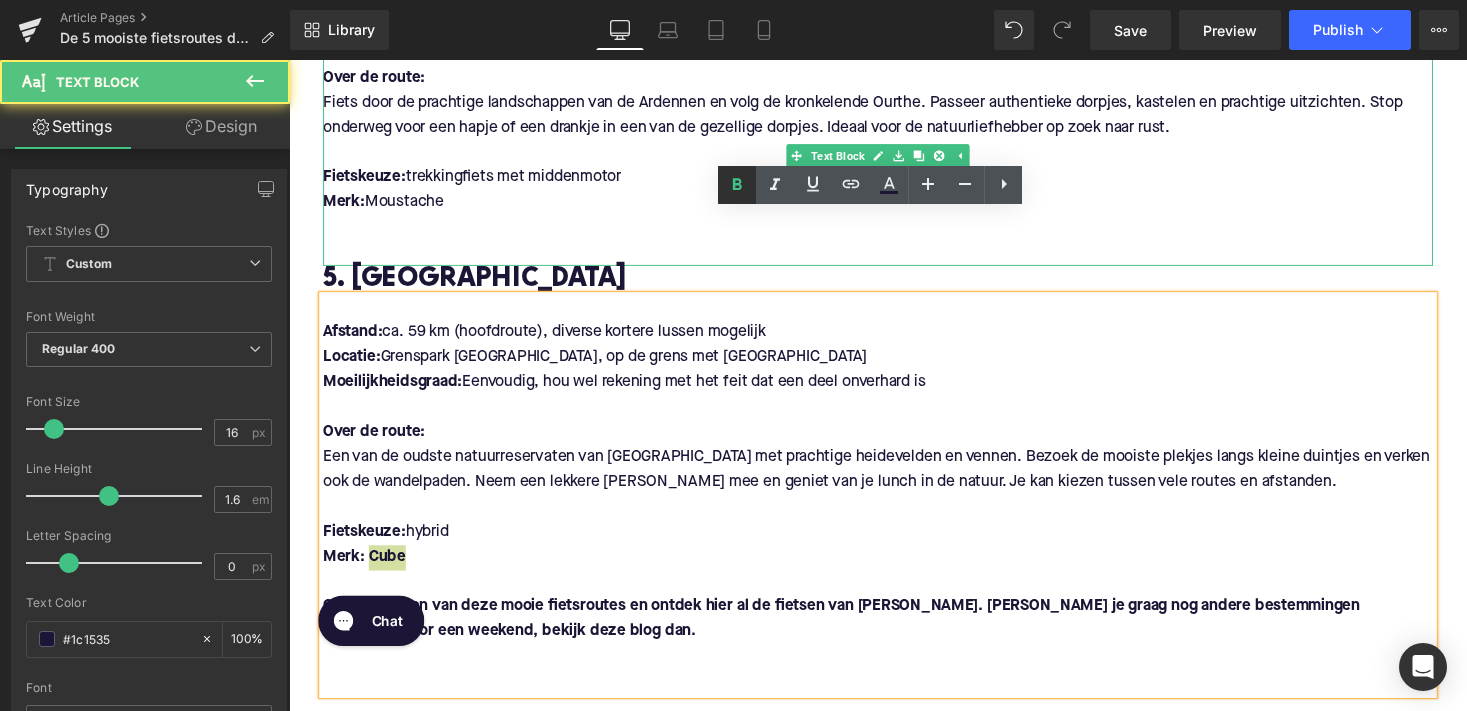 click at bounding box center [737, 185] 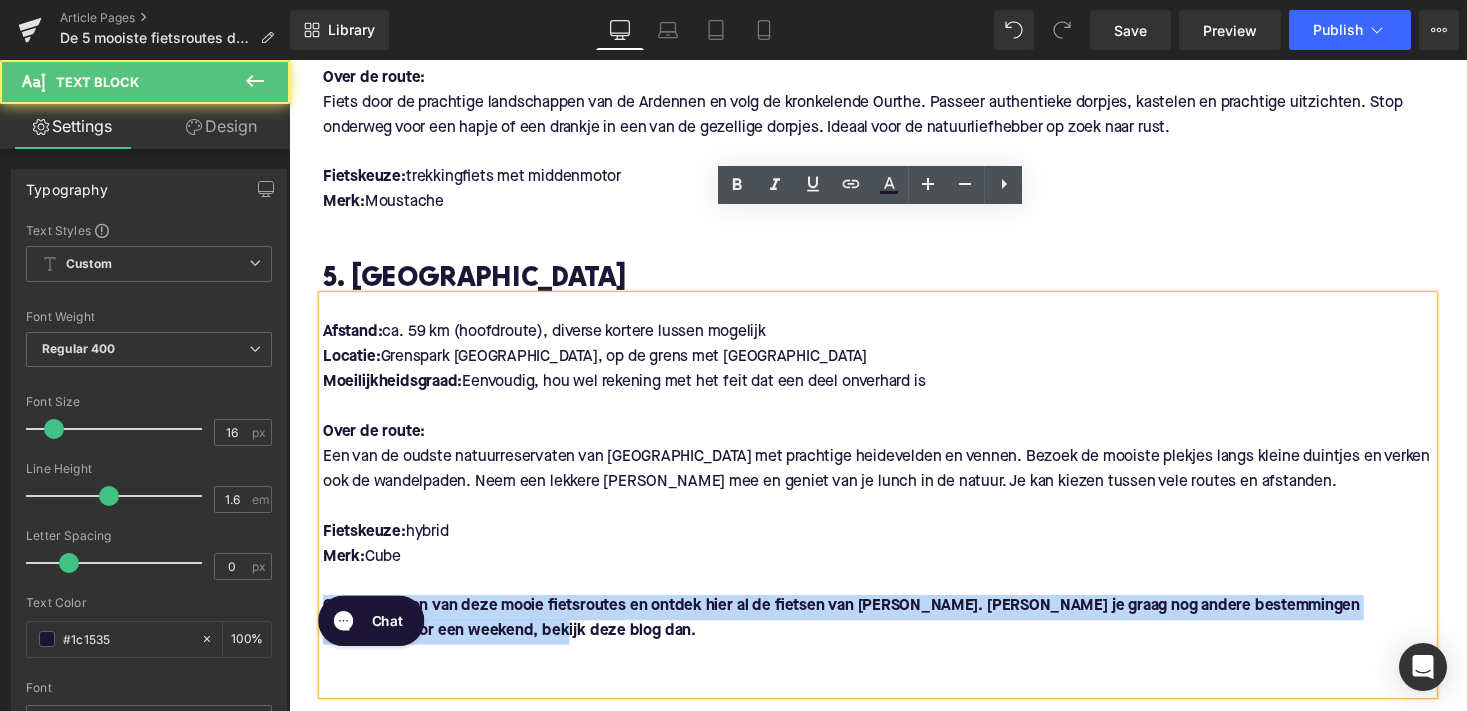 drag, startPoint x: 483, startPoint y: 550, endPoint x: 576, endPoint y: 564, distance: 94.04786 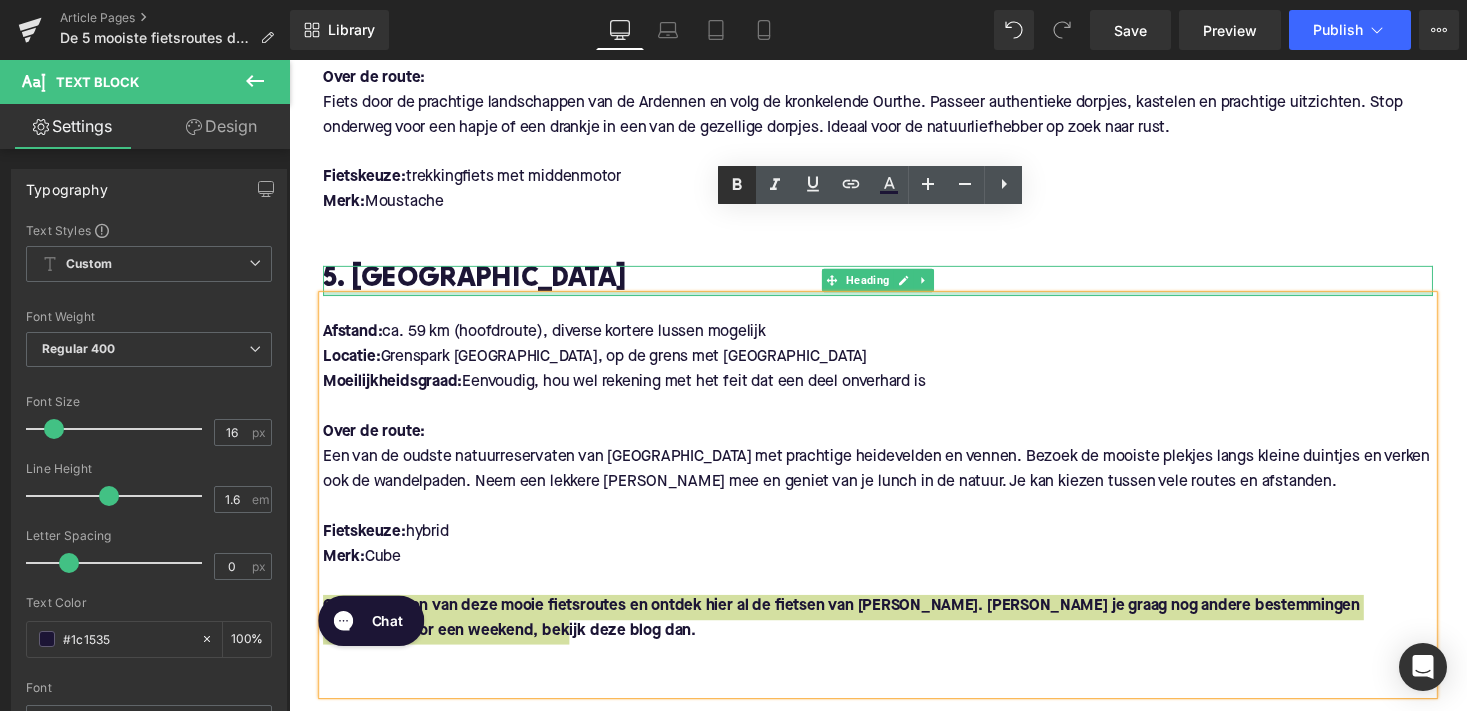 click 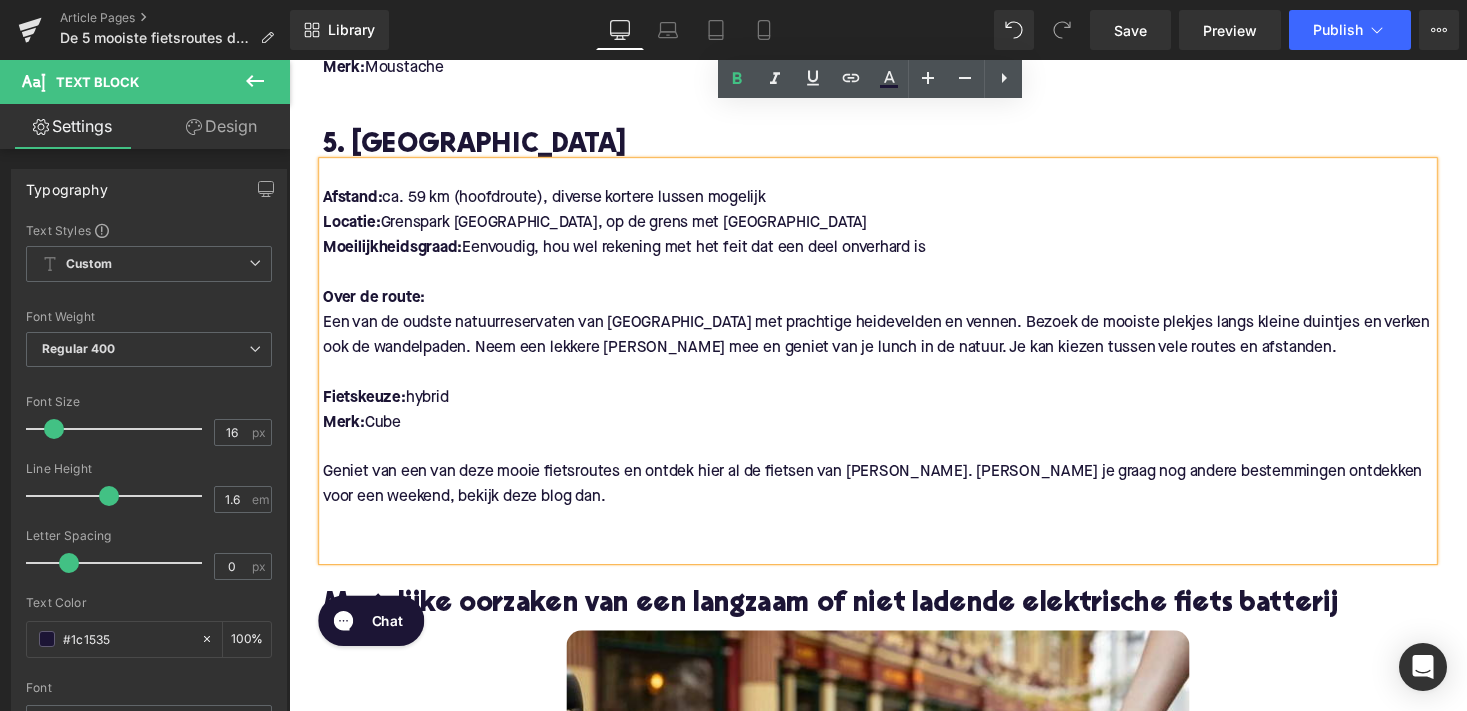 scroll, scrollTop: 2656, scrollLeft: 0, axis: vertical 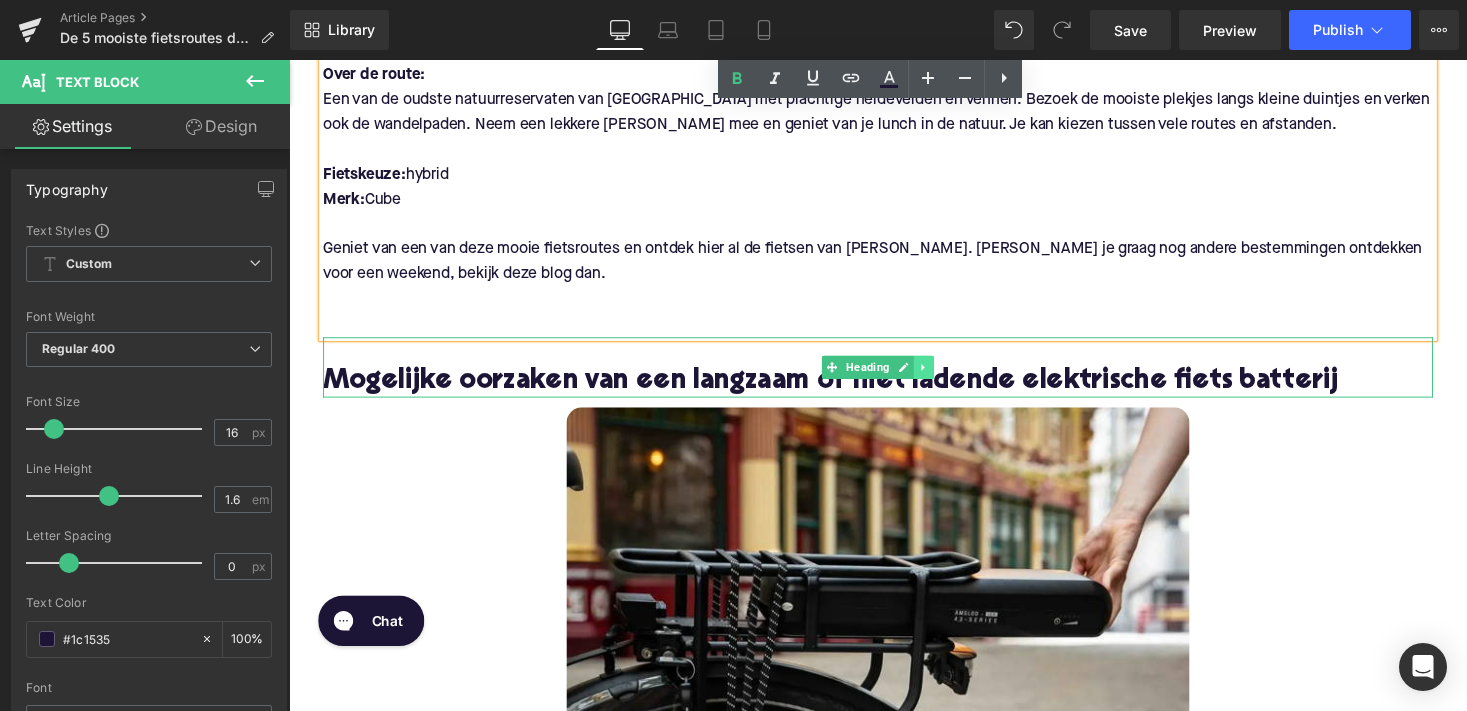 click 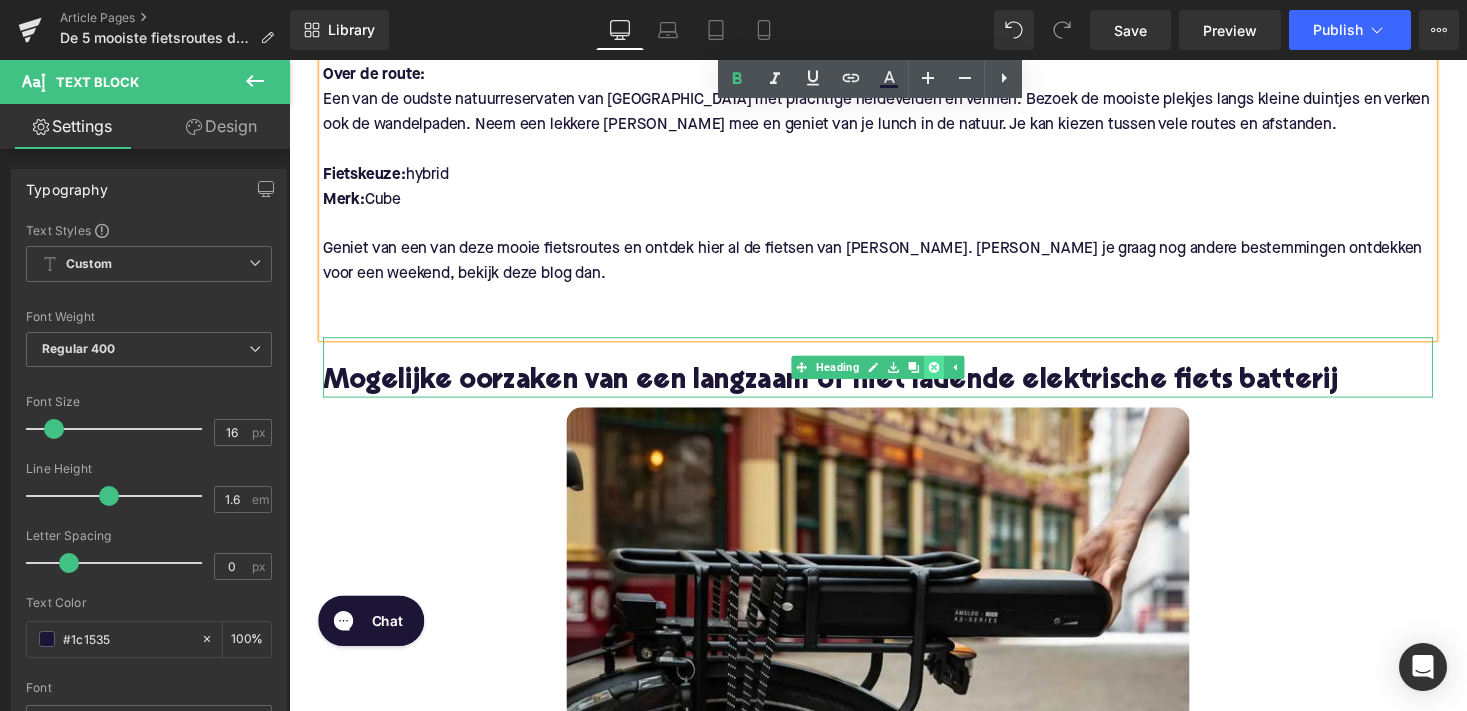 click 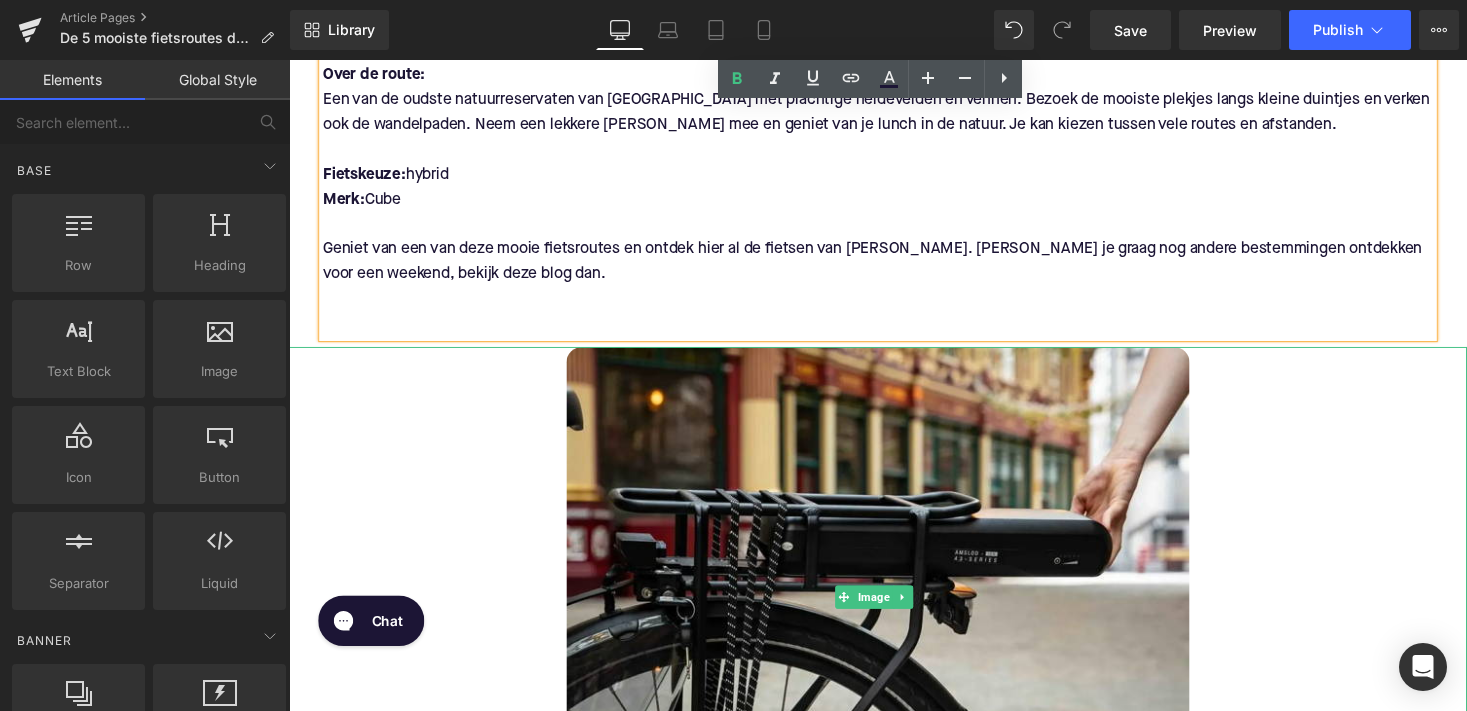 click at bounding box center [894, 611] 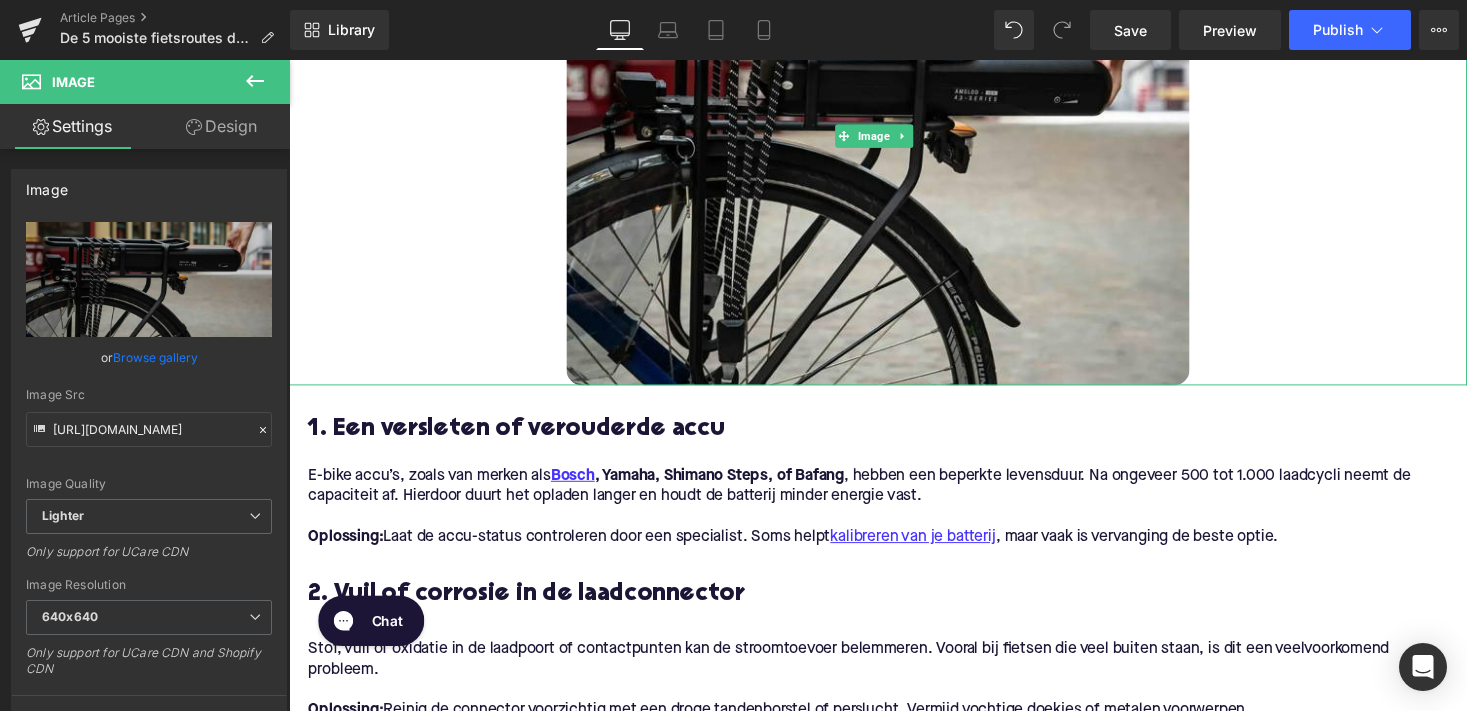 scroll, scrollTop: 3307, scrollLeft: 0, axis: vertical 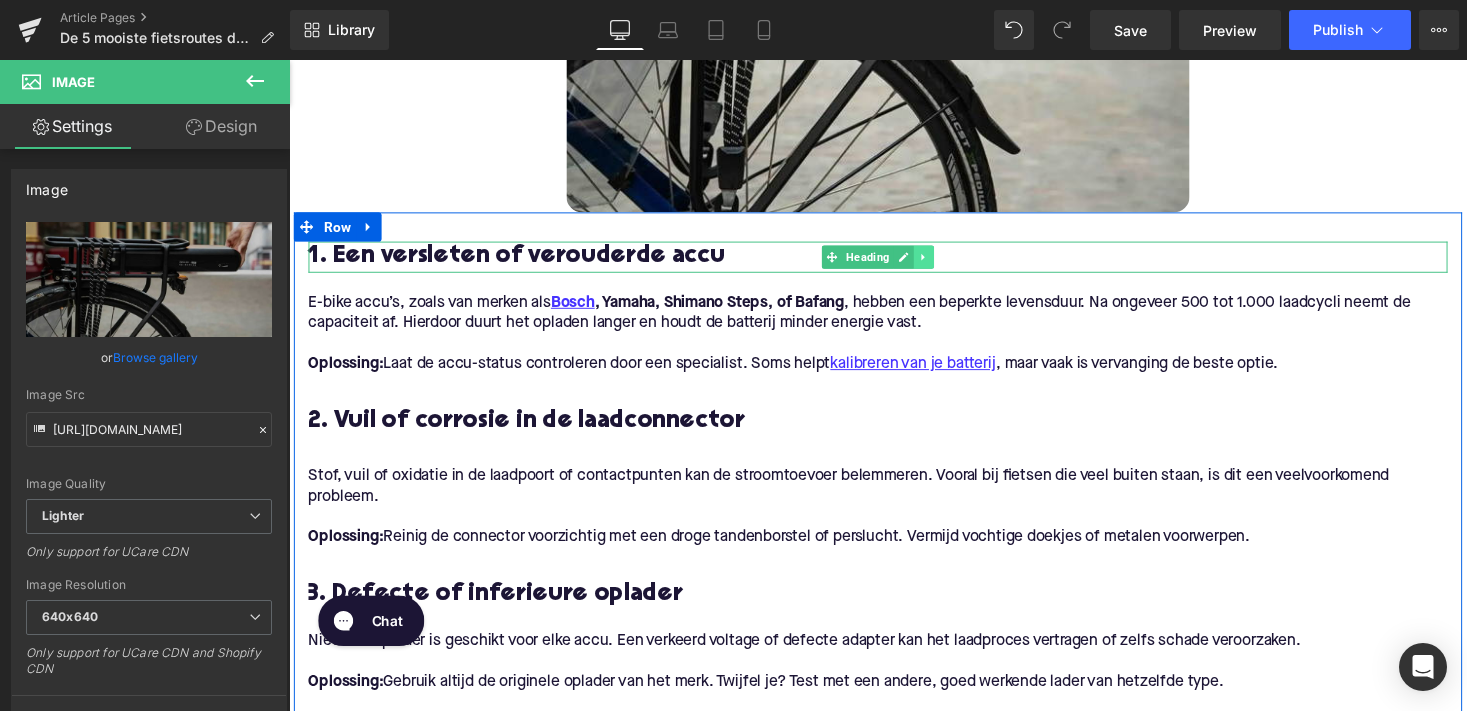 click 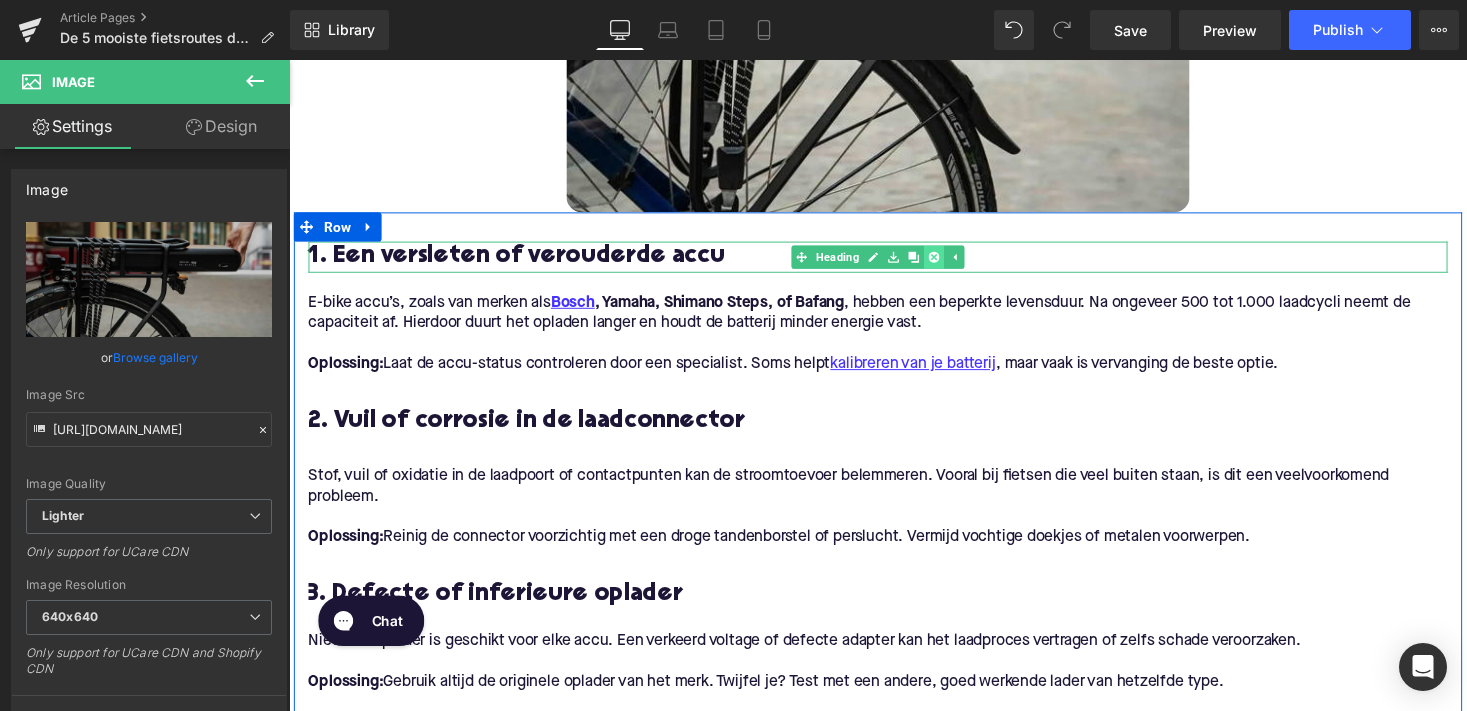 click 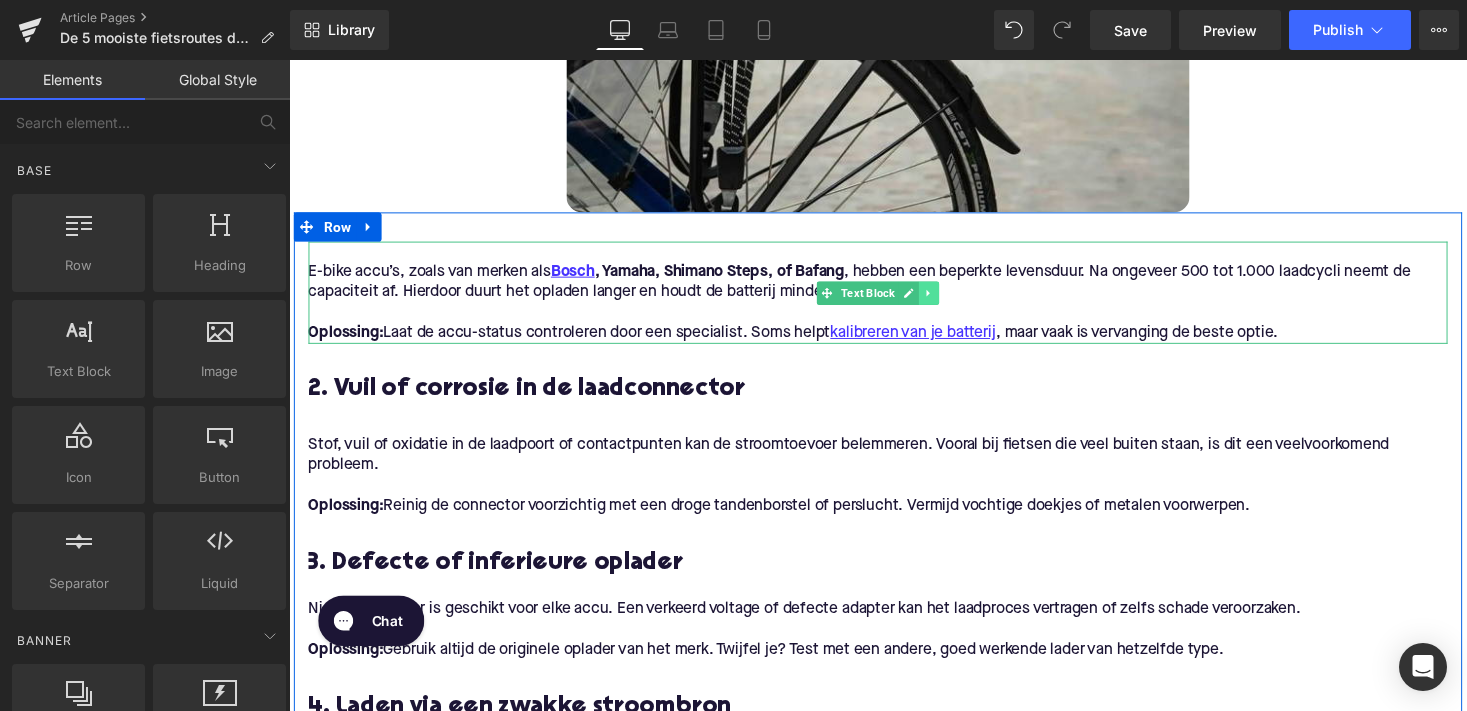 click at bounding box center [946, 300] 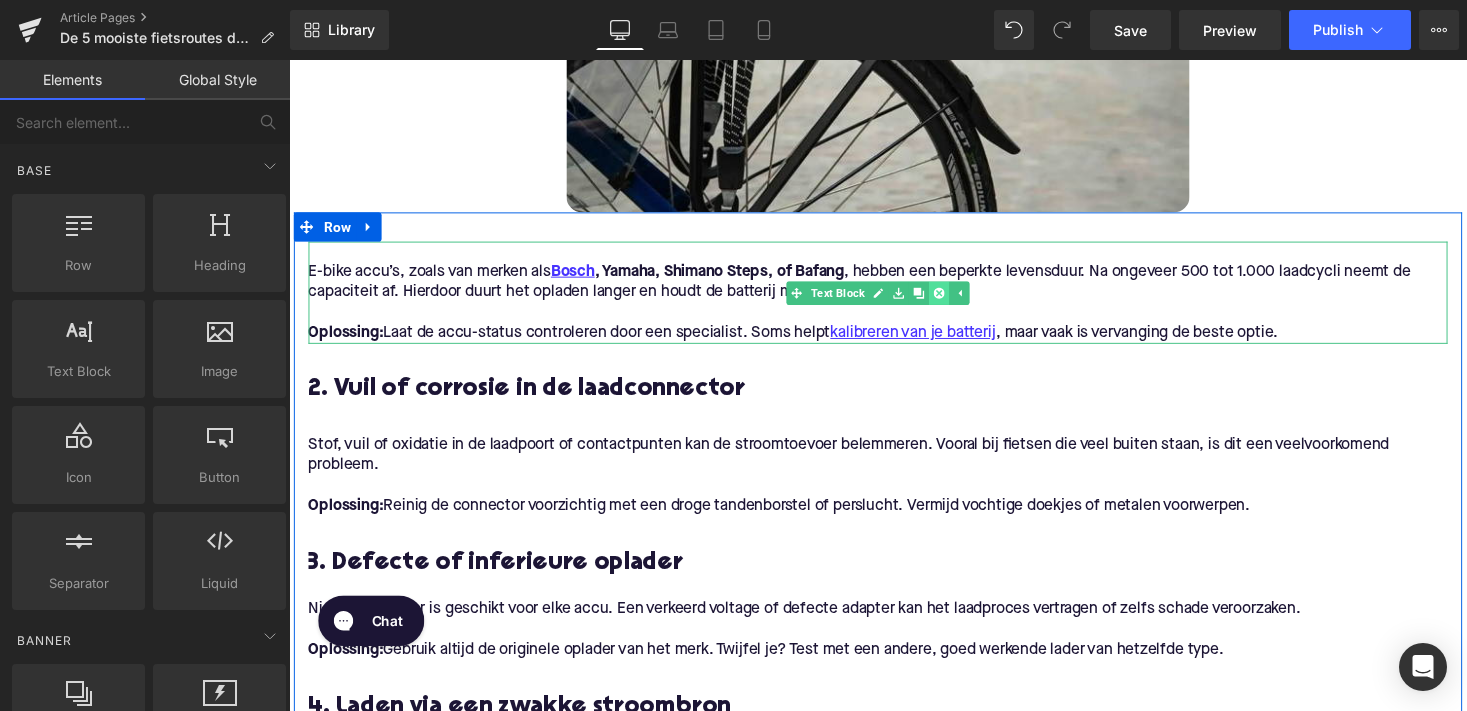 click at bounding box center [956, 300] 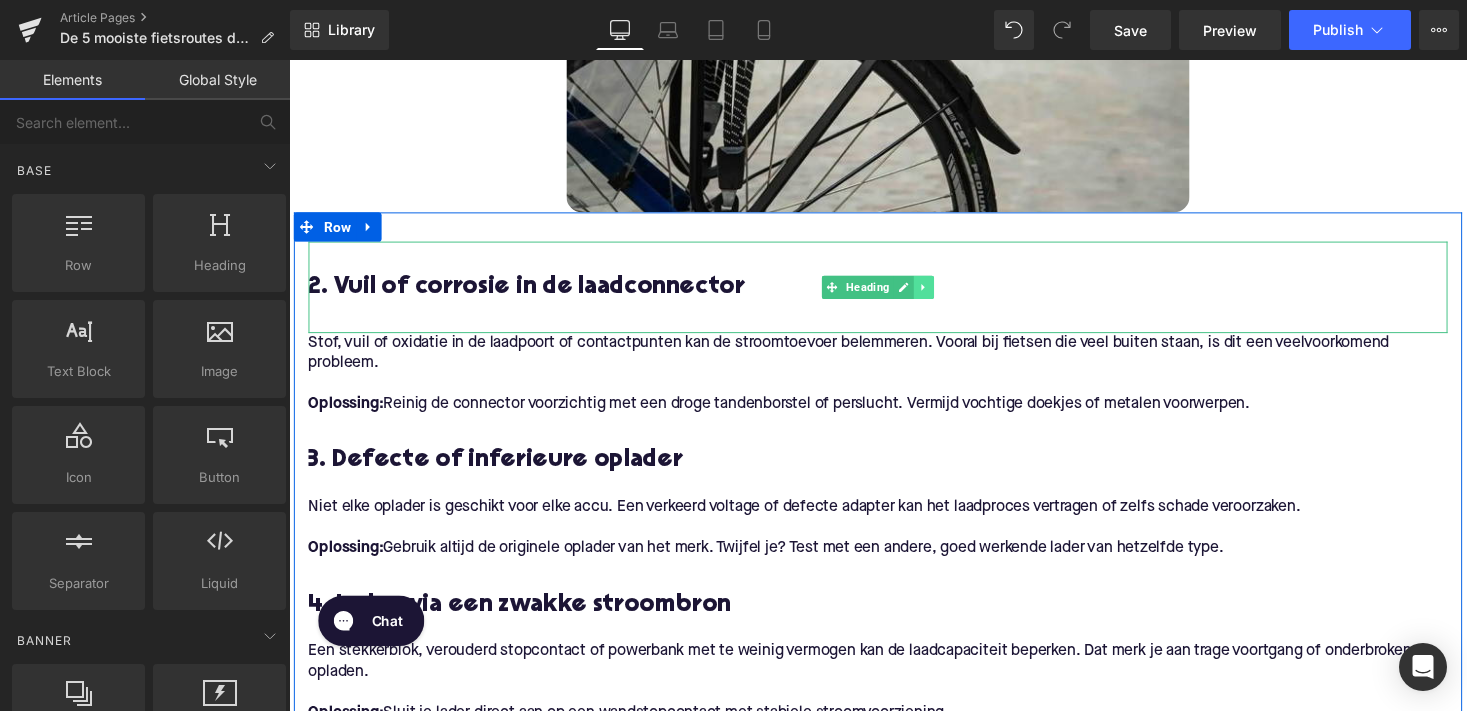 click 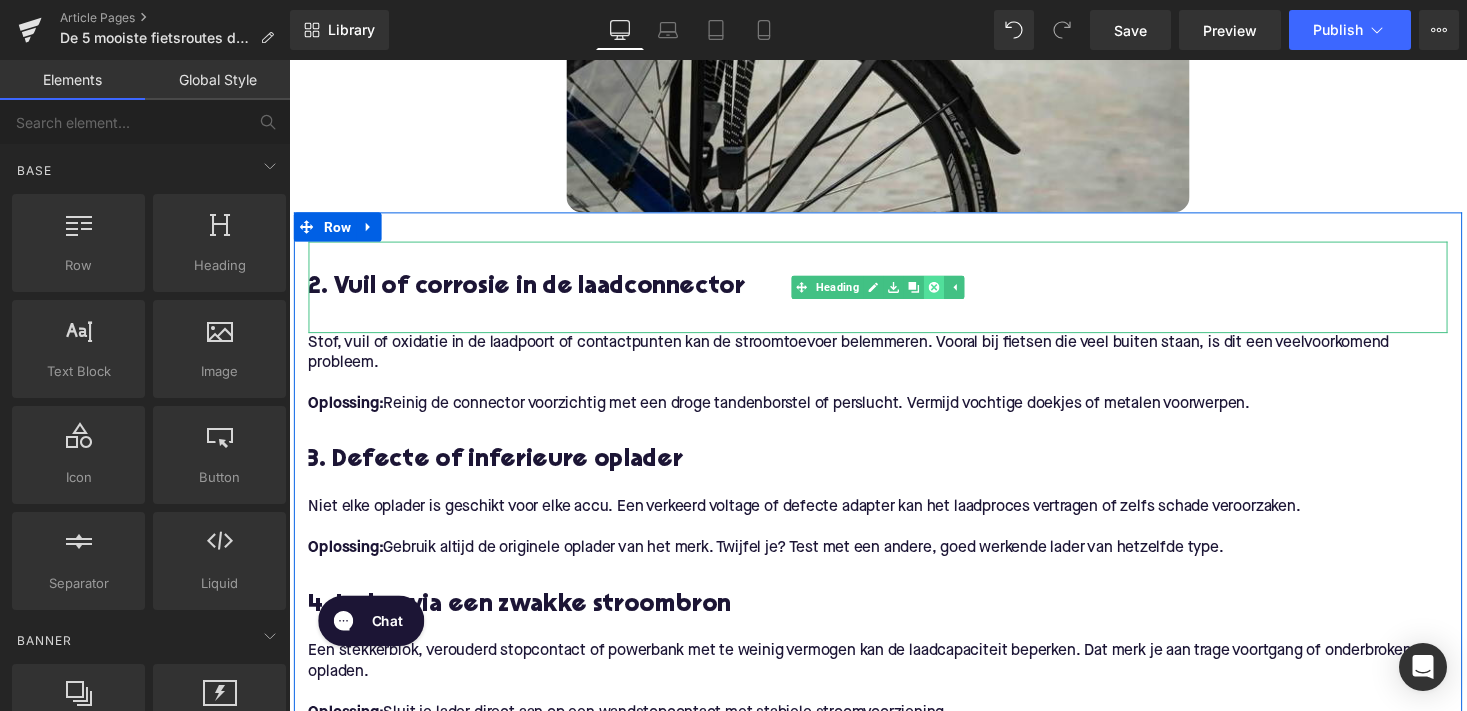 click 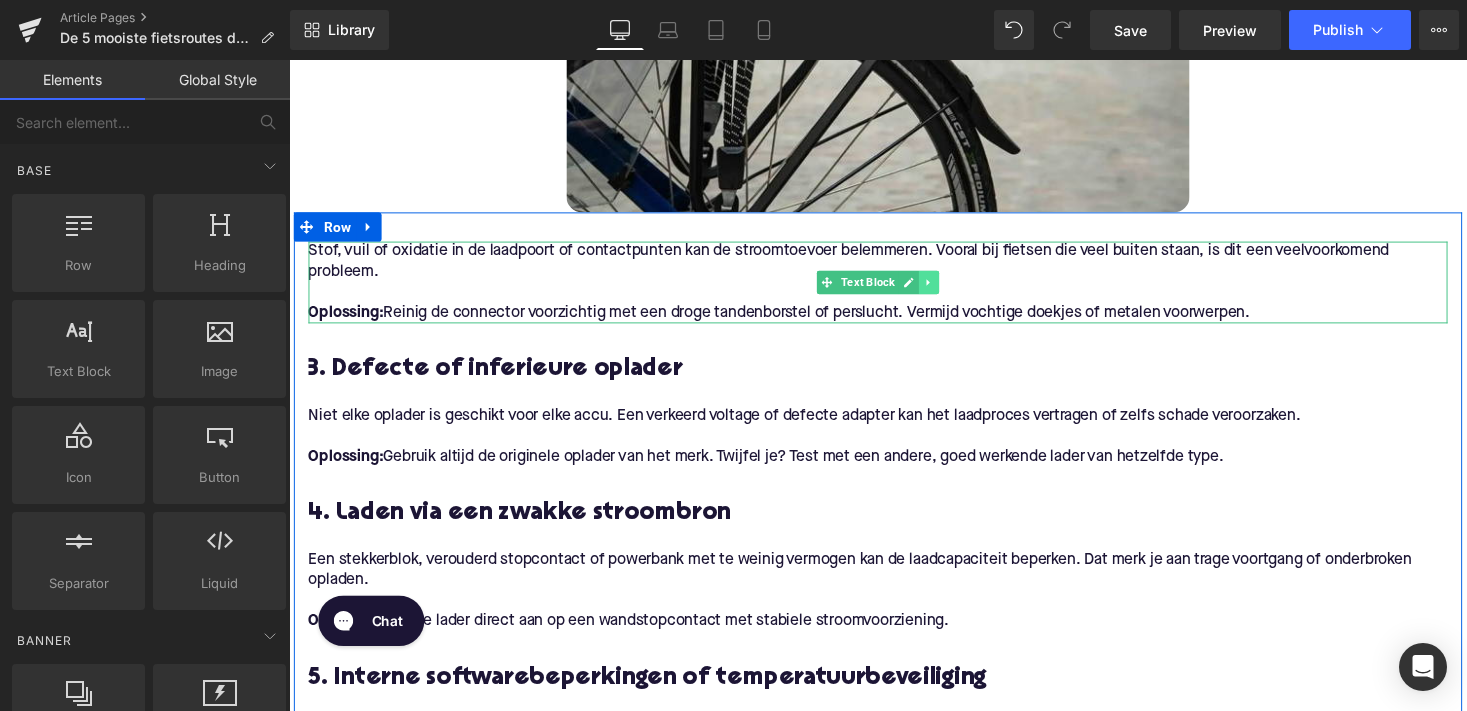 click 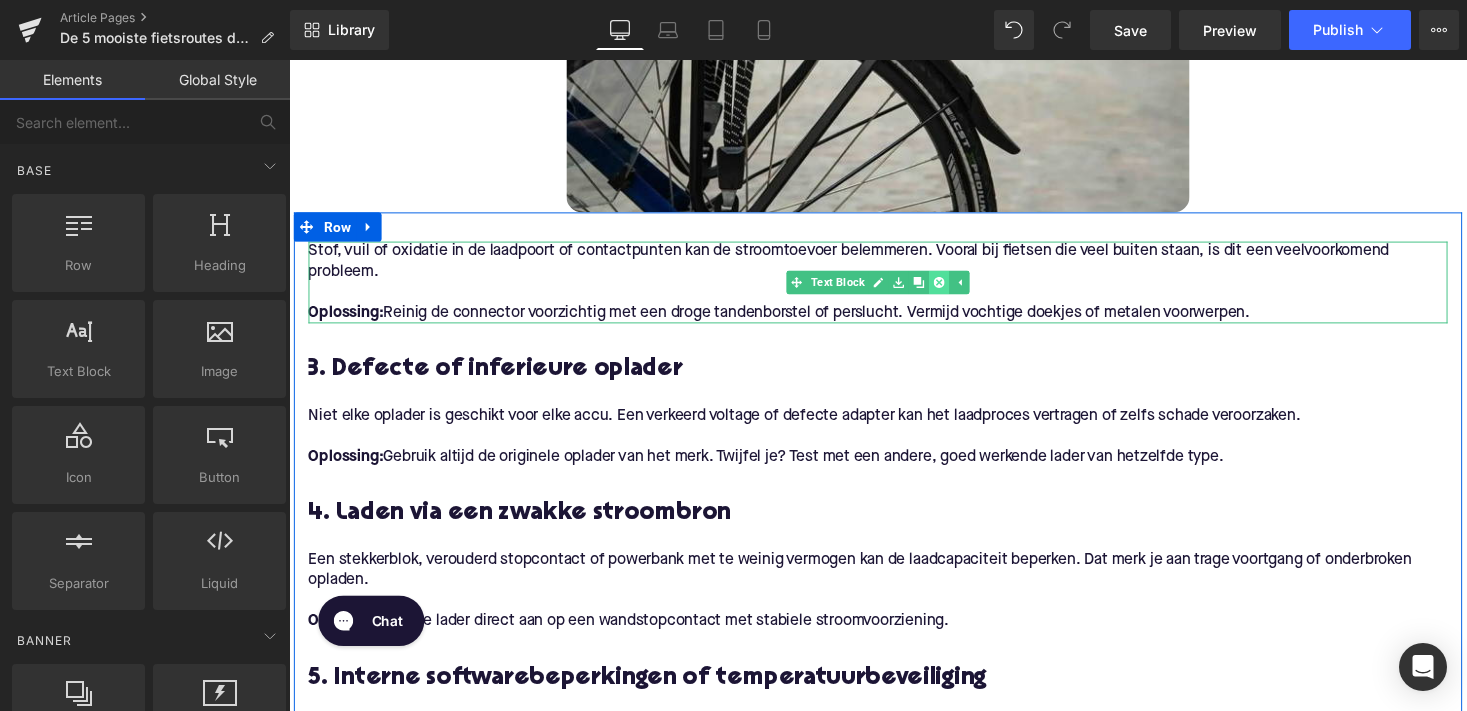 click 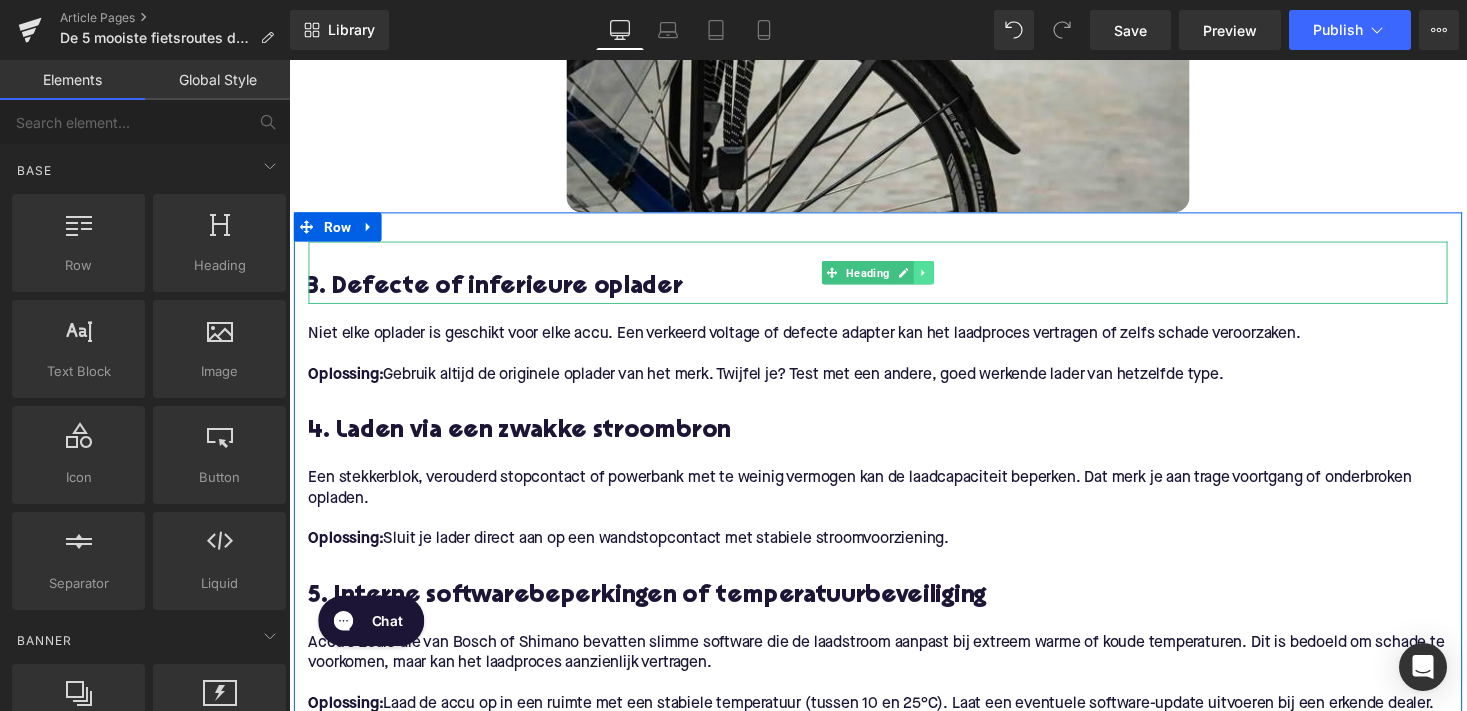 click 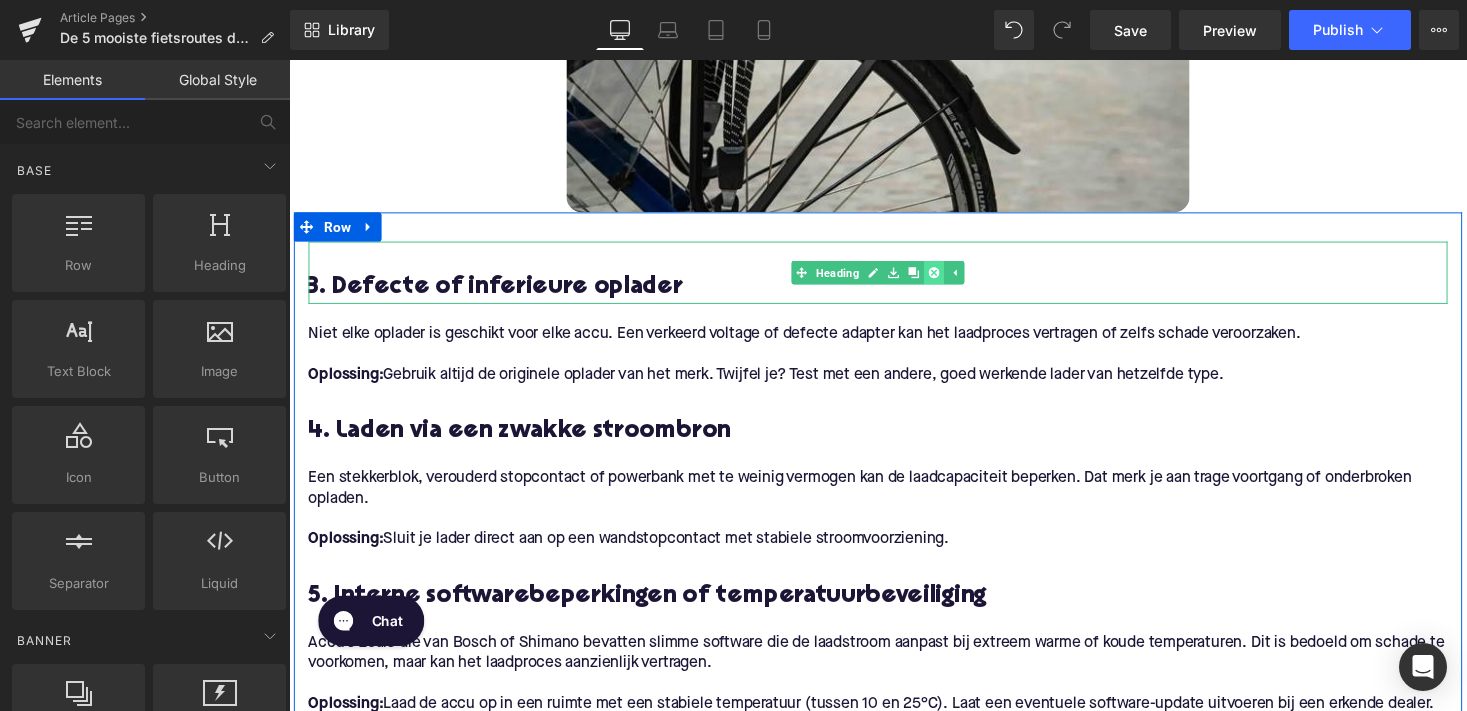 click 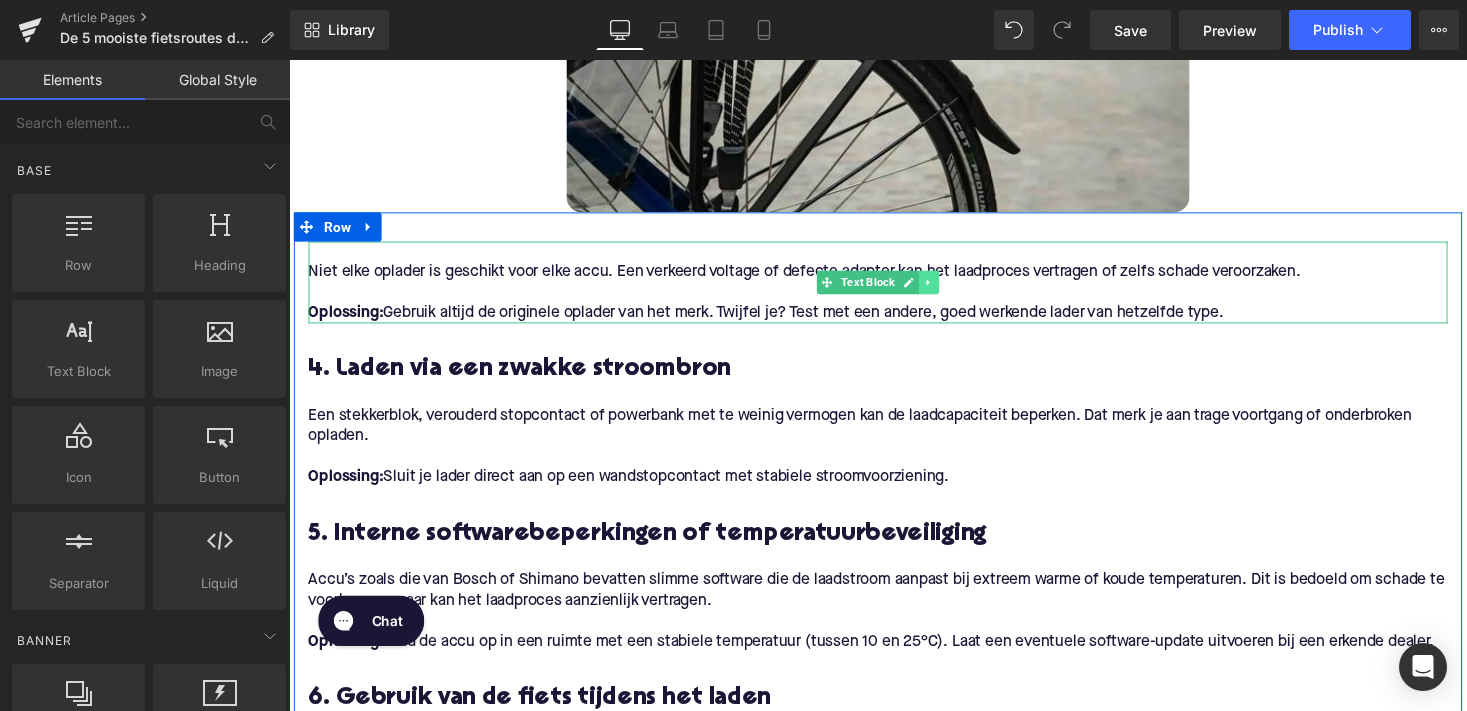 click 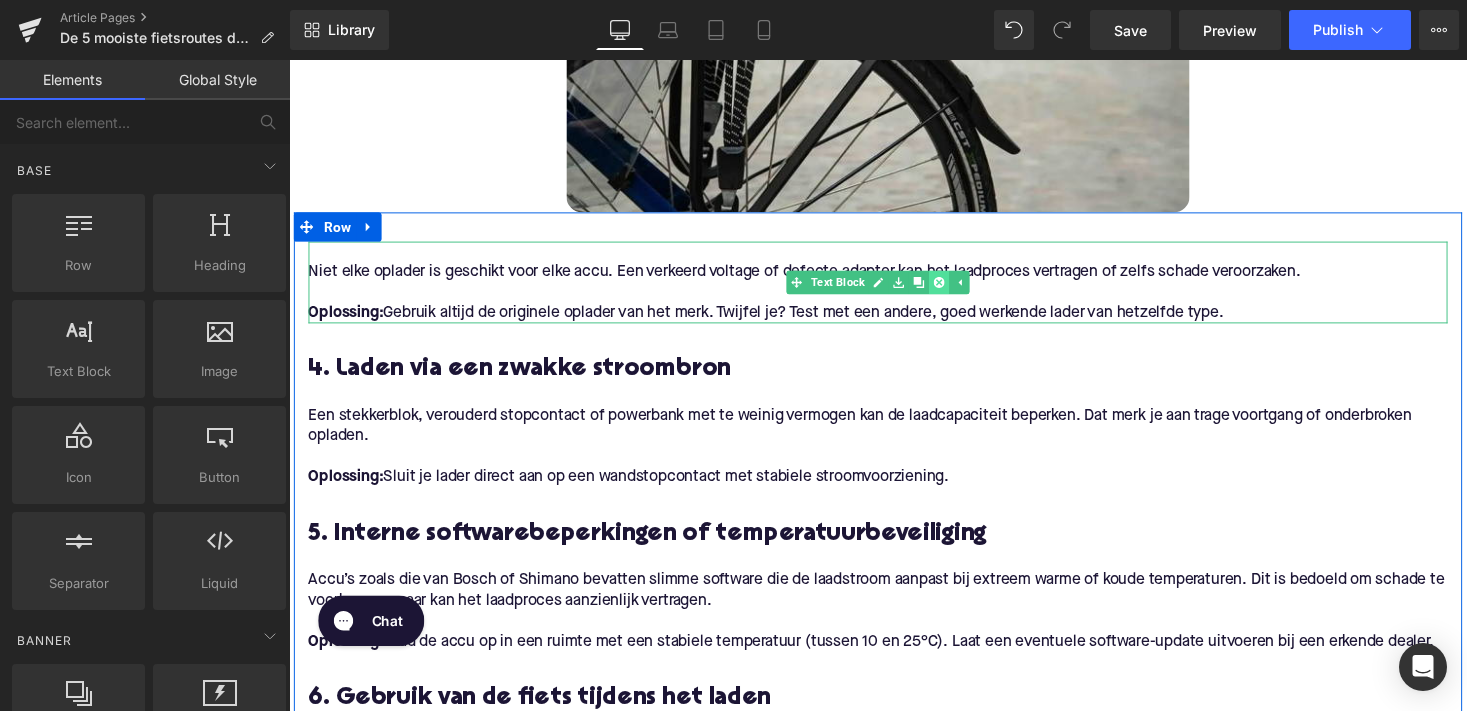 click at bounding box center [956, 289] 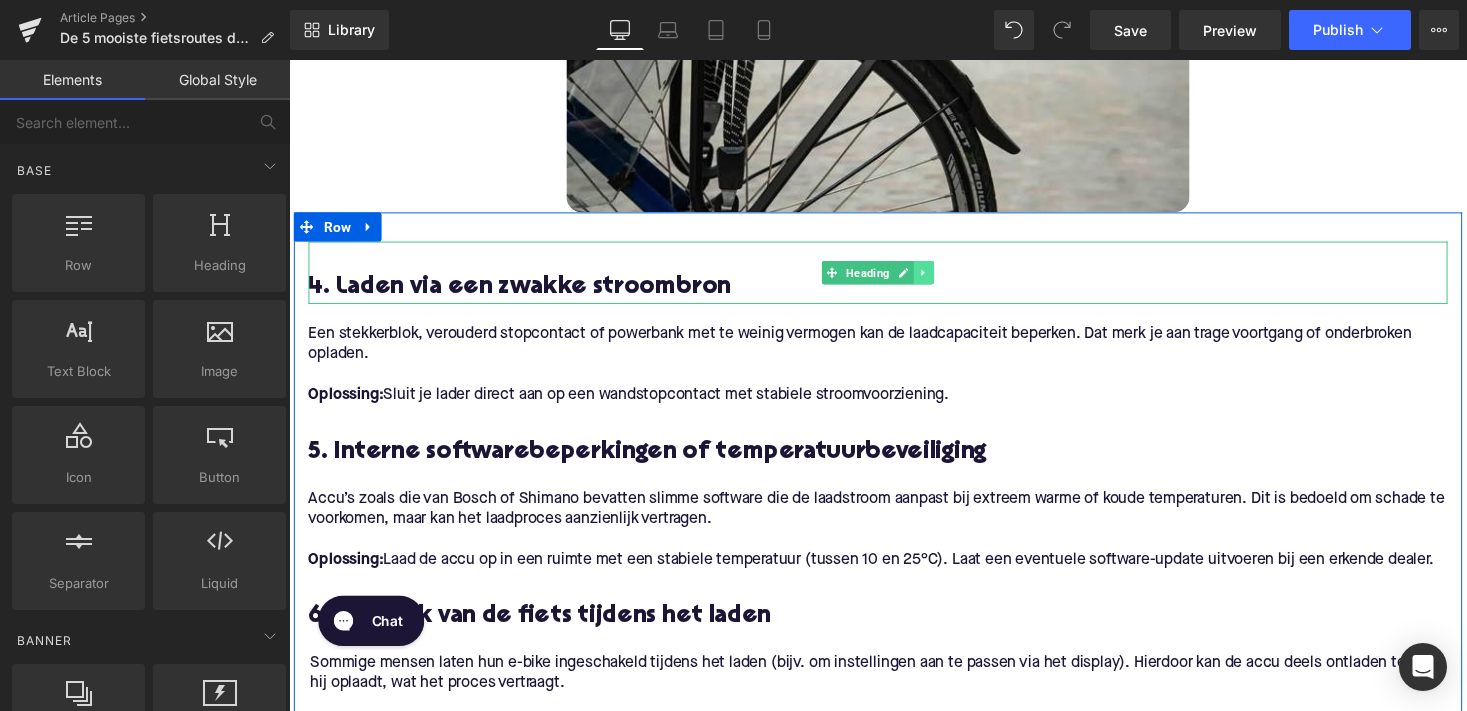 click 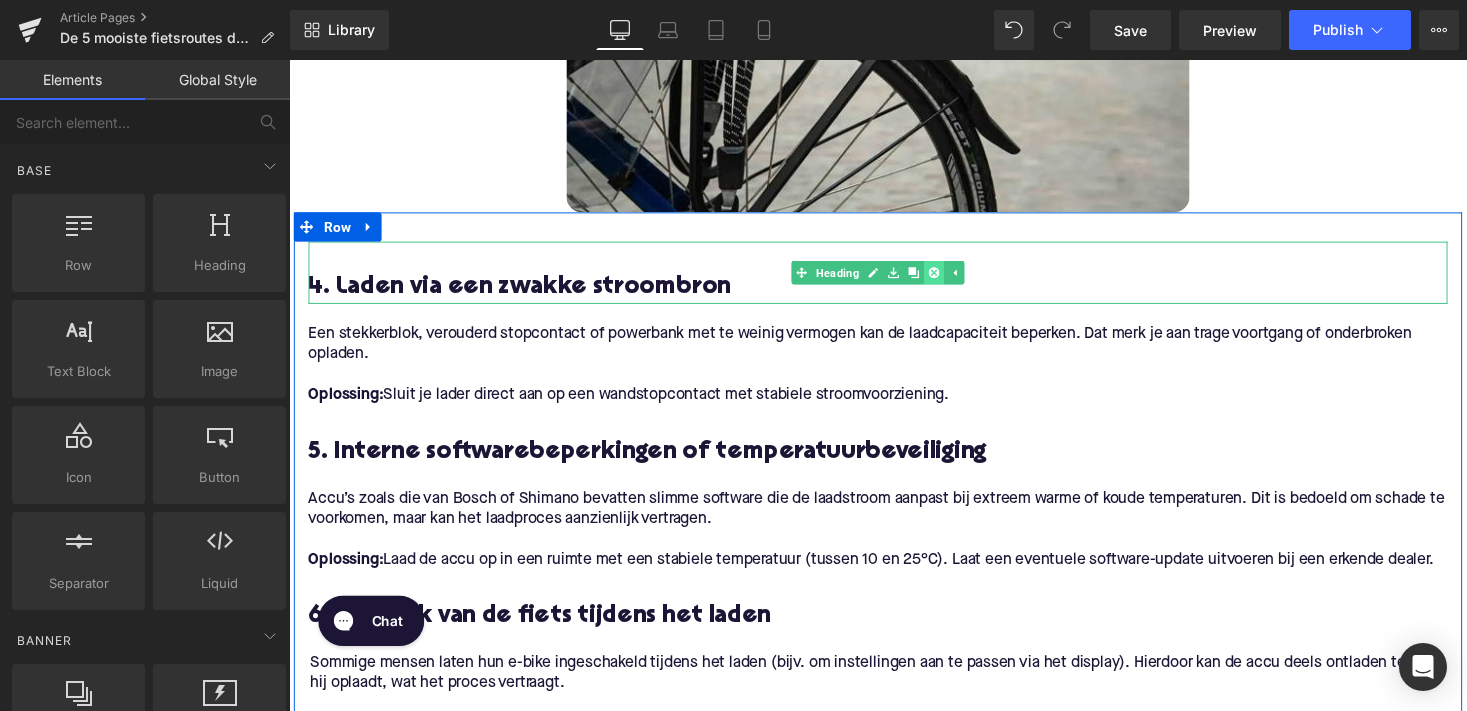click 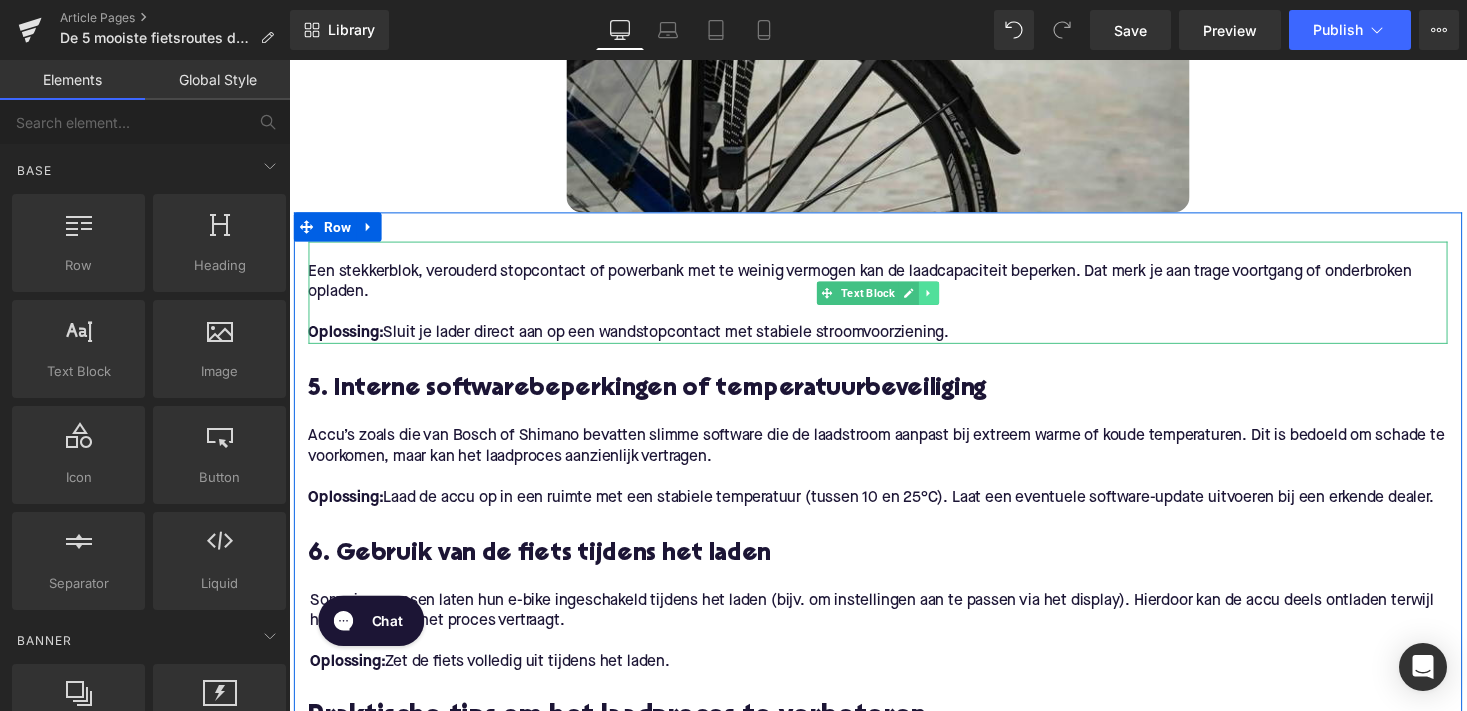 click 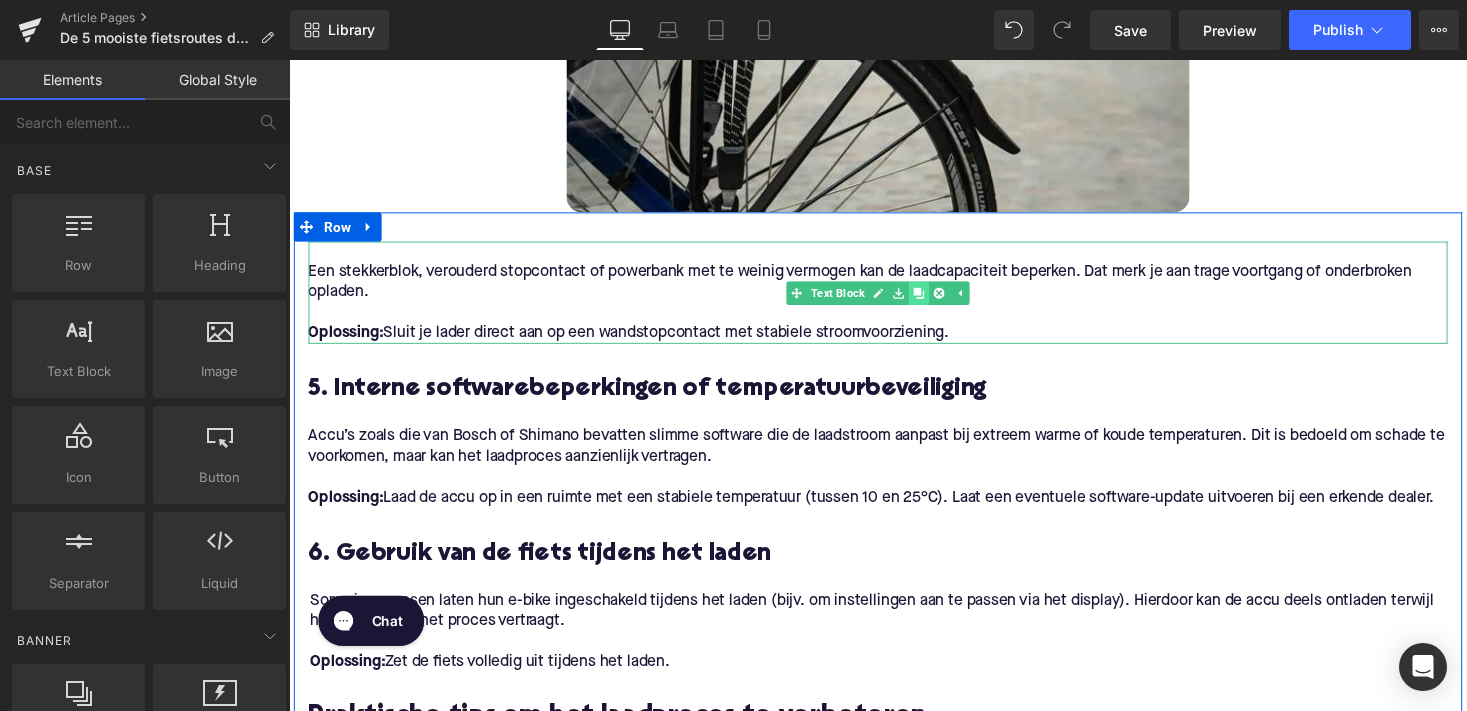 click at bounding box center [936, 300] 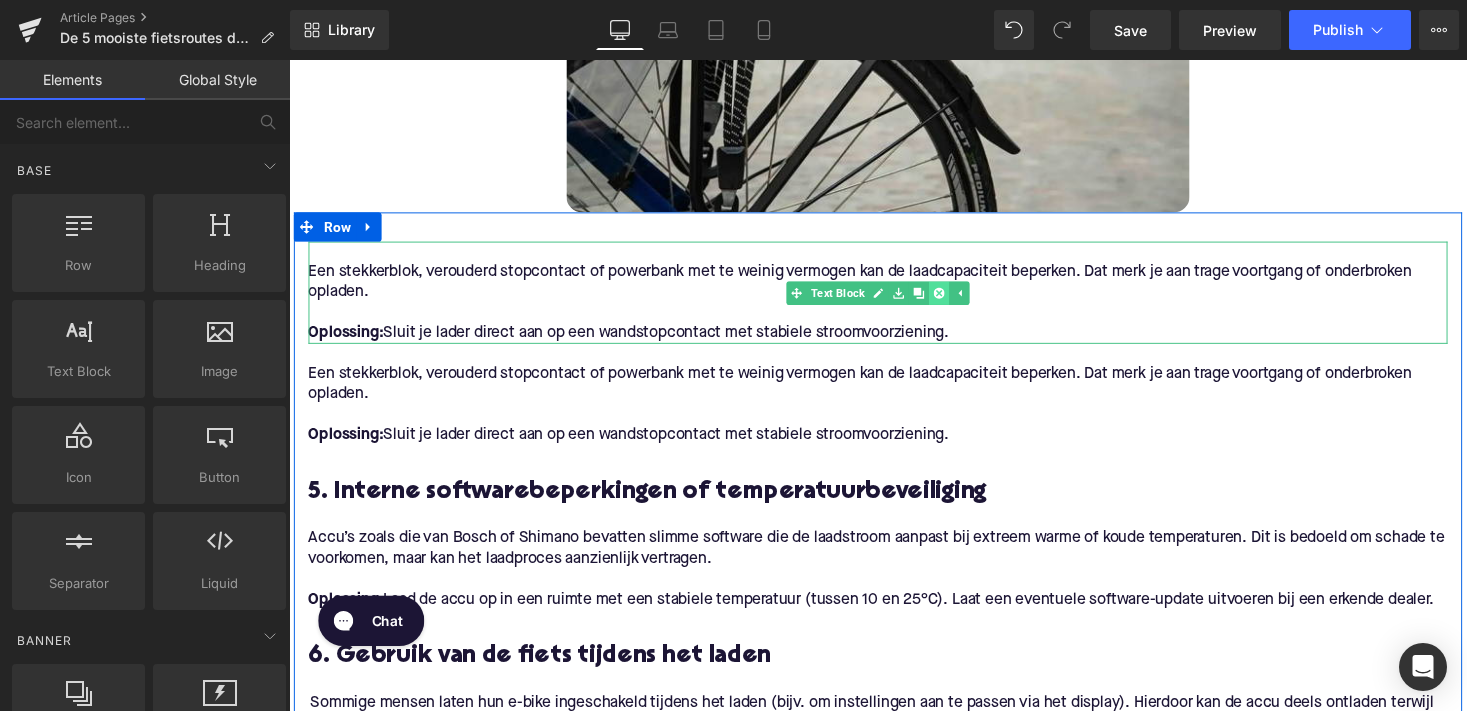 click 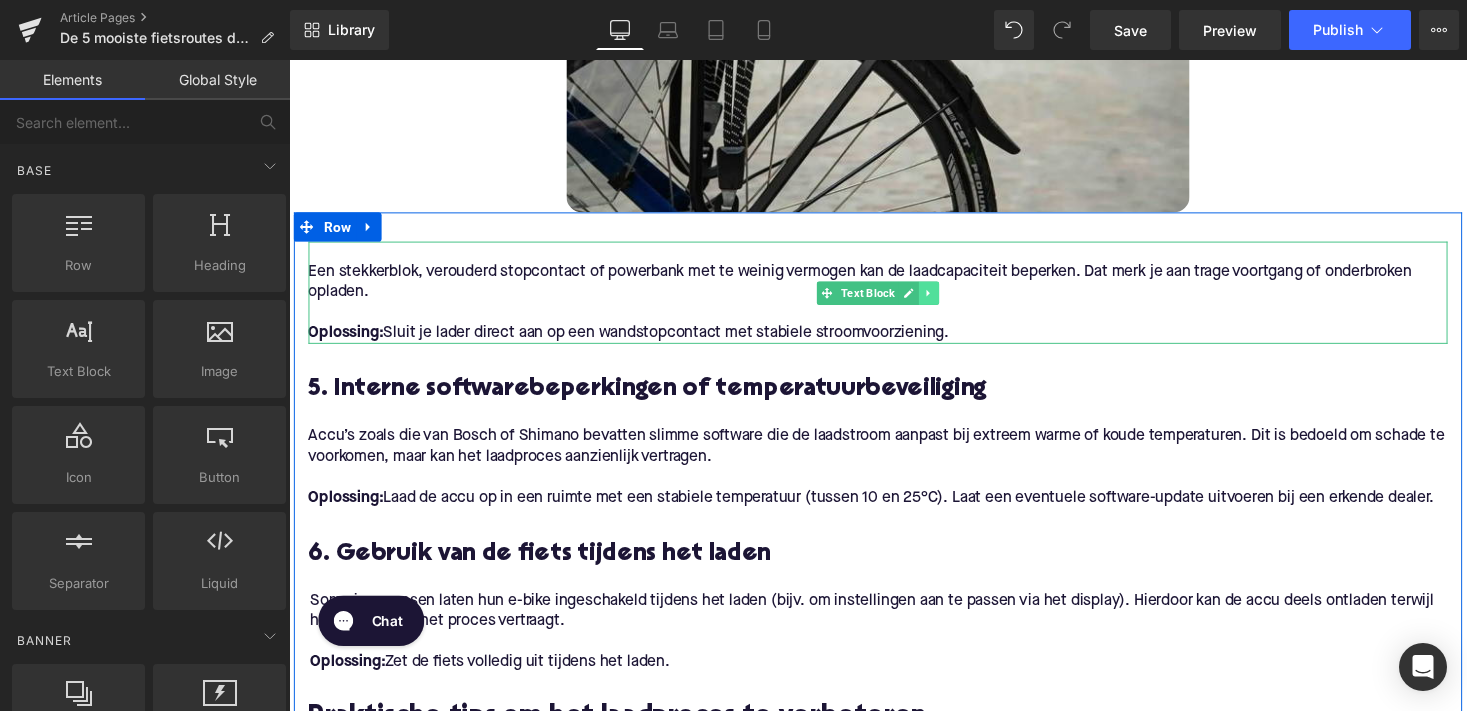 click 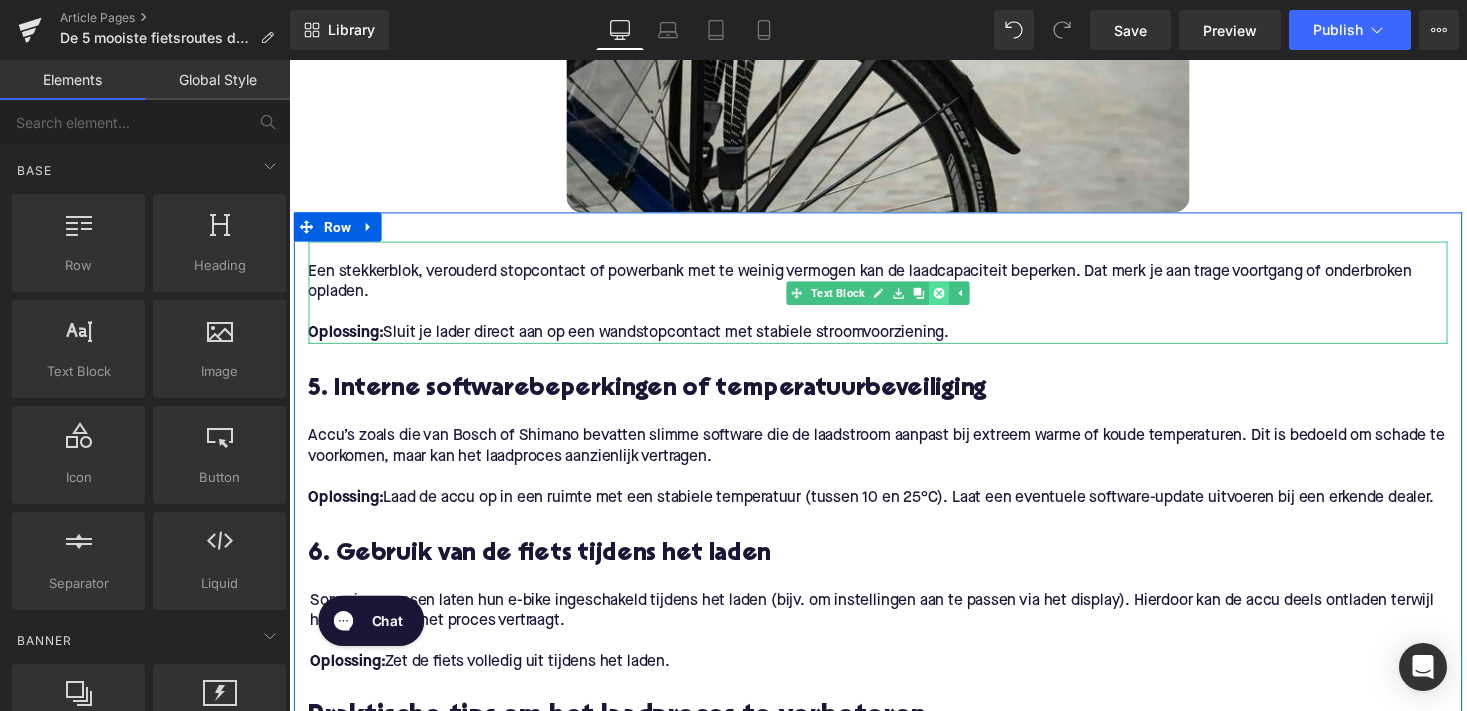 click 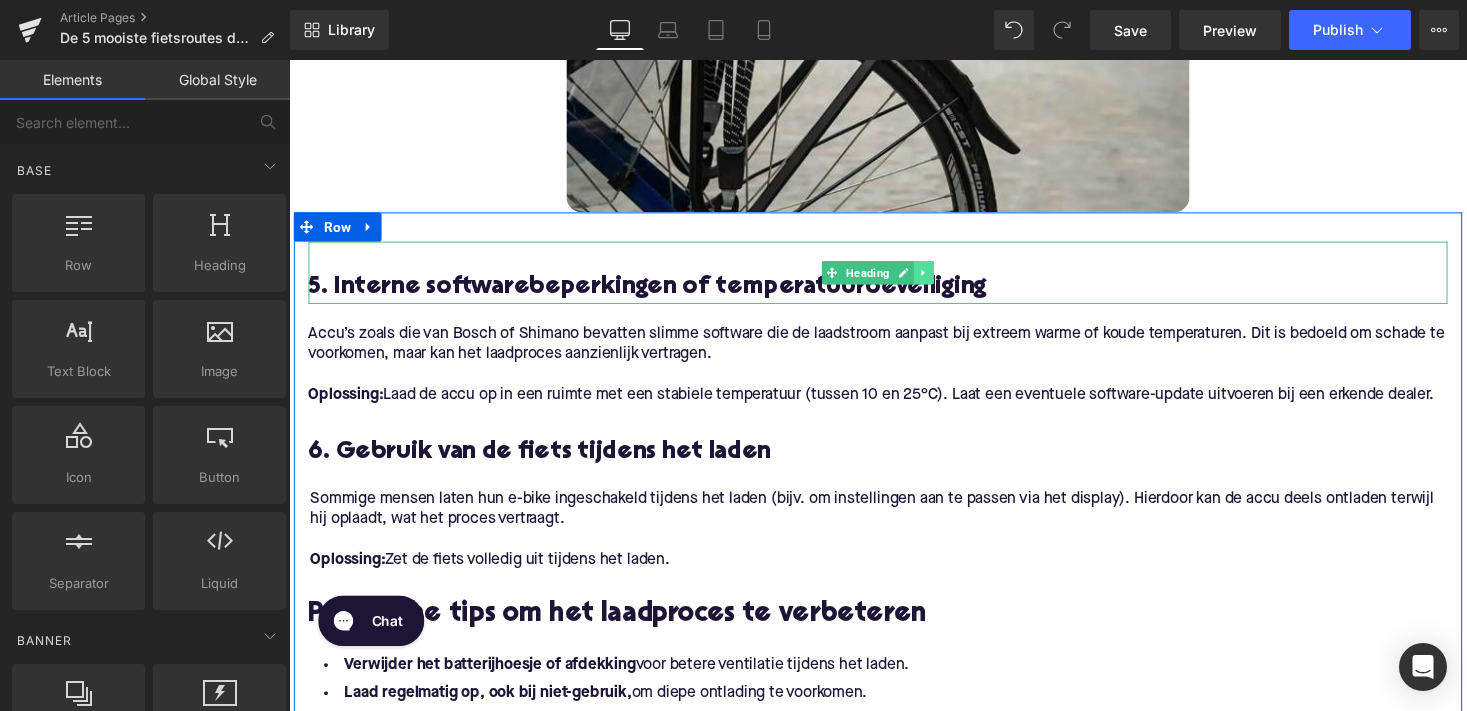 click 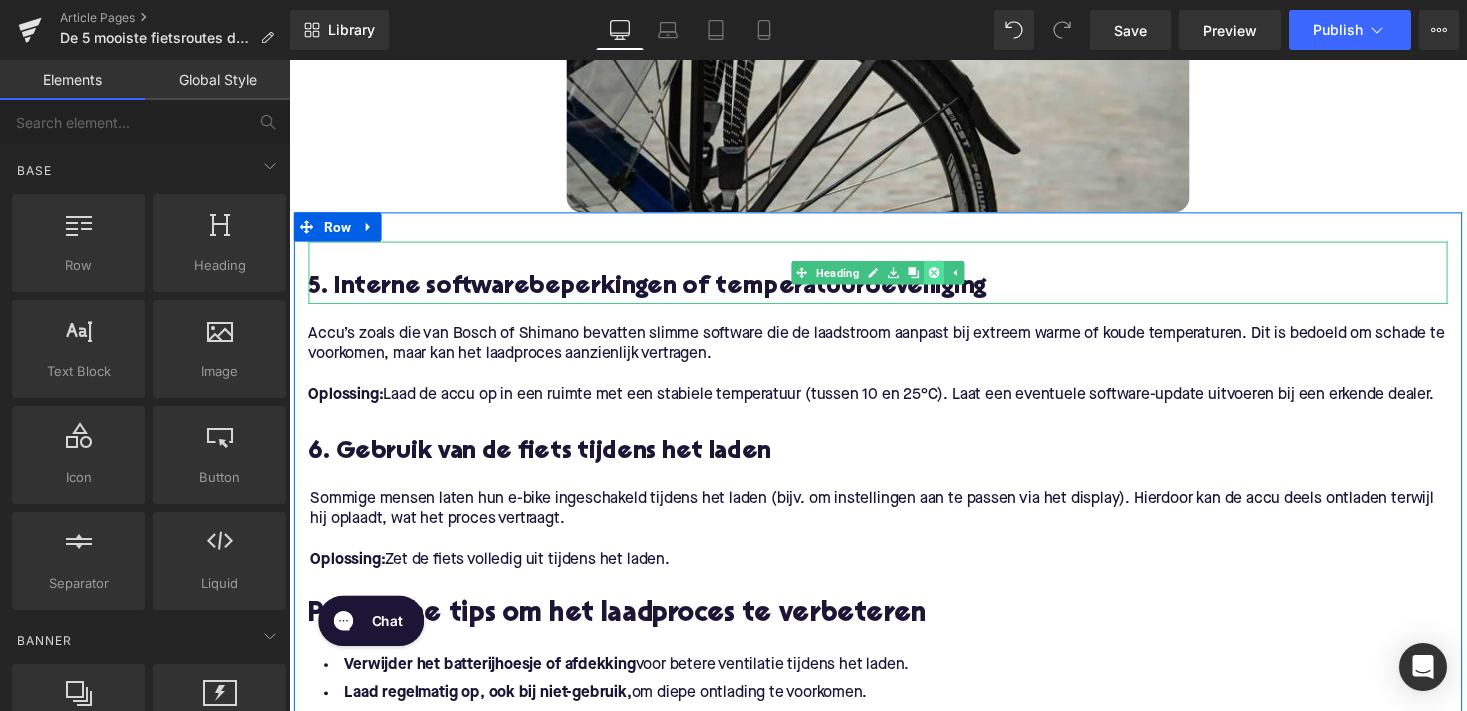 click 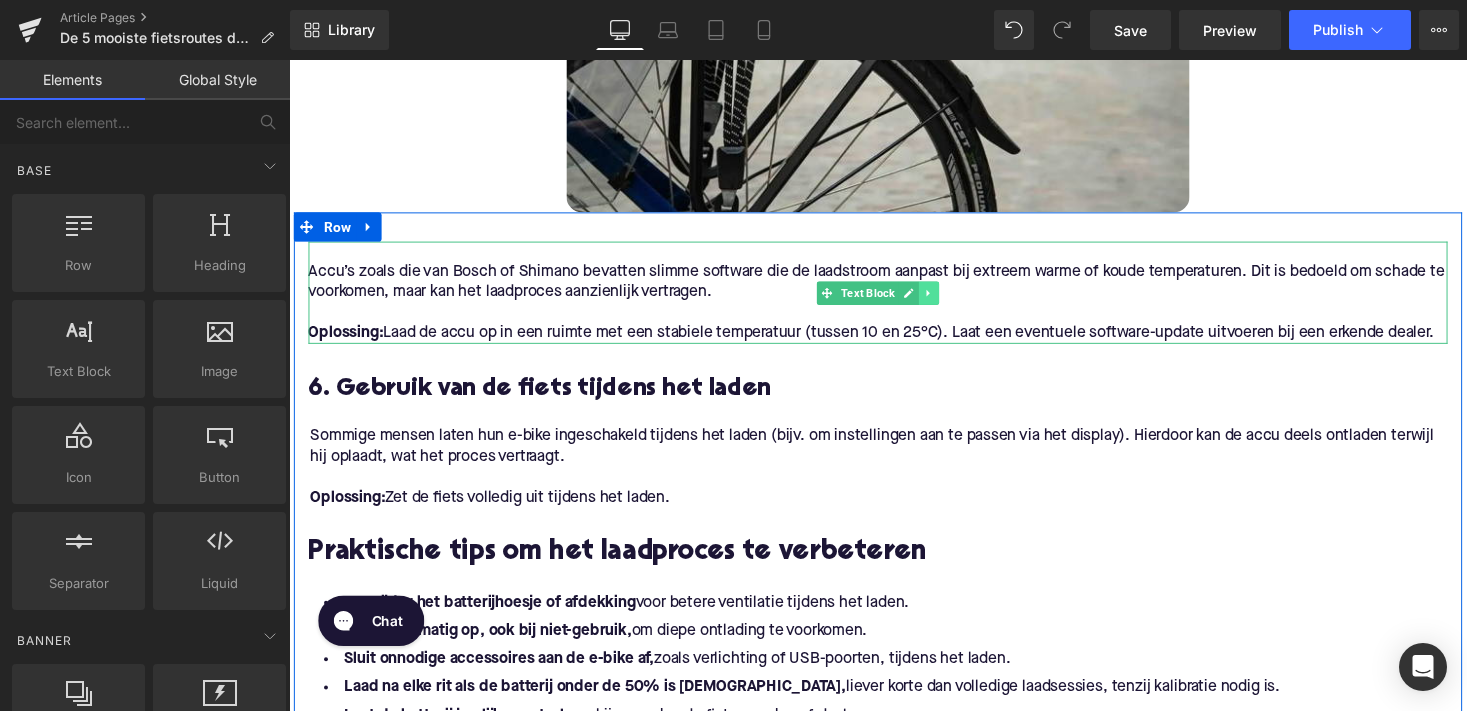 click 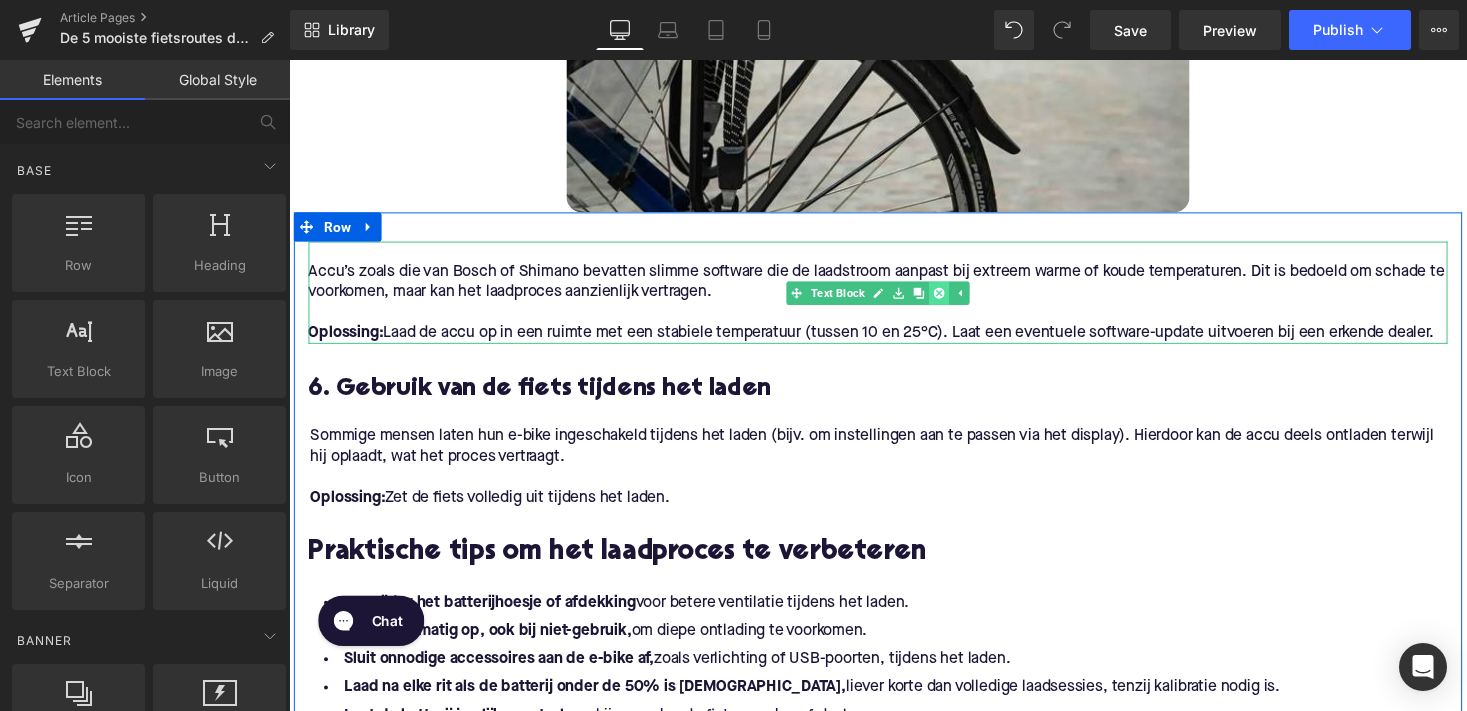 click at bounding box center [956, 300] 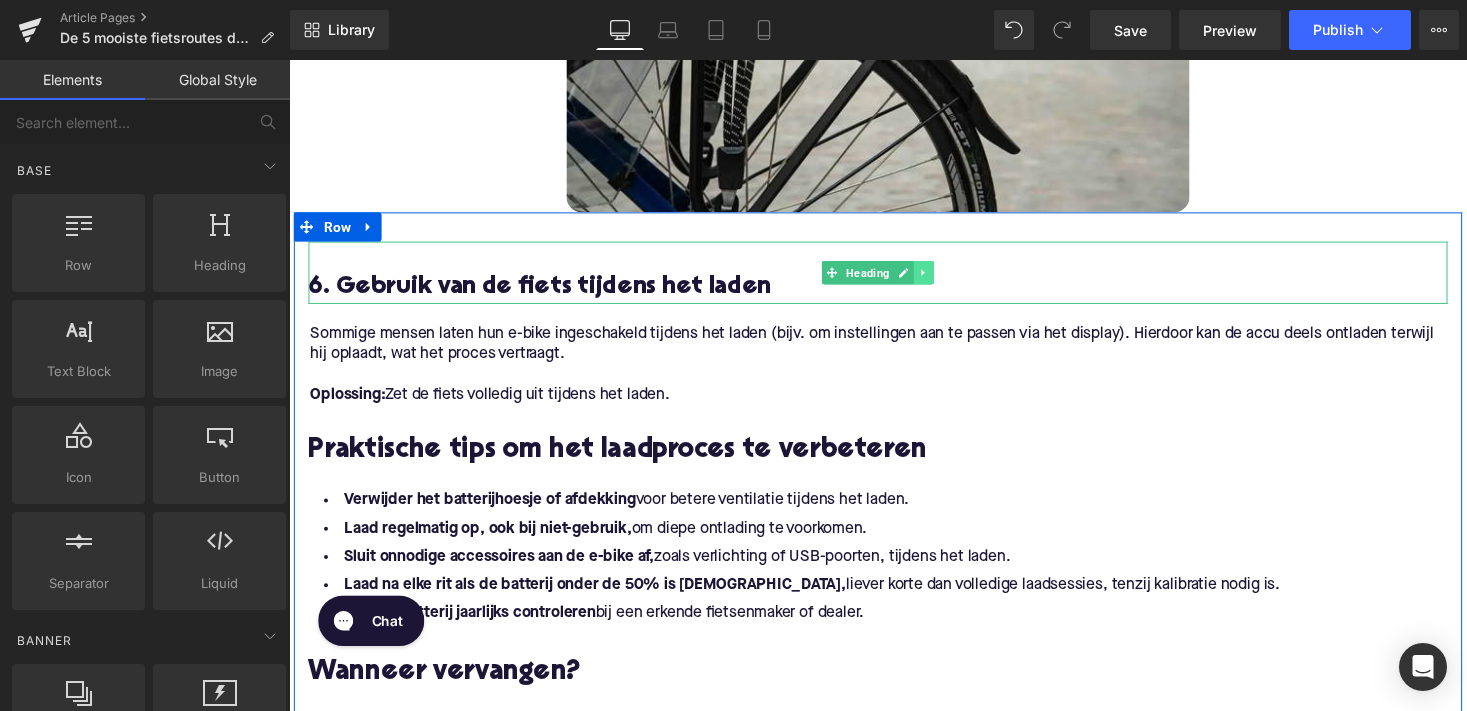 click 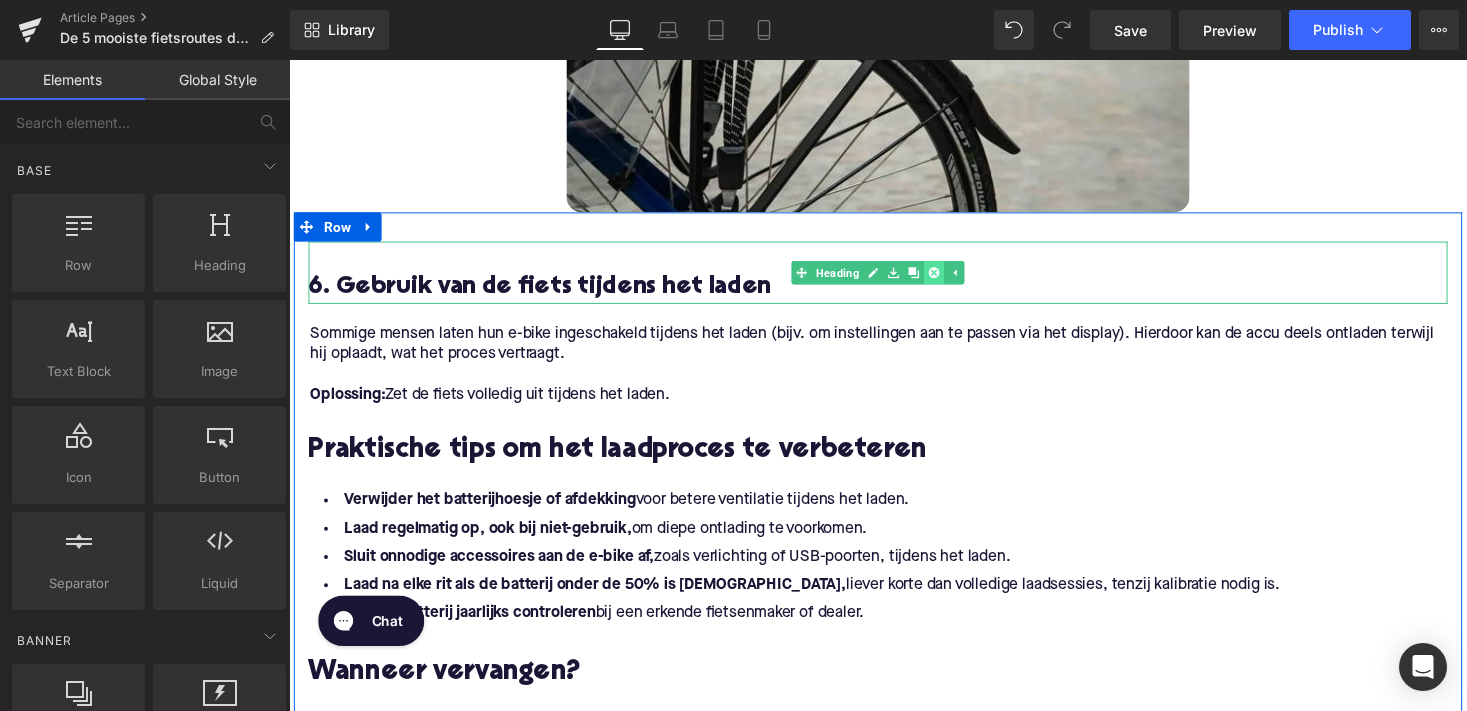 click at bounding box center [951, 279] 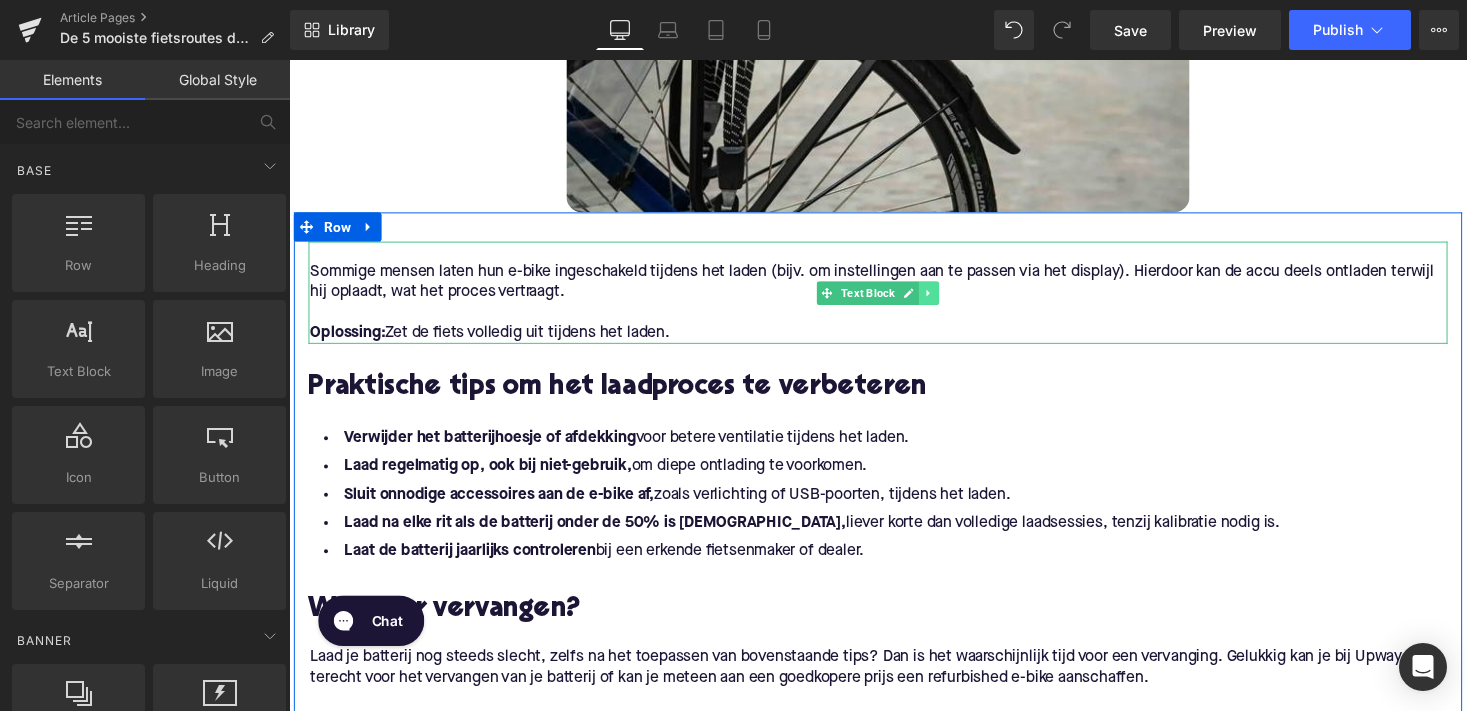 click at bounding box center (946, 300) 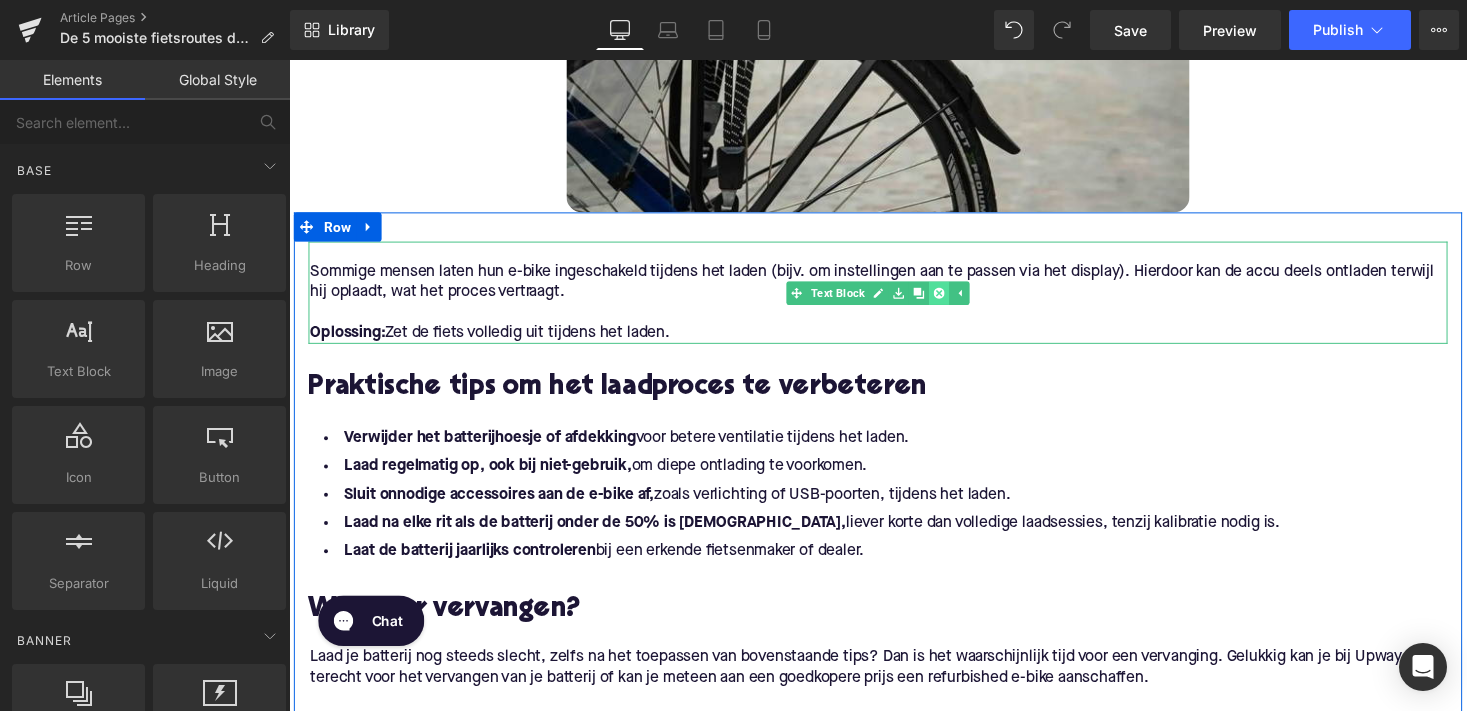 click 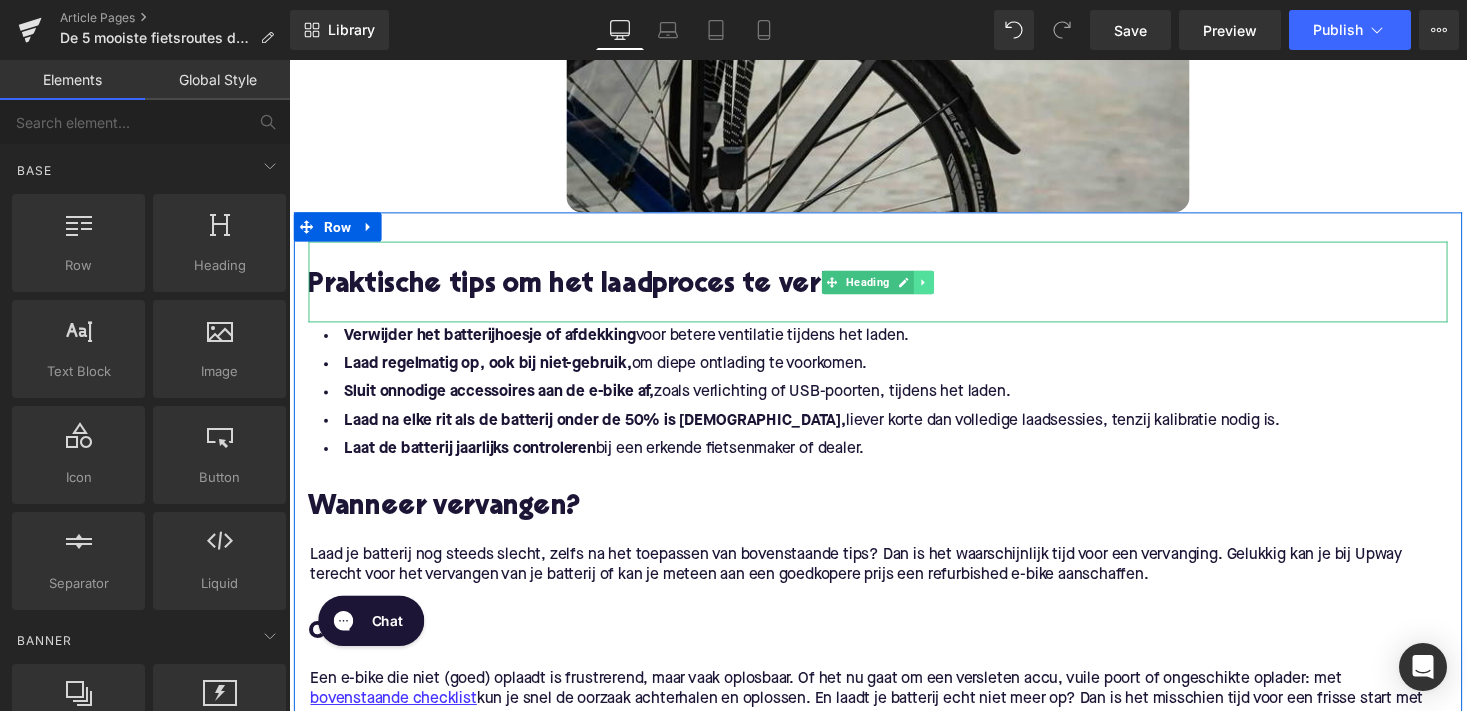 click 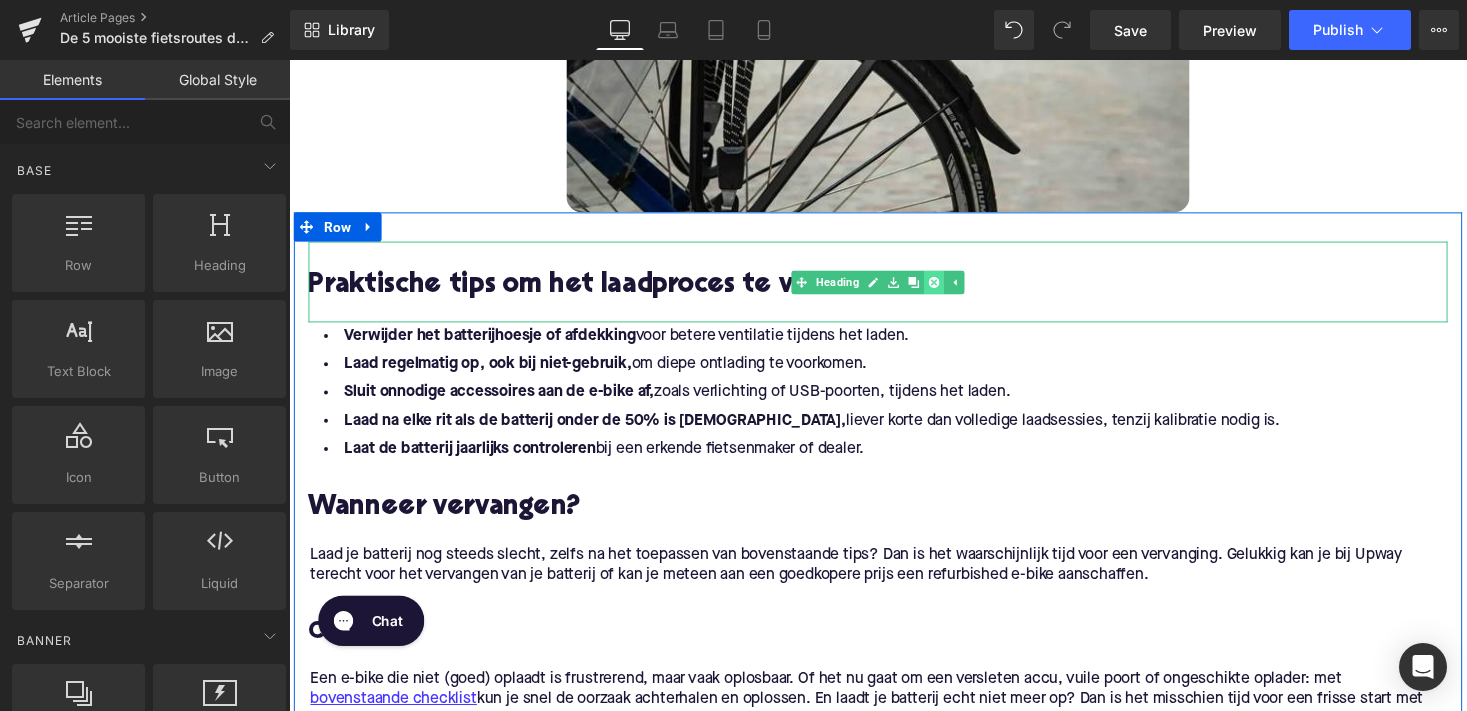 click 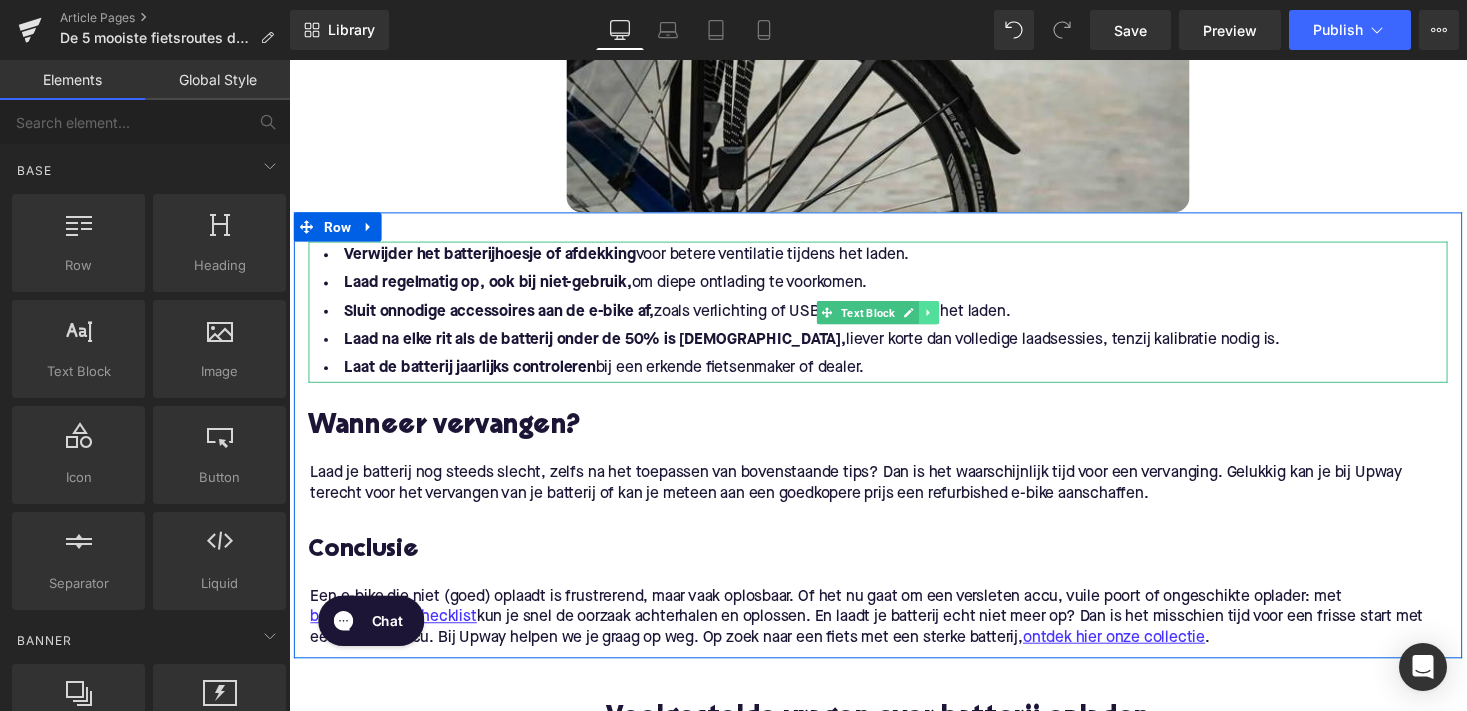 click 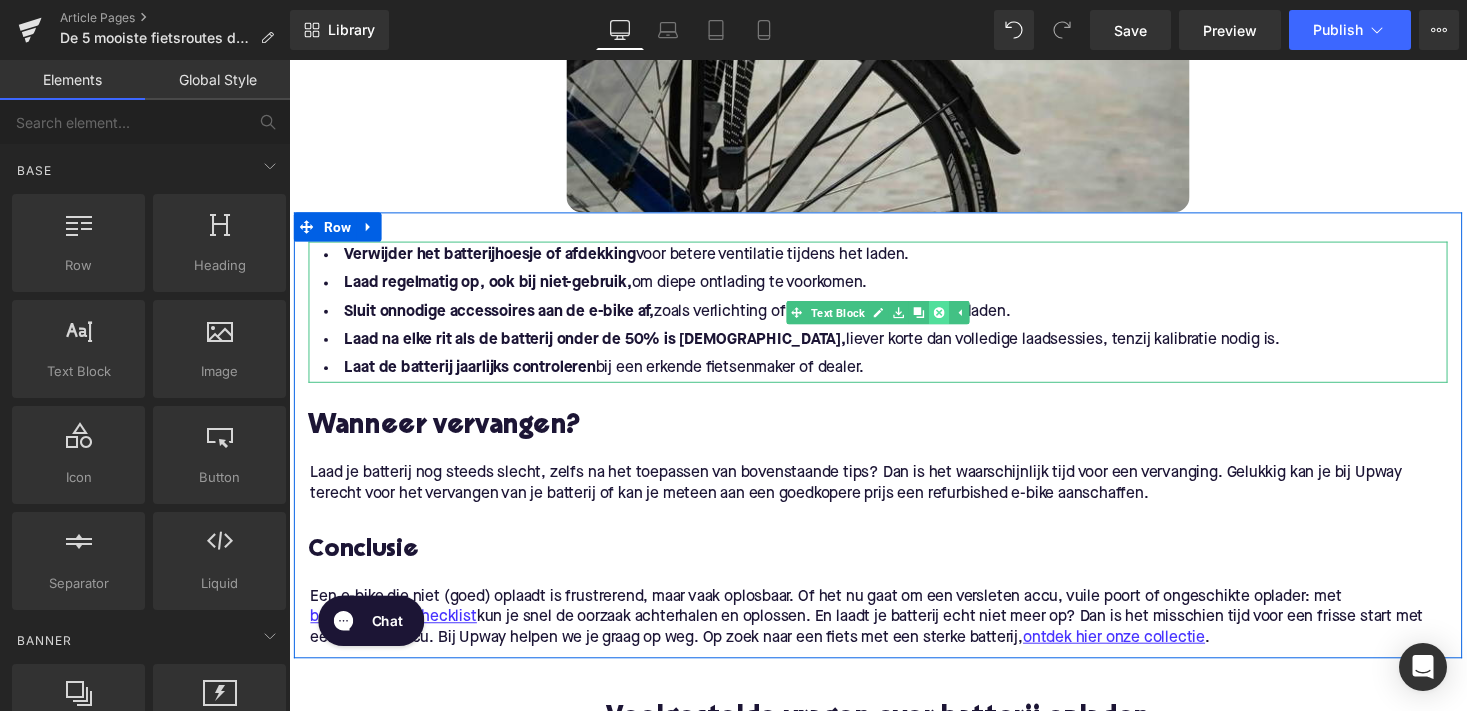 click 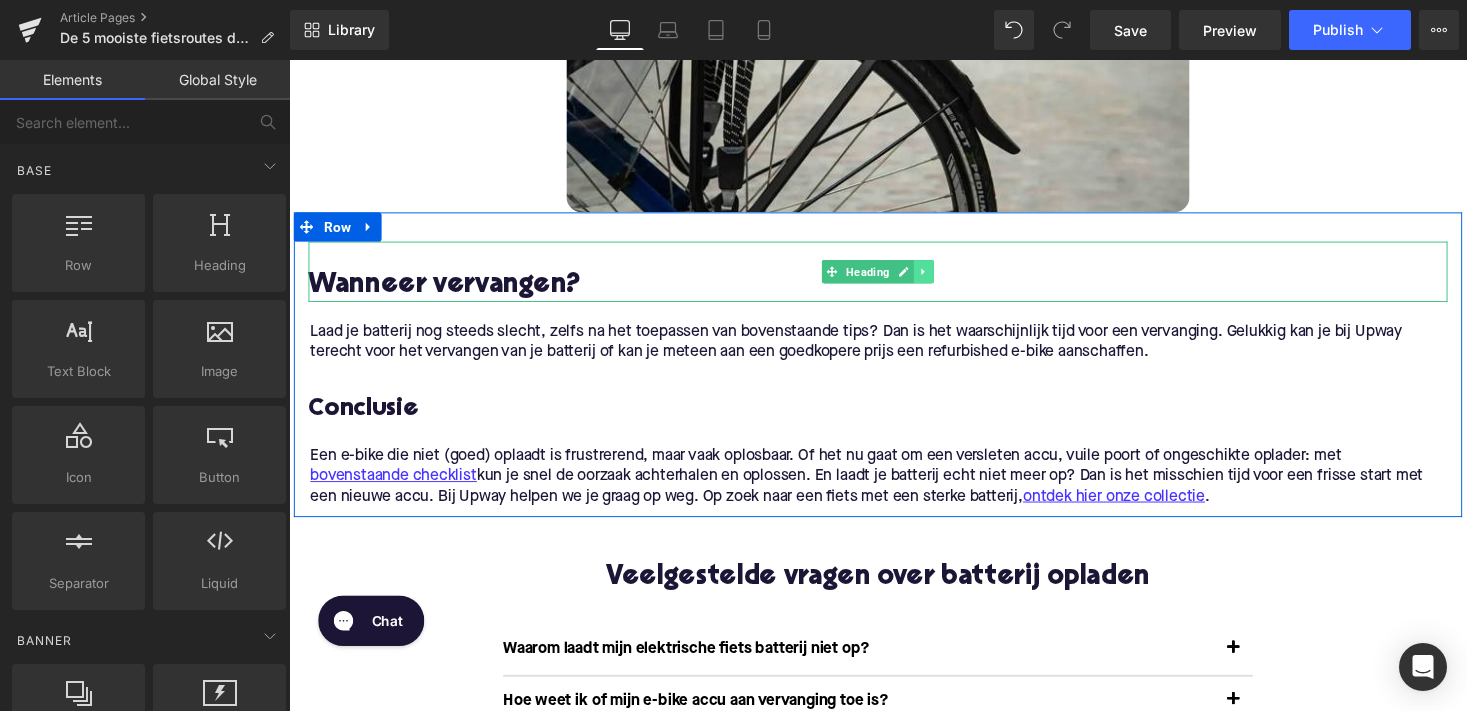 click at bounding box center [941, 278] 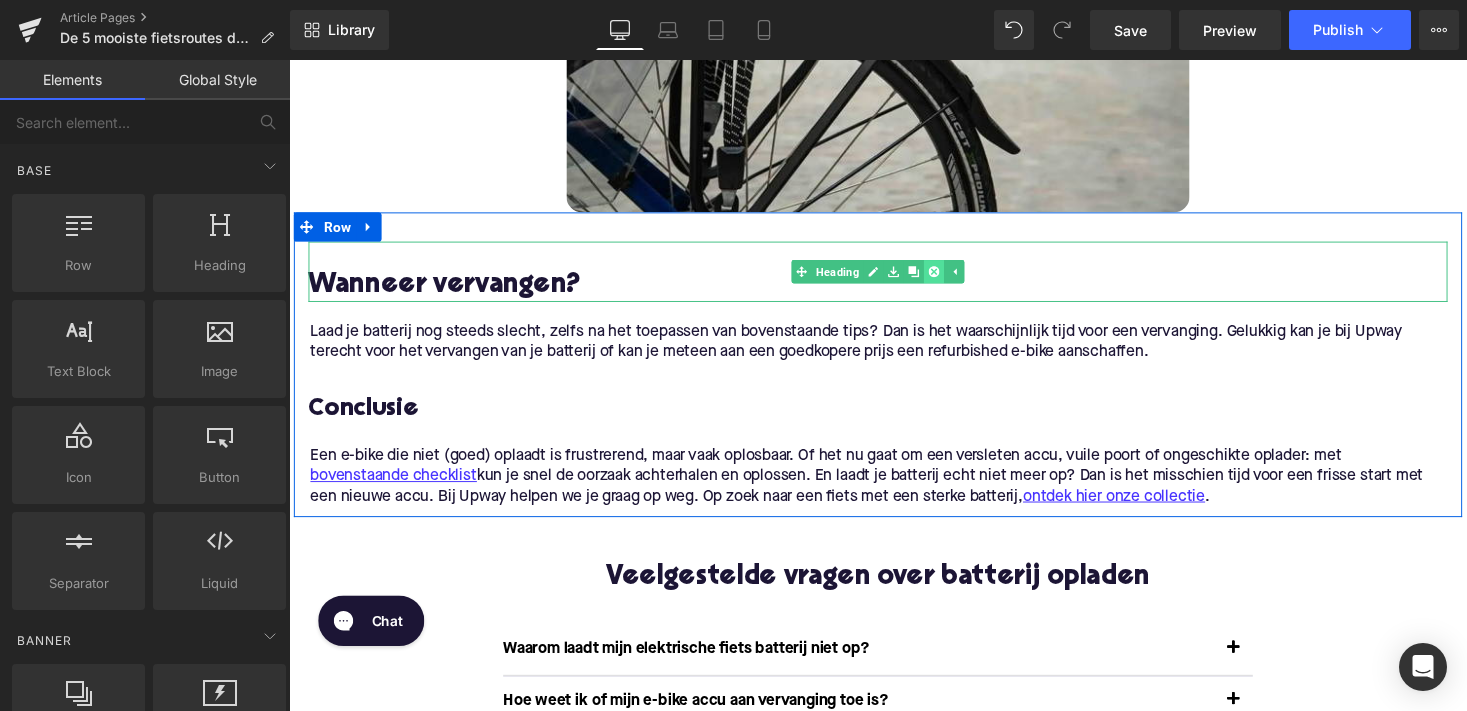 click 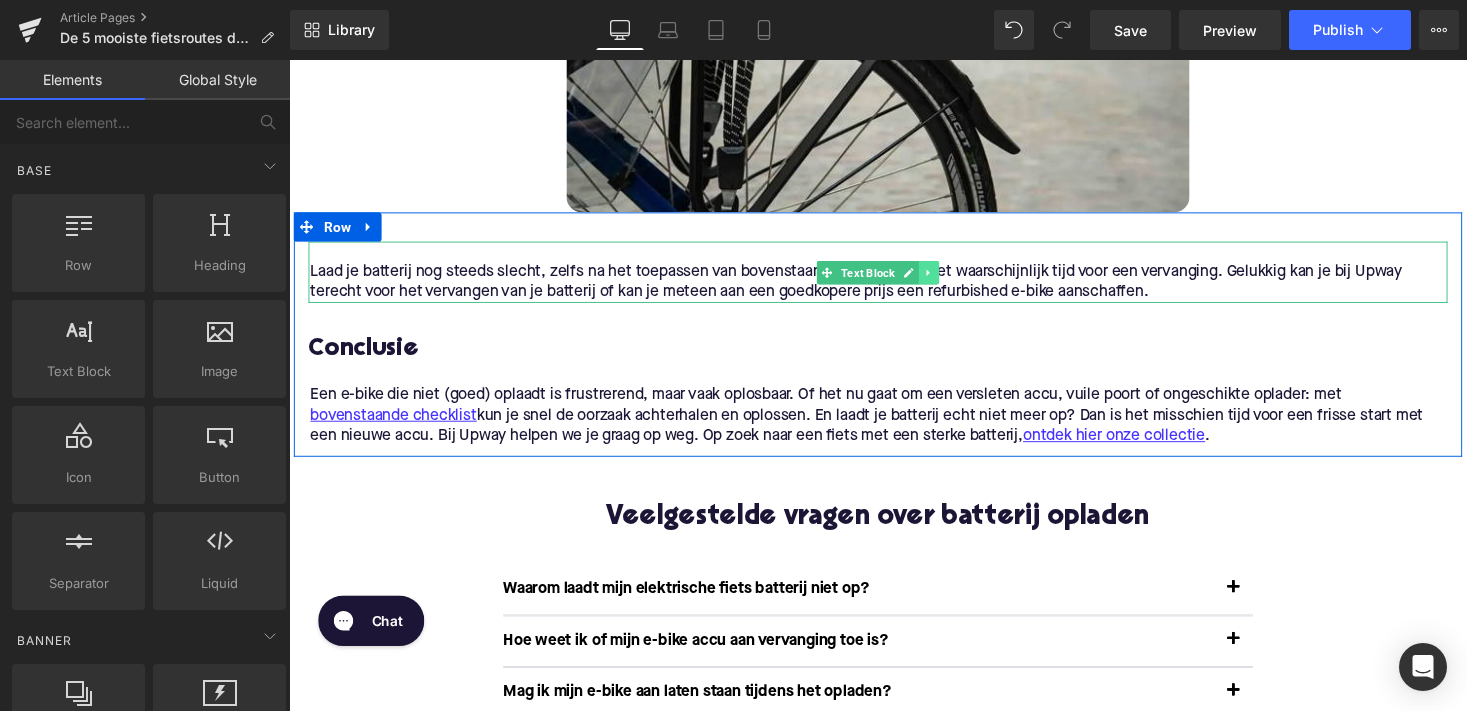 click 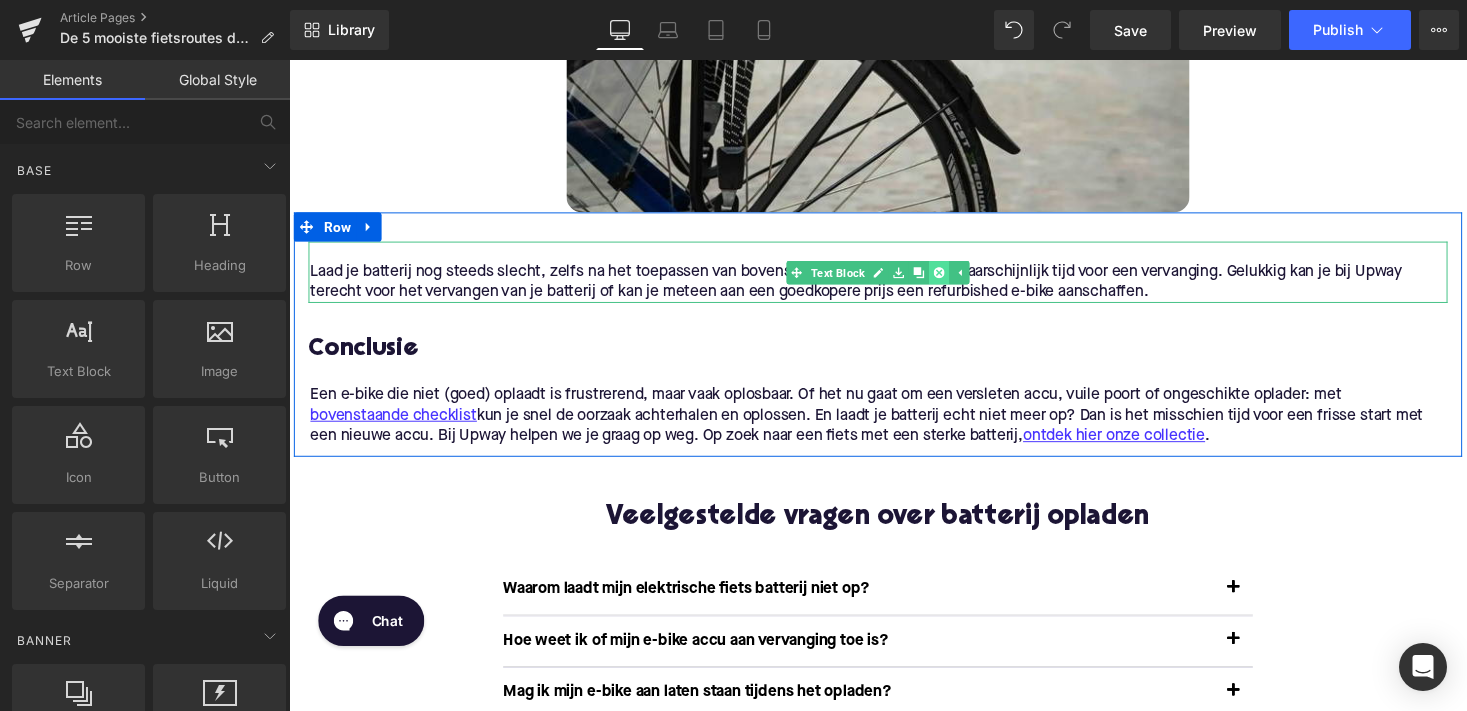 click 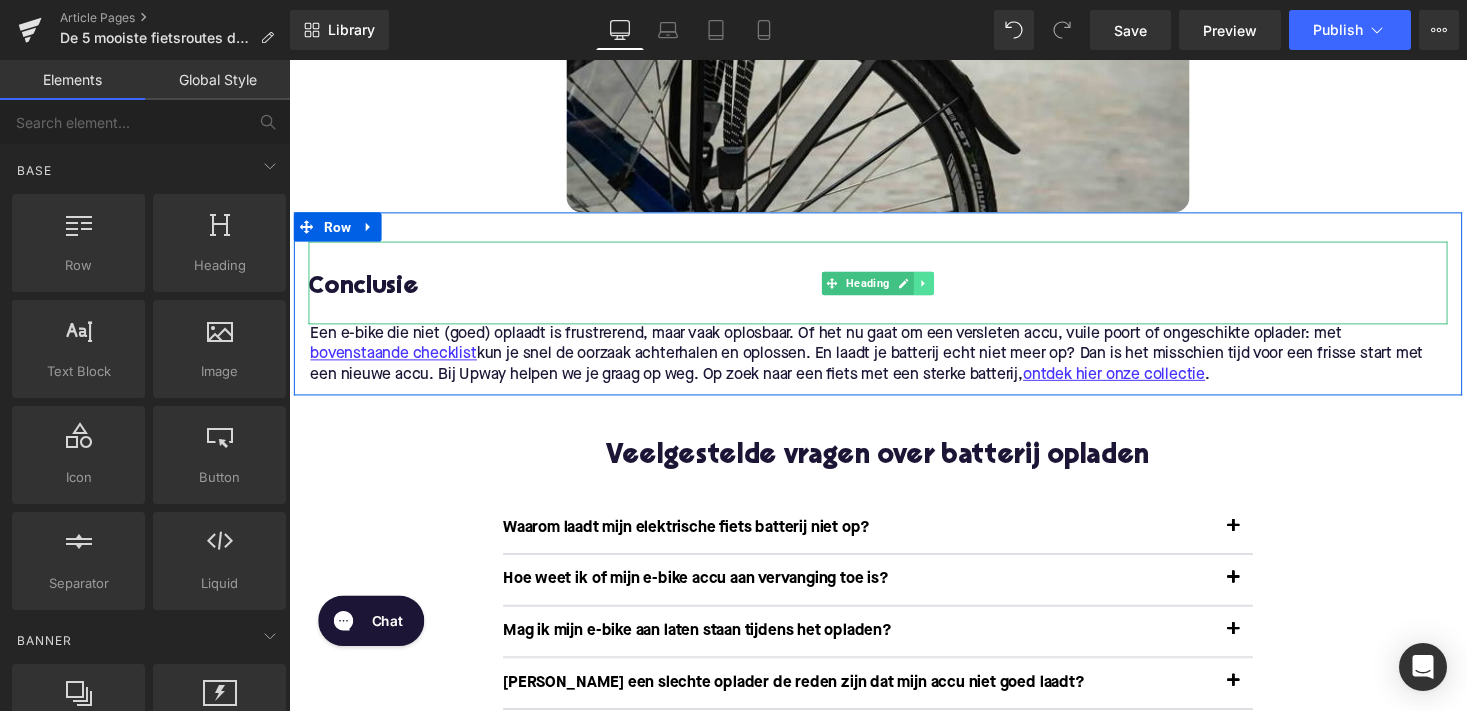 click 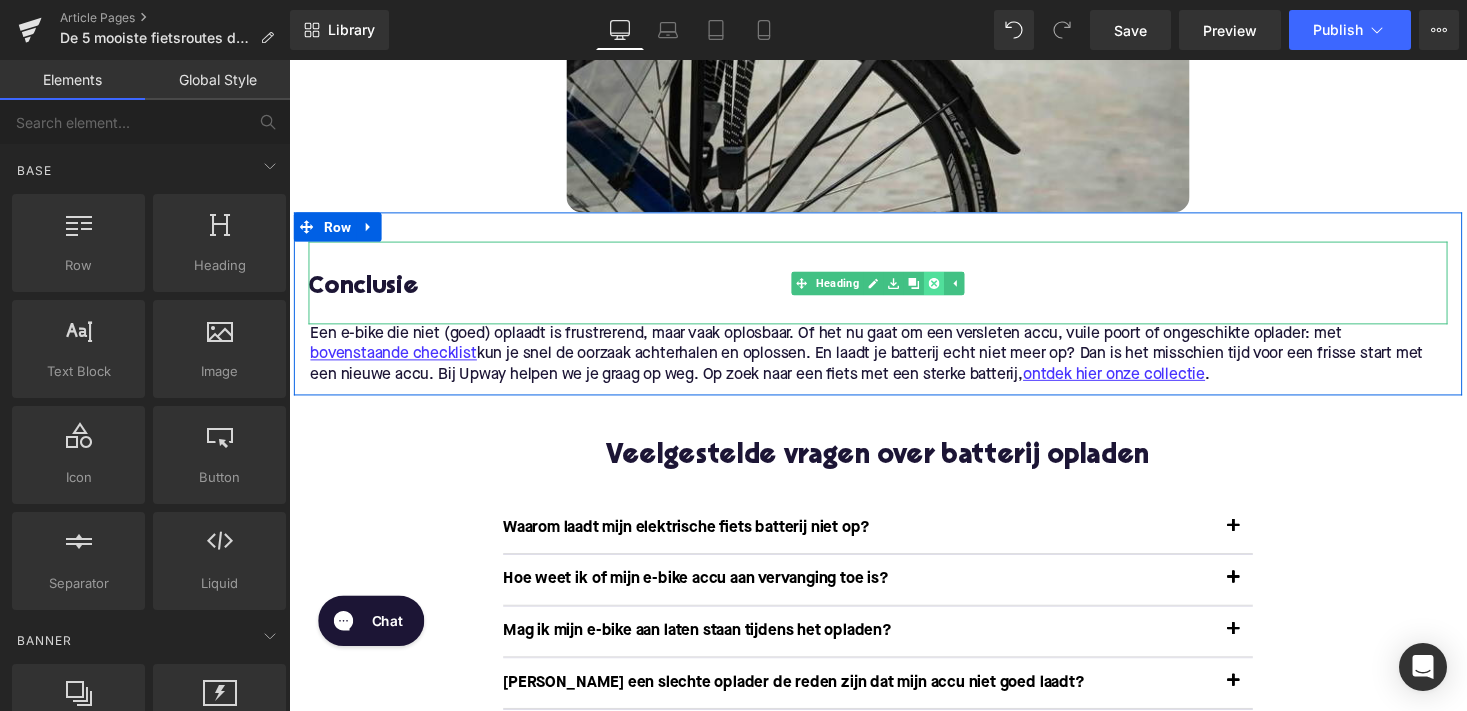 click at bounding box center [951, 290] 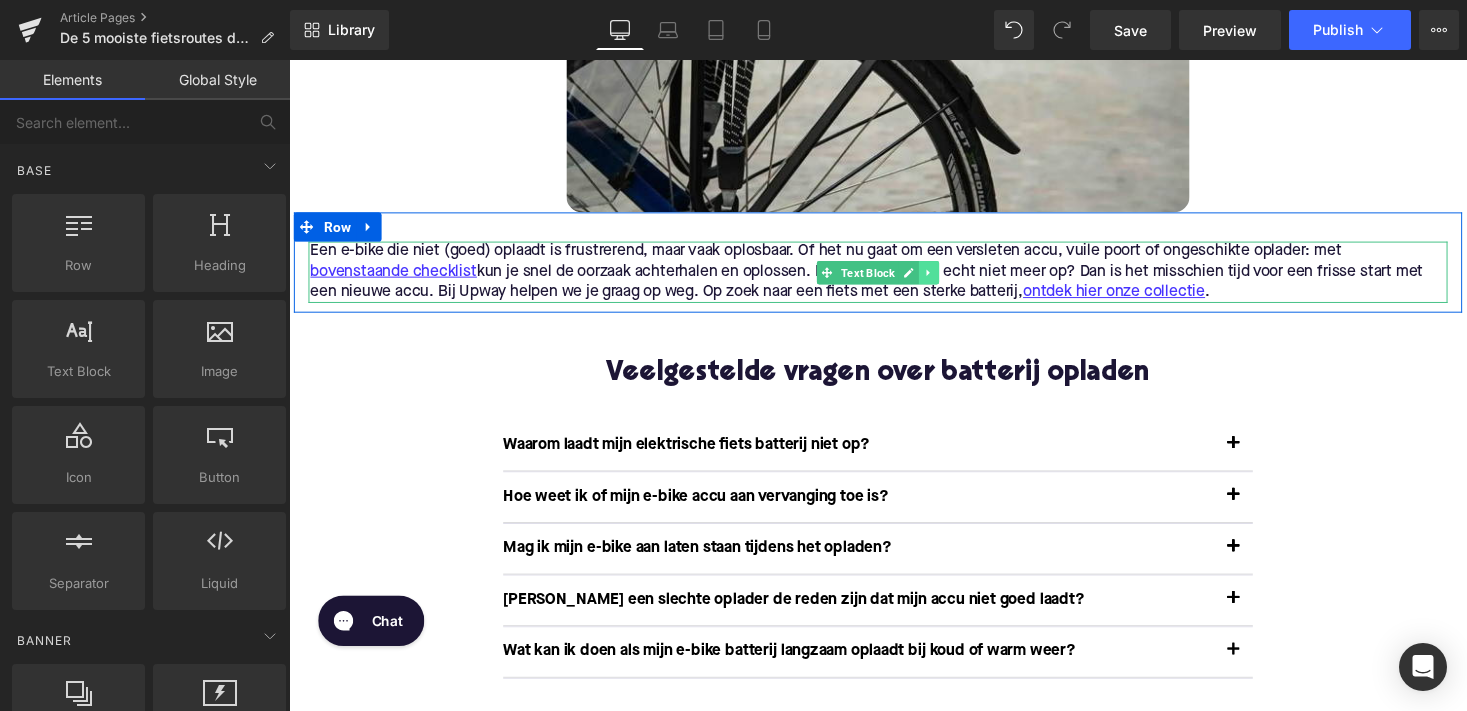 click 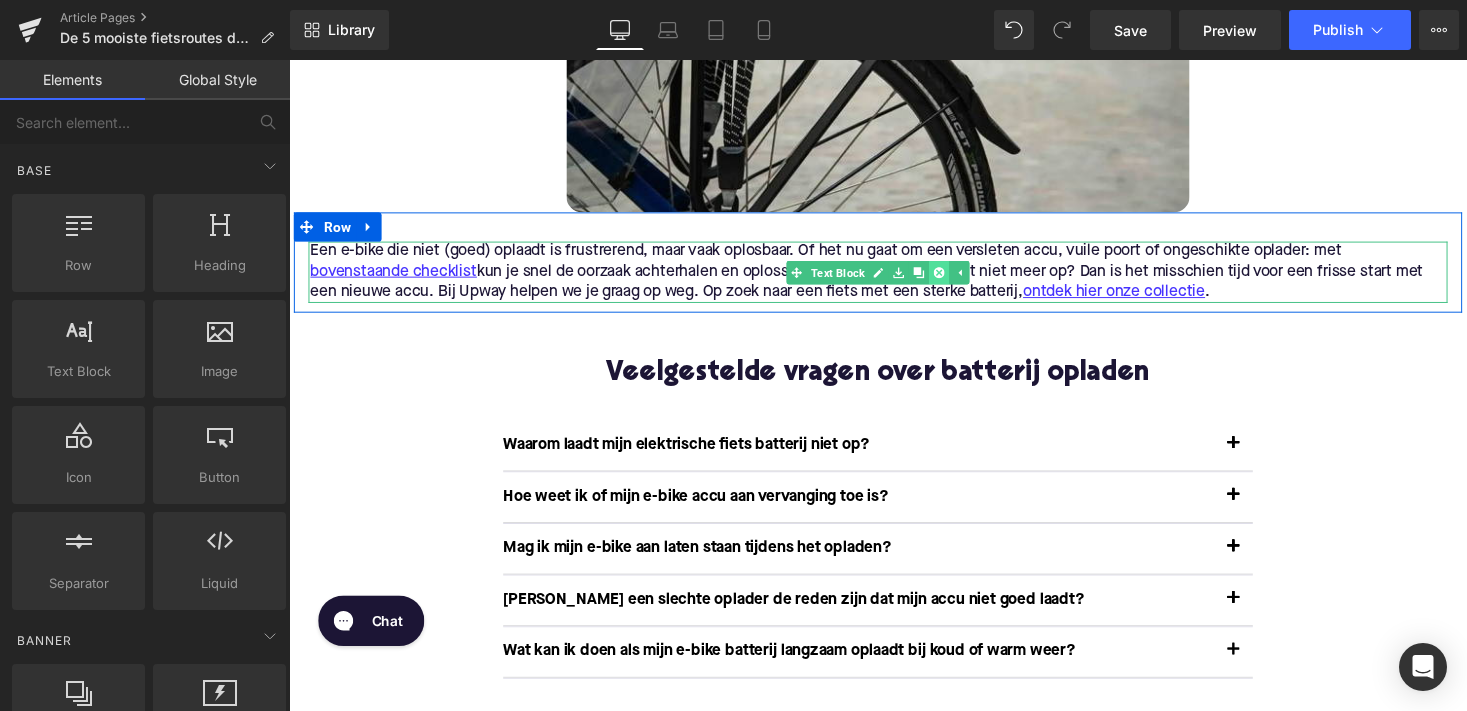 click 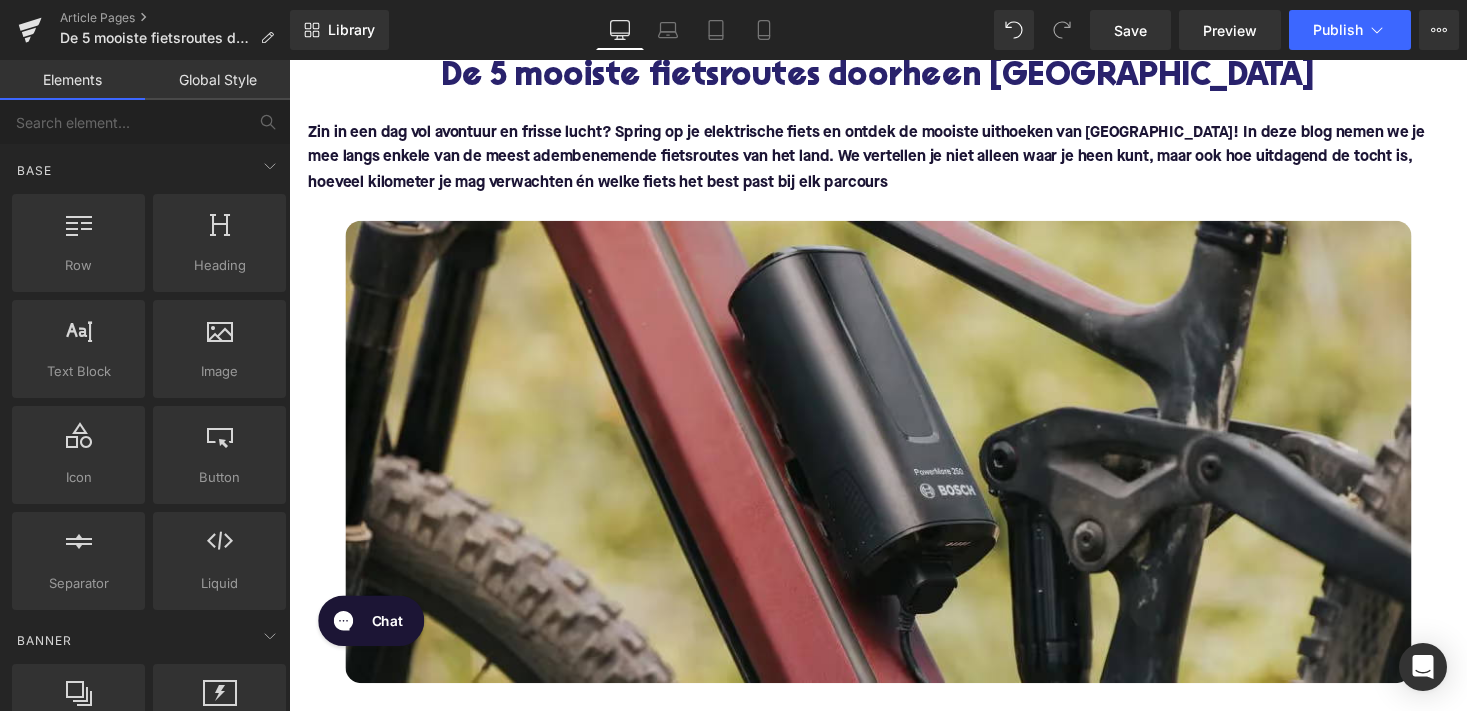 scroll, scrollTop: 297, scrollLeft: 0, axis: vertical 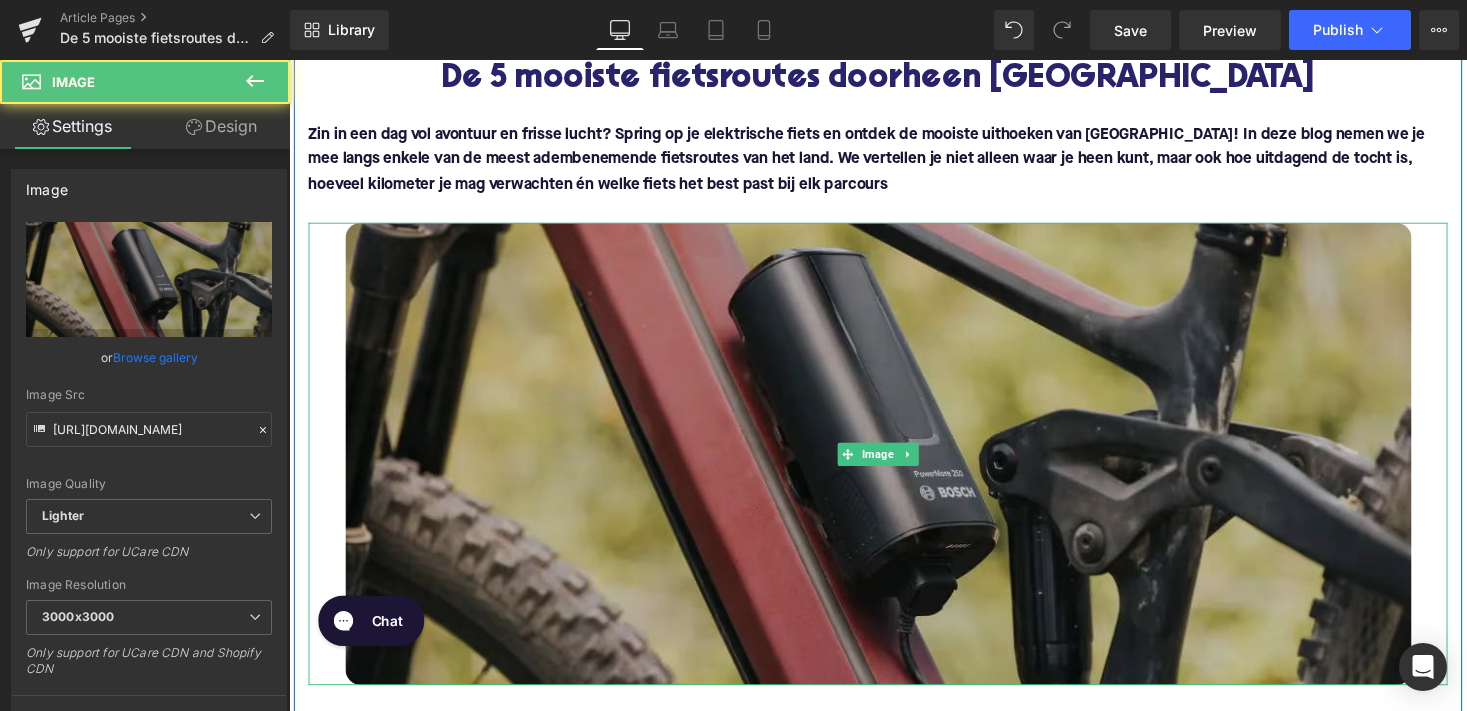 click at bounding box center (894, 464) 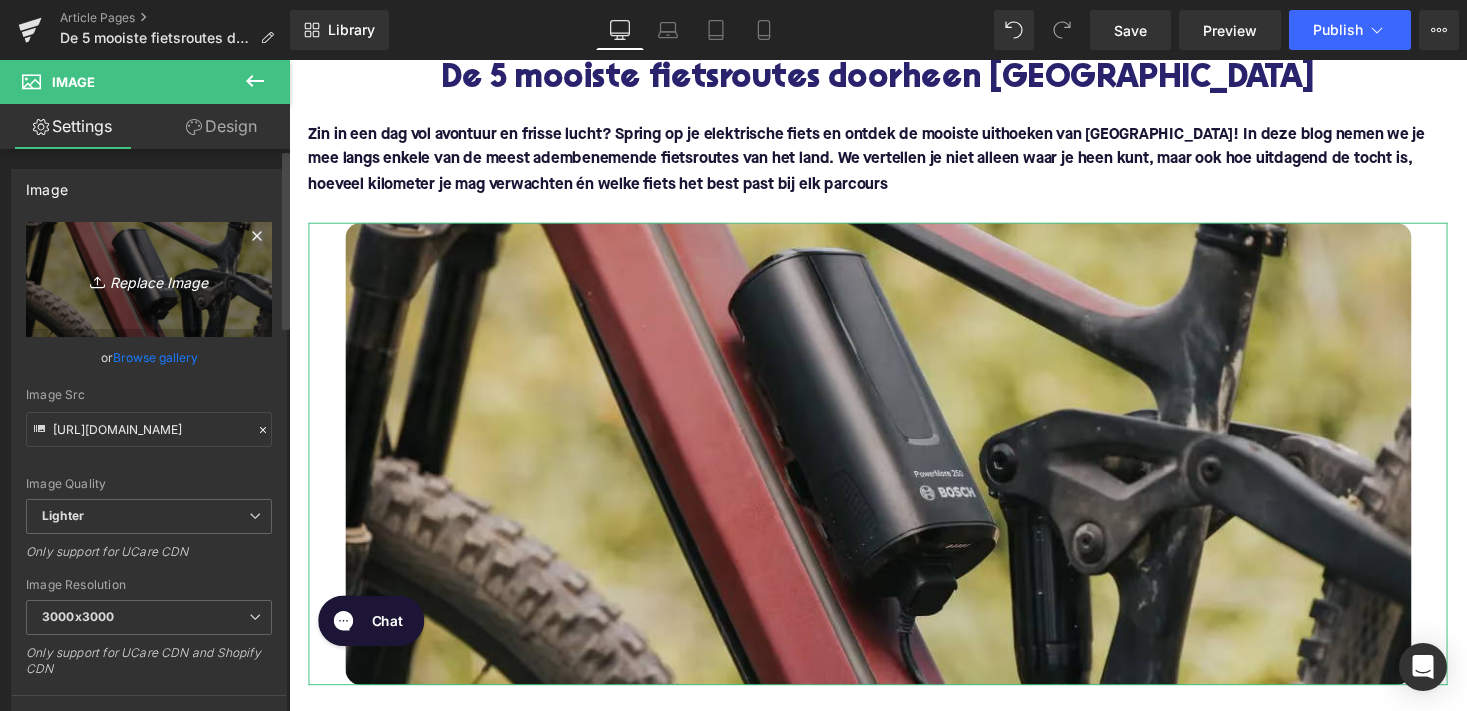 click on "Replace Image" at bounding box center [149, 279] 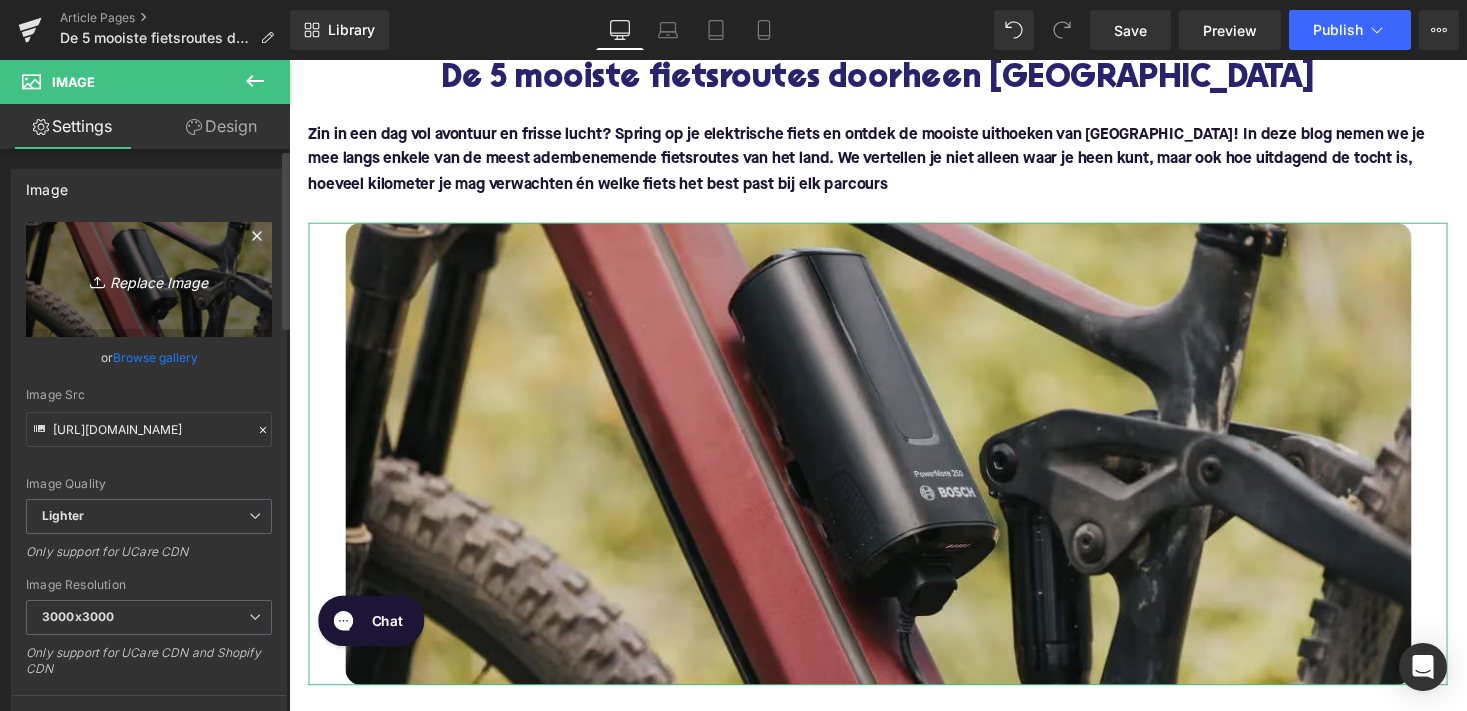 type on "C:\fakepath\landschap_fiets.jpg" 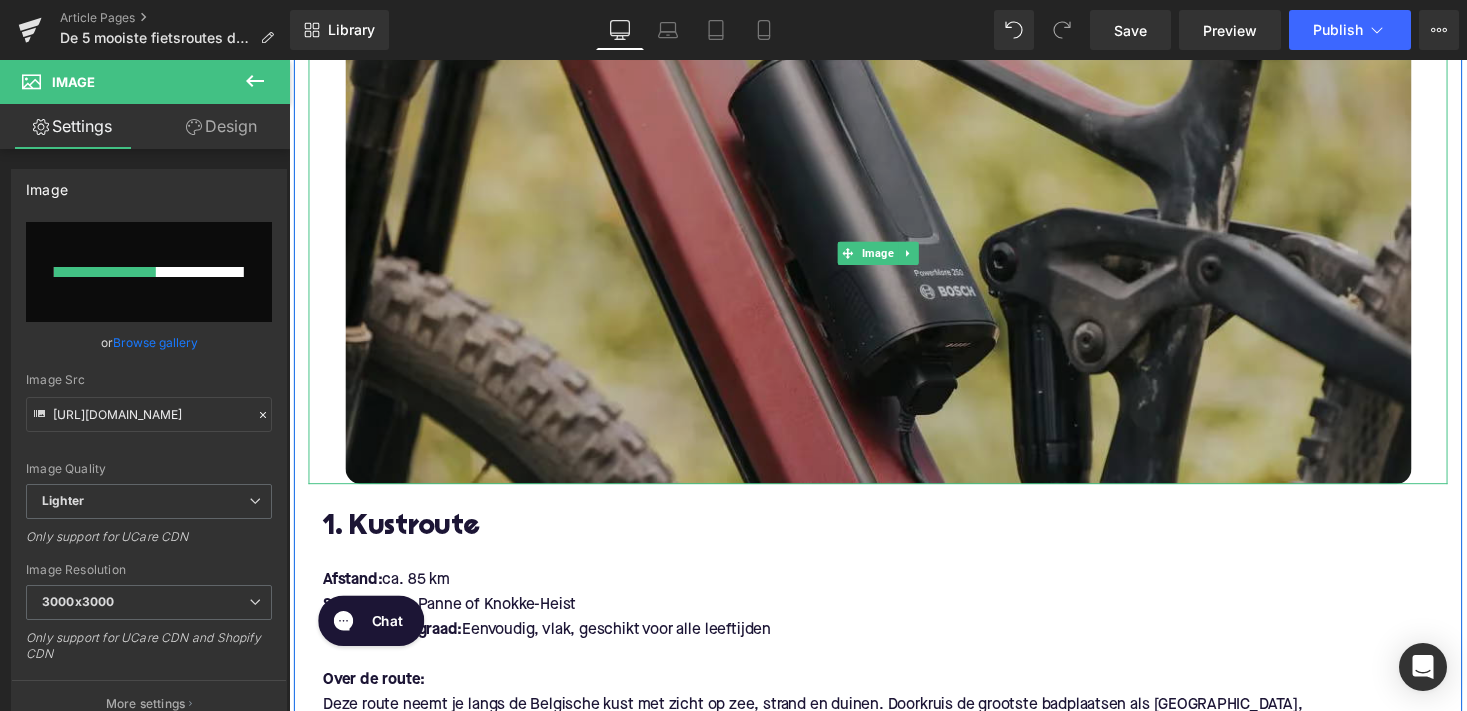 type 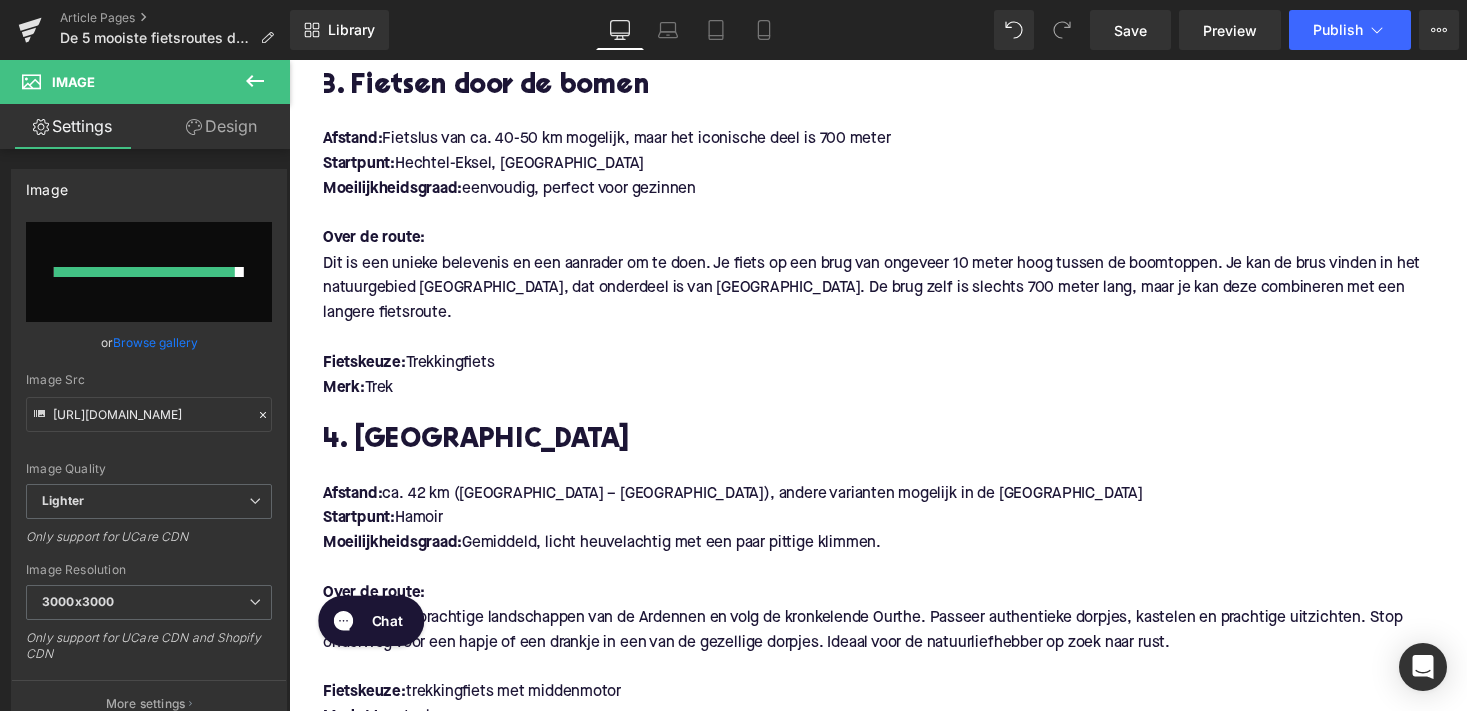 scroll, scrollTop: 1787, scrollLeft: 0, axis: vertical 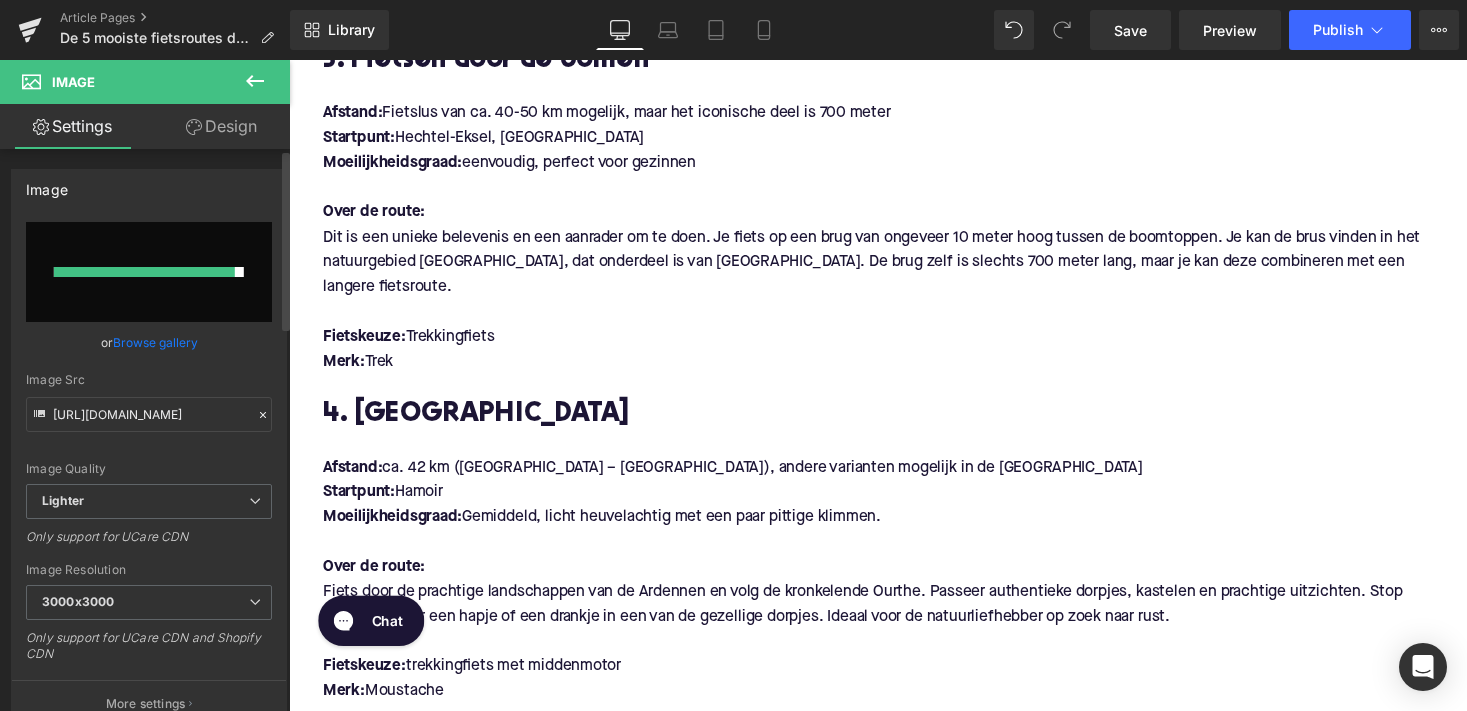 click at bounding box center (149, 272) 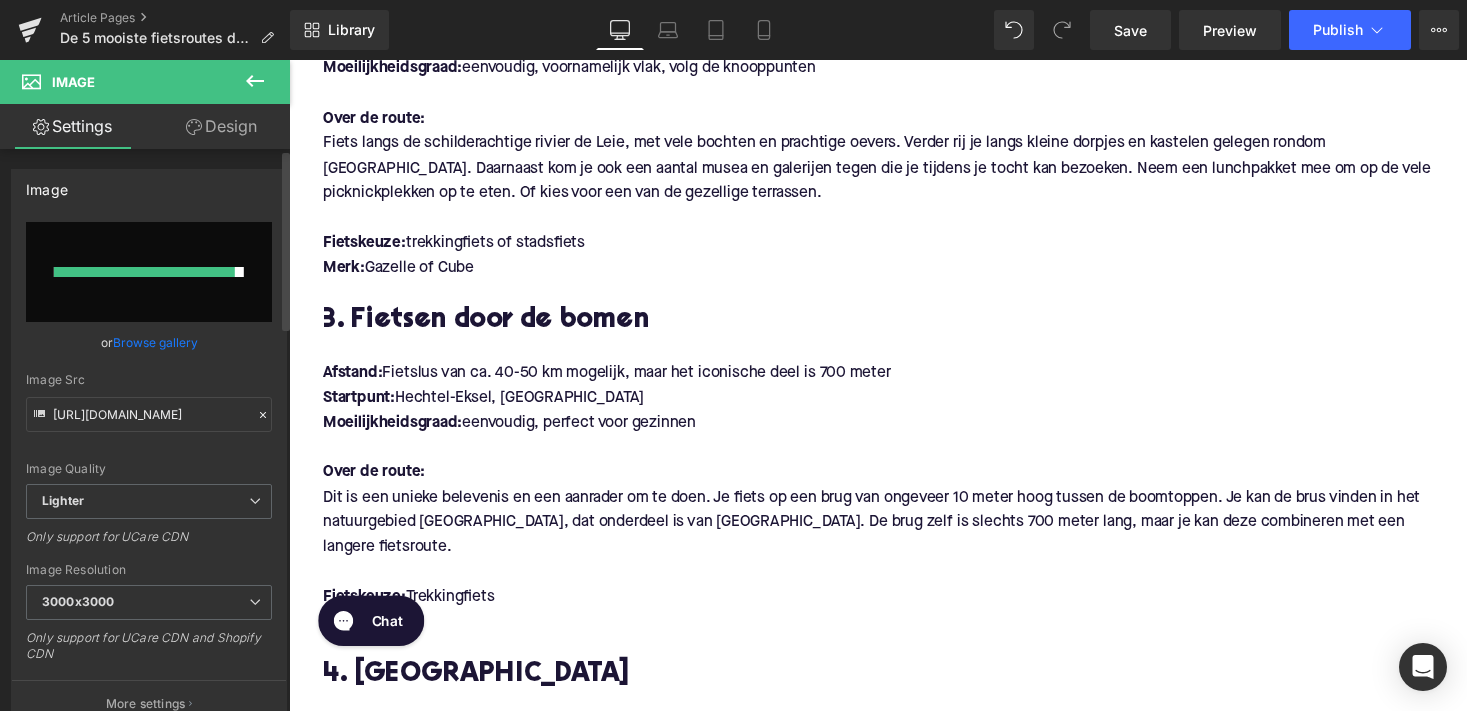 scroll, scrollTop: 1370, scrollLeft: 0, axis: vertical 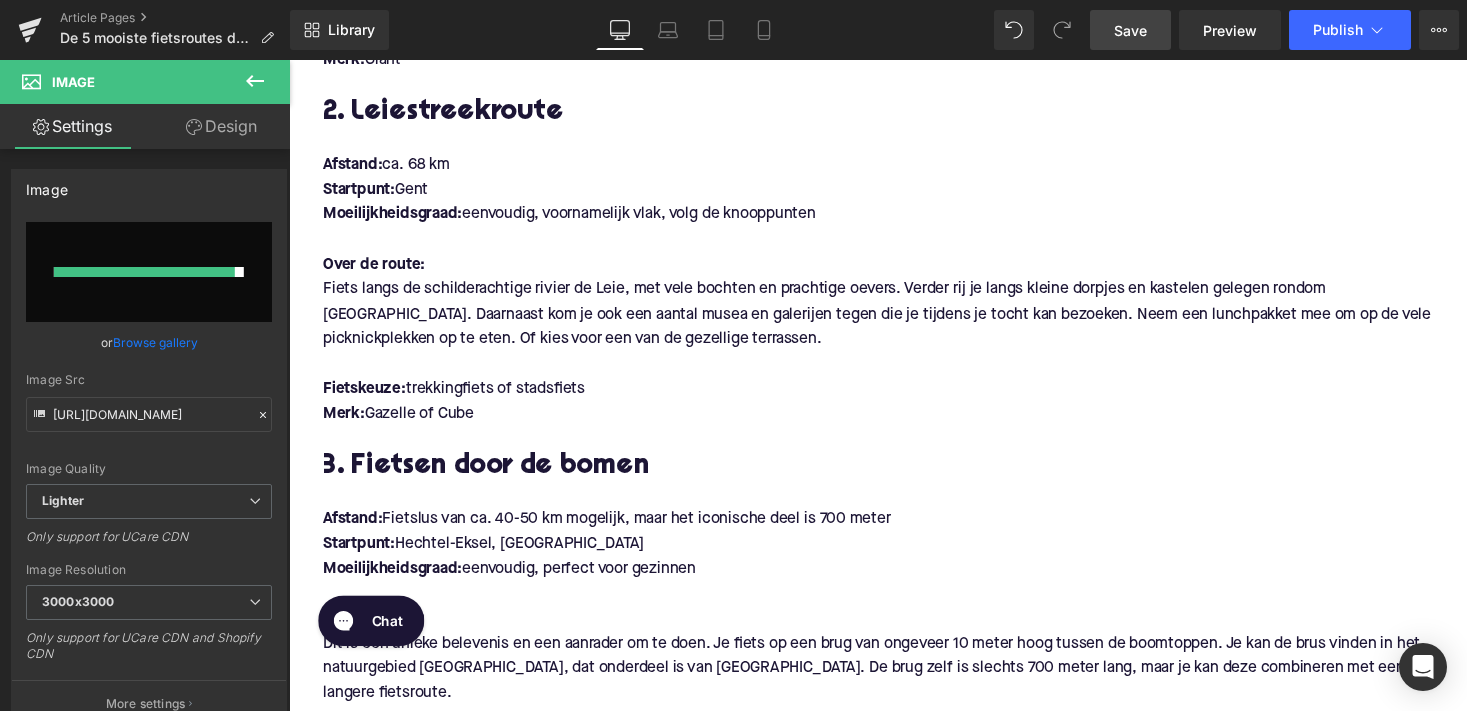 click on "Save" at bounding box center [1130, 30] 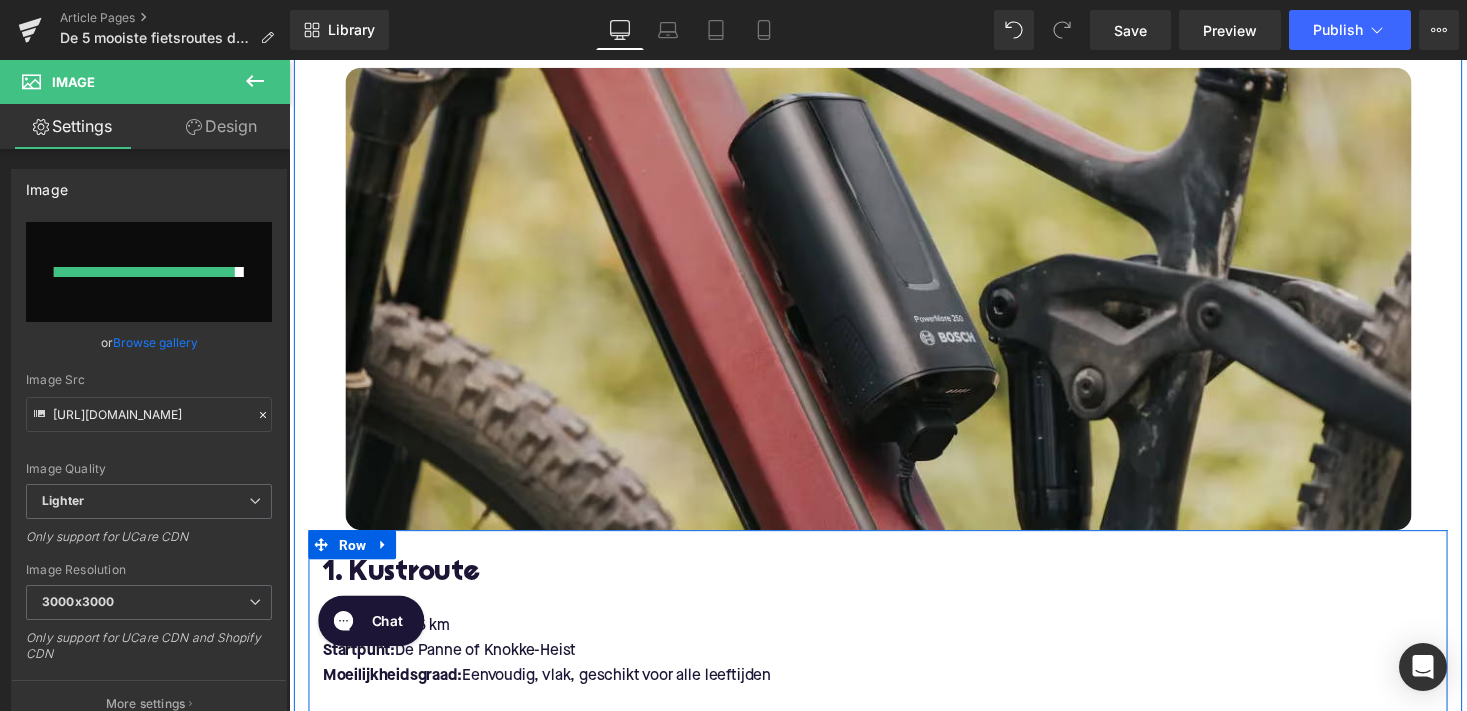 scroll, scrollTop: 453, scrollLeft: 0, axis: vertical 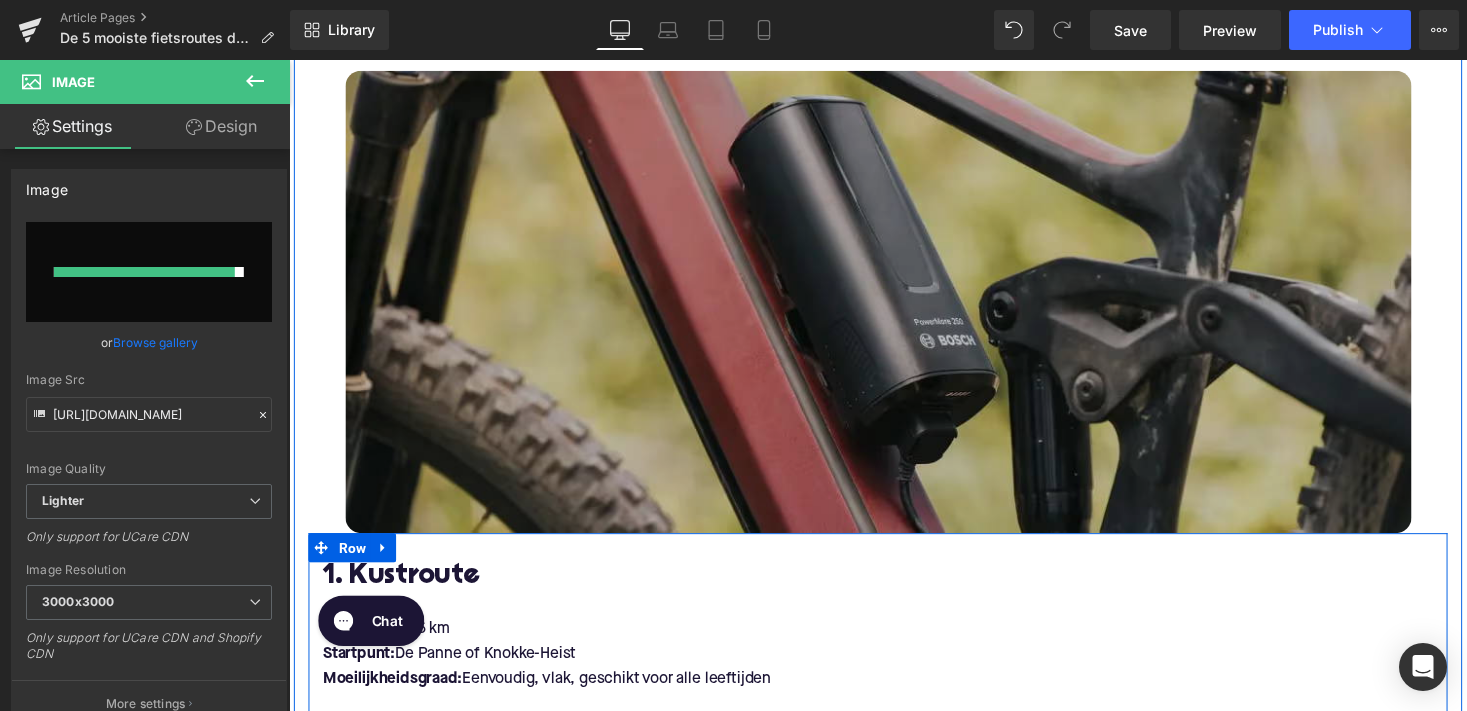 click at bounding box center (894, 308) 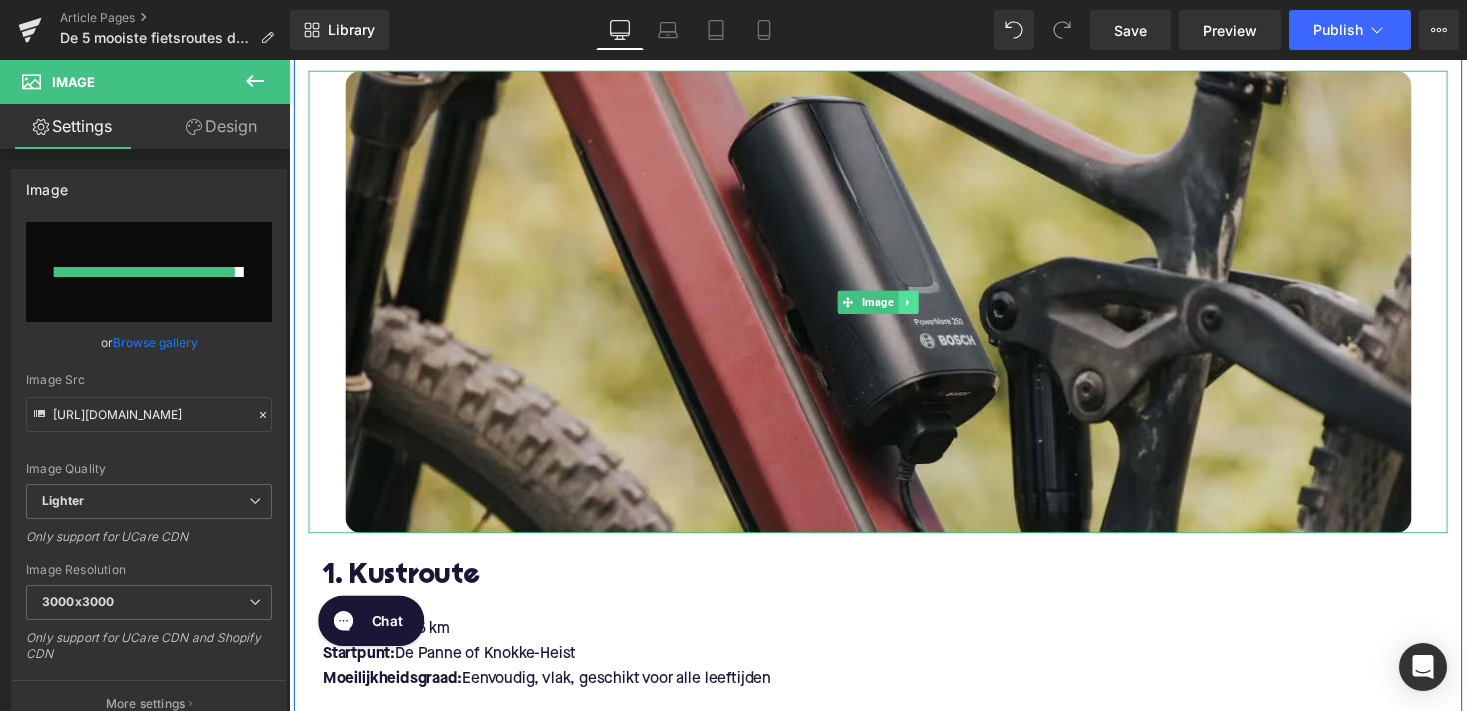 click 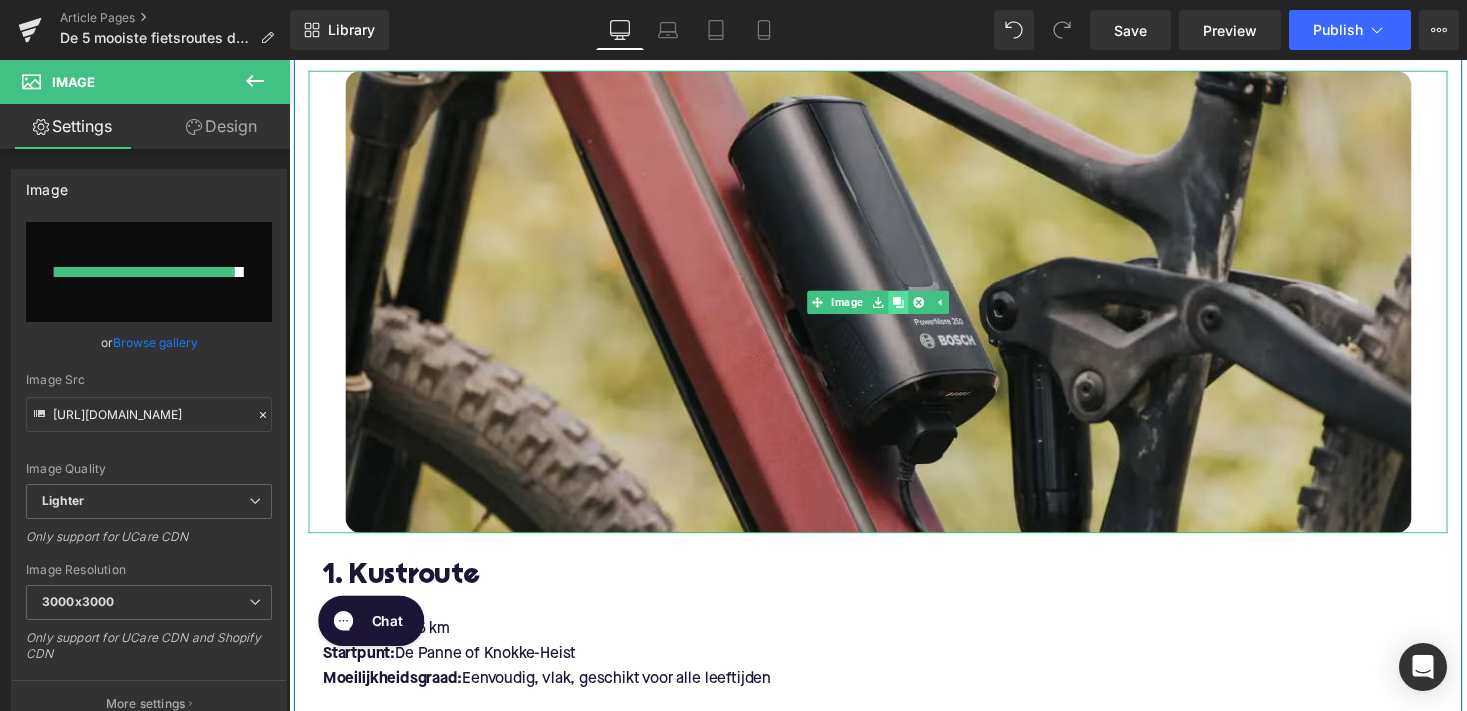 click 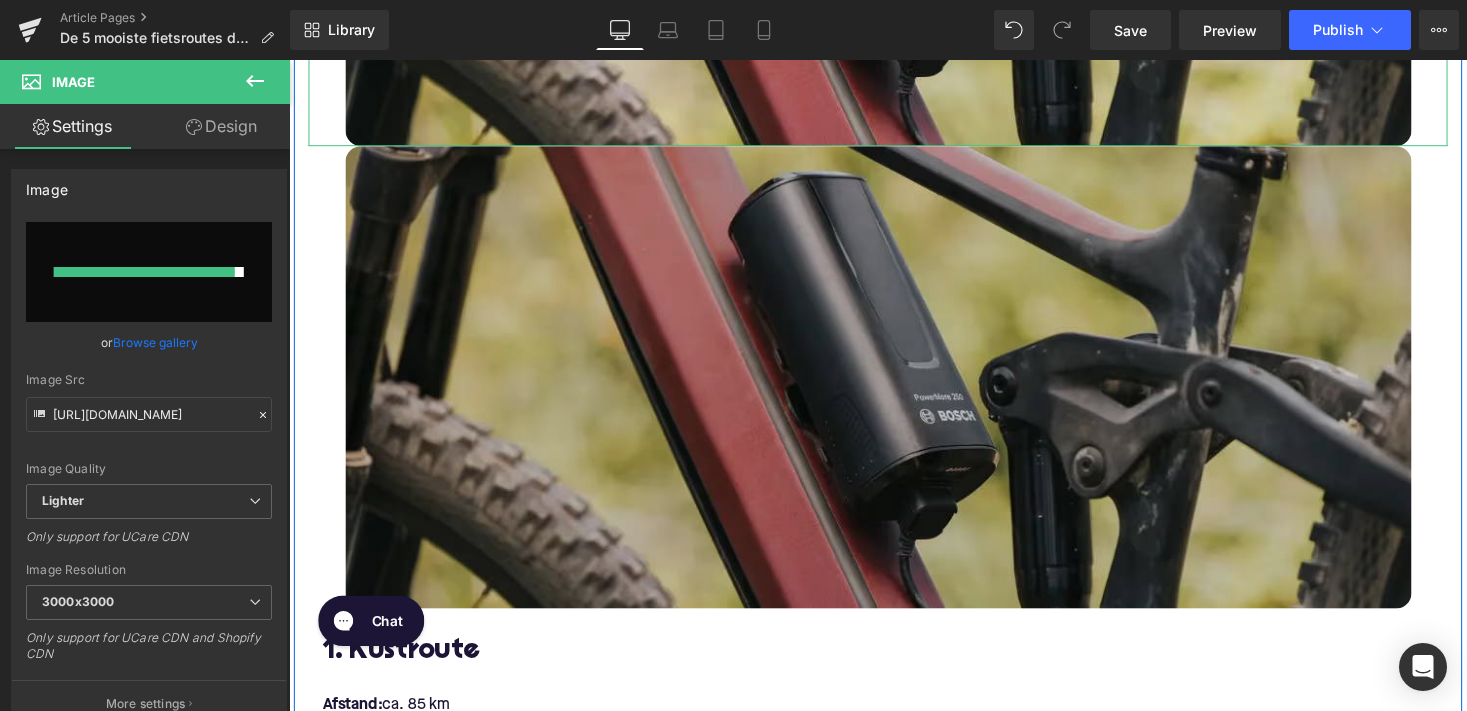 scroll, scrollTop: 856, scrollLeft: 0, axis: vertical 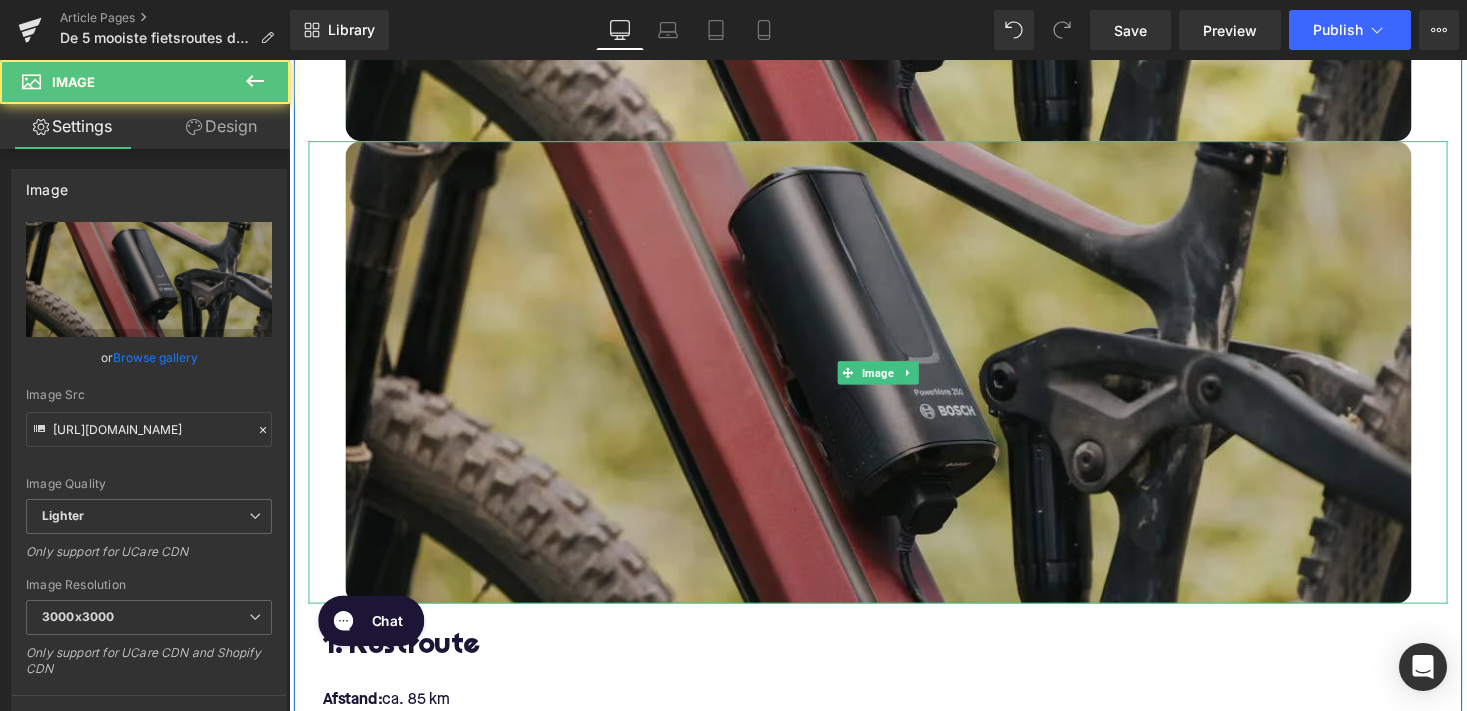 click at bounding box center [894, 380] 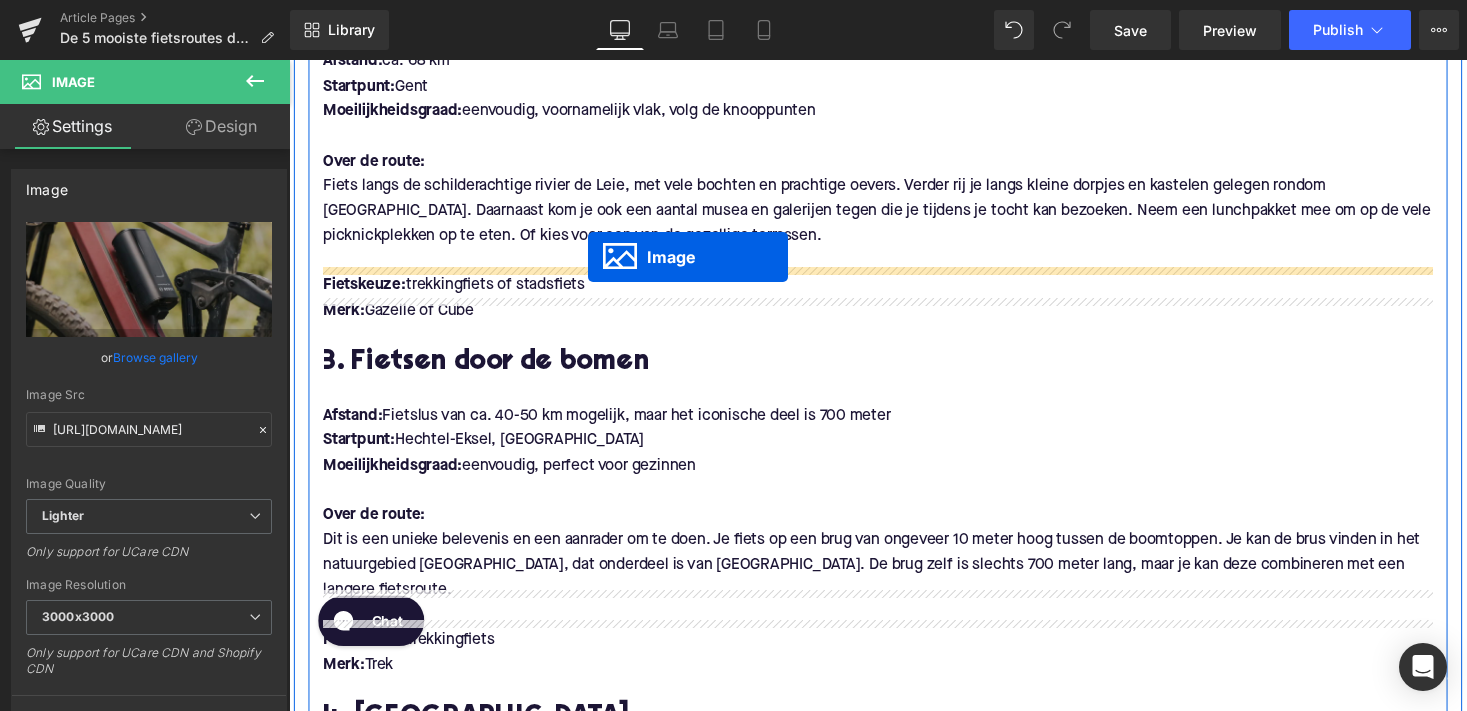 scroll, scrollTop: 1565, scrollLeft: 0, axis: vertical 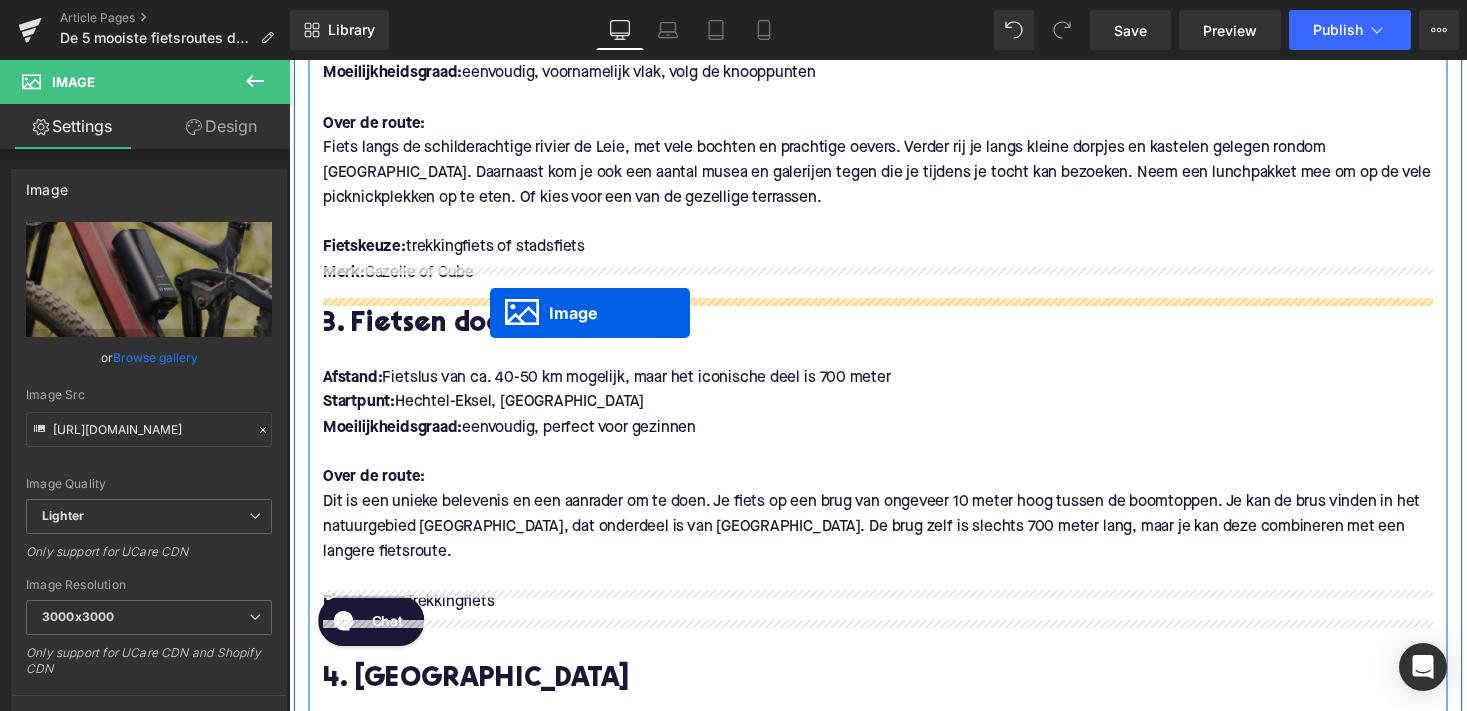 drag, startPoint x: 859, startPoint y: 375, endPoint x: 495, endPoint y: 320, distance: 368.13177 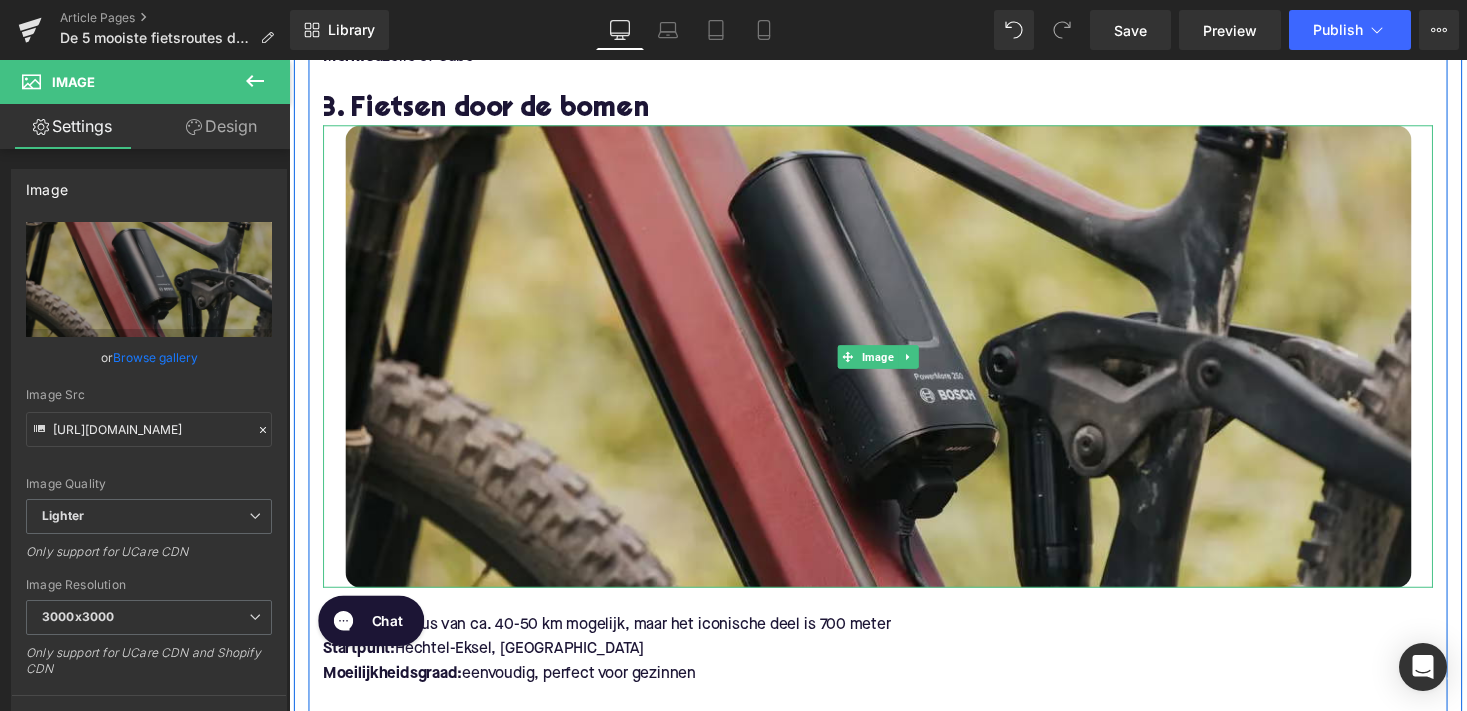 scroll, scrollTop: 1765, scrollLeft: 0, axis: vertical 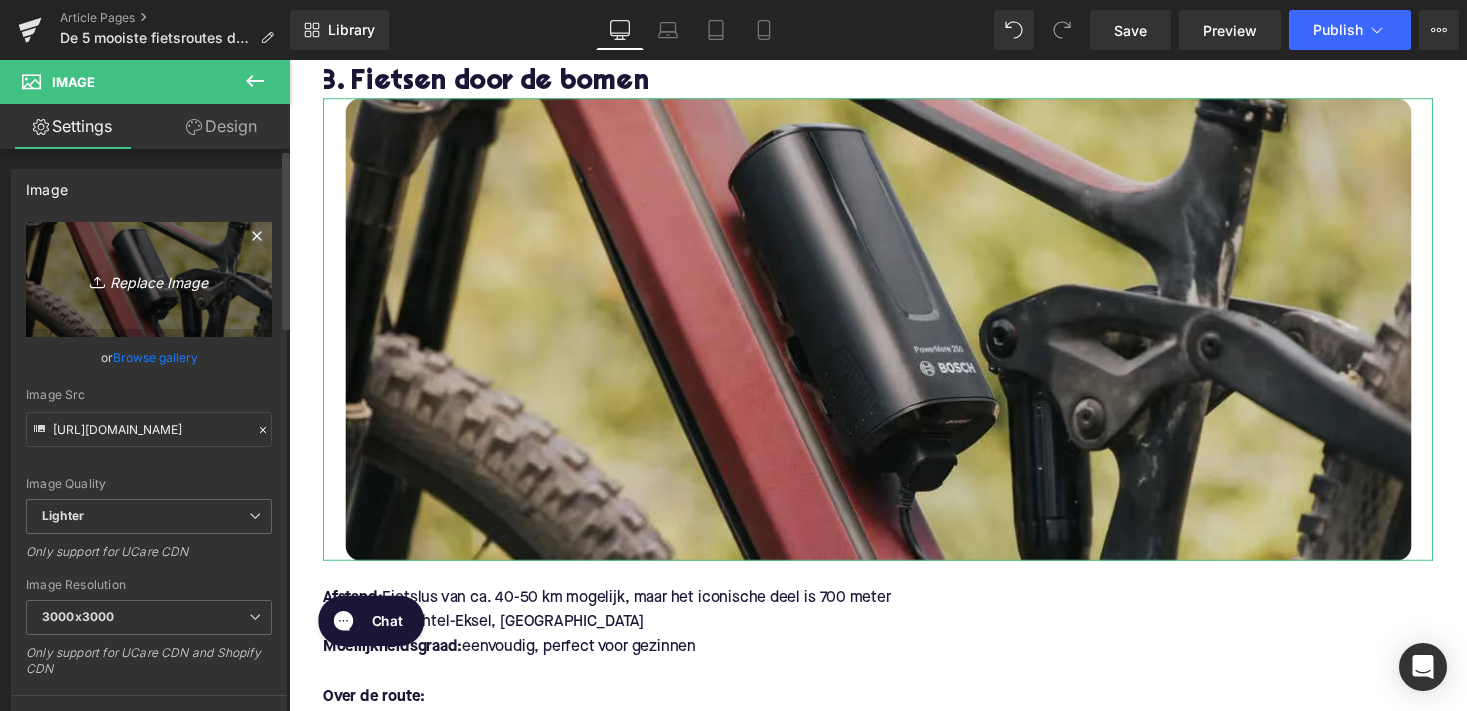 click on "Replace Image" at bounding box center (149, 279) 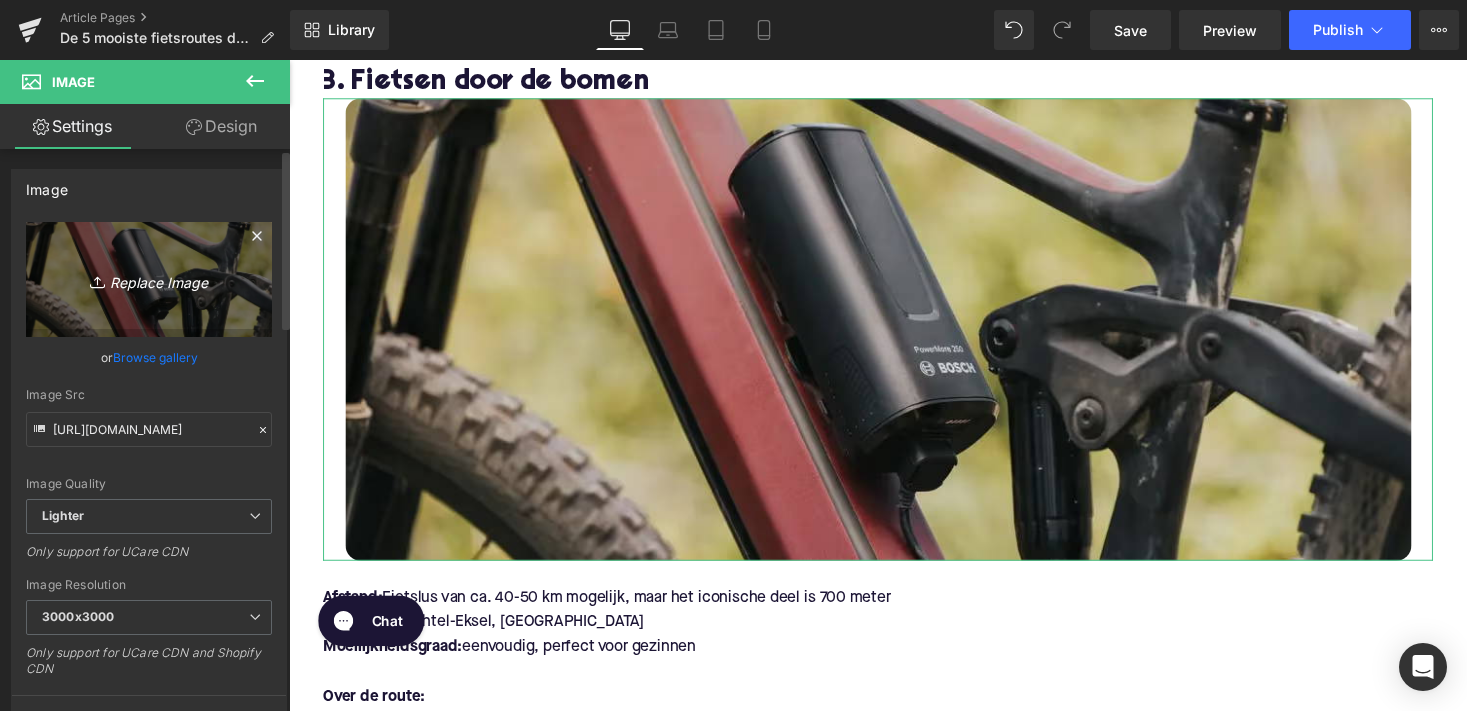 type on "C:\fakepath\fietsen door de bomen.jpg" 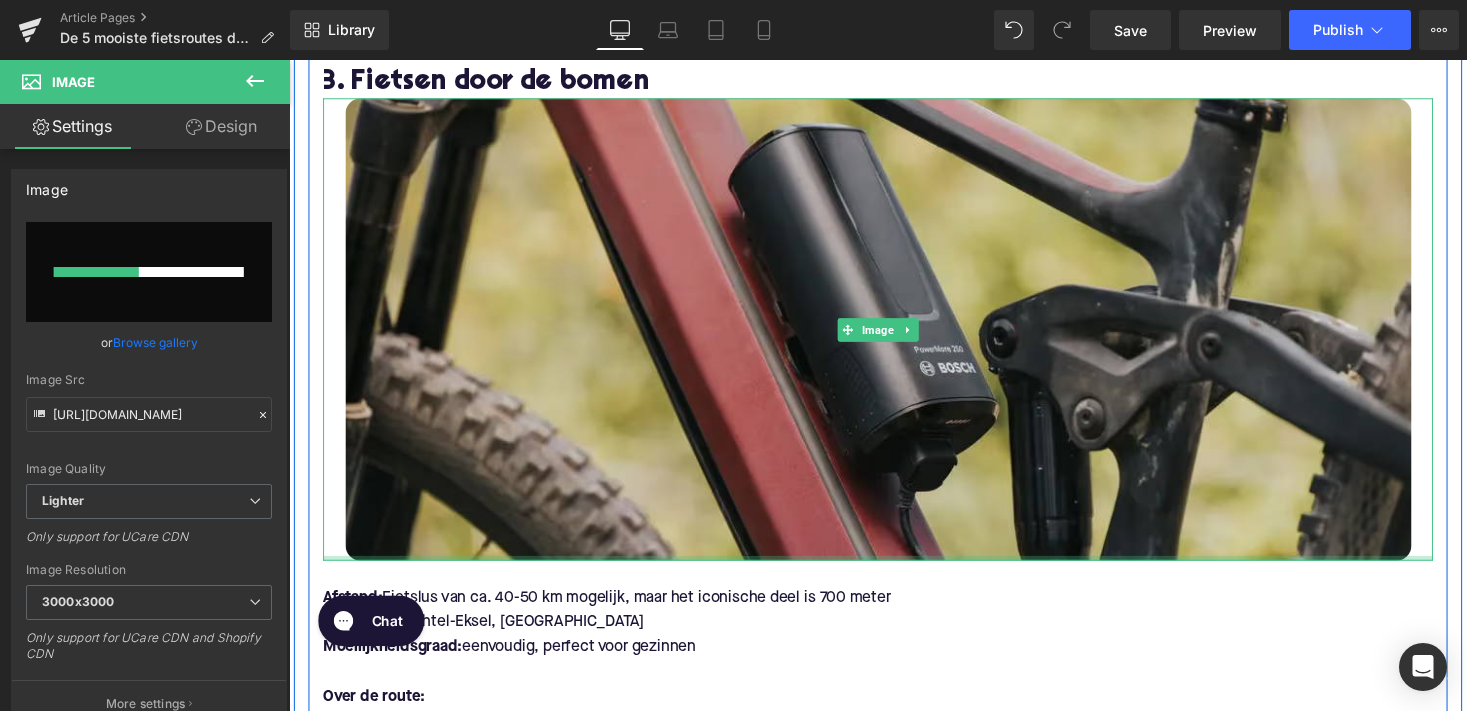 type 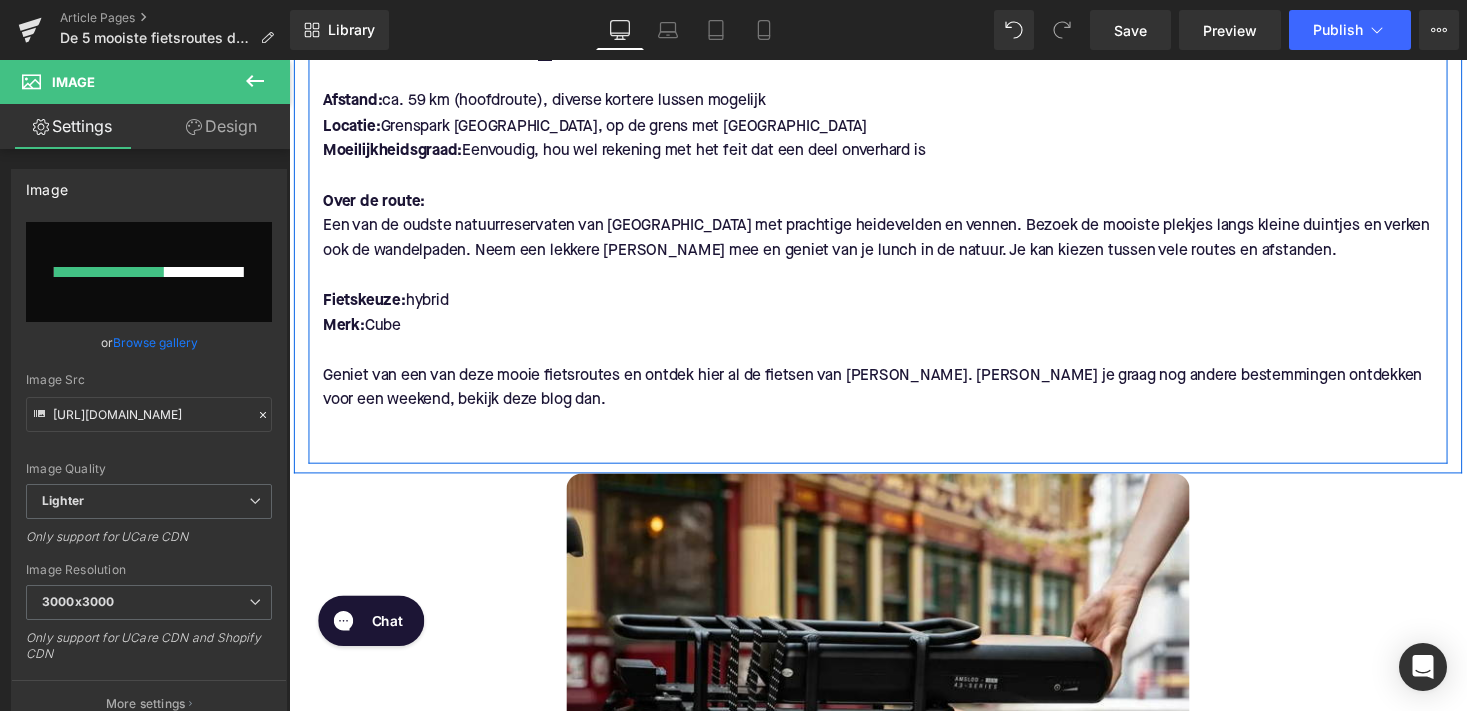 scroll, scrollTop: 3139, scrollLeft: 0, axis: vertical 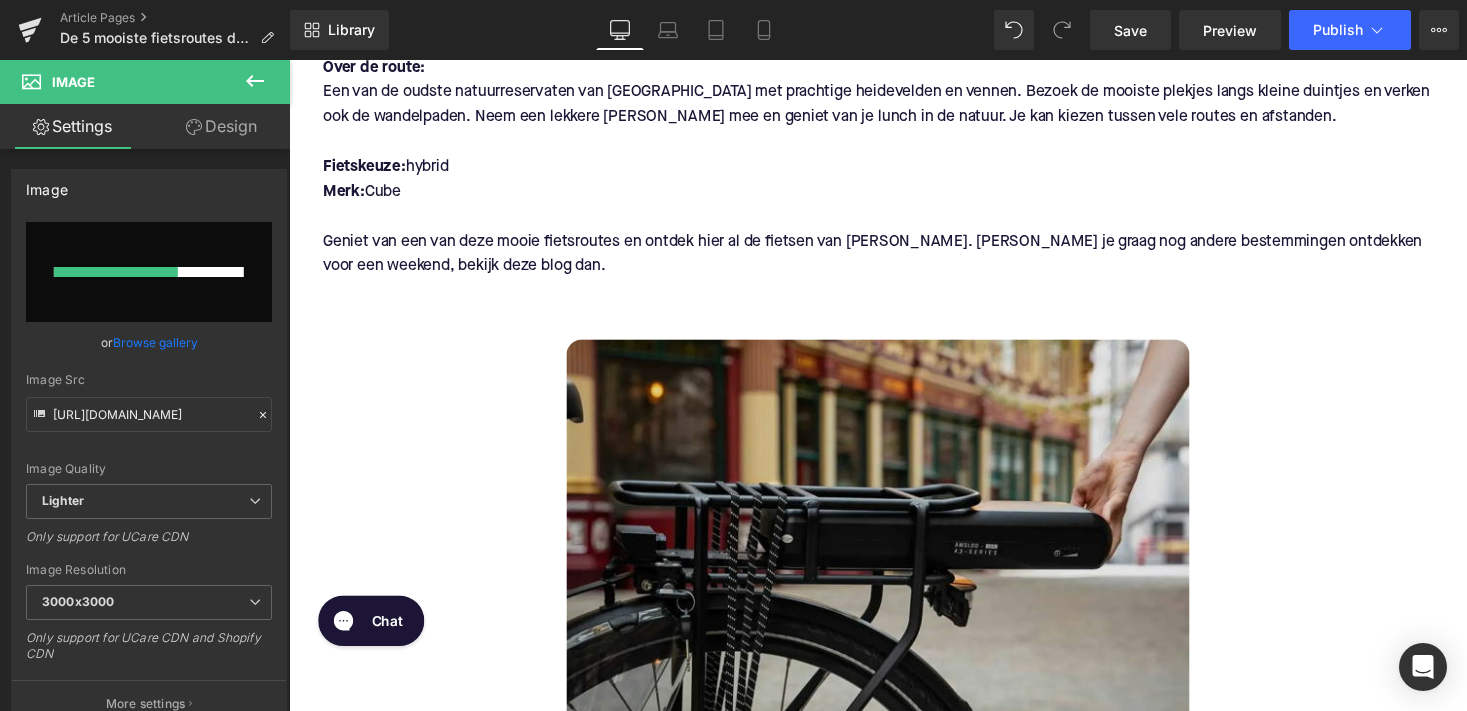 click at bounding box center (894, 603) 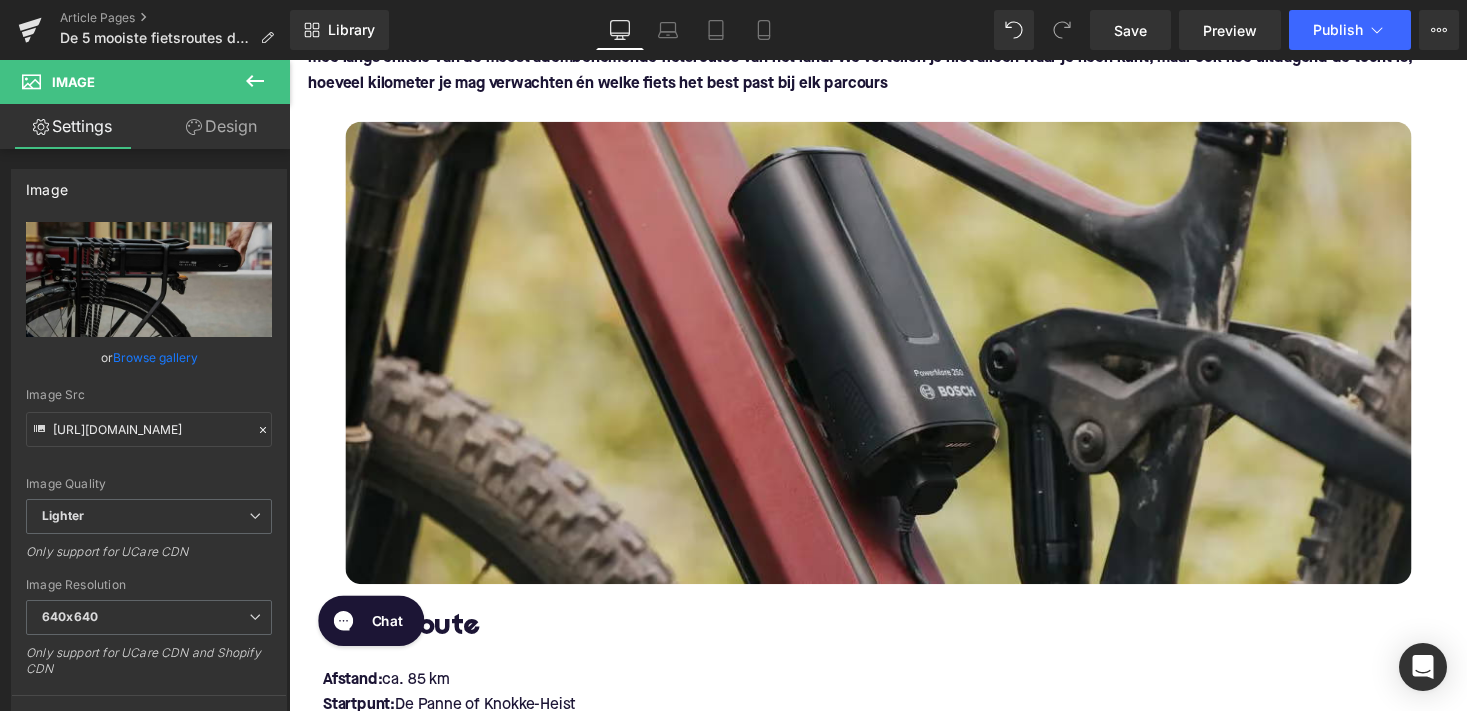 scroll, scrollTop: 139, scrollLeft: 0, axis: vertical 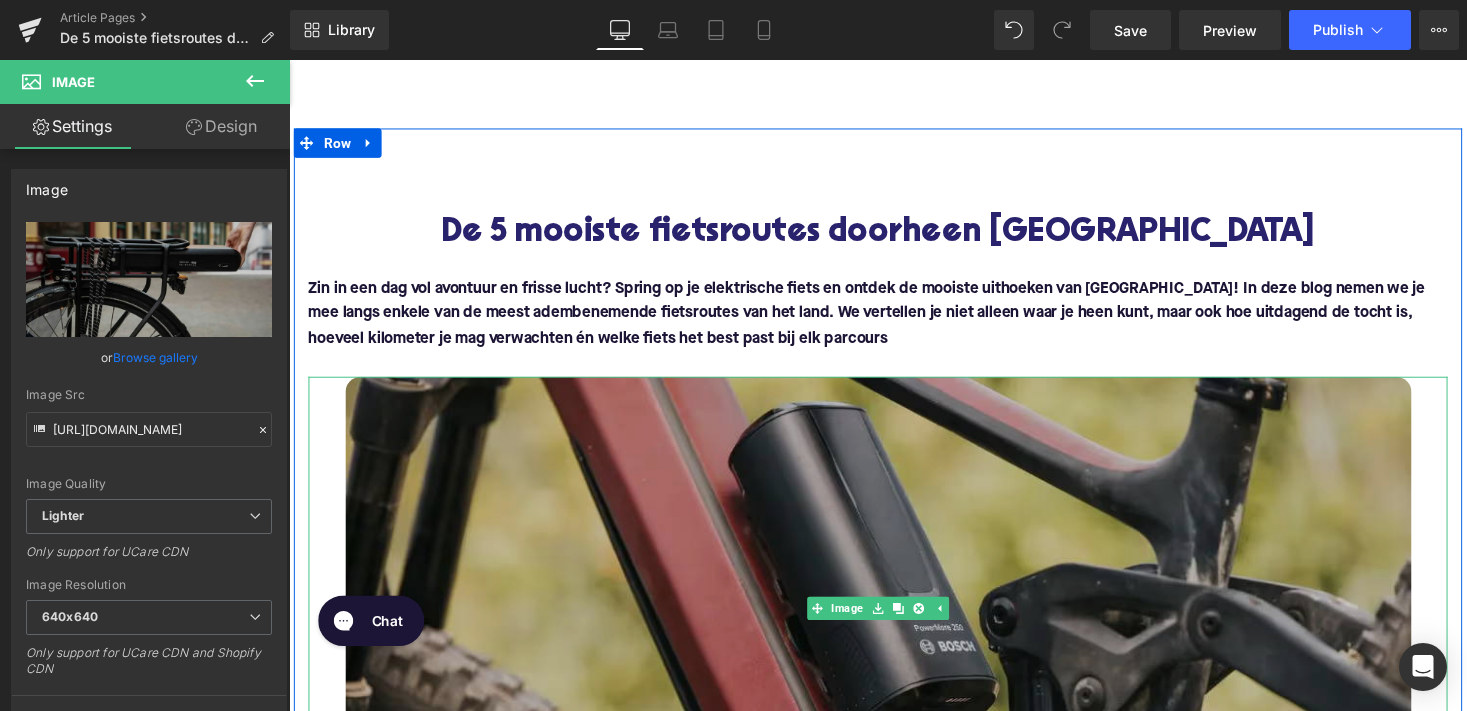 click at bounding box center [894, 622] 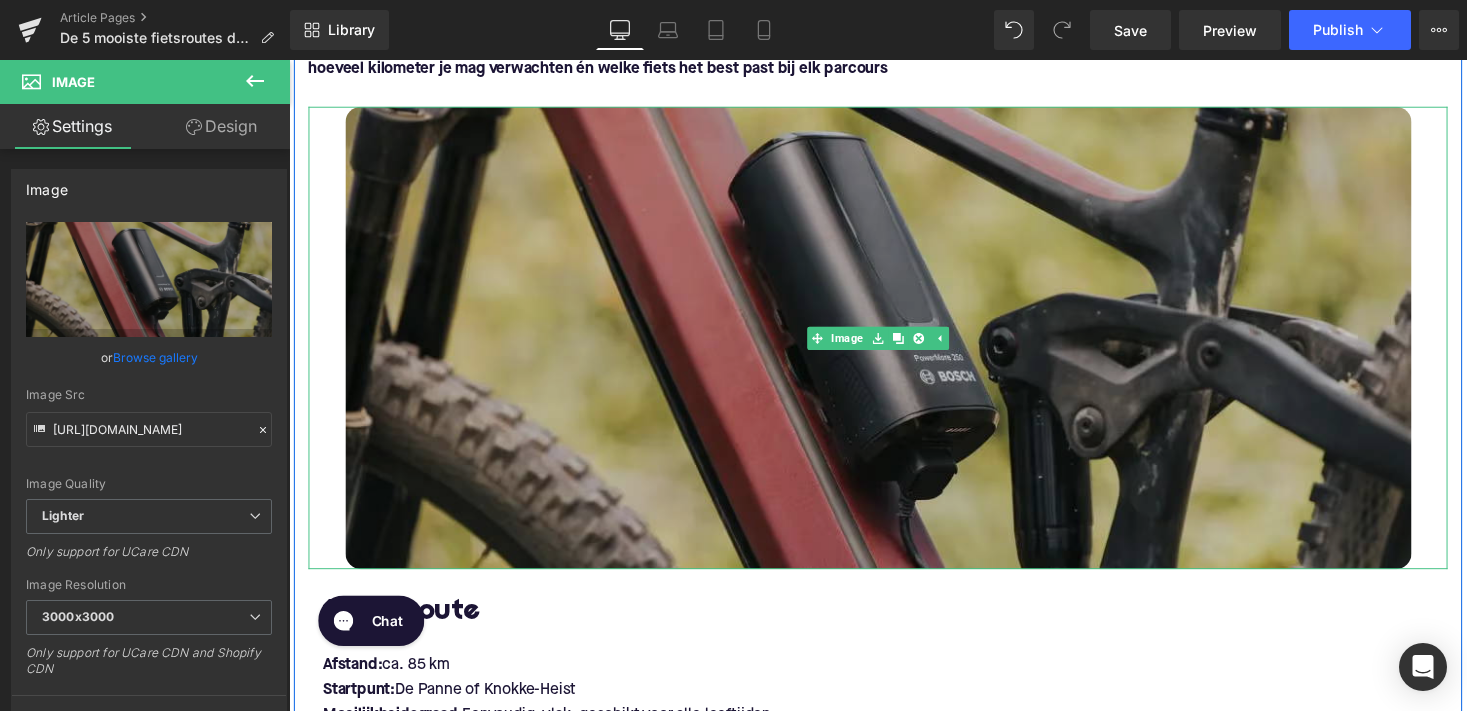 scroll, scrollTop: 531, scrollLeft: 0, axis: vertical 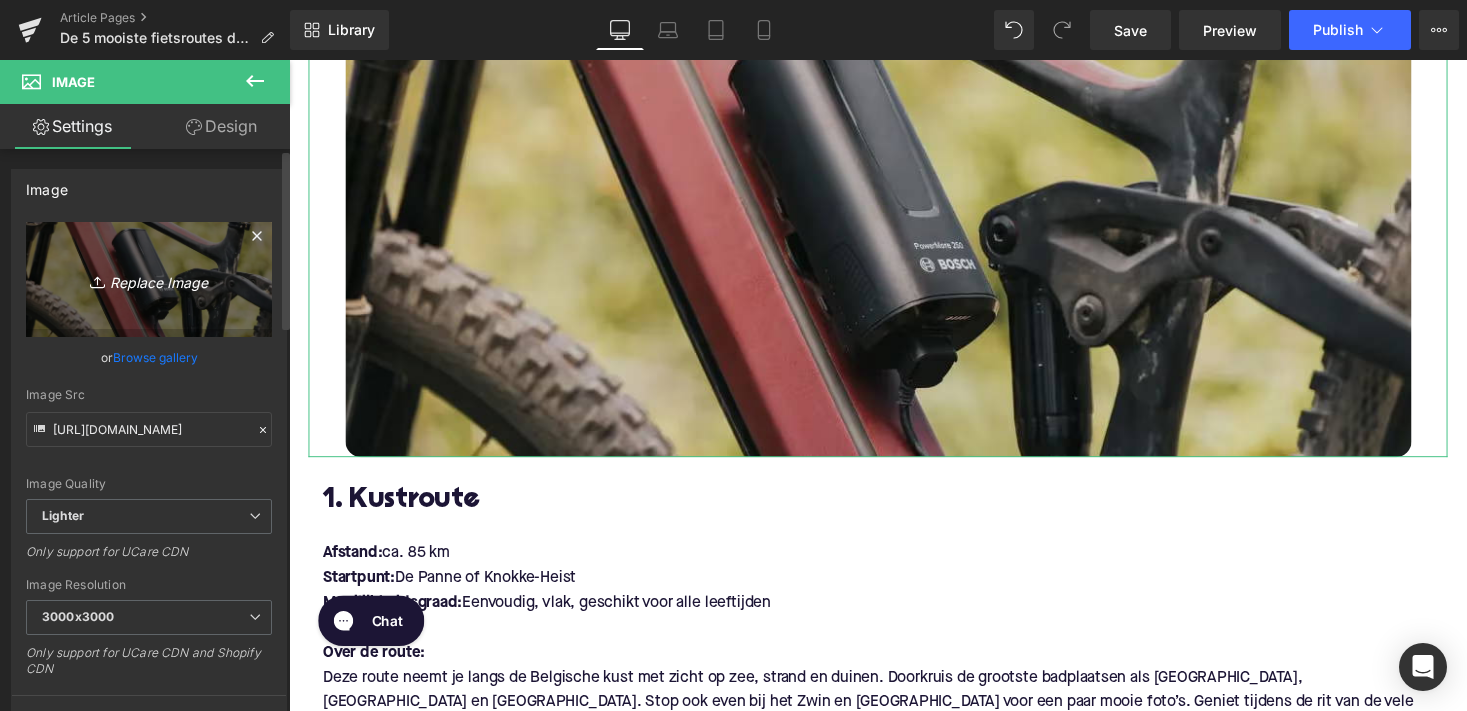 click on "Replace Image" at bounding box center [149, 279] 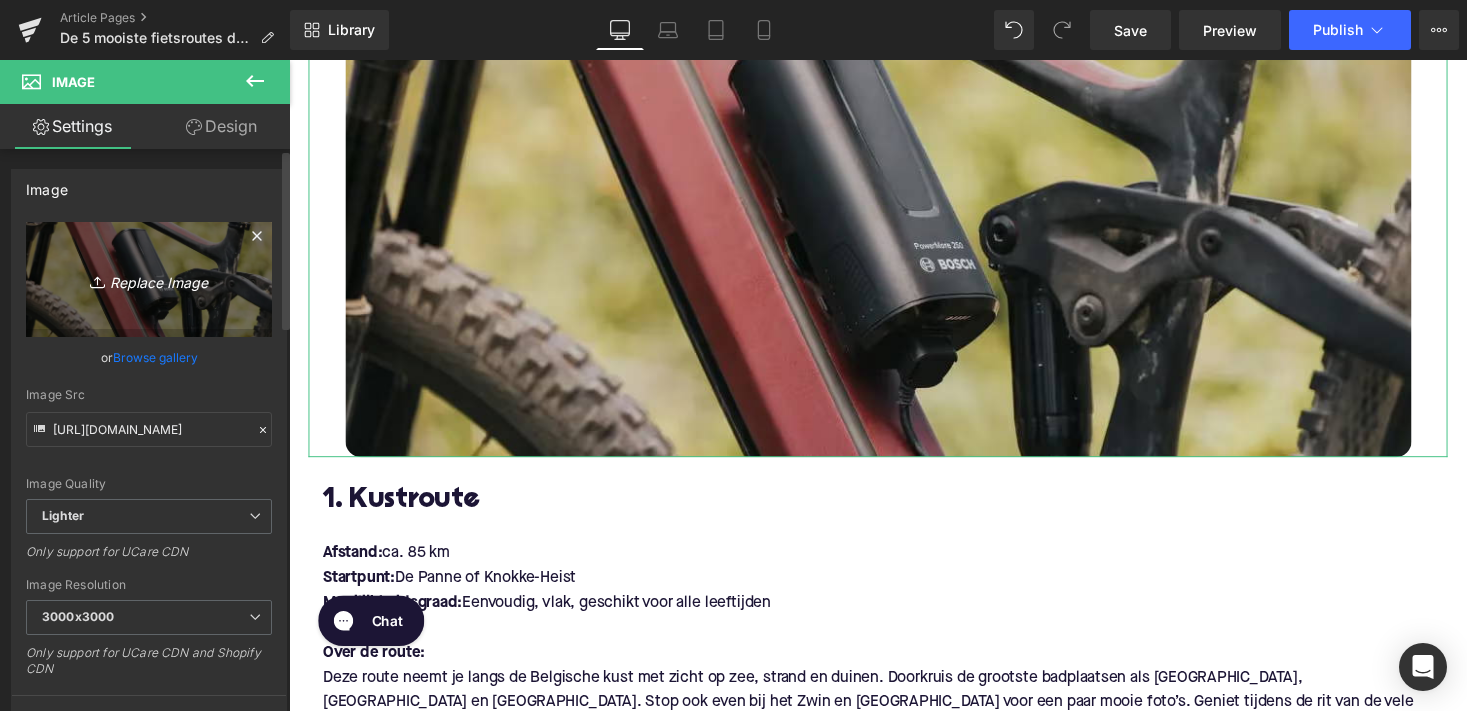 type on "C:\fakepath\landschap_fiets.jpg" 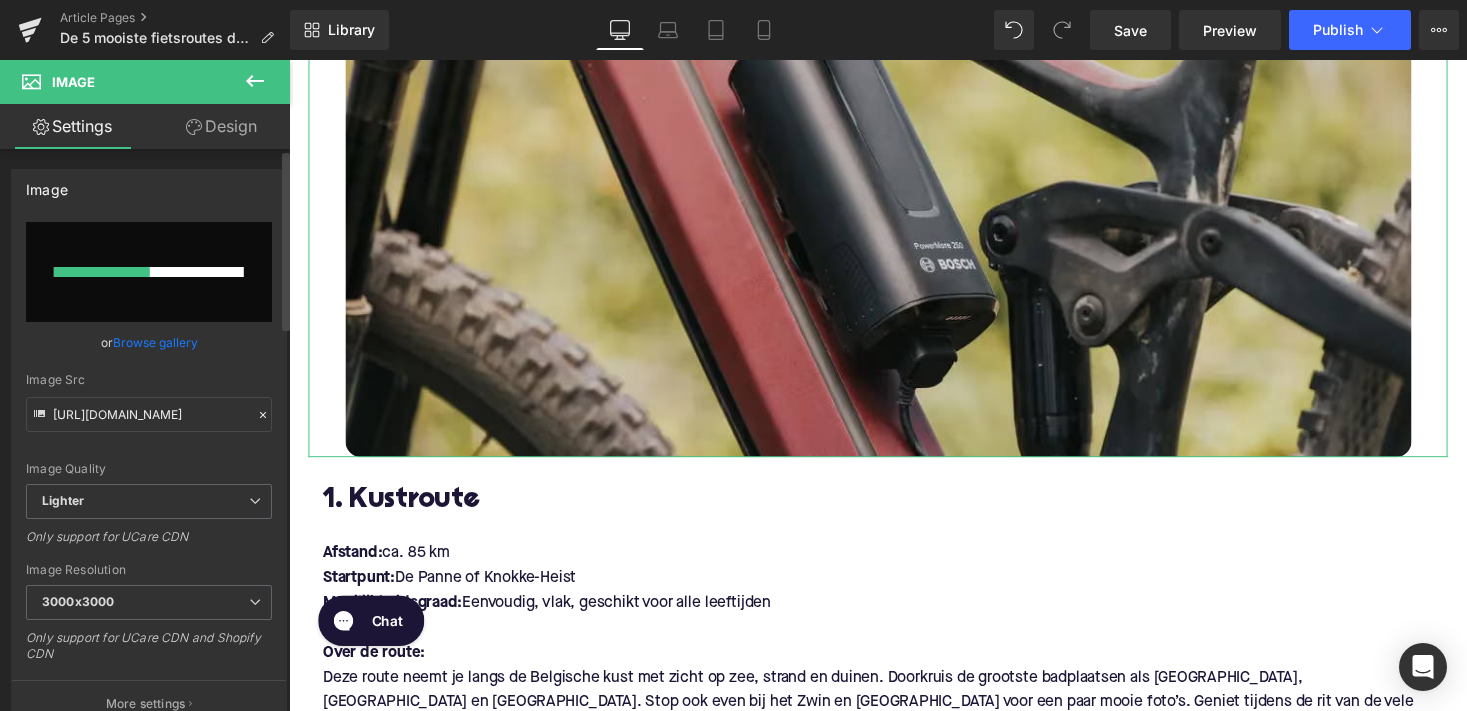 type 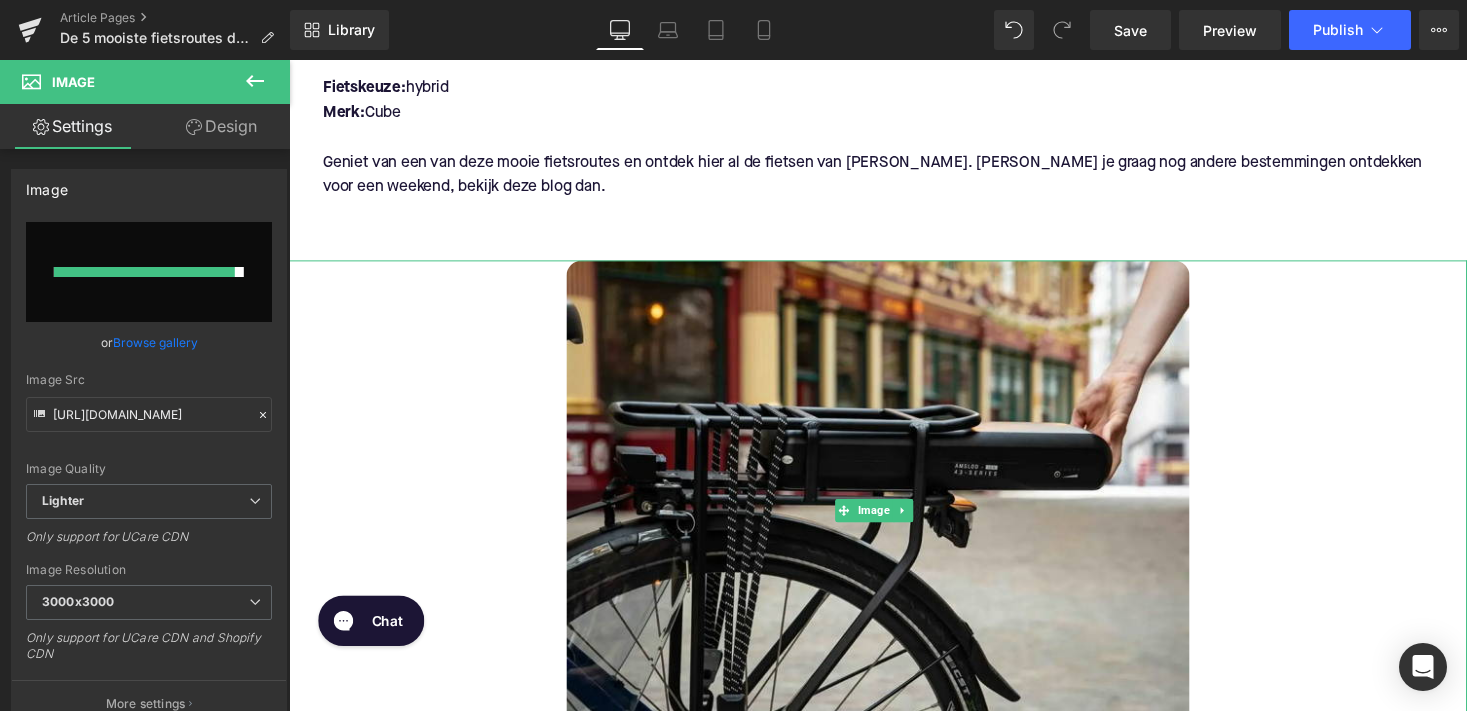 scroll, scrollTop: 3199, scrollLeft: 0, axis: vertical 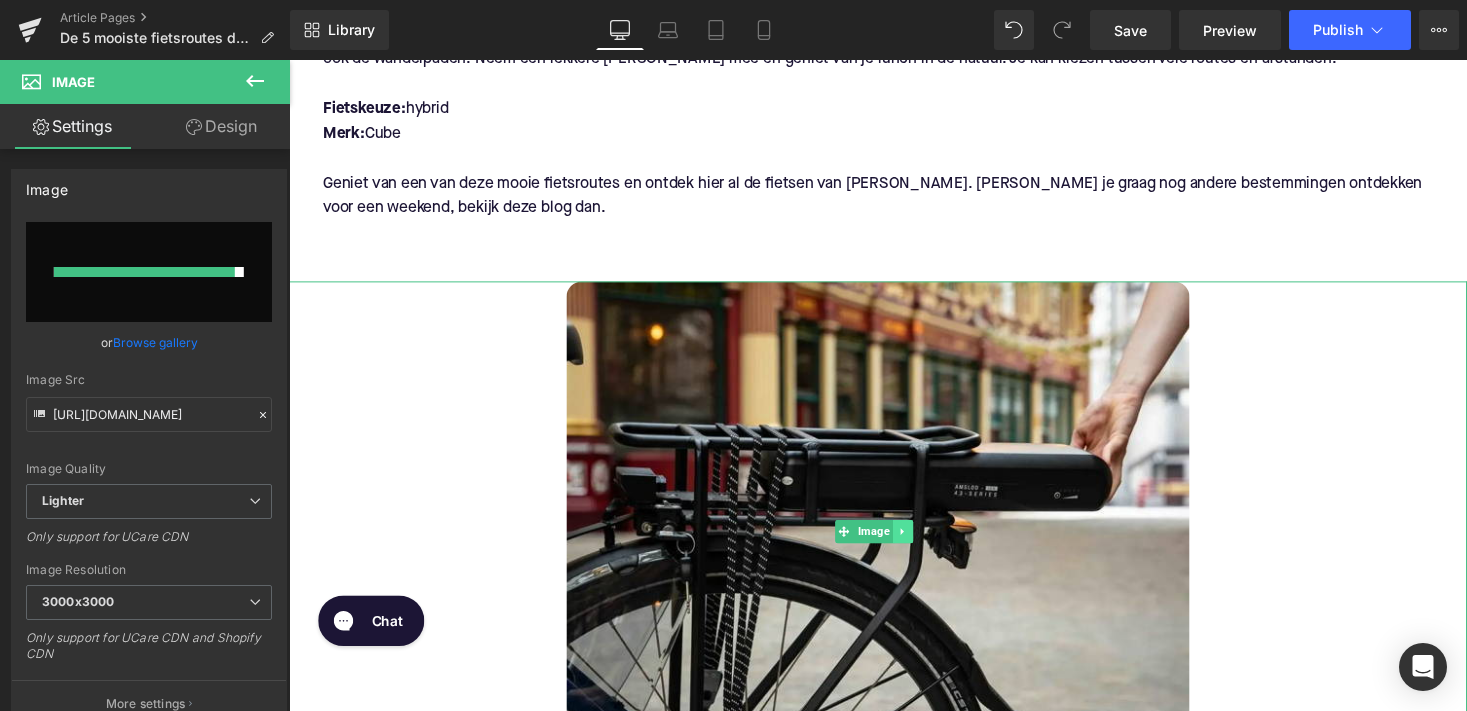 click 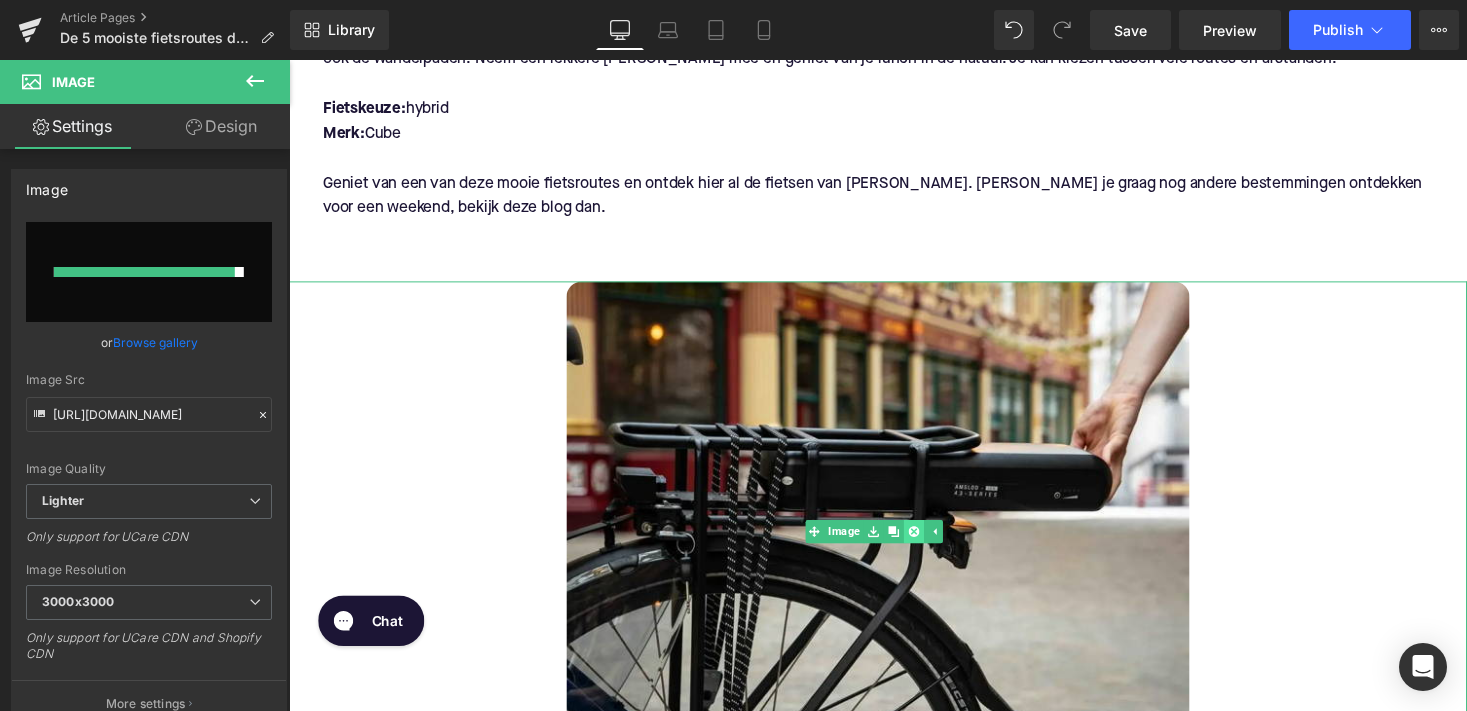click 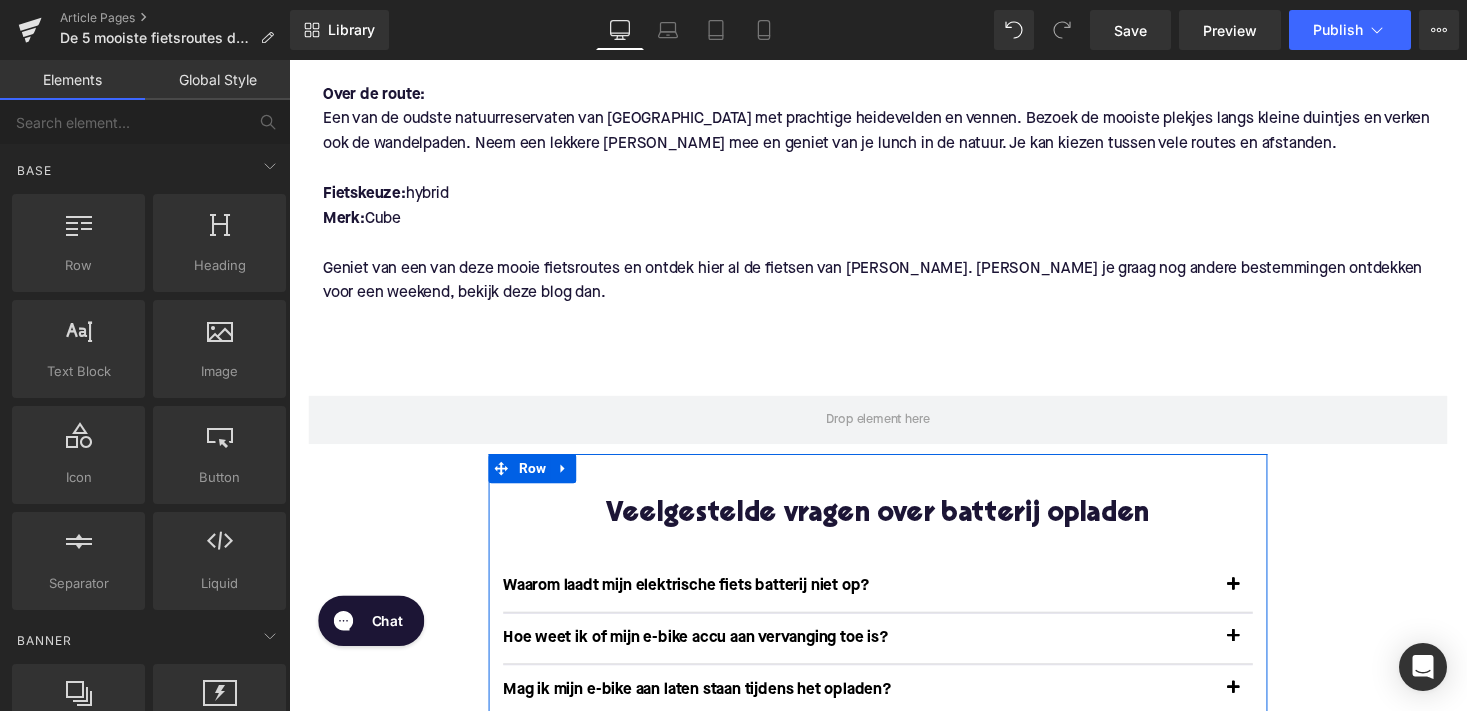 scroll, scrollTop: 3051, scrollLeft: 0, axis: vertical 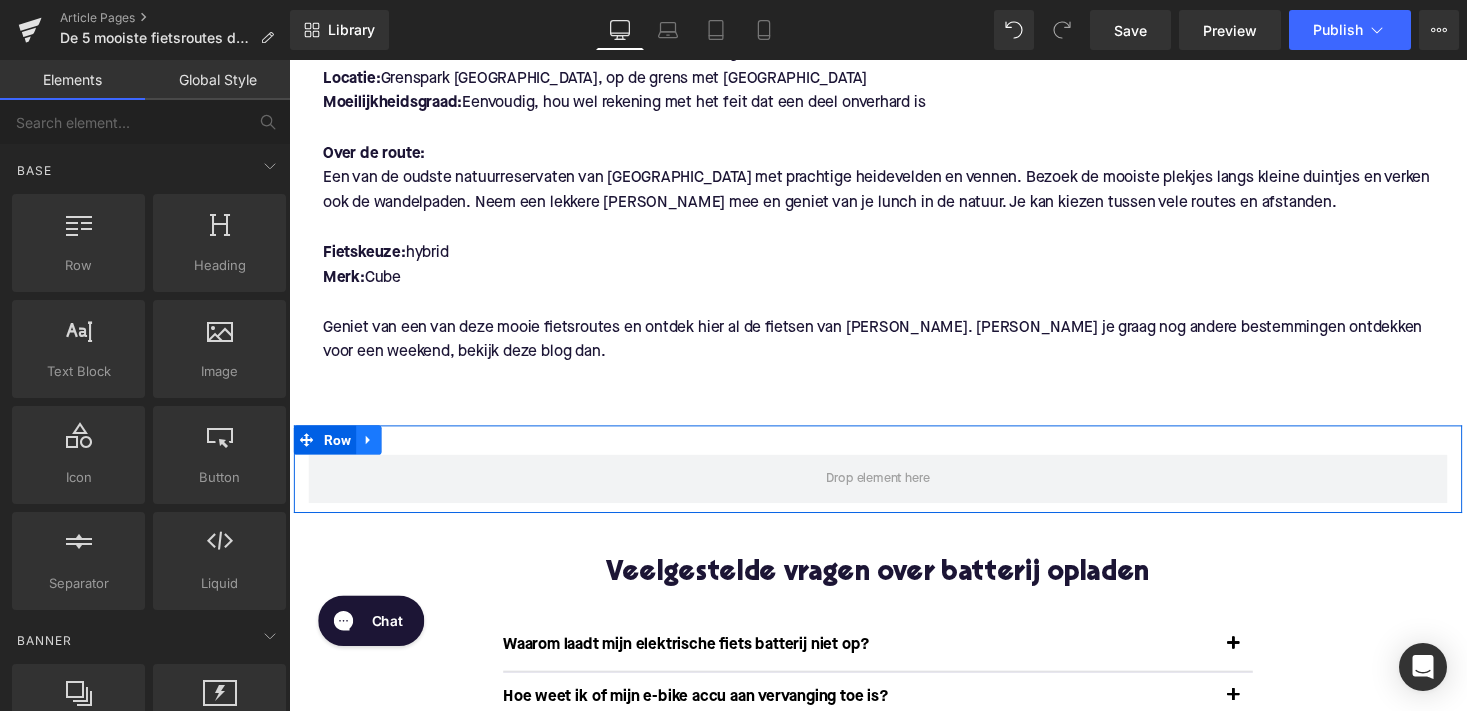 click 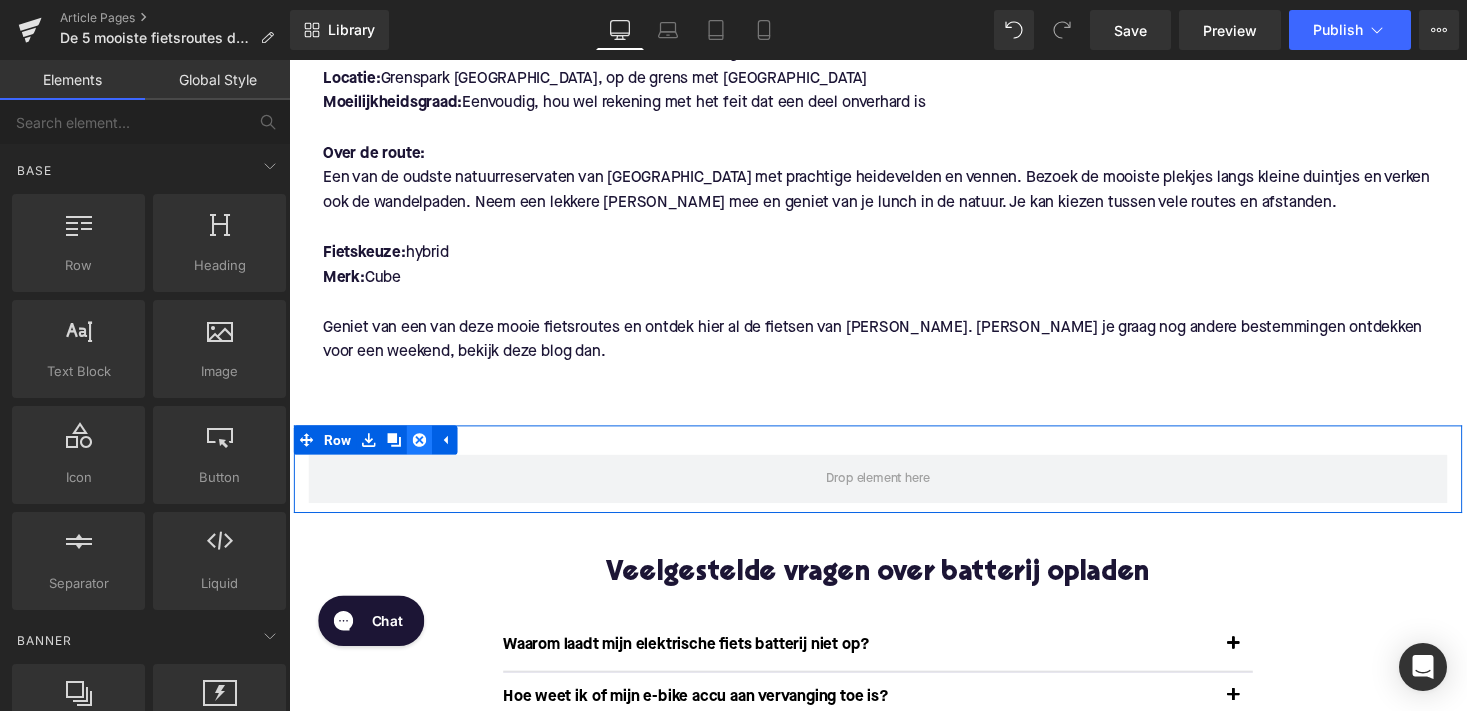 click 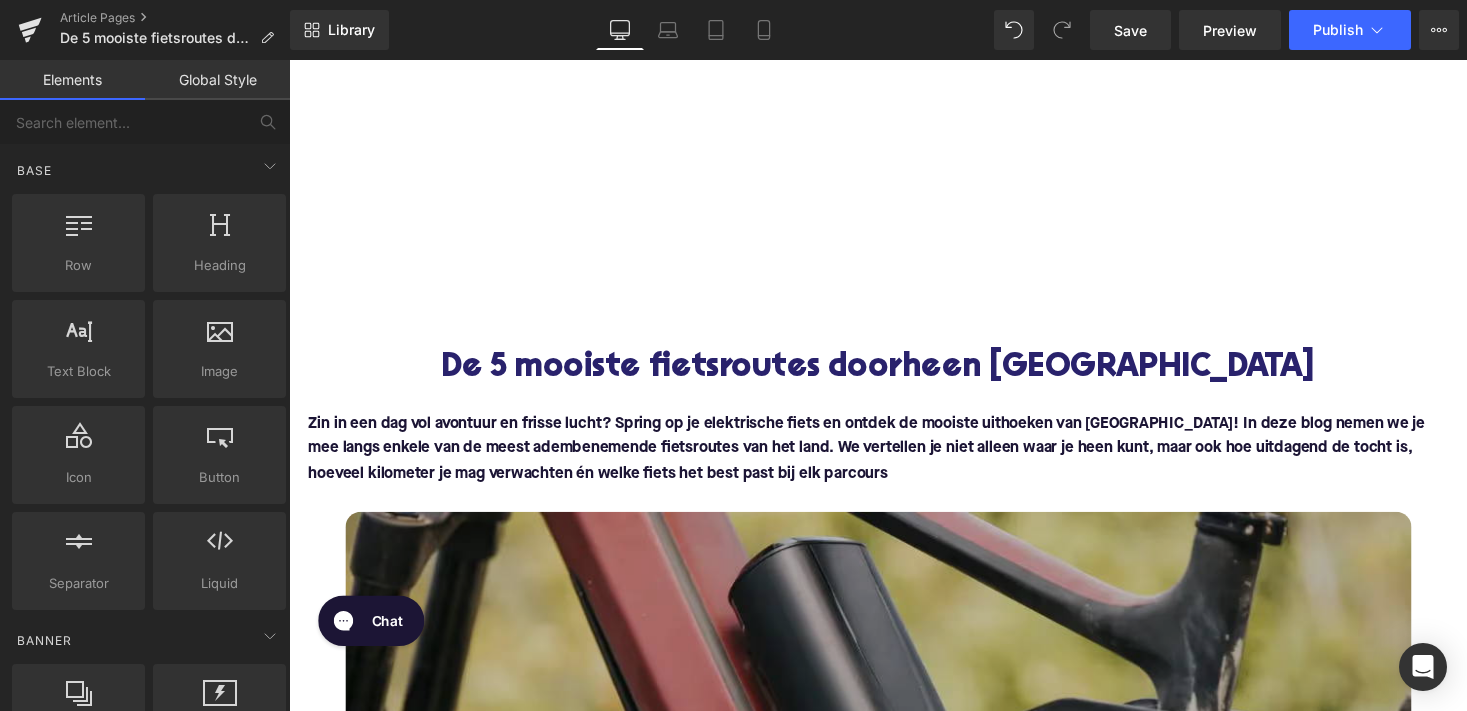 scroll, scrollTop: -2, scrollLeft: 0, axis: vertical 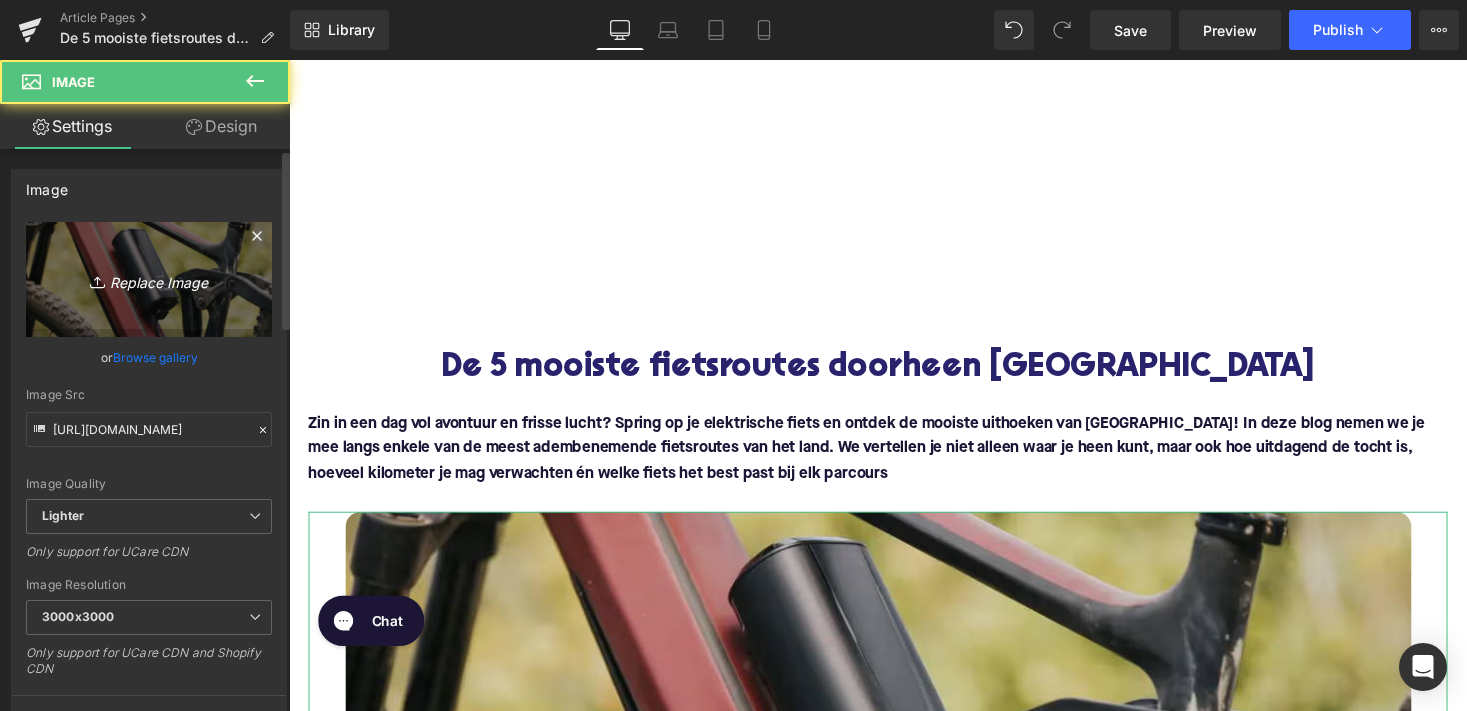 click on "Replace Image" at bounding box center [149, 279] 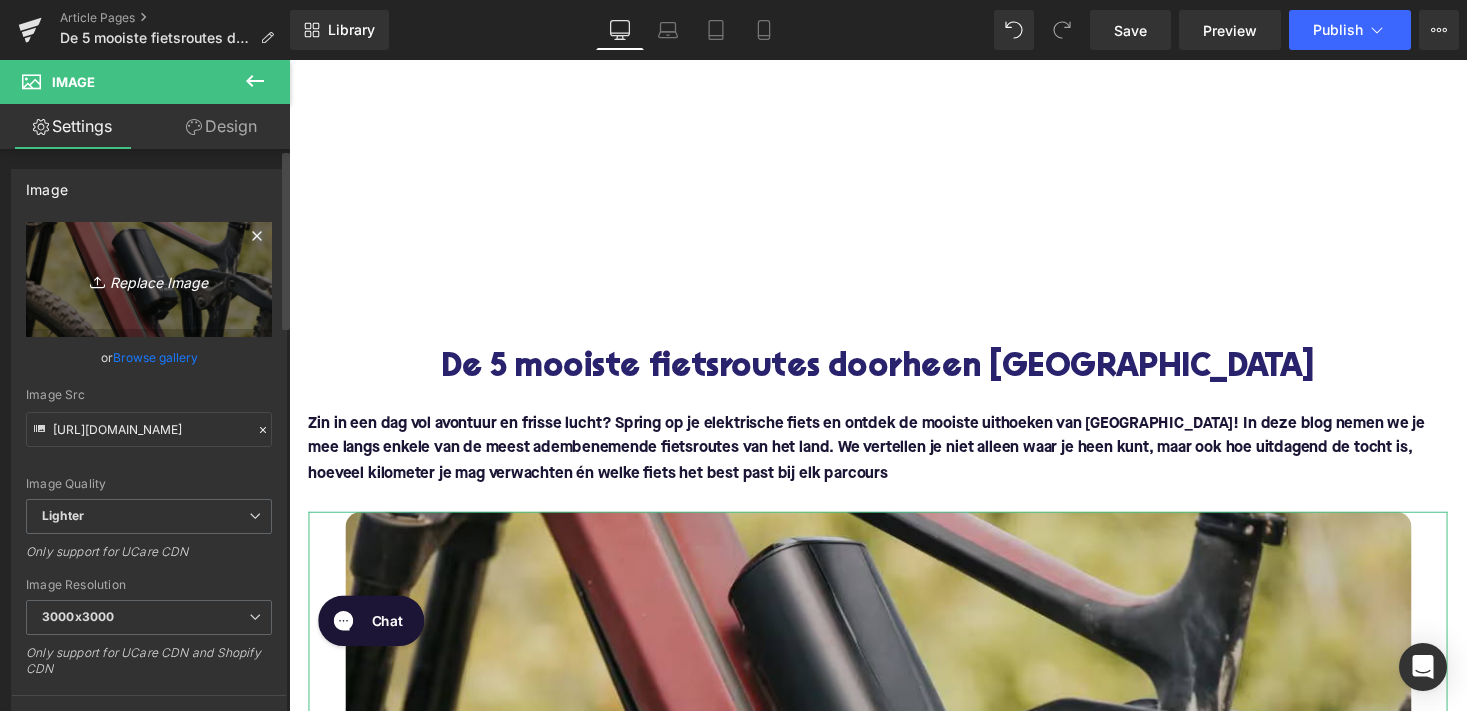 click on "Replace Image" at bounding box center [149, 279] 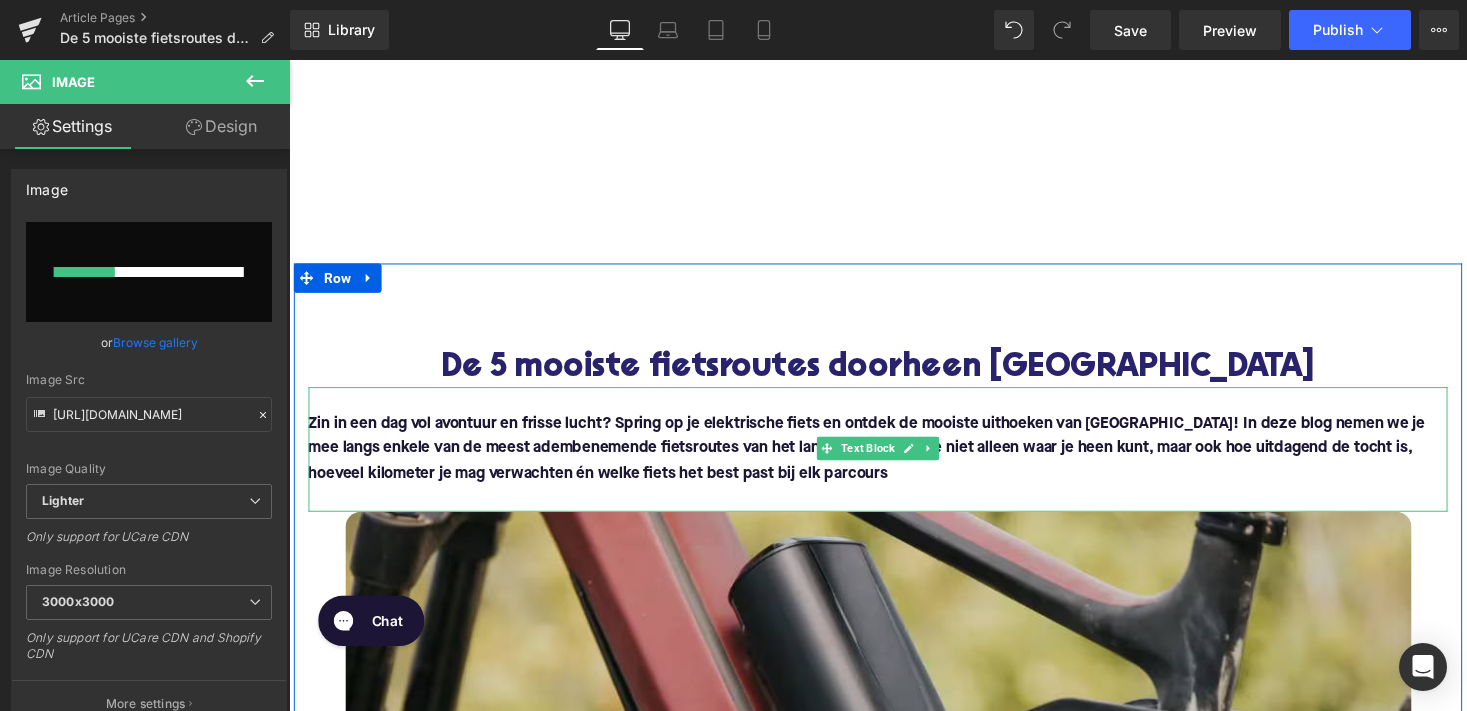 type 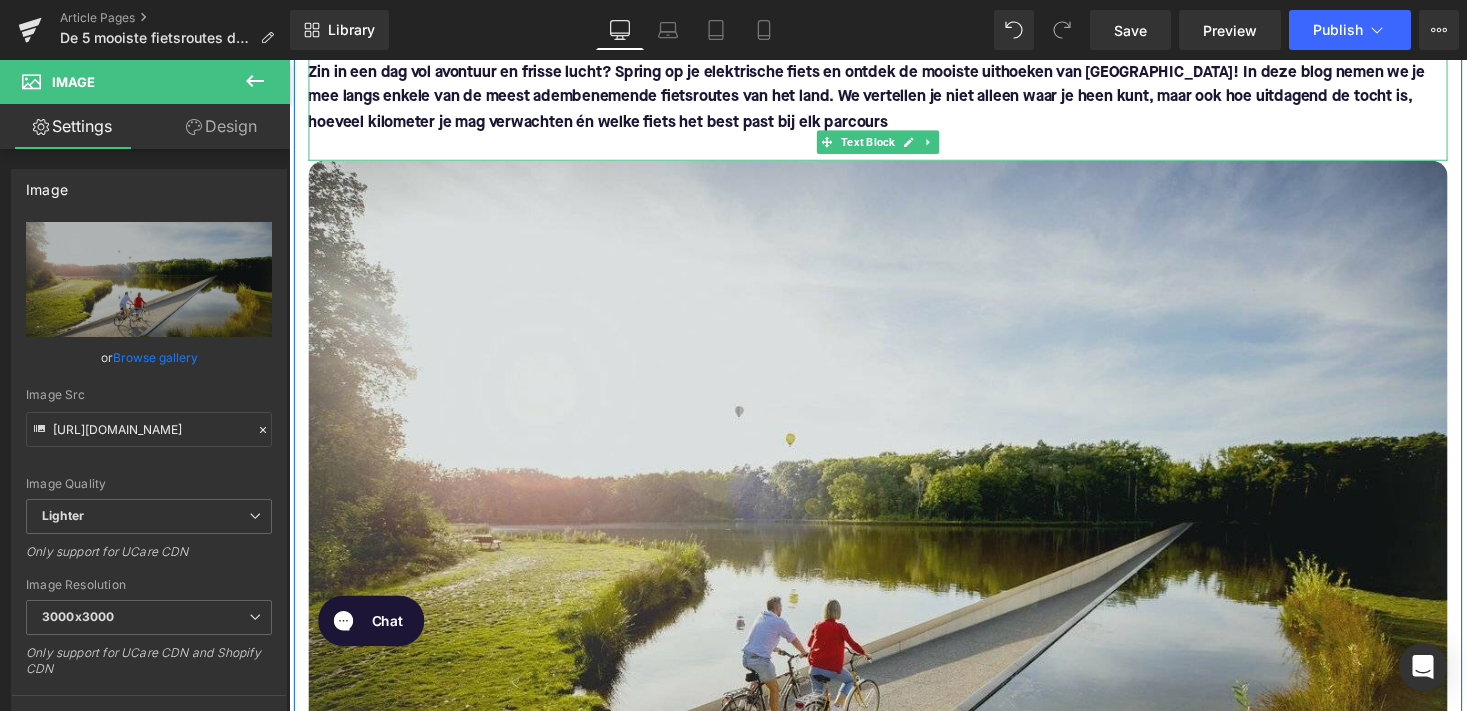 scroll, scrollTop: 425, scrollLeft: 0, axis: vertical 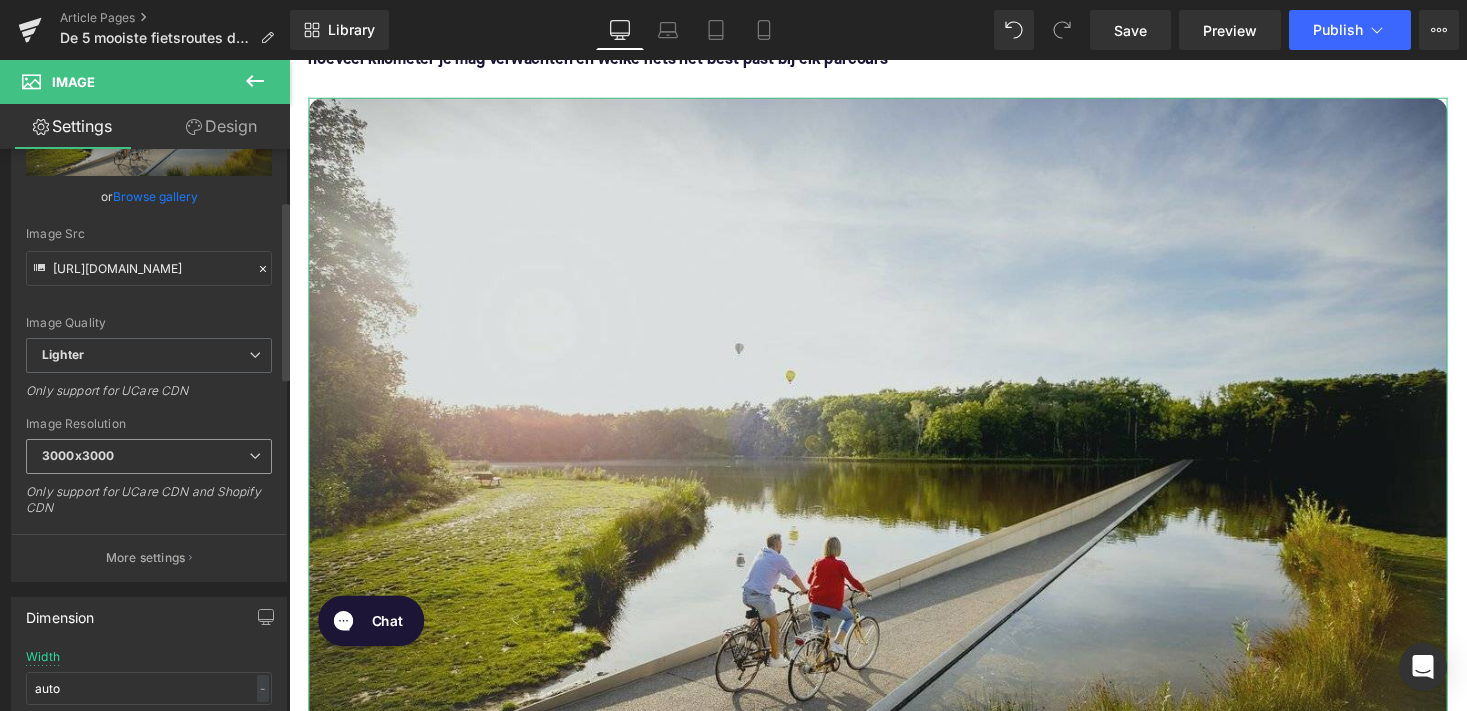click on "3000x3000" at bounding box center [149, 456] 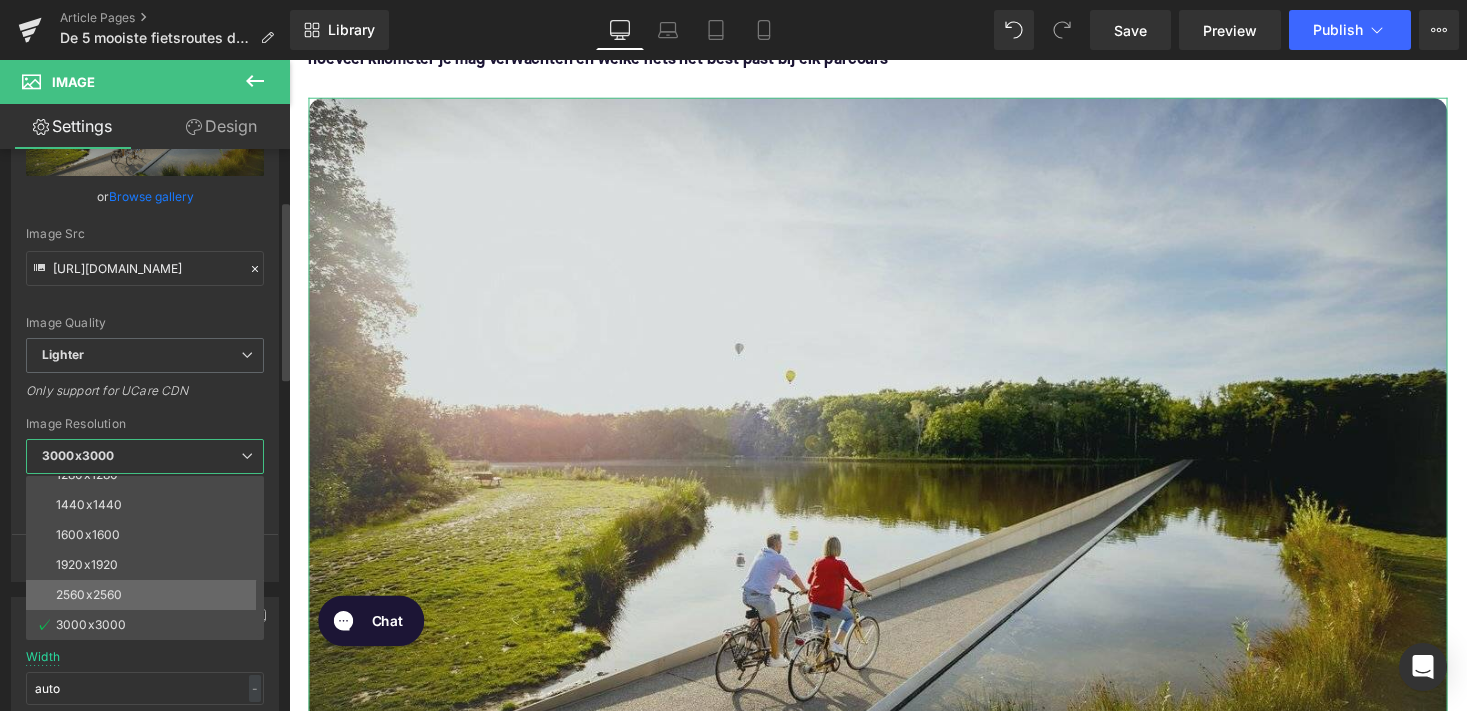 scroll, scrollTop: 286, scrollLeft: 0, axis: vertical 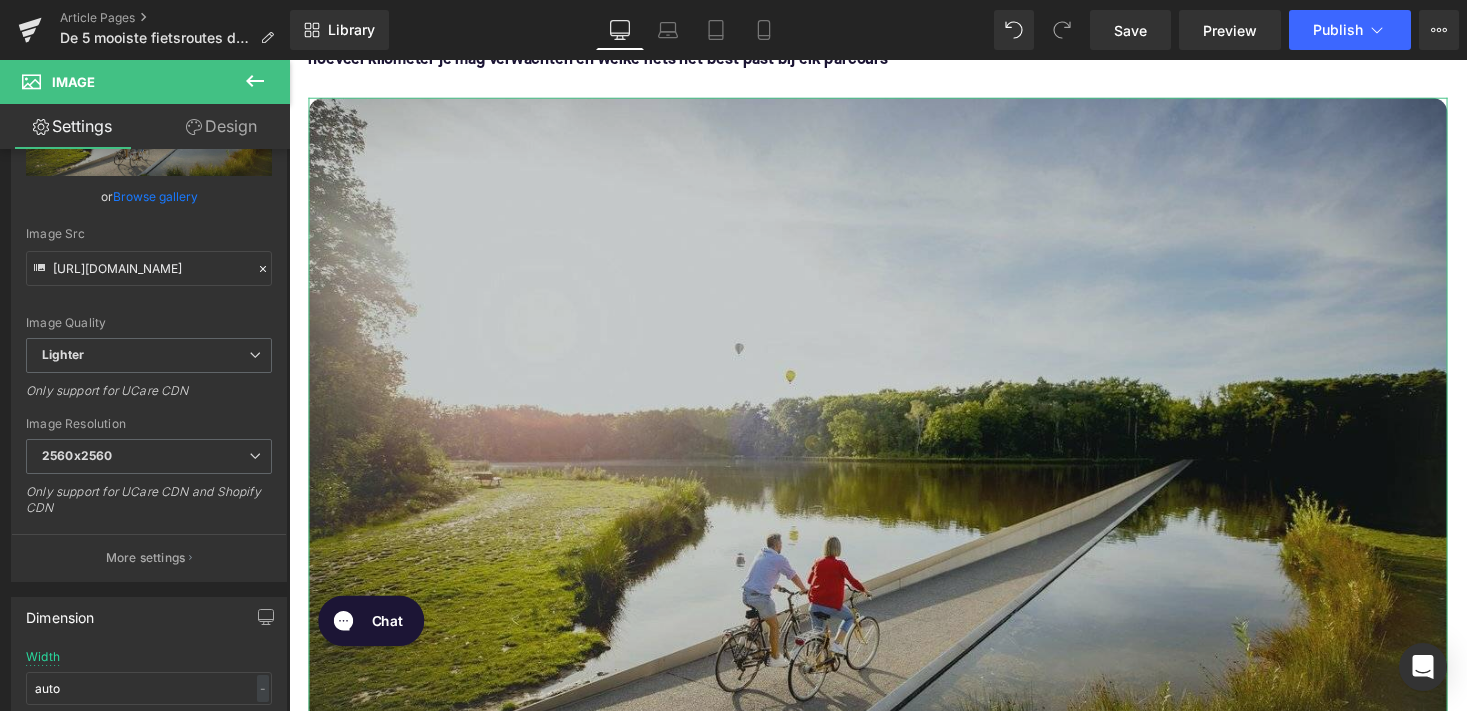 type on "https://ucarecdn.com/840b97a2-5d38-4bf3-8559-674345299801/-/format/auto/-/preview/2560x2560/-/quality/lighter/belgie_fiets.jpg" 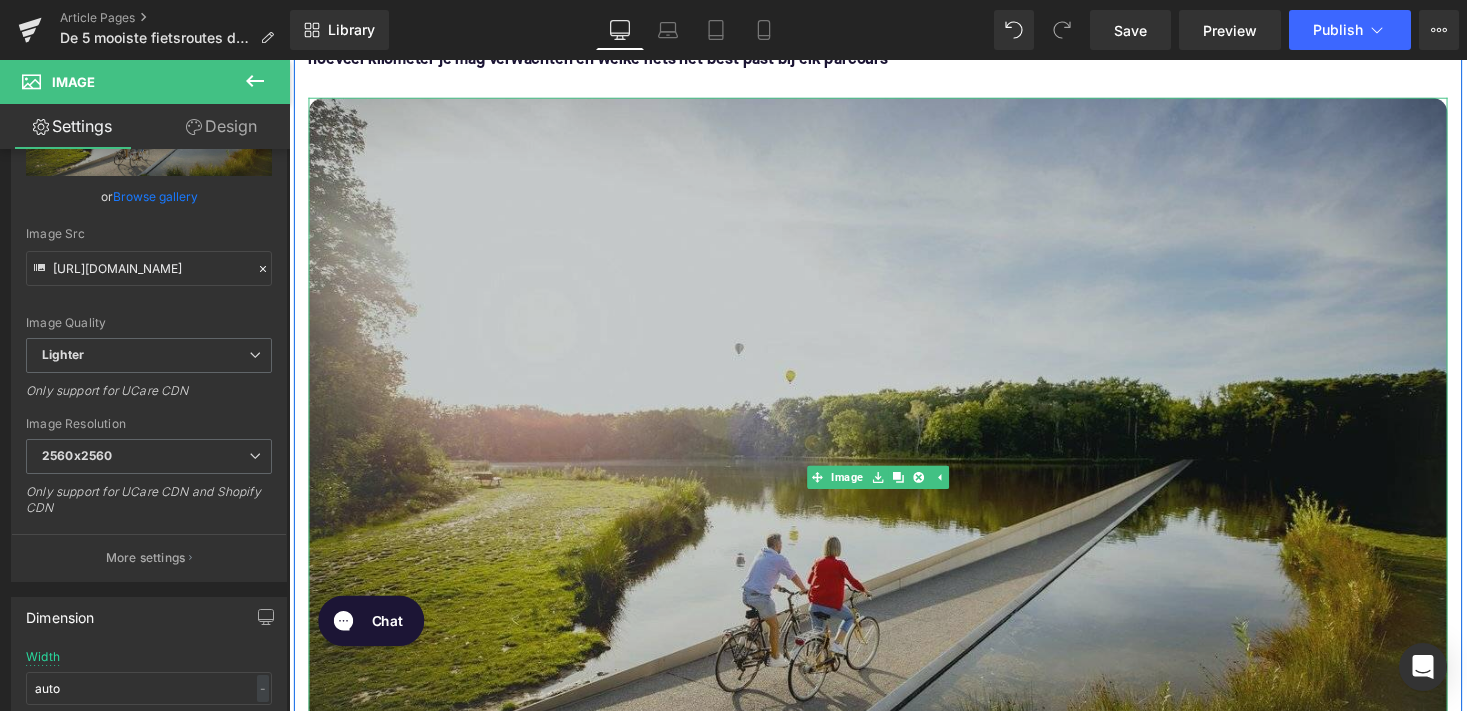 click at bounding box center (894, 489) 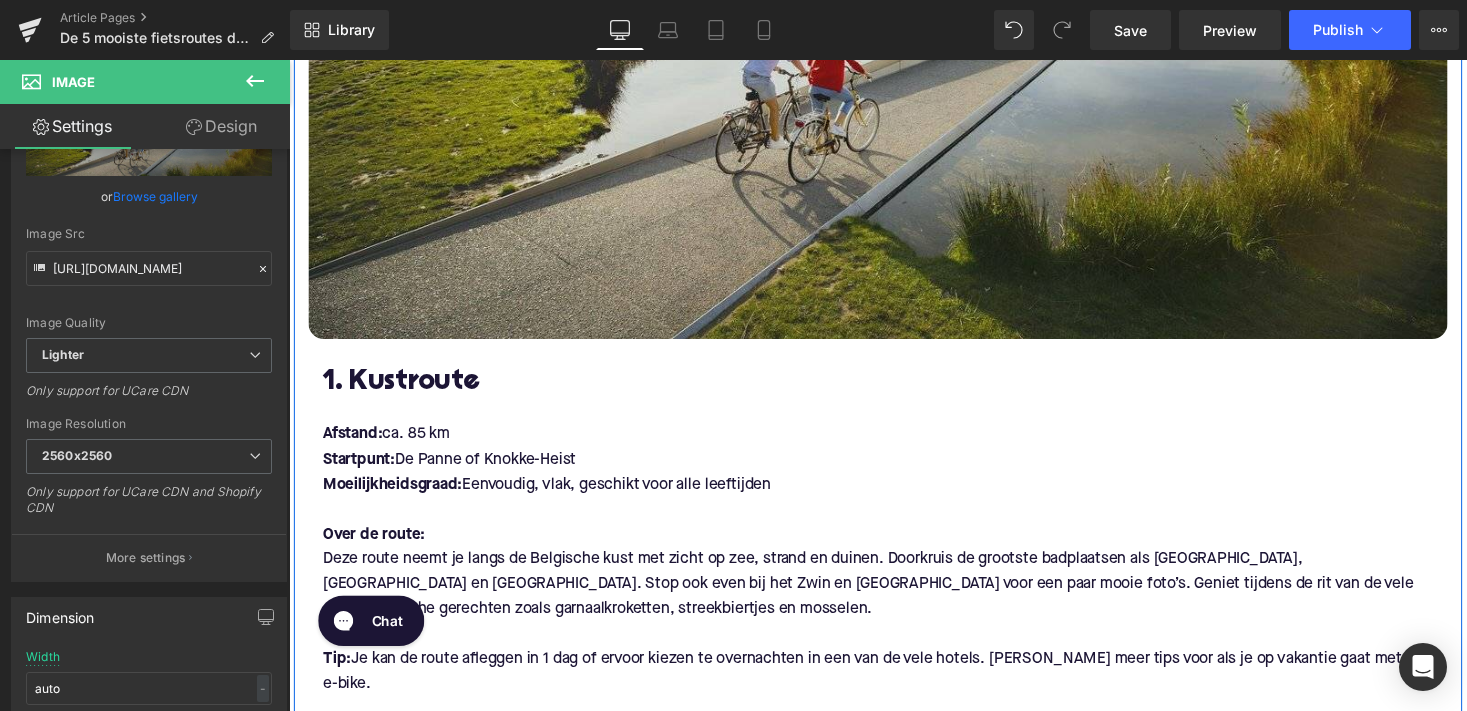 scroll, scrollTop: 924, scrollLeft: 0, axis: vertical 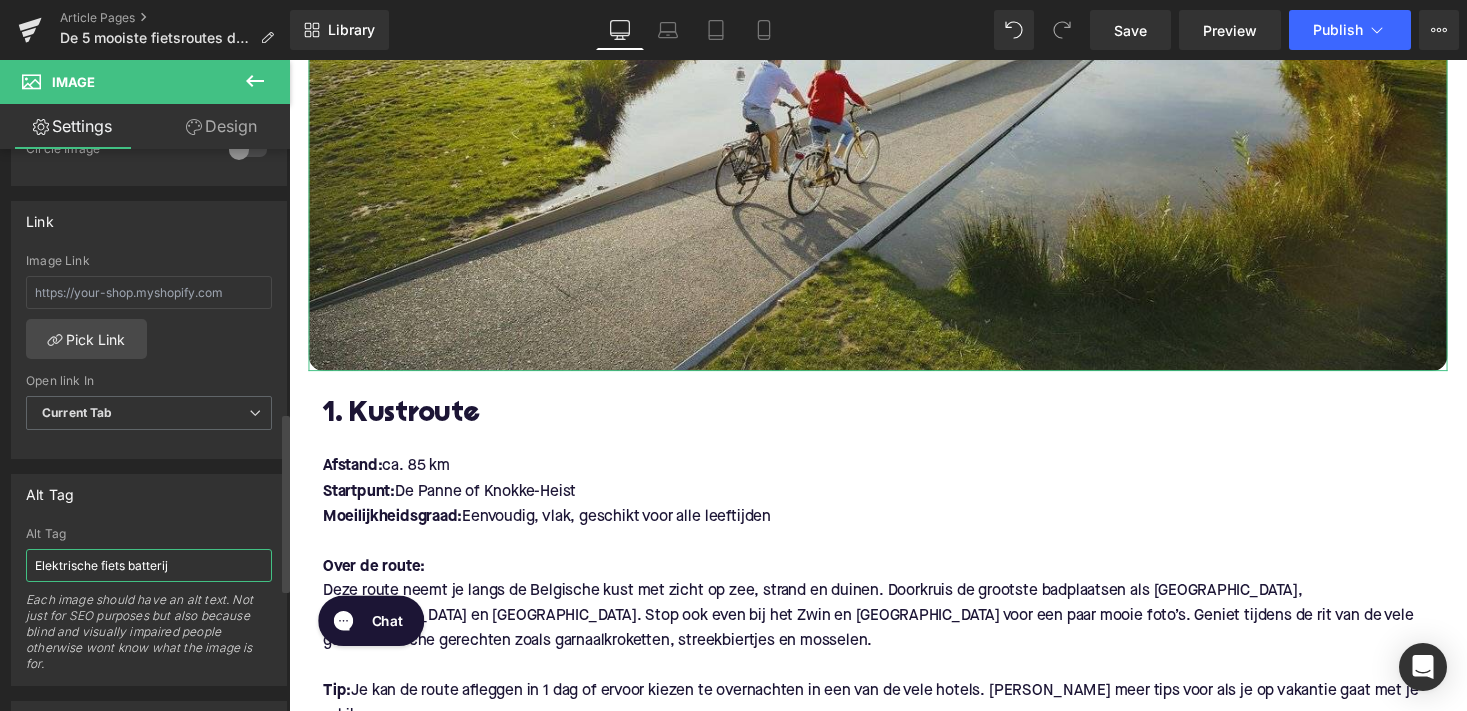 click on "Elektrische fiets batterij" at bounding box center [149, 565] 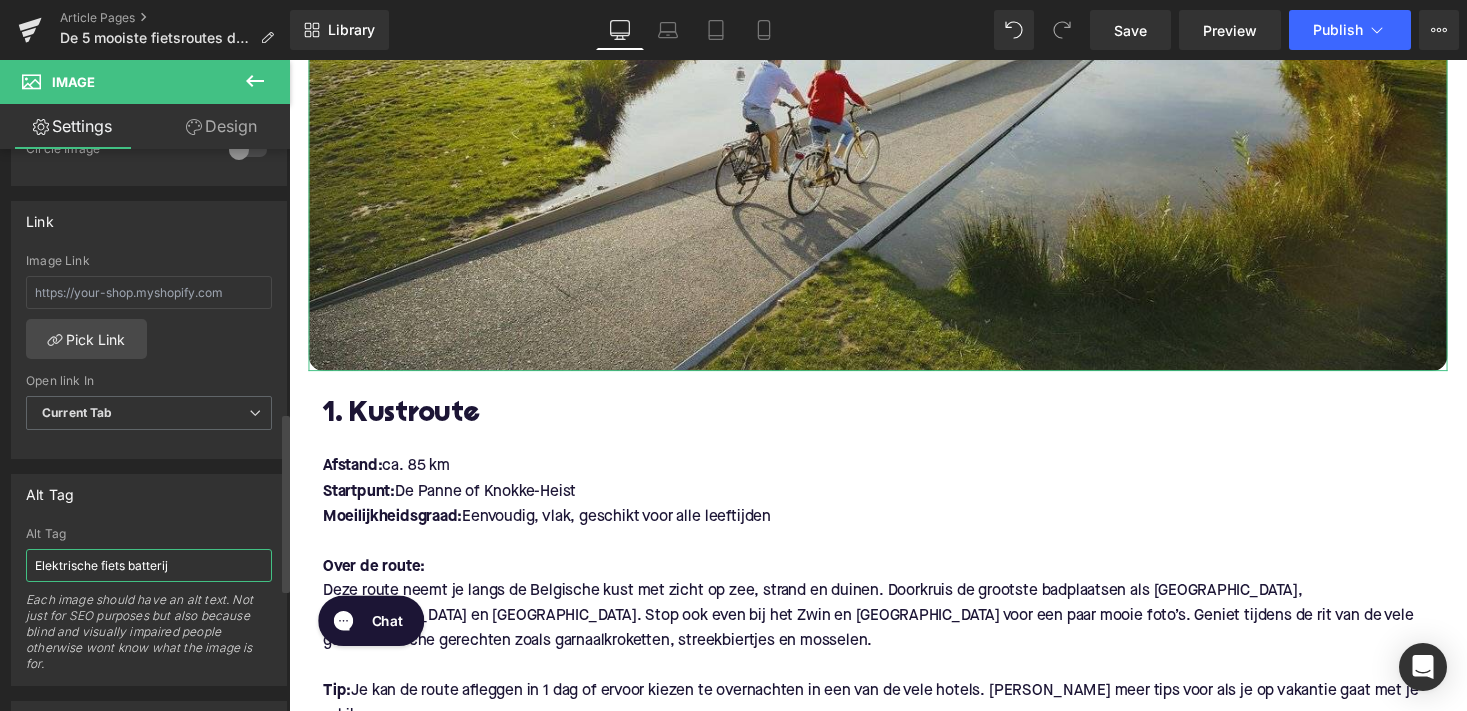 click on "Elektrische fiets batterij" at bounding box center (149, 565) 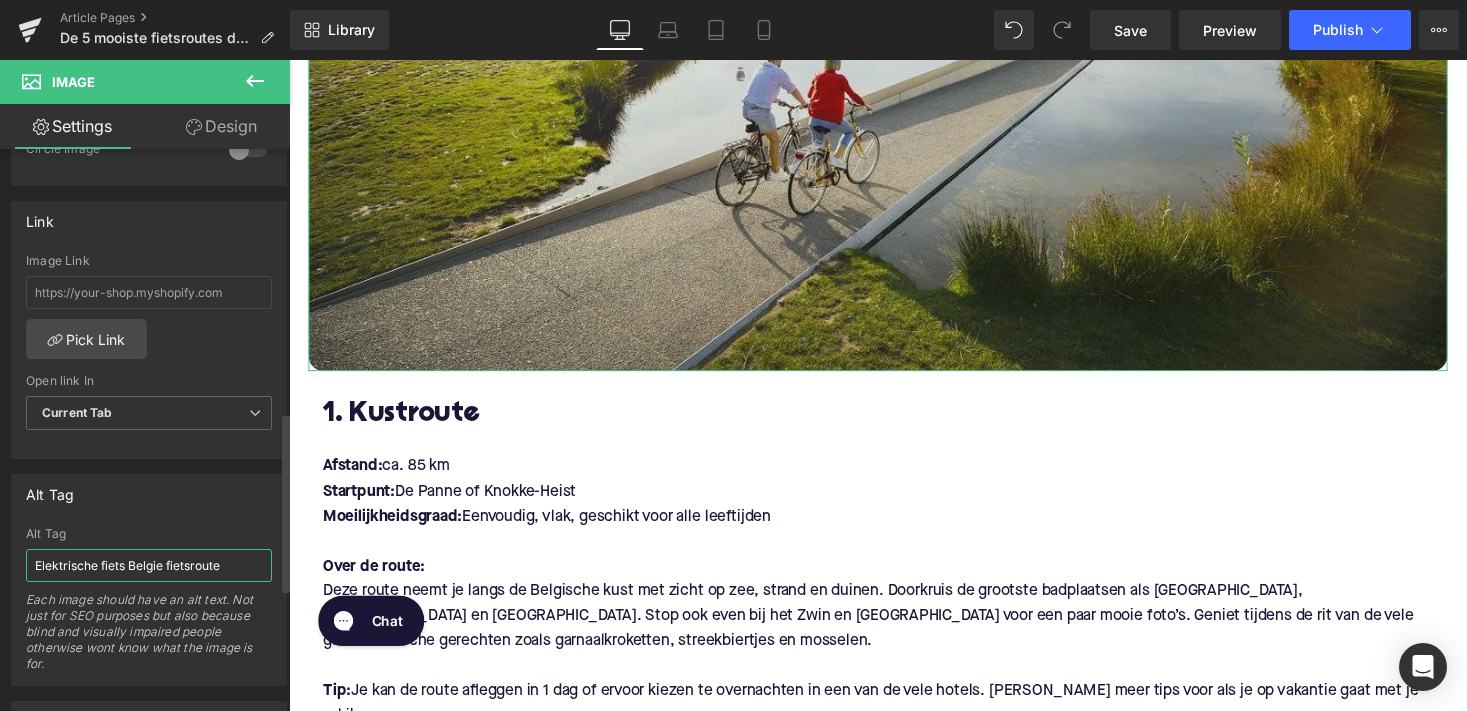 type on "Elektrische fiets Belgie fietsroute" 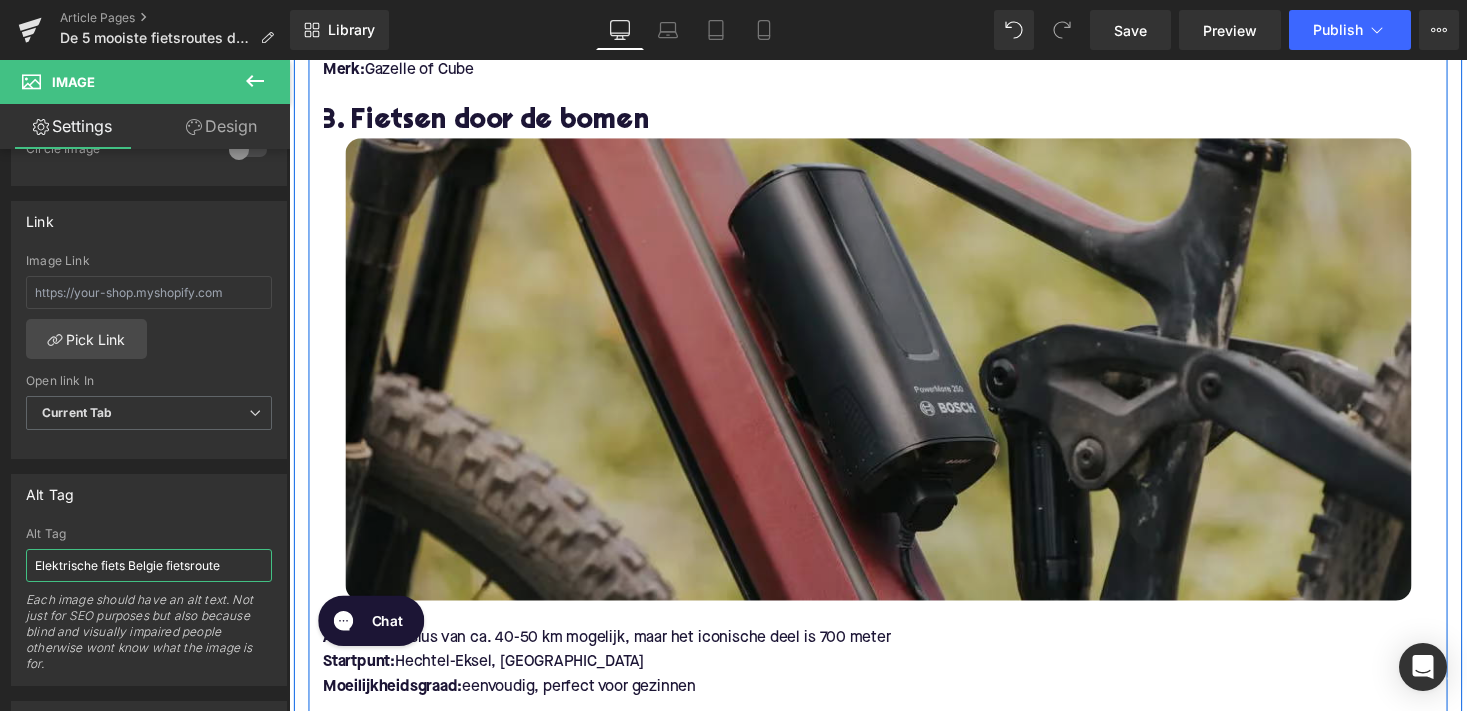 scroll, scrollTop: 2124, scrollLeft: 0, axis: vertical 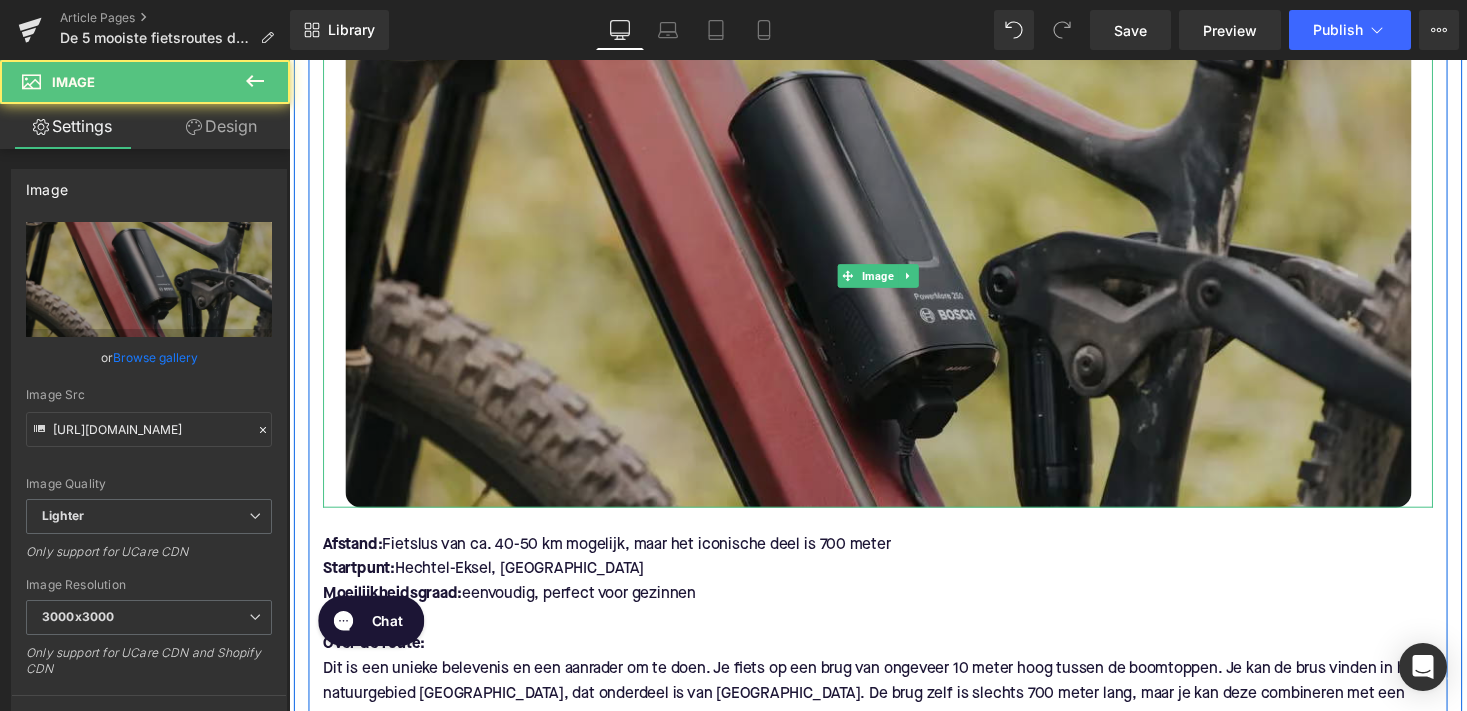 click at bounding box center [894, 282] 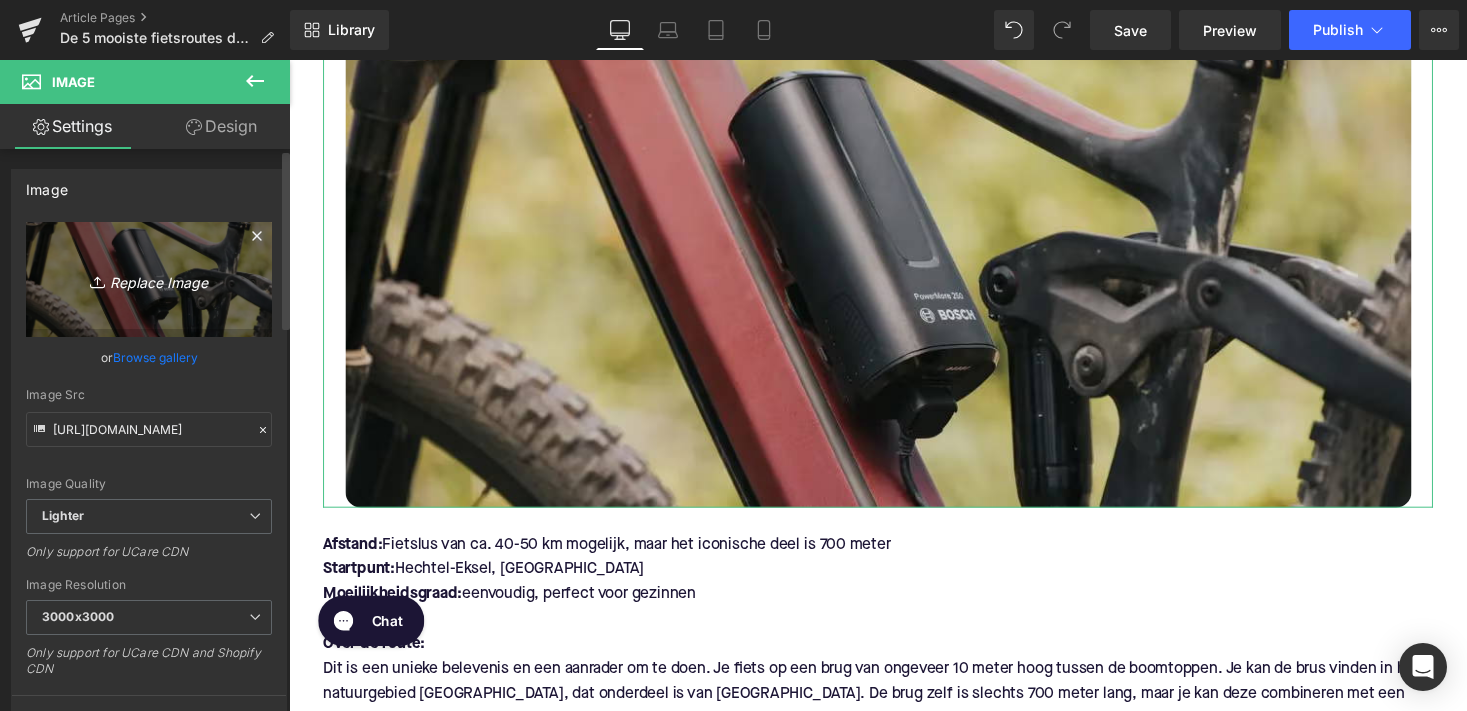 click on "Replace Image" at bounding box center [149, 279] 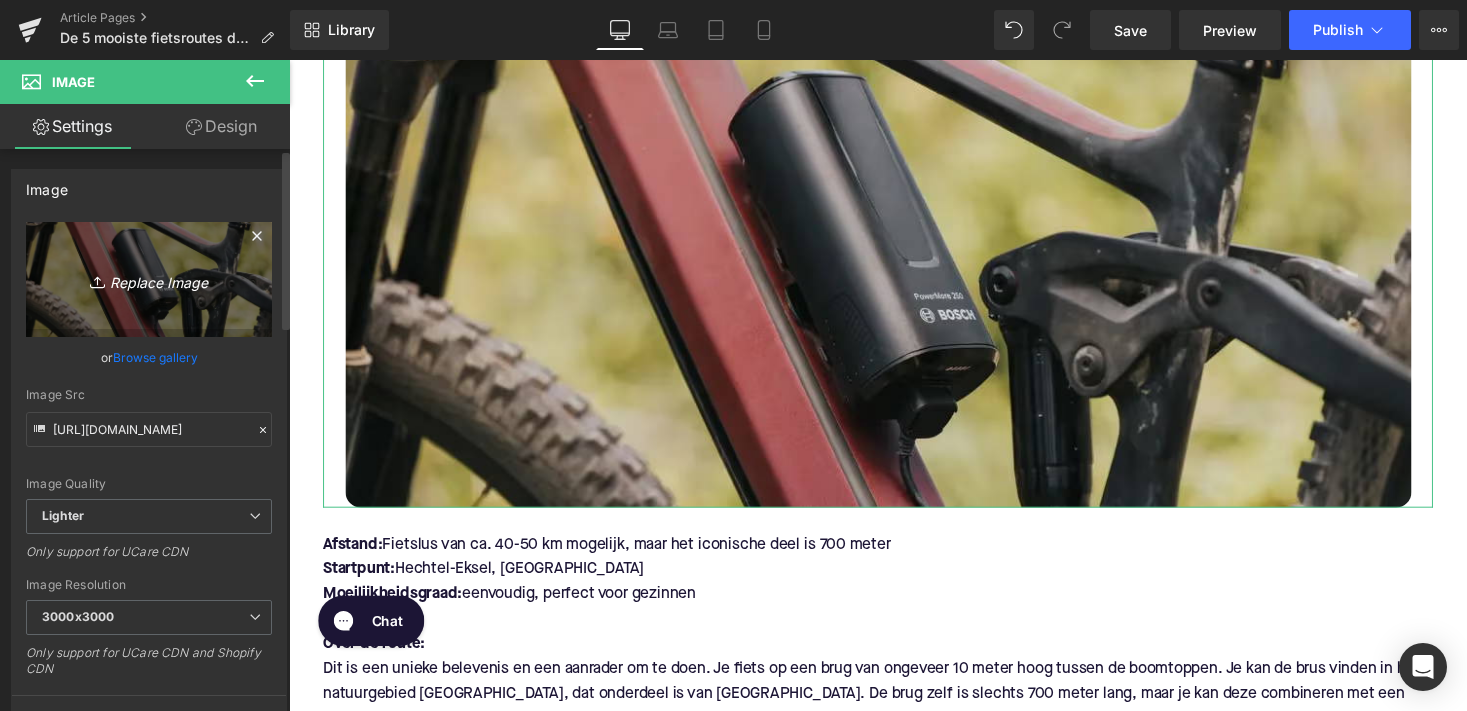 type on "C:\fakepath\fietsen door de bomen.jpg" 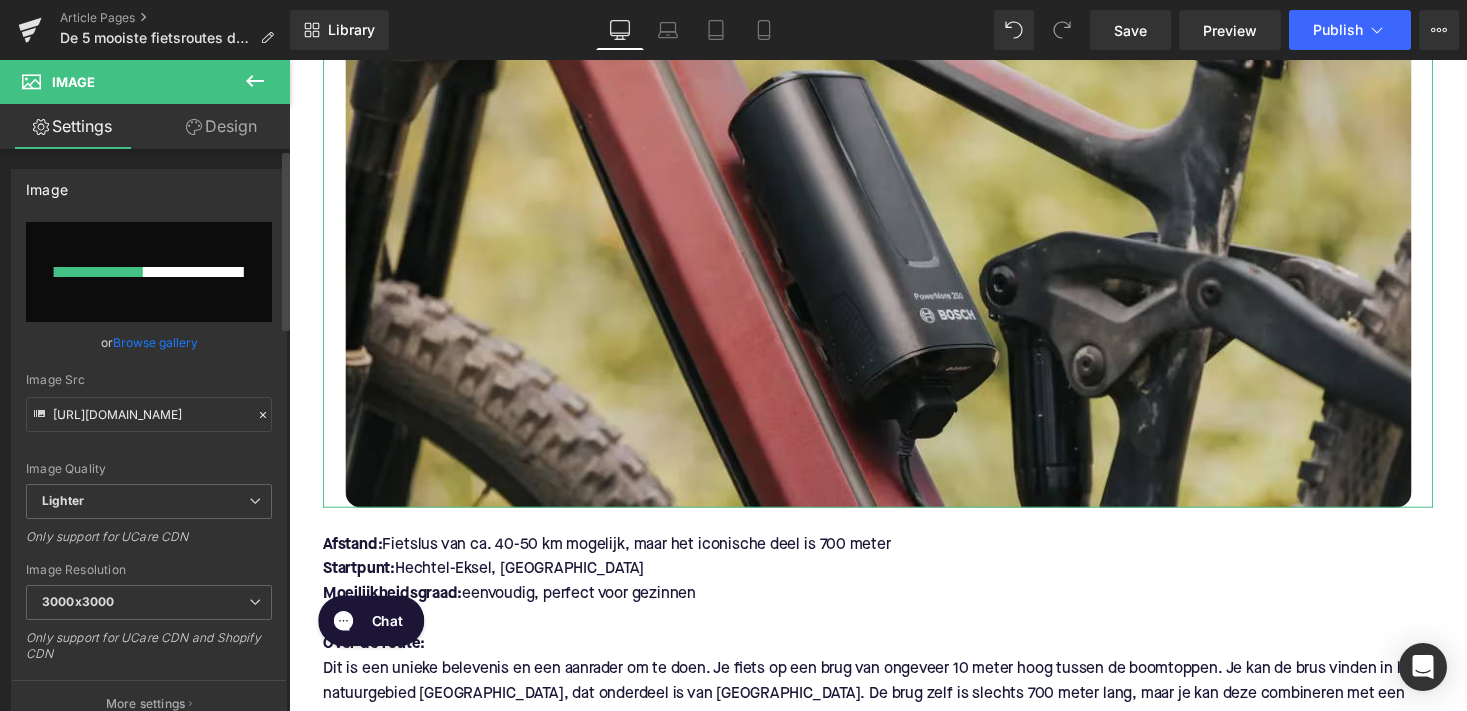 type 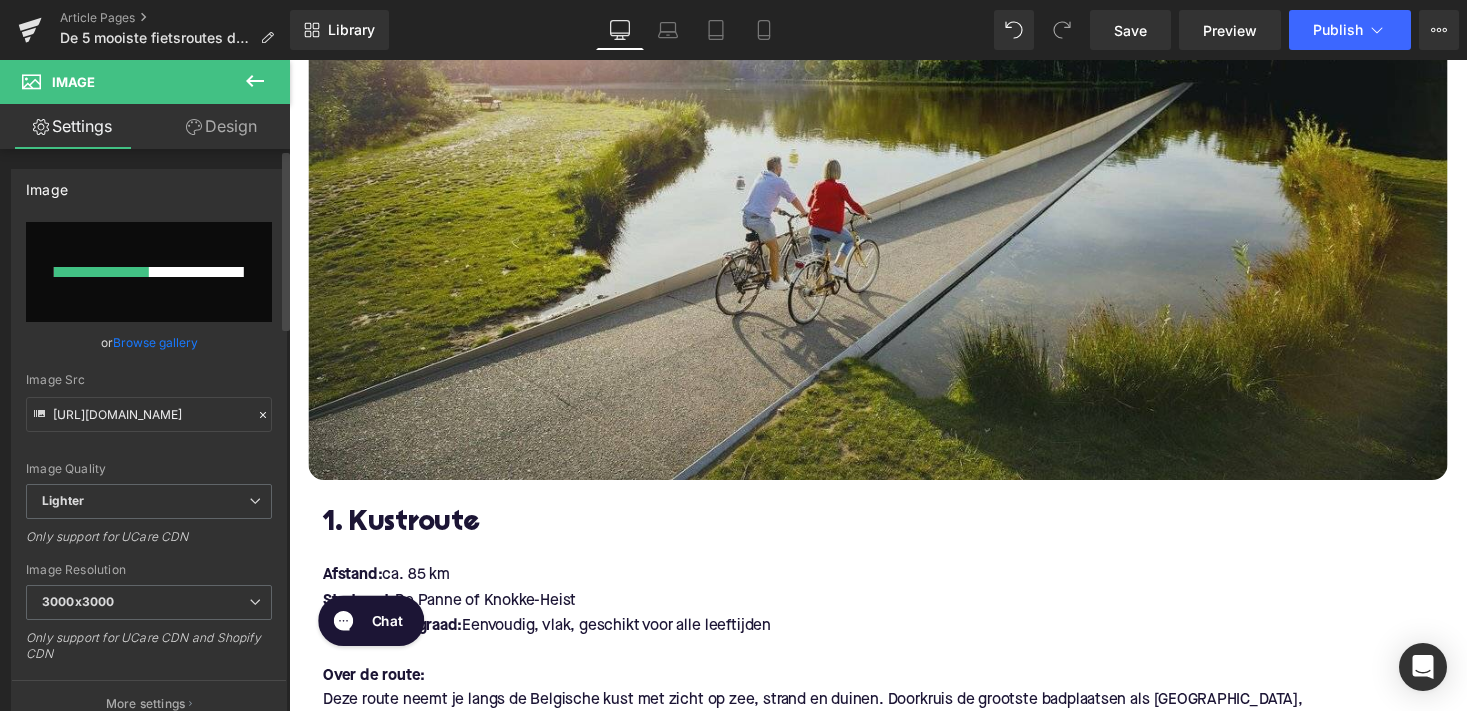 scroll, scrollTop: 613, scrollLeft: 0, axis: vertical 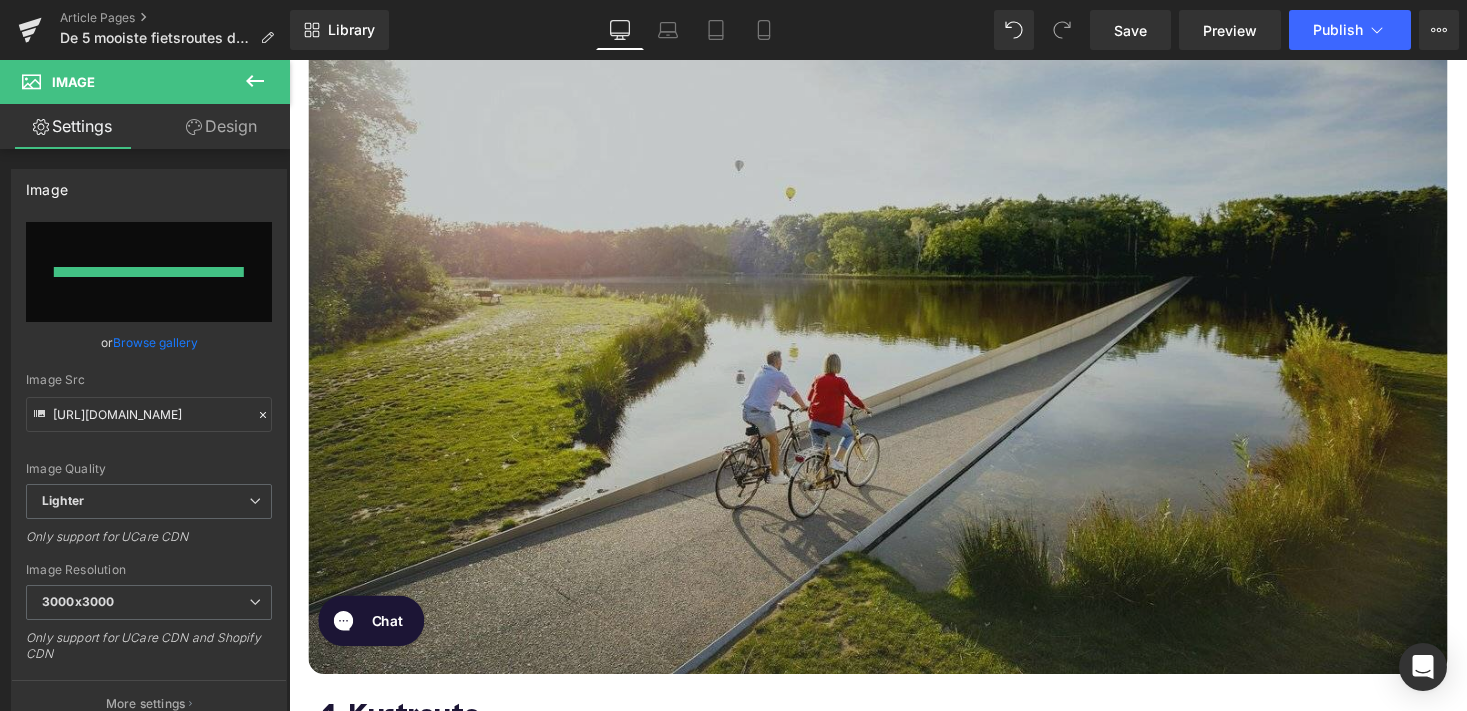 type on "https://ucarecdn.com/d80c5971-923b-4350-a7ea-213626eb7996/-/format/auto/-/preview/3000x3000/-/quality/lighter/fietsen%20door%20de%20bomen.jpg" 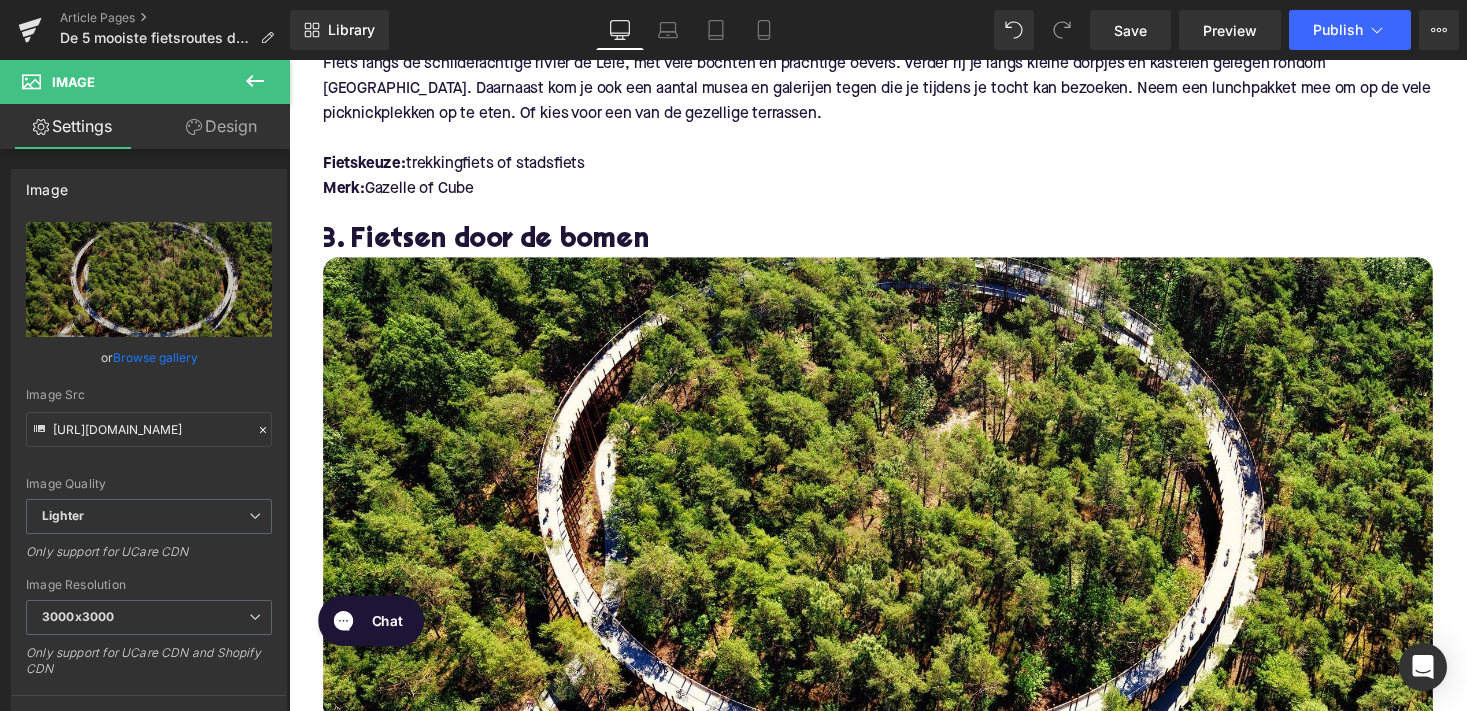 scroll, scrollTop: 2076, scrollLeft: 0, axis: vertical 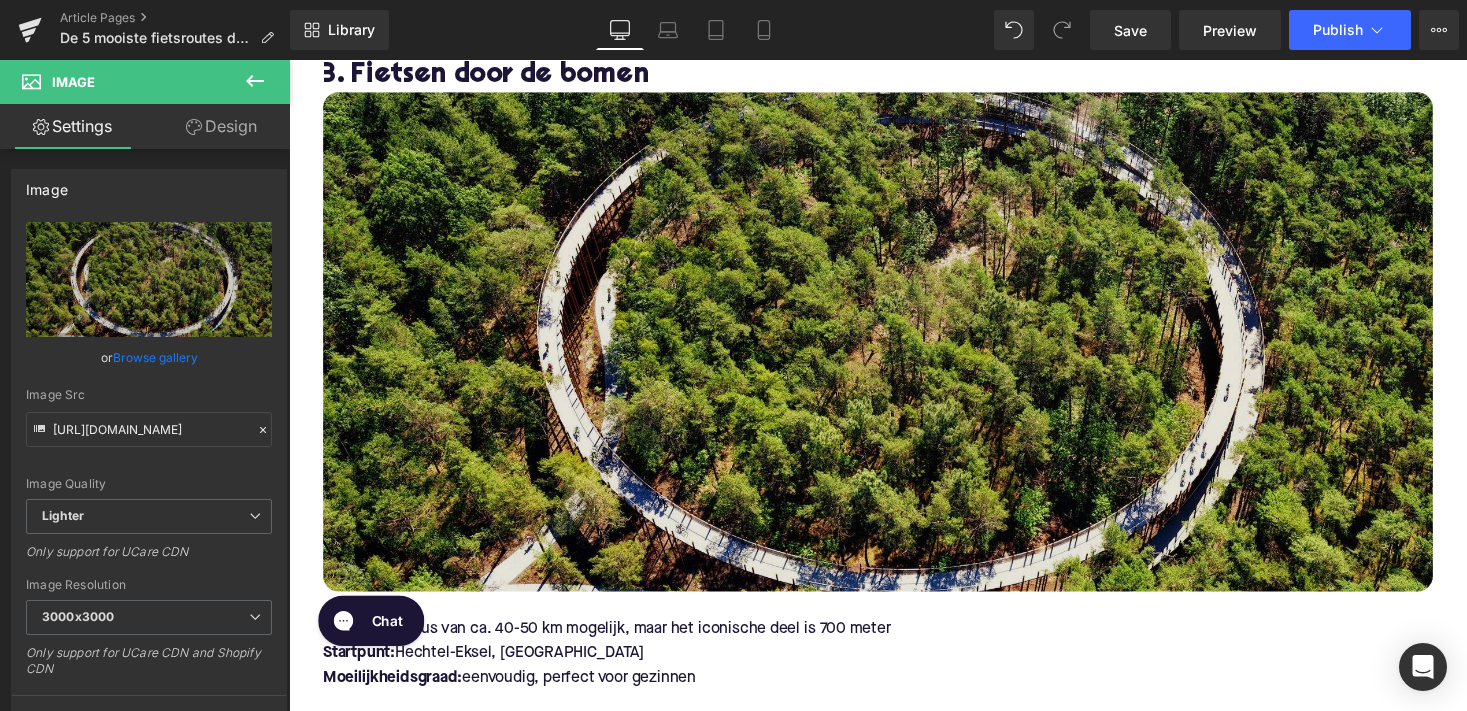 click at bounding box center (894, 349) 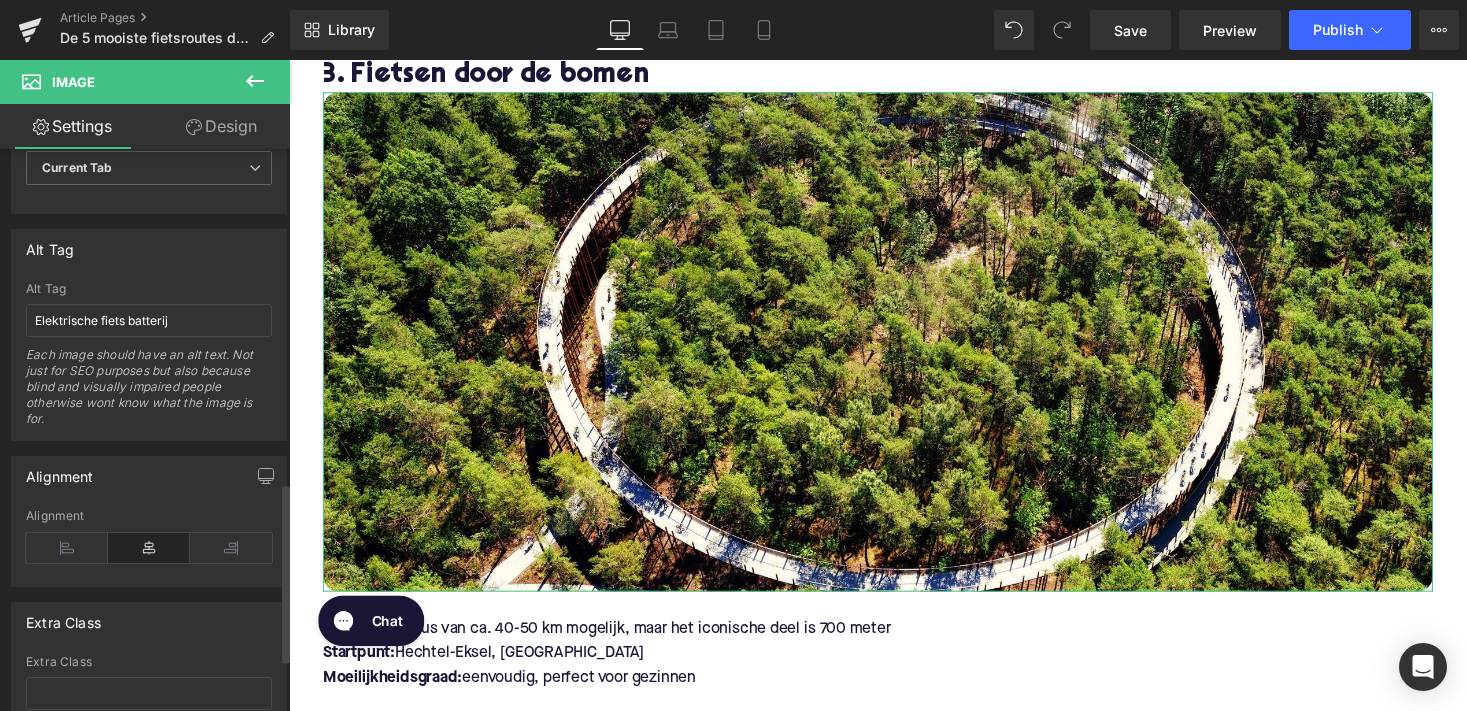 scroll, scrollTop: 1139, scrollLeft: 0, axis: vertical 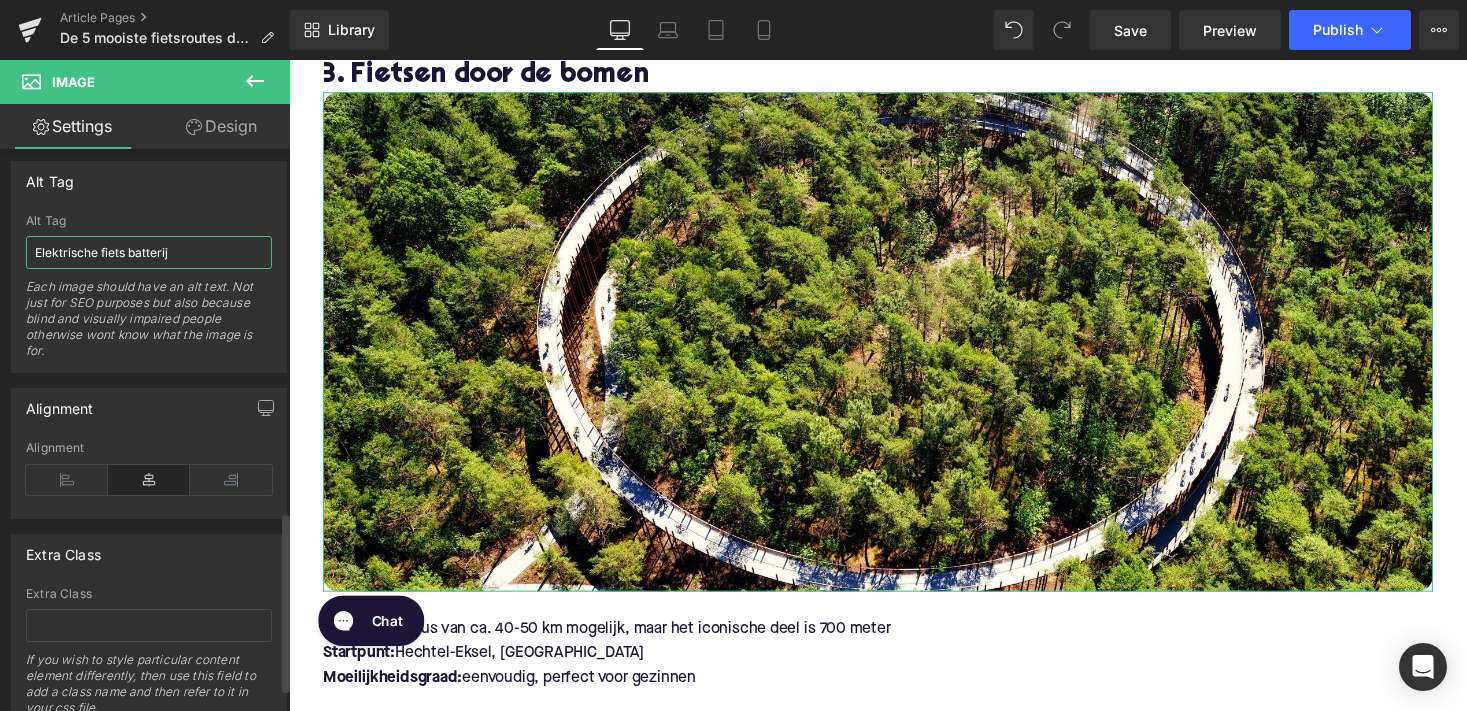 click on "Elektrische fiets batterij" at bounding box center (149, 252) 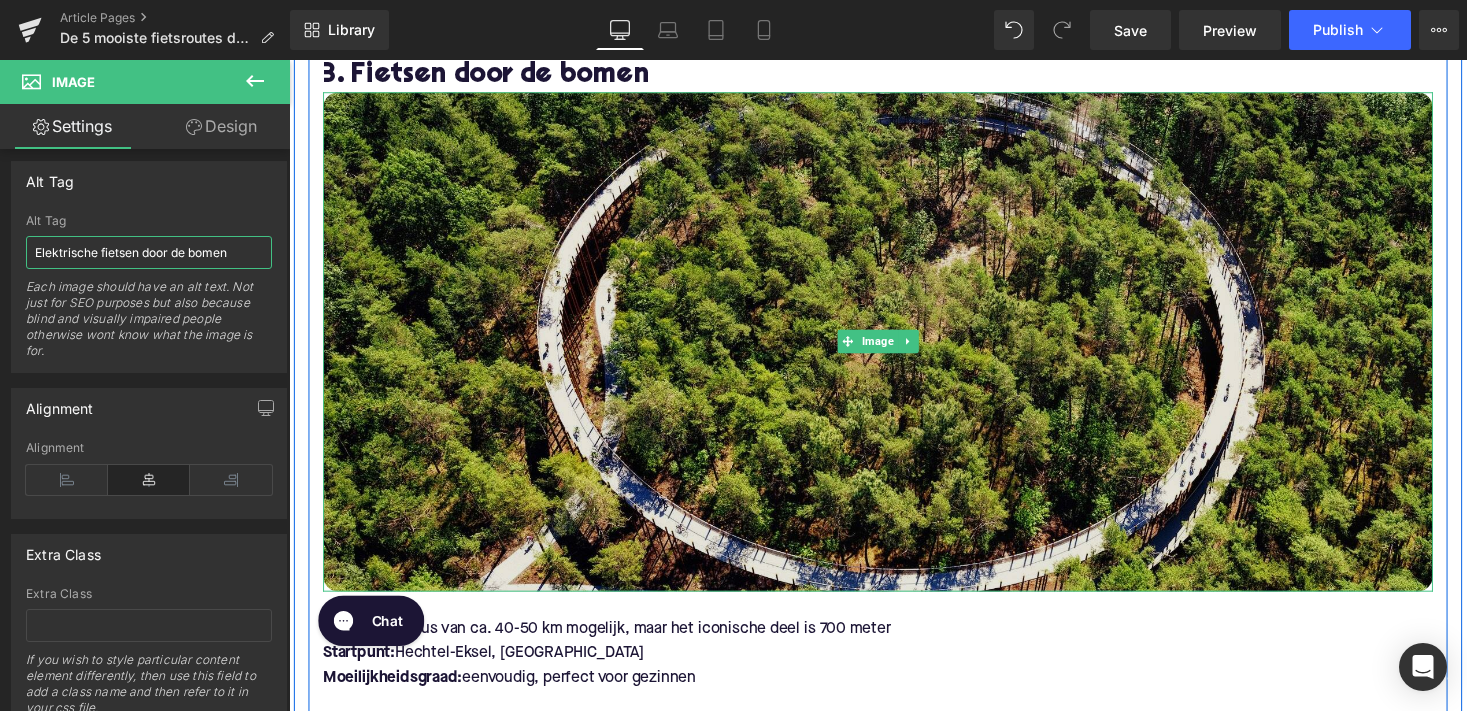 type on "Elektrische fietsen door de bomen" 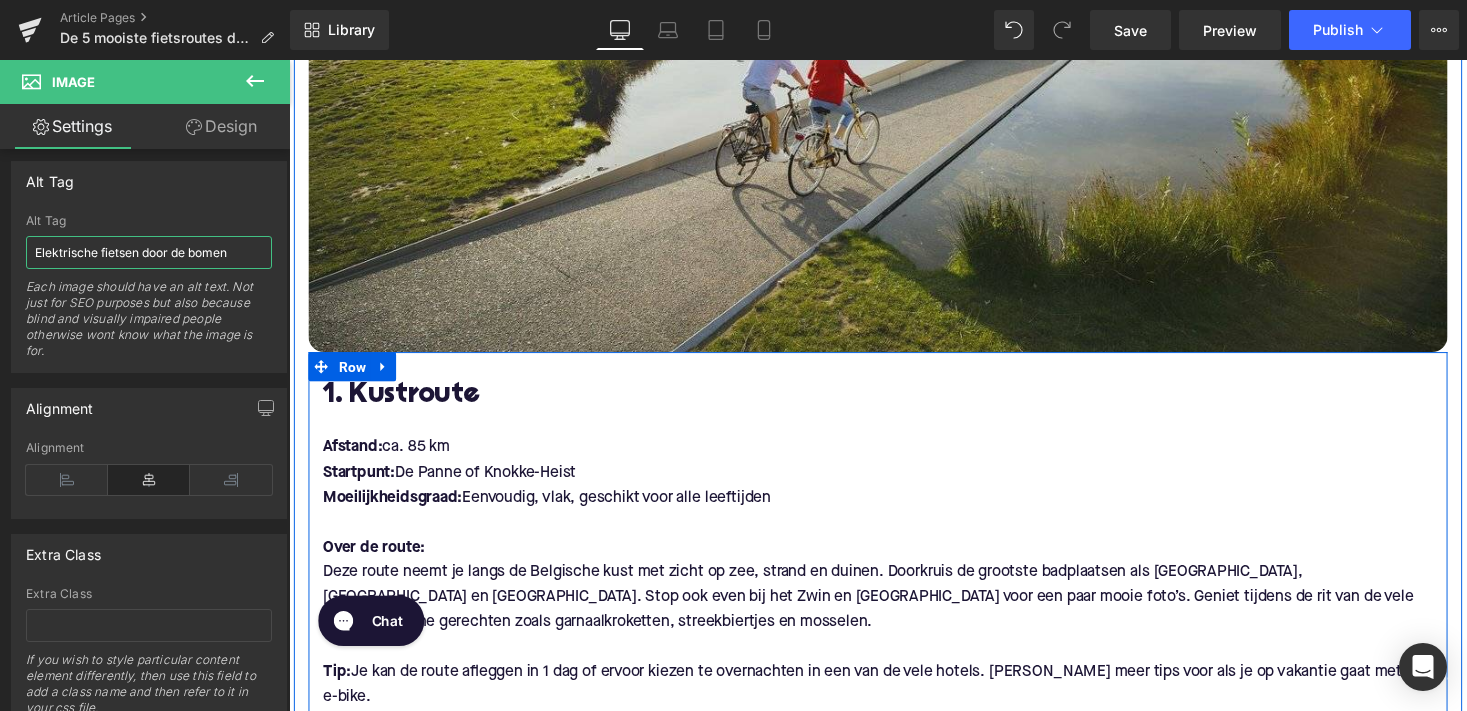 scroll, scrollTop: 441, scrollLeft: 0, axis: vertical 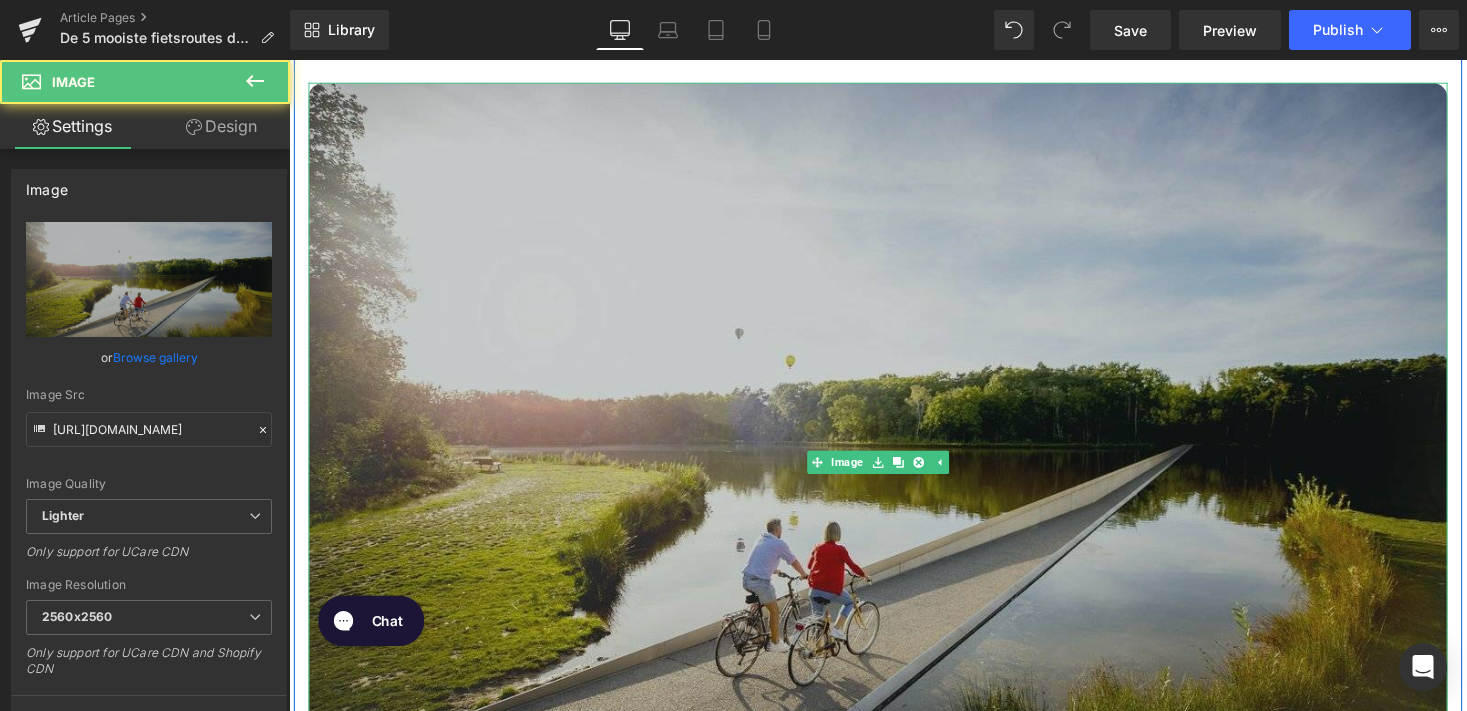 click at bounding box center [894, 473] 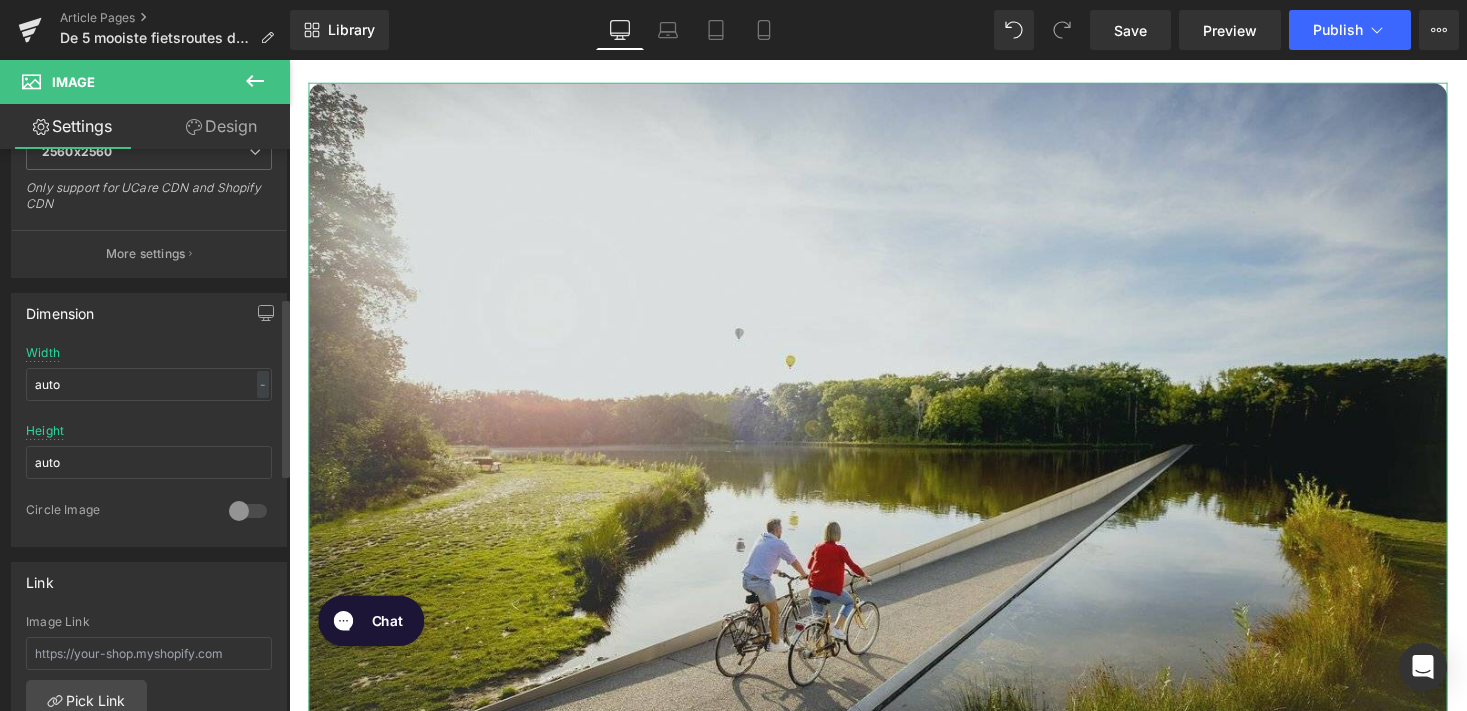 scroll, scrollTop: 398, scrollLeft: 0, axis: vertical 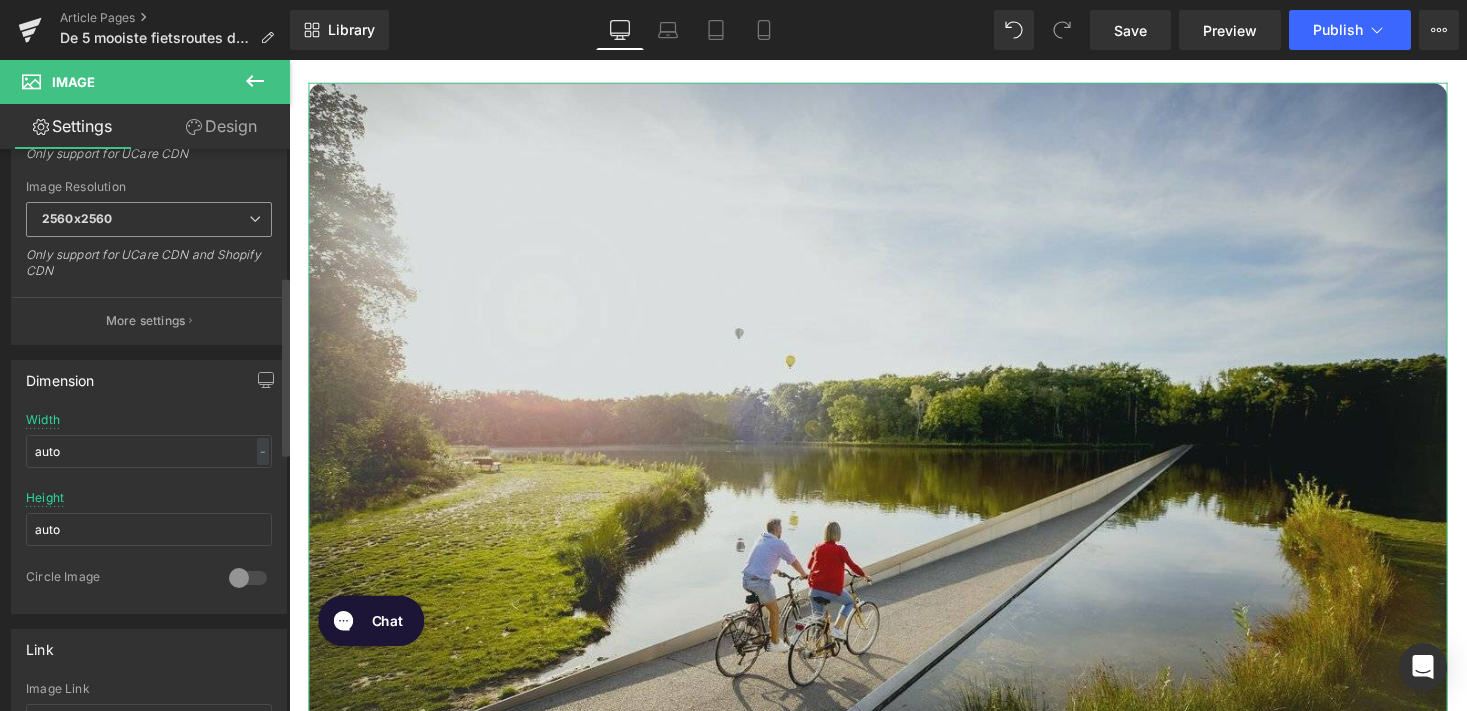 click on "2560x2560" at bounding box center [149, 219] 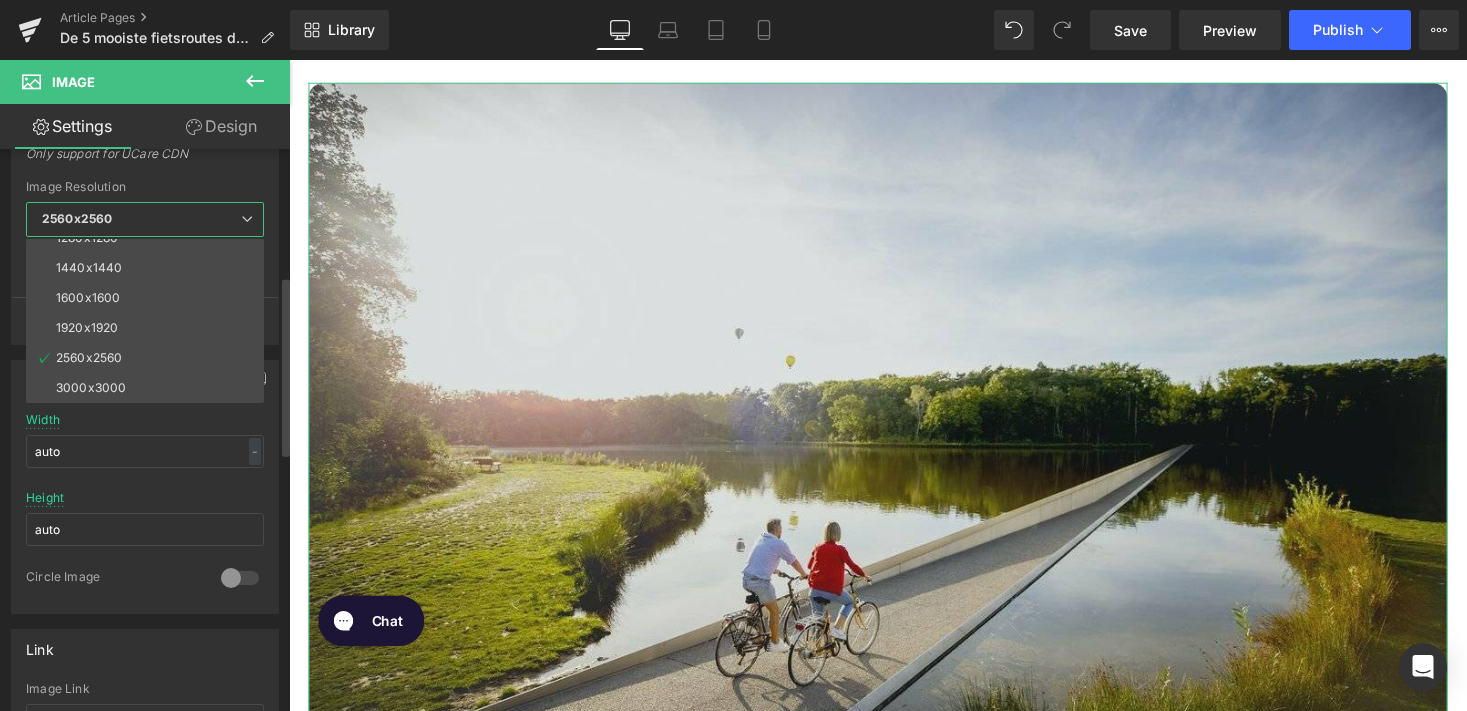 scroll, scrollTop: 284, scrollLeft: 0, axis: vertical 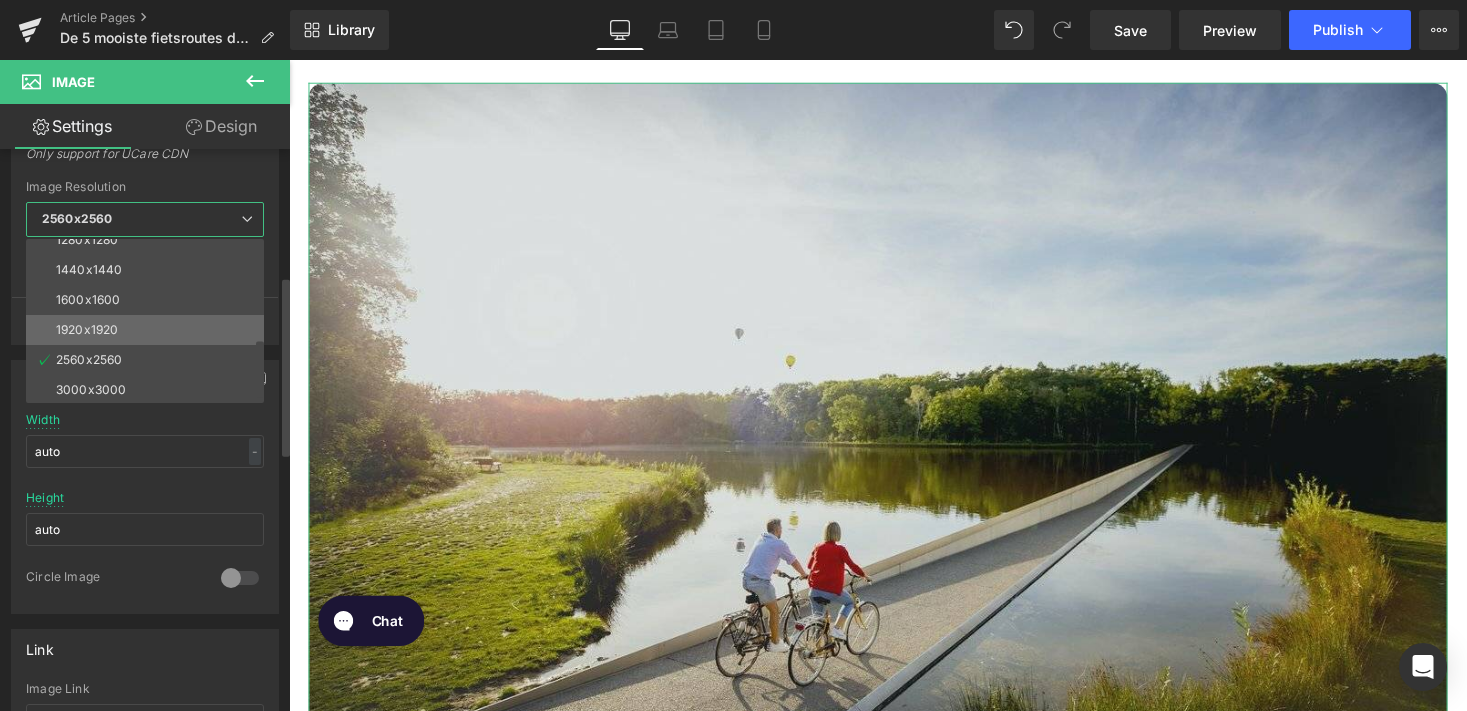 click on "1920x1920" at bounding box center [149, 330] 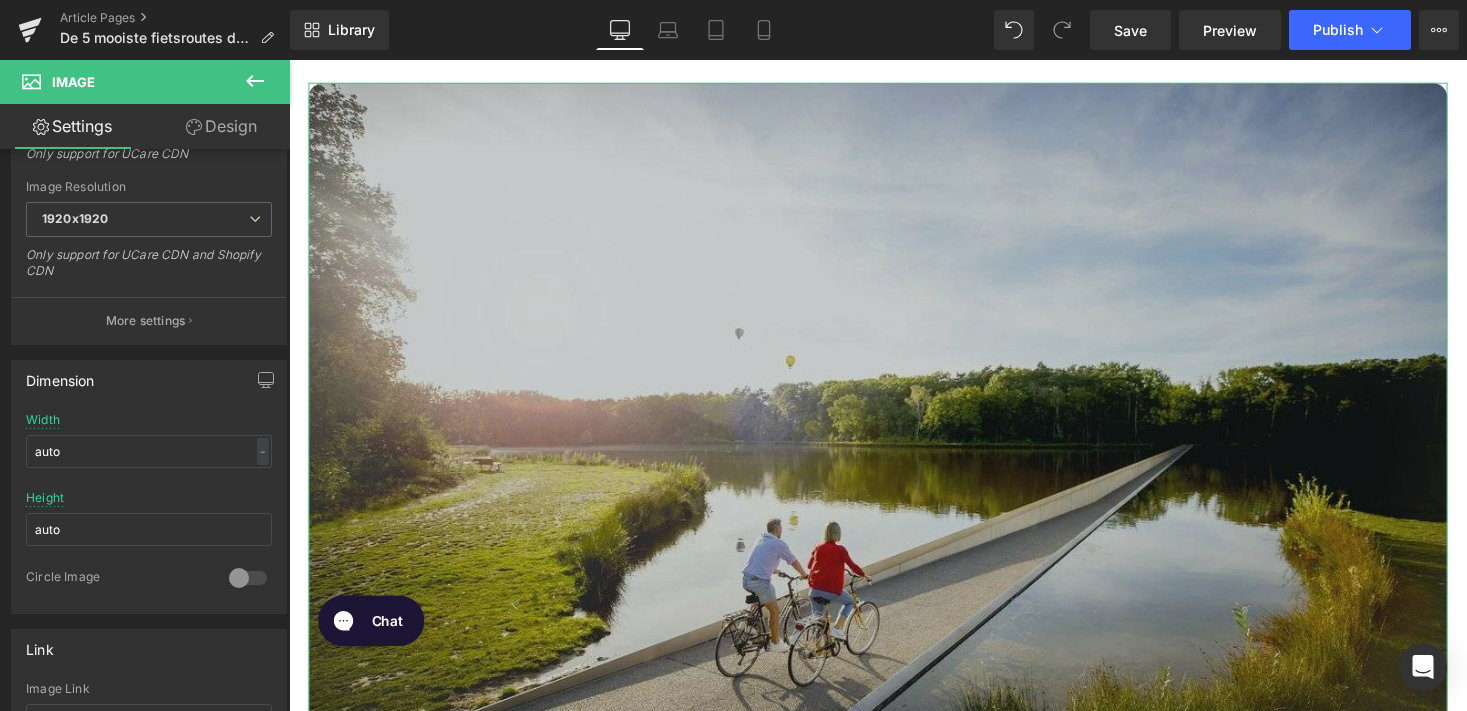 type on "https://ucarecdn.com/840b97a2-5d38-4bf3-8559-674345299801/-/format/auto/-/preview/1920x1920/-/quality/lighter/belgie_fiets.jpg" 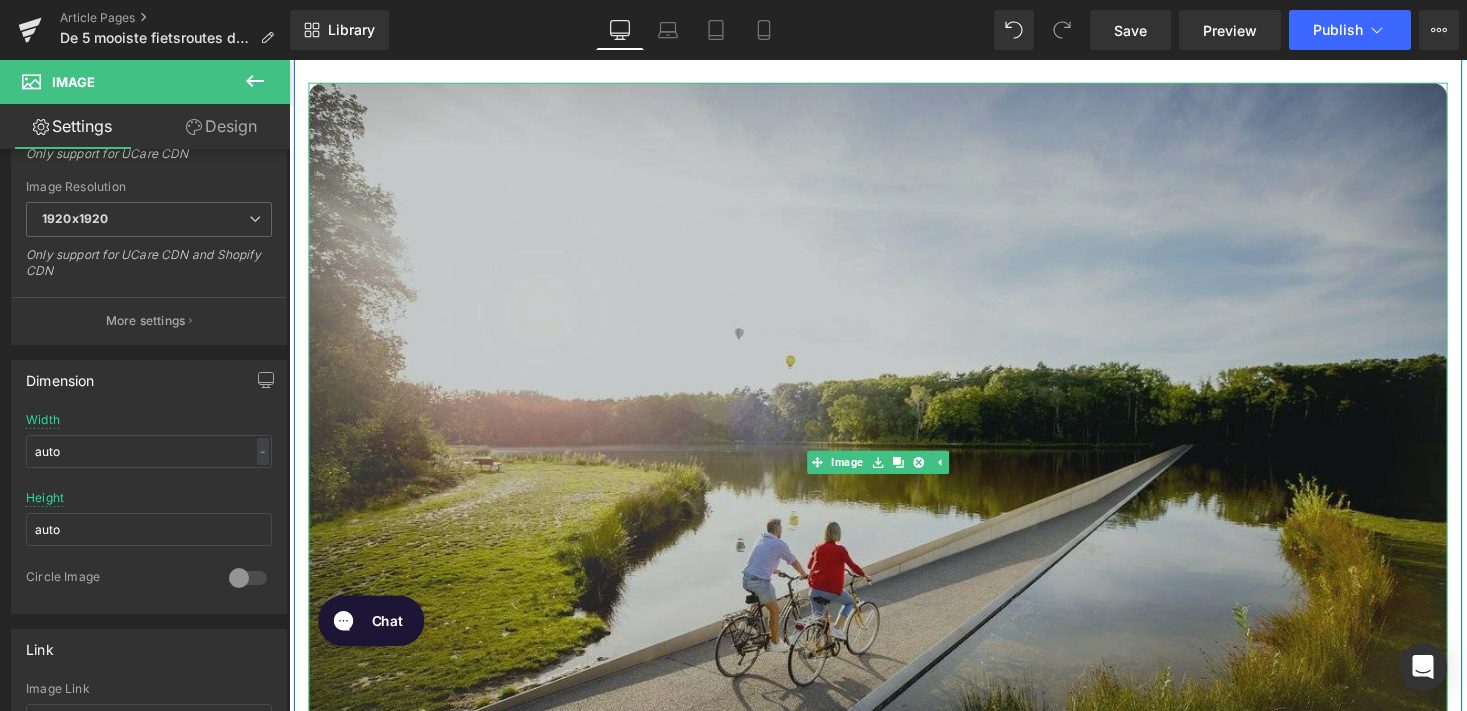 click at bounding box center (894, 473) 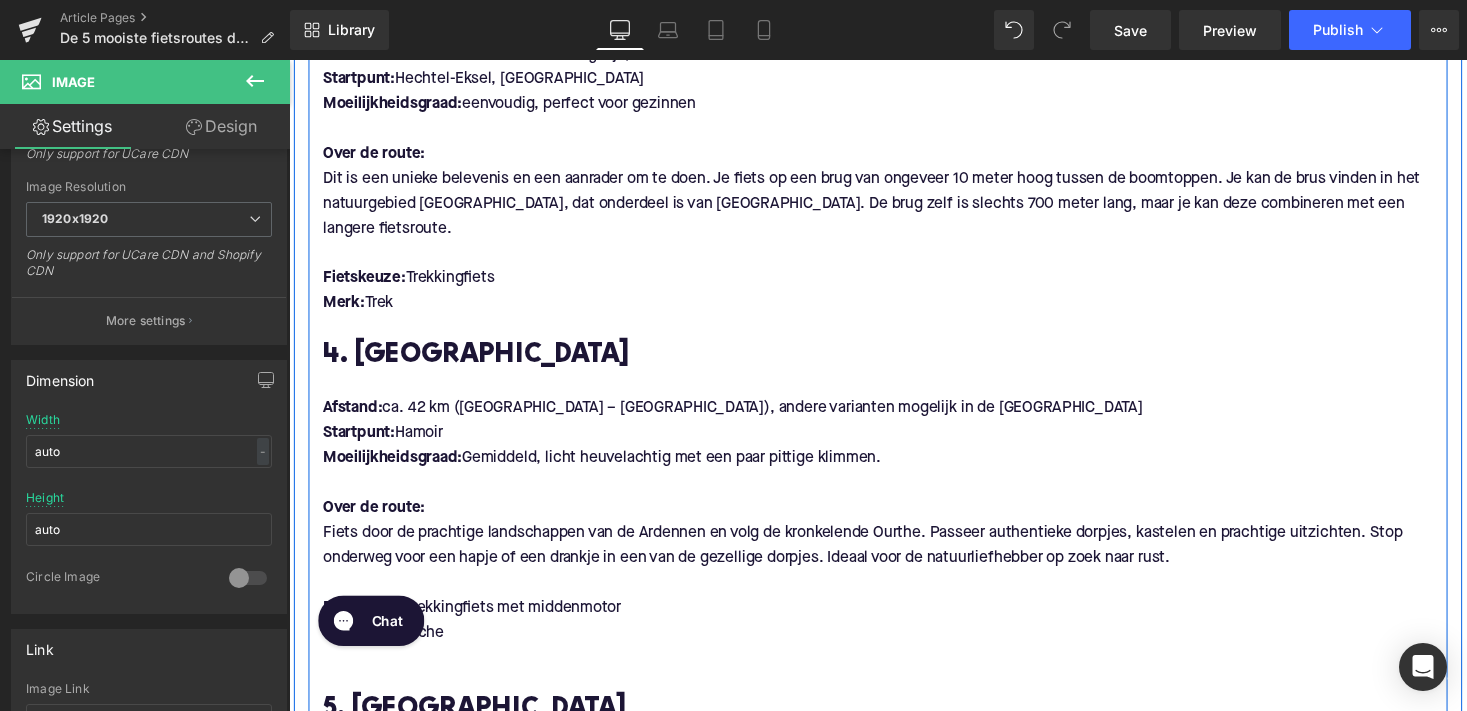 scroll, scrollTop: 2673, scrollLeft: 0, axis: vertical 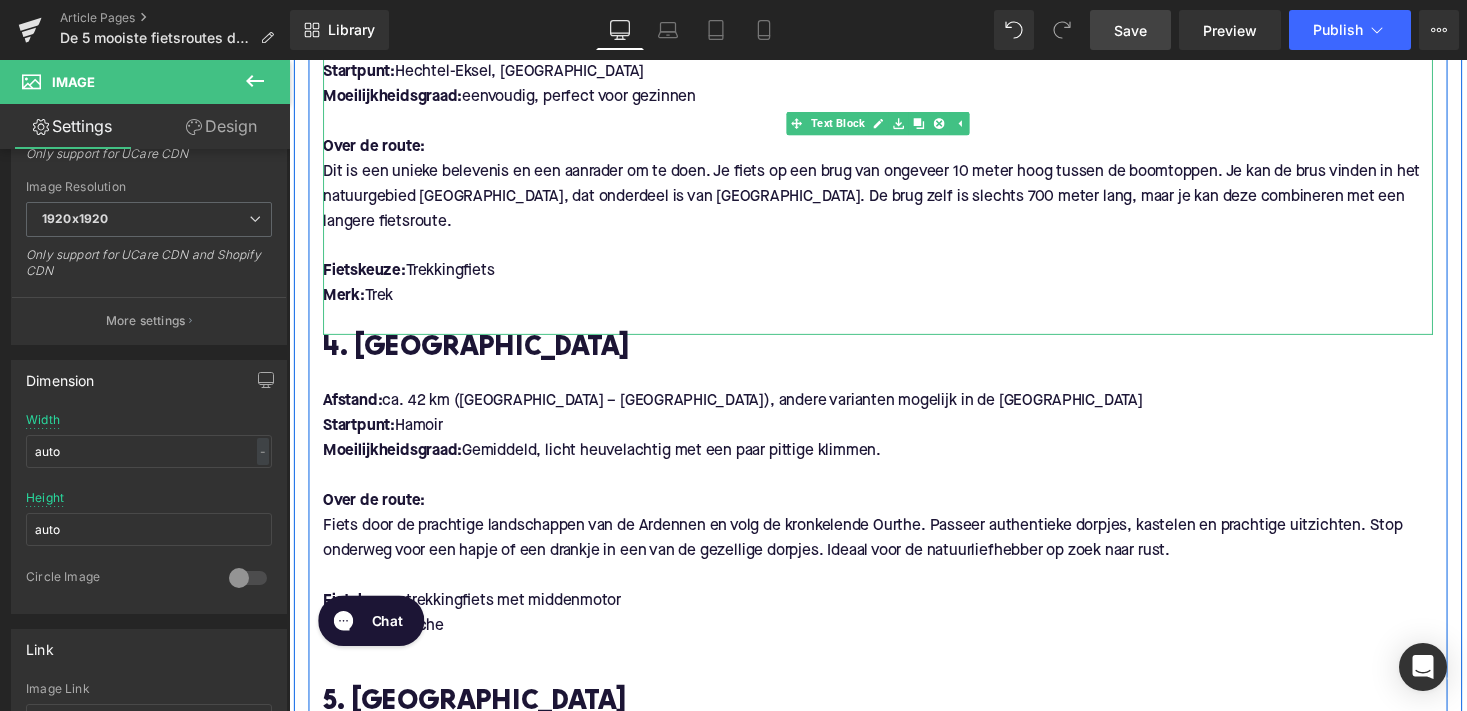 click on "Save" at bounding box center (1130, 30) 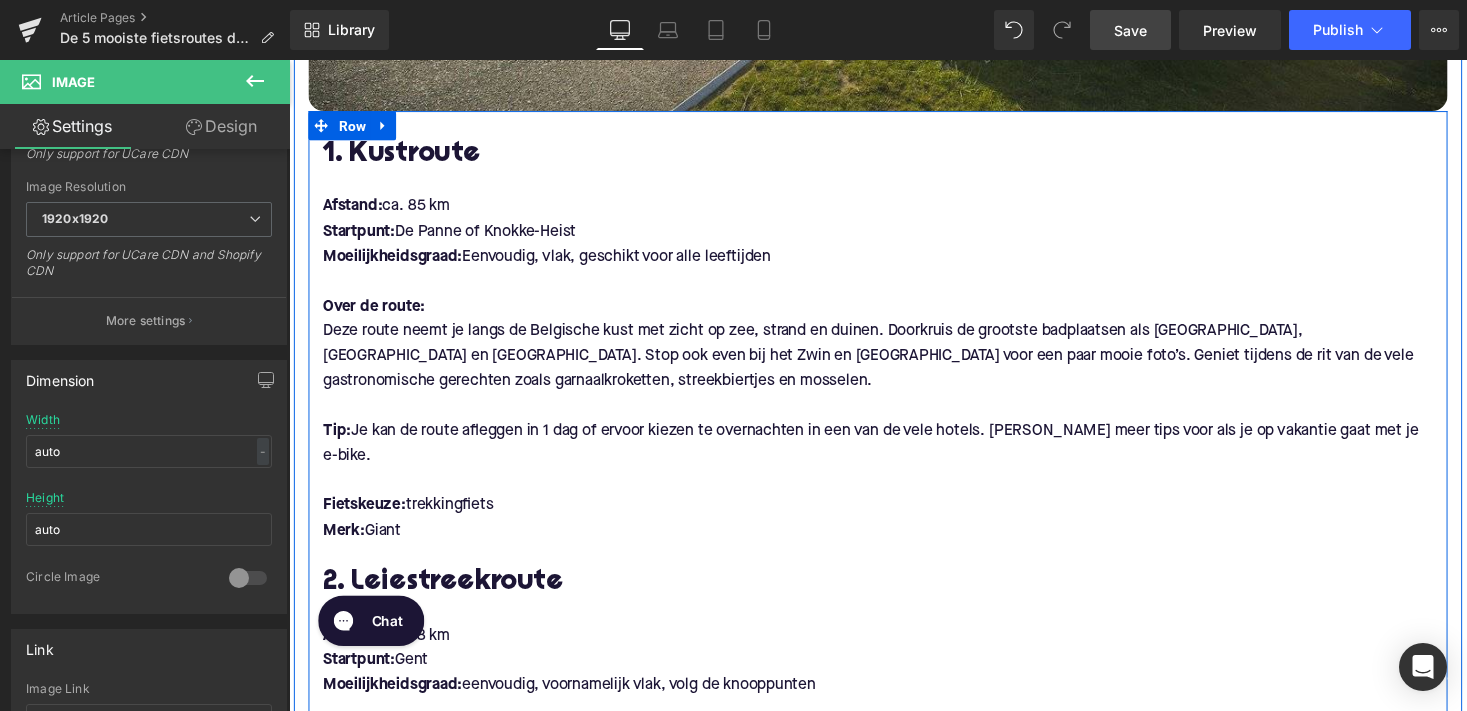 scroll, scrollTop: 1198, scrollLeft: 0, axis: vertical 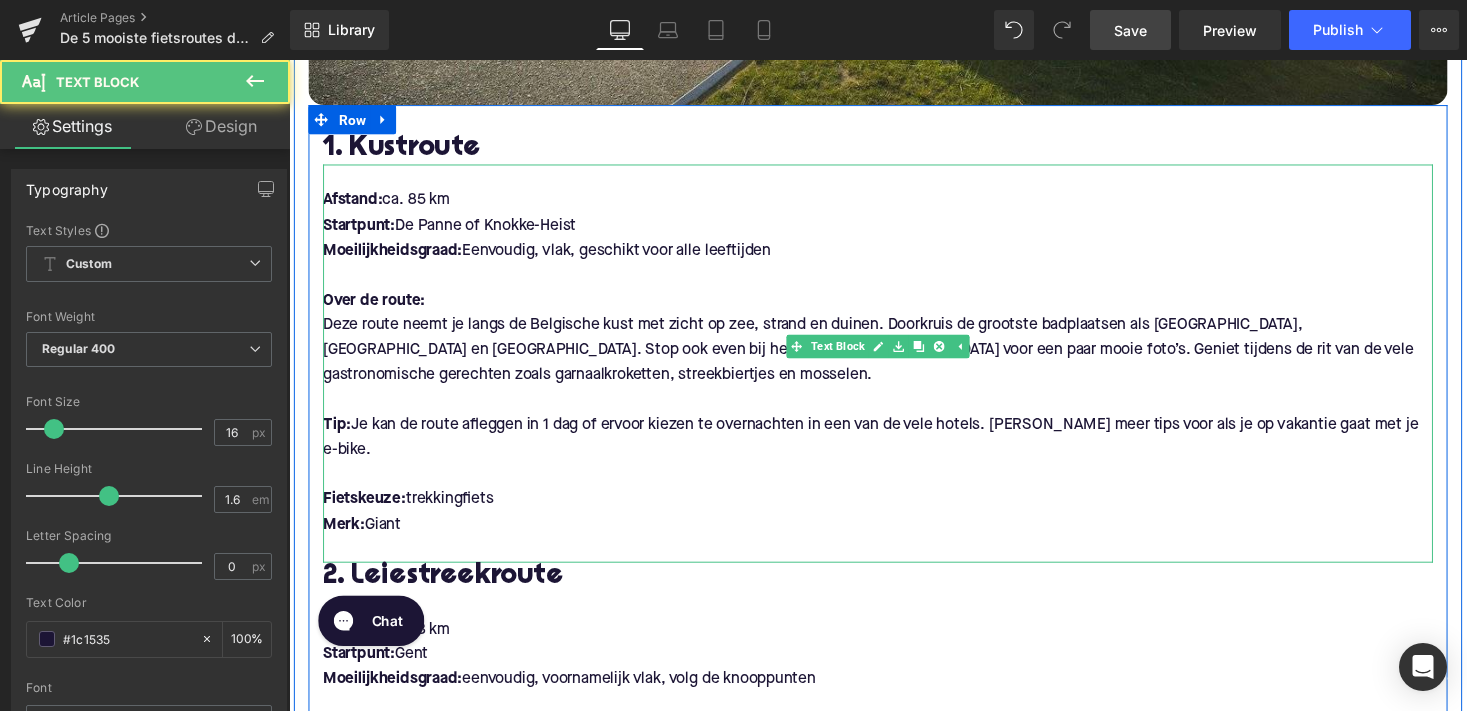 drag, startPoint x: 499, startPoint y: 484, endPoint x: 408, endPoint y: 480, distance: 91.08787 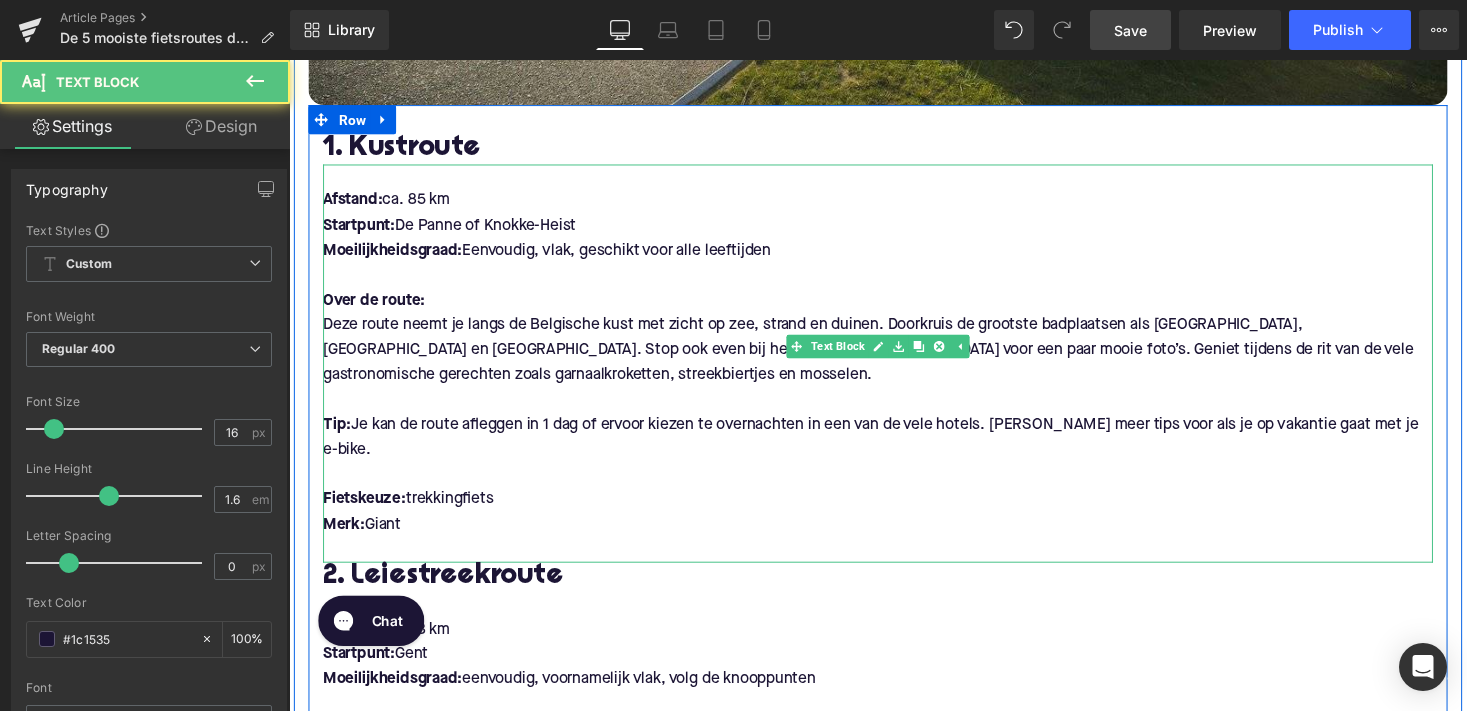 click on "Fietskeuze:  trekkingfiets" at bounding box center (894, 512) 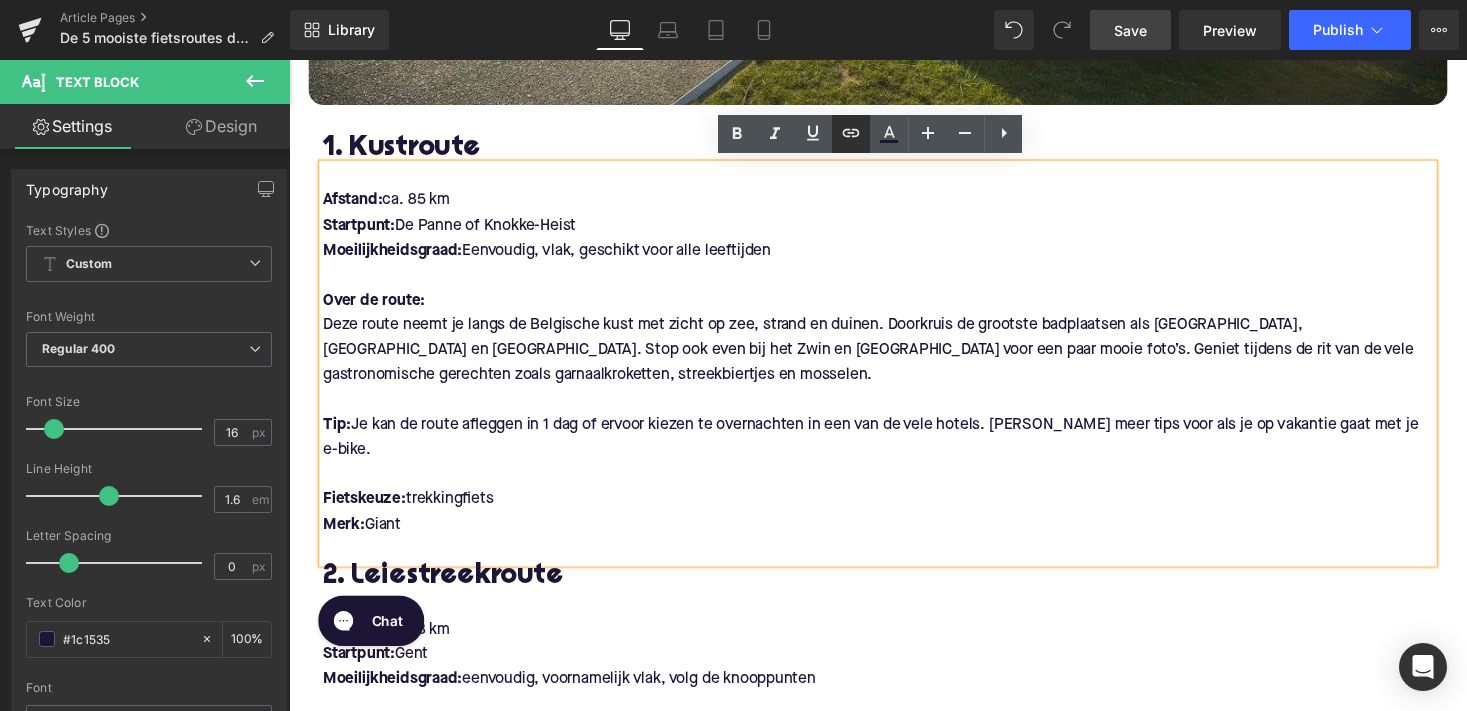click 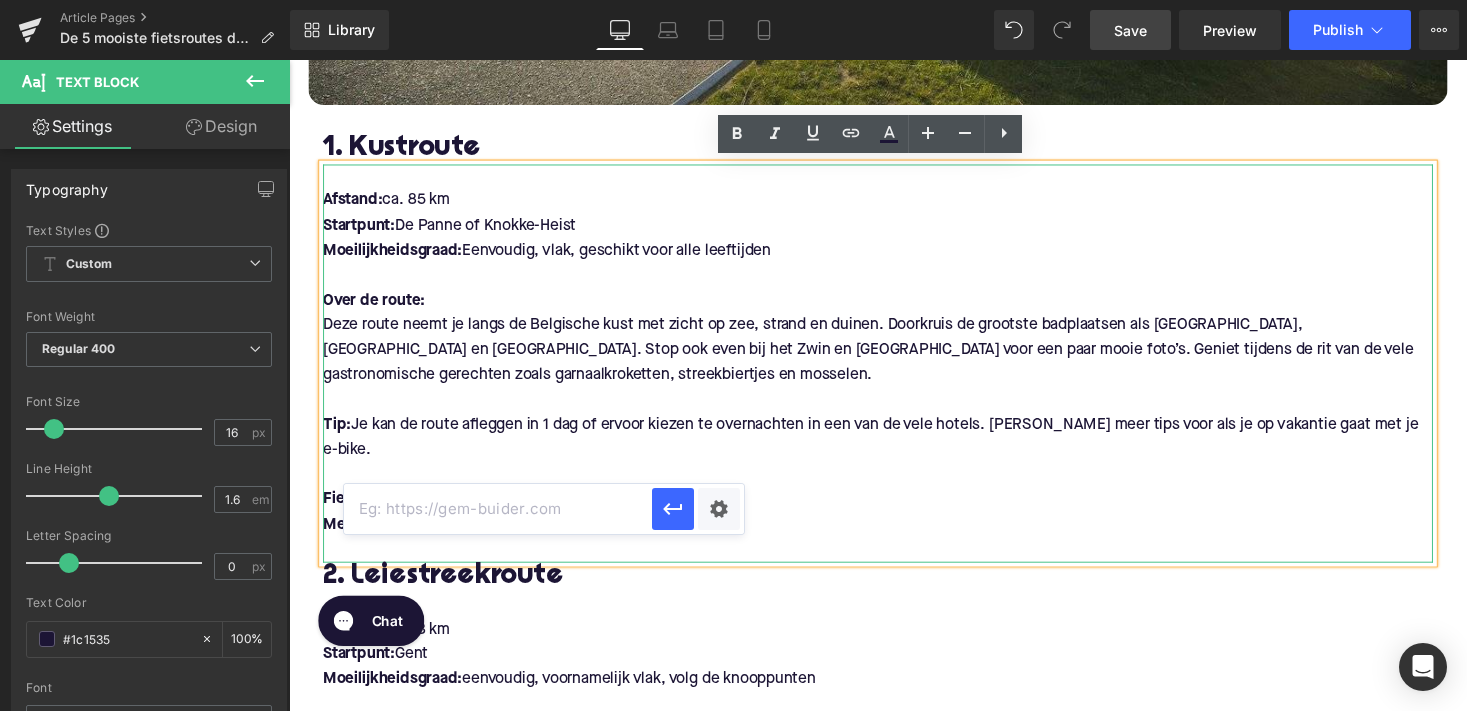 click at bounding box center (498, 509) 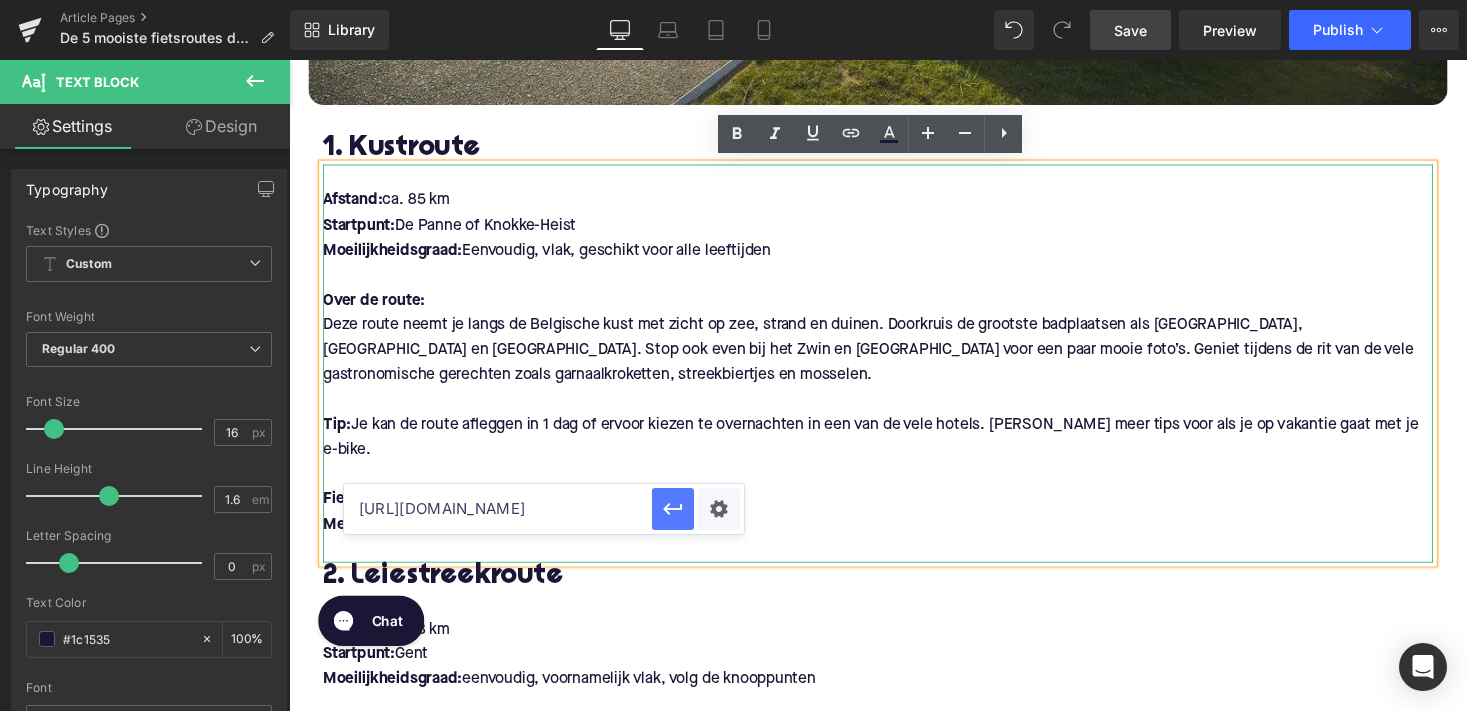type on "https://upway.nl/collections/all-terrain-bike" 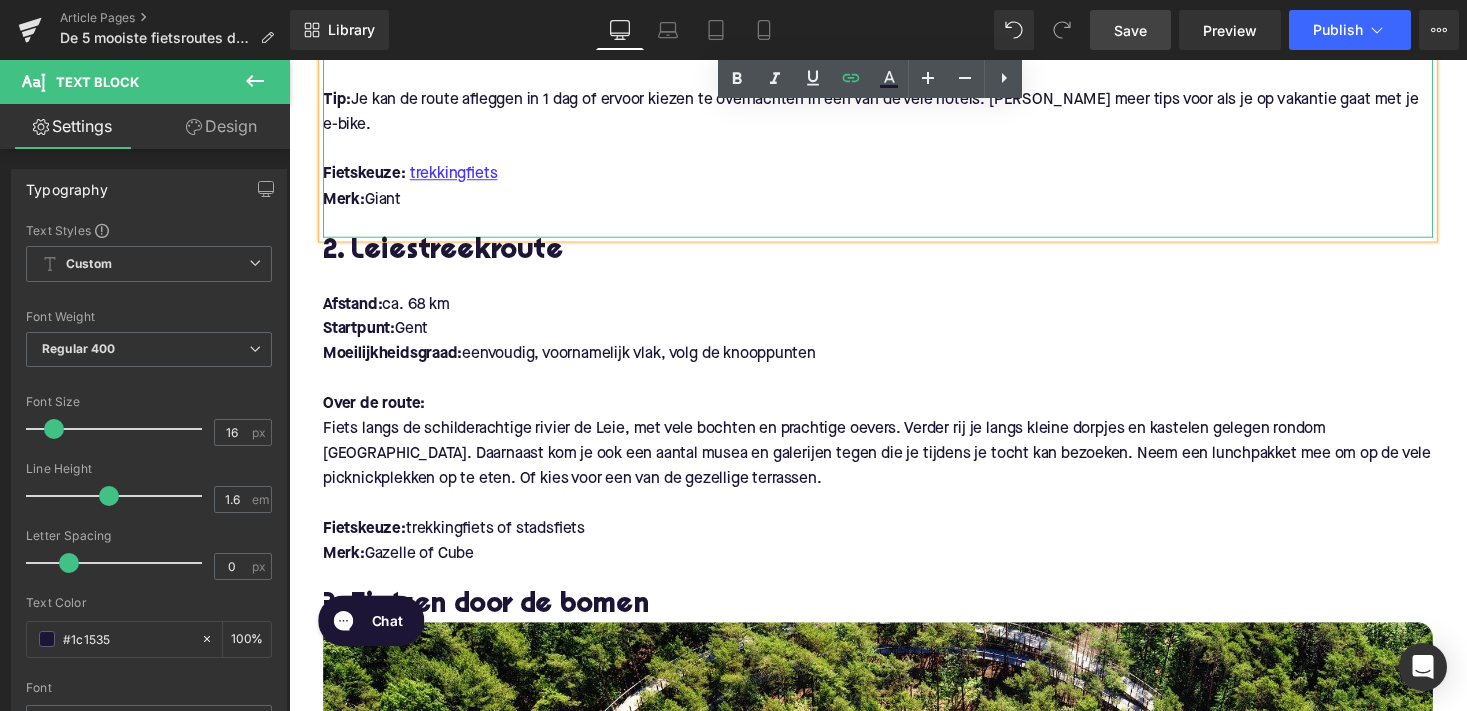 scroll, scrollTop: 1587, scrollLeft: 0, axis: vertical 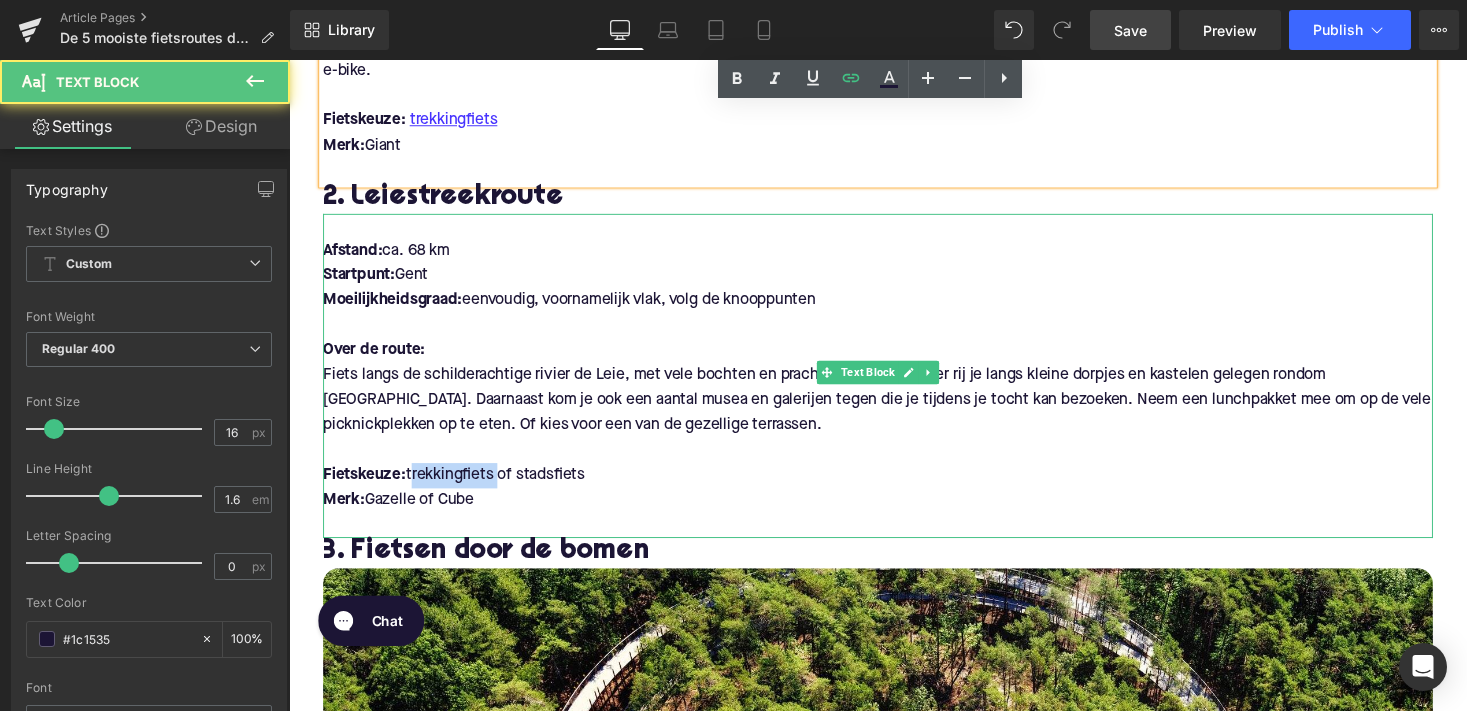 drag, startPoint x: 498, startPoint y: 446, endPoint x: 407, endPoint y: 447, distance: 91.00549 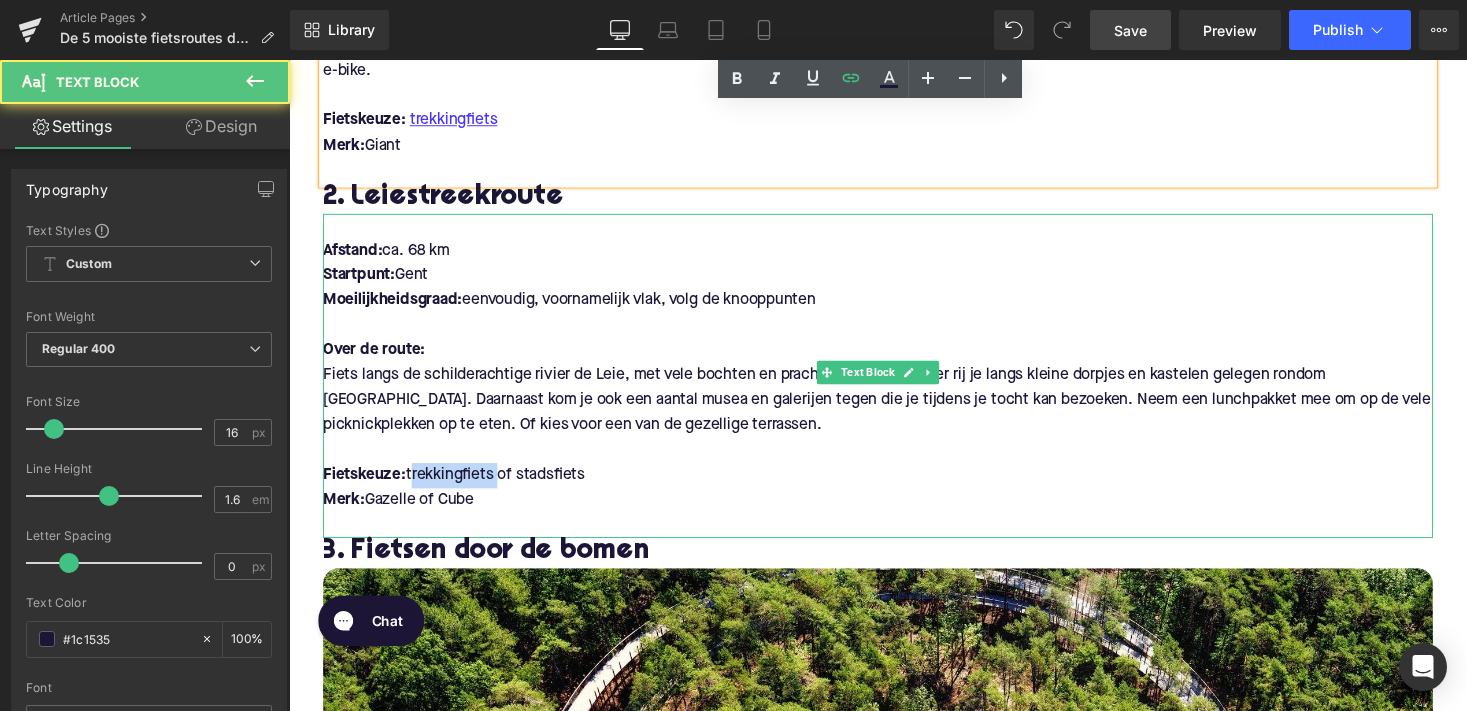 click on "Fietskeuze:  trekkingfiets of stadsfiets" at bounding box center [894, 487] 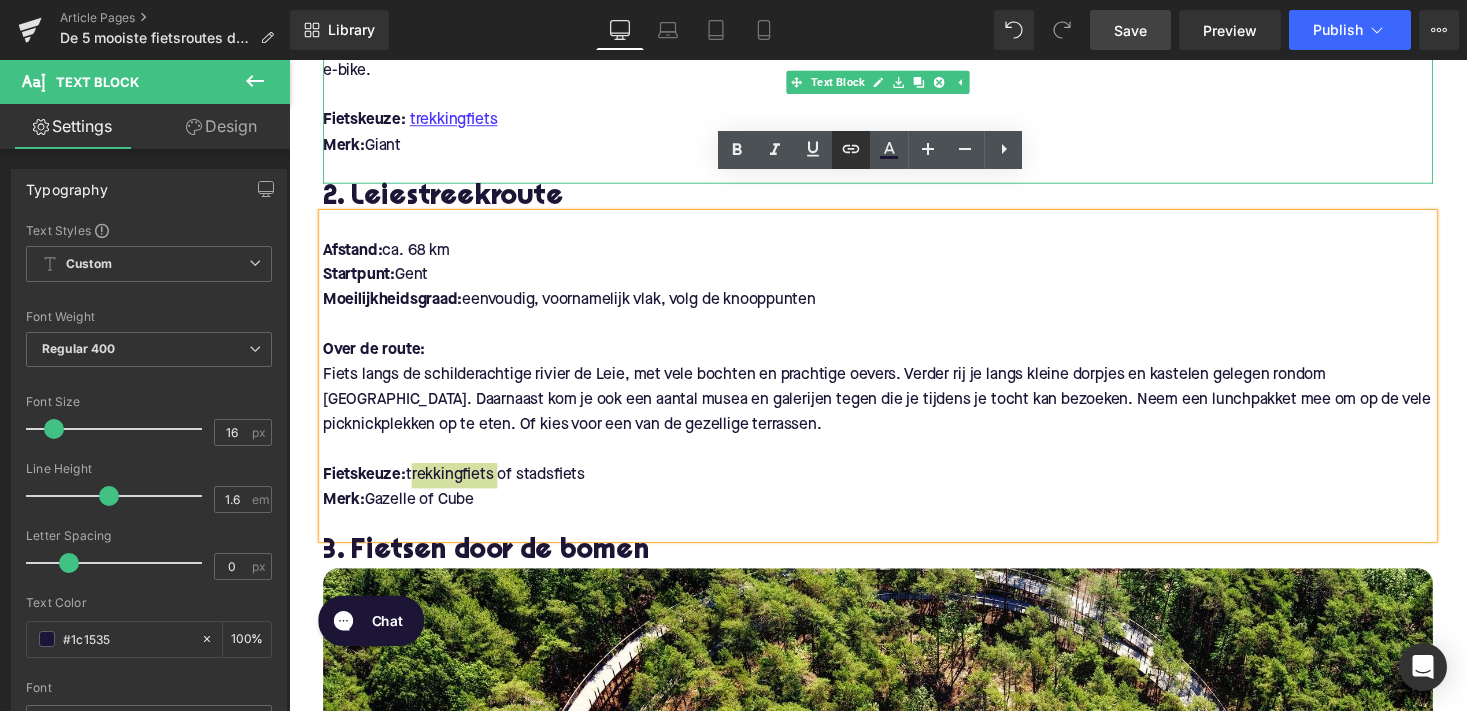 click 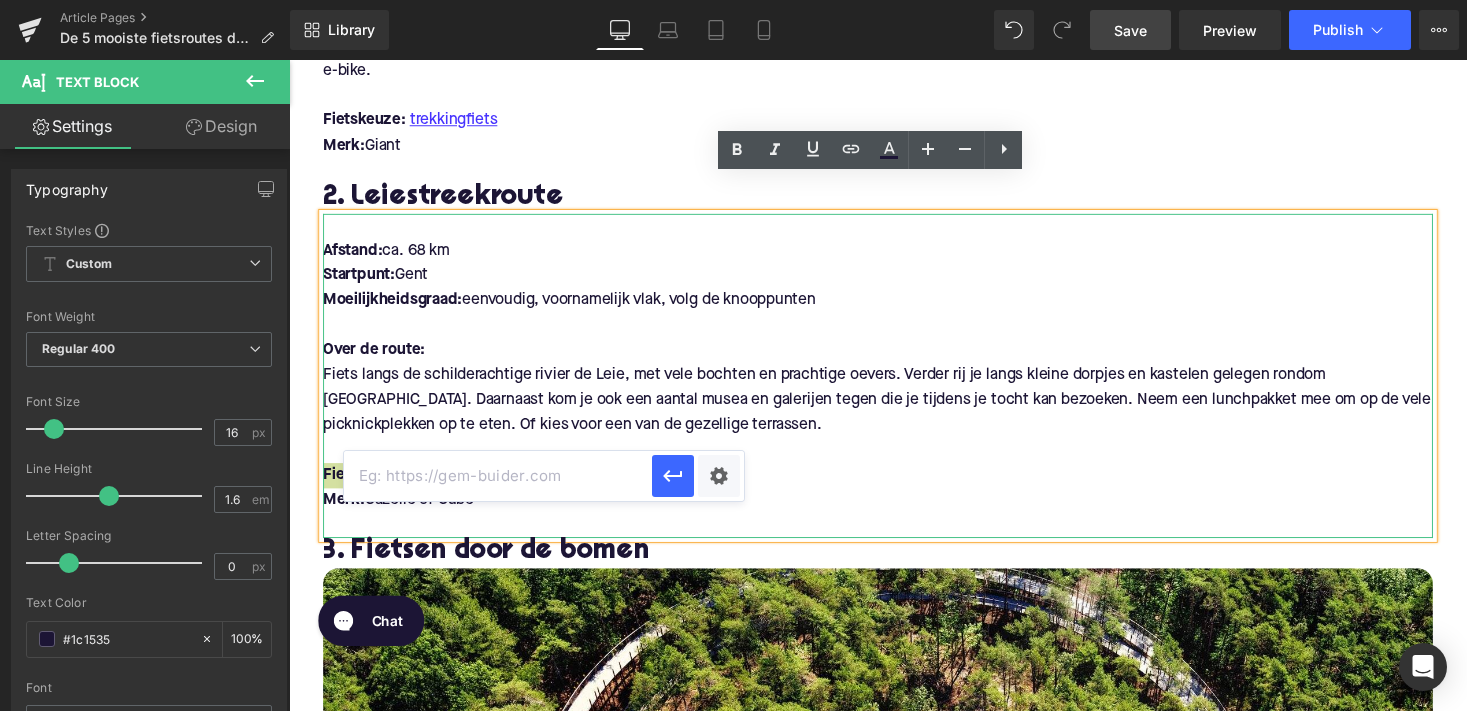 click at bounding box center (498, 476) 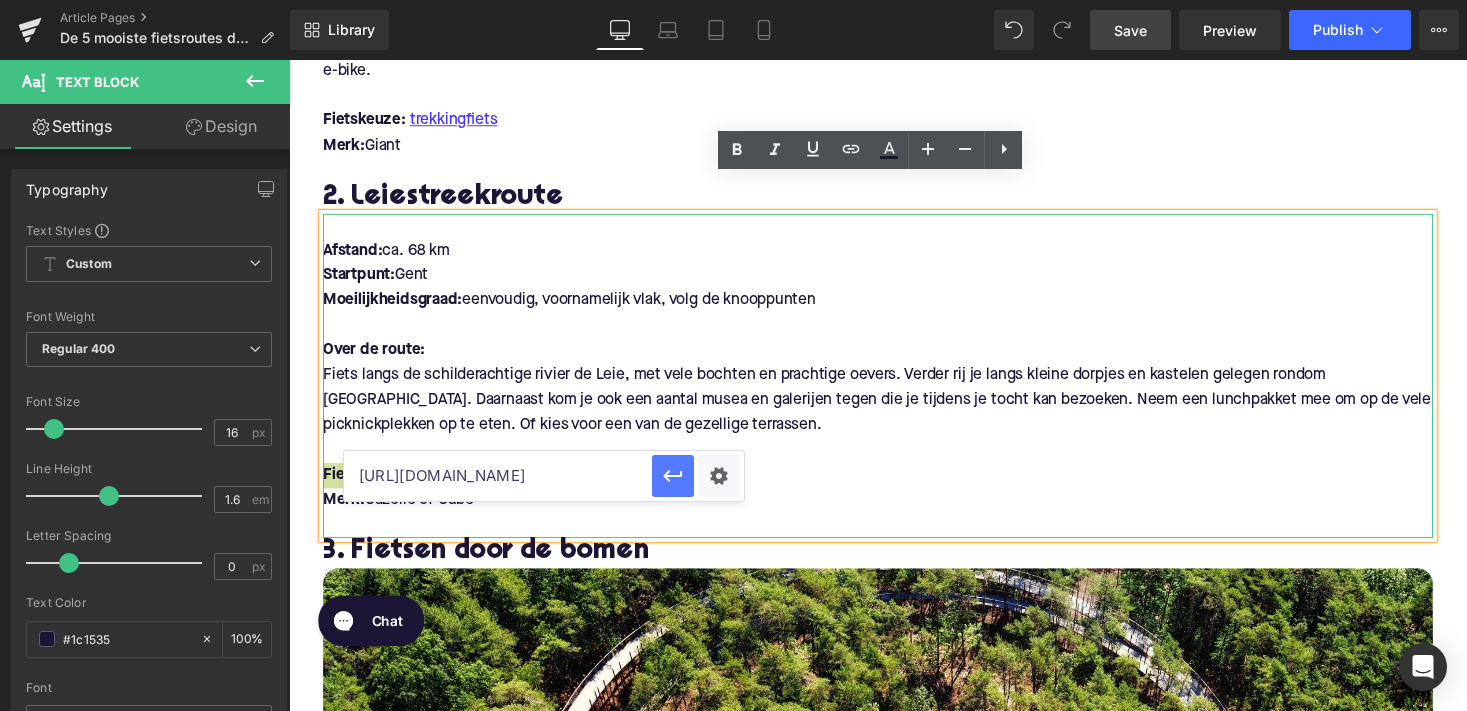 type on "https://upway.nl/collections/all-terrain-bike" 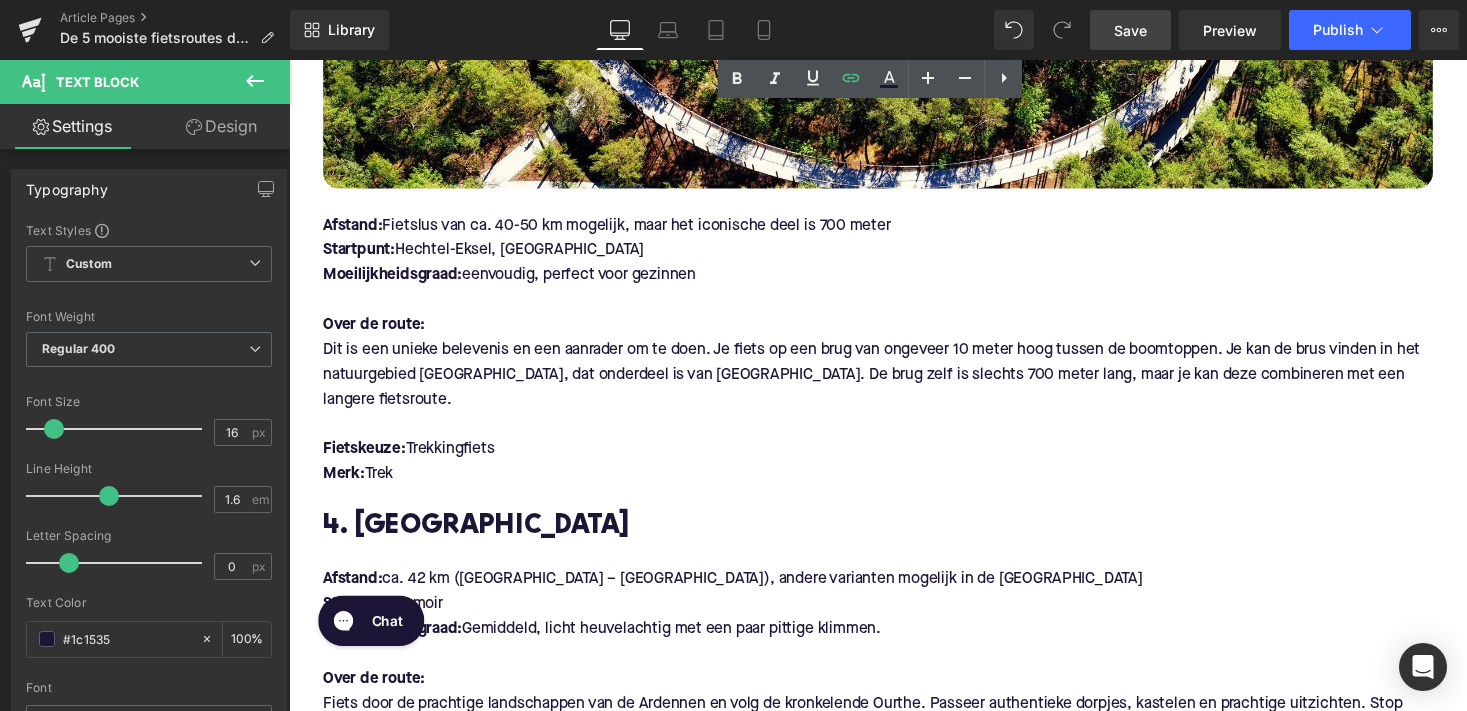 scroll, scrollTop: 2511, scrollLeft: 0, axis: vertical 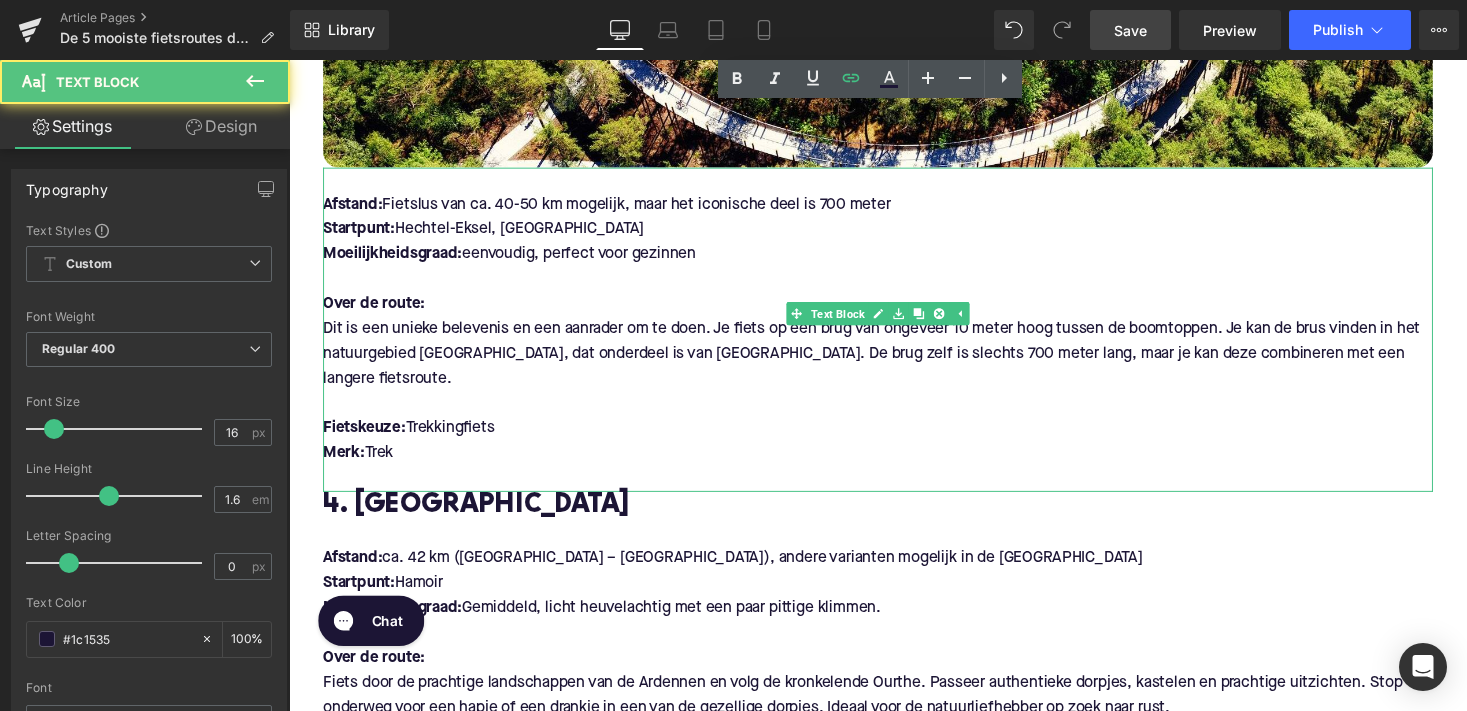 drag, startPoint x: 502, startPoint y: 369, endPoint x: 410, endPoint y: 368, distance: 92.00543 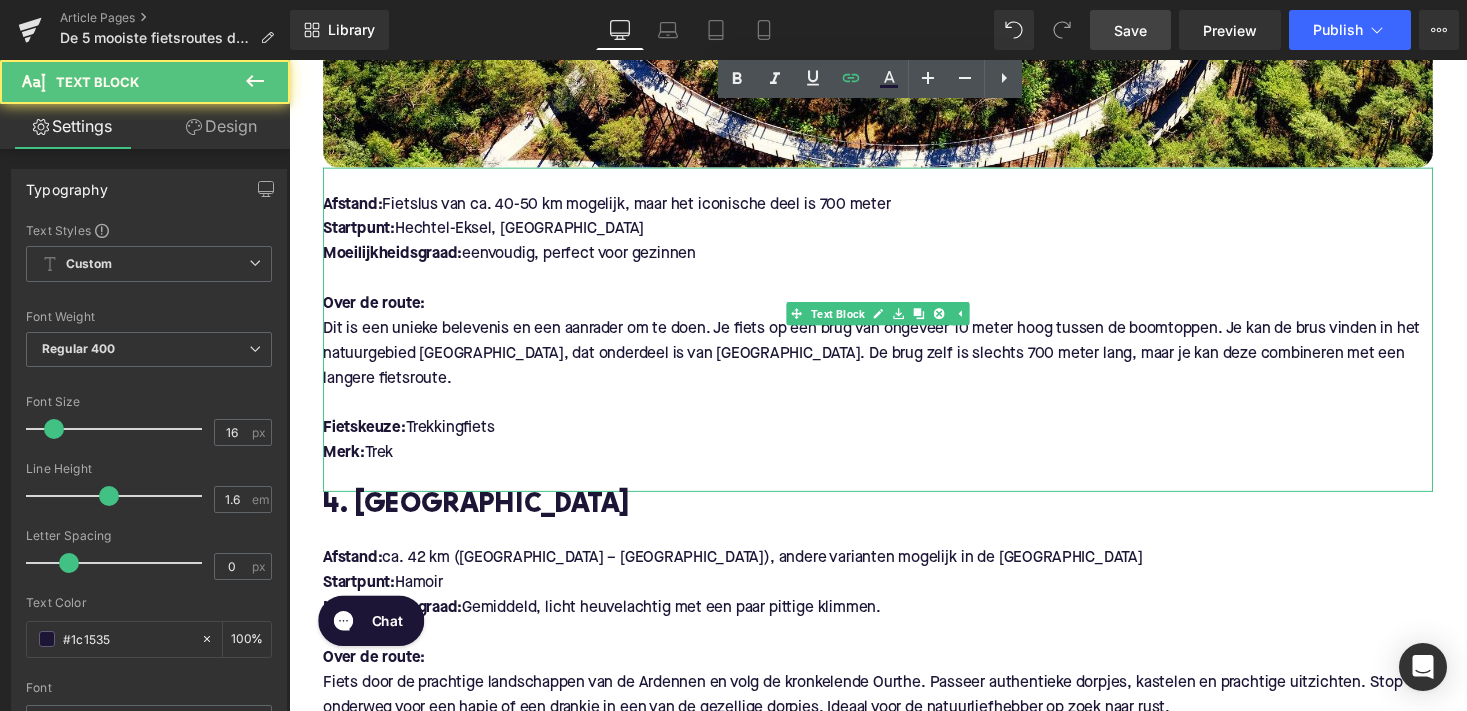 click on "Fietskeuze:  Trekkingfiets" at bounding box center (894, 440) 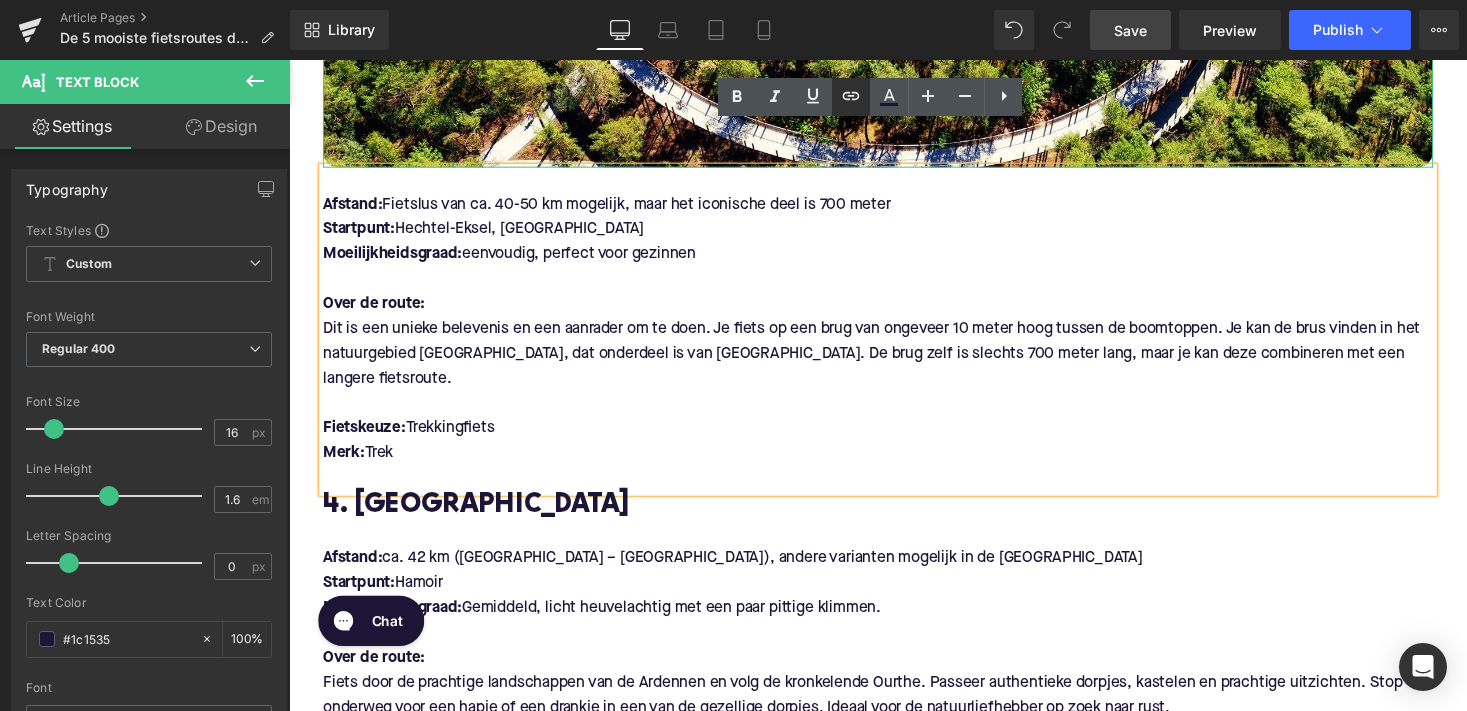 click at bounding box center (851, 97) 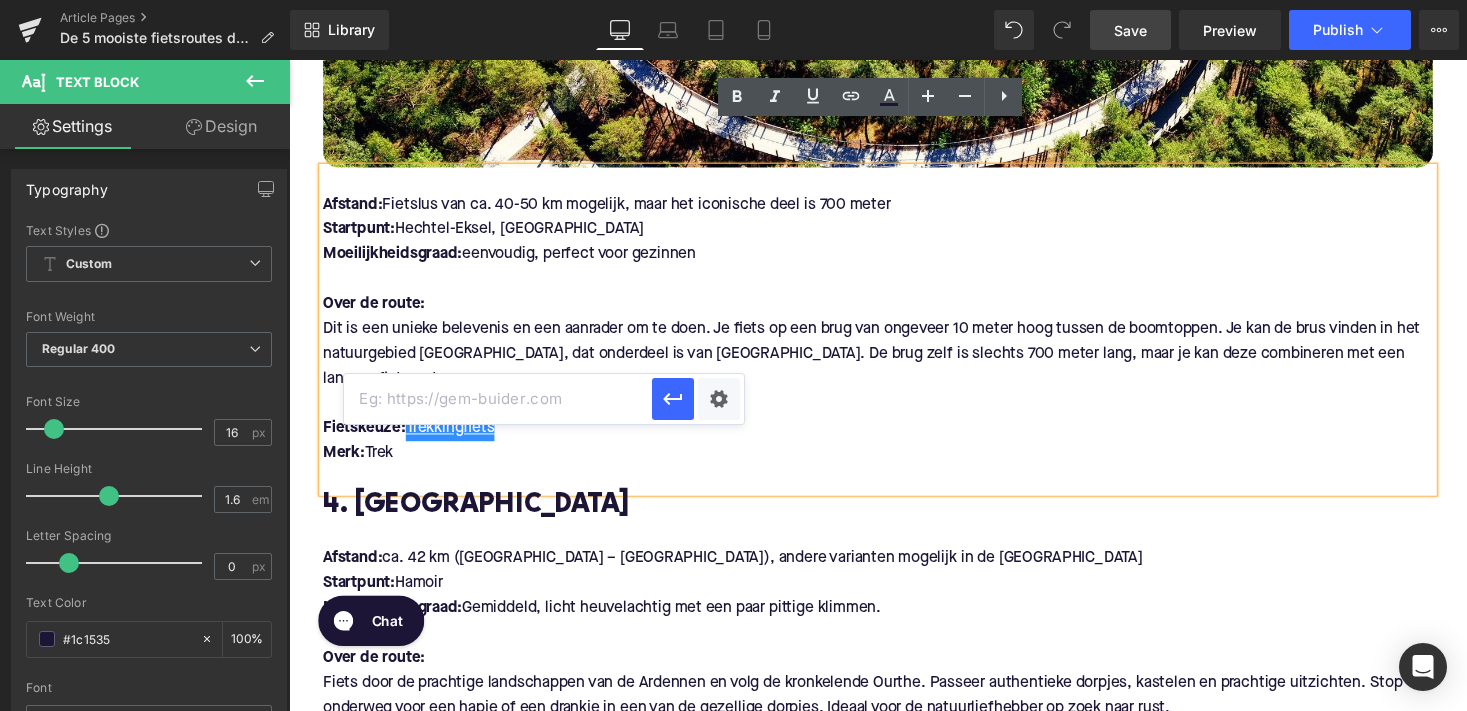 click at bounding box center (498, 399) 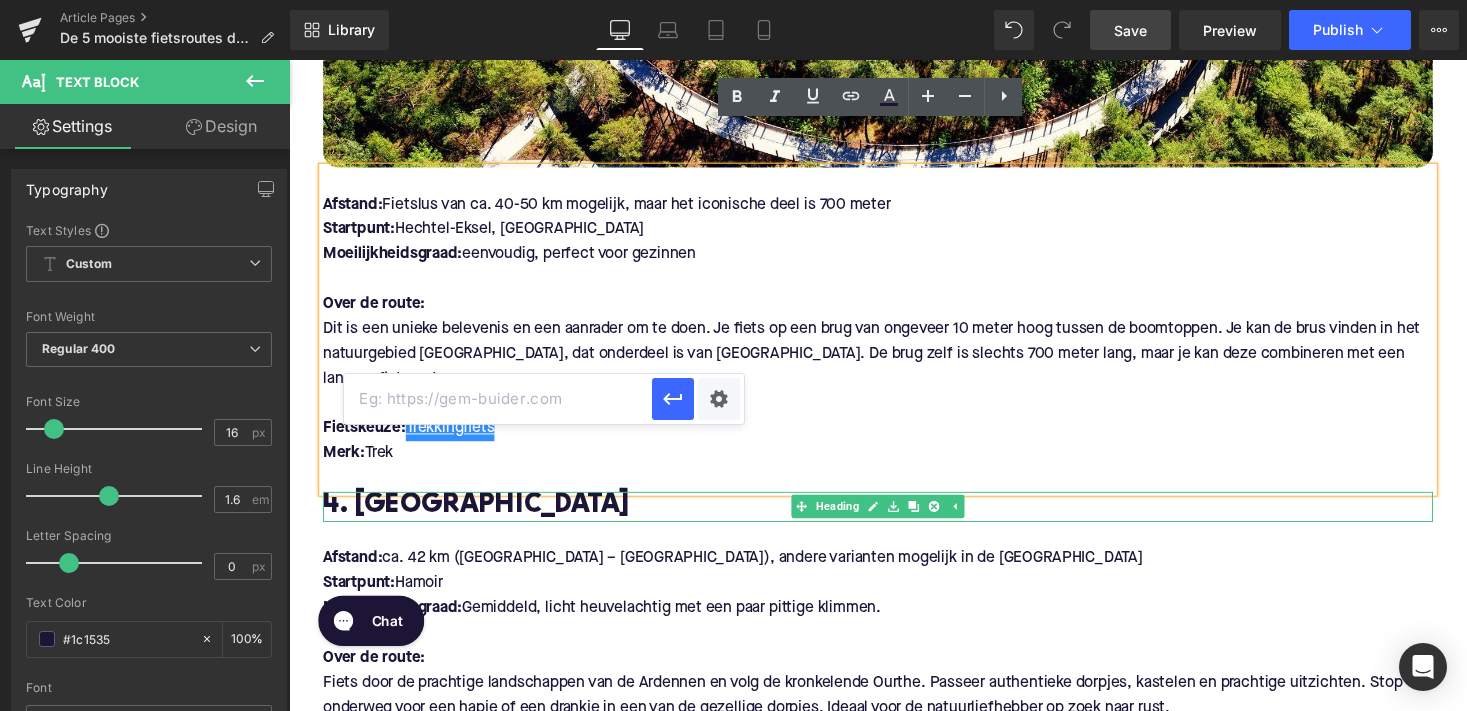 paste on "https://upway.nl/collections/all-terrain-bike" 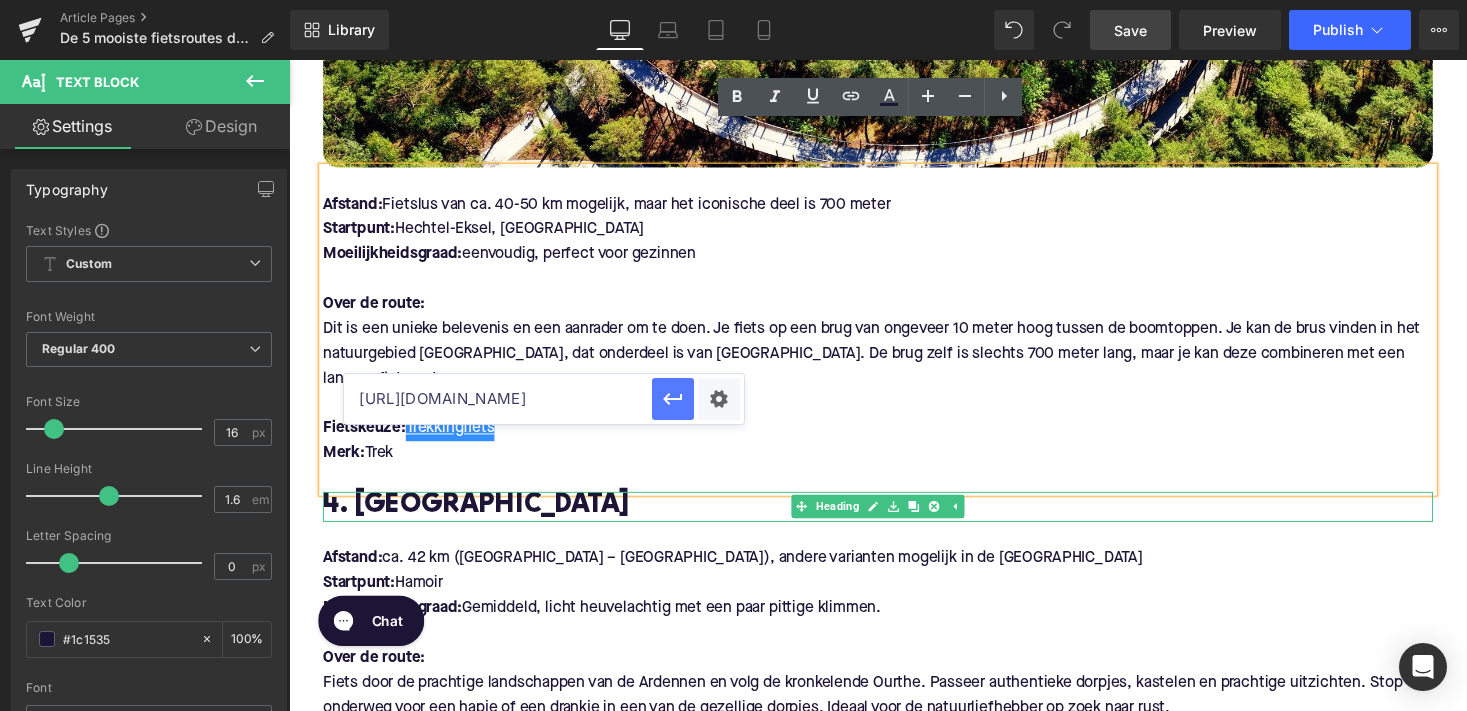 click 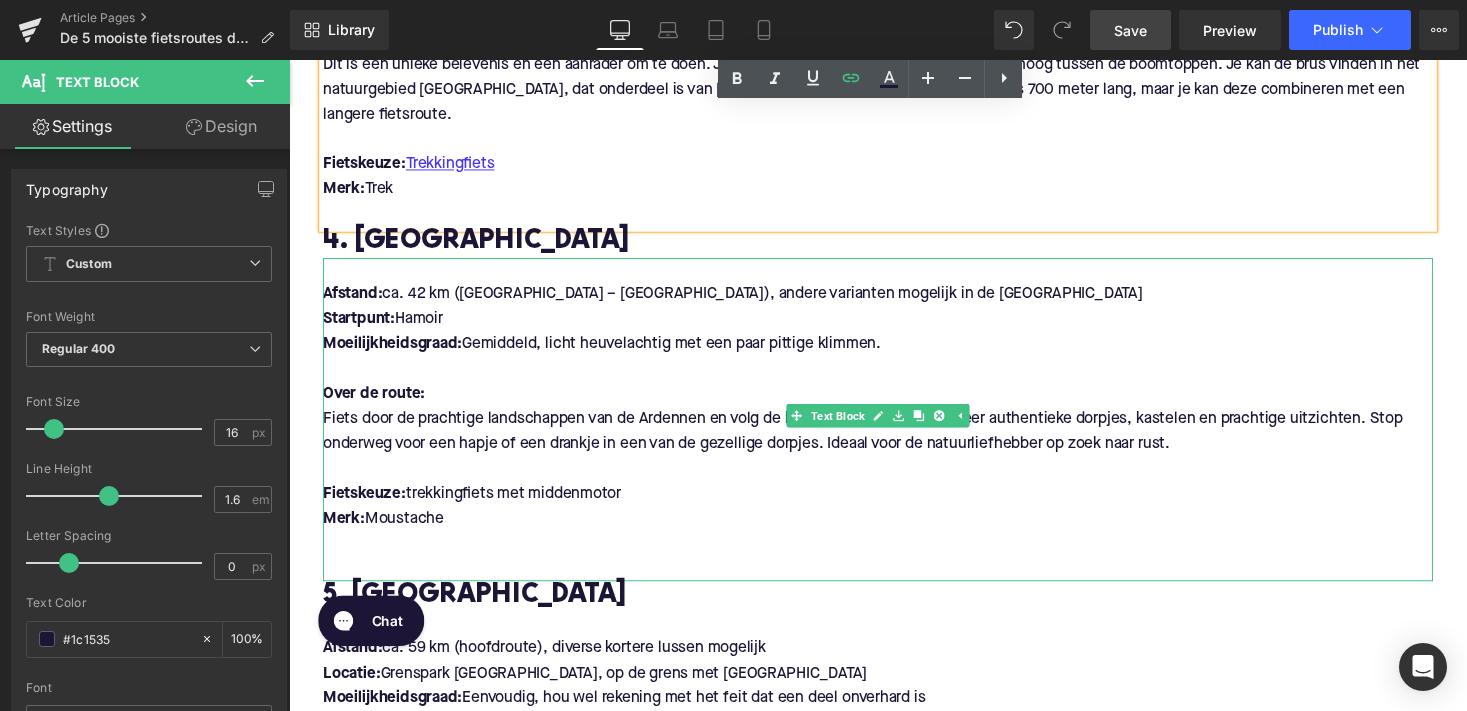 scroll, scrollTop: 2799, scrollLeft: 0, axis: vertical 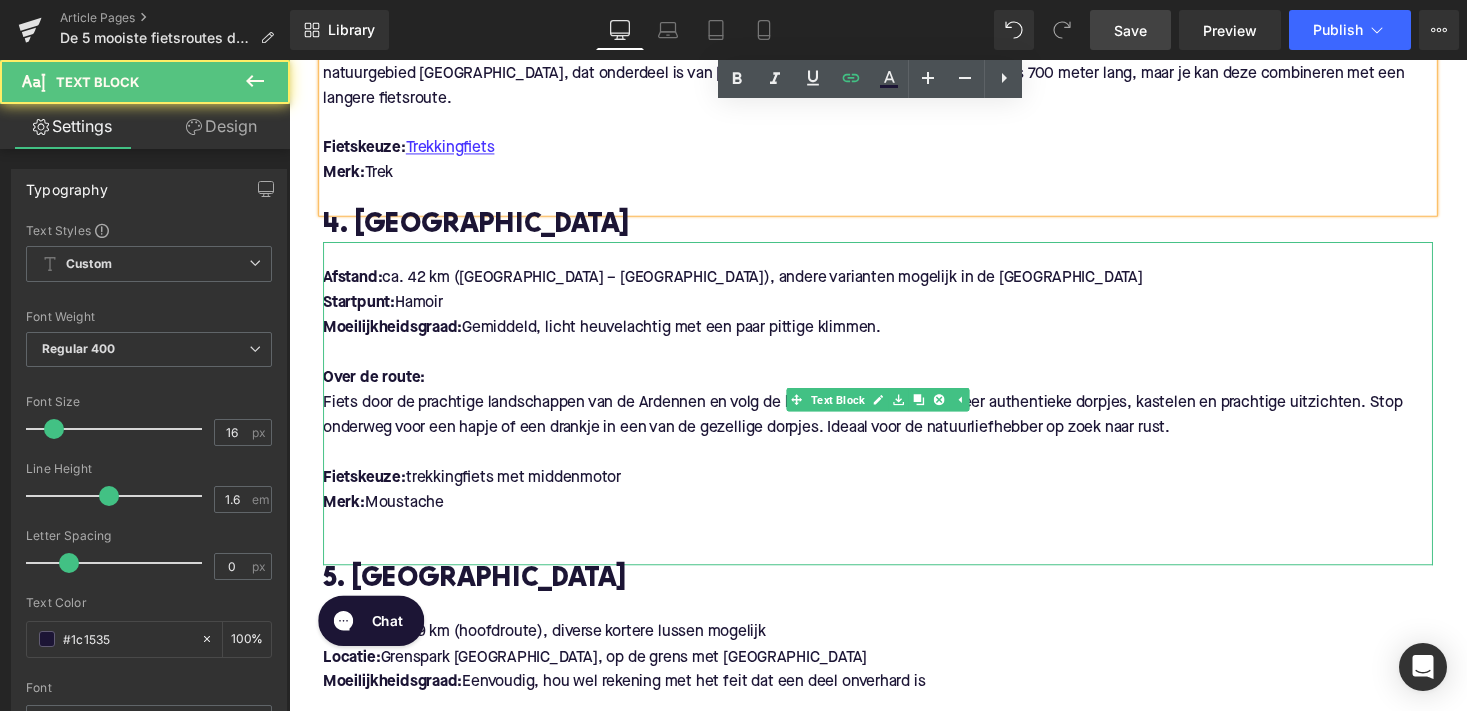 drag, startPoint x: 496, startPoint y: 404, endPoint x: 409, endPoint y: 404, distance: 87 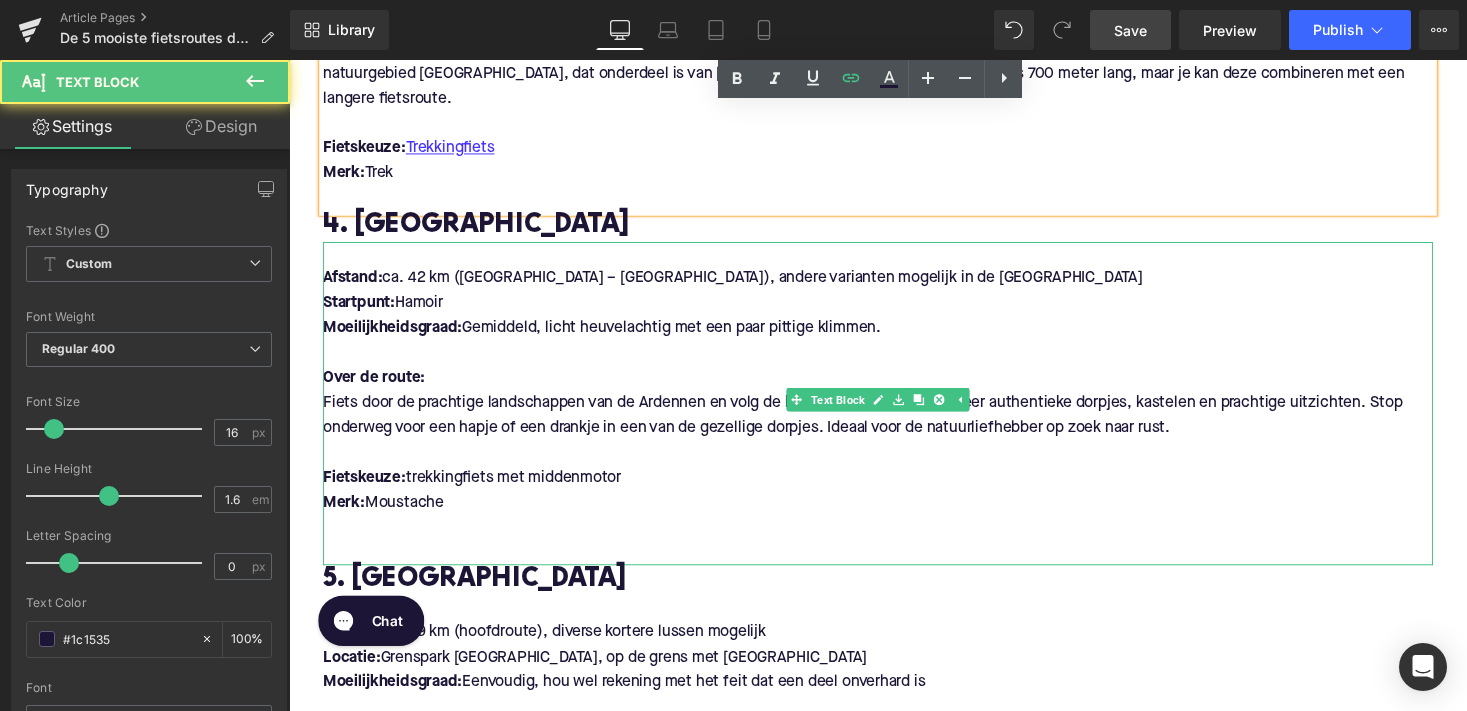 click on "Fietskeuze:  trekkingfiets met middenmotor" at bounding box center (894, 490) 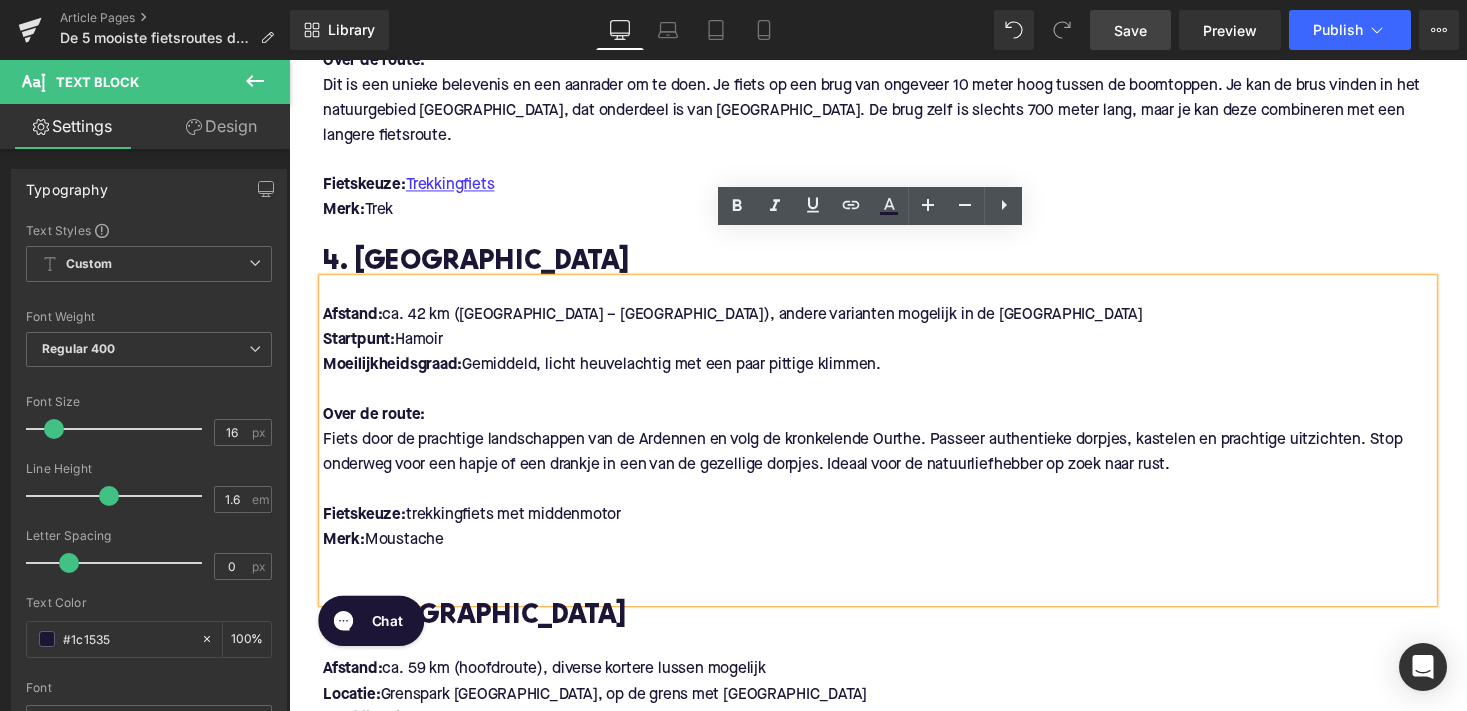 scroll, scrollTop: 2730, scrollLeft: 0, axis: vertical 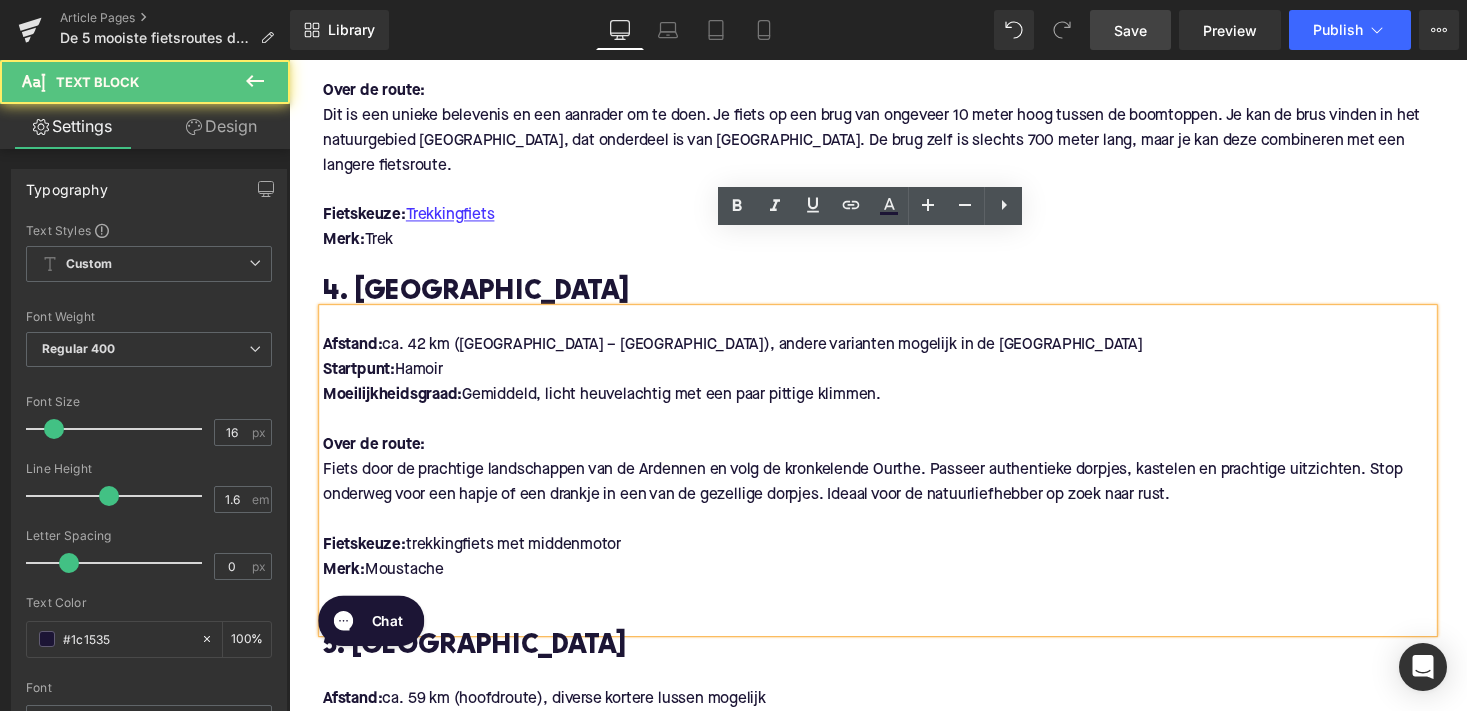 click on "Fietskeuze:  trekkingfiets met middenmotor" at bounding box center [894, 559] 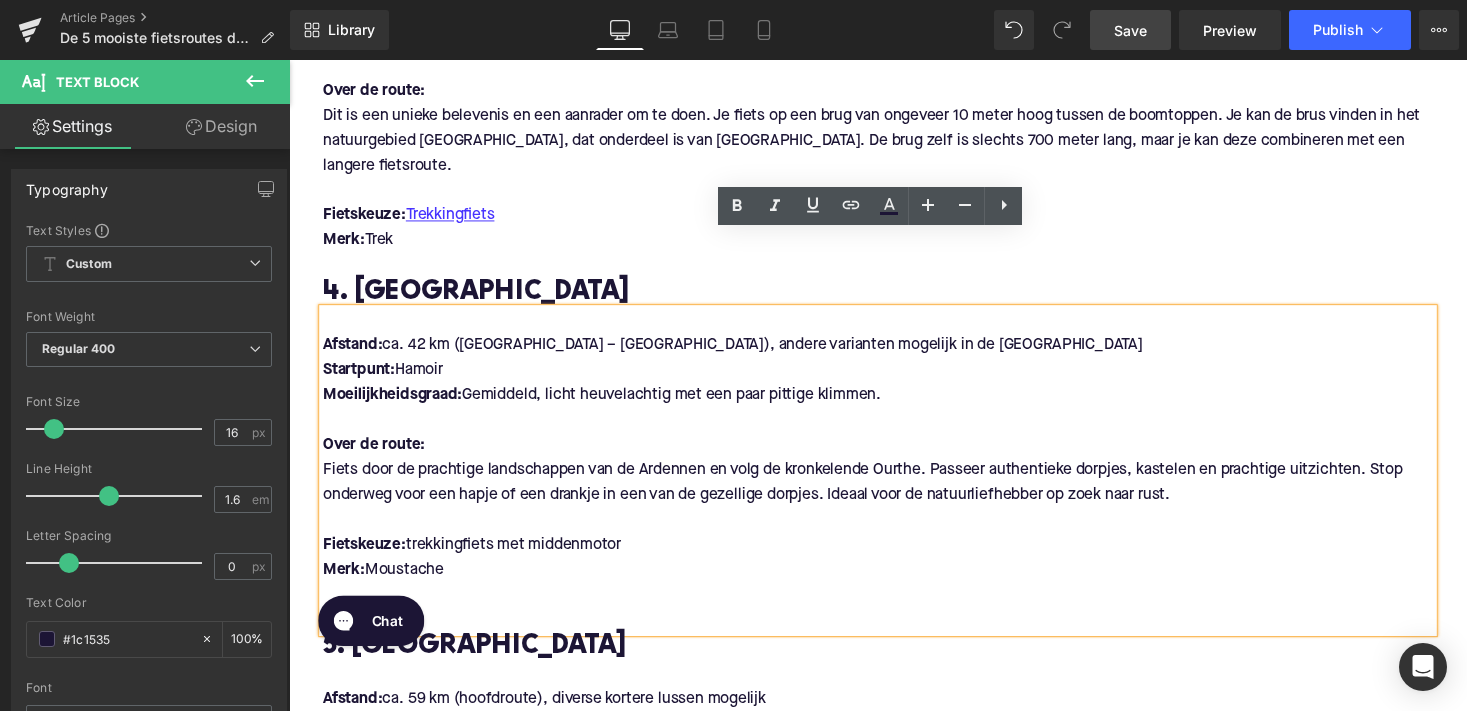 drag, startPoint x: 640, startPoint y: 477, endPoint x: 408, endPoint y: 477, distance: 232 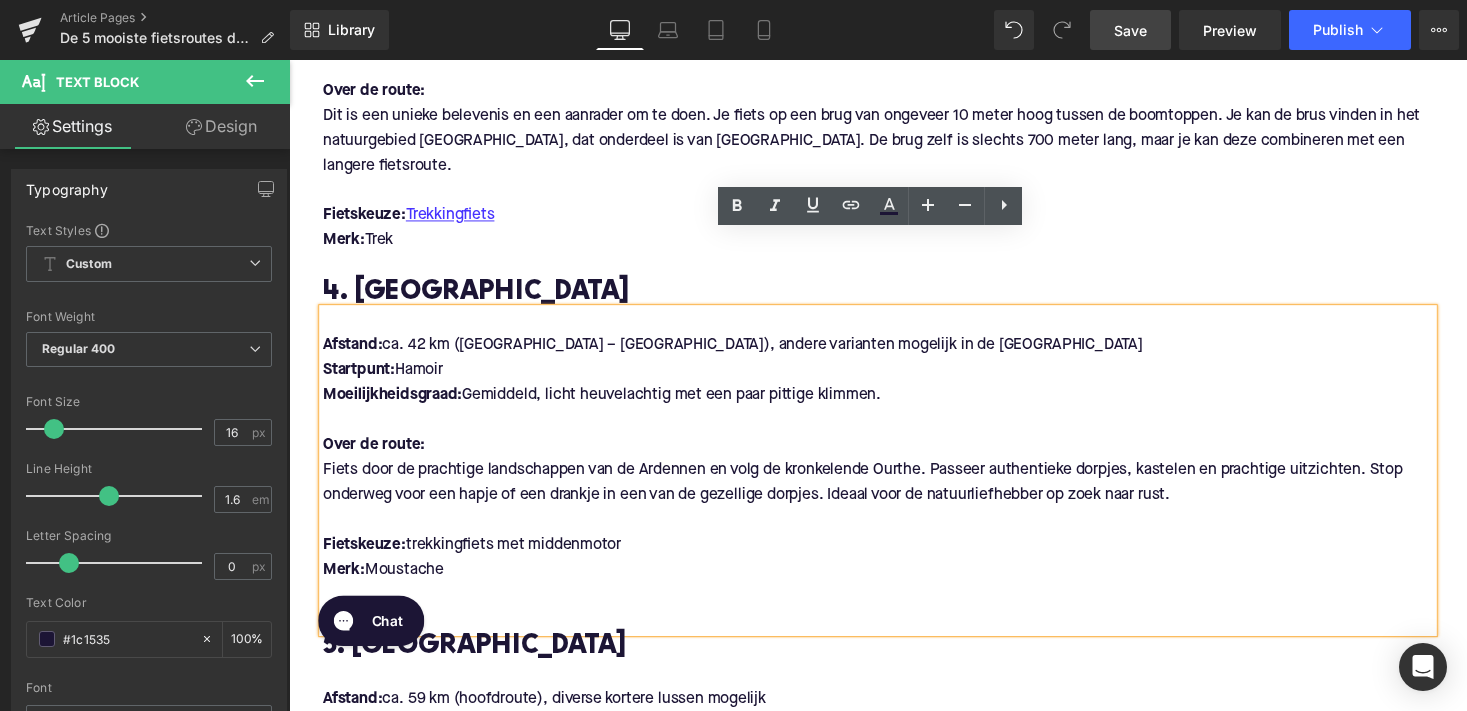 click on "Fietskeuze:  trekkingfiets met middenmotor" at bounding box center (894, 559) 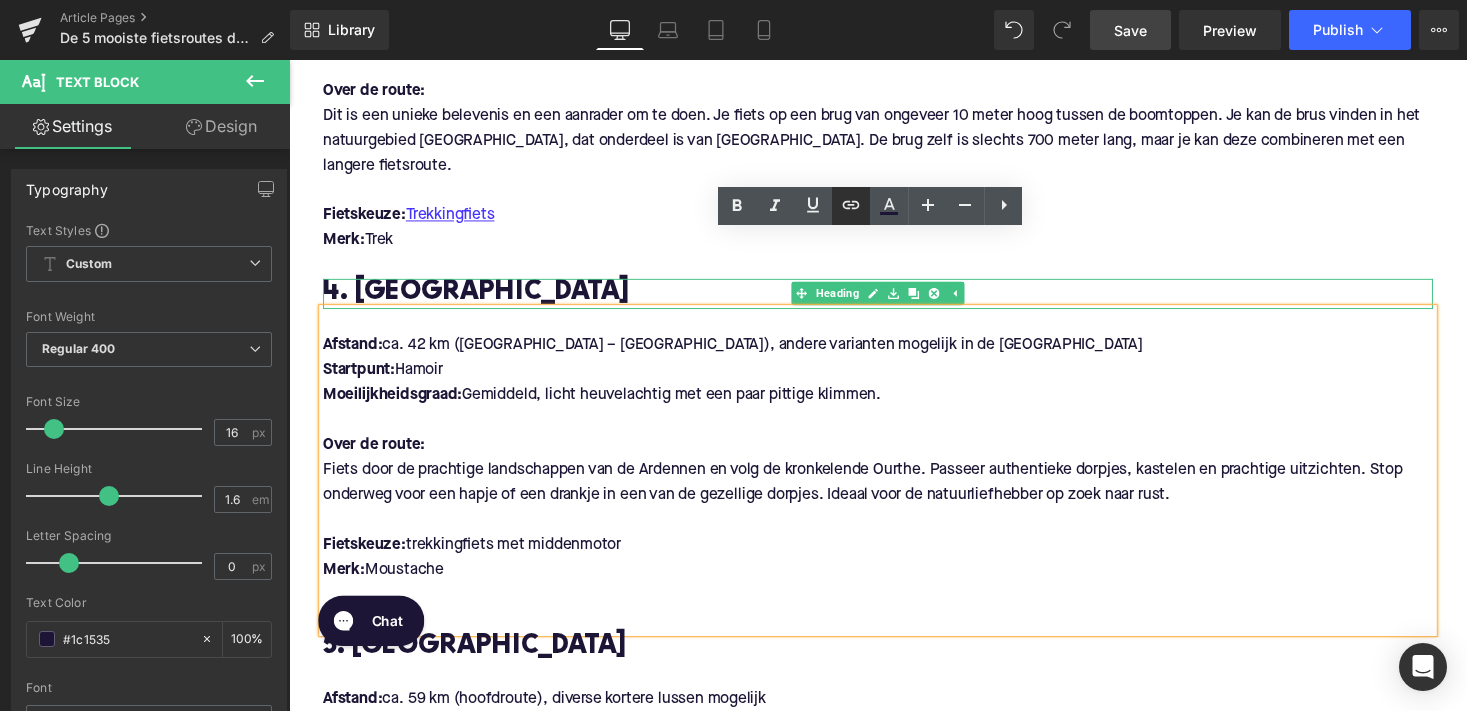 click 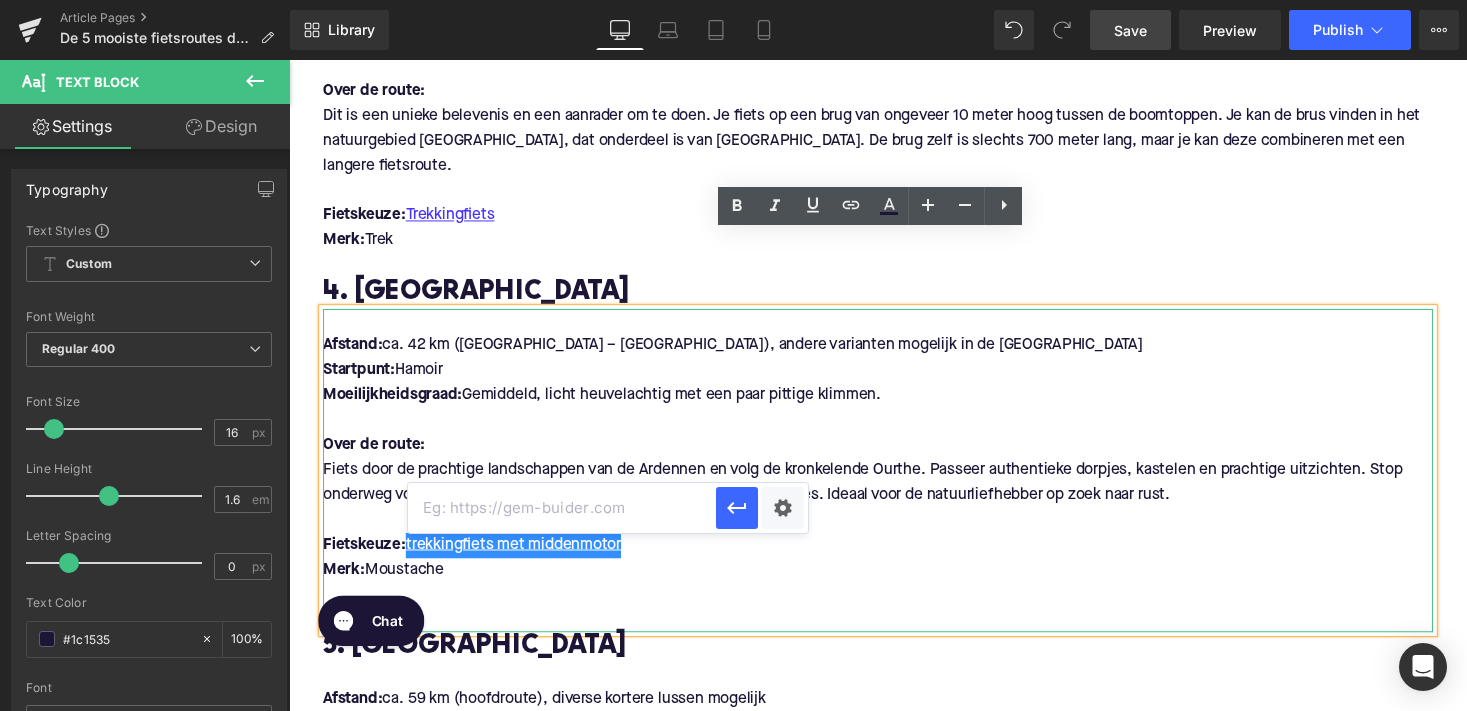 click at bounding box center [562, 508] 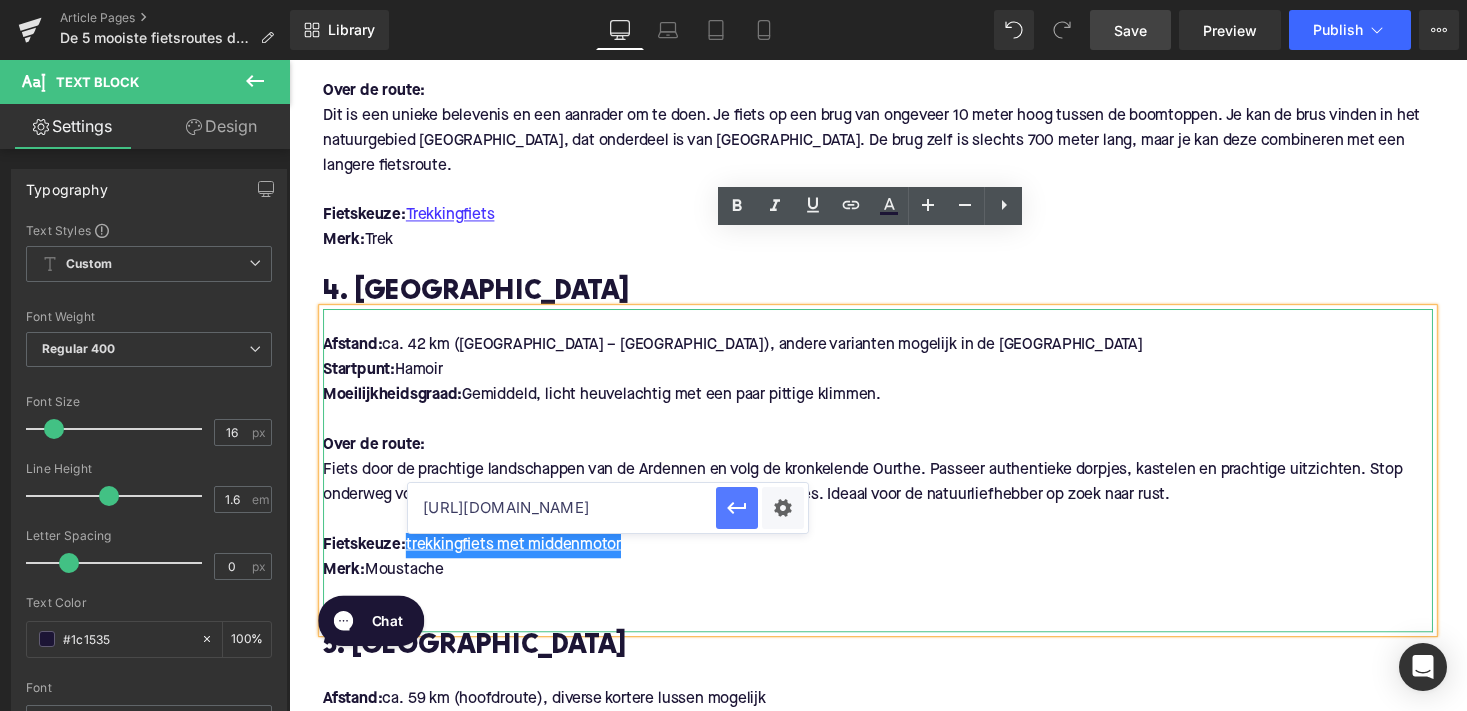 type on "https://upway.nl/collections/all-terrain-bike?pf_t_motor_positie=engineLocationDutch%3ACranksets" 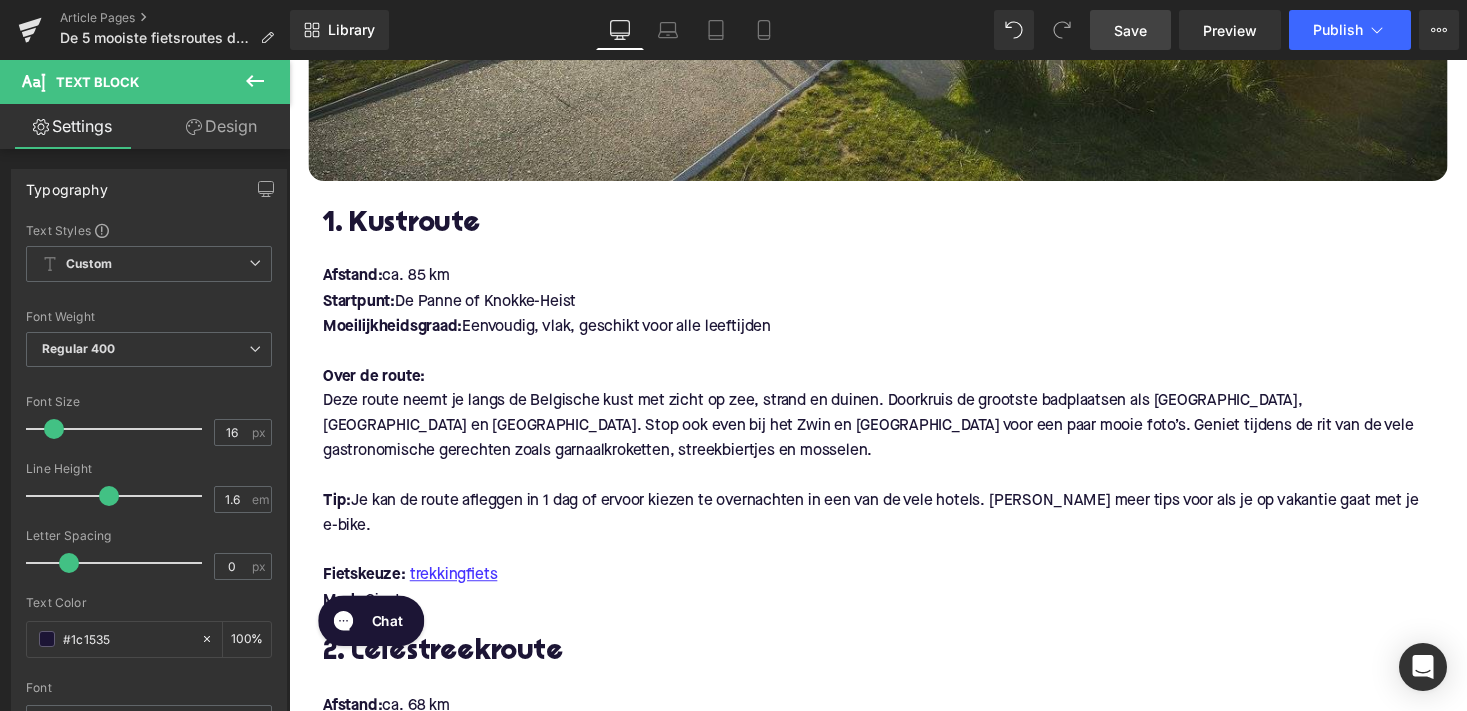 scroll, scrollTop: 1157, scrollLeft: 0, axis: vertical 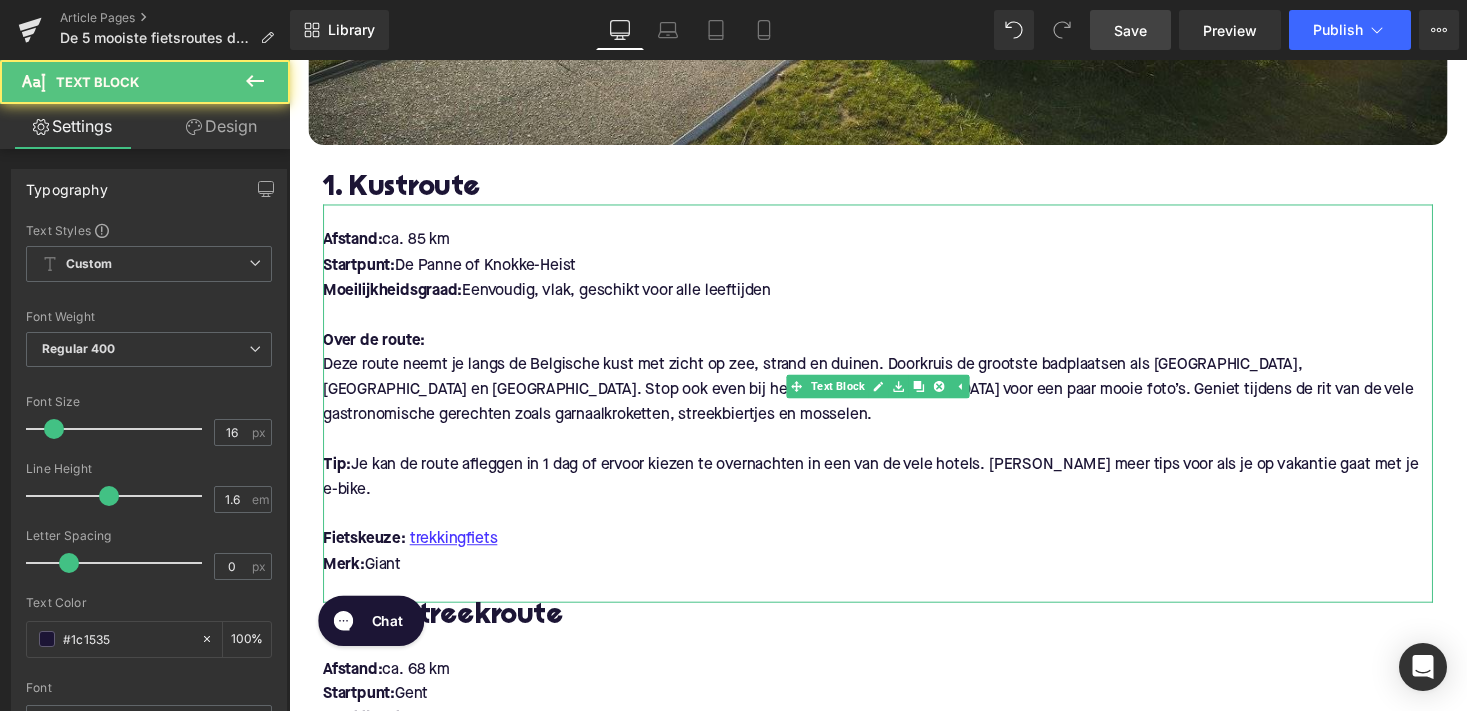 click on "Merk:  Giant" at bounding box center (894, 579) 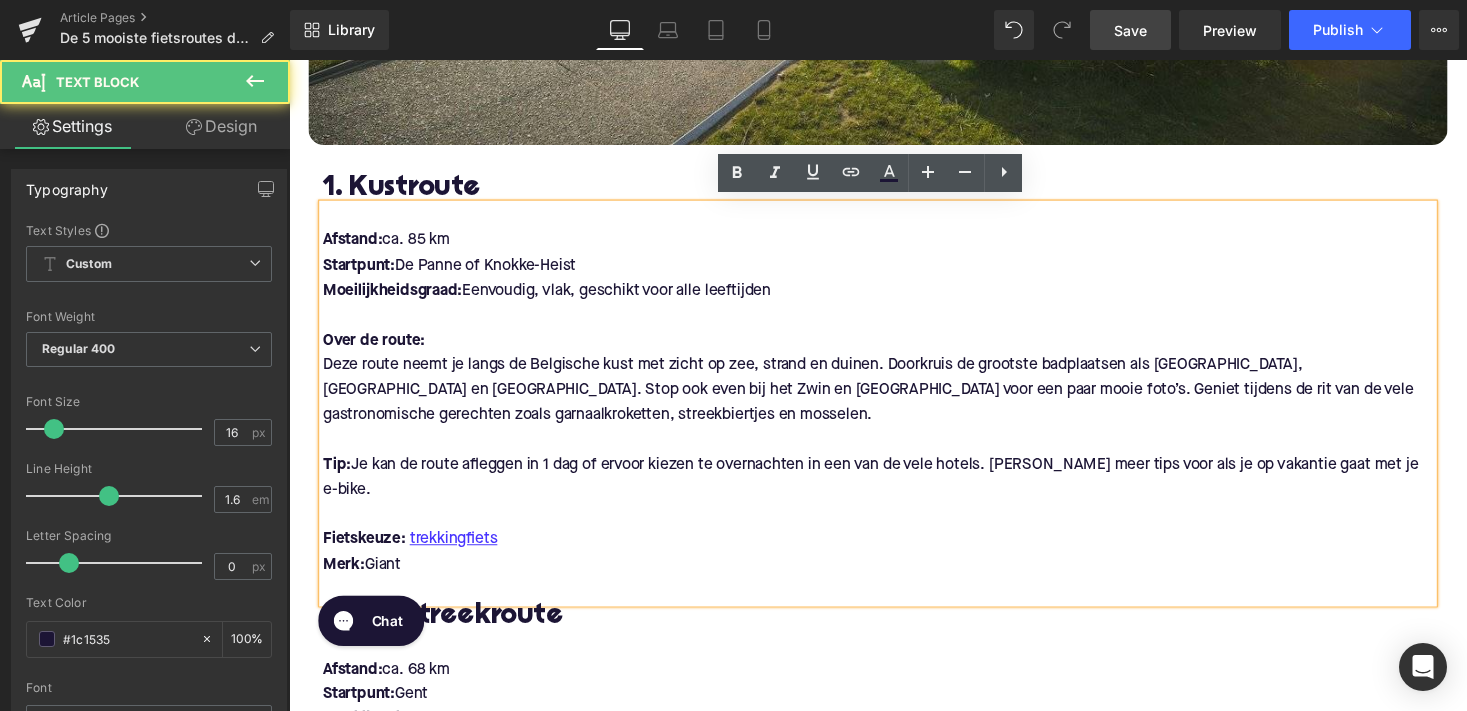 drag, startPoint x: 397, startPoint y: 536, endPoint x: 370, endPoint y: 536, distance: 27 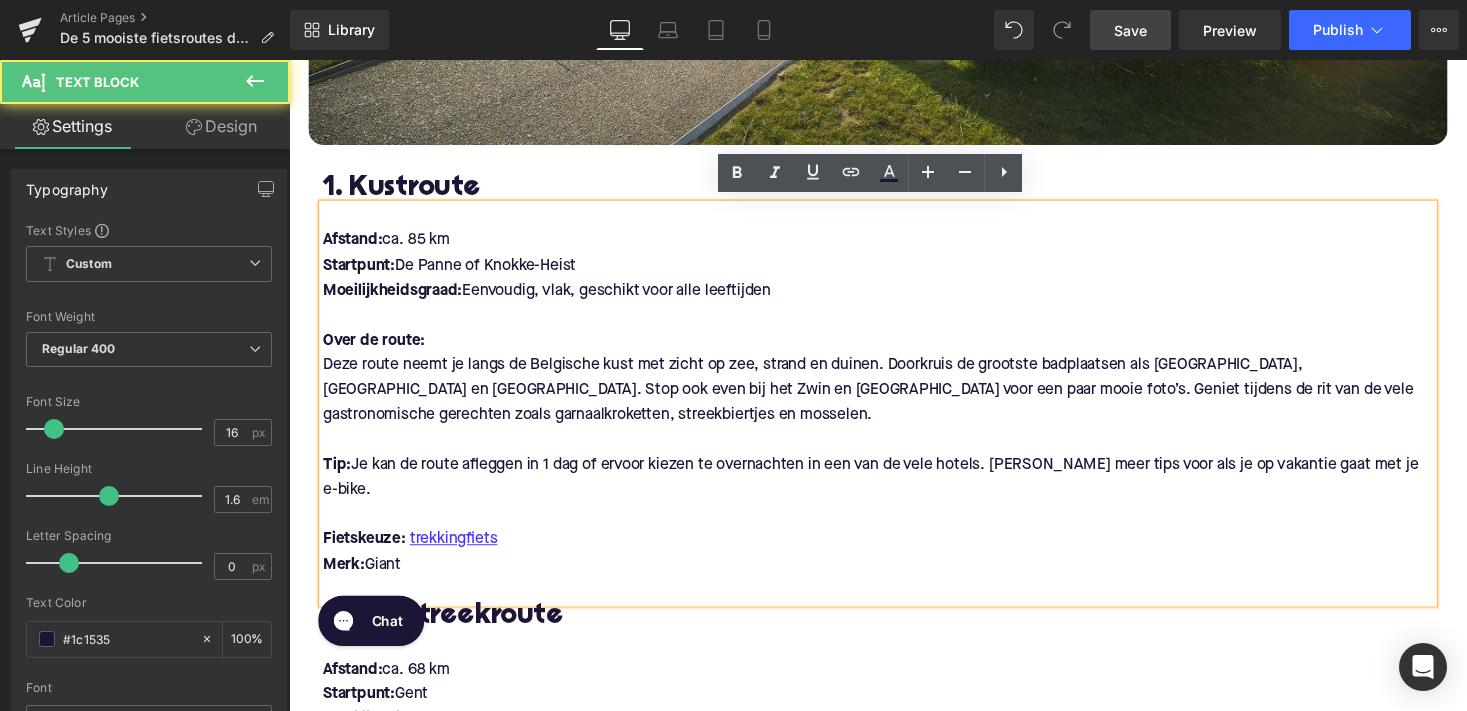 click on "Merk:  Giant" at bounding box center (894, 579) 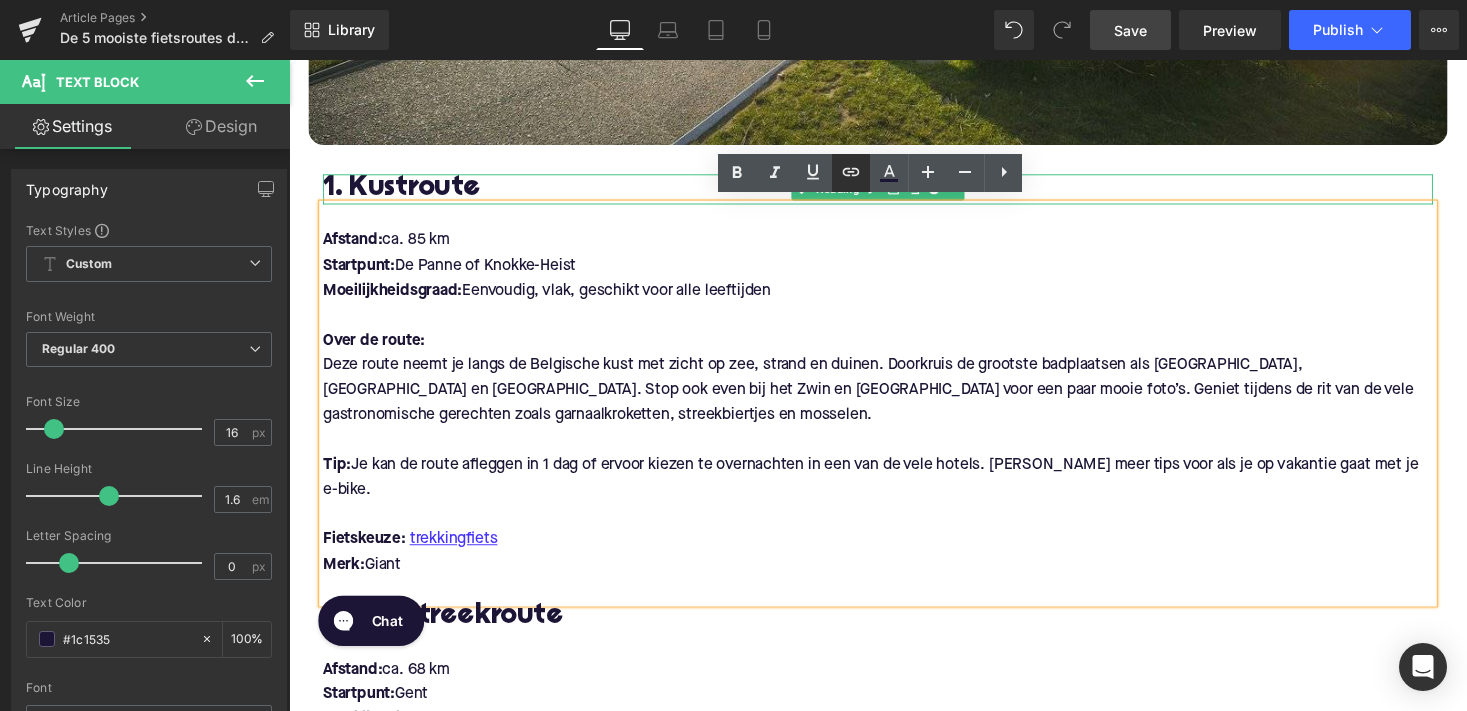 click 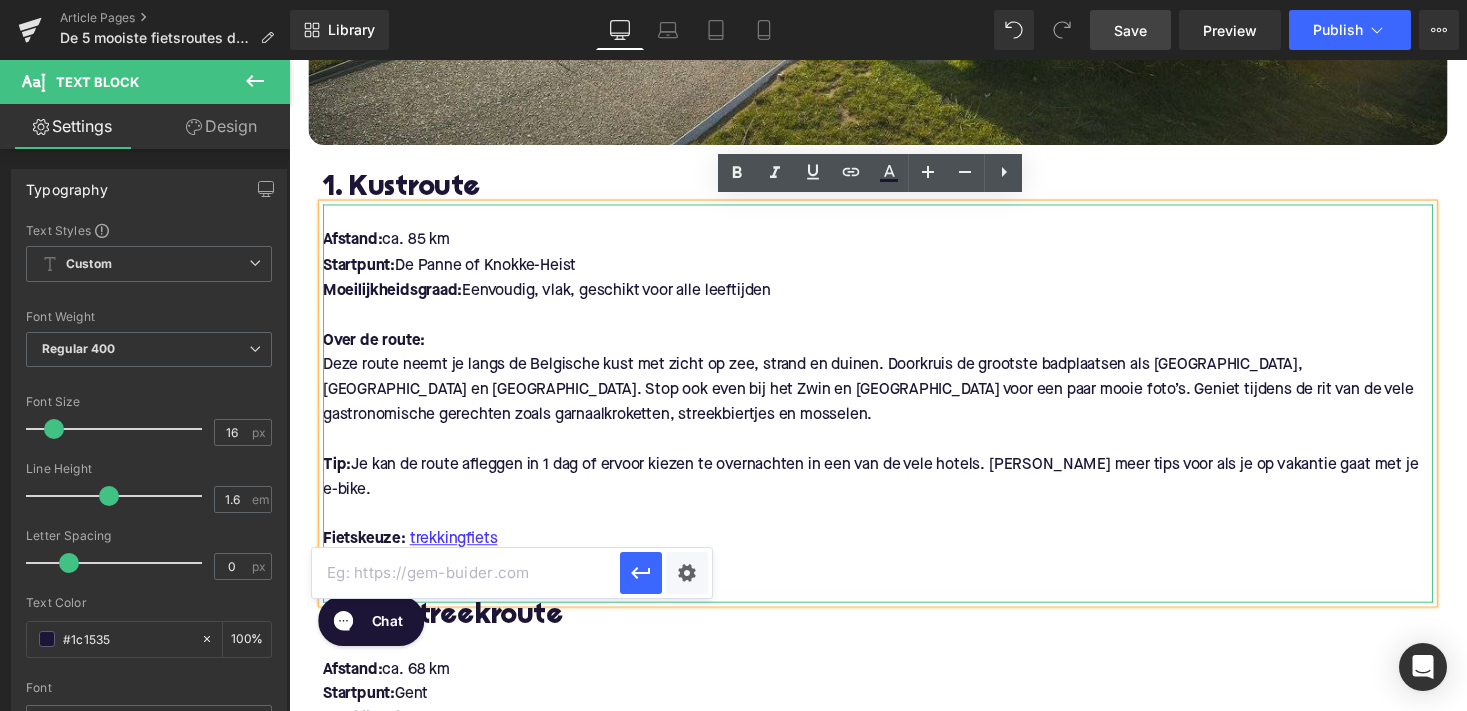 click at bounding box center [466, 573] 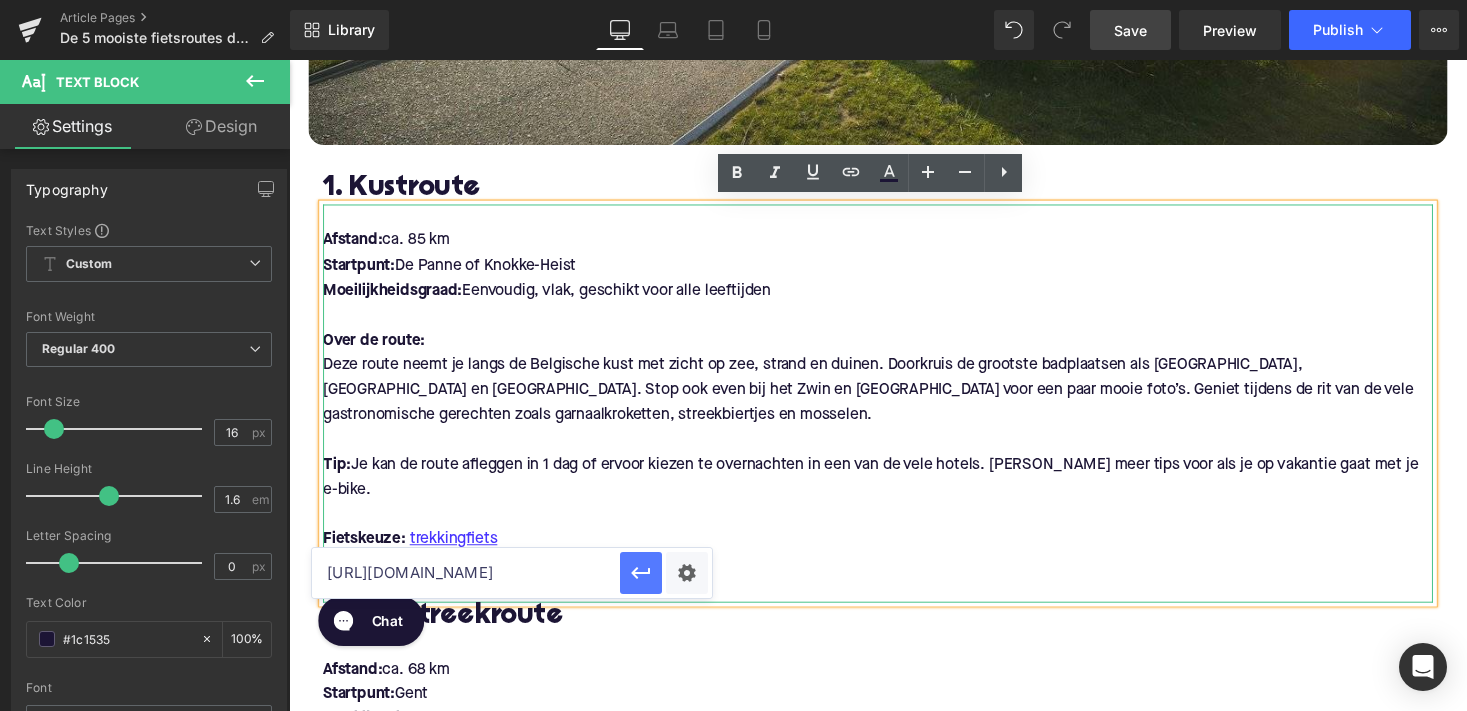 click at bounding box center (641, 573) 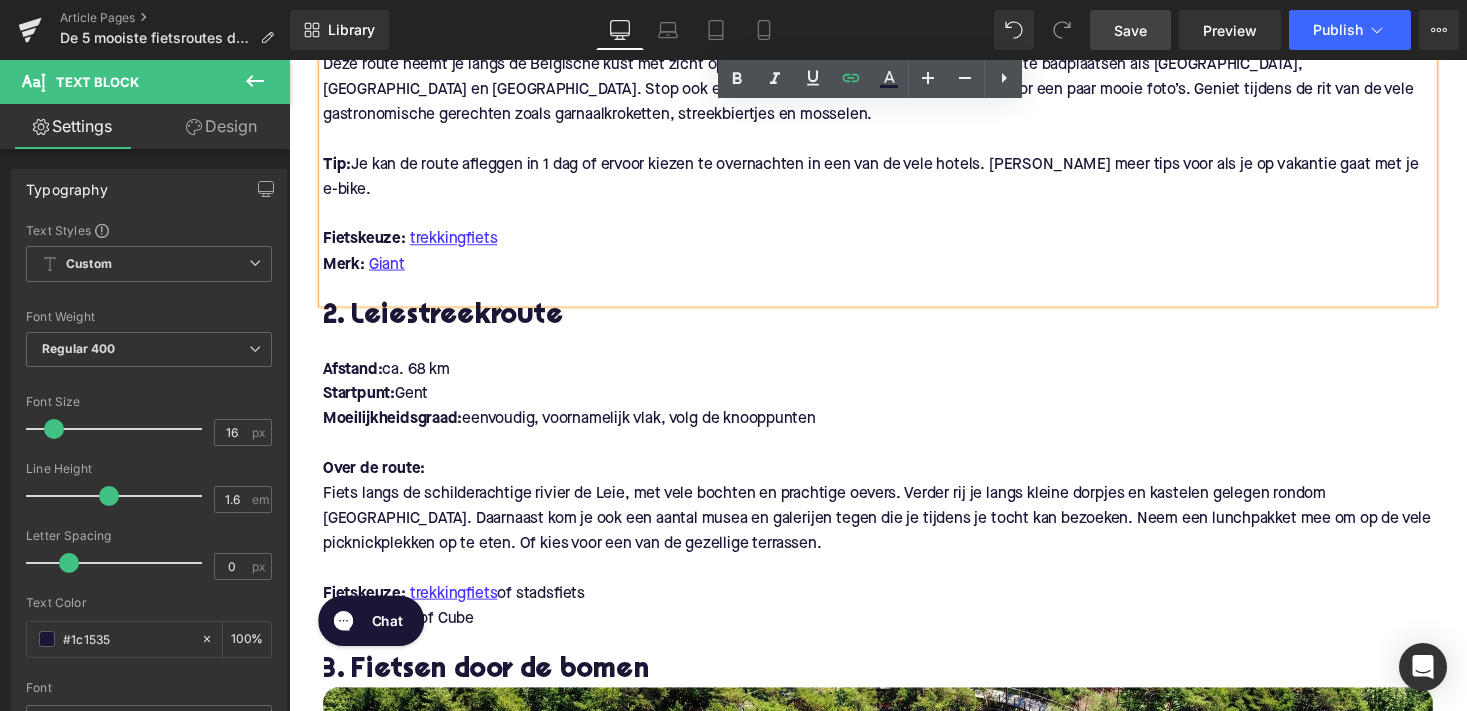 scroll, scrollTop: 1498, scrollLeft: 0, axis: vertical 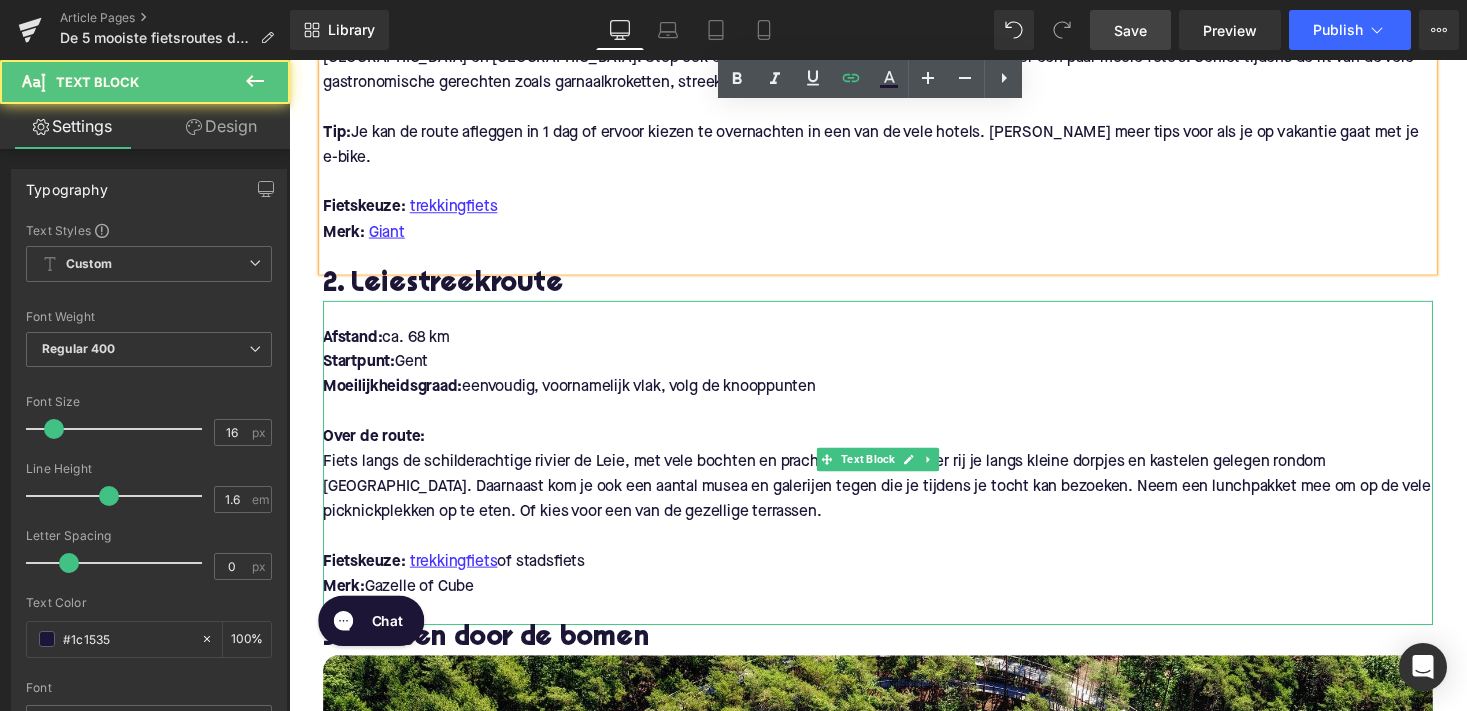 click on "Fietskeuze:   trekkingfiets  of stadsfiets" at bounding box center [894, 576] 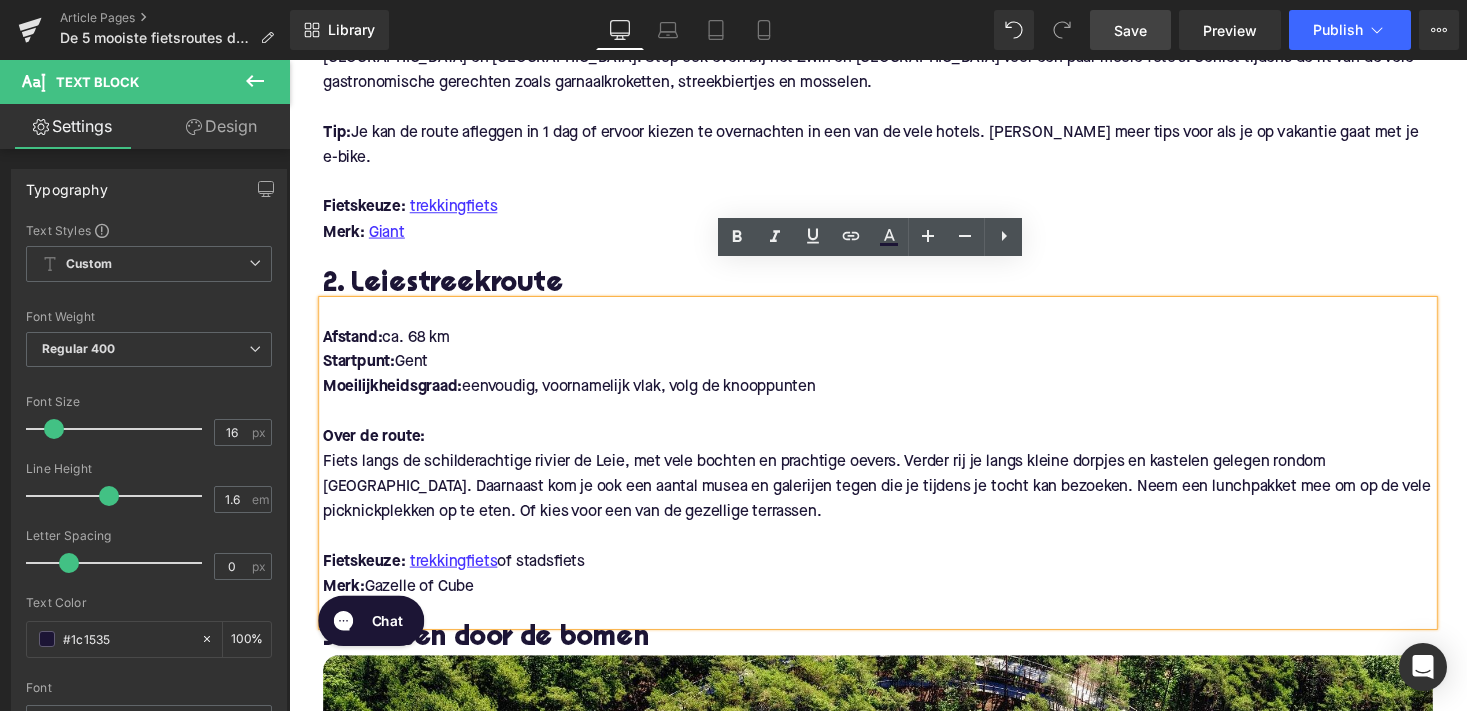 drag, startPoint x: 523, startPoint y: 532, endPoint x: 589, endPoint y: 534, distance: 66.0303 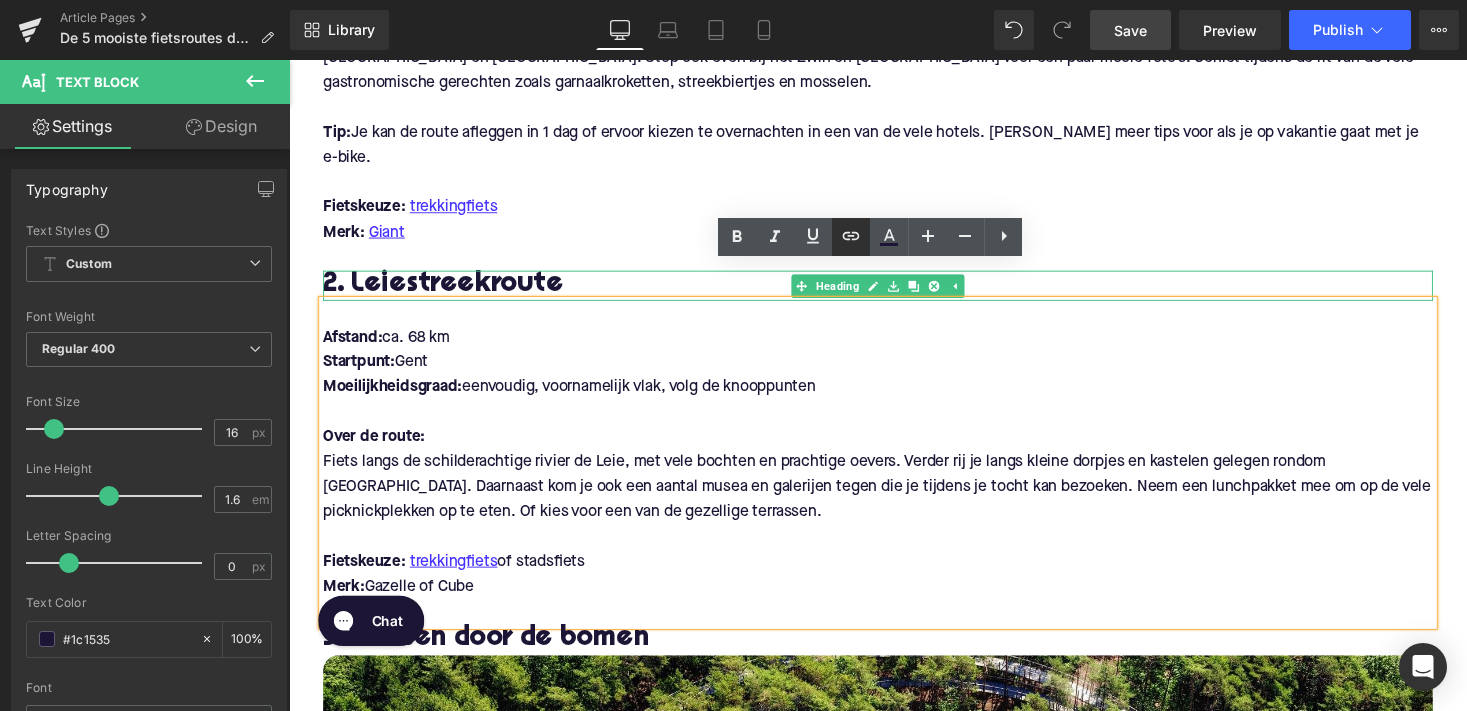 click 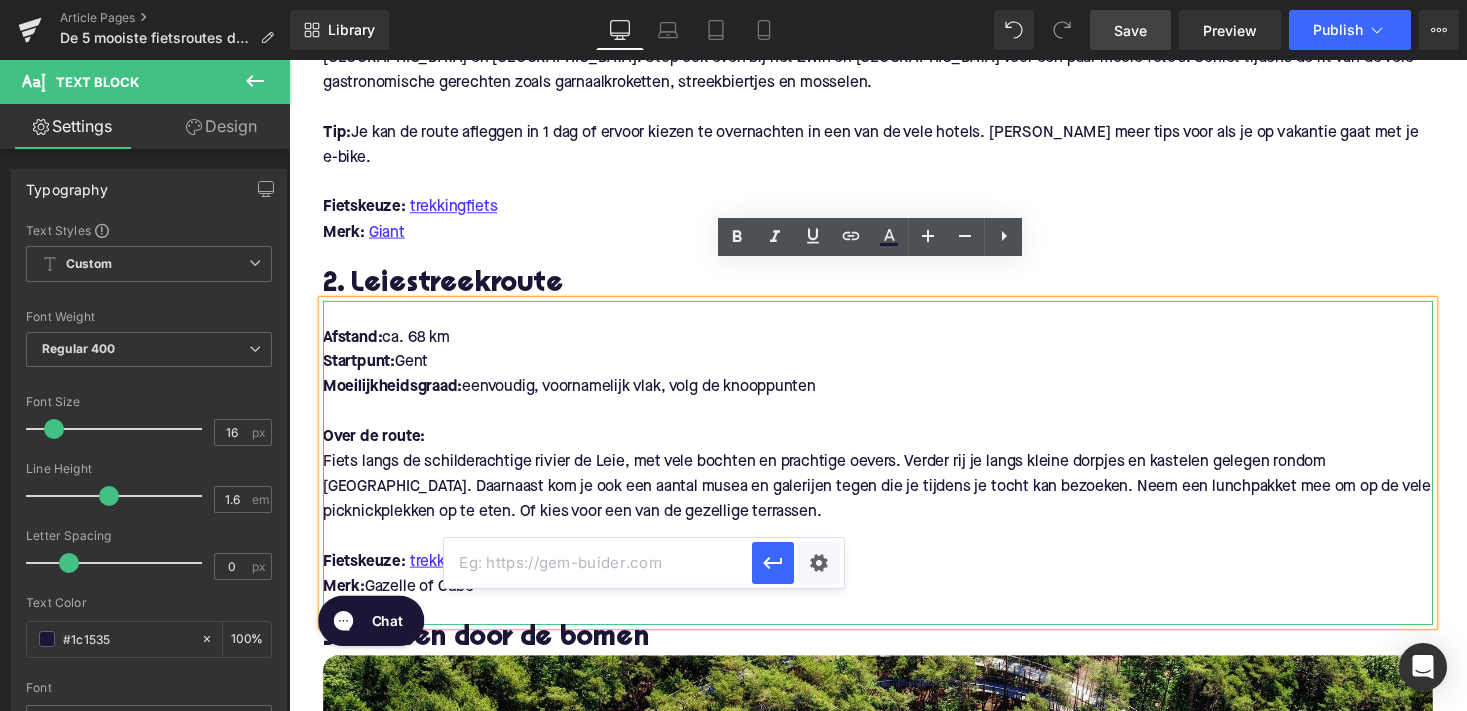 click at bounding box center (598, 563) 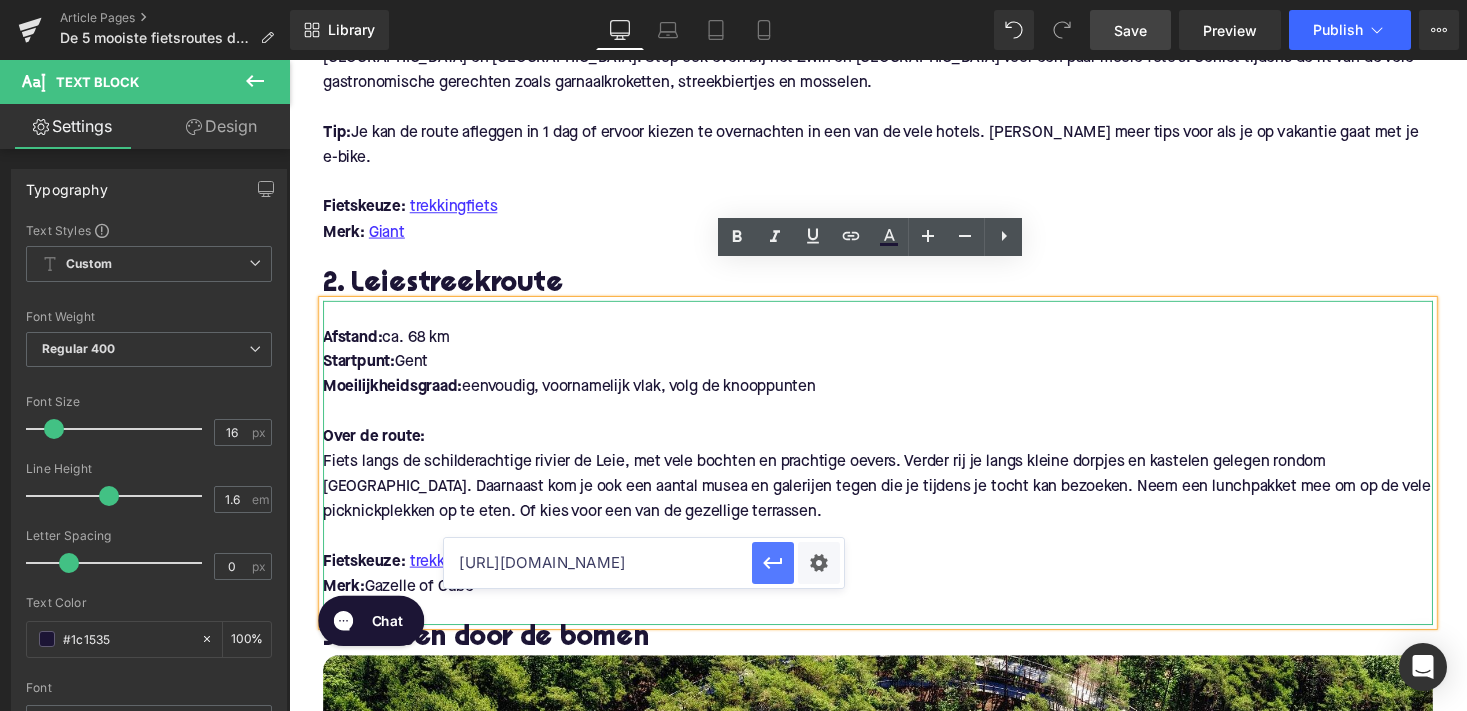 click 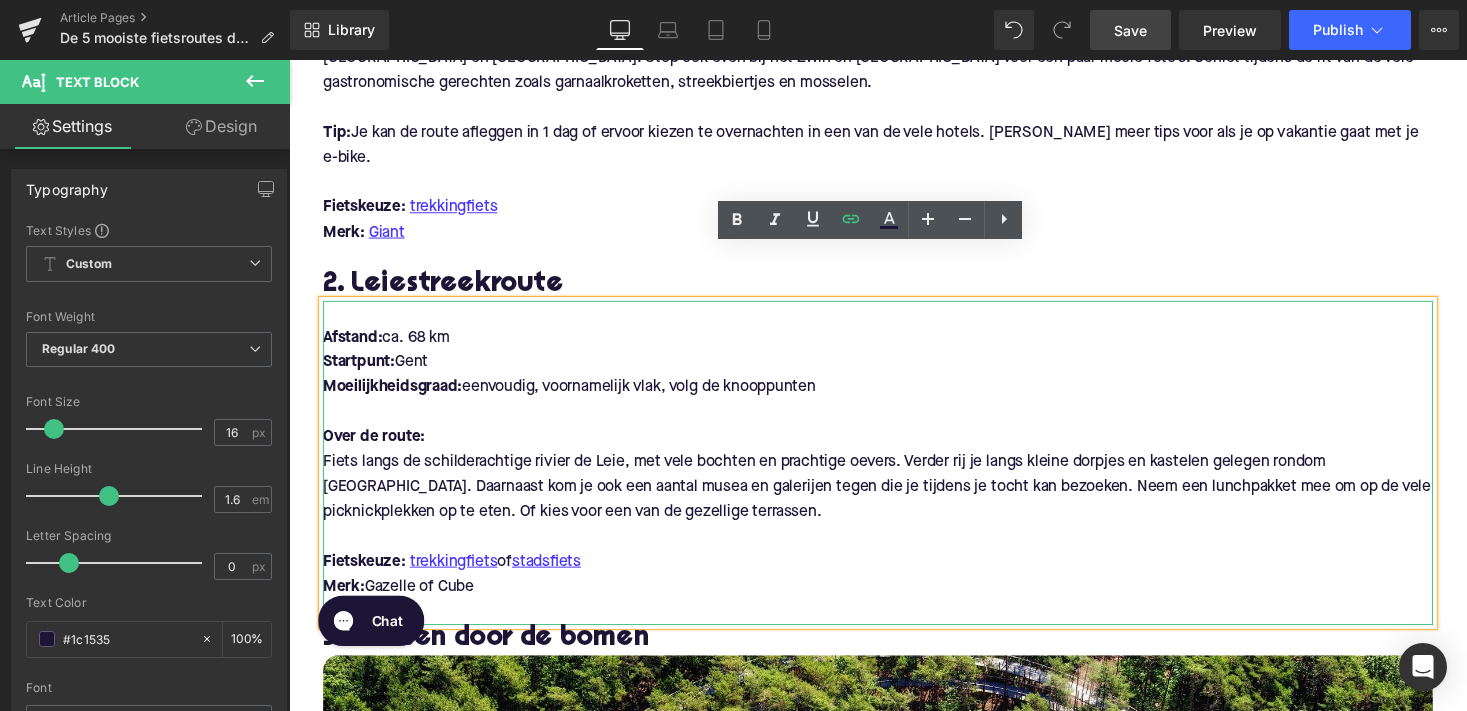 scroll, scrollTop: 1520, scrollLeft: 0, axis: vertical 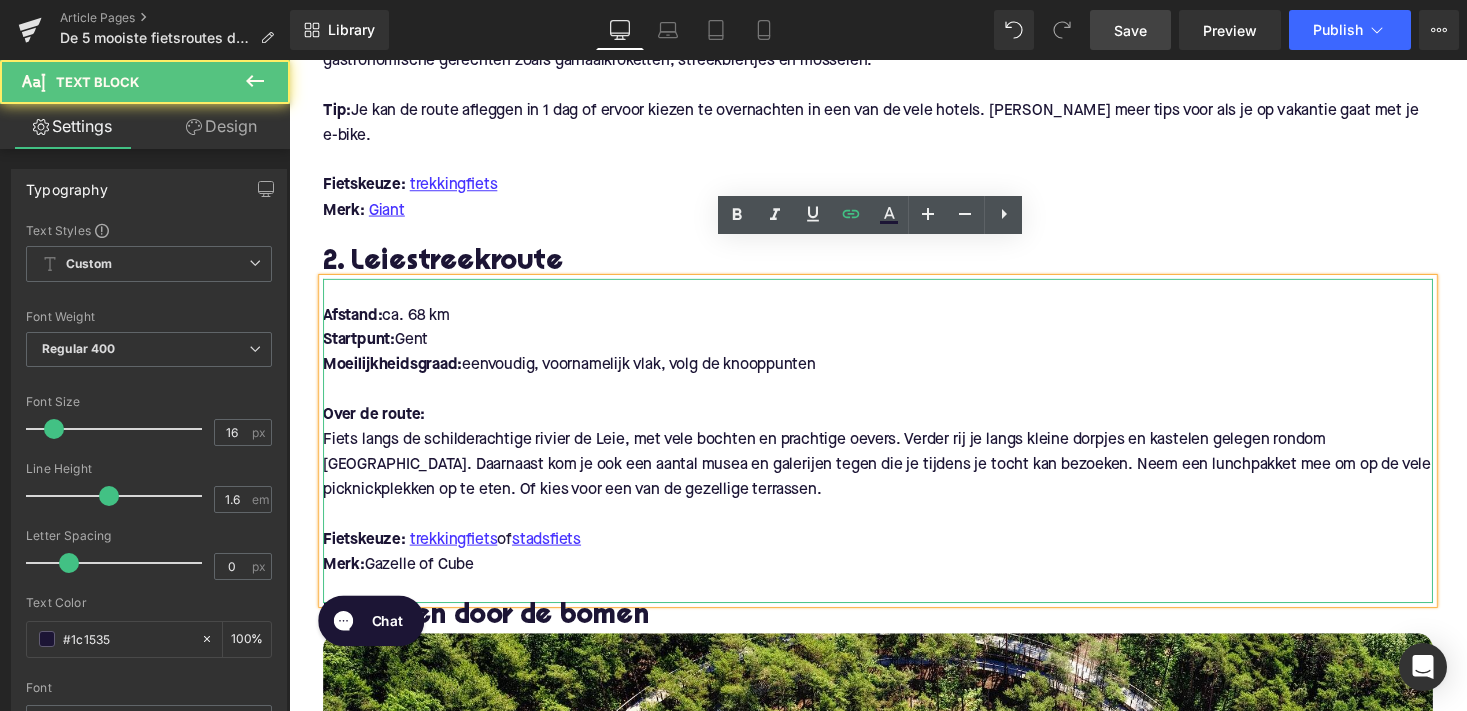 drag, startPoint x: 419, startPoint y: 537, endPoint x: 368, endPoint y: 537, distance: 51 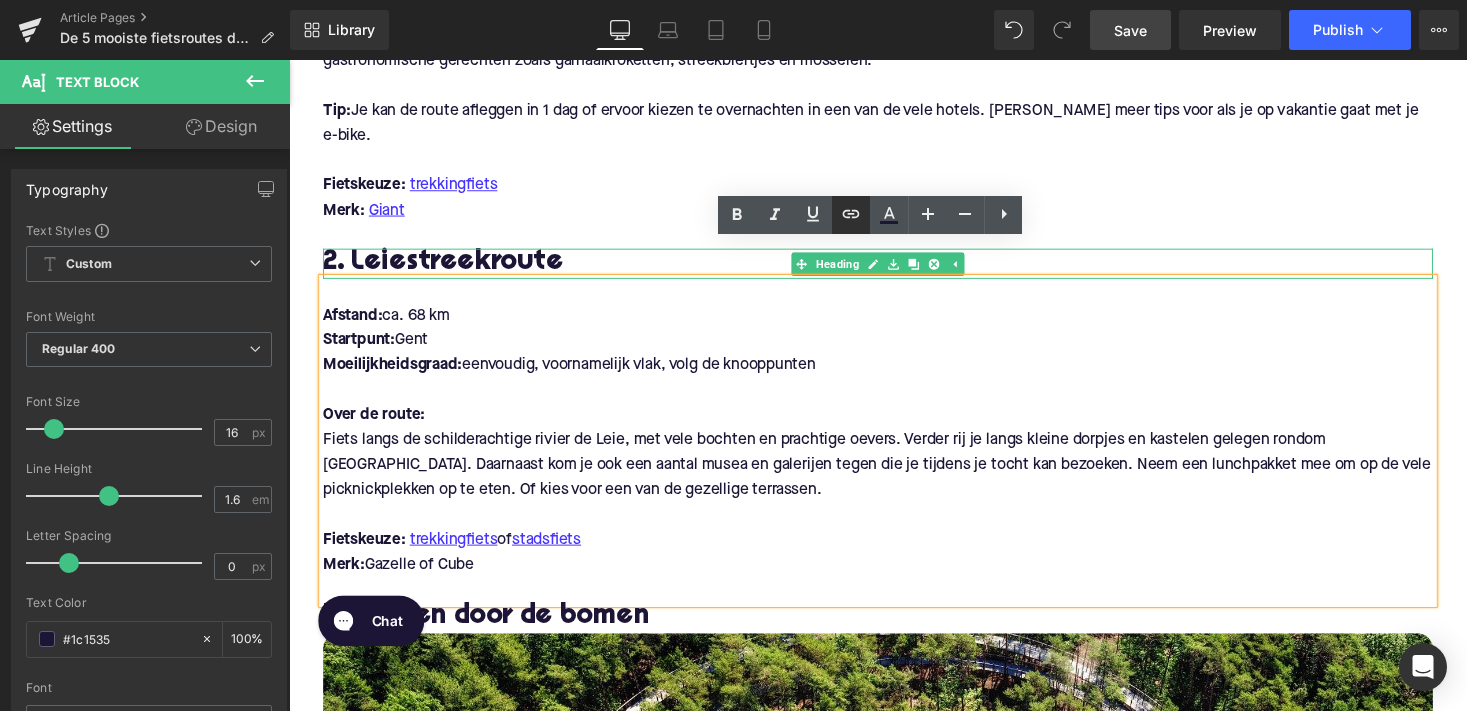 click 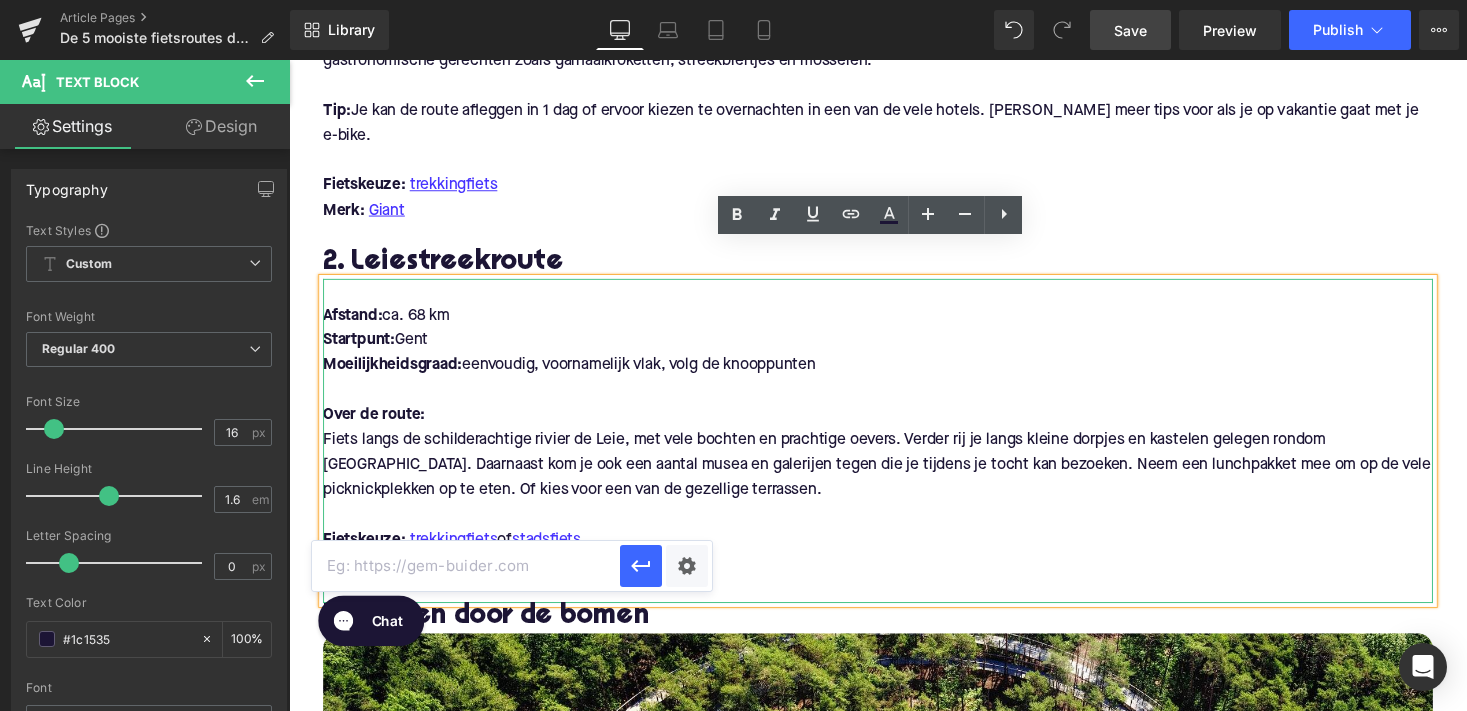 click at bounding box center (466, 566) 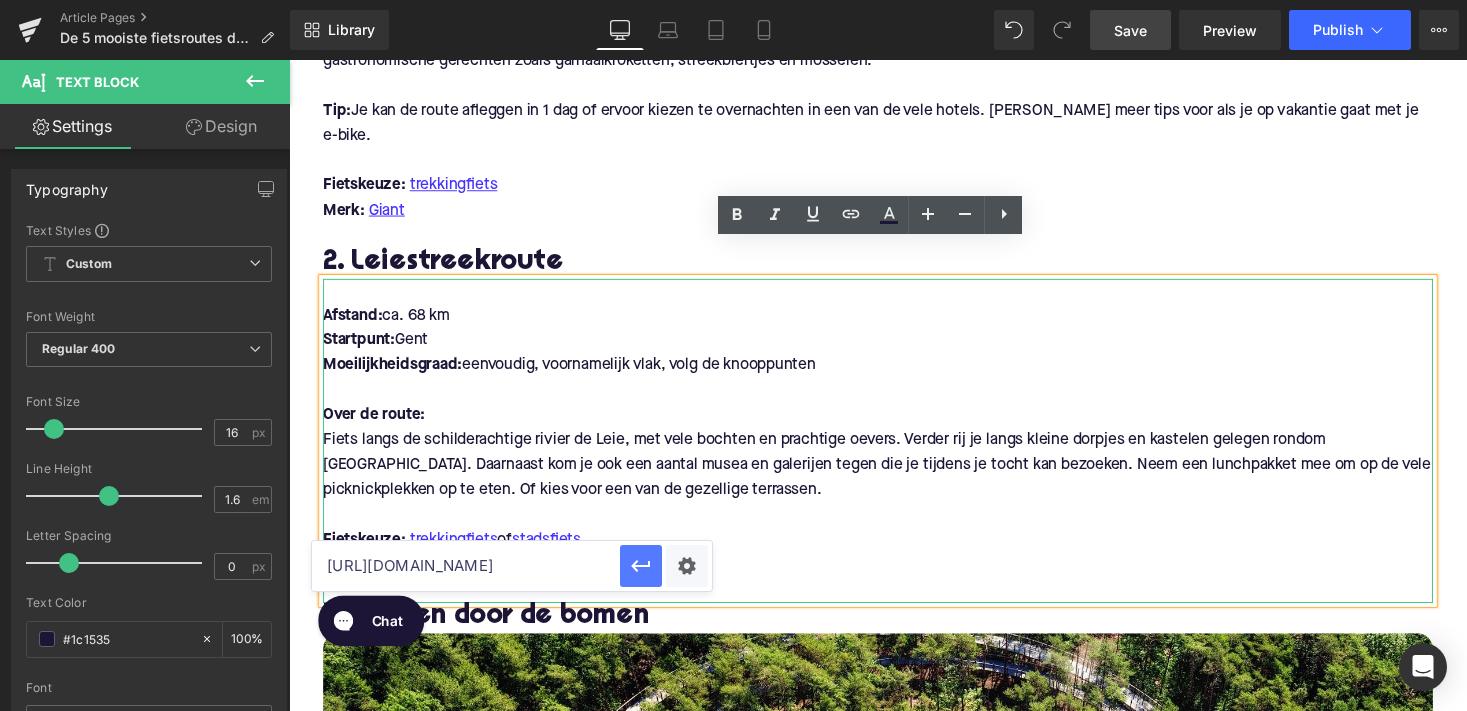 type on "[URL][DOMAIN_NAME]" 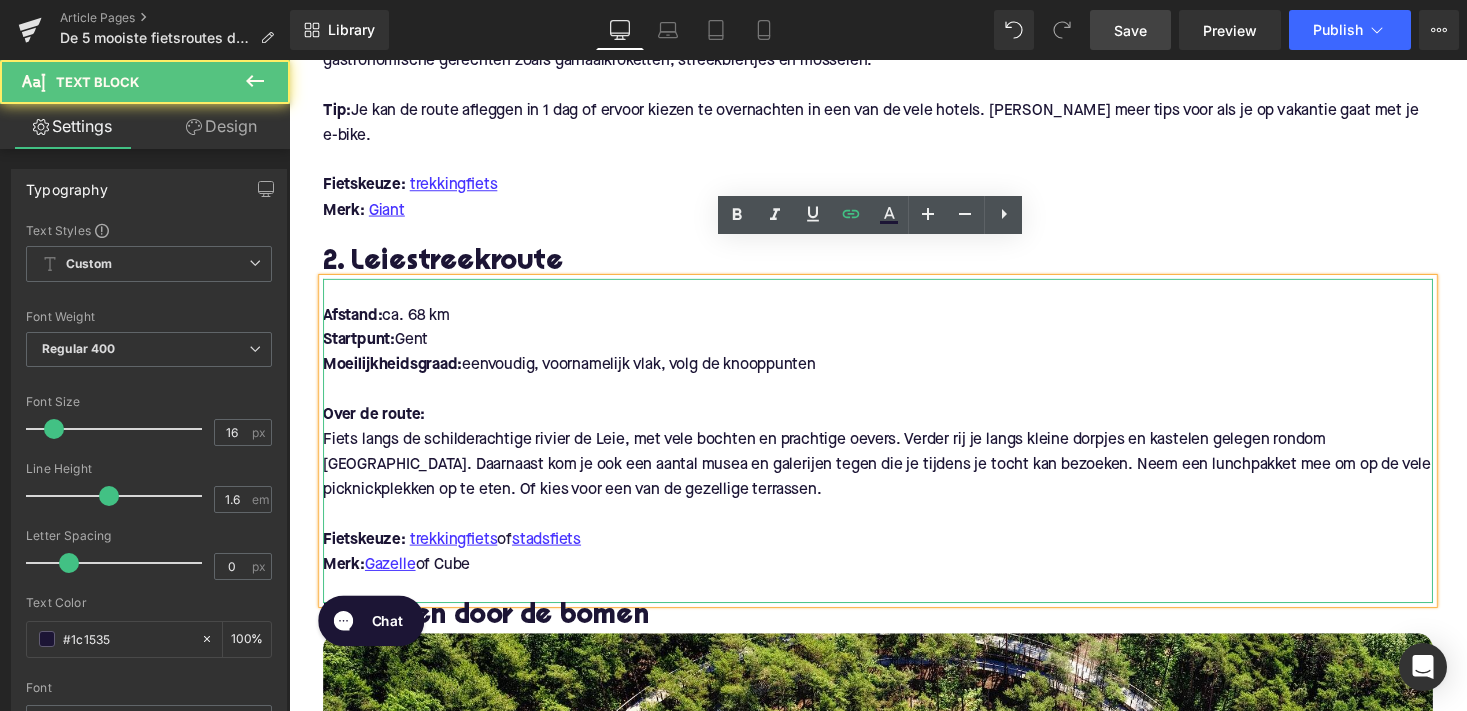 drag, startPoint x: 481, startPoint y: 536, endPoint x: 444, endPoint y: 536, distance: 37 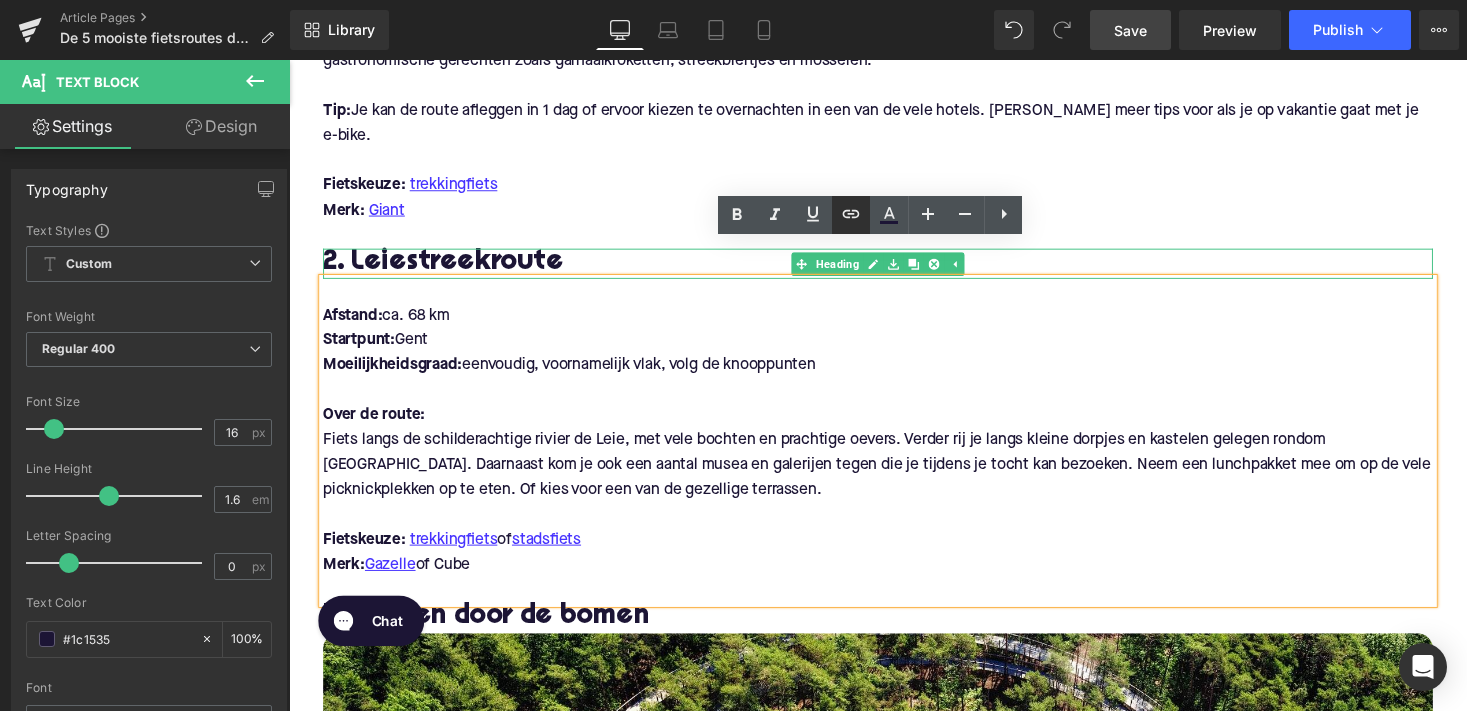 click 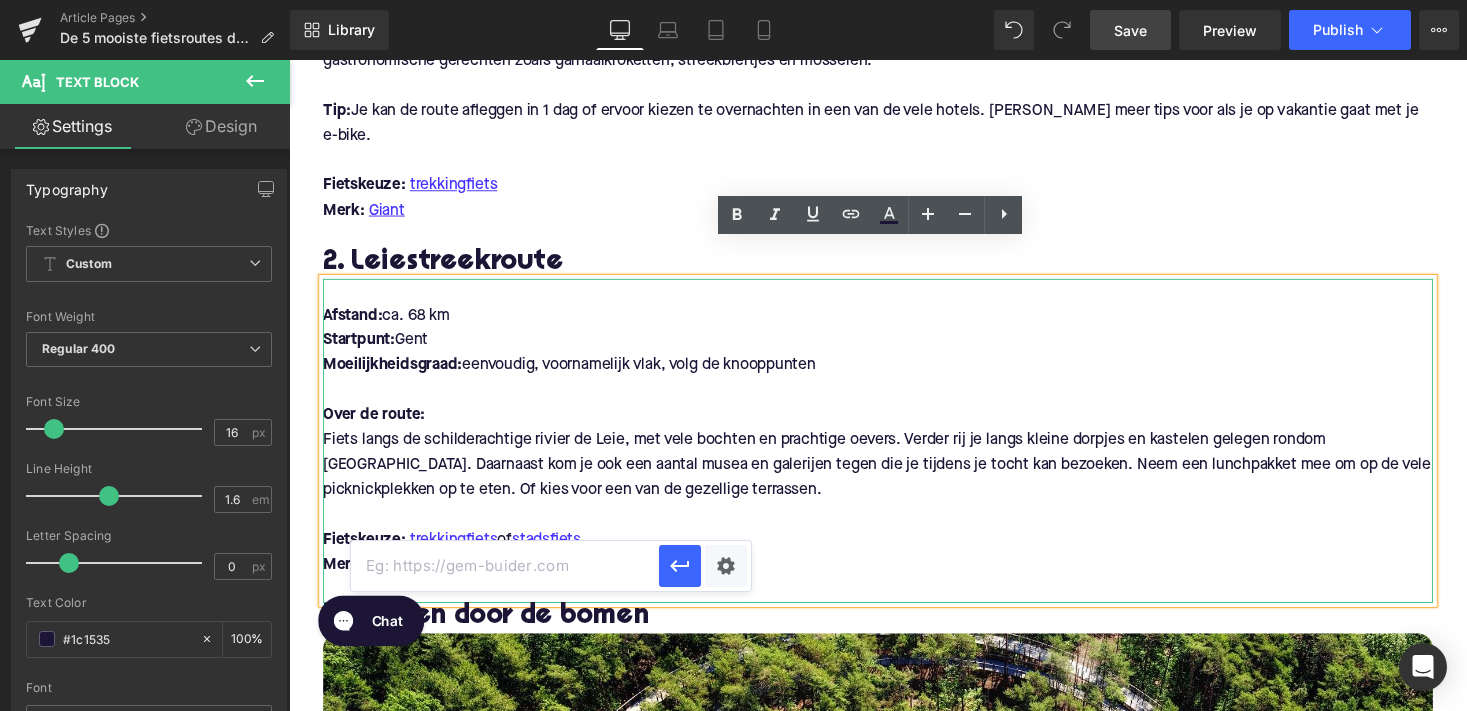 click at bounding box center [505, 566] 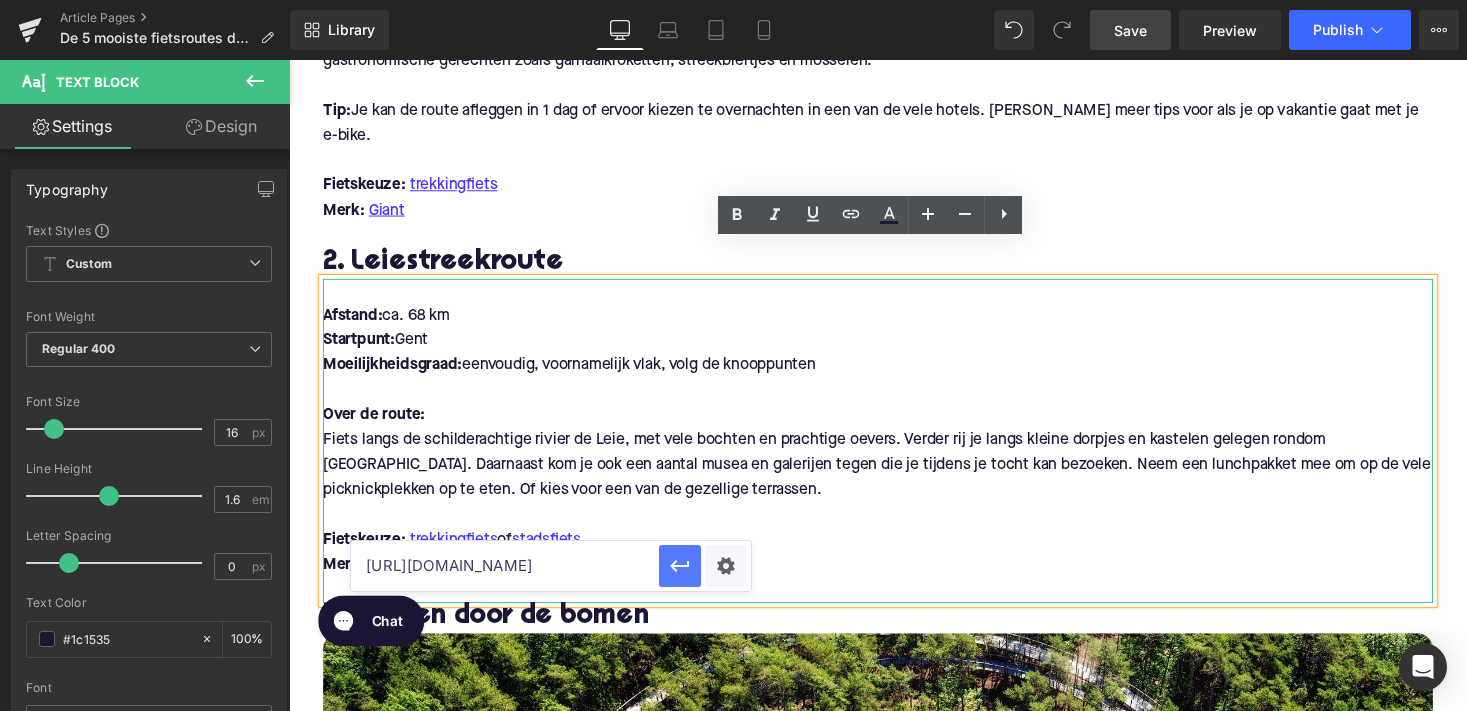type on "https://upway.nl/collections/cube-elektrische-fiets" 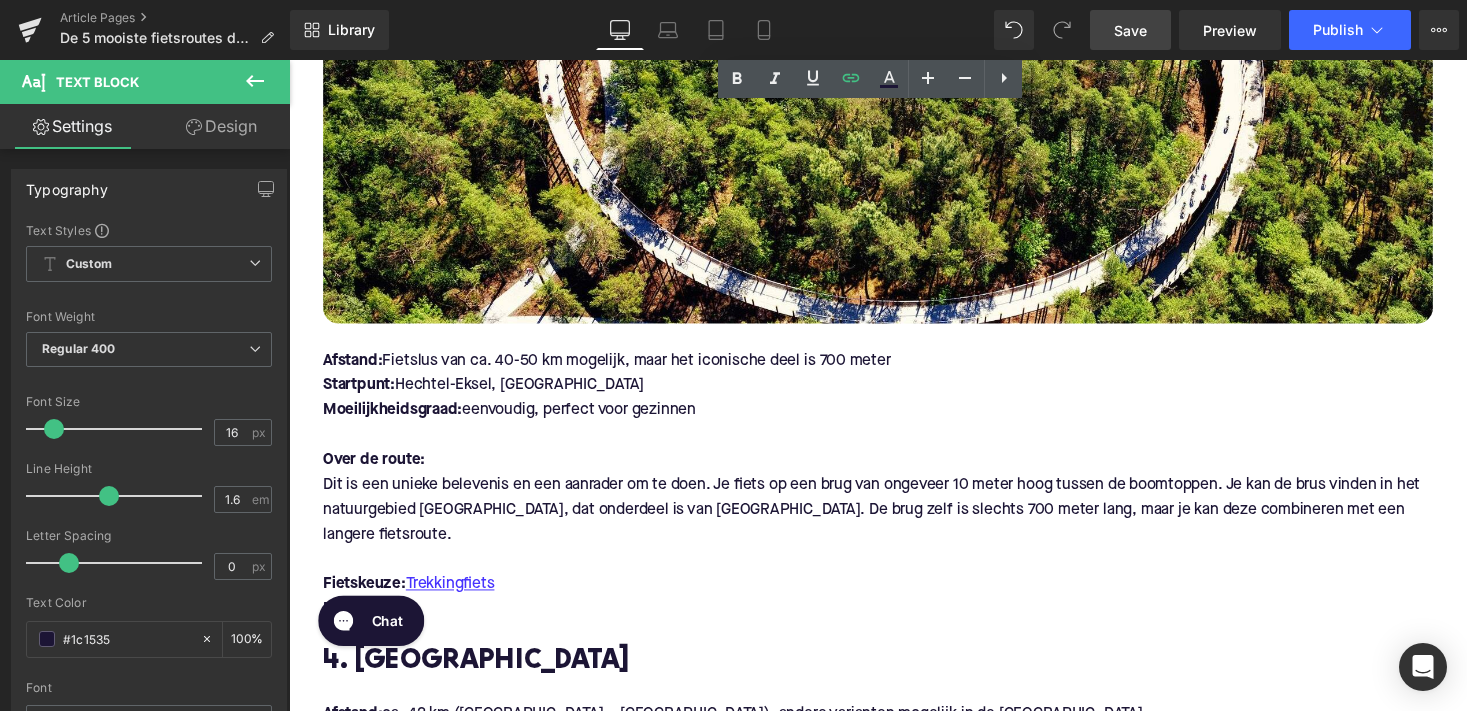 scroll, scrollTop: 2478, scrollLeft: 0, axis: vertical 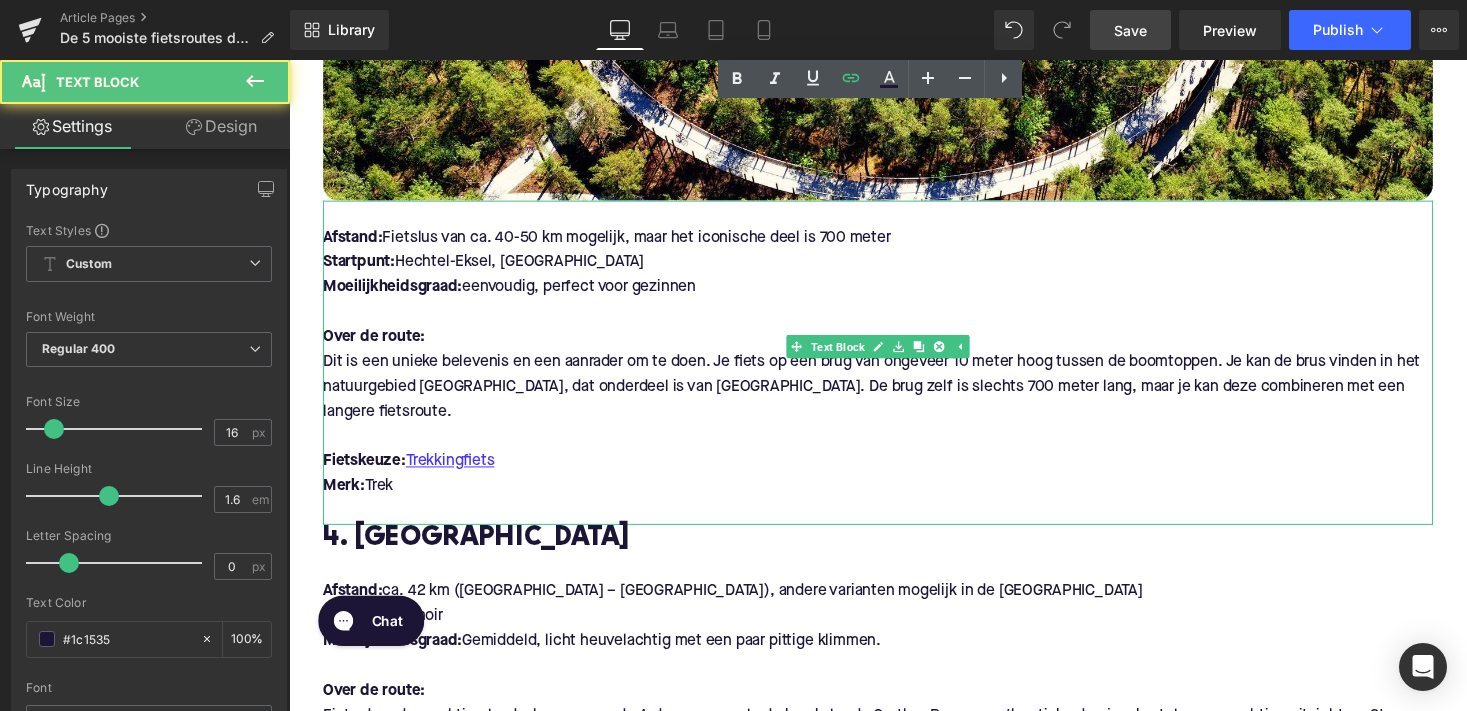 drag, startPoint x: 395, startPoint y: 424, endPoint x: 367, endPoint y: 424, distance: 28 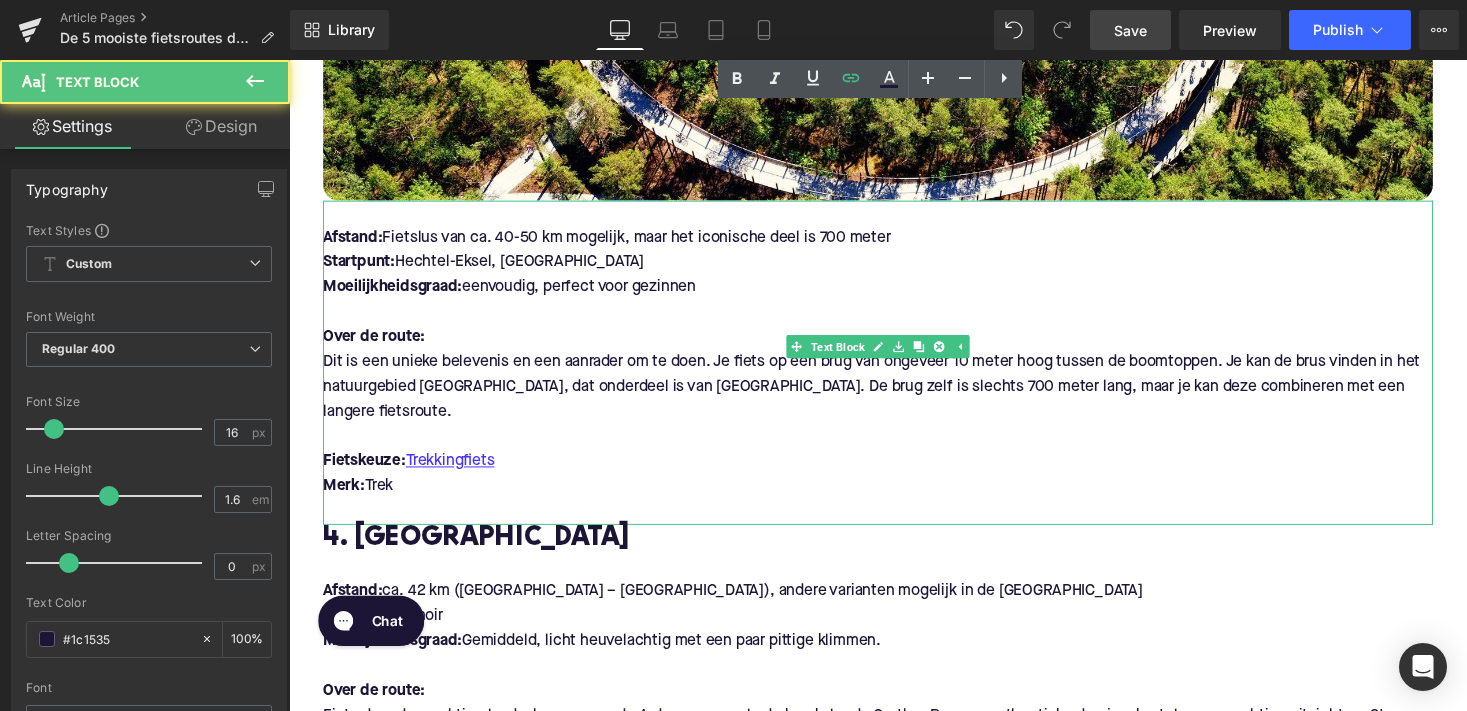 click on "Merk:  Trek" at bounding box center (894, 498) 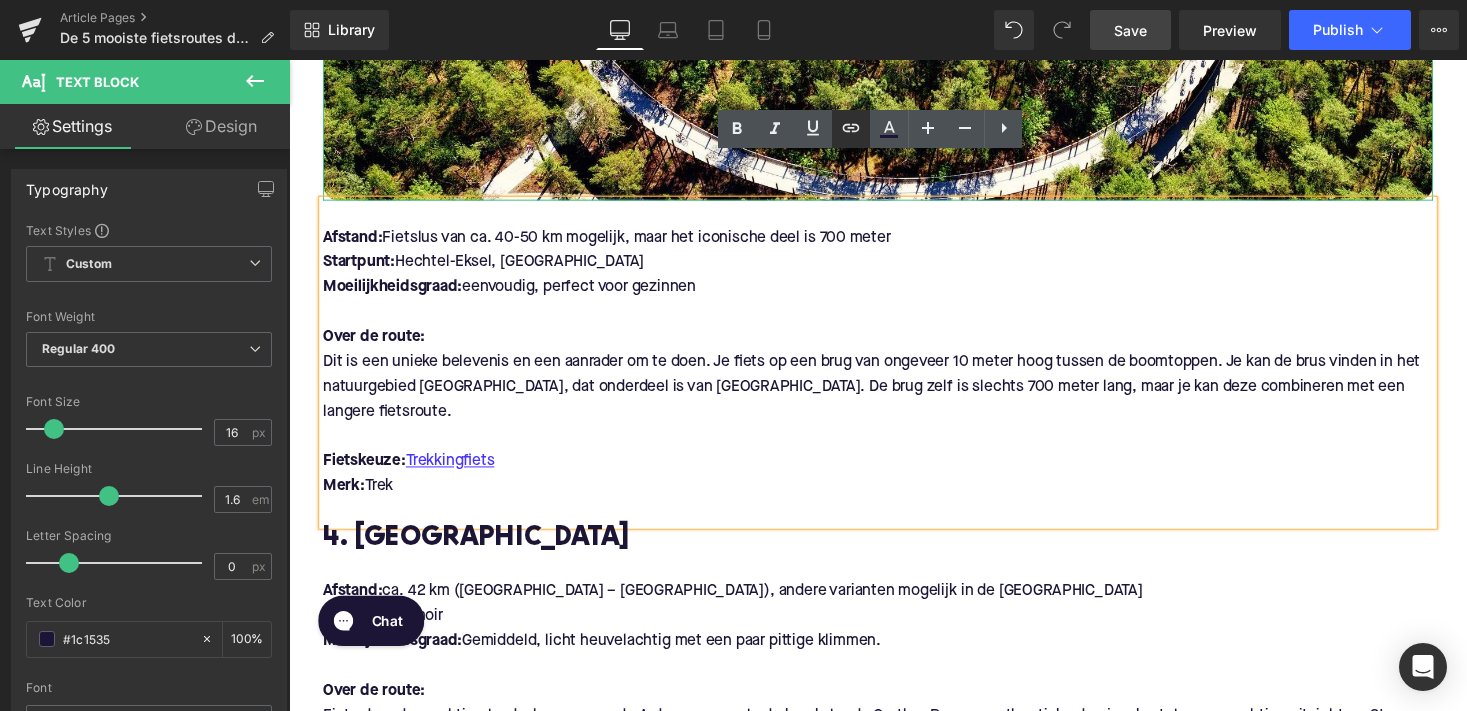 click 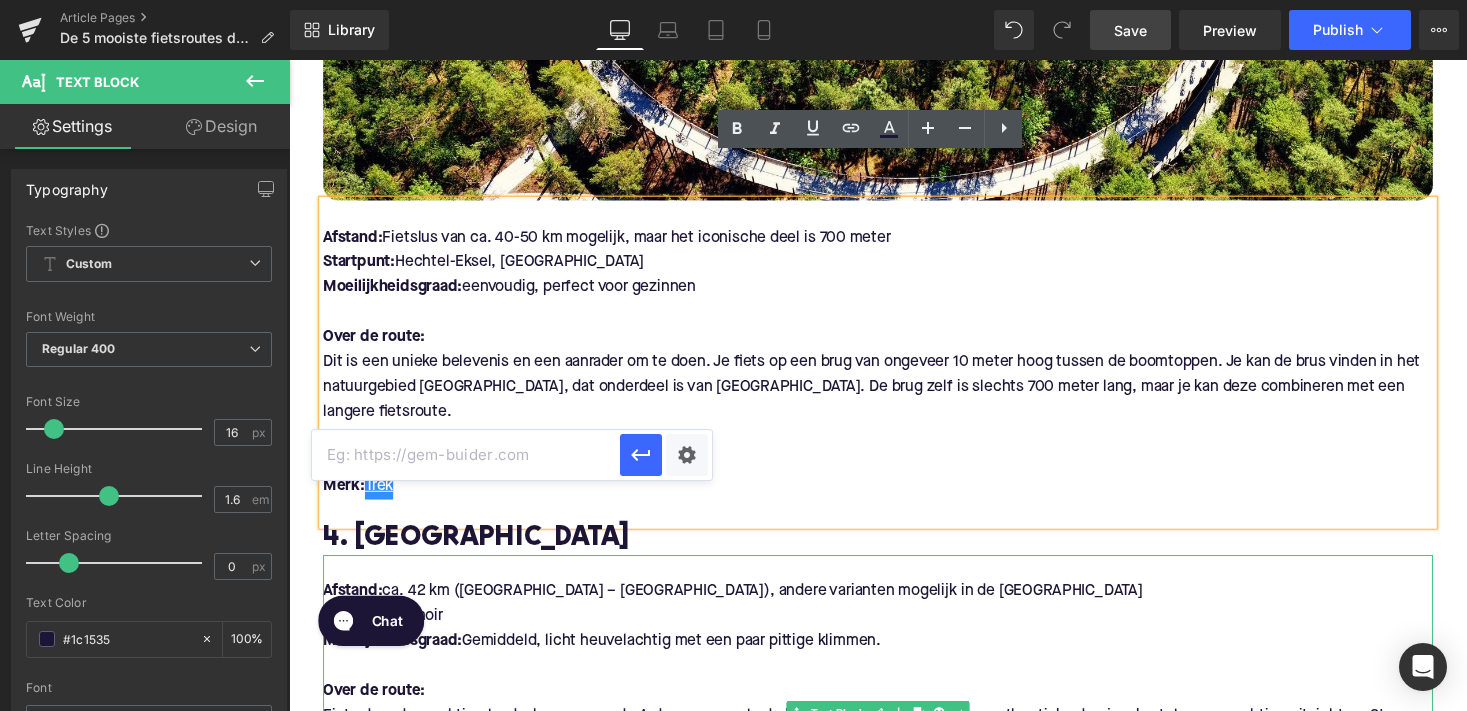 click at bounding box center [466, 455] 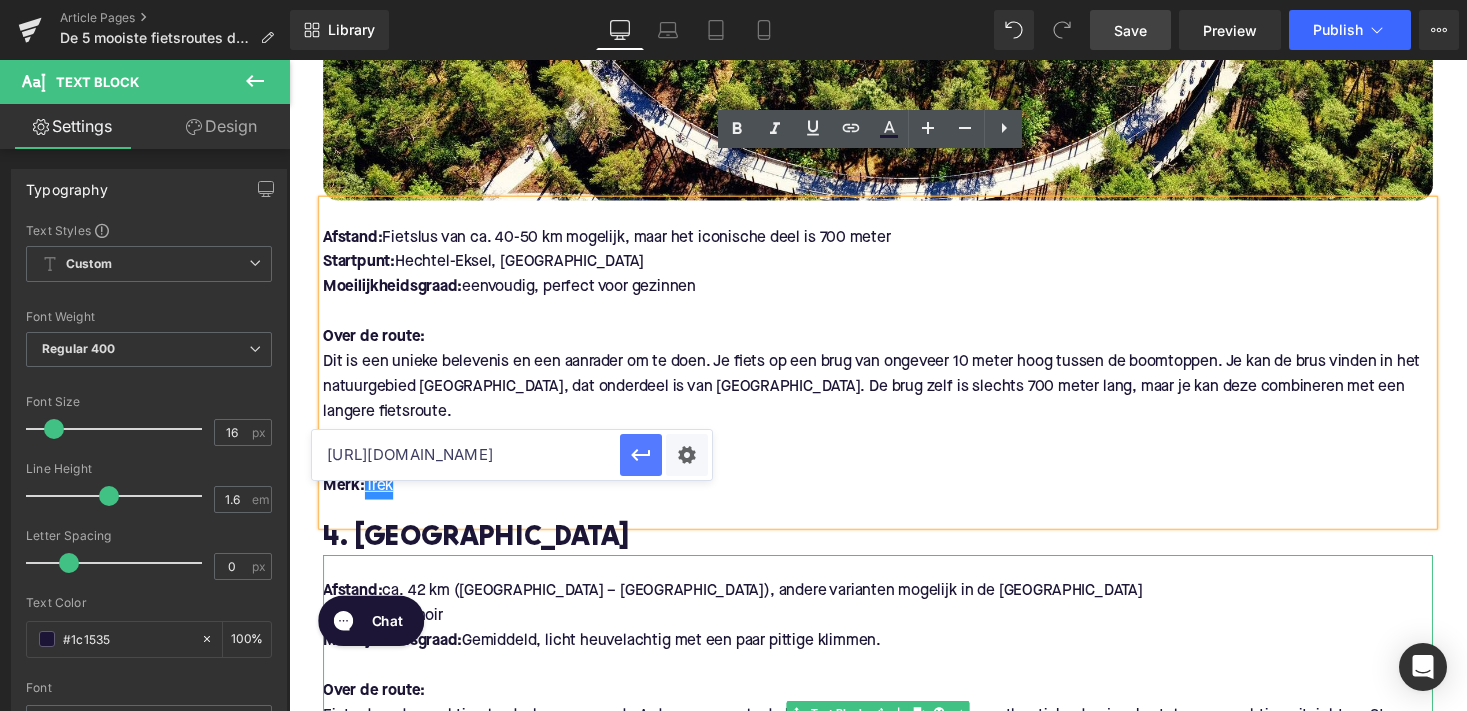 click at bounding box center (641, 455) 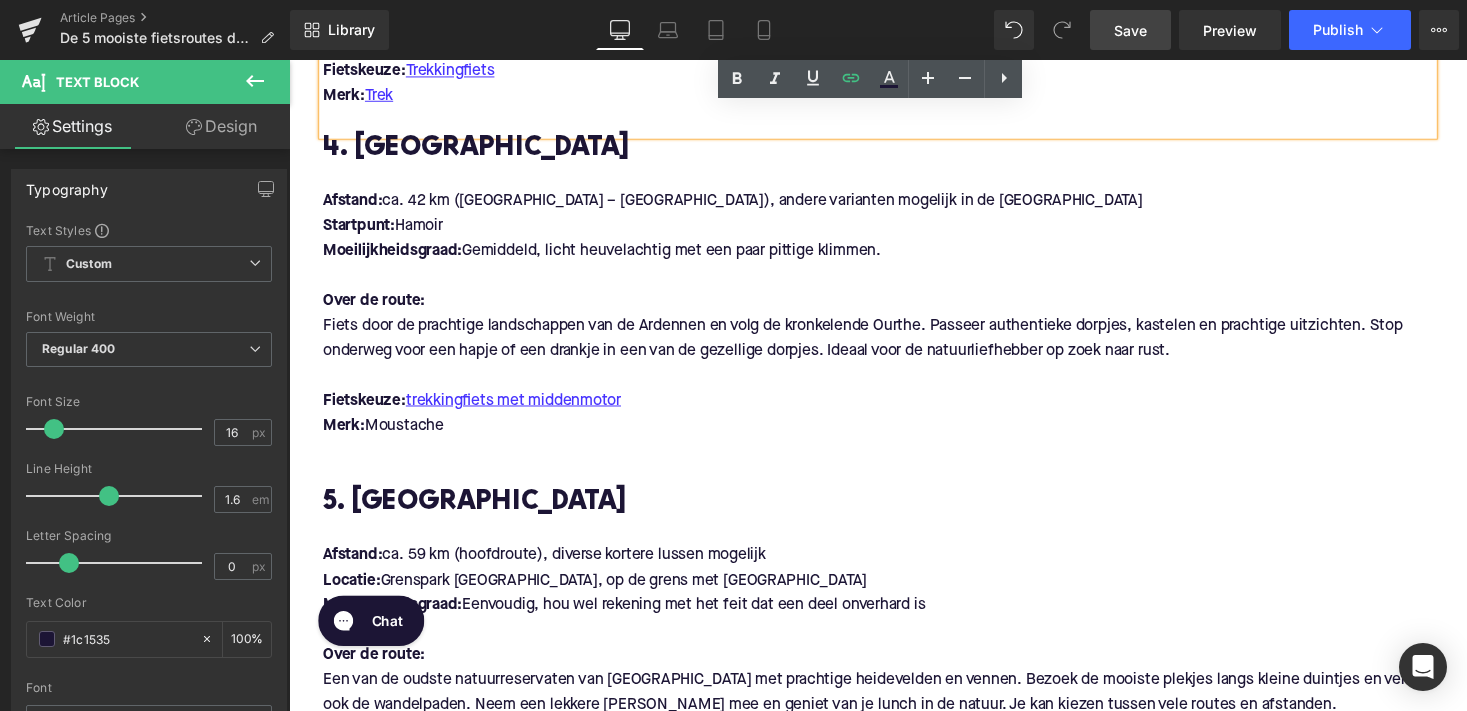 scroll, scrollTop: 2911, scrollLeft: 0, axis: vertical 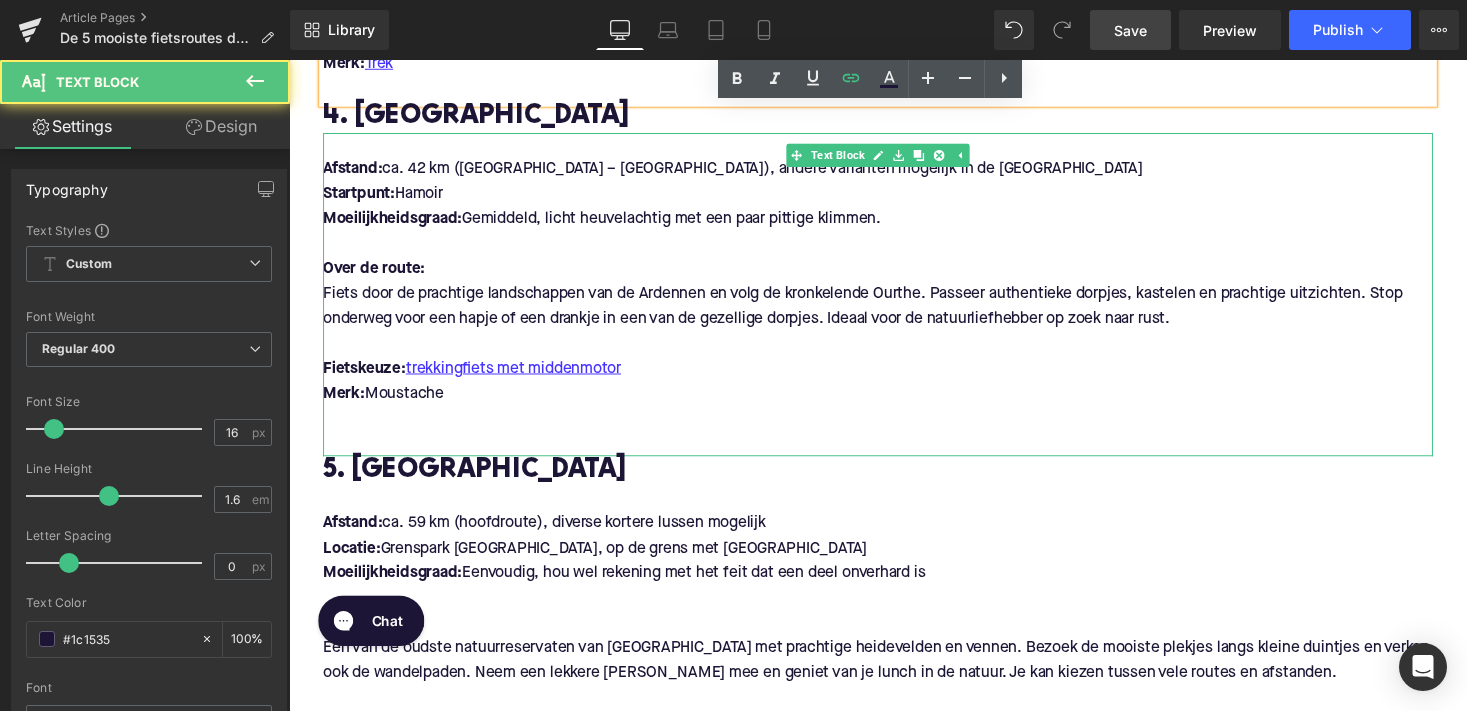 drag, startPoint x: 453, startPoint y: 319, endPoint x: 367, endPoint y: 317, distance: 86.023254 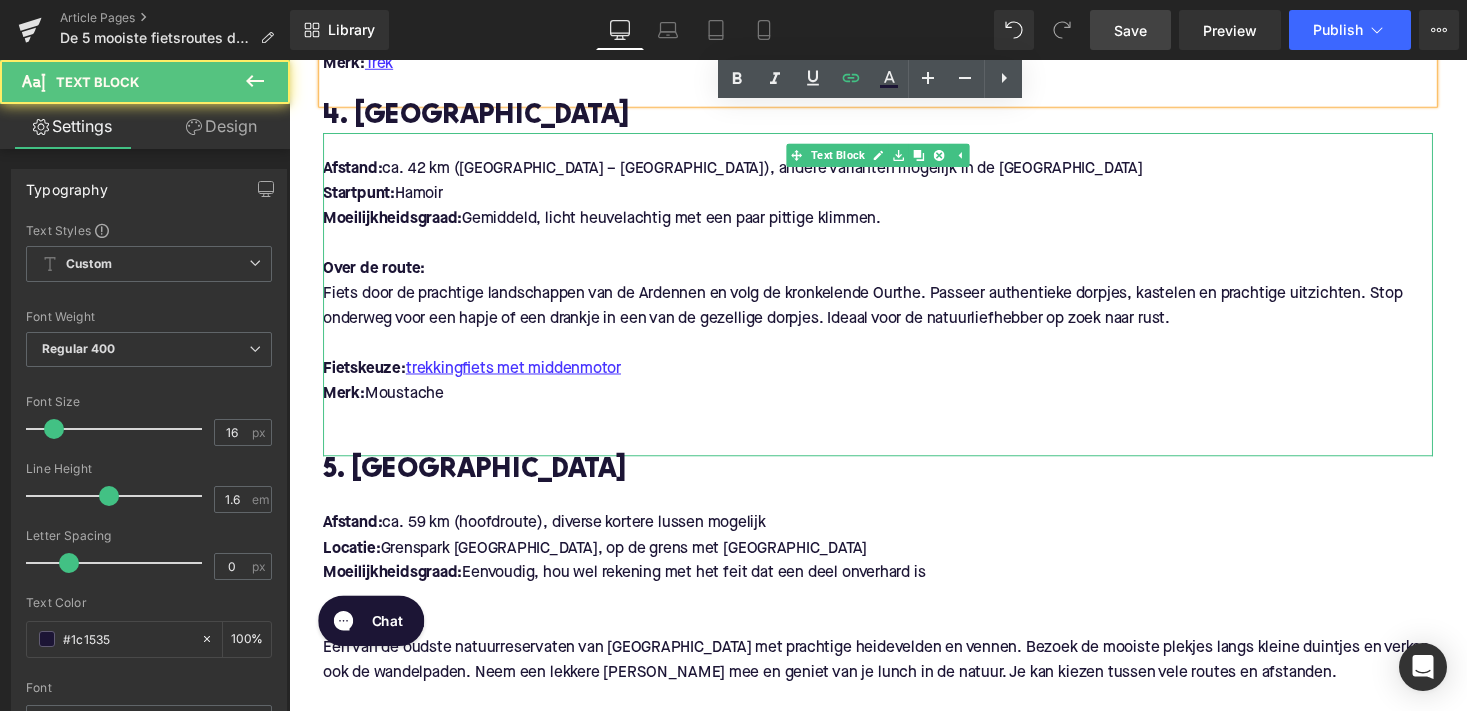 click on "Merk:  Moustache" at bounding box center [894, 404] 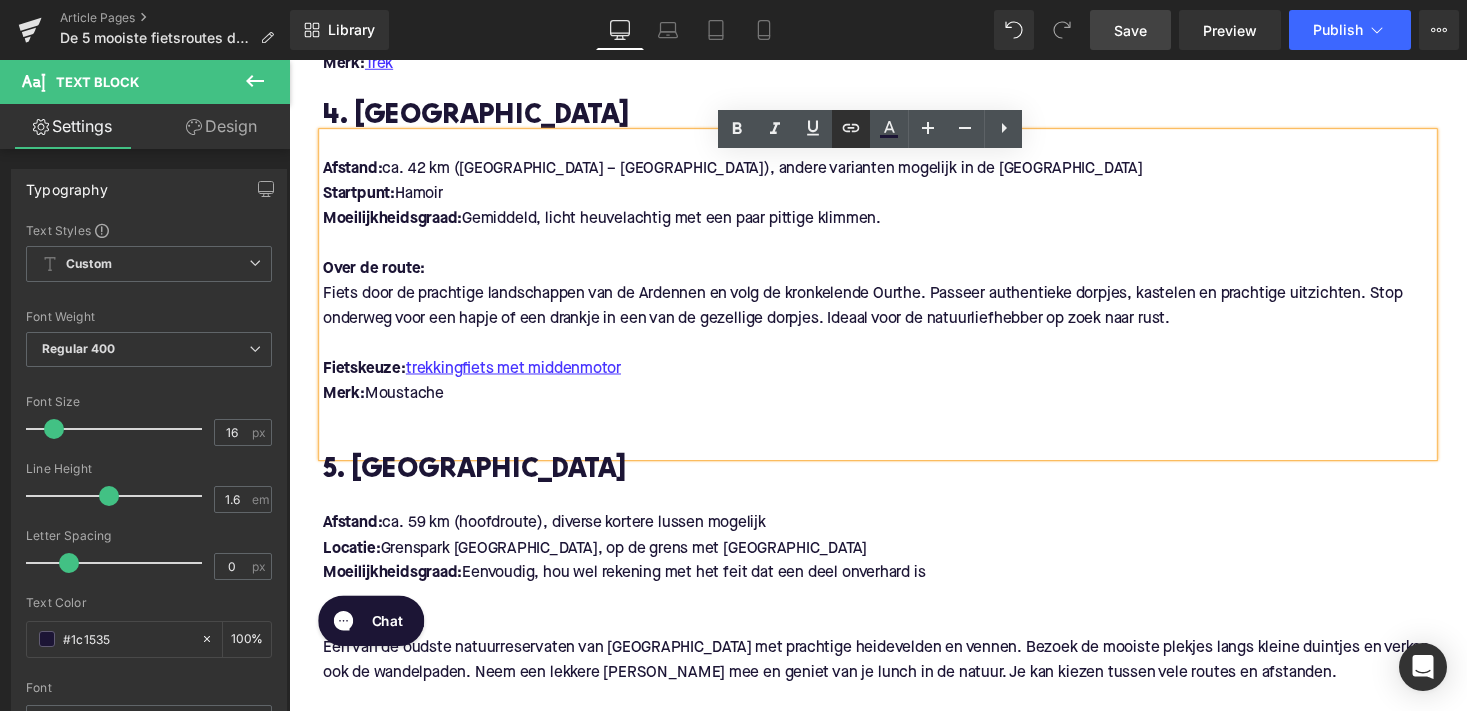 click 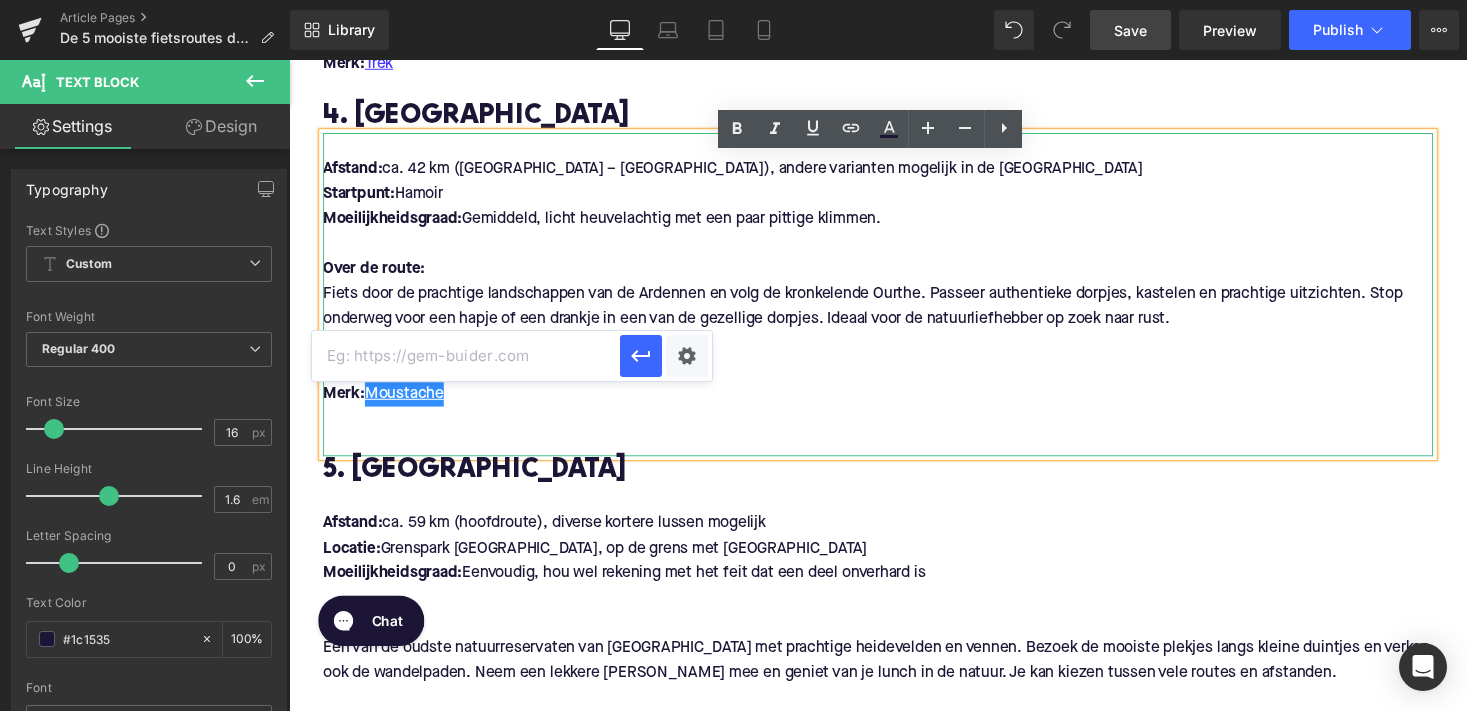 click at bounding box center [466, 356] 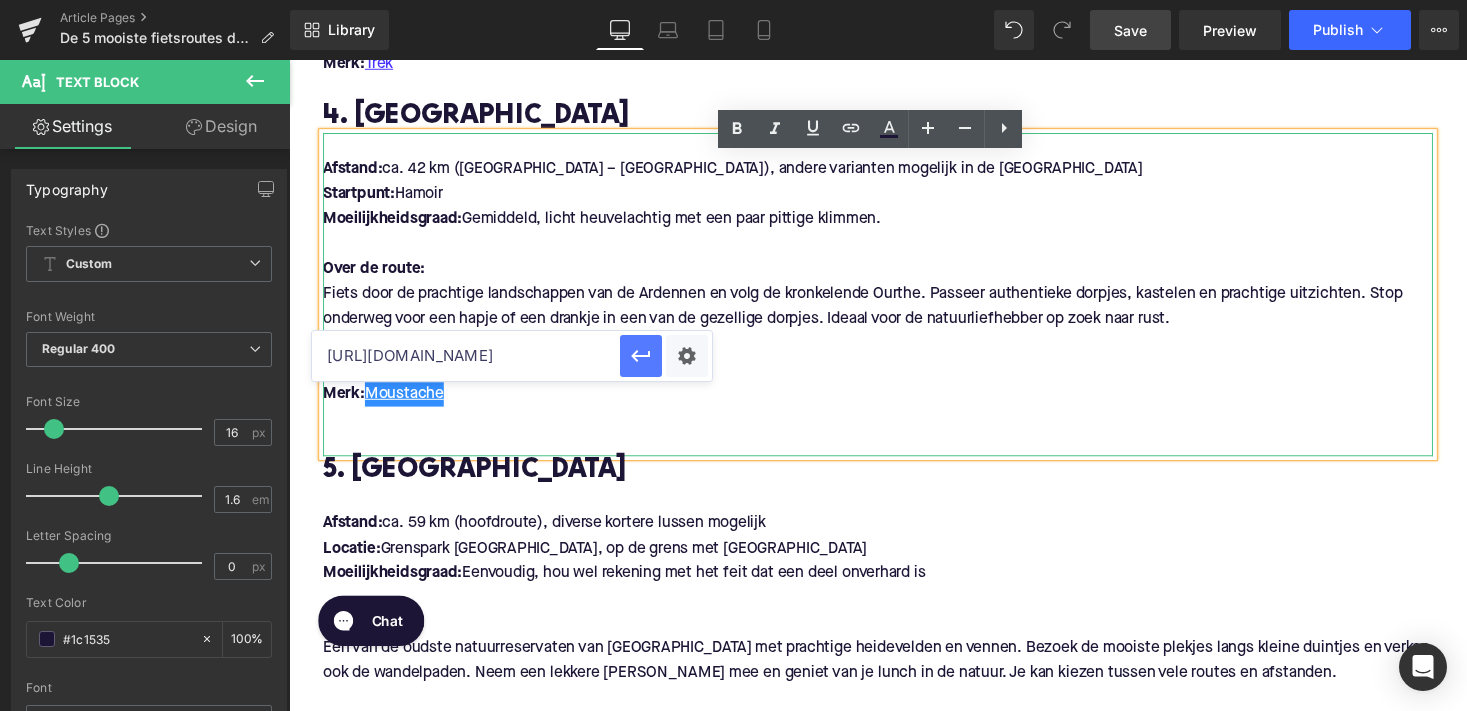 type on "https://upway.nl/collections/moustache-elektrische-fiets" 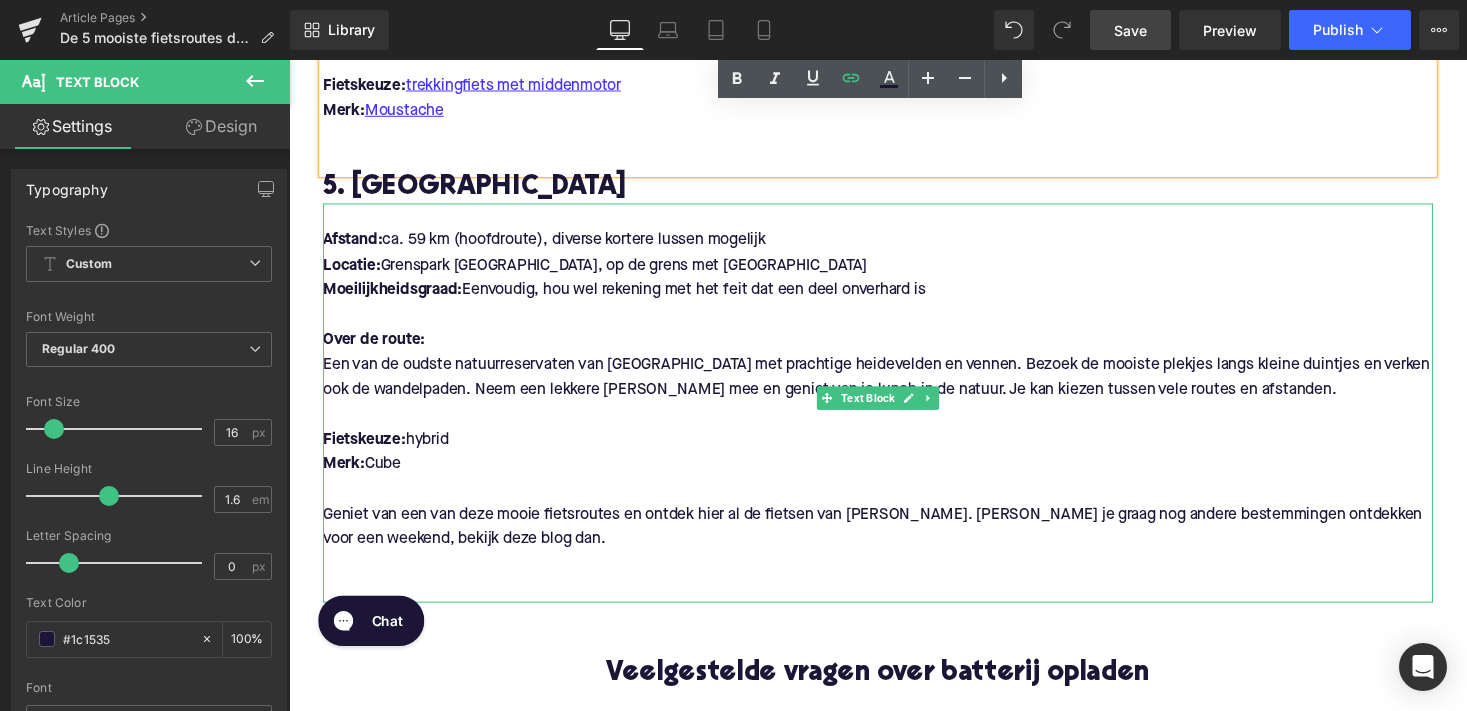 scroll, scrollTop: 3263, scrollLeft: 0, axis: vertical 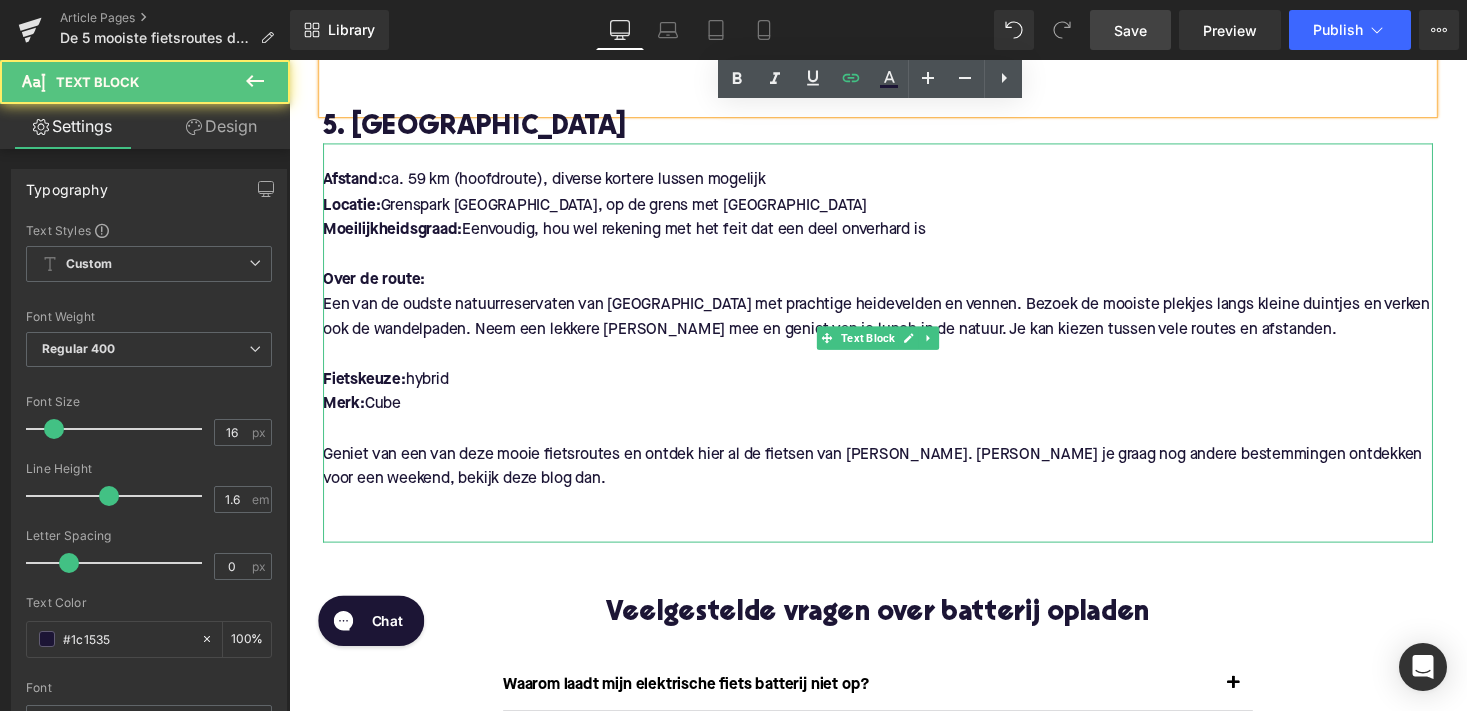 drag, startPoint x: 460, startPoint y: 299, endPoint x: 410, endPoint y: 299, distance: 50 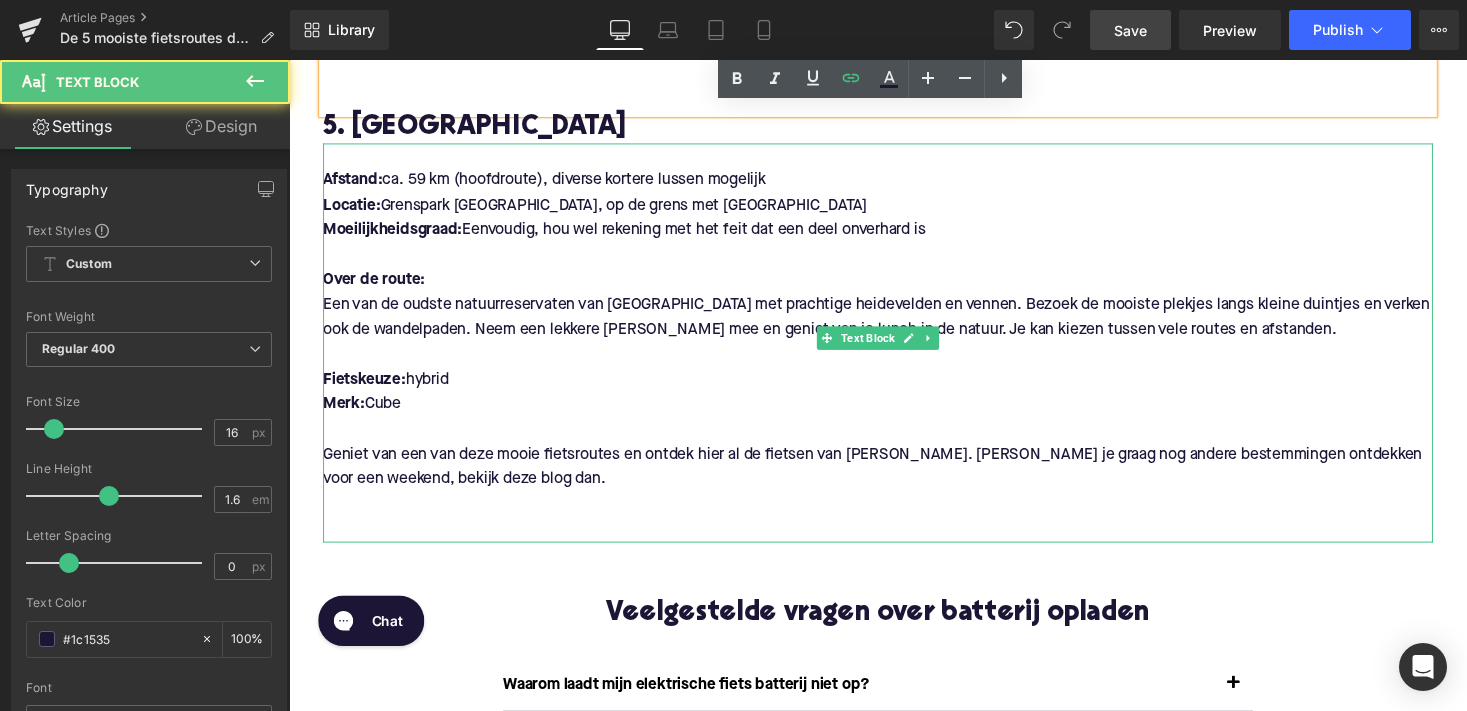 click on "Fietskeuze:  hybrid" at bounding box center [894, 390] 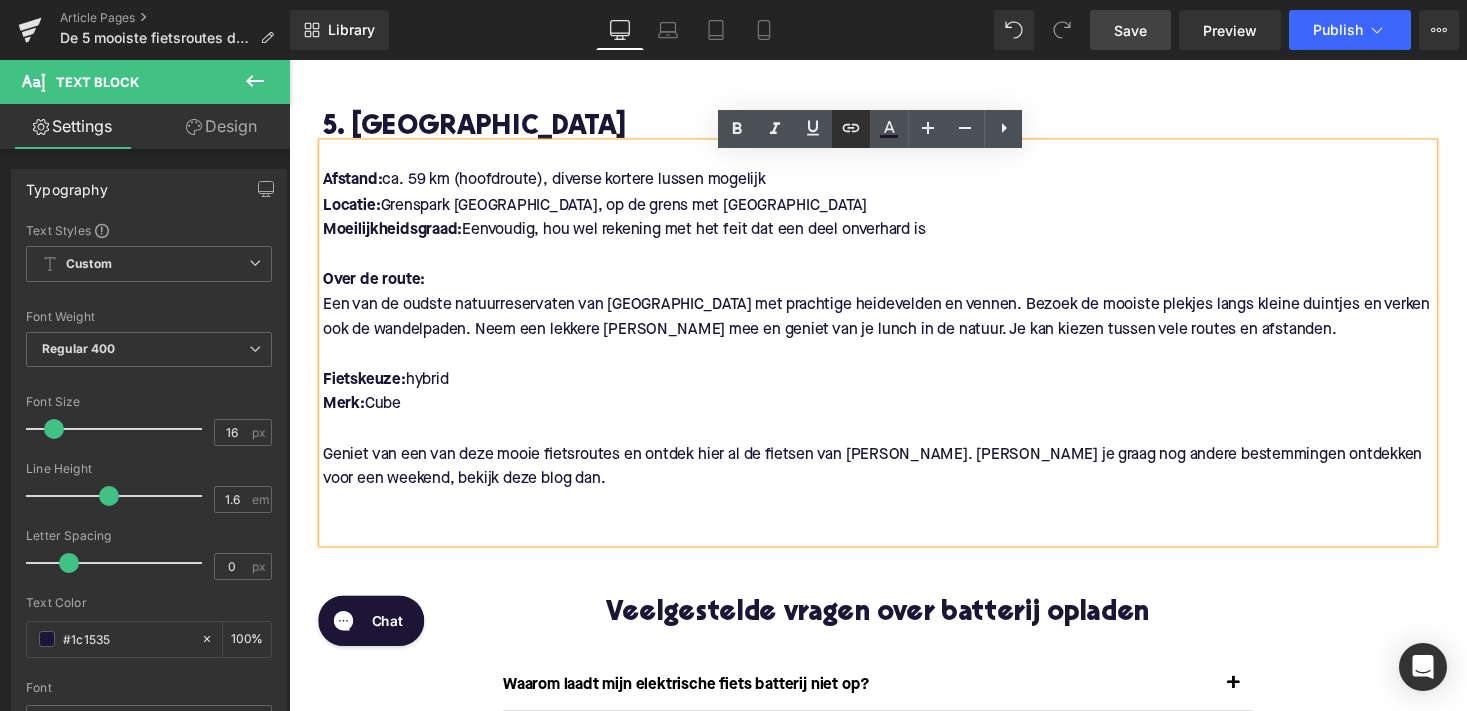 click 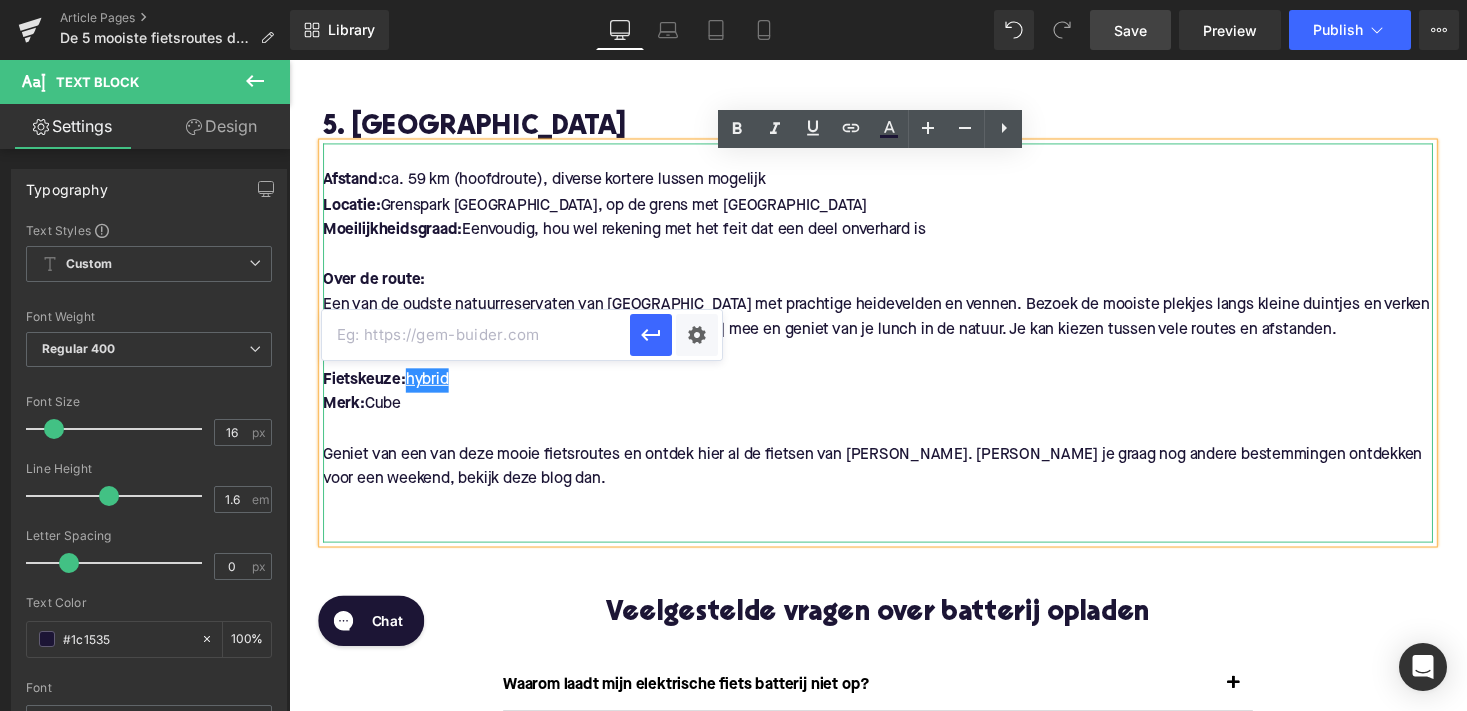 click at bounding box center (476, 335) 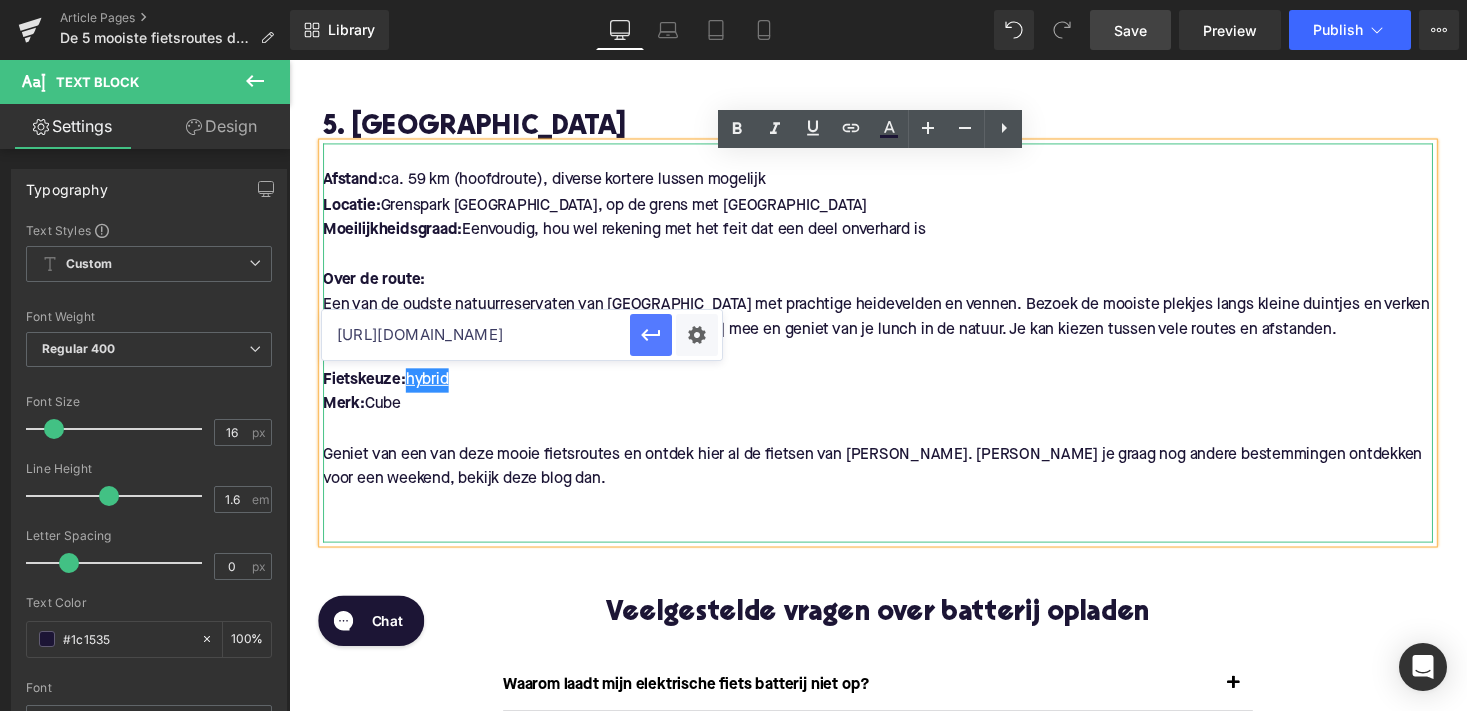 click 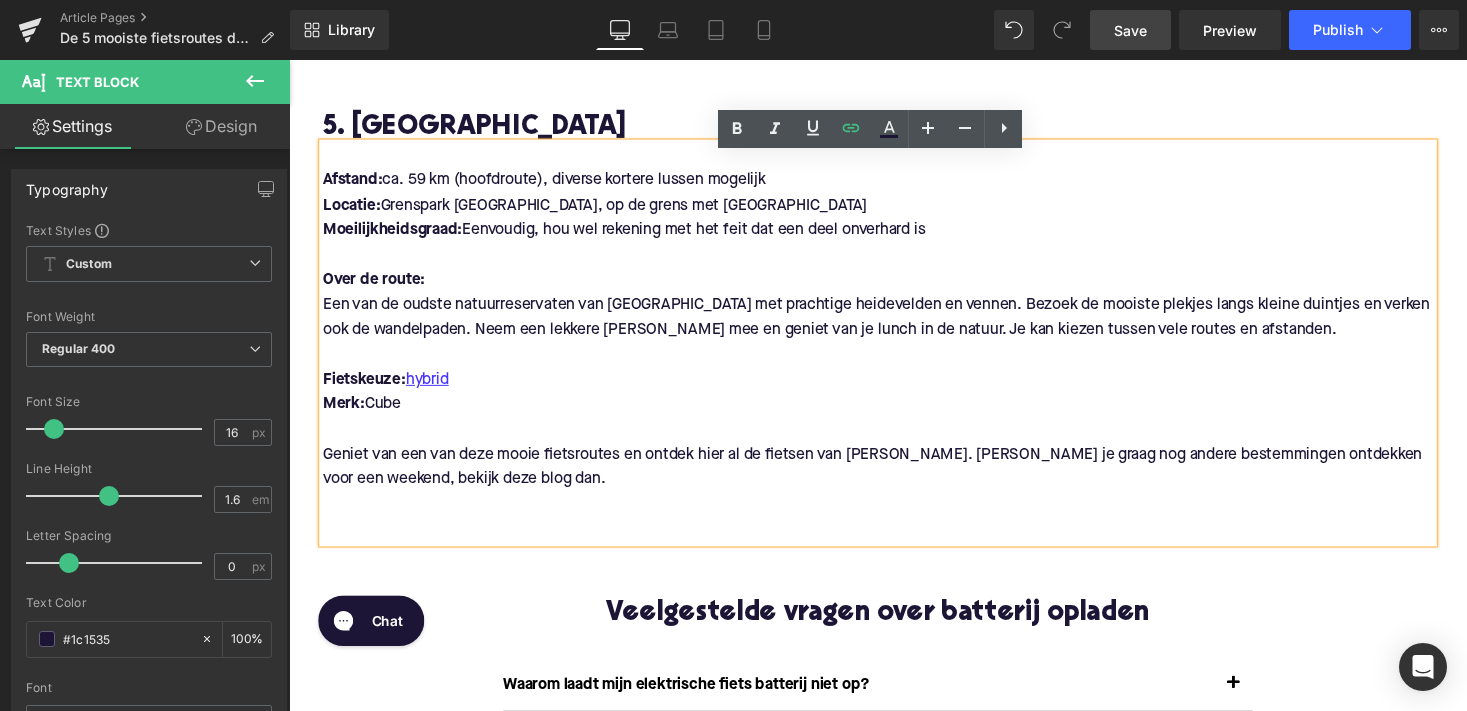 click on "Geniet van een van deze mooie fietsroutes en ontdek hier al de fietsen van Upway. Wil je graag nog andere bestemmingen ontdekken voor een weekend, bekijk deze blog dan." at bounding box center [894, 479] 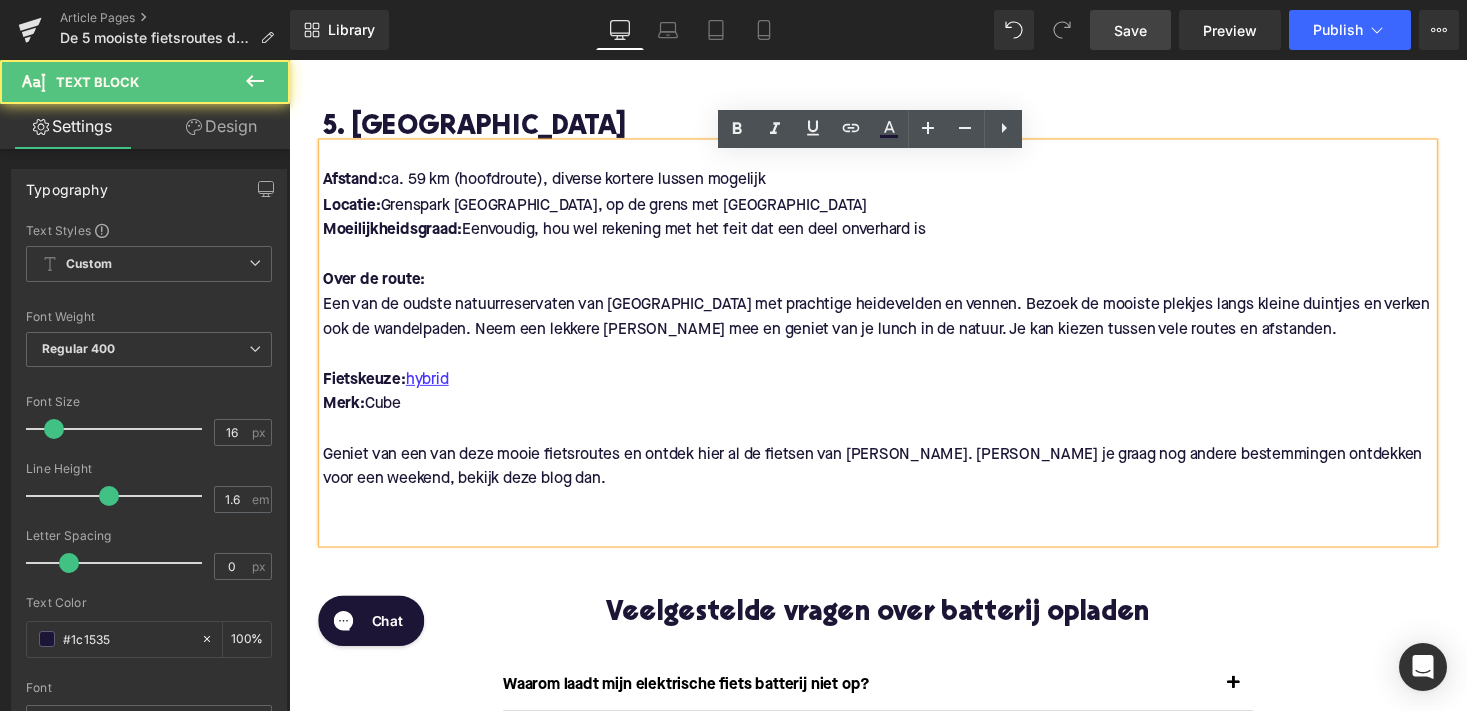 drag, startPoint x: 405, startPoint y: 319, endPoint x: 366, endPoint y: 319, distance: 39 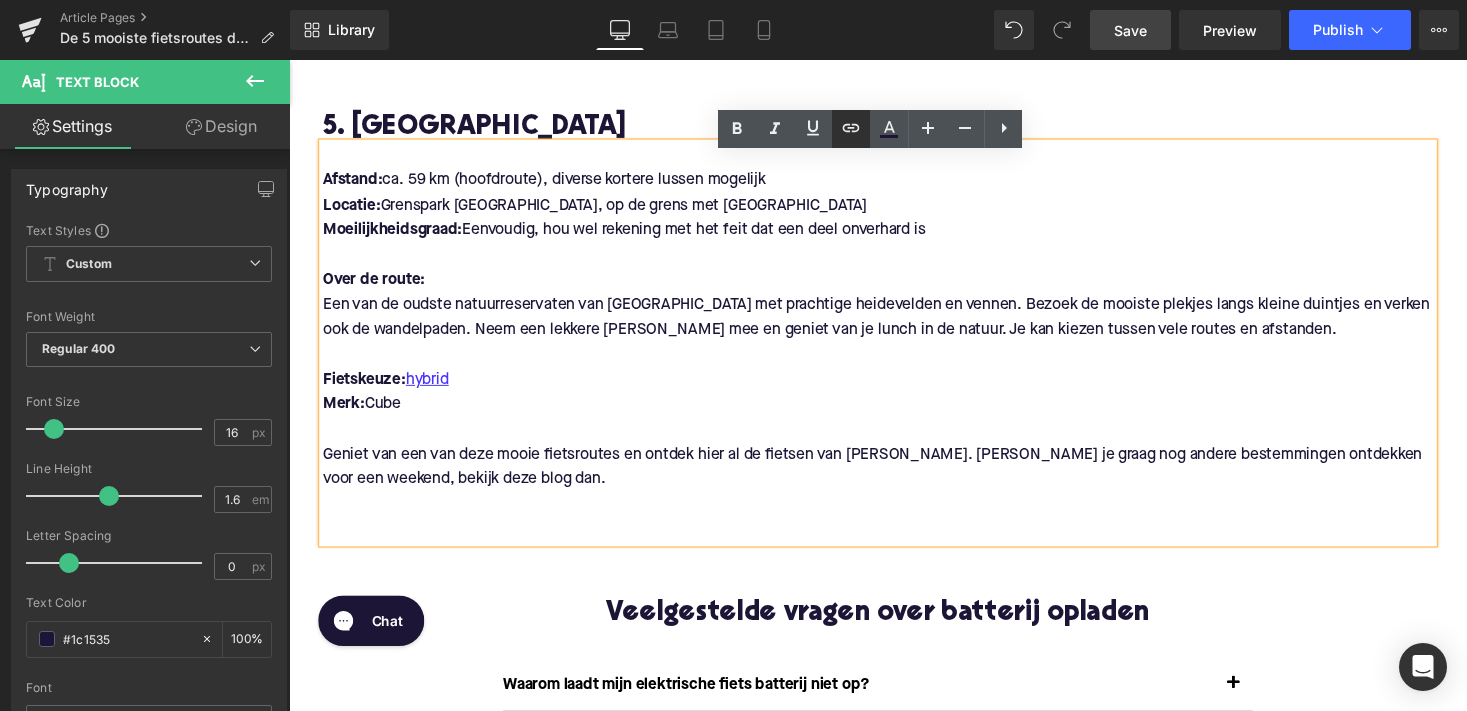 click 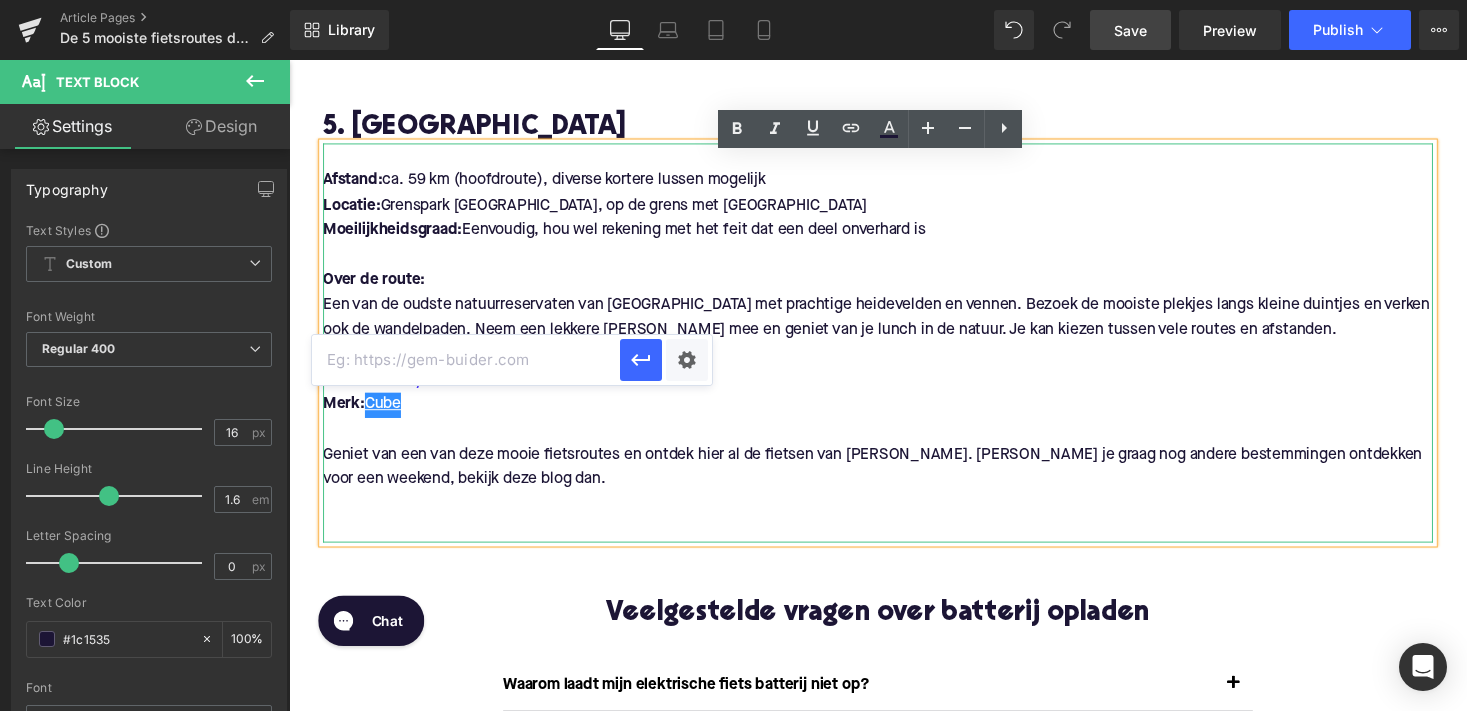 click at bounding box center (466, 360) 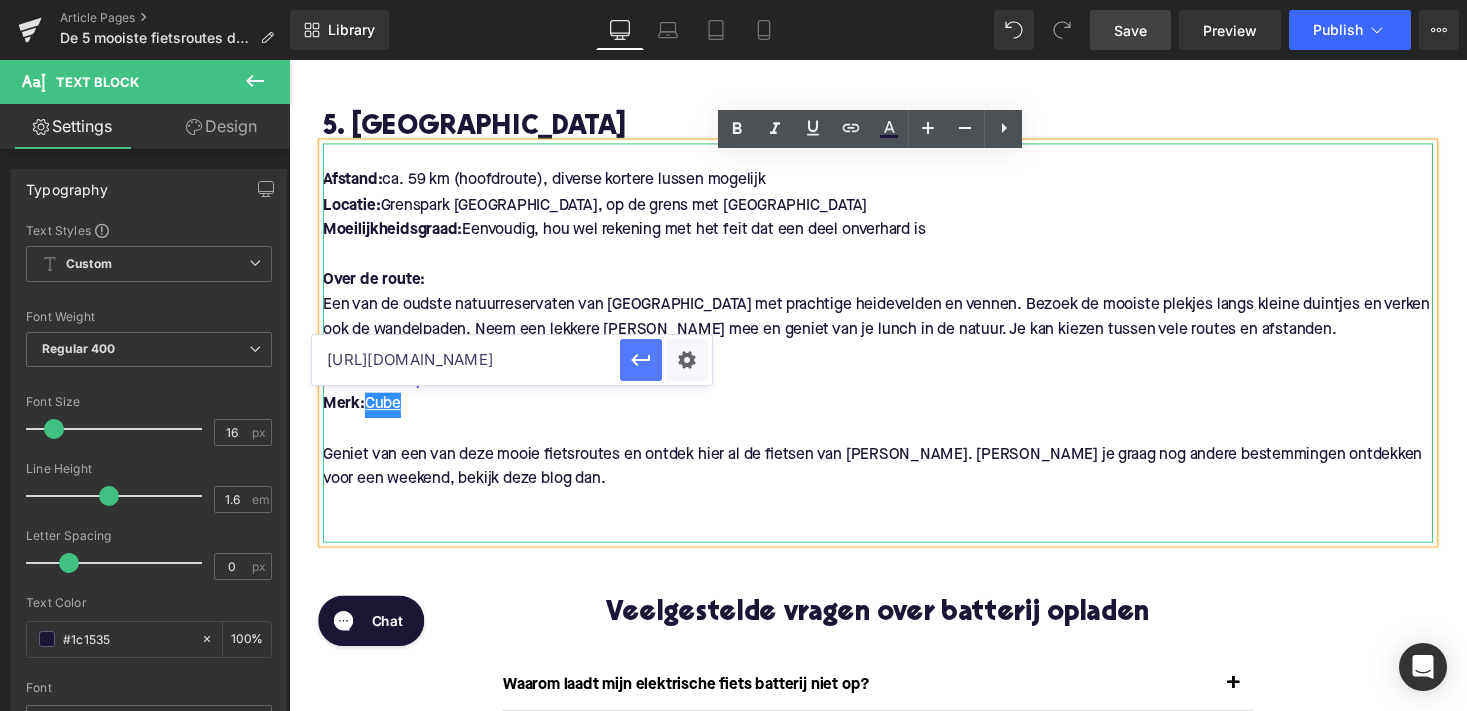 click 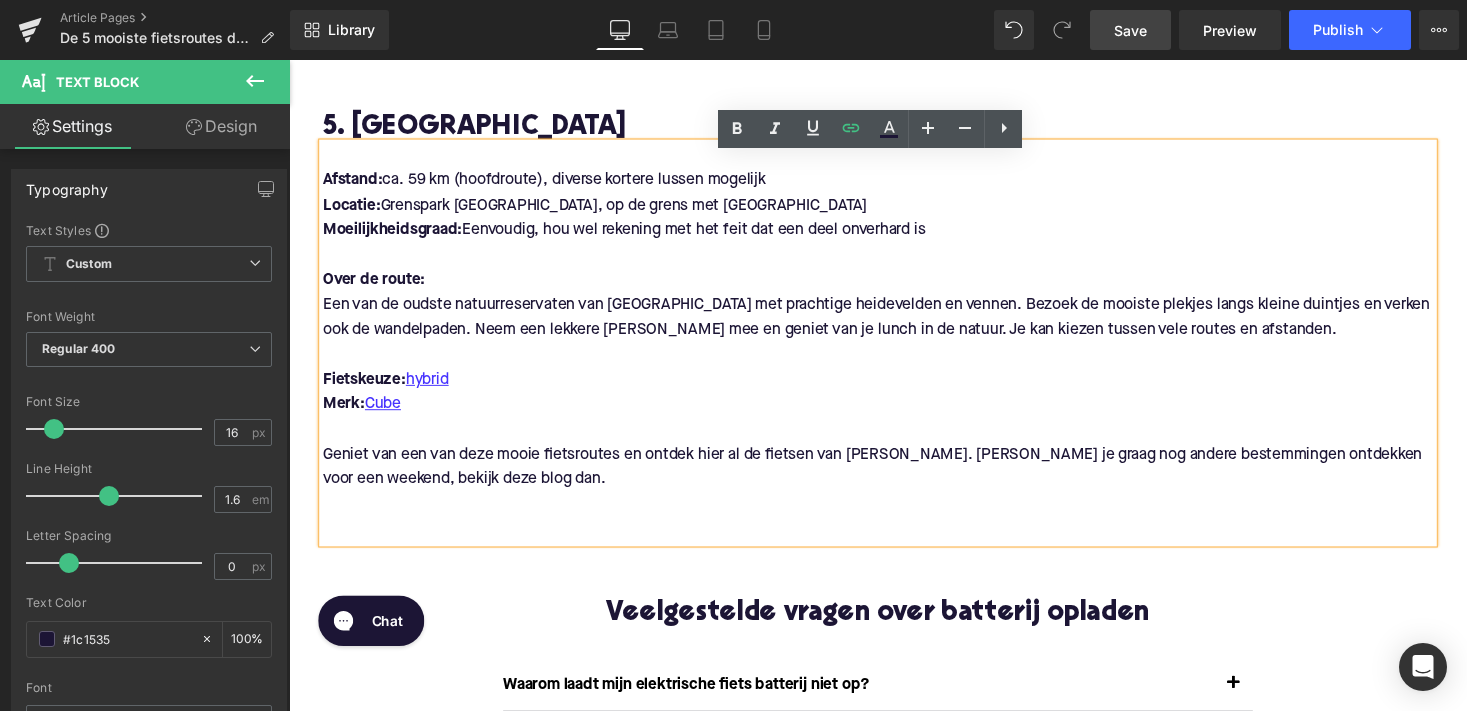 click on "Geniet van een van deze mooie fietsroutes en ontdek hier al de fietsen van Upway. Wil je graag nog andere bestemmingen ontdekken voor een weekend, bekijk deze blog dan." at bounding box center (894, 479) 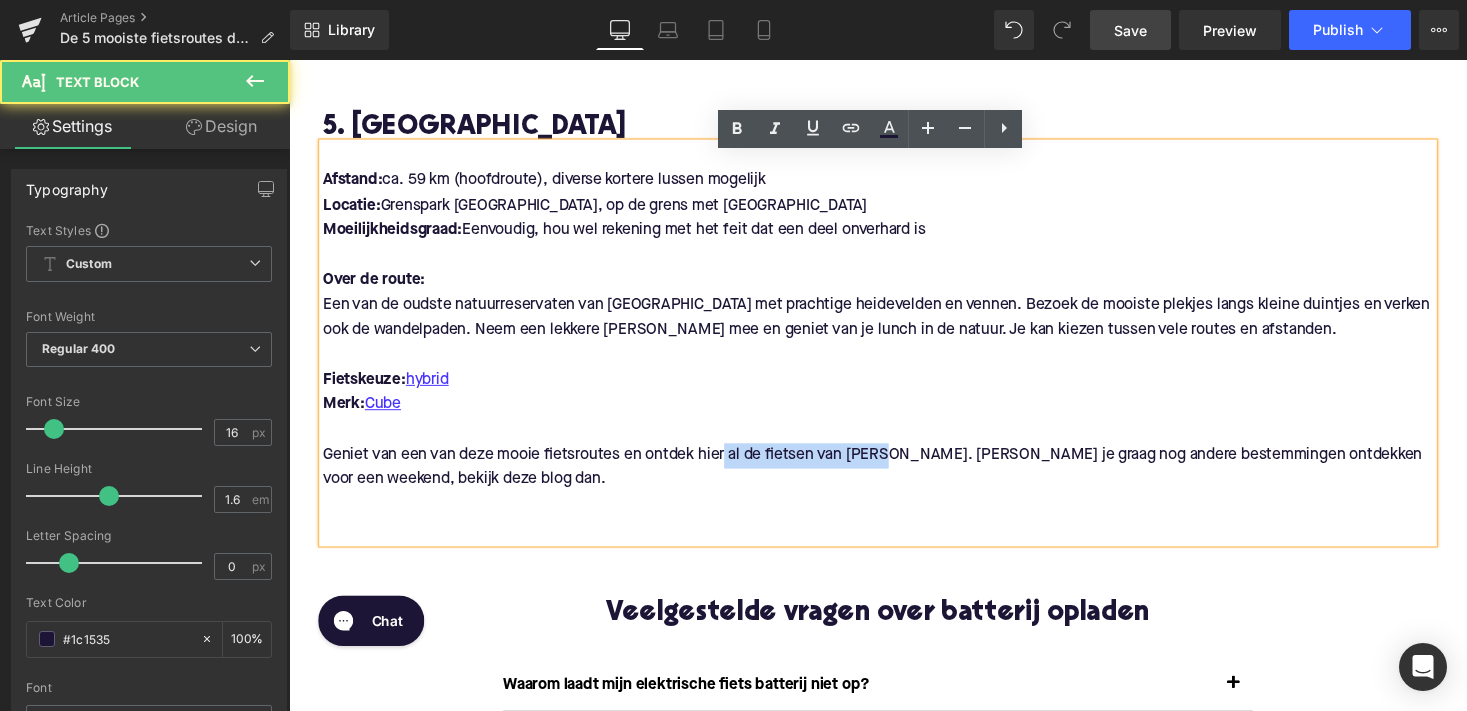 drag, startPoint x: 909, startPoint y: 372, endPoint x: 735, endPoint y: 372, distance: 174 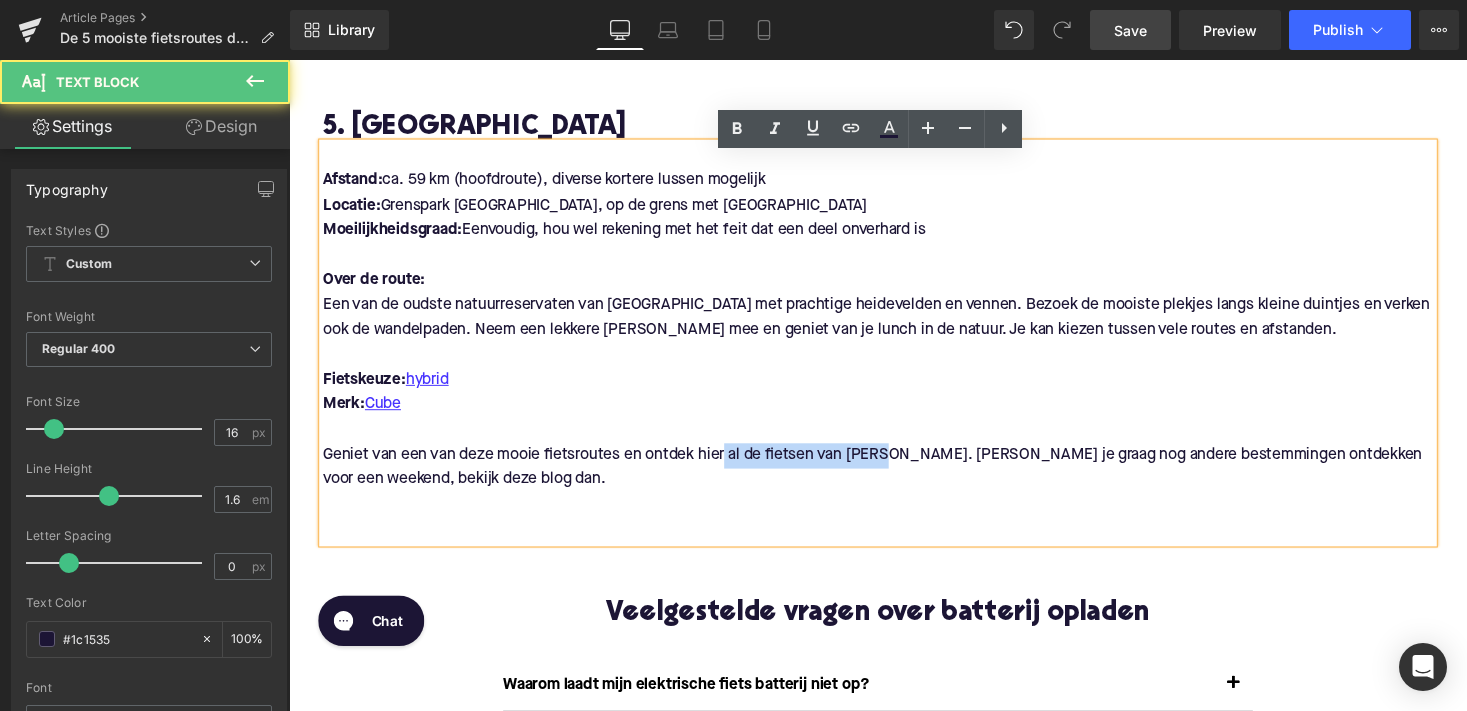 click on "Geniet van een van deze mooie fietsroutes en ontdek hier al de fietsen van Upway. Wil je graag nog andere bestemmingen ontdekken voor een weekend, bekijk deze blog dan." at bounding box center (894, 479) 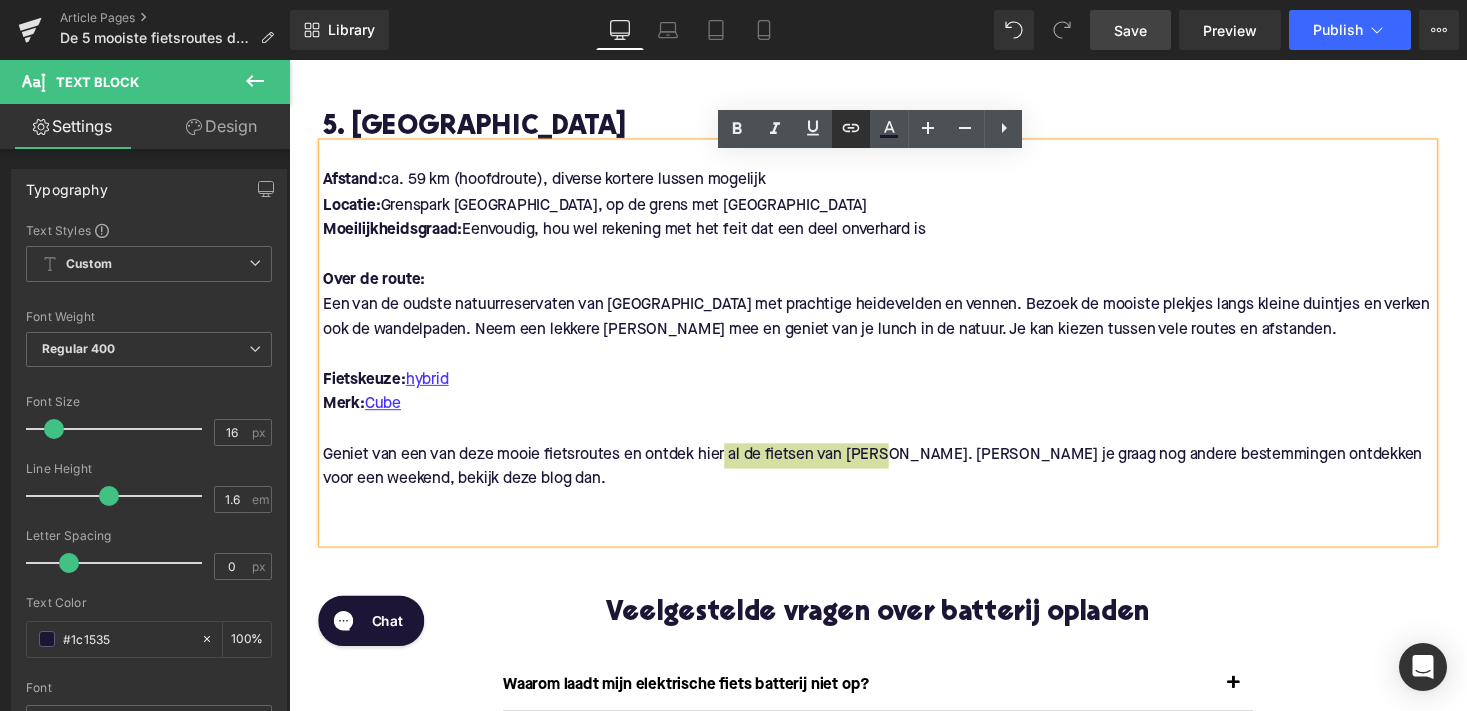 click 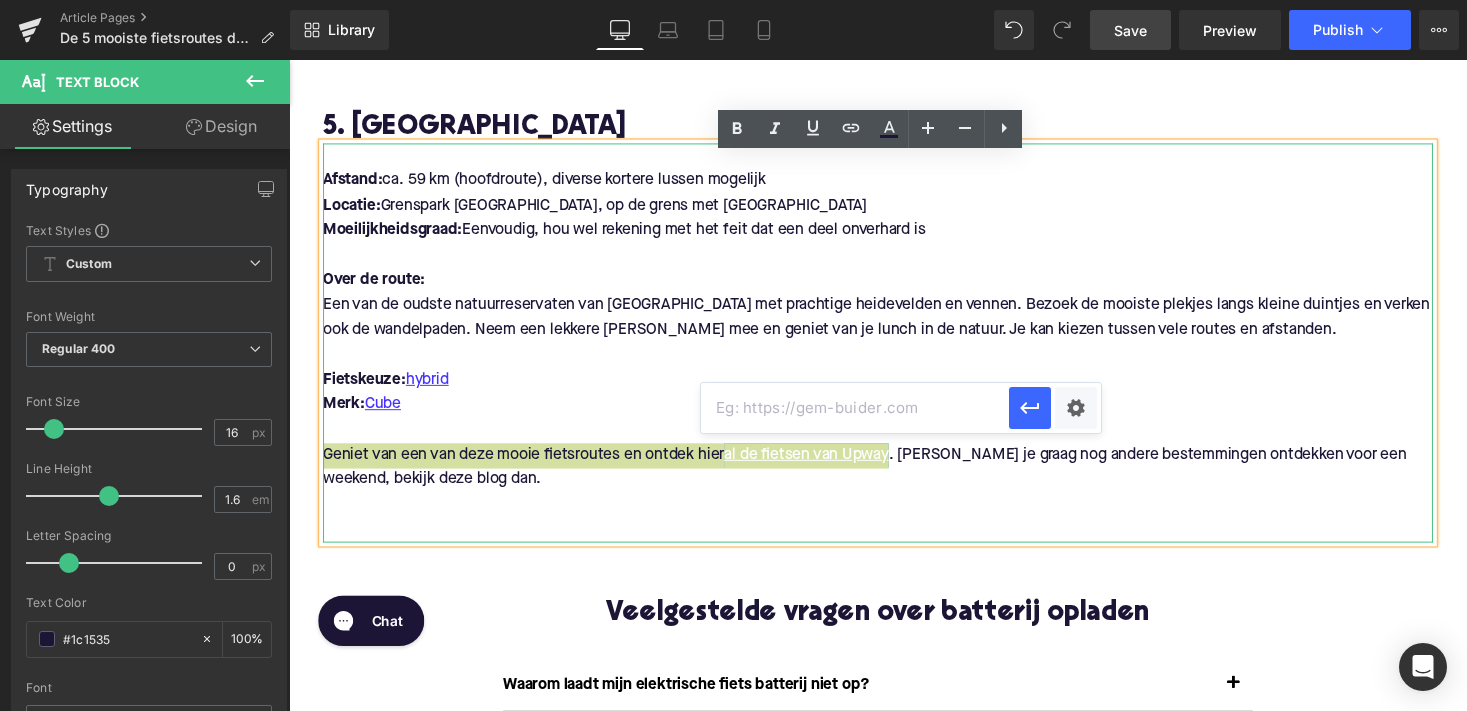 click at bounding box center [855, 408] 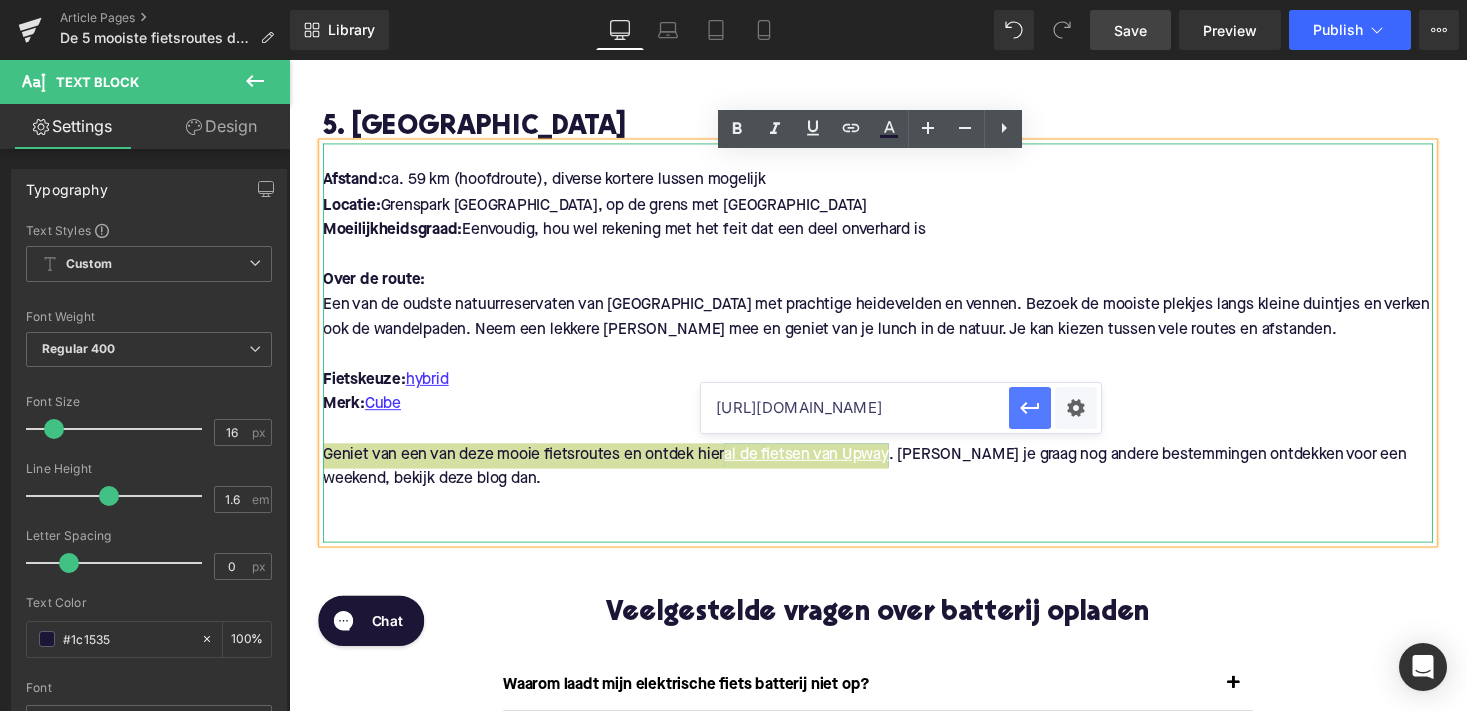 type on "[URL][DOMAIN_NAME]" 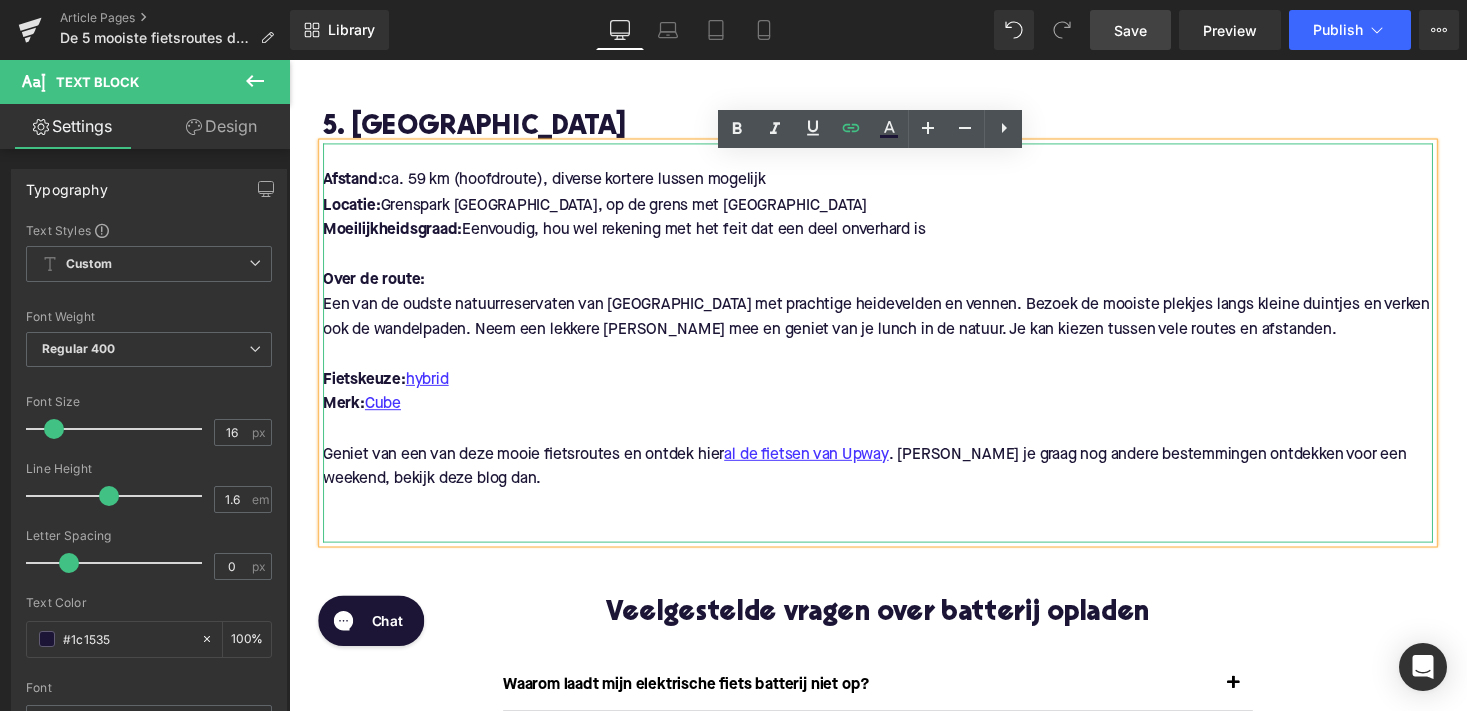 click on "Geniet van een van deze mooie fietsroutes en ontdek hier  al de fietsen van Upway . Wil je graag nog andere bestemmingen ontdekken voor een weekend, bekijk deze blog dan." at bounding box center [894, 479] 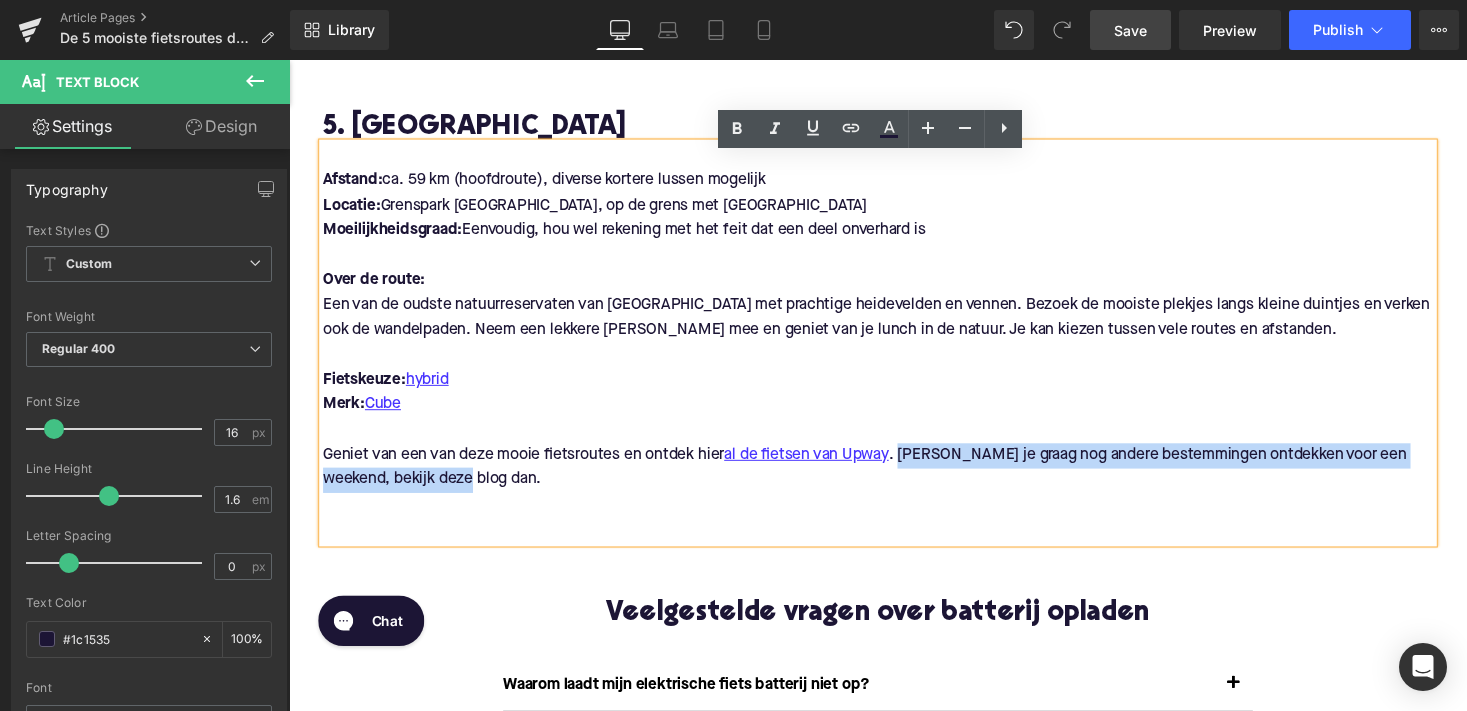 drag, startPoint x: 916, startPoint y: 374, endPoint x: 924, endPoint y: 404, distance: 31.04835 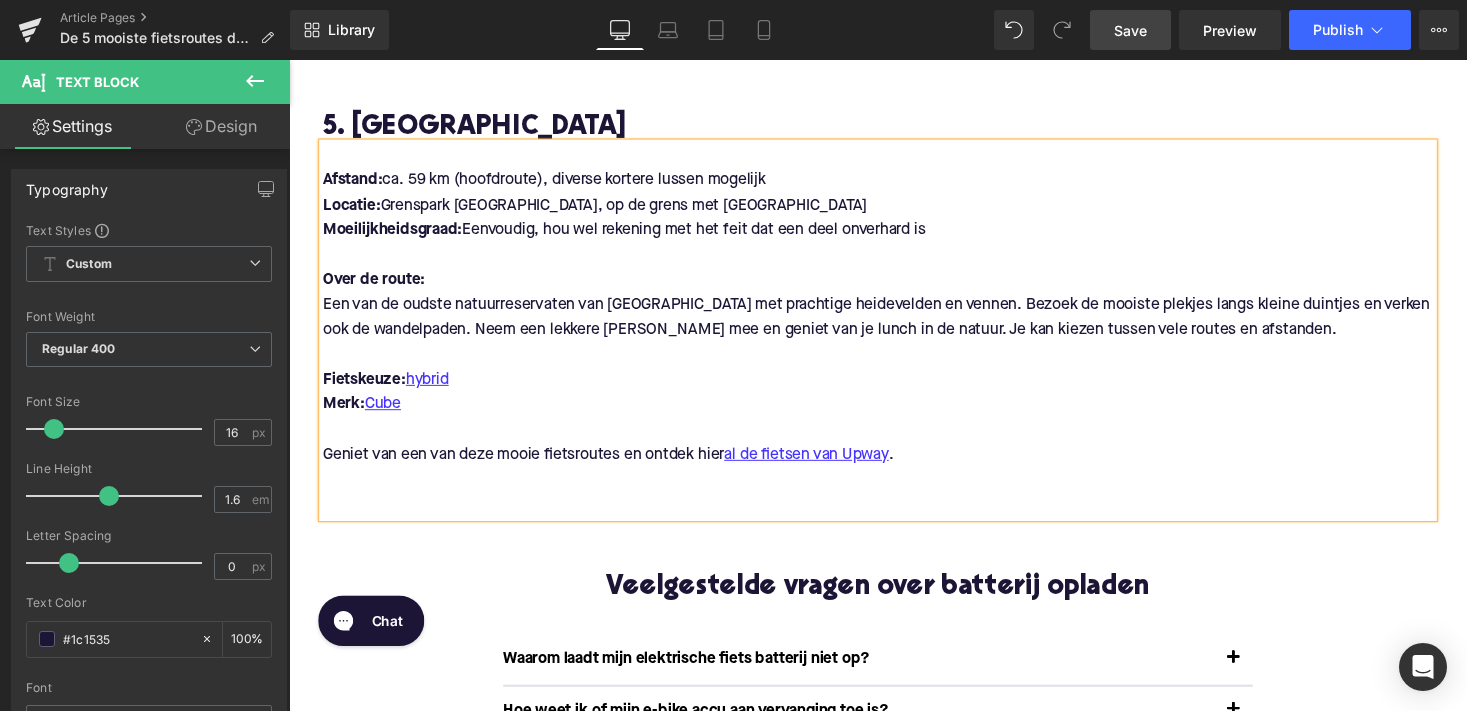 click on "Save" at bounding box center (1130, 30) 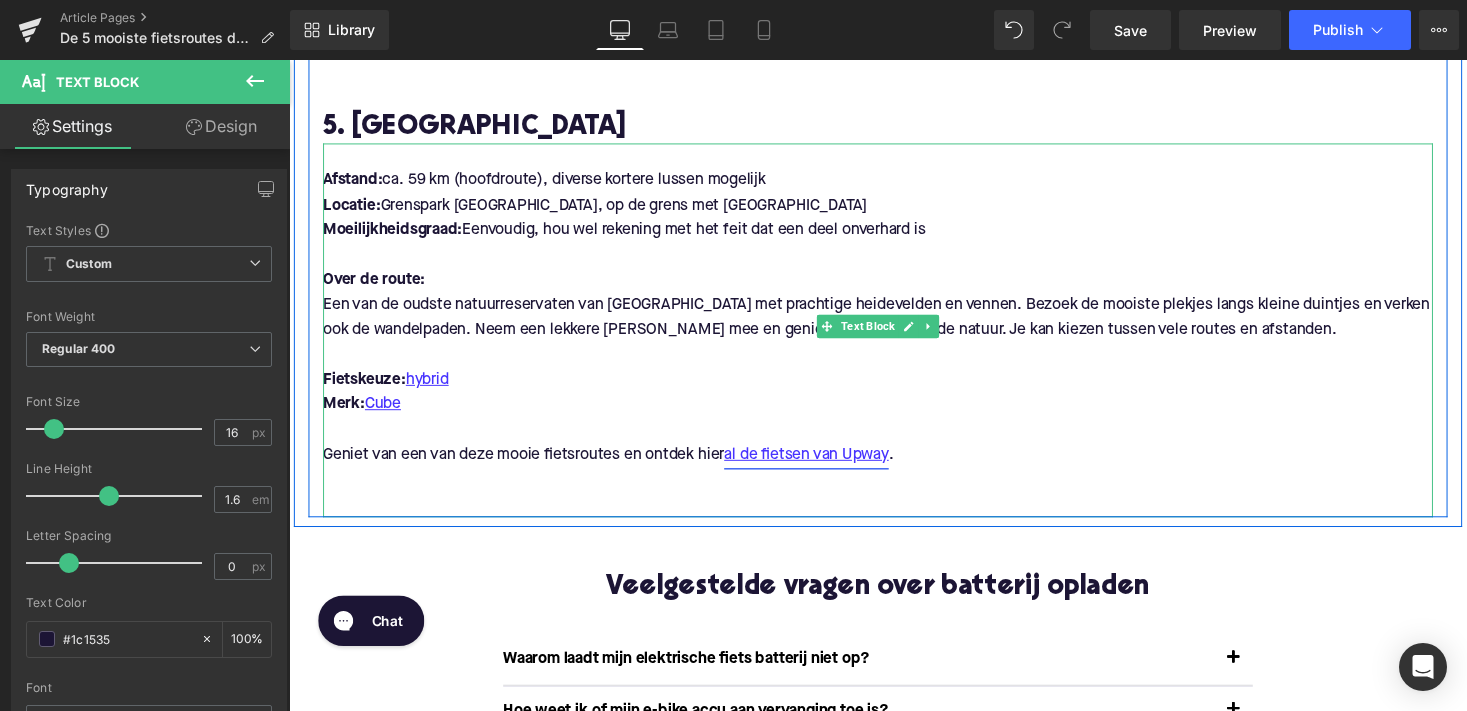 click on "al de fietsen van Upway" at bounding box center [820, 467] 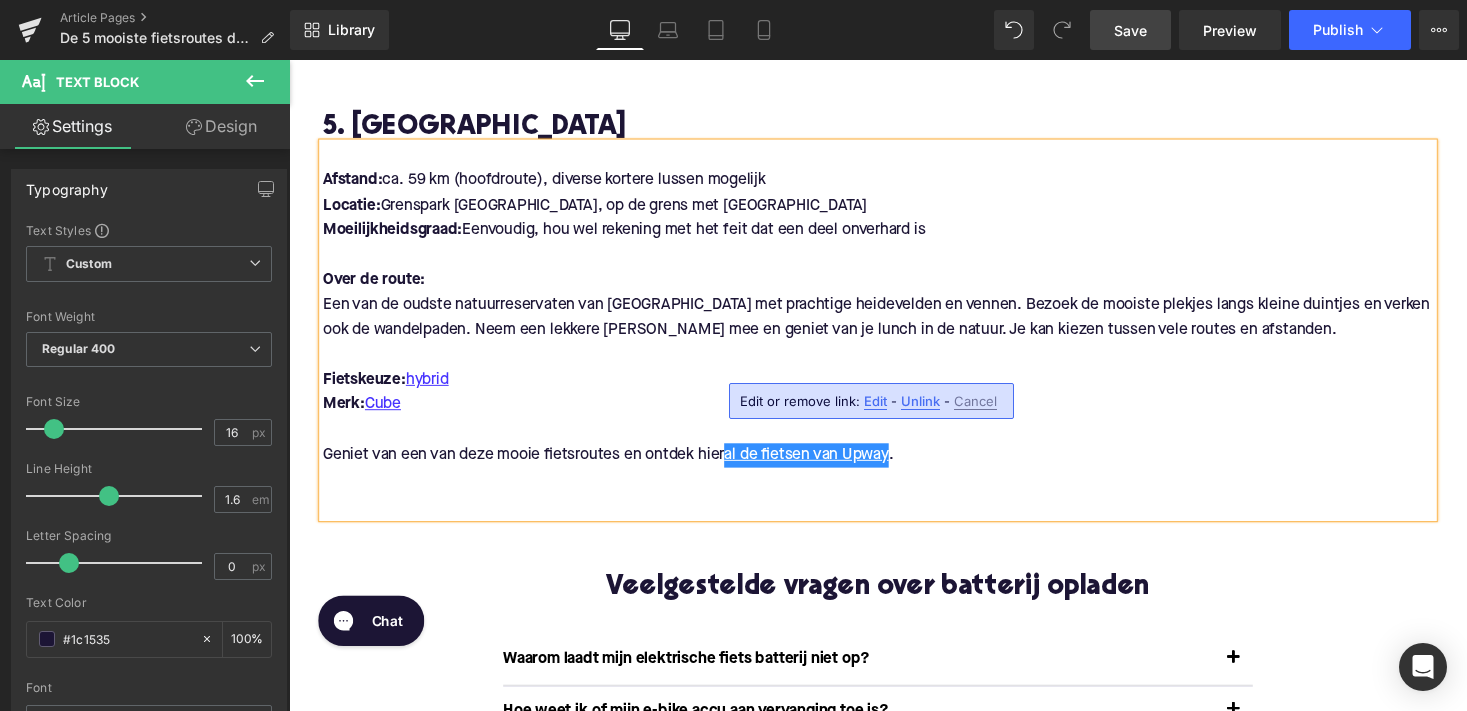 click on "Save" at bounding box center [1130, 30] 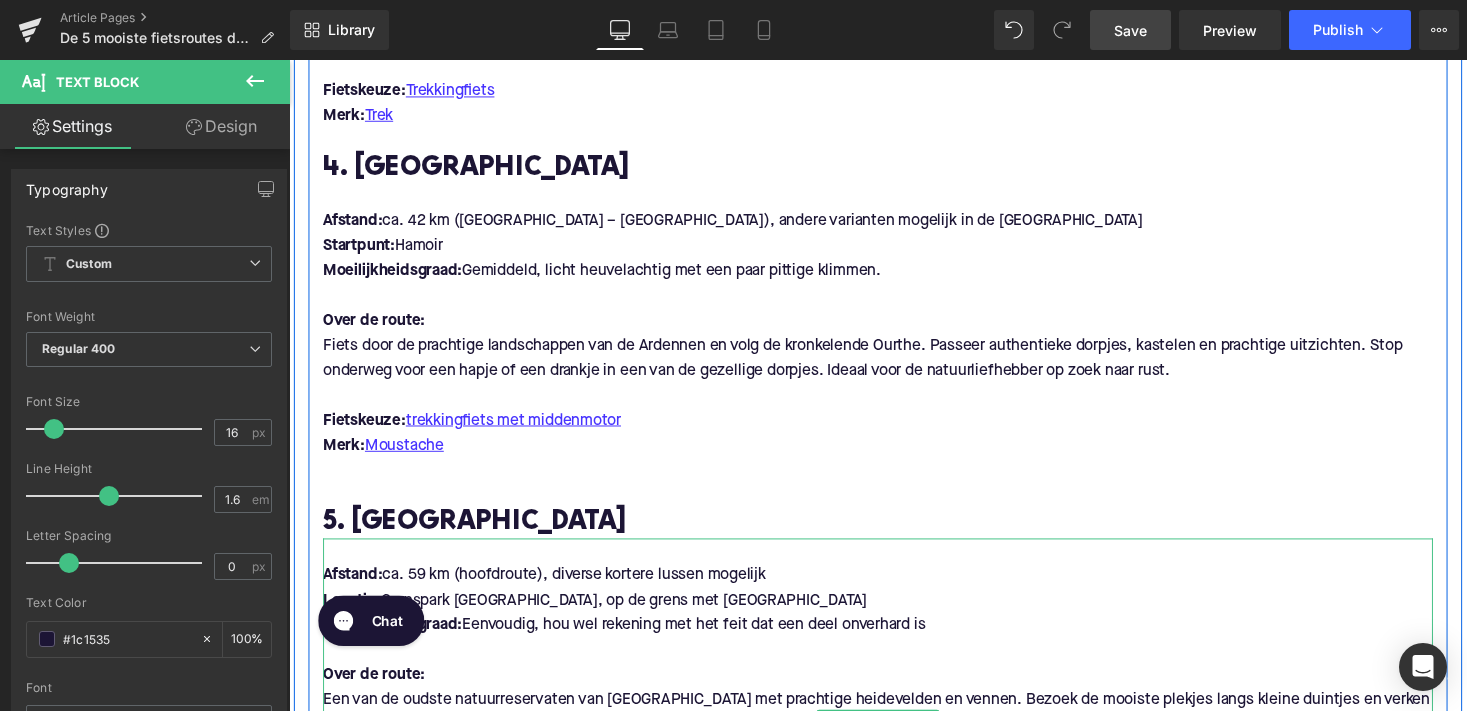 scroll, scrollTop: 3532, scrollLeft: 0, axis: vertical 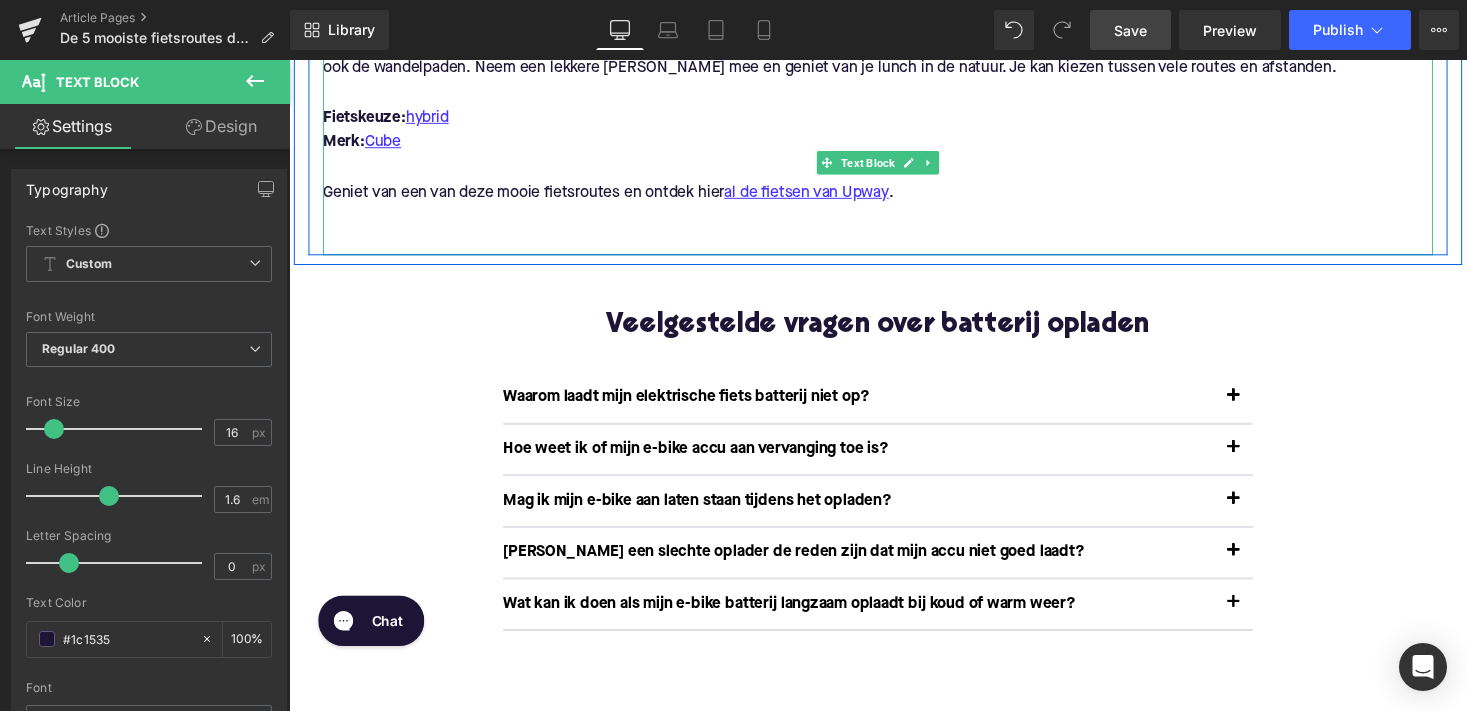 click on "Waarom laadt mijn elektrische fiets batterij niet op?" at bounding box center (874, 407) 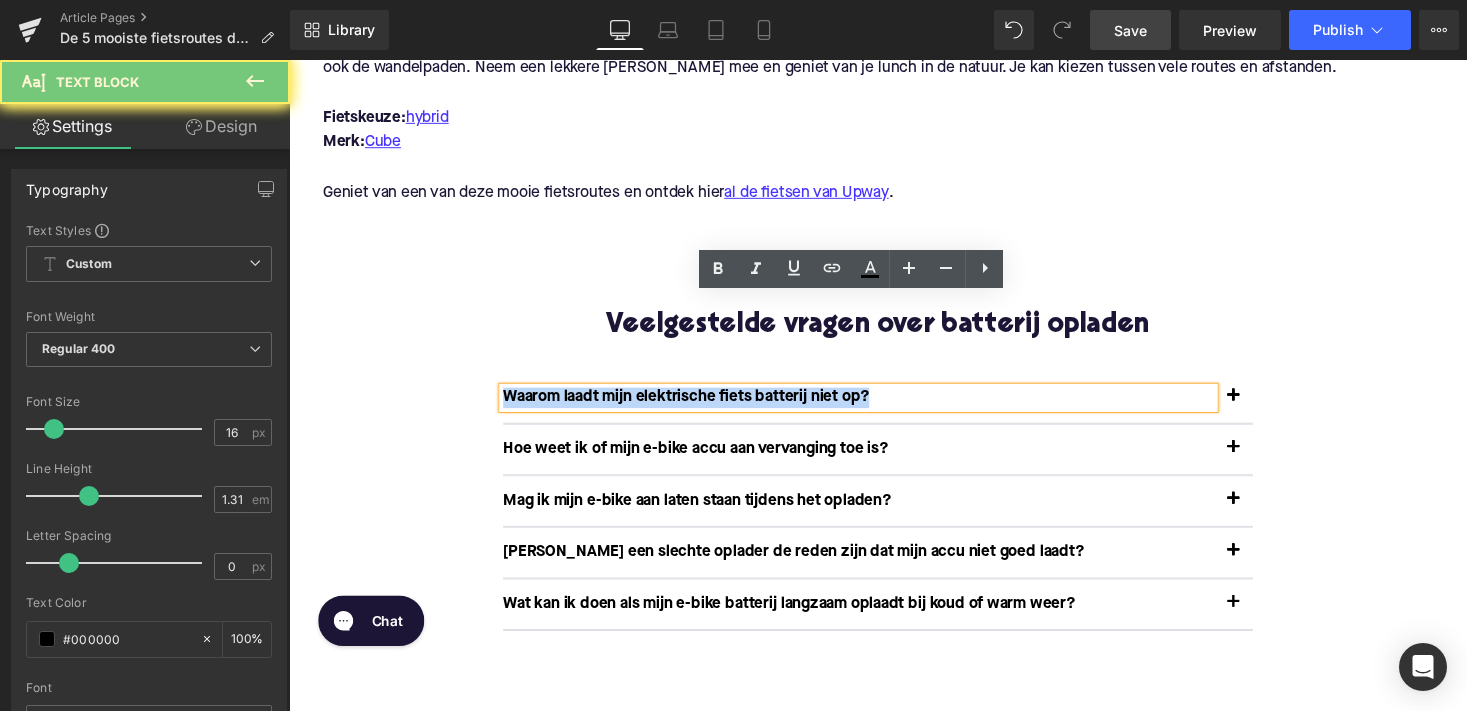 click on "Waarom laadt mijn elektrische fiets batterij niet op?" at bounding box center [874, 407] 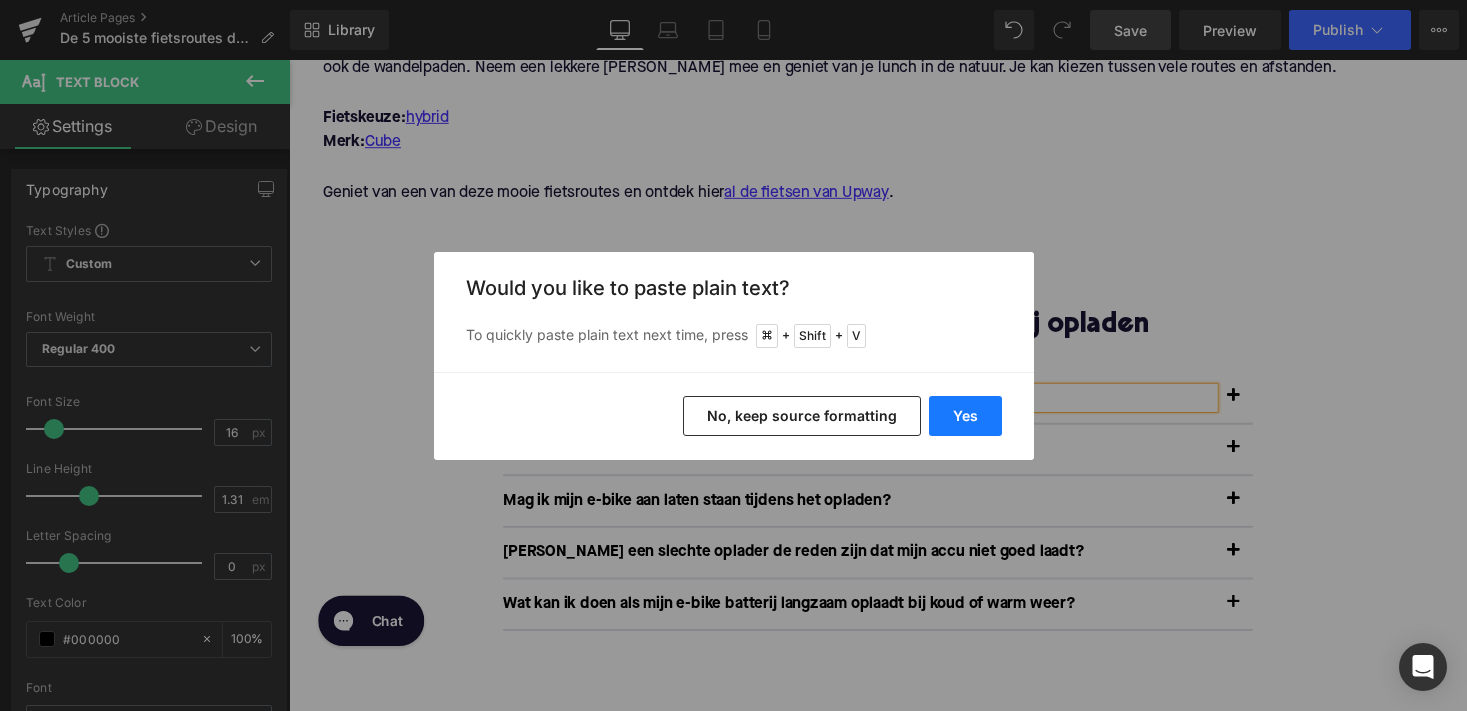 click on "Yes" at bounding box center (965, 416) 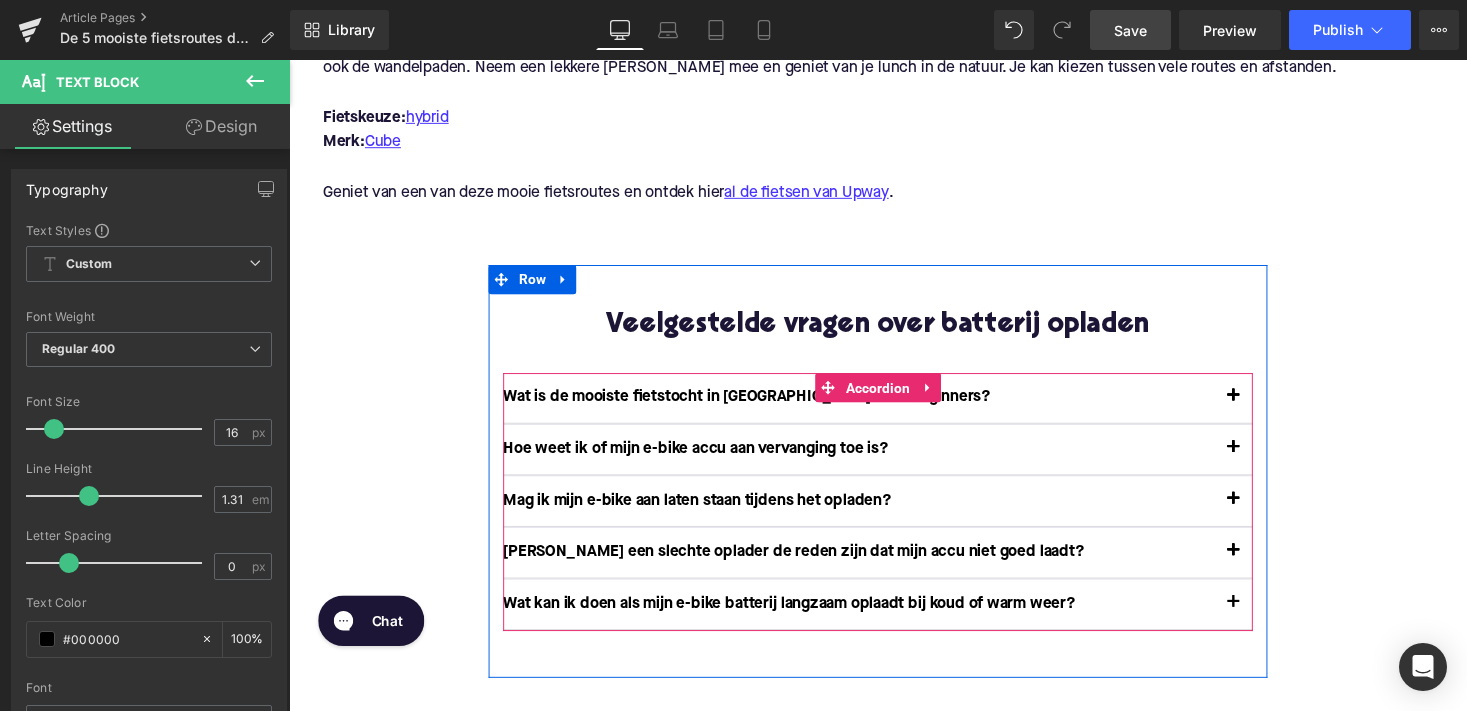 click at bounding box center [1259, 411] 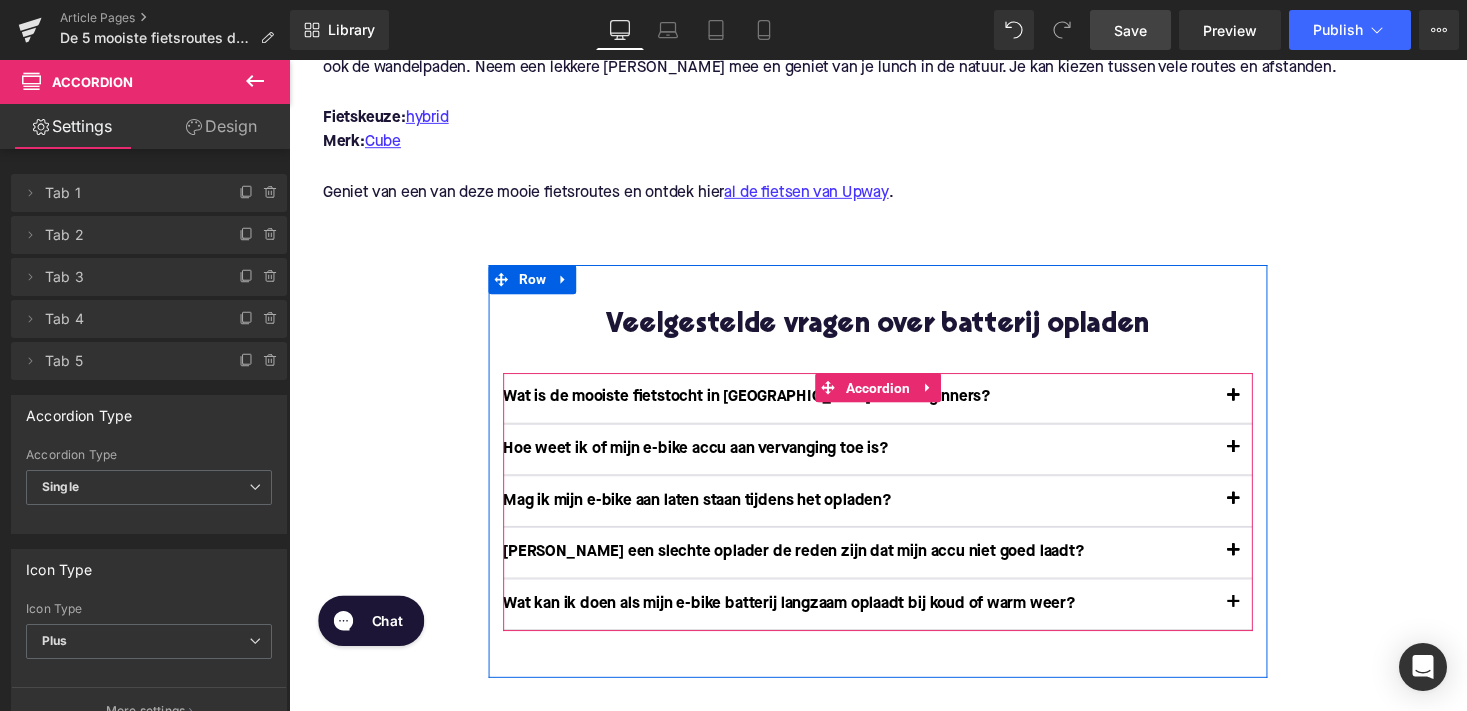click at bounding box center (1259, 407) 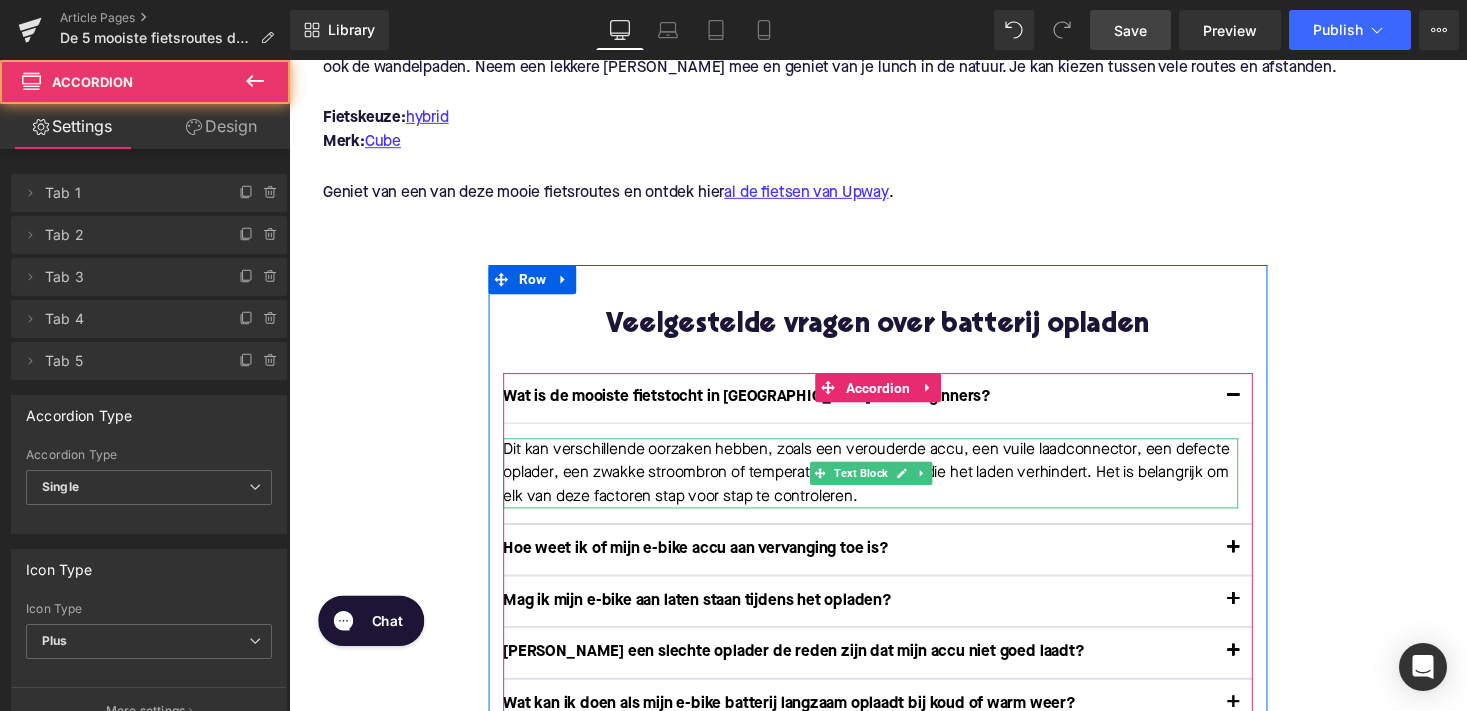 click on "Dit kan verschillende oorzaken hebben, zoals een verouderde accu, een vuile laadconnector, een defecte oplader, een zwakke stroombron of temperatuurbescherming die het laden verhindert. Het is belangrijk om elk van deze factoren stap voor stap te controleren." at bounding box center (886, 485) 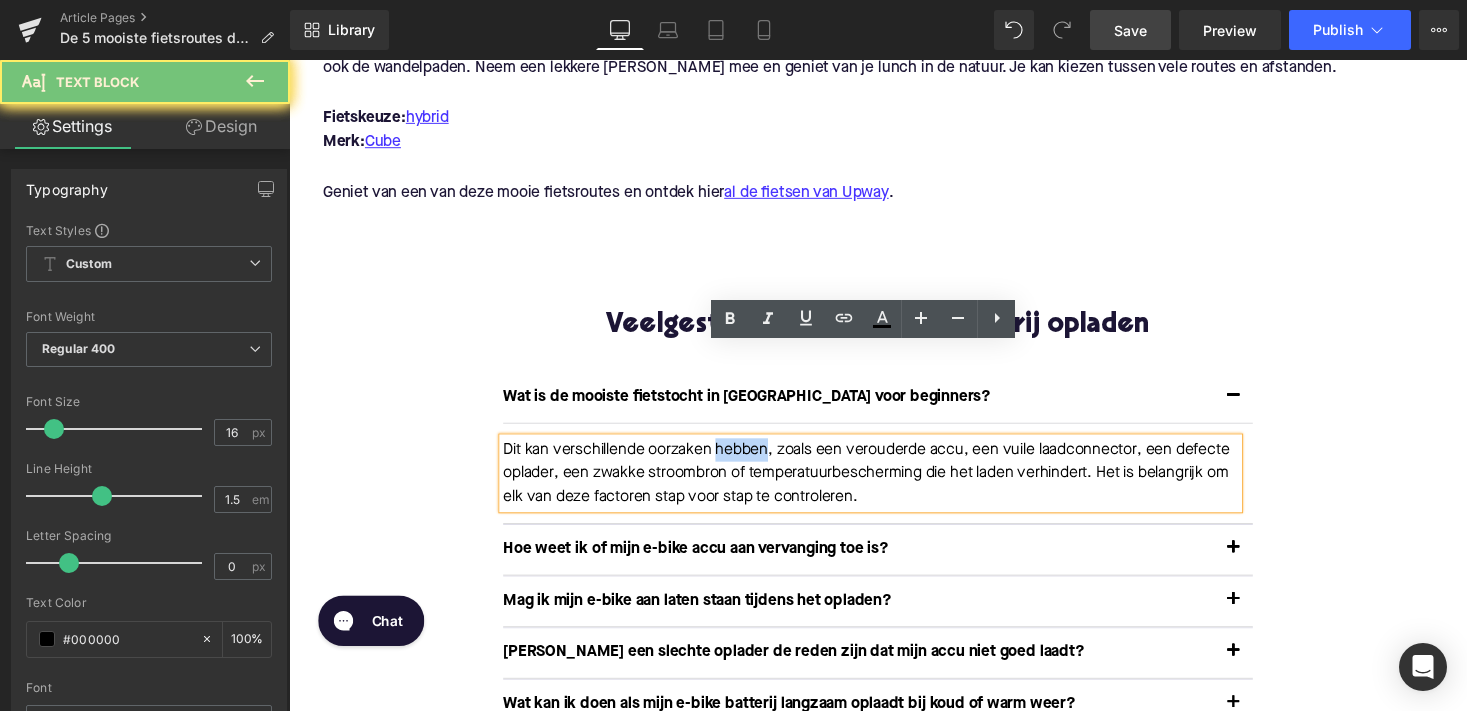 click on "Dit kan verschillende oorzaken hebben, zoals een verouderde accu, een vuile laadconnector, een defecte oplader, een zwakke stroombron of temperatuurbescherming die het laden verhindert. Het is belangrijk om elk van deze factoren stap voor stap te controleren." at bounding box center [886, 485] 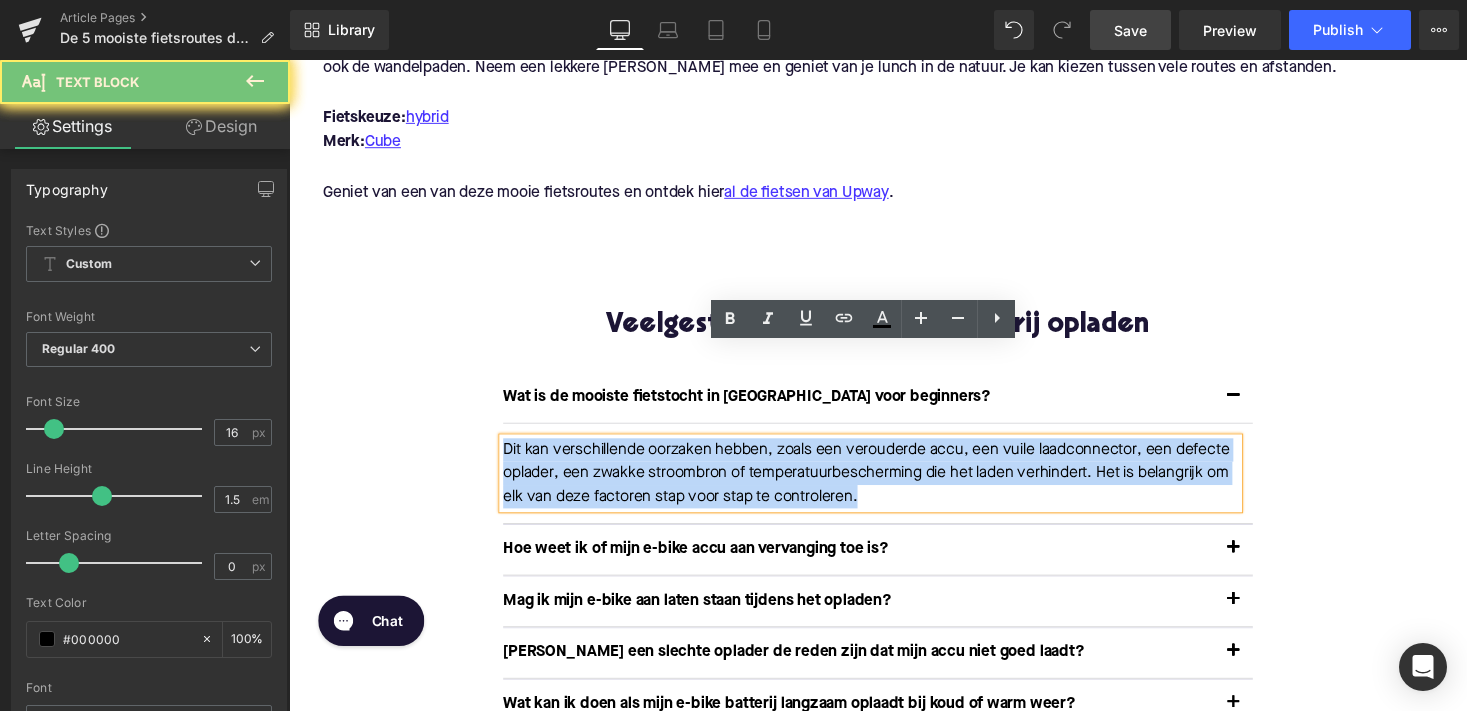 click on "Dit kan verschillende oorzaken hebben, zoals een verouderde accu, een vuile laadconnector, een defecte oplader, een zwakke stroombron of temperatuurbescherming die het laden verhindert. Het is belangrijk om elk van deze factoren stap voor stap te controleren." at bounding box center (886, 485) 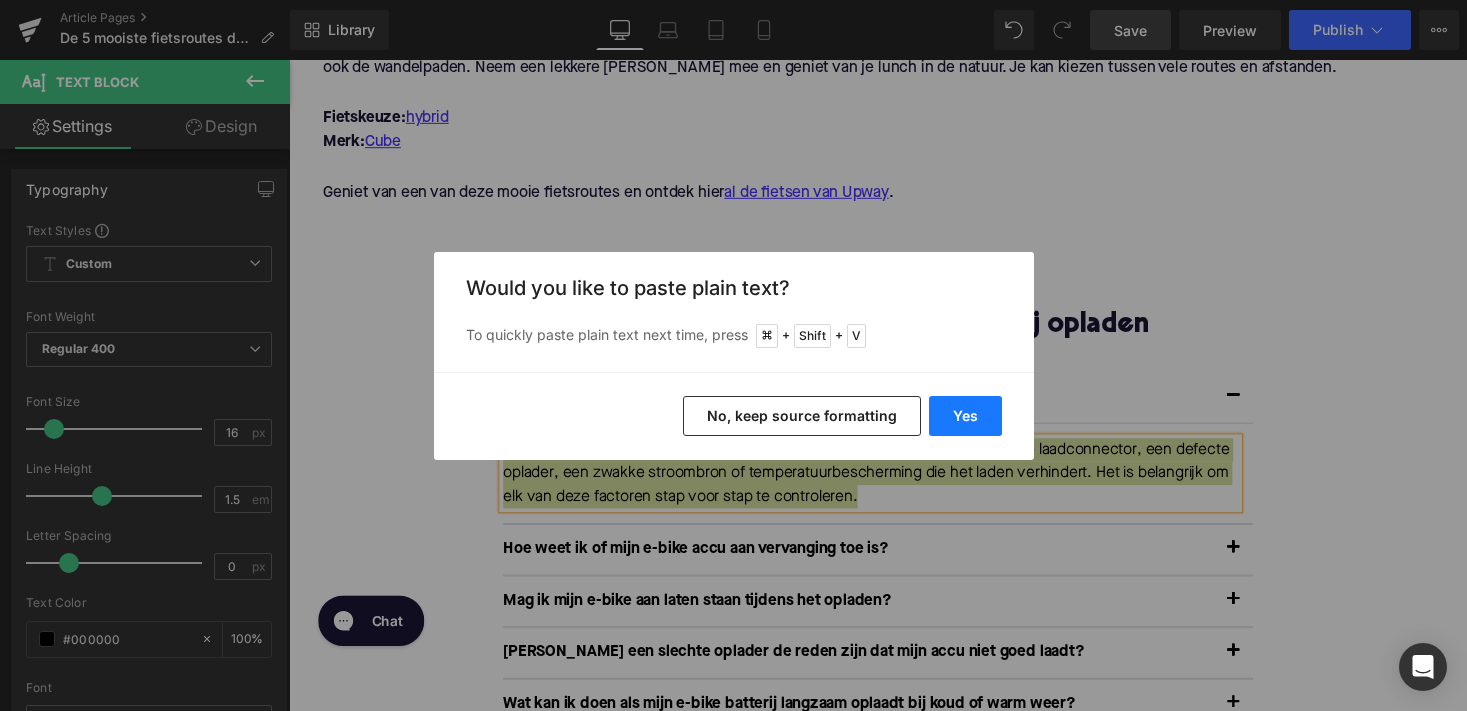 click on "Yes" at bounding box center [965, 416] 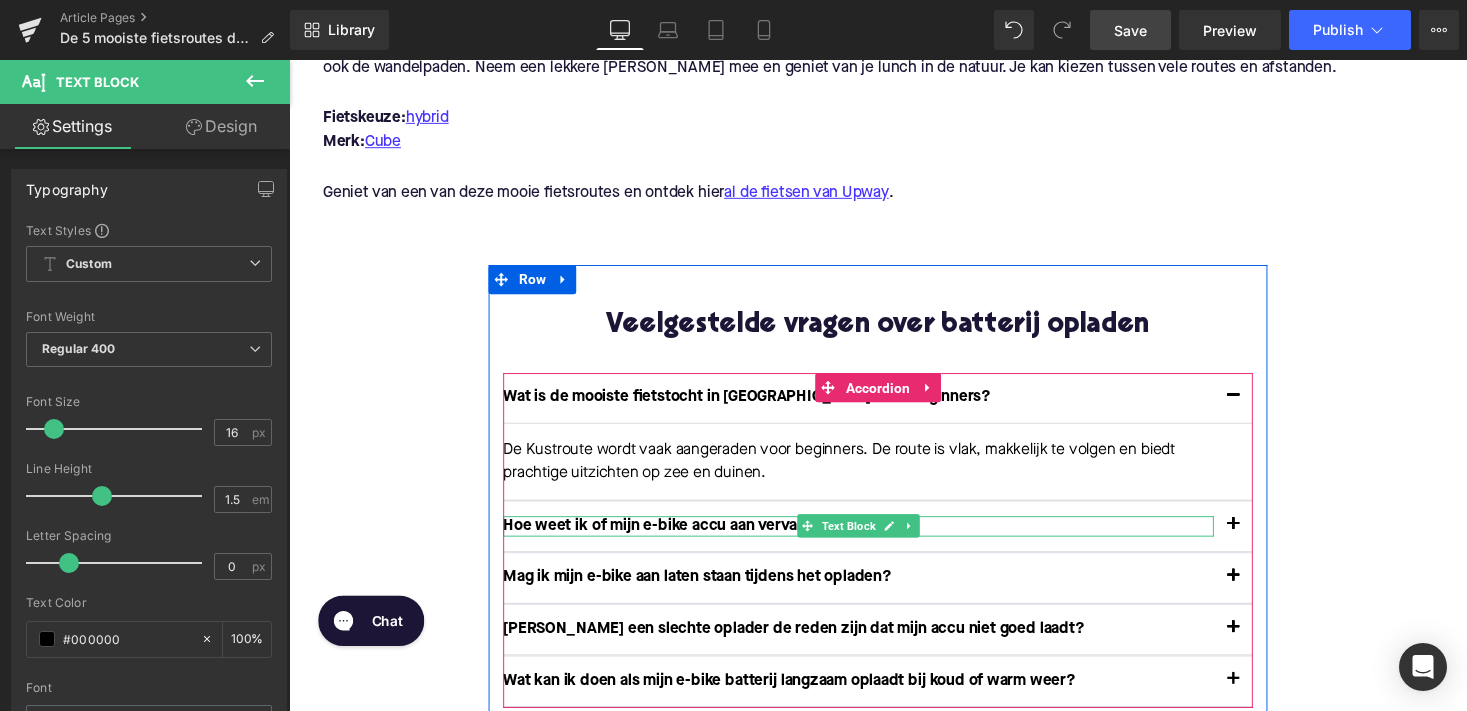 click on "Hoe weet ik of mijn e-bike accu aan vervanging toe is?" at bounding box center (874, 539) 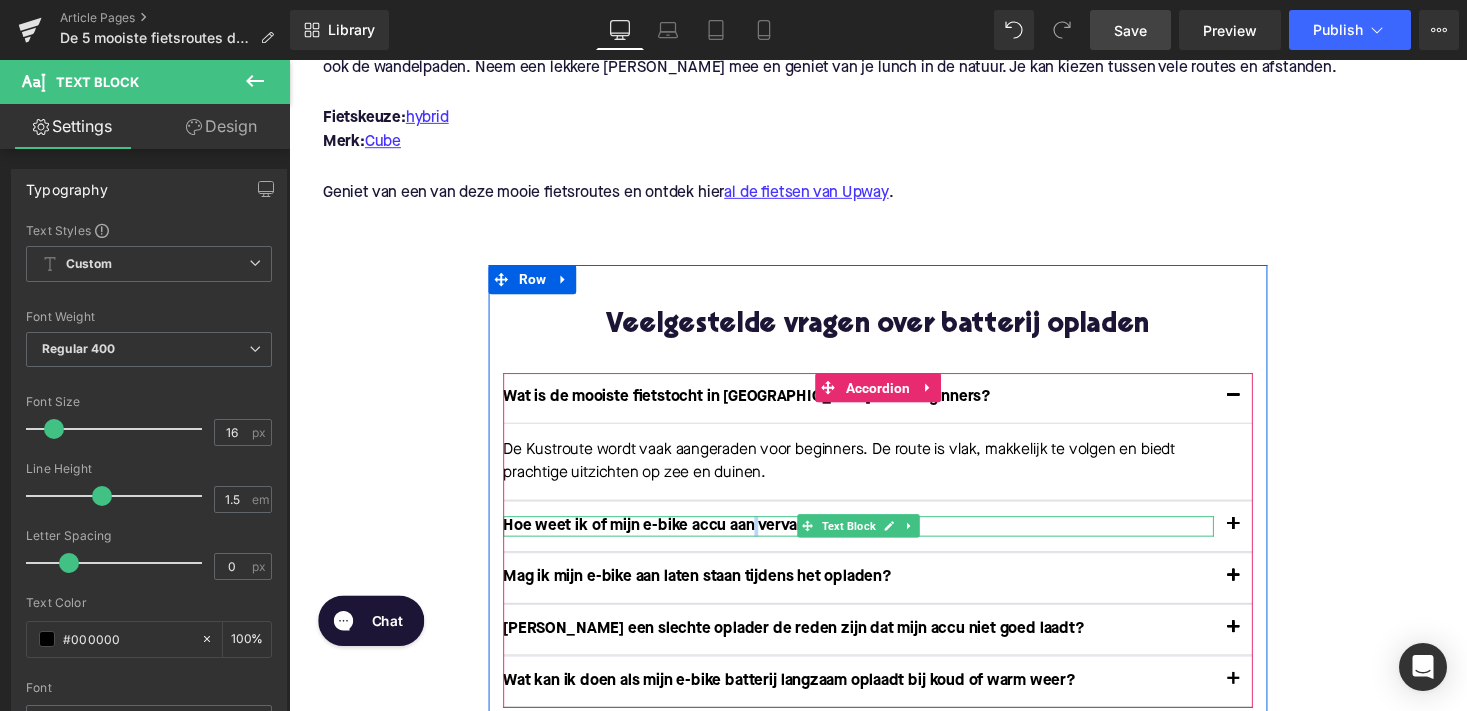 click on "Hoe weet ik of mijn e-bike accu aan vervanging toe is?" at bounding box center [874, 539] 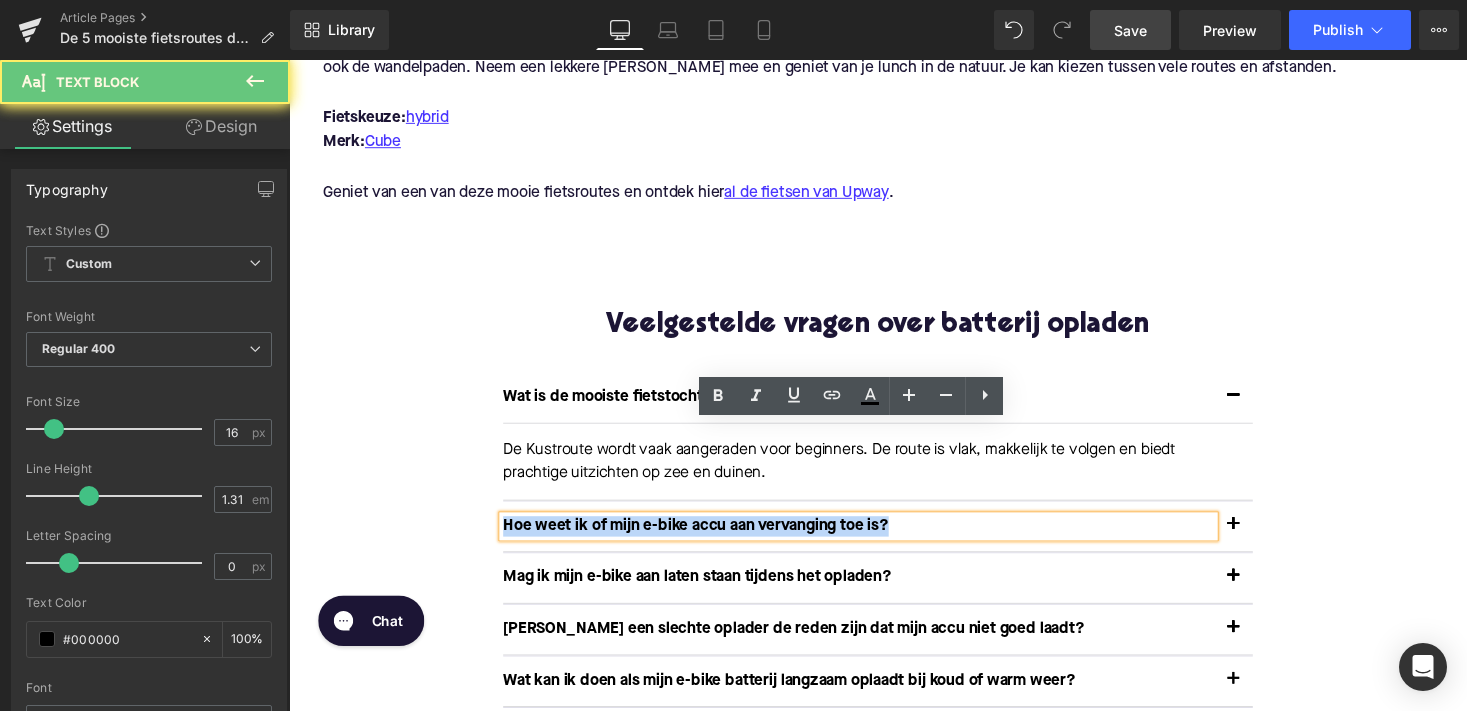click on "Hoe weet ik of mijn e-bike accu aan vervanging toe is?" at bounding box center [874, 539] 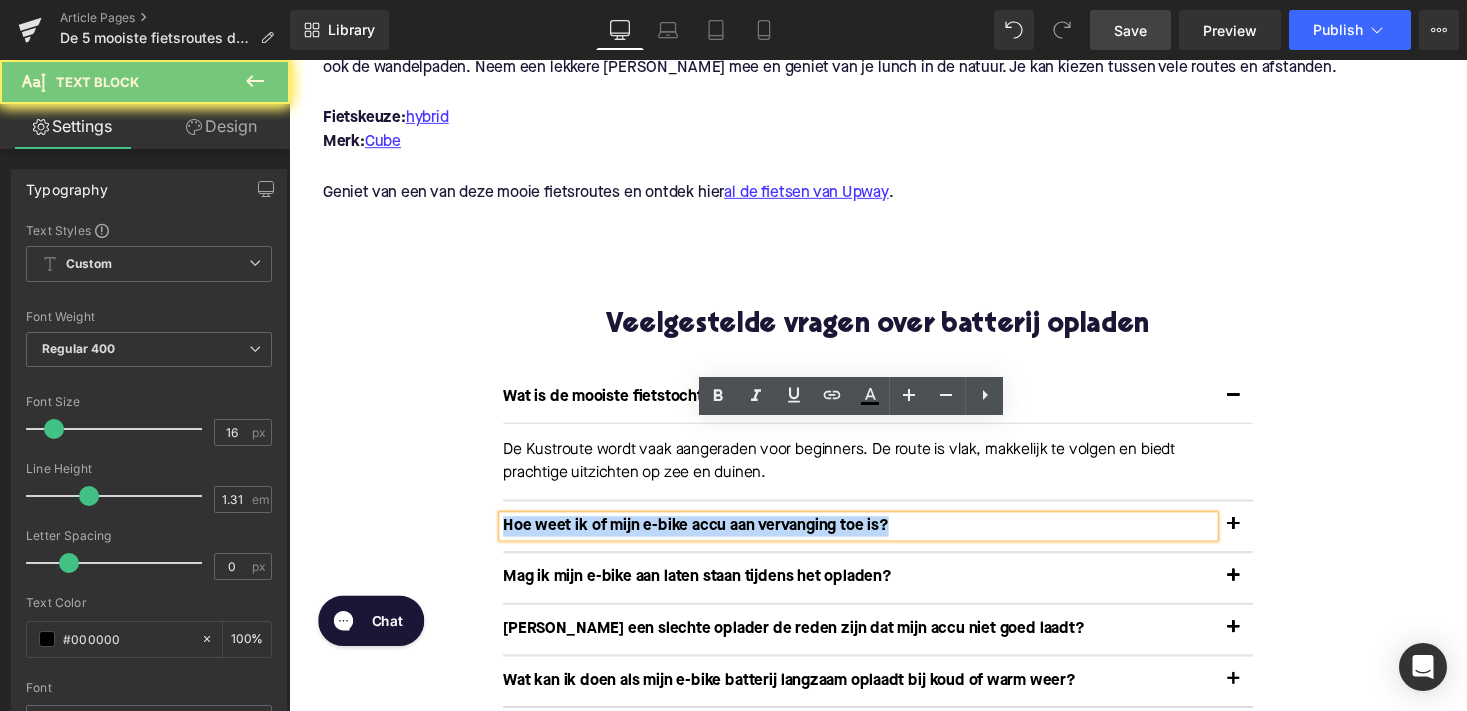 click on "Hoe weet ik of mijn e-bike accu aan vervanging toe is?" at bounding box center [874, 539] 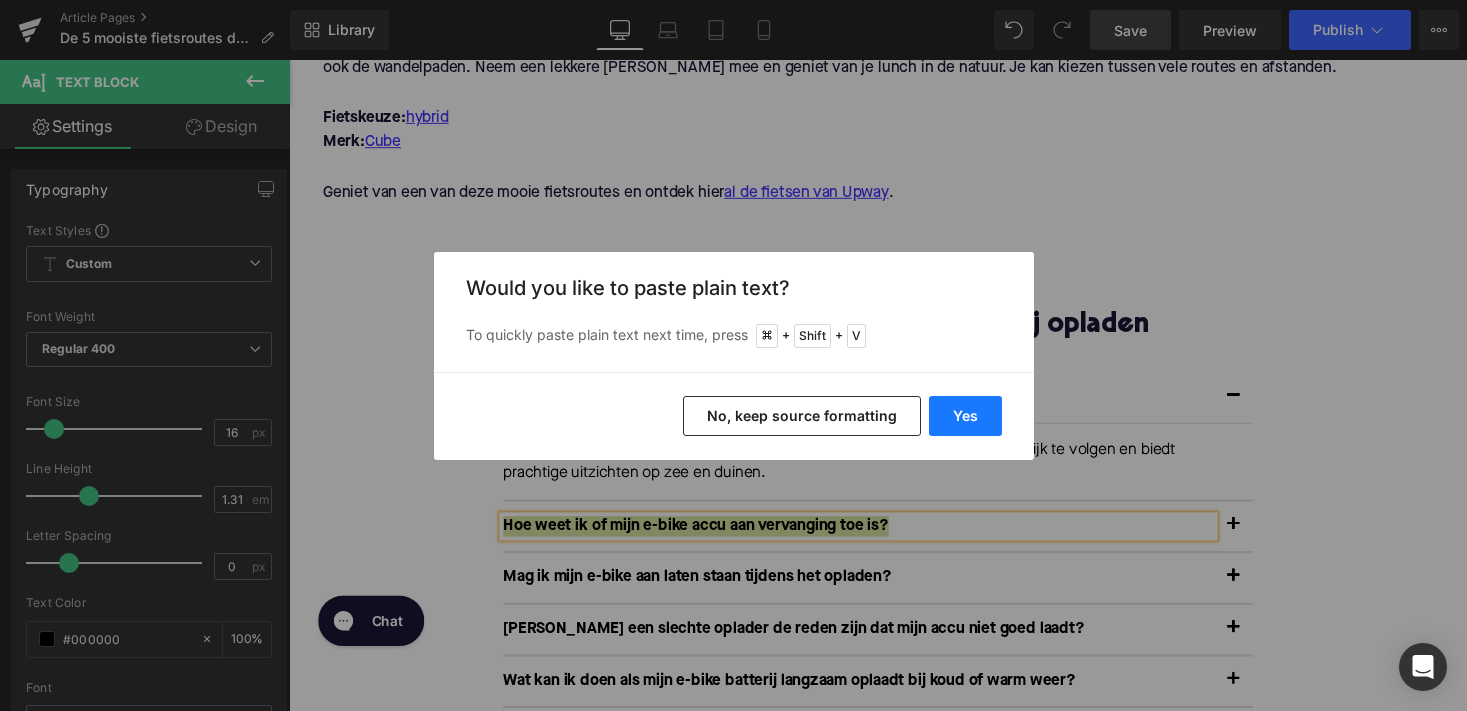 click on "Yes" at bounding box center [965, 416] 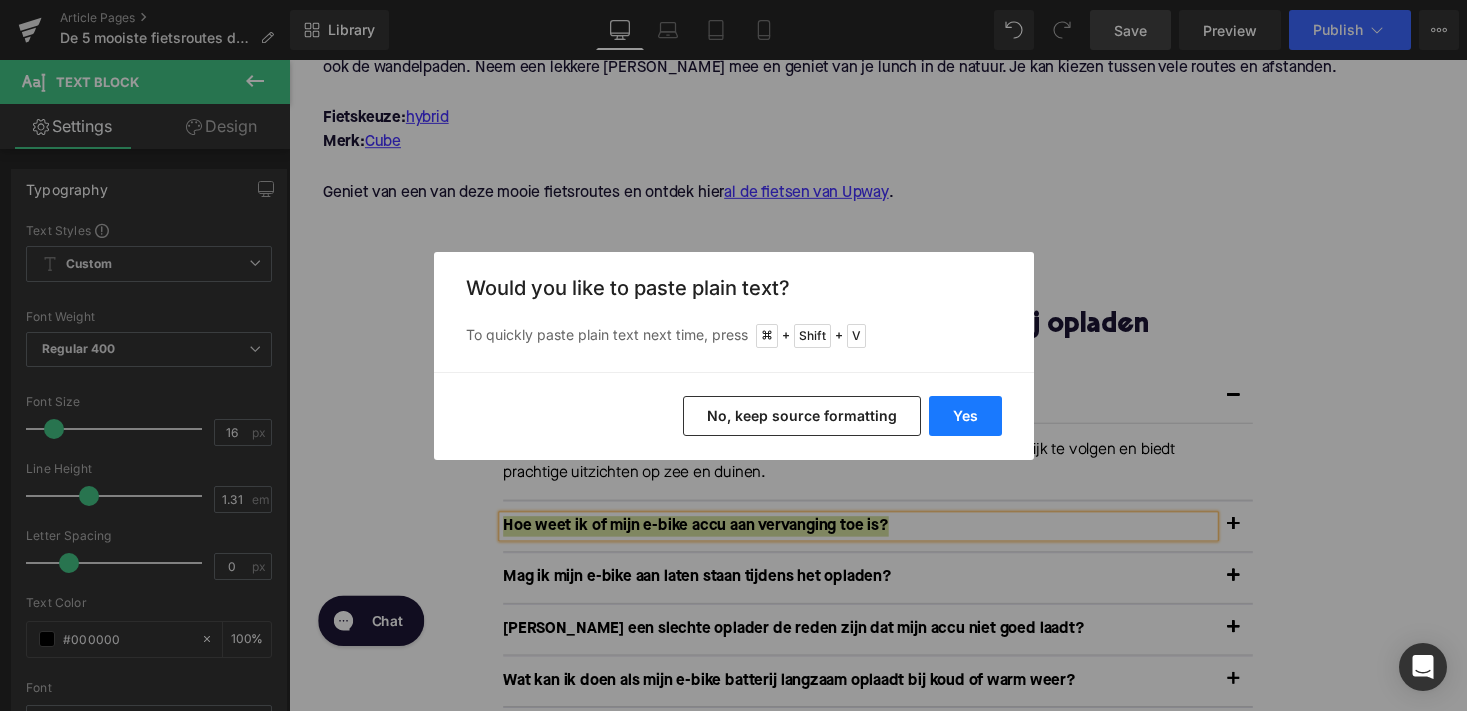 type 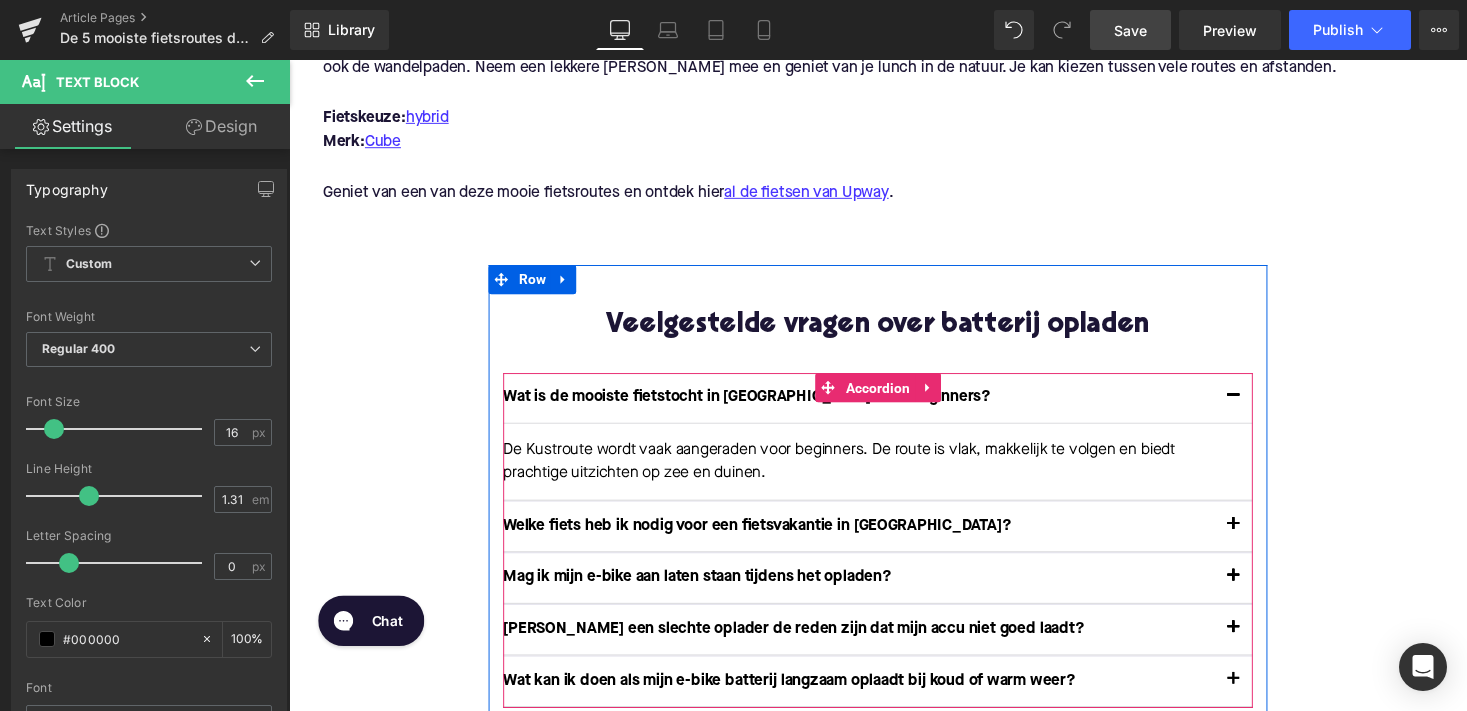 click at bounding box center (1259, 543) 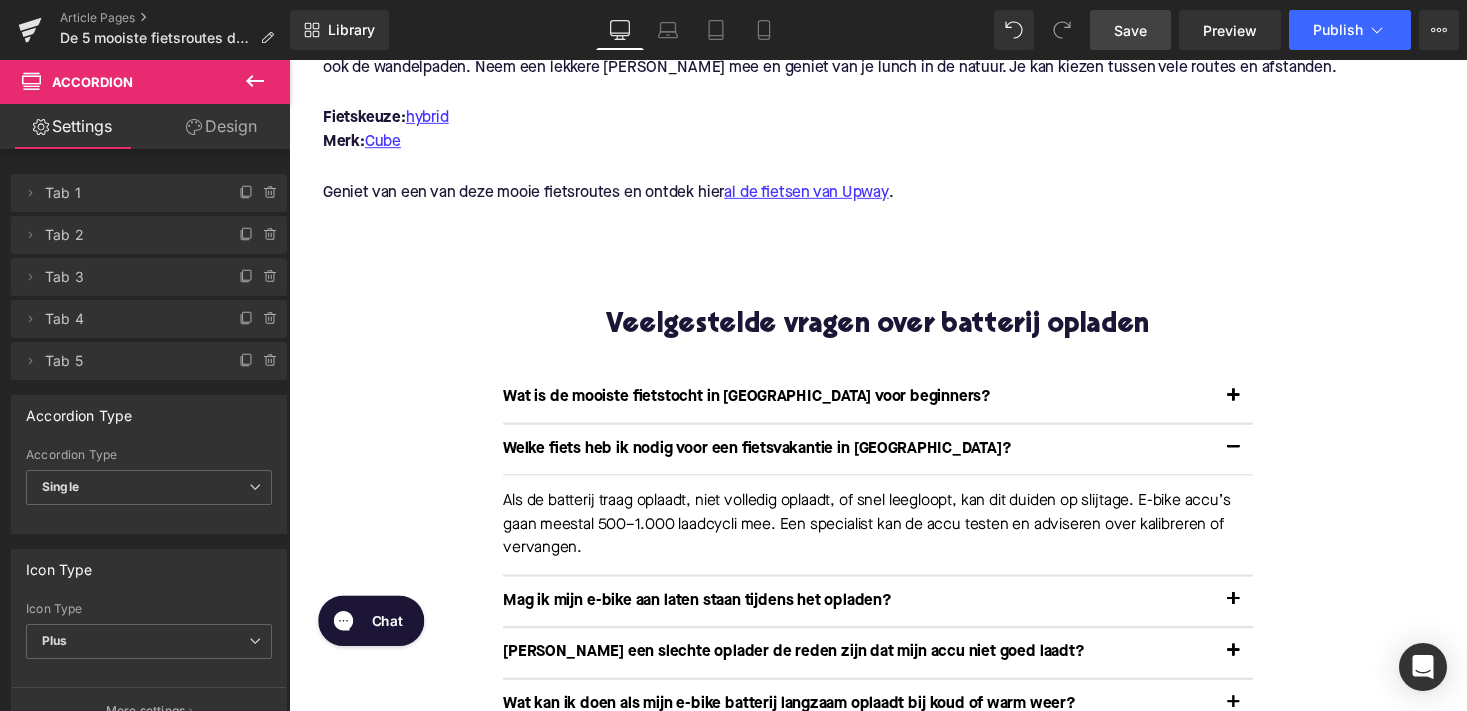 click on "Als de batterij traag oplaadt, niet volledig oplaadt, of snel leegloopt, kan dit duiden op slijtage. E-bike accu’s gaan meestal 500–1.000 laadcycli mee. Een specialist kan de accu testen en adviseren over kalibreren of vervangen. Text Block" at bounding box center (886, 538) 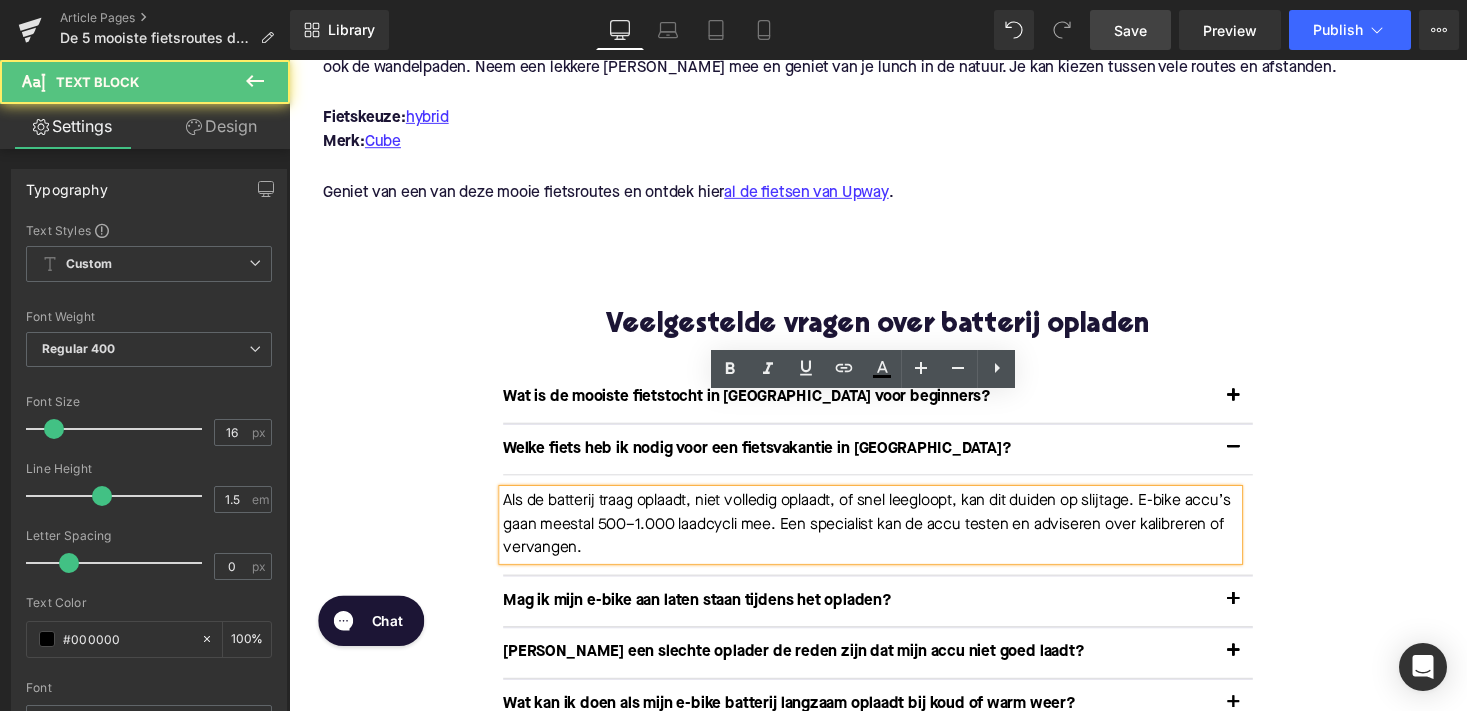 click on "Als de batterij traag oplaadt, niet volledig oplaadt, of snel leegloopt, kan dit duiden op slijtage. E-bike accu’s gaan meestal 500–1.000 laadcycli mee. Een specialist kan de accu testen en adviseren over kalibreren of vervangen." at bounding box center (886, 538) 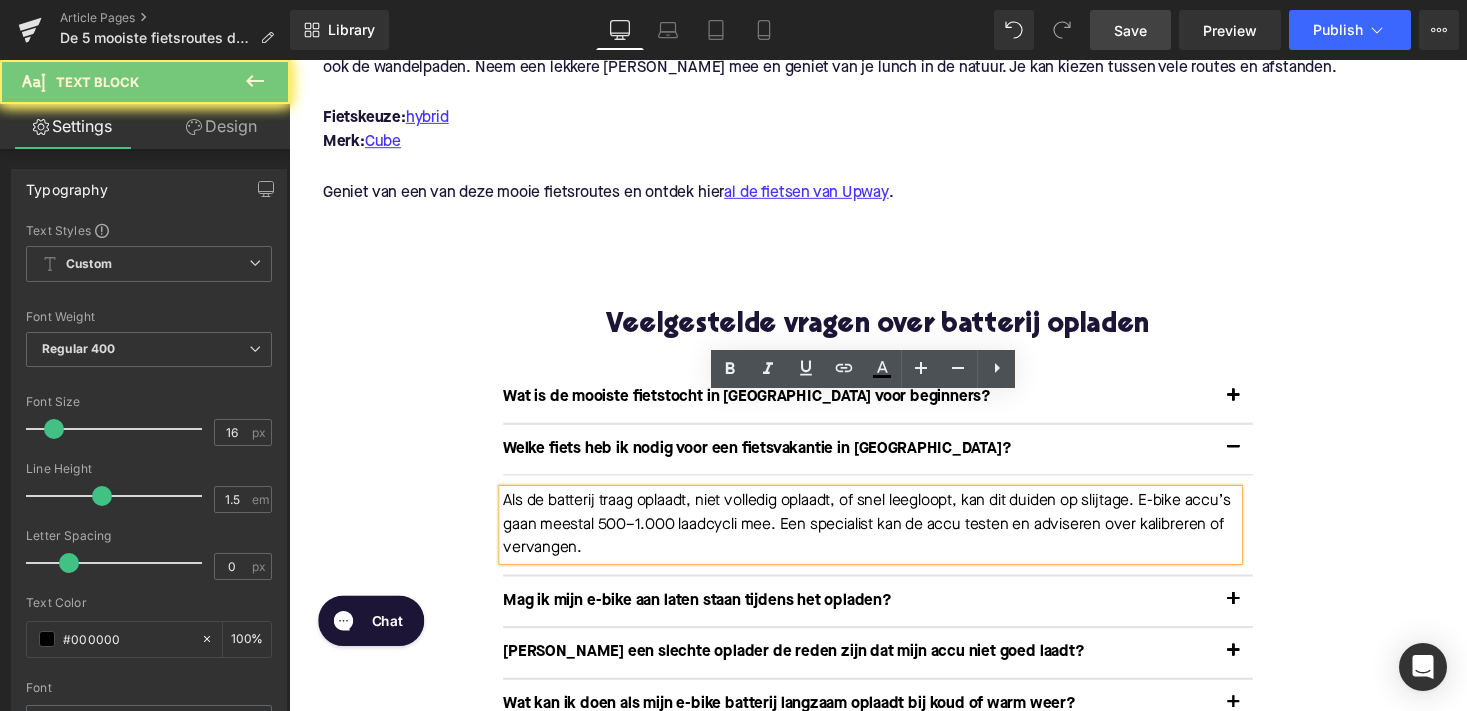 click on "Als de batterij traag oplaadt, niet volledig oplaadt, of snel leegloopt, kan dit duiden op slijtage. E-bike accu’s gaan meestal 500–1.000 laadcycli mee. Een specialist kan de accu testen en adviseren over kalibreren of vervangen." at bounding box center [886, 538] 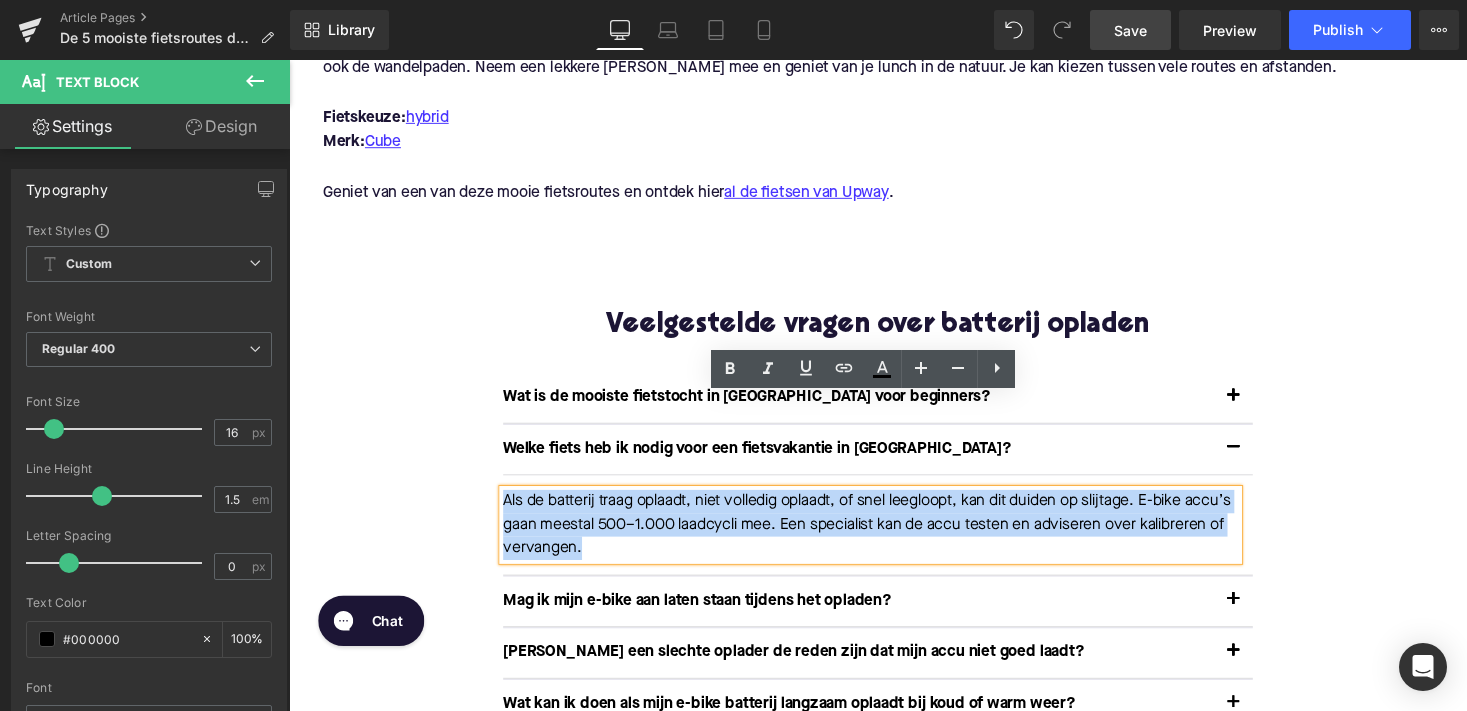 drag, startPoint x: 696, startPoint y: 464, endPoint x: 506, endPoint y: 418, distance: 195.48914 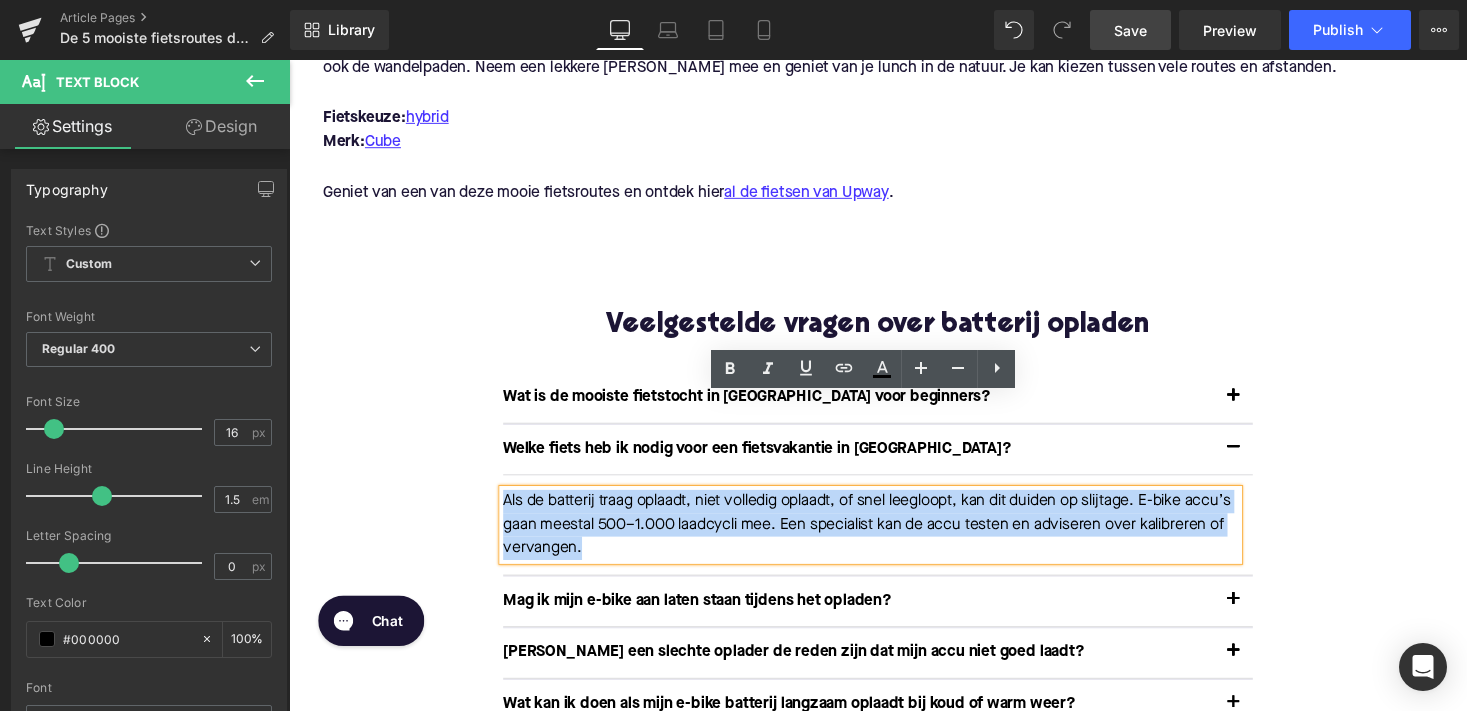 click on "Als de batterij traag oplaadt, niet volledig oplaadt, of snel leegloopt, kan dit duiden op slijtage. E-bike accu’s gaan meestal 500–1.000 laadcycli mee. Een specialist kan de accu testen en adviseren over kalibreren of vervangen." at bounding box center [886, 538] 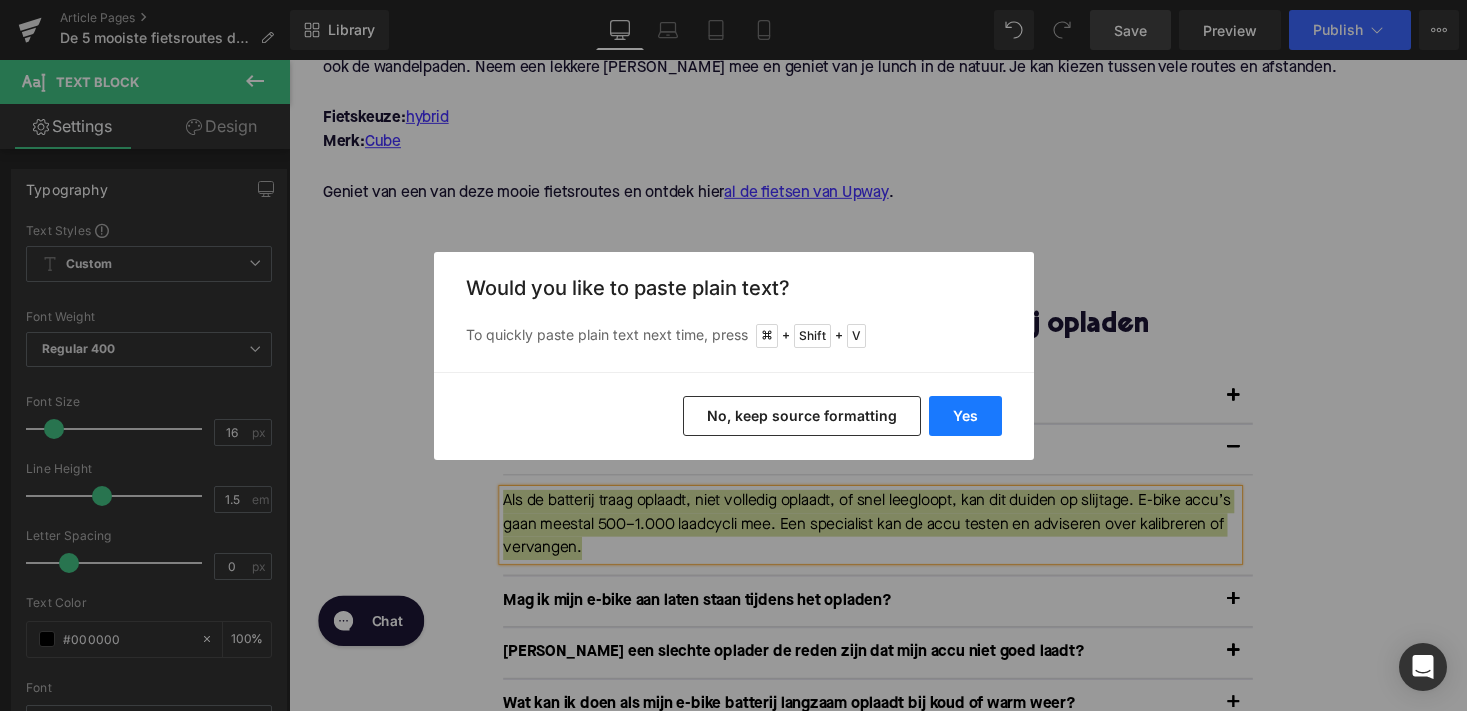 click on "Yes" at bounding box center (965, 416) 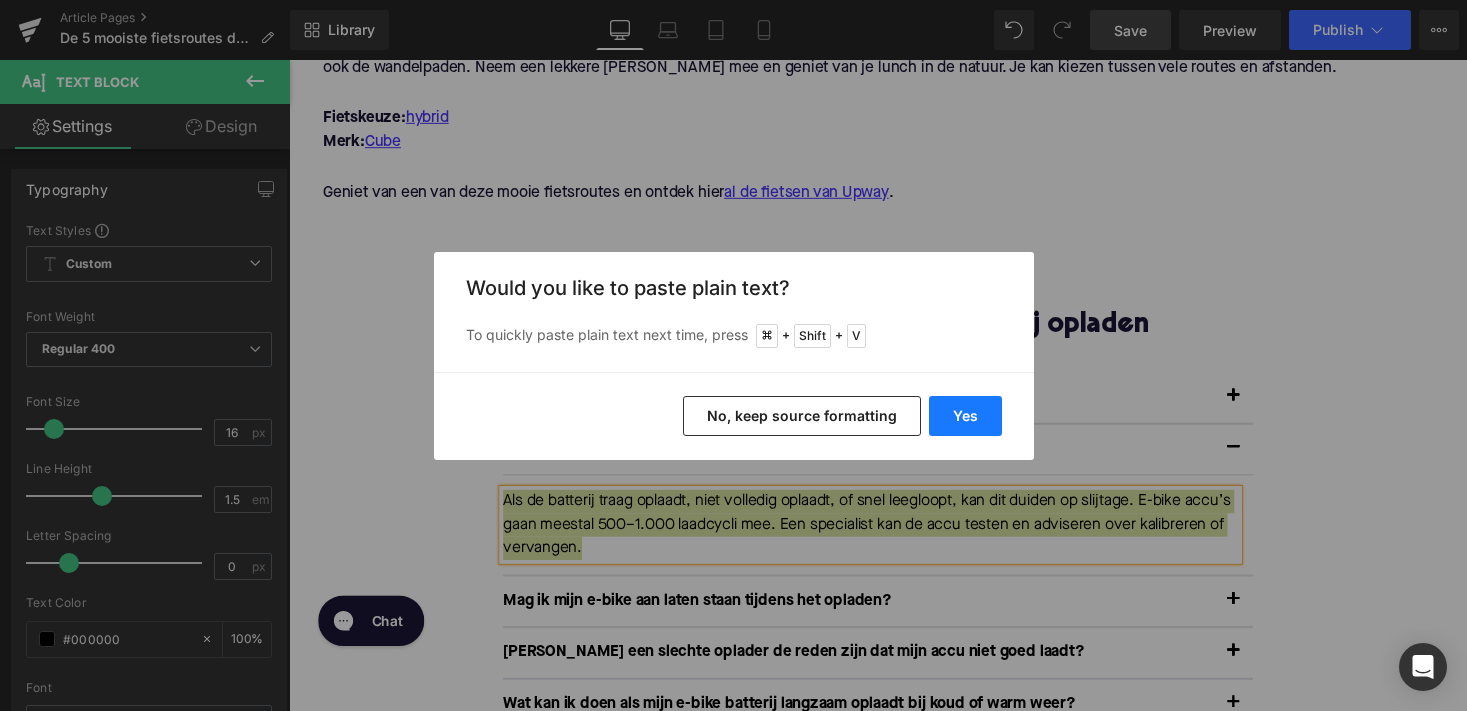 type 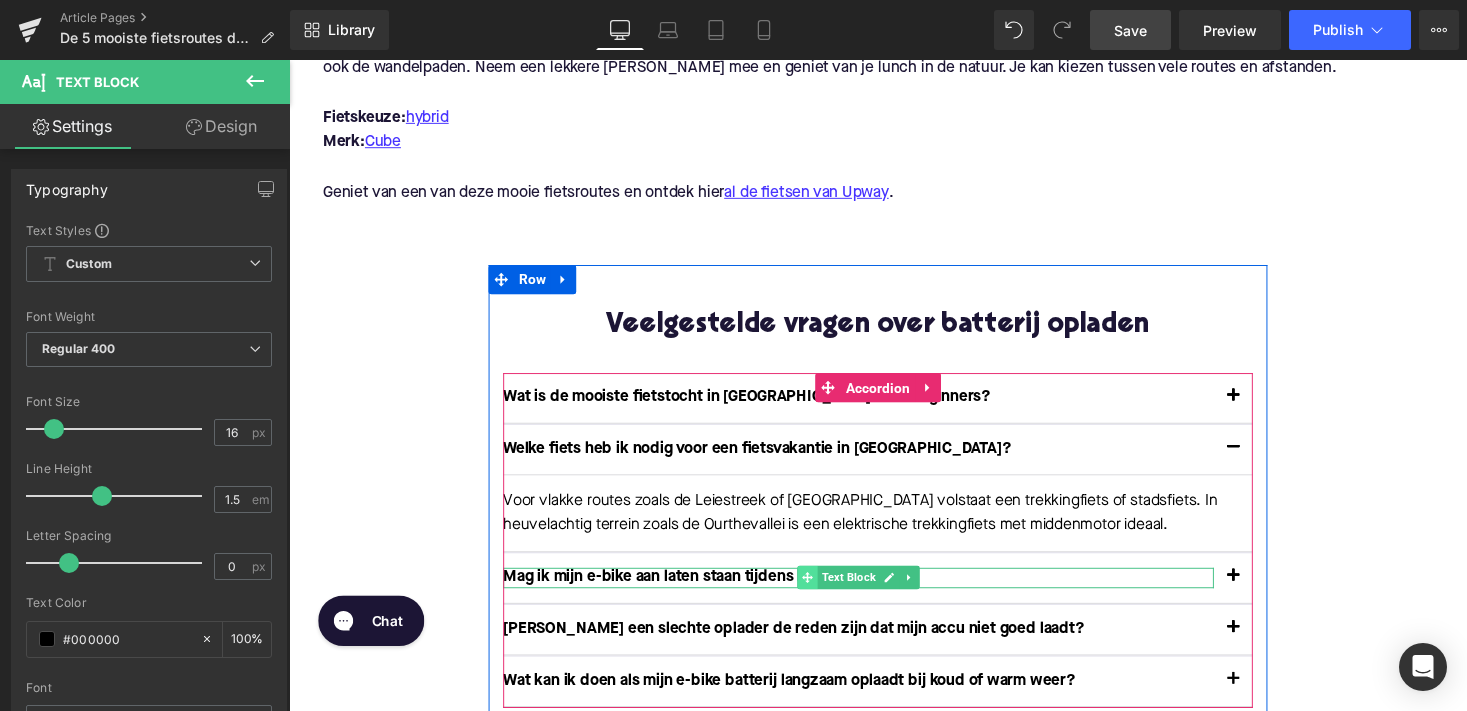 click at bounding box center [821, 592] 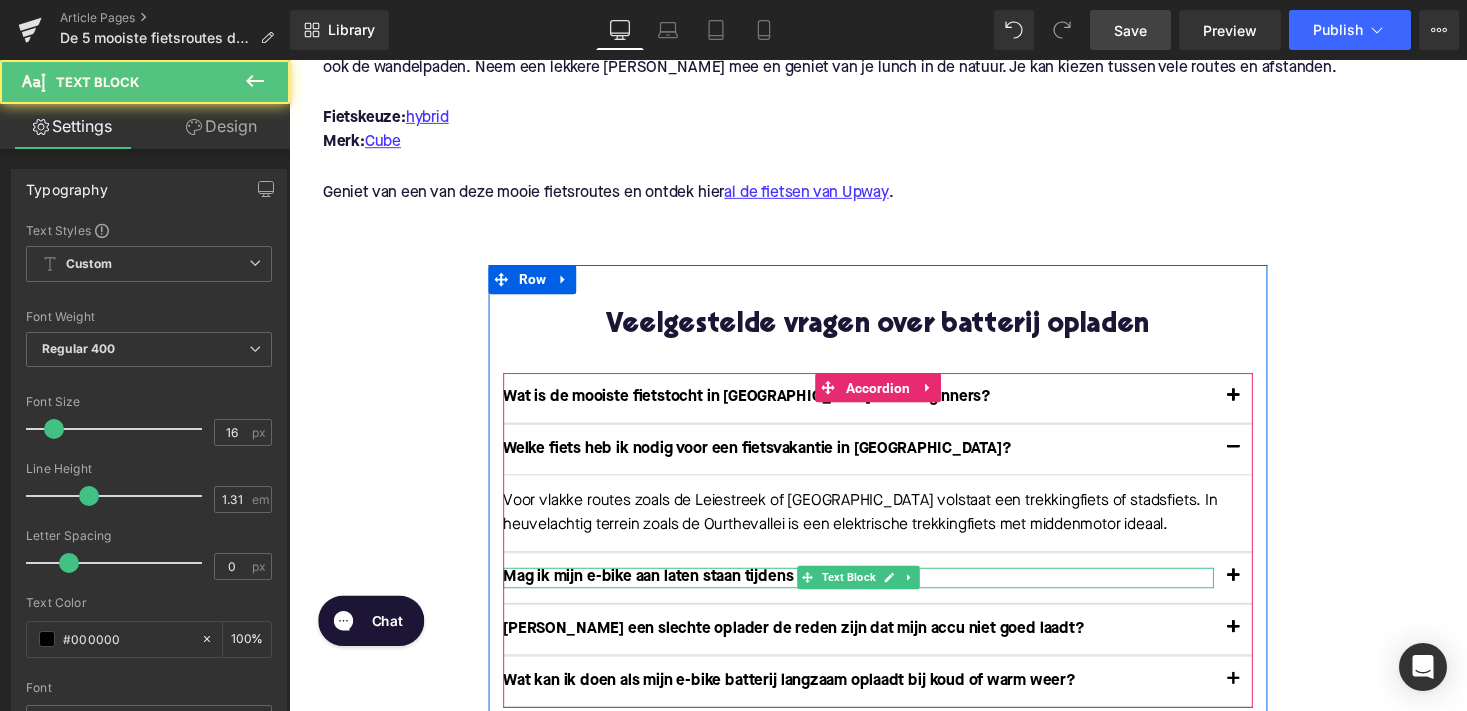 click on "Mag ik mijn e-bike aan laten staan tijdens het opladen?" at bounding box center [874, 592] 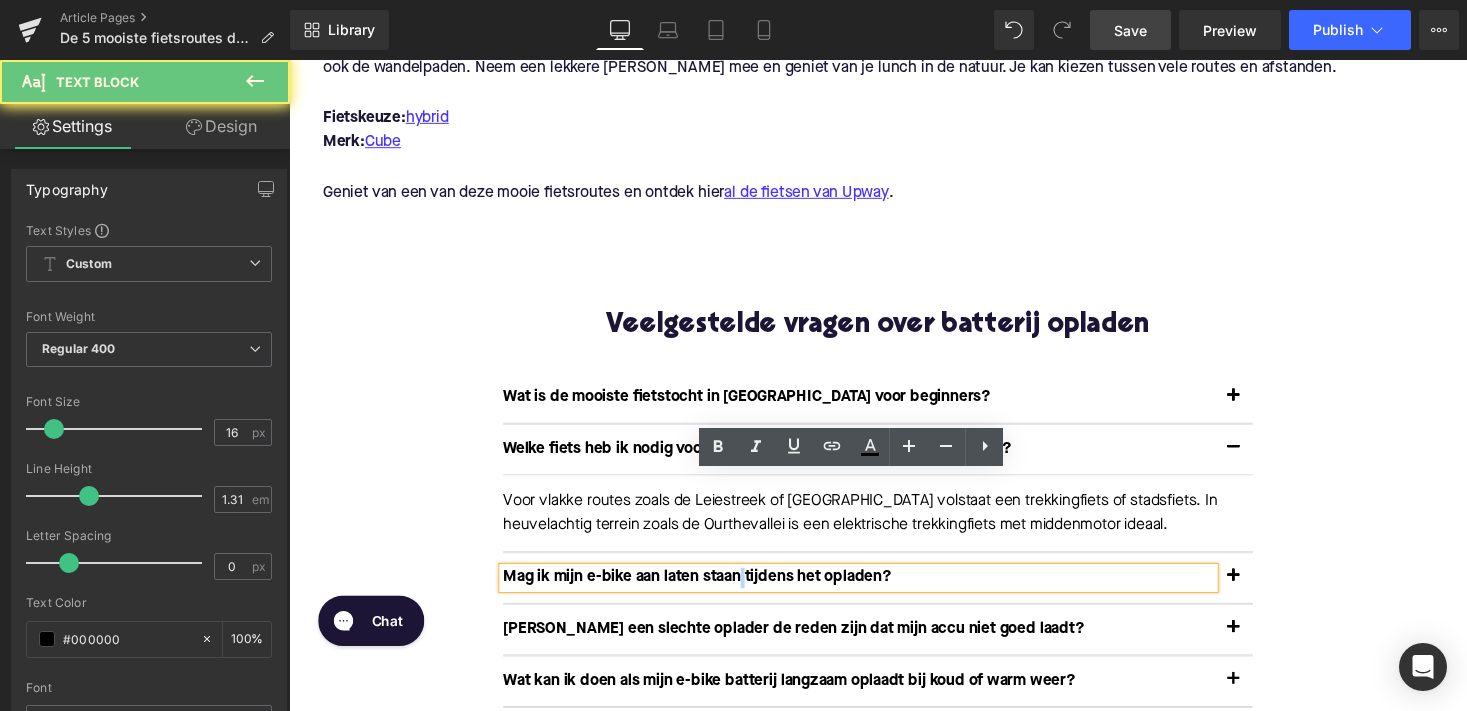click on "Mag ik mijn e-bike aan laten staan tijdens het opladen?" at bounding box center [874, 592] 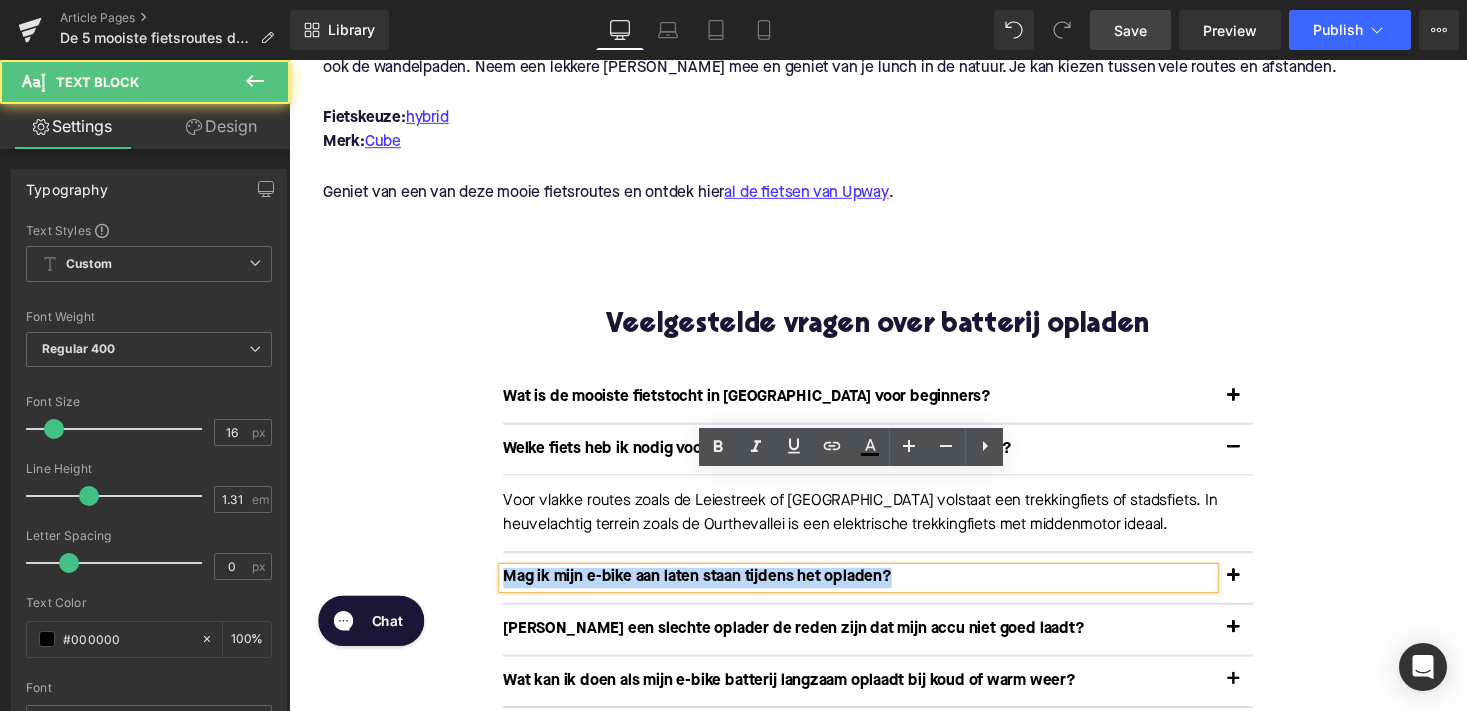 click on "Mag ik mijn e-bike aan laten staan tijdens het opladen?" at bounding box center (874, 592) 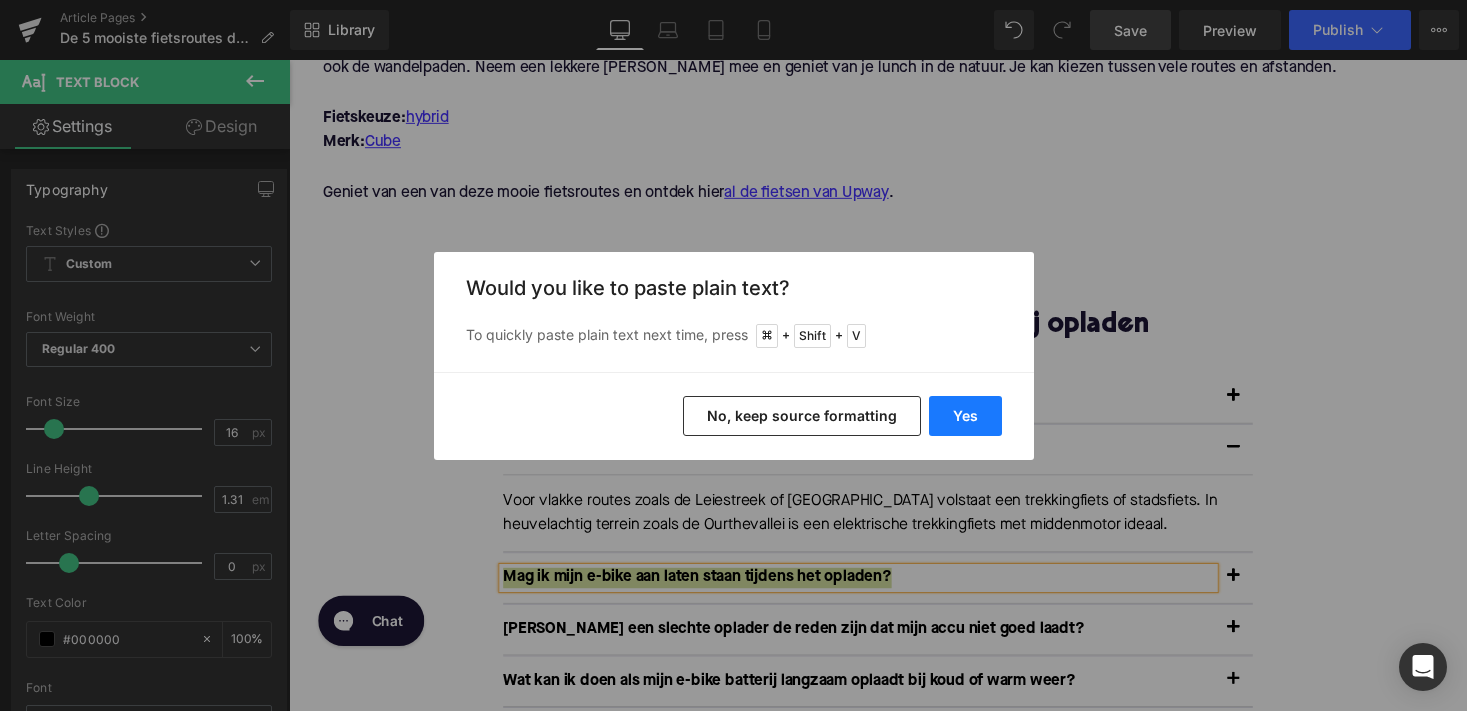 click on "Yes" at bounding box center (965, 416) 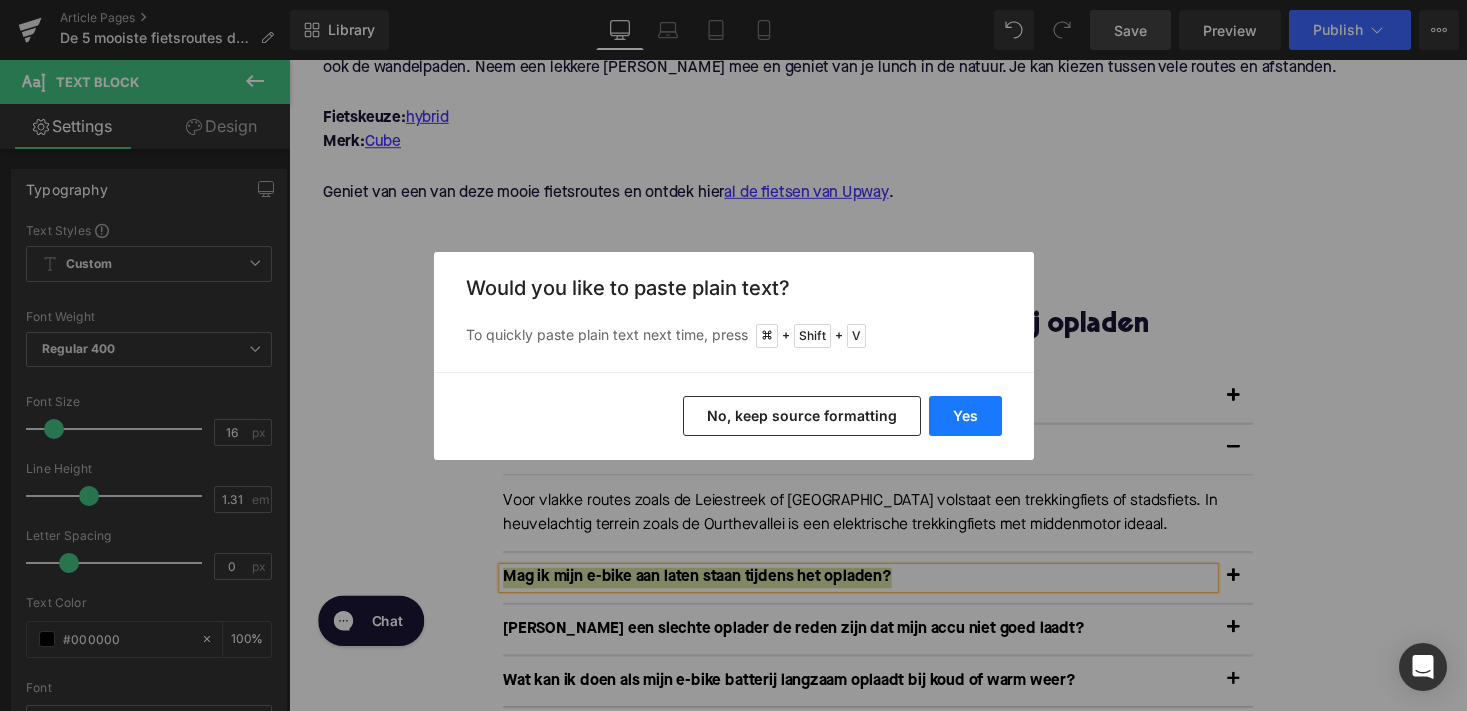 type 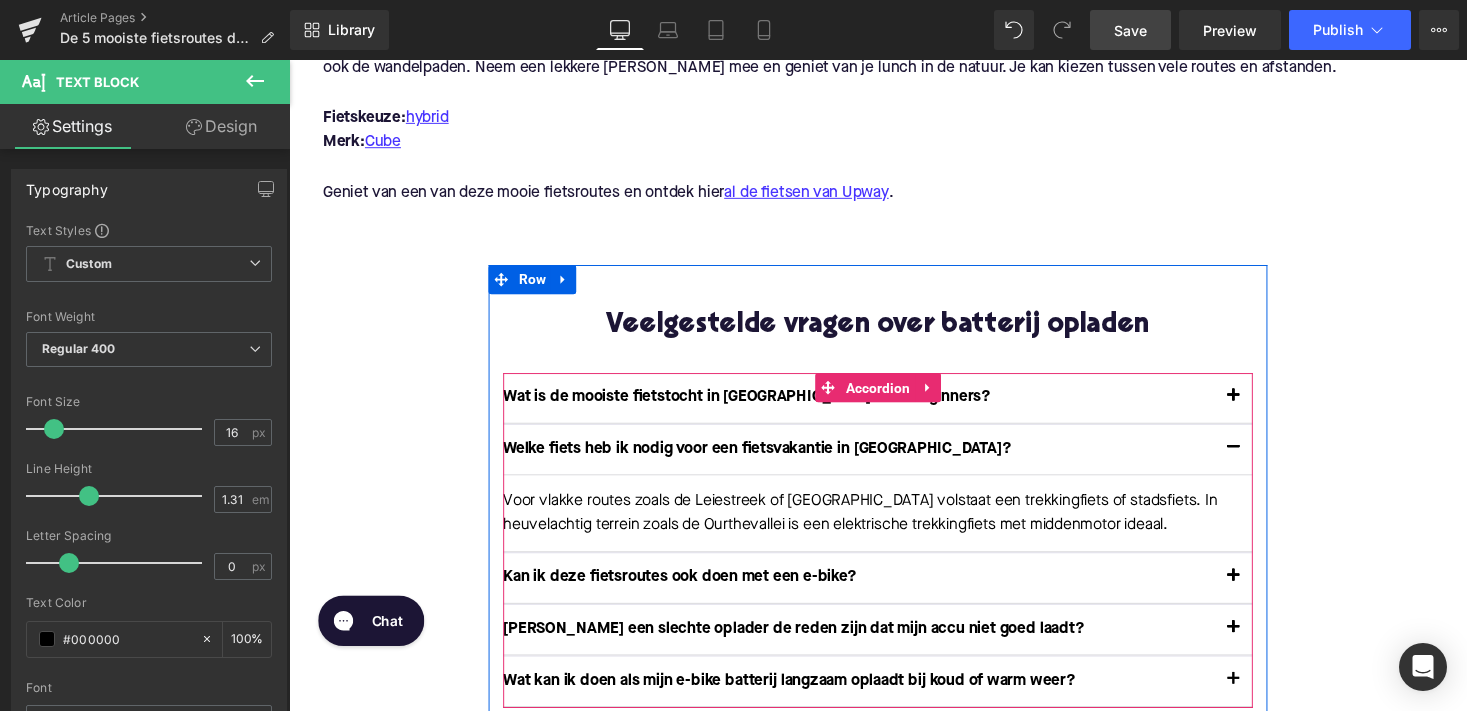 click at bounding box center (1259, 596) 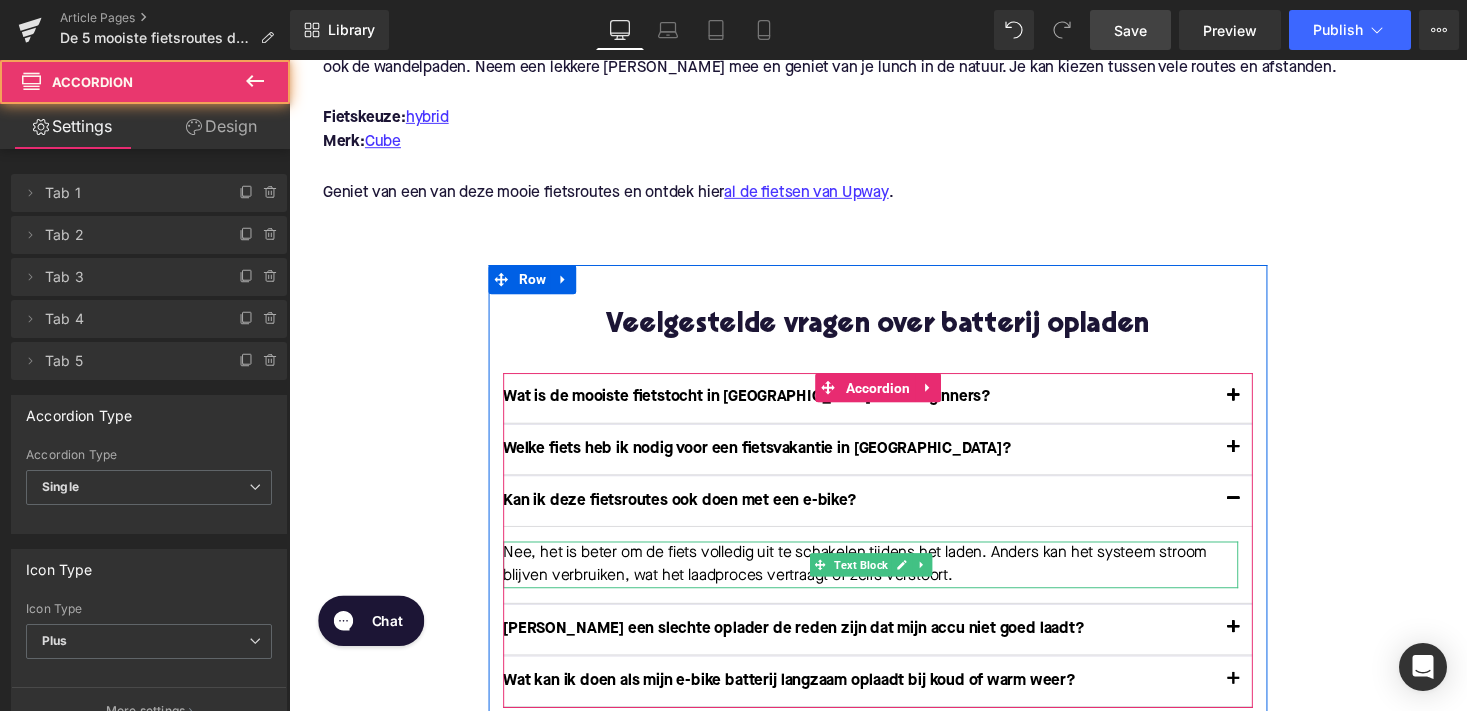 click on "Nee, het is beter om de fiets volledig uit te schakelen tijdens het laden. Anders kan het systeem stroom blijven verbruiken, wat het laadproces vertraagt of zelfs verstoort." at bounding box center [886, 579] 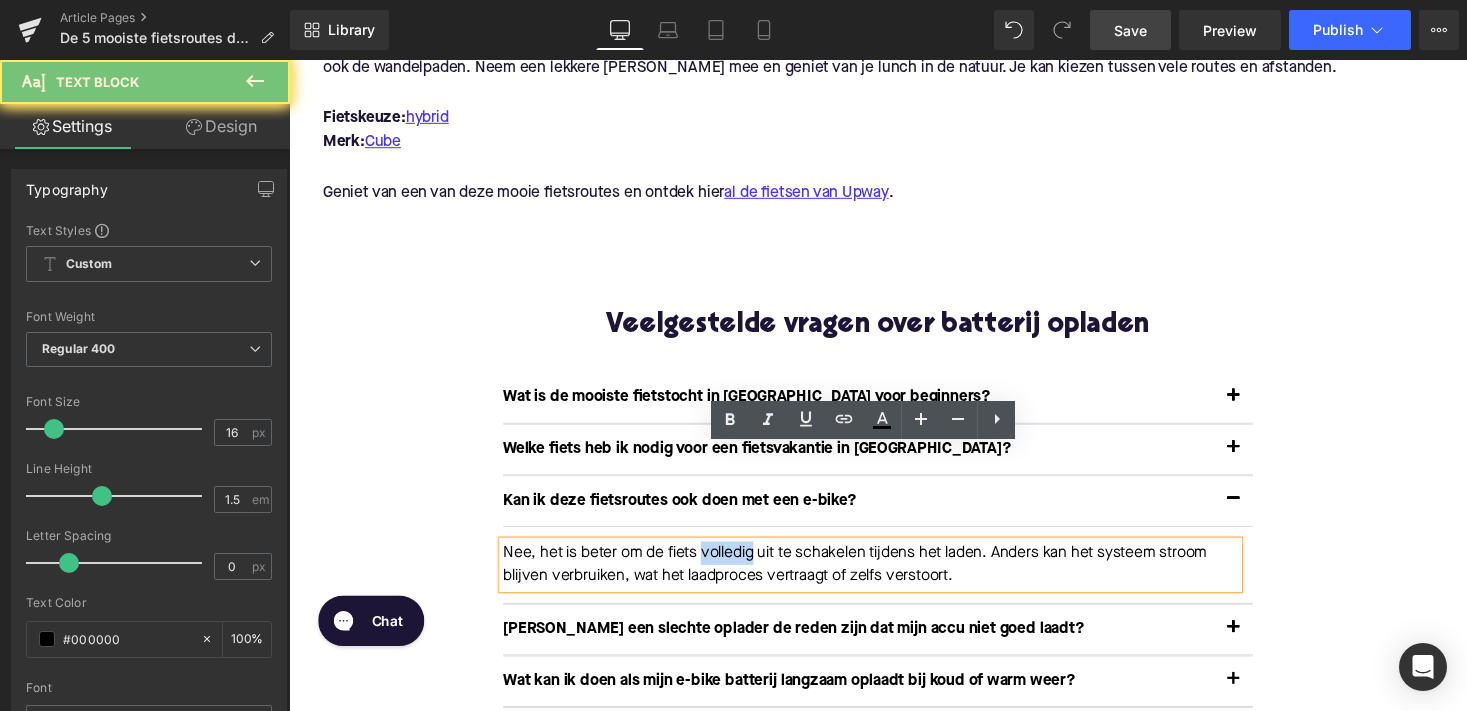 click on "Nee, het is beter om de fiets volledig uit te schakelen tijdens het laden. Anders kan het systeem stroom blijven verbruiken, wat het laadproces vertraagt of zelfs verstoort." at bounding box center (886, 579) 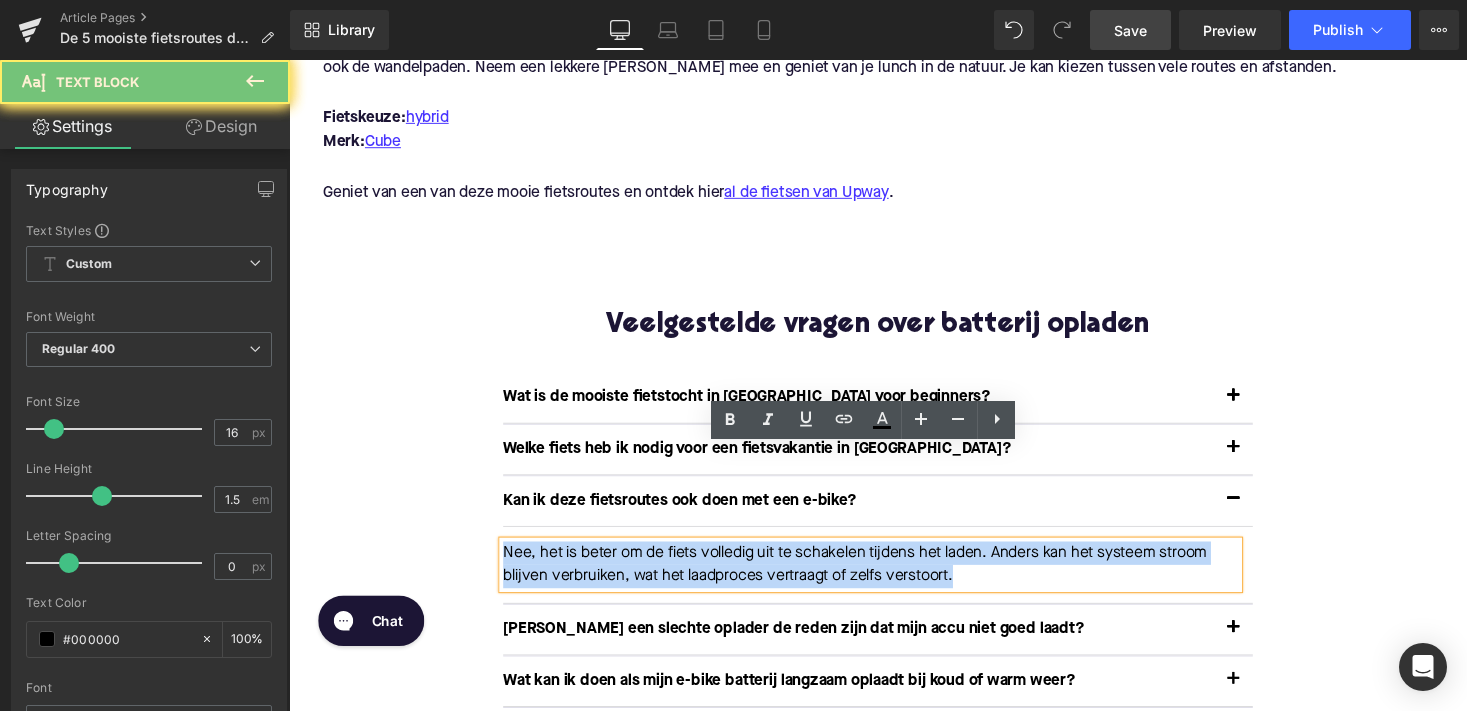 click on "Nee, het is beter om de fiets volledig uit te schakelen tijdens het laden. Anders kan het systeem stroom blijven verbruiken, wat het laadproces vertraagt of zelfs verstoort." at bounding box center (886, 579) 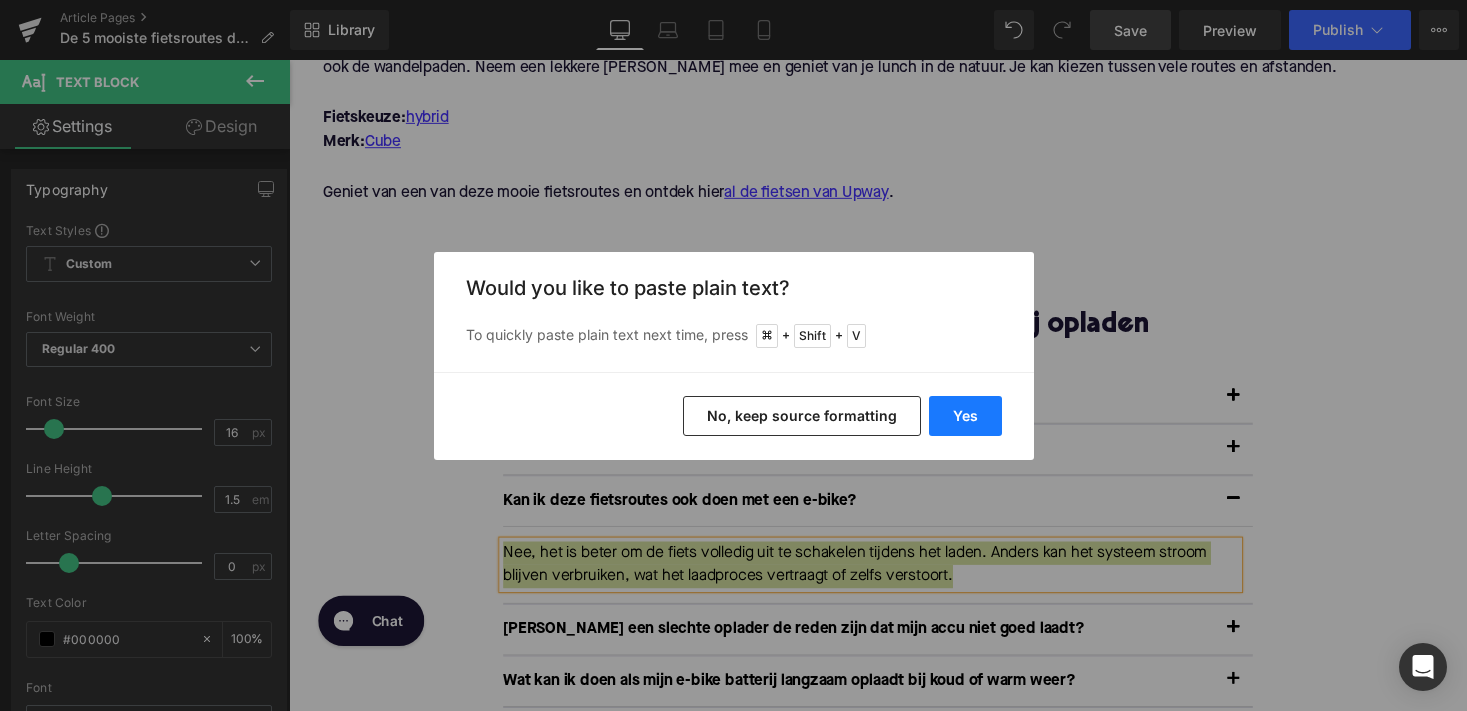 click on "Yes" at bounding box center (965, 416) 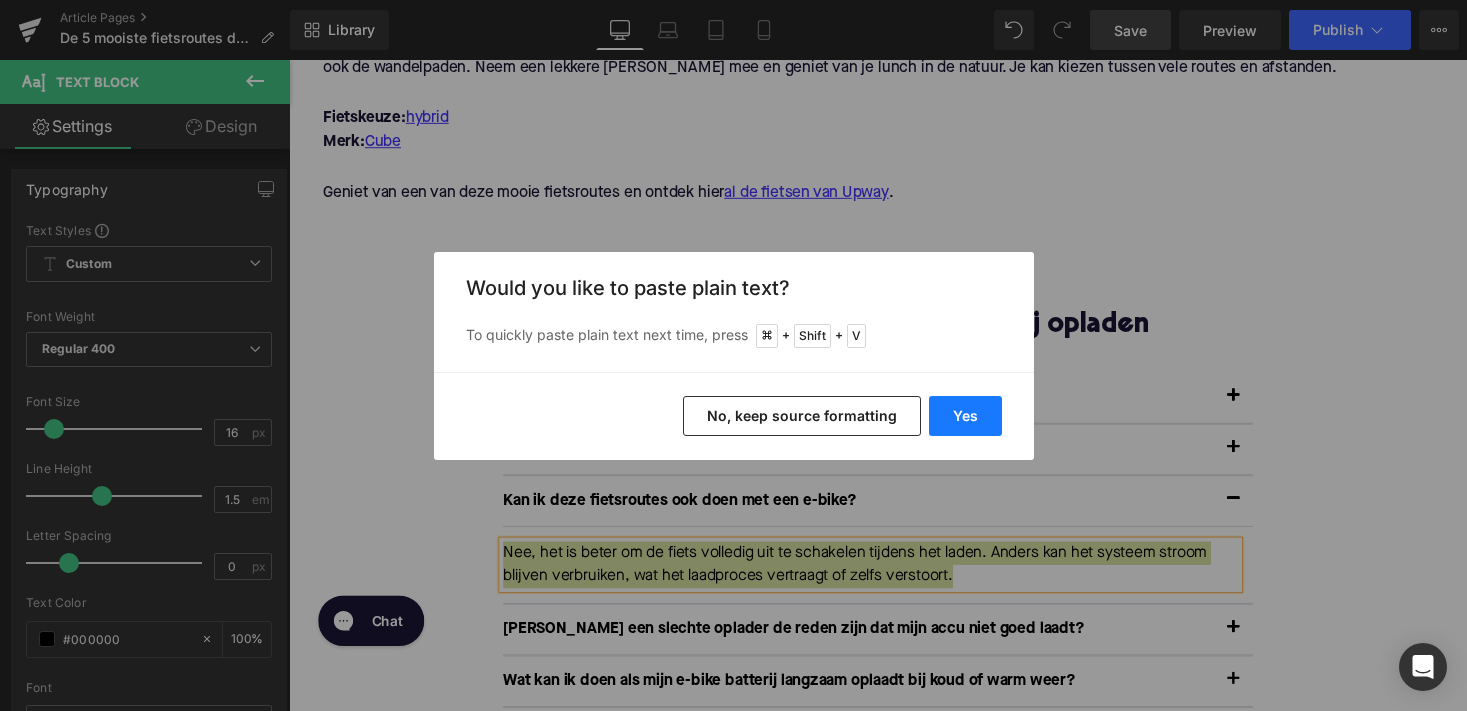 type 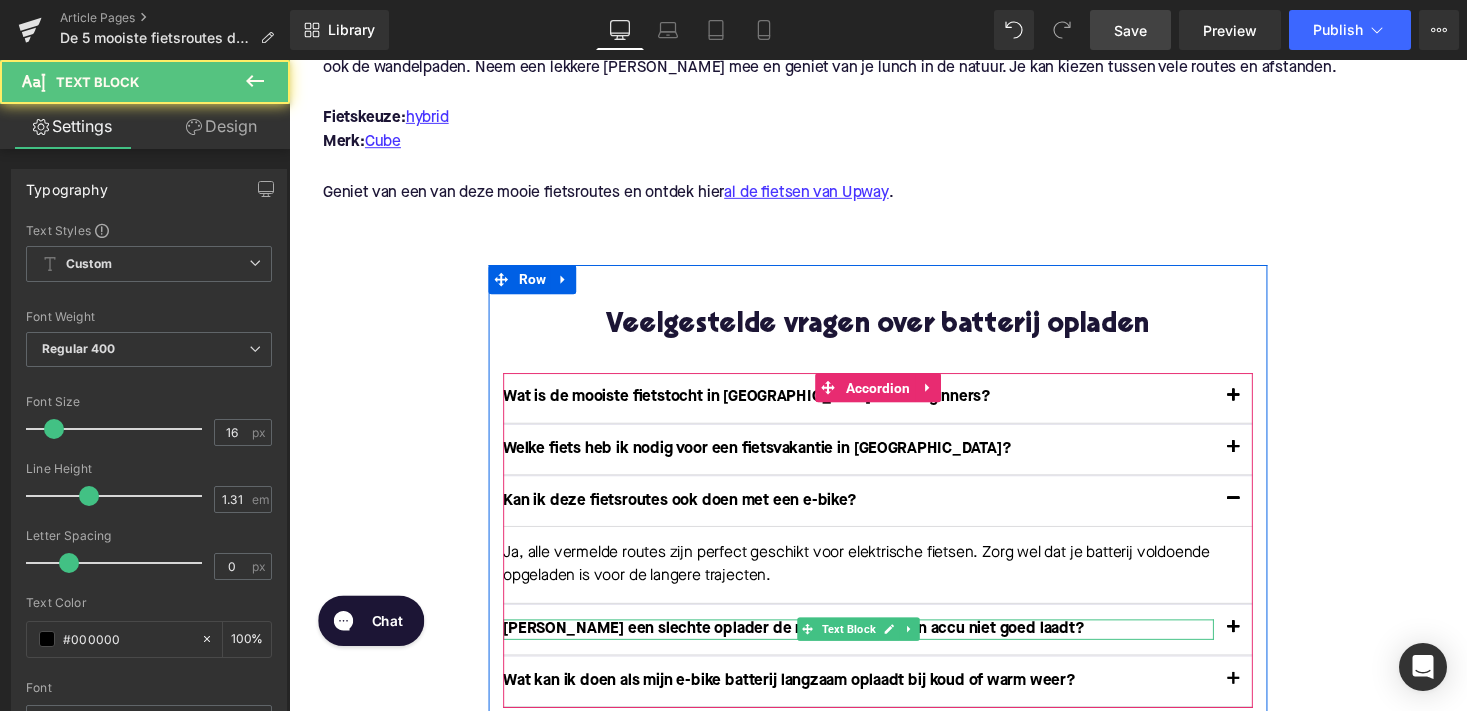 click on "Kan een slechte oplader de reden zijn dat mijn accu niet goed laadt?" at bounding box center [874, 645] 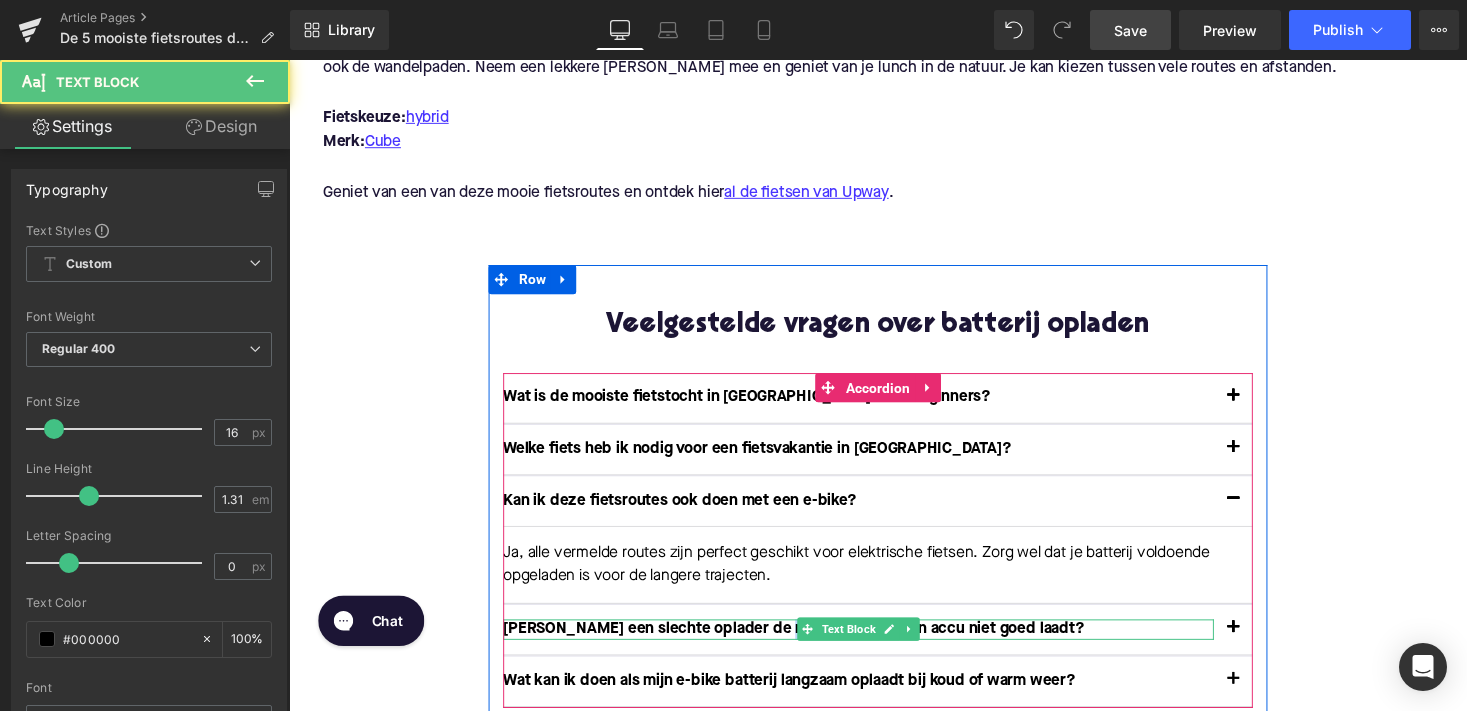 click on "Kan een slechte oplader de reden zijn dat mijn accu niet goed laadt?" at bounding box center [874, 645] 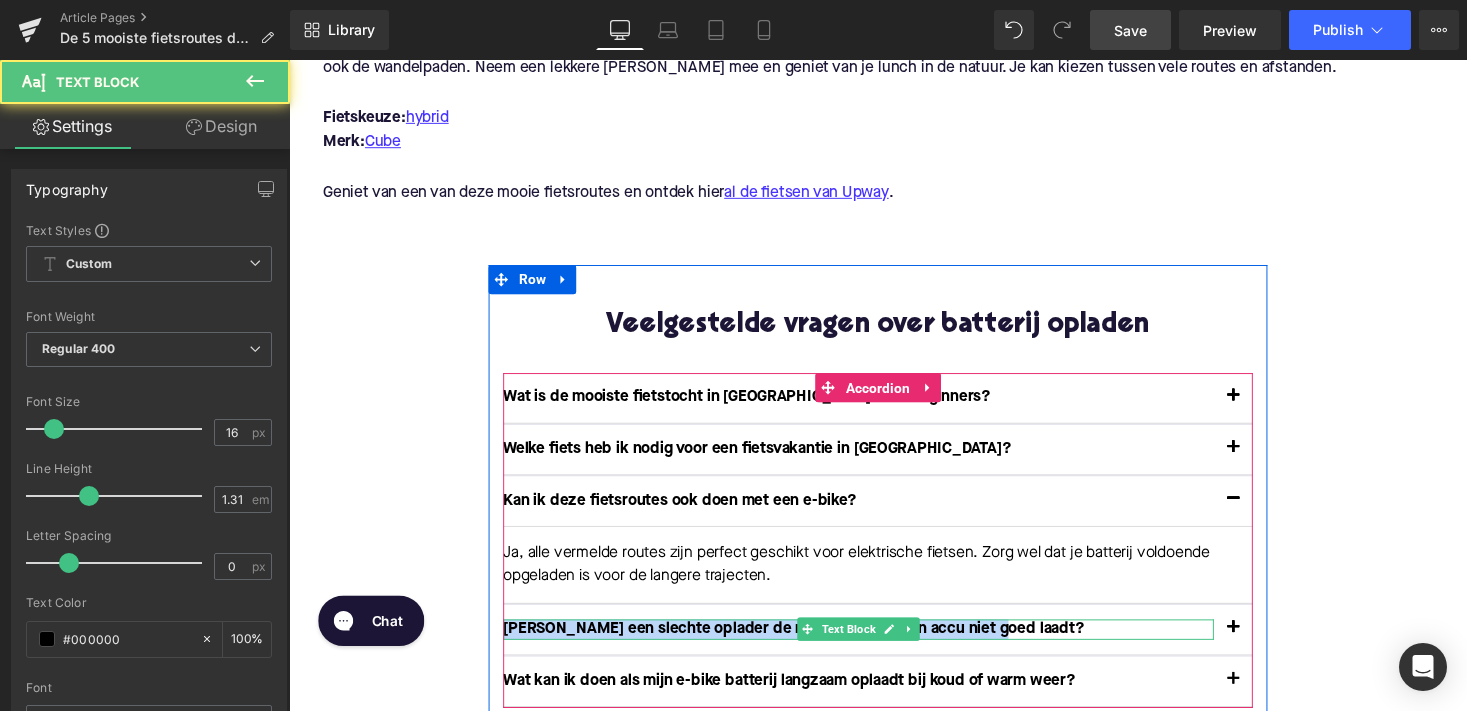 click on "Kan een slechte oplader de reden zijn dat mijn accu niet goed laadt?" at bounding box center [874, 645] 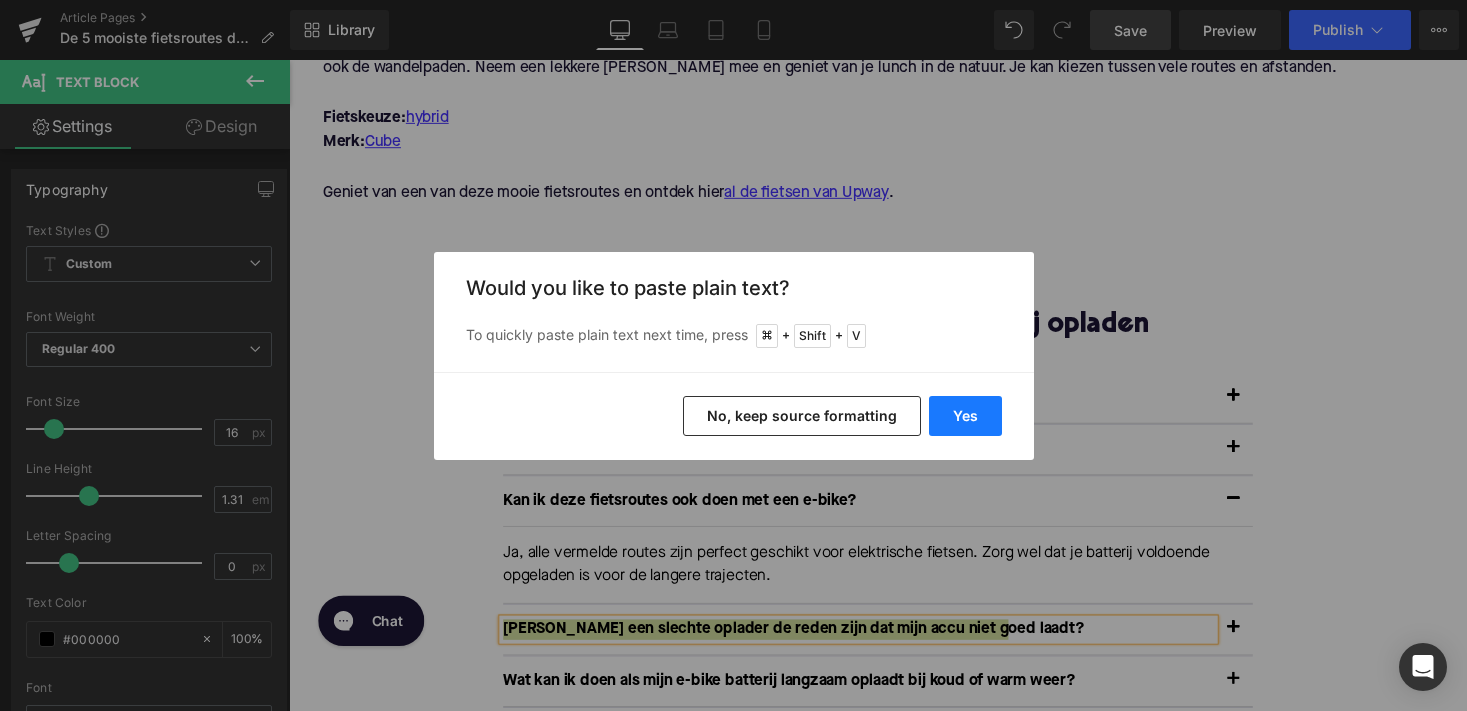 click on "Yes" at bounding box center [965, 416] 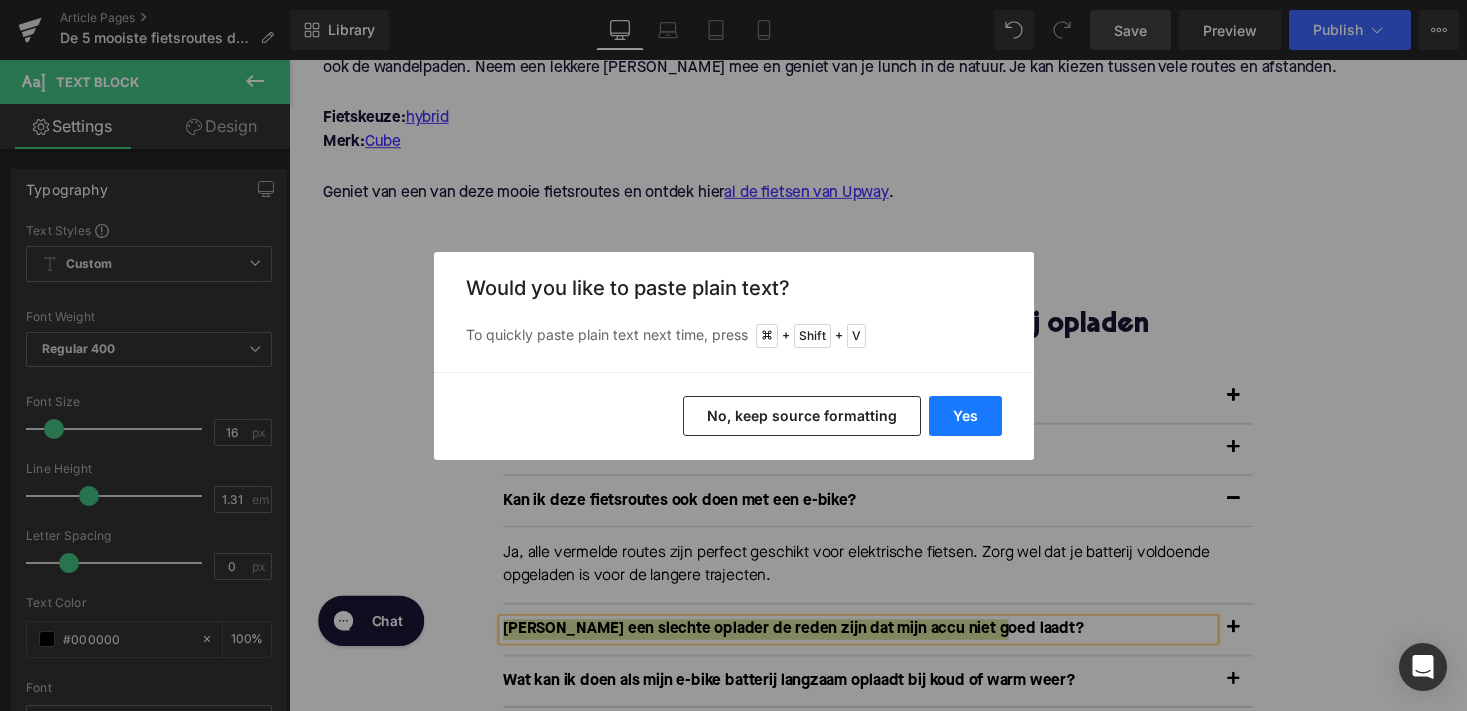 type 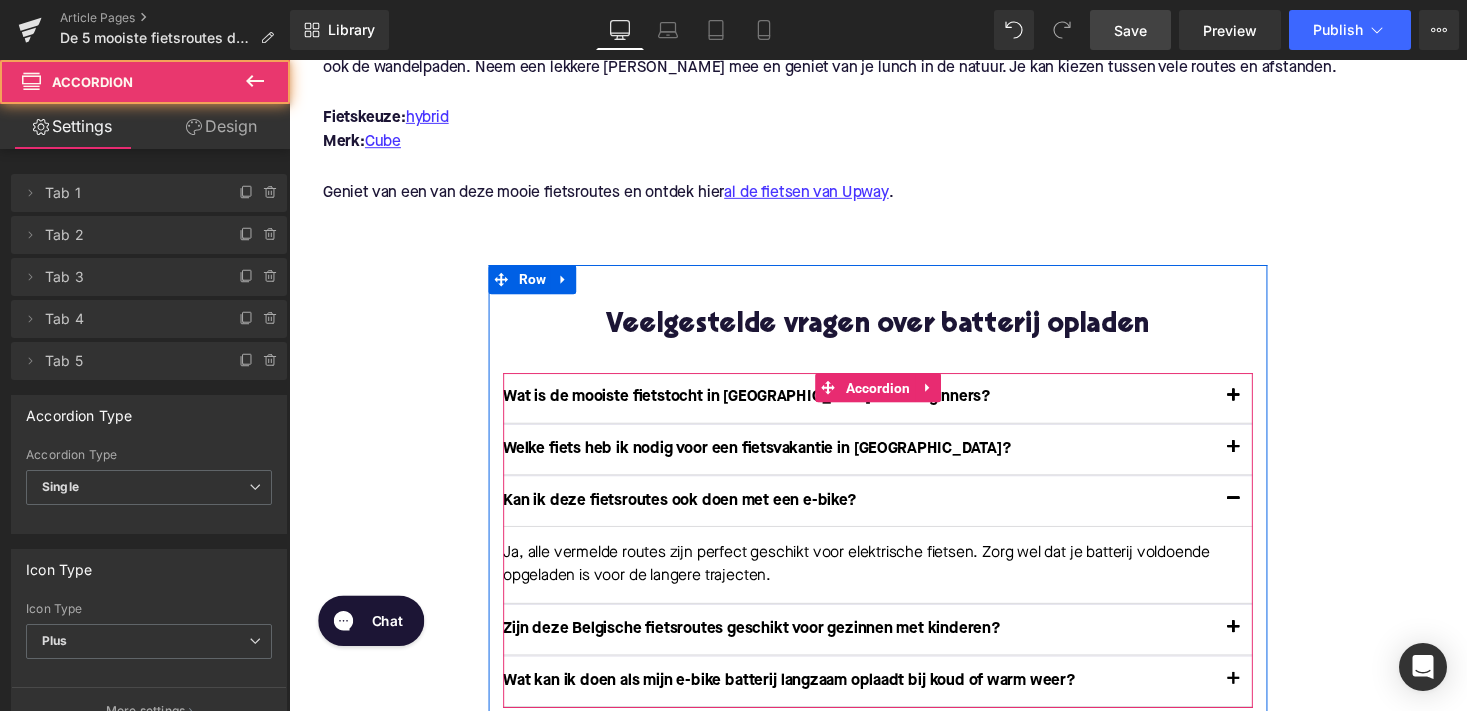 click at bounding box center (1259, 645) 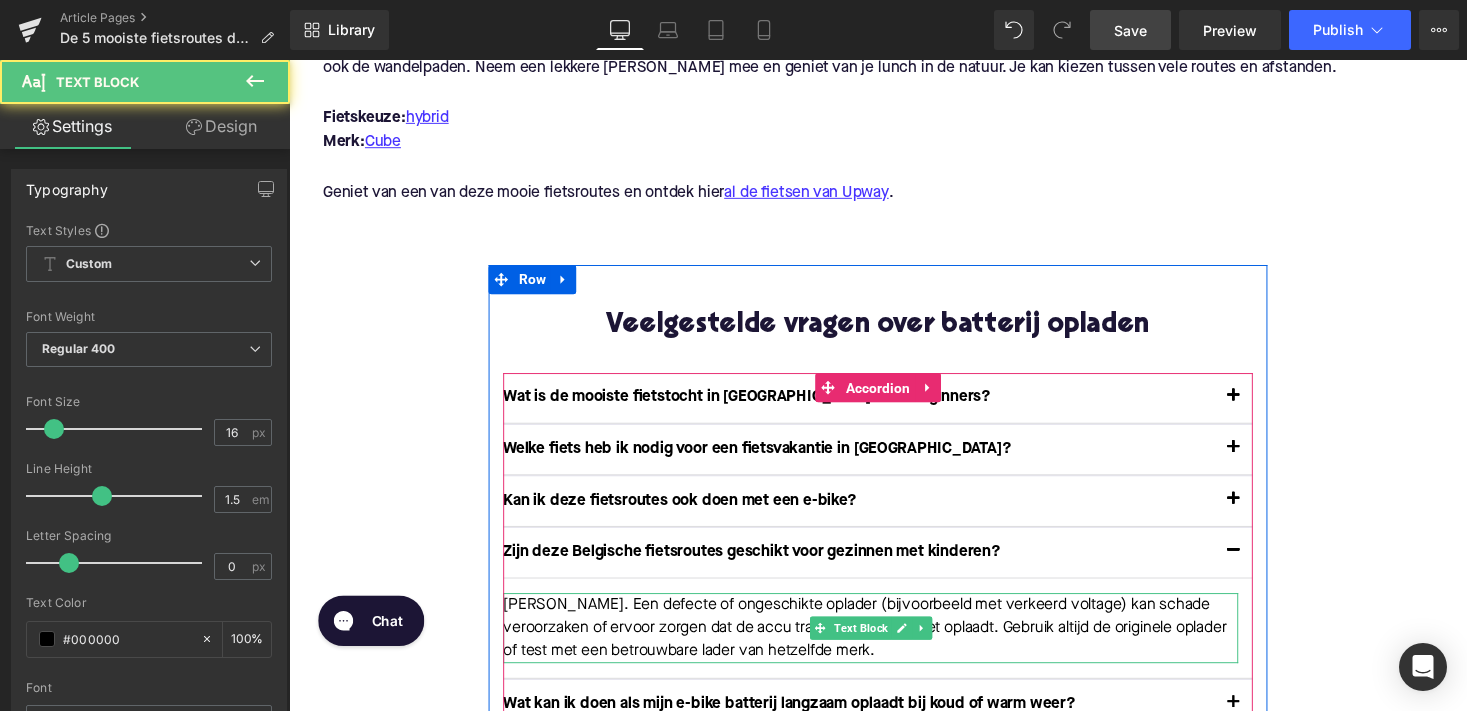 click on "Ja. Een defecte of ongeschikte oplader (bijvoorbeeld met verkeerd voltage) kan schade veroorzaken of ervoor zorgen dat de accu traag of helemaal niet oplaadt. Gebruik altijd de originele oplader of test met een betrouwbare lader van hetzelfde merk." at bounding box center [886, 644] 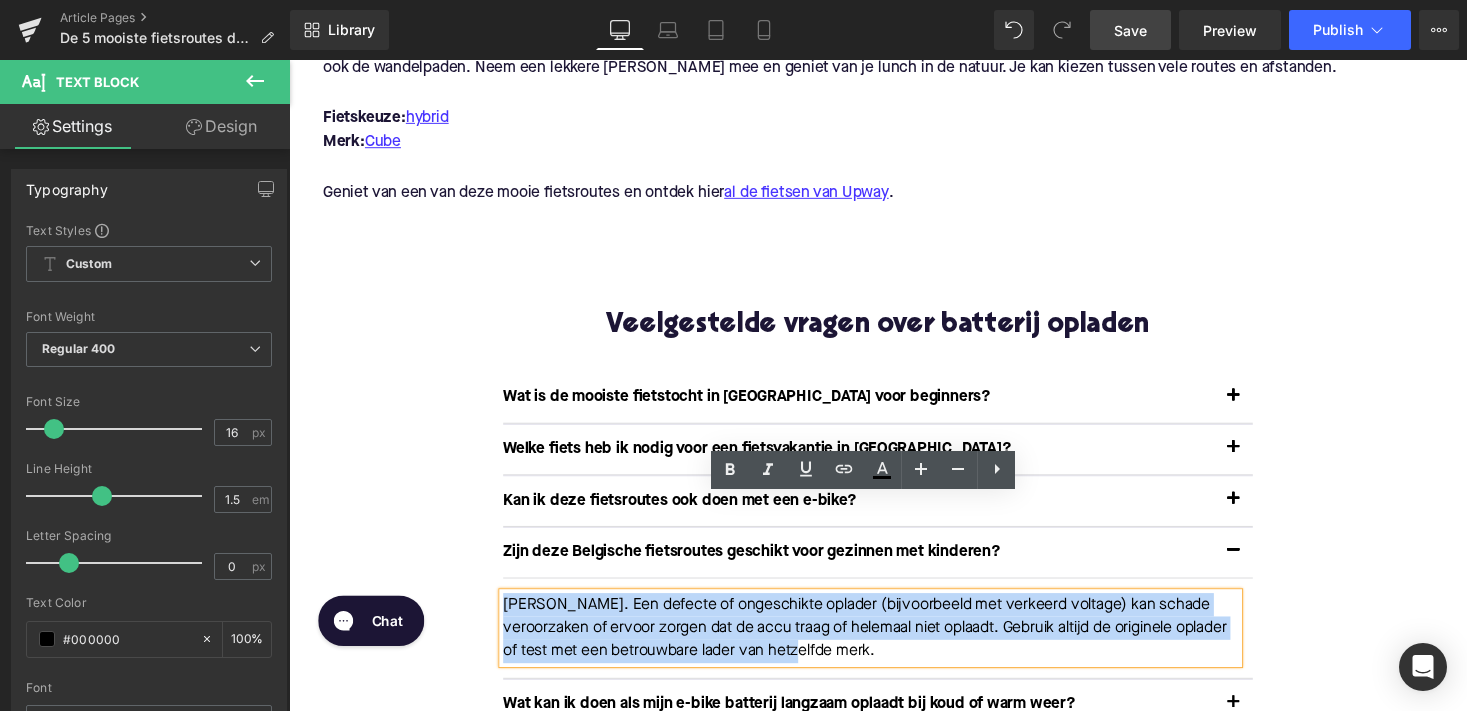 drag, startPoint x: 819, startPoint y: 568, endPoint x: 511, endPoint y: 509, distance: 313.60007 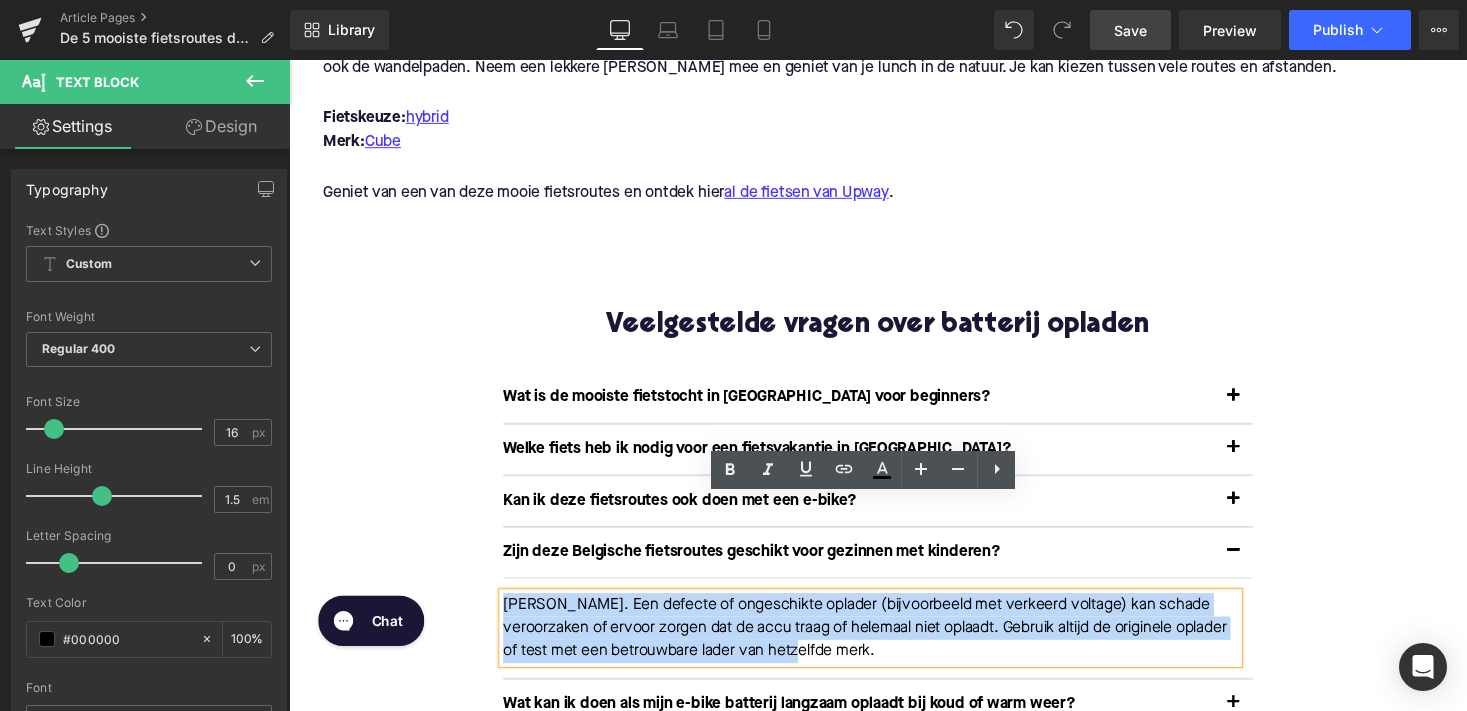 click on "Ja. Een defecte of ongeschikte oplader (bijvoorbeeld met verkeerd voltage) kan schade veroorzaken of ervoor zorgen dat de accu traag of helemaal niet oplaadt. Gebruik altijd de originele oplader of test met een betrouwbare lader van hetzelfde merk." at bounding box center [886, 644] 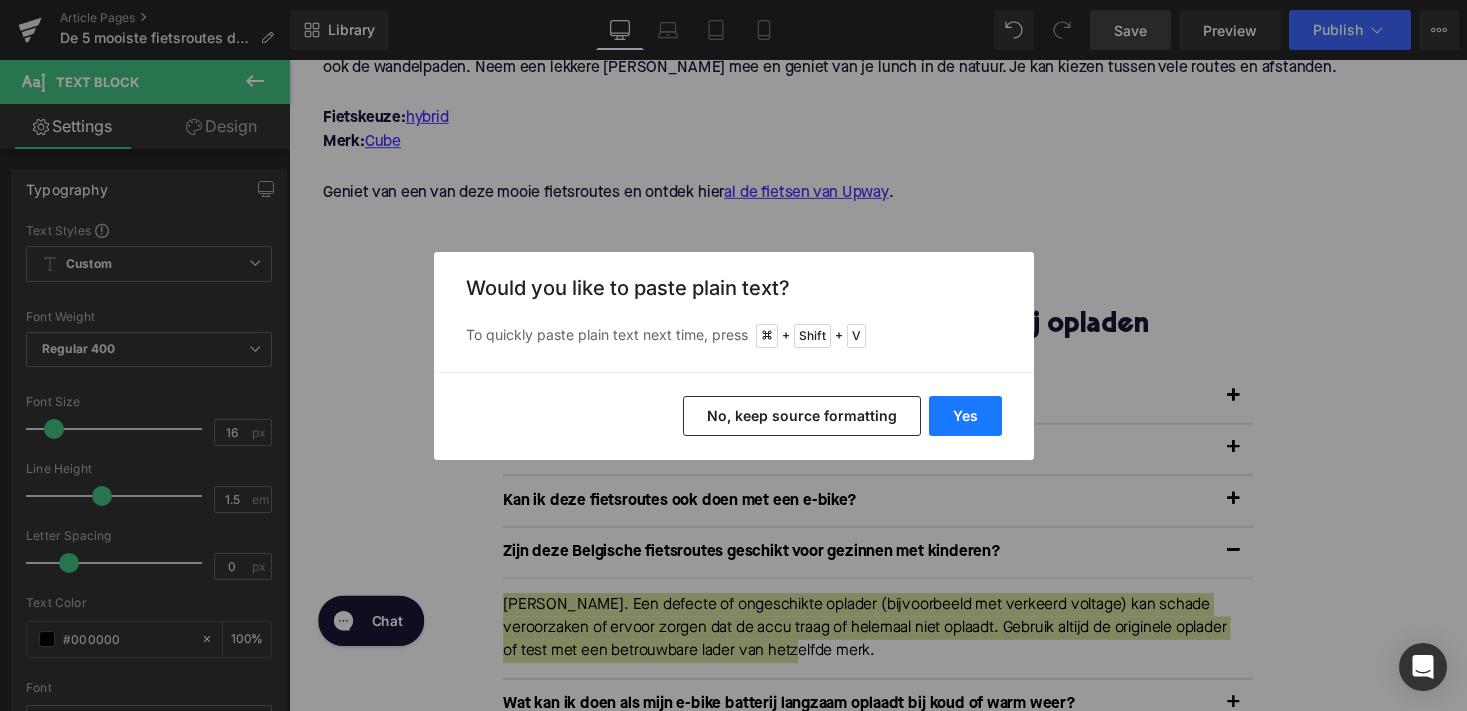 click on "Yes" at bounding box center (965, 416) 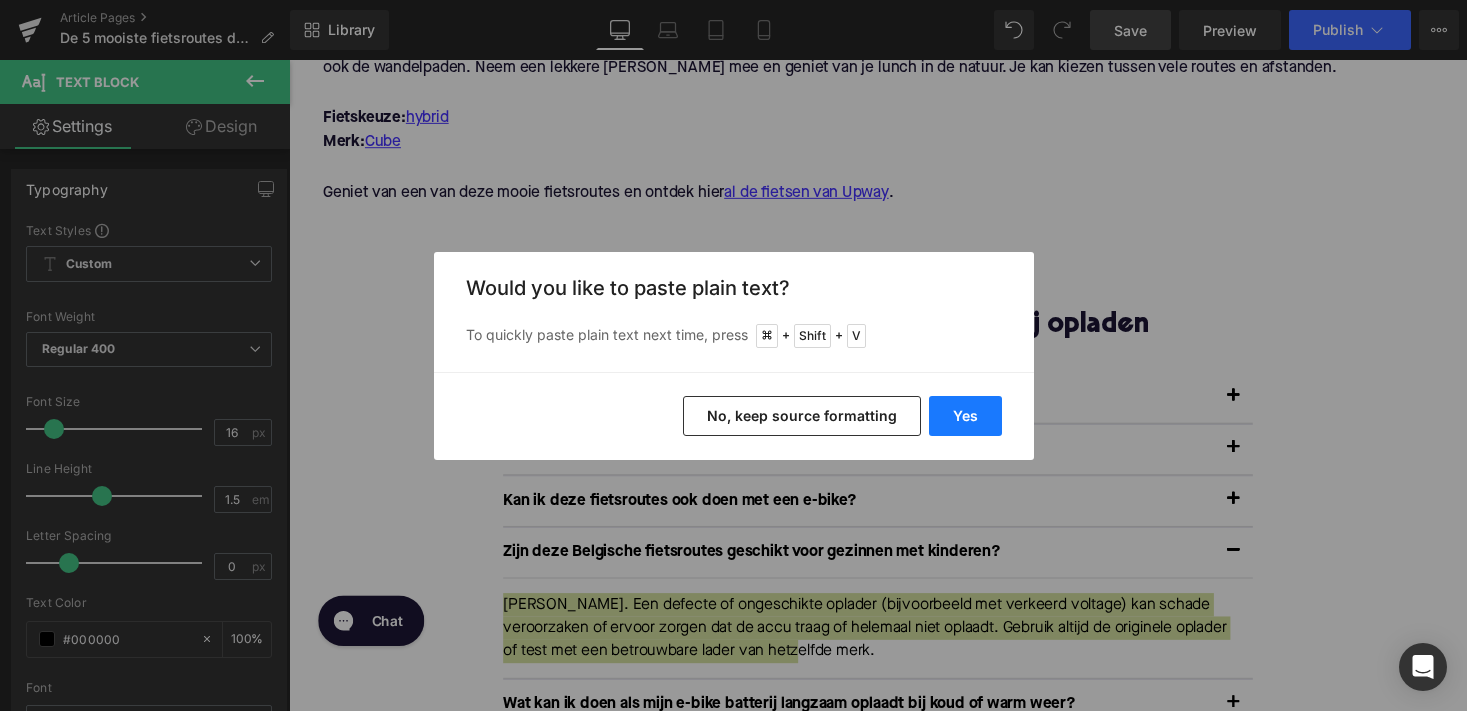 type 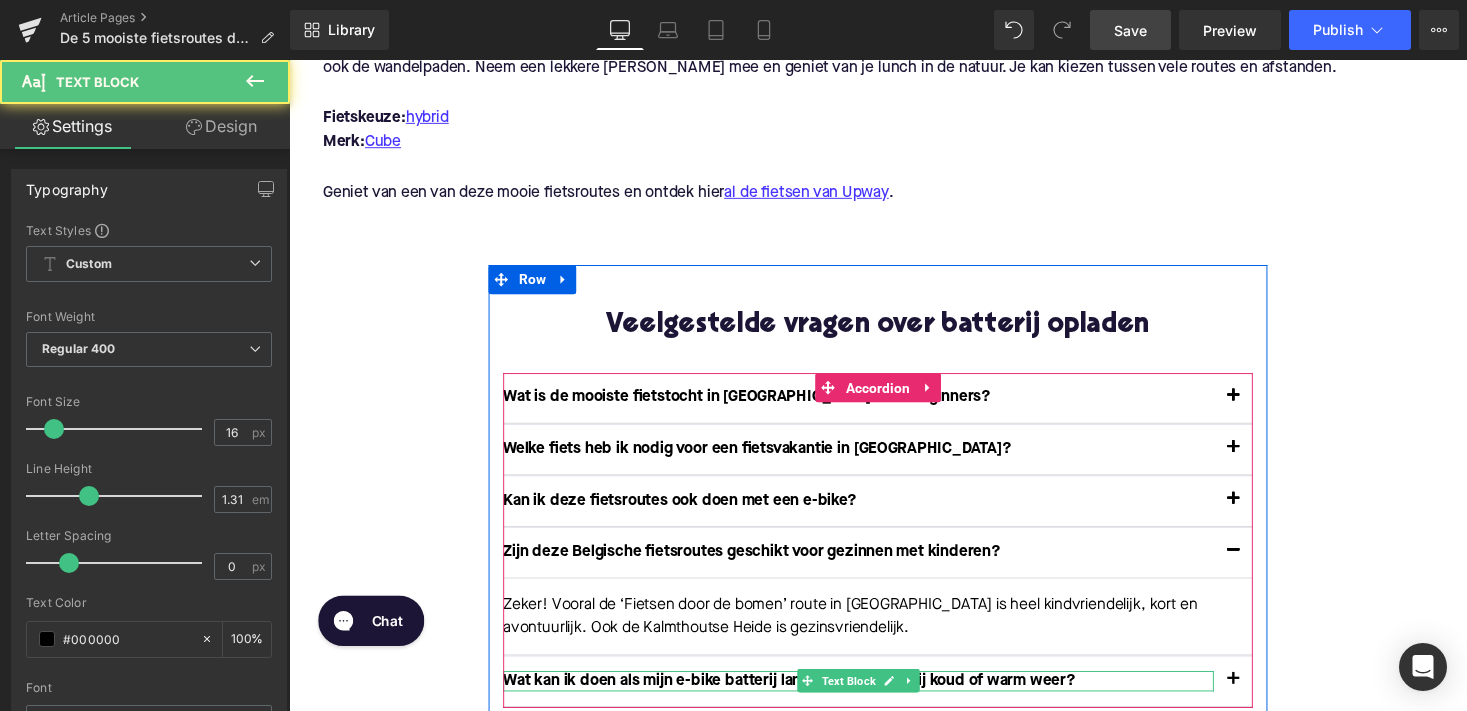 click on "Wat kan ik doen als mijn e-bike batterij langzaam oplaadt bij koud of warm weer?" at bounding box center [874, 698] 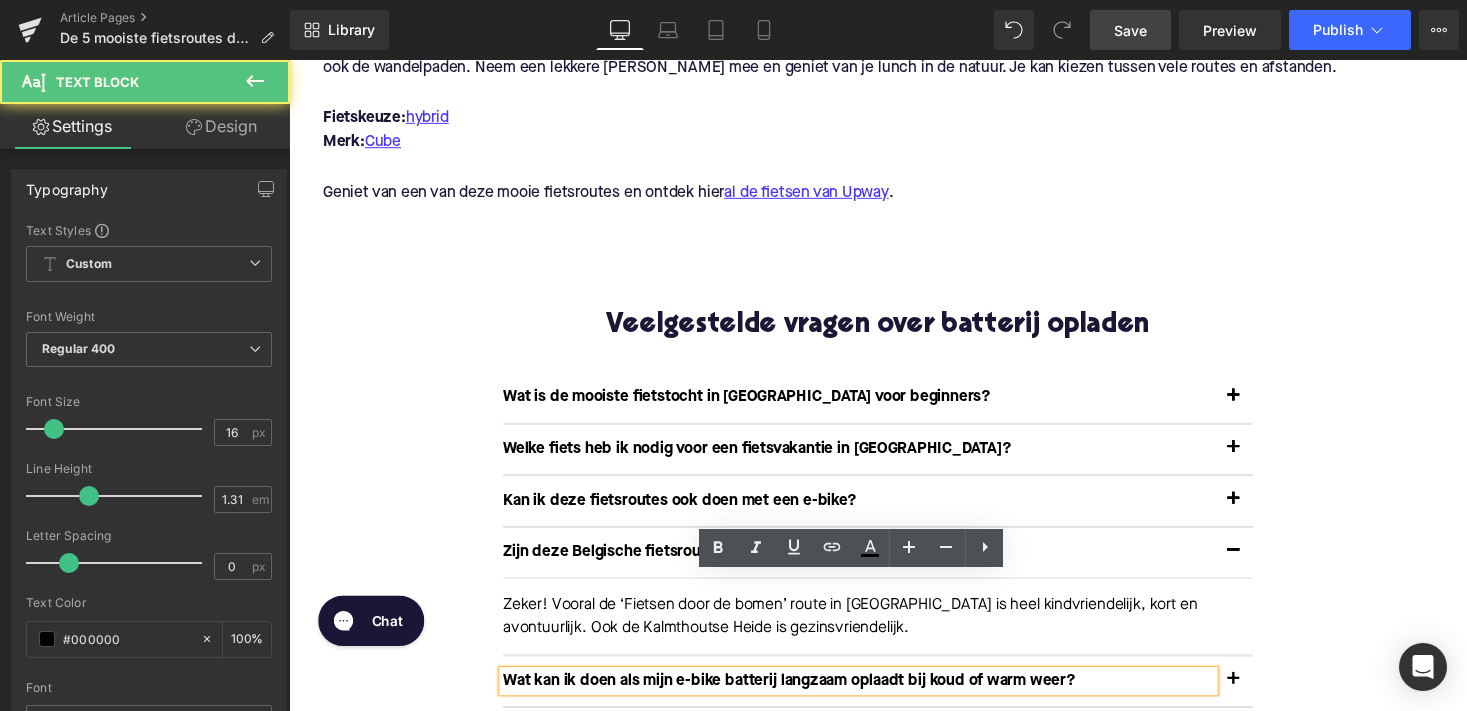 click on "Wat kan ik doen als mijn e-bike batterij langzaam oplaadt bij koud of warm weer?" at bounding box center [874, 698] 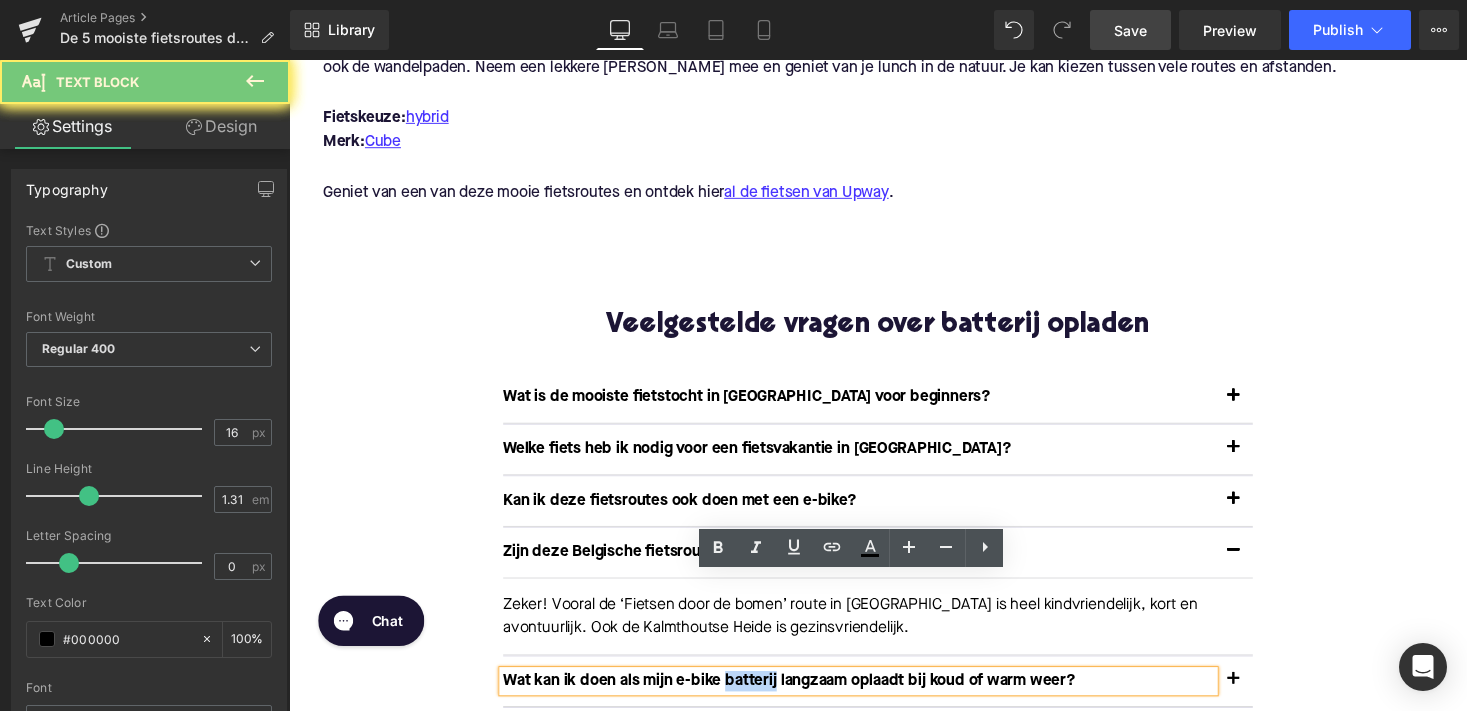 click on "Wat kan ik doen als mijn e-bike batterij langzaam oplaadt bij koud of warm weer?" at bounding box center [874, 698] 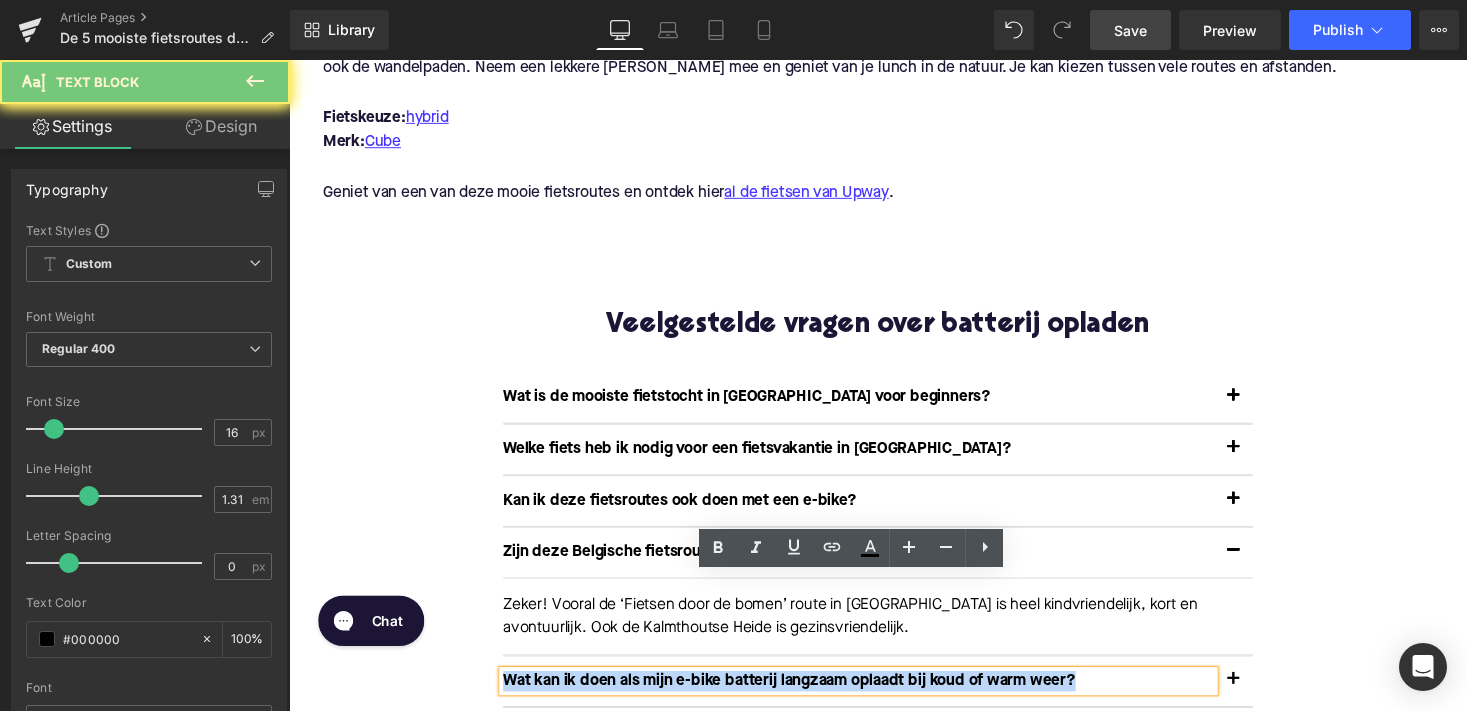 click on "Wat kan ik doen als mijn e-bike batterij langzaam oplaadt bij koud of warm weer?" at bounding box center [874, 698] 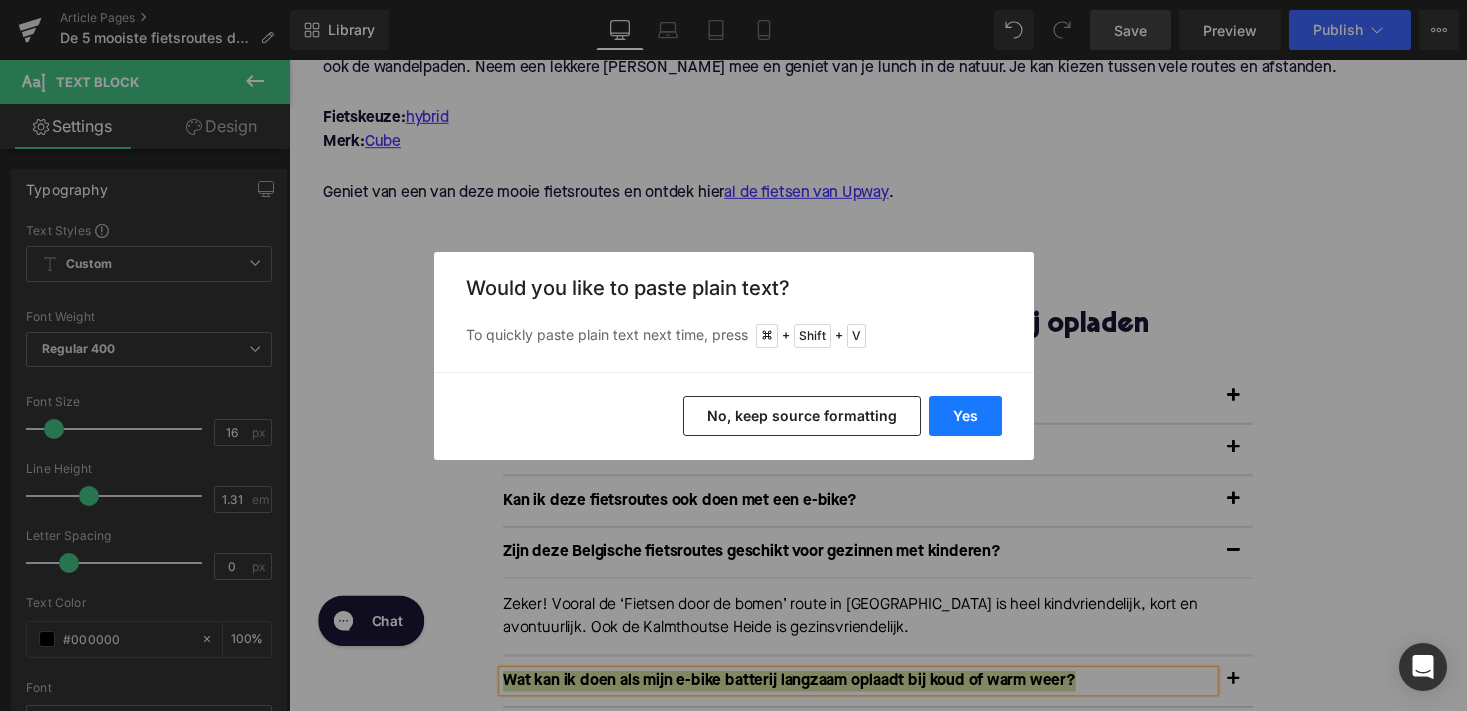 click on "Yes" at bounding box center [965, 416] 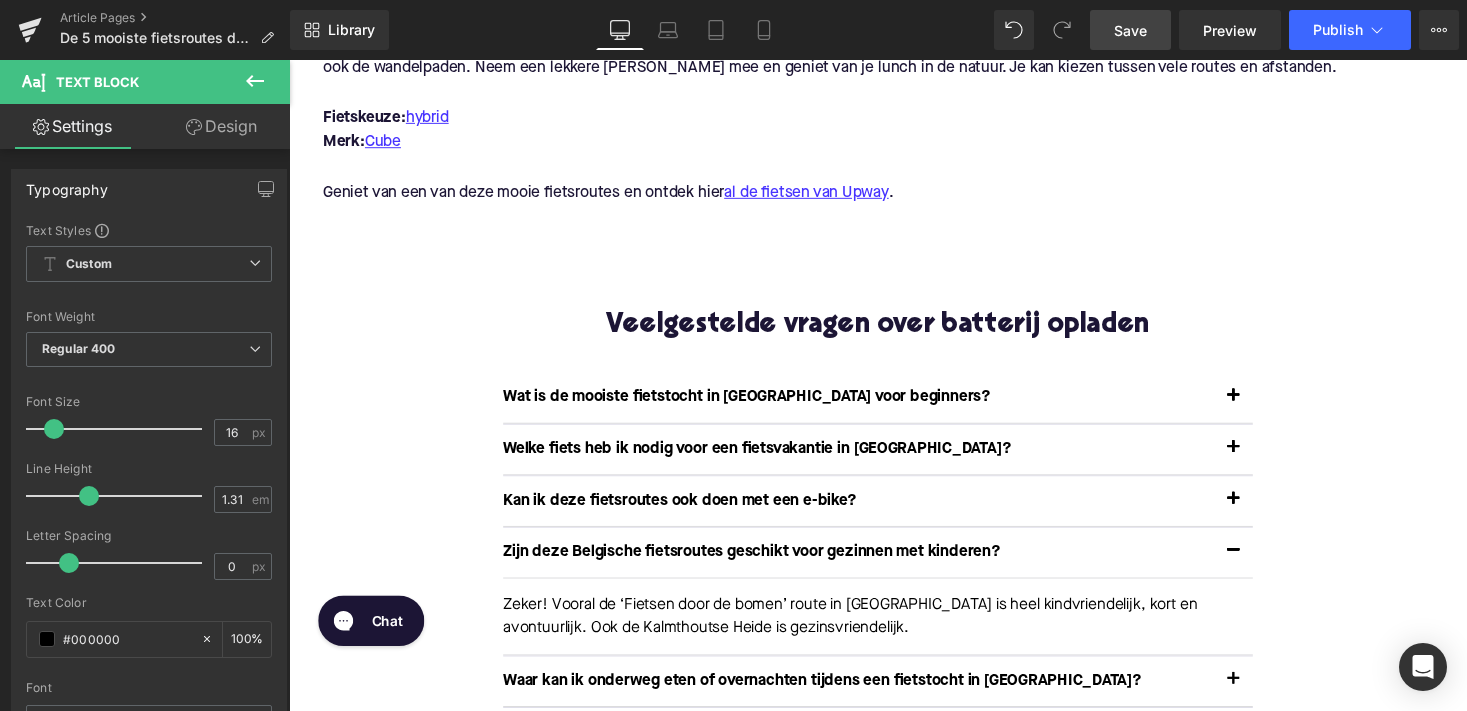 type 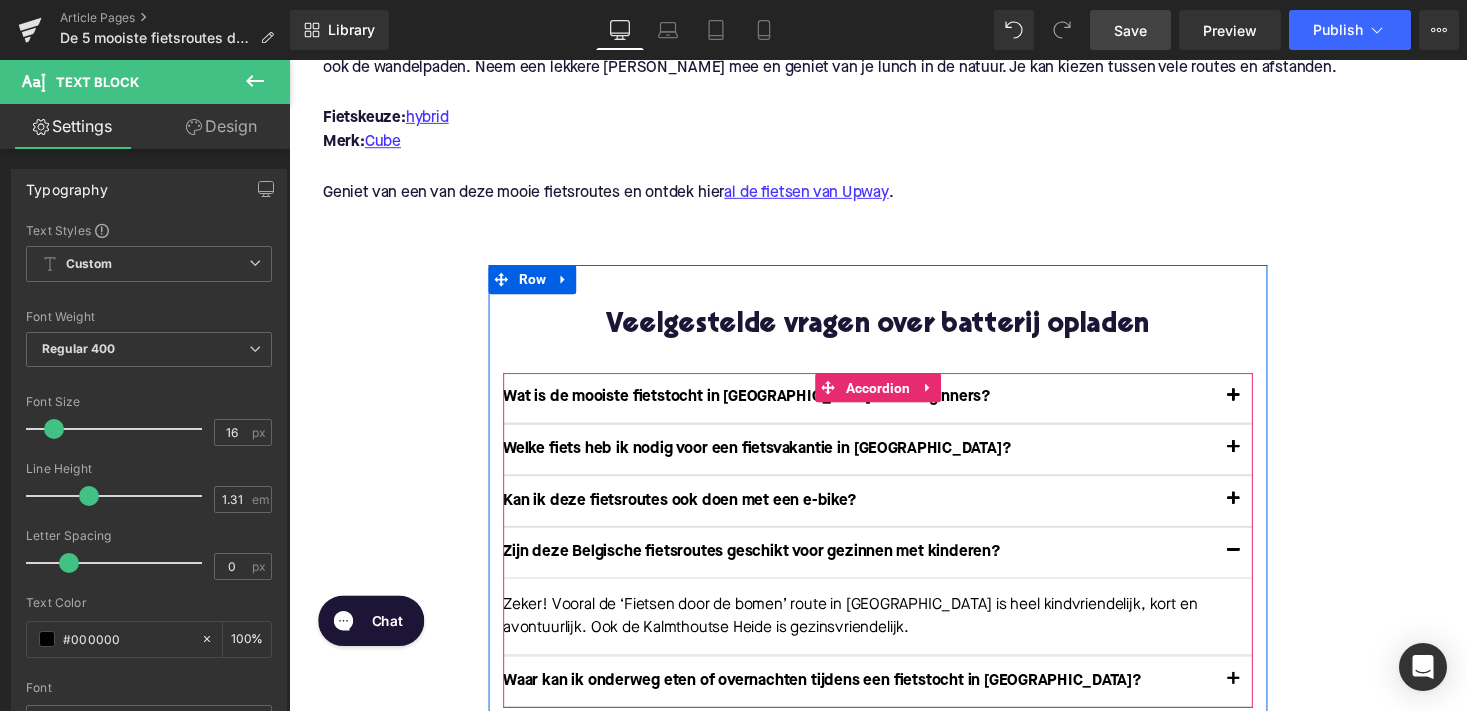 click at bounding box center [1259, 702] 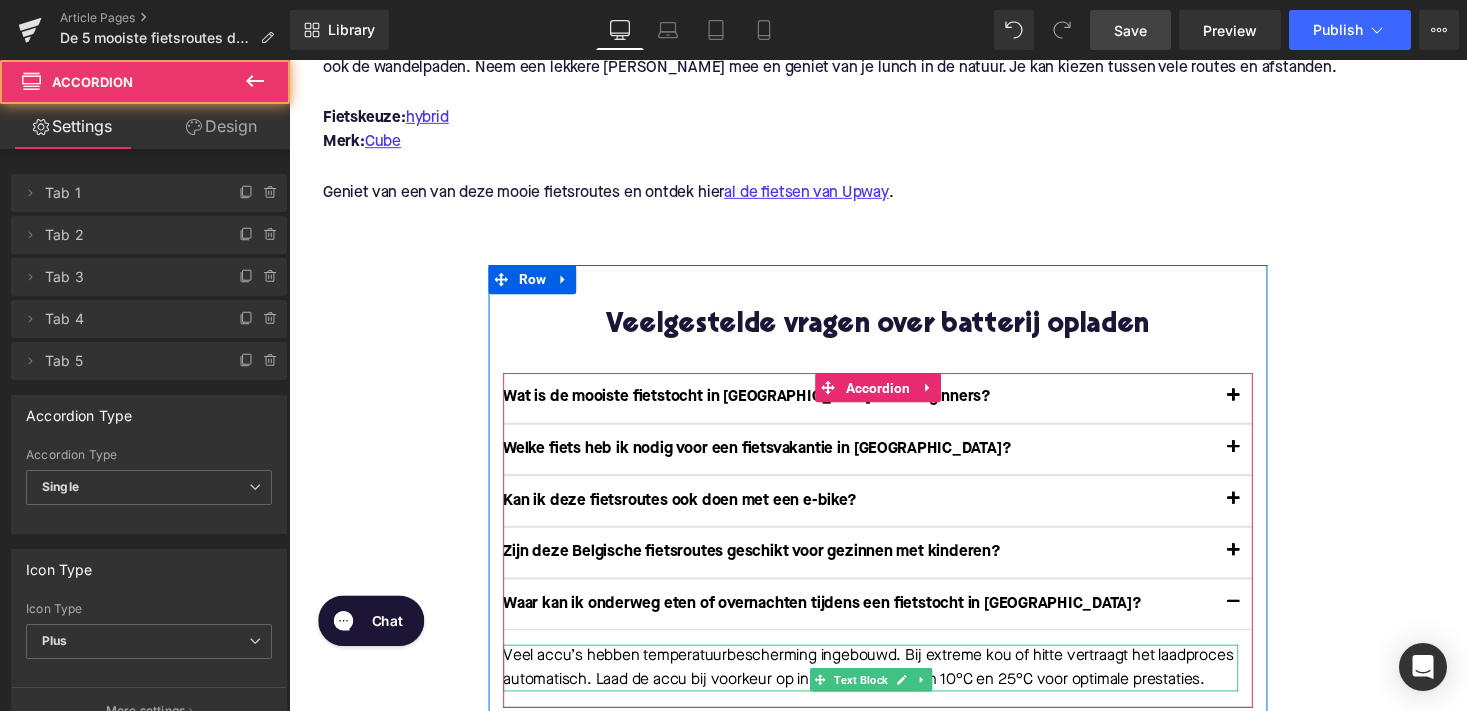 click on "Text Block" at bounding box center (876, 698) 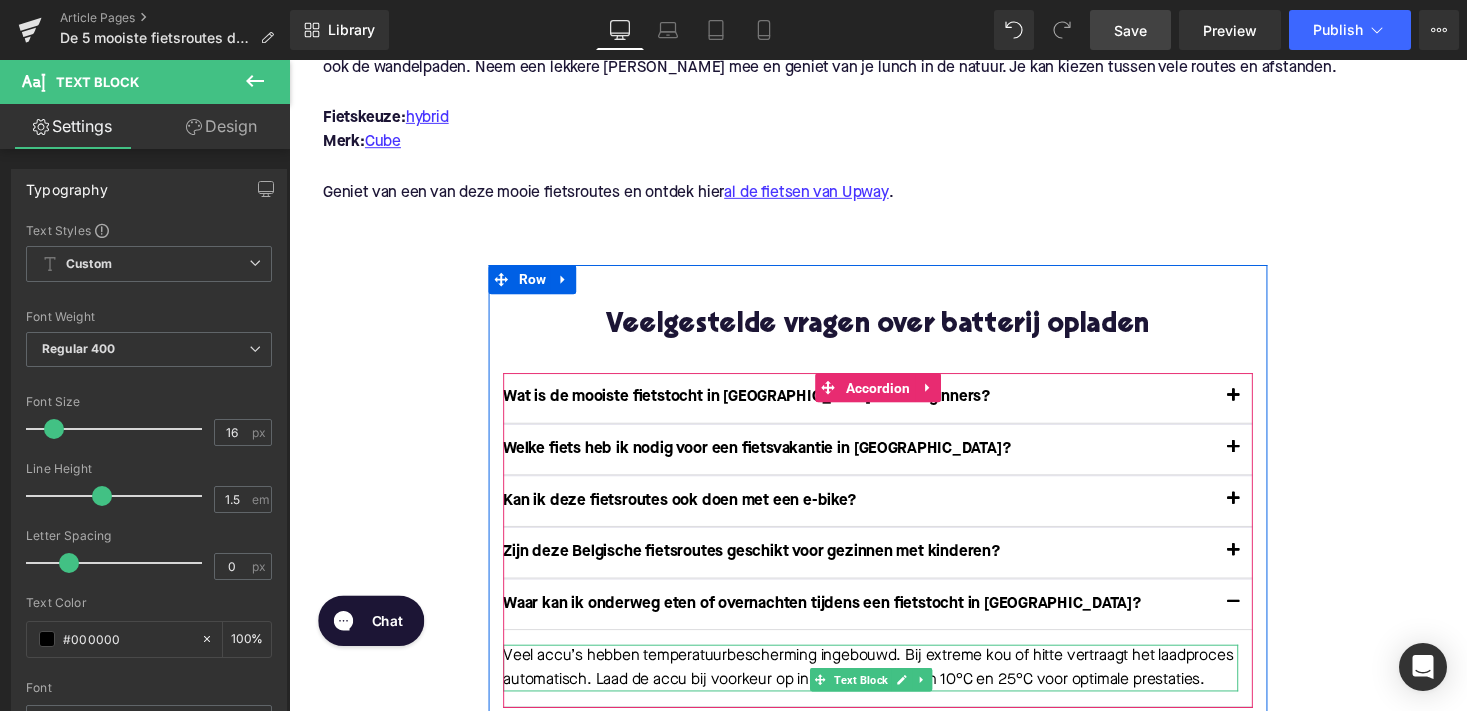 click on "Veel accu’s hebben temperatuurbescherming ingebouwd. Bij extreme kou of hitte vertraagt het laadproces automatisch. Laad de accu bij voorkeur op in een ruimte tussen 10°C en 25°C voor optimale prestaties." at bounding box center [886, 685] 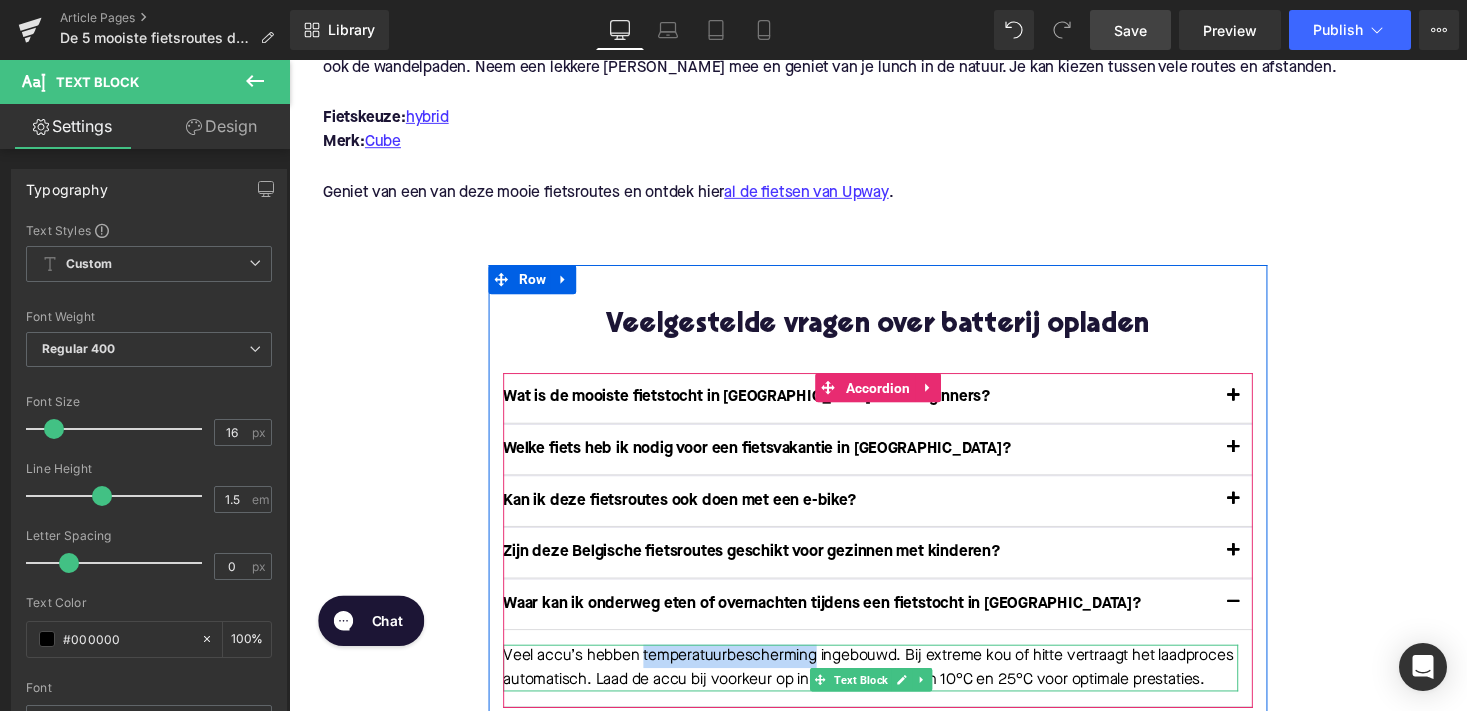 click on "Veel accu’s hebben temperatuurbescherming ingebouwd. Bij extreme kou of hitte vertraagt het laadproces automatisch. Laad de accu bij voorkeur op in een ruimte tussen 10°C en 25°C voor optimale prestaties." at bounding box center (886, 685) 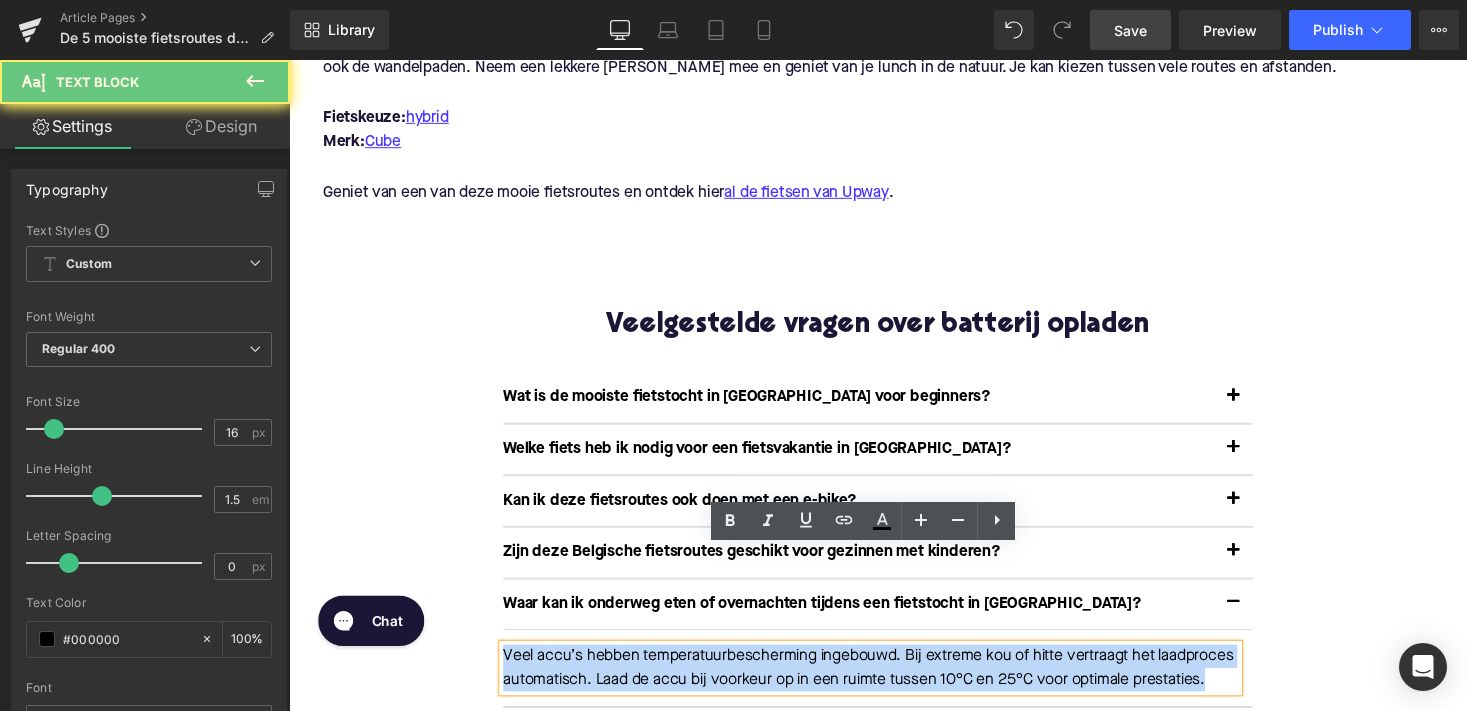 click on "Veel accu’s hebben temperatuurbescherming ingebouwd. Bij extreme kou of hitte vertraagt het laadproces automatisch. Laad de accu bij voorkeur op in een ruimte tussen 10°C en 25°C voor optimale prestaties." at bounding box center (886, 685) 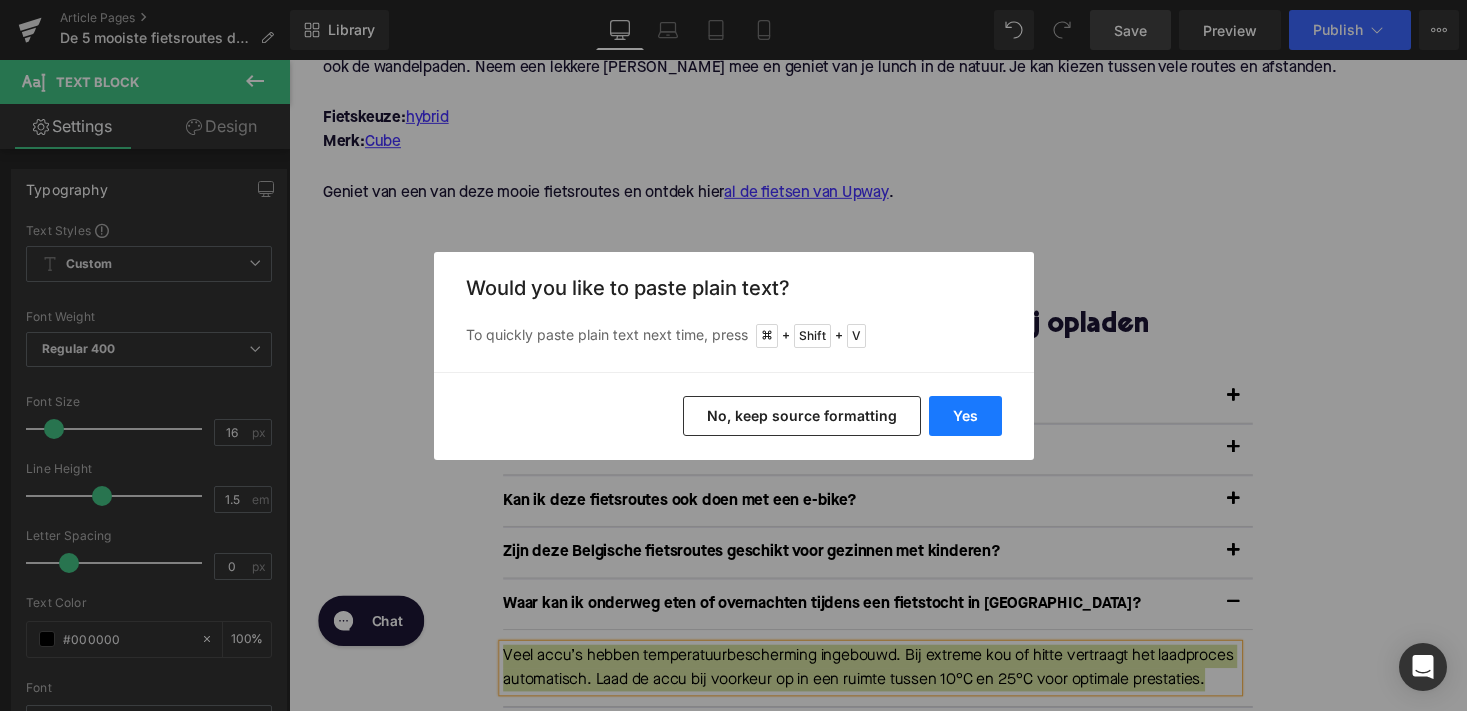 click on "Yes" at bounding box center [965, 416] 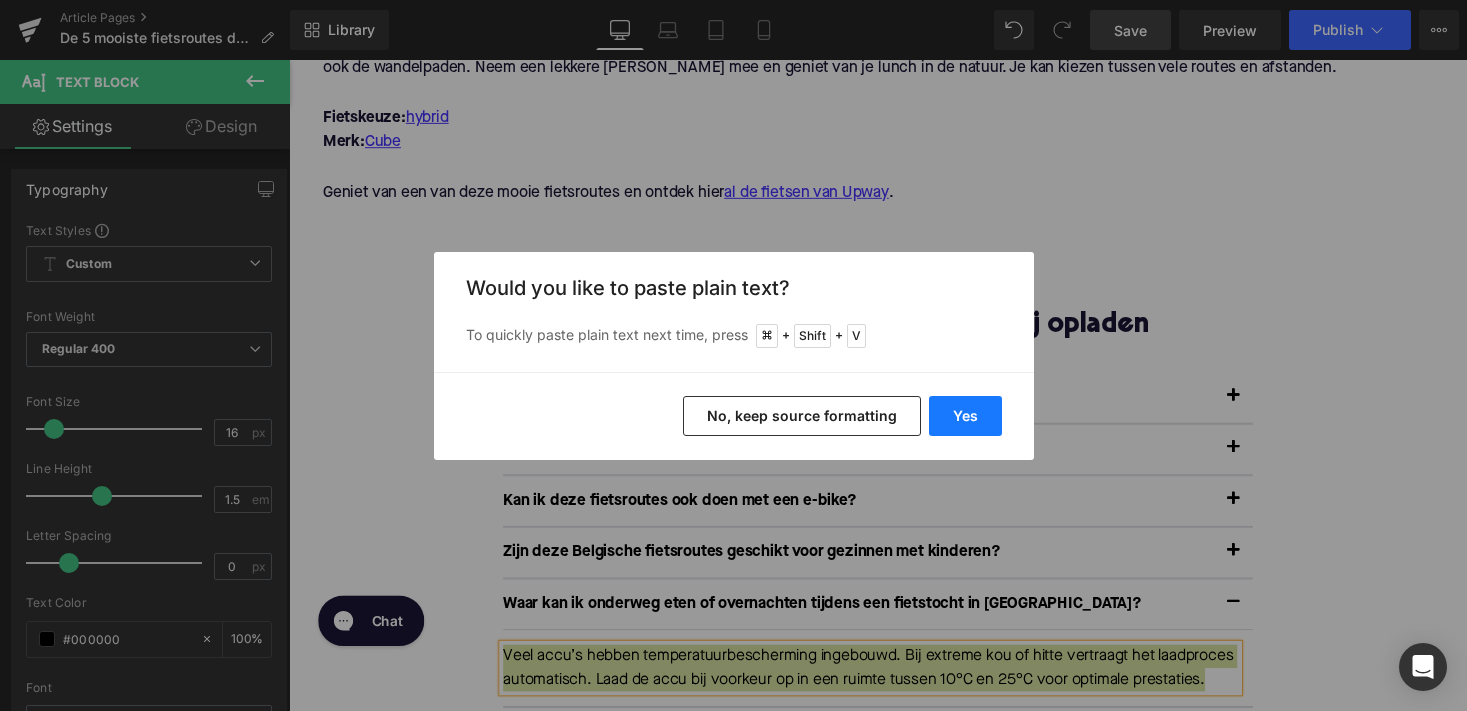 type 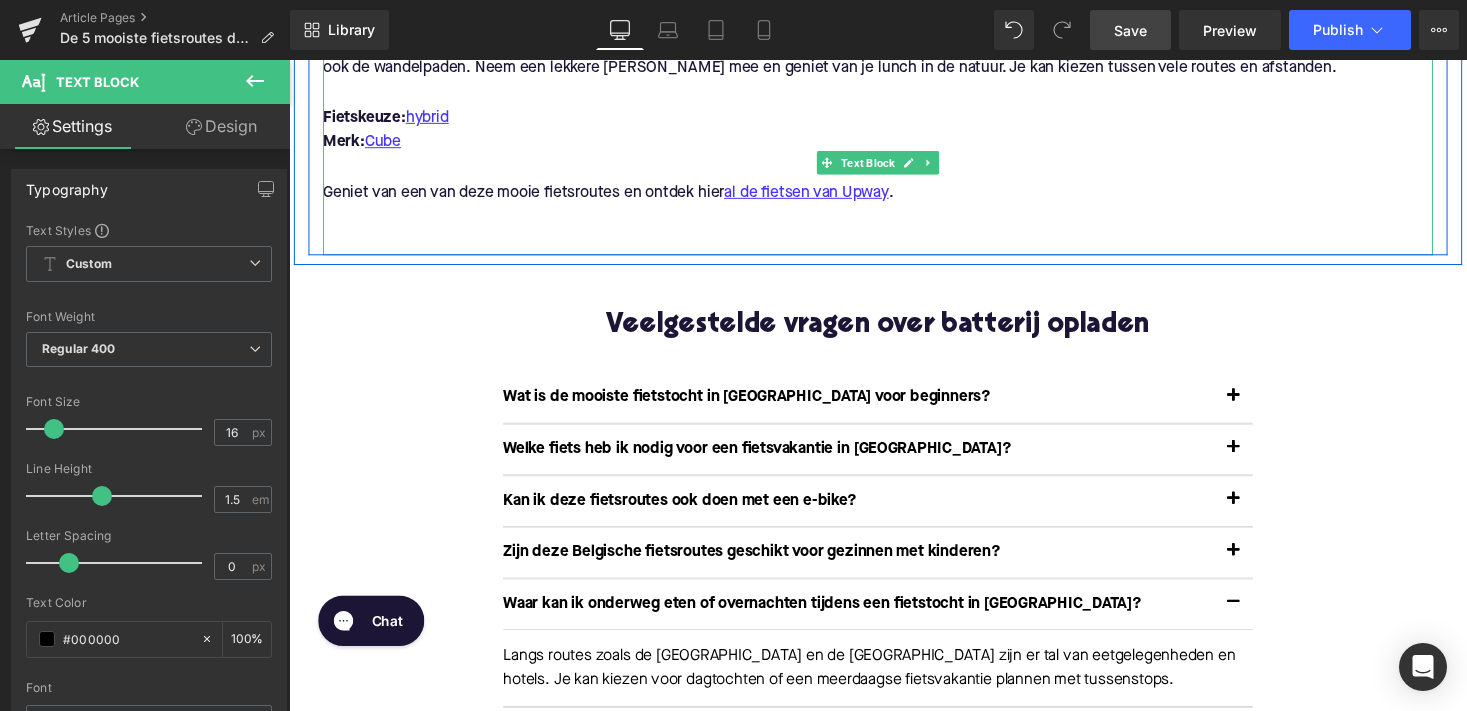 click on "Save" at bounding box center [1130, 30] 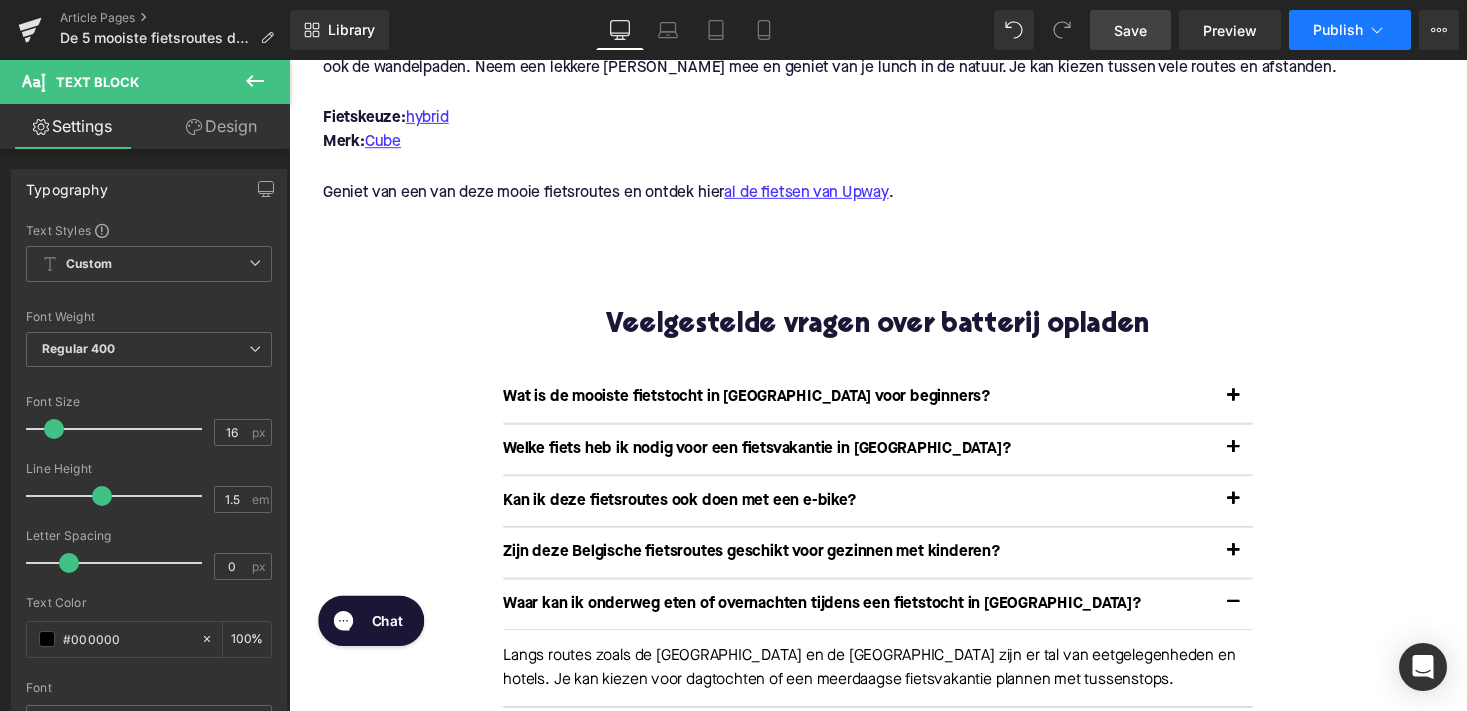 click on "Publish" at bounding box center [1338, 30] 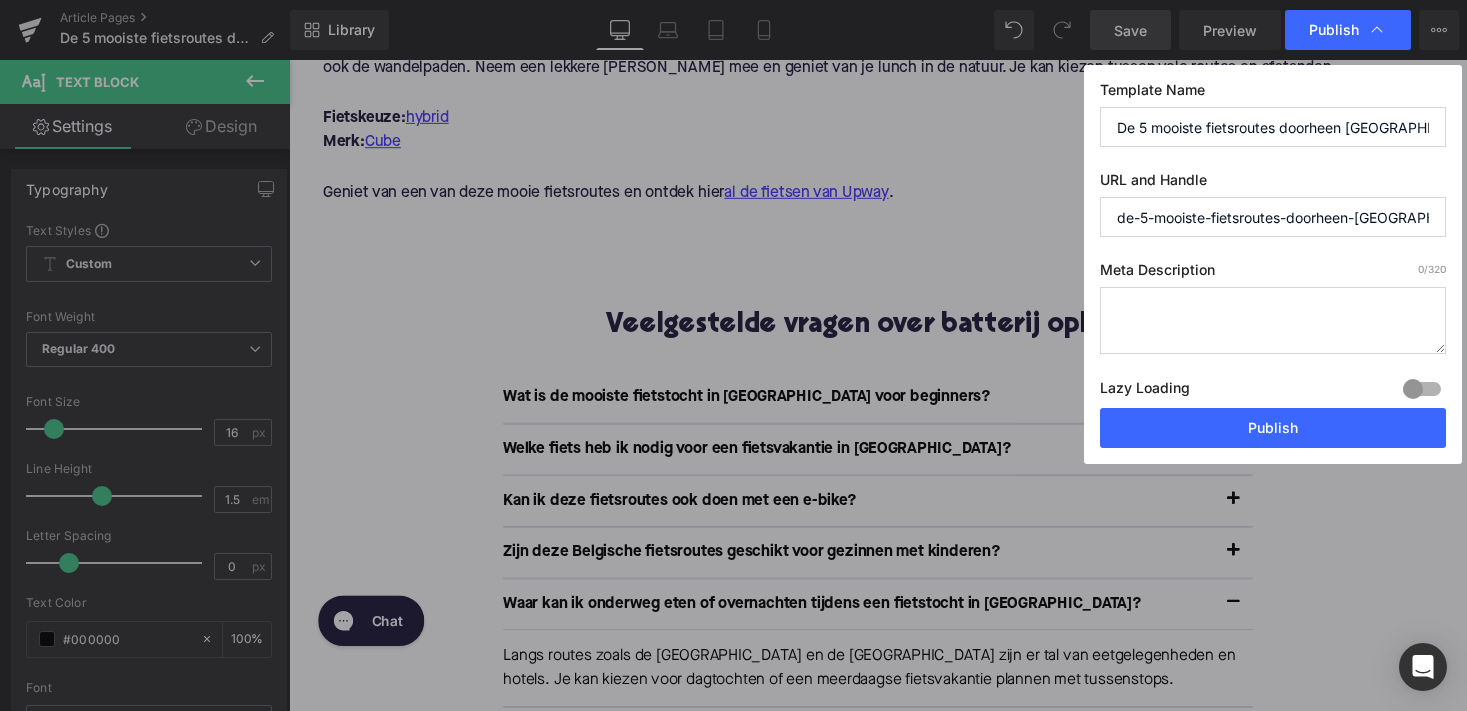click at bounding box center [1273, 320] 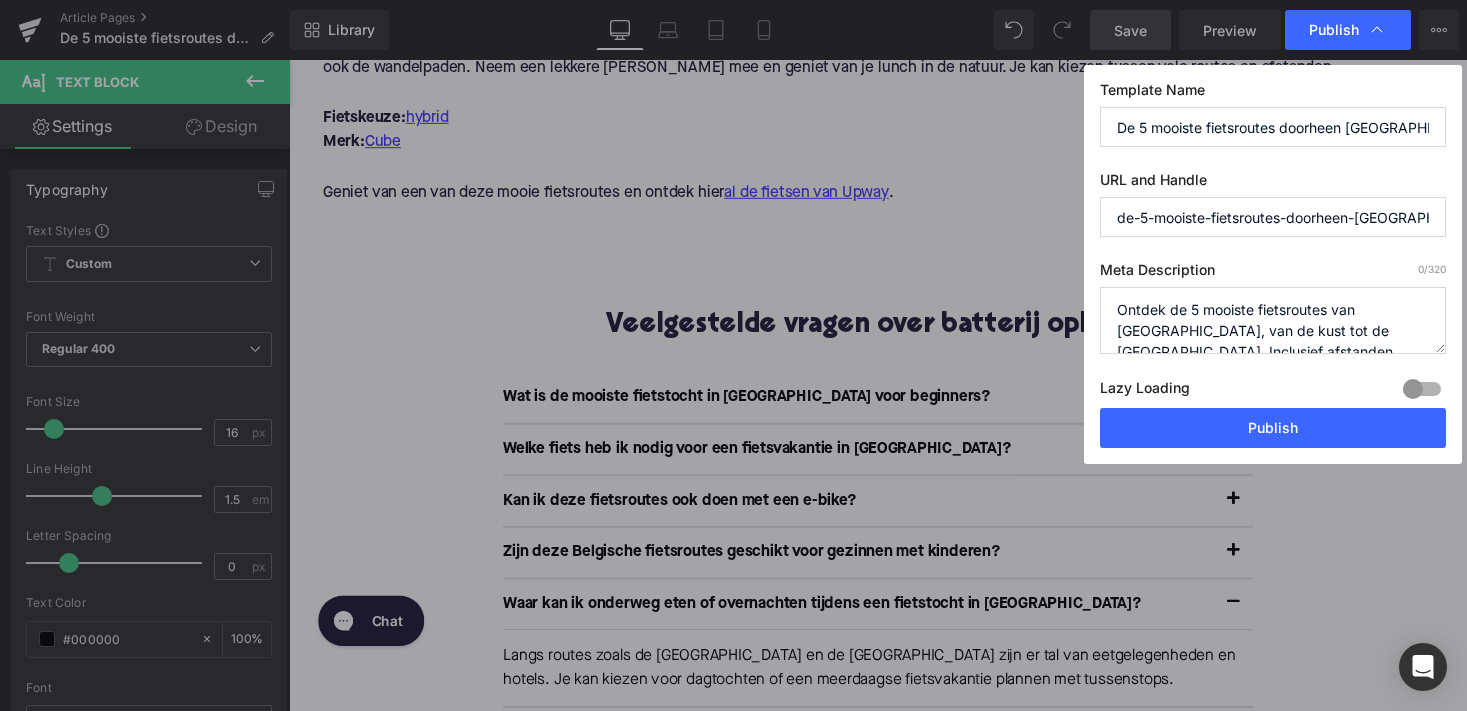 scroll, scrollTop: 42, scrollLeft: 0, axis: vertical 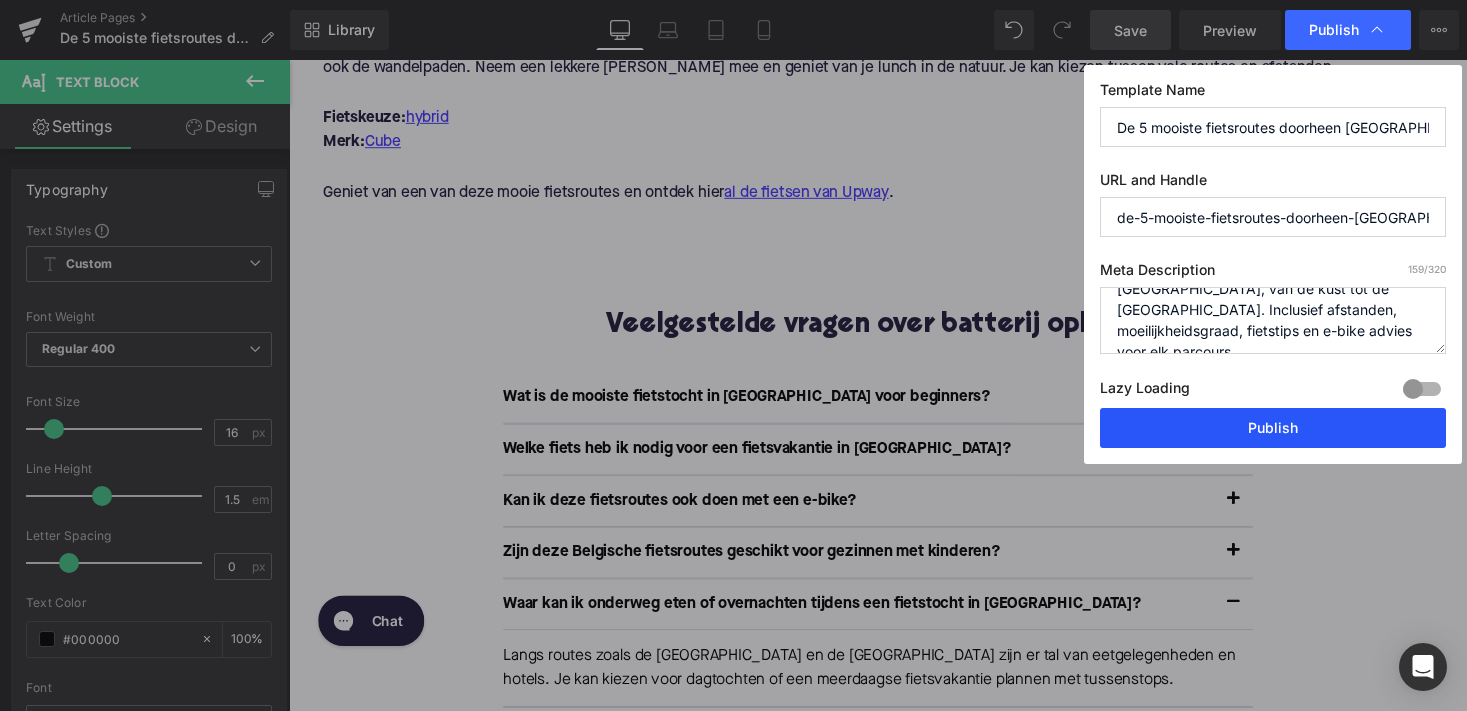 type on "Ontdek de 5 mooiste fietsroutes van België, van de kust tot de Ardennen. Inclusief afstanden, moeilijkheidsgraad, fietstips en e-bike advies voor elk parcours." 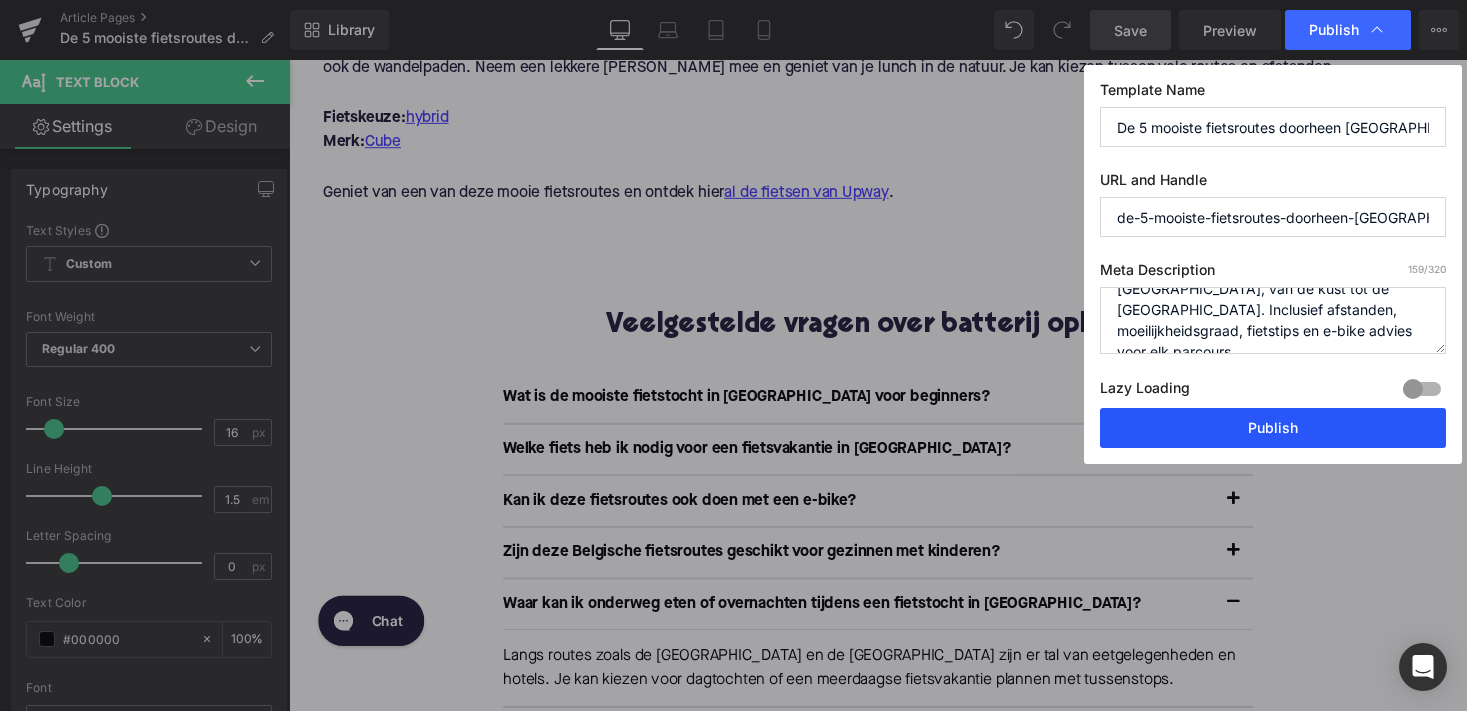 click on "Publish" at bounding box center [1273, 428] 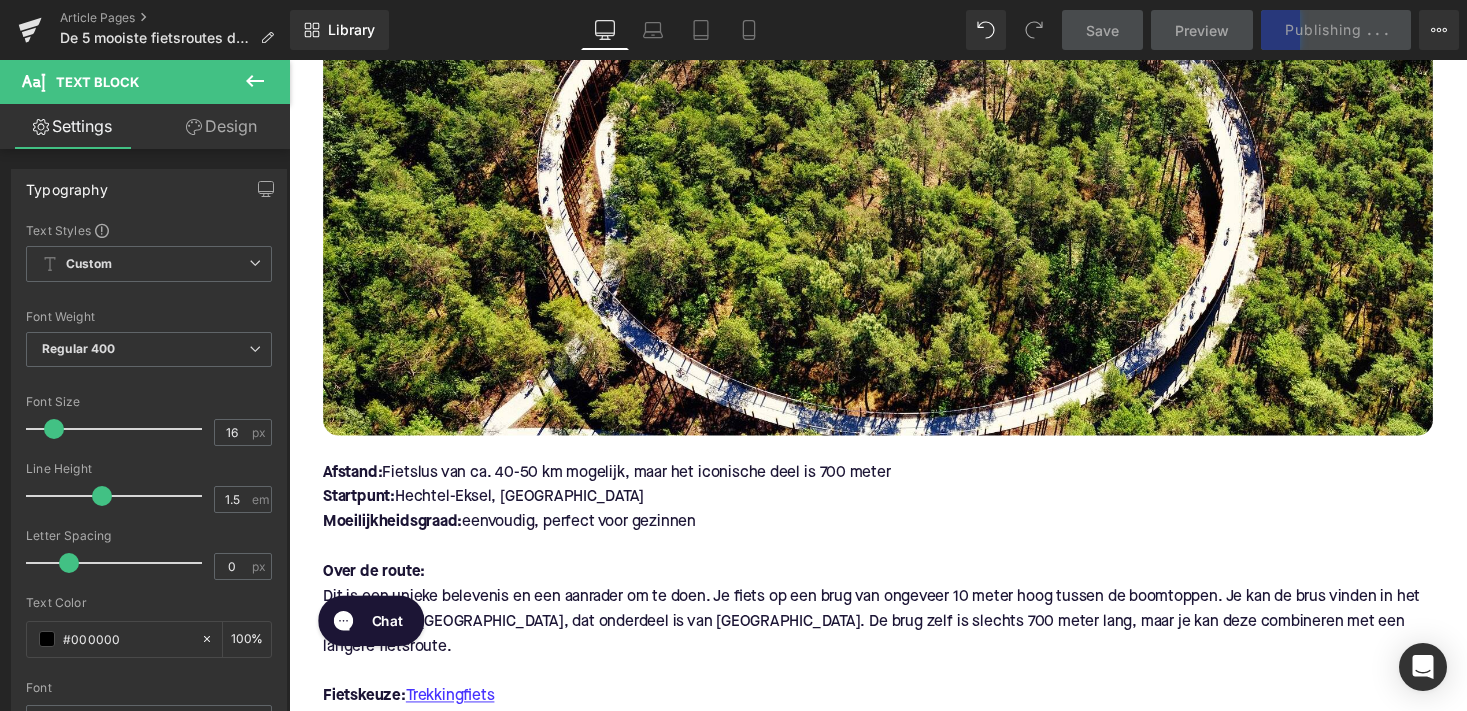 scroll, scrollTop: 2299, scrollLeft: 0, axis: vertical 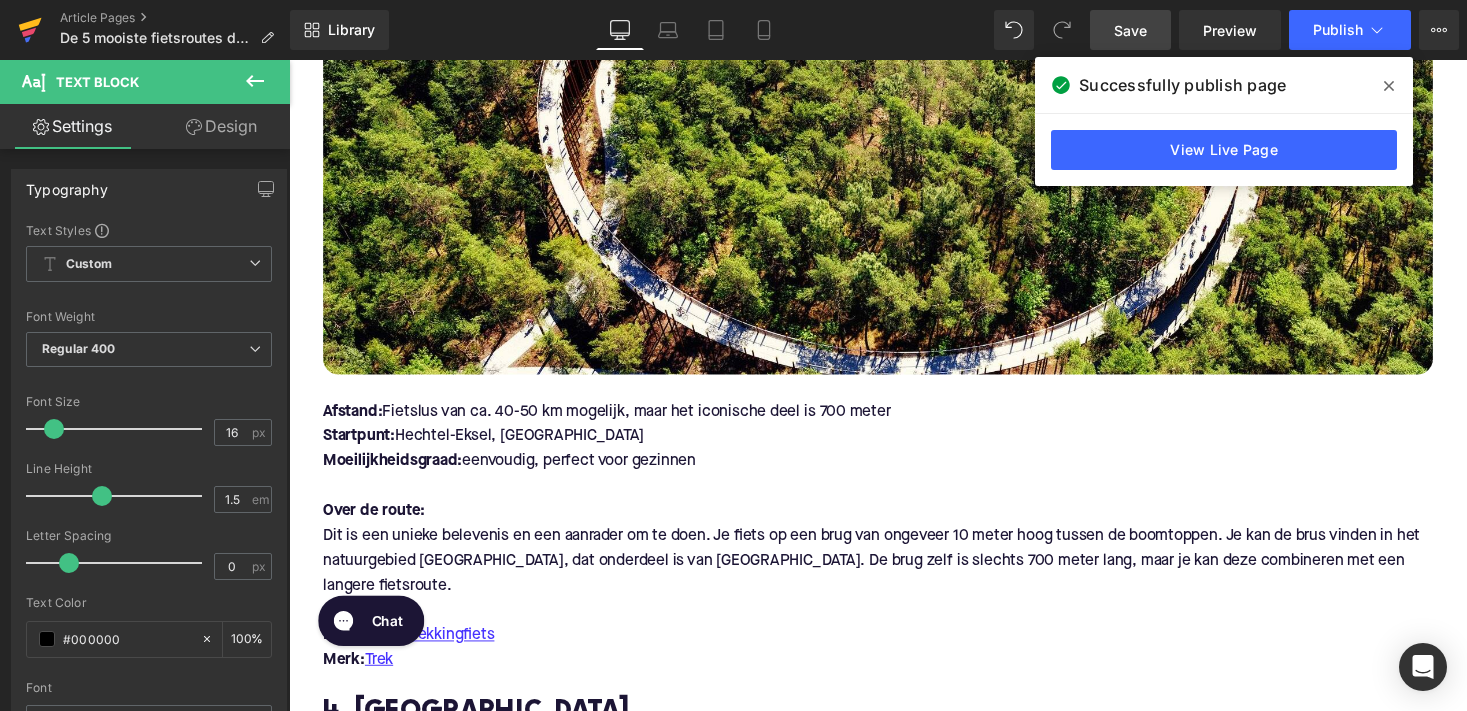 click 